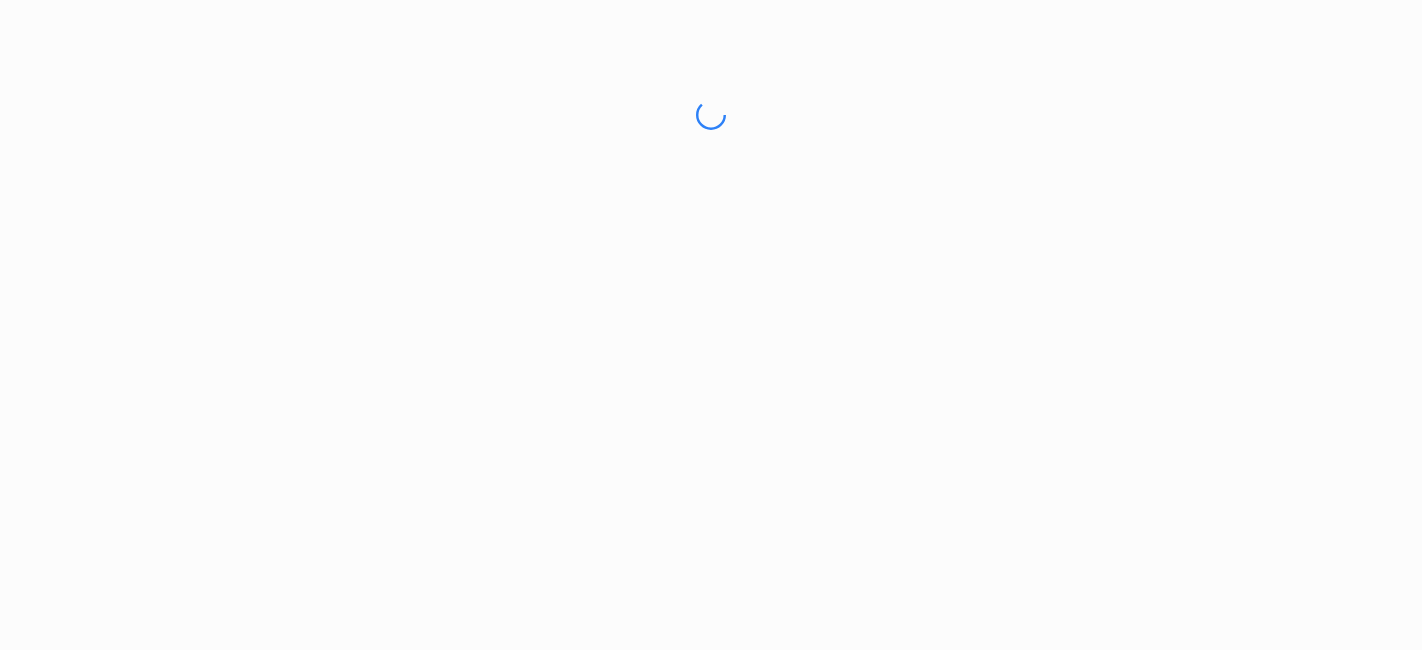 scroll, scrollTop: 0, scrollLeft: 0, axis: both 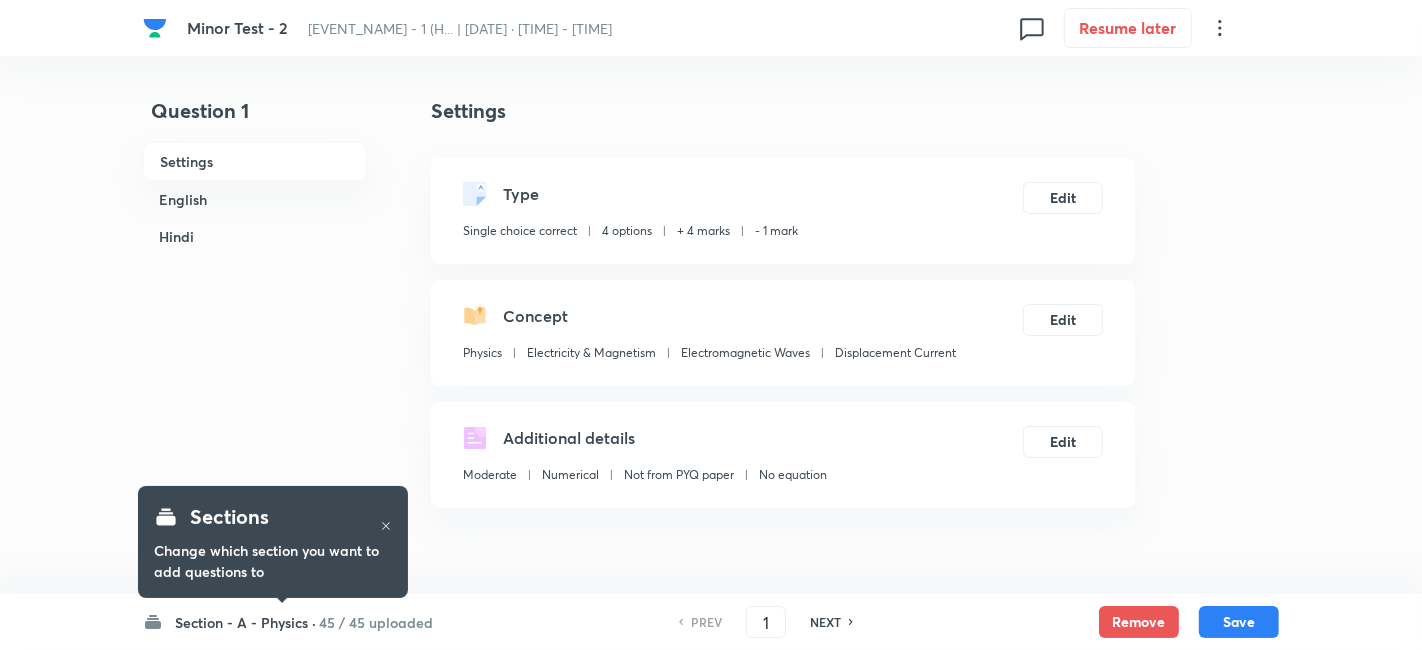 checkbox on "true" 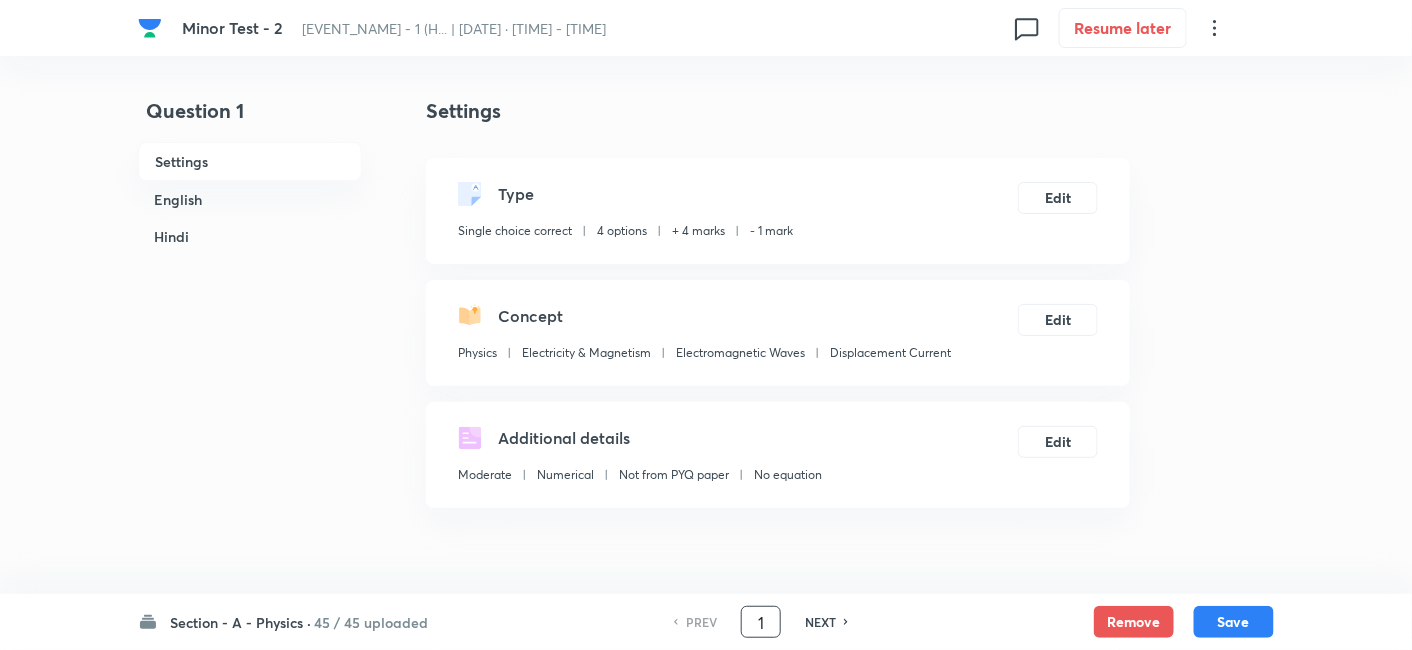 click on "1" at bounding box center [761, 622] 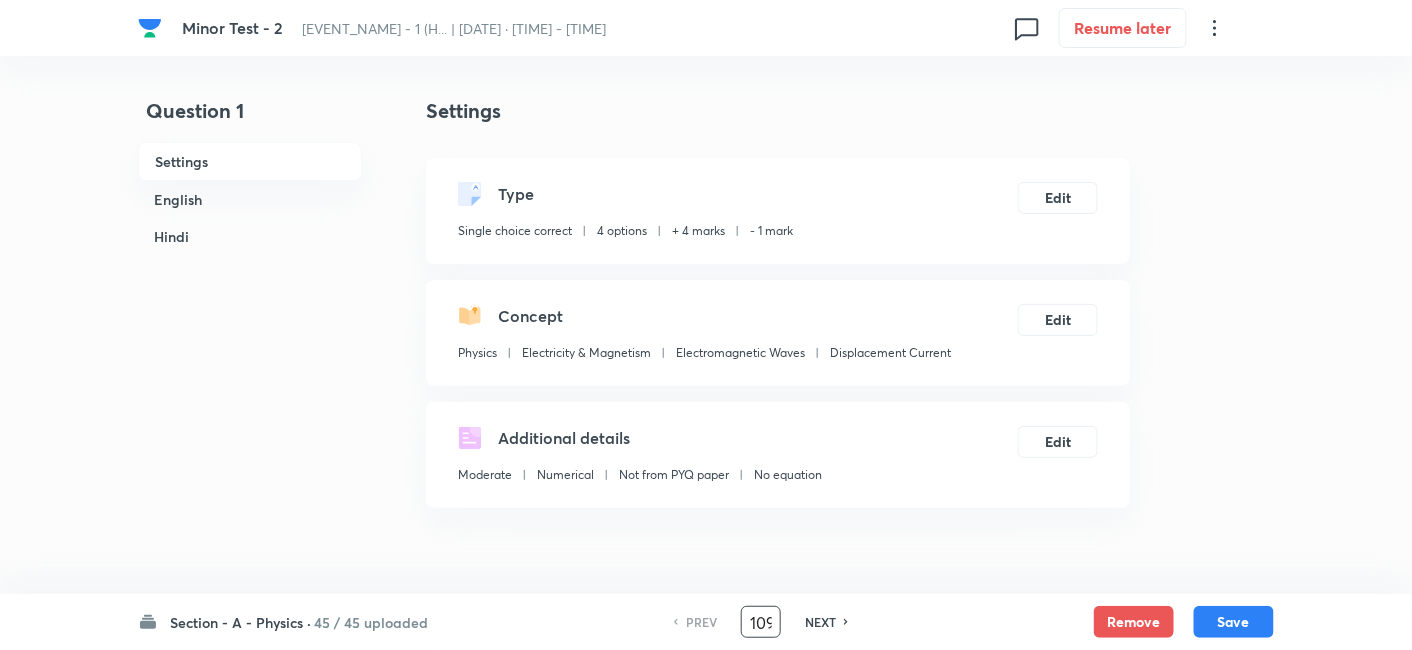 scroll, scrollTop: 0, scrollLeft: 3, axis: horizontal 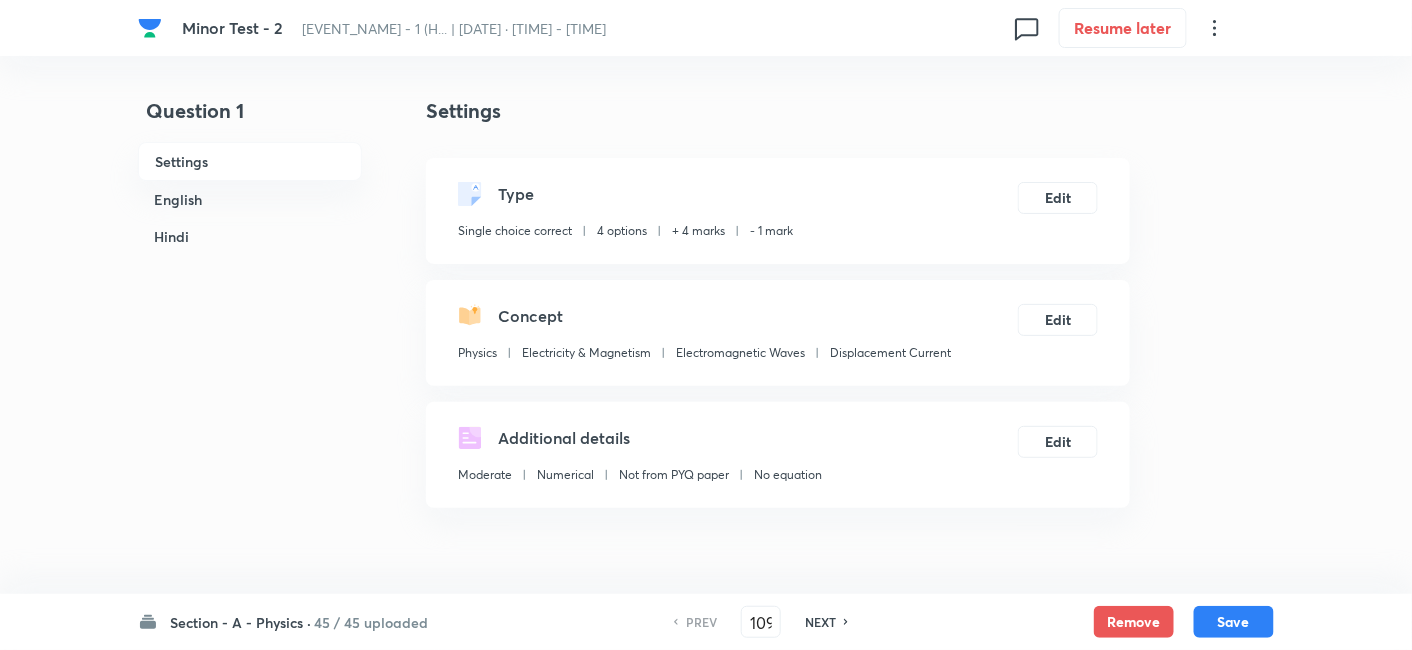 click on "NEXT" at bounding box center [820, 622] 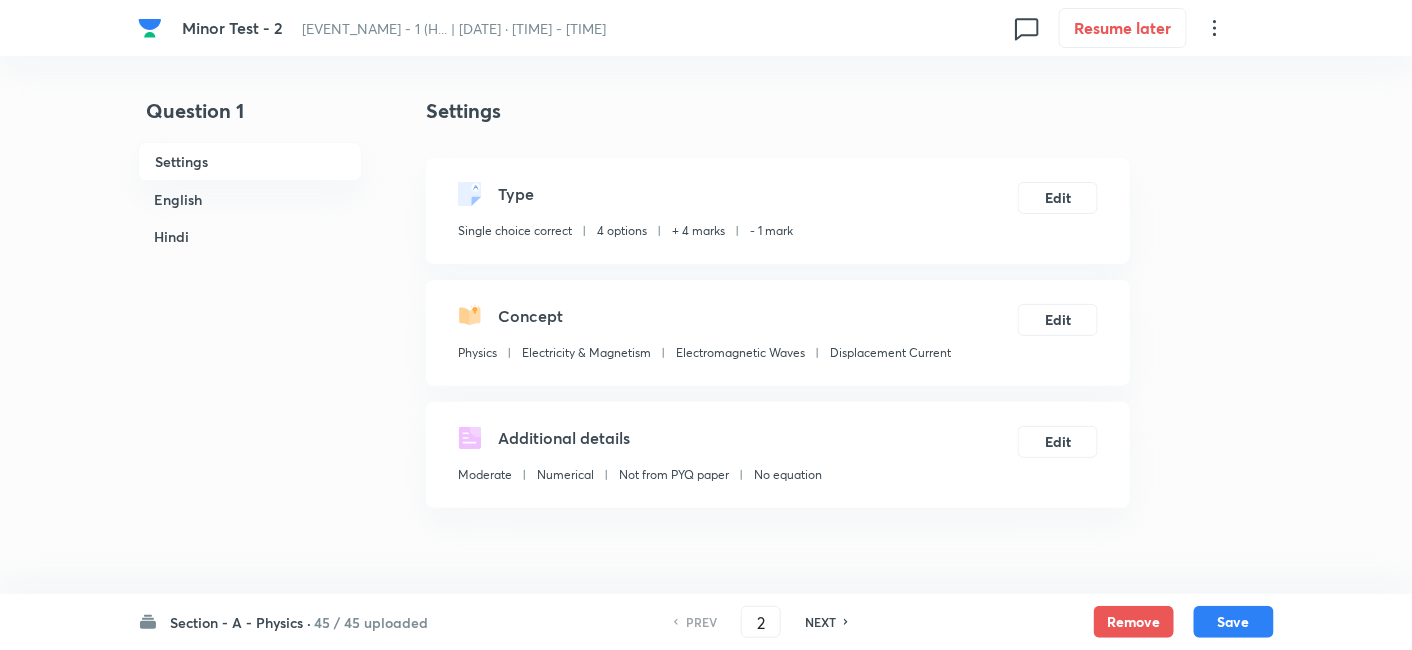 checkbox on "false" 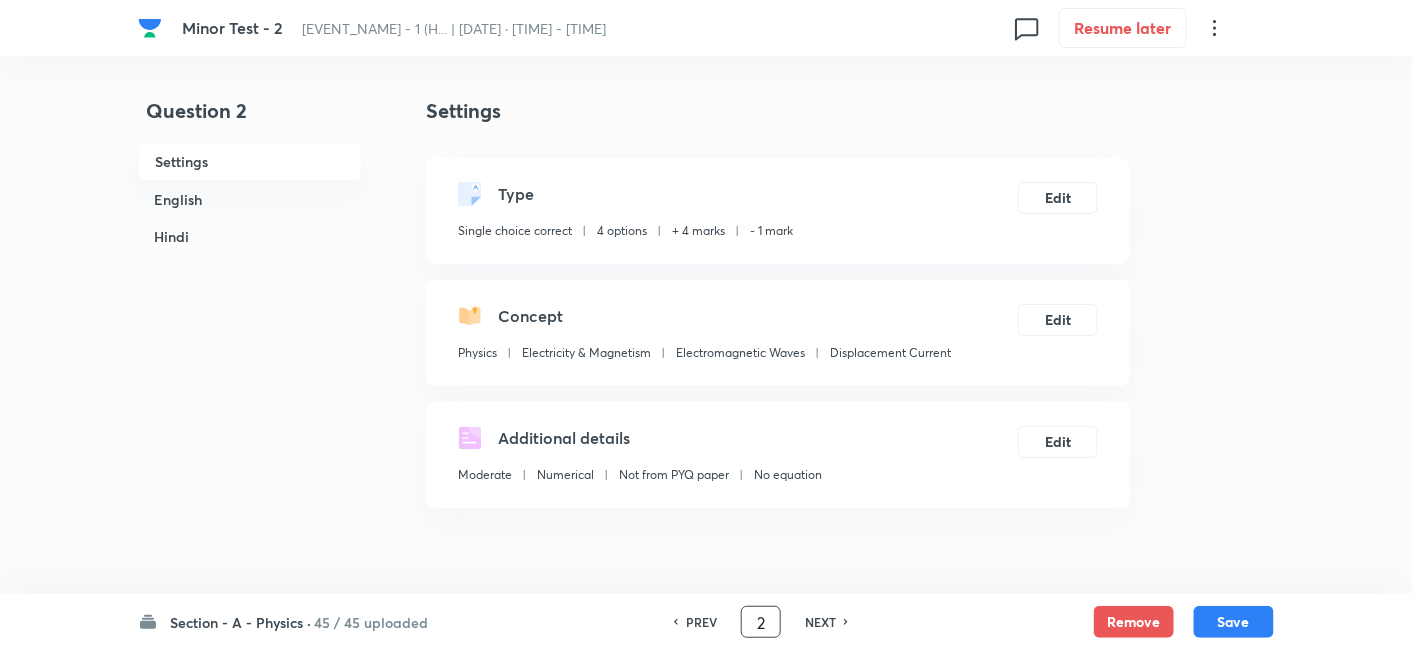 drag, startPoint x: 772, startPoint y: 622, endPoint x: 654, endPoint y: 642, distance: 119.682915 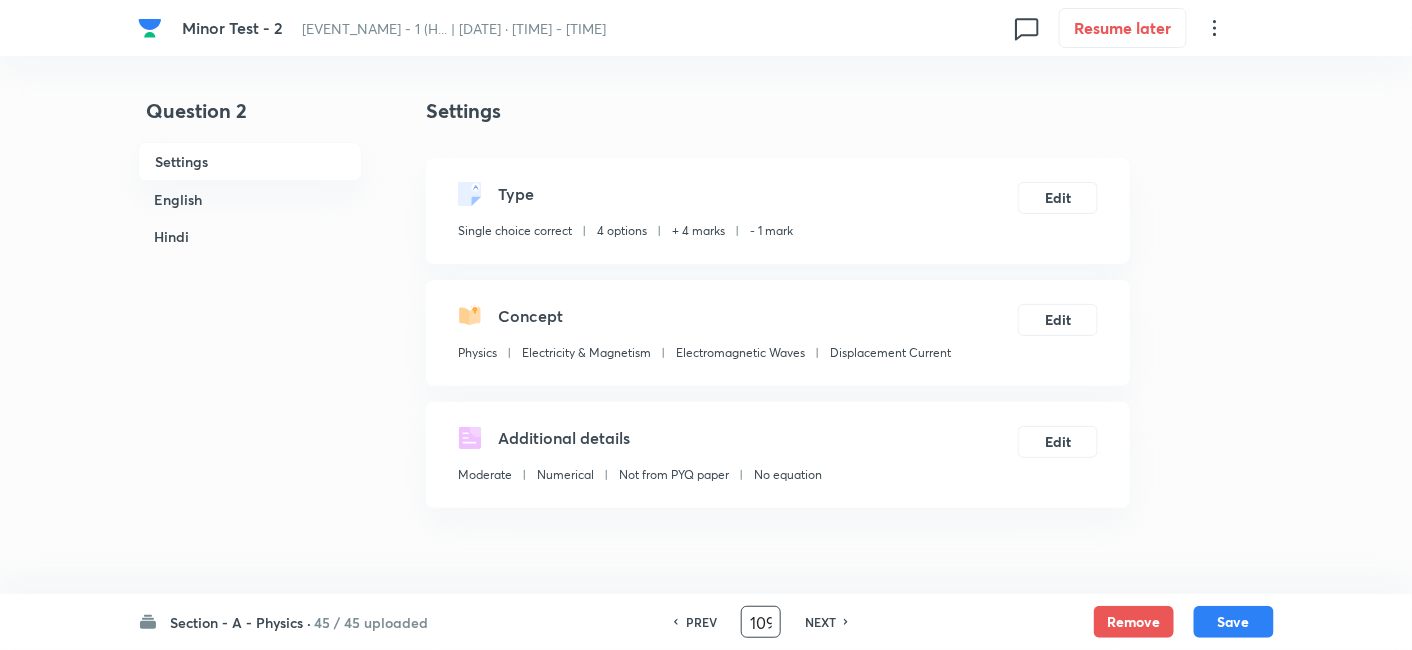 scroll, scrollTop: 0, scrollLeft: 2, axis: horizontal 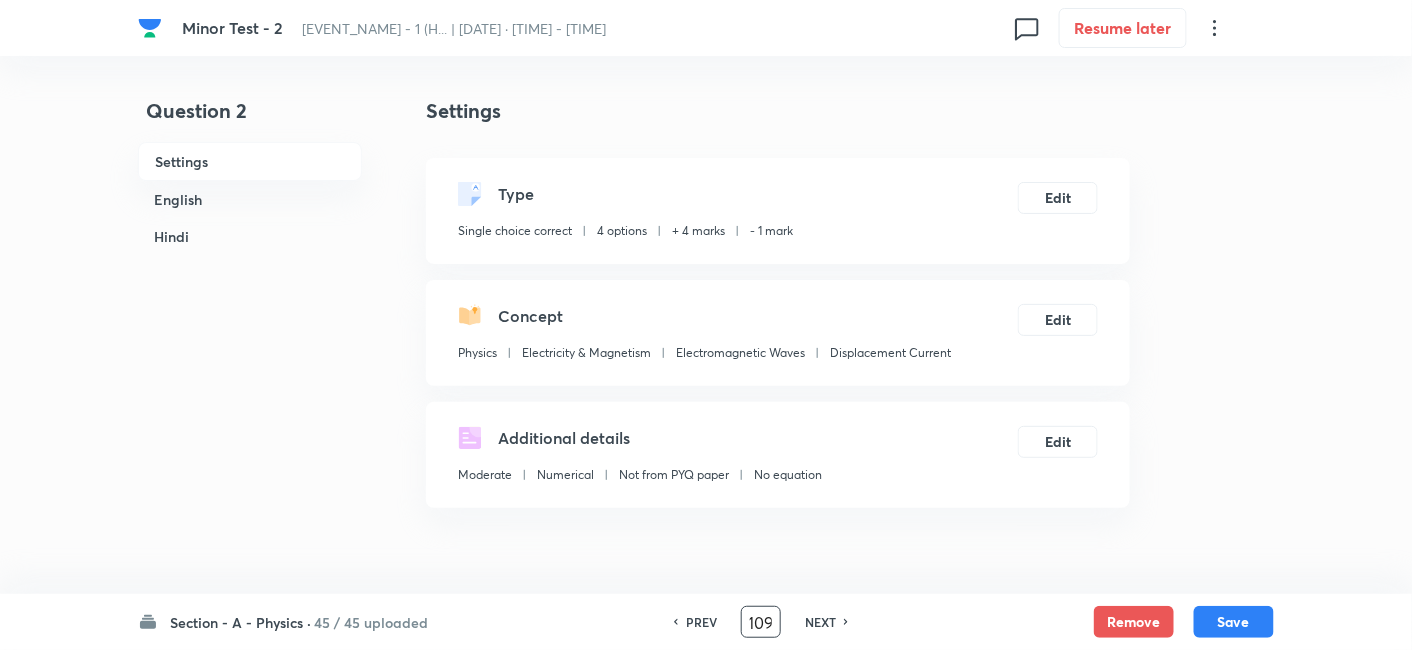 type on "109" 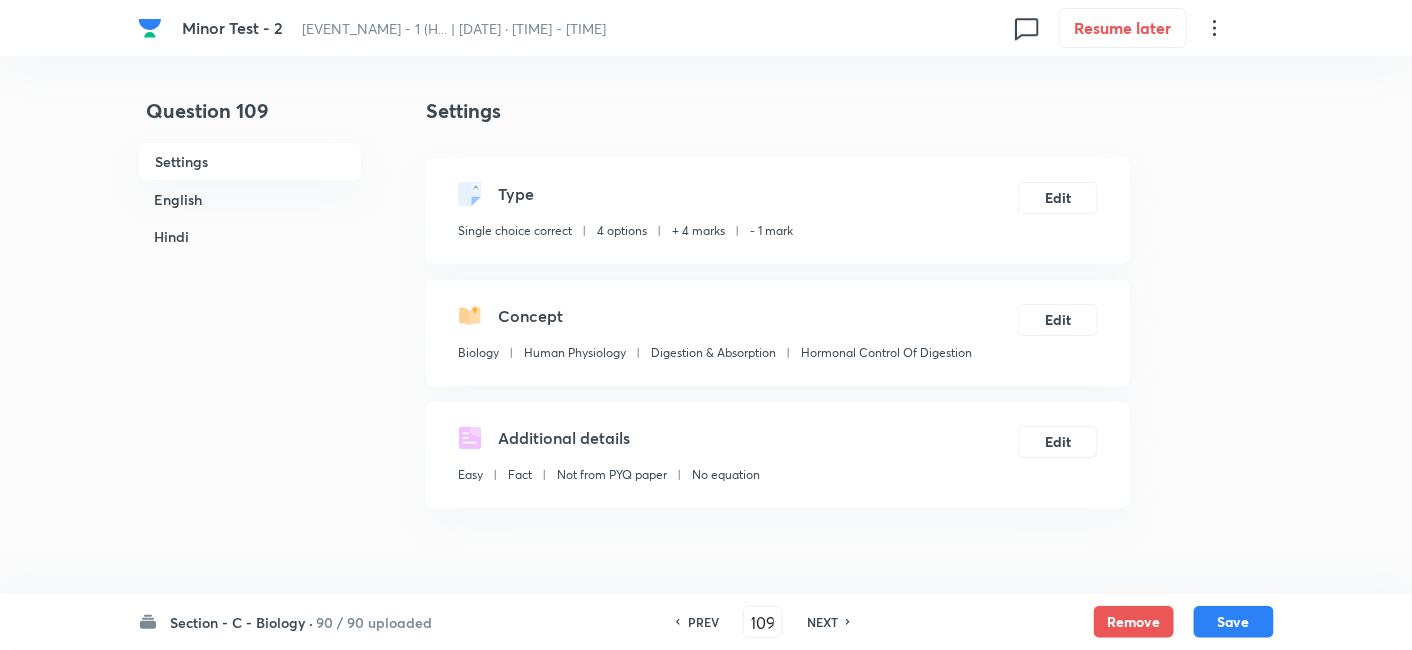 scroll, scrollTop: 0, scrollLeft: 0, axis: both 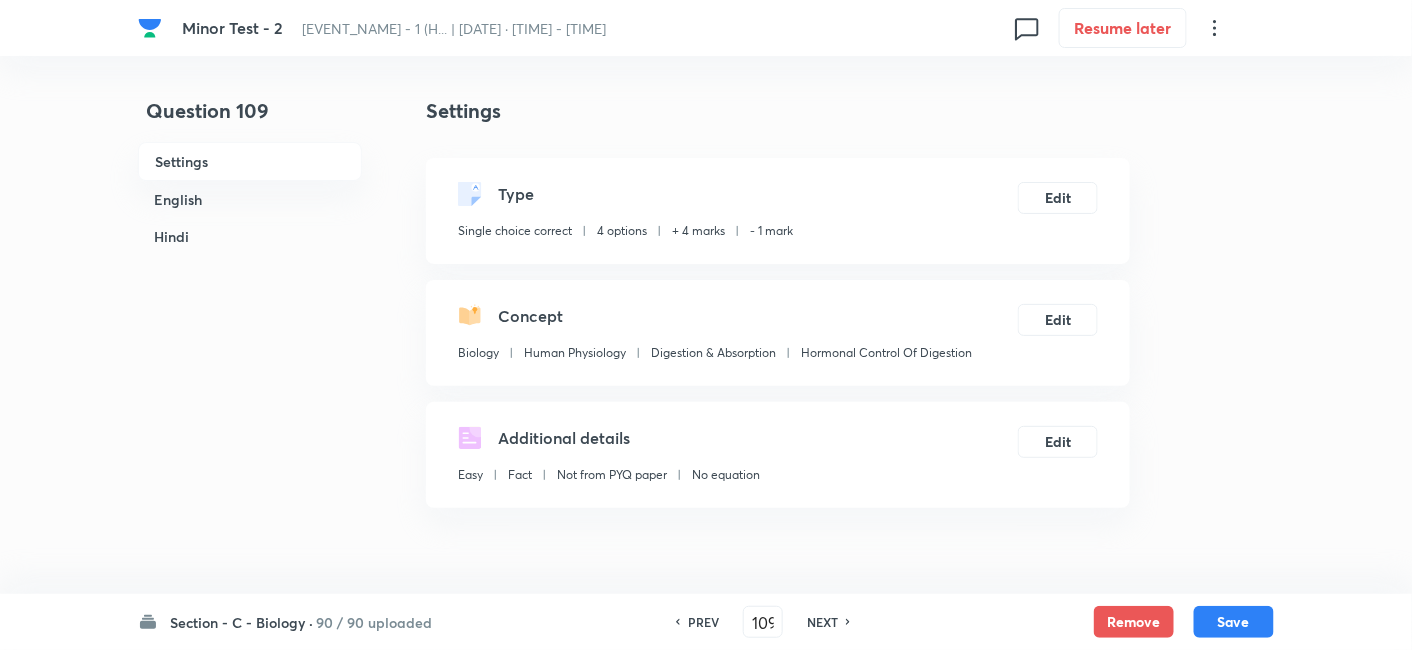 click on "NEXT" at bounding box center (822, 622) 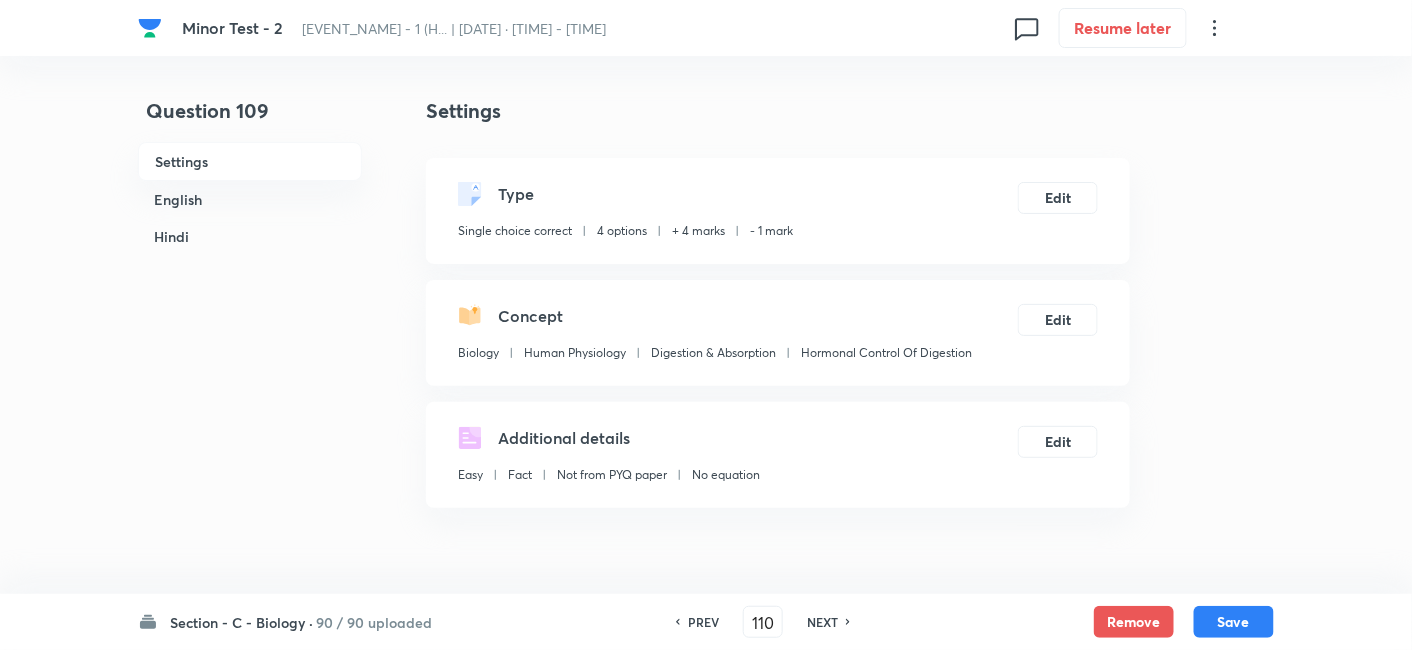 checkbox on "false" 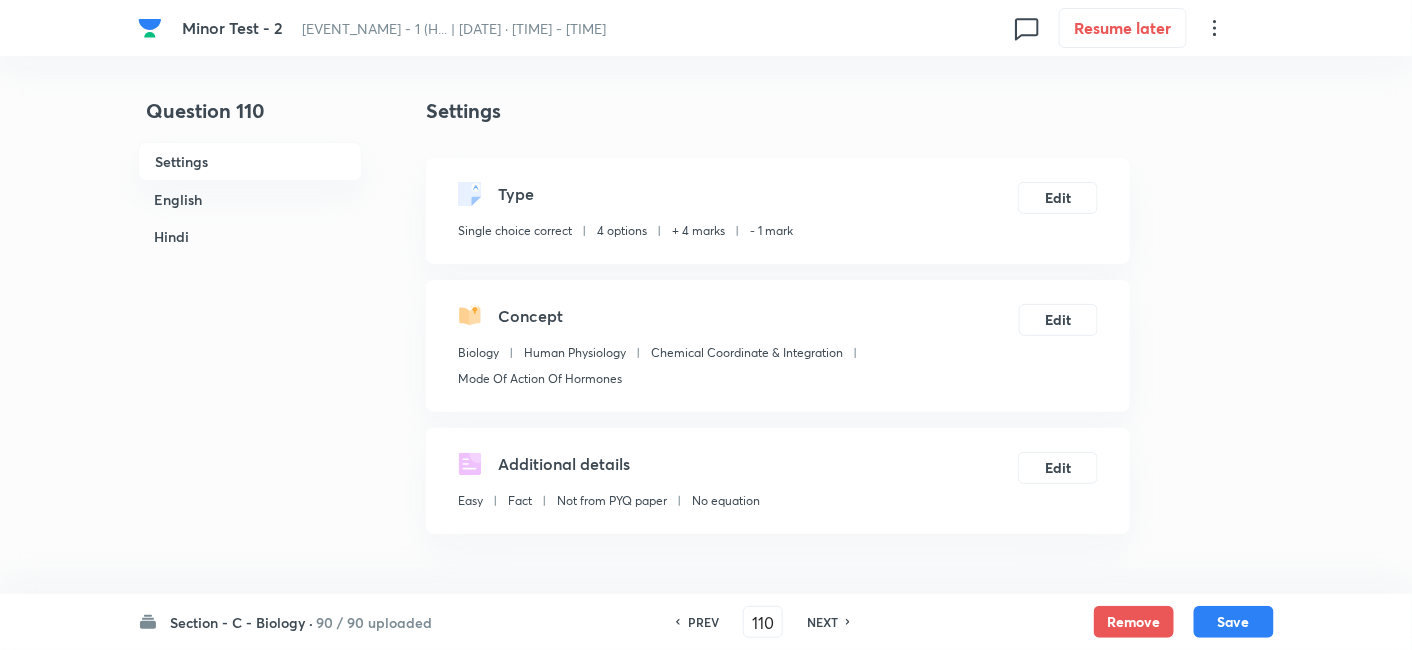 checkbox on "true" 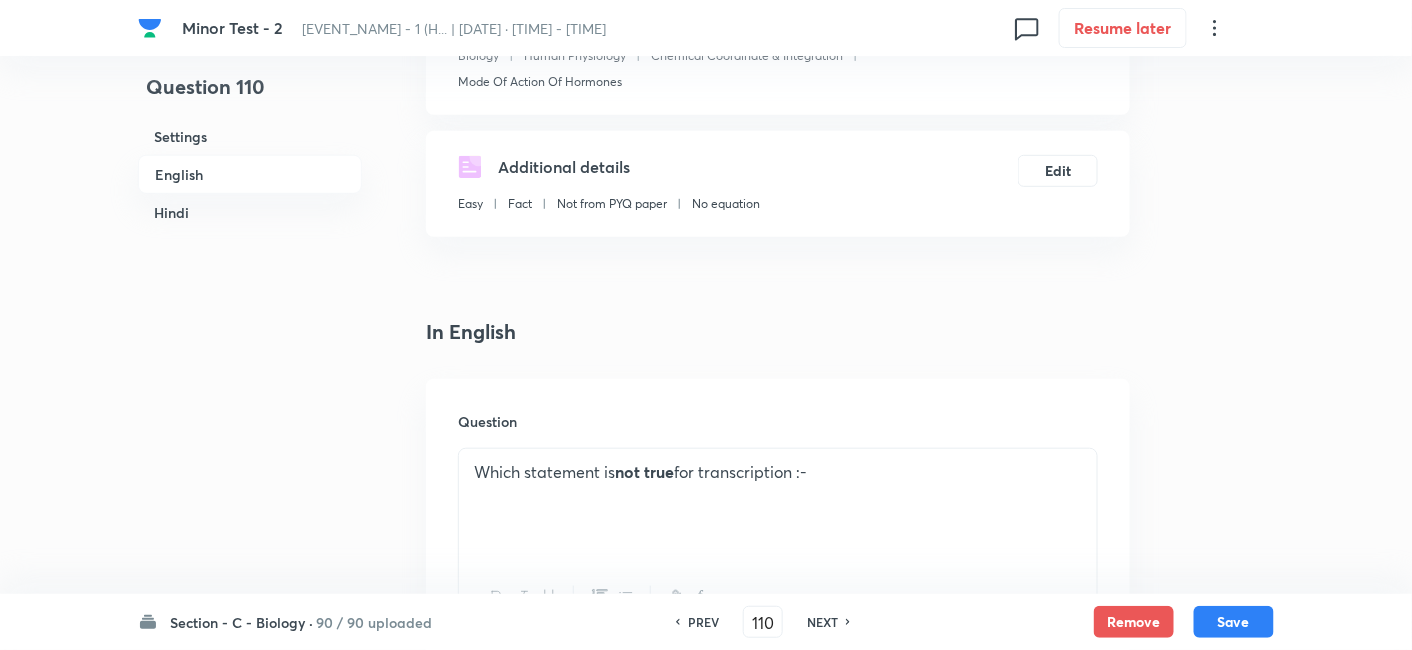 scroll, scrollTop: 777, scrollLeft: 0, axis: vertical 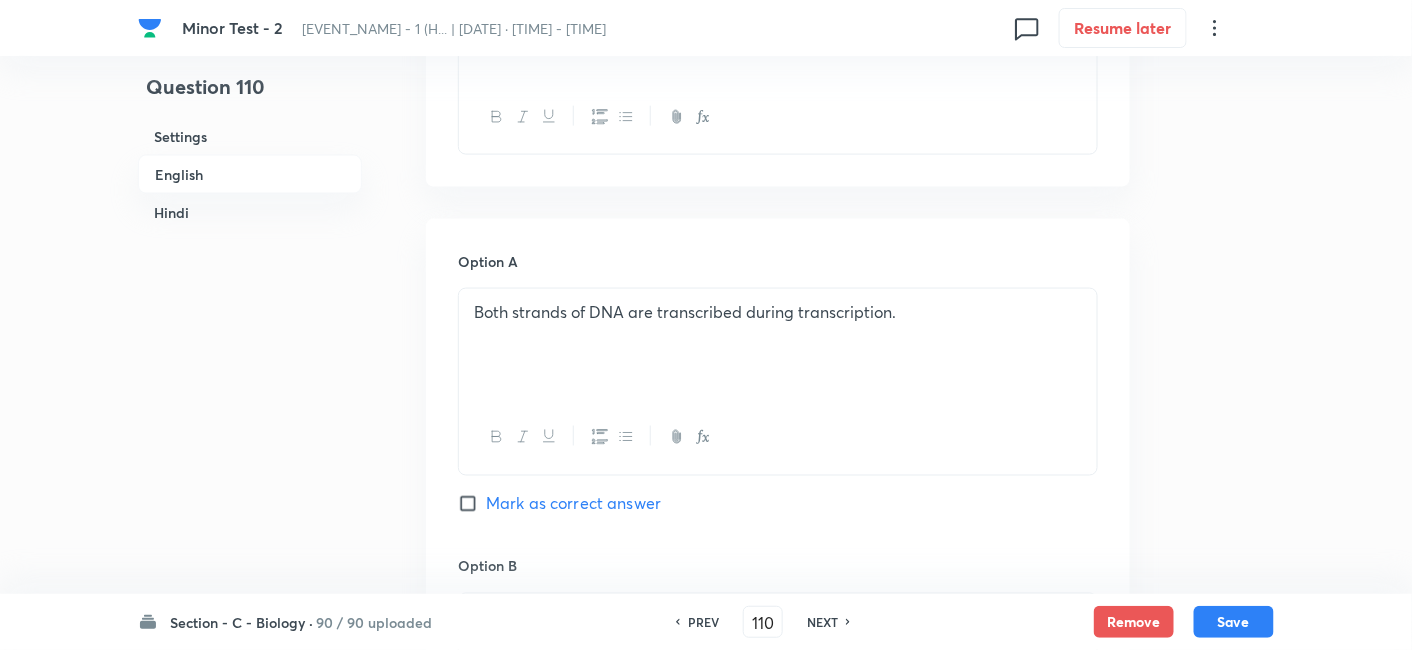 click on "PREV" at bounding box center (703, 622) 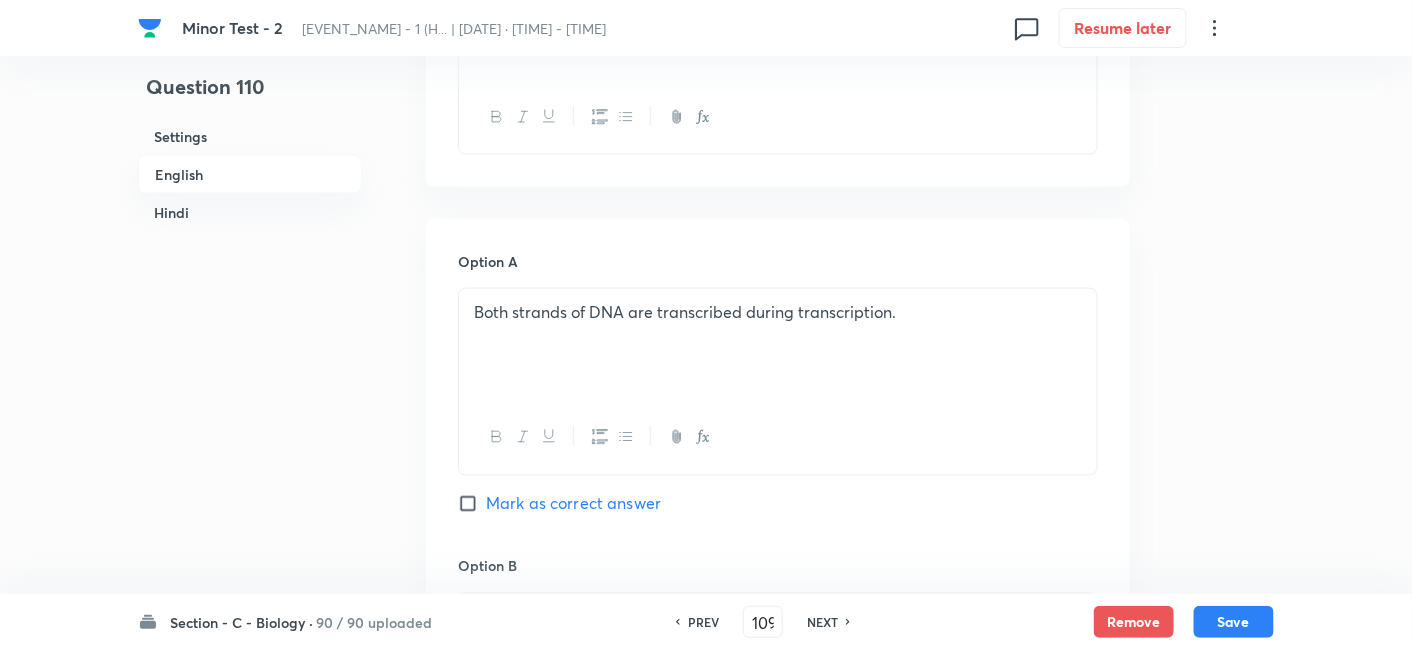 checkbox on "false" 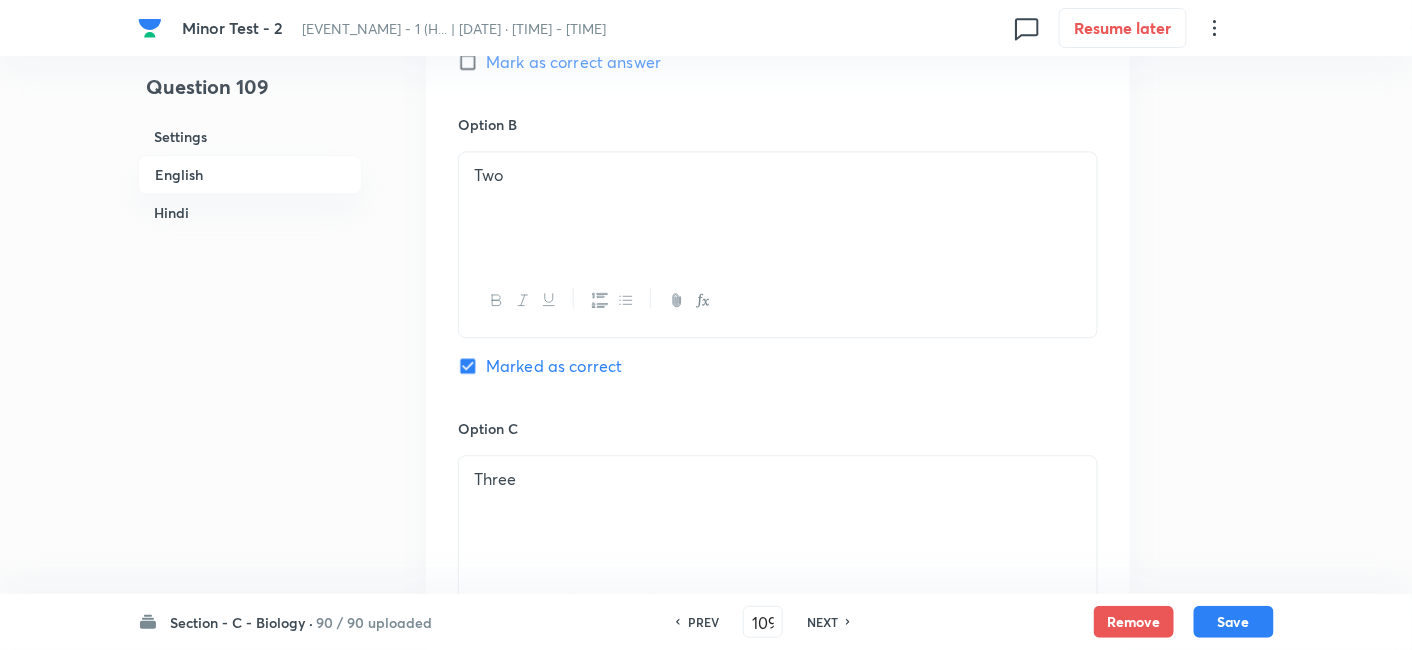 scroll, scrollTop: 1444, scrollLeft: 0, axis: vertical 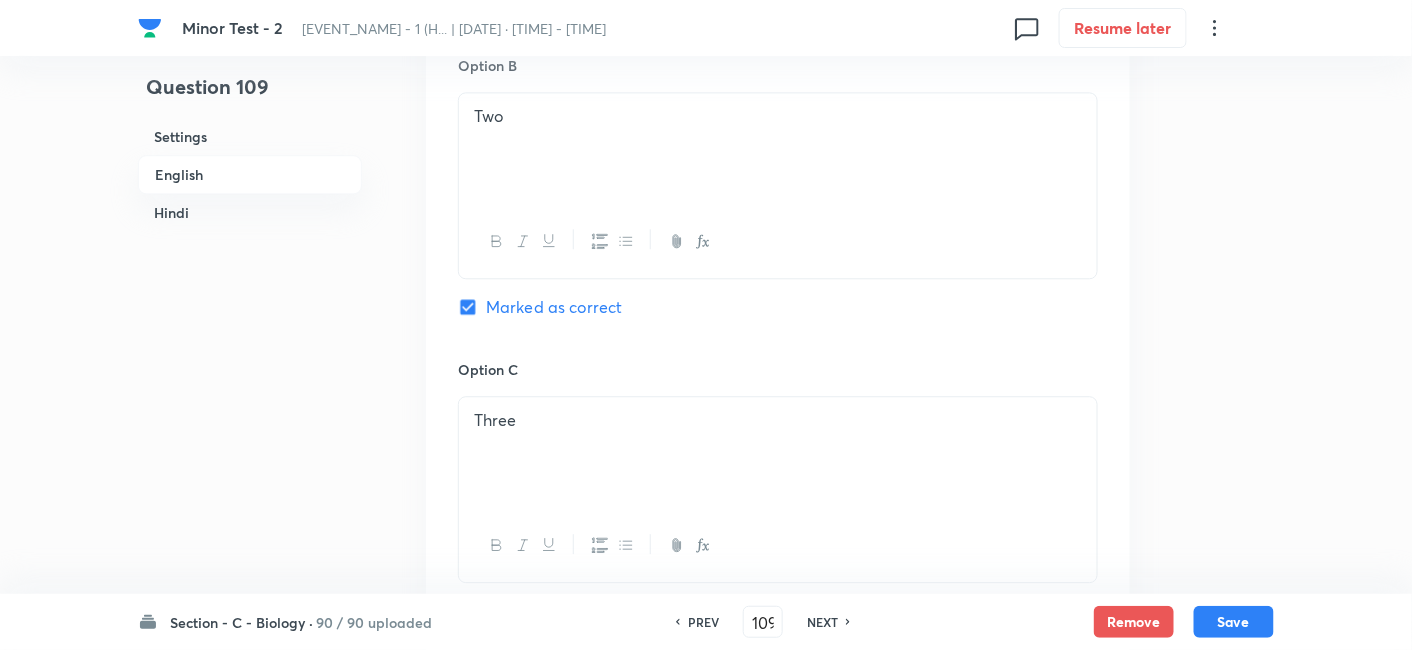 click on "NEXT" at bounding box center (822, 622) 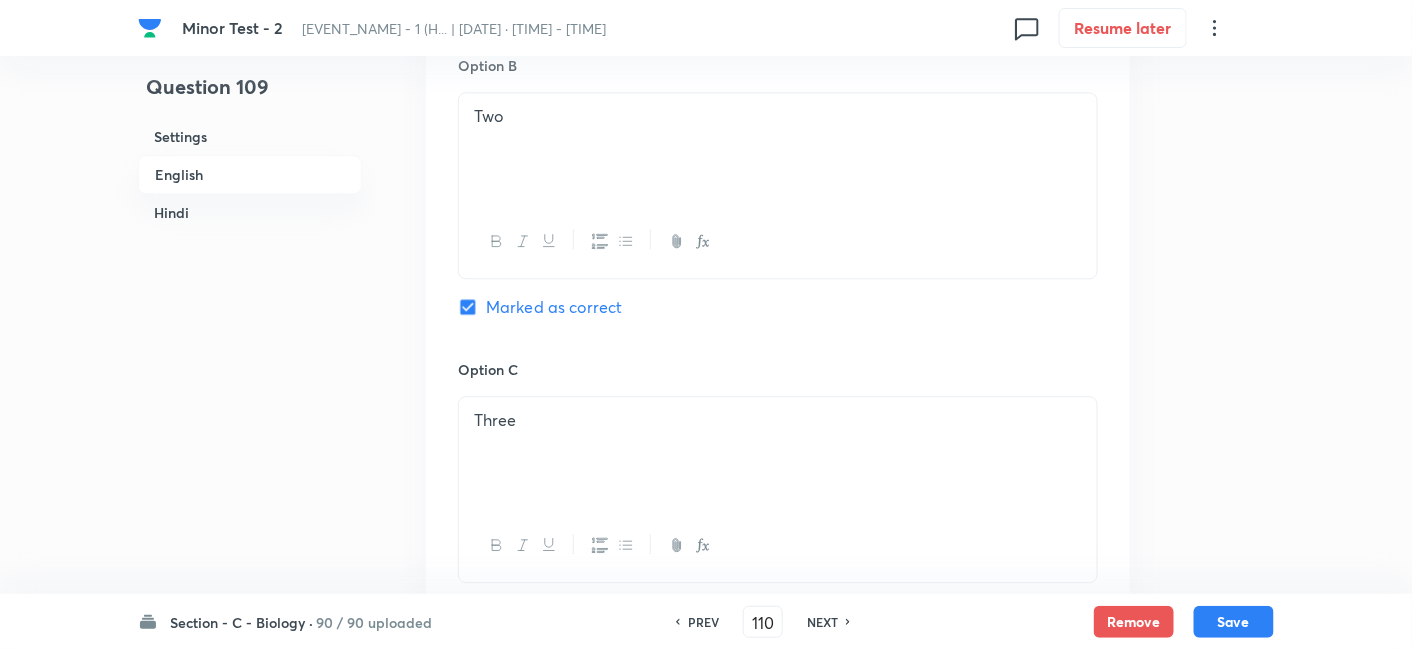 checkbox on "false" 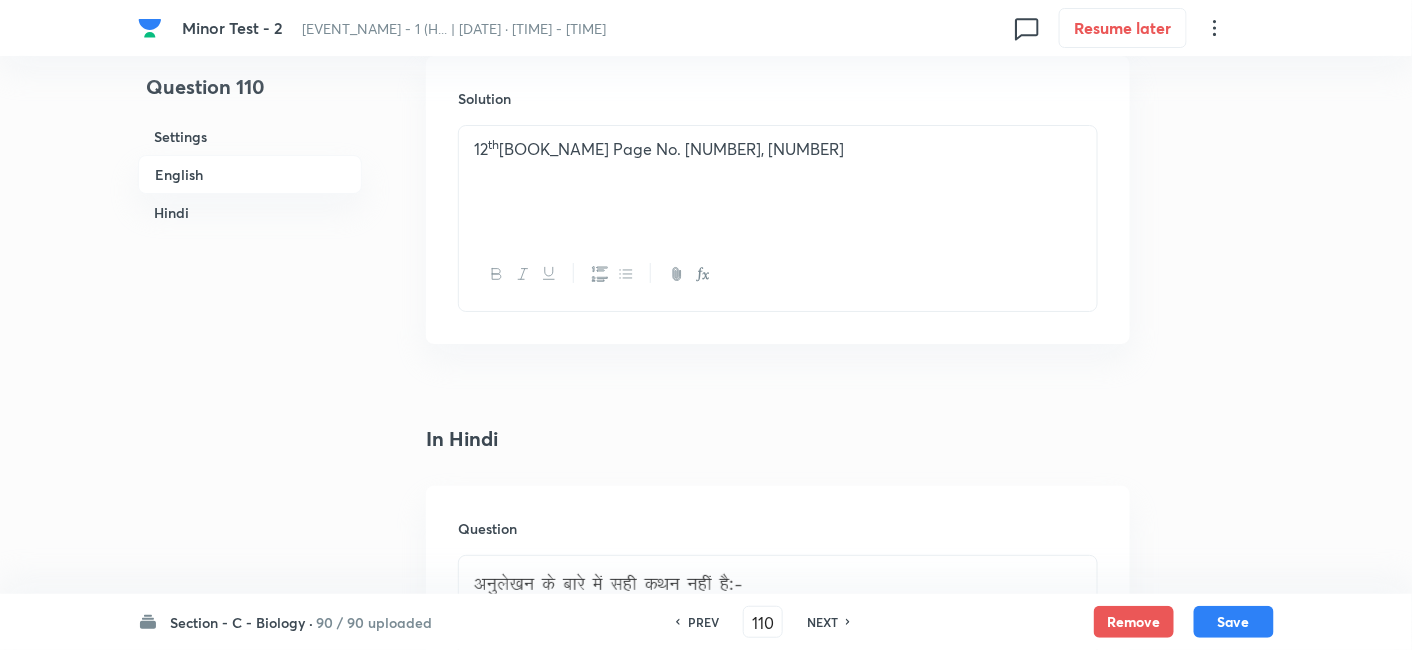 scroll, scrollTop: 2333, scrollLeft: 0, axis: vertical 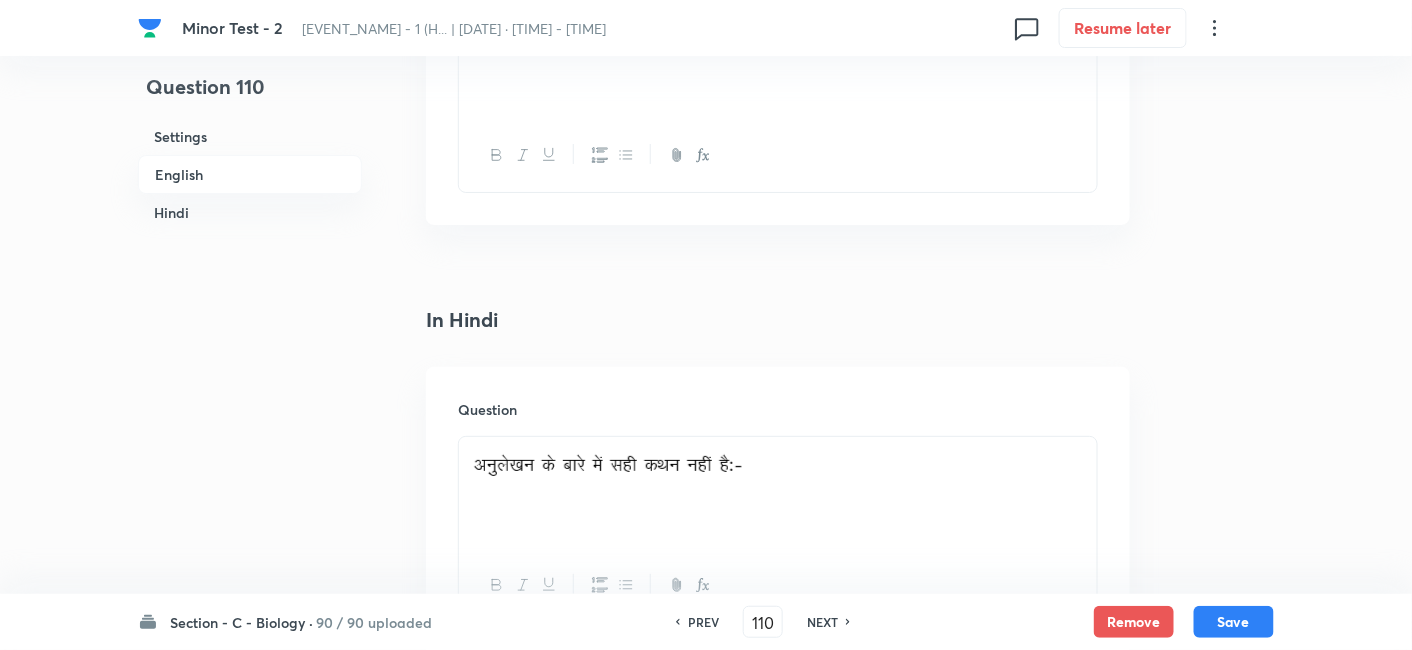 click on "NEXT" at bounding box center (822, 622) 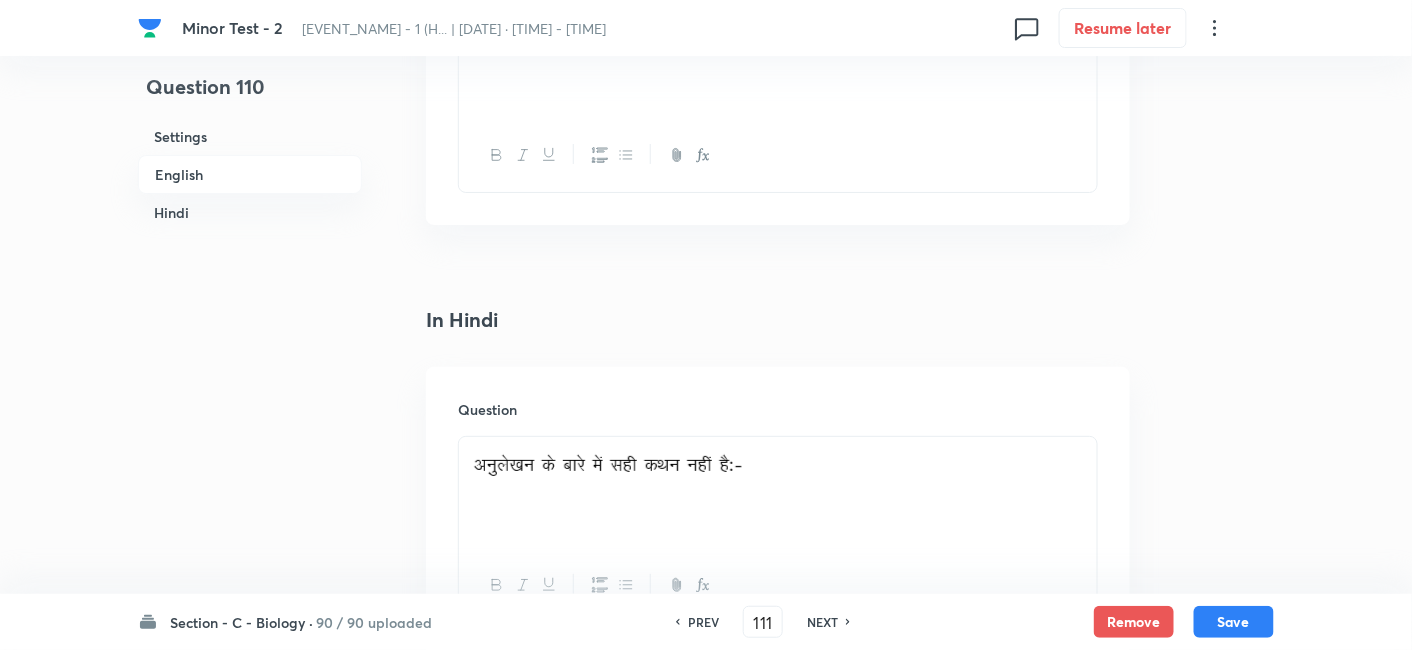 checkbox on "false" 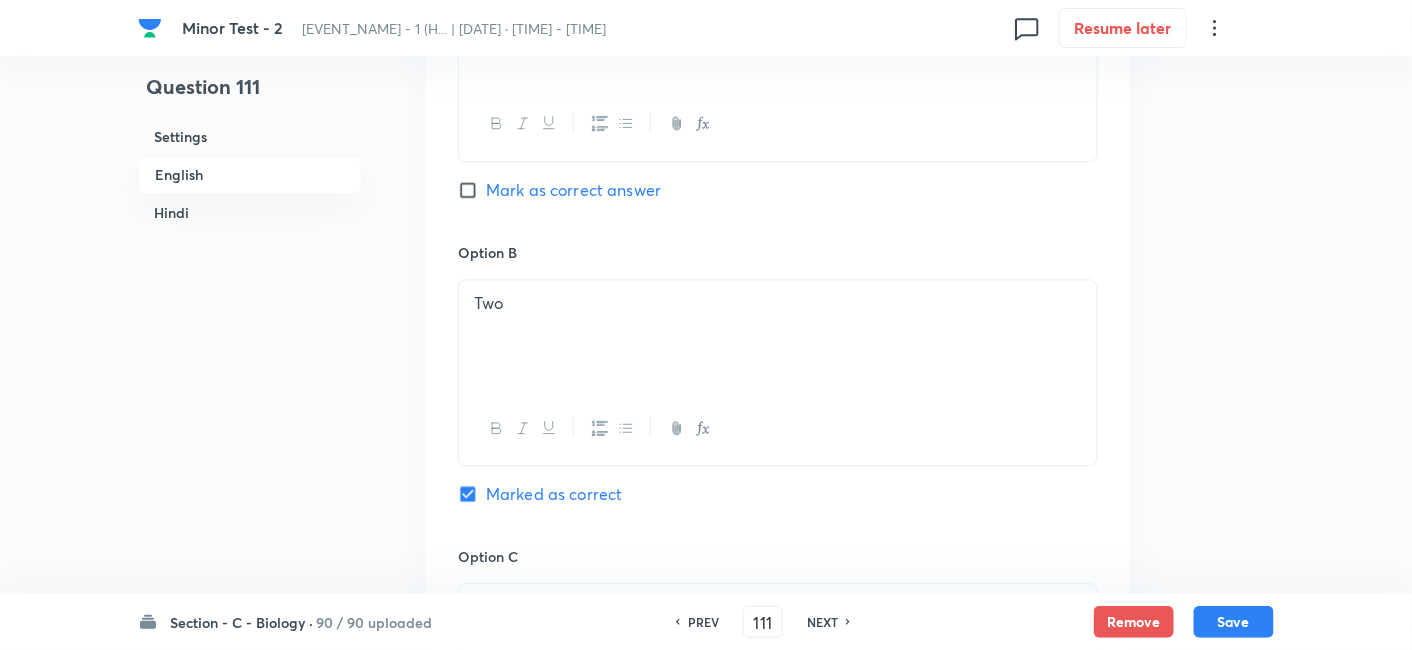 scroll, scrollTop: 1333, scrollLeft: 0, axis: vertical 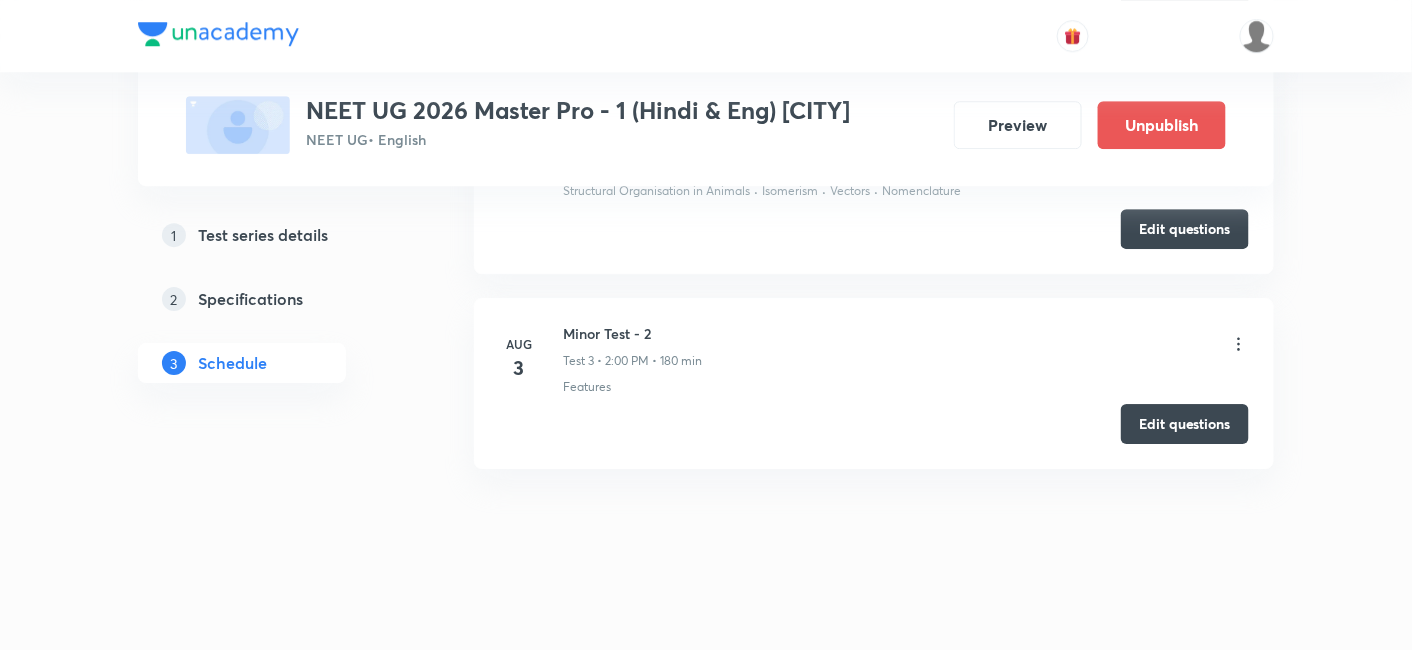 click 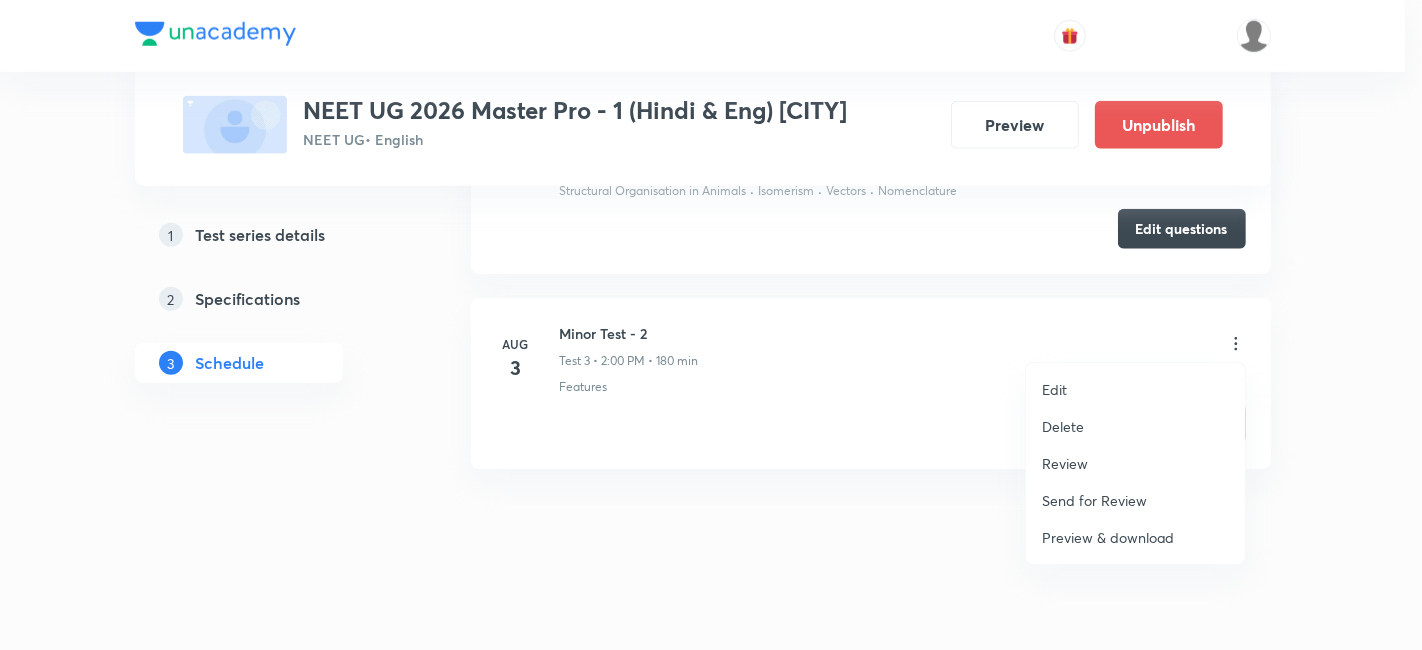 click on "Review" at bounding box center (1135, 463) 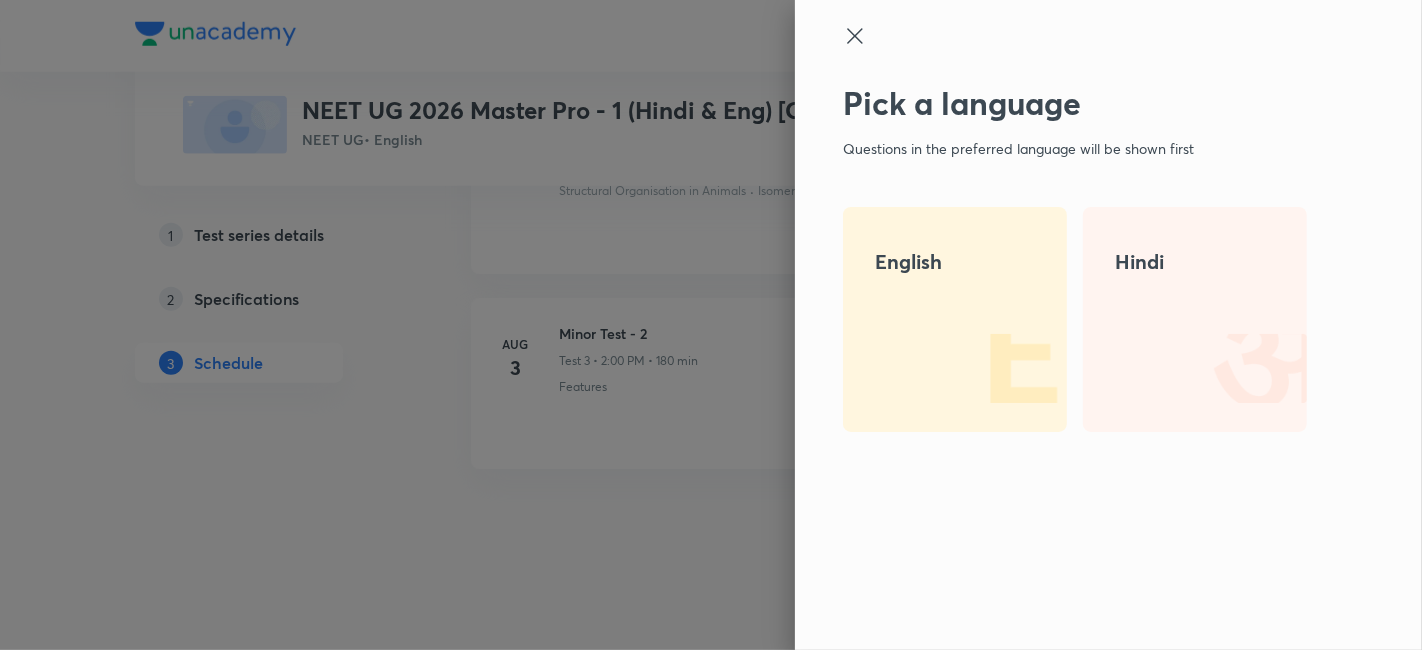 click on "English" at bounding box center [955, 262] 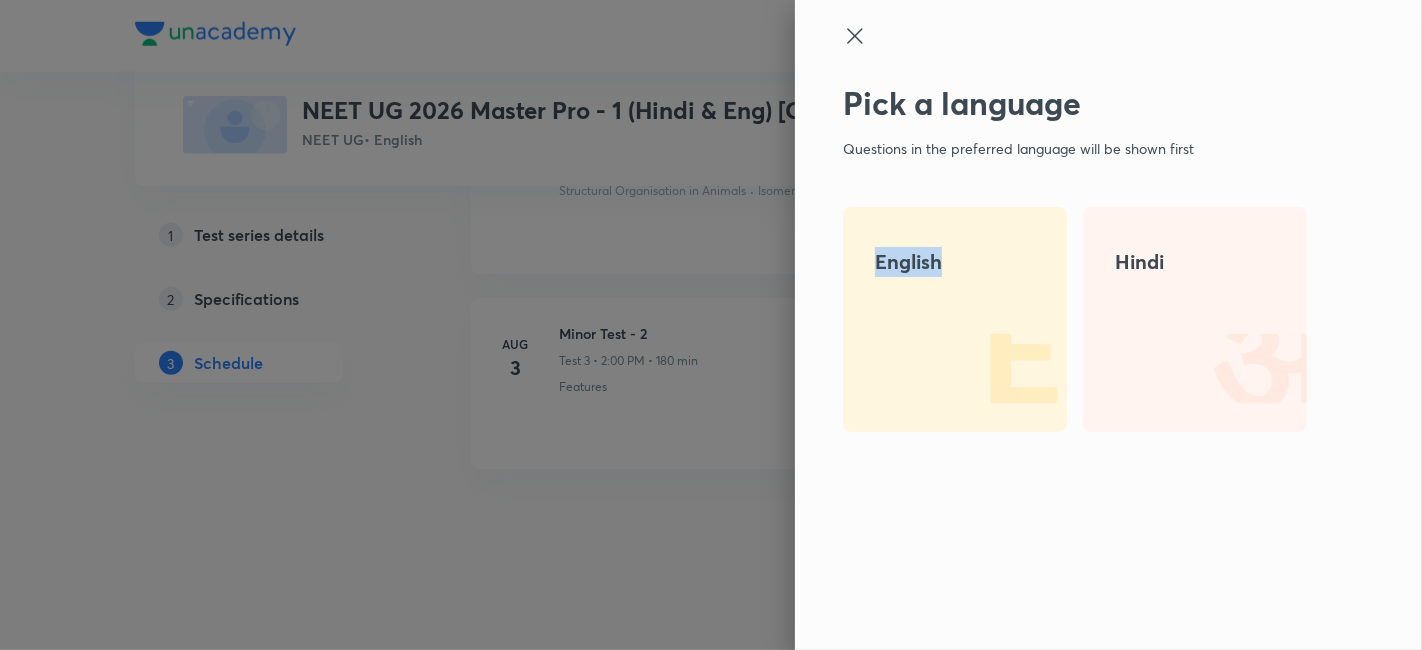 click on "English" at bounding box center [955, 262] 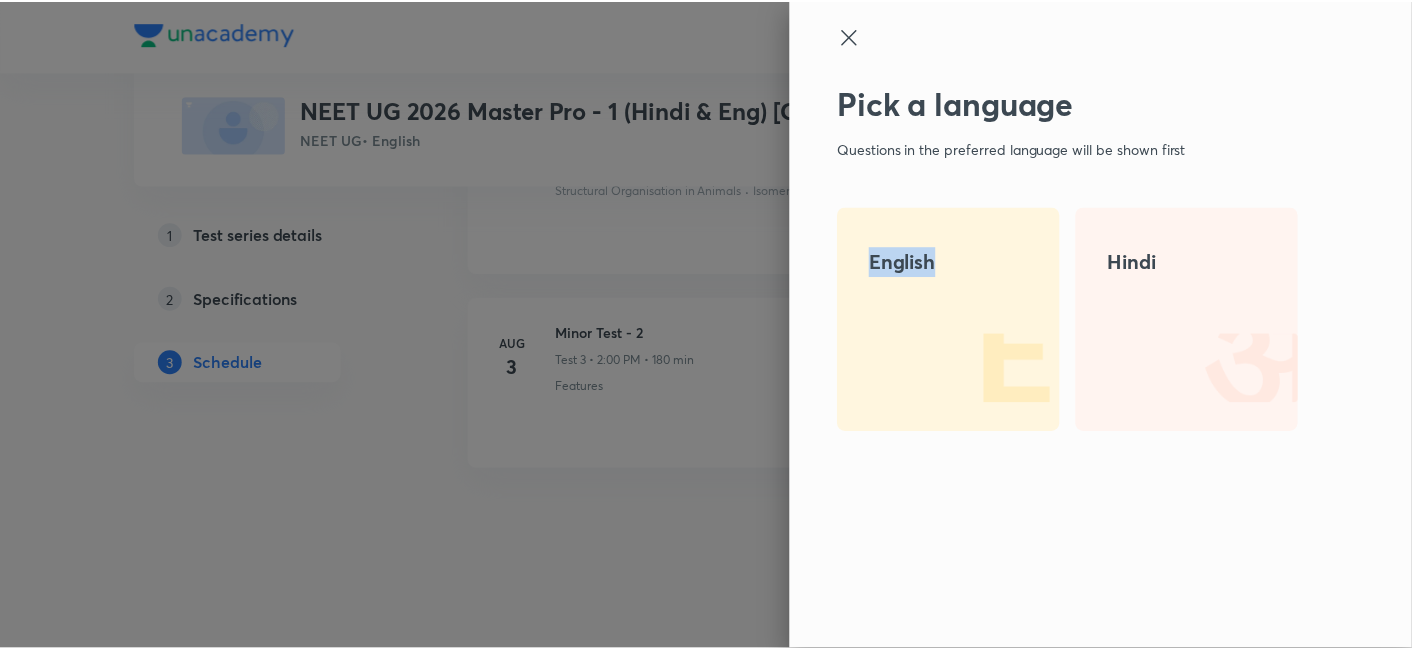 scroll, scrollTop: 0, scrollLeft: 0, axis: both 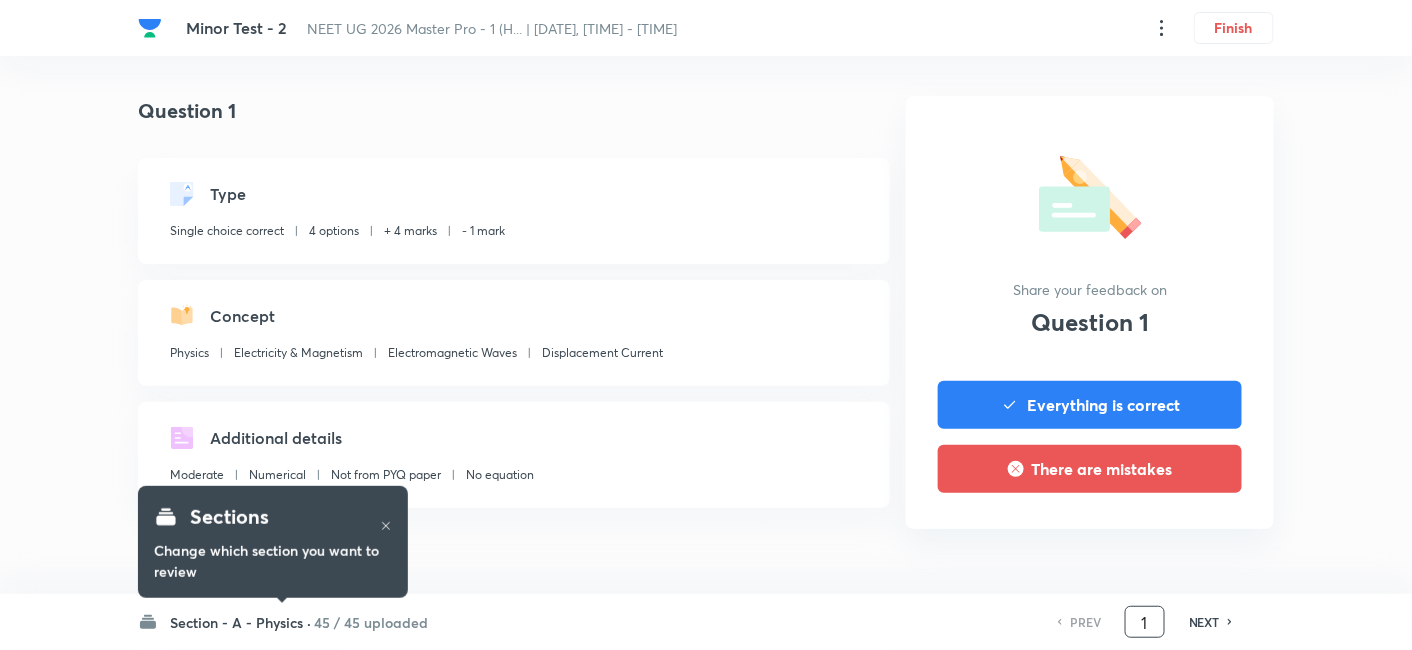 drag, startPoint x: 1154, startPoint y: 621, endPoint x: 1038, endPoint y: 630, distance: 116.34862 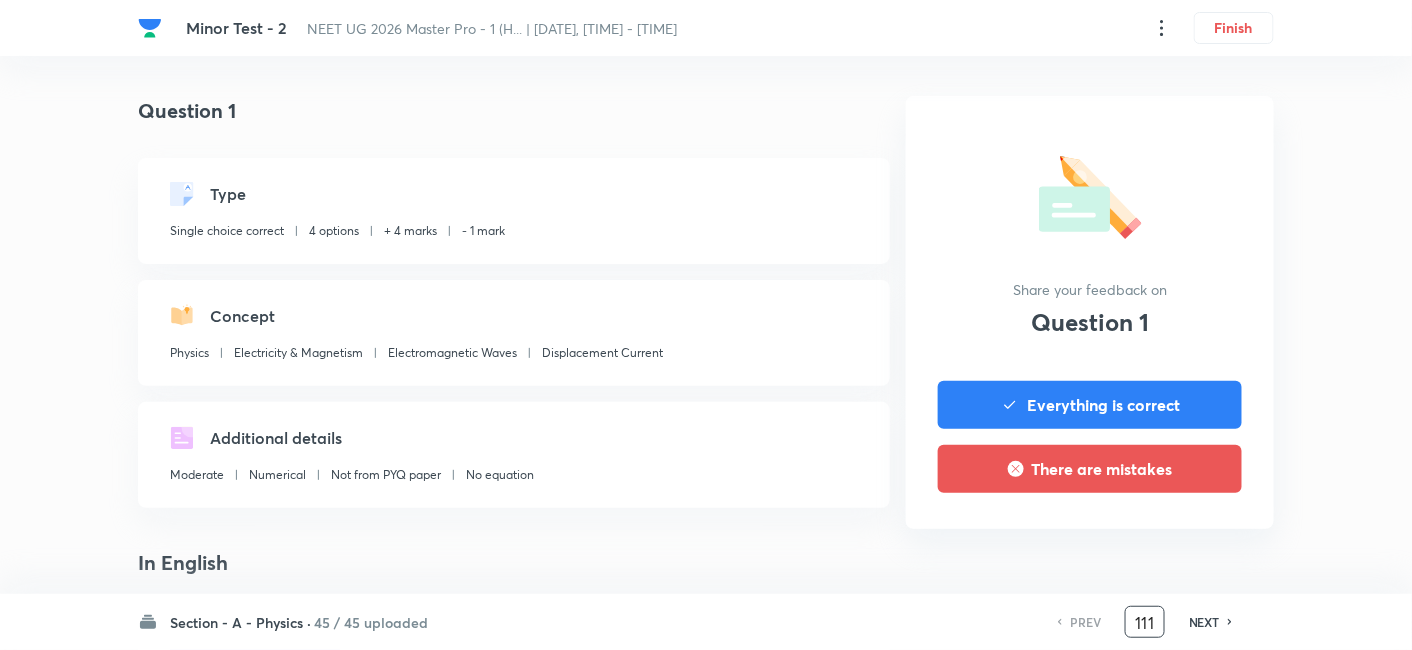 type on "111" 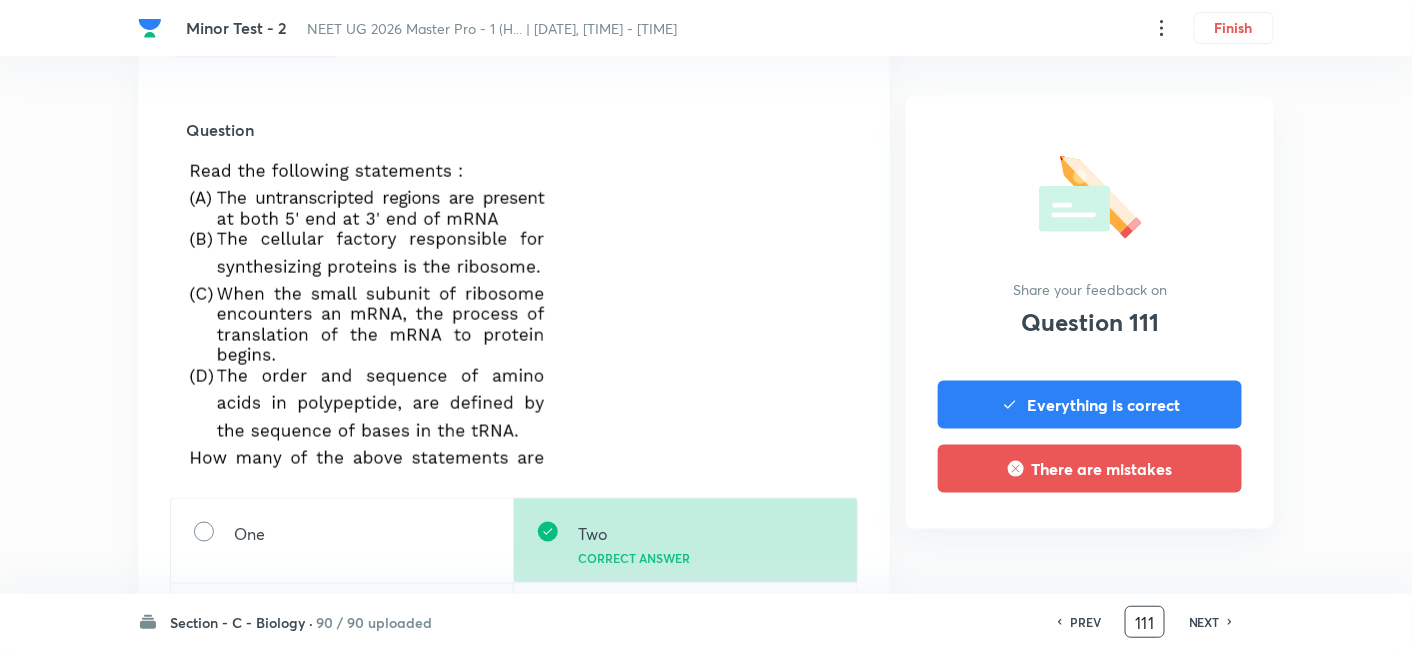 scroll, scrollTop: 666, scrollLeft: 0, axis: vertical 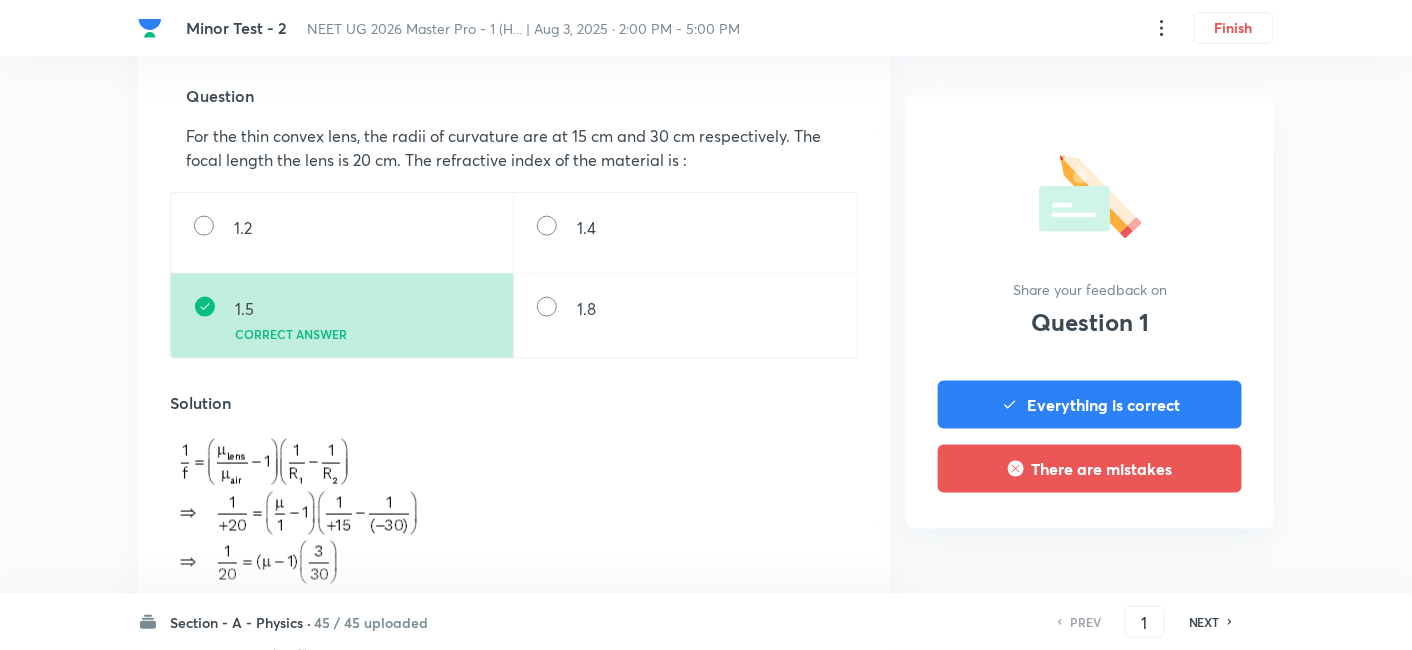 click on "Minor Test - 2 NEET UG 2026 Master Pro - 1 (H... | Aug 3, 2025 · 2:00 PM - 5:00 PM Finish Question 1 Type Single choice correct 4 options + 4 marks - 1 mark Concept Physics Electricity & Magnetism Electromagnetic Waves Displacement Current Additional details Moderate Numerical Not from PYQ paper No equation In English Web preview Question For the thin convex lens, the radii of curvature are at 15 cm and 30 cm respectively. The focal length the lens is 20 cm. The refractive index of the material is : 1.2 1.4 1.5 Correct answer 1.8 Solution Mobile preview Question For the thin convex lens, the radii of curvature are at 15 cm and 30 cm respectively. The focal length the lens is 20 cm. The refractive index of the material is : 1.2 1.4 1.5 Correct answer 1.8 Solution In Hindi Web preview Question 1.2 1.4 1.5 Correct answer 1.8 Solution Mobile preview Question 1.2 1.4 1.5 Correct answer 1.8 Solution Share your feedback on Question 1 Everything is correct There are mistakes Section - A - Physics · PREV 1 ​ NEXT" at bounding box center (706, 1536) 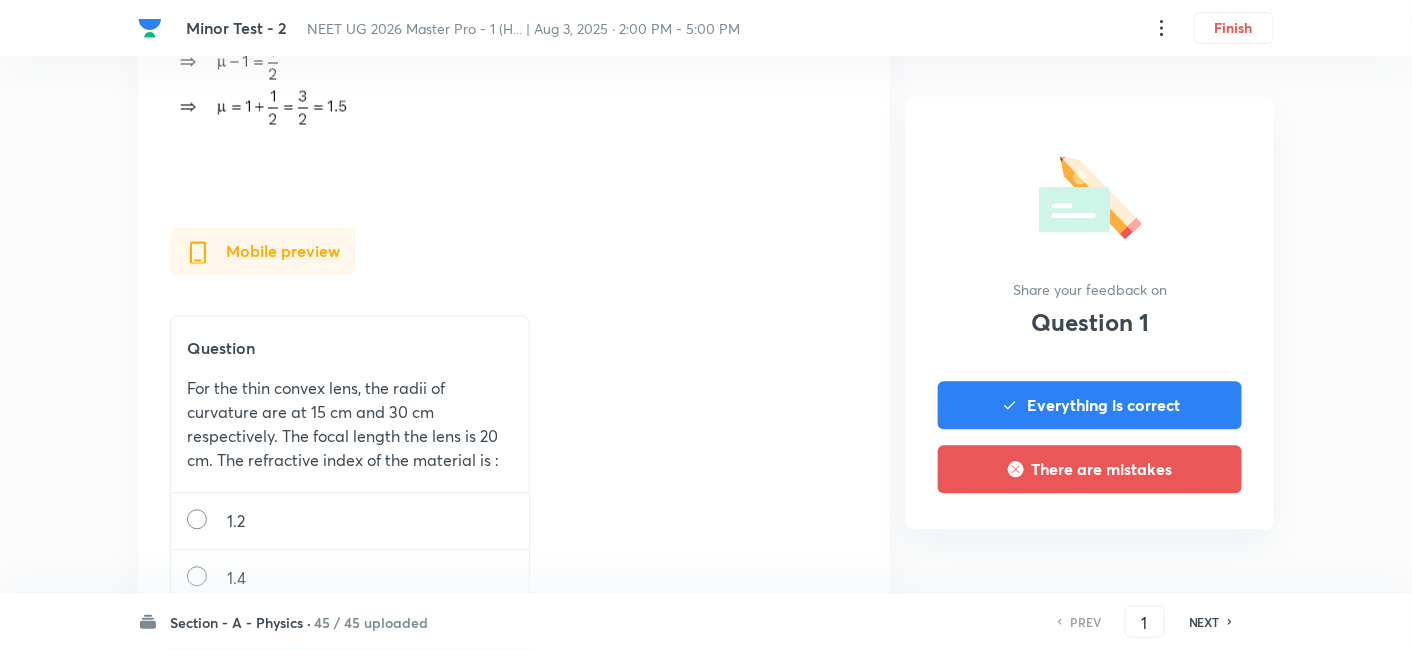 scroll, scrollTop: 1161, scrollLeft: 0, axis: vertical 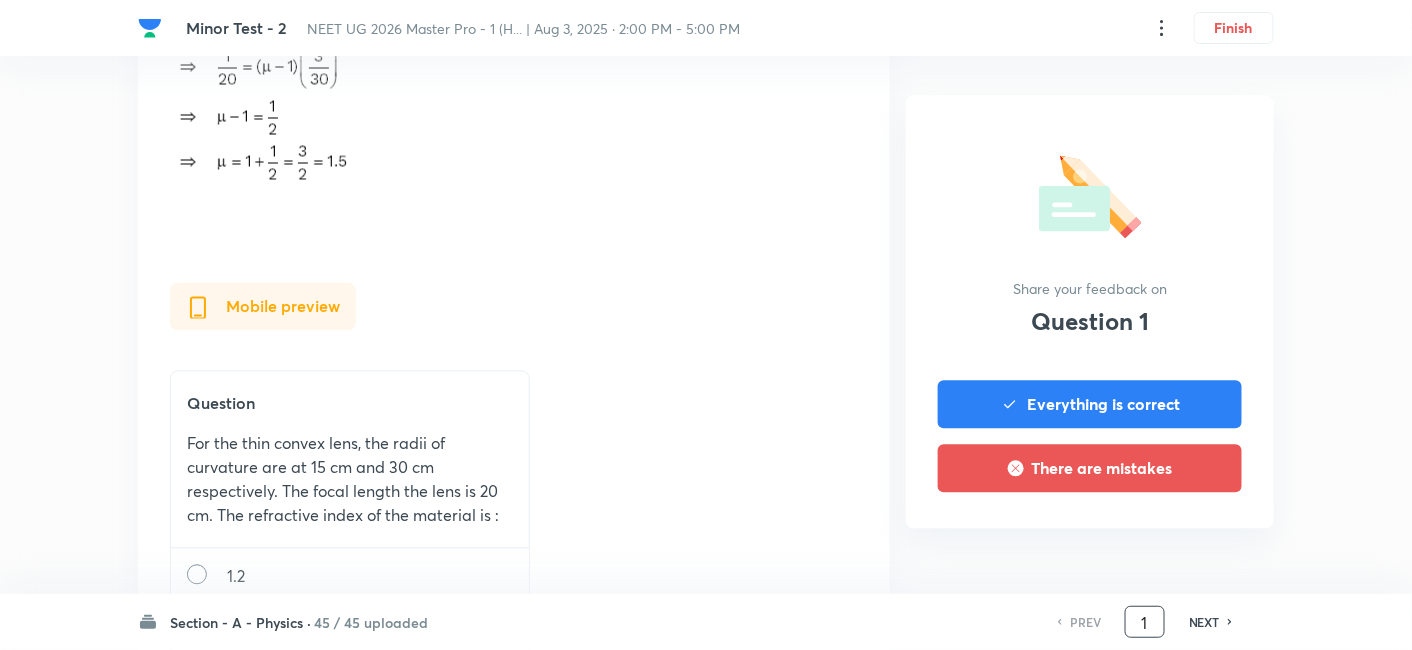click on "1" at bounding box center (1145, 622) 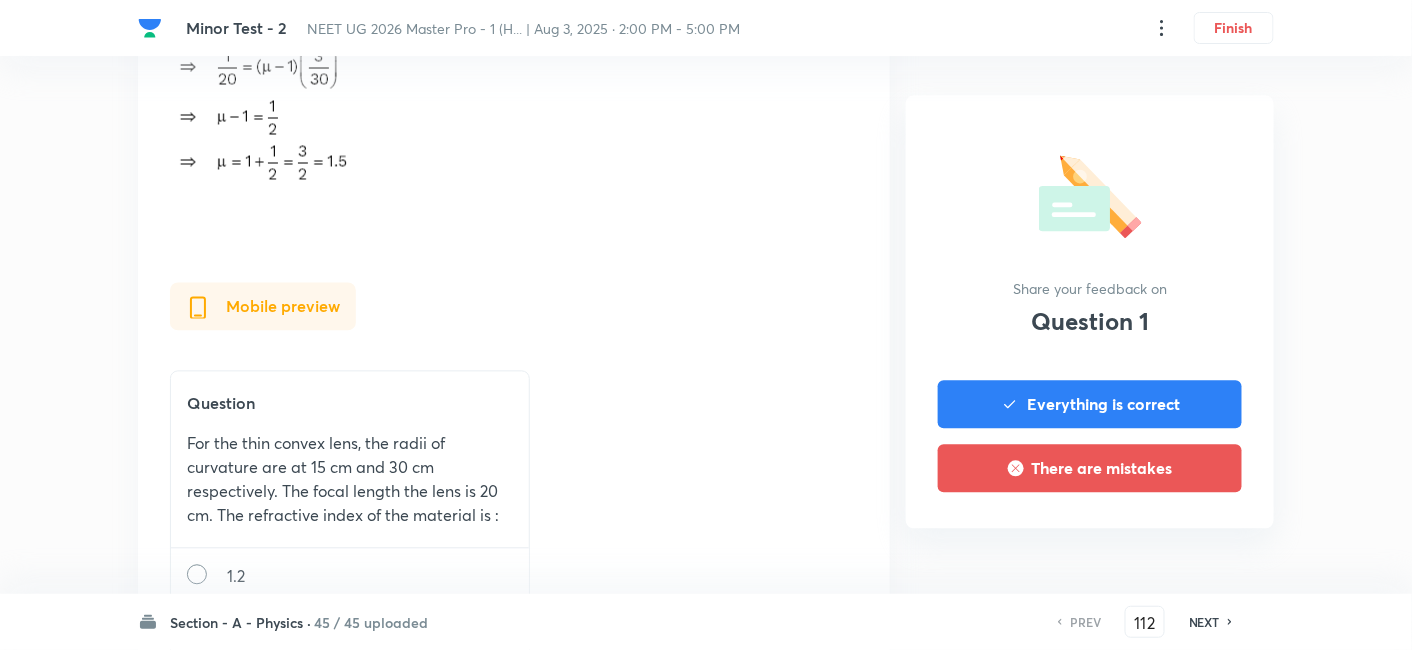 click on "NEXT" at bounding box center (1204, 622) 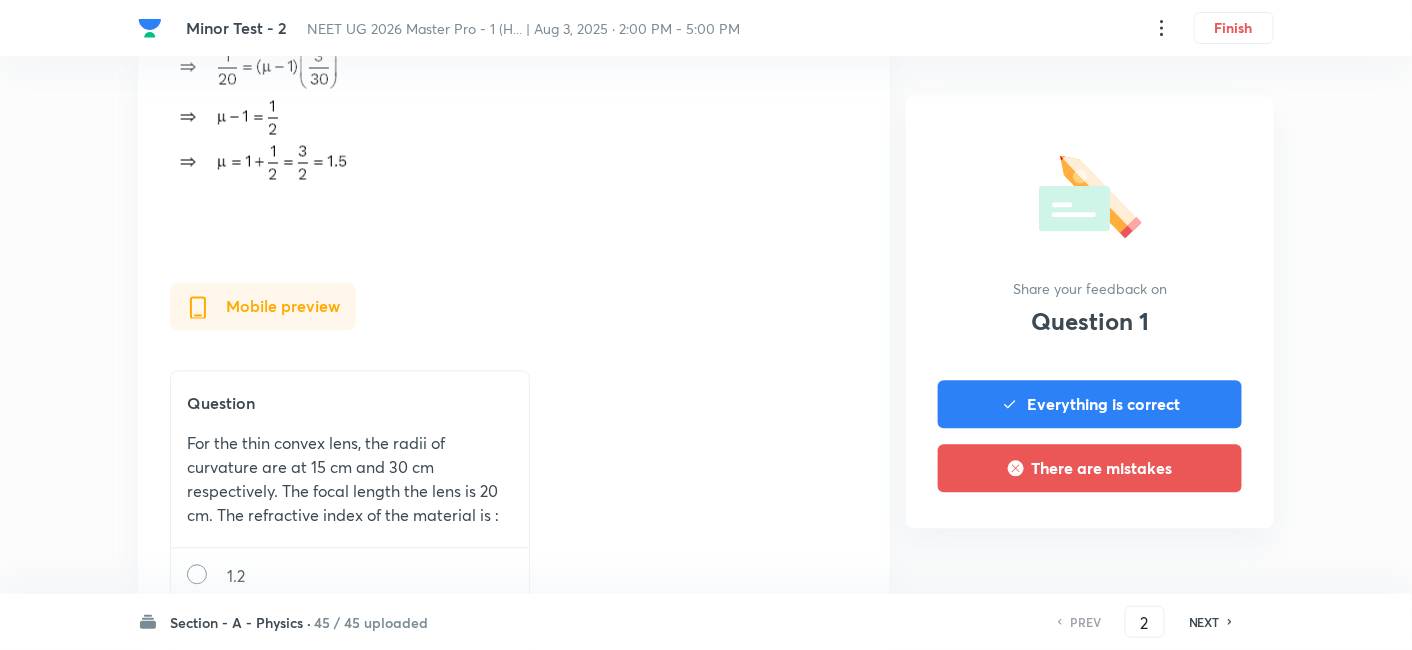 scroll, scrollTop: 0, scrollLeft: 0, axis: both 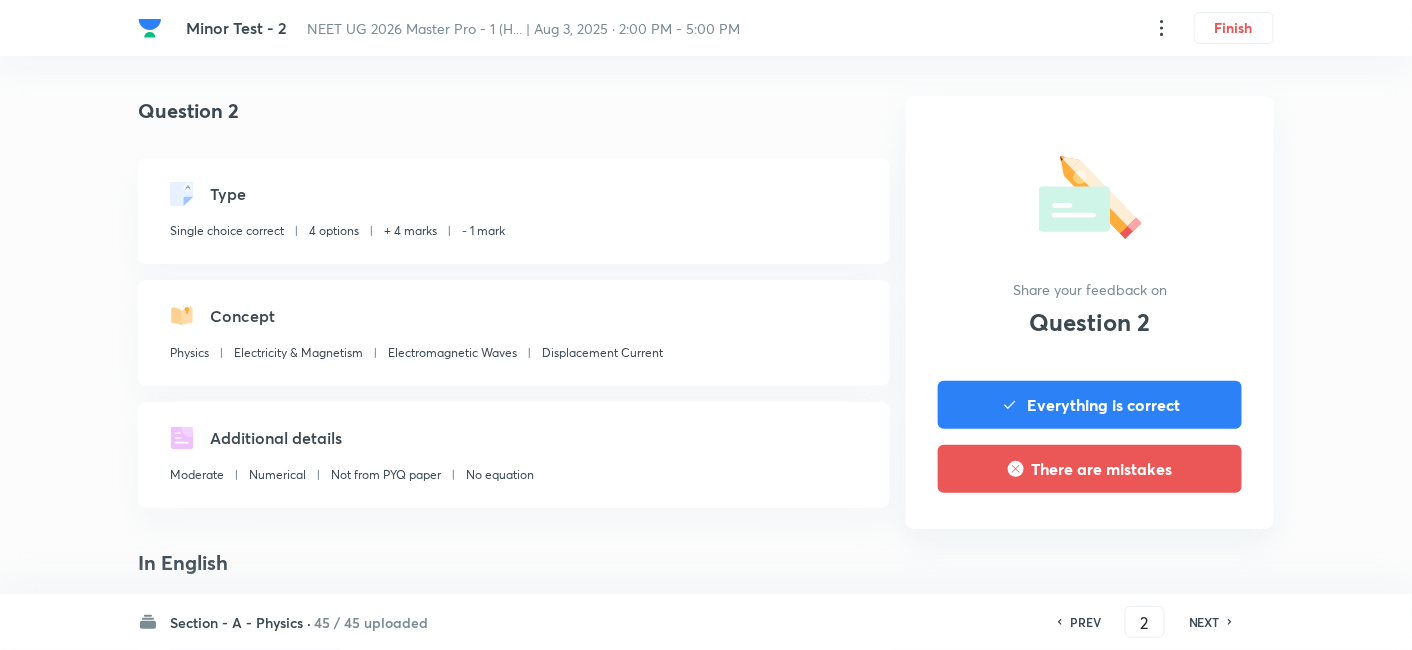 click on "NEXT" at bounding box center (1204, 622) 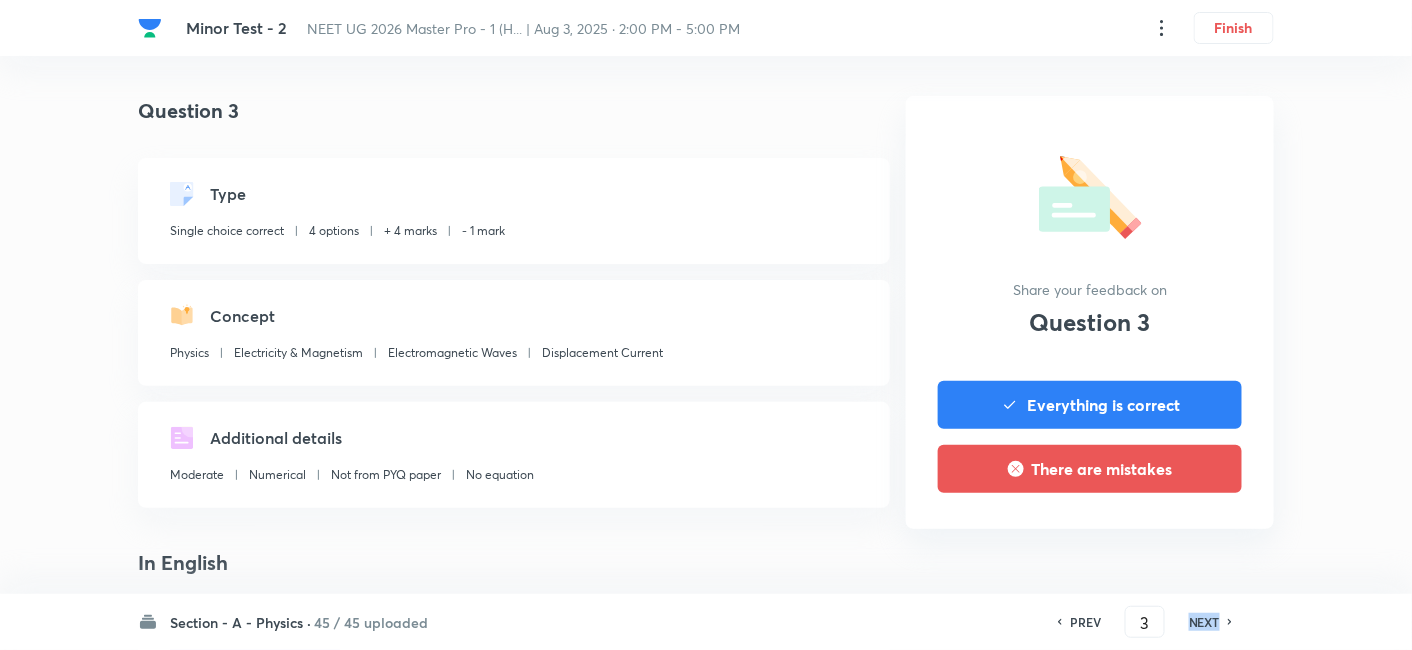 click on "NEXT" at bounding box center [1204, 622] 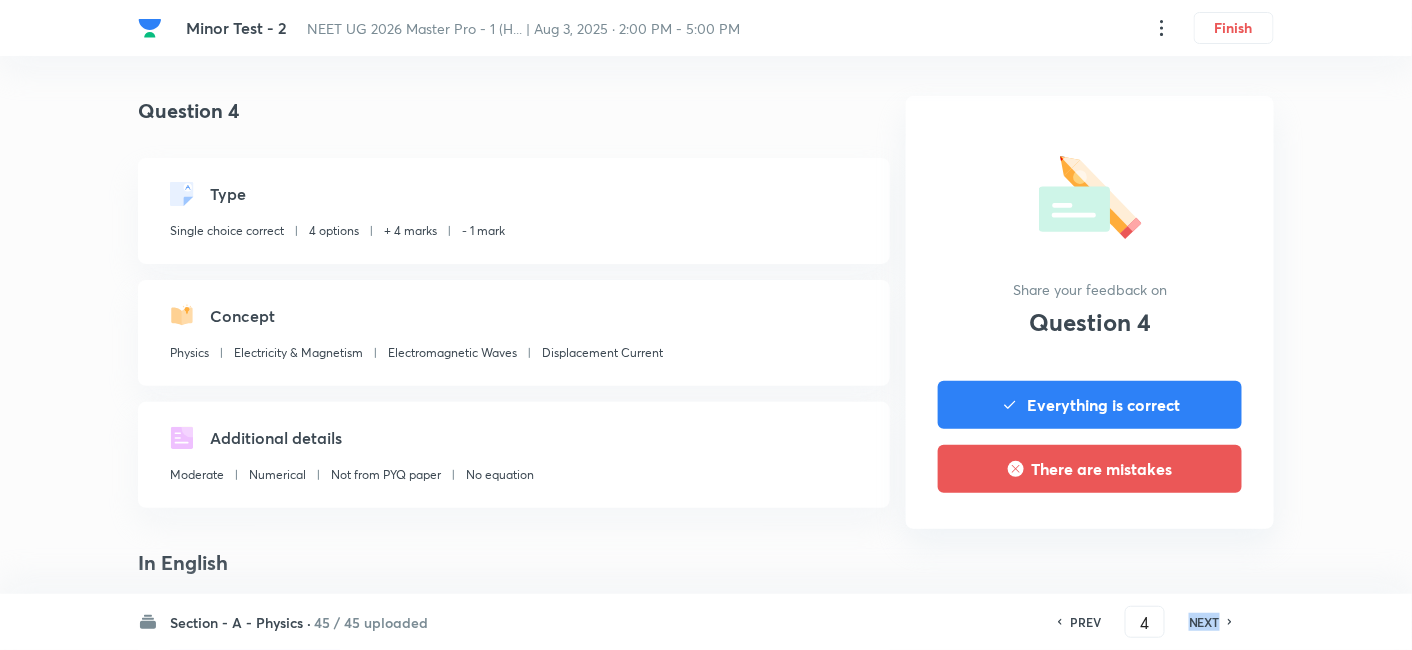click on "NEXT" at bounding box center (1204, 622) 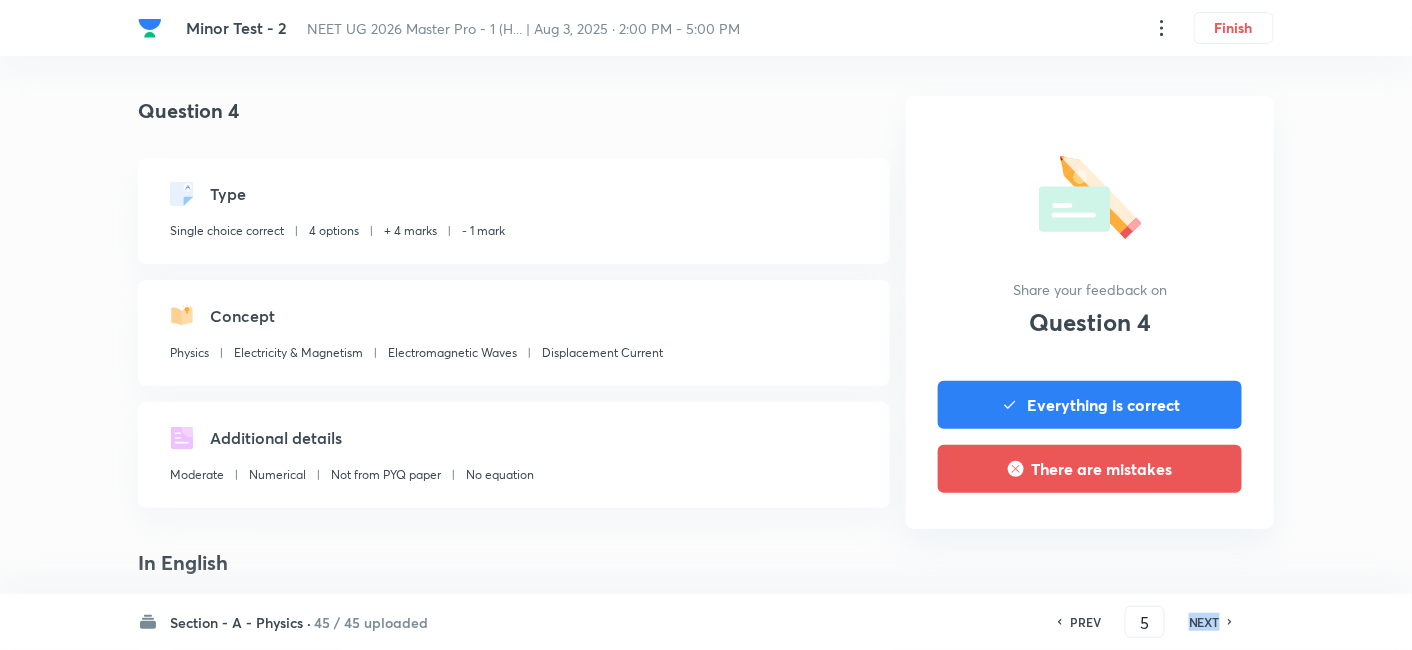 click on "NEXT" at bounding box center (1204, 622) 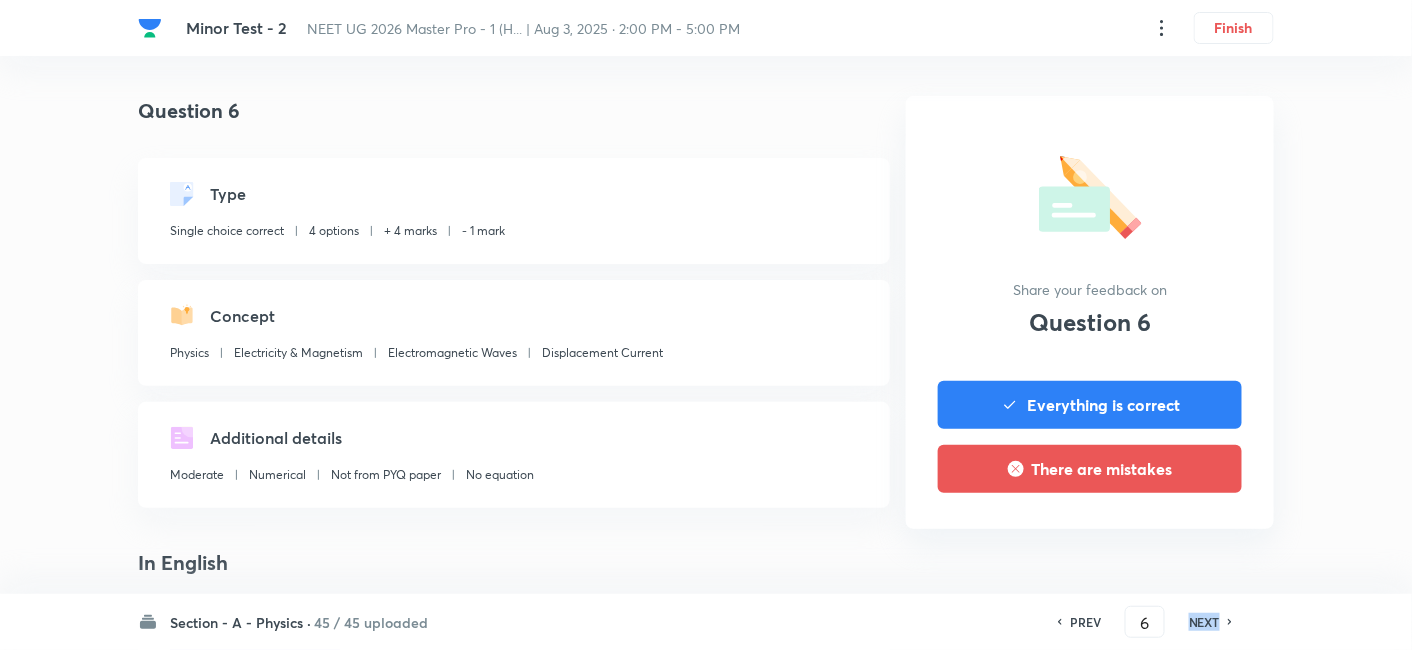 click on "NEXT" at bounding box center [1204, 622] 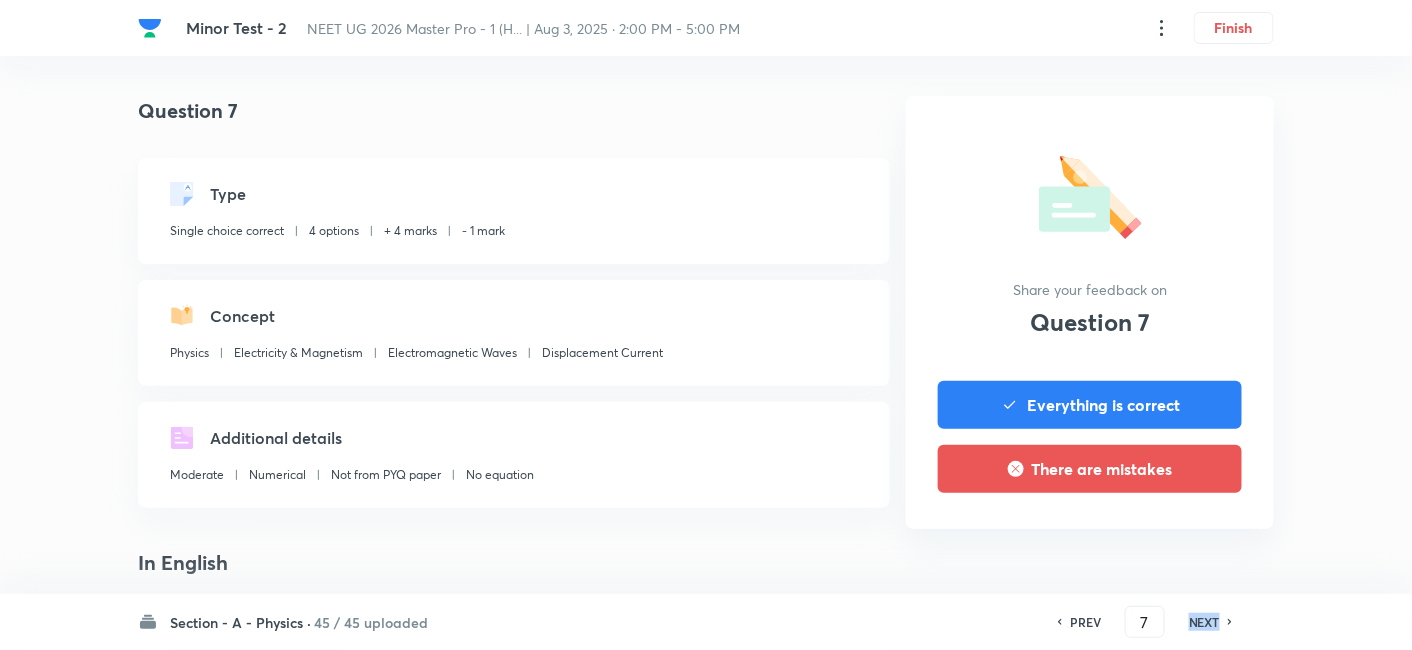 click on "NEXT" at bounding box center [1204, 622] 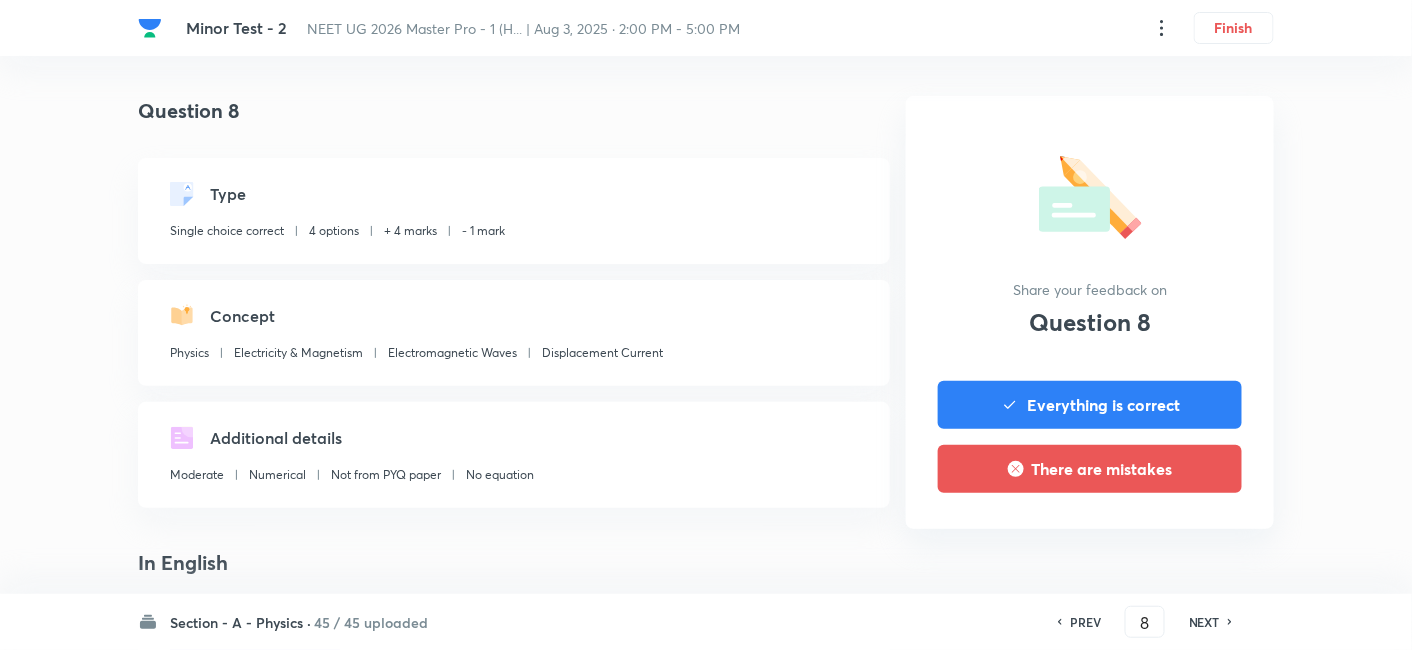 click on "PREV 8 ​ NEXT" at bounding box center (1145, 622) 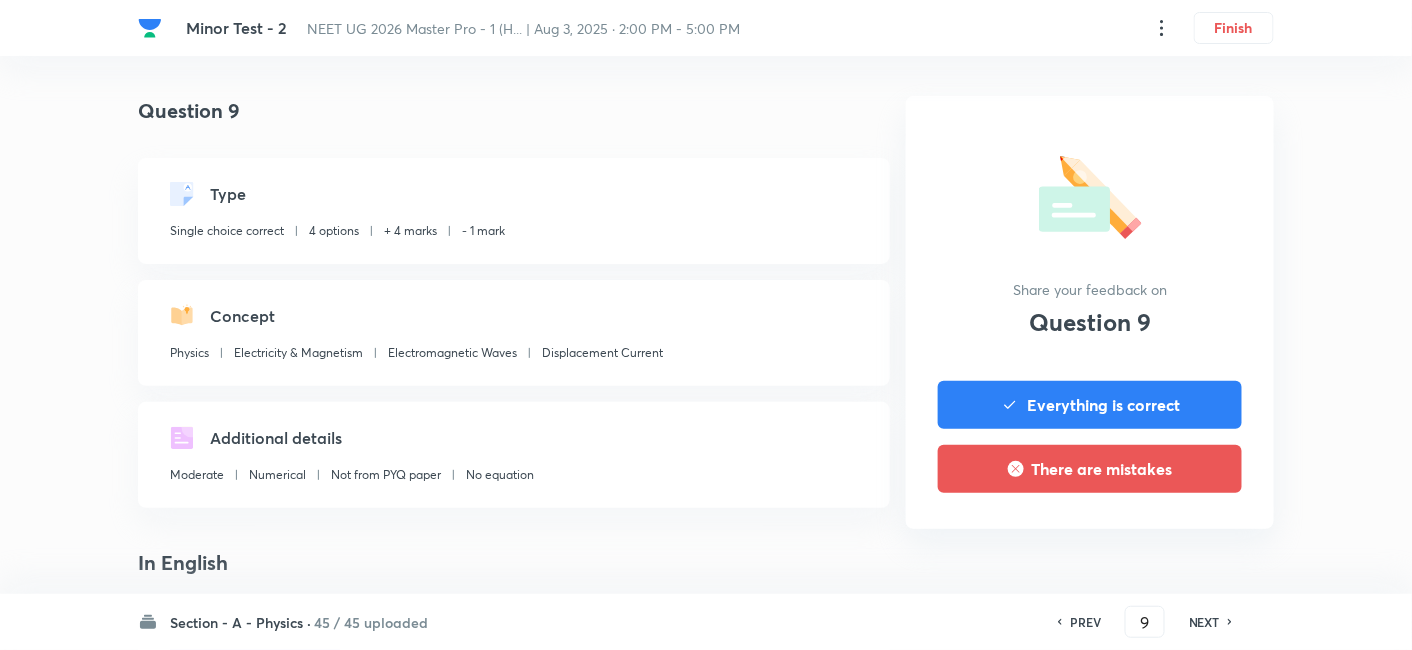 click on "NEXT" at bounding box center (1204, 622) 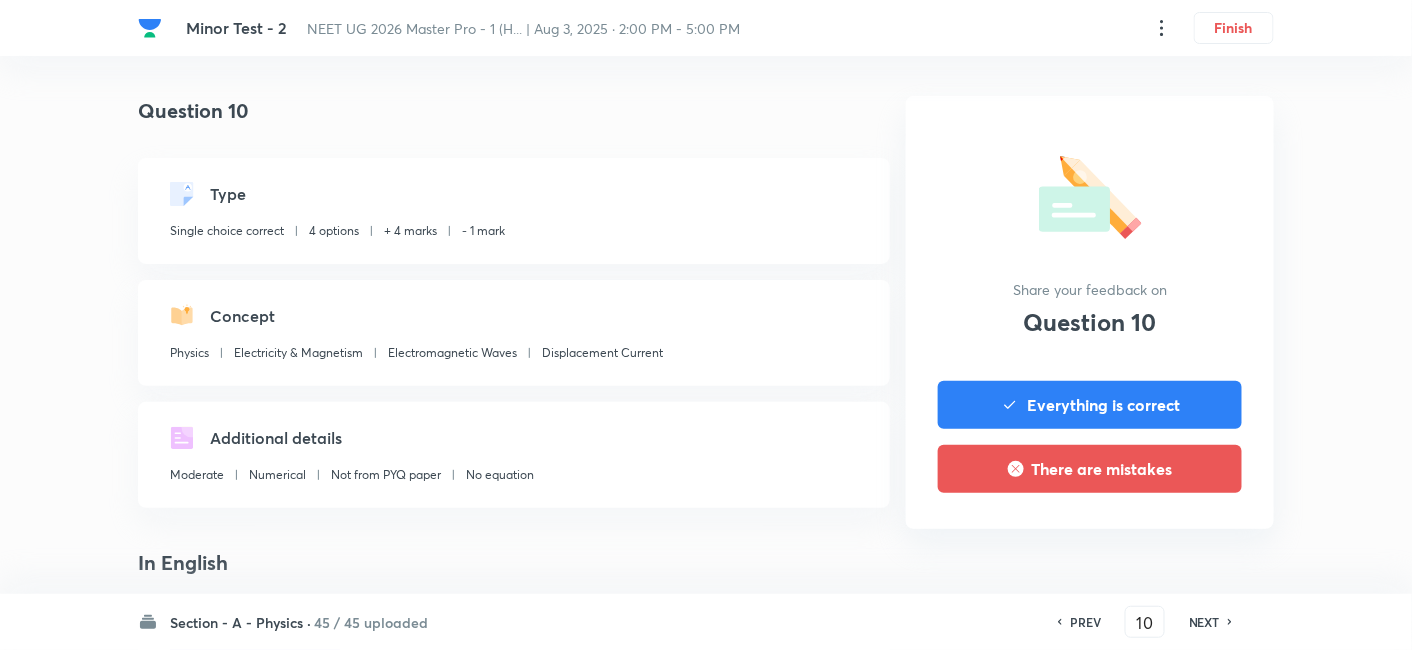 click on "NEXT" at bounding box center (1204, 622) 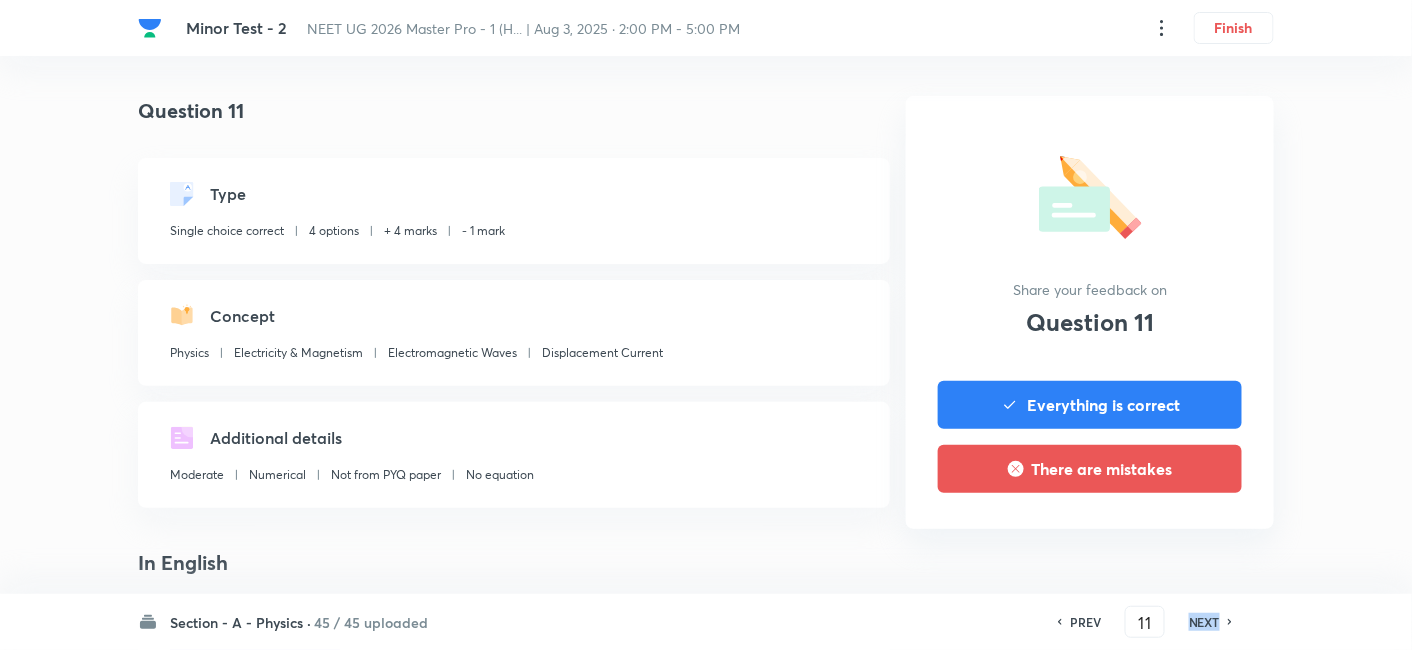 click on "NEXT" at bounding box center (1204, 622) 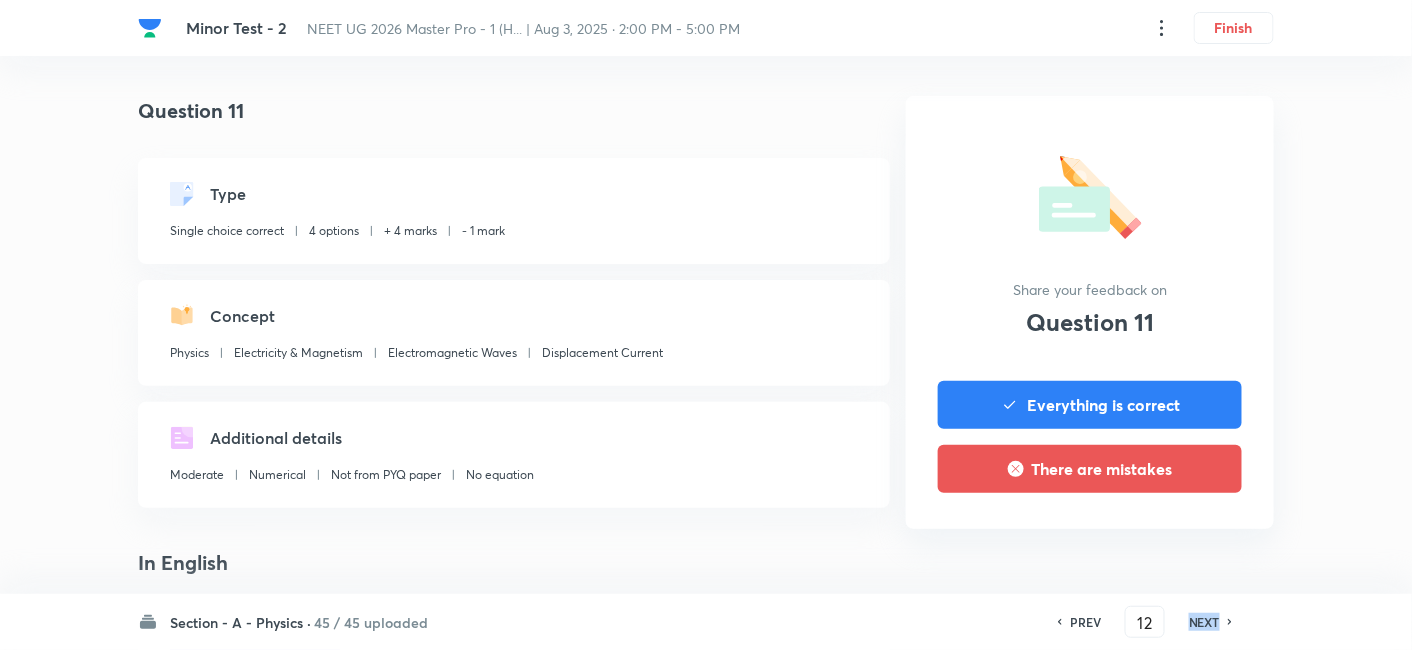 click on "NEXT" at bounding box center [1204, 622] 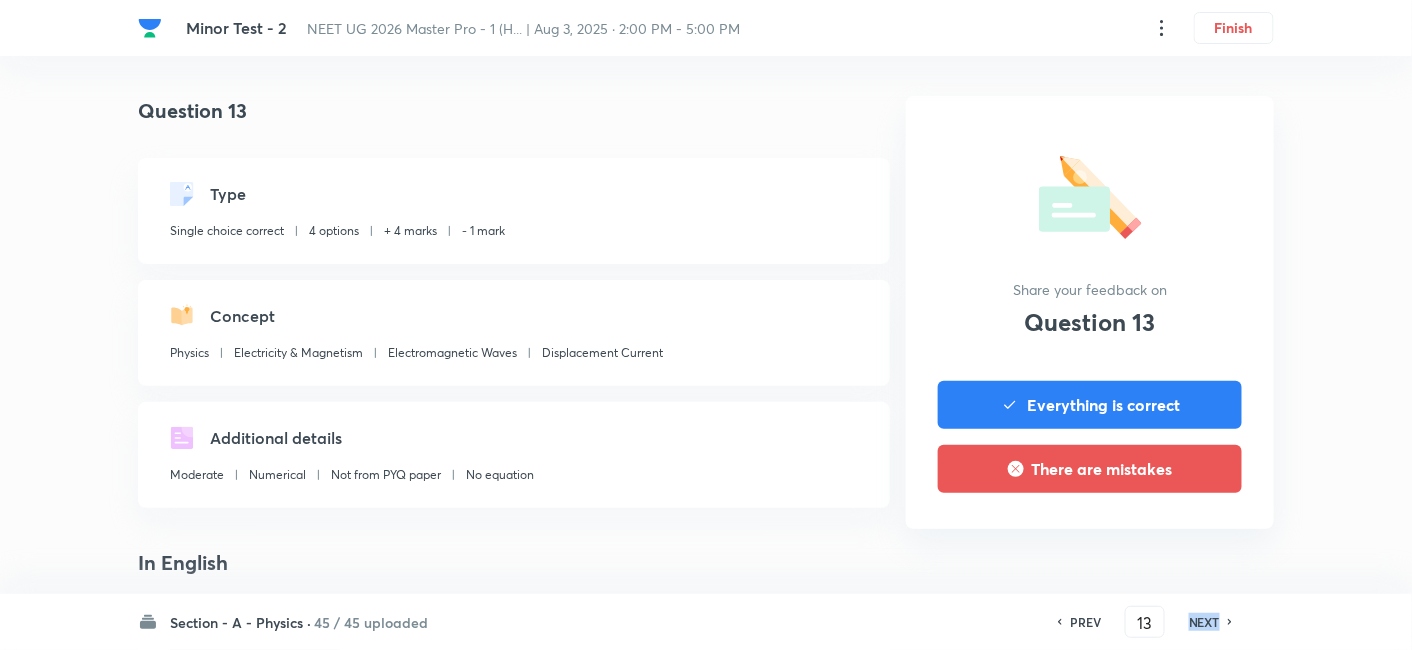 click on "NEXT" at bounding box center [1204, 622] 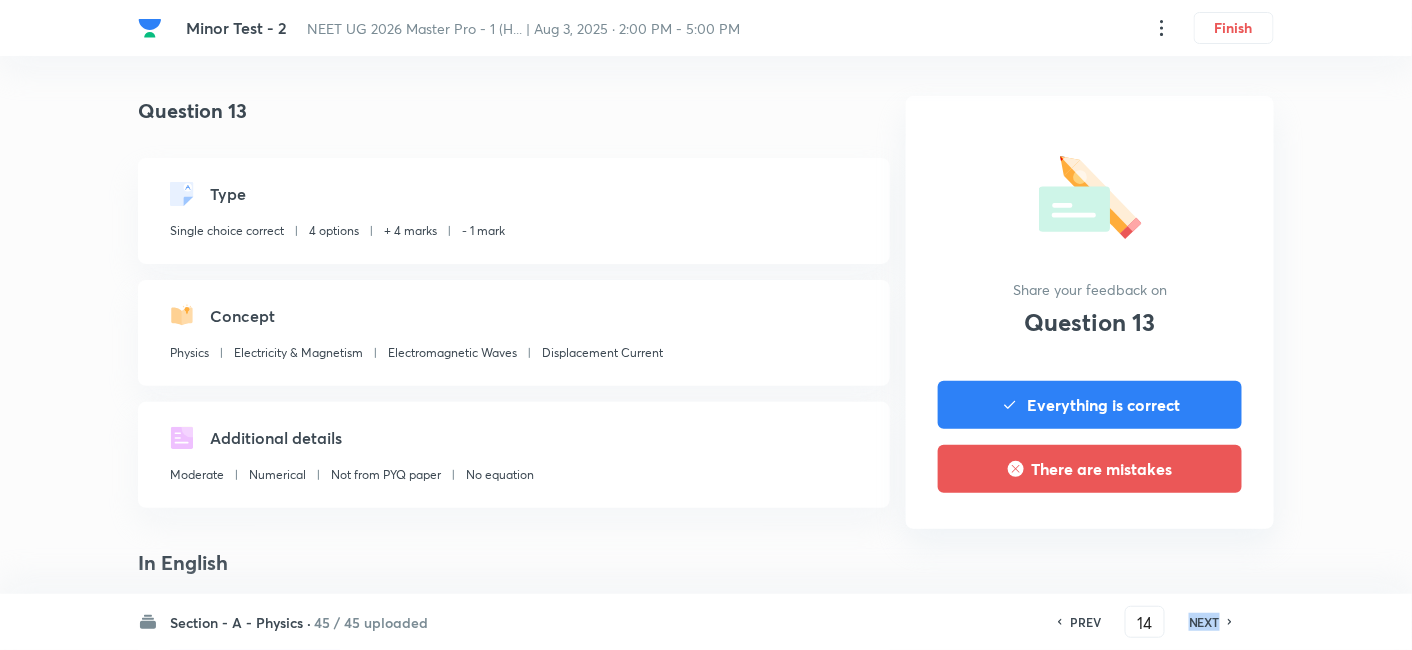 click on "NEXT" at bounding box center (1204, 622) 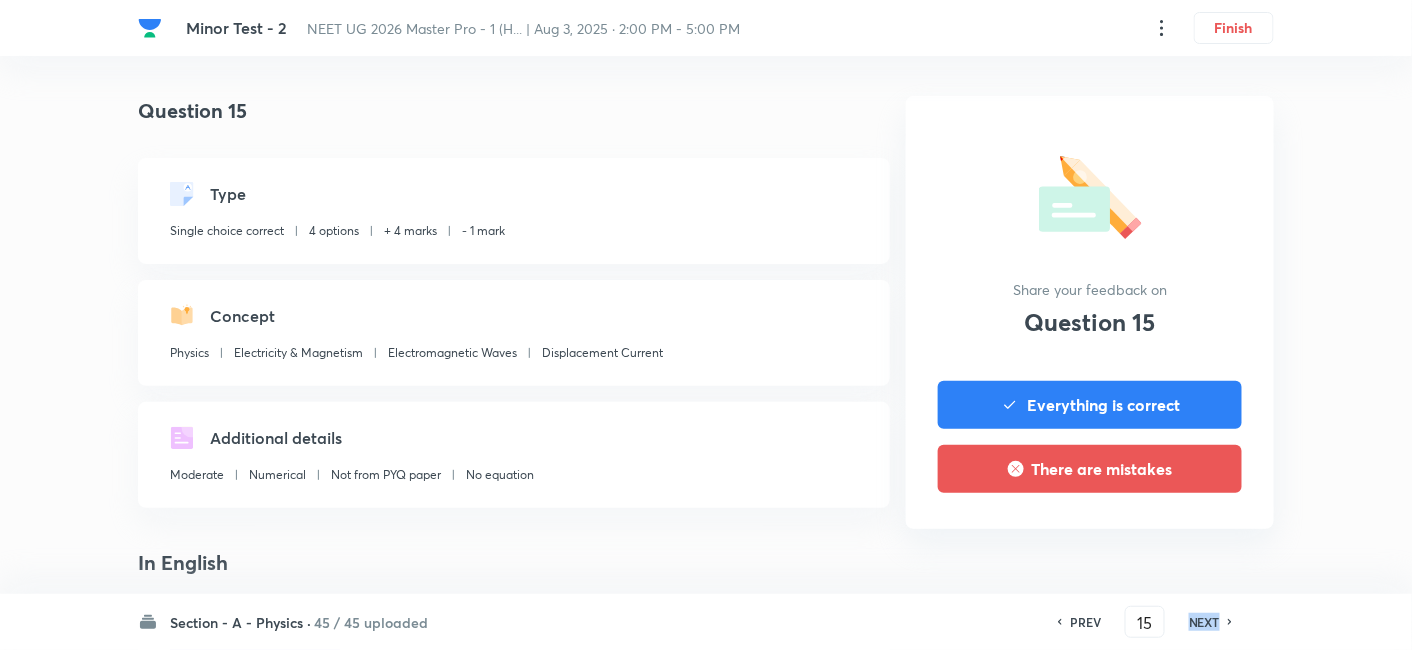 click on "NEXT" at bounding box center (1204, 622) 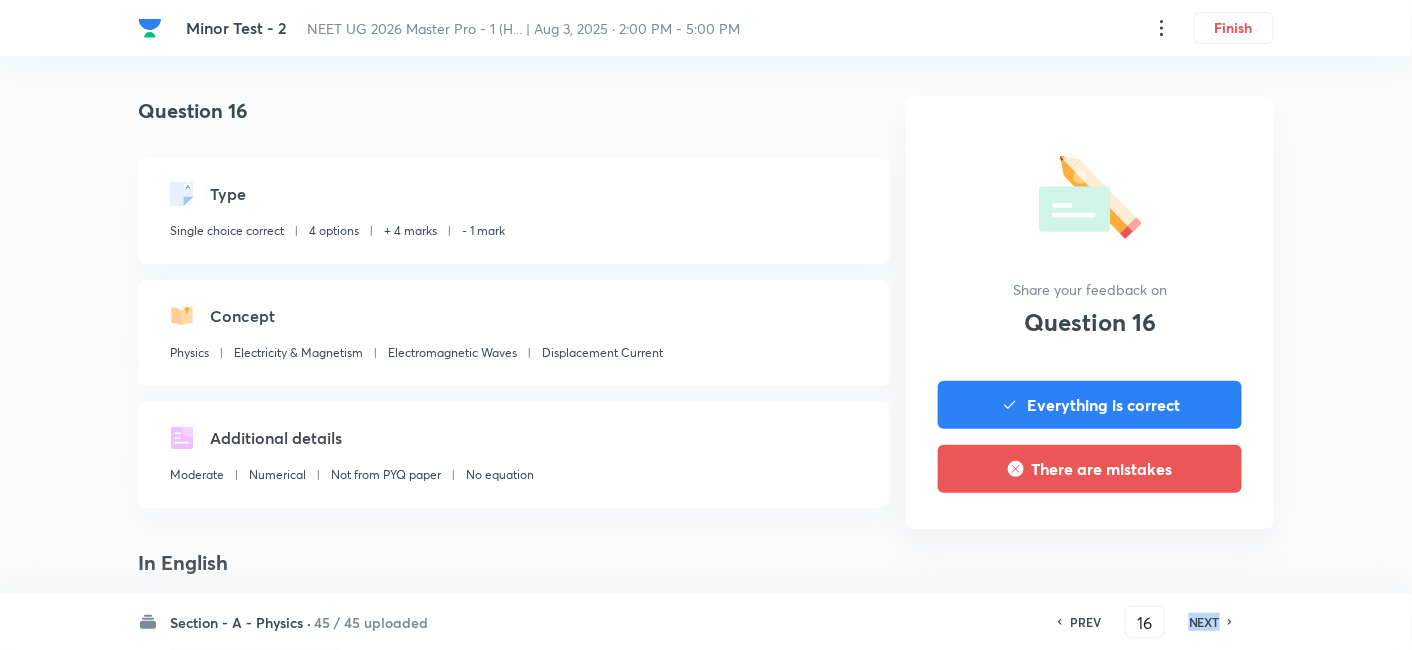 click on "NEXT" at bounding box center [1204, 622] 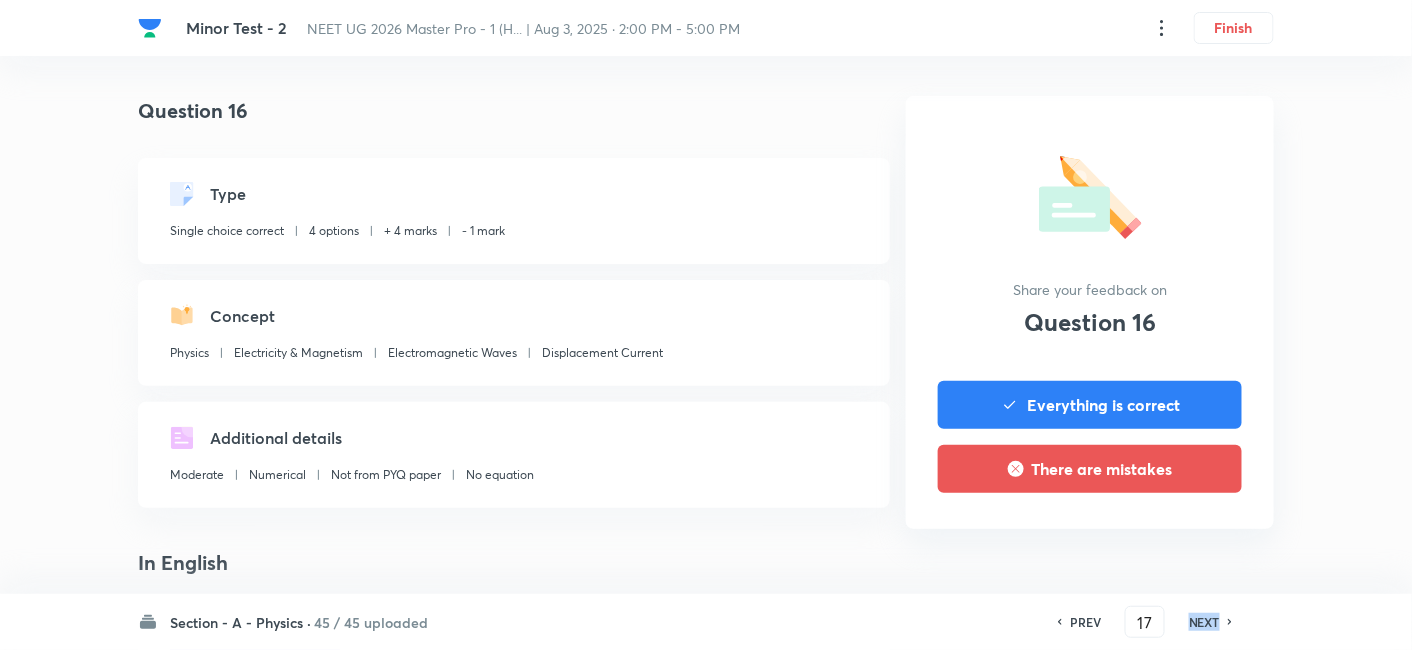 click on "NEXT" at bounding box center (1204, 622) 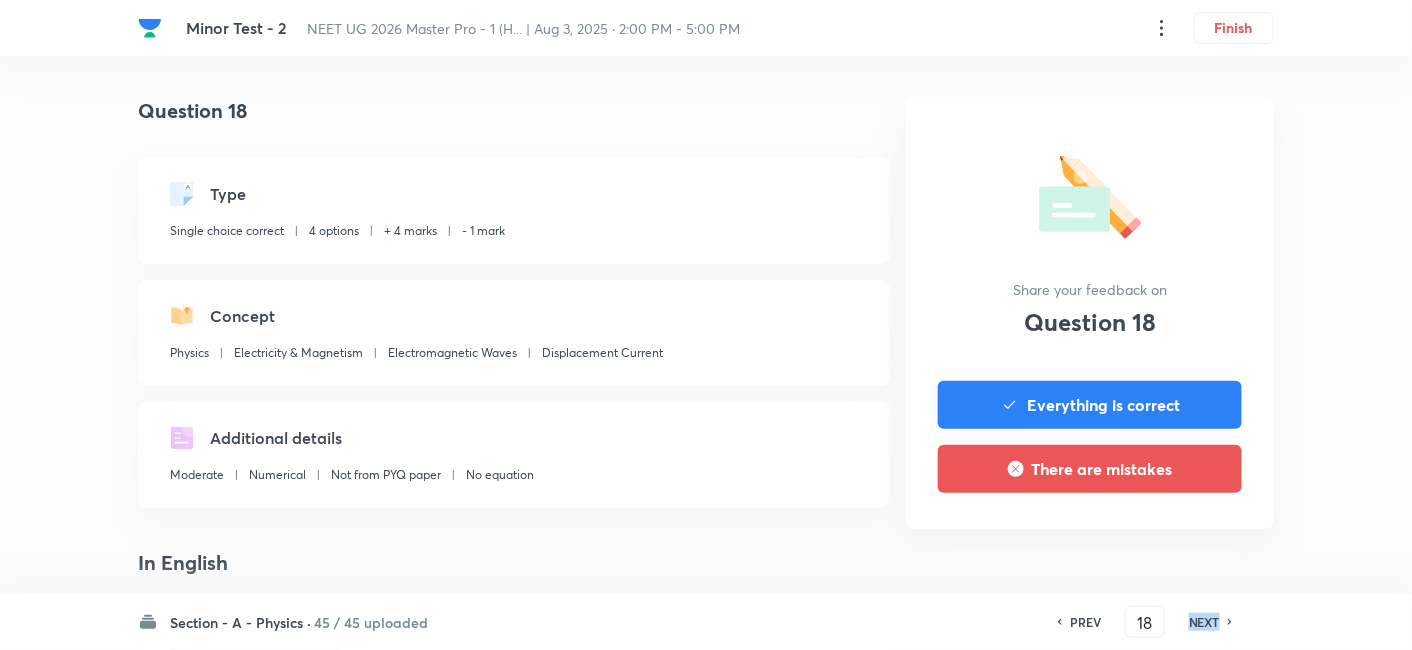 click on "NEXT" at bounding box center [1204, 622] 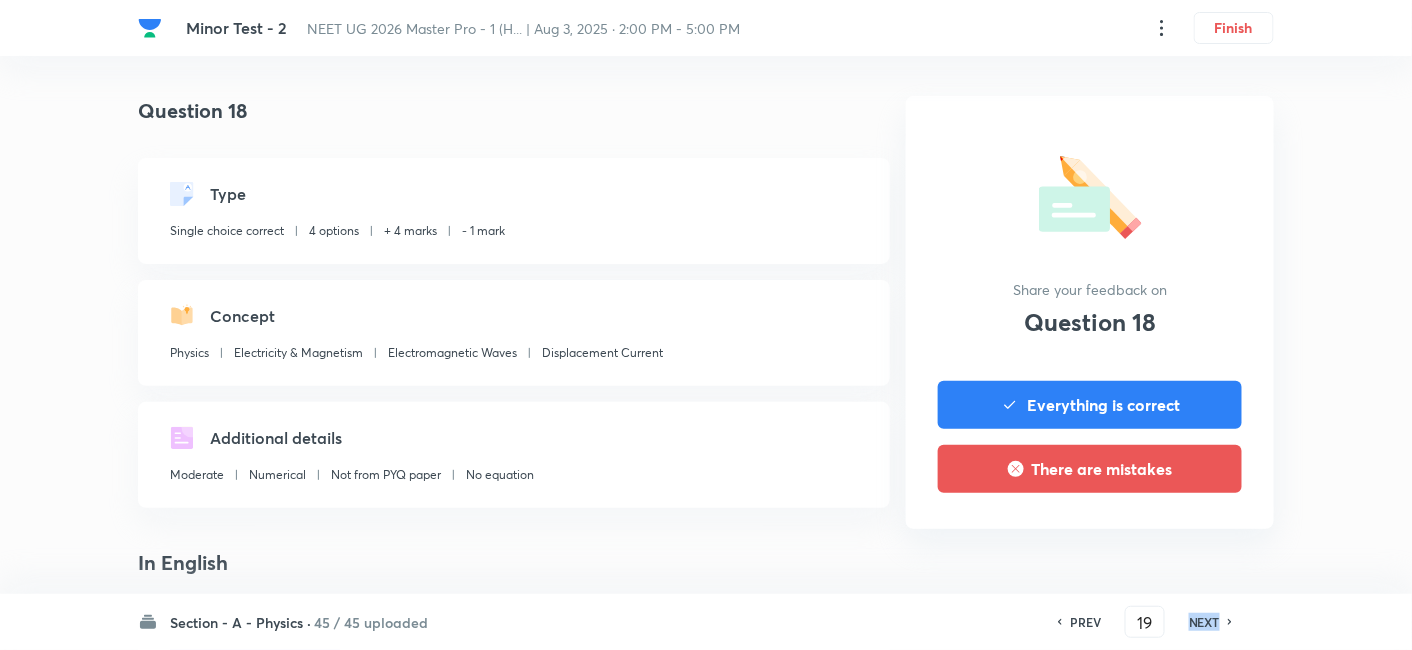 click on "NEXT" at bounding box center (1204, 622) 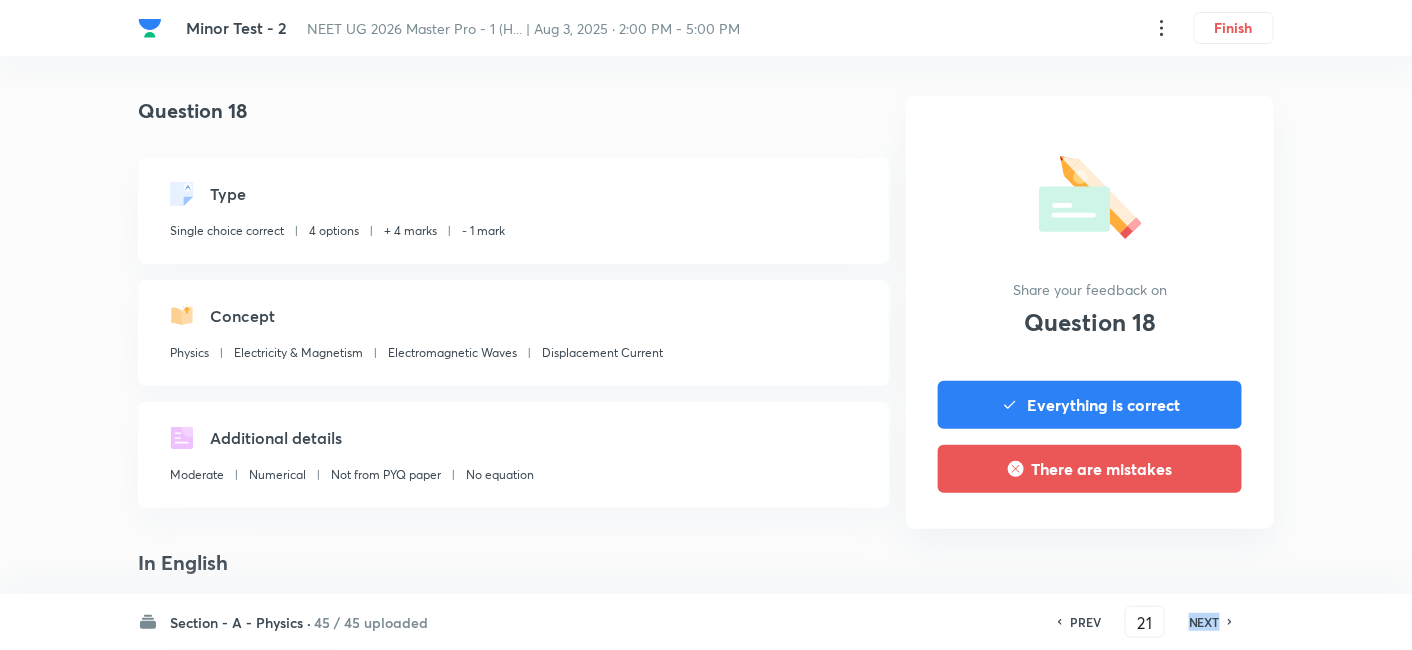 click on "NEXT" at bounding box center [1204, 622] 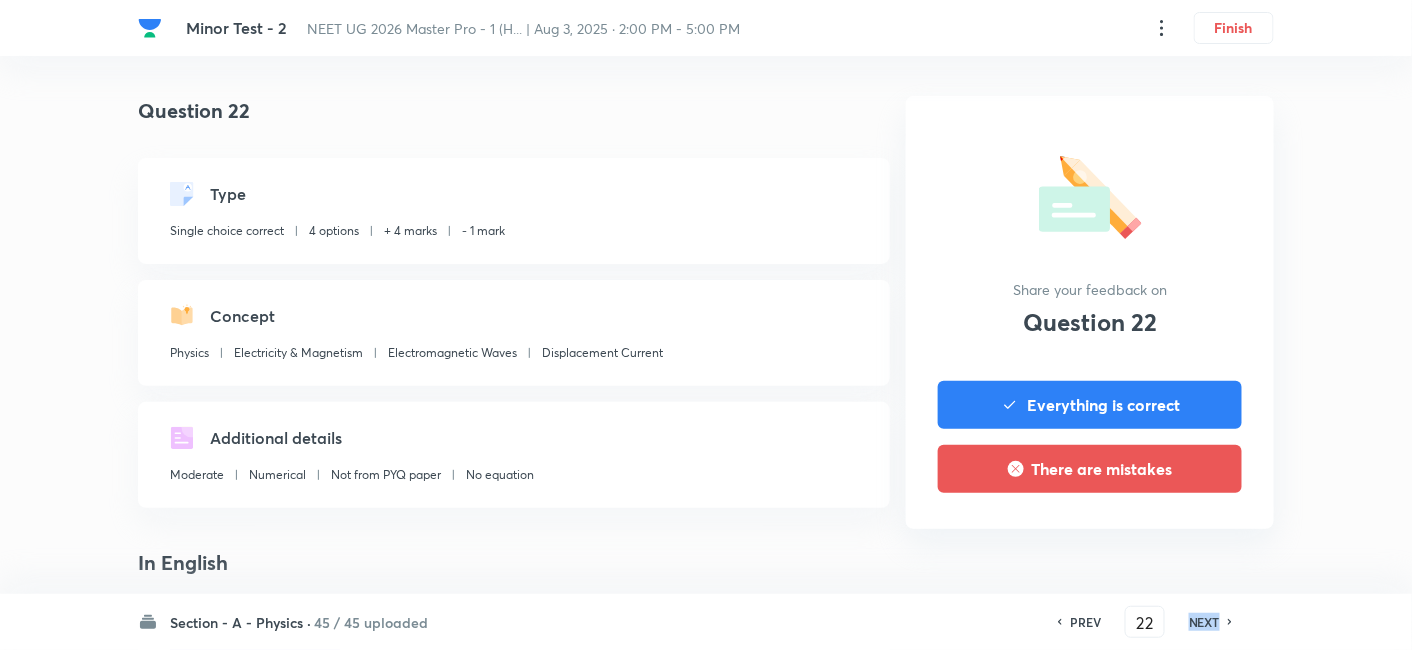 click on "NEXT" at bounding box center (1204, 622) 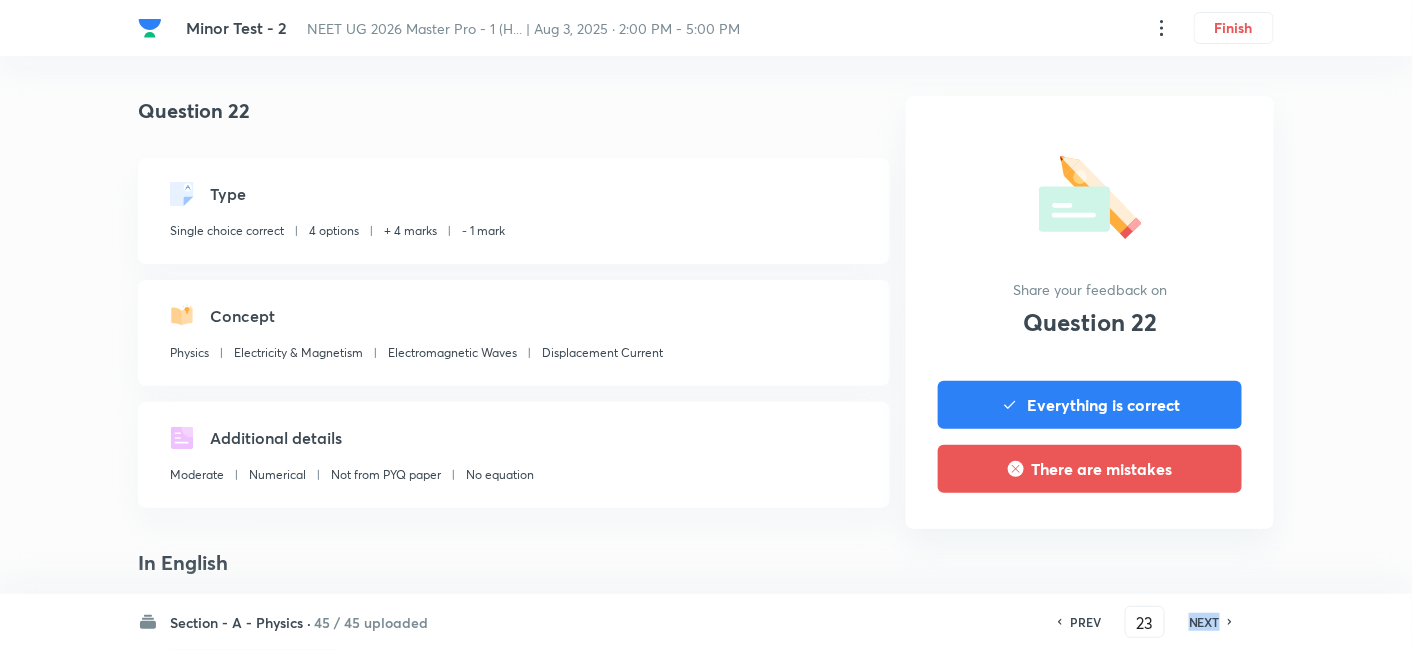 click on "NEXT" at bounding box center [1204, 622] 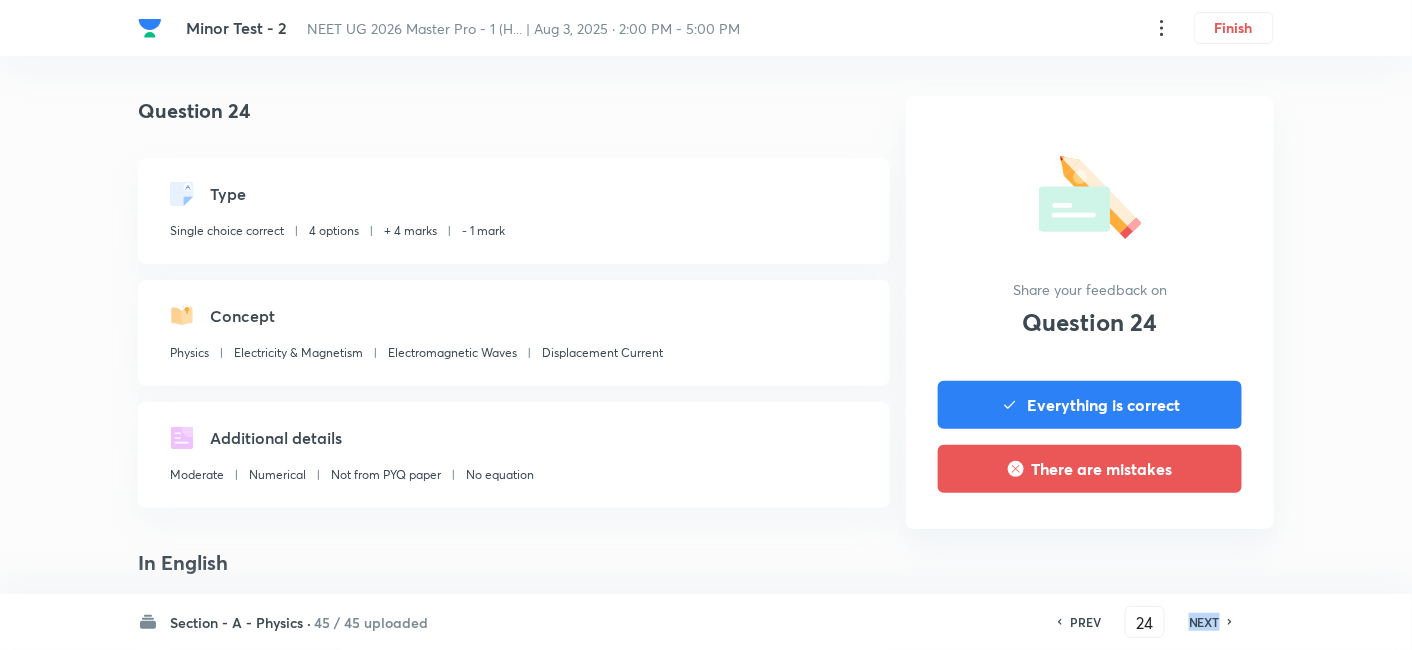 click on "NEXT" at bounding box center [1204, 622] 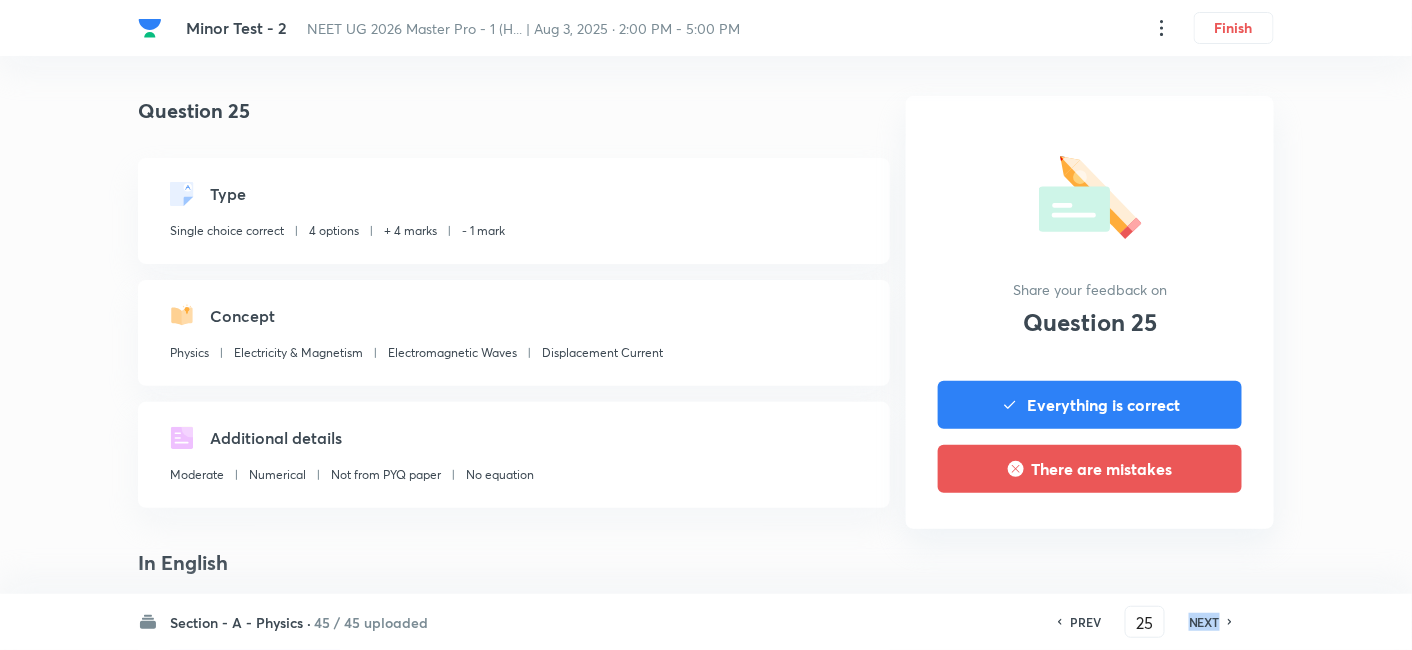click on "NEXT" at bounding box center (1204, 622) 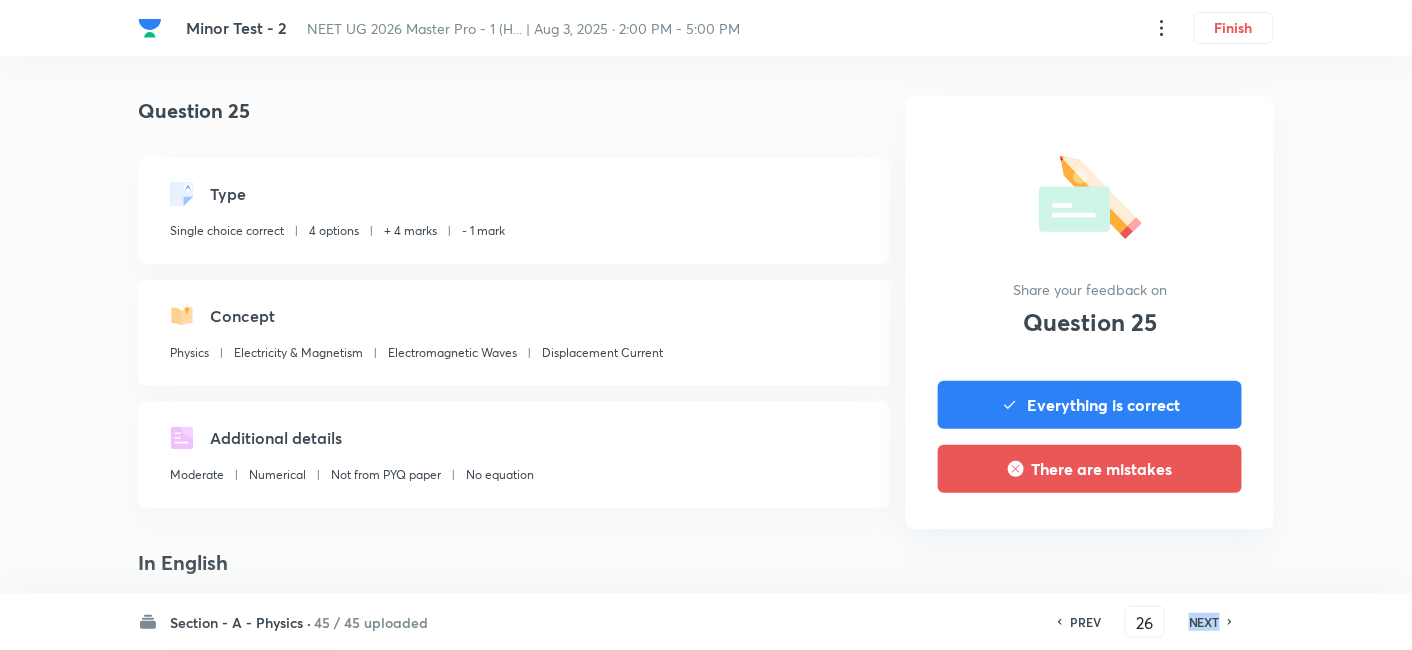 click on "NEXT" at bounding box center (1204, 622) 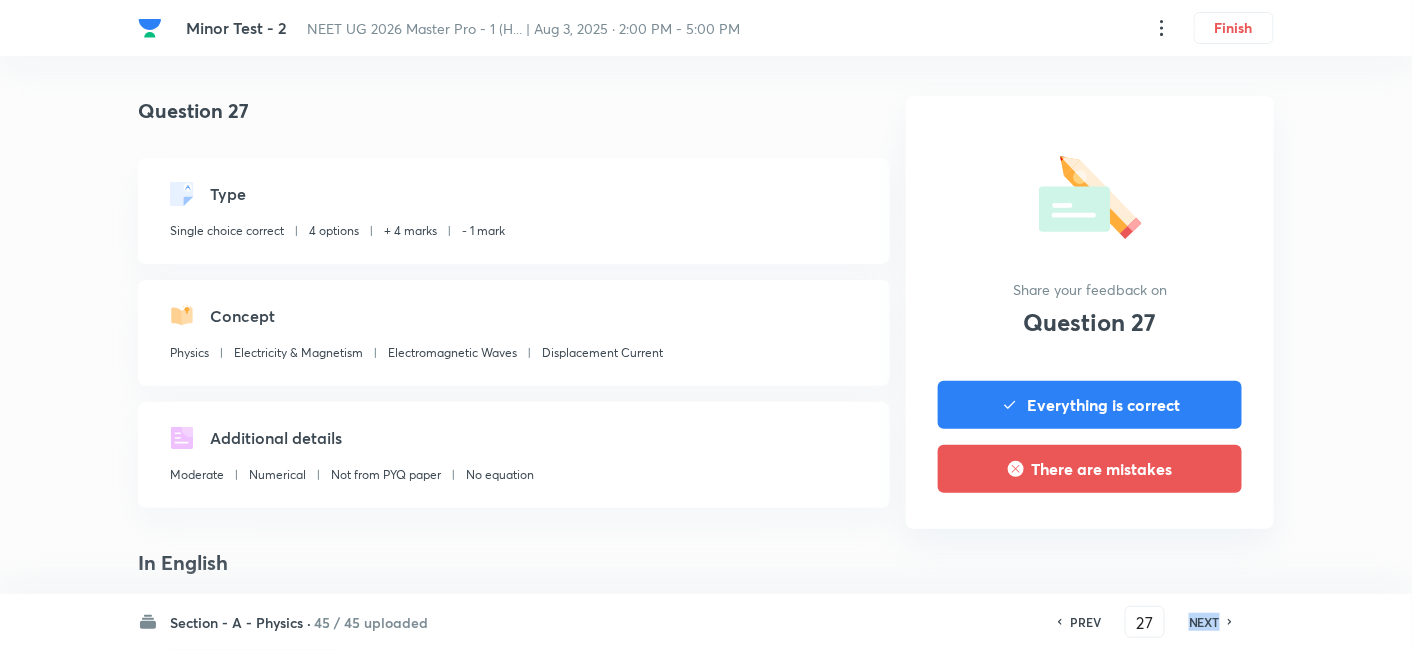 click on "NEXT" at bounding box center [1204, 622] 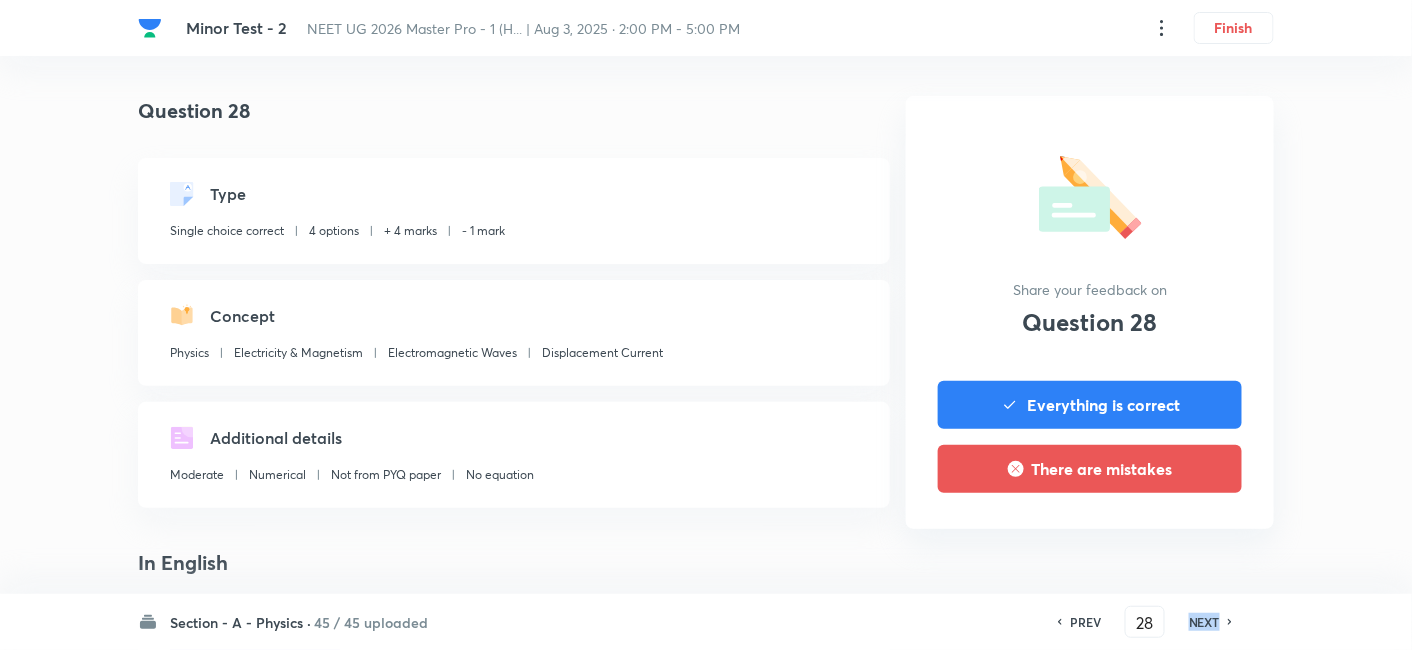 click on "NEXT" at bounding box center [1204, 622] 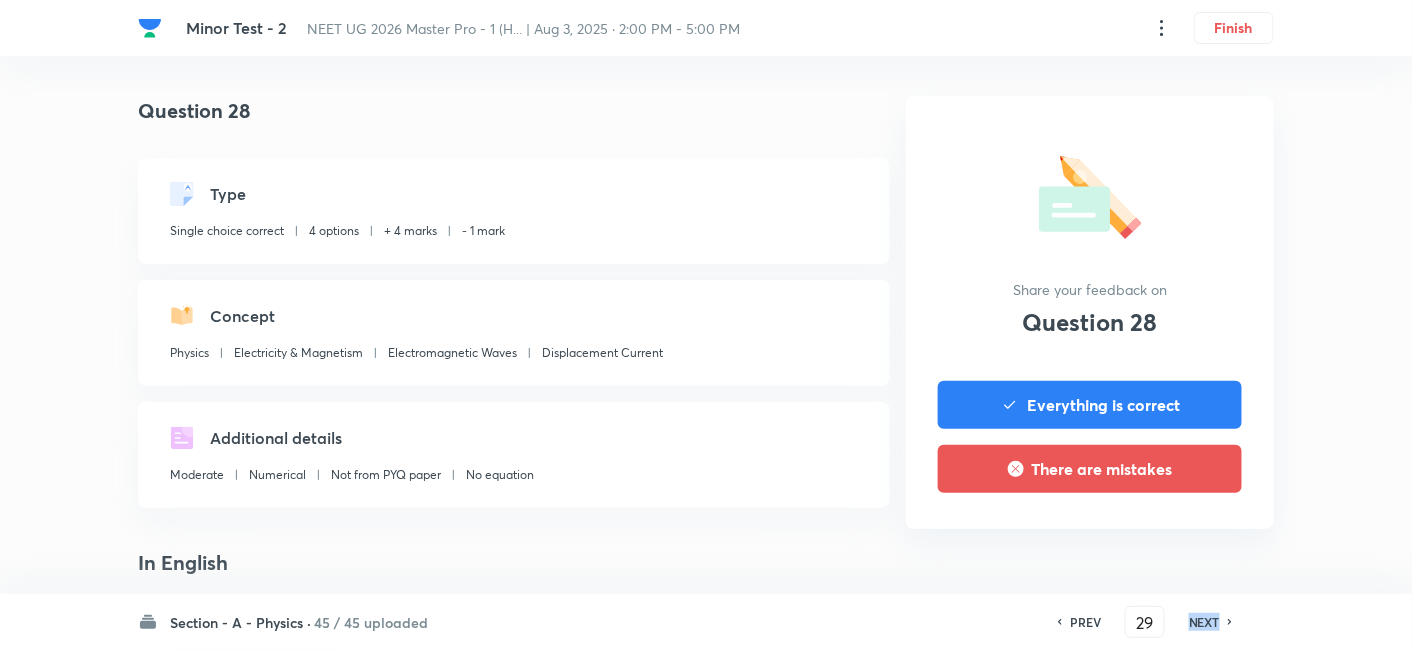 click on "NEXT" at bounding box center [1204, 622] 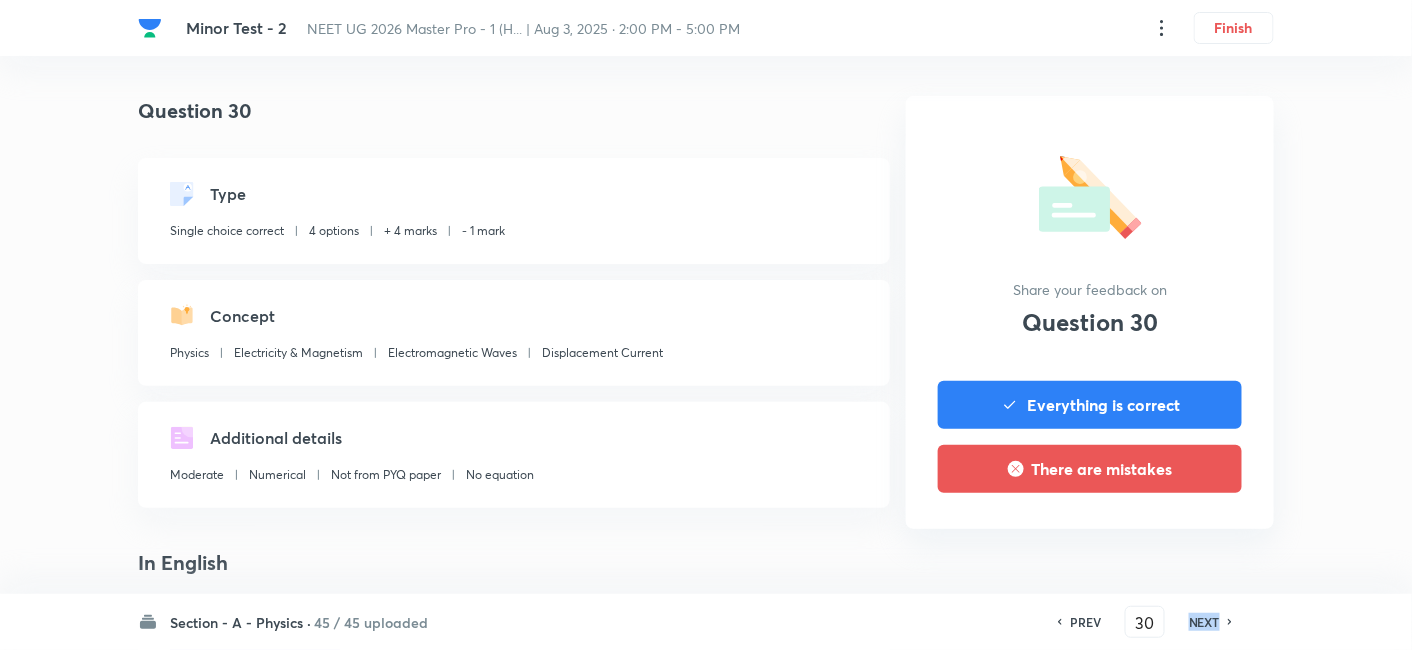click on "NEXT" at bounding box center [1204, 622] 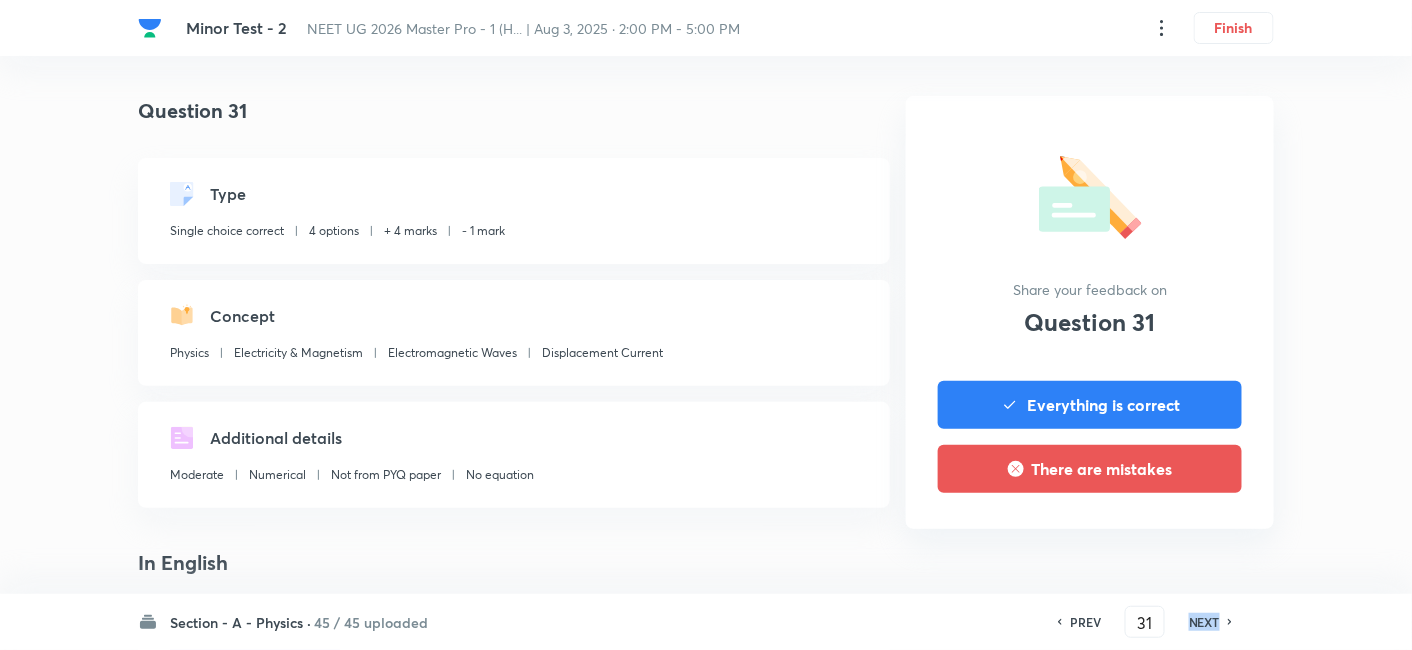 click on "NEXT" at bounding box center (1204, 622) 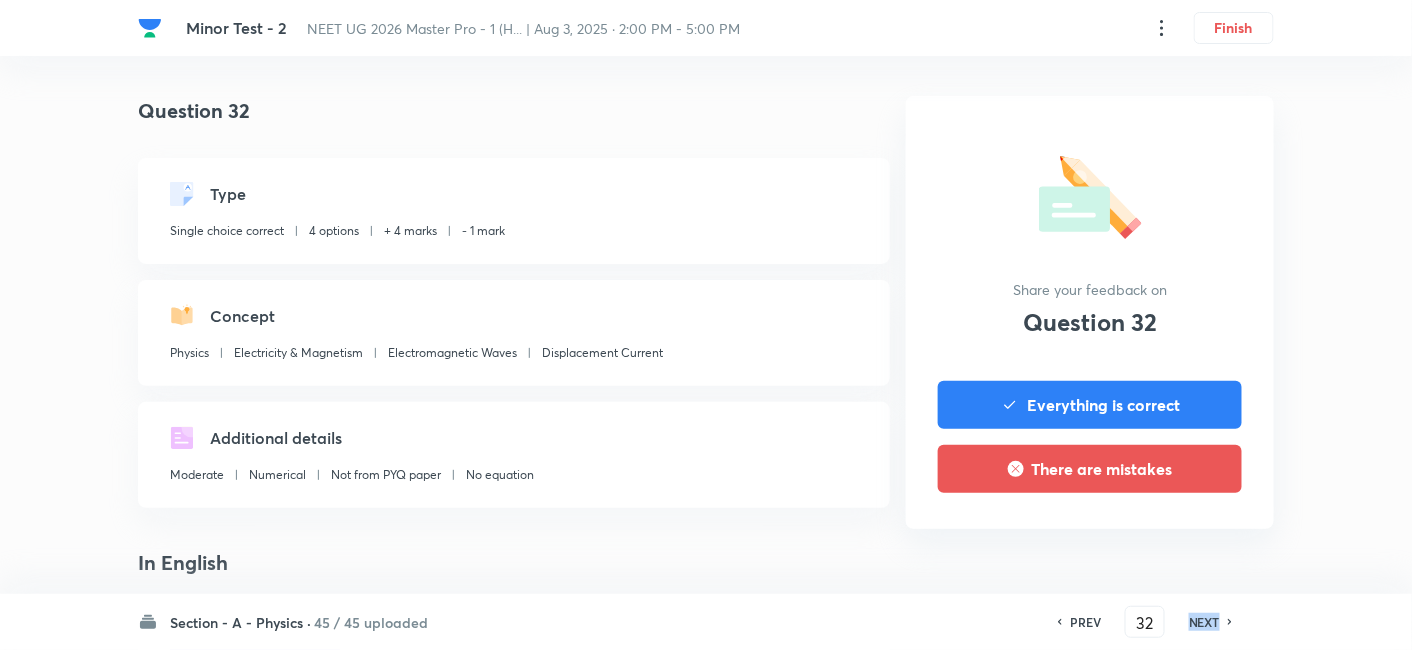 click on "NEXT" at bounding box center (1204, 622) 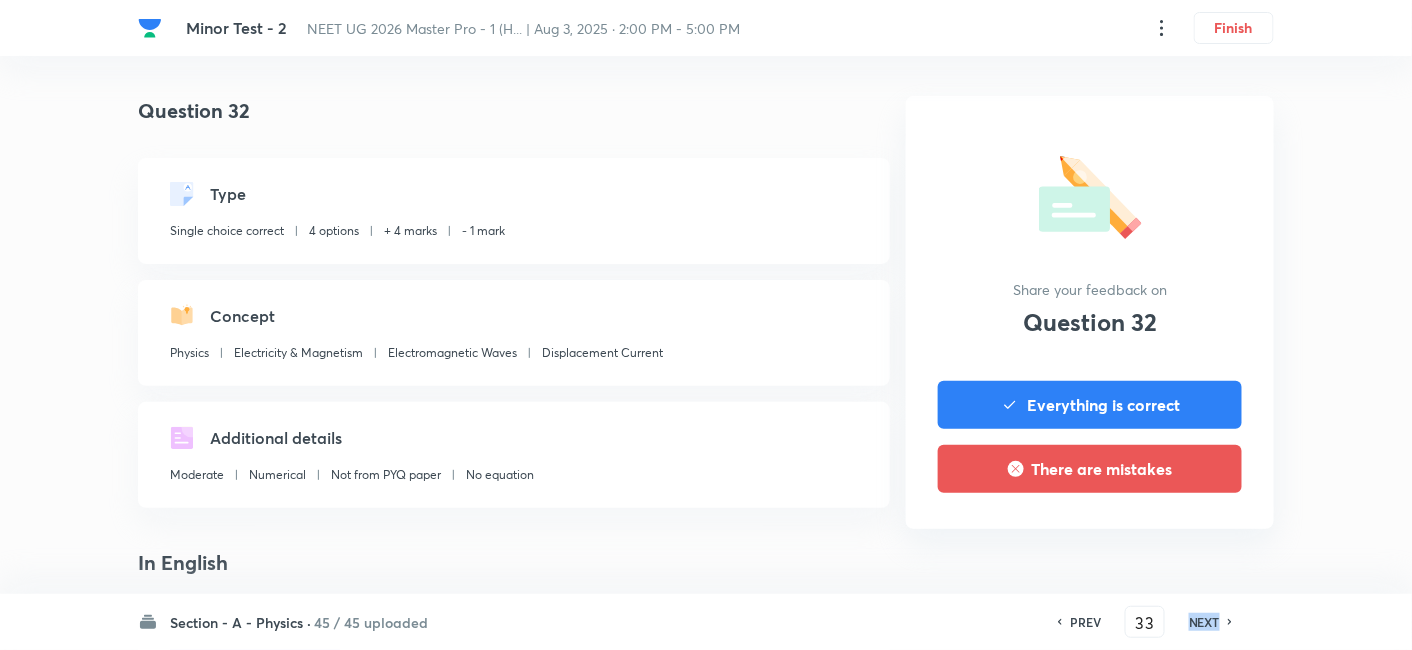 click on "NEXT" at bounding box center (1204, 622) 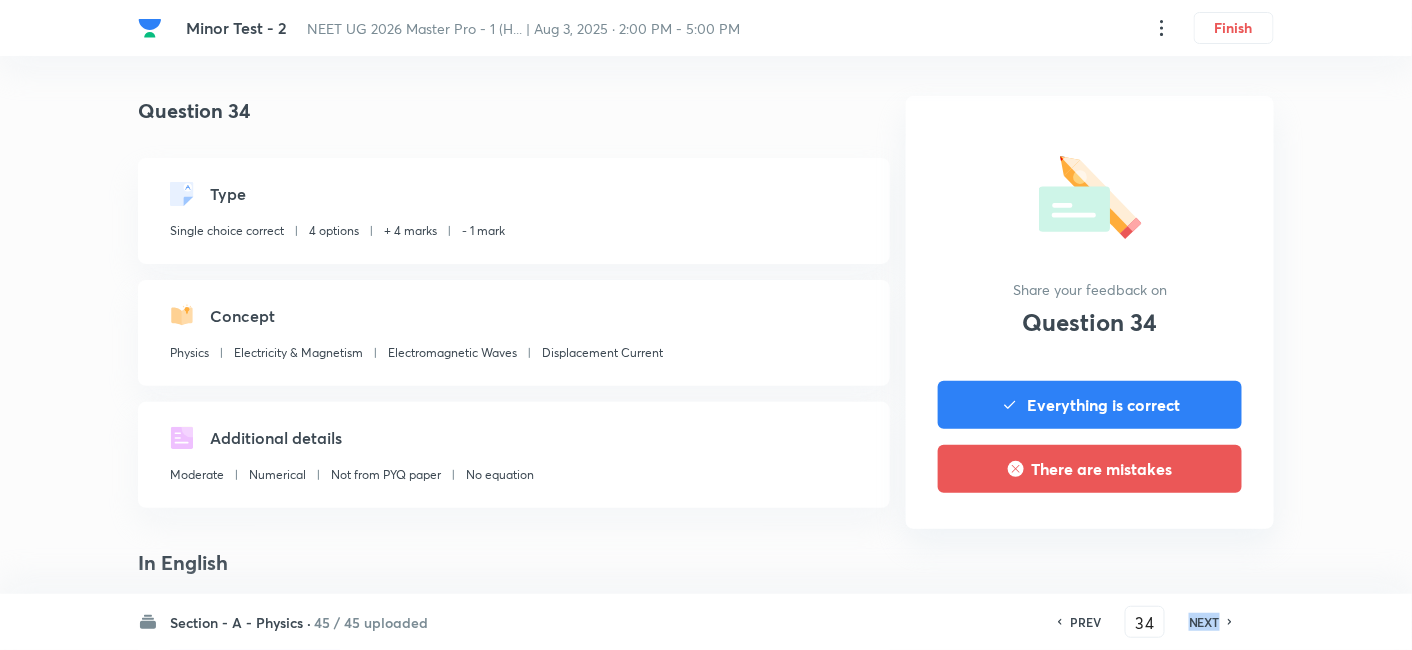 click on "NEXT" at bounding box center (1204, 622) 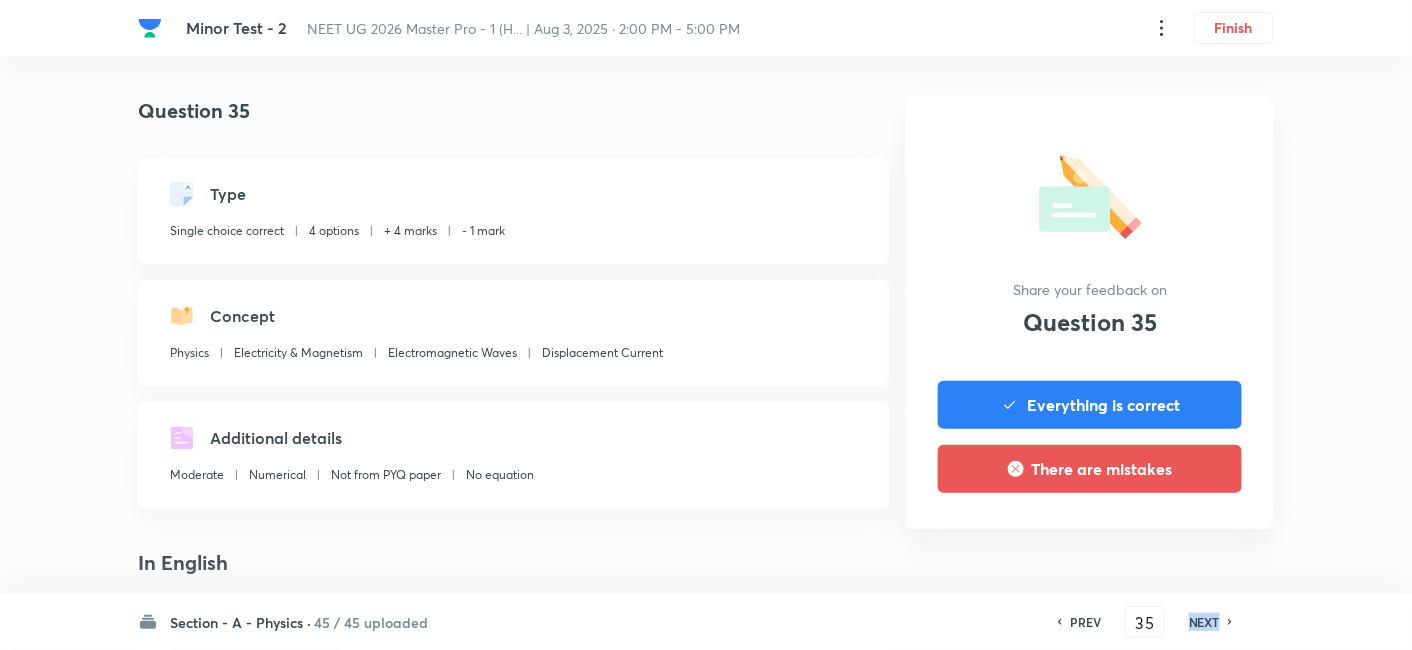 click on "NEXT" at bounding box center (1204, 622) 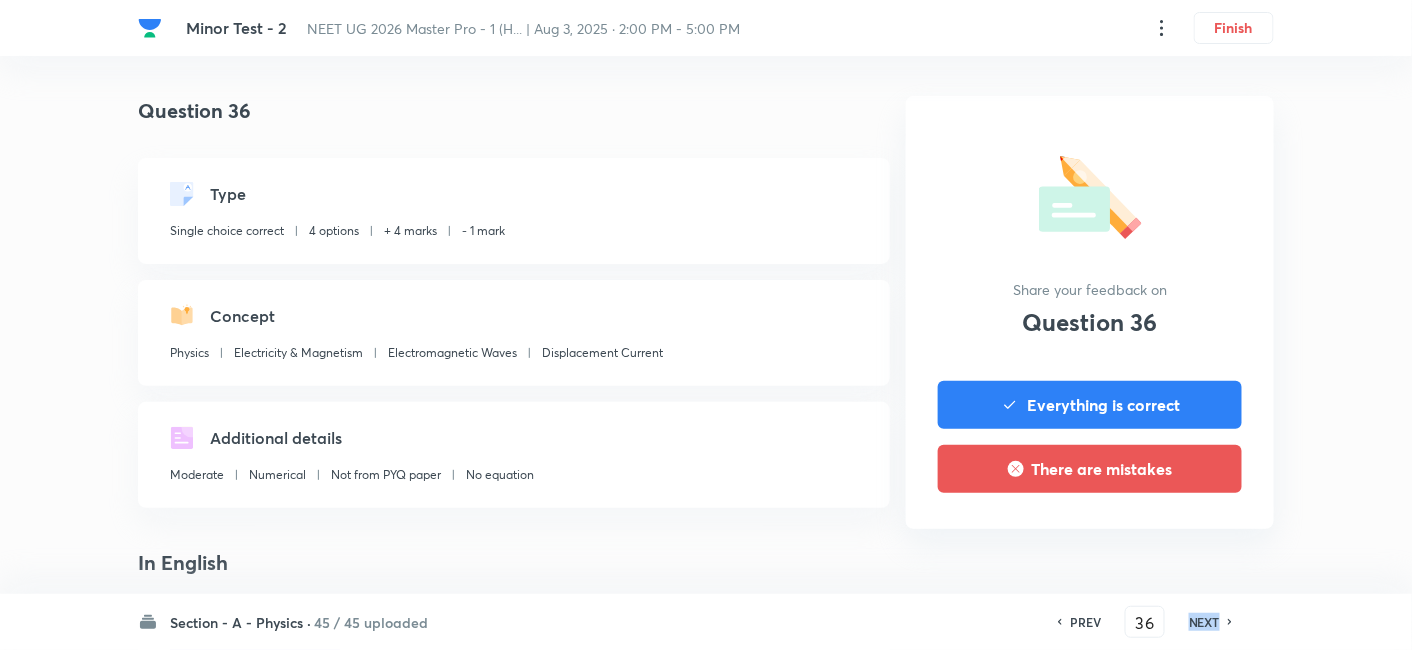 click on "NEXT" at bounding box center [1204, 622] 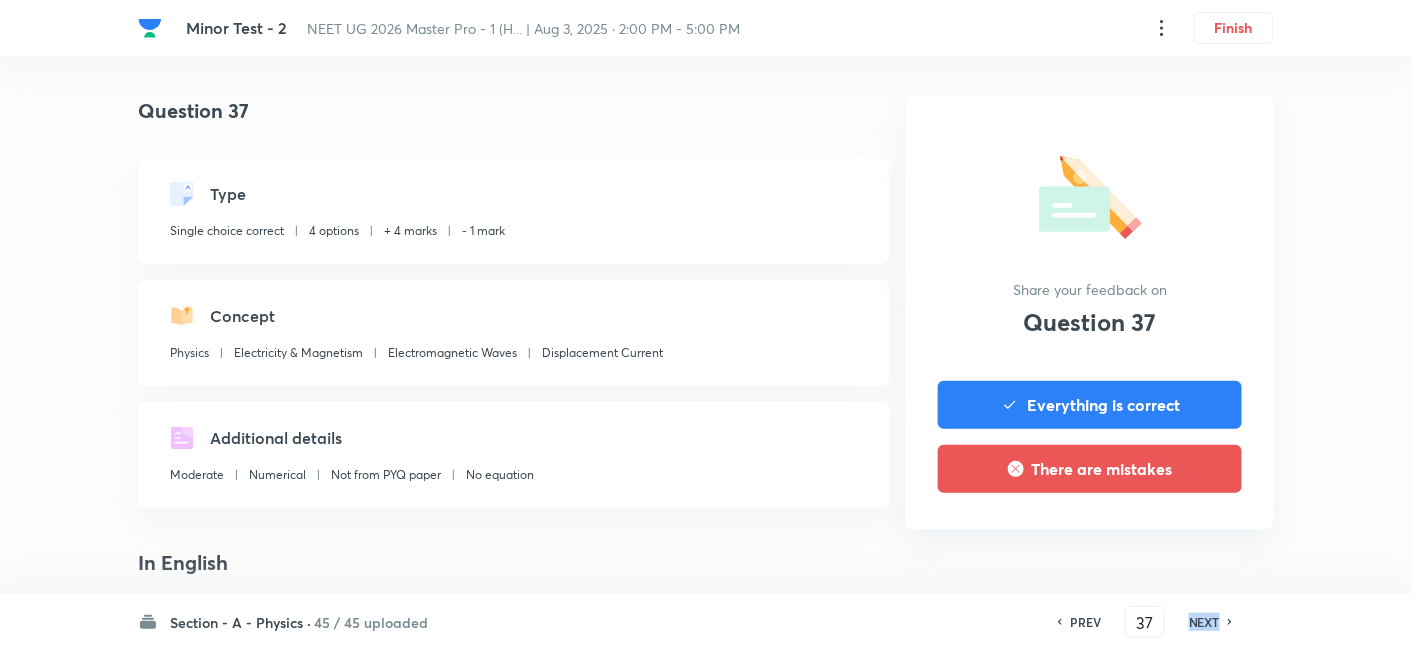 click on "NEXT" at bounding box center [1204, 622] 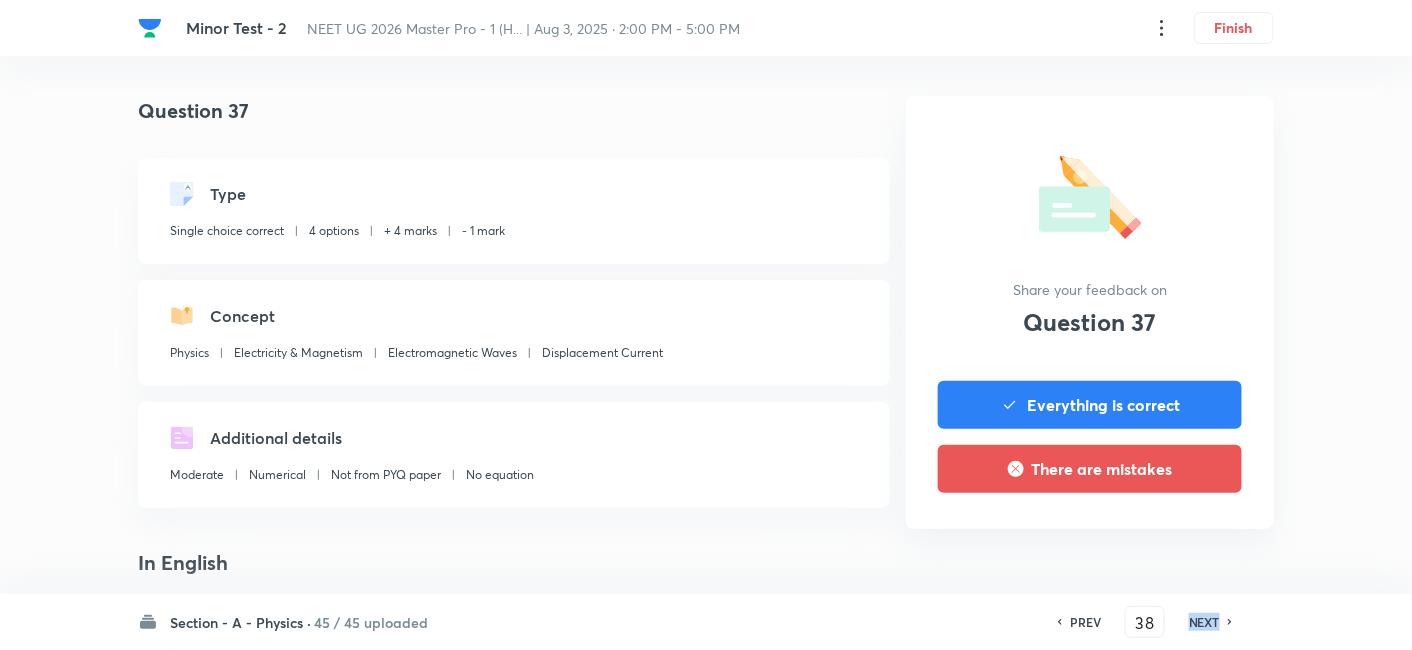 click on "NEXT" at bounding box center [1204, 622] 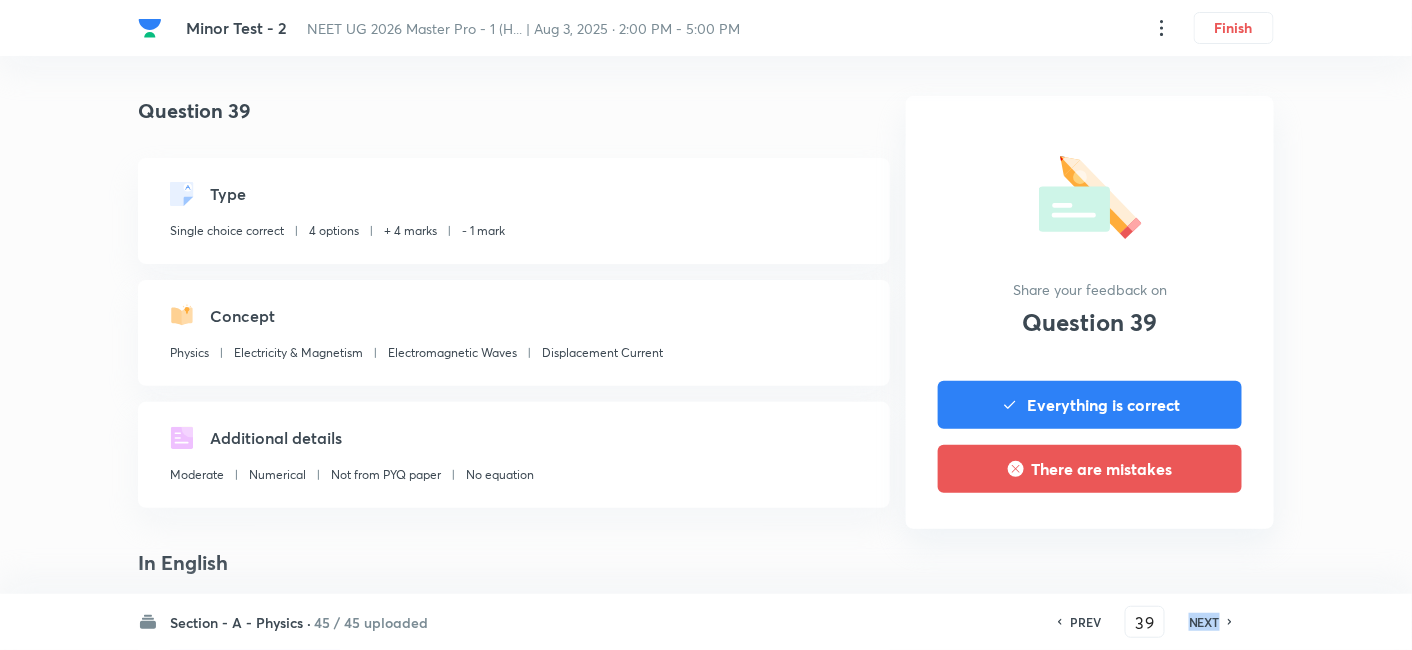 click on "NEXT" at bounding box center [1204, 622] 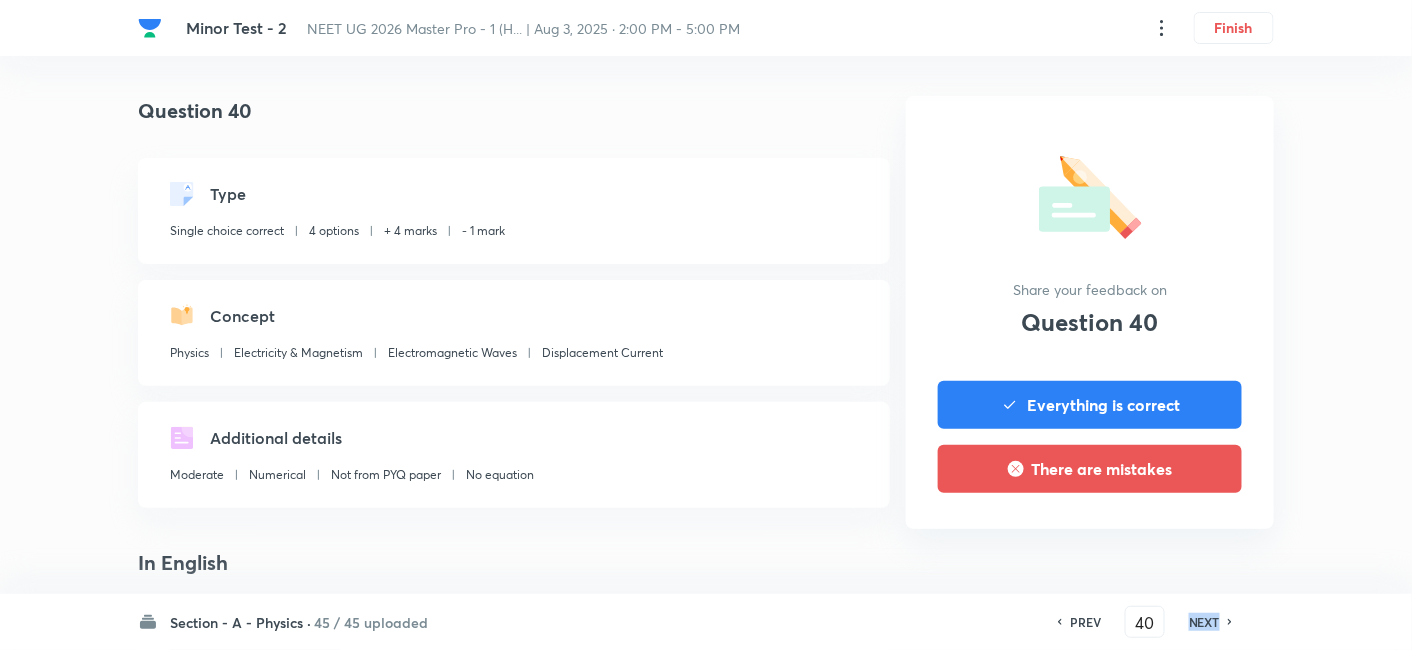click on "NEXT" at bounding box center (1204, 622) 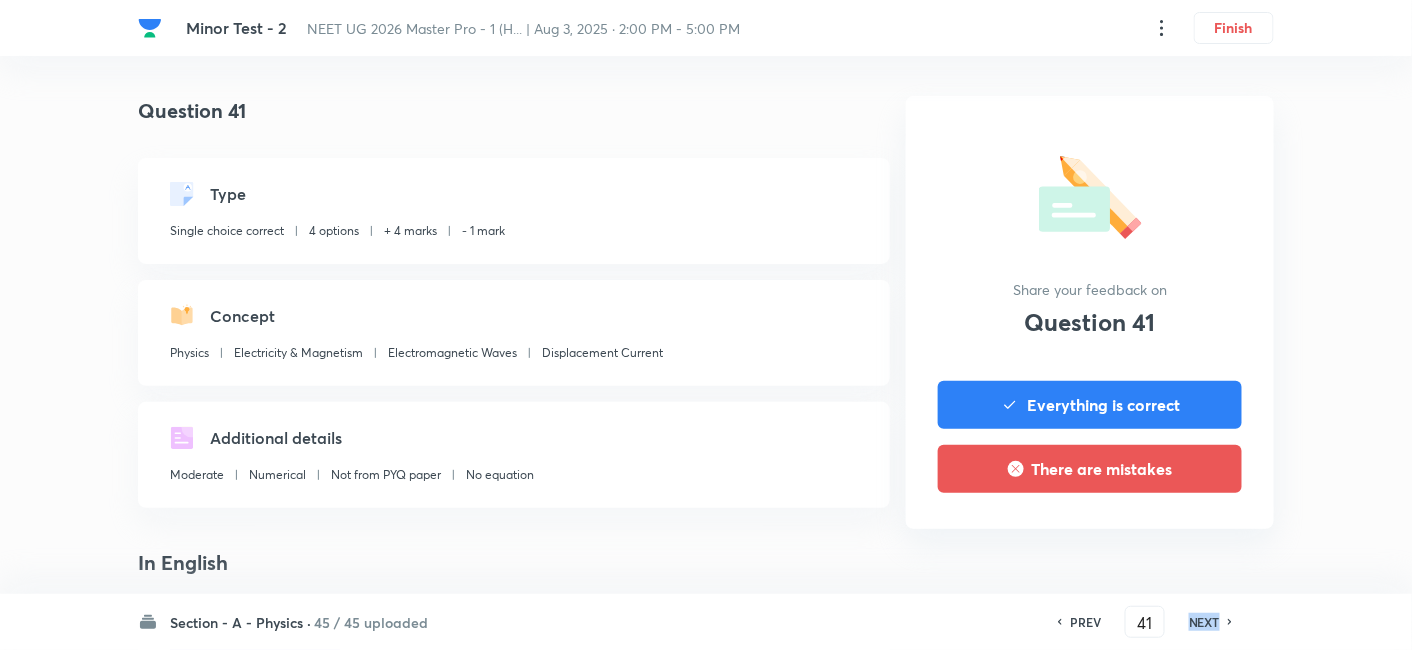 click on "NEXT" at bounding box center (1204, 622) 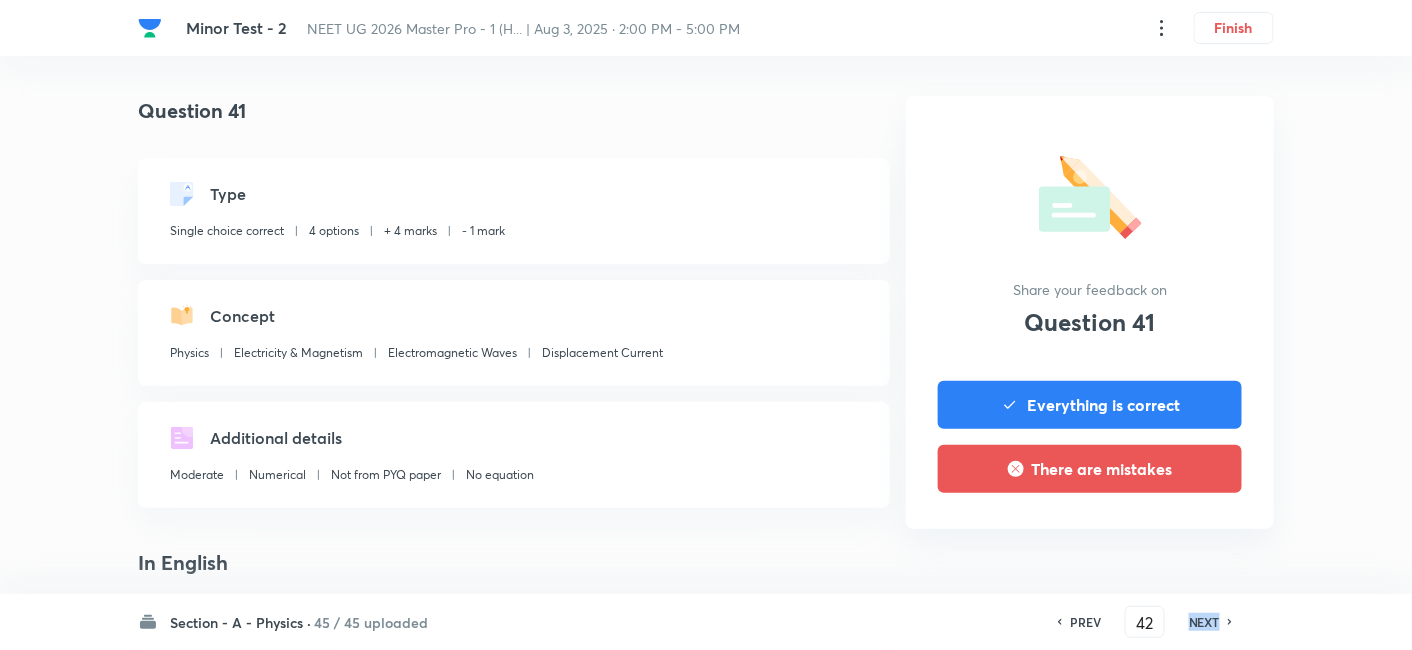 click on "NEXT" at bounding box center [1204, 622] 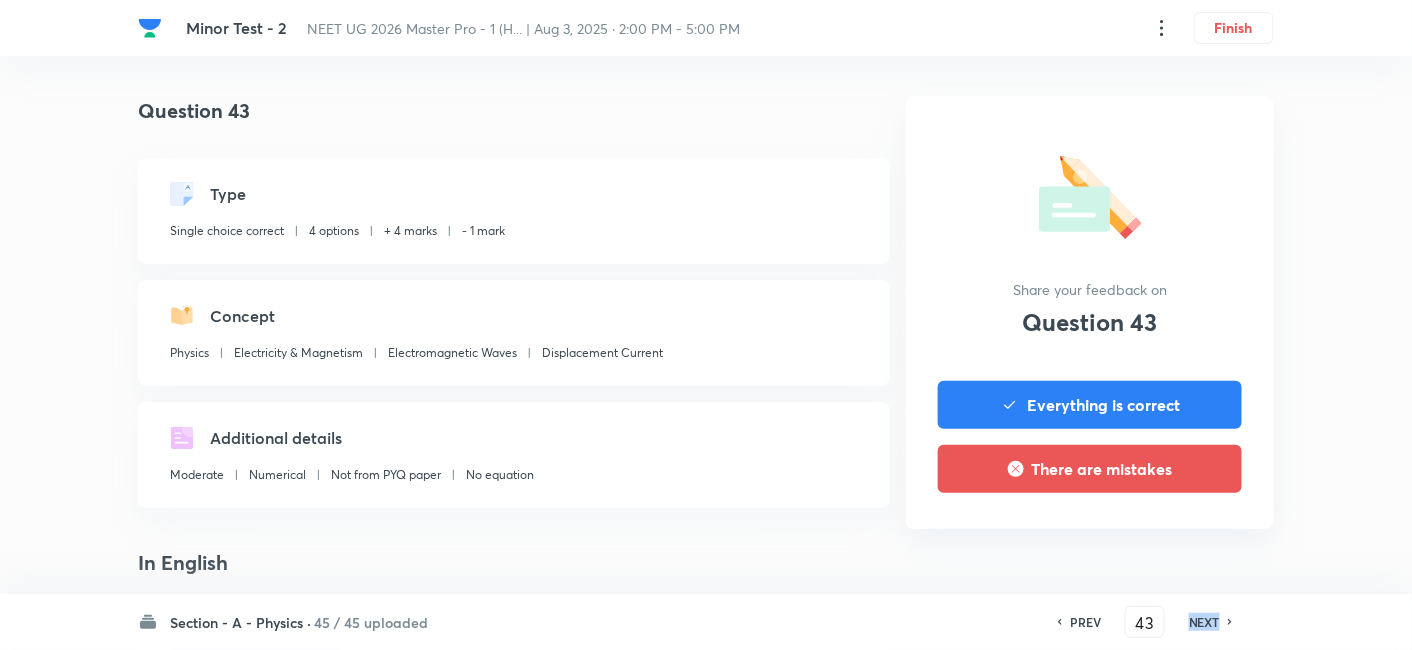 click on "NEXT" at bounding box center (1204, 622) 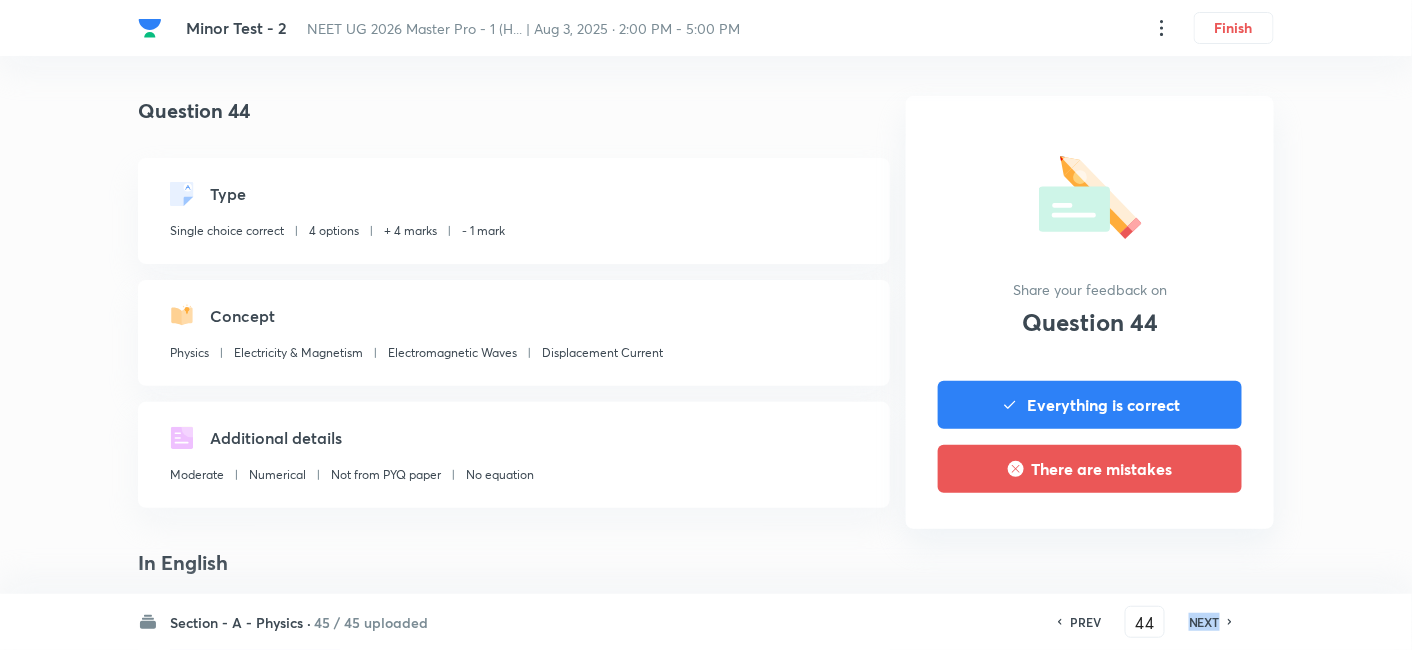 click on "NEXT" at bounding box center (1204, 622) 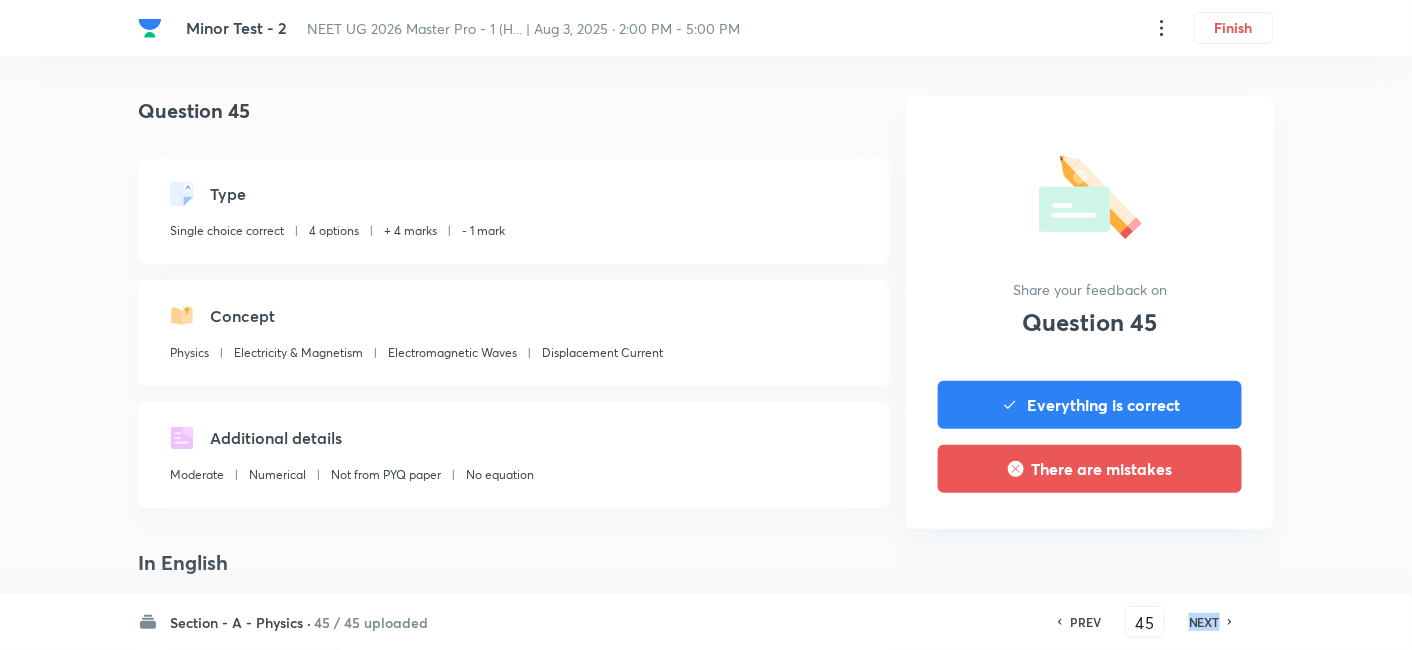 click on "NEXT" at bounding box center [1204, 622] 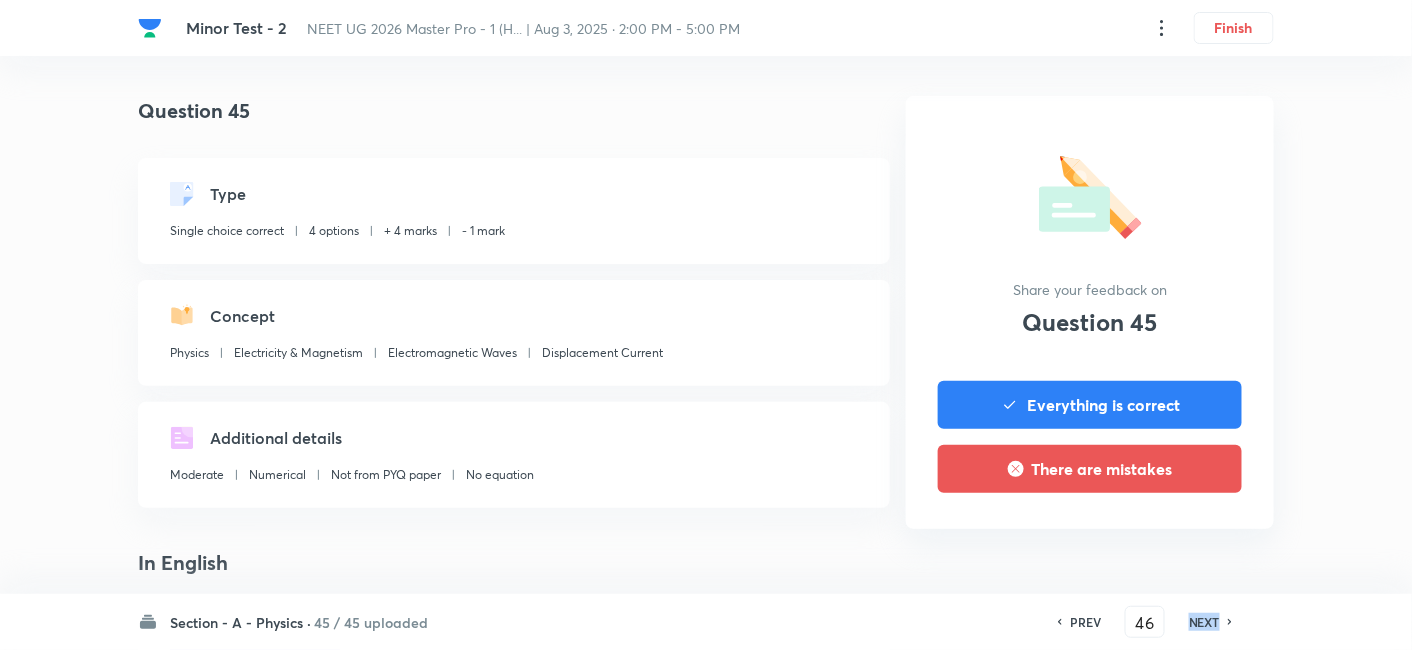 click on "NEXT" at bounding box center [1204, 622] 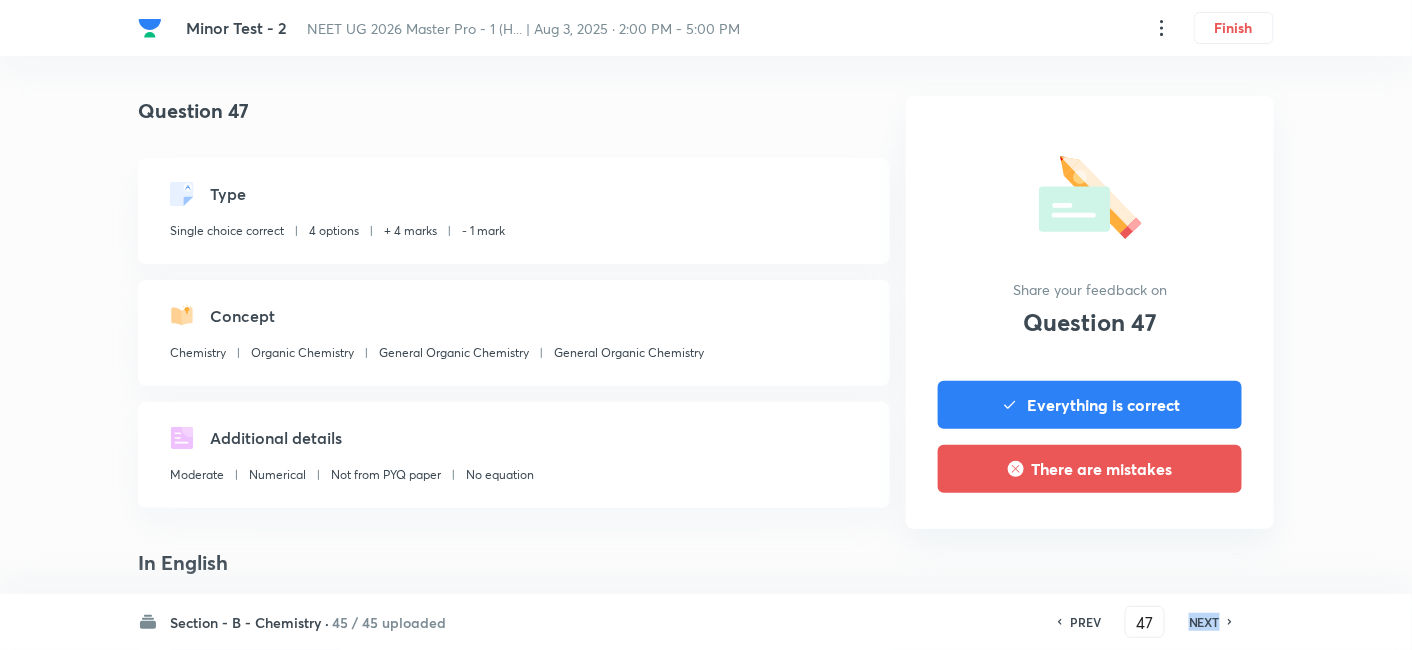 click on "NEXT" at bounding box center [1204, 622] 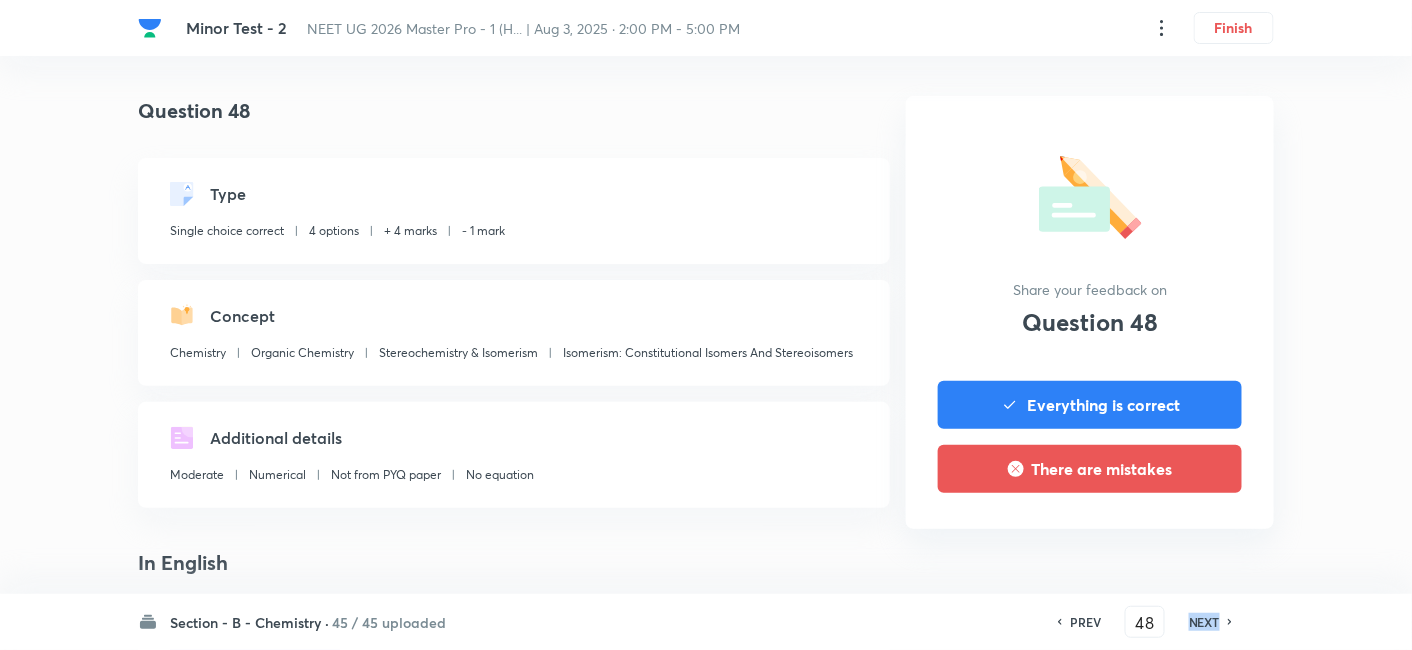 click on "NEXT" at bounding box center (1204, 622) 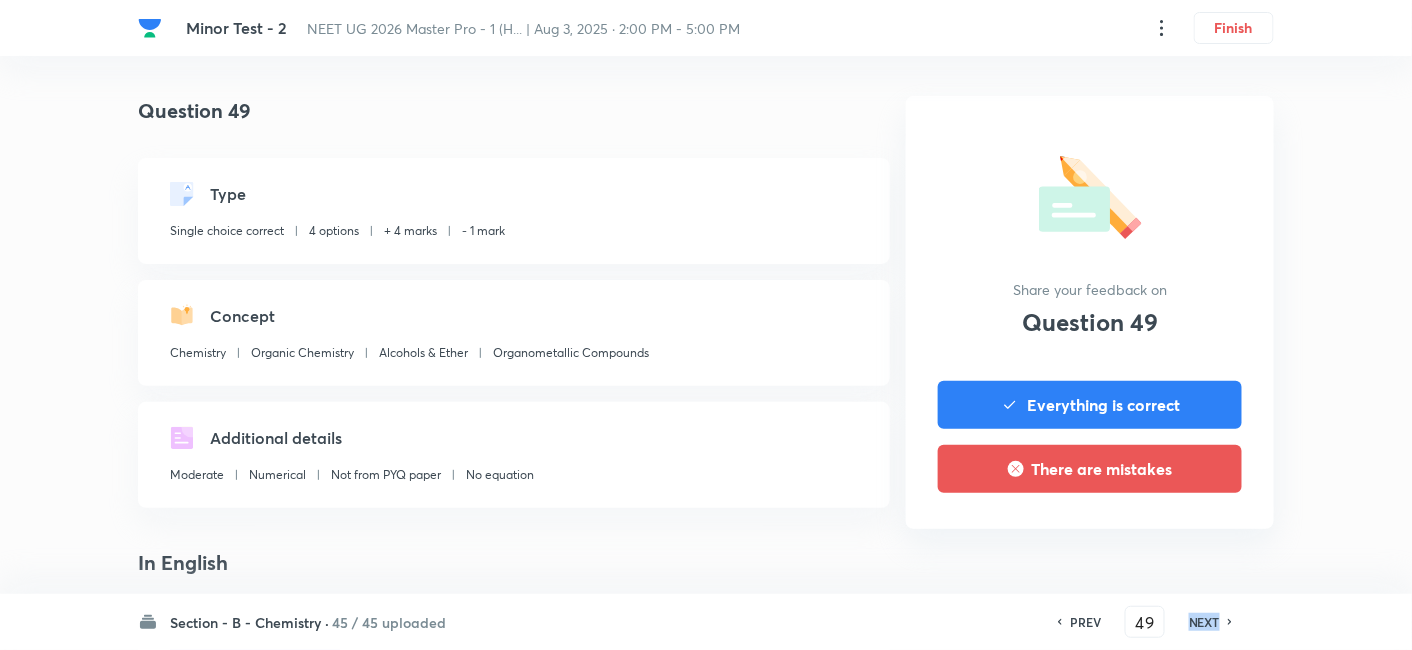 click on "NEXT" at bounding box center (1204, 622) 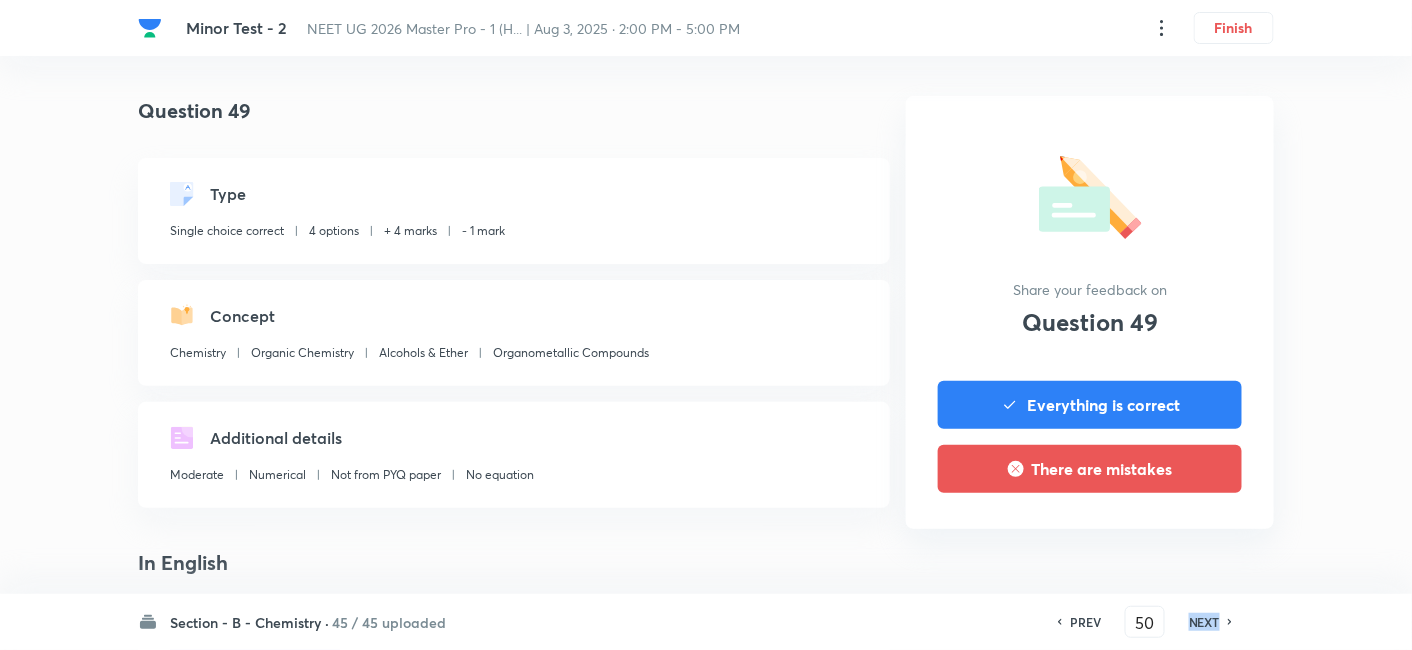 click on "NEXT" at bounding box center (1204, 622) 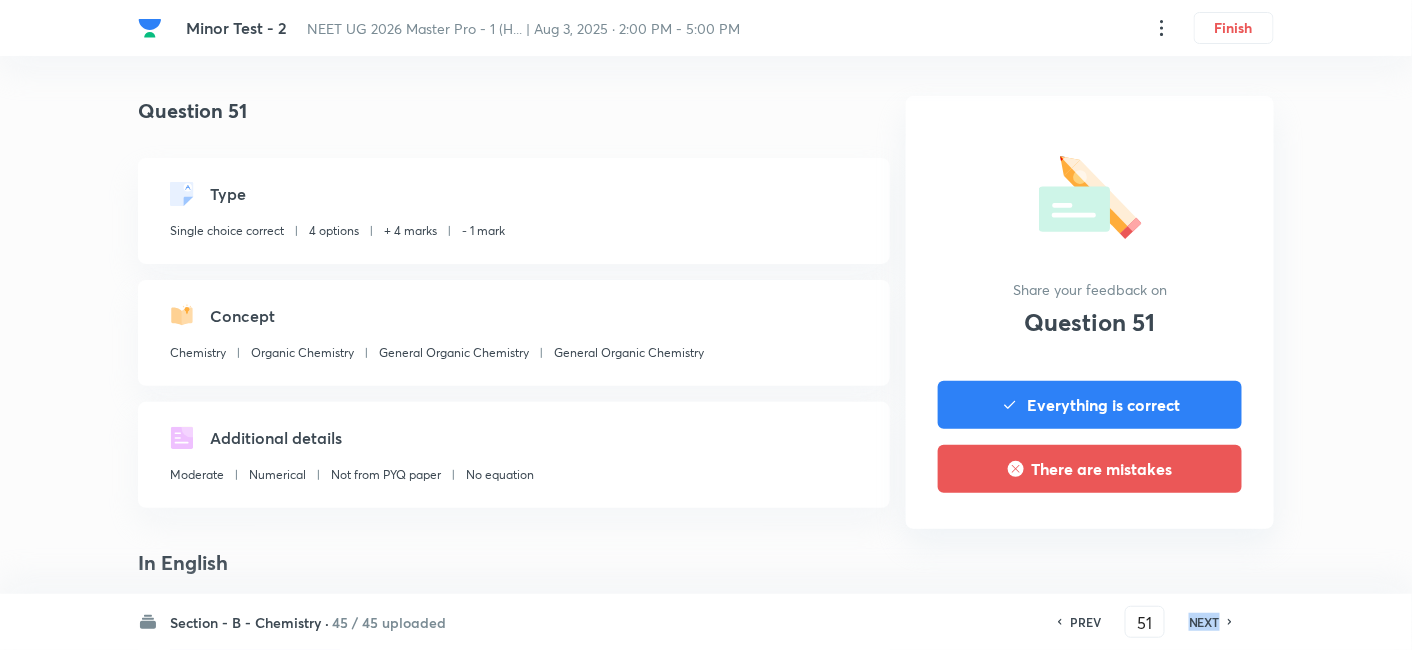 click on "NEXT" at bounding box center [1204, 622] 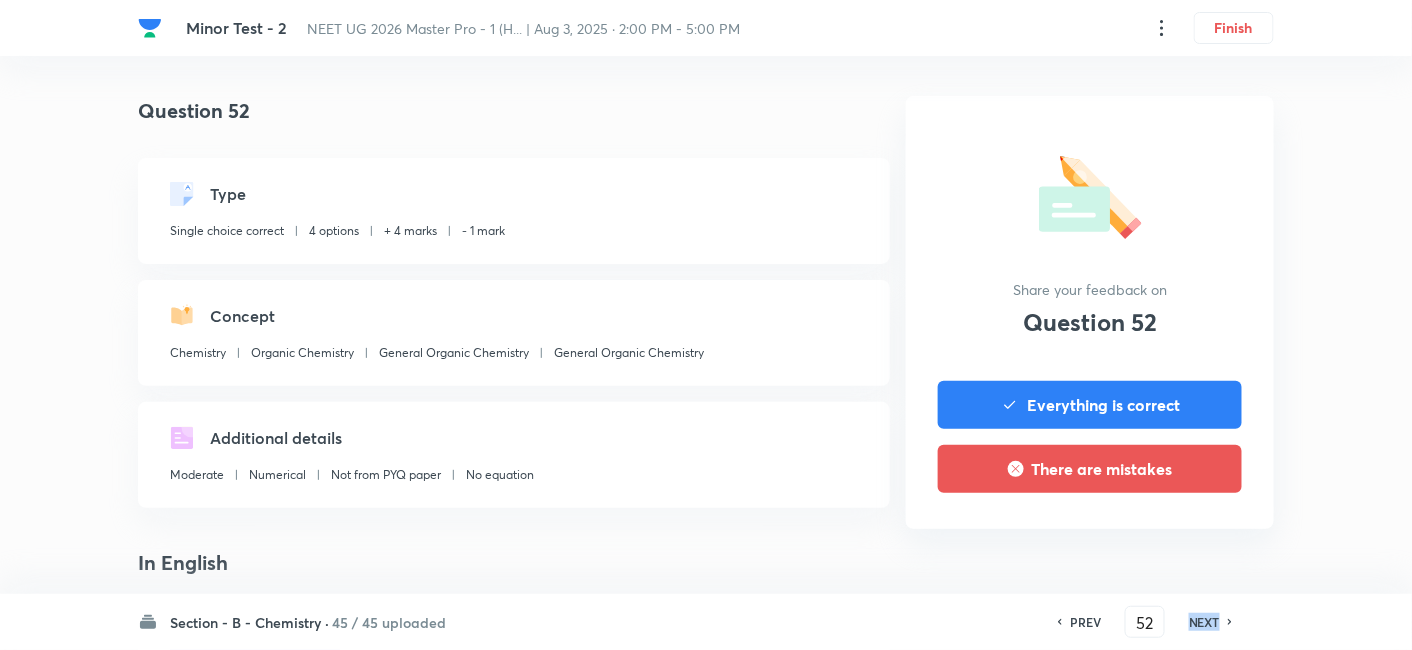 click on "NEXT" at bounding box center [1204, 622] 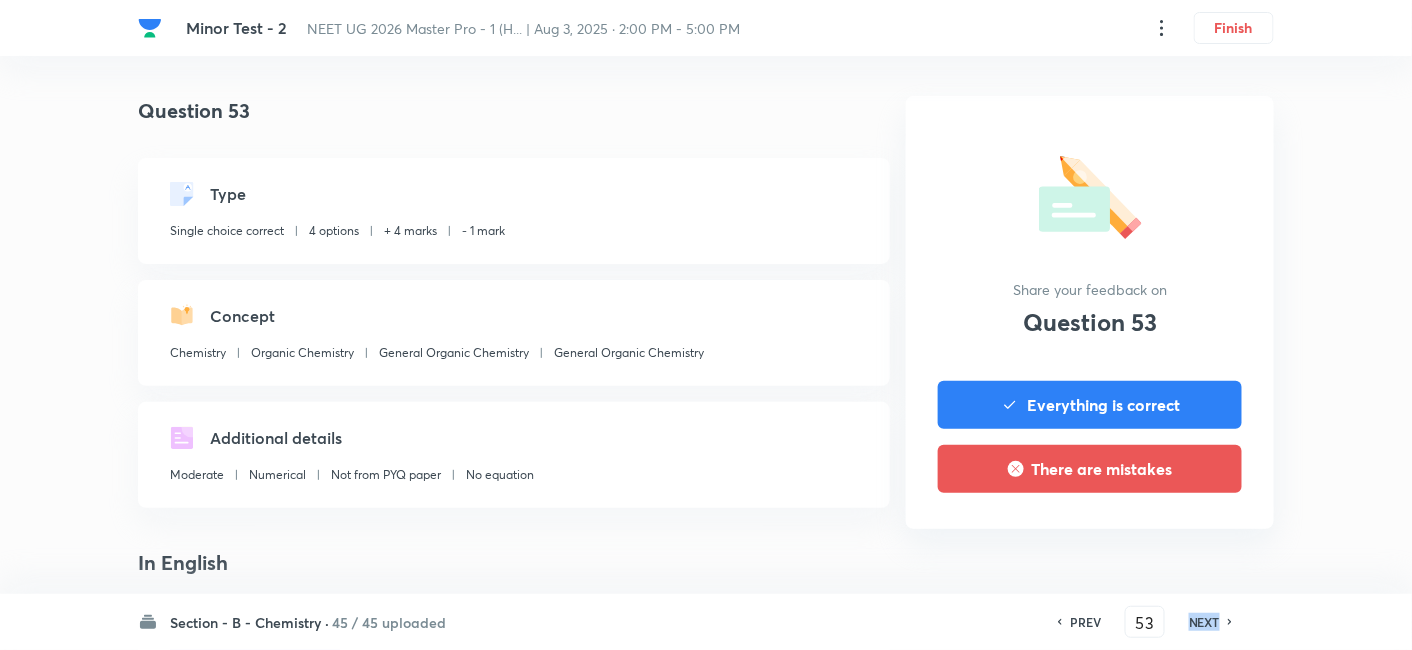 click on "NEXT" at bounding box center (1204, 622) 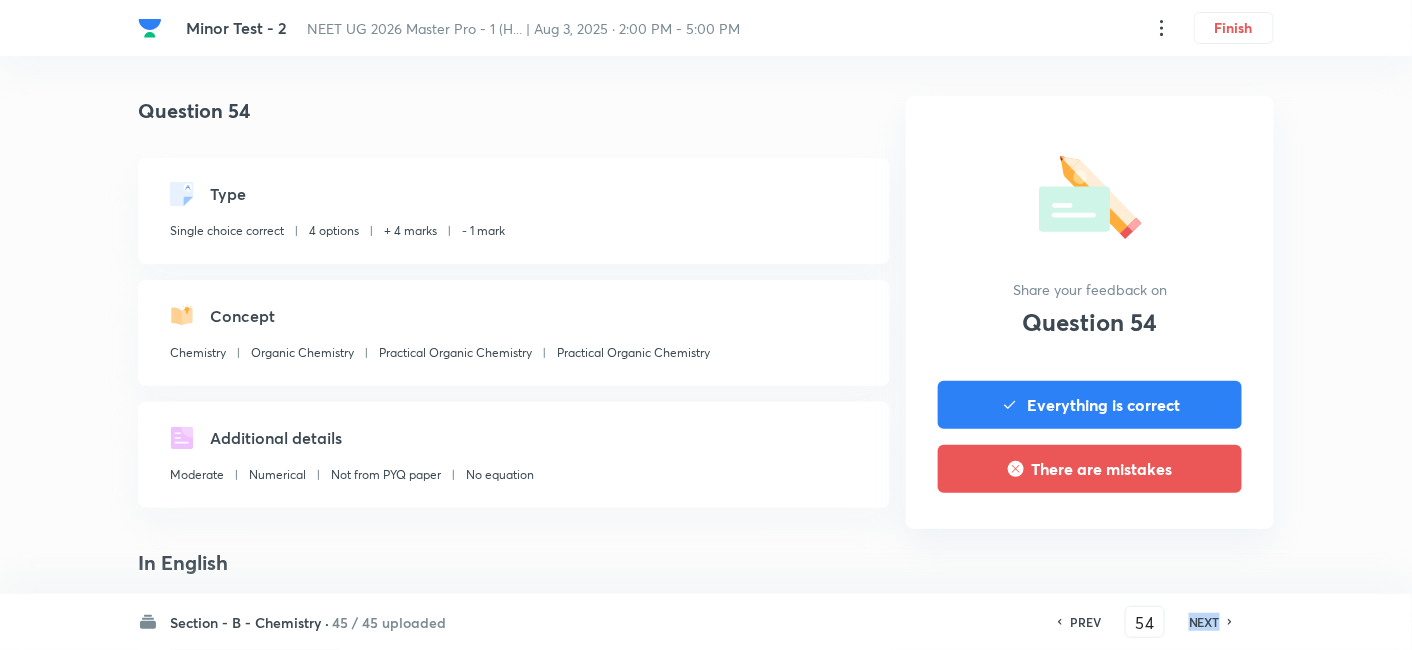 click on "NEXT" at bounding box center (1204, 622) 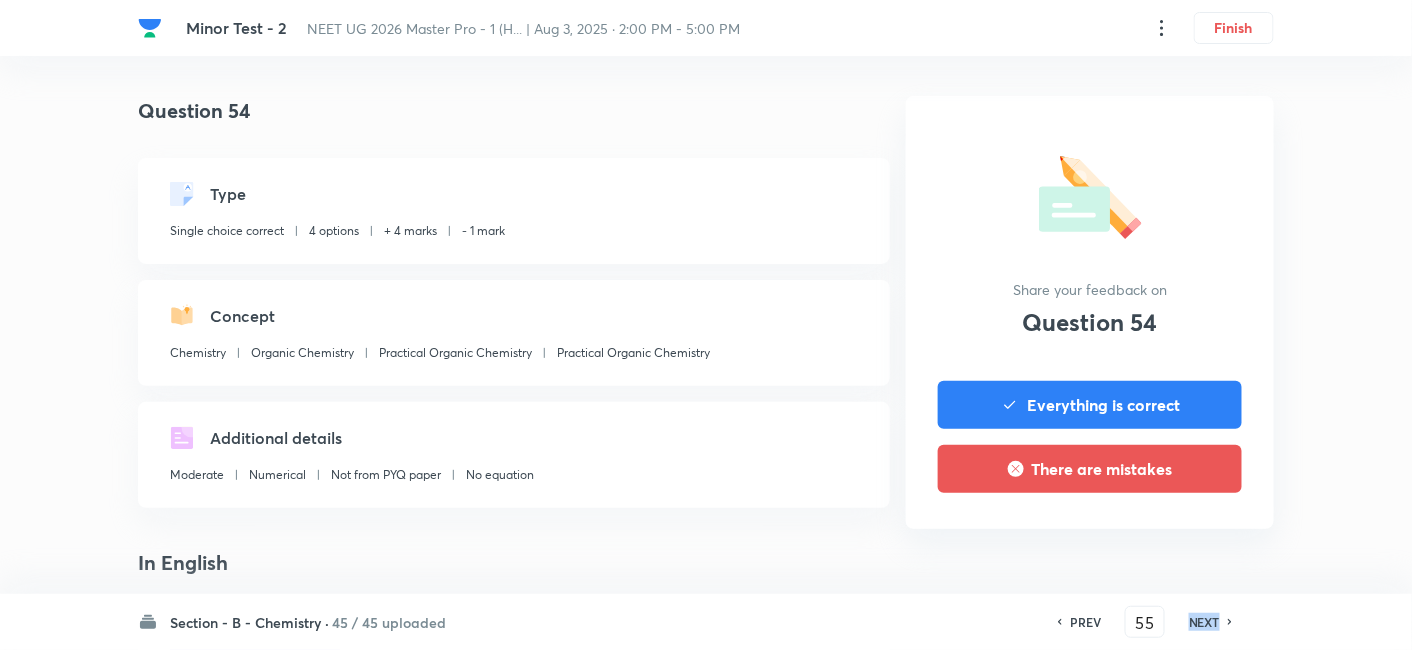 click on "NEXT" at bounding box center (1204, 622) 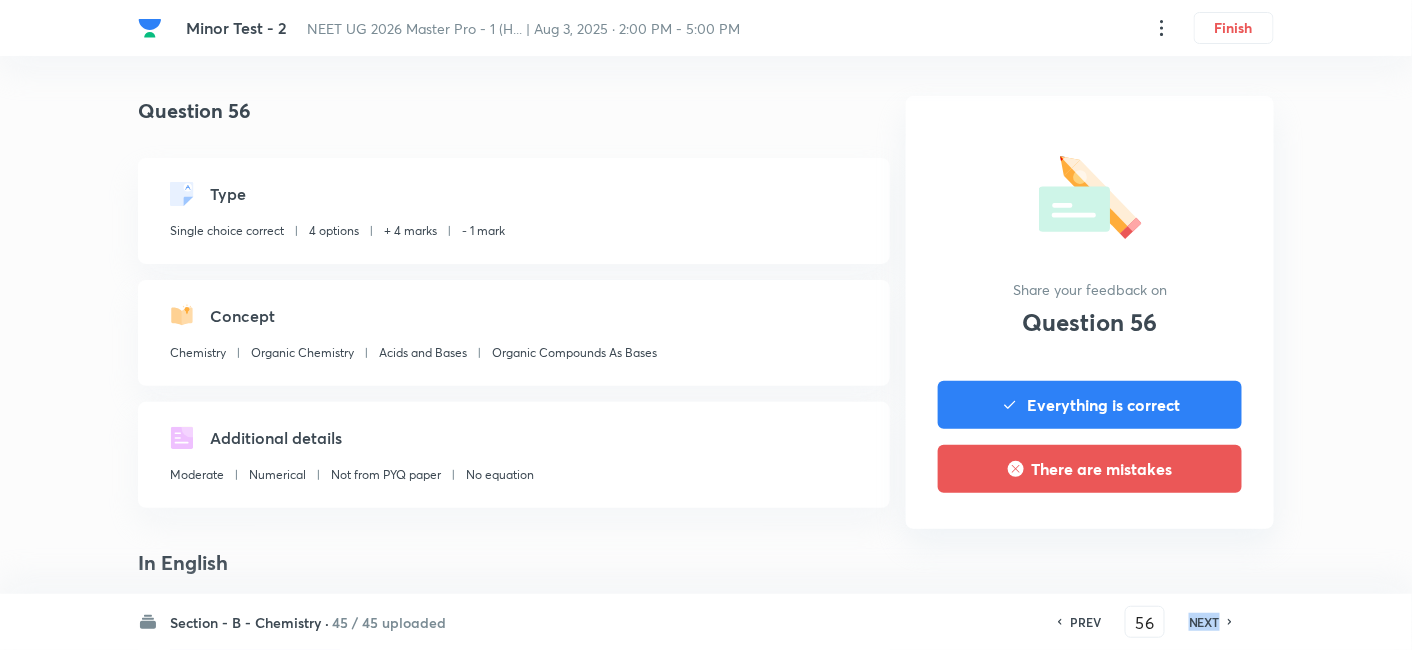 click on "NEXT" at bounding box center (1204, 622) 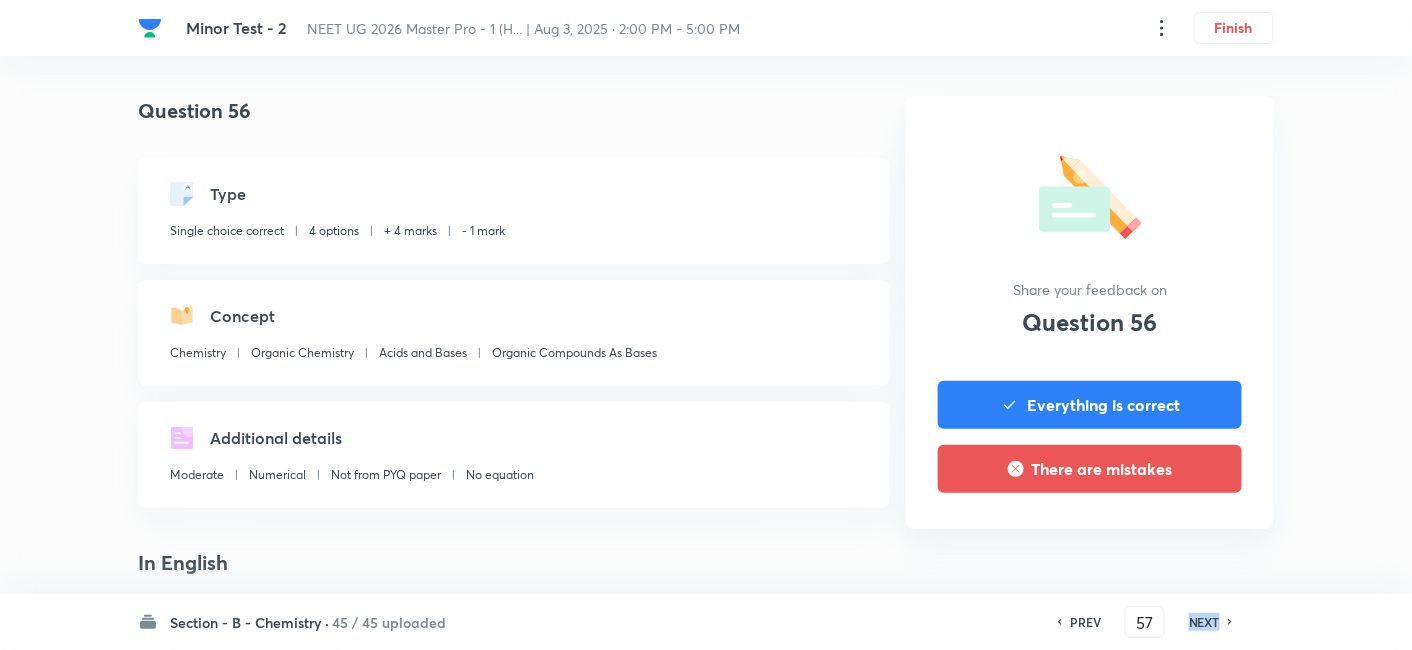 click on "NEXT" at bounding box center [1204, 622] 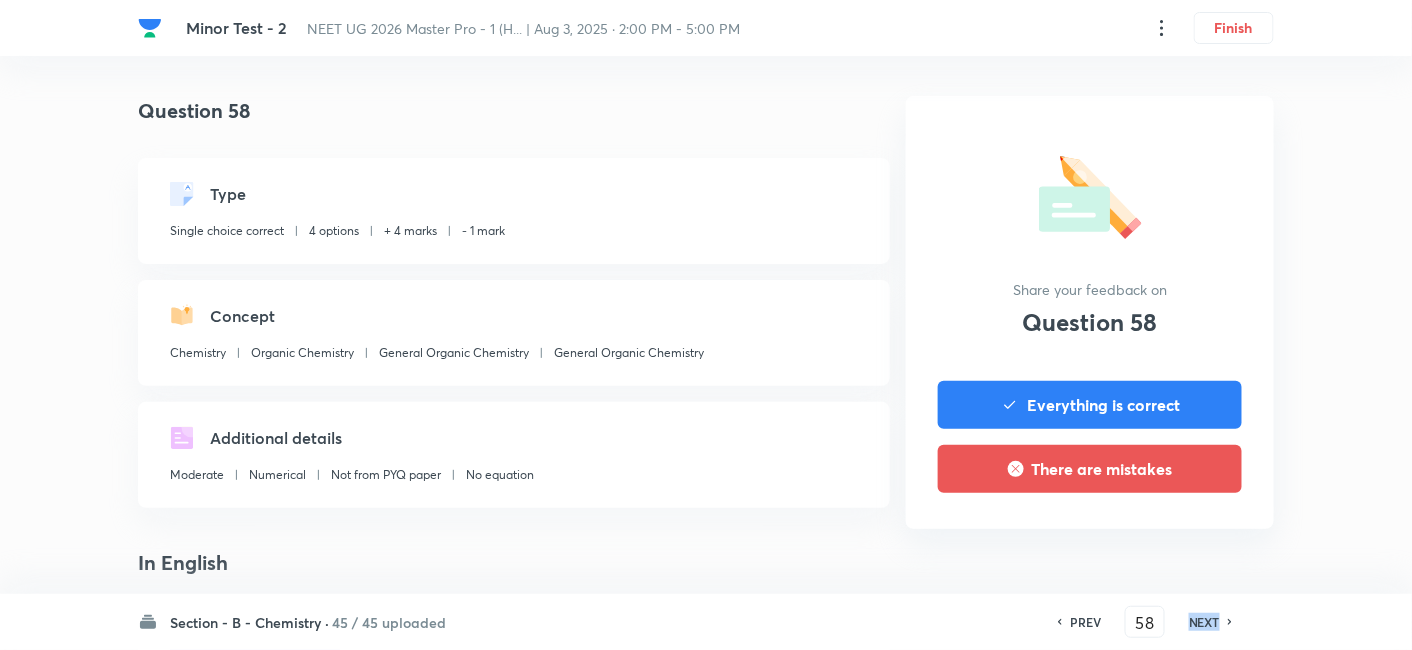 click on "NEXT" at bounding box center [1204, 622] 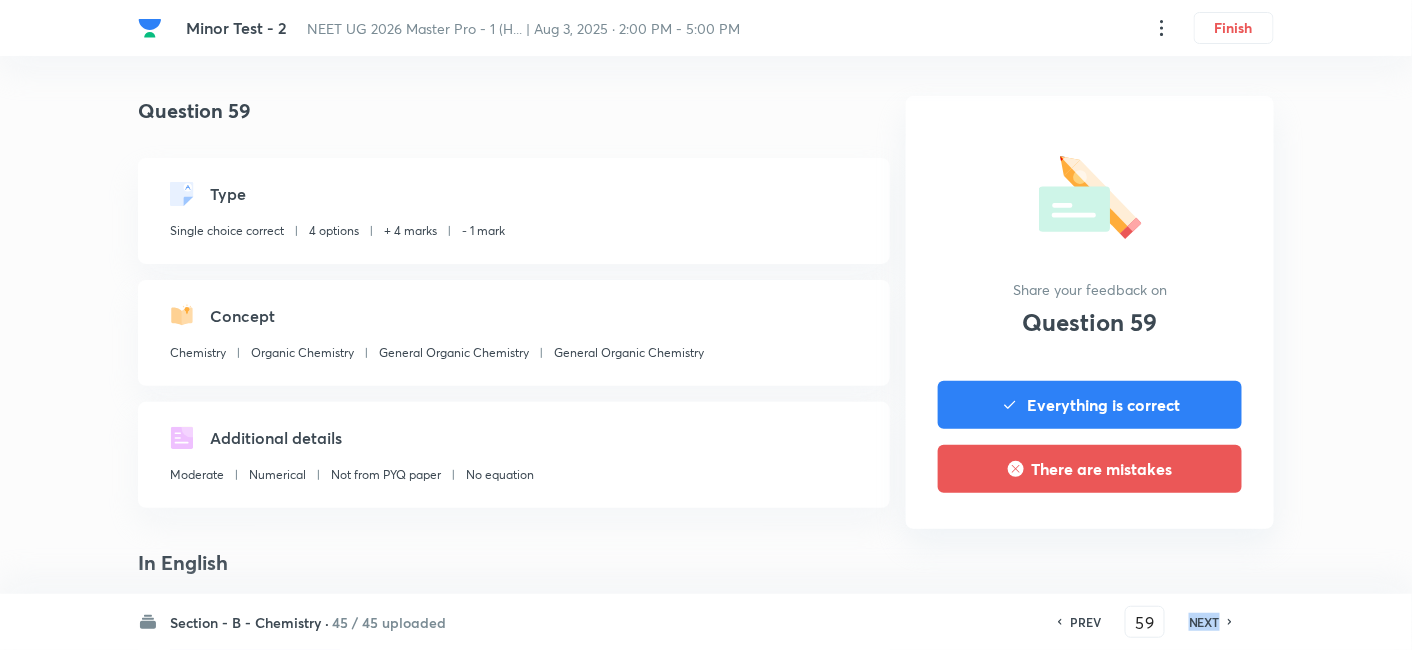 click on "NEXT" at bounding box center [1204, 622] 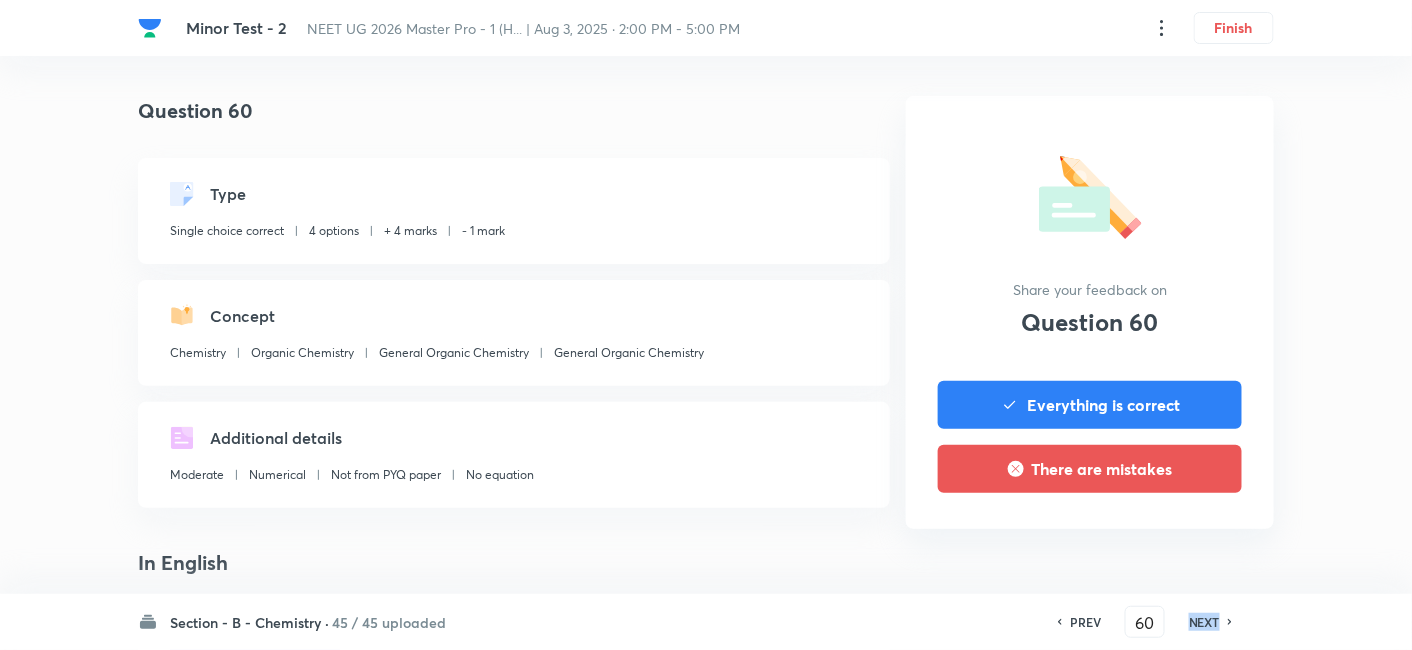 click on "NEXT" at bounding box center (1204, 622) 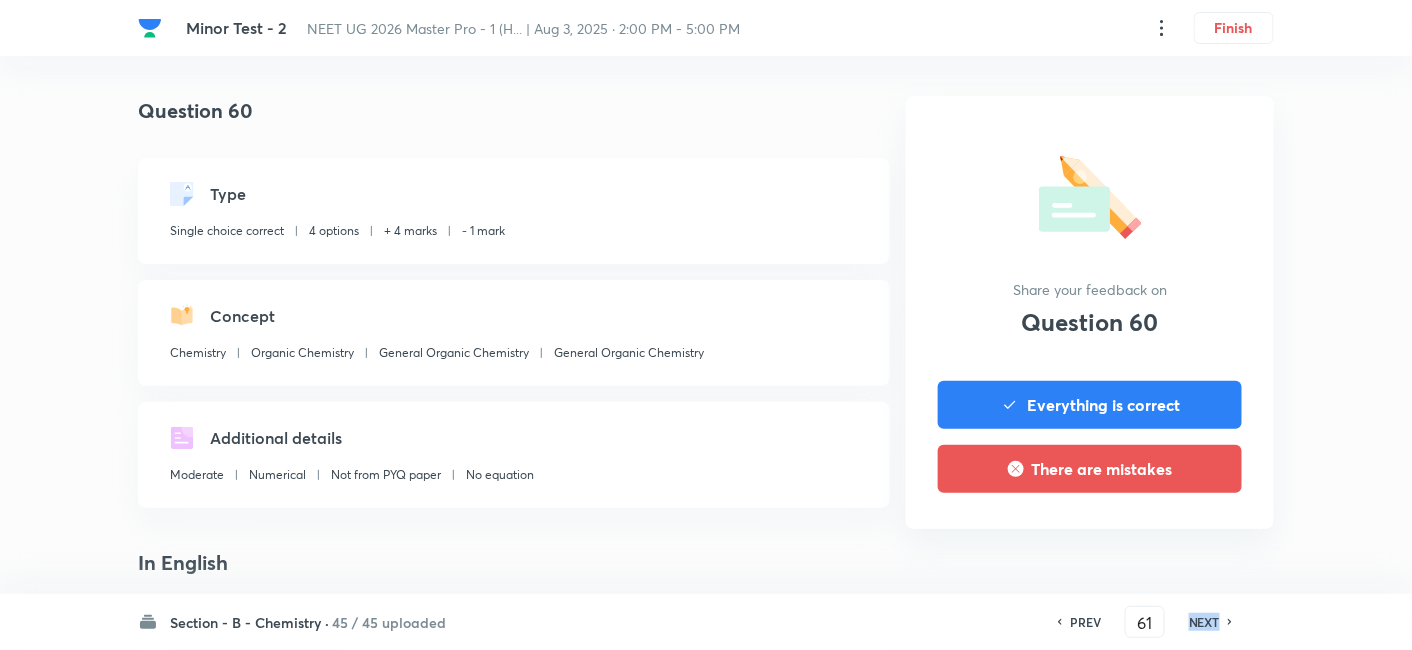 click on "NEXT" at bounding box center (1204, 622) 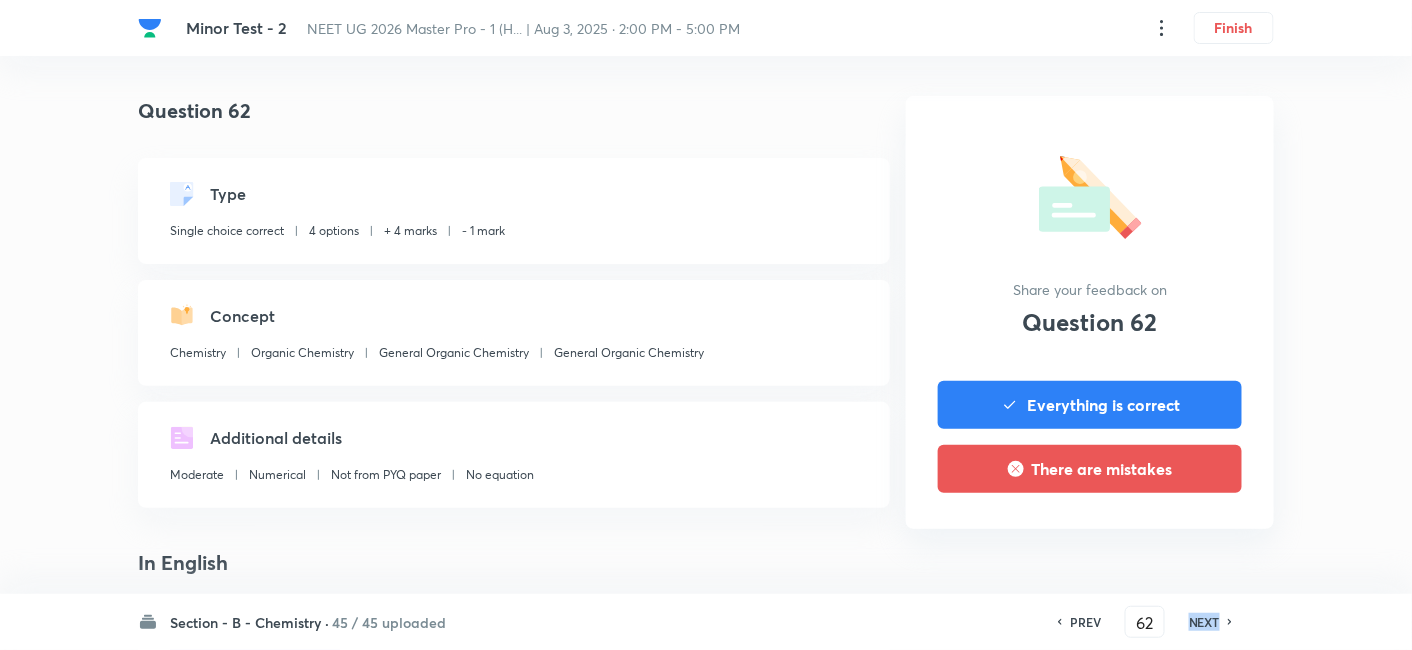 click on "NEXT" at bounding box center (1204, 622) 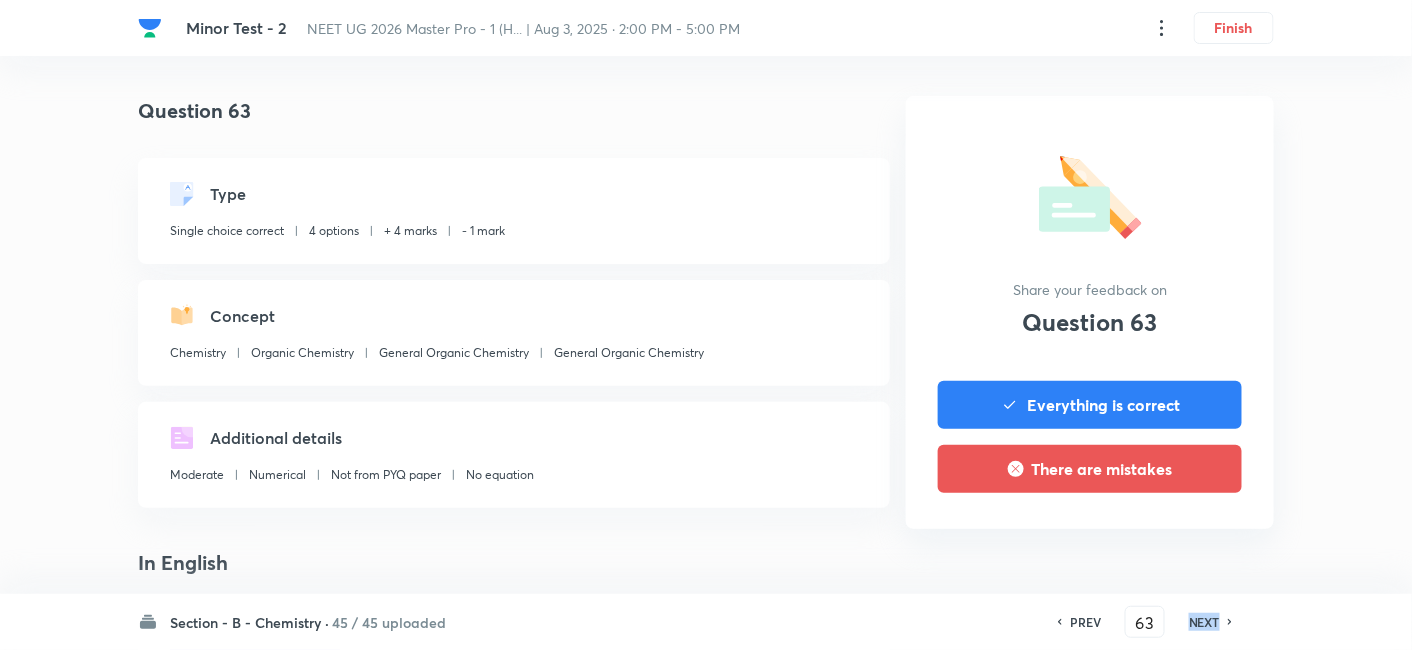 click on "NEXT" at bounding box center [1204, 622] 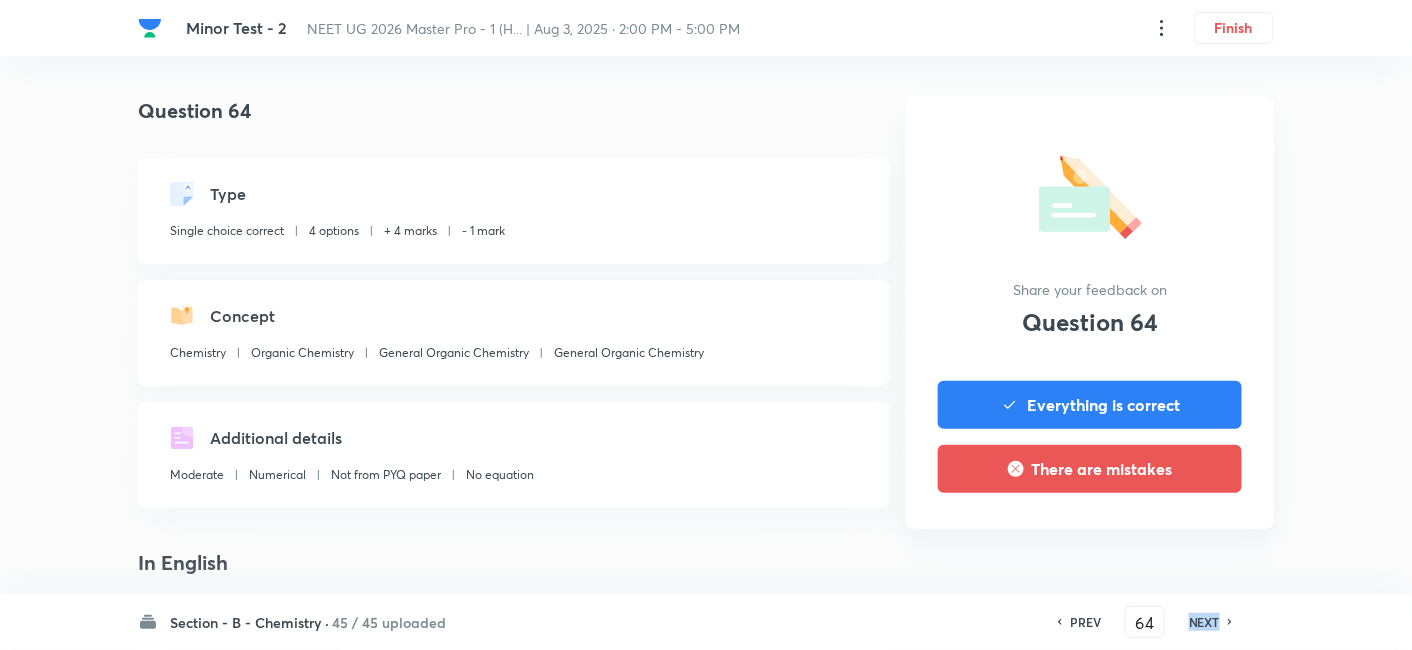 click on "NEXT" at bounding box center (1204, 622) 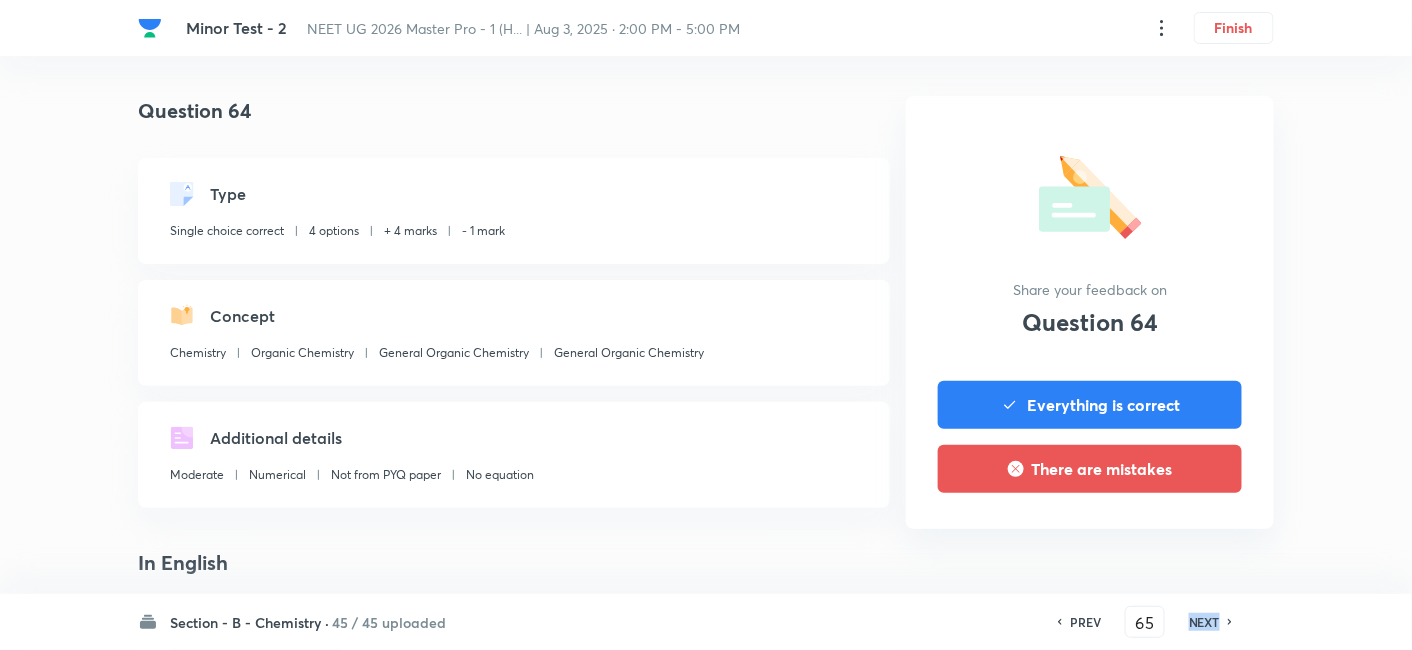 click on "NEXT" at bounding box center [1204, 622] 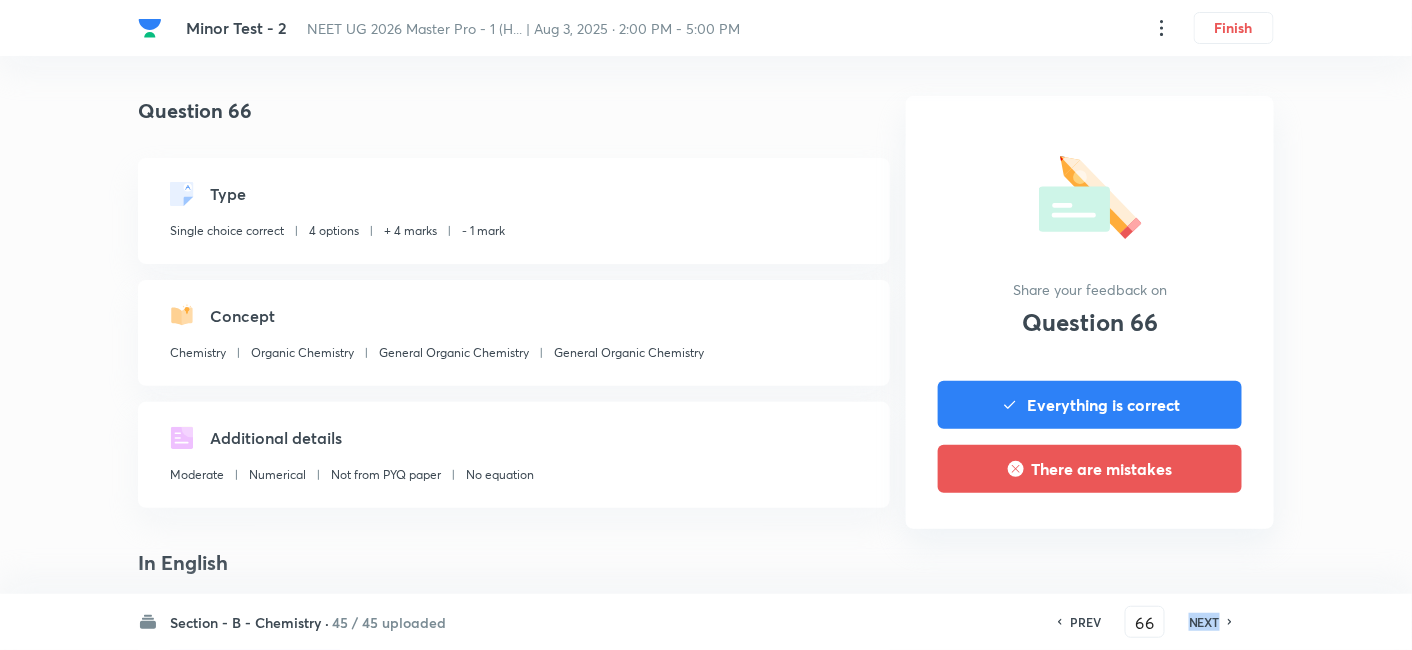 click on "NEXT" at bounding box center (1204, 622) 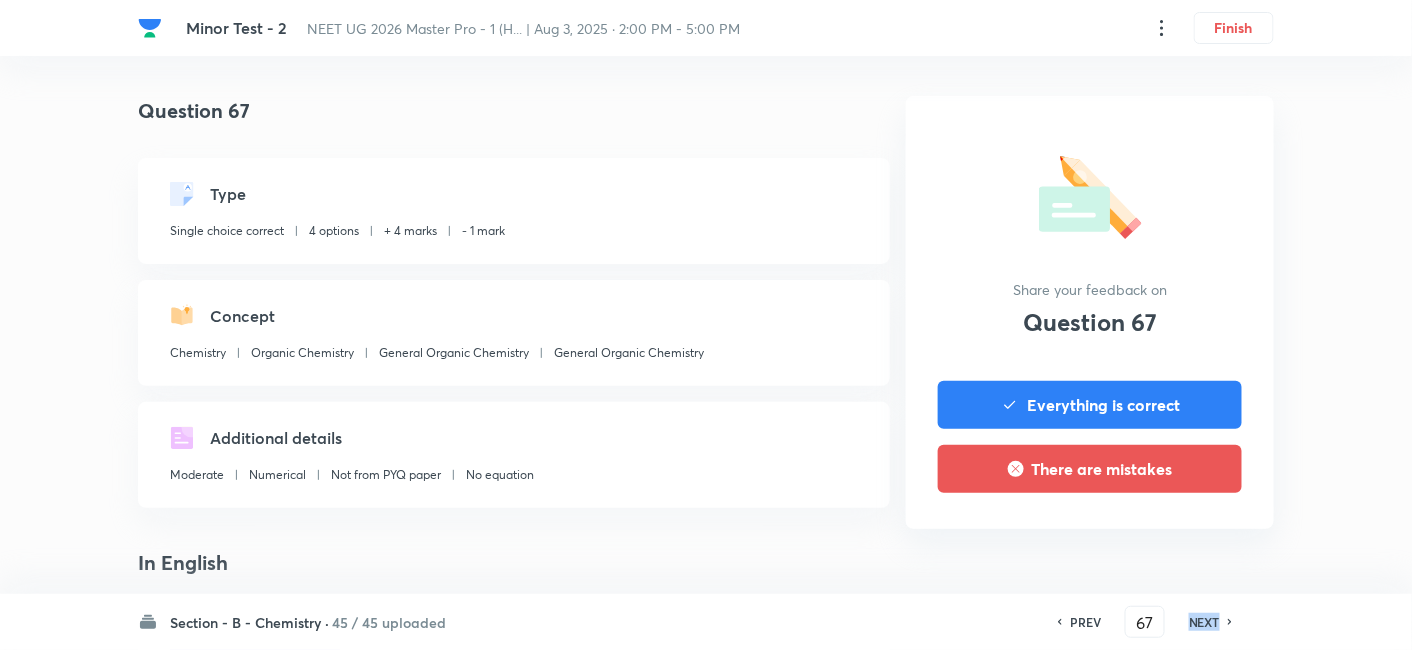 click on "NEXT" at bounding box center [1204, 622] 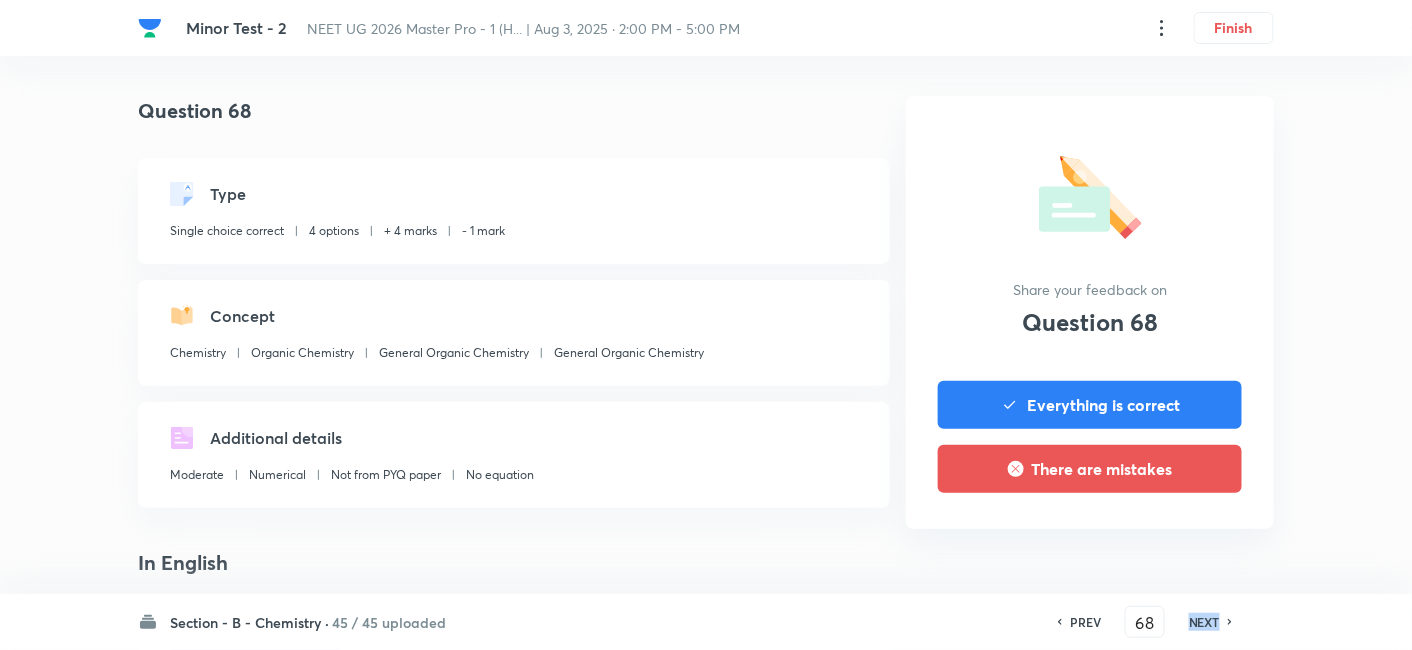 click on "NEXT" at bounding box center [1204, 622] 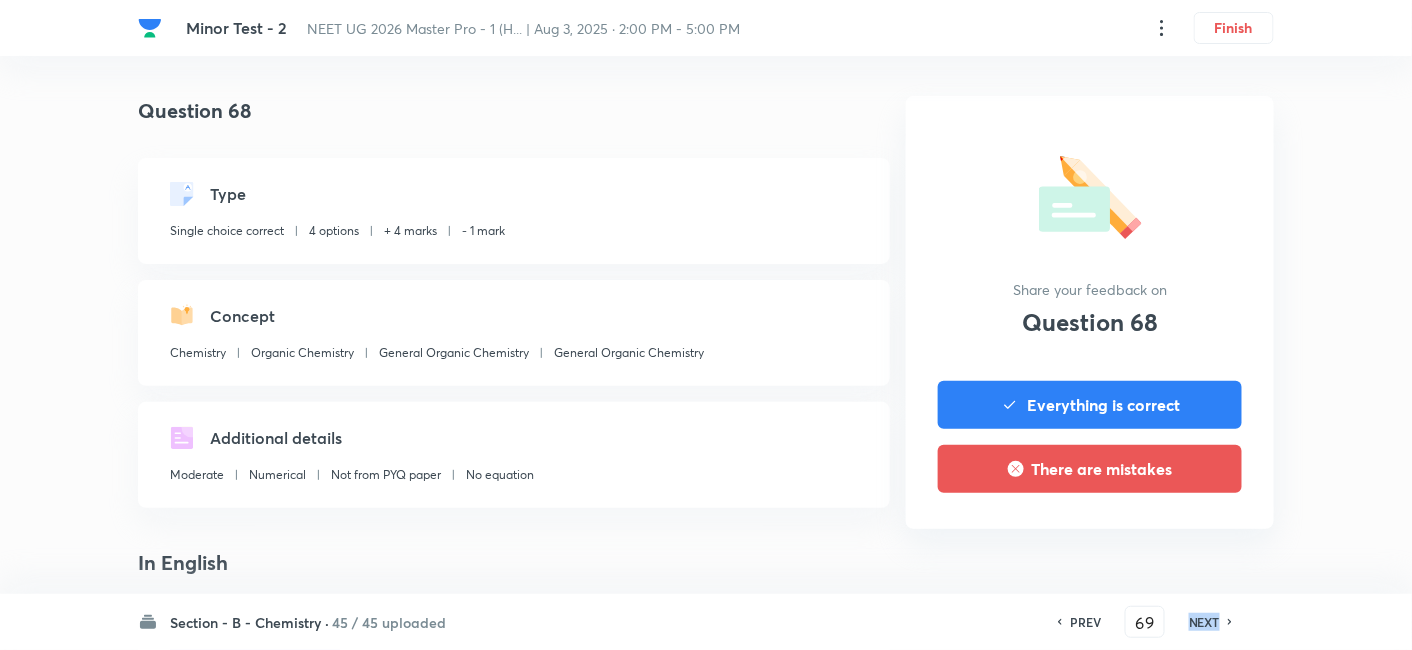 click on "NEXT" at bounding box center (1204, 622) 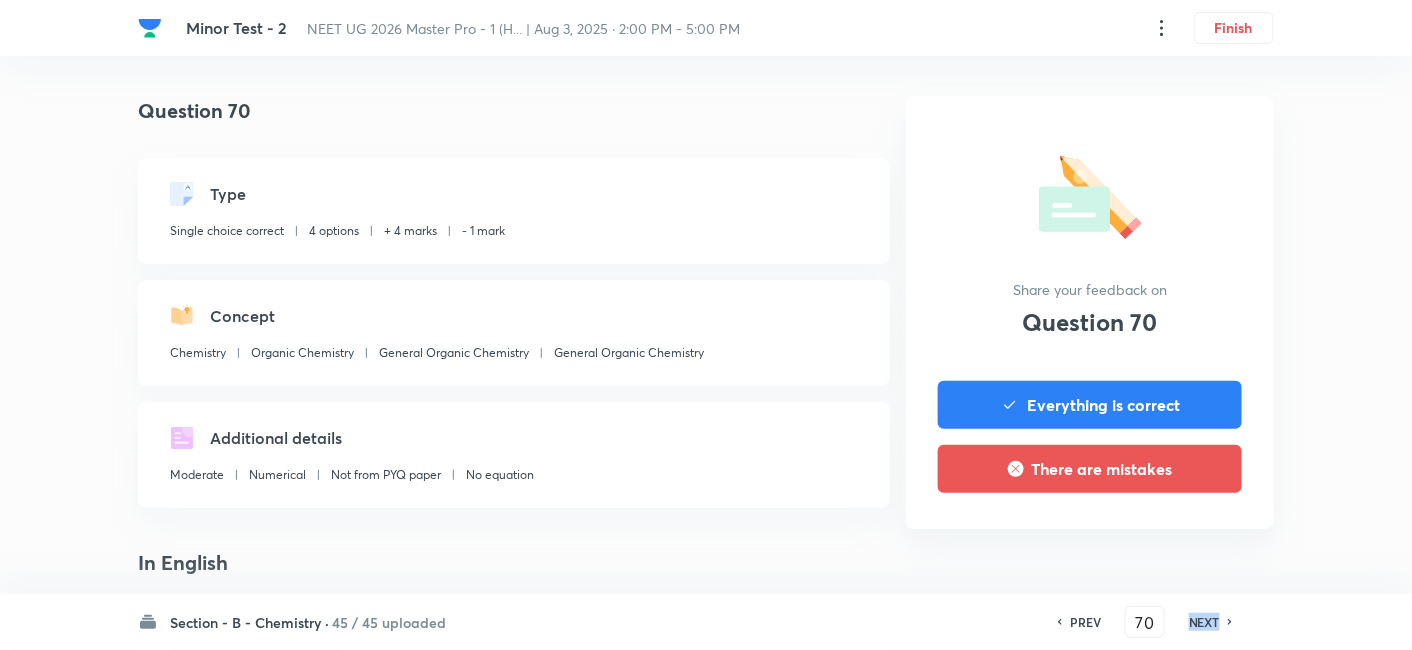 click on "NEXT" at bounding box center (1204, 622) 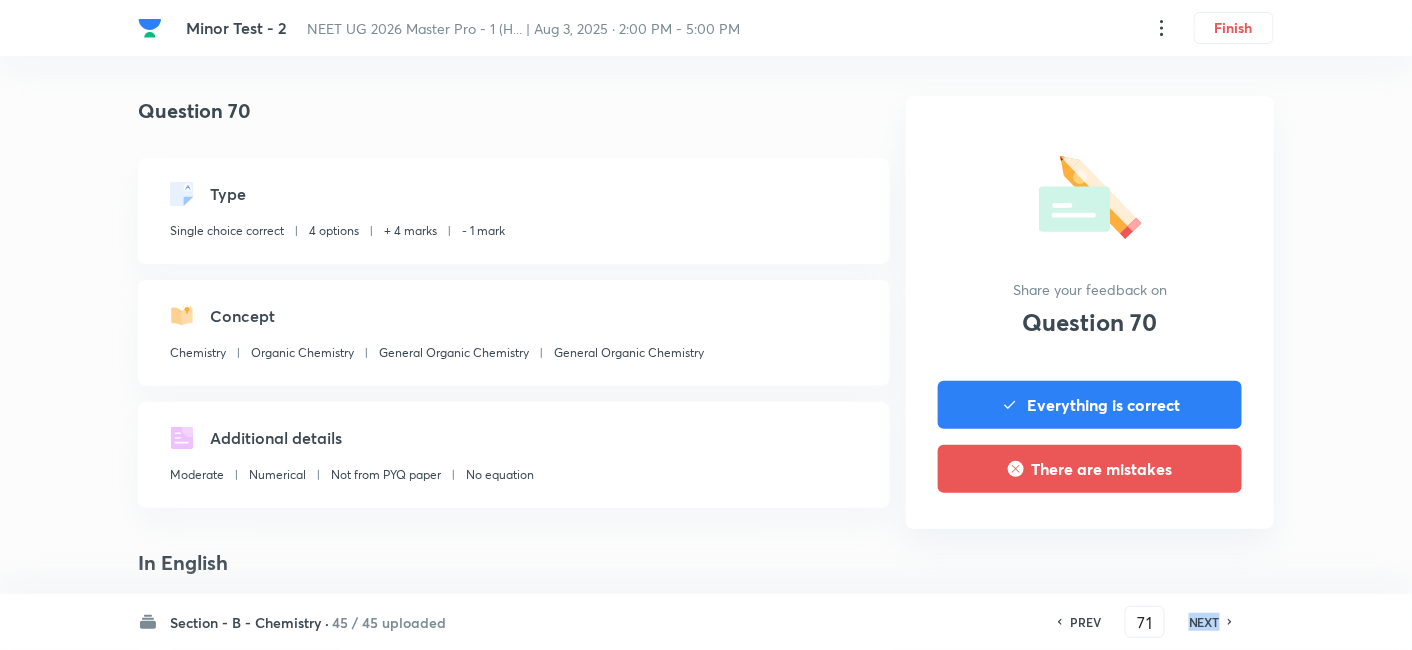 click on "NEXT" at bounding box center [1204, 622] 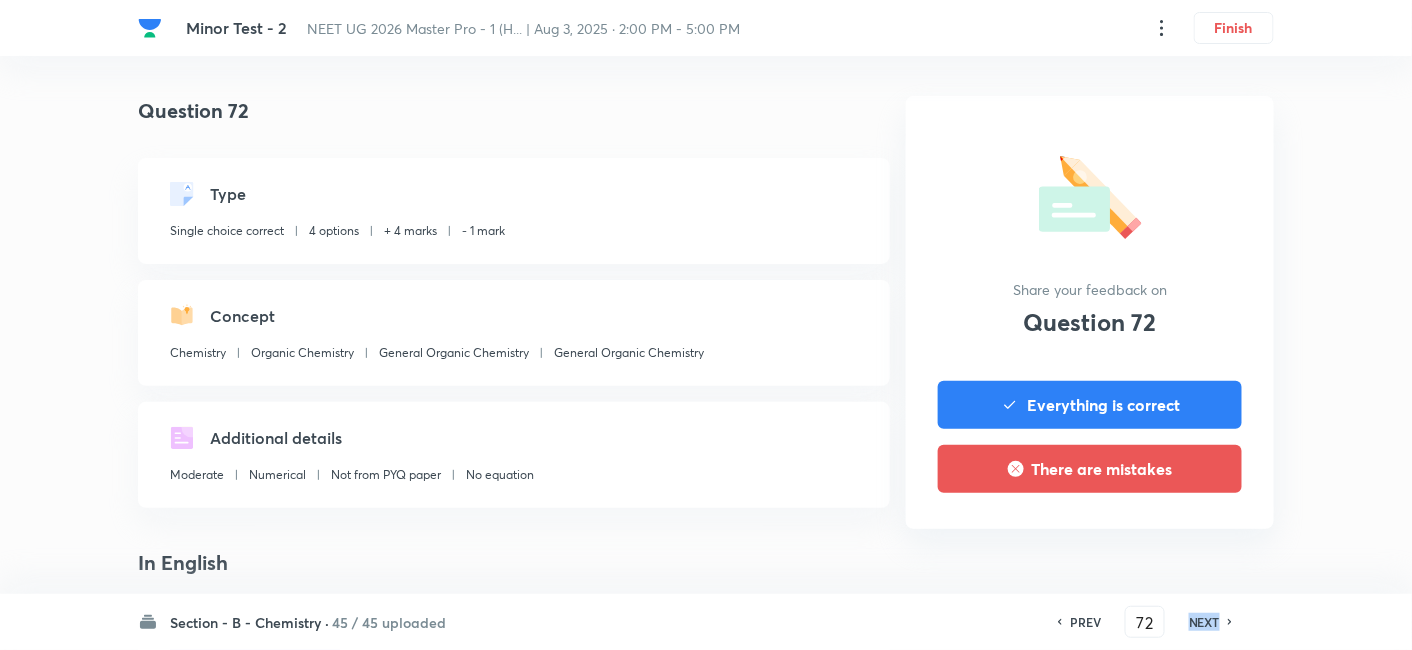click on "NEXT" at bounding box center [1204, 622] 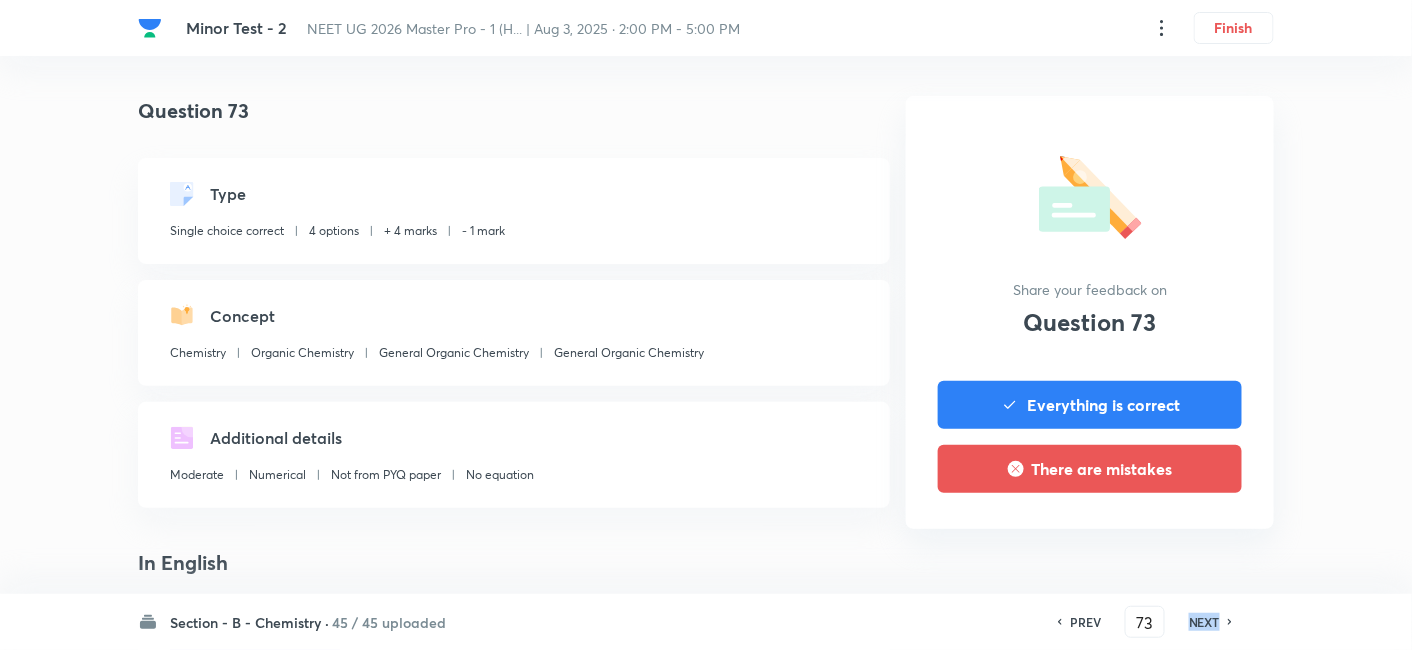 click on "NEXT" at bounding box center [1204, 622] 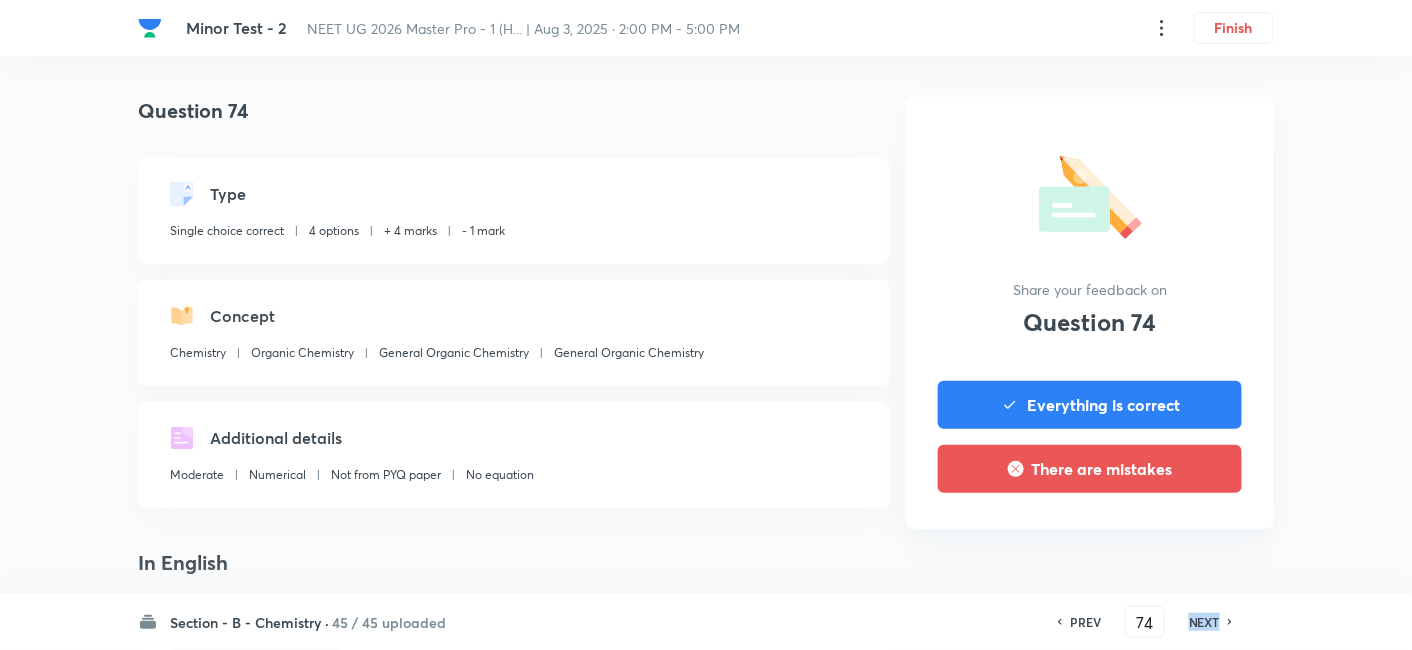 click on "NEXT" at bounding box center (1204, 622) 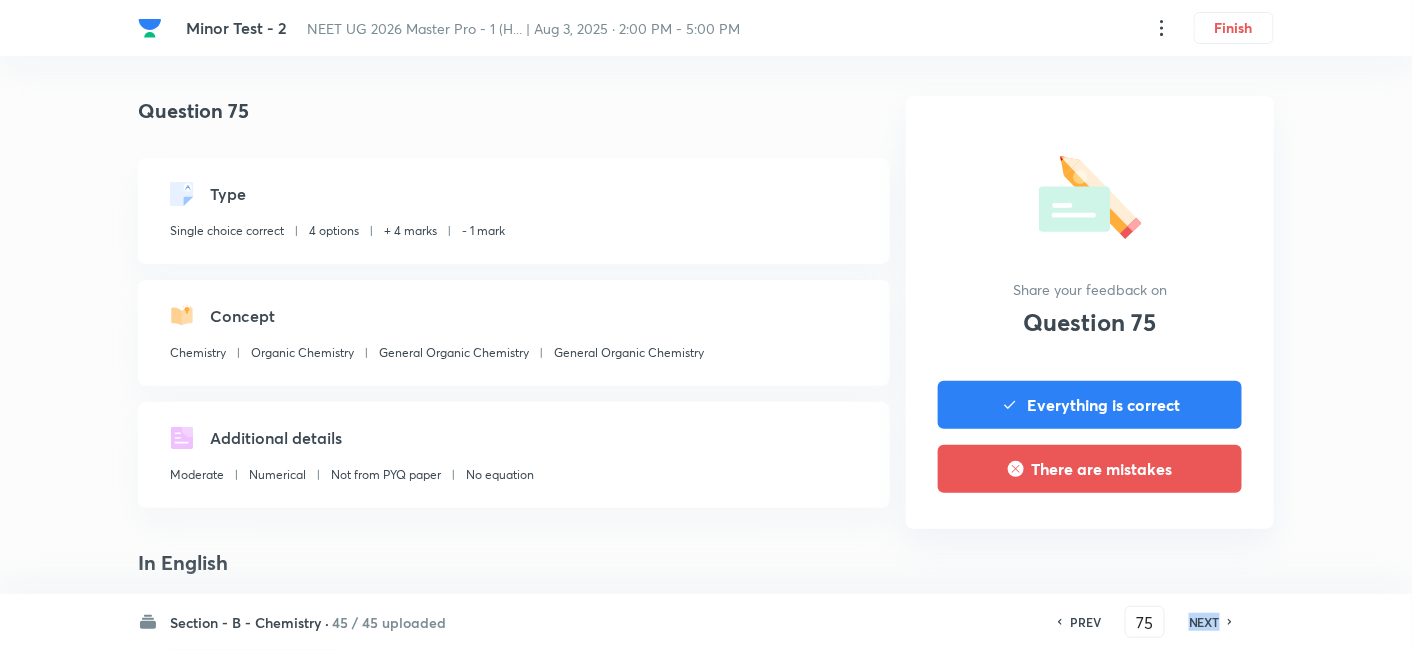 click on "NEXT" at bounding box center (1204, 622) 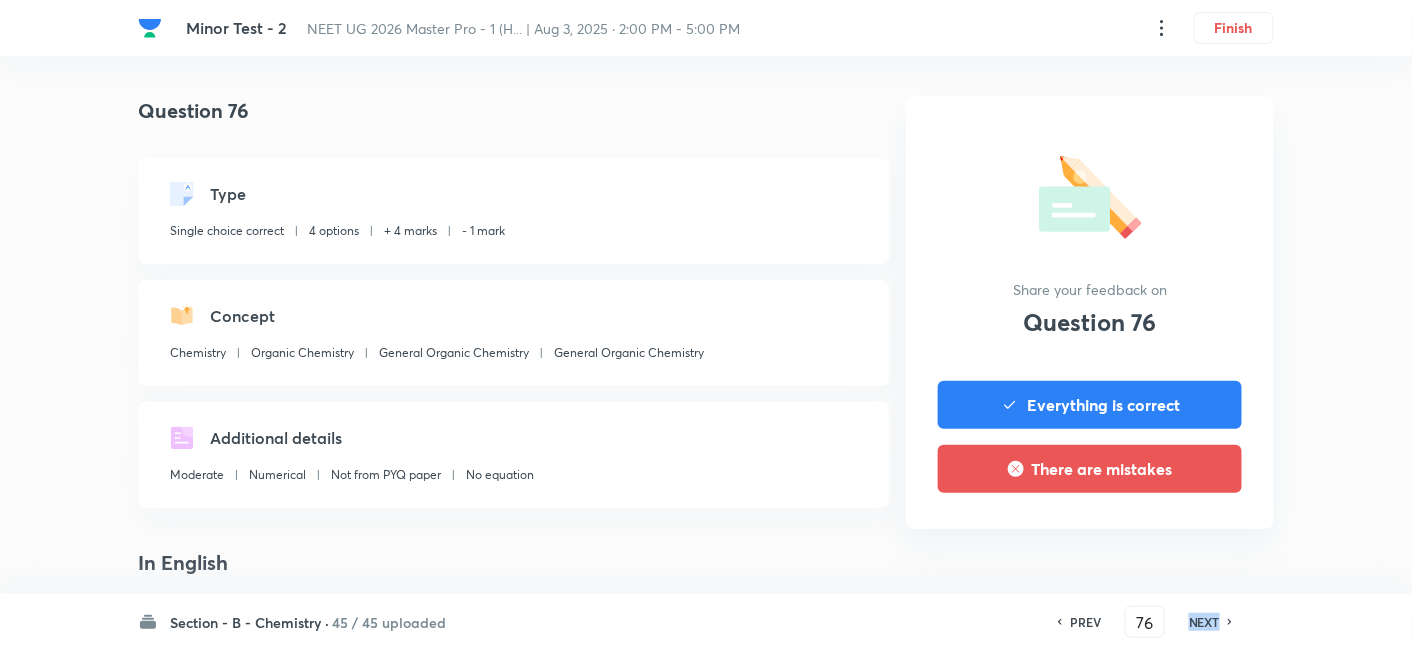 click on "NEXT" at bounding box center [1204, 622] 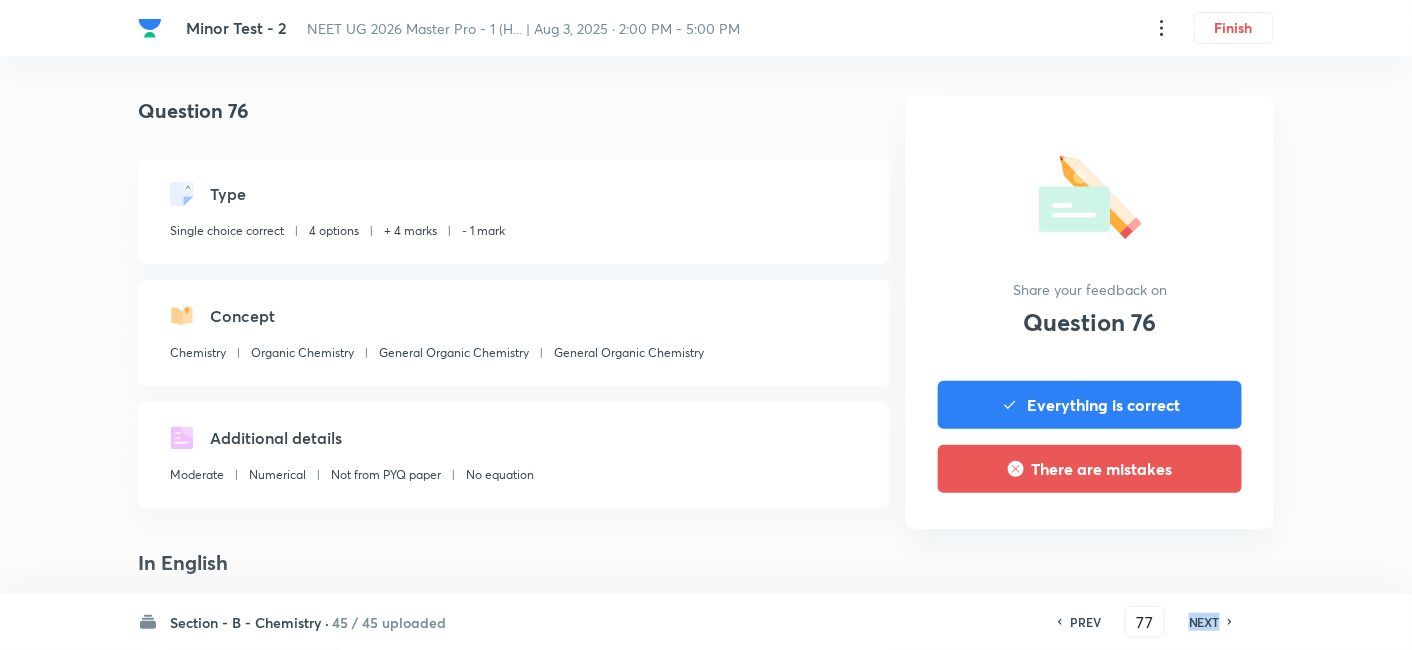 click on "NEXT" at bounding box center (1204, 622) 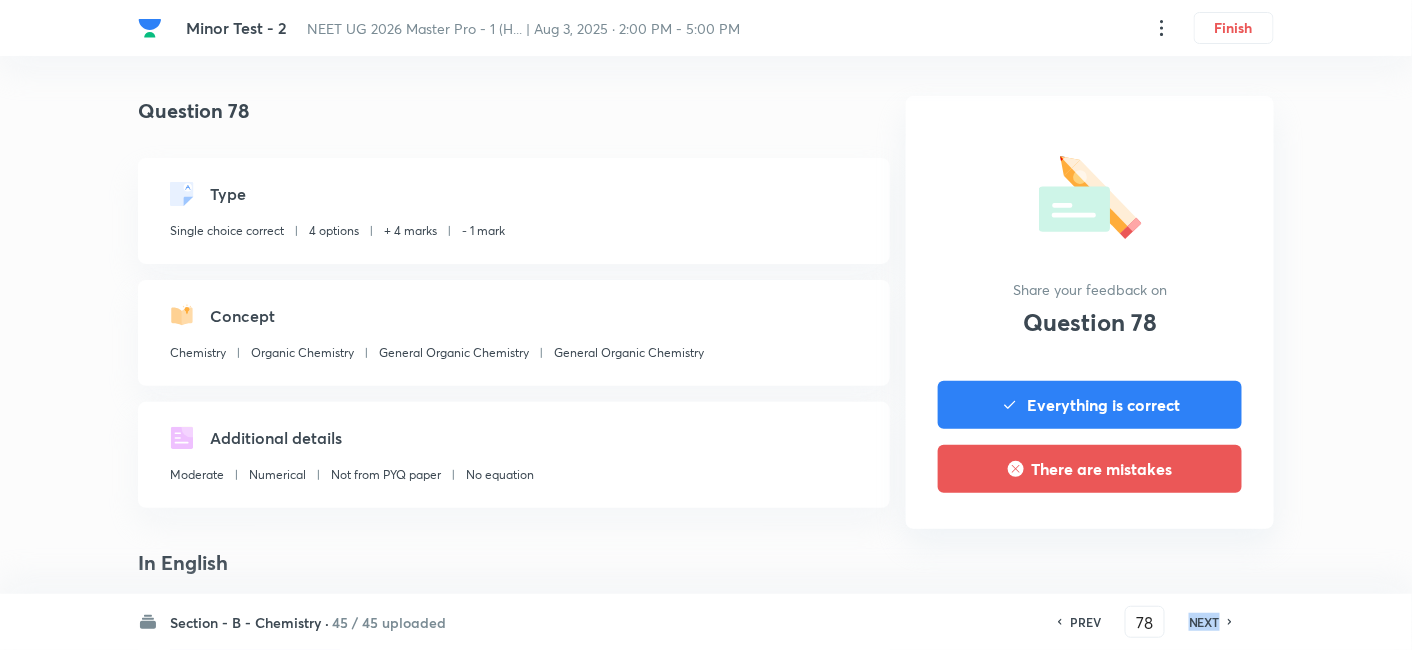 click on "NEXT" at bounding box center [1204, 622] 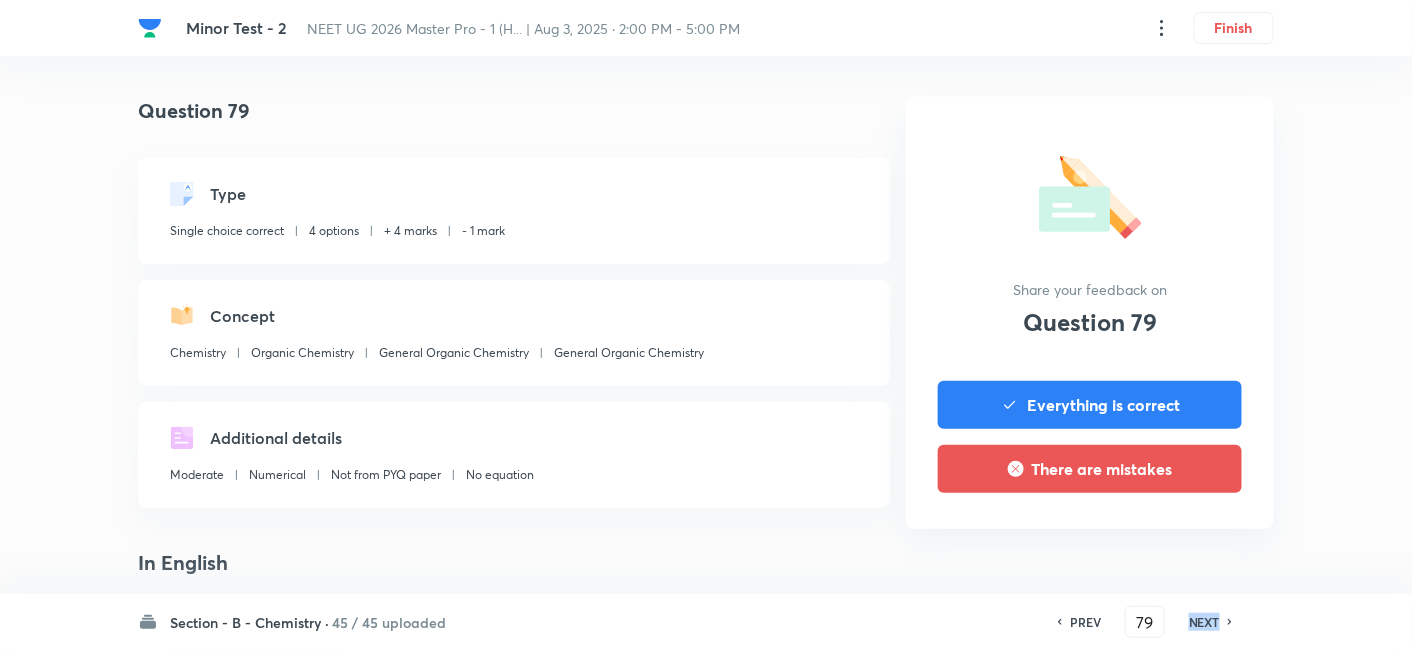 click on "NEXT" at bounding box center [1204, 622] 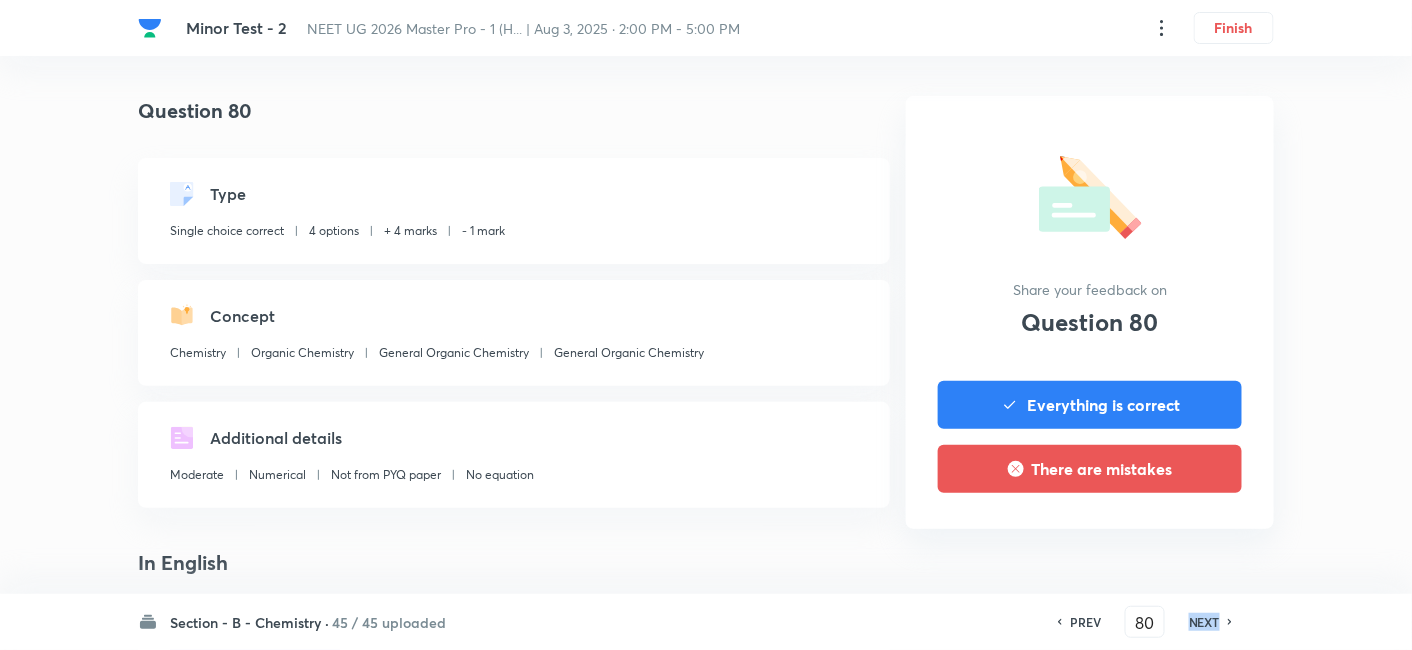click on "NEXT" at bounding box center (1204, 622) 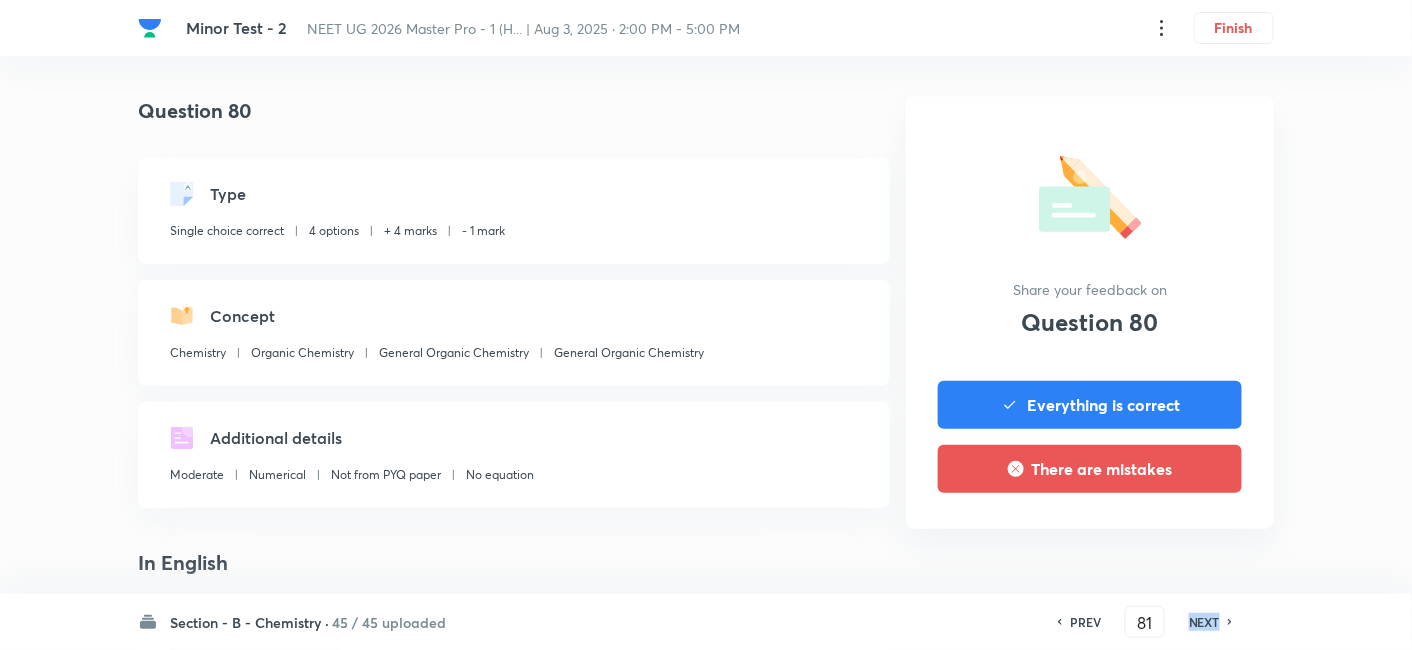 click on "NEXT" at bounding box center [1204, 622] 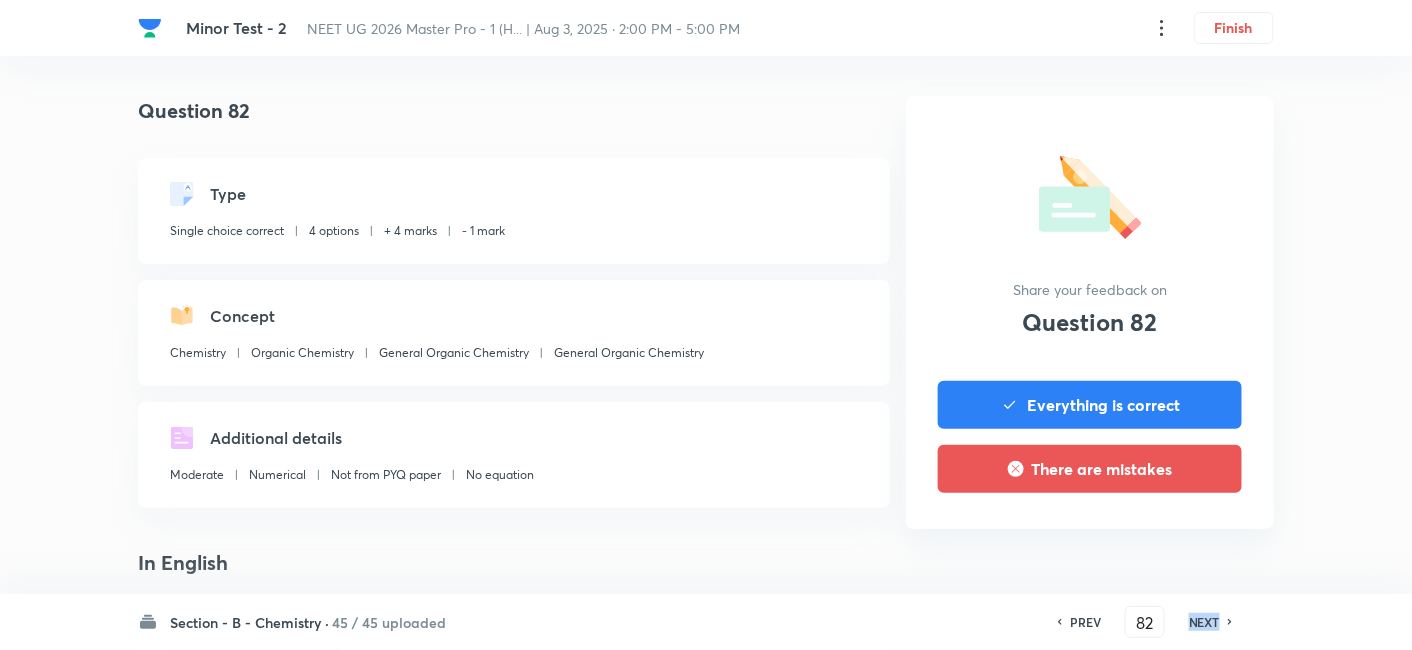 click on "NEXT" at bounding box center (1204, 622) 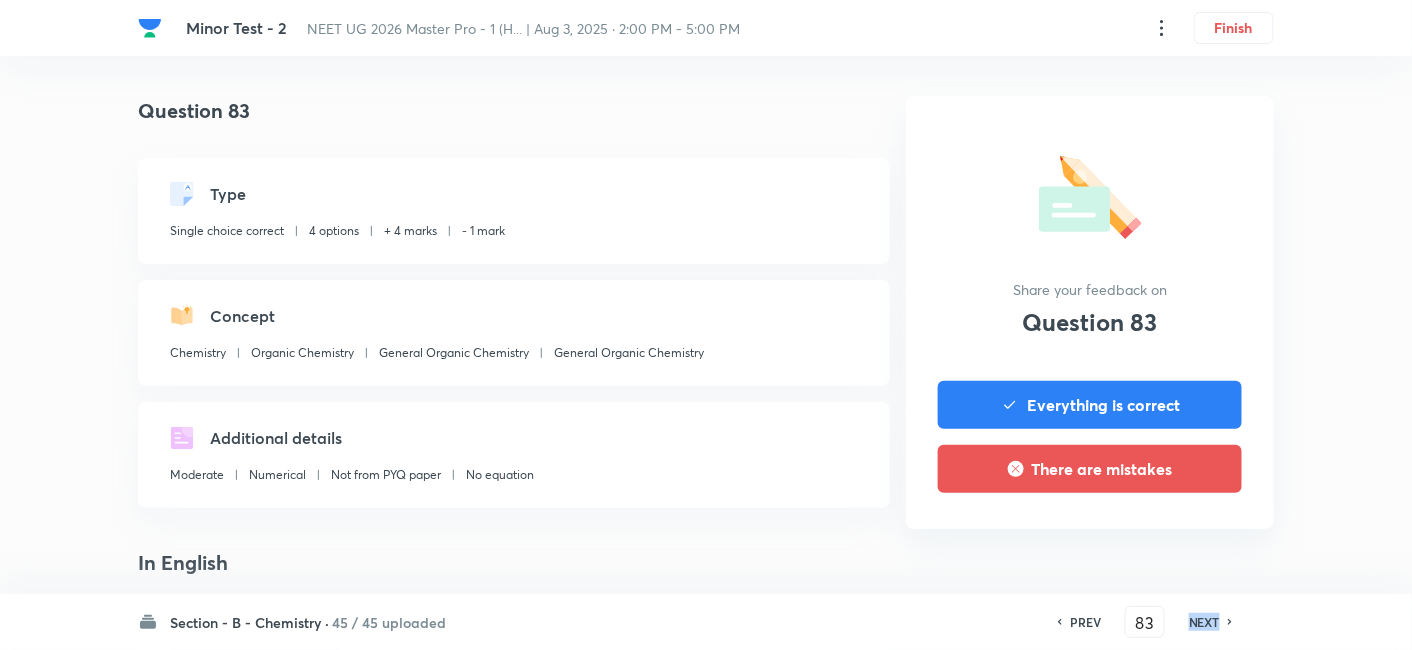 click on "NEXT" at bounding box center [1204, 622] 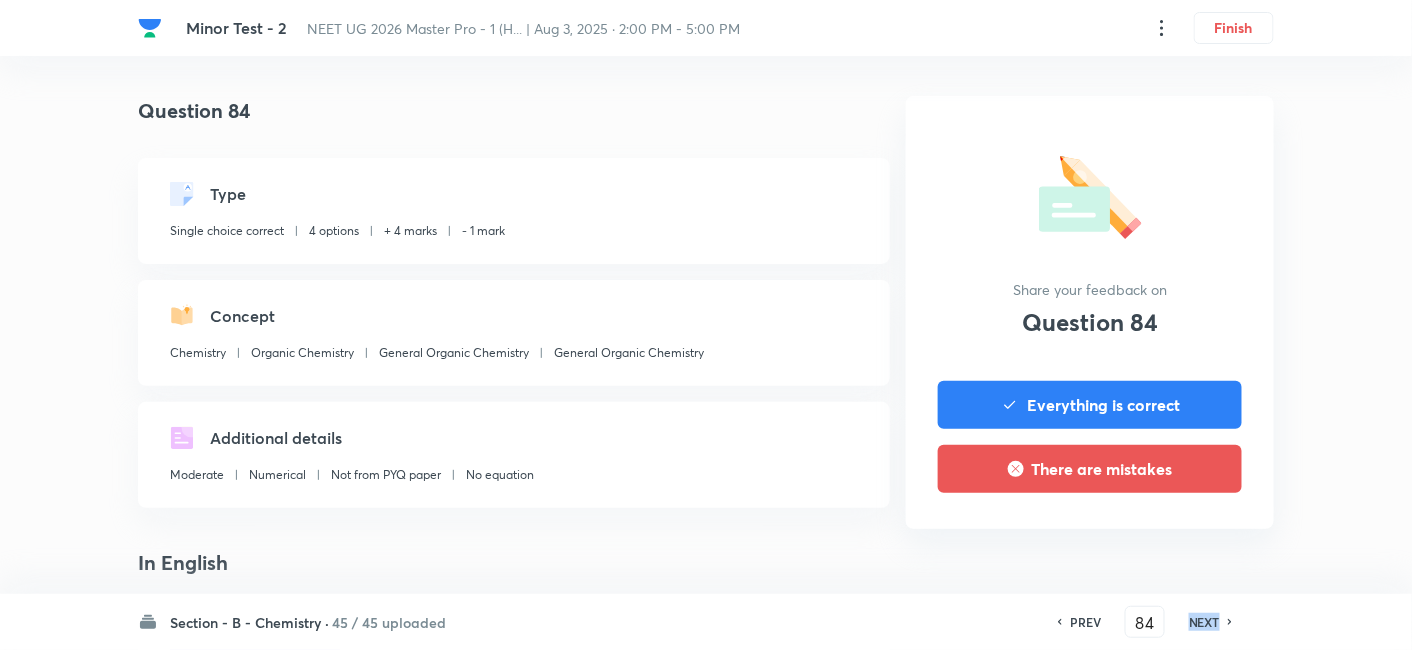 click on "NEXT" at bounding box center (1204, 622) 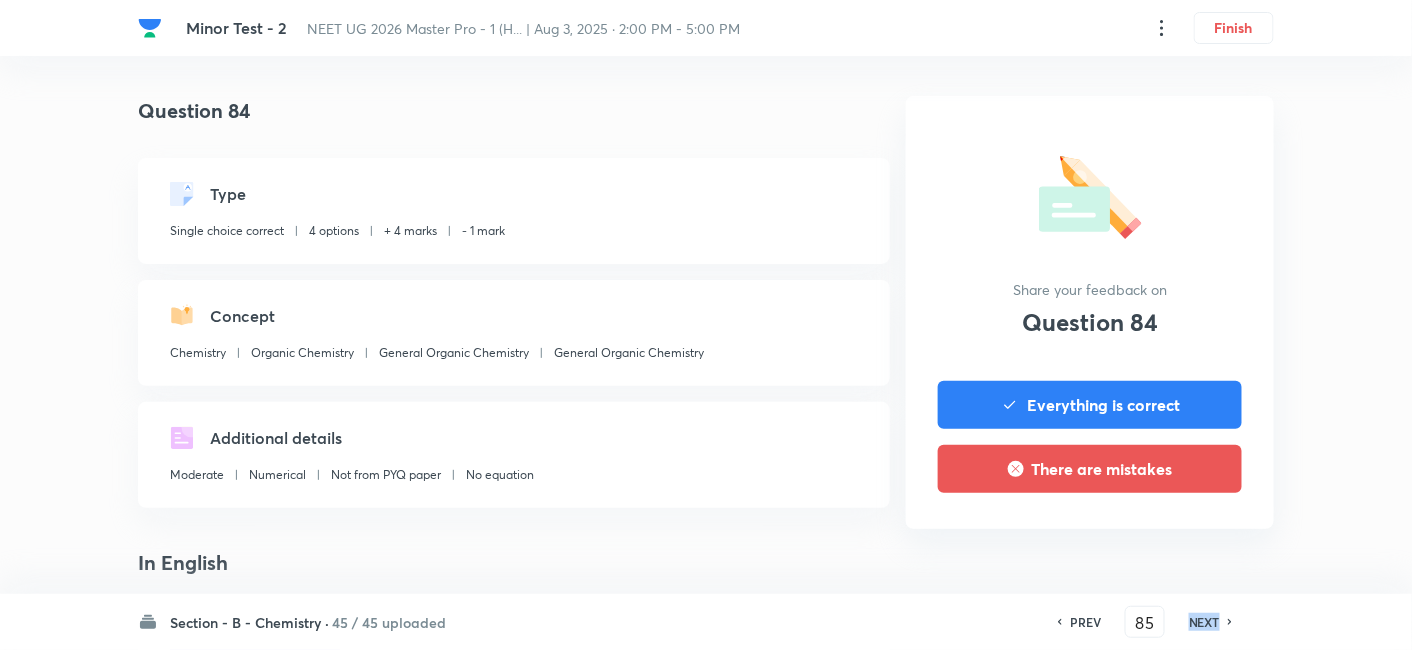 click on "NEXT" at bounding box center [1204, 622] 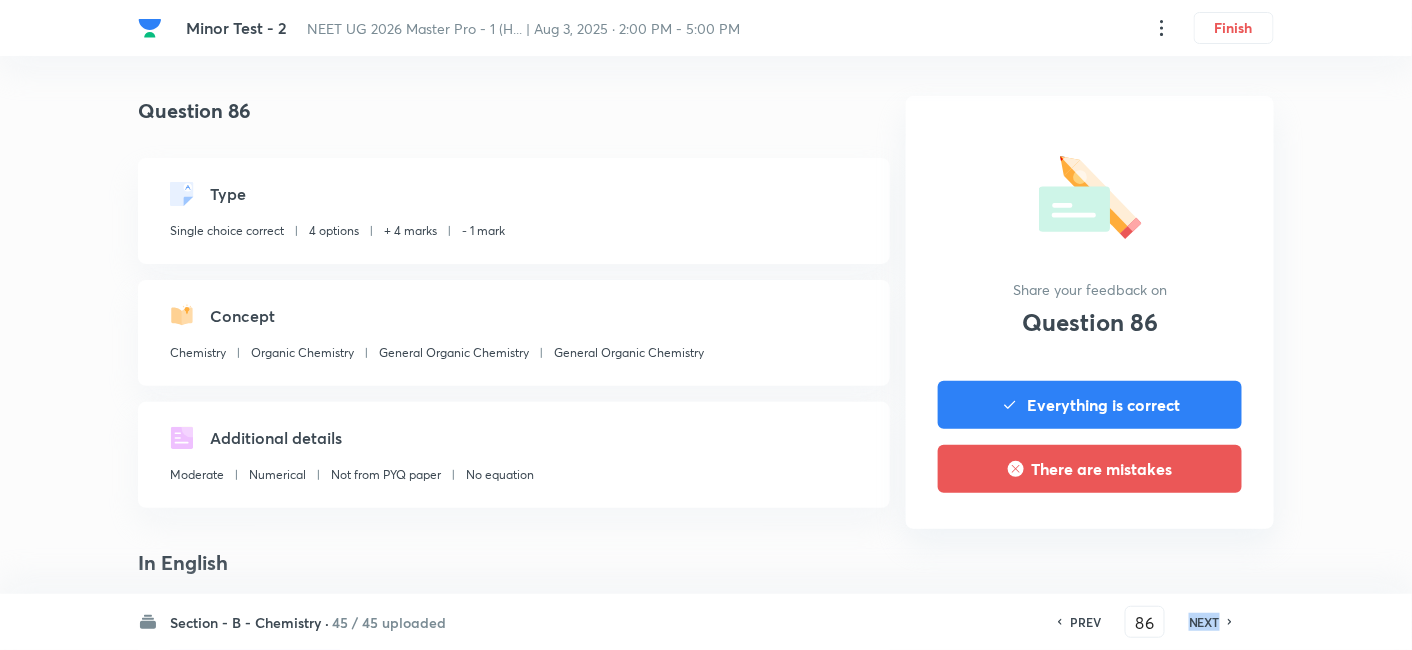 click on "NEXT" at bounding box center [1204, 622] 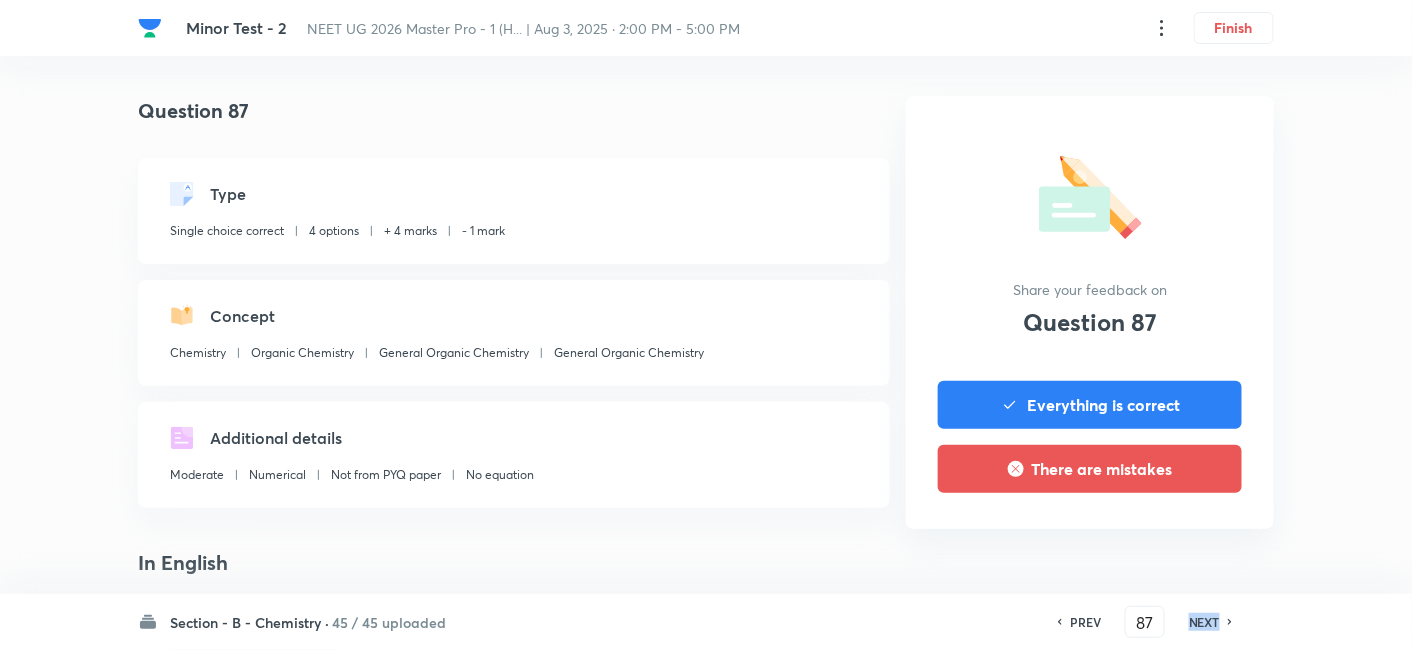 click on "NEXT" at bounding box center (1204, 622) 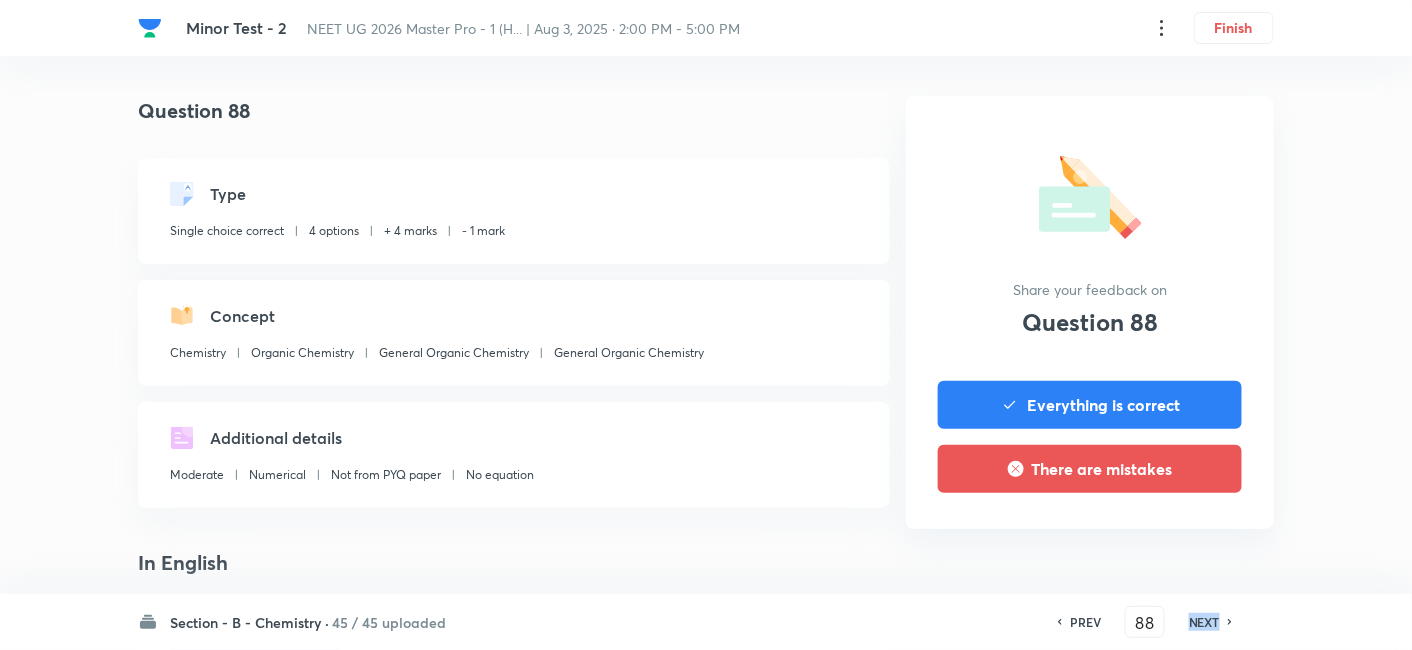 click on "NEXT" at bounding box center [1204, 622] 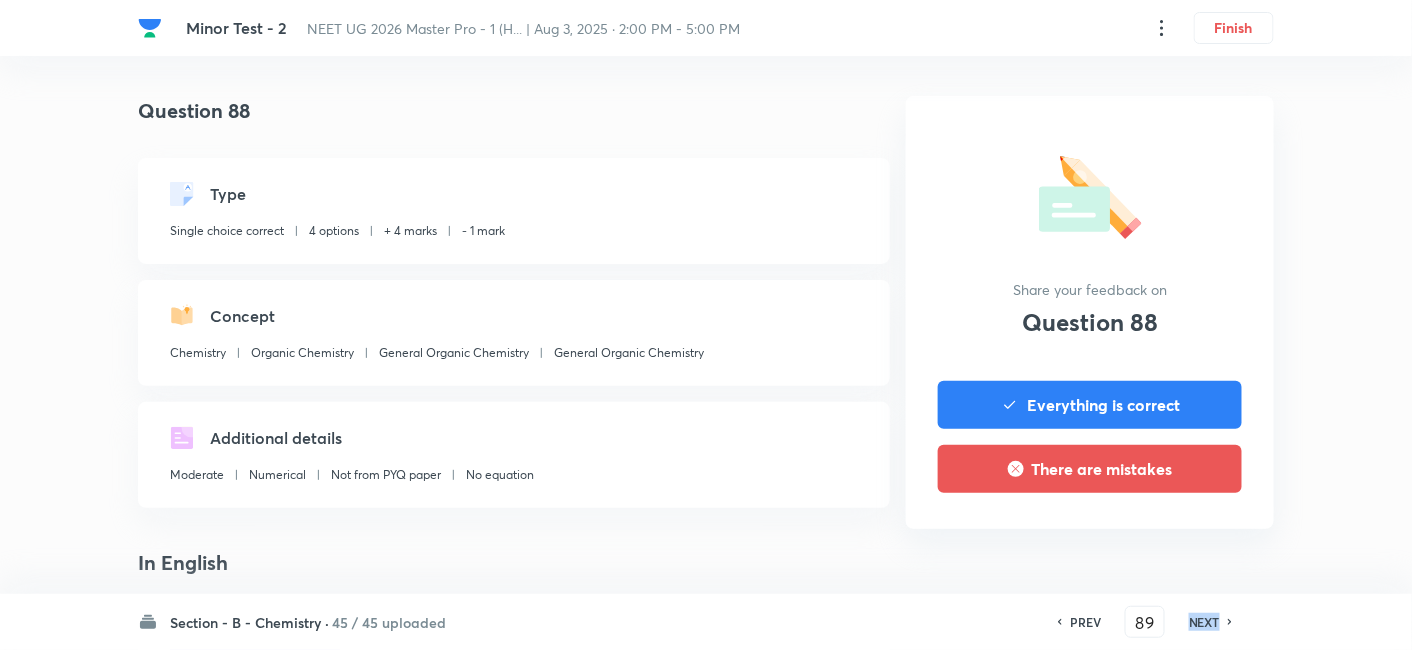 click on "NEXT" at bounding box center [1204, 622] 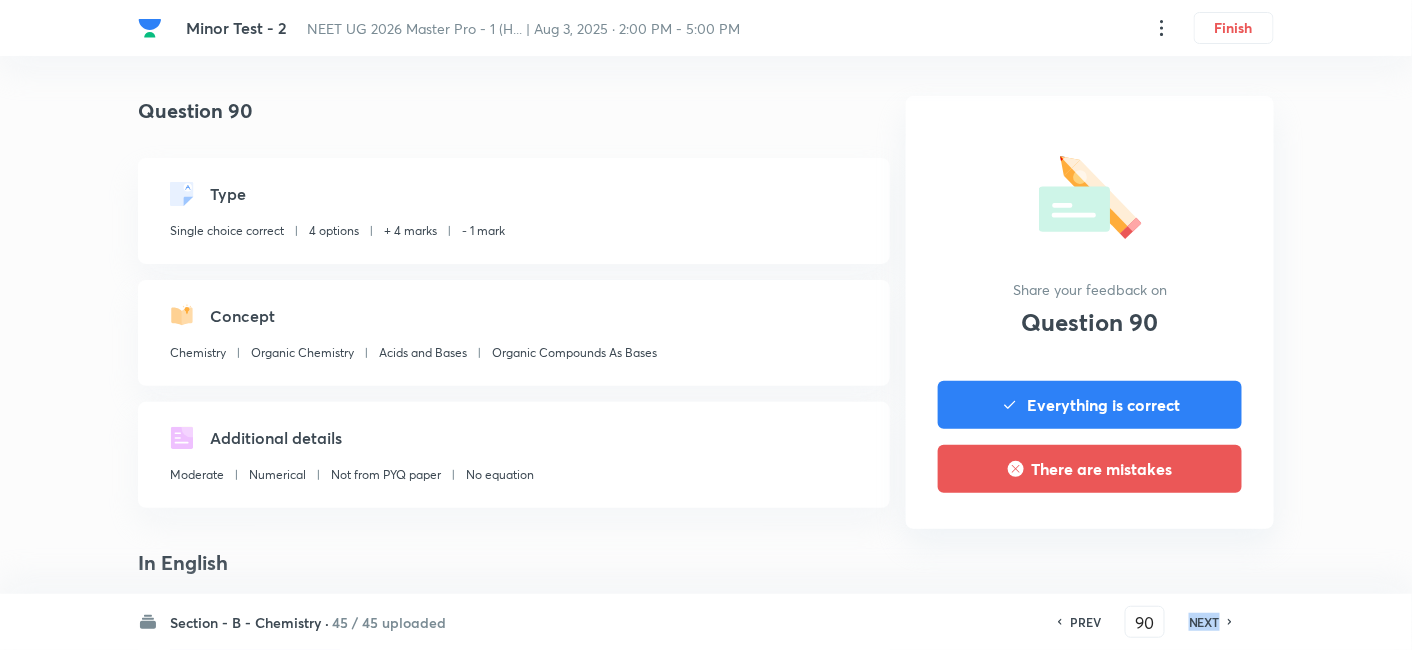 click on "NEXT" at bounding box center [1204, 622] 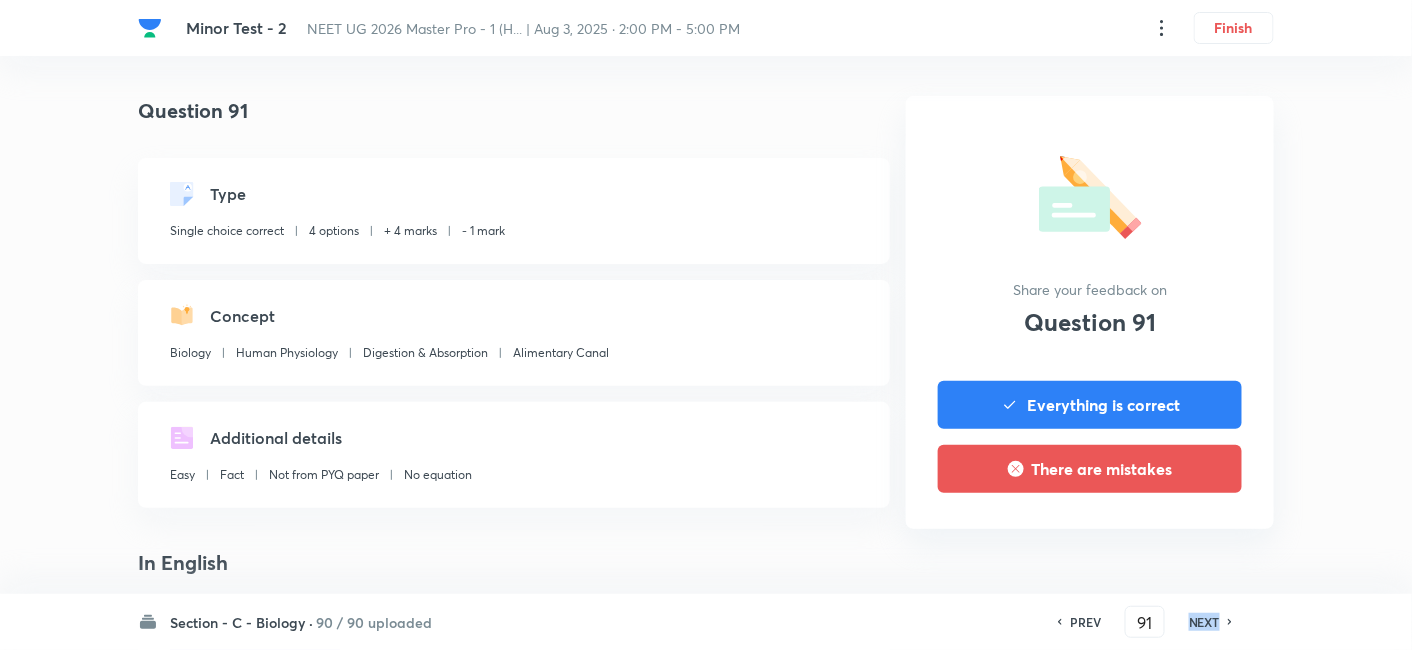 click on "NEXT" at bounding box center (1204, 622) 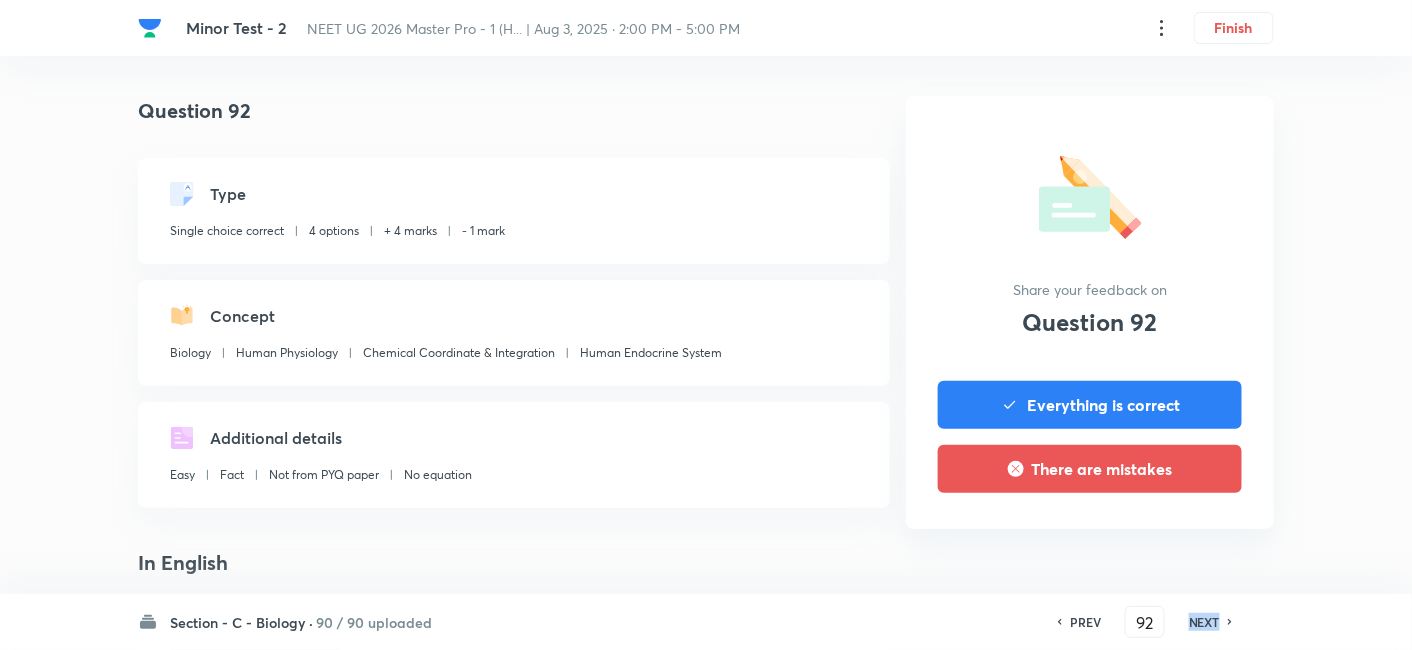 click on "NEXT" at bounding box center (1204, 622) 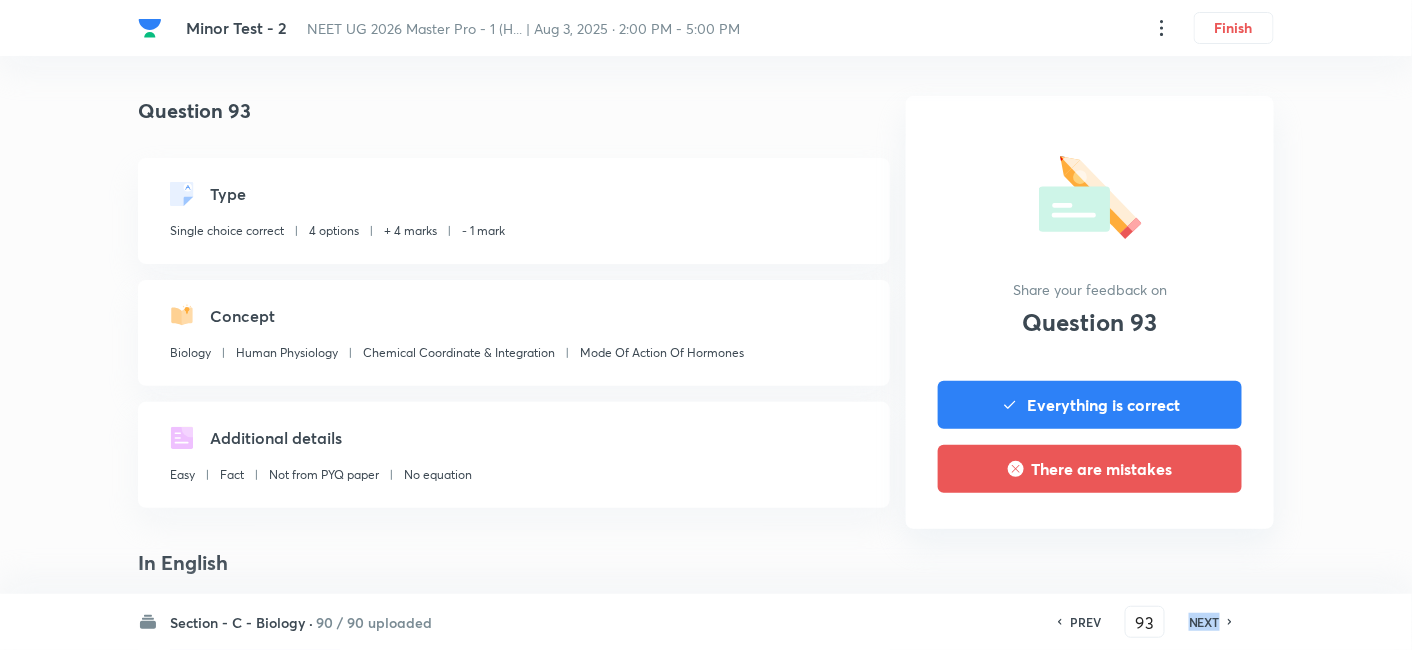 click on "NEXT" at bounding box center [1204, 622] 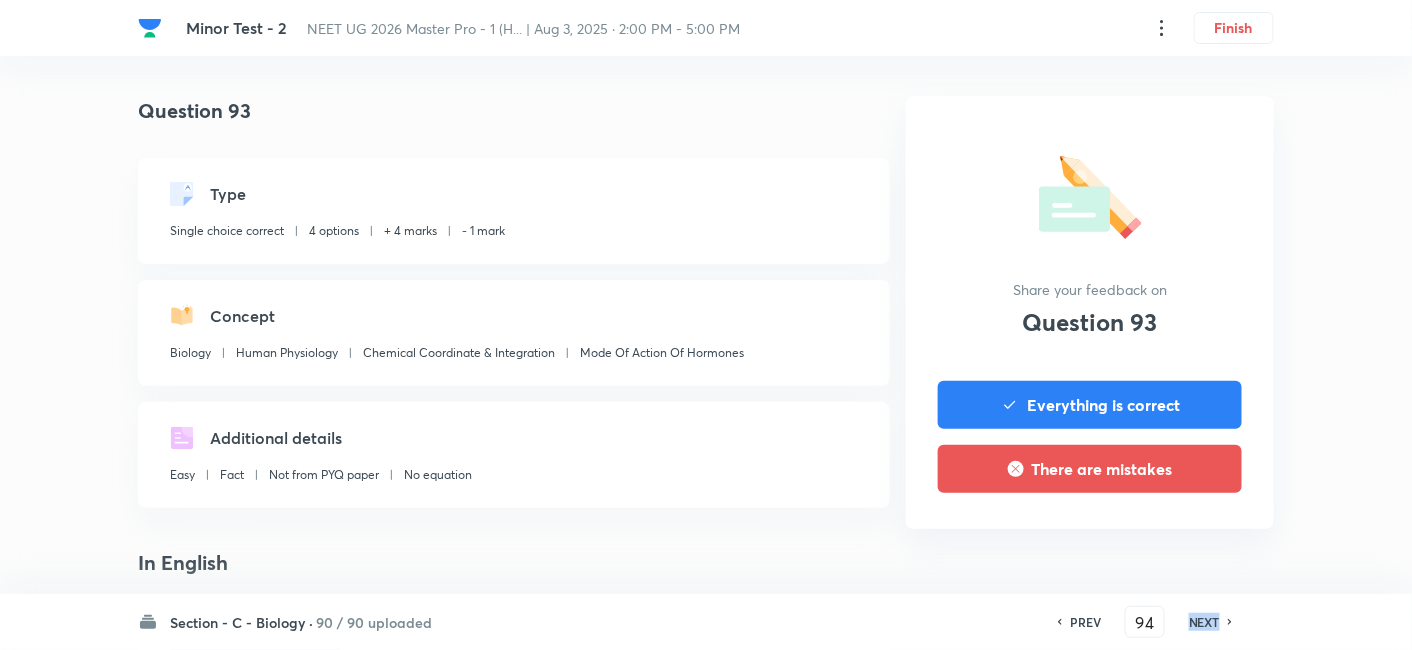 click on "NEXT" at bounding box center (1204, 622) 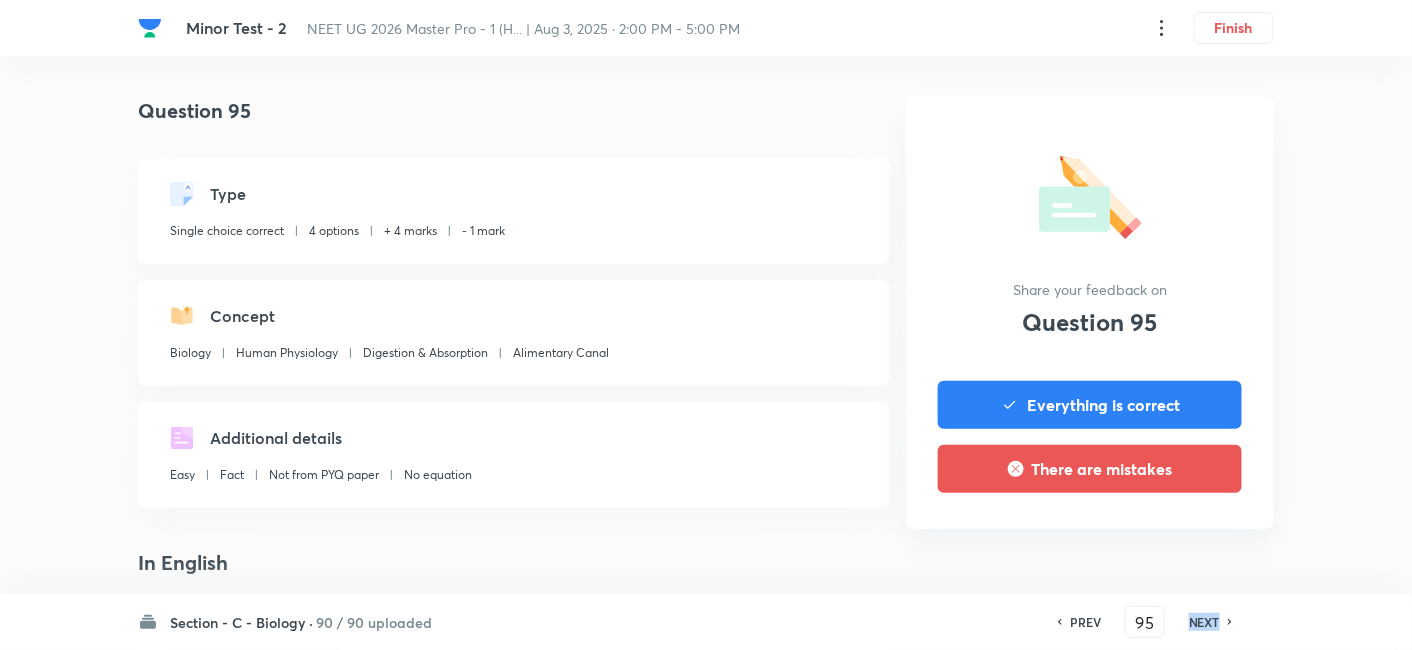 click on "NEXT" at bounding box center [1204, 622] 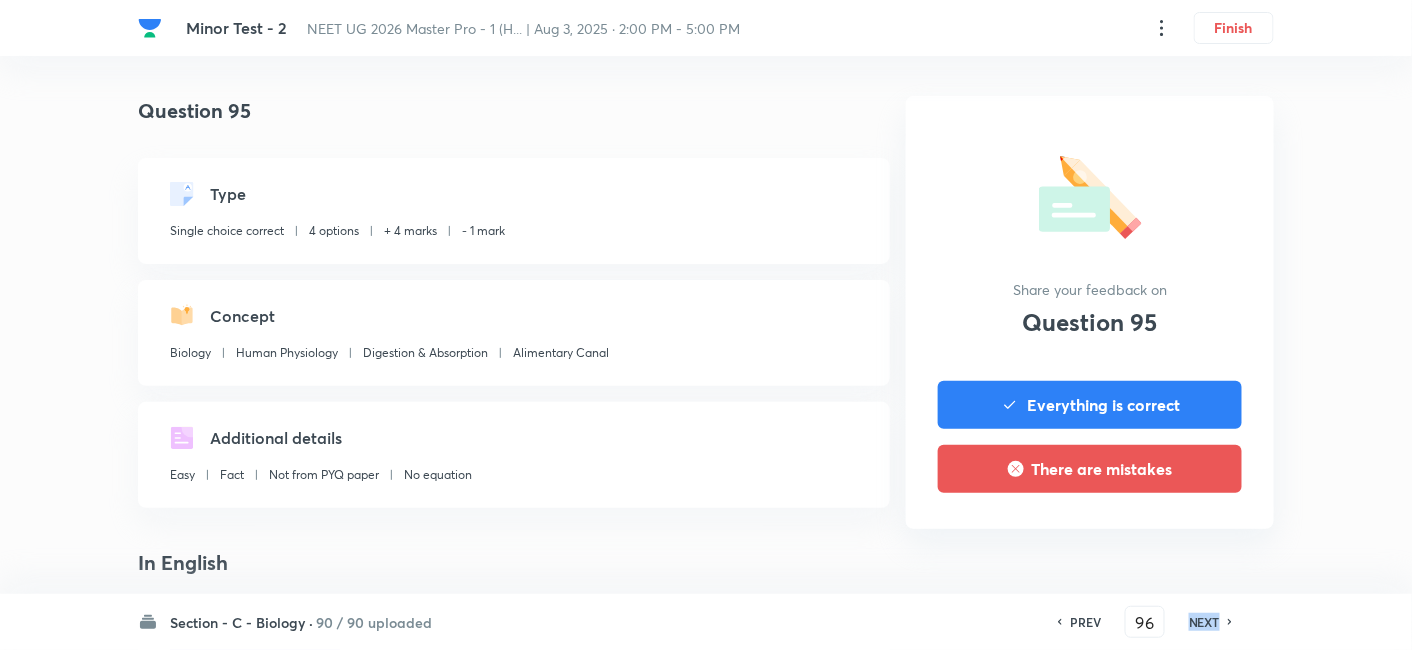 click on "NEXT" at bounding box center (1204, 622) 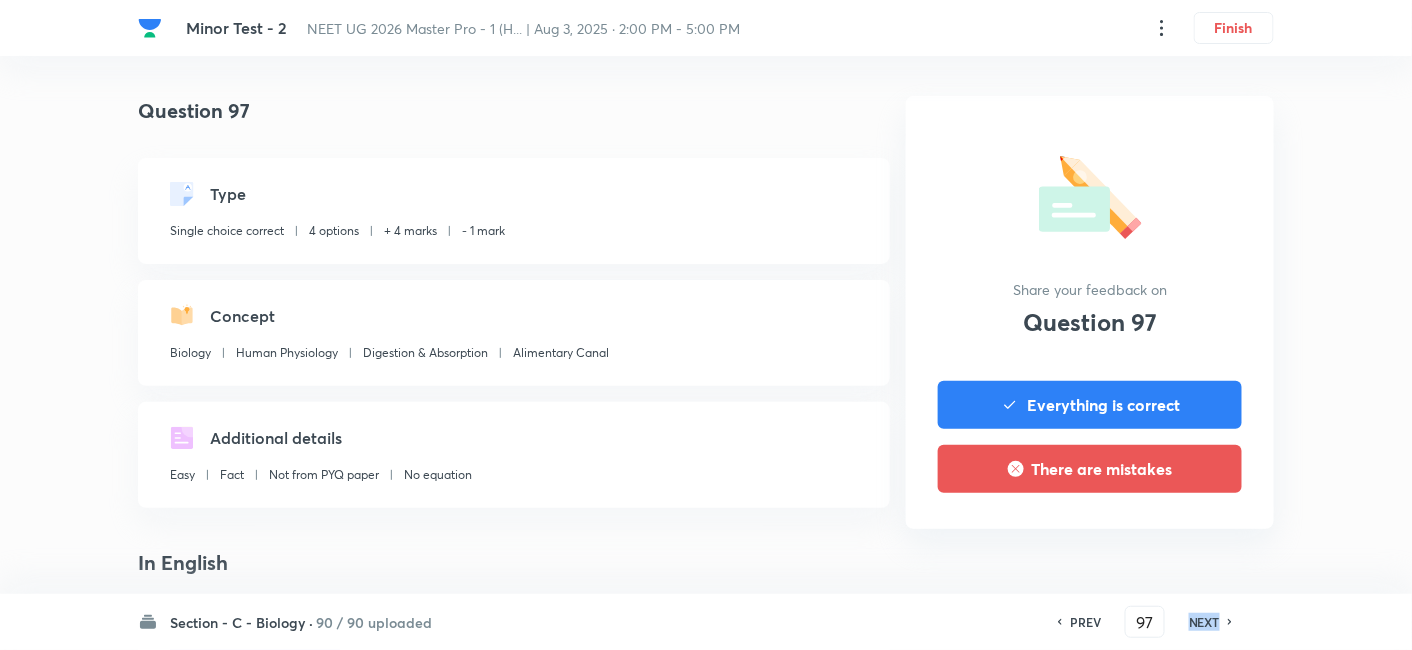 click on "NEXT" at bounding box center (1204, 622) 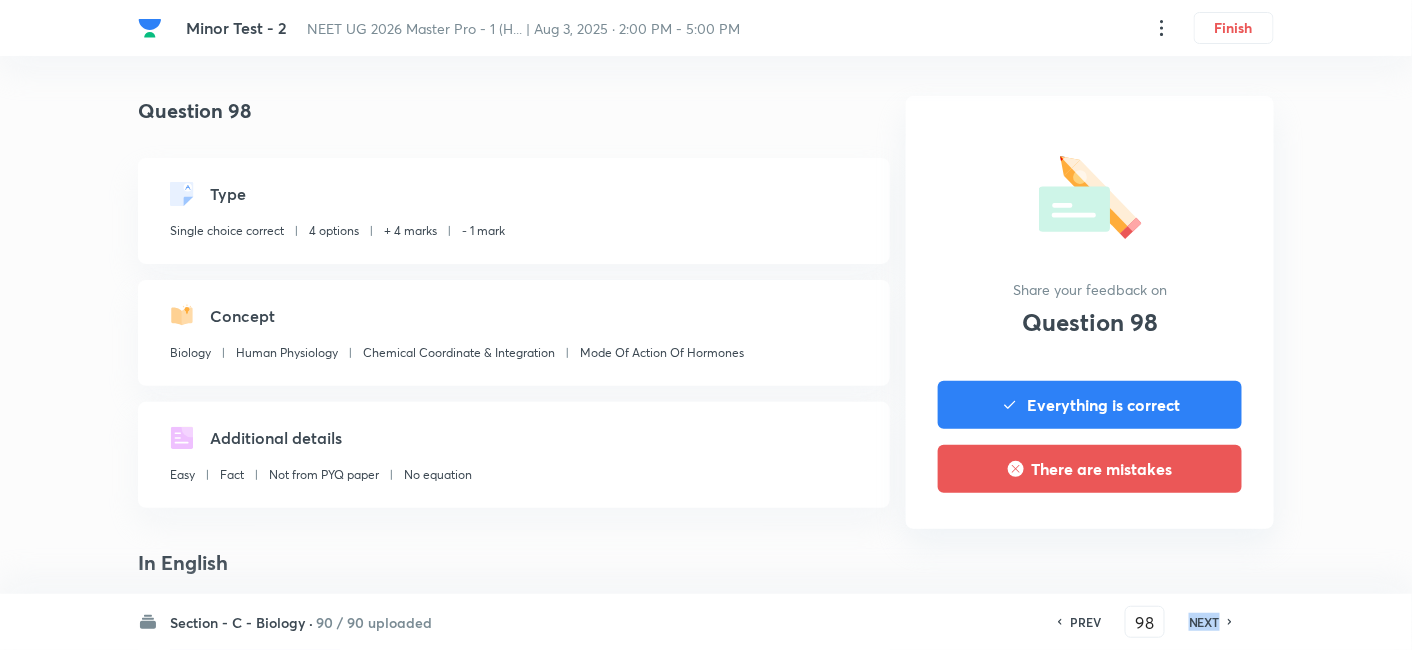 click on "NEXT" at bounding box center [1204, 622] 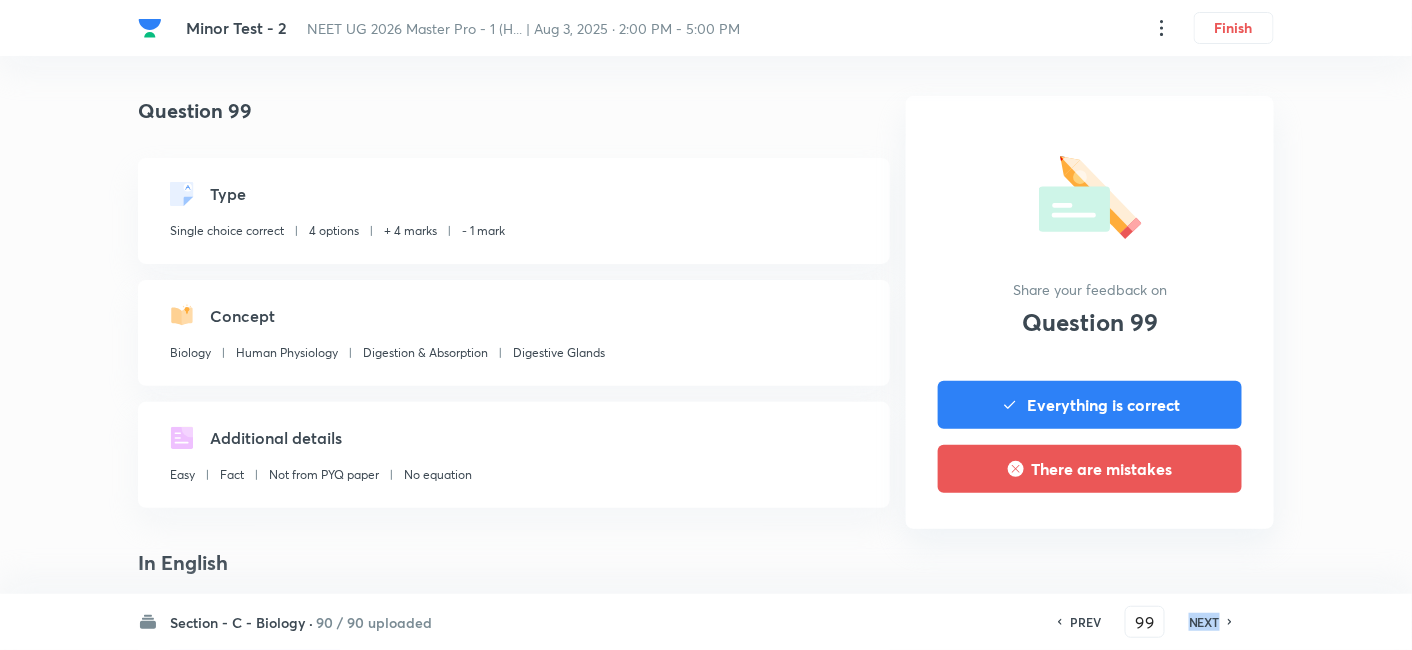 click on "NEXT" at bounding box center (1204, 622) 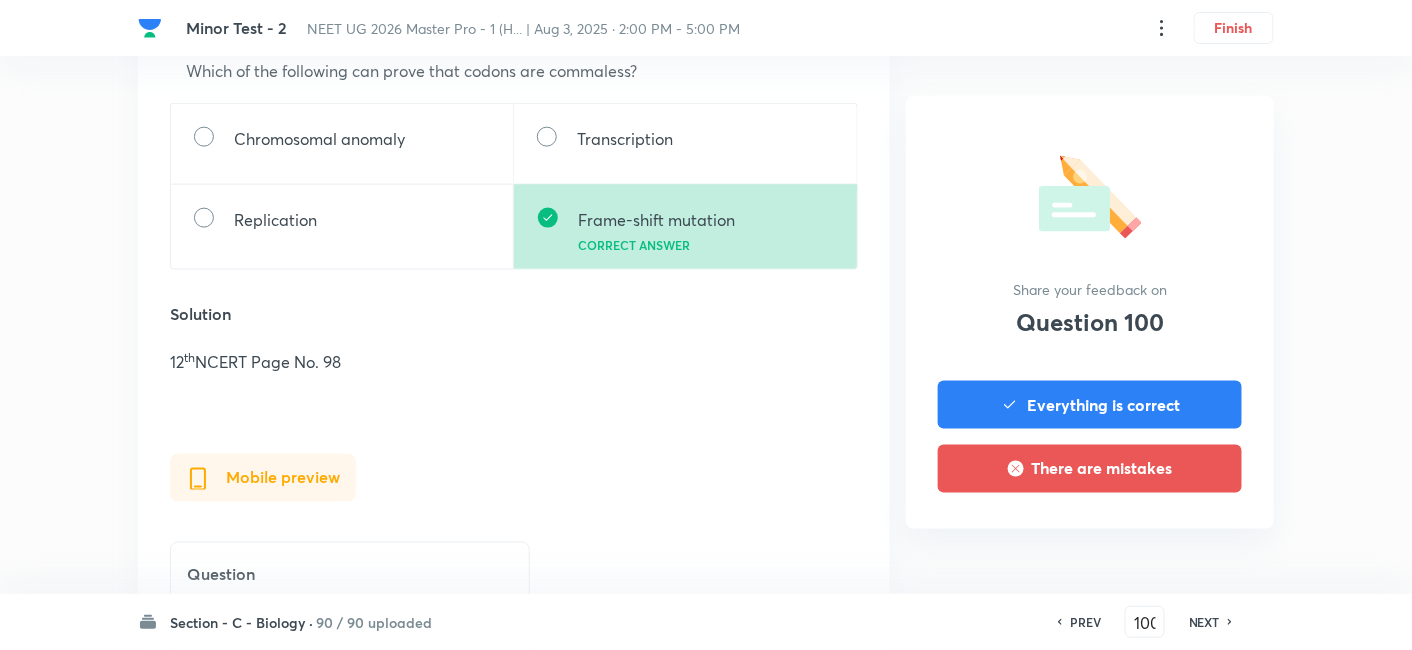 scroll, scrollTop: 733, scrollLeft: 0, axis: vertical 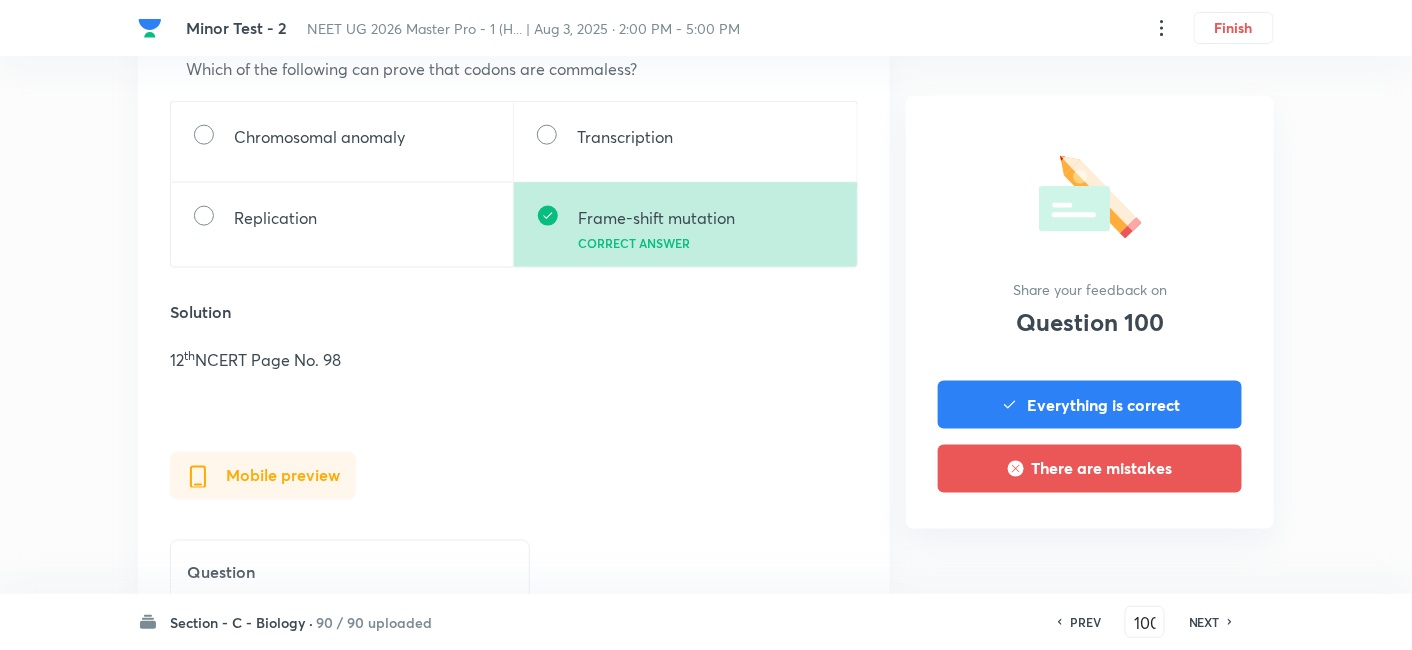 click on "NEXT" at bounding box center (1204, 622) 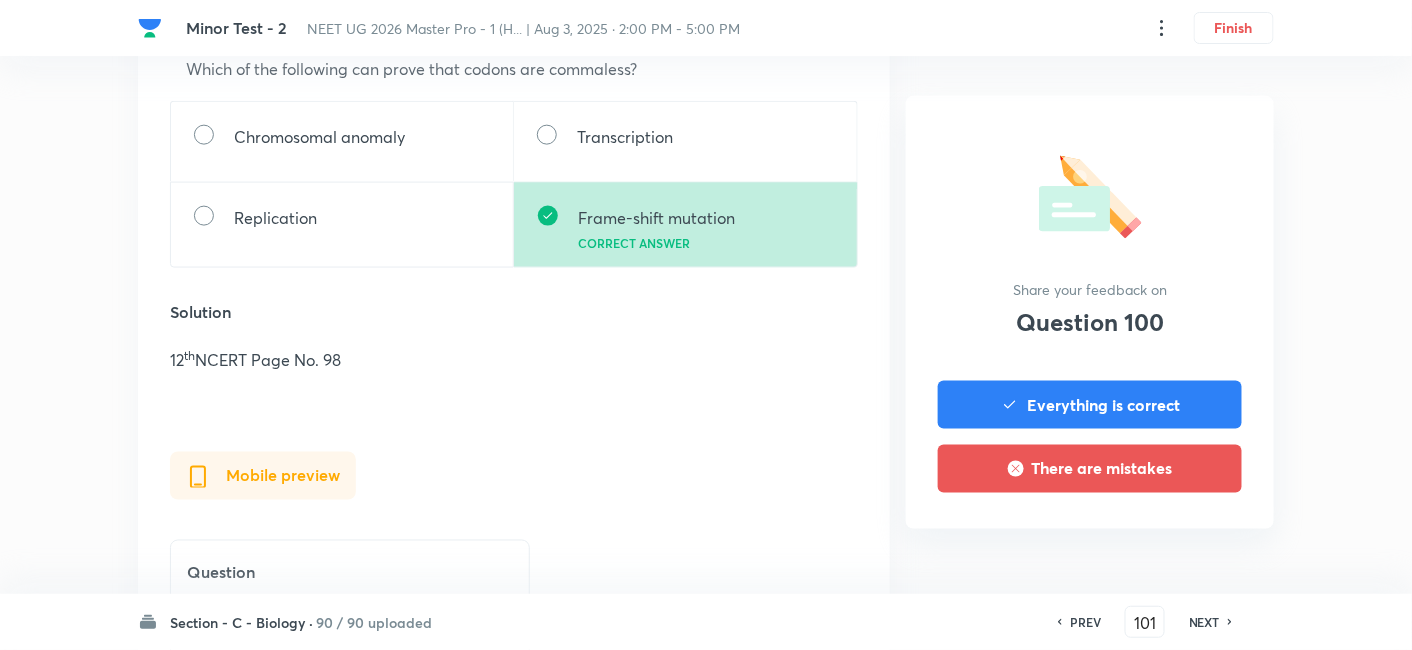 scroll, scrollTop: 0, scrollLeft: 0, axis: both 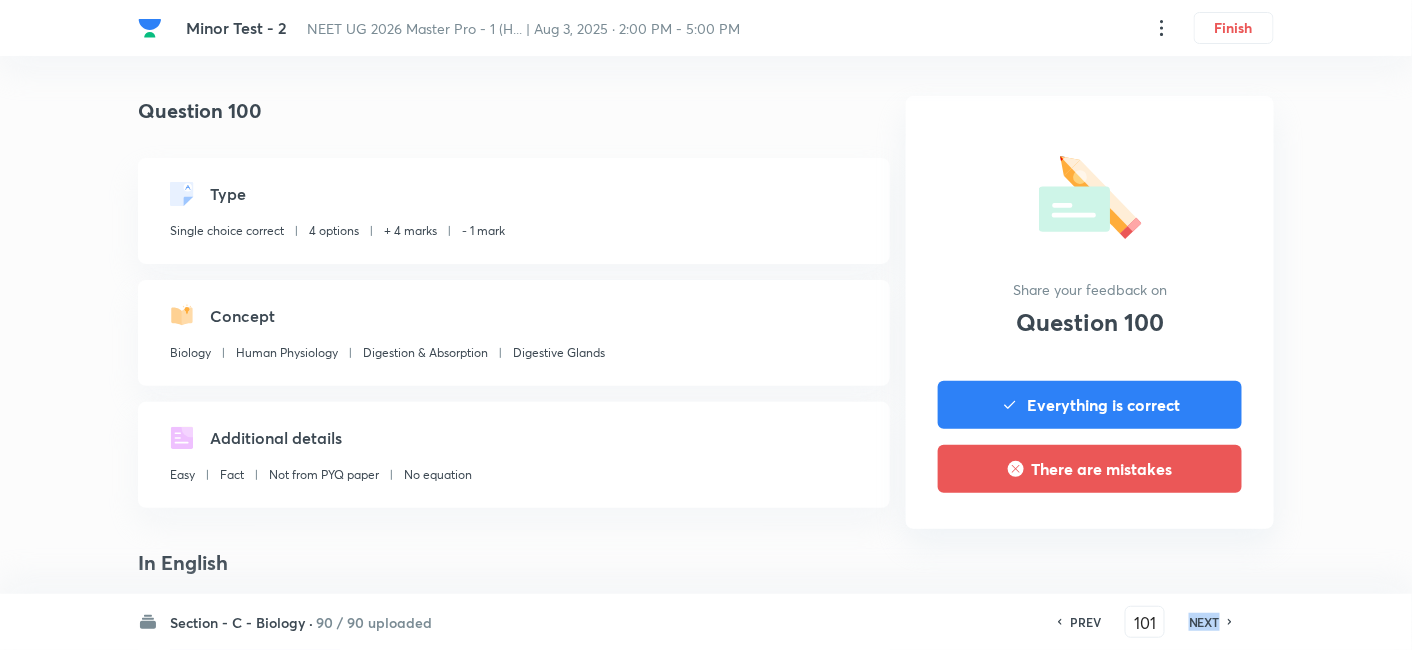 click on "NEXT" at bounding box center [1204, 622] 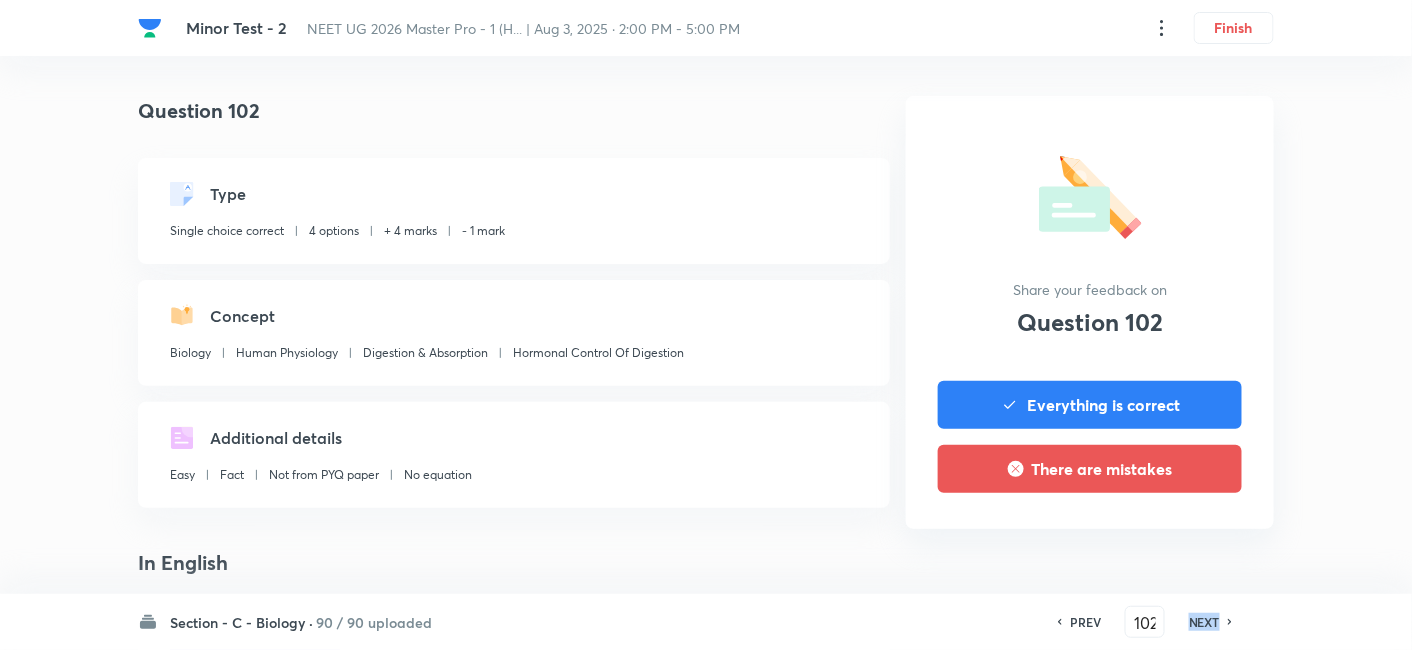 click on "NEXT" at bounding box center [1204, 622] 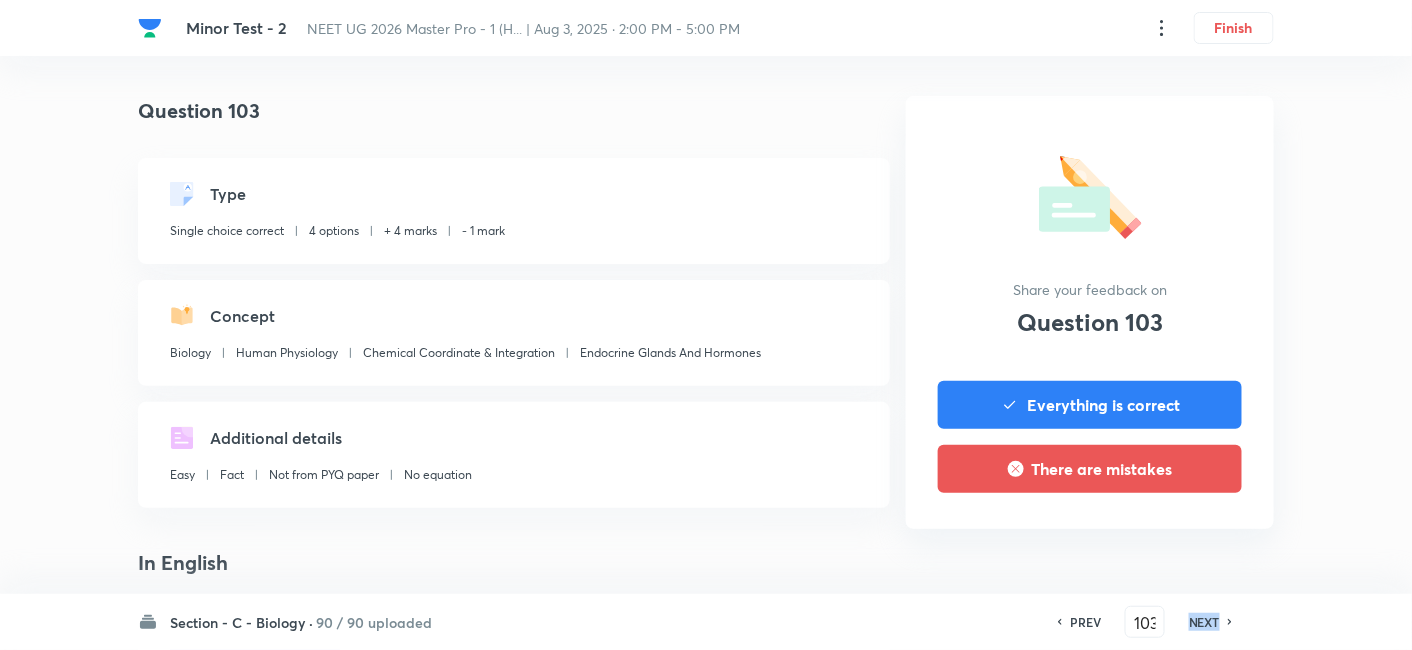 click on "NEXT" at bounding box center (1204, 622) 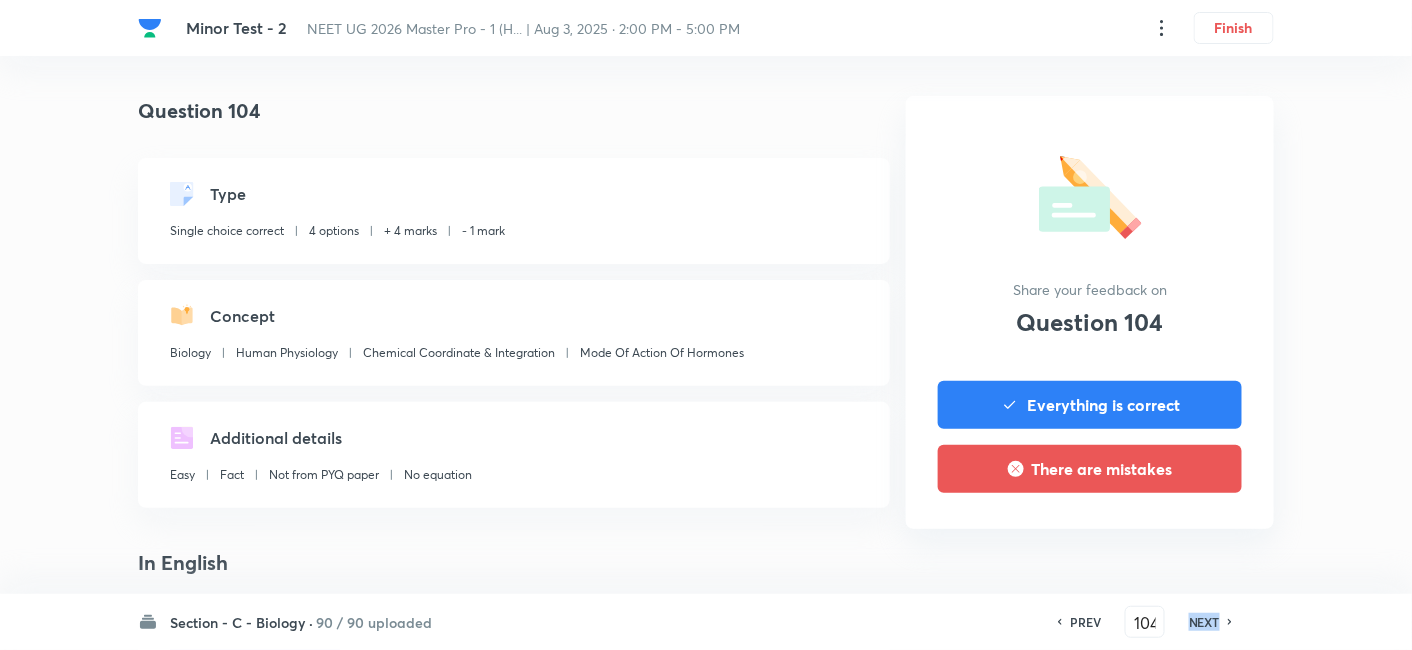 click on "NEXT" at bounding box center (1204, 622) 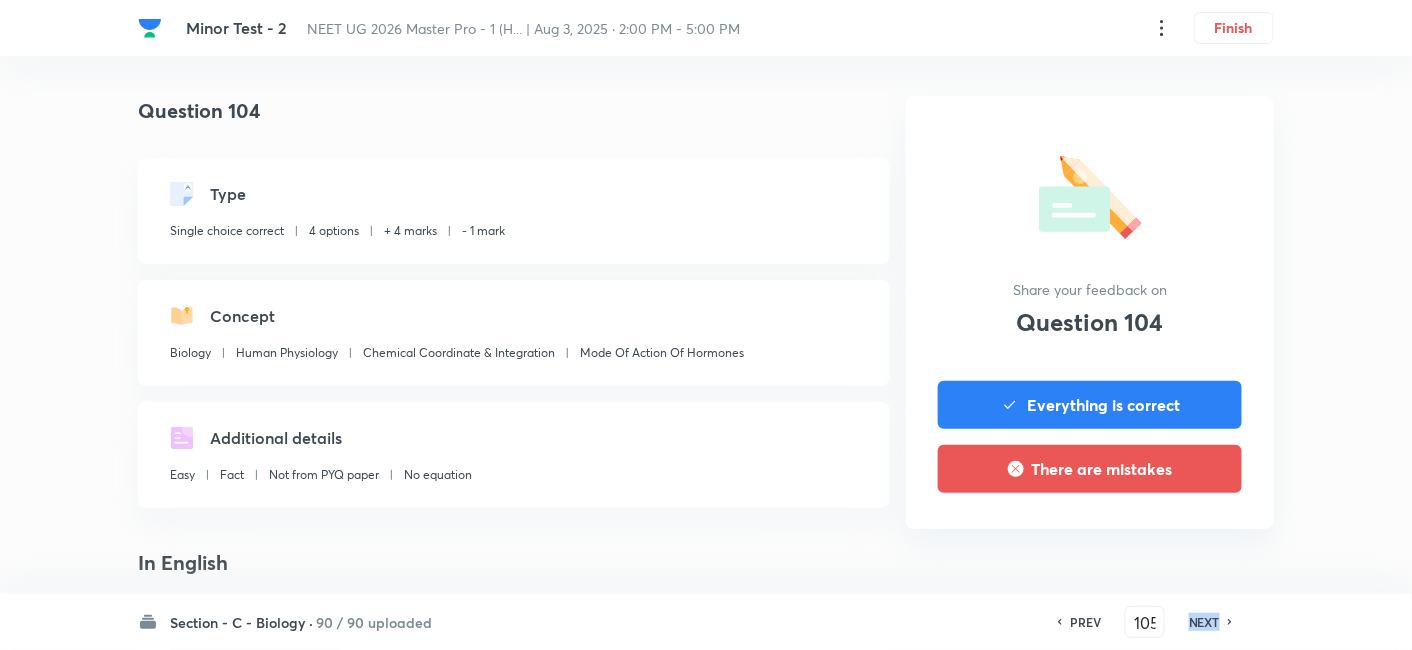 click on "NEXT" at bounding box center (1204, 622) 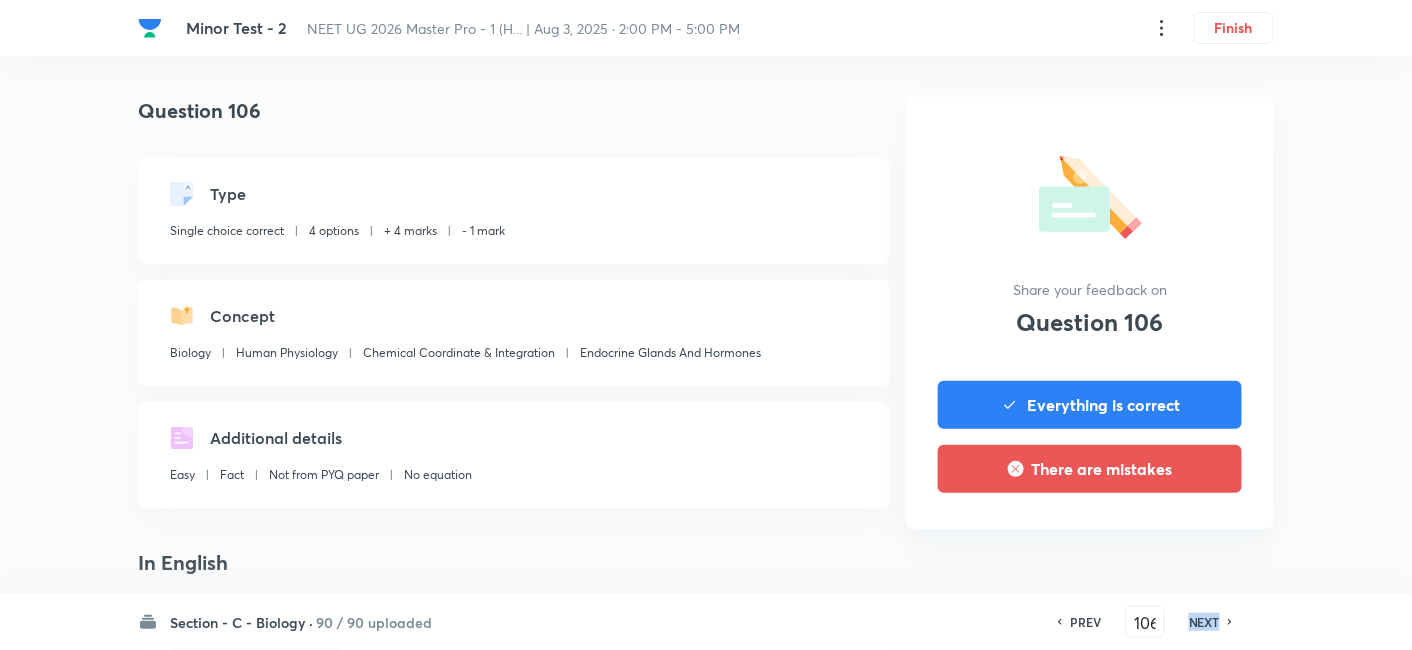 click on "NEXT" at bounding box center (1204, 622) 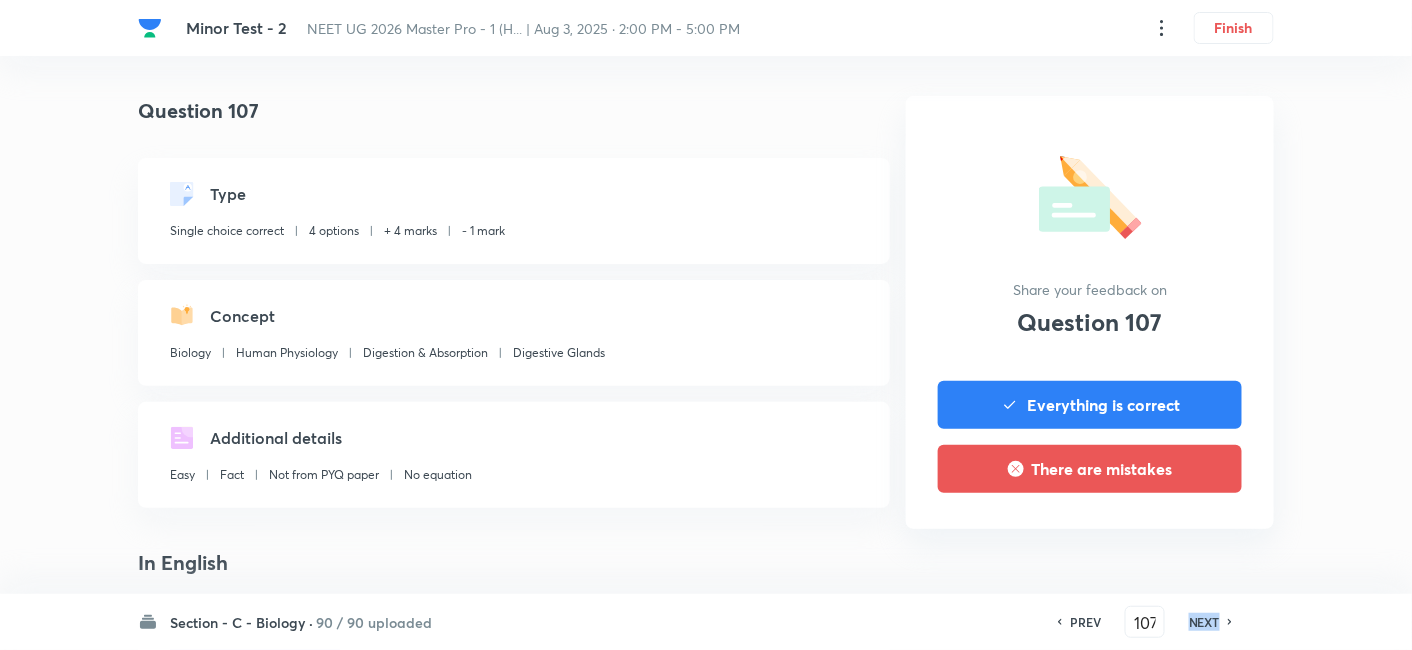 click on "NEXT" at bounding box center (1204, 622) 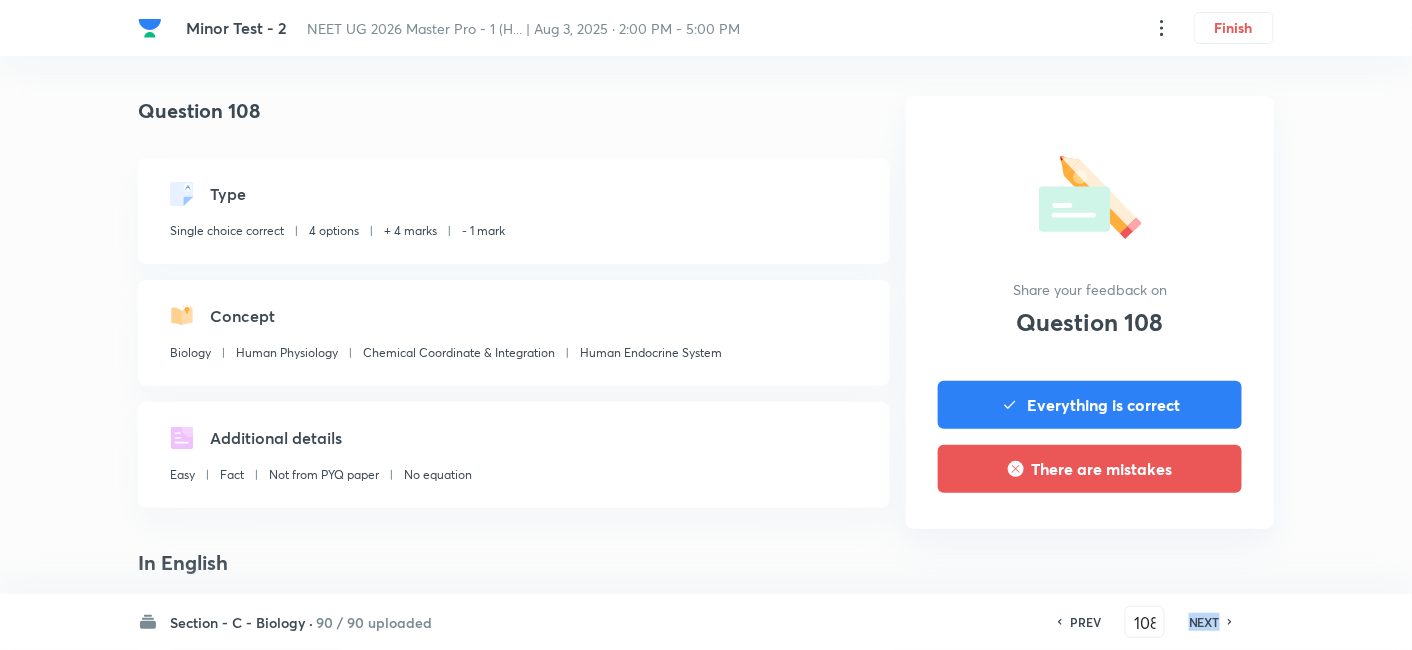 click on "NEXT" at bounding box center (1204, 622) 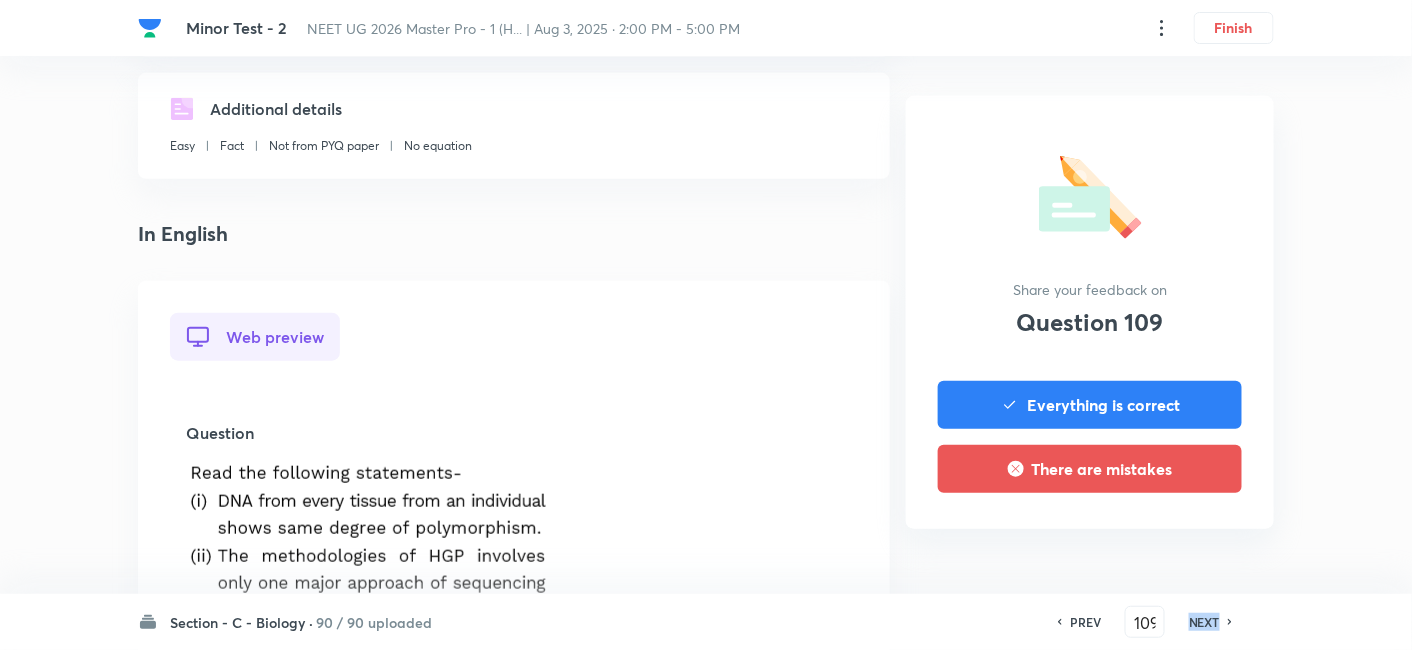 scroll, scrollTop: 428, scrollLeft: 0, axis: vertical 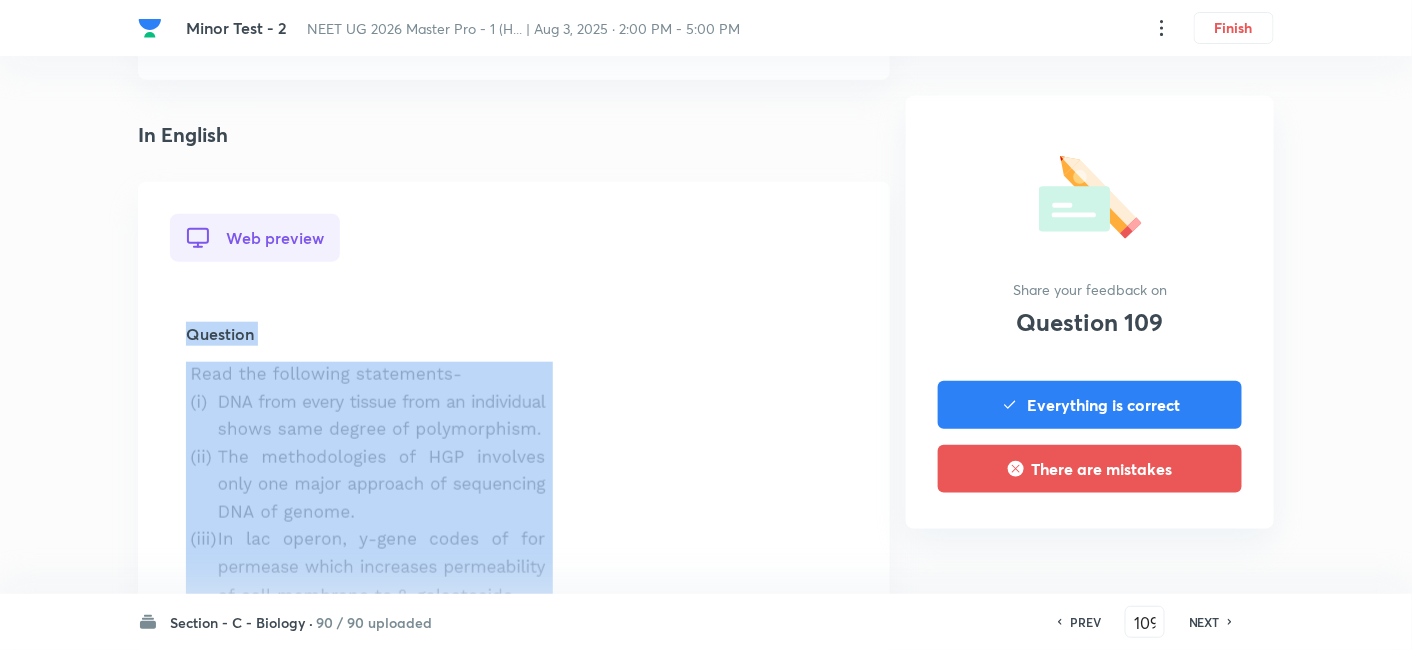 drag, startPoint x: 187, startPoint y: 317, endPoint x: 151, endPoint y: 361, distance: 56.85068 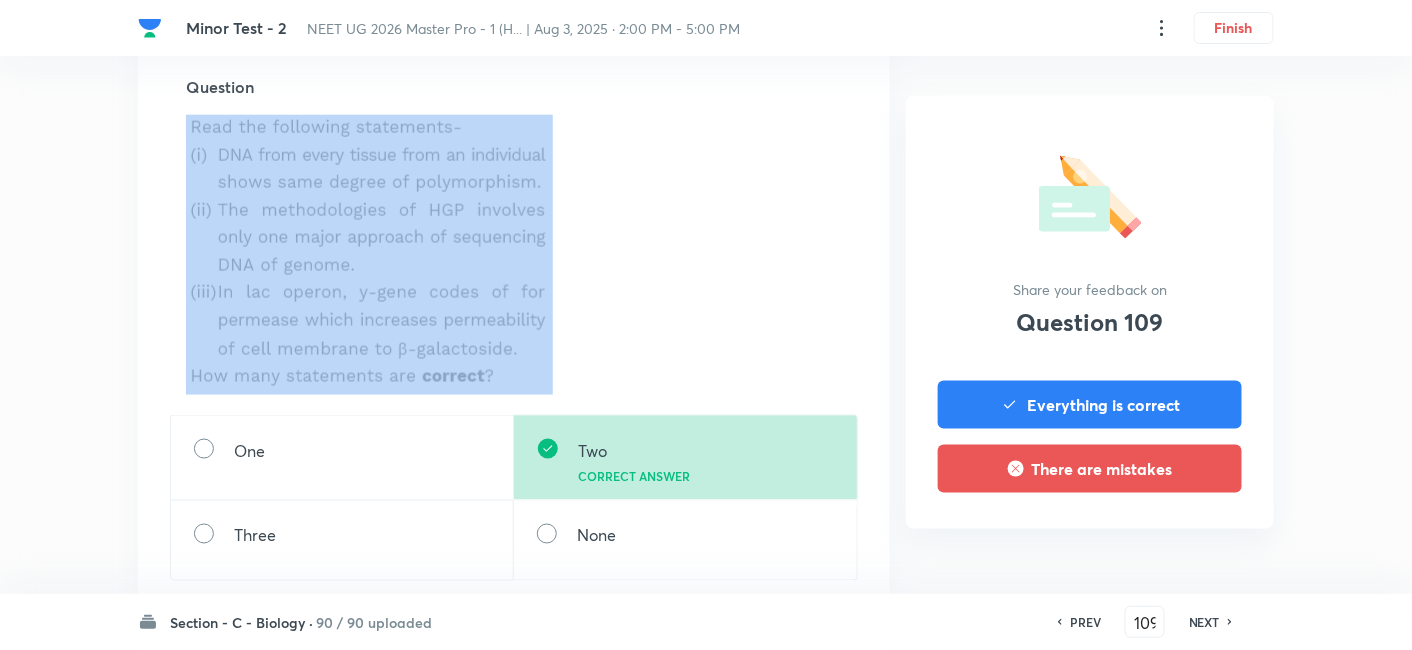 scroll, scrollTop: 661, scrollLeft: 0, axis: vertical 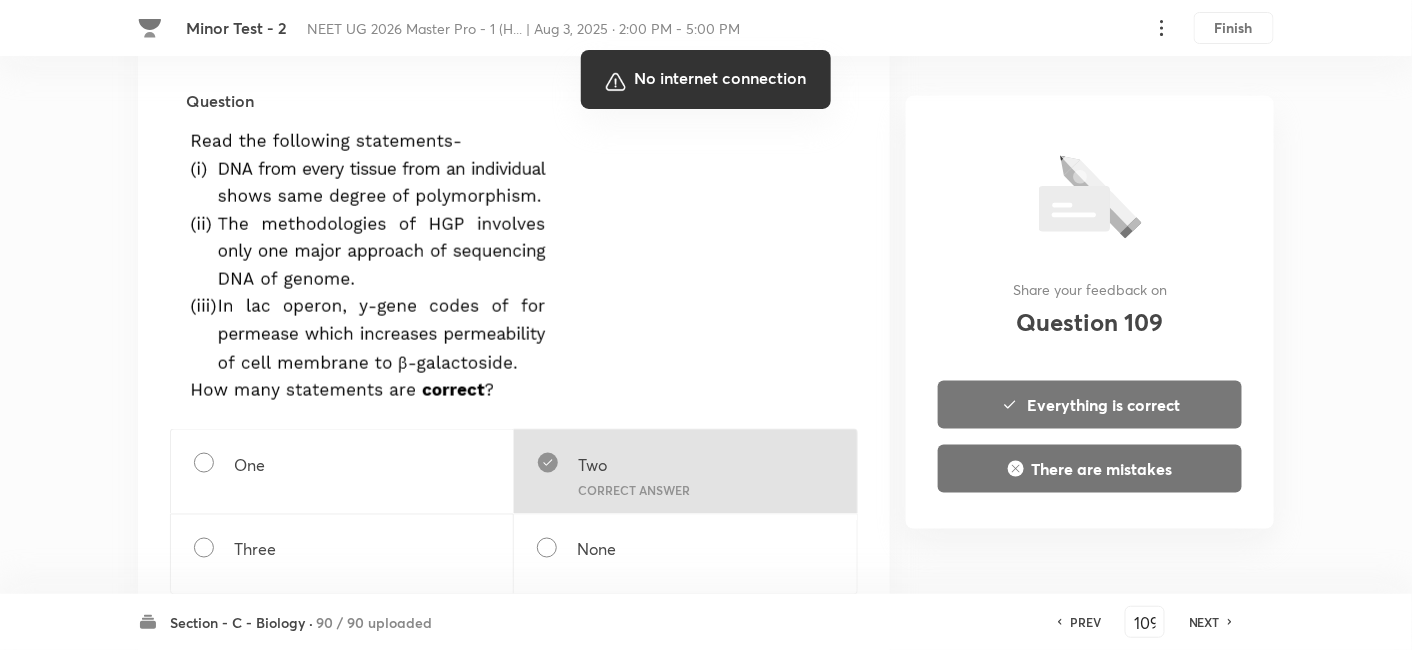 click at bounding box center (706, 325) 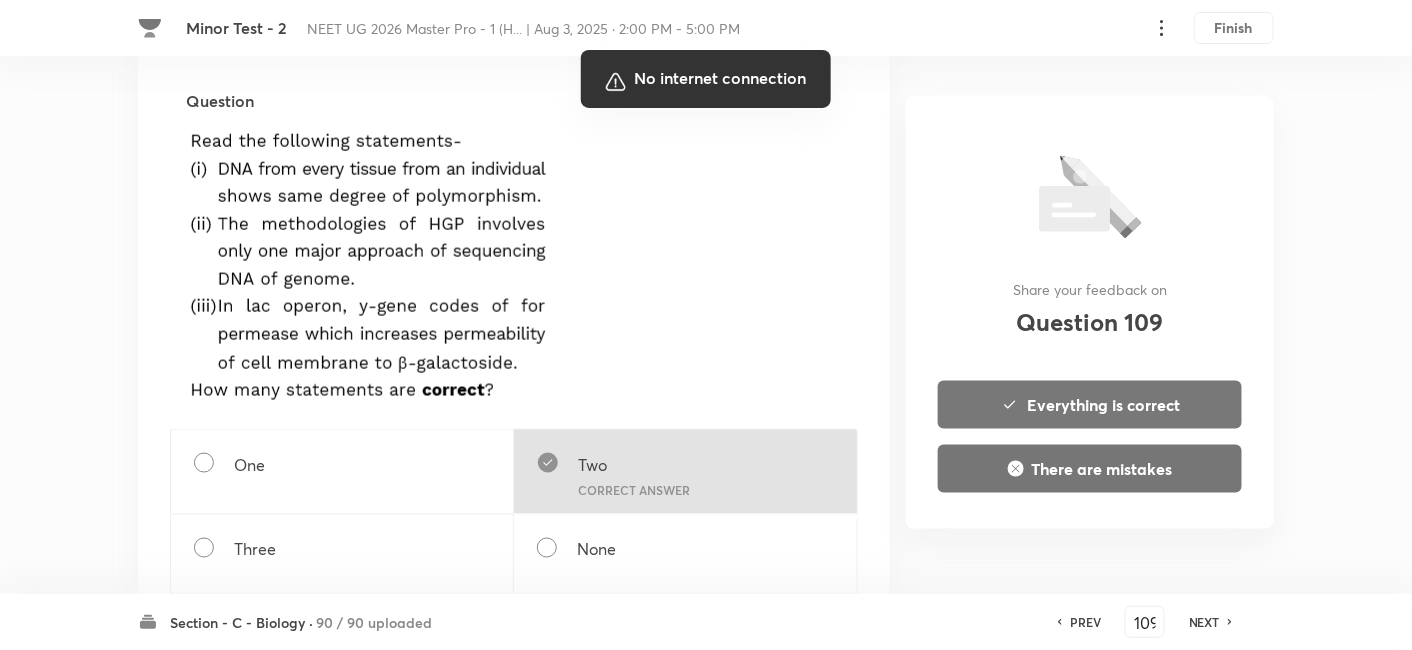 click at bounding box center [706, 325] 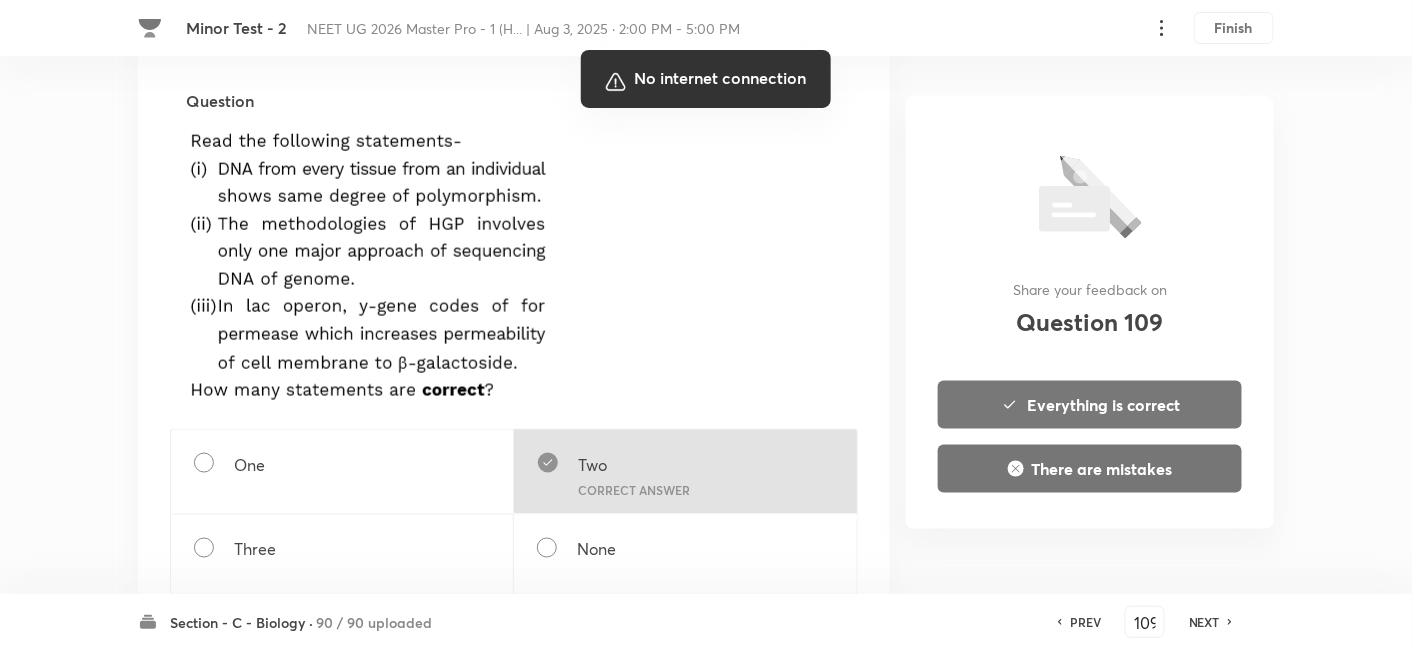 click at bounding box center (706, 325) 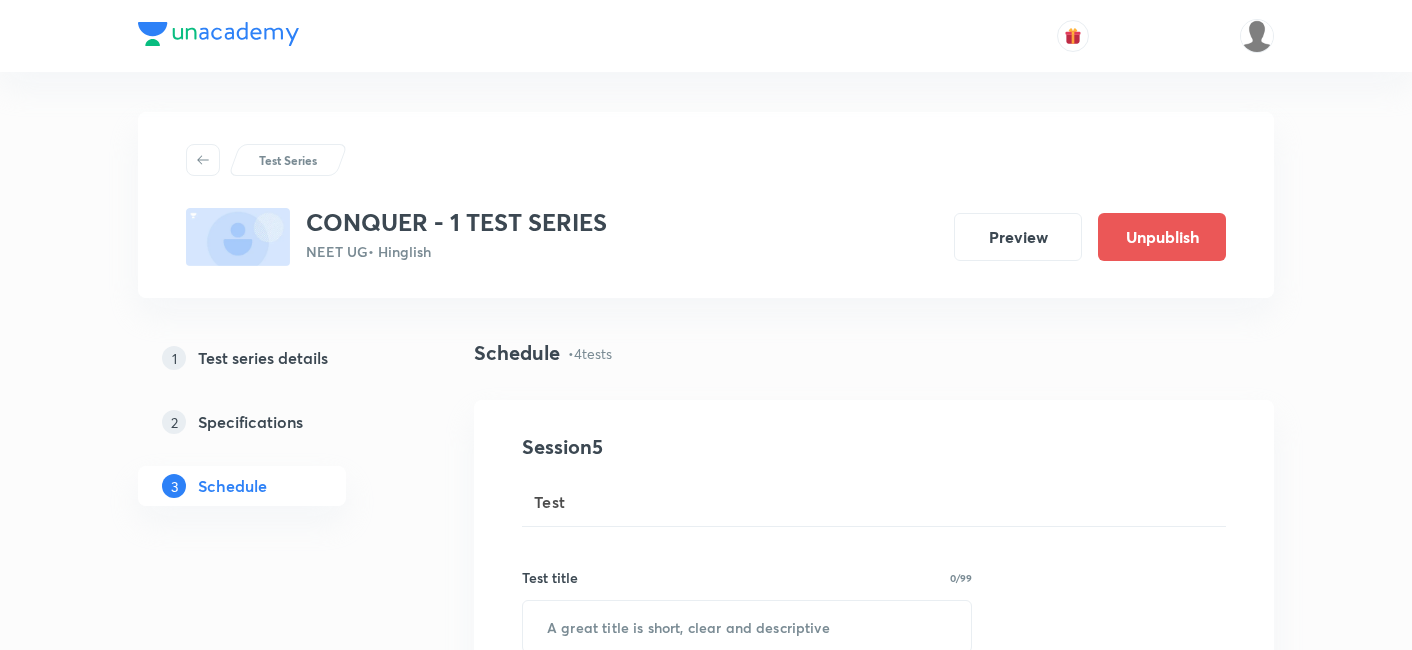 scroll, scrollTop: 0, scrollLeft: 0, axis: both 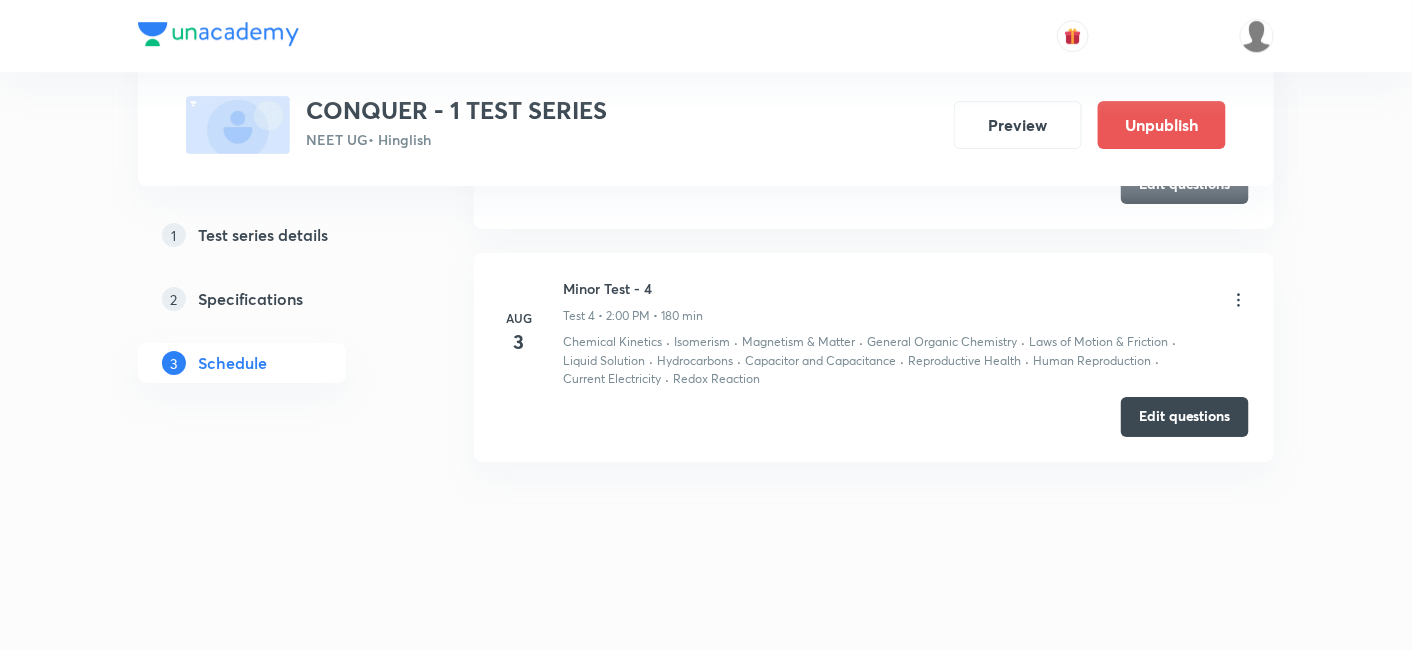 click 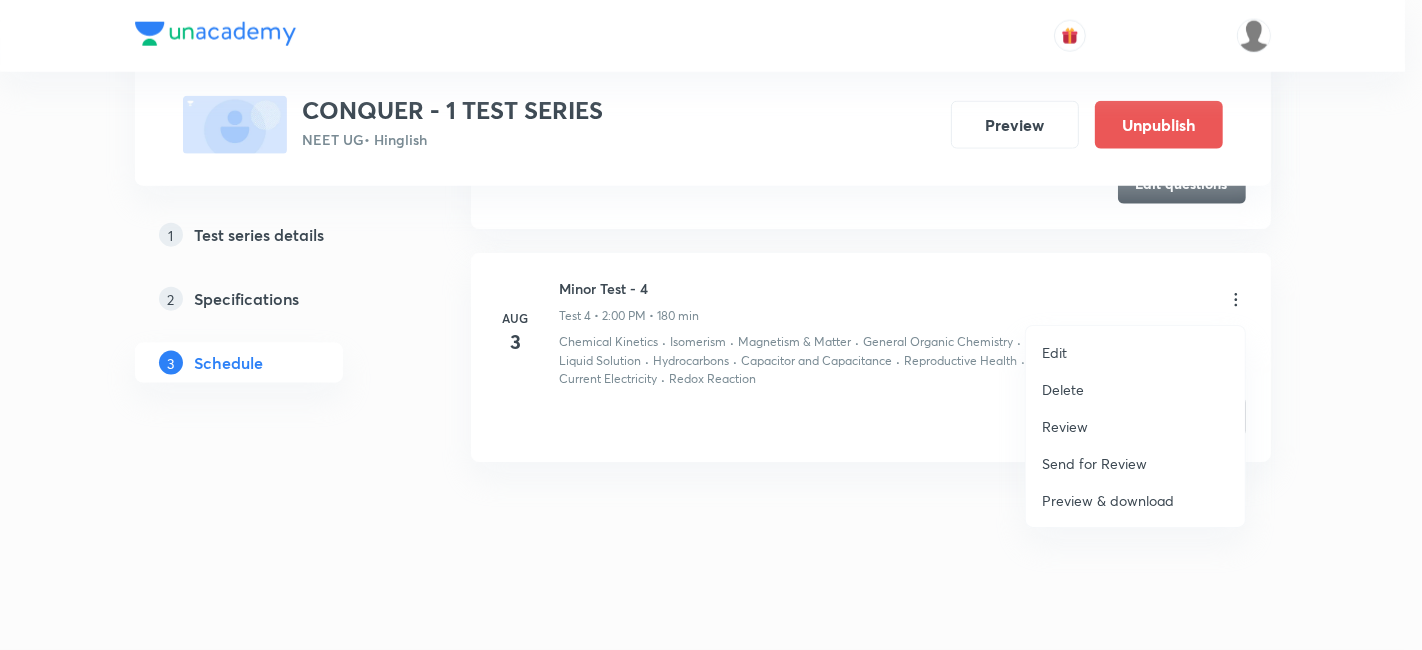 click on "Review" at bounding box center (1065, 426) 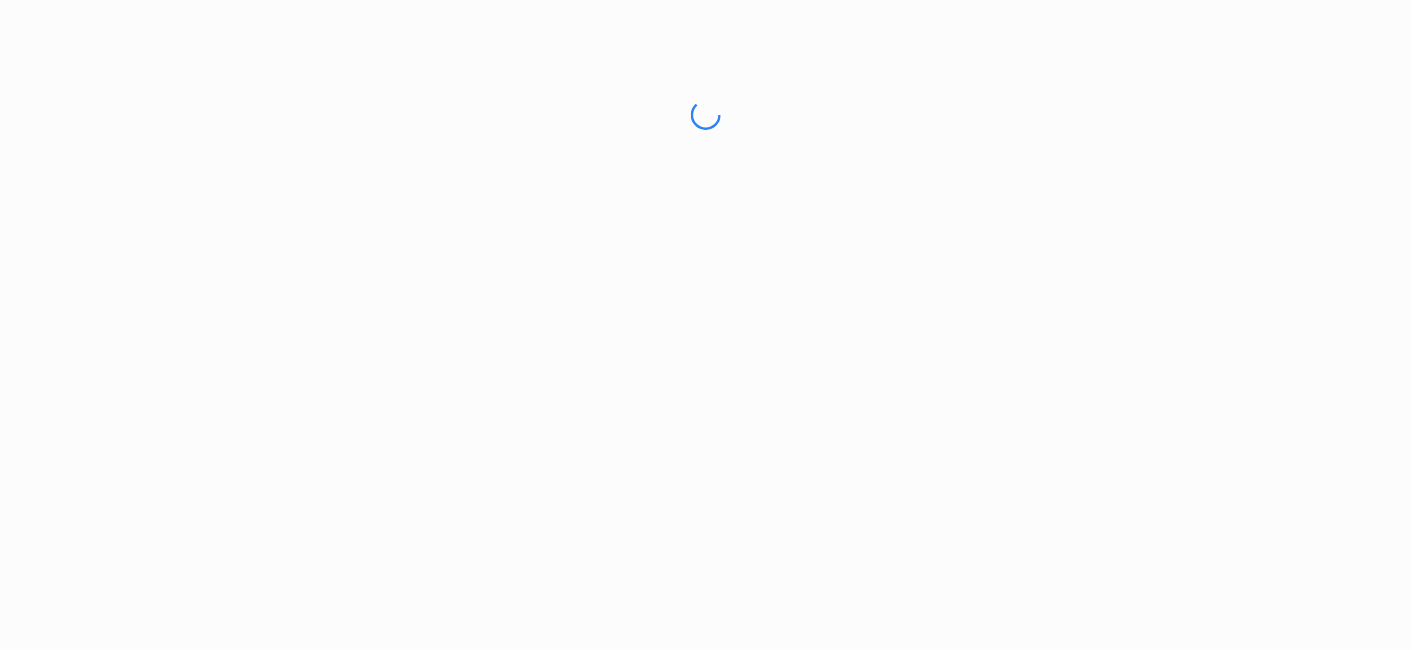 scroll, scrollTop: 0, scrollLeft: 0, axis: both 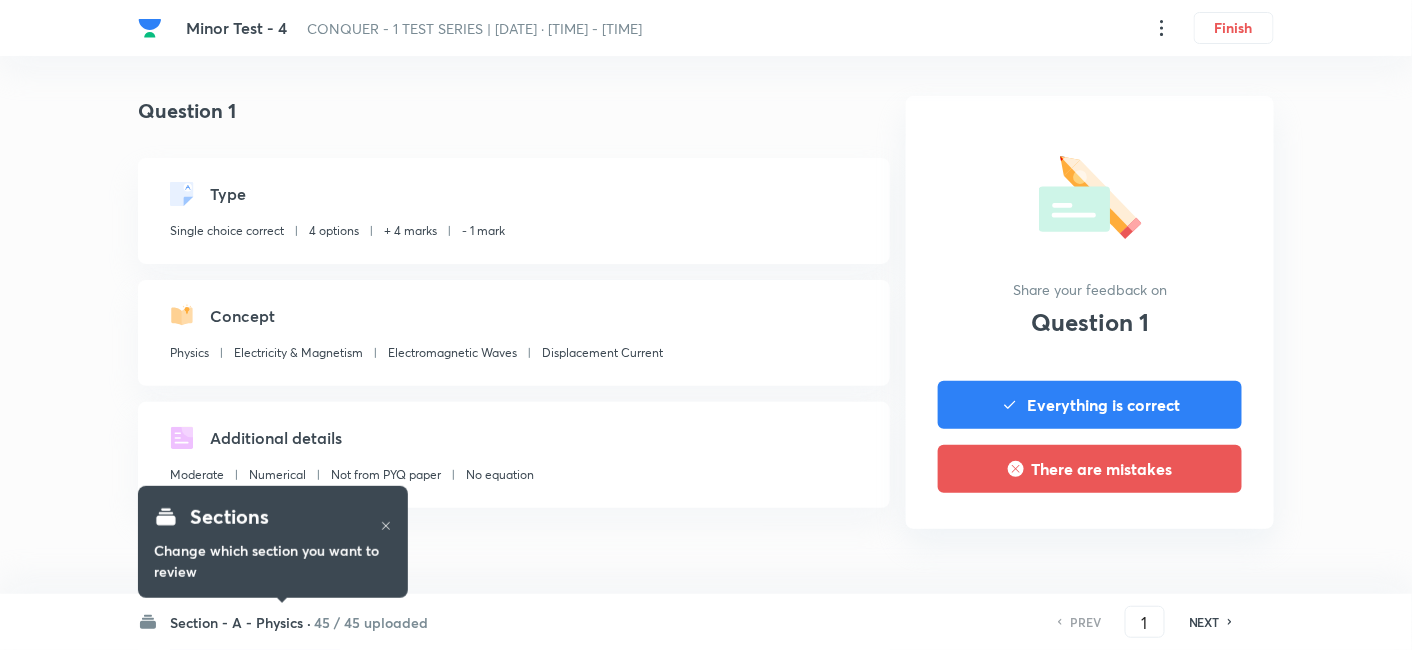 click on "Section - A - Physics ·" at bounding box center [240, 622] 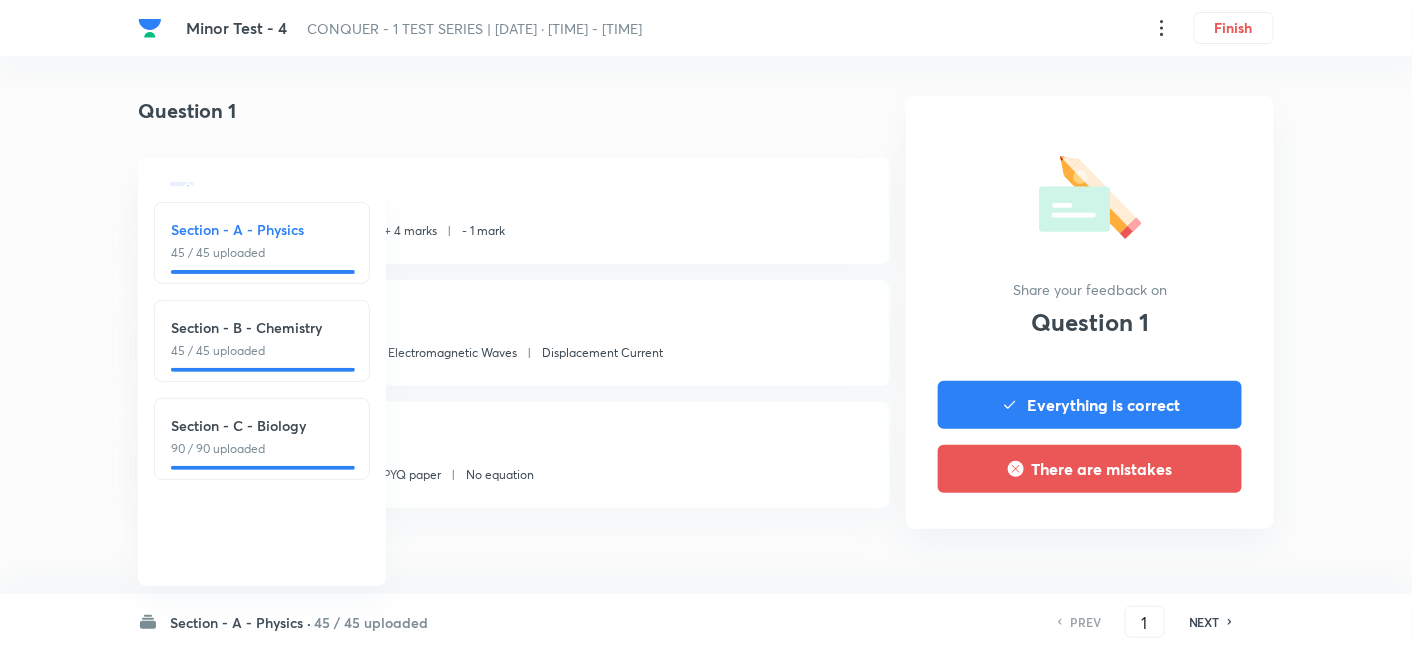 click on "90 / 90 uploaded" at bounding box center (262, 449) 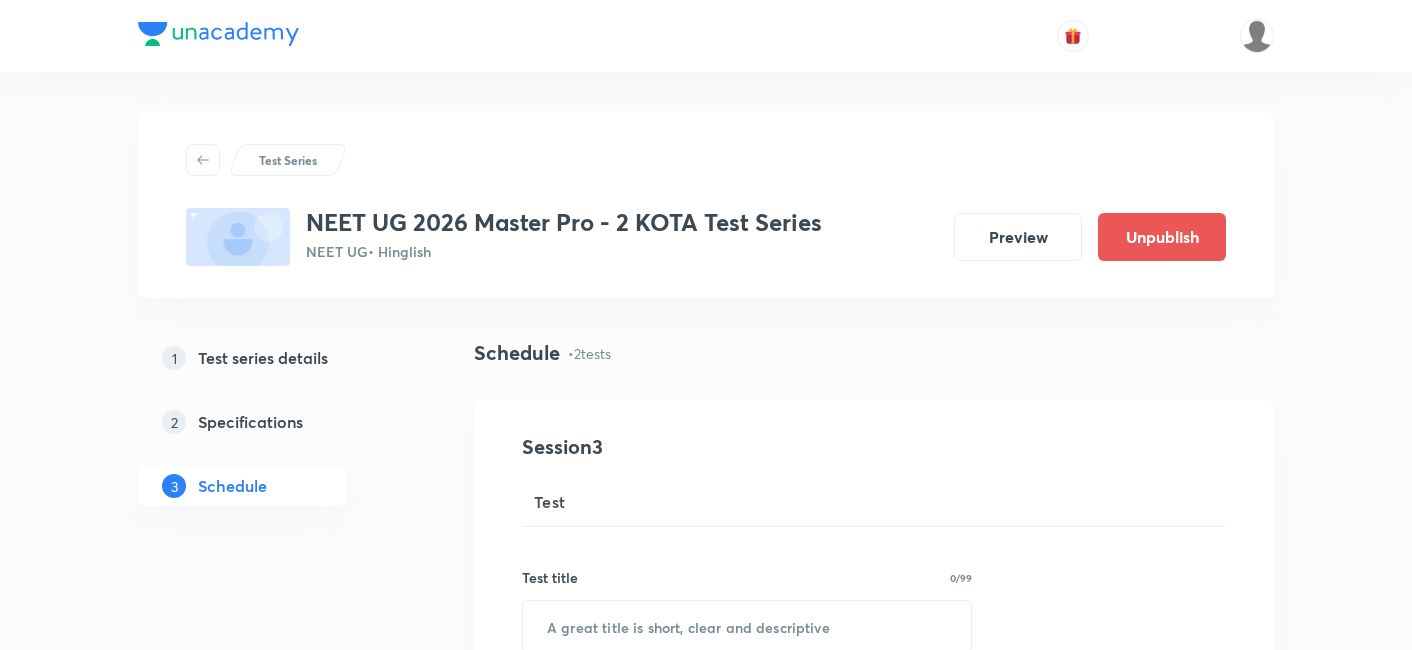 scroll, scrollTop: 0, scrollLeft: 0, axis: both 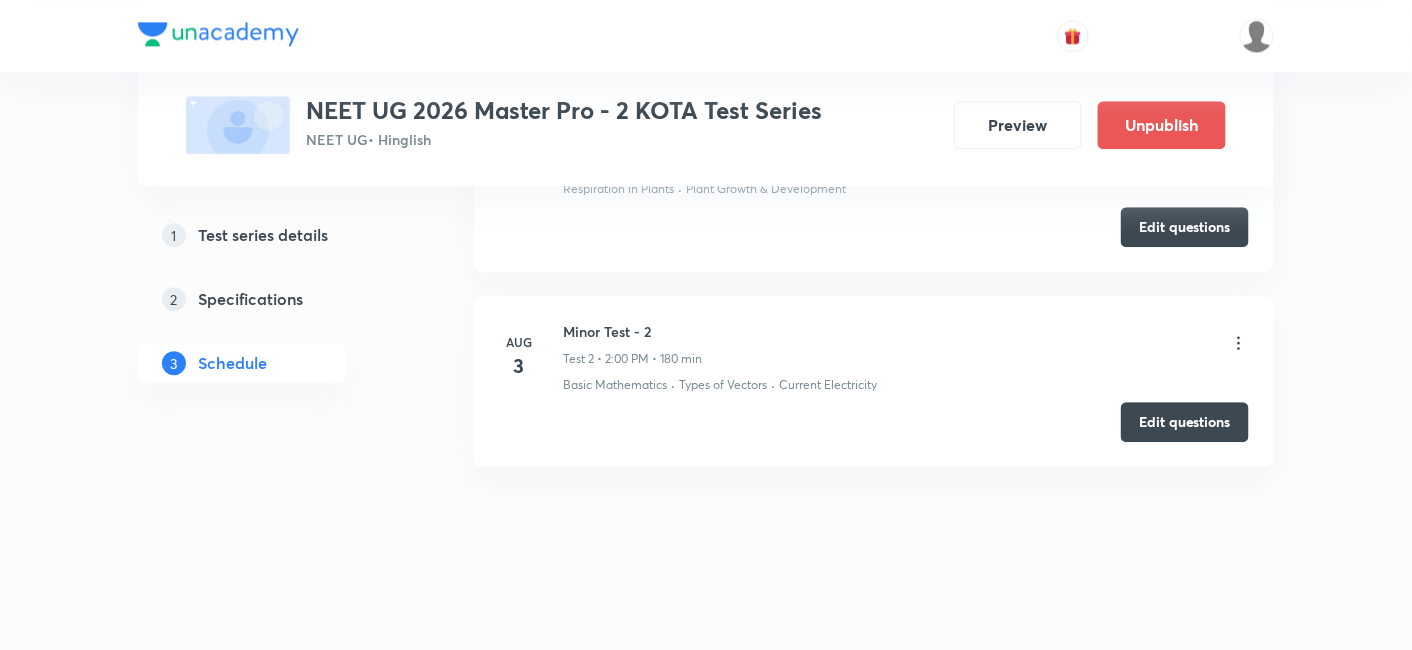 click 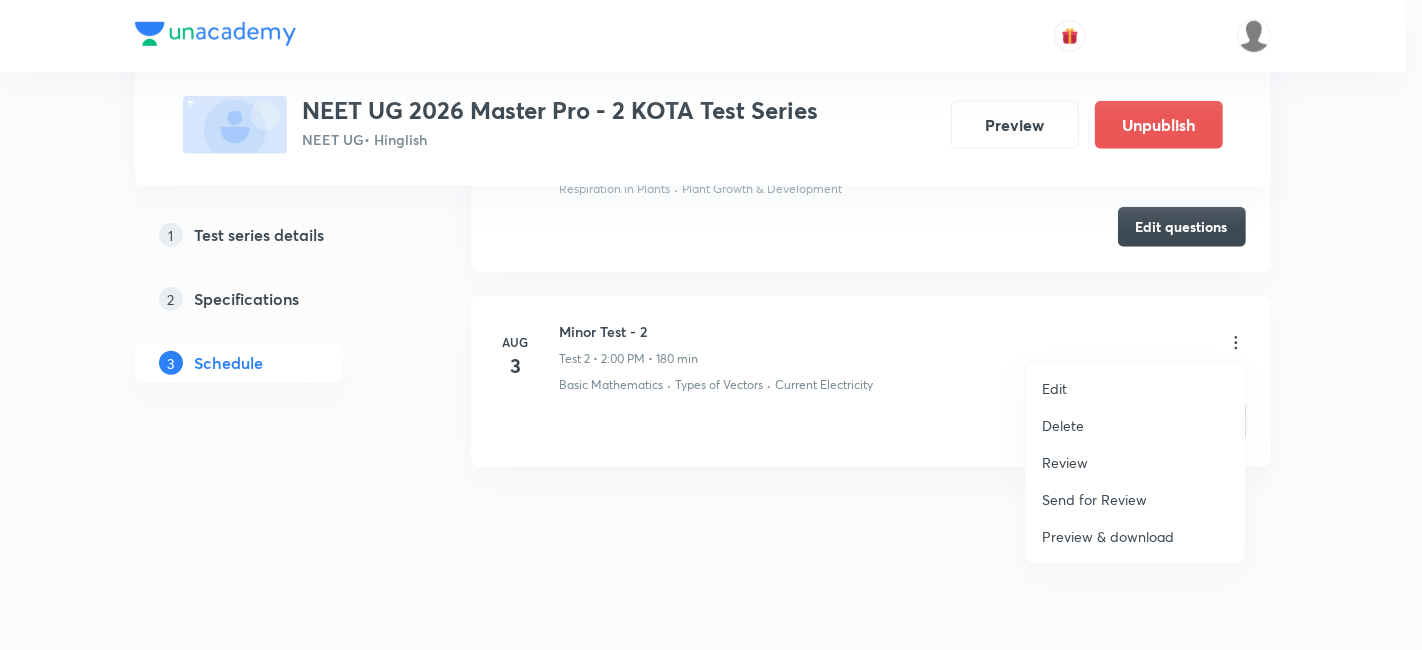 click on "Review" at bounding box center [1065, 462] 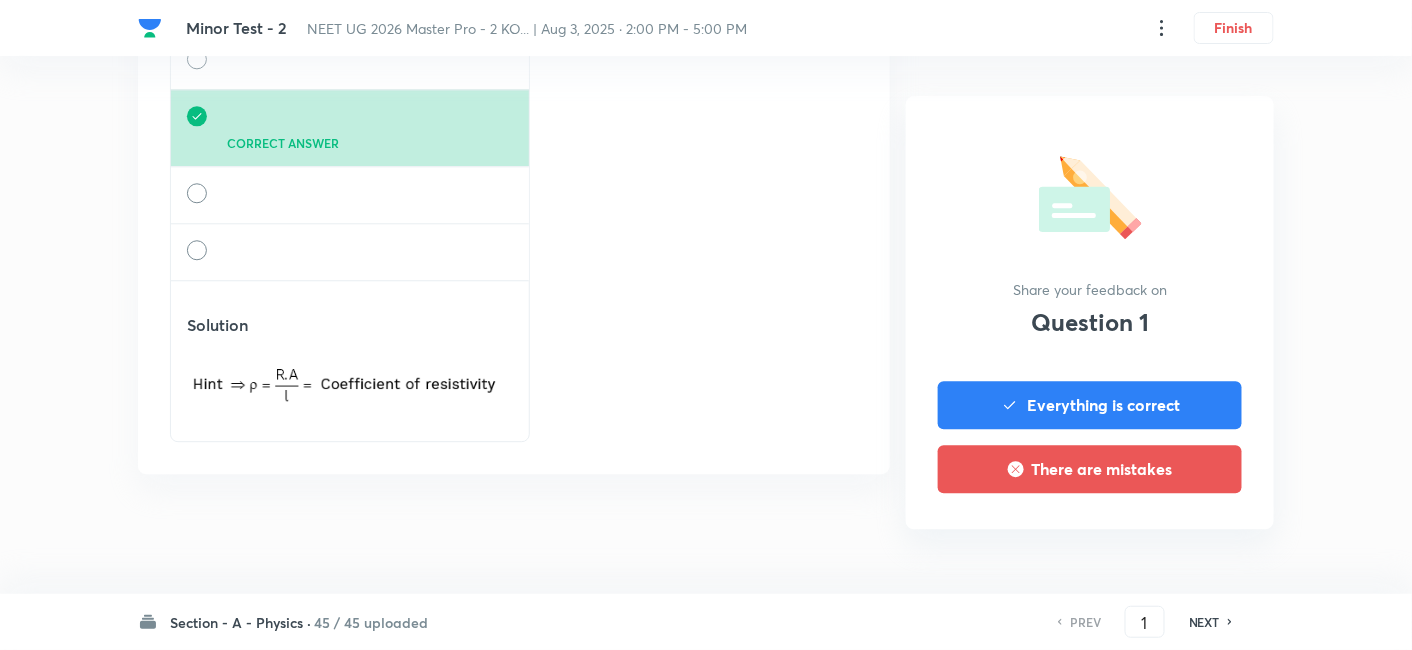 scroll, scrollTop: 0, scrollLeft: 0, axis: both 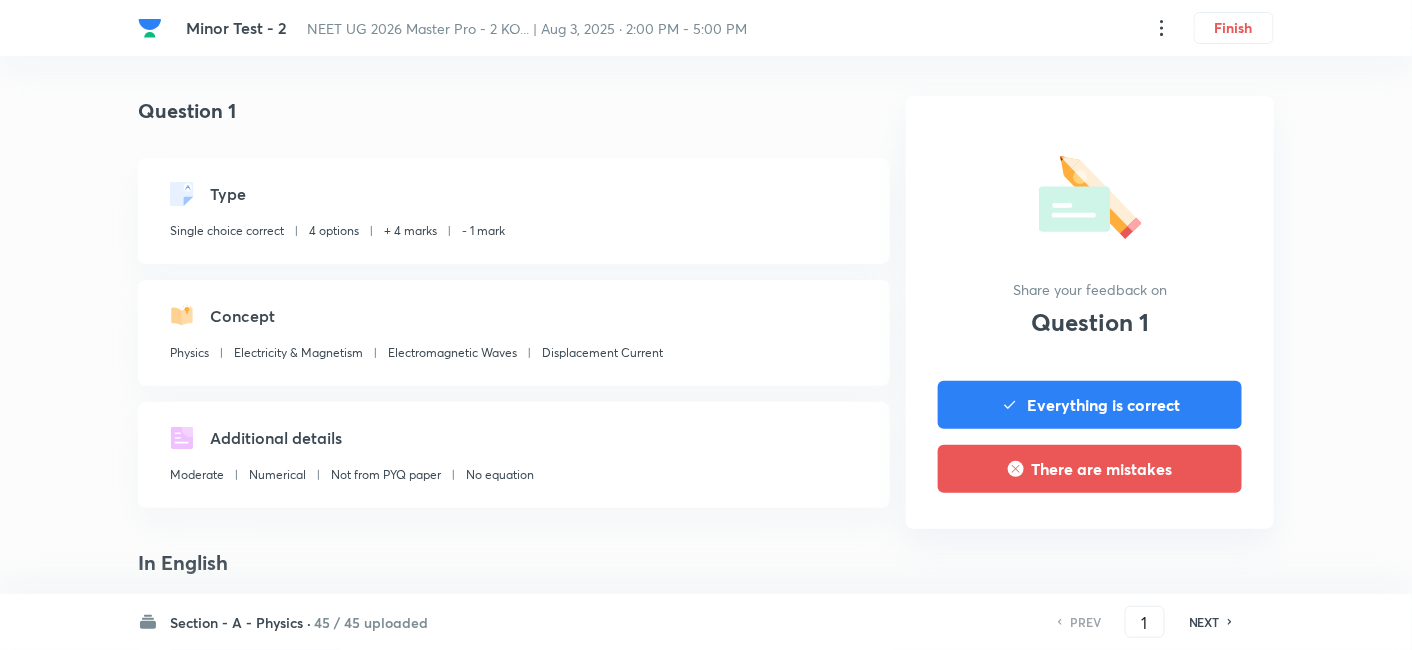 click on "45 / 45 uploaded" at bounding box center (371, 622) 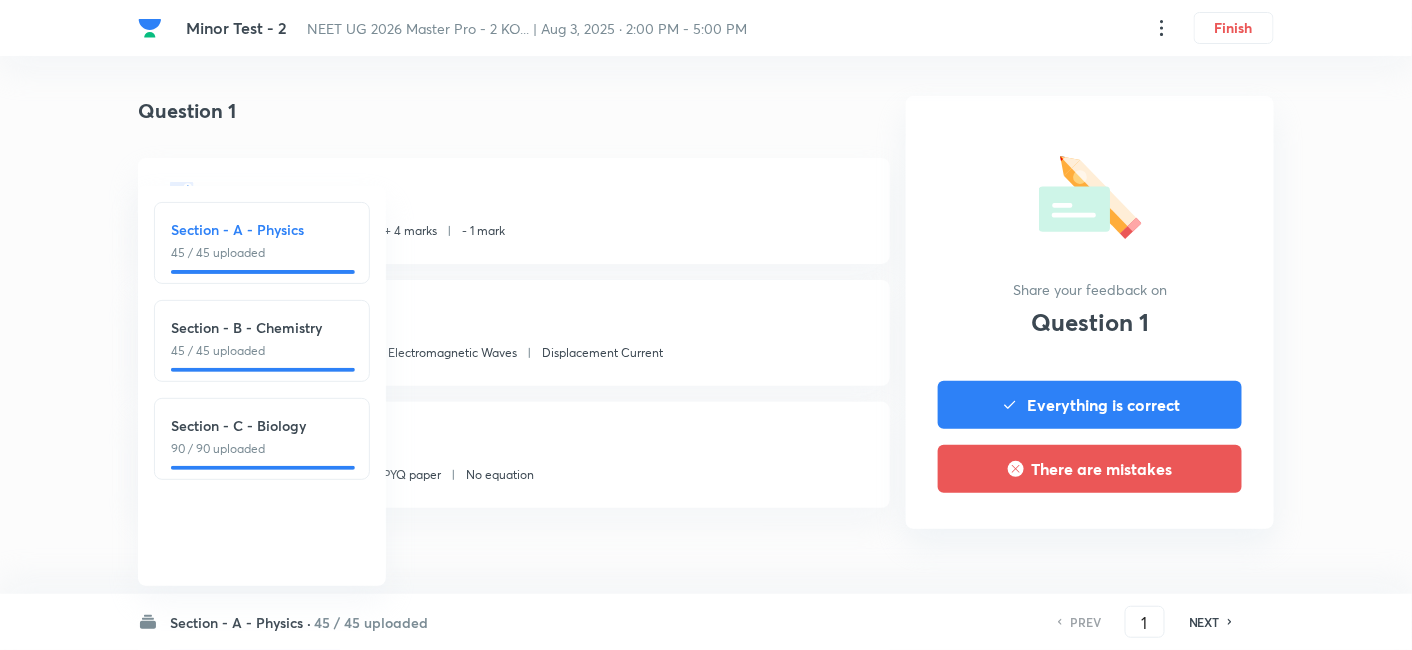 click on "Section - C - Biology" at bounding box center (262, 425) 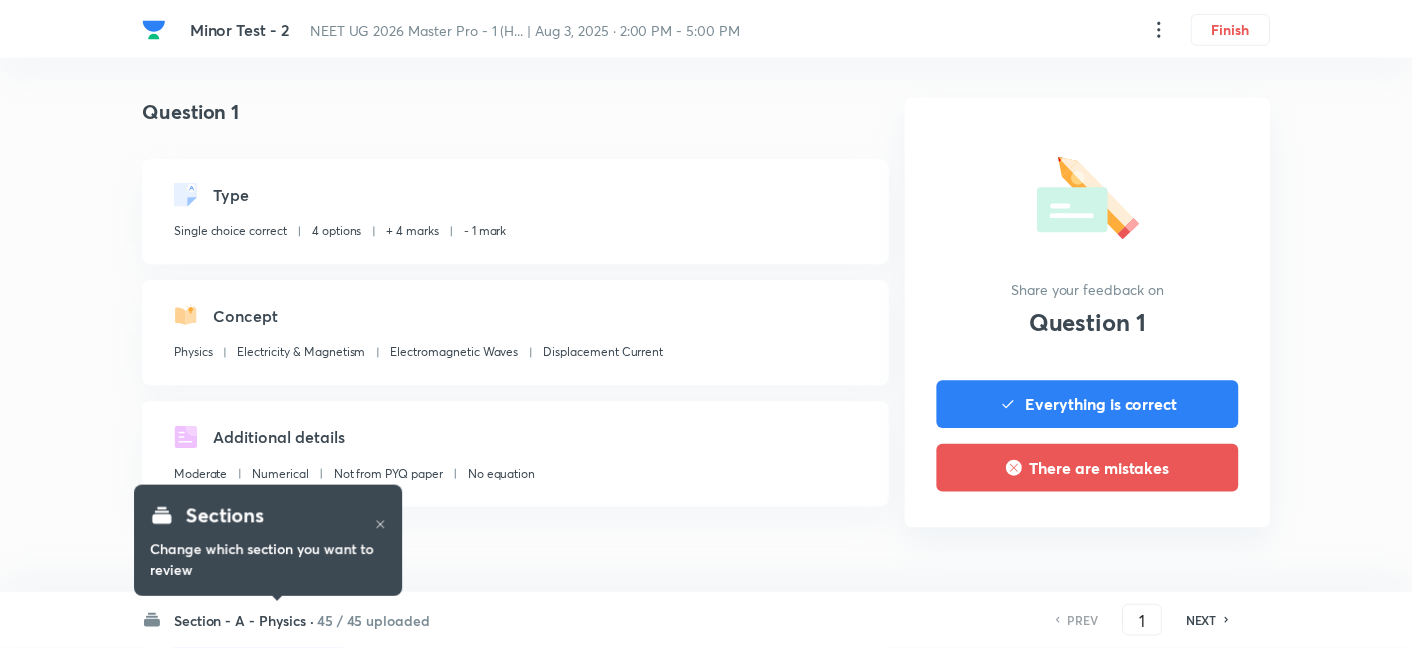 scroll, scrollTop: 0, scrollLeft: 0, axis: both 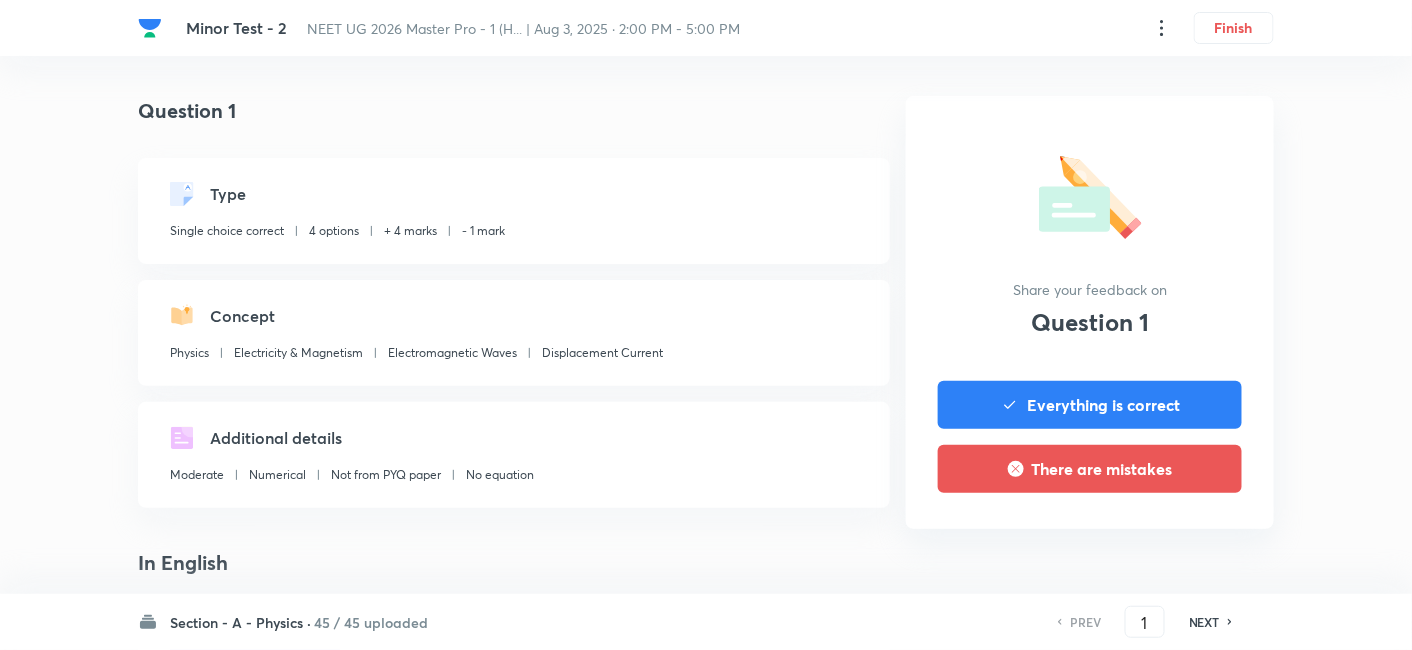 click on "NEXT" at bounding box center (1204, 622) 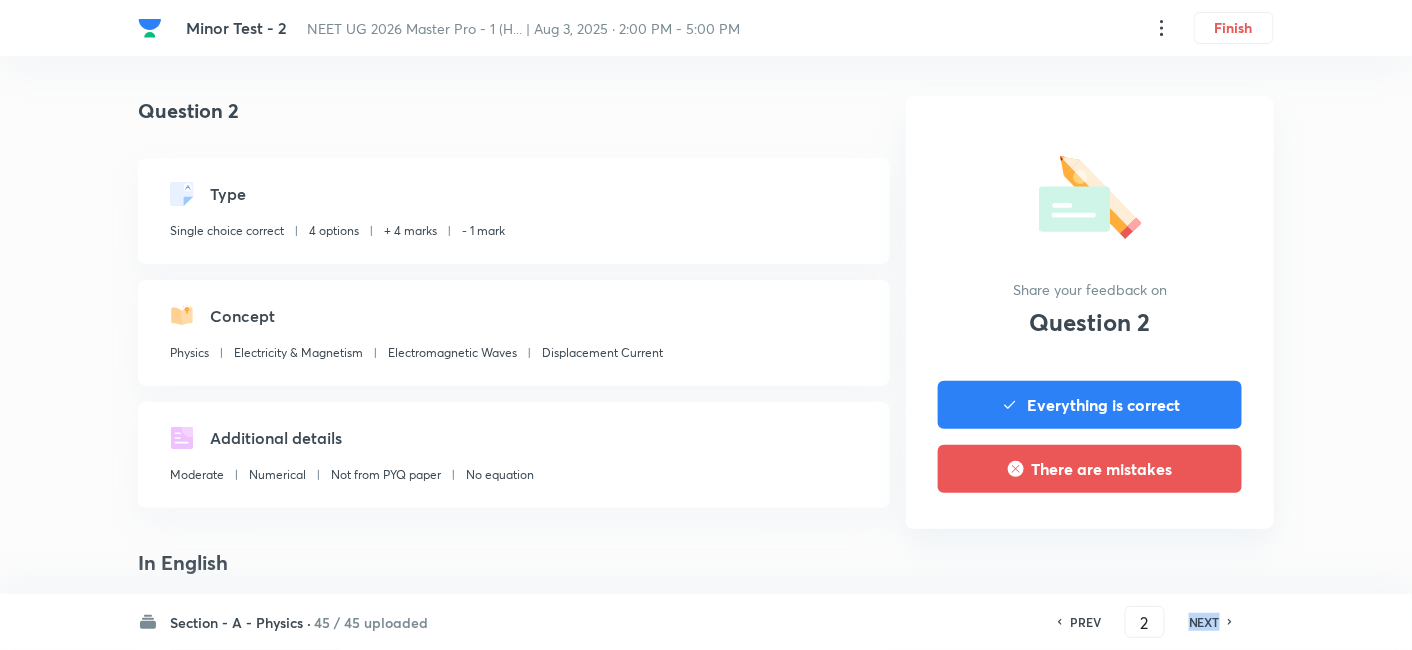 click on "NEXT" at bounding box center [1204, 622] 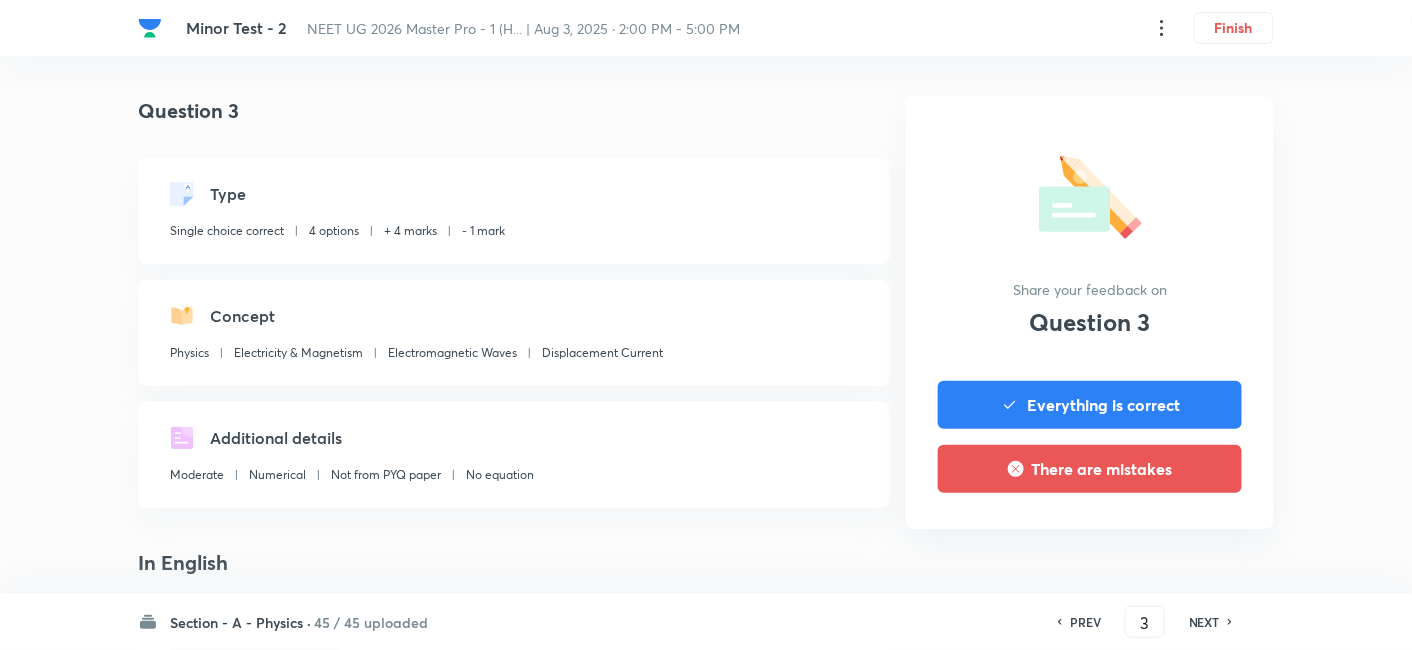 click on "Share your feedback on Question 3 Everything is correct There are mistakes" at bounding box center [1090, 312] 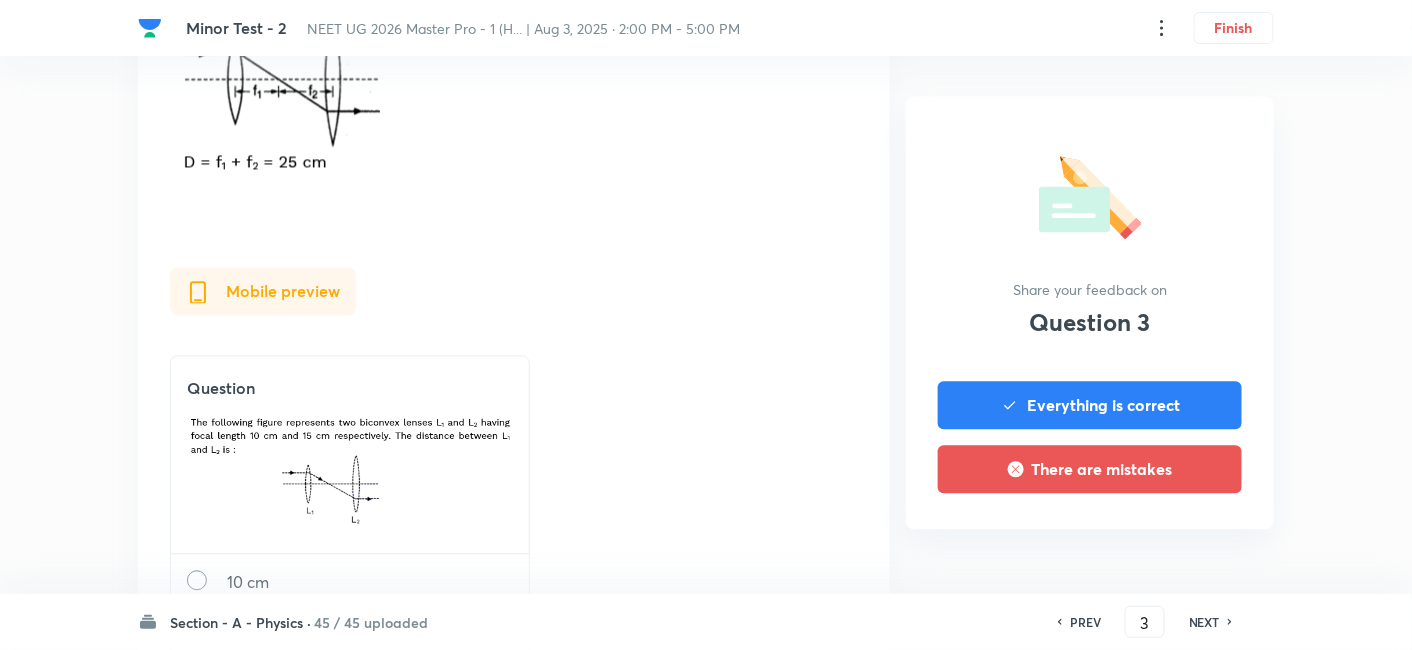 scroll, scrollTop: 1258, scrollLeft: 0, axis: vertical 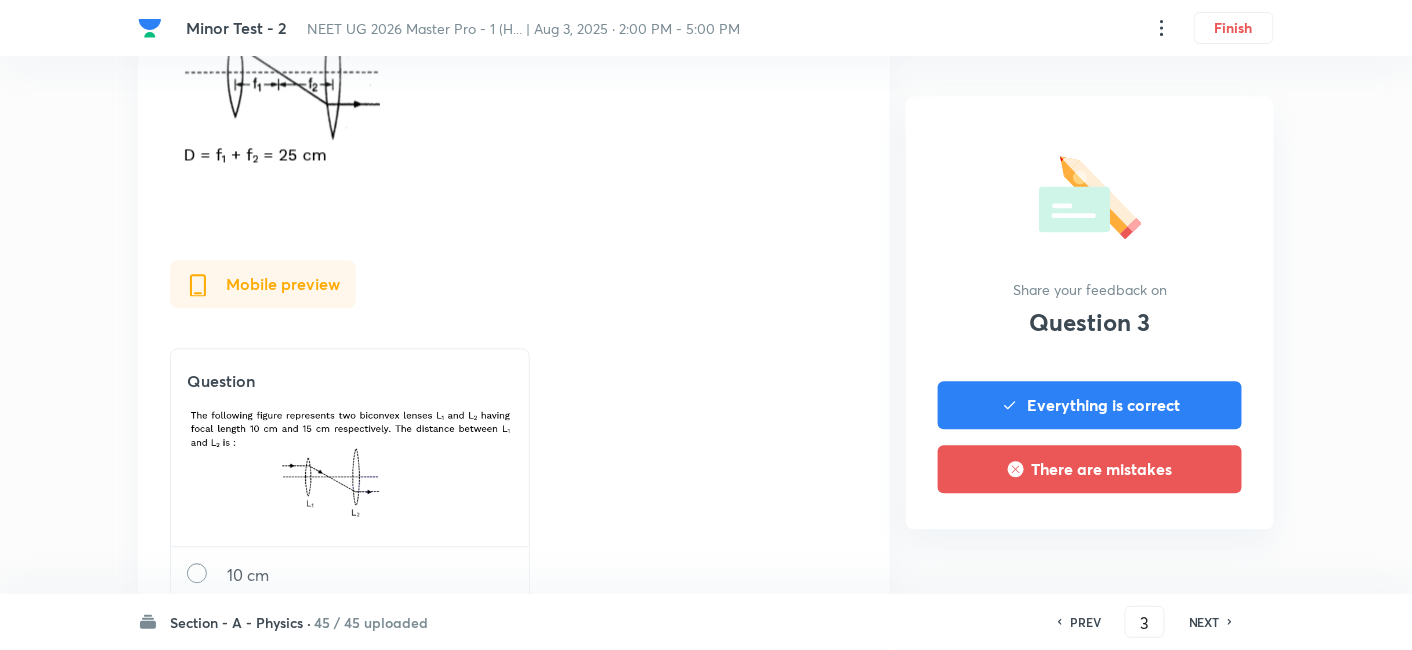 click on "NEXT" at bounding box center [1204, 622] 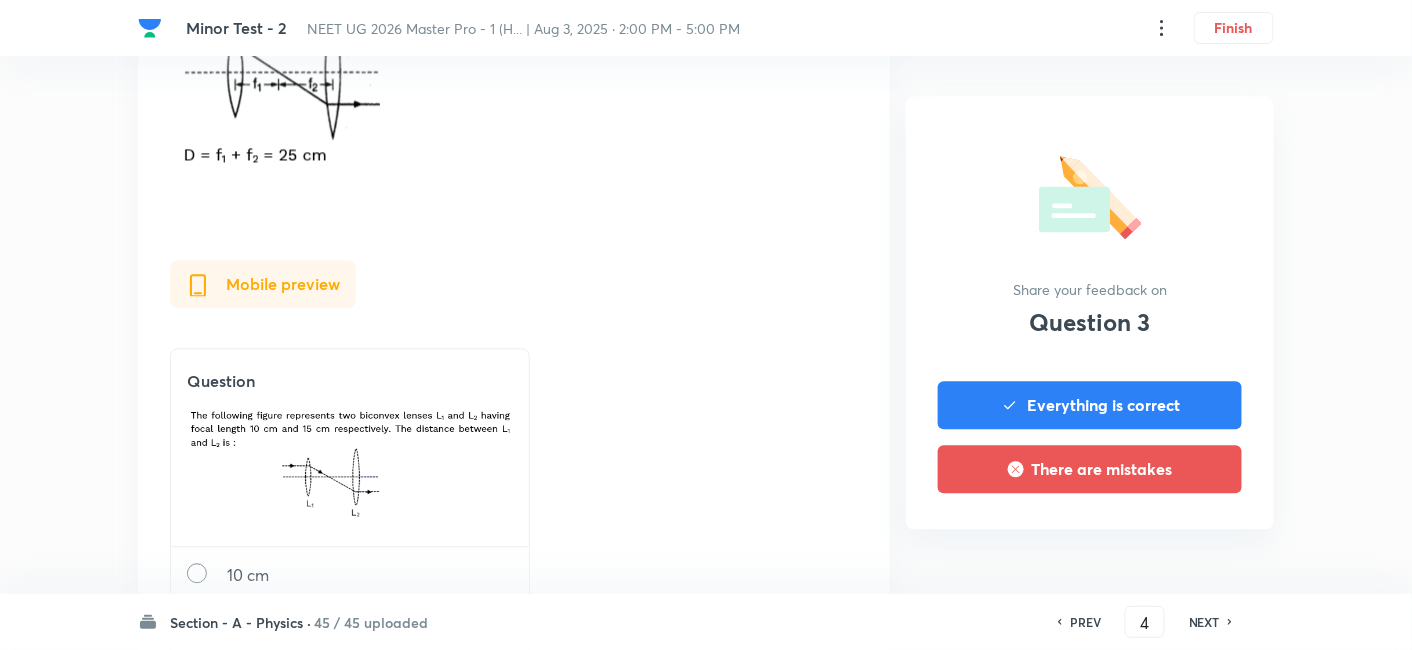 scroll, scrollTop: 0, scrollLeft: 0, axis: both 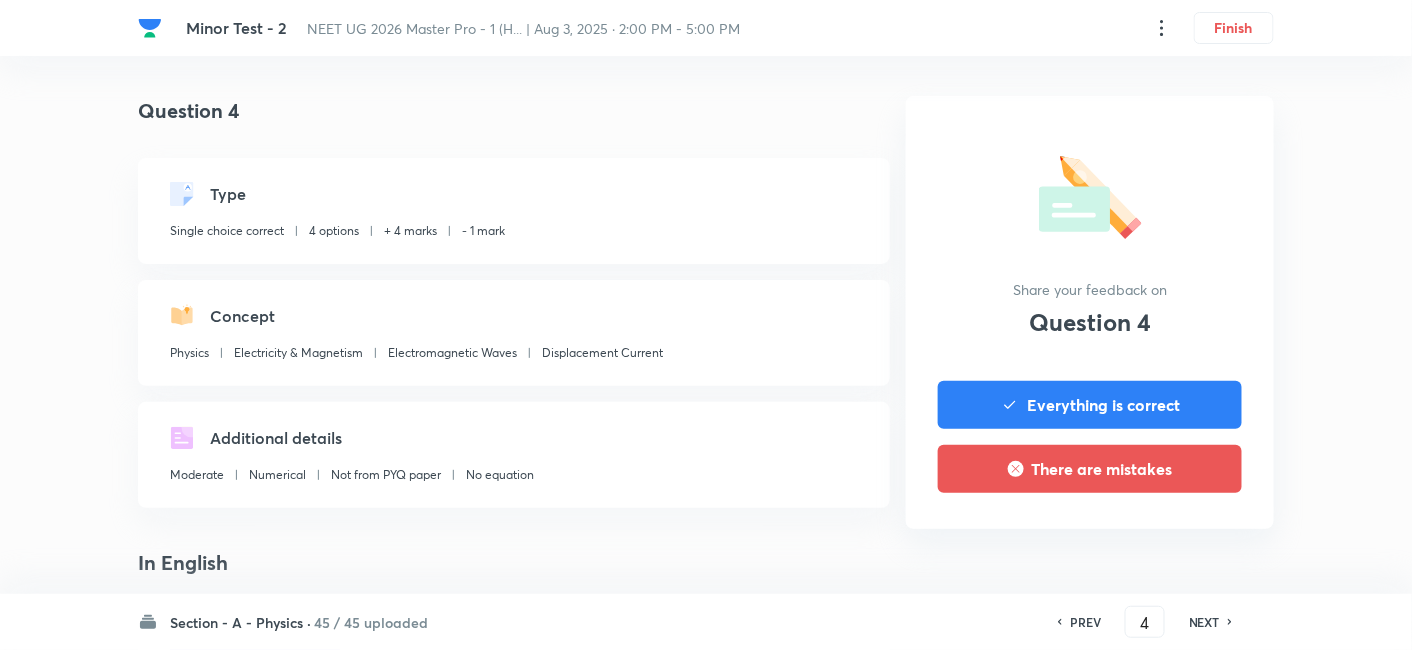 click on "NEXT" at bounding box center (1204, 622) 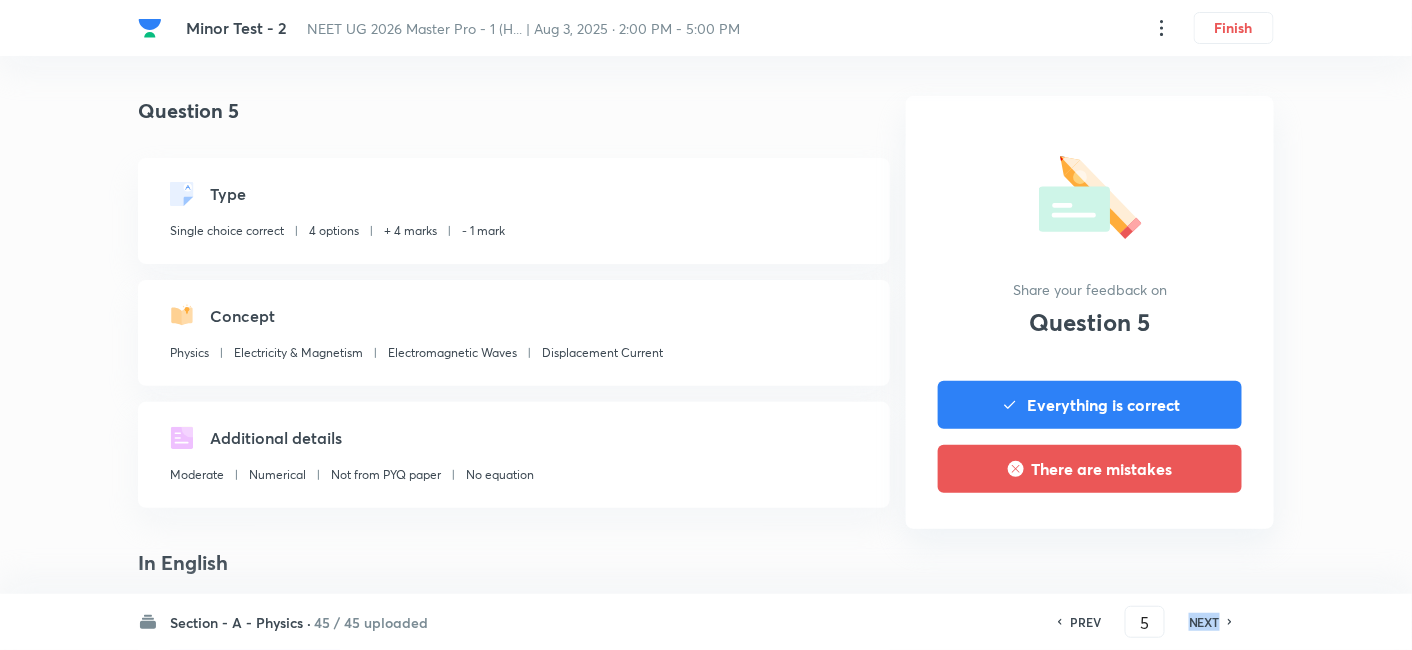 click on "NEXT" at bounding box center (1204, 622) 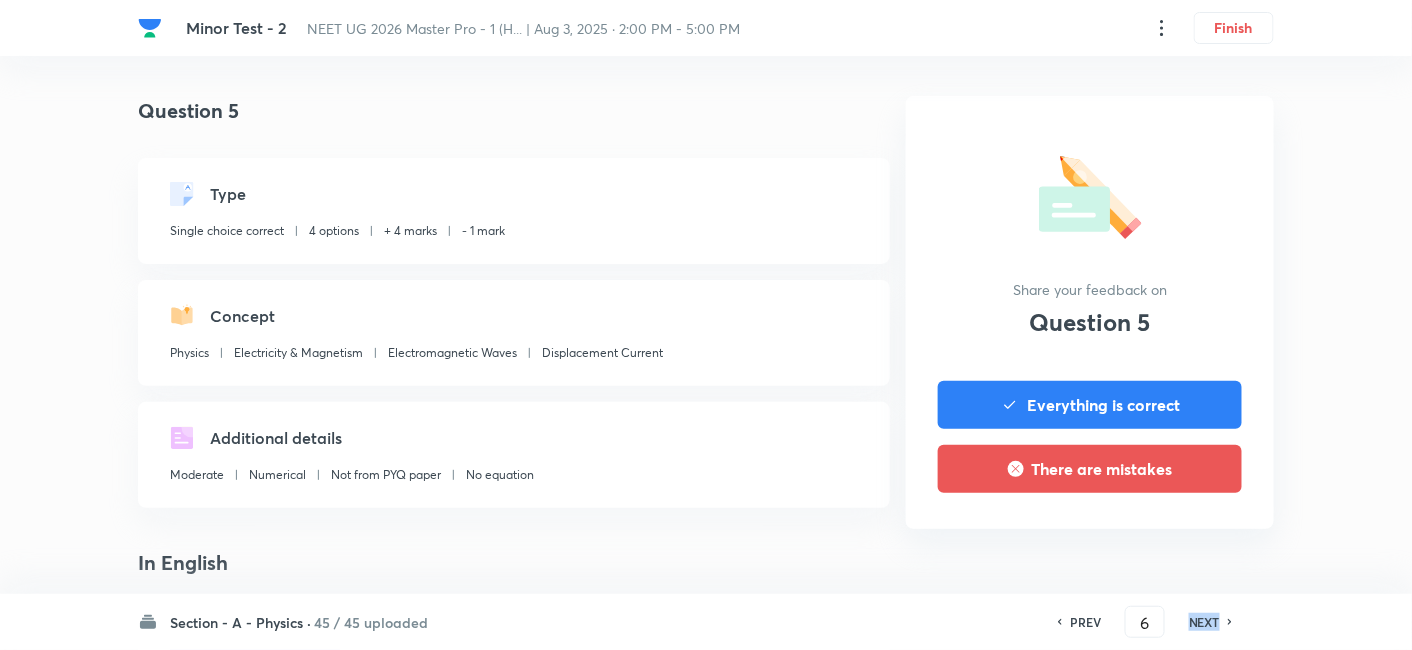click on "NEXT" at bounding box center (1204, 622) 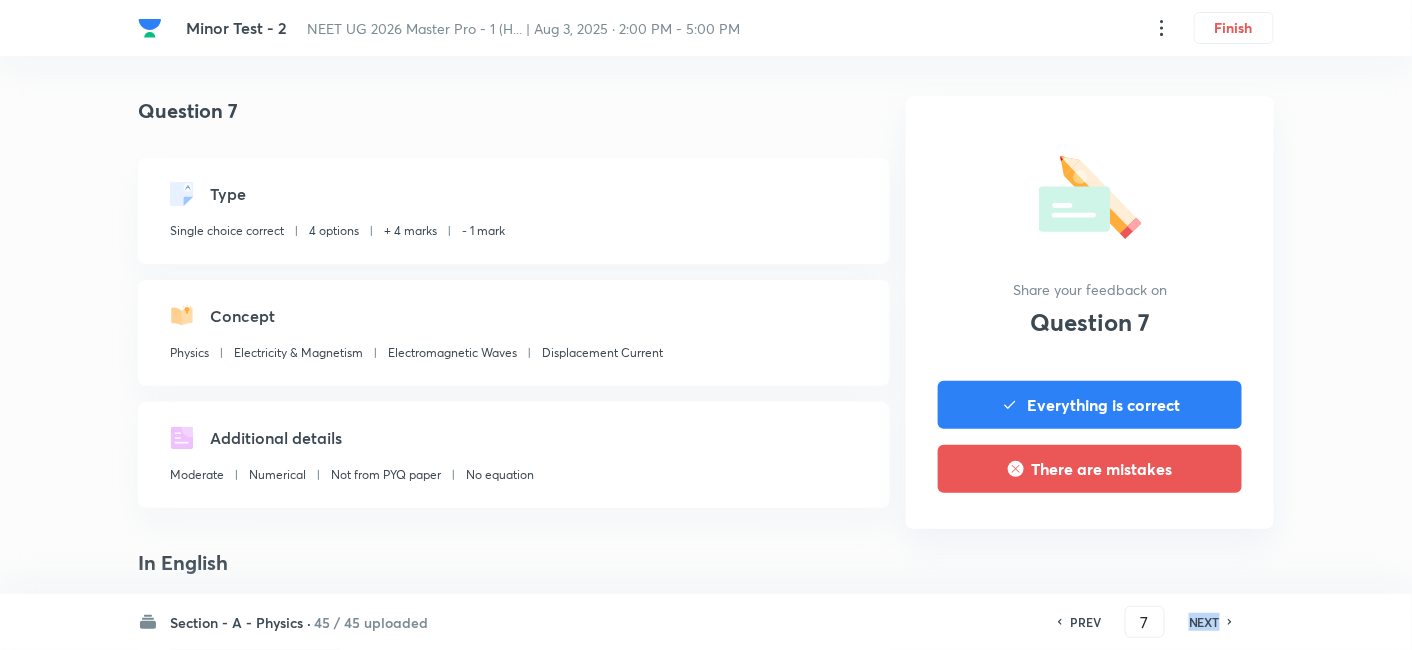 click on "NEXT" at bounding box center [1204, 622] 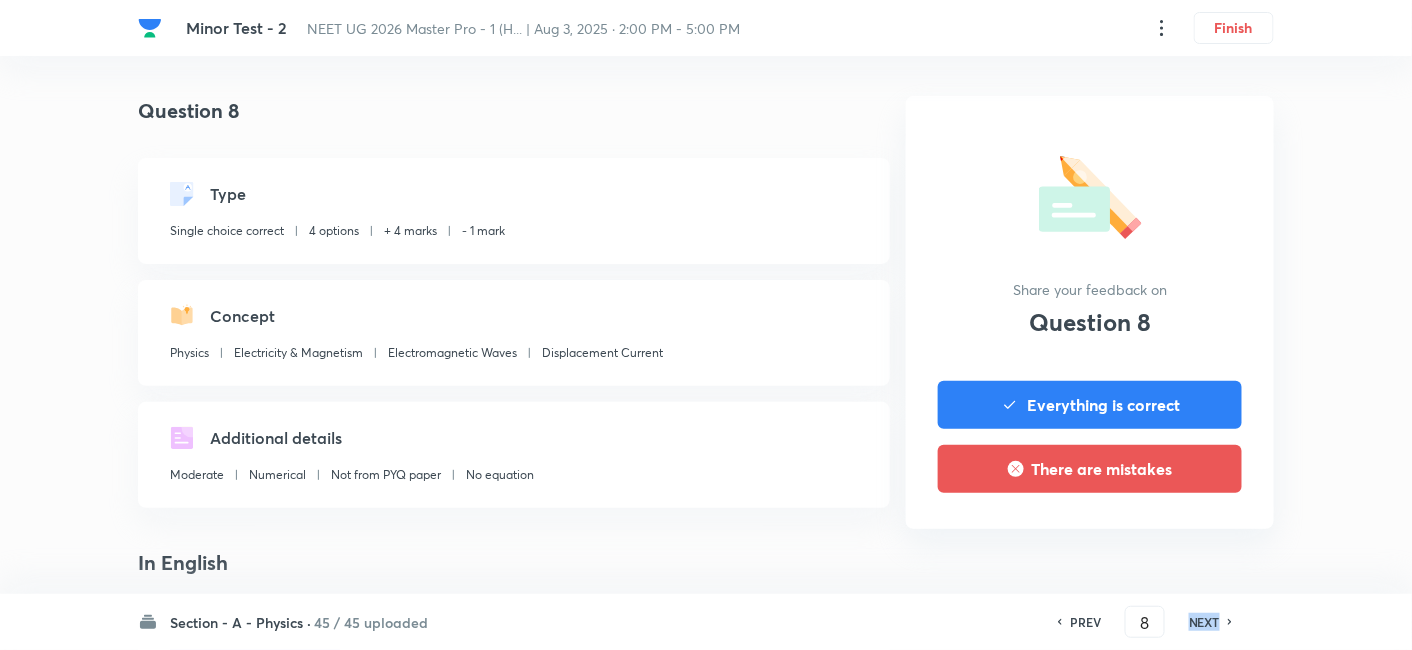 click on "NEXT" at bounding box center (1204, 622) 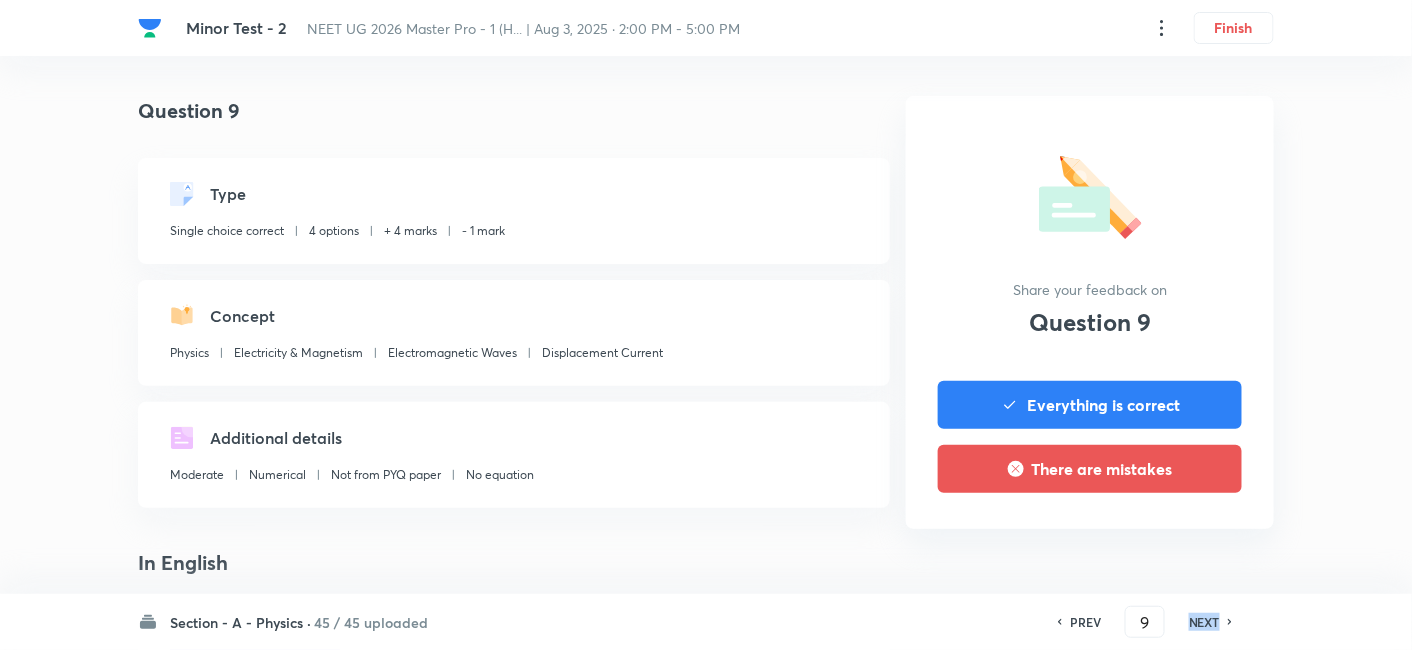 click on "NEXT" at bounding box center (1204, 622) 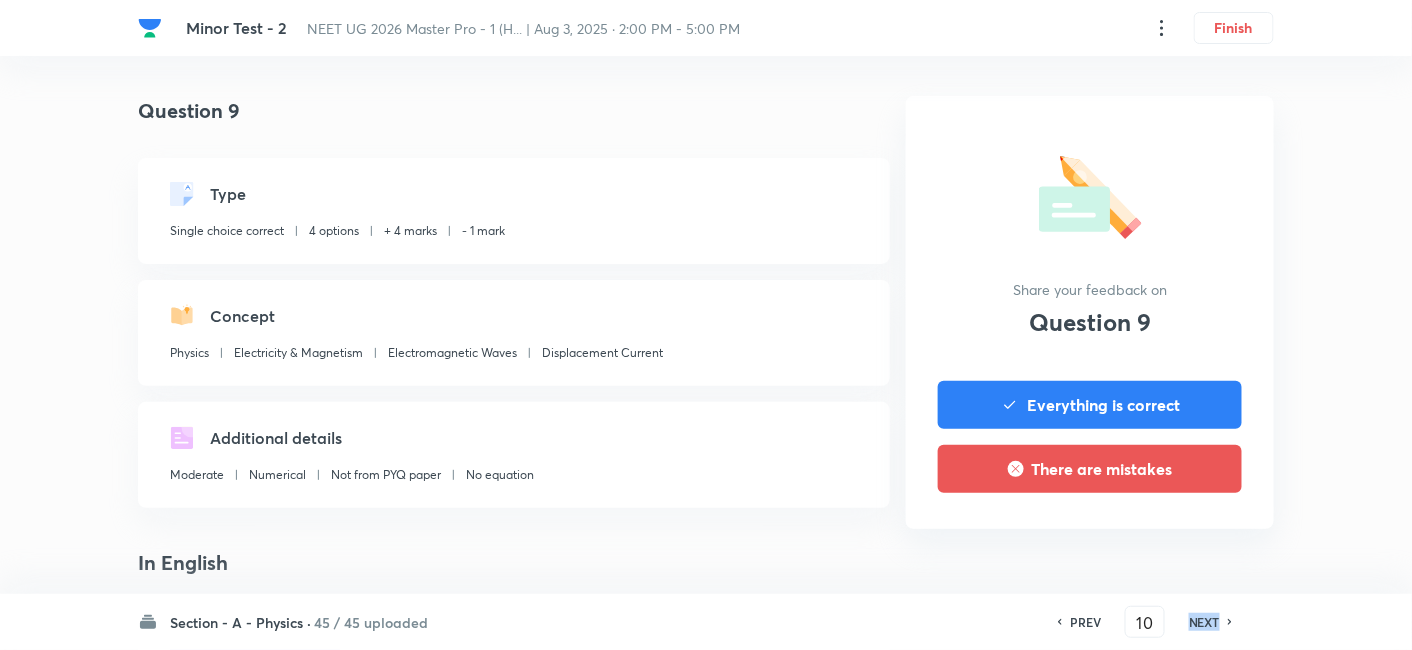 click on "NEXT" at bounding box center (1204, 622) 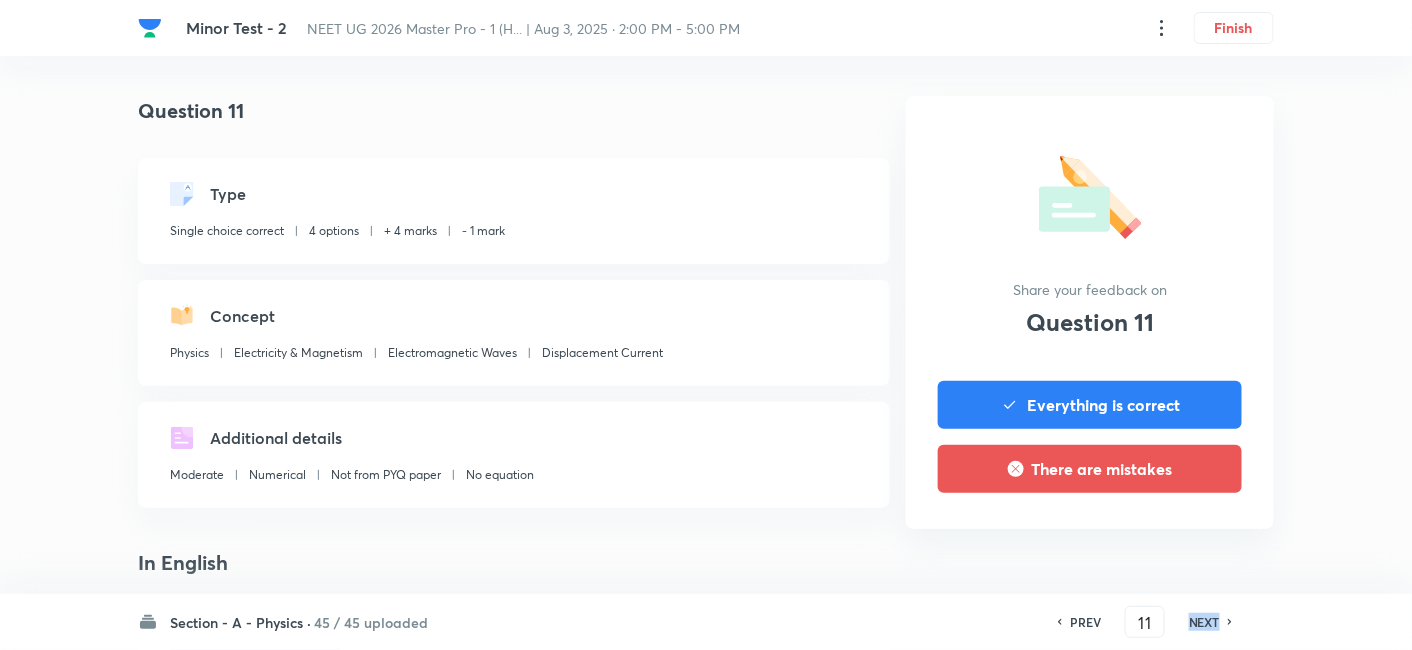 click on "NEXT" at bounding box center [1204, 622] 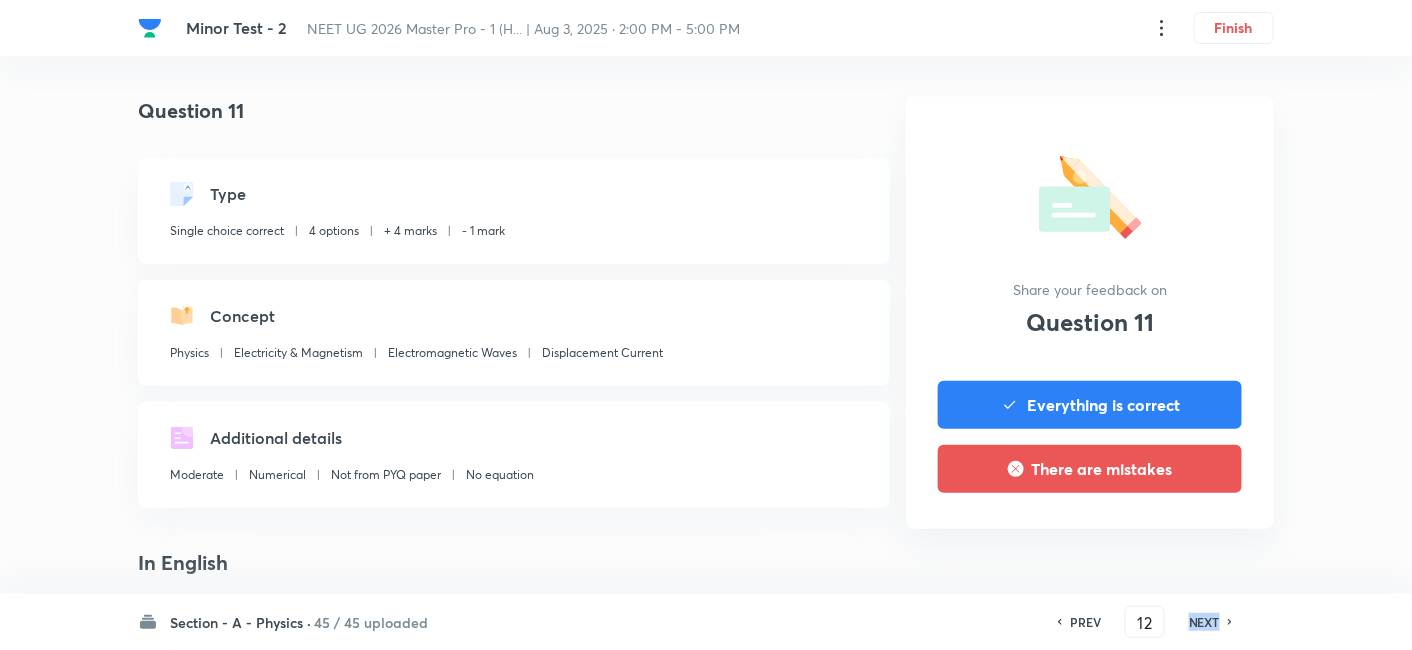 click on "NEXT" at bounding box center (1204, 622) 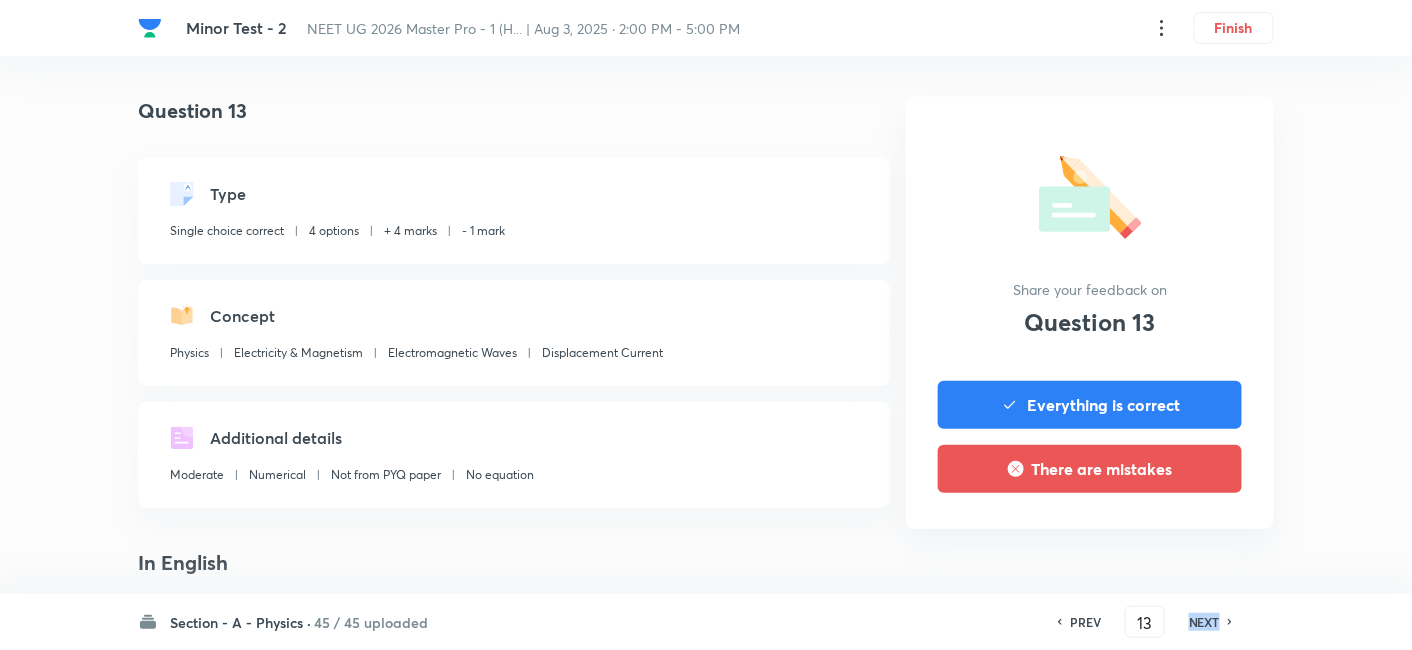 click on "NEXT" at bounding box center [1204, 622] 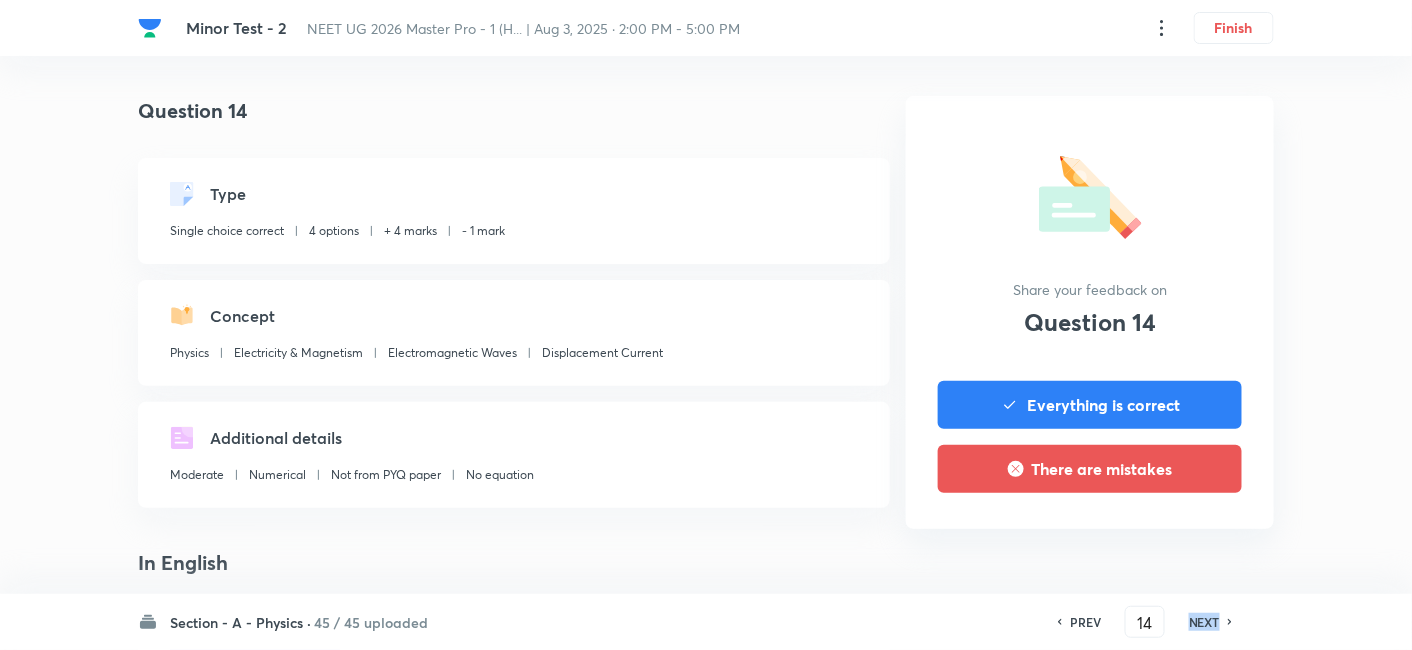click on "NEXT" at bounding box center [1204, 622] 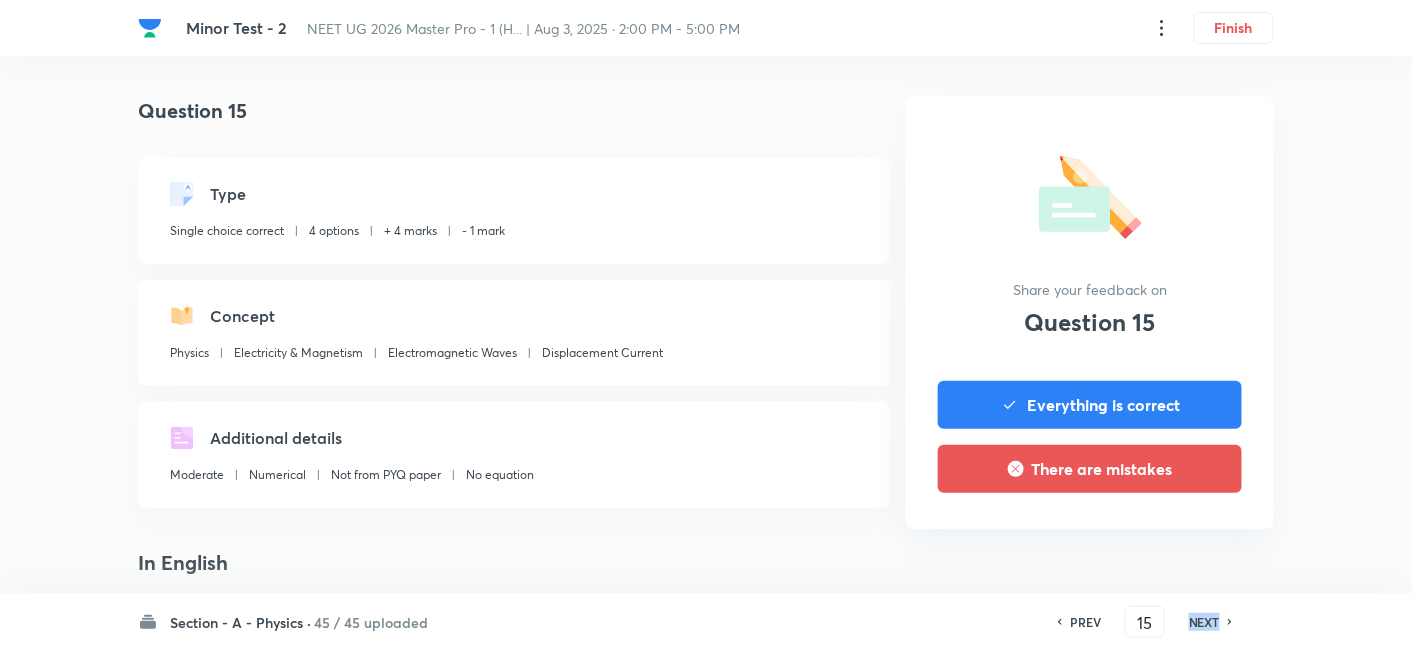 click on "NEXT" at bounding box center (1204, 622) 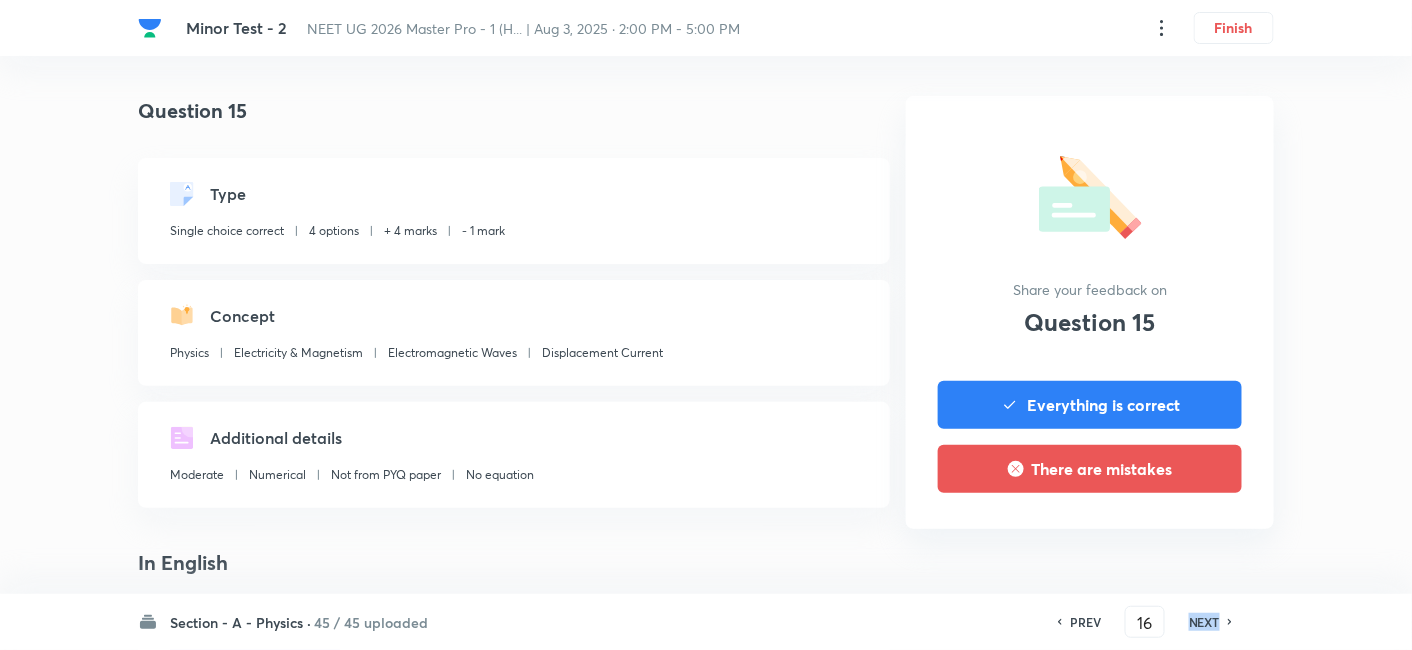 click on "NEXT" at bounding box center [1204, 622] 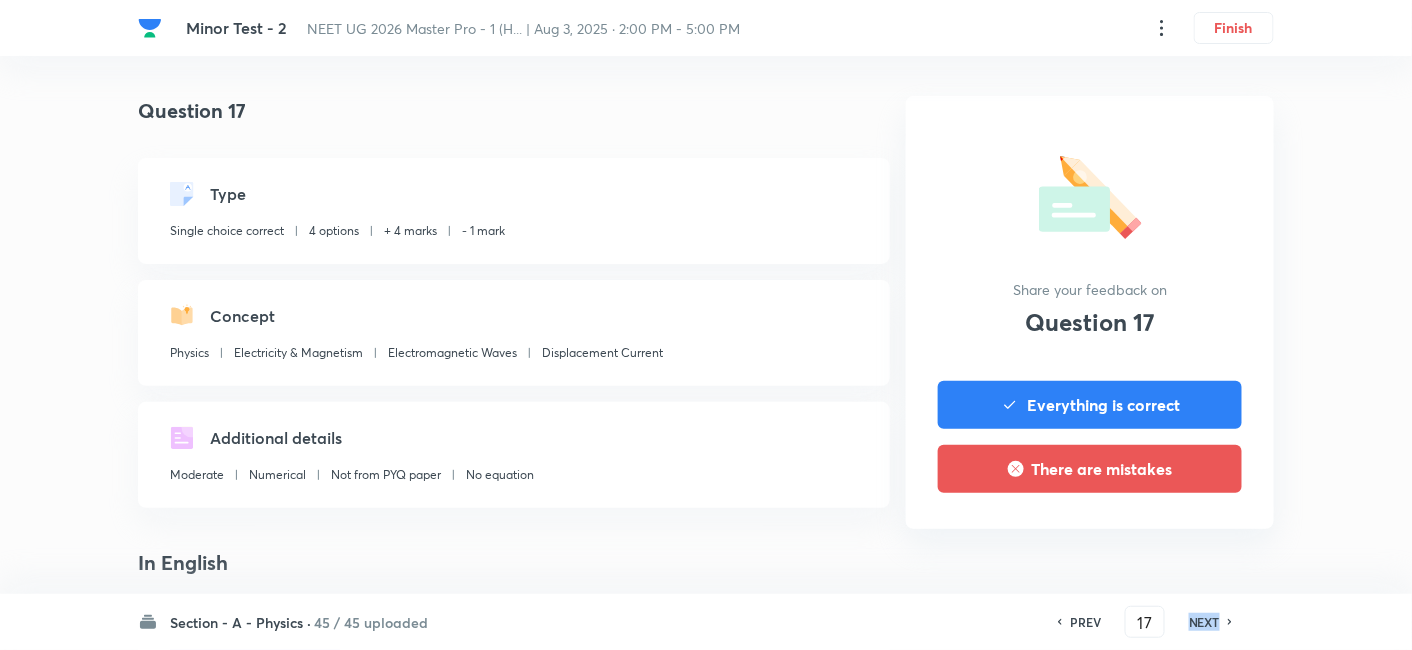 click on "NEXT" at bounding box center (1204, 622) 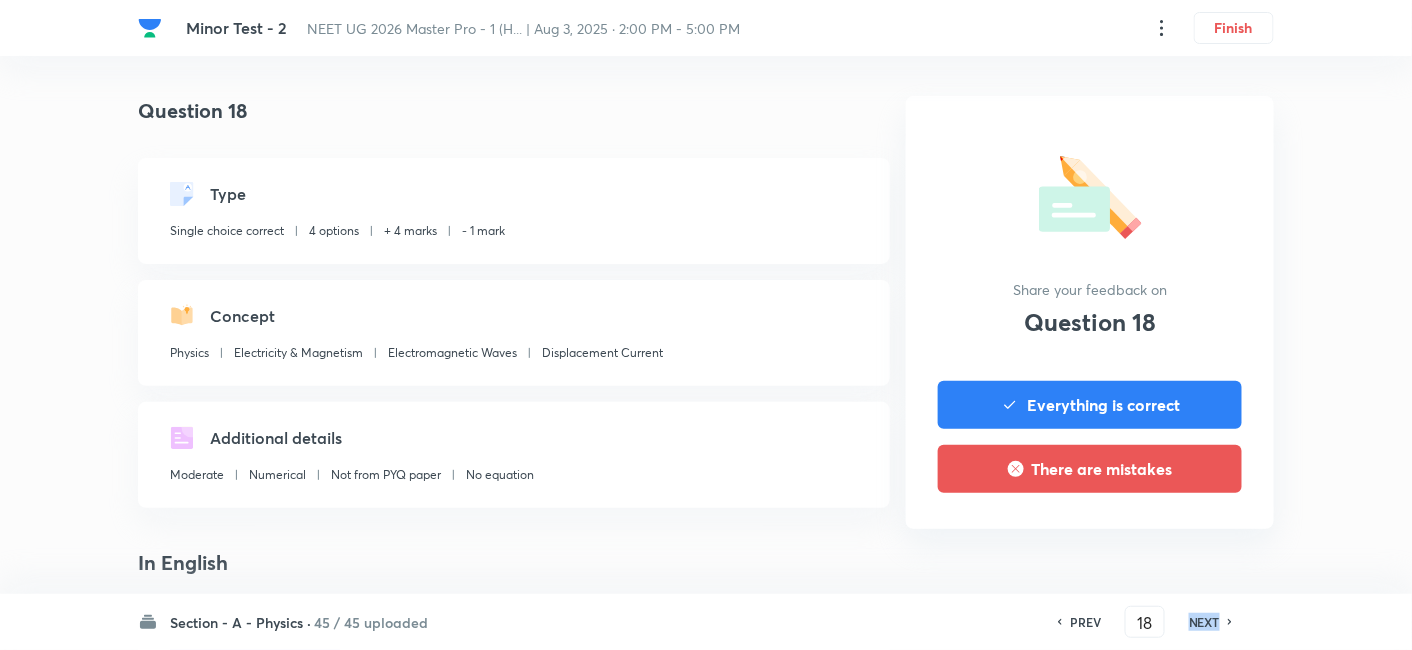click on "NEXT" at bounding box center [1204, 622] 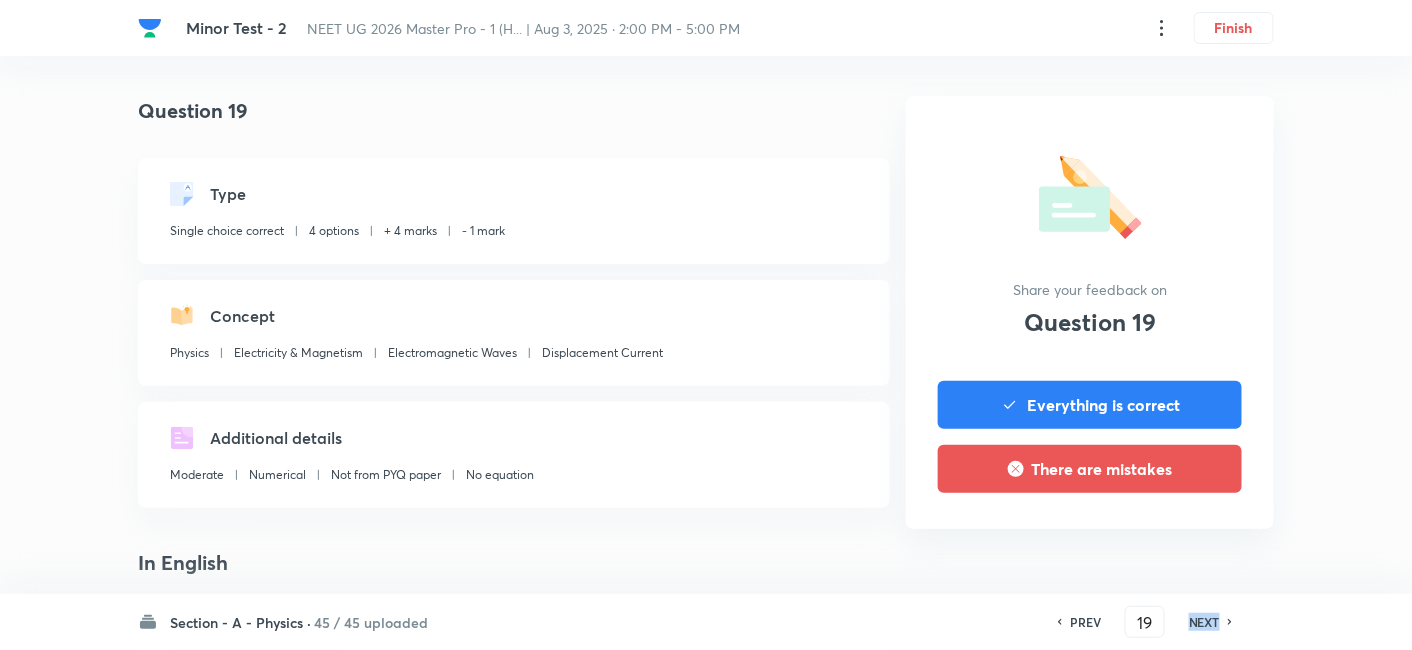 click on "NEXT" at bounding box center (1204, 622) 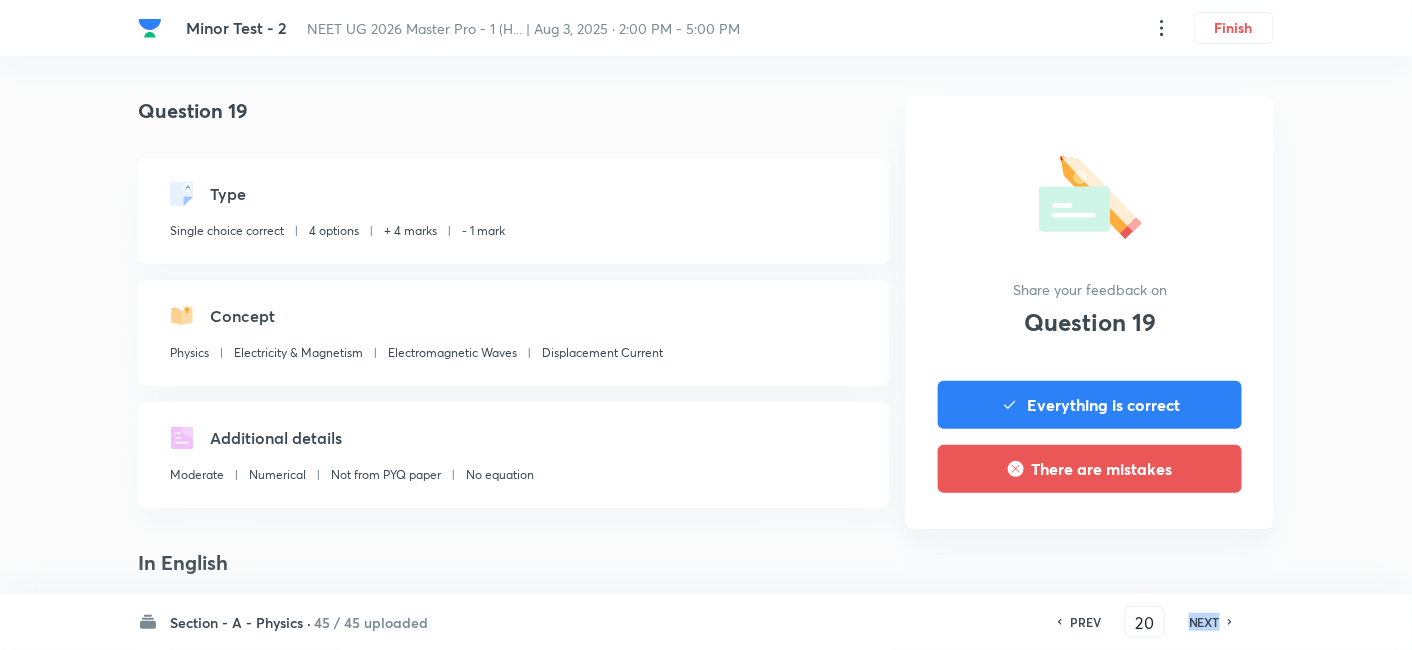 click on "NEXT" at bounding box center [1204, 622] 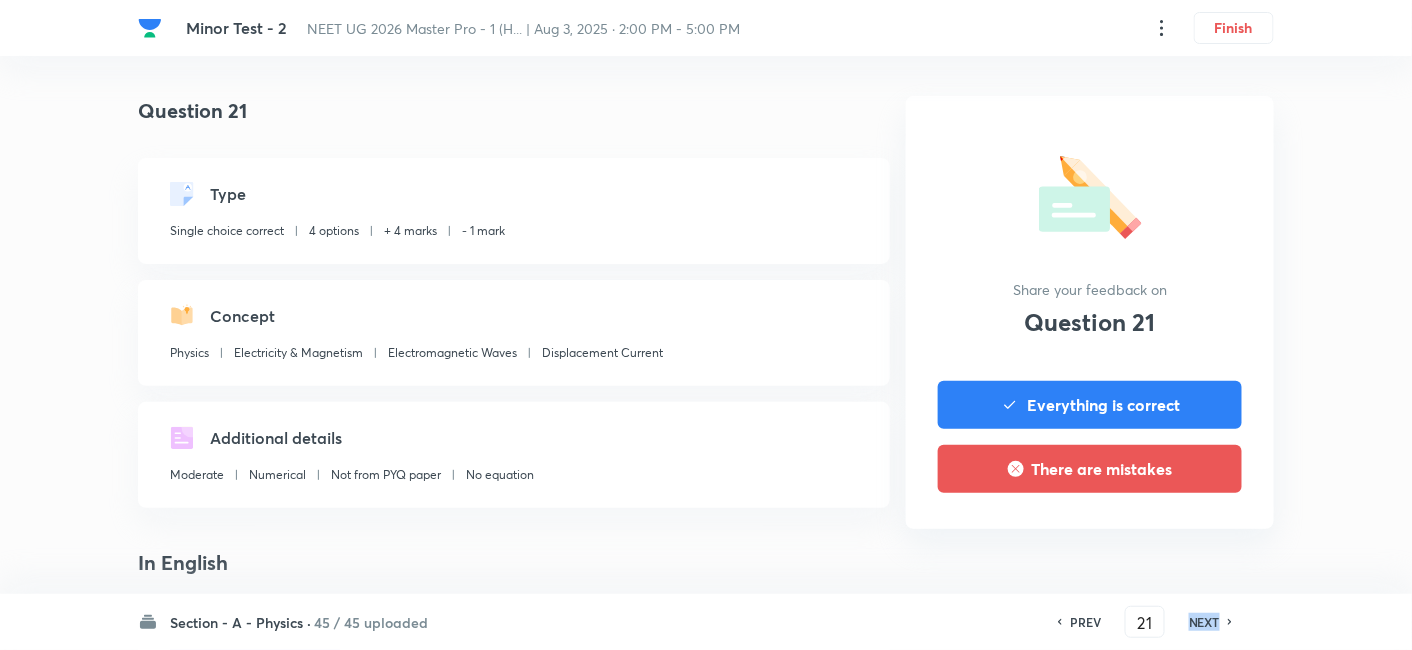click on "NEXT" at bounding box center (1204, 622) 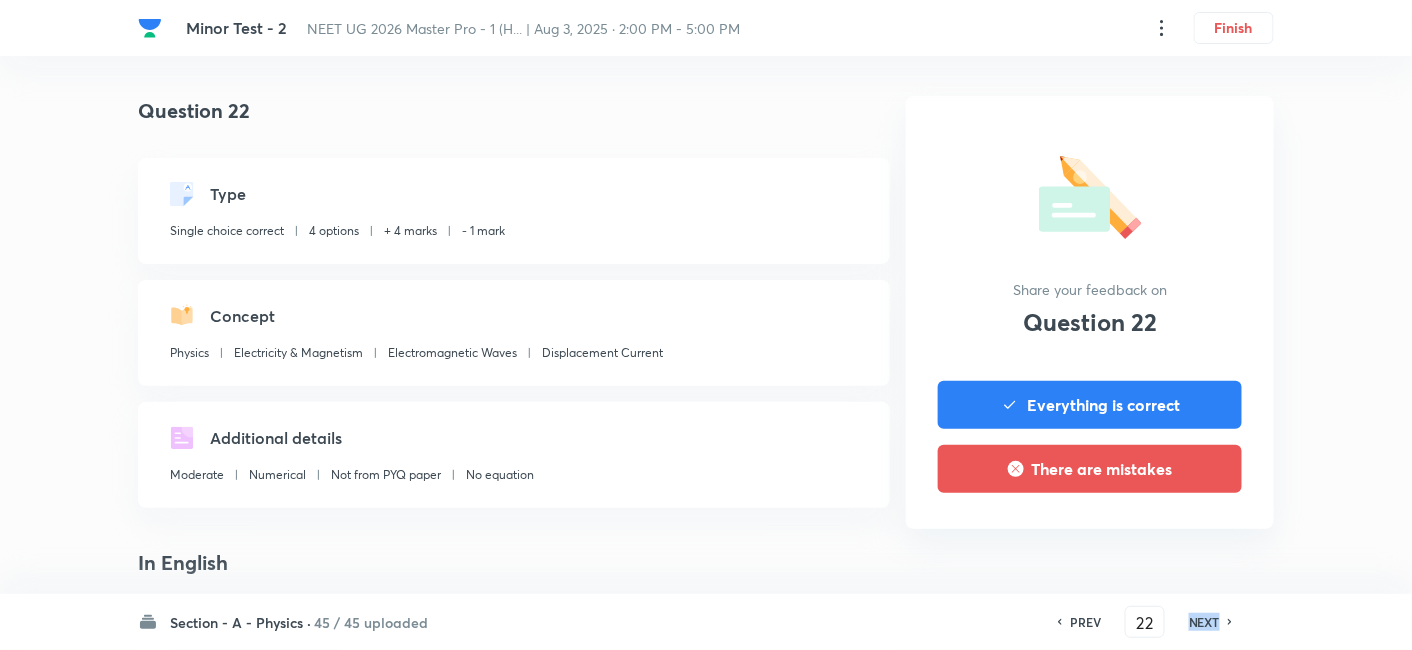 click on "NEXT" at bounding box center (1204, 622) 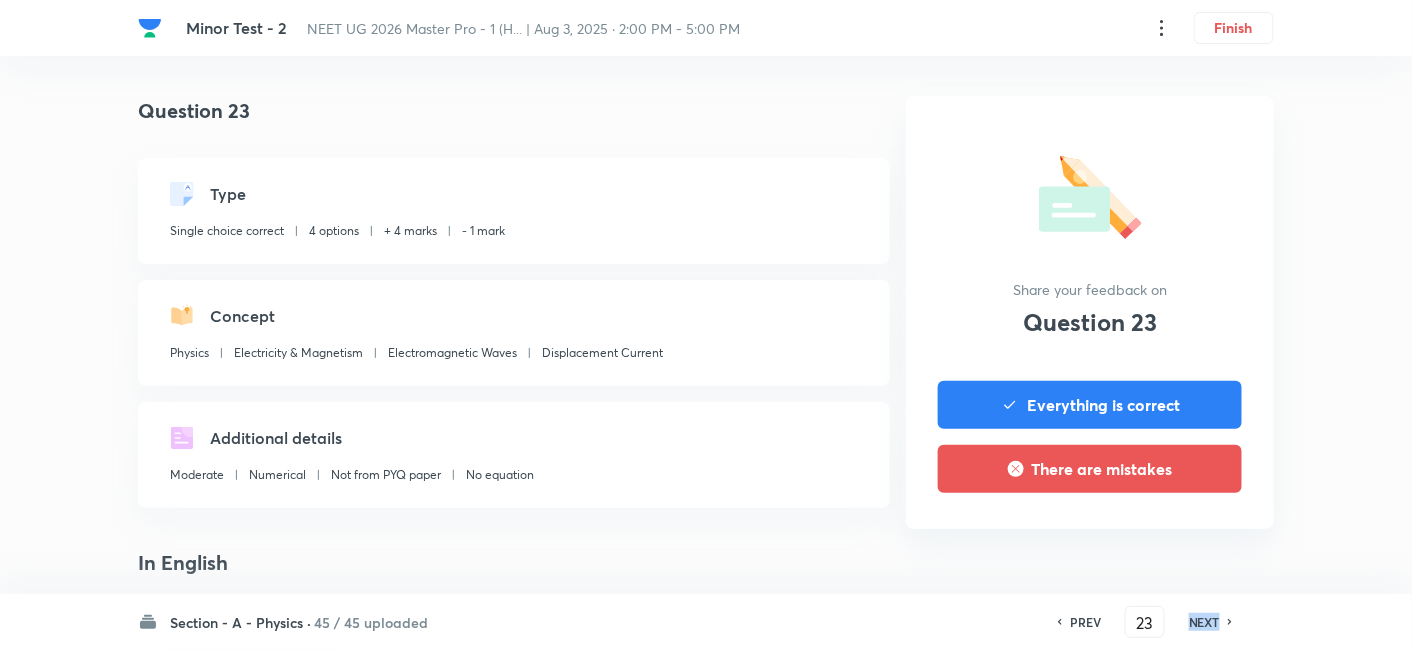 click on "NEXT" at bounding box center (1204, 622) 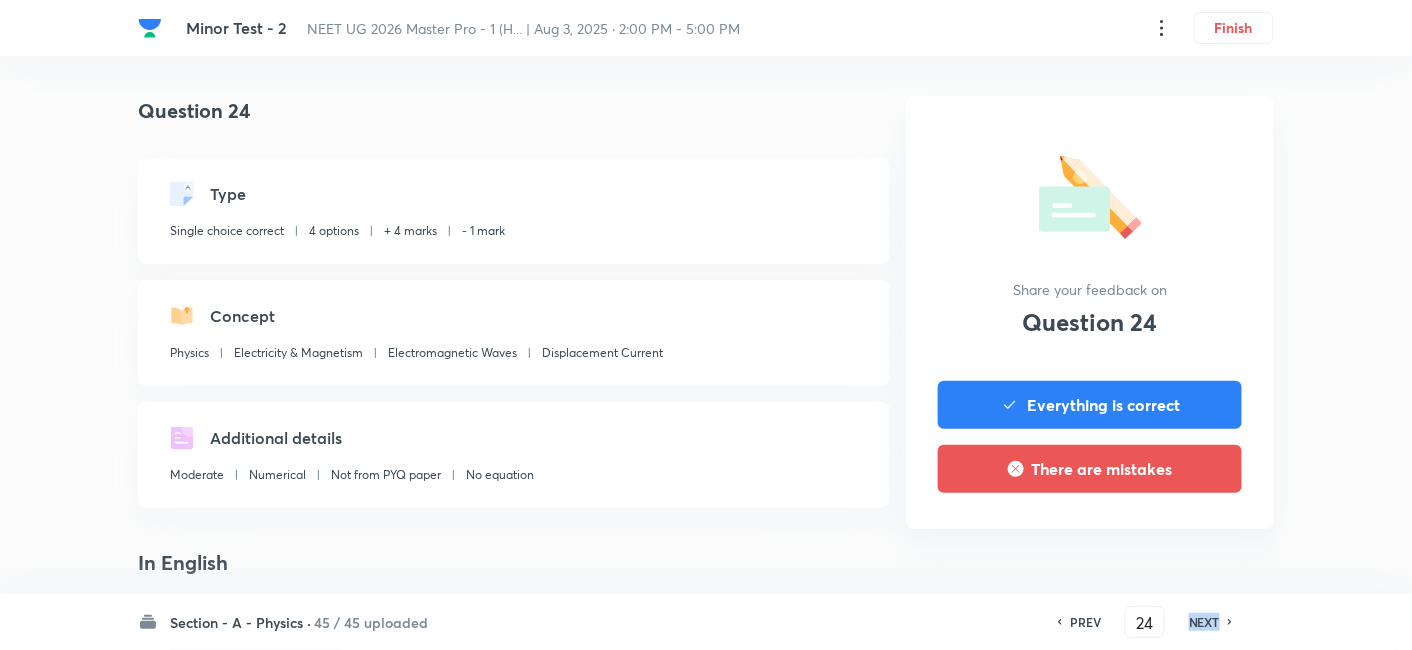 click on "NEXT" at bounding box center (1204, 622) 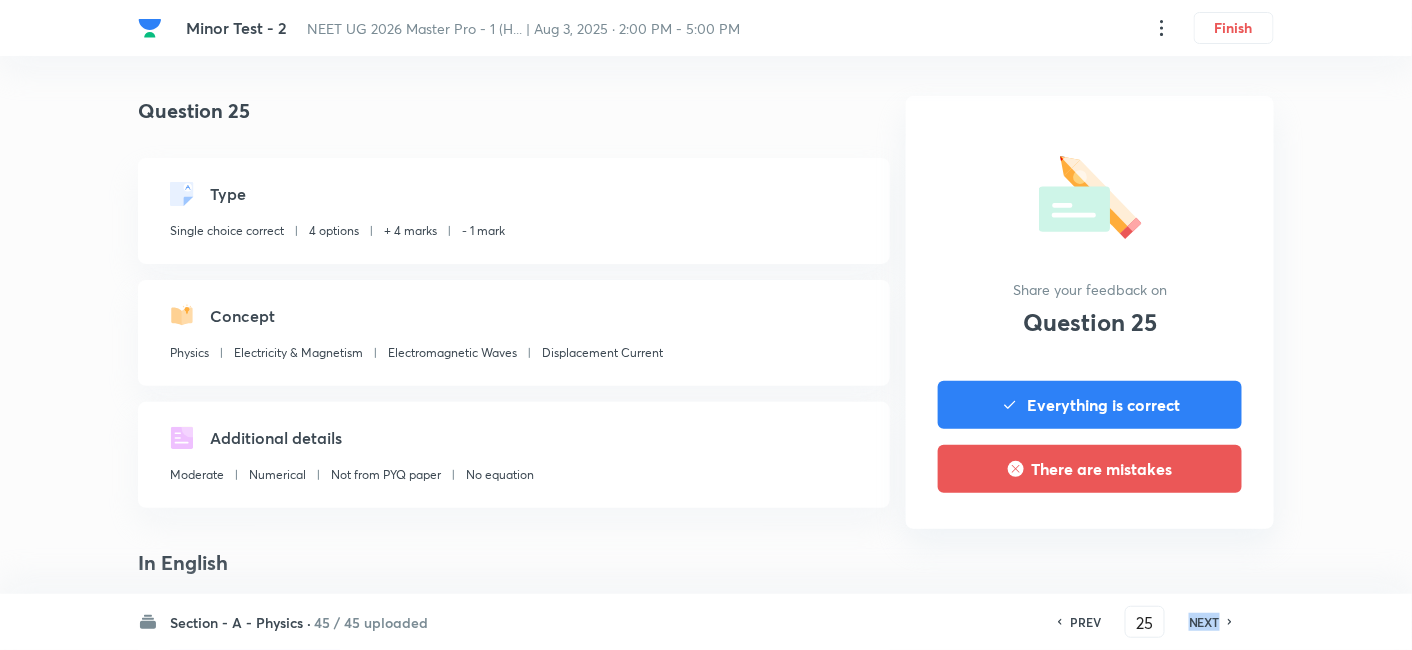 click on "NEXT" at bounding box center (1204, 622) 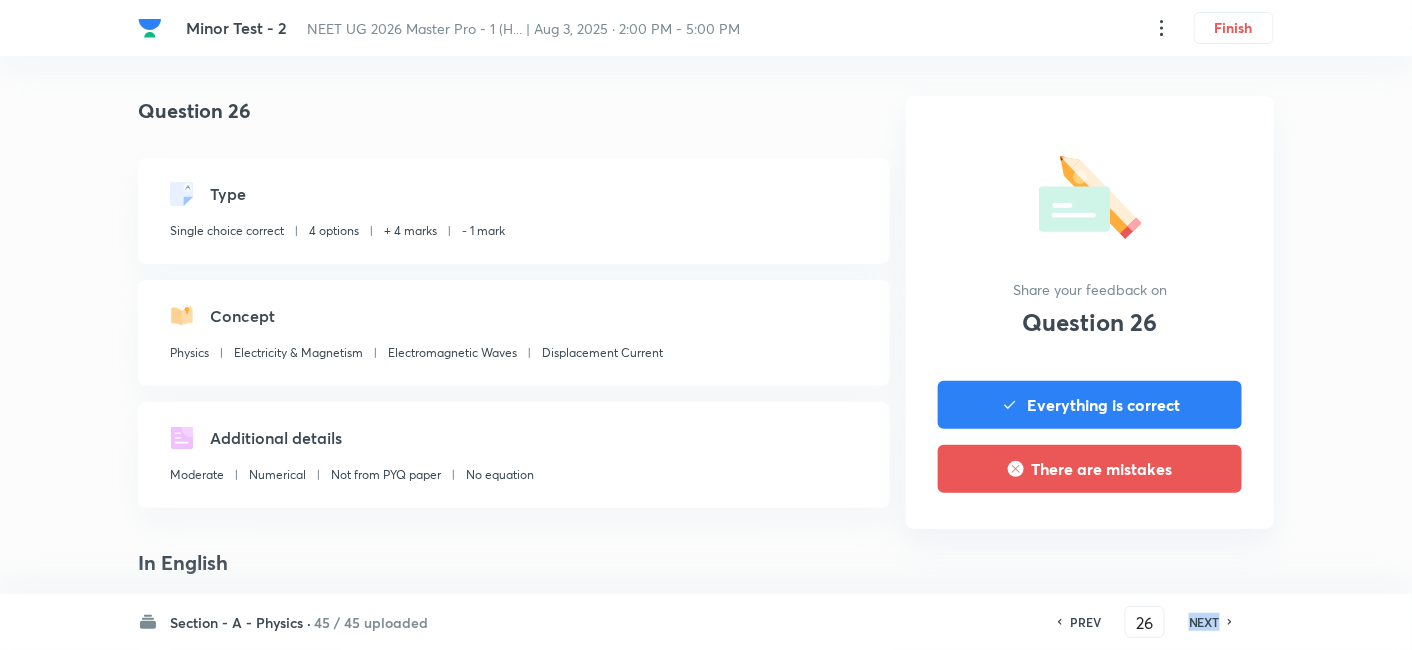 click on "NEXT" at bounding box center [1204, 622] 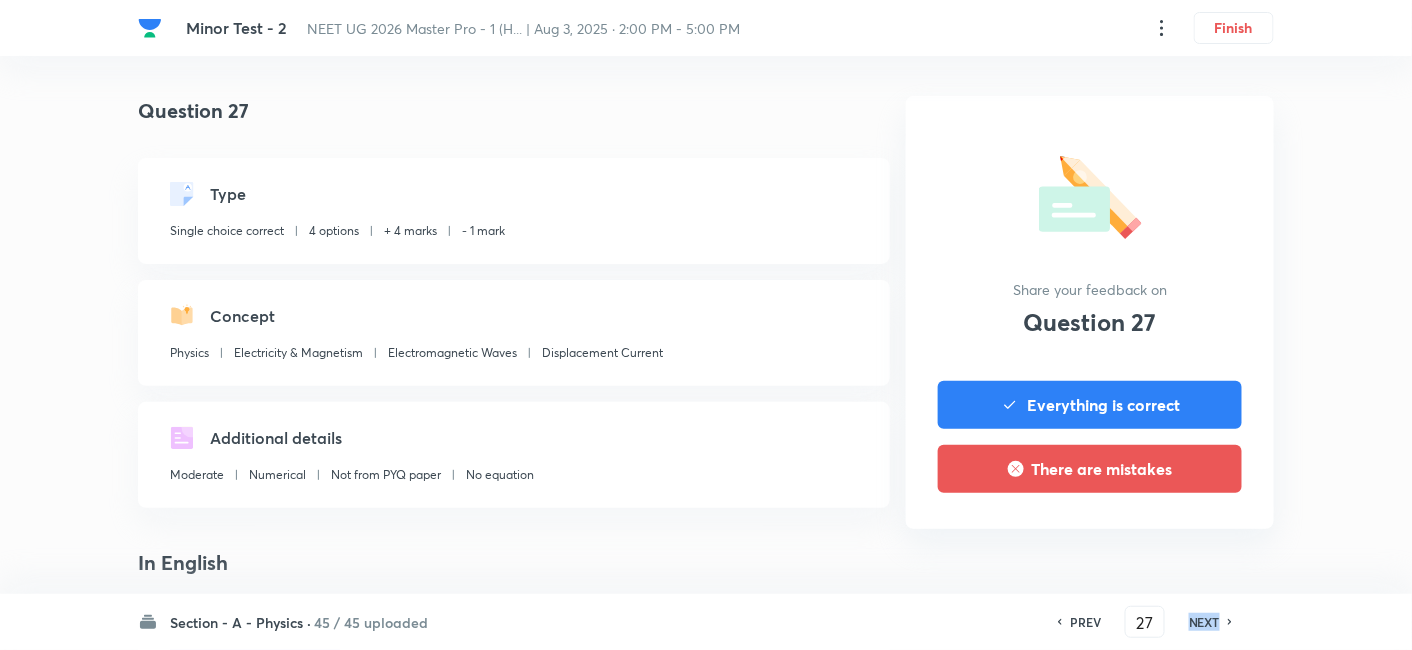 click on "NEXT" at bounding box center (1204, 622) 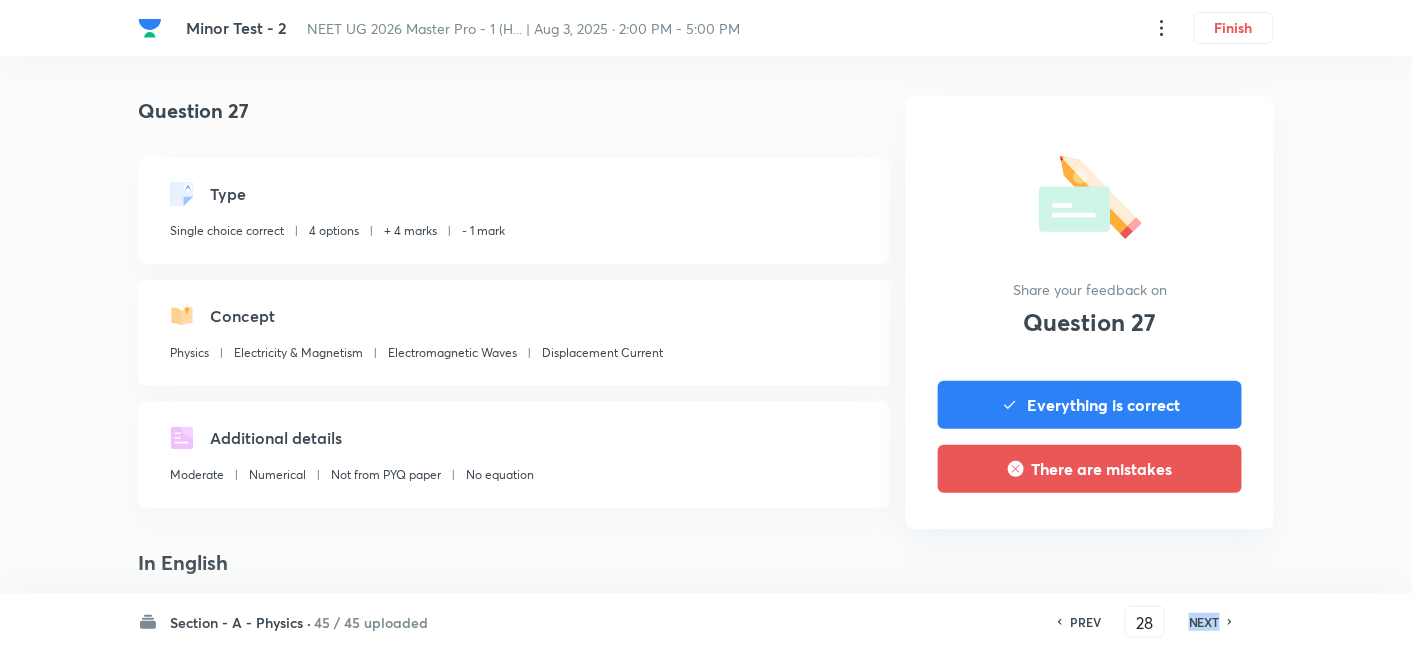 click on "NEXT" at bounding box center (1204, 622) 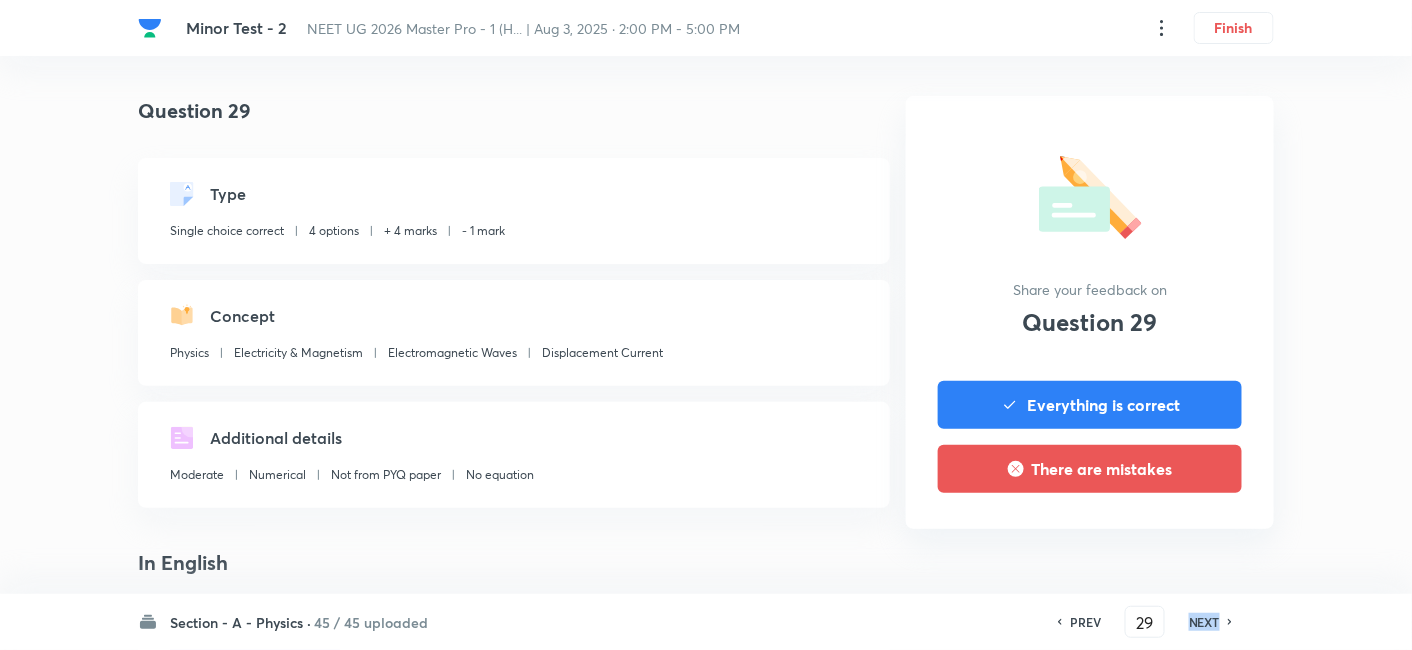 click on "NEXT" at bounding box center [1204, 622] 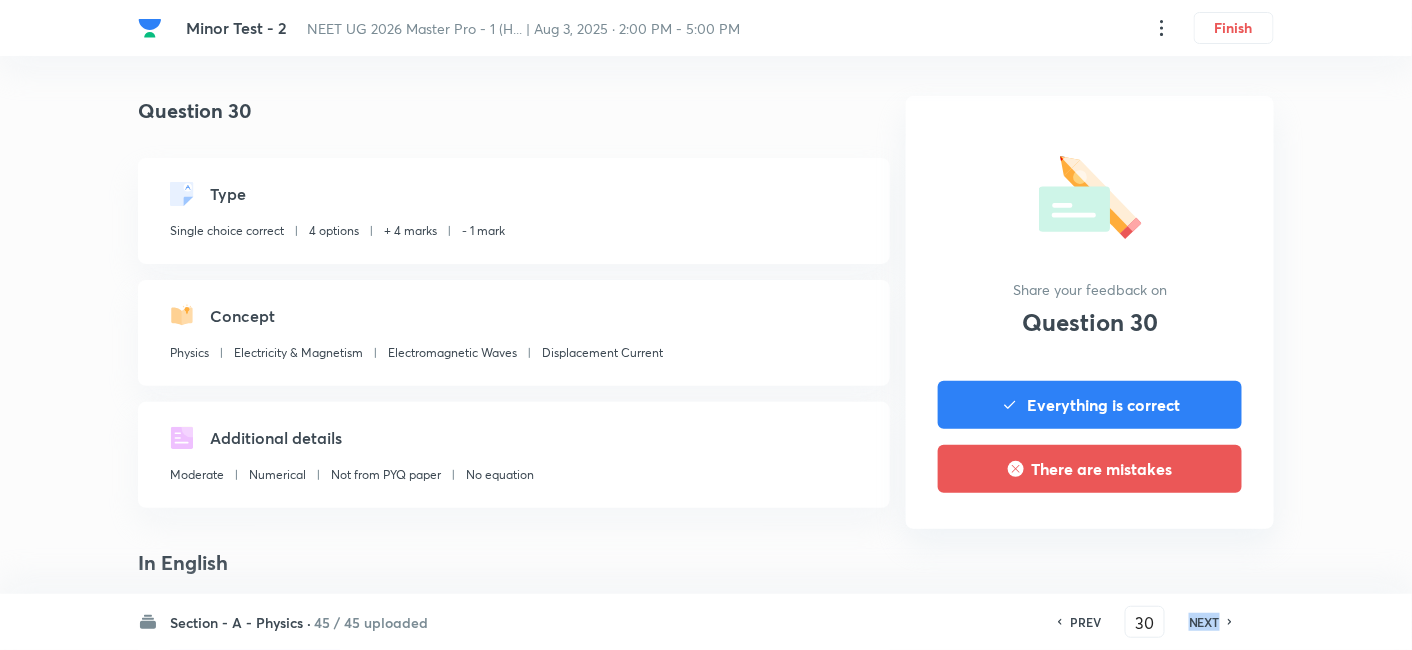 click on "NEXT" at bounding box center (1204, 622) 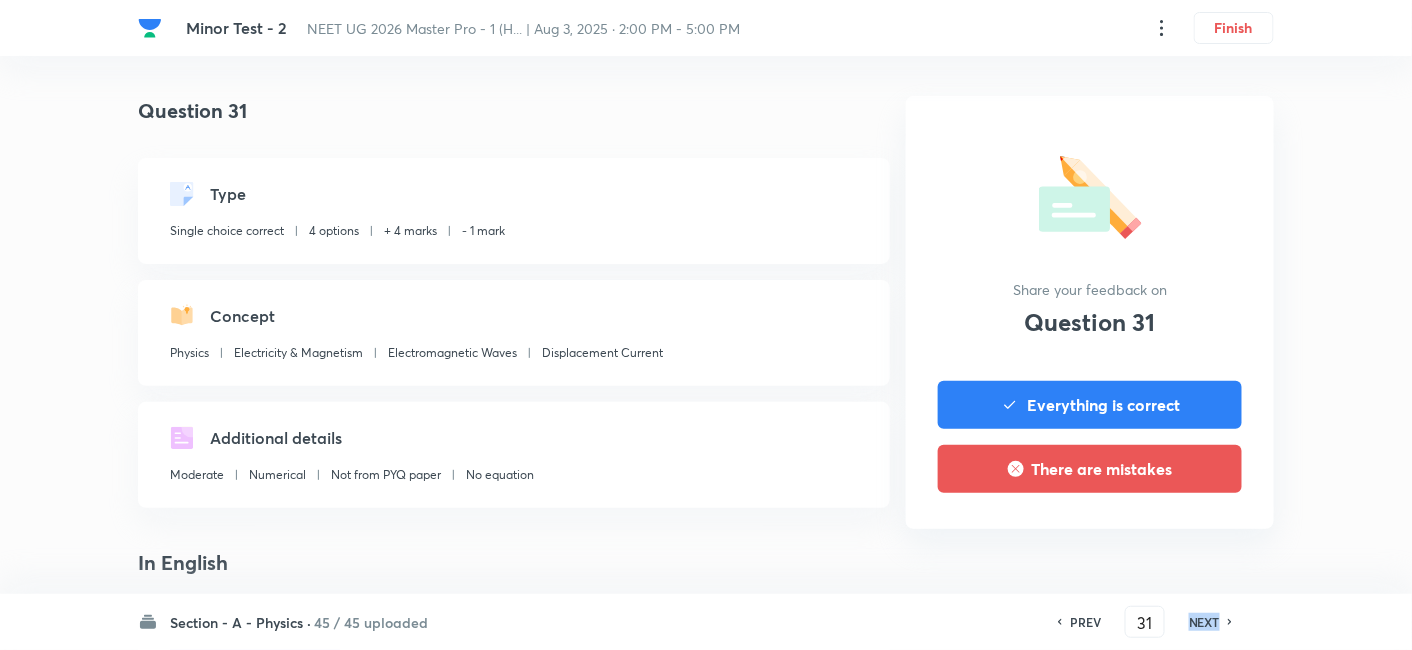 click on "NEXT" at bounding box center [1204, 622] 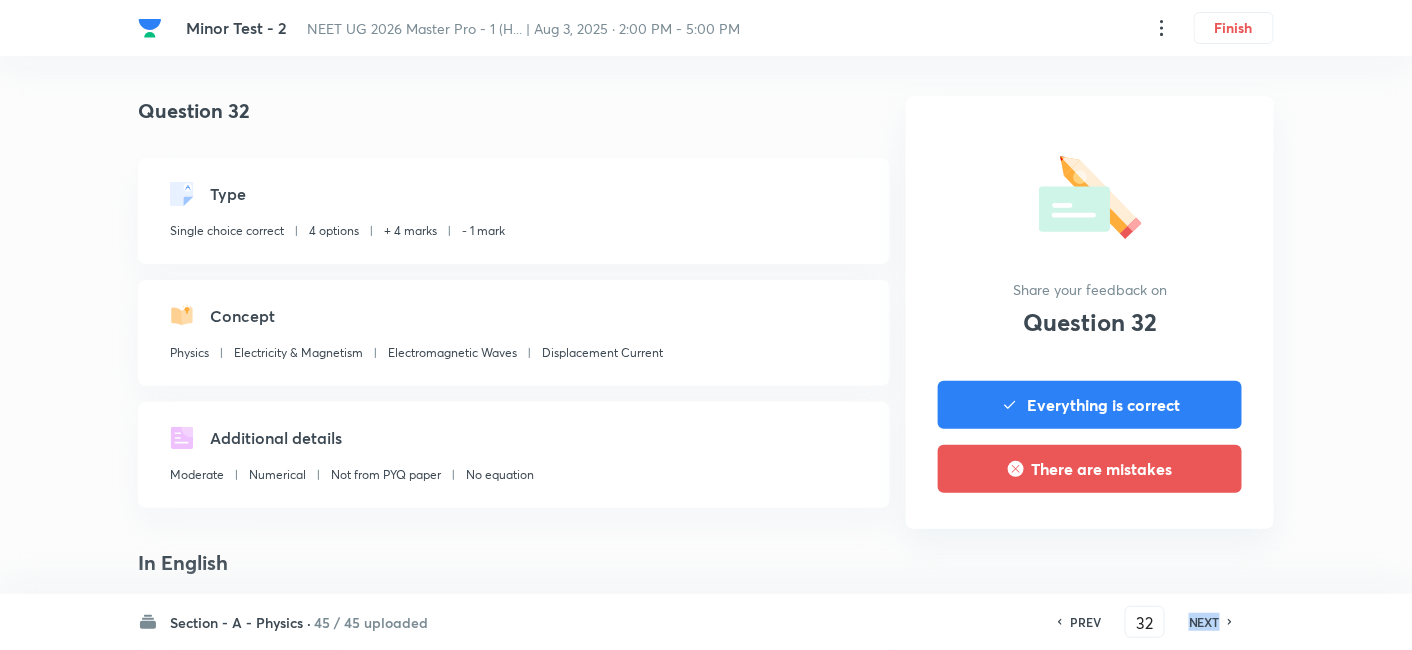 click on "NEXT" at bounding box center (1204, 622) 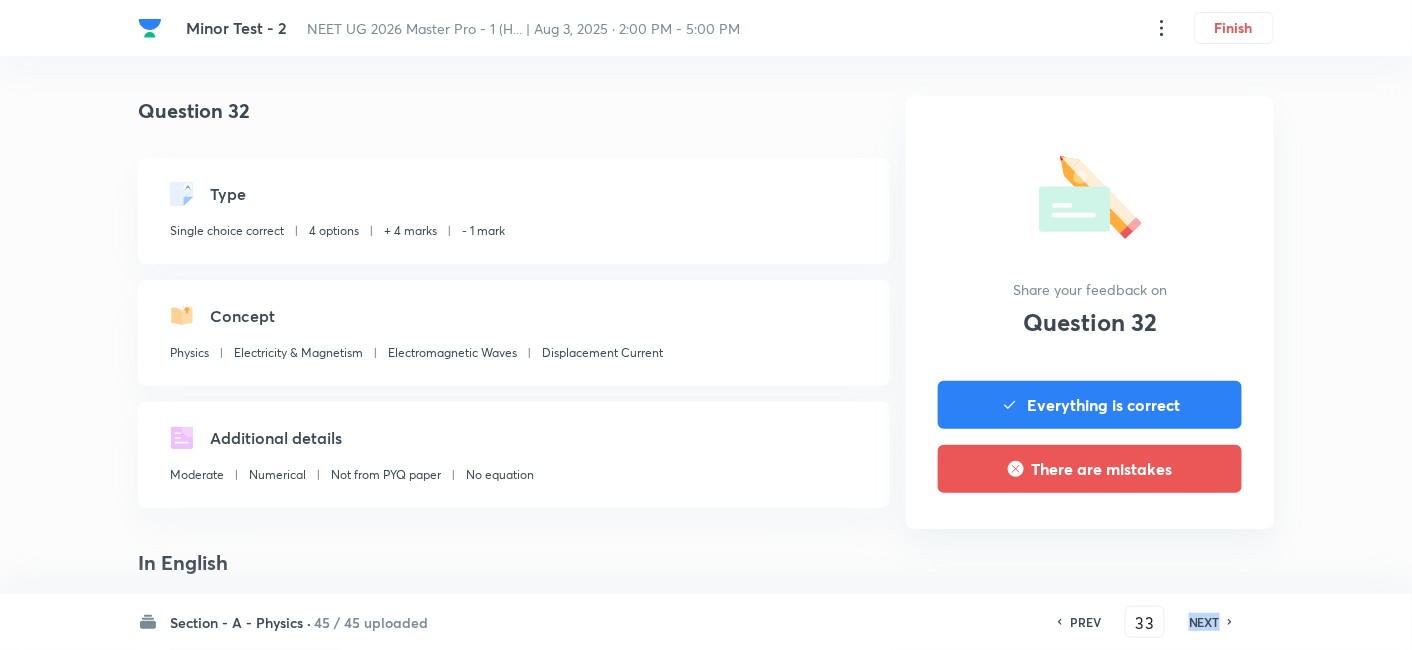 click on "NEXT" at bounding box center [1204, 622] 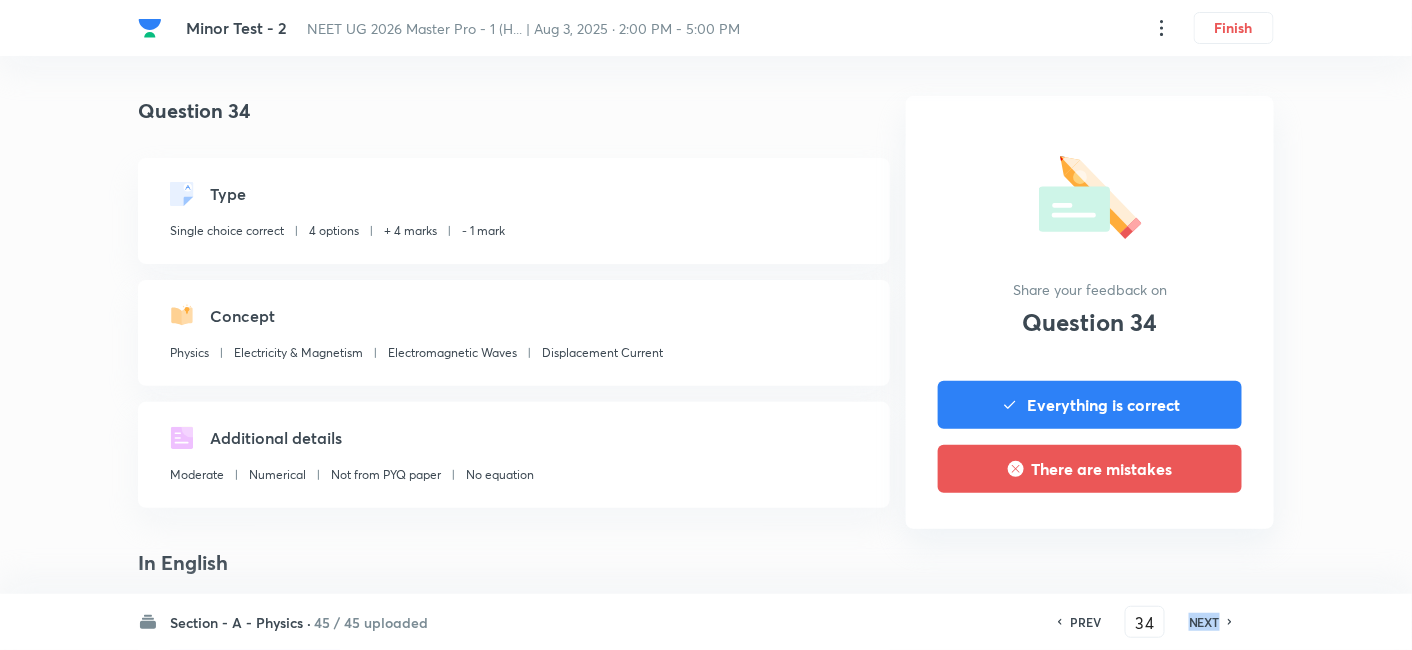 click on "NEXT" at bounding box center (1204, 622) 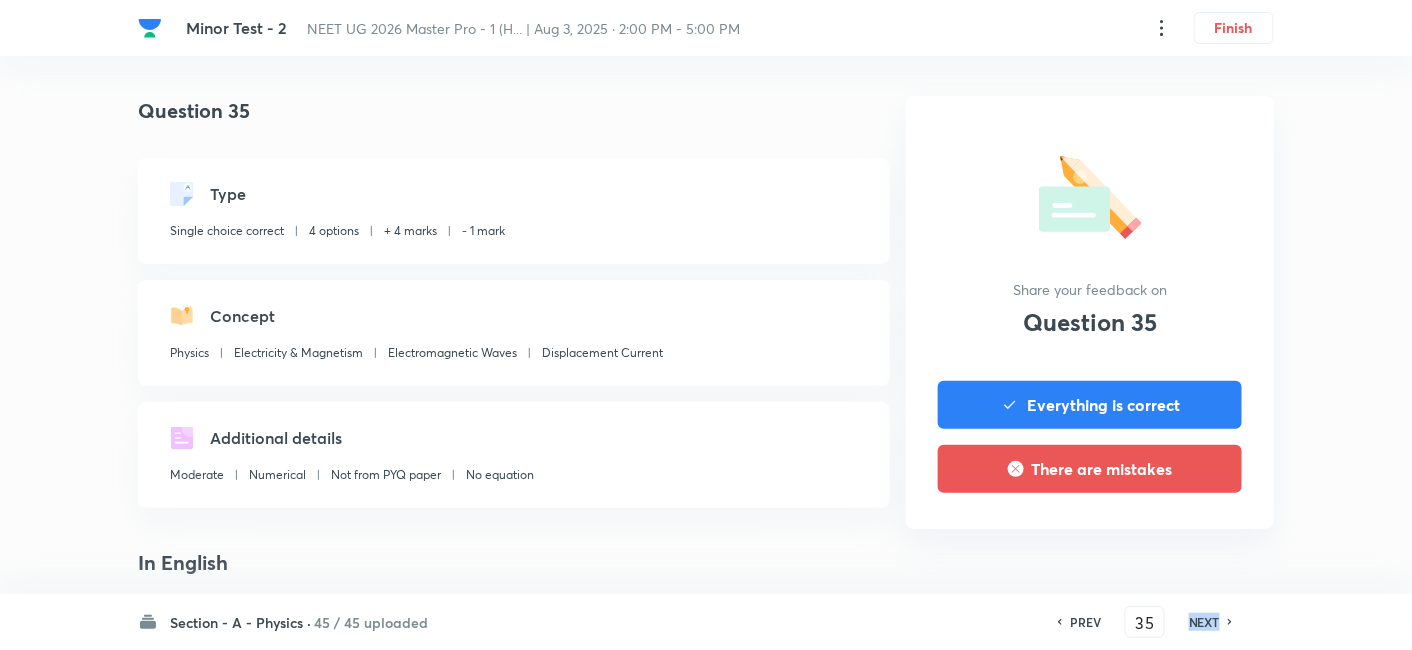 click on "NEXT" at bounding box center (1204, 622) 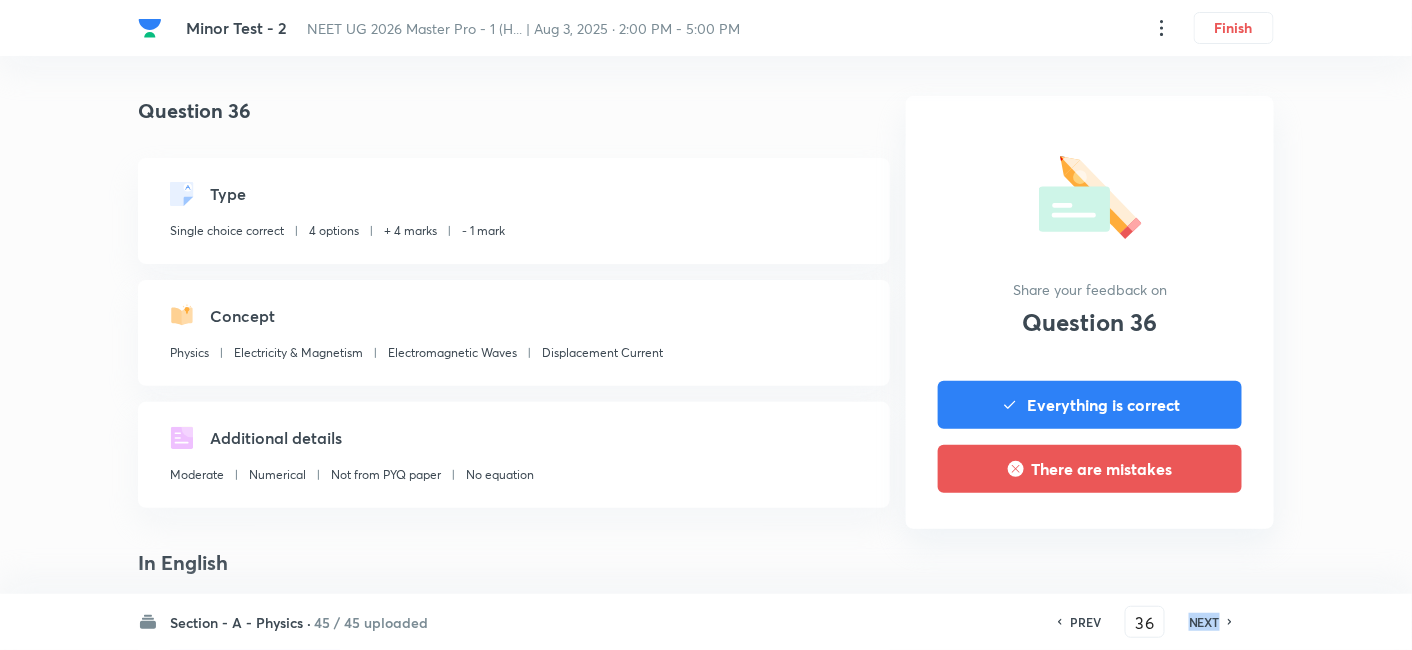 click on "NEXT" at bounding box center (1204, 622) 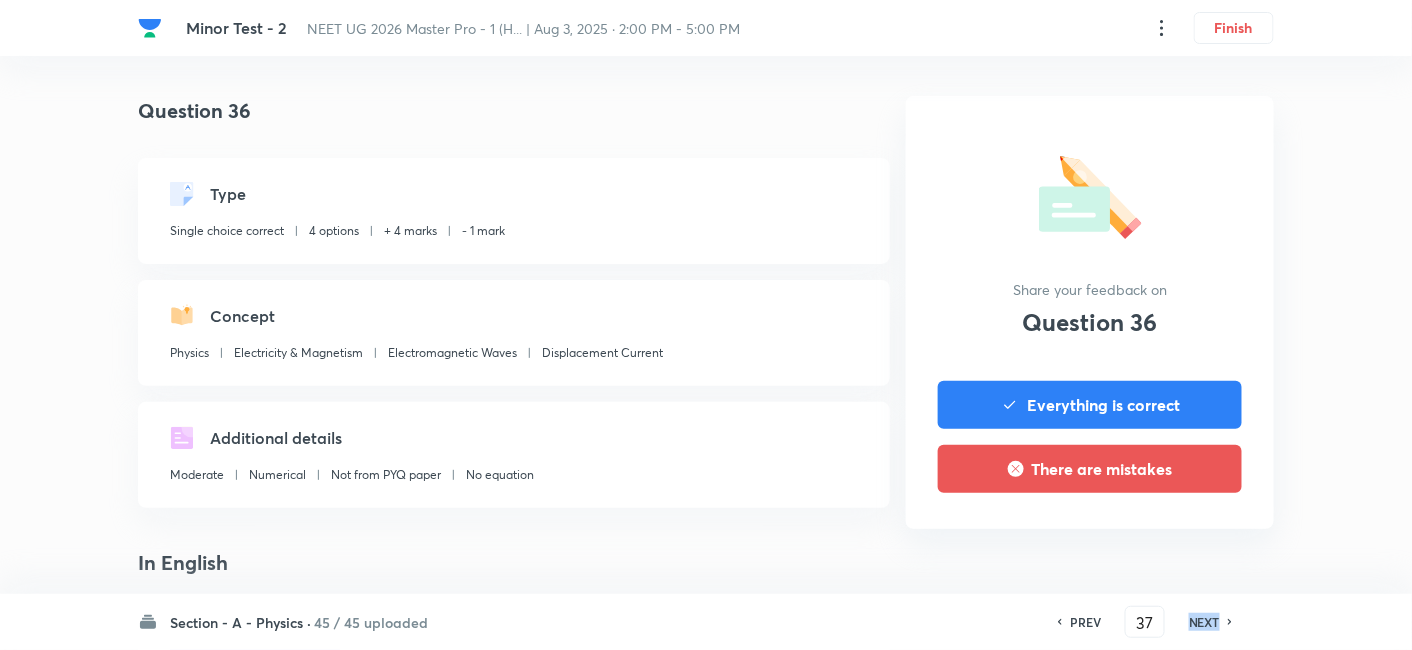 click on "NEXT" at bounding box center (1204, 622) 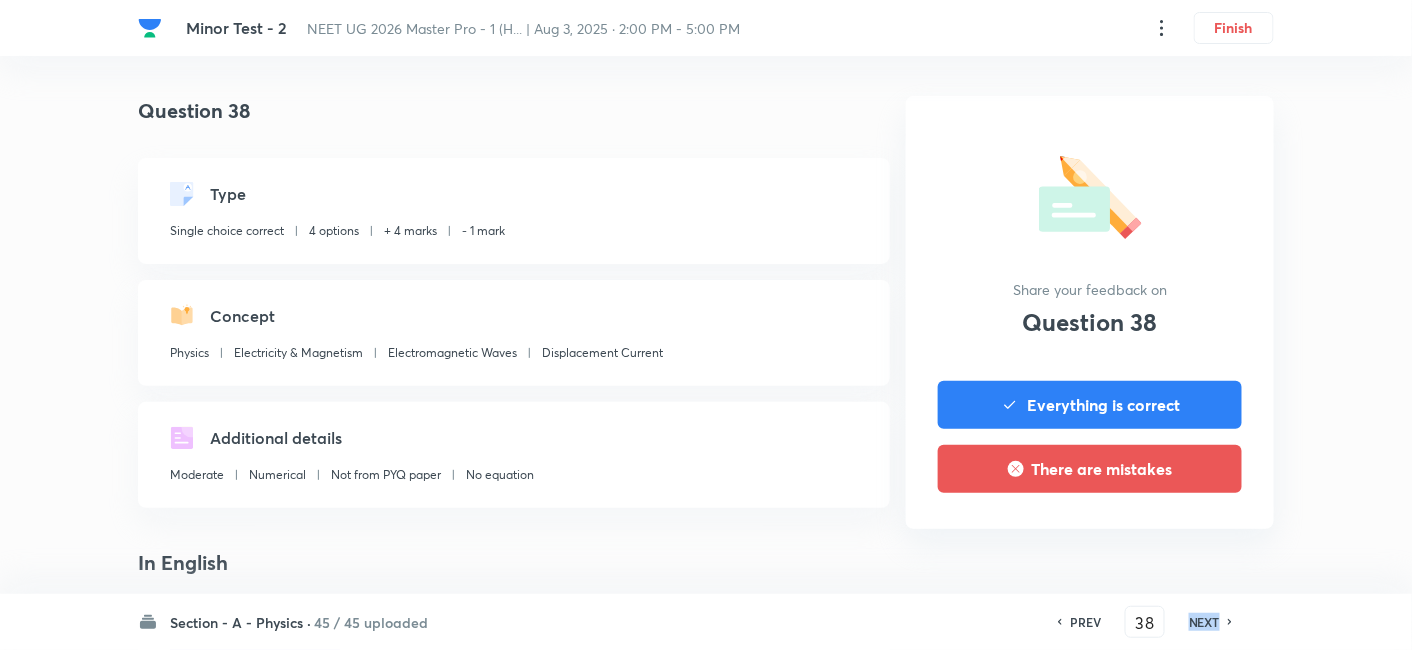 click on "NEXT" at bounding box center (1204, 622) 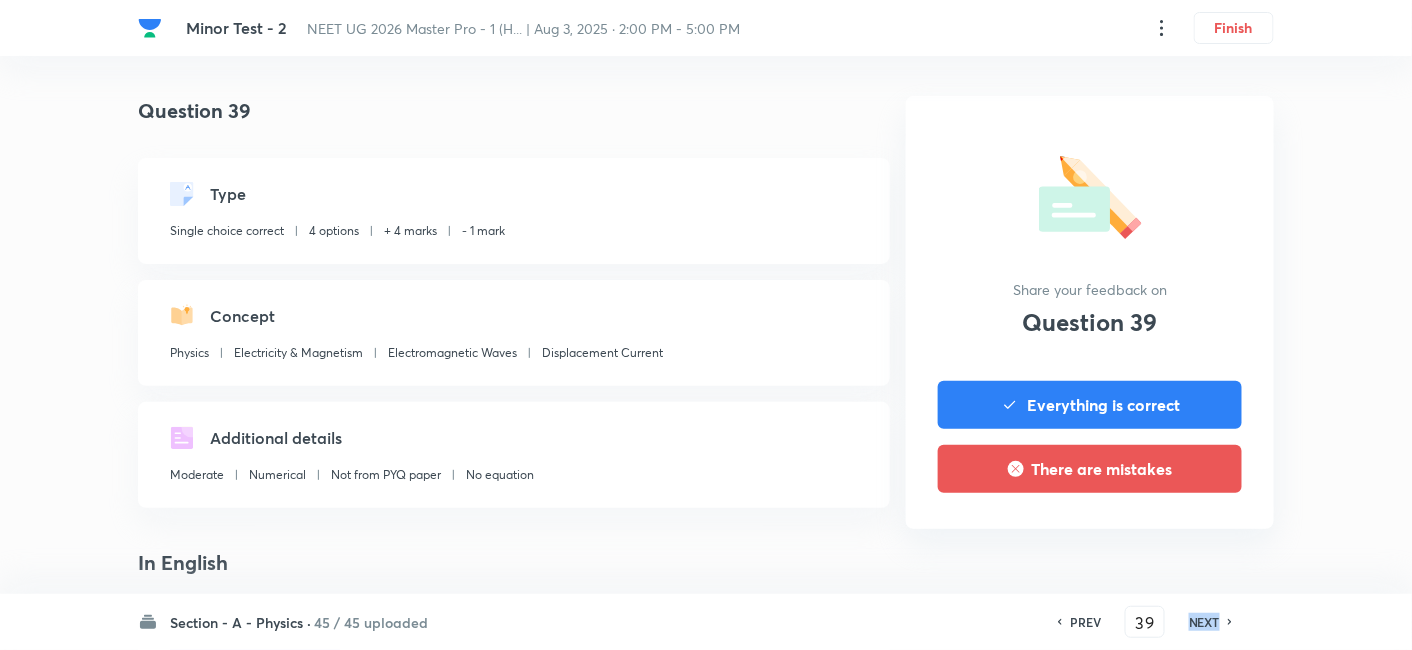 click on "NEXT" at bounding box center (1204, 622) 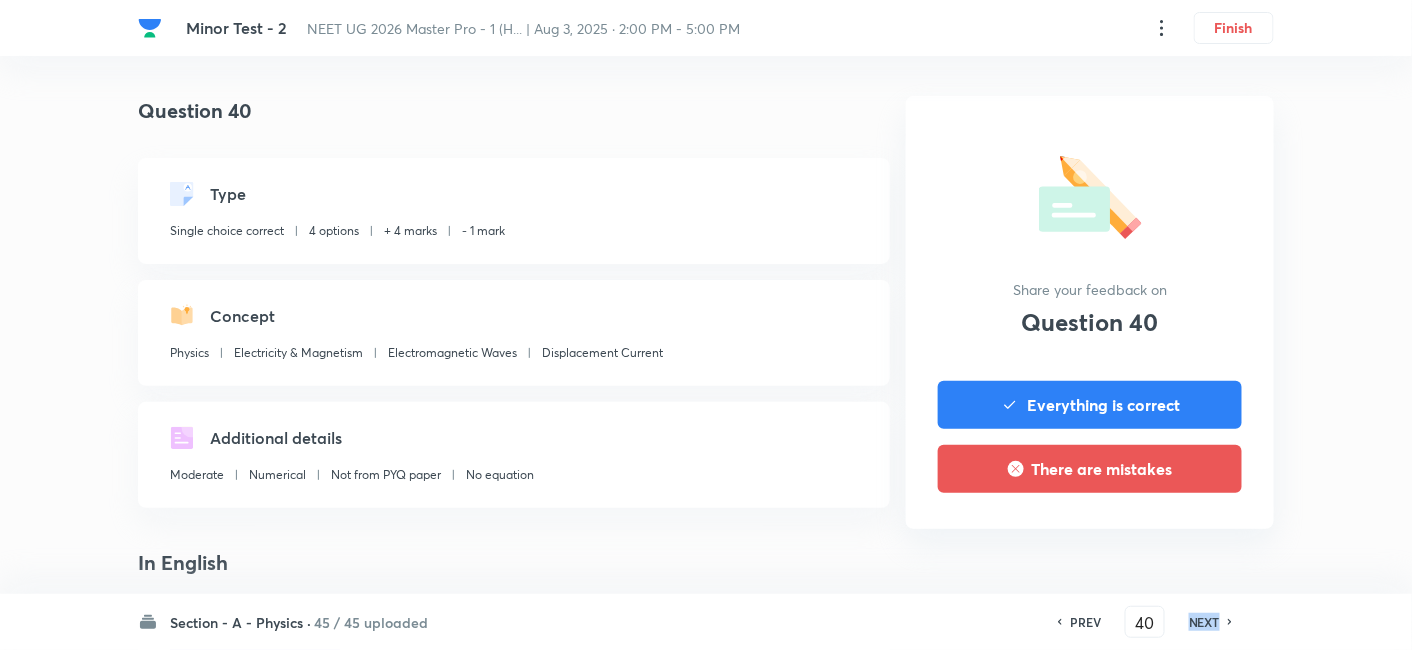 click on "NEXT" at bounding box center (1204, 622) 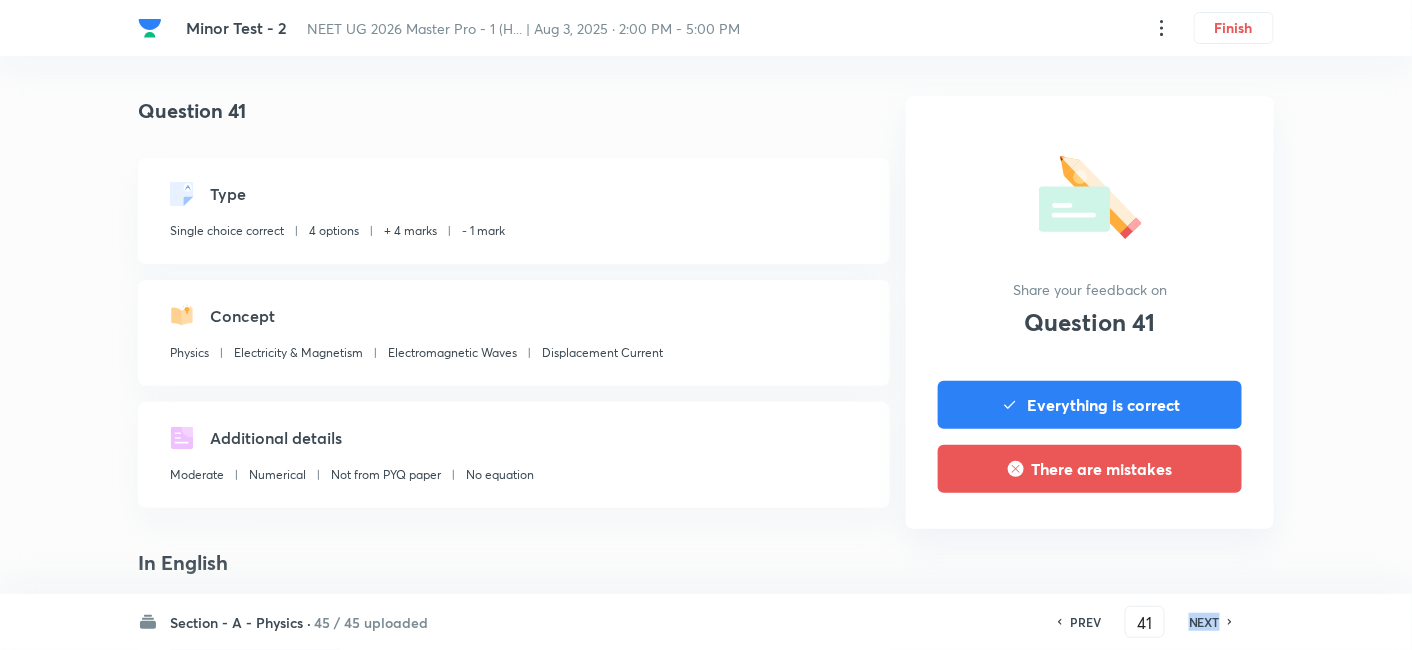 click on "NEXT" at bounding box center (1204, 622) 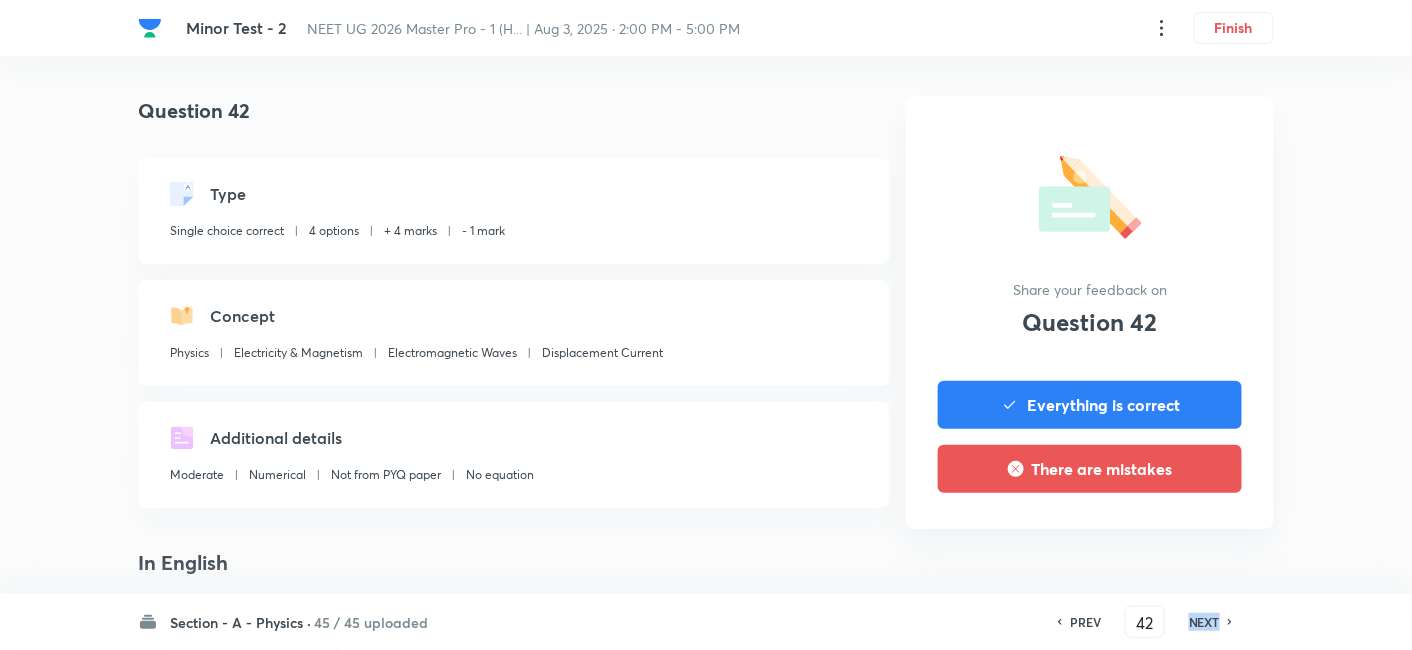 click on "NEXT" at bounding box center (1204, 622) 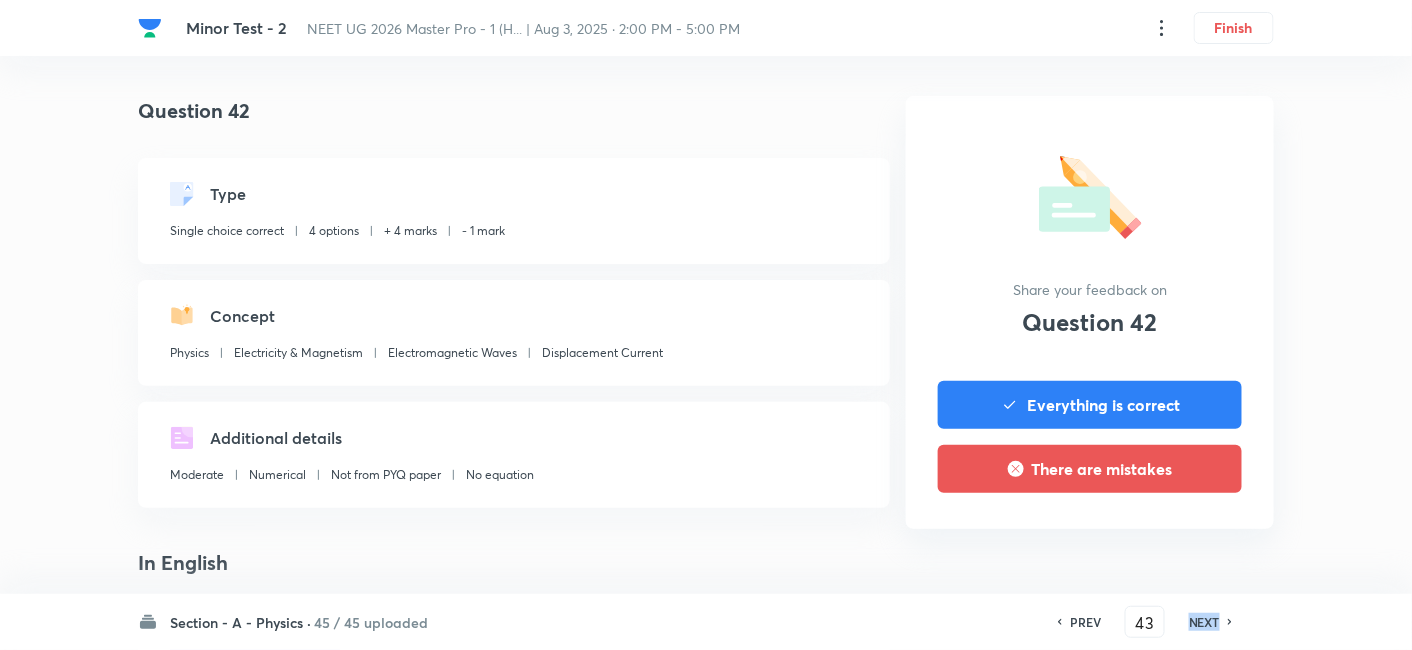 click on "NEXT" at bounding box center (1204, 622) 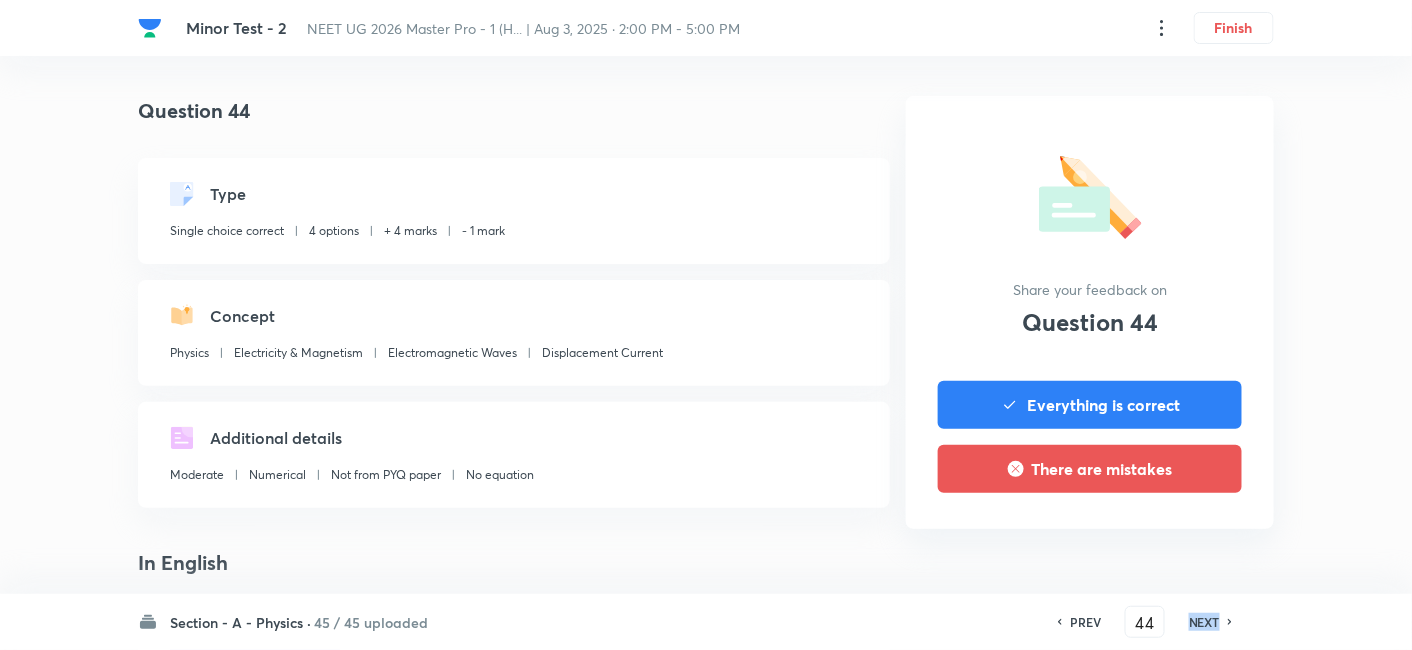 click on "NEXT" at bounding box center [1204, 622] 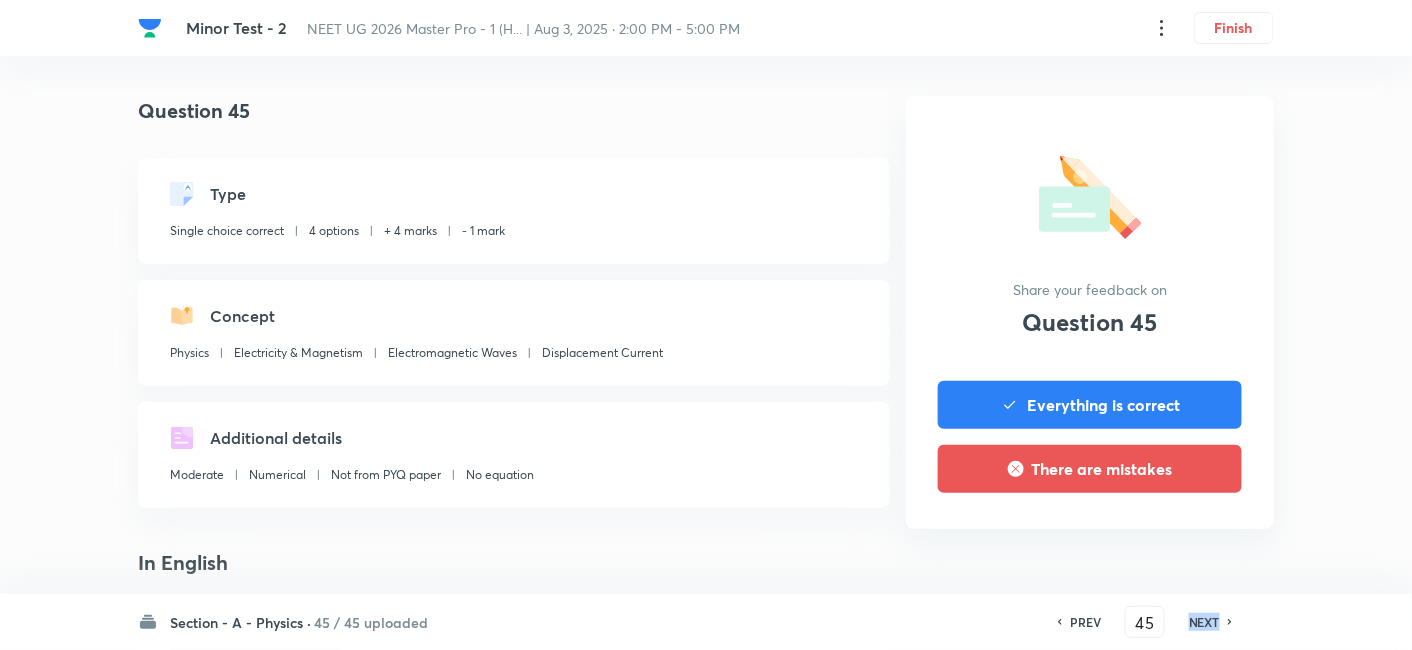 click on "NEXT" at bounding box center [1204, 622] 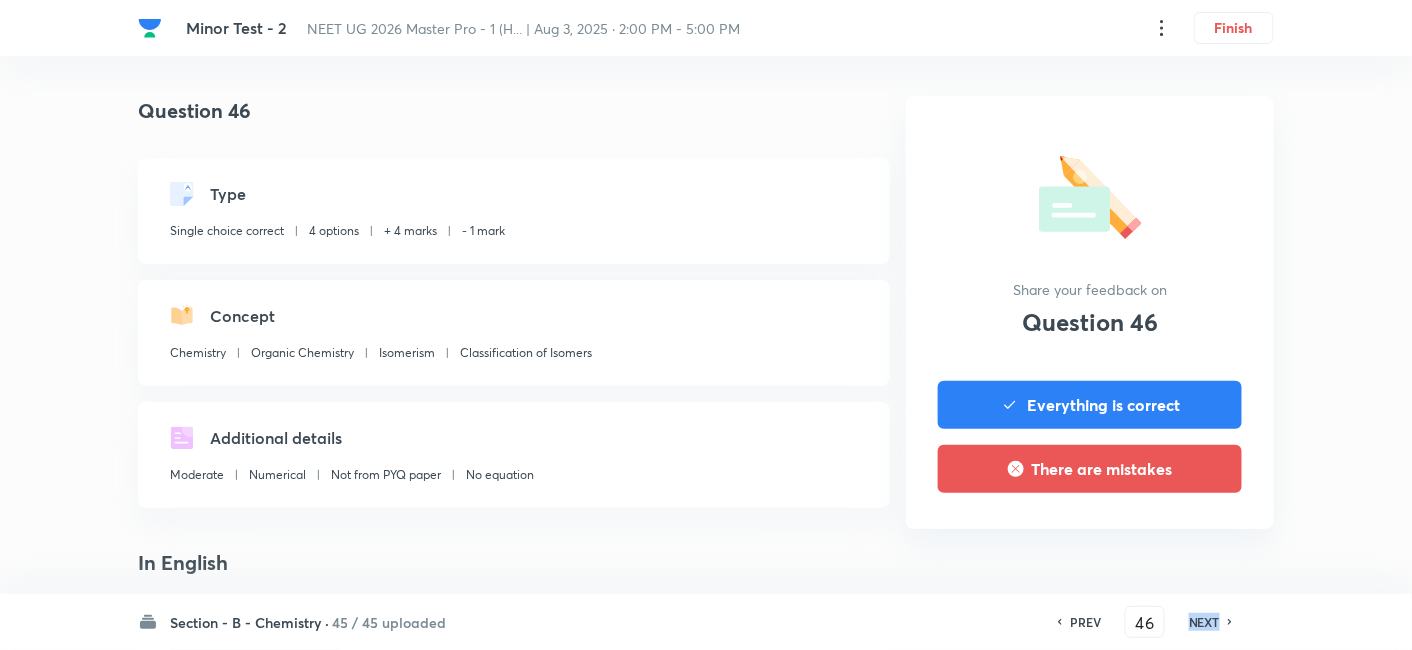 click on "NEXT" at bounding box center (1204, 622) 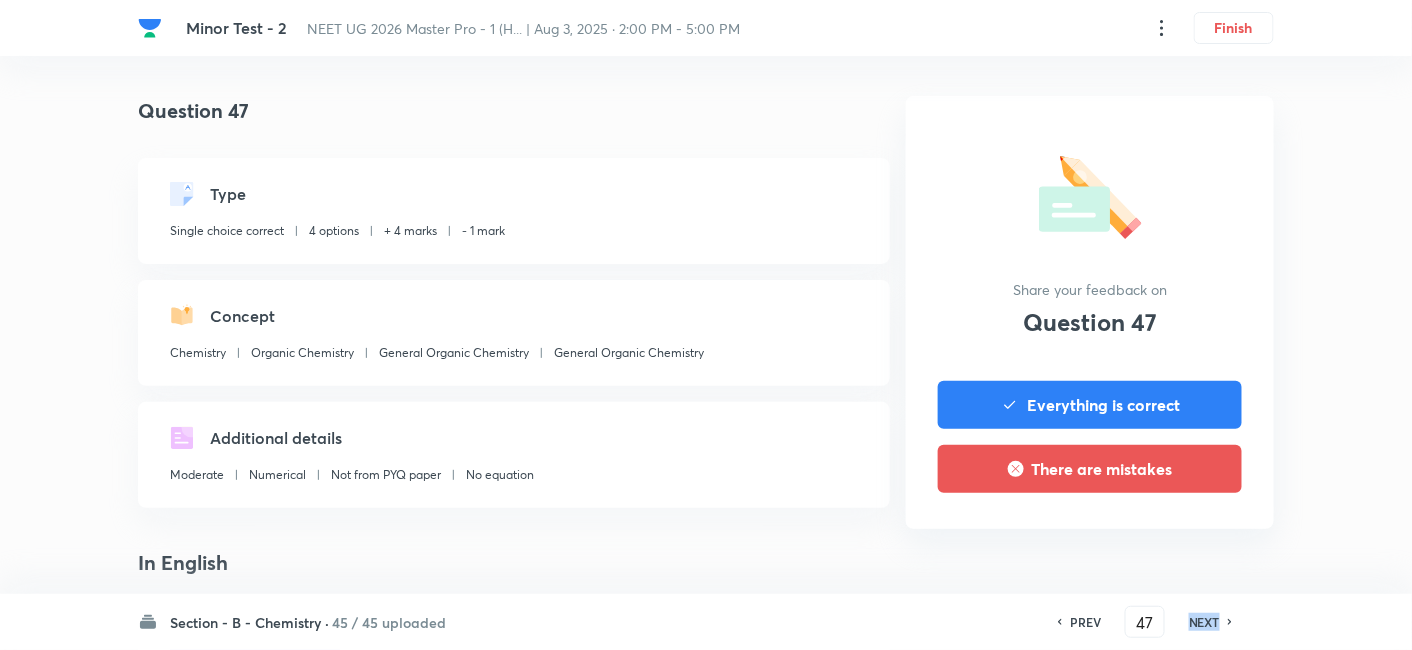 click on "NEXT" at bounding box center (1204, 622) 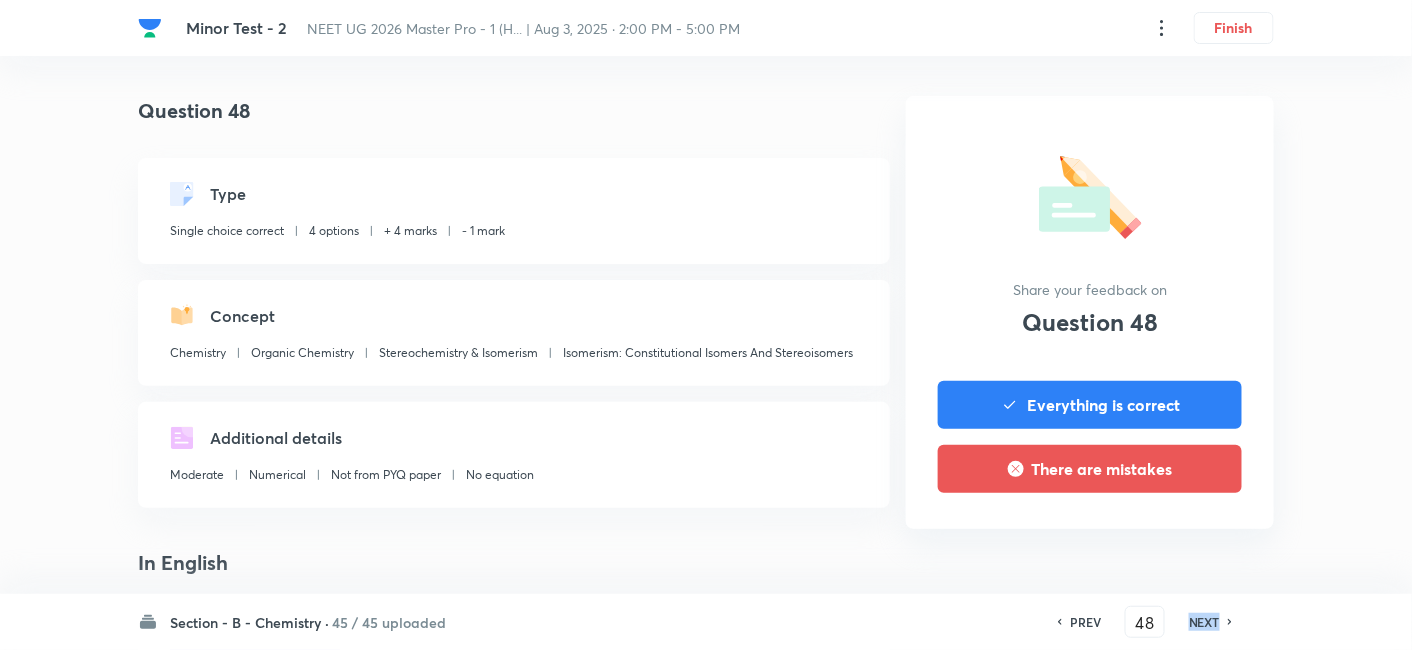 click on "NEXT" at bounding box center (1204, 622) 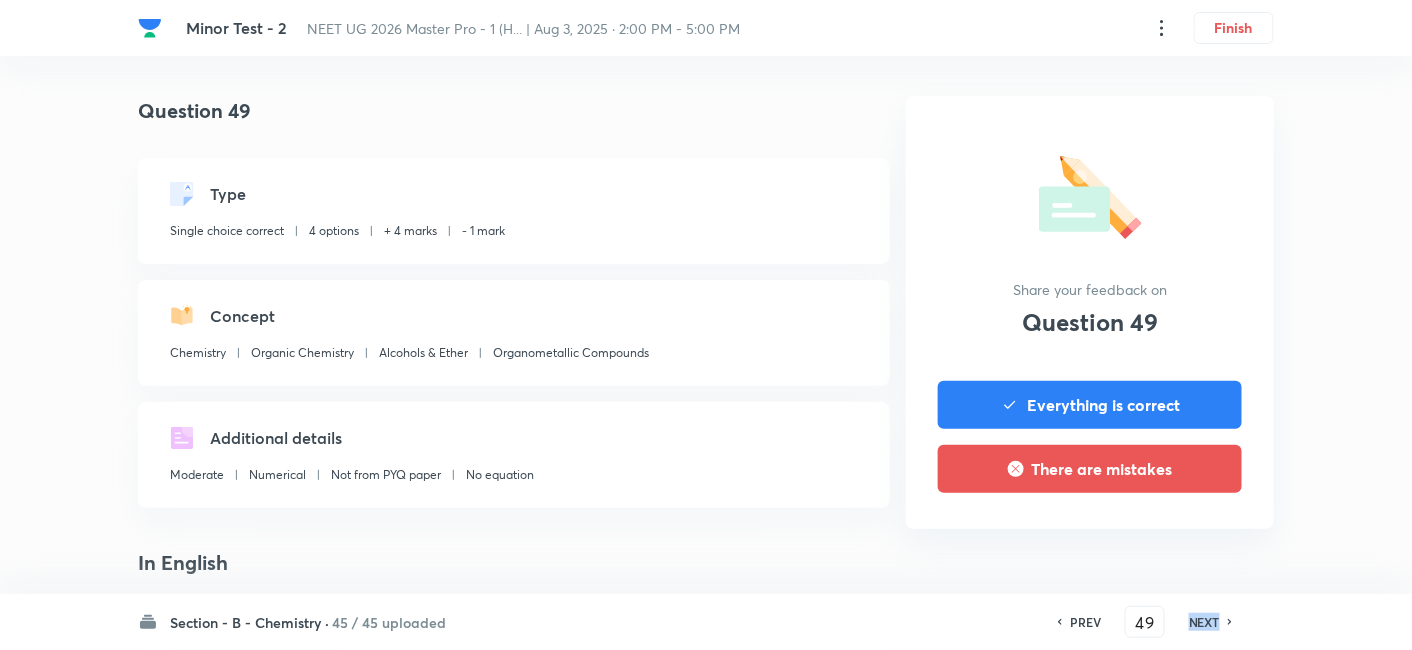 click on "NEXT" at bounding box center (1204, 622) 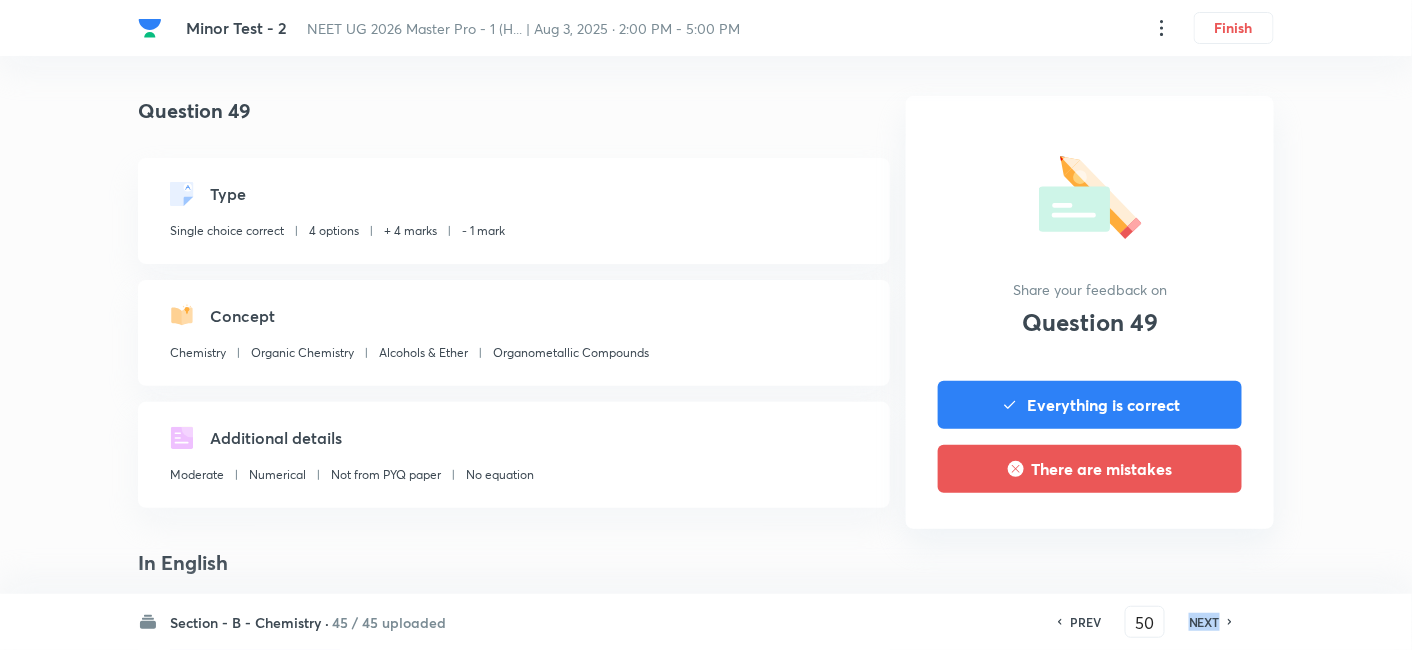 click on "NEXT" at bounding box center (1204, 622) 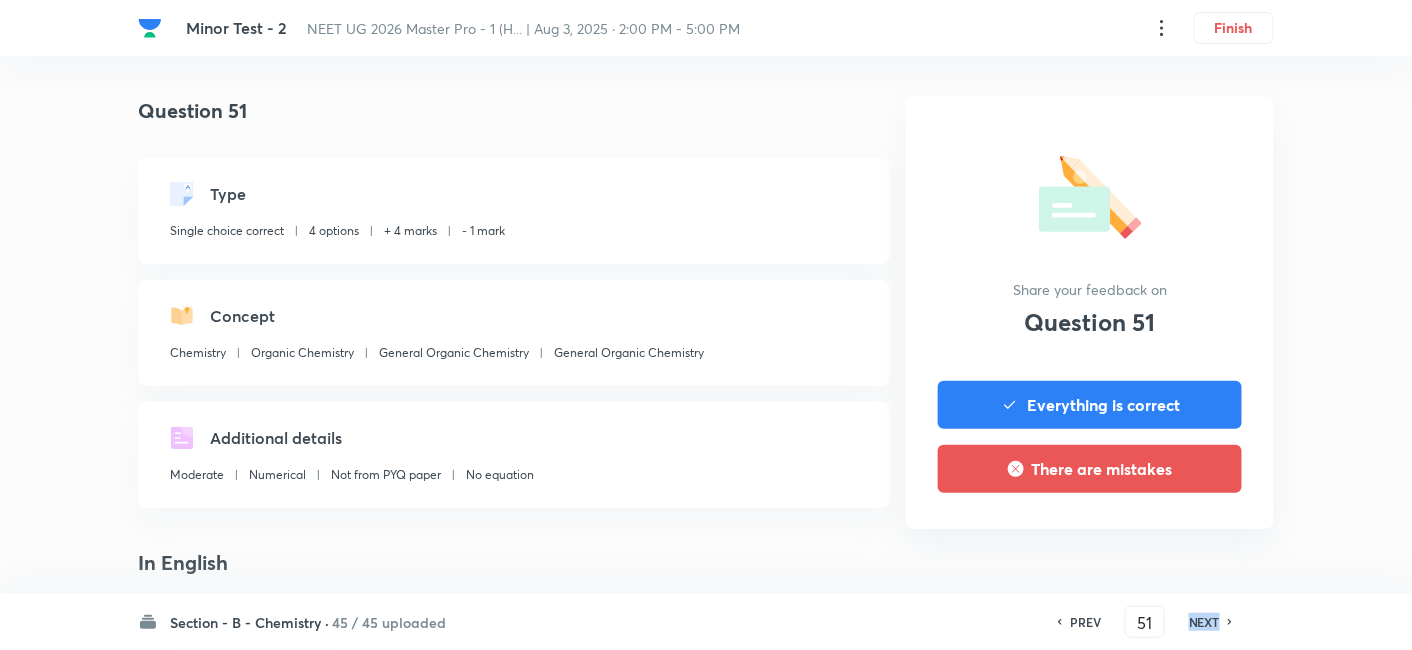 click on "NEXT" at bounding box center [1204, 622] 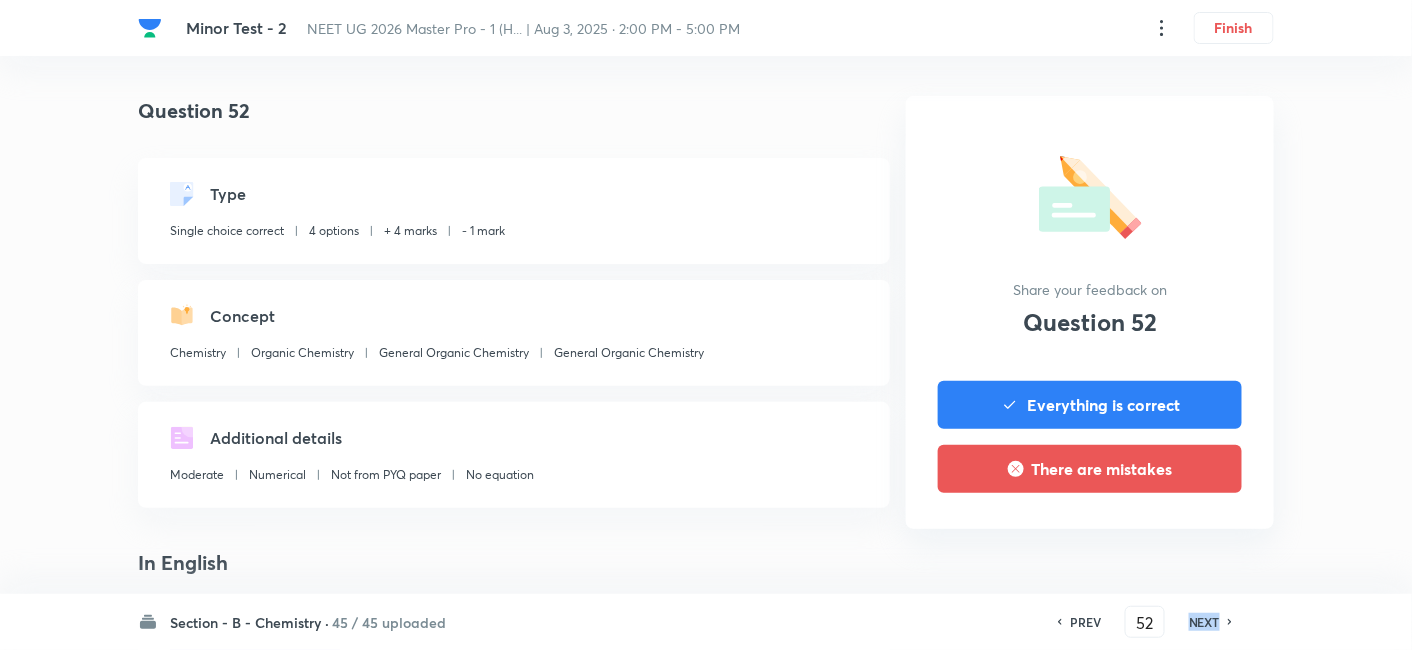 click on "NEXT" at bounding box center (1204, 622) 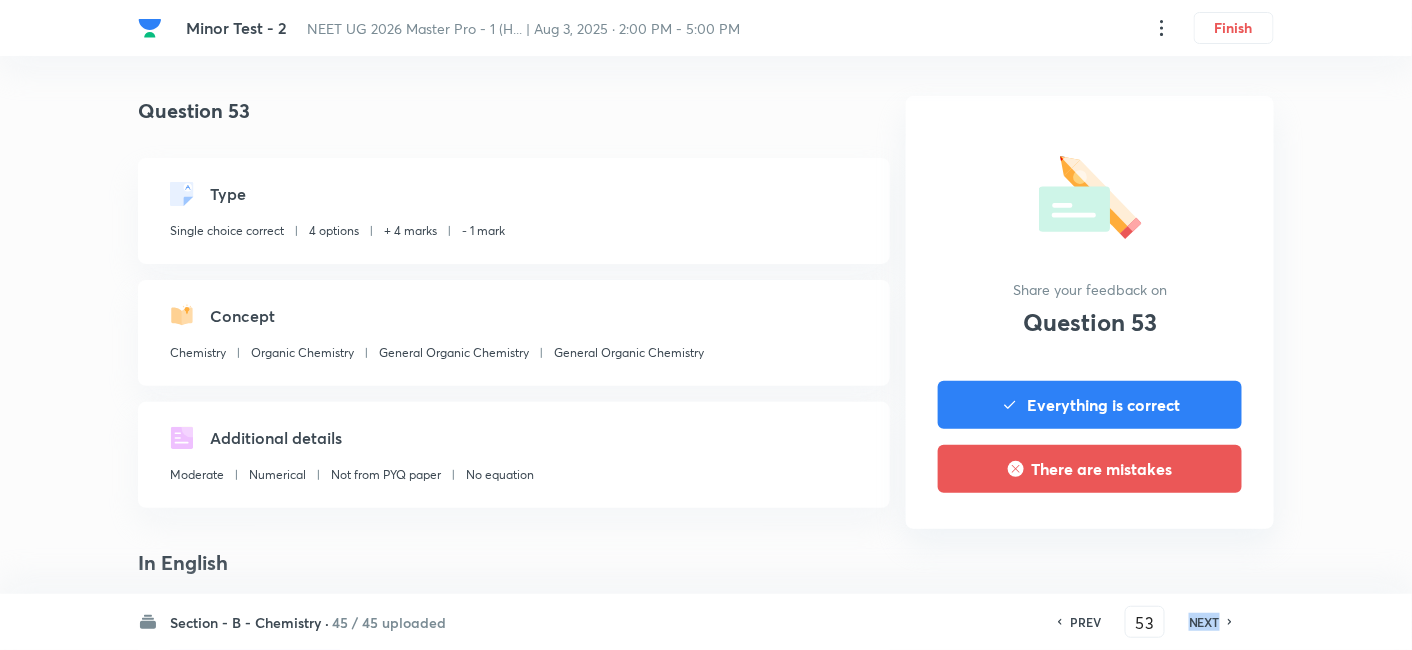 click on "NEXT" at bounding box center (1204, 622) 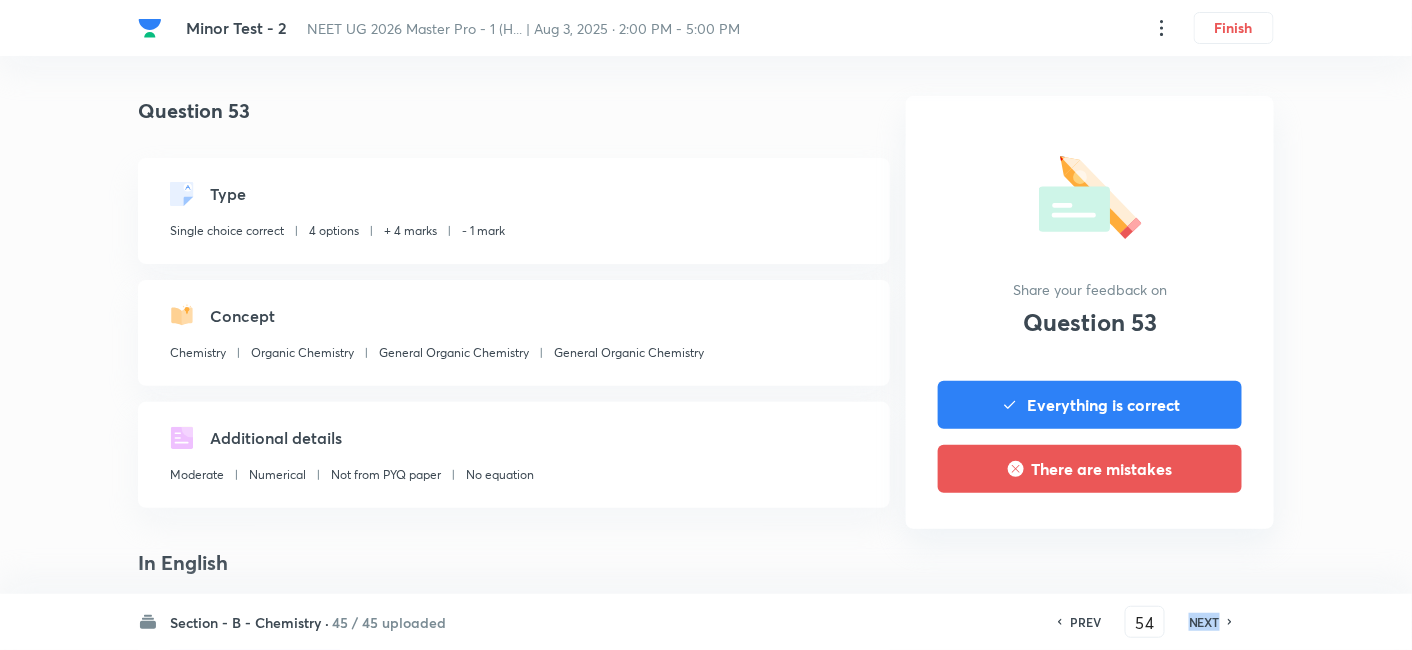 click on "NEXT" at bounding box center [1204, 622] 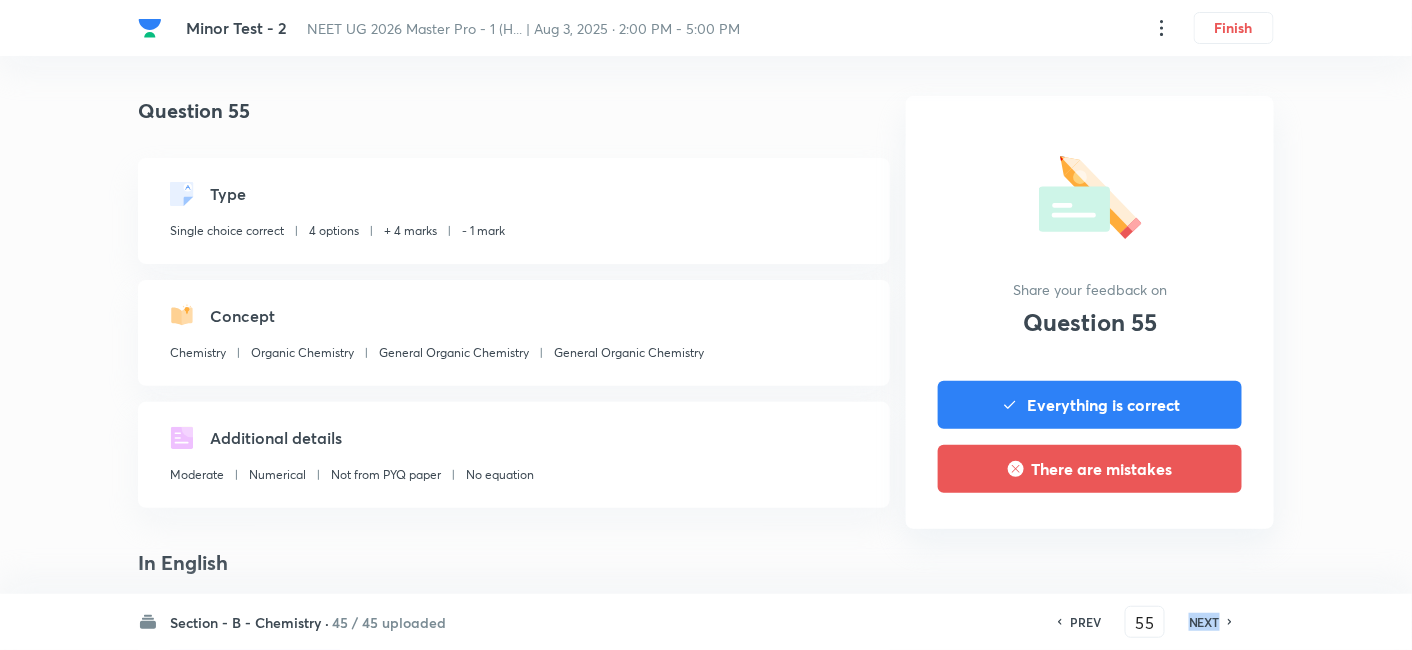 click on "NEXT" at bounding box center (1204, 622) 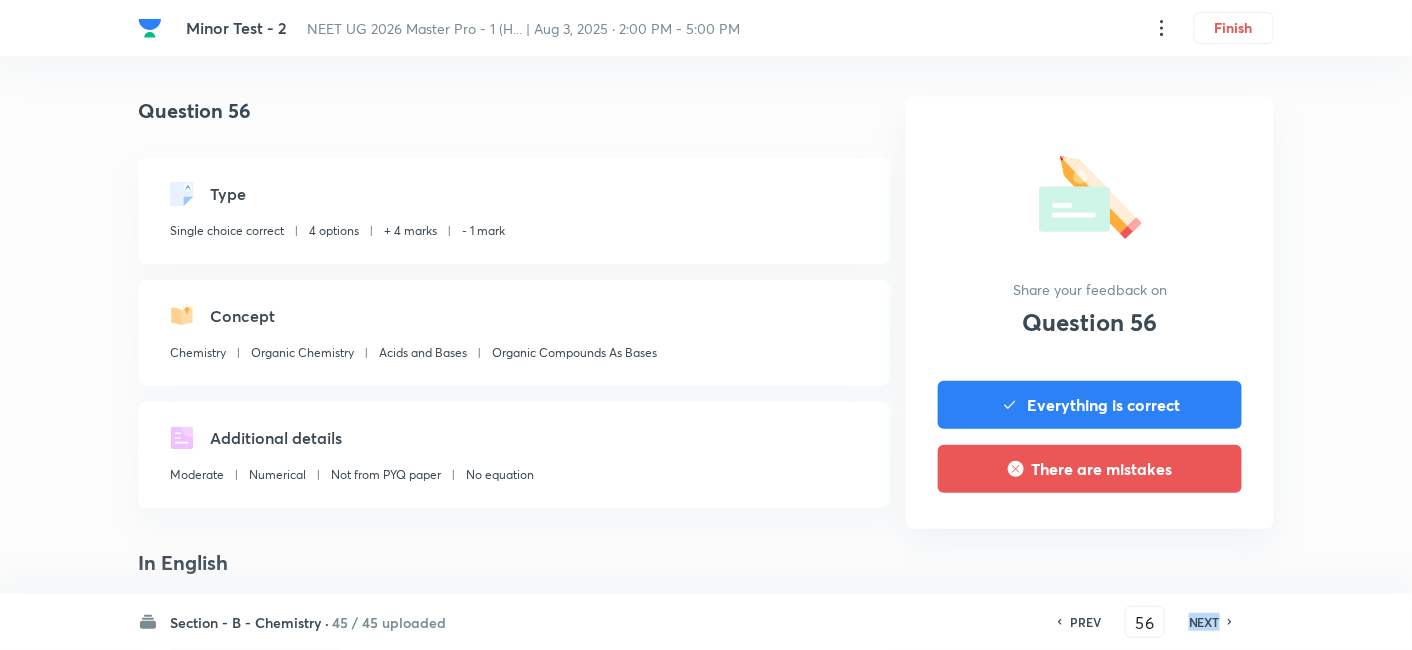 click on "NEXT" at bounding box center [1204, 622] 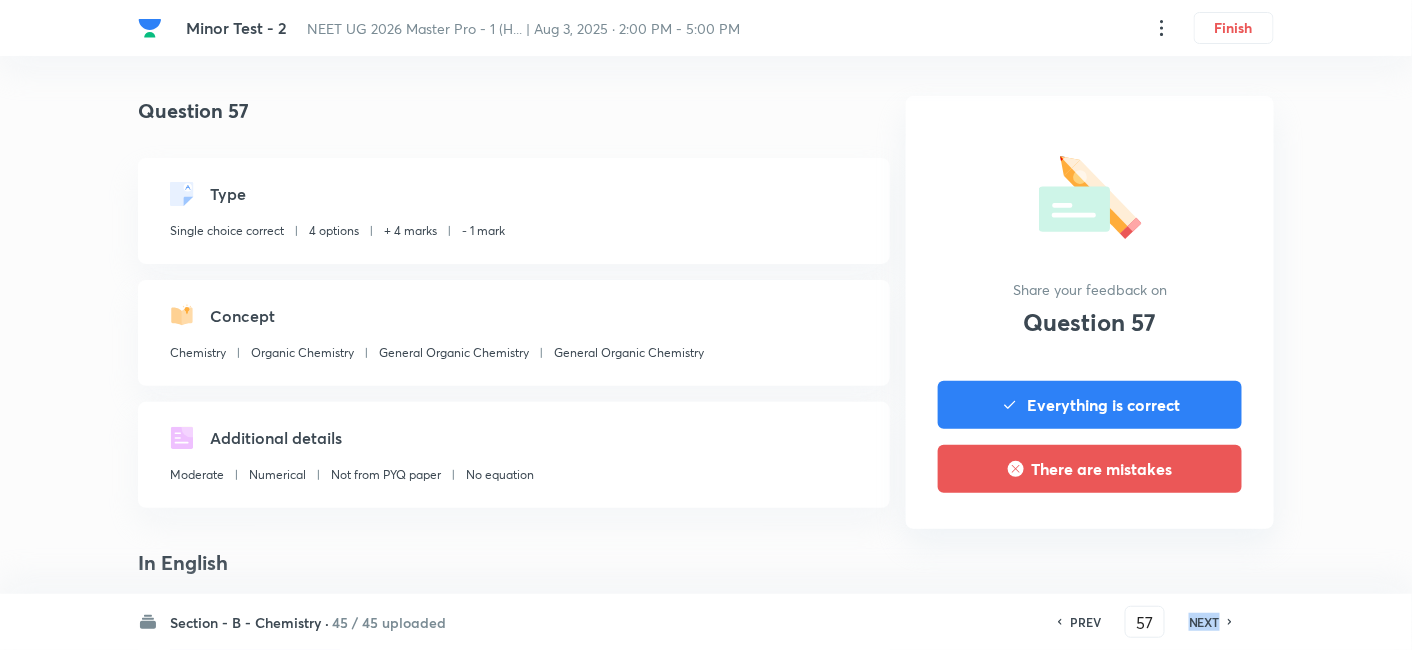click on "NEXT" at bounding box center [1204, 622] 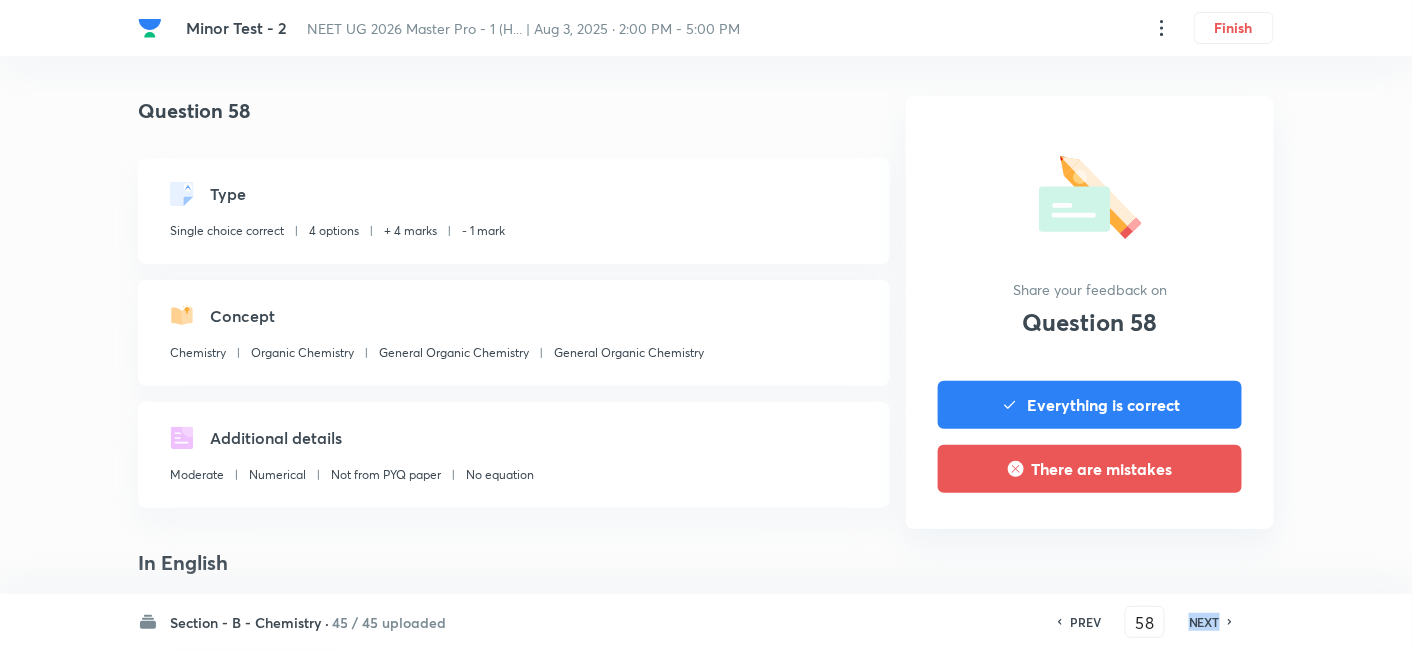 click on "NEXT" at bounding box center (1204, 622) 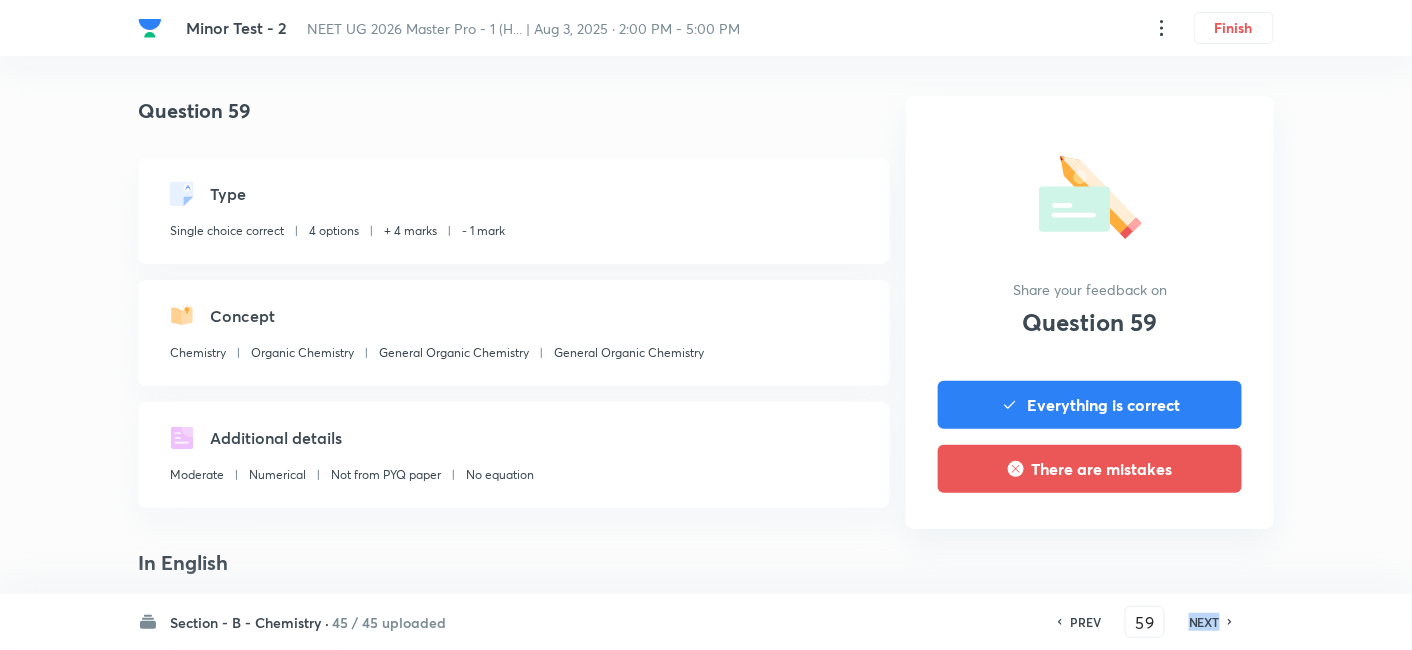 click on "NEXT" at bounding box center (1204, 622) 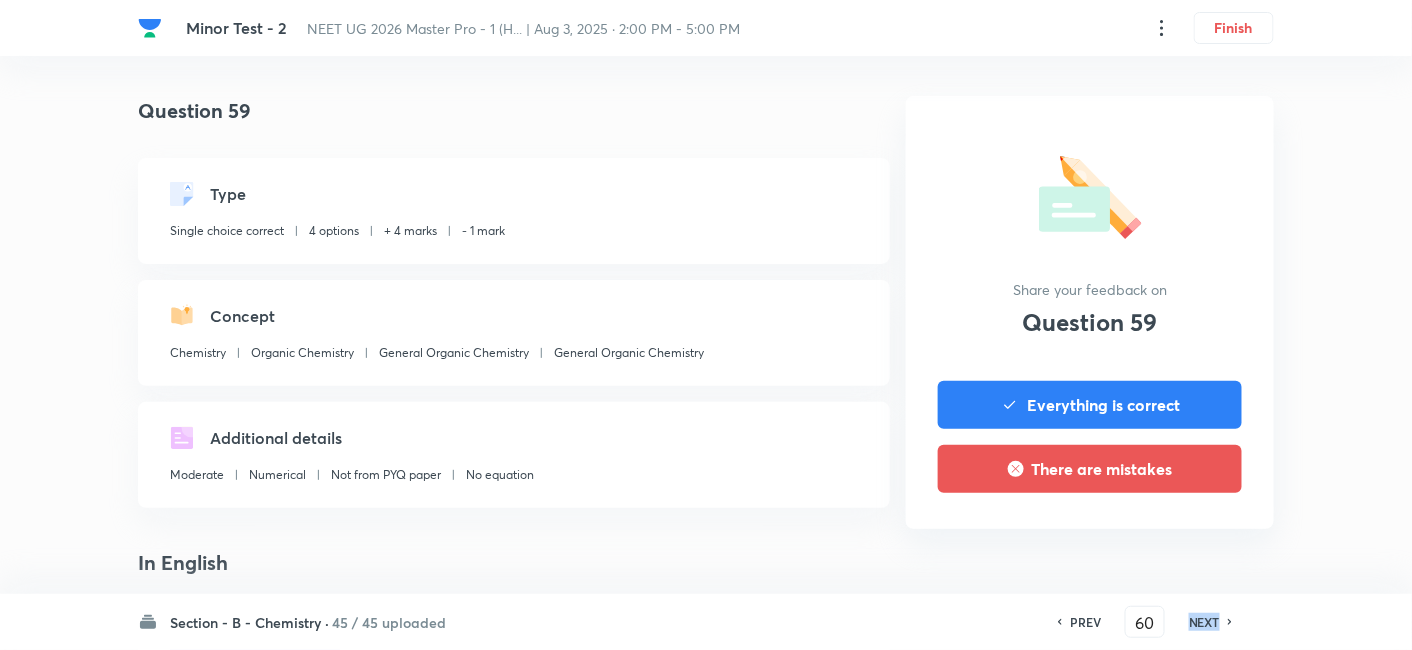 click on "NEXT" at bounding box center [1204, 622] 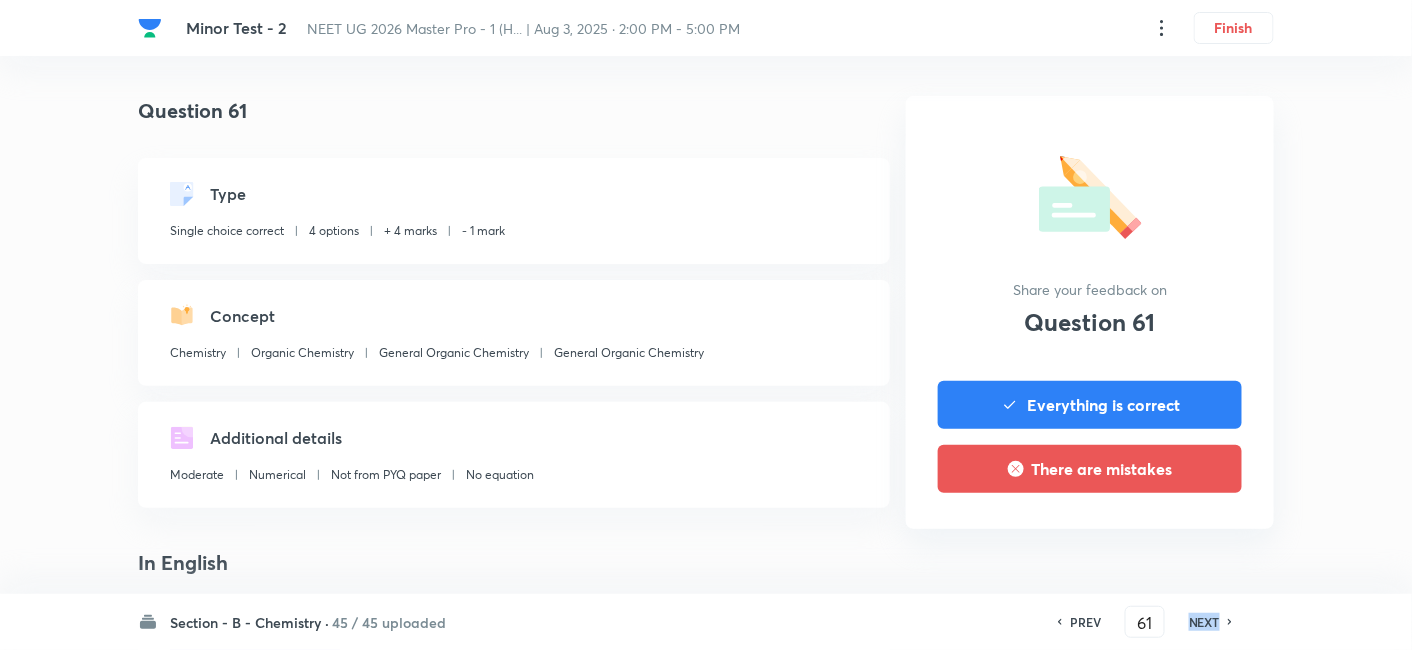 click on "NEXT" at bounding box center [1204, 622] 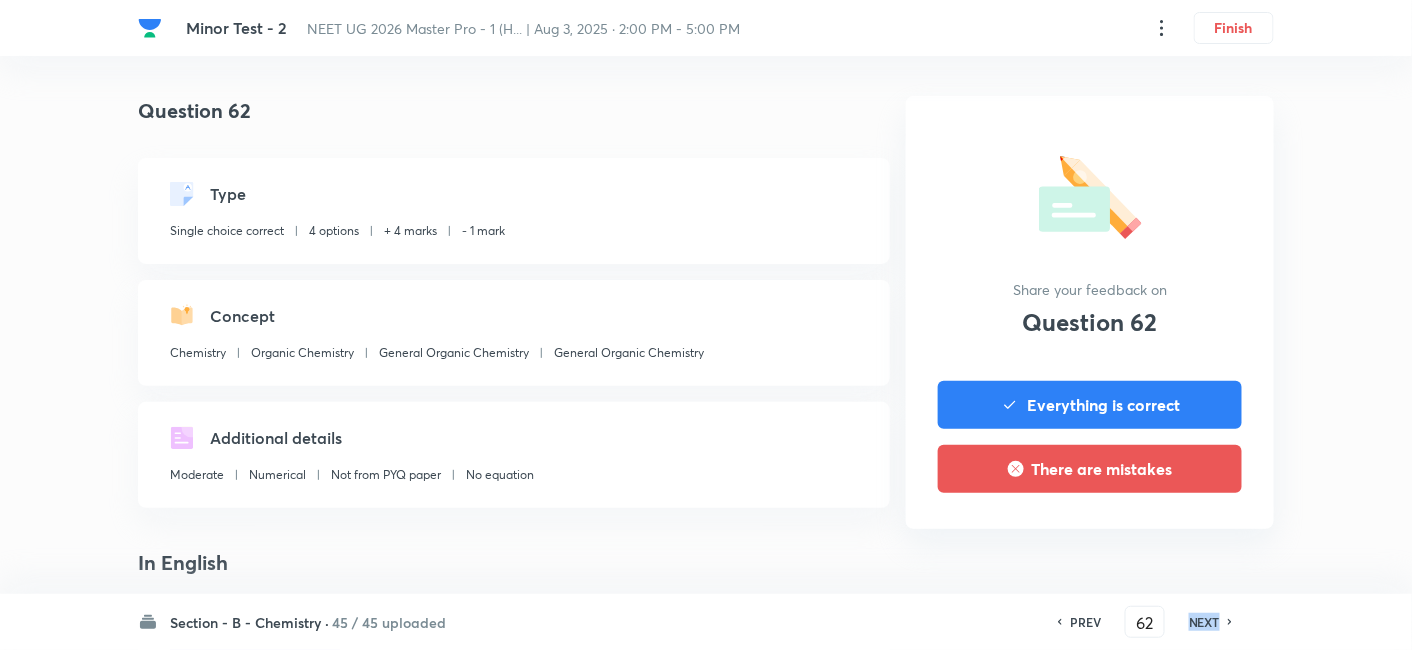 click on "NEXT" at bounding box center [1204, 622] 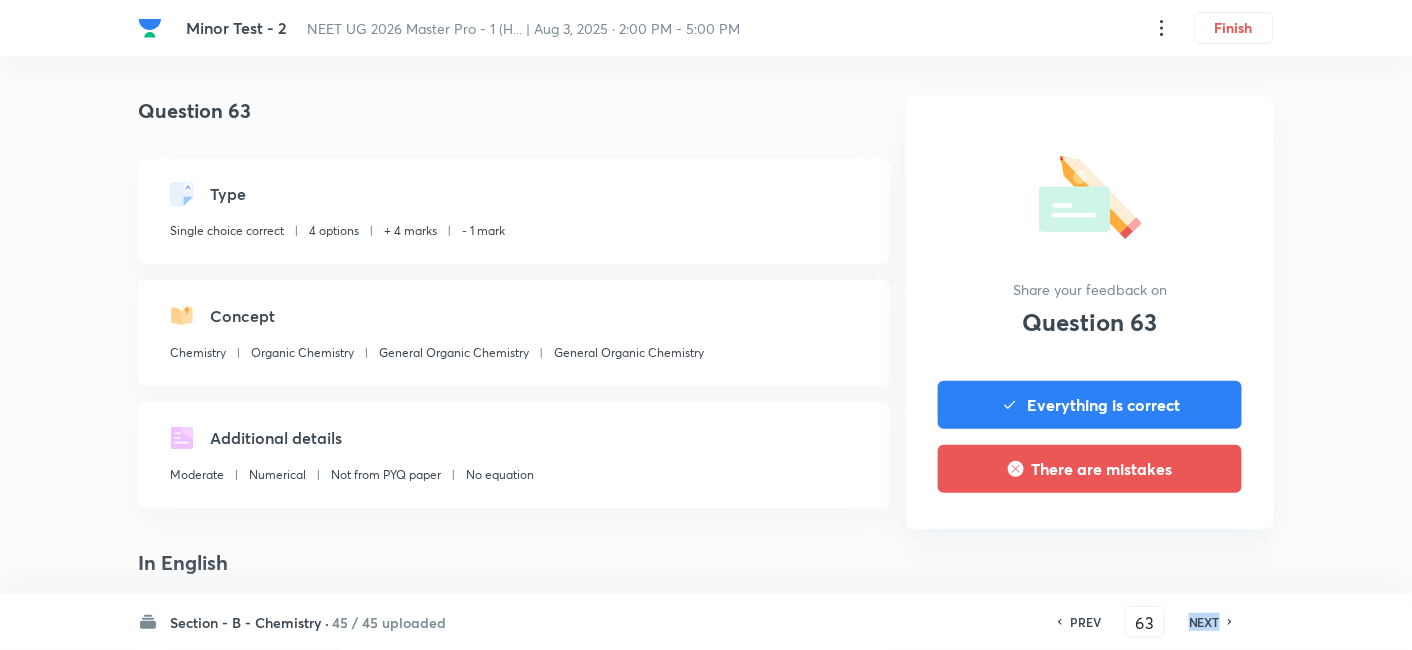 click on "NEXT" at bounding box center [1204, 622] 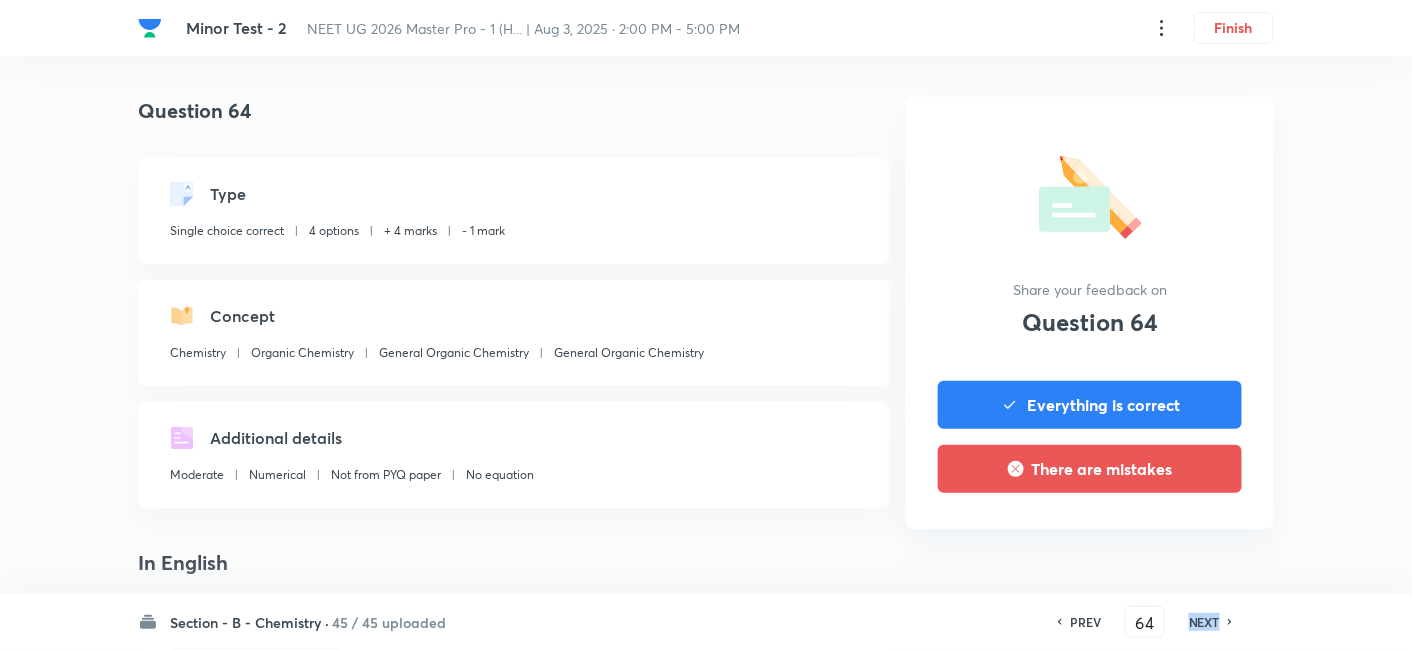 click on "NEXT" at bounding box center (1204, 622) 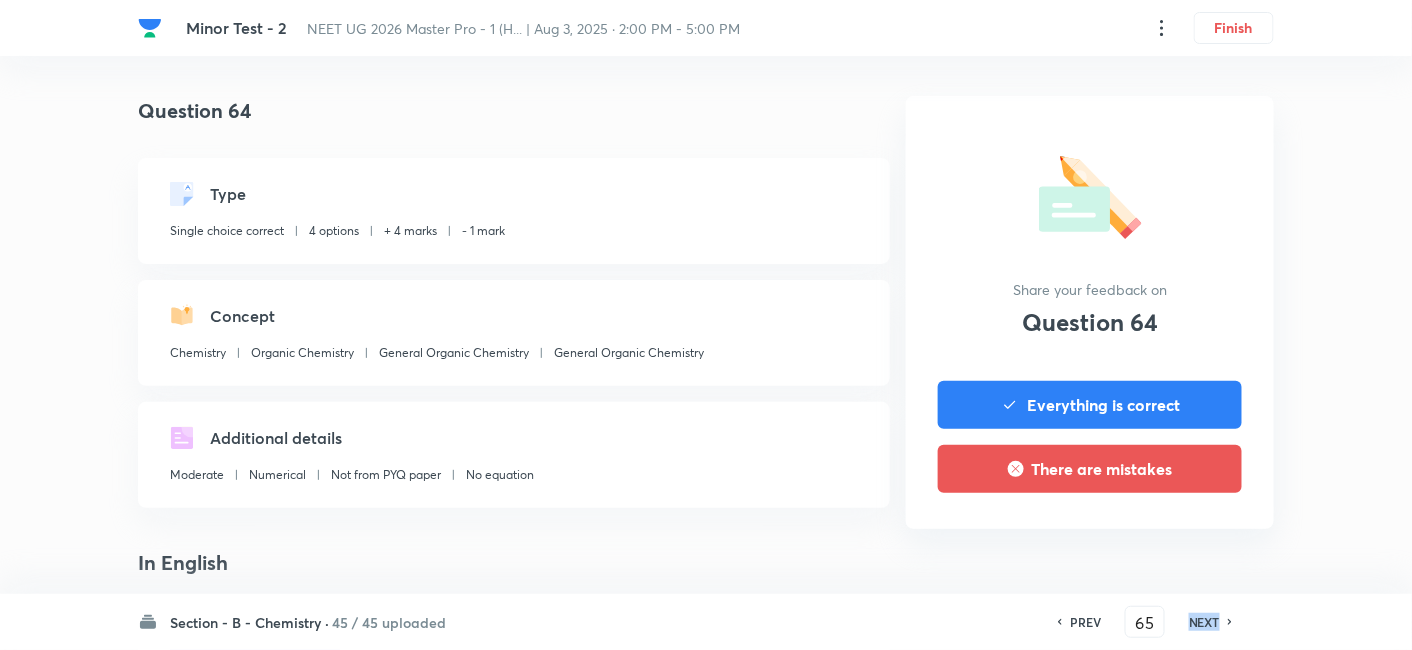 click on "NEXT" at bounding box center (1204, 622) 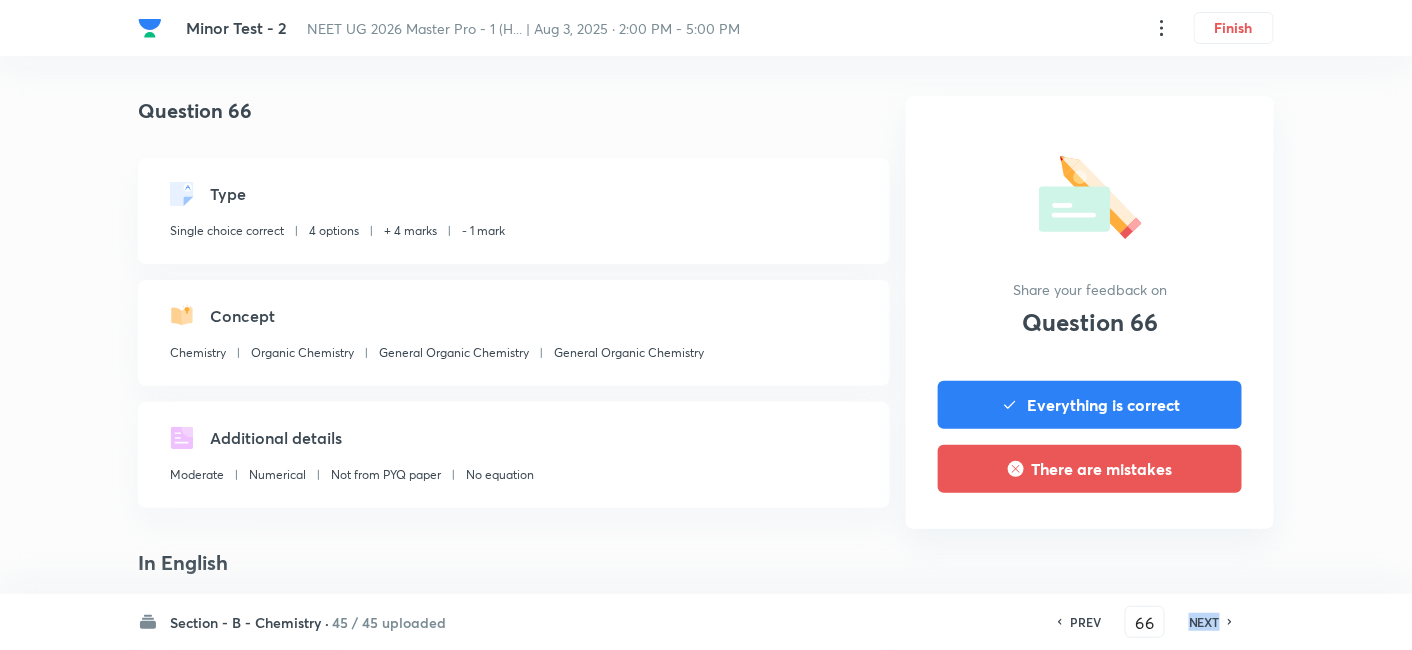 click on "NEXT" at bounding box center [1204, 622] 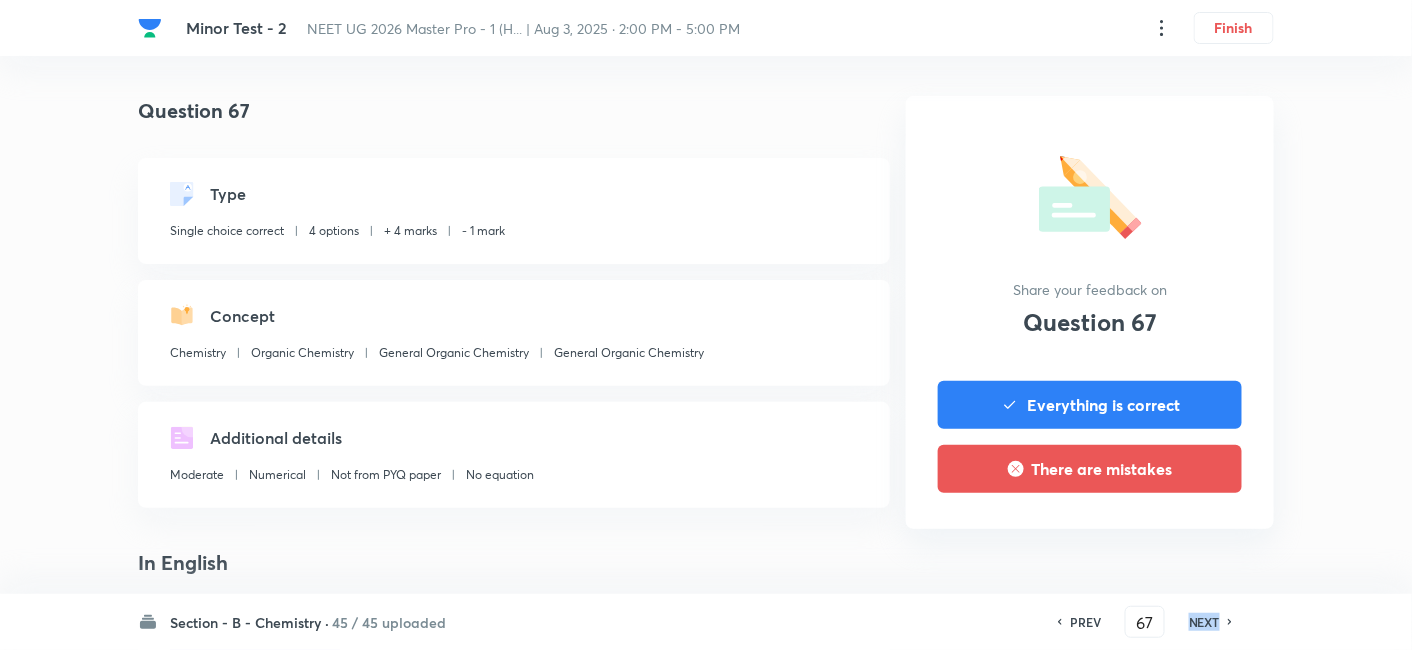 click on "NEXT" at bounding box center (1204, 622) 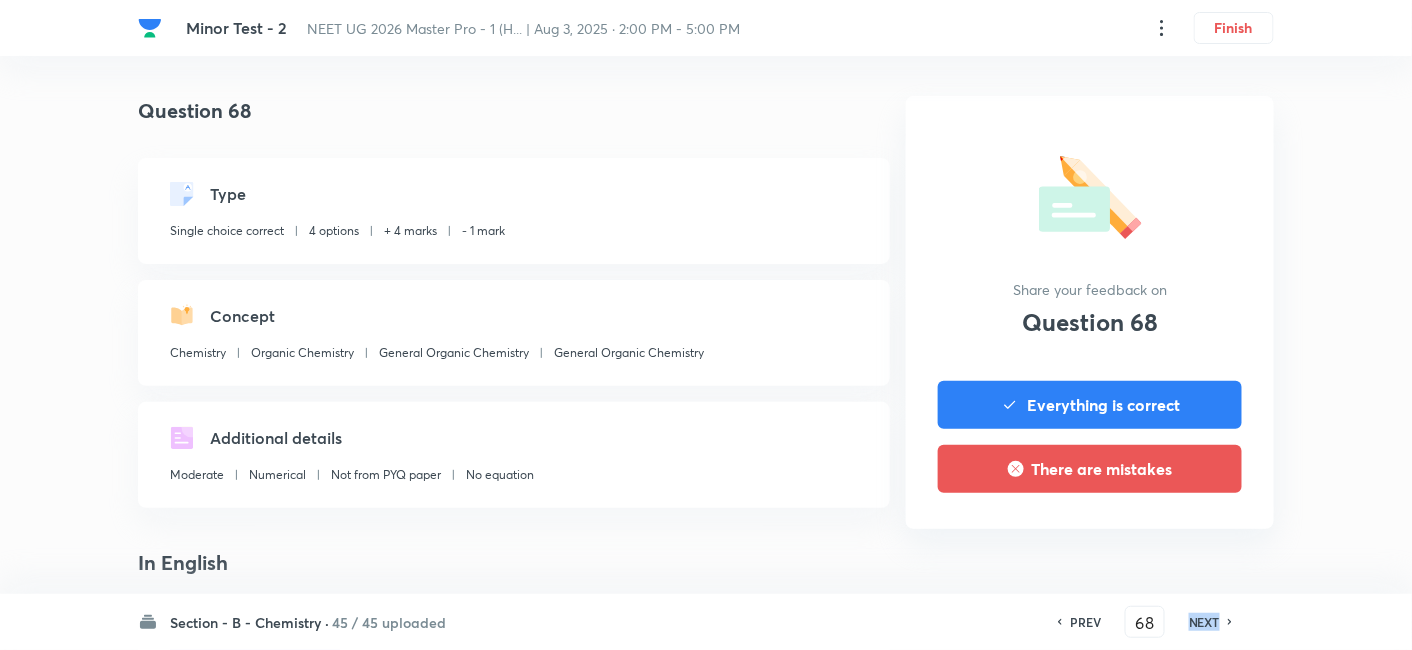 click on "NEXT" at bounding box center [1204, 622] 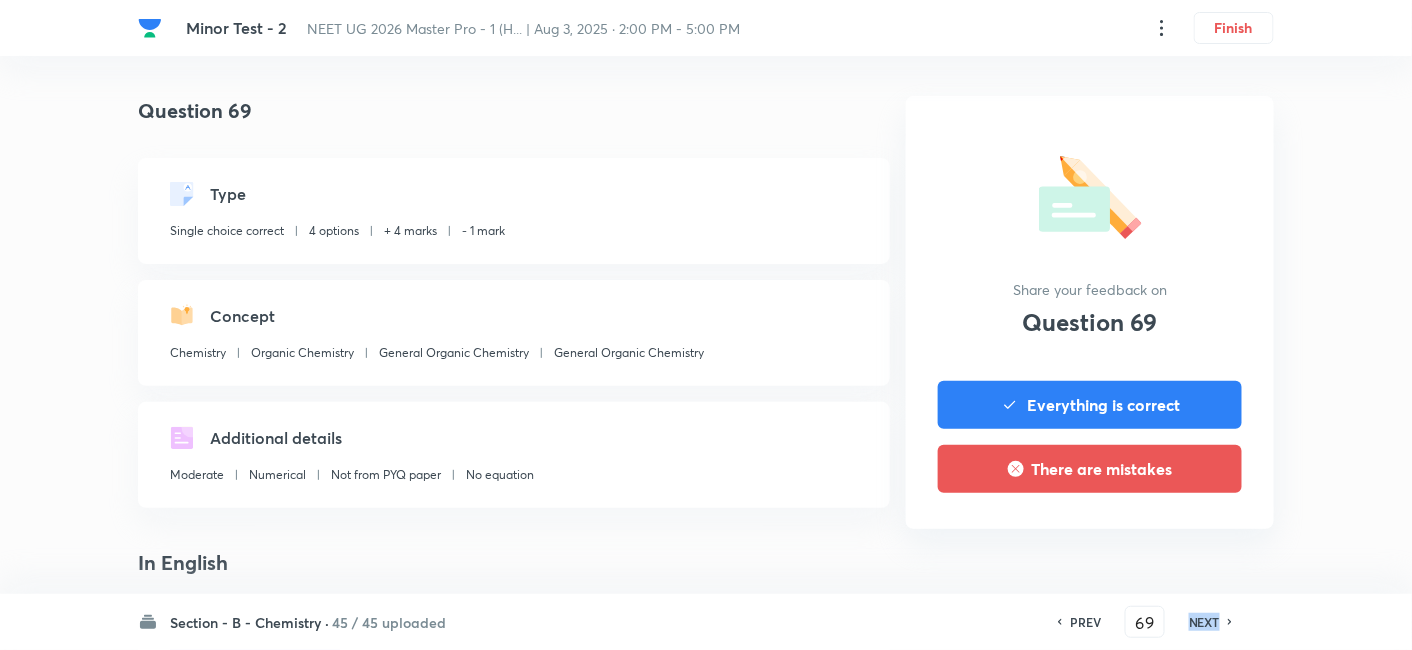 click on "NEXT" at bounding box center (1204, 622) 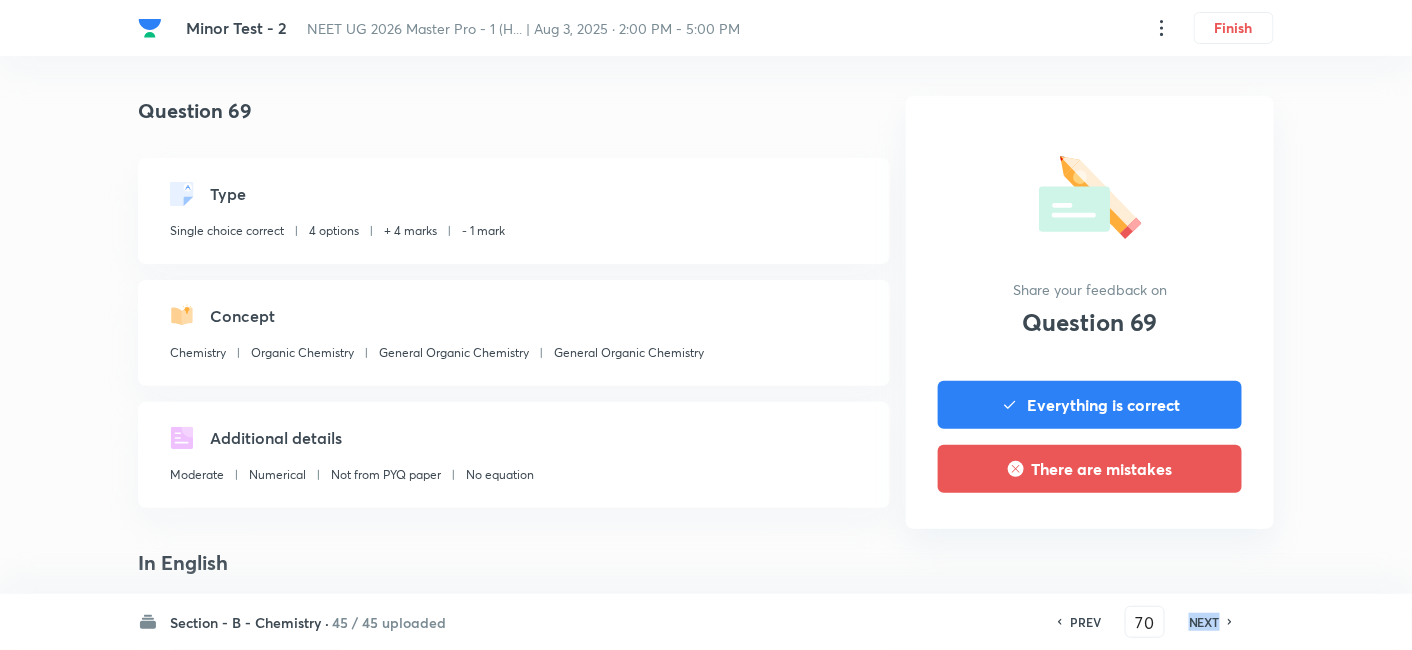 click on "NEXT" at bounding box center (1204, 622) 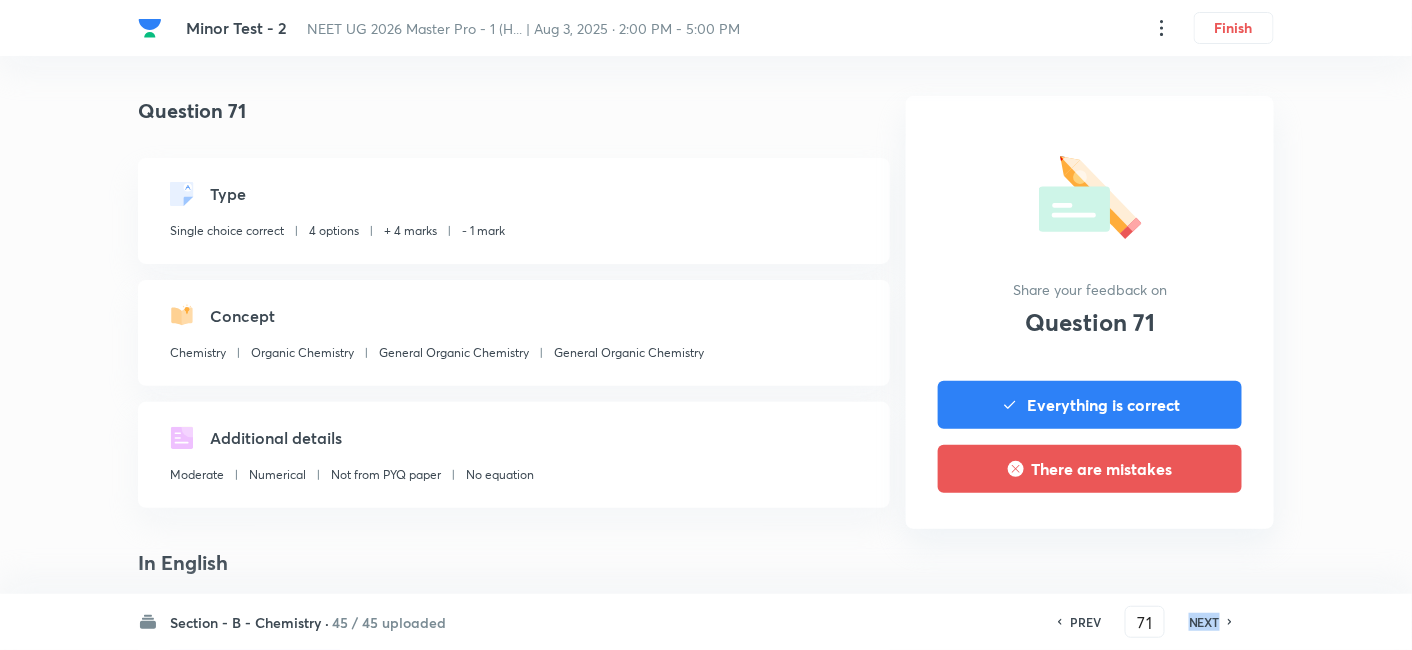 click on "NEXT" at bounding box center (1204, 622) 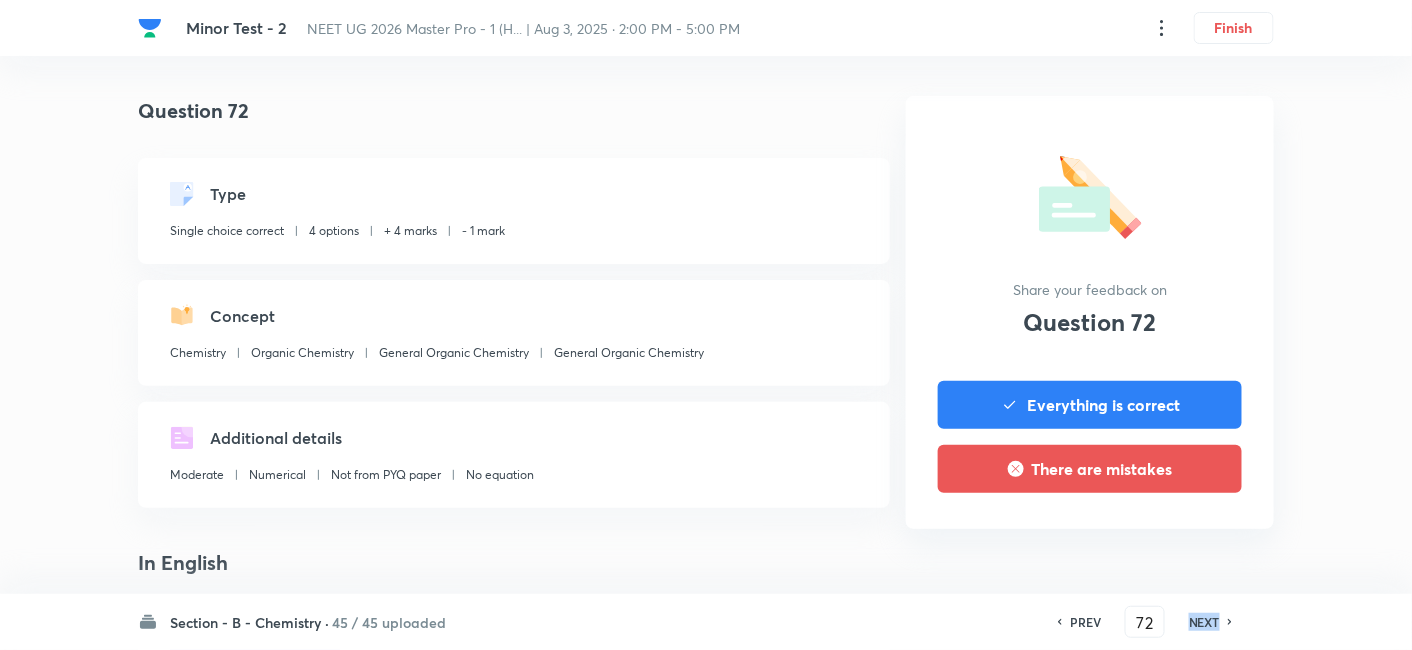click on "NEXT" at bounding box center [1204, 622] 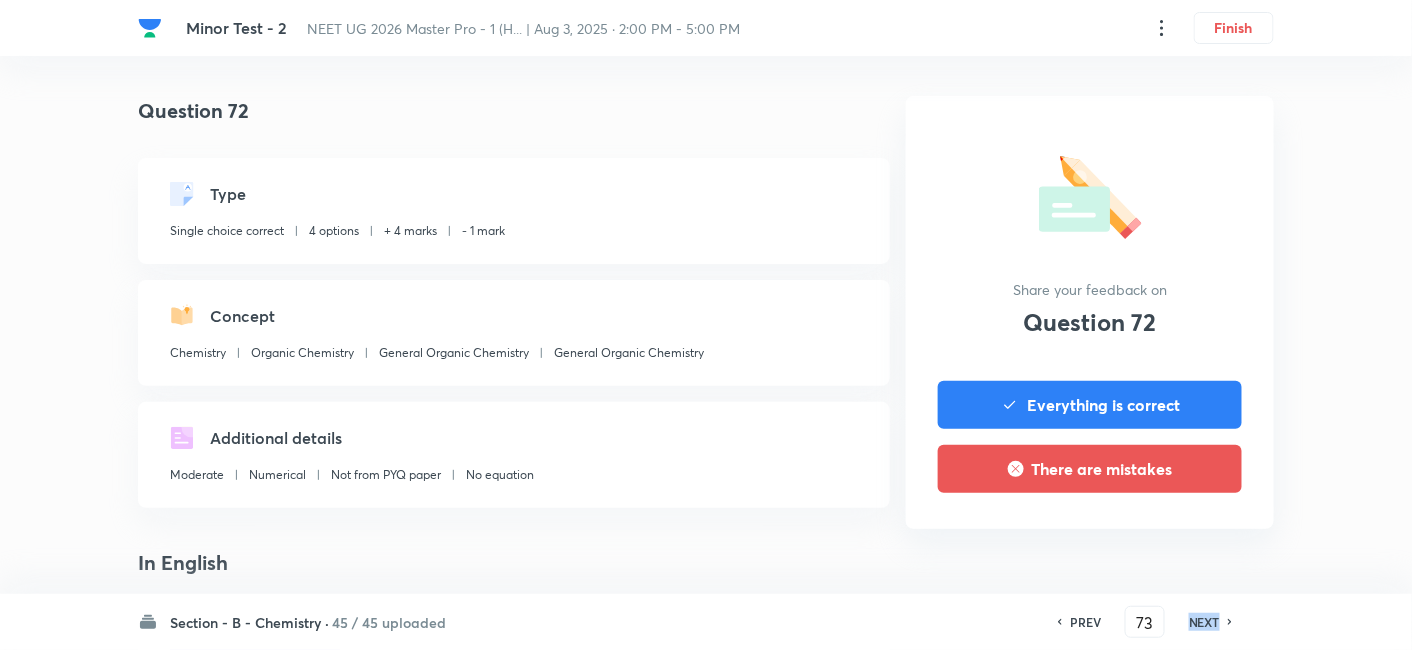 click on "NEXT" at bounding box center [1204, 622] 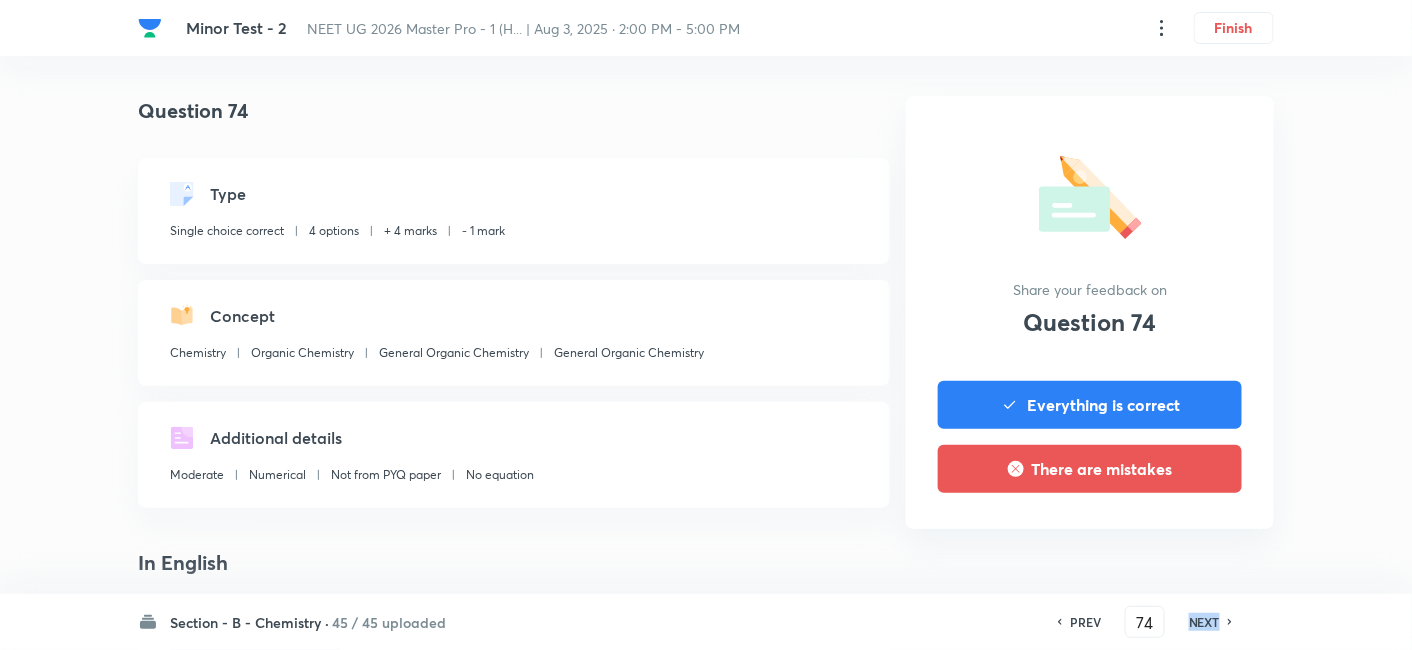 click on "NEXT" at bounding box center (1204, 622) 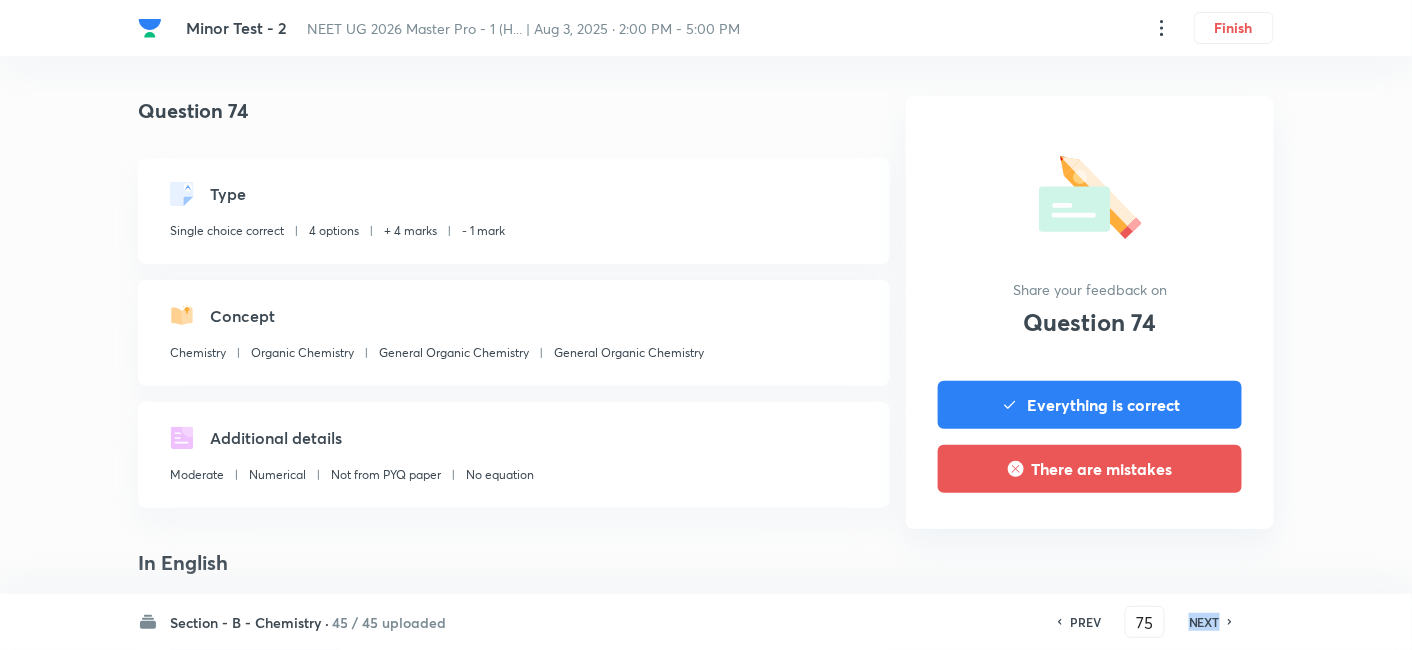 click on "NEXT" at bounding box center [1204, 622] 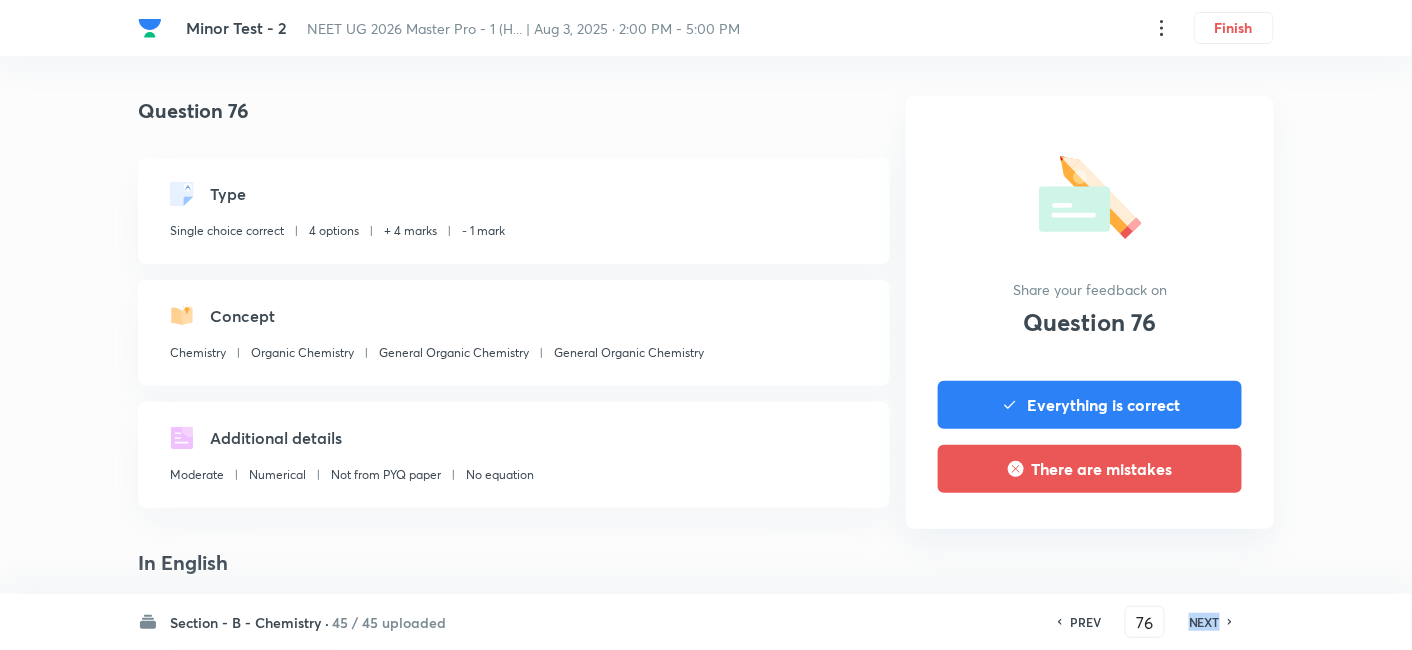 click on "NEXT" at bounding box center (1204, 622) 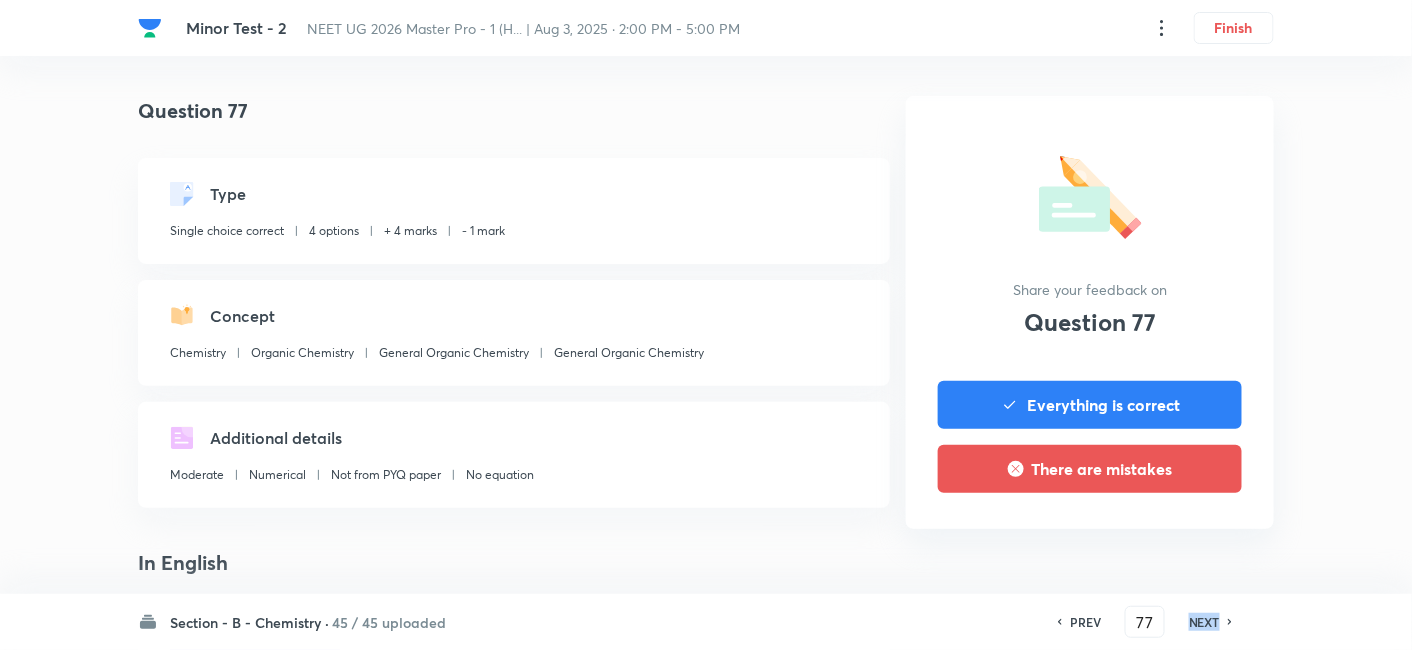 click on "NEXT" at bounding box center (1204, 622) 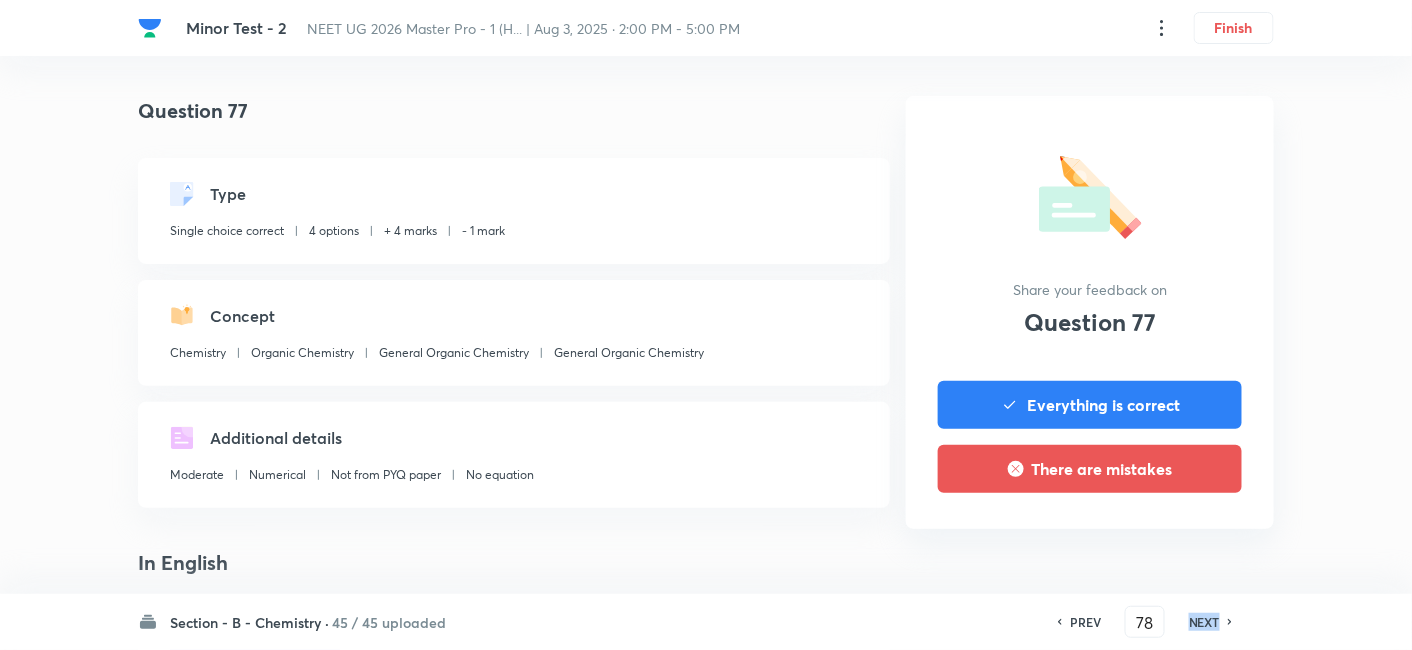 click on "NEXT" at bounding box center [1204, 622] 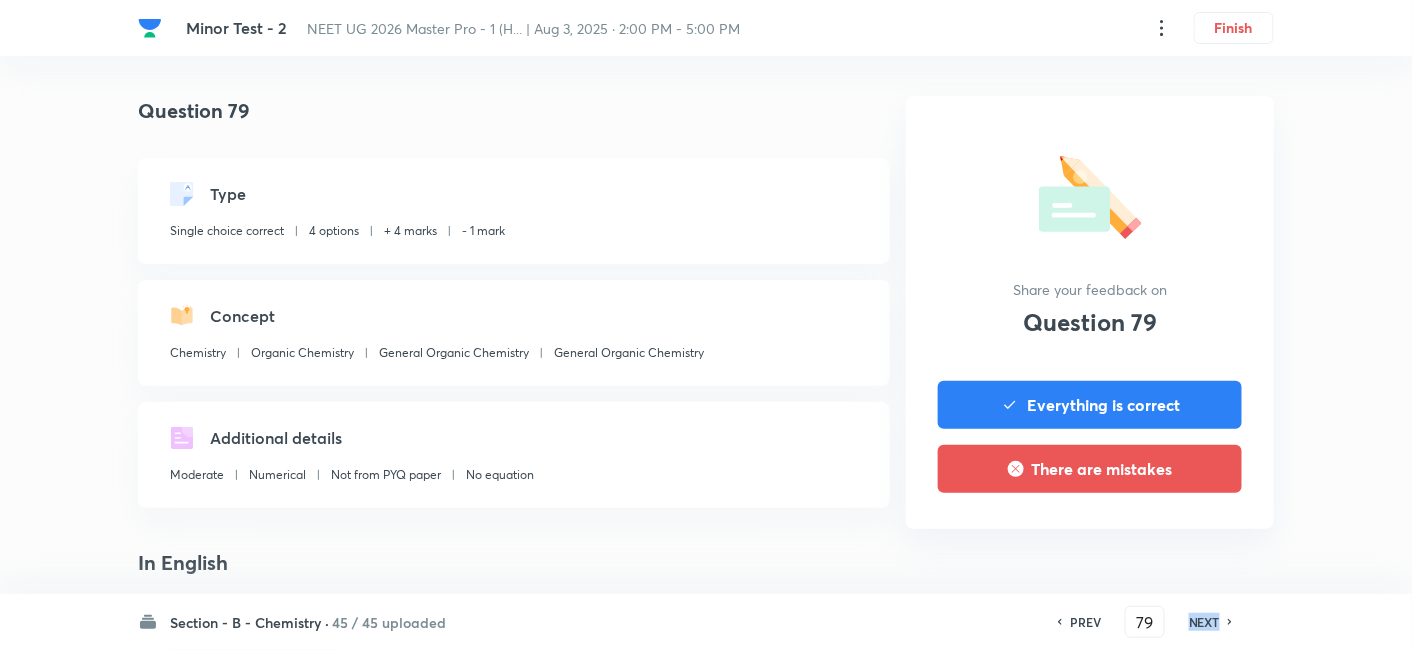 click on "NEXT" at bounding box center [1204, 622] 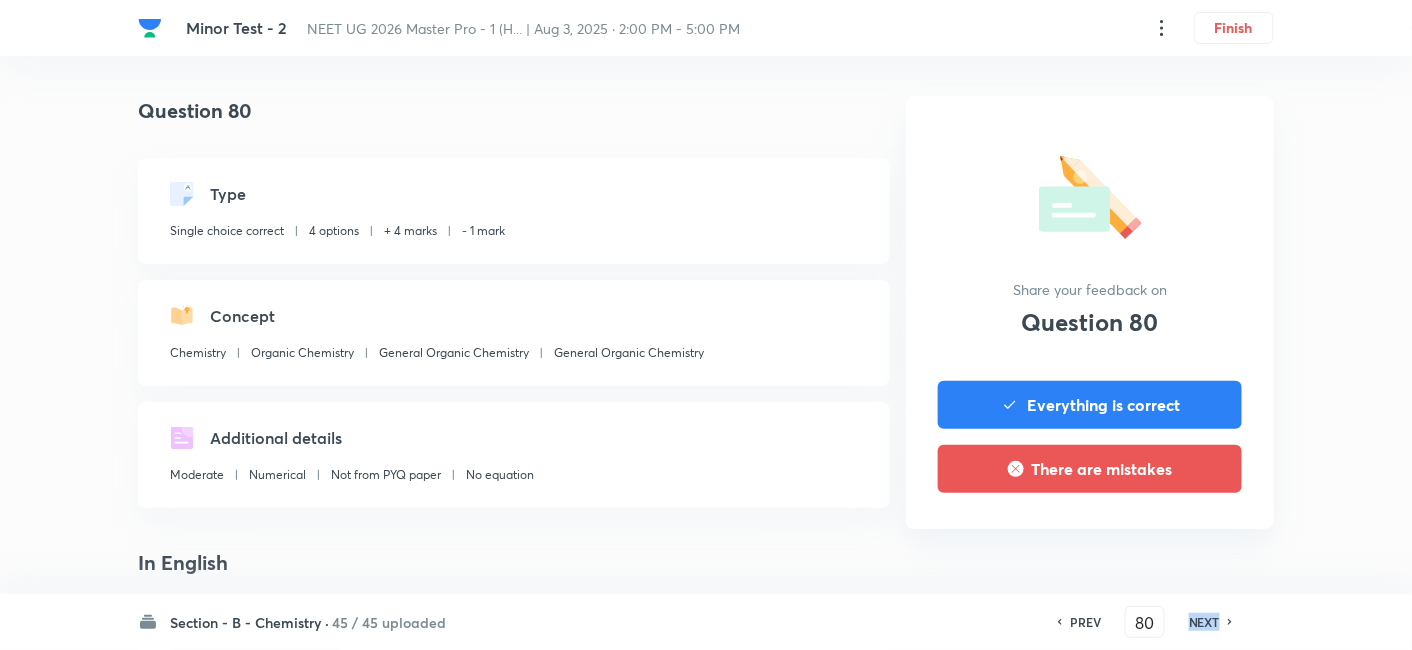click on "NEXT" at bounding box center (1204, 622) 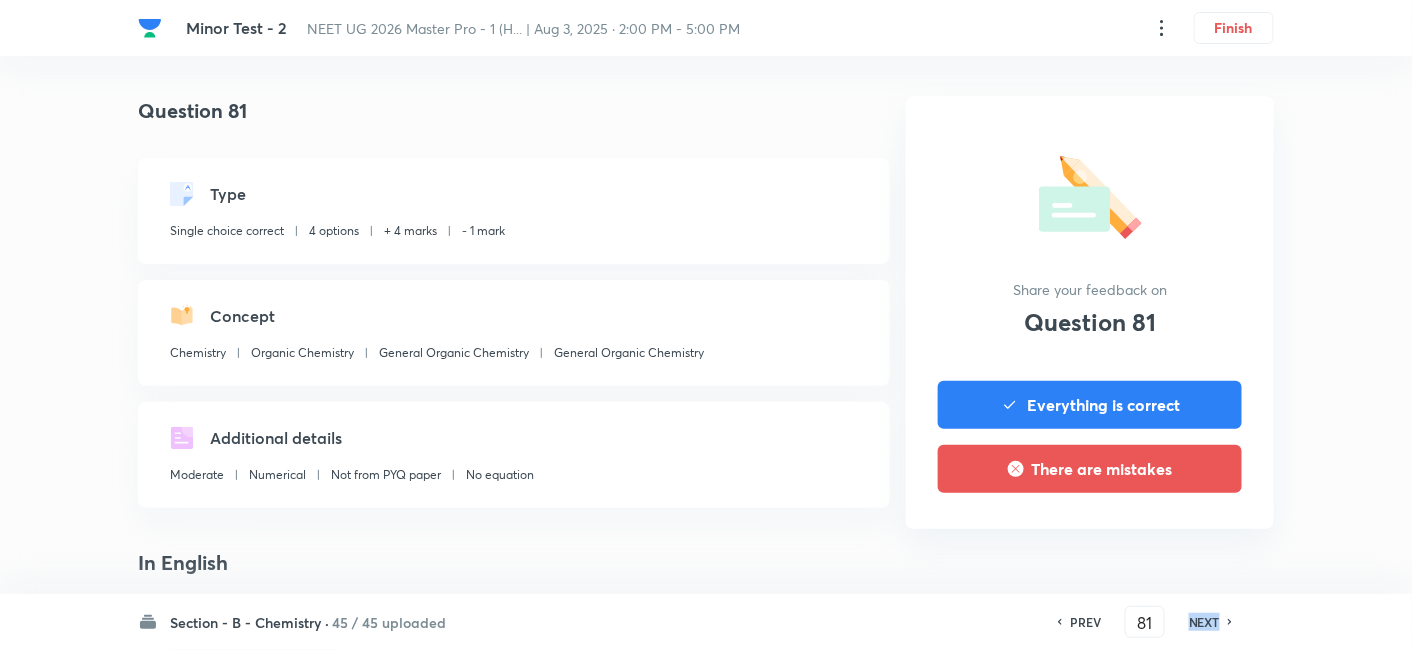 click on "NEXT" at bounding box center [1204, 622] 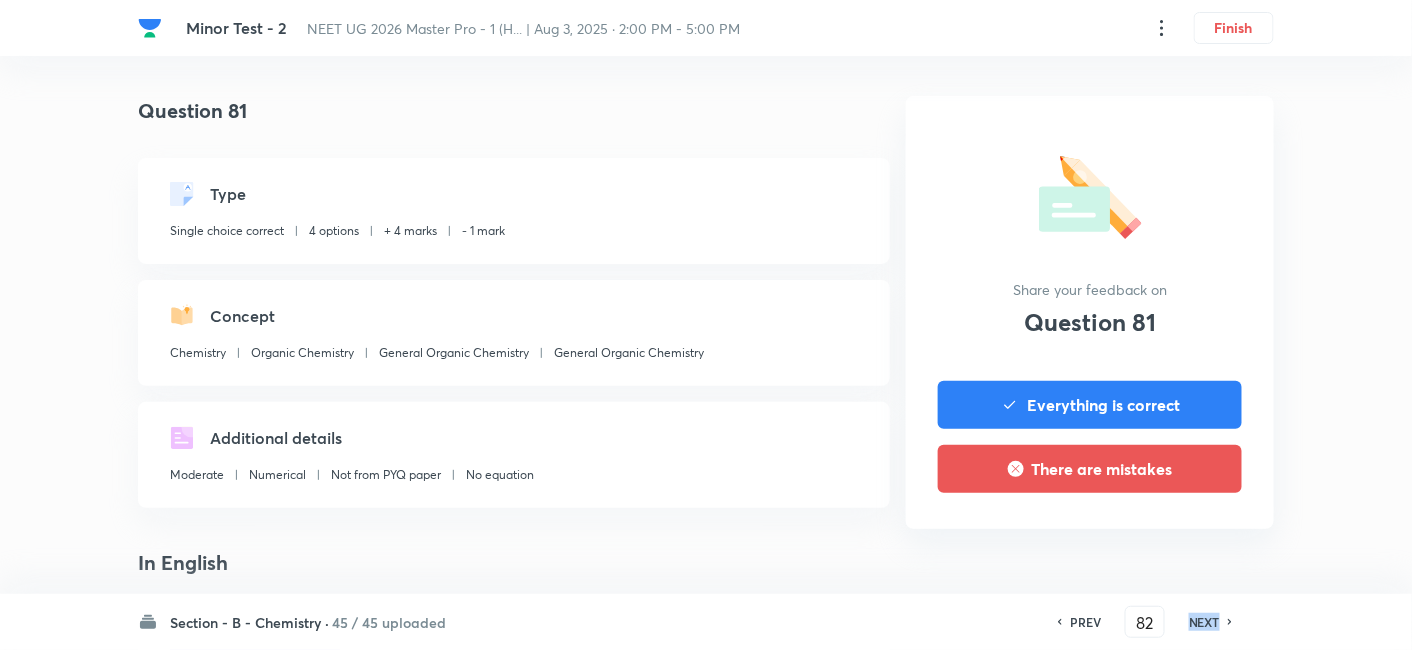 click on "NEXT" at bounding box center [1204, 622] 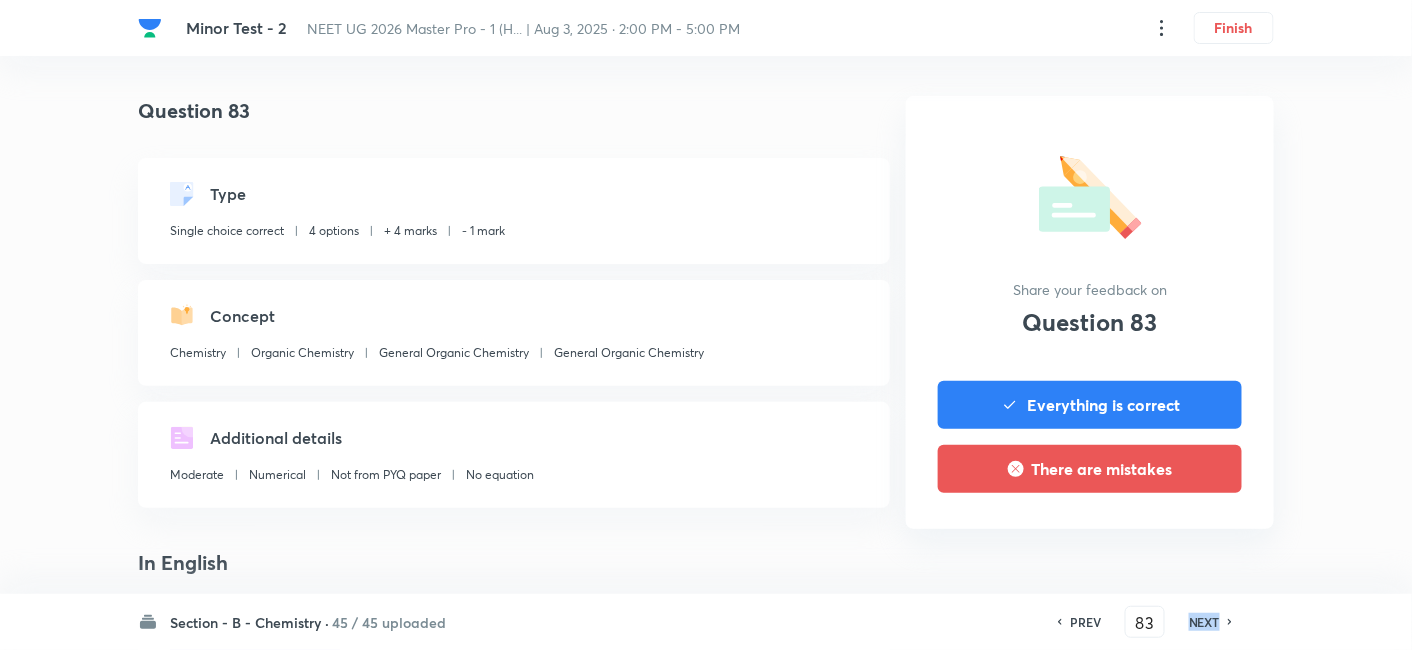 click on "NEXT" at bounding box center (1204, 622) 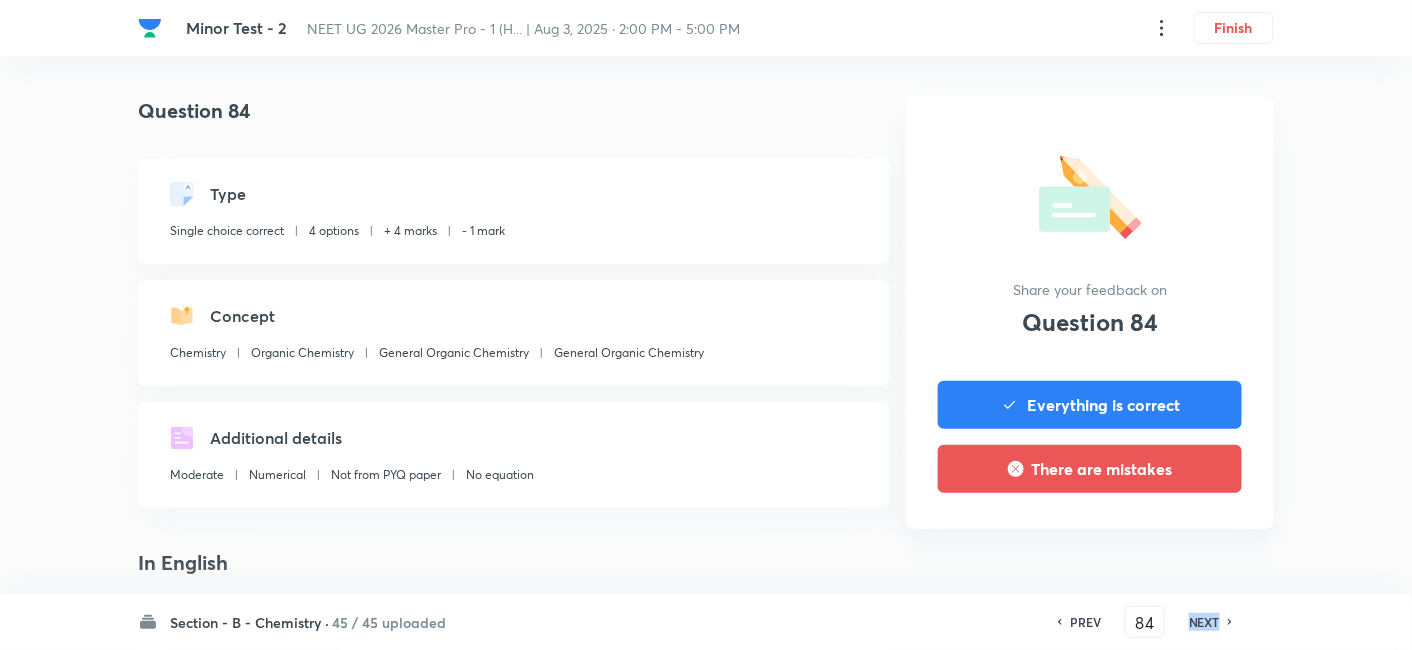 click on "NEXT" at bounding box center [1204, 622] 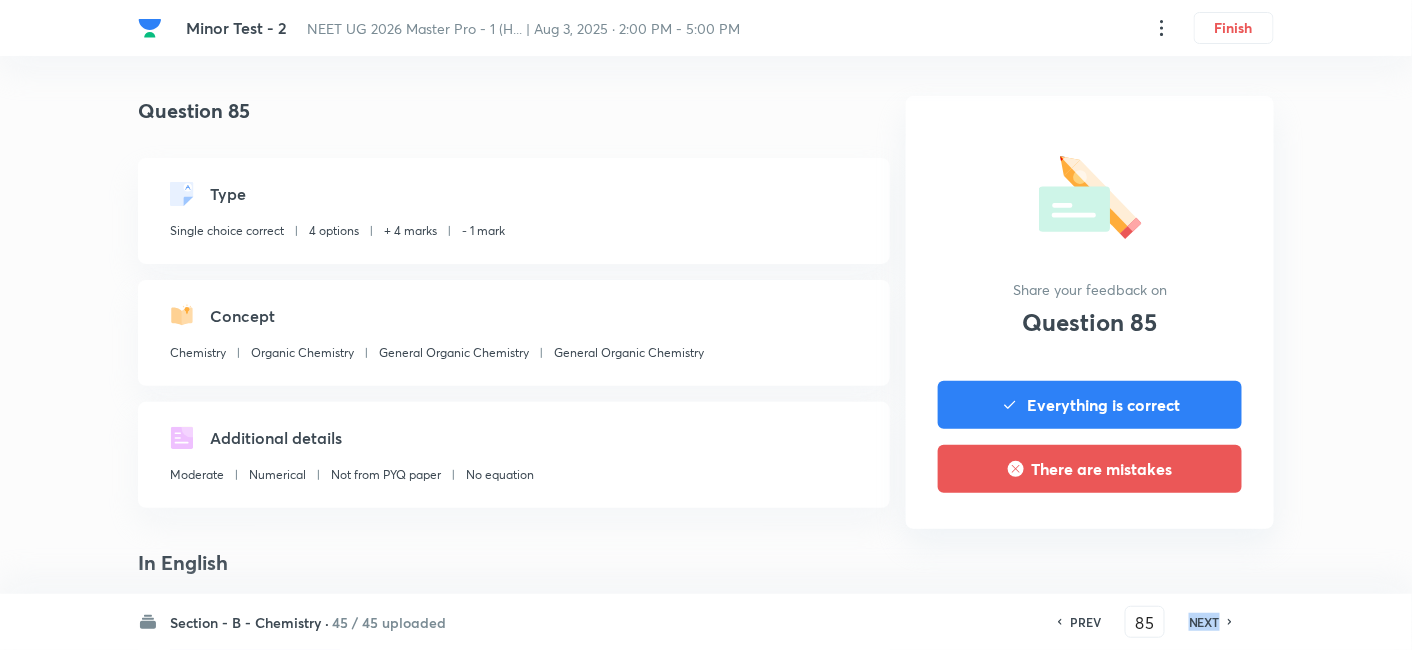click on "NEXT" at bounding box center [1204, 622] 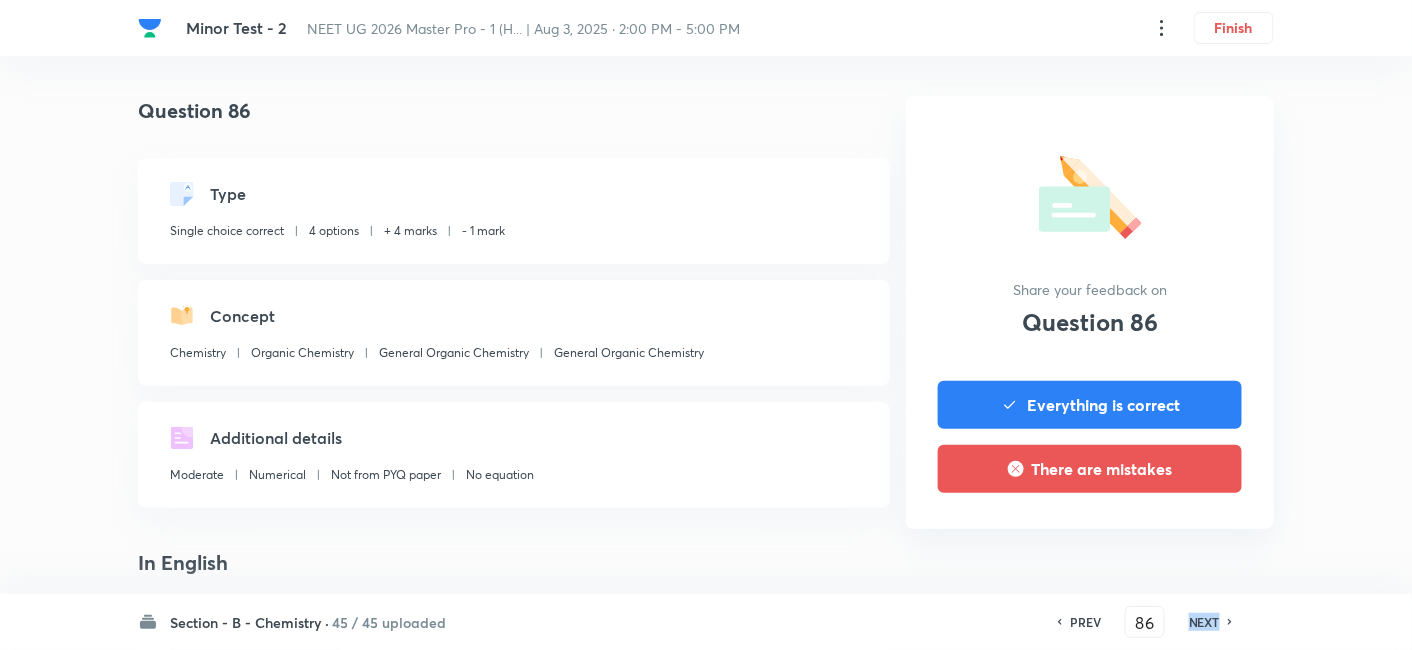 click on "NEXT" at bounding box center (1204, 622) 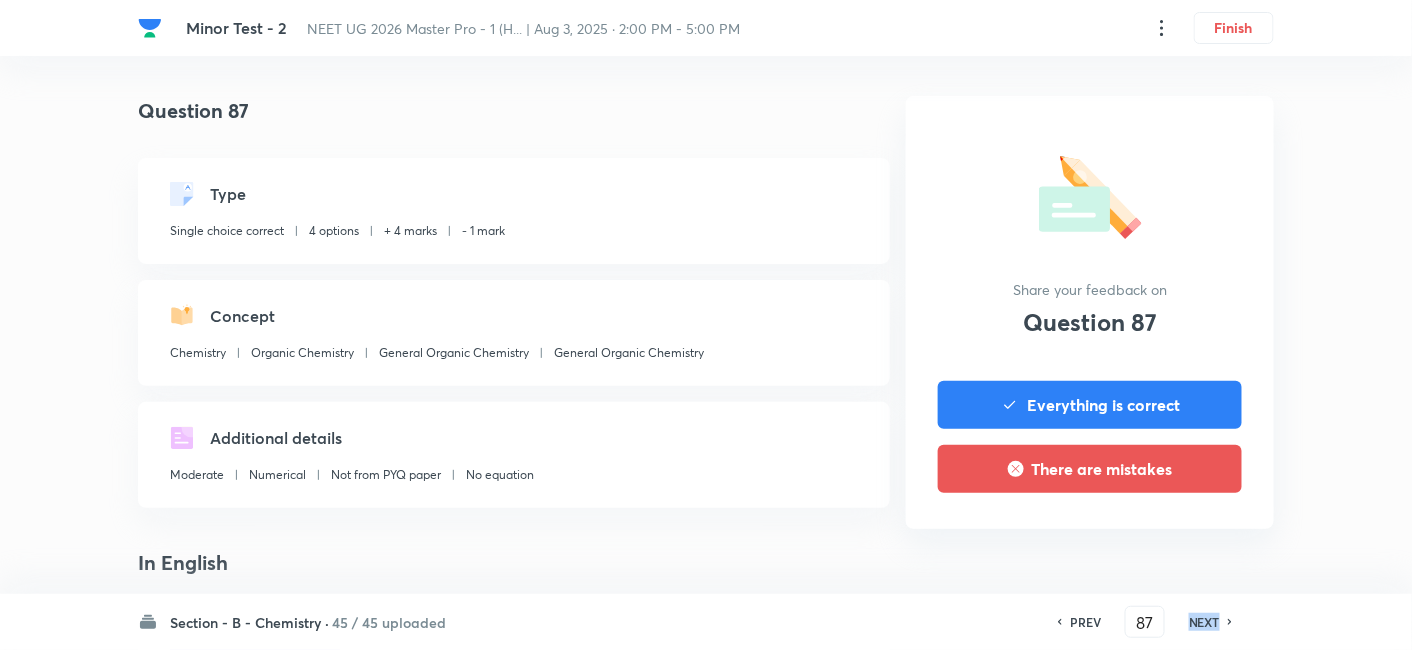 click on "NEXT" at bounding box center [1204, 622] 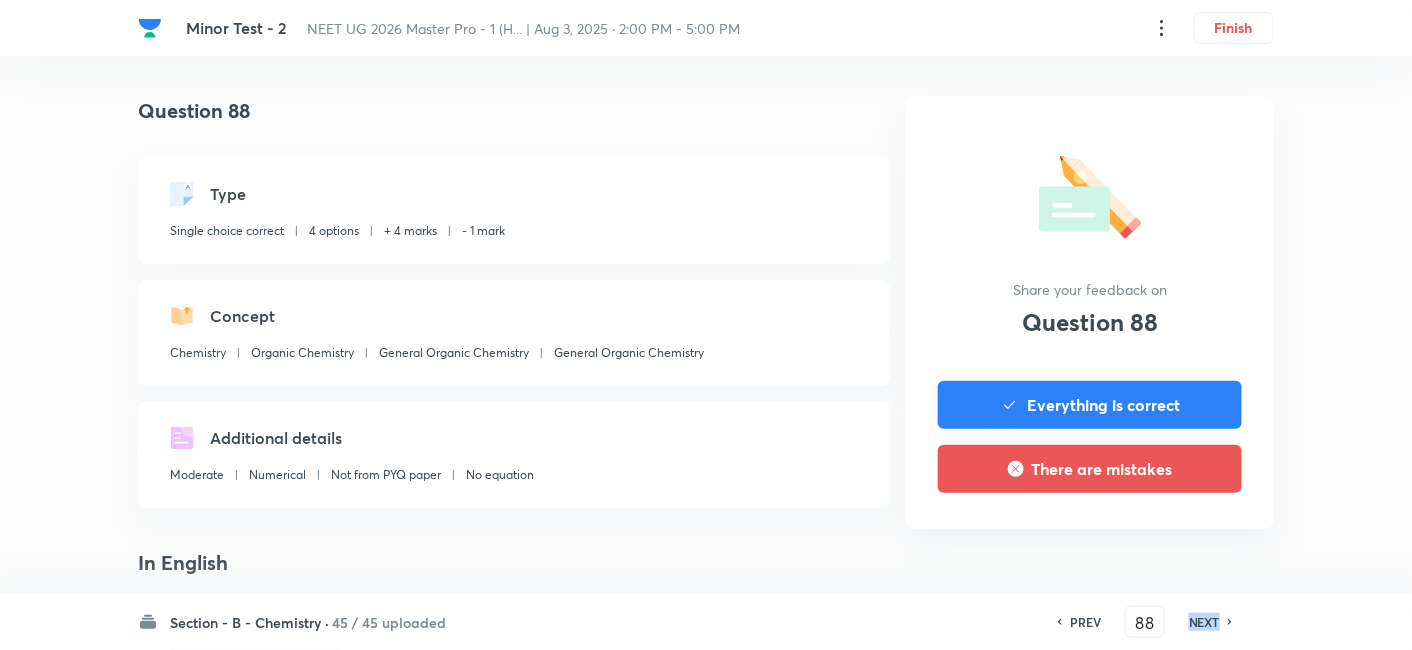 click on "NEXT" at bounding box center (1204, 622) 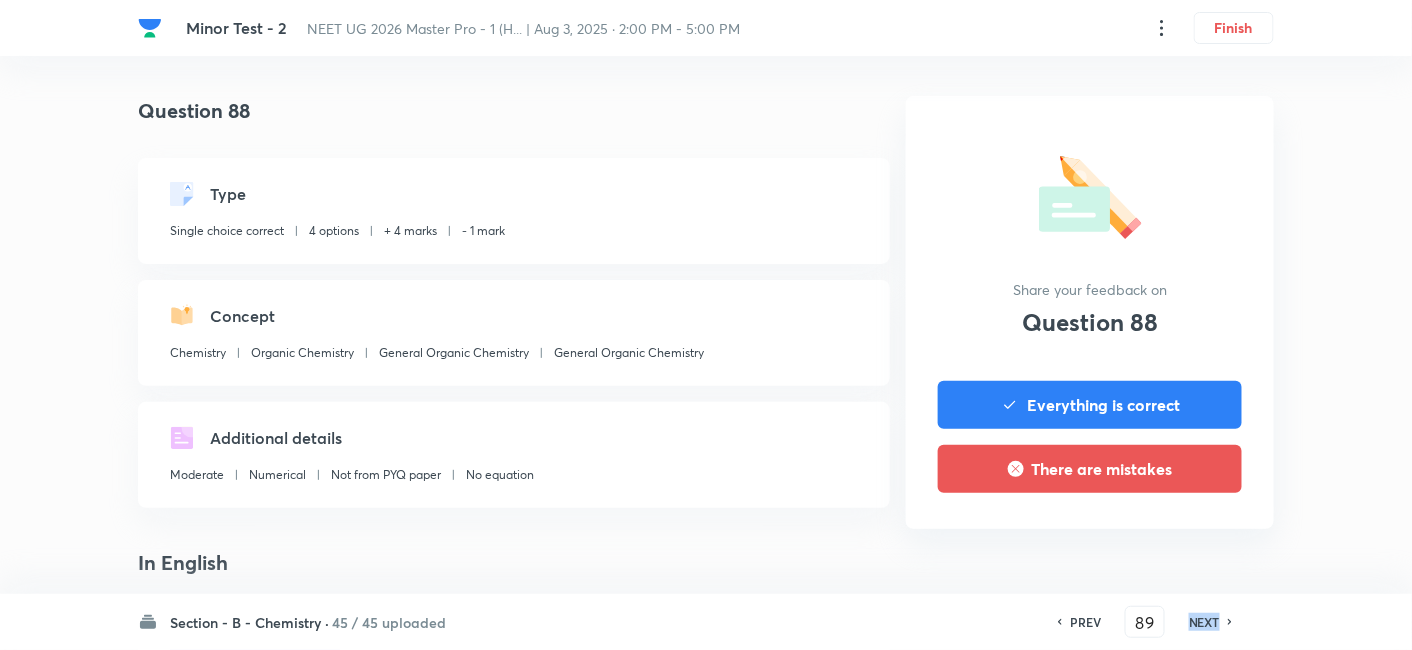 click on "NEXT" at bounding box center [1204, 622] 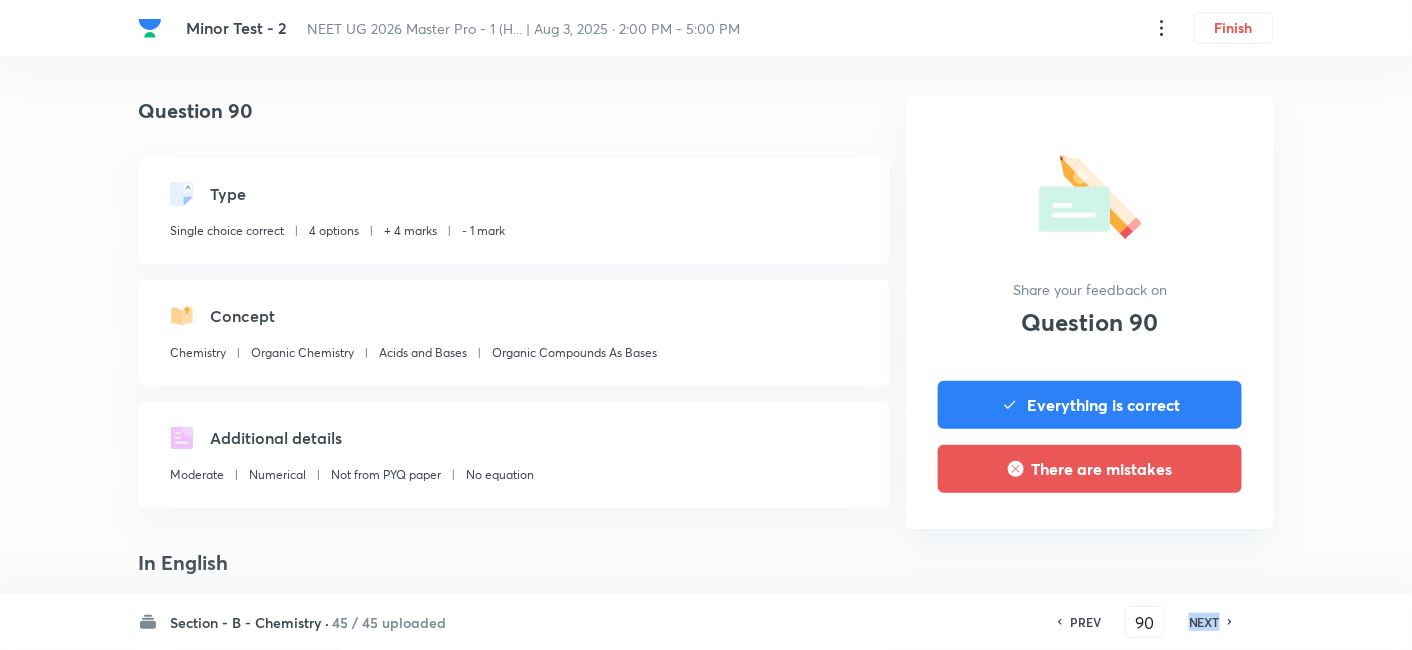 click on "NEXT" at bounding box center [1204, 622] 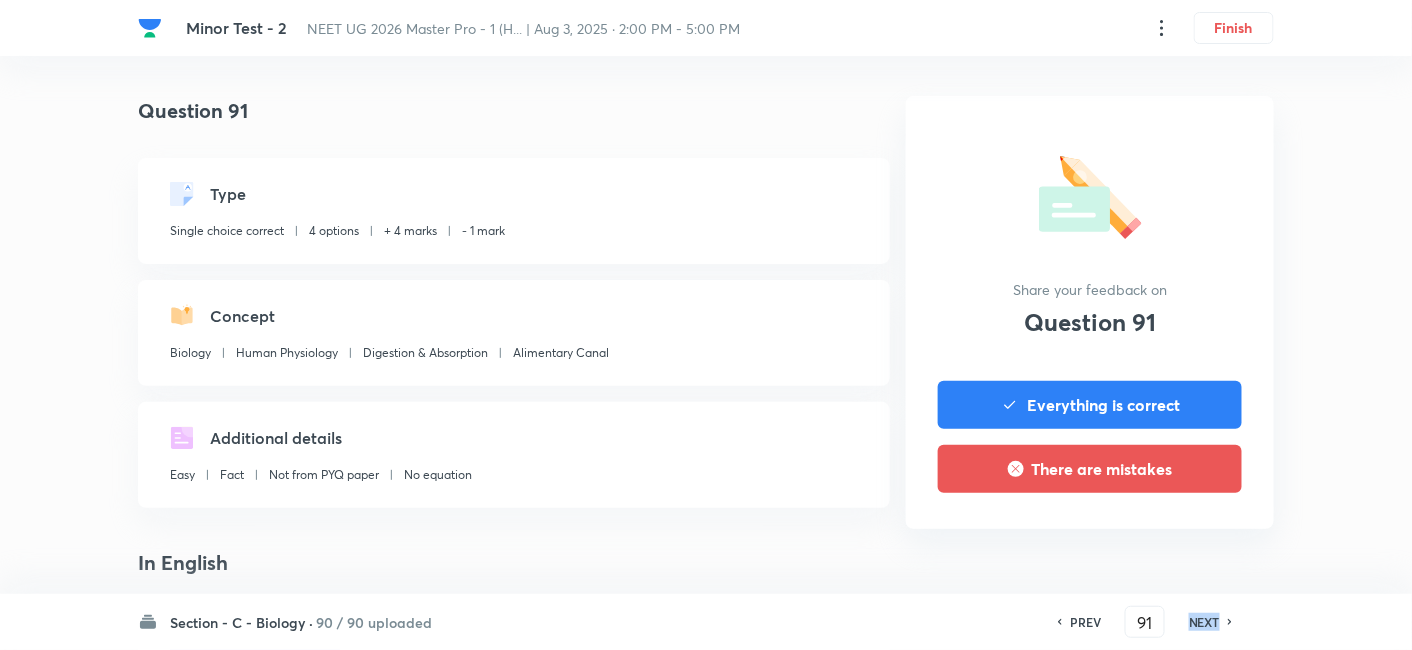 click on "NEXT" at bounding box center (1204, 622) 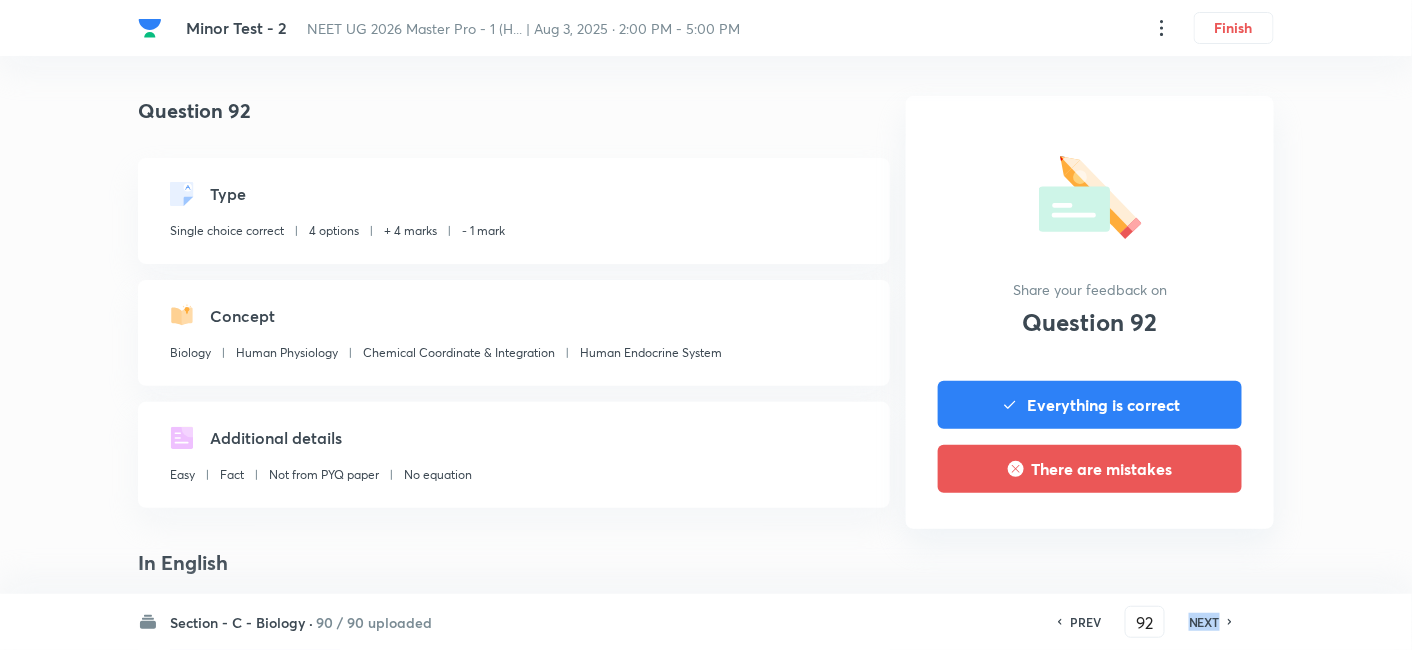 click on "NEXT" at bounding box center (1204, 622) 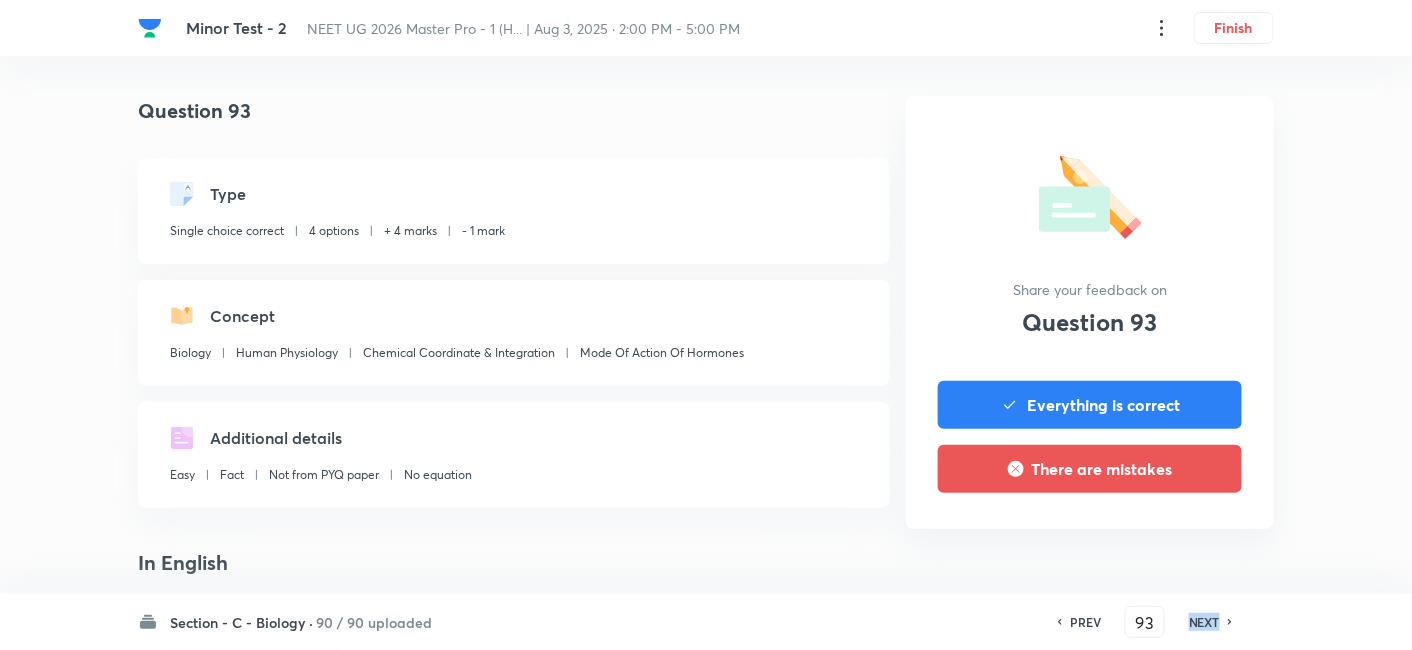 click on "NEXT" at bounding box center [1204, 622] 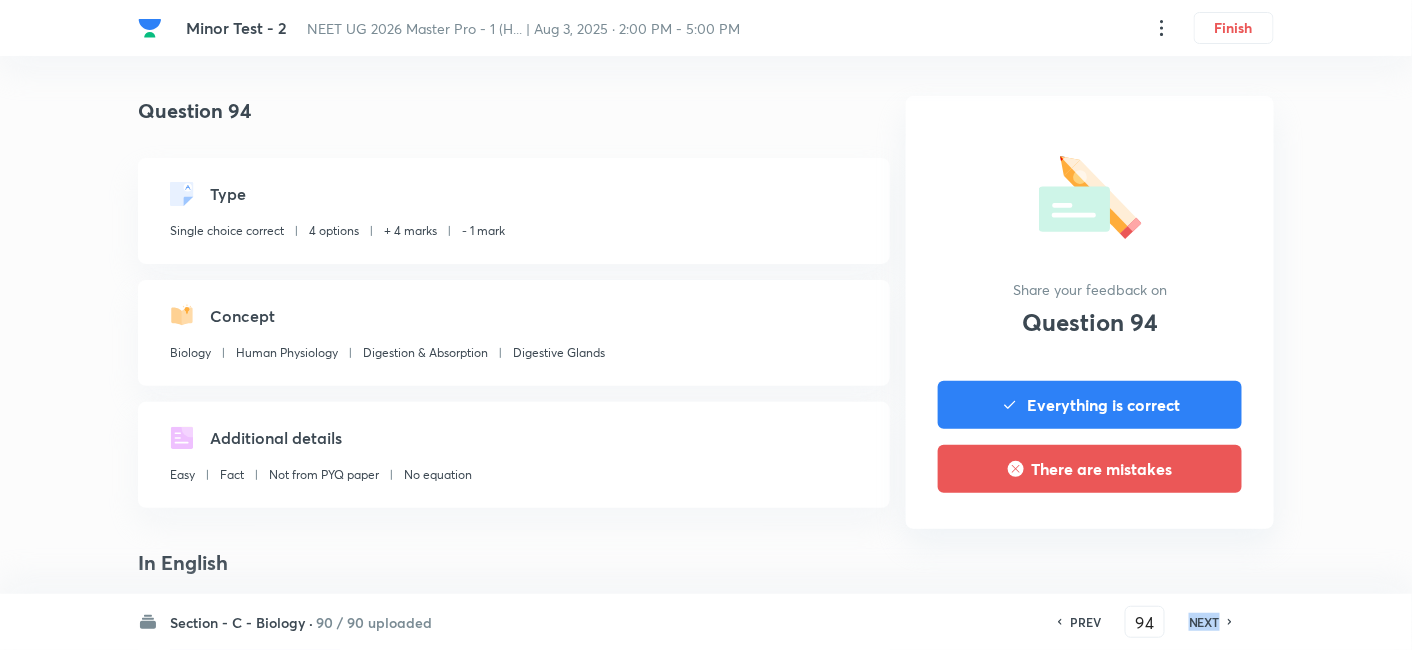 click on "NEXT" at bounding box center (1204, 622) 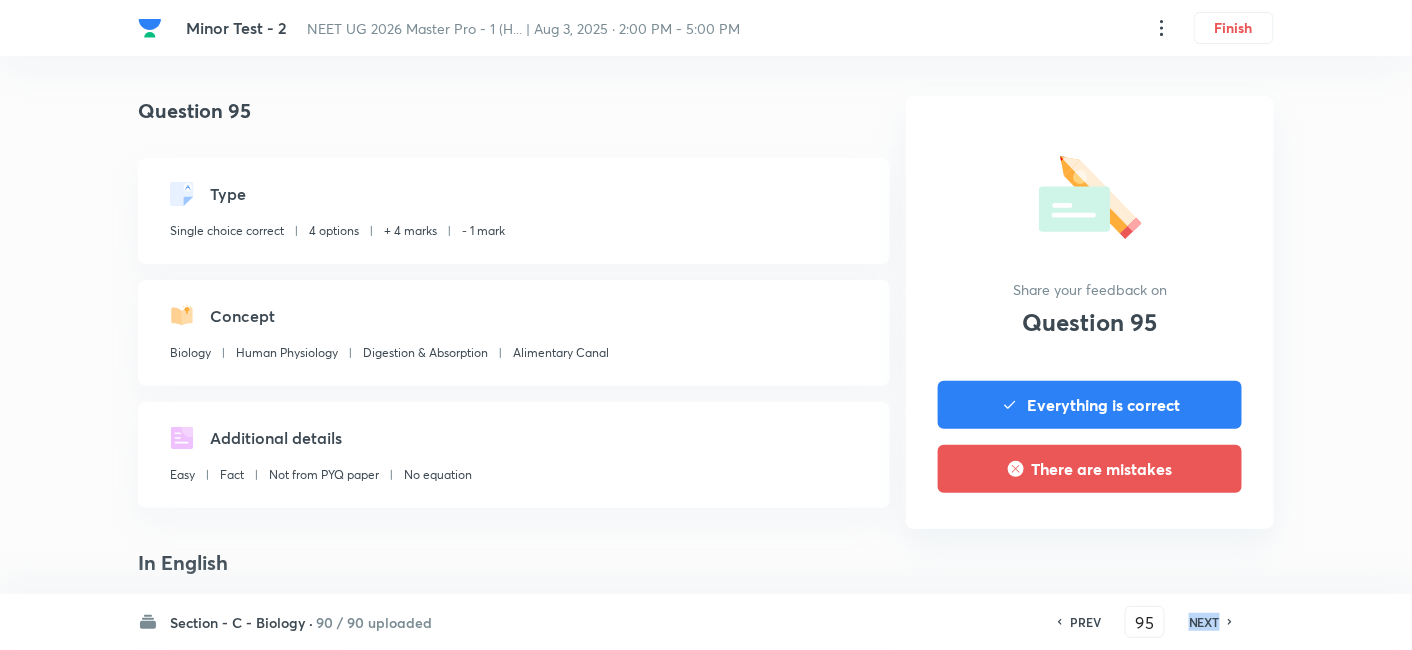 click on "NEXT" at bounding box center [1204, 622] 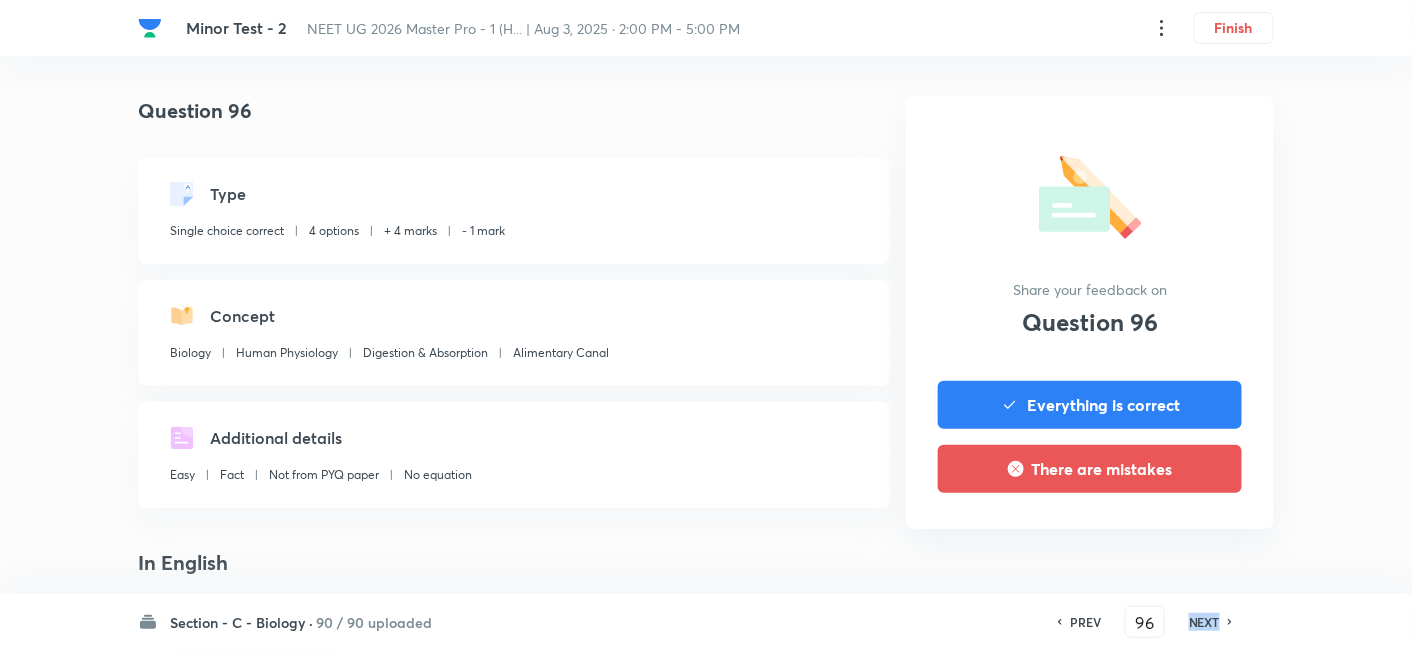click on "NEXT" at bounding box center [1204, 622] 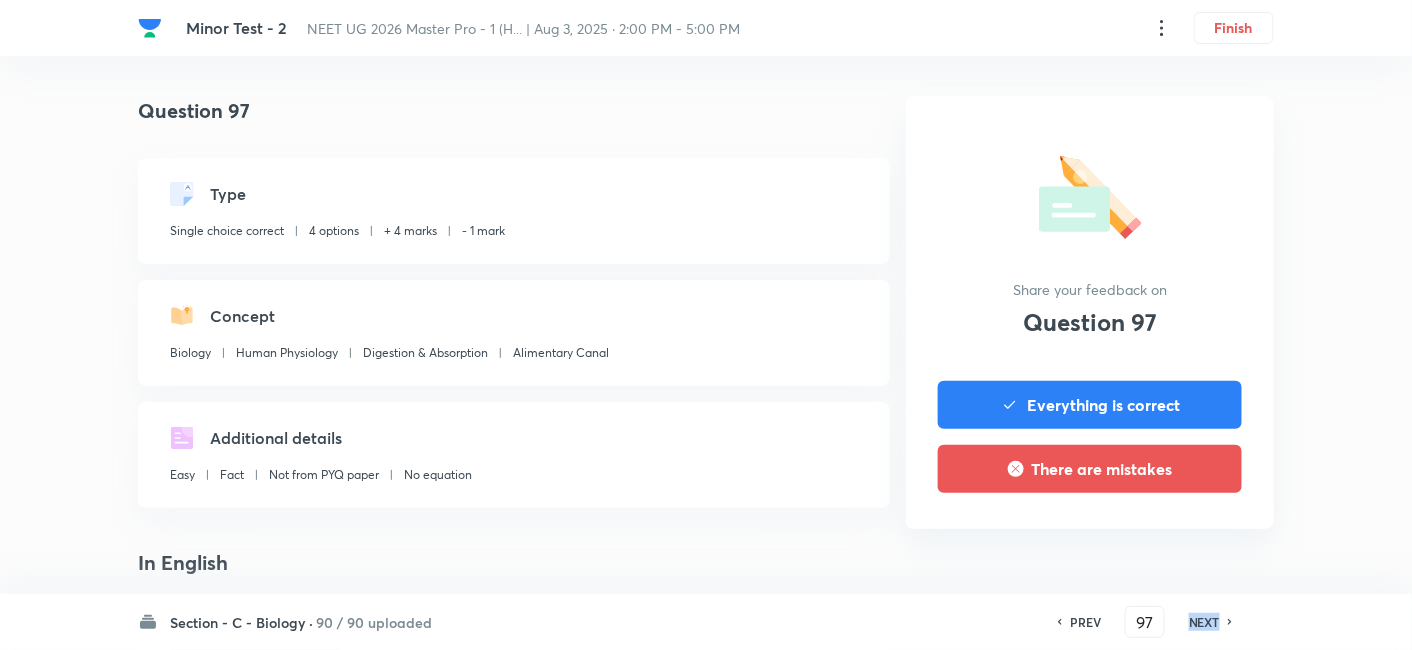 click on "NEXT" at bounding box center (1204, 622) 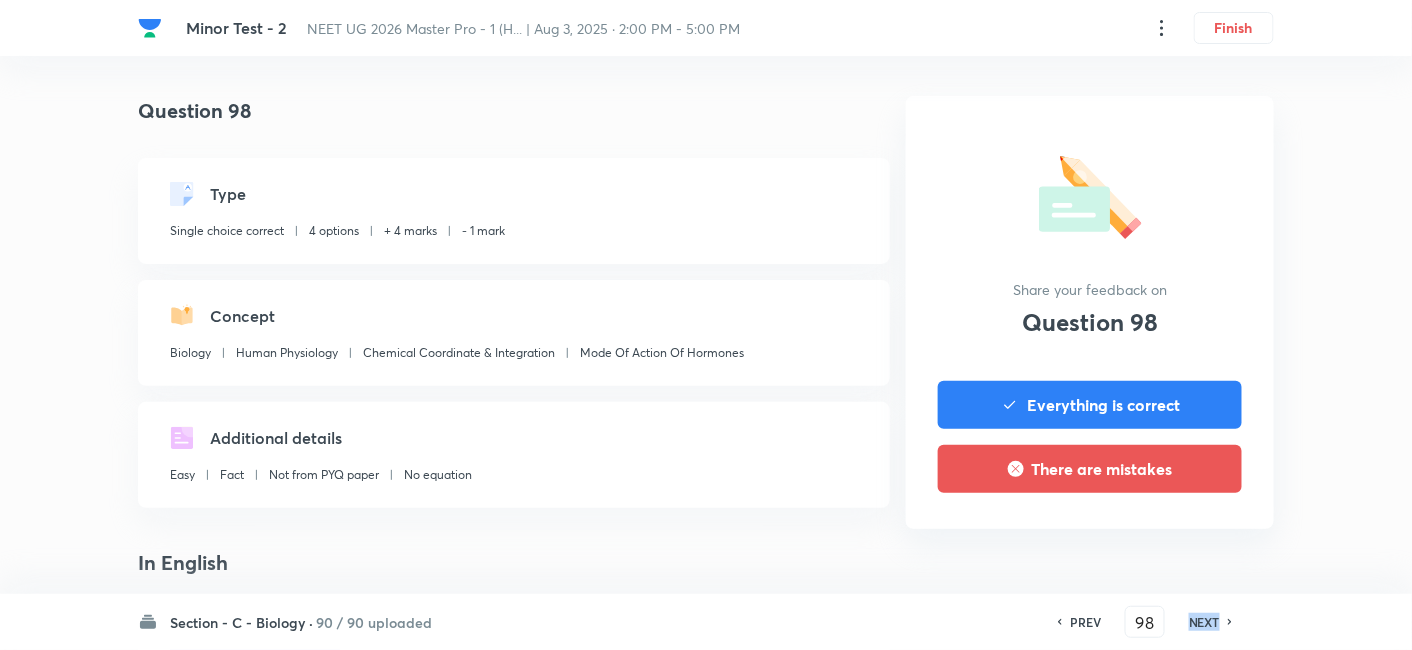 click on "NEXT" at bounding box center (1204, 622) 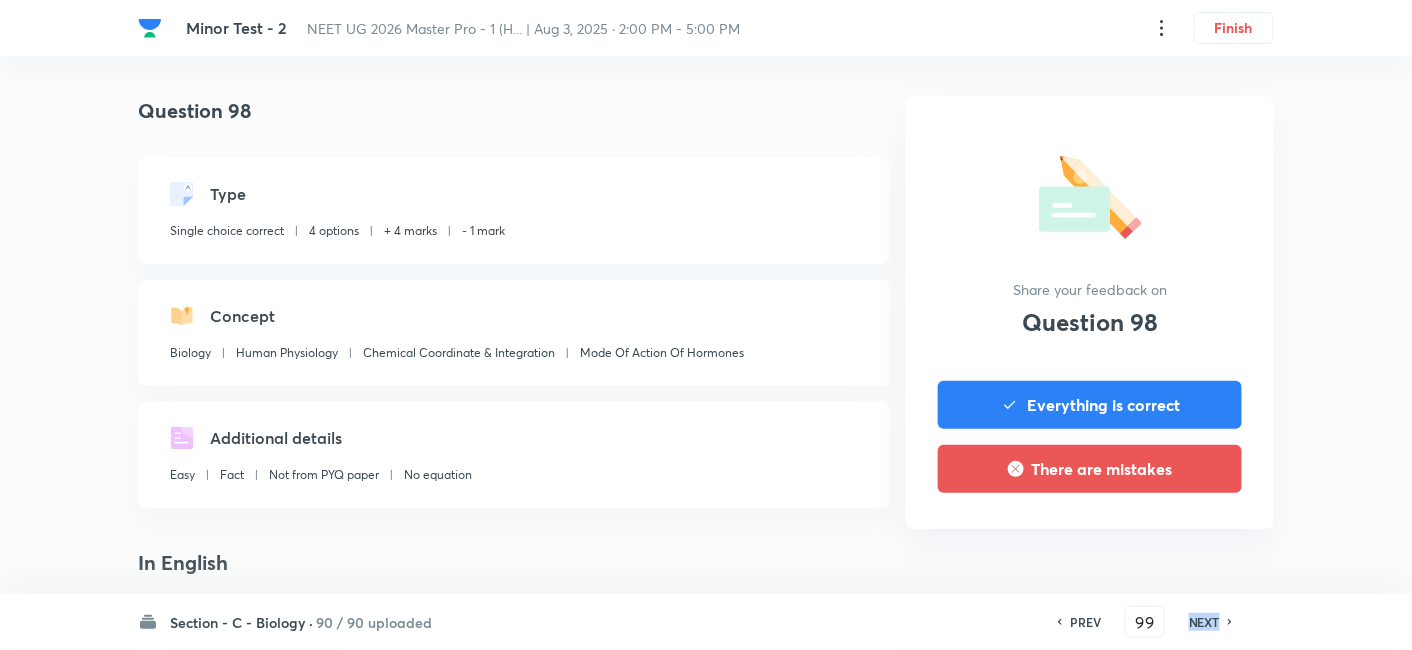click on "NEXT" at bounding box center (1204, 622) 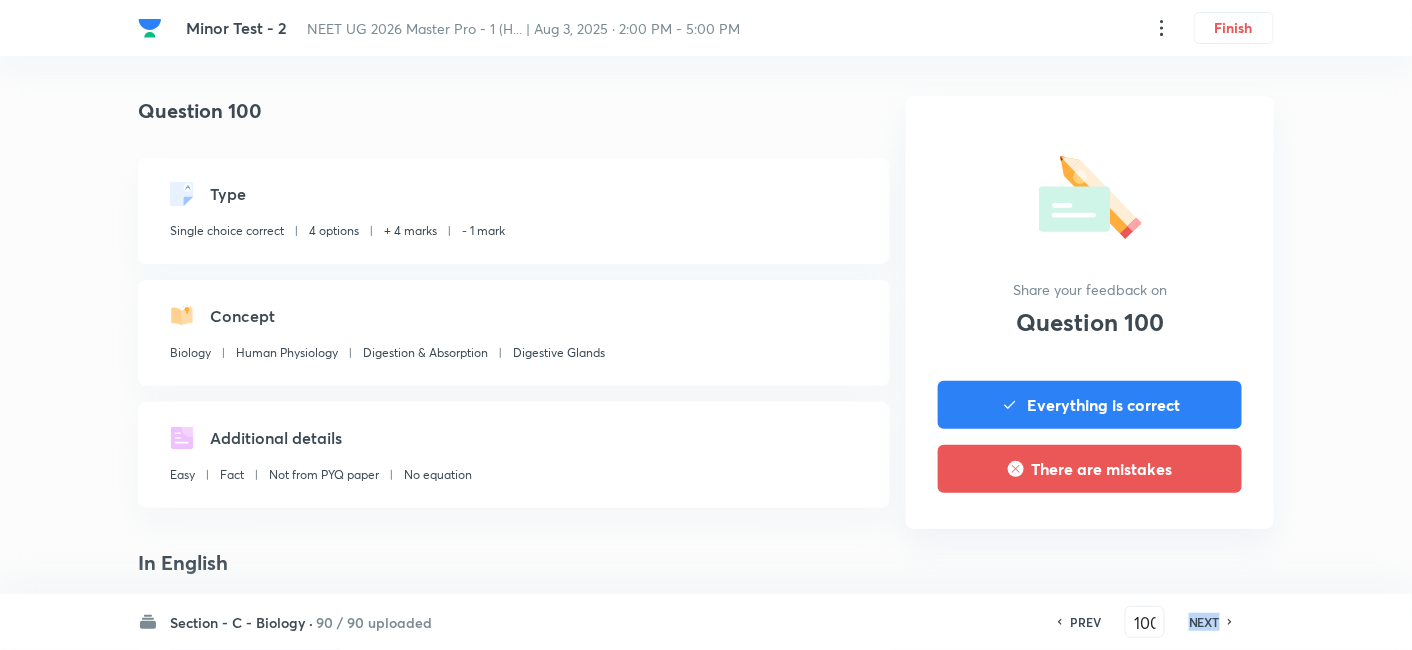 click on "NEXT" at bounding box center (1204, 622) 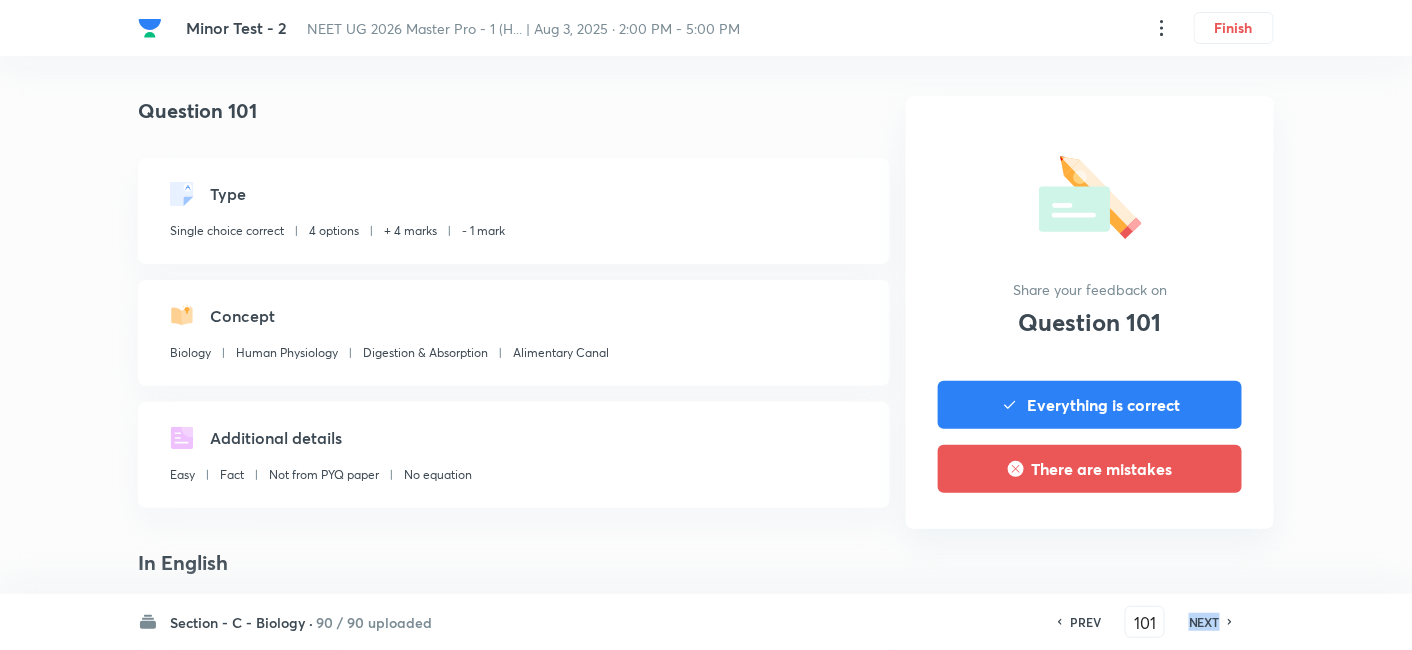 click on "NEXT" at bounding box center [1204, 622] 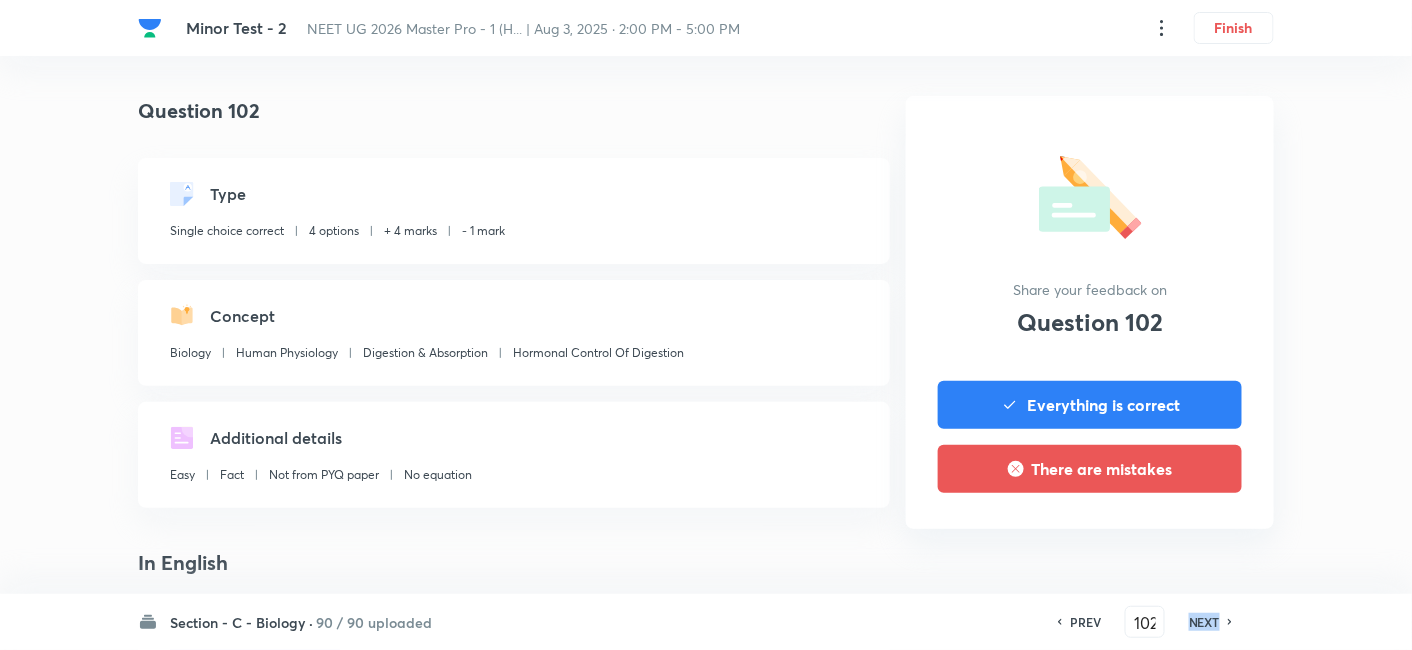 click on "NEXT" at bounding box center [1204, 622] 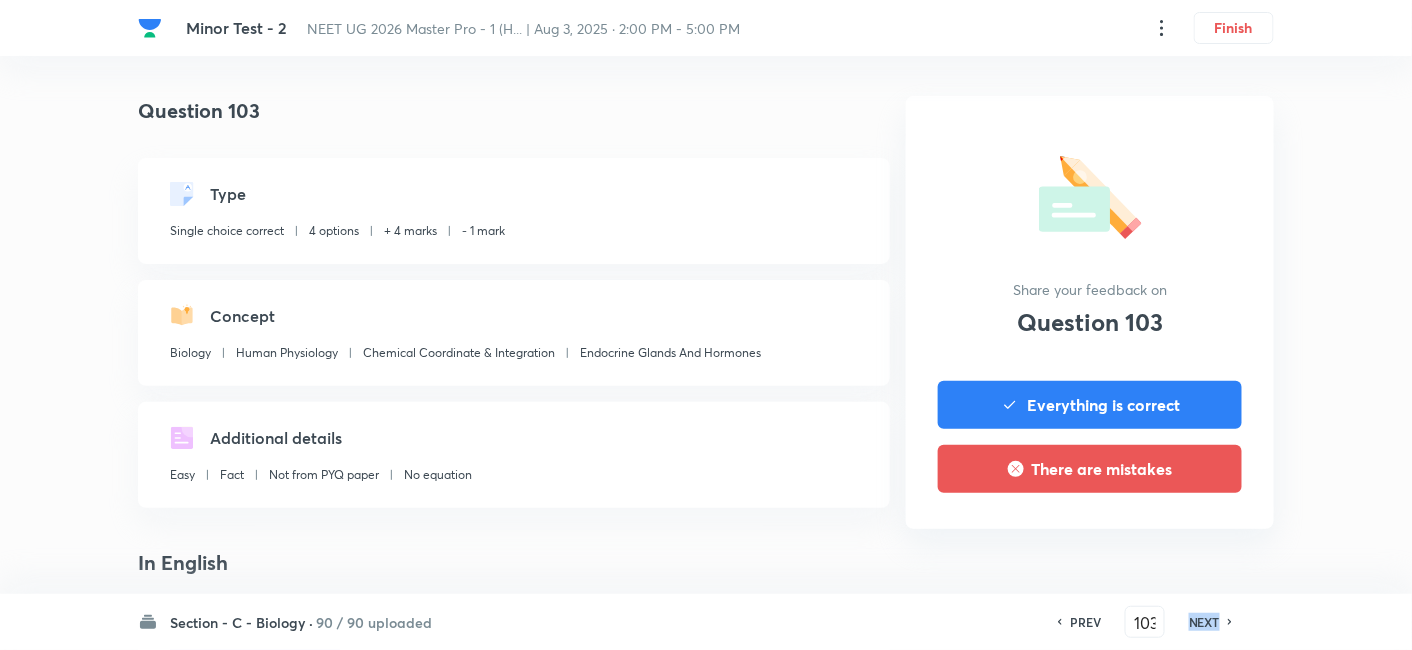 click on "NEXT" at bounding box center [1204, 622] 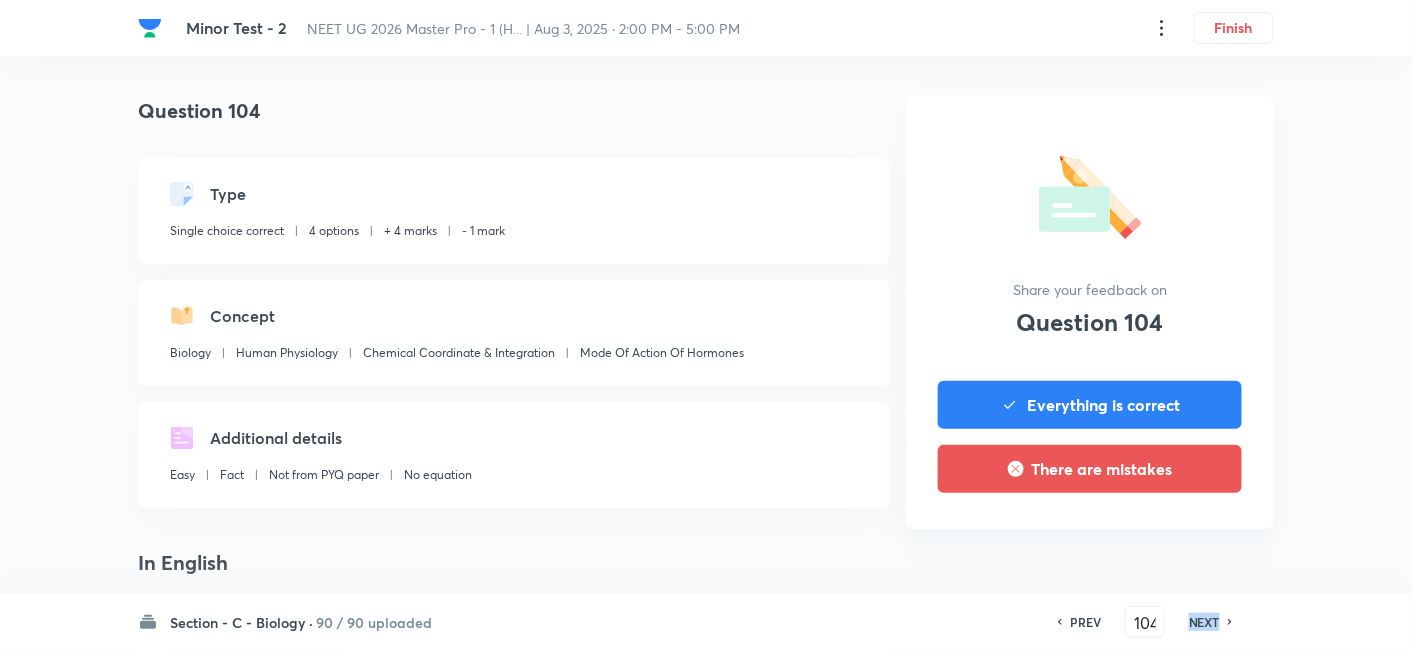 click on "NEXT" at bounding box center [1204, 622] 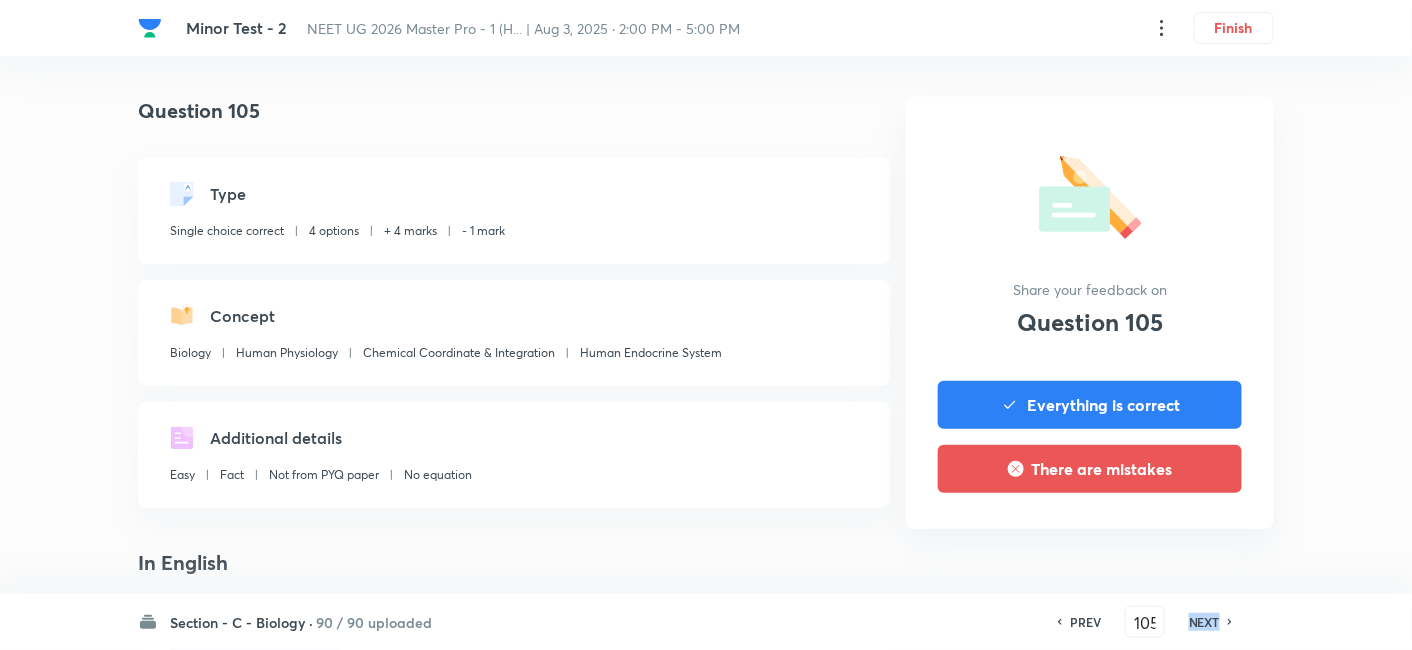 click on "NEXT" at bounding box center [1204, 622] 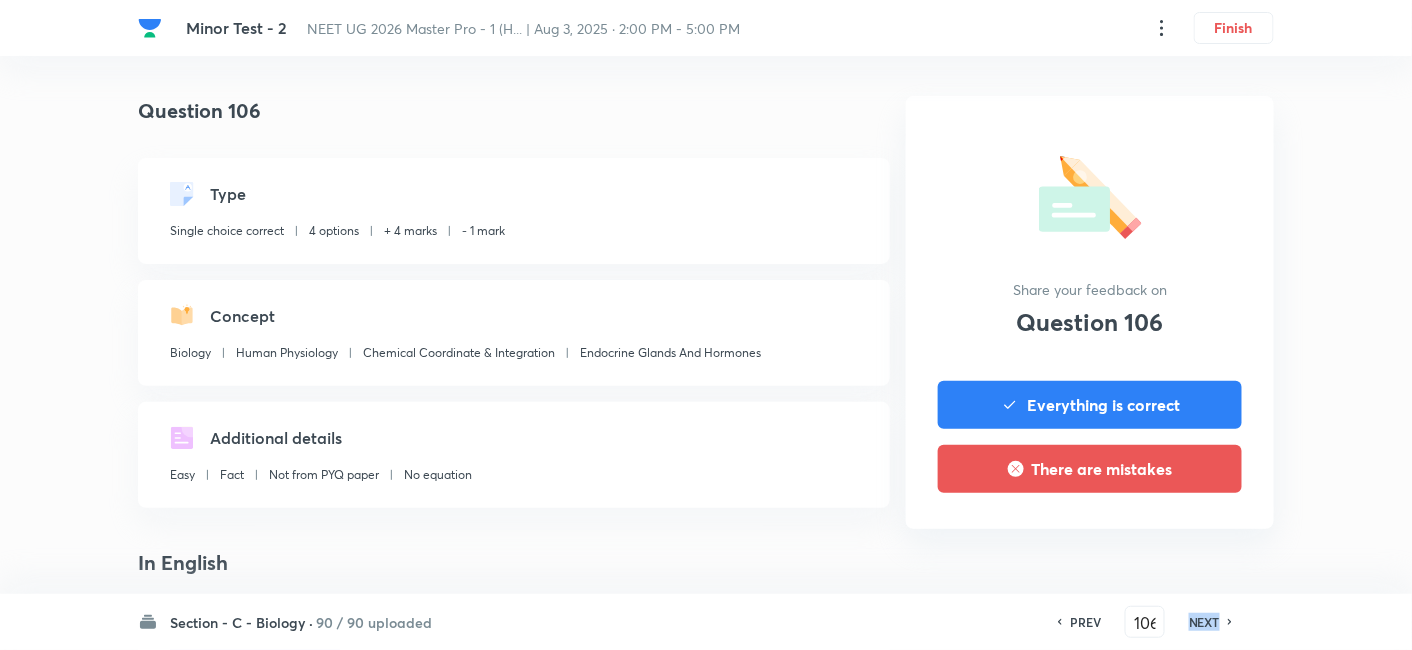 click on "NEXT" at bounding box center [1204, 622] 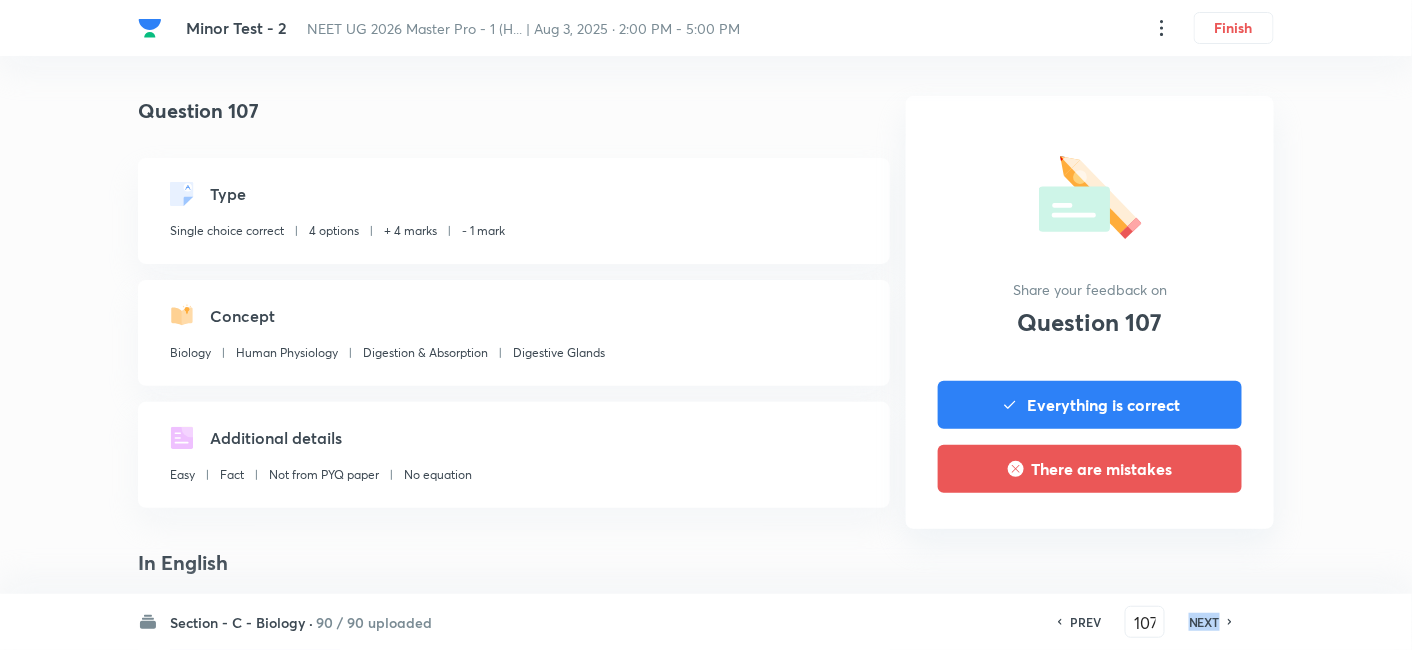 click on "NEXT" at bounding box center [1204, 622] 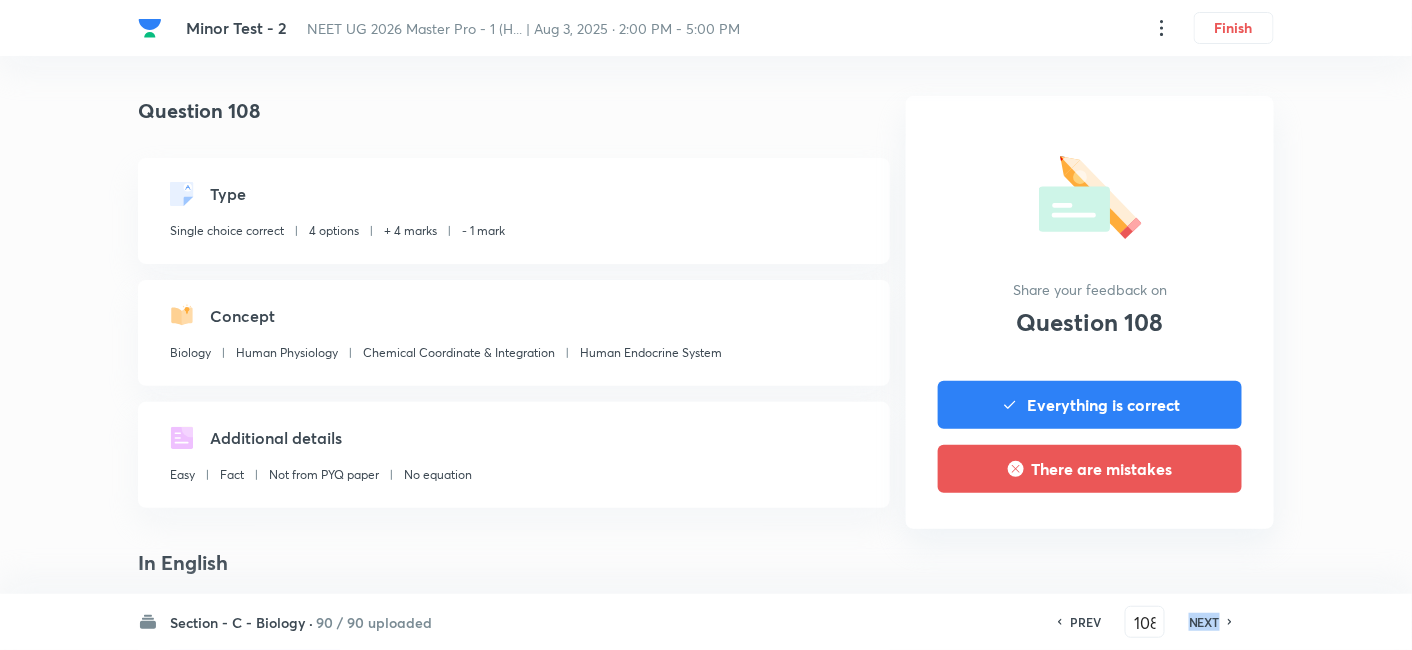 click on "NEXT" at bounding box center (1204, 622) 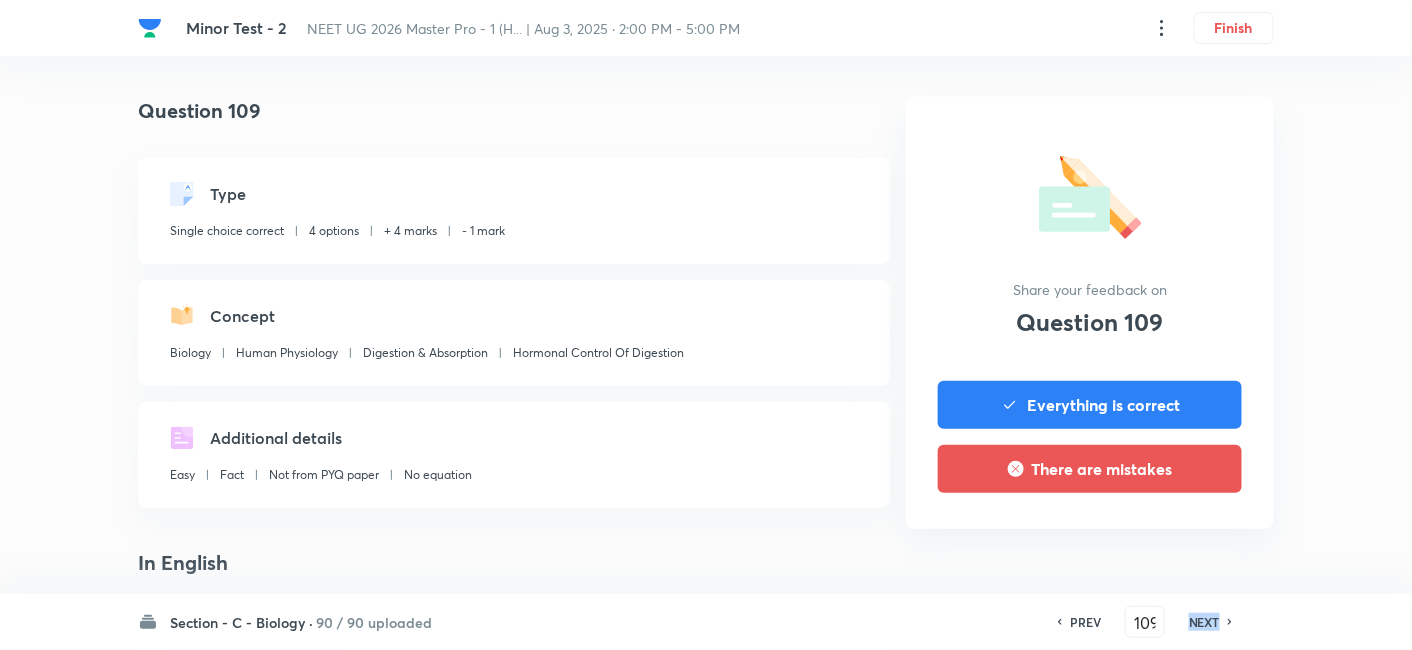 click on "NEXT" at bounding box center [1204, 622] 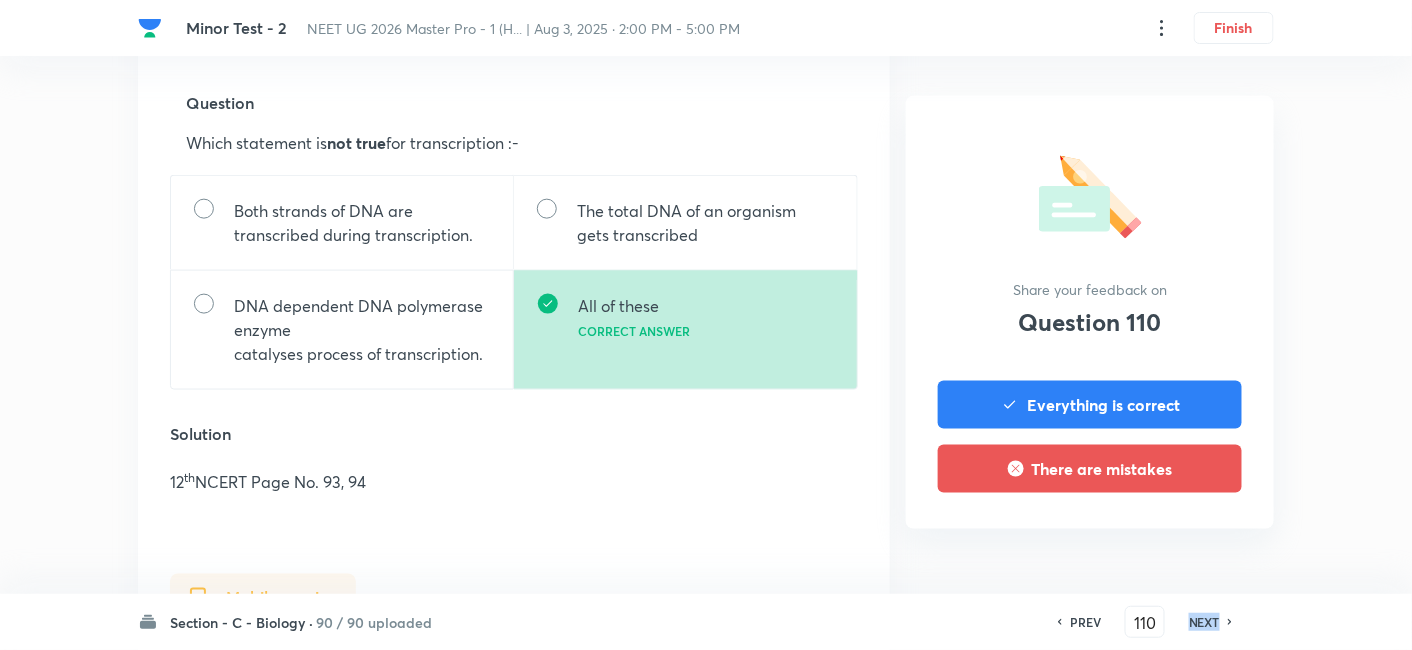 scroll, scrollTop: 658, scrollLeft: 0, axis: vertical 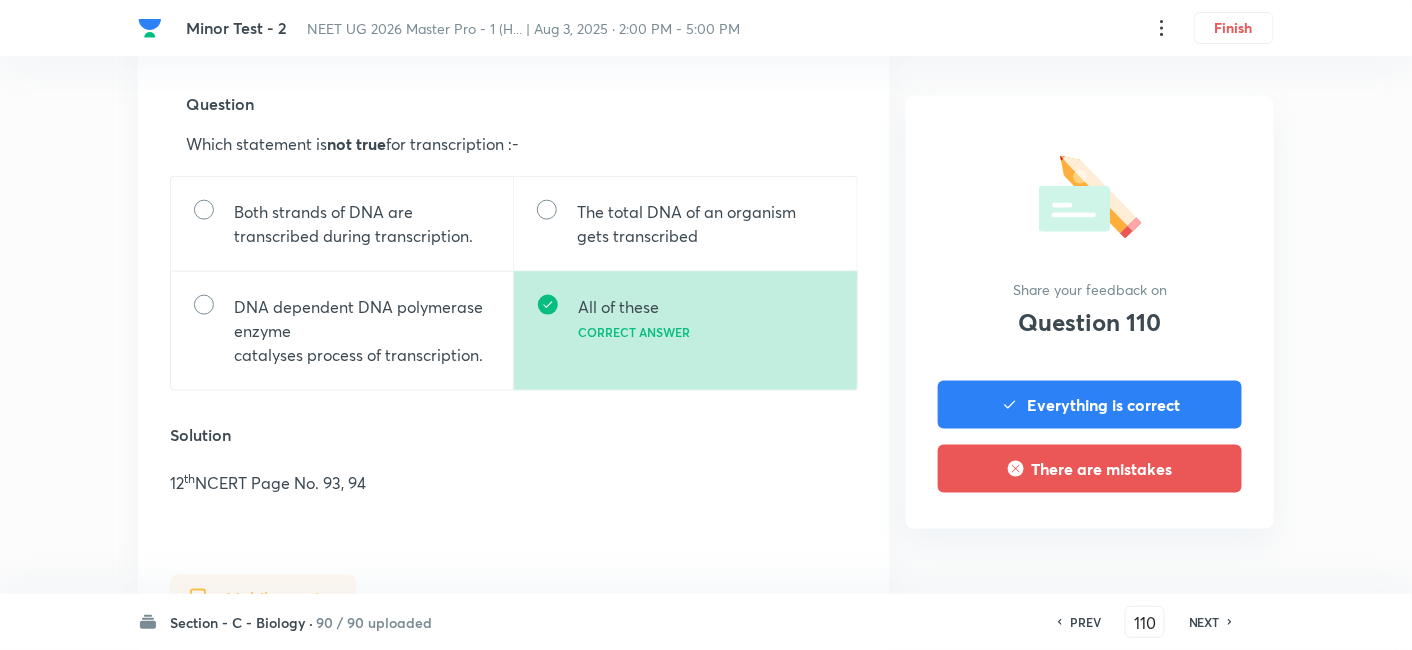 click on "Solution 12 th  NCERT Page No. 93, 94" at bounding box center (514, 459) 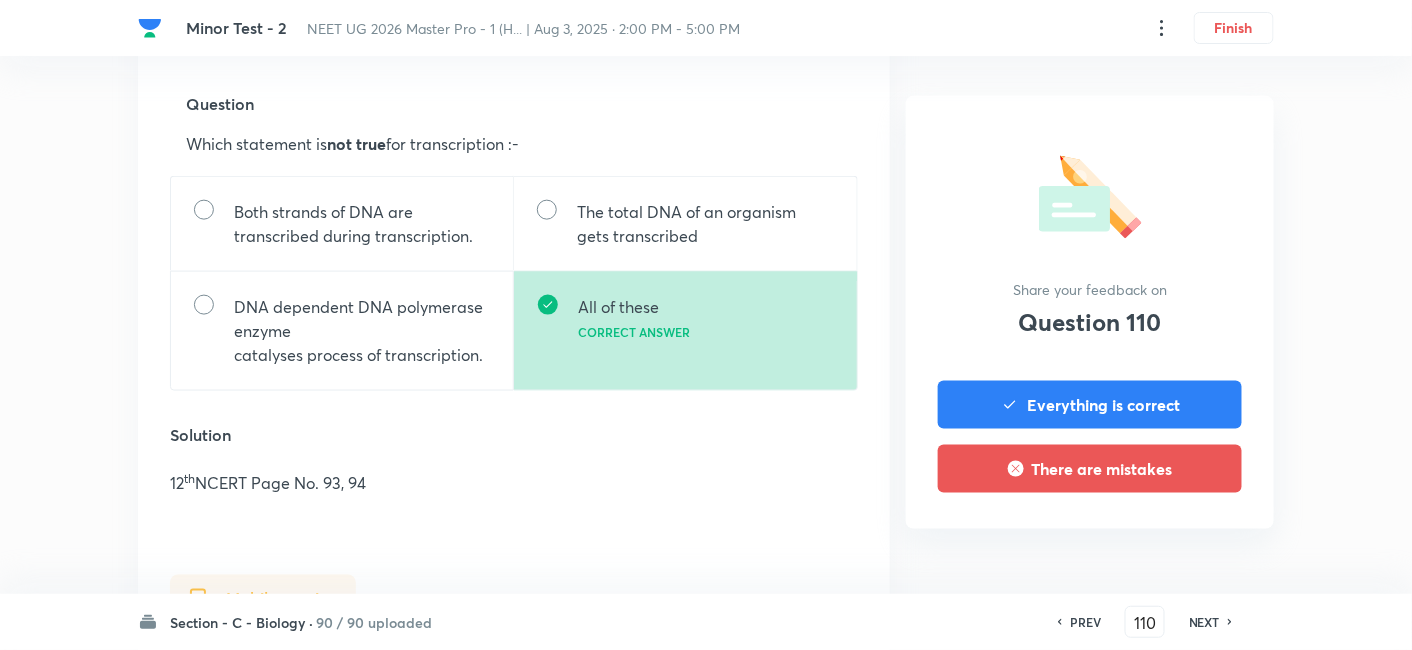click on "NEXT" at bounding box center (1204, 622) 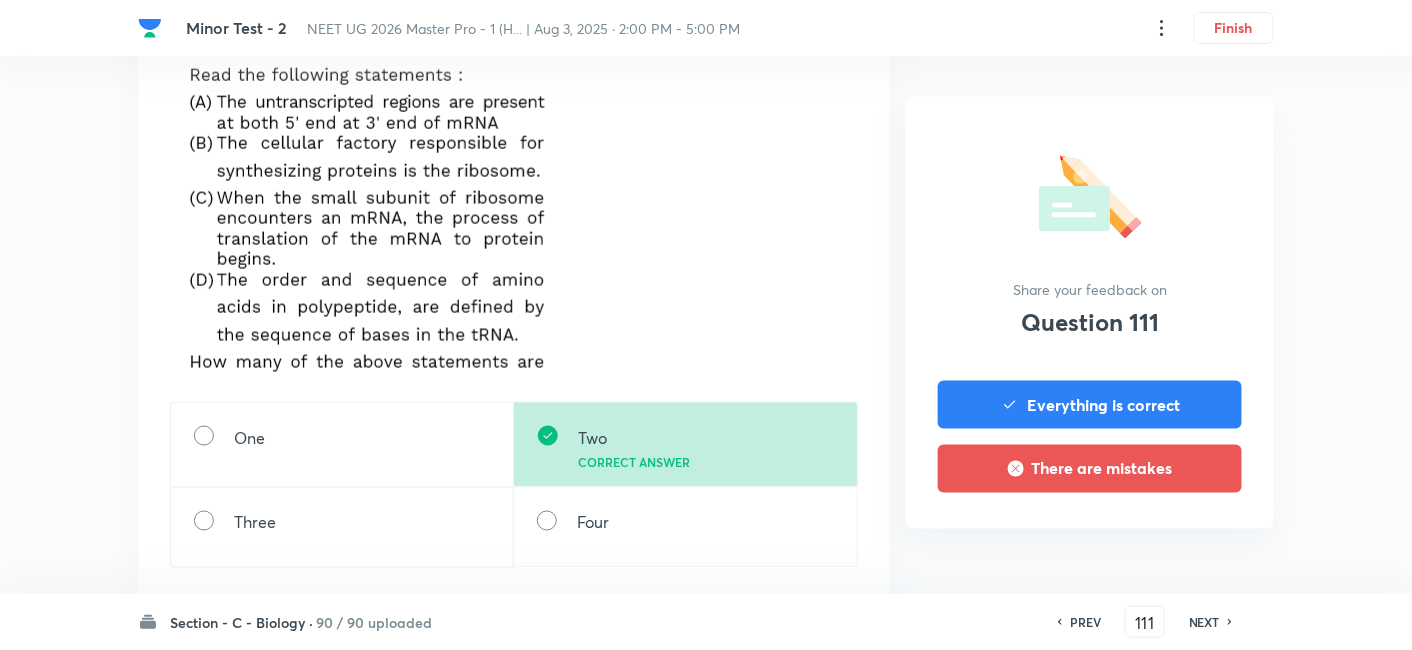 scroll, scrollTop: 734, scrollLeft: 0, axis: vertical 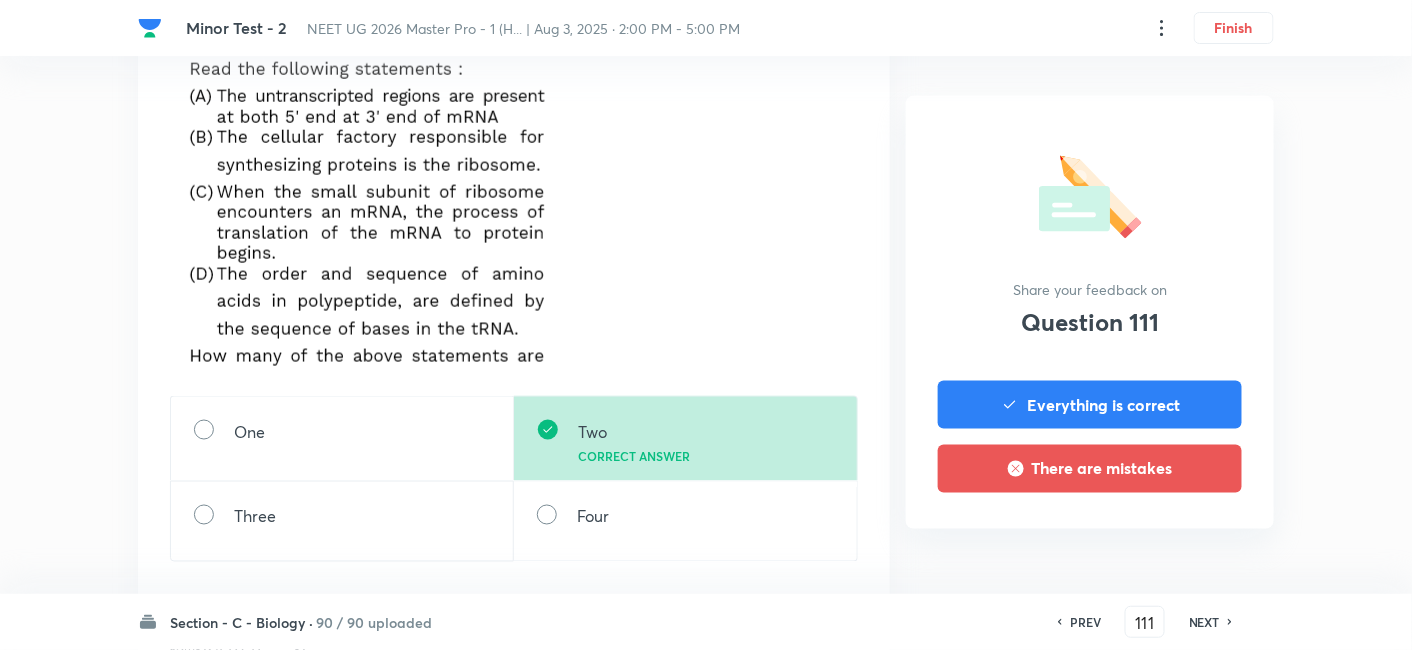 click on "NEXT" at bounding box center [1204, 622] 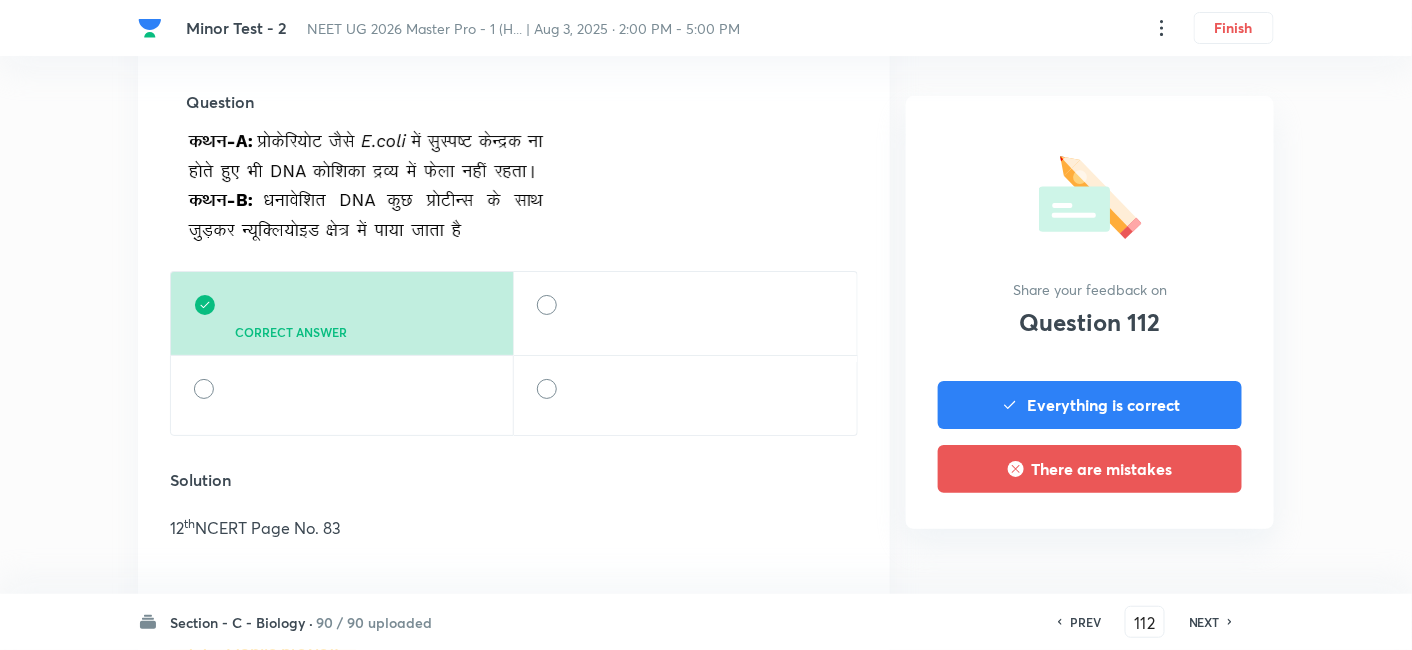 scroll, scrollTop: 2188, scrollLeft: 0, axis: vertical 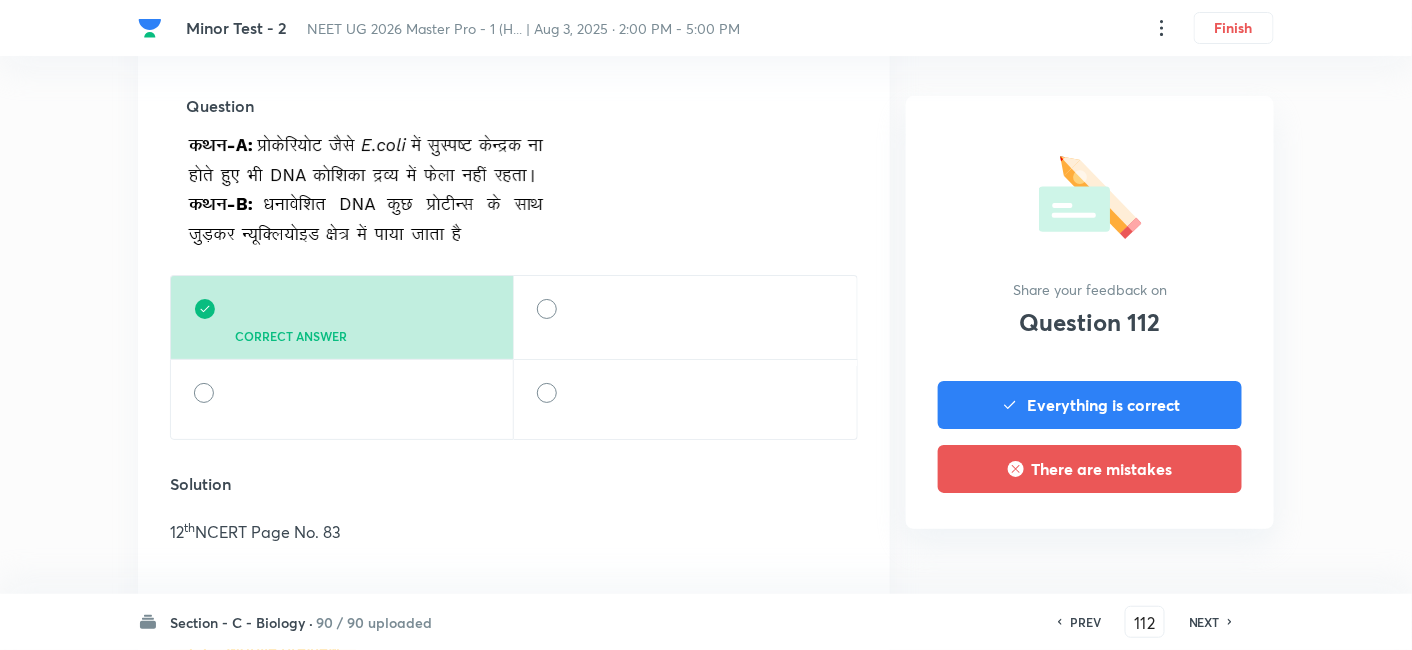 click on "NEXT" at bounding box center (1204, 622) 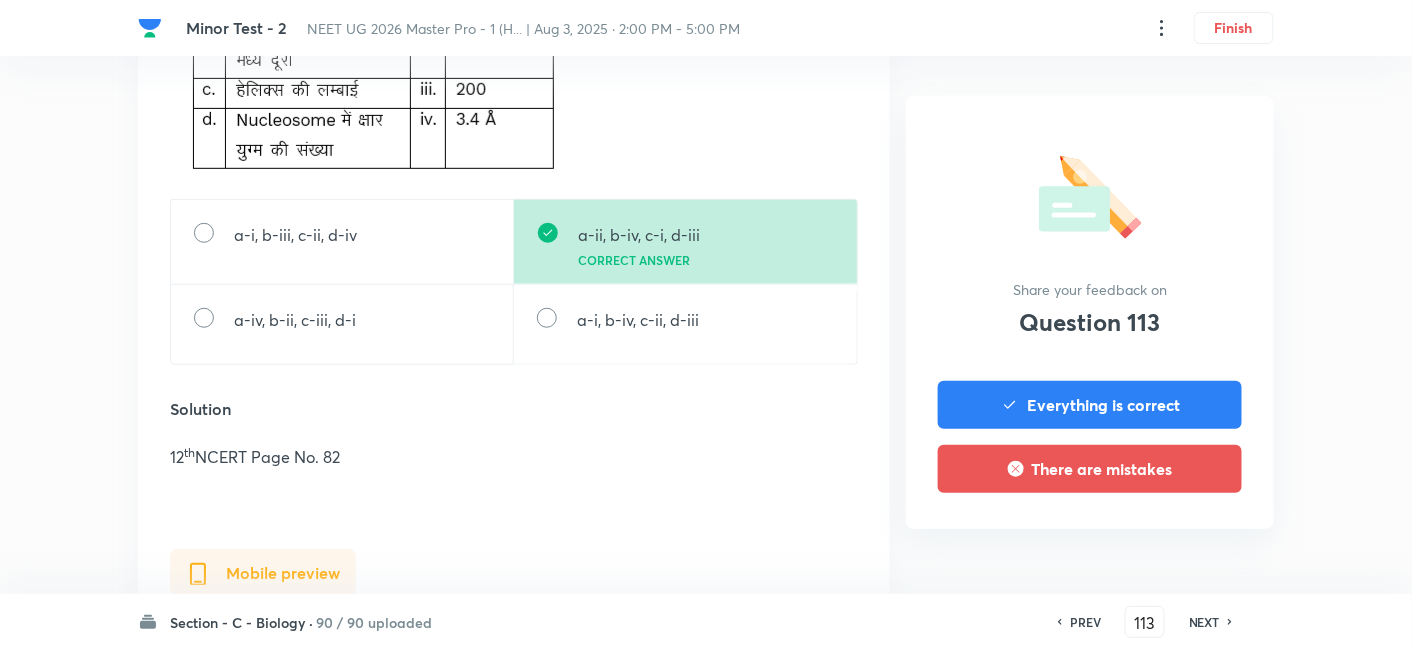 scroll, scrollTop: 2680, scrollLeft: 0, axis: vertical 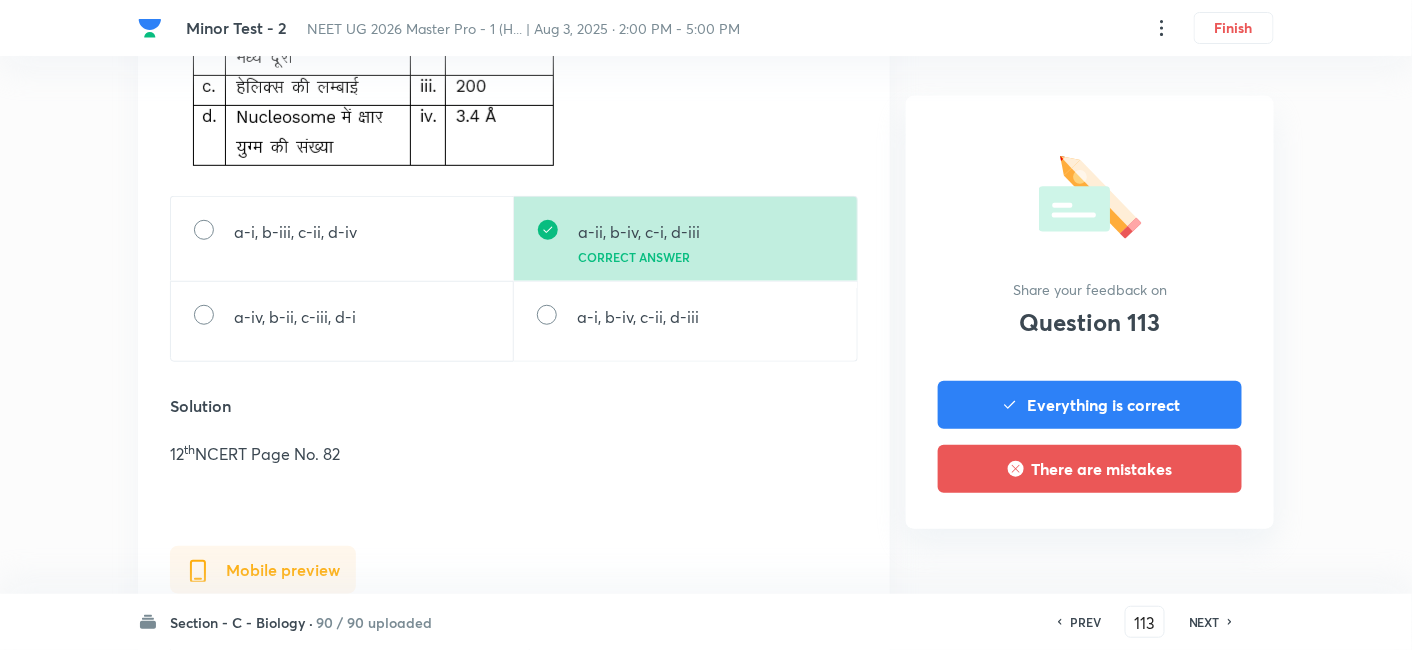click on "NEXT" at bounding box center [1204, 622] 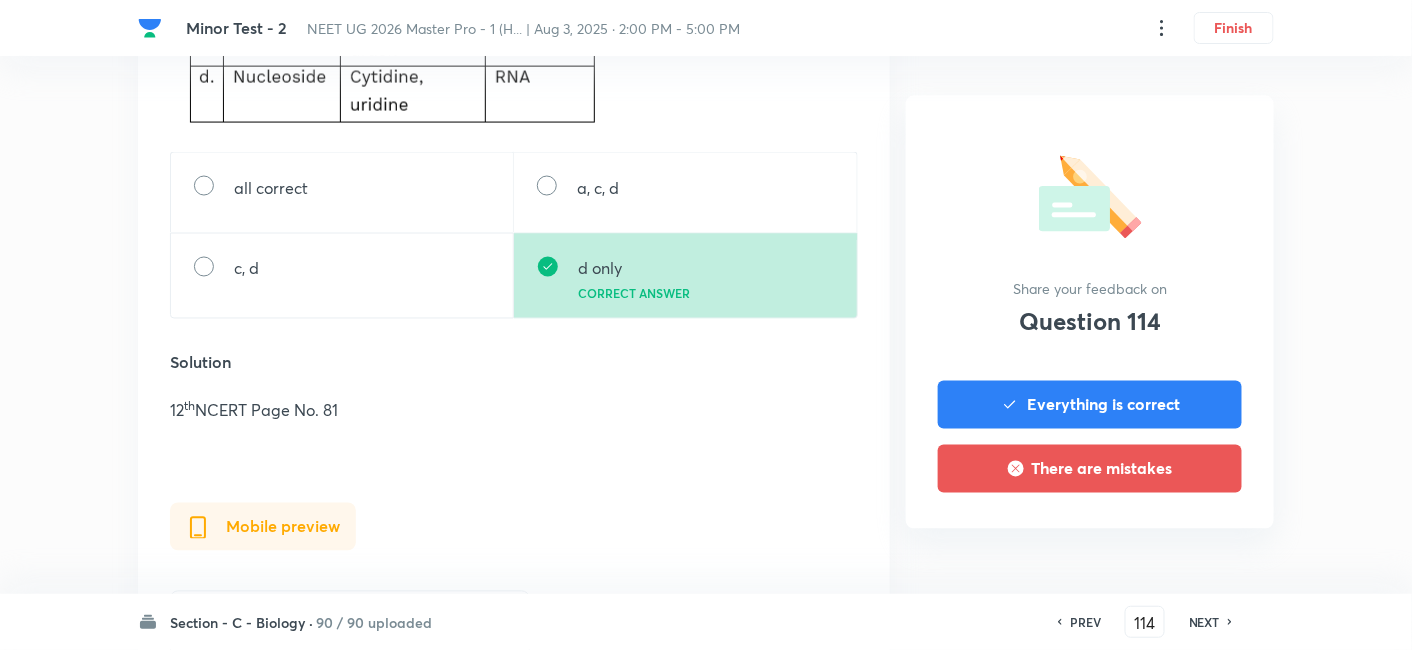 scroll, scrollTop: 992, scrollLeft: 0, axis: vertical 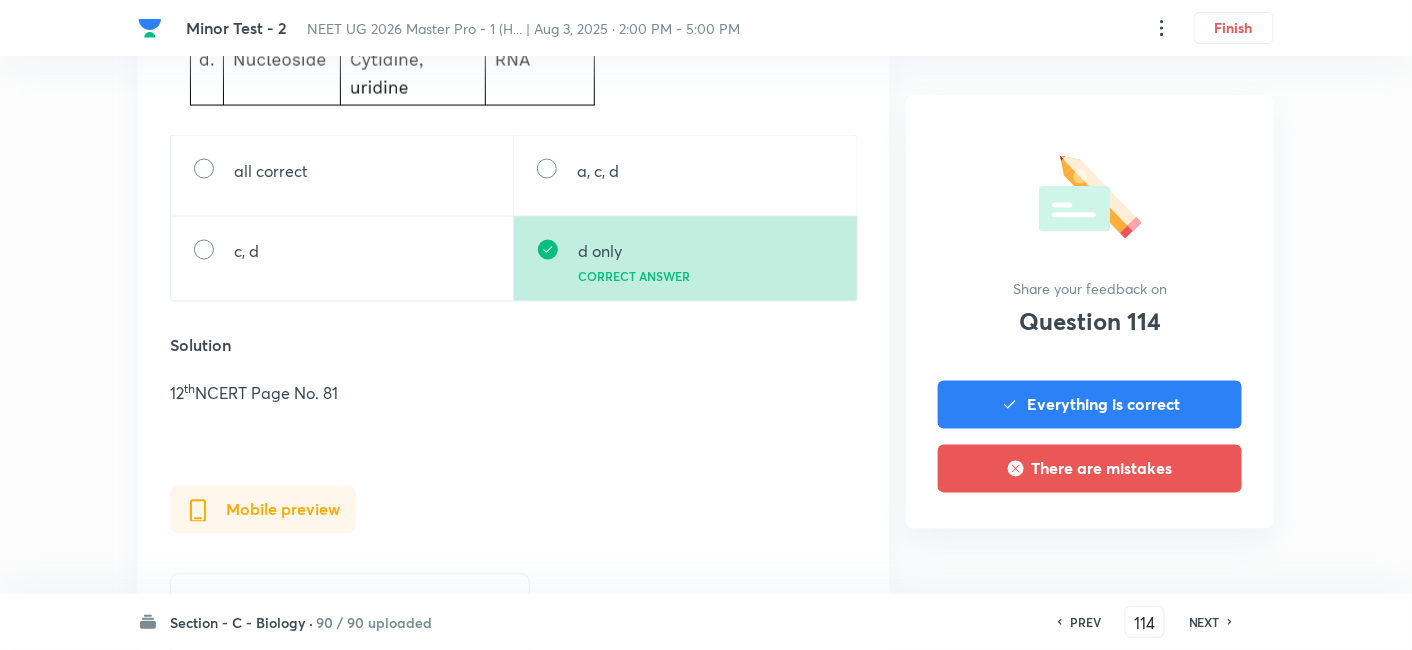 click on "NEXT" at bounding box center [1204, 622] 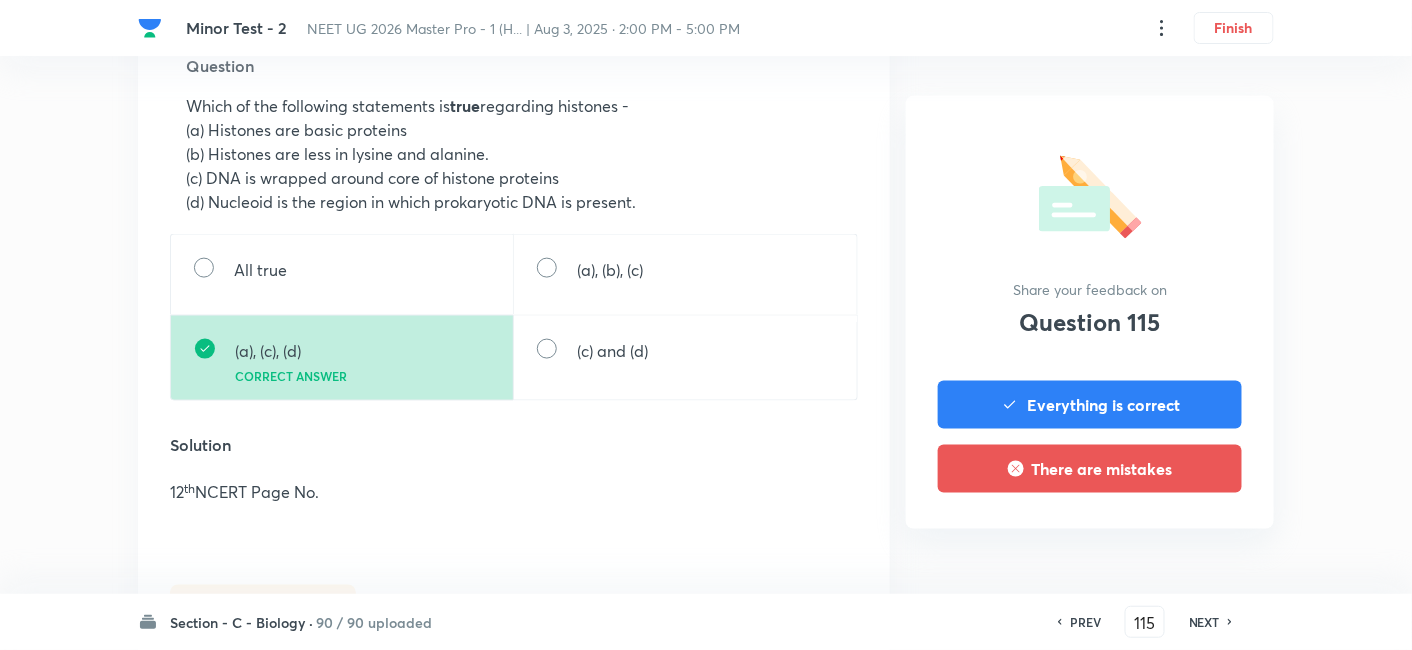 scroll, scrollTop: 700, scrollLeft: 0, axis: vertical 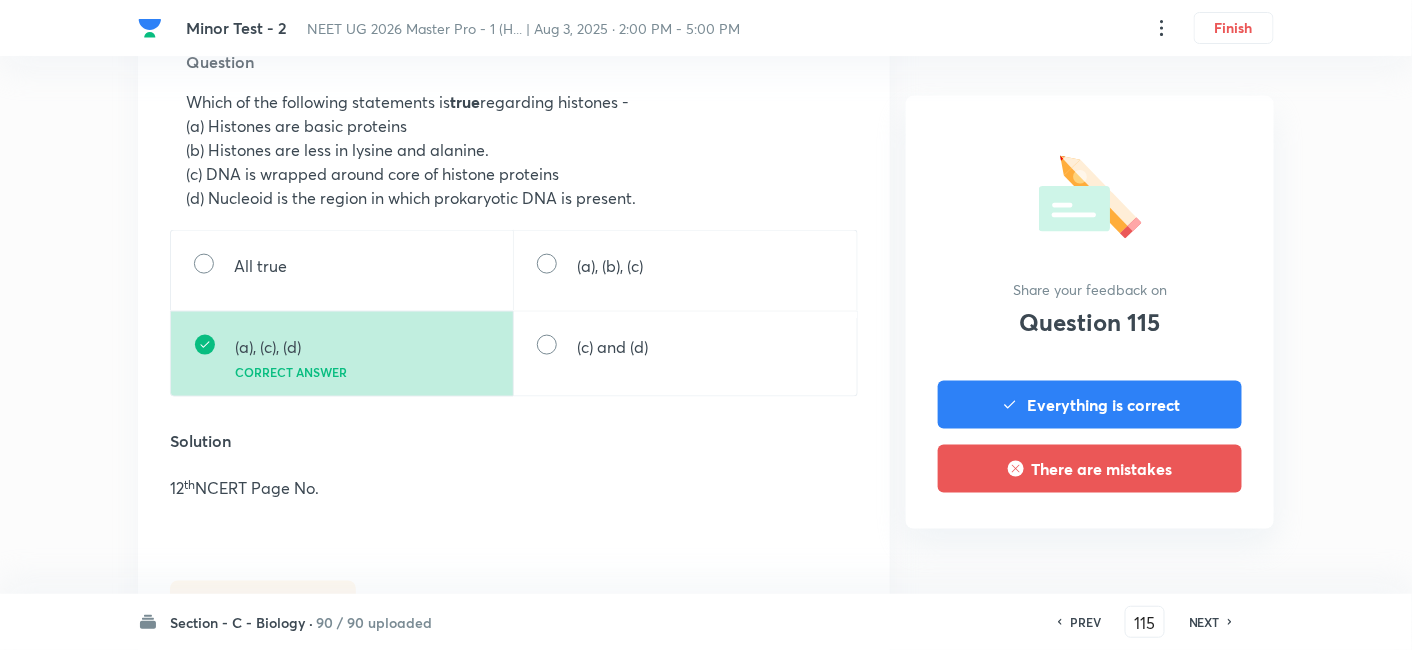 click on "NEXT" at bounding box center [1204, 622] 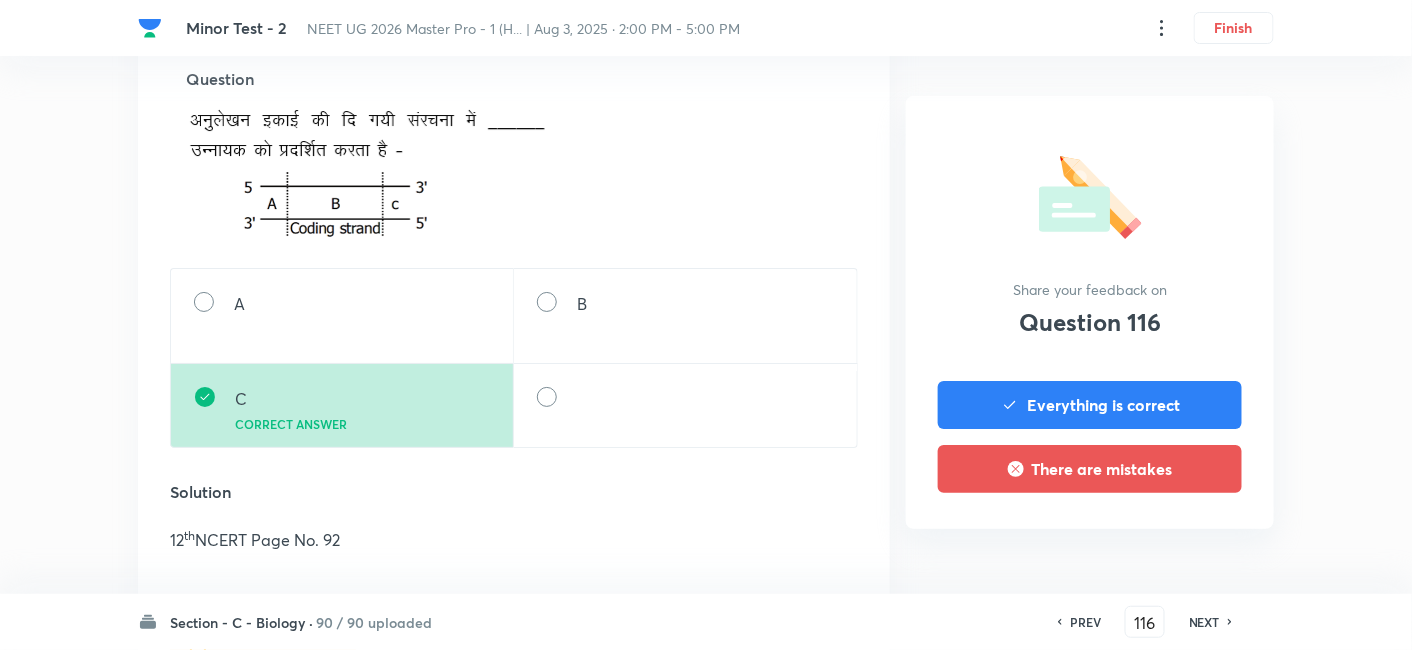 scroll, scrollTop: 2212, scrollLeft: 0, axis: vertical 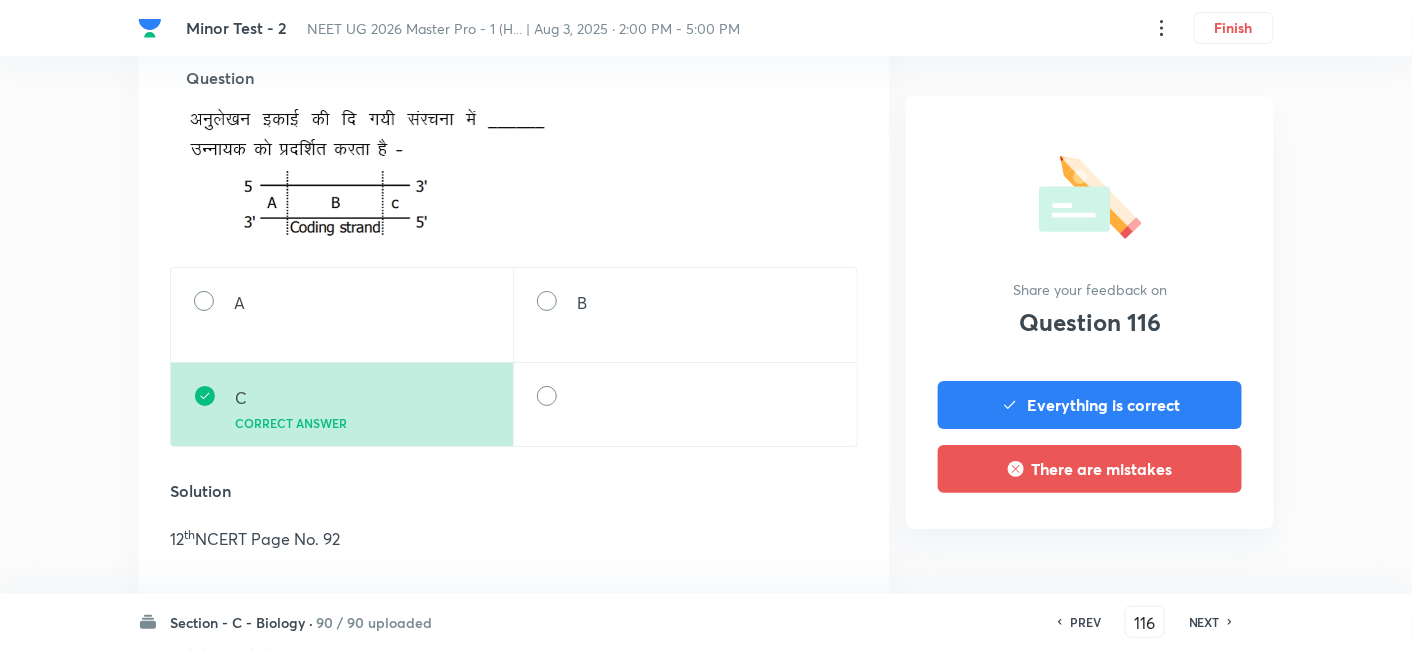 click on "NEXT" at bounding box center (1204, 622) 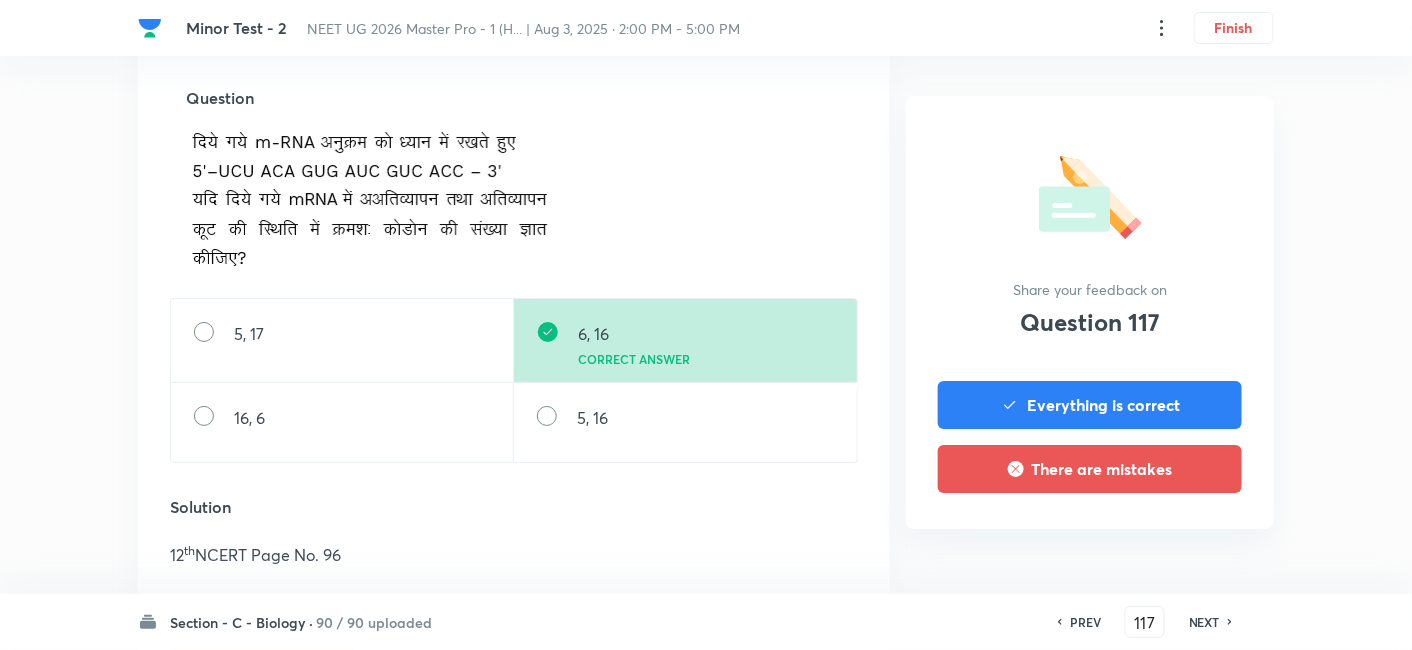 scroll, scrollTop: 2150, scrollLeft: 0, axis: vertical 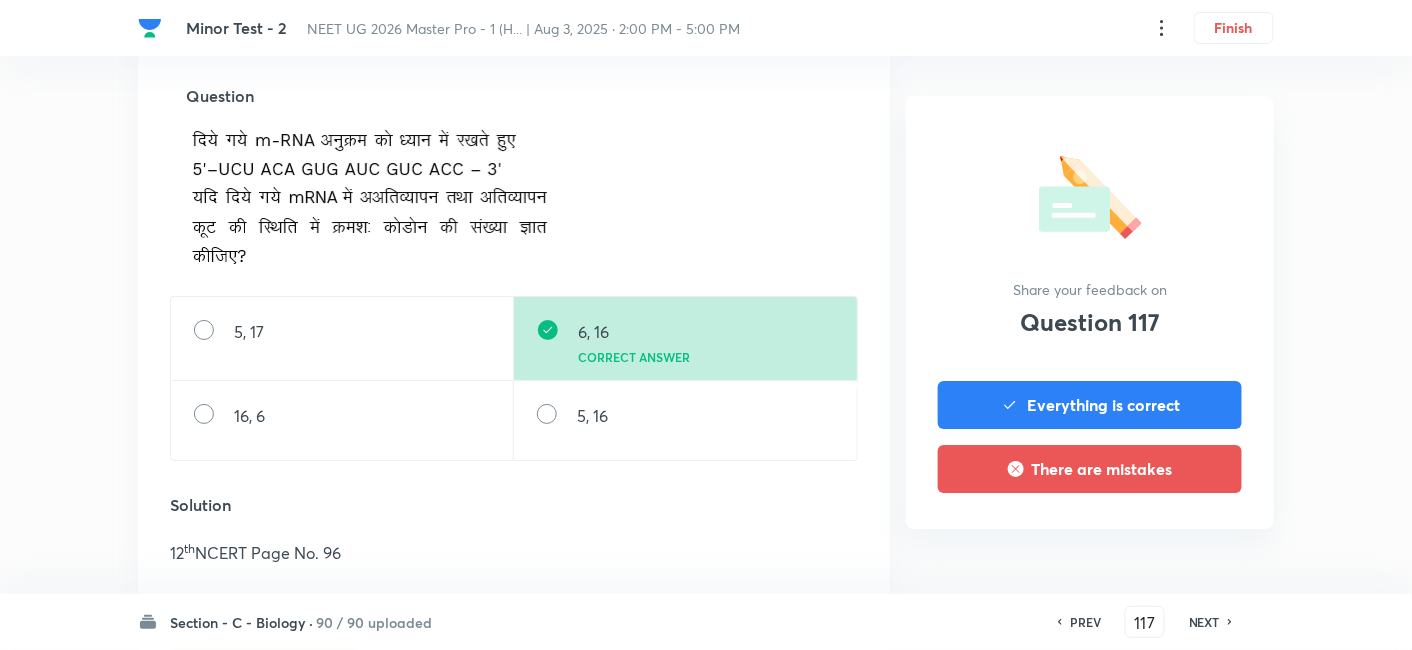 click on "NEXT" at bounding box center (1204, 622) 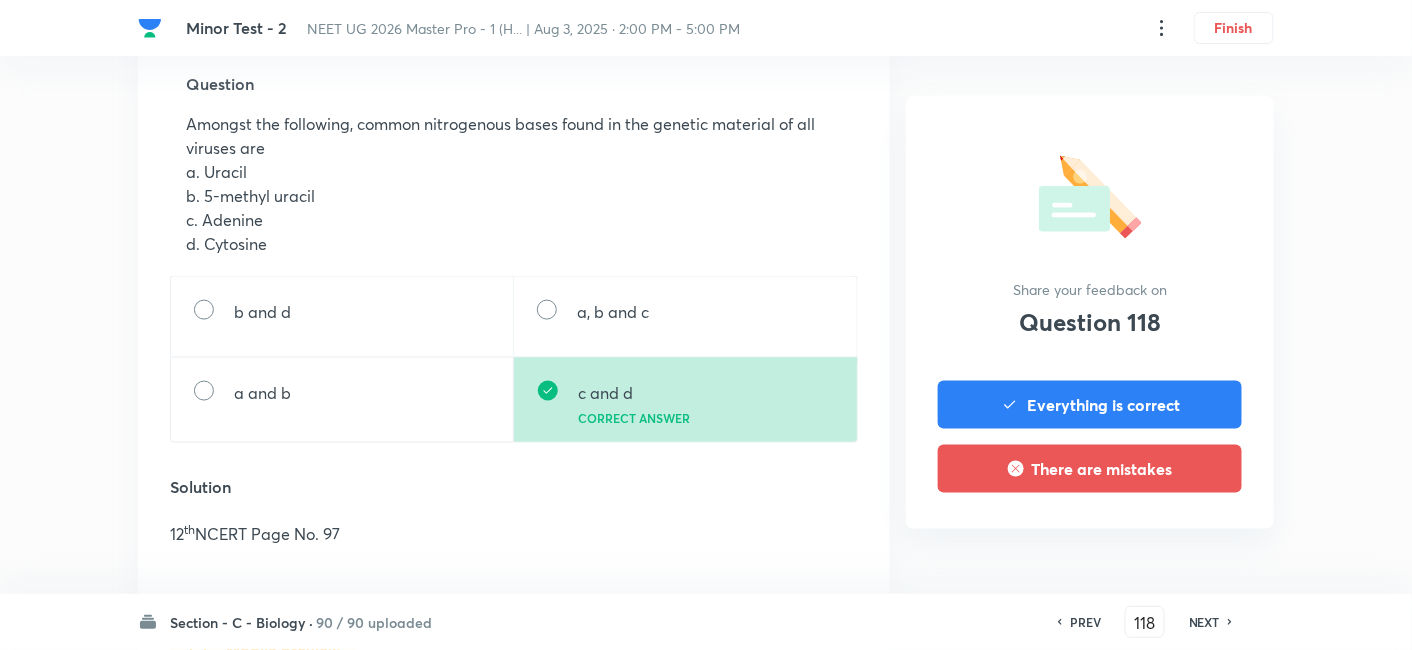 scroll, scrollTop: 677, scrollLeft: 0, axis: vertical 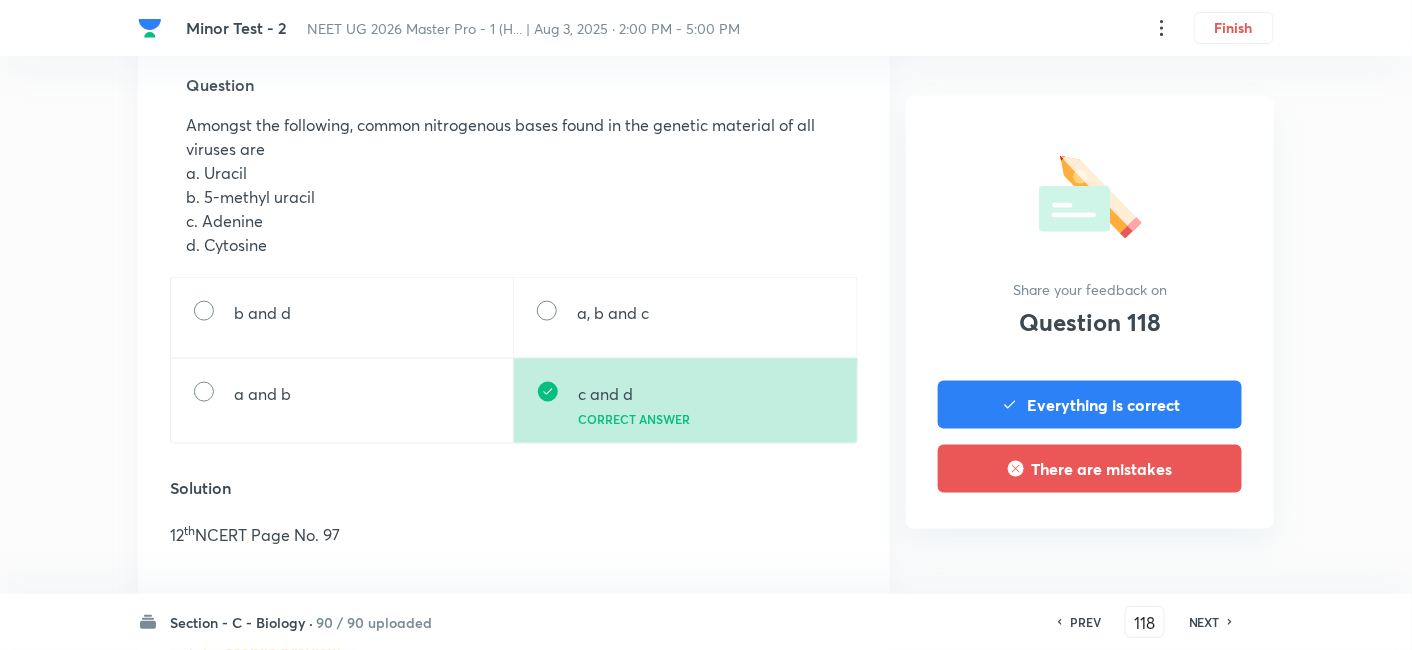 click on "NEXT" at bounding box center (1204, 622) 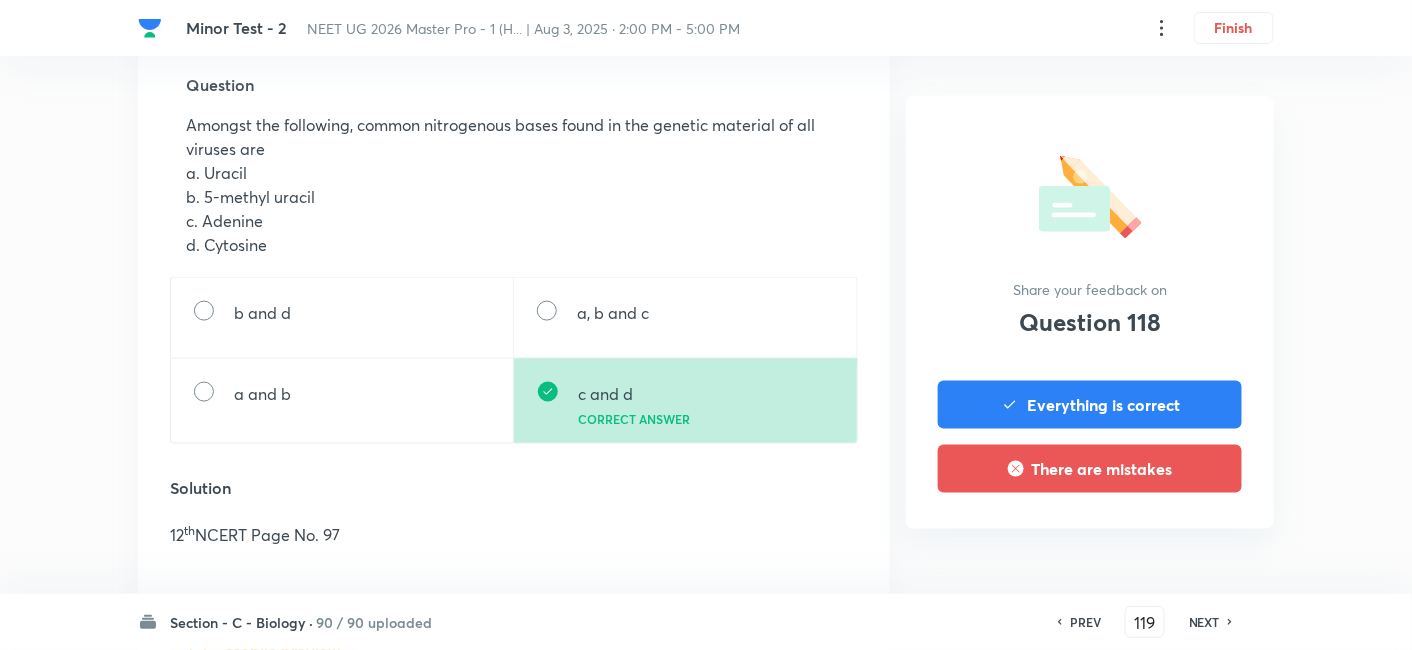 scroll, scrollTop: 0, scrollLeft: 0, axis: both 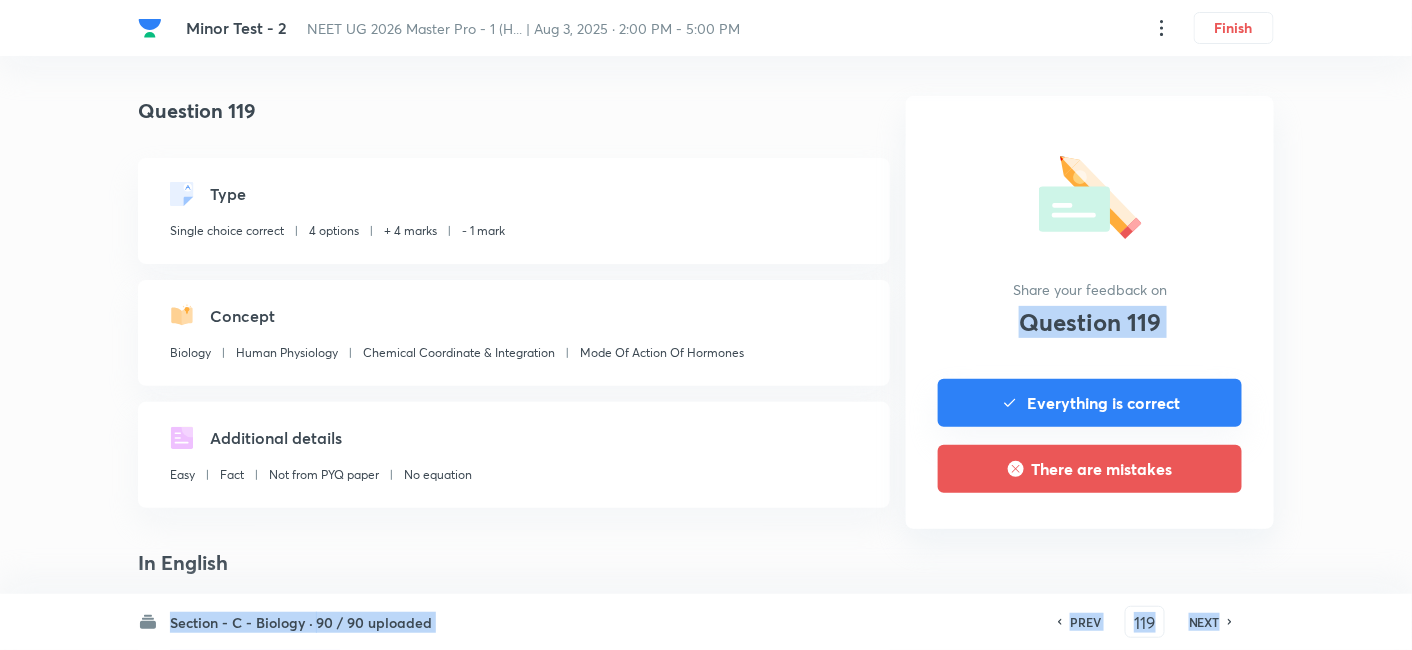 drag, startPoint x: 1217, startPoint y: 628, endPoint x: 1208, endPoint y: 407, distance: 221.18318 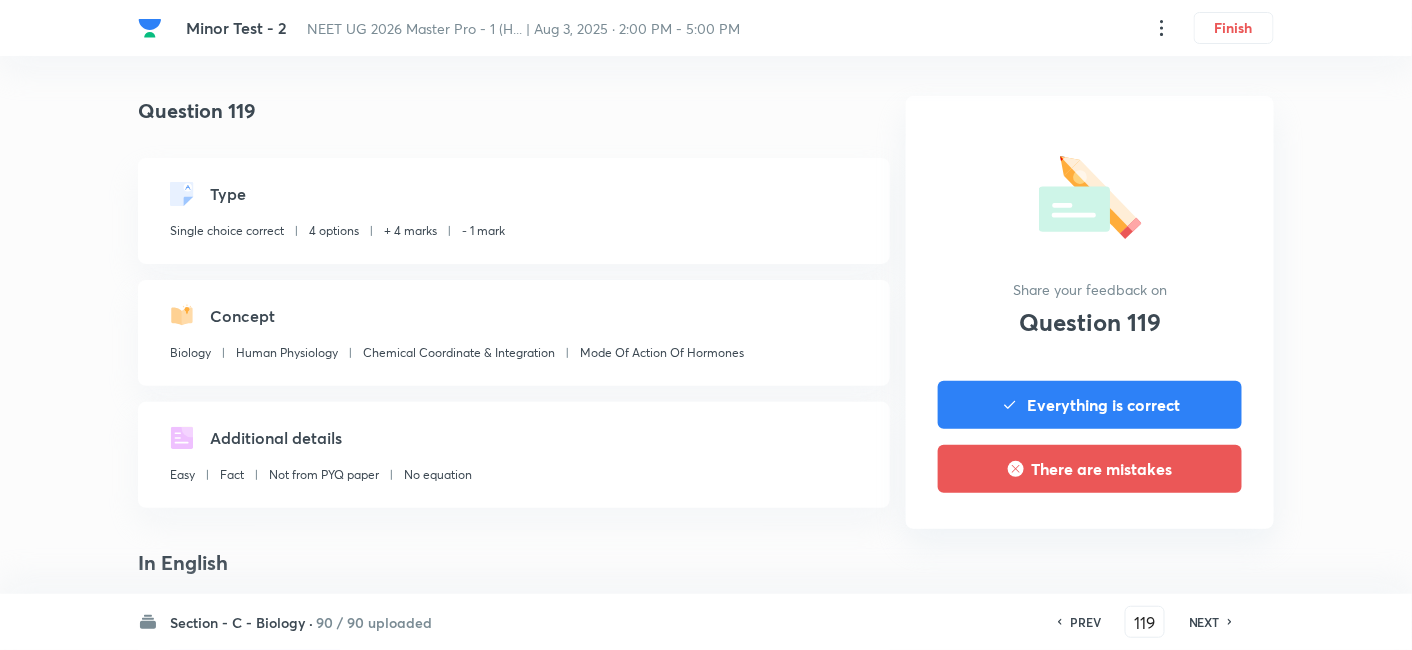 click on "Additional details Easy Fact Not from PYQ paper No equation" at bounding box center [514, 455] 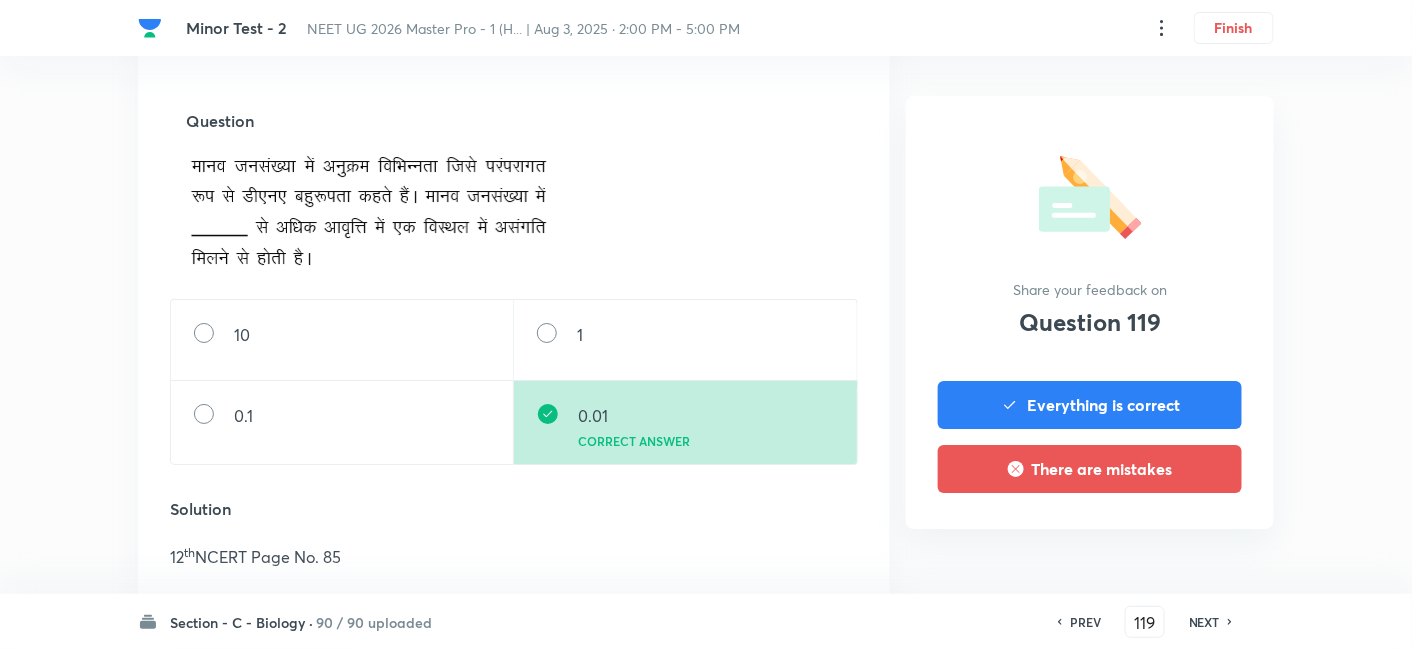 scroll, scrollTop: 2042, scrollLeft: 0, axis: vertical 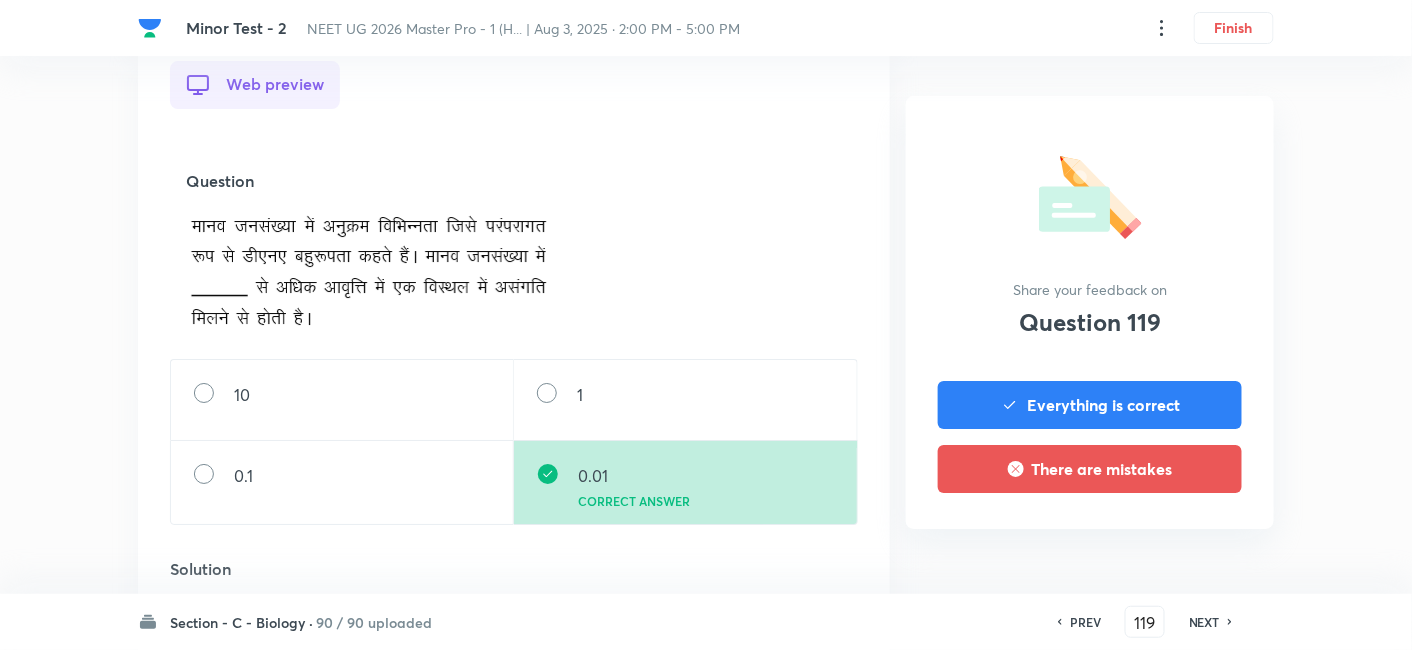click on "NEXT" at bounding box center [1204, 622] 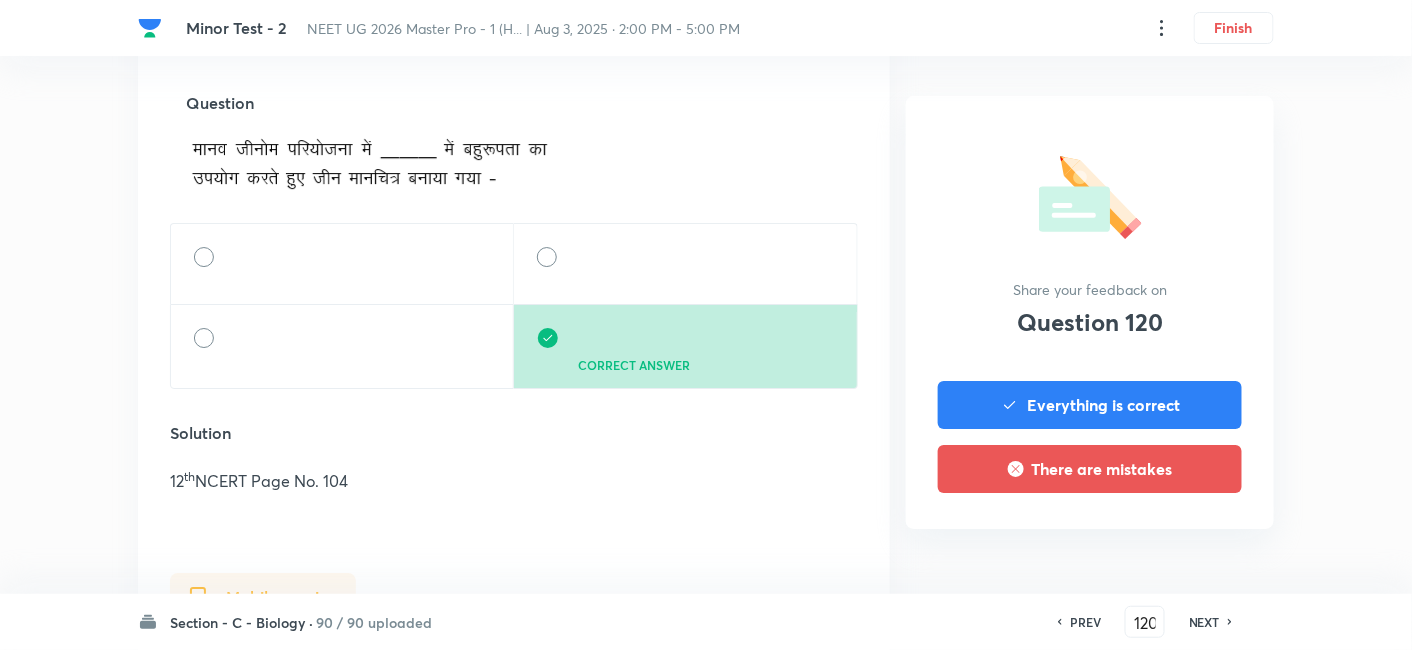 scroll, scrollTop: 2002, scrollLeft: 0, axis: vertical 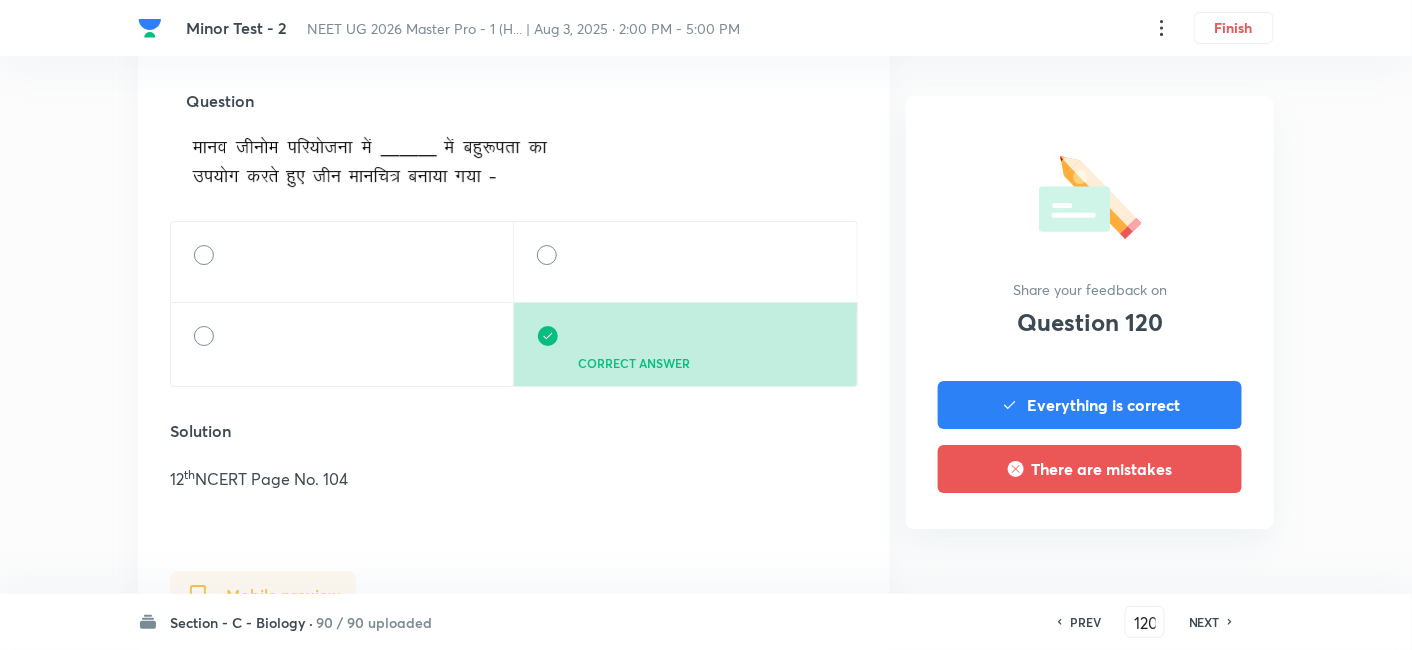 click on "NEXT" at bounding box center [1204, 622] 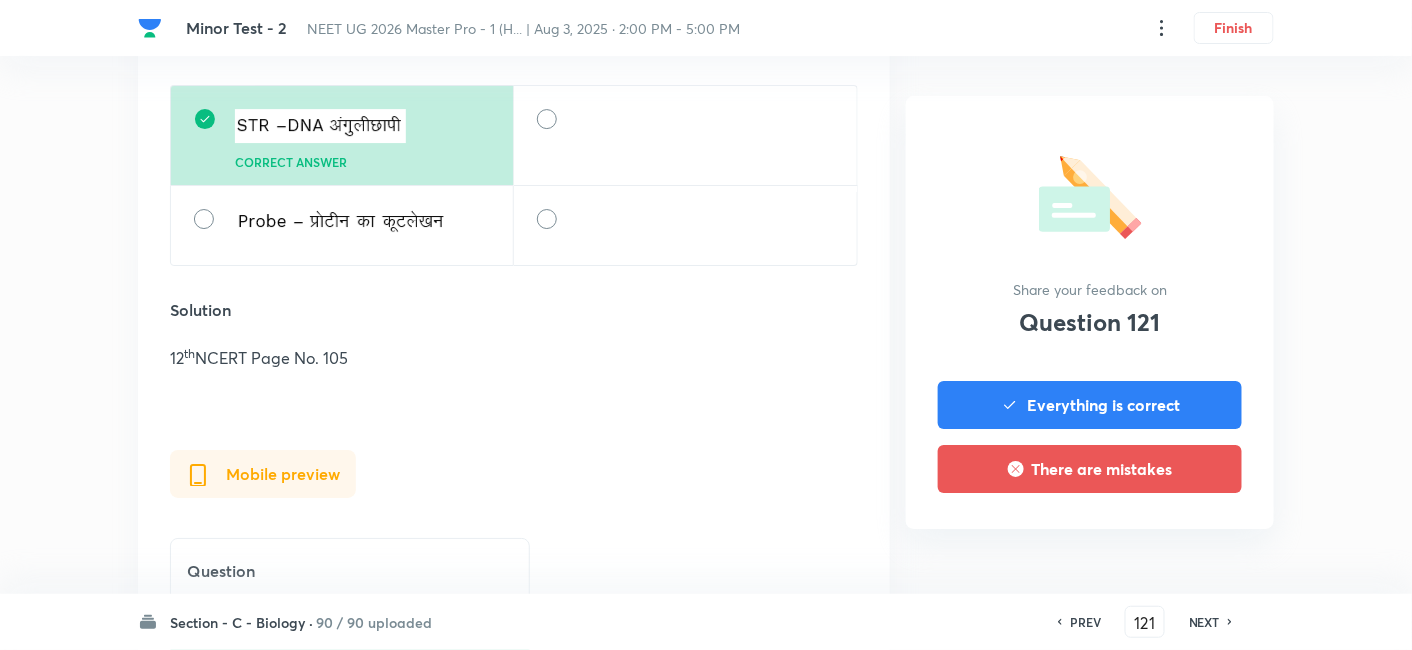 scroll, scrollTop: 2088, scrollLeft: 0, axis: vertical 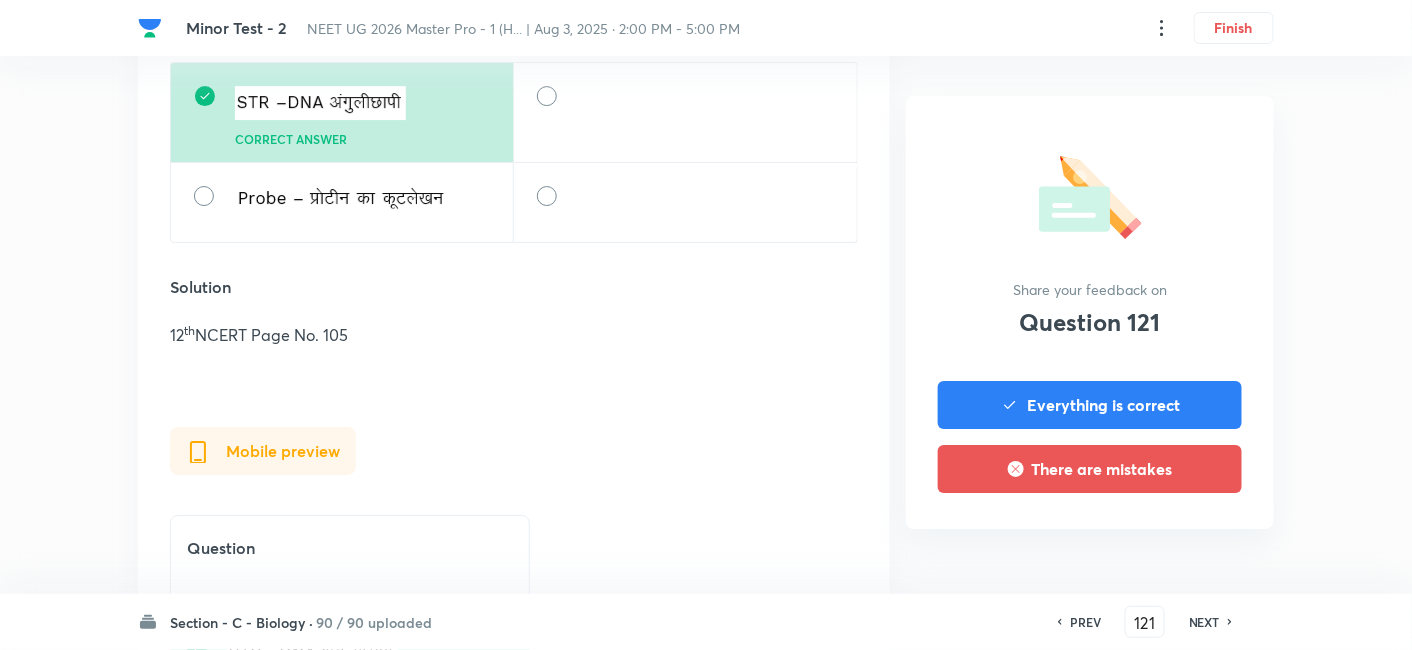 click on "NEXT" at bounding box center [1204, 622] 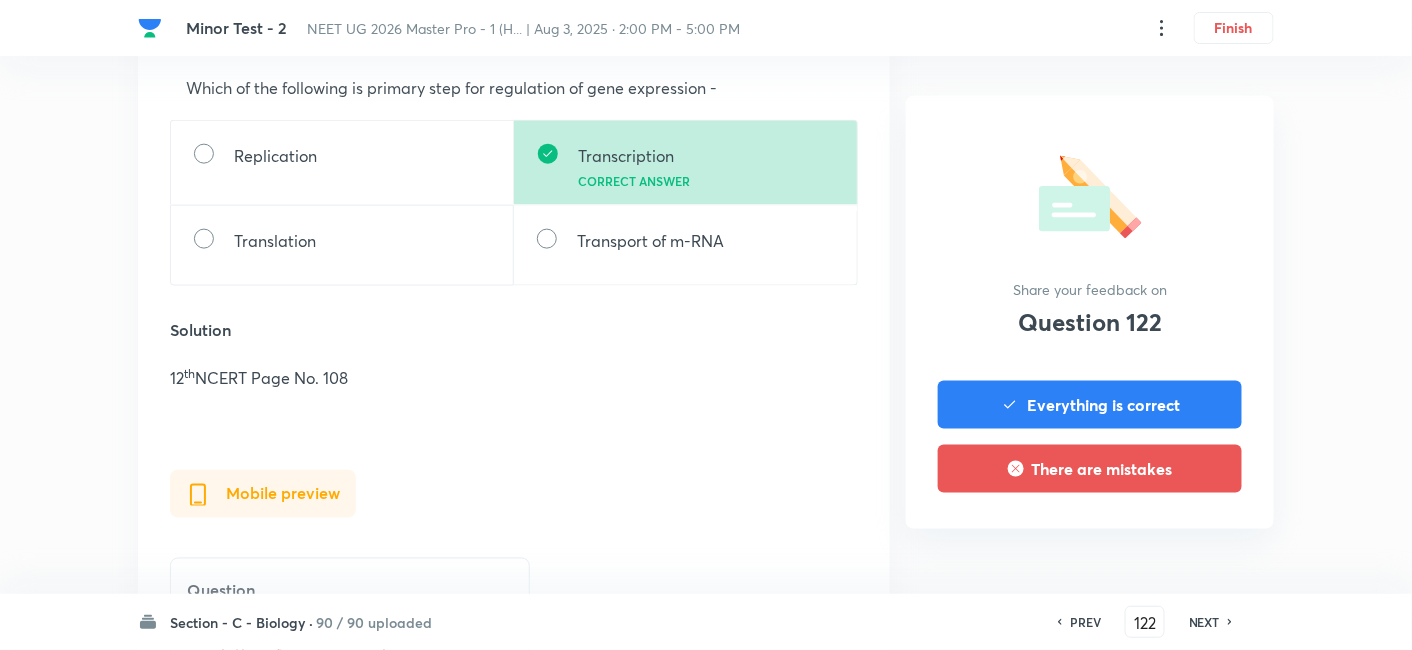 scroll, scrollTop: 691, scrollLeft: 0, axis: vertical 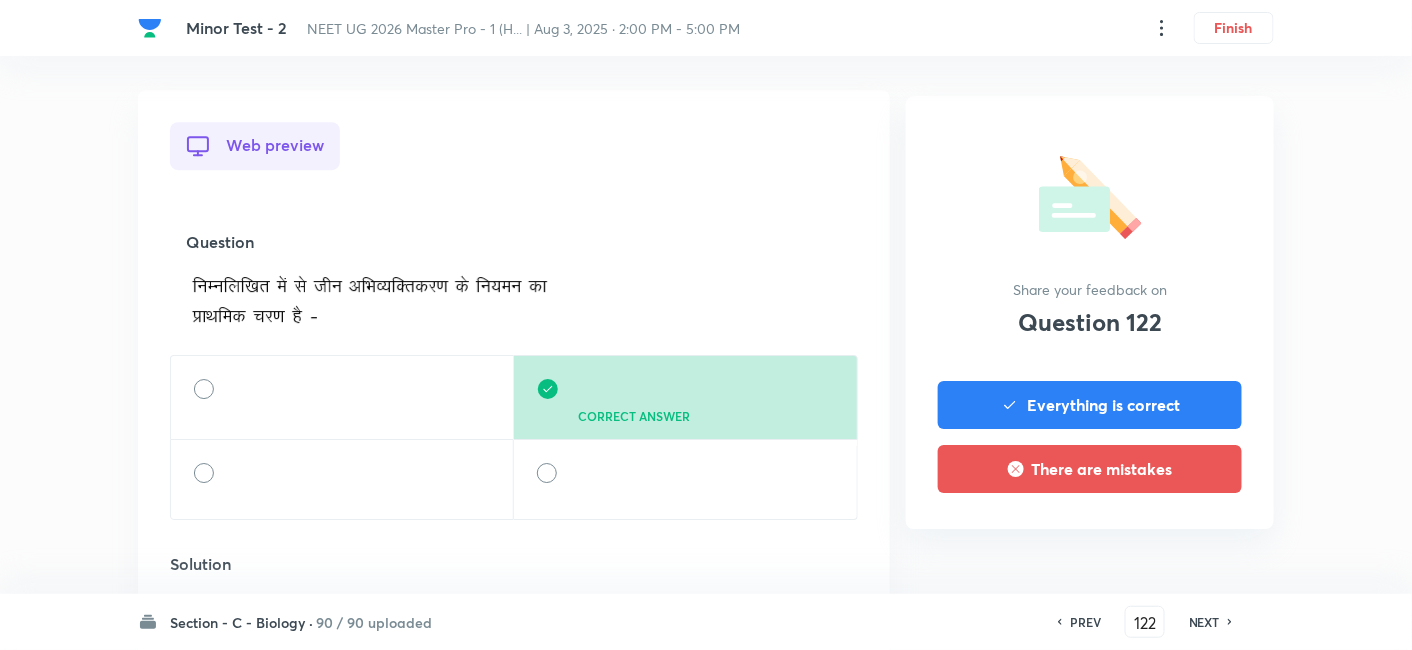 click on "NEXT" at bounding box center (1204, 622) 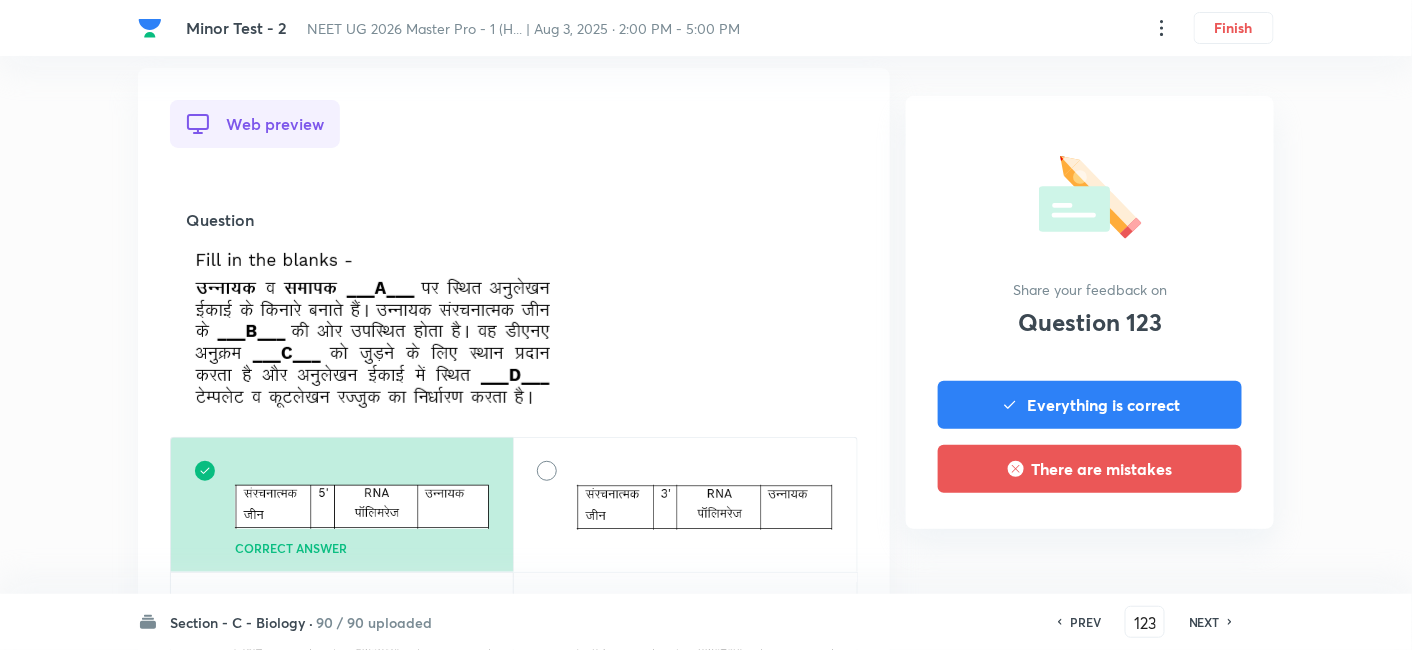 scroll, scrollTop: 2554, scrollLeft: 0, axis: vertical 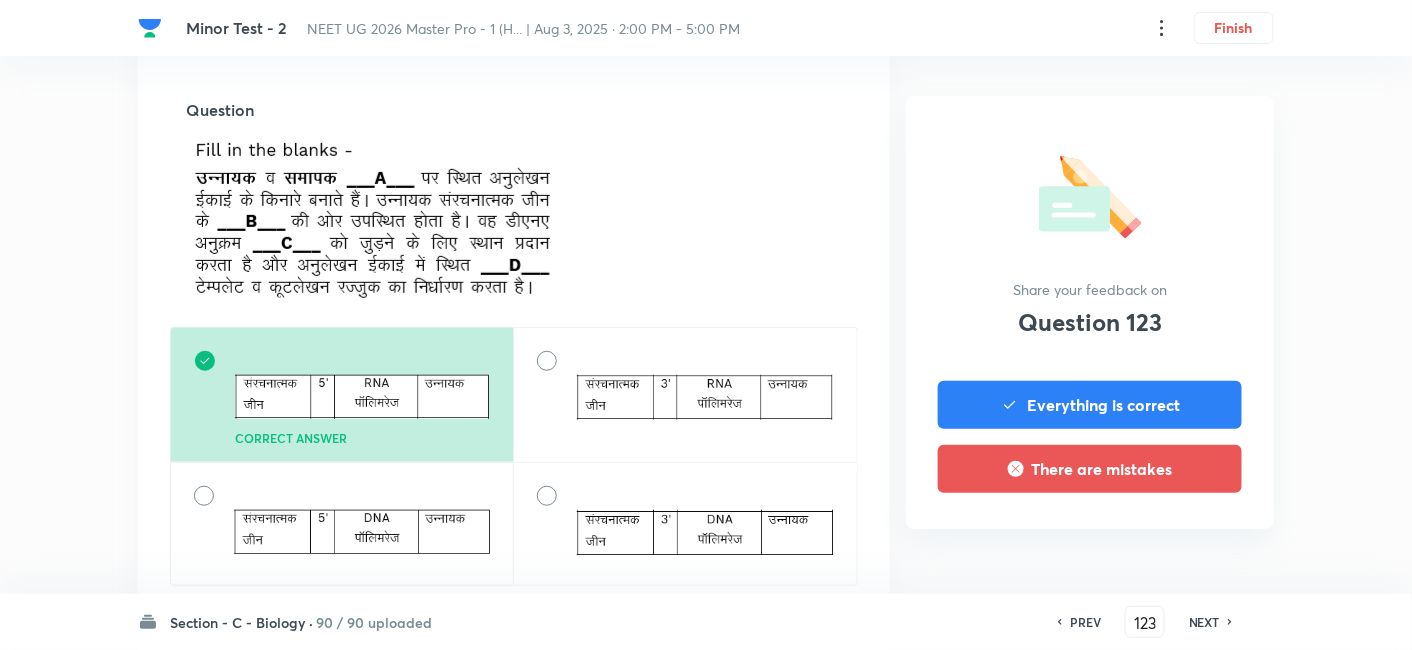 click on "NEXT" at bounding box center (1204, 622) 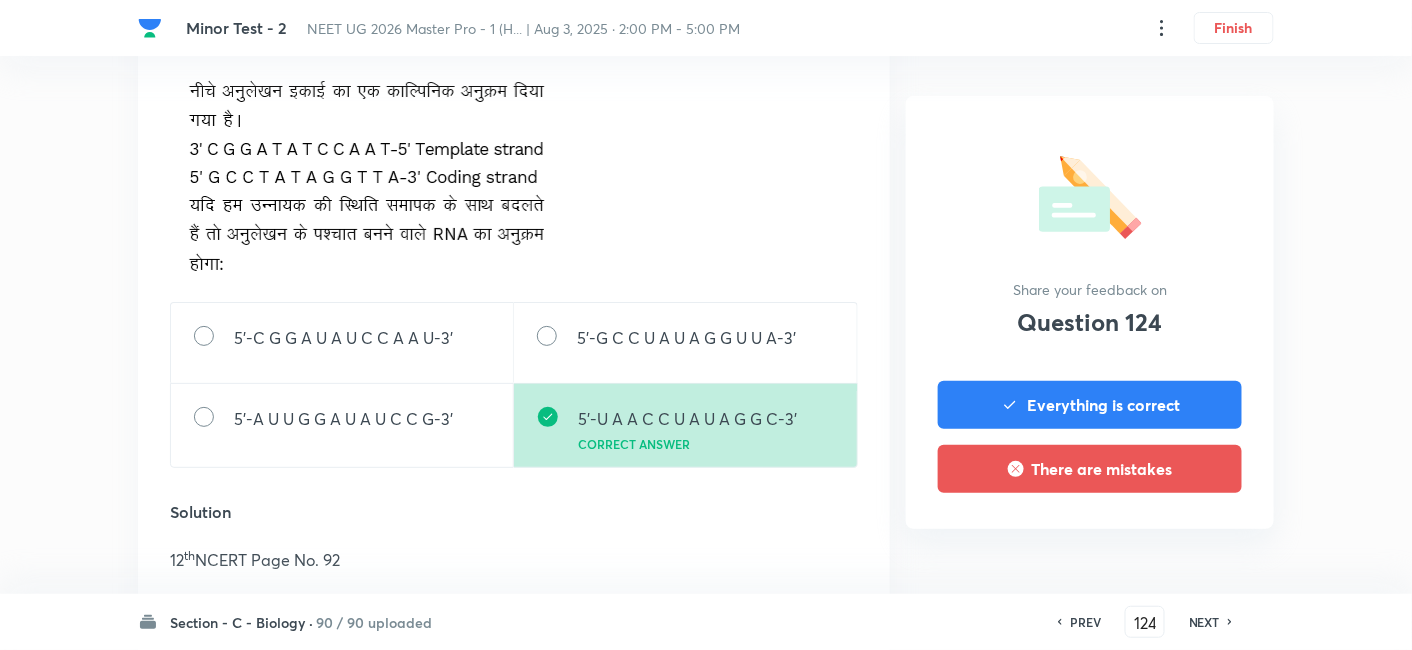 scroll, scrollTop: 2317, scrollLeft: 0, axis: vertical 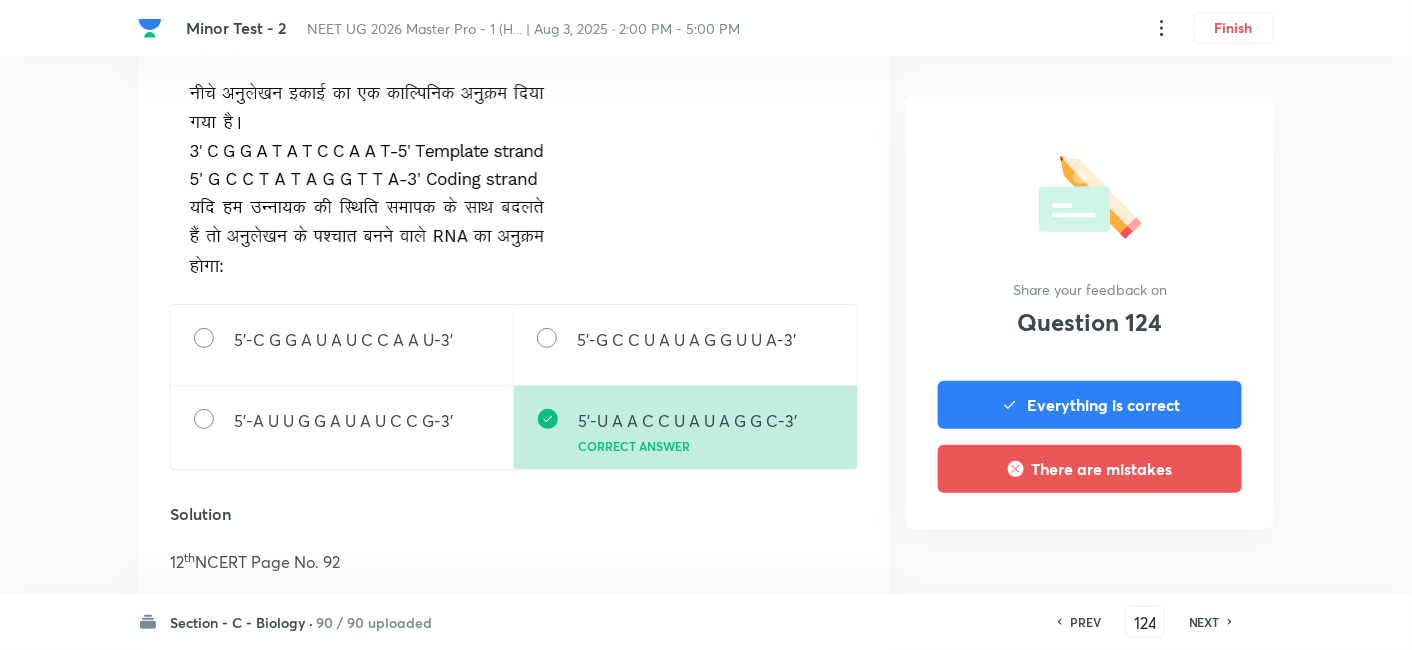click on "NEXT" at bounding box center [1204, 622] 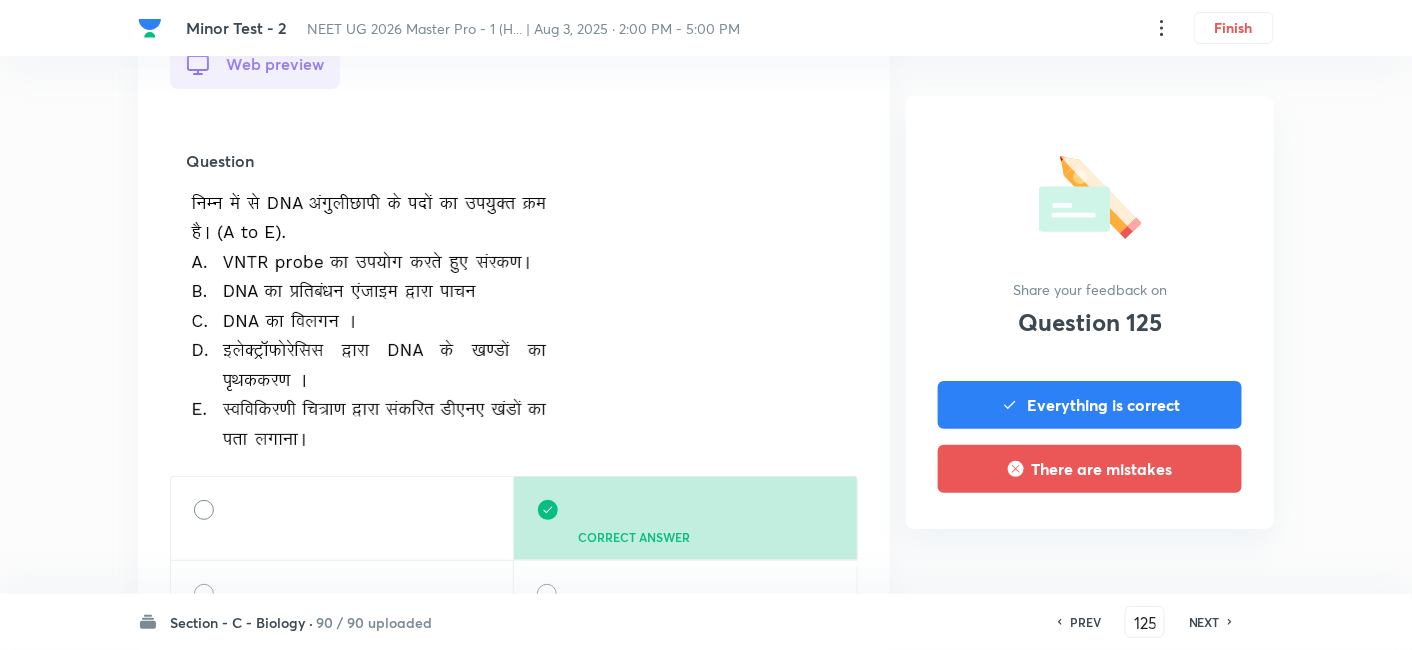 scroll, scrollTop: 2285, scrollLeft: 0, axis: vertical 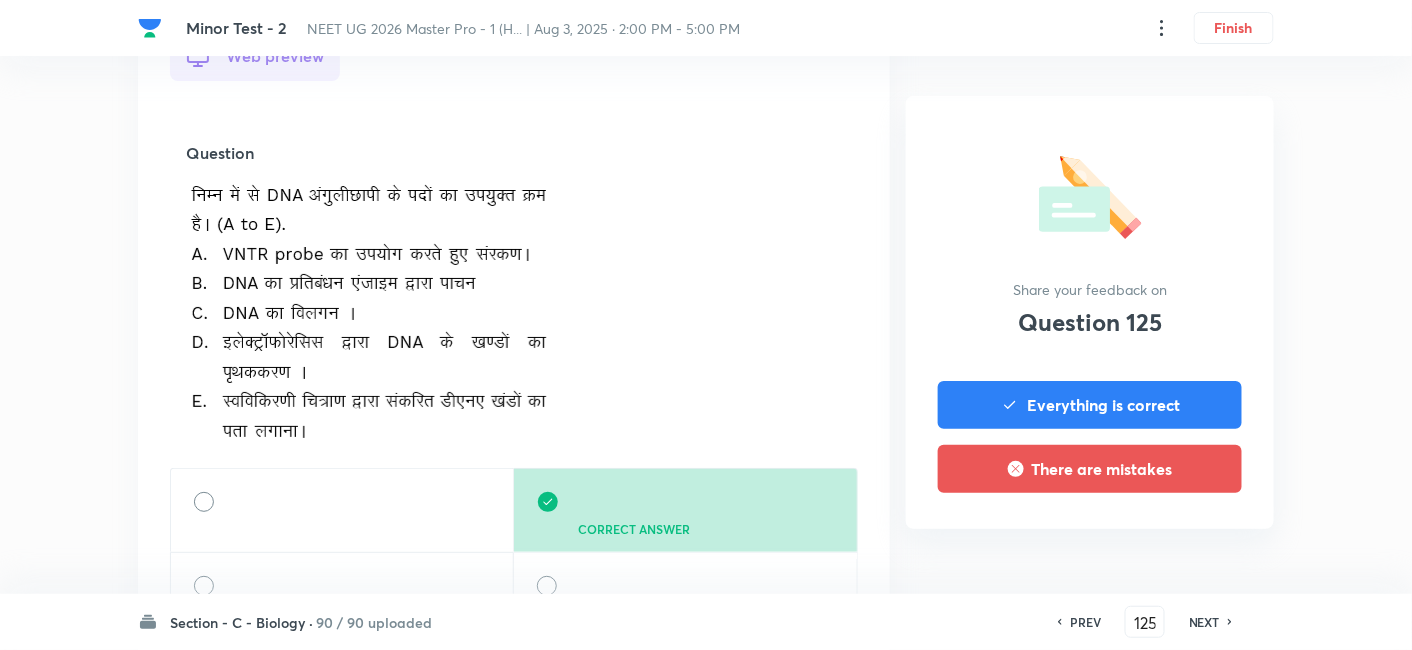 click on "NEXT" at bounding box center [1204, 622] 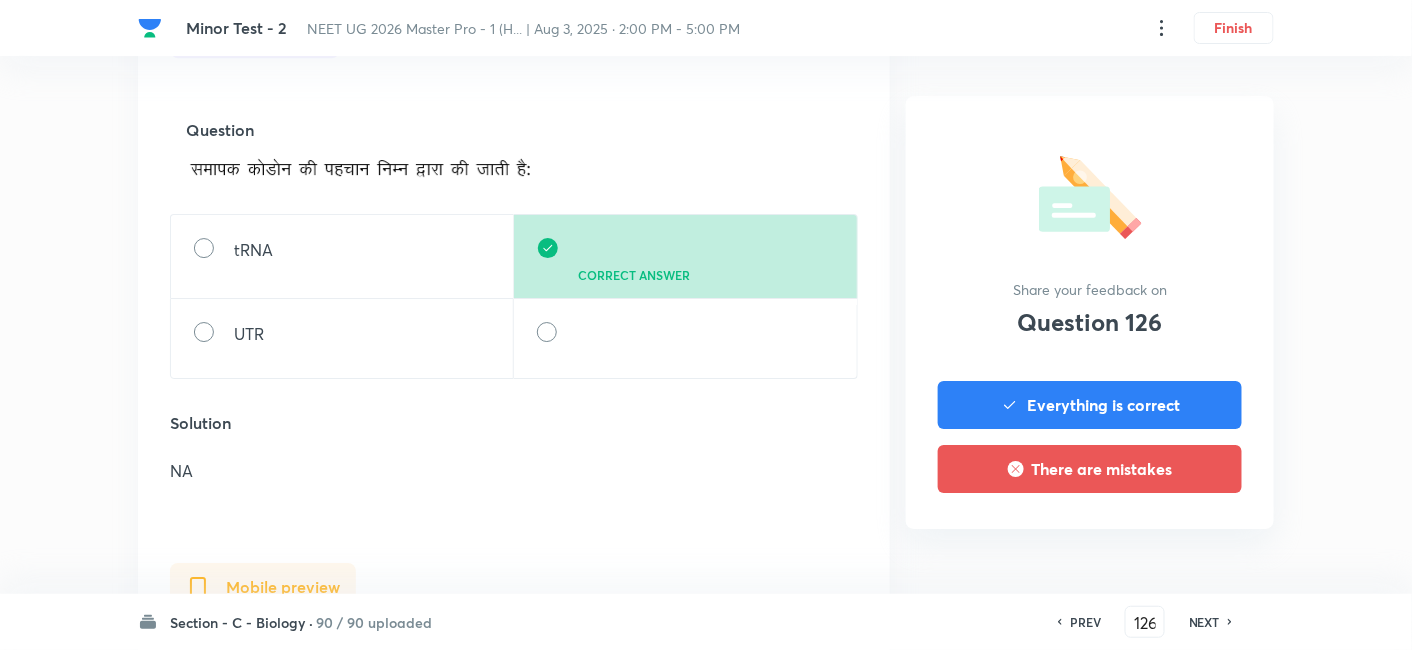 scroll, scrollTop: 1951, scrollLeft: 0, axis: vertical 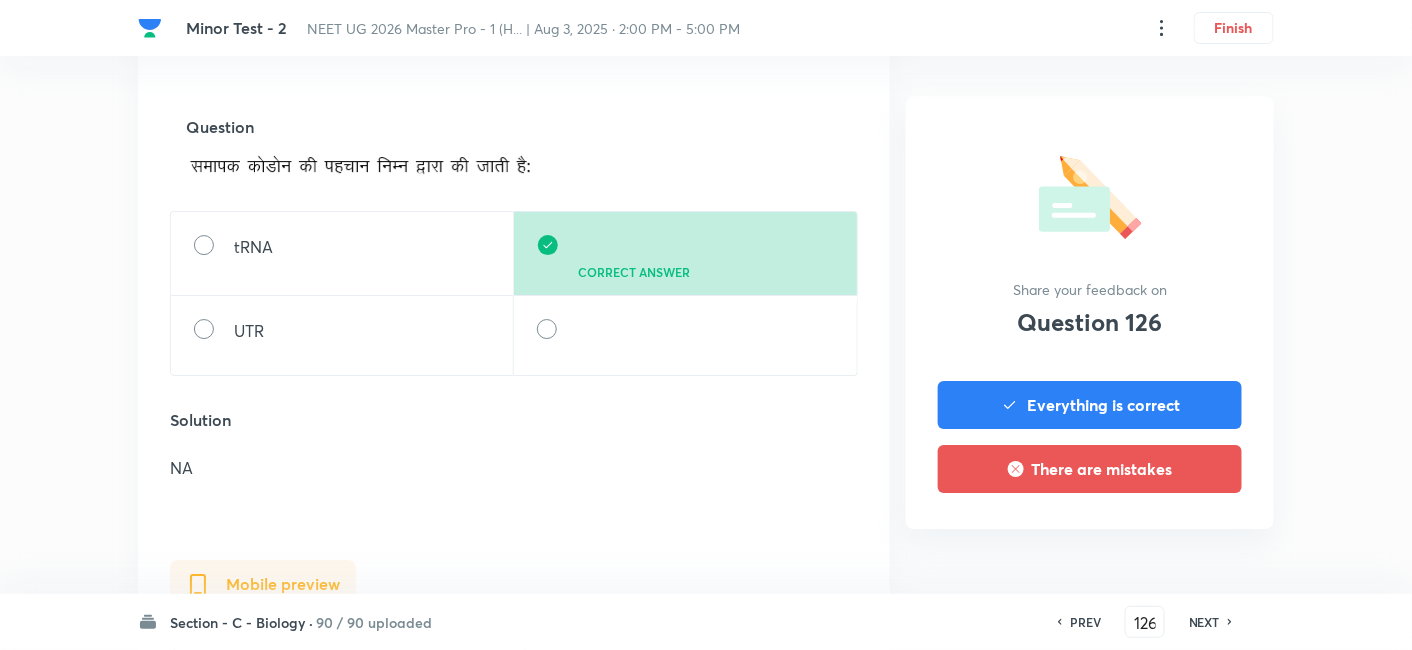 click on "NEXT" at bounding box center (1204, 622) 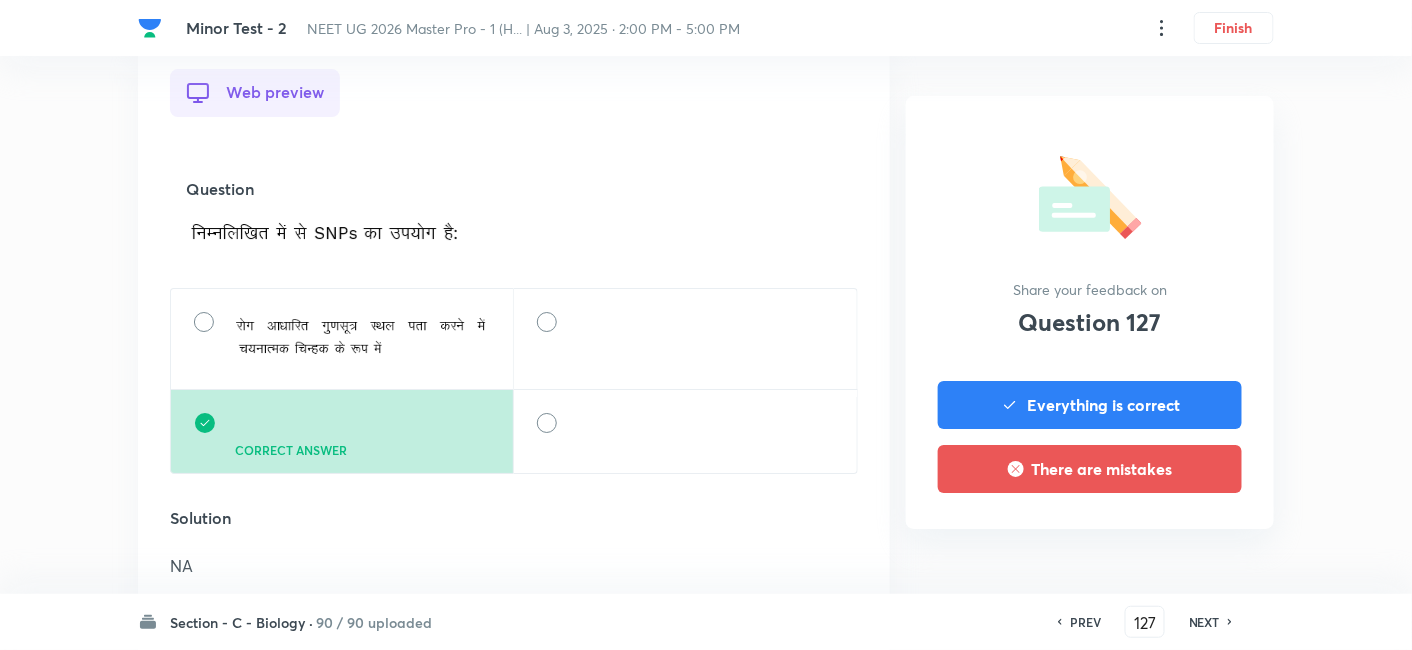 scroll, scrollTop: 2028, scrollLeft: 0, axis: vertical 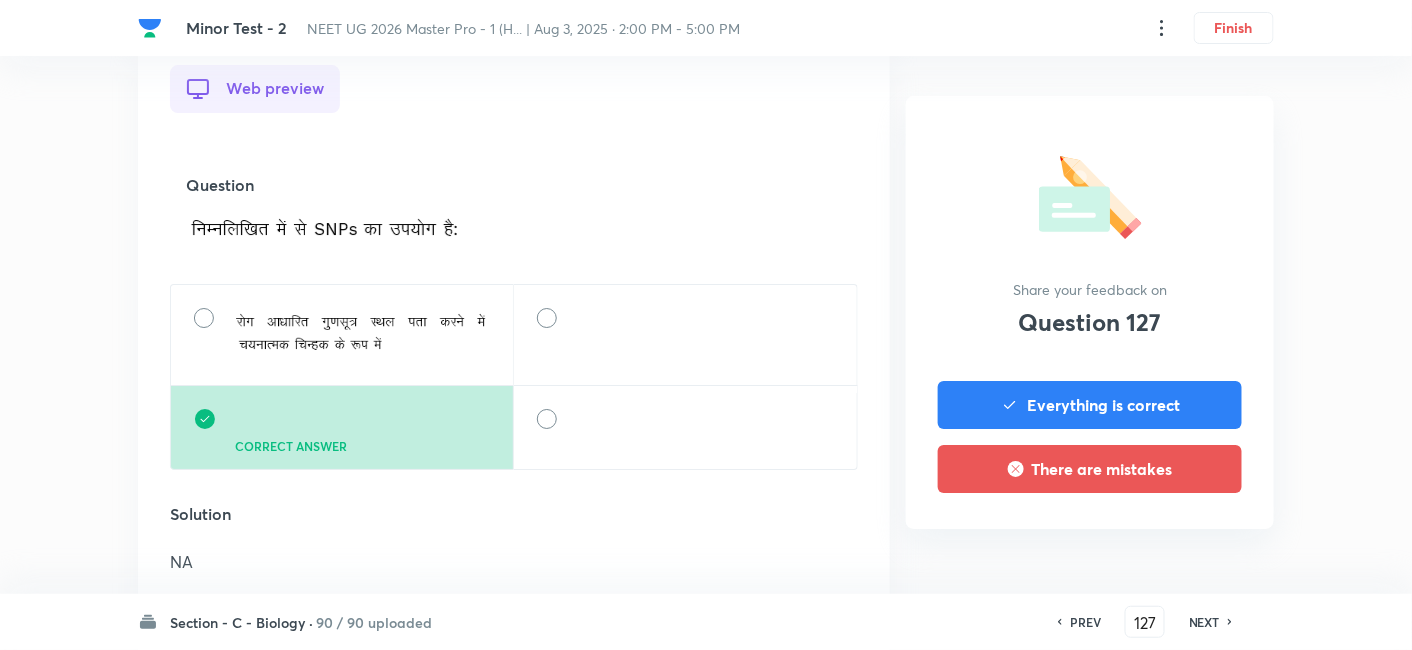 click on "NEXT" at bounding box center [1204, 622] 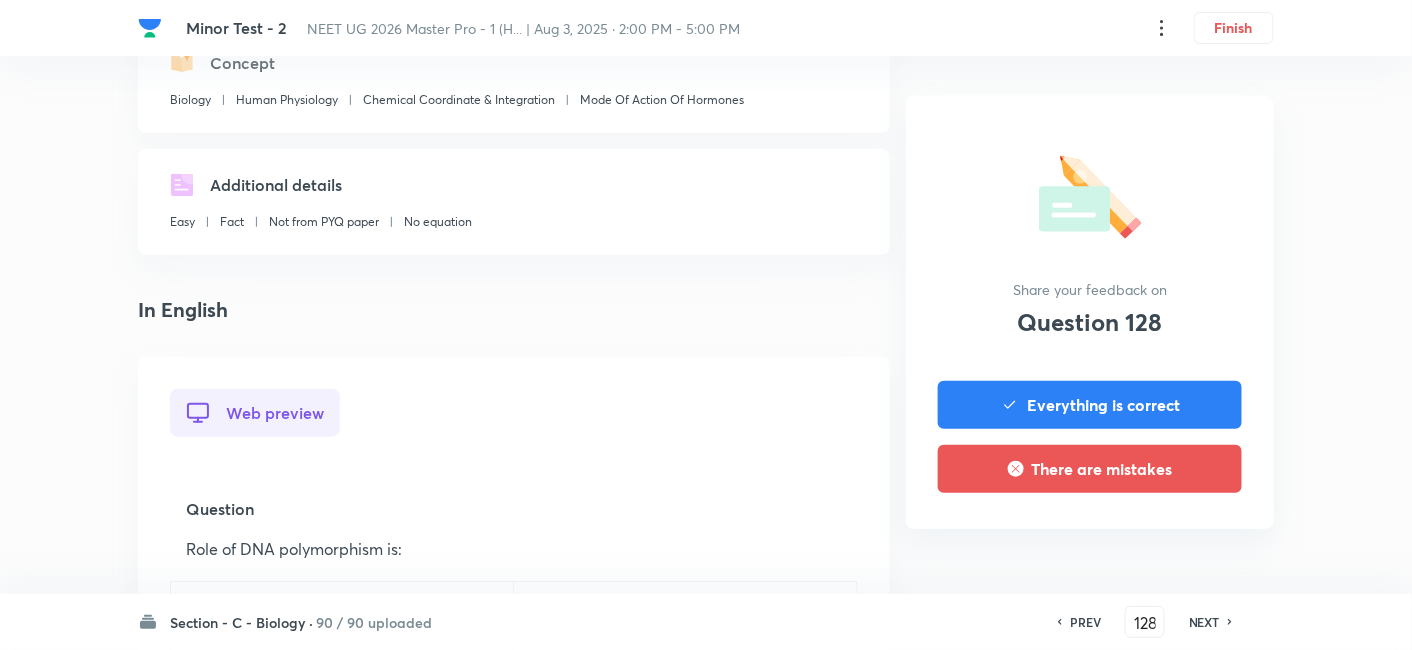 scroll, scrollTop: 421, scrollLeft: 0, axis: vertical 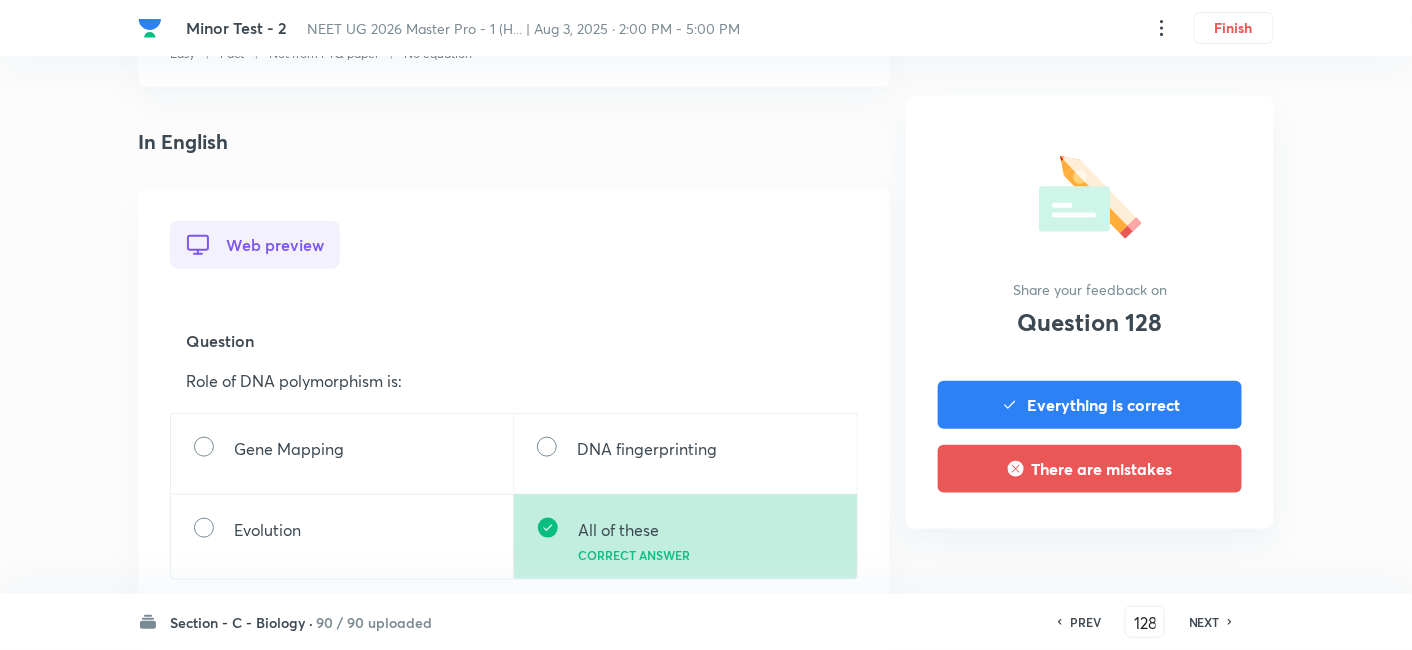 click on "NEXT" at bounding box center (1204, 622) 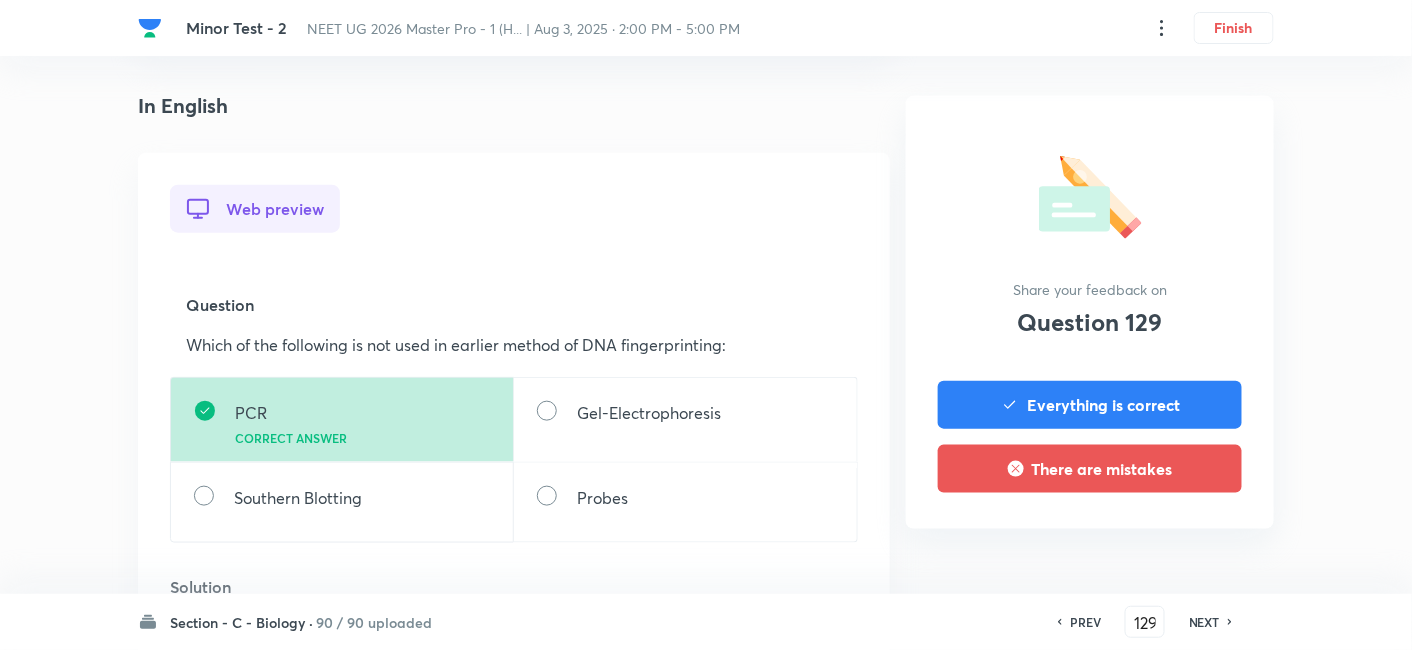scroll, scrollTop: 462, scrollLeft: 0, axis: vertical 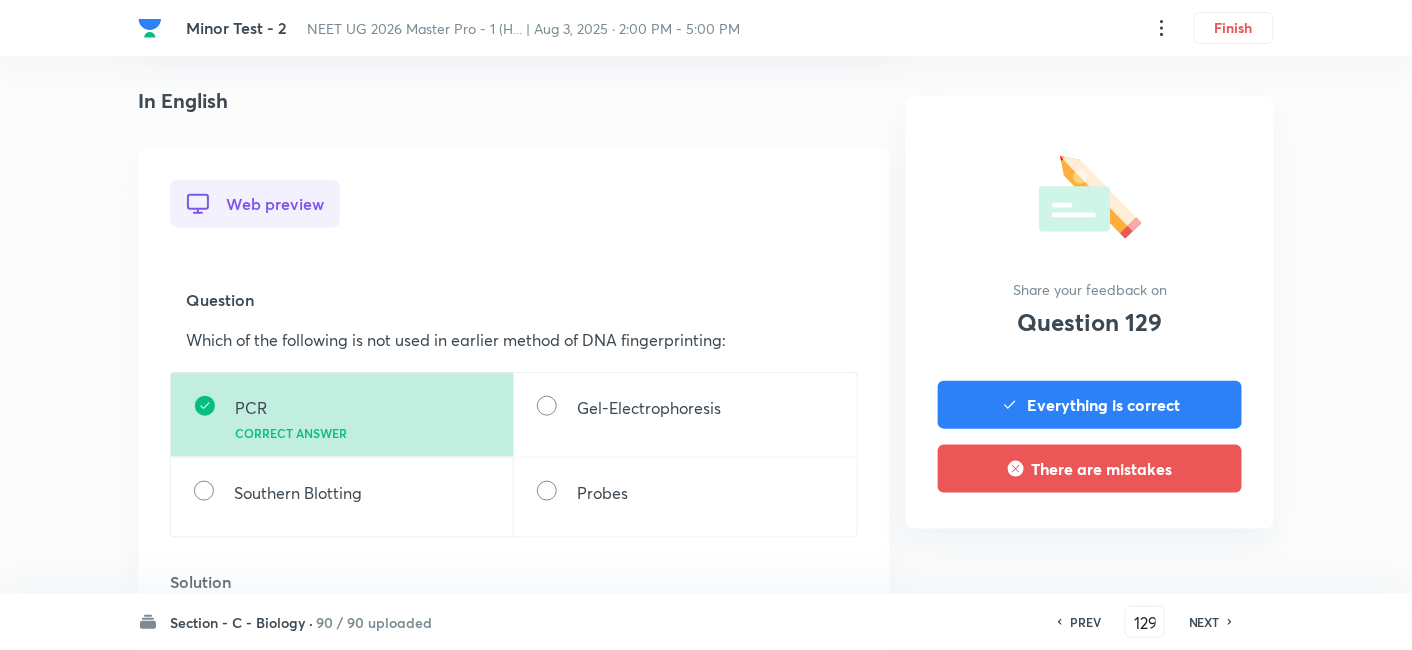 click on "NEXT" at bounding box center (1204, 622) 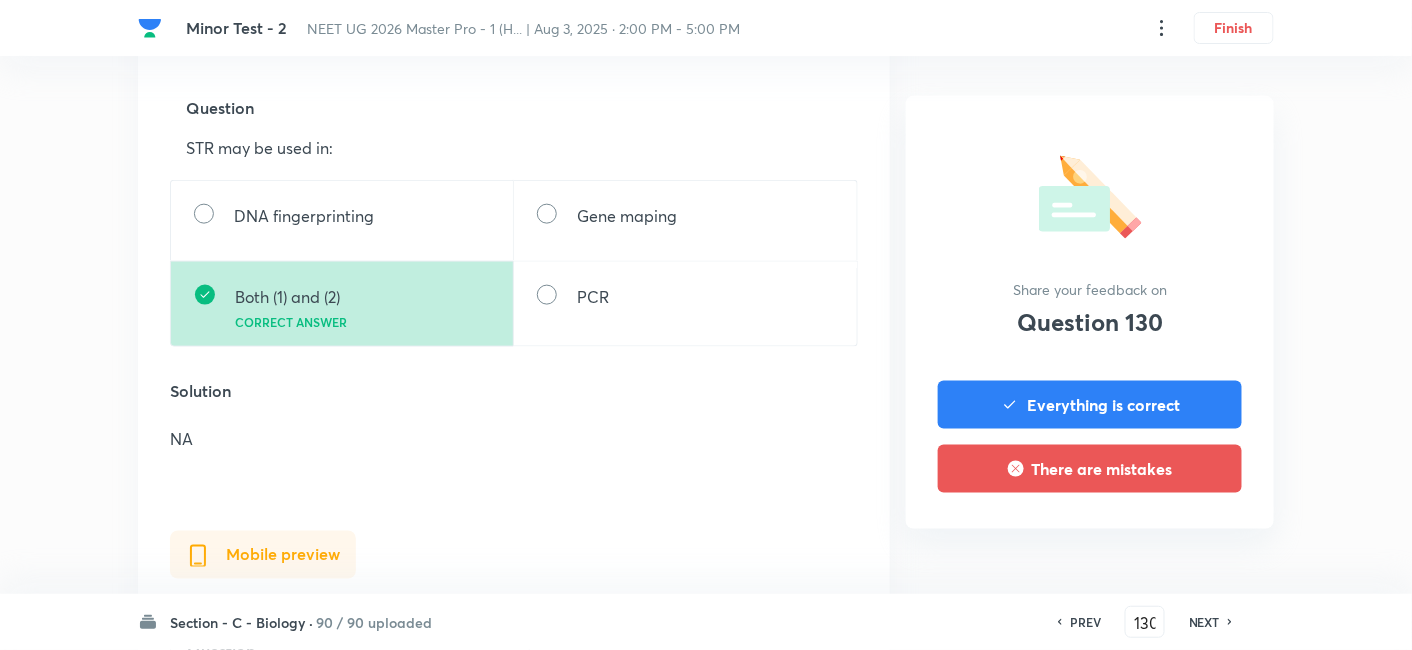 scroll, scrollTop: 661, scrollLeft: 0, axis: vertical 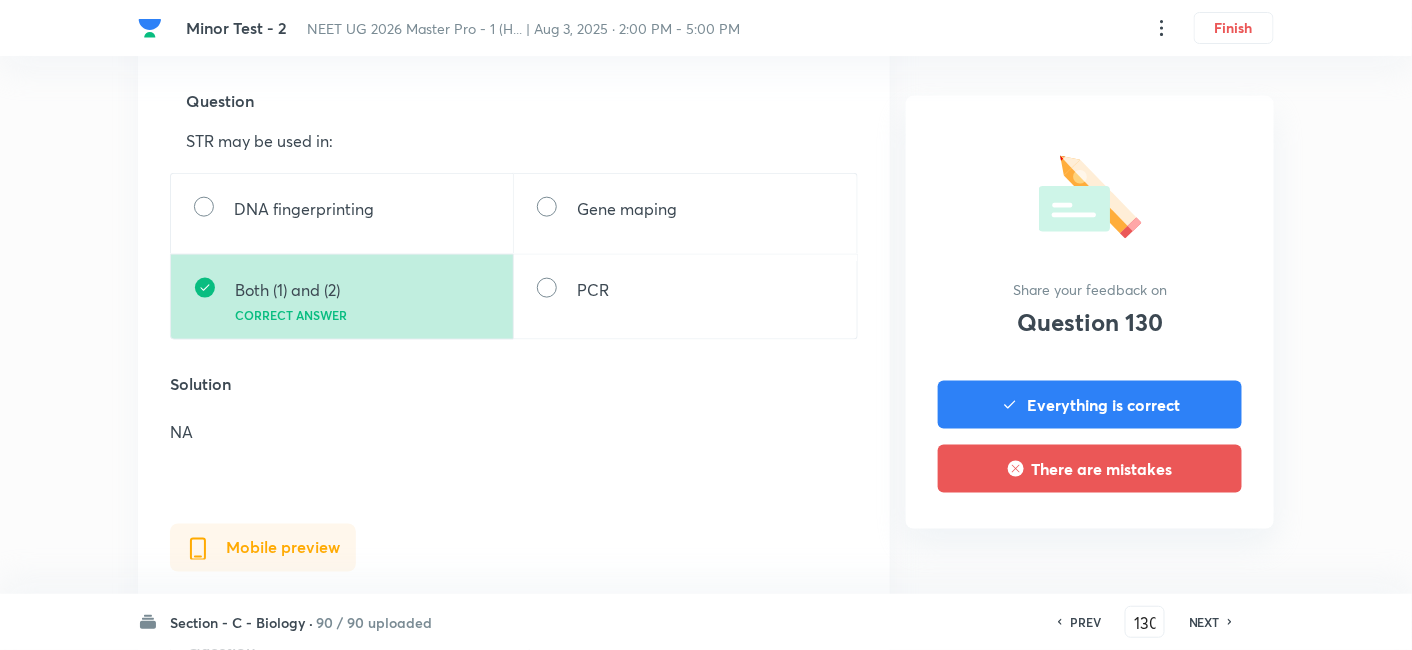 click on "NEXT" at bounding box center [1204, 622] 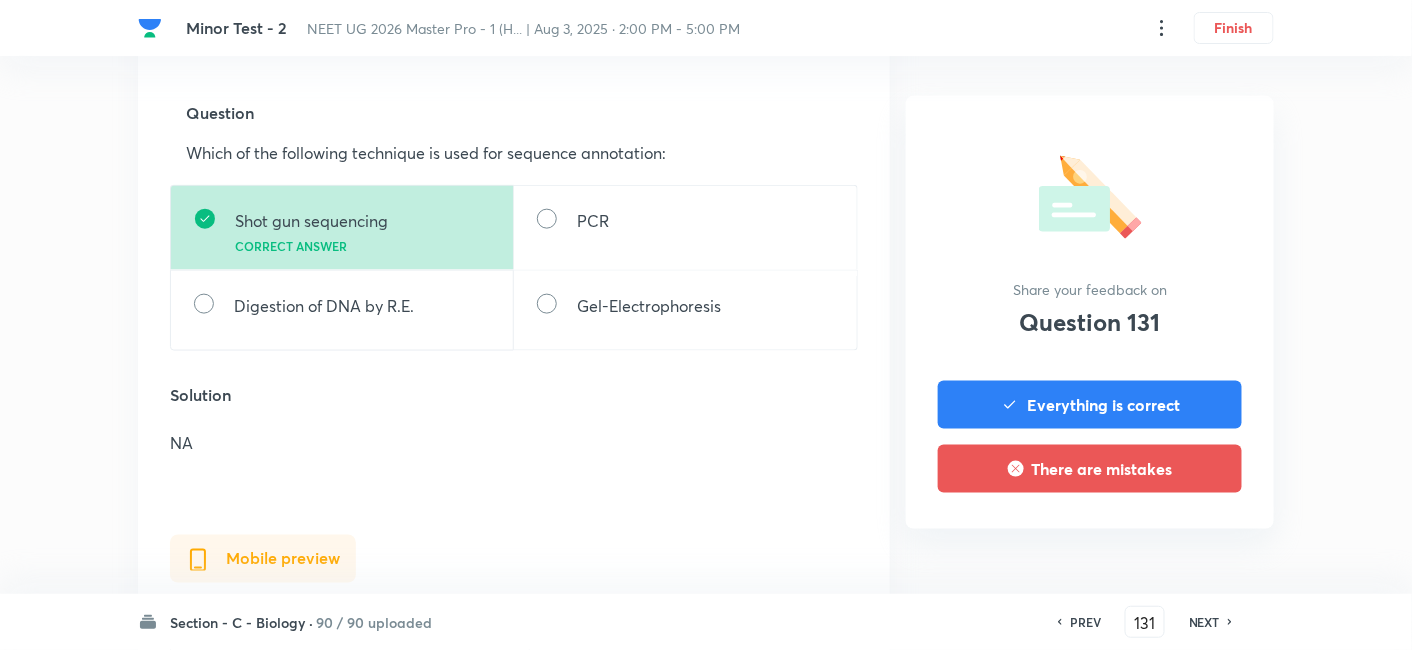 scroll, scrollTop: 650, scrollLeft: 0, axis: vertical 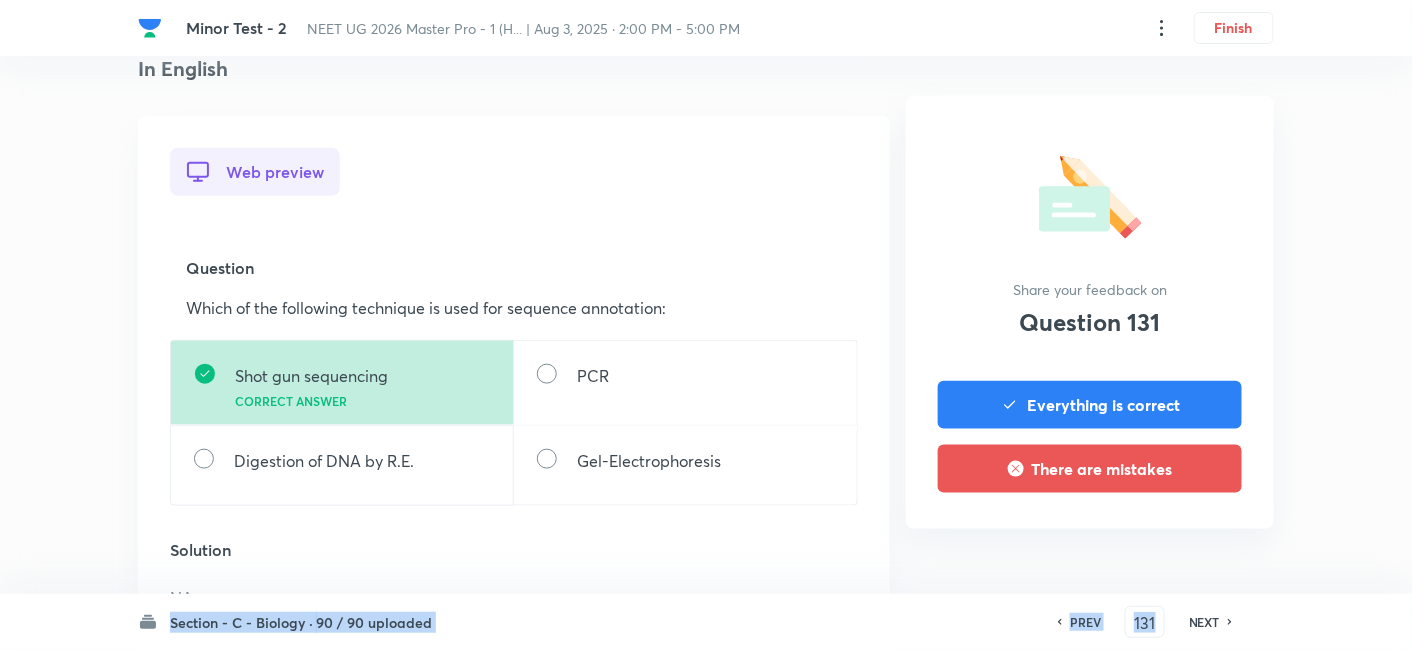 drag, startPoint x: 1240, startPoint y: 237, endPoint x: 1313, endPoint y: 288, distance: 89.050545 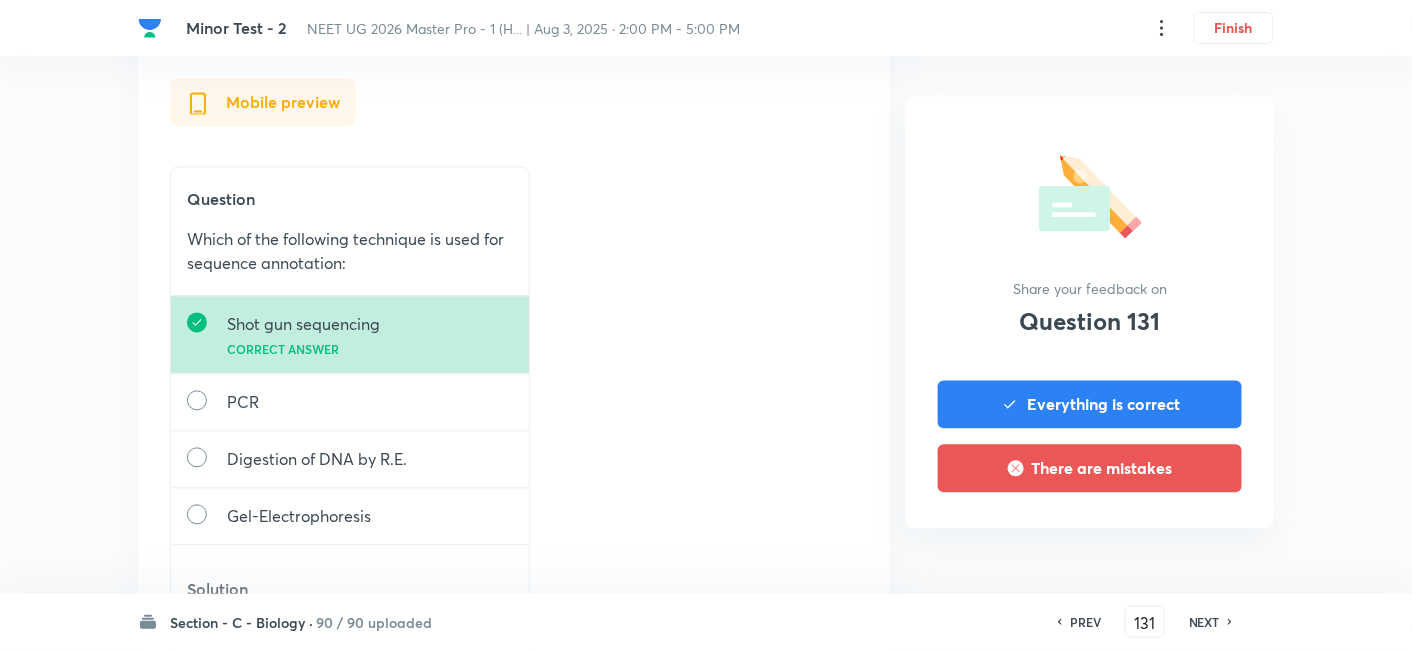 click on "Minor Test - 2 NEET UG 2026 Master Pro - 1 (H... | Aug 3, 2025 · 2:00 PM - 5:00 PM Finish Question 131 Type Single choice correct 4 options + 4 marks - 1 mark Concept Biology Human Physiology Digestion & Absorption Digestive Glands Additional details Easy Fact Not from PYQ paper No equation In English Web preview Question Which of the following technique is used for sequence annotation: Shot gun sequencing Correct answer PCR Digestion of DNA by R.E. Gel-Electrophoresis  Solution NA Mobile preview Question Which of the following technique is used for sequence annotation: Shot gun sequencing Correct answer PCR Digestion of DNA by R.E. Gel-Electrophoresis  Solution NA In Hindi Web preview Question Correct answer PCR Gel-Electrophoresis Solution NA Mobile preview Question Correct answer PCR Gel-Electrophoresis Solution NA Share your feedback on Question 131 Everything is correct There are mistakes Section - C - Biology ·
90 / 90 uploaded
PREV 131 ​ NEXT No internet connection" at bounding box center [706, 579] 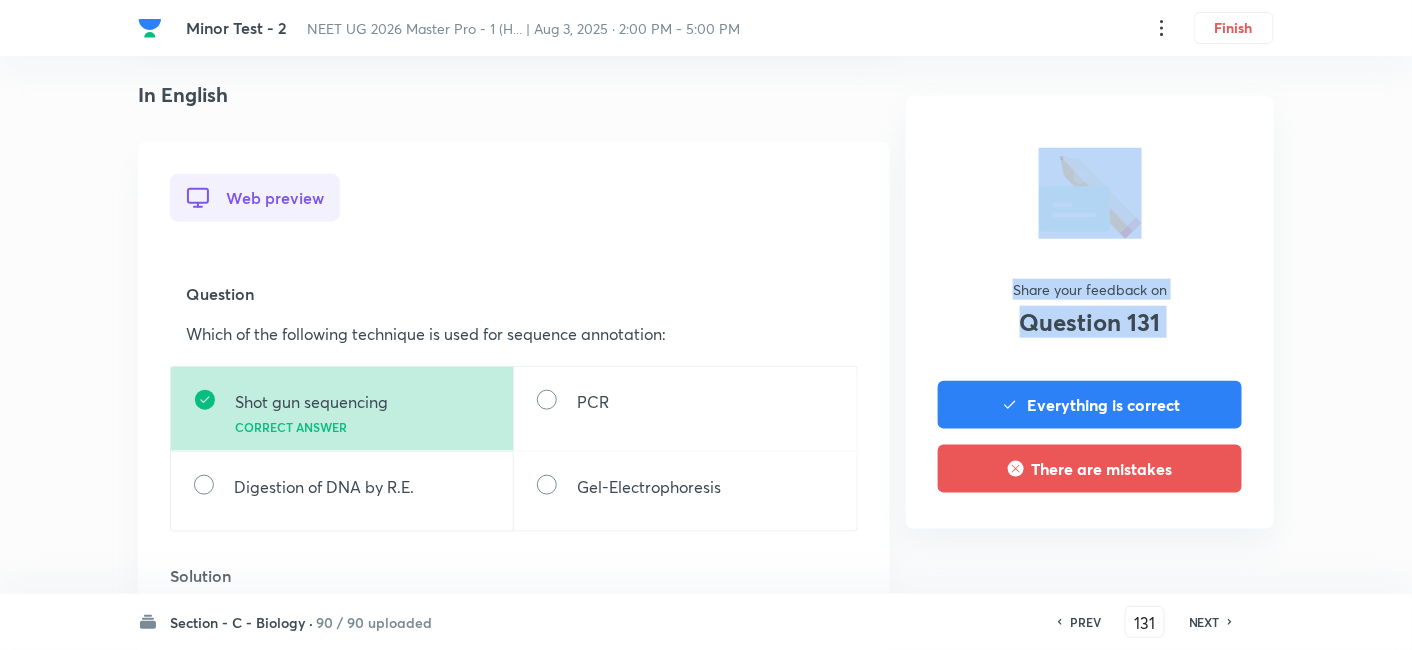 scroll, scrollTop: 0, scrollLeft: 0, axis: both 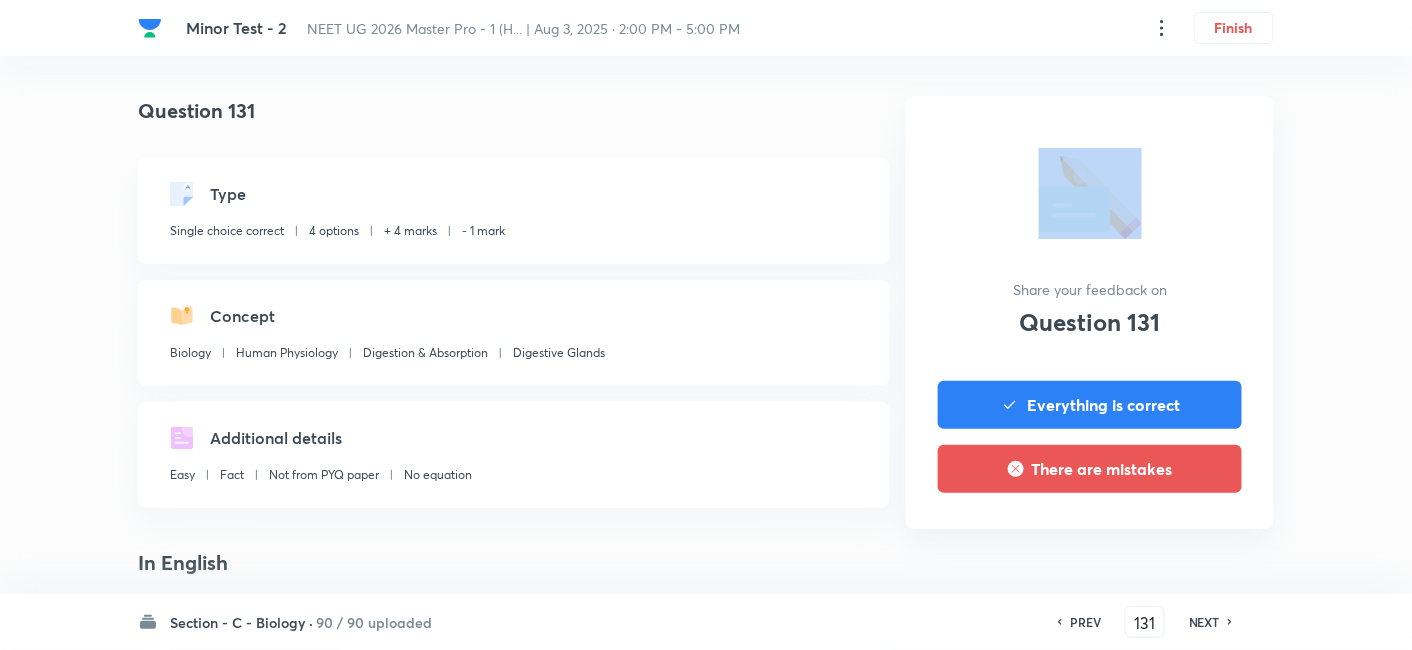 drag, startPoint x: 1313, startPoint y: 288, endPoint x: 1378, endPoint y: 116, distance: 183.87224 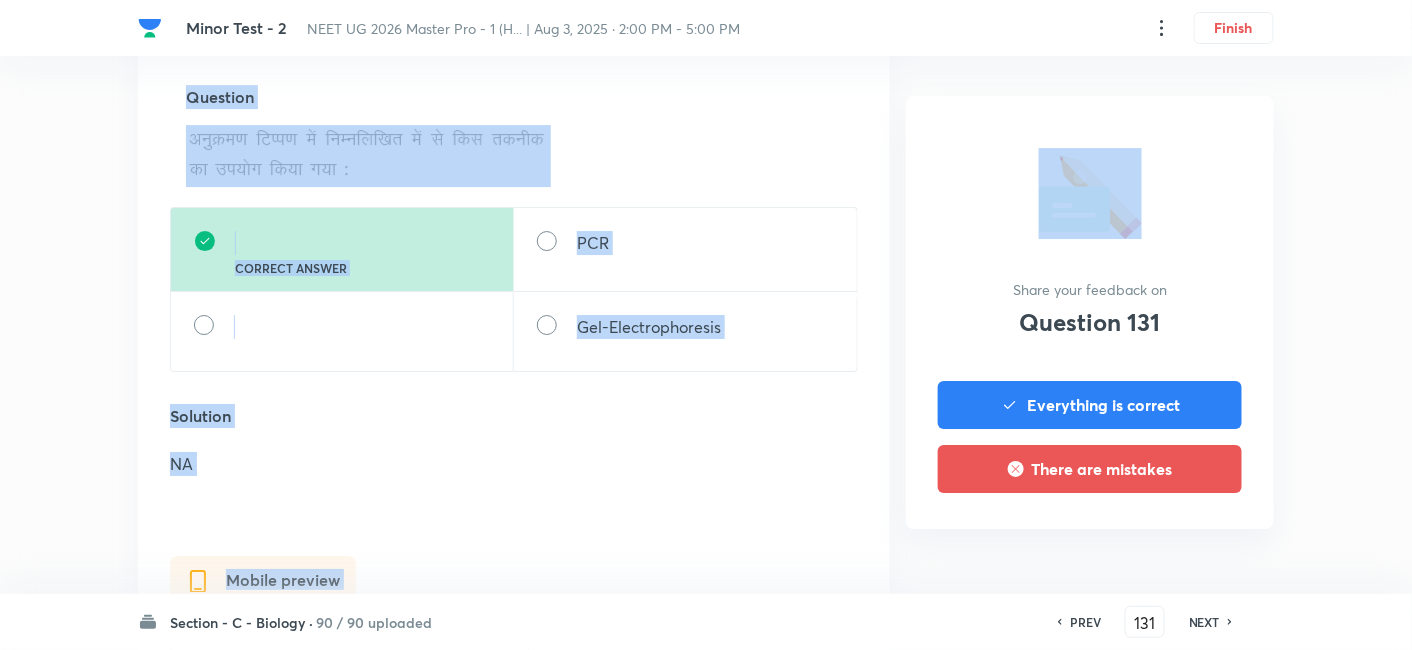 click on "Minor Test - 2 NEET UG 2026 Master Pro - 1 (H... | Aug 3, 2025 · 2:00 PM - 5:00 PM Finish Question 131 Type Single choice correct 4 options + 4 marks - 1 mark Concept Biology Human Physiology Digestion & Absorption Digestive Glands Additional details Easy Fact Not from PYQ paper No equation In English Web preview Question Which of the following technique is used for sequence annotation: Shot gun sequencing Correct answer PCR Digestion of DNA by R.E. Gel-Electrophoresis  Solution NA Mobile preview Question Which of the following technique is used for sequence annotation: Shot gun sequencing Correct answer PCR Digestion of DNA by R.E. Gel-Electrophoresis  Solution NA In Hindi Web preview Question Correct answer PCR Gel-Electrophoresis Solution NA Mobile preview Question Correct answer PCR Gel-Electrophoresis Solution NA Share your feedback on Question 131 Everything is correct There are mistakes Section - C - Biology ·
90 / 90 uploaded
PREV 131 ​ NEXT No internet connection" at bounding box center (706, -321) 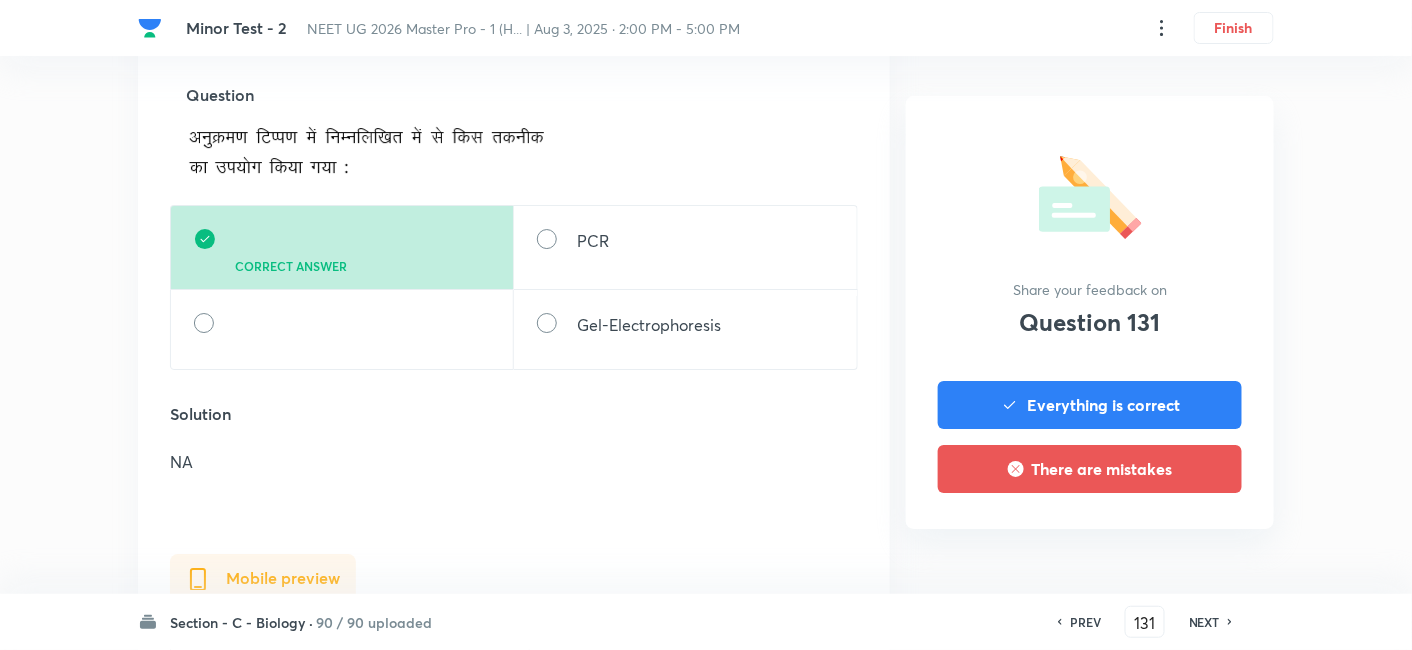 click on "NEXT" at bounding box center (1204, 622) 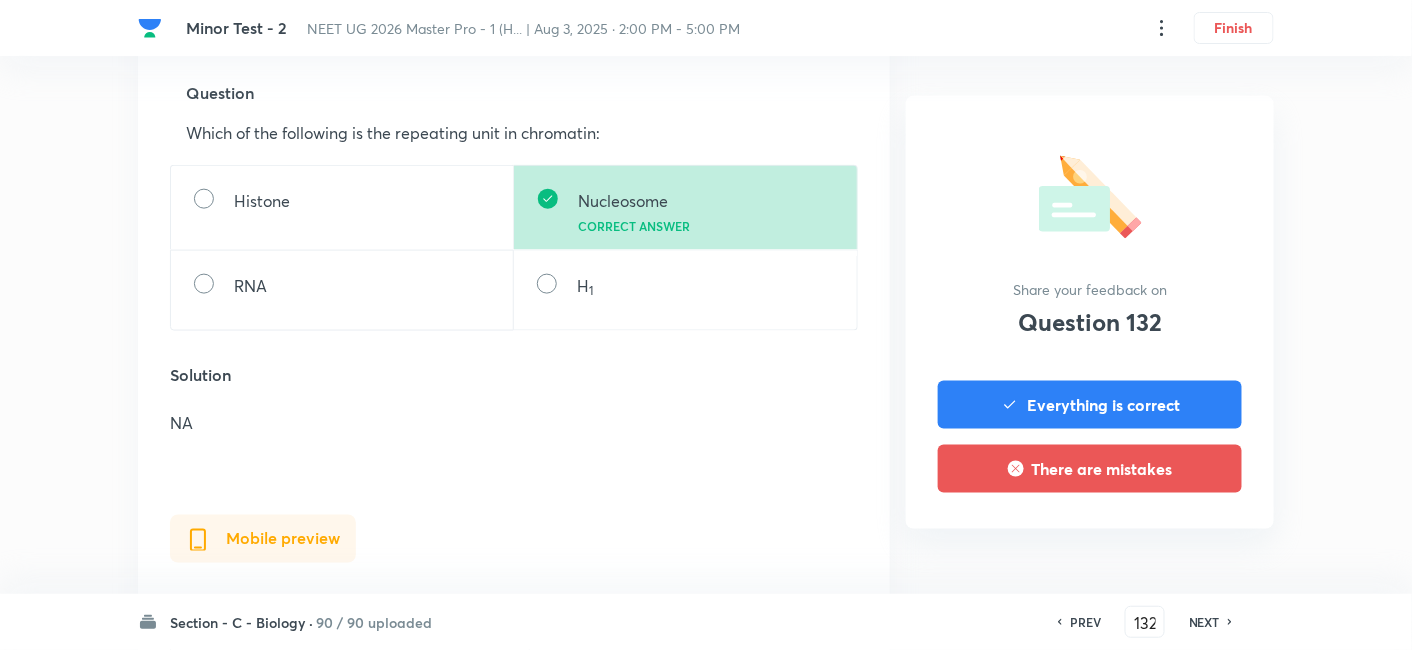 scroll, scrollTop: 670, scrollLeft: 0, axis: vertical 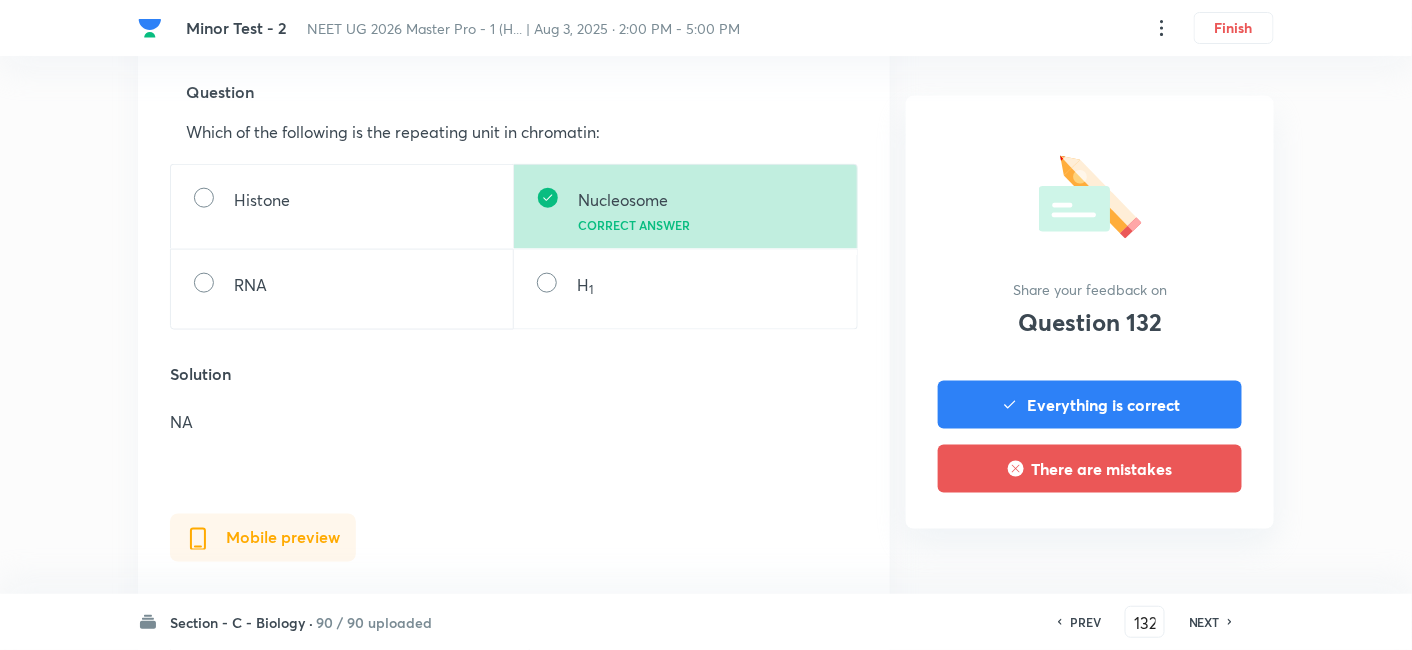 click on "NEXT" at bounding box center [1204, 622] 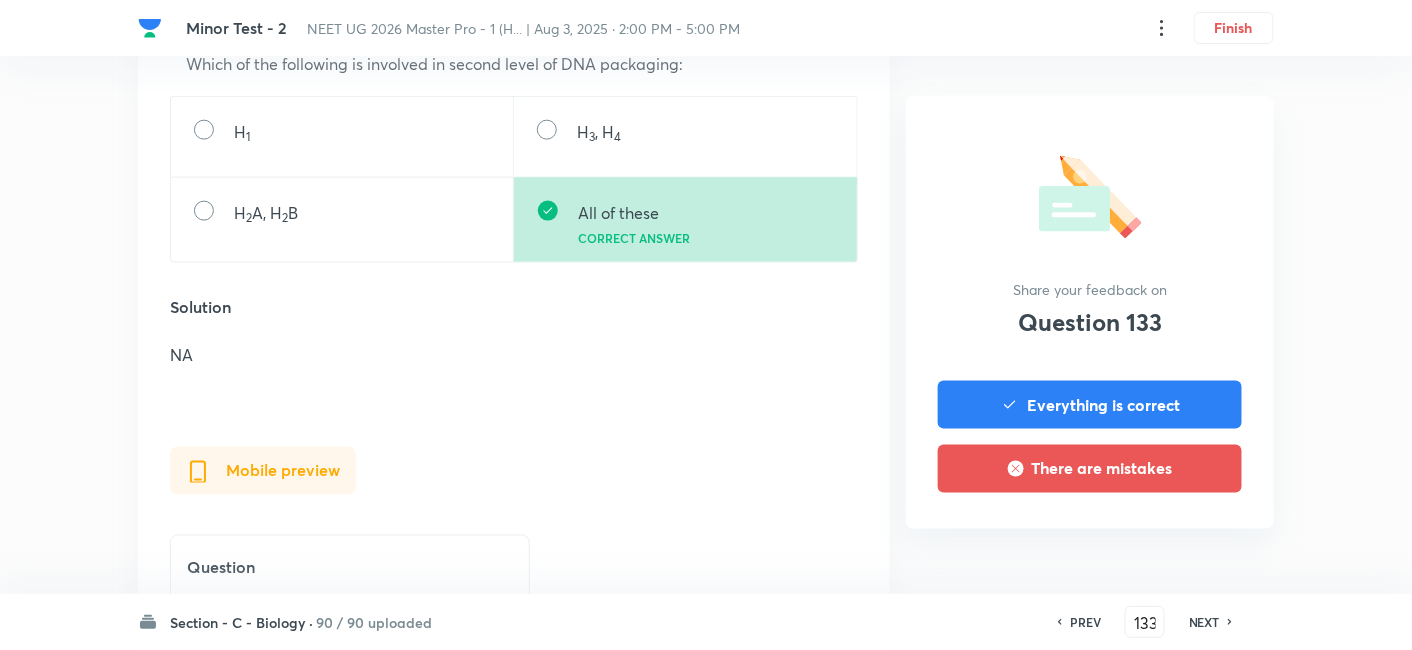 scroll, scrollTop: 740, scrollLeft: 0, axis: vertical 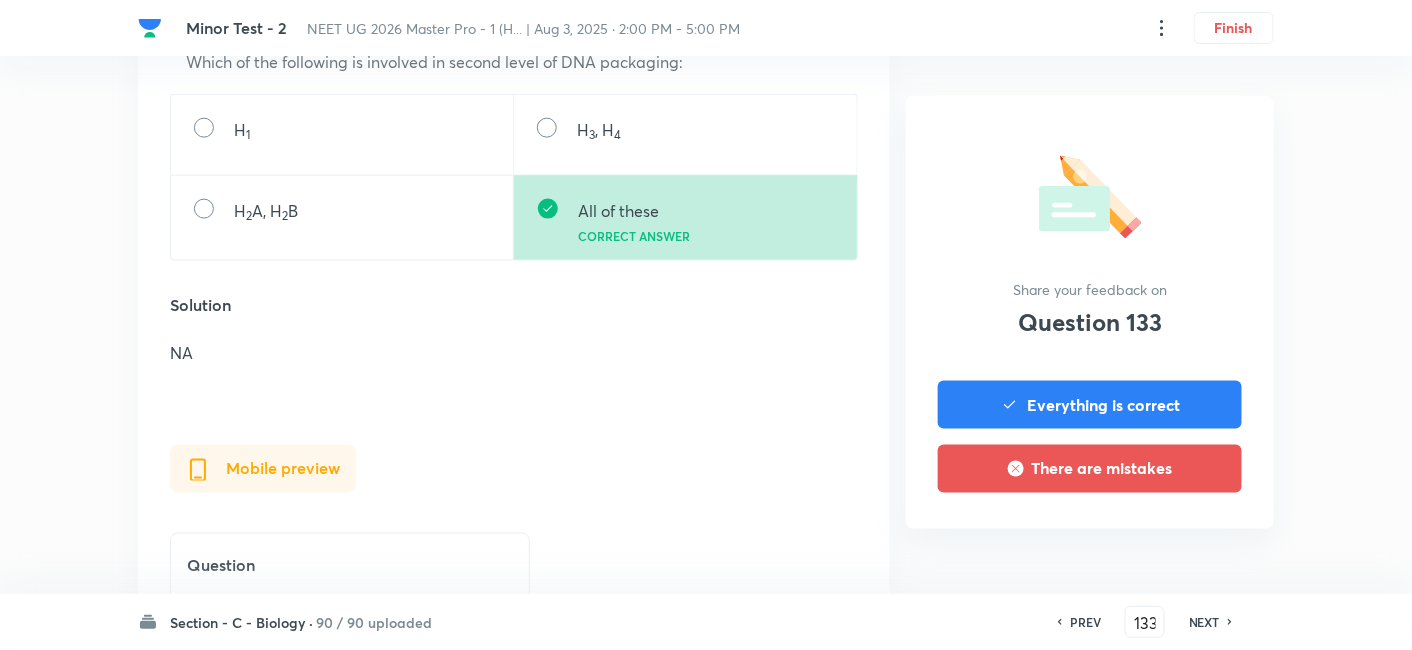 click on "NEXT" at bounding box center (1204, 622) 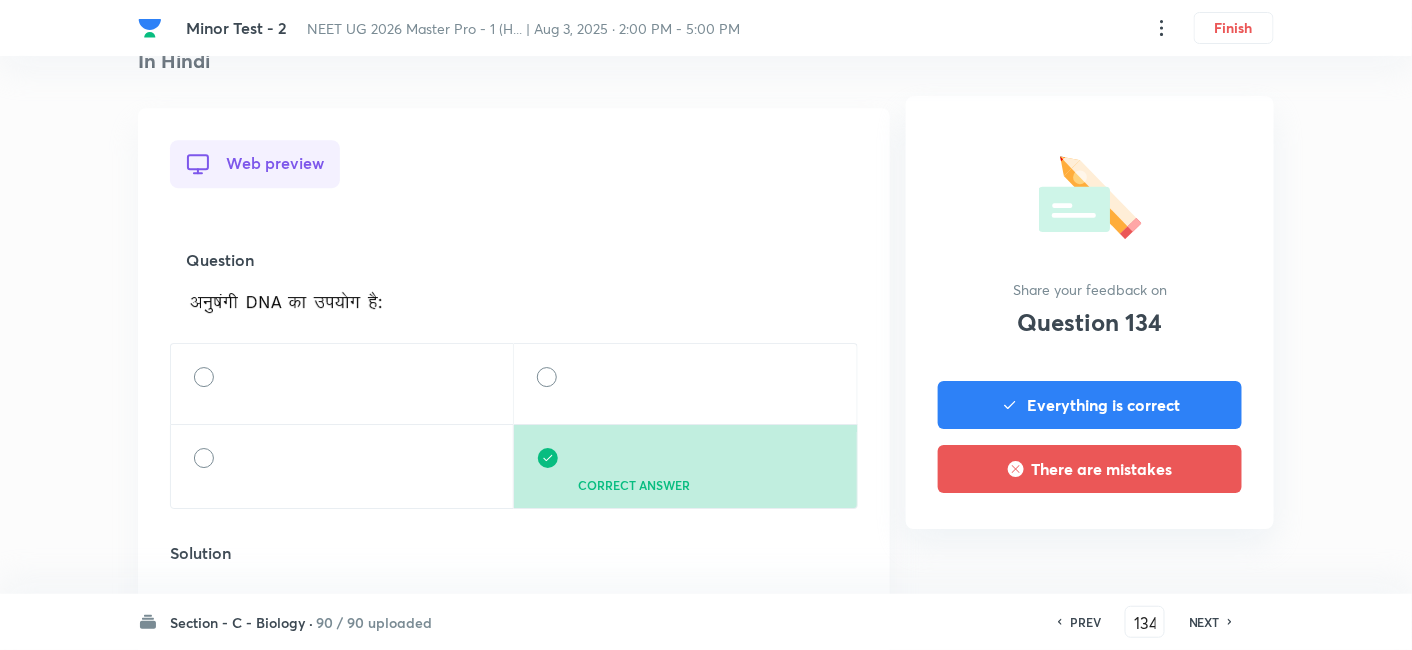 scroll, scrollTop: 1822, scrollLeft: 0, axis: vertical 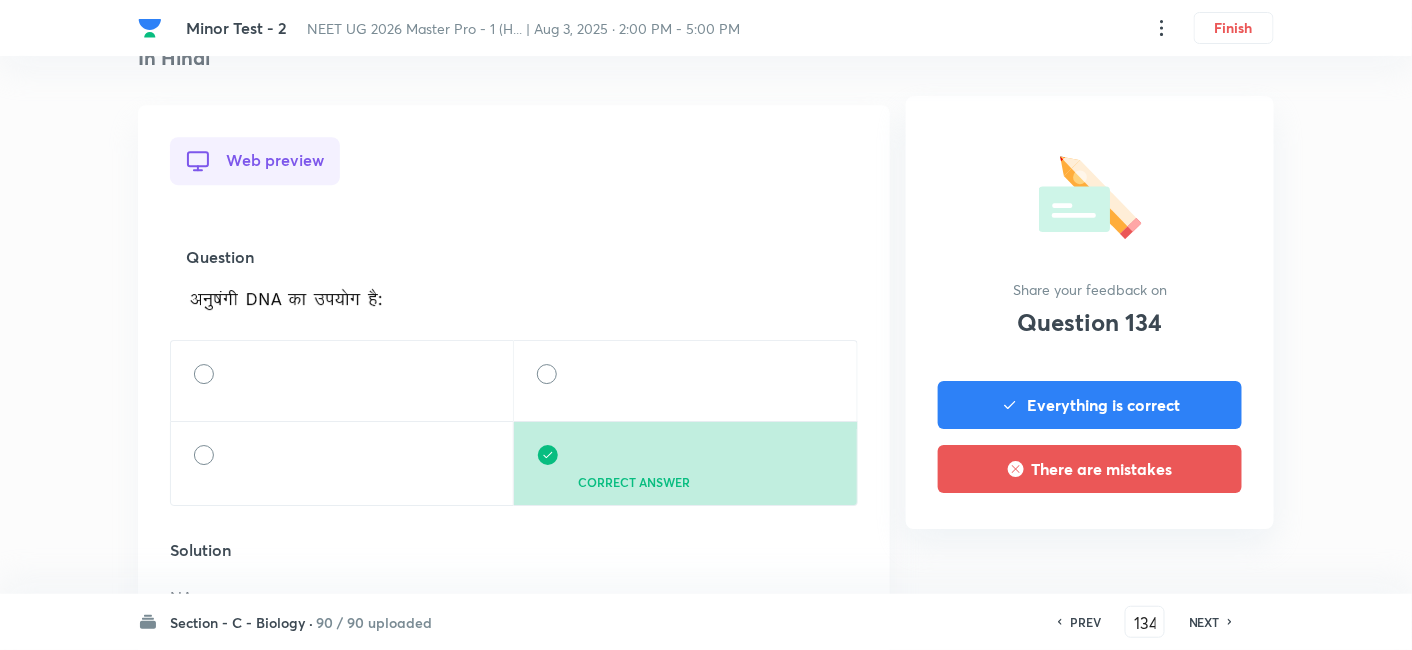 click on "NEXT" at bounding box center [1204, 622] 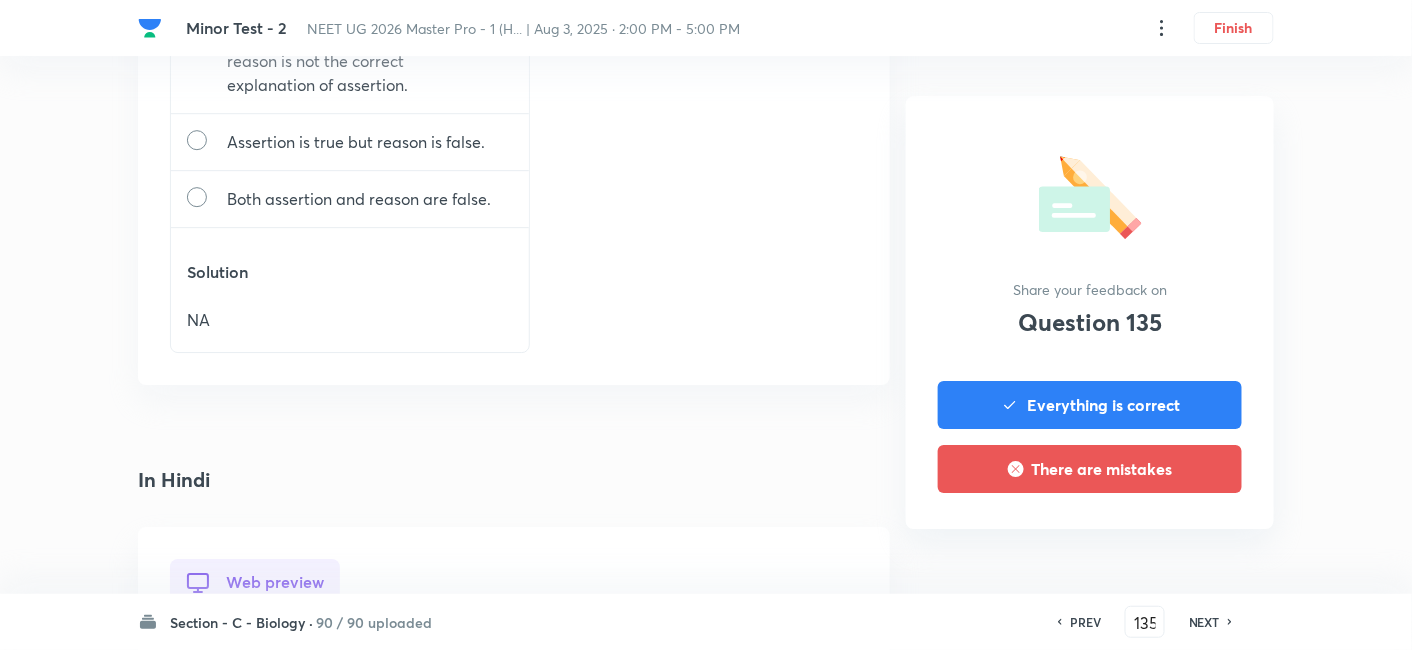 scroll, scrollTop: 0, scrollLeft: 0, axis: both 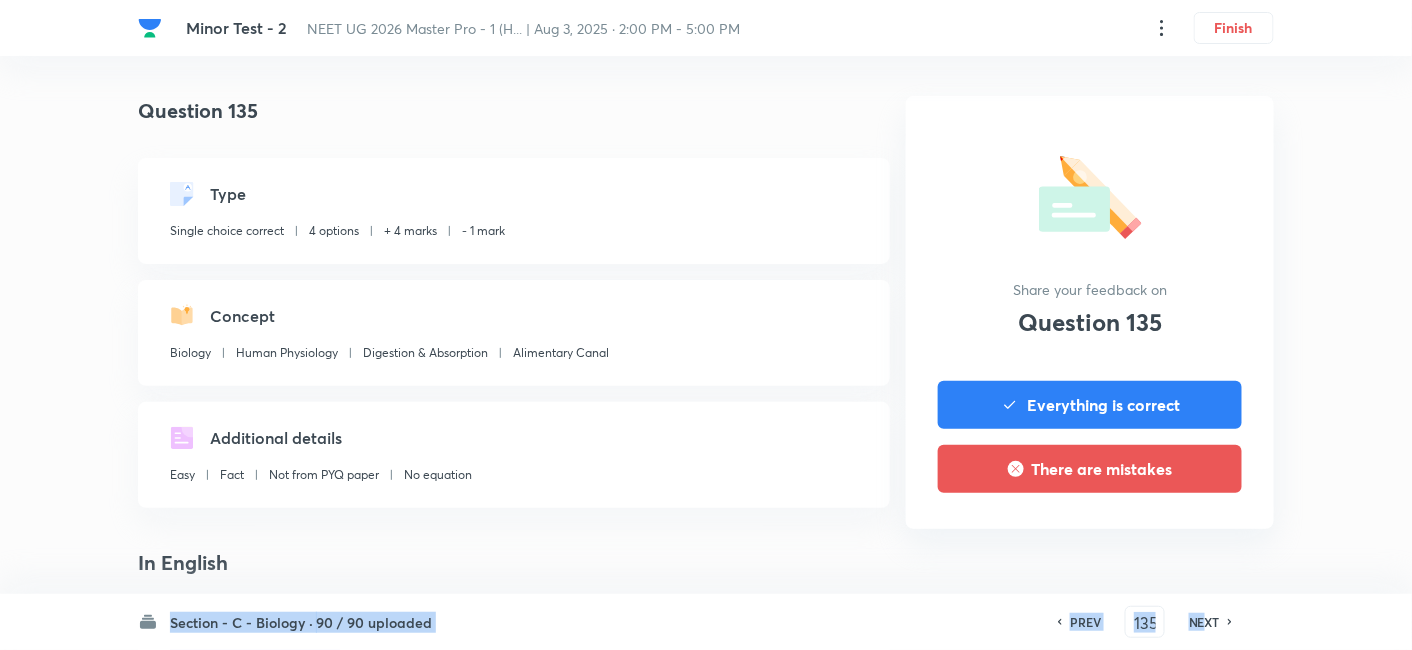 drag, startPoint x: 1205, startPoint y: 622, endPoint x: 1299, endPoint y: 241, distance: 392.42453 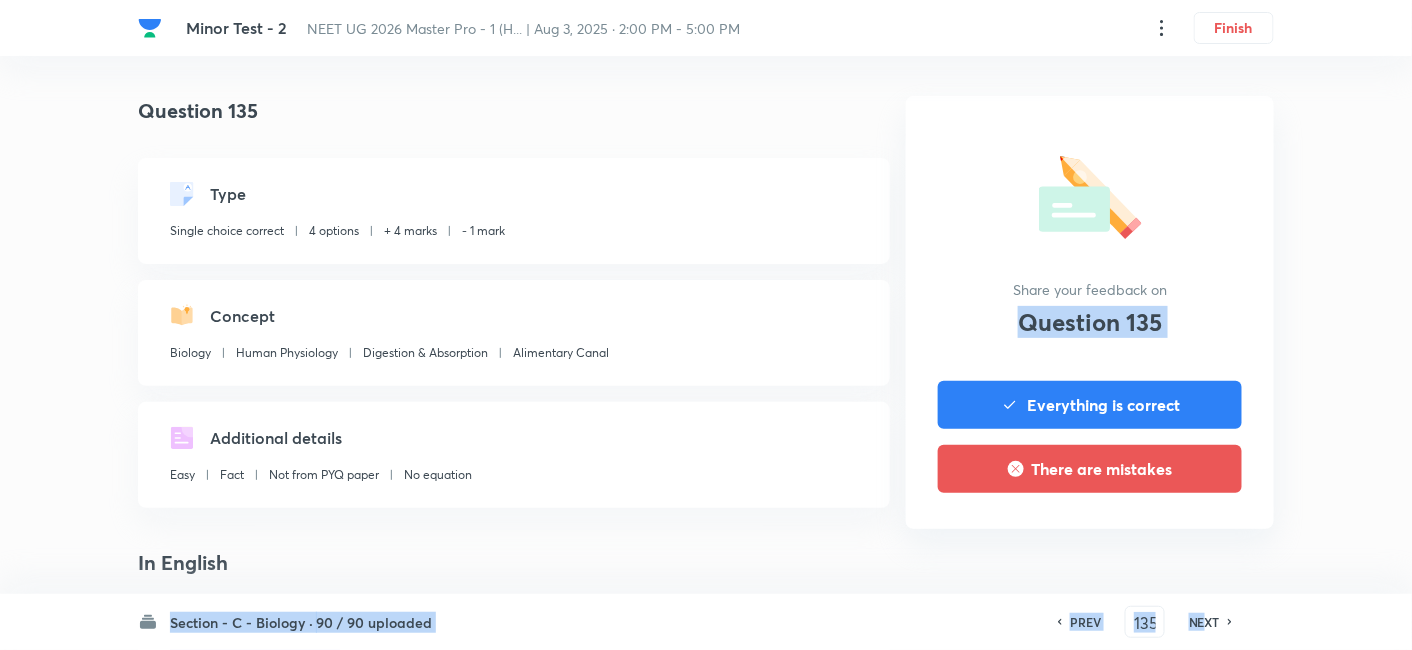 click on "Minor Test - 2 NEET UG 2026 Master Pro - 1 (H... | Aug 3, 2025 · 2:00 PM - 5:00 PM Finish Question 135 Type Single choice correct 4 options + 4 marks - 1 mark Concept Biology Human Physiology Digestion & Absorption Alimentary Canal Additional details Easy Fact Not from PYQ paper No equation In English Web preview Question Assertion :  Regulation of lac operon can also be visualised as regulation of enzyme synthesis by its substrate. Reason:  Lactose is the substrate for the enzyme beta-galactosidase and it regulates switching on and off of the operon. Hence, it is termed as inducer Both assertion and reason are true and reason is the correct explanation  of assertion. Correct answer Both assertion and reason are true but reason is not the correct explanation of assertion. Assertion is true but reason is false. Both assertion and reason are false.  Solution NA Mobile preview Question Assertion :  Regulation of lac operon can also be visualised as regulation of enzyme synthesis by its substrate. Reason:  NA" at bounding box center [706, 2074] 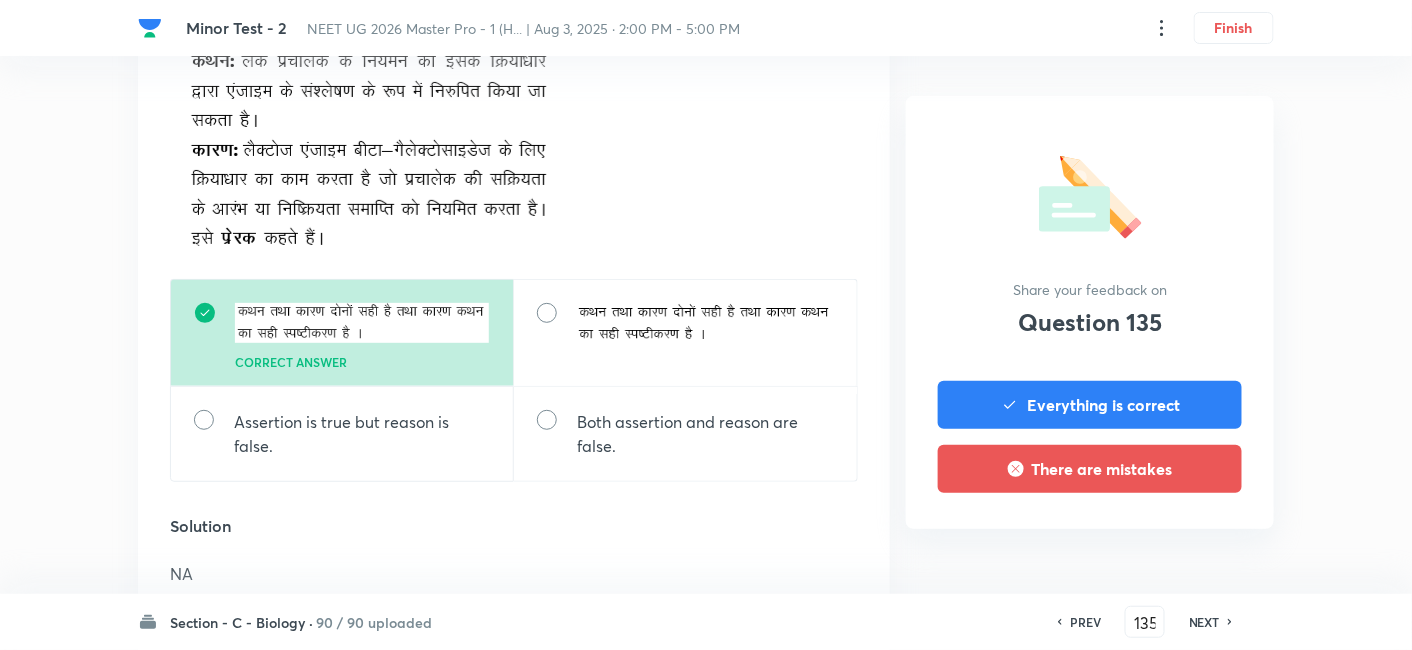 scroll, scrollTop: 2488, scrollLeft: 0, axis: vertical 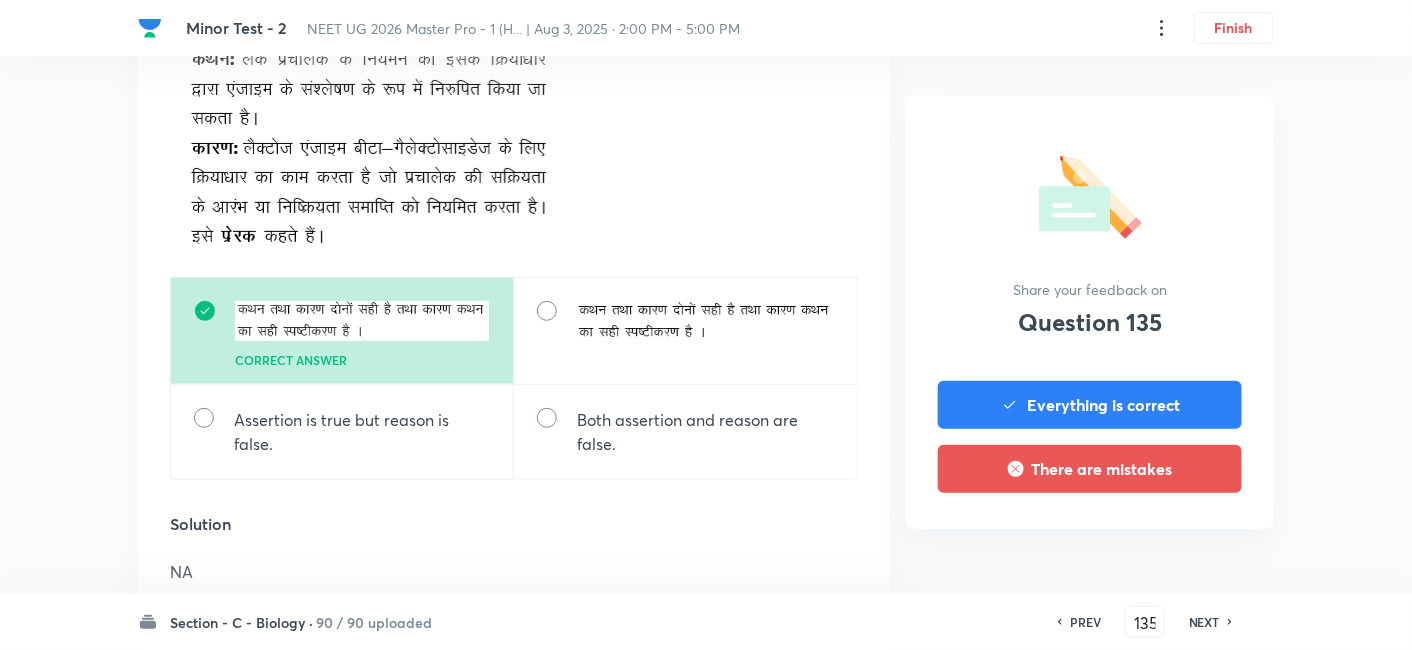 click on "NEXT" at bounding box center (1204, 622) 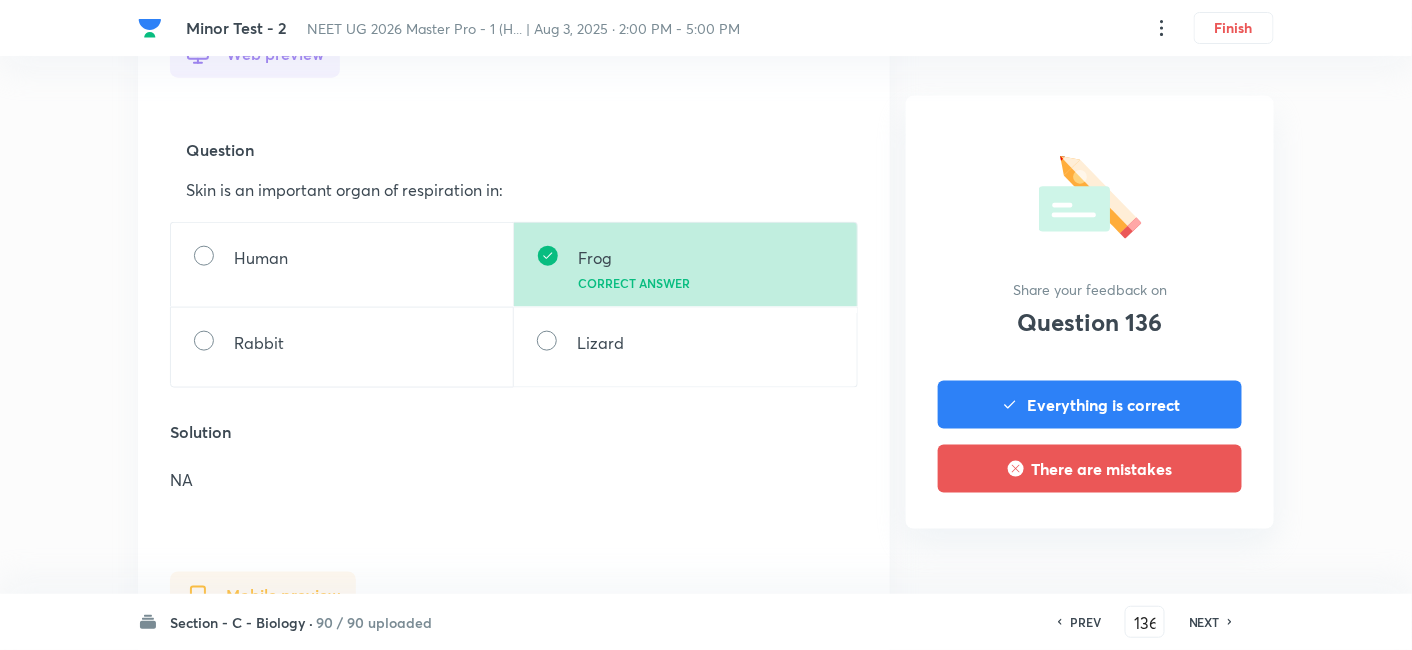 scroll, scrollTop: 614, scrollLeft: 0, axis: vertical 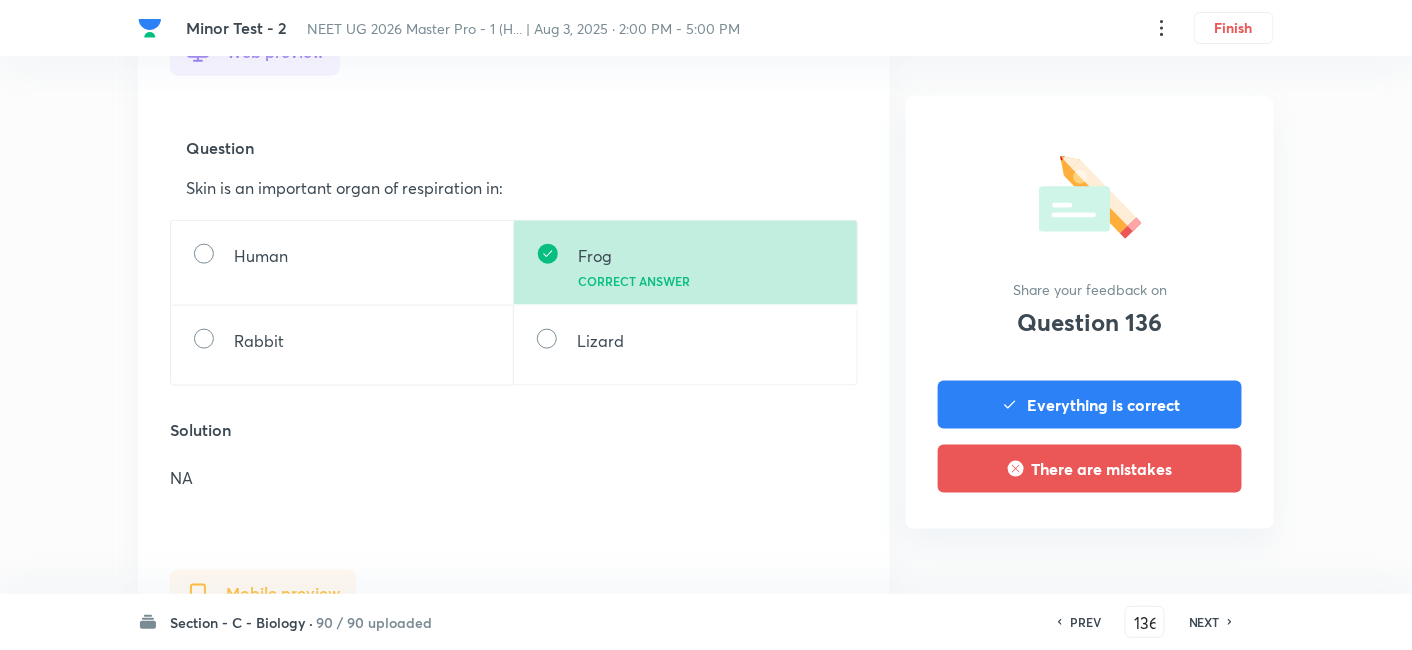 click on "NEXT" at bounding box center (1204, 622) 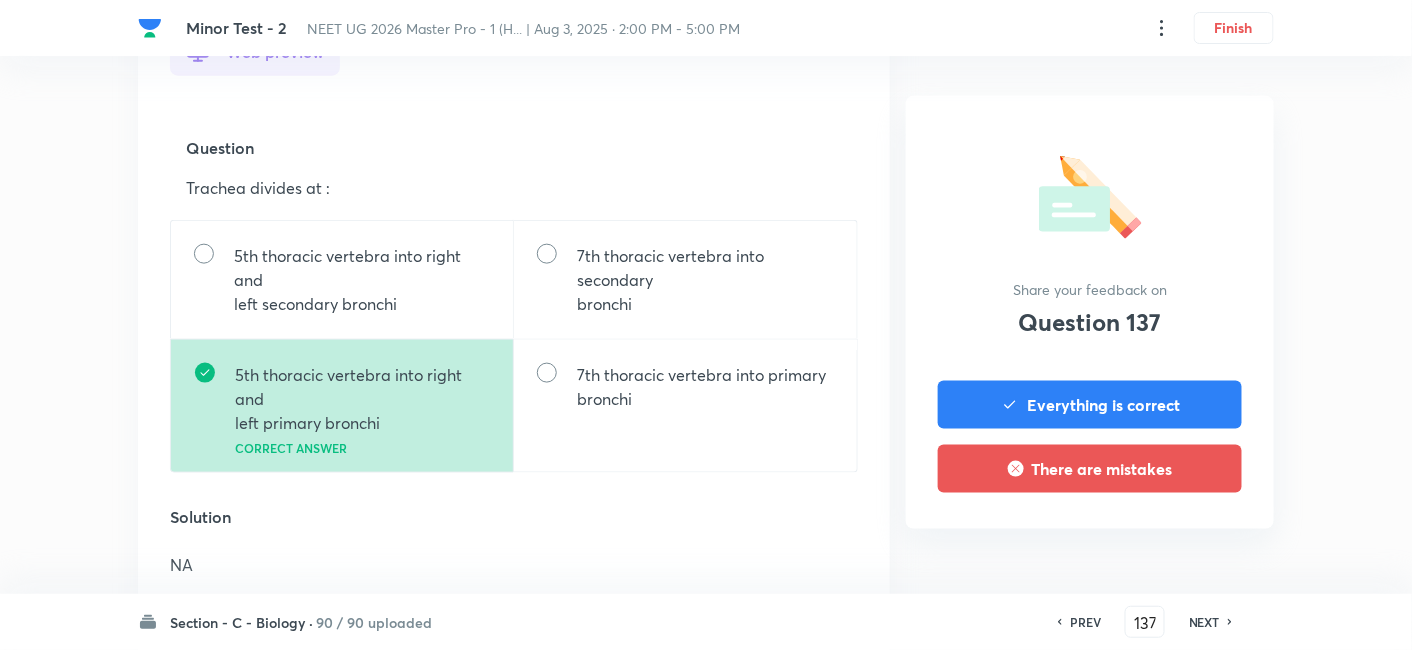 scroll, scrollTop: 624, scrollLeft: 0, axis: vertical 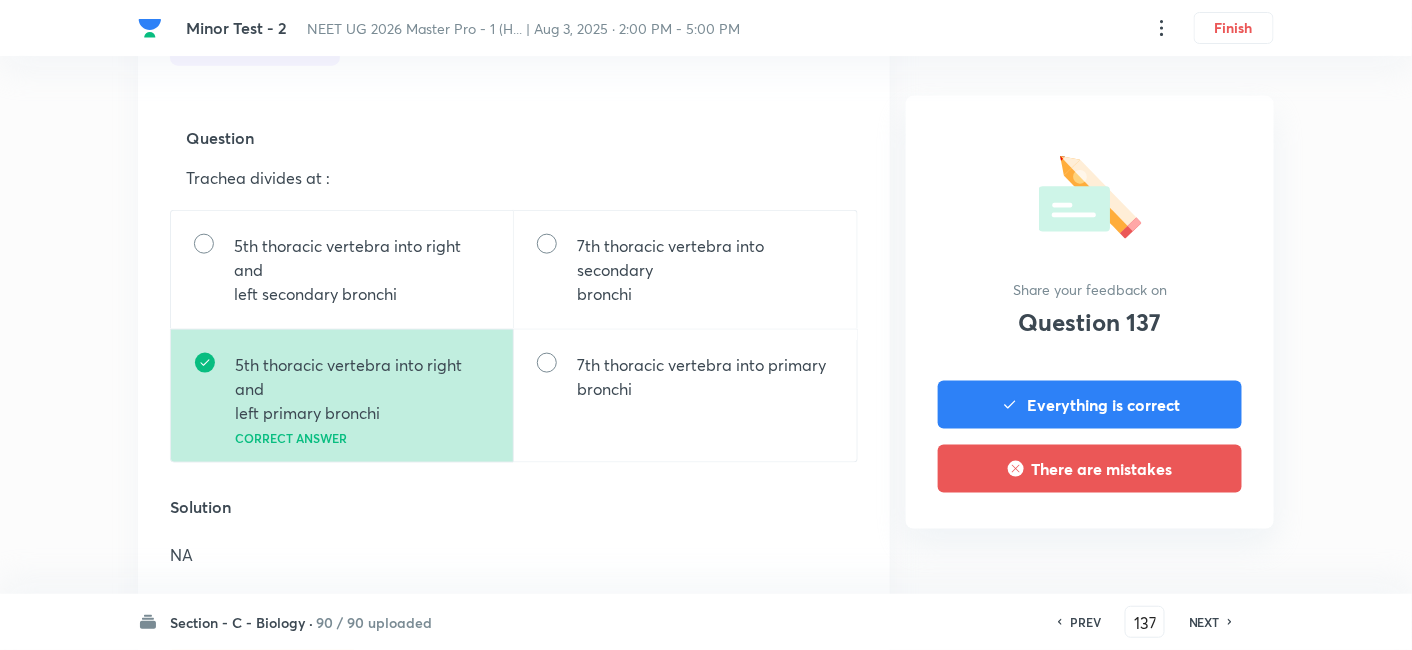 click on "NEXT" at bounding box center (1204, 622) 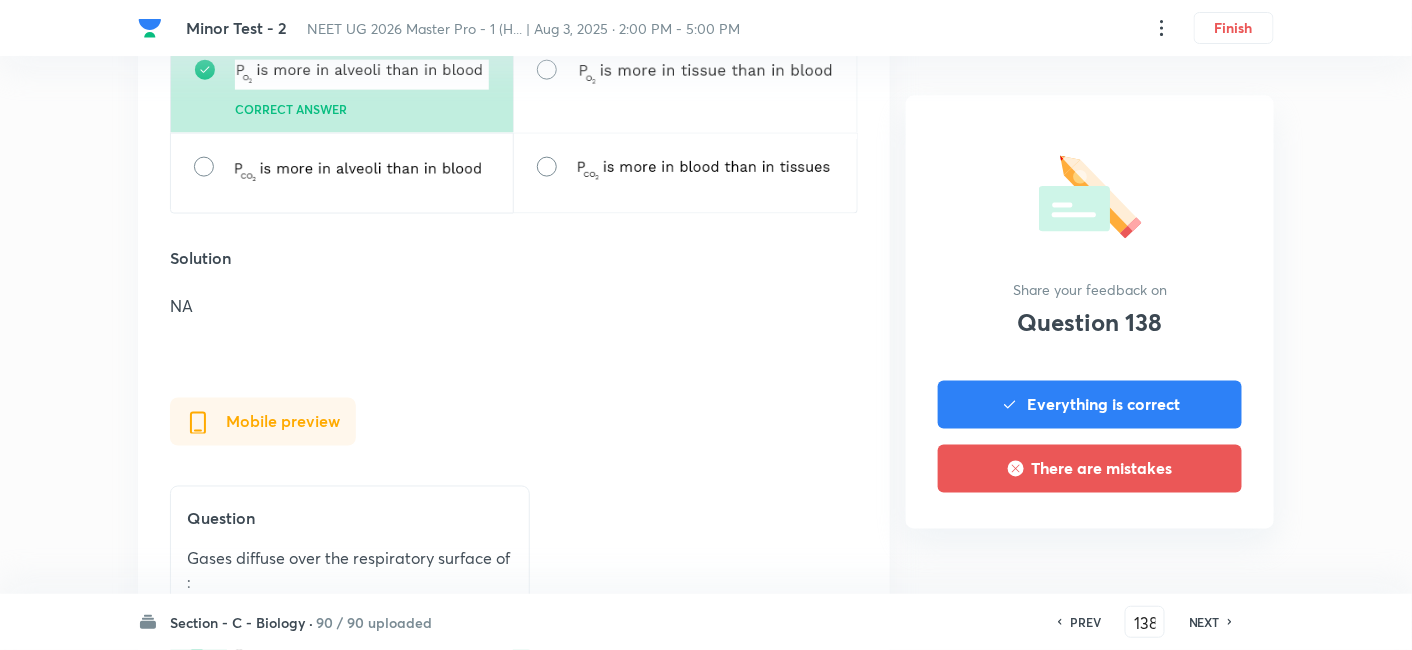 scroll, scrollTop: 803, scrollLeft: 0, axis: vertical 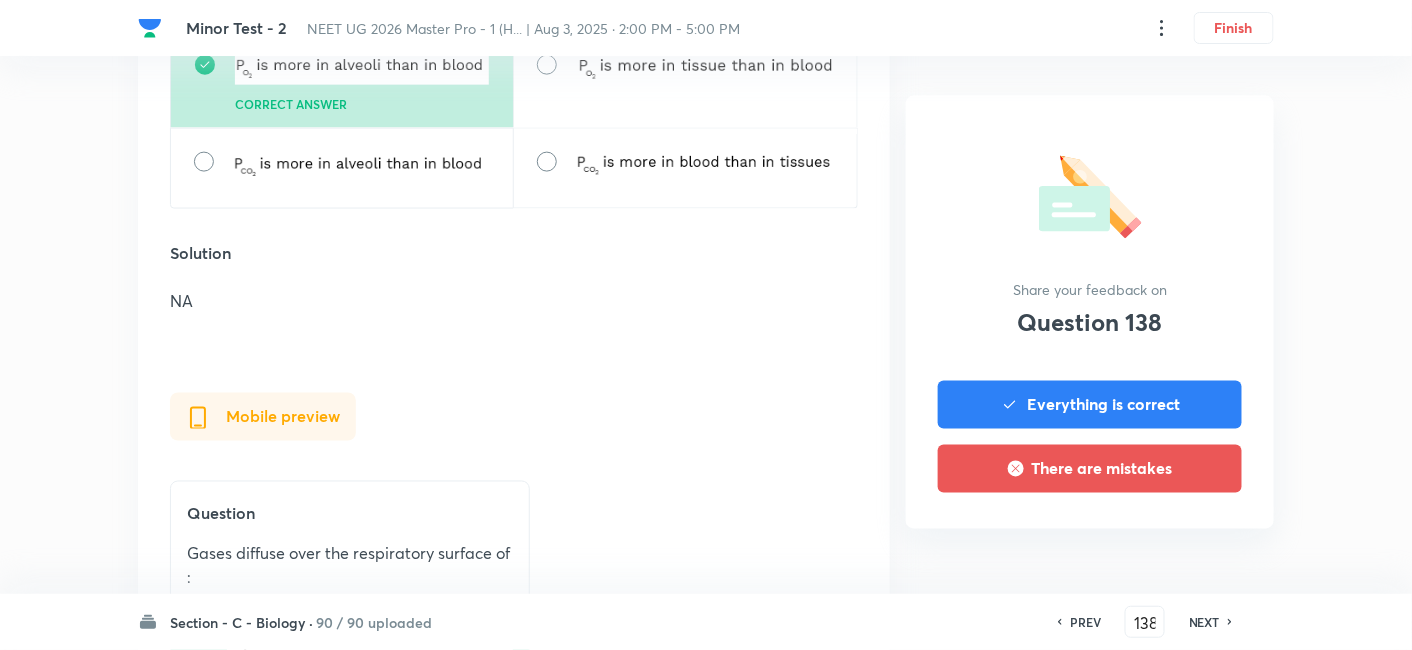click on "NEXT" at bounding box center [1204, 622] 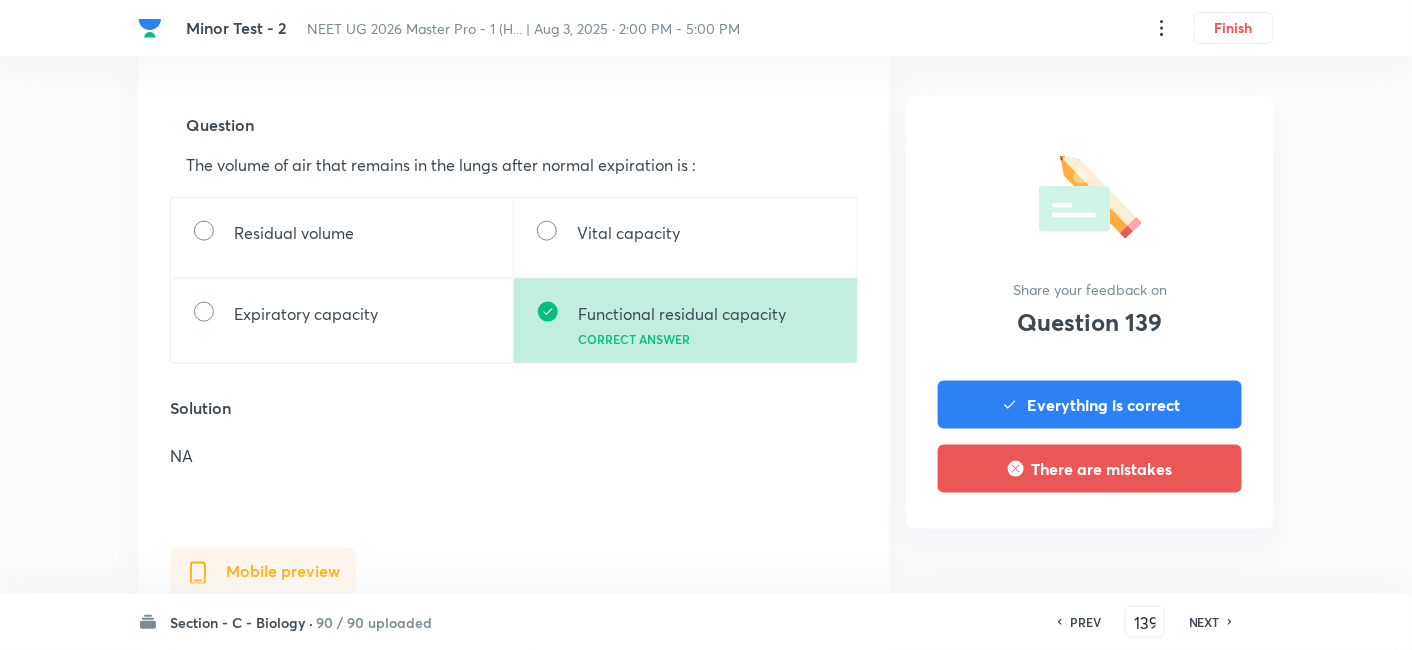 scroll, scrollTop: 640, scrollLeft: 0, axis: vertical 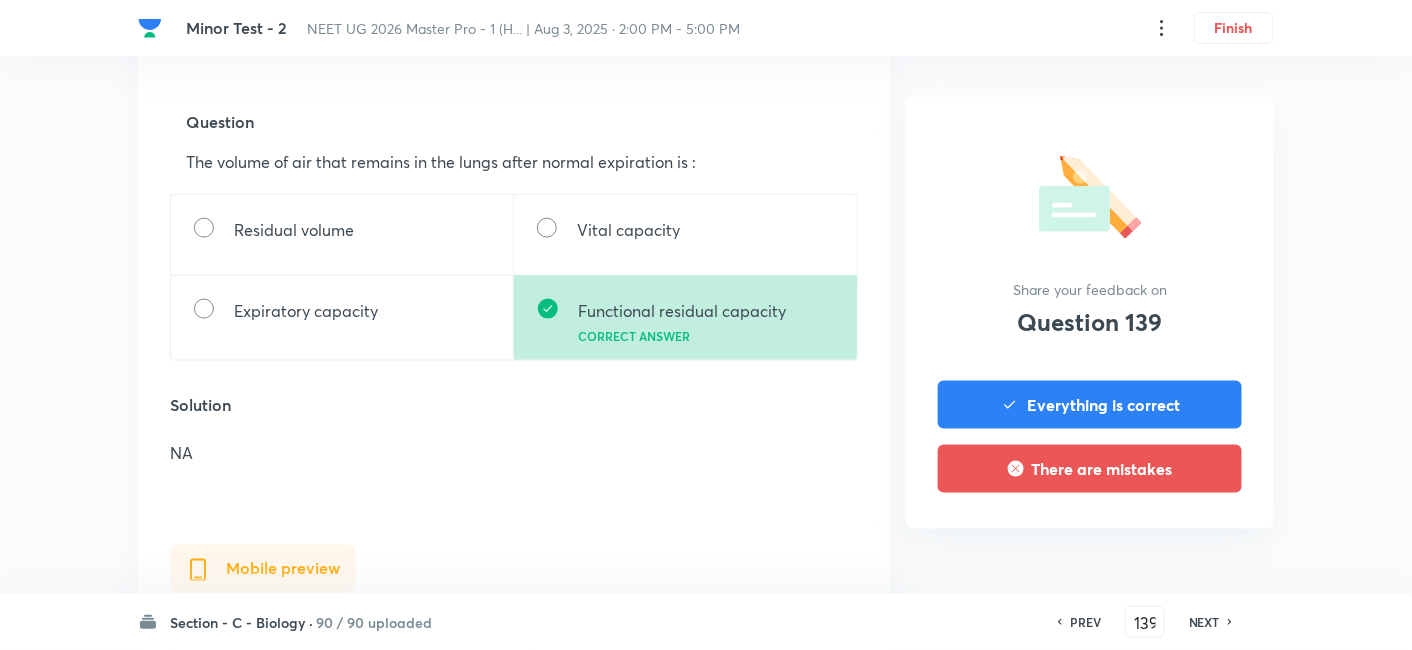 click on "NEXT" at bounding box center [1204, 622] 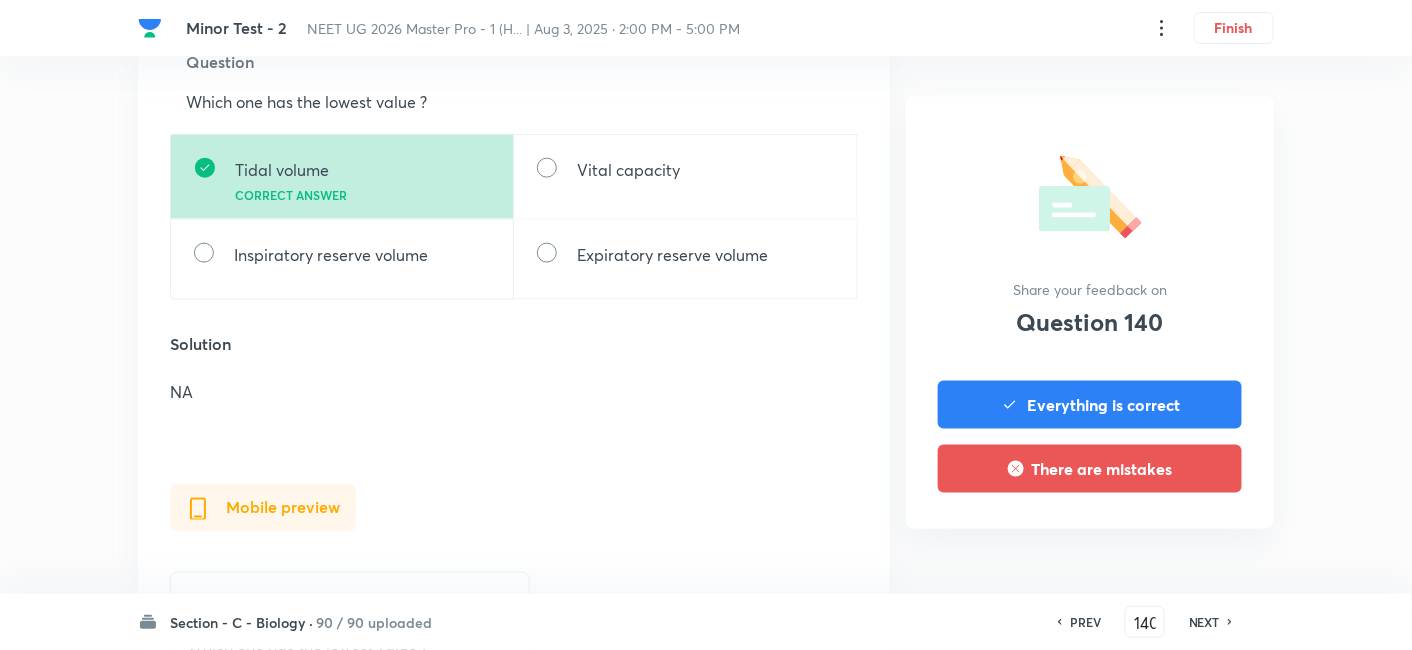 scroll, scrollTop: 700, scrollLeft: 0, axis: vertical 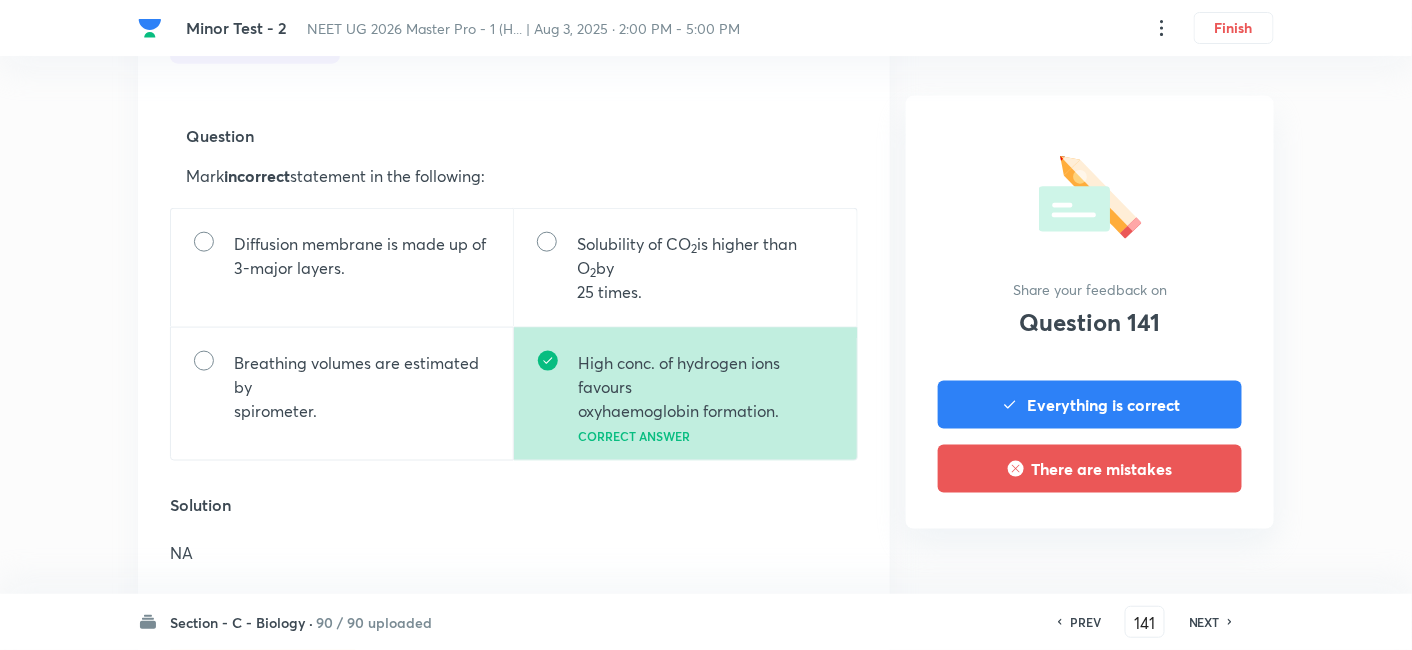 click on "NEXT" at bounding box center (1204, 622) 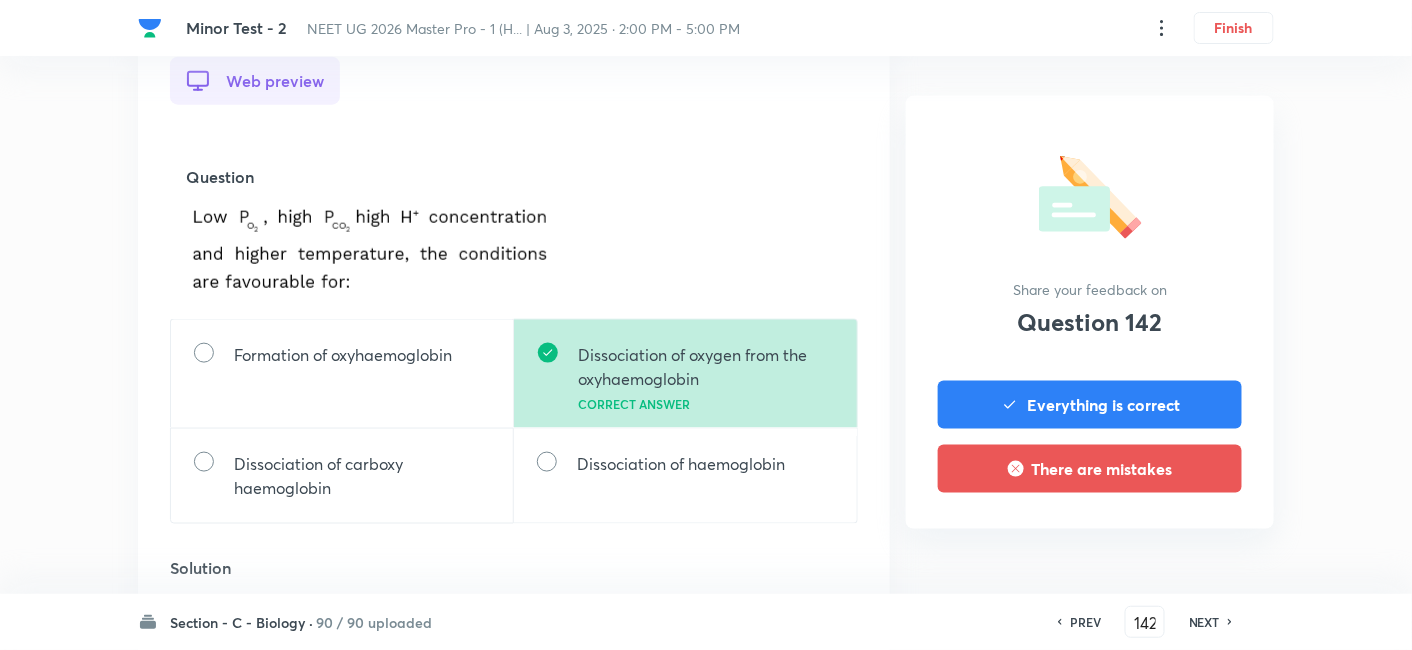 scroll, scrollTop: 683, scrollLeft: 0, axis: vertical 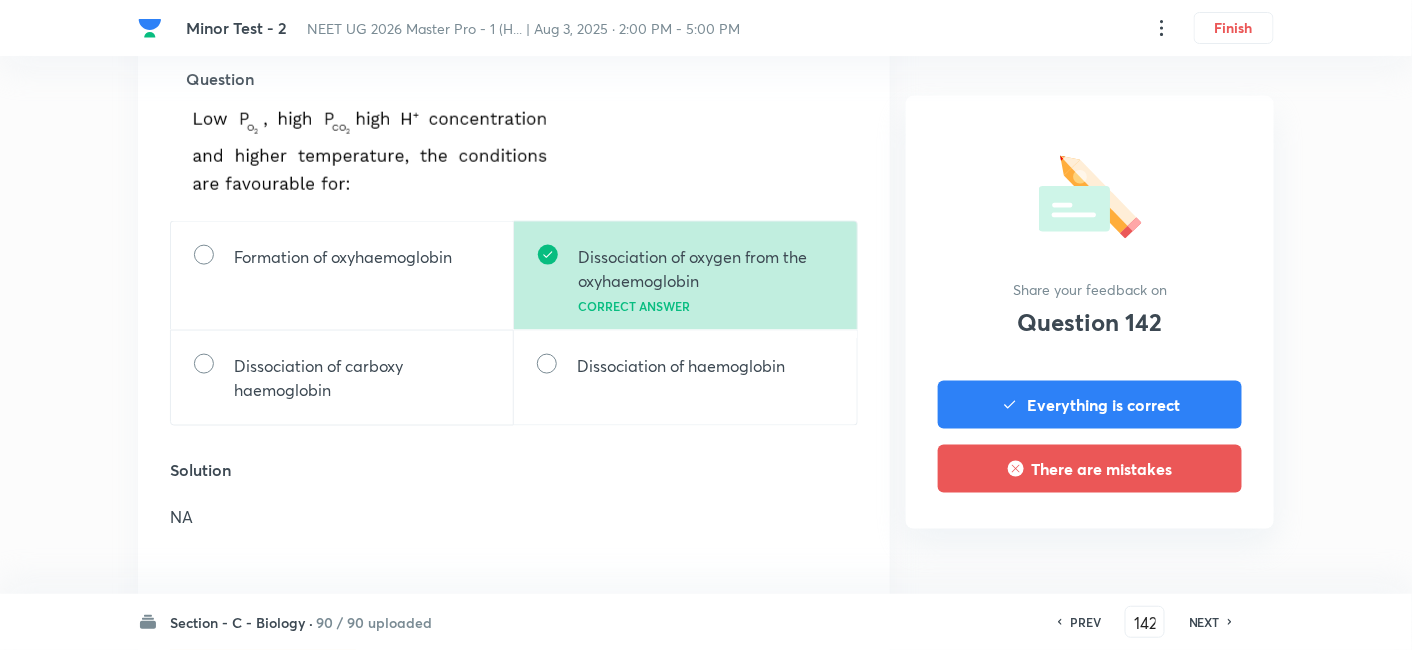 click on "NEXT" at bounding box center (1204, 622) 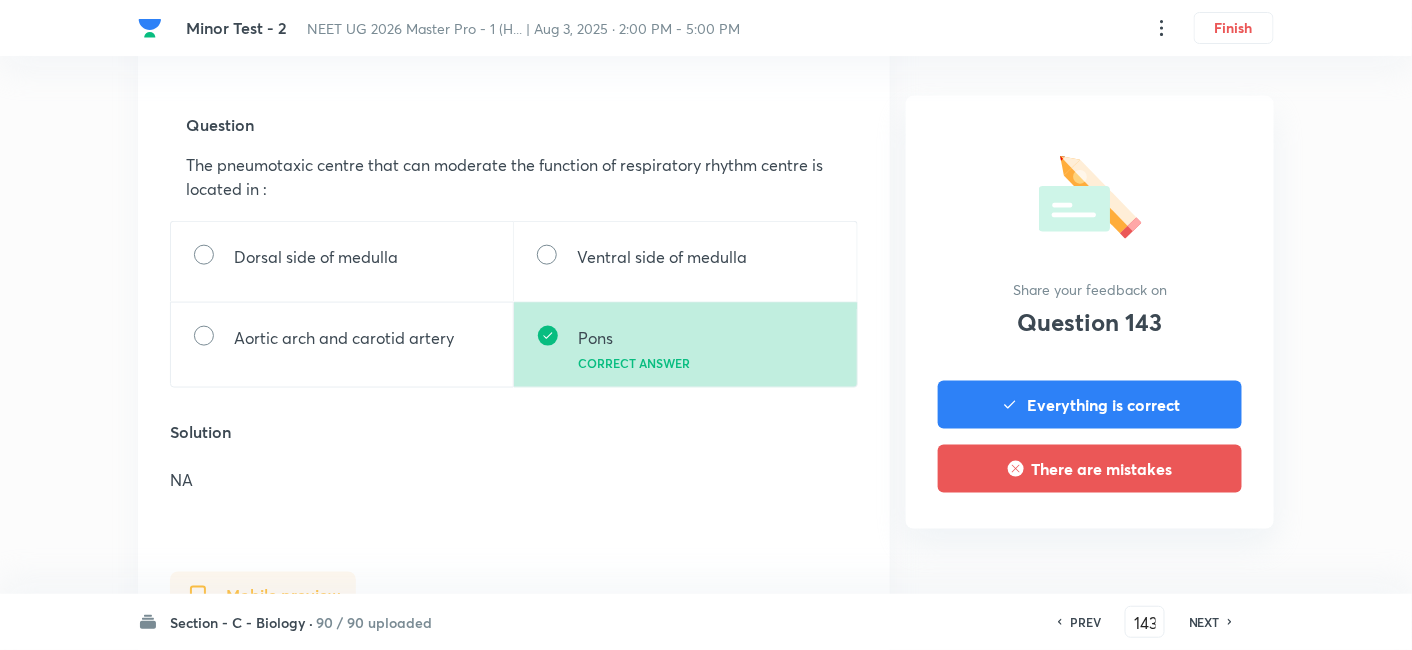 scroll, scrollTop: 641, scrollLeft: 0, axis: vertical 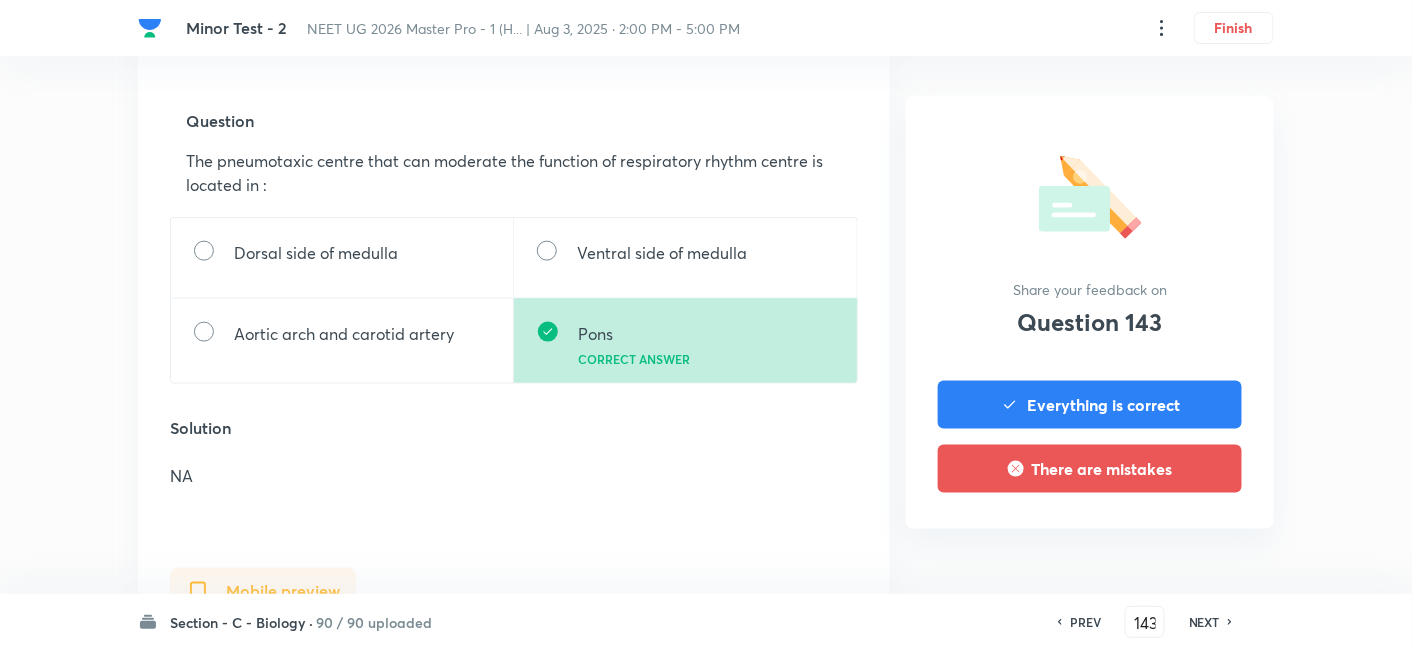 click on "NEXT" at bounding box center [1204, 622] 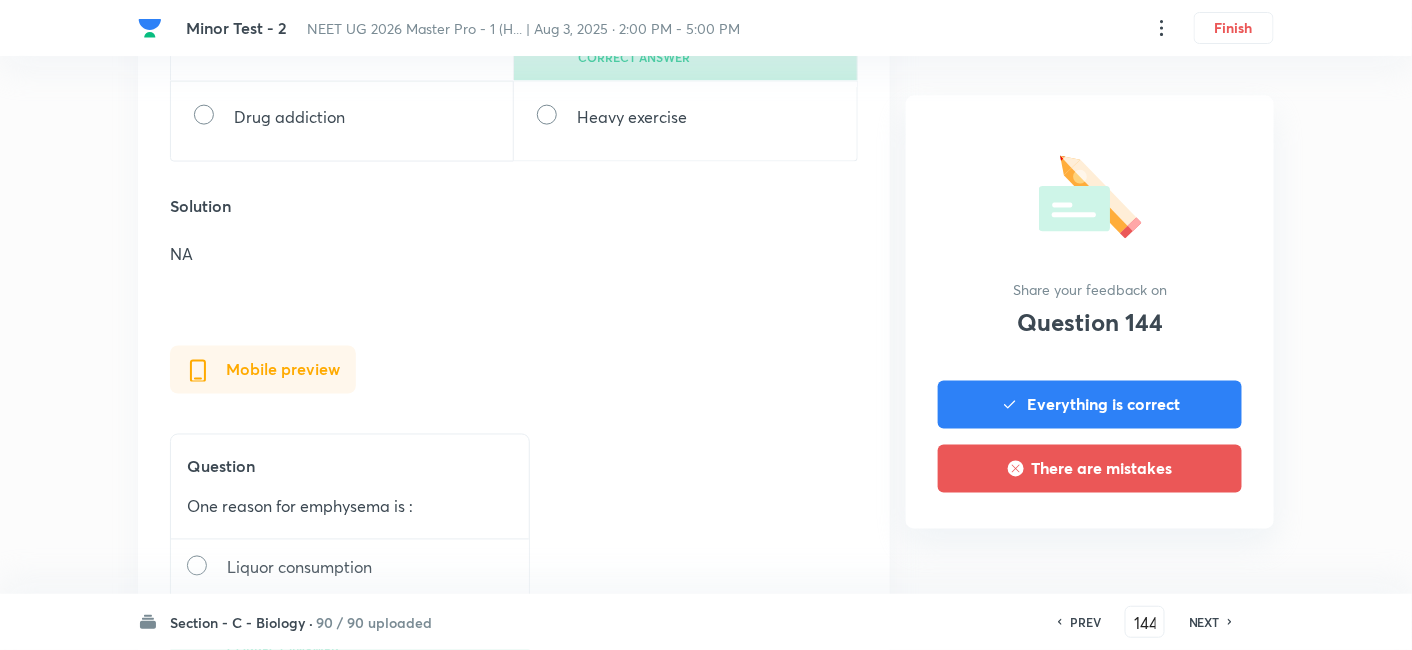 scroll, scrollTop: 842, scrollLeft: 0, axis: vertical 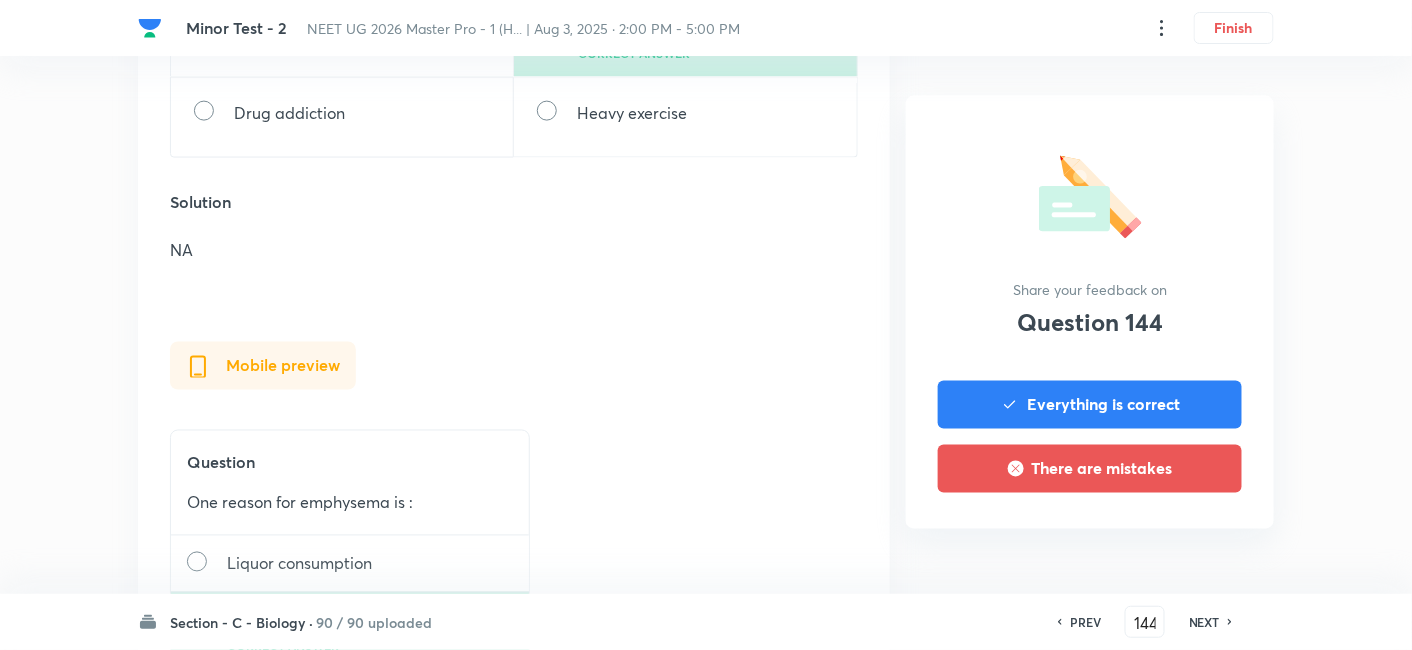 click on "NEXT" at bounding box center [1204, 622] 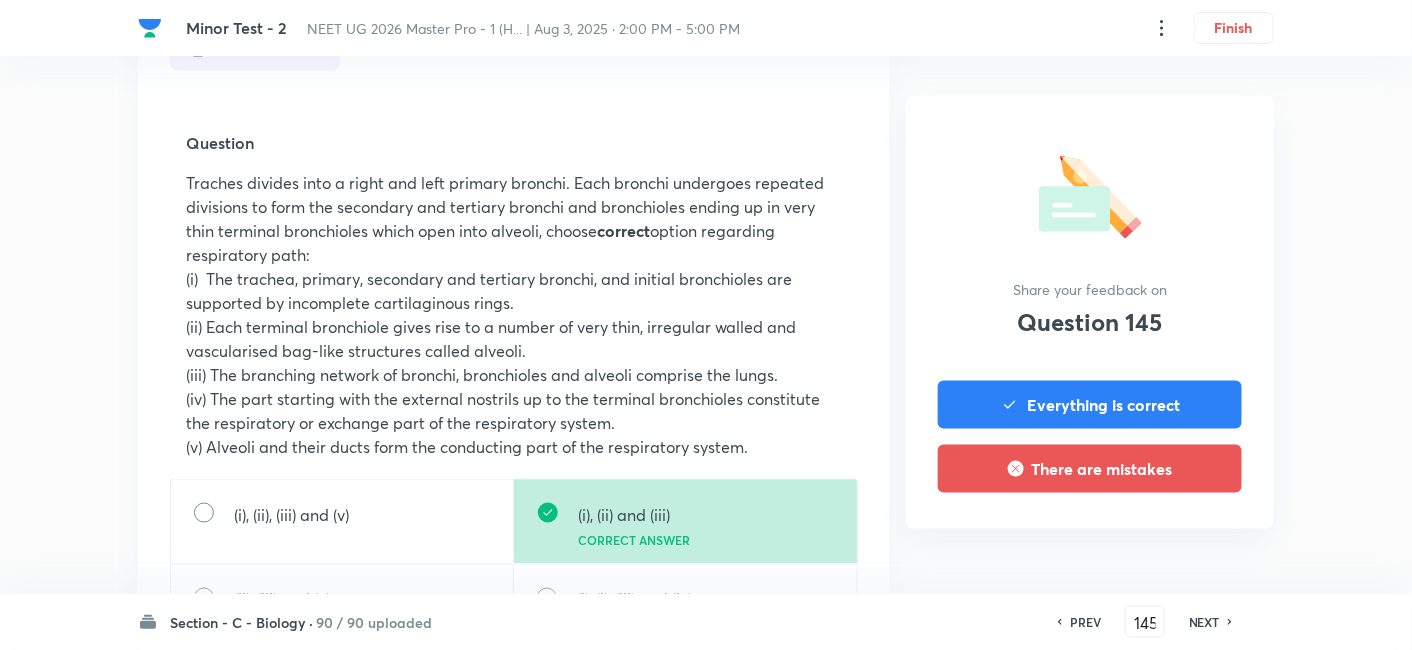 scroll, scrollTop: 640, scrollLeft: 0, axis: vertical 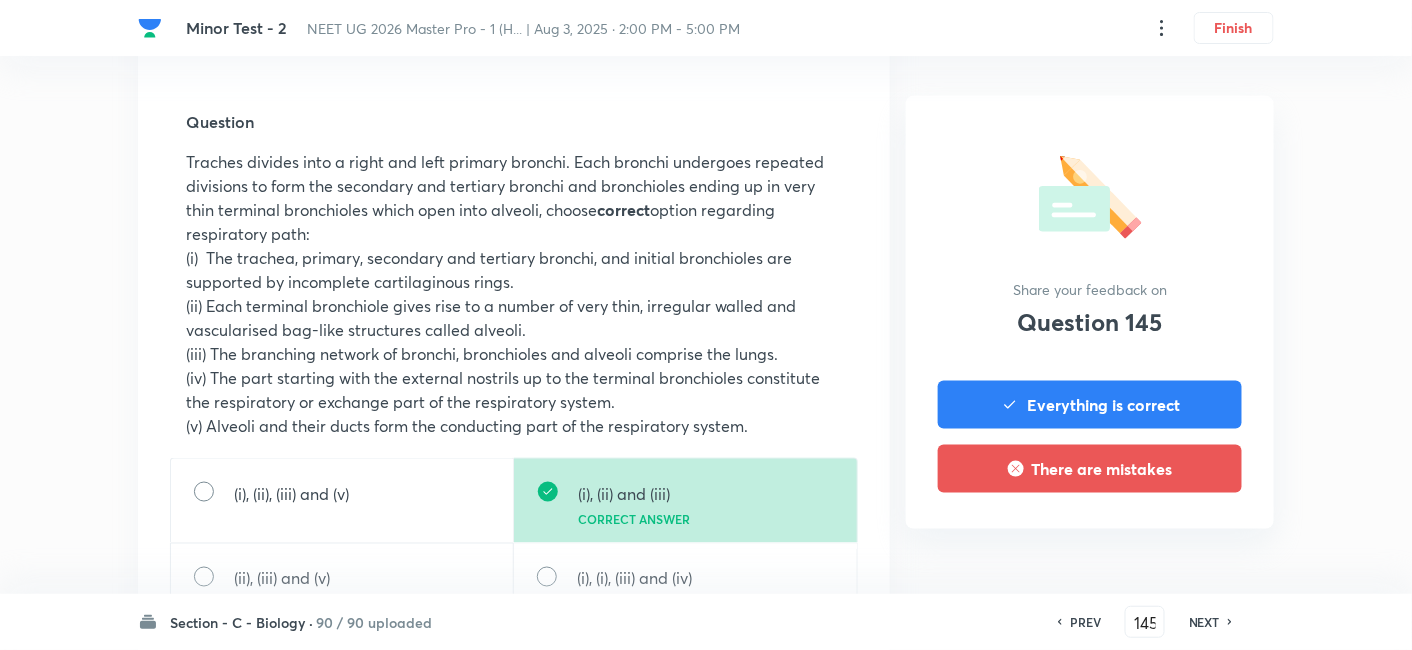 click on "NEXT" at bounding box center (1204, 622) 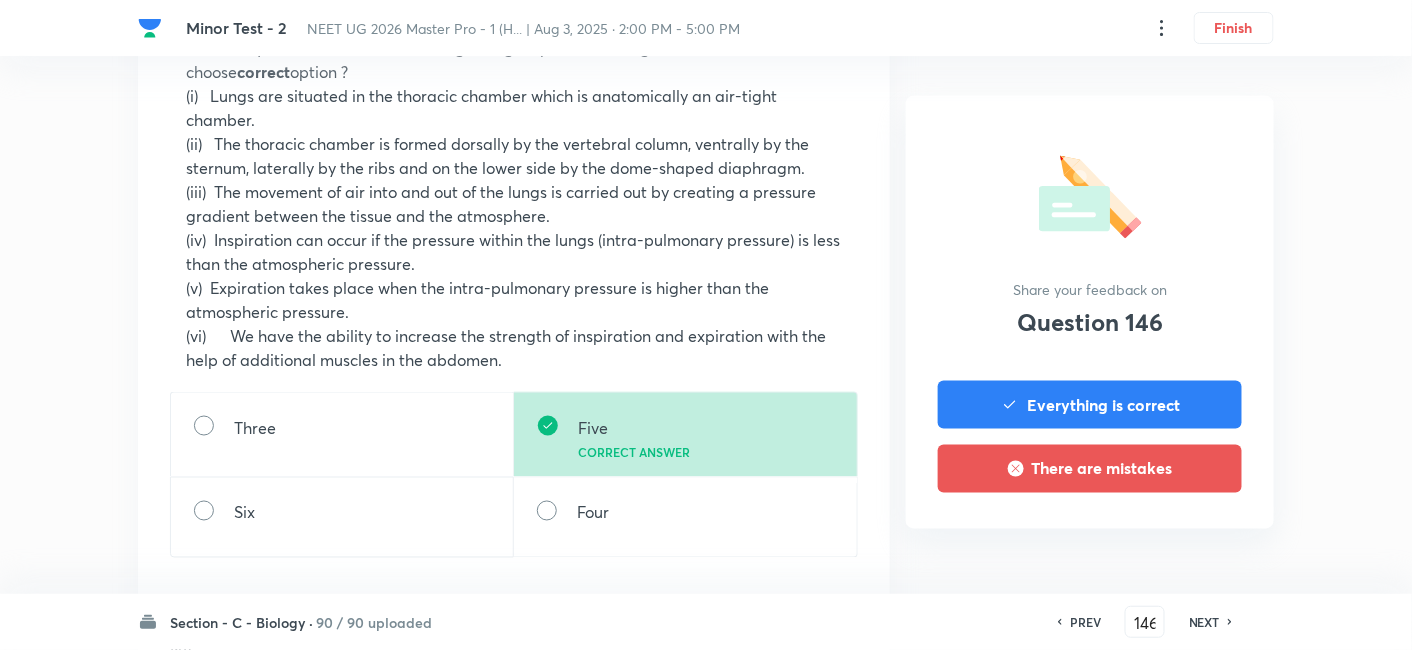 scroll, scrollTop: 758, scrollLeft: 0, axis: vertical 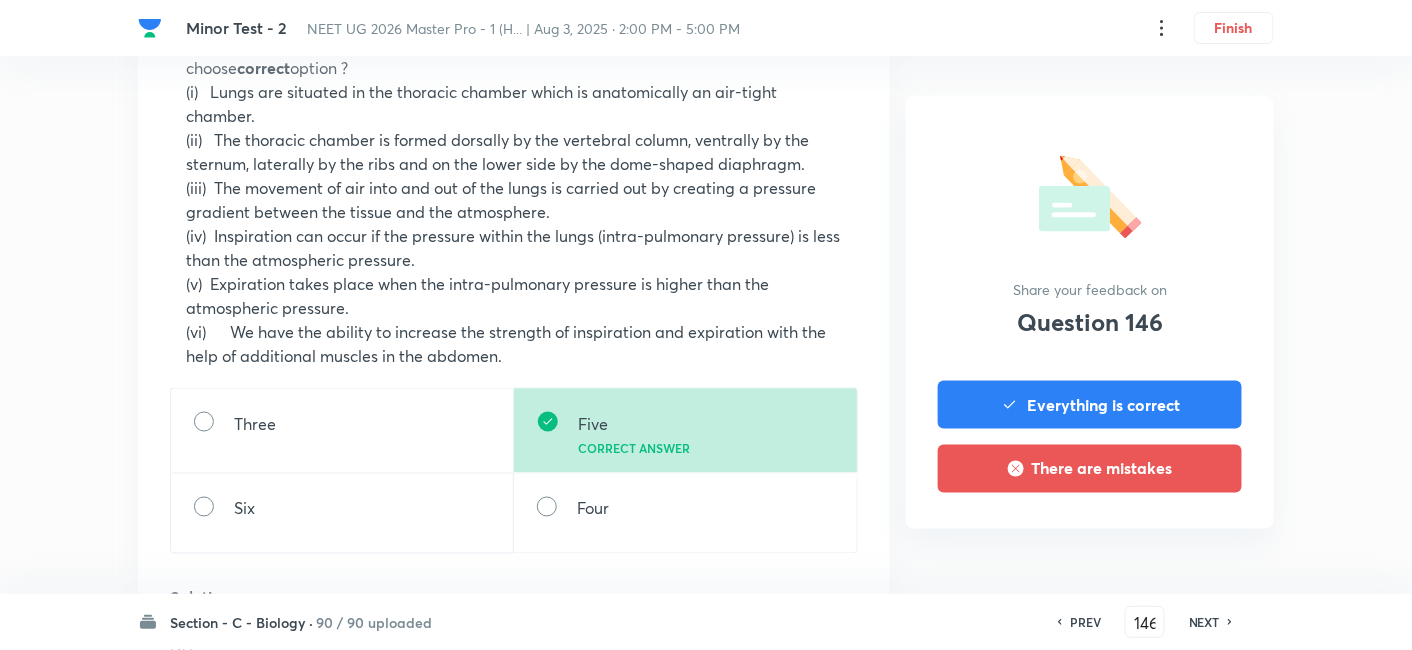 click on "NEXT" at bounding box center [1204, 622] 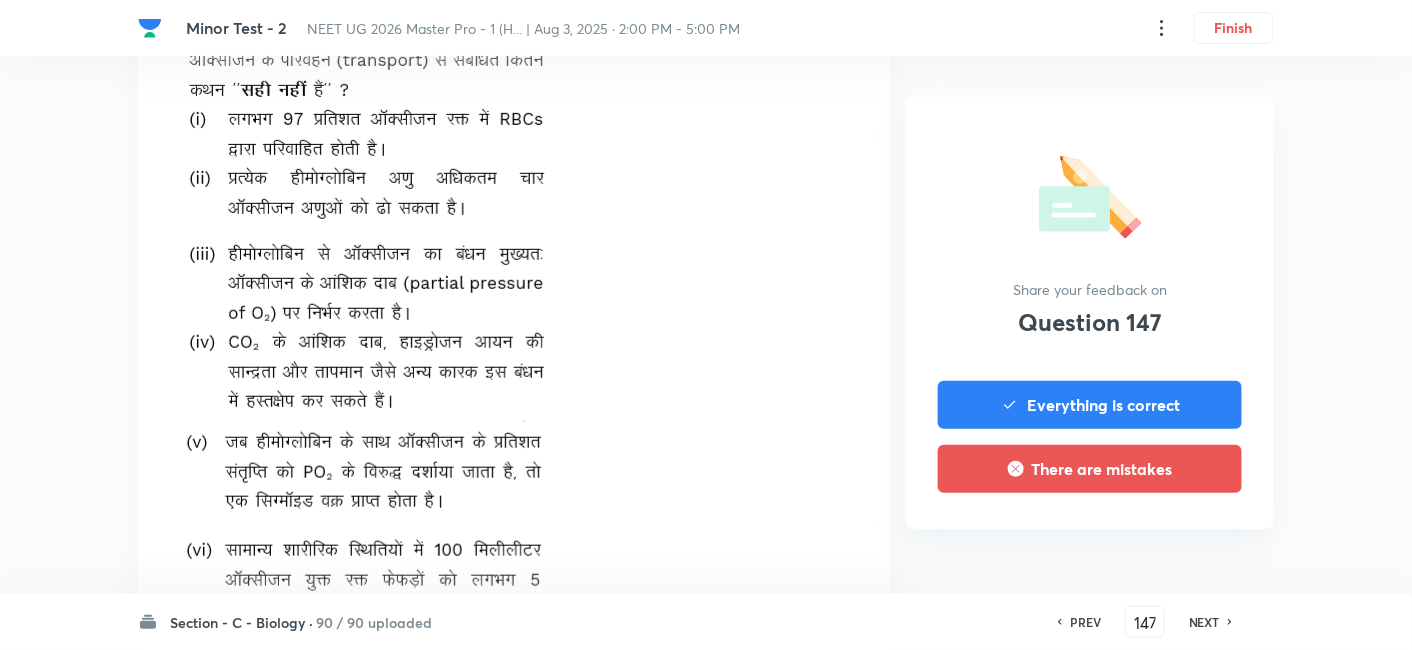 scroll, scrollTop: 2683, scrollLeft: 0, axis: vertical 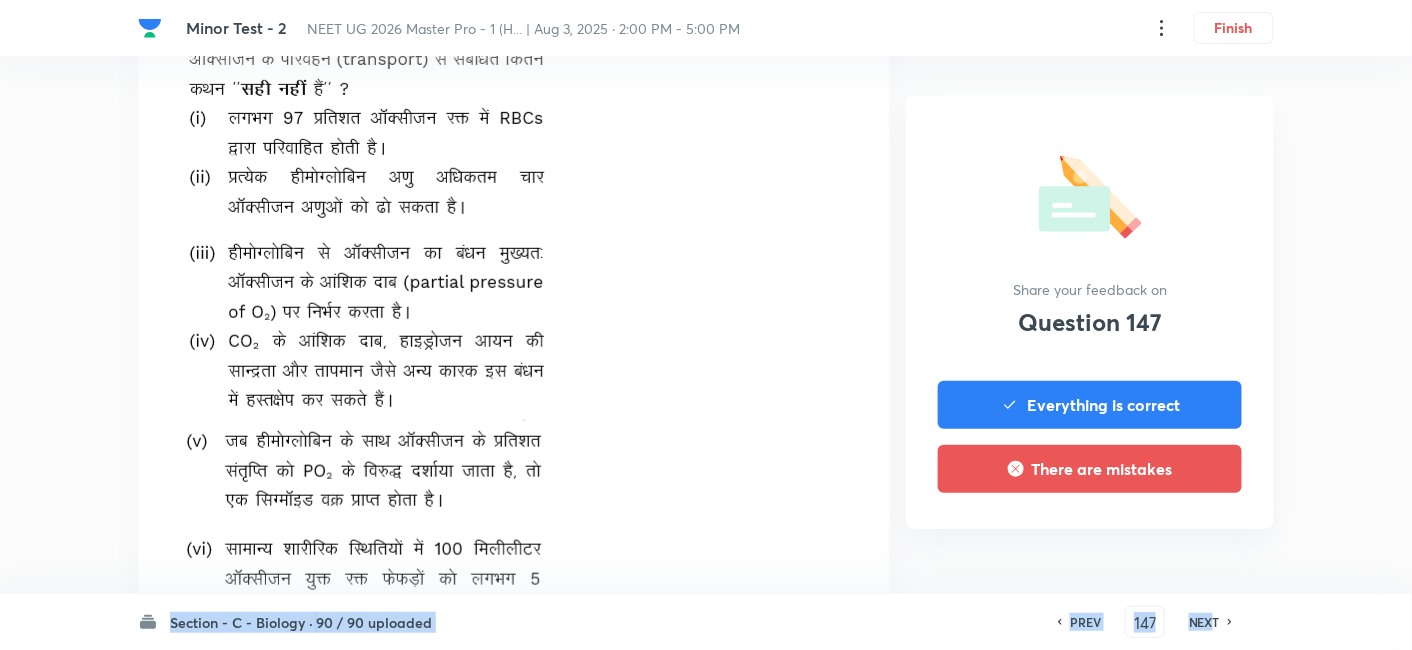drag, startPoint x: 1211, startPoint y: 602, endPoint x: 1266, endPoint y: 356, distance: 252.0734 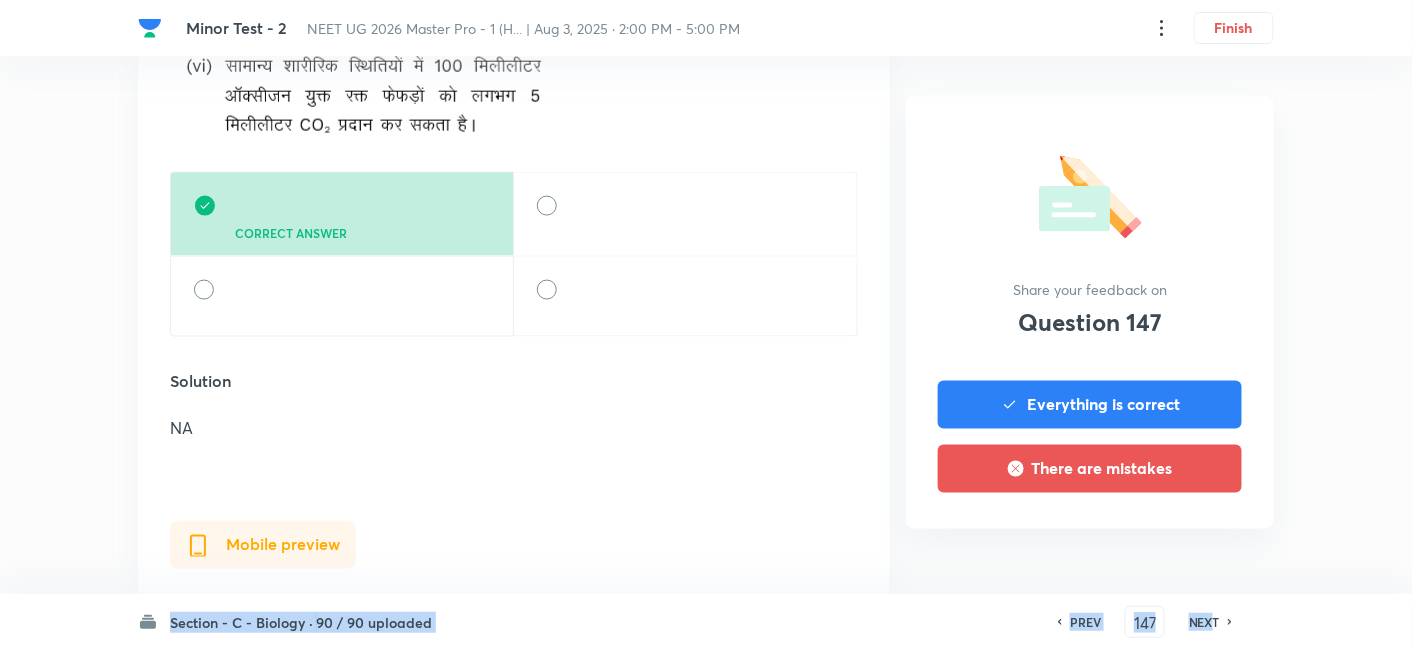 scroll, scrollTop: 3167, scrollLeft: 0, axis: vertical 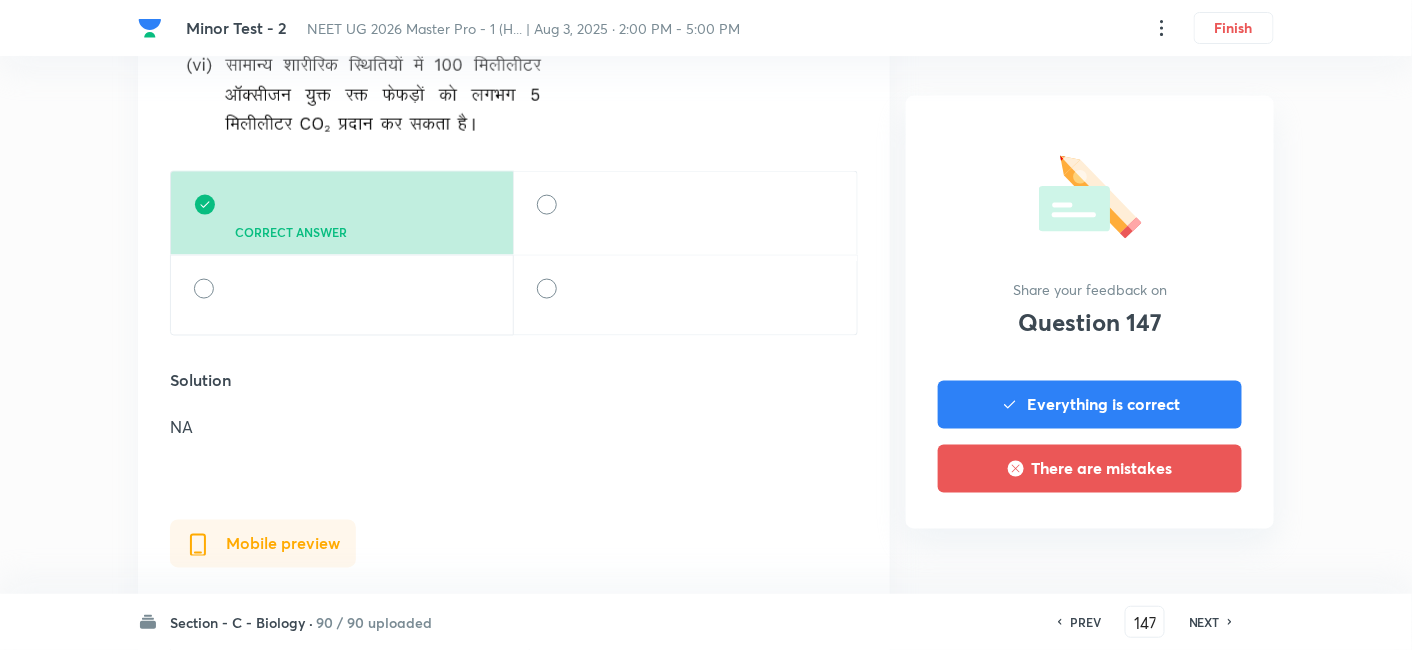 click on "Web preview Question Correct answer Solution NA Mobile preview Question Correct answer Solution NA" at bounding box center [514, 503] 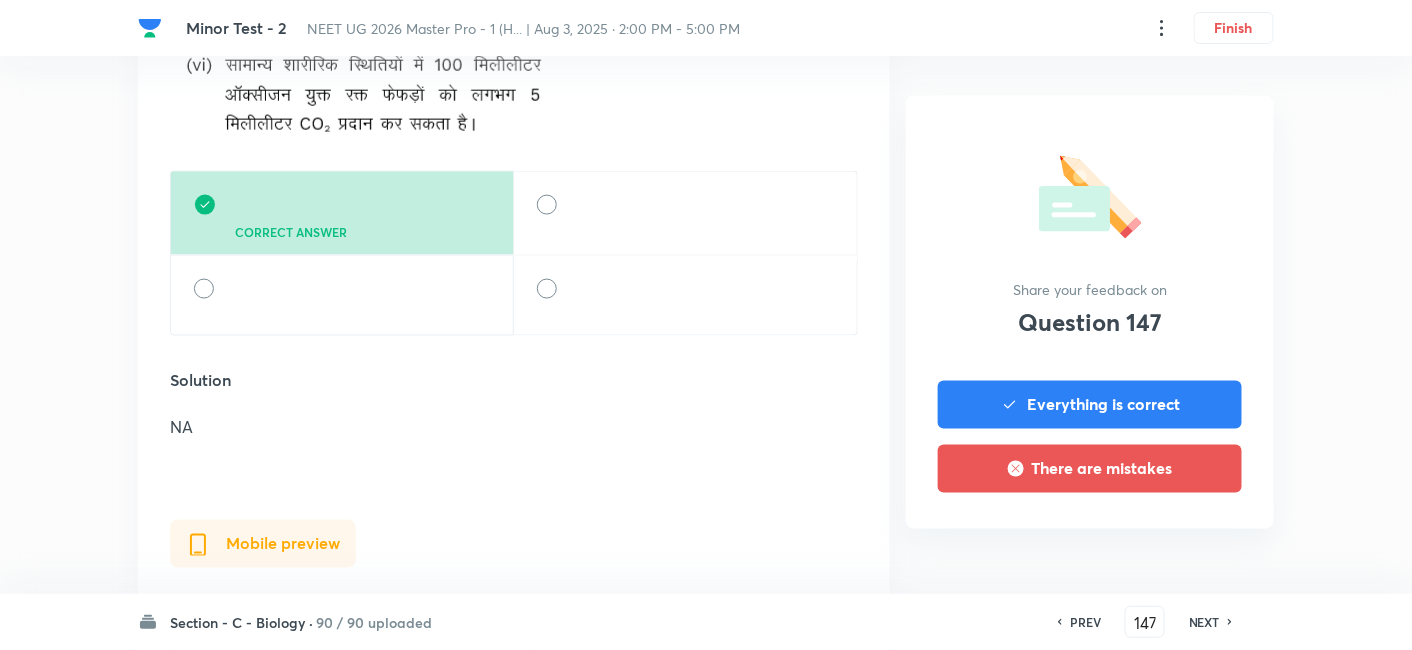 click on "NEXT" at bounding box center (1207, 622) 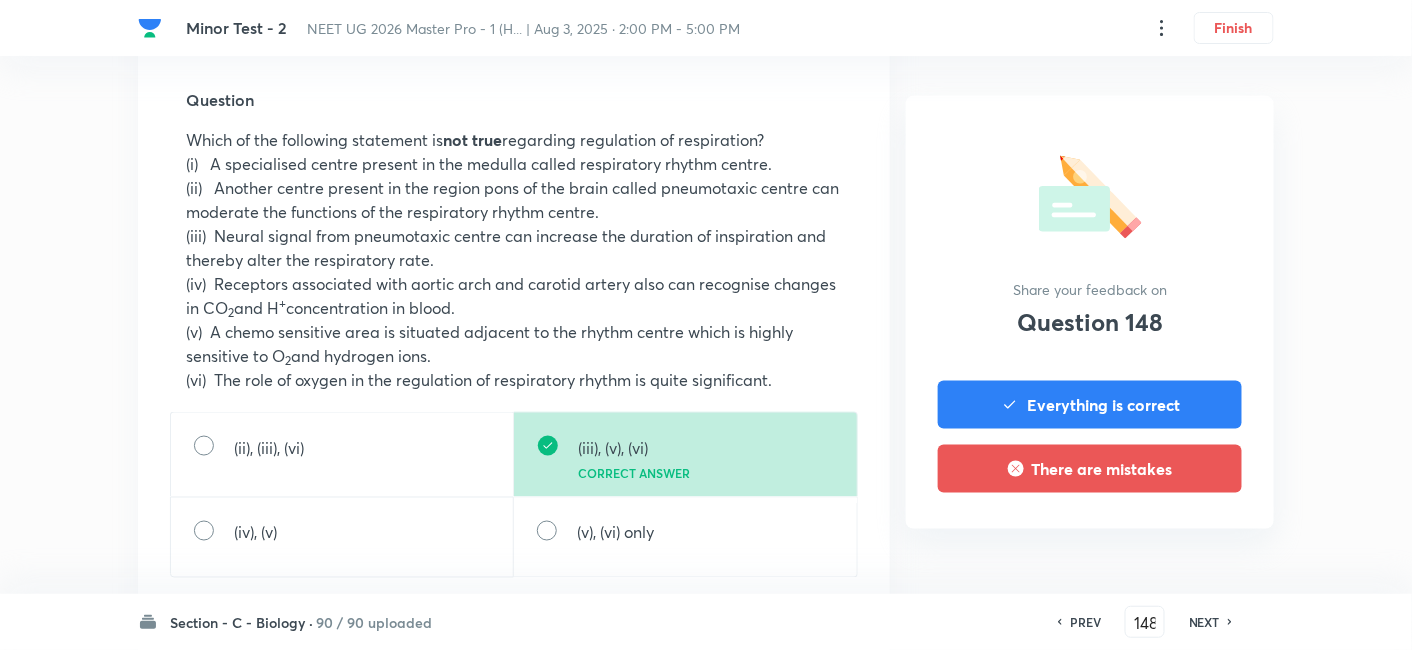 scroll, scrollTop: 666, scrollLeft: 0, axis: vertical 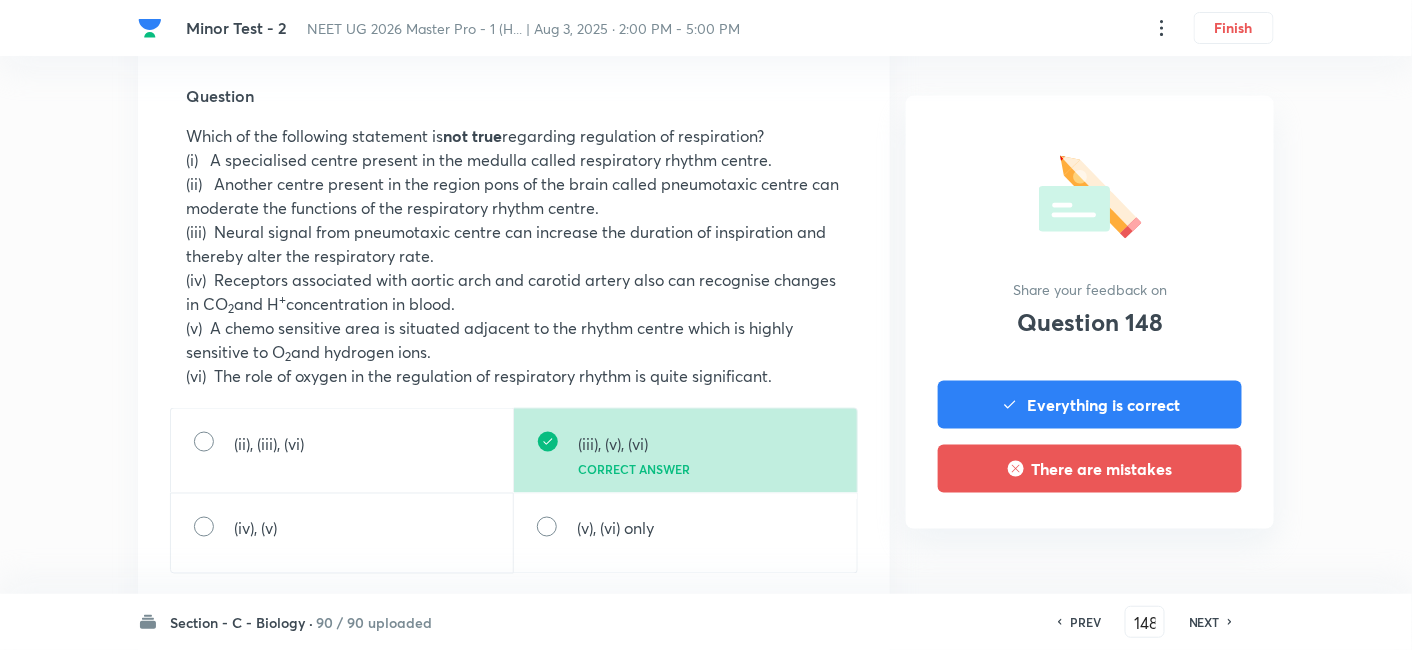 click on "NEXT" at bounding box center (1207, 622) 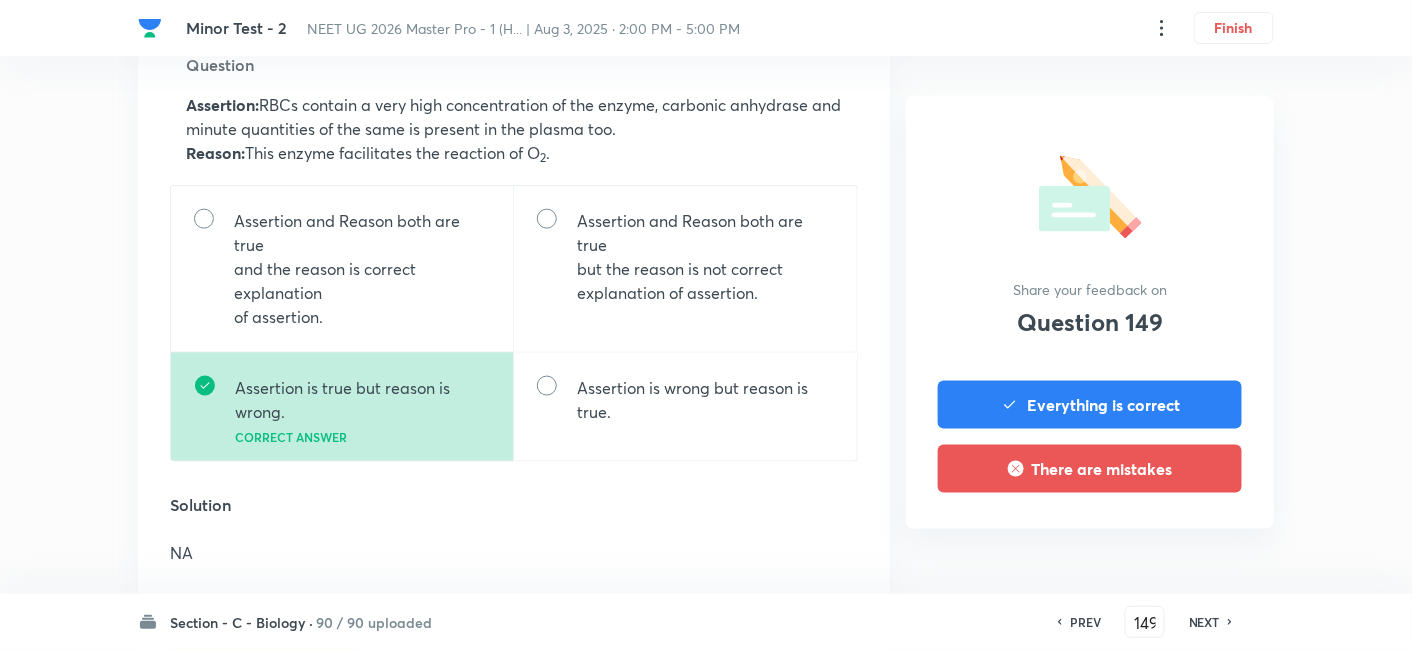 scroll, scrollTop: 697, scrollLeft: 0, axis: vertical 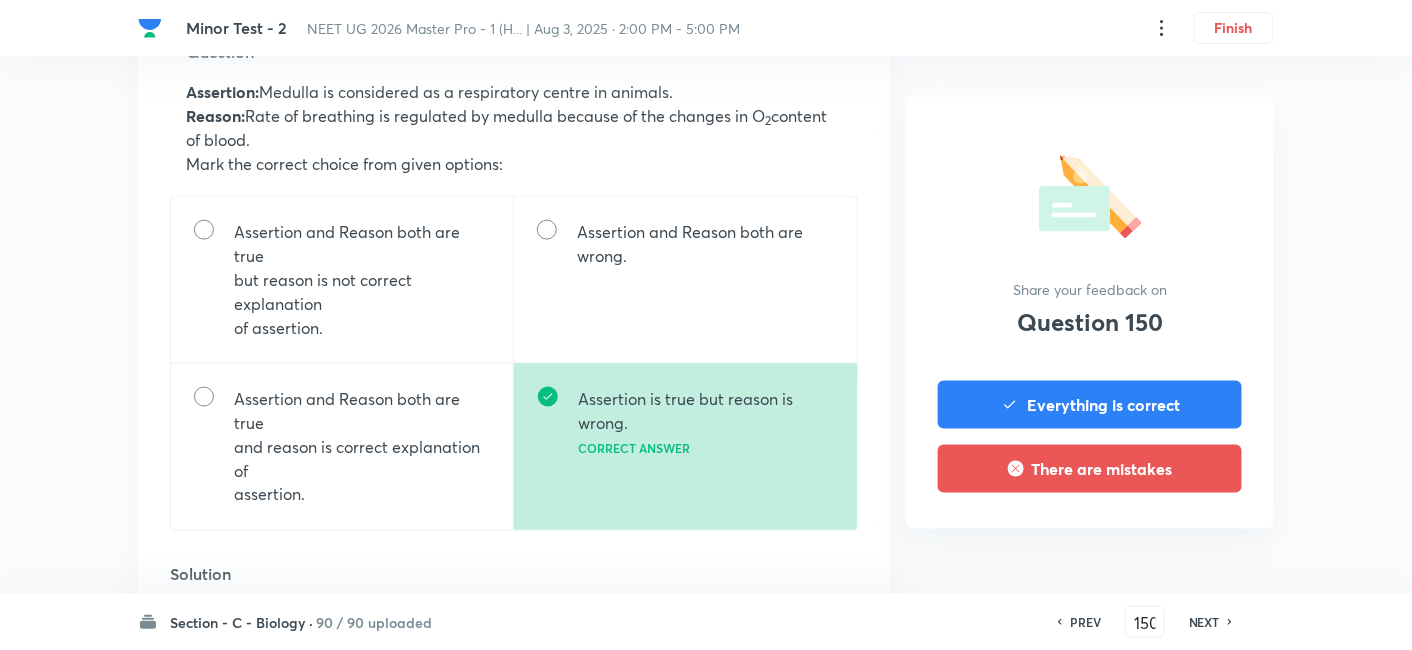 click on "NEXT" at bounding box center (1207, 622) 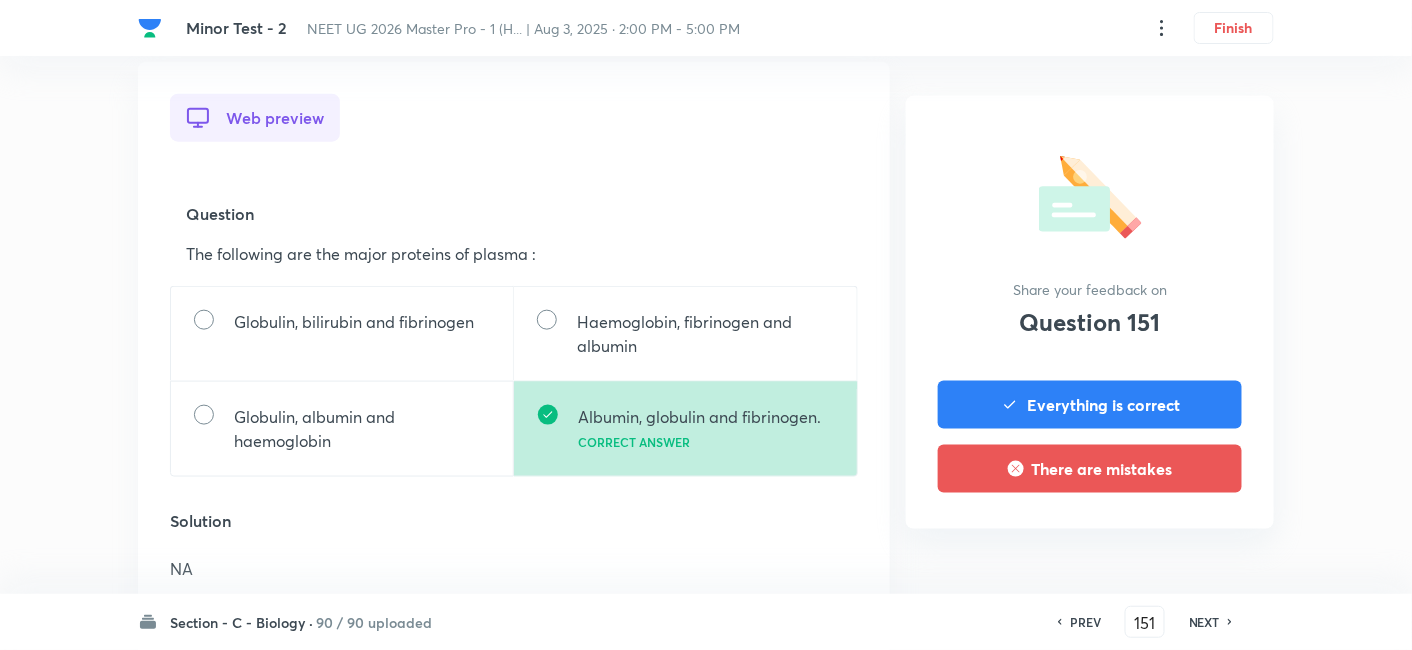 scroll, scrollTop: 609, scrollLeft: 0, axis: vertical 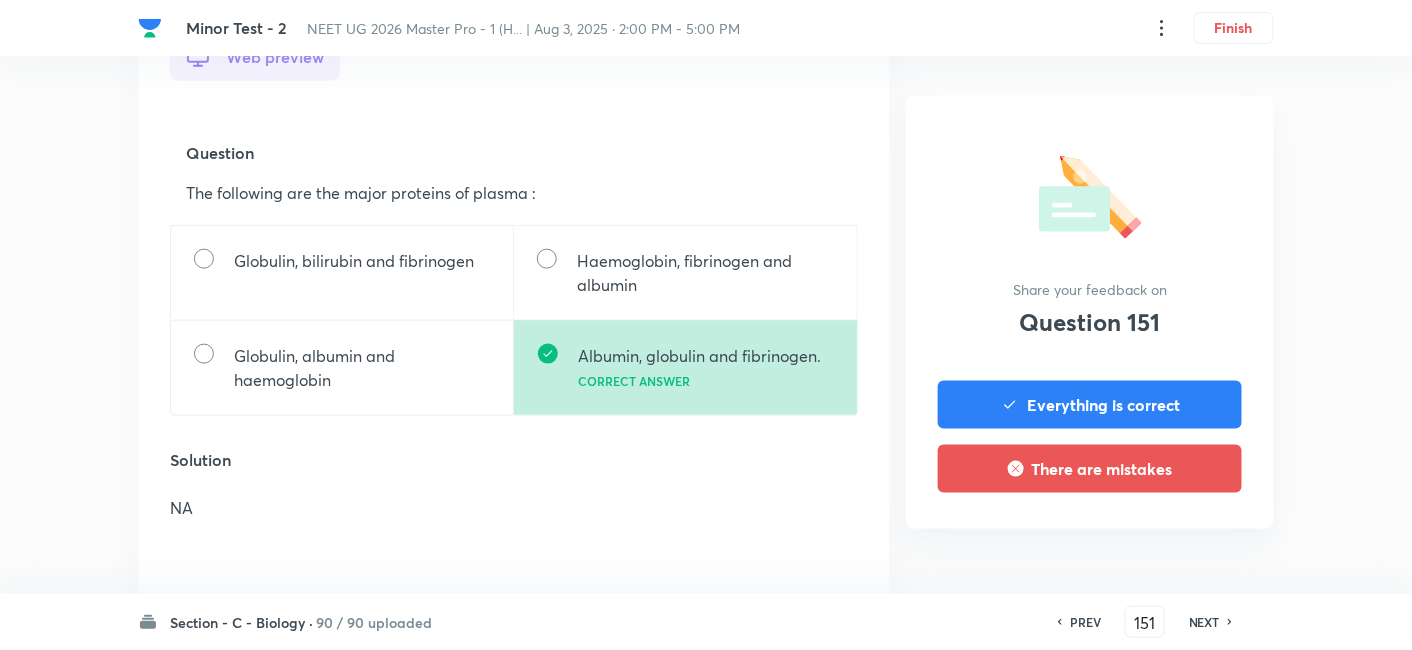 click on "NEXT" at bounding box center [1207, 622] 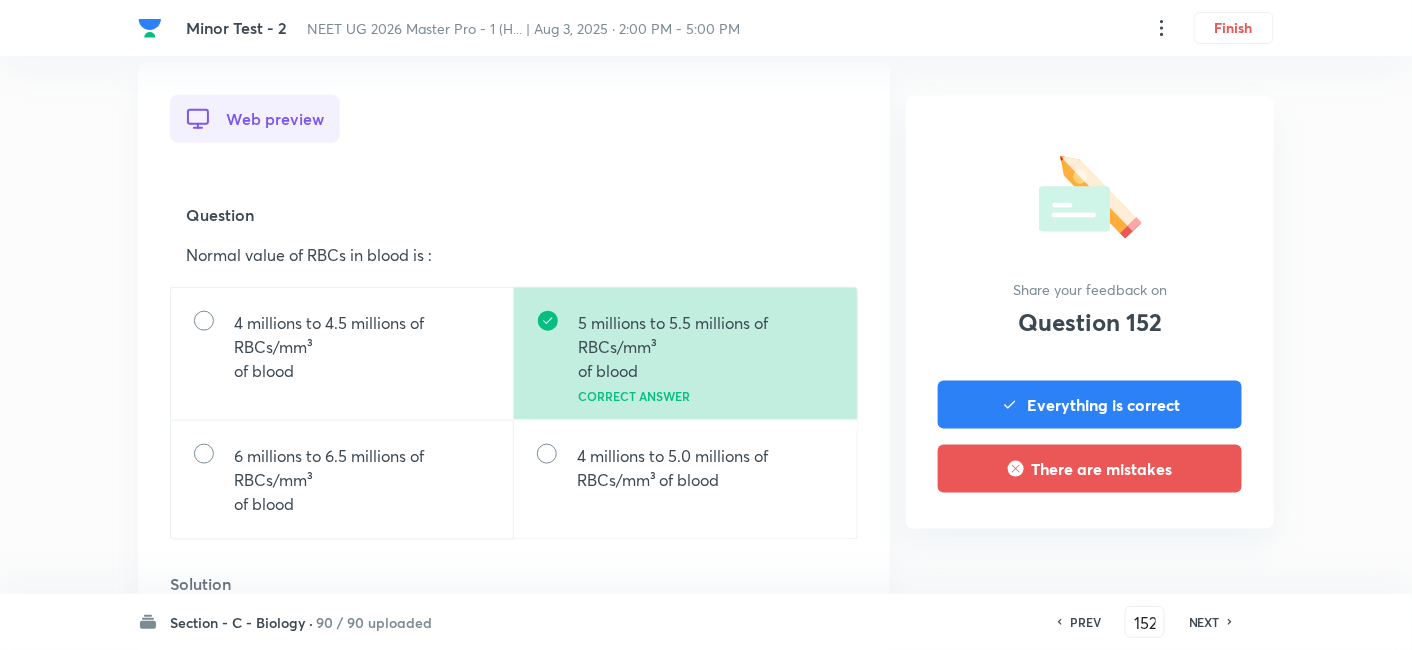 scroll, scrollTop: 600, scrollLeft: 0, axis: vertical 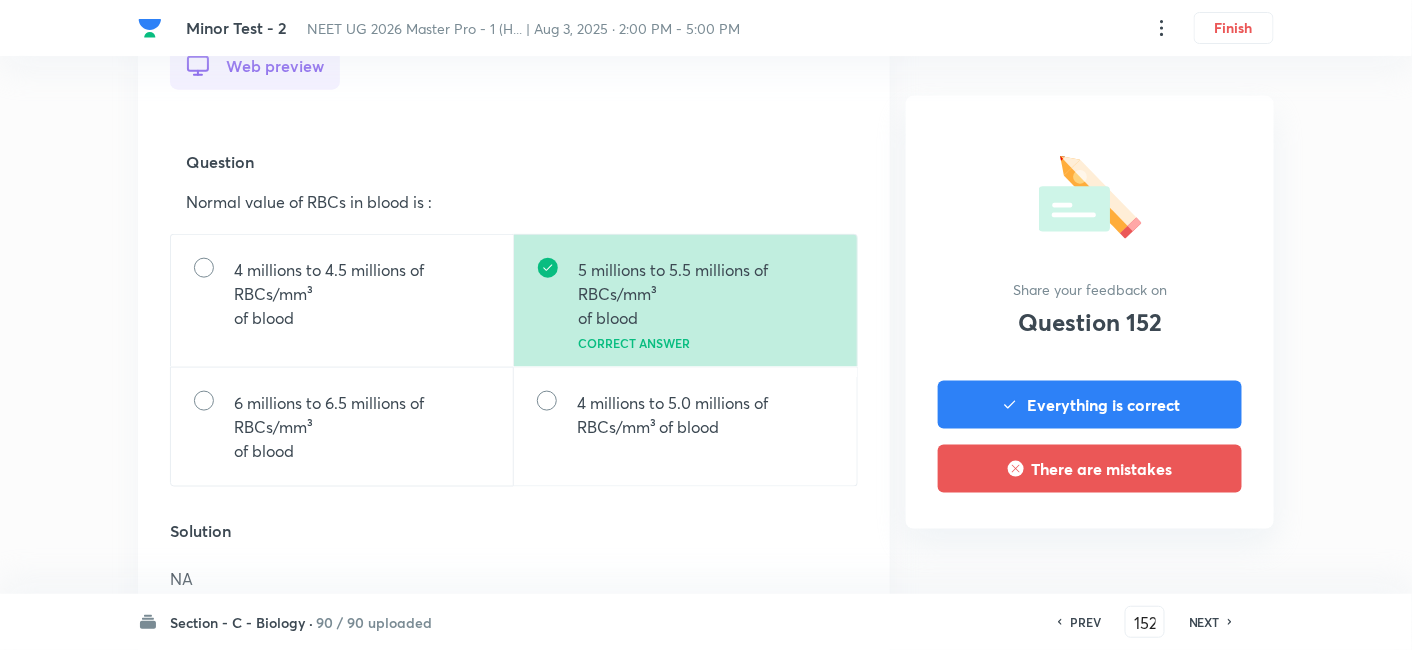 click on "NEXT" at bounding box center [1207, 622] 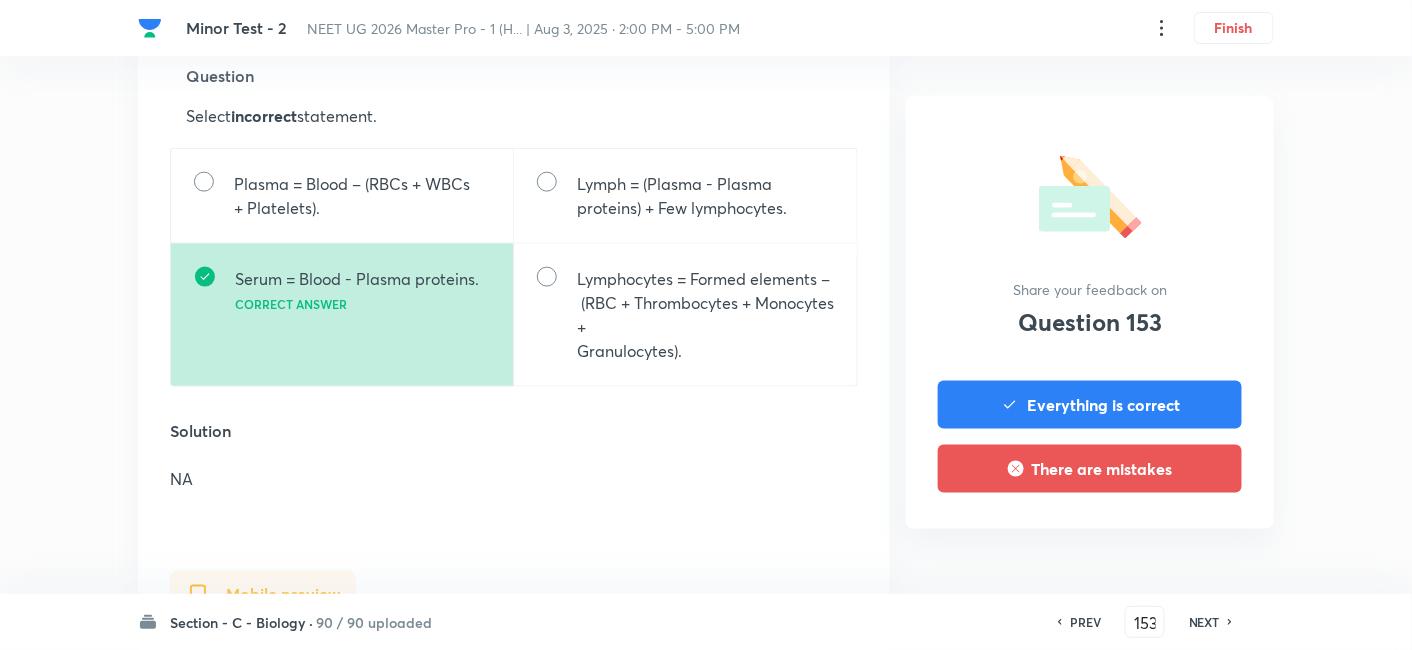 scroll, scrollTop: 688, scrollLeft: 0, axis: vertical 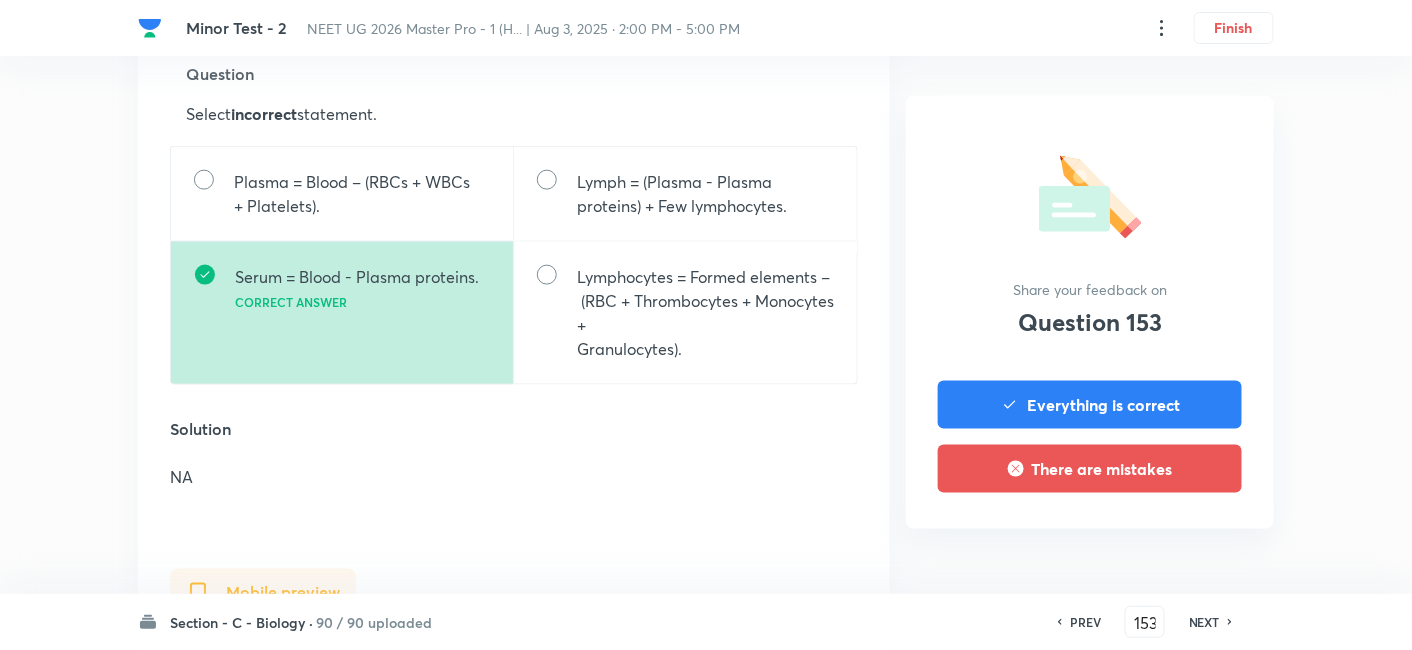 click on "NEXT" at bounding box center [1207, 622] 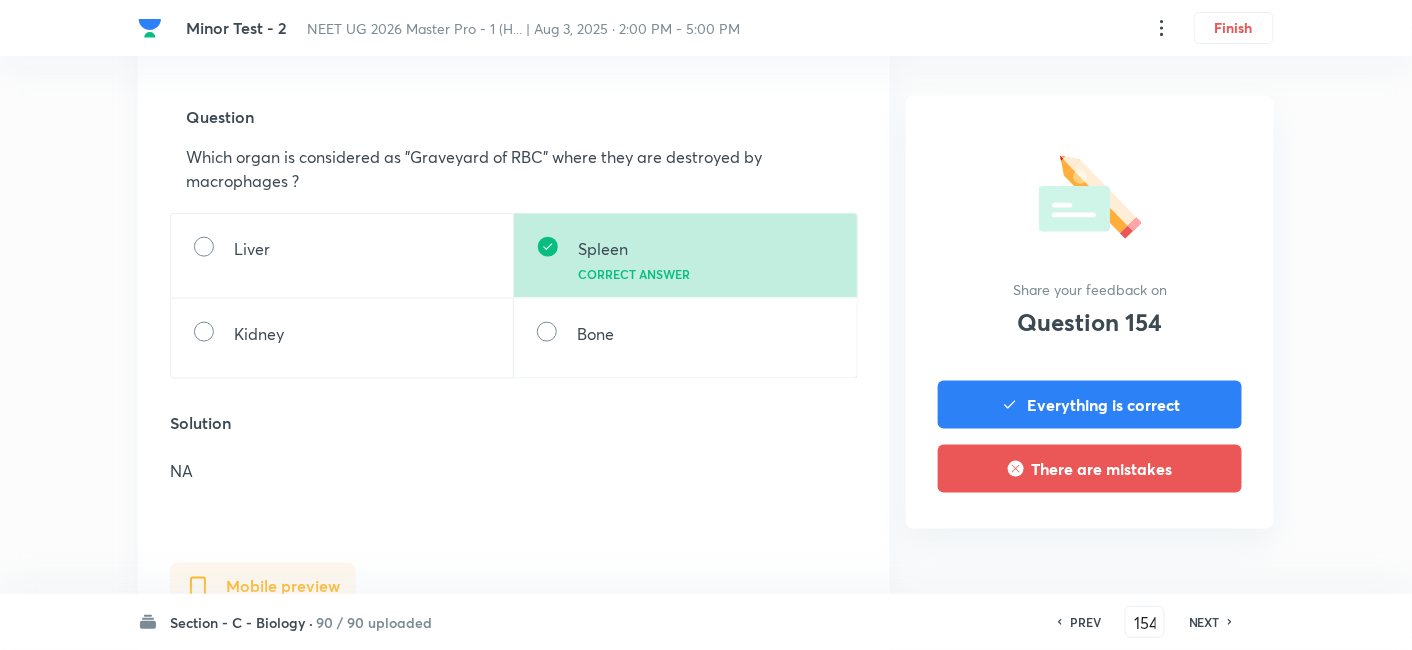 scroll, scrollTop: 648, scrollLeft: 0, axis: vertical 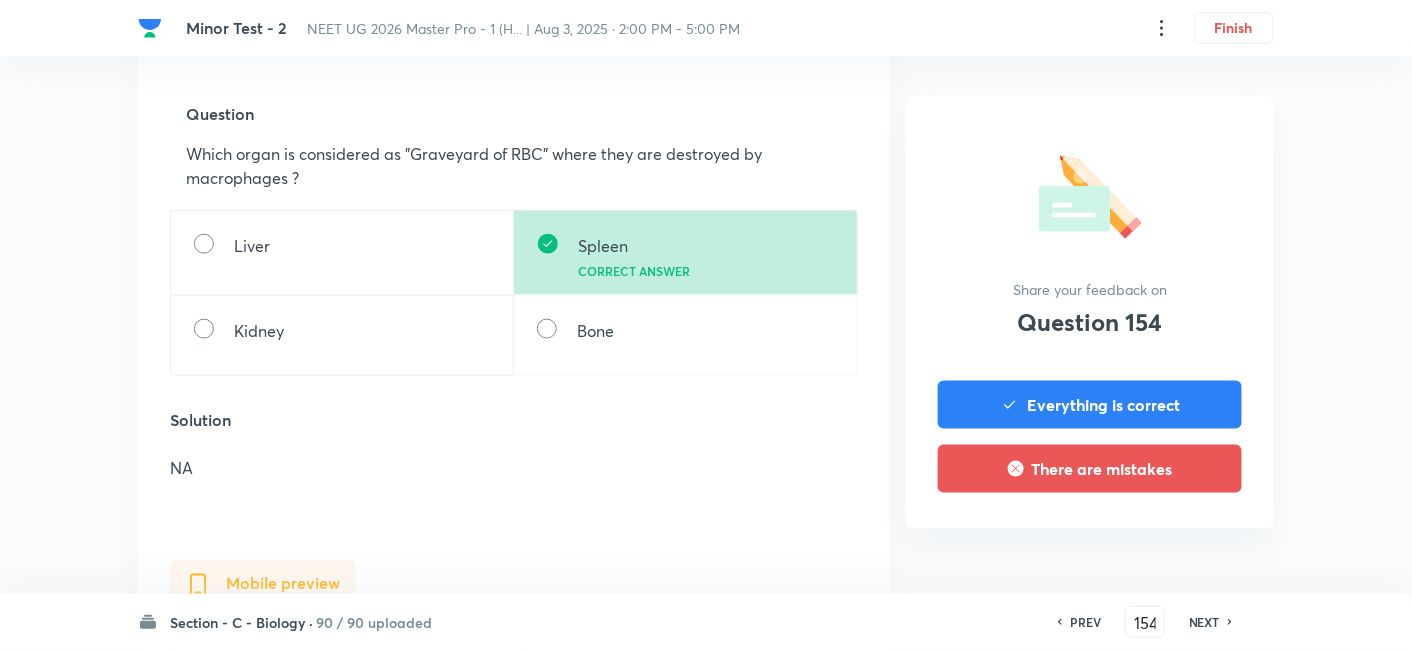 click on "PREV" at bounding box center [1082, 622] 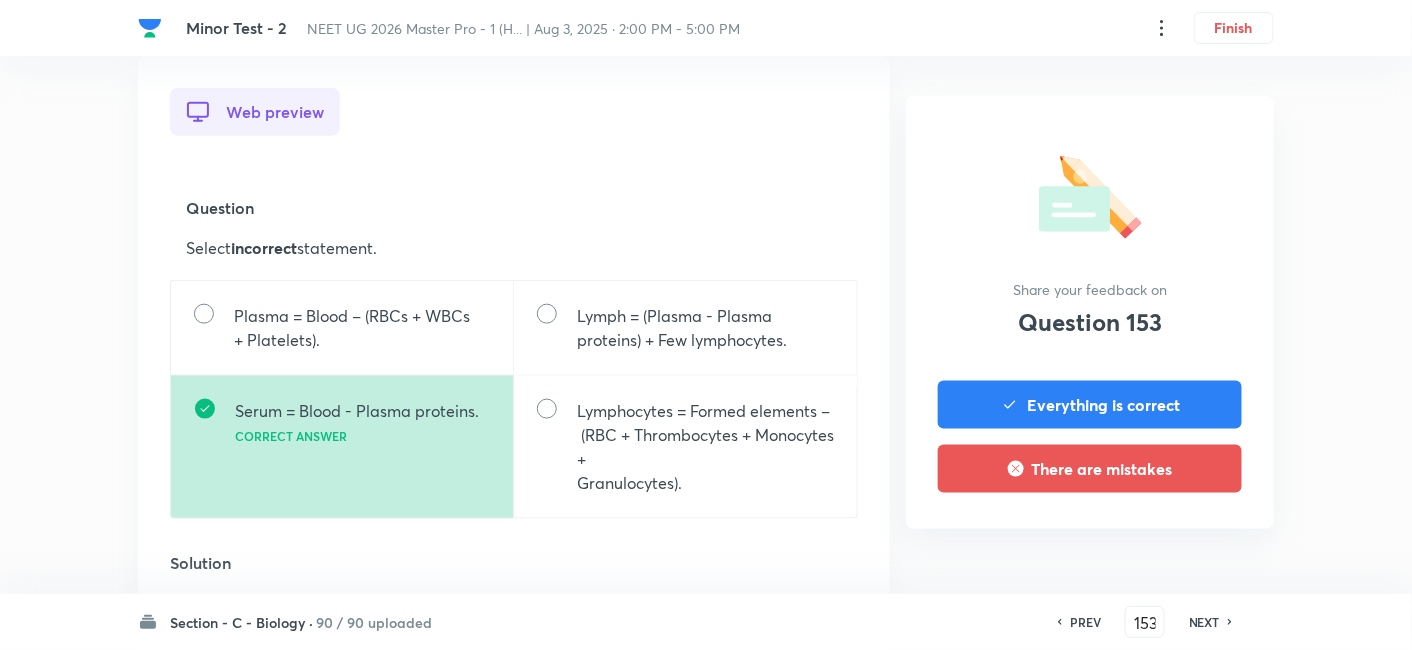 scroll, scrollTop: 565, scrollLeft: 0, axis: vertical 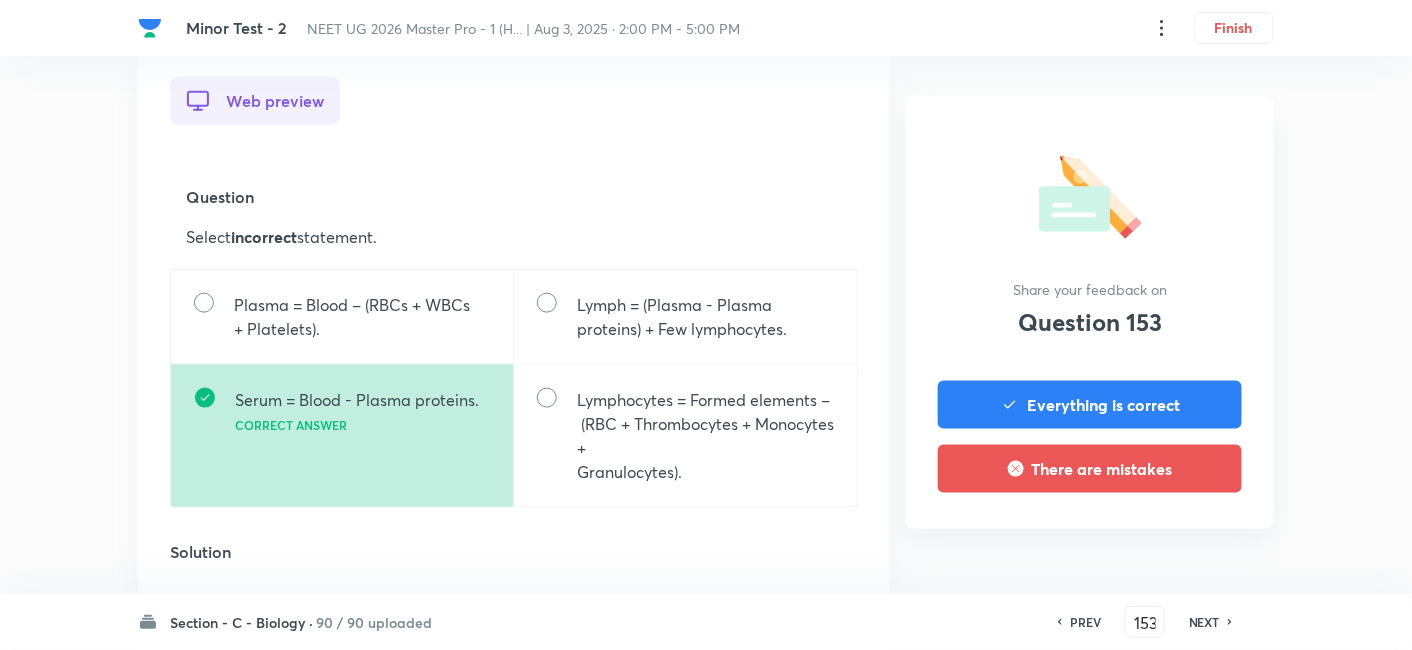 click on "NEXT" at bounding box center (1204, 622) 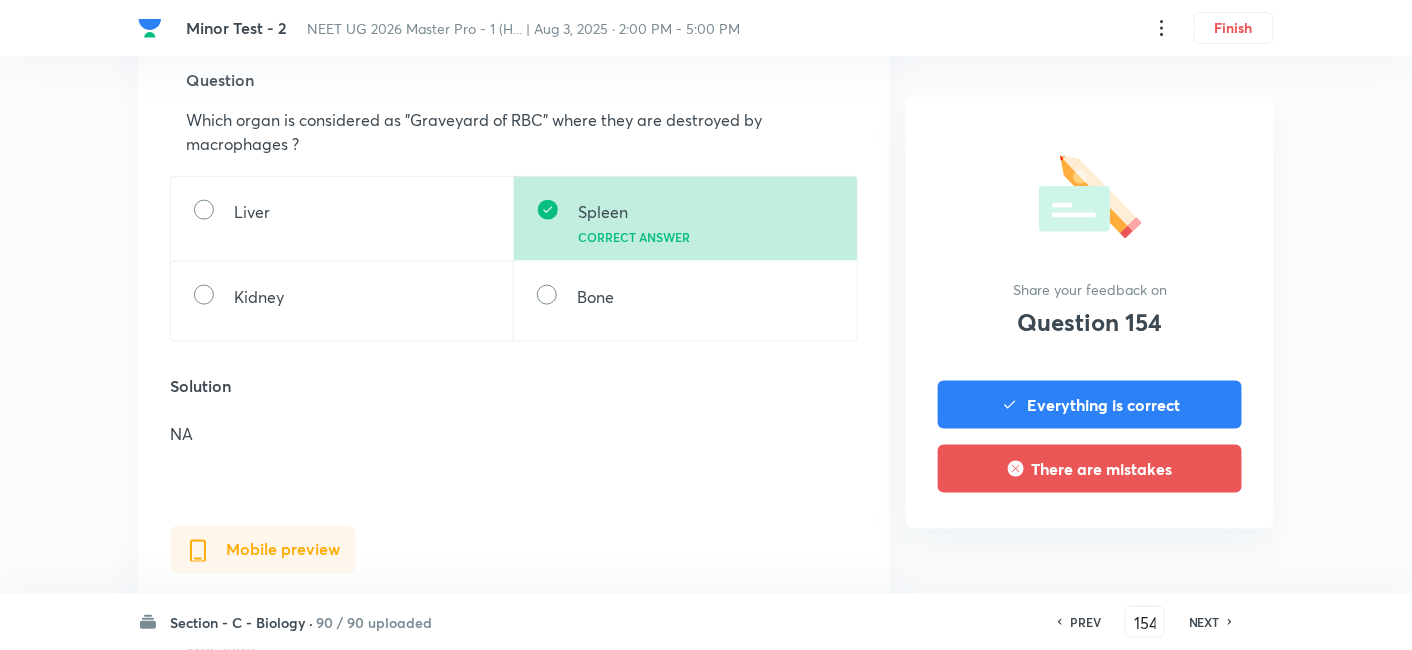 scroll, scrollTop: 683, scrollLeft: 0, axis: vertical 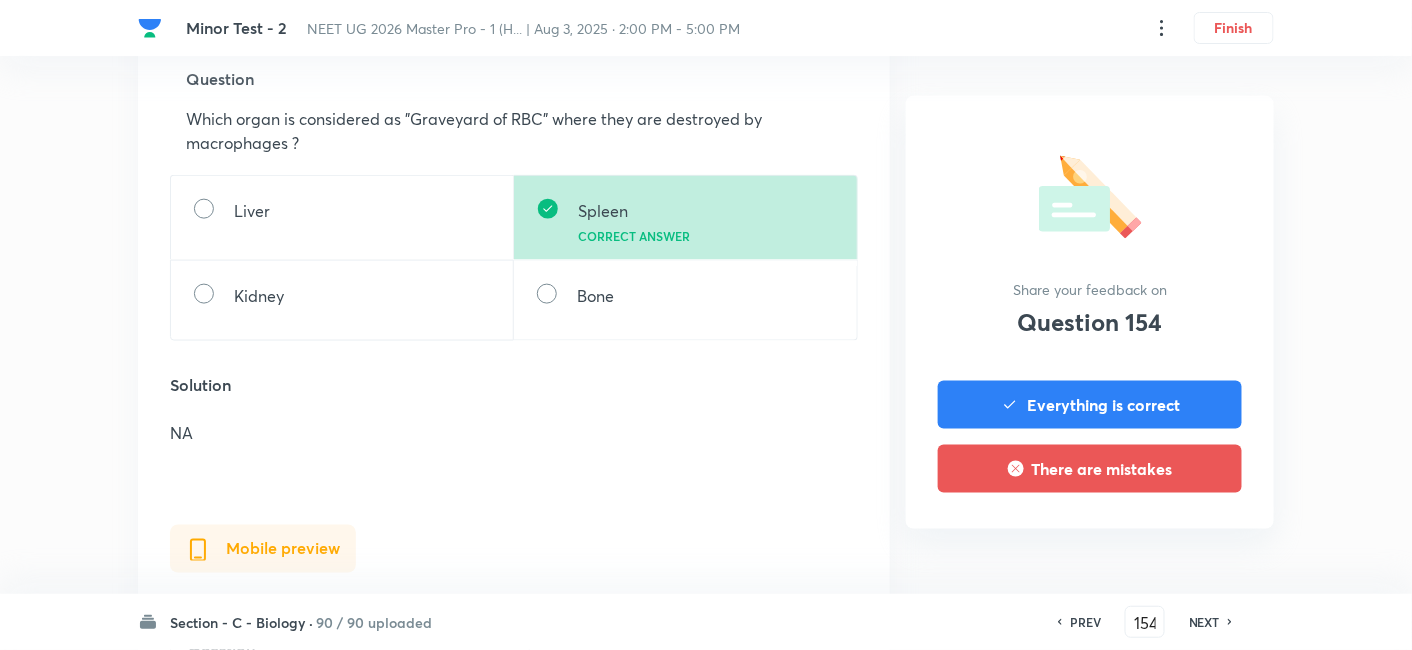click on "NEXT" at bounding box center (1204, 622) 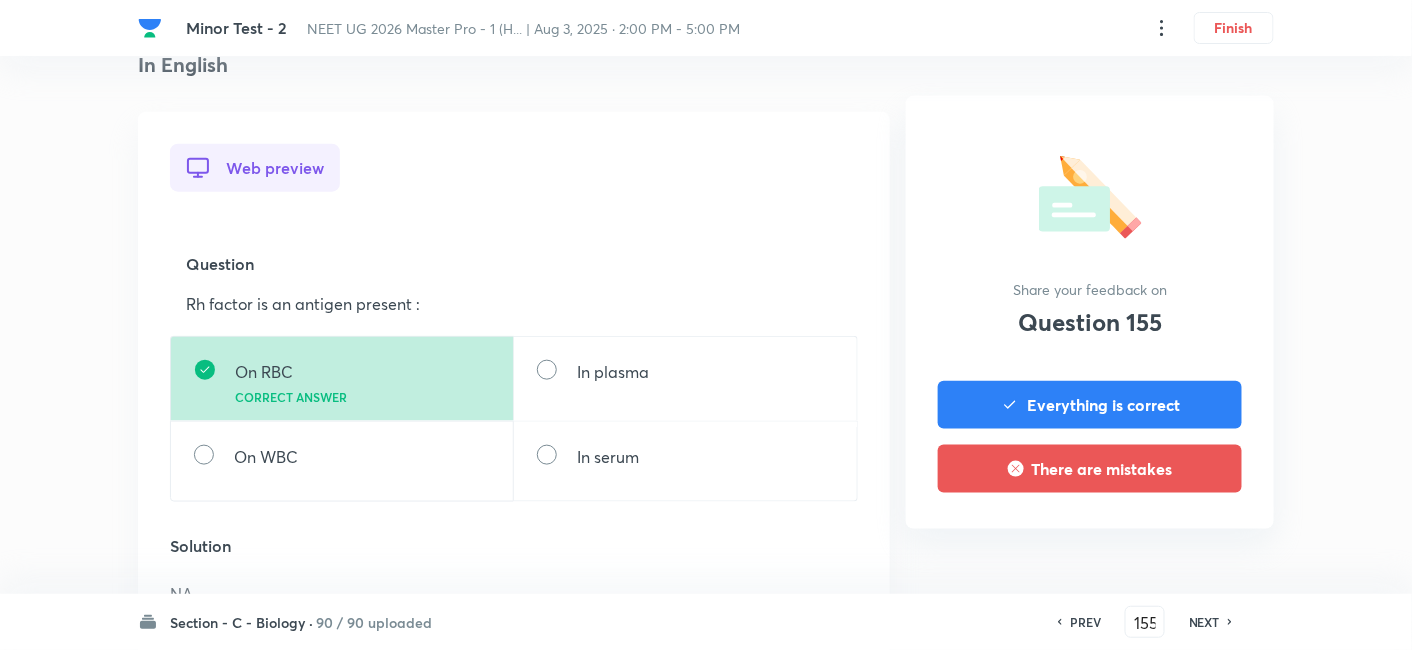 scroll, scrollTop: 499, scrollLeft: 0, axis: vertical 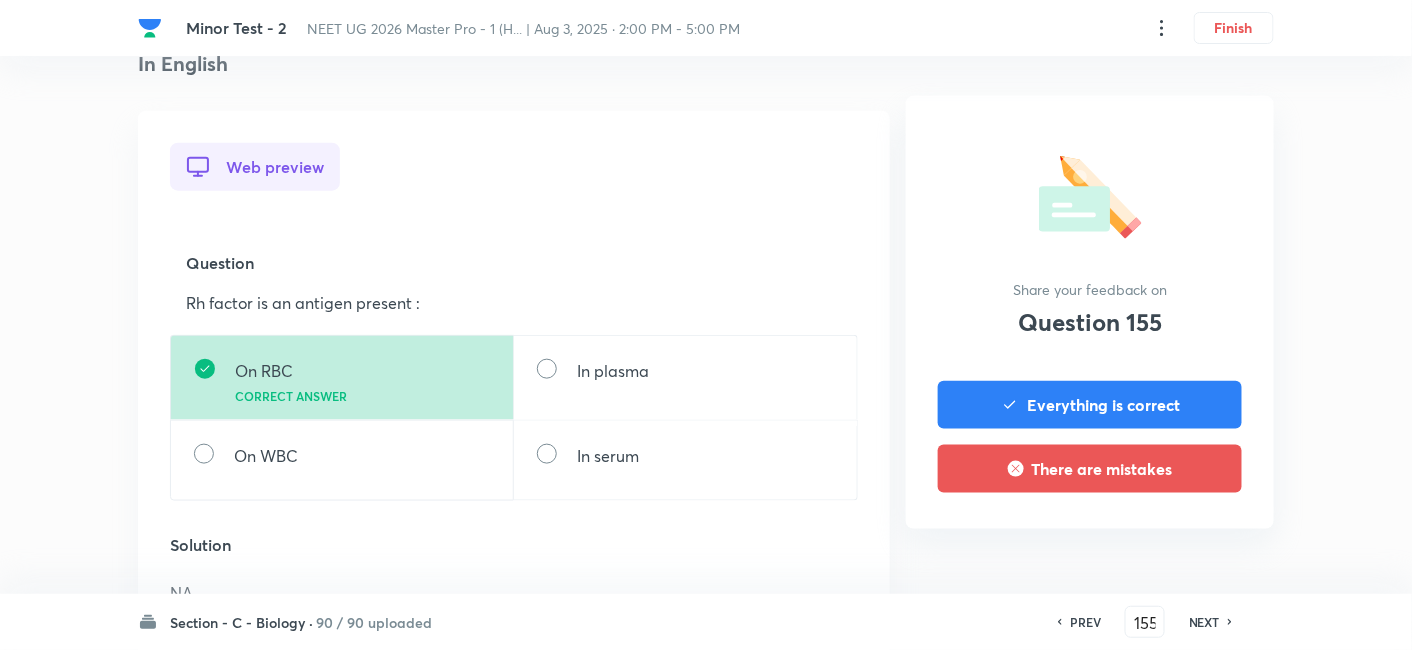 click on "NEXT" at bounding box center (1204, 622) 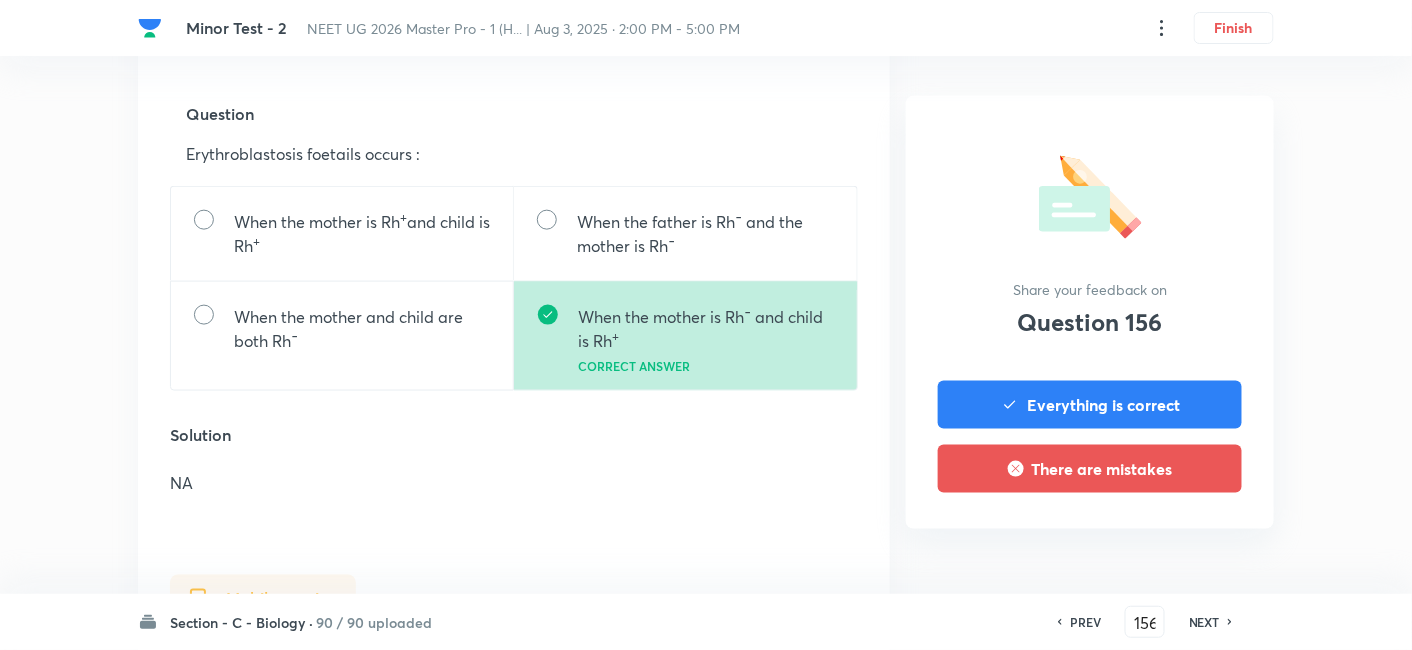 scroll, scrollTop: 651, scrollLeft: 0, axis: vertical 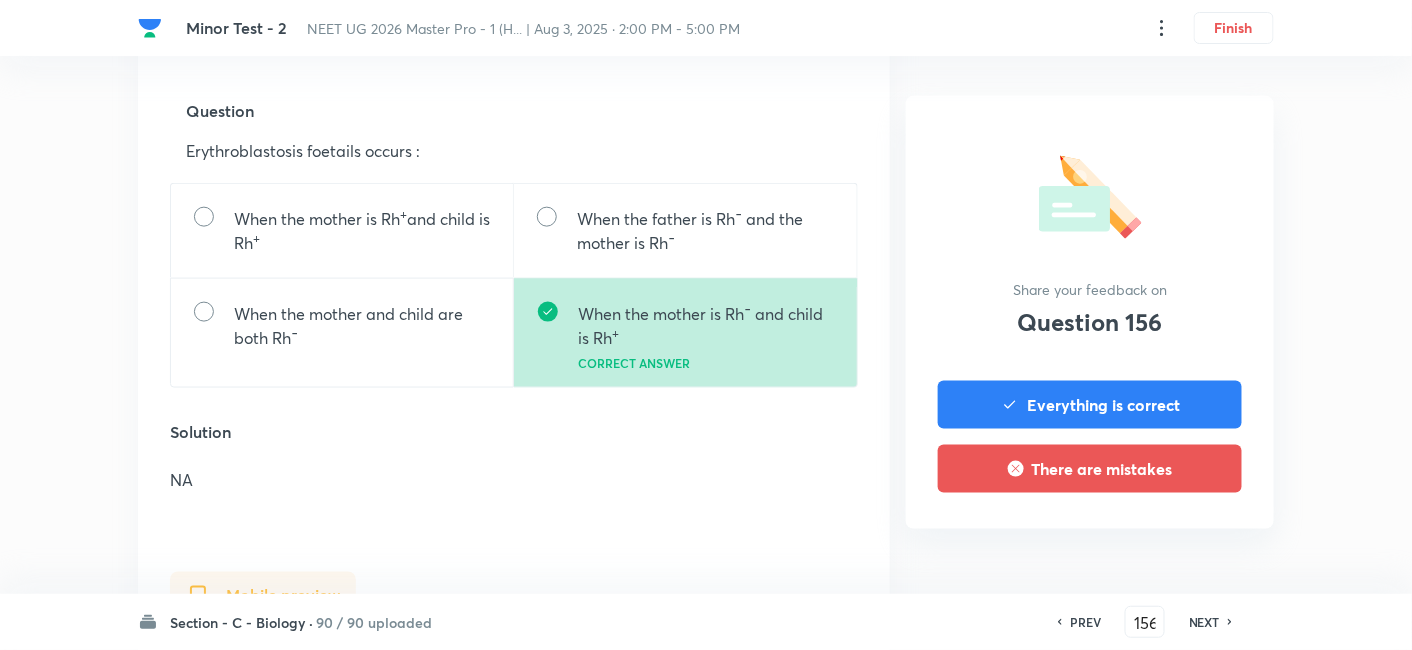 click on "NEXT" at bounding box center [1204, 622] 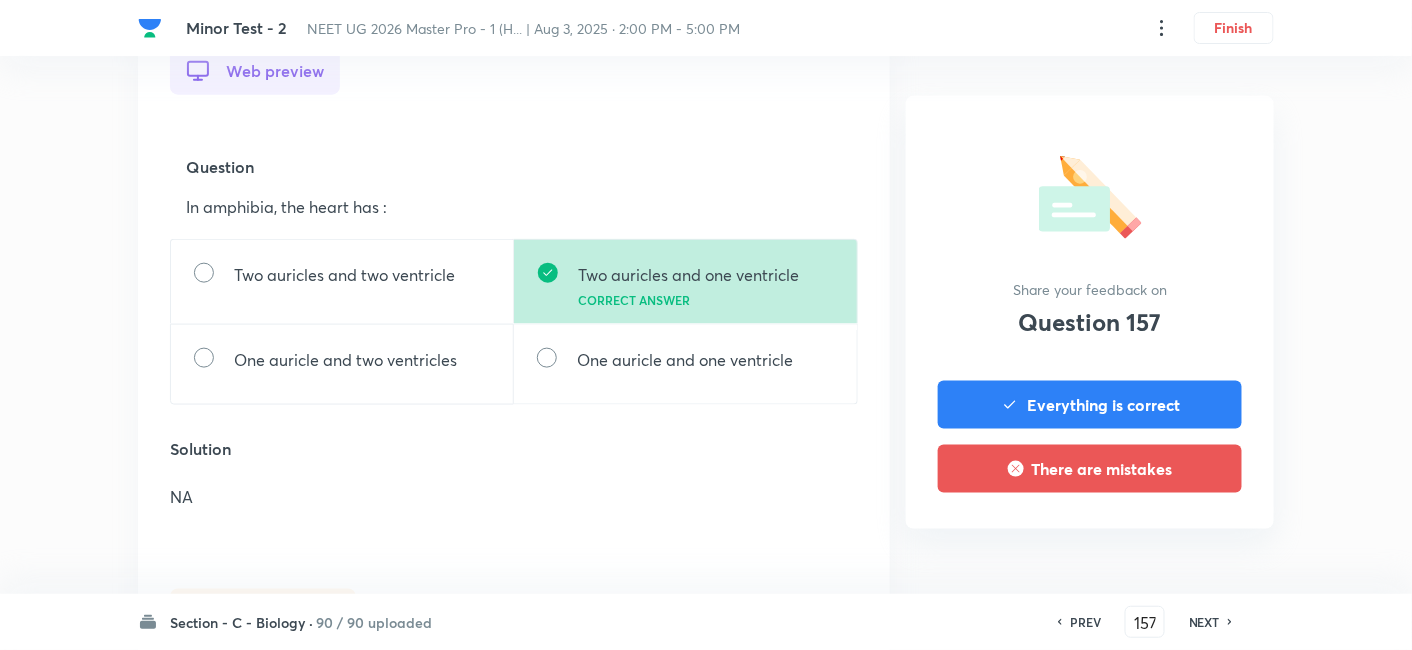 scroll, scrollTop: 597, scrollLeft: 0, axis: vertical 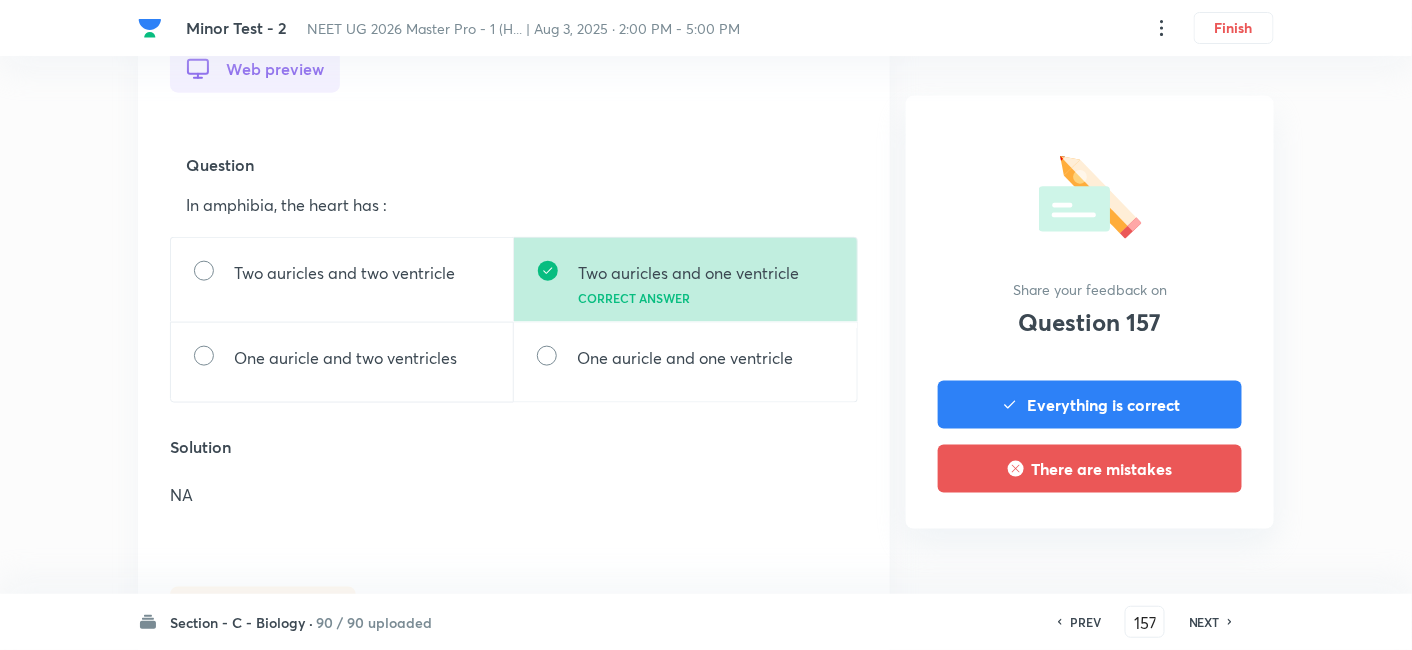 click on "NEXT" at bounding box center (1204, 622) 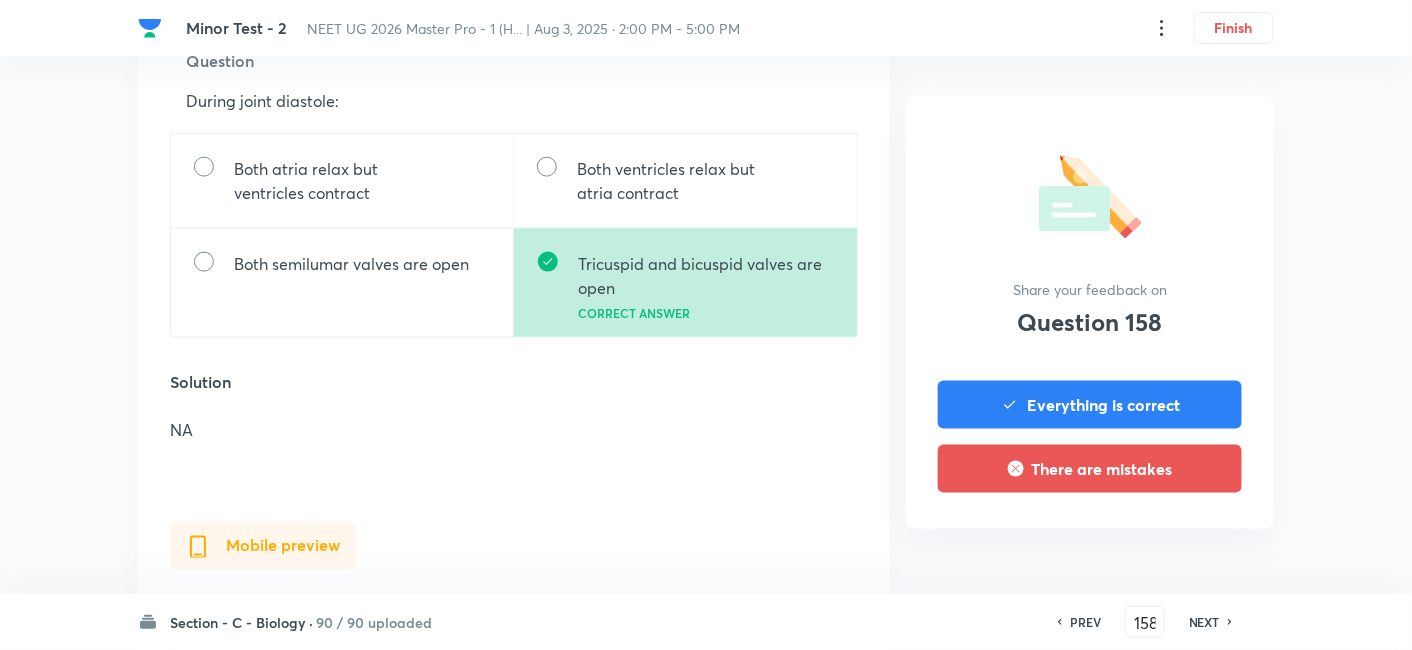 scroll, scrollTop: 702, scrollLeft: 0, axis: vertical 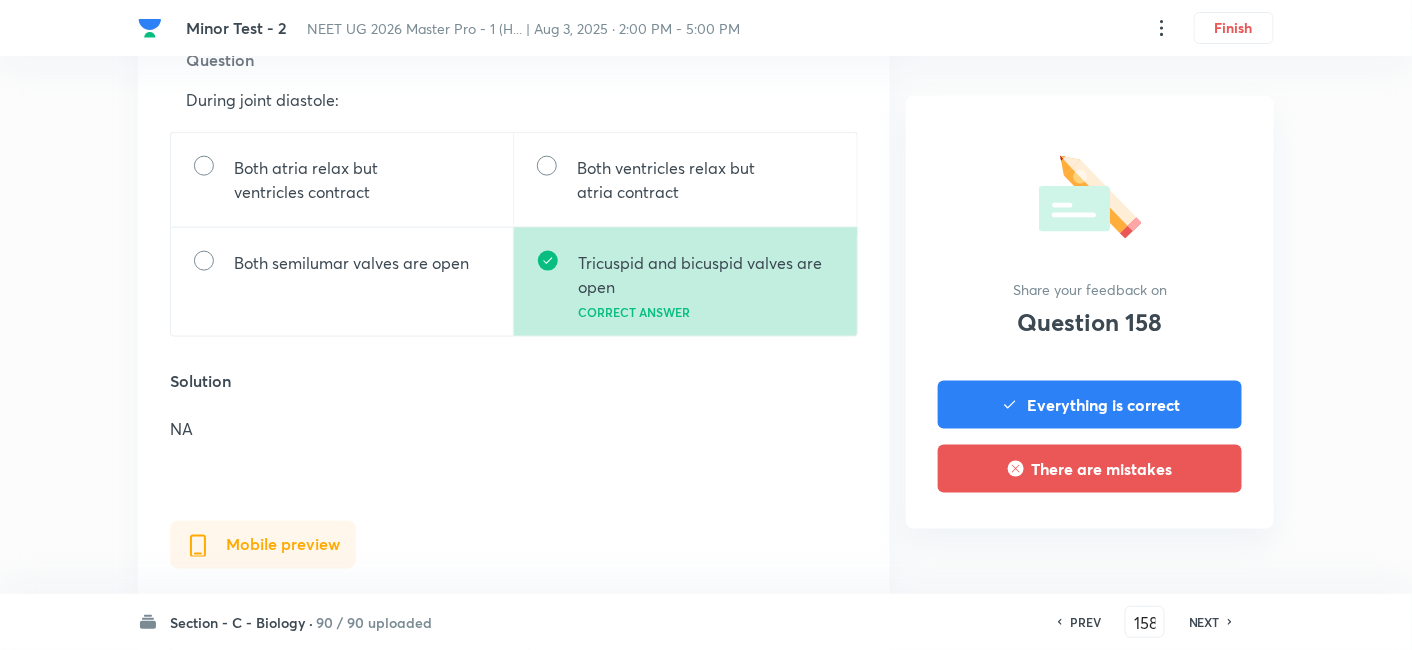 click on "NEXT" at bounding box center [1204, 622] 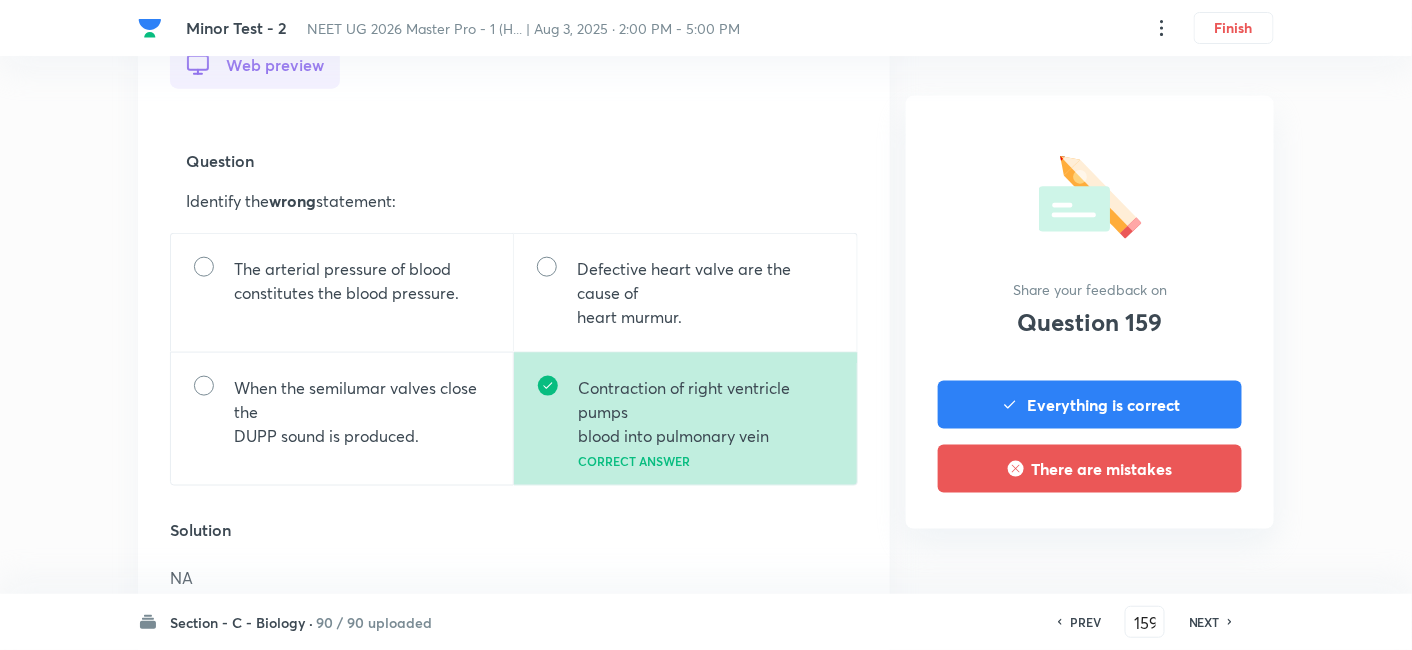 scroll, scrollTop: 602, scrollLeft: 0, axis: vertical 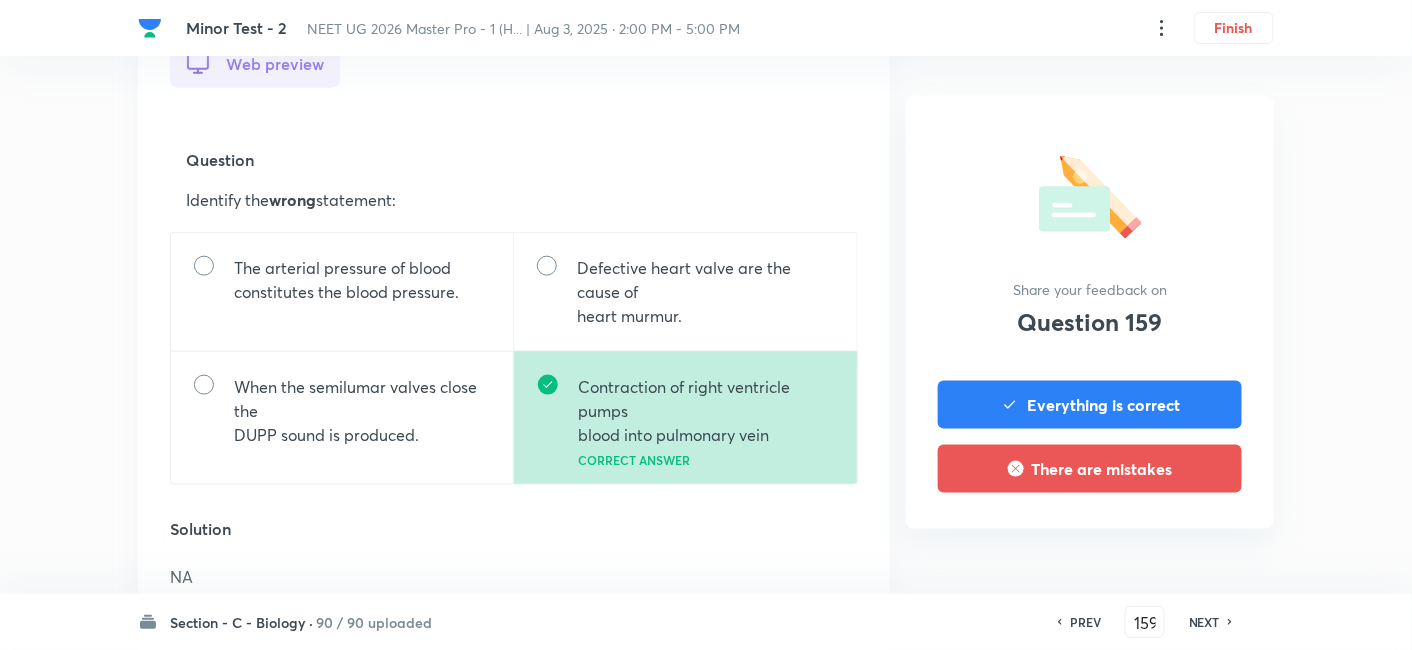 click on "NEXT" at bounding box center (1204, 622) 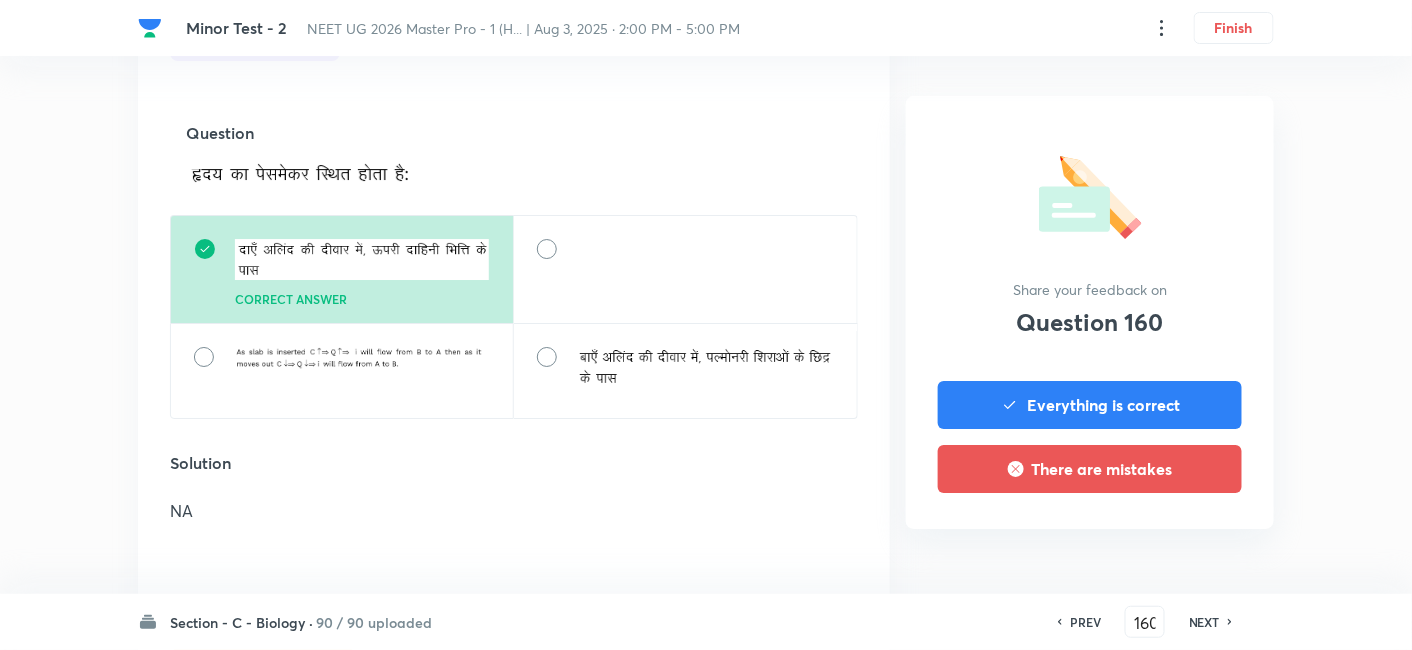 scroll, scrollTop: 2055, scrollLeft: 0, axis: vertical 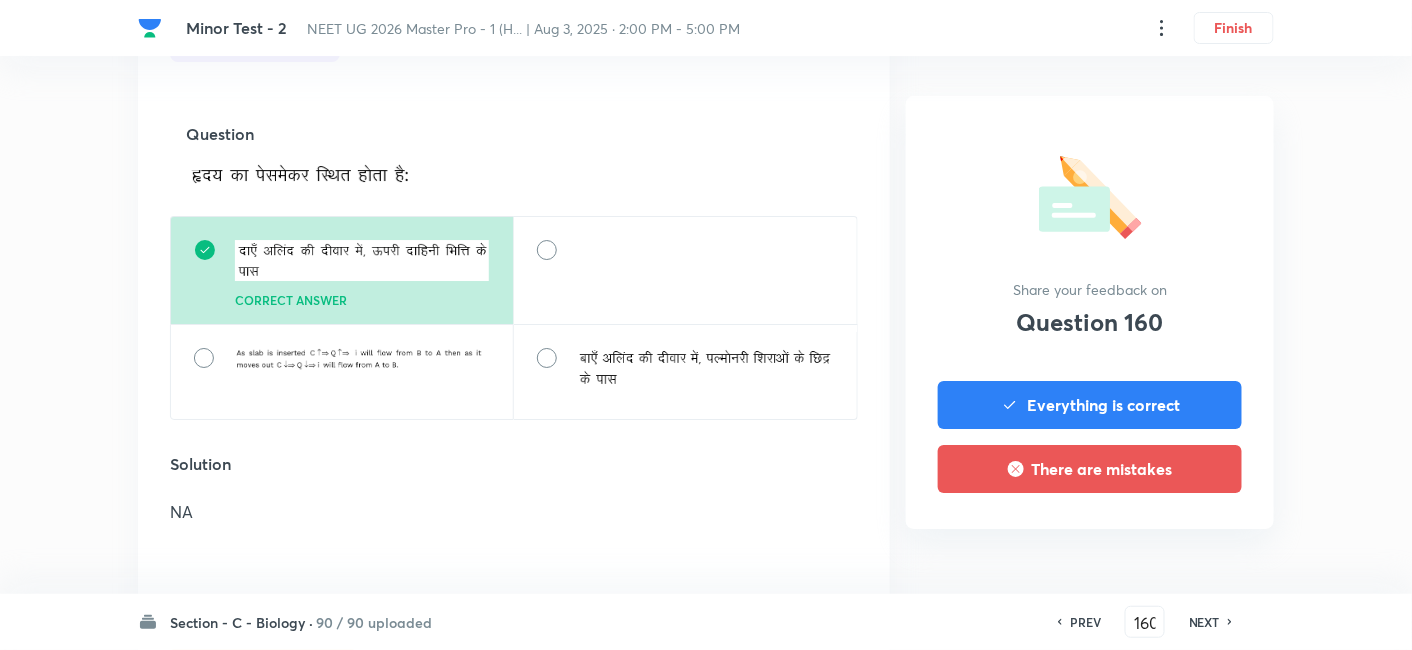 click on "NEXT" at bounding box center (1204, 622) 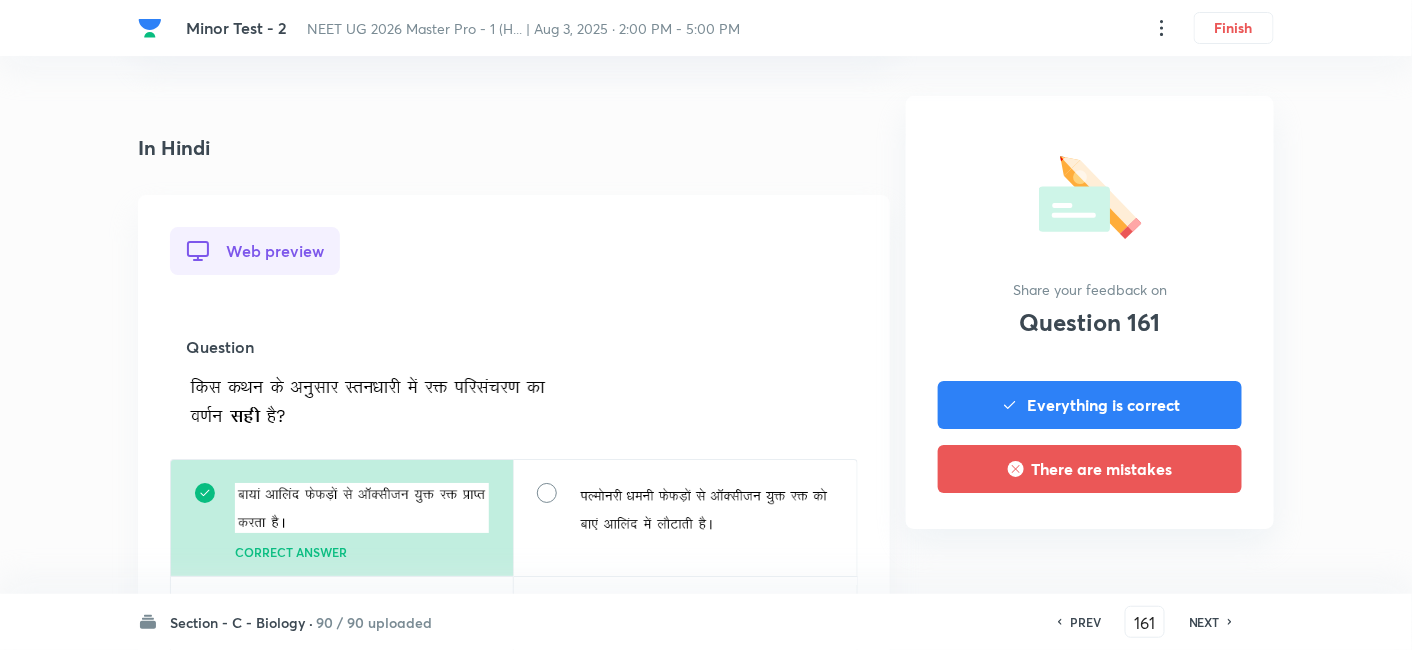 scroll, scrollTop: 2021, scrollLeft: 0, axis: vertical 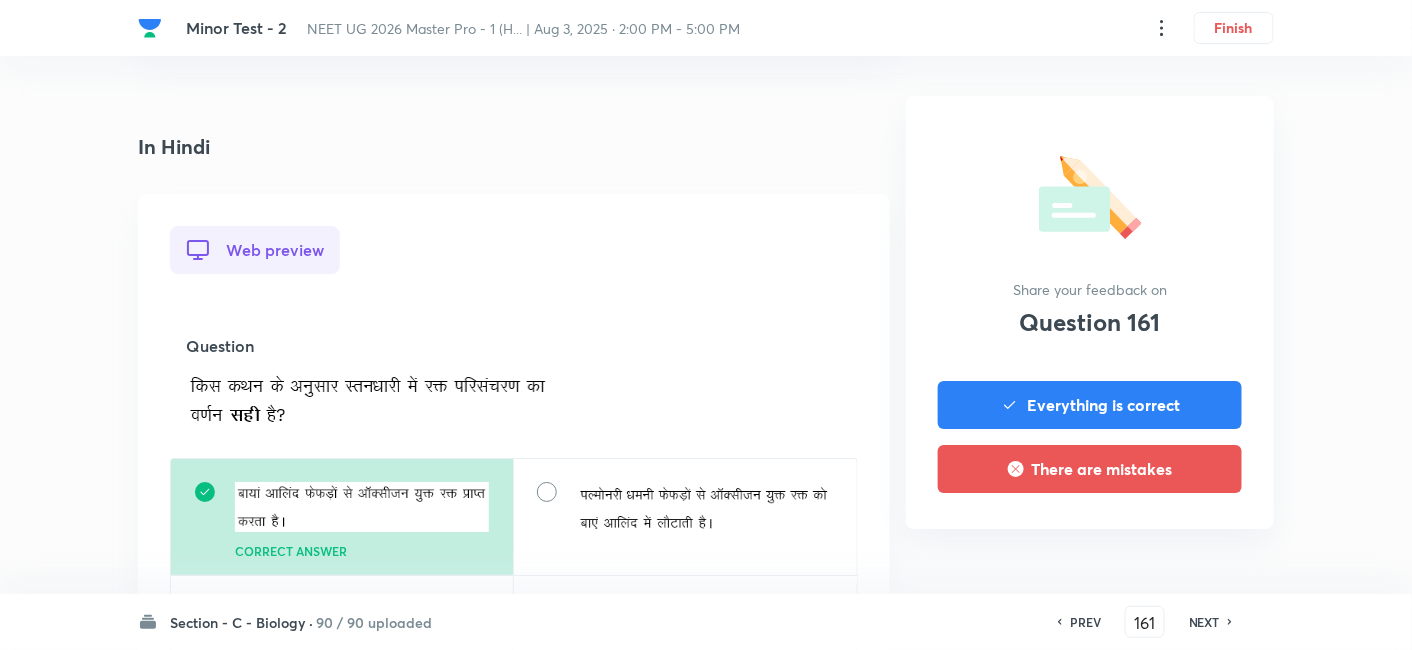 click on "NEXT" at bounding box center (1204, 622) 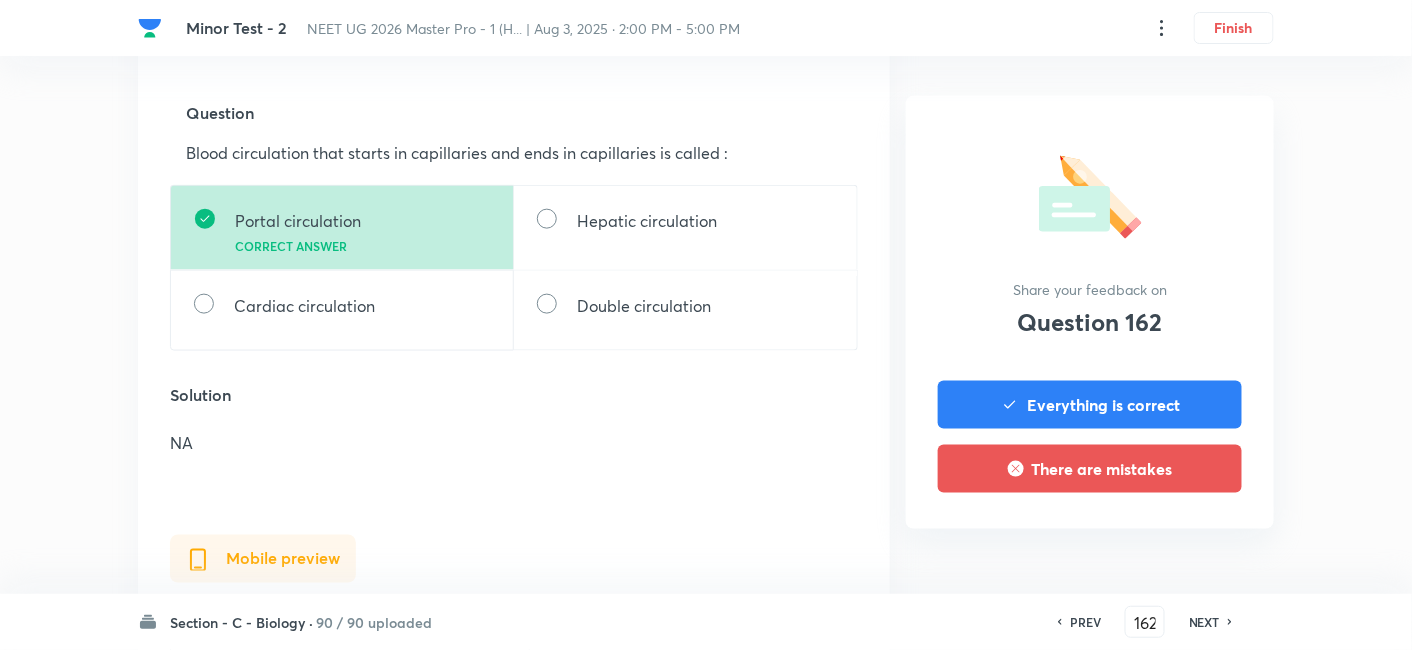 scroll, scrollTop: 645, scrollLeft: 0, axis: vertical 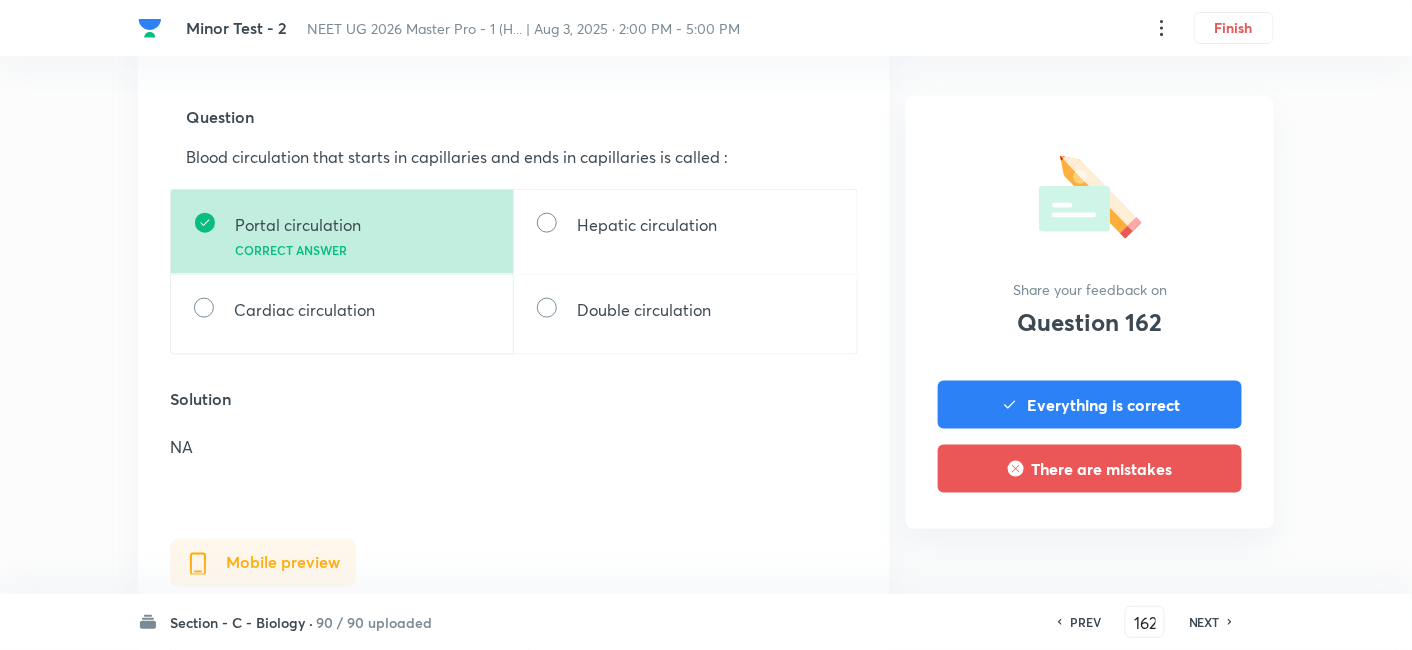 click on "NEXT" at bounding box center (1204, 622) 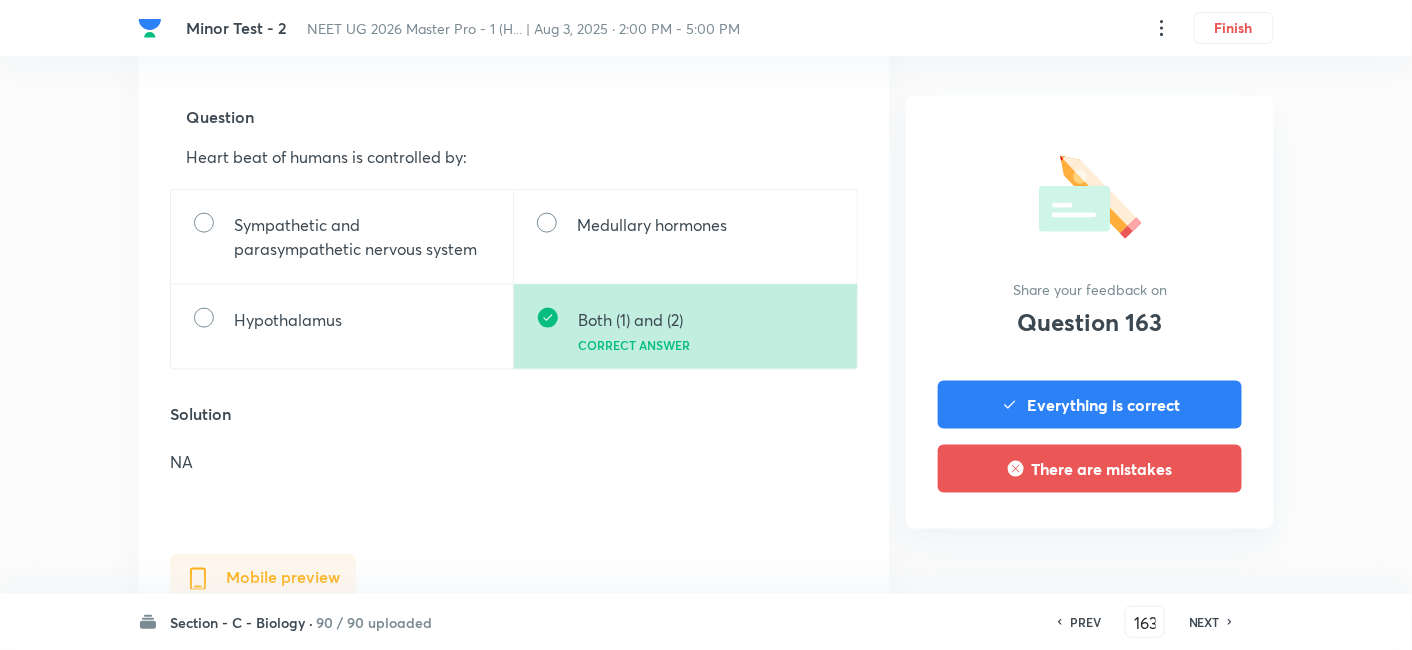 scroll, scrollTop: 0, scrollLeft: 0, axis: both 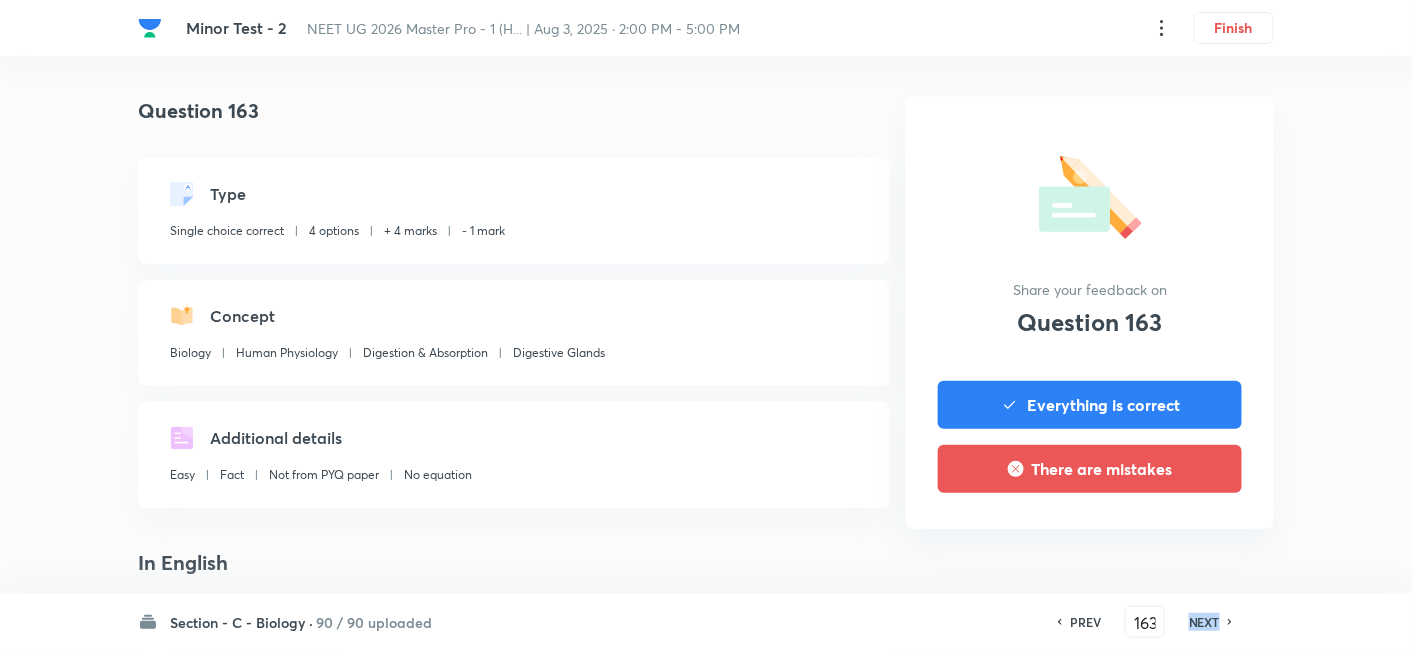 click on "NEXT" at bounding box center [1204, 622] 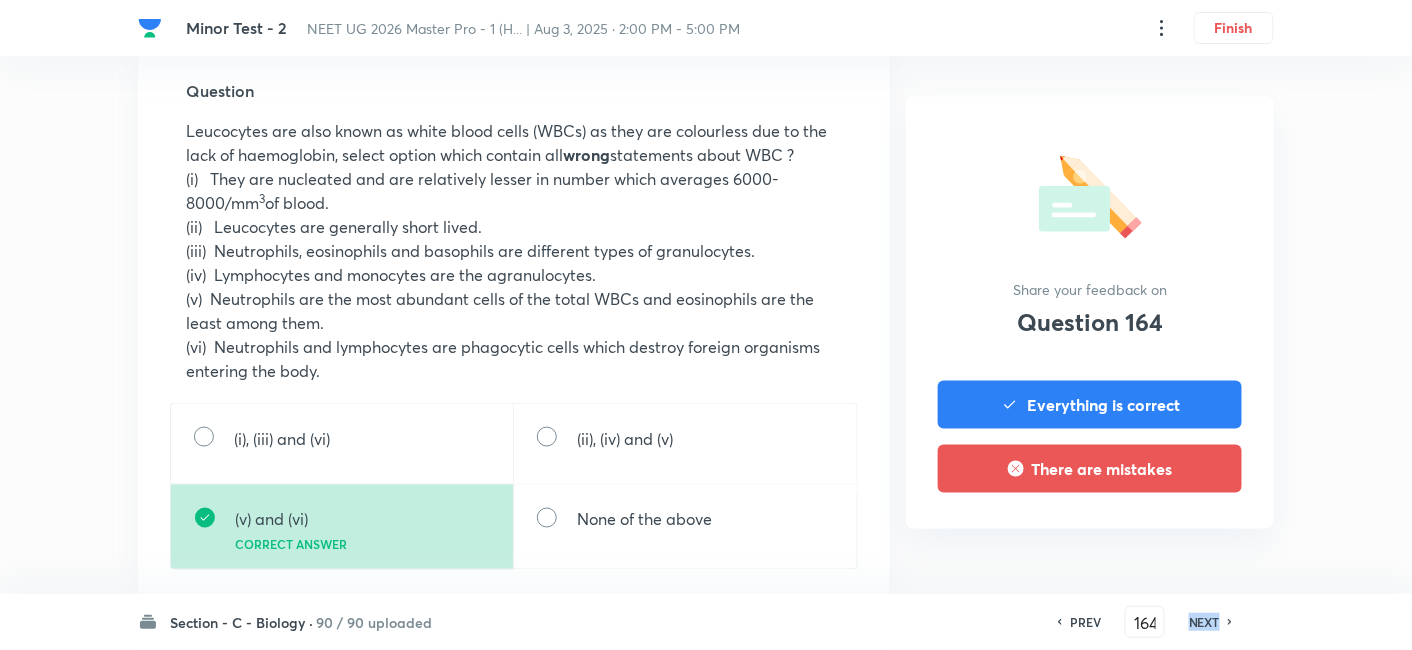 scroll, scrollTop: 722, scrollLeft: 0, axis: vertical 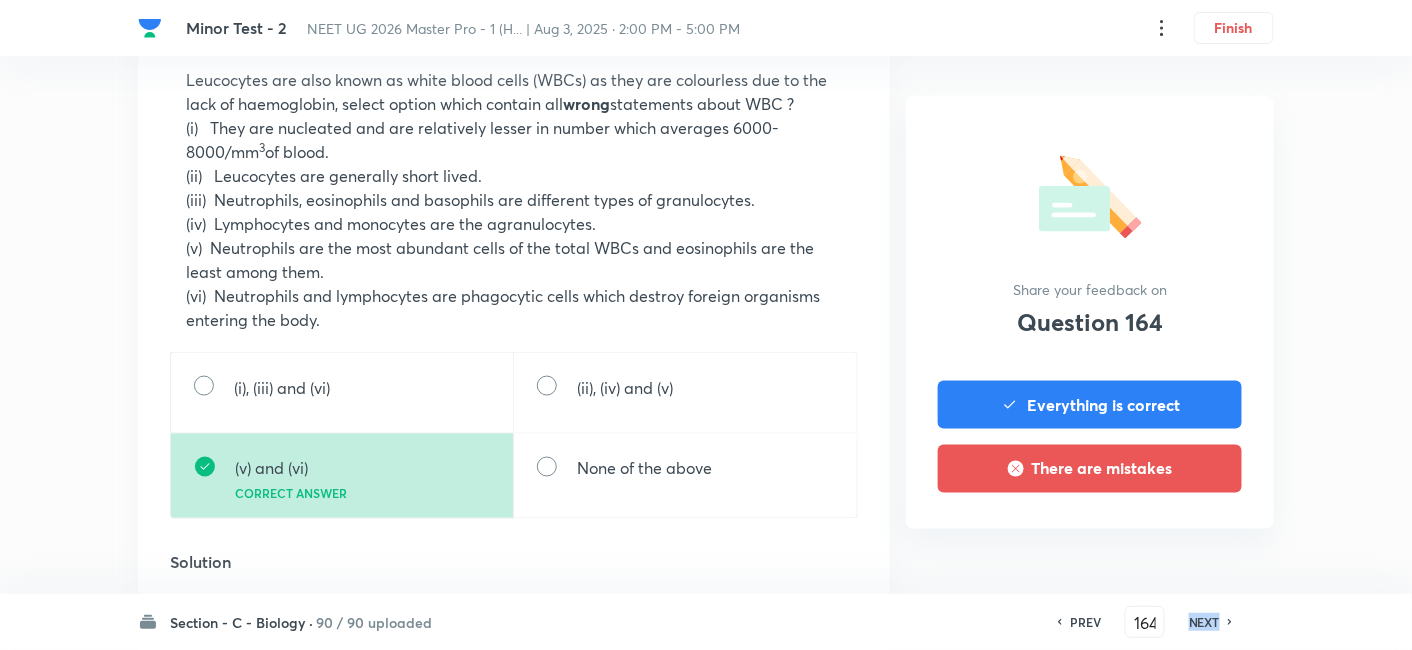 click on "NEXT" at bounding box center [1204, 622] 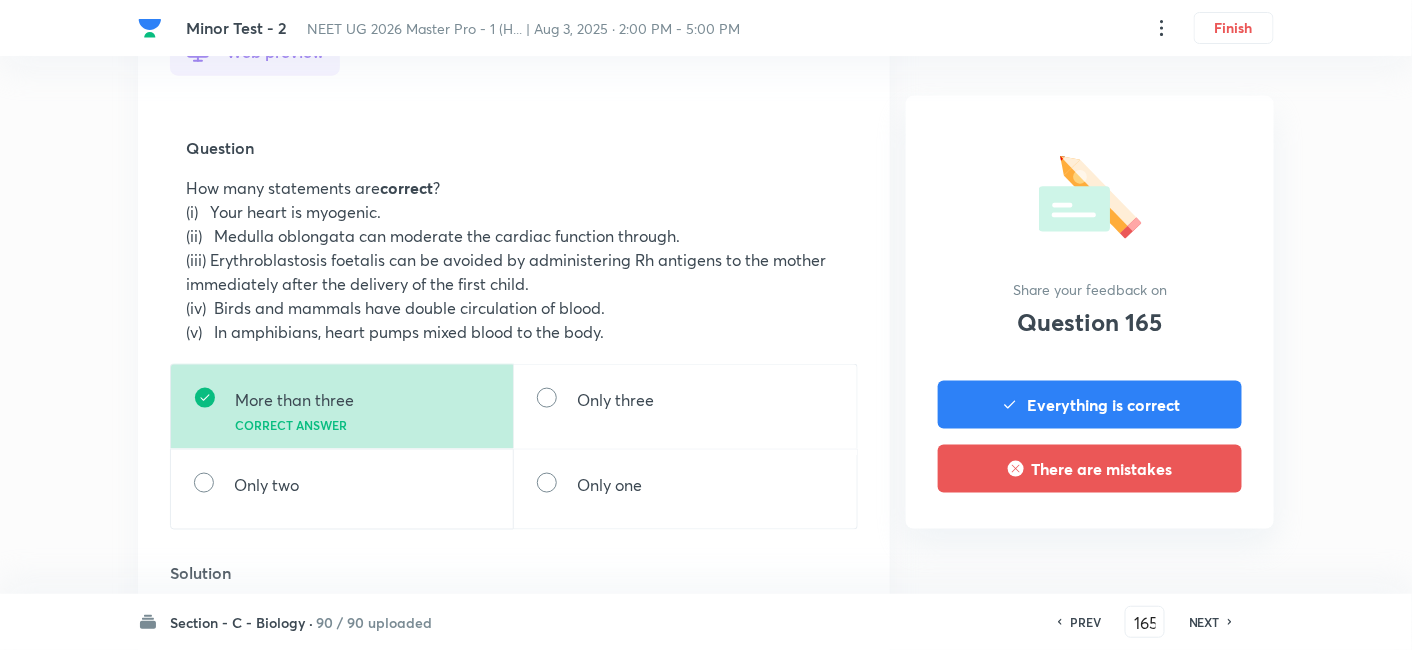 scroll, scrollTop: 614, scrollLeft: 0, axis: vertical 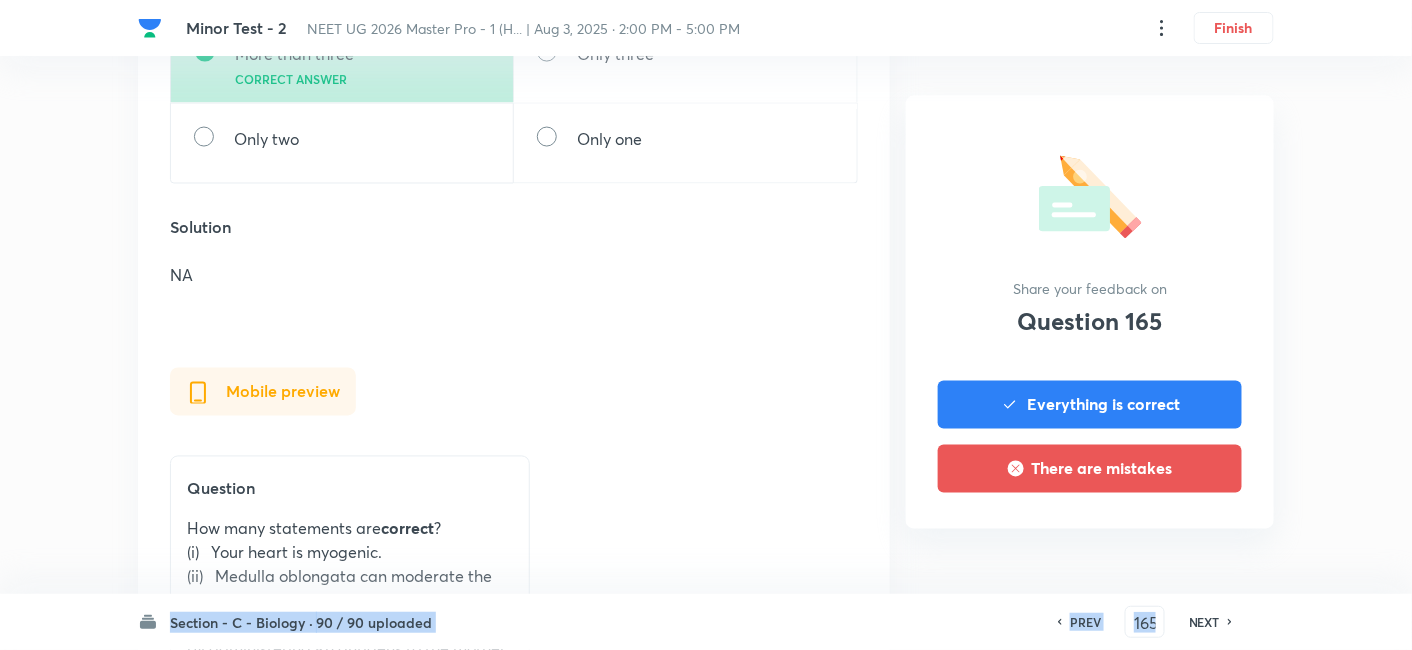 drag, startPoint x: 1193, startPoint y: 591, endPoint x: 1365, endPoint y: 298, distance: 339.75433 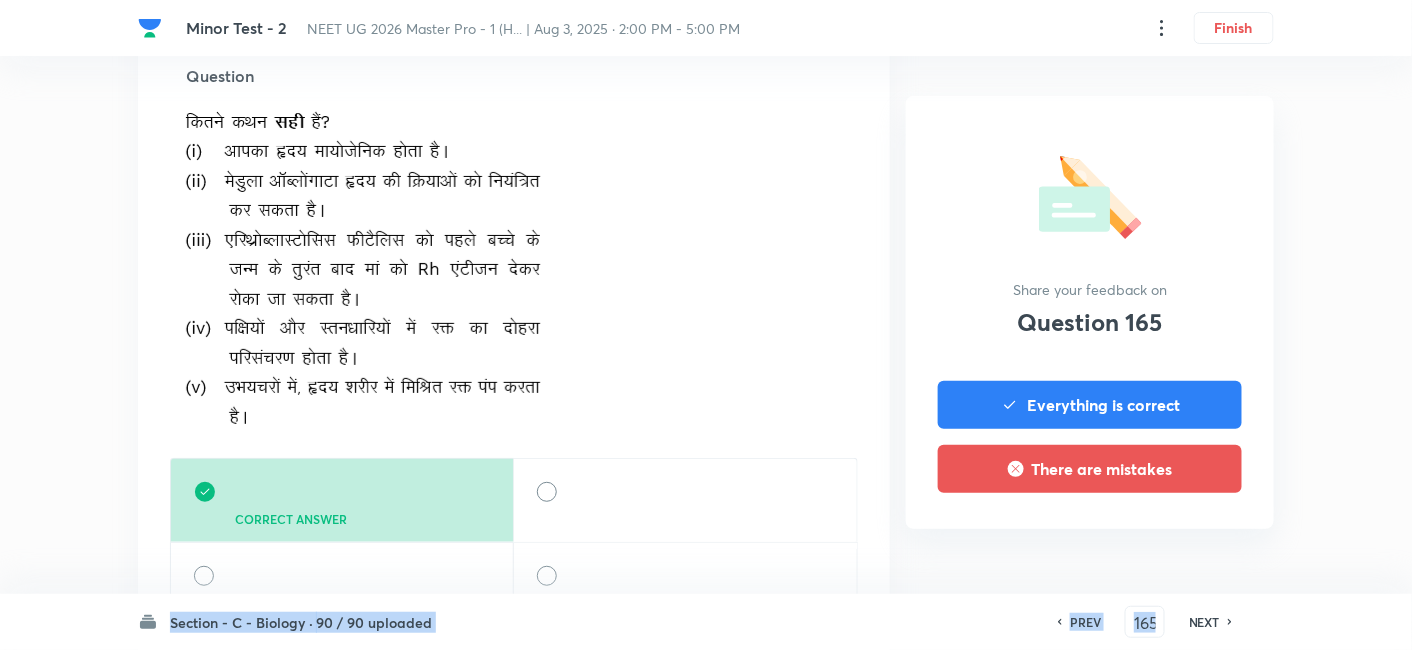 scroll, scrollTop: 2413, scrollLeft: 0, axis: vertical 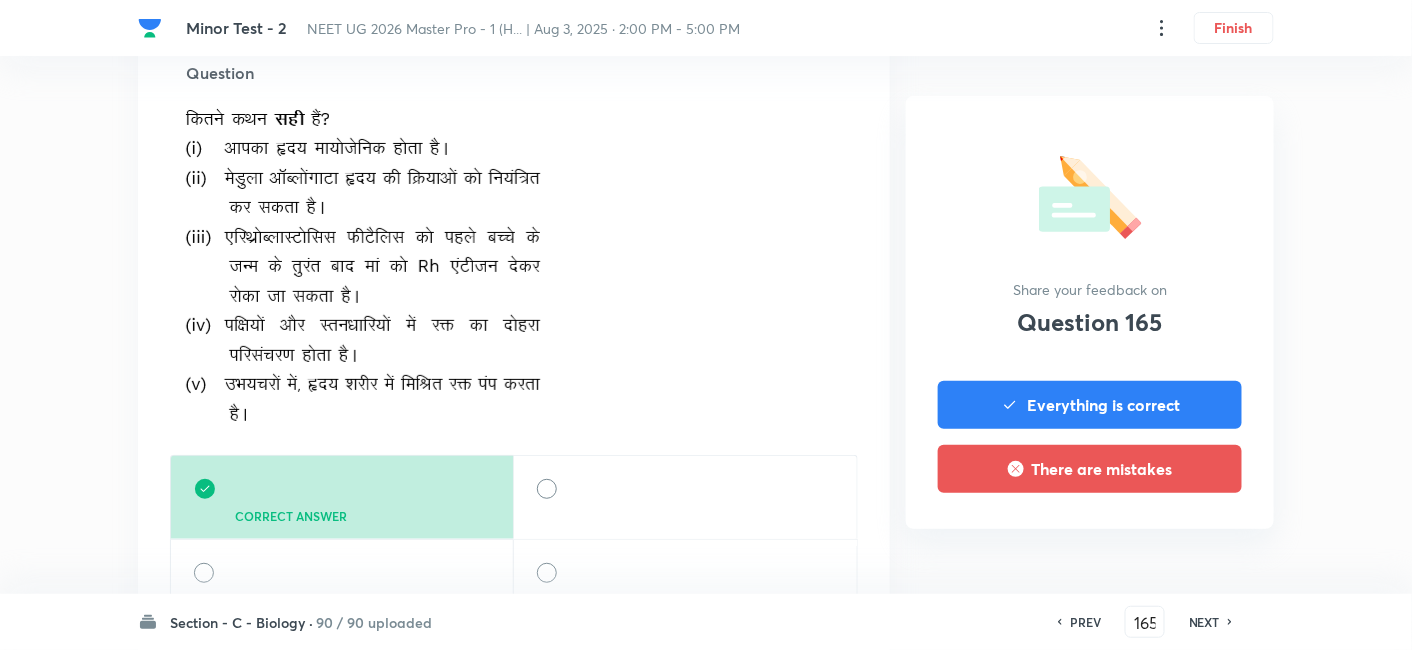 click on "NEXT" at bounding box center [1204, 622] 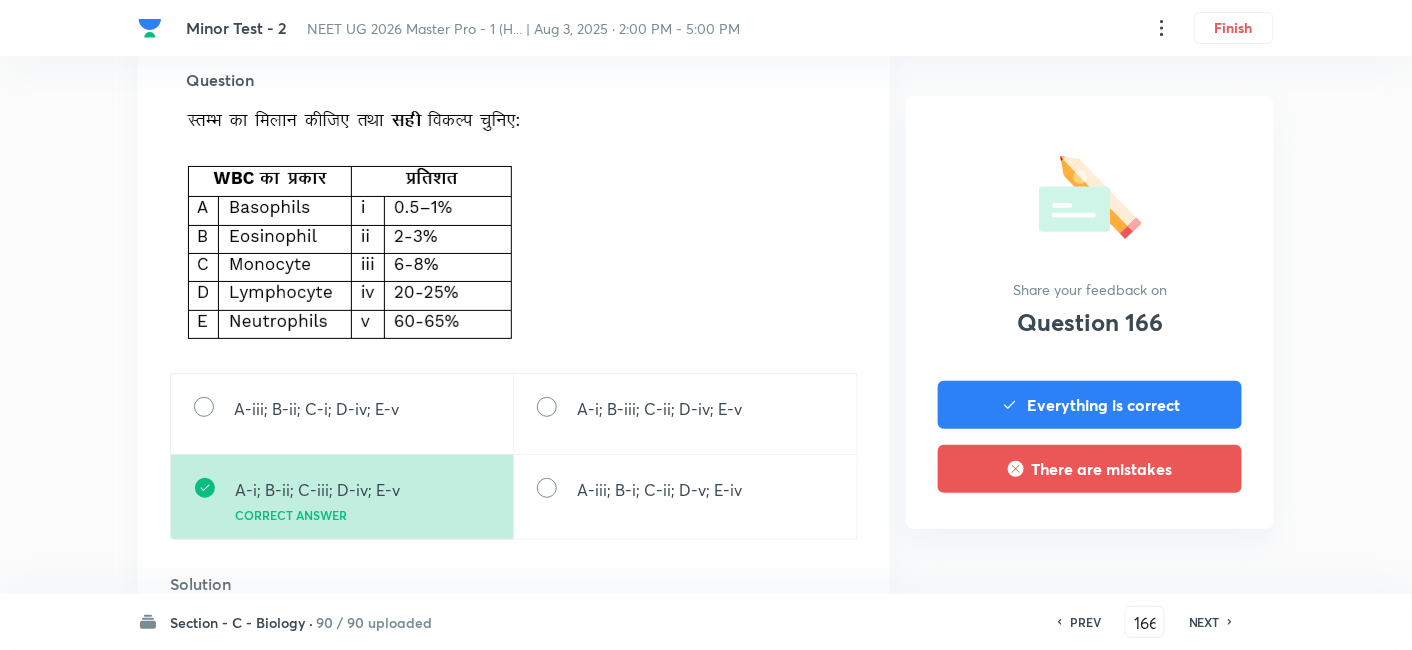 scroll, scrollTop: 2398, scrollLeft: 0, axis: vertical 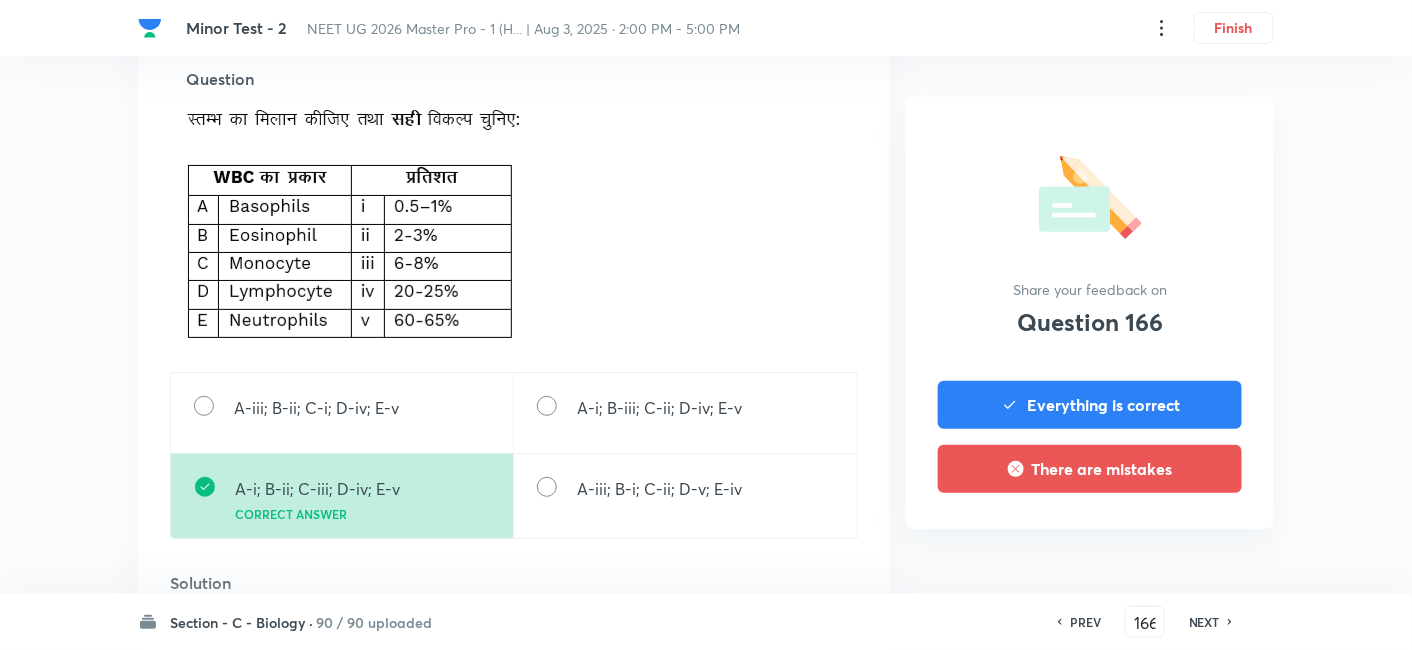 click on "NEXT" at bounding box center [1204, 622] 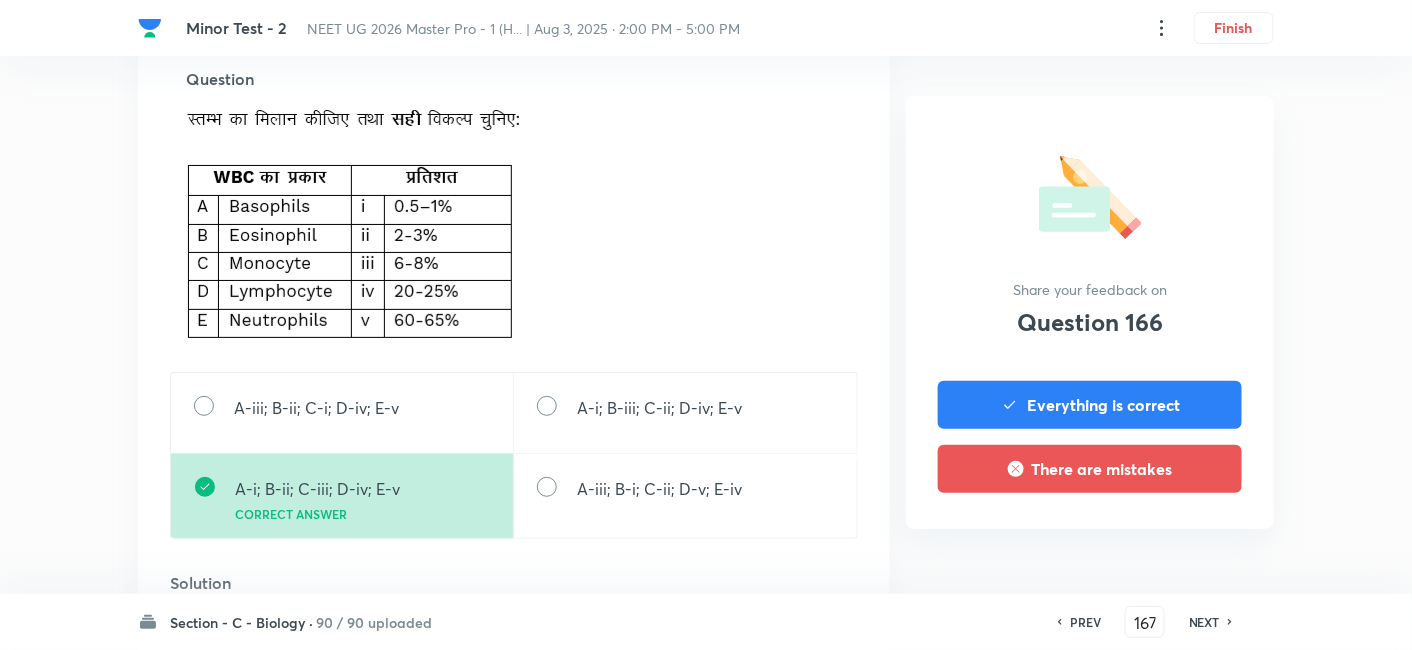 scroll, scrollTop: 0, scrollLeft: 0, axis: both 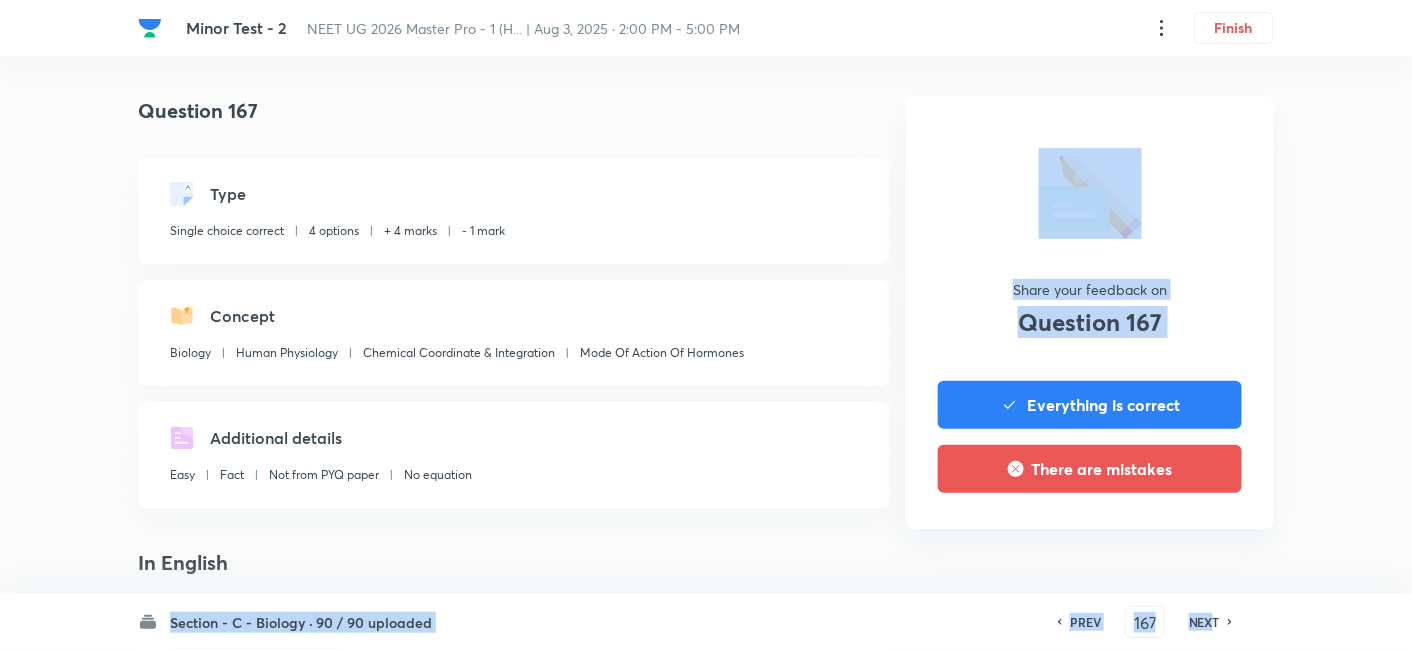 drag, startPoint x: 1285, startPoint y: 341, endPoint x: 1342, endPoint y: 204, distance: 148.38463 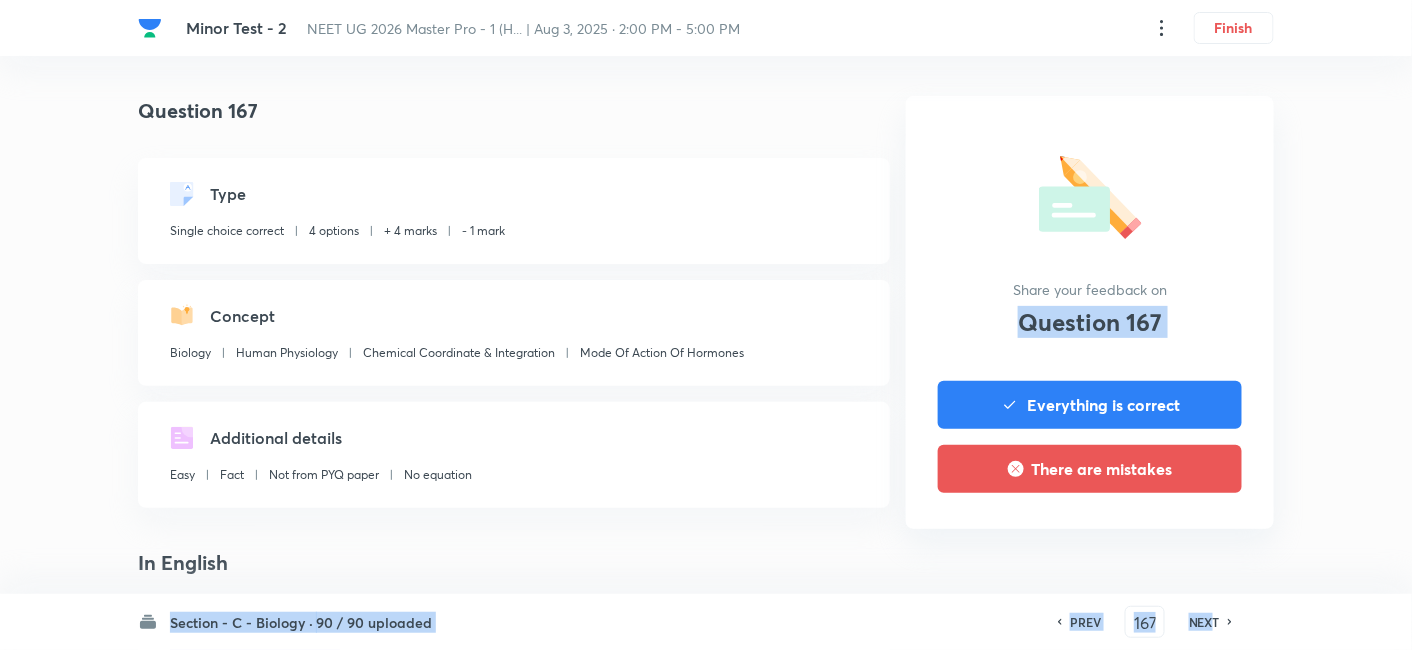 click on "Minor Test - 2 NEET UG 2026 Master Pro - 1 (H... | Aug 3, 2025 · 2:00 PM - 5:00 PM Finish Question 167 Type Single choice correct 4 options + 4 marks - 1 mark Concept Biology Human Physiology Chemical Coordinate & Integration Mode Of Action Of Hormones Additional details Easy Fact Not from PYQ paper No equation In English Web preview Question Assertion:  For a recipient to receive blood from a donor, the recipients plasma must not have an antibody, cause the donor's cells to agglutinate and destroy. Reason:  The possibility of blood clumping does not depends on anti A and anti B antibody and blood type. Mark the  correct  choice from given options: Assertion is true but reason is wrong. Correct answer Assertion and reason both are true and the reason is correct explanation of assertion. Assertion and reason both are wrong. Assertion and reason both are true but reason is not correct explanation of assertion. funtalia in dicance related Solution NA Mobile preview Question Assertion: Reason: Mark the  correct" at bounding box center [706, 2207] 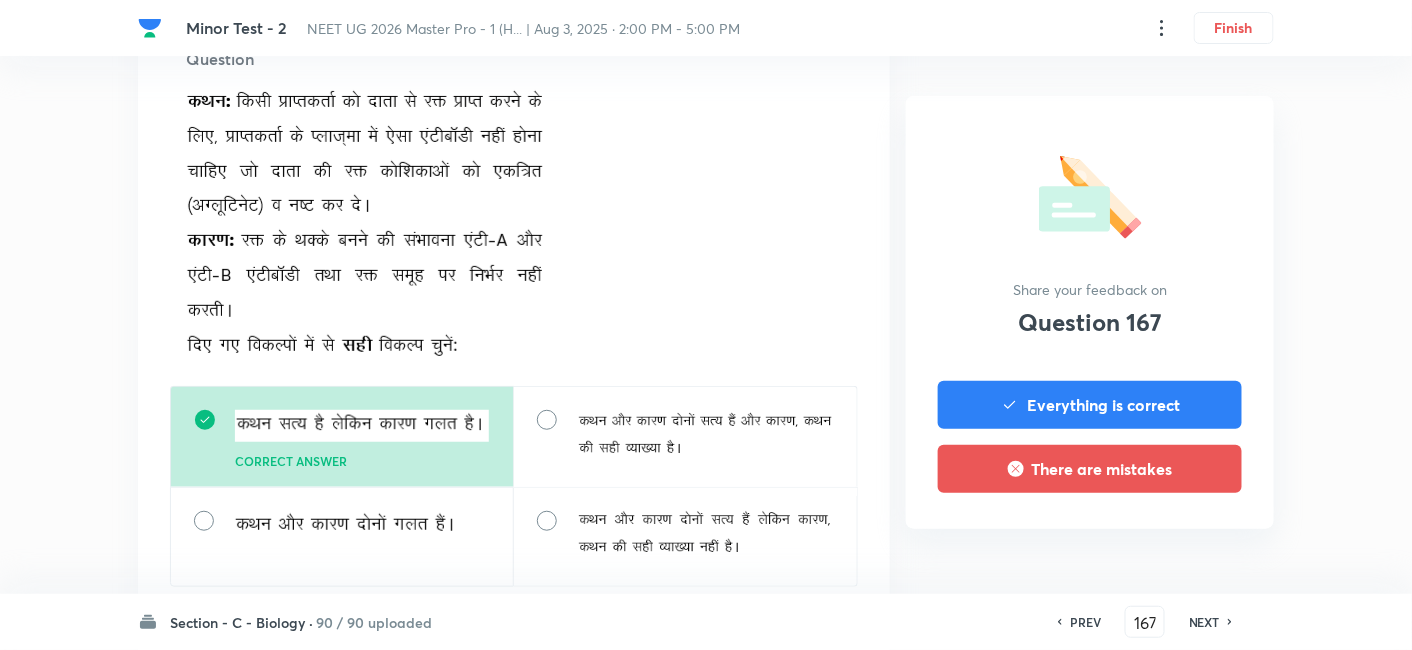 scroll, scrollTop: 2548, scrollLeft: 0, axis: vertical 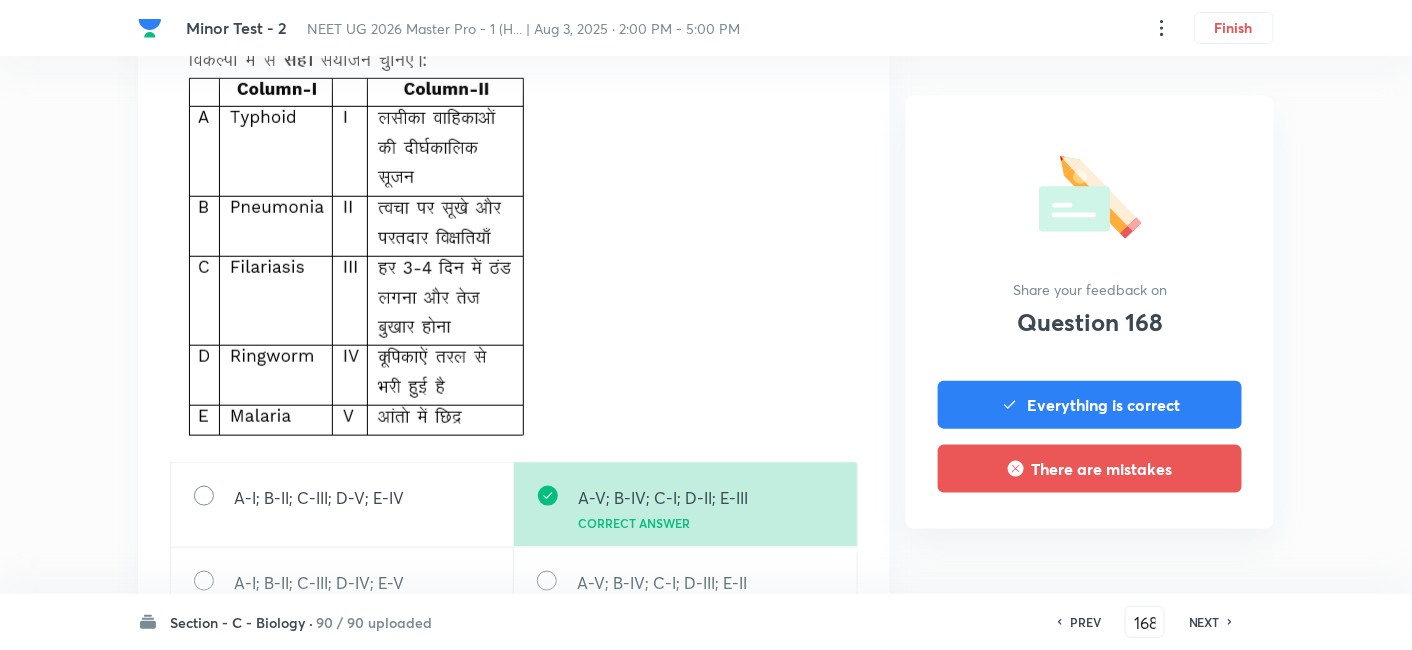 click on "NEXT" at bounding box center [1204, 622] 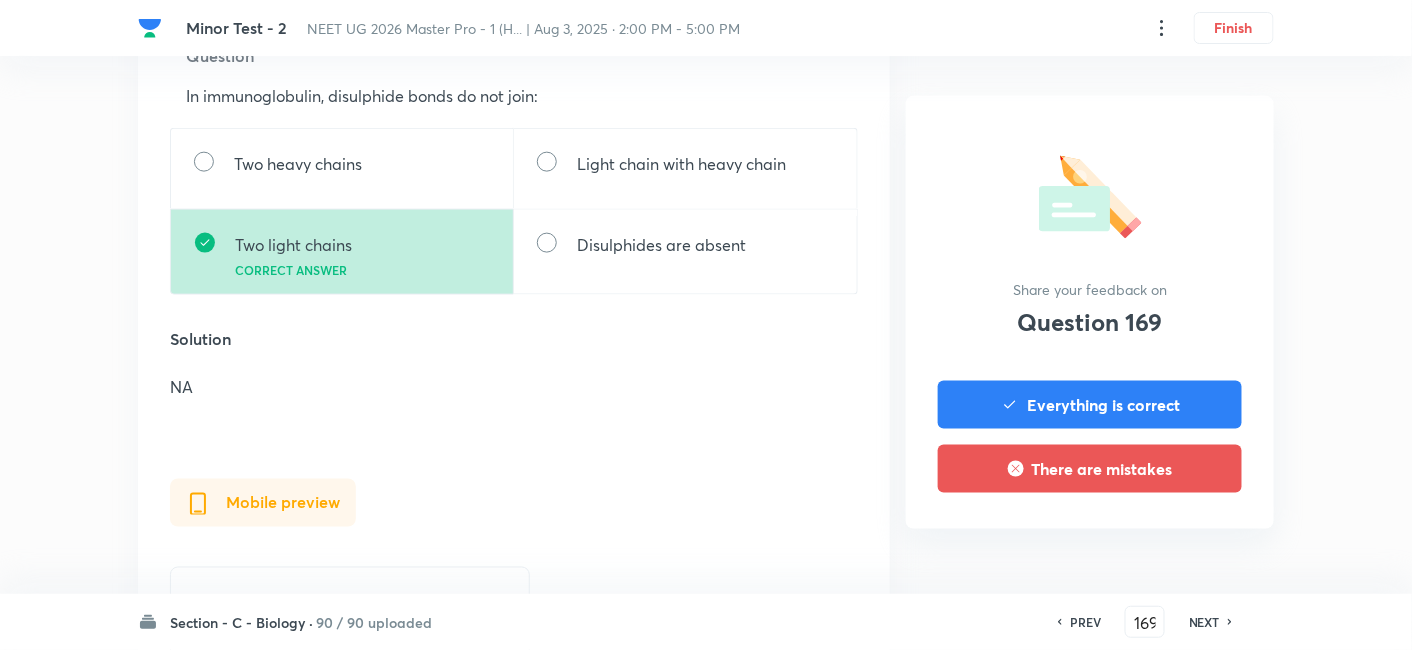 scroll, scrollTop: 705, scrollLeft: 0, axis: vertical 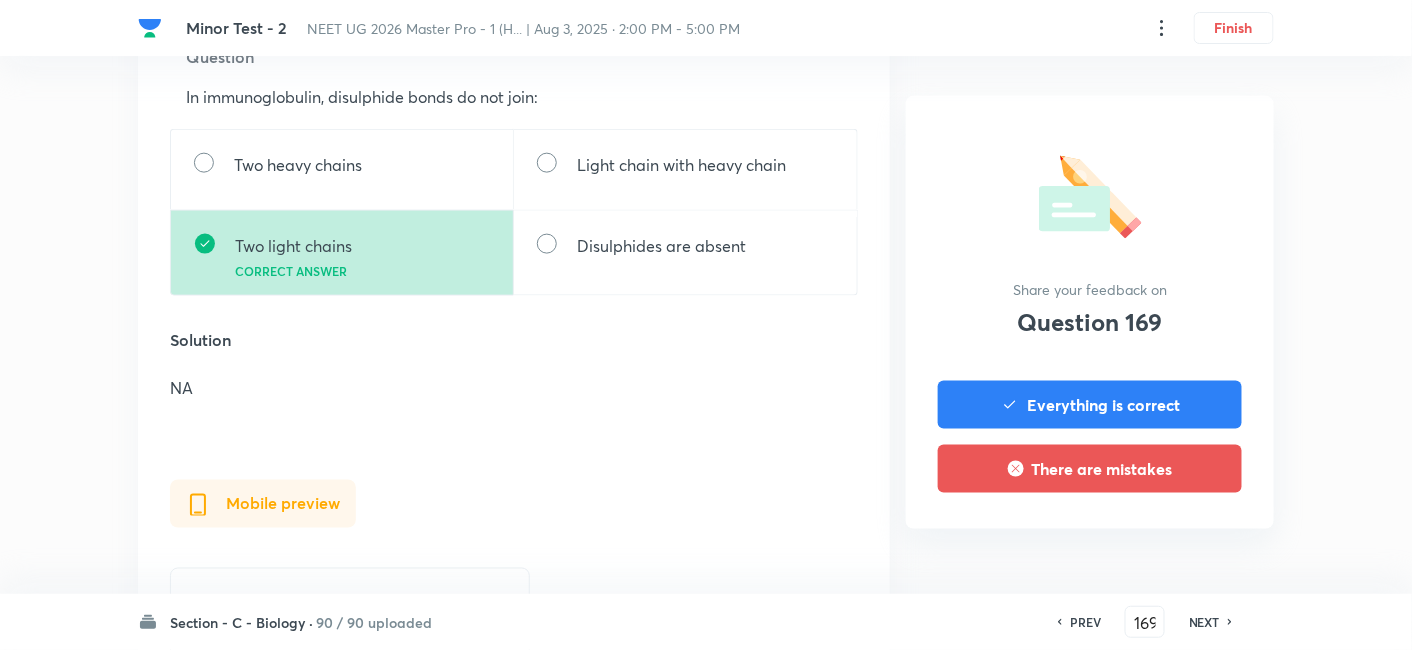 click on "NEXT" at bounding box center [1204, 622] 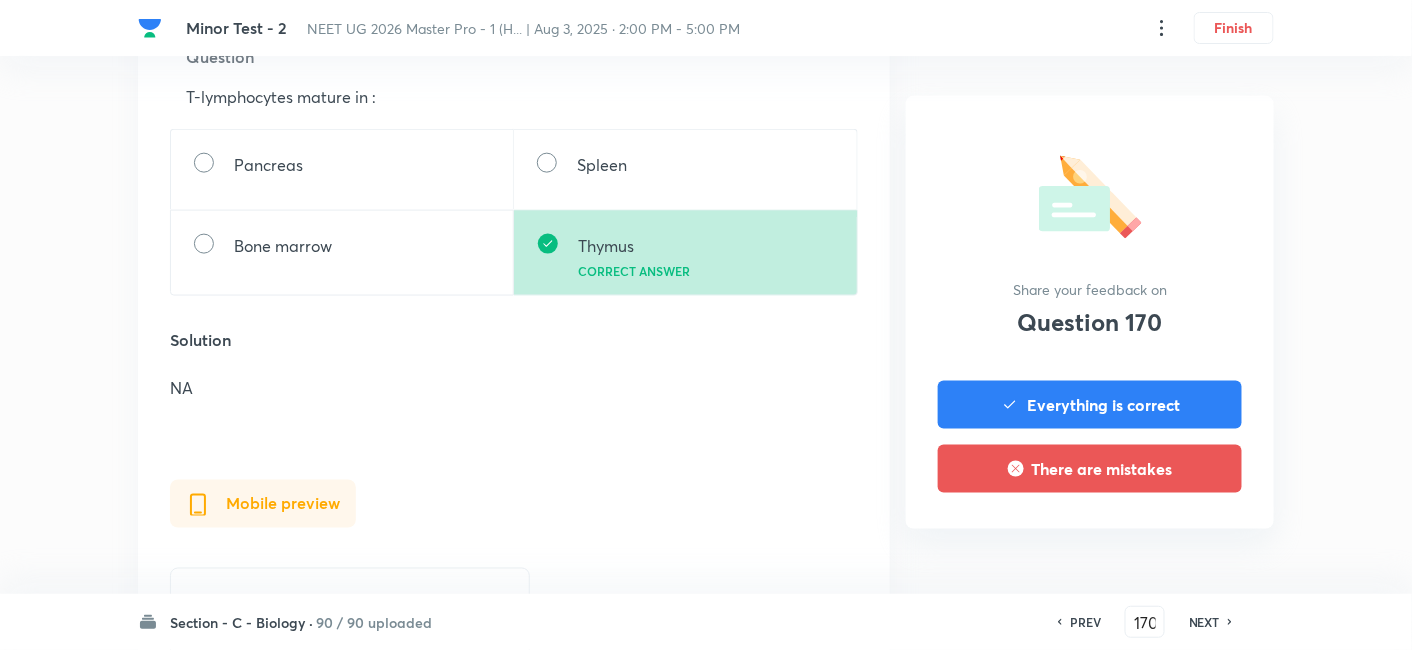 scroll, scrollTop: 0, scrollLeft: 0, axis: both 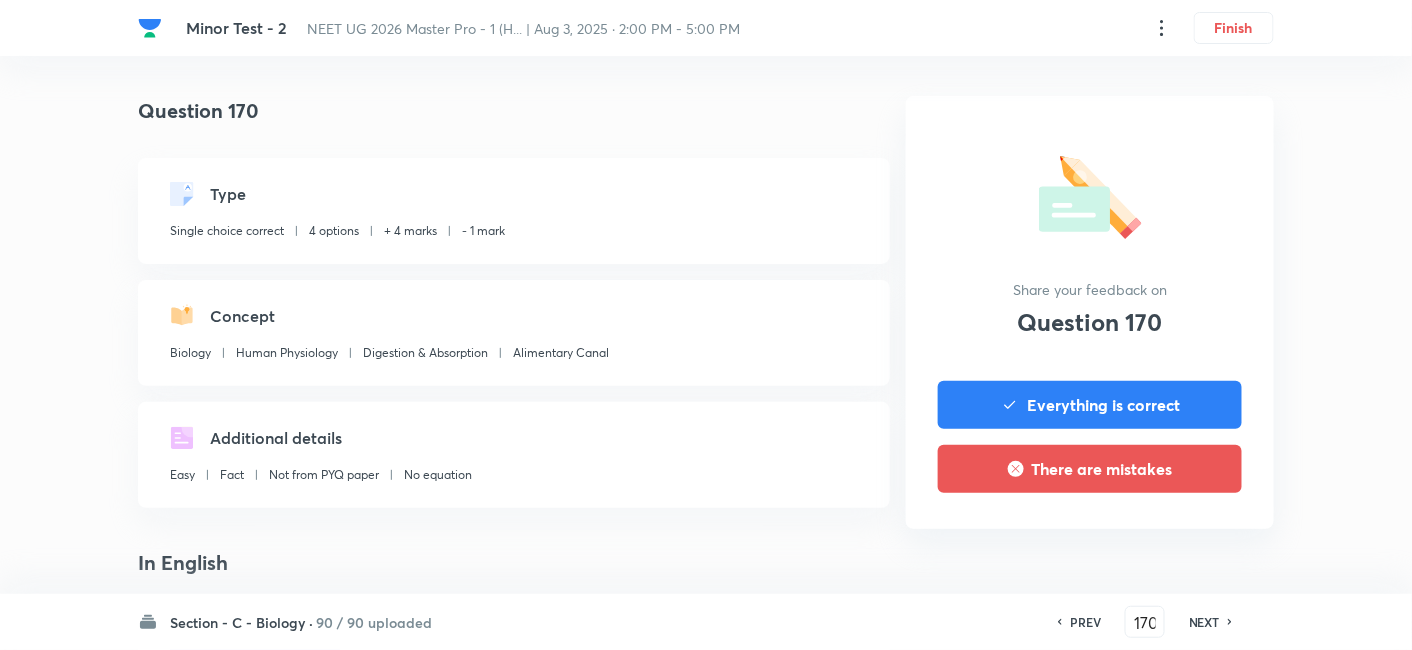 click on "PREV" at bounding box center [1085, 622] 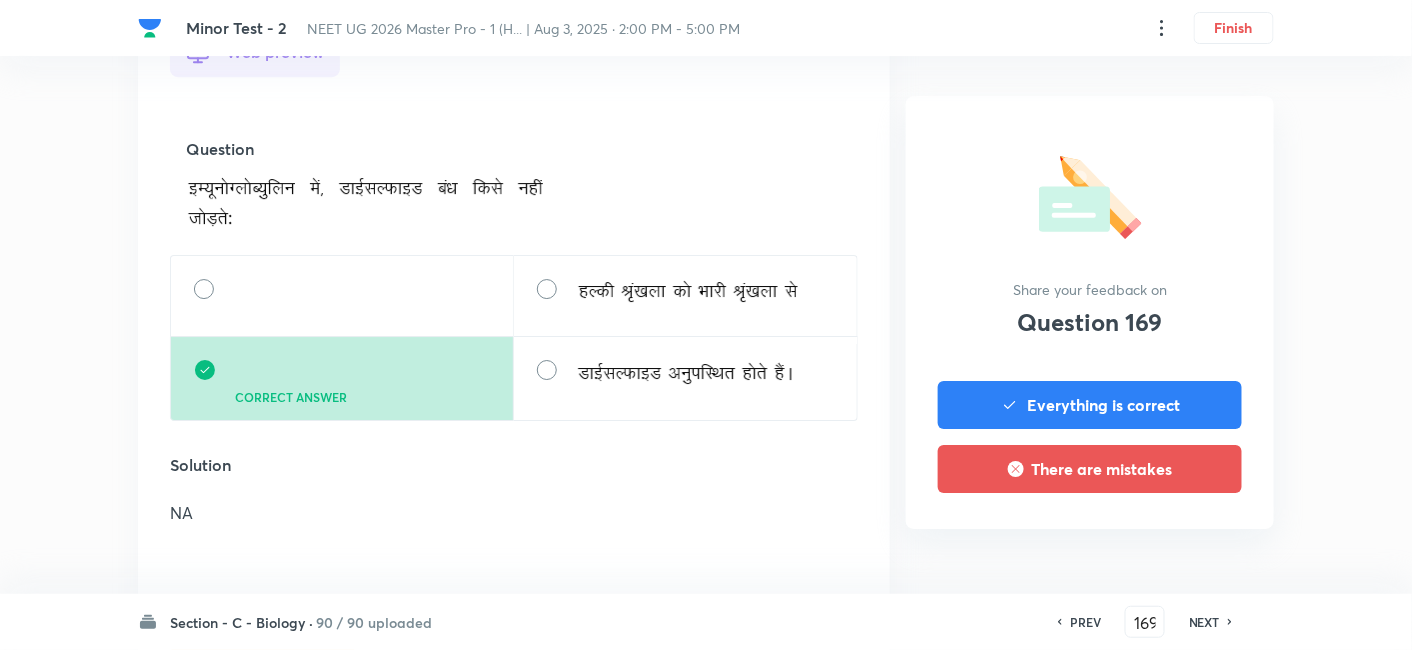 scroll, scrollTop: 1954, scrollLeft: 0, axis: vertical 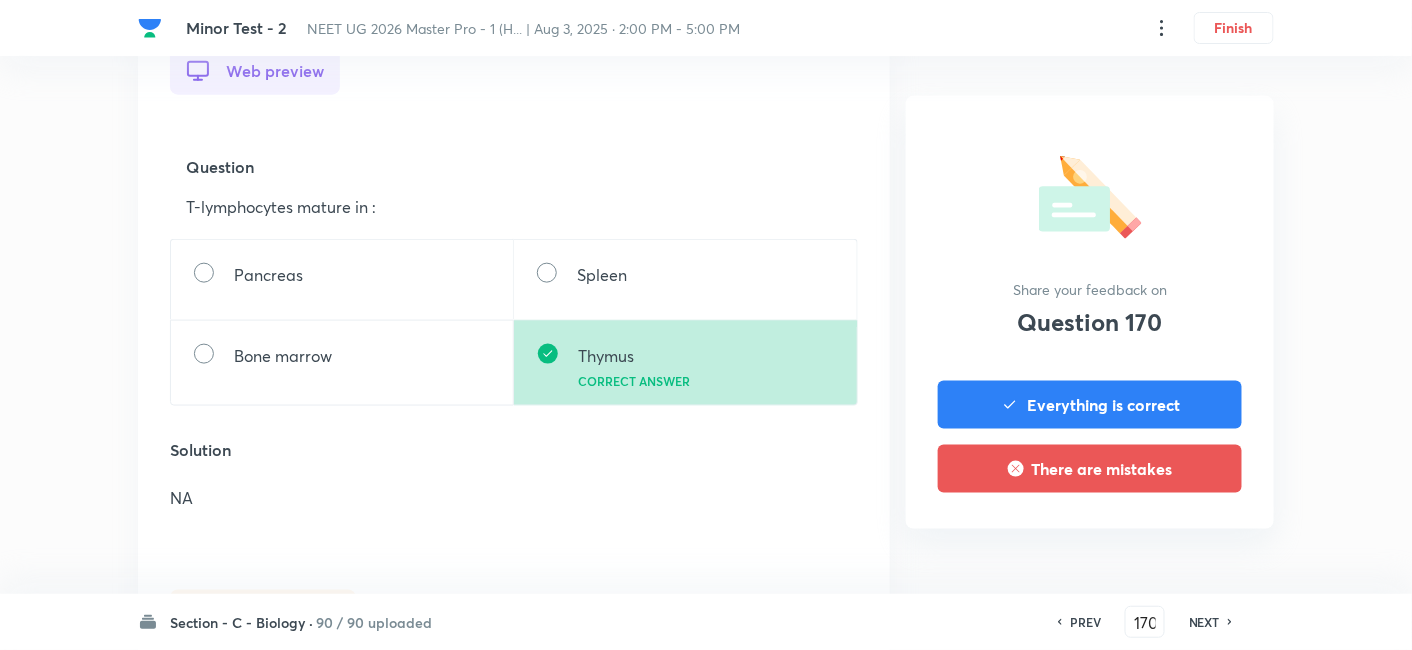 click on "NEXT" at bounding box center [1204, 622] 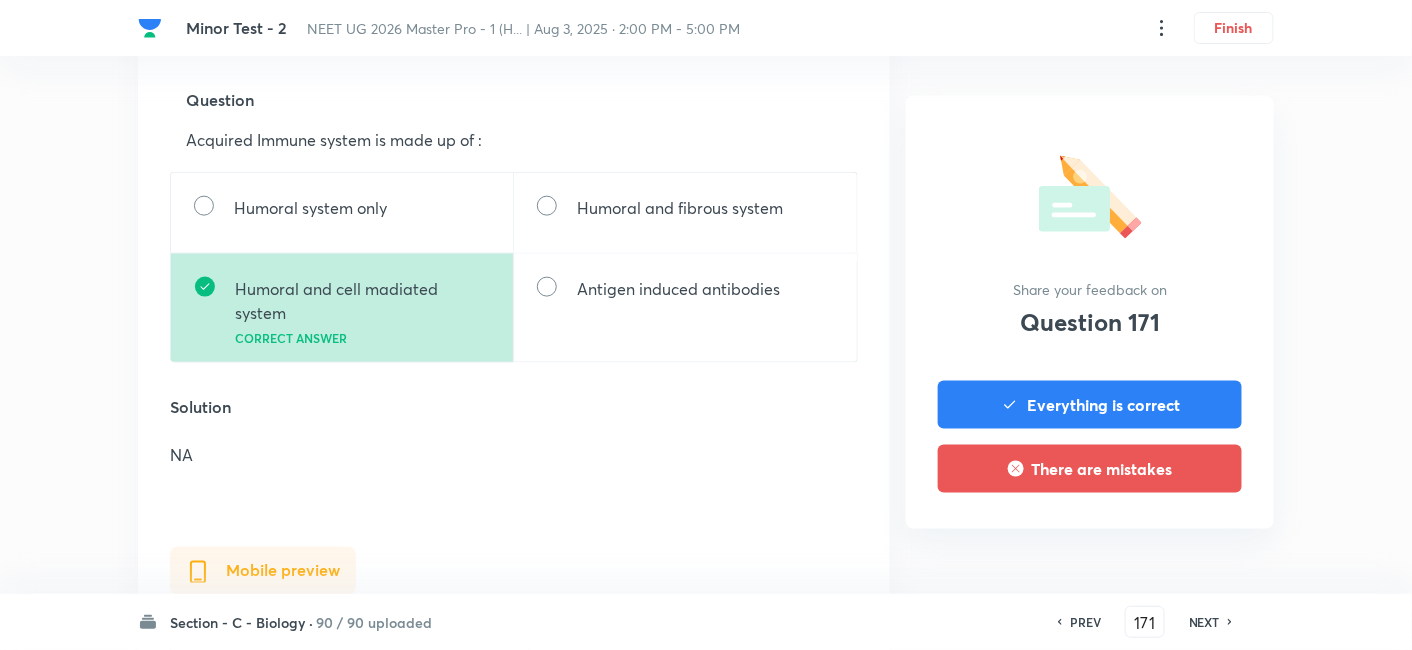 scroll, scrollTop: 660, scrollLeft: 0, axis: vertical 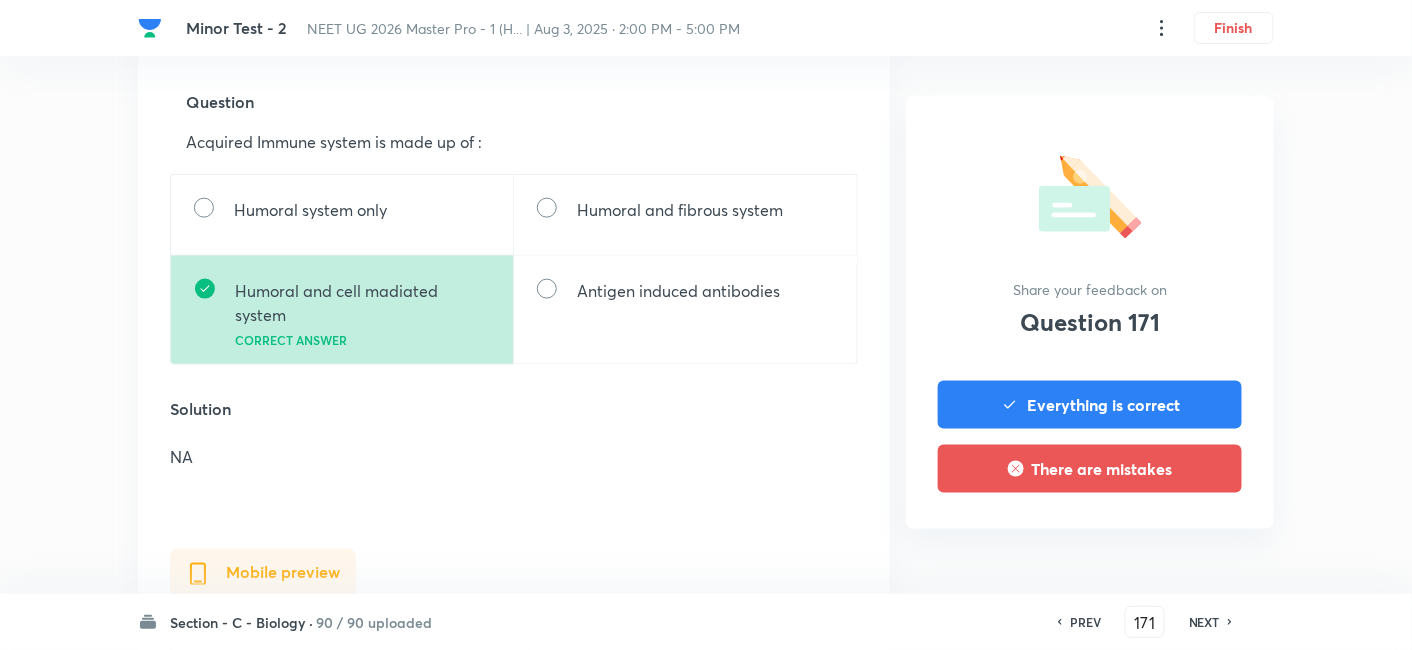 click on "NEXT" at bounding box center (1204, 622) 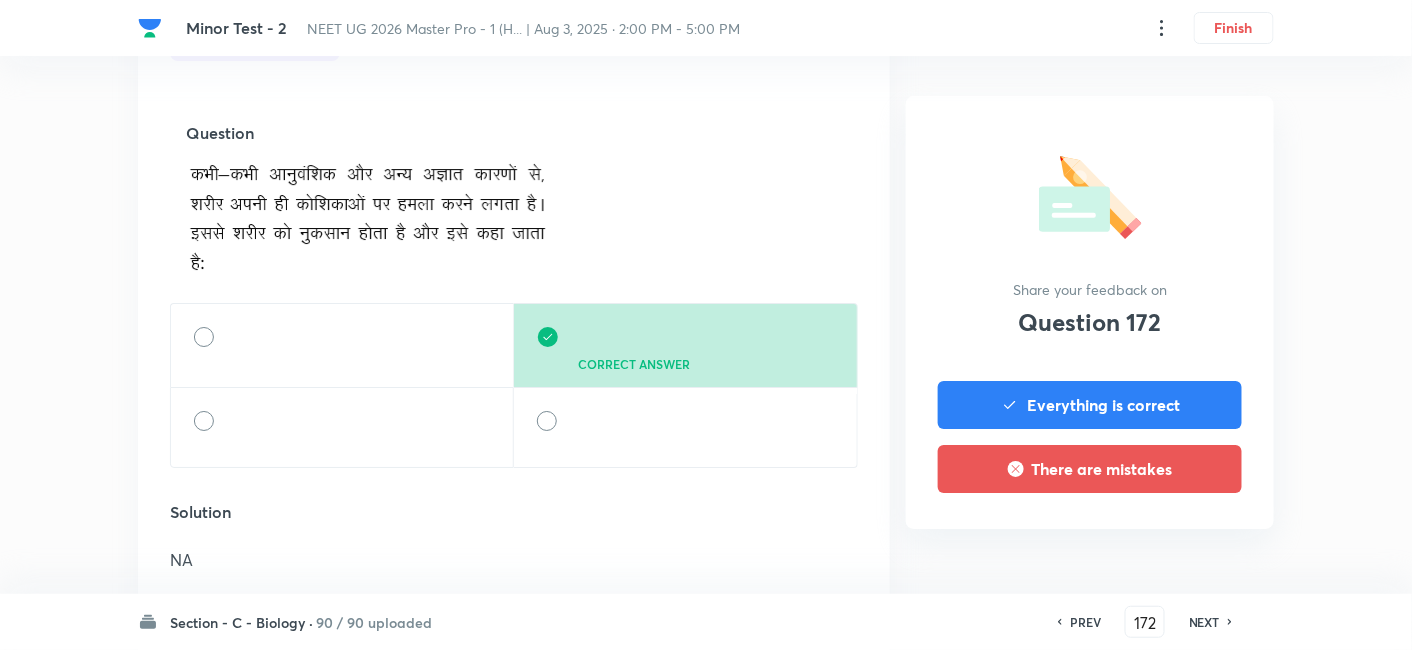 scroll, scrollTop: 2042, scrollLeft: 0, axis: vertical 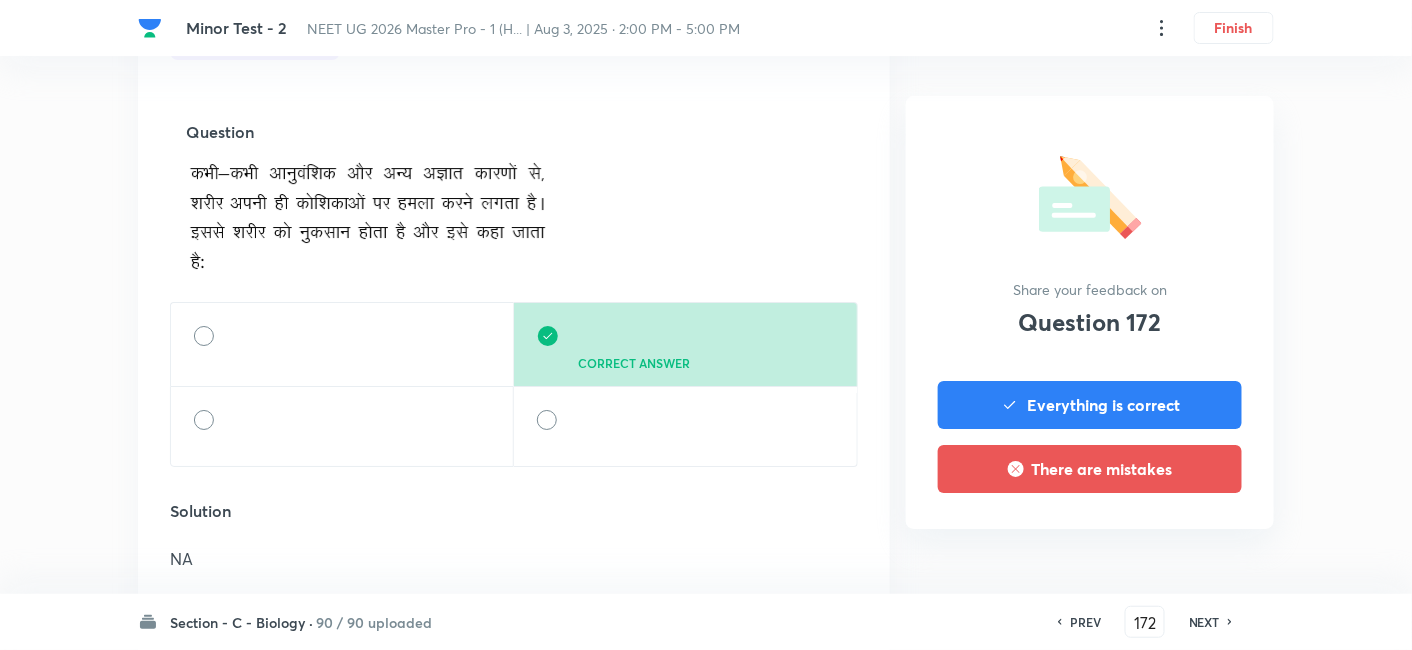 click on "NEXT" at bounding box center [1204, 622] 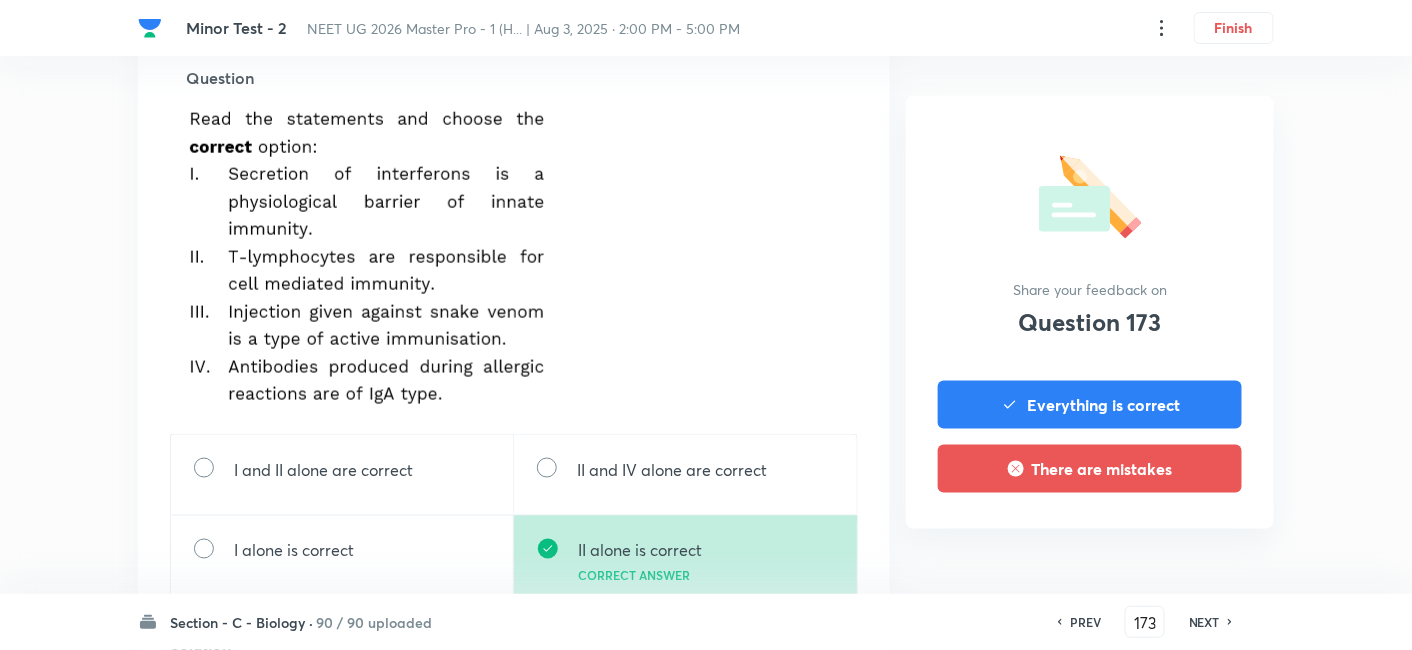 scroll, scrollTop: 683, scrollLeft: 0, axis: vertical 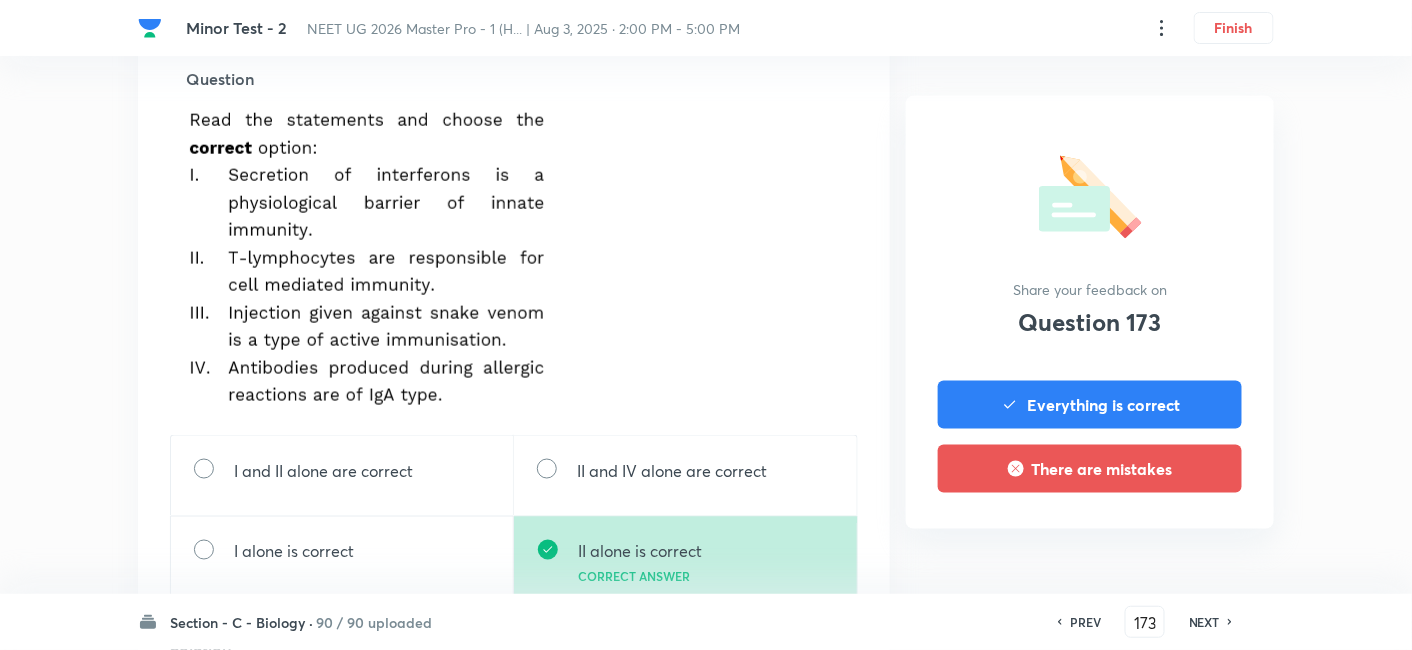 click on "NEXT" at bounding box center [1204, 622] 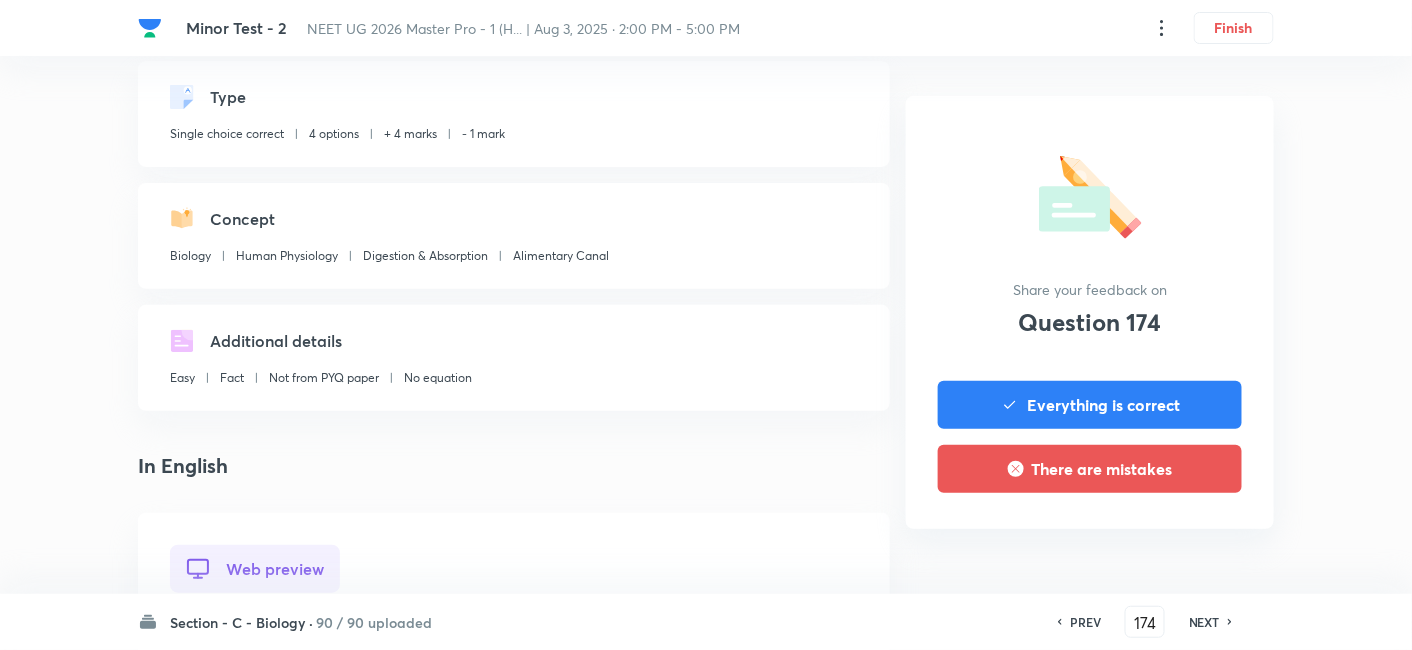 scroll, scrollTop: 214, scrollLeft: 0, axis: vertical 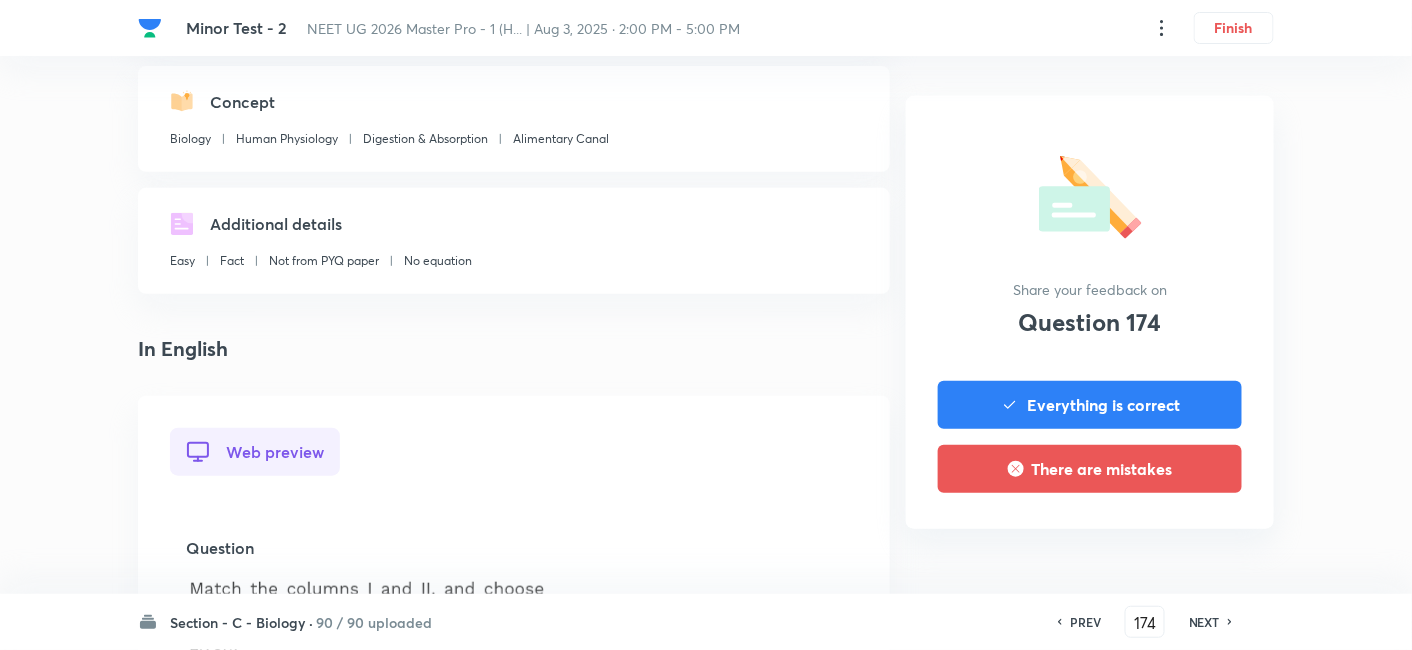 click on "PREV" at bounding box center [1085, 622] 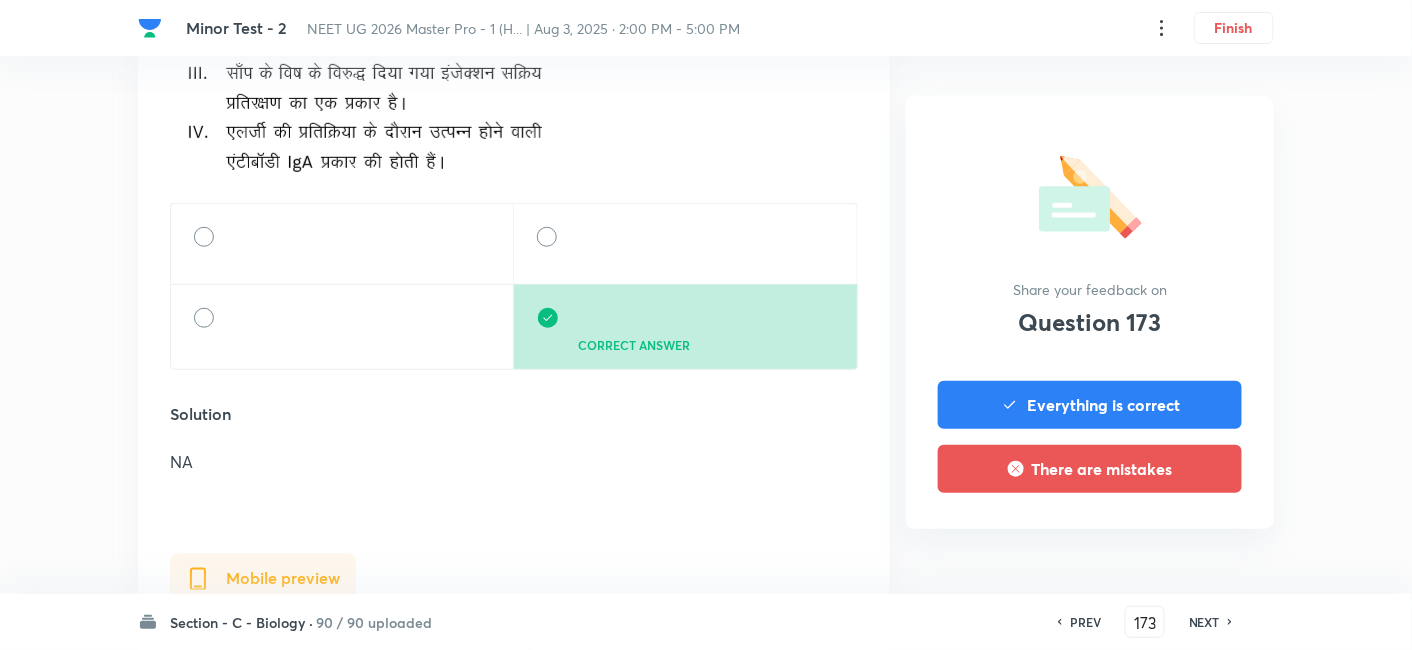 scroll, scrollTop: 2728, scrollLeft: 0, axis: vertical 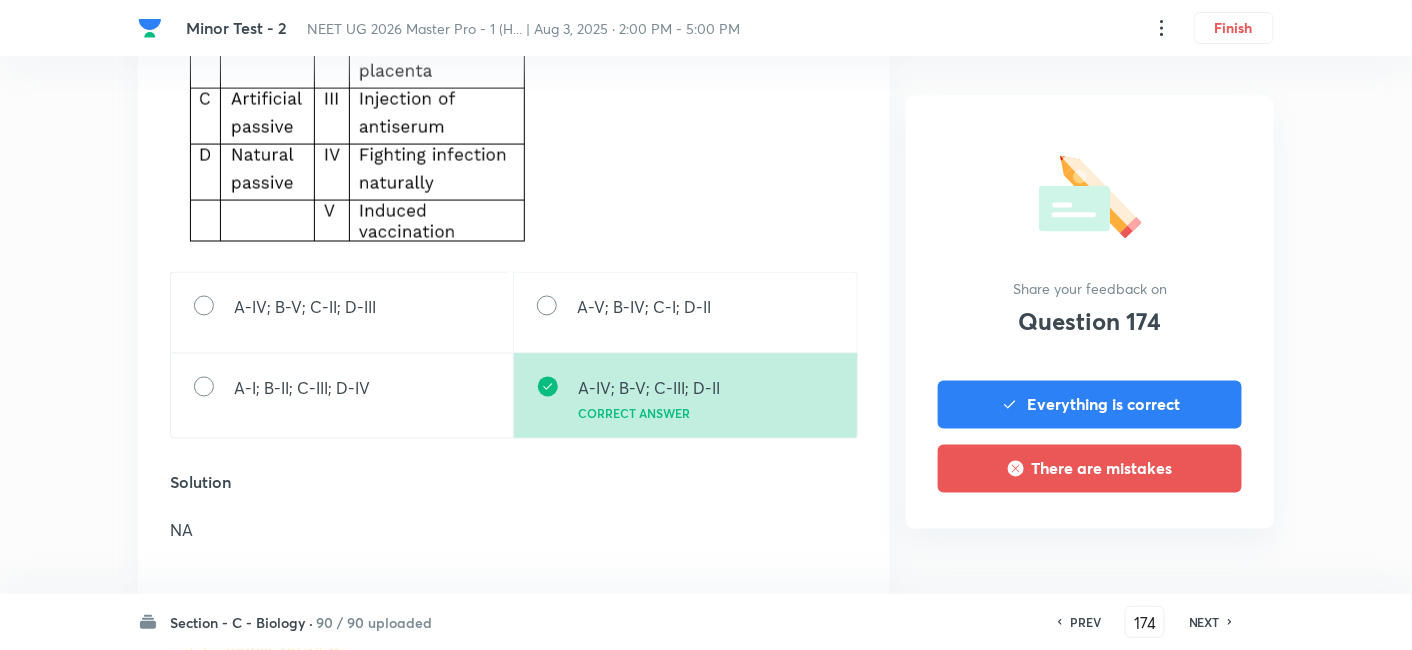 click on "NEXT" at bounding box center (1204, 622) 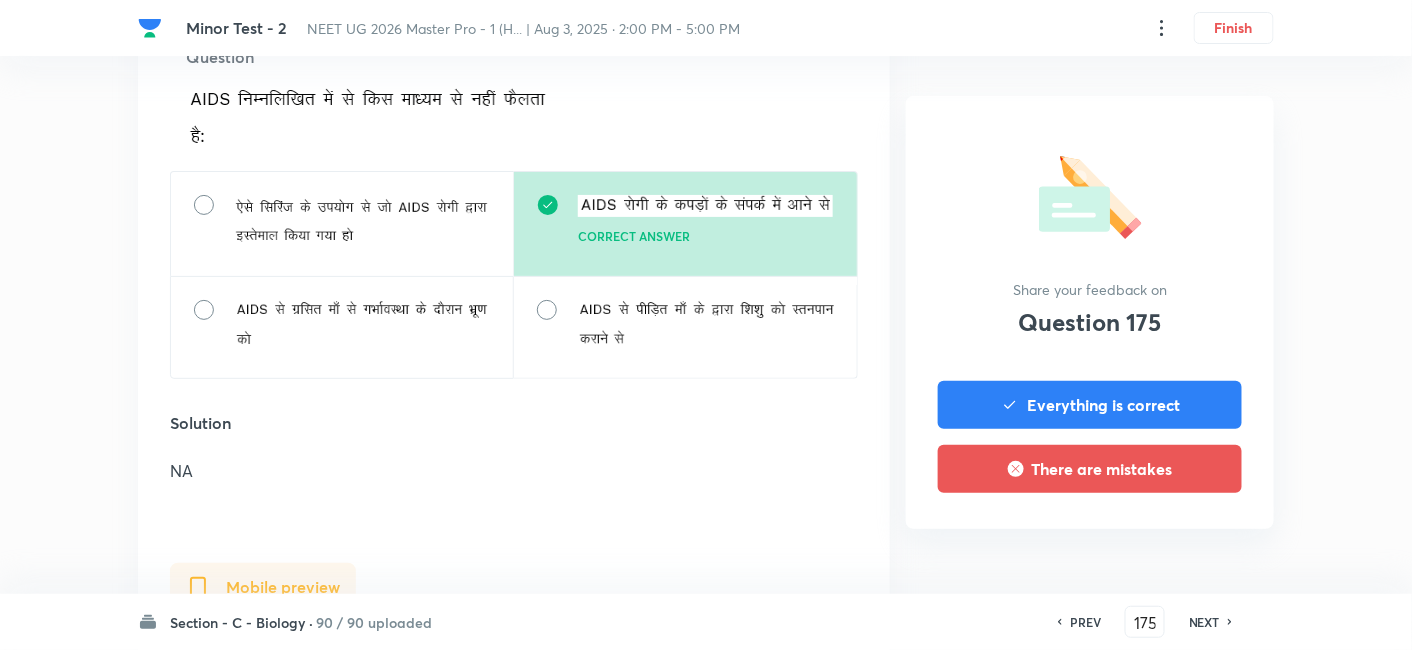 scroll, scrollTop: 2391, scrollLeft: 0, axis: vertical 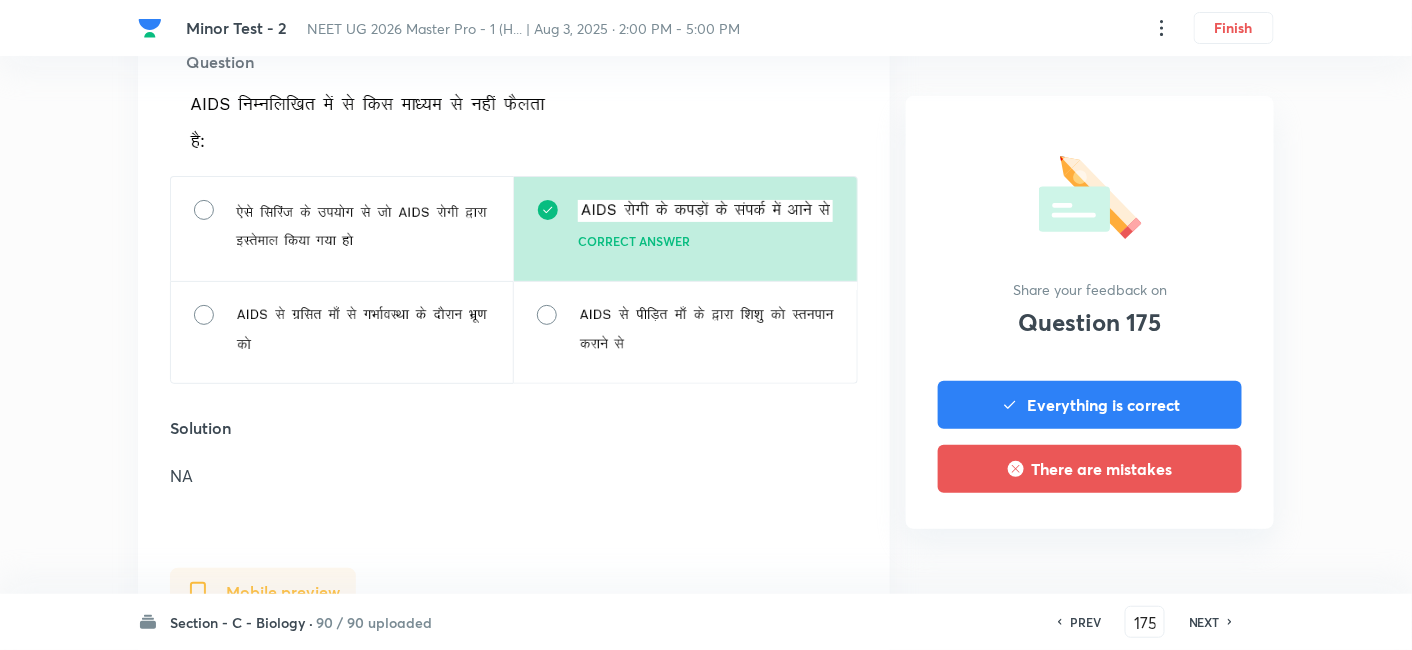 click on "NEXT" at bounding box center (1204, 622) 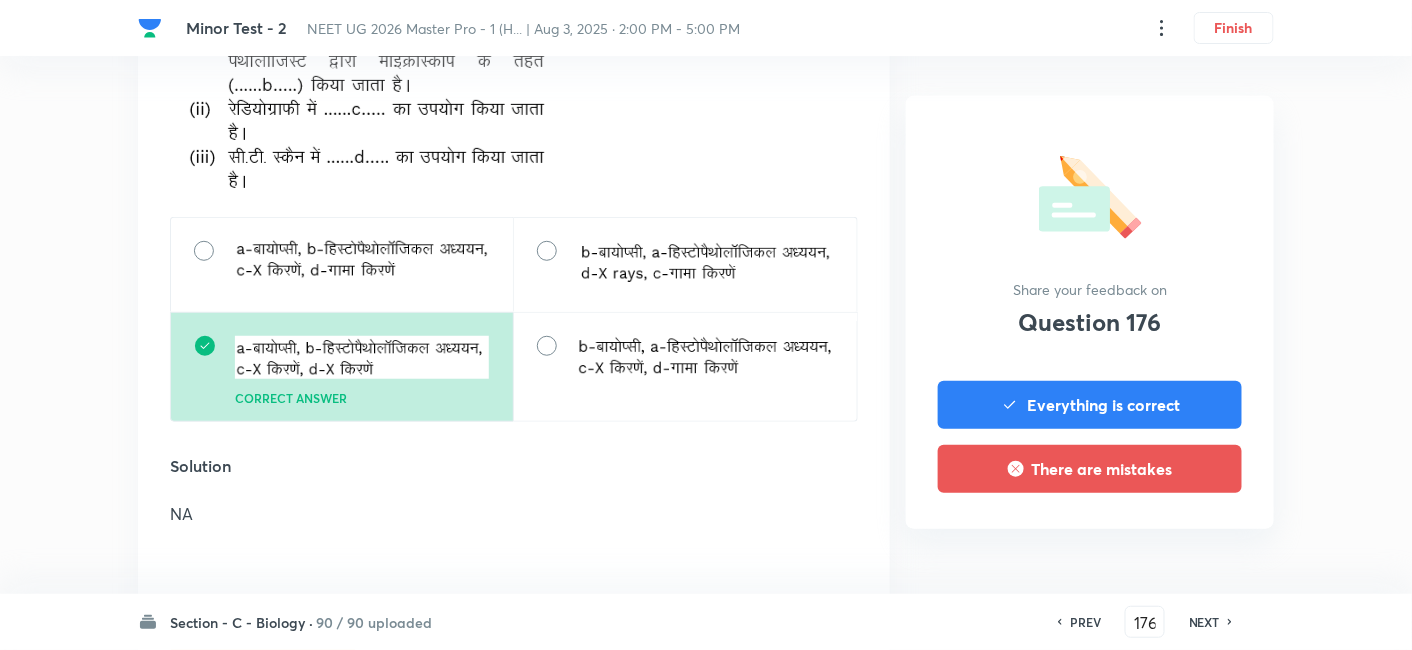 scroll, scrollTop: 2641, scrollLeft: 0, axis: vertical 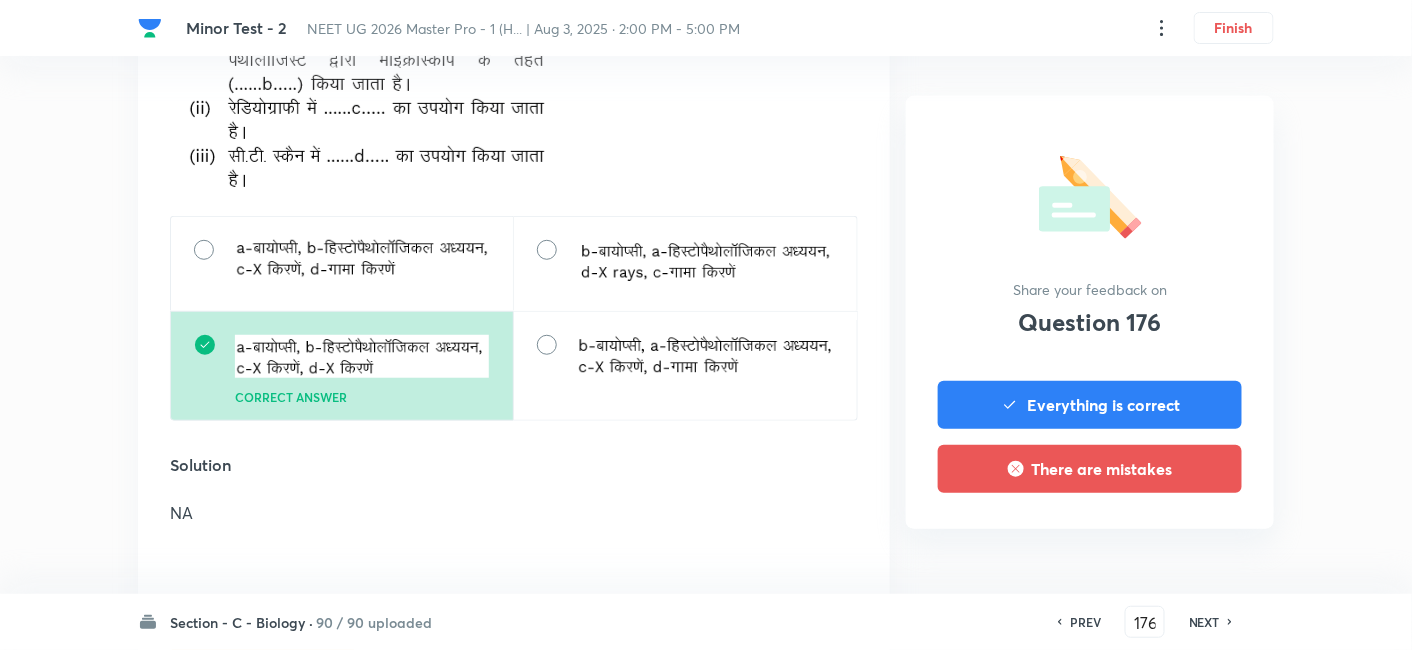 click on "NEXT" at bounding box center (1204, 622) 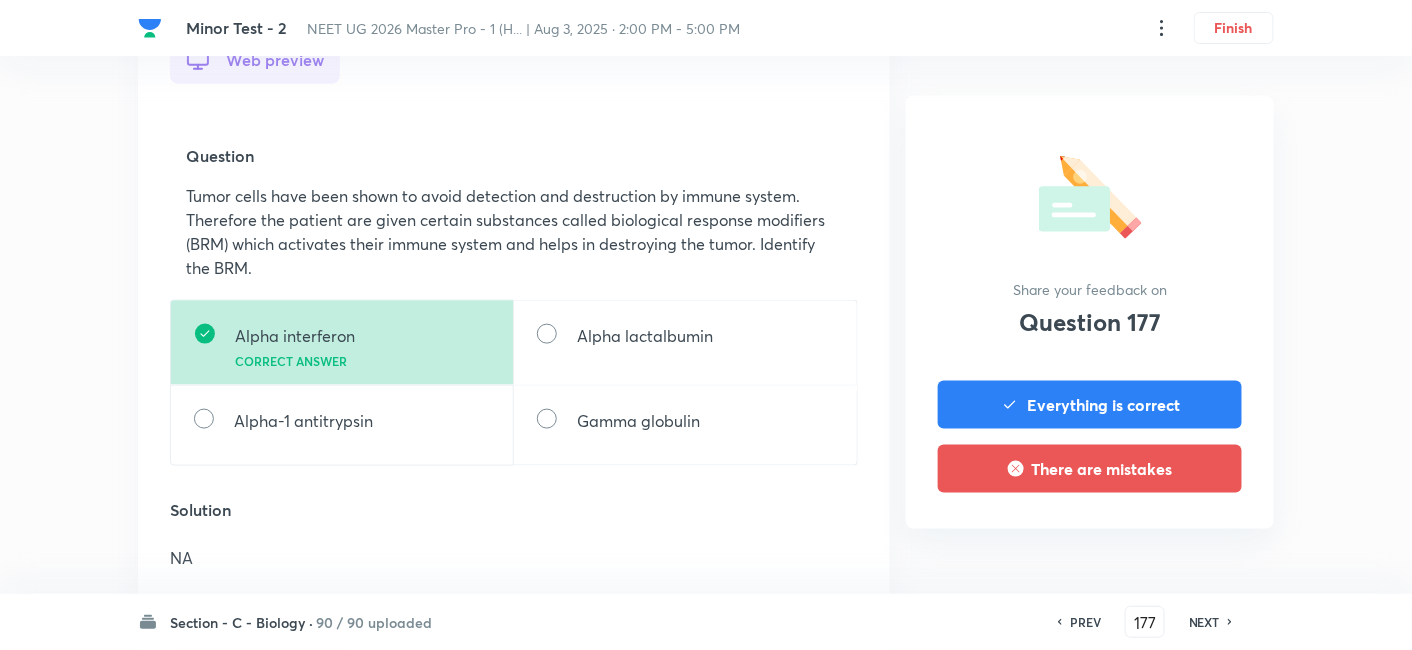 scroll, scrollTop: 607, scrollLeft: 0, axis: vertical 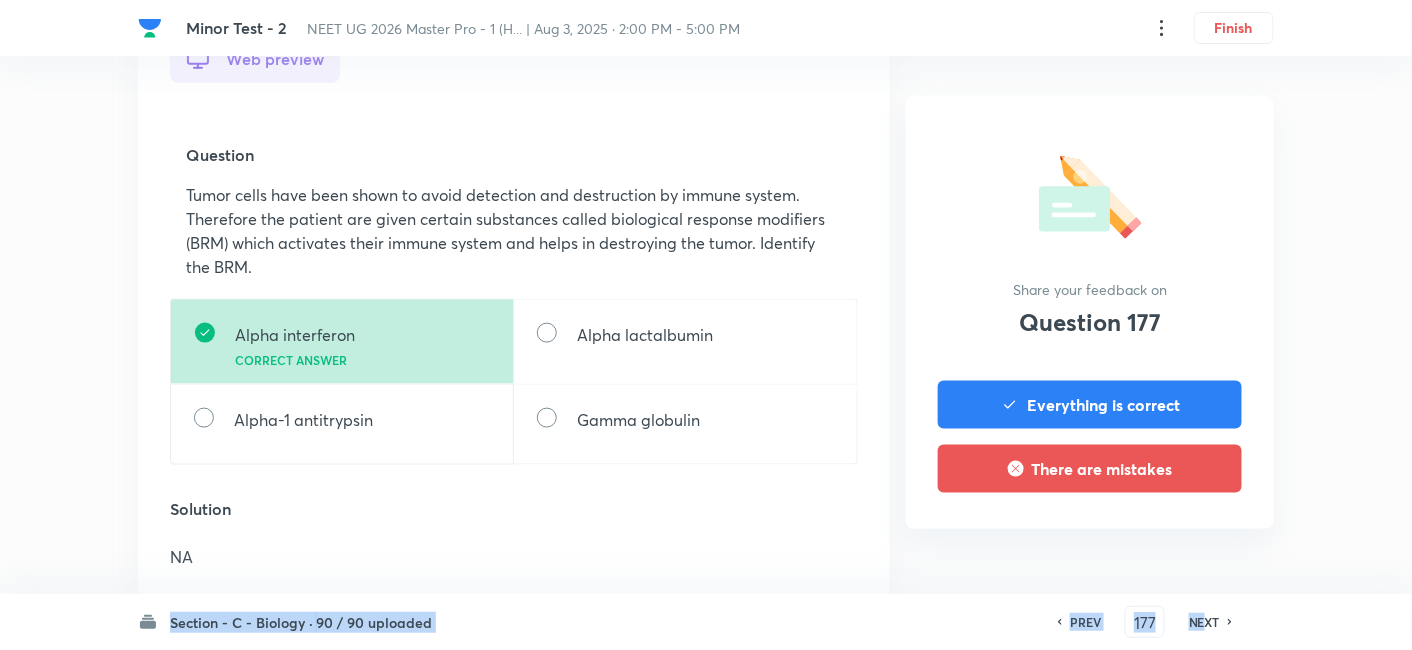 drag, startPoint x: 1224, startPoint y: 552, endPoint x: 1355, endPoint y: 432, distance: 177.65416 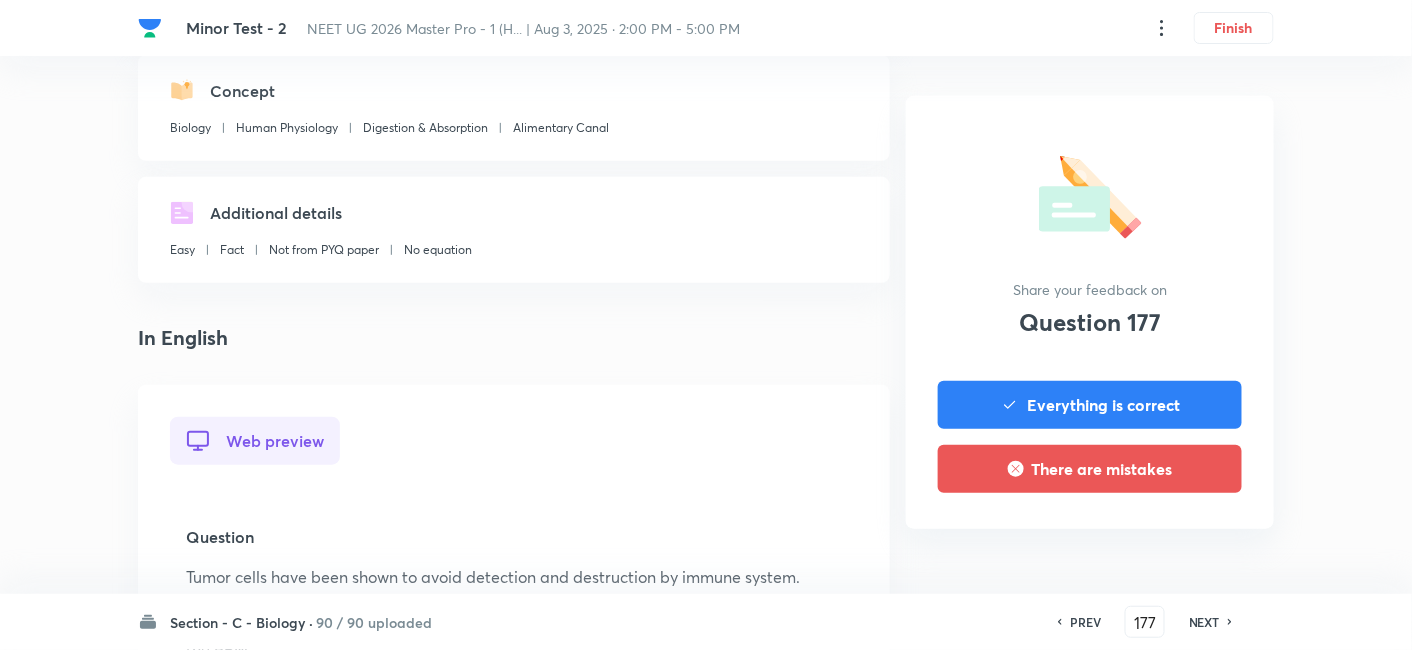 click on "Question 177 Type Single choice correct 4 options + 4 marks - 1 mark Concept Biology Human Physiology Digestion & Absorption Alimentary Canal Additional details Easy Fact Not from PYQ paper No equation In English Web preview Question Tumor cells have been shown to avoid detection and destruction by immune system. Therefore the patient are given certain substances called biological response modifiers (BRM) which activates their immune system and helps in destroying the tumor. Identify the BRM. Alpha interferon Correct answer Alpha lactalbumin Alpha-1 antitrypsin Gamma globulin  Solution NA Mobile preview Question Tumor cells have been shown to avoid detection and destruction by immune system. Therefore the patient are given certain substances called biological response modifiers (BRM) which activates their immune system and helps in destroying the tumor. Identify the BRM. Alpha interferon Correct answer Alpha lactalbumin Alpha-1 antitrypsin Gamma globulin  Solution NA In Hindi Web preview Question Solution NA" at bounding box center [706, 1668] 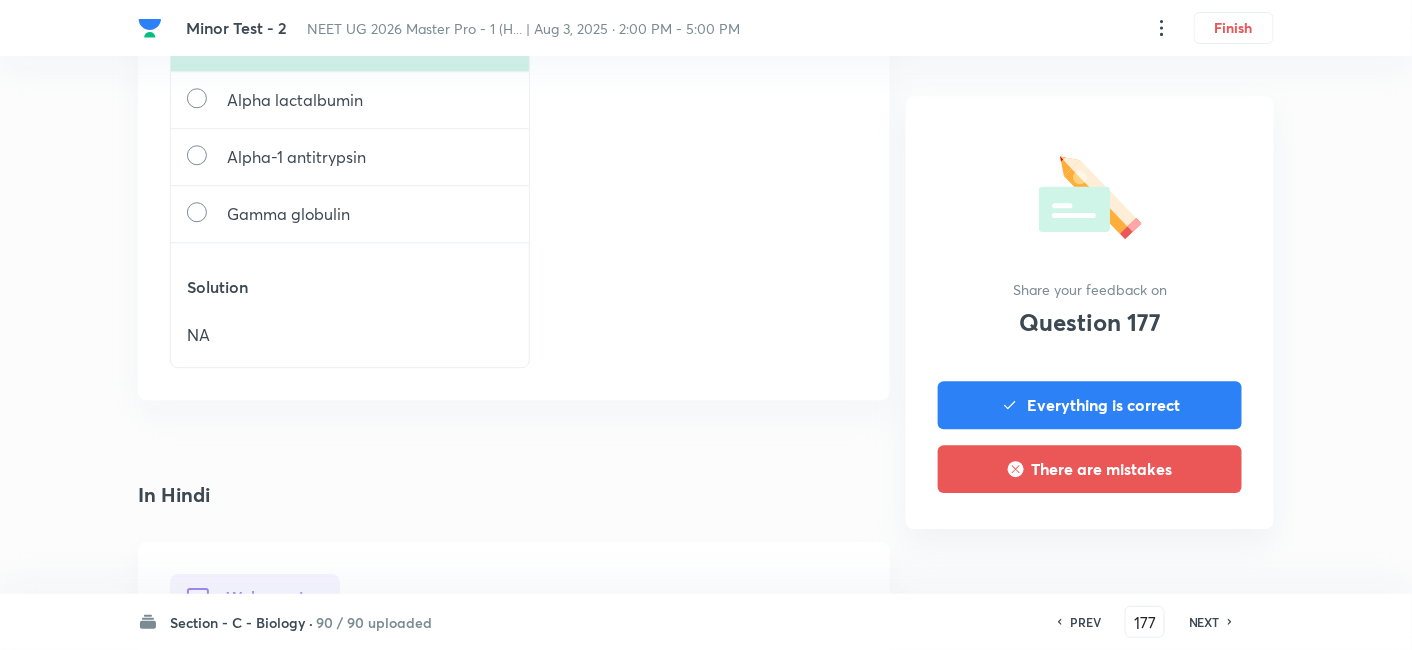 scroll, scrollTop: 1606, scrollLeft: 0, axis: vertical 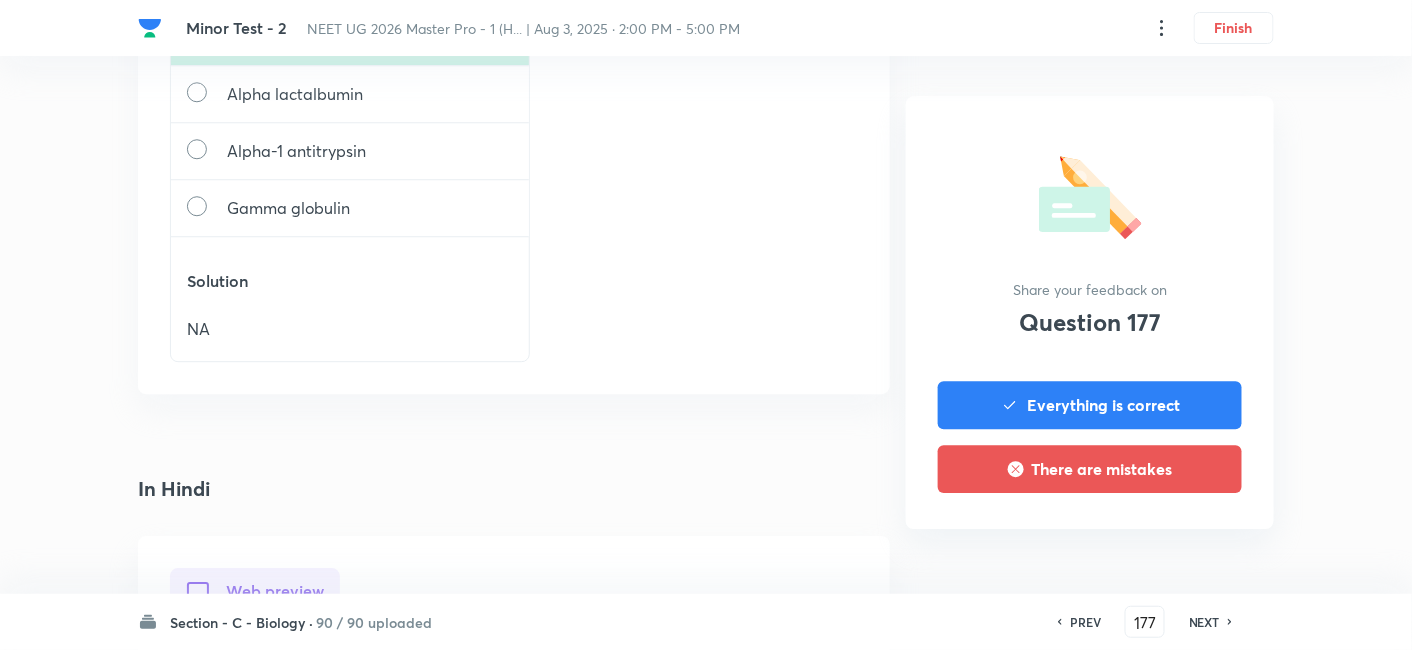 click on "NEXT" at bounding box center [1204, 622] 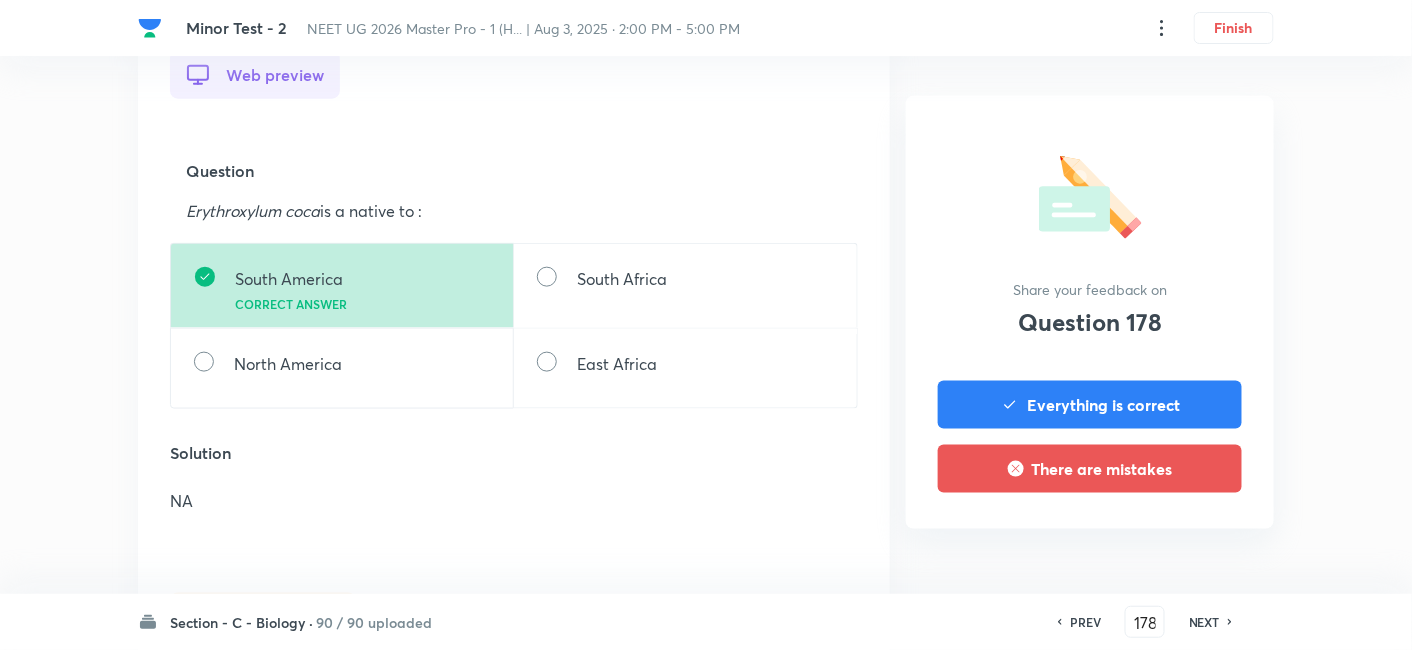 scroll, scrollTop: 591, scrollLeft: 0, axis: vertical 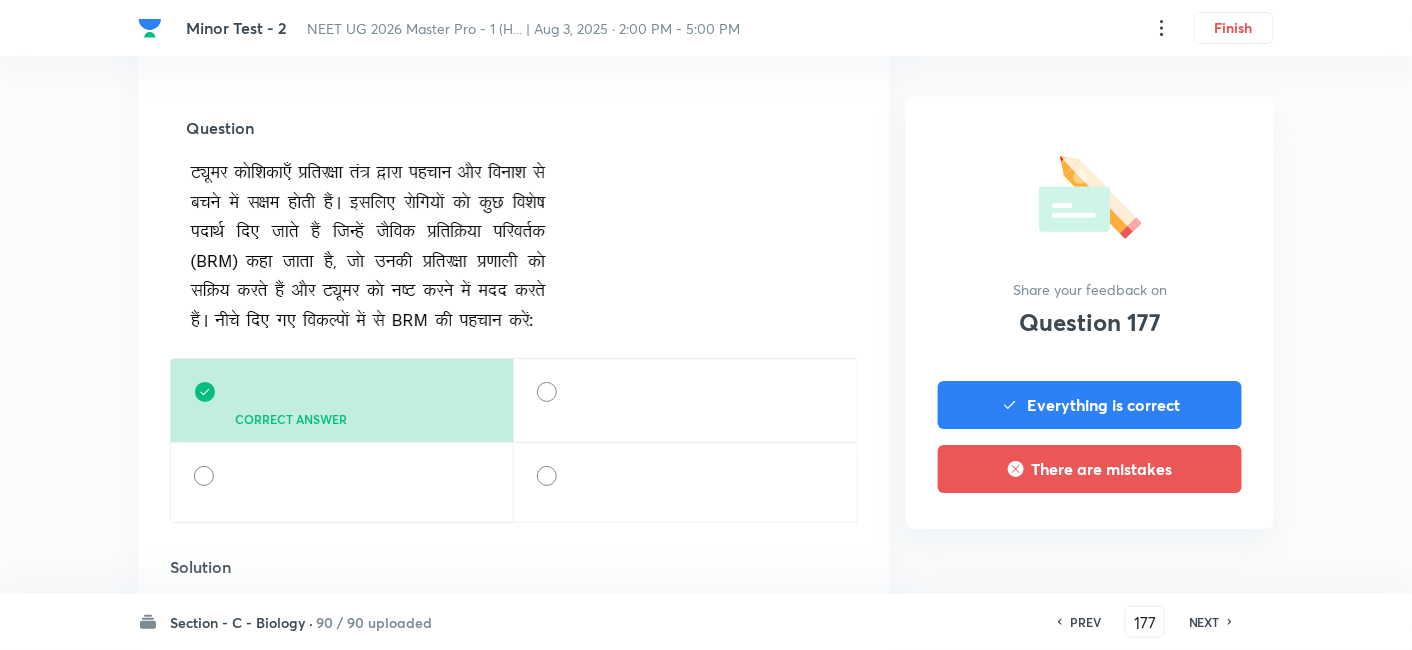 click on "NEXT" at bounding box center (1204, 622) 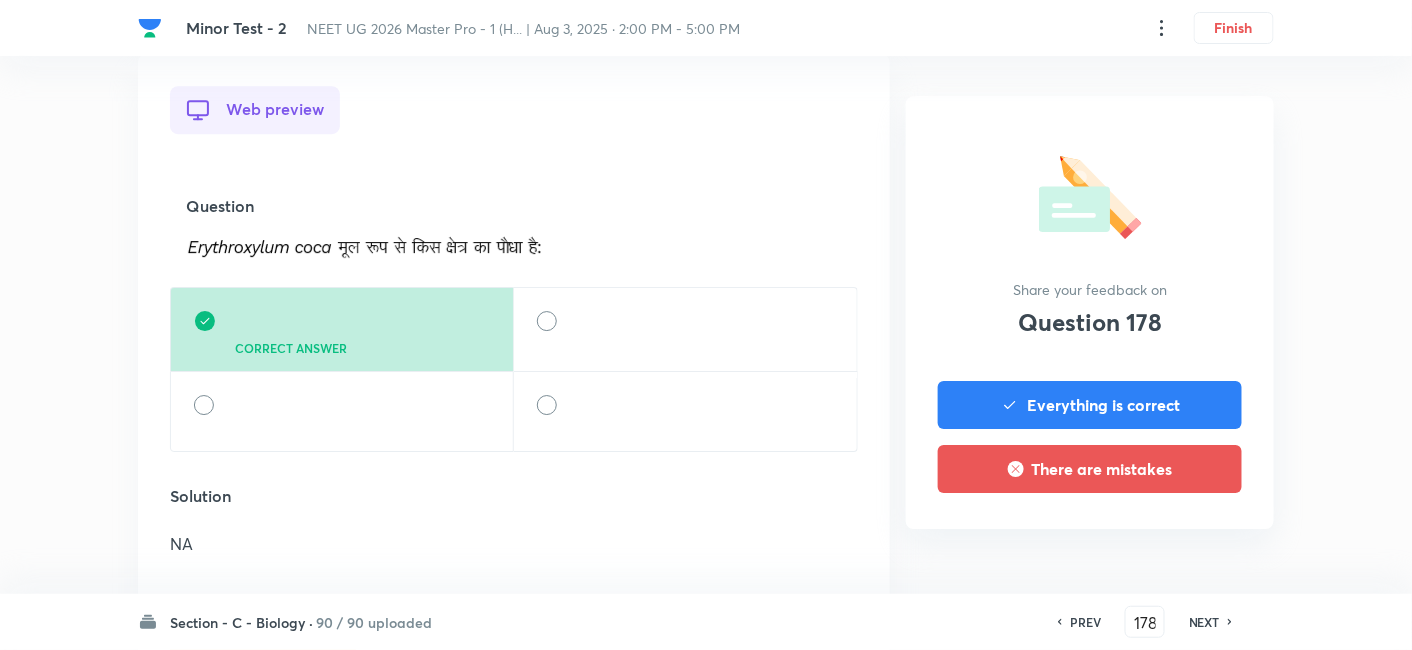 scroll, scrollTop: 1896, scrollLeft: 0, axis: vertical 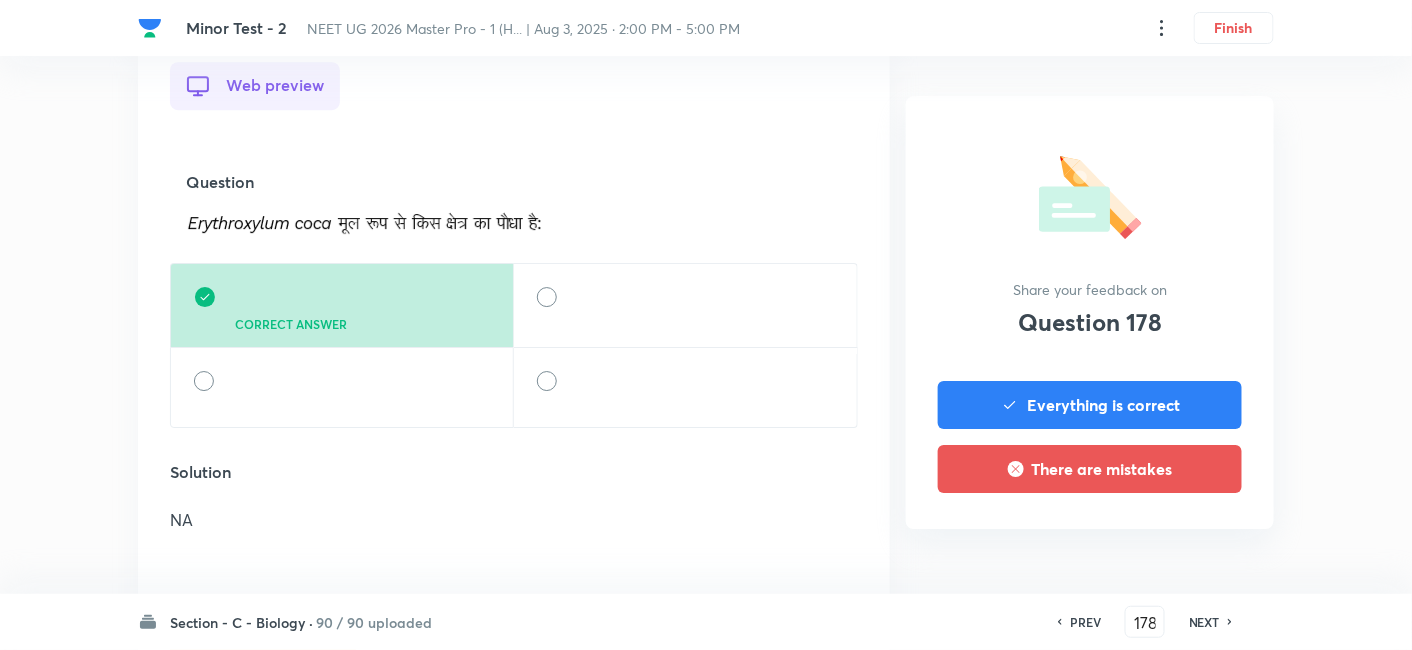 click on "NEXT" at bounding box center [1204, 622] 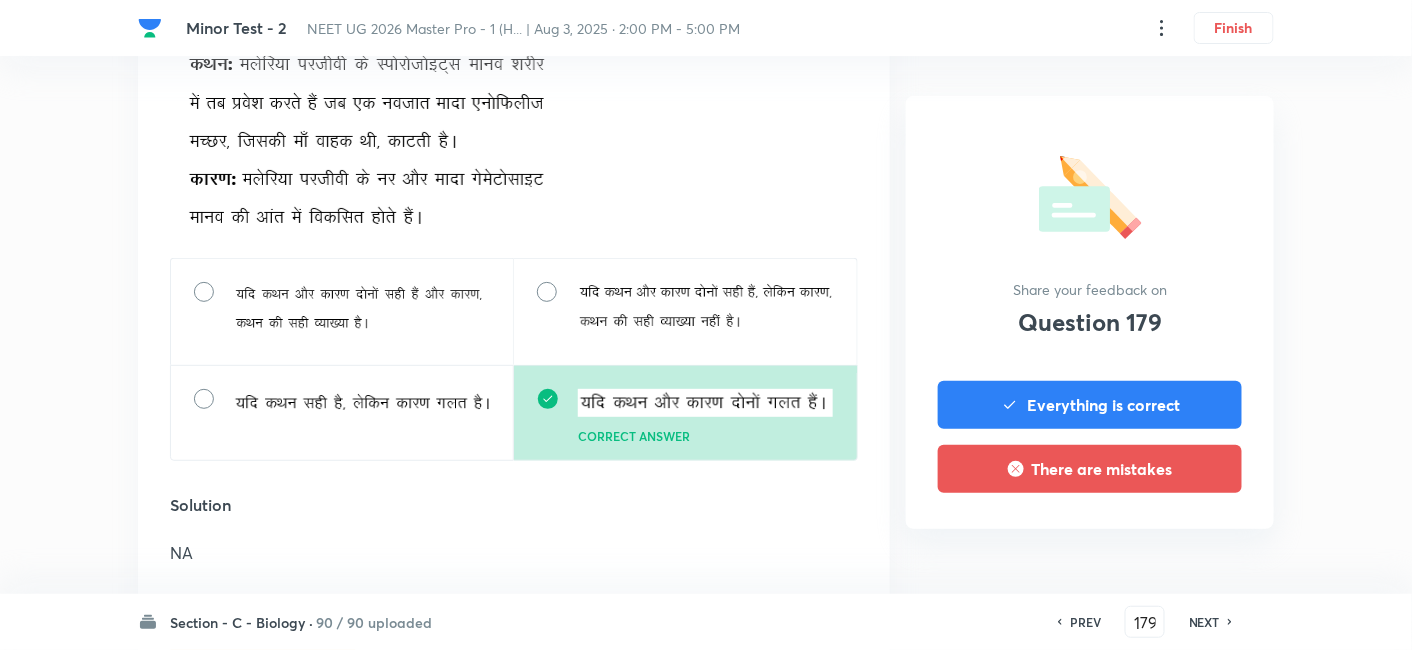 scroll, scrollTop: 2433, scrollLeft: 0, axis: vertical 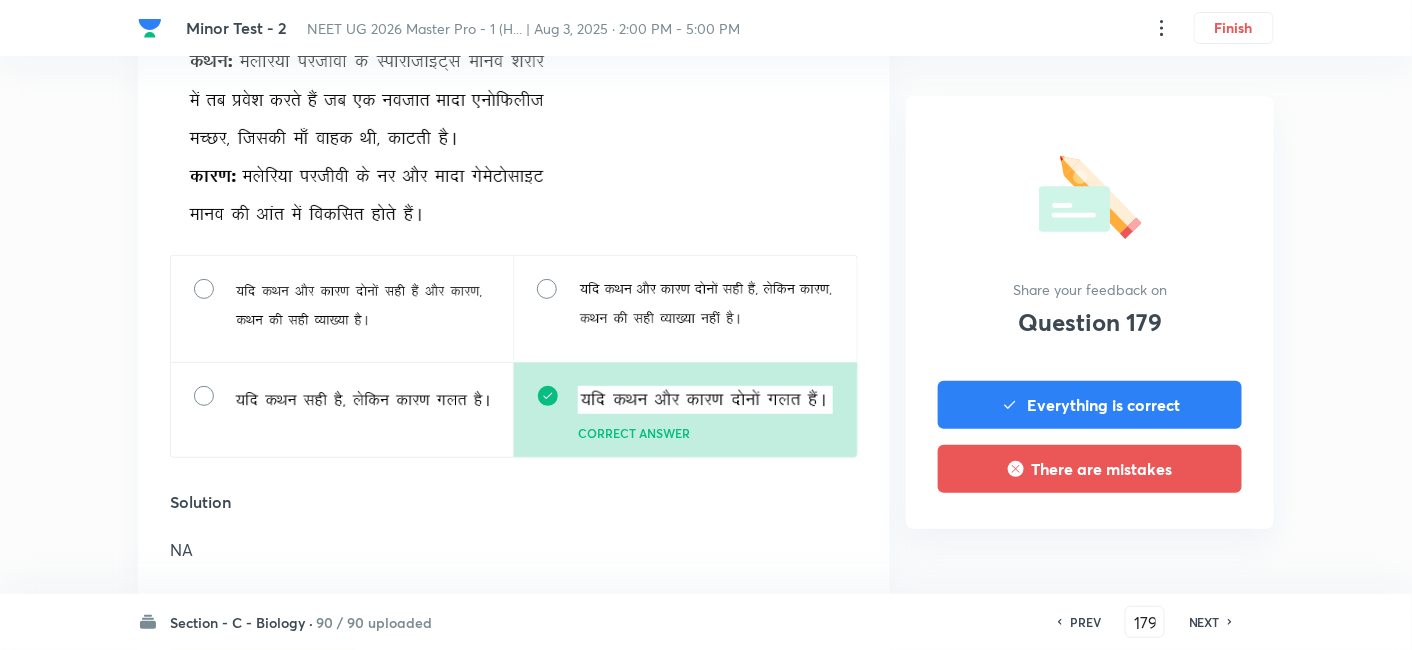 click on "NEXT" at bounding box center [1204, 622] 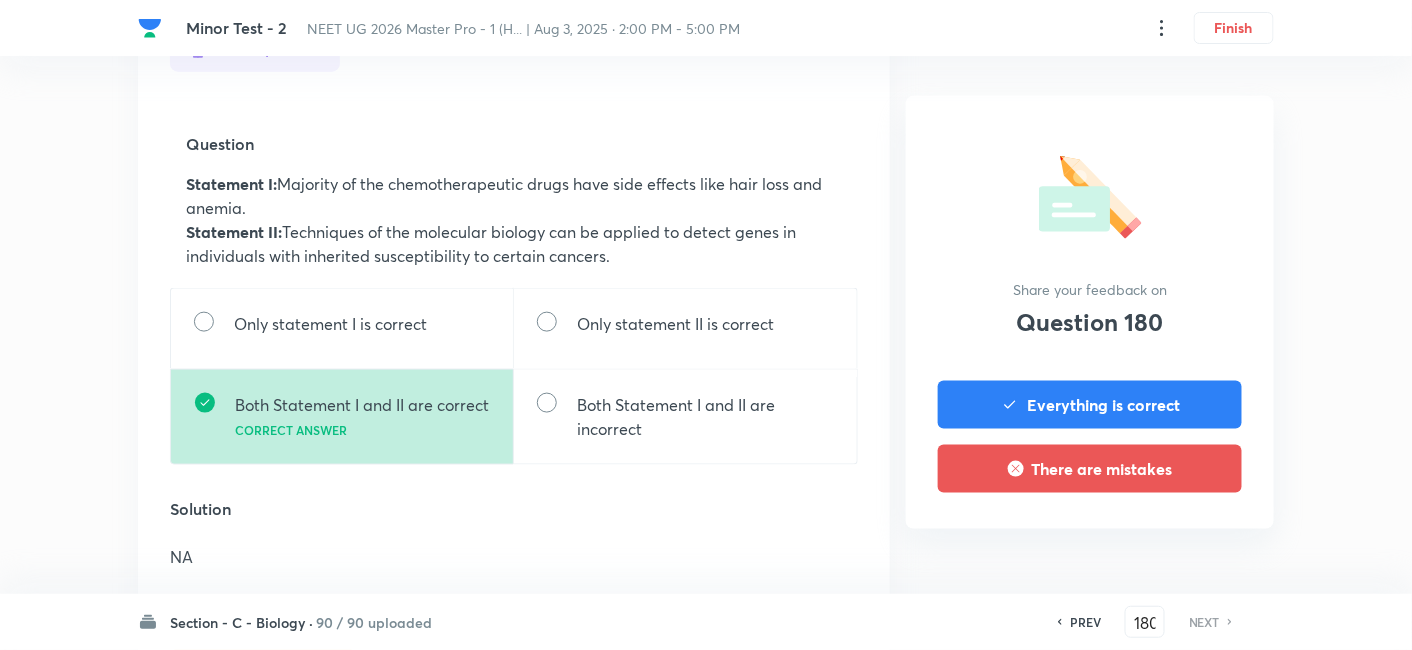 scroll, scrollTop: 622, scrollLeft: 0, axis: vertical 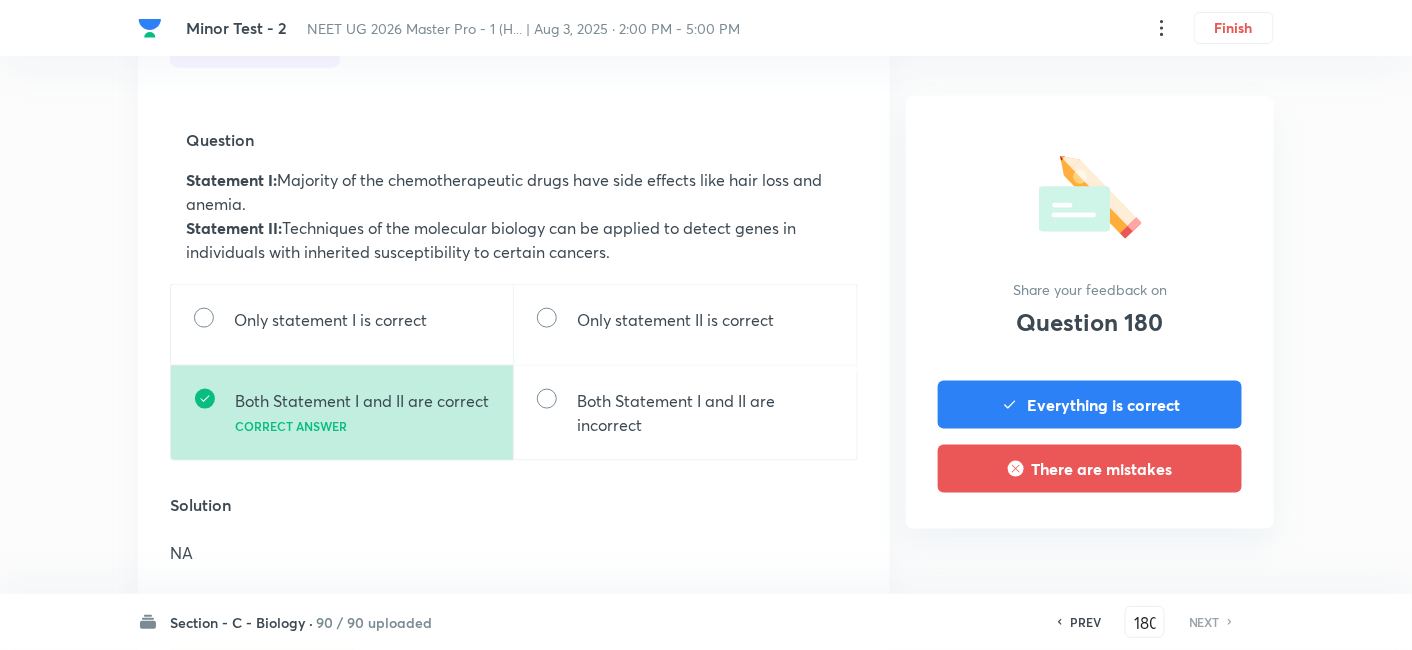 click on "NEXT" at bounding box center [1204, 622] 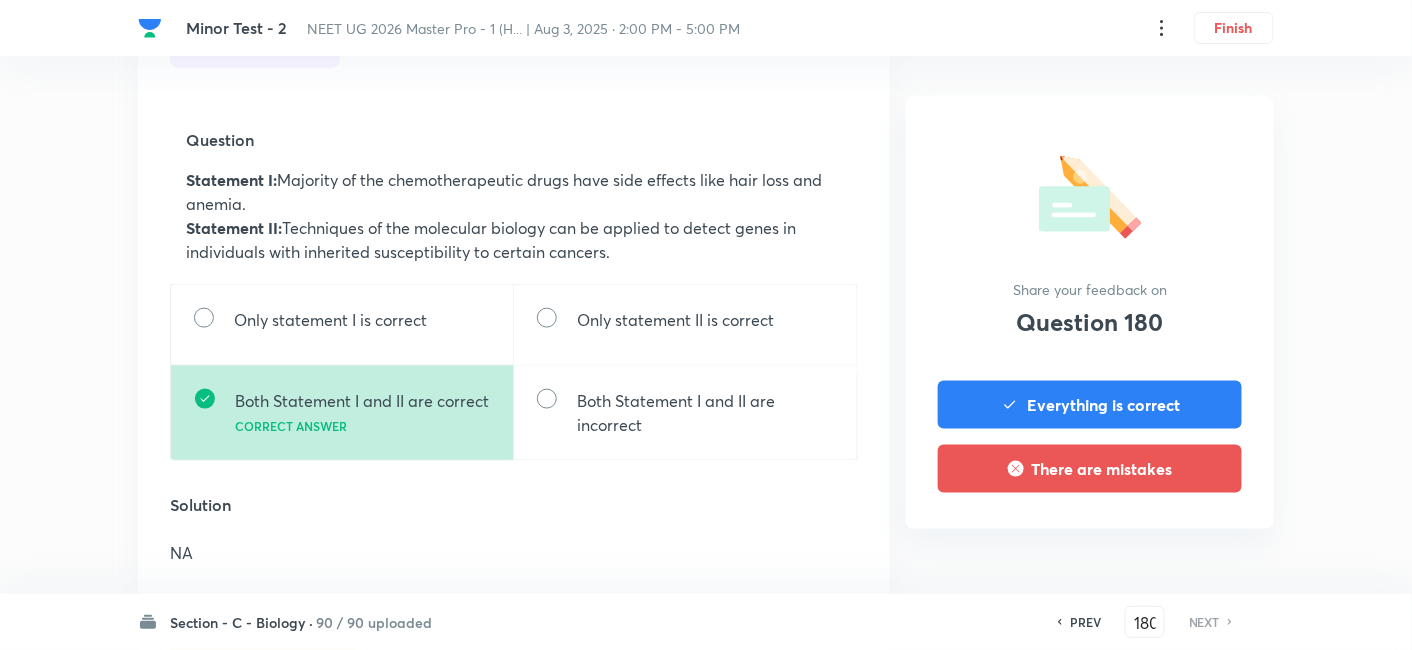 click on "NEXT" at bounding box center (1204, 622) 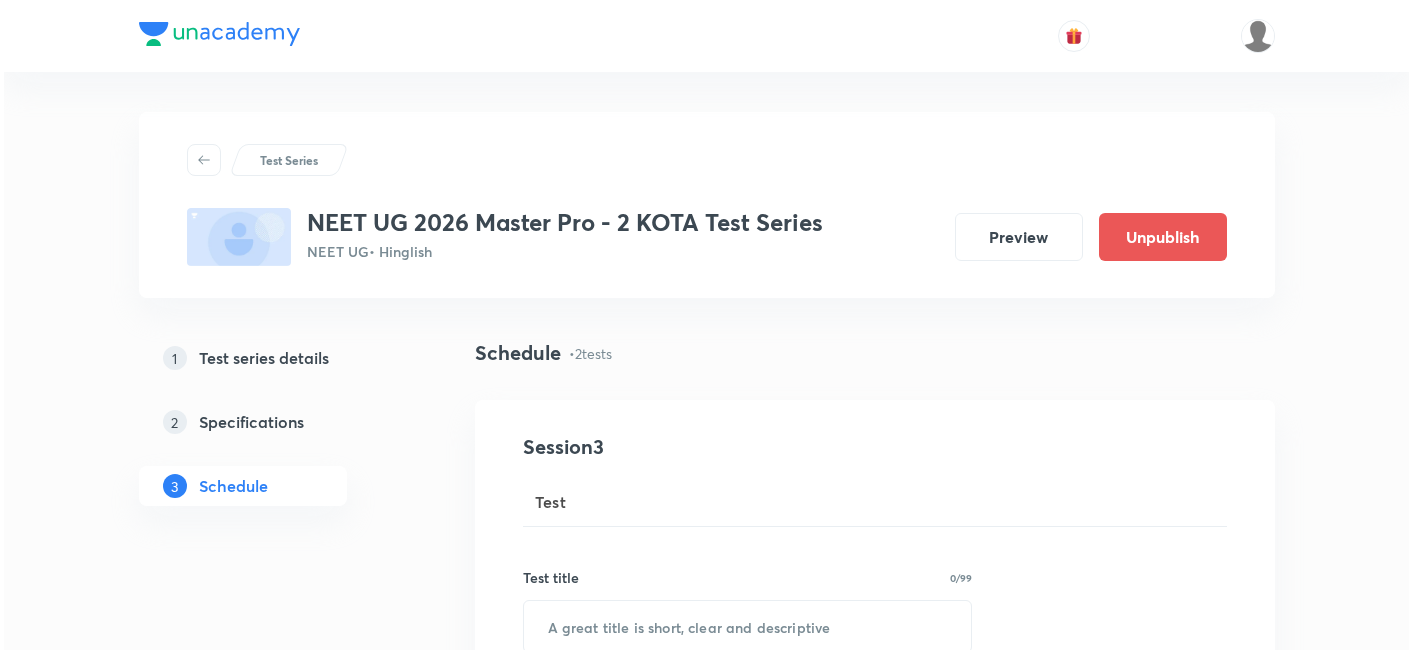 scroll, scrollTop: 560, scrollLeft: 0, axis: vertical 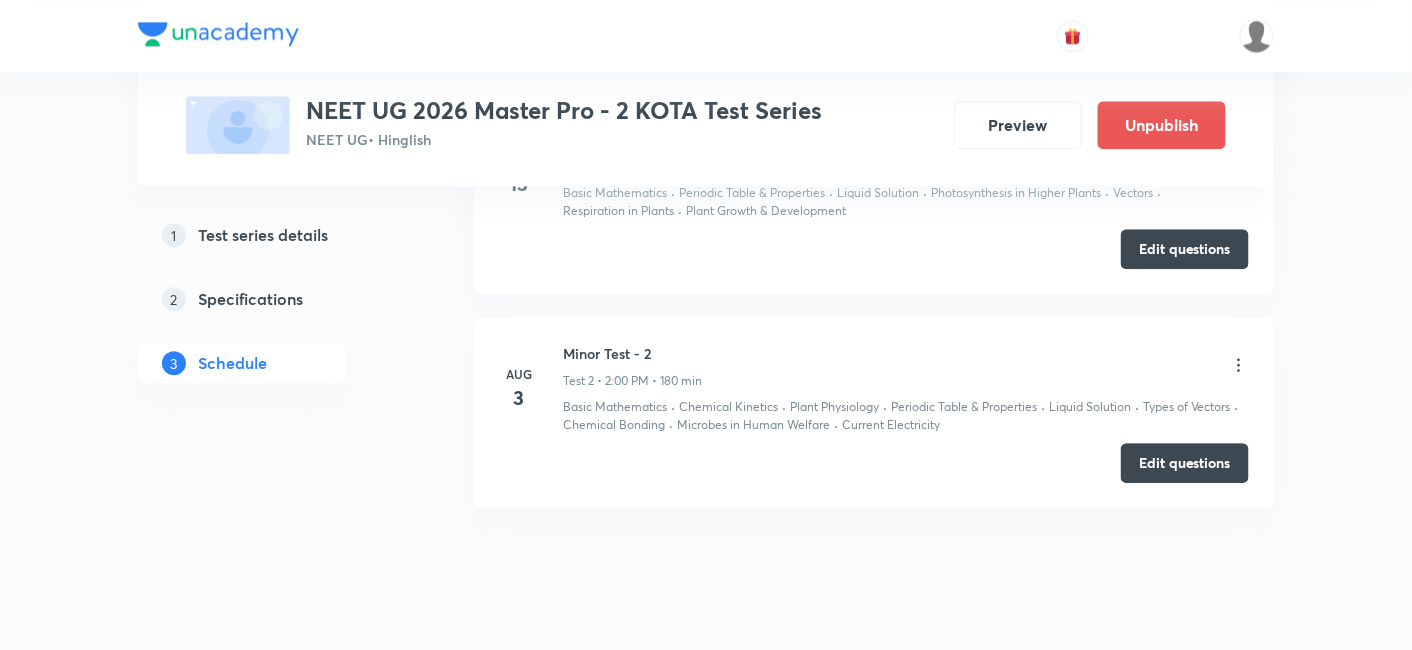 click 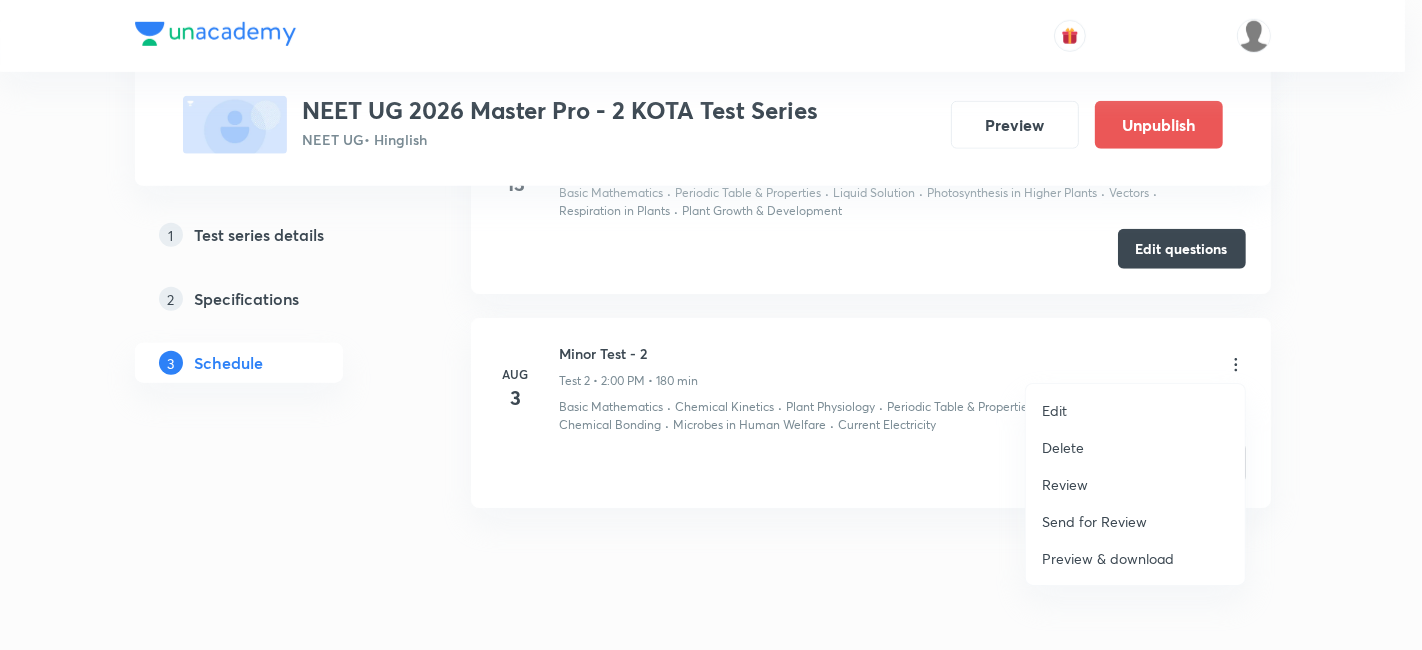 click on "Review" at bounding box center (1065, 484) 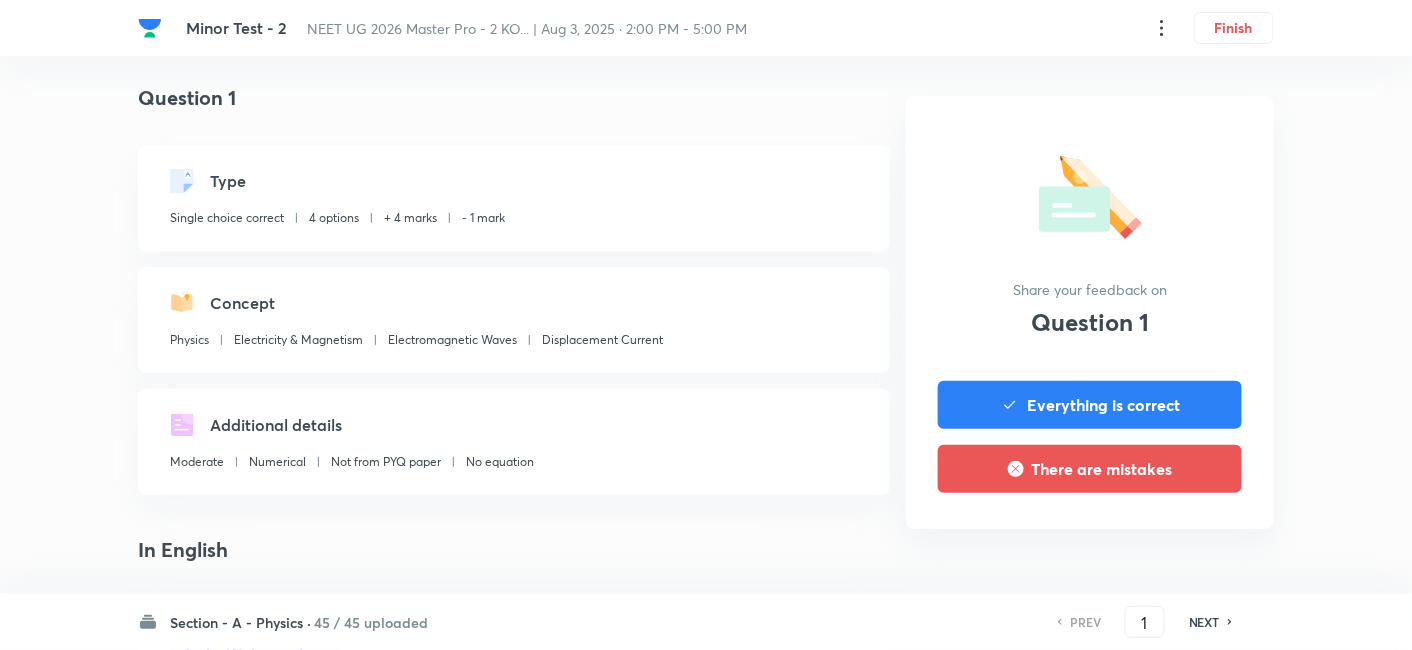 scroll, scrollTop: 0, scrollLeft: 0, axis: both 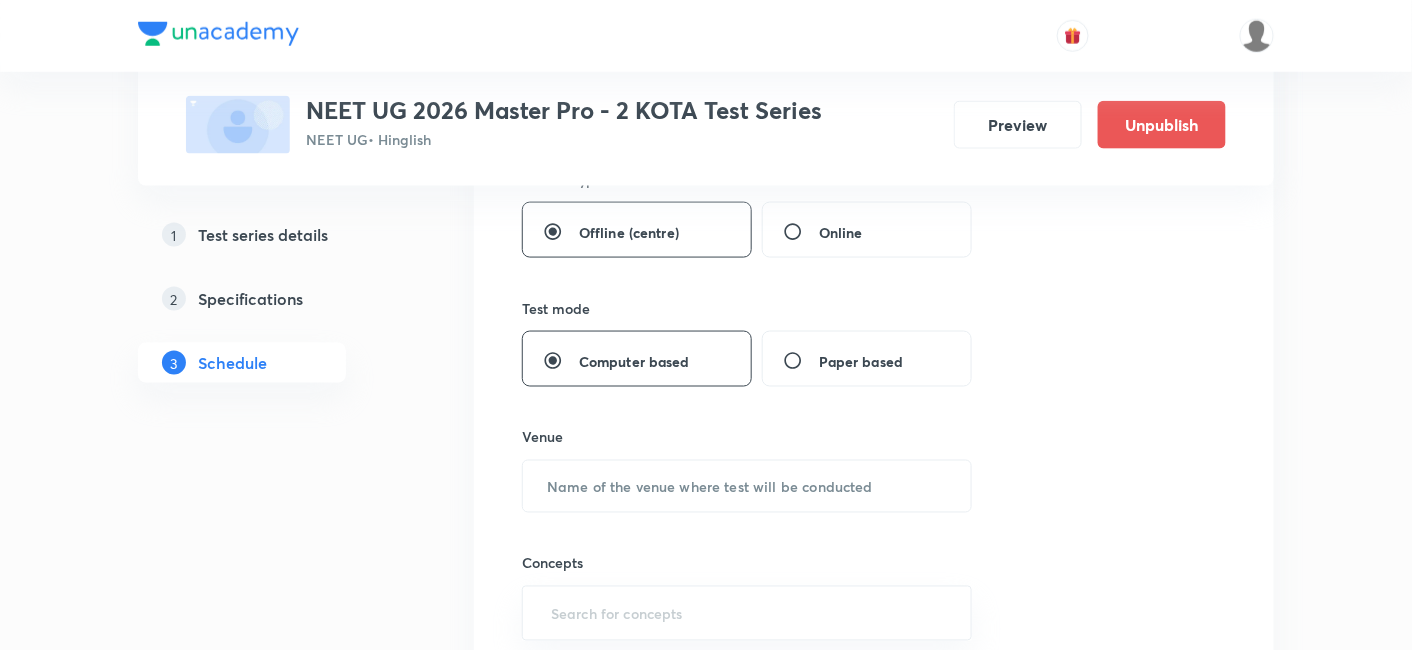 click on "1 Test series details 2 Specifications 3 Schedule" at bounding box center [274, 517] 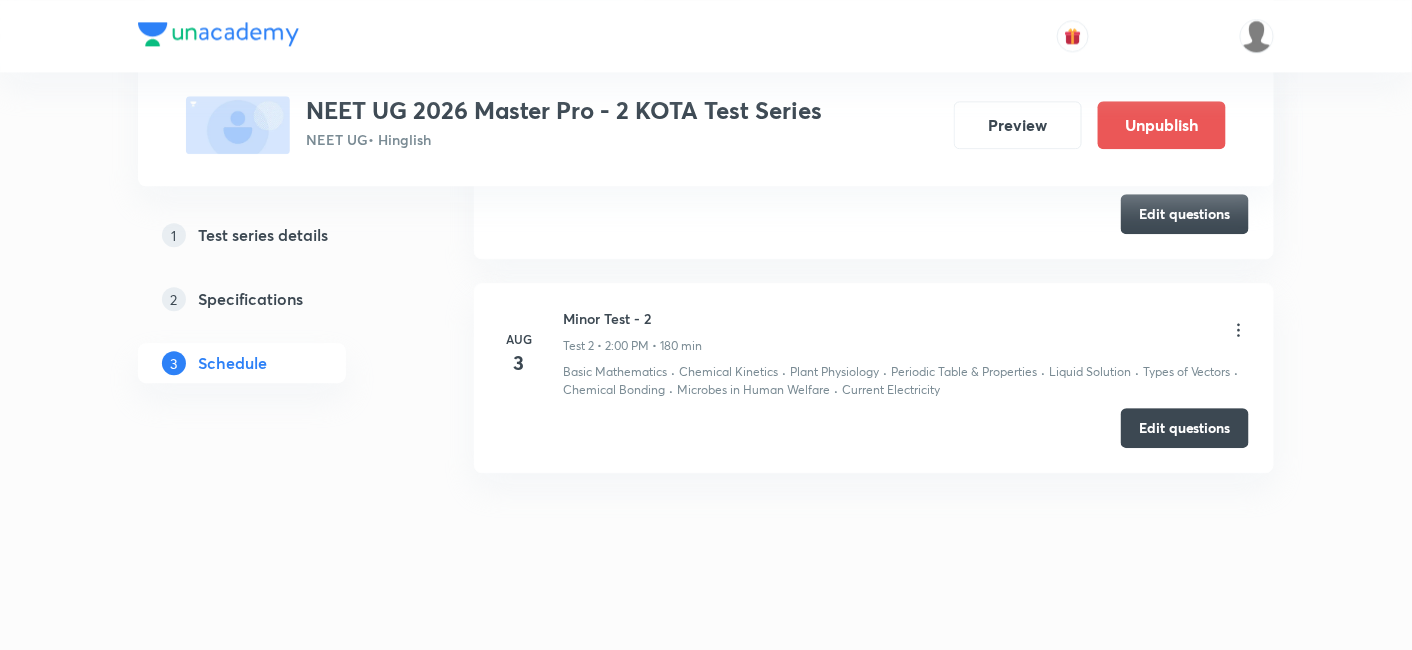 scroll, scrollTop: 1628, scrollLeft: 0, axis: vertical 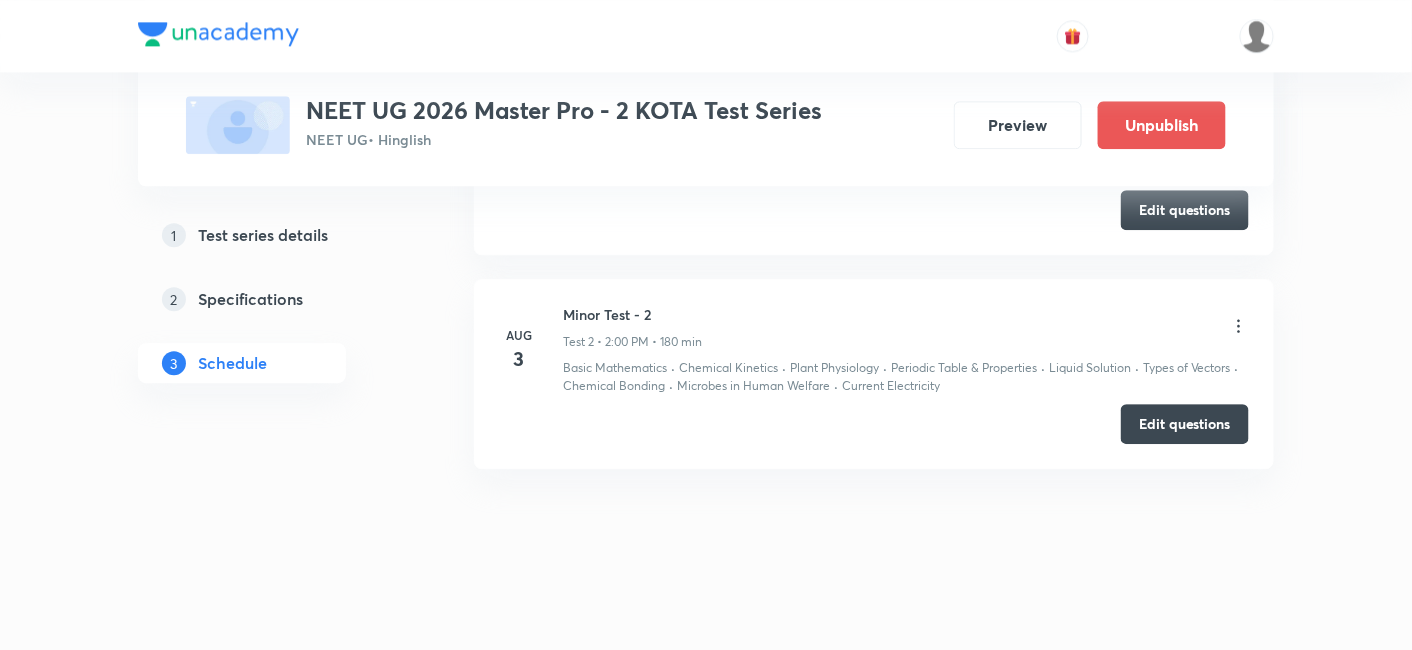 click 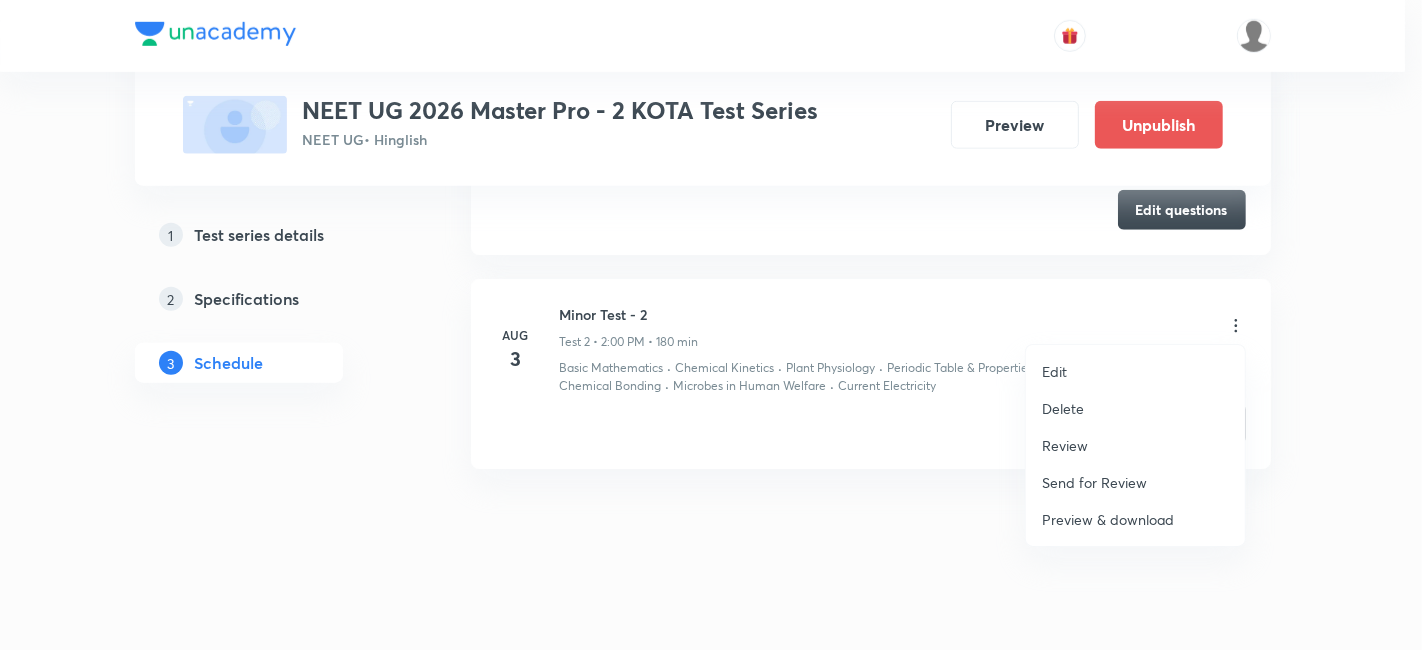 click on "Review" at bounding box center [1065, 445] 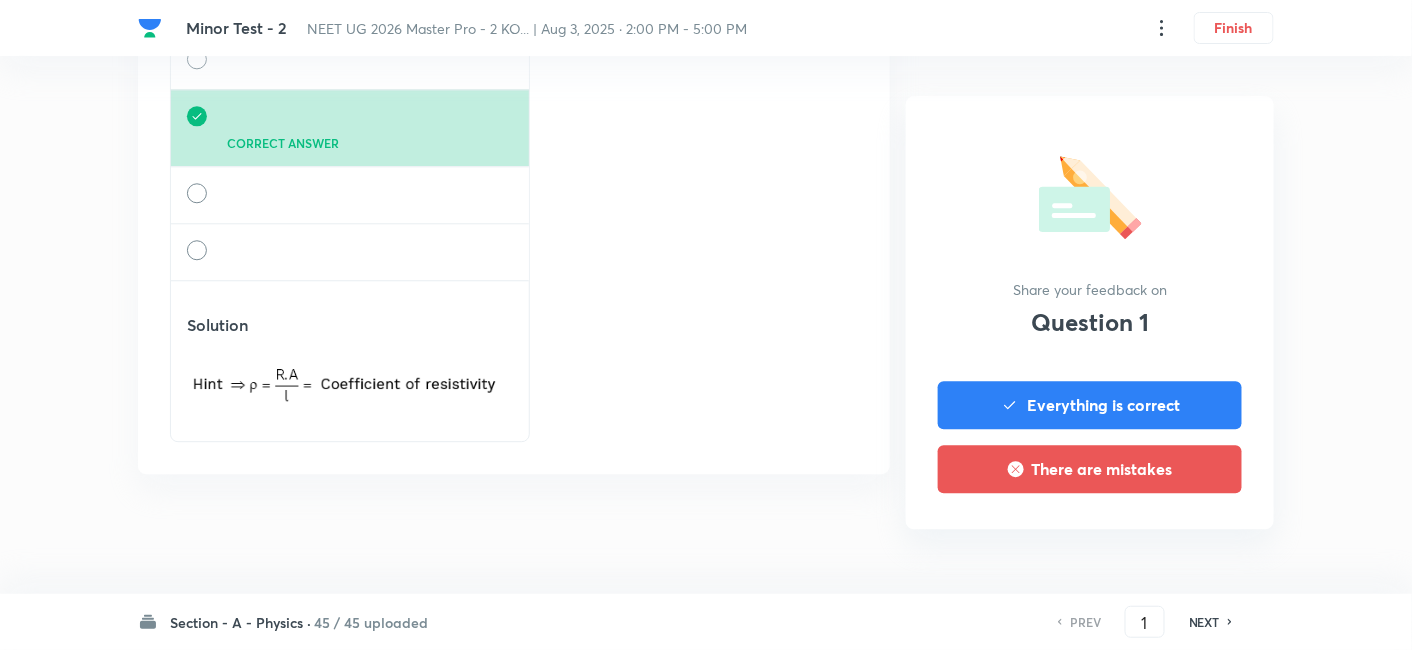scroll, scrollTop: 0, scrollLeft: 0, axis: both 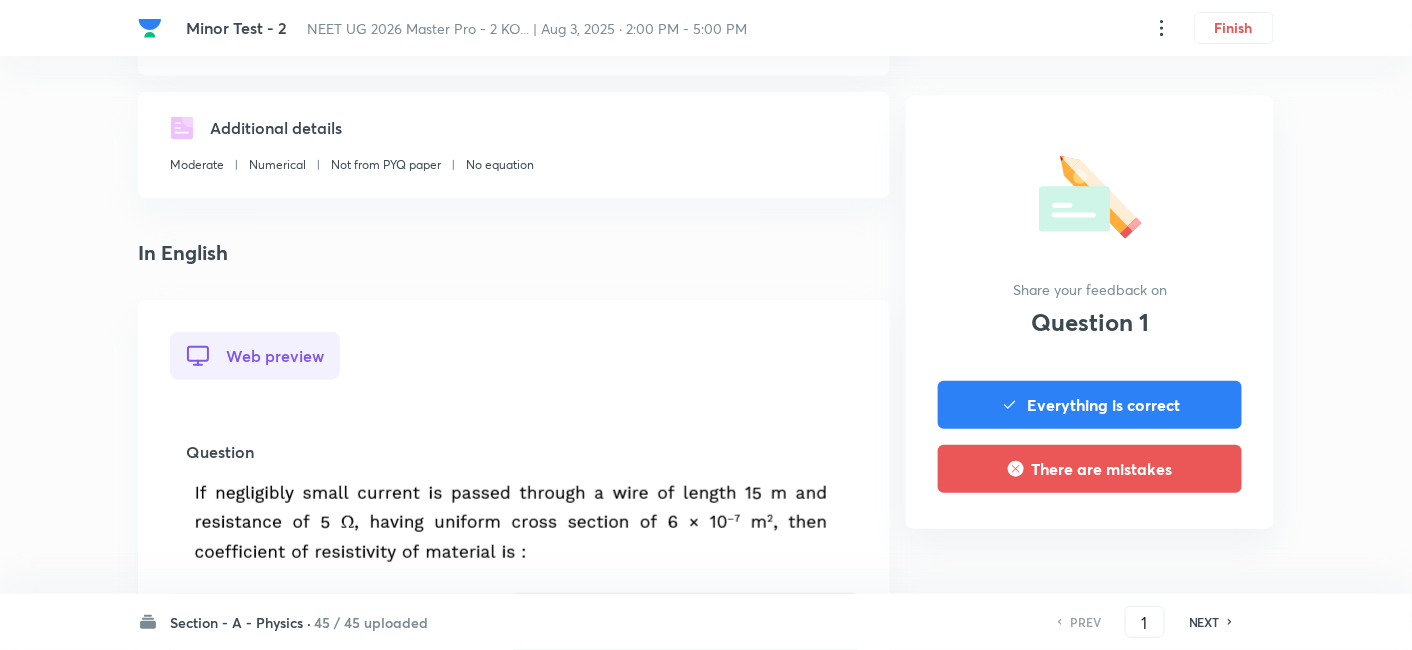 click on "NEXT" at bounding box center [1204, 622] 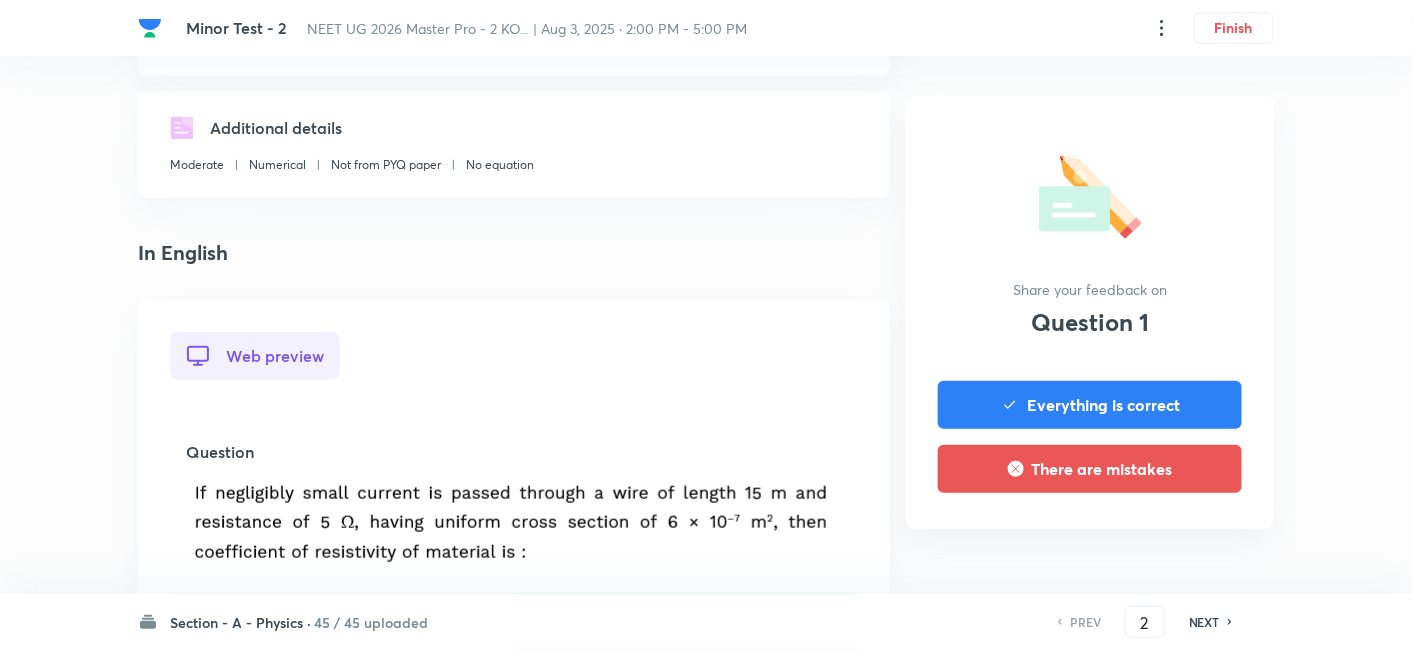 click on "NEXT" at bounding box center (1204, 622) 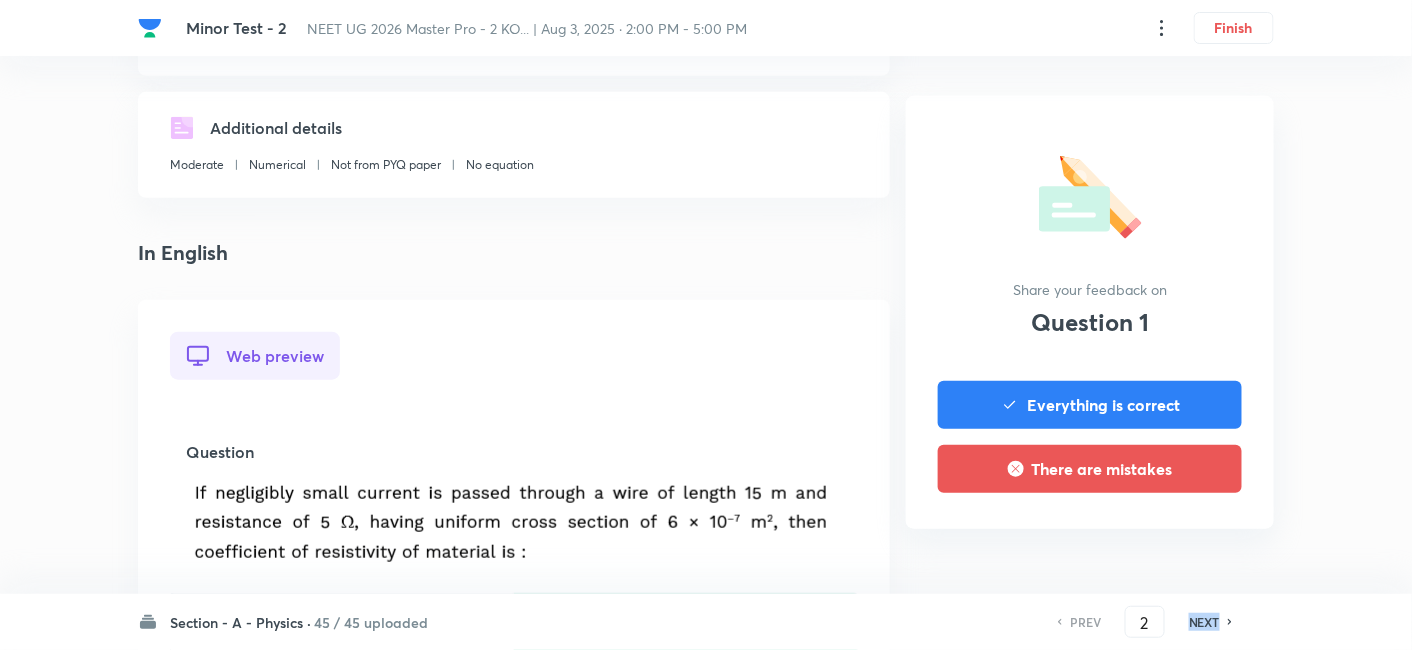 scroll, scrollTop: 0, scrollLeft: 0, axis: both 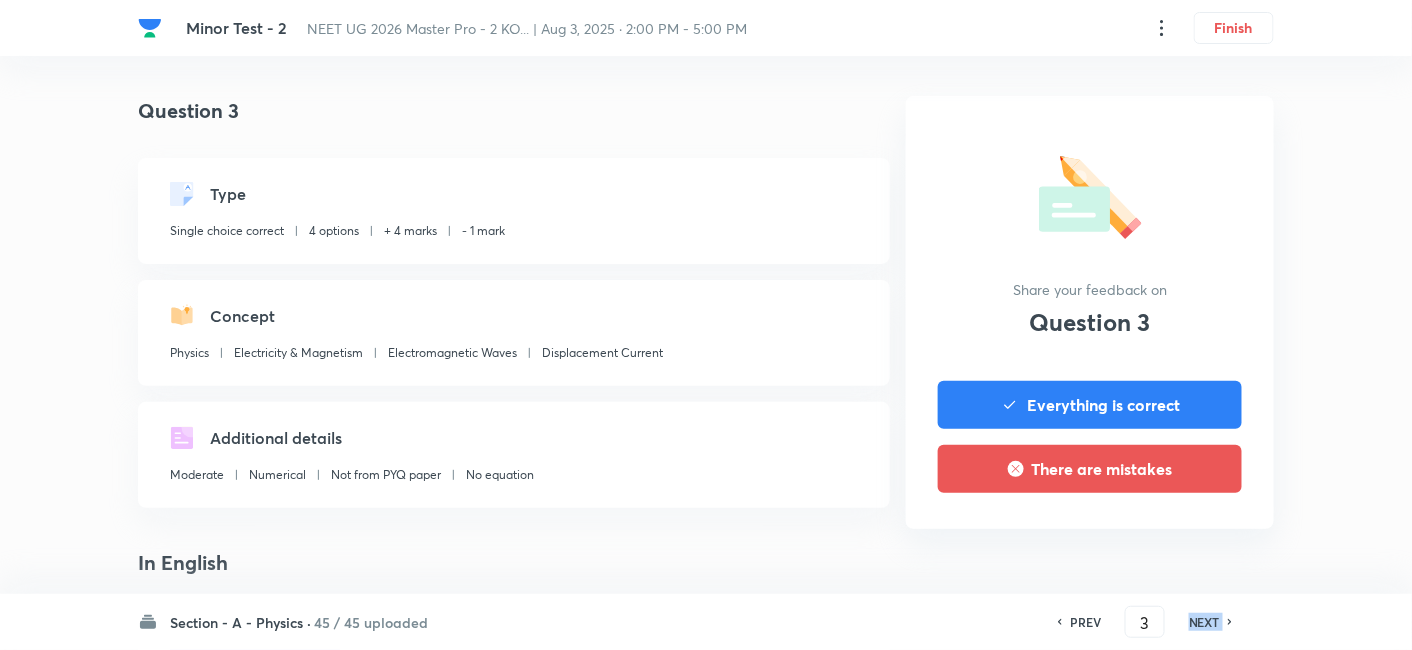 click on "NEXT" at bounding box center [1204, 622] 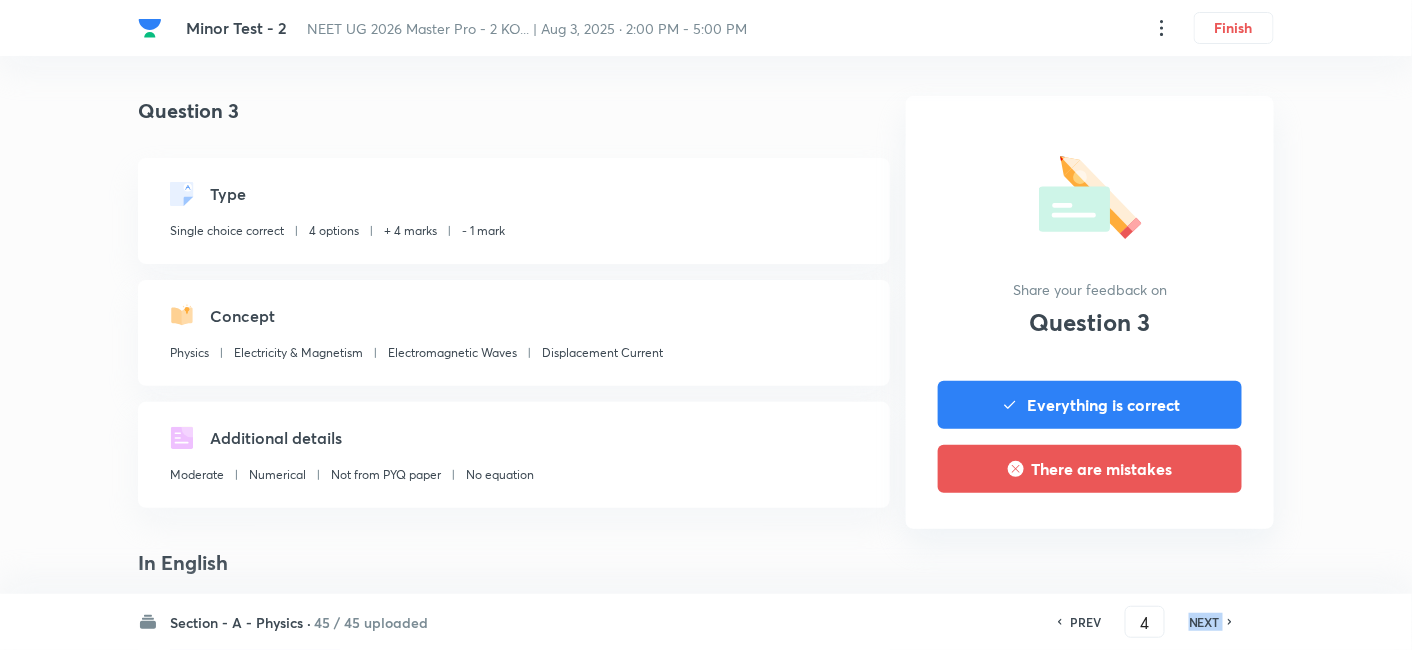 click on "NEXT" at bounding box center [1204, 622] 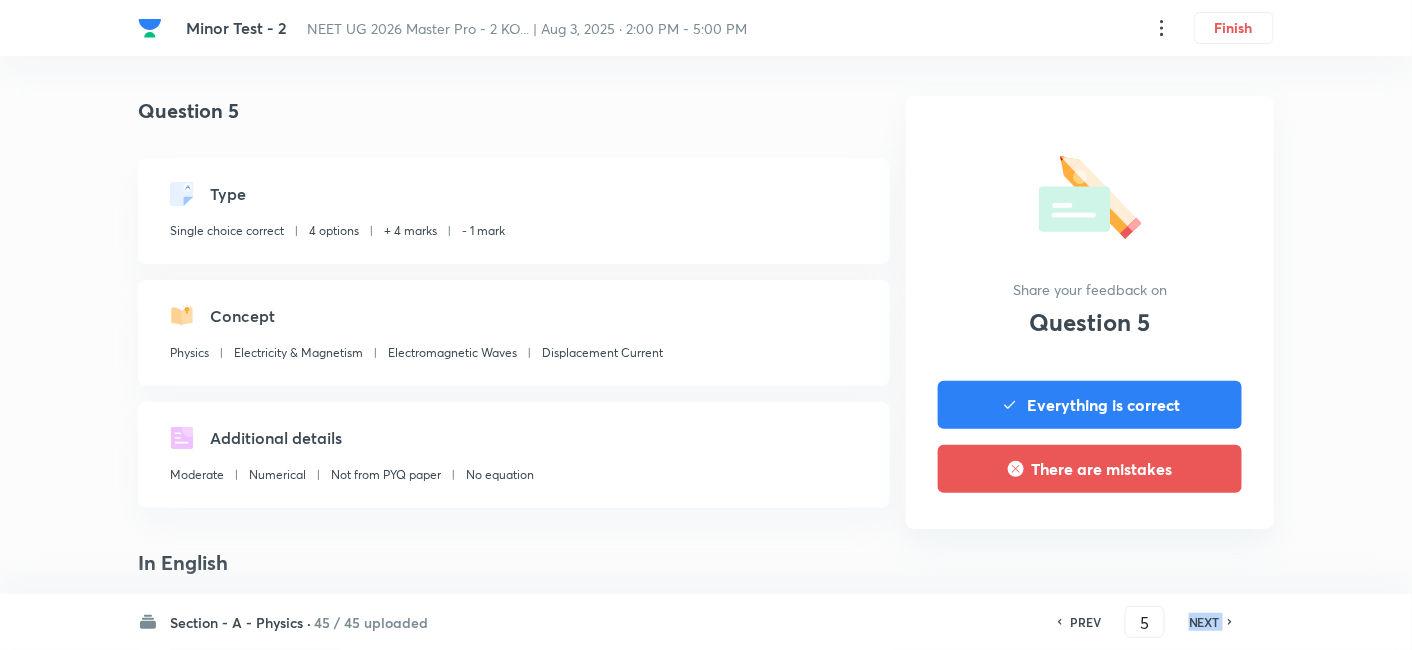 click on "NEXT" at bounding box center (1204, 622) 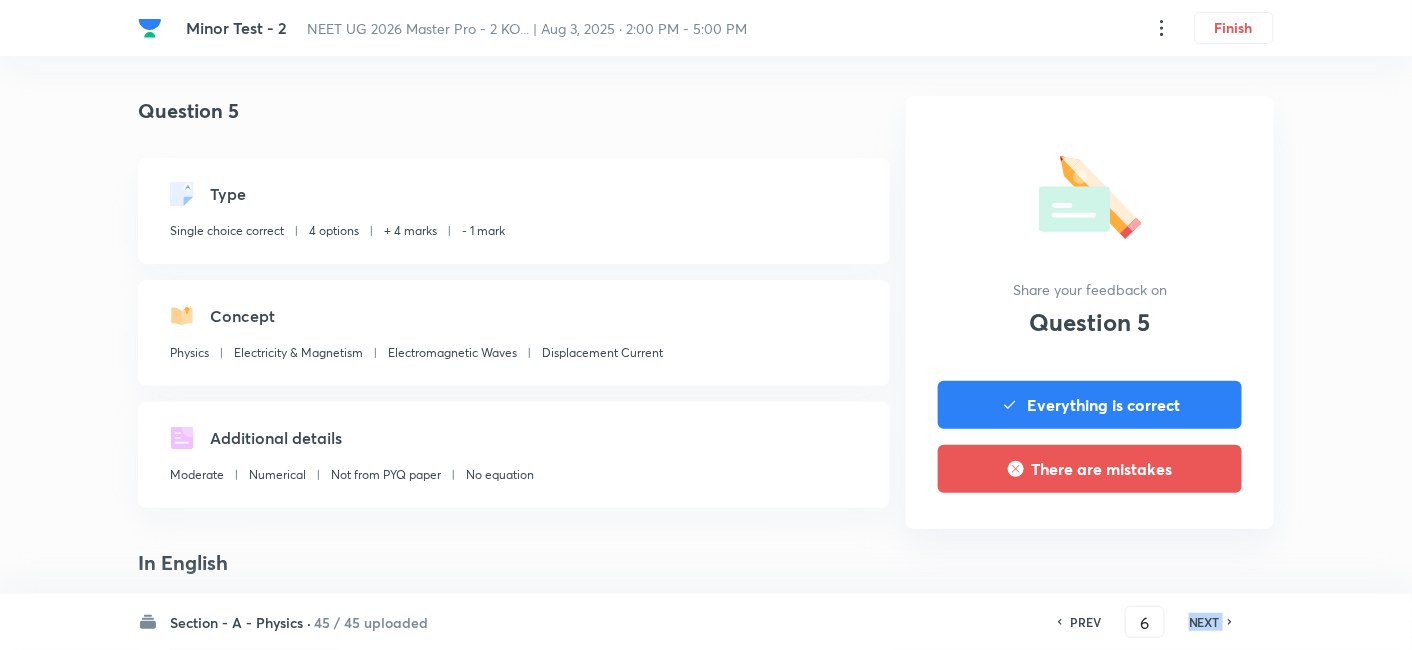 click on "NEXT" at bounding box center [1204, 622] 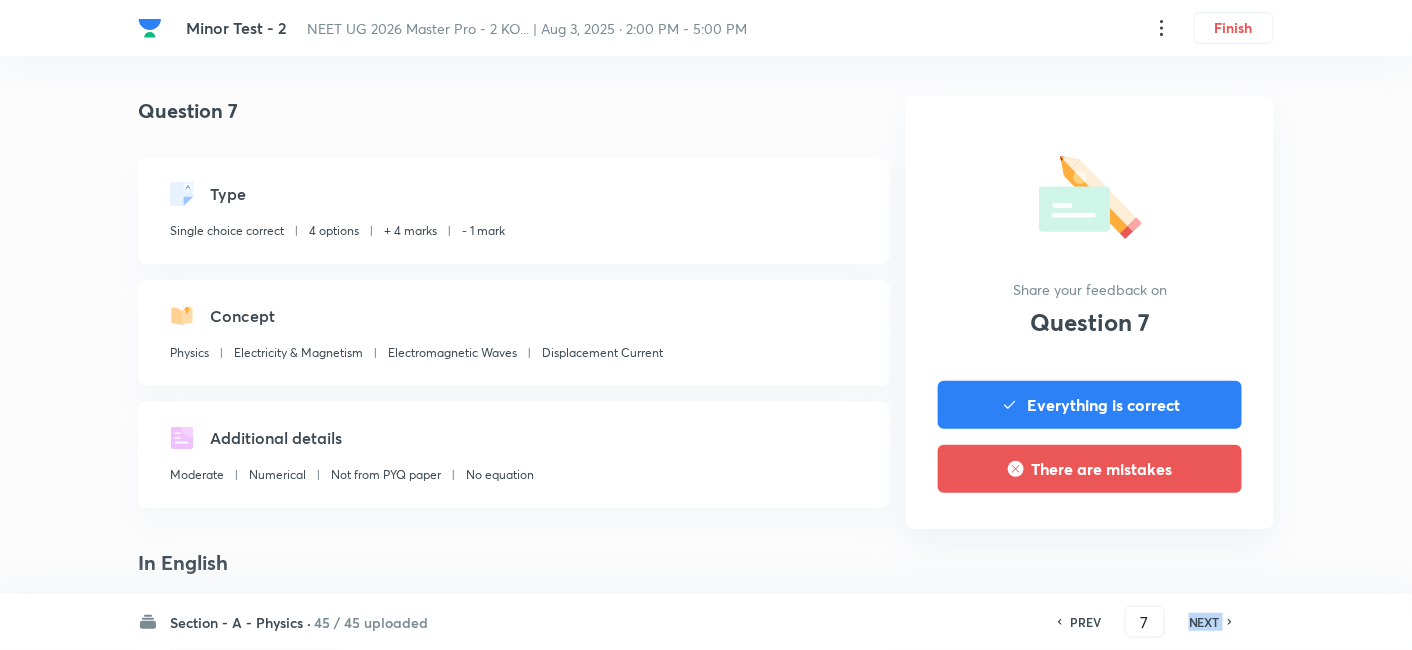 click on "NEXT" at bounding box center [1204, 622] 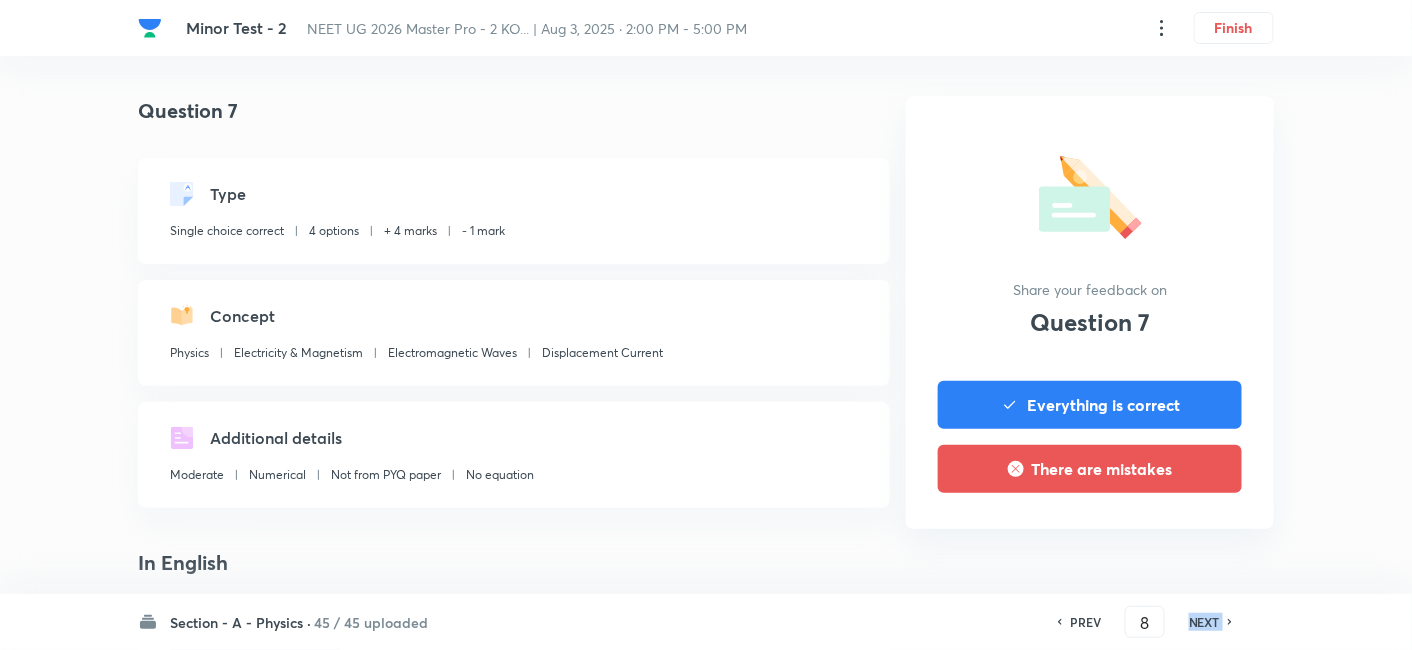 click on "NEXT" at bounding box center (1204, 622) 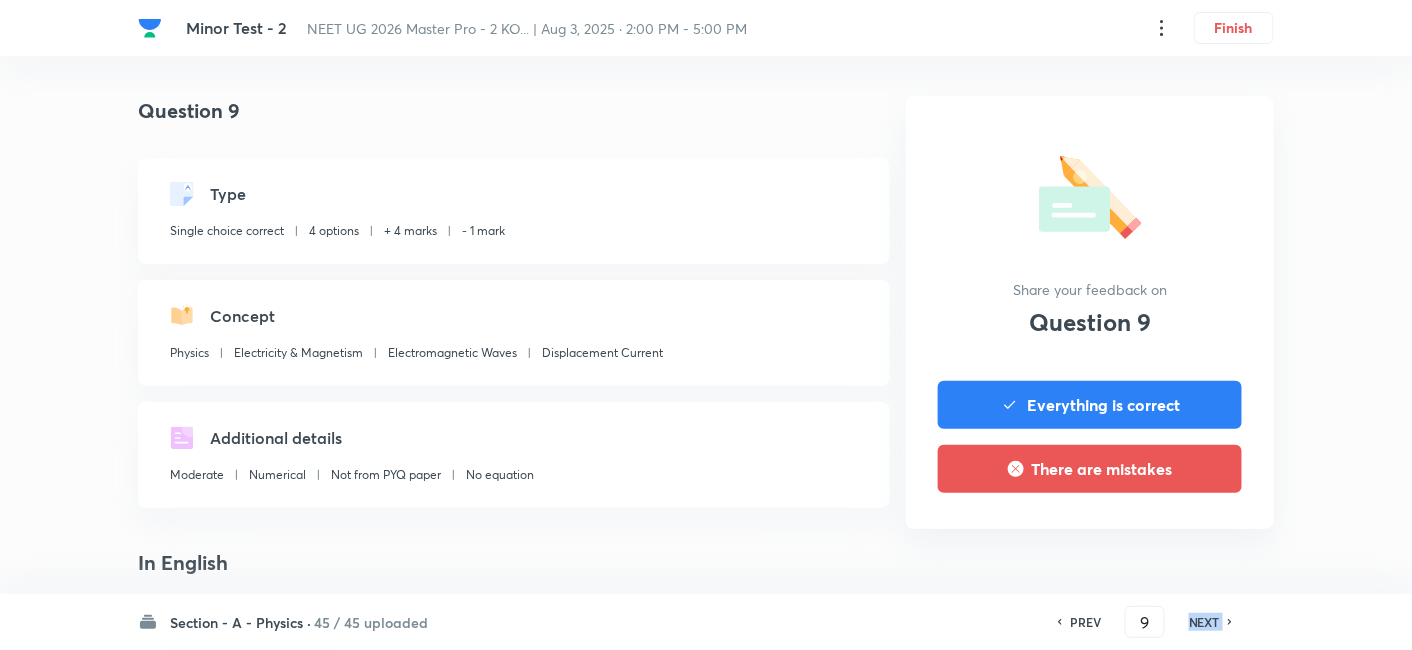 click on "NEXT" at bounding box center [1204, 622] 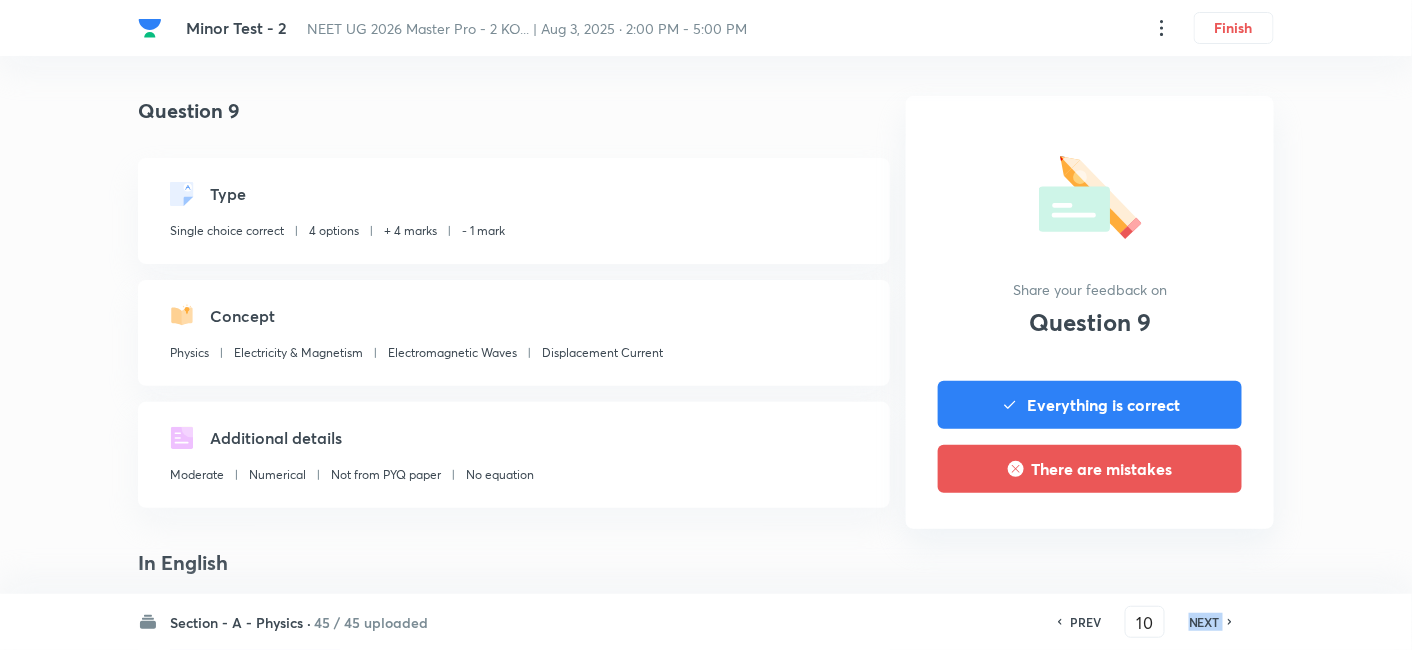 click on "NEXT" at bounding box center [1204, 622] 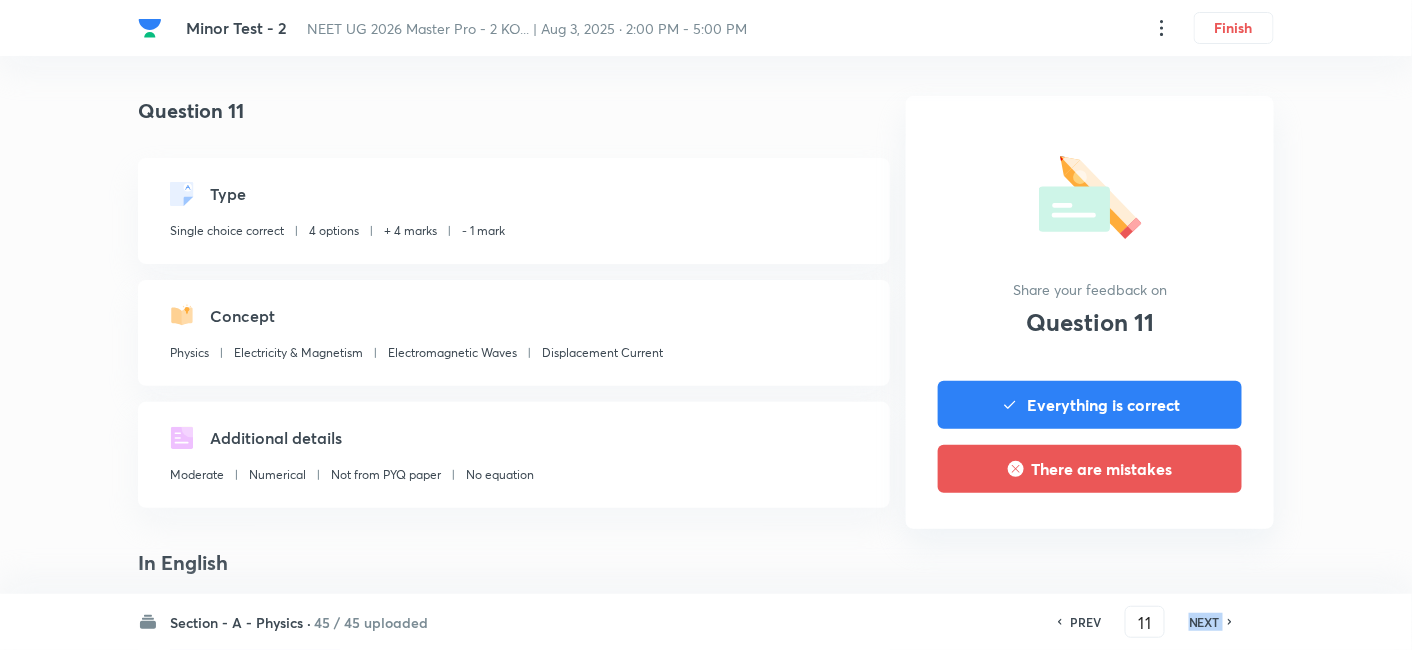 click on "NEXT" at bounding box center (1204, 622) 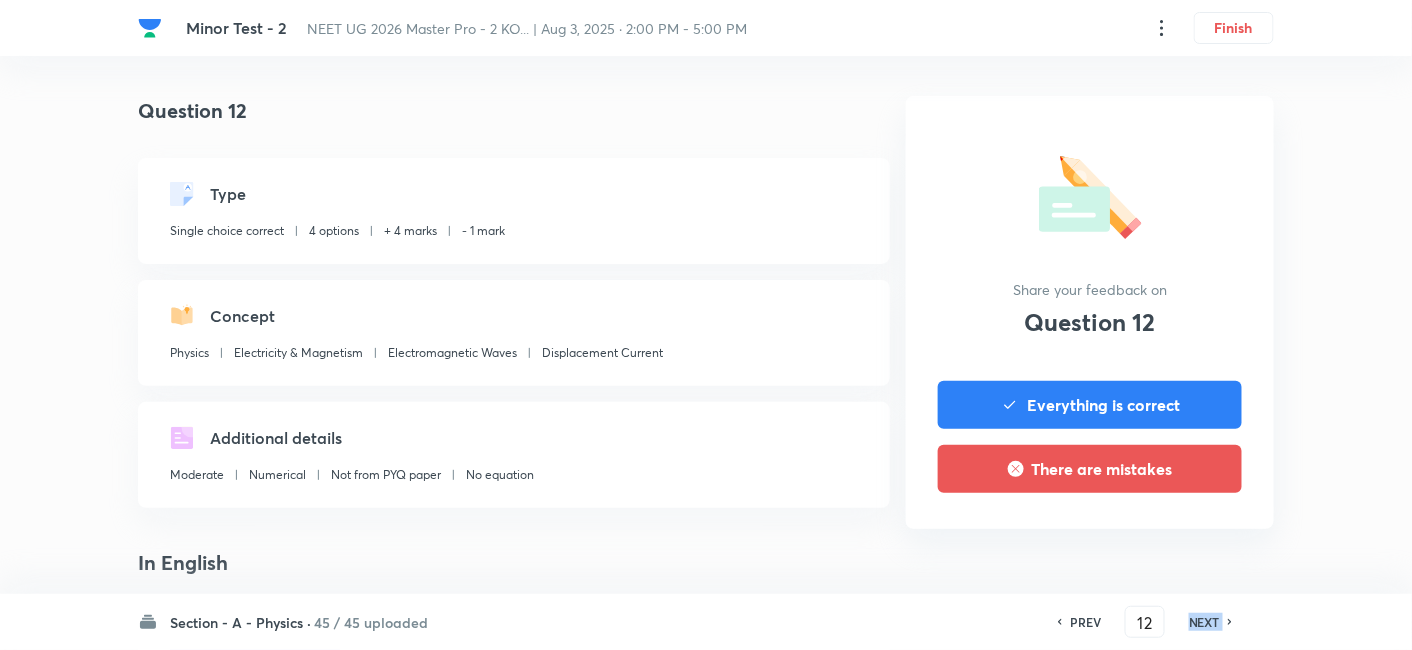 click on "NEXT" at bounding box center [1204, 622] 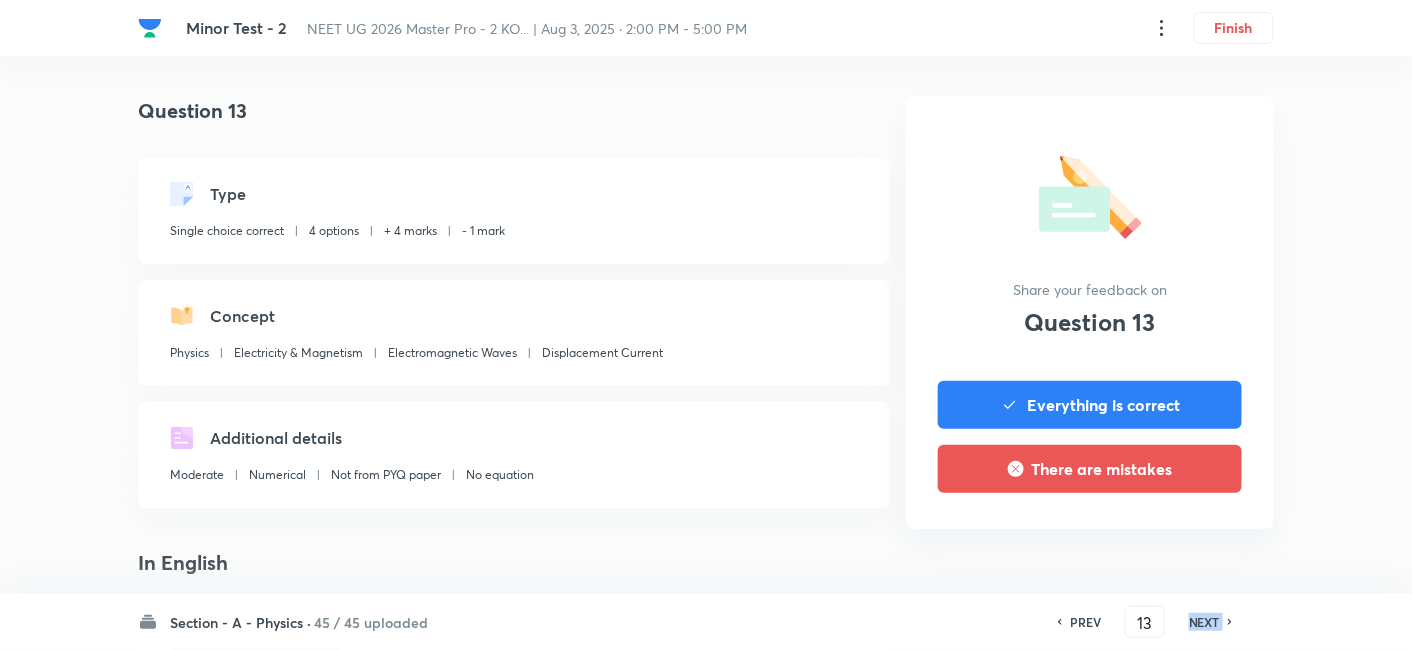 click on "NEXT" at bounding box center [1204, 622] 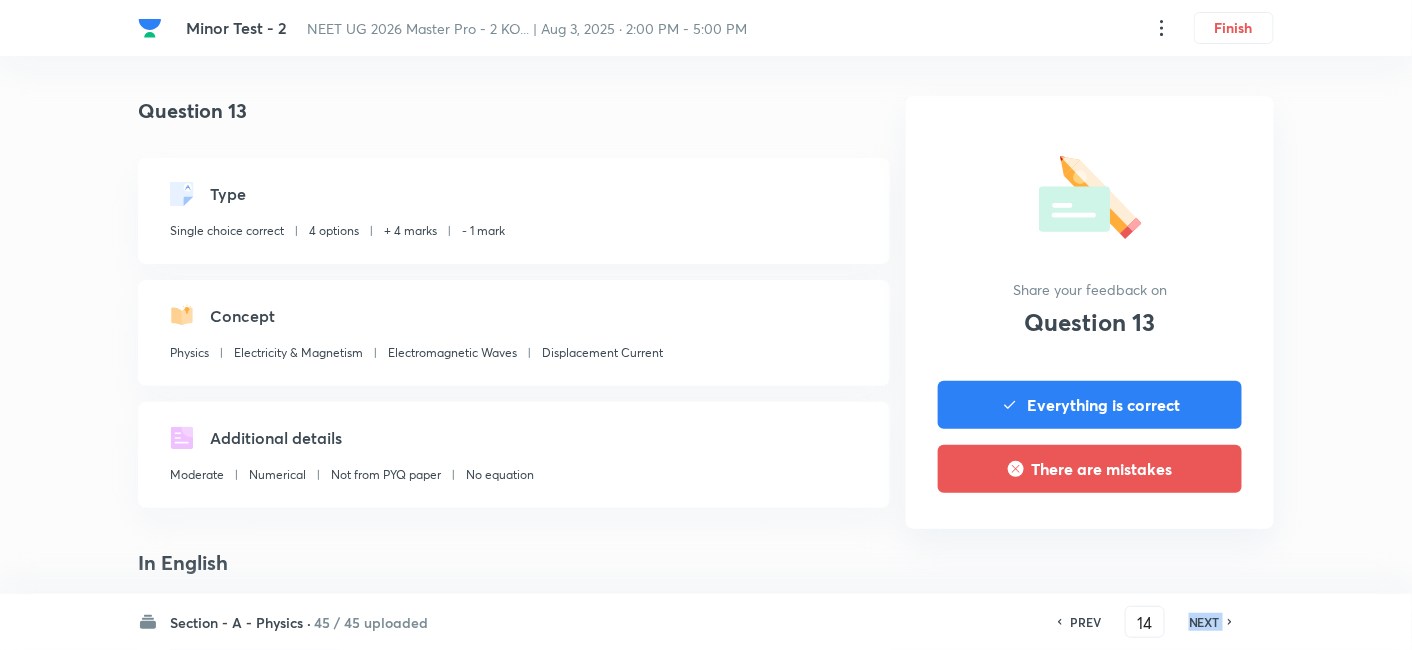 click on "NEXT" at bounding box center [1204, 622] 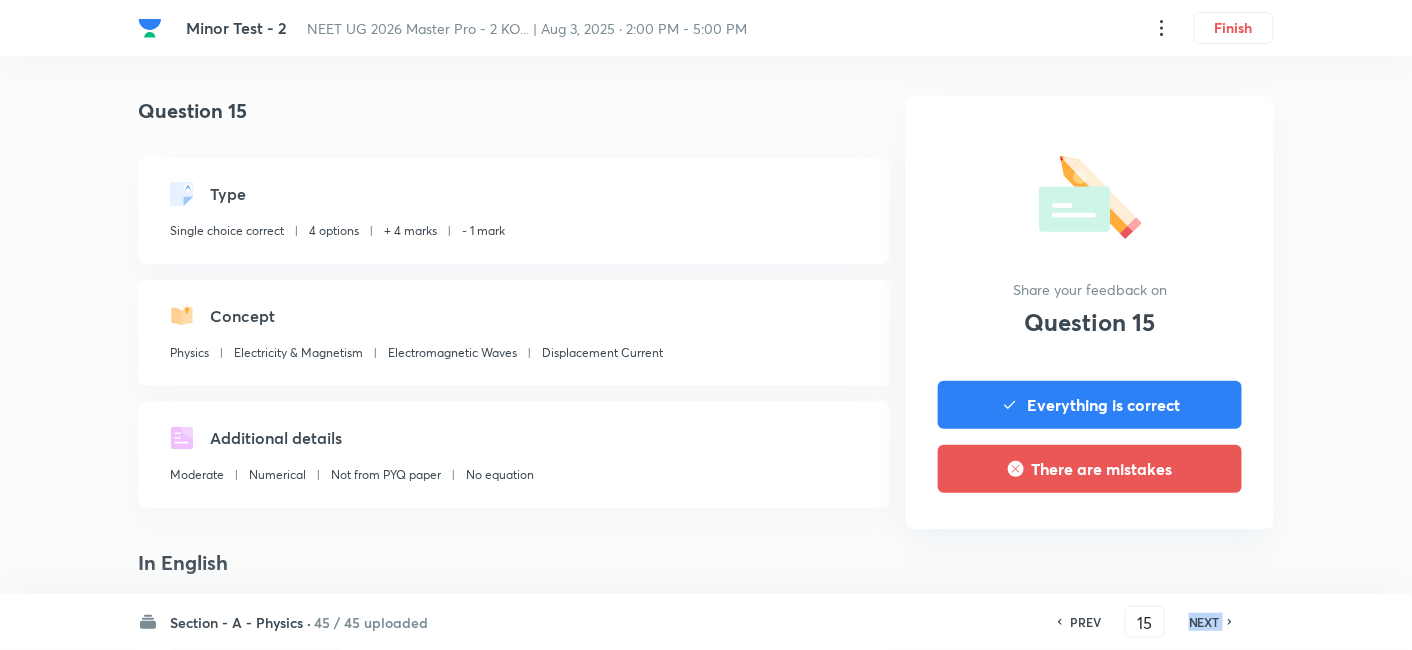 click on "NEXT" at bounding box center (1204, 622) 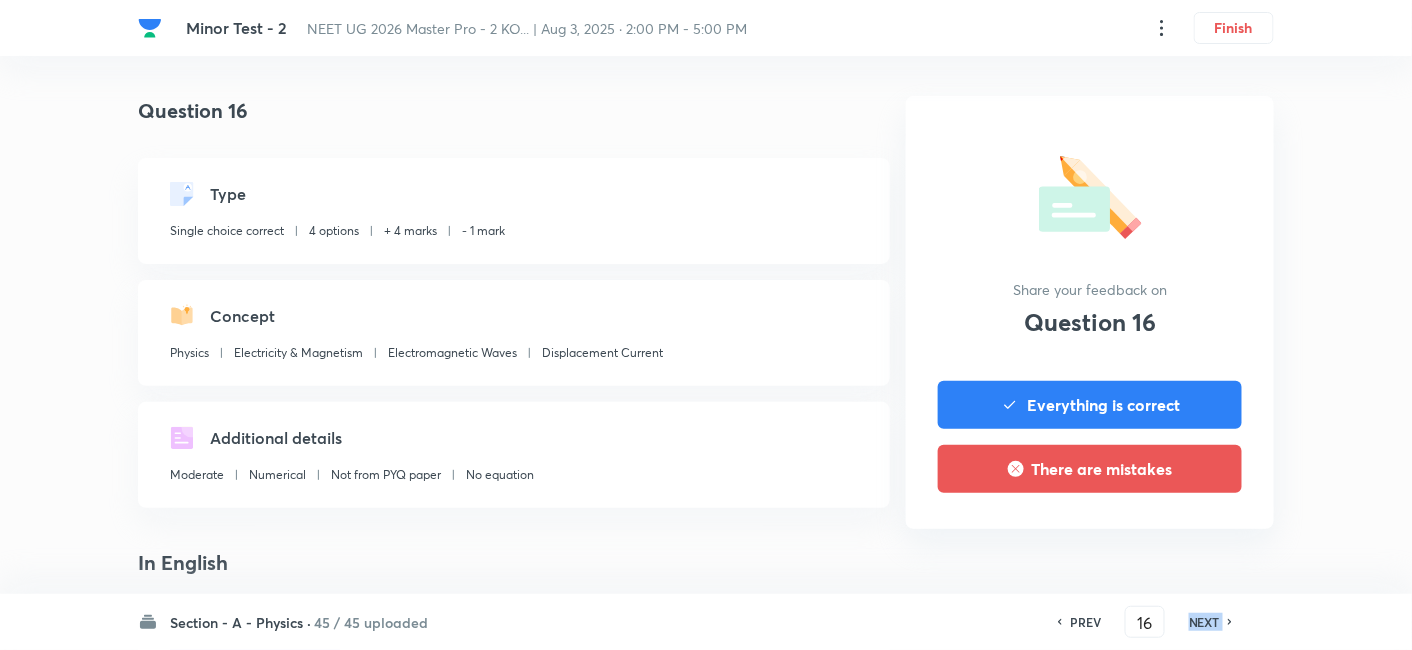 click on "NEXT" at bounding box center [1204, 622] 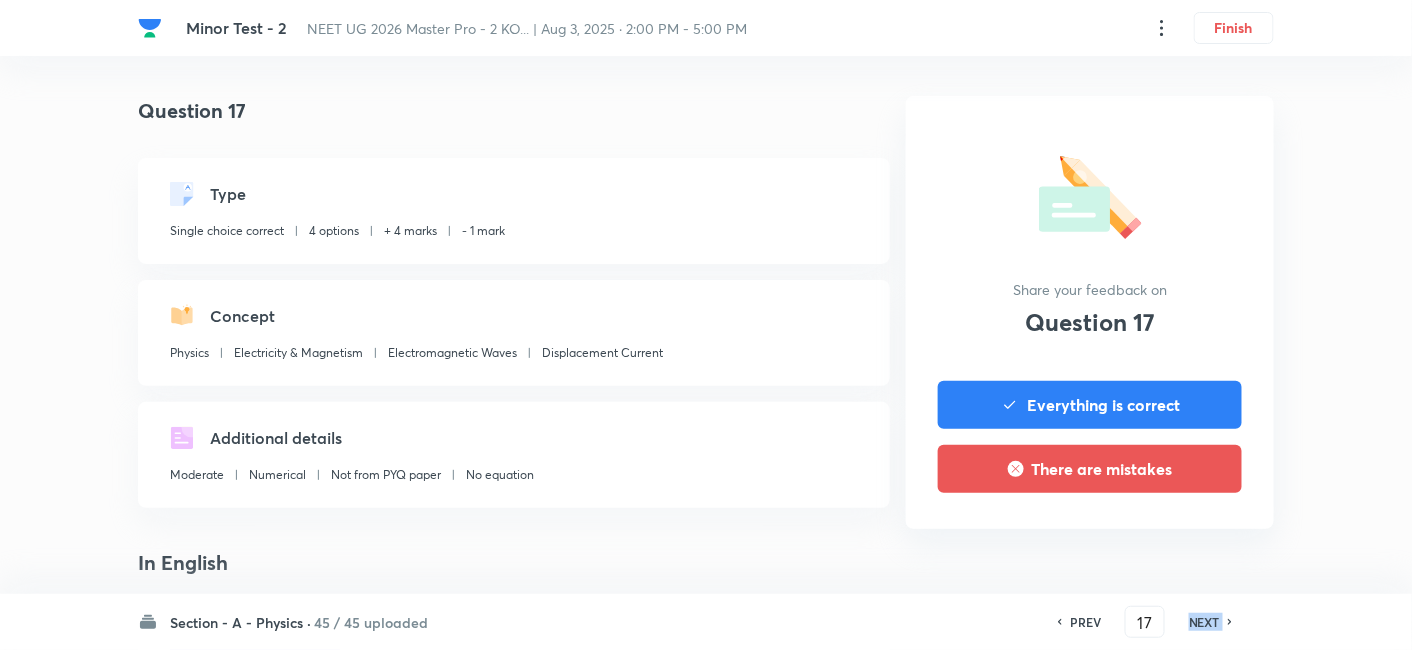 click on "NEXT" at bounding box center [1204, 622] 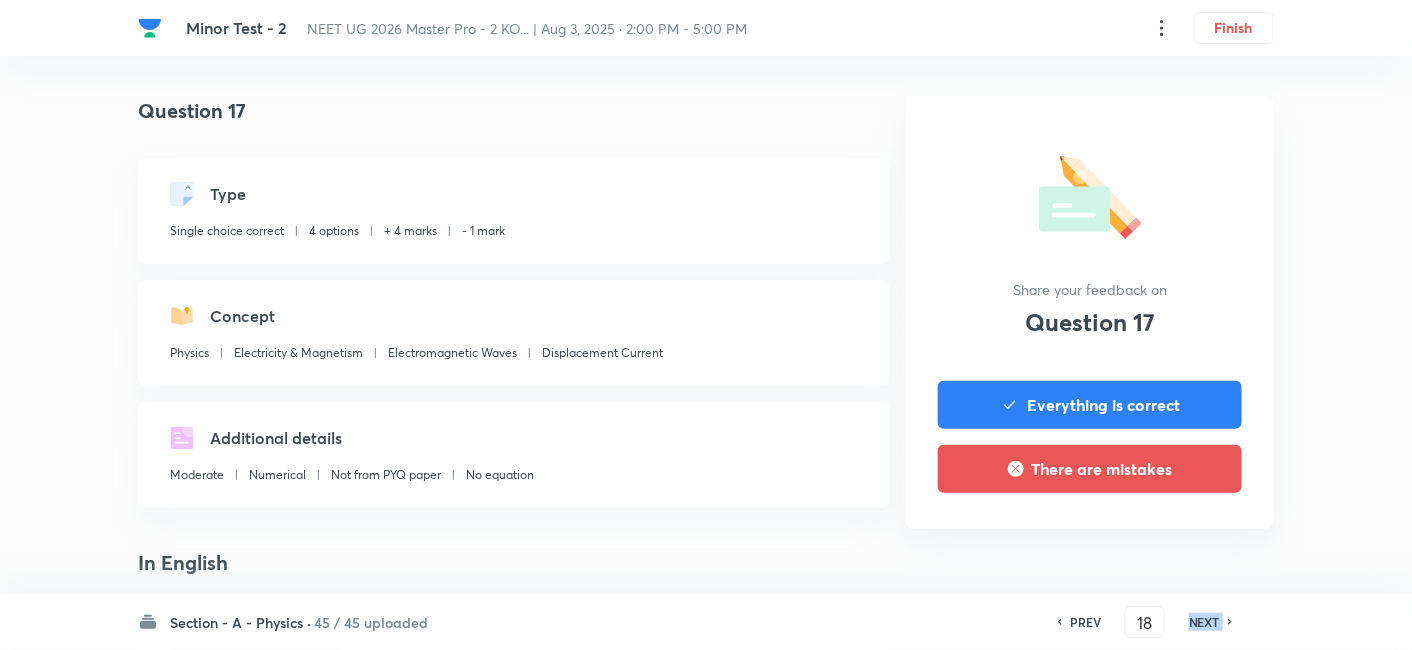 click on "NEXT" at bounding box center [1204, 622] 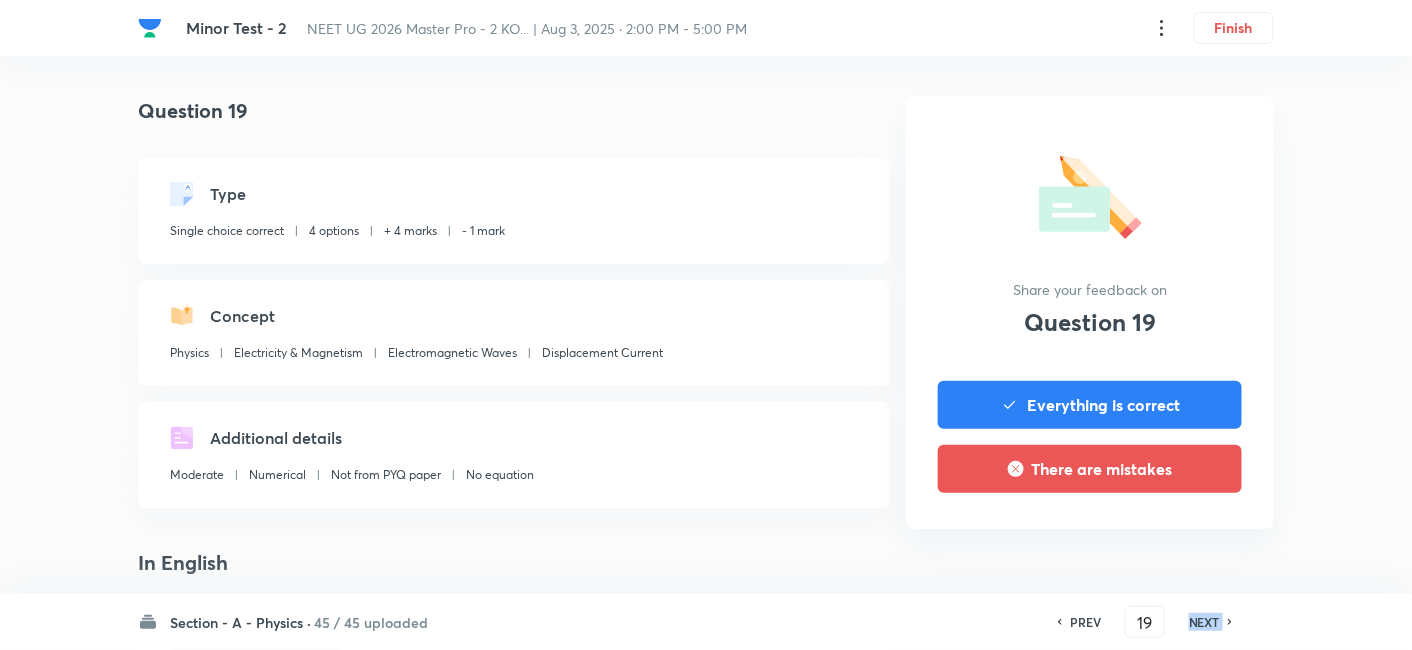 click on "NEXT" at bounding box center (1204, 622) 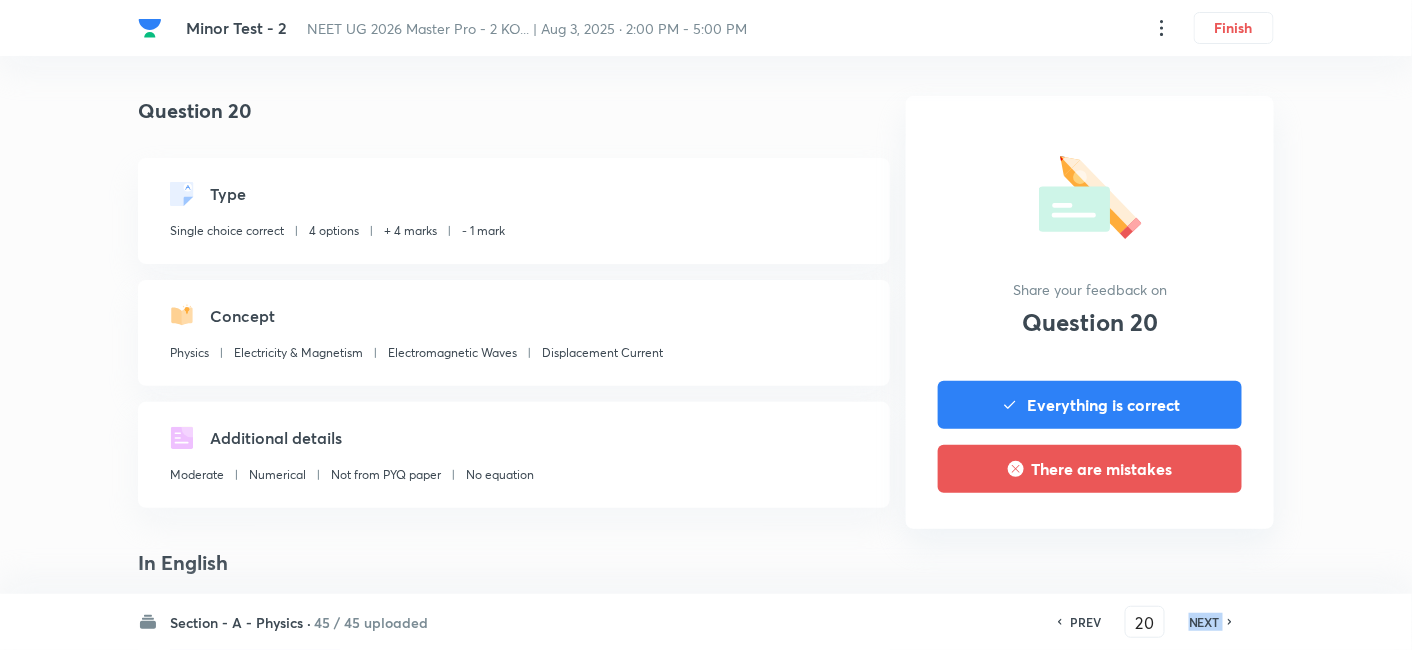 click on "NEXT" at bounding box center (1204, 622) 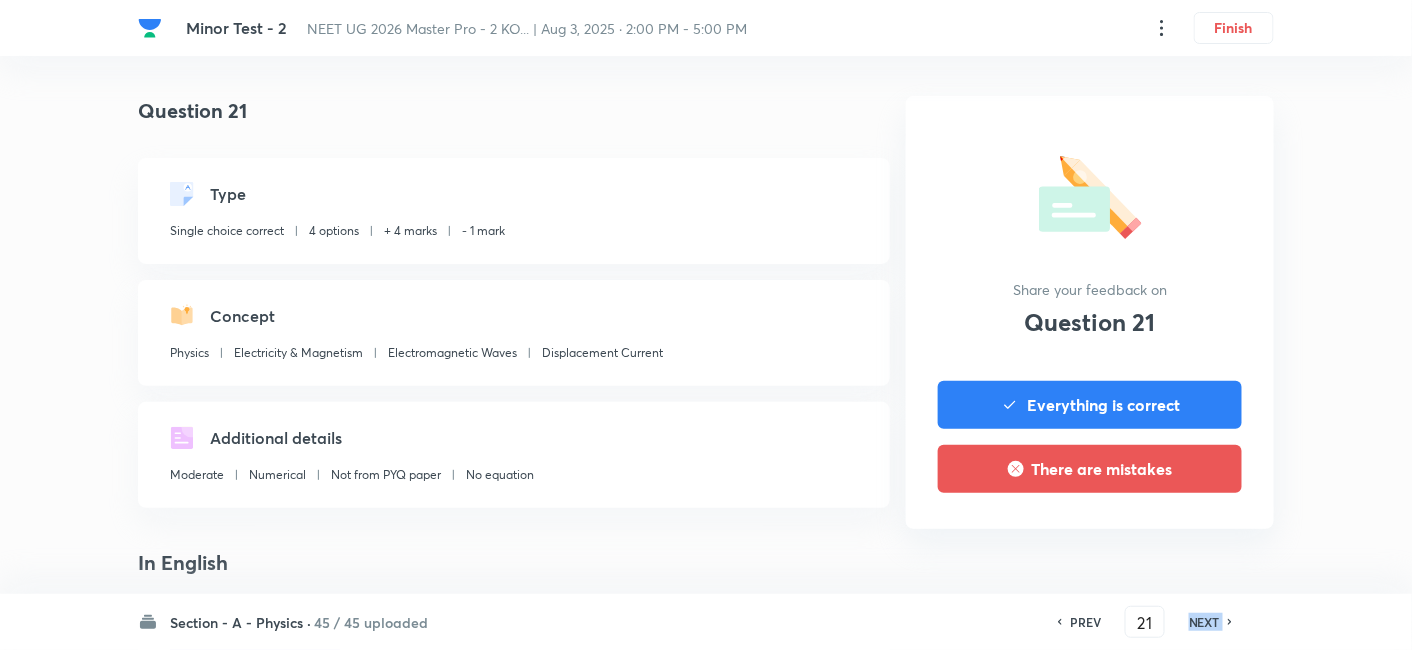 click on "NEXT" at bounding box center [1204, 622] 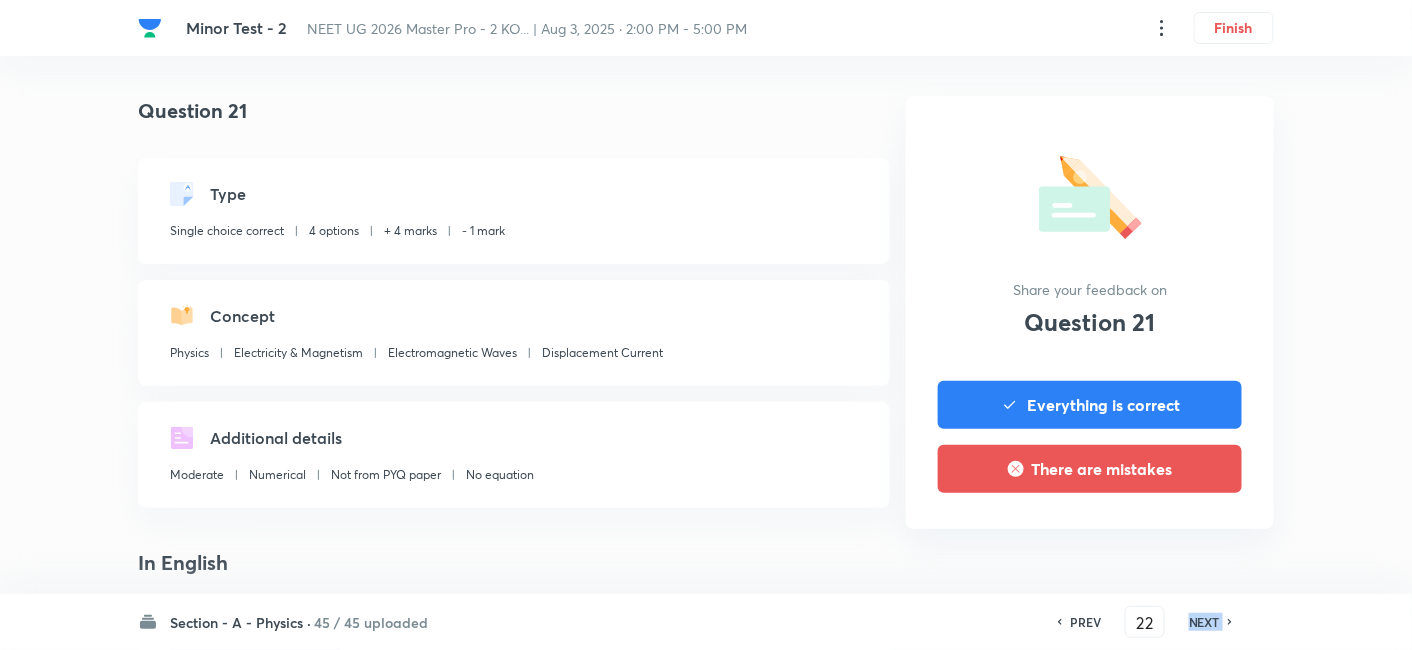 click on "NEXT" at bounding box center (1204, 622) 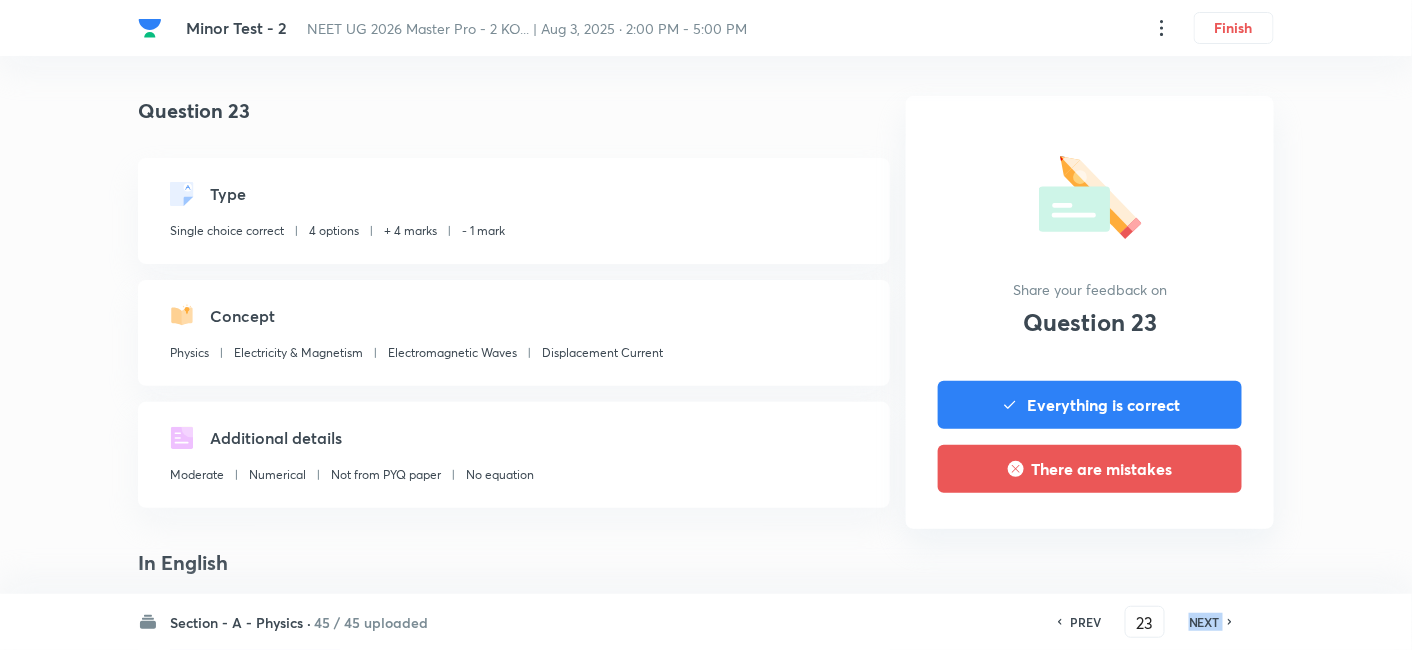 click on "NEXT" at bounding box center [1204, 622] 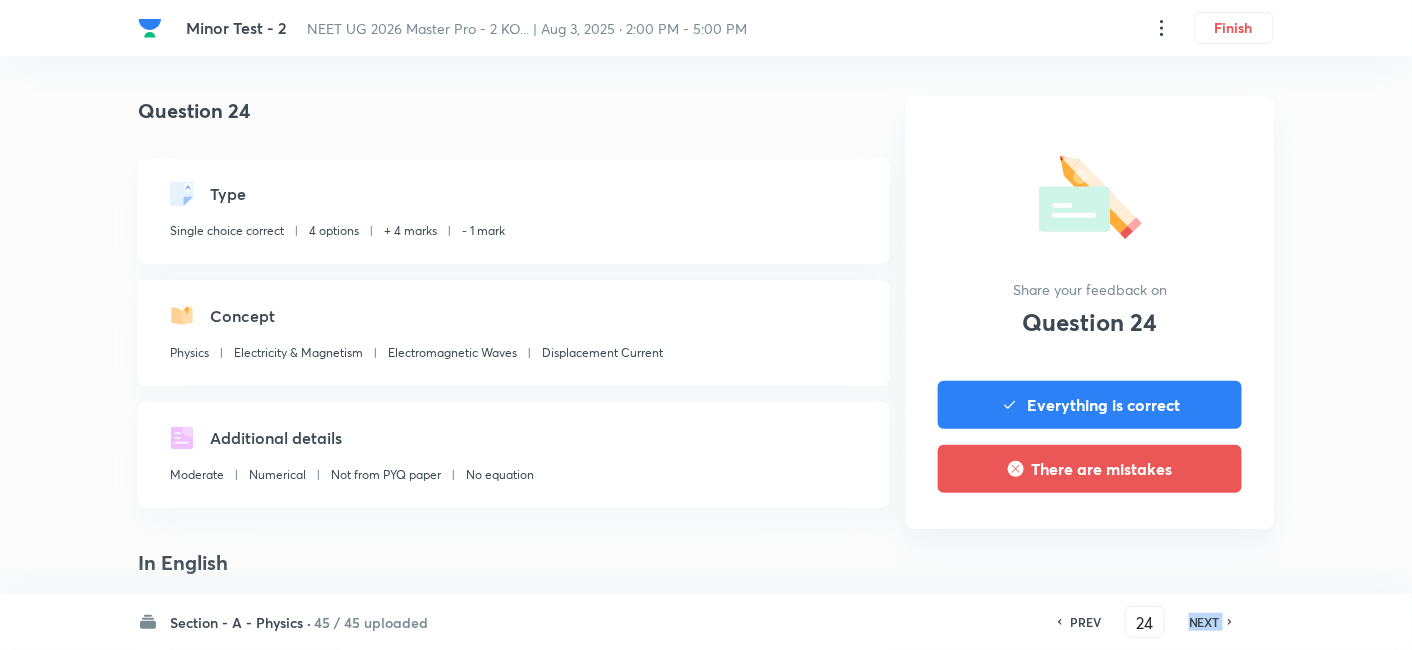 click on "NEXT" at bounding box center (1204, 622) 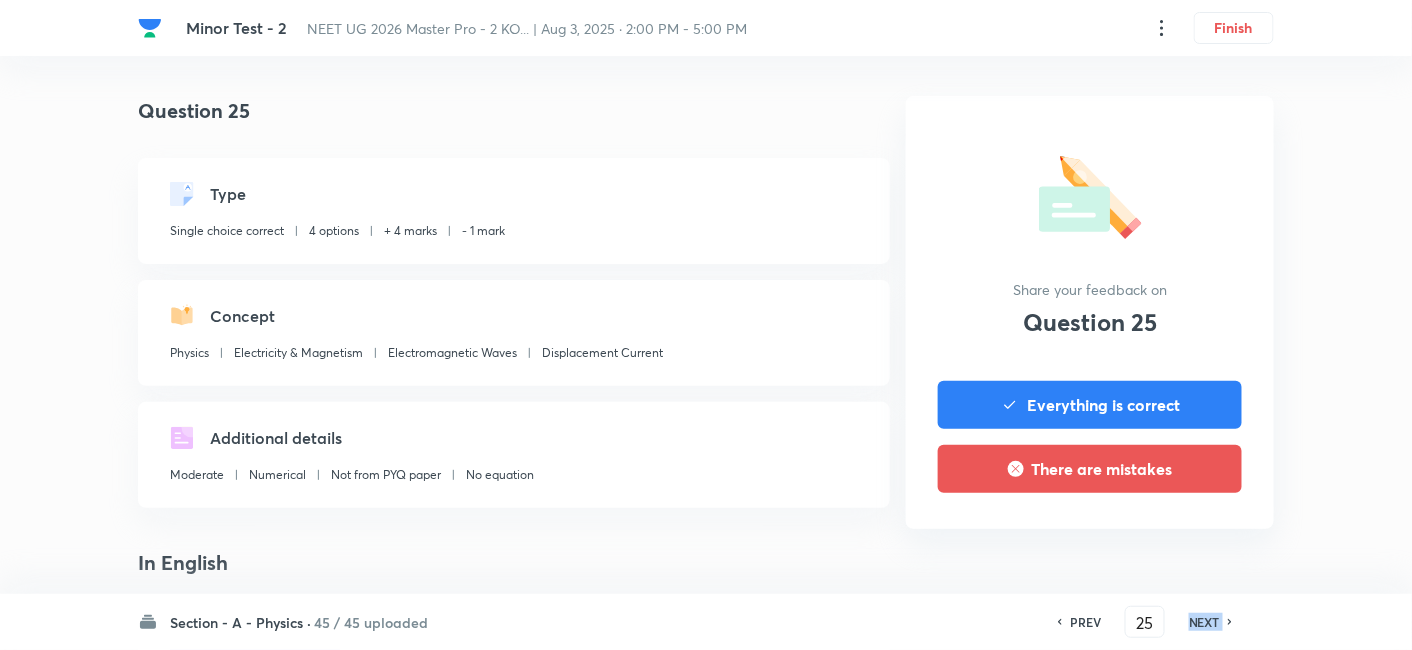 click on "NEXT" at bounding box center (1204, 622) 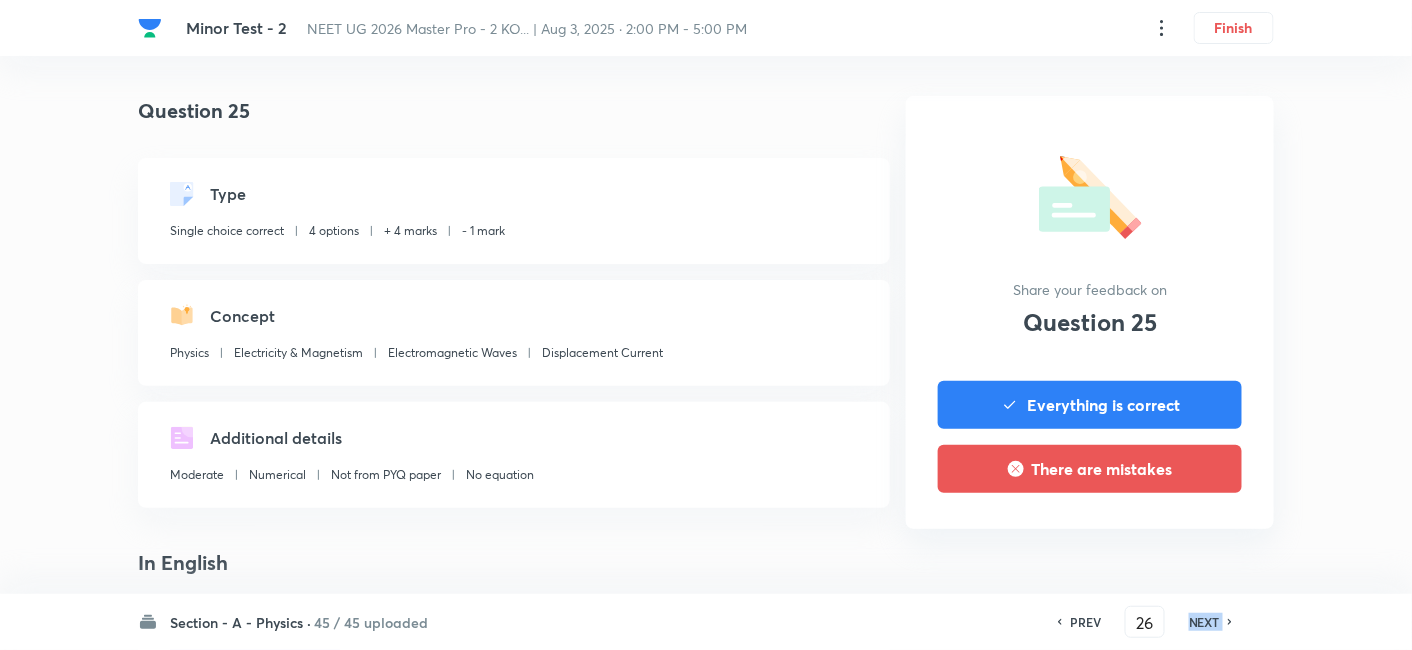 click on "NEXT" at bounding box center (1204, 622) 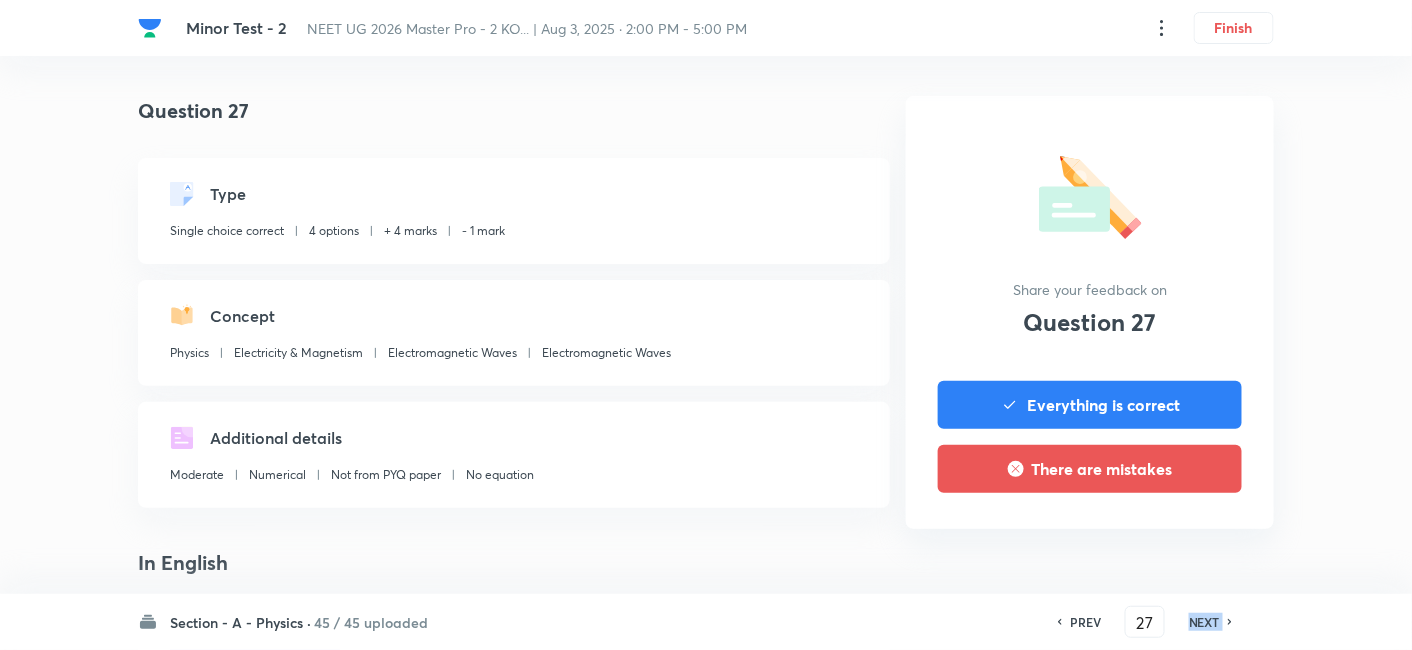 click on "NEXT" at bounding box center [1204, 622] 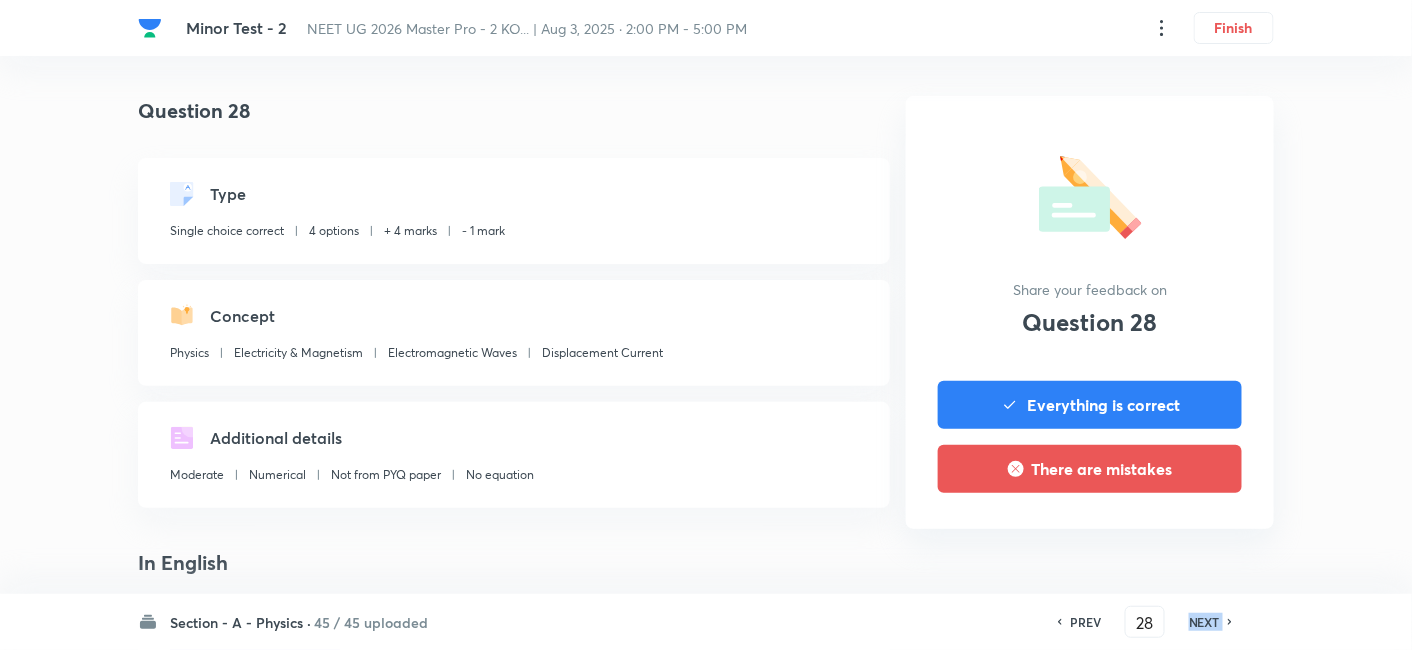 click on "NEXT" at bounding box center [1204, 622] 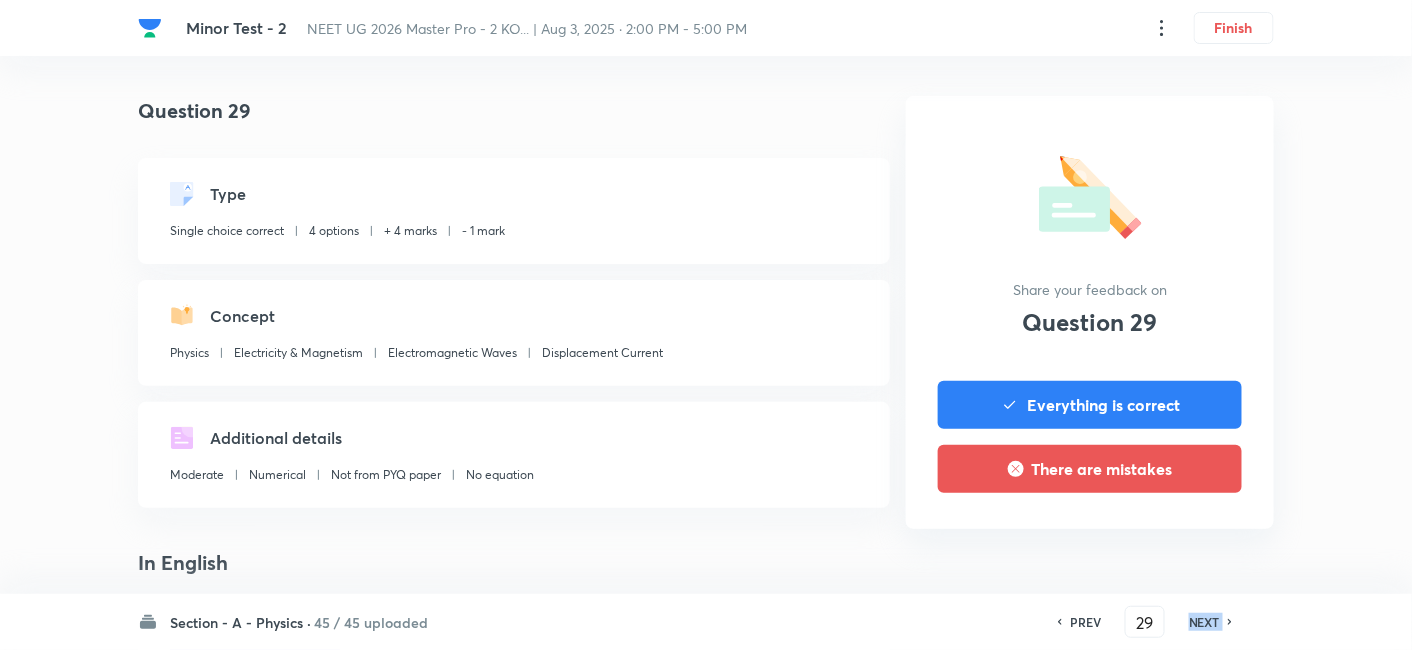 click on "NEXT" at bounding box center [1204, 622] 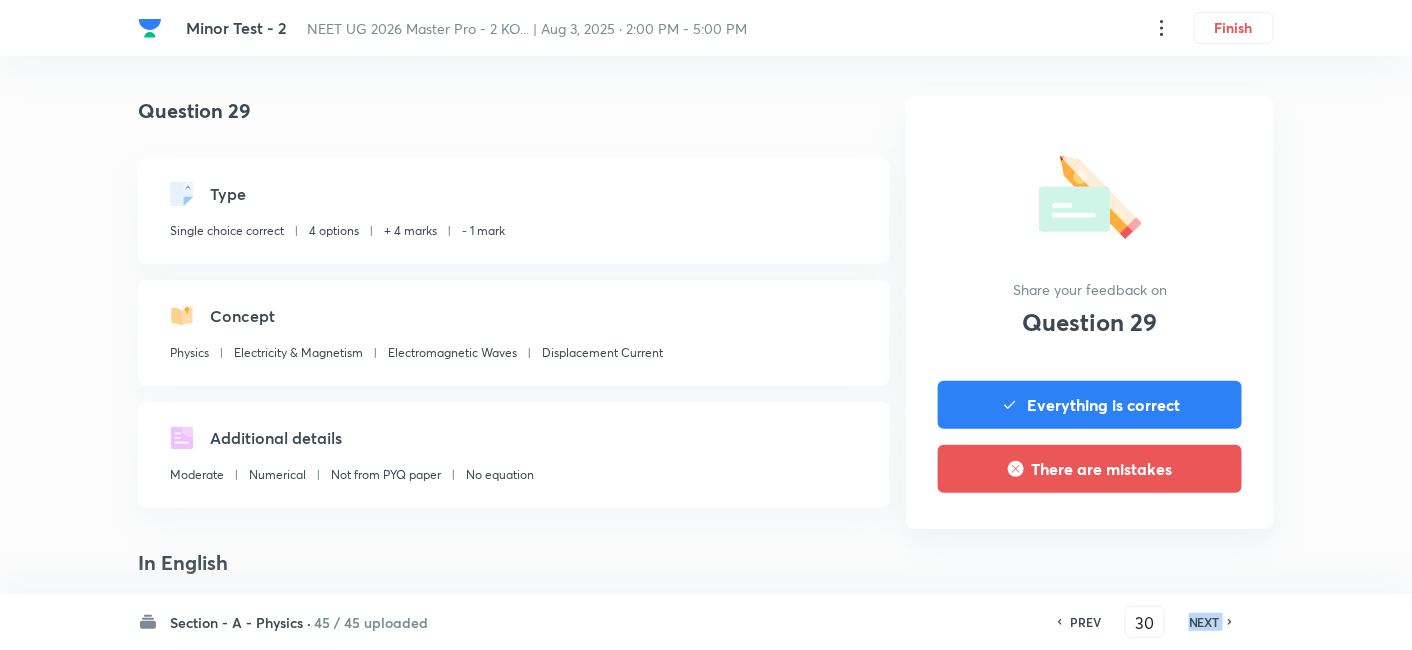 click on "NEXT" at bounding box center [1204, 622] 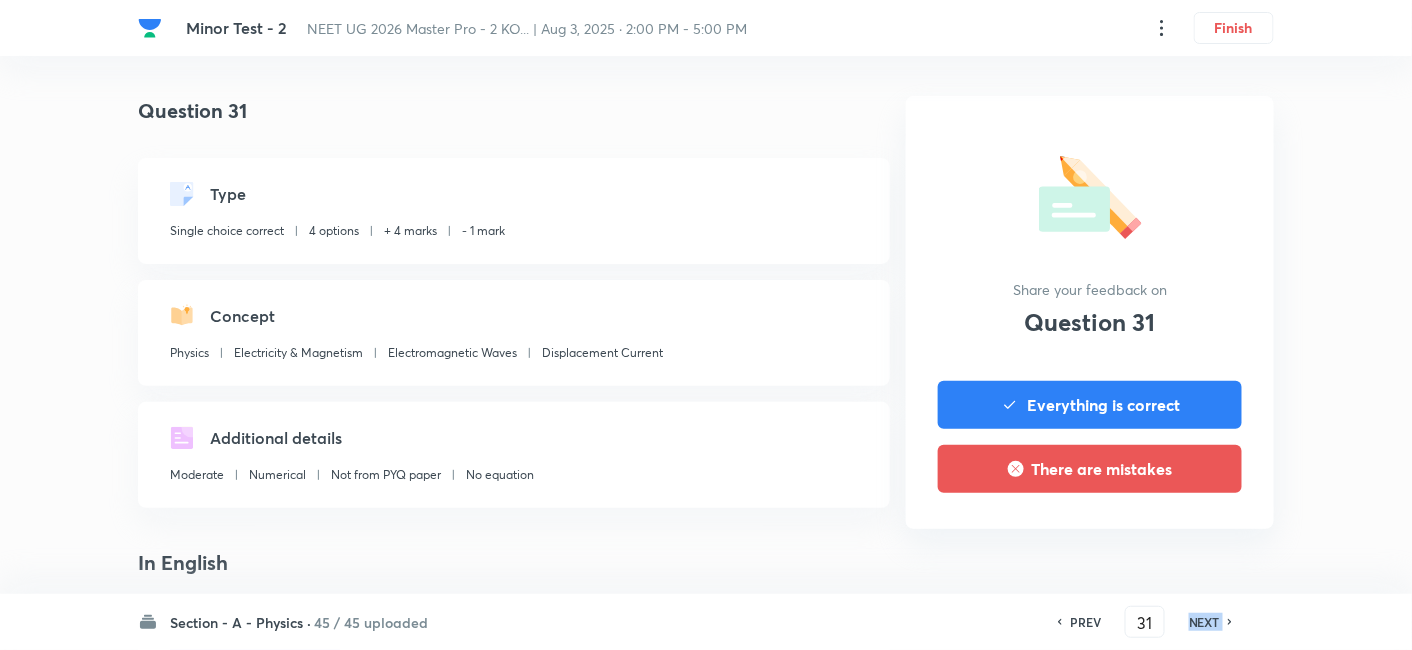 click on "NEXT" at bounding box center [1204, 622] 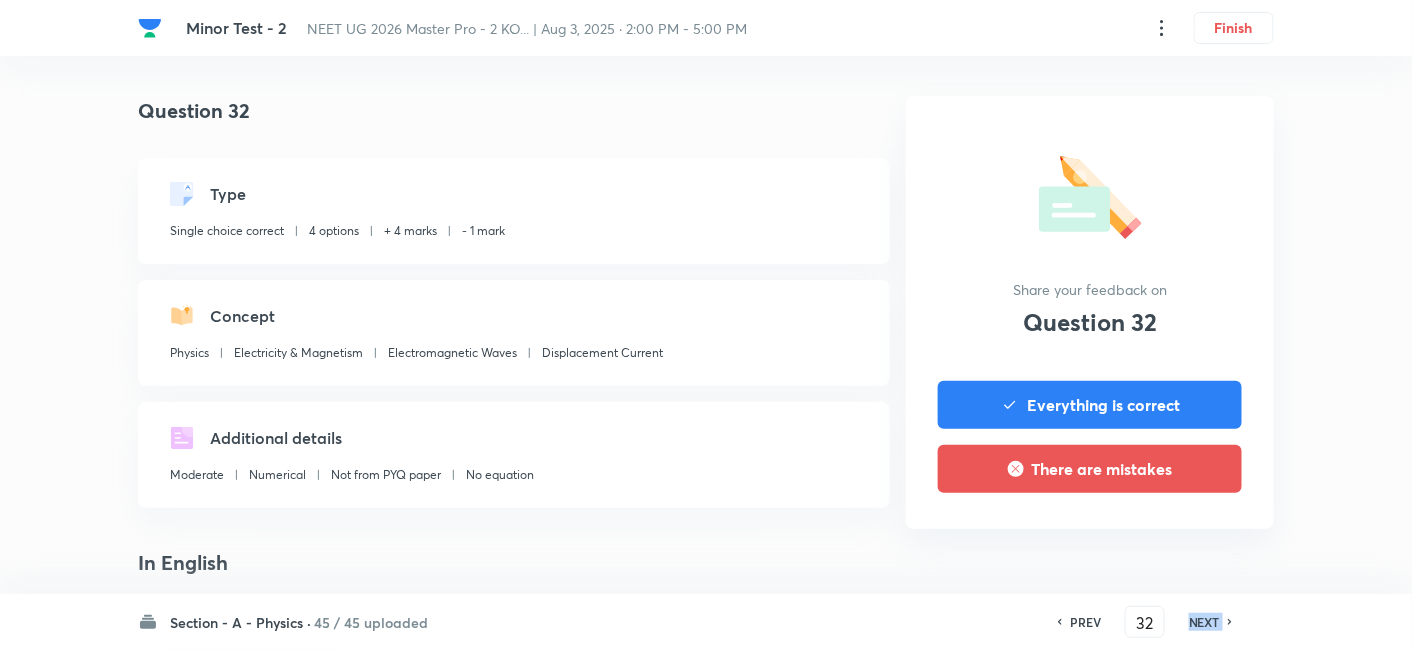 click on "NEXT" at bounding box center (1204, 622) 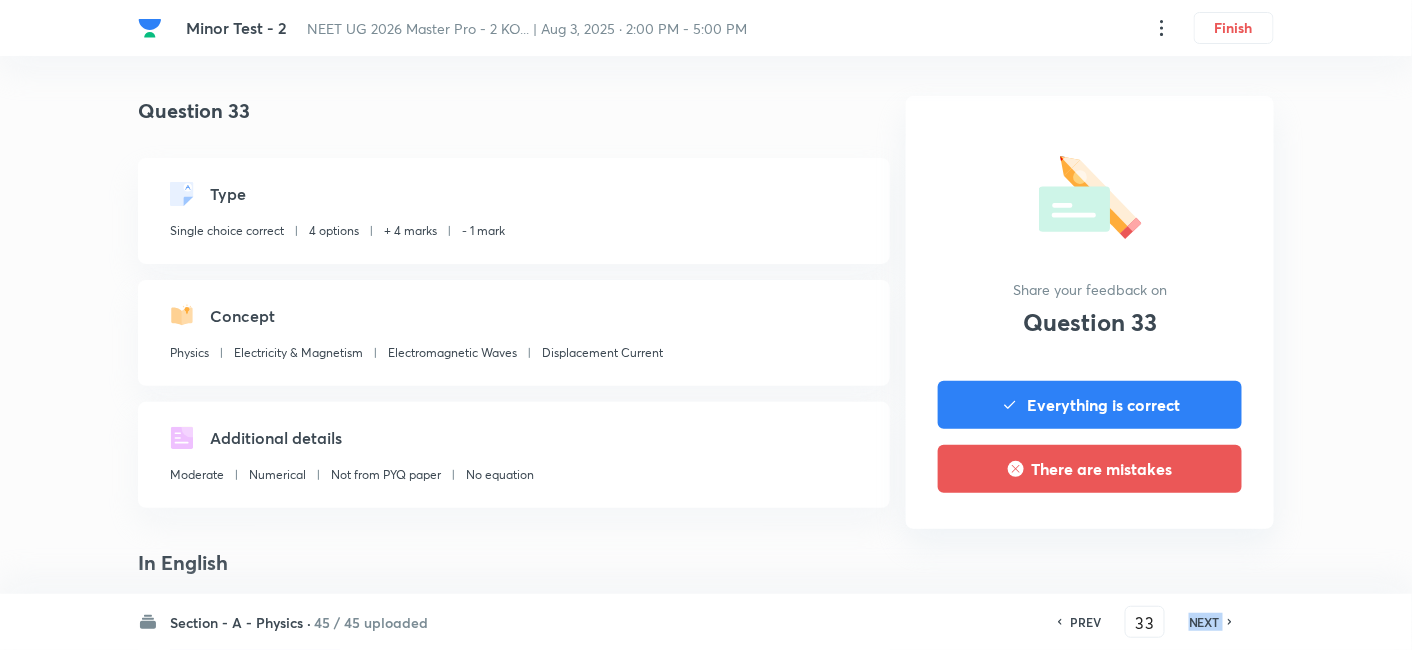 click on "NEXT" at bounding box center (1204, 622) 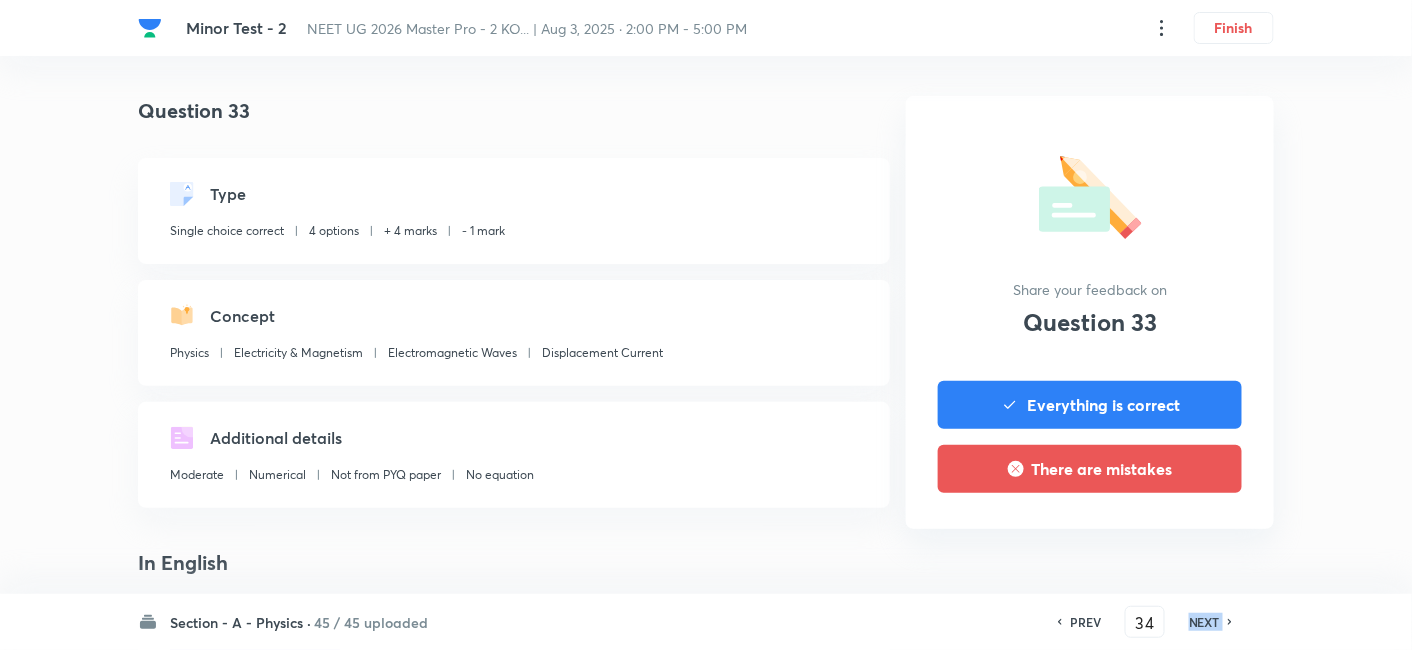 click on "NEXT" at bounding box center [1204, 622] 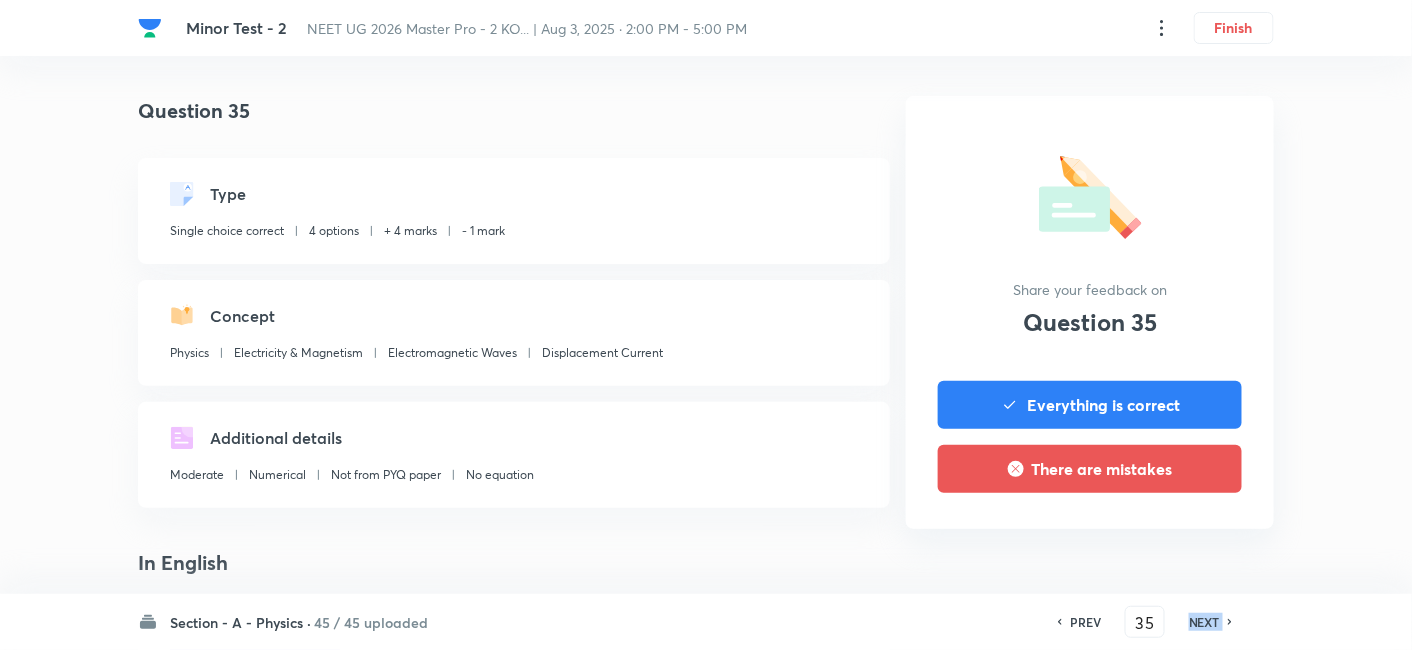 click on "NEXT" at bounding box center [1204, 622] 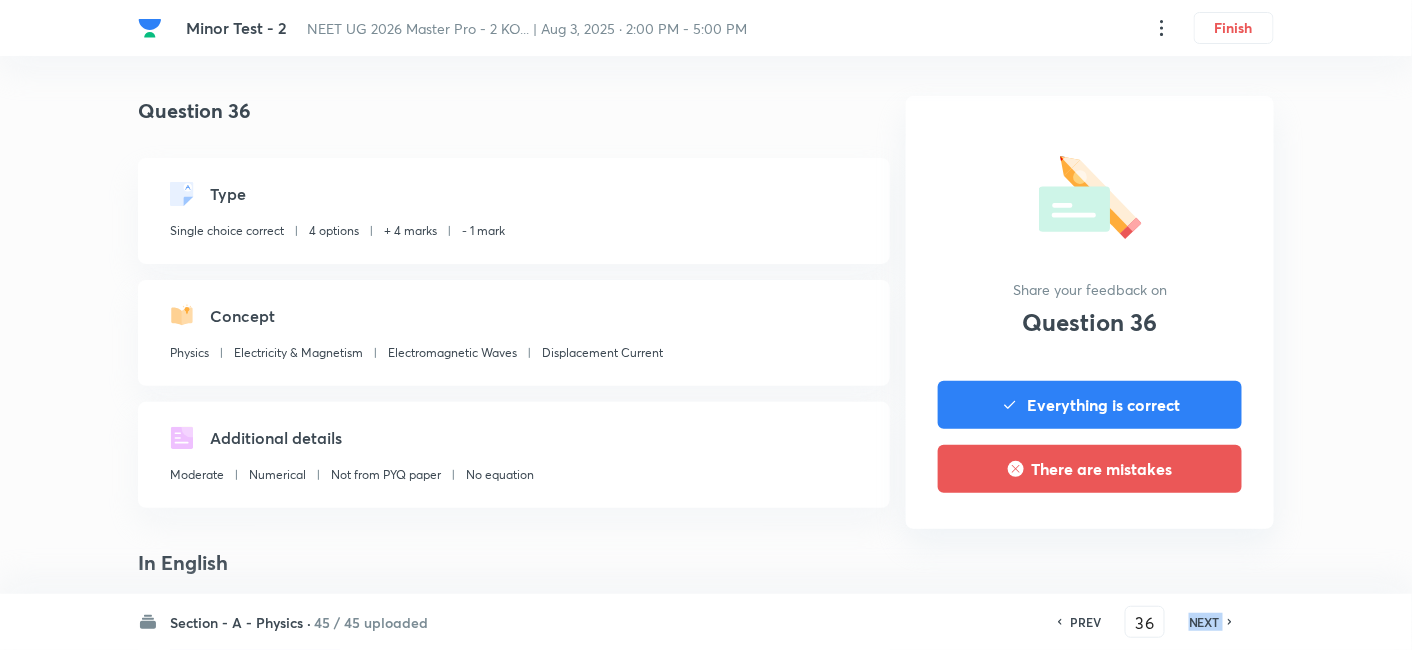 click on "NEXT" at bounding box center [1204, 622] 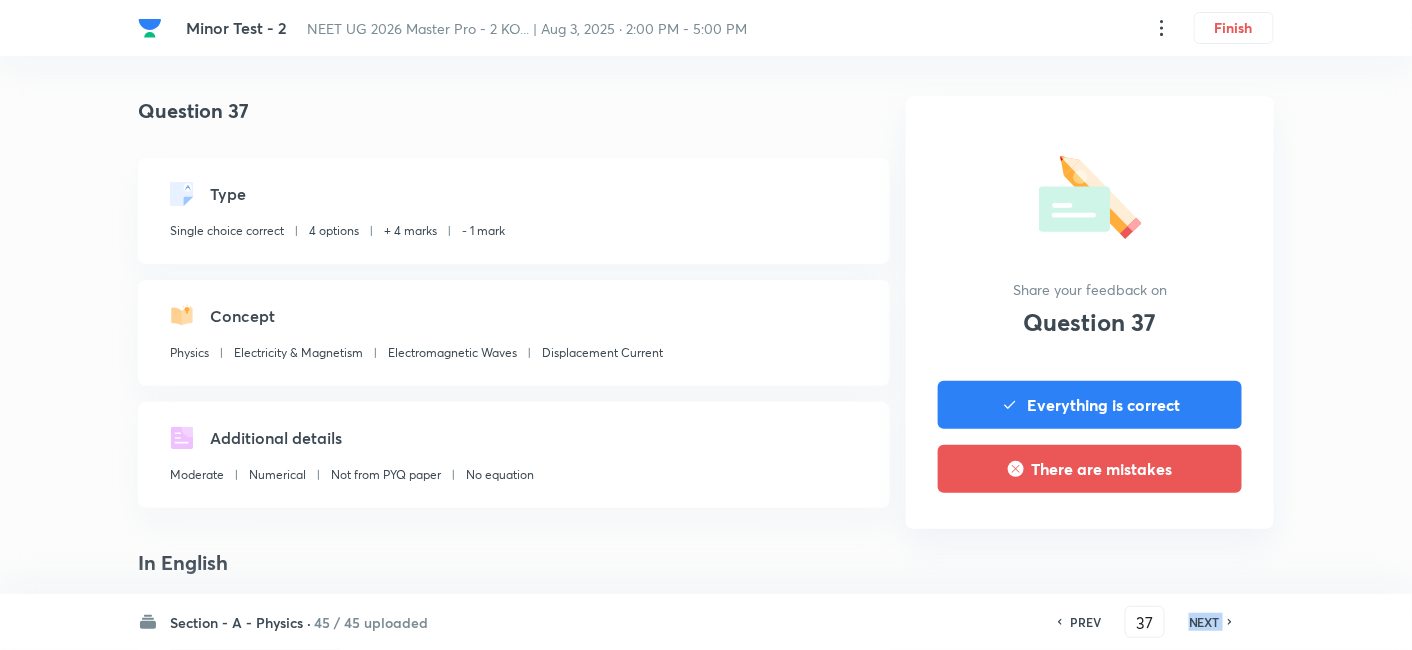 click on "NEXT" at bounding box center [1204, 622] 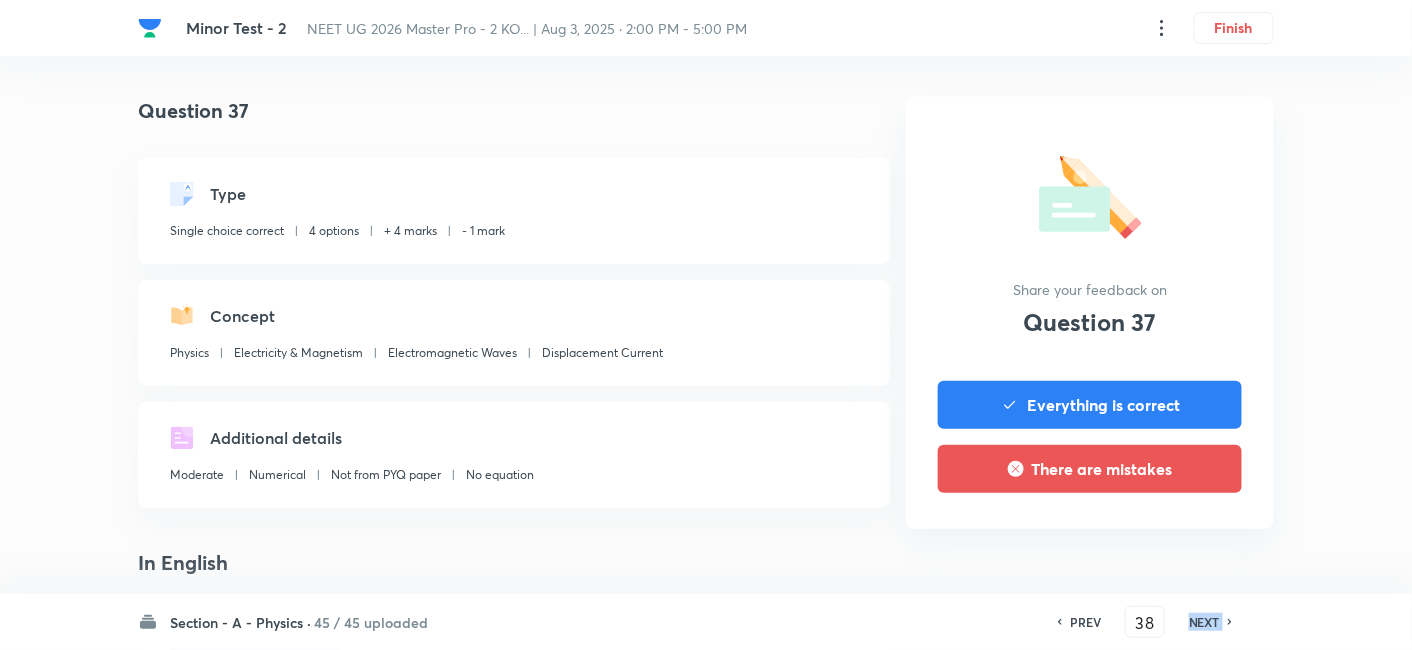 click on "NEXT" at bounding box center (1204, 622) 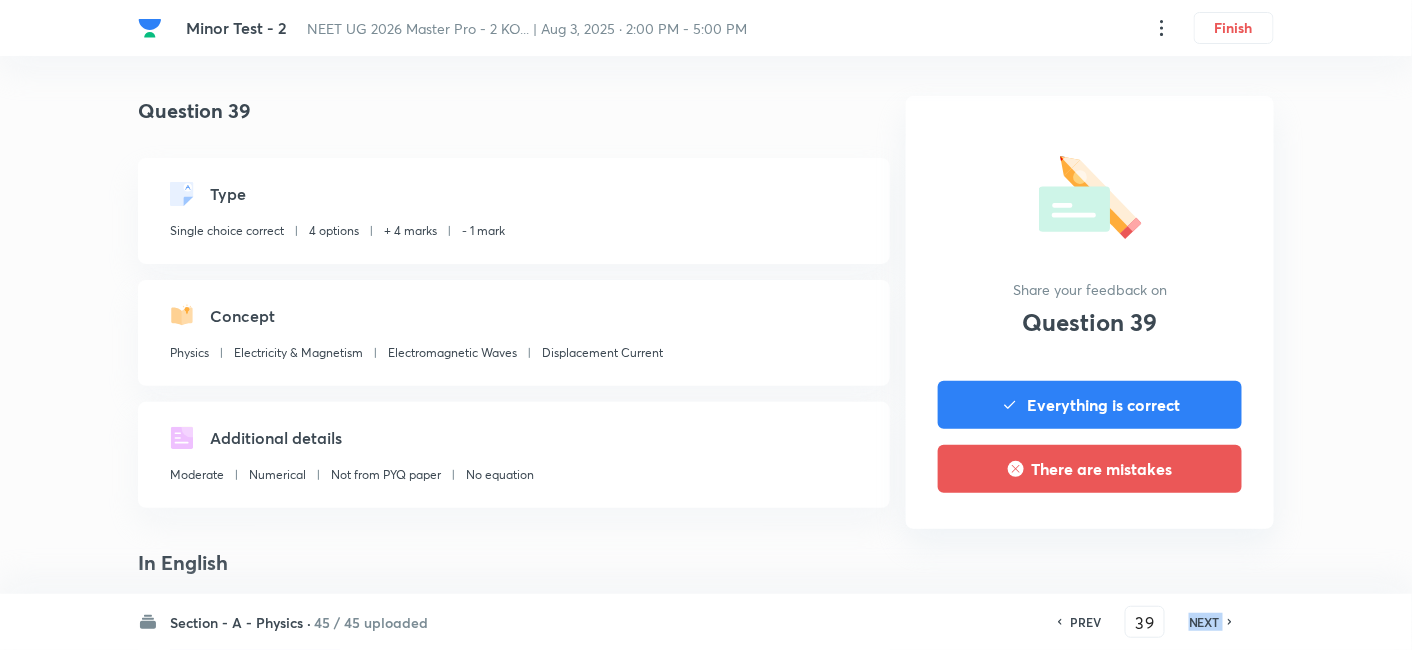 click on "NEXT" at bounding box center [1204, 622] 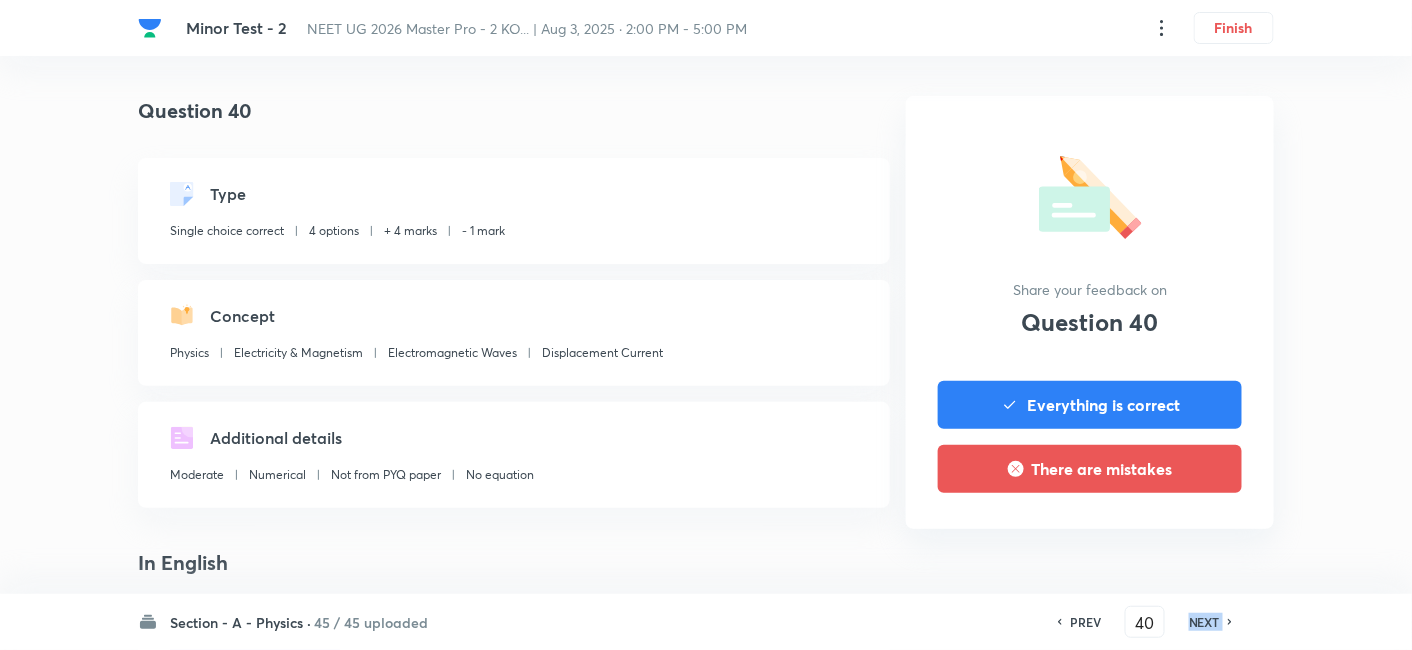 click on "NEXT" at bounding box center [1204, 622] 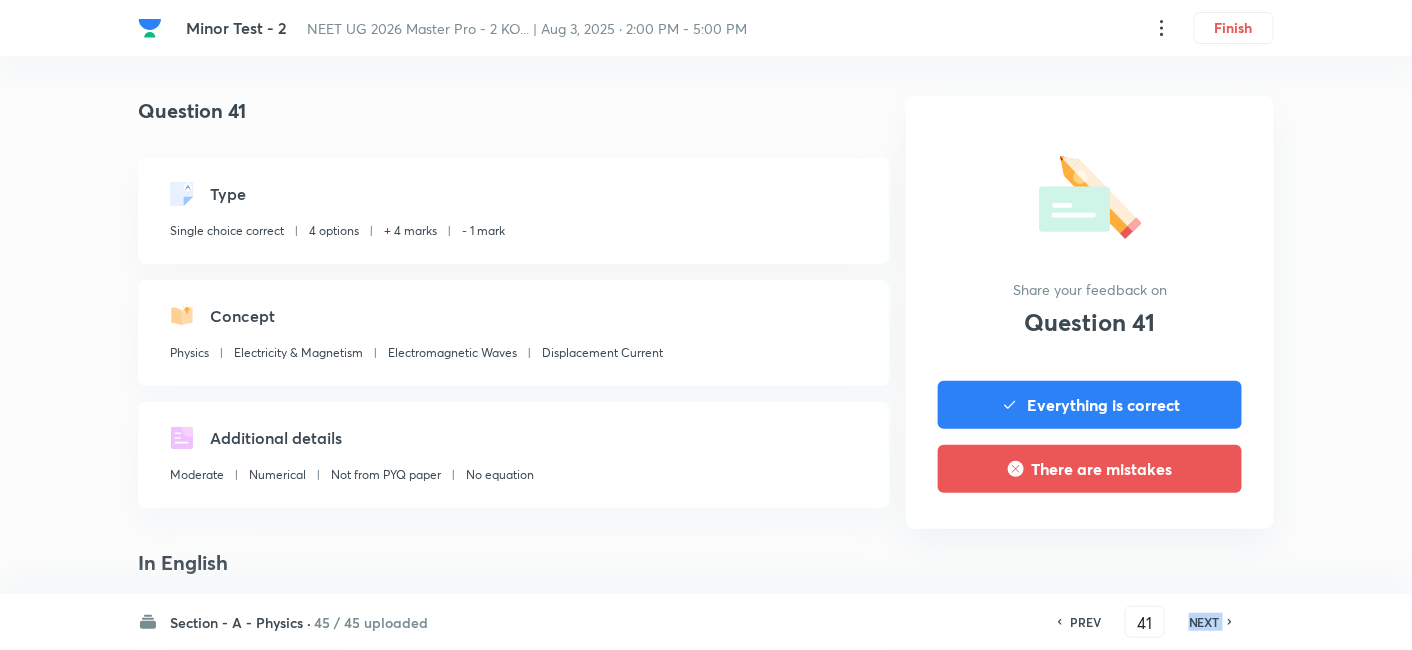 click on "NEXT" at bounding box center [1204, 622] 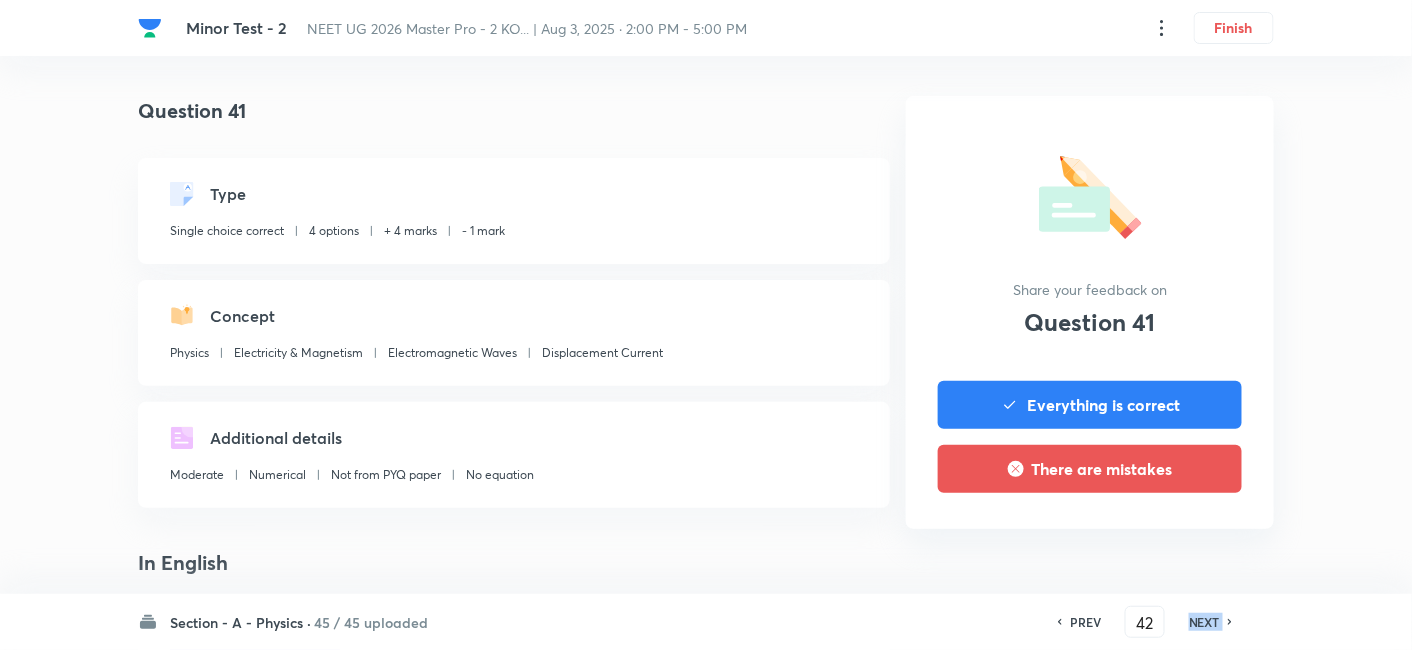 click on "NEXT" at bounding box center [1204, 622] 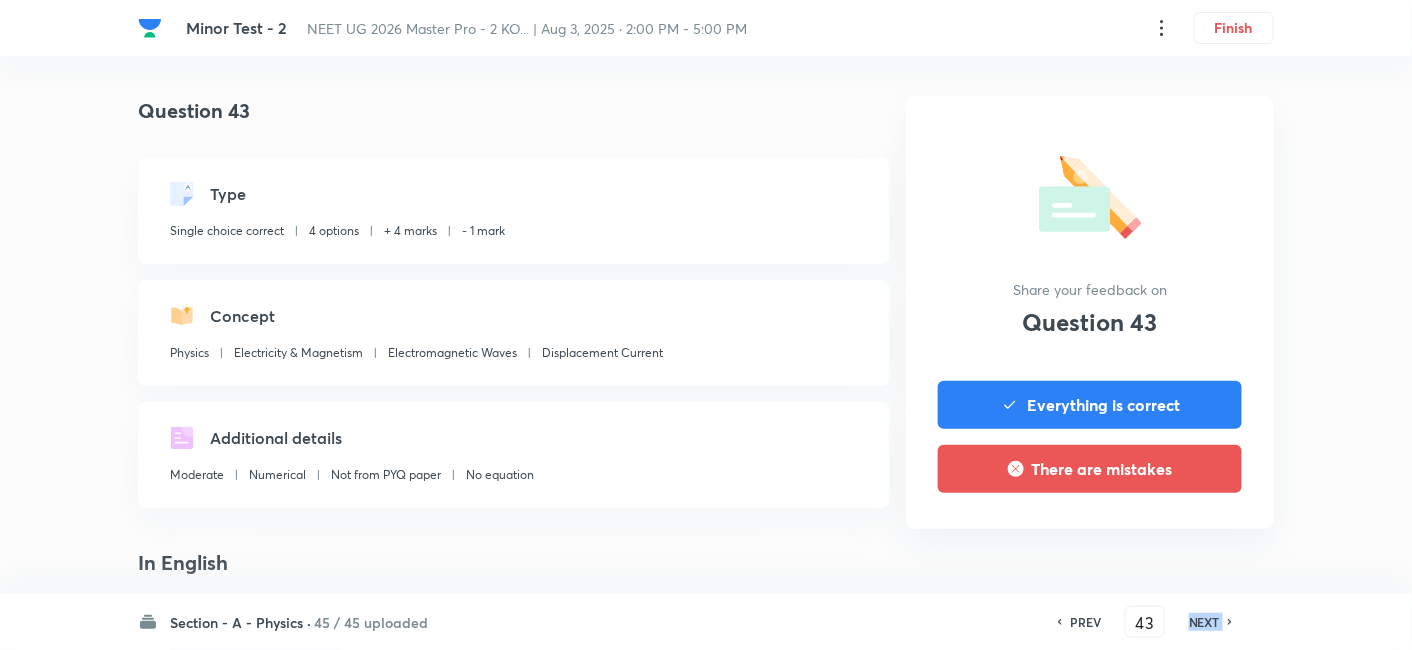 click on "NEXT" at bounding box center (1204, 622) 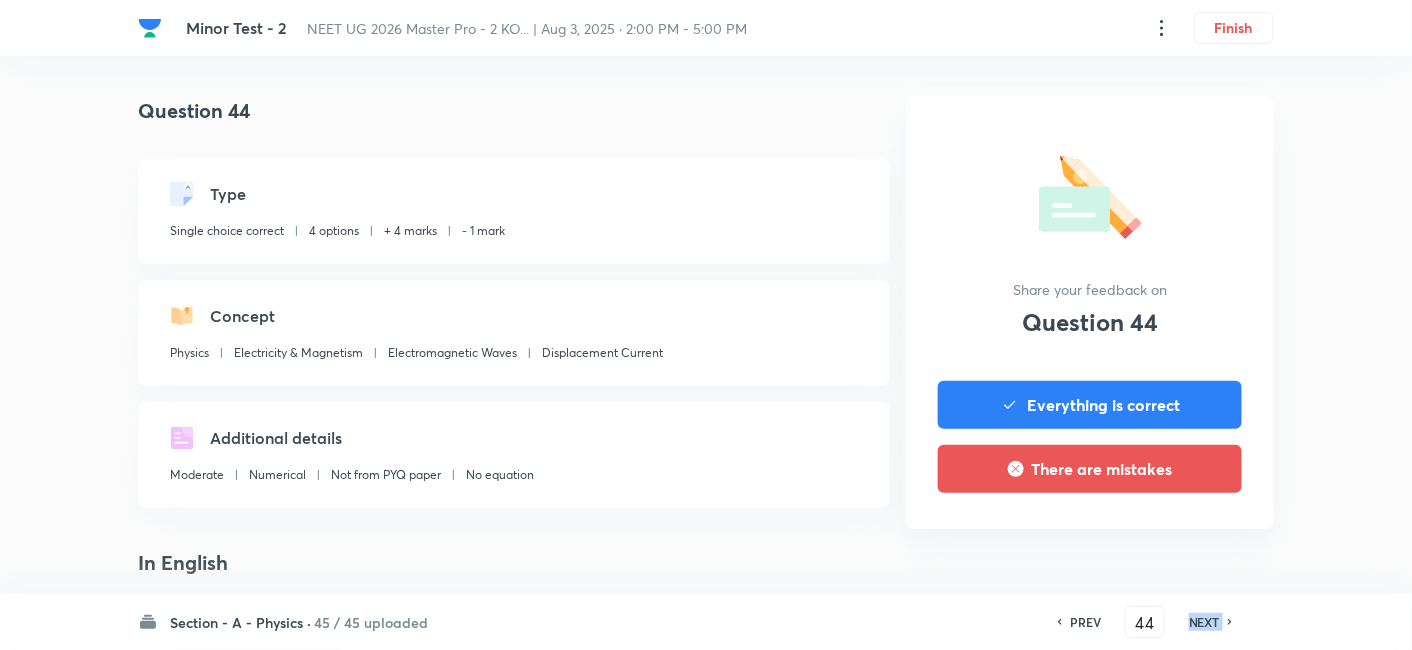 click on "NEXT" at bounding box center (1204, 622) 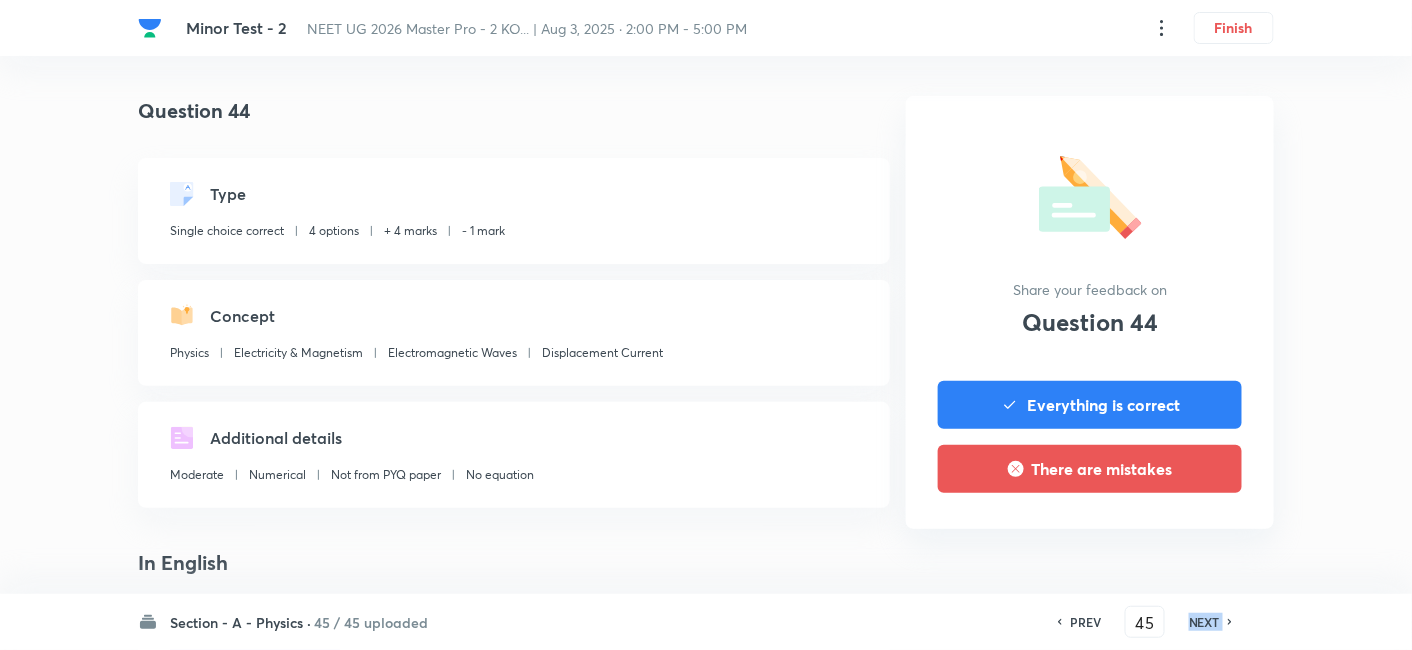 click on "NEXT" at bounding box center [1204, 622] 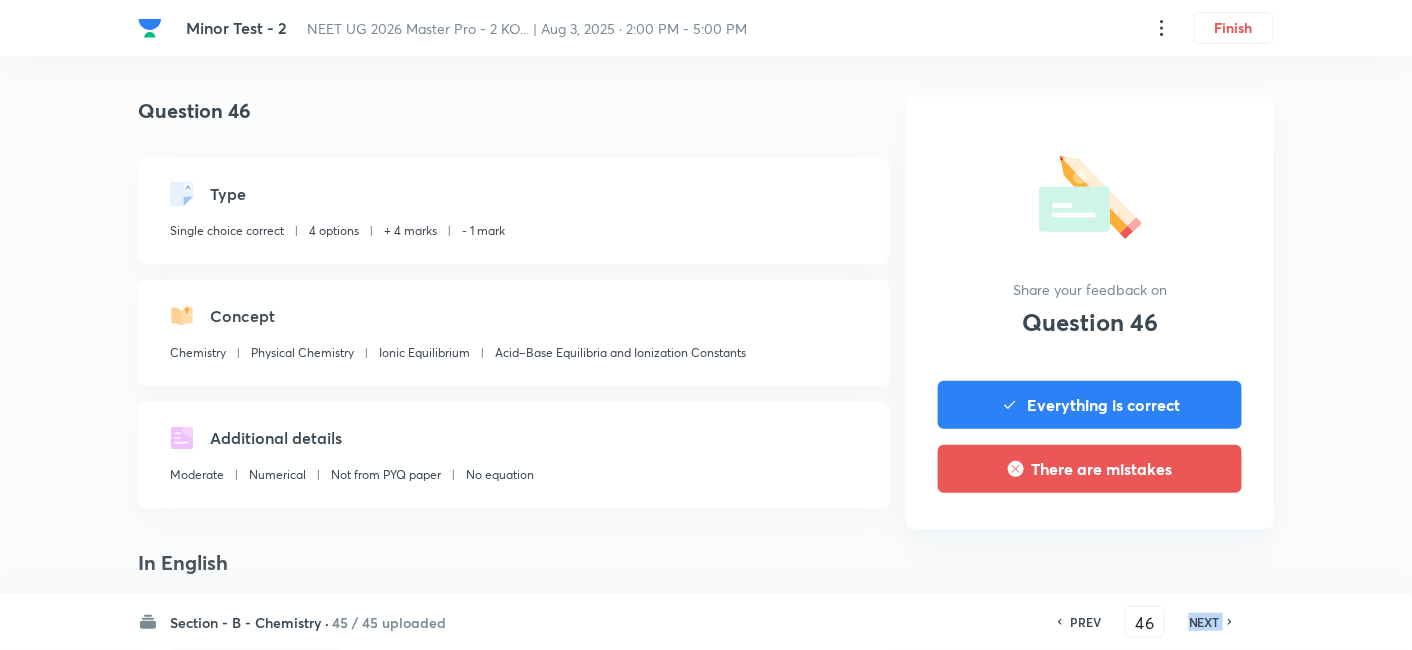 click on "NEXT" at bounding box center (1204, 622) 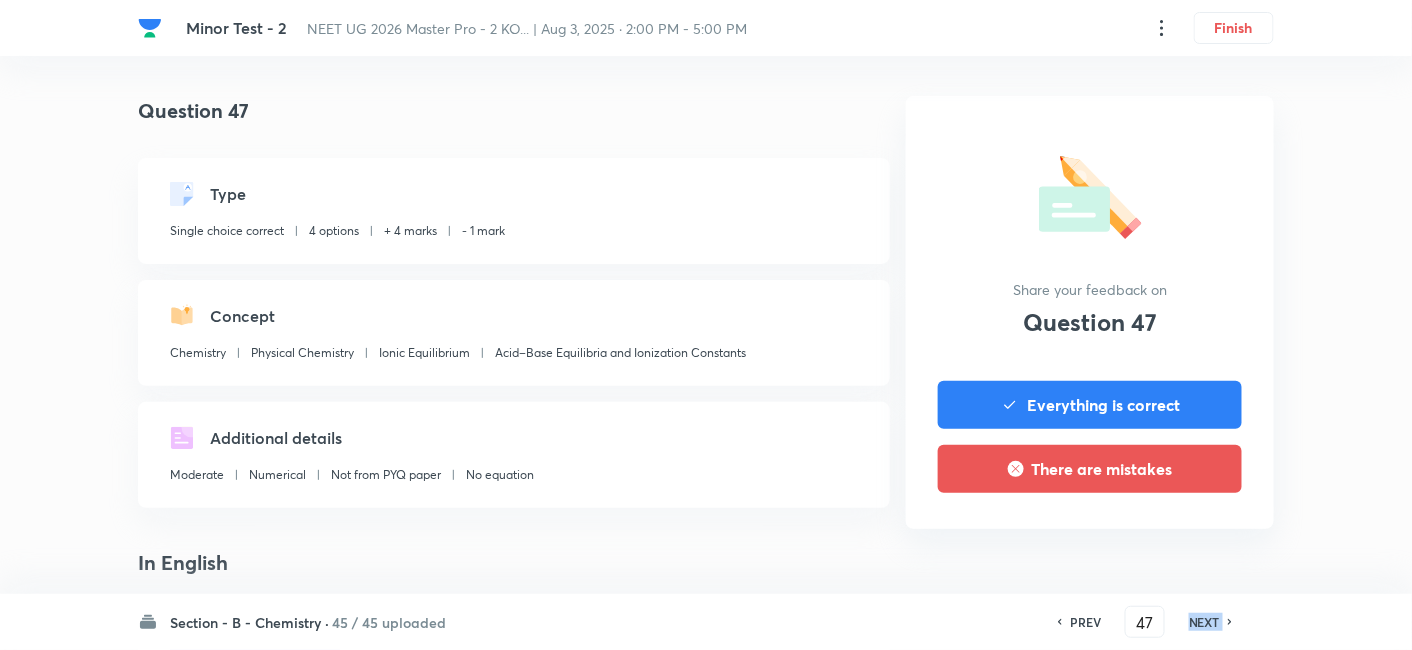 click on "NEXT" at bounding box center (1204, 622) 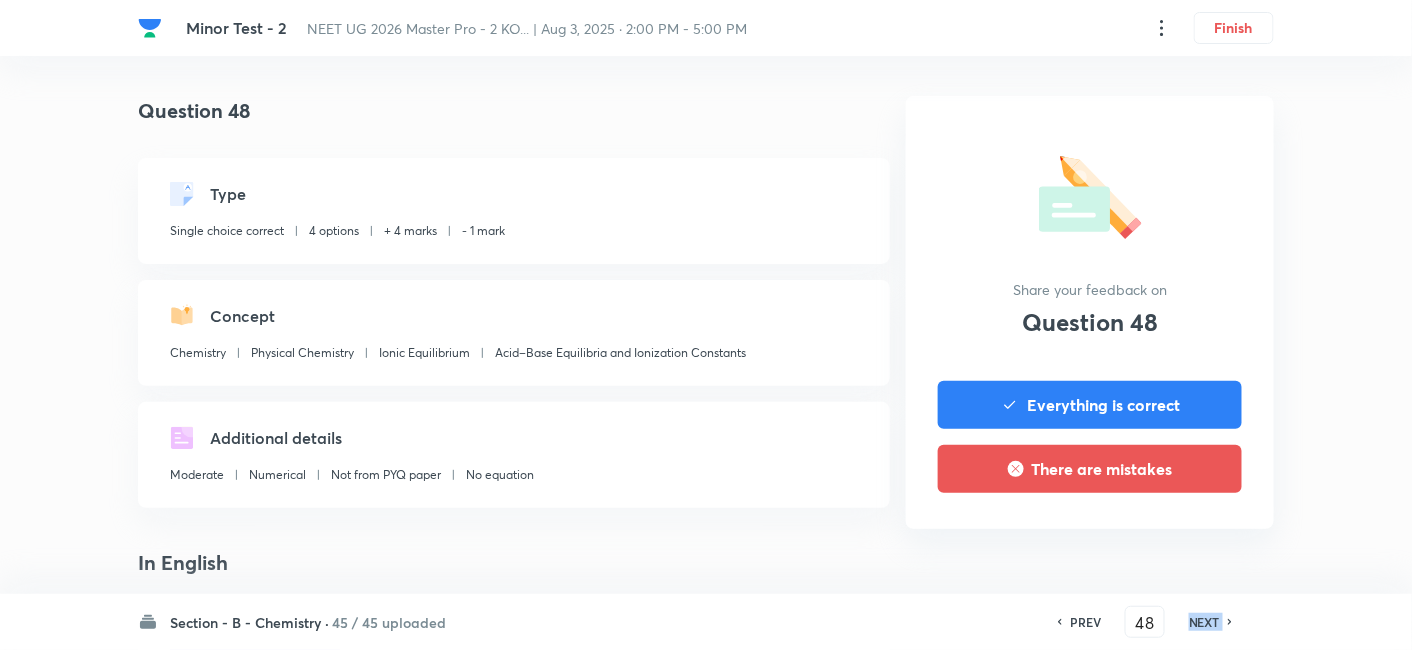 click on "NEXT" at bounding box center (1204, 622) 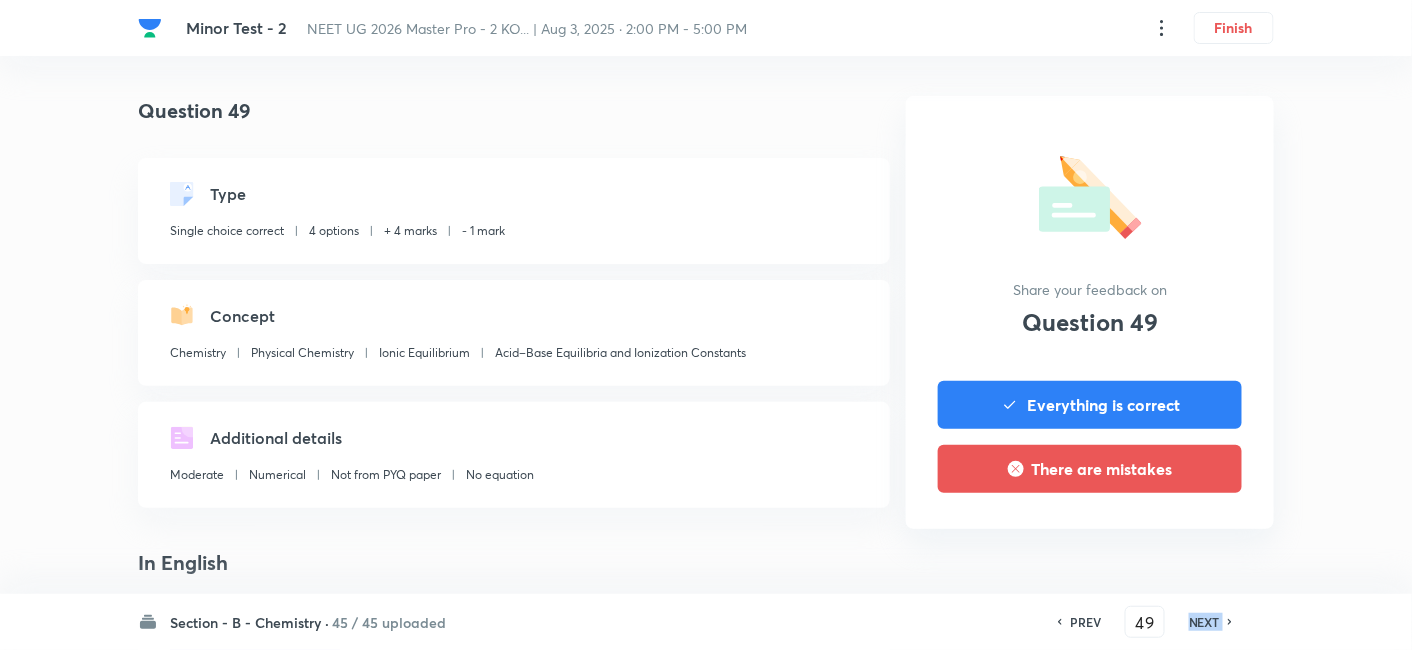 click on "NEXT" at bounding box center (1204, 622) 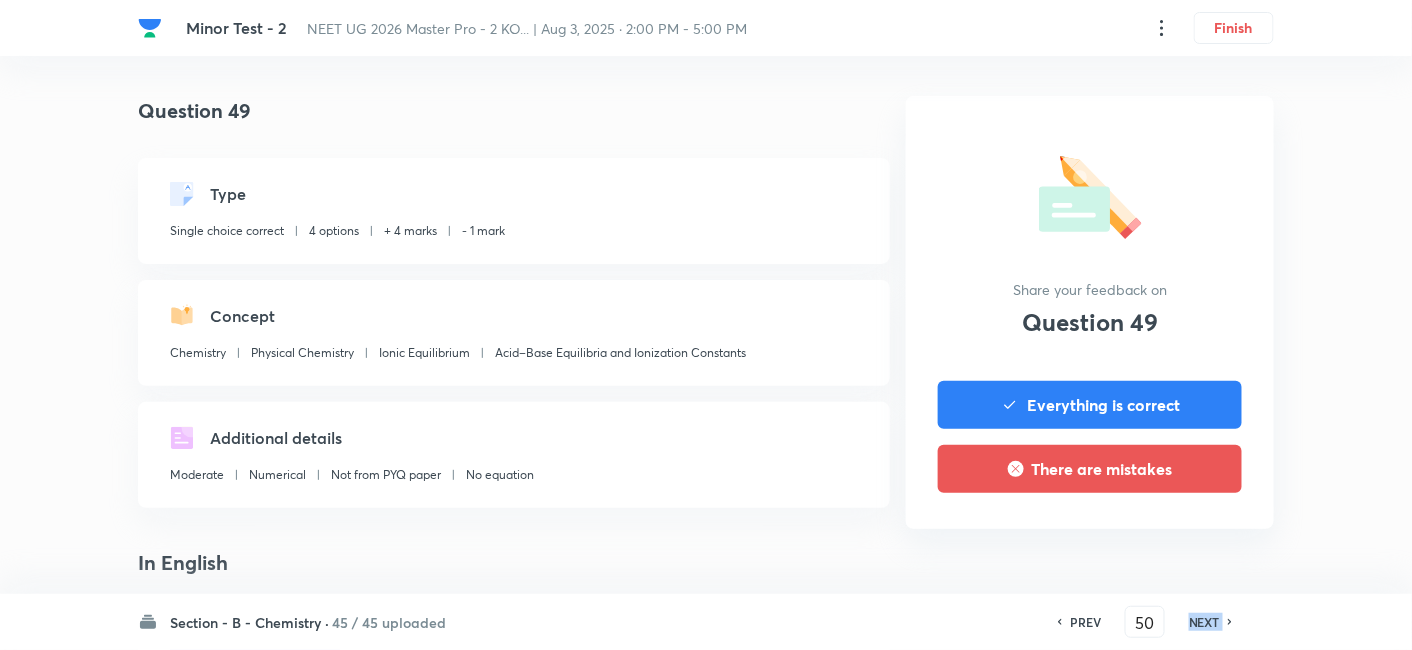 click on "NEXT" at bounding box center [1204, 622] 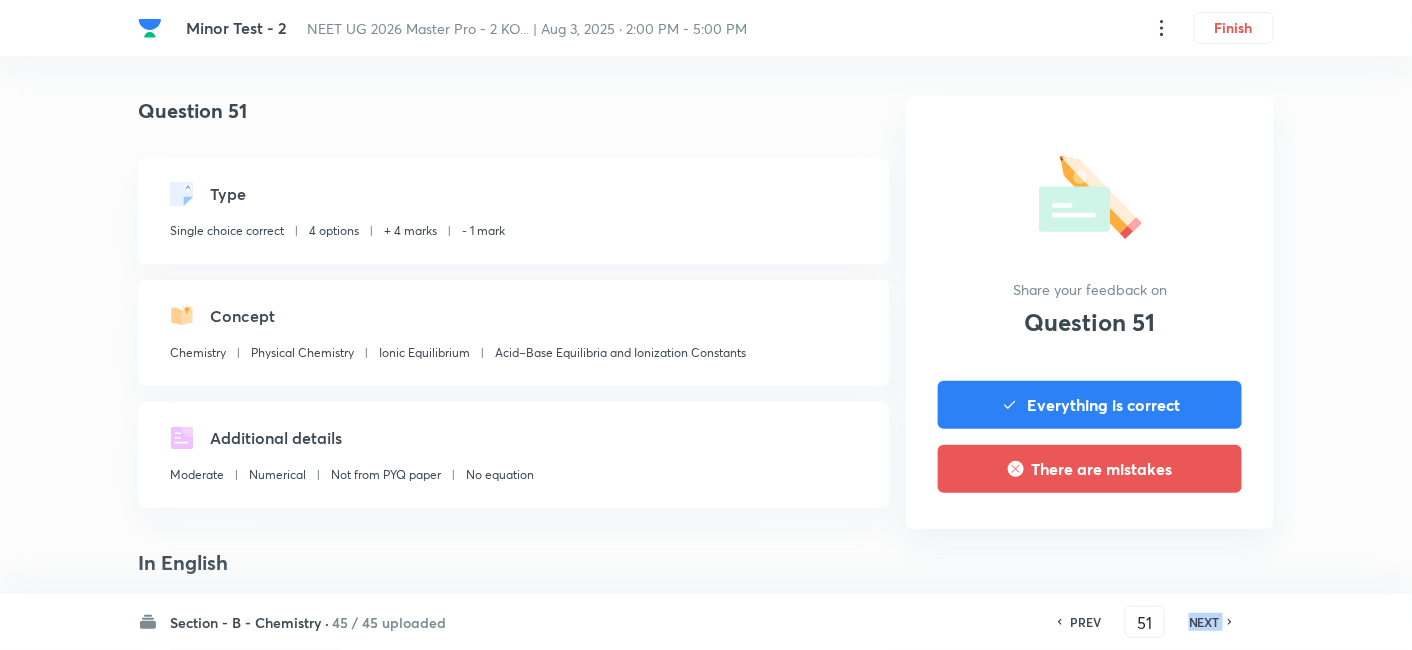 click on "NEXT" at bounding box center (1204, 622) 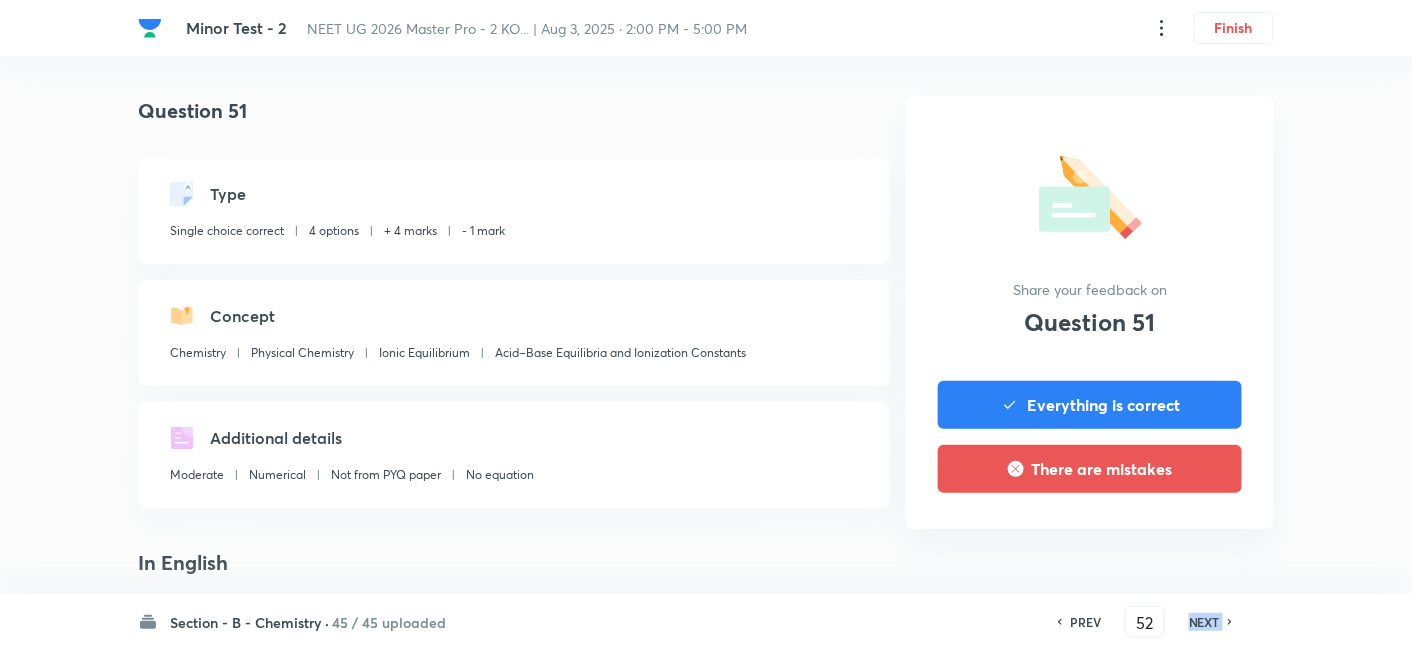 click on "NEXT" at bounding box center (1204, 622) 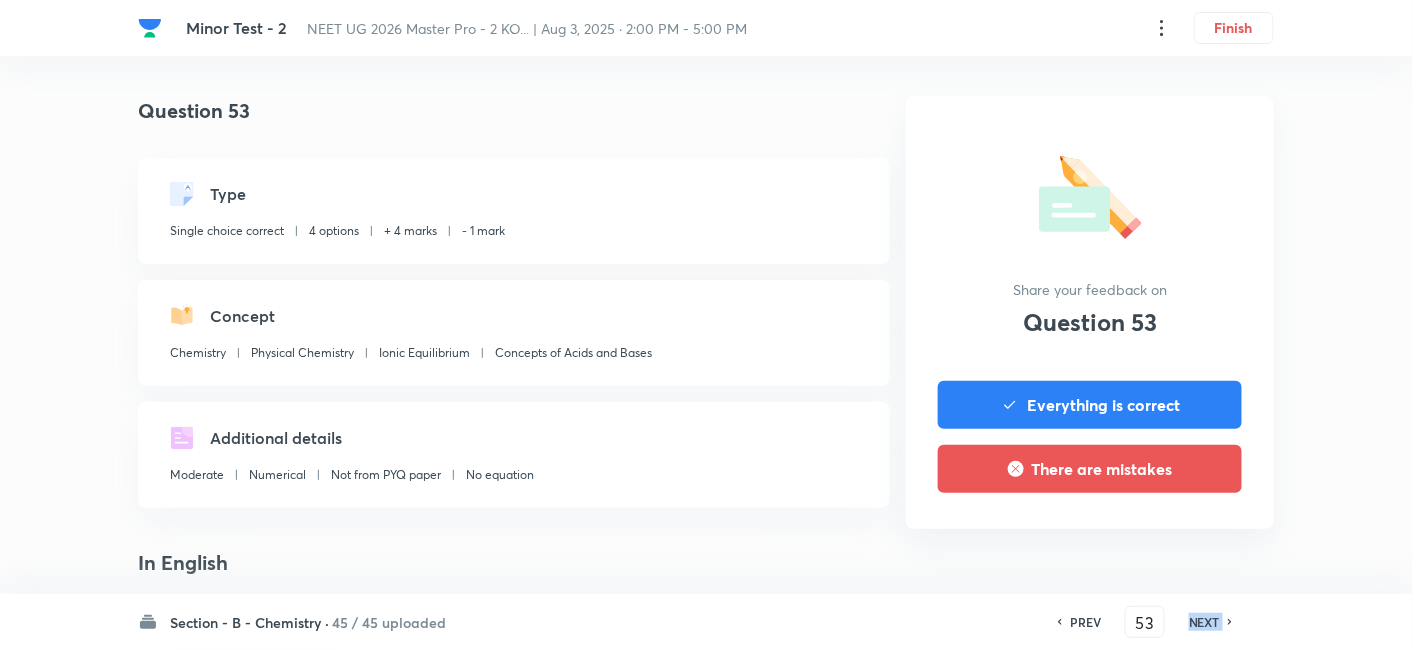 click on "NEXT" at bounding box center (1204, 622) 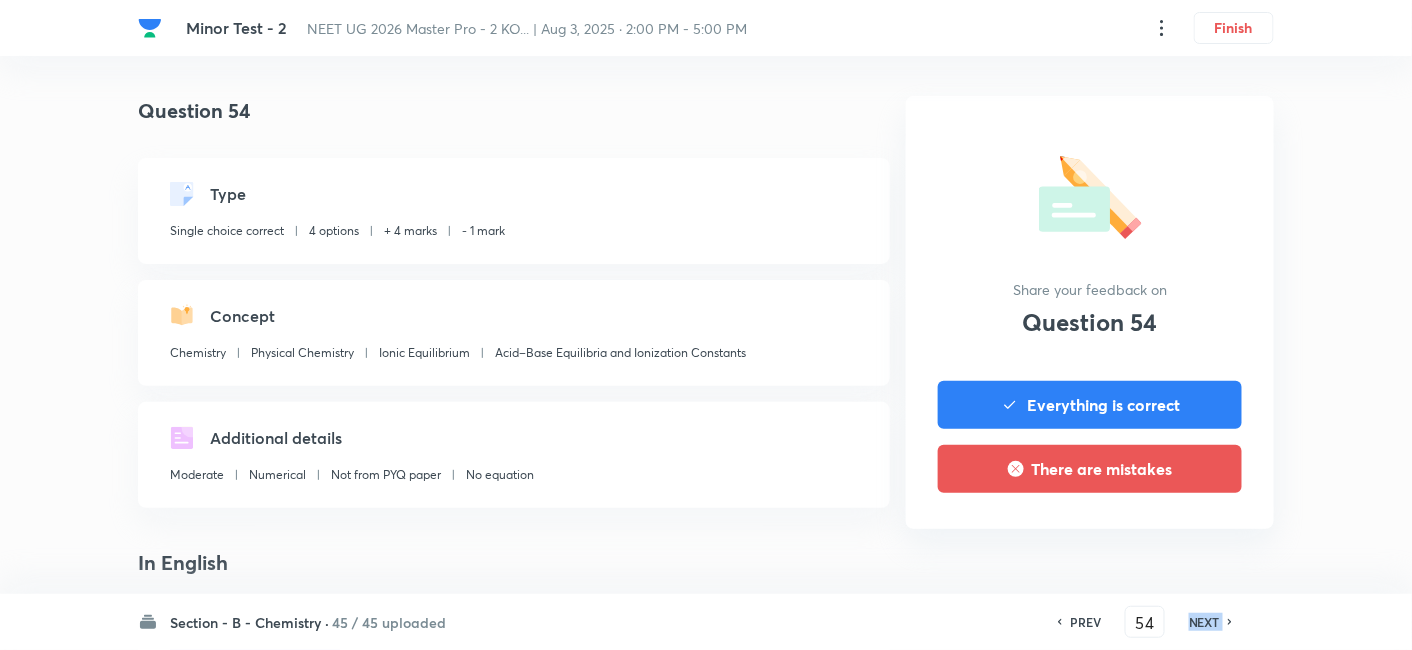 click on "NEXT" at bounding box center (1204, 622) 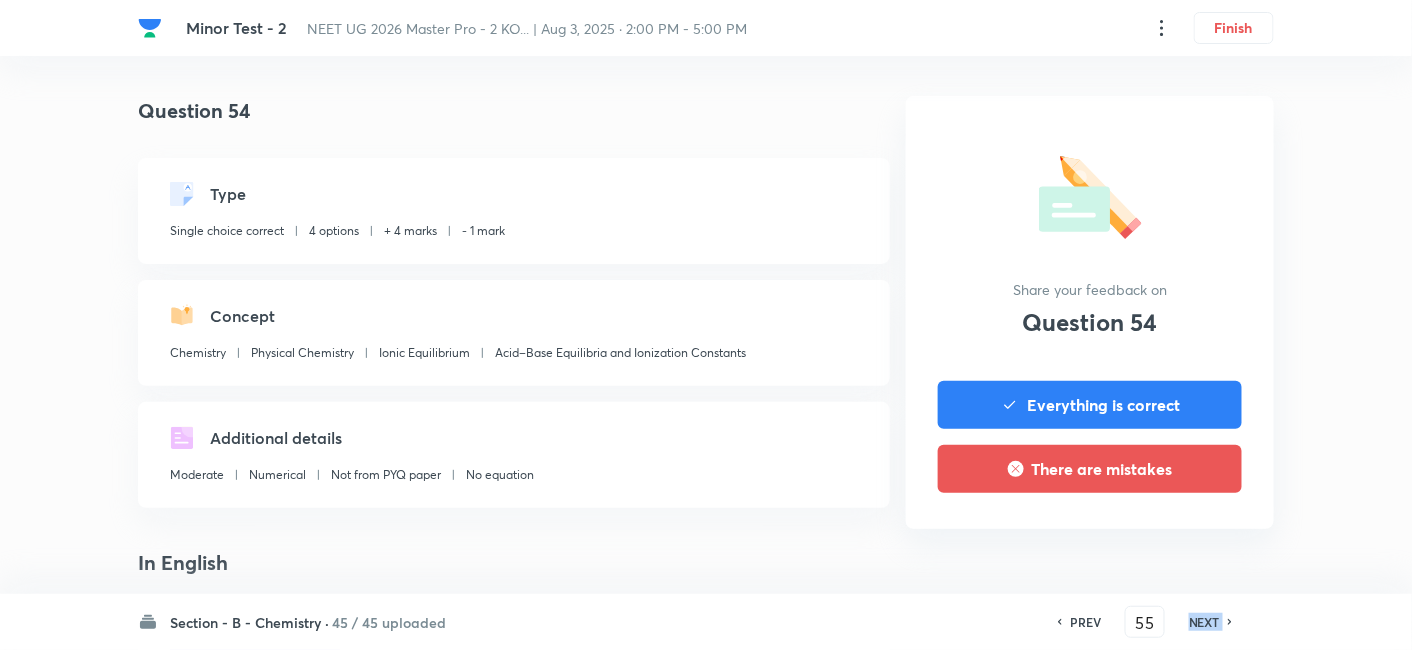 click on "NEXT" at bounding box center (1204, 622) 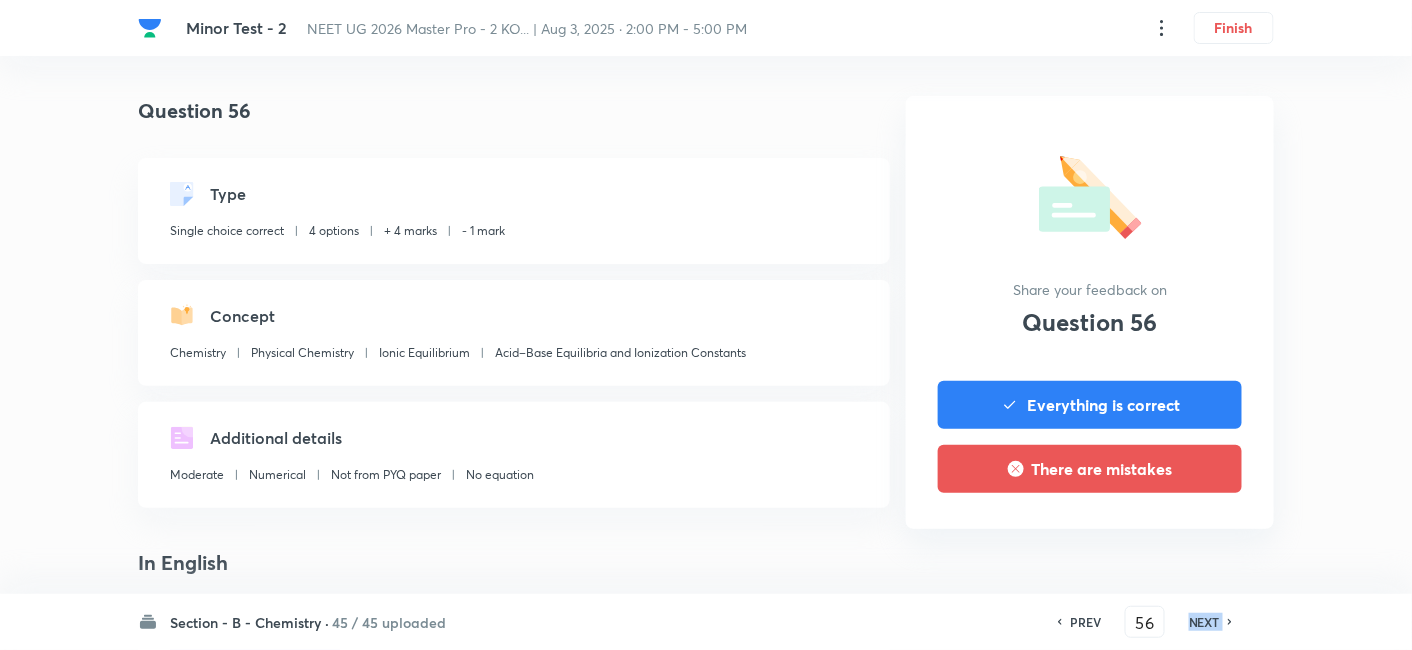 click on "NEXT" at bounding box center [1204, 622] 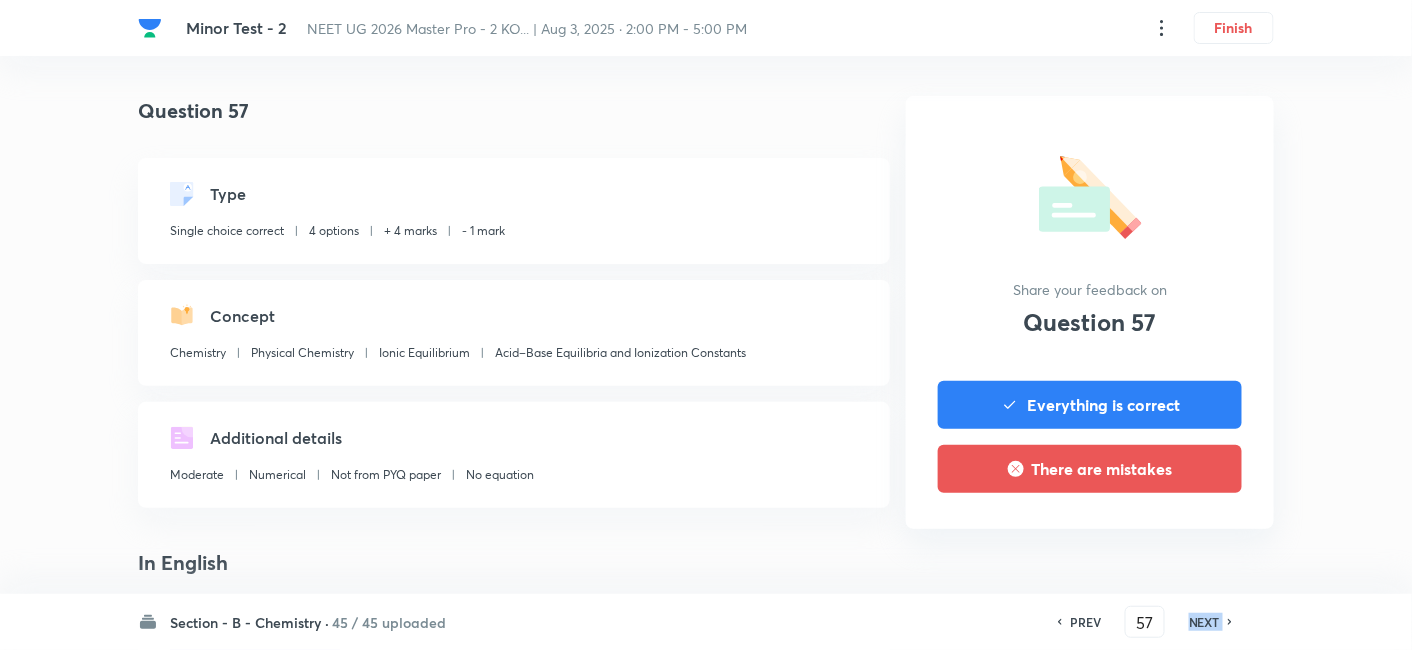click on "NEXT" at bounding box center [1204, 622] 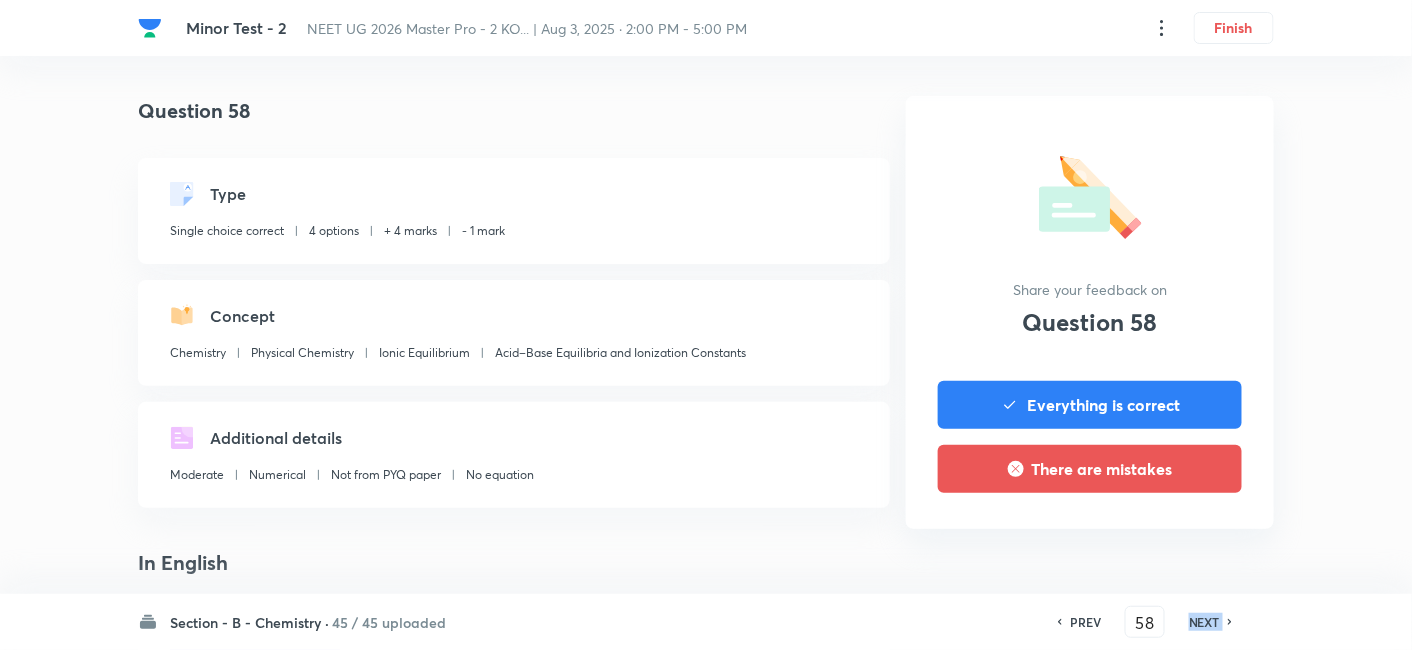 click on "NEXT" at bounding box center (1204, 622) 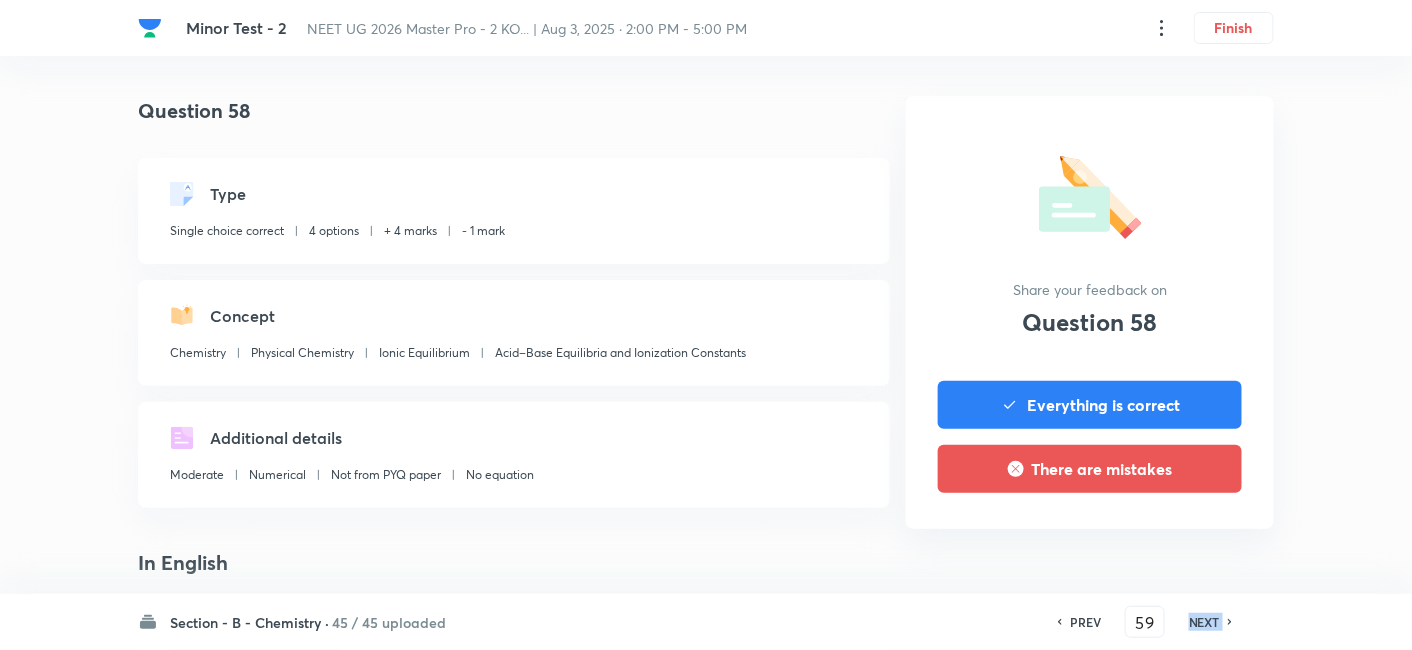 click on "NEXT" at bounding box center [1204, 622] 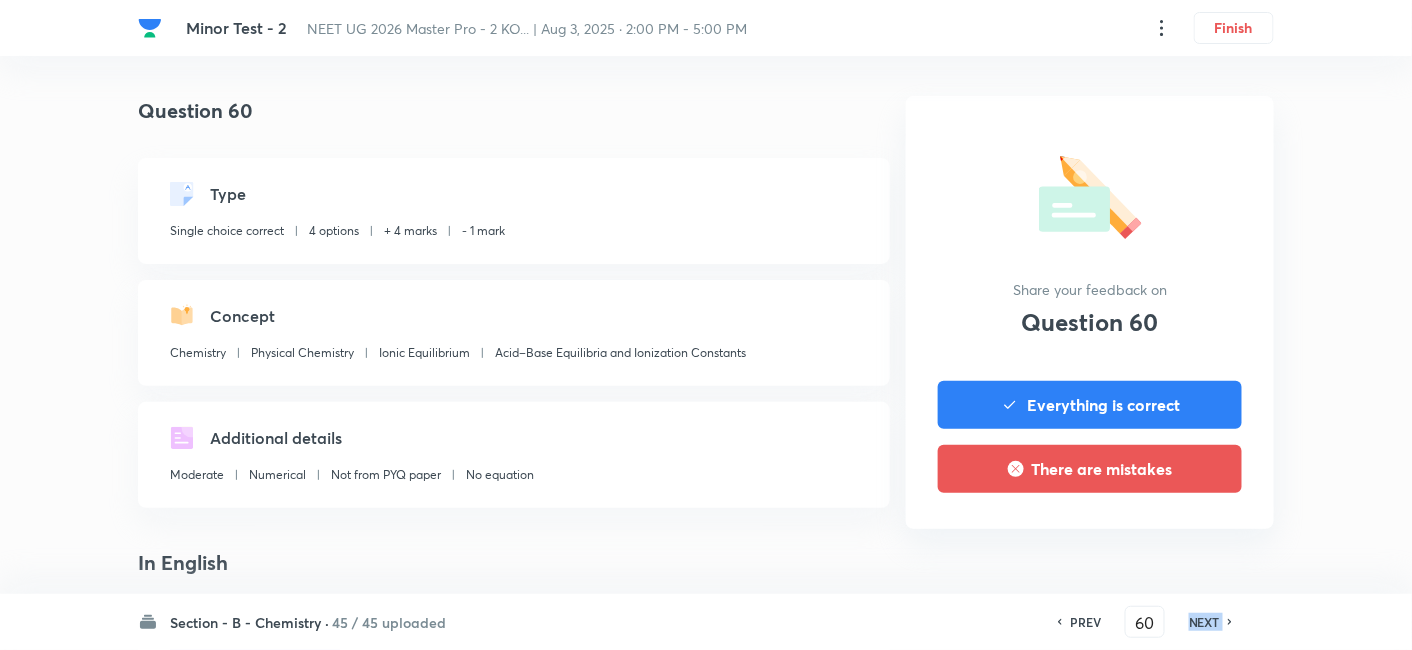 click on "NEXT" at bounding box center (1204, 622) 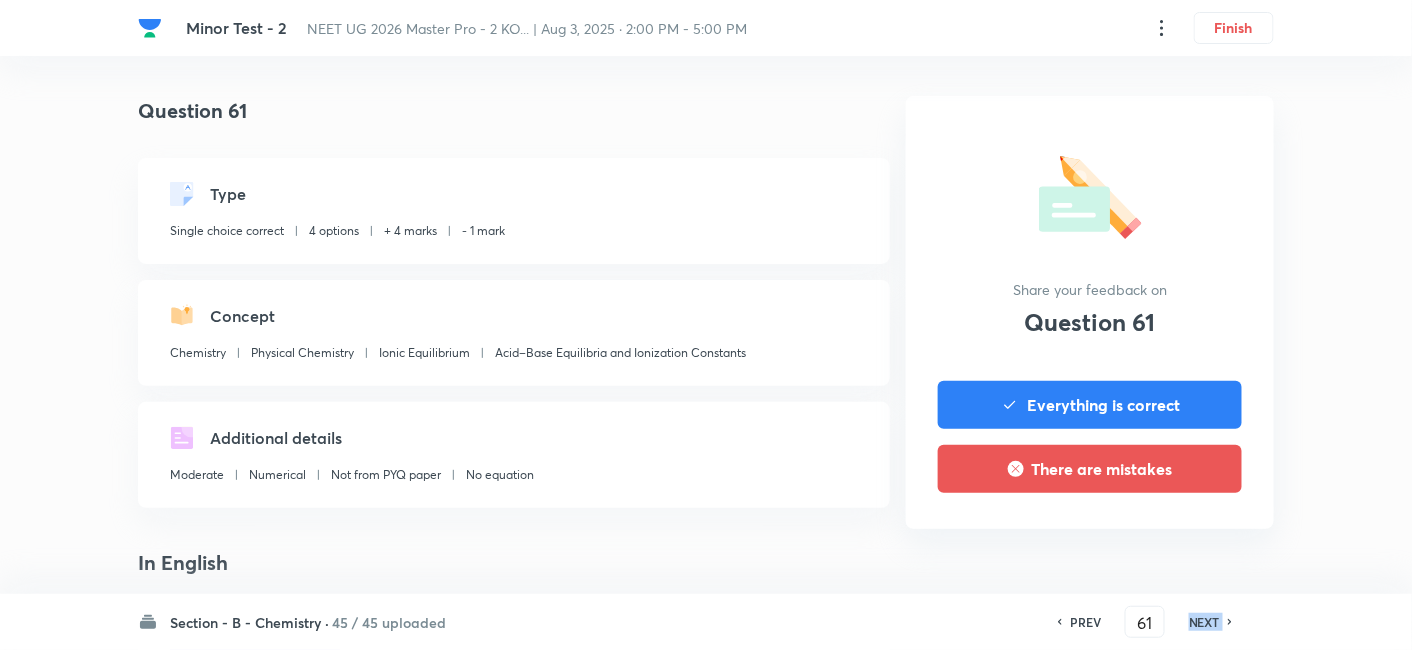 click on "NEXT" at bounding box center (1204, 622) 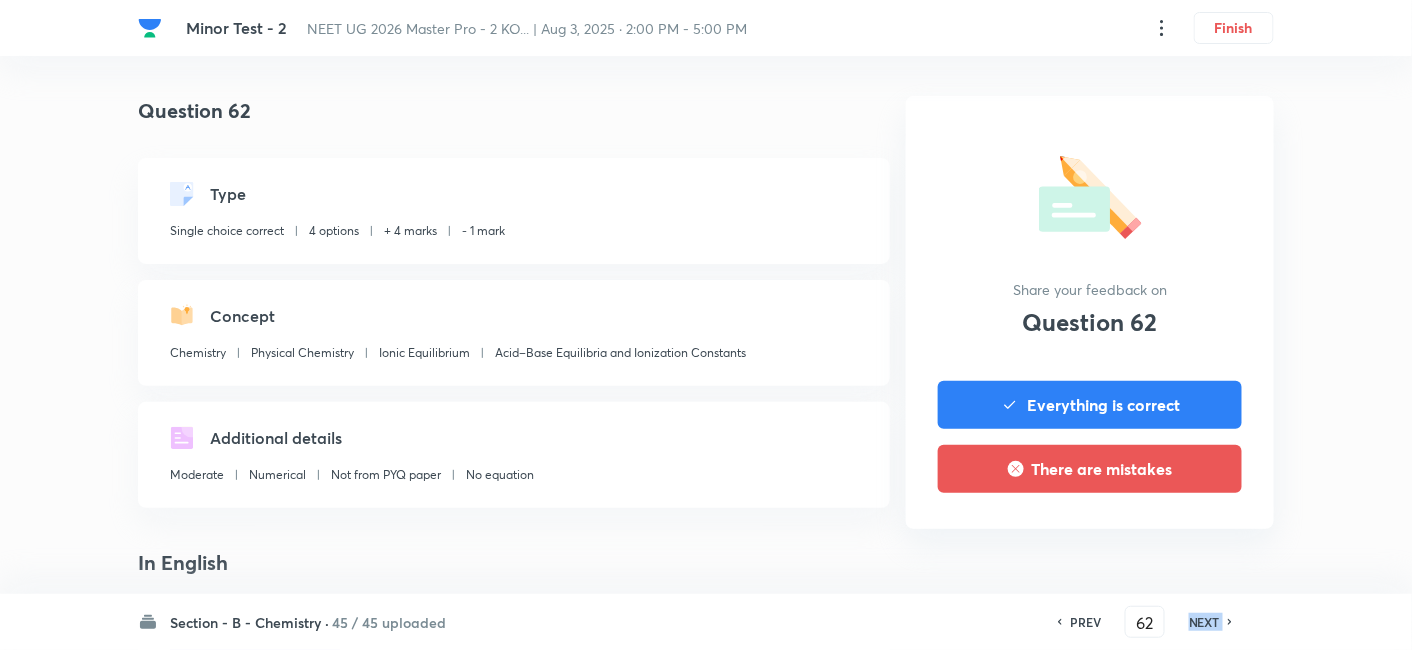 click on "NEXT" at bounding box center [1204, 622] 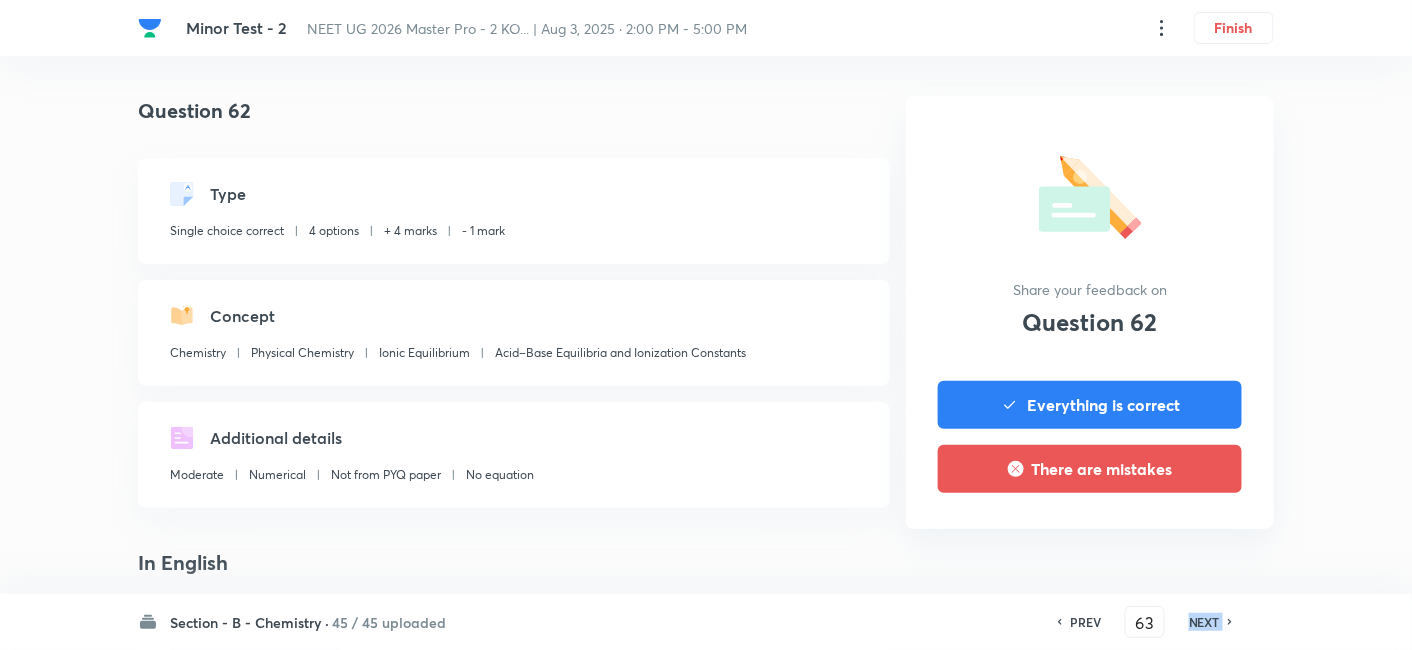 click on "NEXT" at bounding box center (1204, 622) 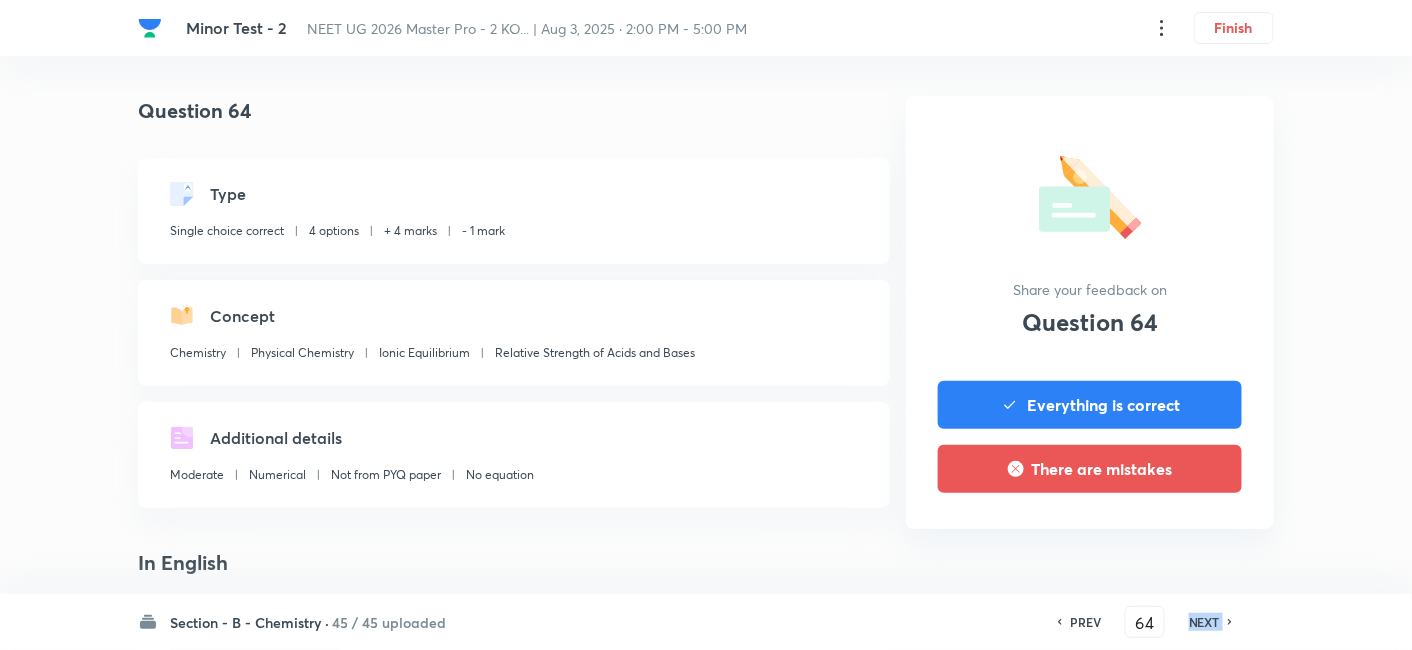 click on "NEXT" at bounding box center (1204, 622) 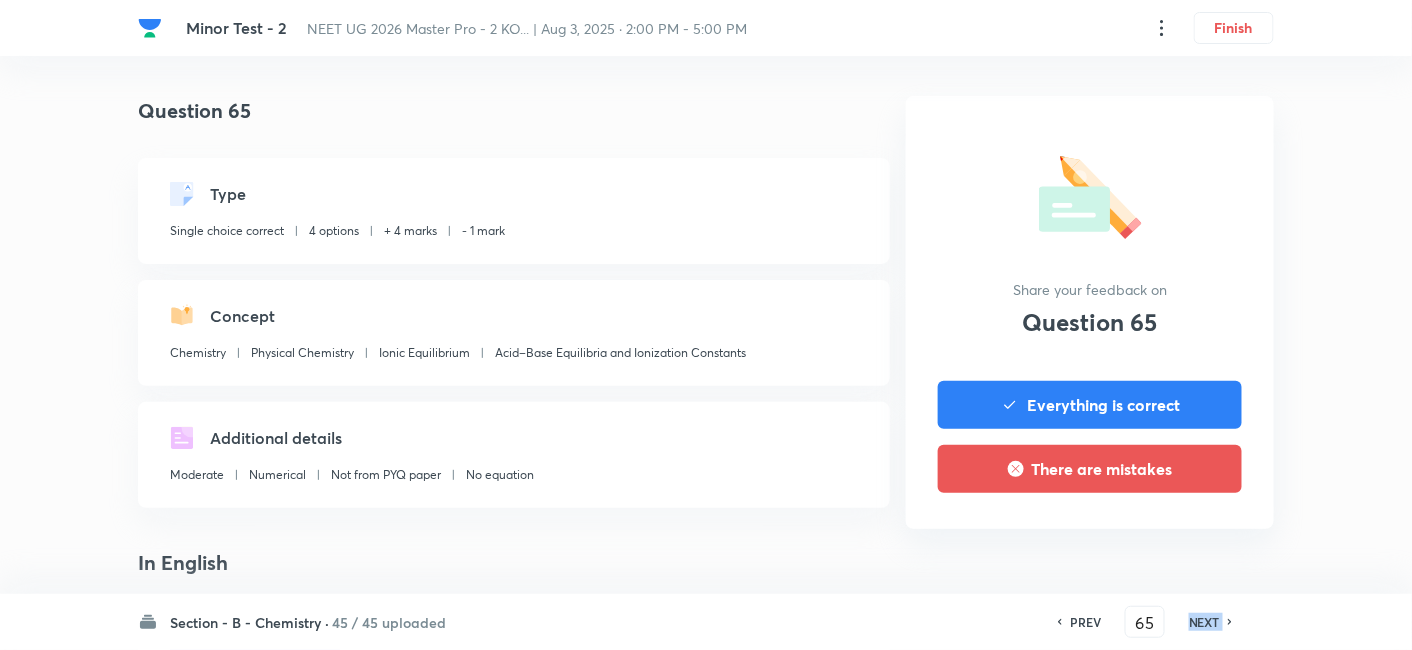 click on "NEXT" at bounding box center (1204, 622) 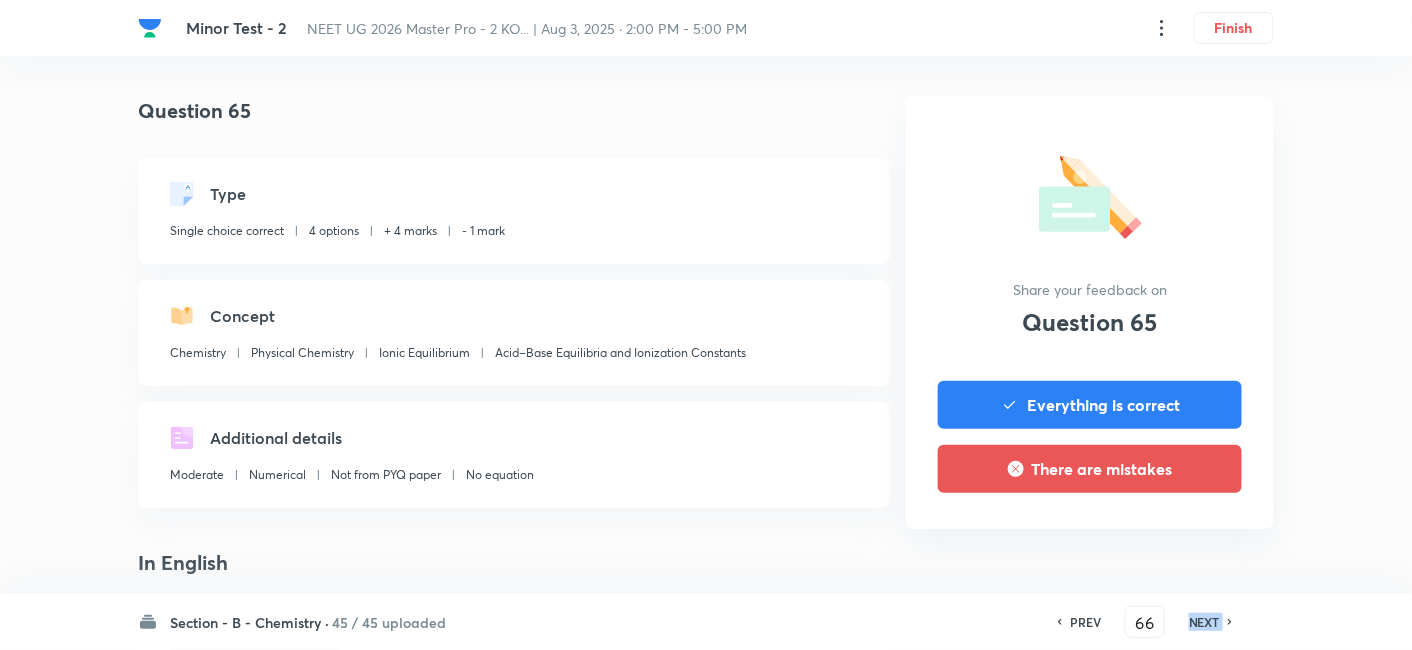 click on "NEXT" at bounding box center (1204, 622) 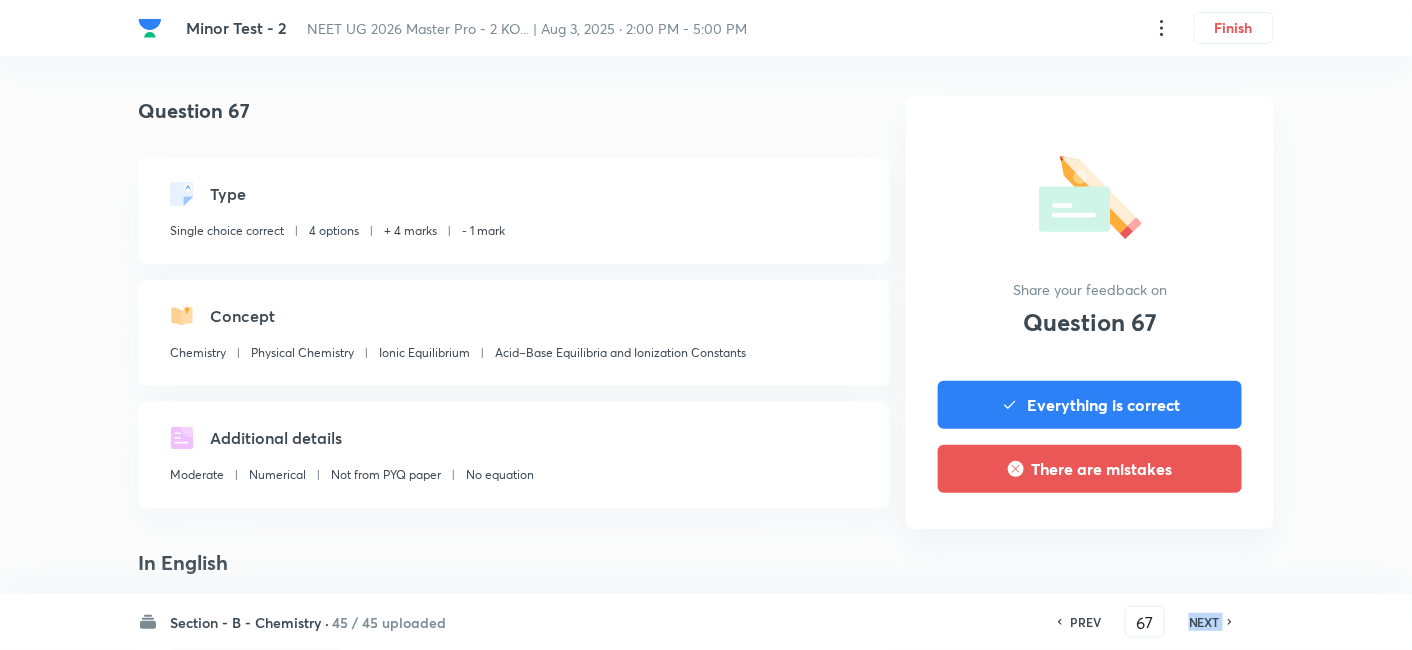 click on "NEXT" at bounding box center (1204, 622) 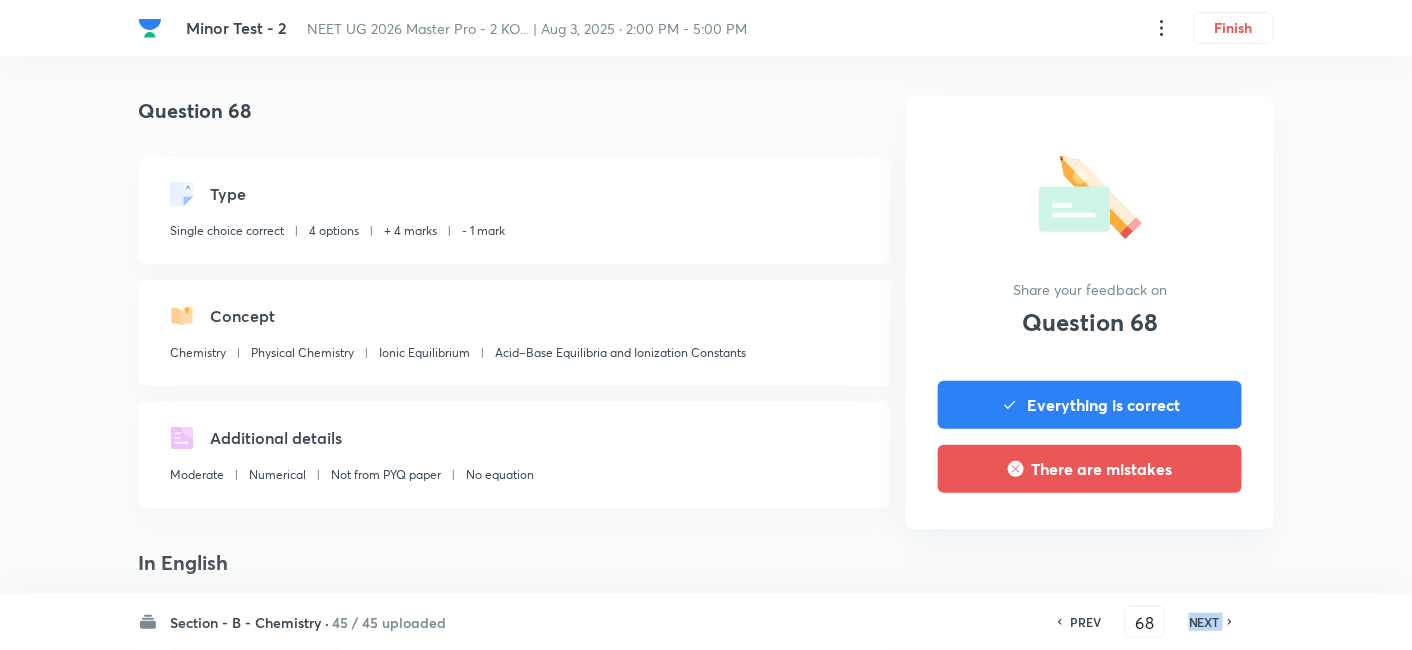 click on "NEXT" at bounding box center [1204, 622] 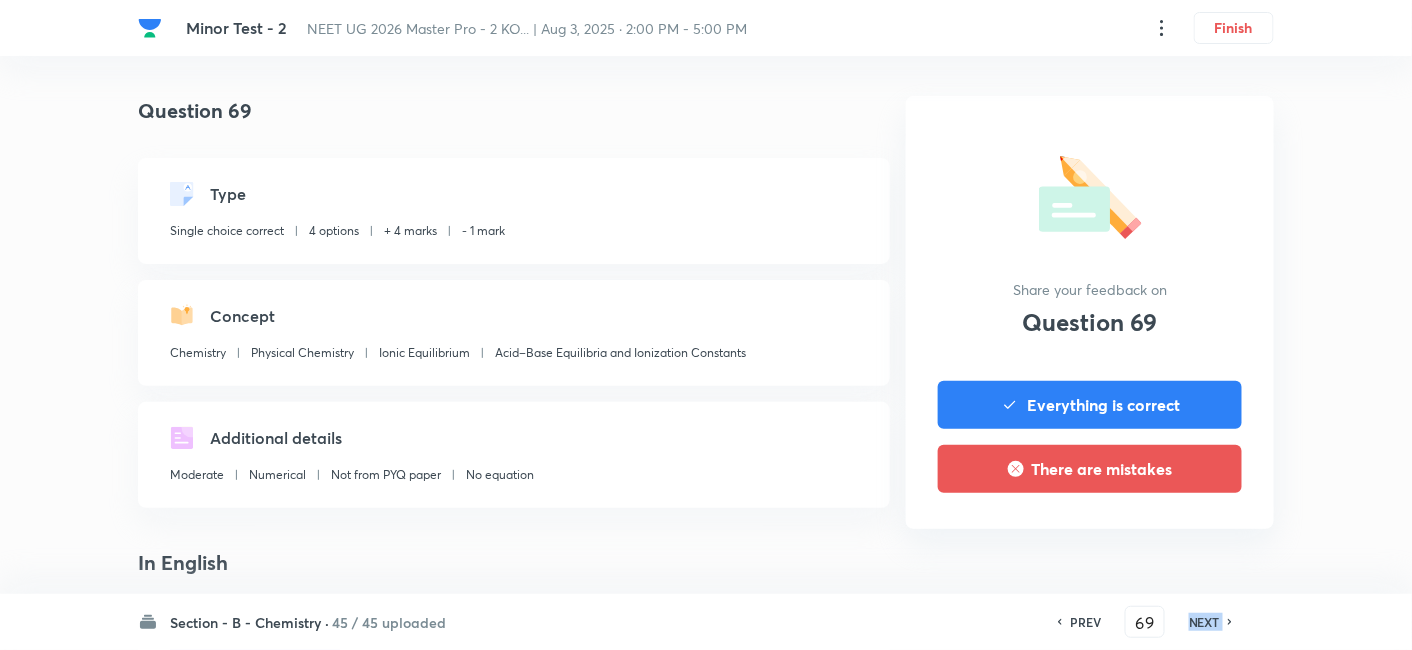 click on "NEXT" at bounding box center [1204, 622] 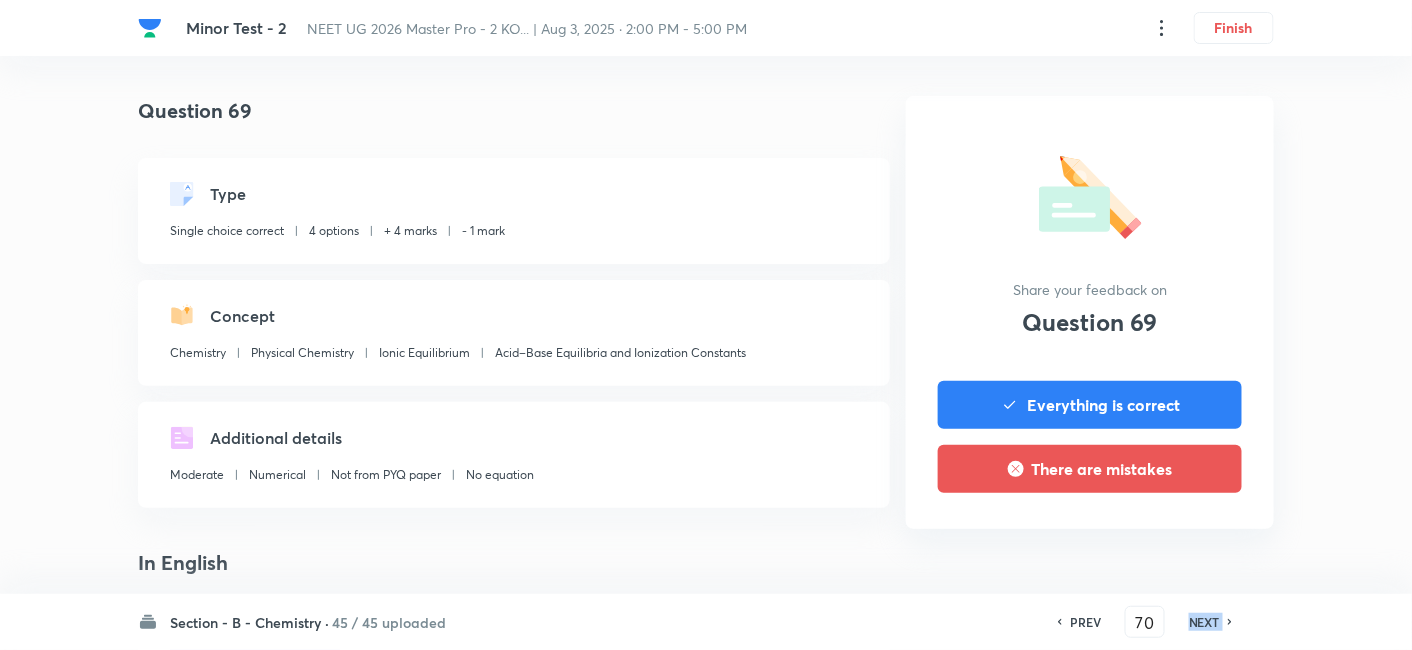 click on "NEXT" at bounding box center (1204, 622) 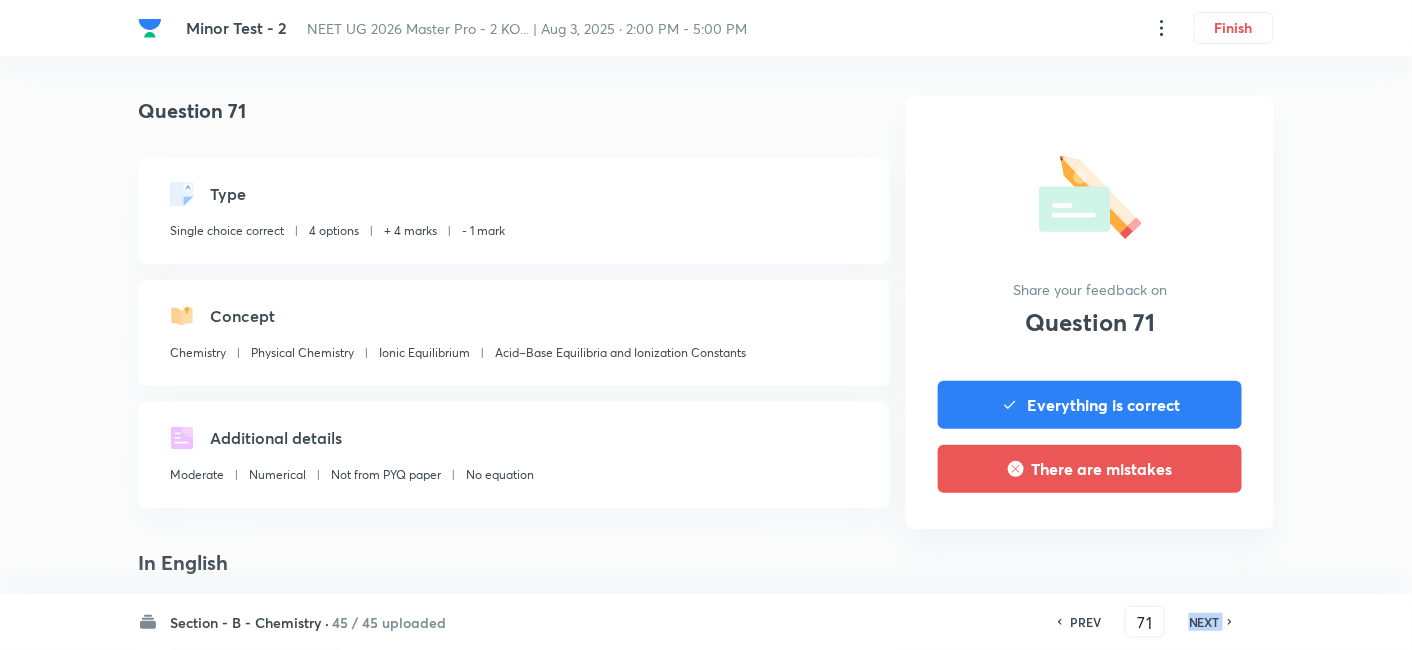 click on "NEXT" at bounding box center (1204, 622) 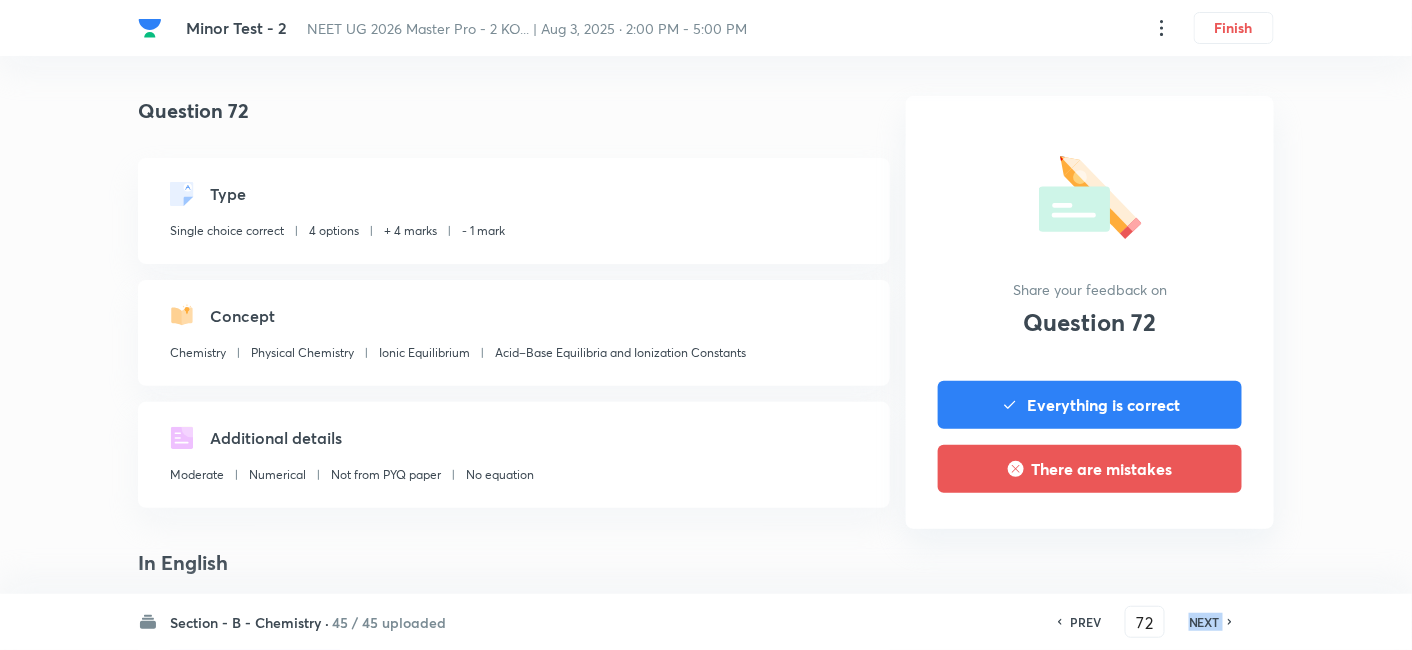 click on "NEXT" at bounding box center [1204, 622] 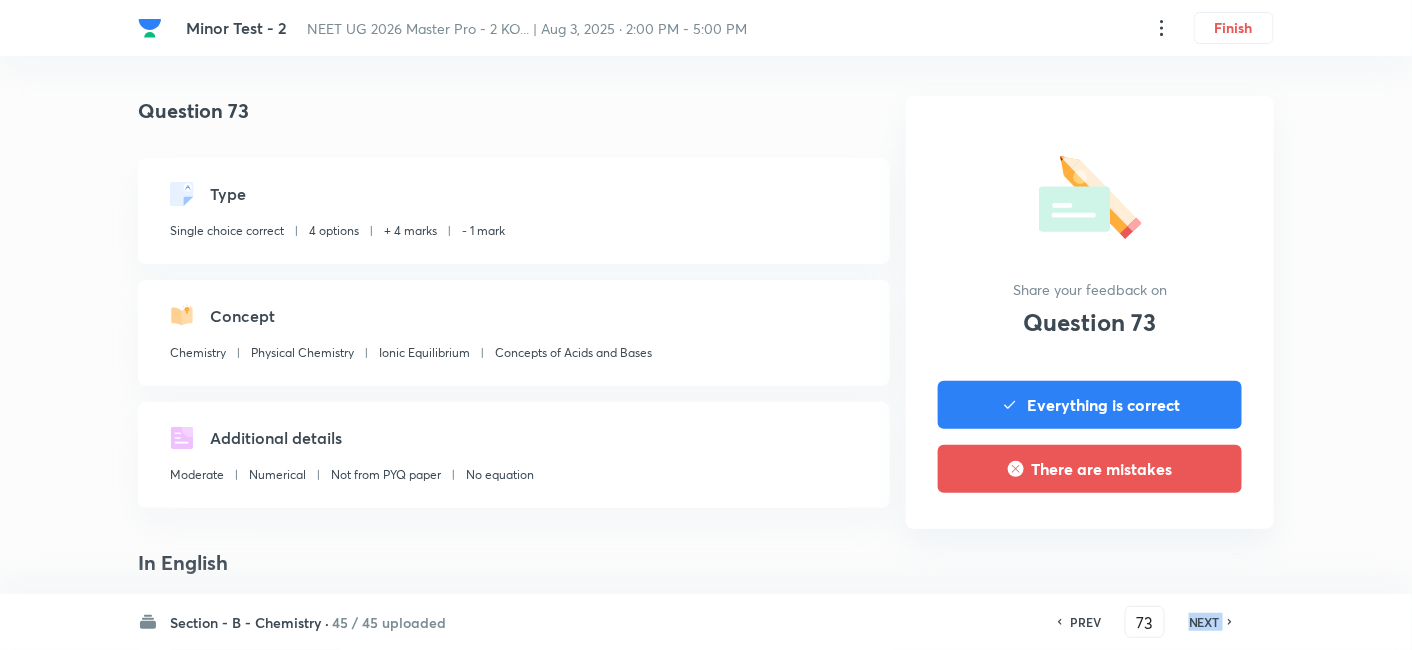 click on "NEXT" at bounding box center (1204, 622) 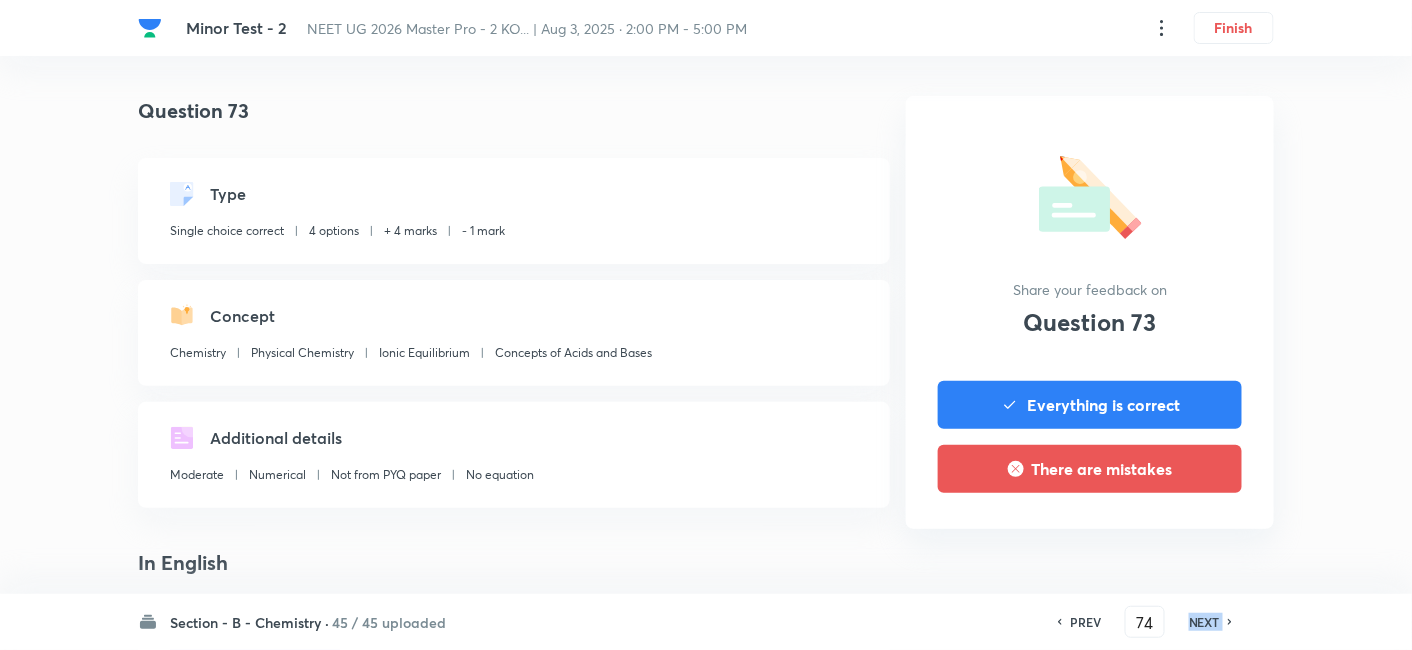 click on "NEXT" at bounding box center (1204, 622) 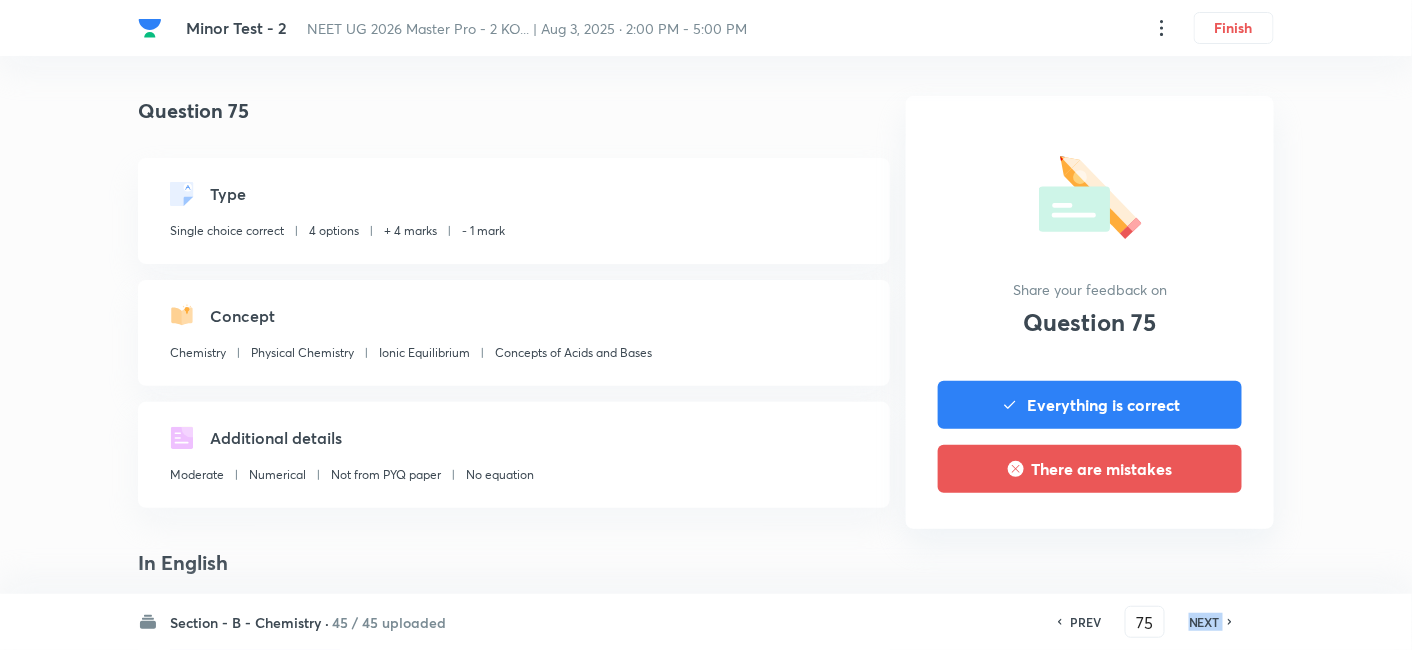 click on "NEXT" at bounding box center (1204, 622) 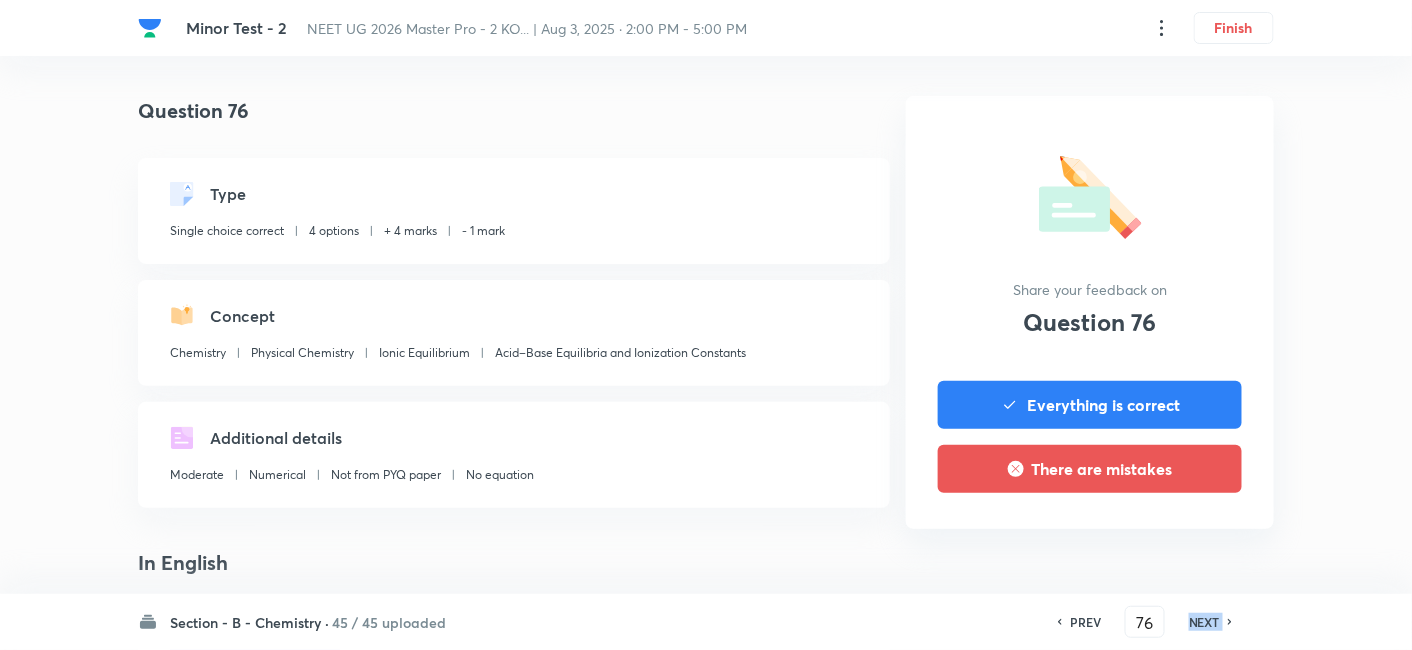 click on "NEXT" at bounding box center [1204, 622] 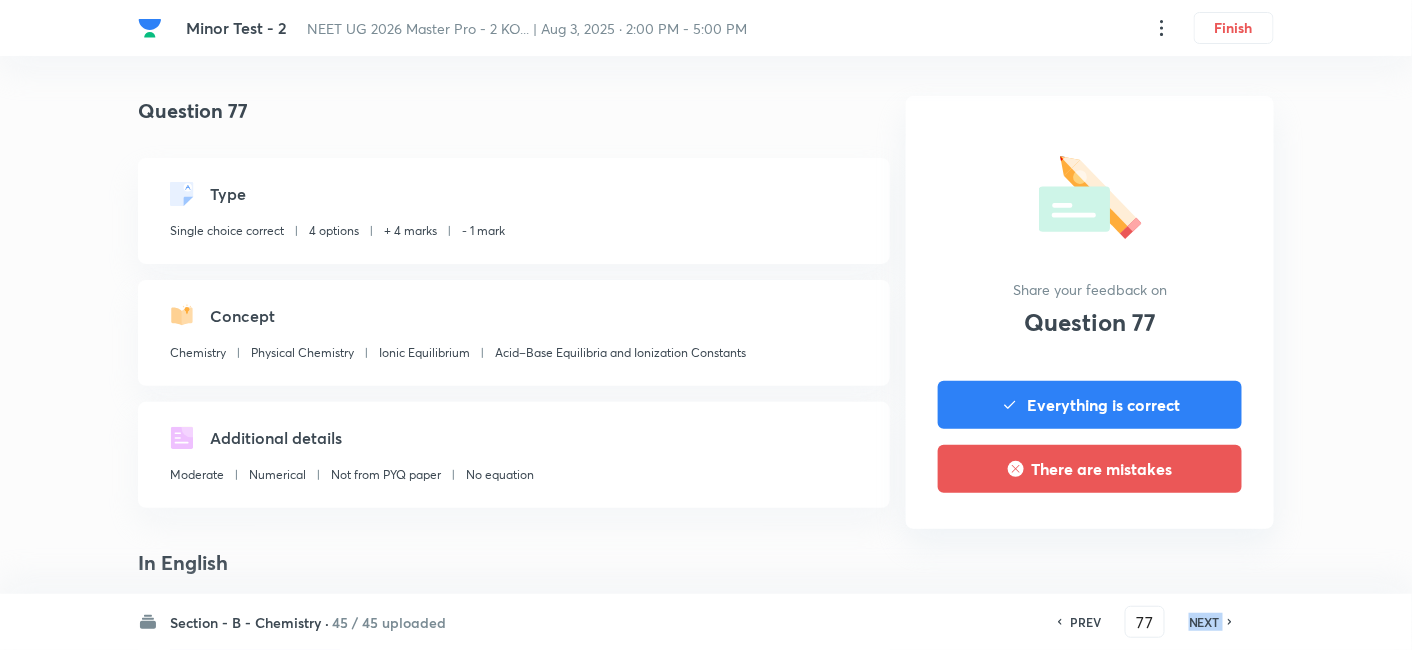 click on "NEXT" at bounding box center [1204, 622] 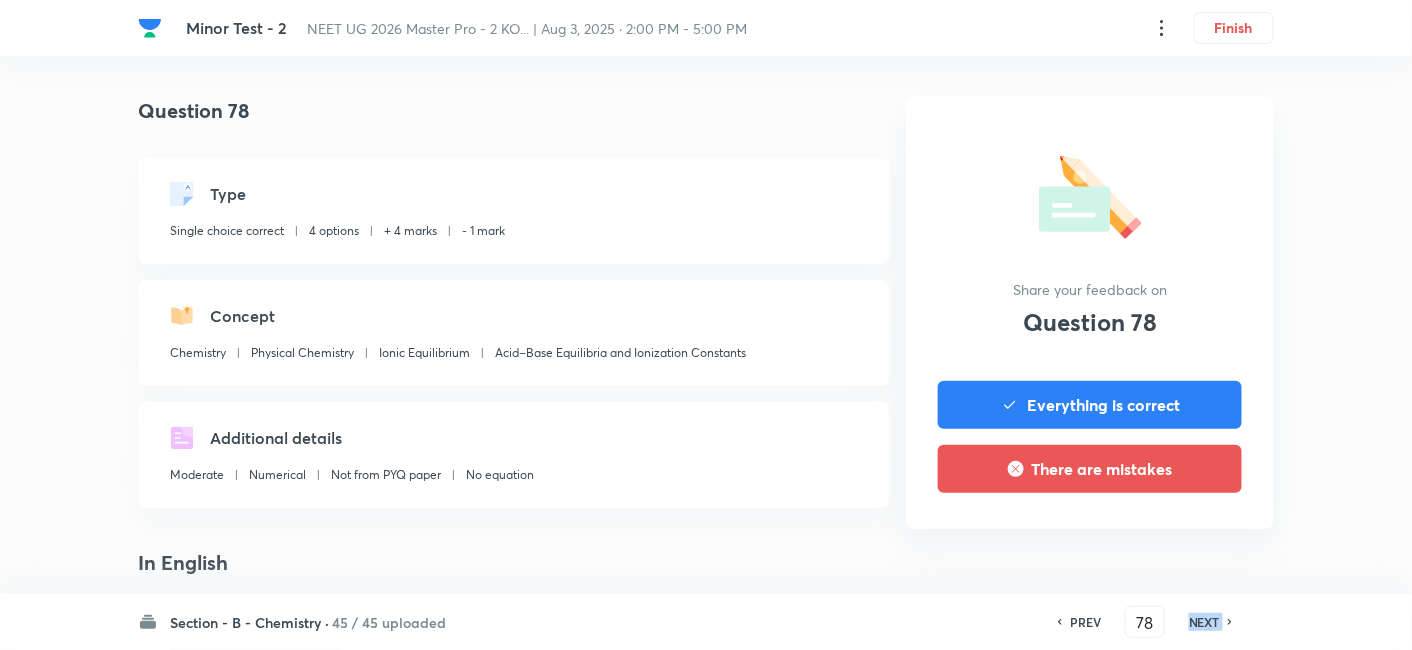 click on "NEXT" at bounding box center (1204, 622) 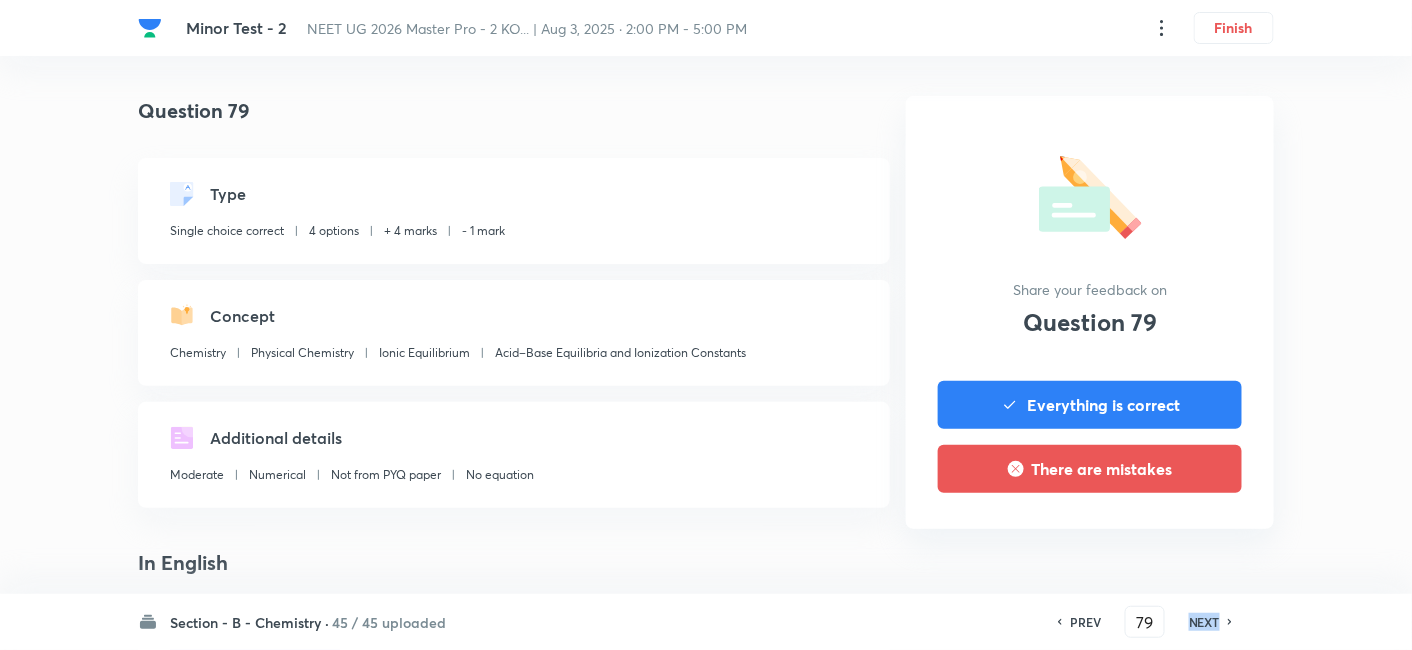 click on "NEXT" at bounding box center (1204, 622) 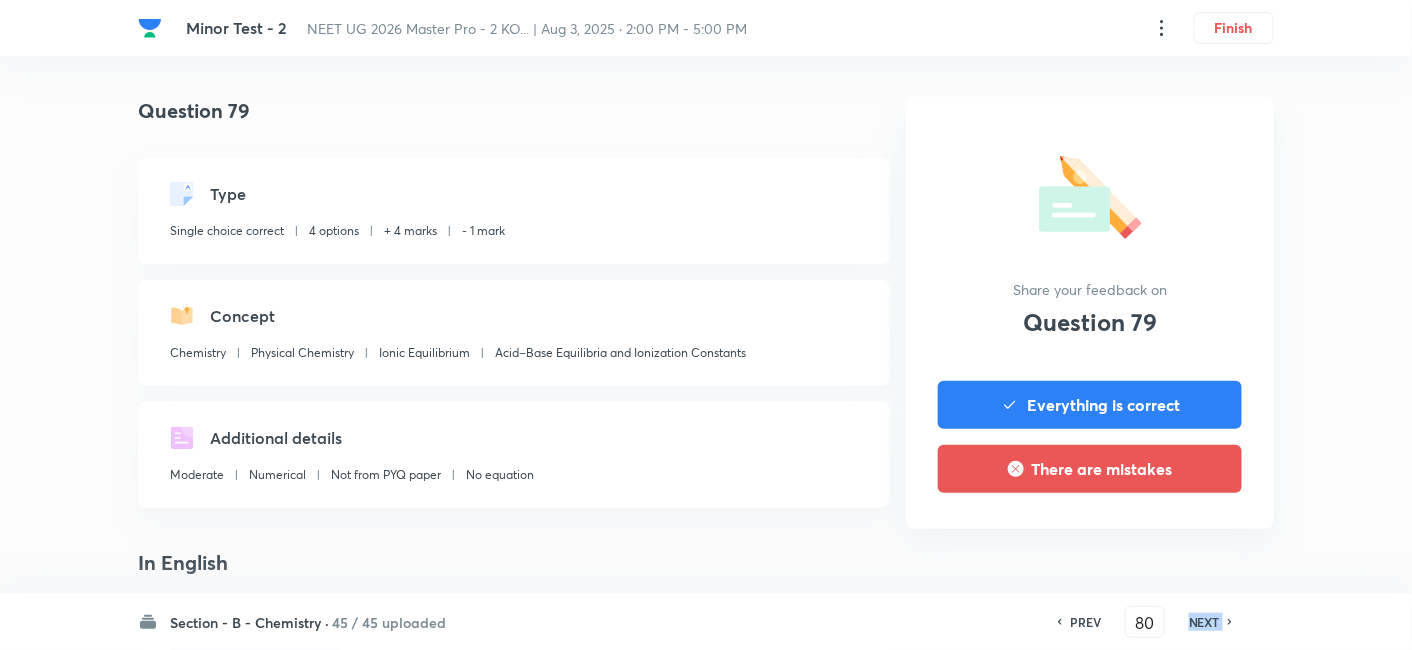 click on "NEXT" at bounding box center (1204, 622) 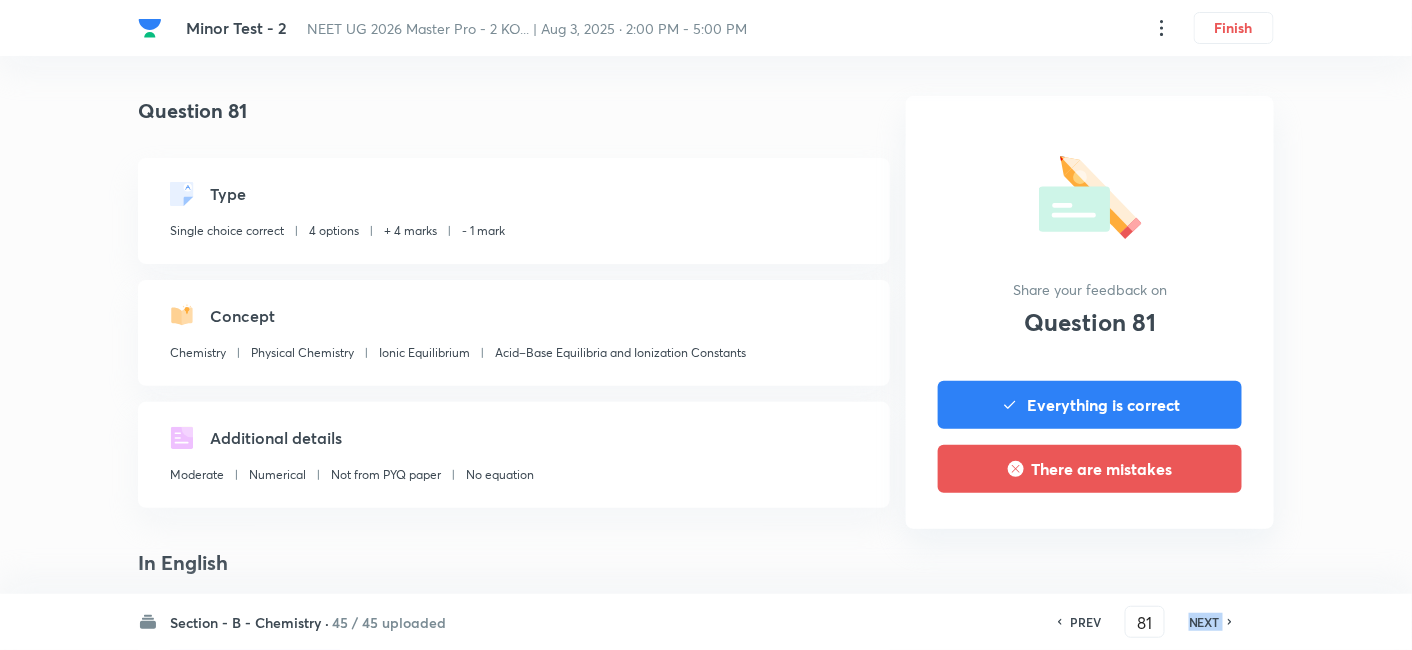 click on "NEXT" at bounding box center [1204, 622] 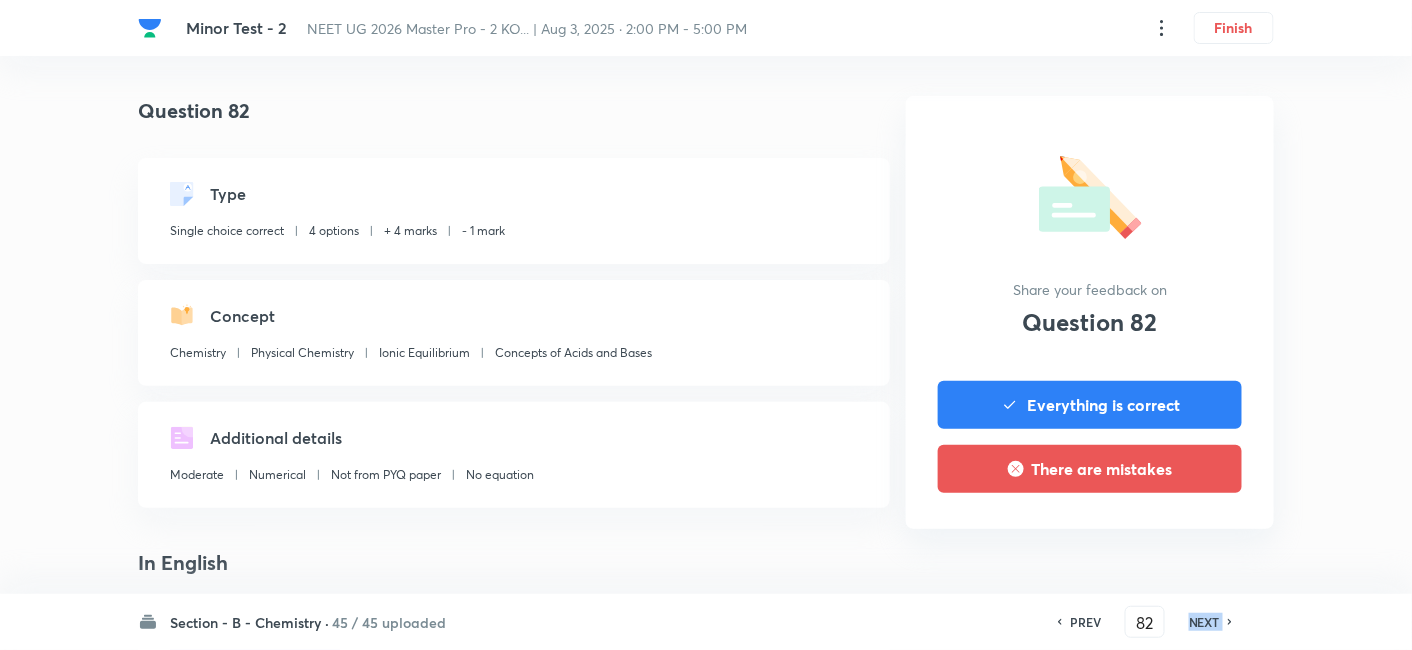 click on "NEXT" at bounding box center (1204, 622) 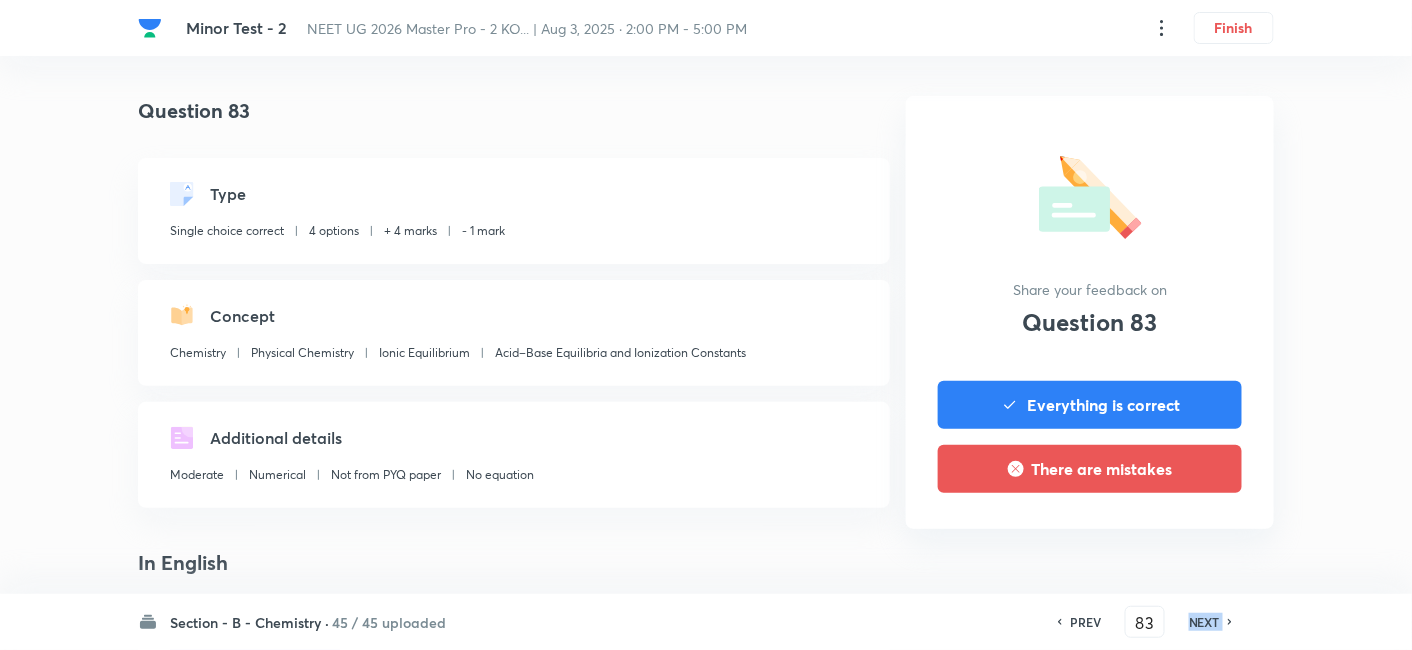 click on "NEXT" at bounding box center [1204, 622] 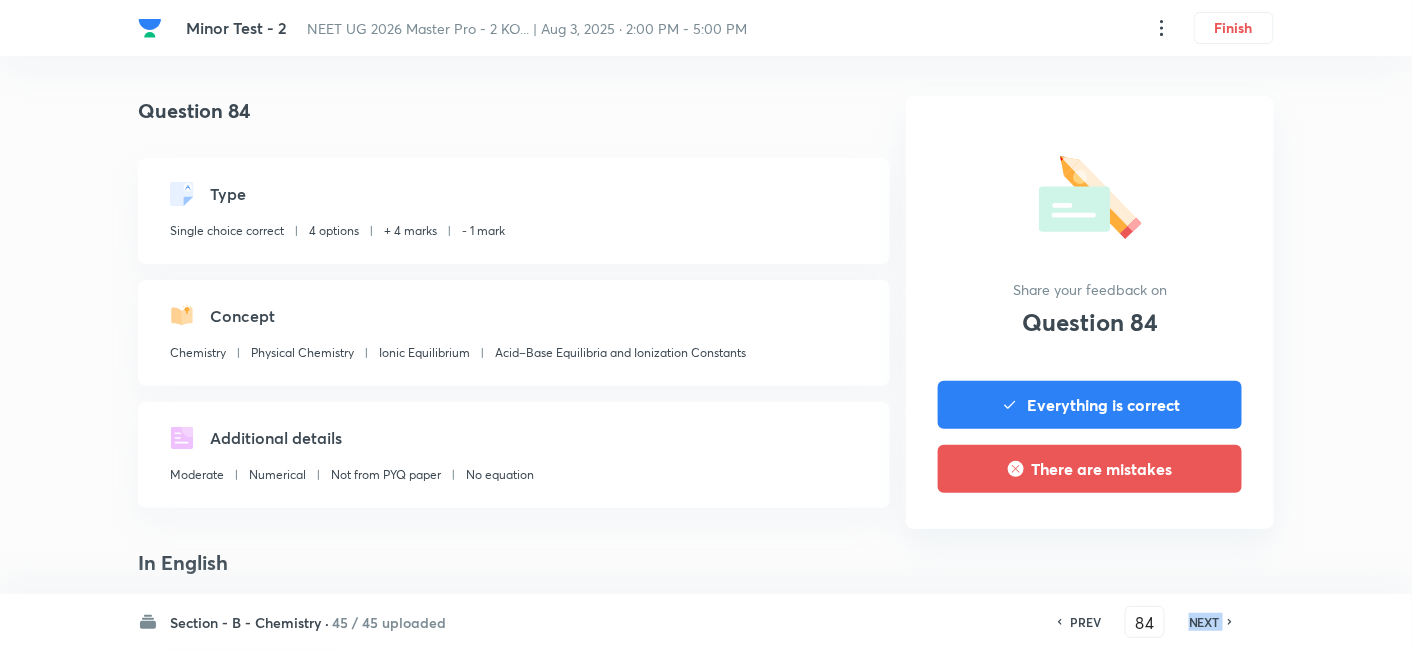 click on "NEXT" at bounding box center [1204, 622] 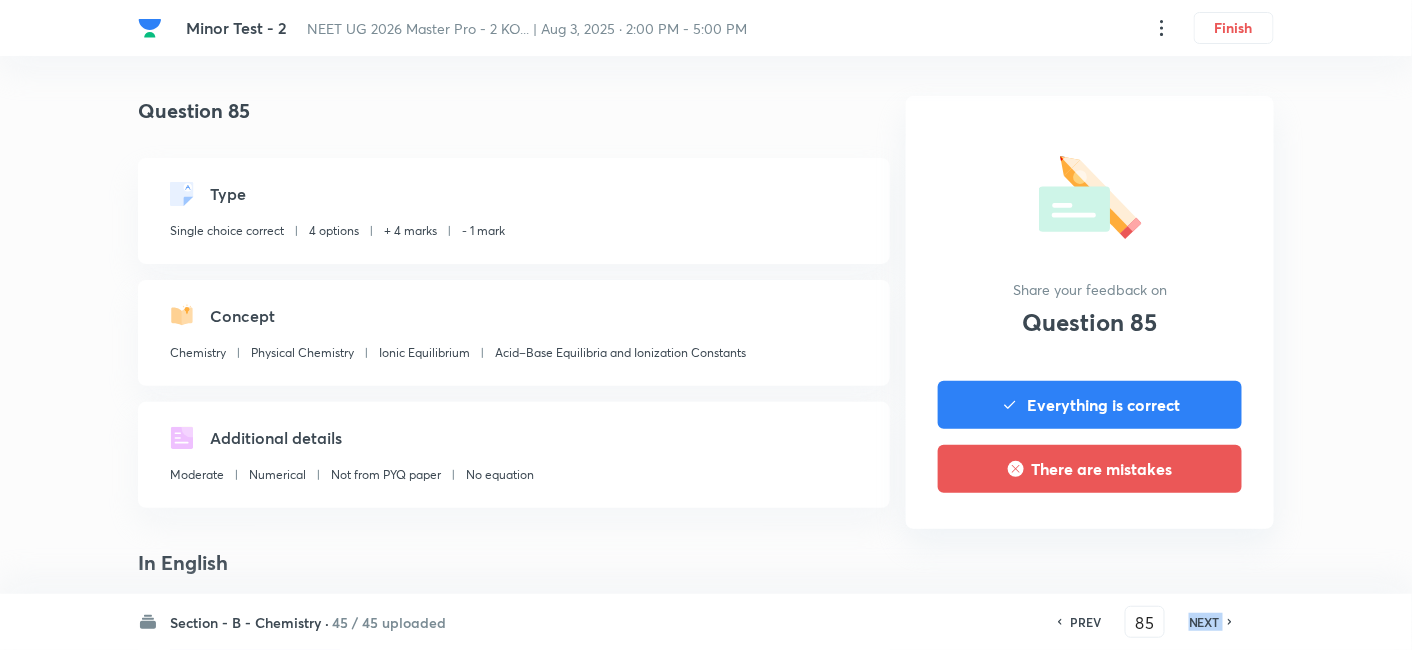 click on "NEXT" at bounding box center (1204, 622) 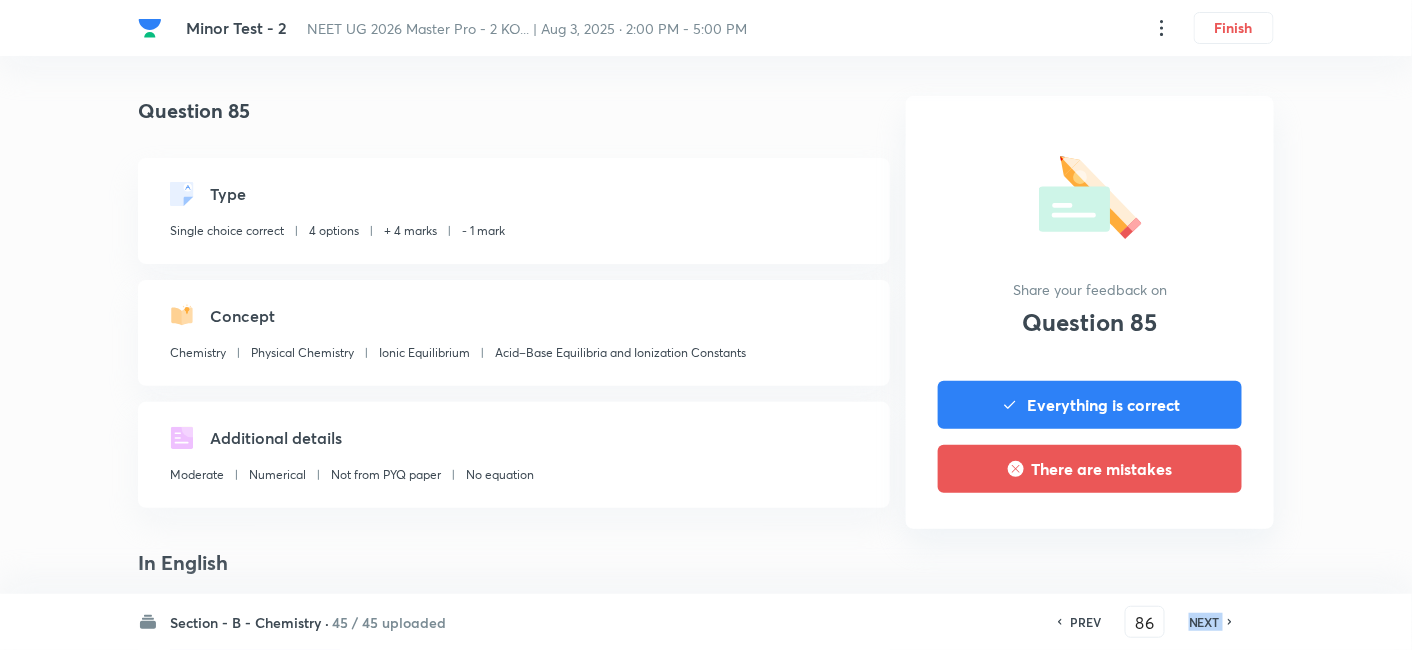 click on "NEXT" at bounding box center [1204, 622] 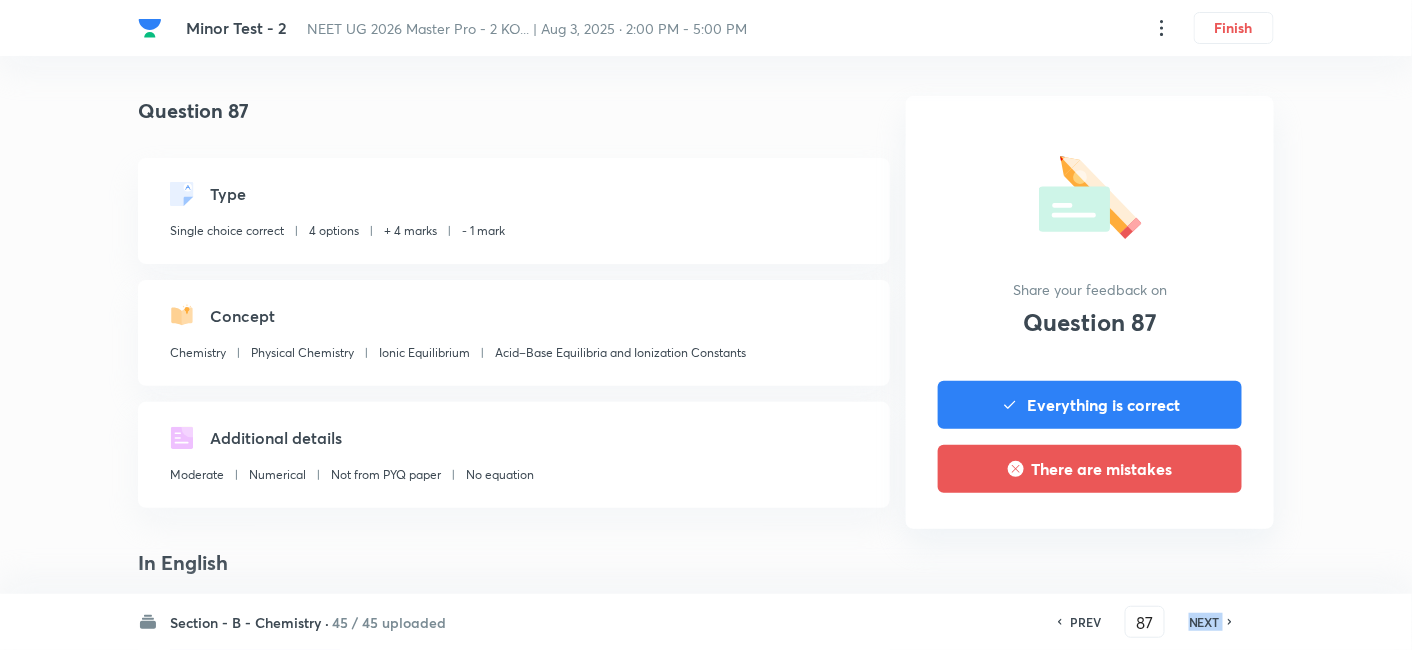 click on "NEXT" at bounding box center [1204, 622] 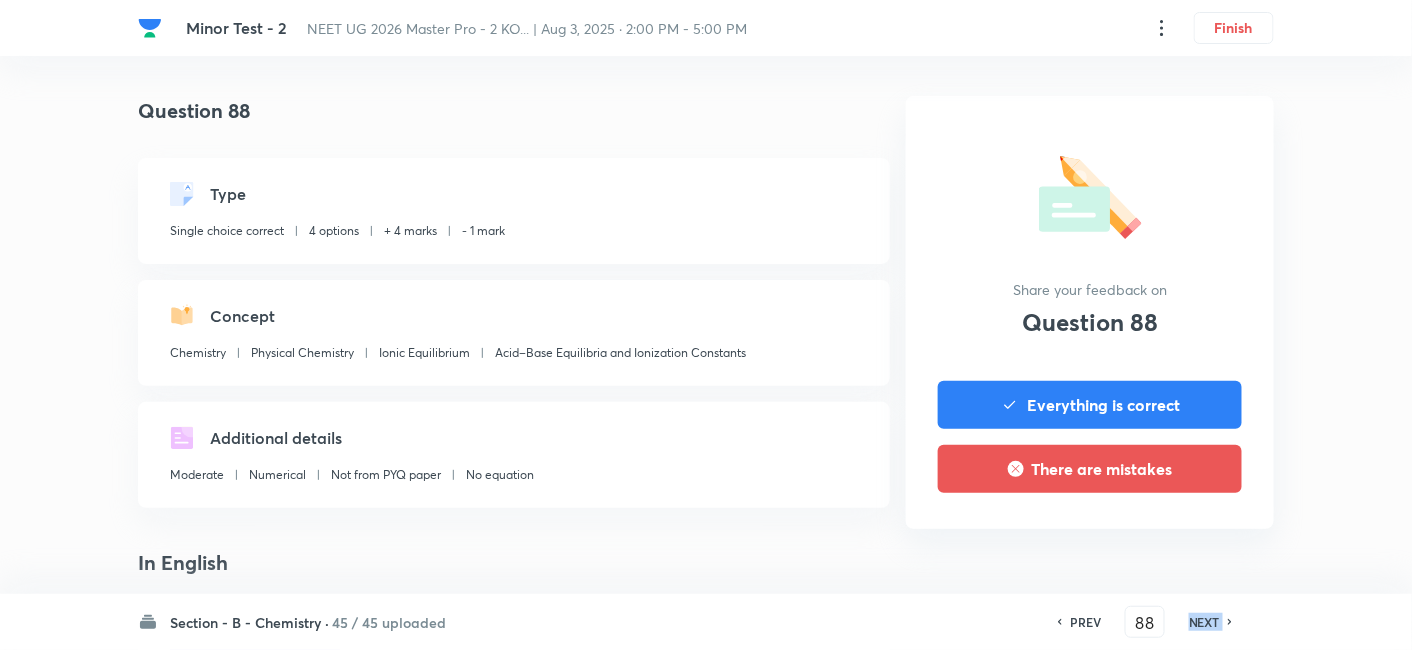click on "NEXT" at bounding box center (1204, 622) 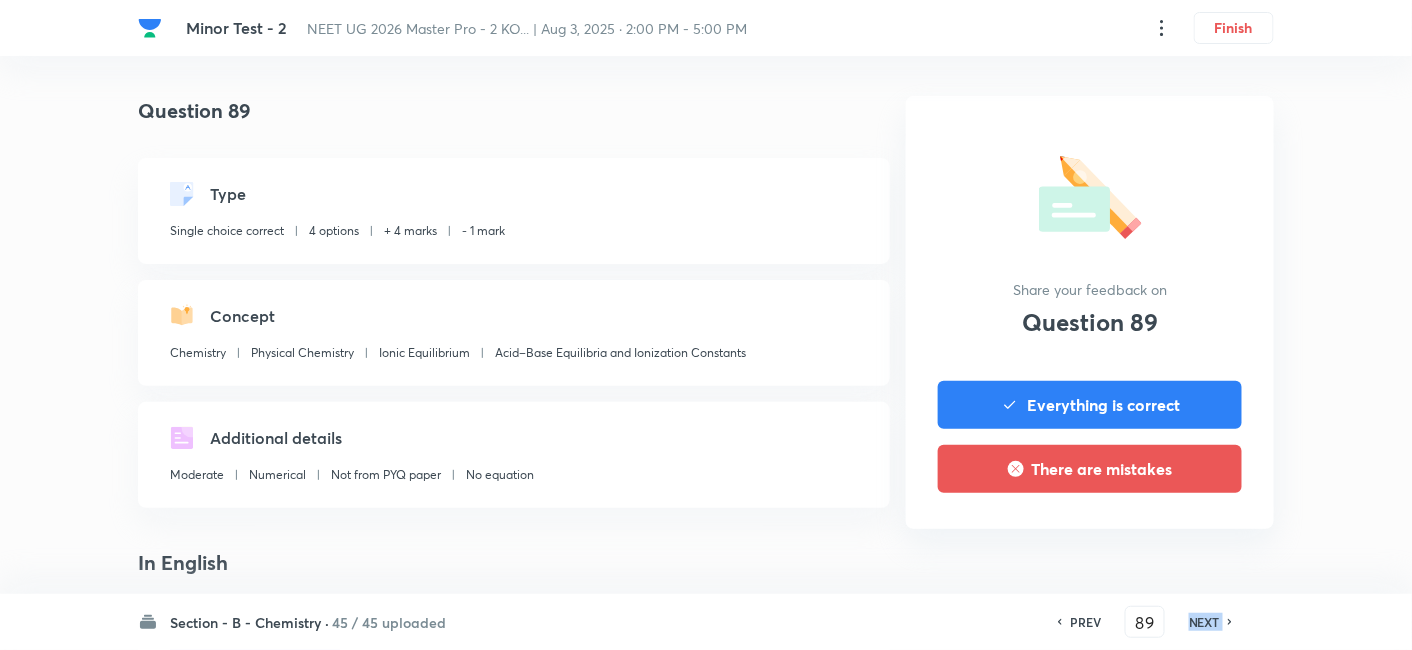 click on "NEXT" at bounding box center (1204, 622) 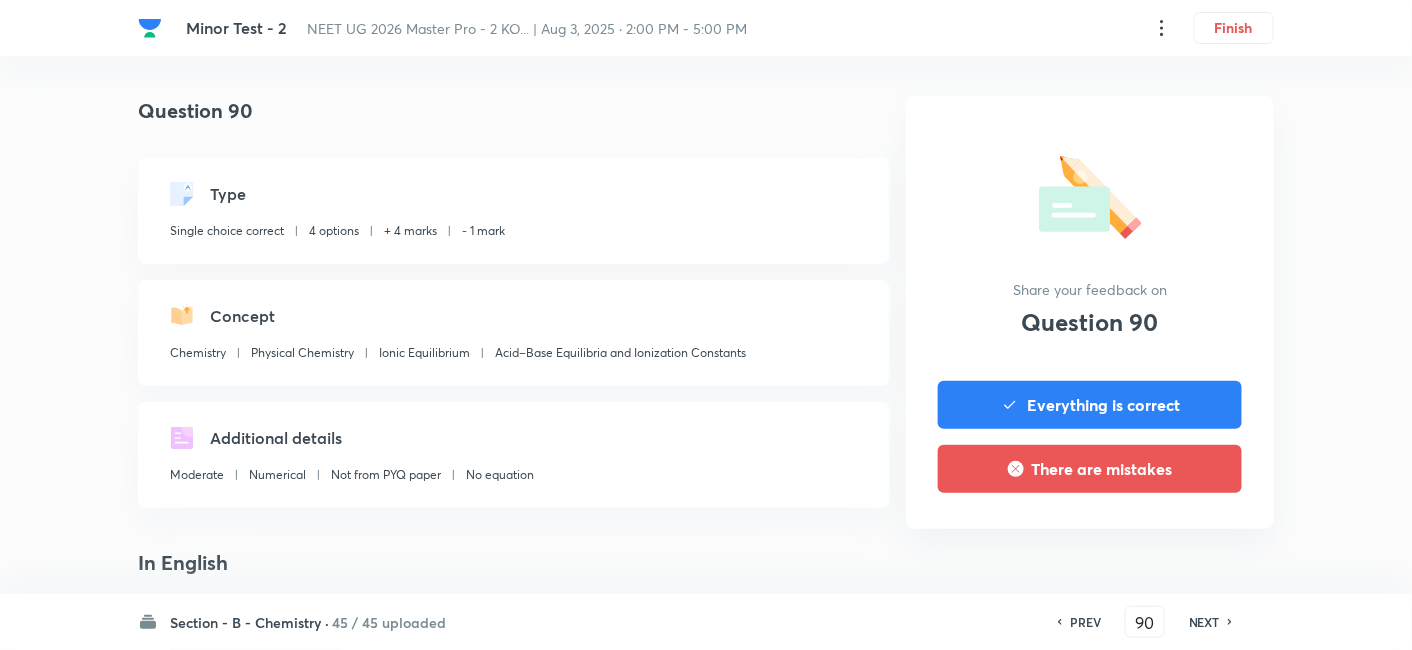 click on "NEXT" at bounding box center [1204, 622] 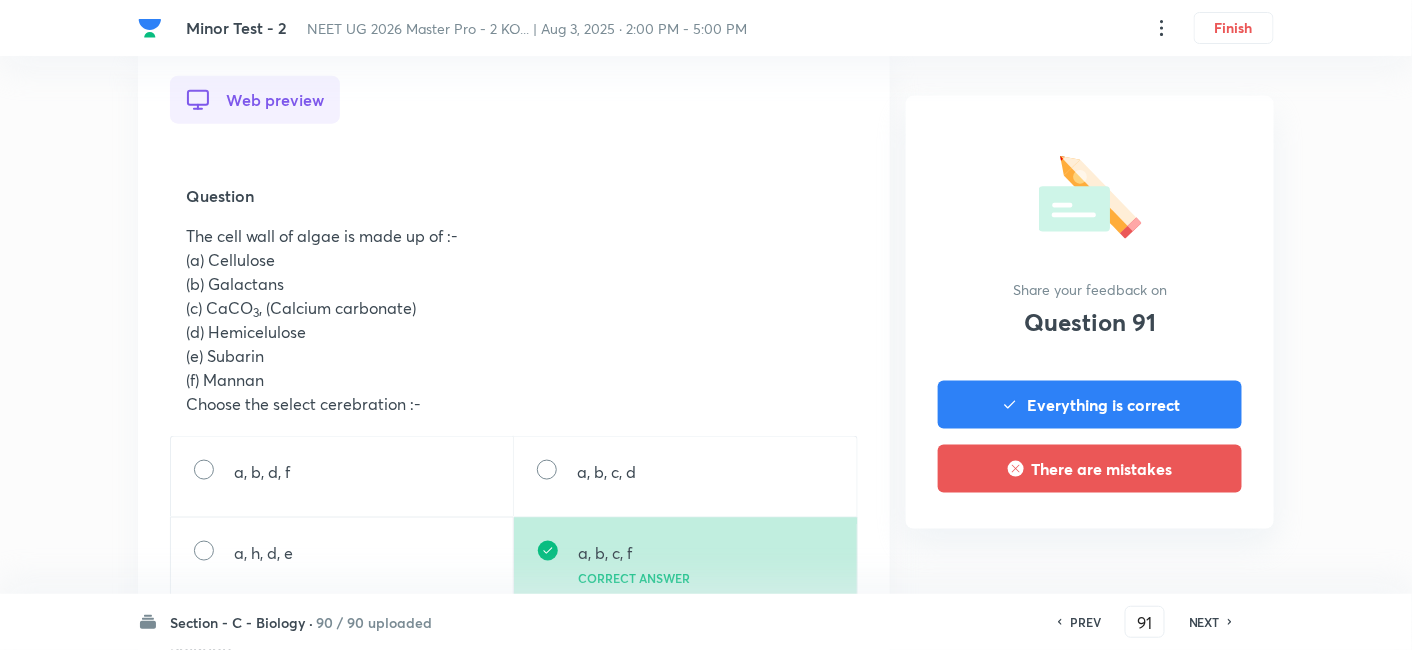 scroll, scrollTop: 569, scrollLeft: 0, axis: vertical 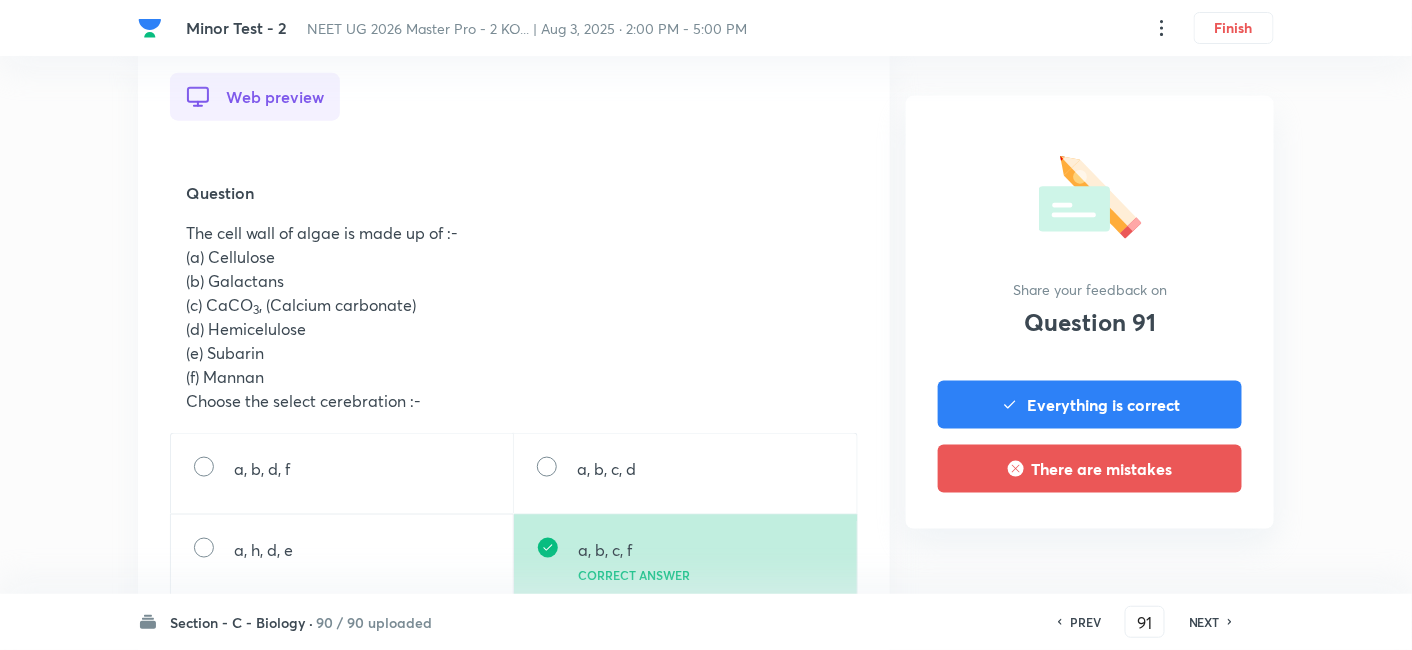 click on "NEXT" at bounding box center [1204, 622] 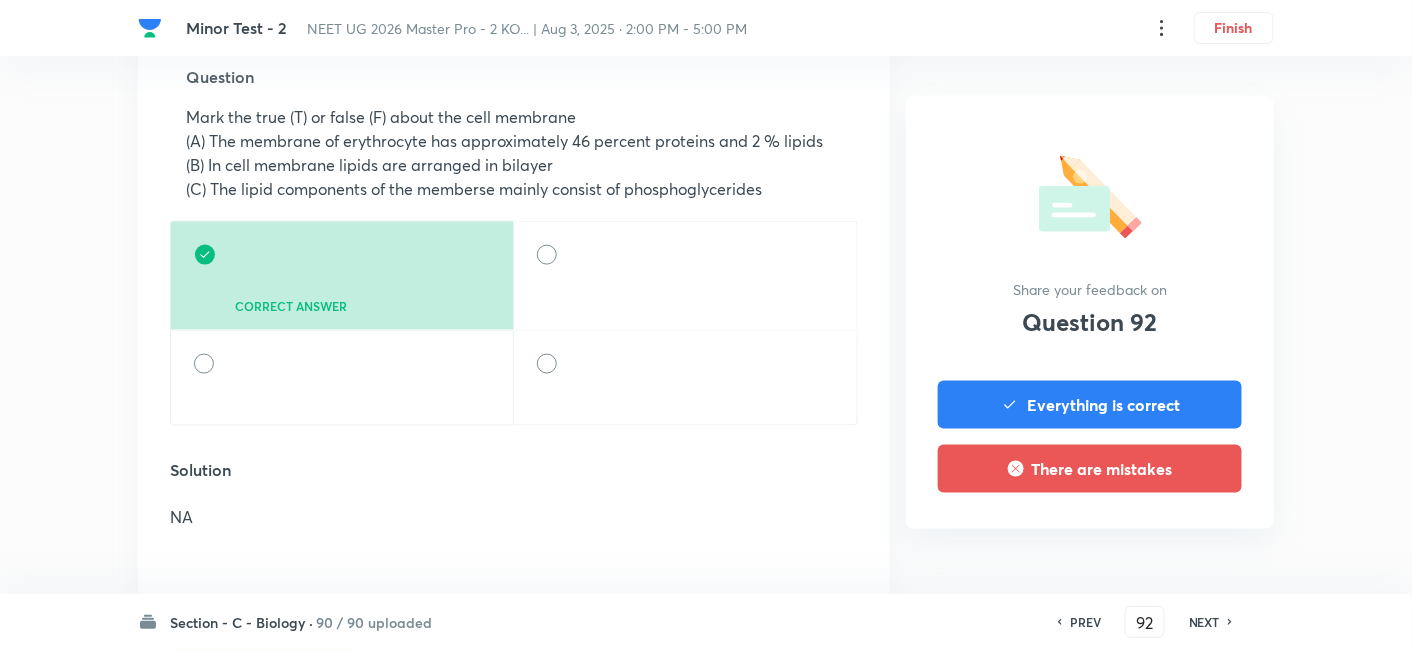 scroll, scrollTop: 684, scrollLeft: 0, axis: vertical 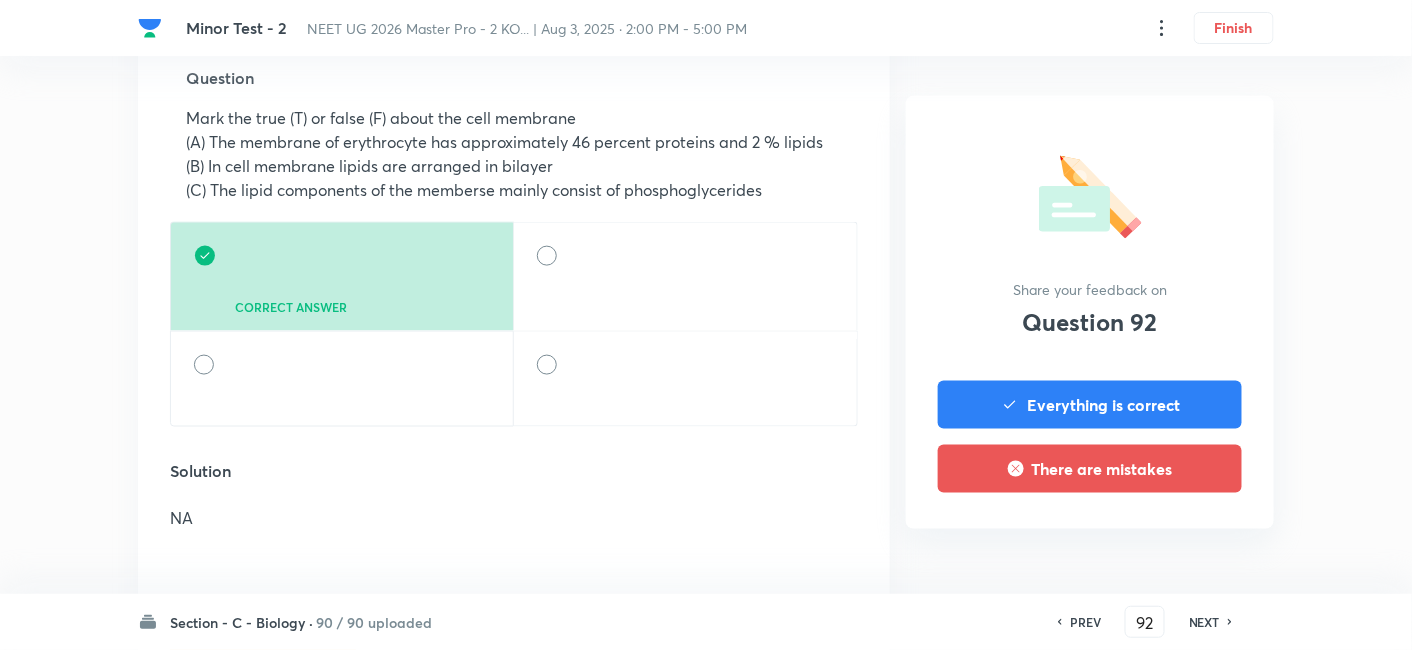 click on "NEXT" at bounding box center [1204, 622] 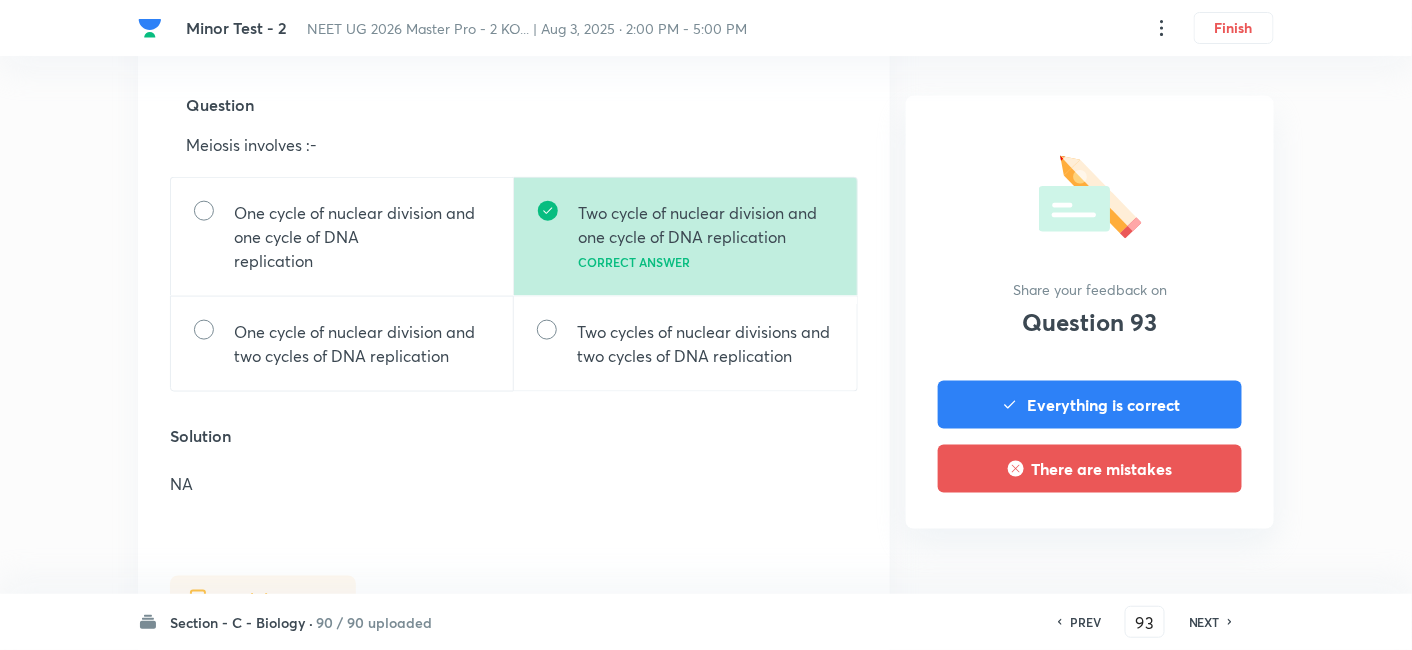 scroll, scrollTop: 658, scrollLeft: 0, axis: vertical 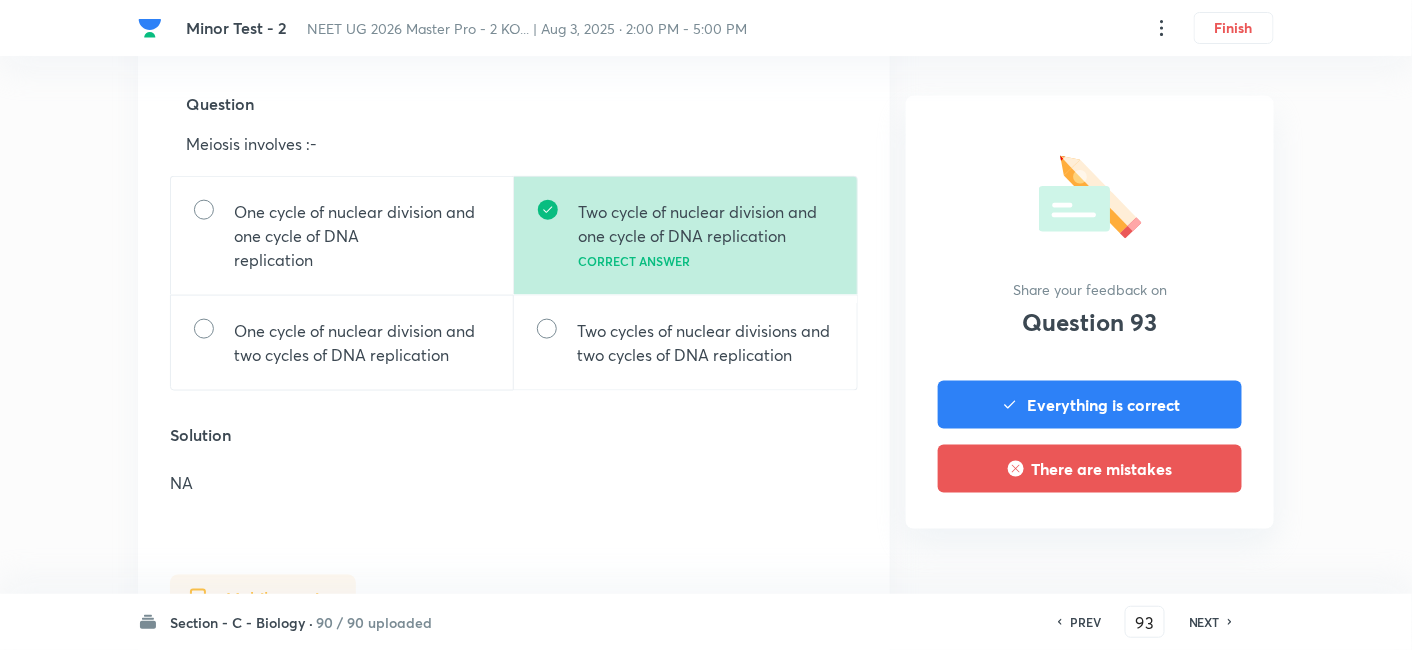 click on "NEXT" at bounding box center (1204, 622) 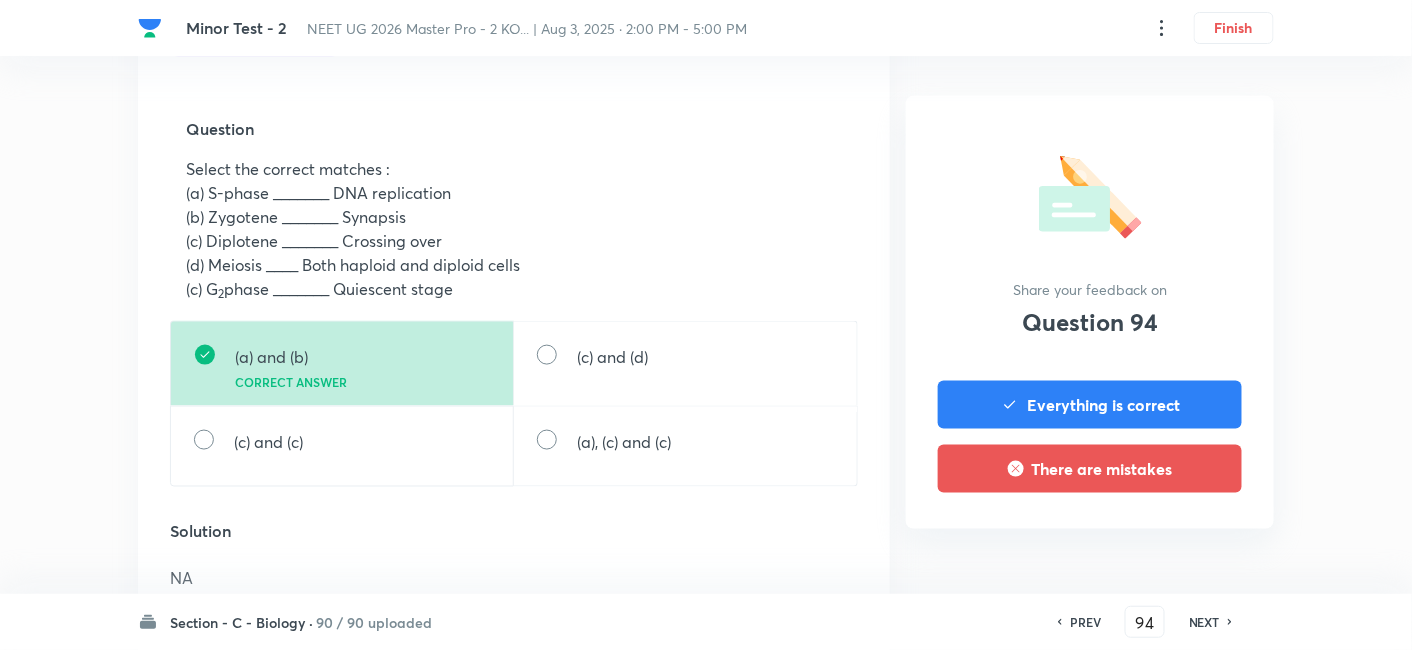 scroll, scrollTop: 640, scrollLeft: 0, axis: vertical 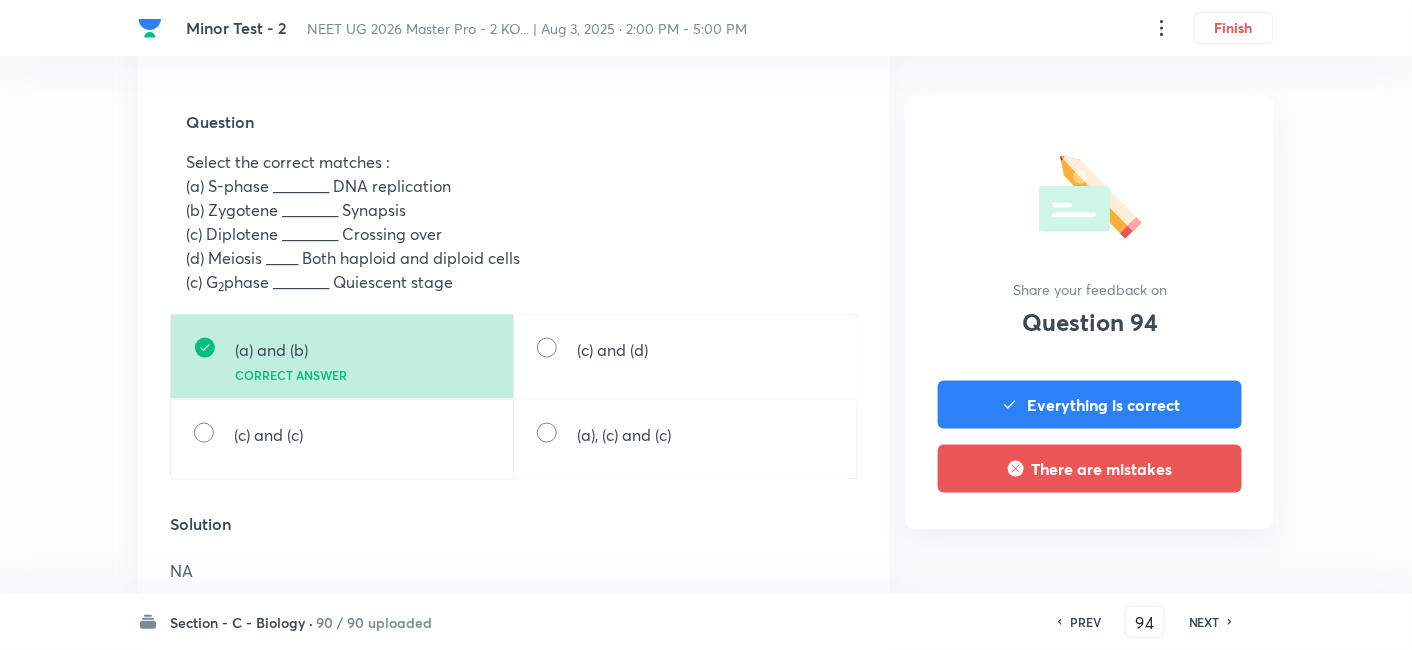 click on "NEXT" at bounding box center [1204, 622] 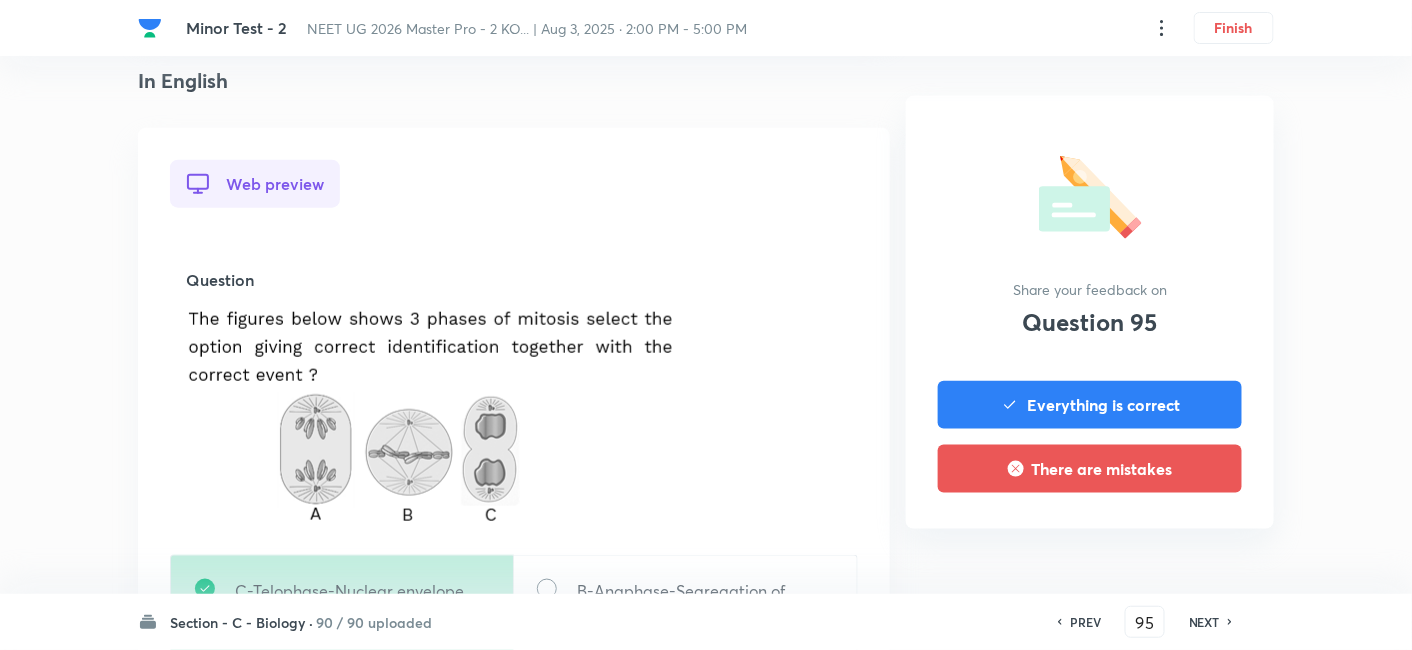 scroll, scrollTop: 648, scrollLeft: 0, axis: vertical 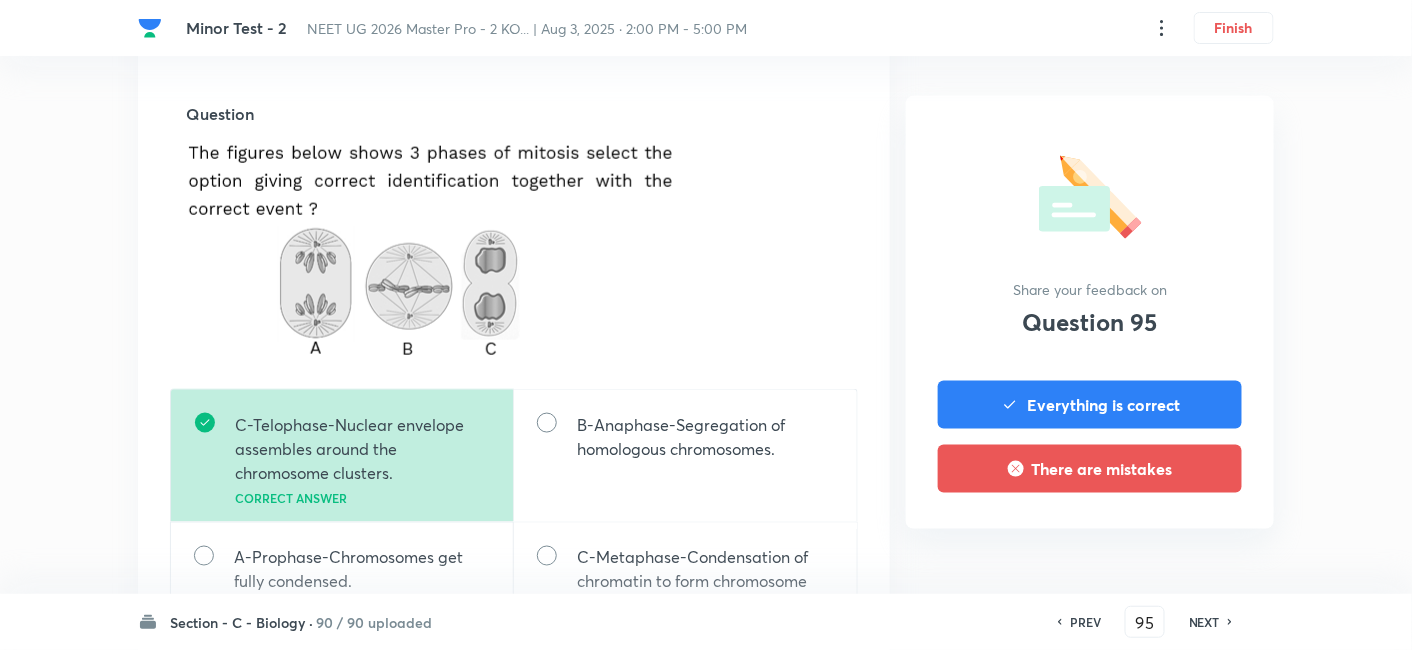 click on "NEXT" at bounding box center [1204, 622] 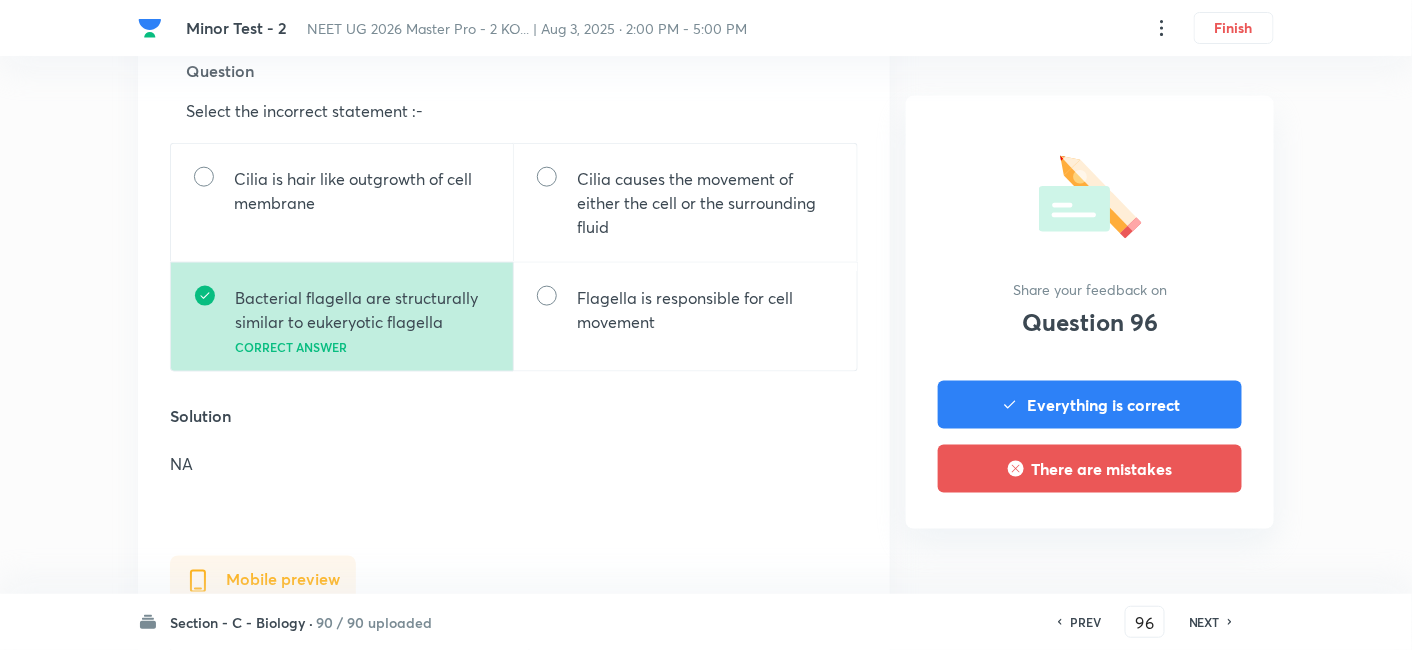 scroll, scrollTop: 690, scrollLeft: 0, axis: vertical 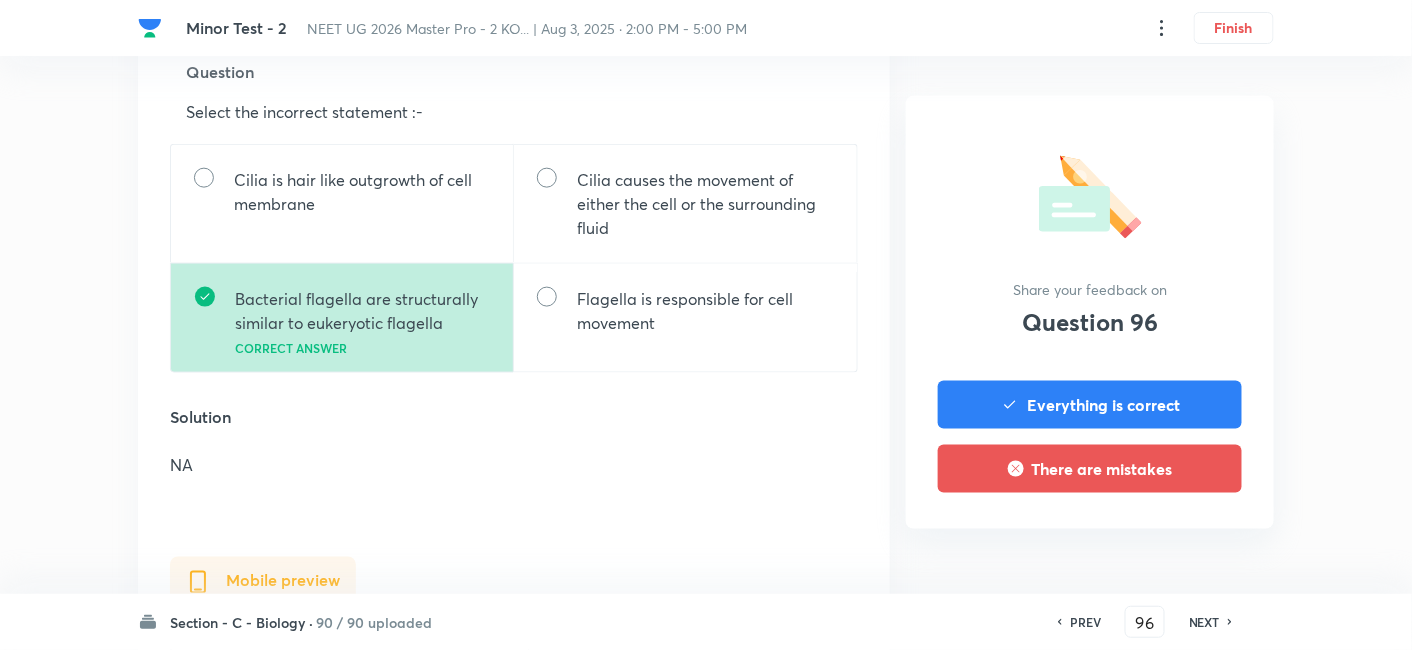 click on "NEXT" at bounding box center (1204, 622) 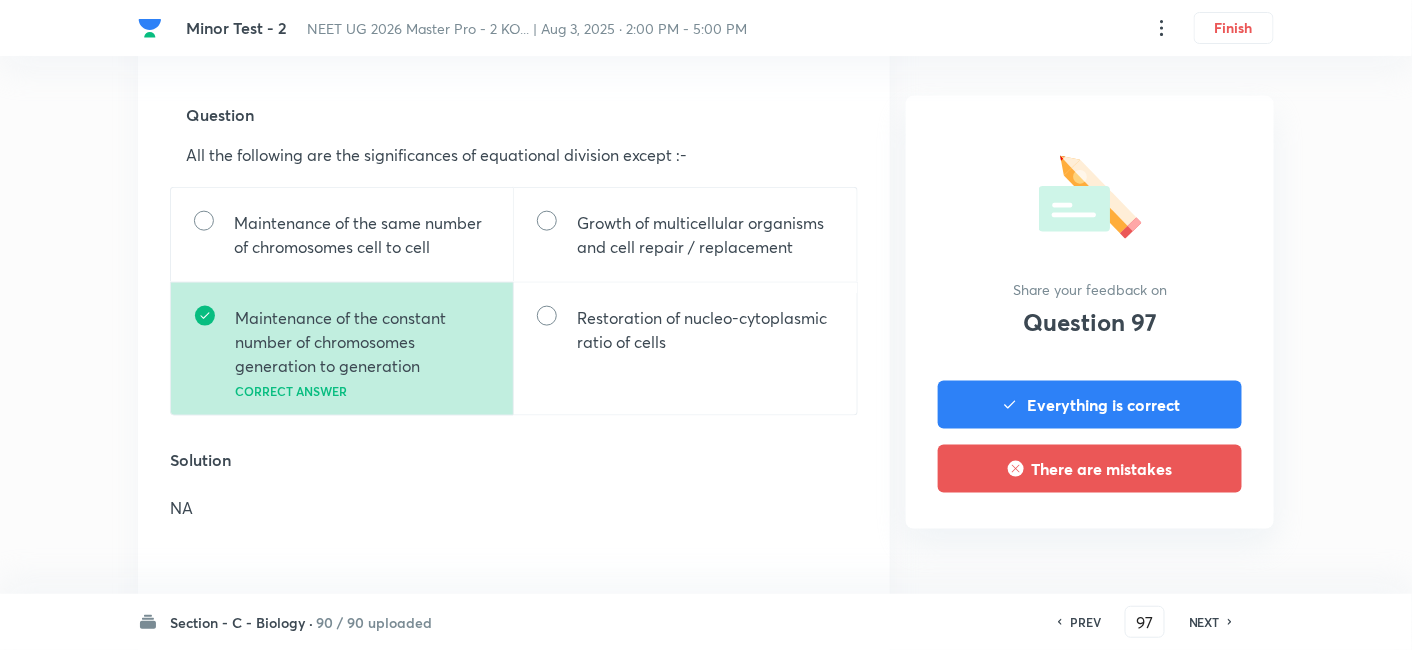 scroll, scrollTop: 648, scrollLeft: 0, axis: vertical 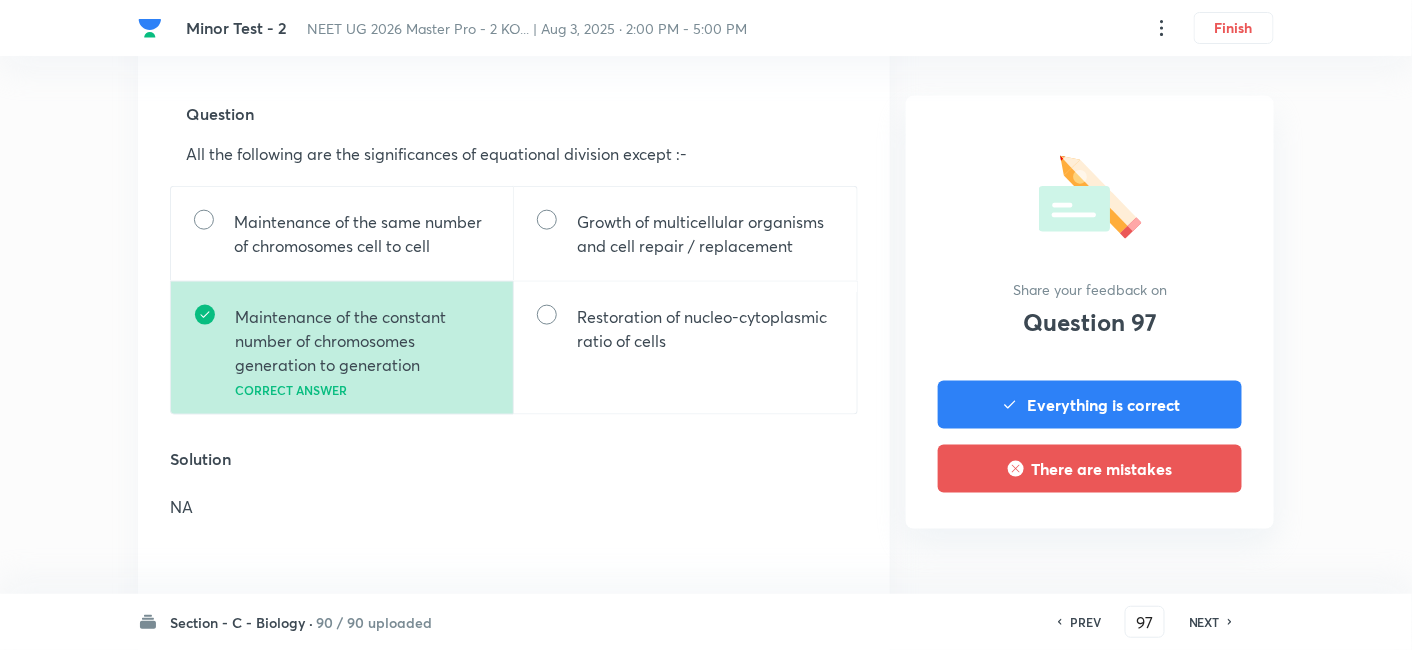 click on "NEXT" at bounding box center (1204, 622) 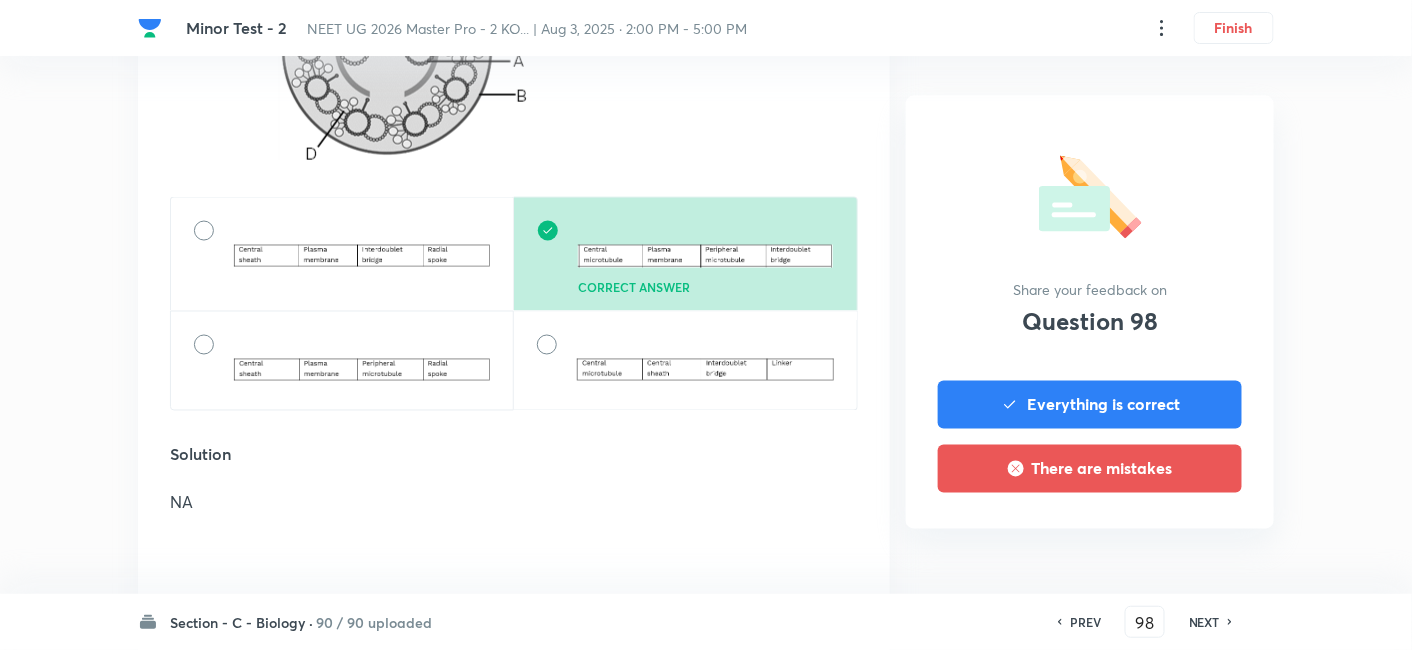 scroll, scrollTop: 878, scrollLeft: 0, axis: vertical 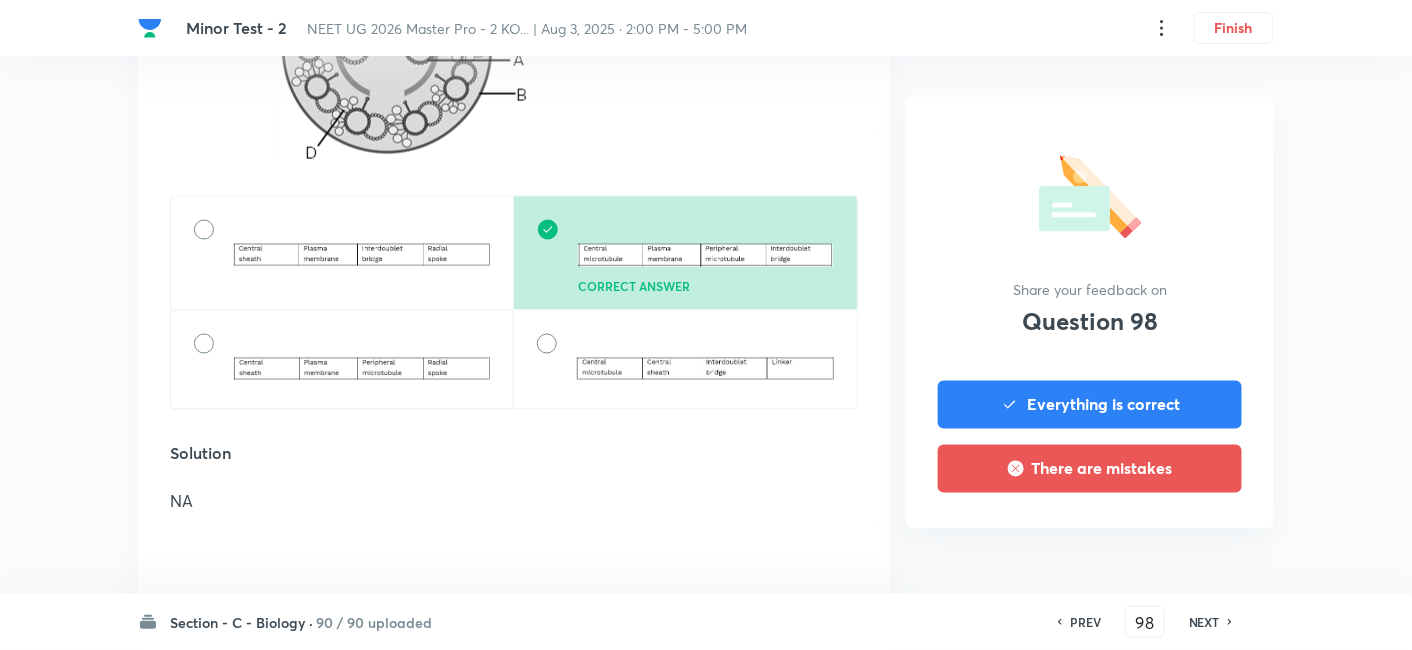 click on "NEXT" at bounding box center (1204, 622) 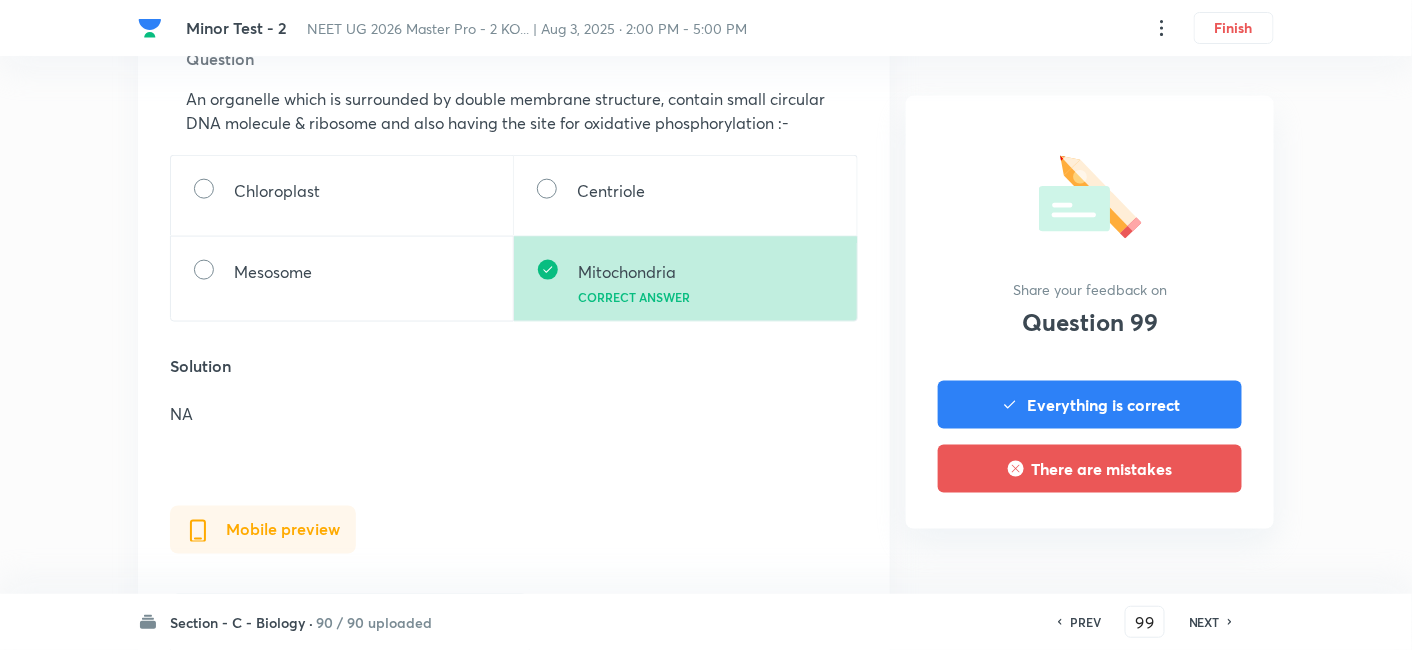 scroll, scrollTop: 707, scrollLeft: 0, axis: vertical 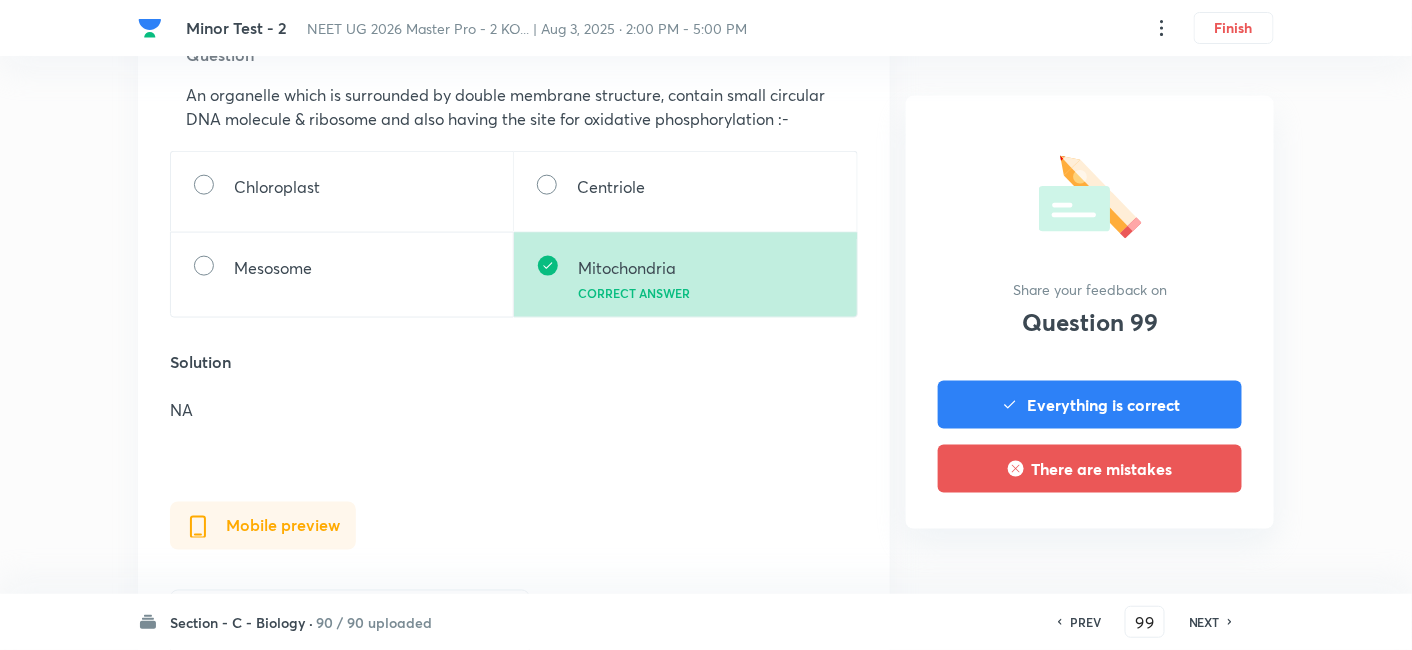 click on "NEXT" at bounding box center (1204, 622) 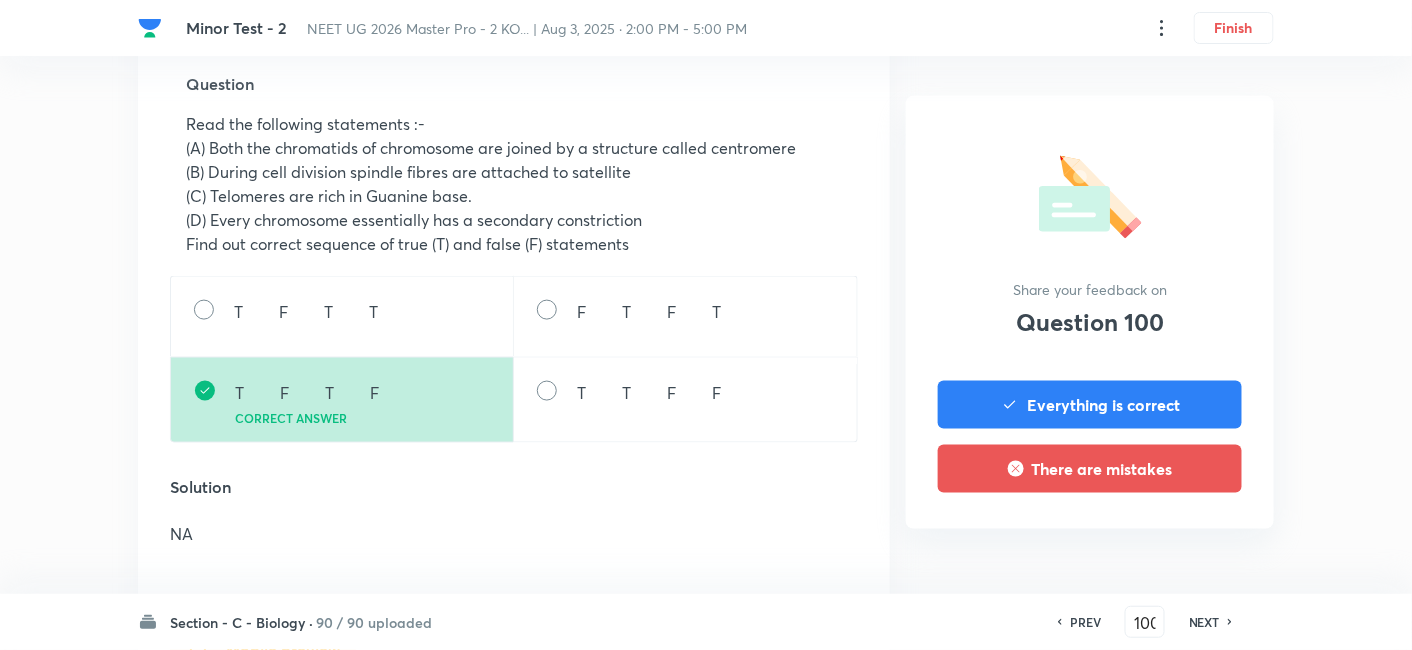scroll, scrollTop: 680, scrollLeft: 0, axis: vertical 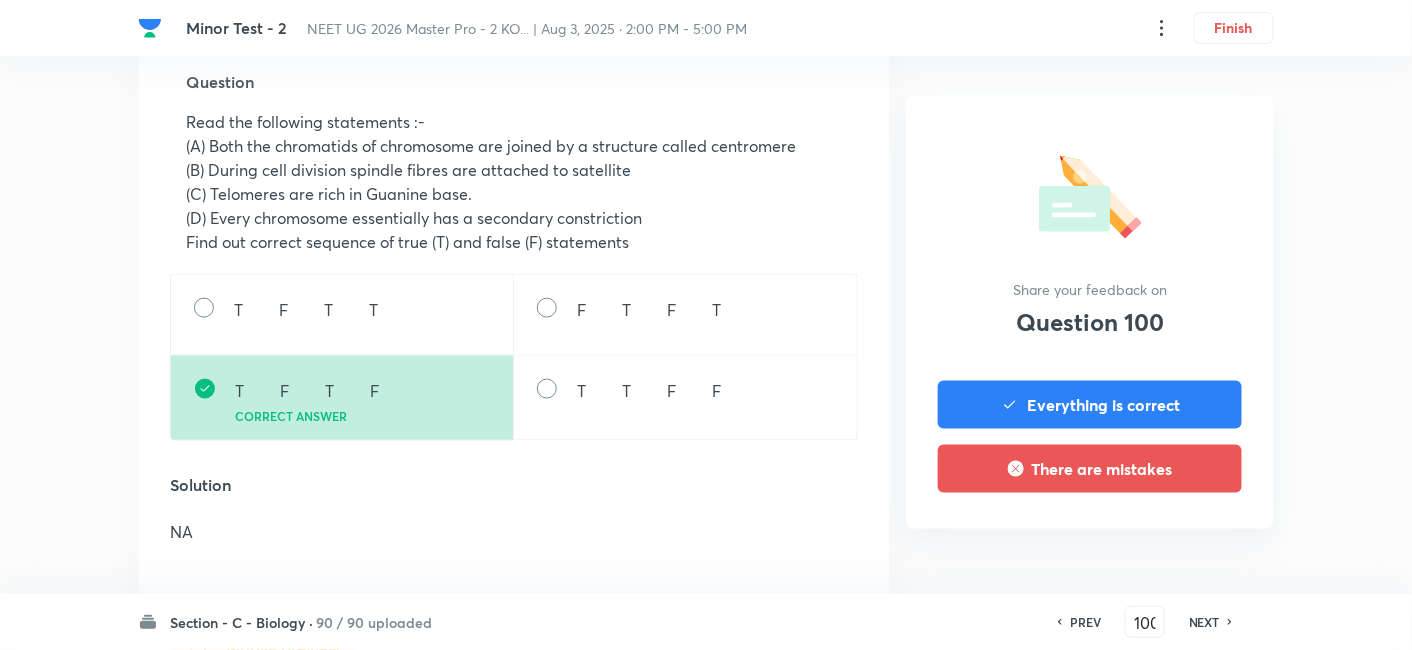 click on "NEXT" at bounding box center (1204, 622) 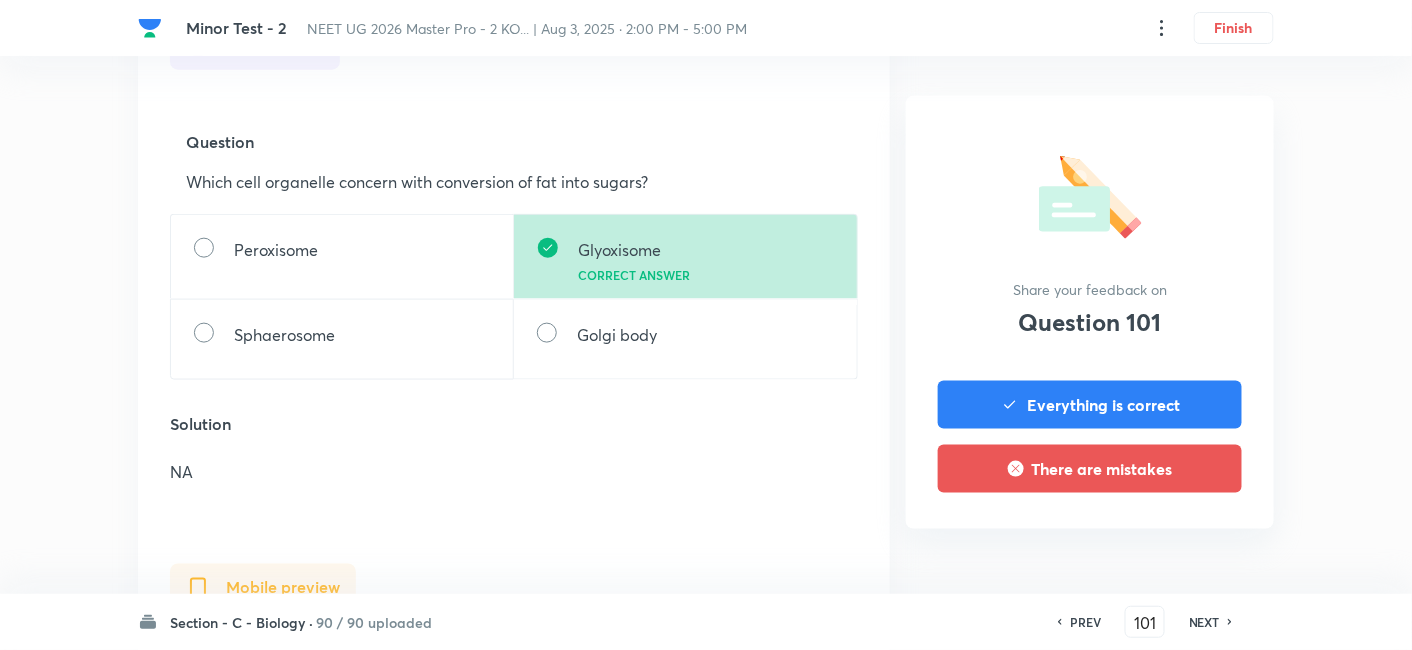 scroll, scrollTop: 621, scrollLeft: 0, axis: vertical 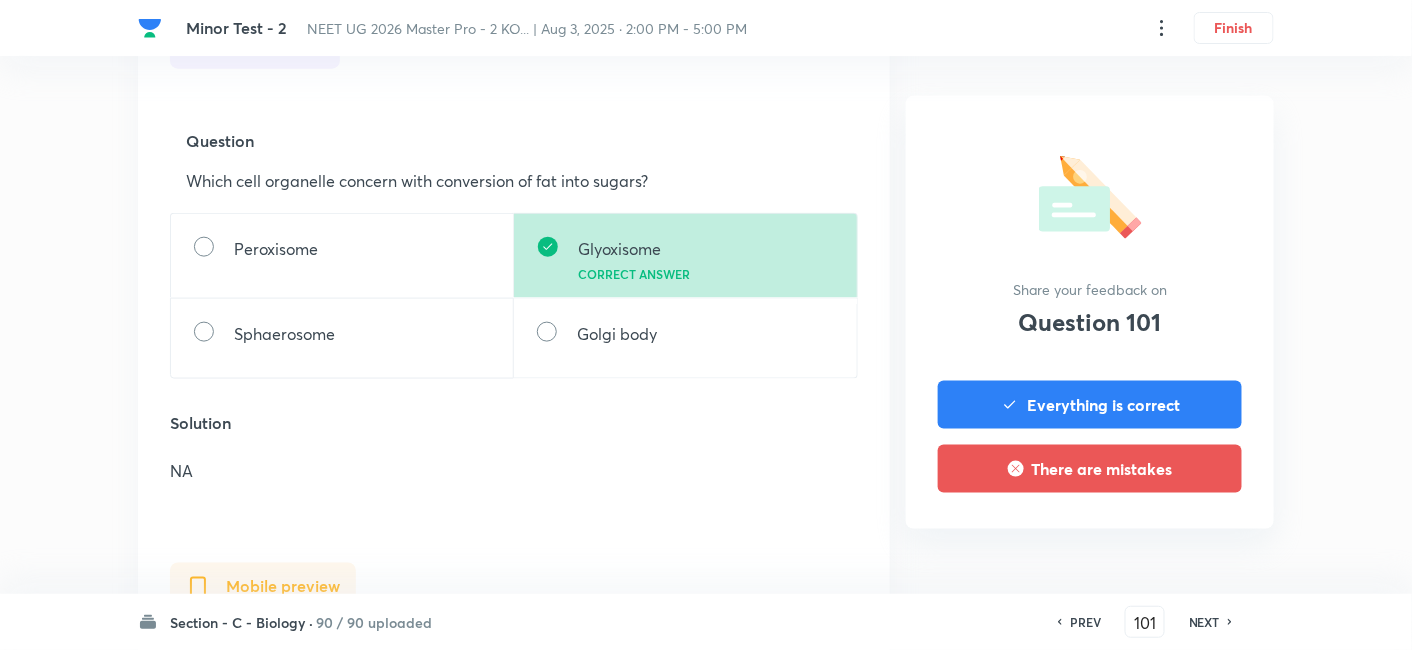 click on "NEXT" at bounding box center (1204, 622) 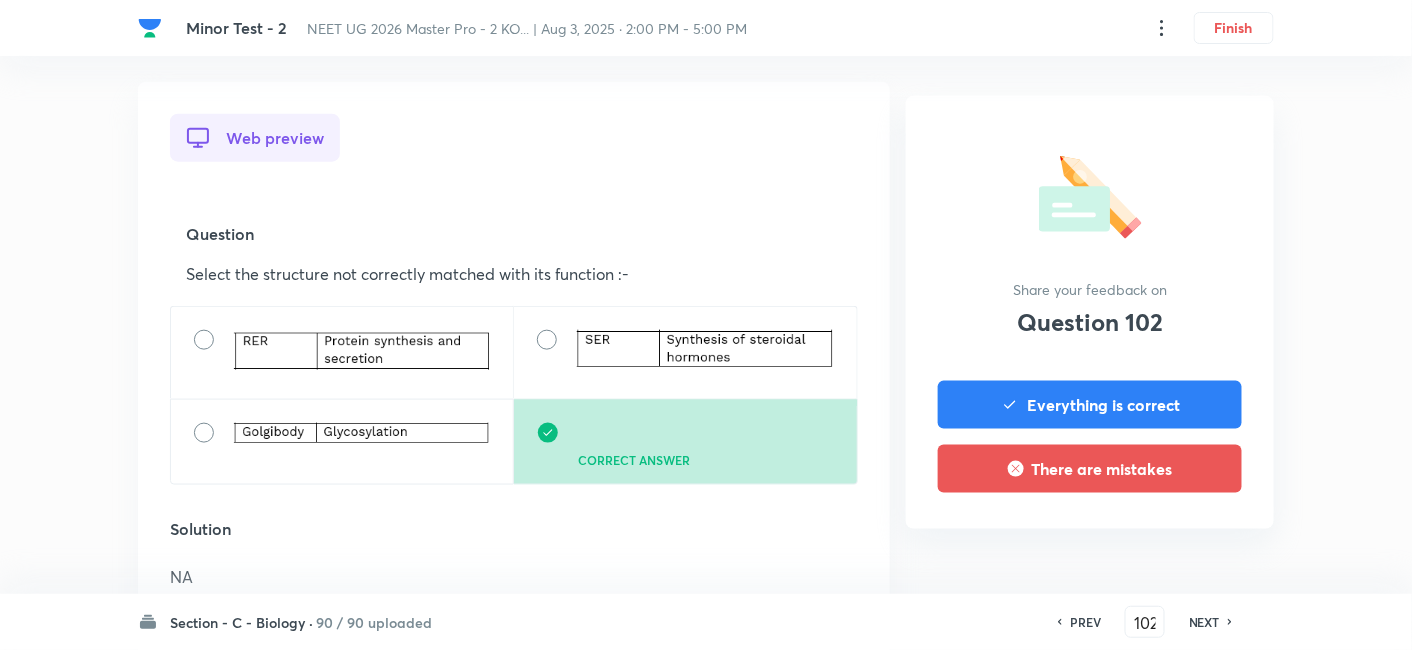 scroll, scrollTop: 536, scrollLeft: 0, axis: vertical 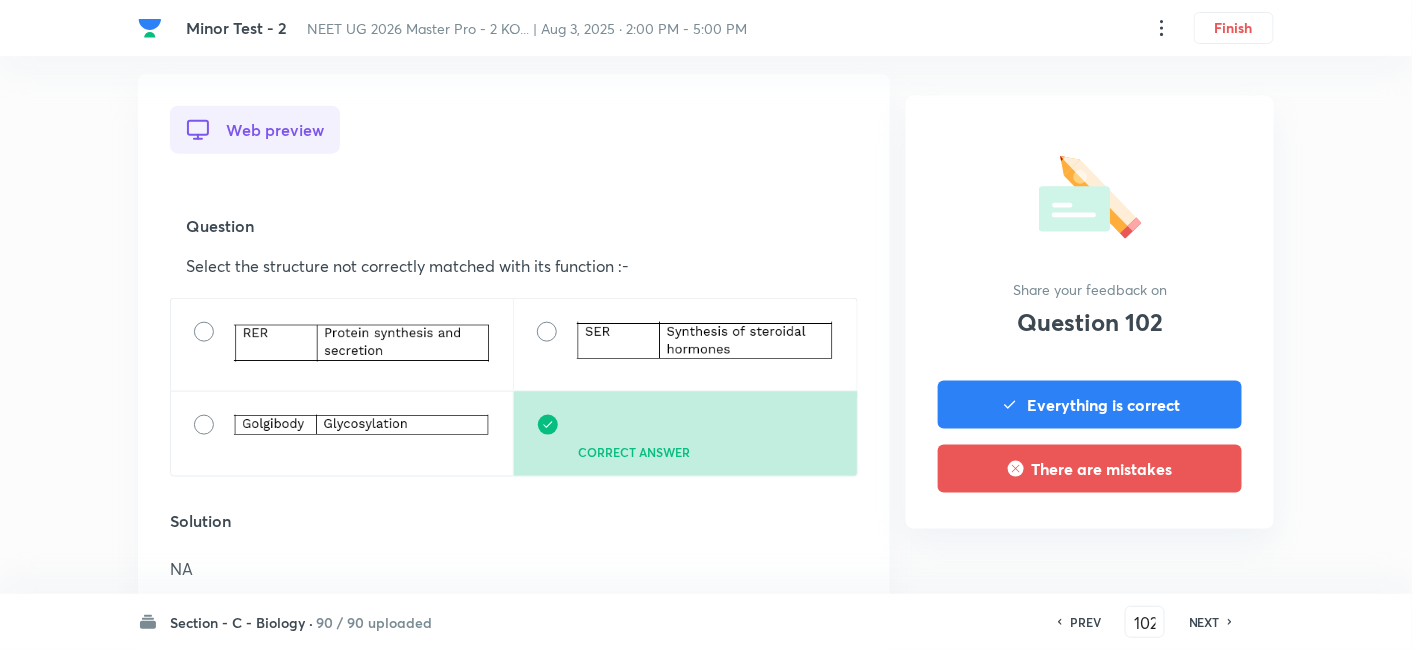 click on "NEXT" at bounding box center (1204, 622) 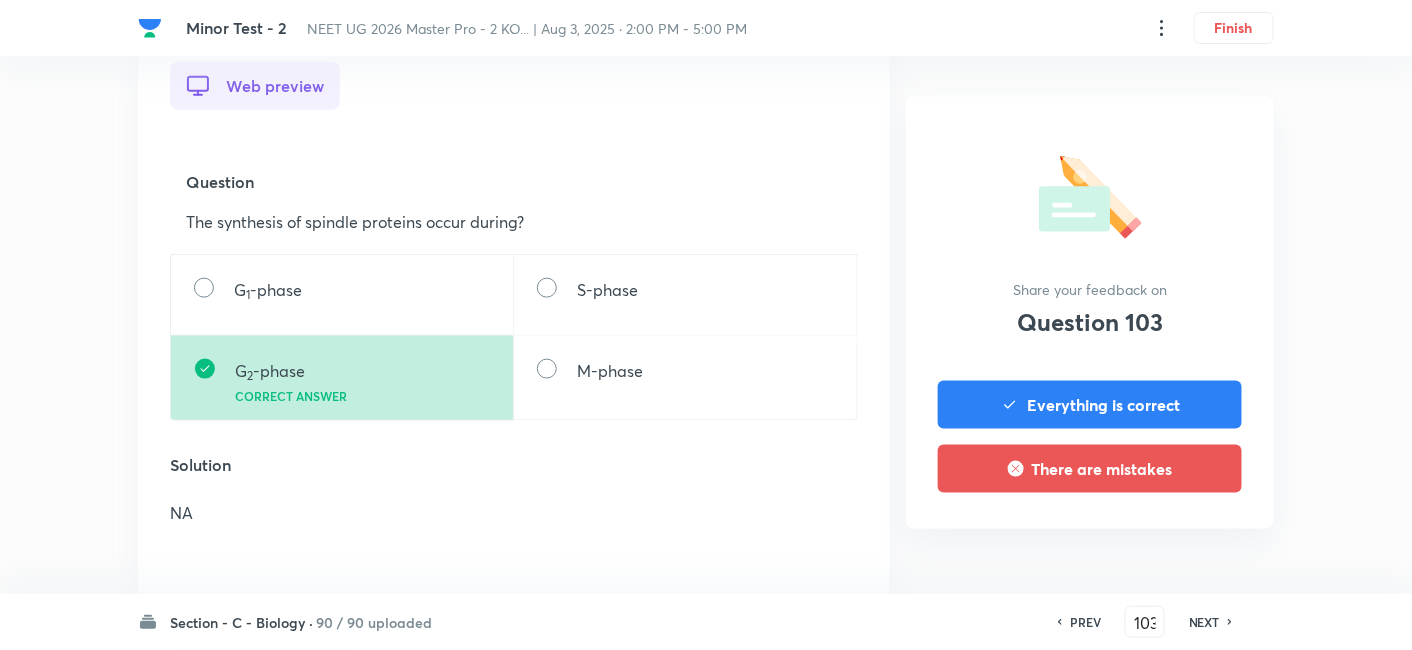 scroll, scrollTop: 580, scrollLeft: 0, axis: vertical 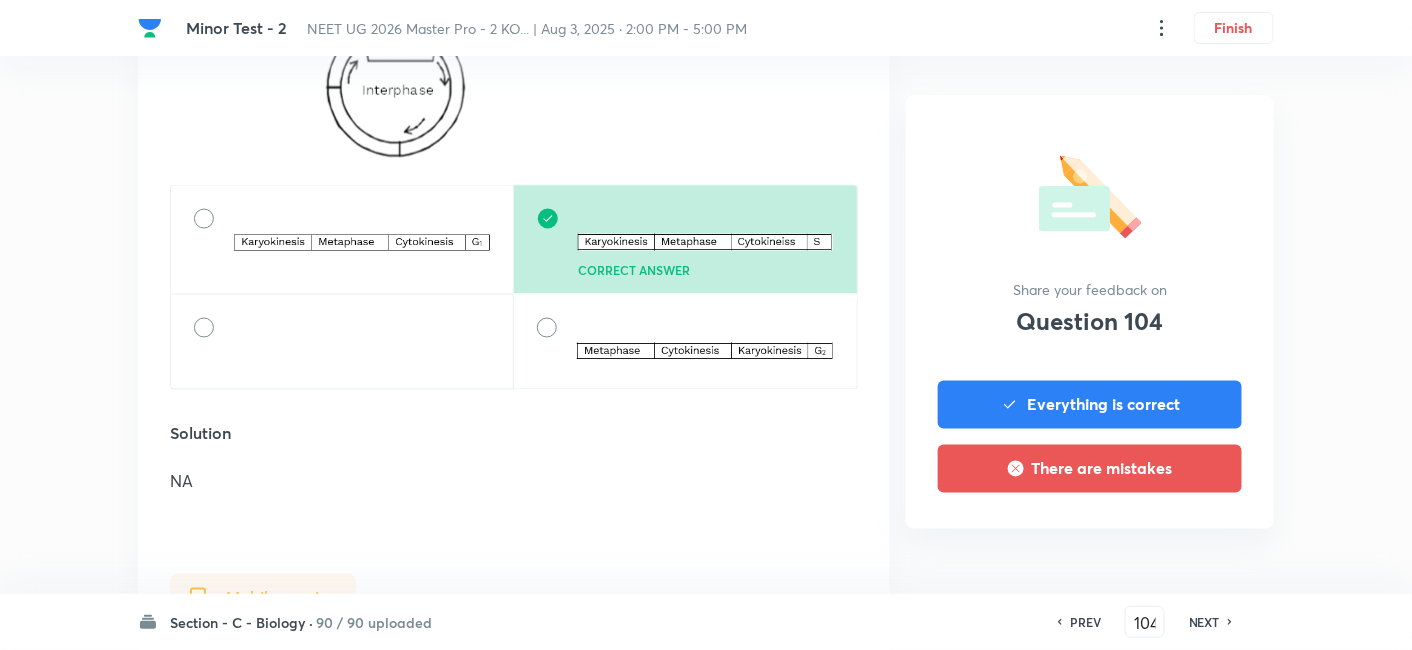 click on "NEXT" at bounding box center [1204, 622] 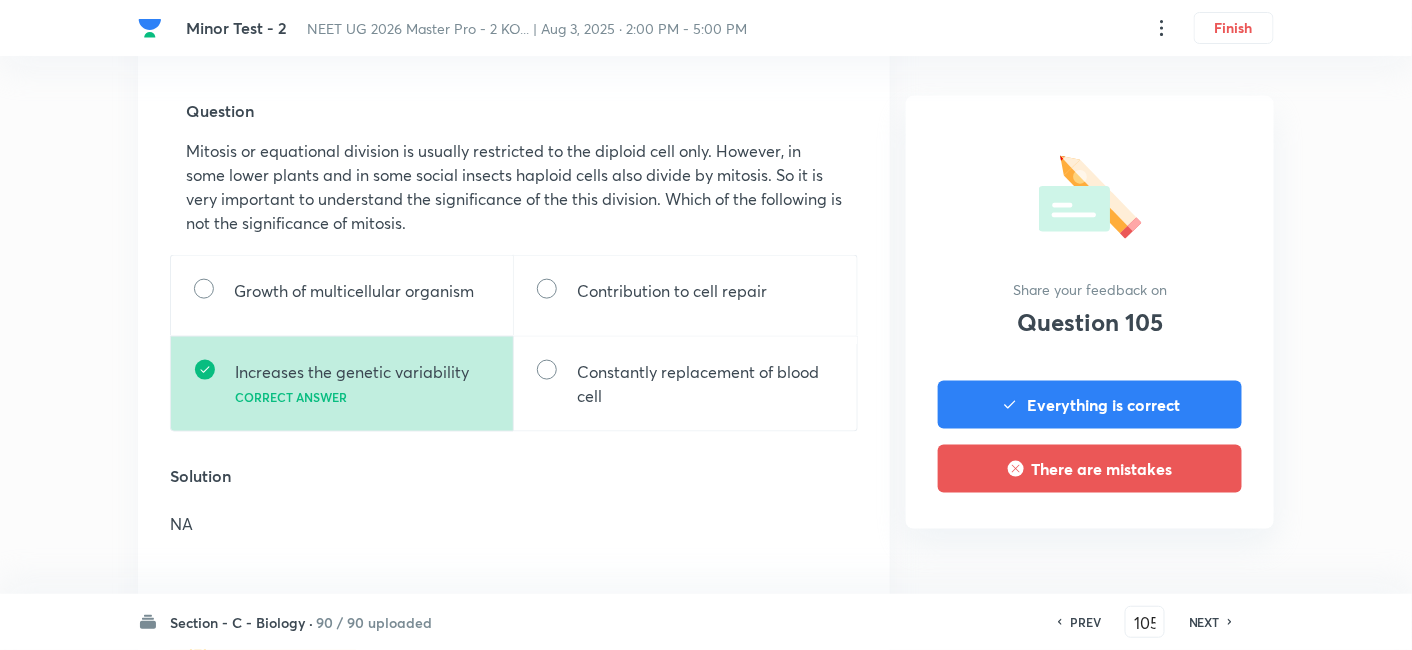 scroll, scrollTop: 662, scrollLeft: 0, axis: vertical 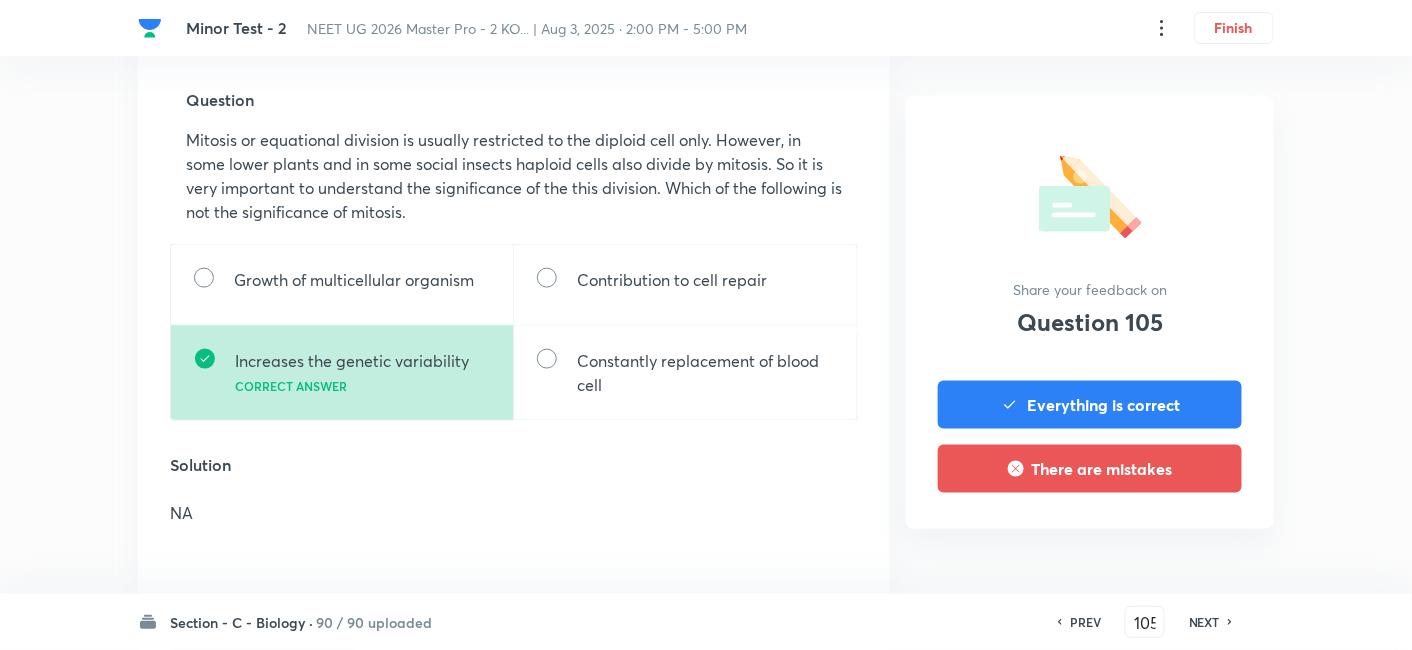 click on "NEXT" at bounding box center (1204, 622) 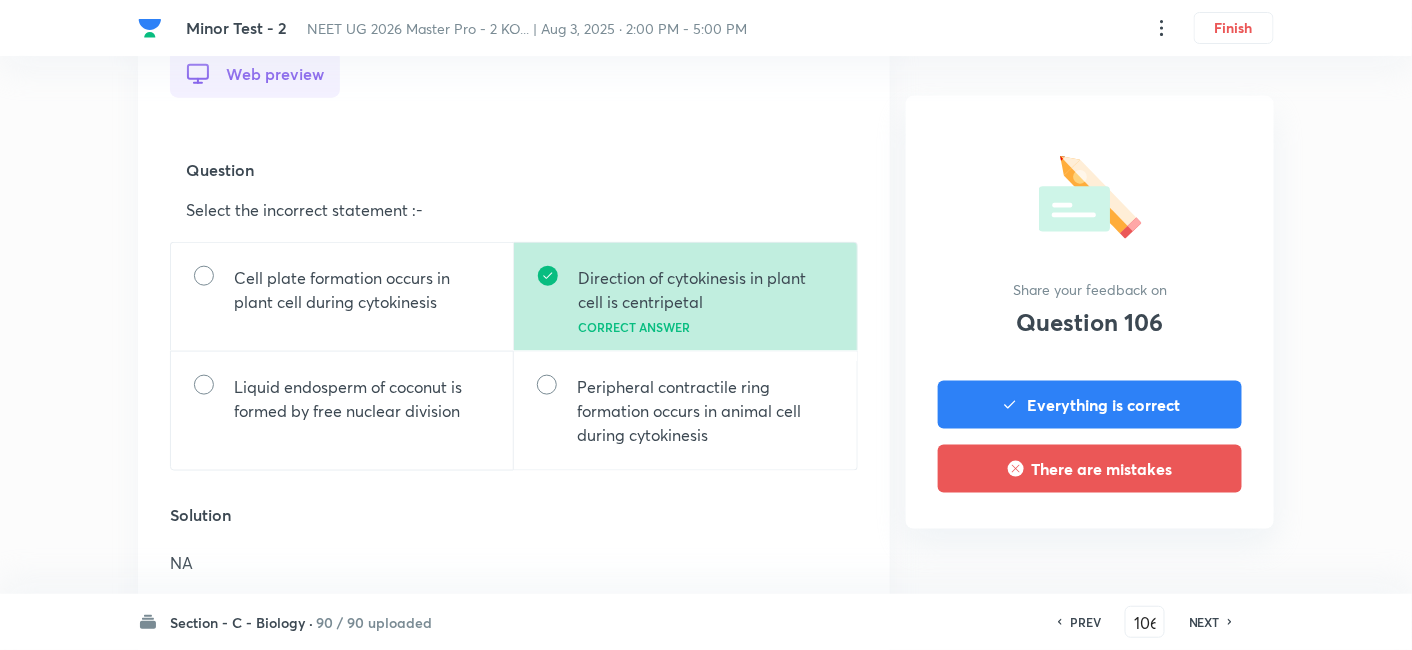 scroll, scrollTop: 602, scrollLeft: 0, axis: vertical 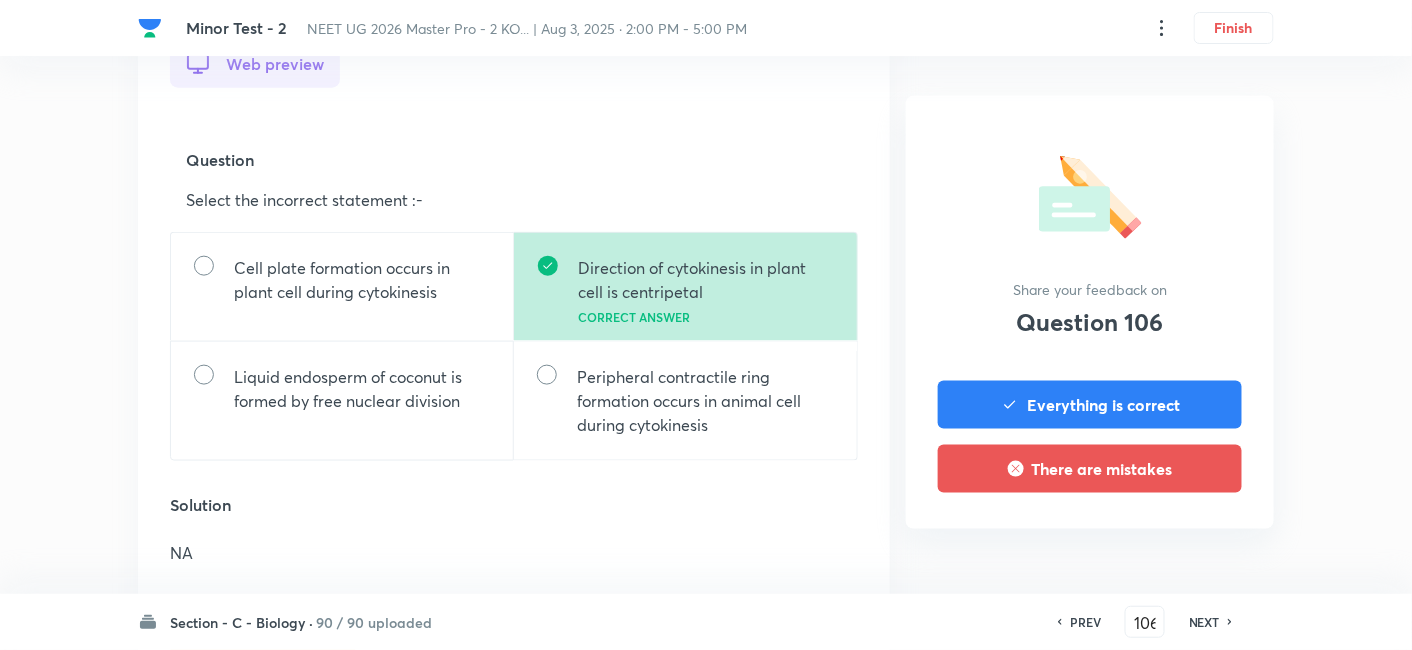 click on "NEXT" at bounding box center [1204, 622] 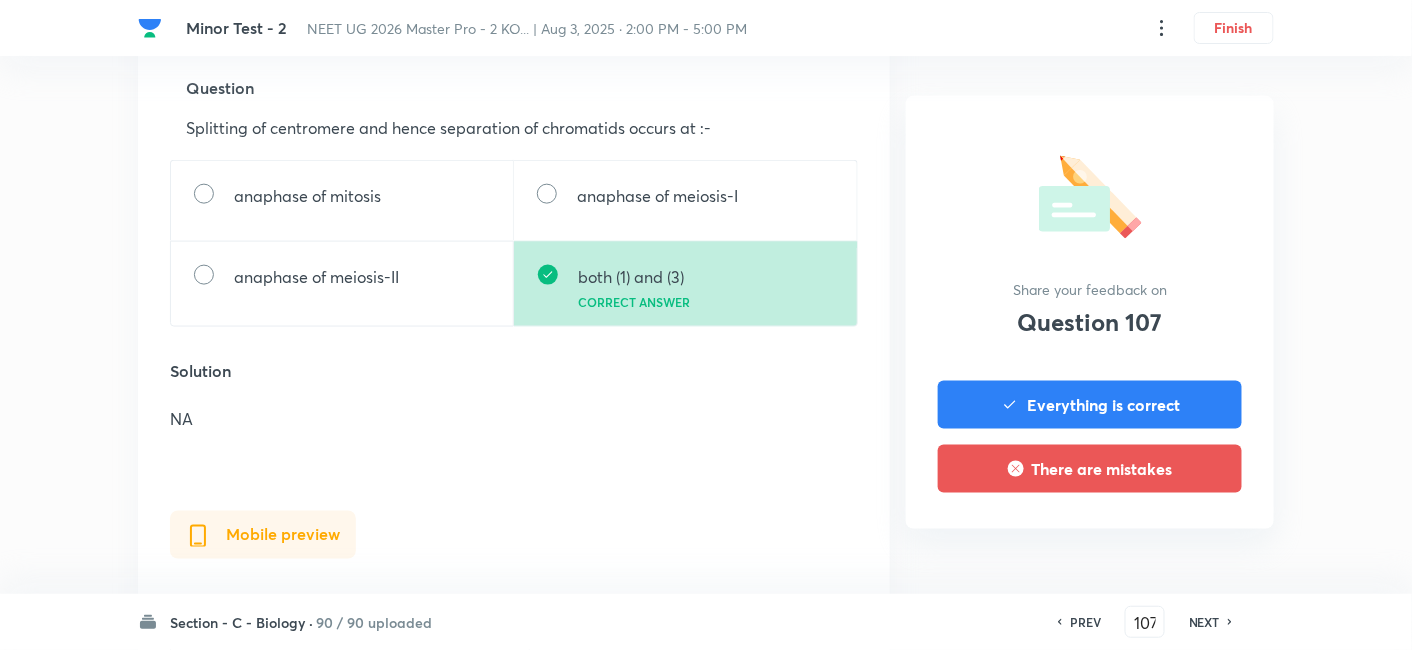 scroll, scrollTop: 676, scrollLeft: 0, axis: vertical 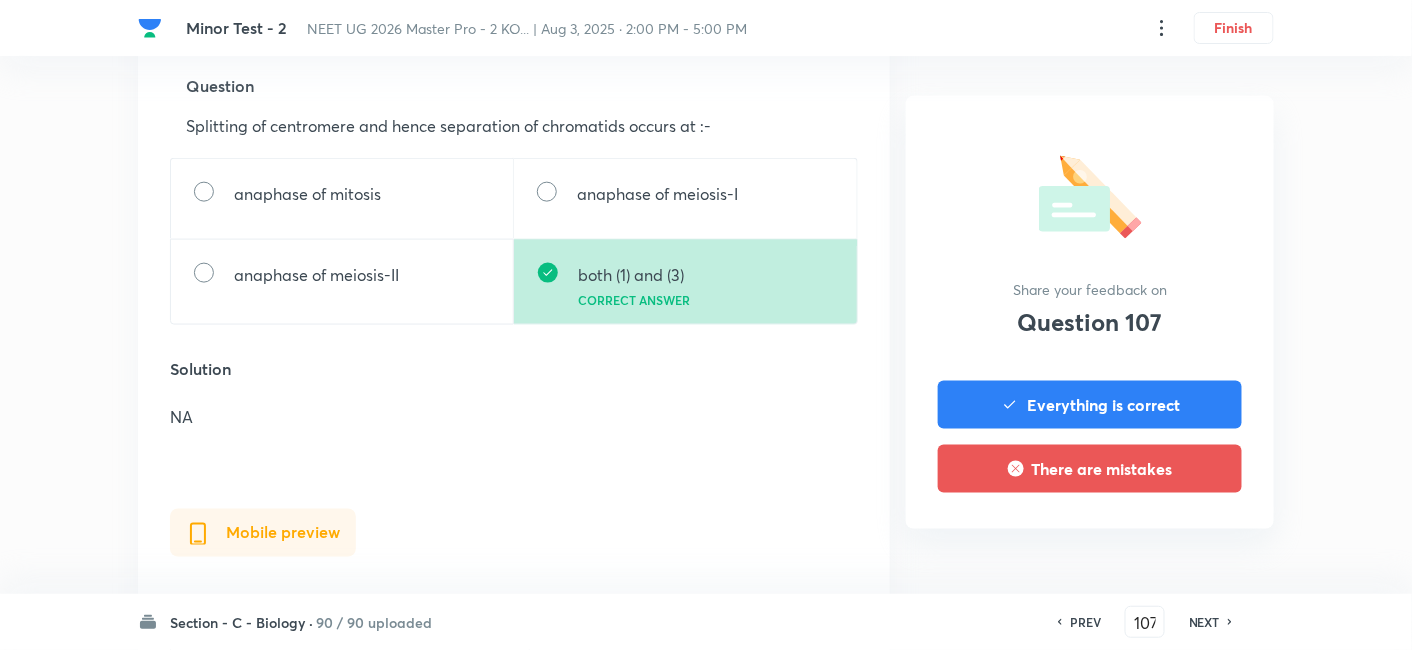 click on "NEXT" at bounding box center [1204, 622] 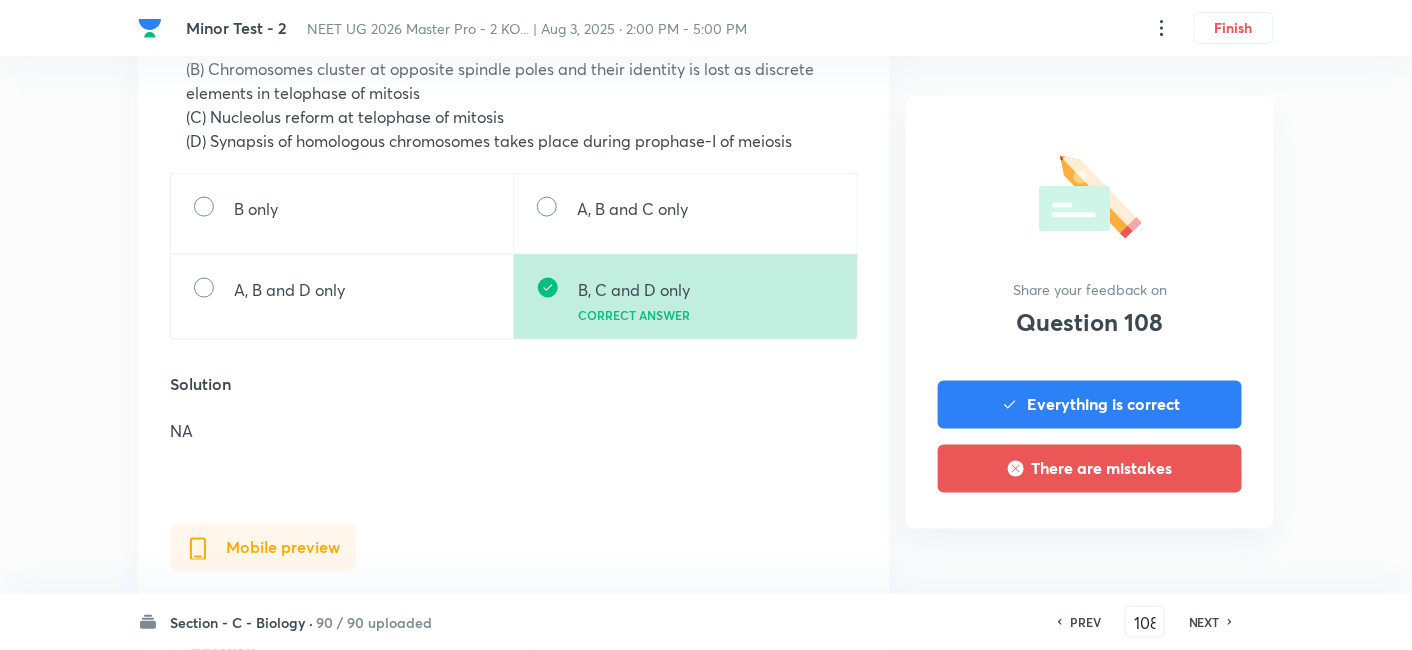 scroll, scrollTop: 785, scrollLeft: 0, axis: vertical 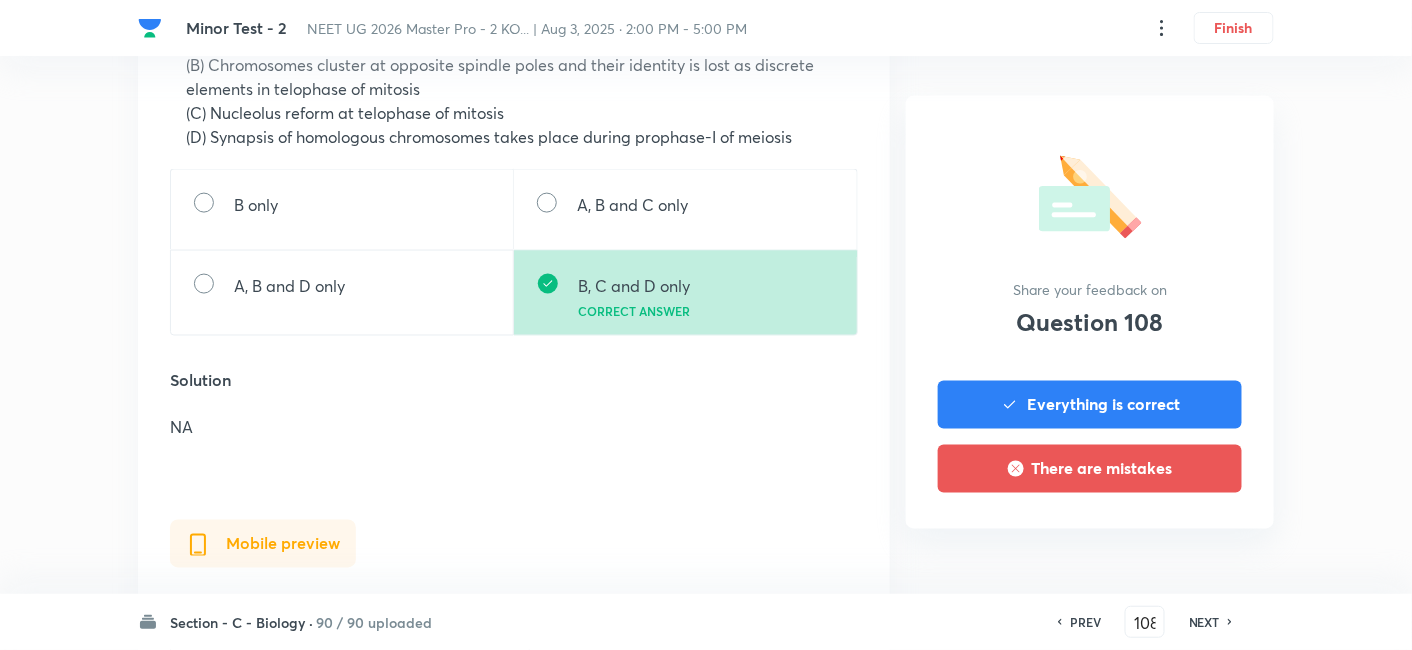 click on "NEXT" at bounding box center (1204, 622) 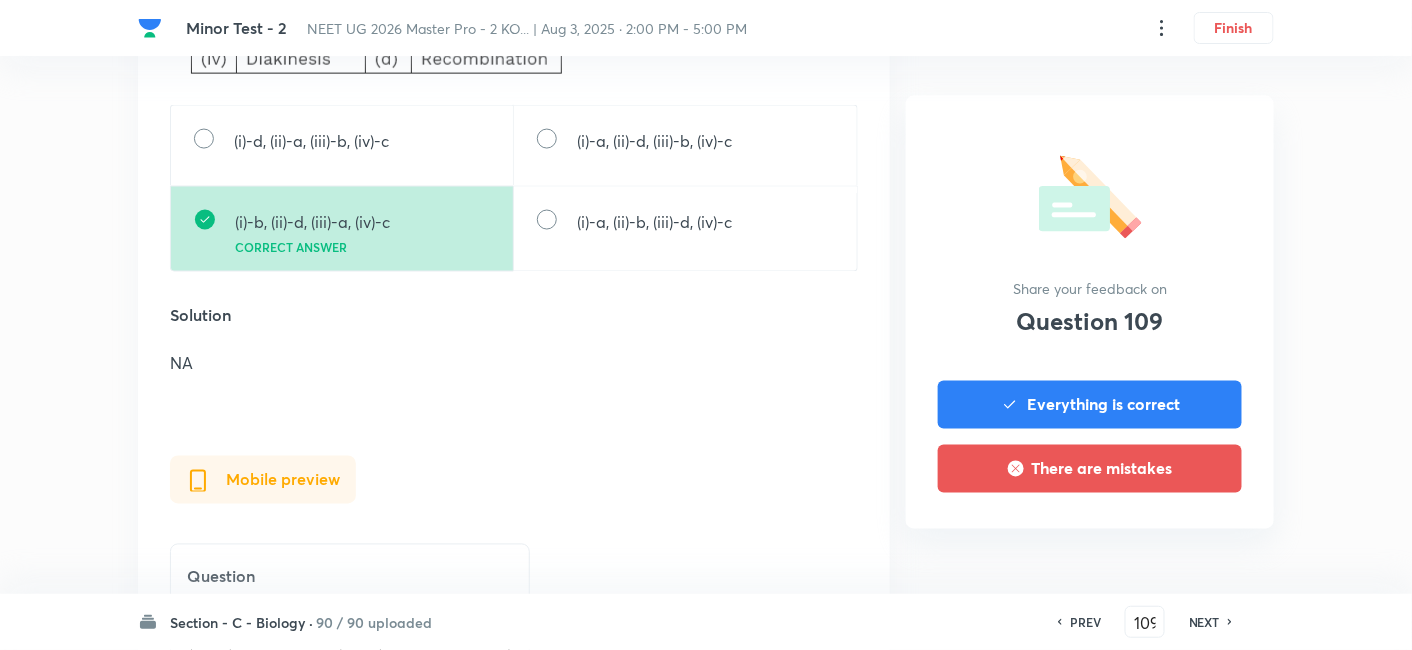 scroll, scrollTop: 922, scrollLeft: 0, axis: vertical 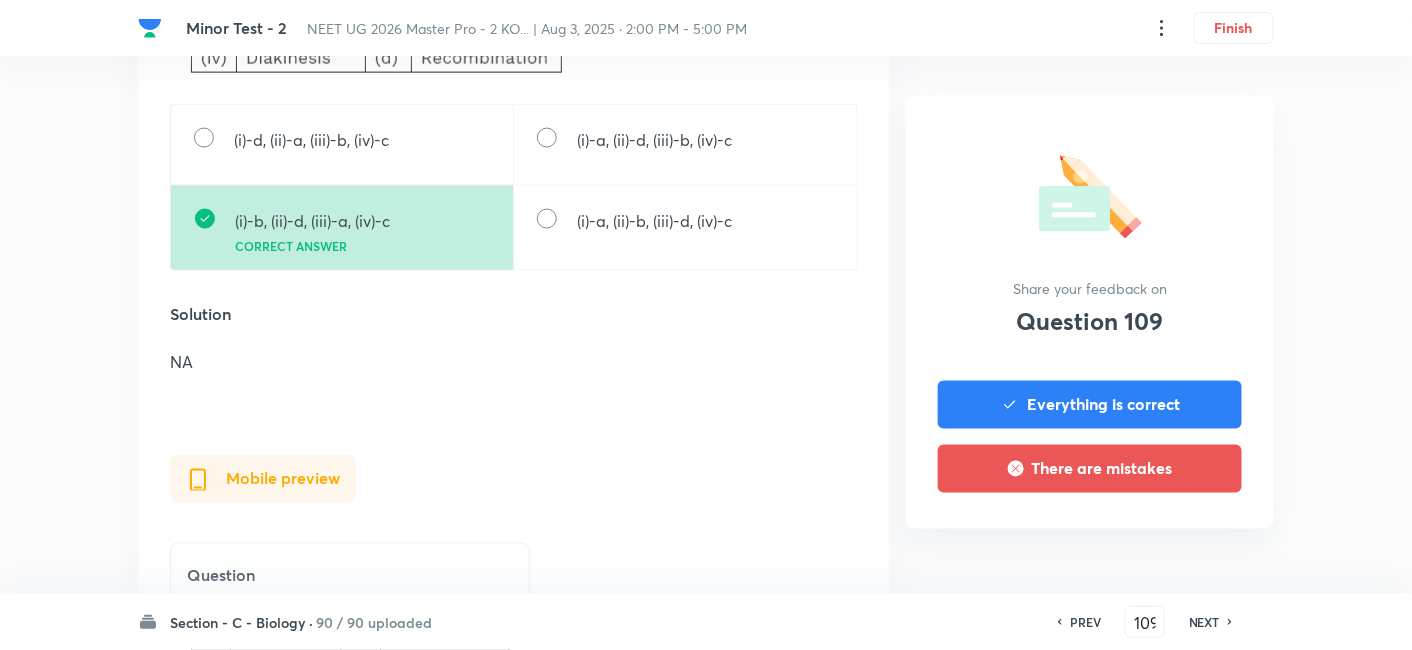 click on "NEXT" at bounding box center [1204, 622] 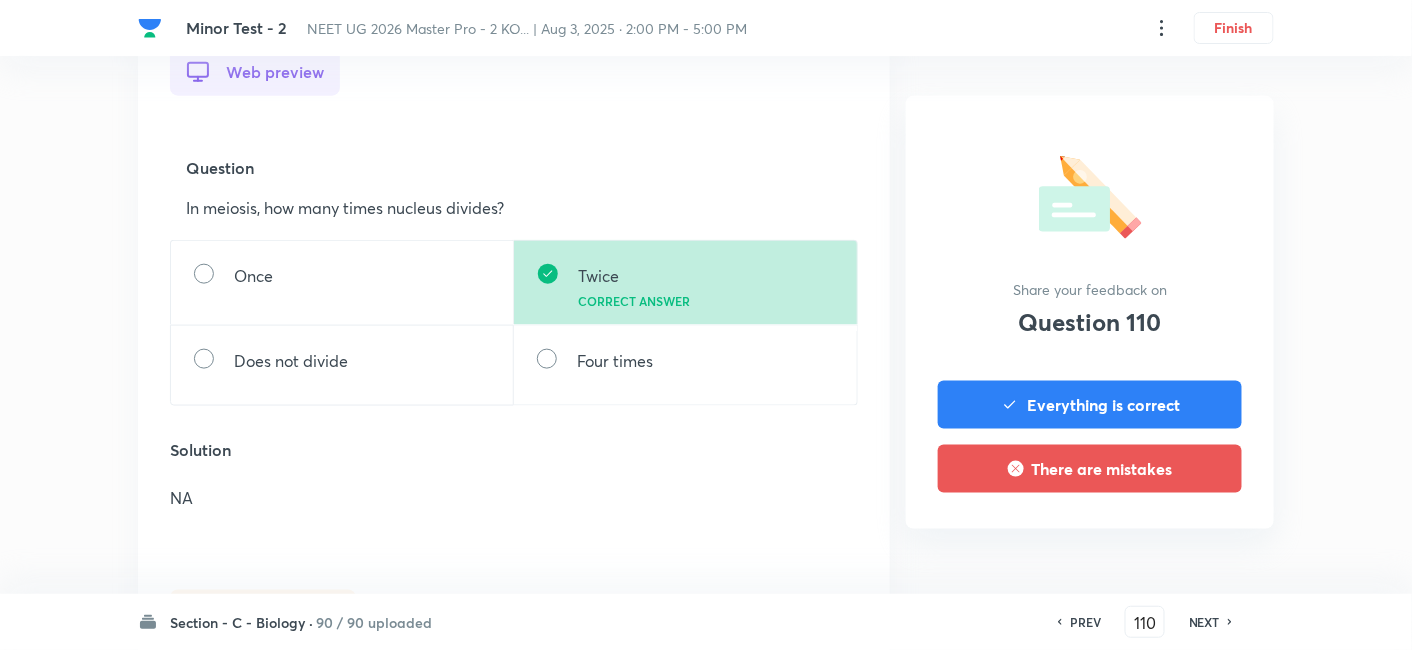 scroll, scrollTop: 594, scrollLeft: 0, axis: vertical 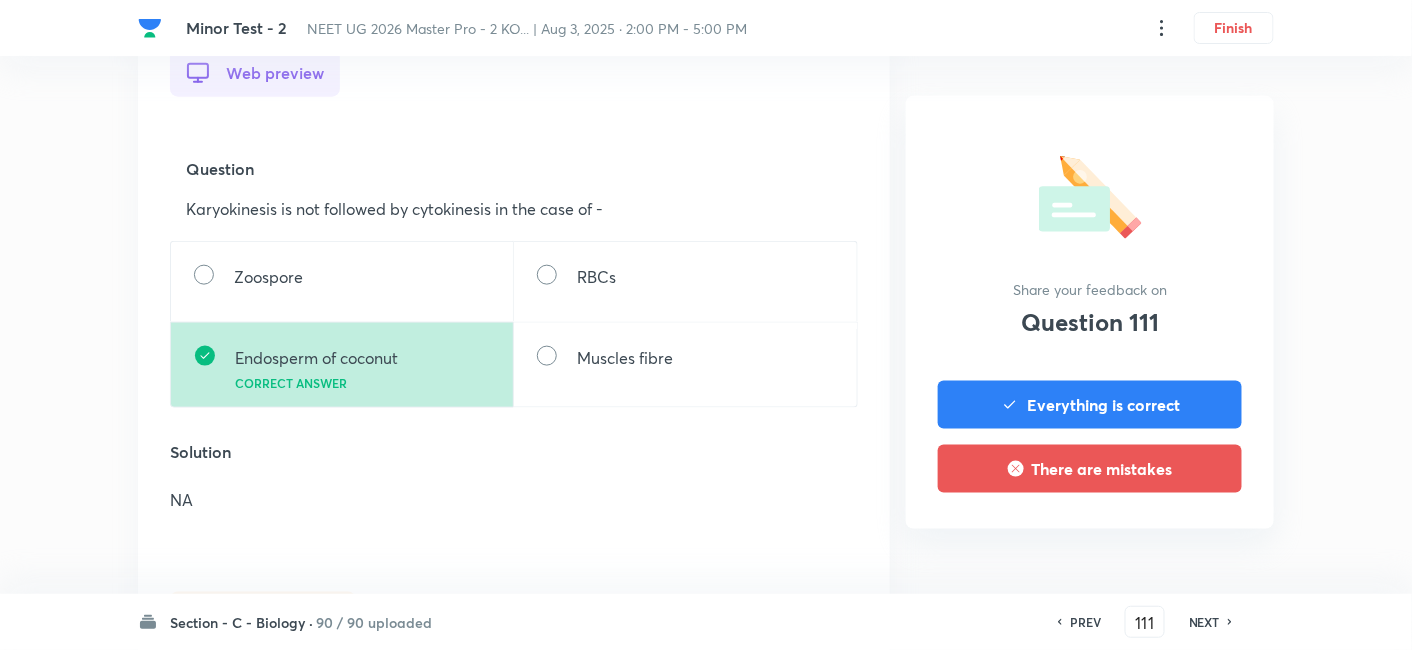 click on "NEXT" at bounding box center (1204, 622) 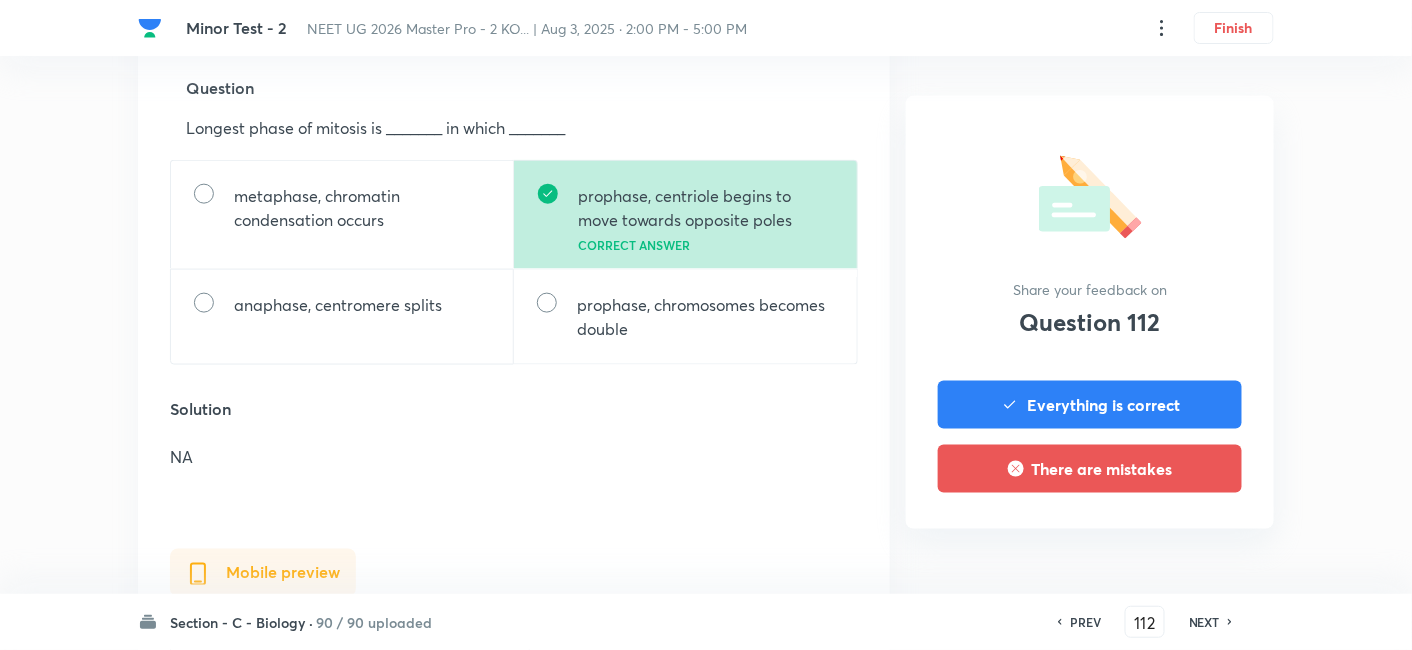 scroll, scrollTop: 699, scrollLeft: 0, axis: vertical 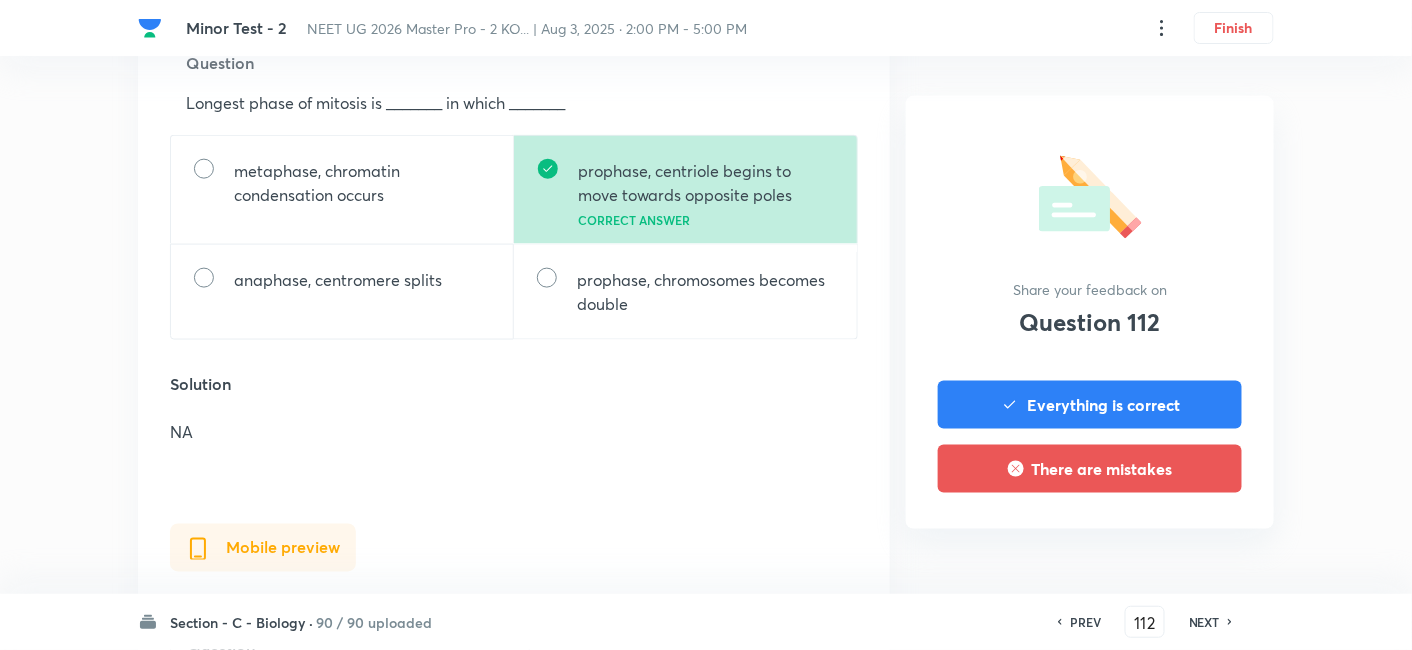 click on "NEXT" at bounding box center [1204, 622] 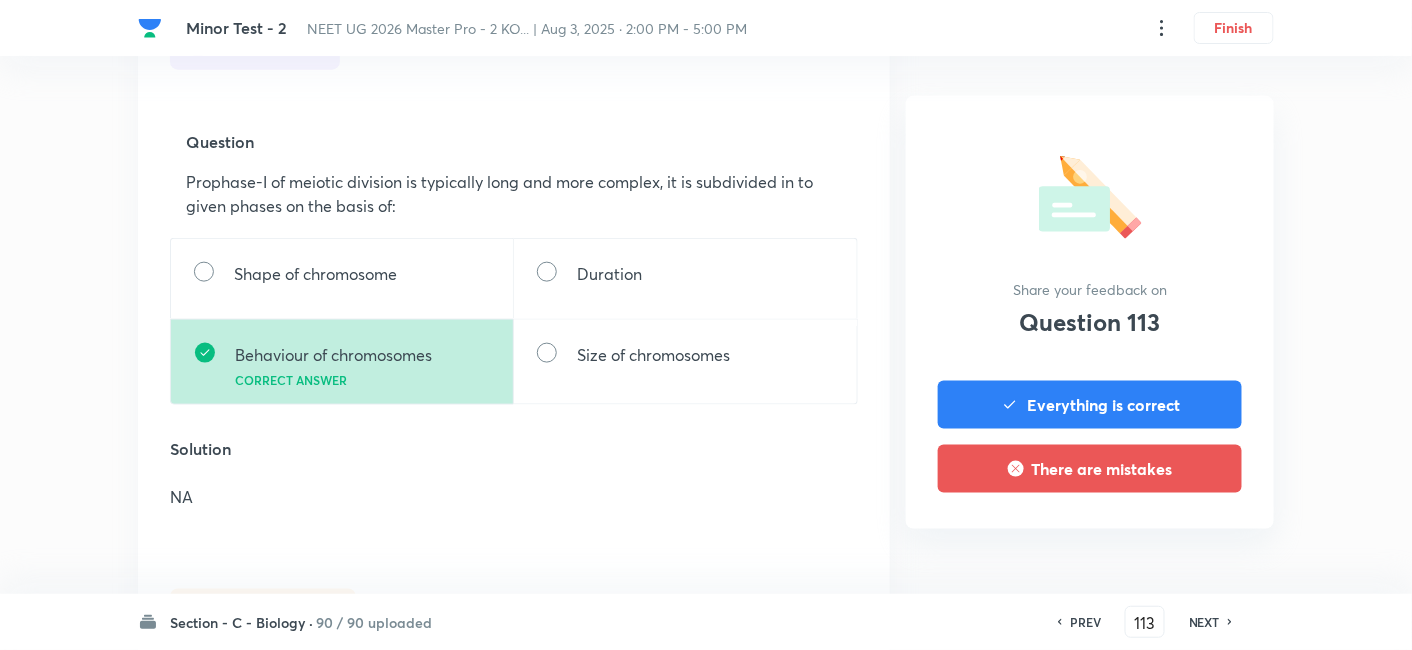 scroll, scrollTop: 625, scrollLeft: 0, axis: vertical 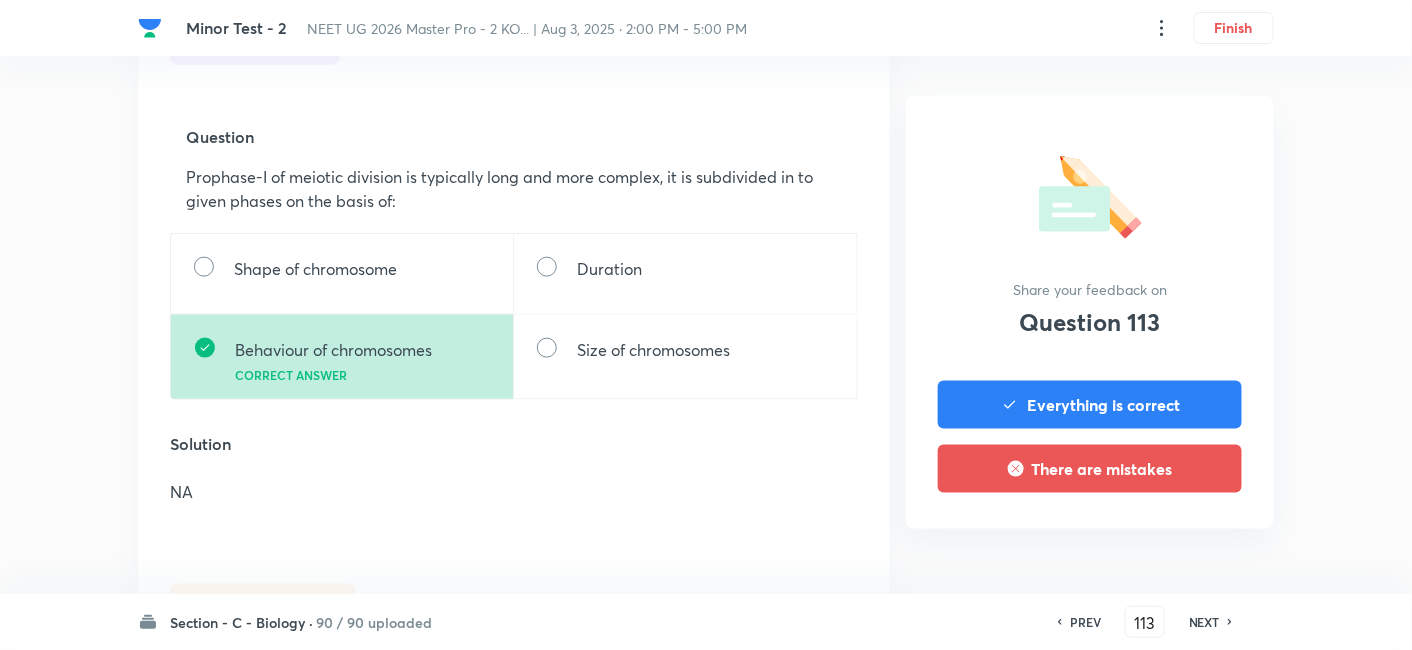 click on "PREV 113 ​ NEXT" at bounding box center [1145, 622] 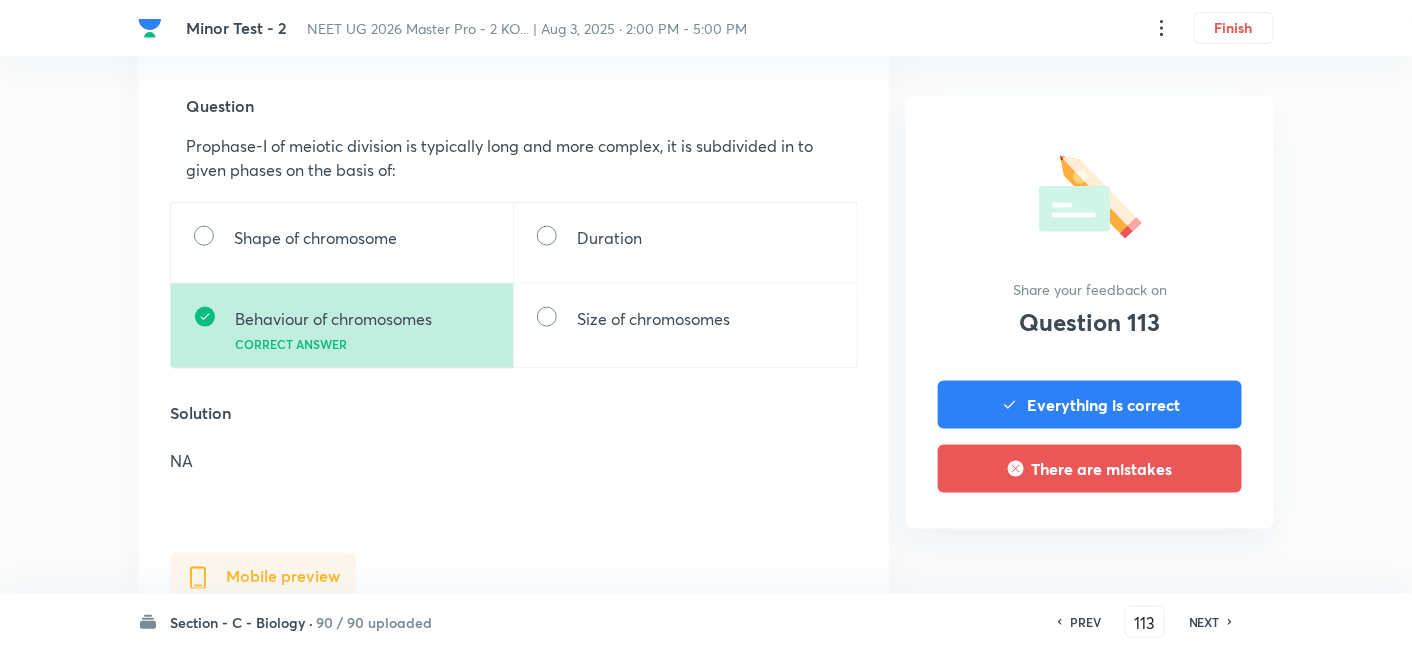 scroll, scrollTop: 684, scrollLeft: 0, axis: vertical 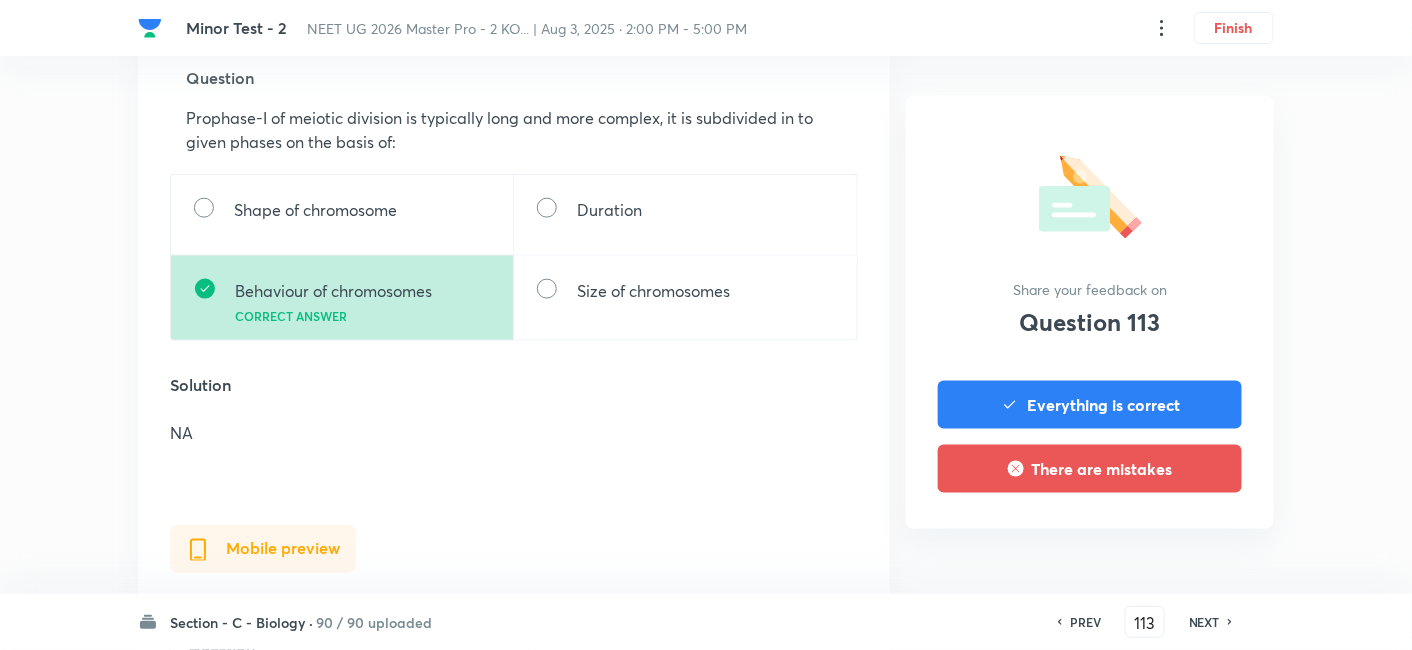 click on "PREV 113 ​ NEXT" at bounding box center [1145, 622] 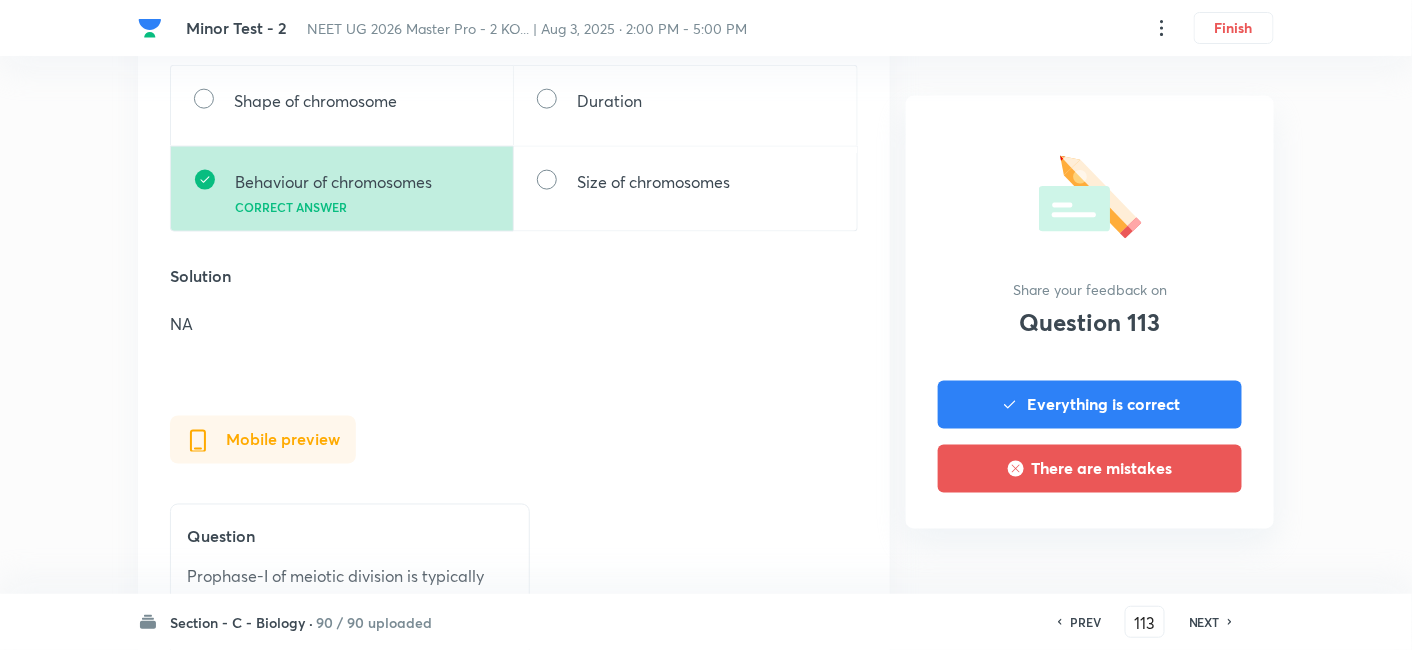 scroll, scrollTop: 796, scrollLeft: 0, axis: vertical 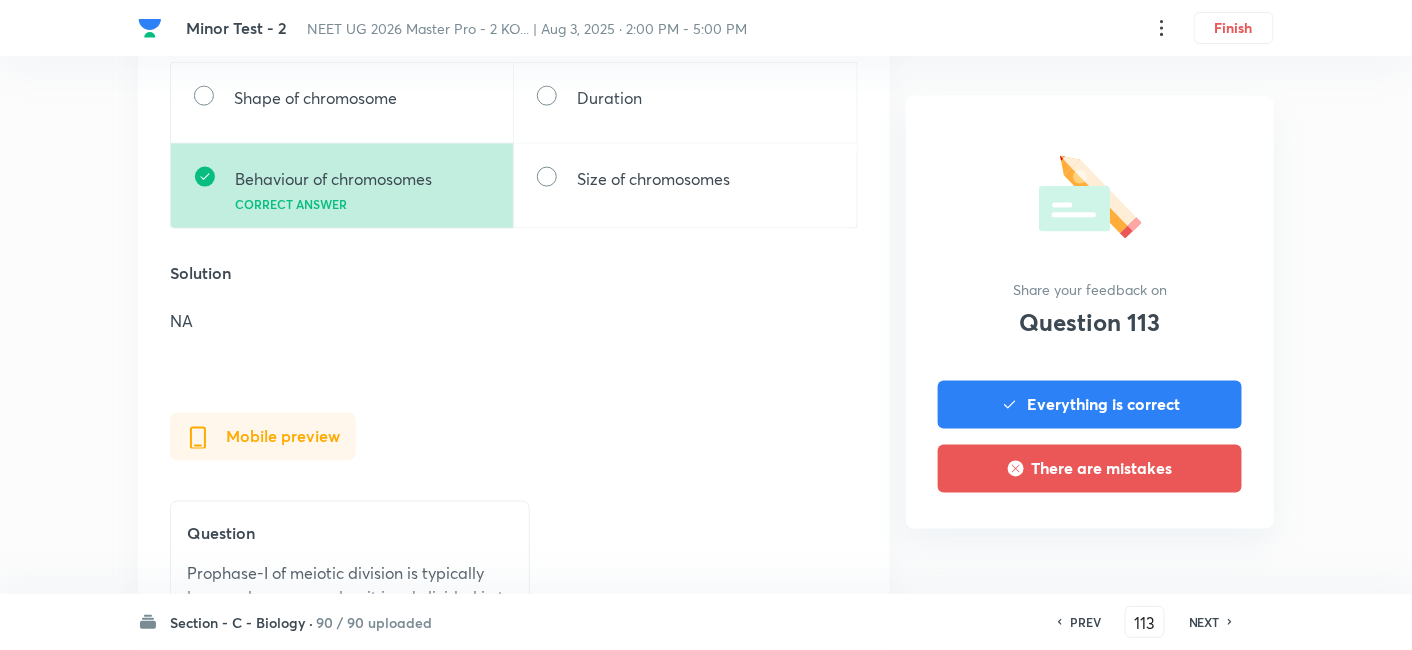 click on "NEXT" at bounding box center [1204, 622] 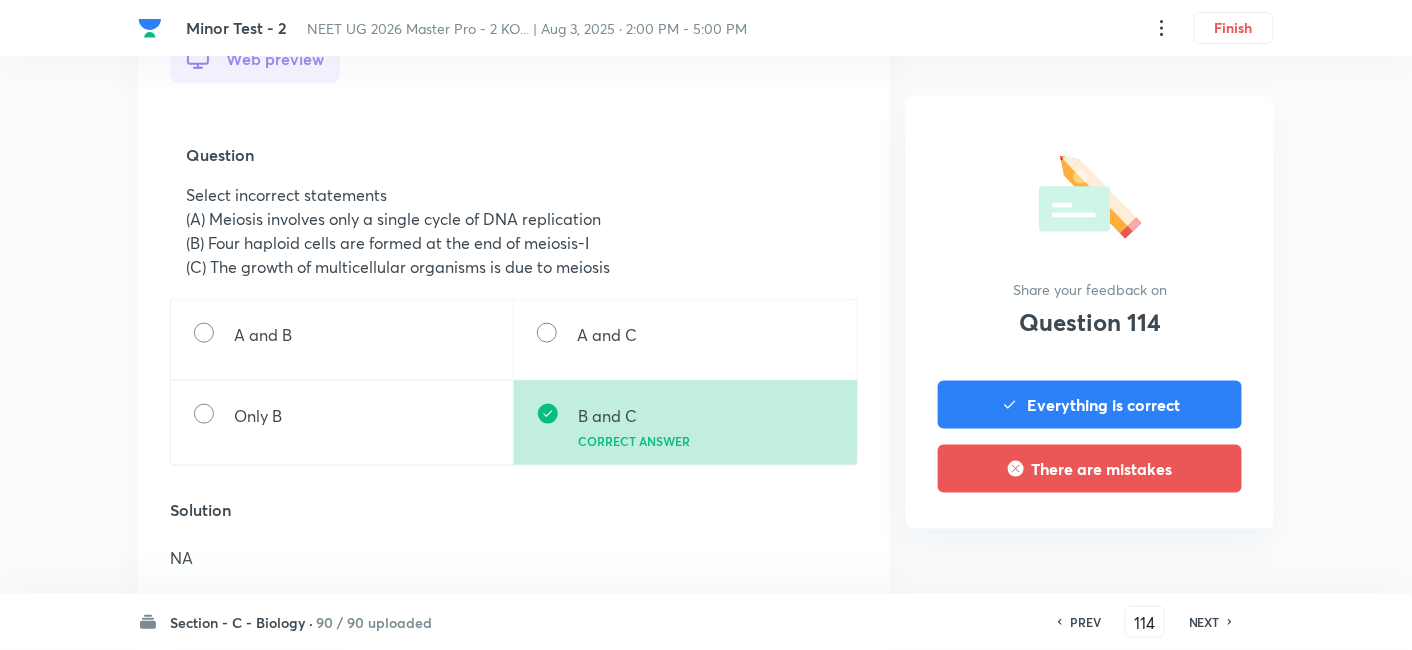 scroll, scrollTop: 611, scrollLeft: 0, axis: vertical 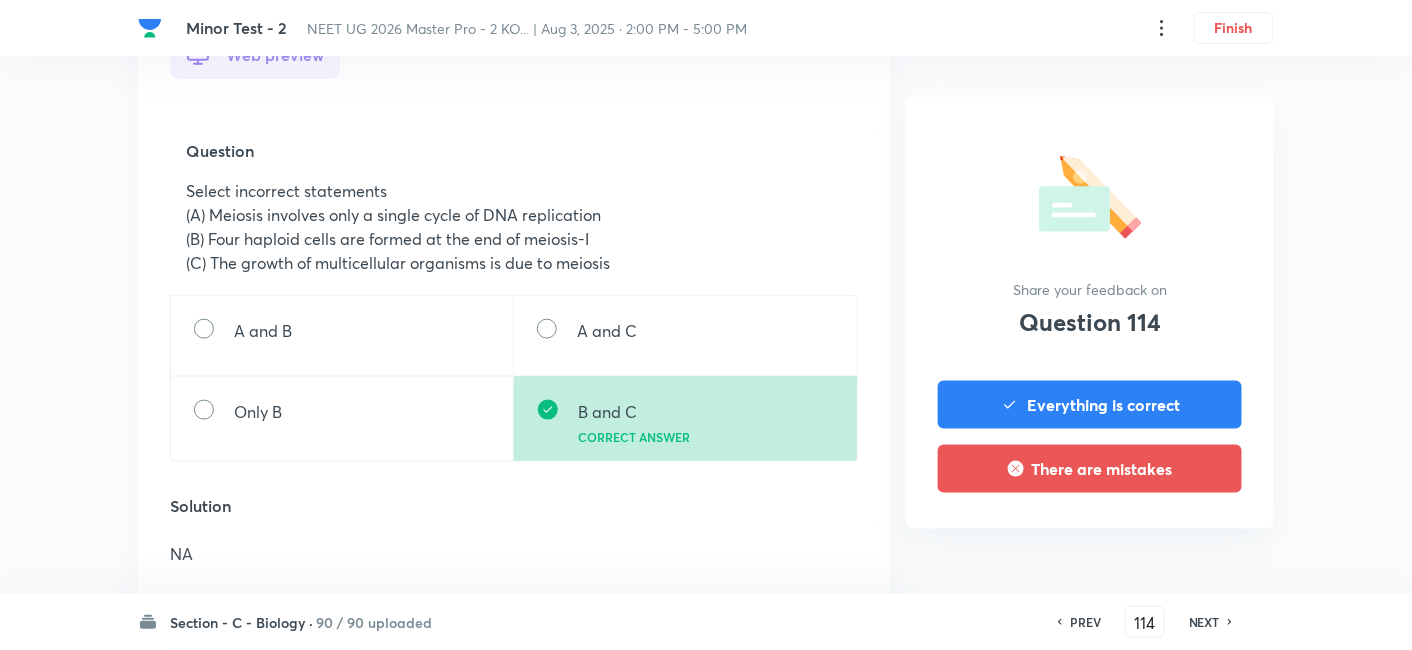 click on "NEXT" at bounding box center [1204, 622] 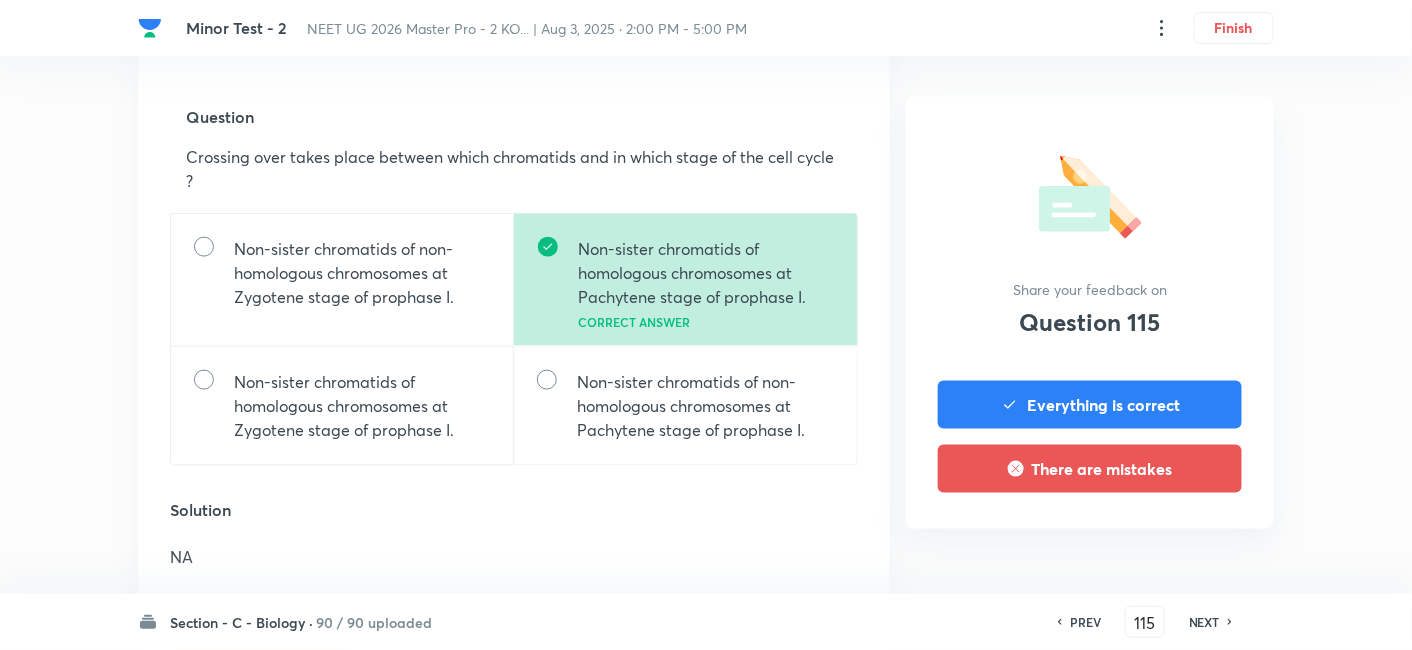 scroll, scrollTop: 648, scrollLeft: 0, axis: vertical 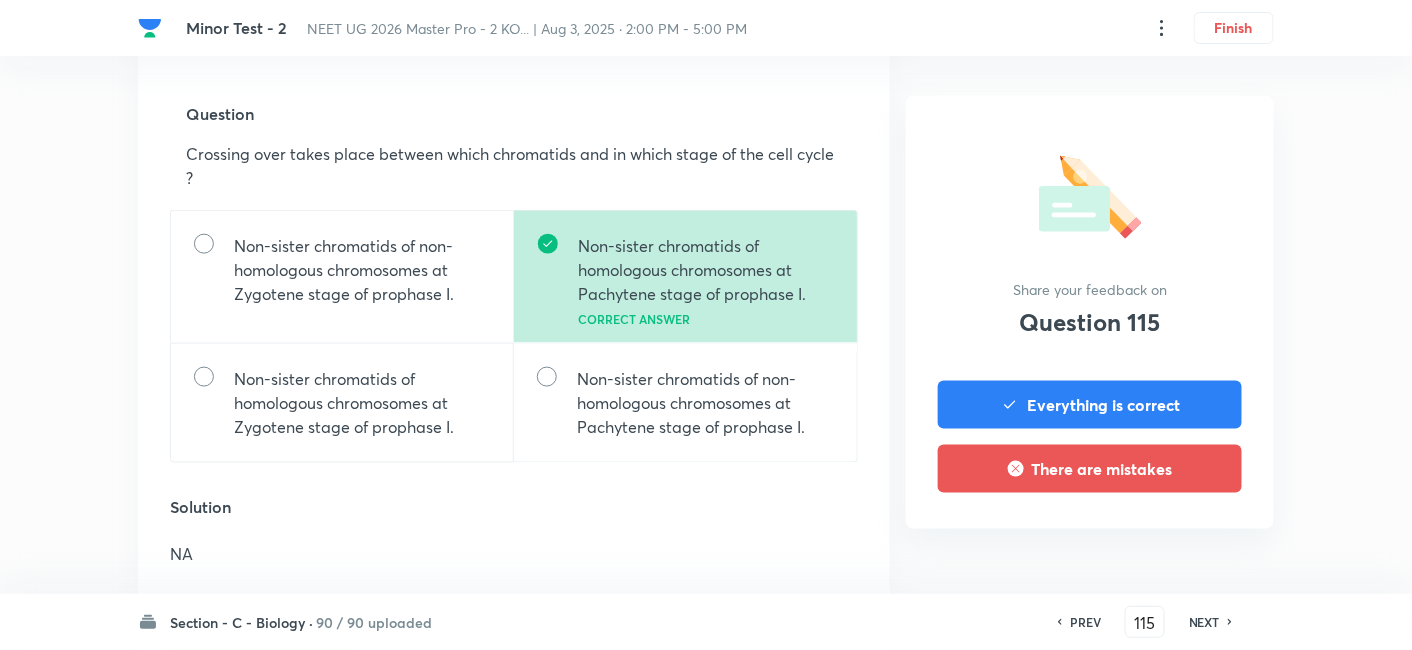 click on "NEXT" at bounding box center (1204, 622) 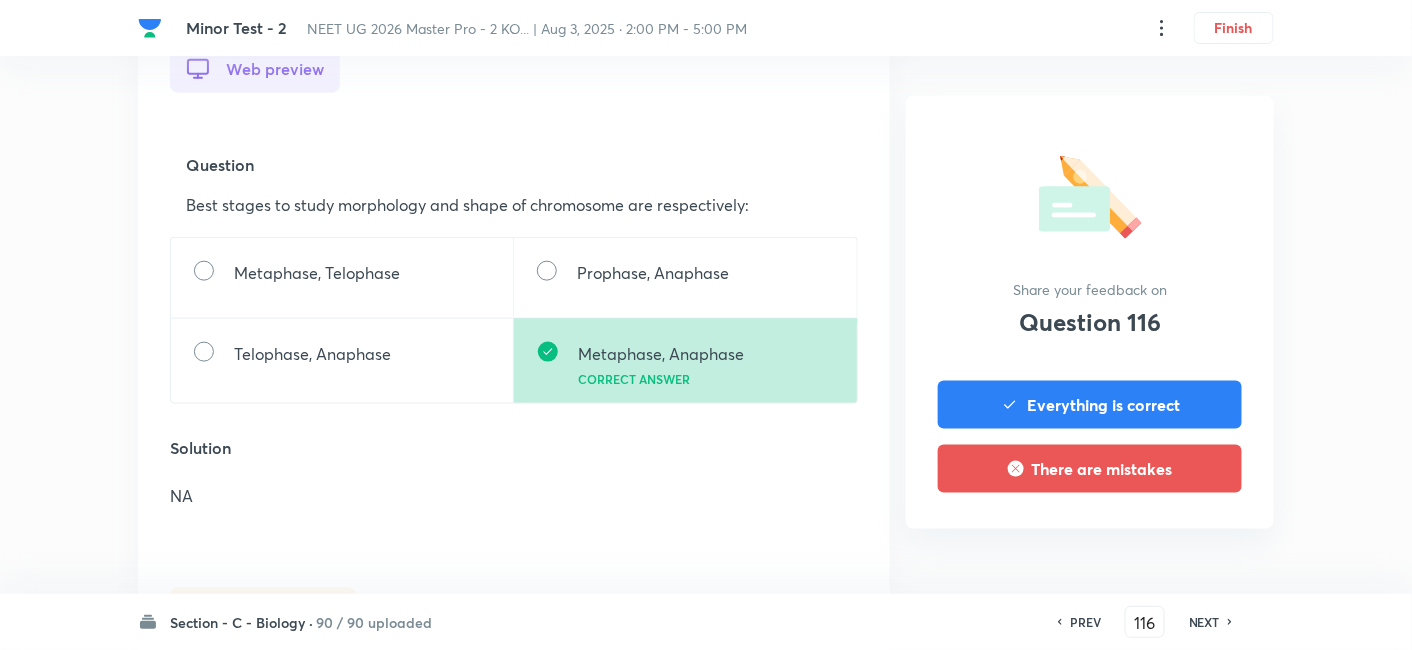 scroll, scrollTop: 599, scrollLeft: 0, axis: vertical 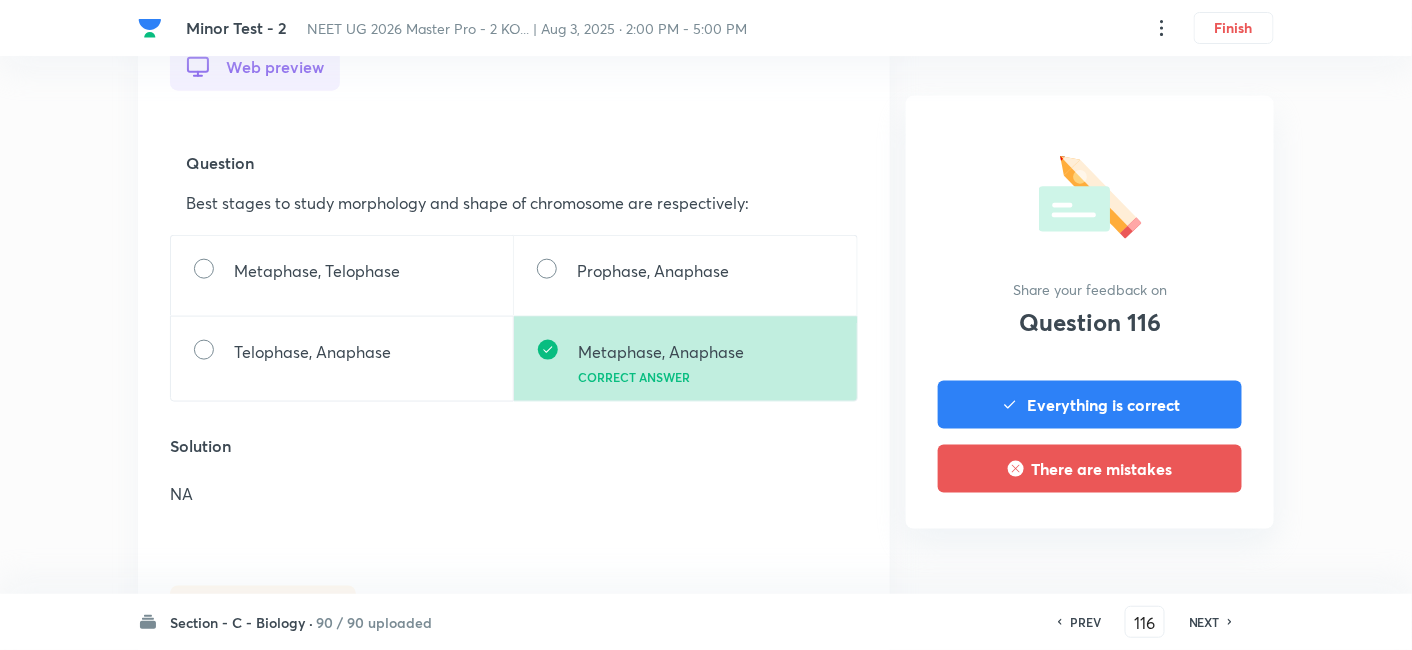 click on "NEXT" at bounding box center [1204, 622] 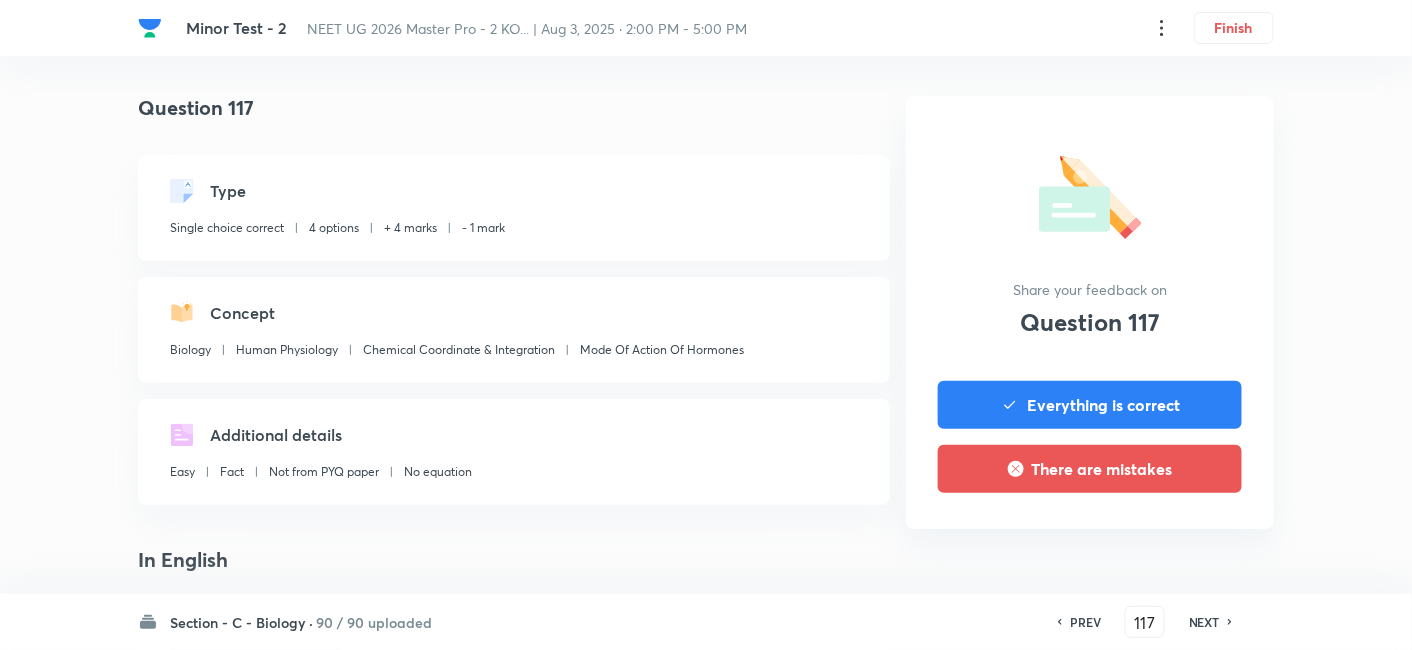 scroll, scrollTop: 451, scrollLeft: 0, axis: vertical 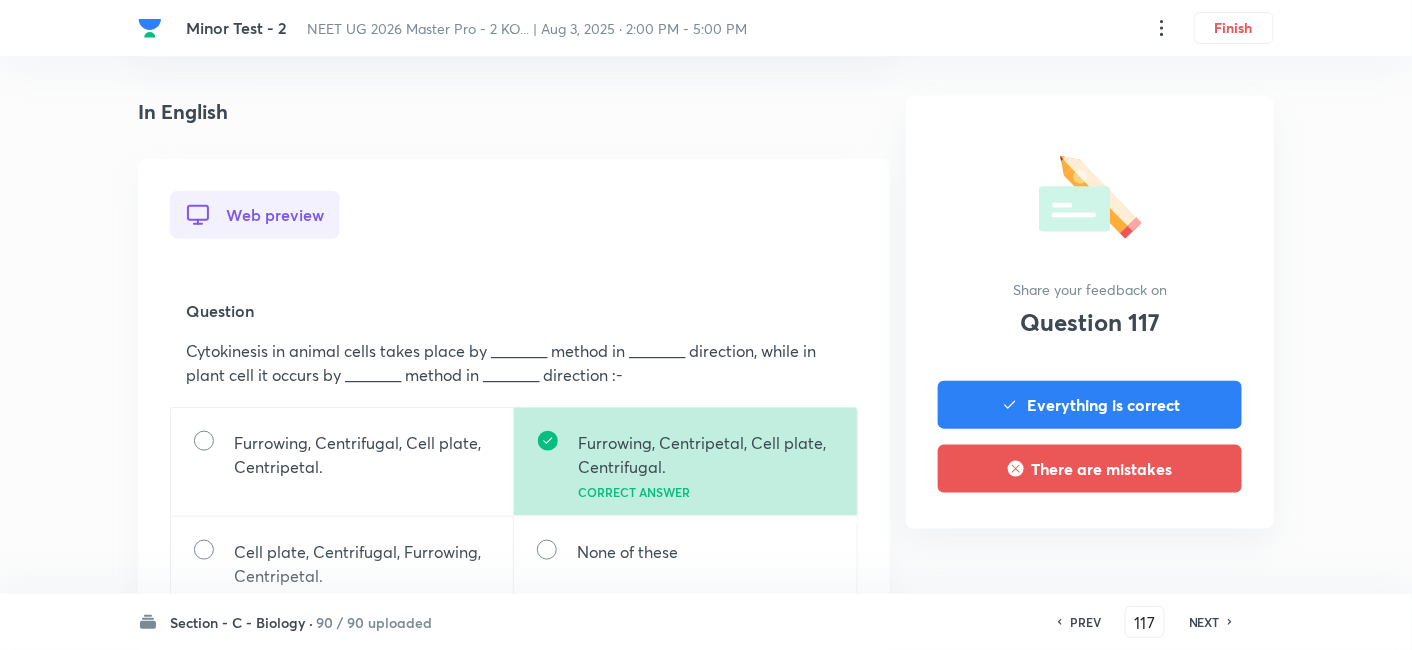 click on "NEXT" at bounding box center (1204, 622) 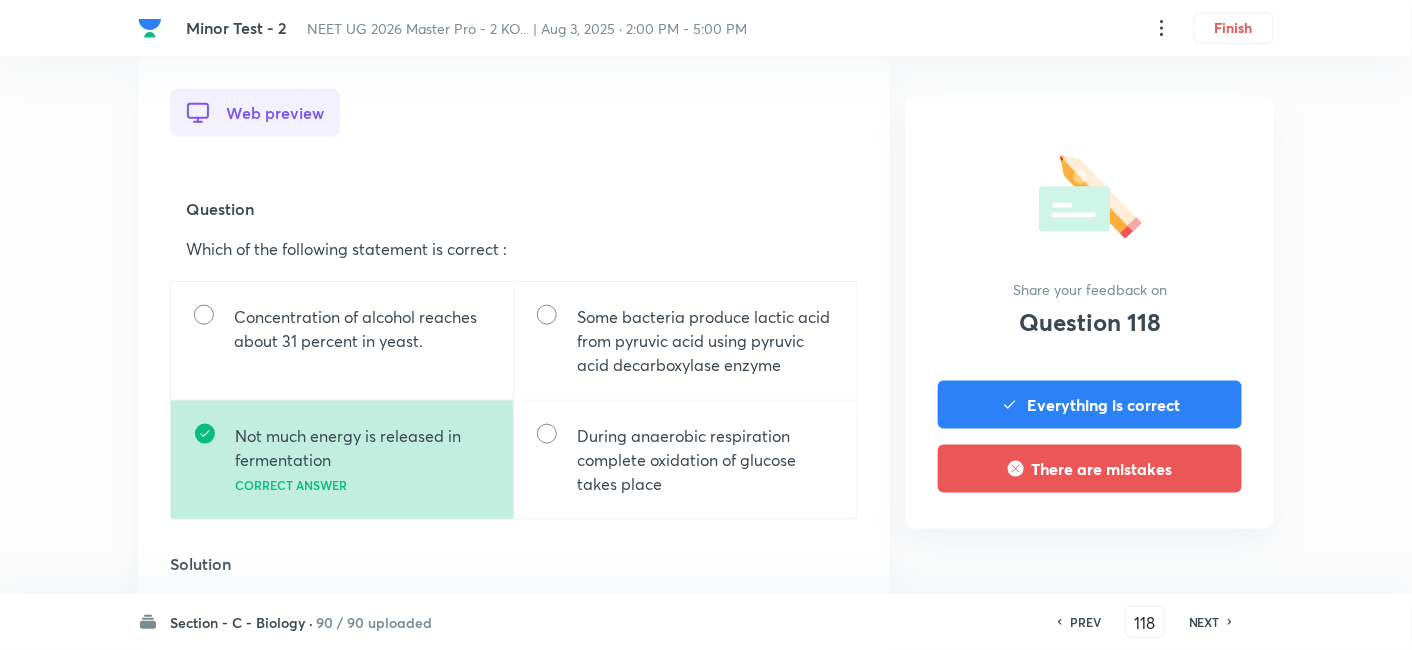 scroll, scrollTop: 563, scrollLeft: 0, axis: vertical 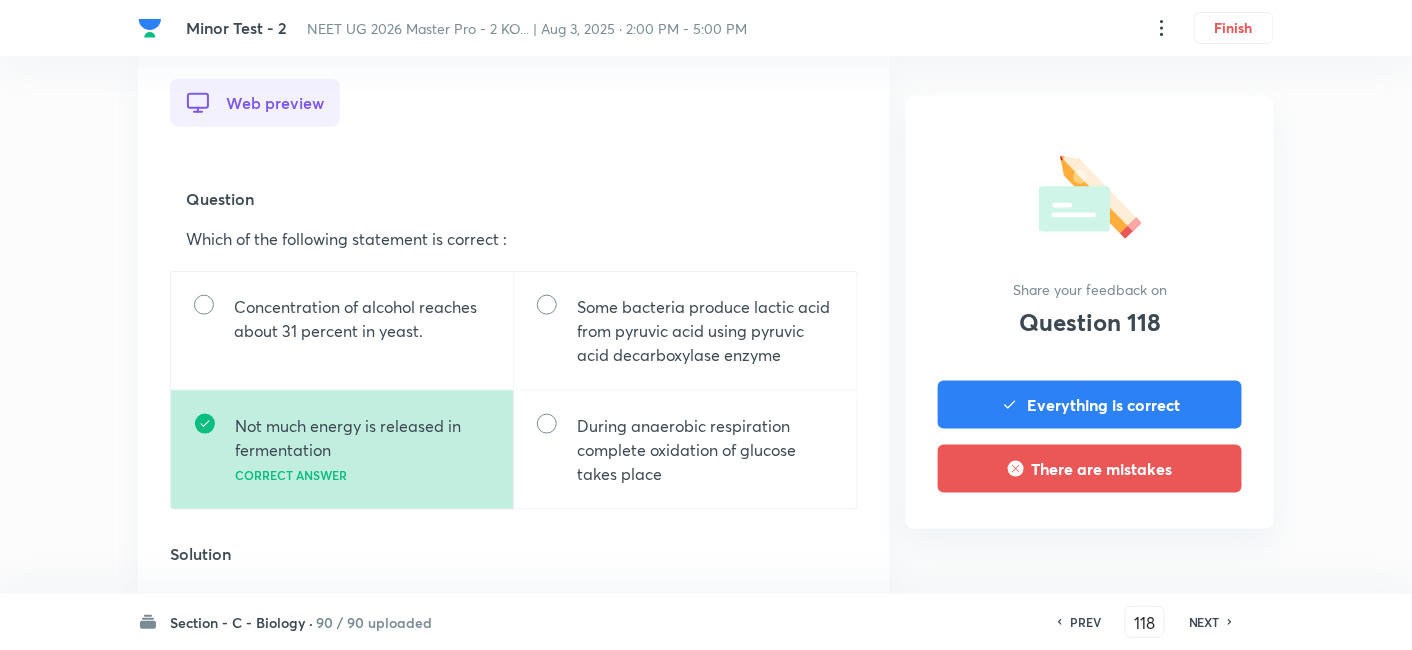 click on "NEXT" at bounding box center (1204, 622) 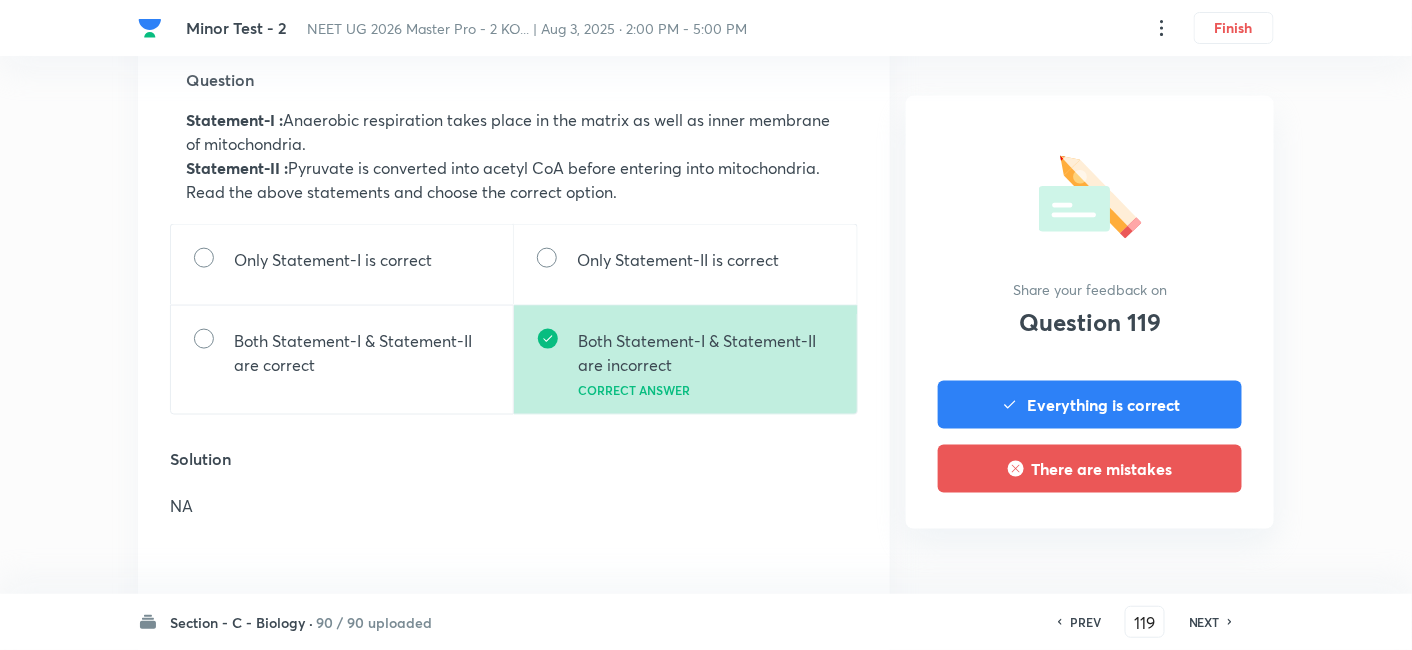 scroll, scrollTop: 687, scrollLeft: 0, axis: vertical 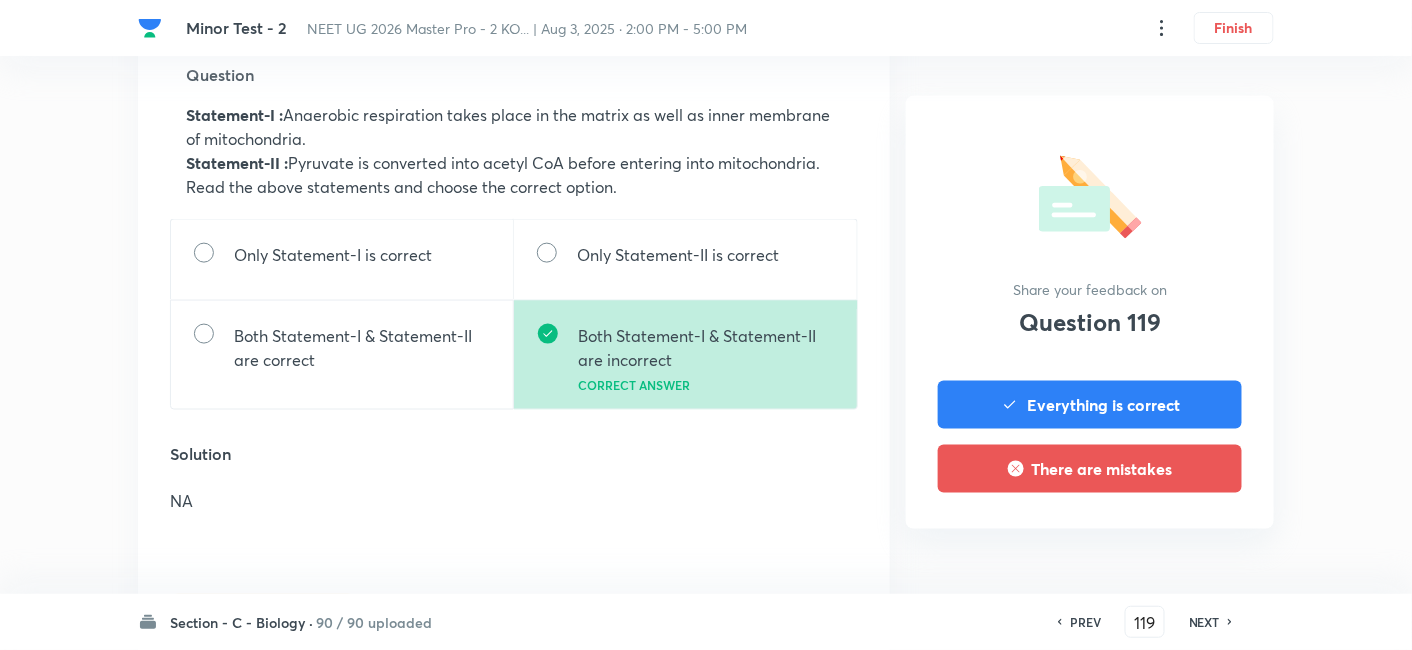 click on "NEXT" at bounding box center (1204, 622) 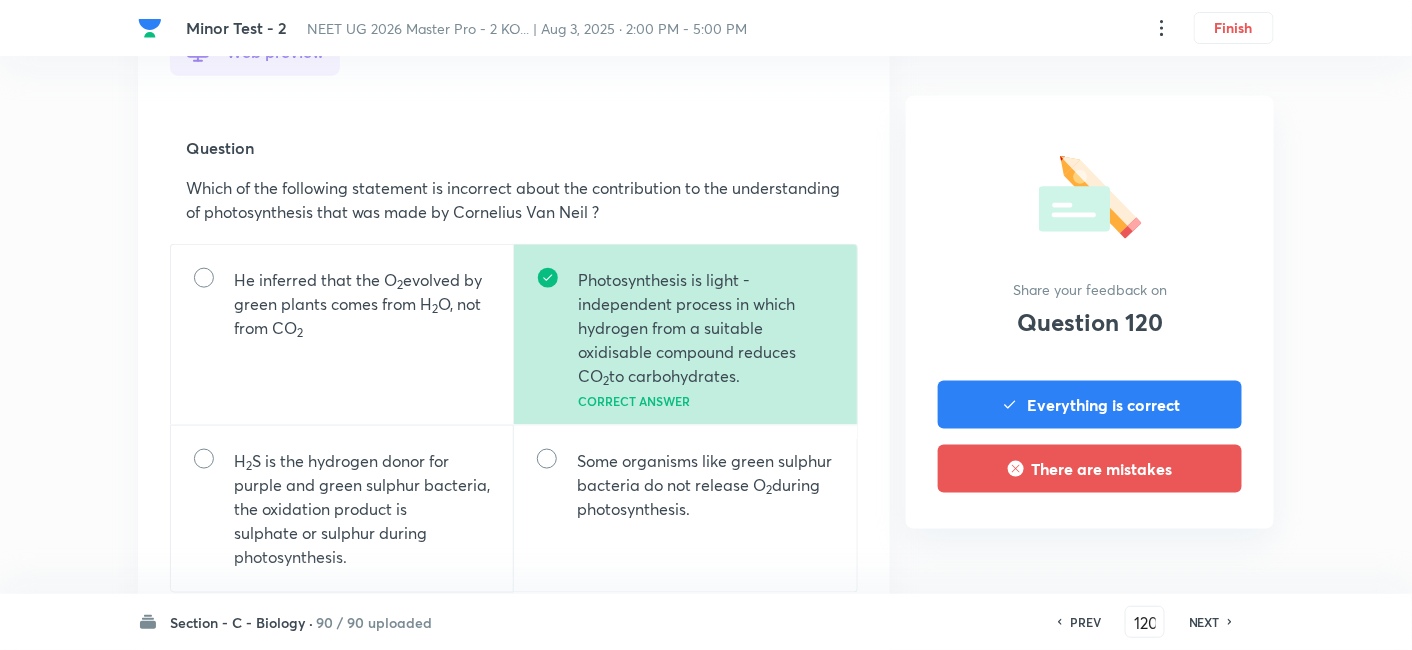 scroll, scrollTop: 648, scrollLeft: 0, axis: vertical 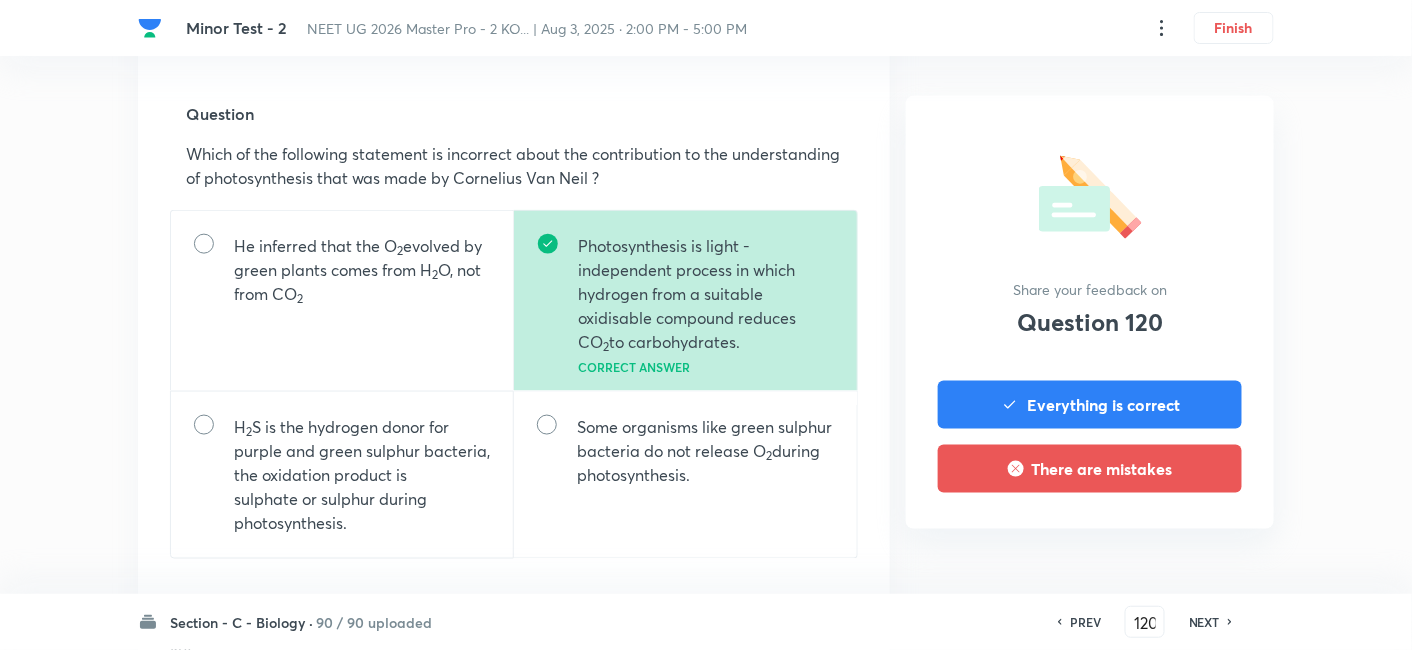 click on "NEXT" at bounding box center [1204, 622] 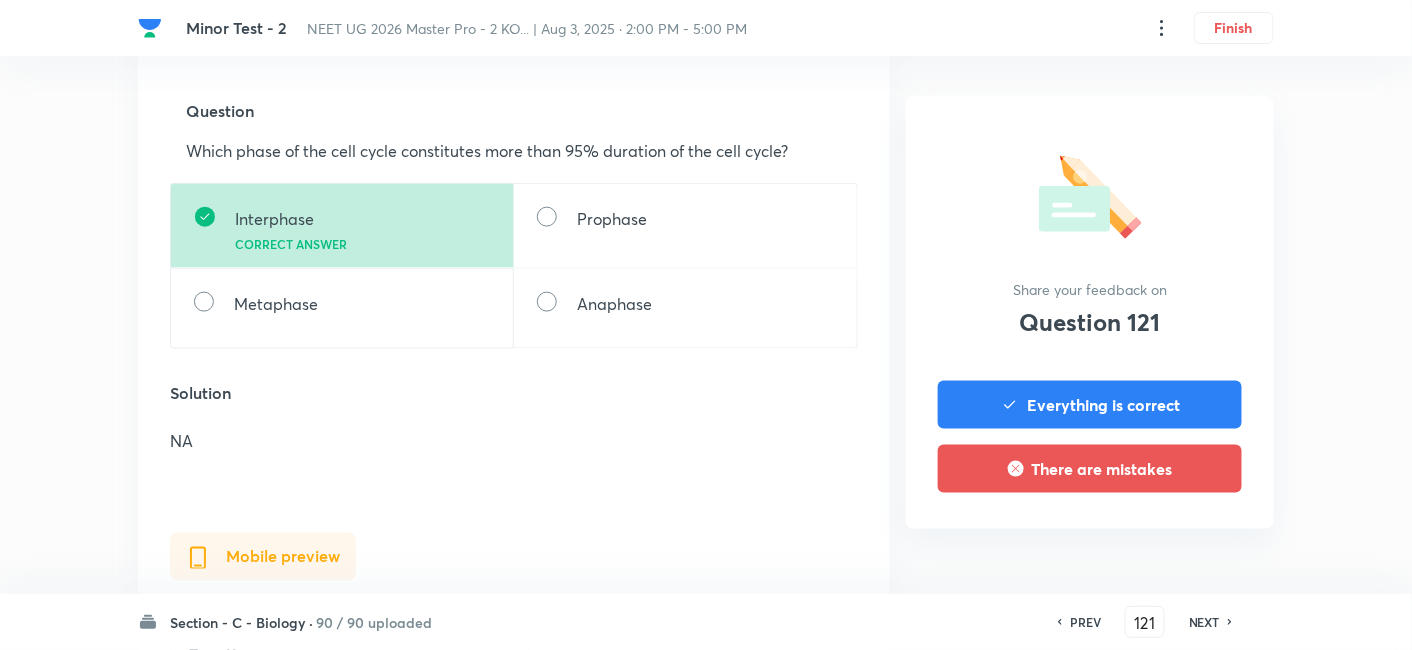 scroll, scrollTop: 645, scrollLeft: 0, axis: vertical 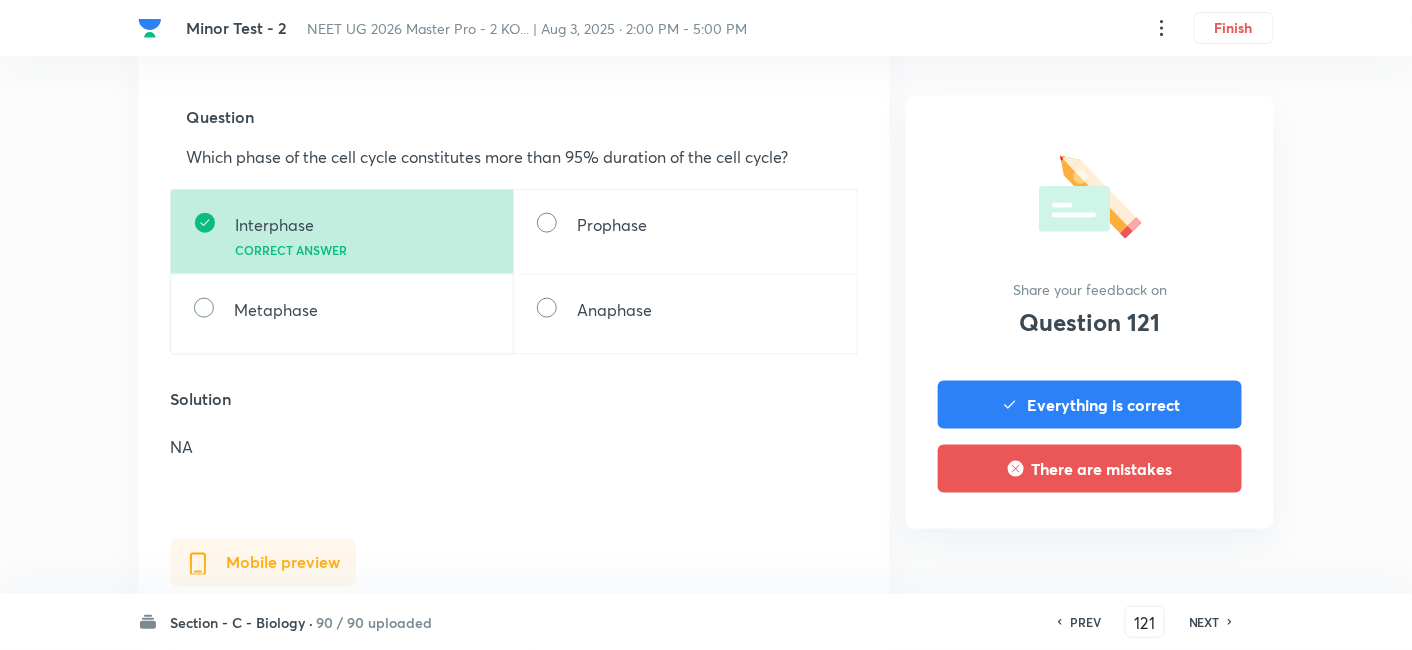click on "NEXT" at bounding box center [1204, 622] 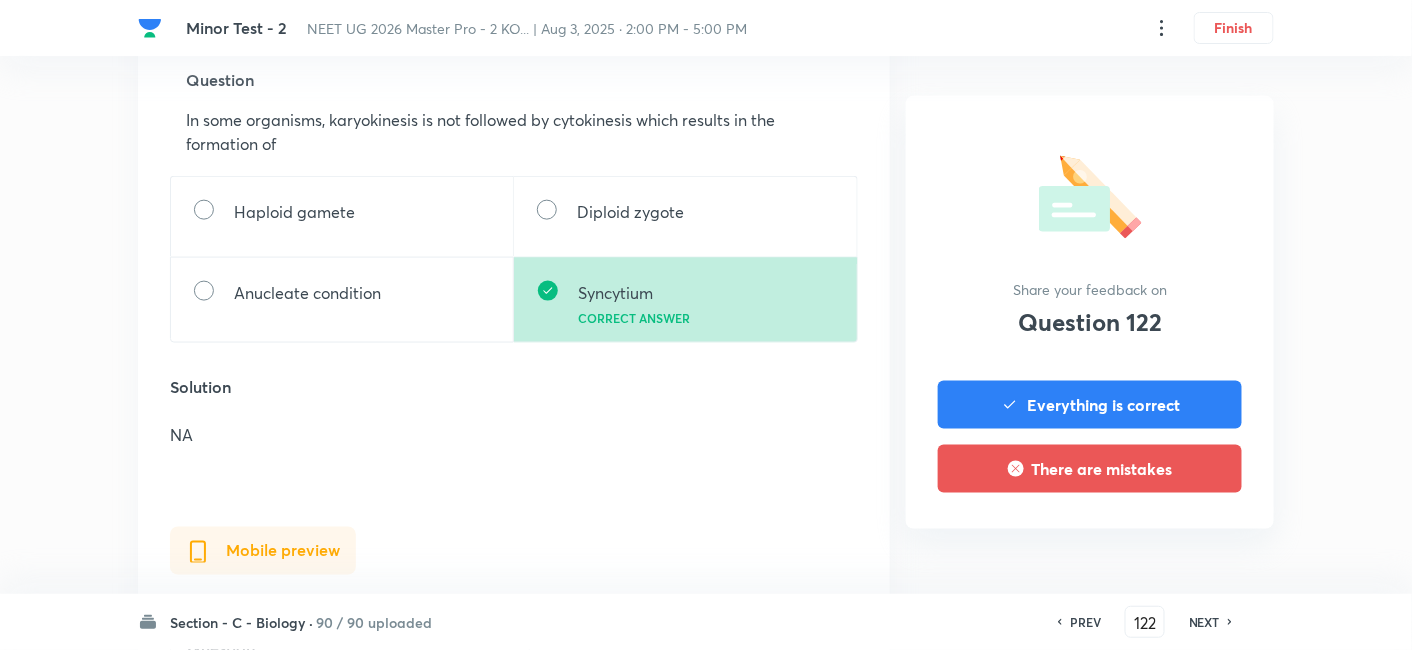 scroll, scrollTop: 631, scrollLeft: 0, axis: vertical 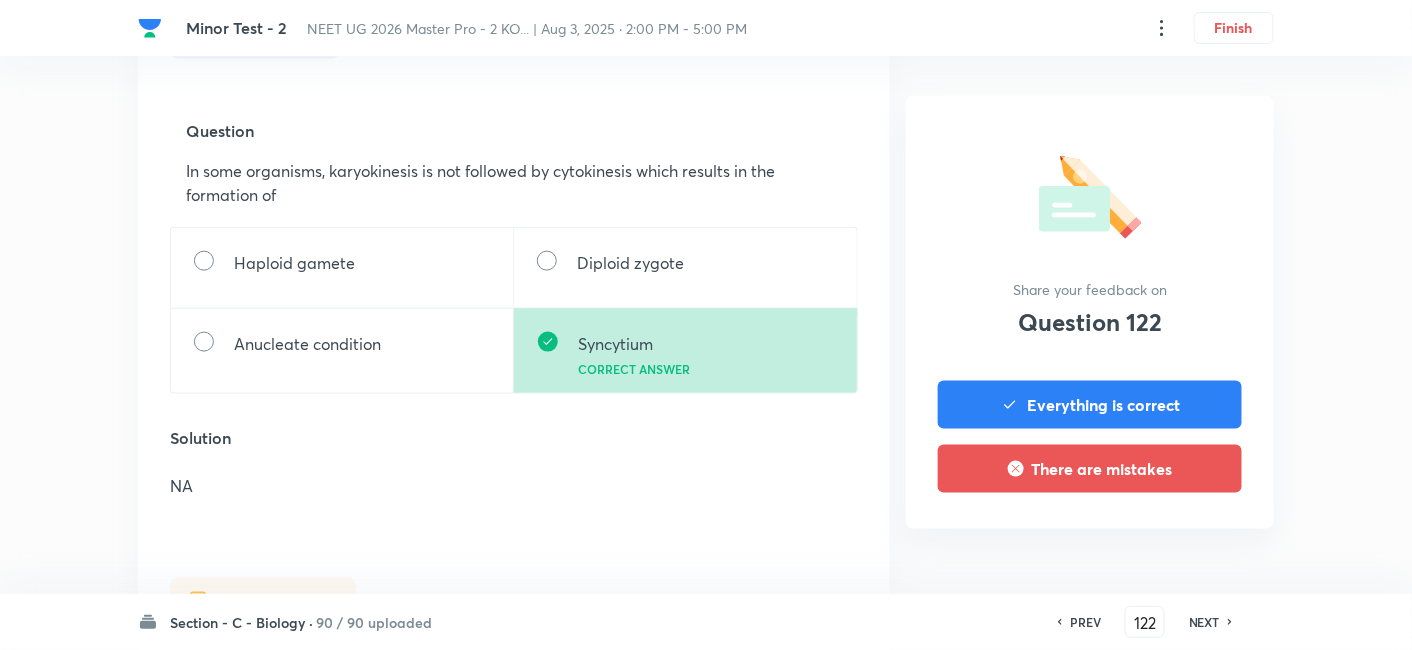 click on "NEXT" at bounding box center [1204, 622] 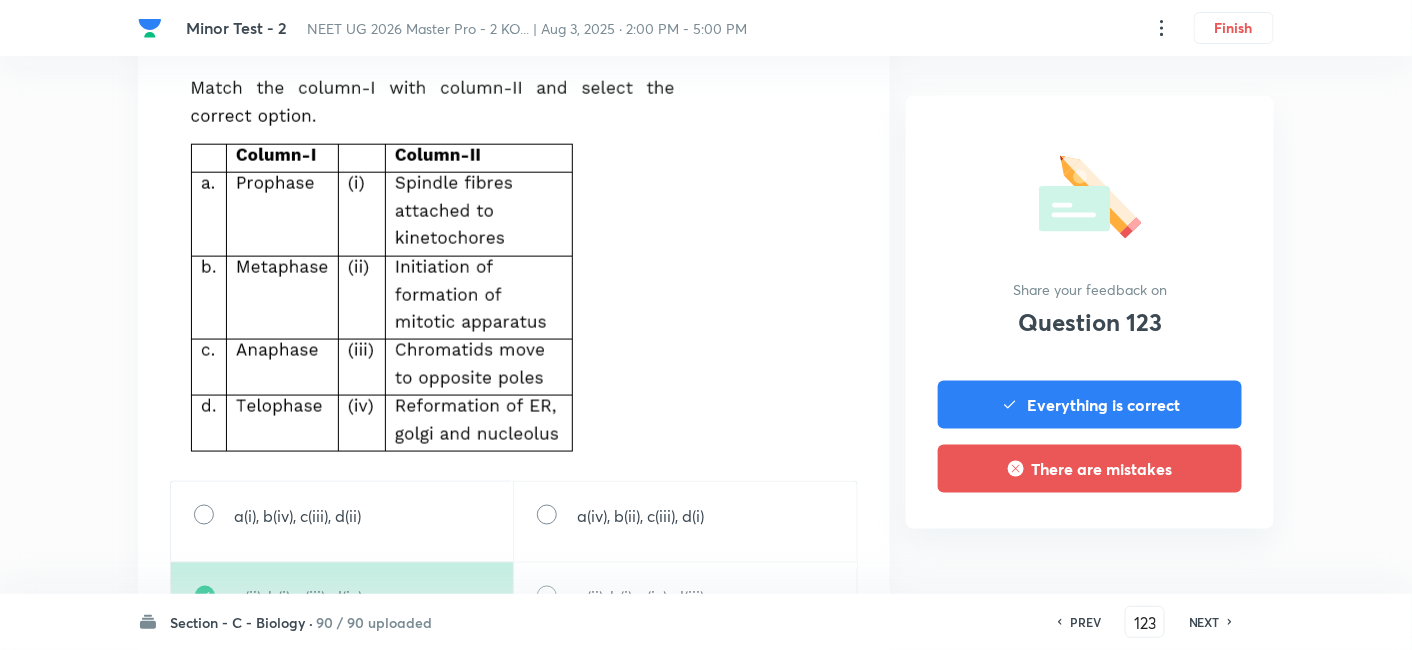 scroll, scrollTop: 718, scrollLeft: 0, axis: vertical 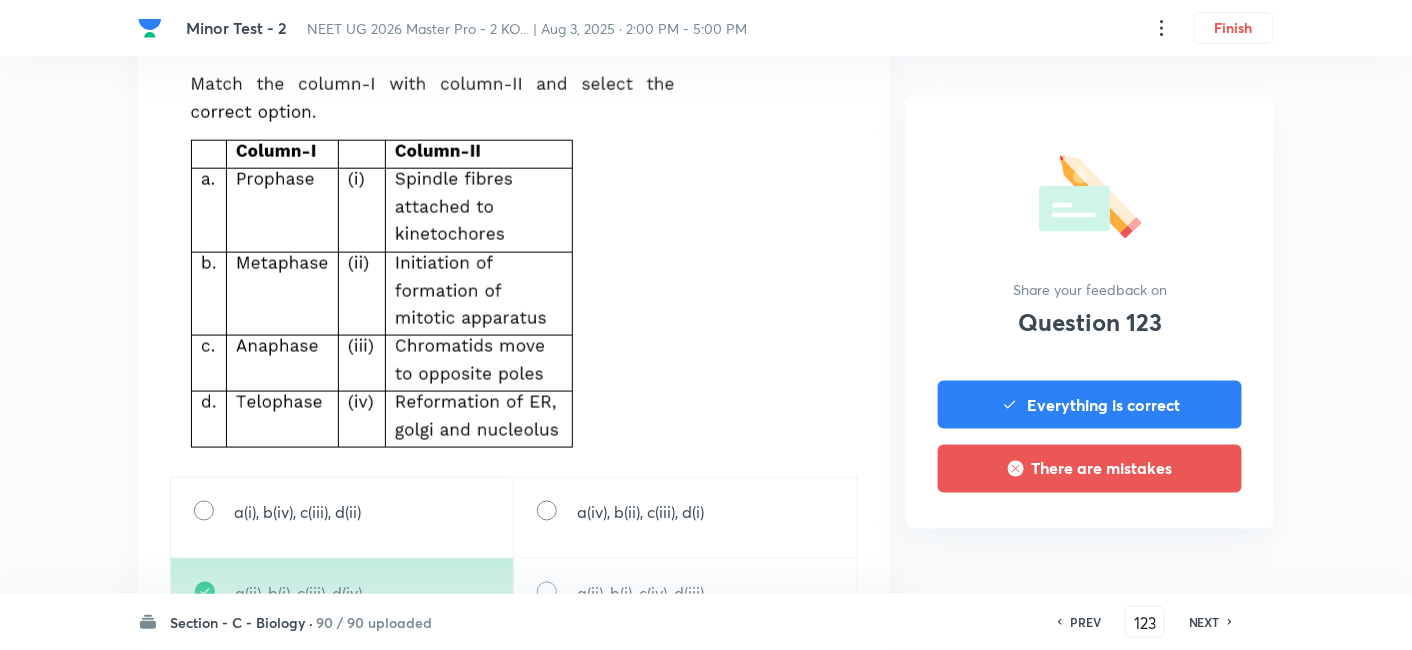 click on "NEXT" at bounding box center [1204, 622] 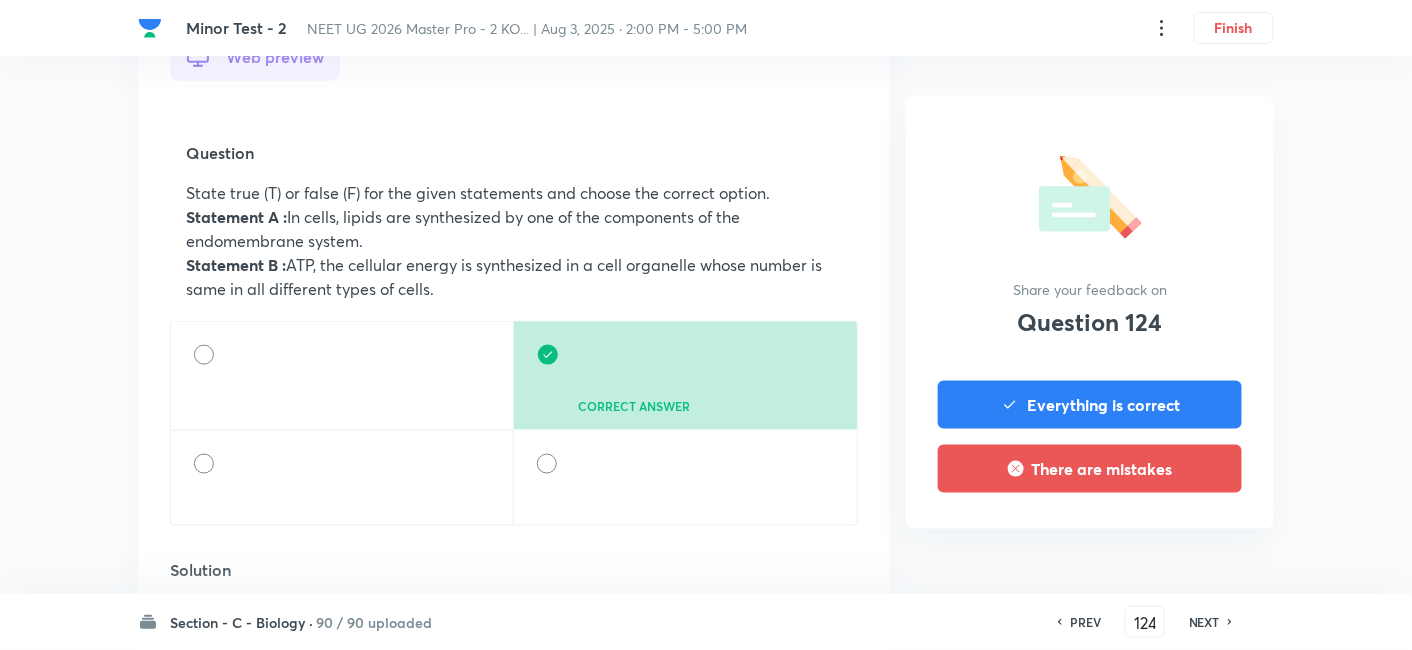 scroll, scrollTop: 608, scrollLeft: 0, axis: vertical 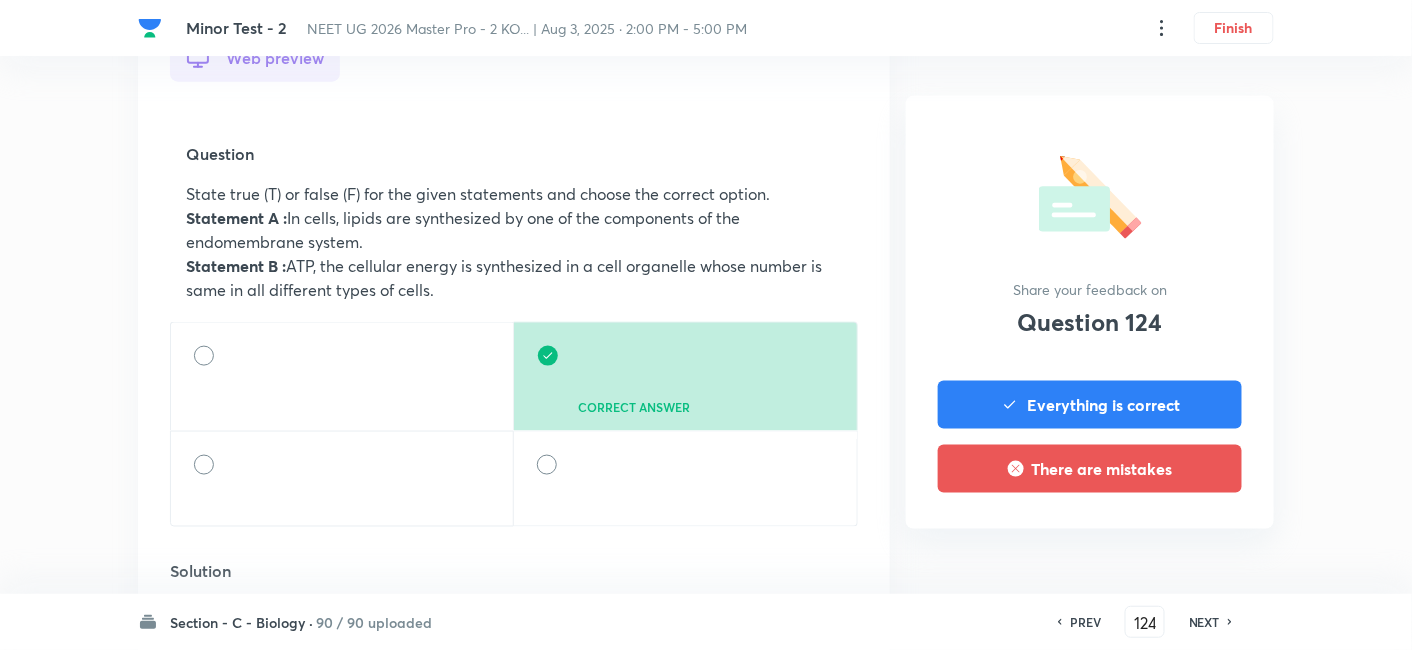 click on "NEXT" at bounding box center [1204, 622] 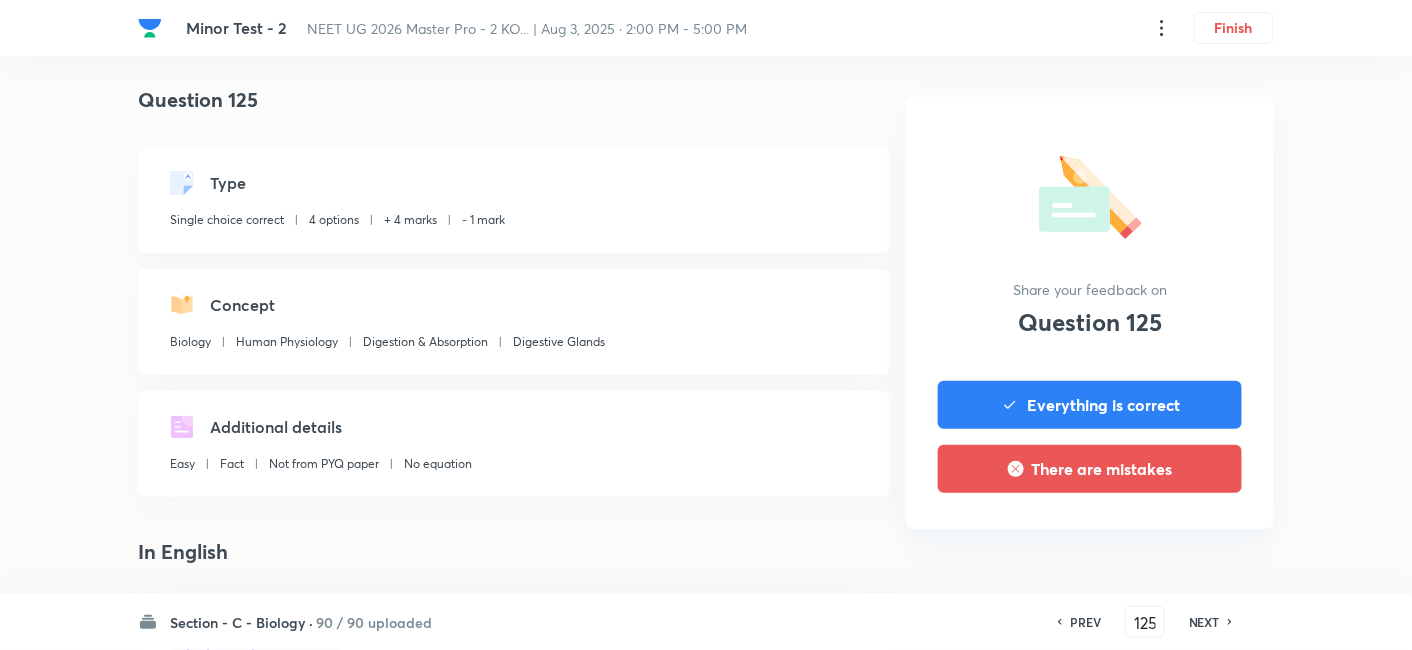 scroll, scrollTop: 492, scrollLeft: 0, axis: vertical 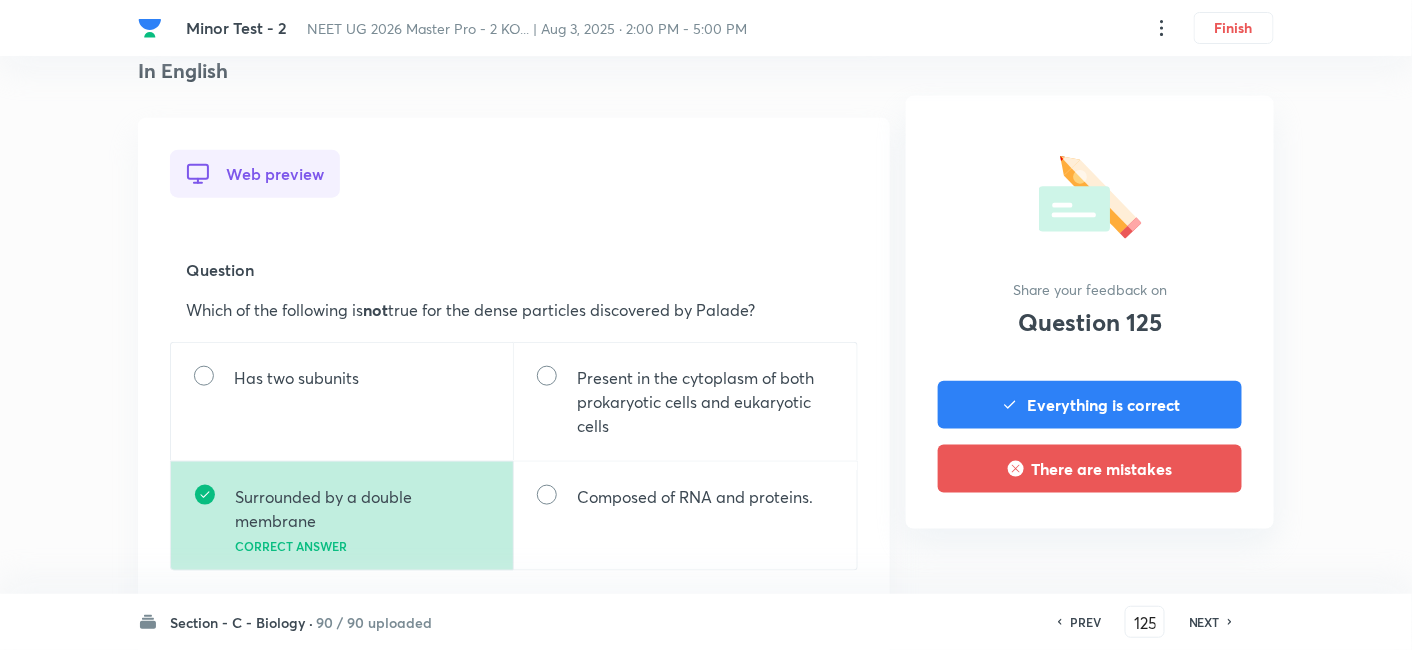 click on "NEXT" at bounding box center [1204, 622] 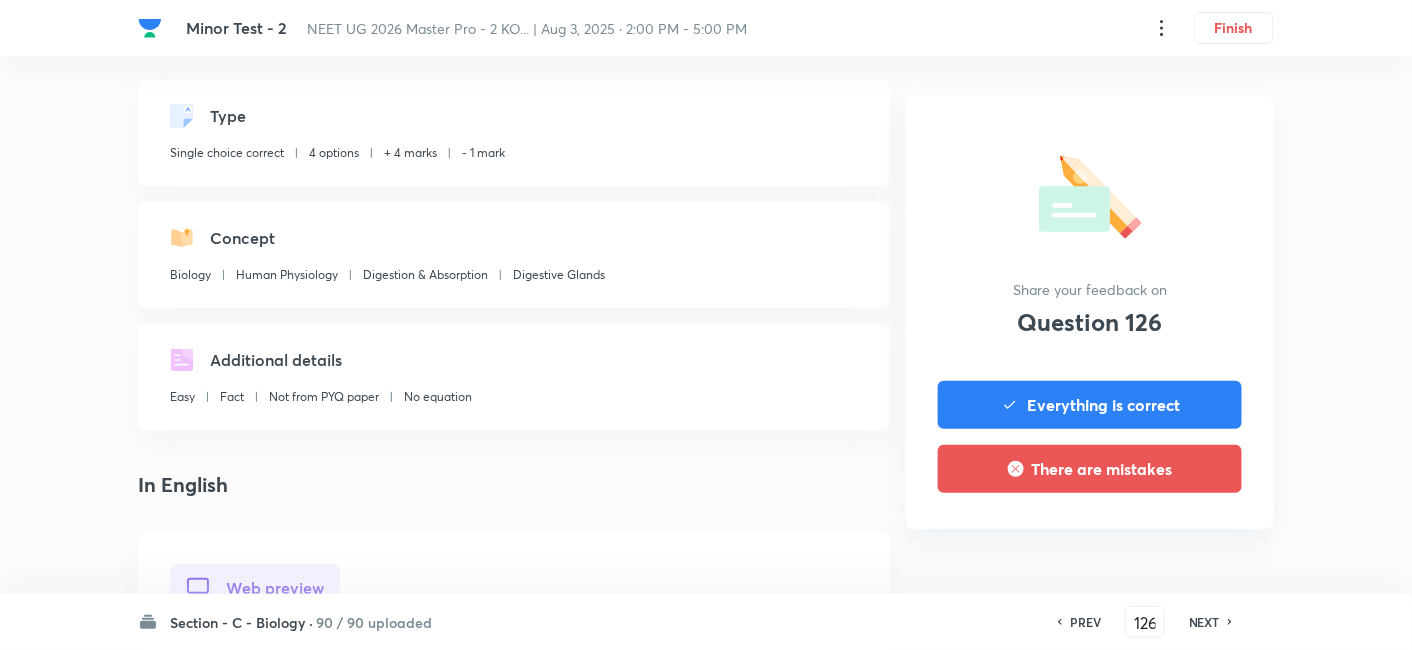 scroll, scrollTop: 483, scrollLeft: 0, axis: vertical 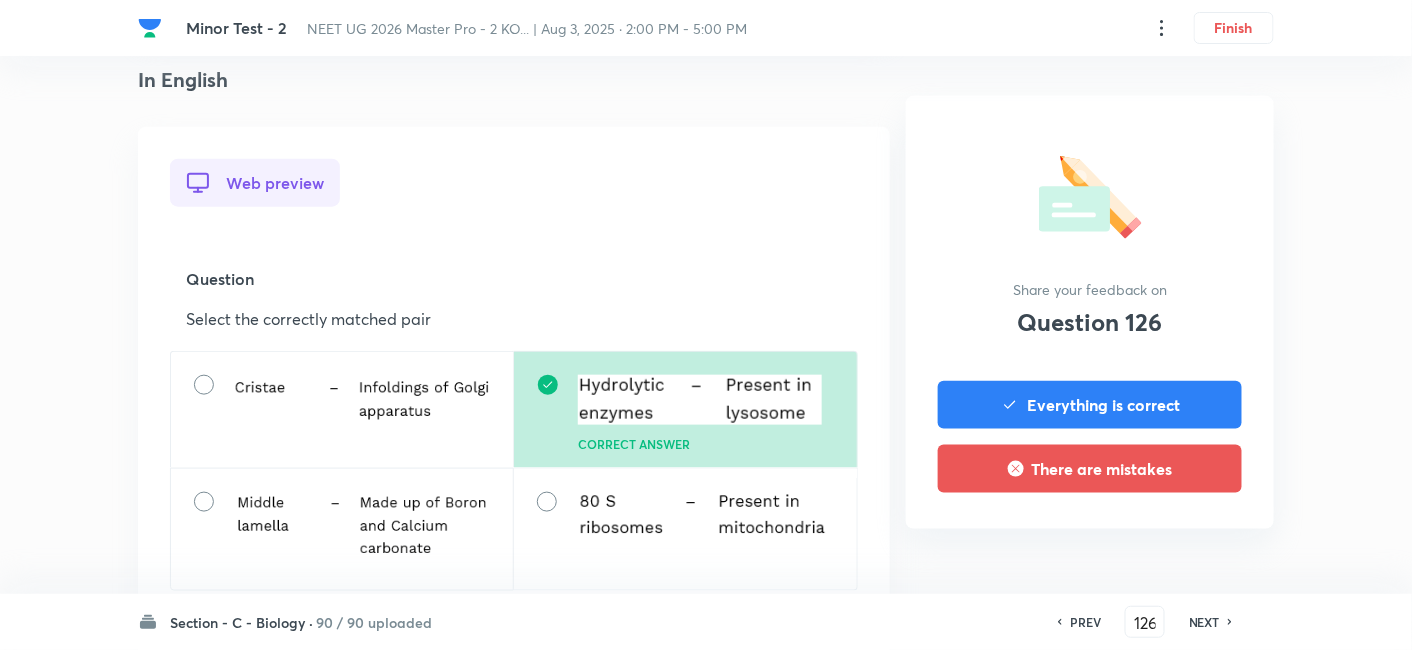 click on "NEXT" at bounding box center (1204, 622) 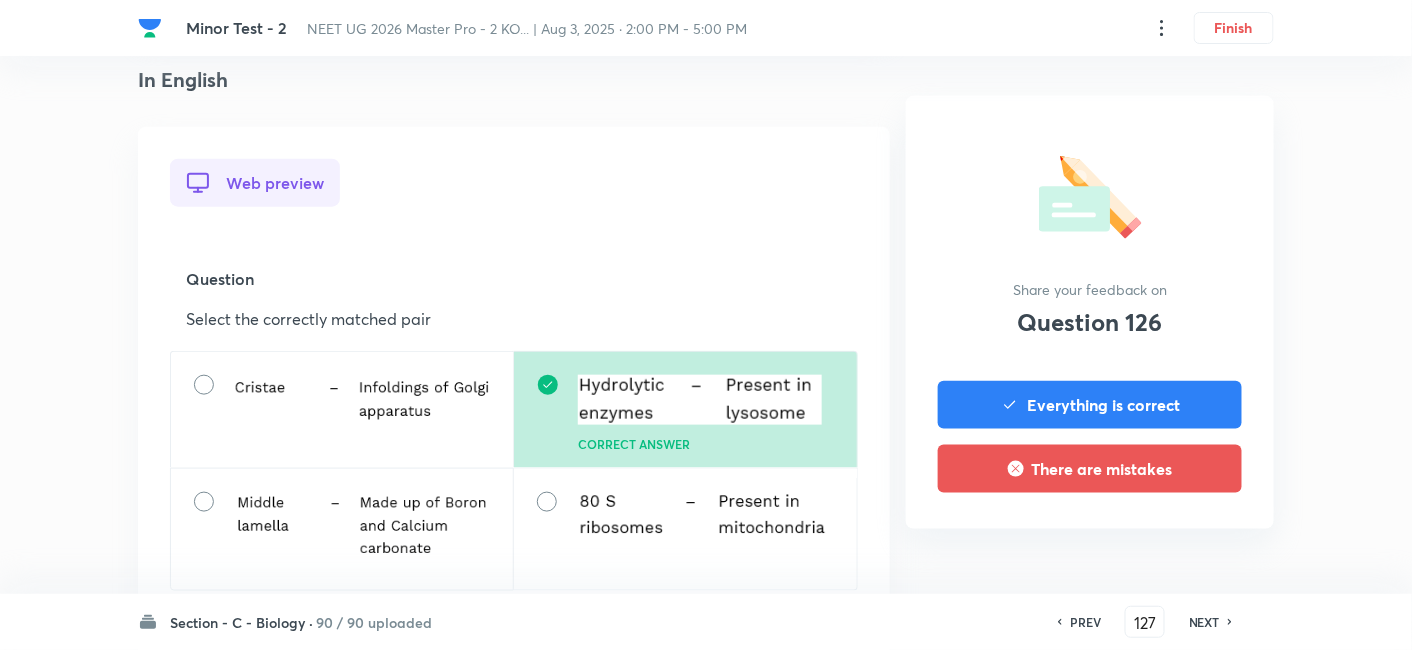scroll, scrollTop: 0, scrollLeft: 0, axis: both 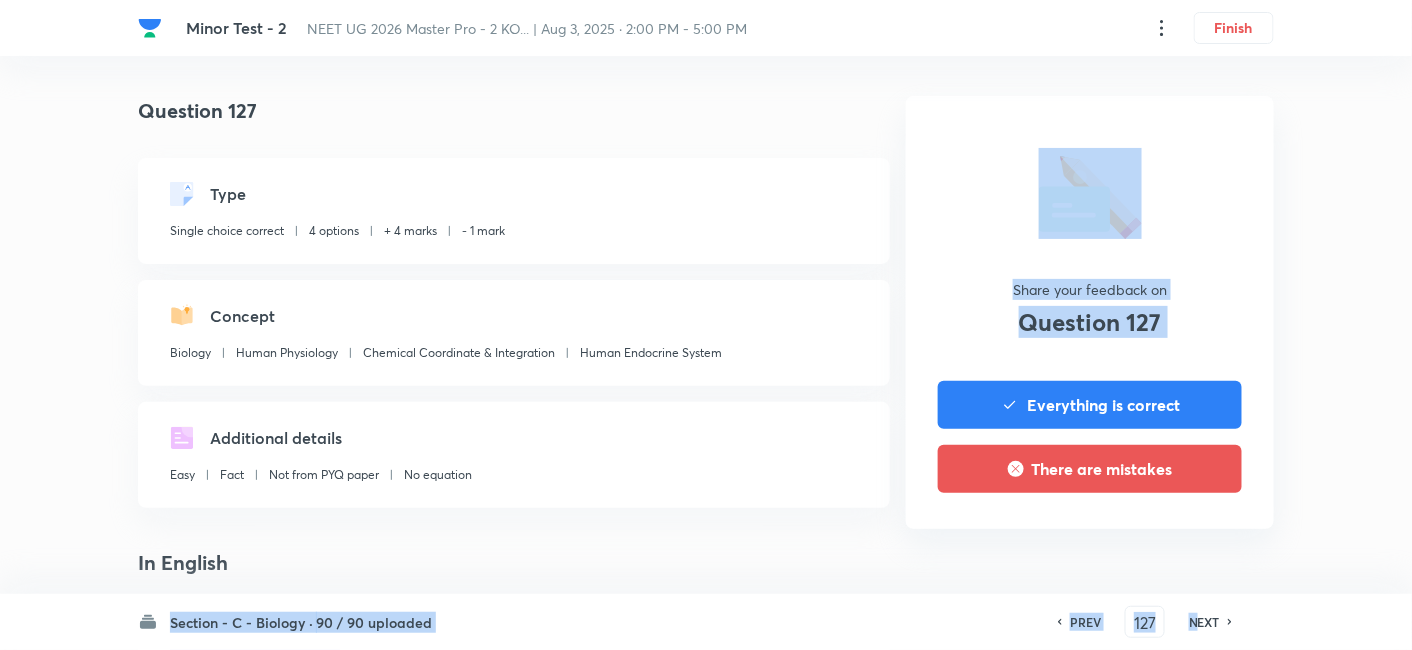drag, startPoint x: 1199, startPoint y: 624, endPoint x: 1421, endPoint y: -97, distance: 754.40375 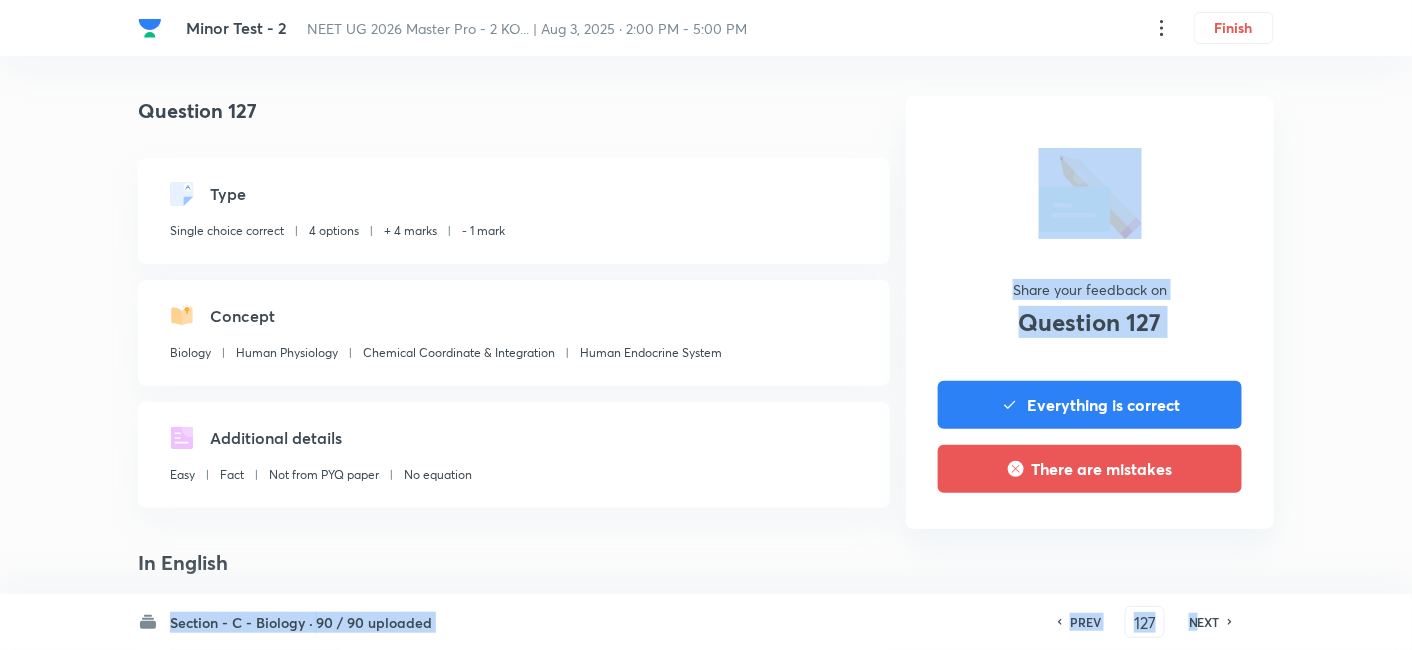 click on "Share your feedback on Question 127 Everything is correct There are mistakes" at bounding box center [1090, 312] 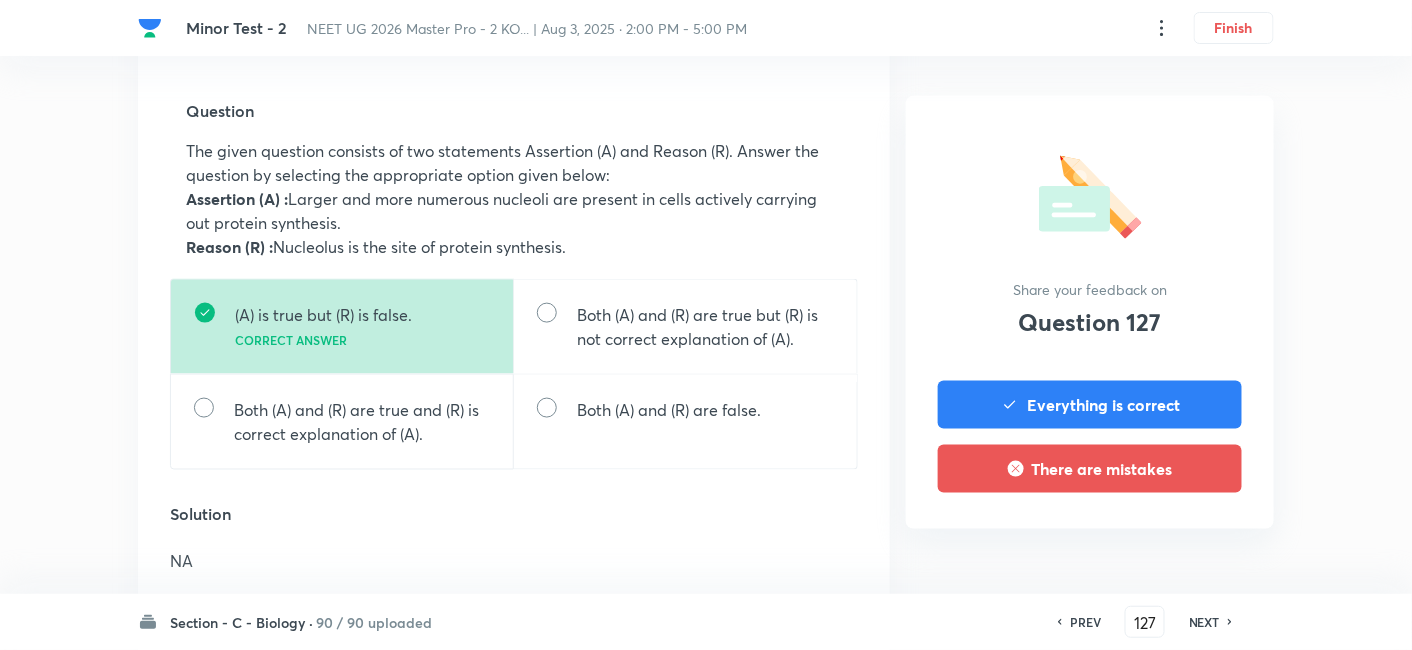 scroll, scrollTop: 648, scrollLeft: 0, axis: vertical 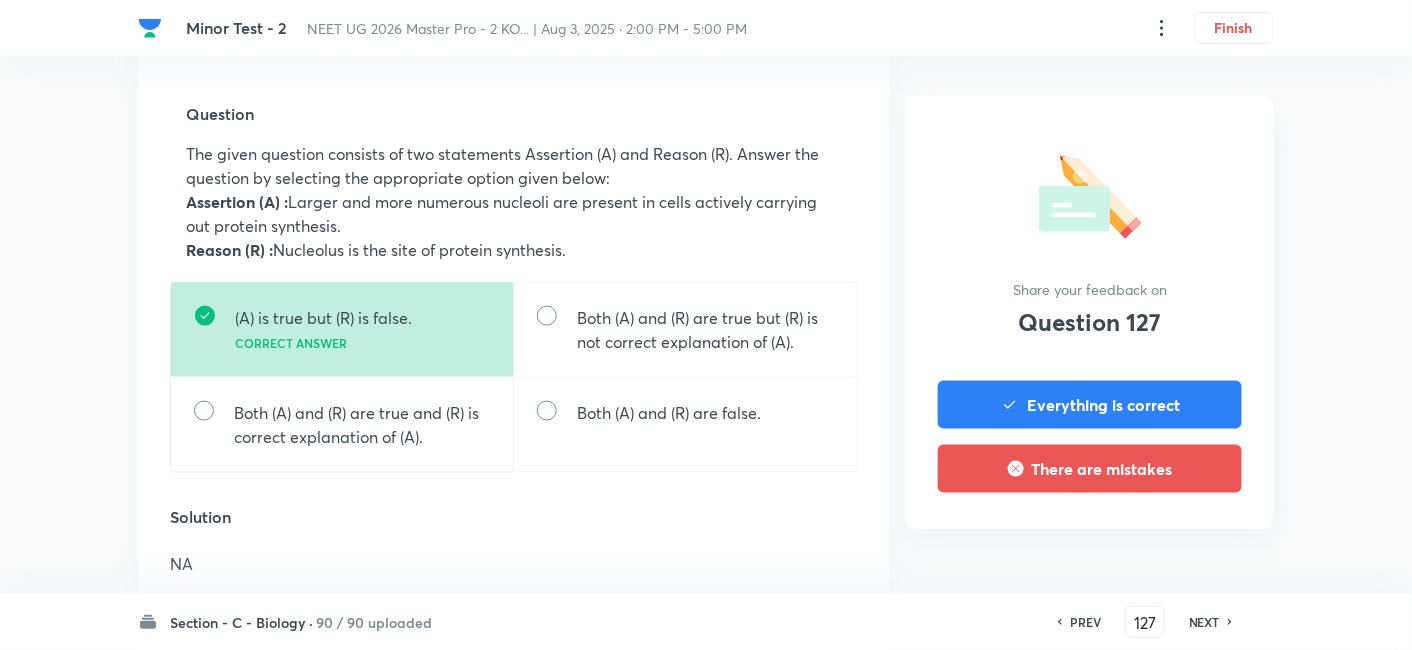 click on "NEXT" at bounding box center [1204, 622] 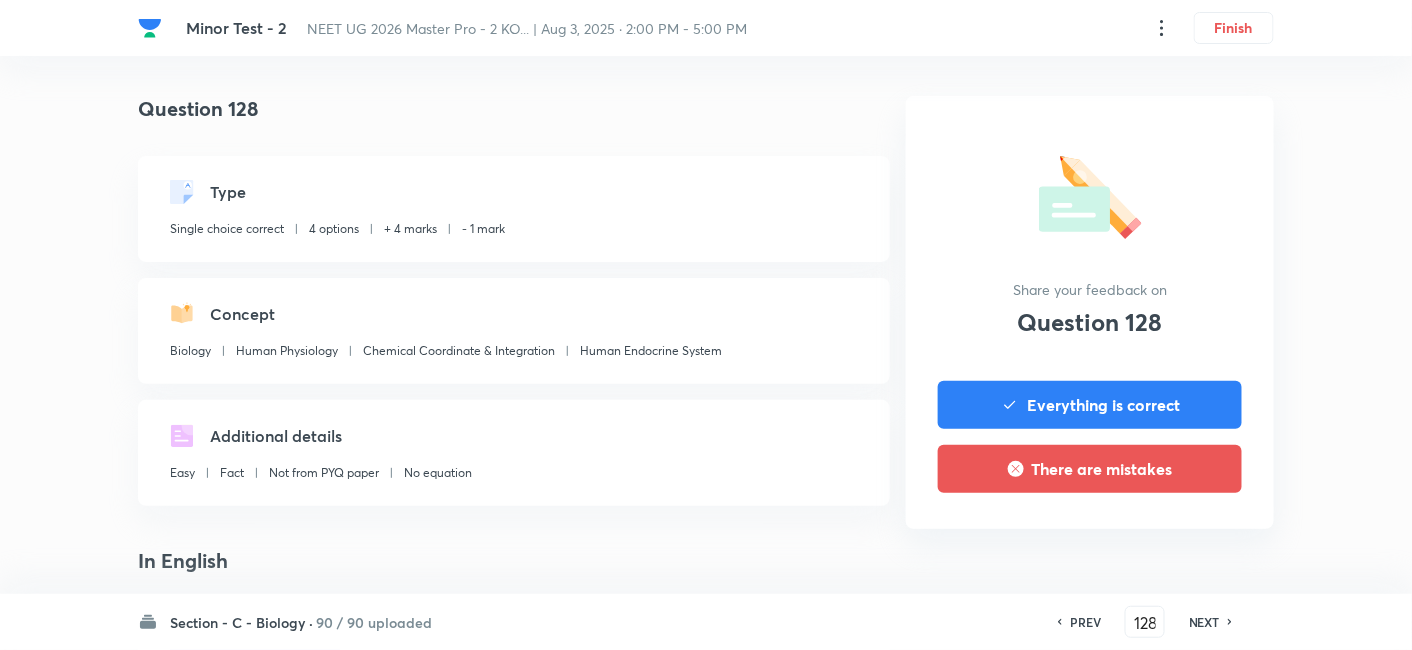 scroll, scrollTop: 544, scrollLeft: 0, axis: vertical 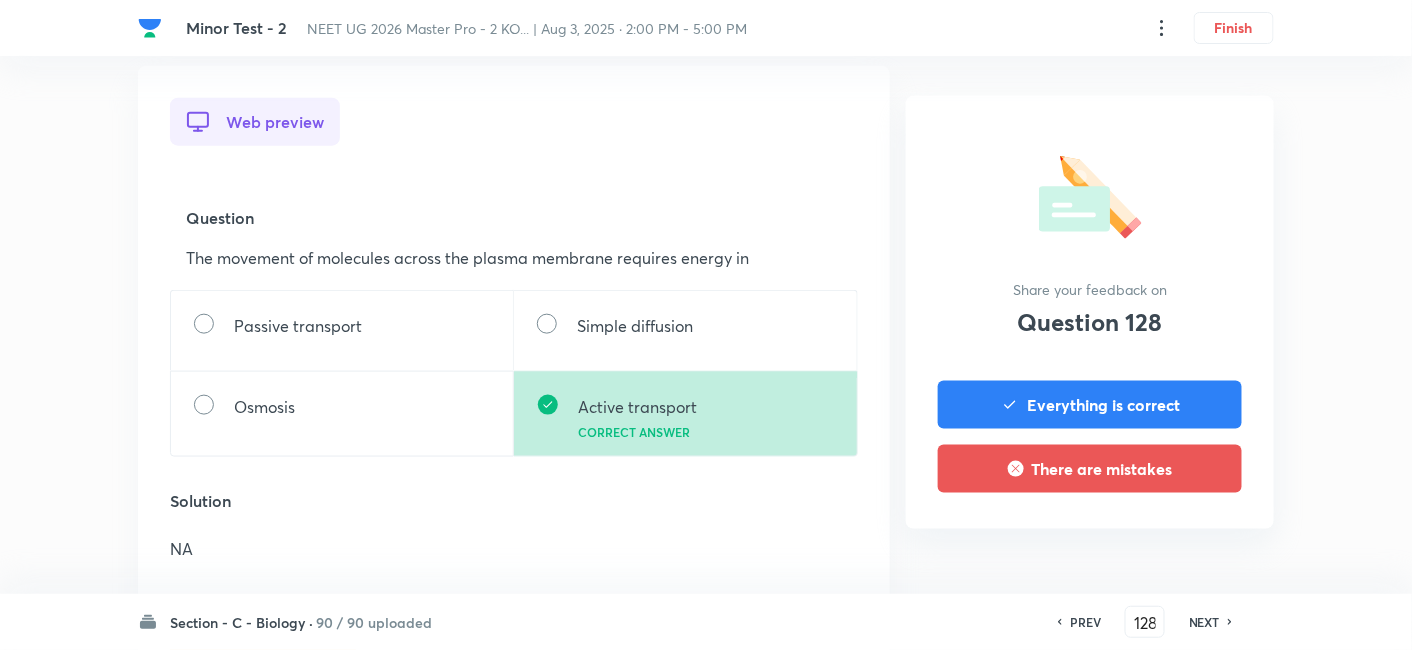 click on "NEXT" at bounding box center [1204, 622] 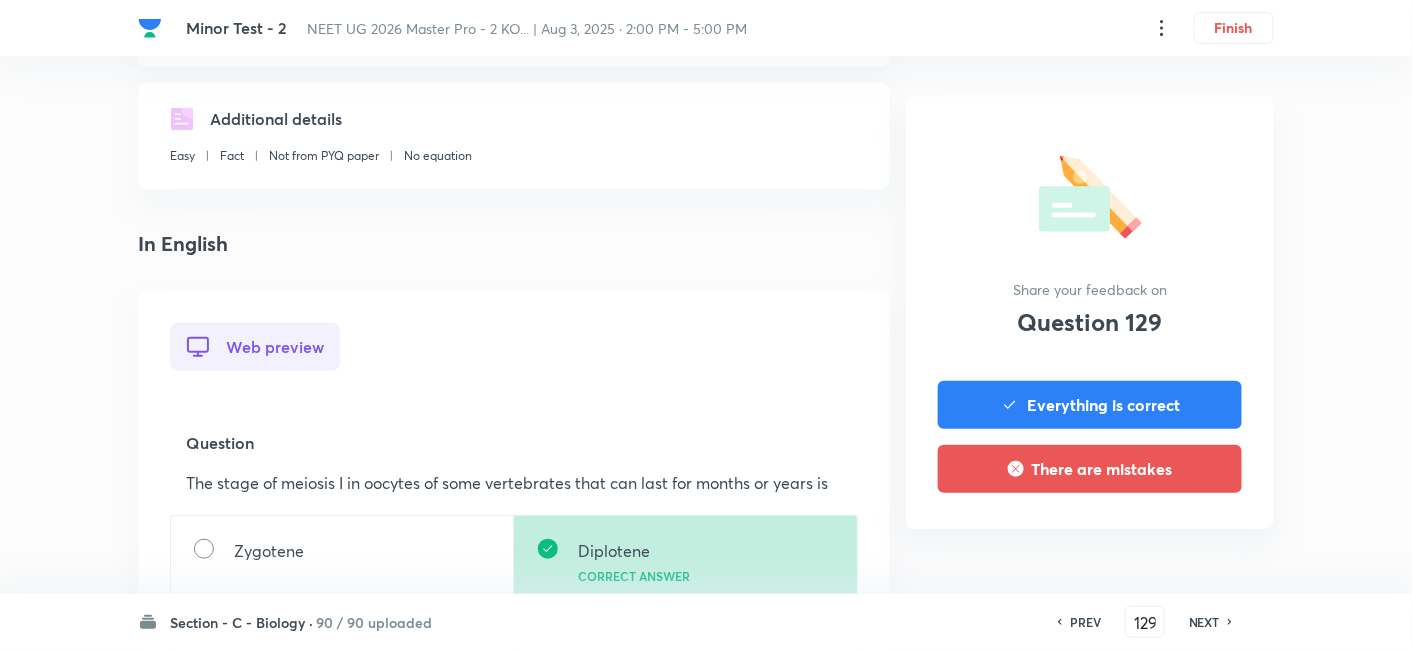scroll, scrollTop: 562, scrollLeft: 0, axis: vertical 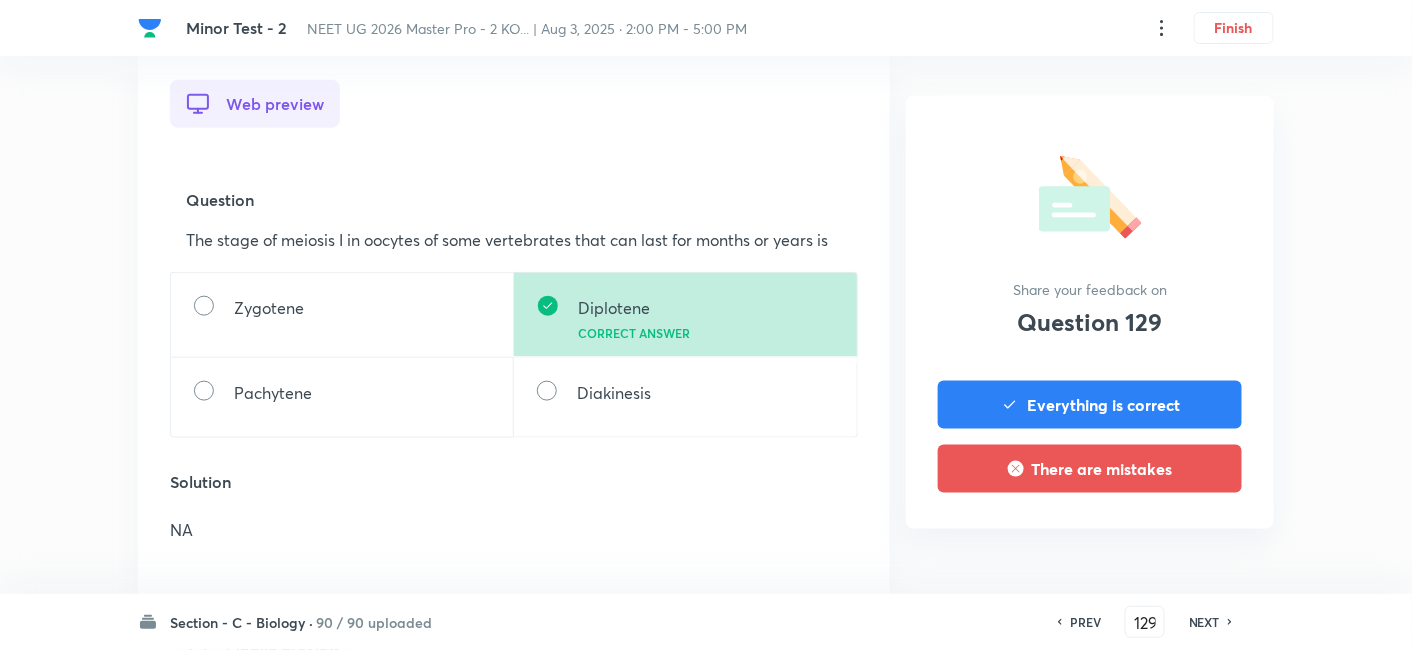 click on "NEXT" at bounding box center (1204, 622) 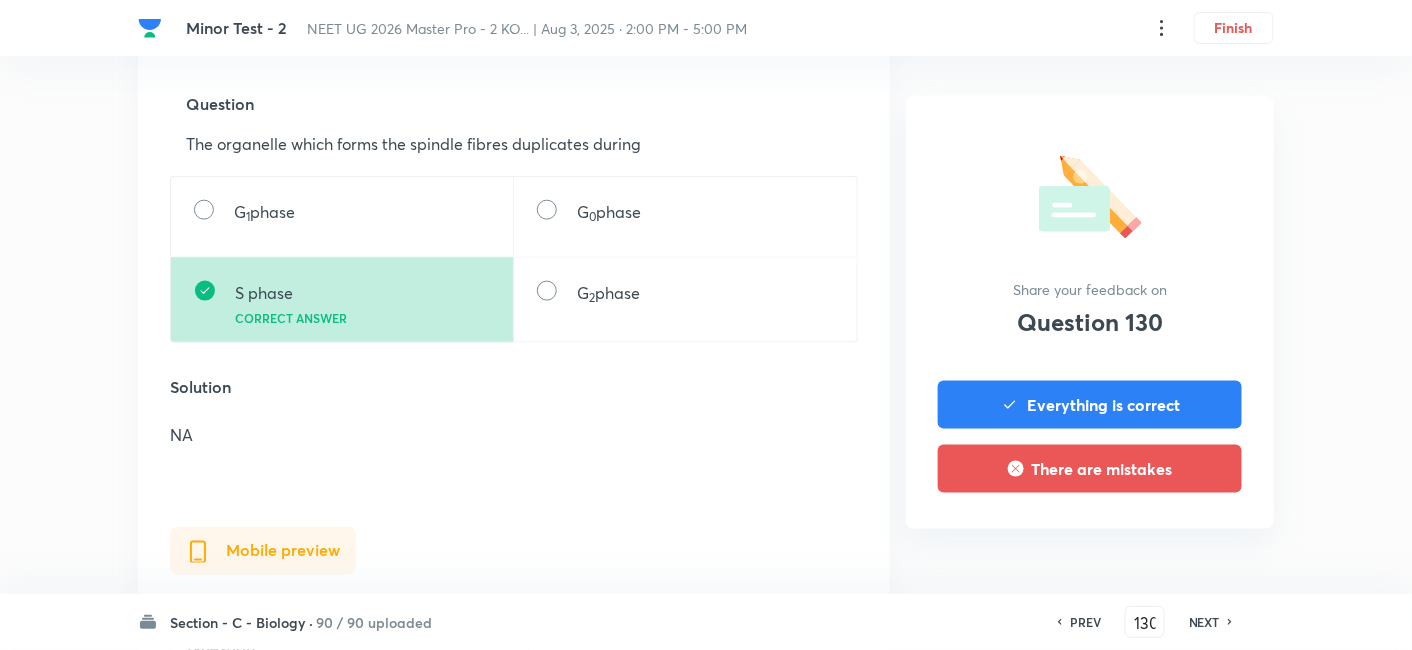 scroll, scrollTop: 665, scrollLeft: 0, axis: vertical 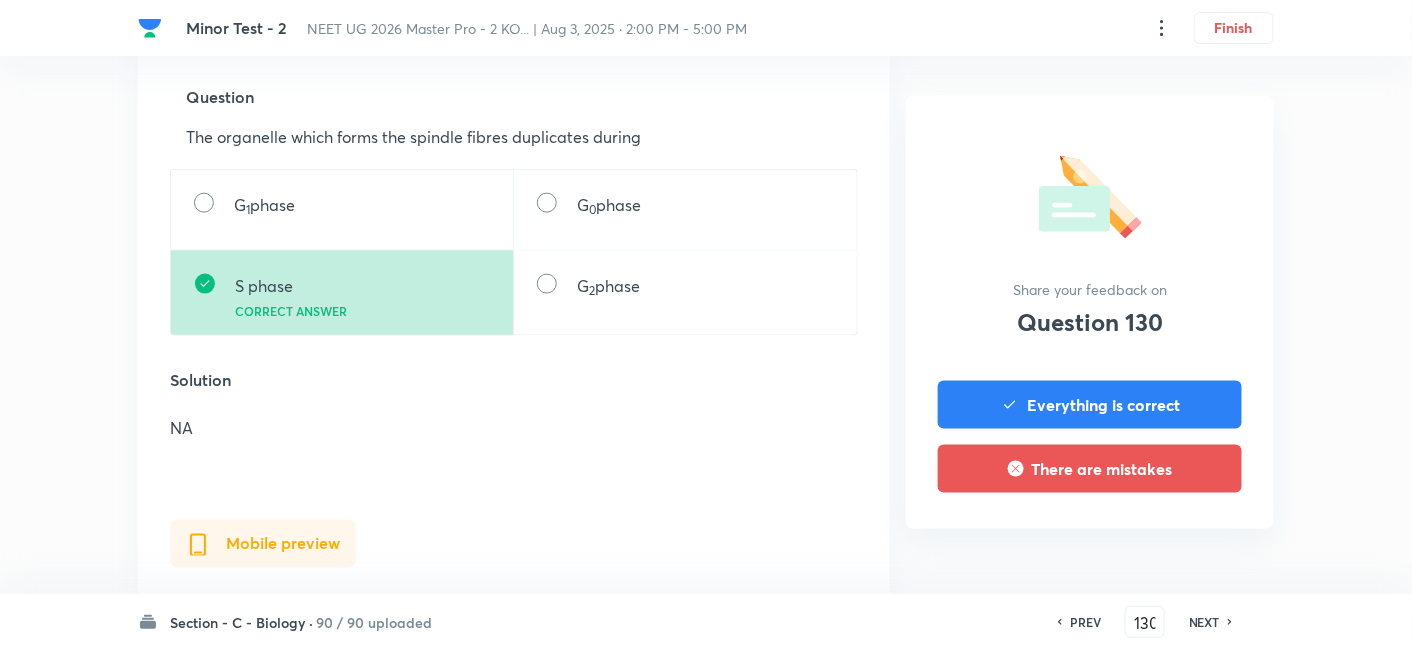 click on "NEXT" at bounding box center [1204, 622] 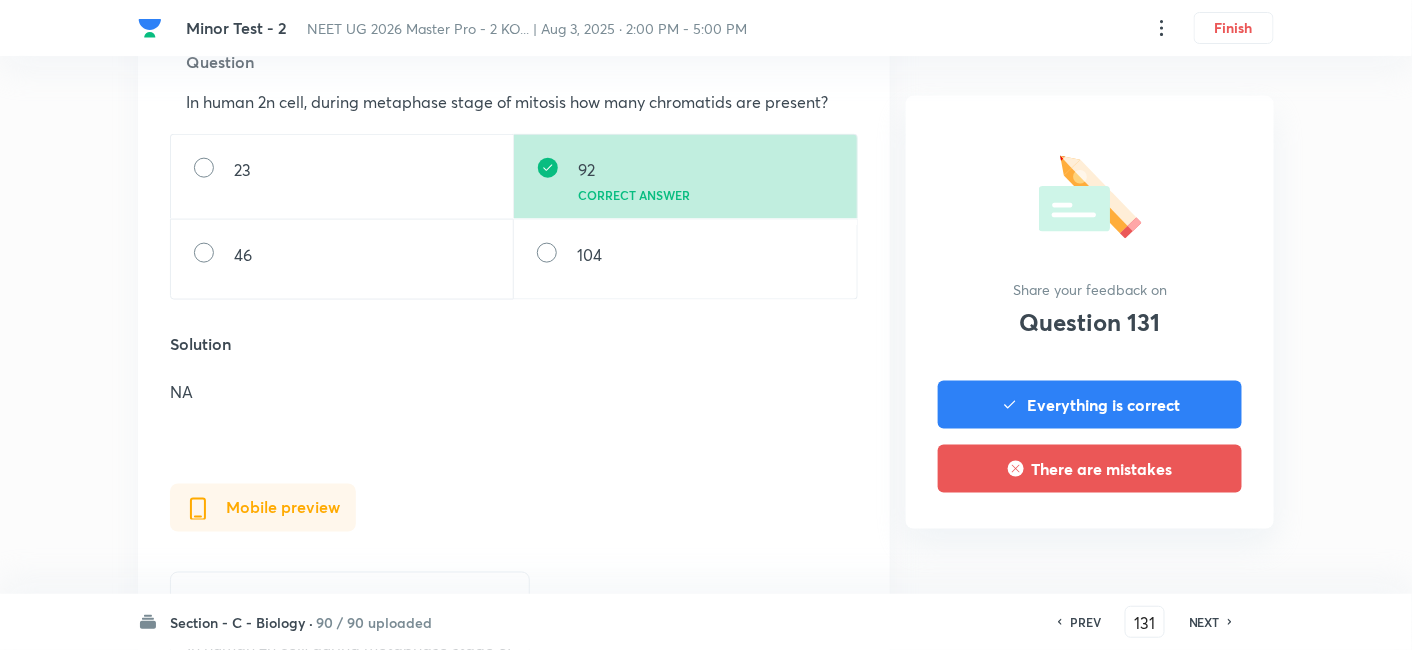 scroll, scrollTop: 648, scrollLeft: 0, axis: vertical 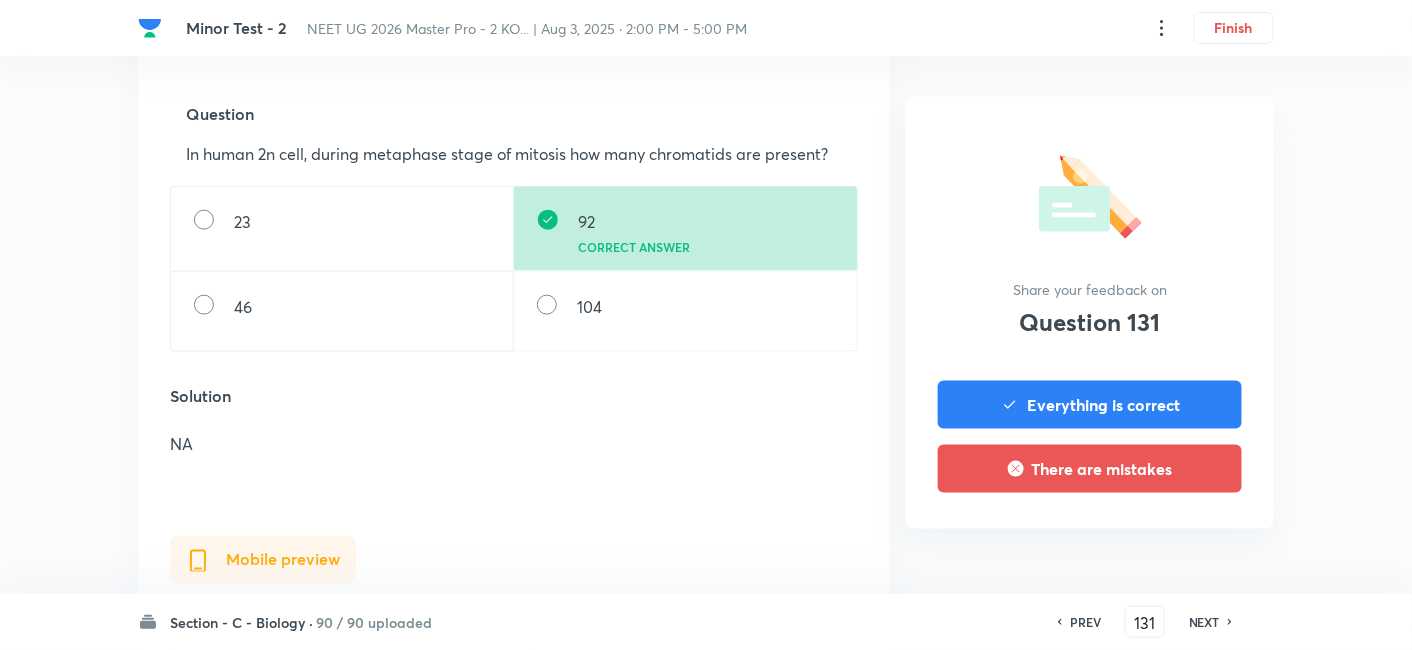 click on "PREV 131 ​ NEXT" at bounding box center [1145, 622] 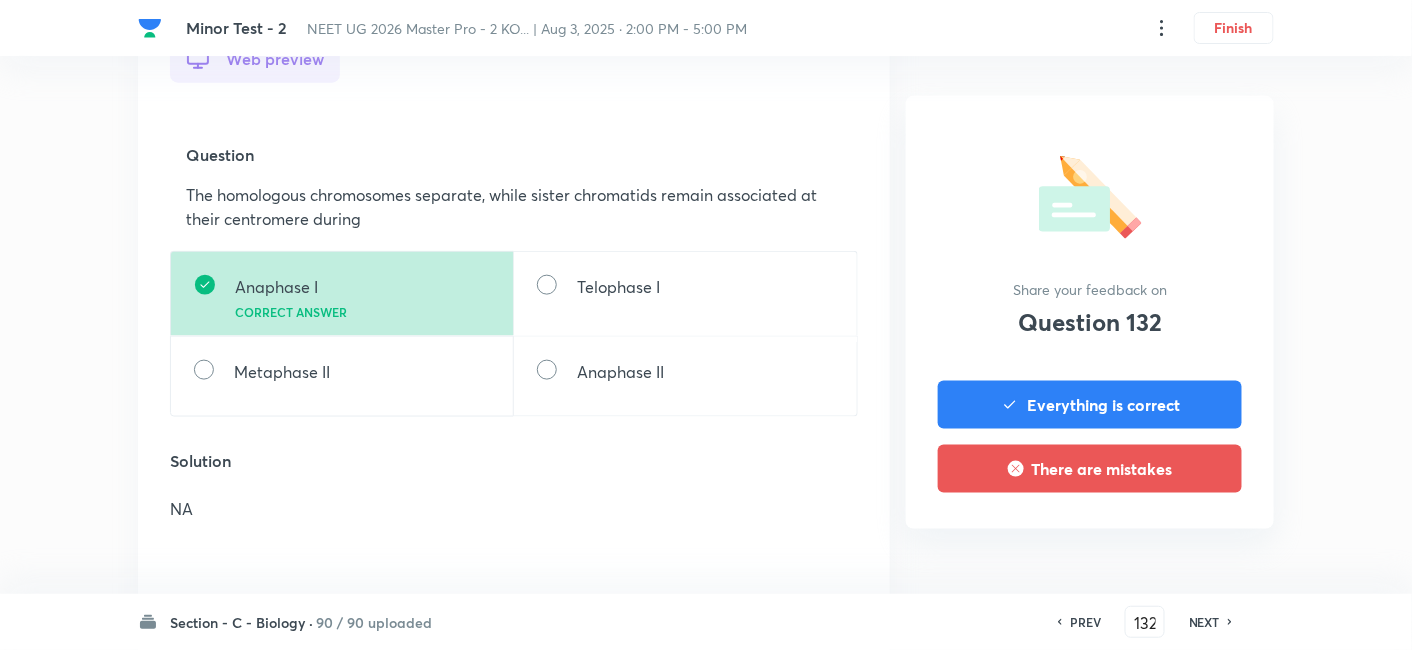 scroll, scrollTop: 614, scrollLeft: 0, axis: vertical 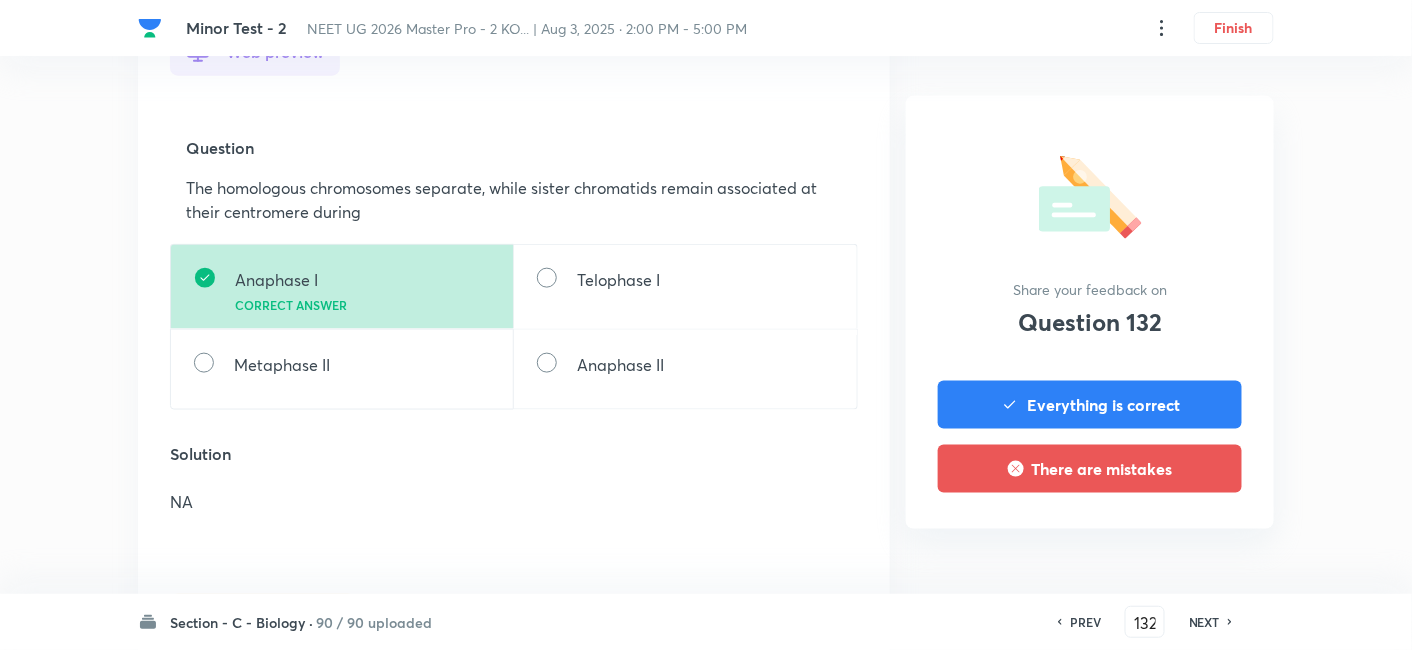 click on "NEXT" at bounding box center (1204, 622) 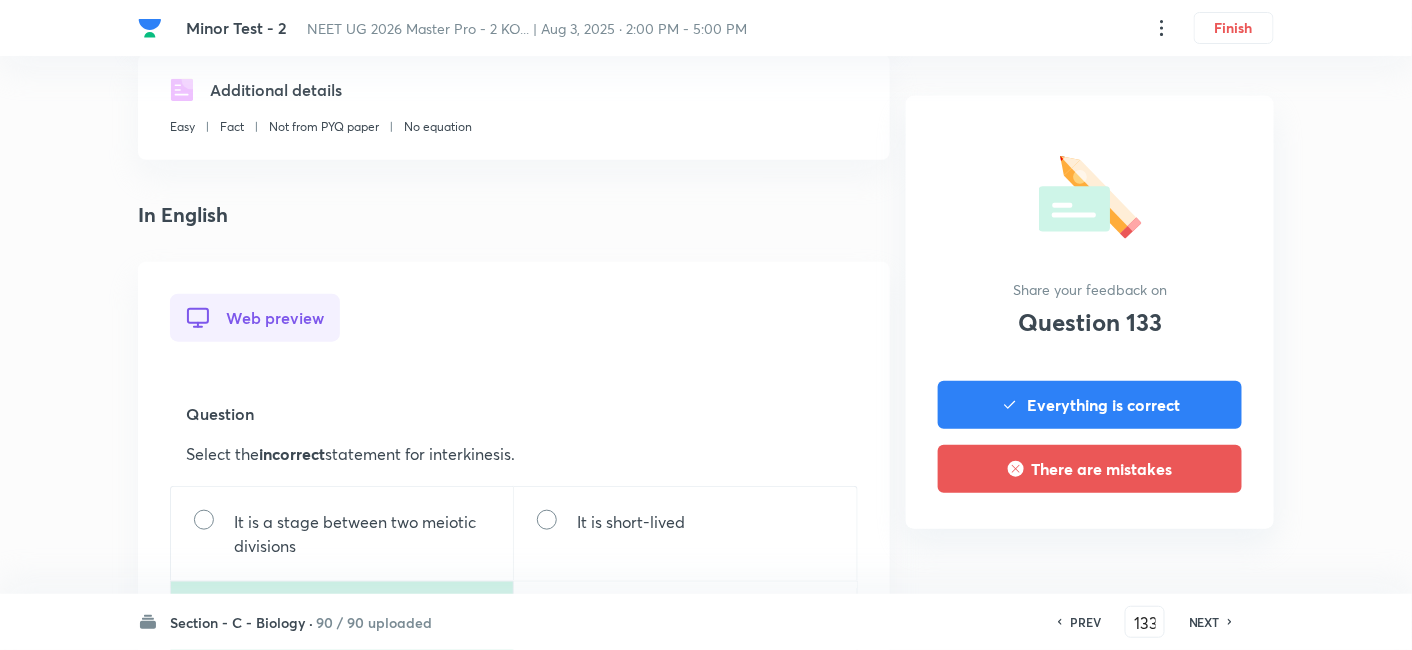 scroll, scrollTop: 639, scrollLeft: 0, axis: vertical 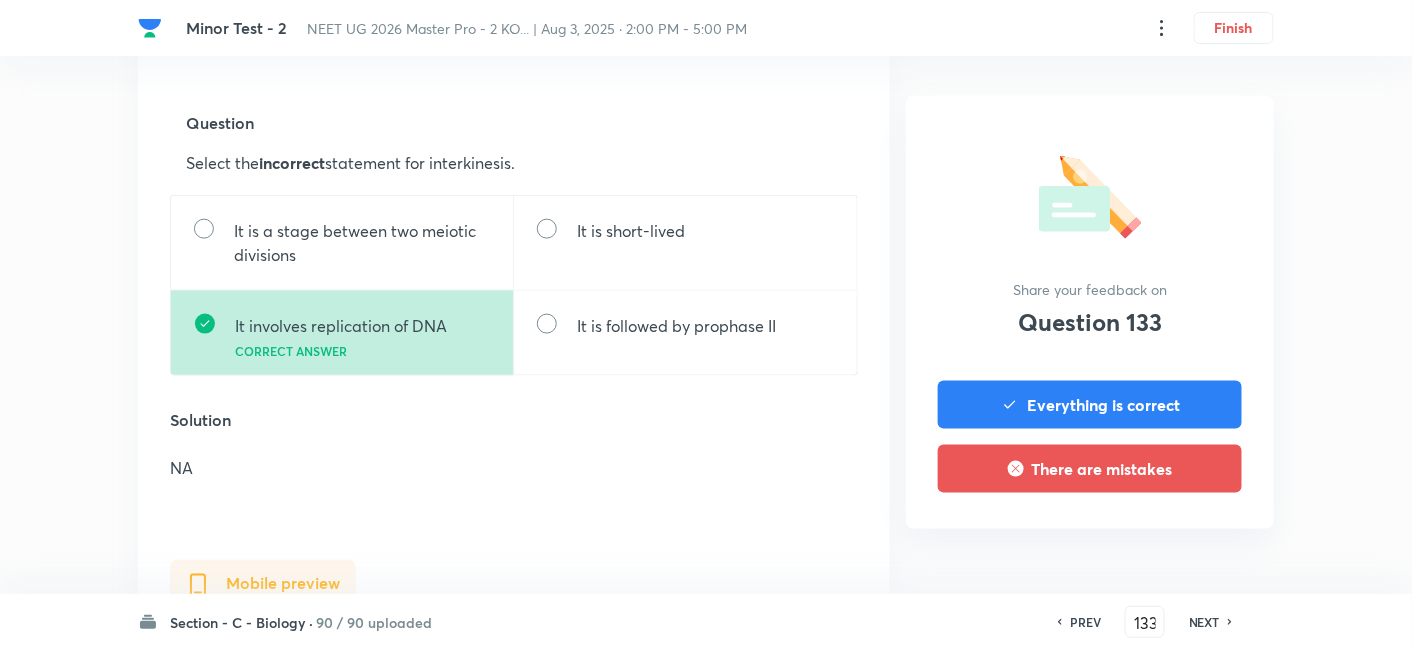 click on "NEXT" at bounding box center [1204, 622] 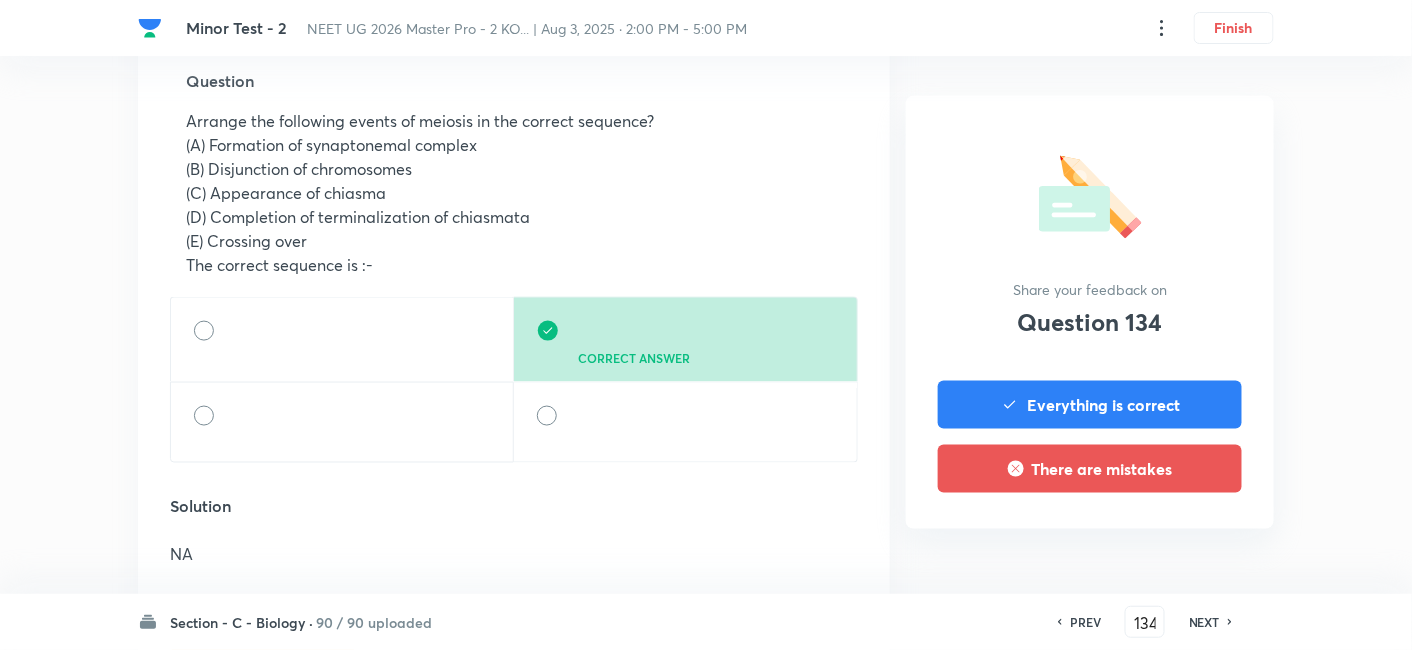scroll, scrollTop: 682, scrollLeft: 0, axis: vertical 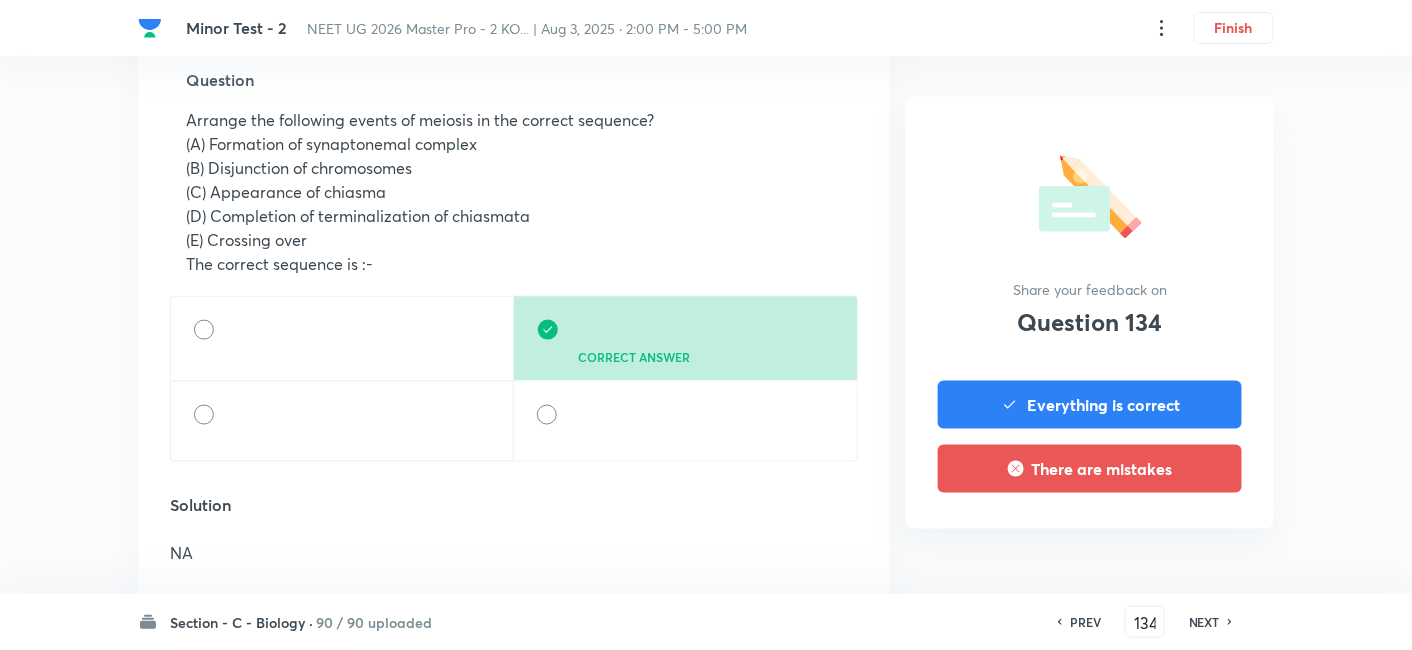click on "NEXT" at bounding box center (1204, 622) 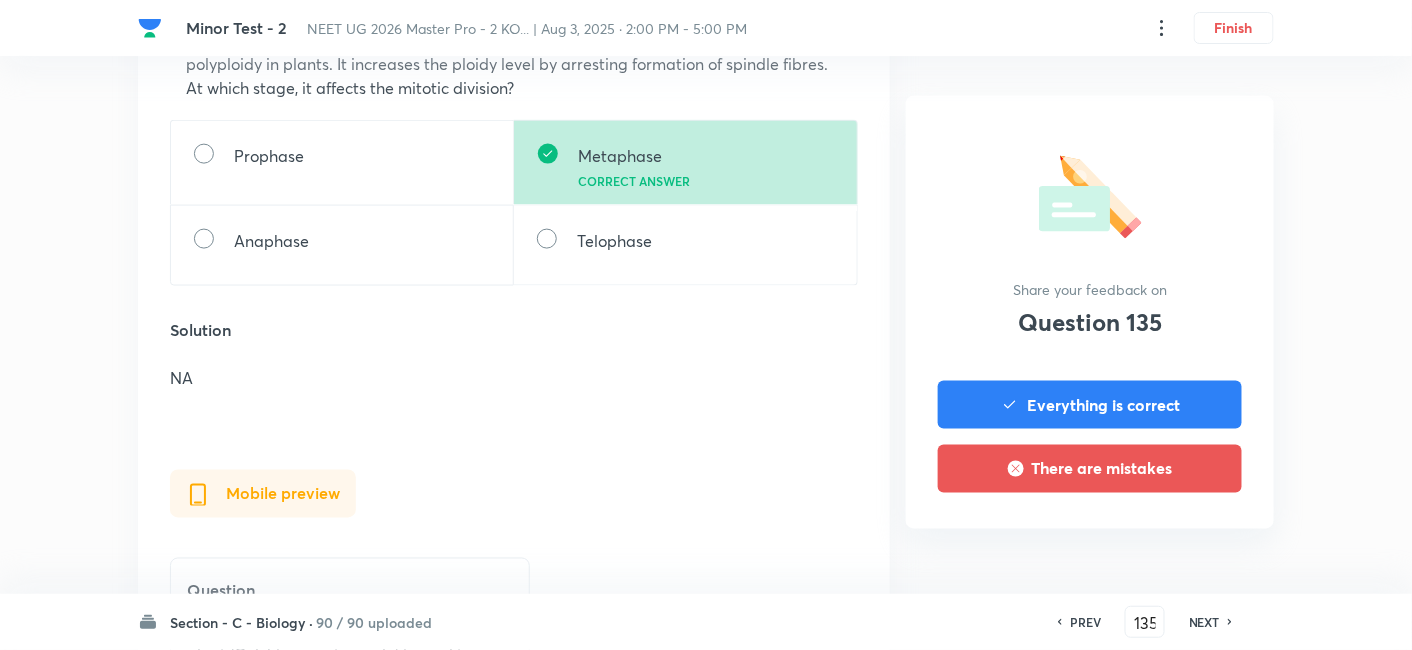 scroll, scrollTop: 691, scrollLeft: 0, axis: vertical 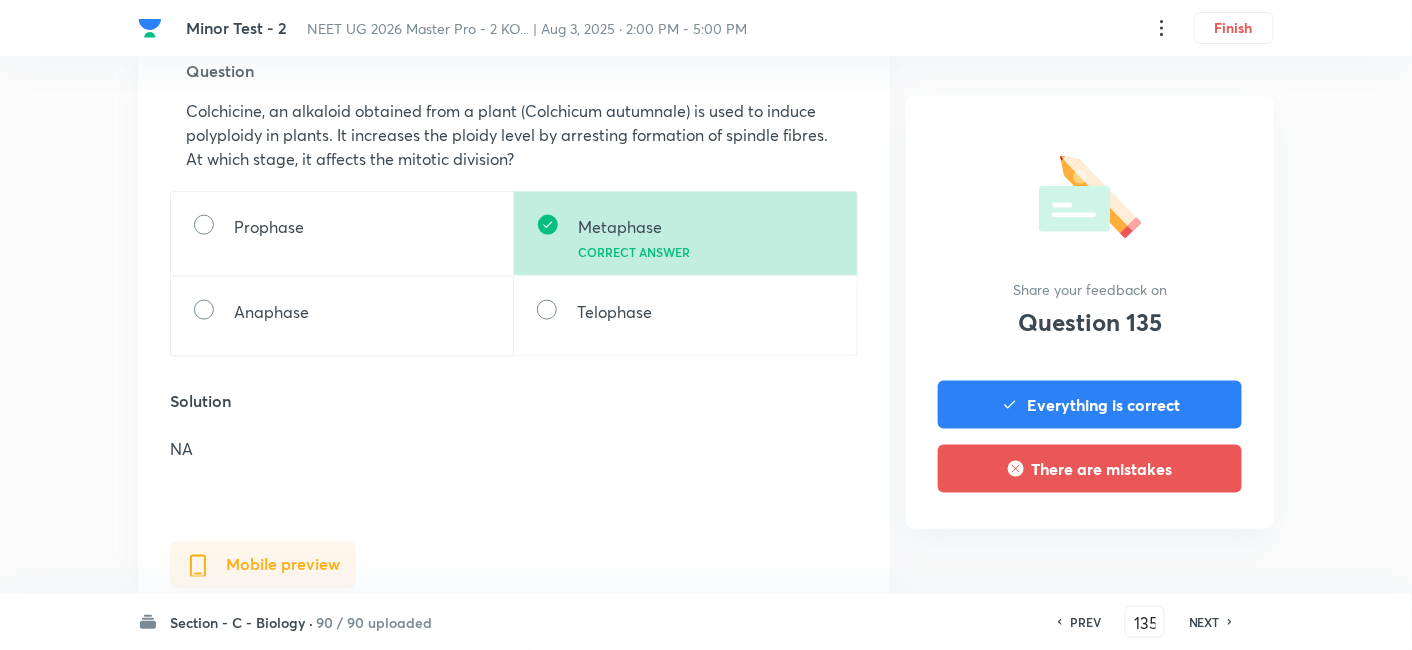 click on "NEXT" at bounding box center (1204, 622) 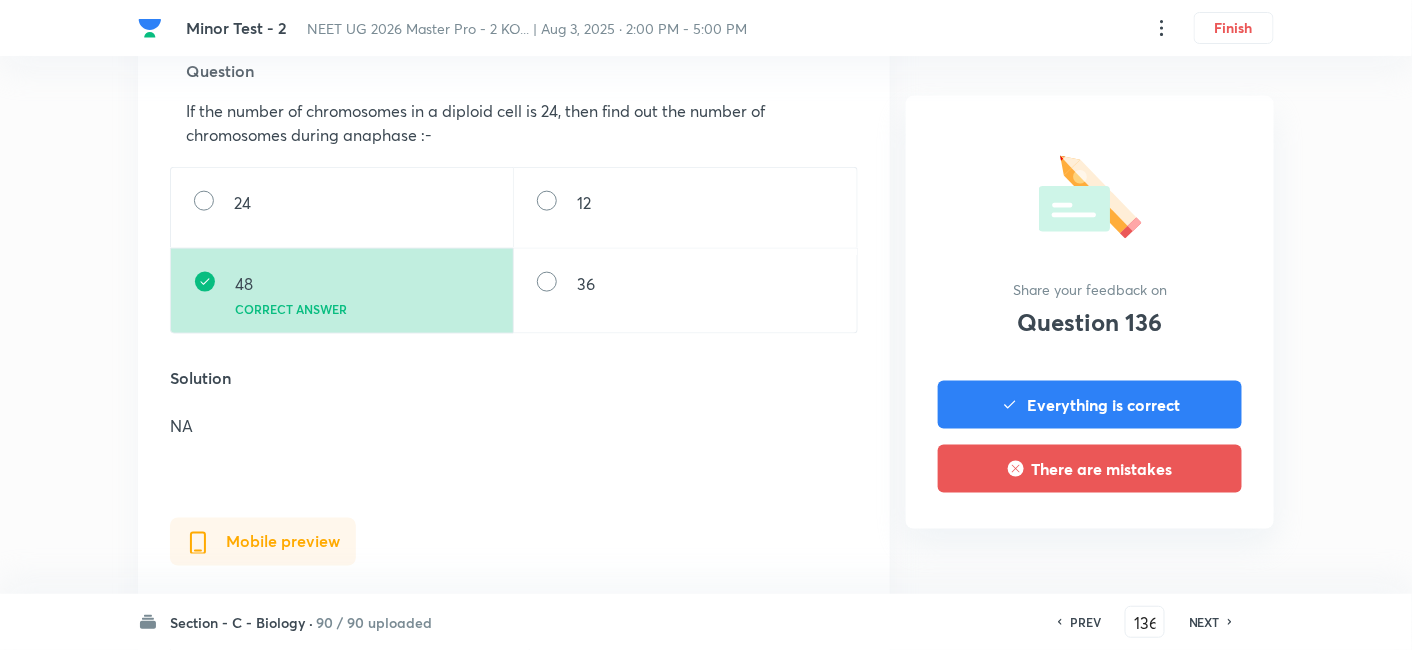 scroll, scrollTop: 0, scrollLeft: 0, axis: both 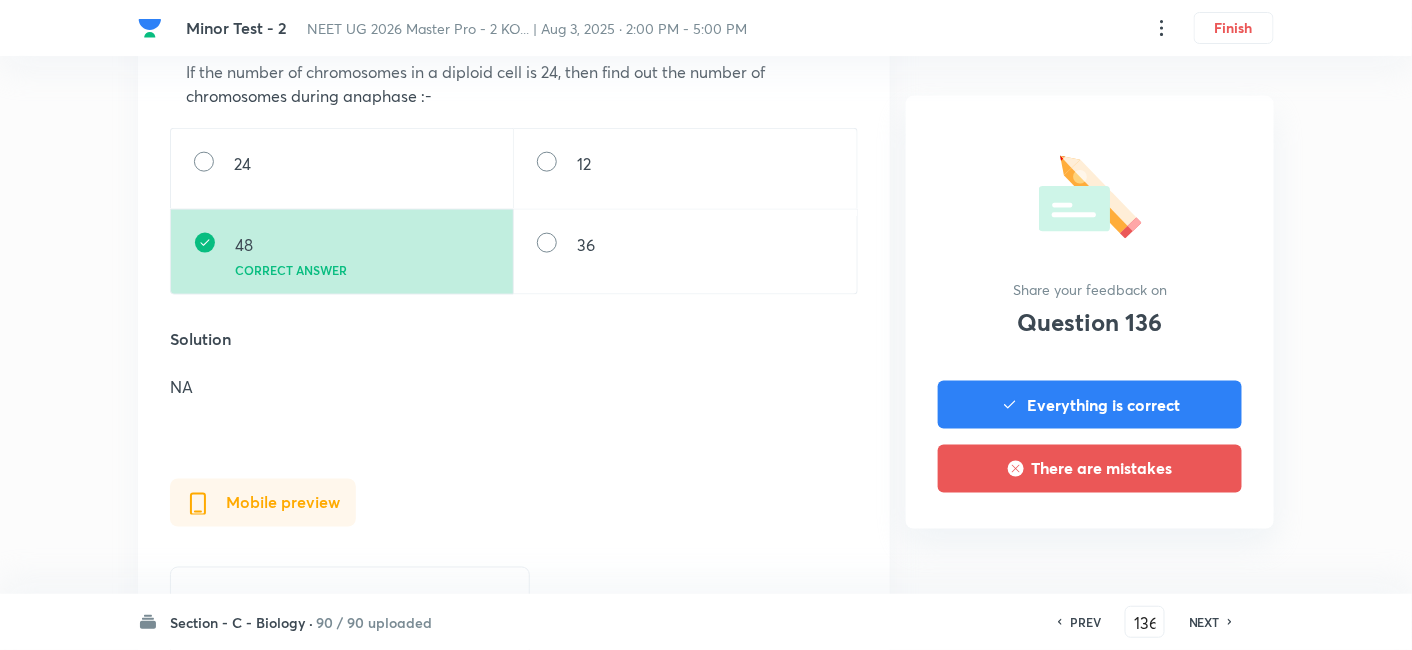 click on "NEXT" at bounding box center (1204, 622) 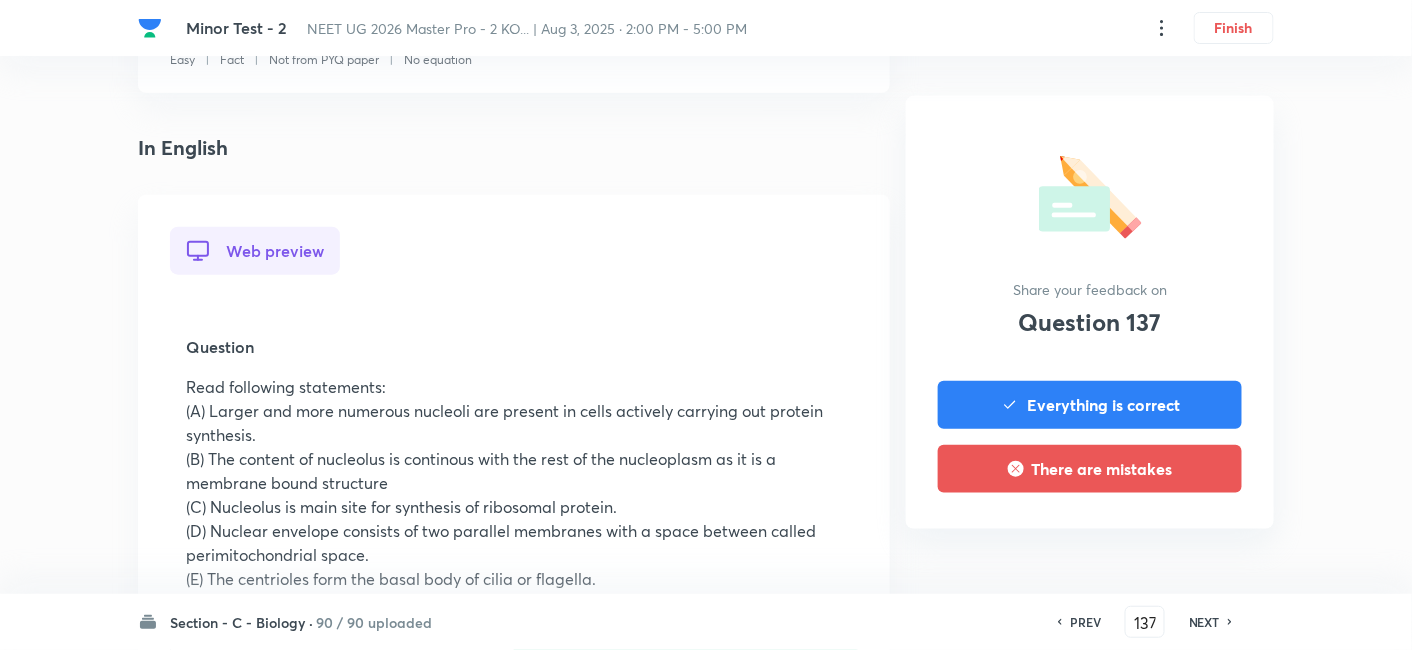scroll, scrollTop: 697, scrollLeft: 0, axis: vertical 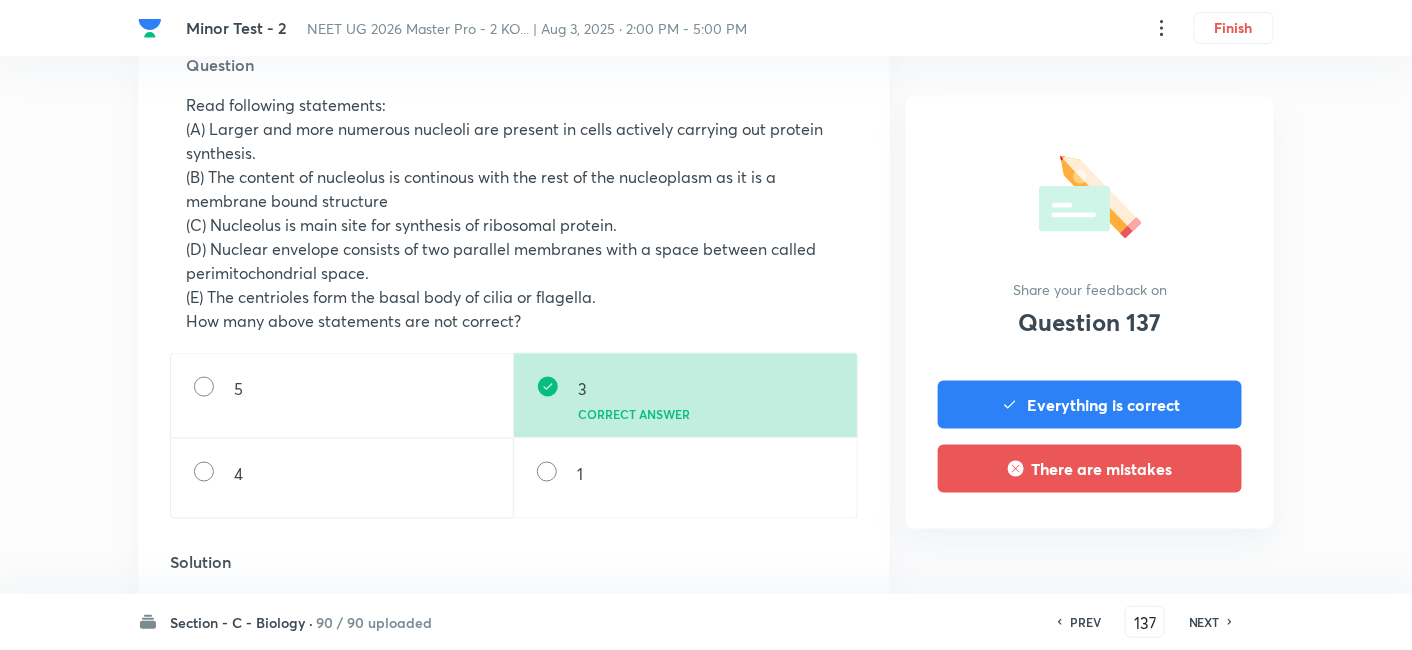 click on "NEXT" at bounding box center [1204, 622] 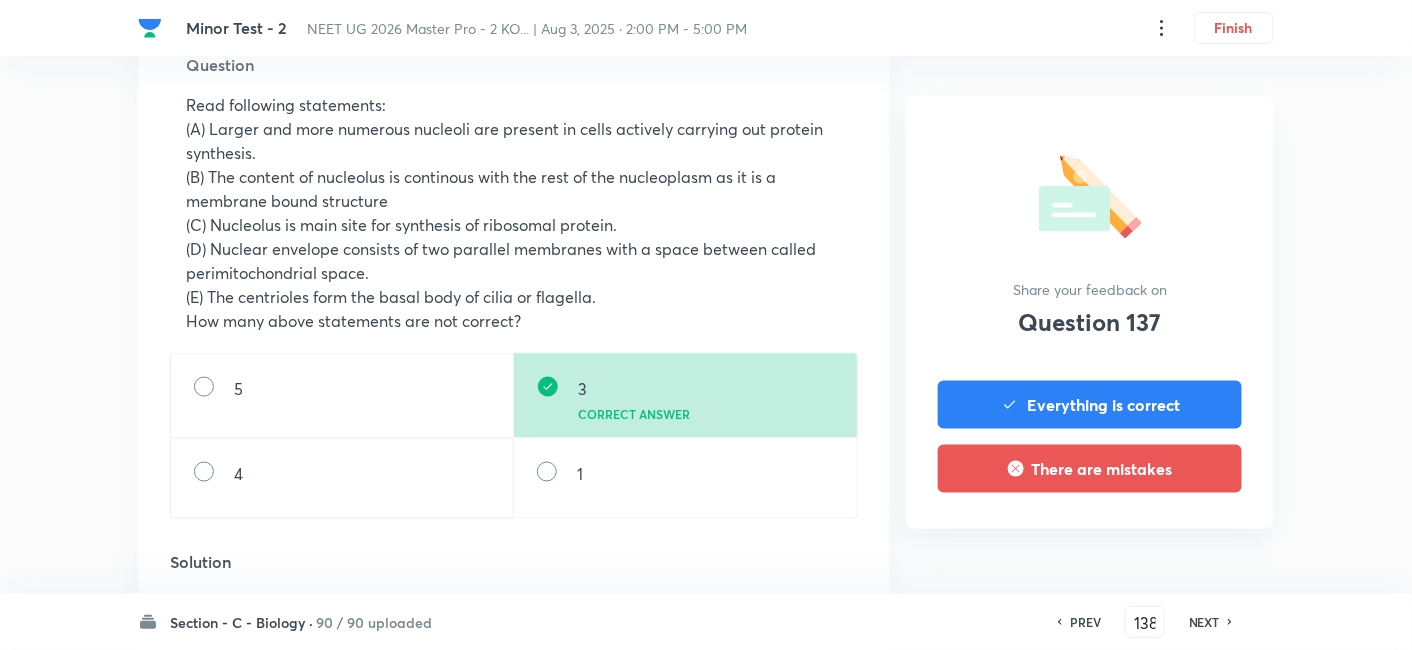 scroll, scrollTop: 0, scrollLeft: 0, axis: both 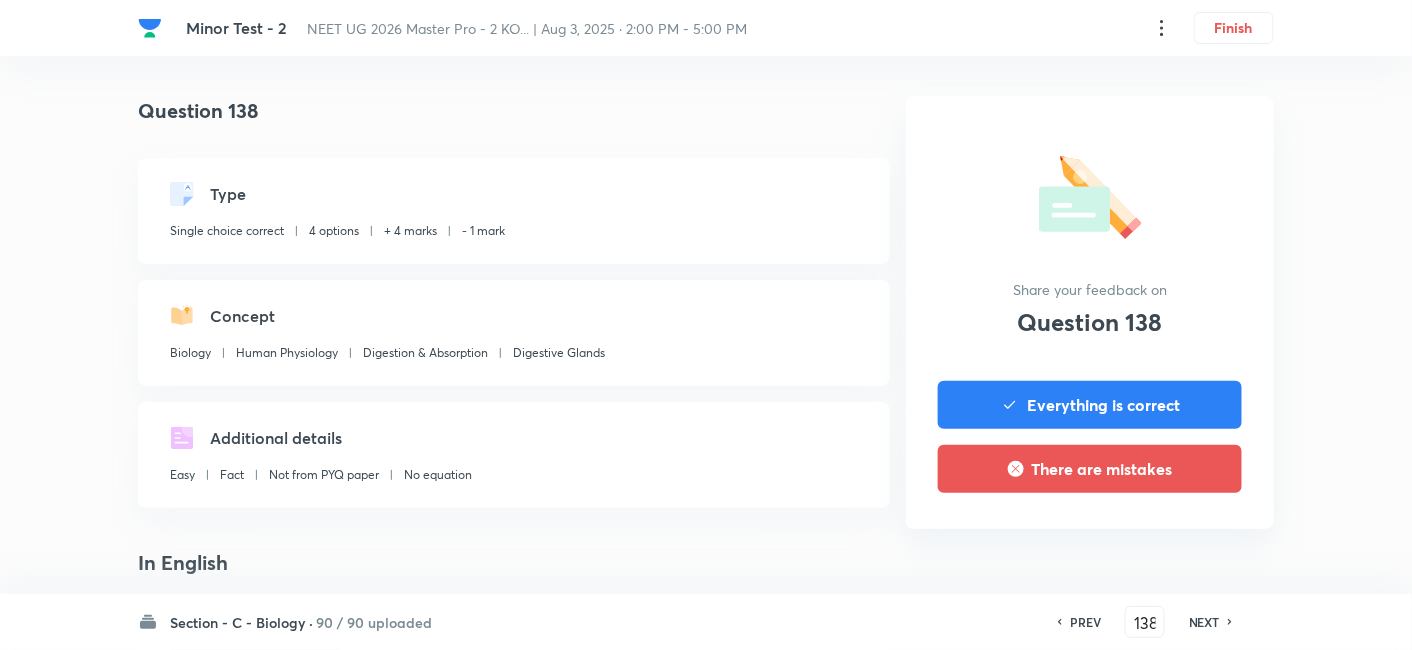 click on "PREV 138 ​ NEXT" at bounding box center (1145, 622) 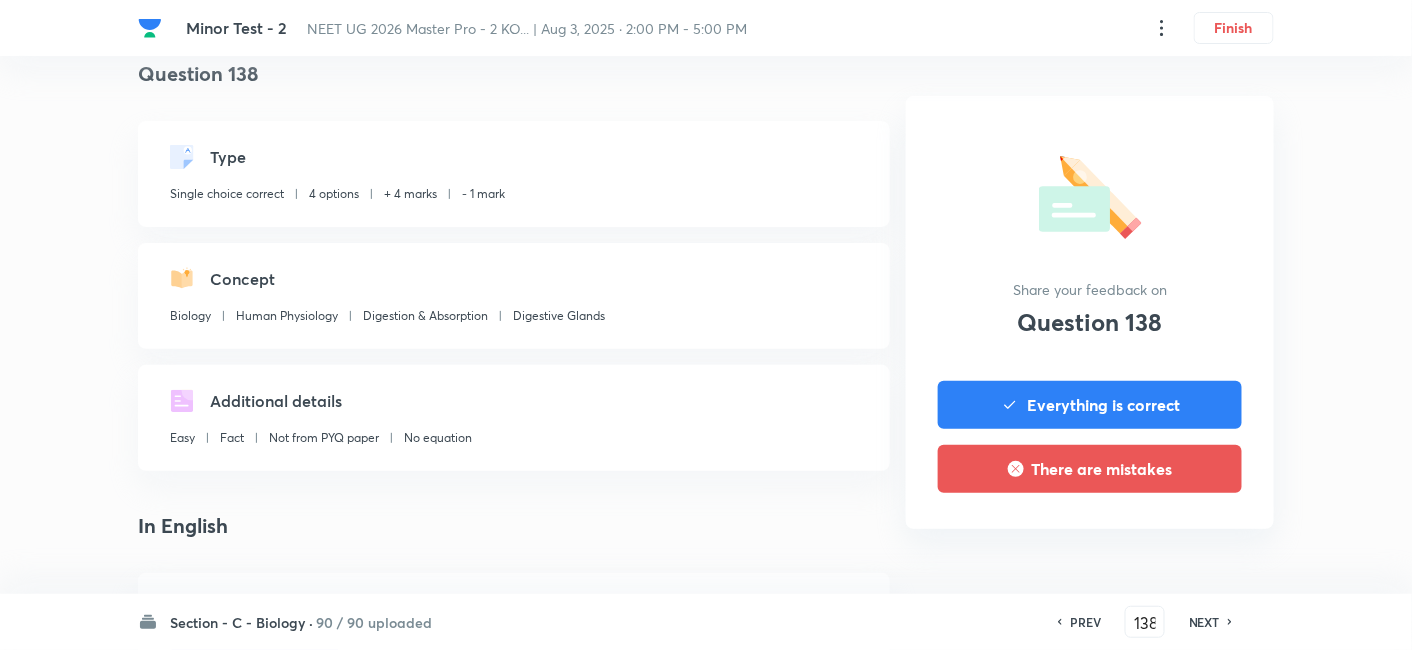 scroll, scrollTop: 62, scrollLeft: 0, axis: vertical 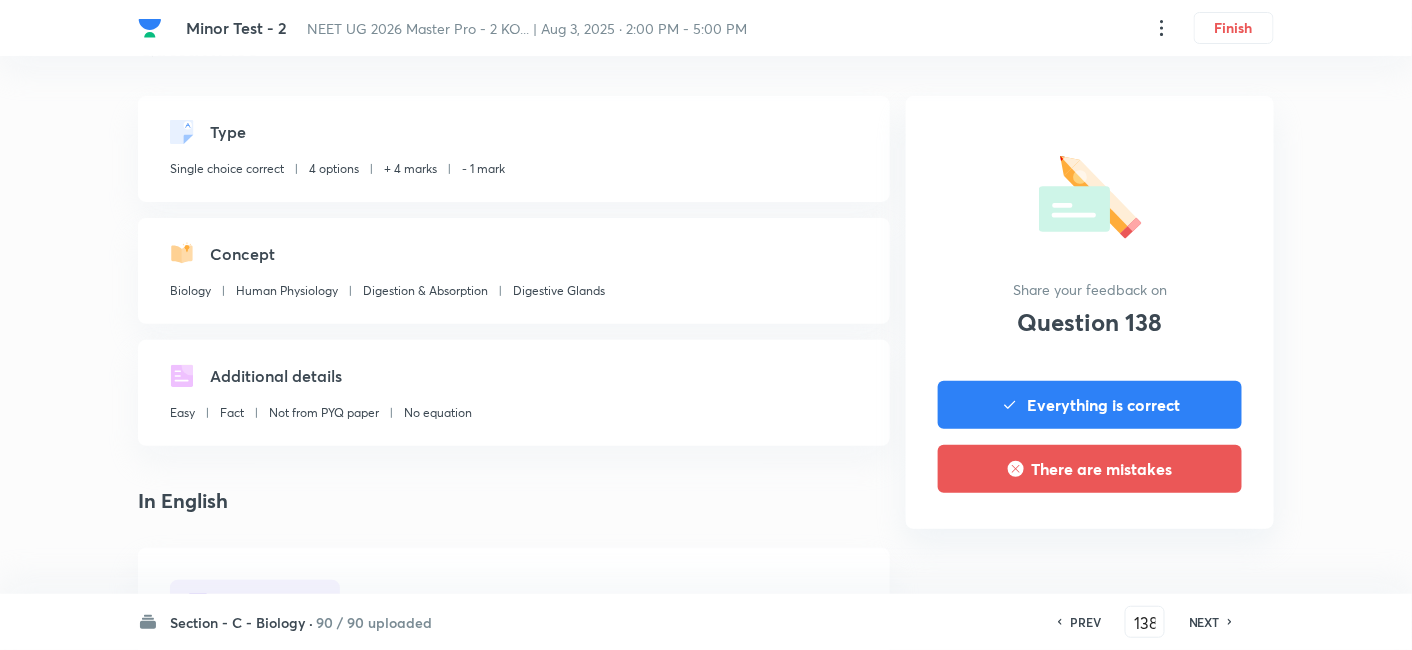 click on "PREV" at bounding box center [1082, 622] 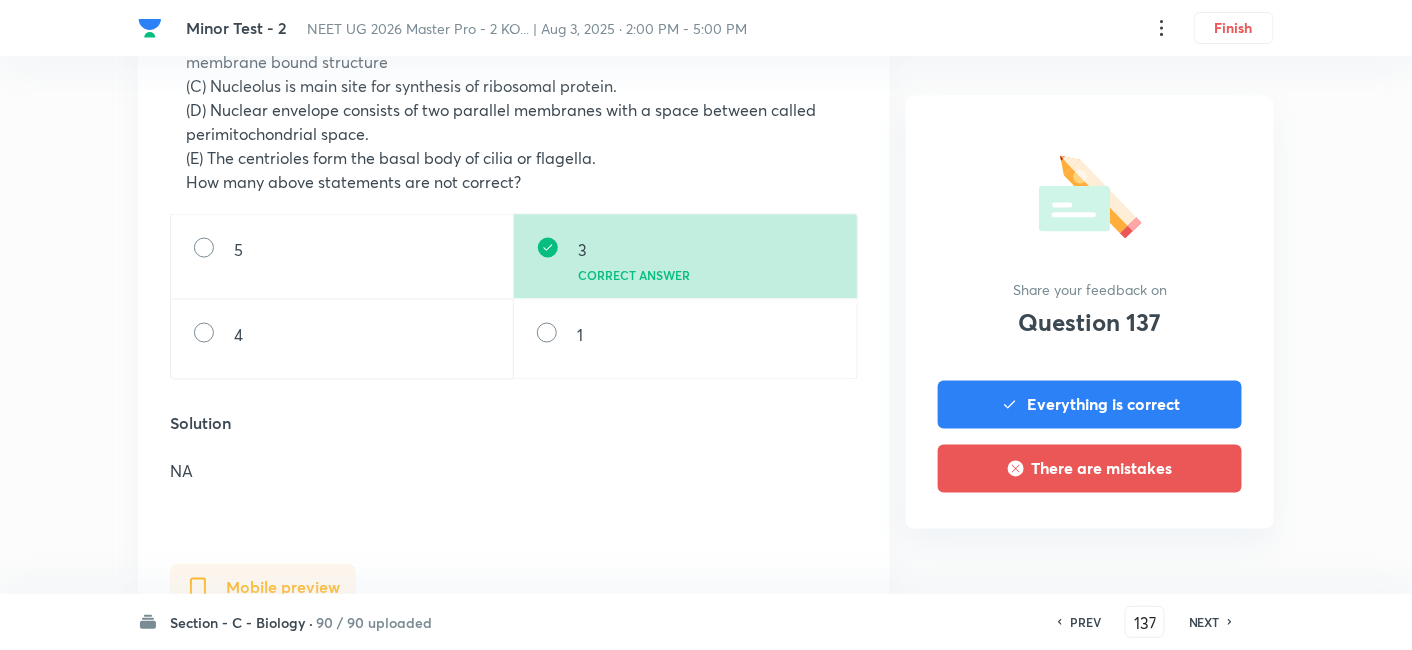 scroll, scrollTop: 837, scrollLeft: 0, axis: vertical 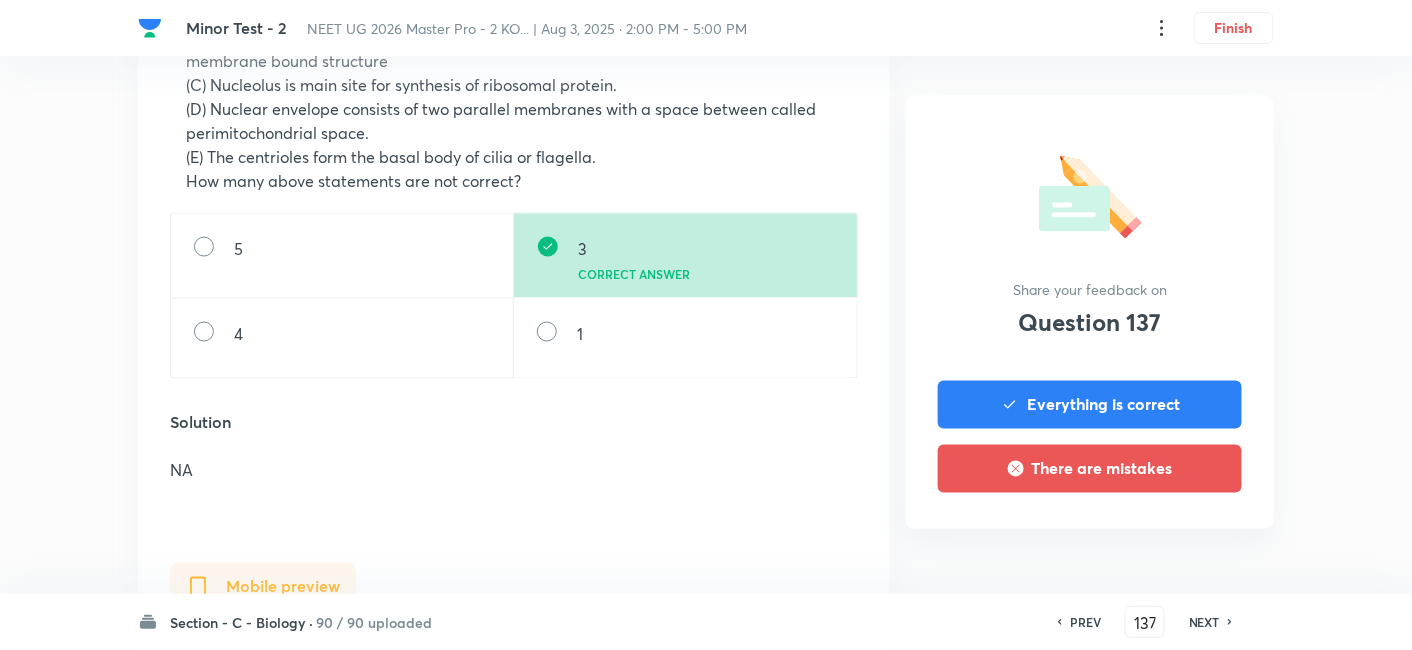click on "NEXT" at bounding box center [1204, 622] 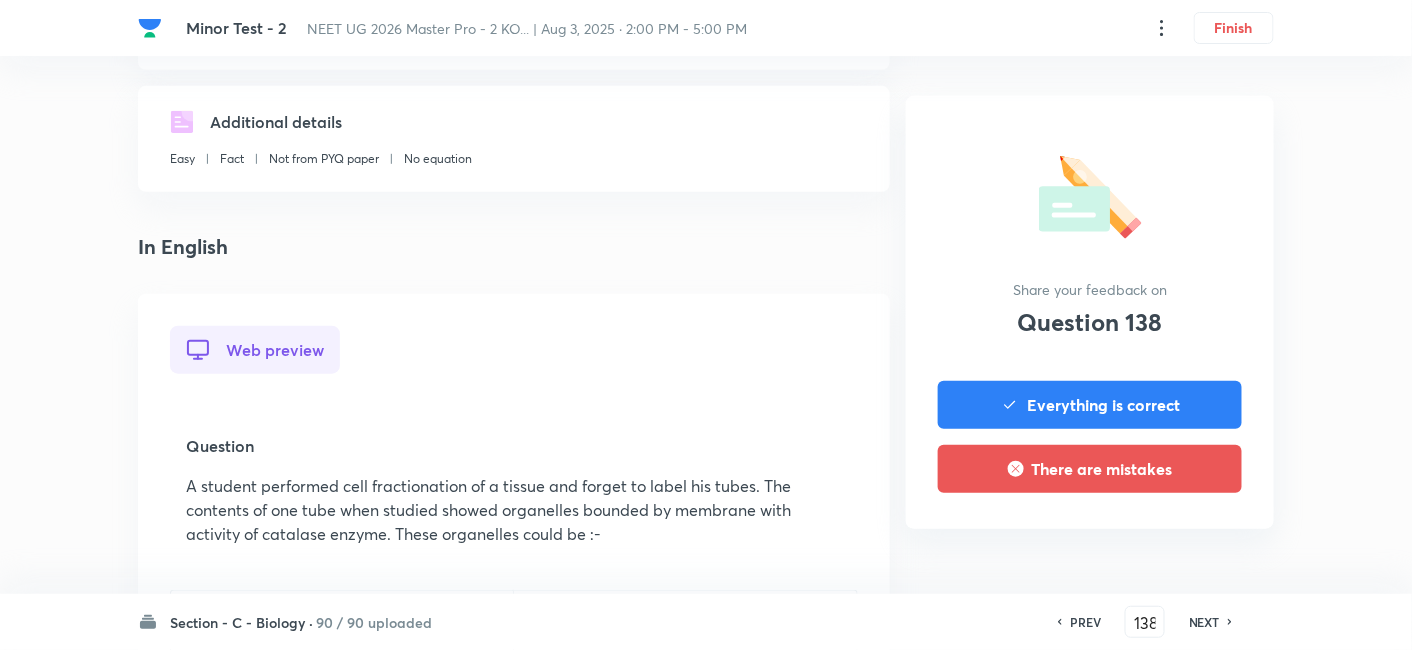 scroll, scrollTop: 576, scrollLeft: 0, axis: vertical 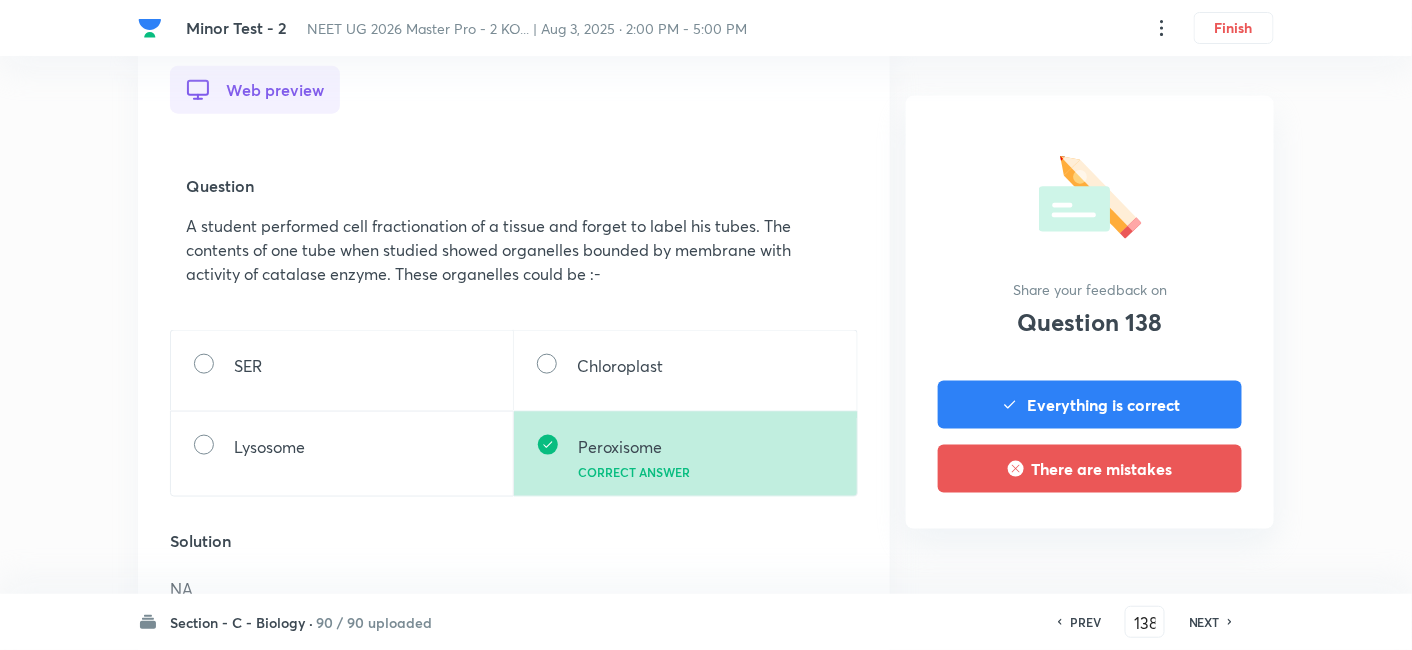 click on "NEXT" at bounding box center (1204, 622) 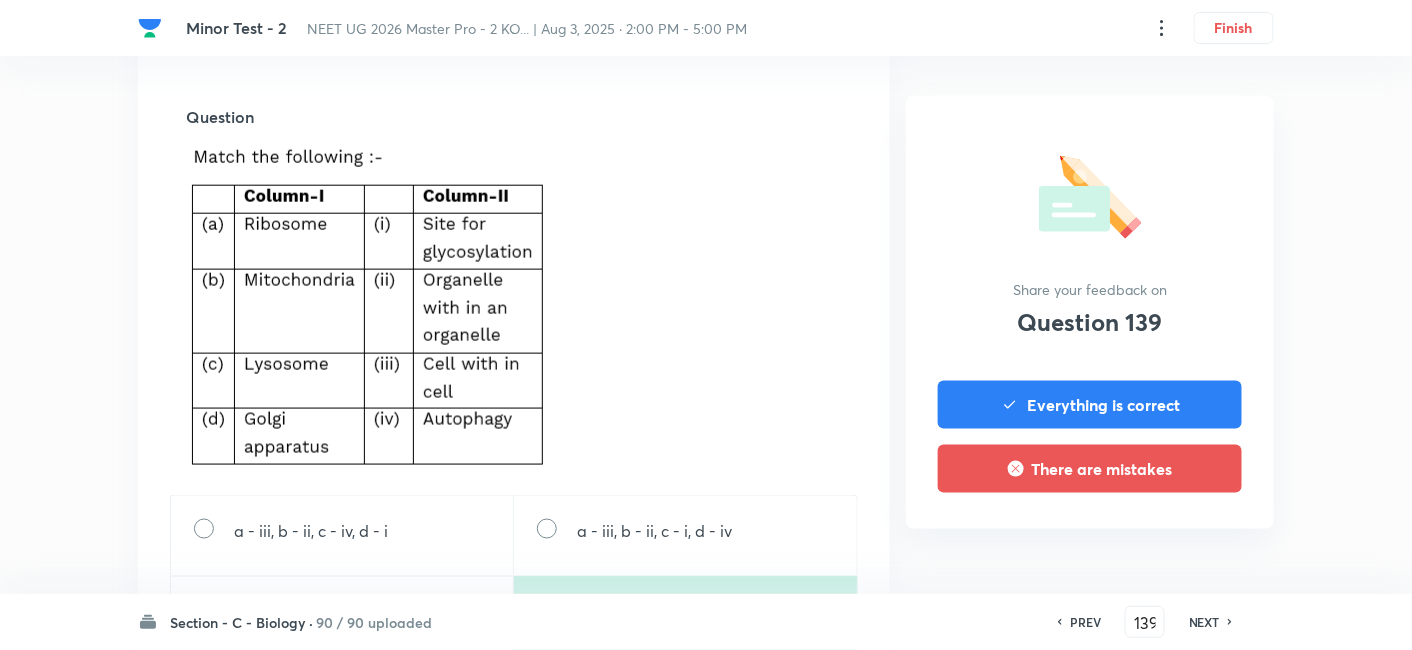 scroll, scrollTop: 657, scrollLeft: 0, axis: vertical 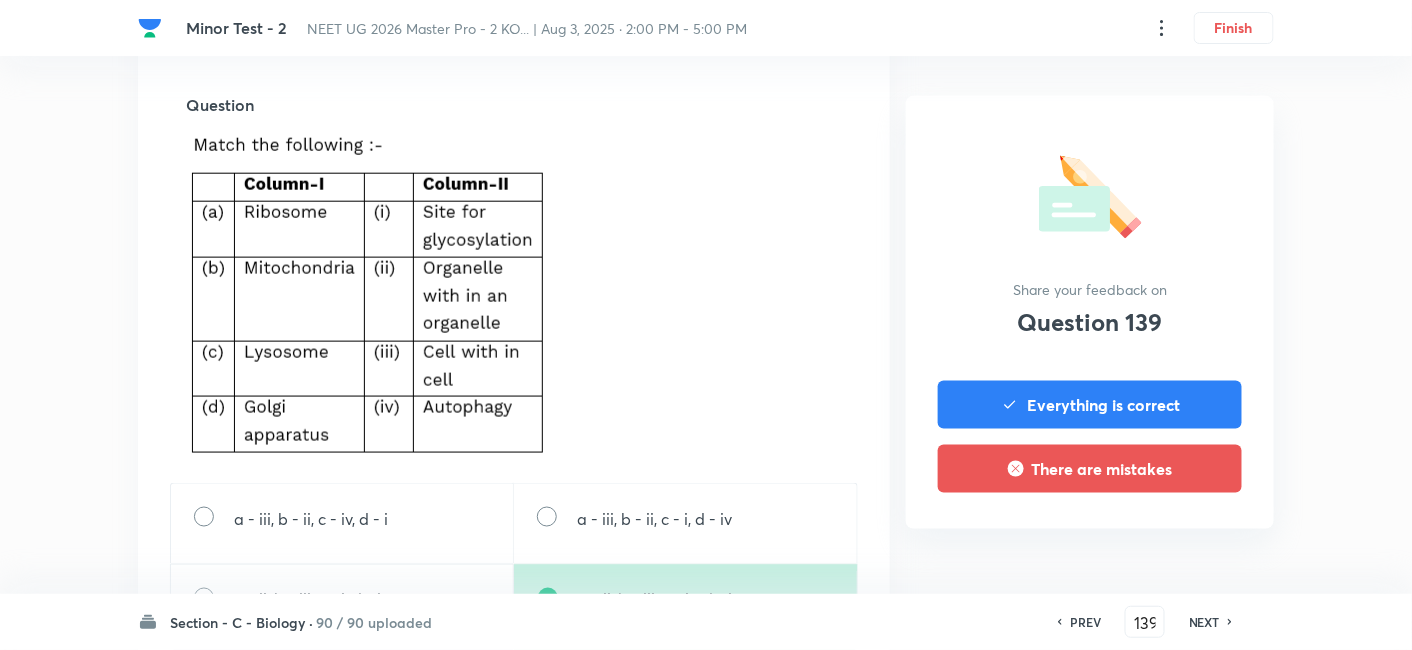 click on "NEXT" at bounding box center [1204, 622] 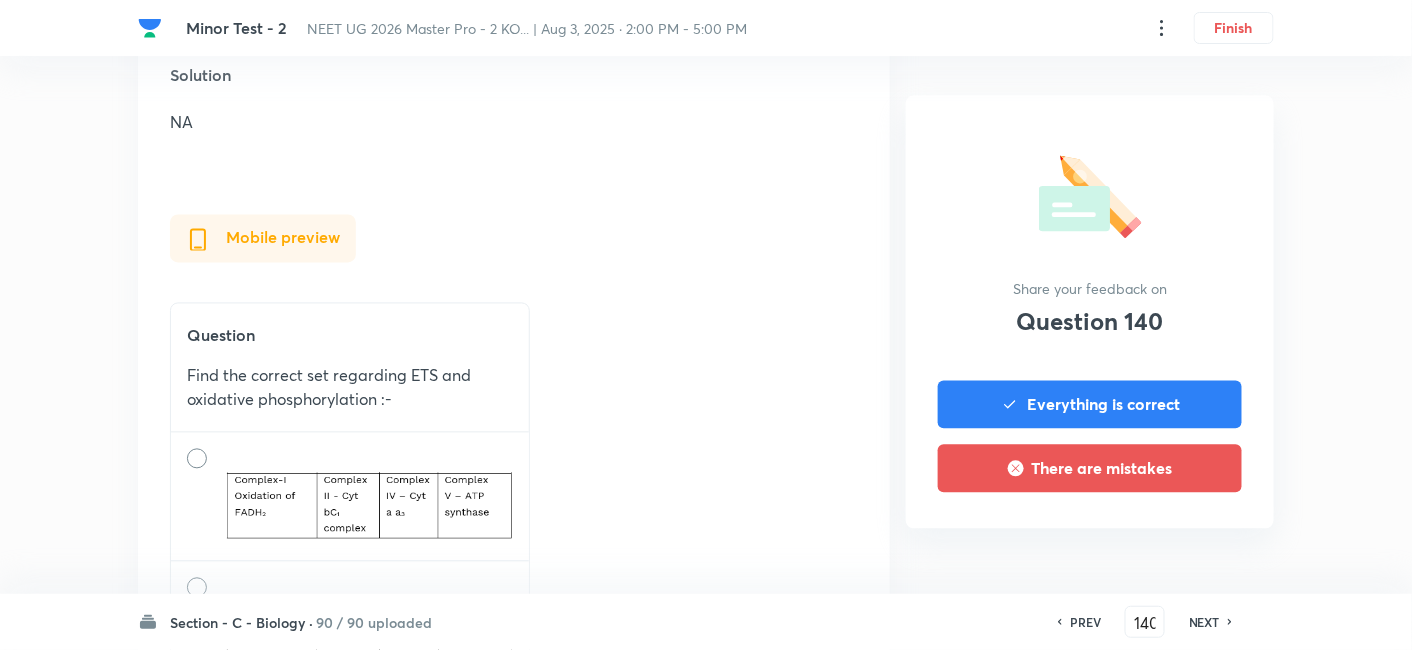 scroll, scrollTop: 1360, scrollLeft: 0, axis: vertical 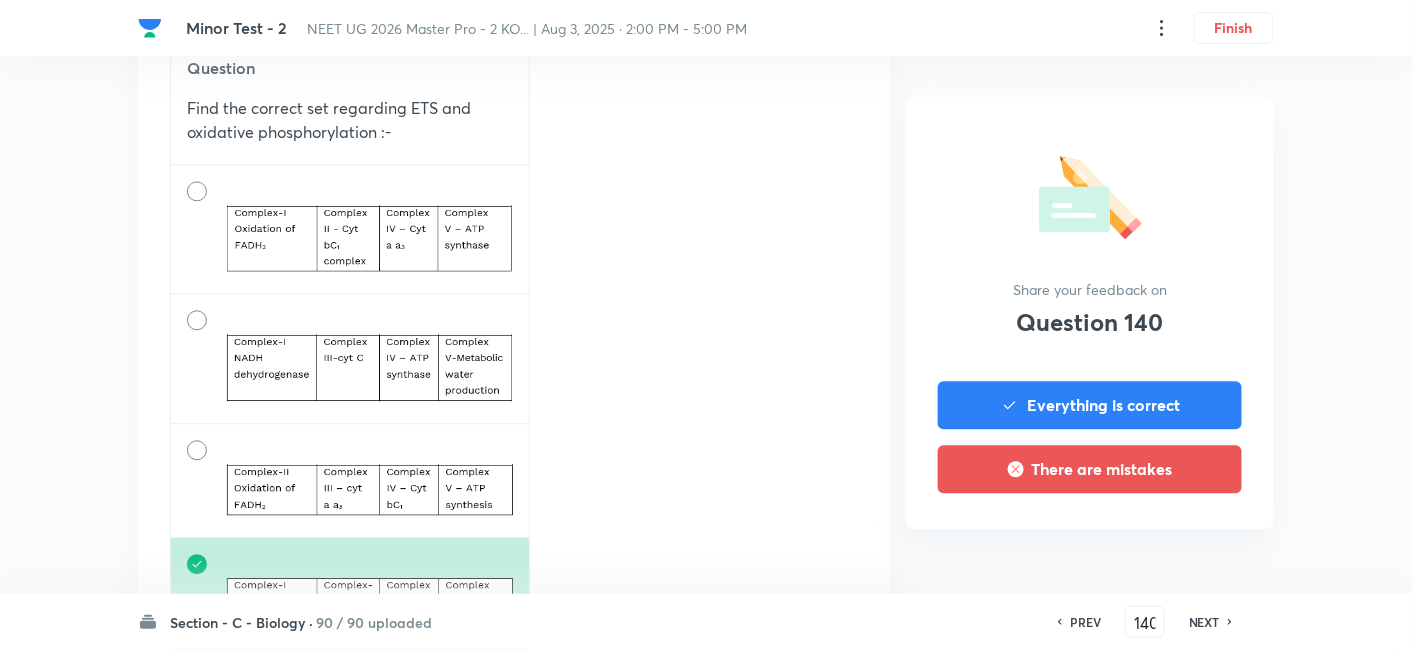 click on "NEXT" at bounding box center (1204, 622) 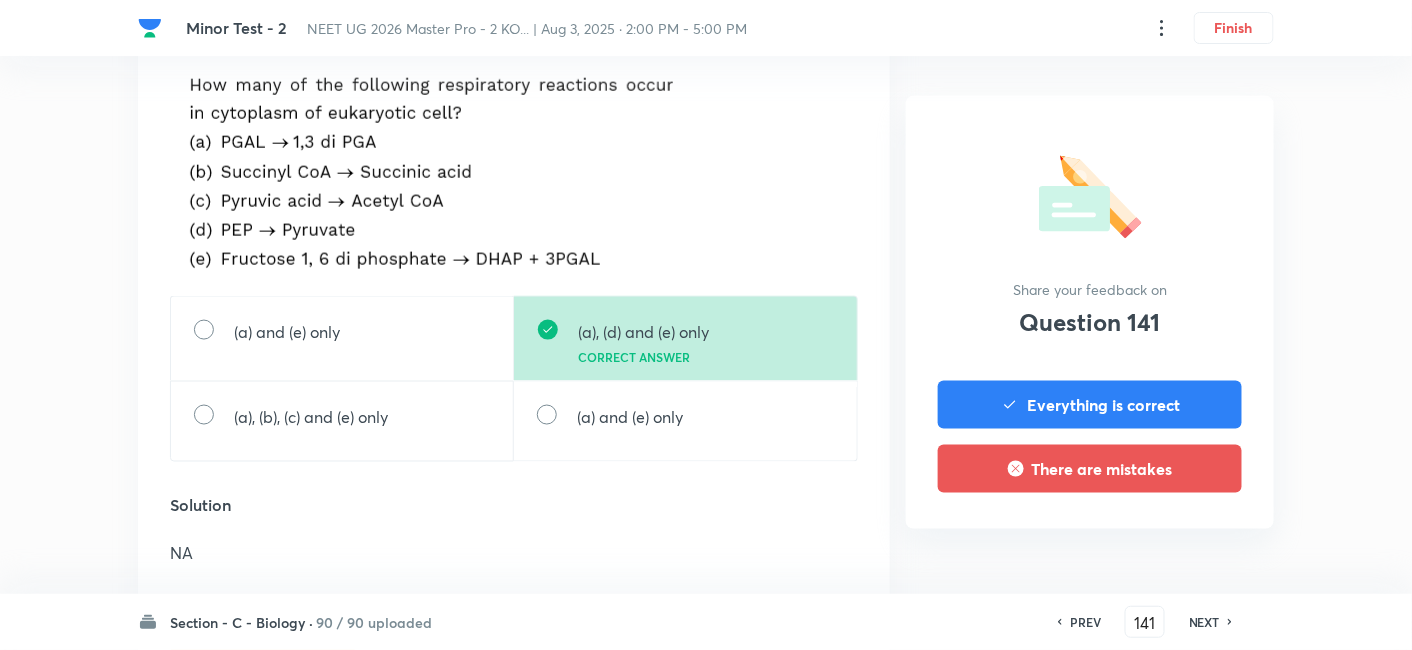 scroll, scrollTop: 654, scrollLeft: 0, axis: vertical 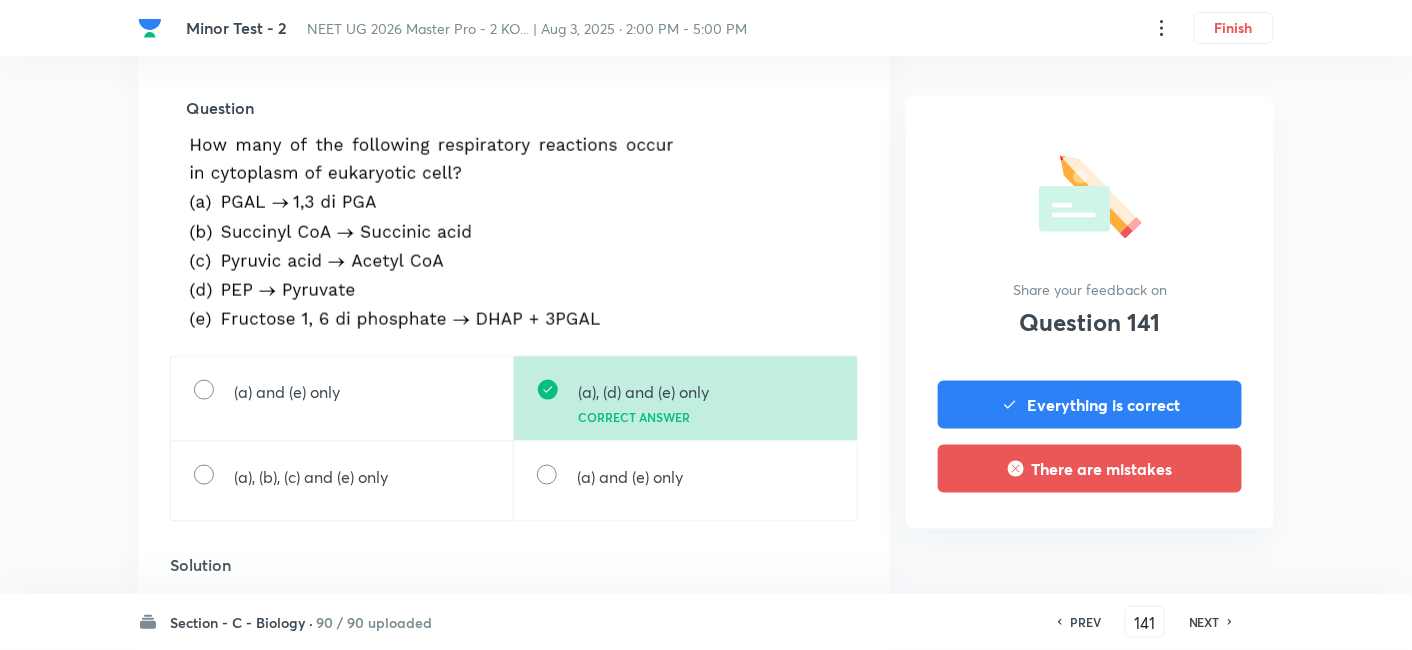 click on "PREV" at bounding box center [1085, 622] 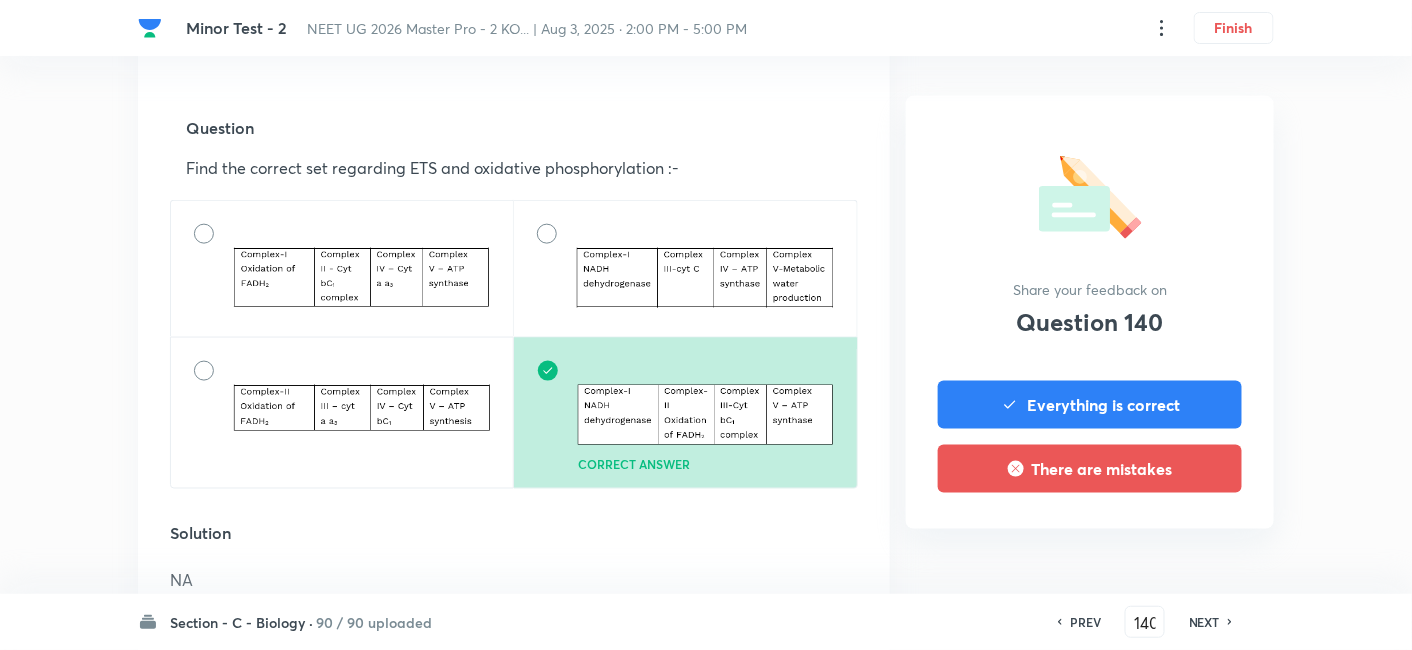 scroll, scrollTop: 601, scrollLeft: 0, axis: vertical 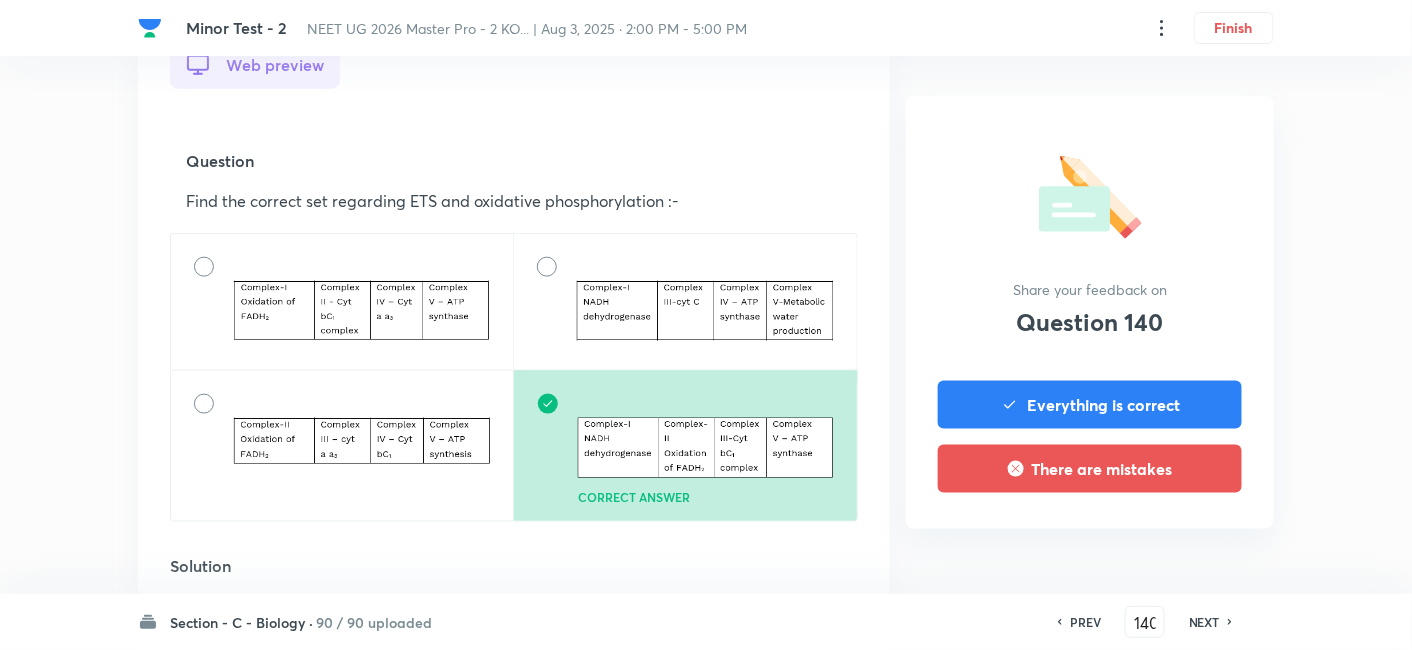 click on "NEXT" at bounding box center [1207, 622] 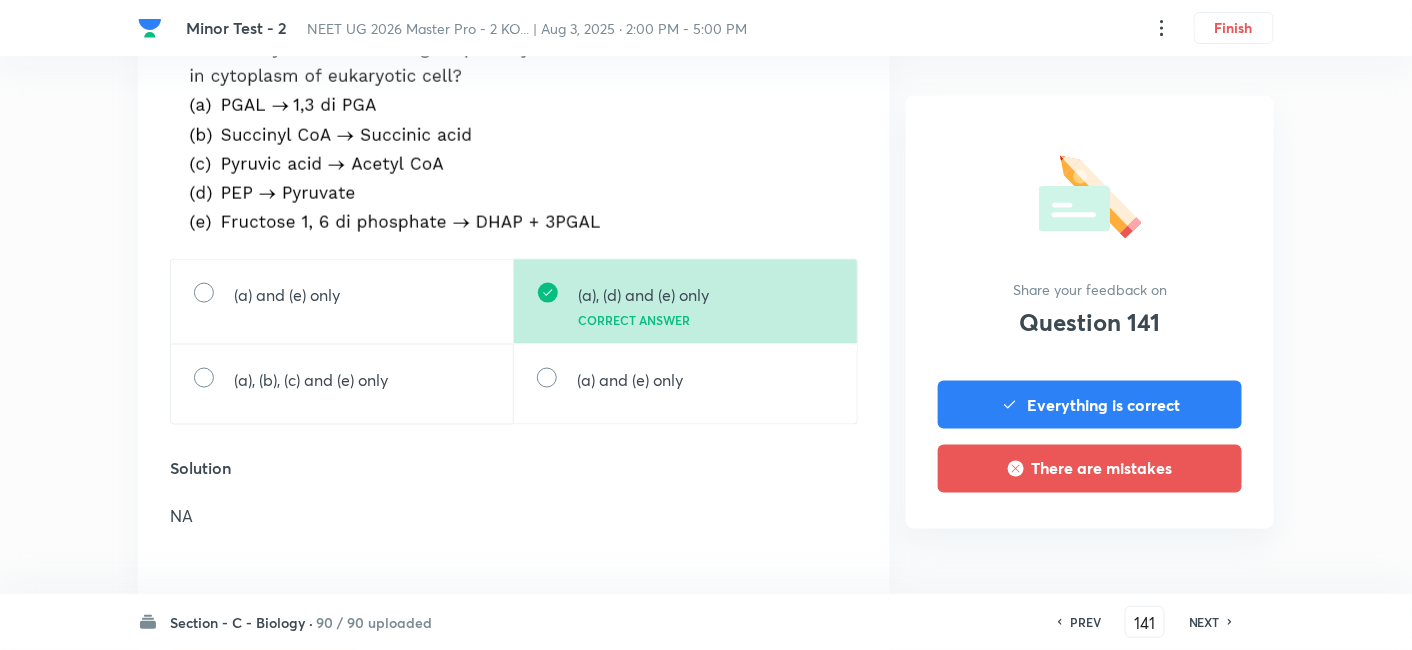 scroll, scrollTop: 580, scrollLeft: 0, axis: vertical 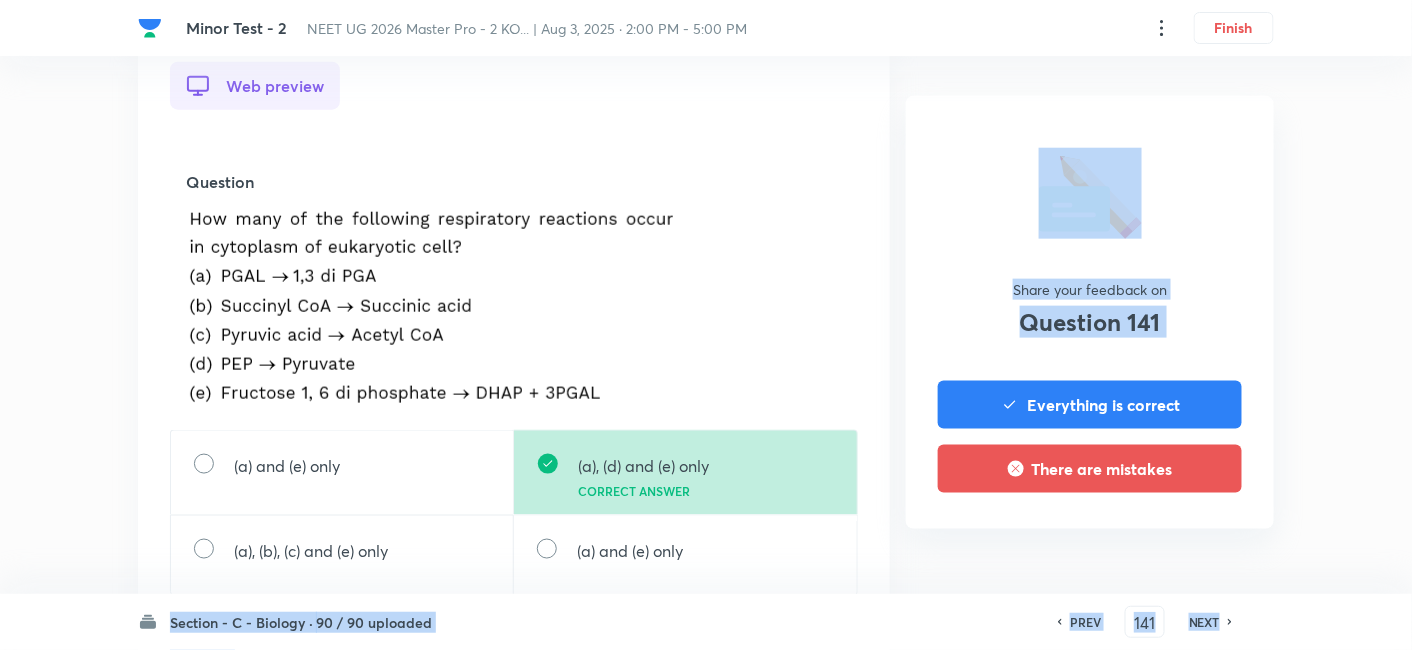 drag, startPoint x: 1220, startPoint y: 641, endPoint x: 1218, endPoint y: 588, distance: 53.037724 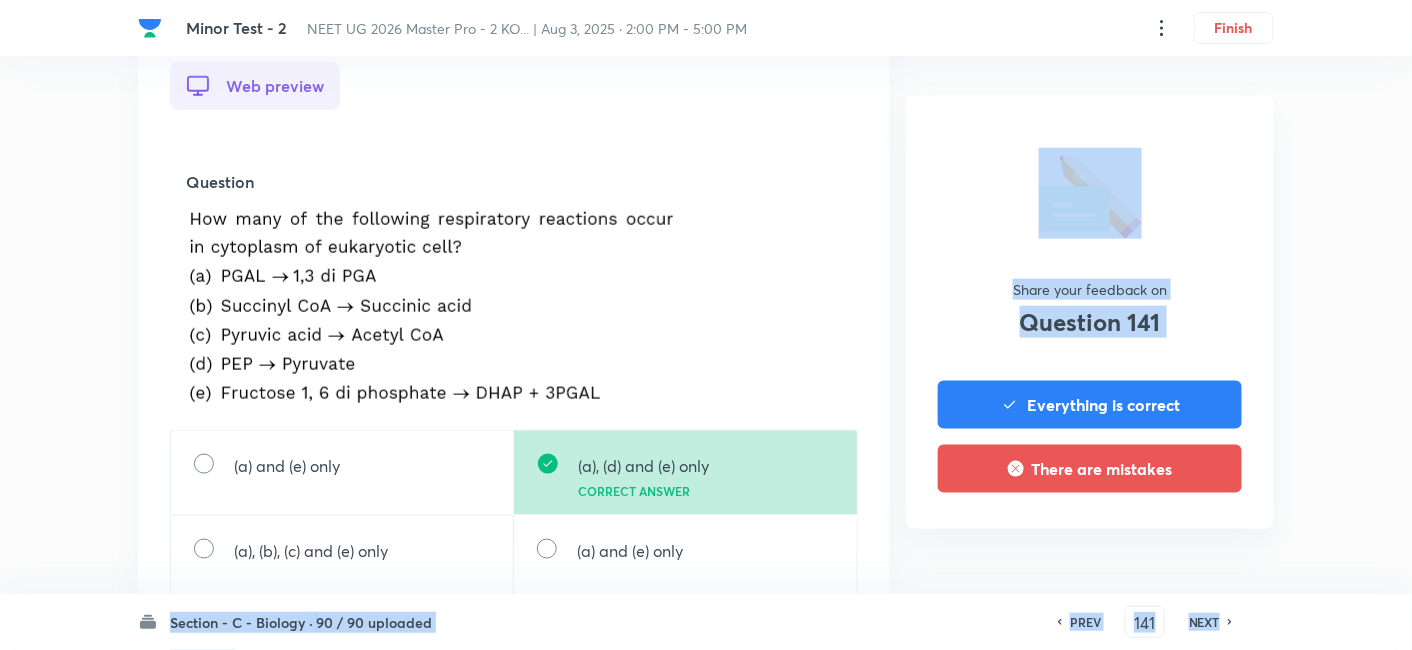 click on "Question 141 Type Single choice correct 4 options + 4 marks - 1 mark Concept Biology Human Physiology Chemical Coordinate & Integration Endocrine Glands And Hormones Additional details Easy Fact Not from PYQ paper No equation In English Web preview Question (a) and (e) only (a), (d) and (e) only Correct answer (a), (b), (c) and (e) only (a) and (e) only Solution NA Mobile preview Question (a) and (e) only (a), (d) and (e) only Correct answer (a), (b), (c) and (e) only (a) and (e) only Solution NA Share your feedback on Question 141 Everything is correct There are mistakes" at bounding box center [706, 543] 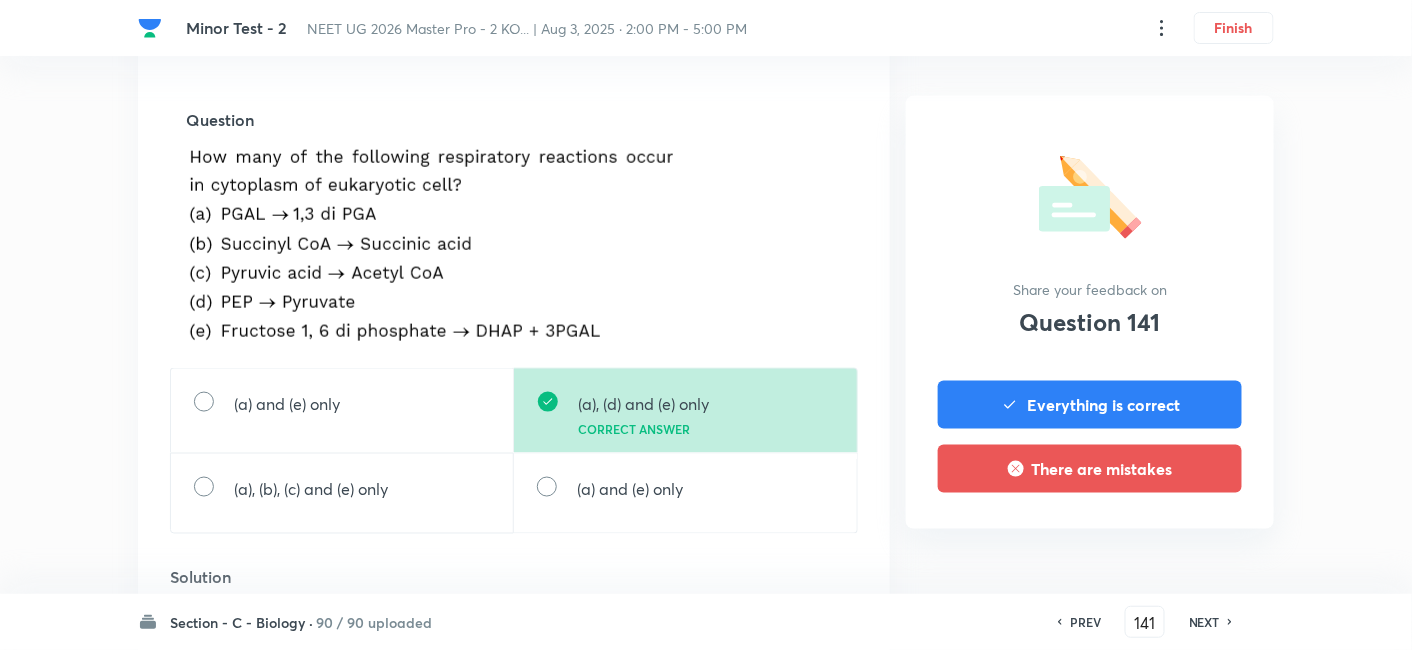 scroll, scrollTop: 672, scrollLeft: 0, axis: vertical 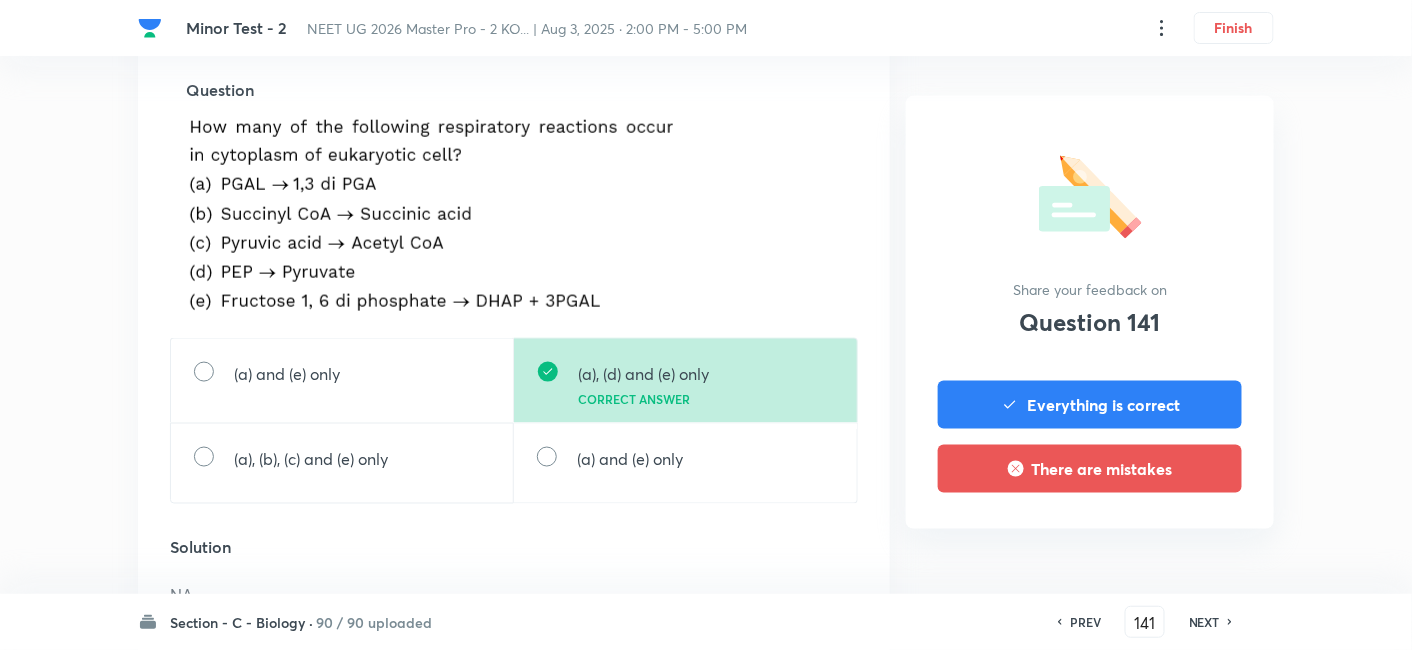 click on "NEXT" at bounding box center (1204, 622) 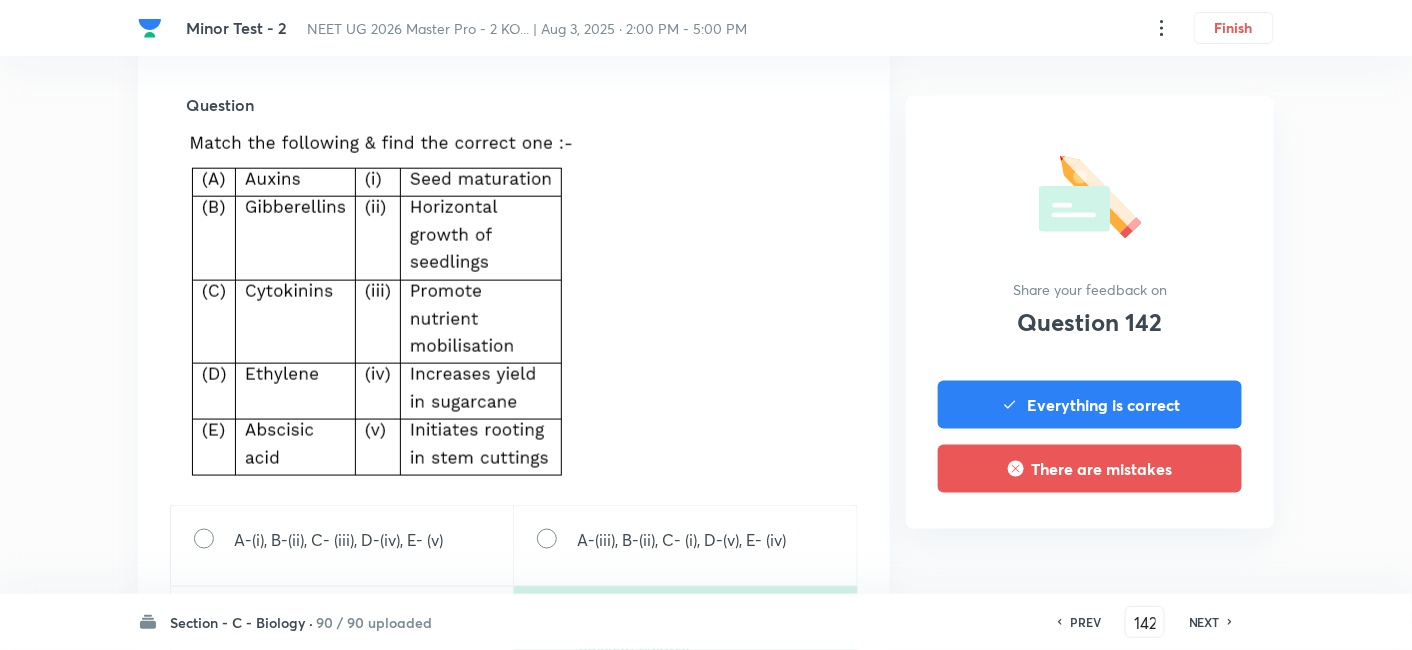 scroll, scrollTop: 930, scrollLeft: 0, axis: vertical 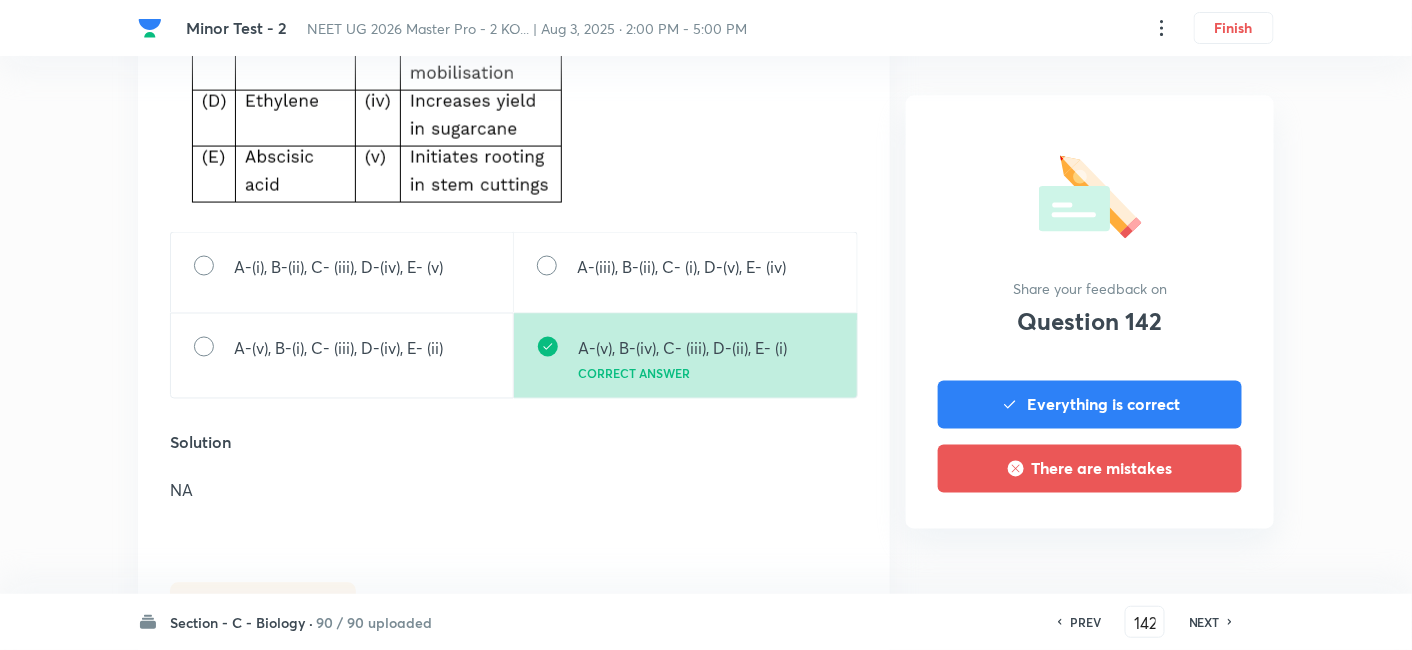 click on "NEXT" at bounding box center (1204, 622) 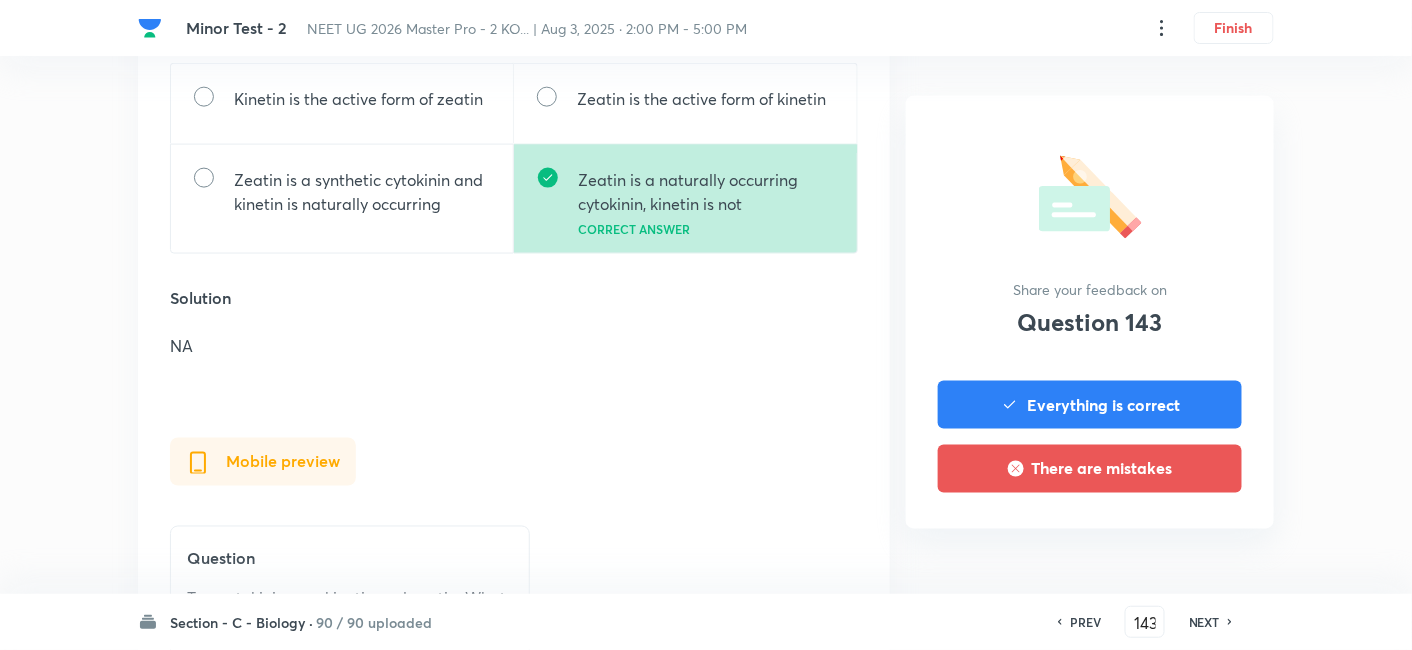 scroll, scrollTop: 771, scrollLeft: 0, axis: vertical 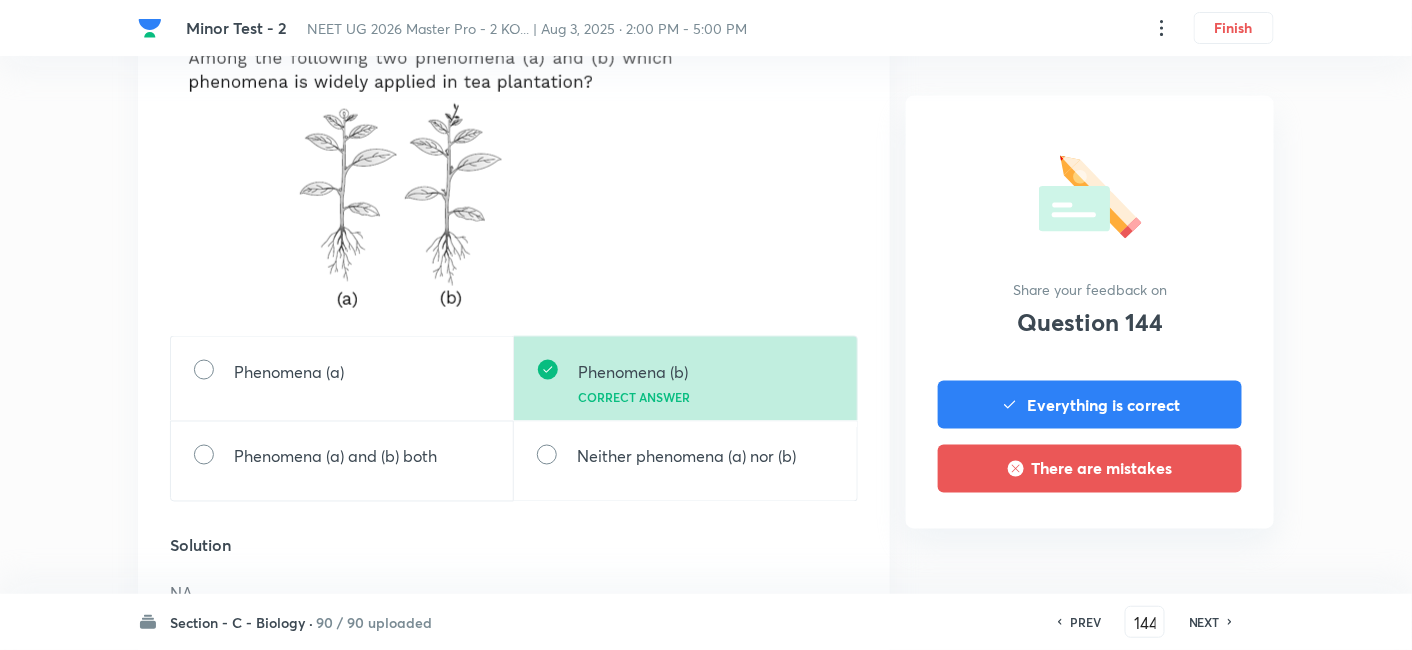 click on "NEXT" at bounding box center (1204, 622) 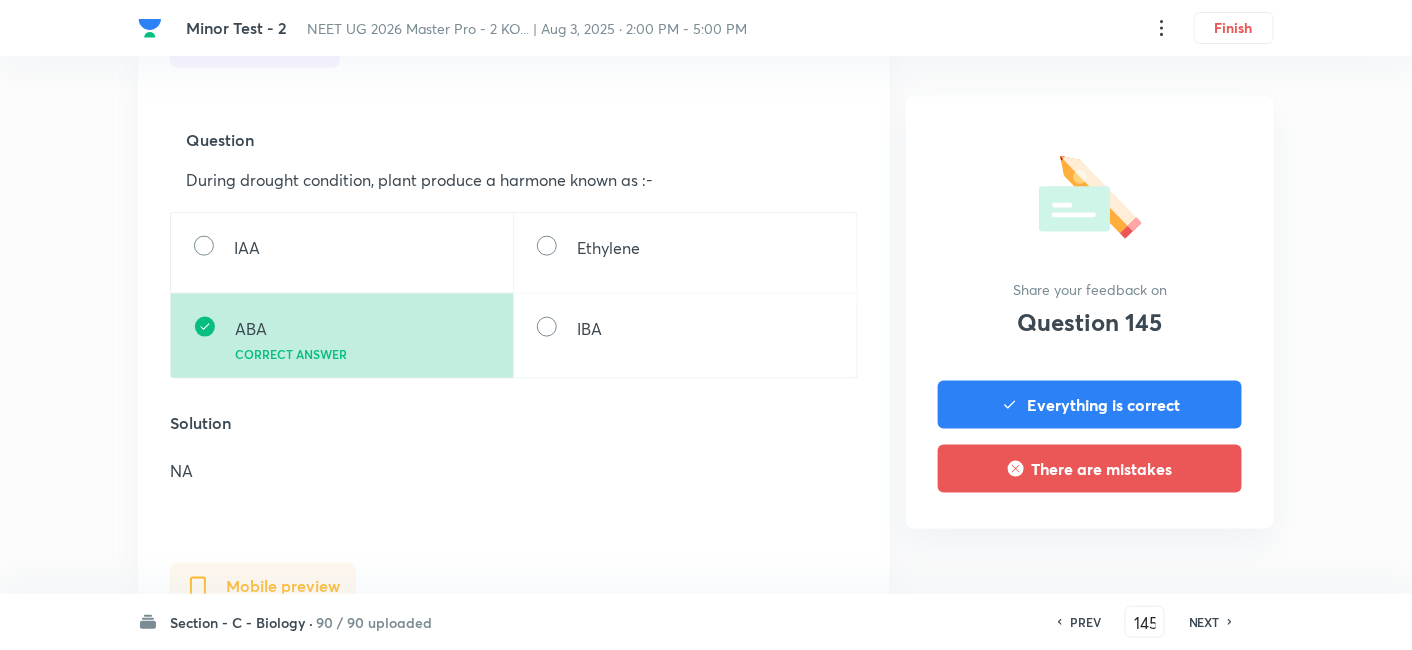 scroll, scrollTop: 625, scrollLeft: 0, axis: vertical 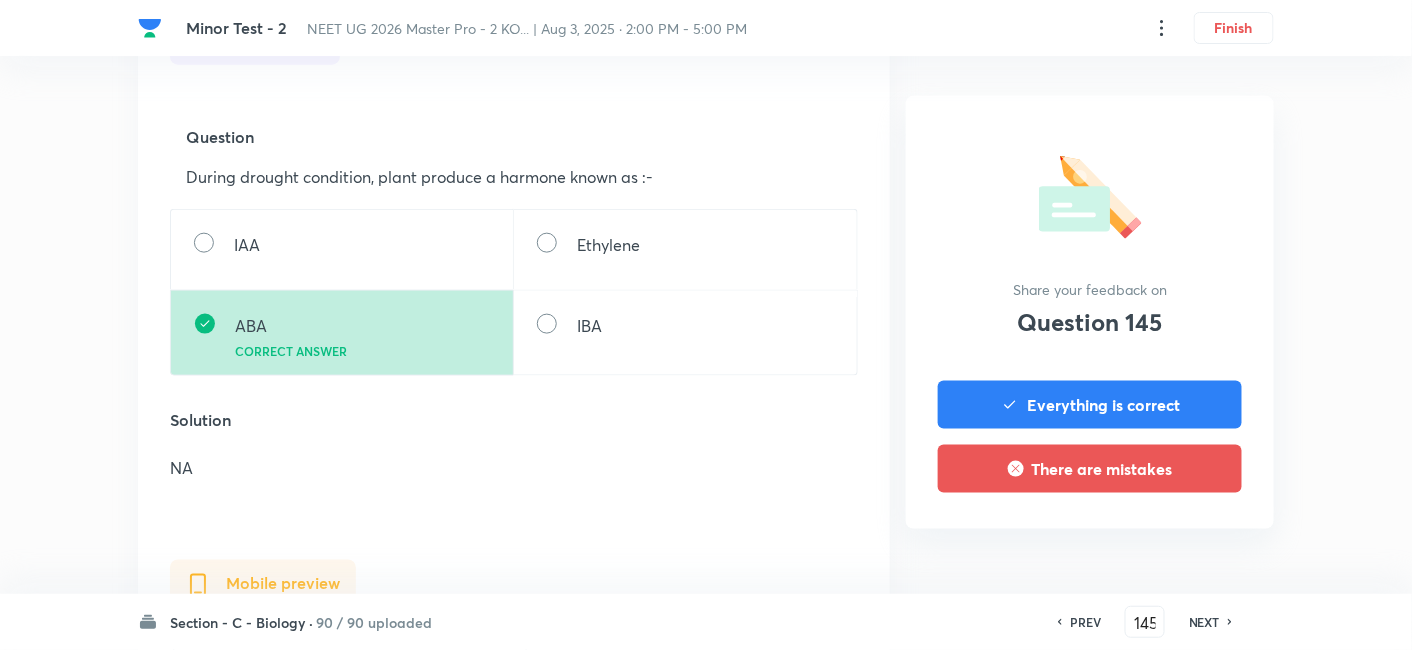 click on "PREV" at bounding box center (1082, 622) 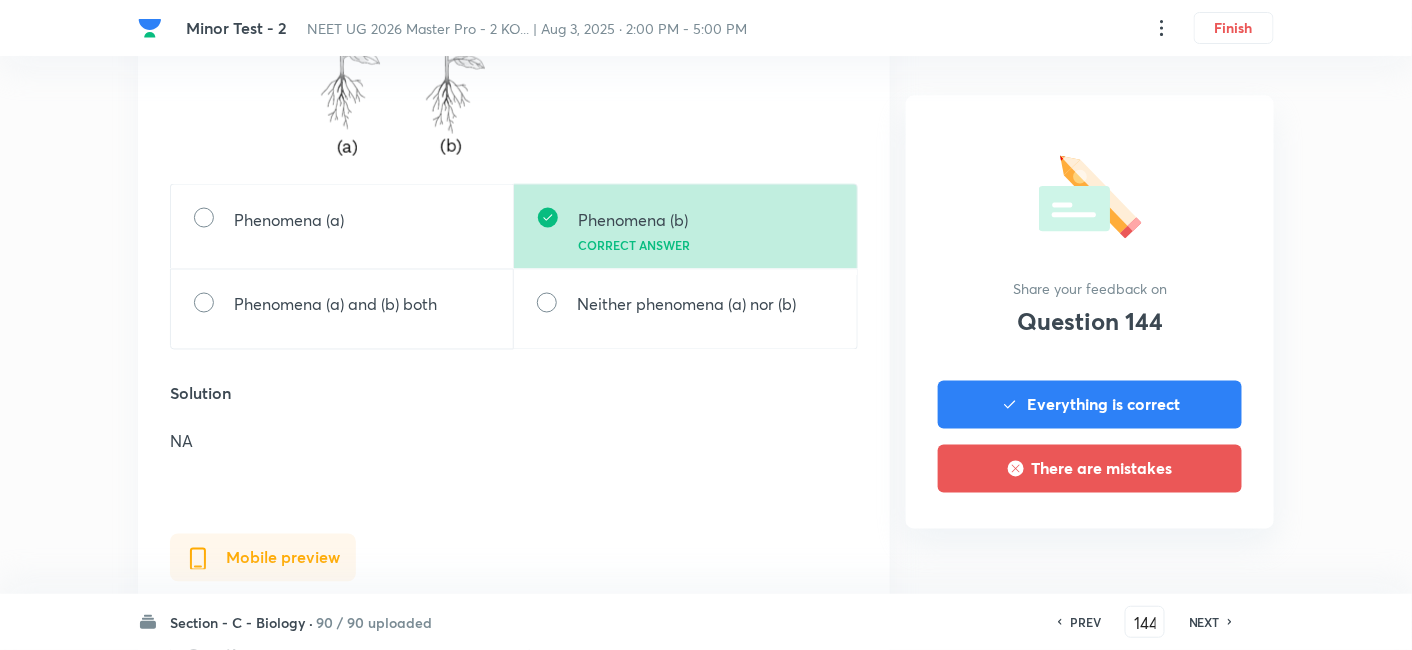 scroll, scrollTop: 930, scrollLeft: 0, axis: vertical 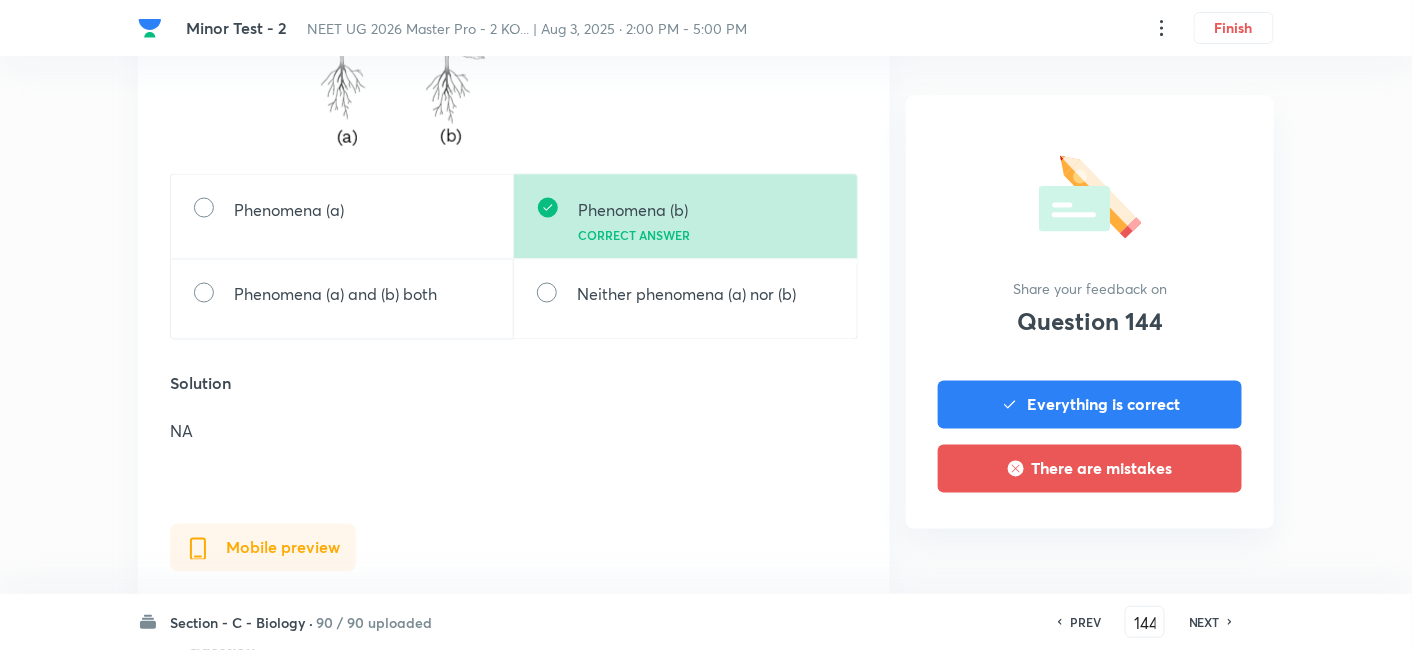click on "PREV 144 ​ NEXT" at bounding box center [1145, 622] 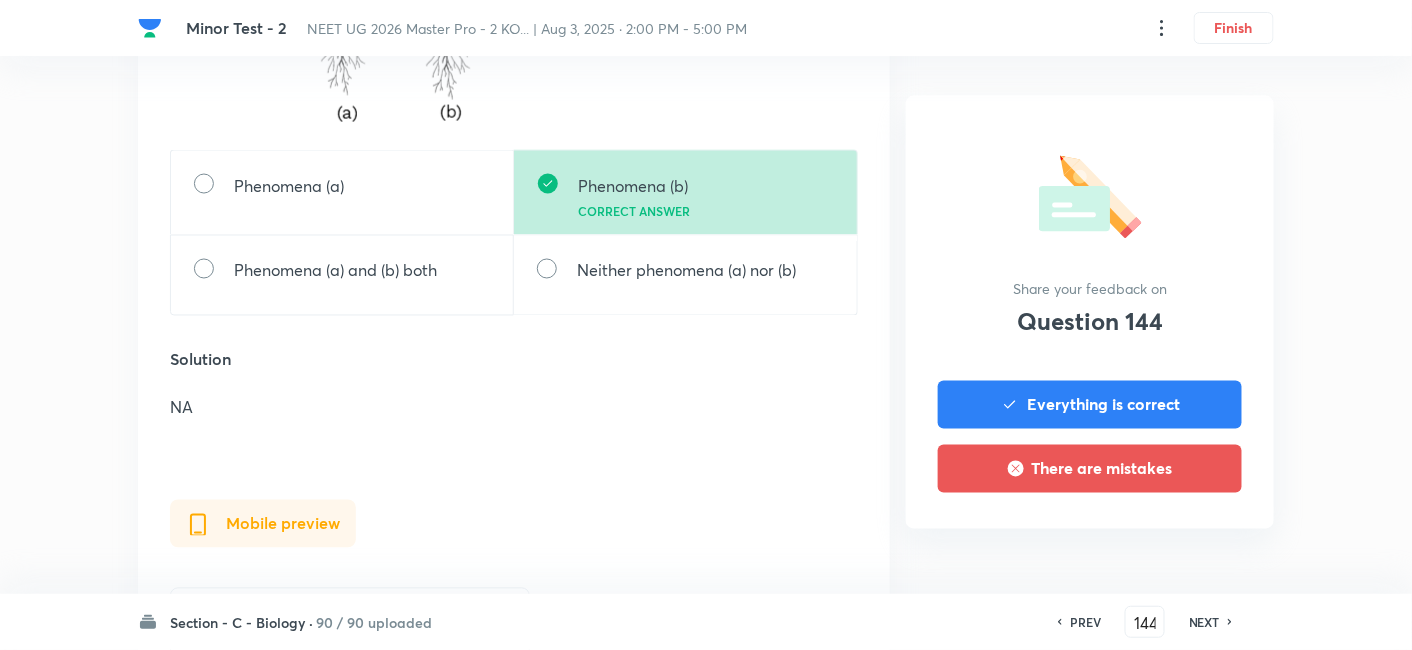 scroll, scrollTop: 1128, scrollLeft: 0, axis: vertical 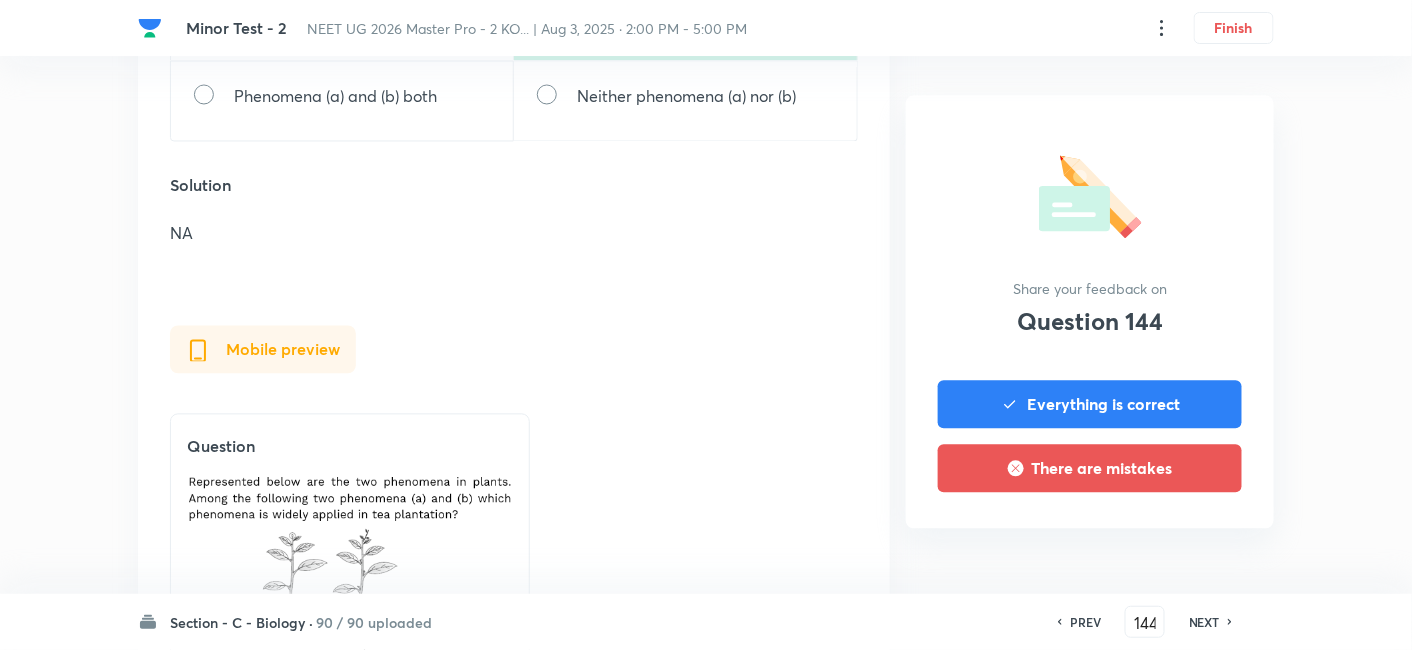 click on "PREV 144 ​ NEXT" at bounding box center (1145, 622) 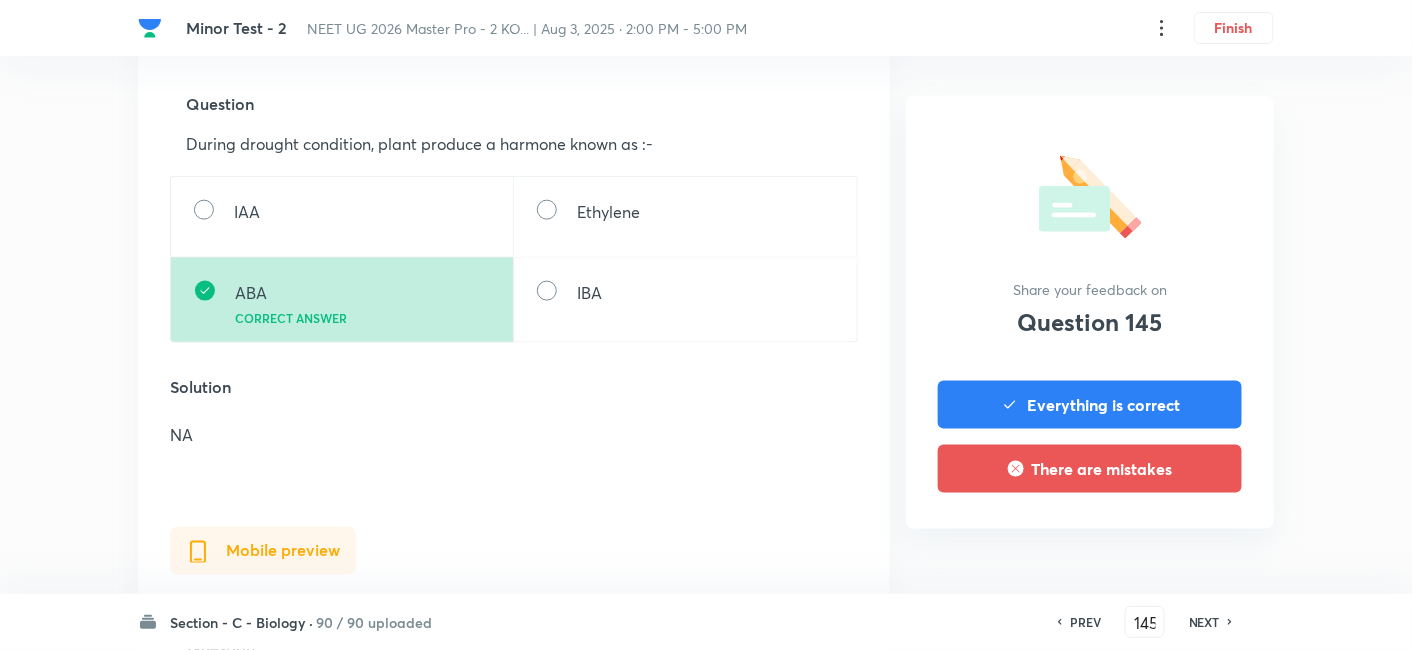 scroll, scrollTop: 663, scrollLeft: 0, axis: vertical 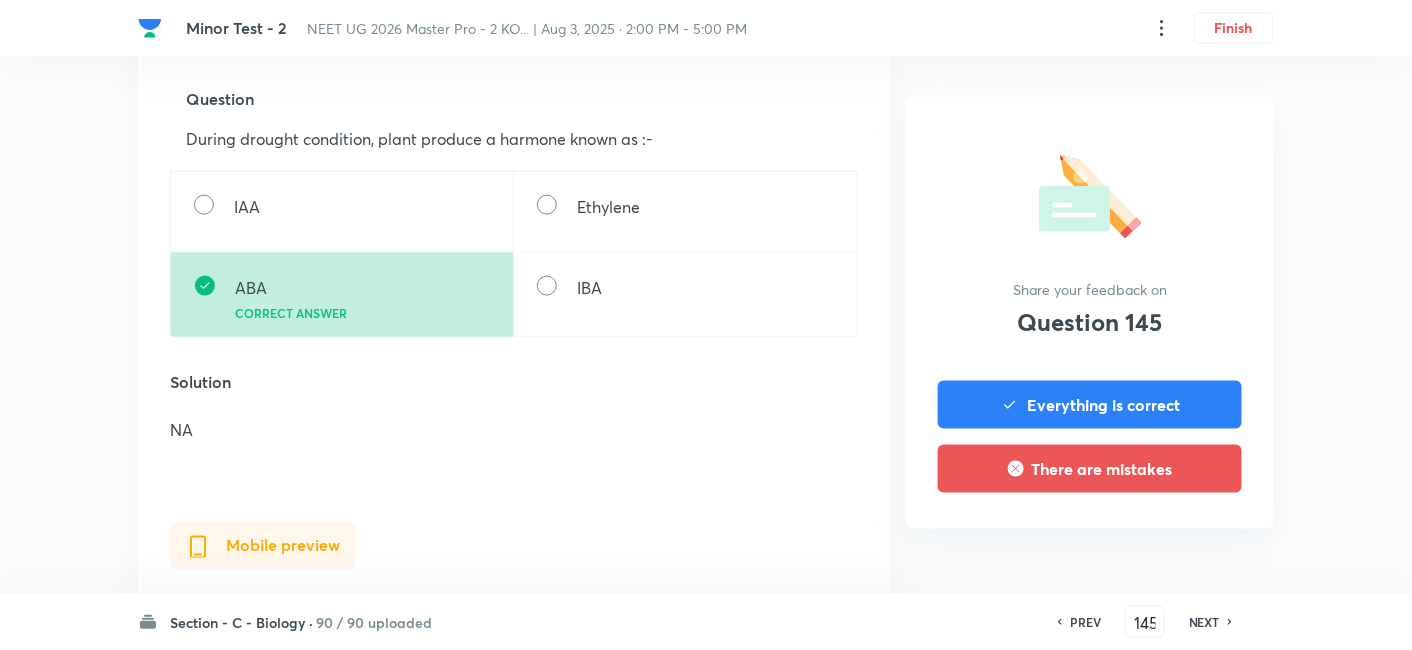 click on "NEXT" at bounding box center [1204, 622] 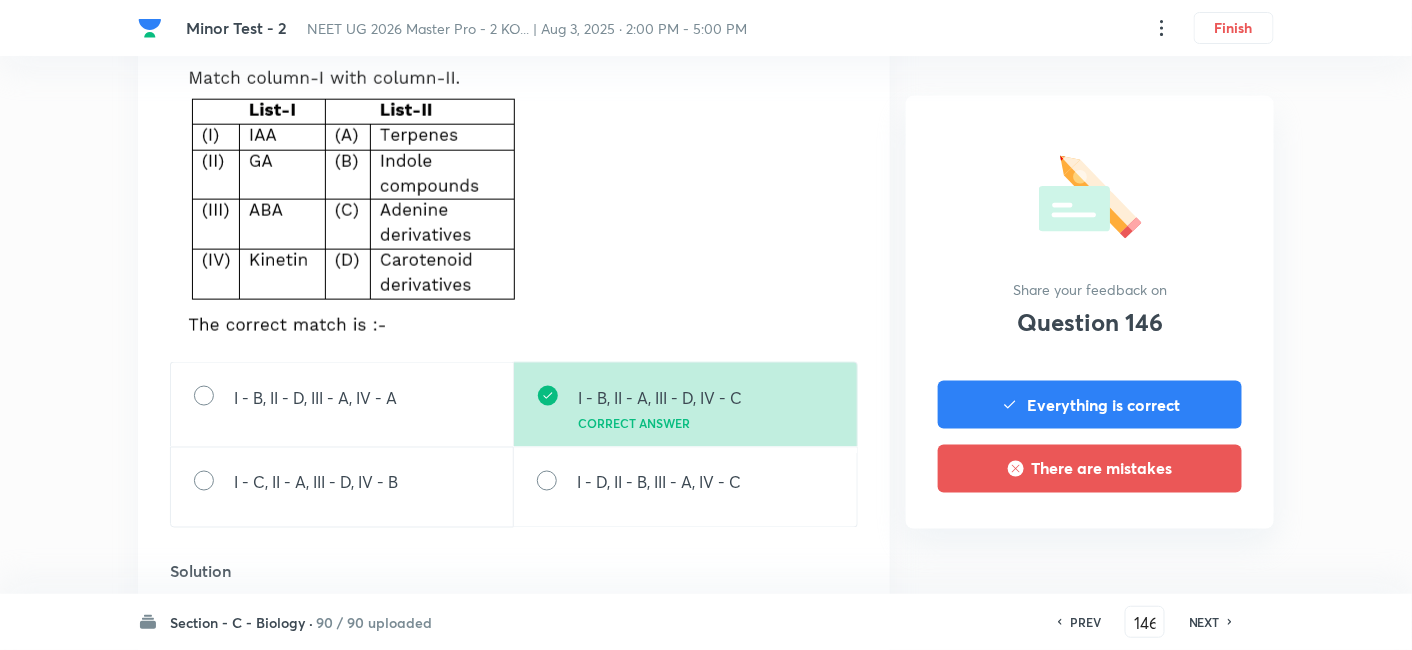 scroll, scrollTop: 724, scrollLeft: 0, axis: vertical 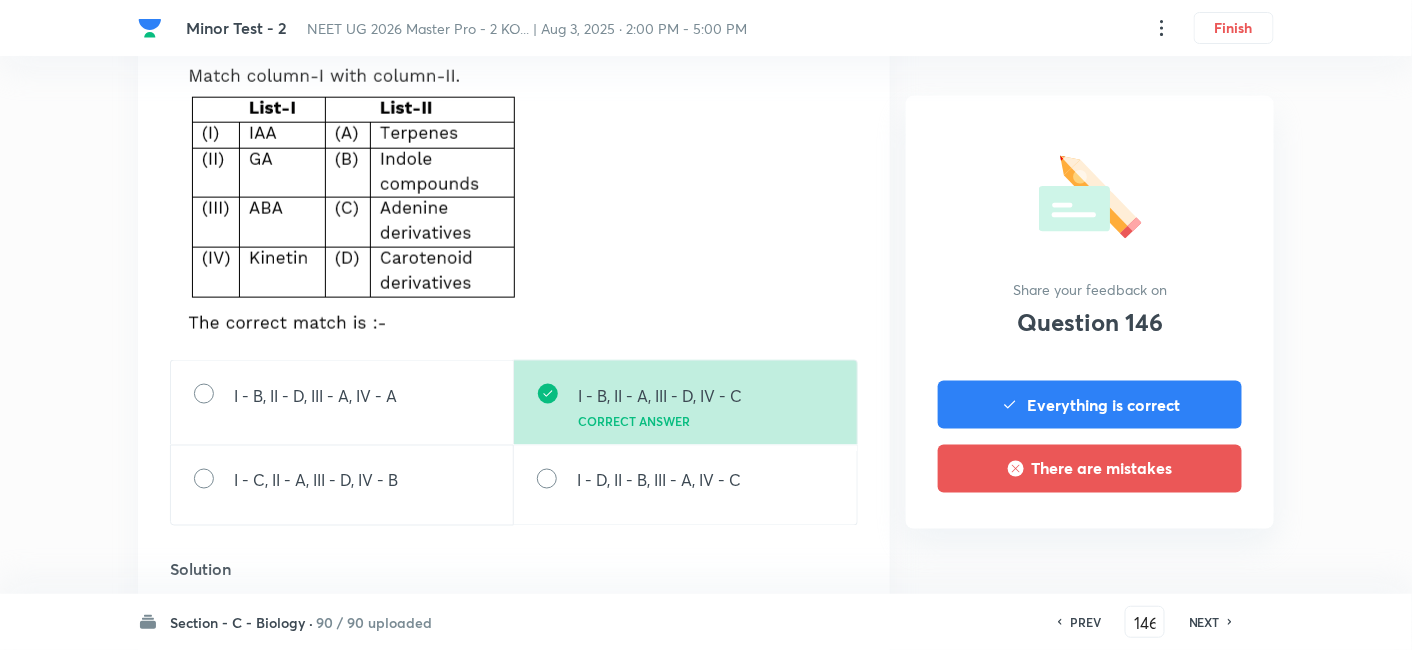 click on "NEXT" at bounding box center [1204, 622] 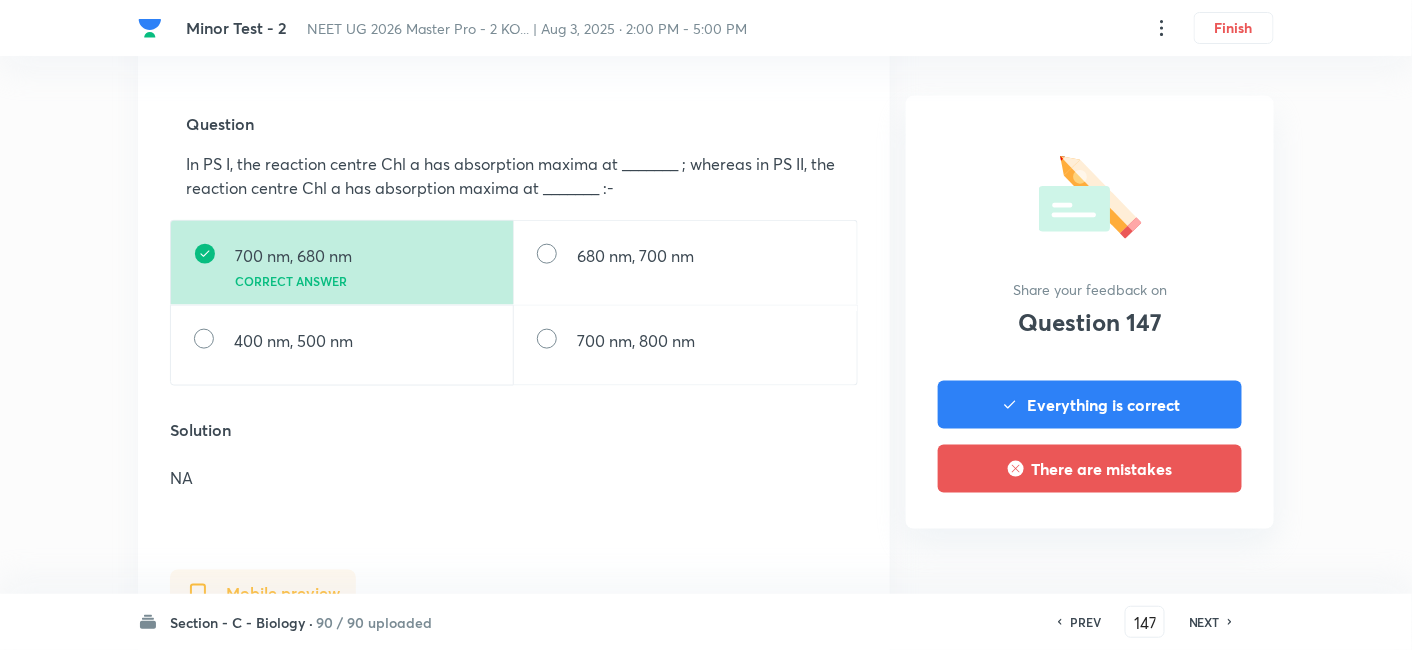 scroll, scrollTop: 639, scrollLeft: 0, axis: vertical 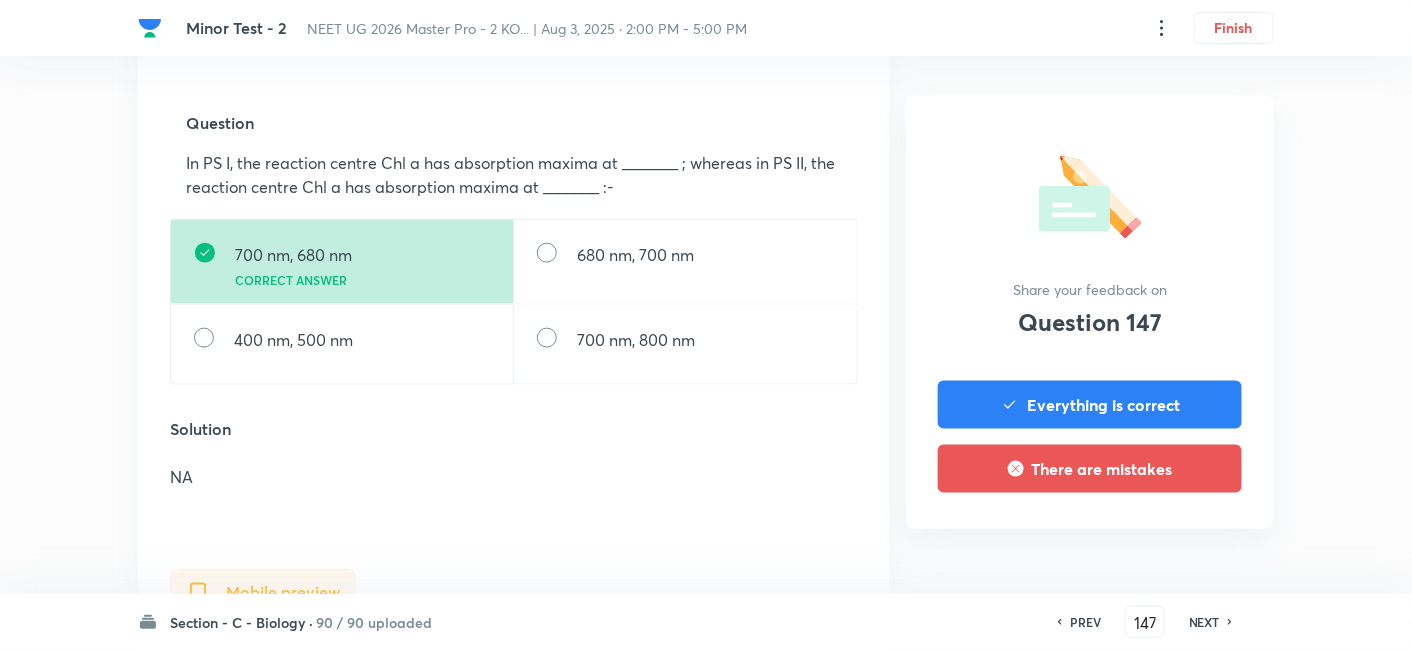 click on "NEXT" at bounding box center [1204, 622] 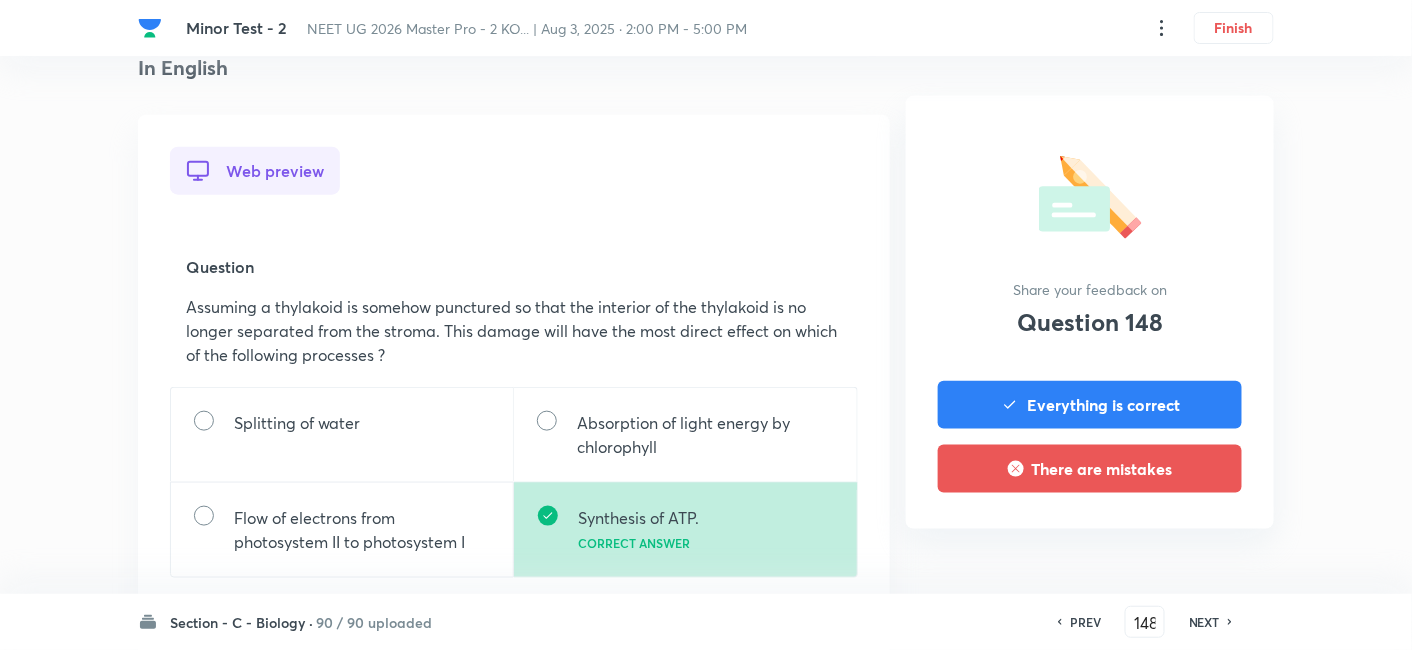 scroll, scrollTop: 600, scrollLeft: 0, axis: vertical 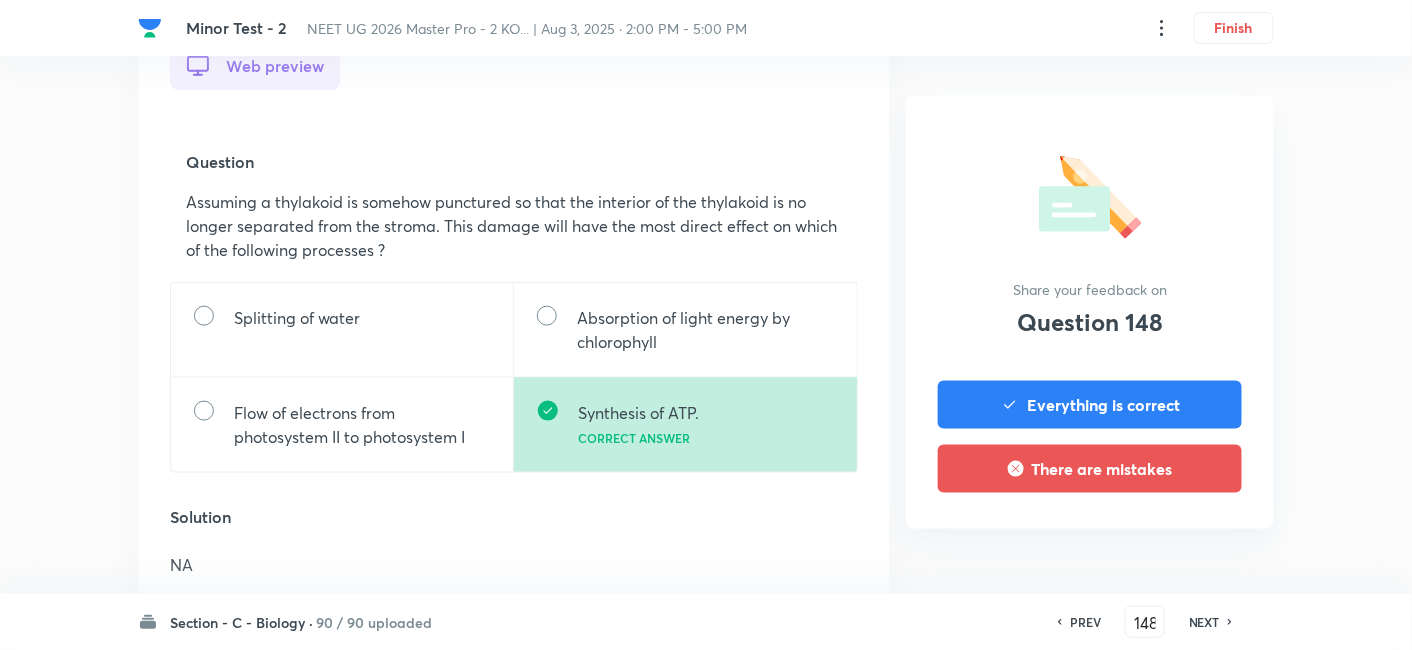 click on "NEXT" at bounding box center (1204, 622) 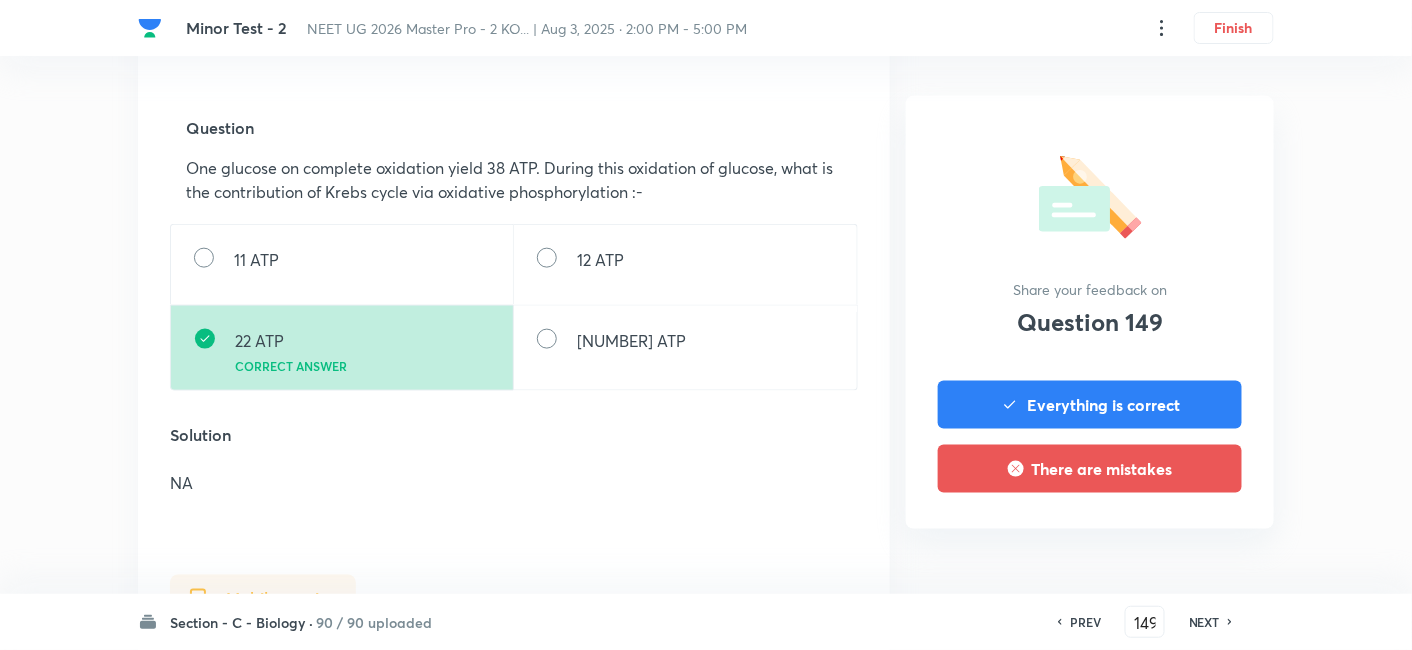 scroll, scrollTop: 640, scrollLeft: 0, axis: vertical 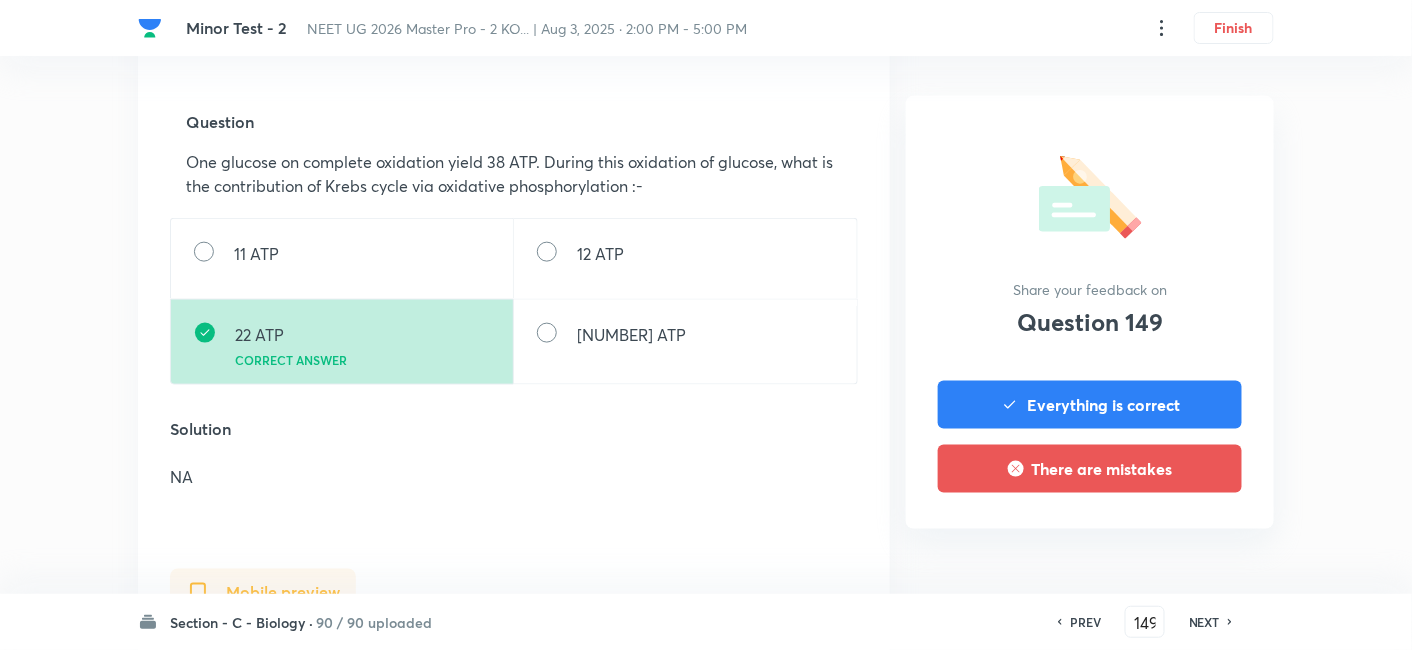click on "NEXT" at bounding box center [1204, 622] 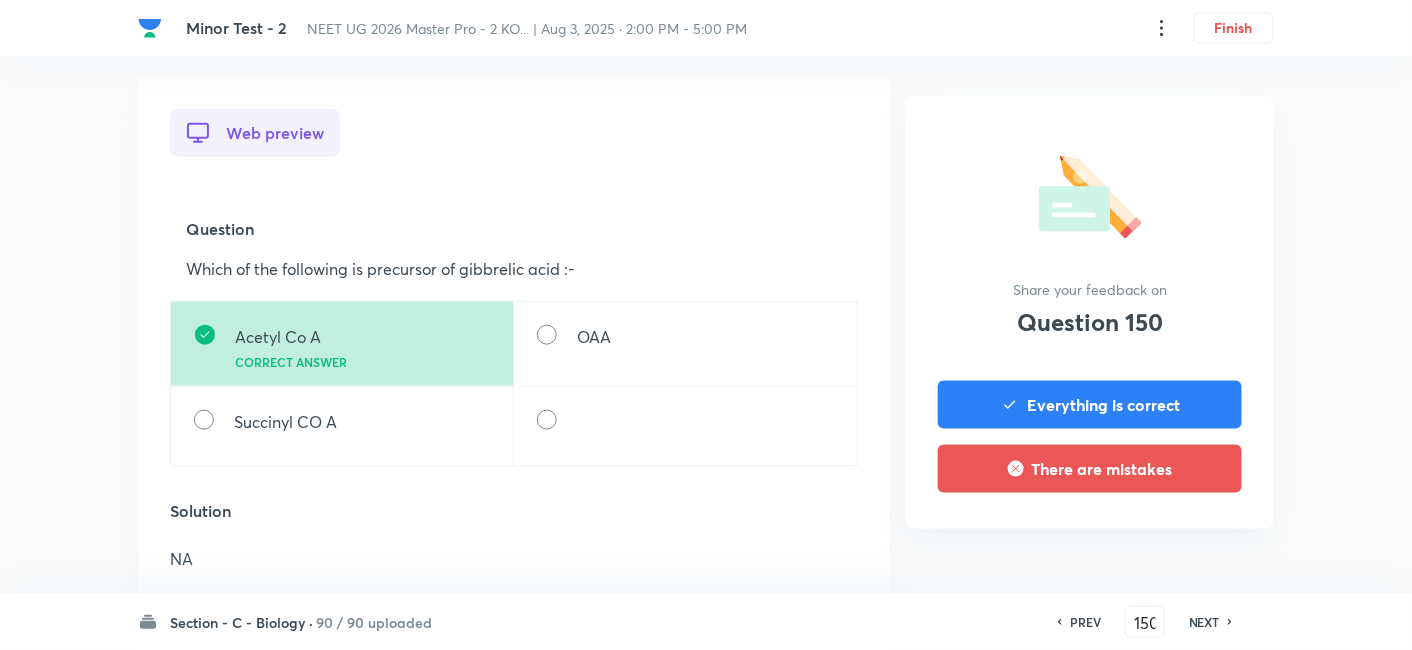 scroll, scrollTop: 584, scrollLeft: 0, axis: vertical 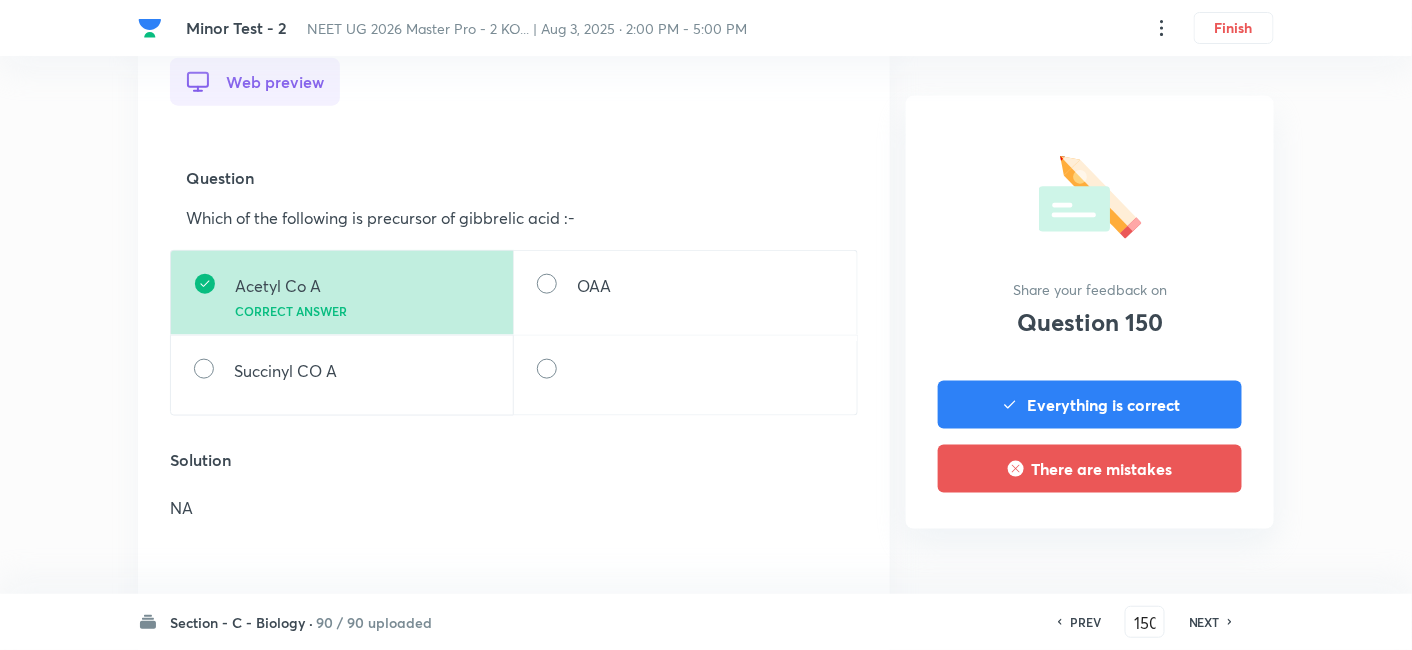 click on "NEXT" at bounding box center (1204, 622) 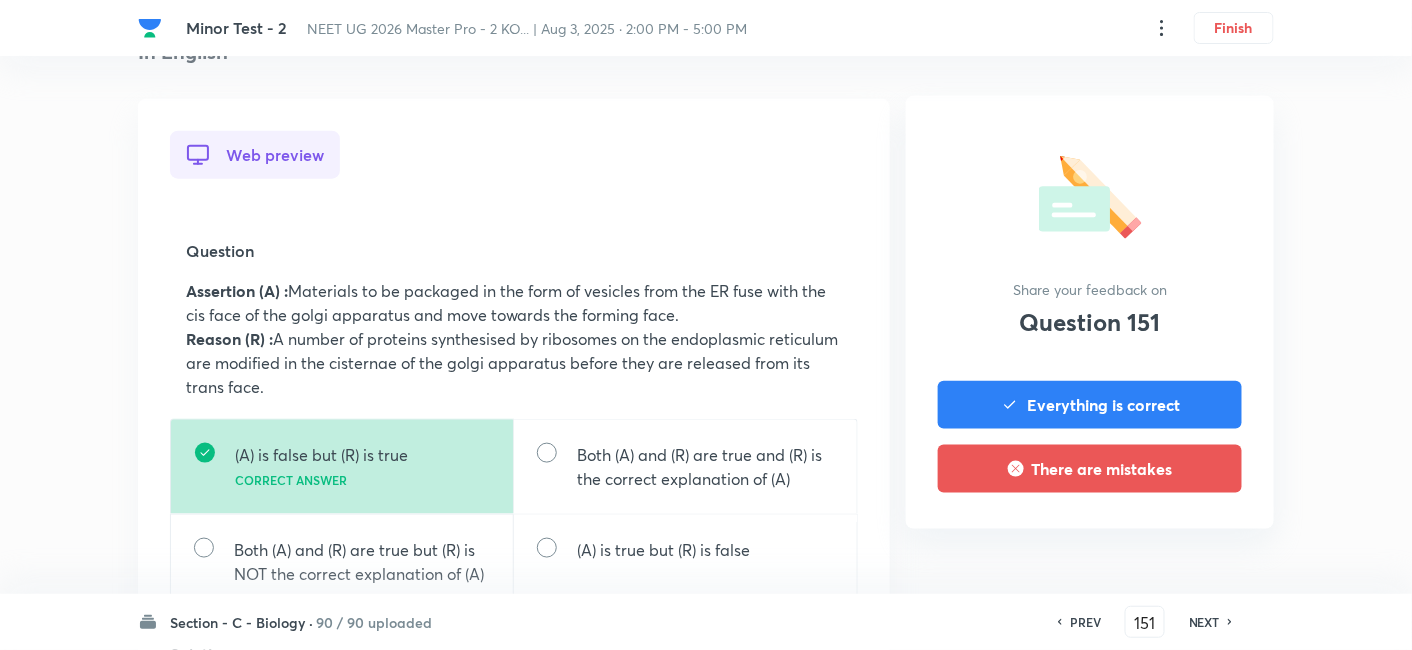 scroll, scrollTop: 542, scrollLeft: 0, axis: vertical 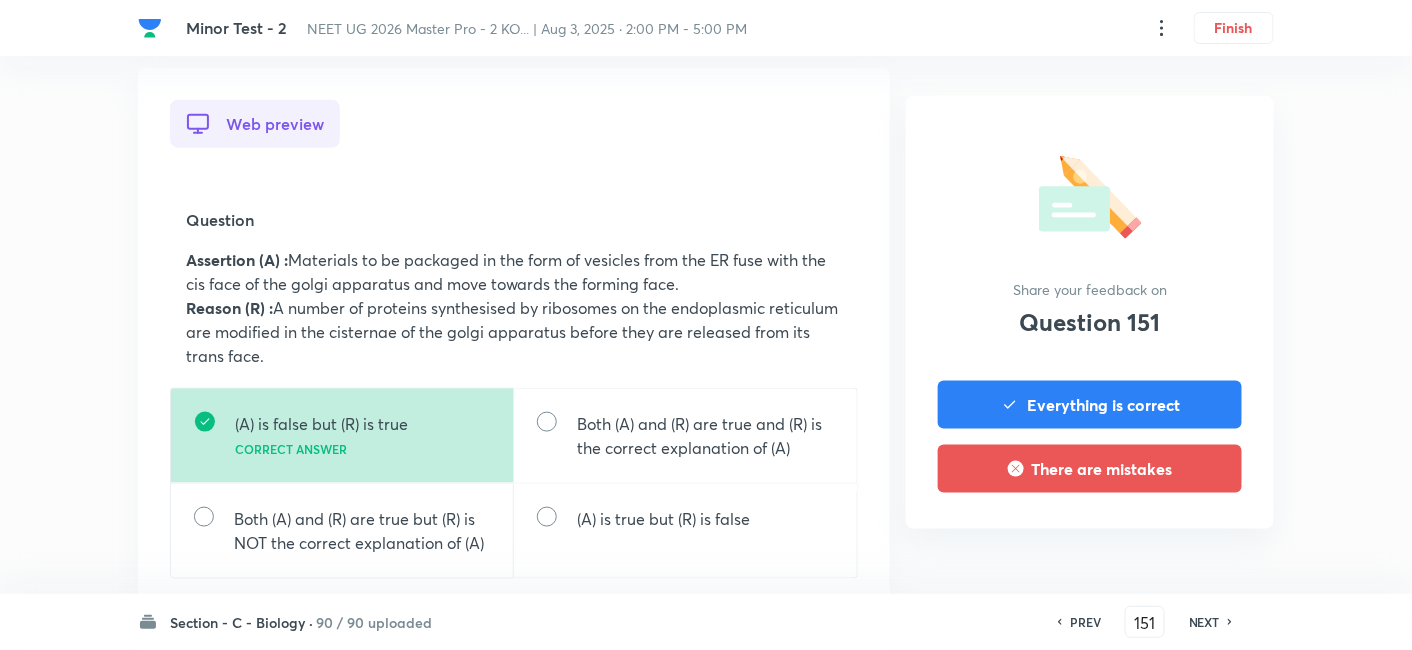 click on "NEXT" at bounding box center (1204, 622) 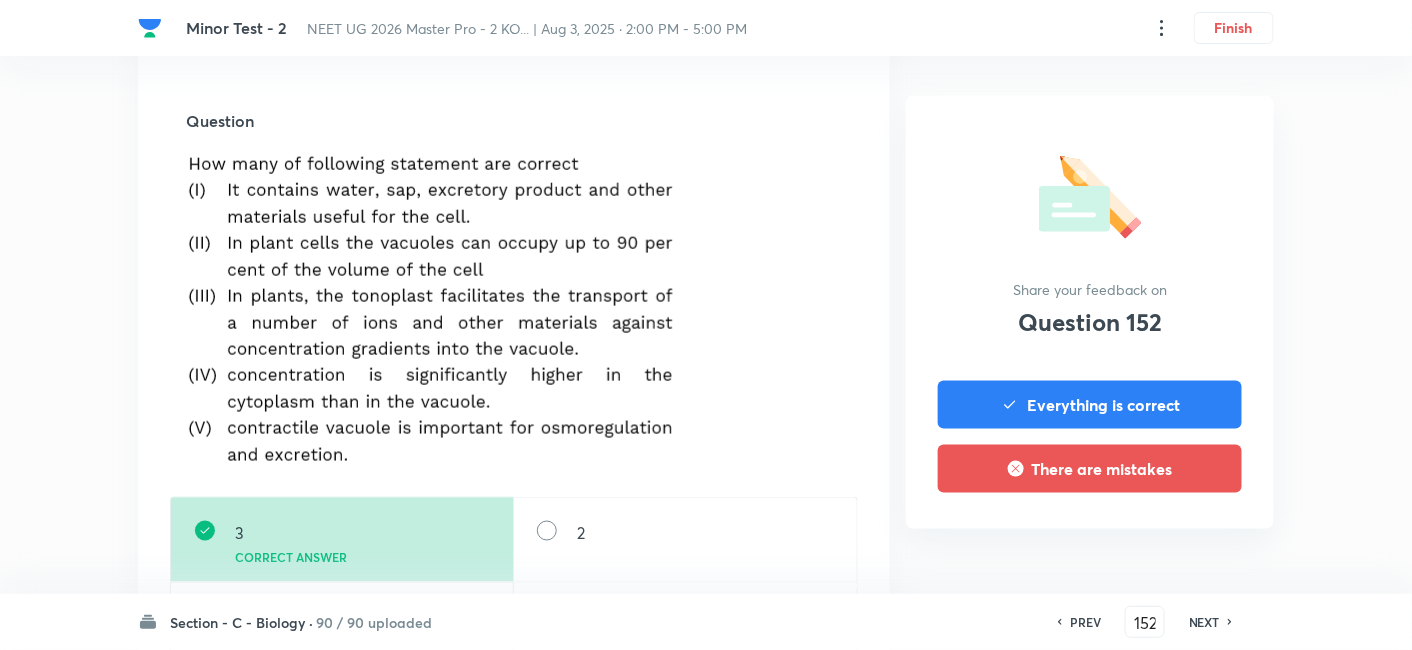 scroll, scrollTop: 643, scrollLeft: 0, axis: vertical 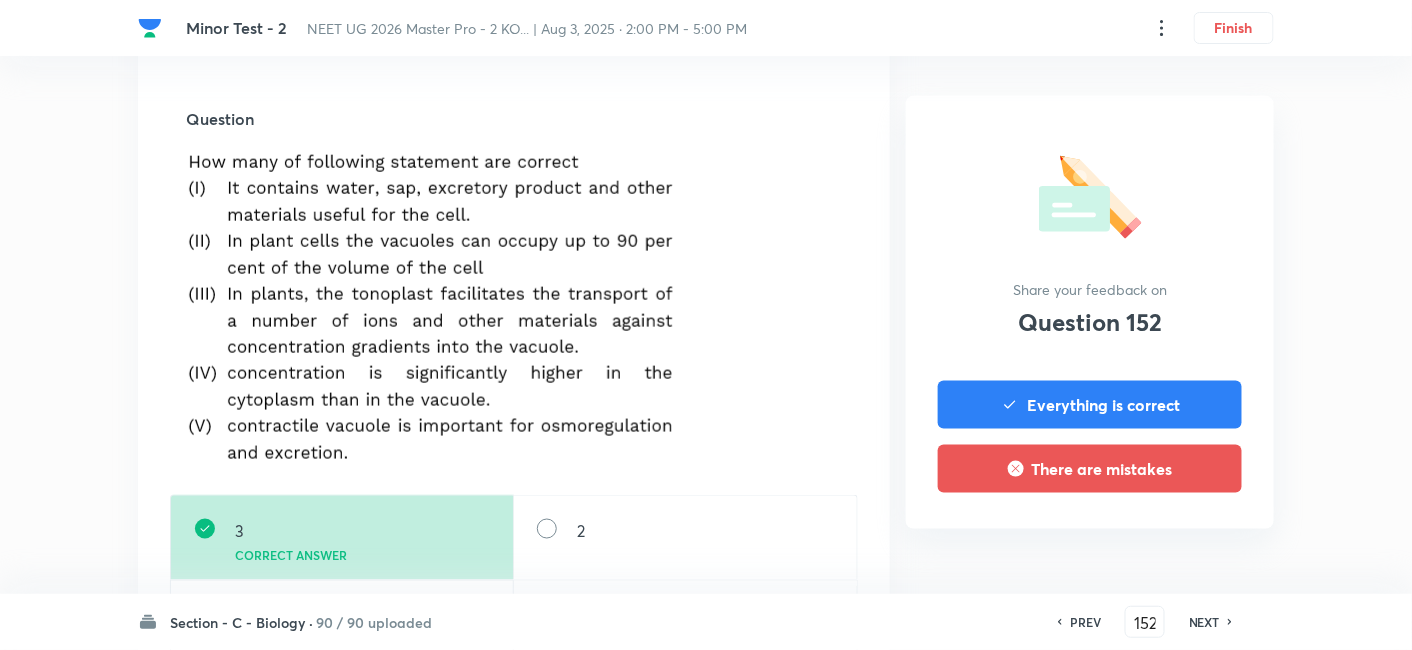 click on "NEXT" at bounding box center (1204, 622) 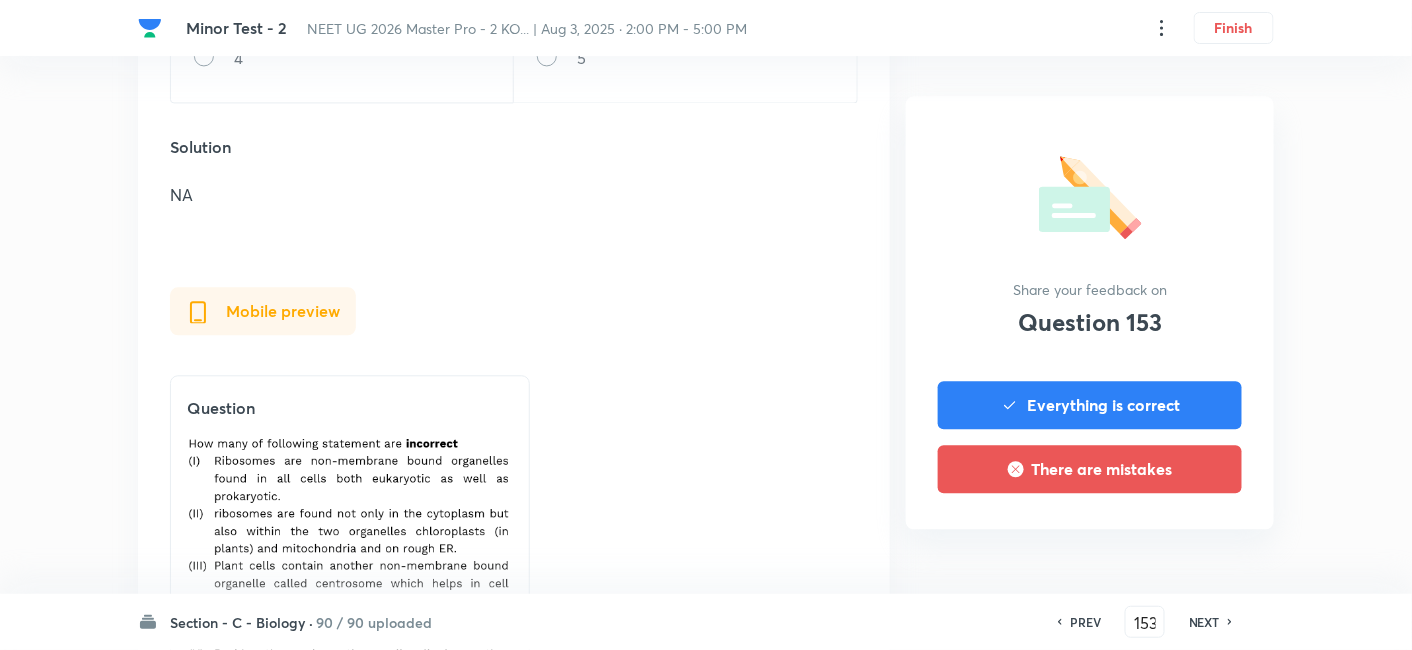 scroll, scrollTop: 1080, scrollLeft: 0, axis: vertical 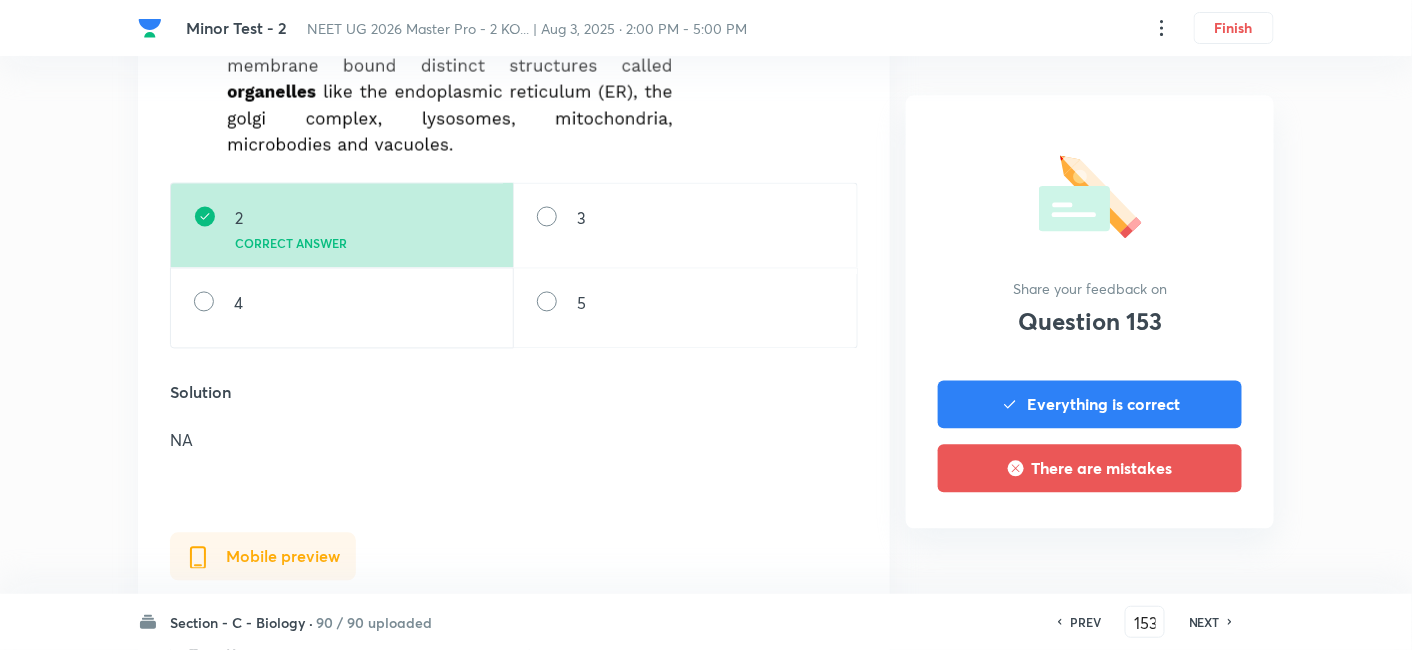 click on "NEXT" at bounding box center (1204, 622) 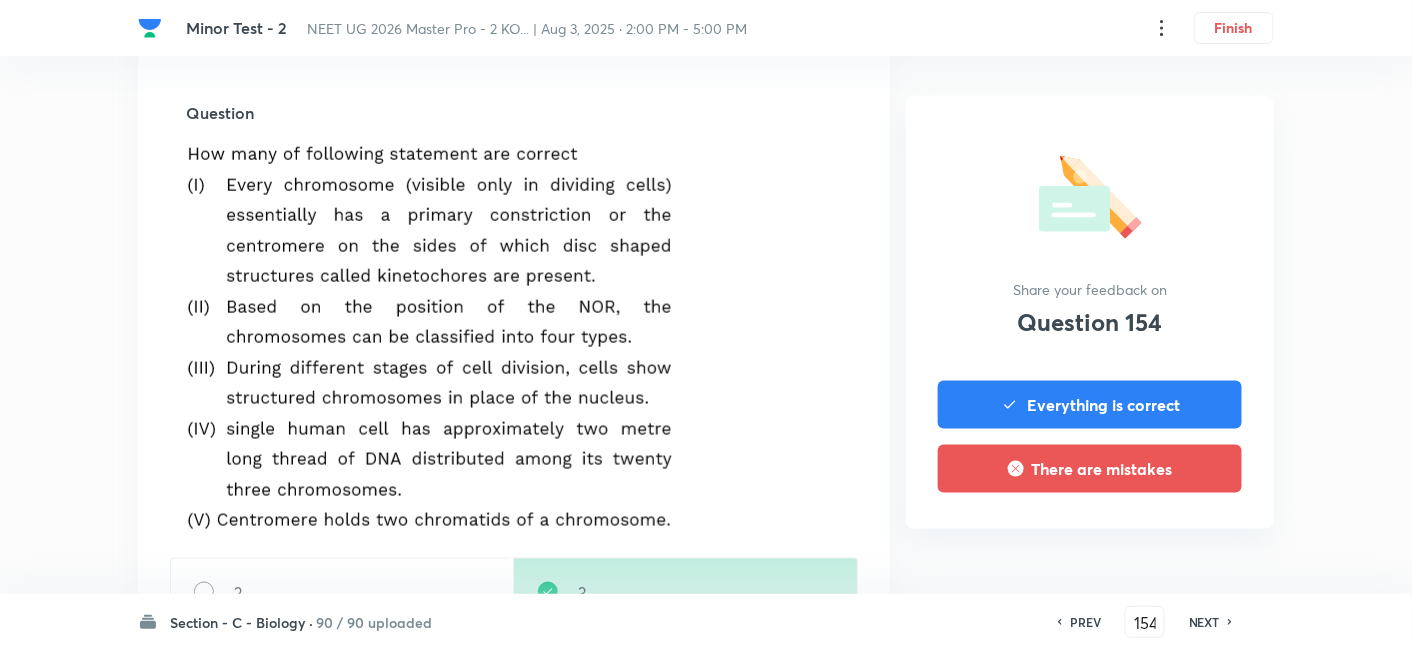 scroll, scrollTop: 664, scrollLeft: 0, axis: vertical 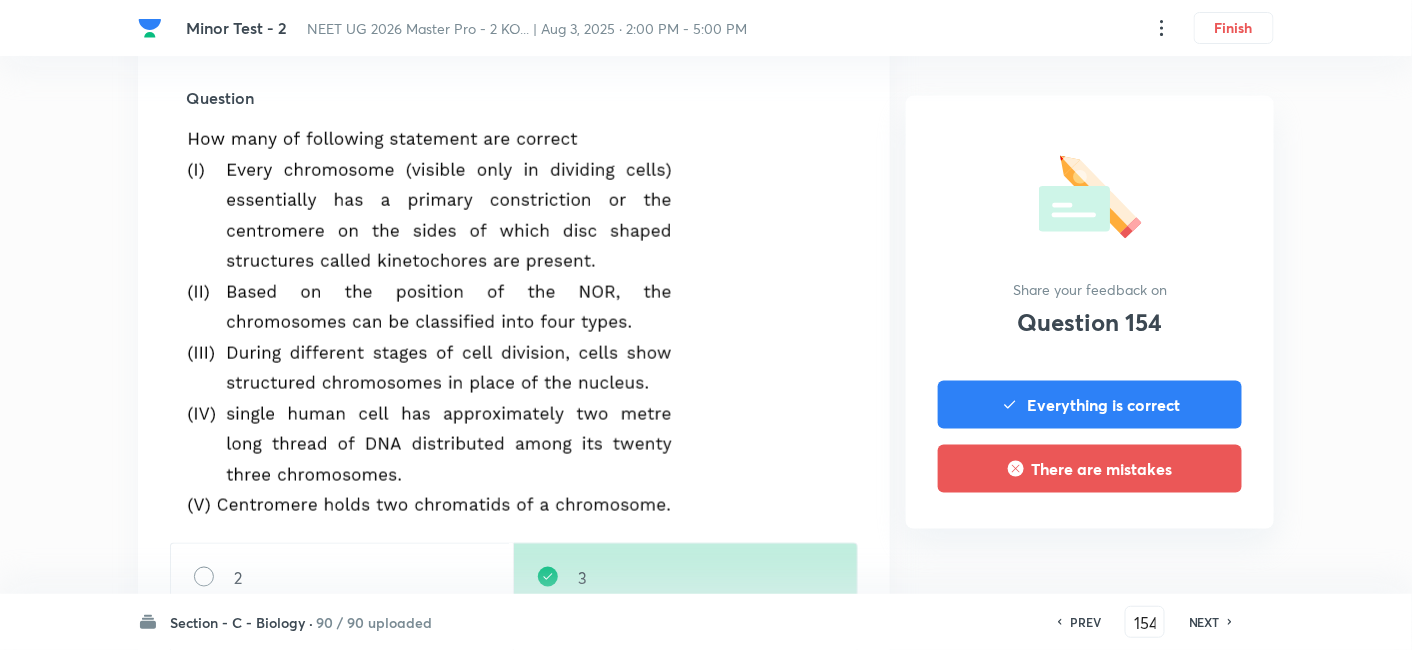 click on "NEXT" at bounding box center (1204, 622) 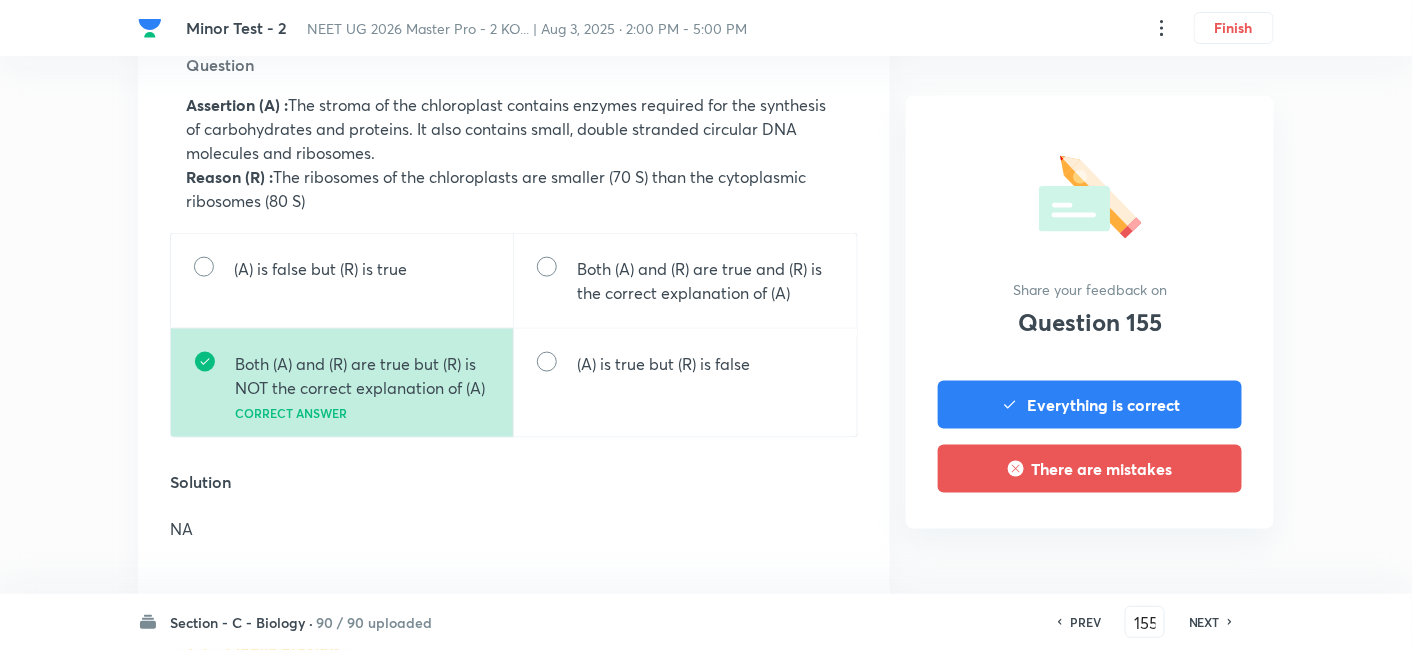 scroll, scrollTop: 707, scrollLeft: 0, axis: vertical 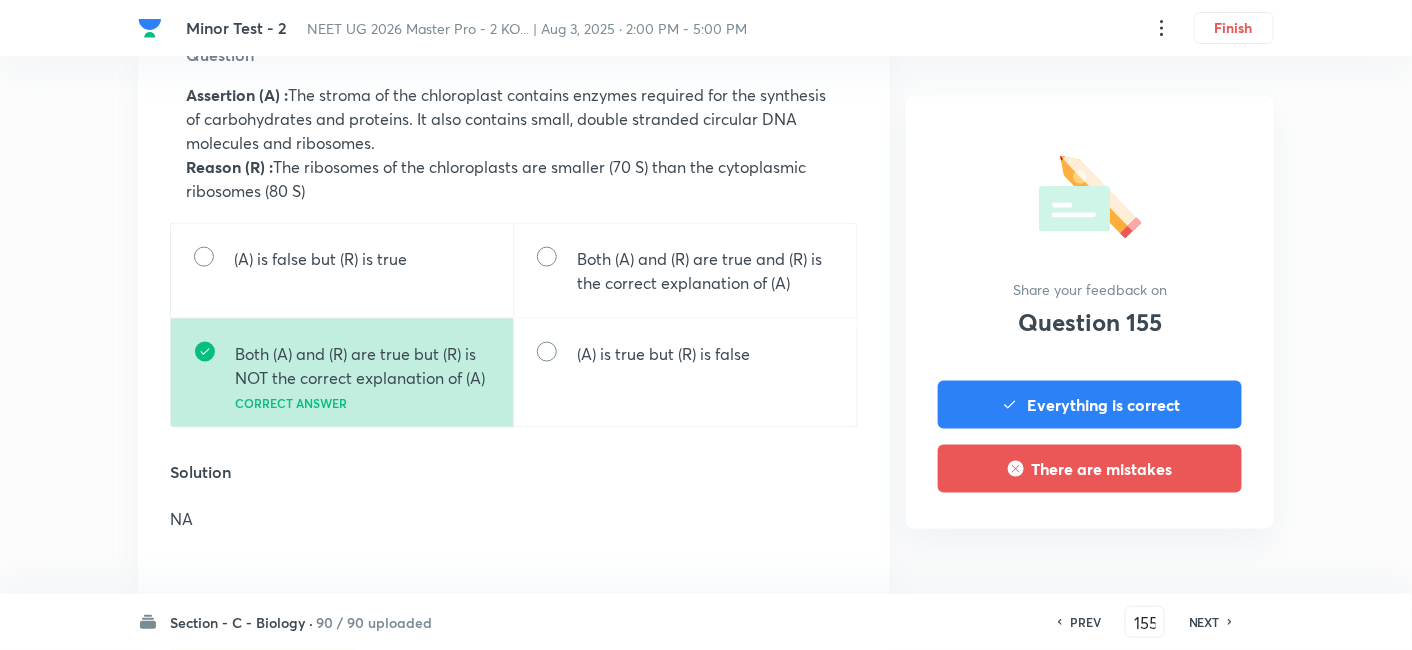 click on "NEXT" at bounding box center (1204, 622) 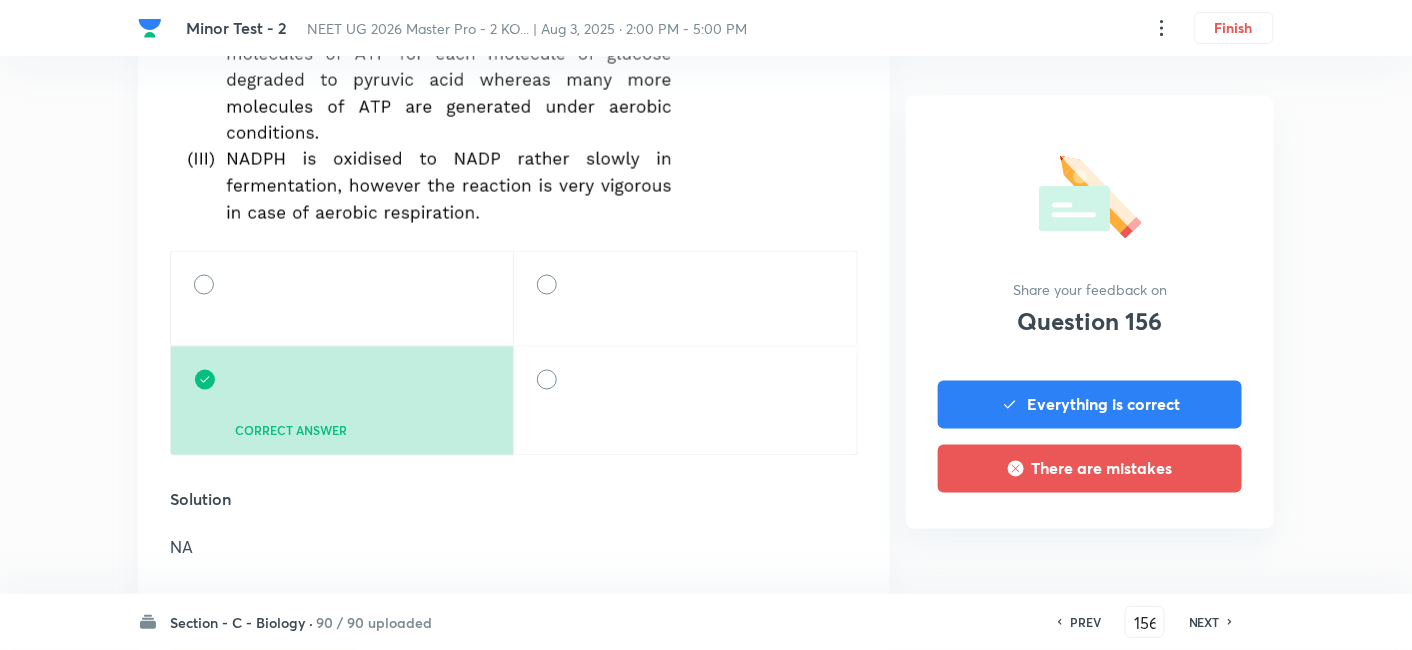 scroll, scrollTop: 894, scrollLeft: 0, axis: vertical 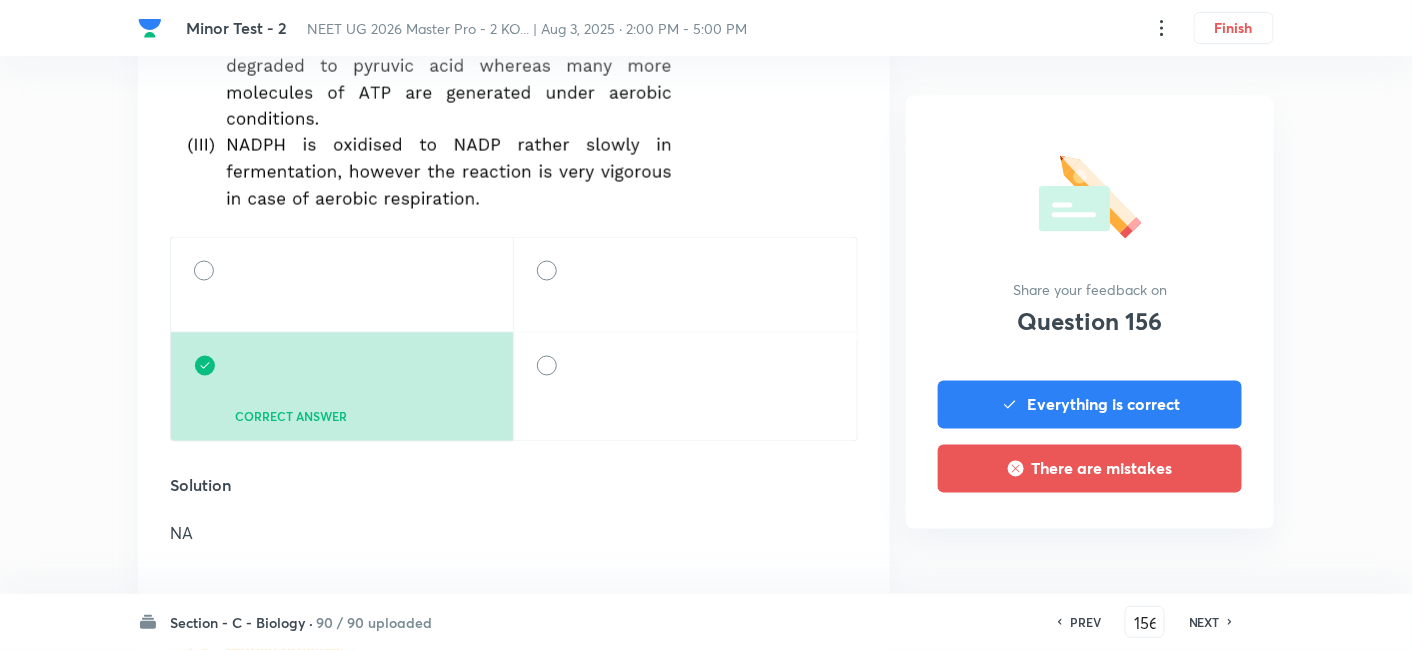 click on "NEXT" at bounding box center [1204, 622] 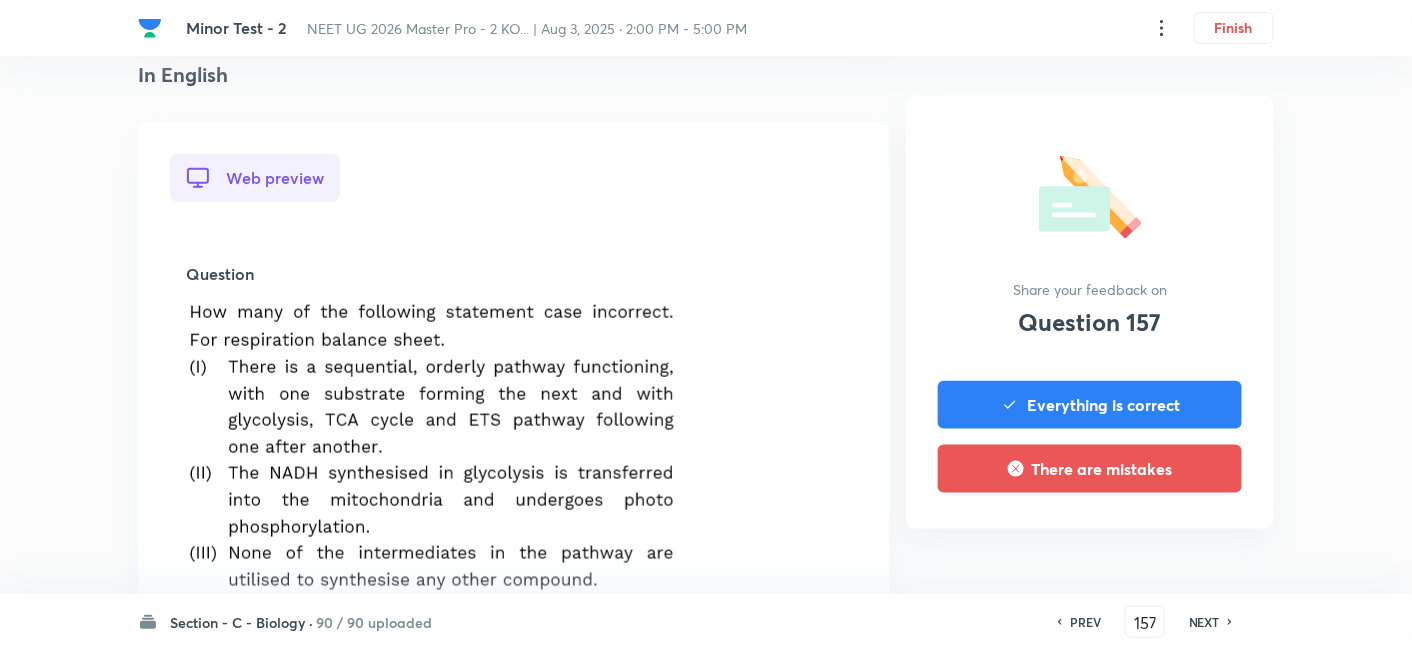 scroll, scrollTop: 836, scrollLeft: 0, axis: vertical 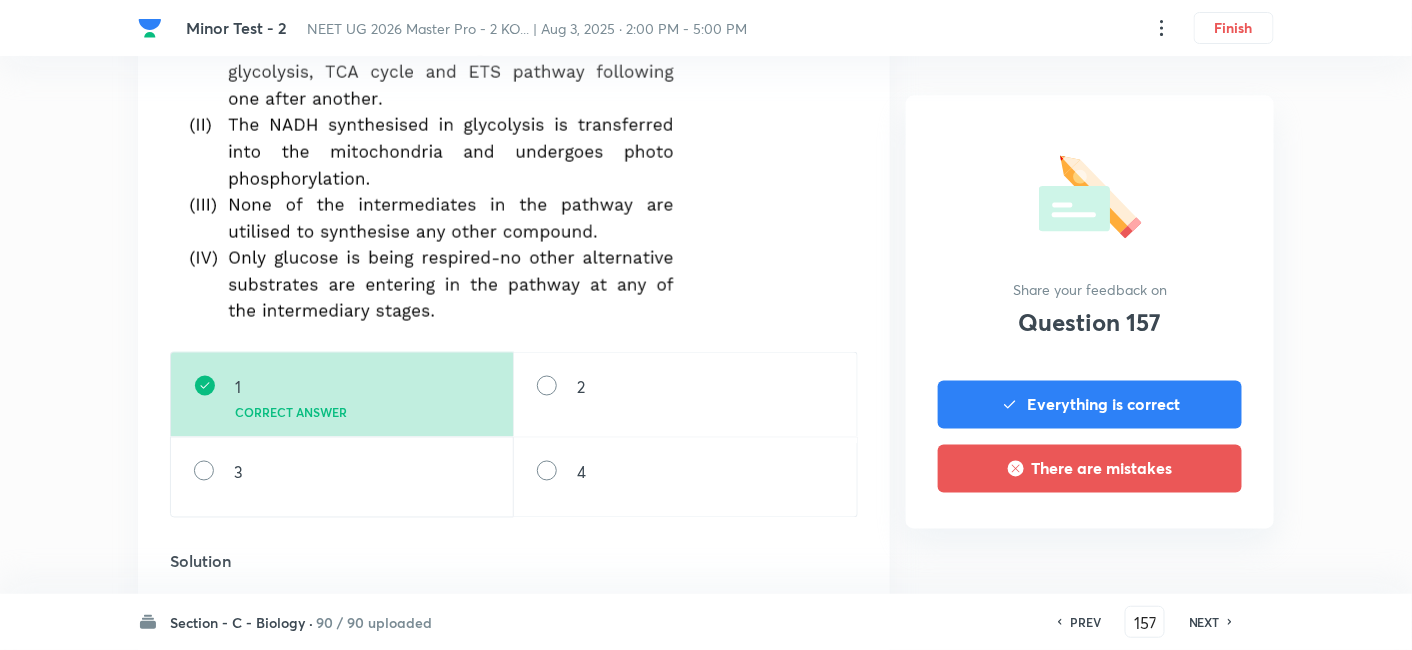 click on "NEXT" at bounding box center (1204, 622) 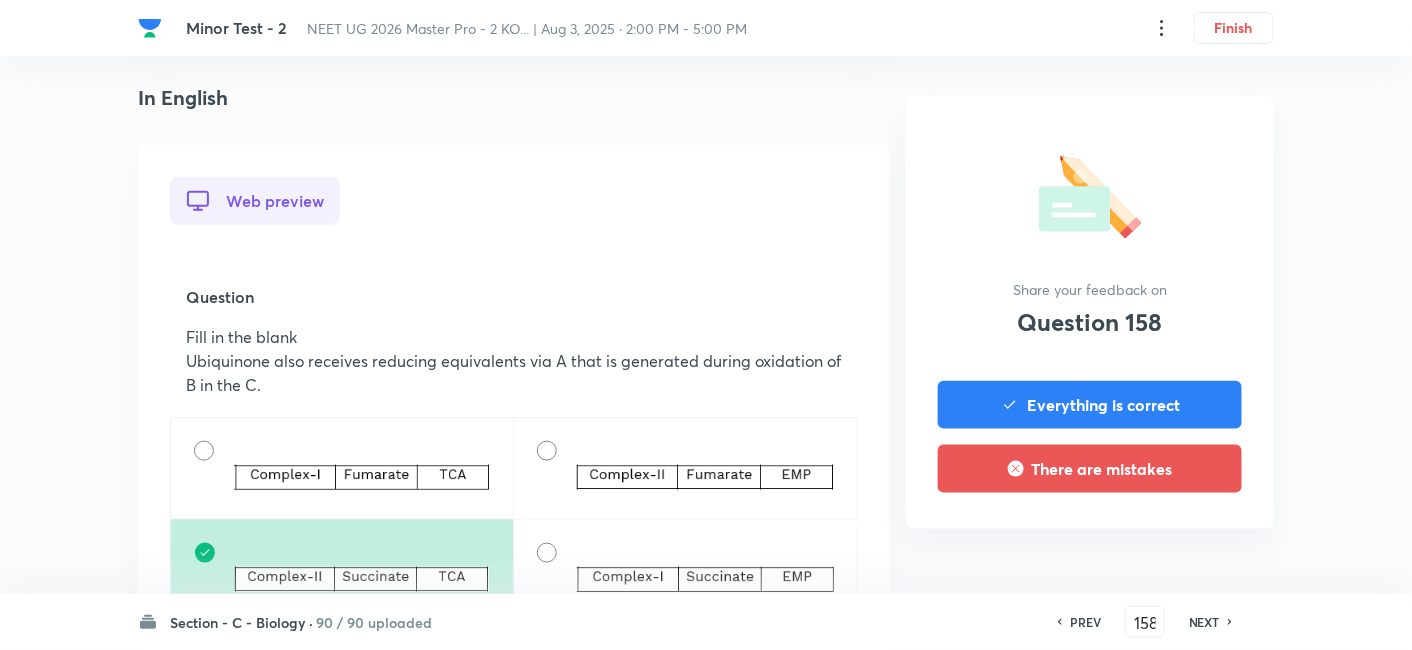 scroll, scrollTop: 806, scrollLeft: 0, axis: vertical 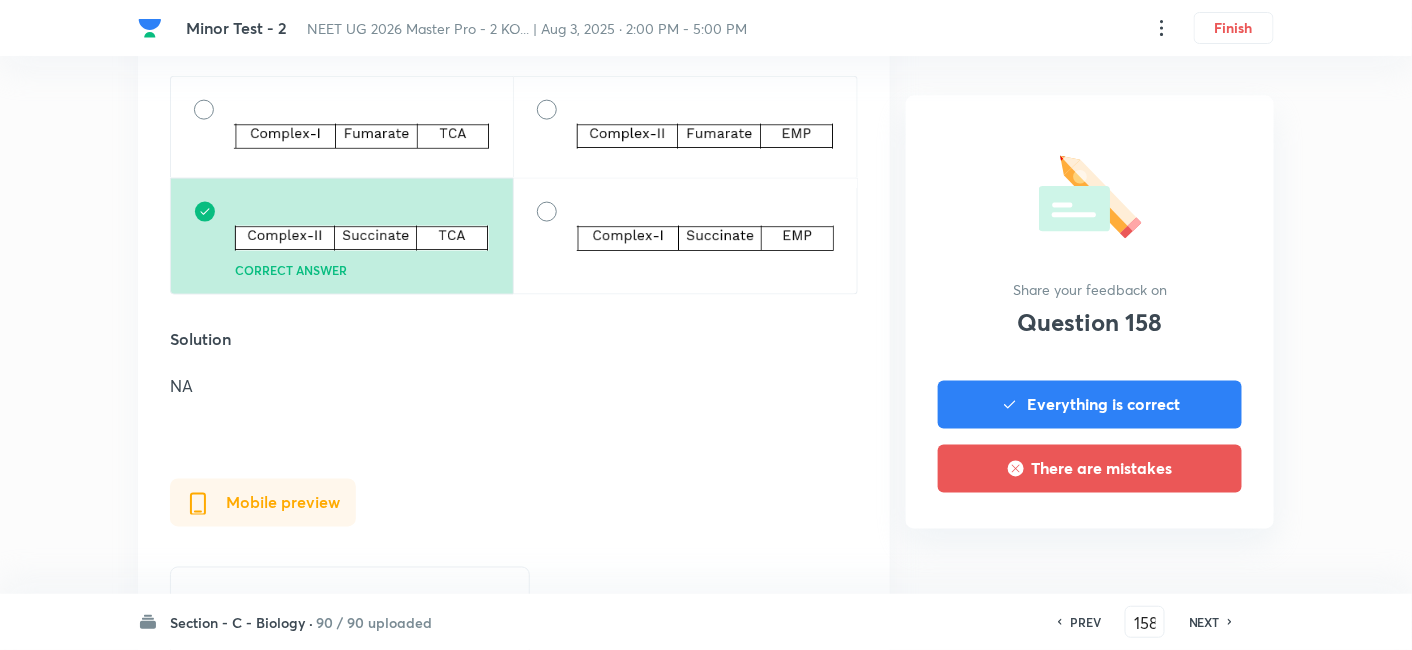 click on "NEXT" at bounding box center [1204, 622] 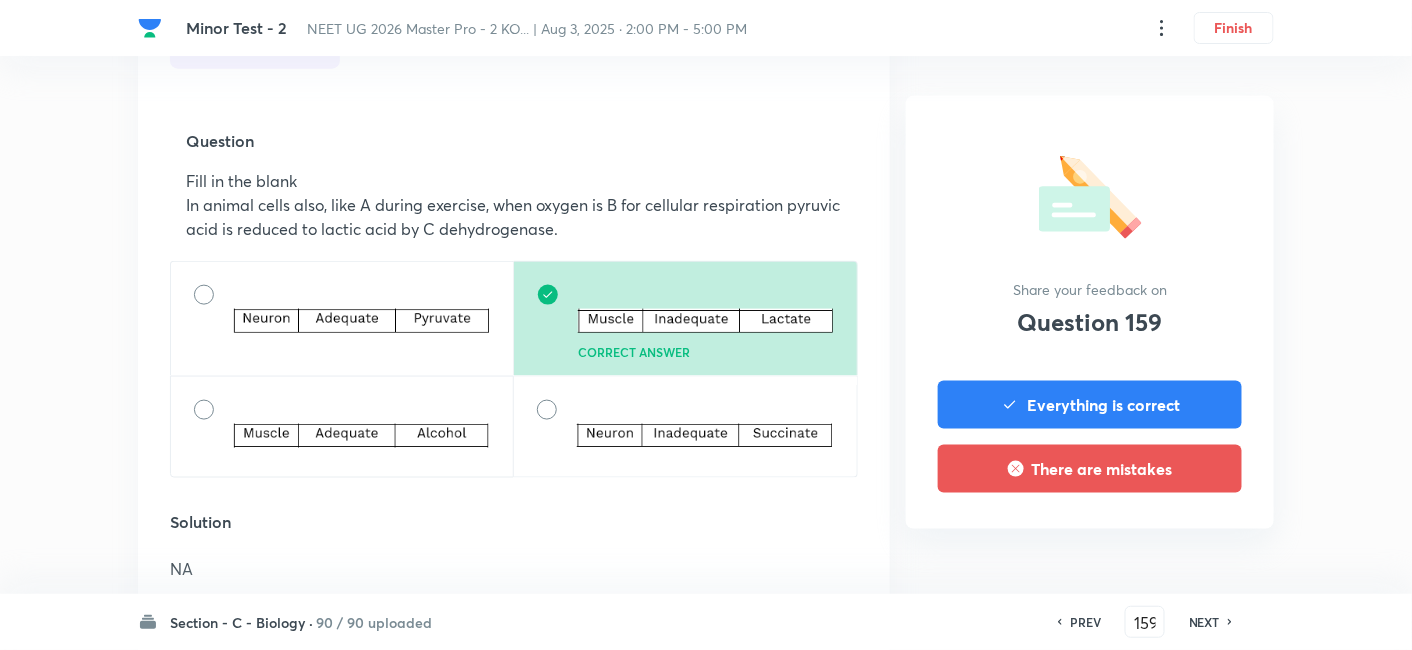 scroll, scrollTop: 625, scrollLeft: 0, axis: vertical 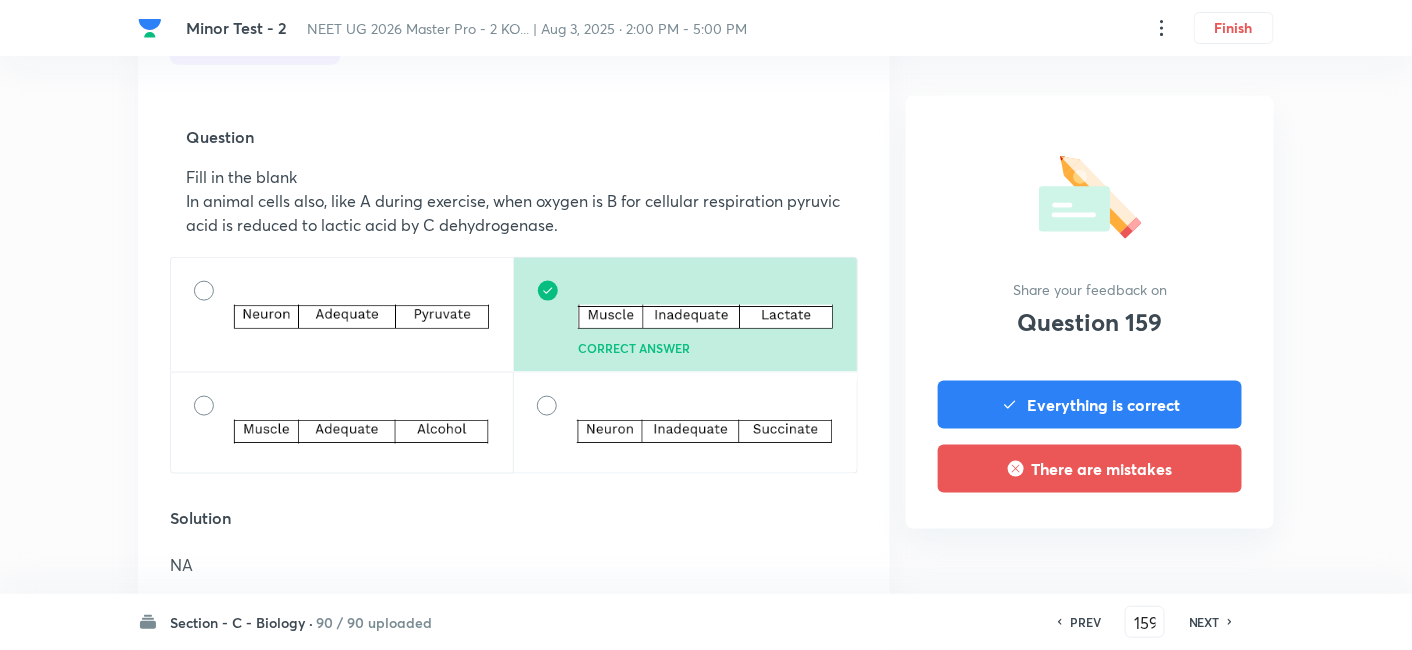 click on "NEXT" at bounding box center (1204, 622) 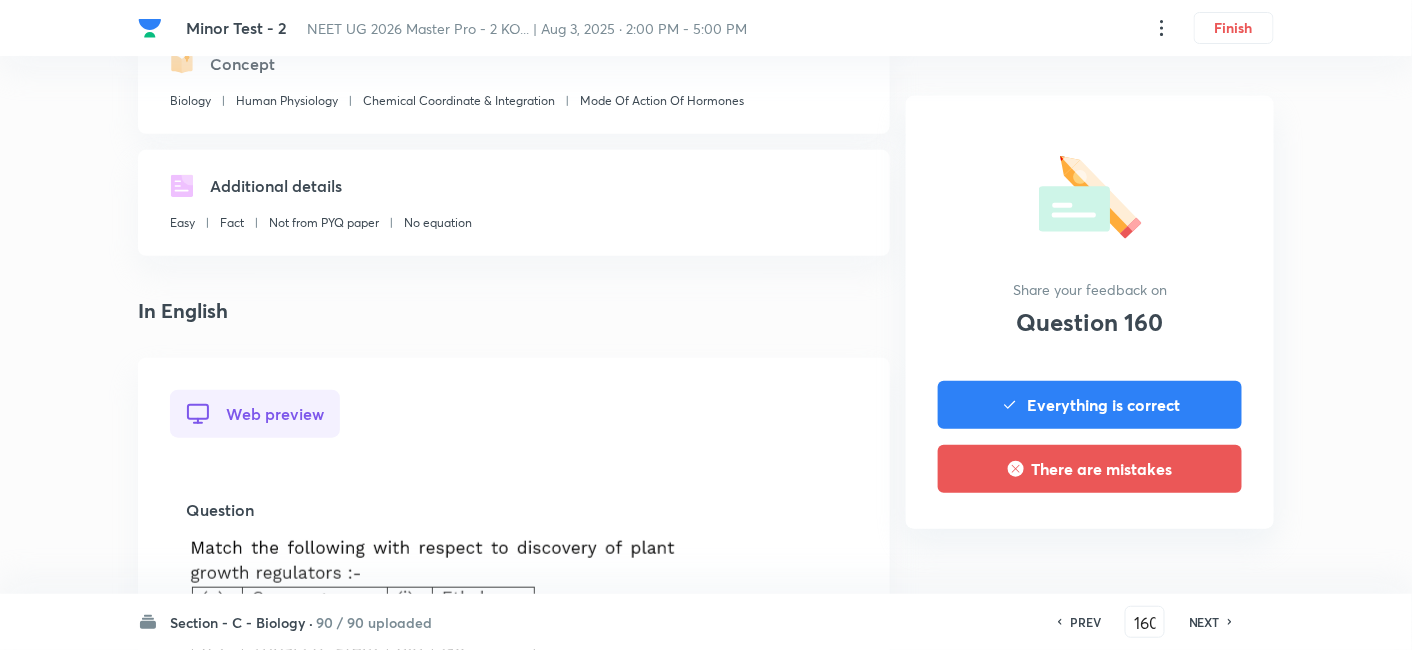 scroll, scrollTop: 665, scrollLeft: 0, axis: vertical 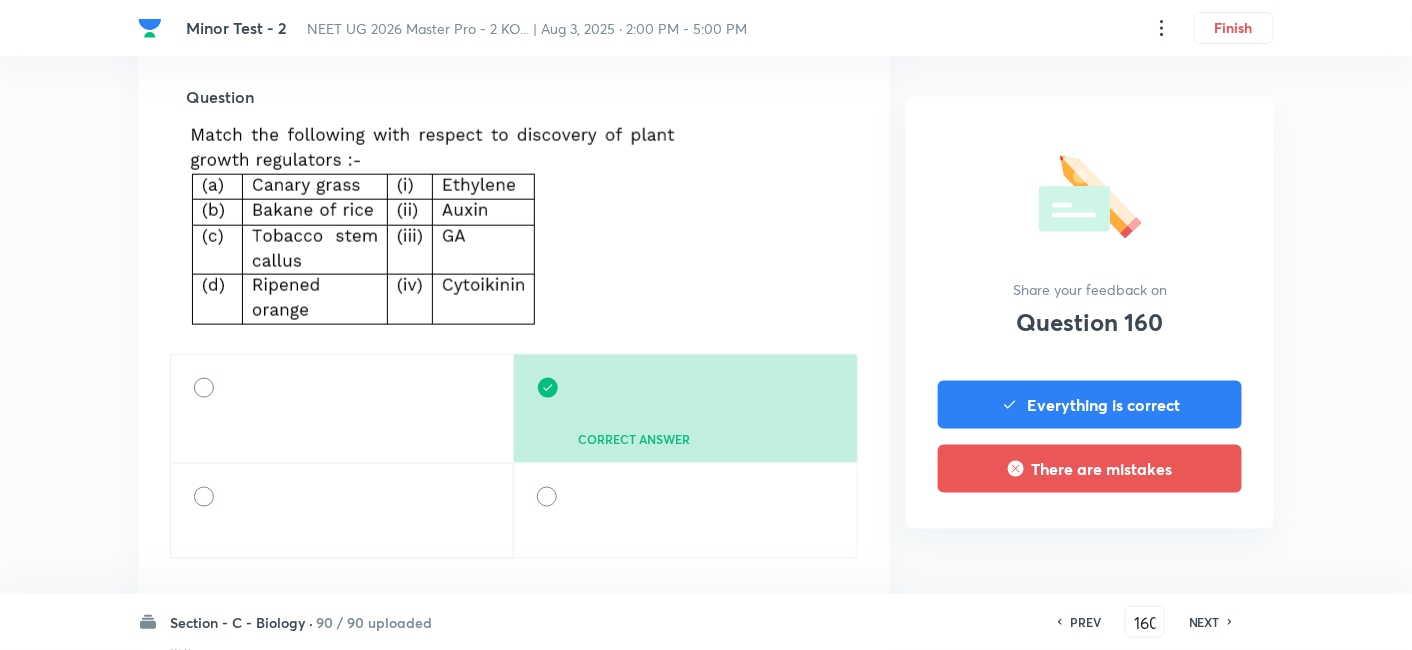 click on "NEXT" at bounding box center [1204, 622] 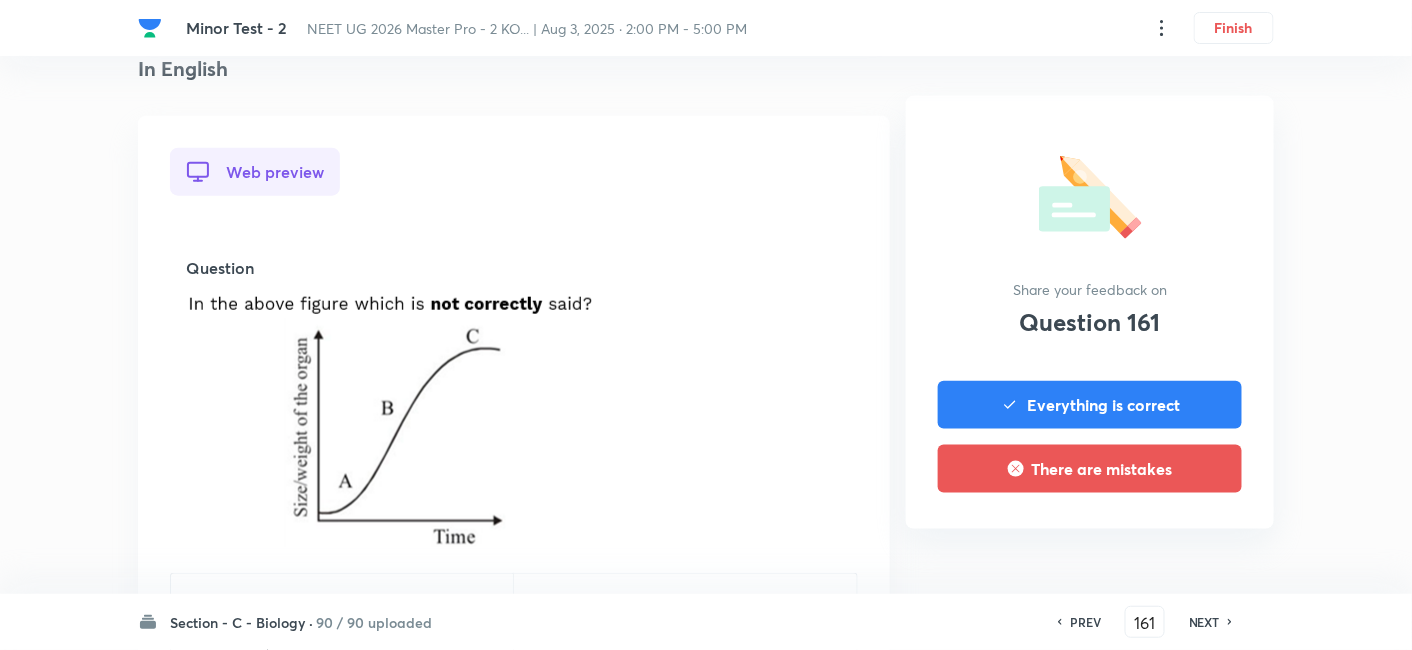 scroll, scrollTop: 662, scrollLeft: 0, axis: vertical 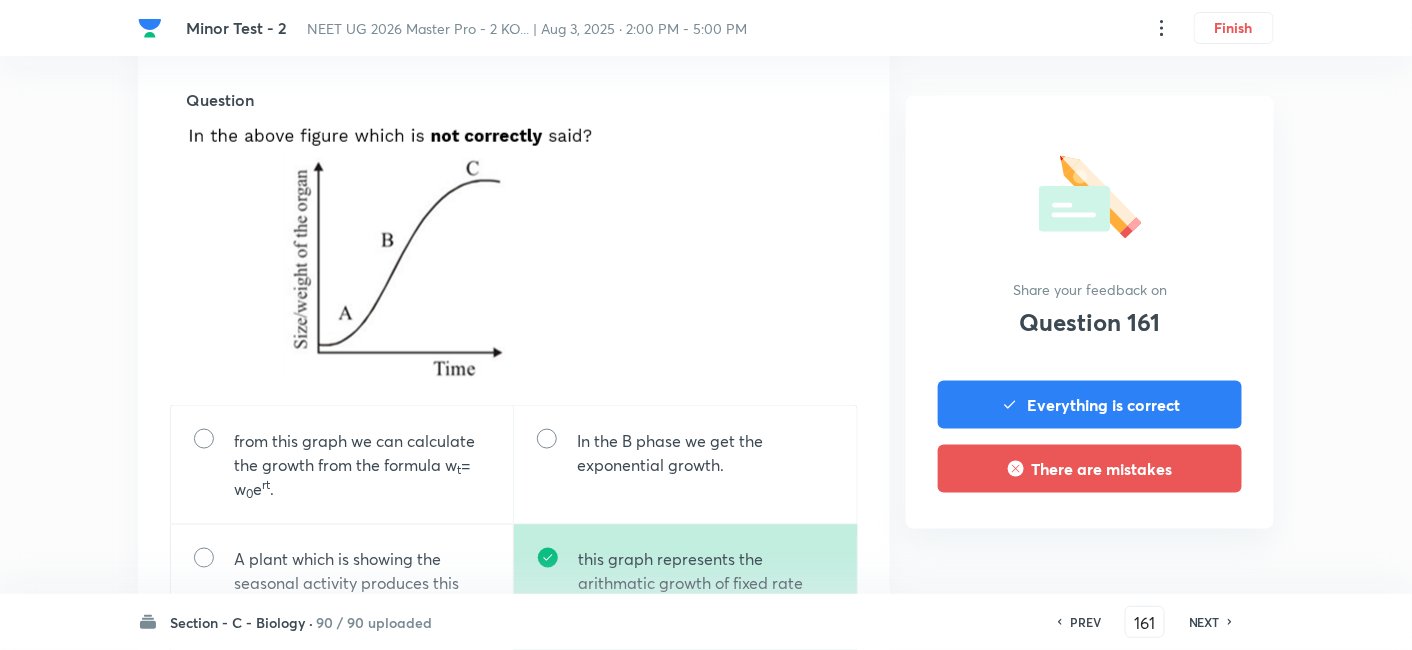 click on "NEXT" at bounding box center [1204, 622] 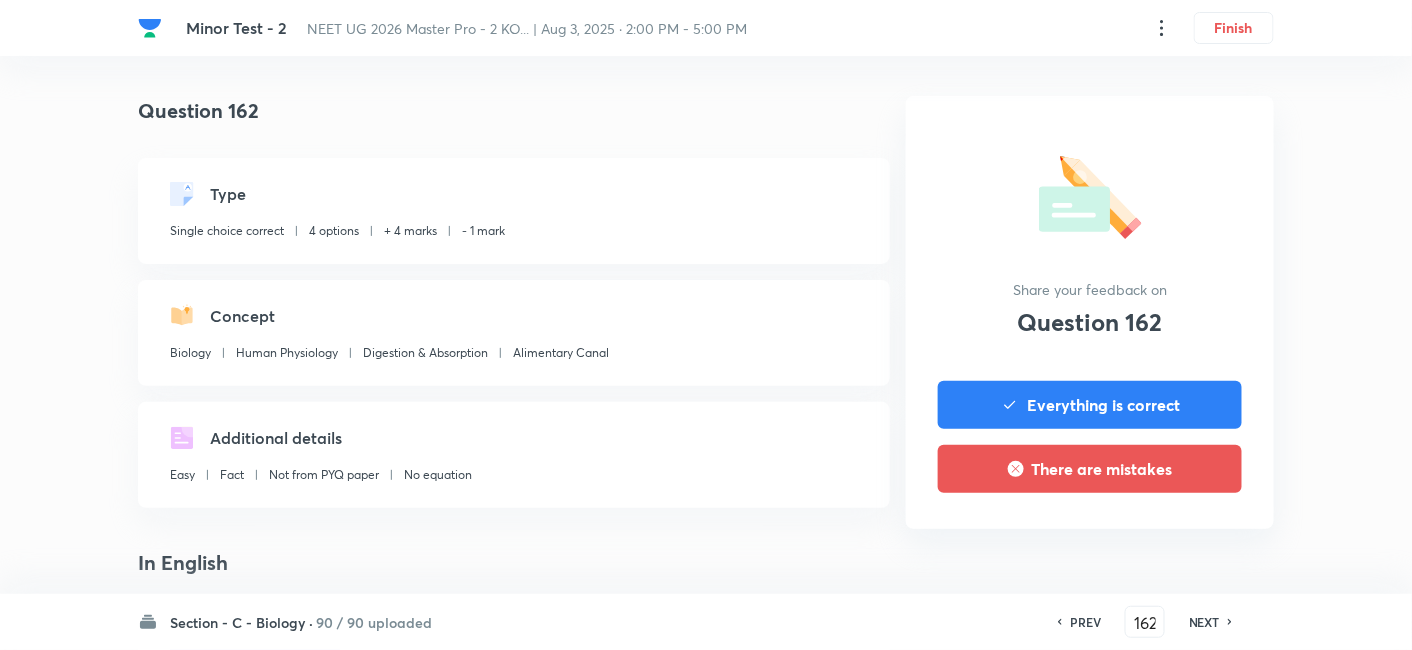 click on "PREV" at bounding box center [1085, 622] 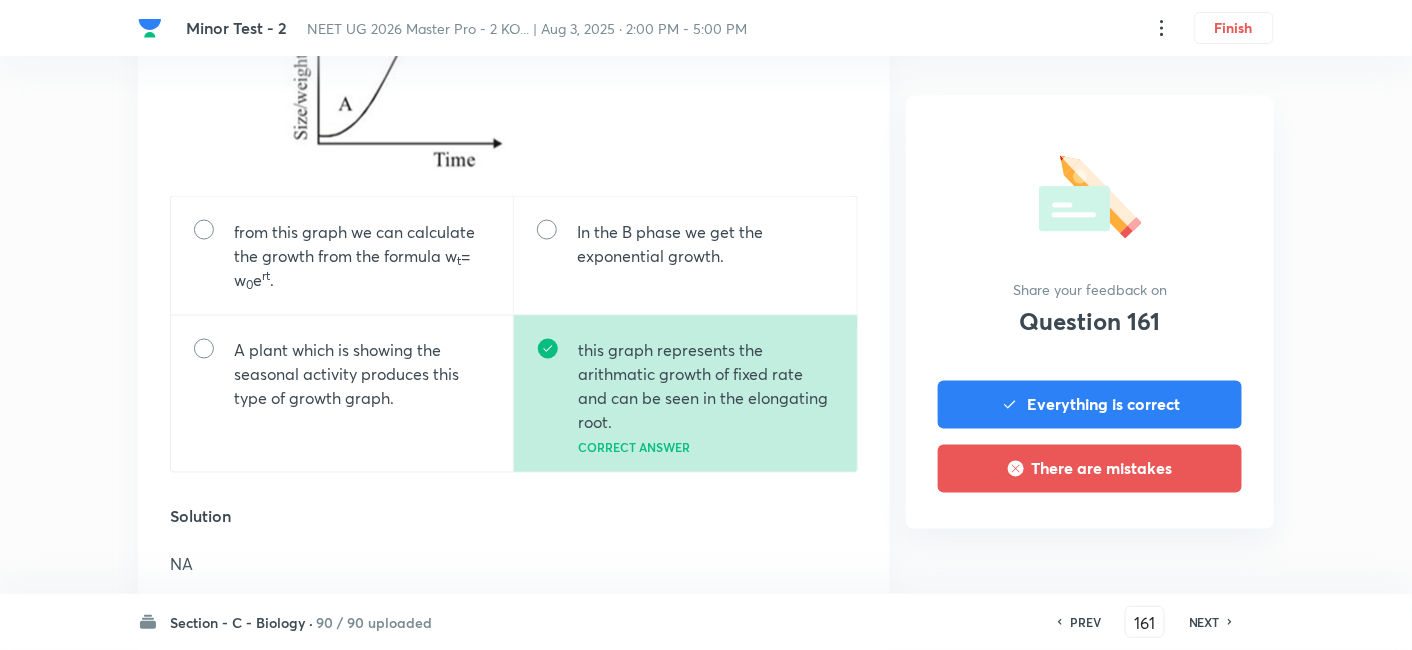 scroll, scrollTop: 872, scrollLeft: 0, axis: vertical 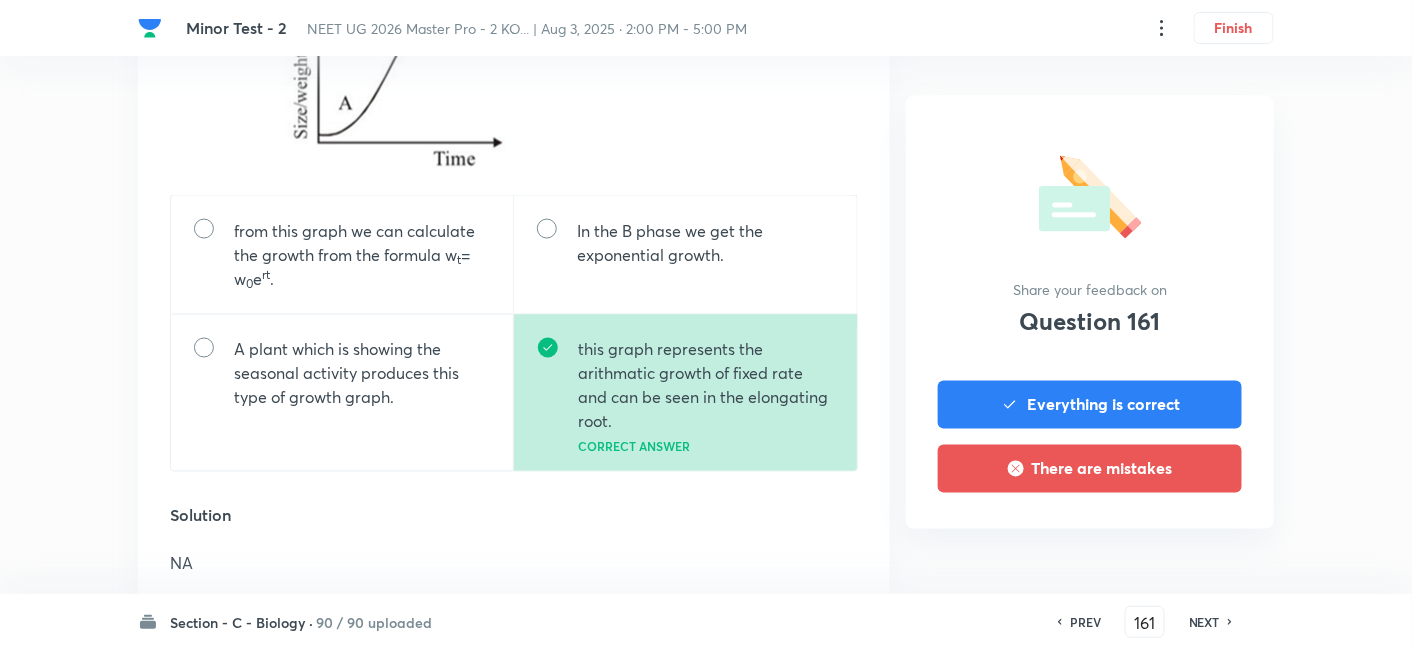 click on "PREV 161 ​ NEXT" at bounding box center (1145, 622) 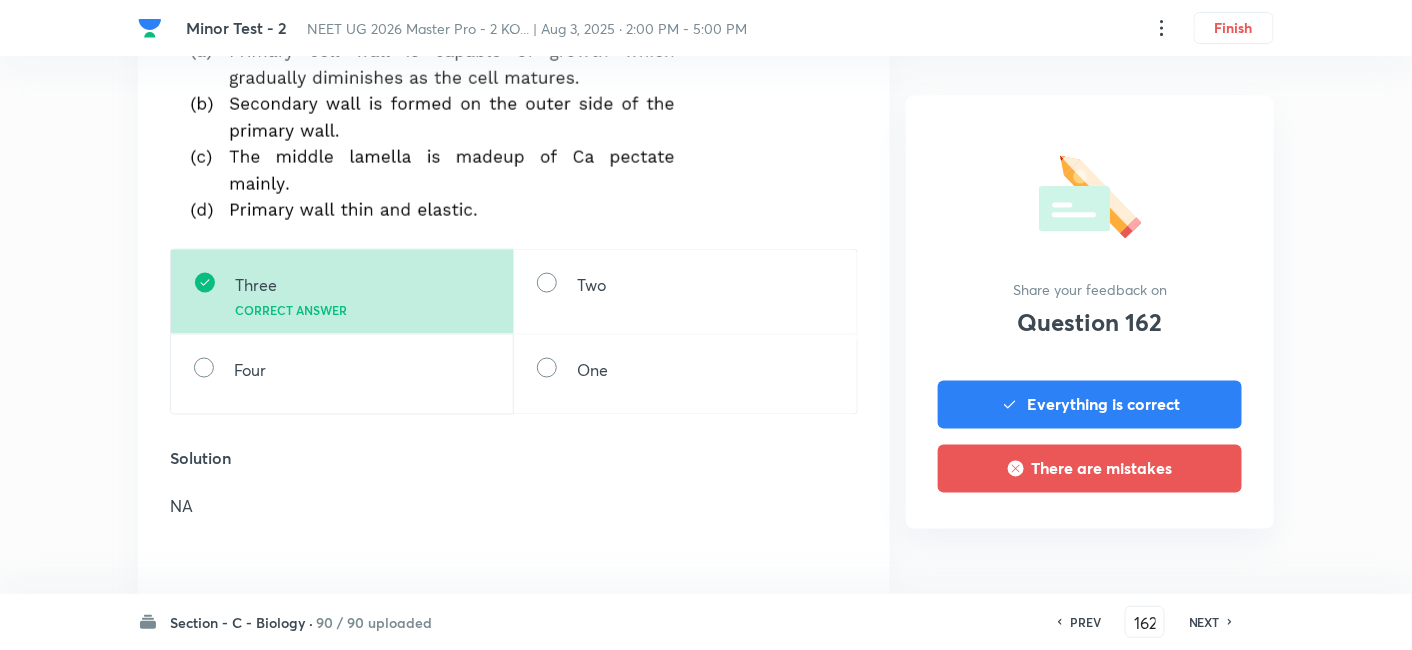 scroll, scrollTop: 799, scrollLeft: 0, axis: vertical 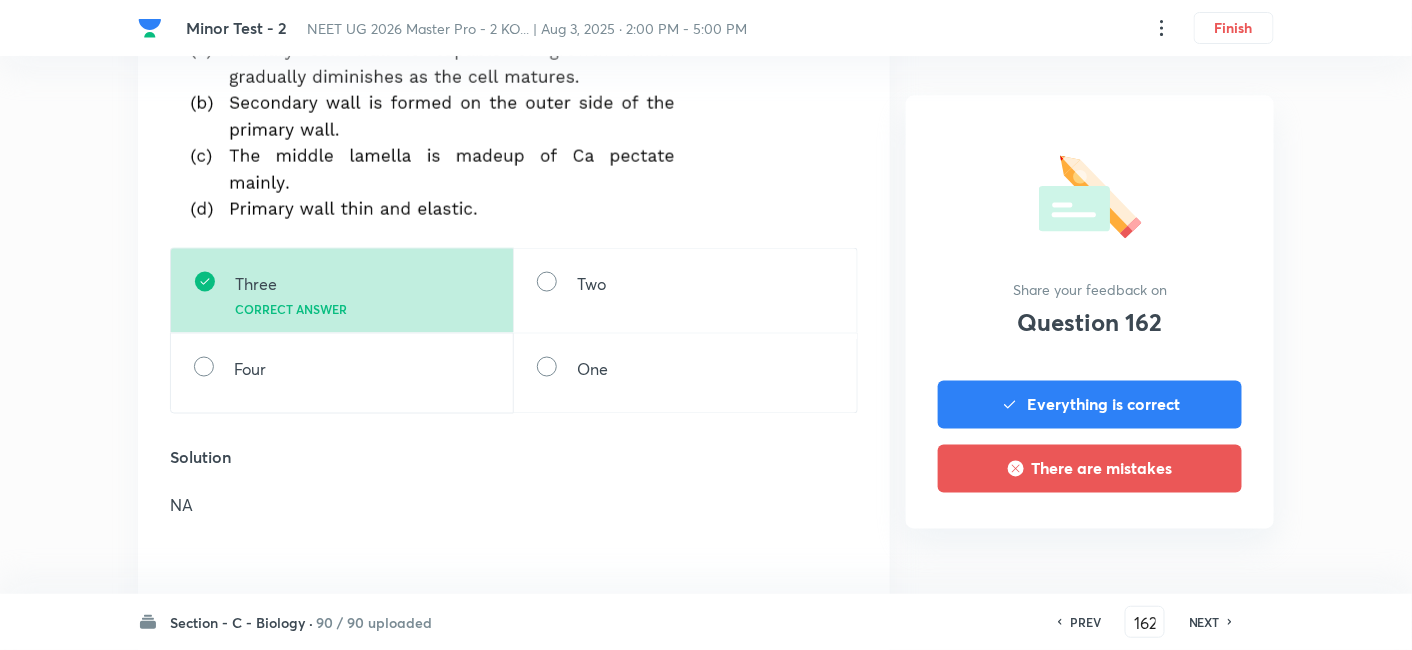 click on "NEXT" at bounding box center [1204, 622] 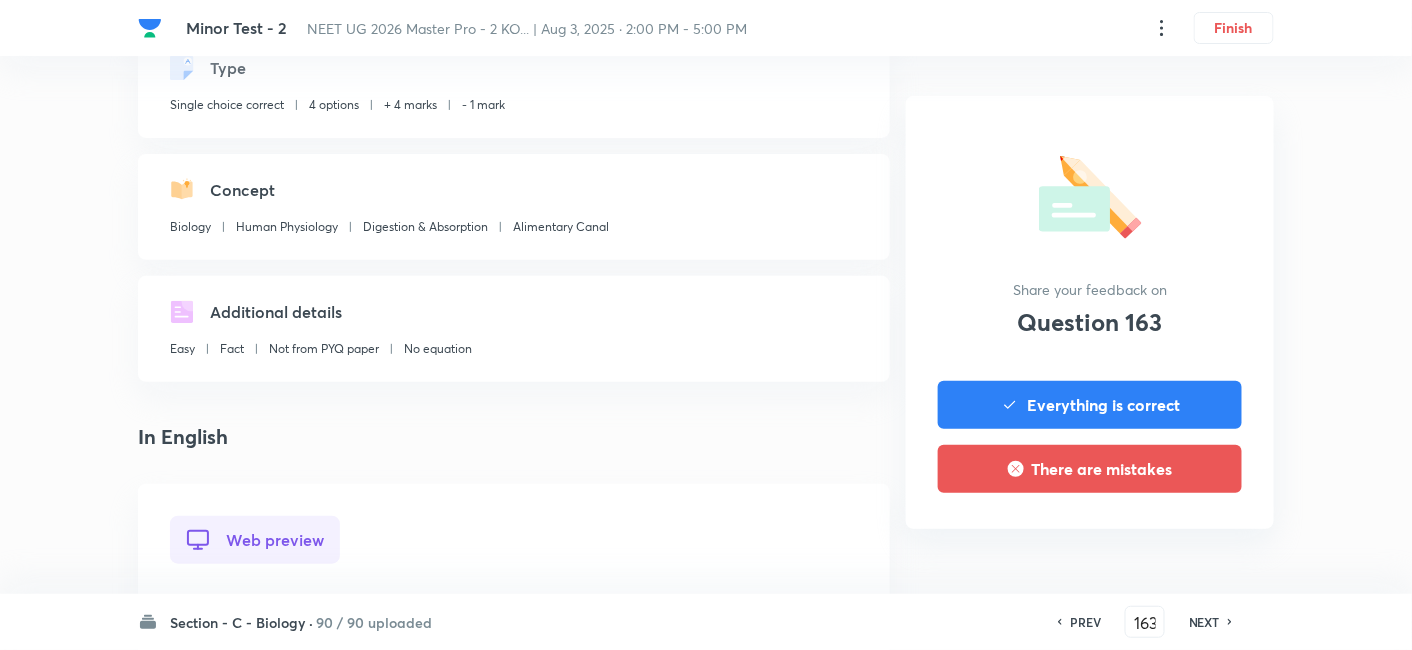 scroll, scrollTop: 445, scrollLeft: 0, axis: vertical 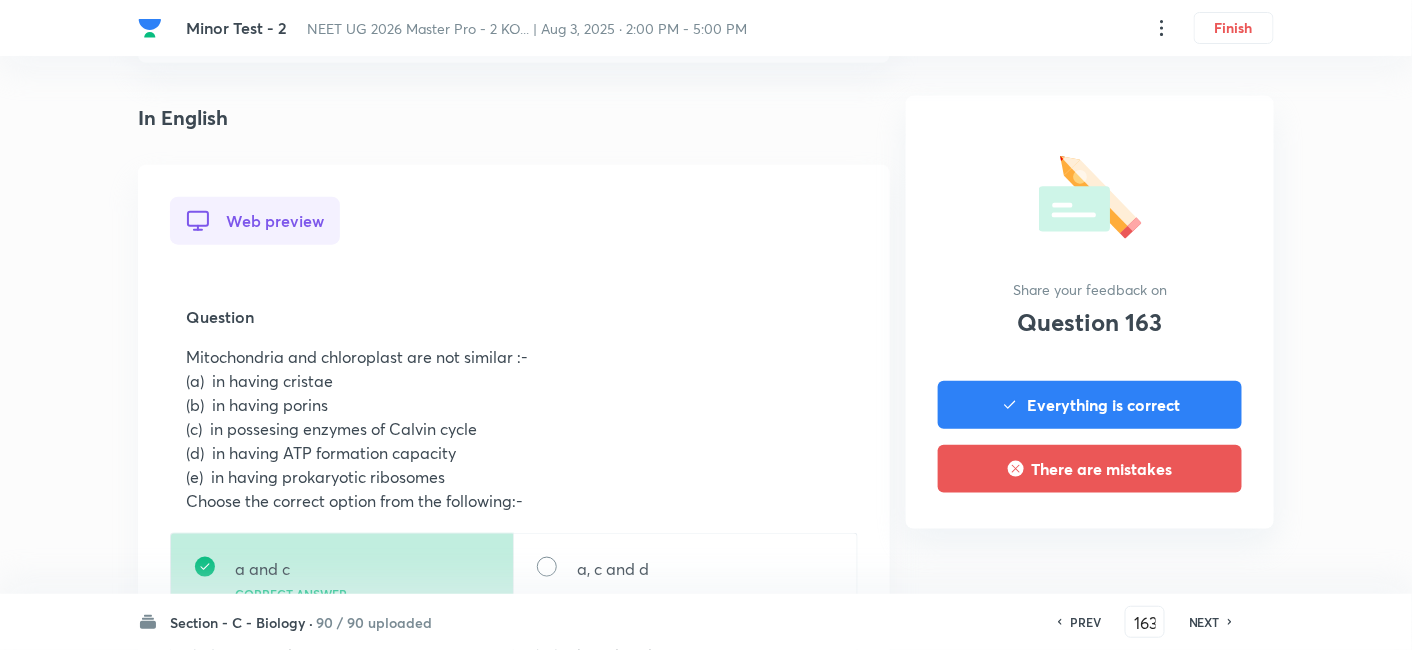 click on "NEXT" at bounding box center [1204, 622] 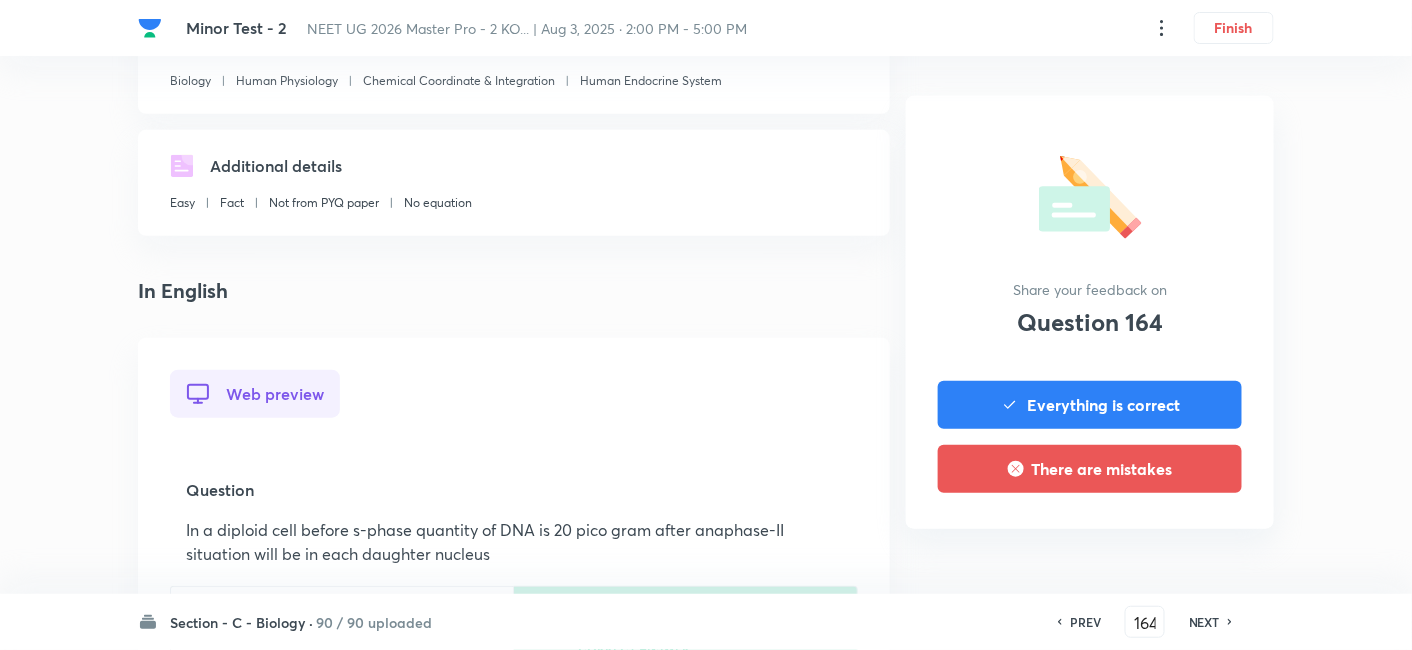 scroll, scrollTop: 511, scrollLeft: 0, axis: vertical 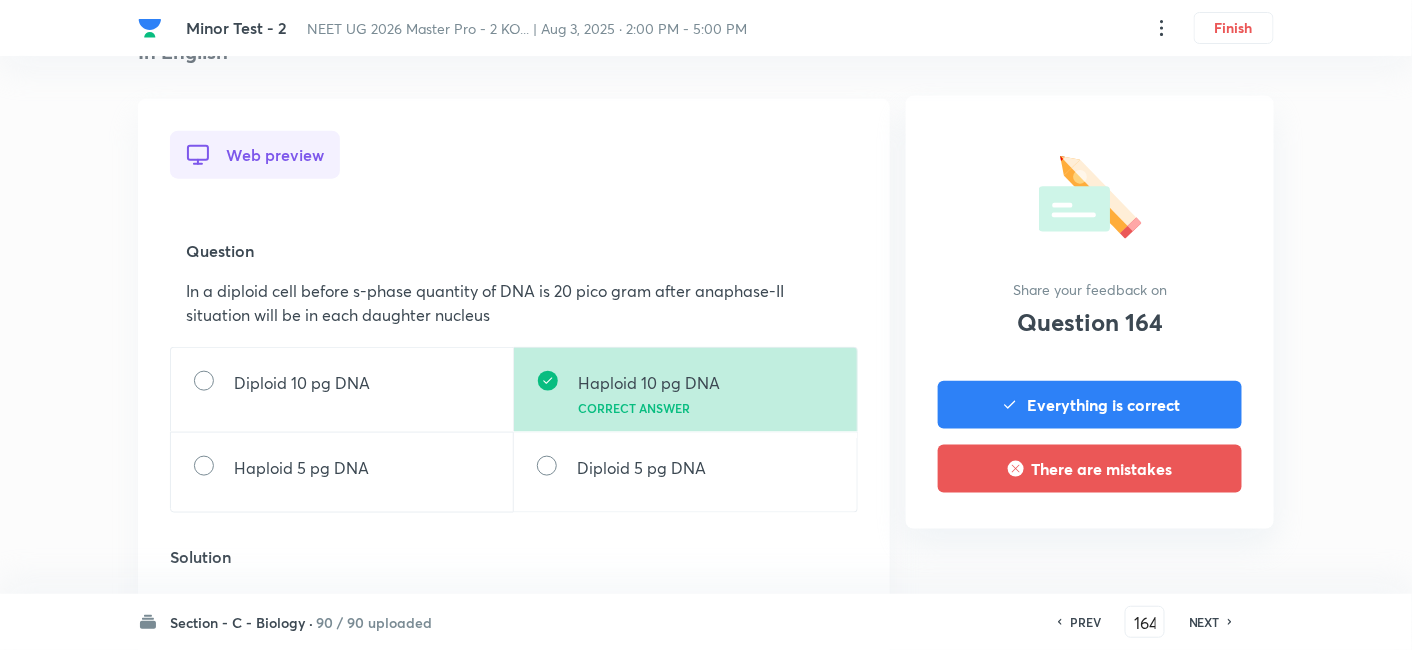 click on "NEXT" at bounding box center [1204, 622] 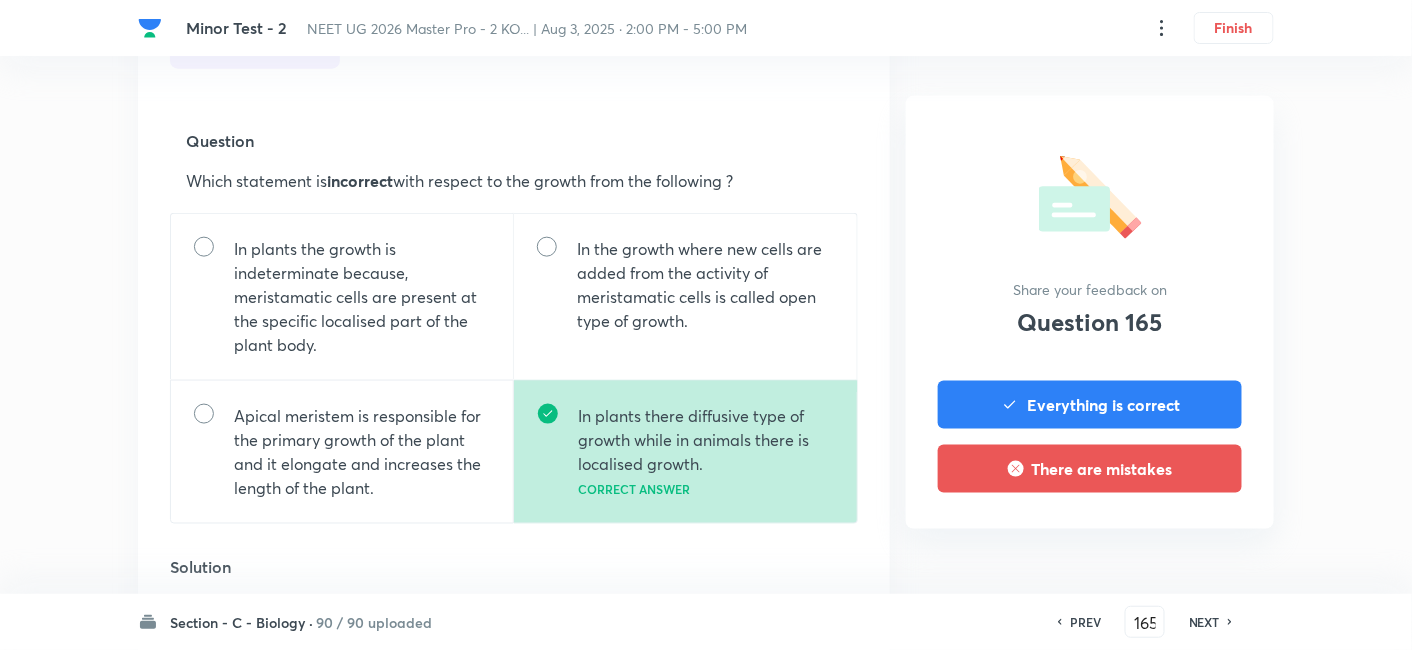 scroll, scrollTop: 624, scrollLeft: 0, axis: vertical 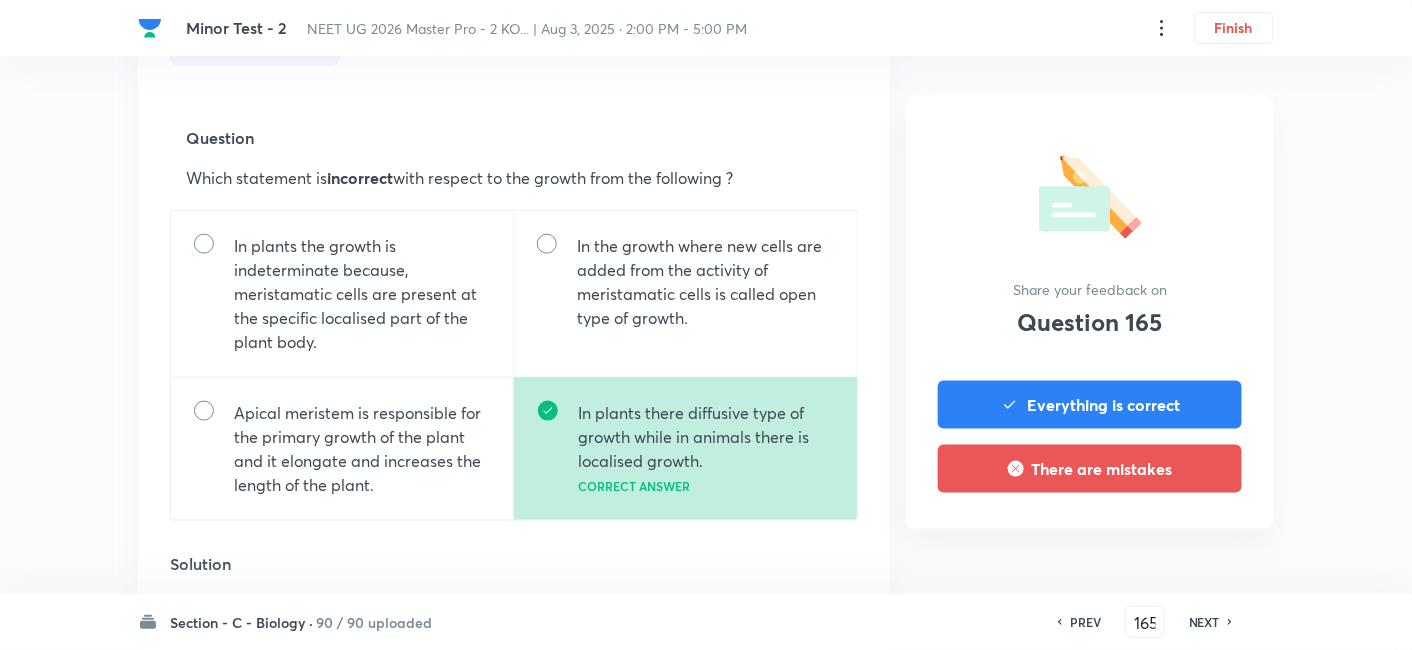 click on "NEXT" at bounding box center (1204, 622) 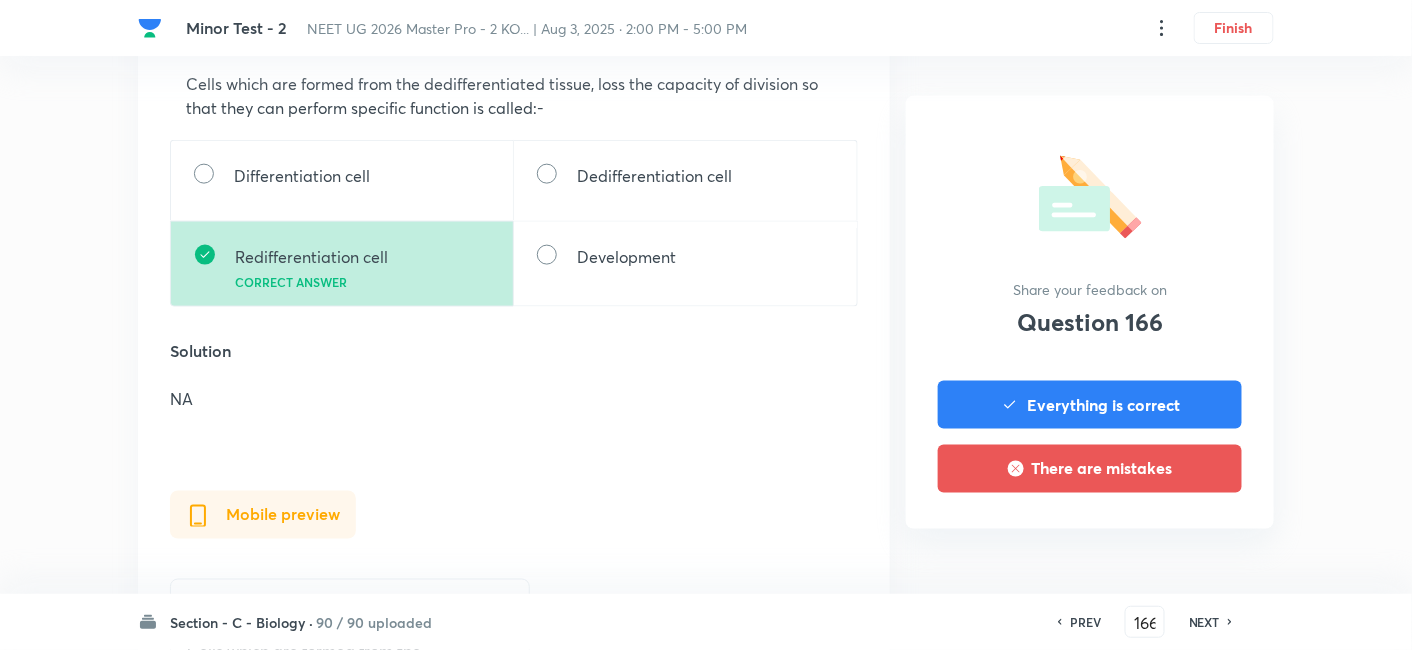 scroll, scrollTop: 745, scrollLeft: 0, axis: vertical 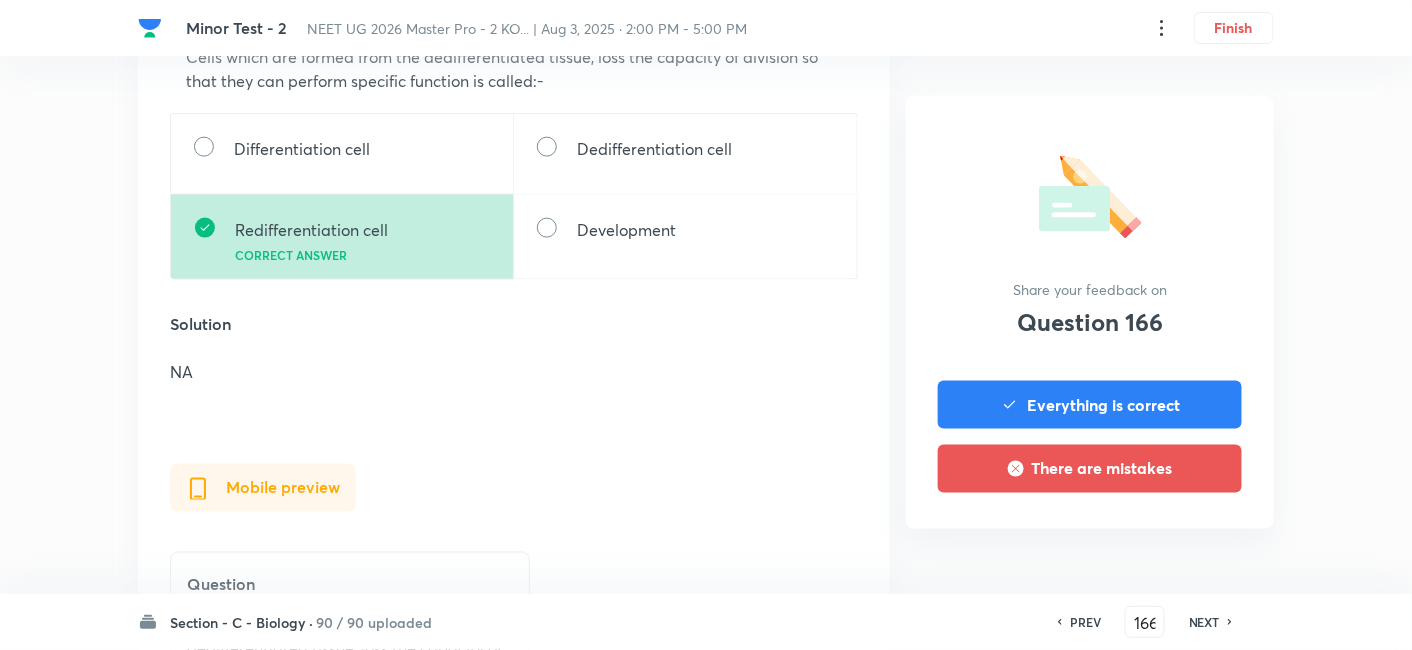 click on "NEXT" at bounding box center (1204, 622) 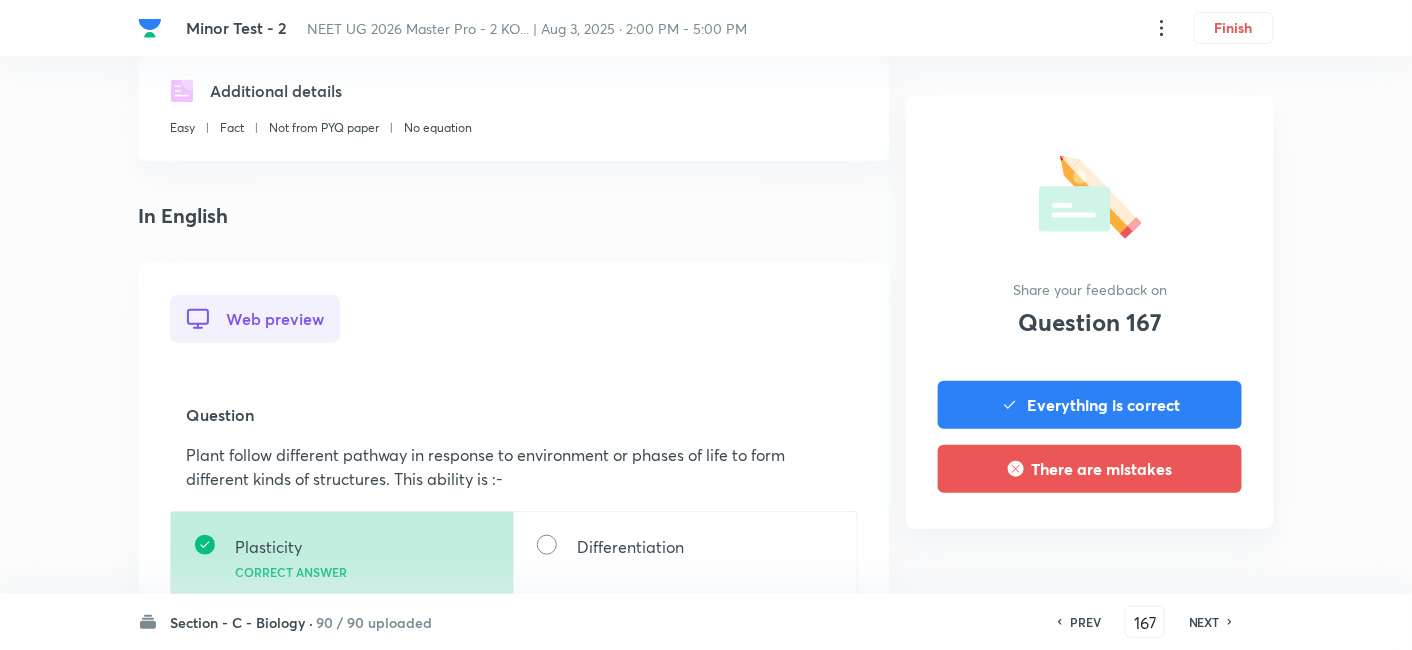 scroll, scrollTop: 377, scrollLeft: 0, axis: vertical 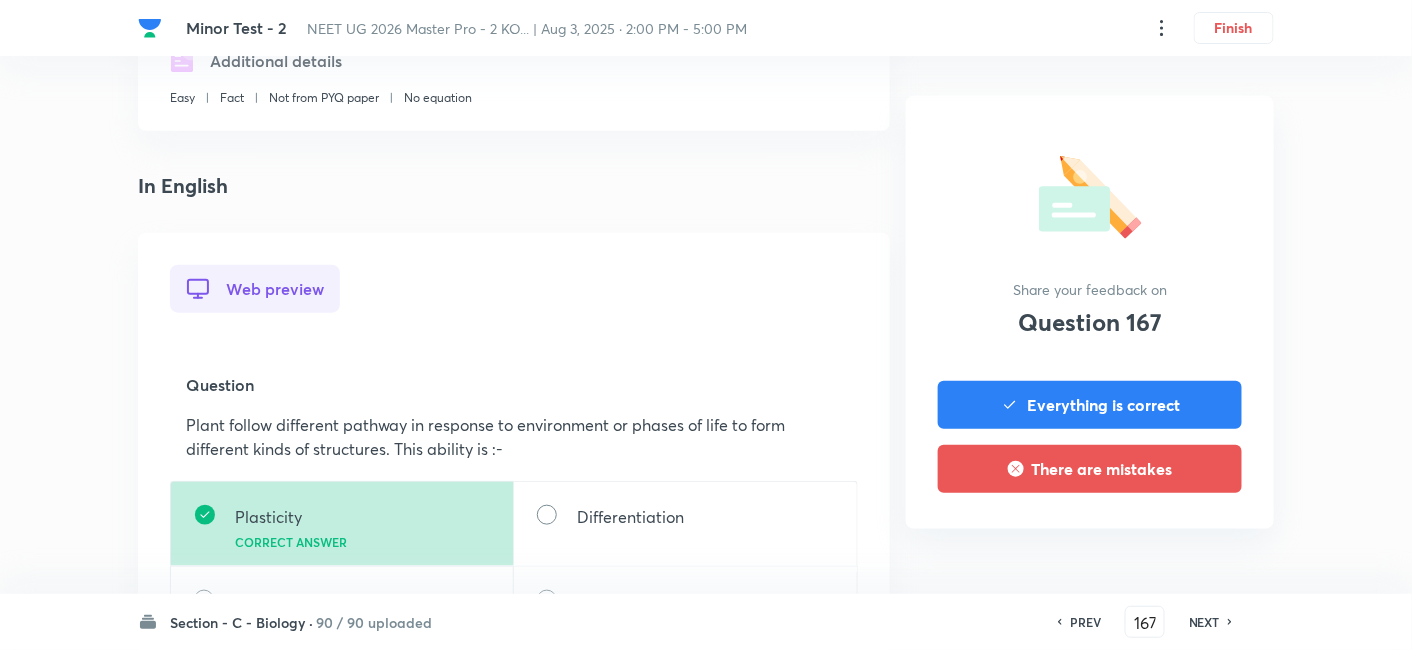 click on "NEXT" at bounding box center (1204, 622) 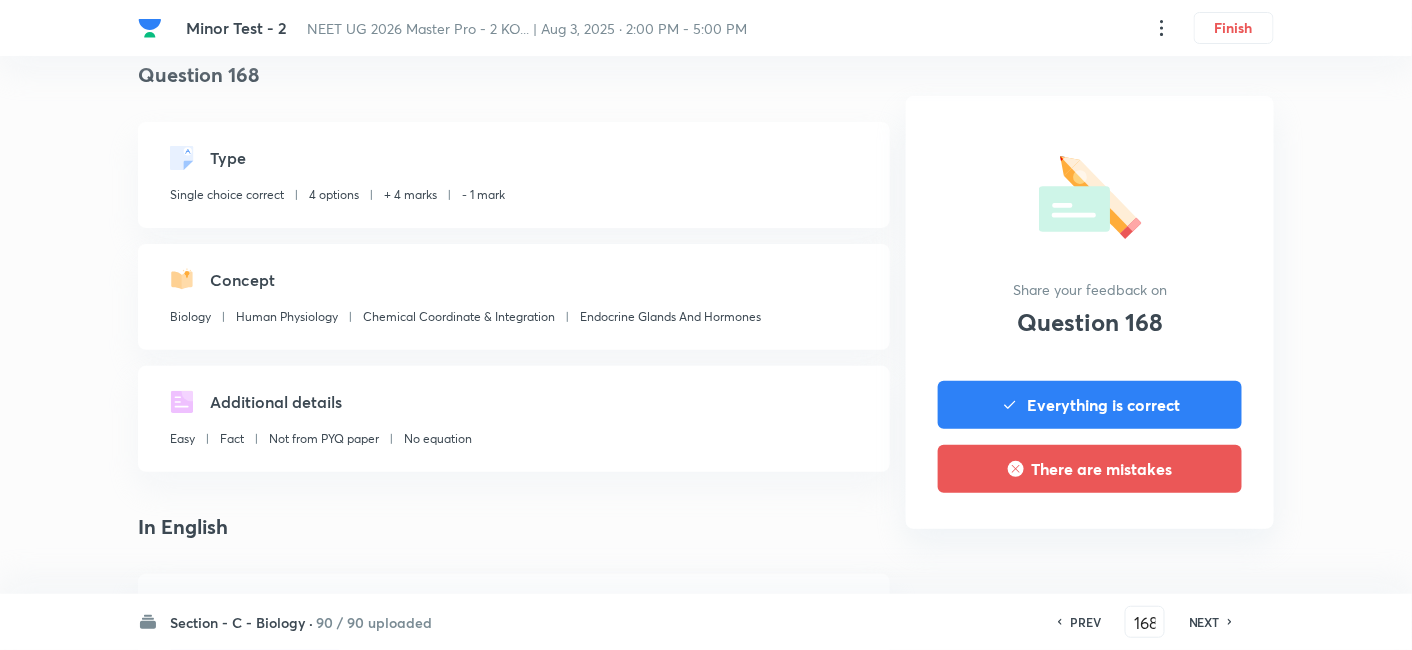 scroll, scrollTop: 511, scrollLeft: 0, axis: vertical 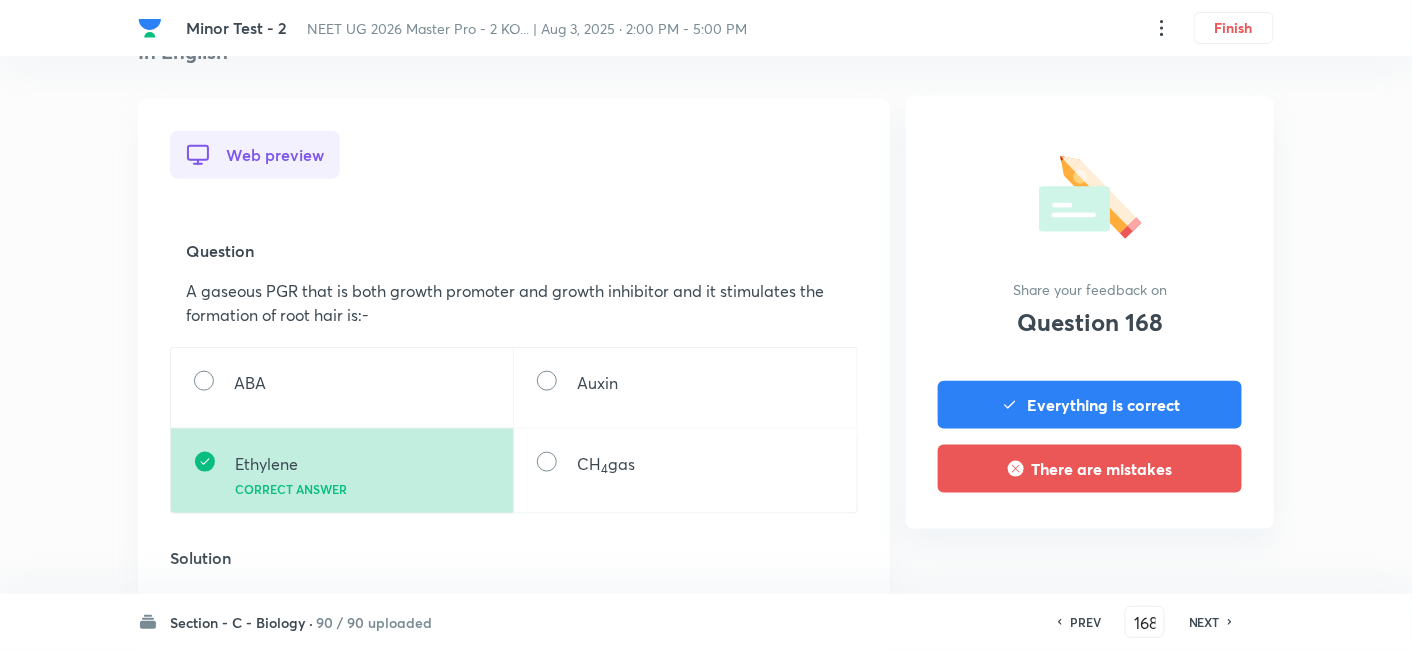 click on "NEXT" at bounding box center [1204, 622] 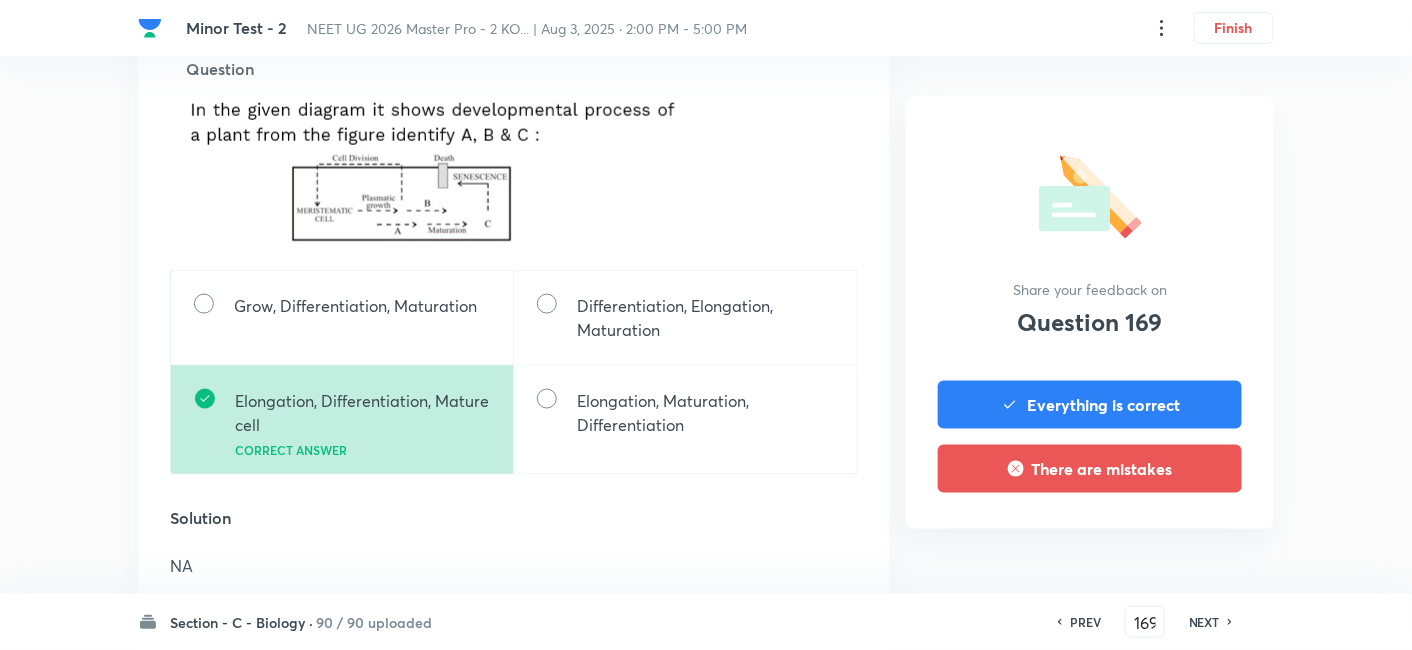 scroll, scrollTop: 694, scrollLeft: 0, axis: vertical 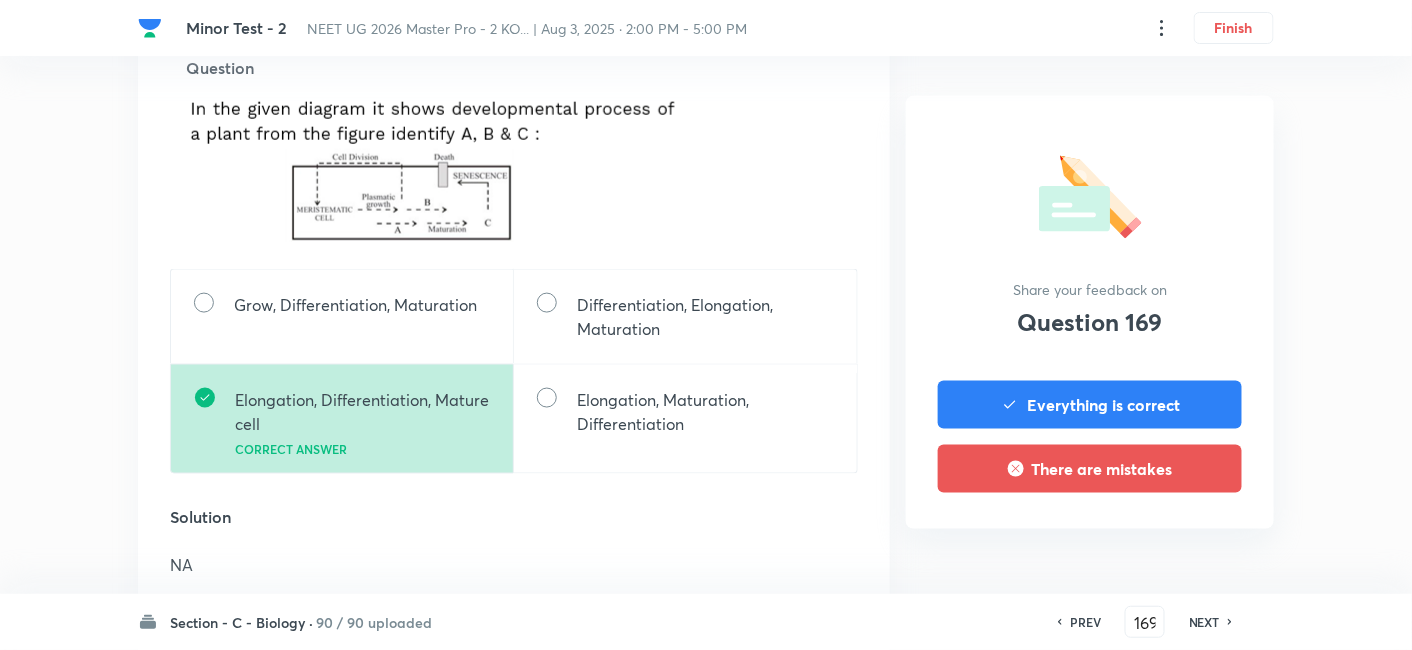 click on "NEXT" at bounding box center (1204, 622) 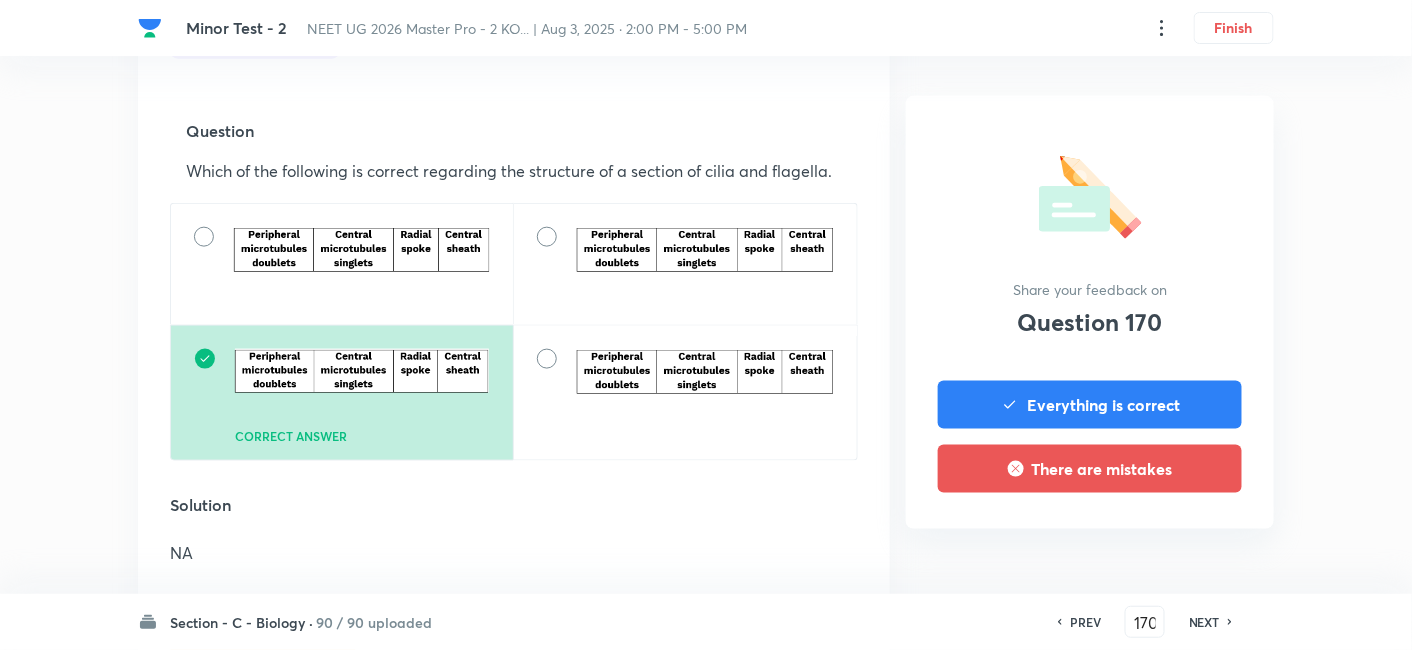 scroll, scrollTop: 638, scrollLeft: 0, axis: vertical 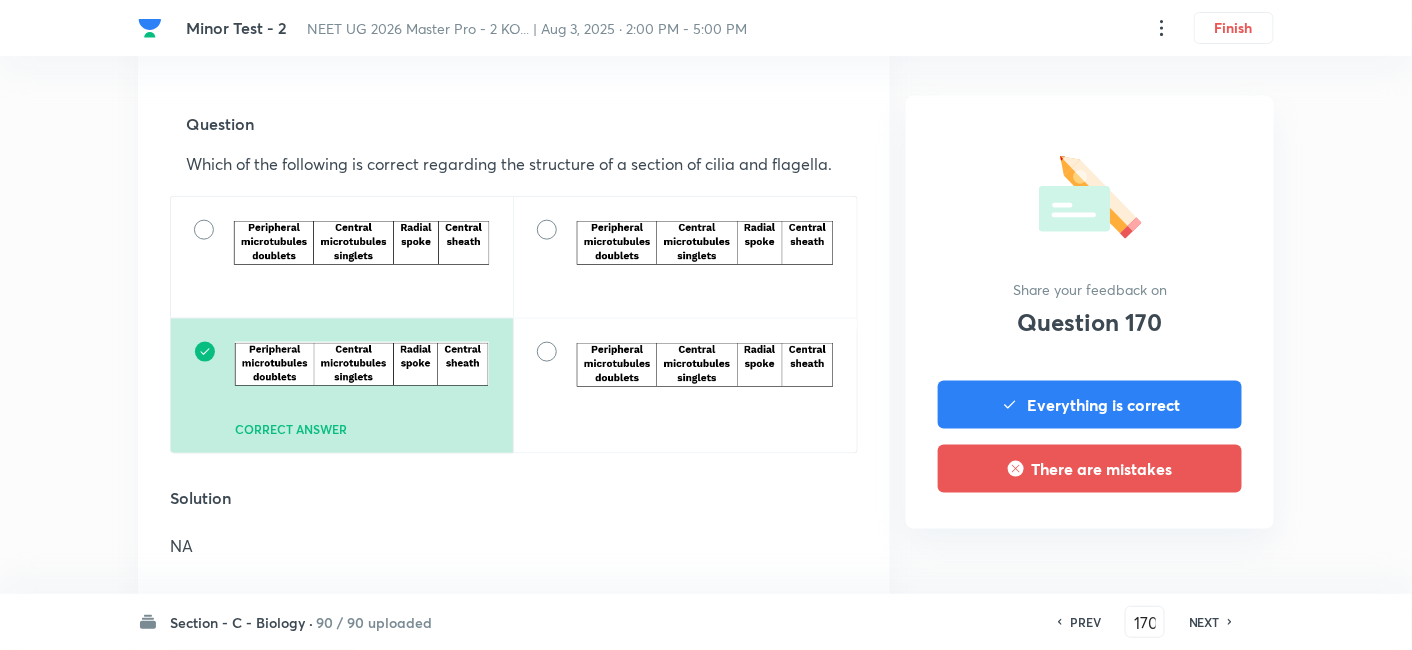 click on "NEXT" at bounding box center [1204, 622] 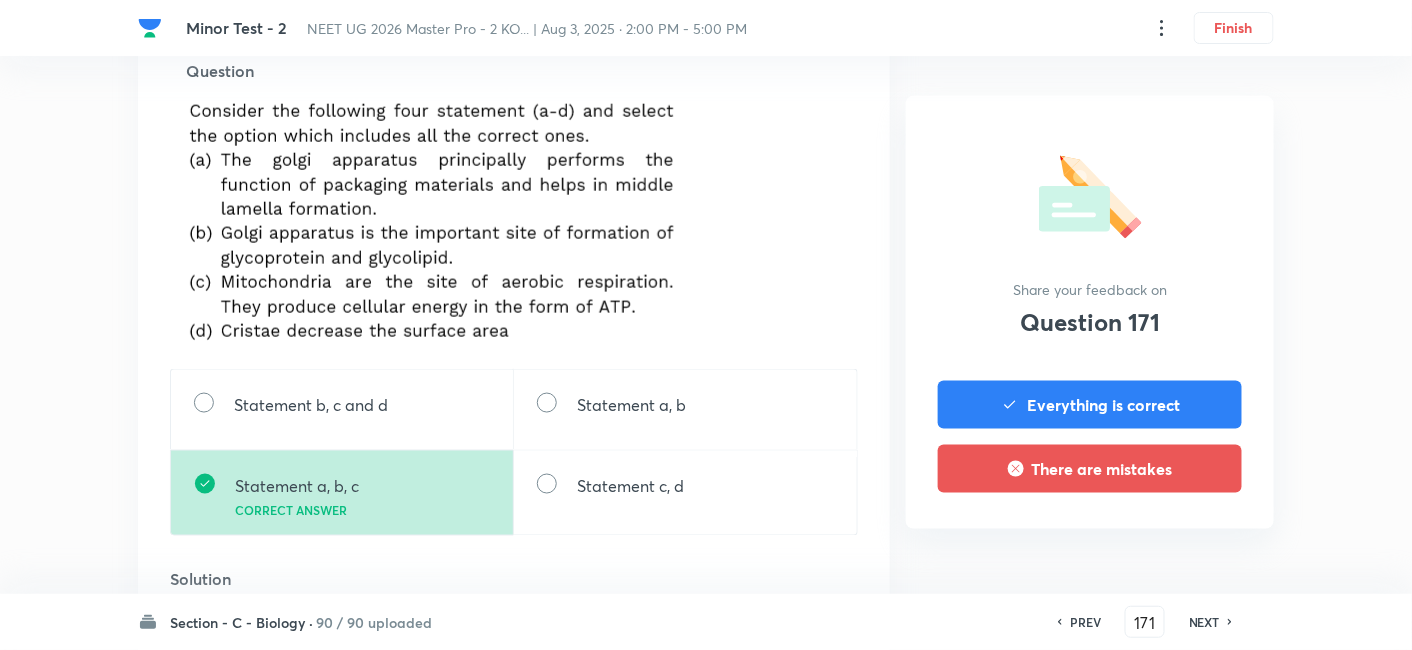 scroll, scrollTop: 725, scrollLeft: 0, axis: vertical 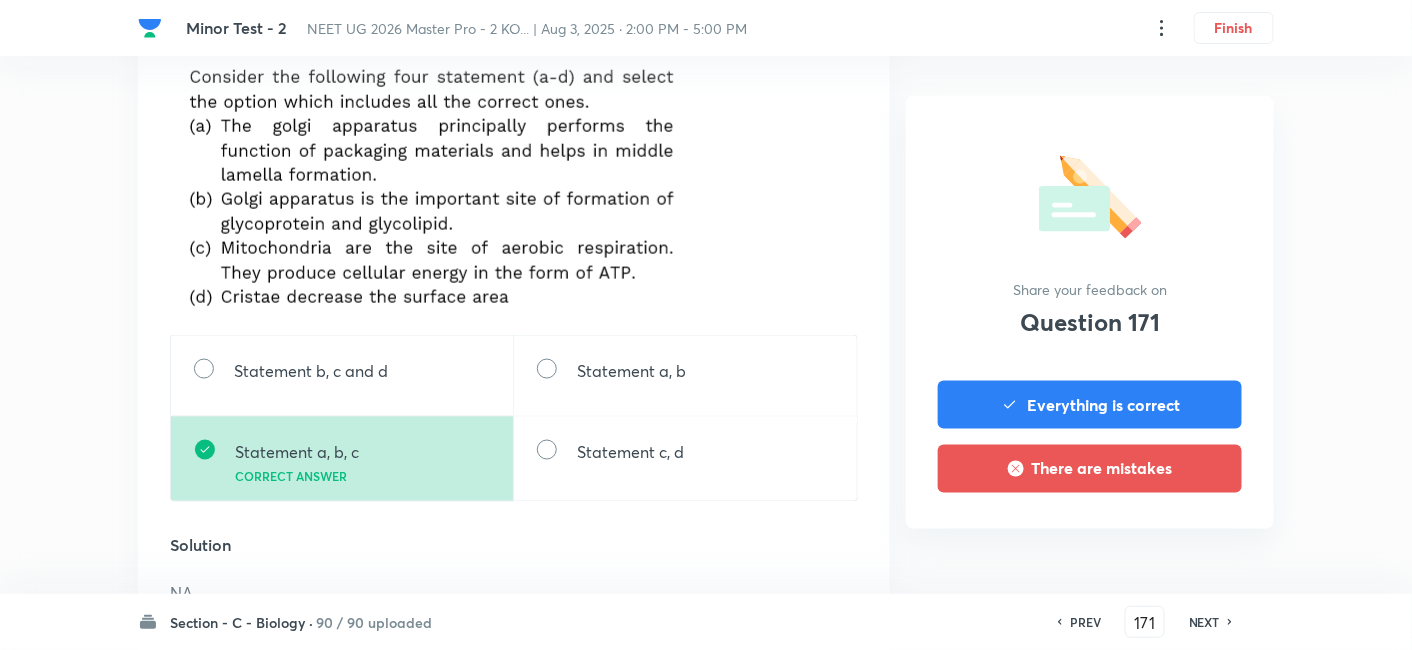 click on "NEXT" at bounding box center [1204, 622] 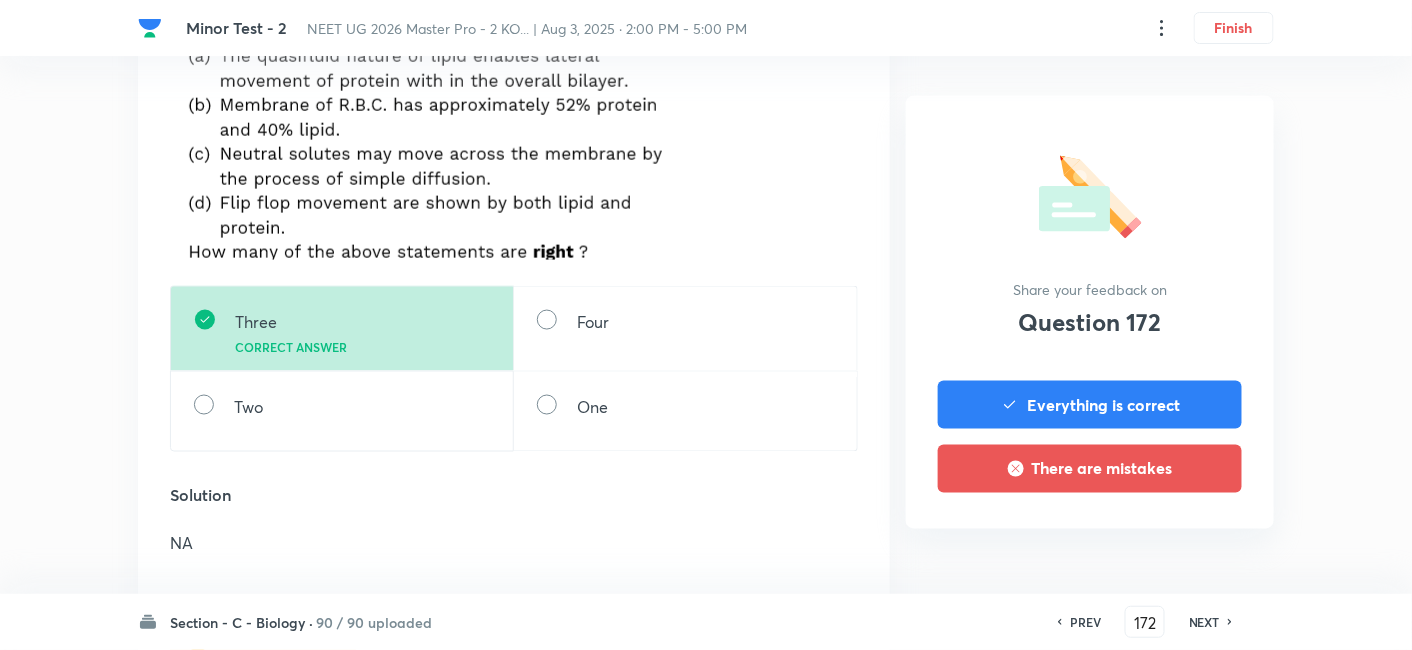 scroll, scrollTop: 771, scrollLeft: 0, axis: vertical 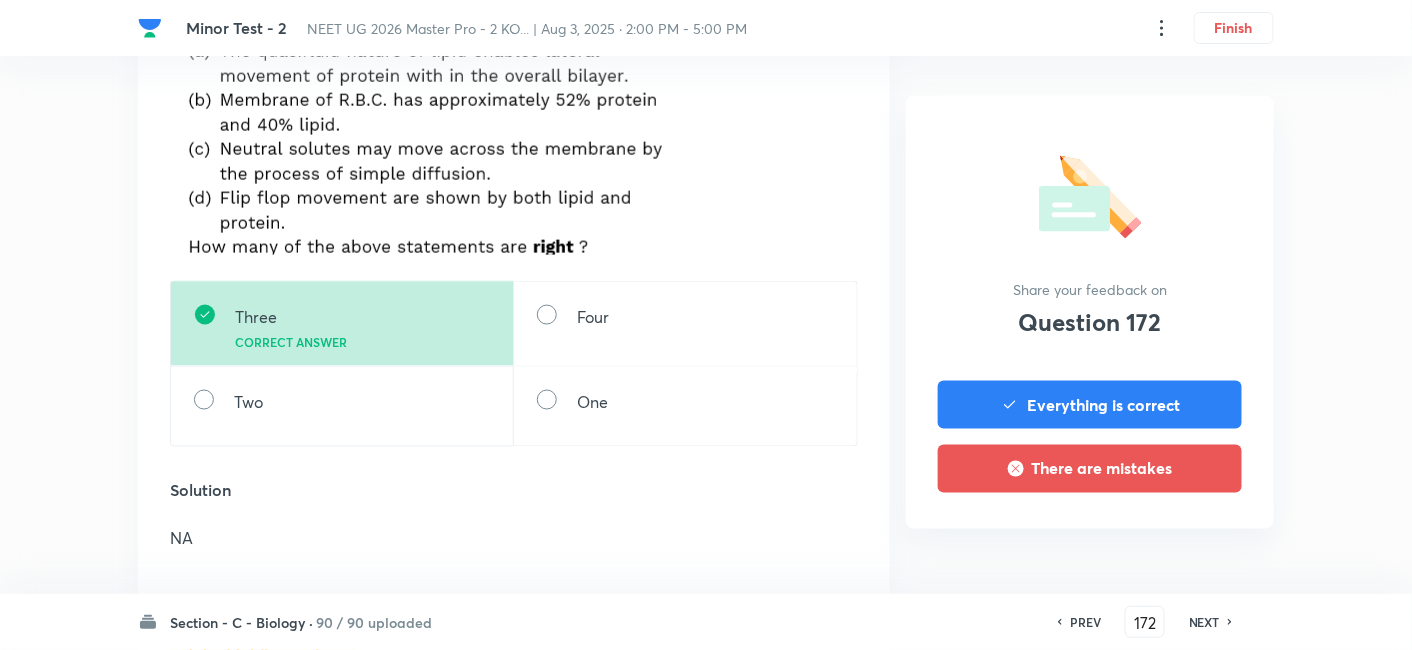 click on "NEXT" at bounding box center [1204, 622] 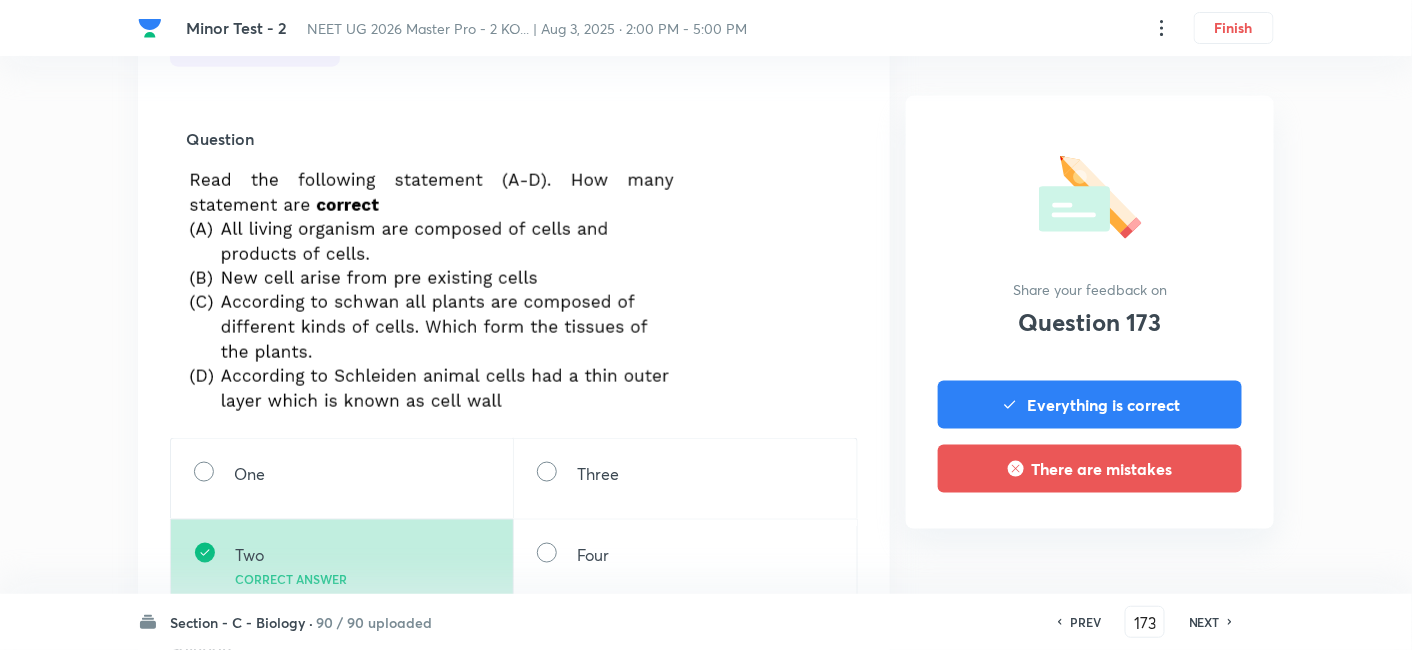 scroll, scrollTop: 624, scrollLeft: 0, axis: vertical 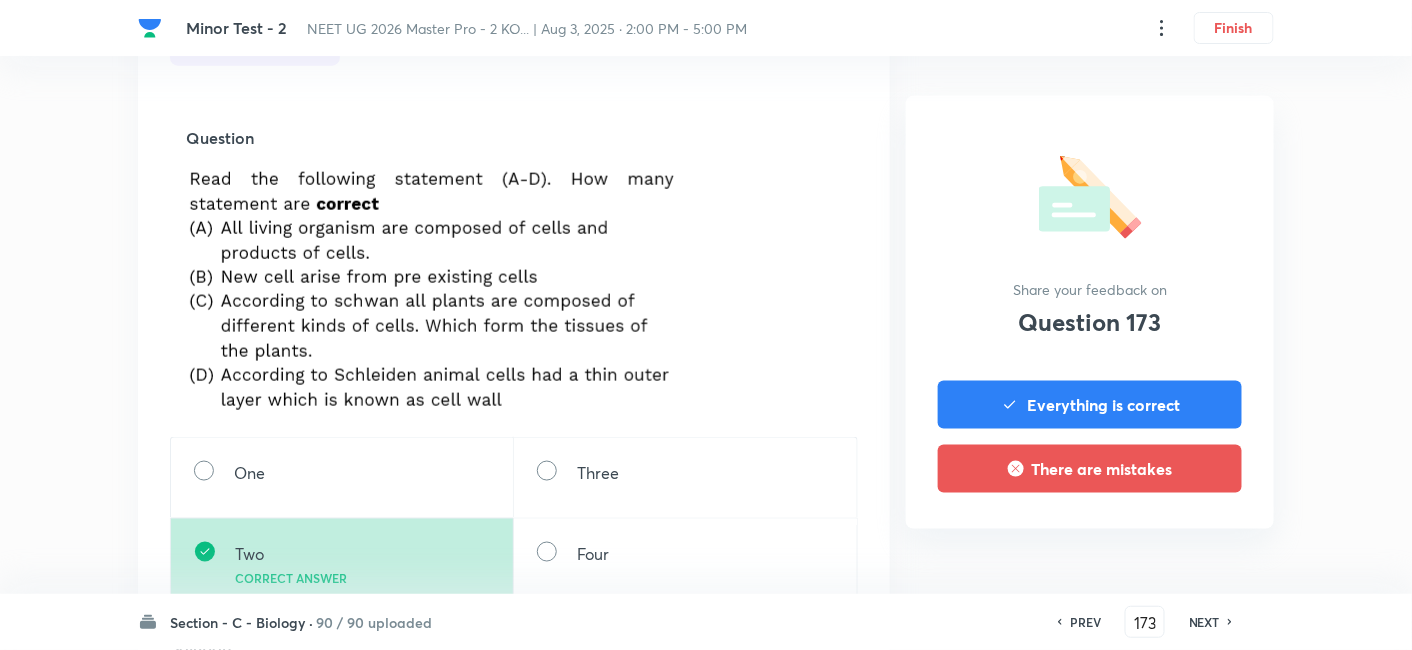 click on "PREV" at bounding box center [1085, 622] 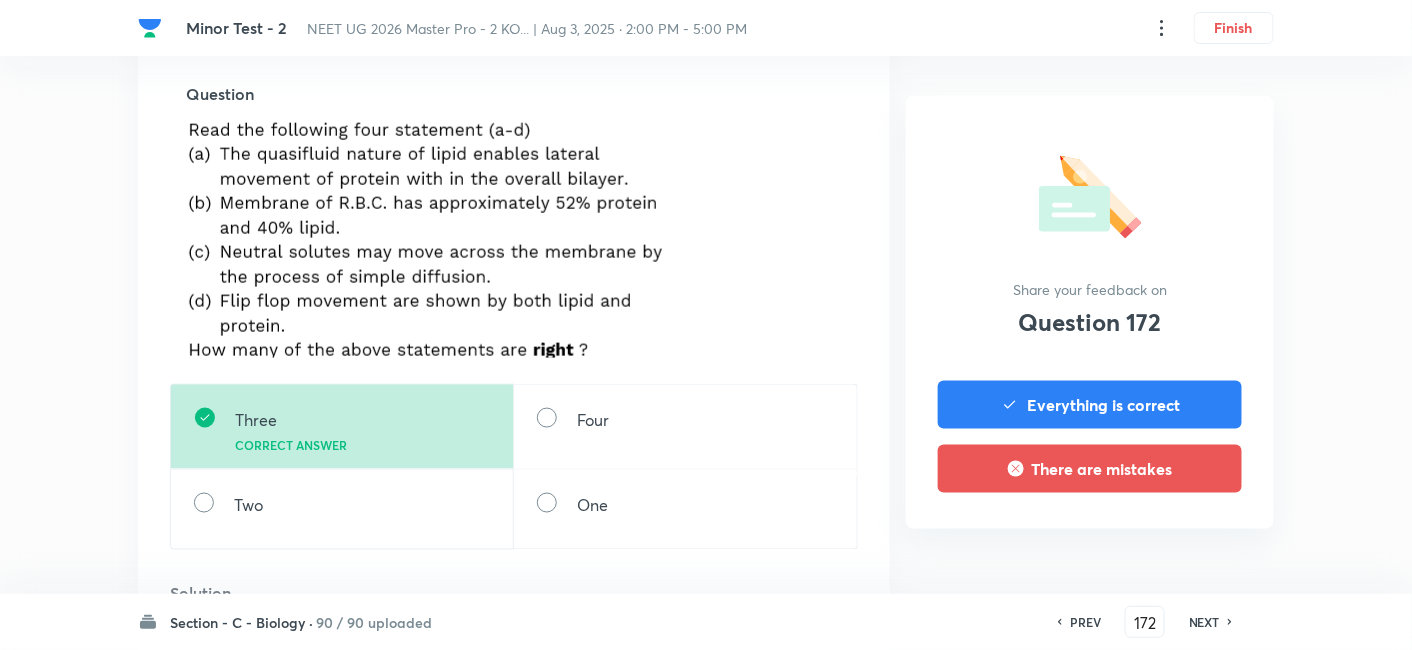 scroll, scrollTop: 670, scrollLeft: 0, axis: vertical 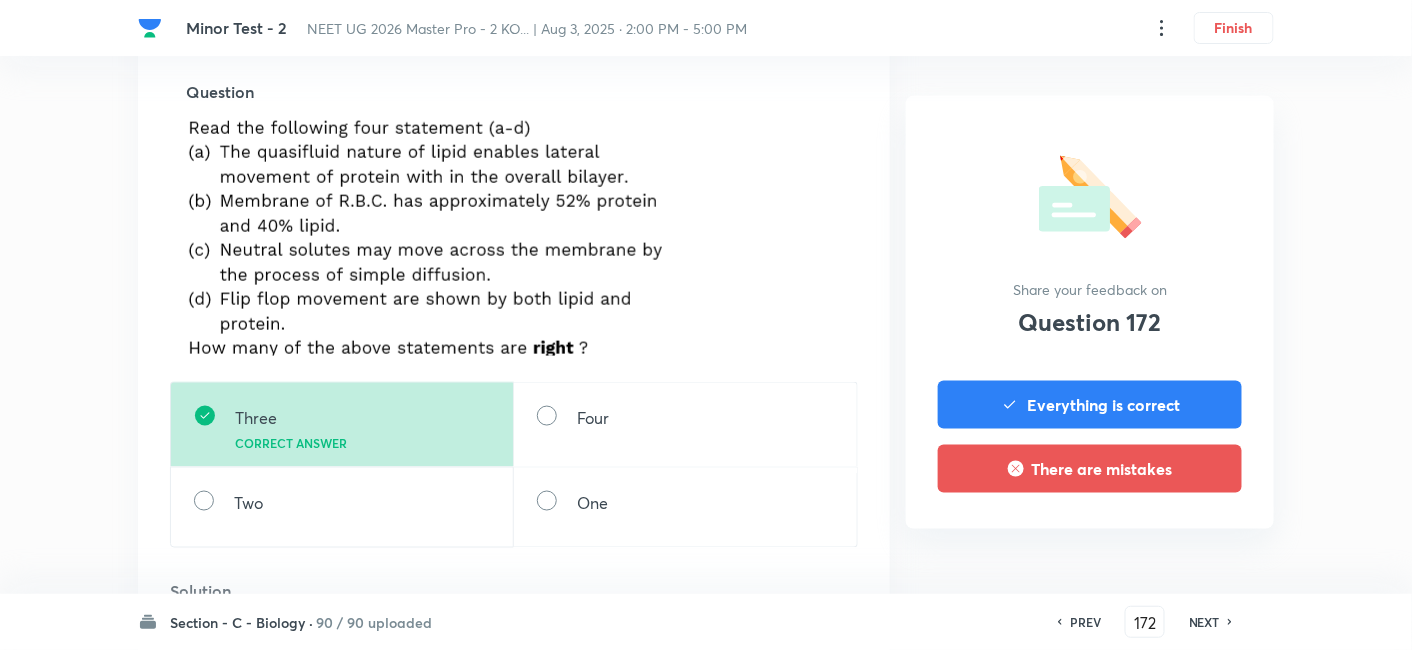 click on "NEXT" at bounding box center (1204, 622) 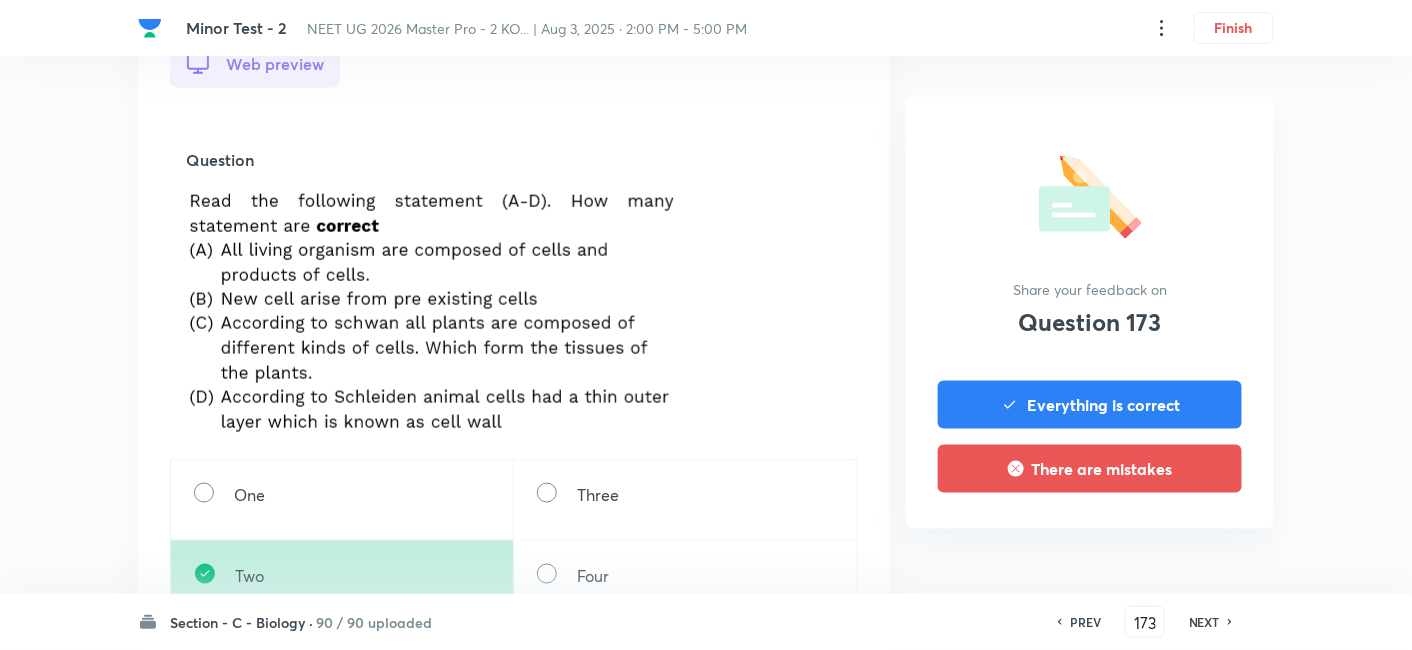 scroll, scrollTop: 771, scrollLeft: 0, axis: vertical 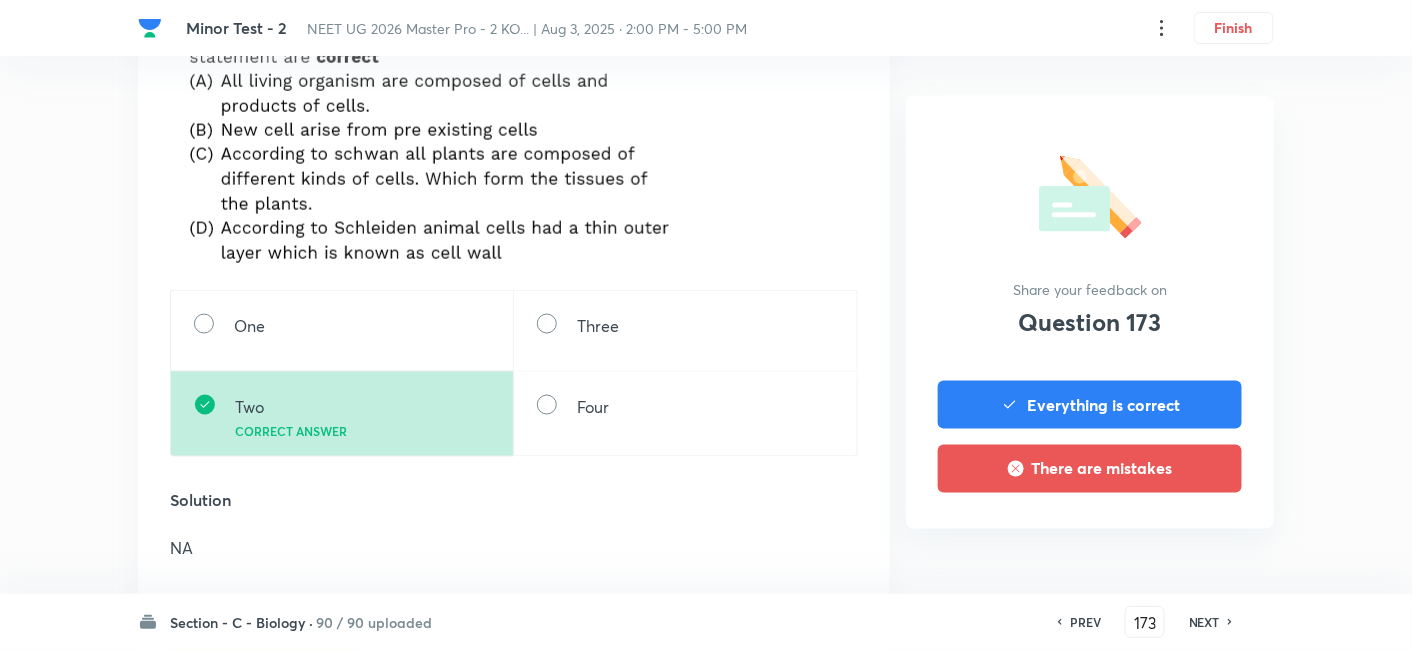 click on "NEXT" at bounding box center [1204, 622] 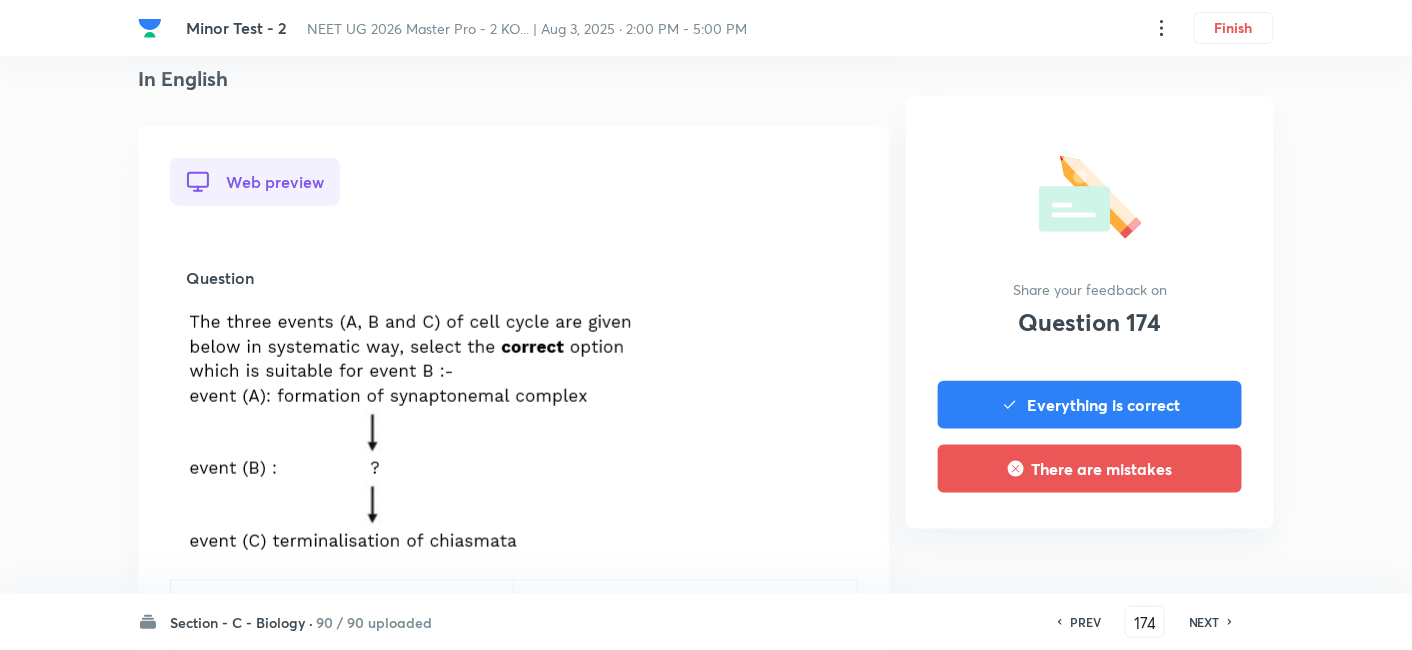 scroll, scrollTop: 720, scrollLeft: 0, axis: vertical 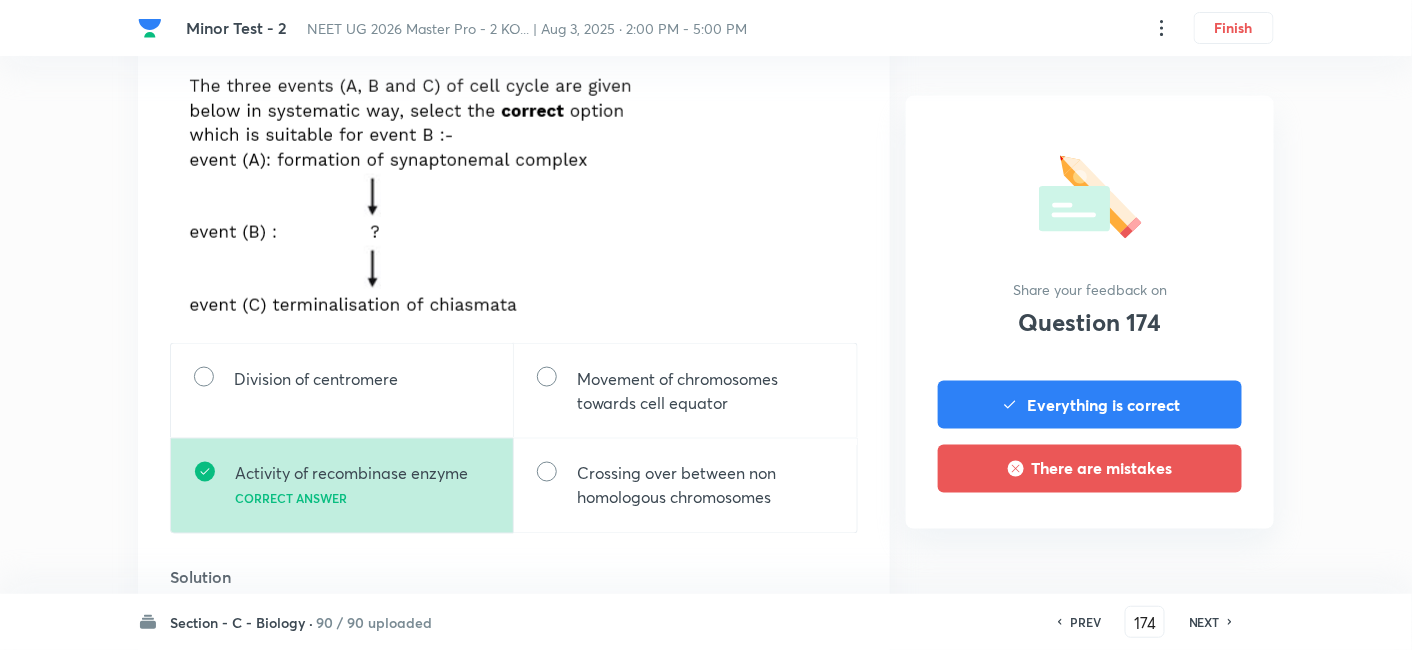 click on "NEXT" at bounding box center [1204, 622] 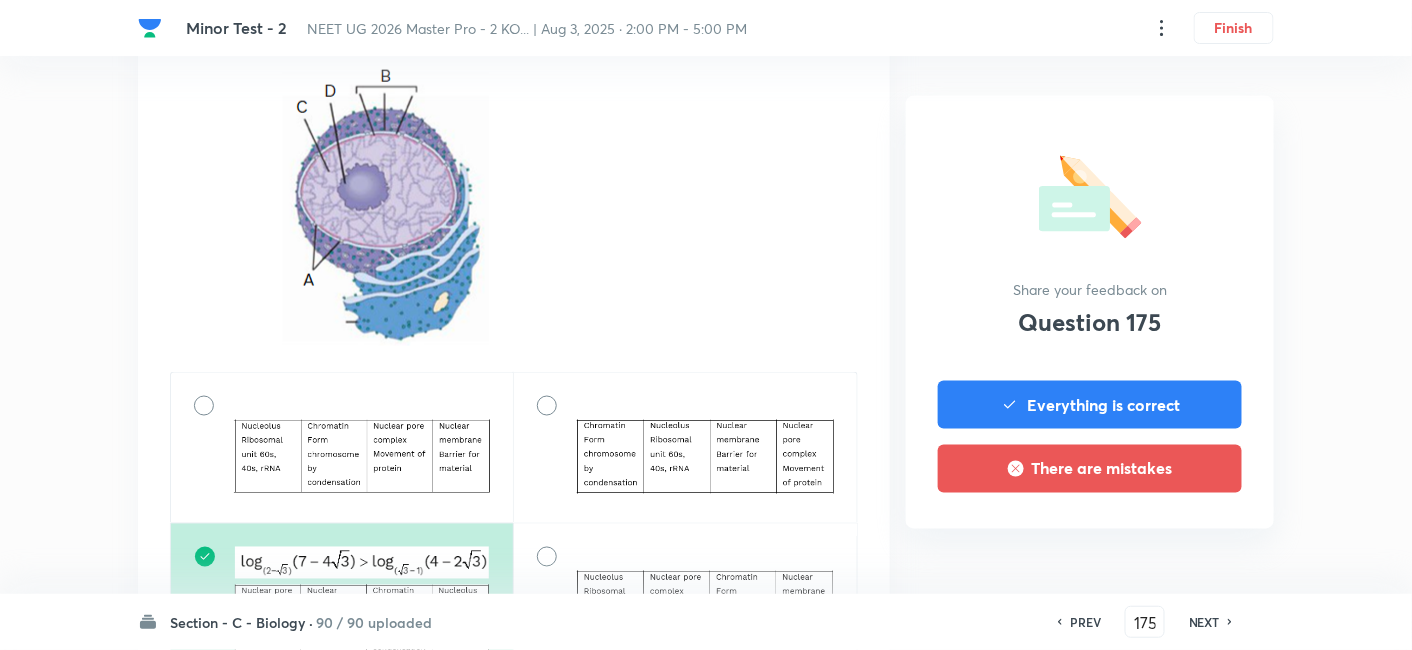 scroll, scrollTop: 840, scrollLeft: 0, axis: vertical 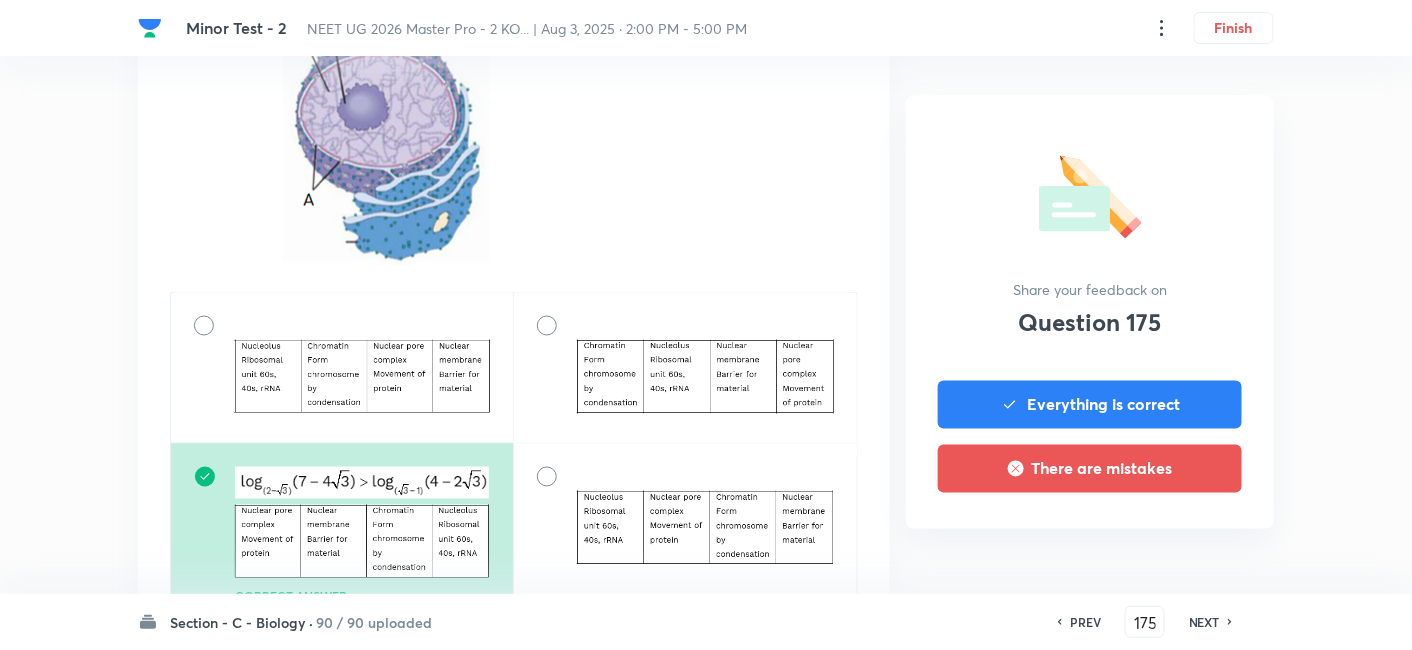 click on "NEXT" at bounding box center [1204, 622] 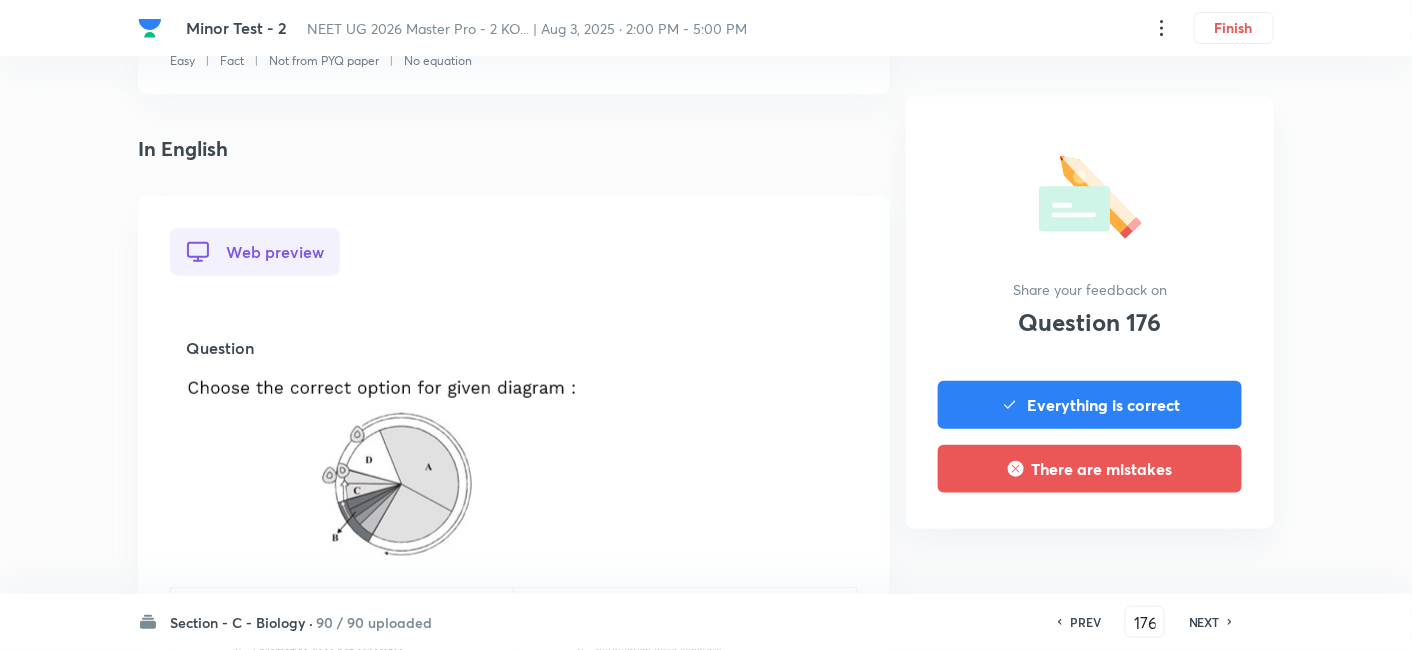 scroll, scrollTop: 700, scrollLeft: 0, axis: vertical 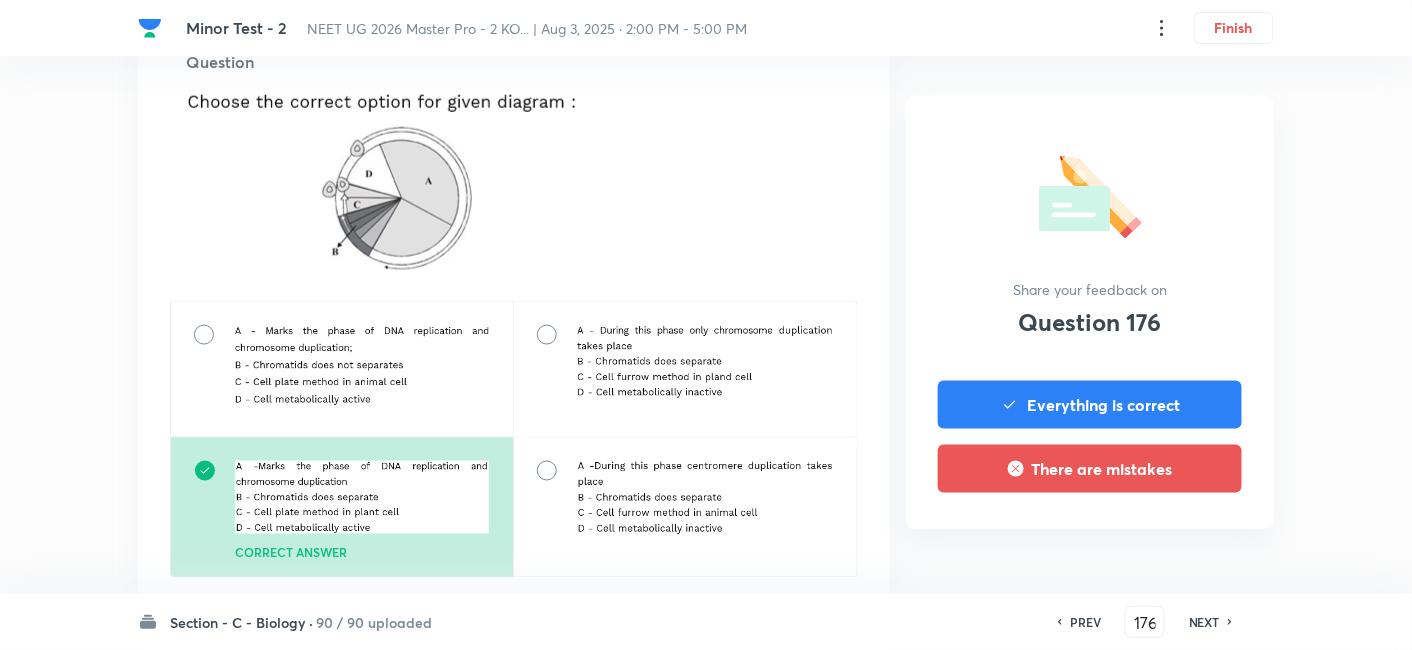 click on "NEXT" at bounding box center [1204, 622] 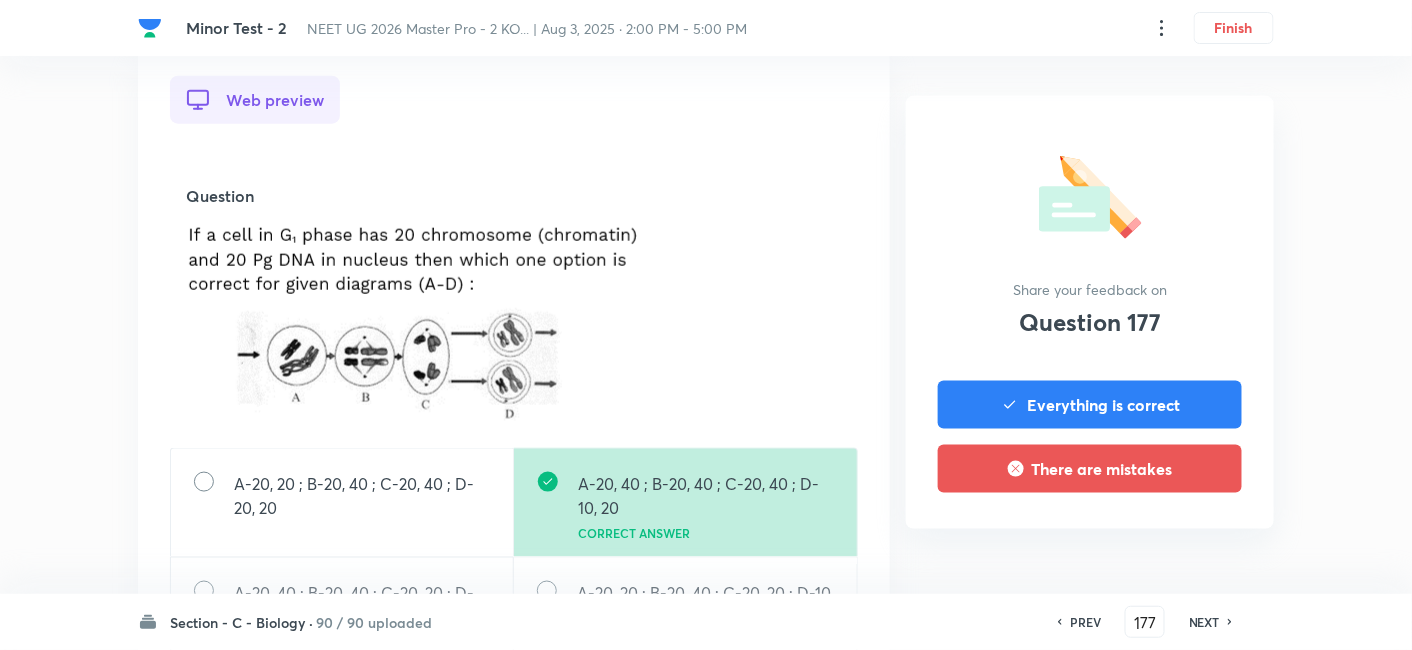 scroll, scrollTop: 568, scrollLeft: 0, axis: vertical 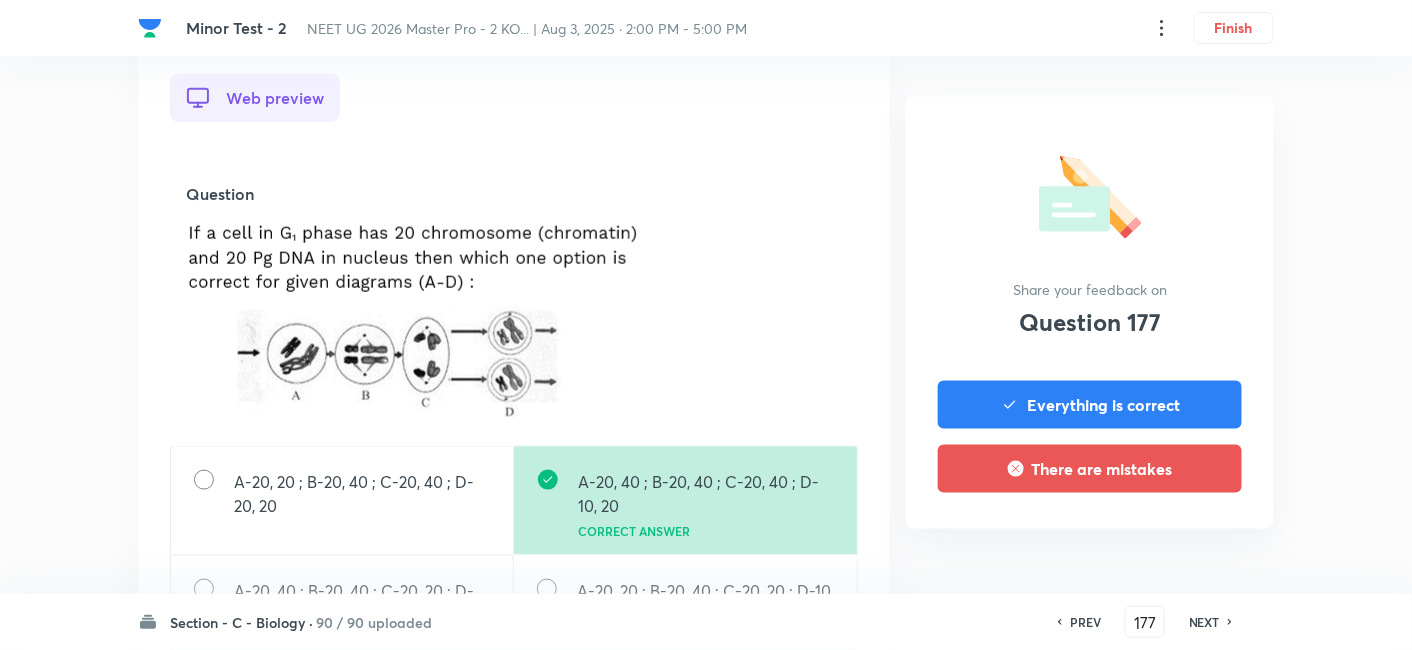click on "NEXT" at bounding box center [1204, 622] 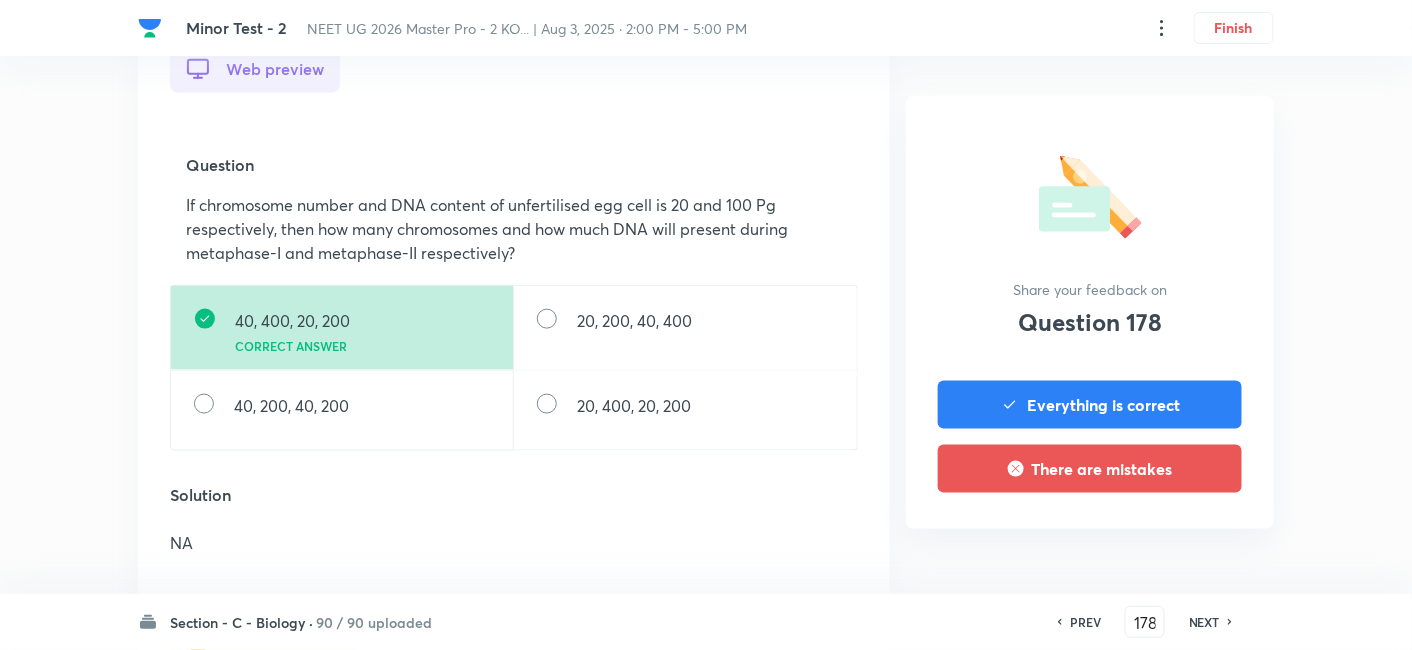 scroll, scrollTop: 604, scrollLeft: 0, axis: vertical 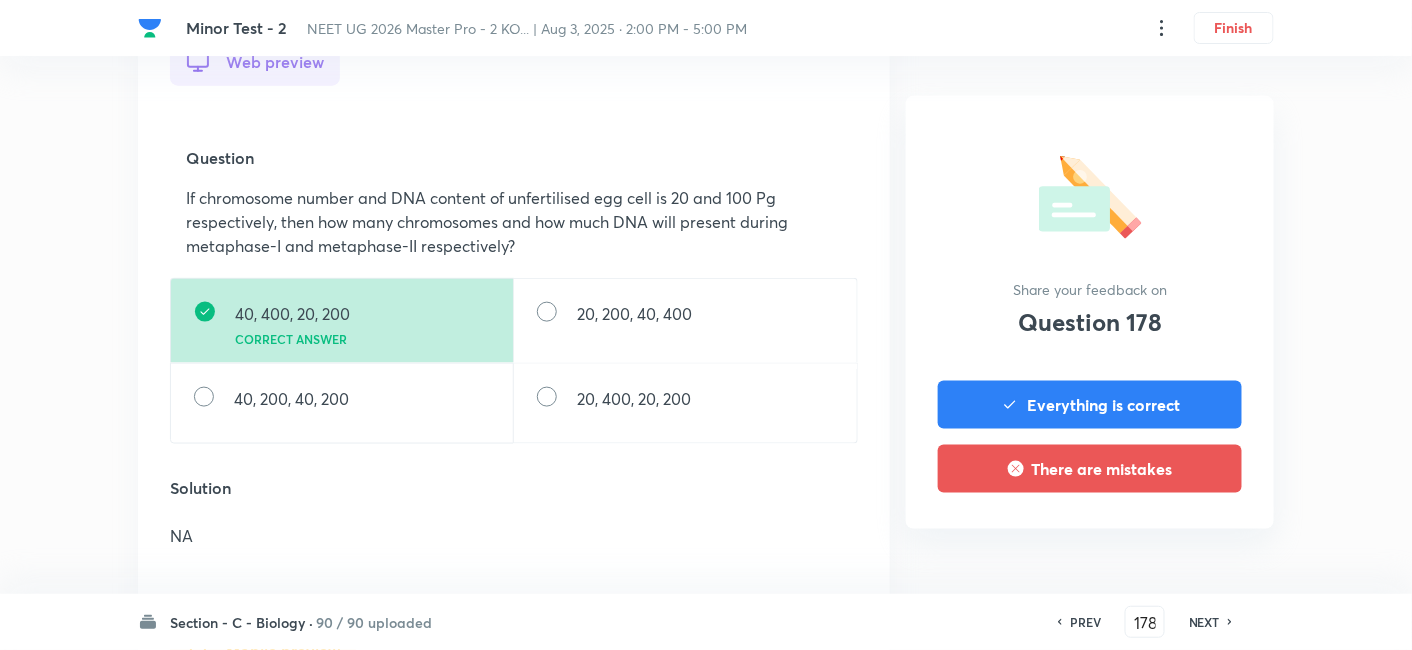 click on "NEXT" at bounding box center (1204, 622) 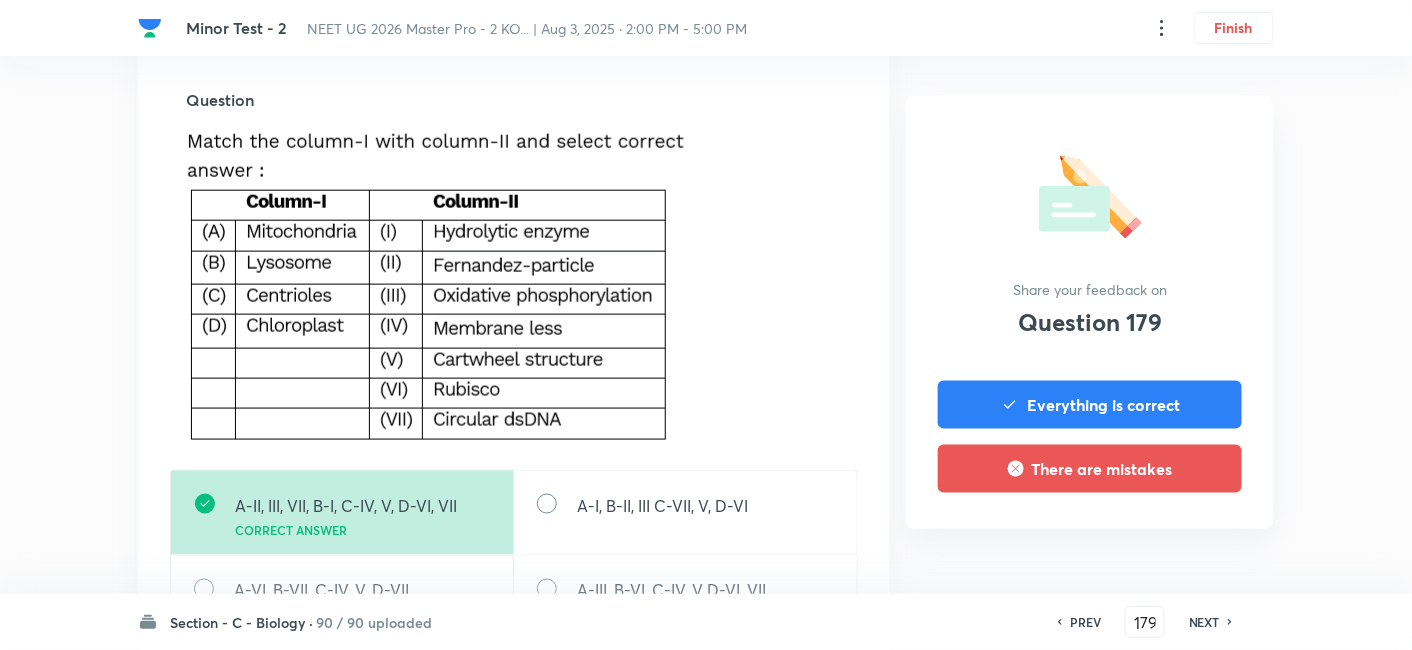 scroll, scrollTop: 665, scrollLeft: 0, axis: vertical 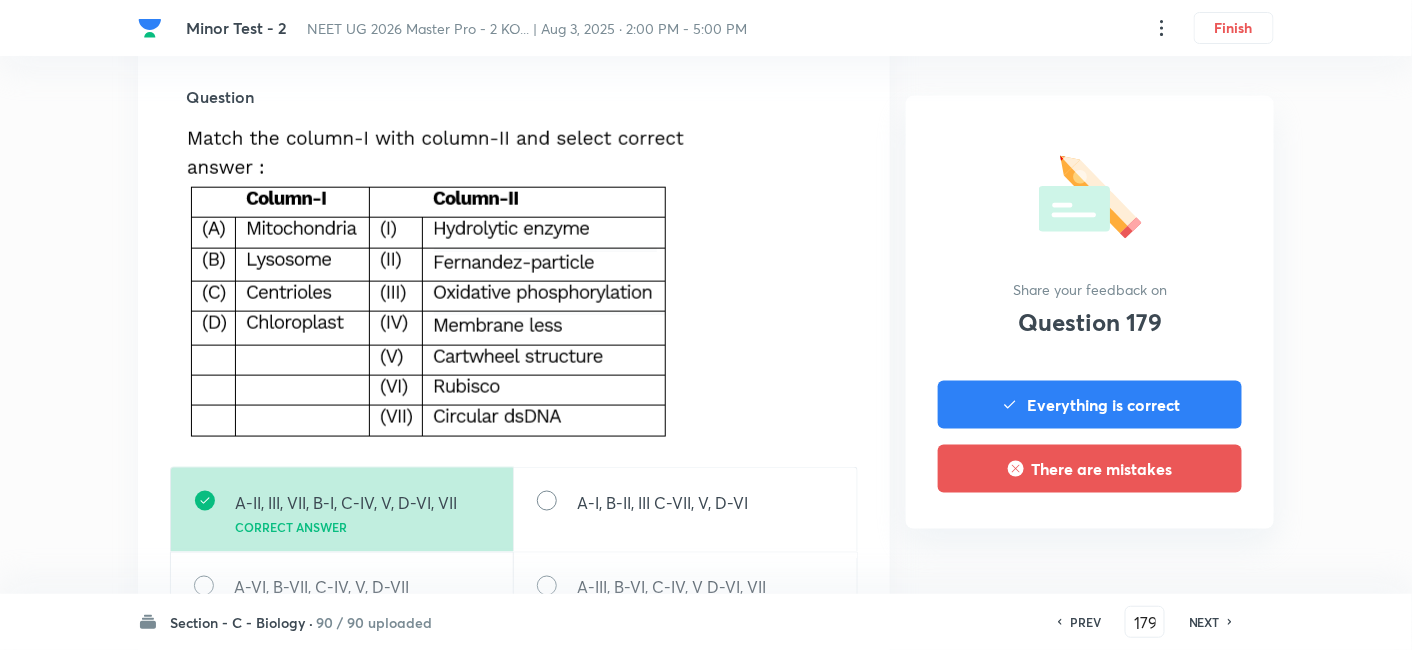 click on "NEXT" at bounding box center (1204, 622) 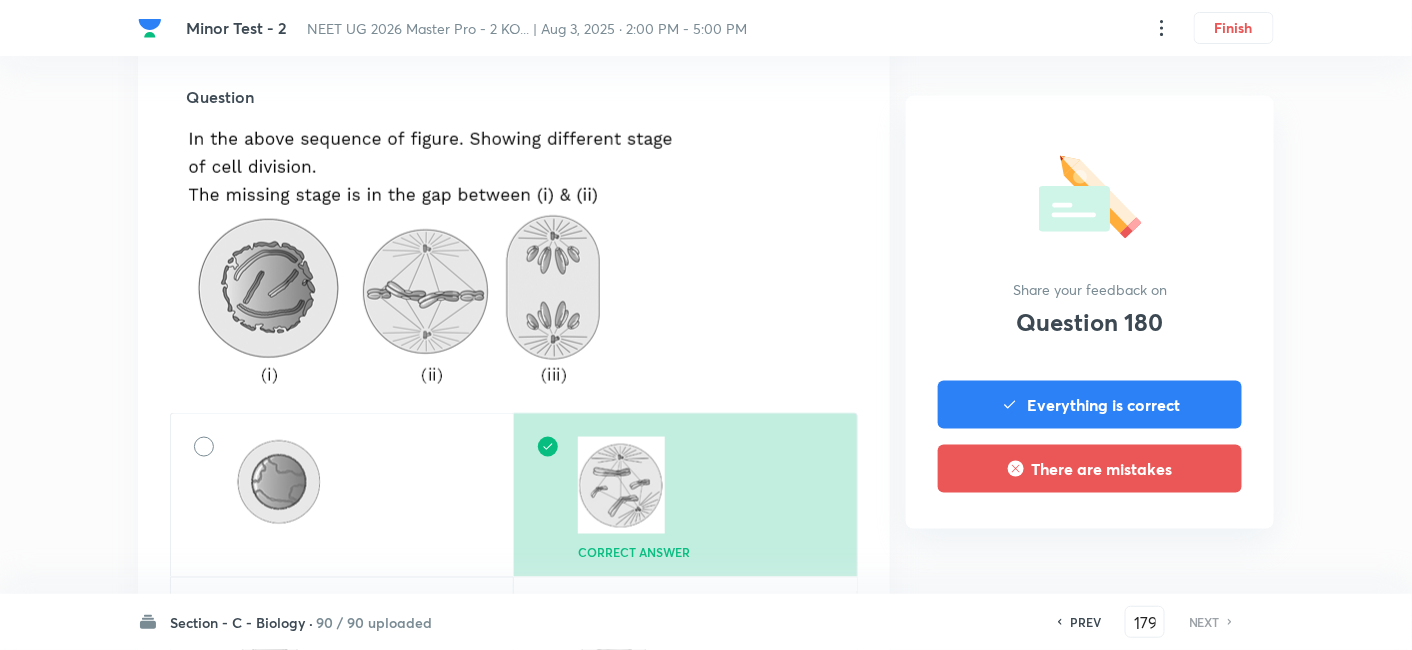 type on "180" 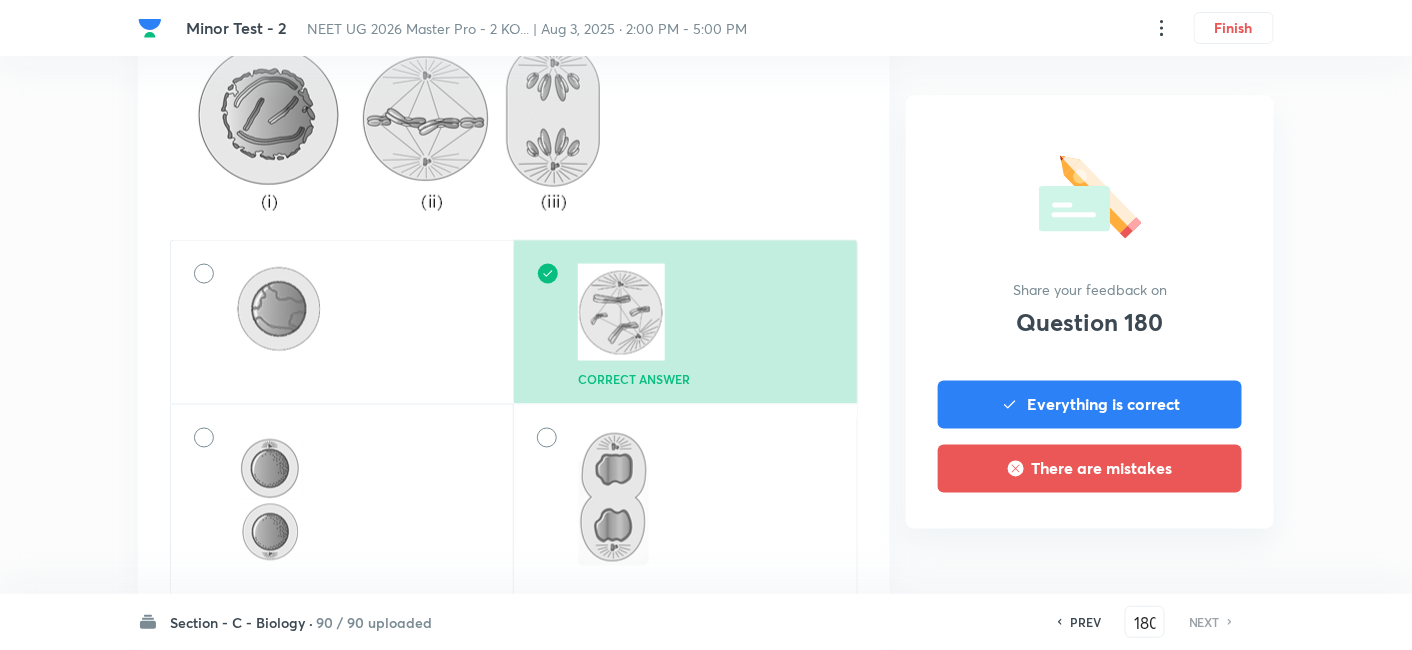 scroll, scrollTop: 839, scrollLeft: 0, axis: vertical 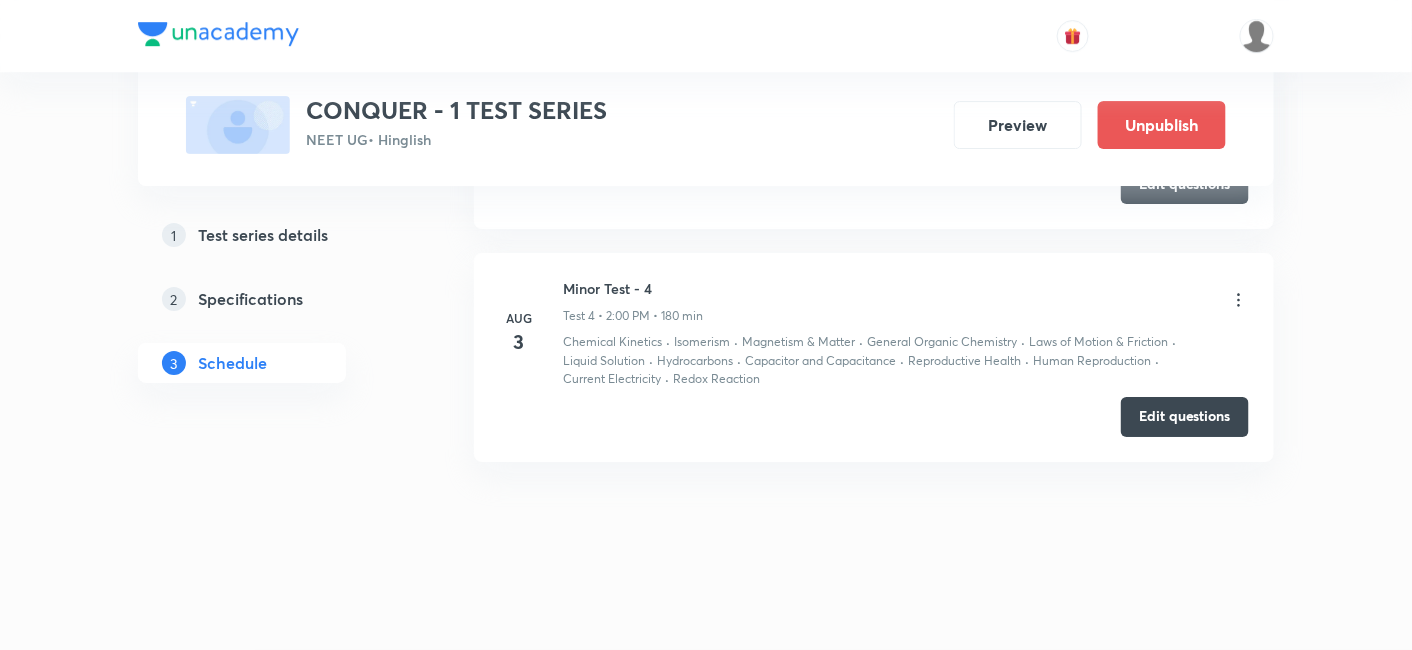 click 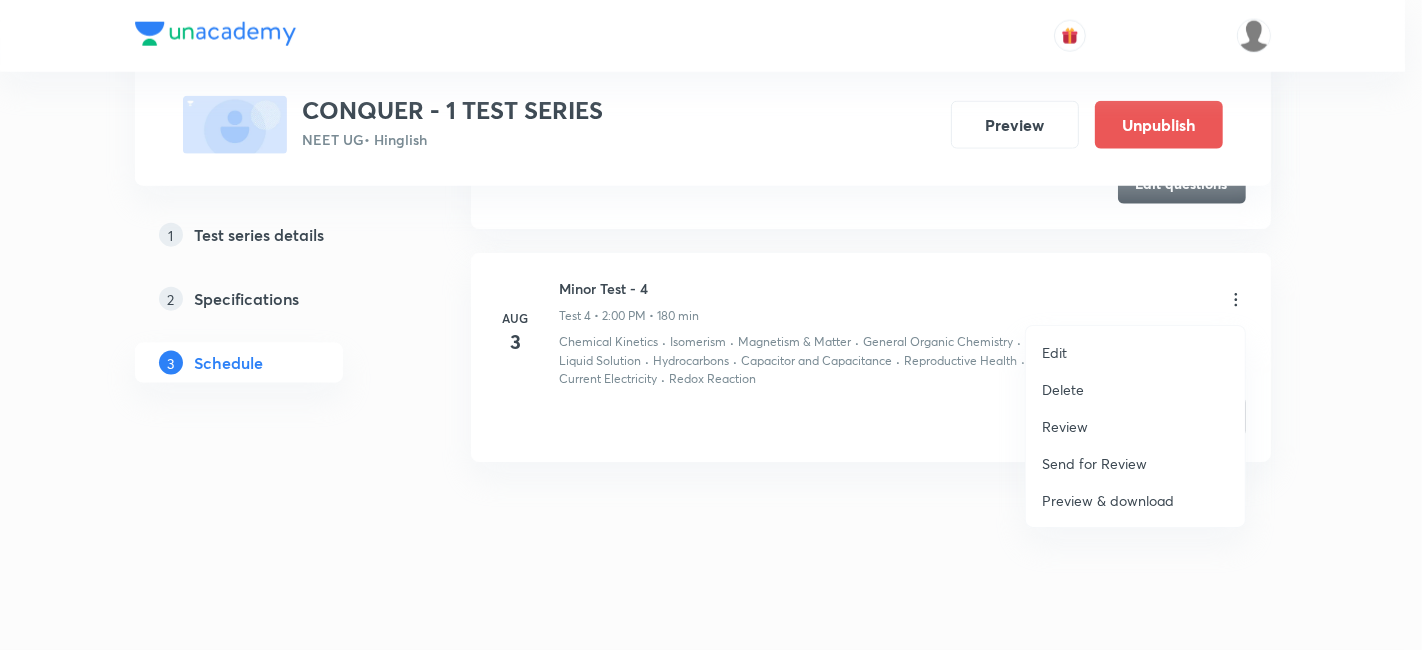 click on "Review" at bounding box center [1065, 426] 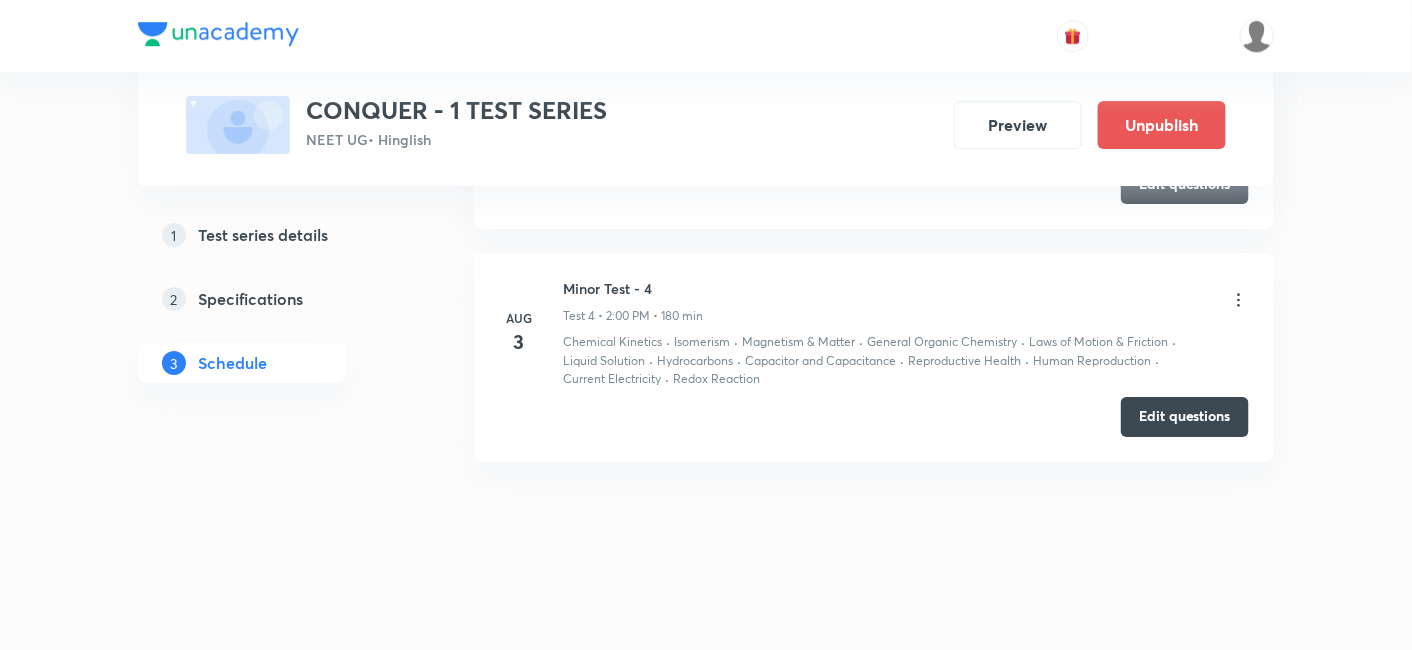 scroll, scrollTop: 0, scrollLeft: 0, axis: both 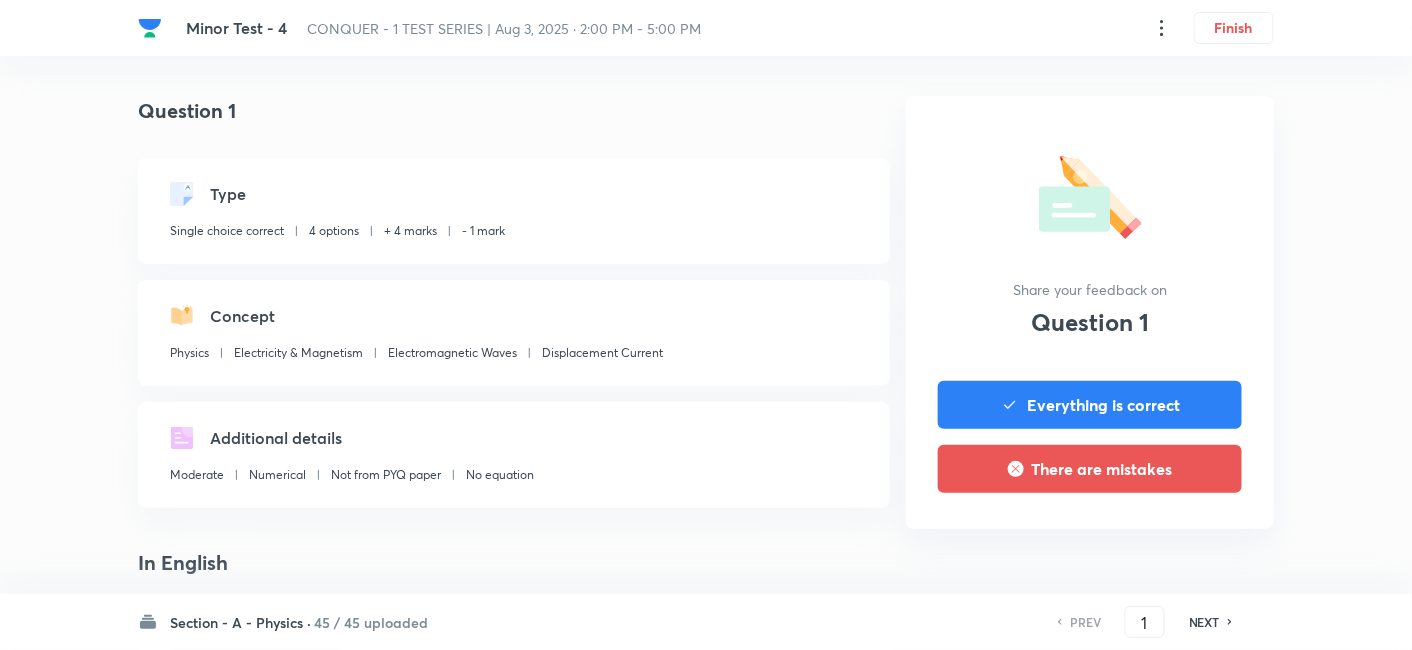 click on "NEXT" at bounding box center [1204, 622] 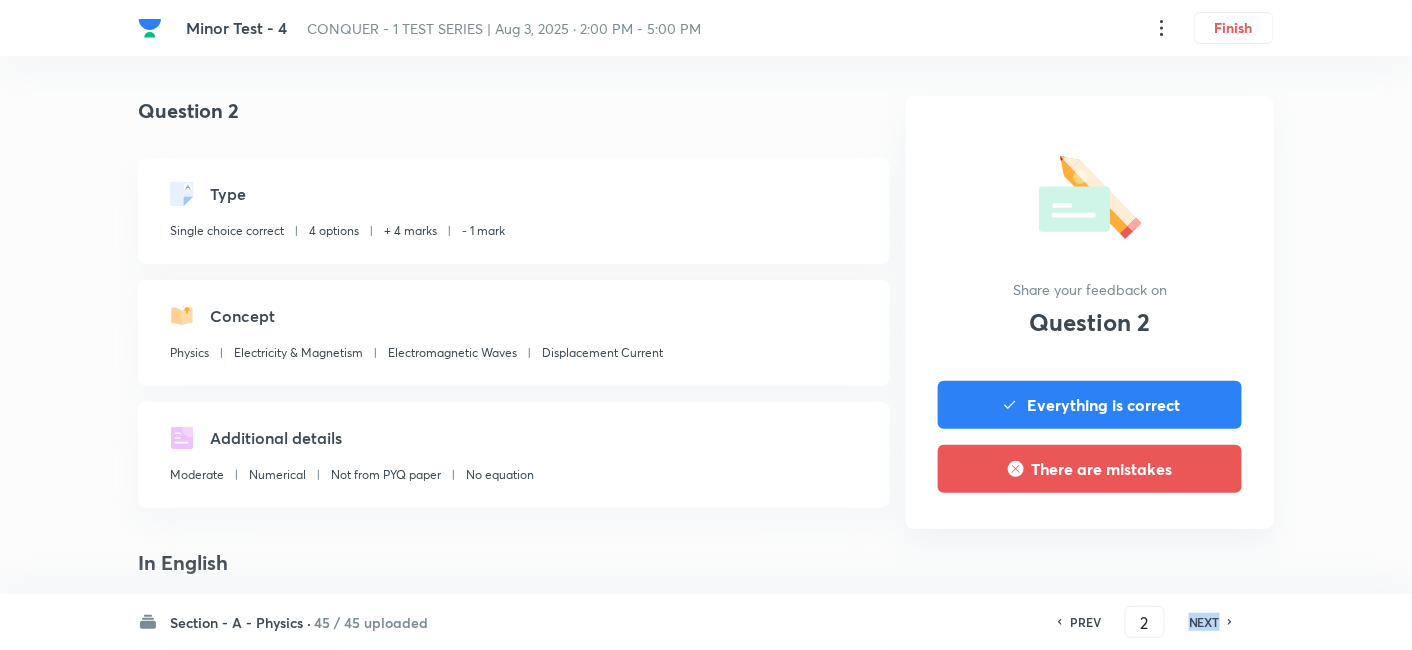 click on "NEXT" at bounding box center (1204, 622) 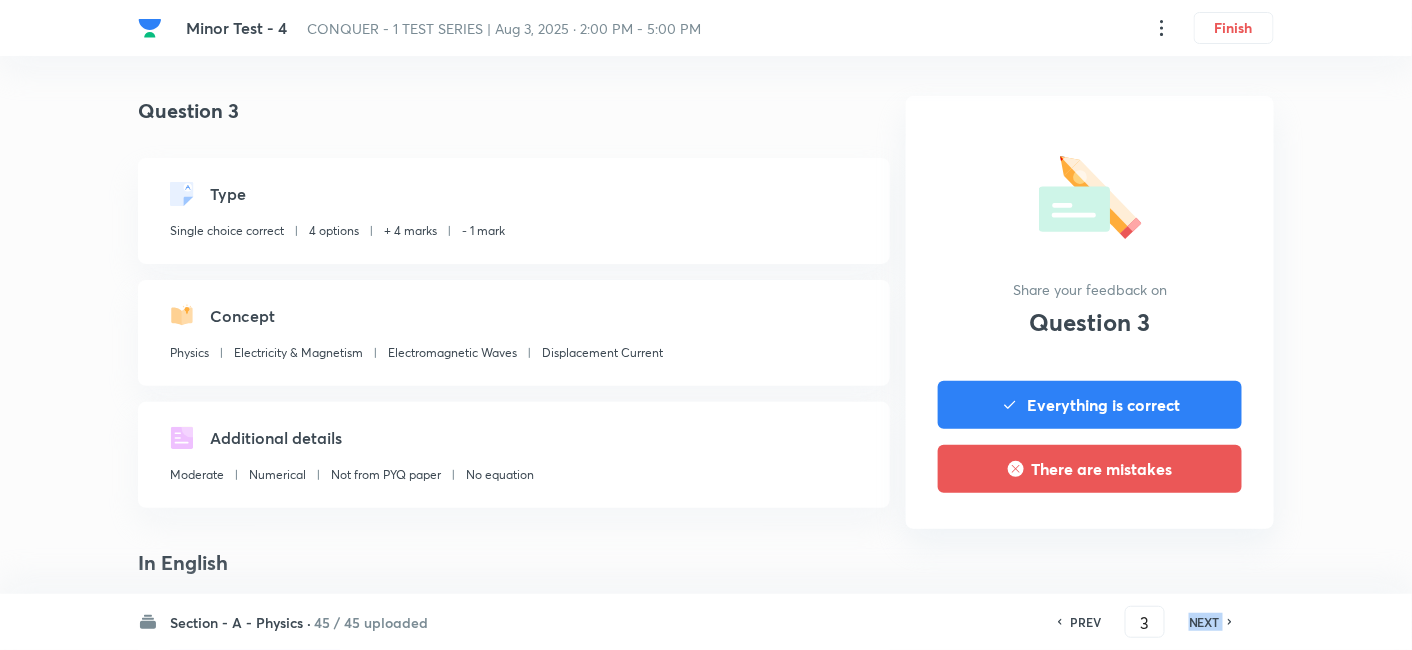 click on "NEXT" at bounding box center (1204, 622) 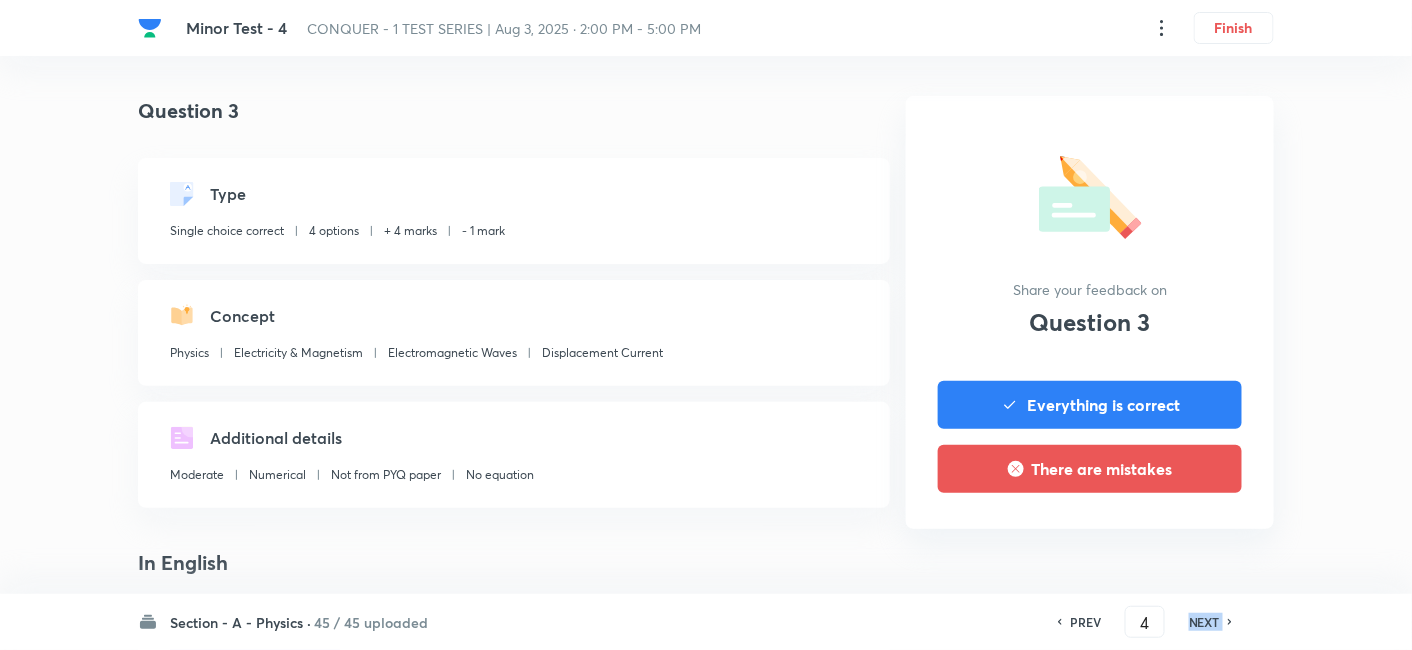 click on "NEXT" at bounding box center (1204, 622) 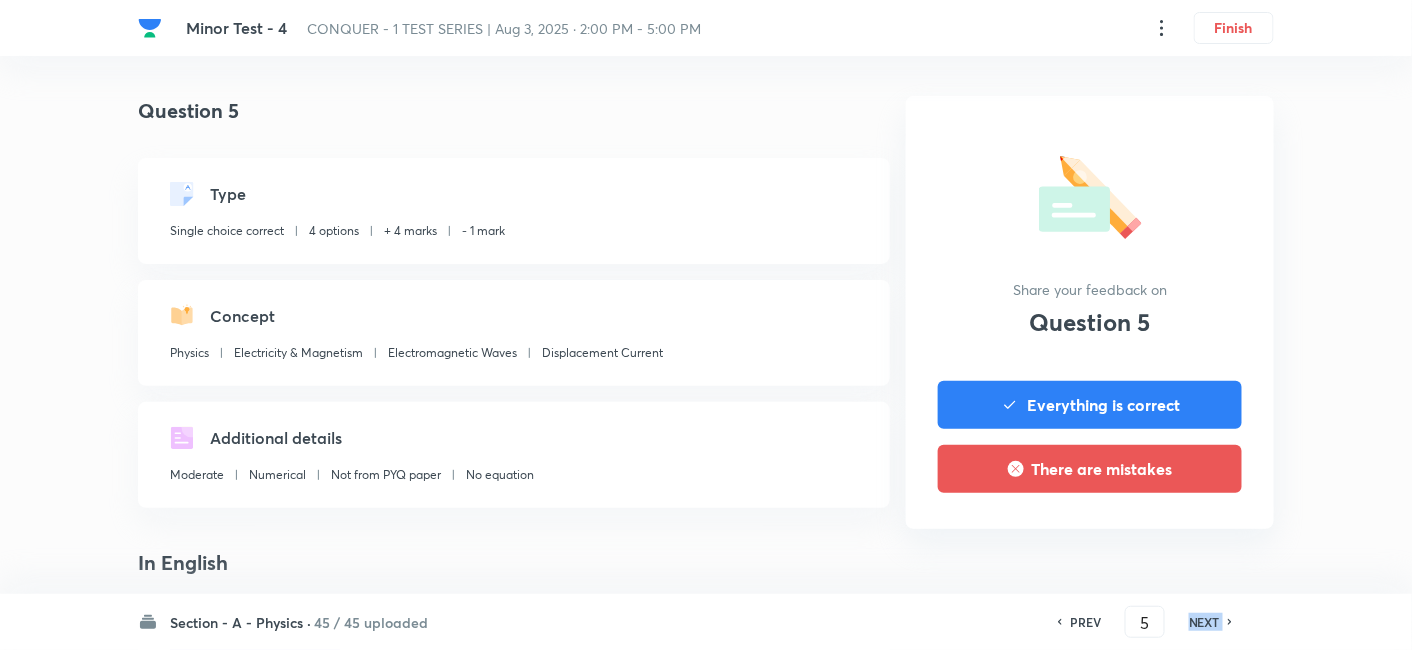 click on "NEXT" at bounding box center [1204, 622] 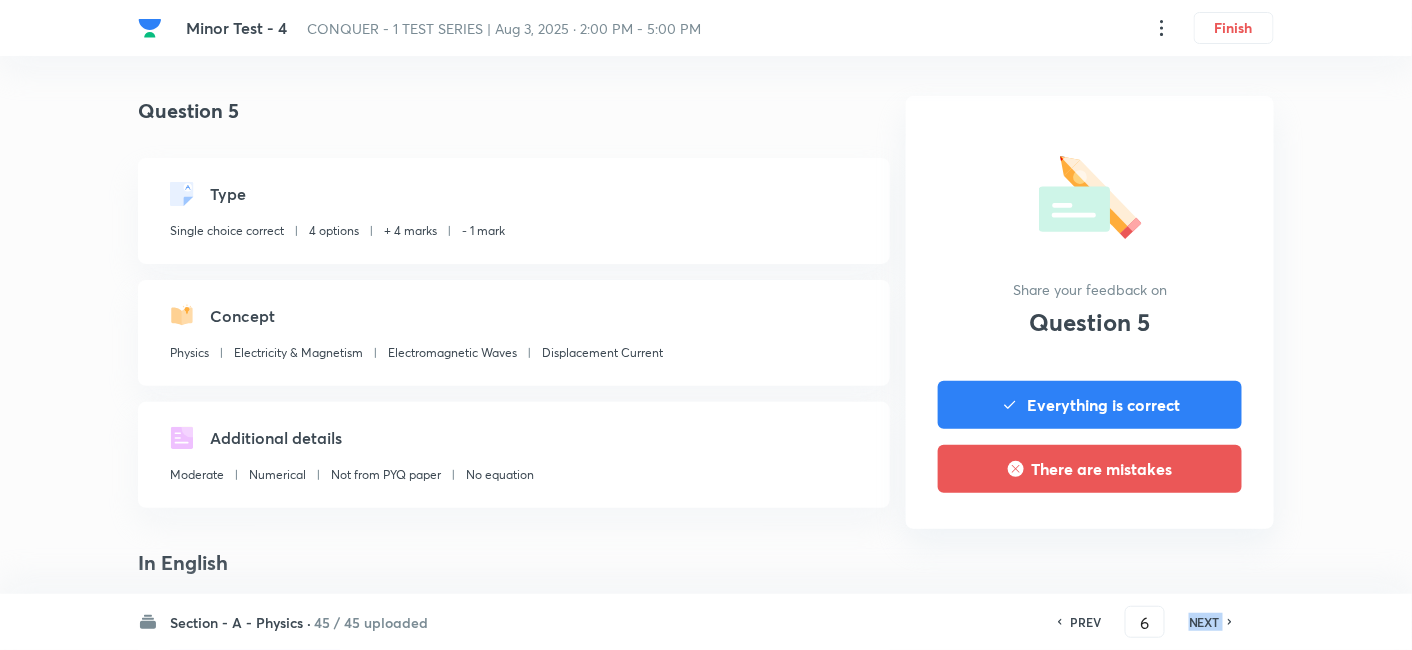 click on "NEXT" at bounding box center [1204, 622] 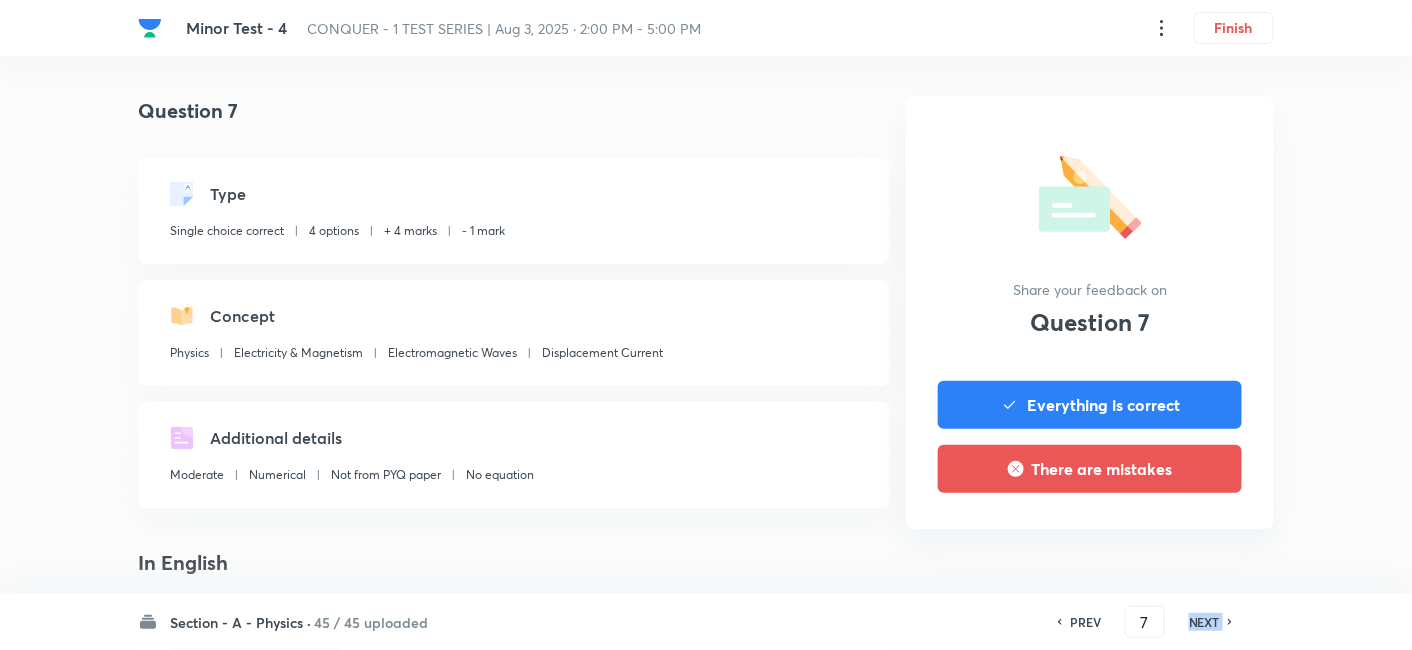 click on "NEXT" at bounding box center [1204, 622] 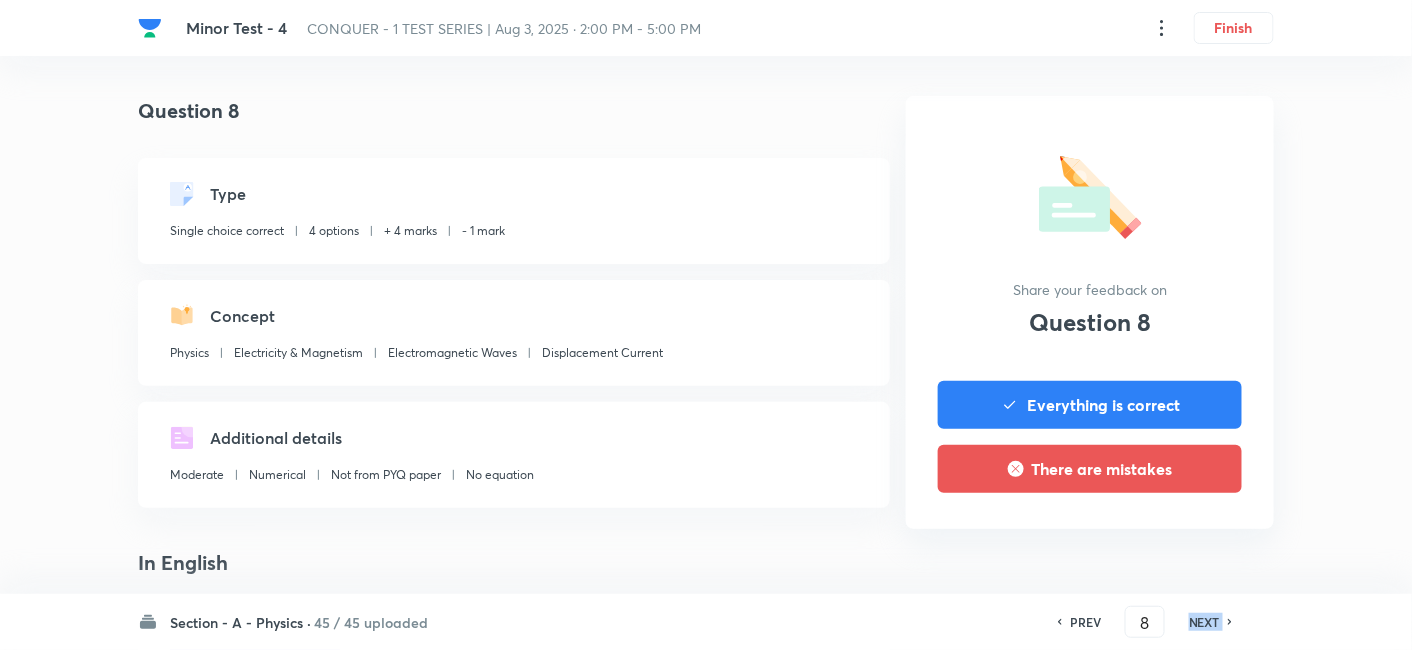 click on "NEXT" at bounding box center [1204, 622] 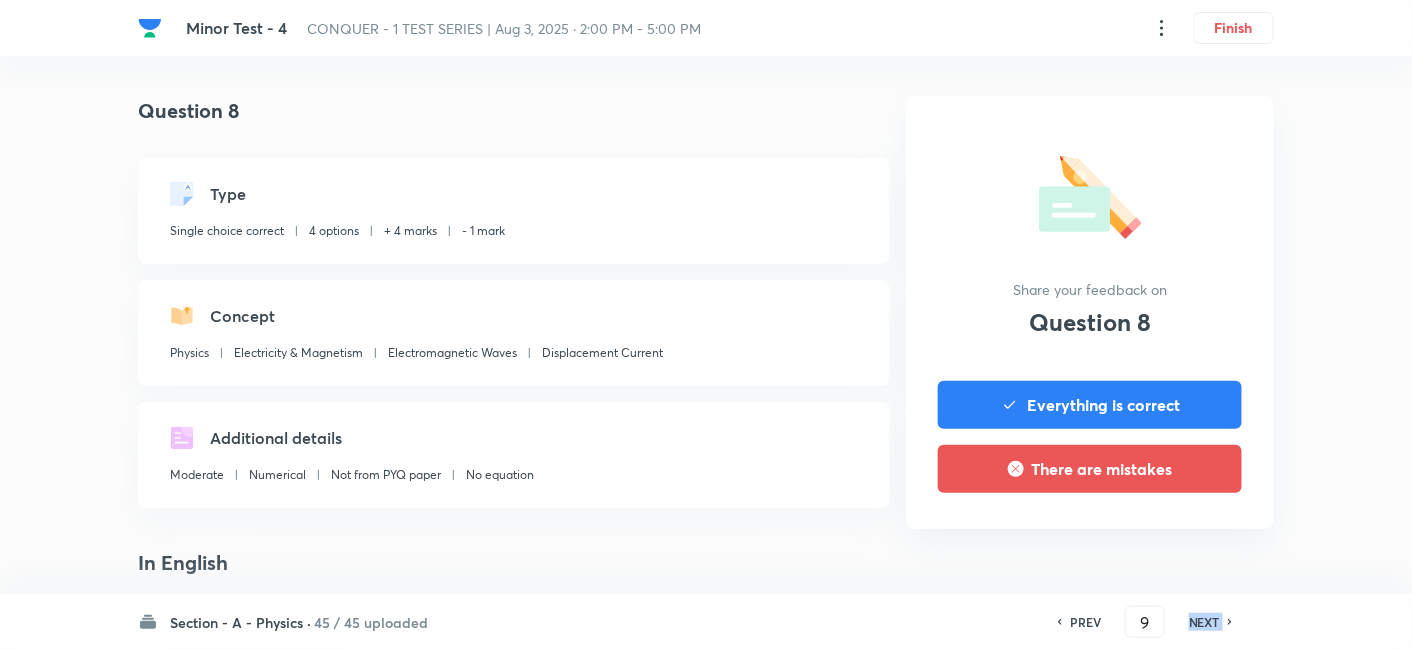 click on "NEXT" at bounding box center [1204, 622] 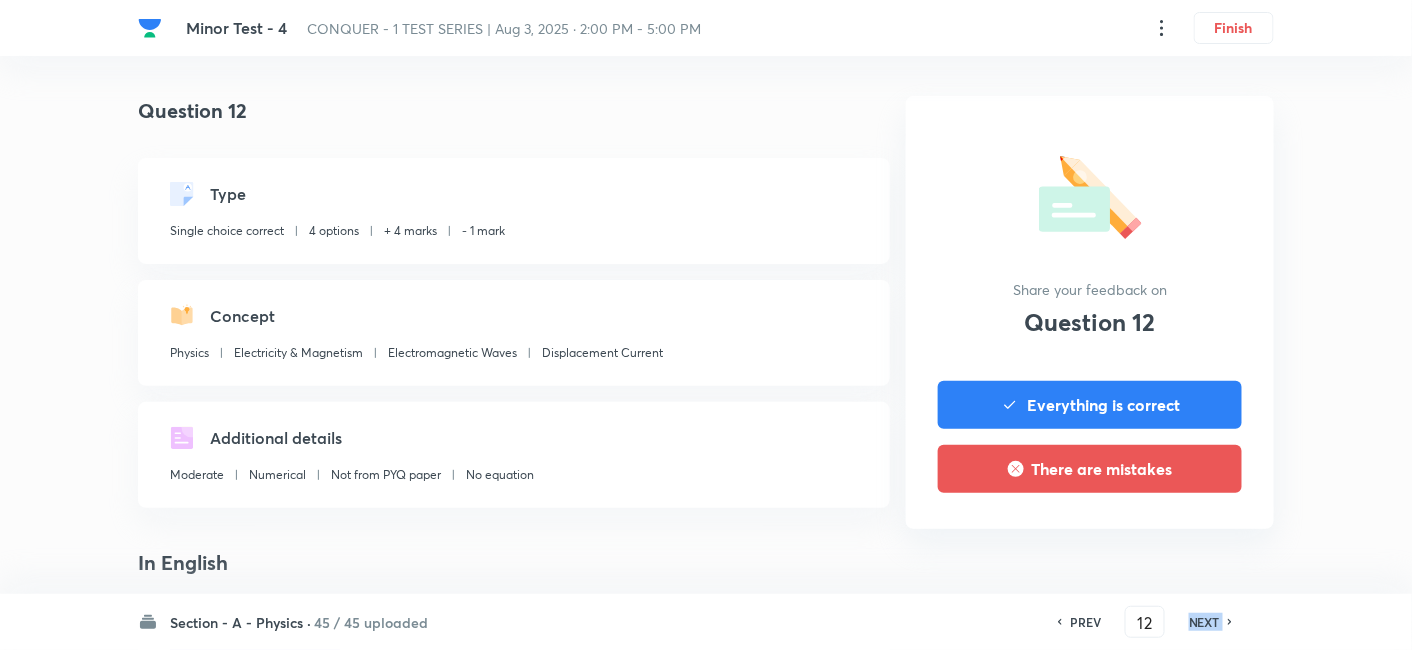 click on "NEXT" at bounding box center (1204, 622) 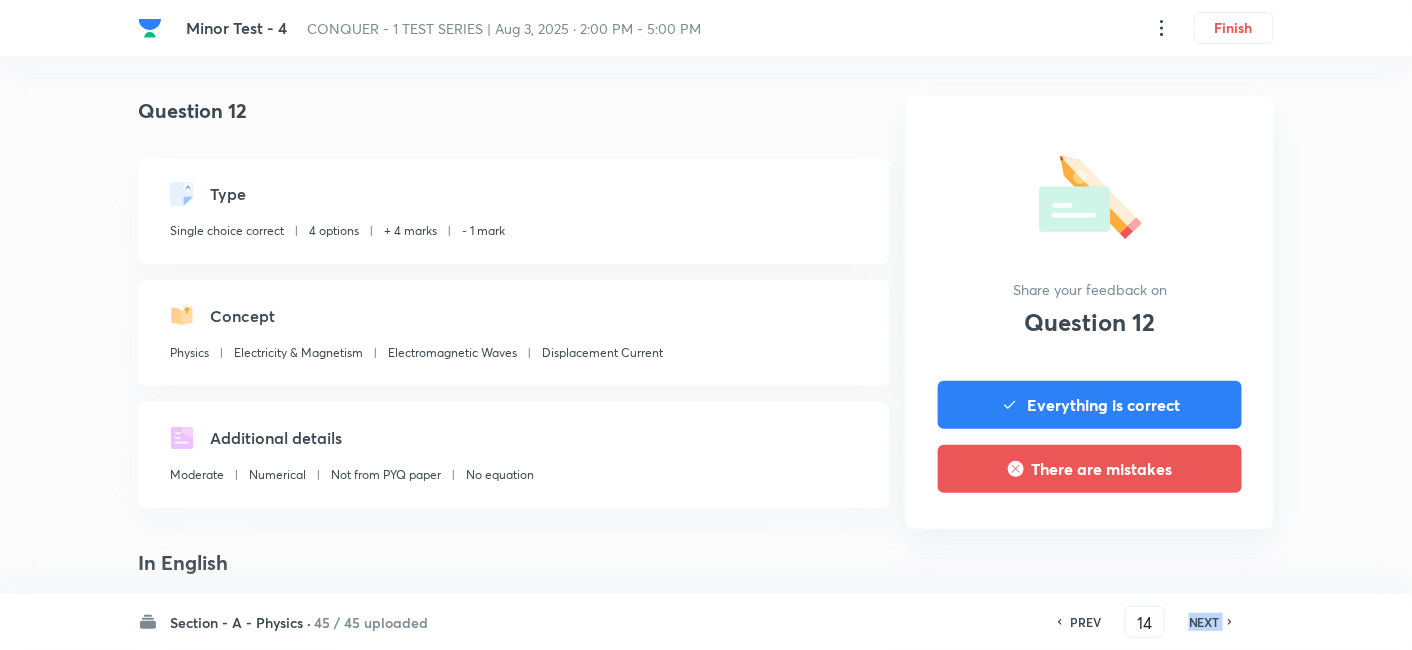 click on "NEXT" at bounding box center [1204, 622] 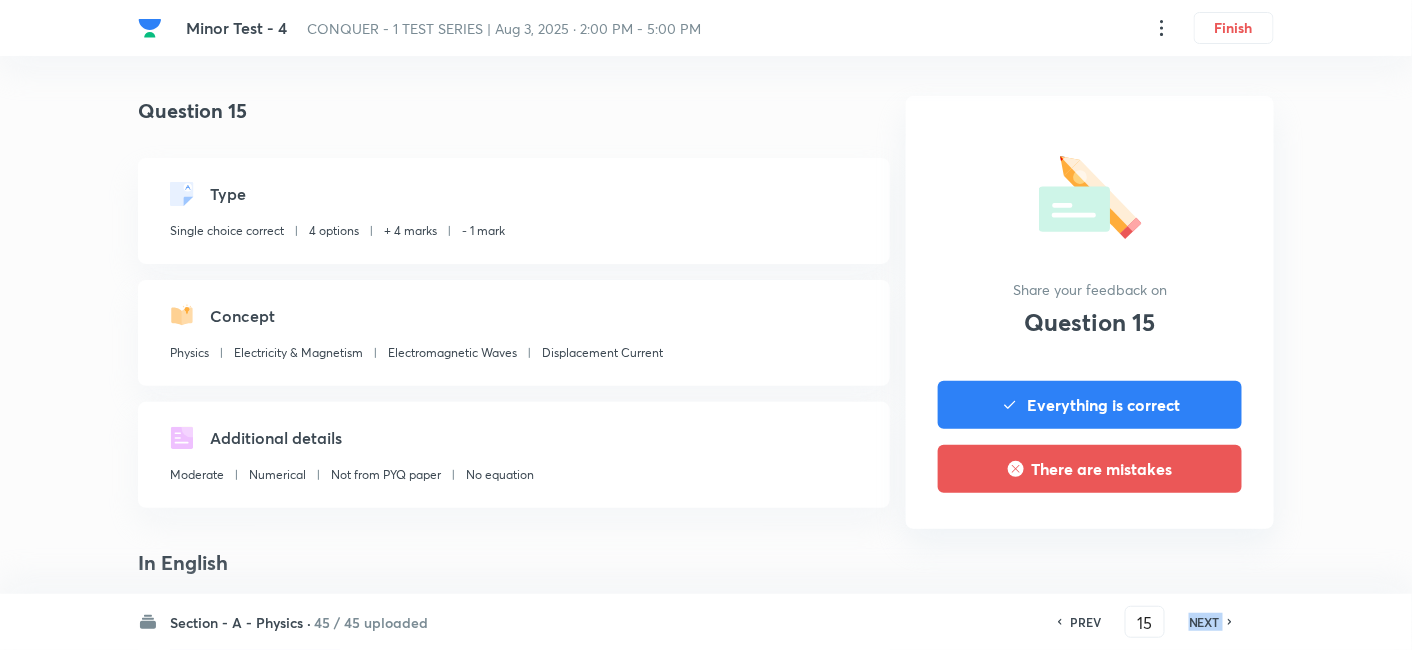 click on "NEXT" at bounding box center (1204, 622) 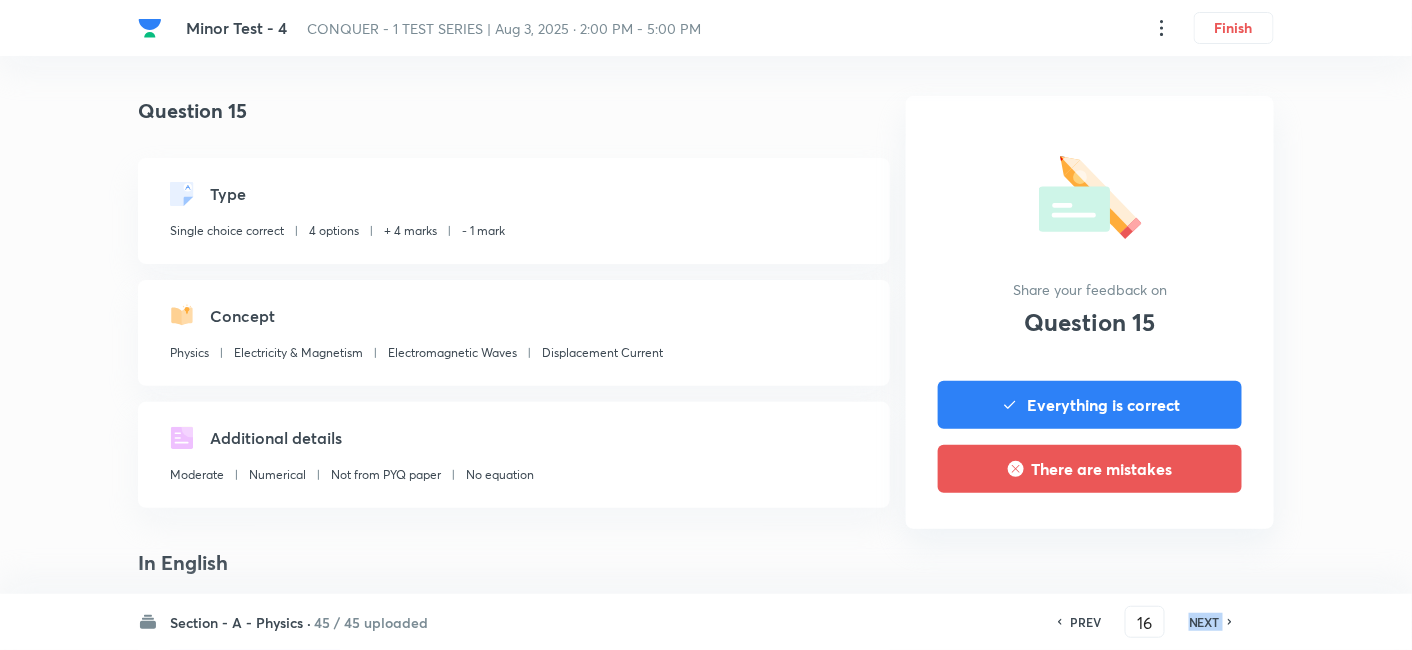 click on "NEXT" at bounding box center (1204, 622) 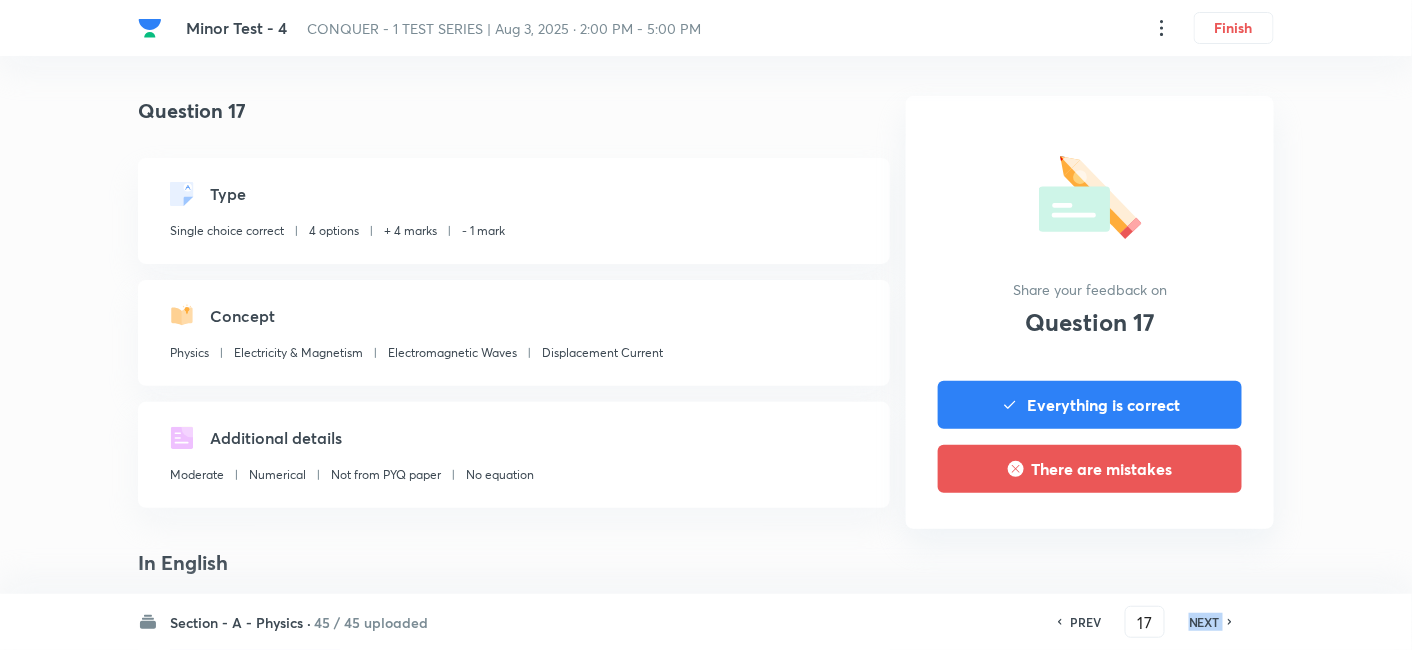click on "NEXT" at bounding box center [1204, 622] 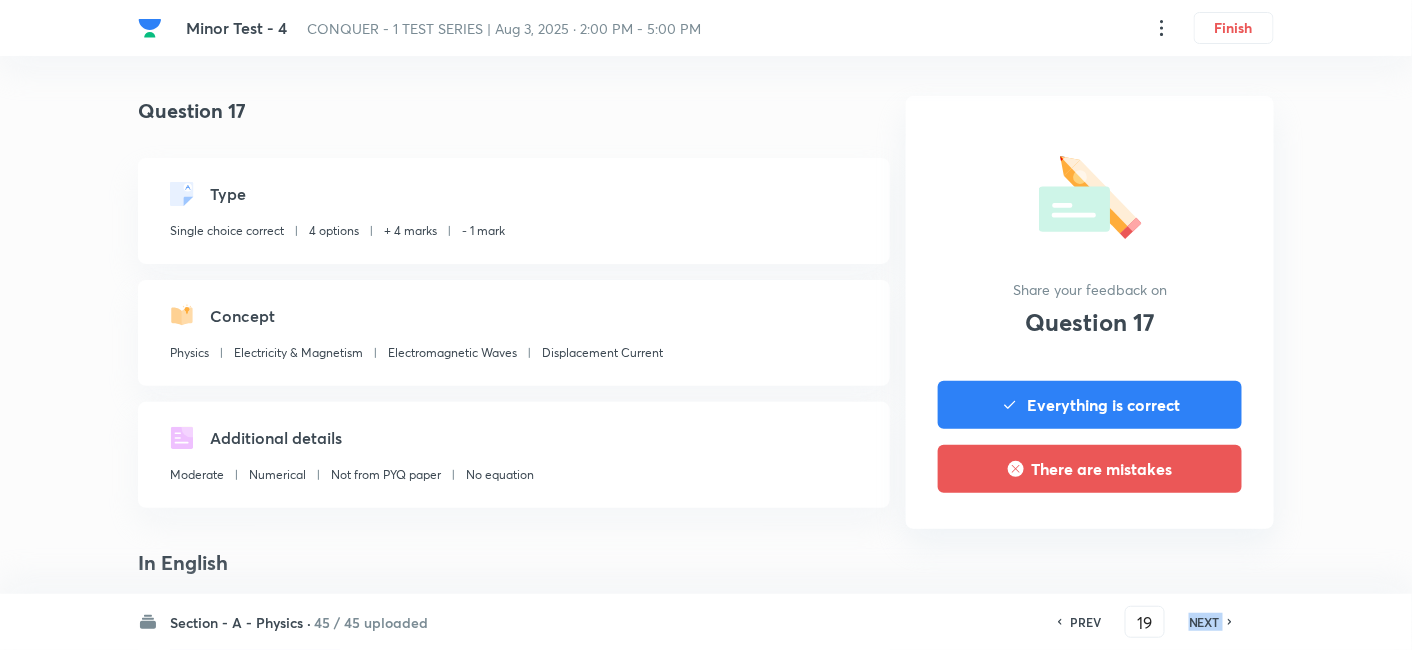 click on "NEXT" at bounding box center [1204, 622] 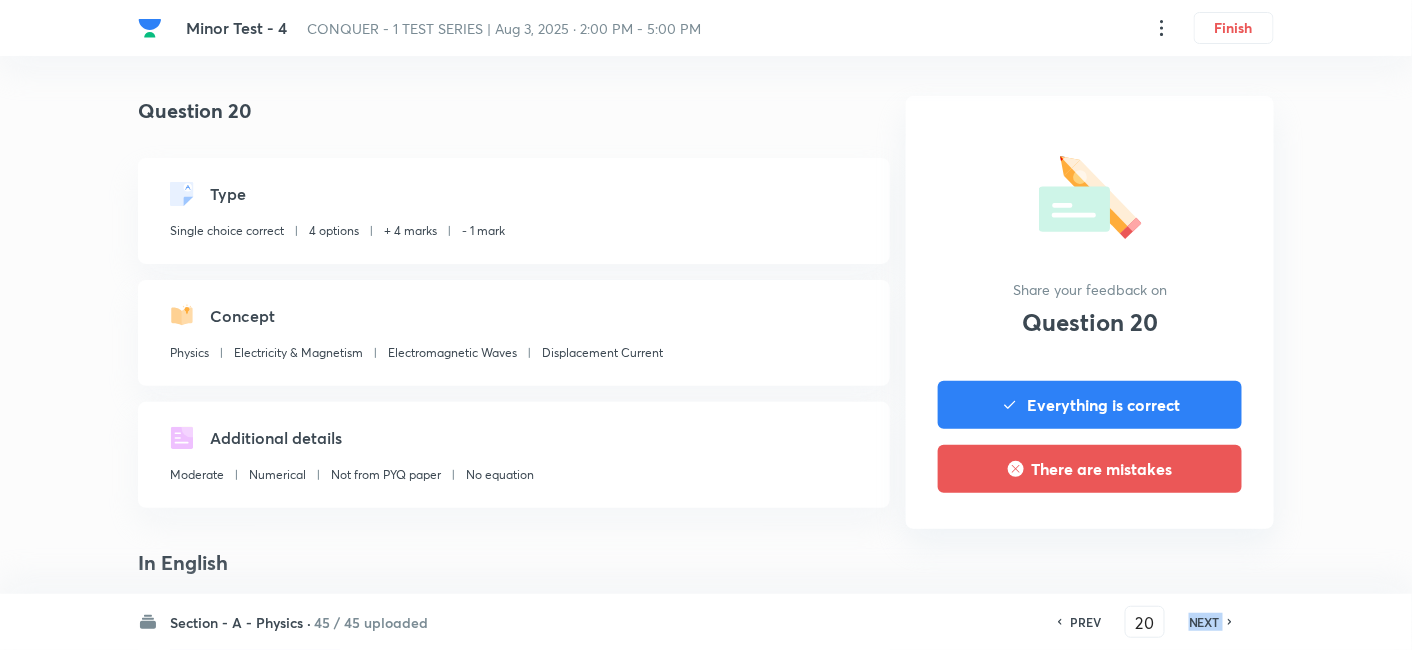 click on "NEXT" at bounding box center [1204, 622] 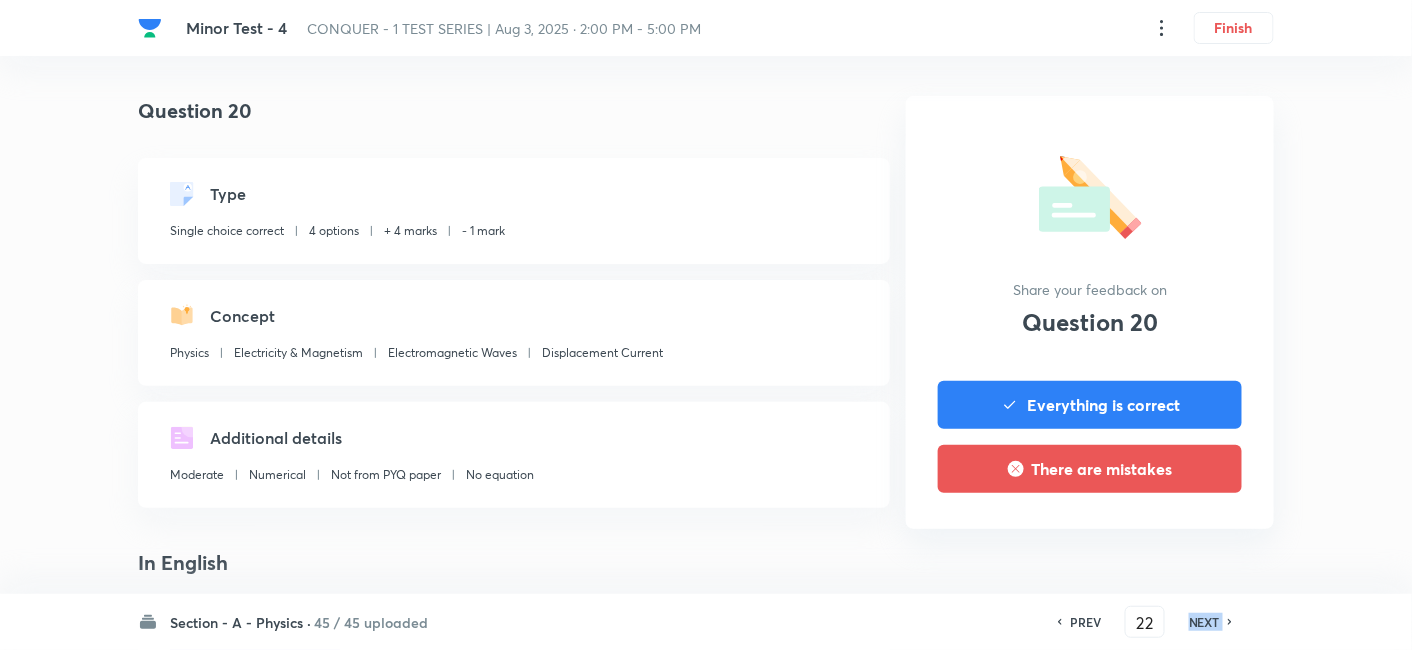 click on "NEXT" at bounding box center [1204, 622] 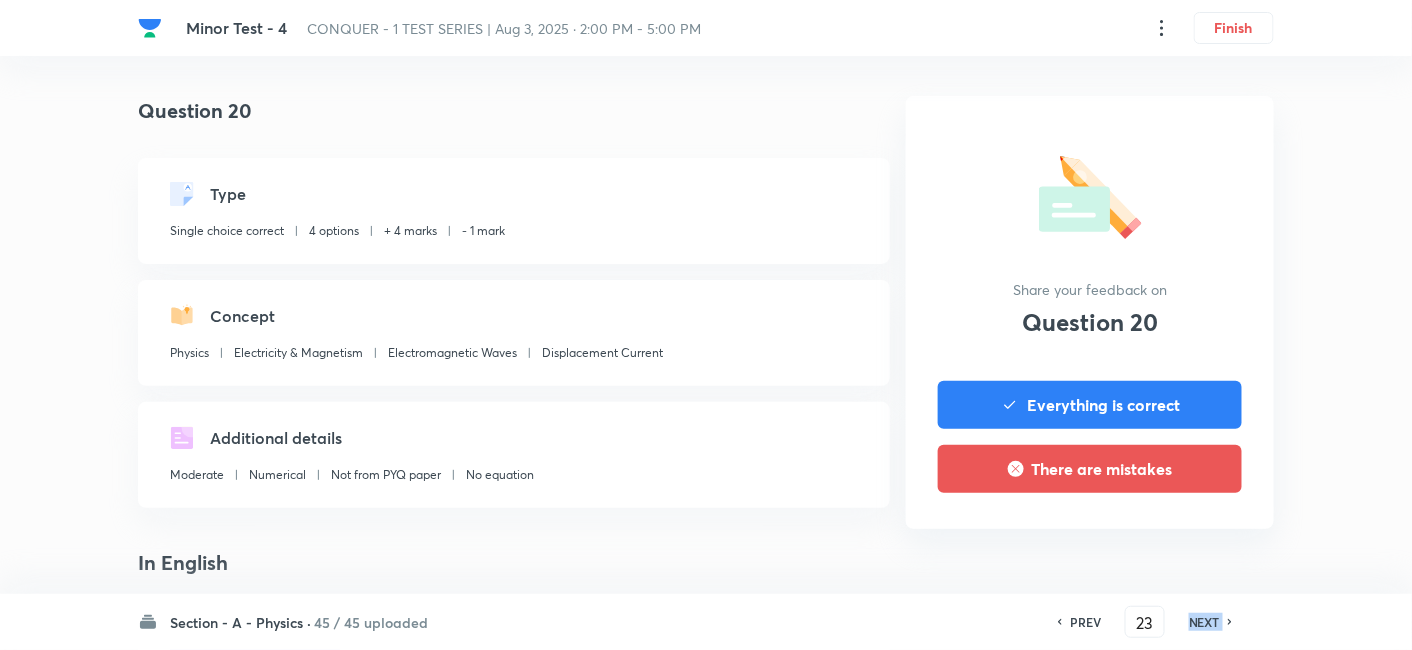 click on "NEXT" at bounding box center [1204, 622] 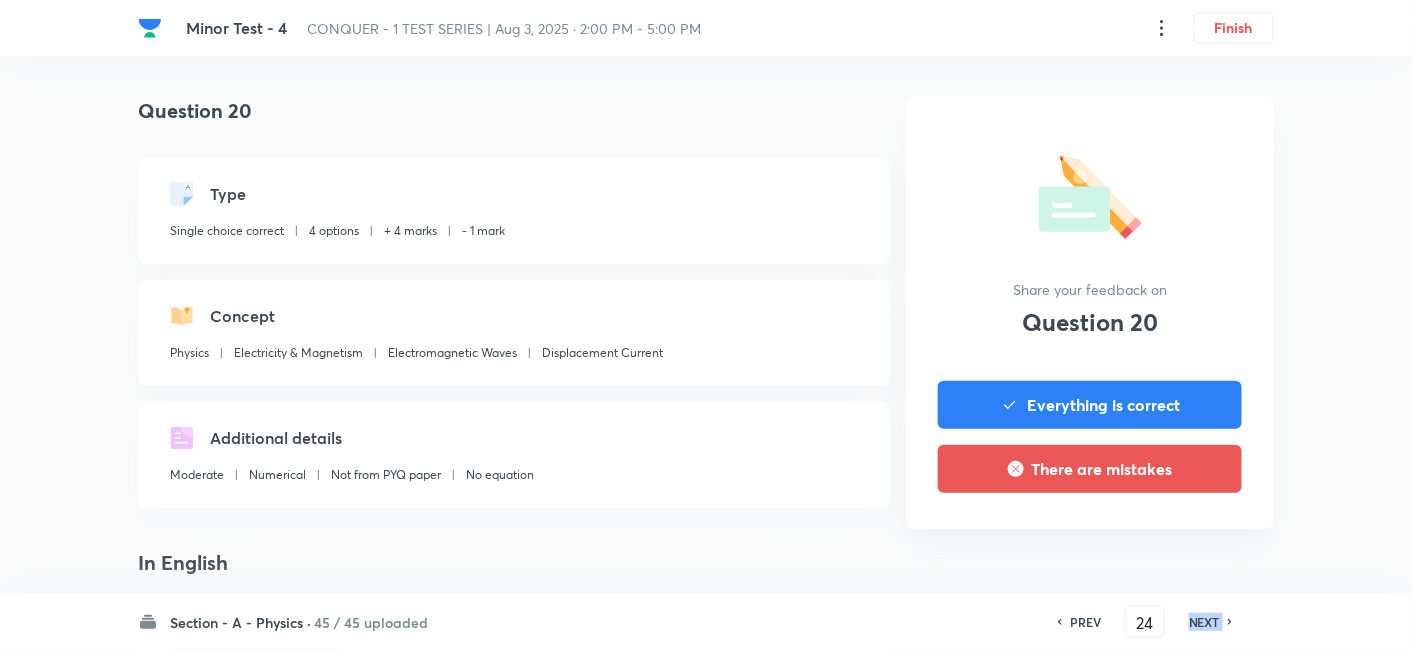click on "NEXT" at bounding box center (1204, 622) 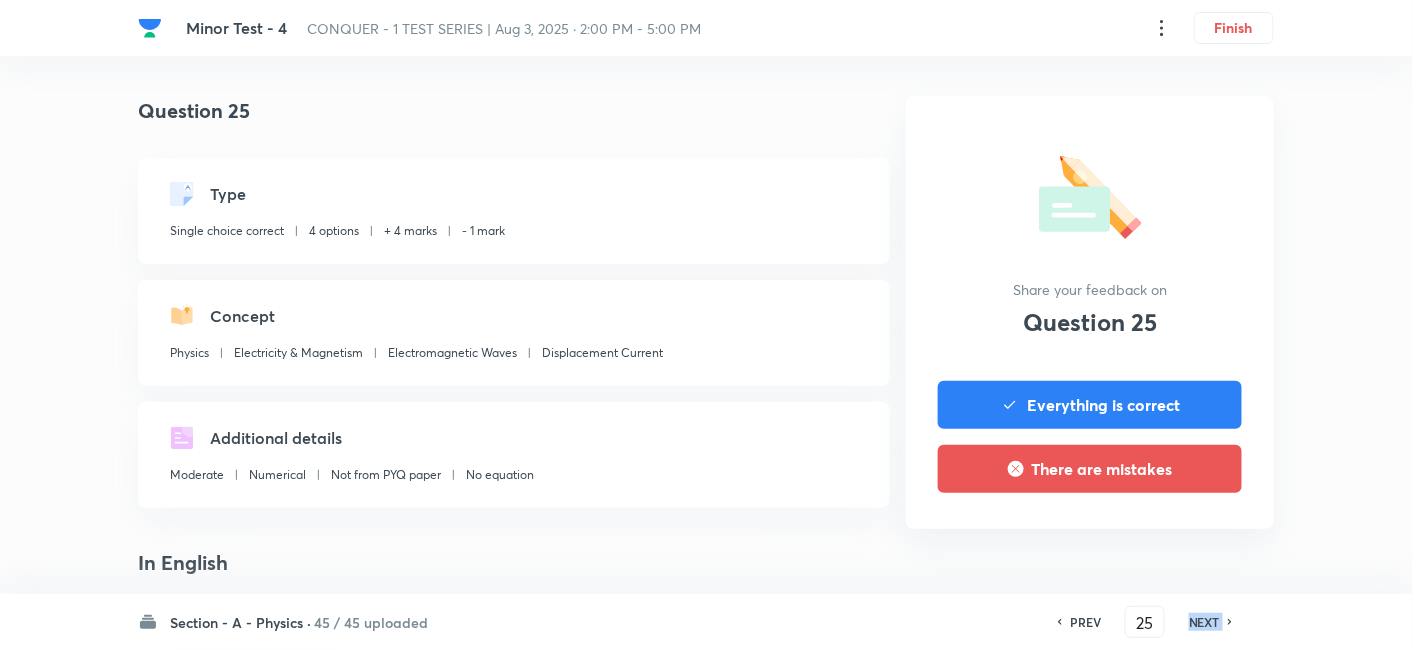 click on "NEXT" at bounding box center (1204, 622) 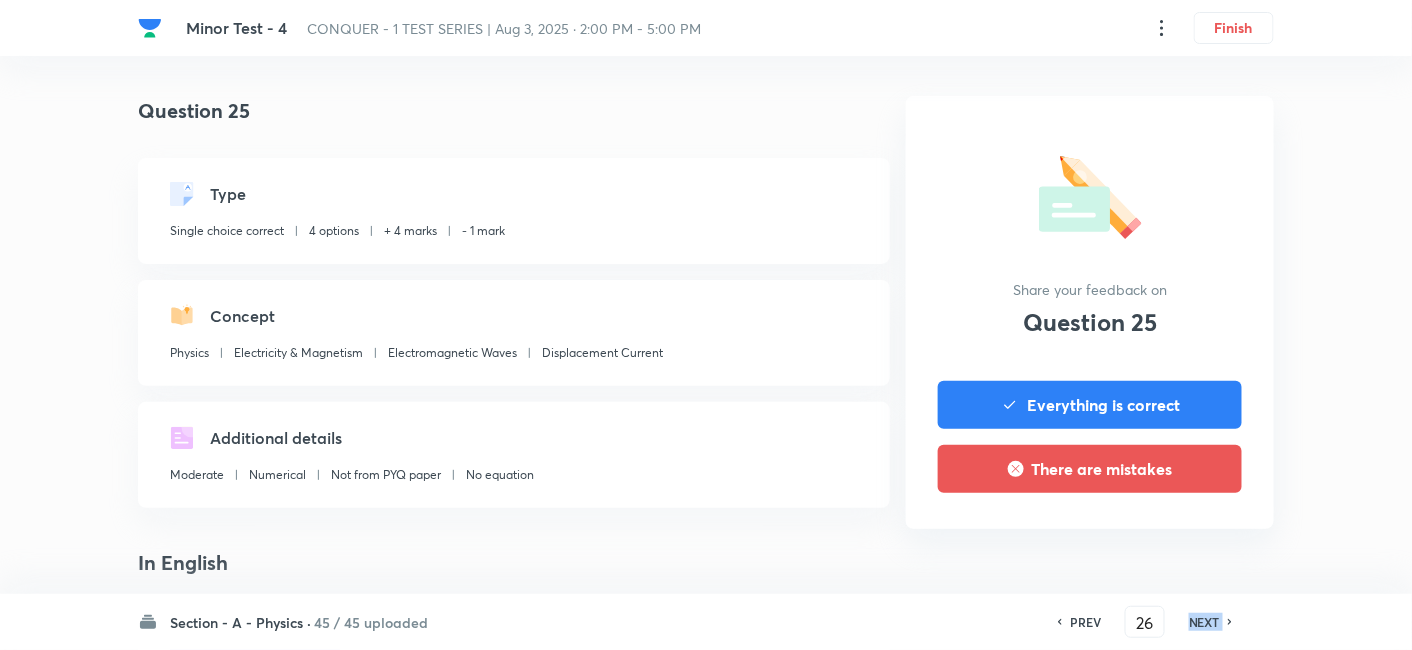 click on "NEXT" at bounding box center (1204, 622) 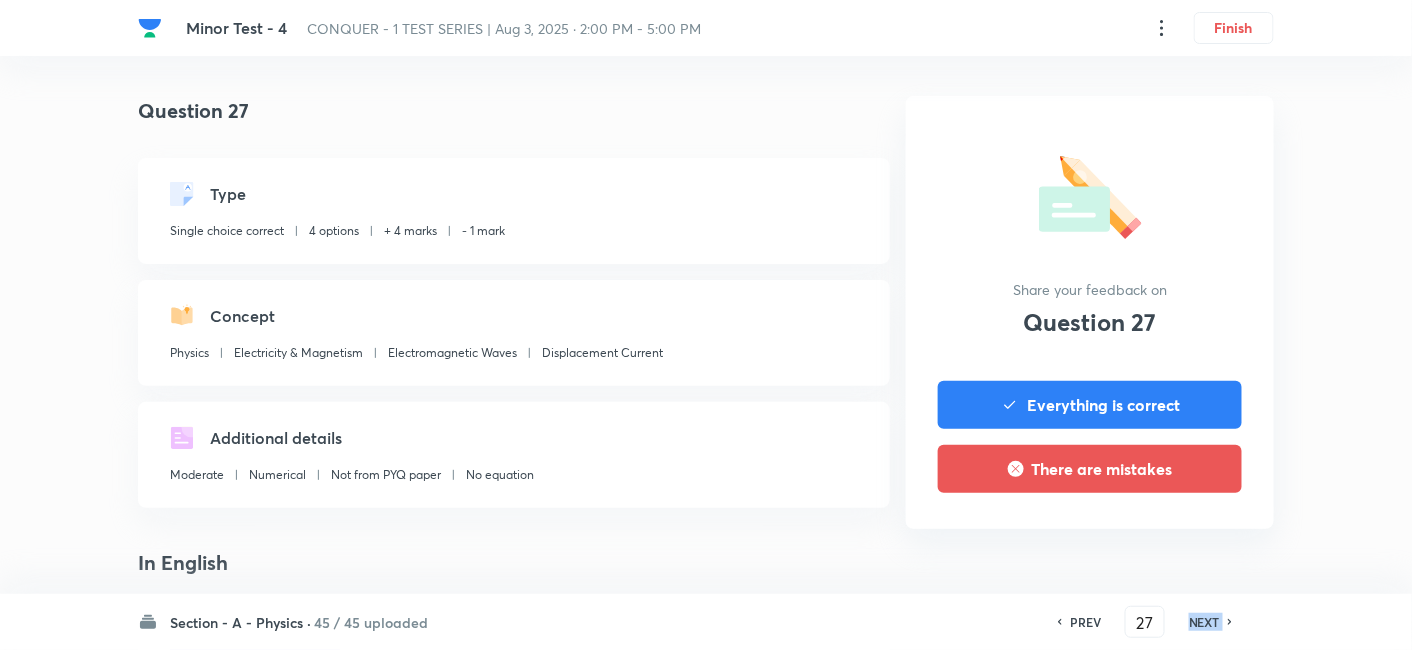 click on "NEXT" at bounding box center [1204, 622] 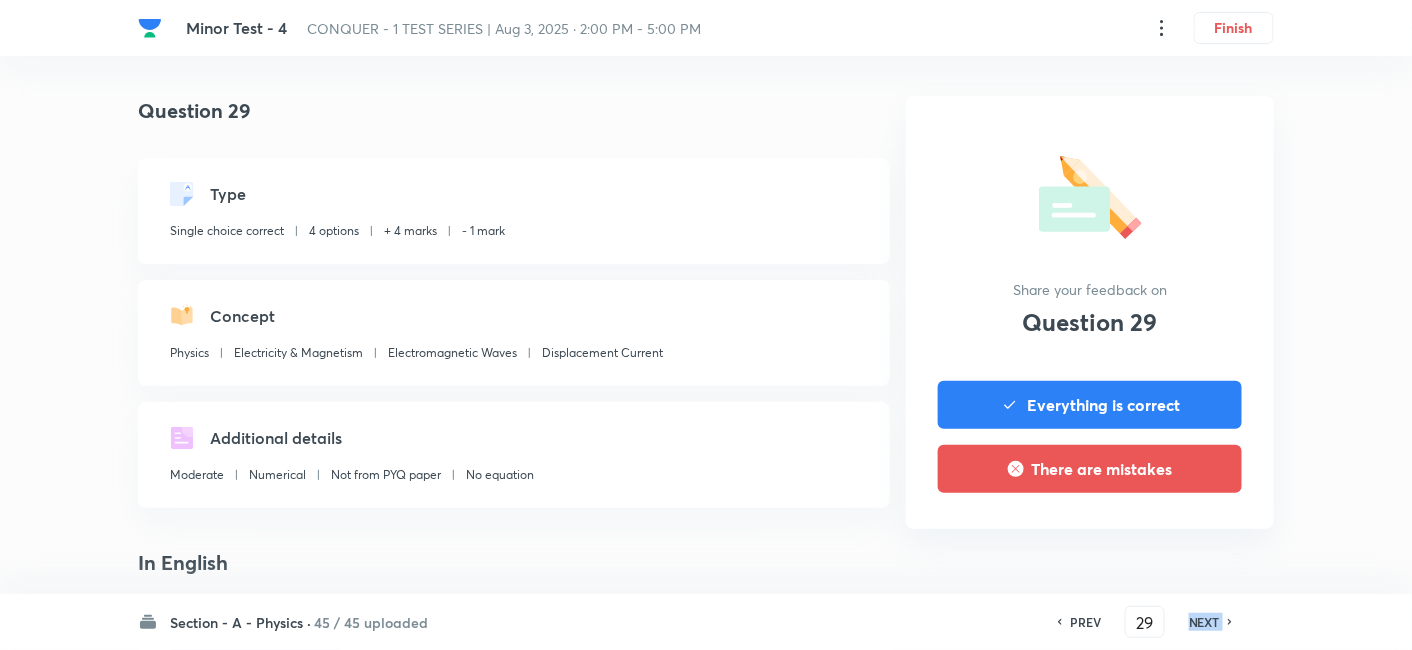 click on "NEXT" at bounding box center [1204, 622] 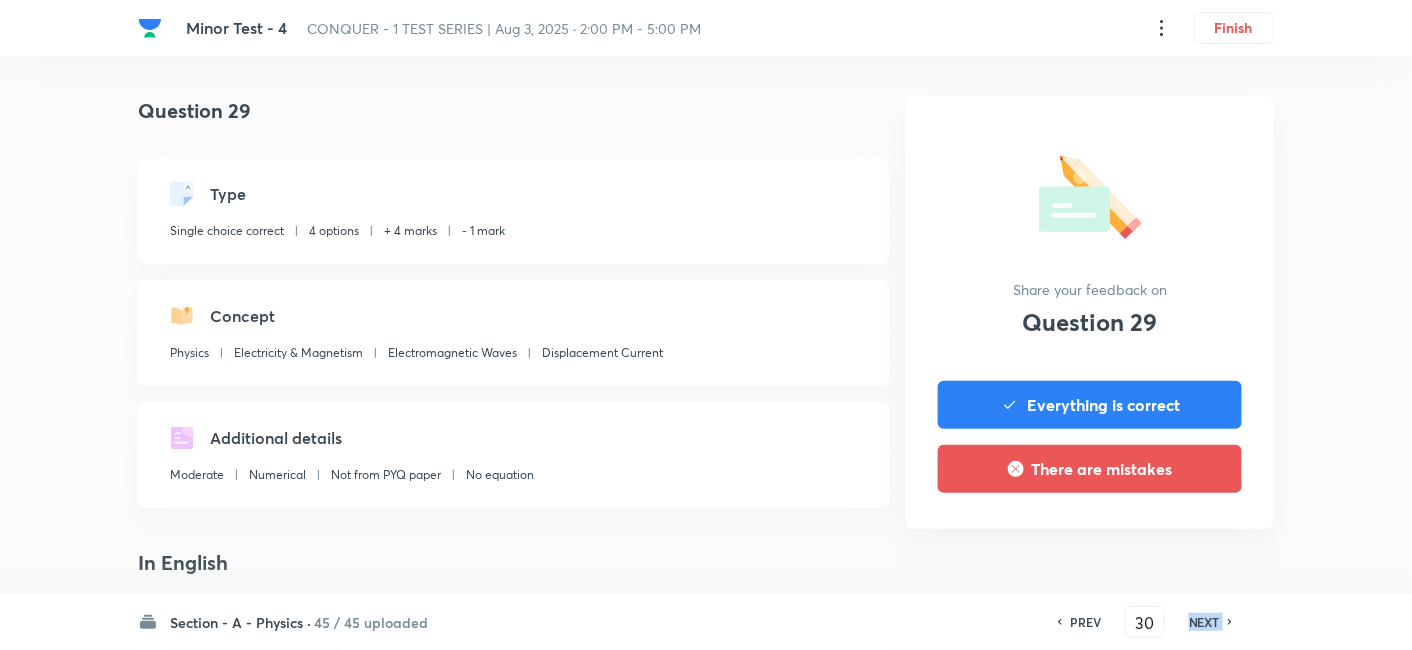 click on "NEXT" at bounding box center (1204, 622) 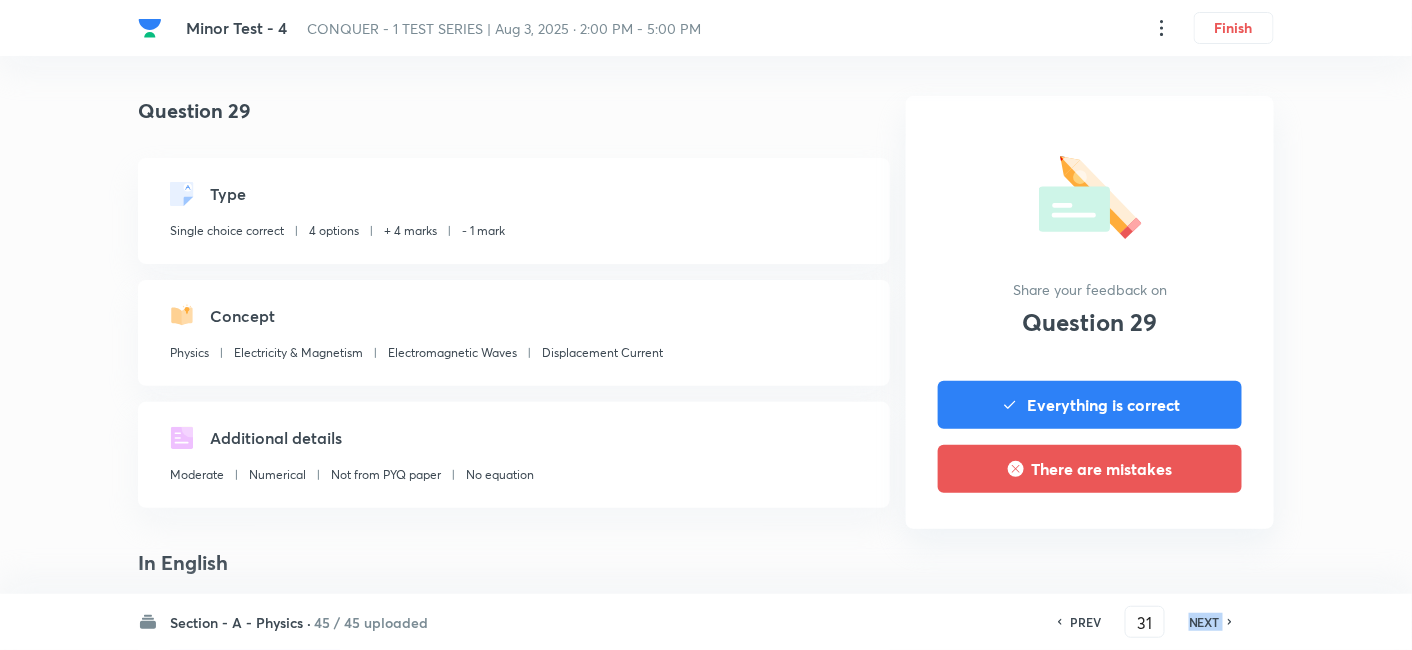 click on "NEXT" at bounding box center [1204, 622] 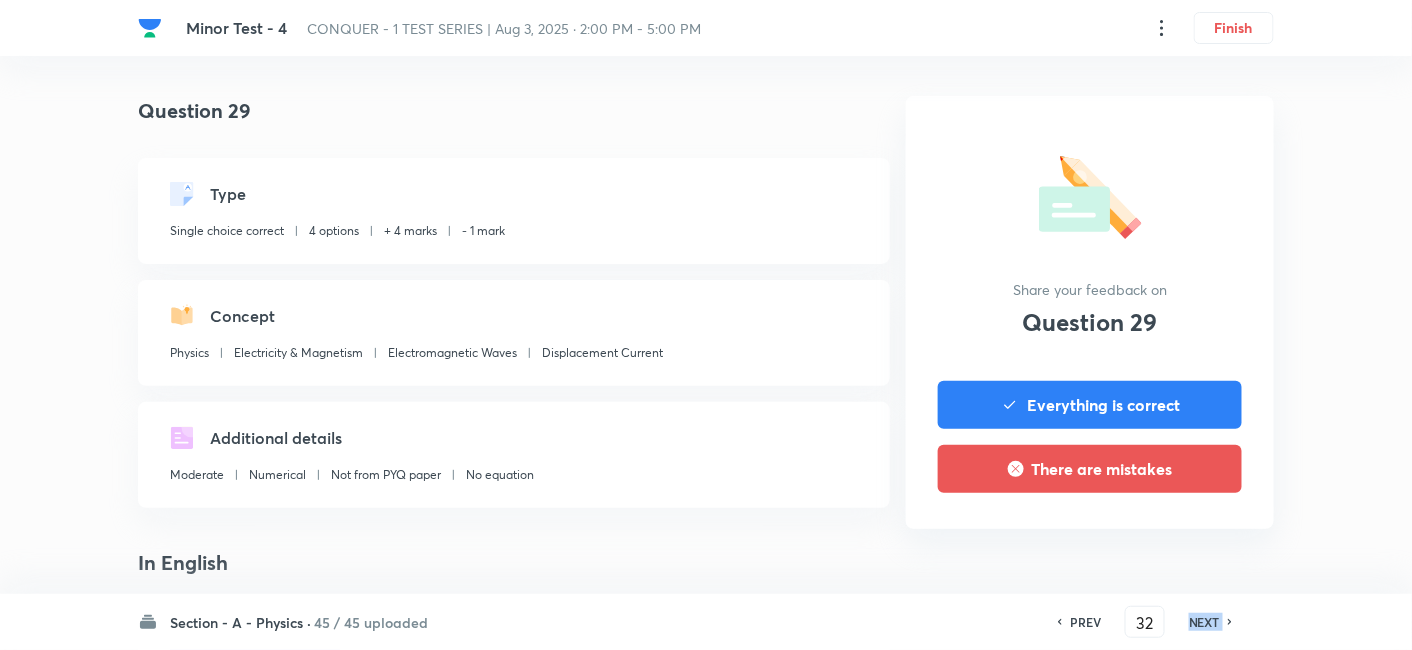 click on "NEXT" at bounding box center (1204, 622) 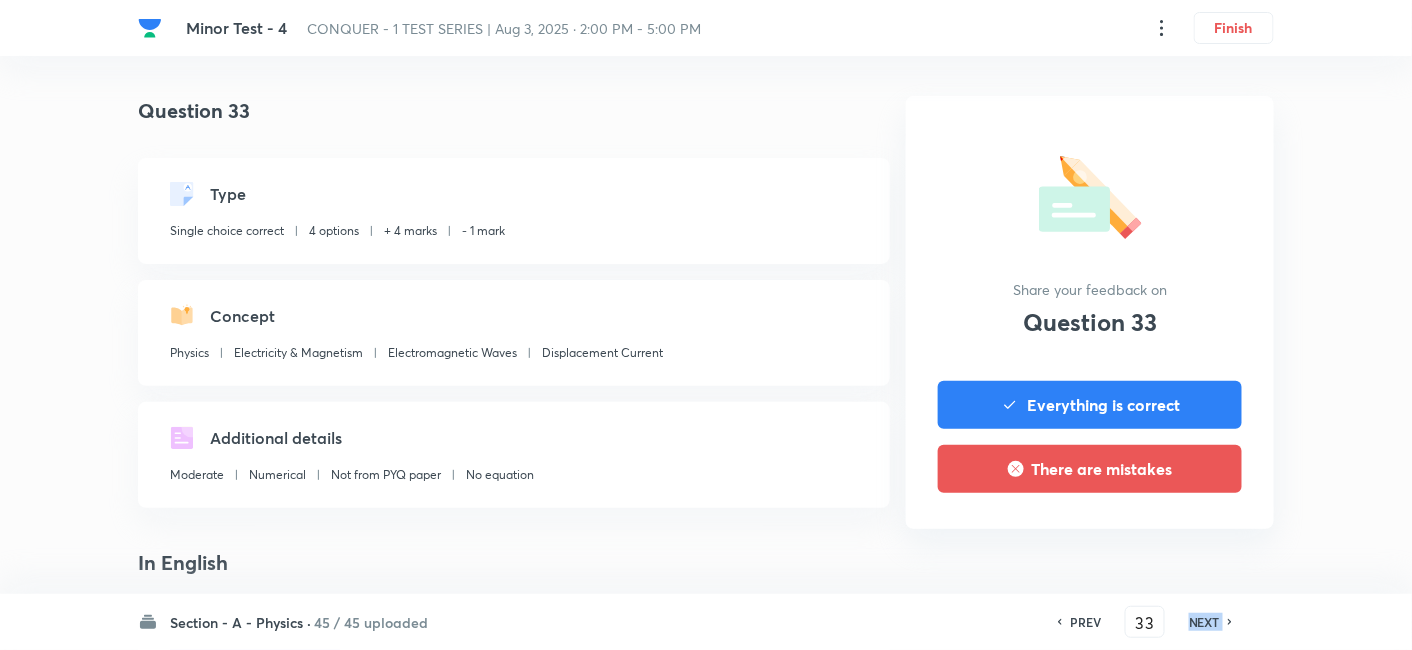 click on "NEXT" at bounding box center (1204, 622) 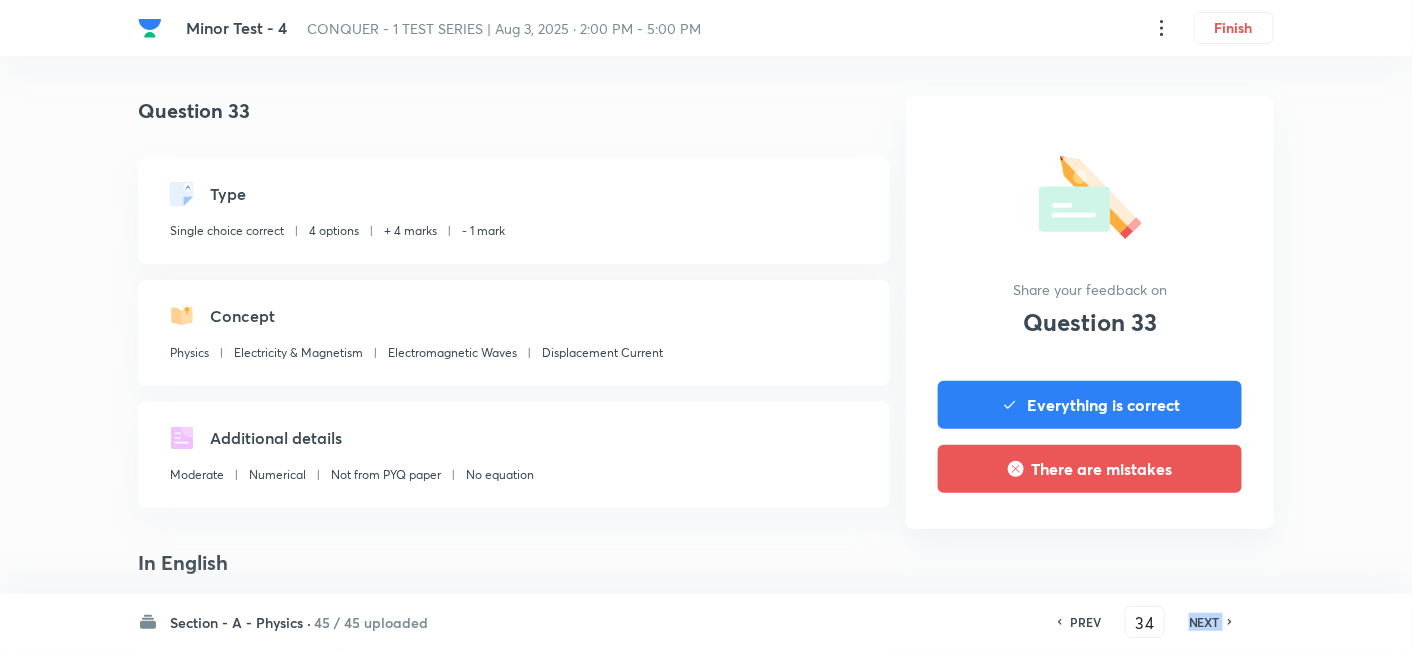 click on "NEXT" at bounding box center [1204, 622] 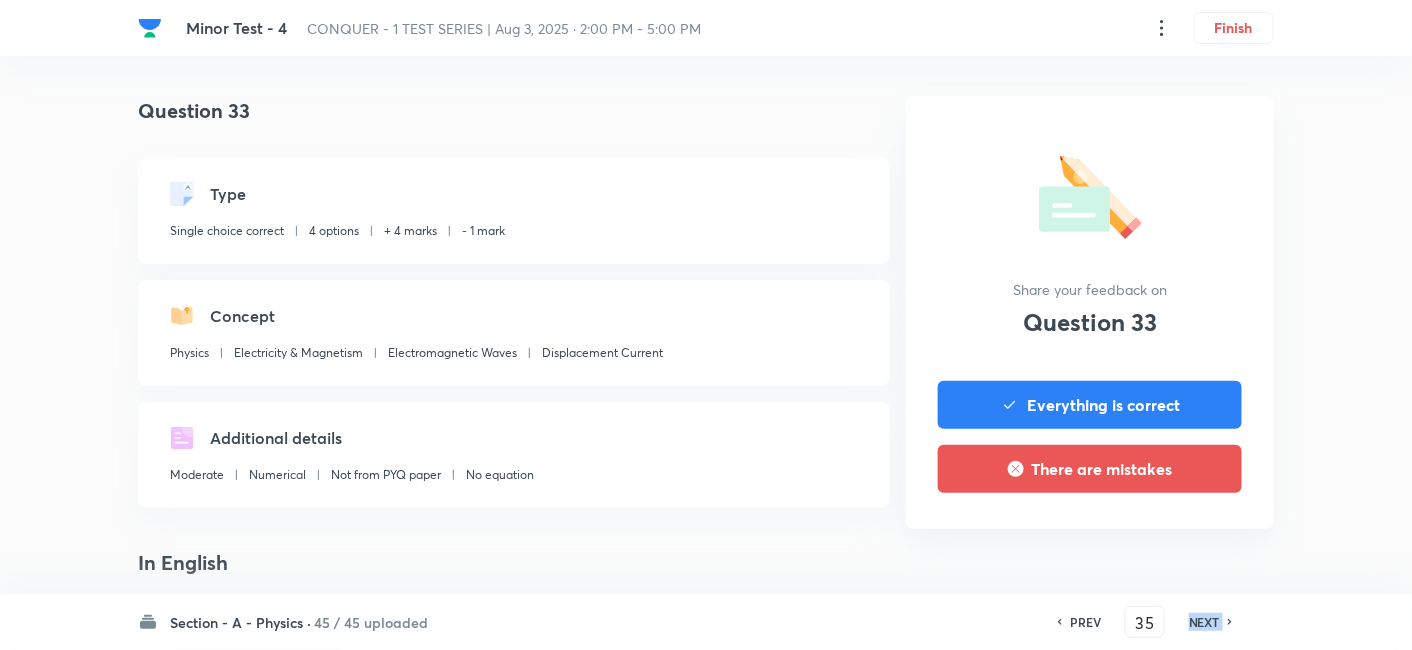 click on "NEXT" at bounding box center [1204, 622] 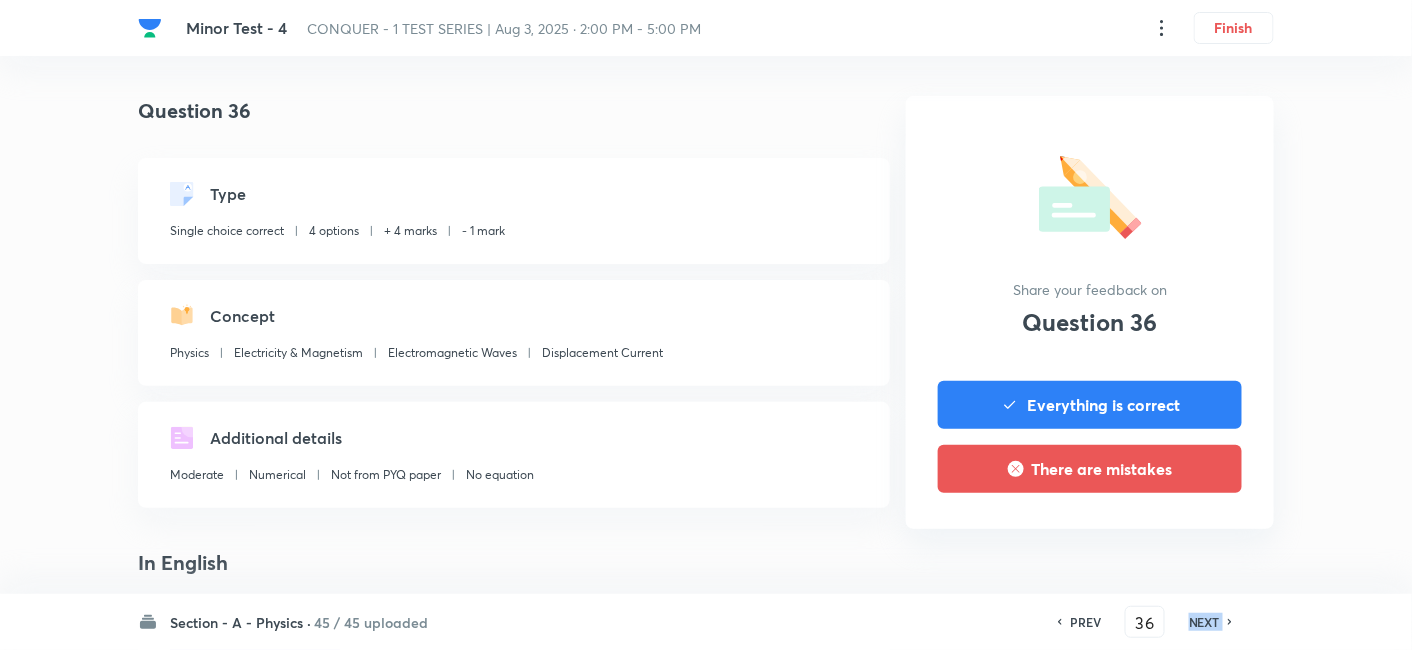 click on "NEXT" at bounding box center (1204, 622) 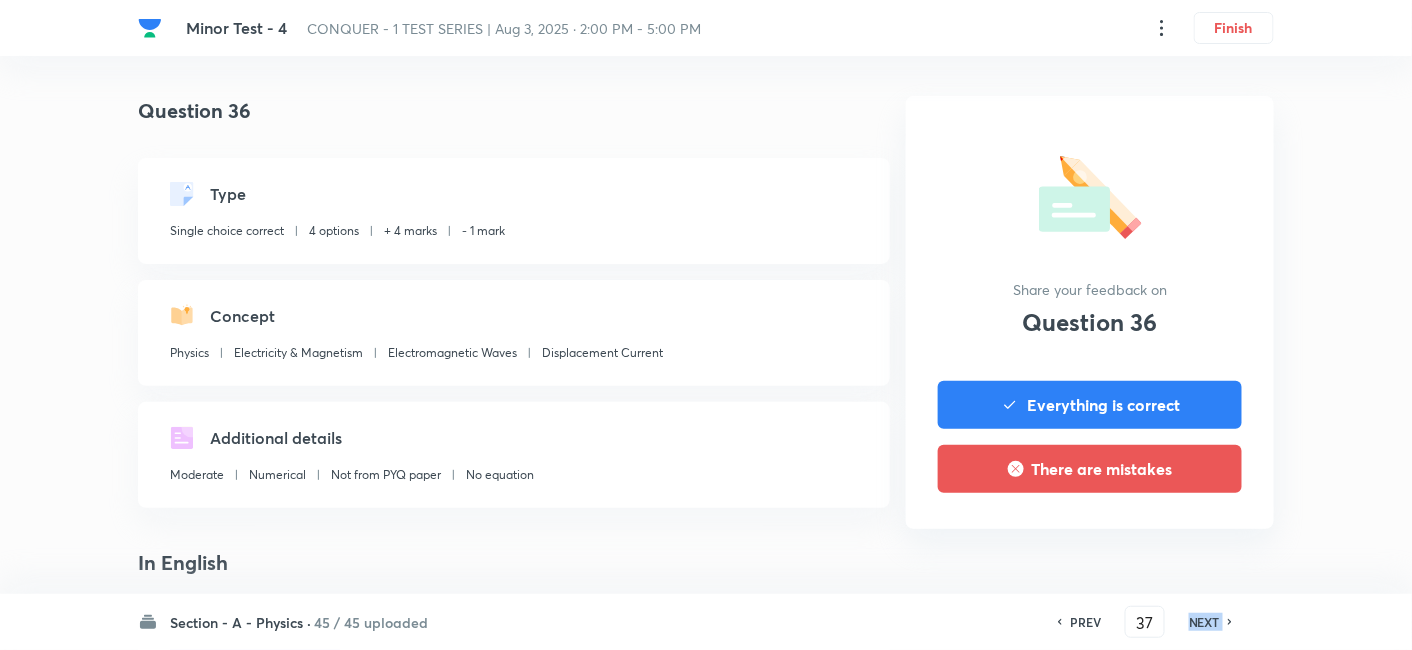 click on "NEXT" at bounding box center [1204, 622] 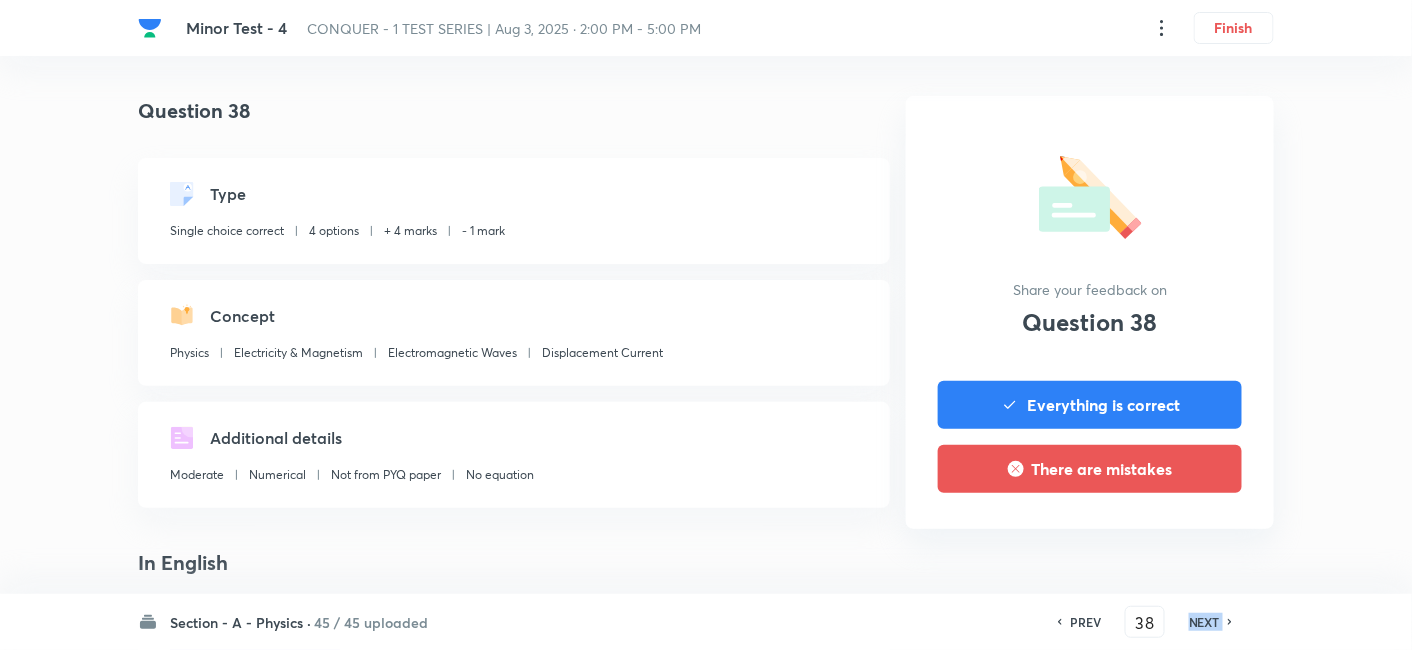 click on "NEXT" at bounding box center (1204, 622) 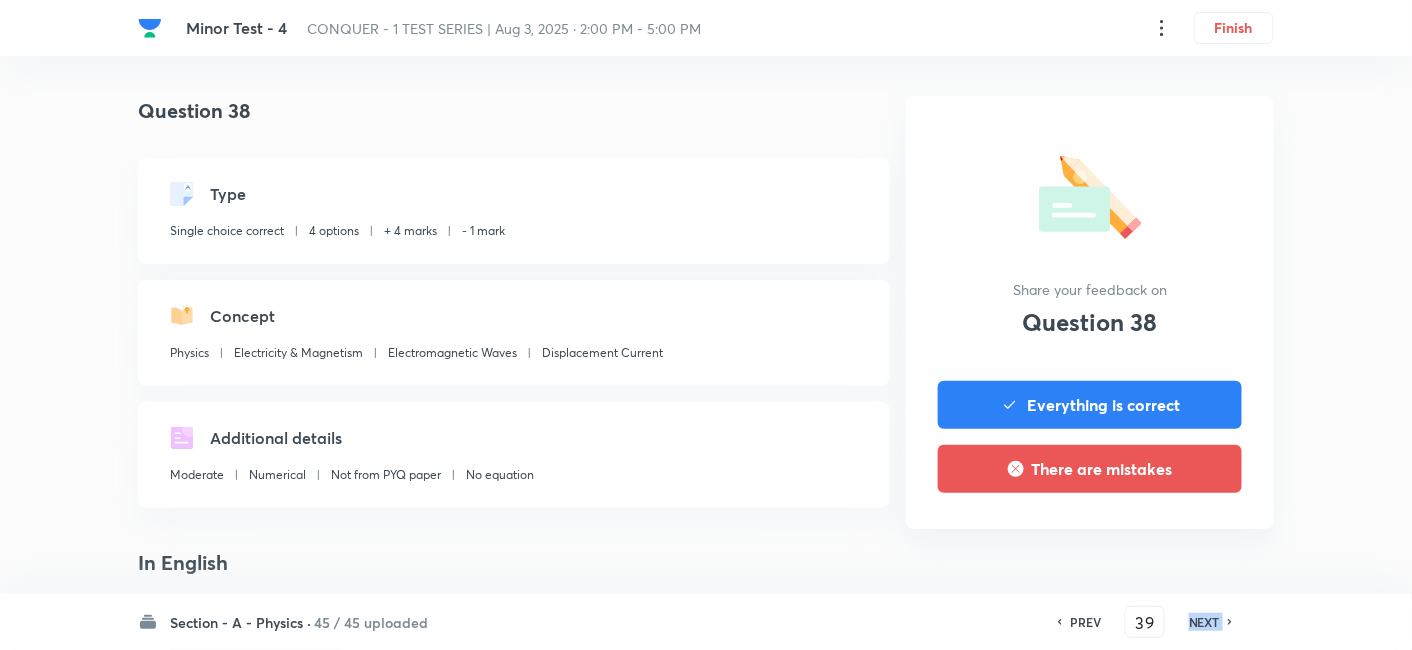 click on "NEXT" at bounding box center (1204, 622) 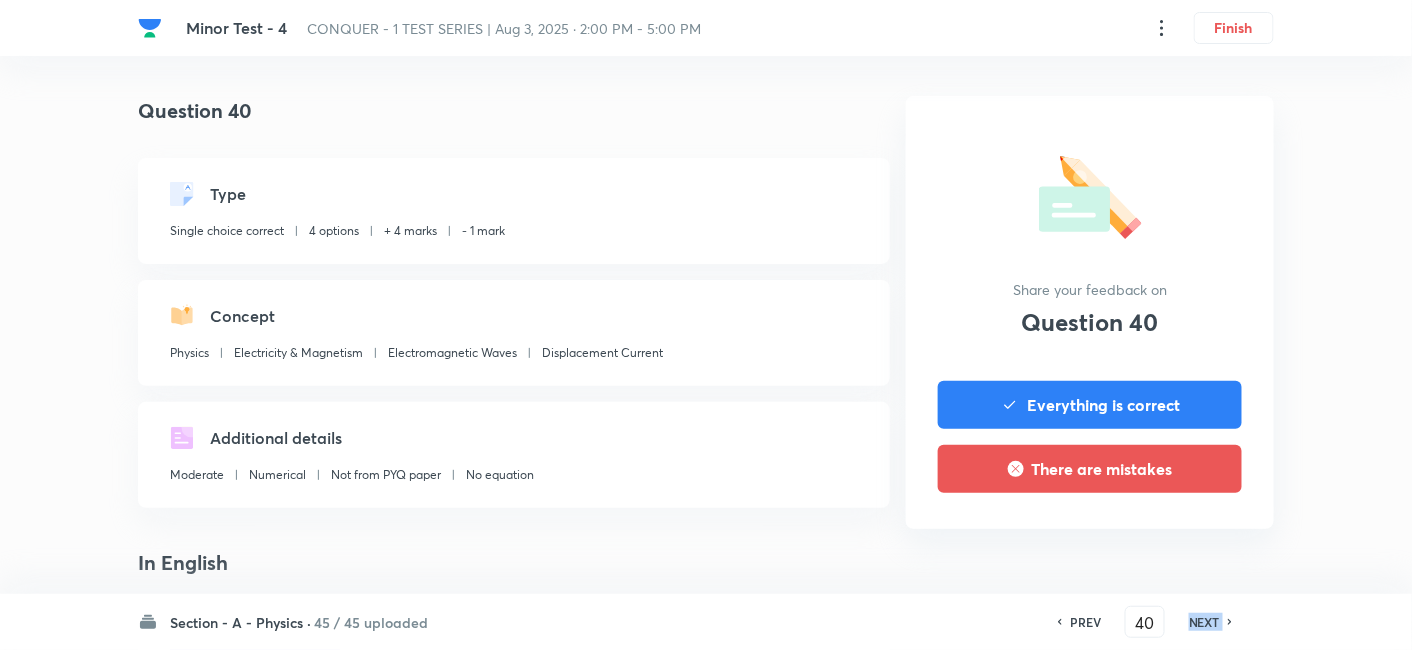 click on "NEXT" at bounding box center [1204, 622] 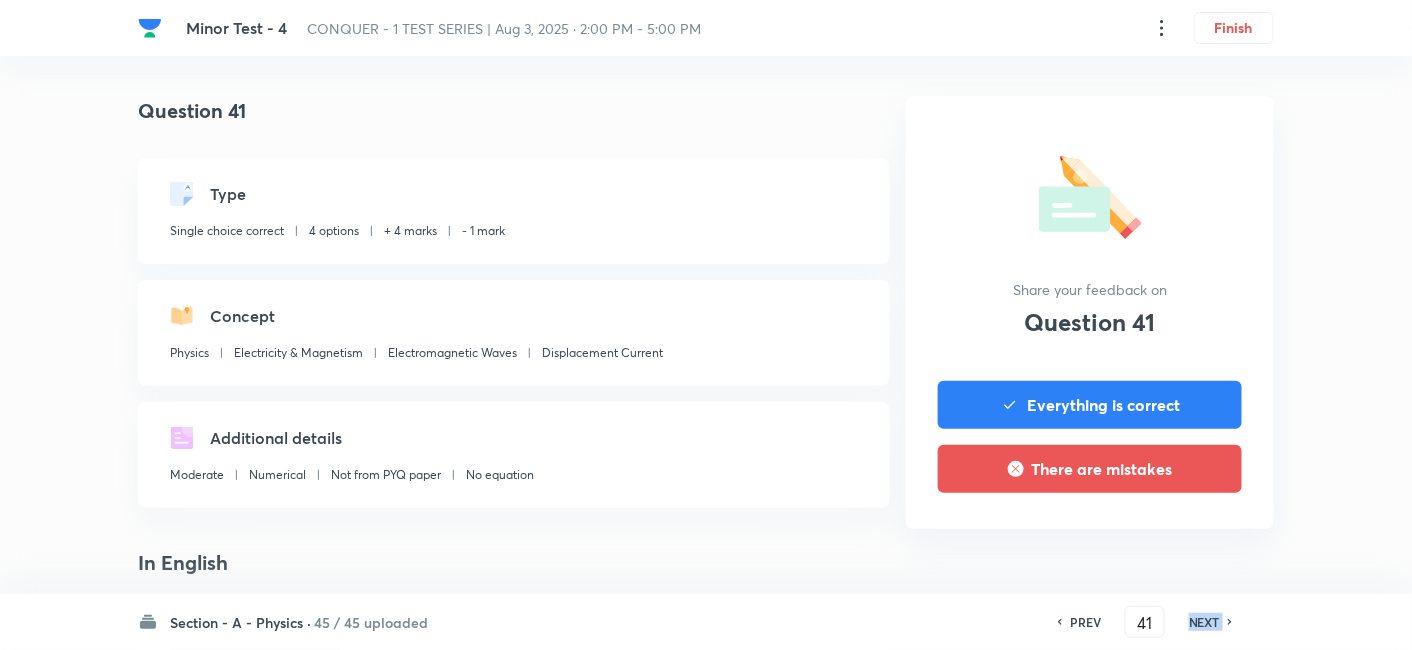 click on "NEXT" at bounding box center [1204, 622] 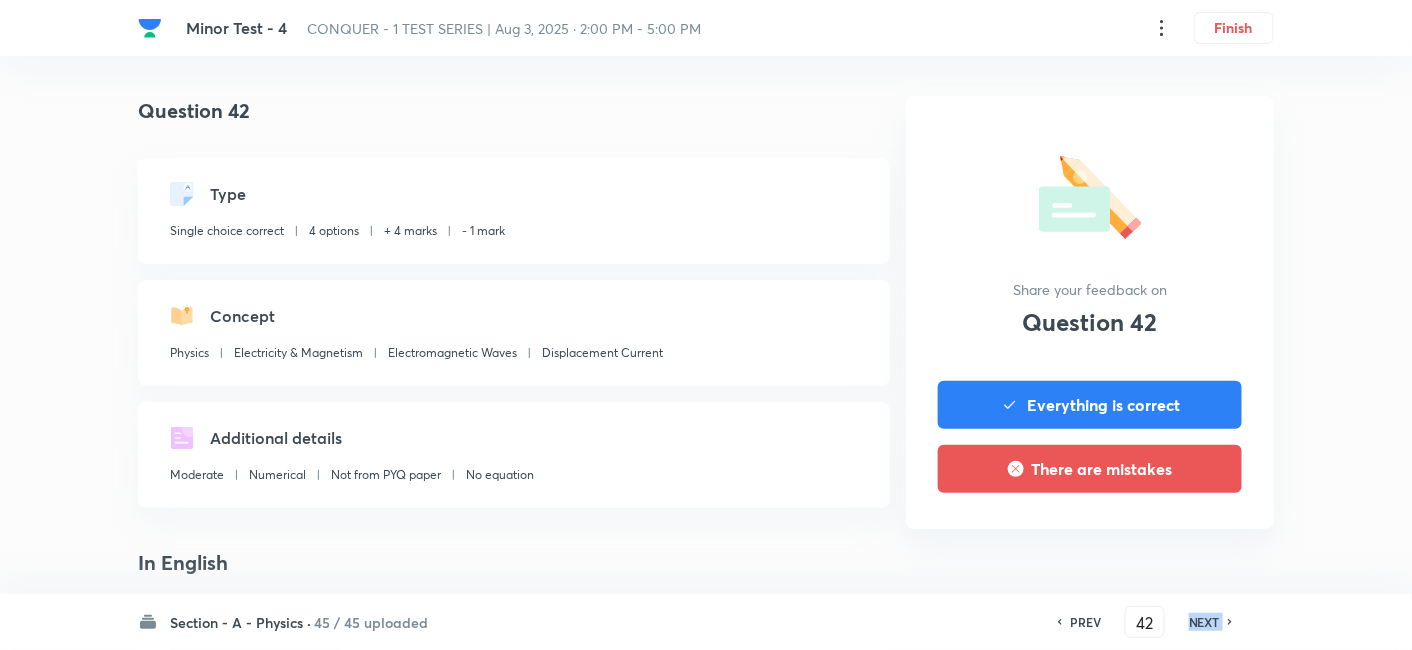 click on "NEXT" at bounding box center [1204, 622] 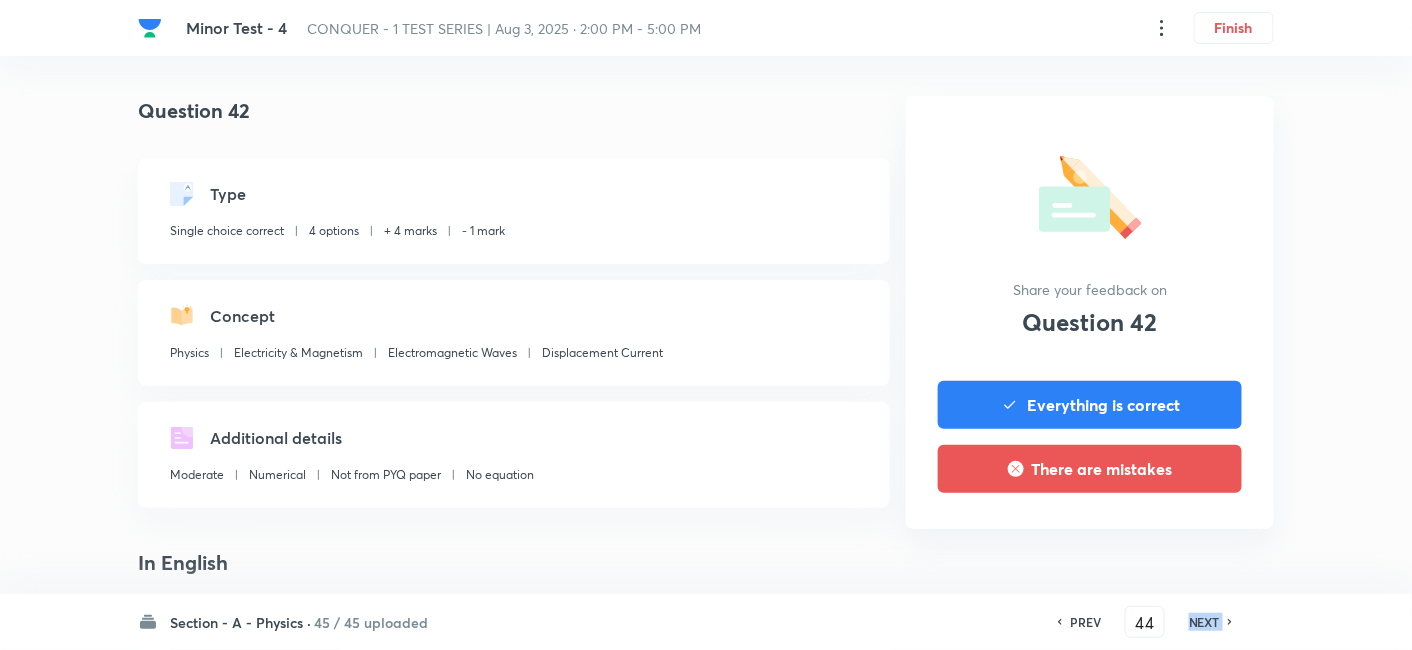 click on "NEXT" at bounding box center (1204, 622) 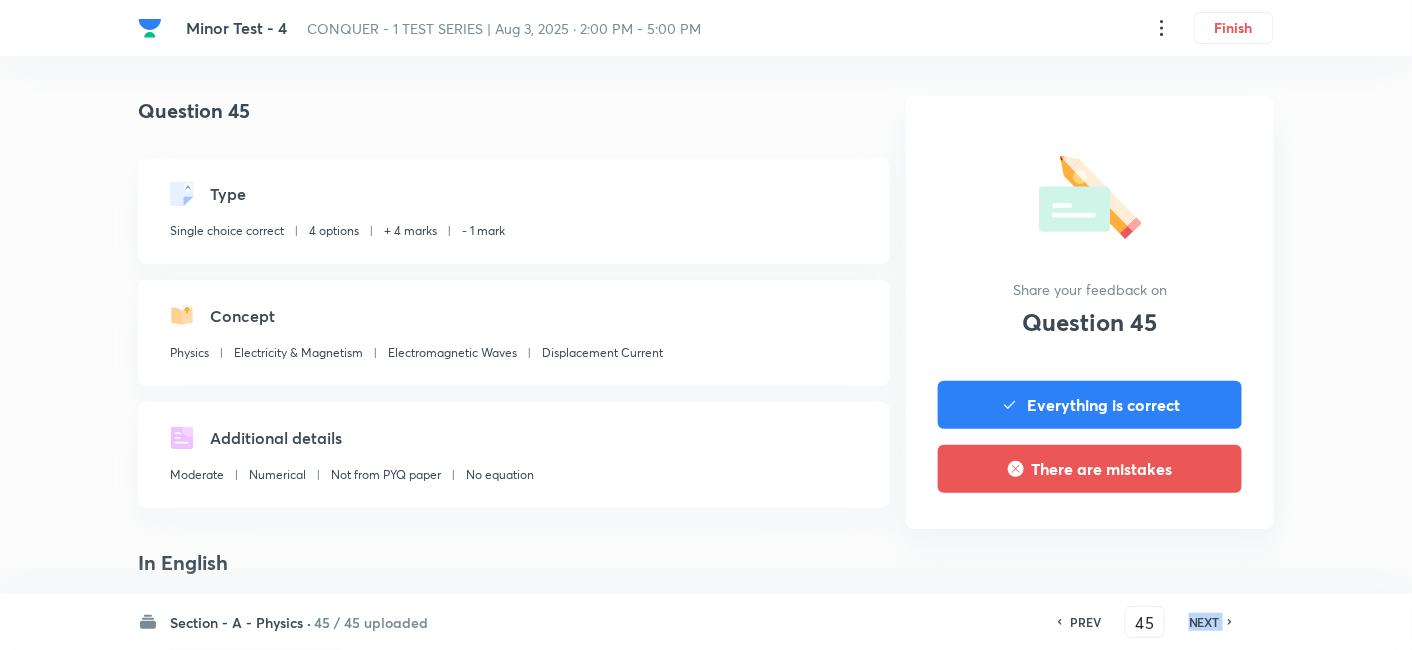 click on "NEXT" at bounding box center (1204, 622) 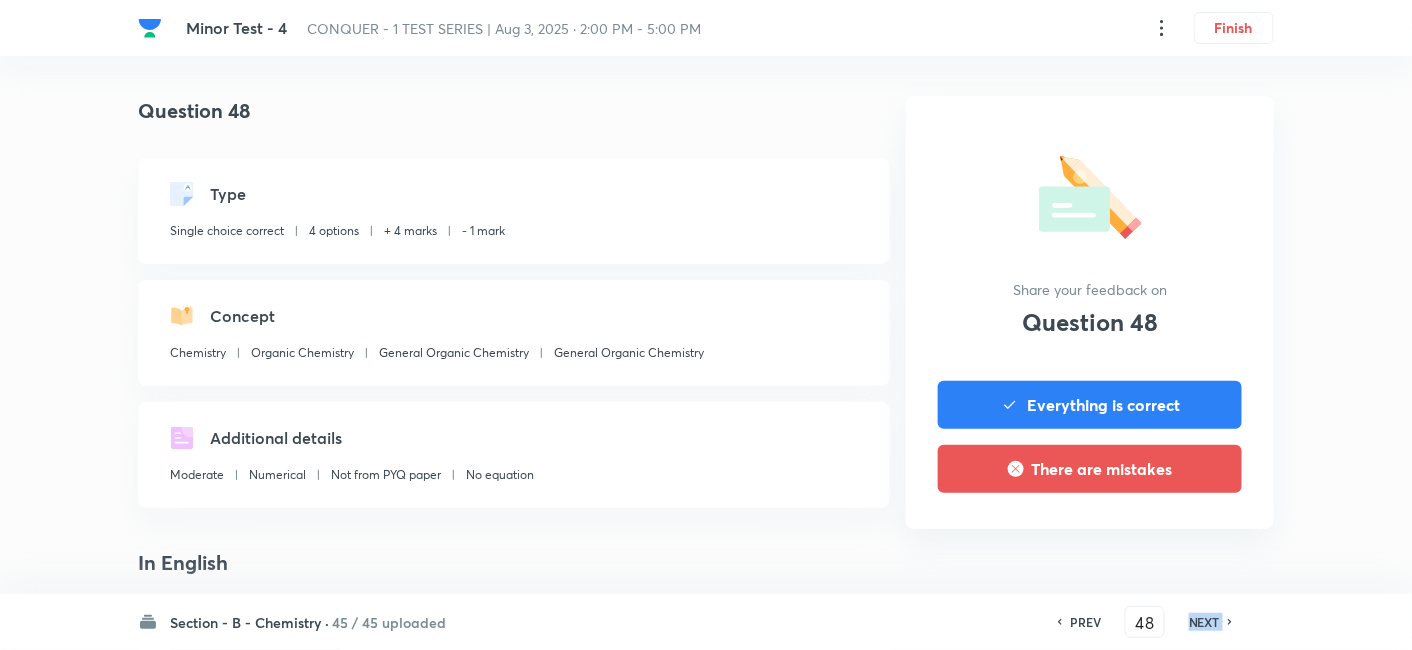 click on "NEXT" at bounding box center (1204, 622) 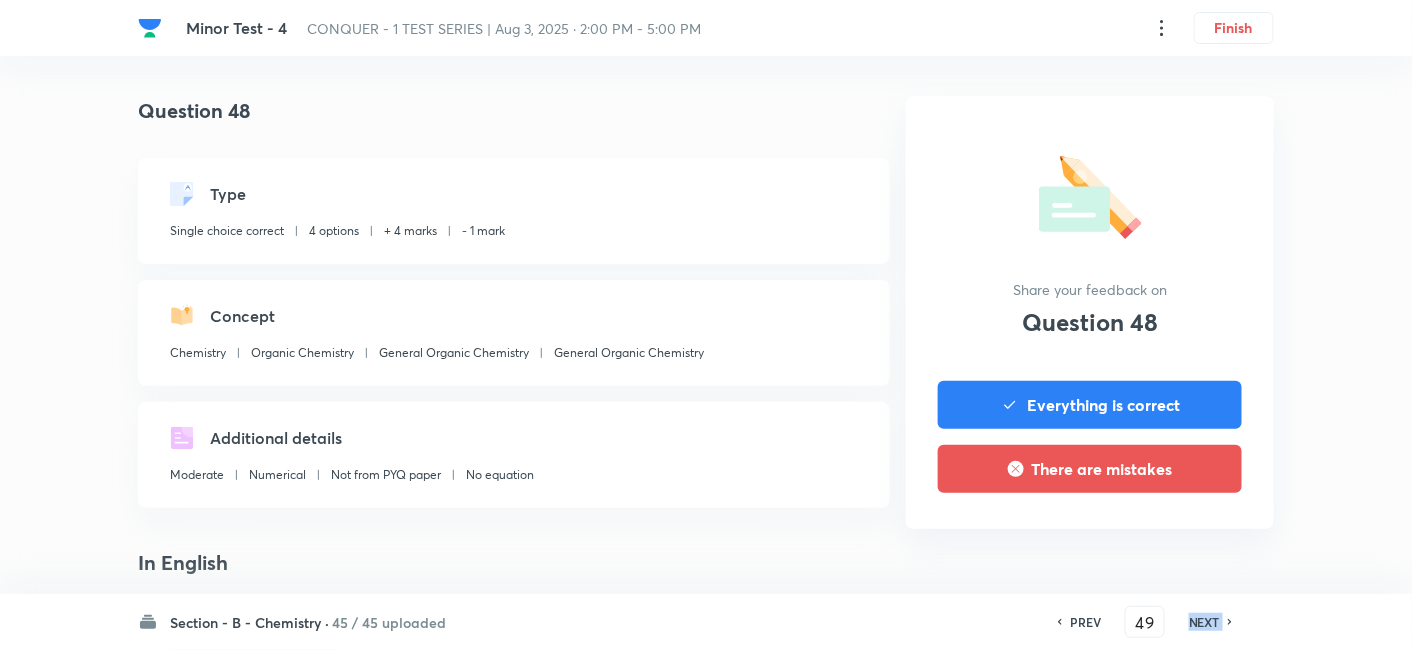 click on "NEXT" at bounding box center (1204, 622) 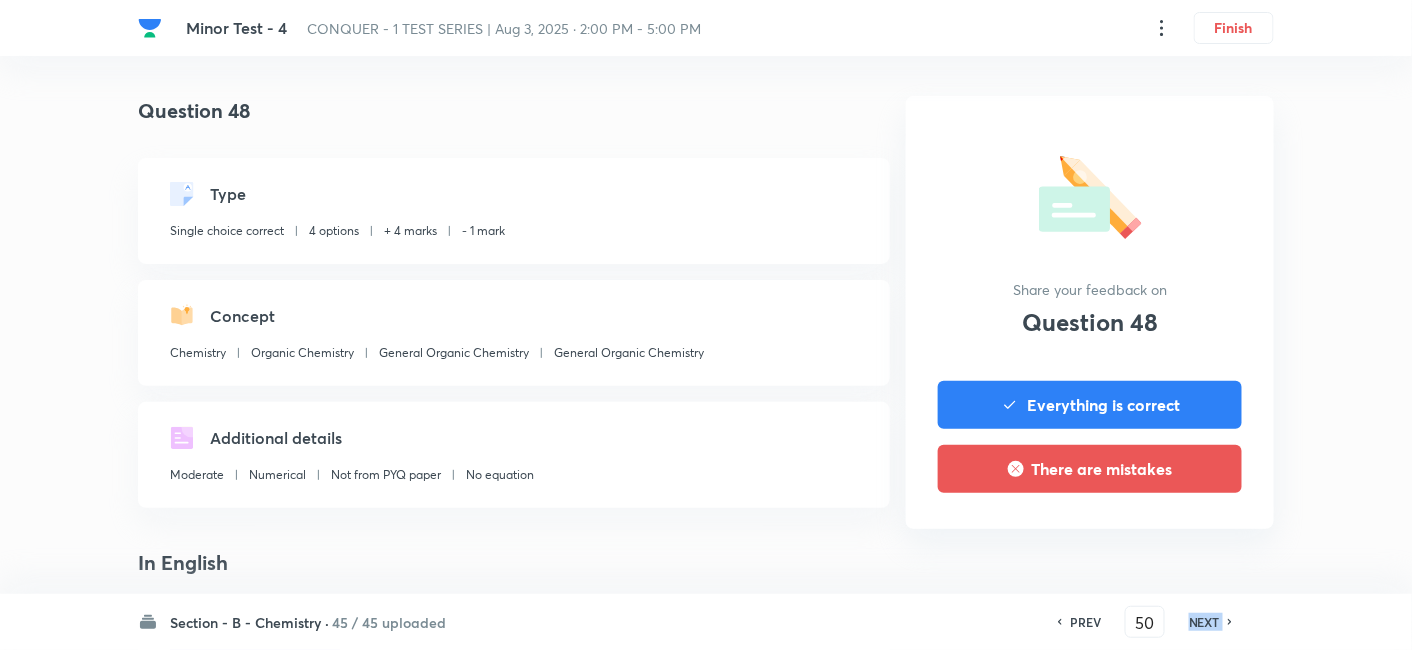 click on "NEXT" at bounding box center [1204, 622] 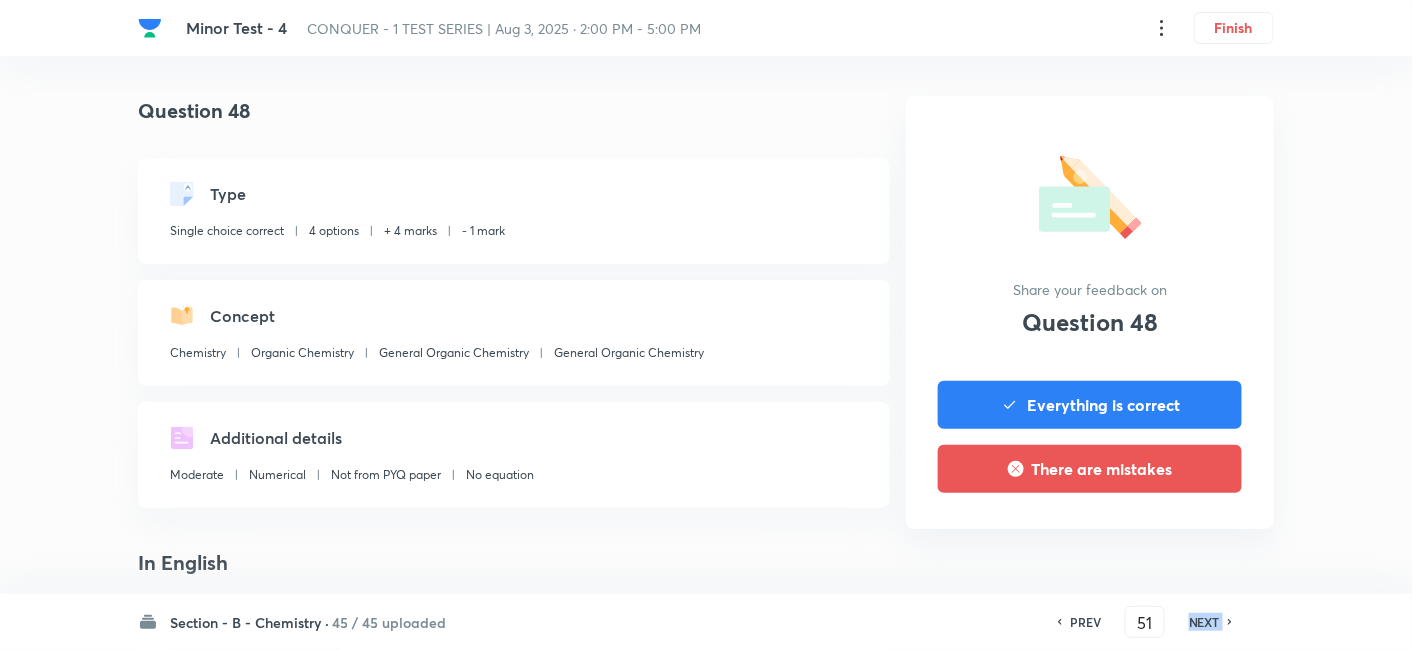 click on "NEXT" at bounding box center [1204, 622] 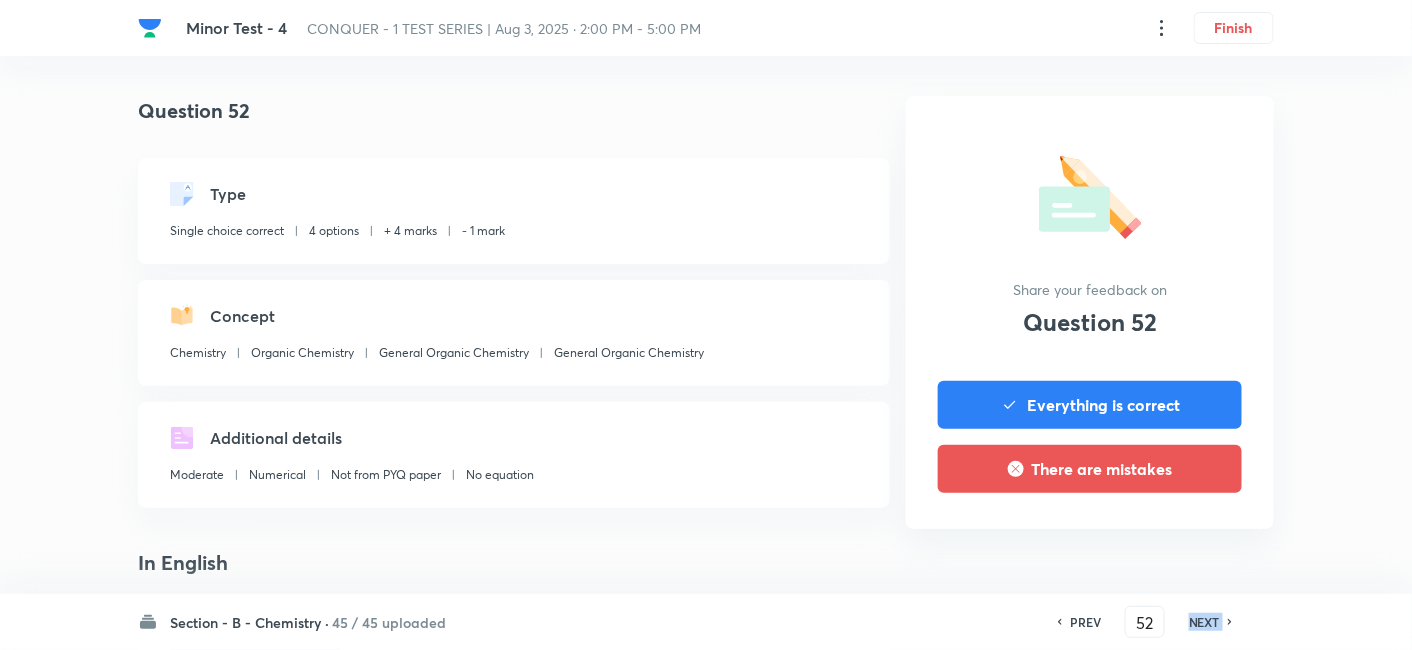 click on "NEXT" at bounding box center (1204, 622) 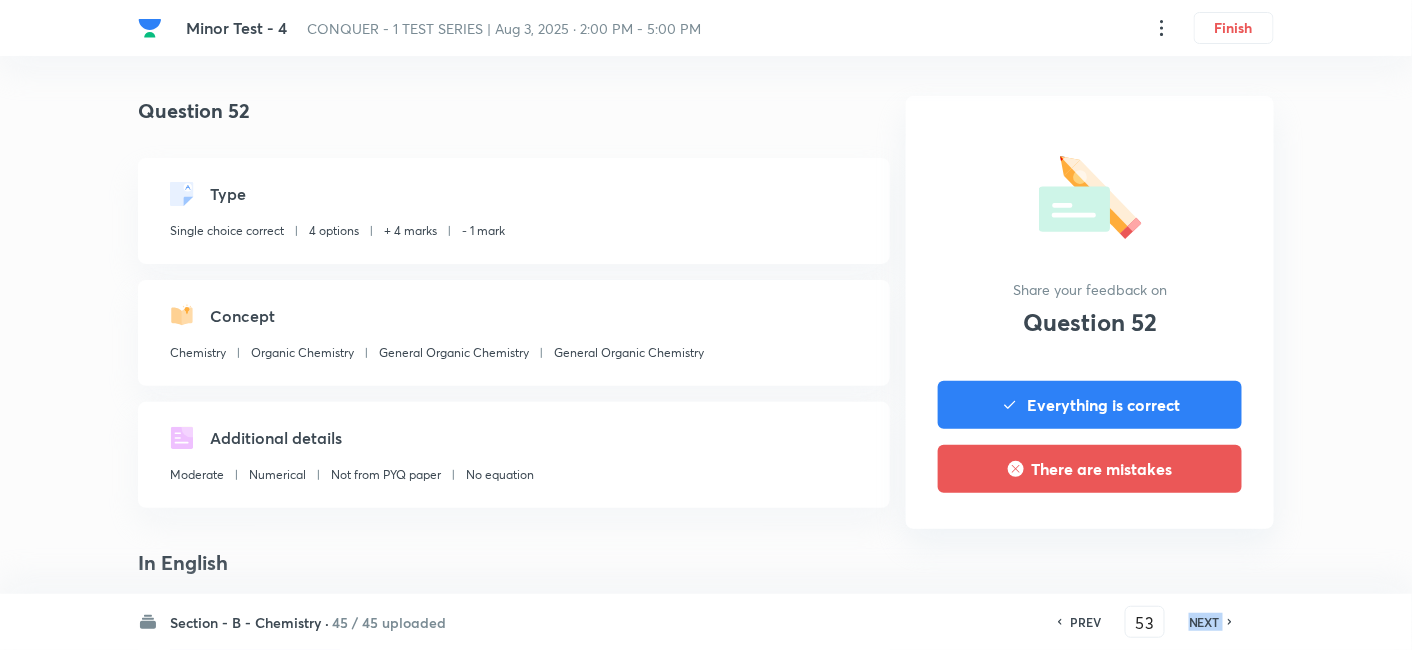 click on "NEXT" at bounding box center (1204, 622) 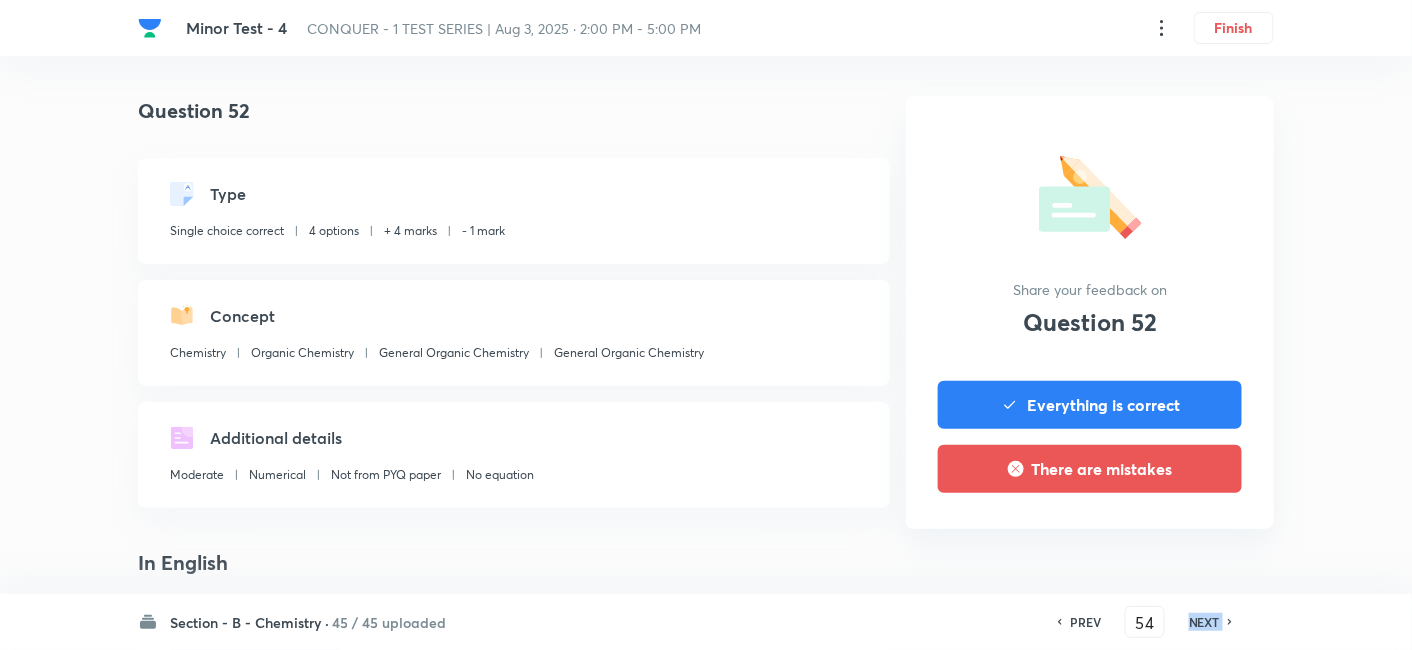click on "NEXT" at bounding box center (1204, 622) 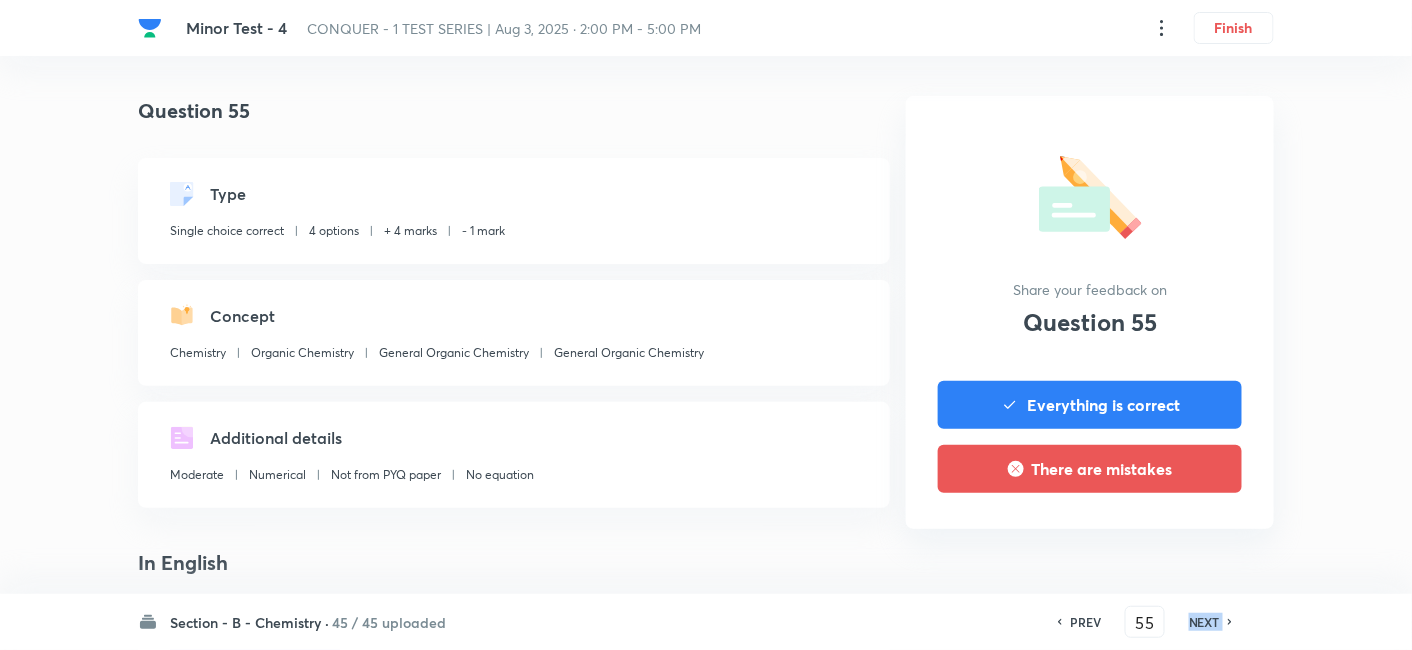 click on "NEXT" at bounding box center [1204, 622] 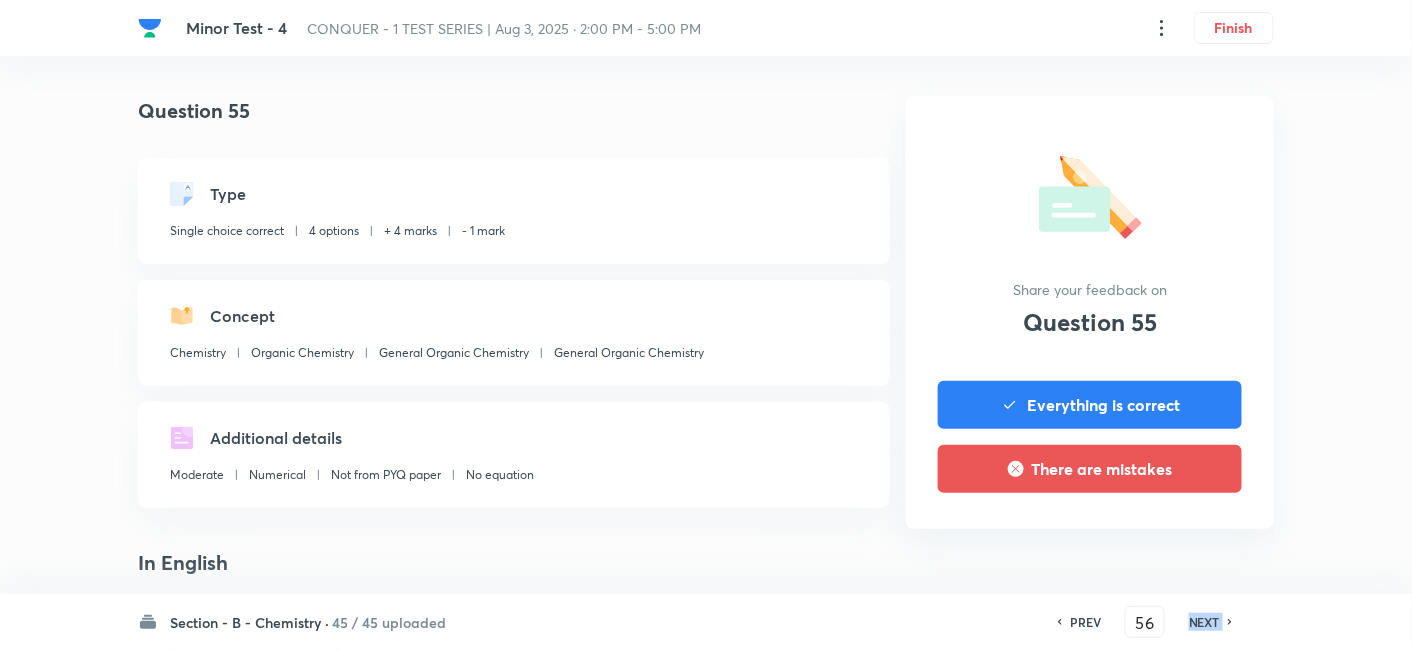 click on "NEXT" at bounding box center [1204, 622] 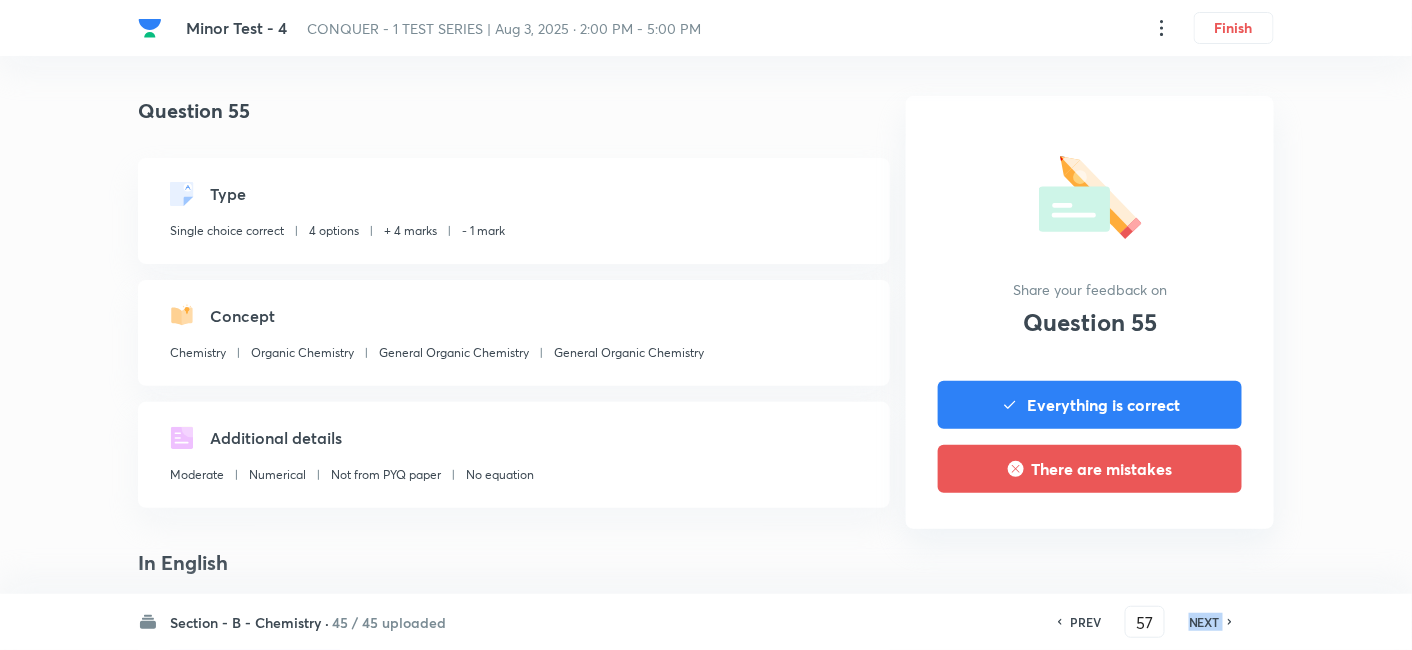 click on "NEXT" at bounding box center (1204, 622) 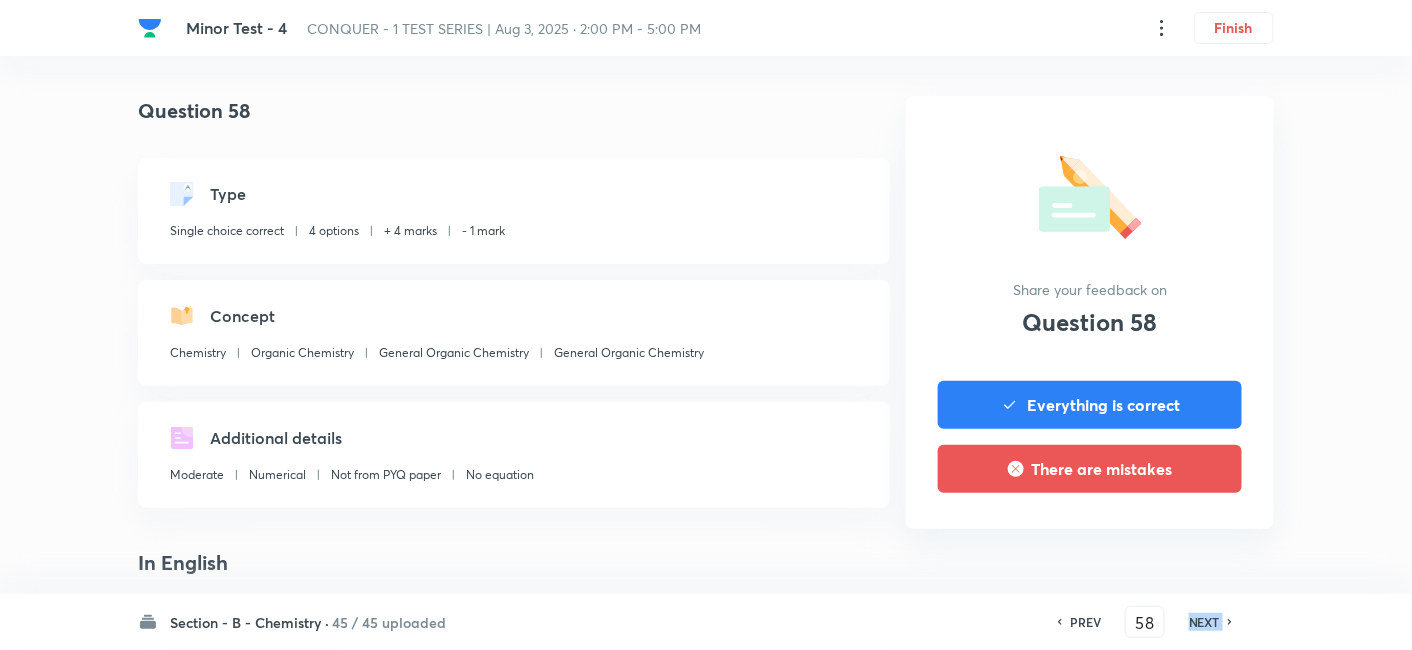 click on "NEXT" at bounding box center (1204, 622) 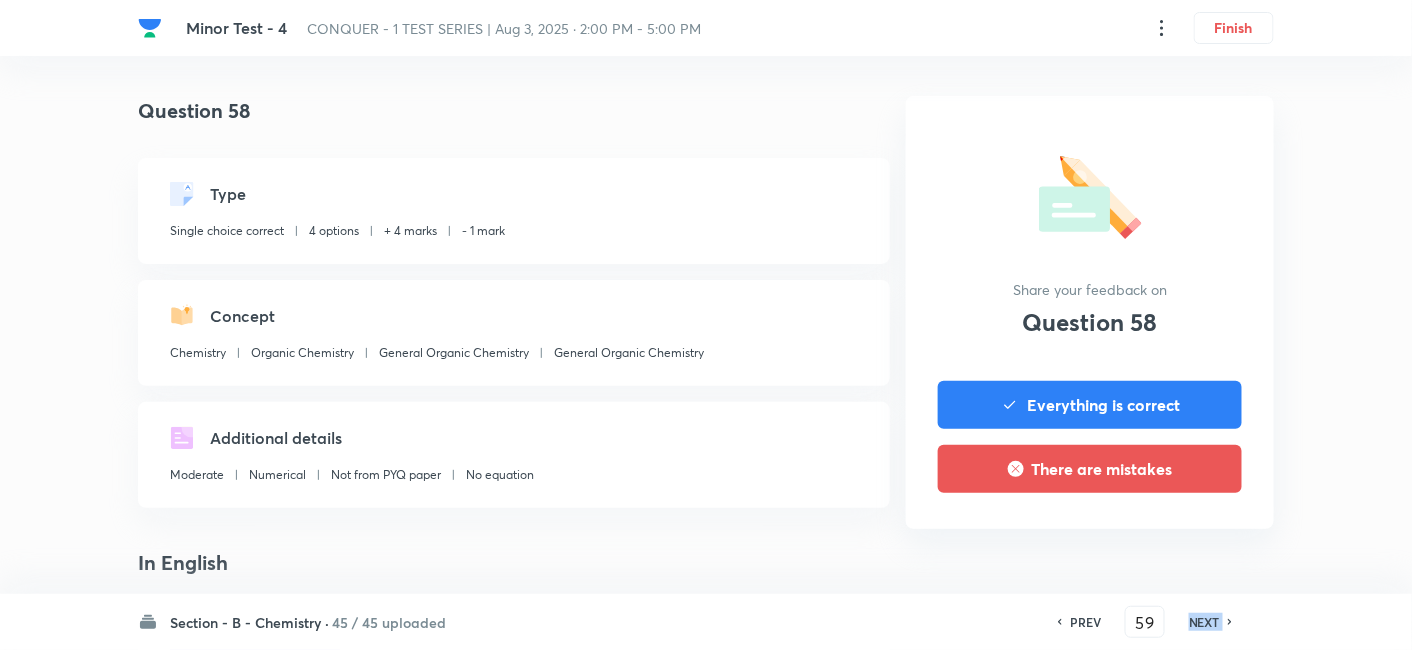 click on "NEXT" at bounding box center [1204, 622] 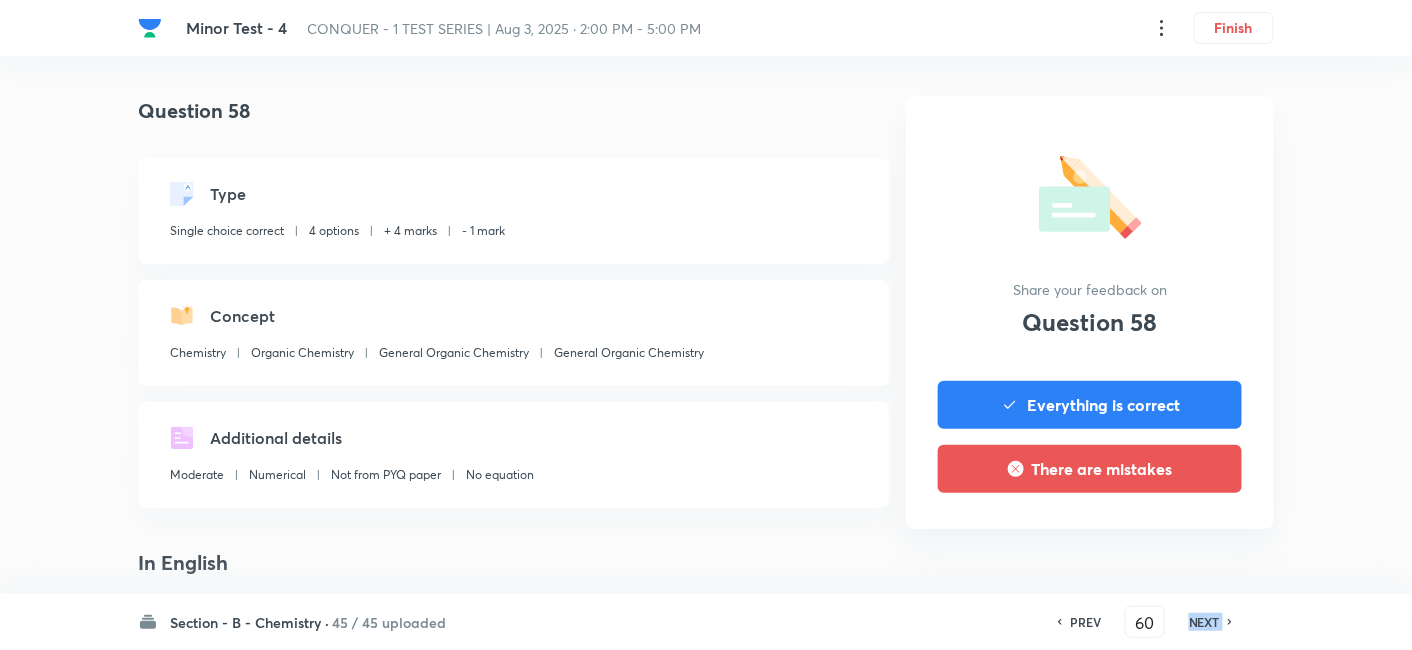 click on "NEXT" at bounding box center [1204, 622] 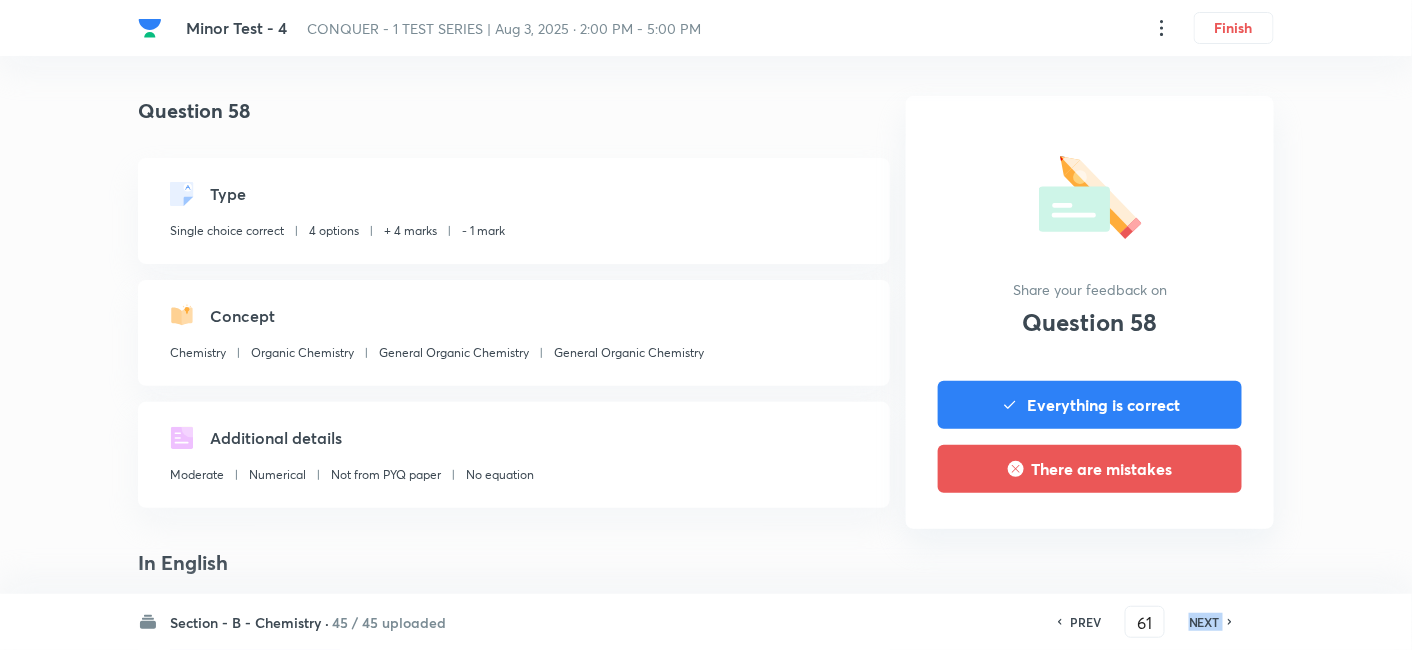click on "NEXT" at bounding box center [1204, 622] 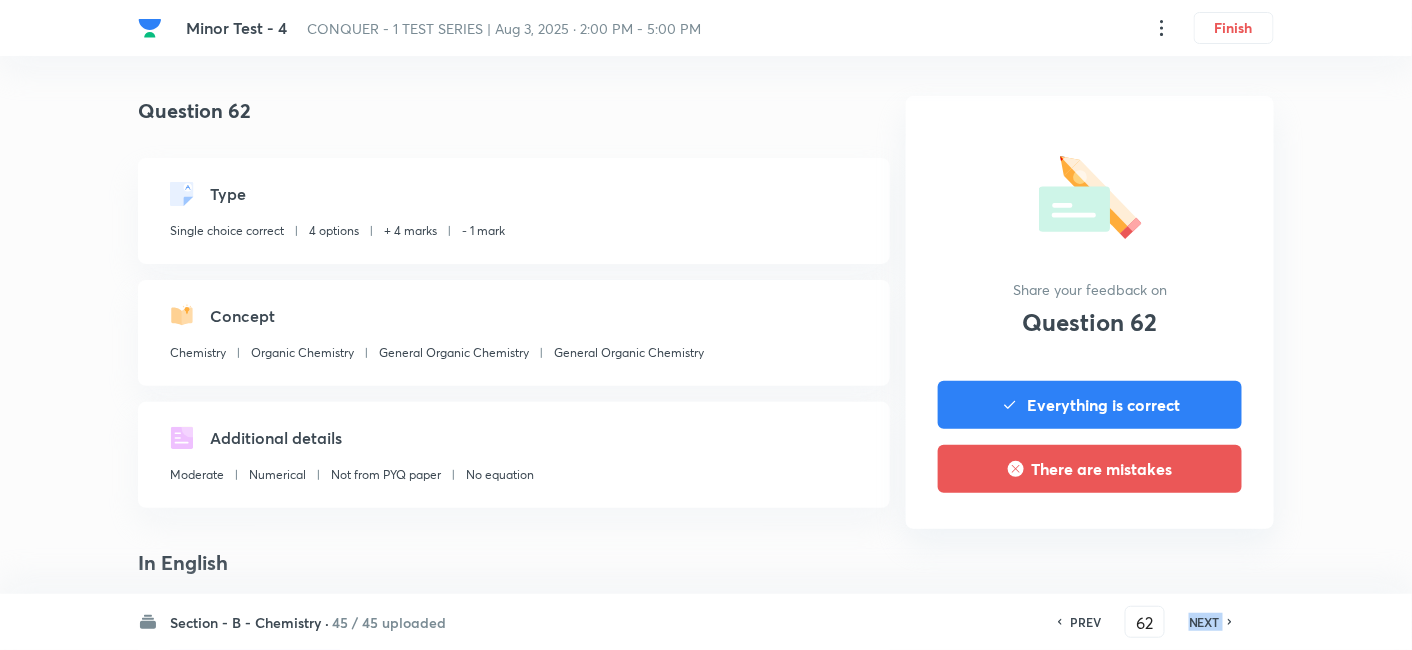 click on "NEXT" at bounding box center (1204, 622) 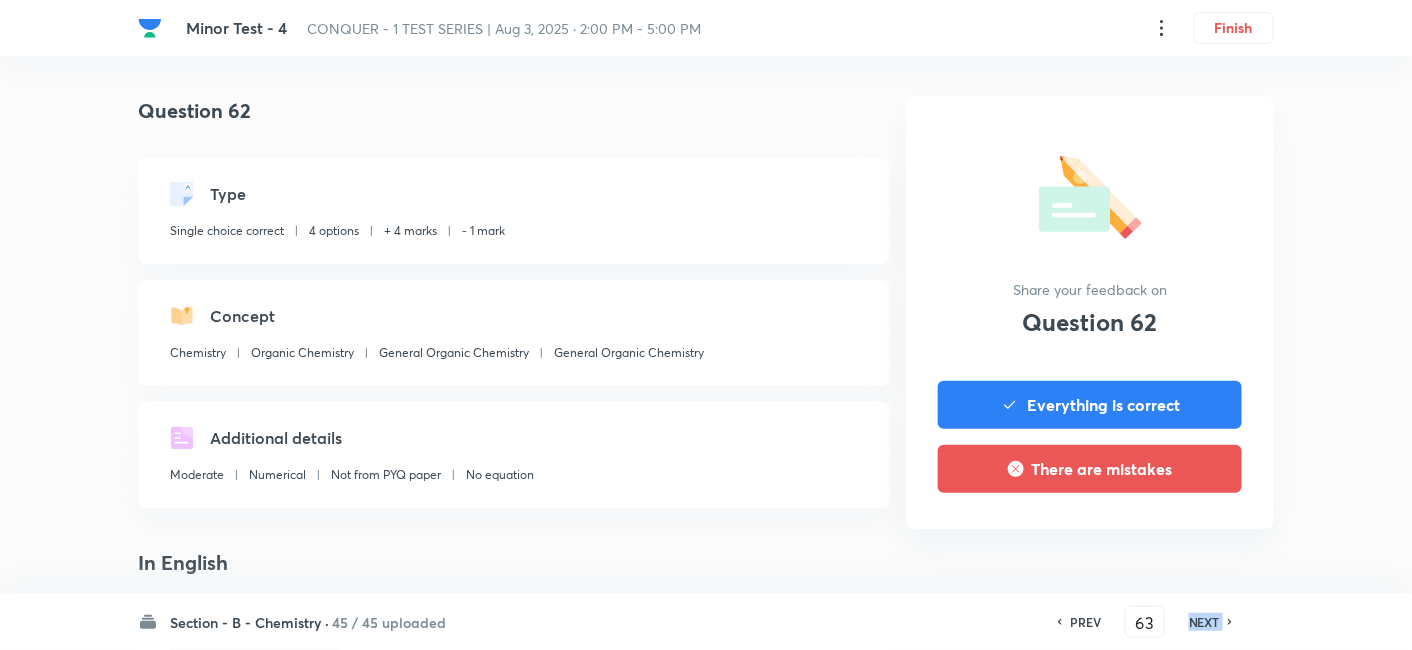 drag, startPoint x: 1207, startPoint y: 622, endPoint x: 1224, endPoint y: 624, distance: 17.117243 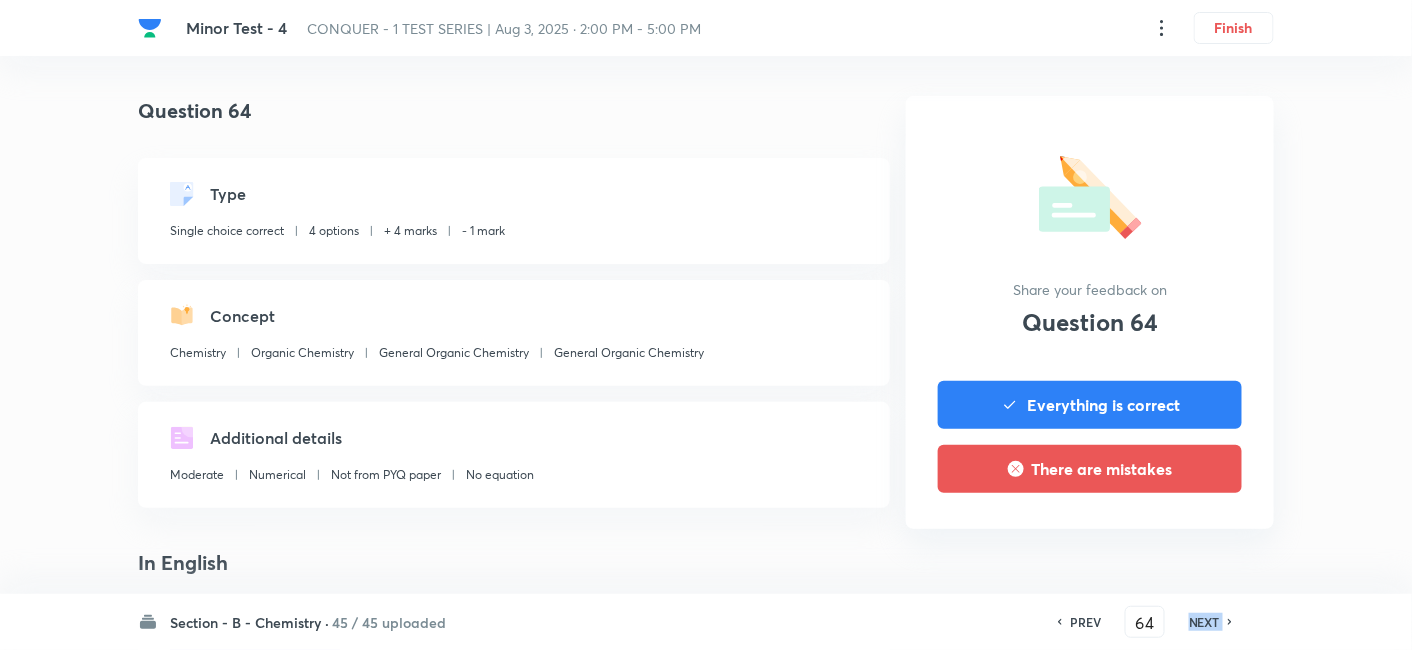 drag, startPoint x: 1224, startPoint y: 624, endPoint x: 1213, endPoint y: 624, distance: 11 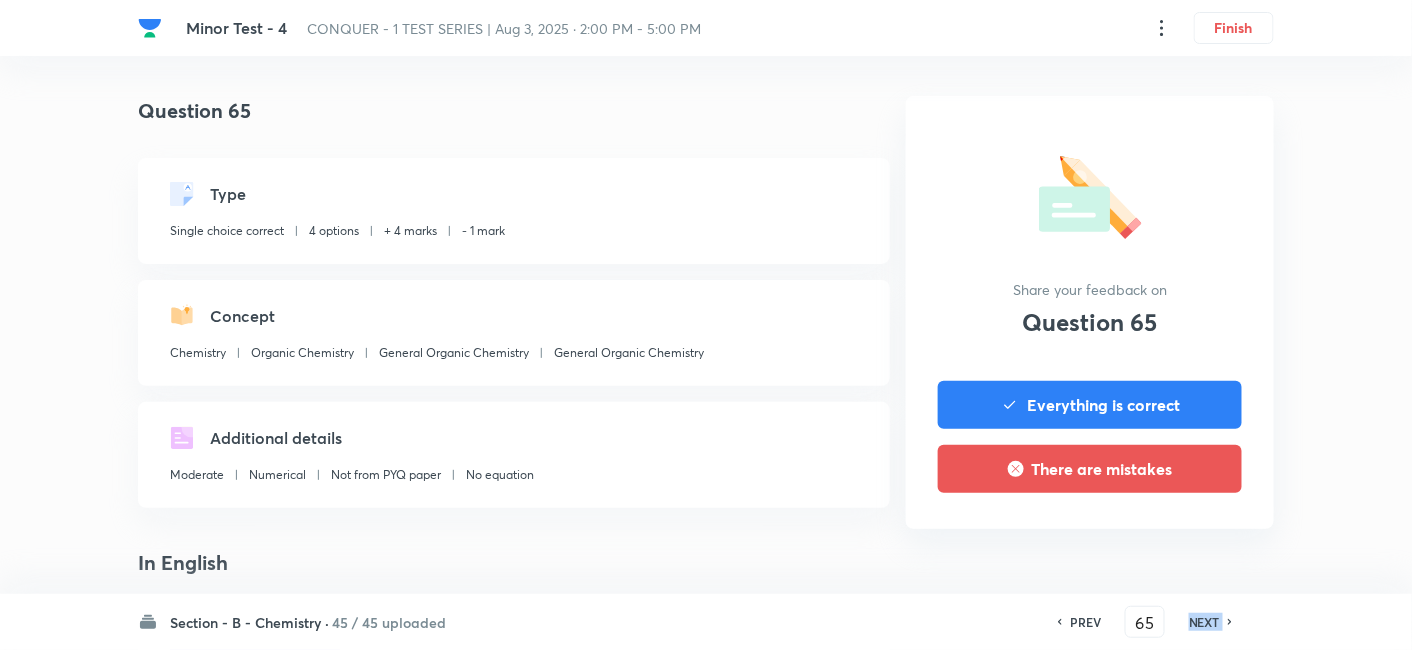 click on "NEXT" at bounding box center [1204, 622] 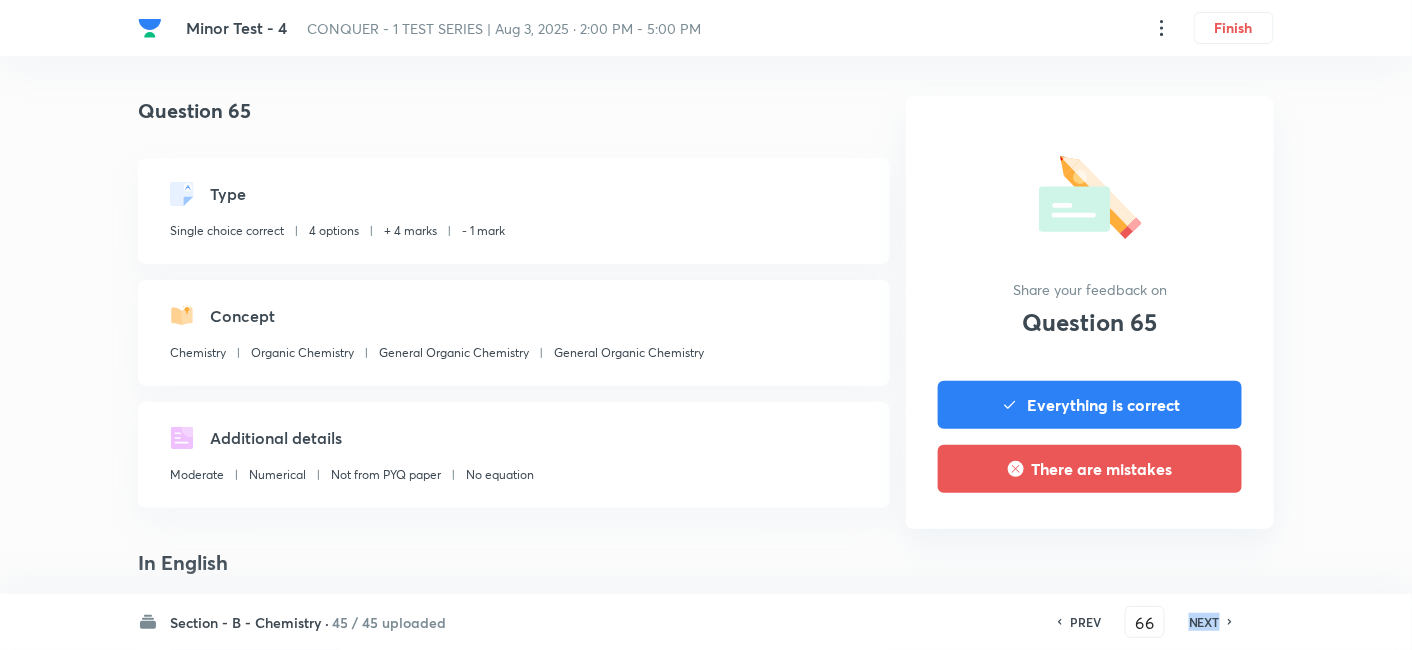 click on "NEXT" at bounding box center [1204, 622] 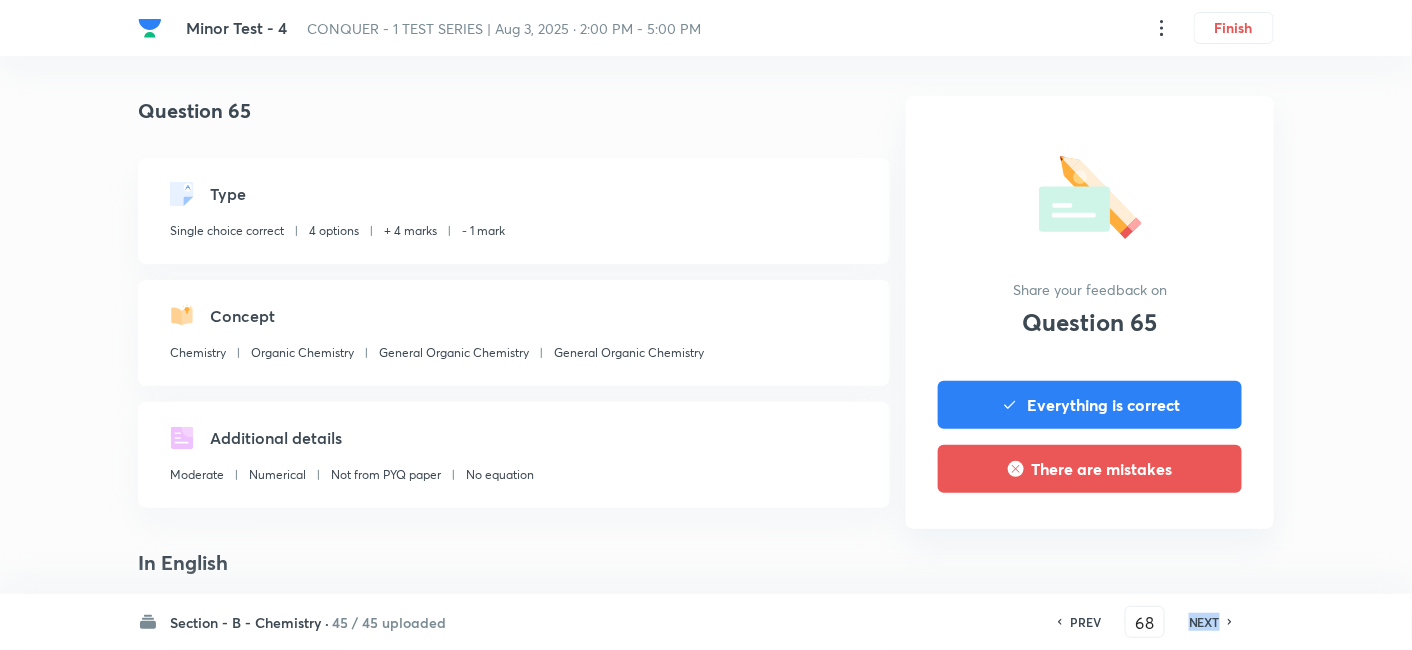 click on "NEXT" at bounding box center (1204, 622) 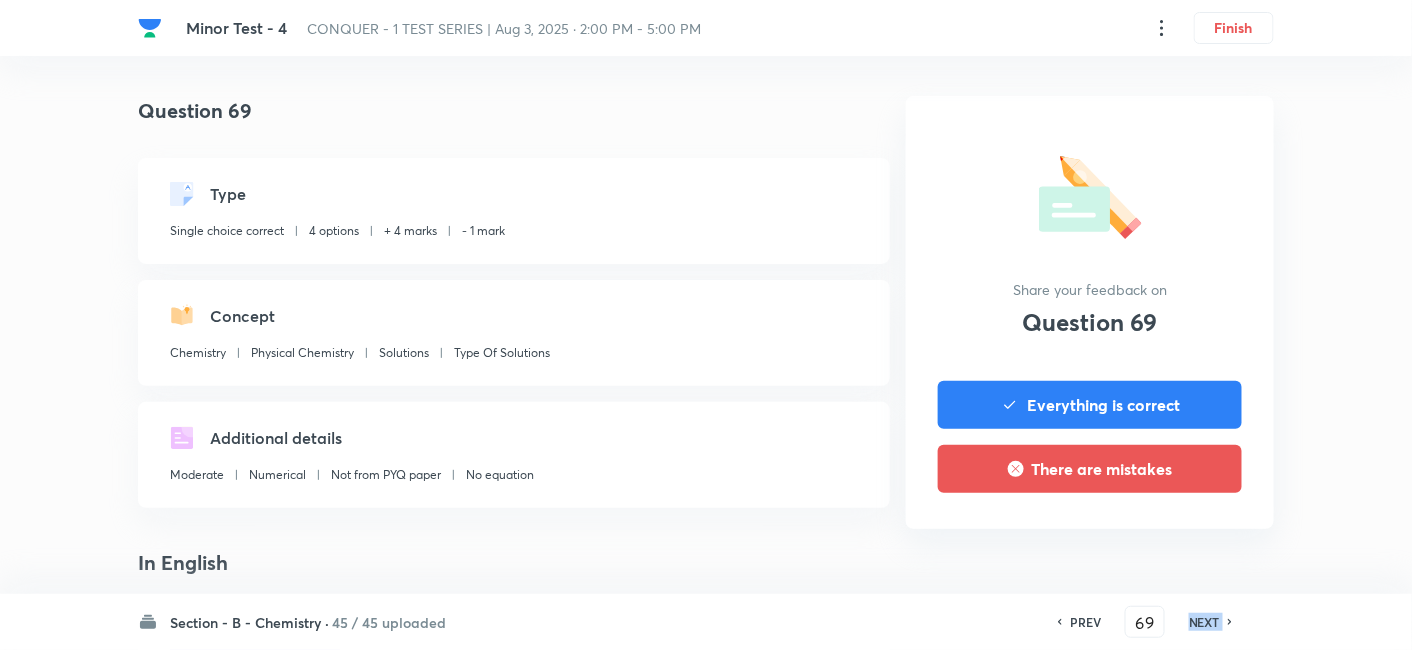 click on "NEXT" at bounding box center [1204, 622] 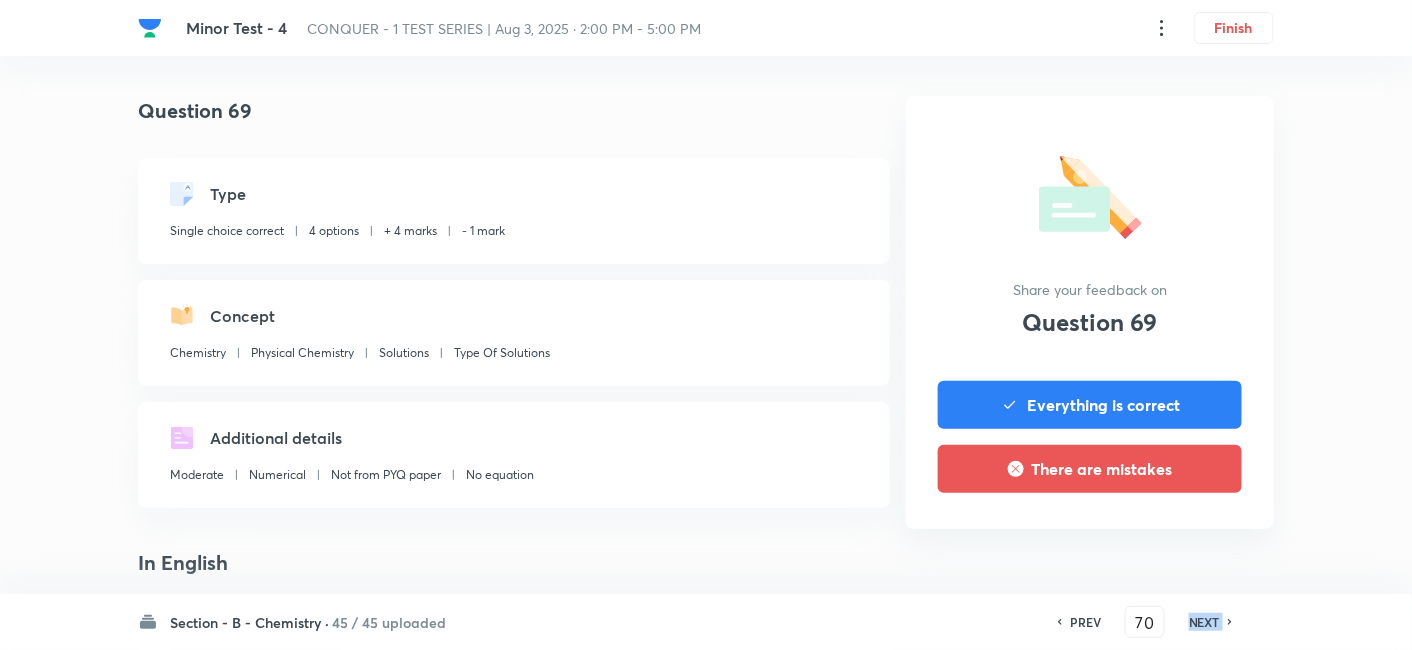 click on "NEXT" at bounding box center [1204, 622] 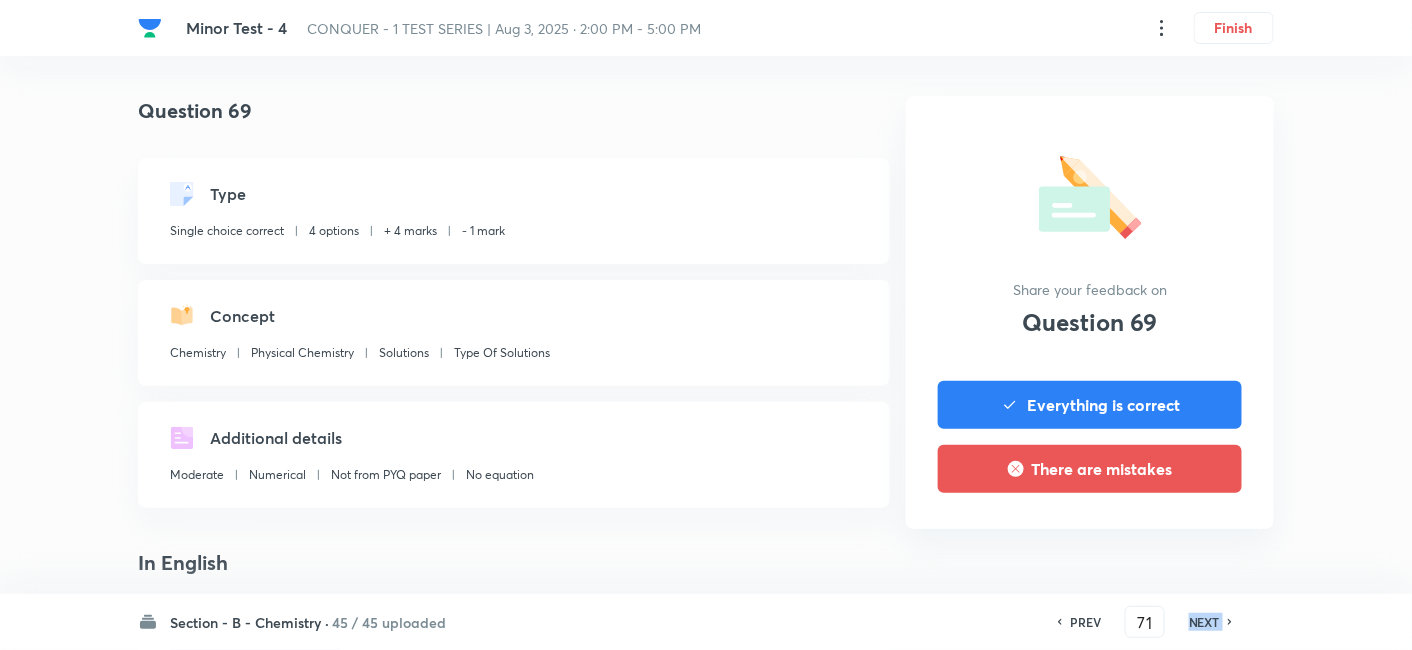 click on "NEXT" at bounding box center (1204, 622) 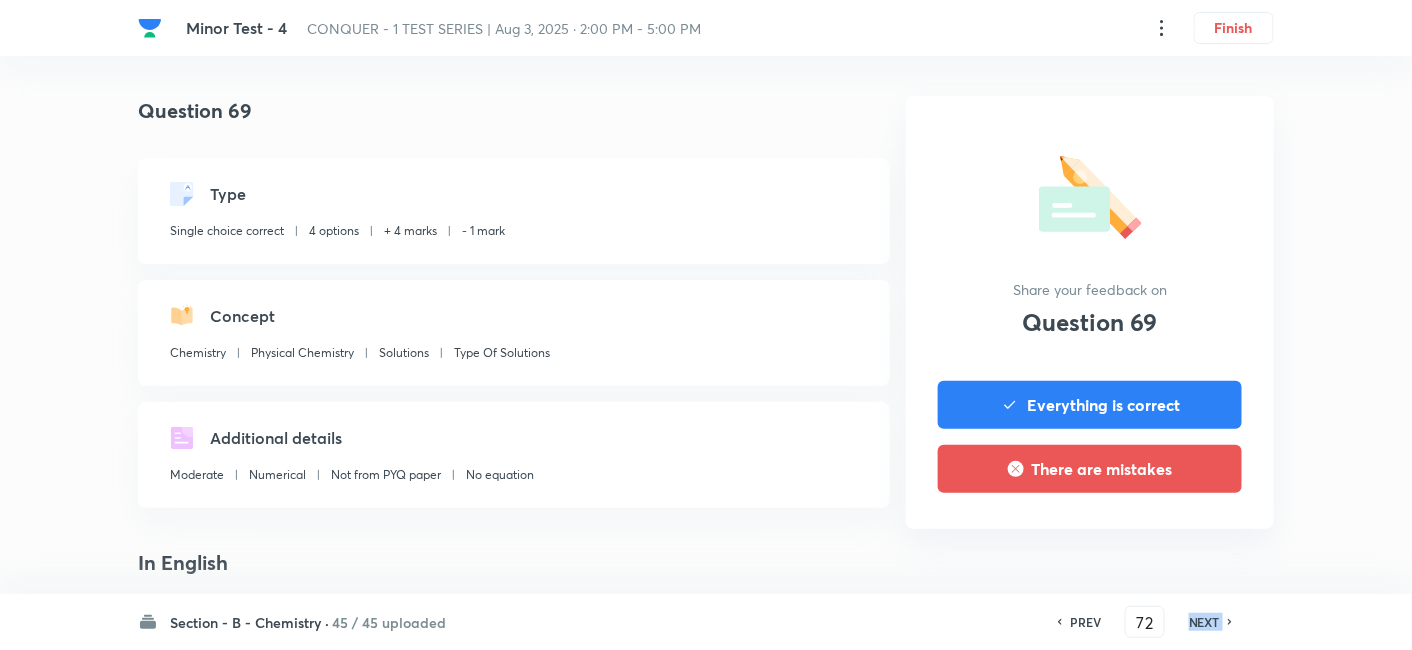 click on "NEXT" at bounding box center (1204, 622) 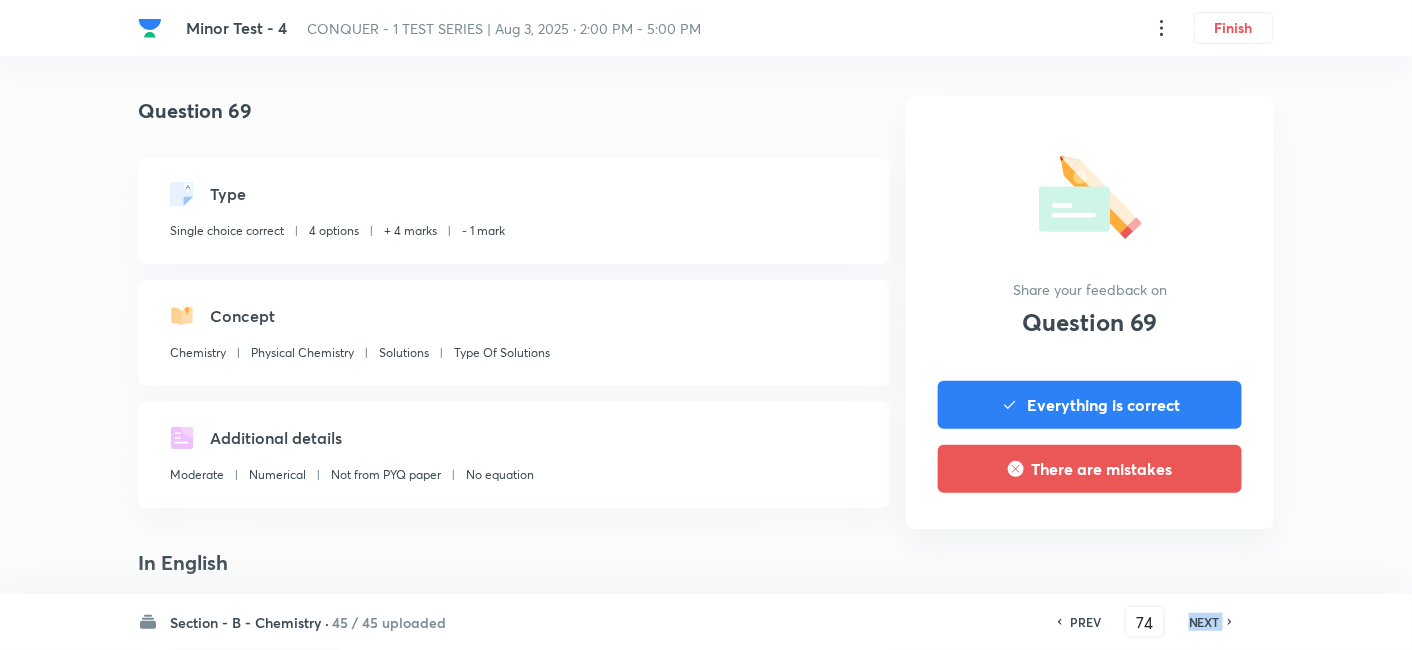 click on "NEXT" at bounding box center (1204, 622) 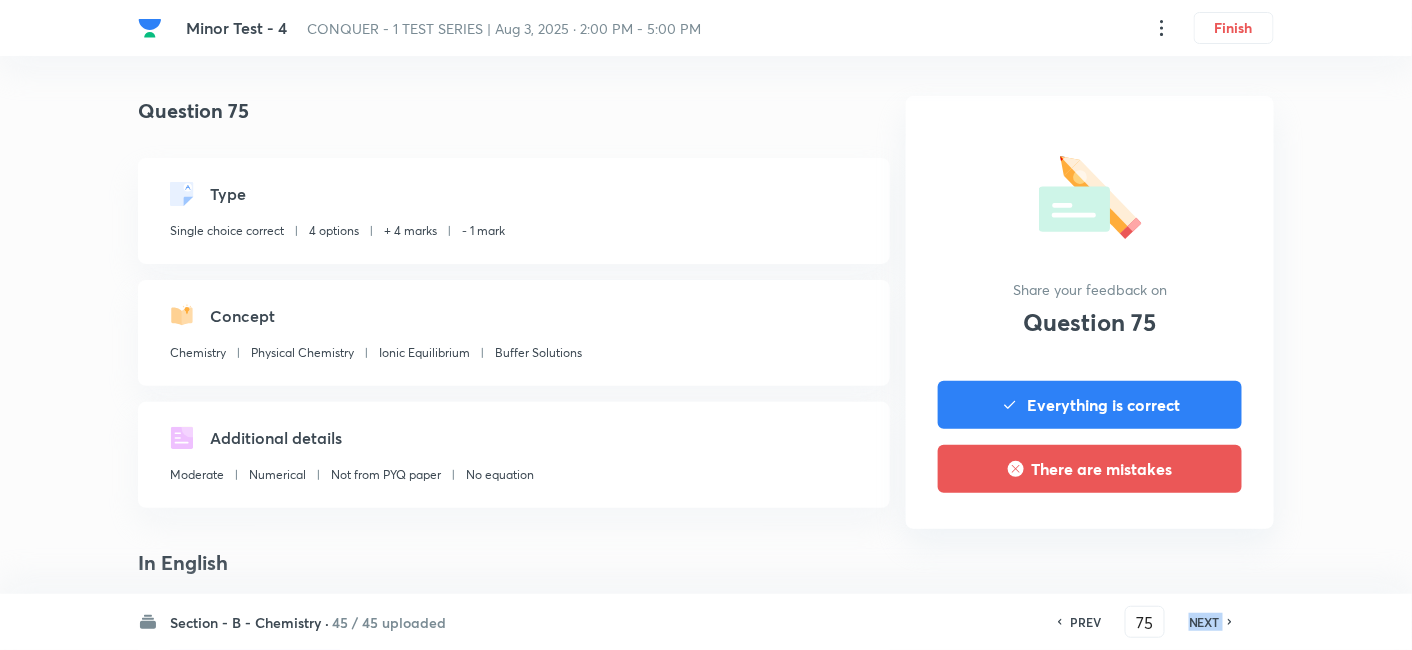 click on "NEXT" at bounding box center [1204, 622] 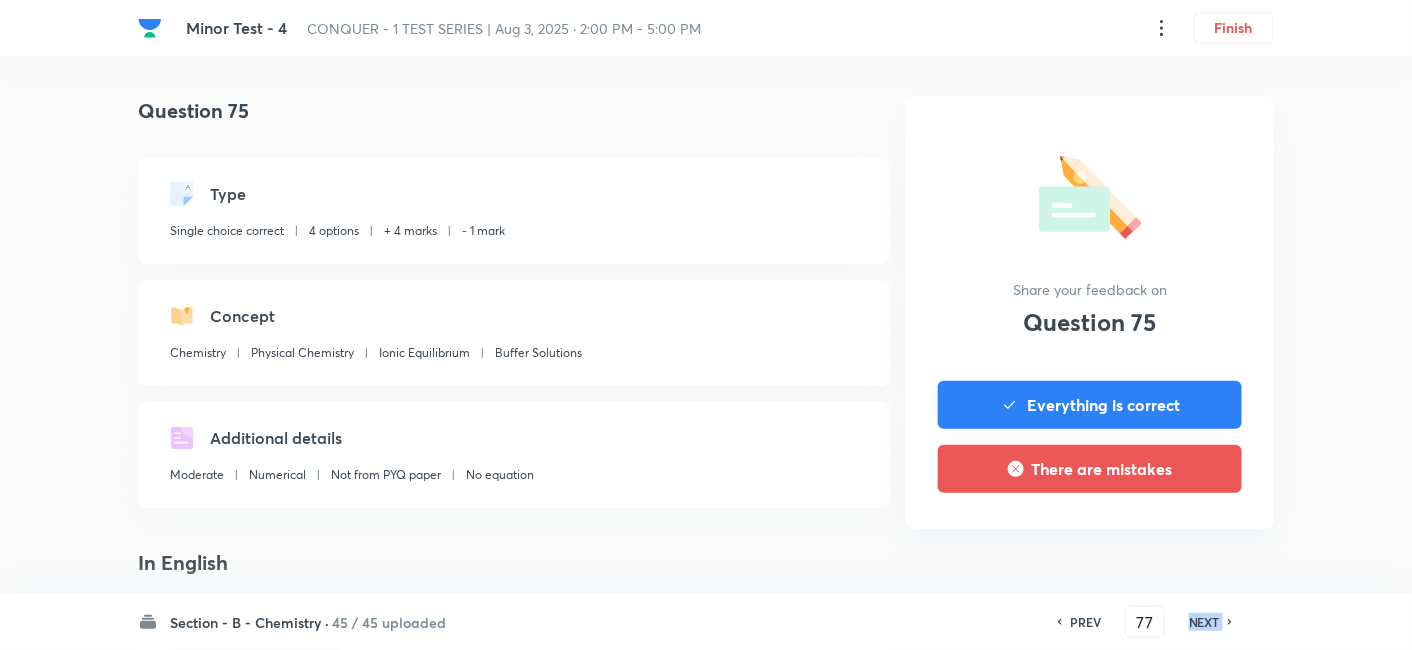 click on "NEXT" at bounding box center [1204, 622] 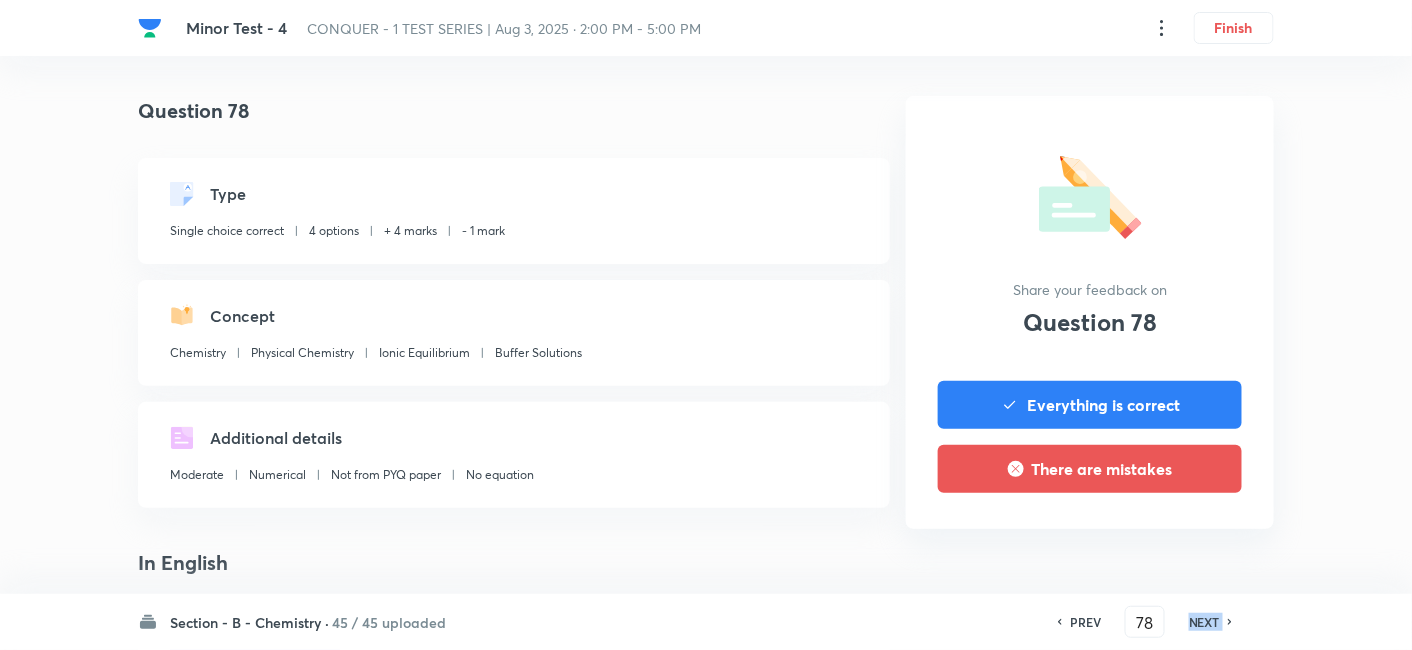 click on "NEXT" at bounding box center [1204, 622] 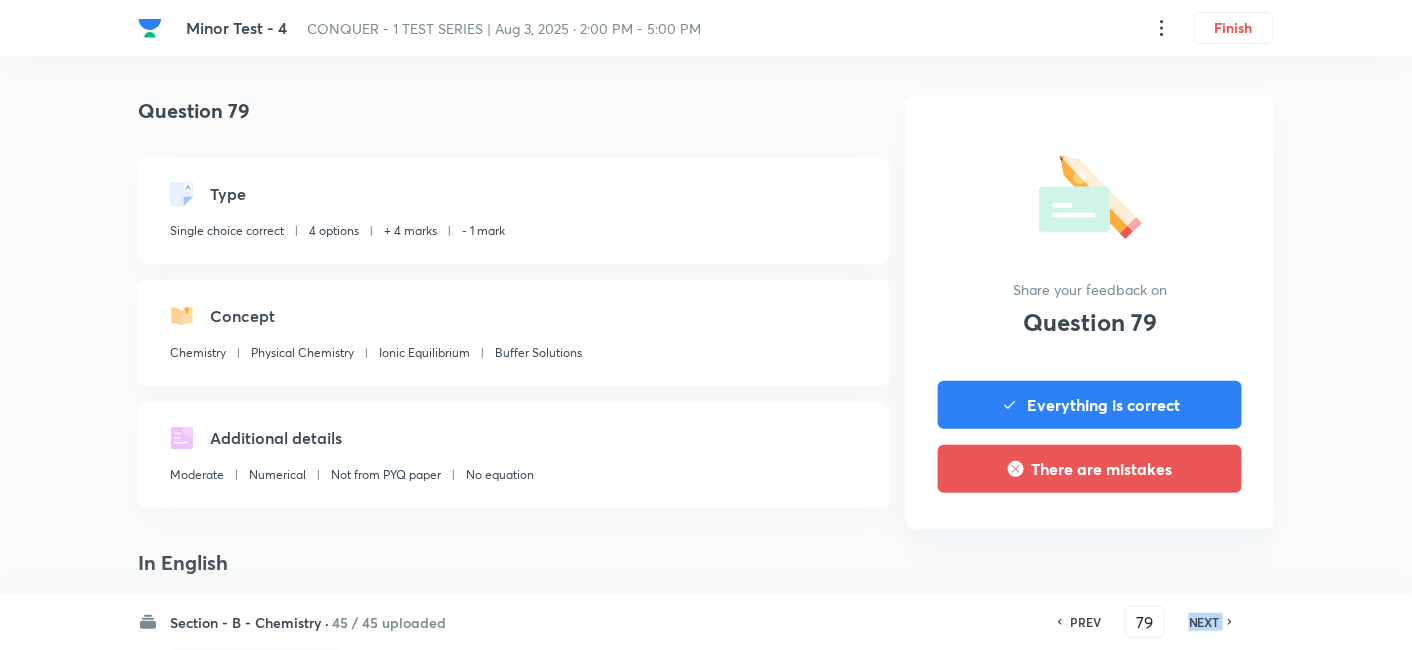 click on "NEXT" at bounding box center [1204, 622] 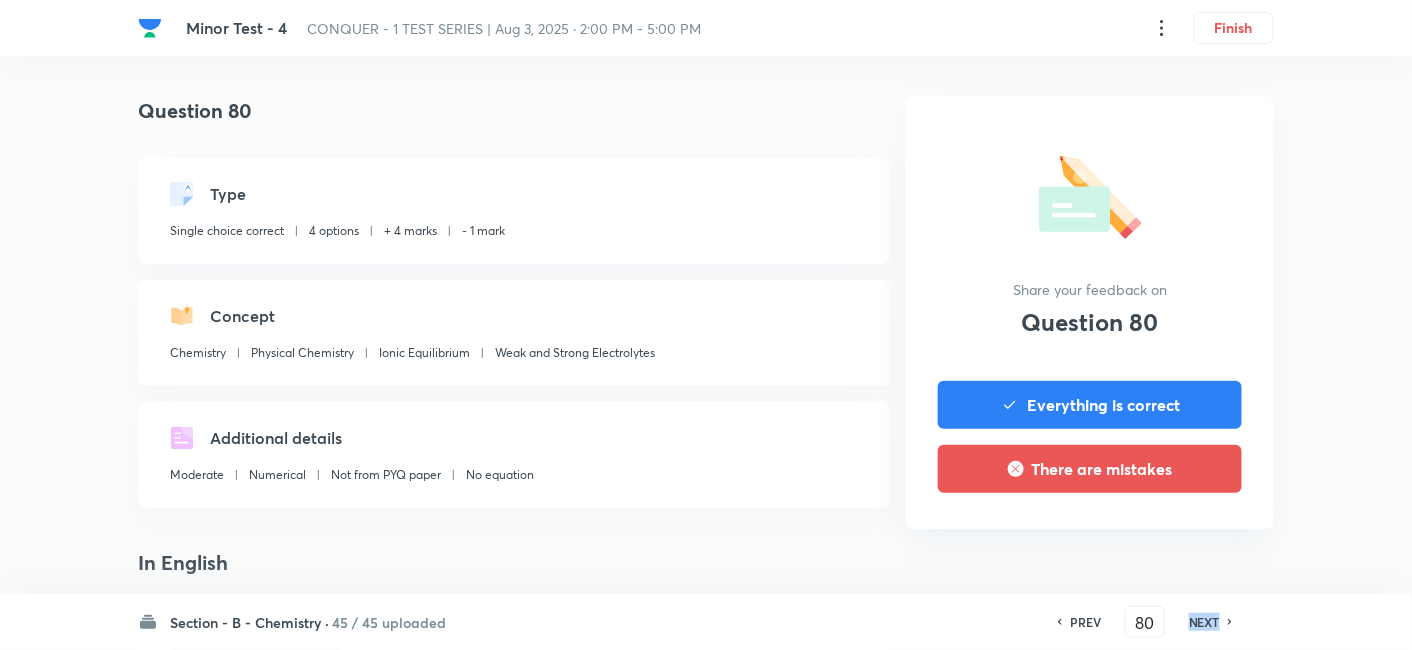 click on "NEXT" at bounding box center (1204, 622) 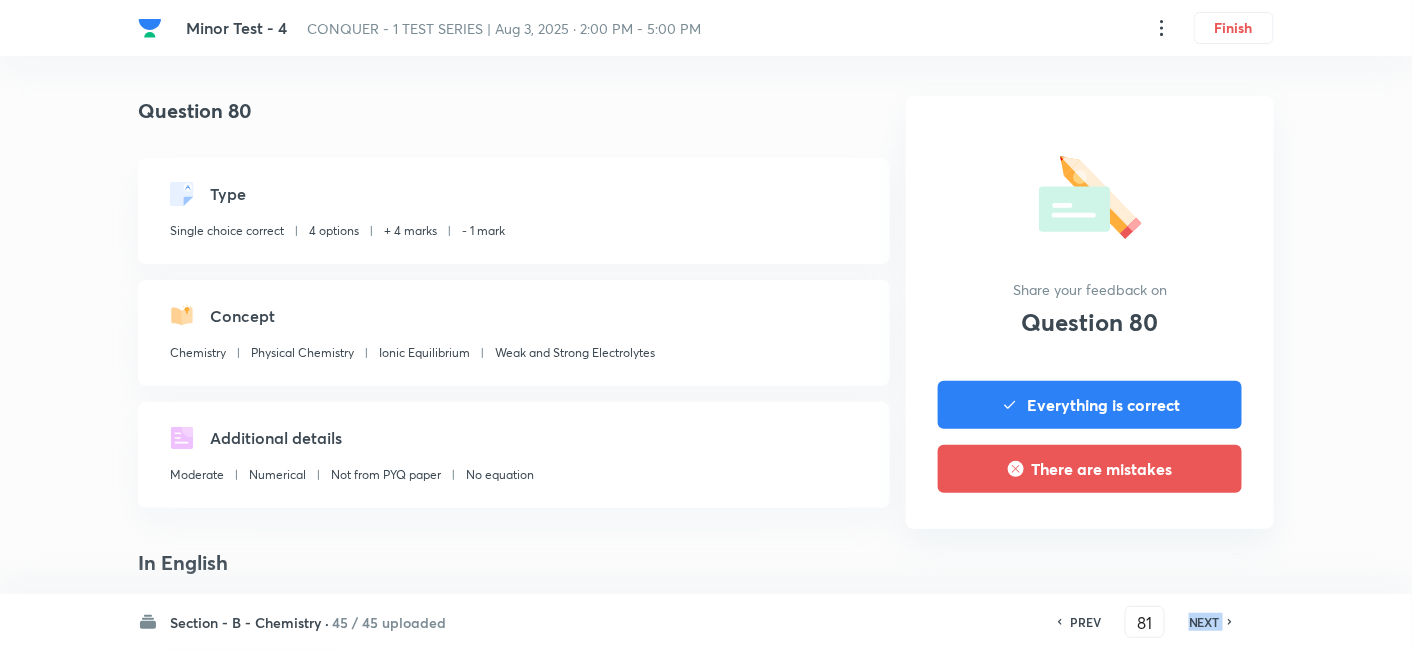 click on "NEXT" at bounding box center [1204, 622] 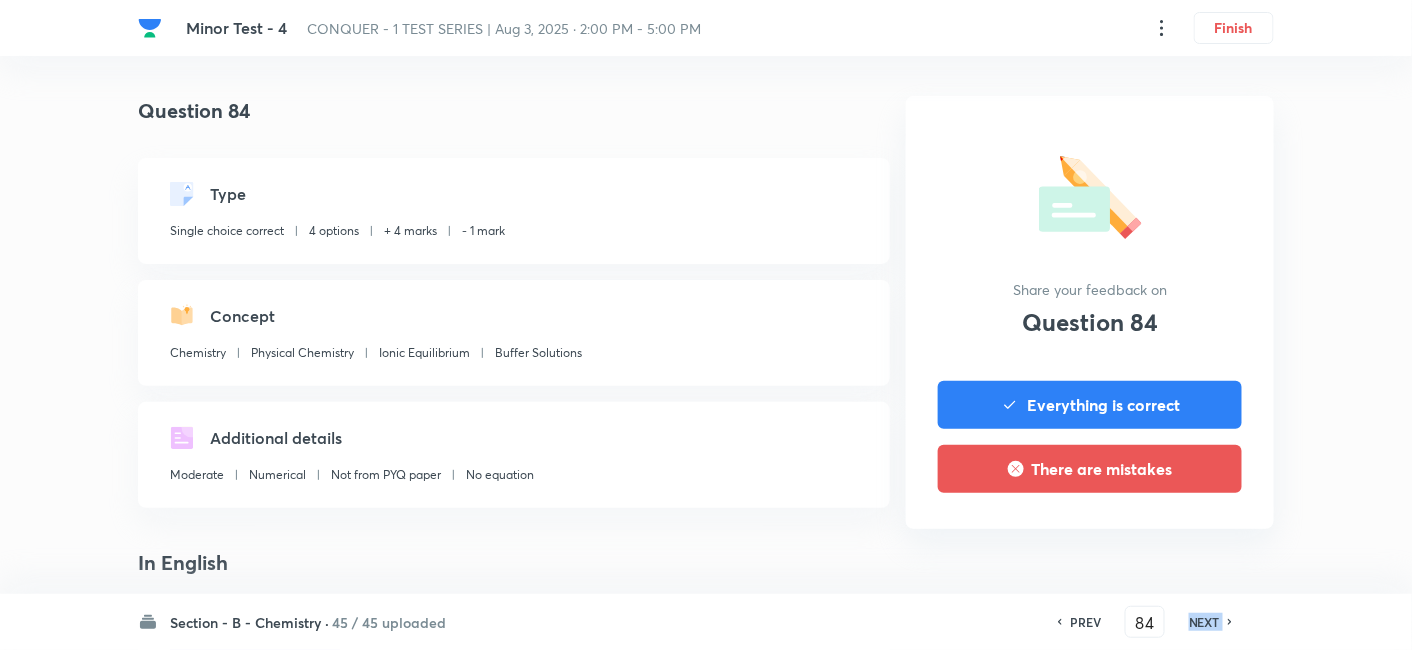 click on "NEXT" at bounding box center [1204, 622] 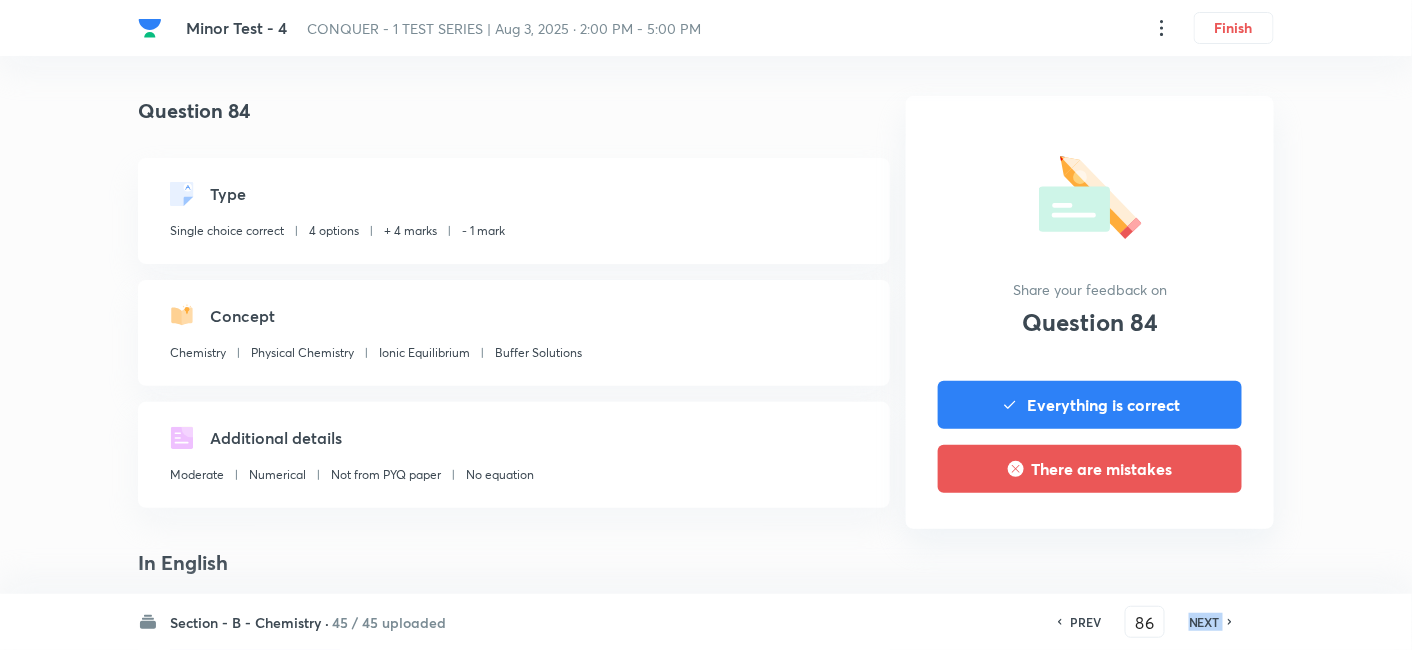 click on "NEXT" at bounding box center (1204, 622) 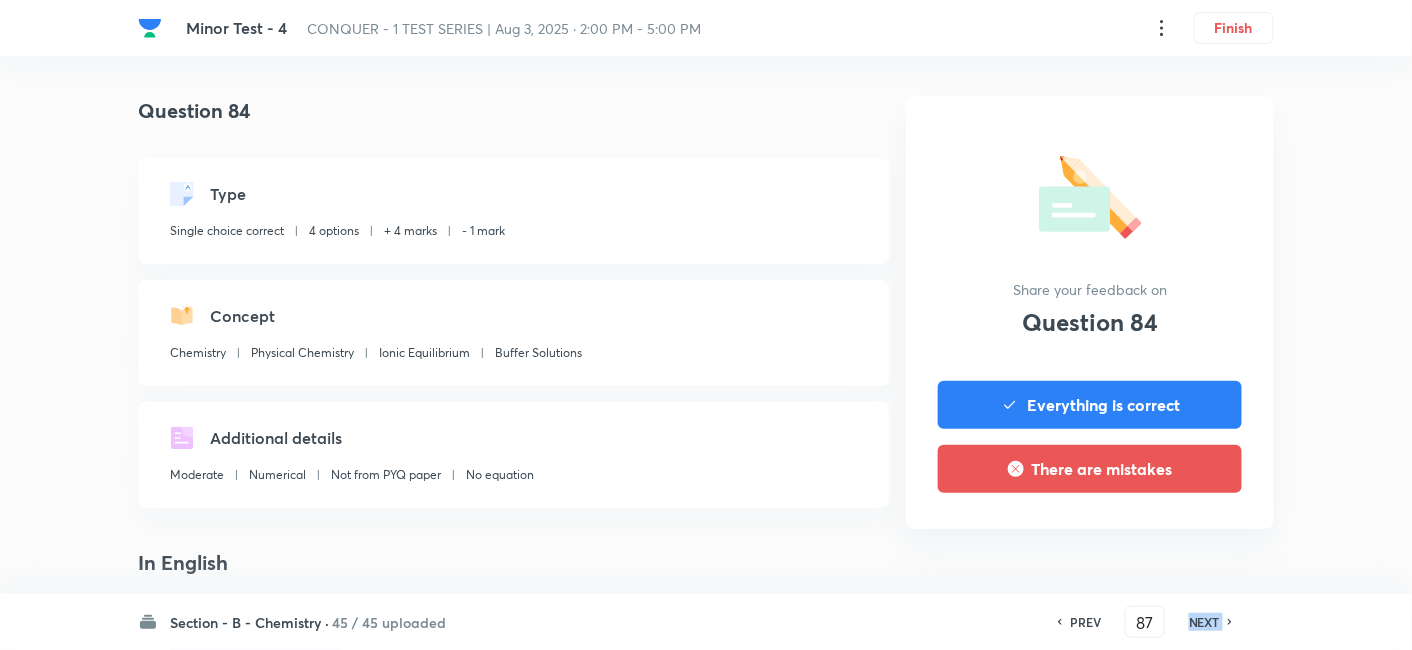 click on "NEXT" at bounding box center [1204, 622] 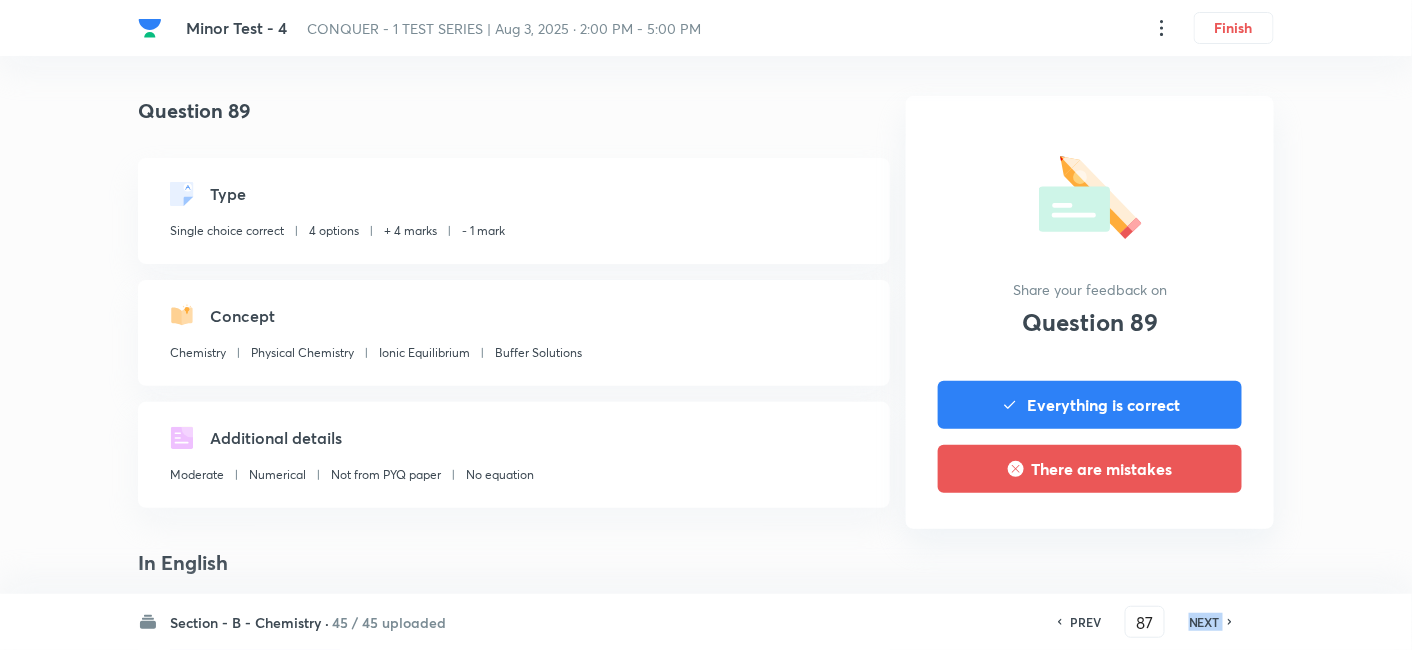 click on "NEXT" at bounding box center [1204, 622] 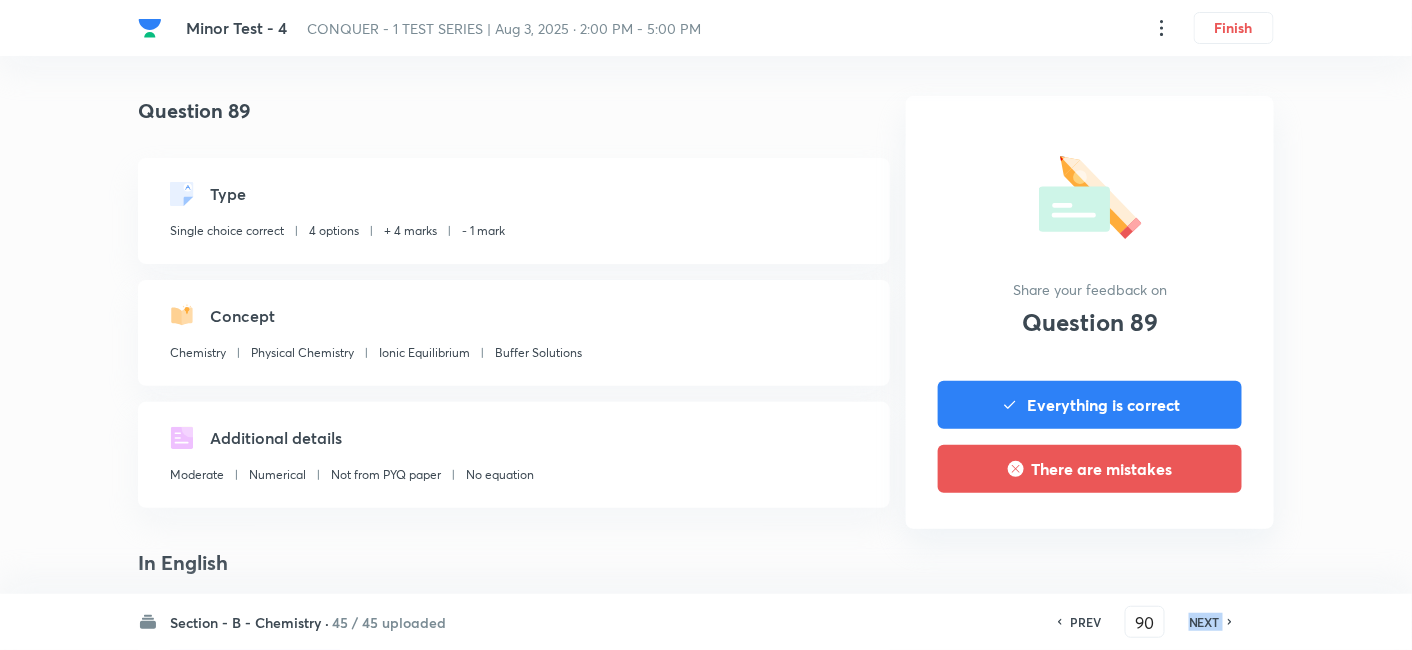 click on "NEXT" at bounding box center [1204, 622] 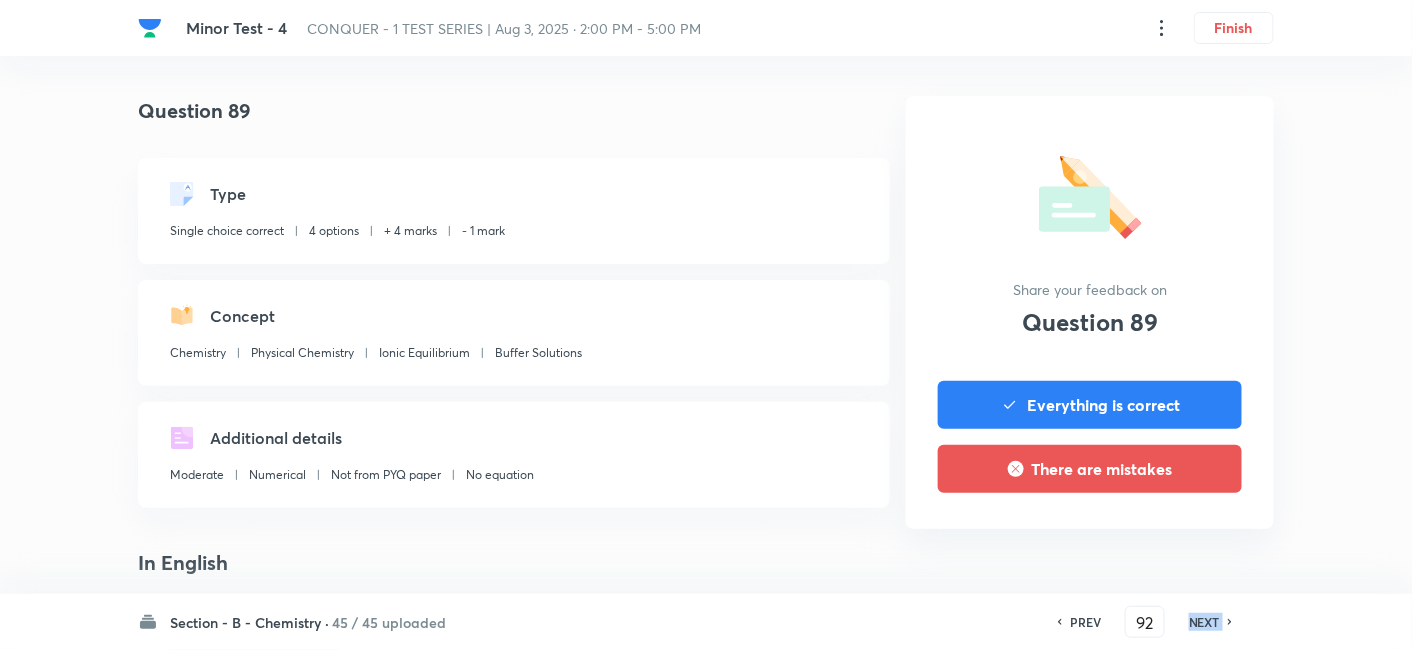 click on "NEXT" at bounding box center [1204, 622] 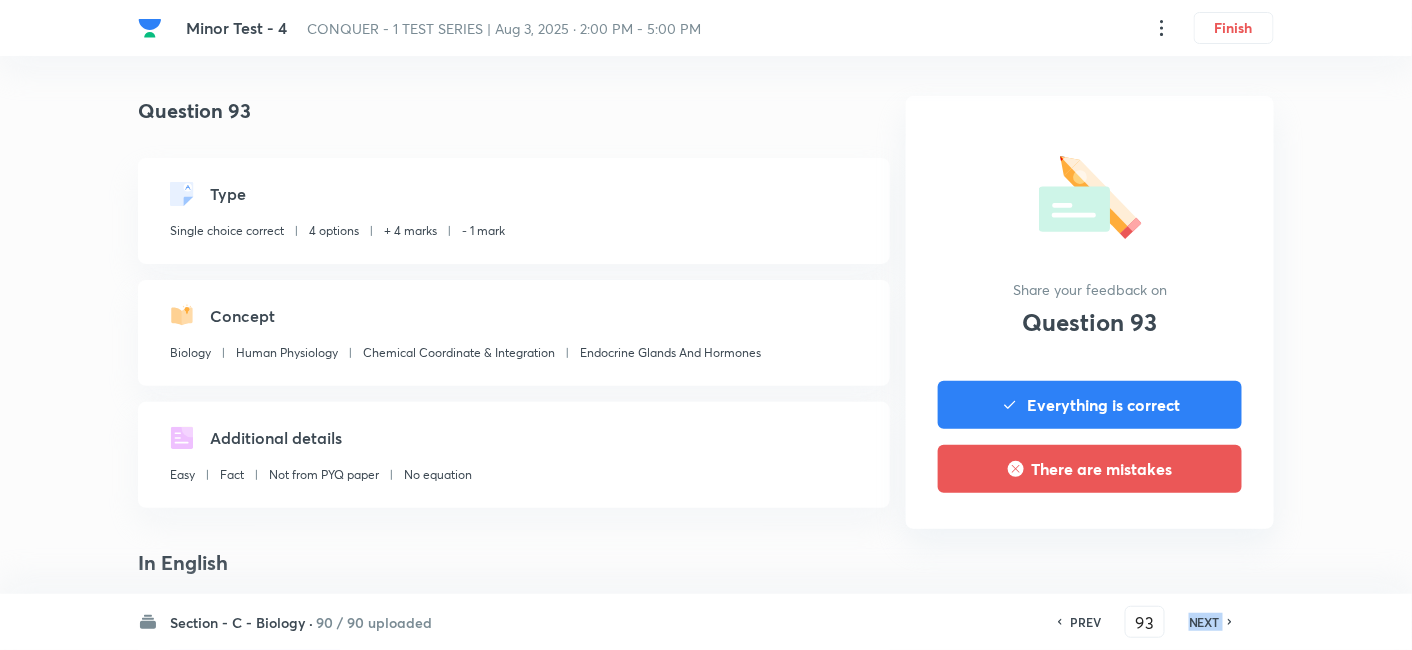 click on "NEXT" at bounding box center [1204, 622] 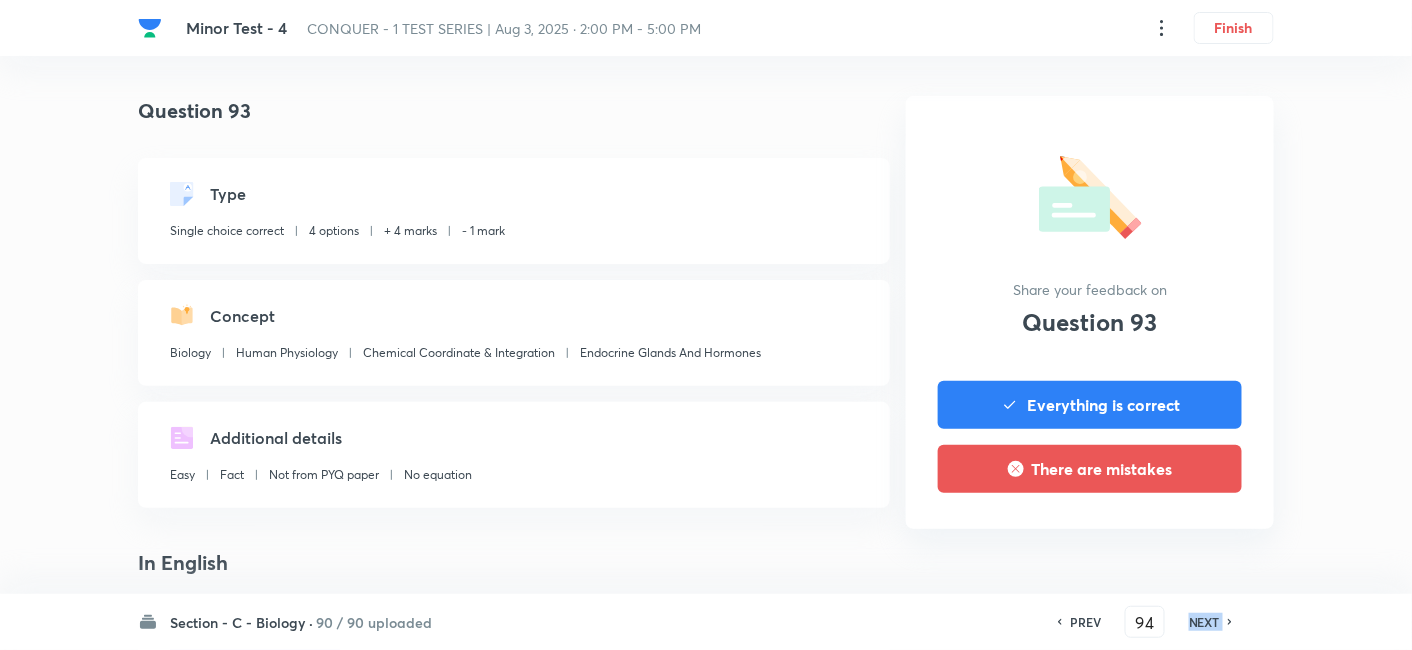 click on "NEXT" at bounding box center [1204, 622] 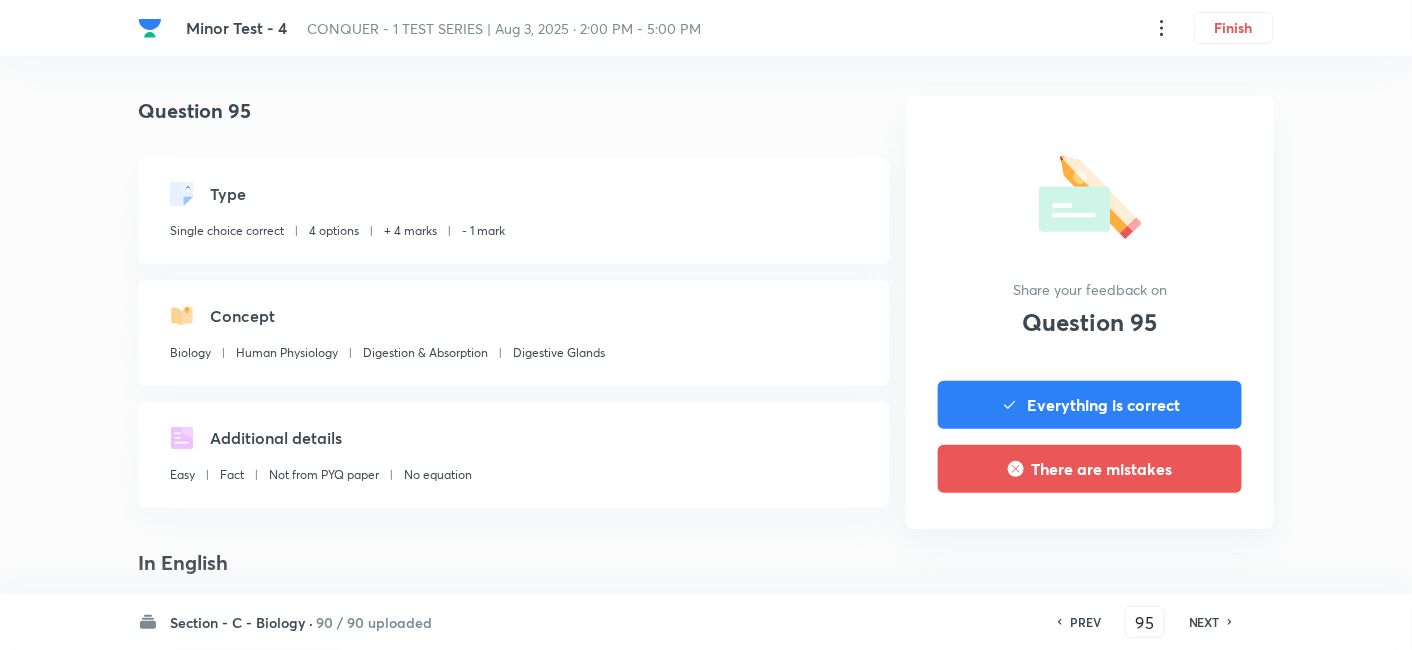 click on "PREV" at bounding box center (1085, 622) 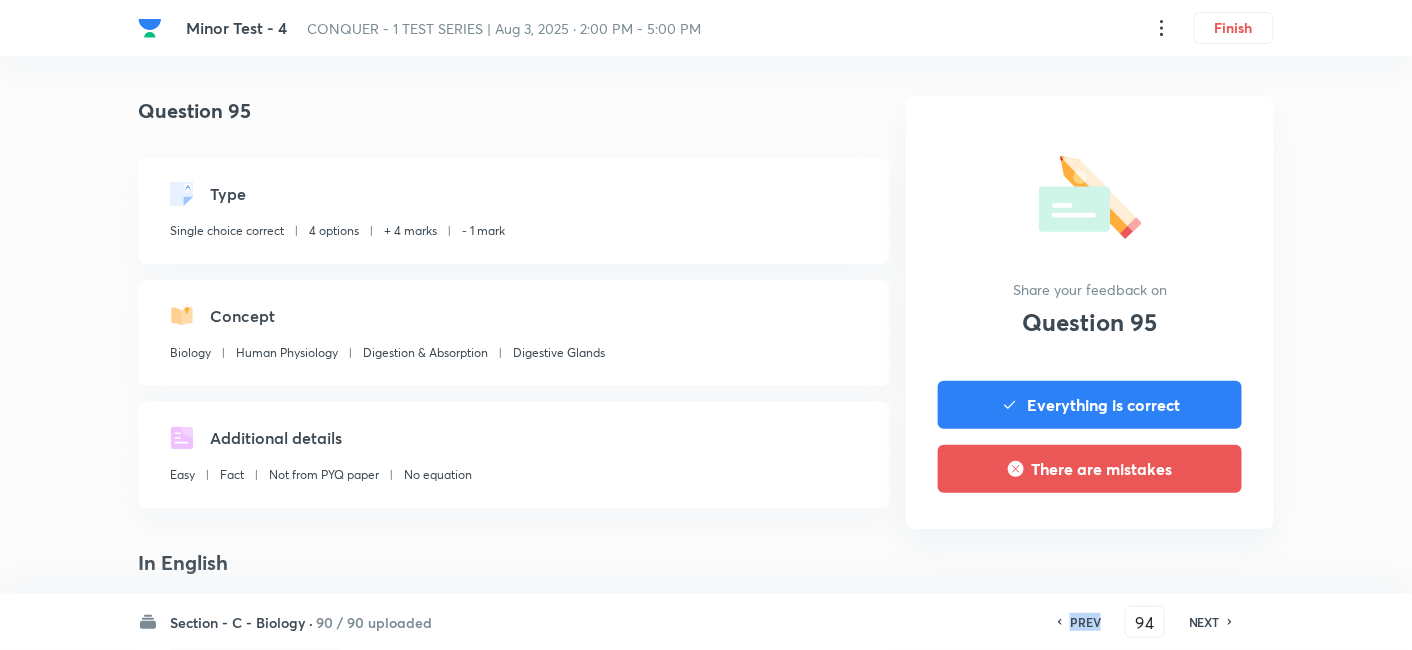 click on "PREV" at bounding box center [1085, 622] 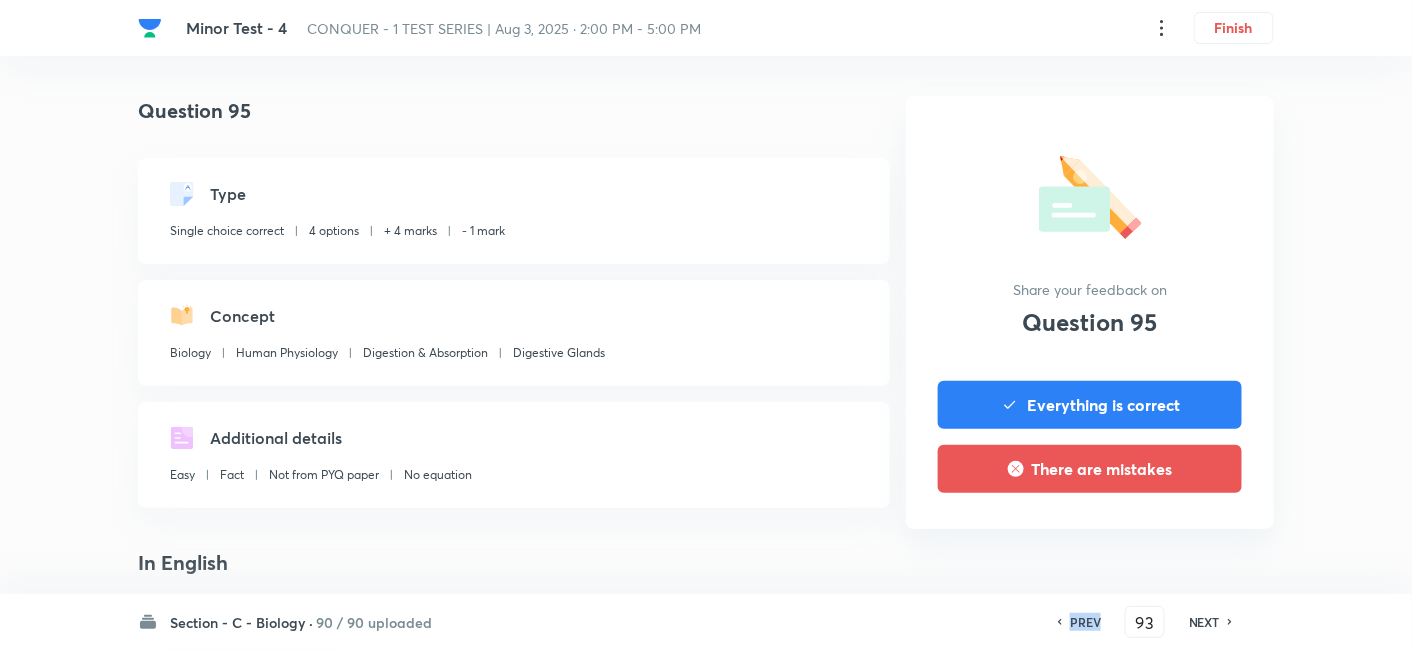 click on "PREV" at bounding box center [1085, 622] 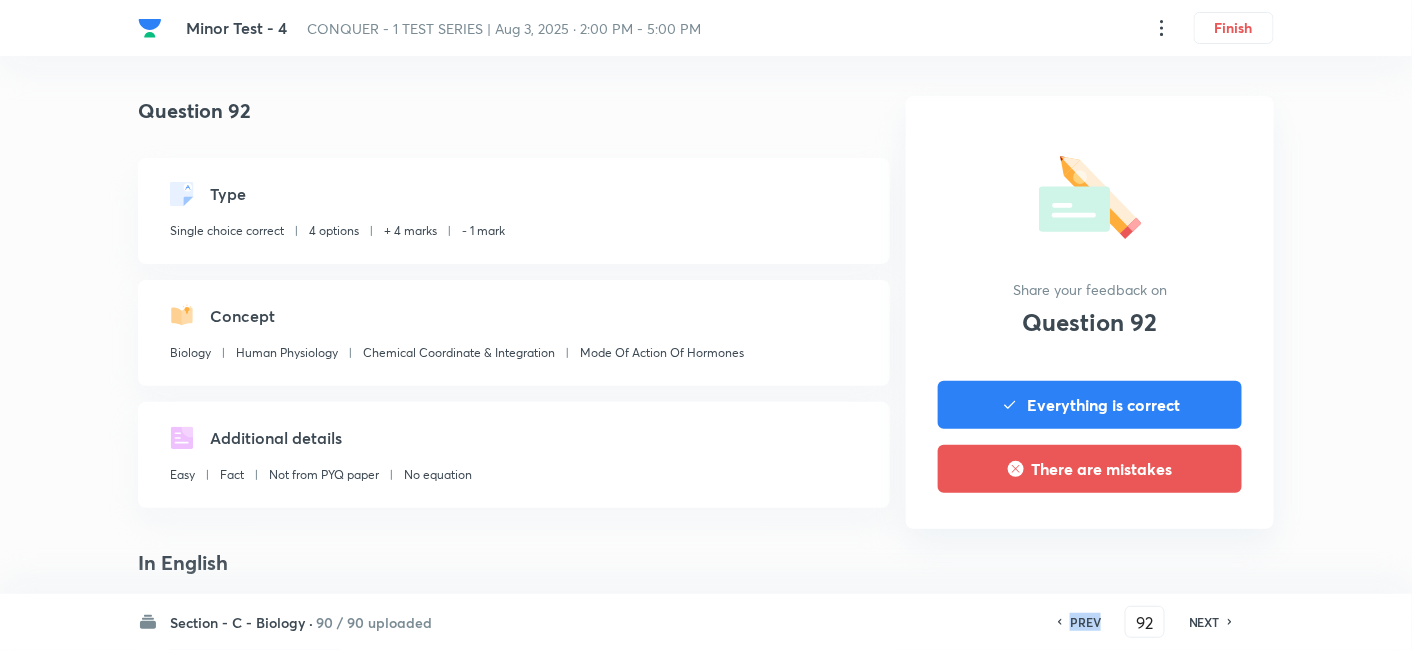 click on "PREV" at bounding box center (1085, 622) 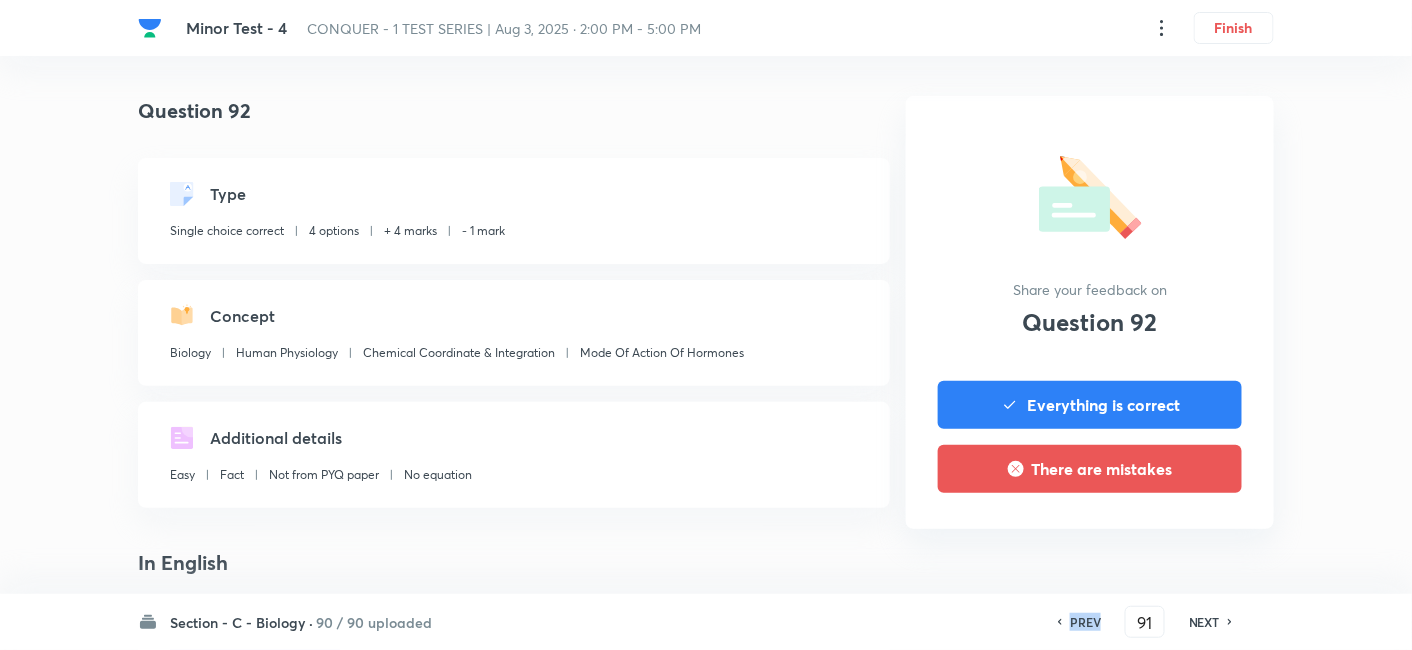 click on "PREV" at bounding box center (1085, 622) 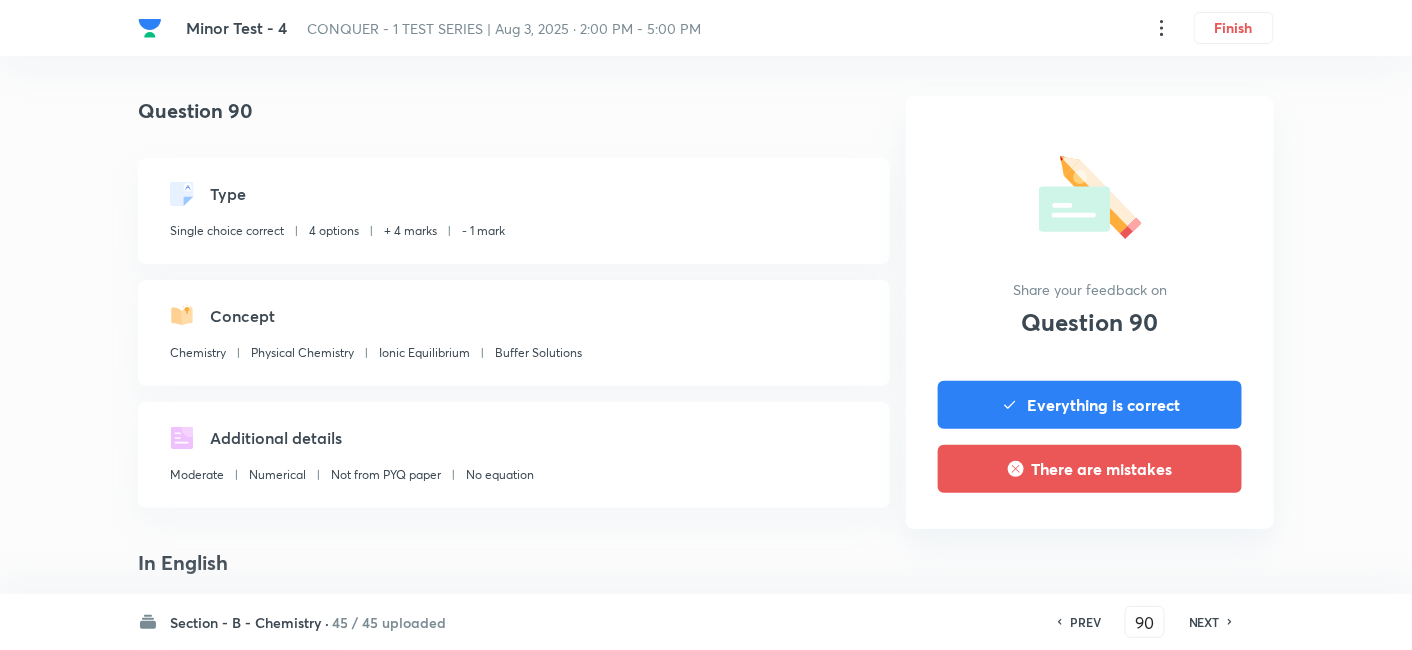 click on "NEXT" at bounding box center [1204, 622] 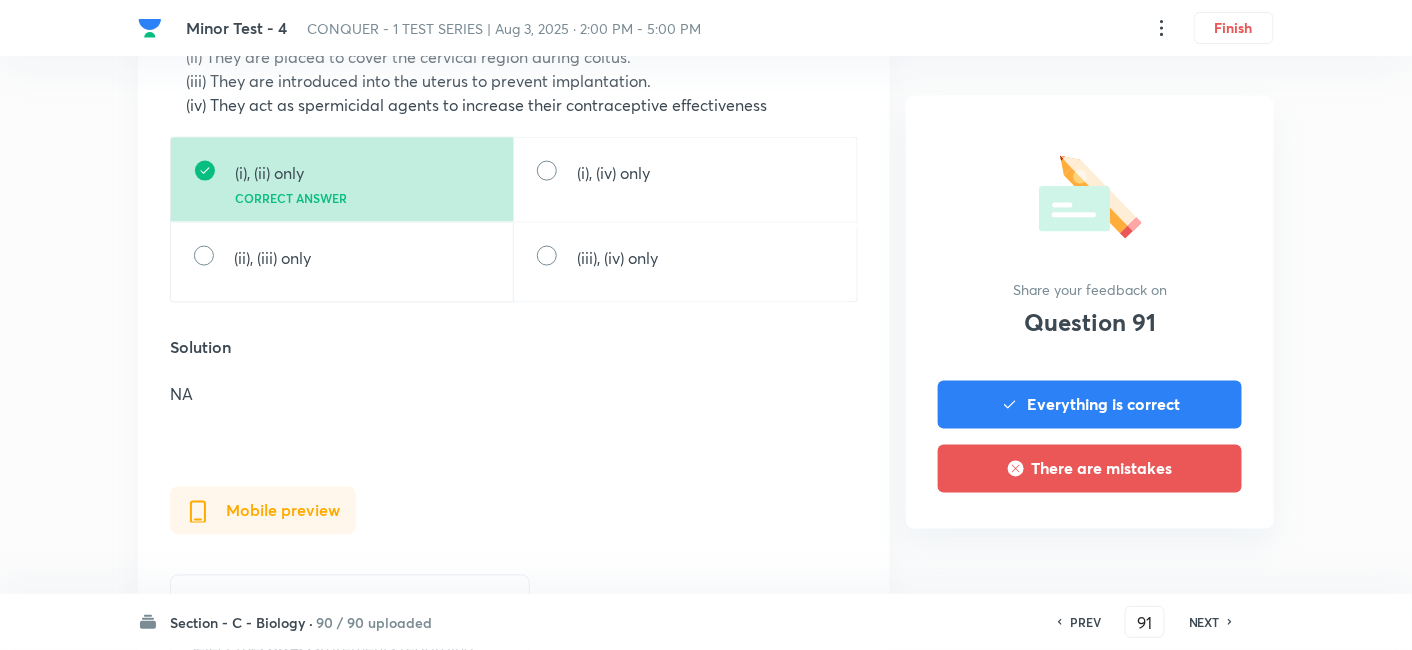 scroll, scrollTop: 655, scrollLeft: 0, axis: vertical 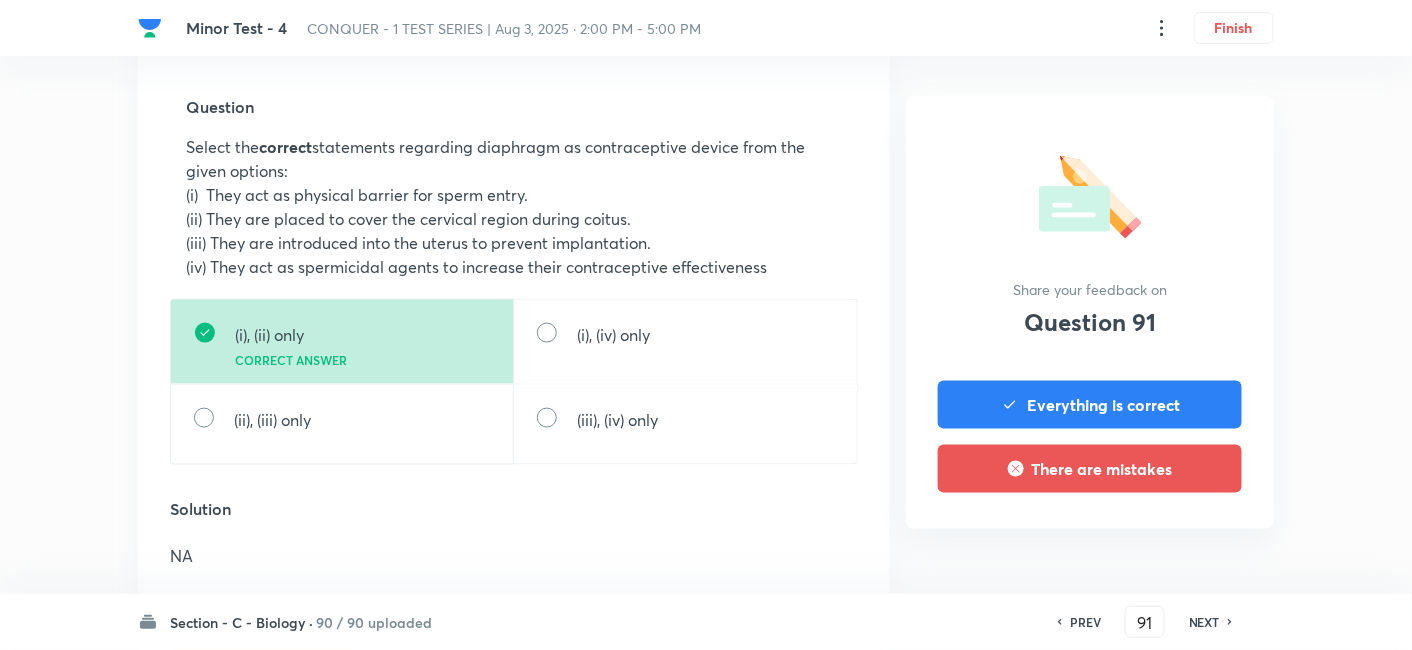 click on "NEXT" at bounding box center [1204, 622] 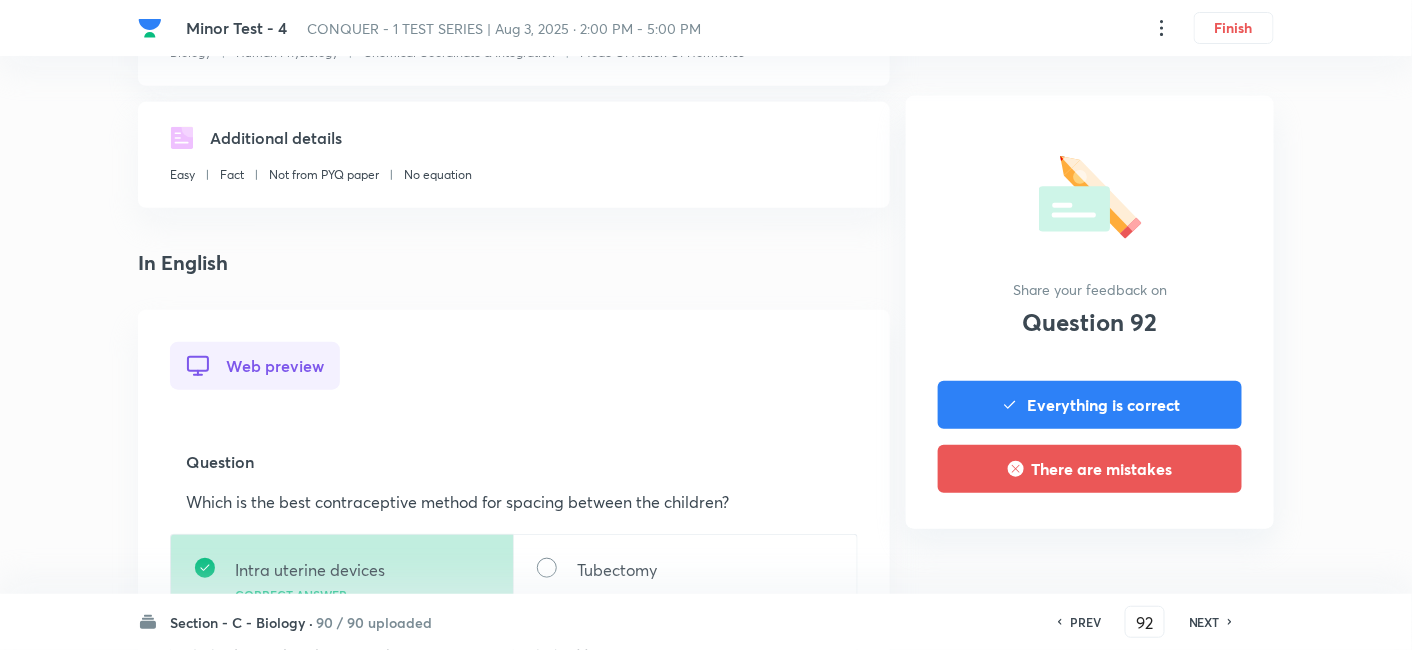 scroll, scrollTop: 478, scrollLeft: 0, axis: vertical 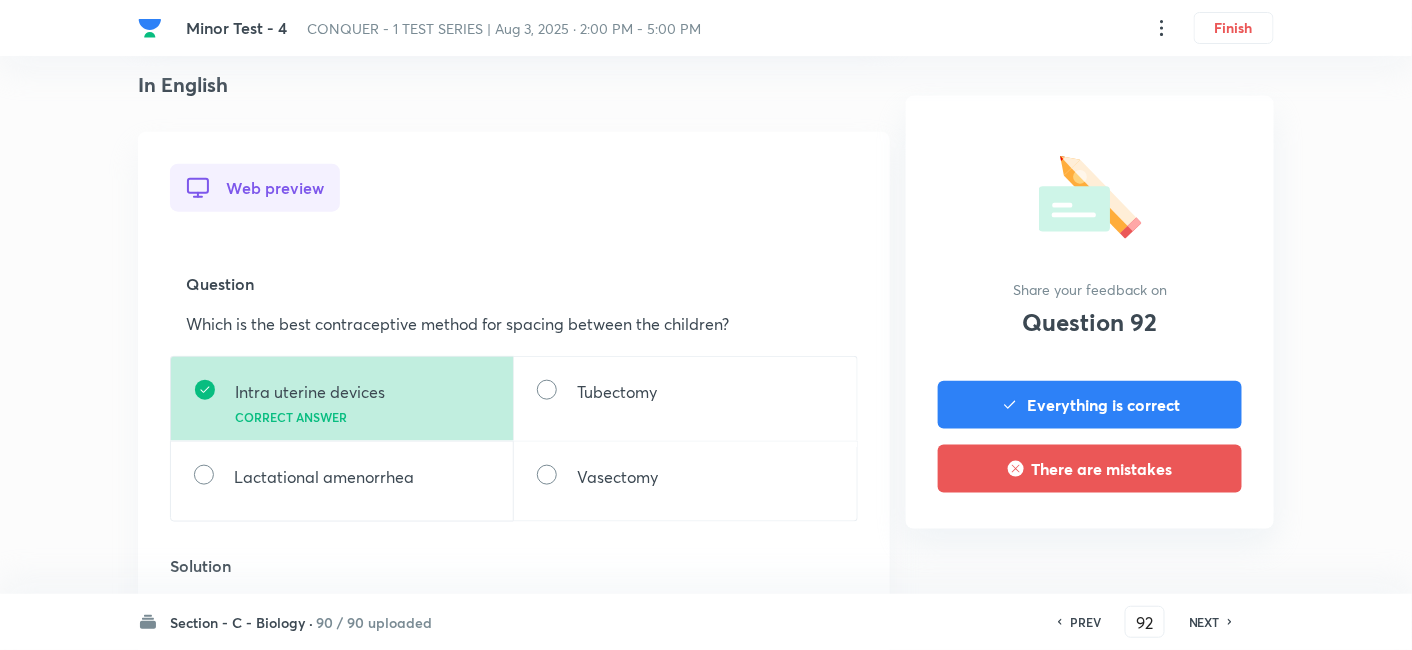click on "NEXT" at bounding box center [1204, 622] 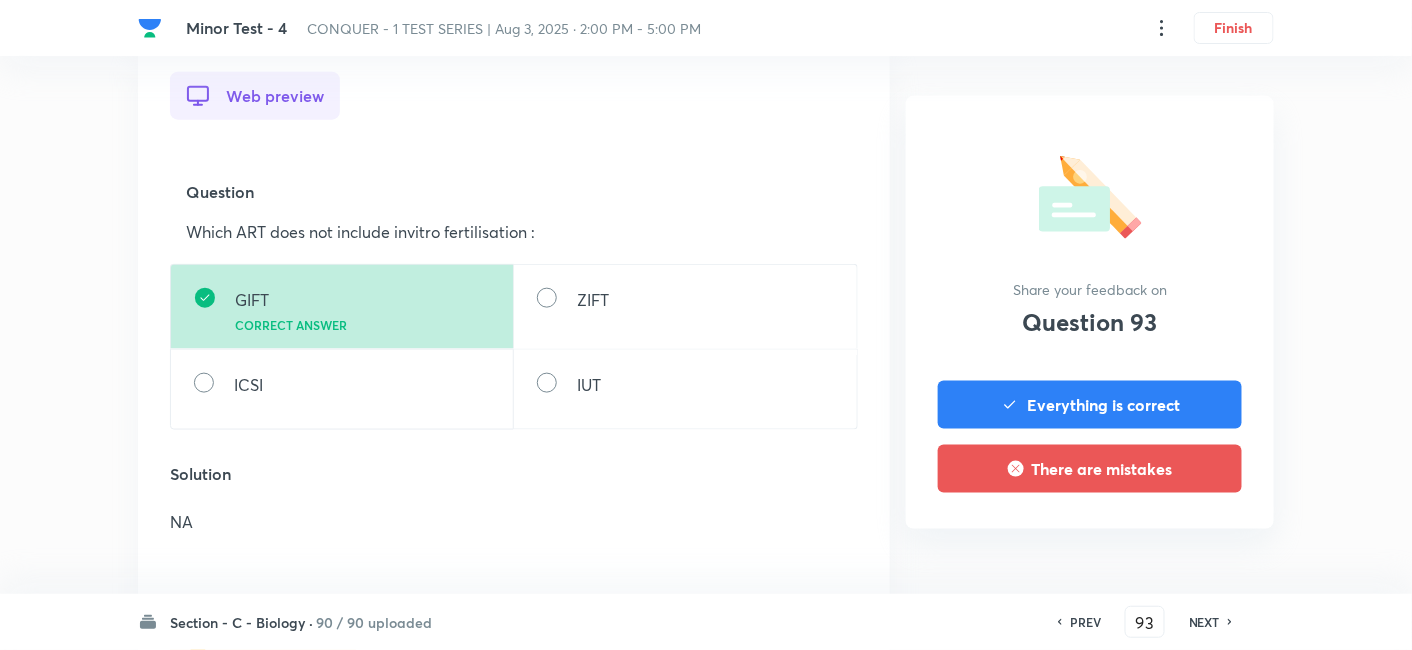 scroll, scrollTop: 574, scrollLeft: 0, axis: vertical 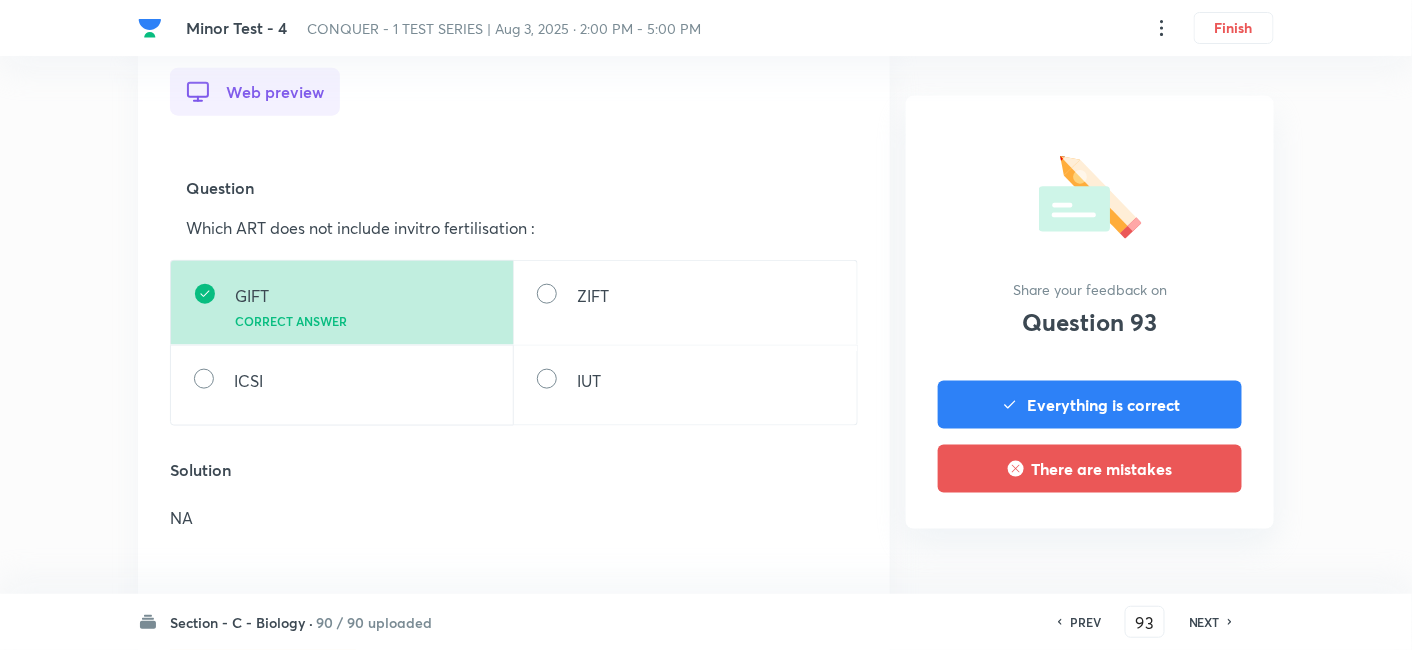 click on "NEXT" at bounding box center [1204, 622] 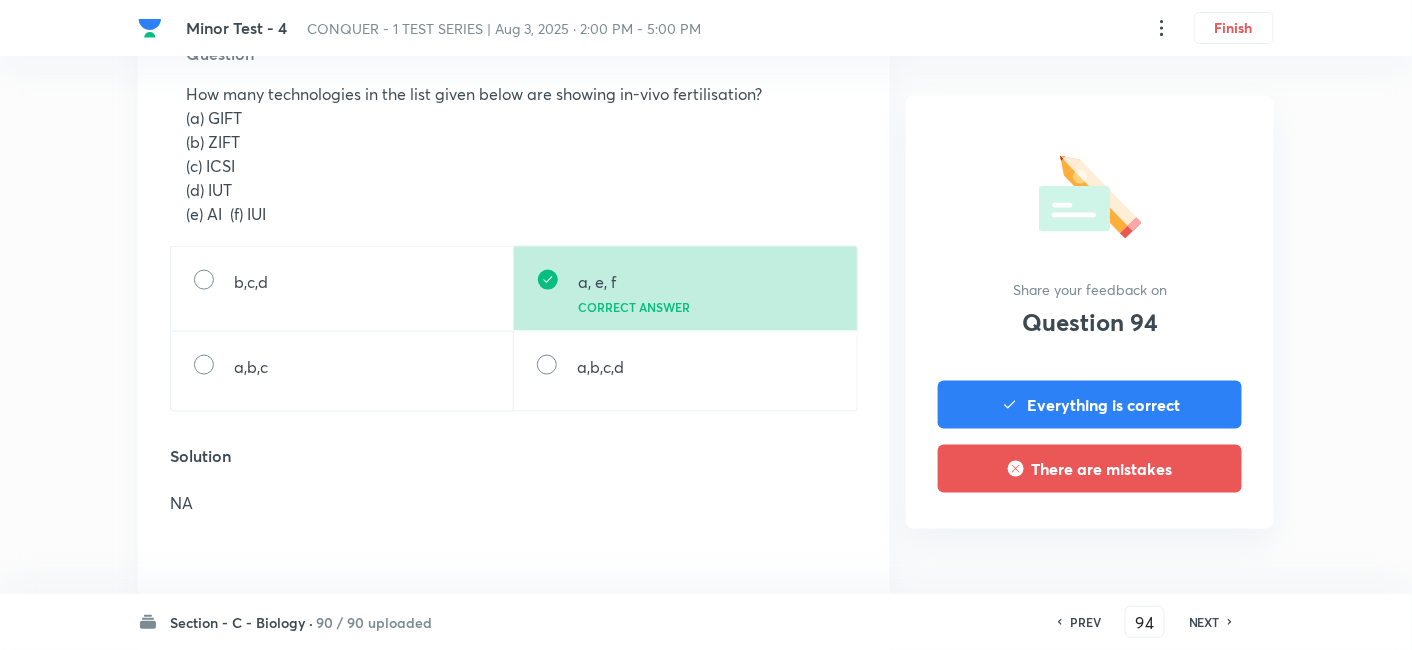 scroll, scrollTop: 709, scrollLeft: 0, axis: vertical 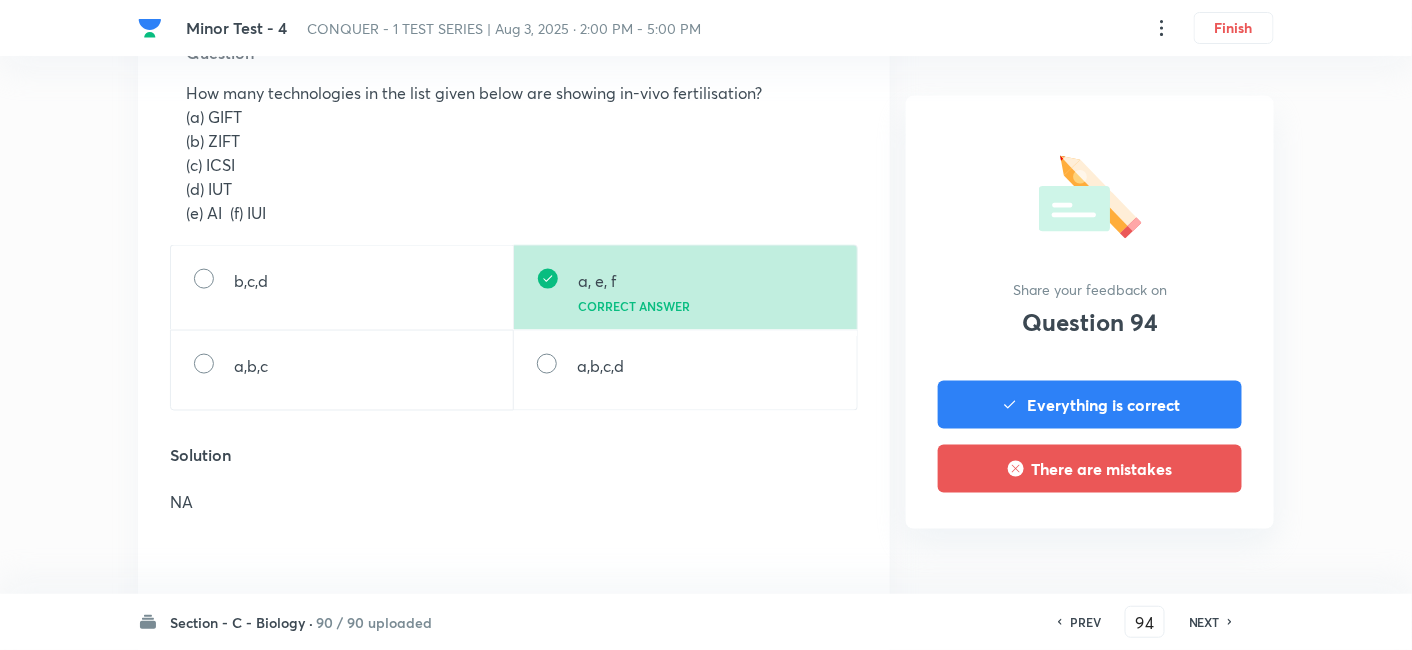 click on "NEXT" at bounding box center (1204, 622) 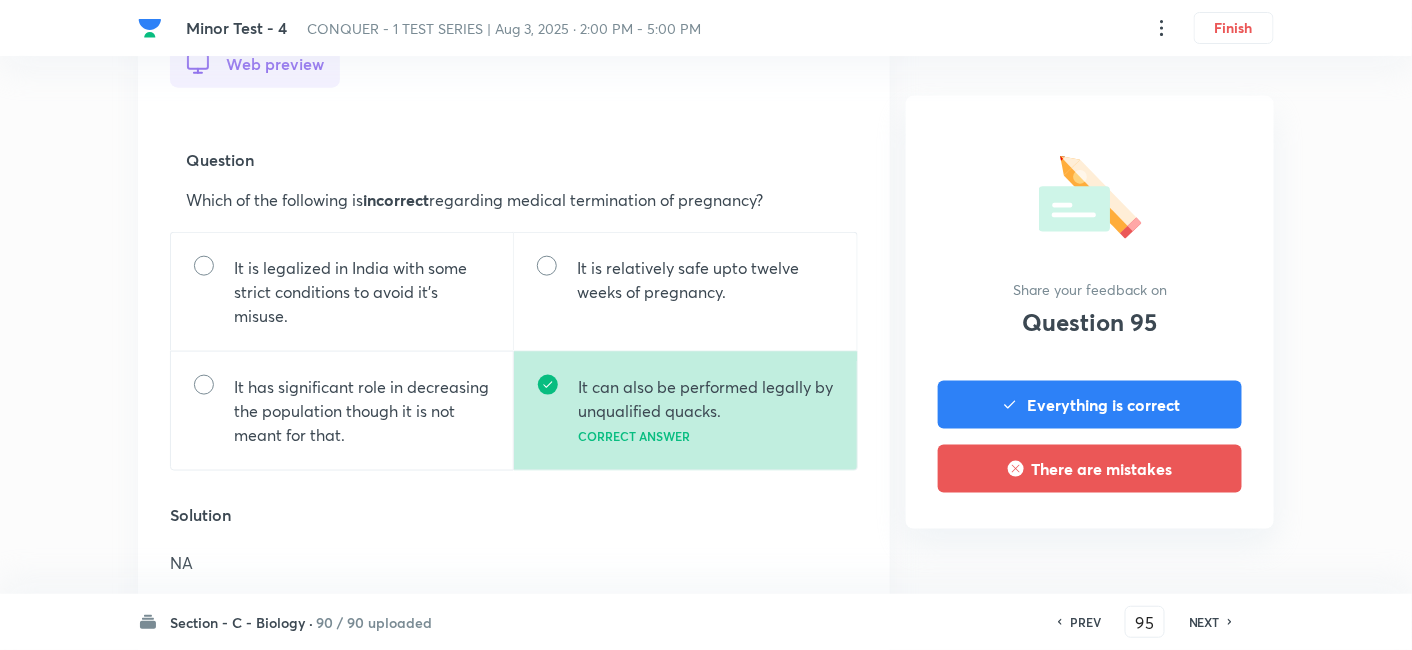 scroll, scrollTop: 665, scrollLeft: 0, axis: vertical 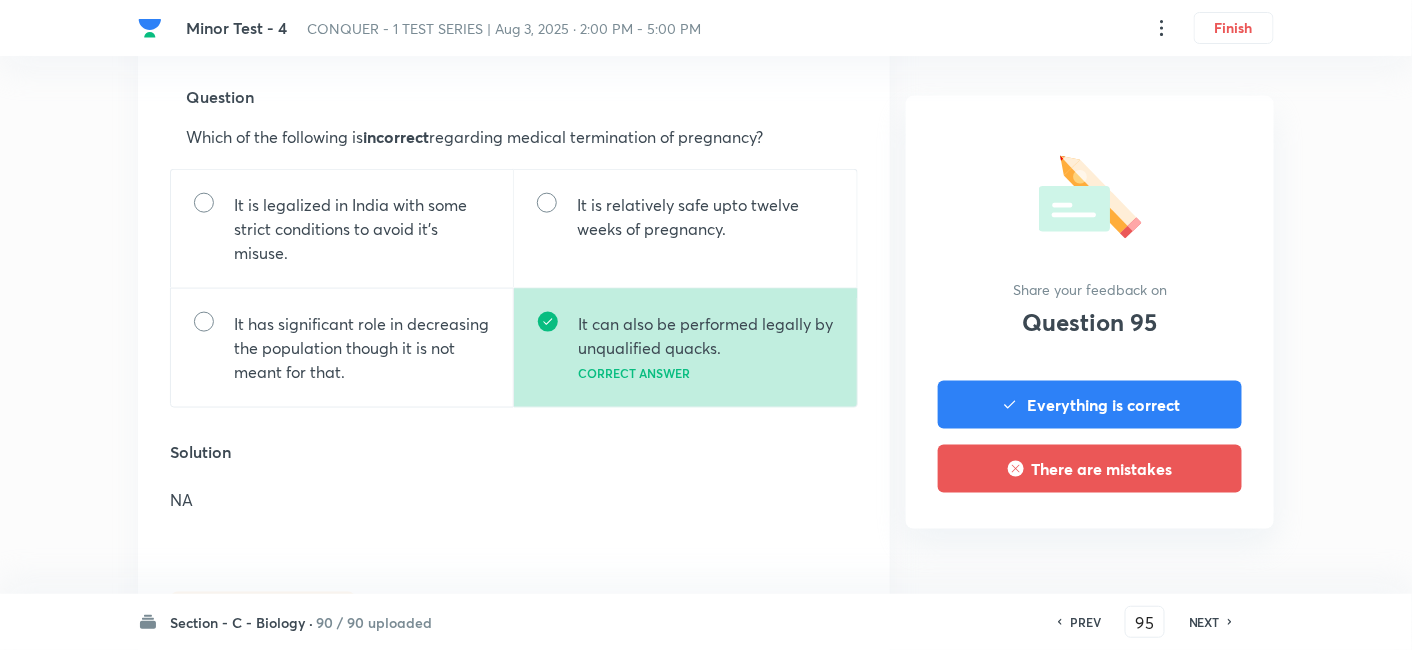 click on "NEXT" at bounding box center [1204, 622] 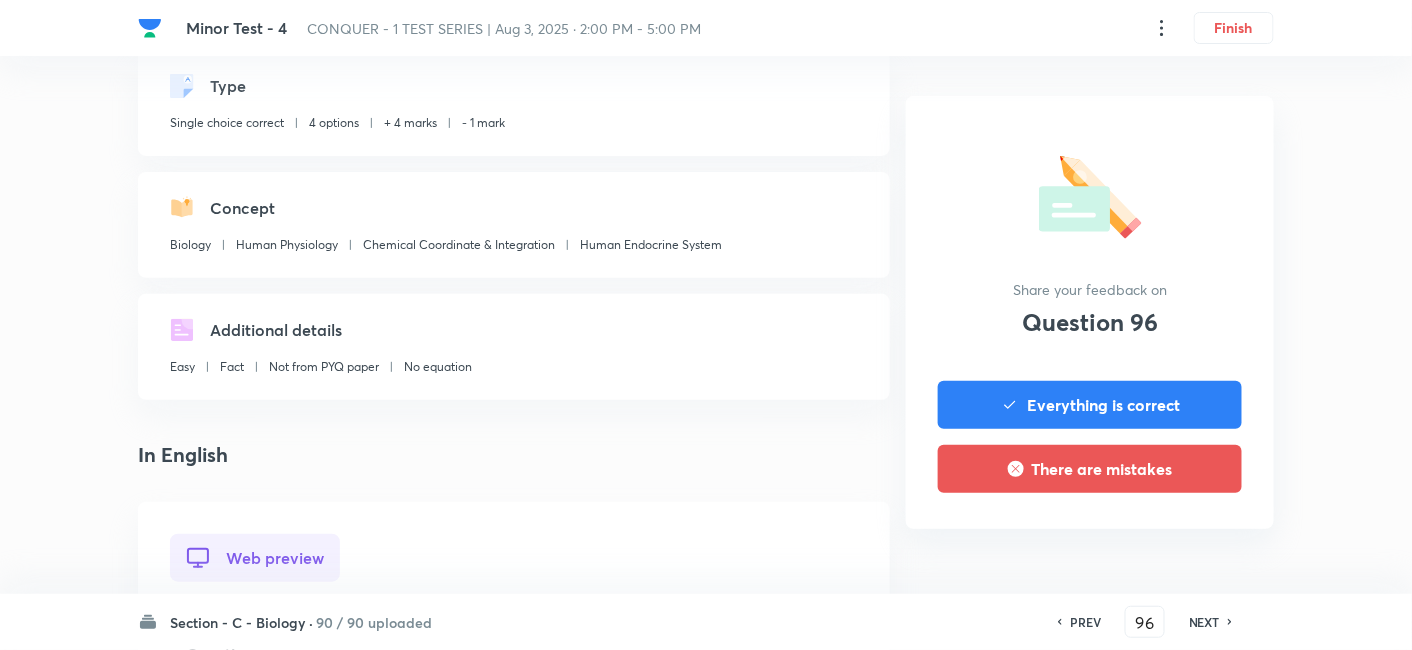 scroll, scrollTop: 385, scrollLeft: 0, axis: vertical 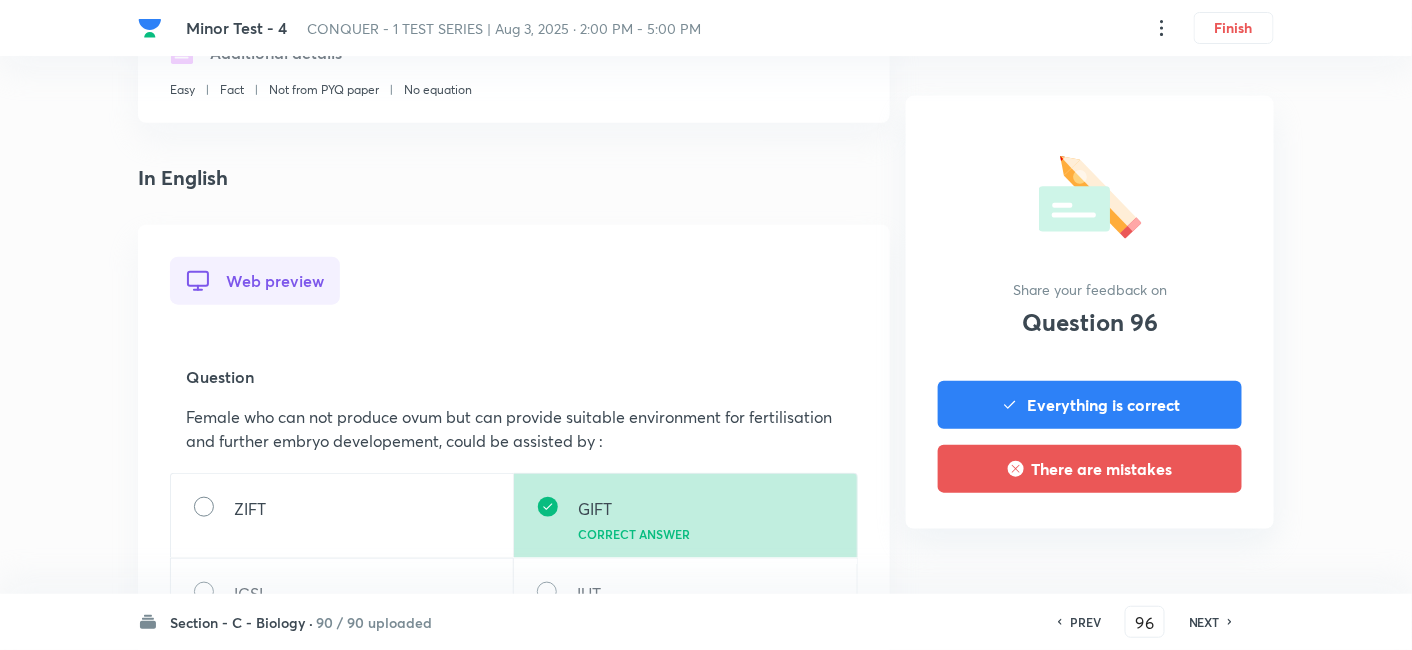 click on "NEXT" at bounding box center [1204, 622] 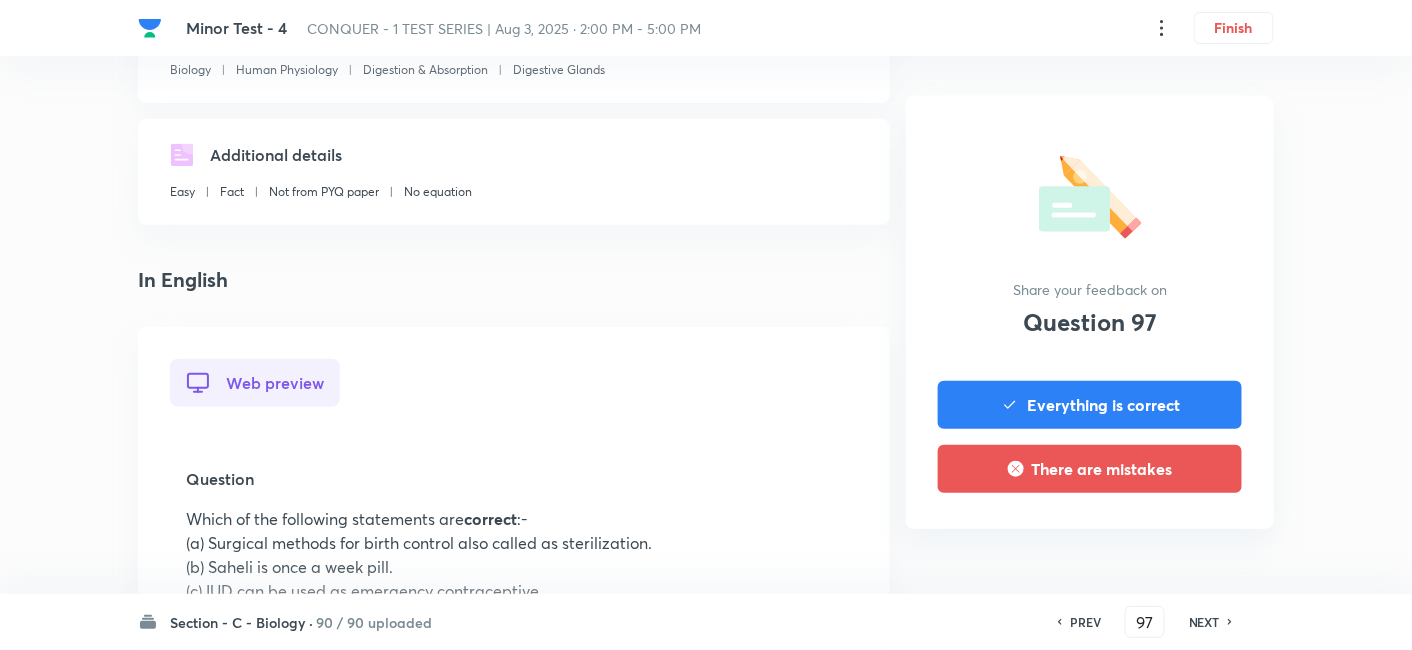 scroll, scrollTop: 591, scrollLeft: 0, axis: vertical 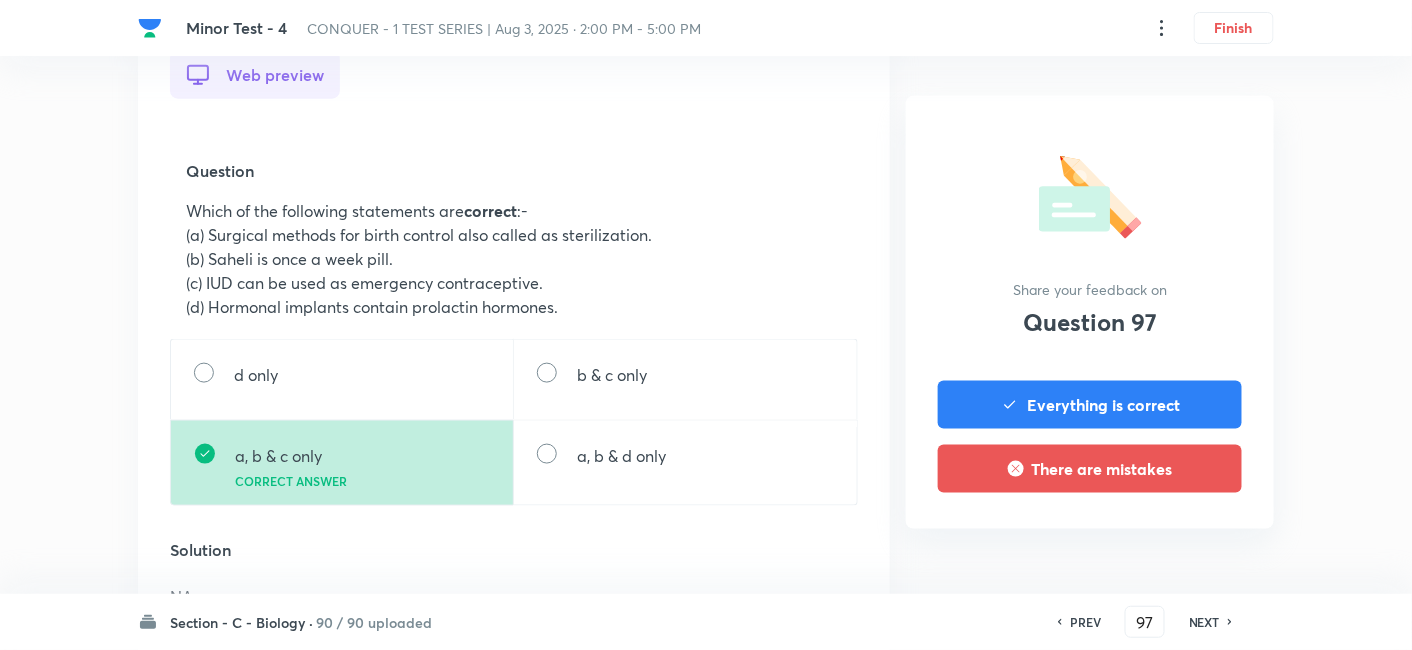 click on "NEXT" at bounding box center (1204, 622) 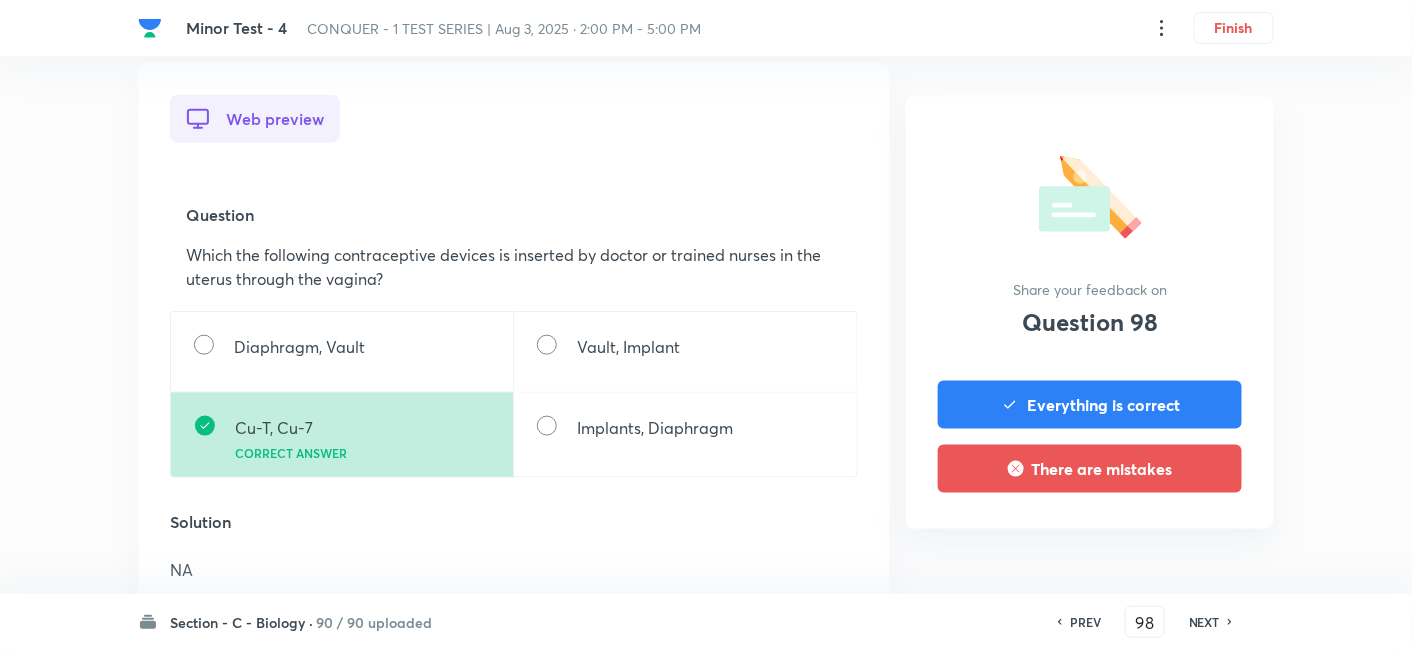 scroll, scrollTop: 807, scrollLeft: 0, axis: vertical 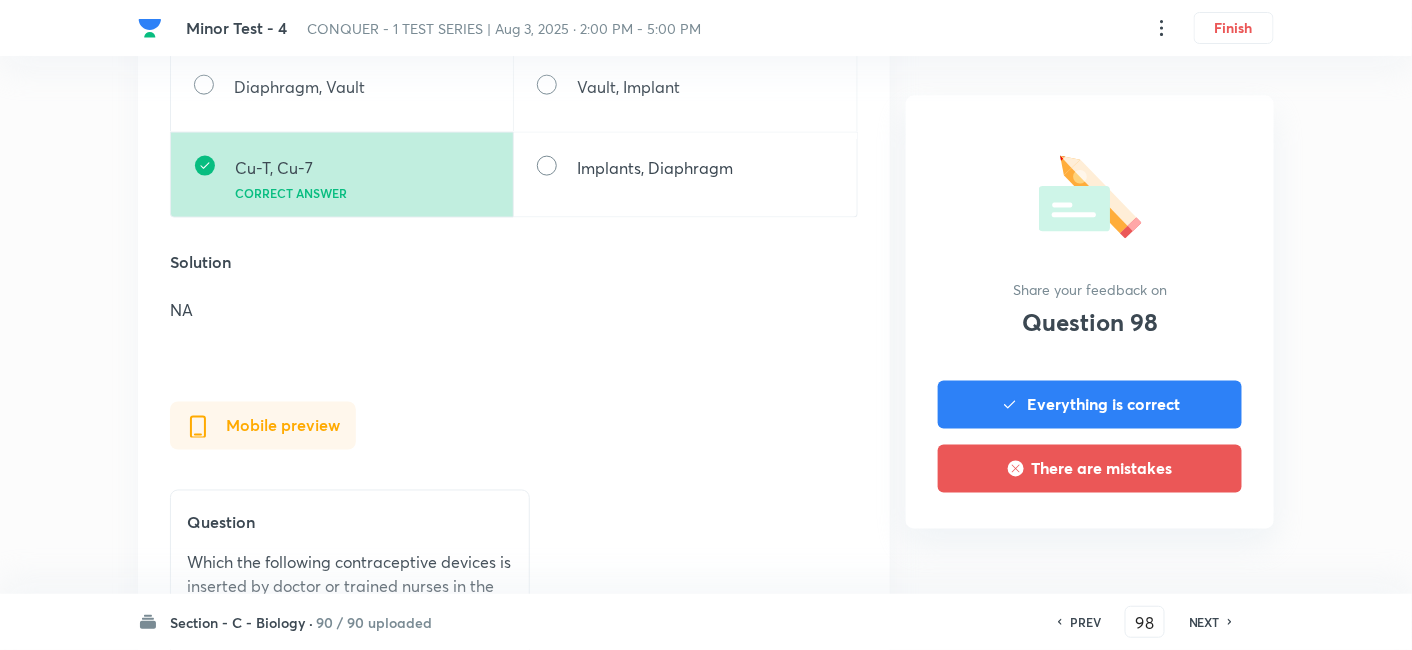 click on "NEXT" at bounding box center (1204, 622) 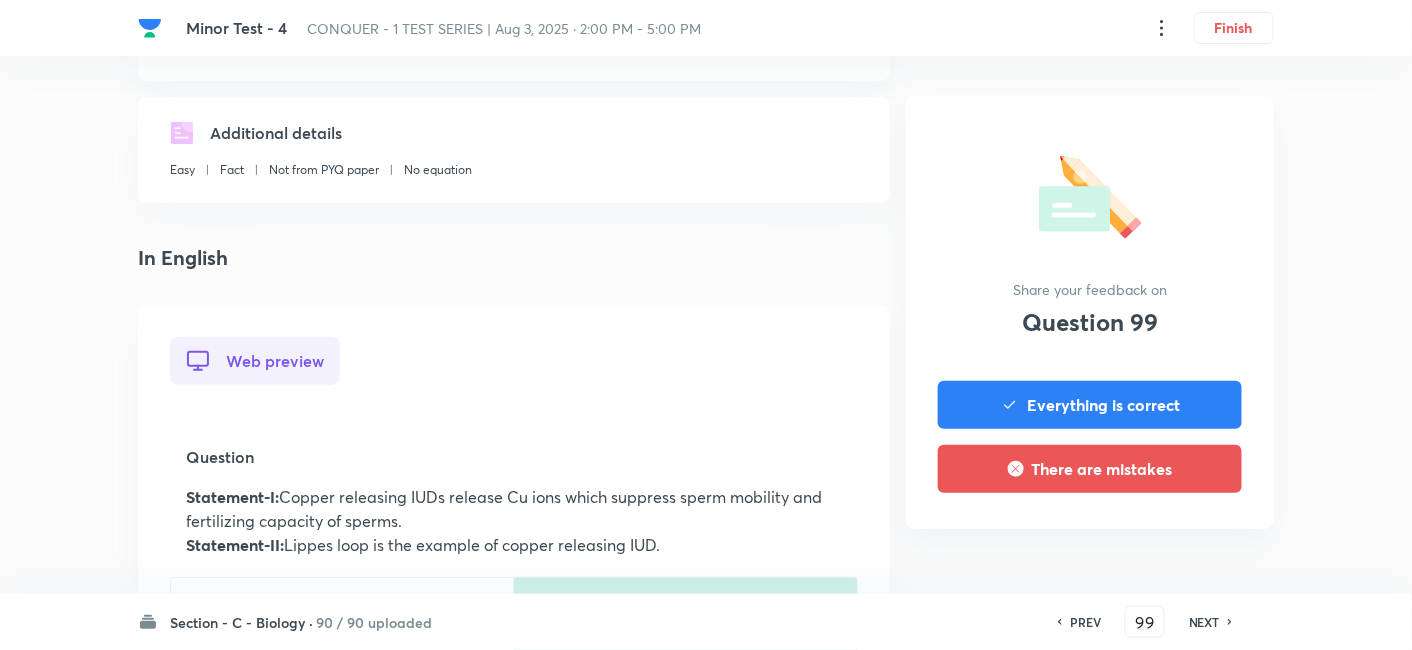 scroll, scrollTop: 574, scrollLeft: 0, axis: vertical 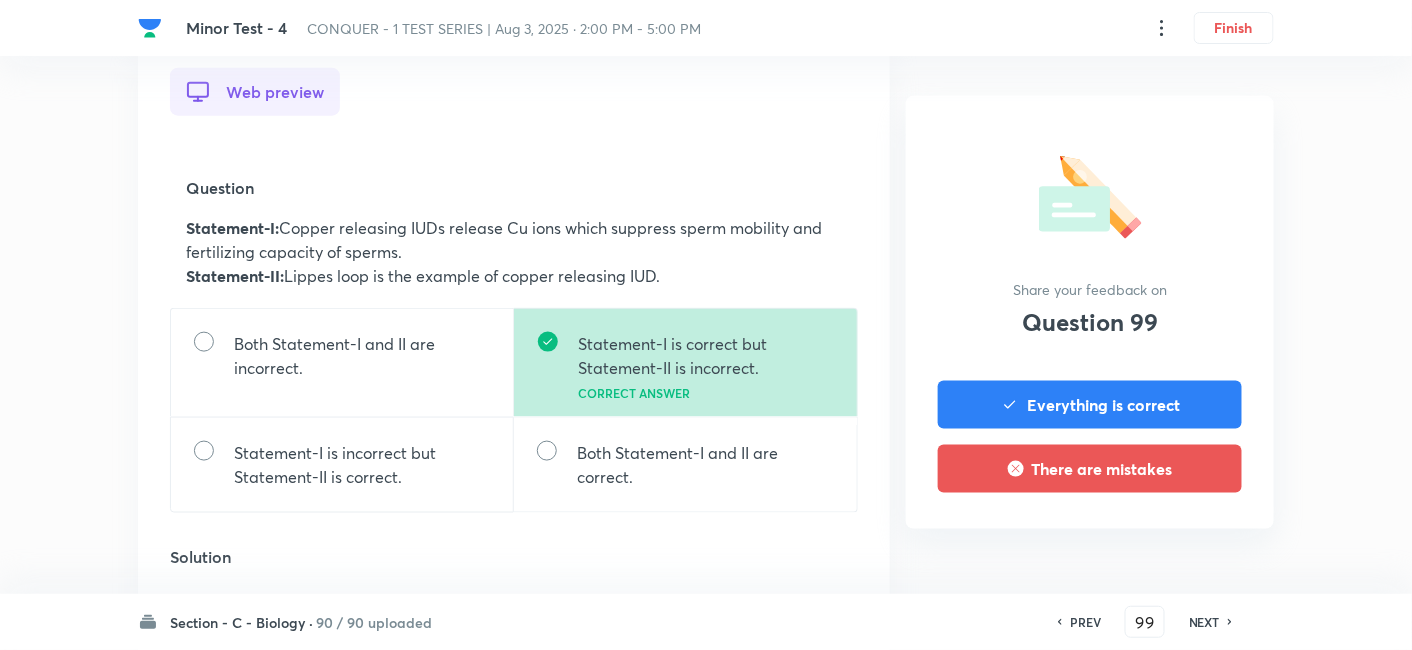 click on "NEXT" at bounding box center [1204, 622] 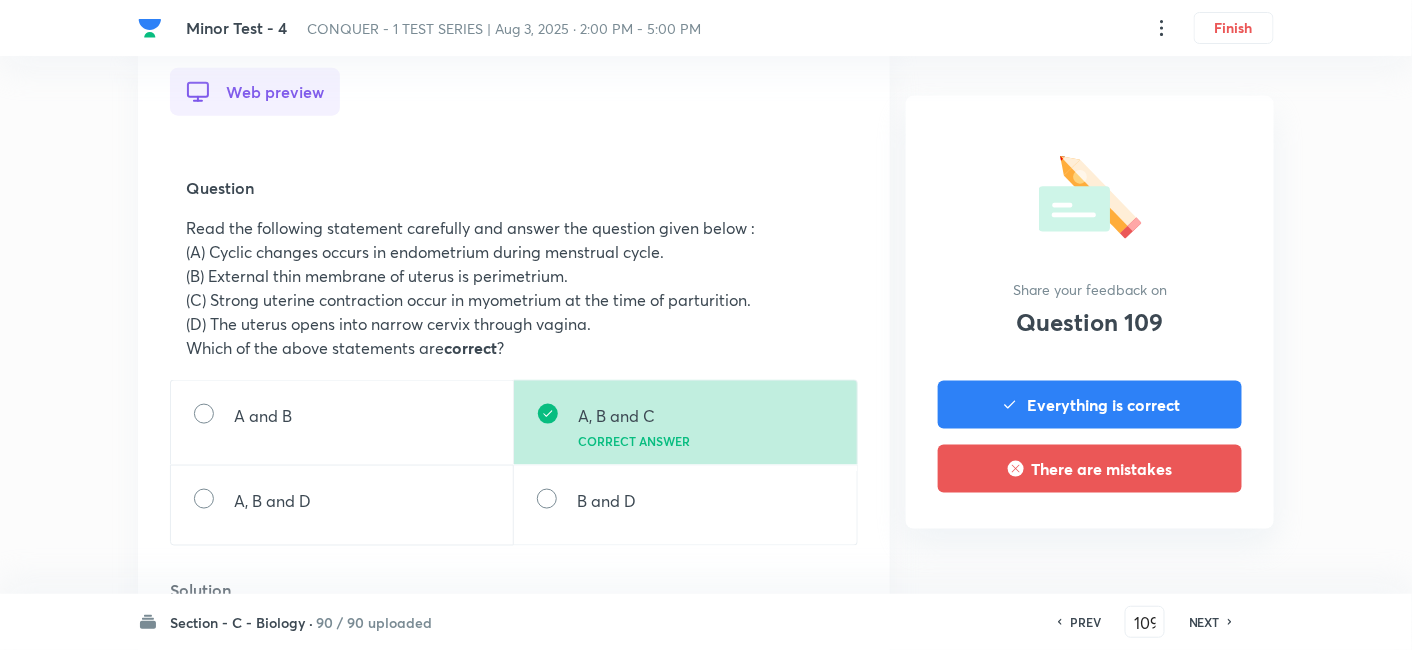 scroll, scrollTop: 0, scrollLeft: 0, axis: both 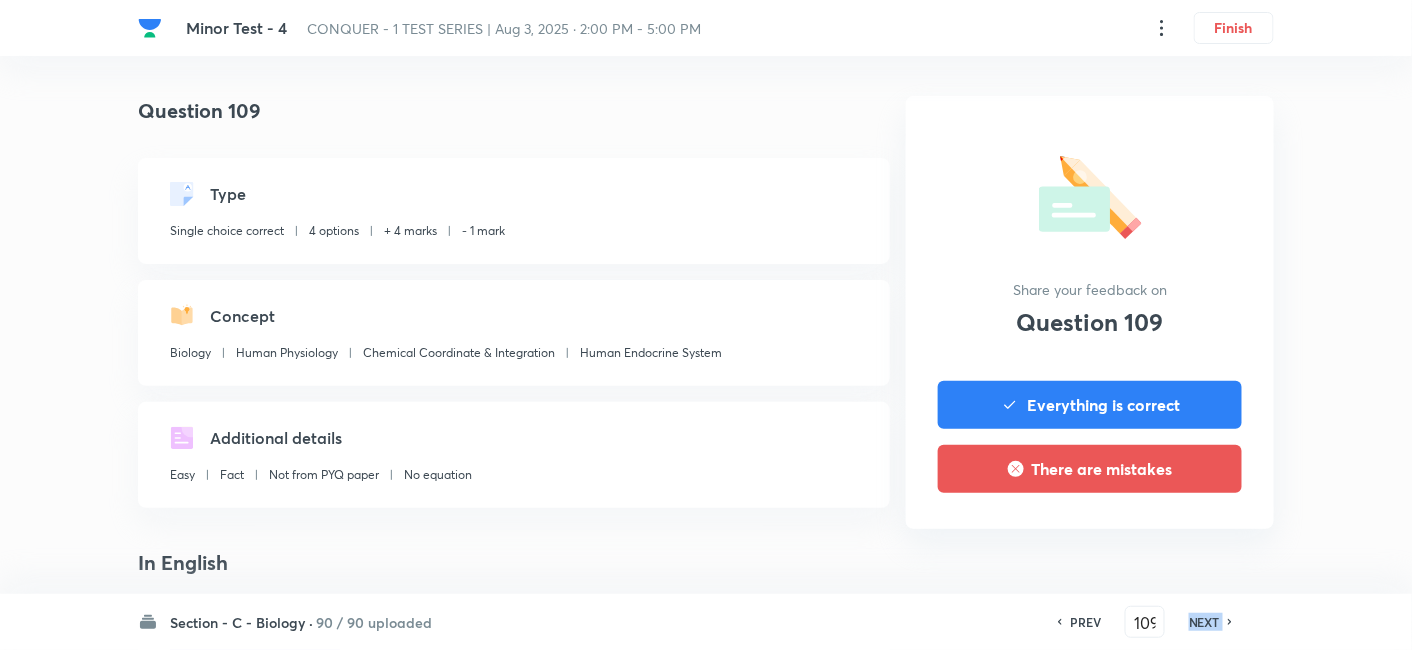 click on "NEXT" at bounding box center [1204, 622] 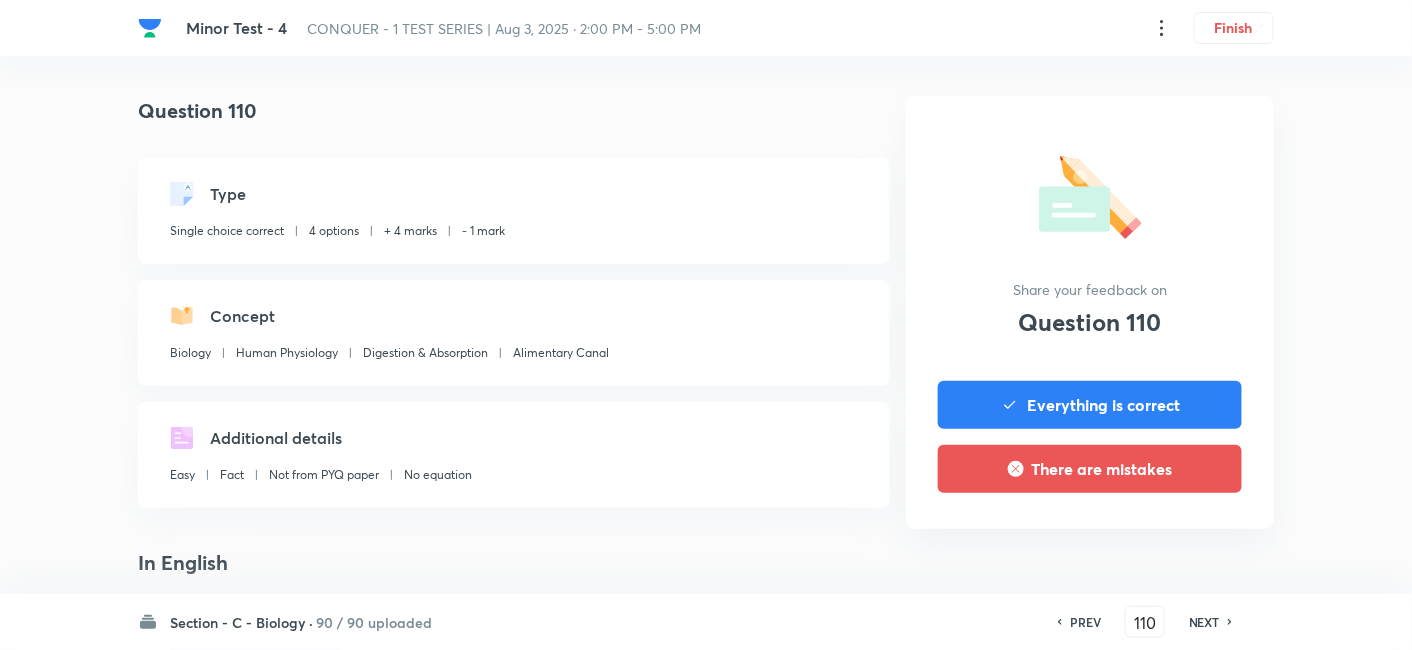 click on "PREV" at bounding box center [1085, 622] 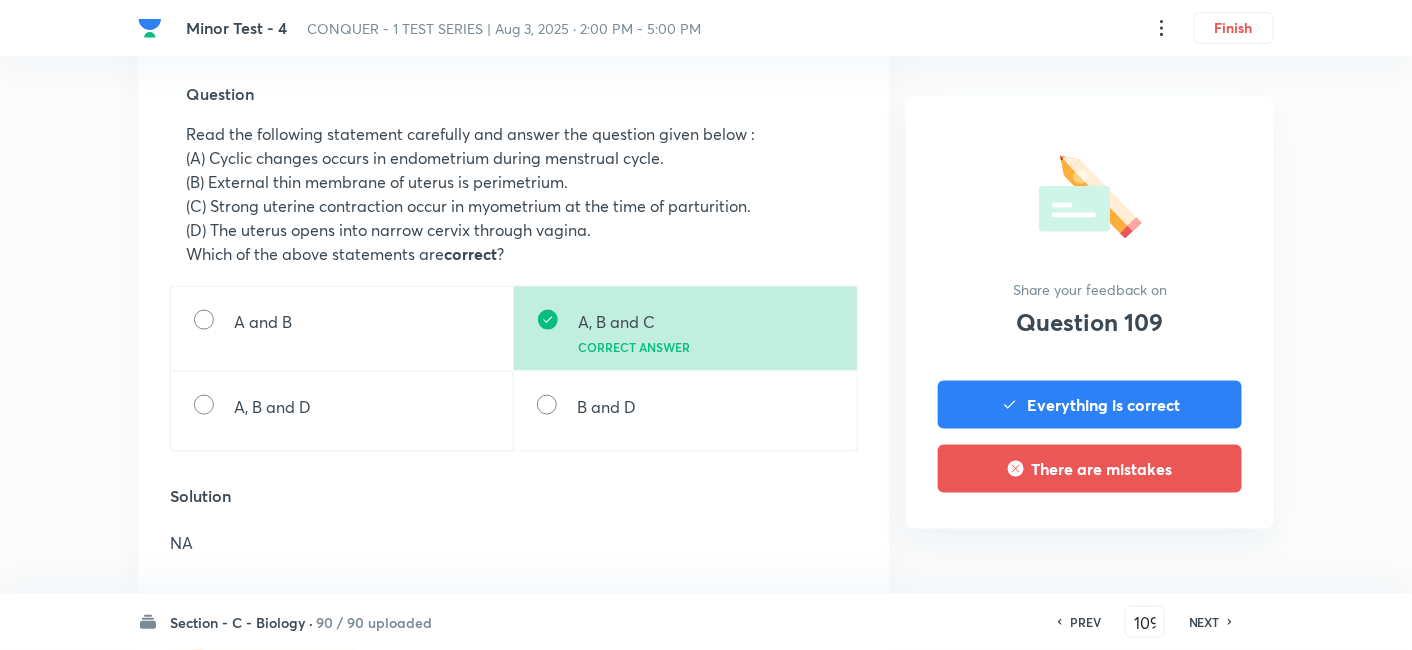 scroll, scrollTop: 585, scrollLeft: 0, axis: vertical 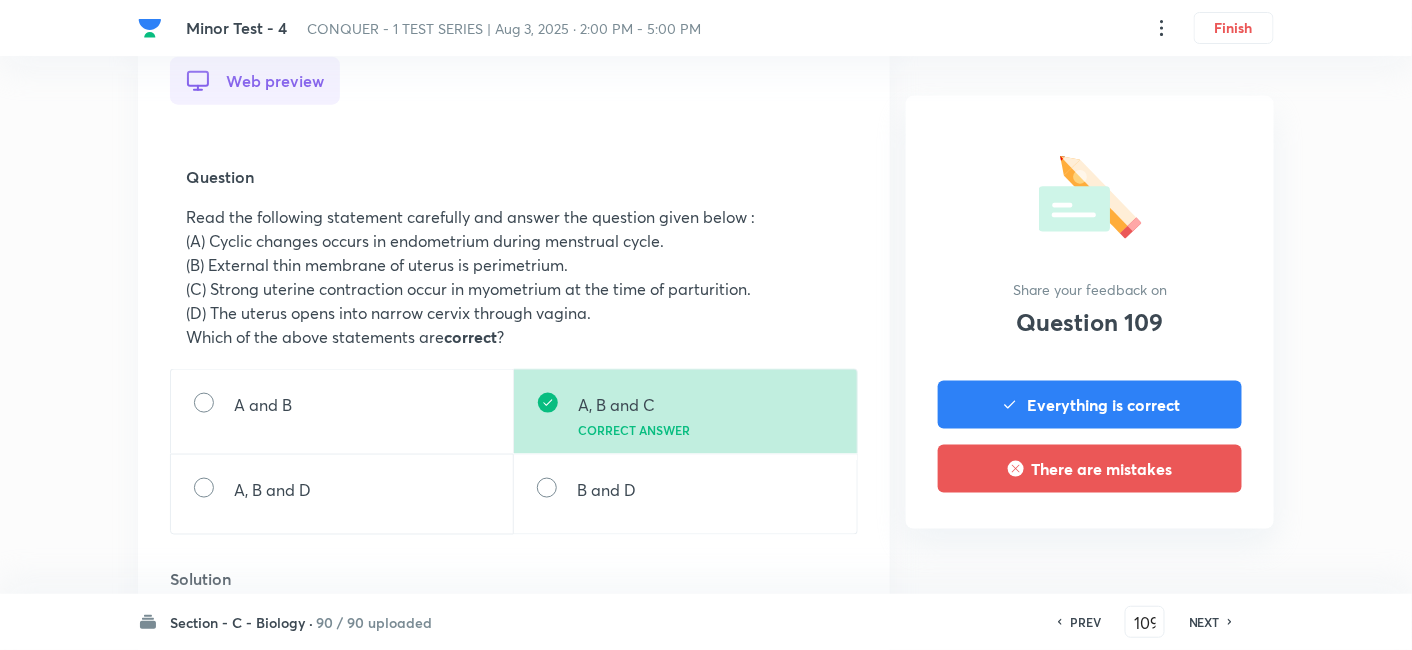 click on "PREV" at bounding box center [1085, 622] 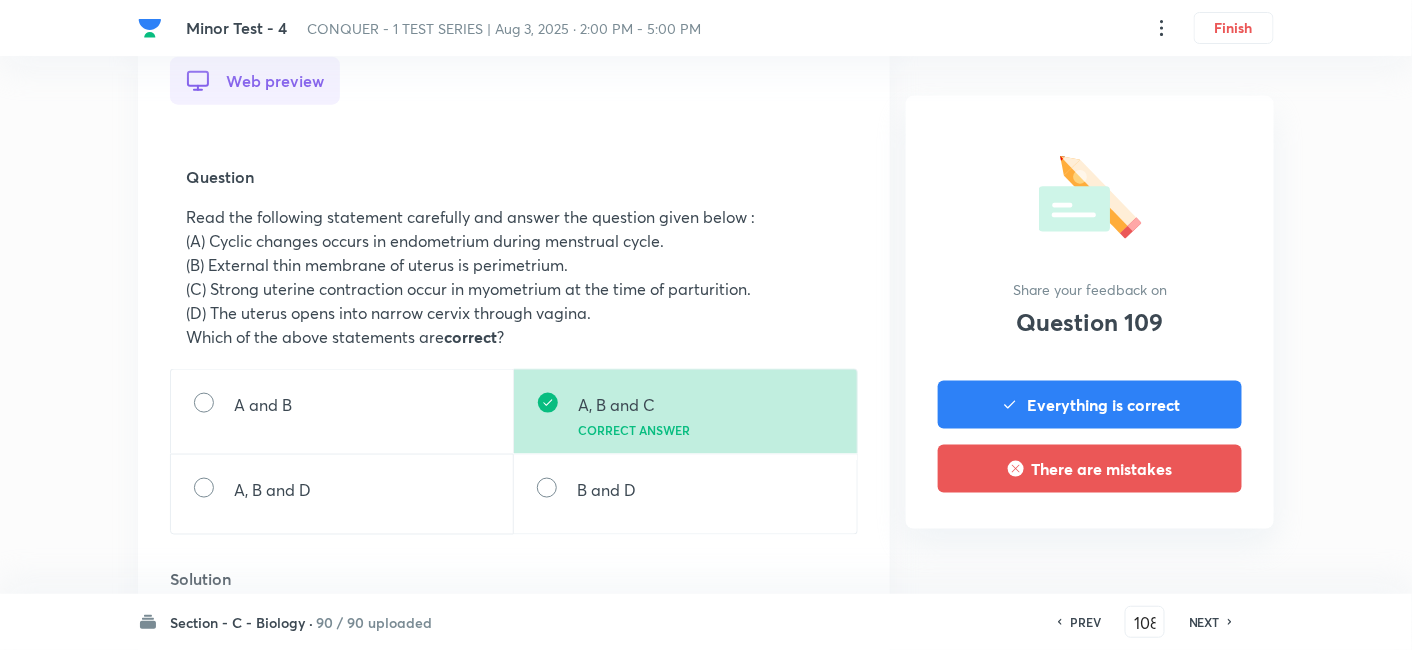 scroll, scrollTop: 0, scrollLeft: 0, axis: both 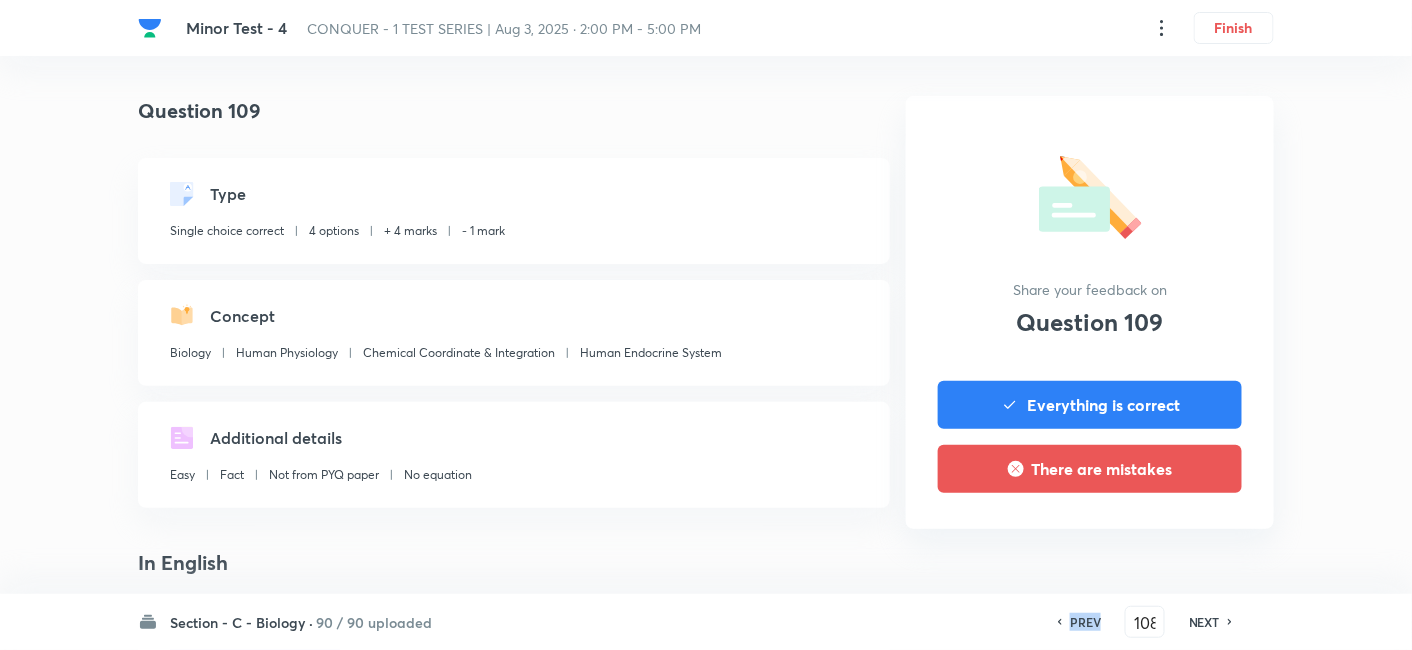 click on "PREV" at bounding box center (1085, 622) 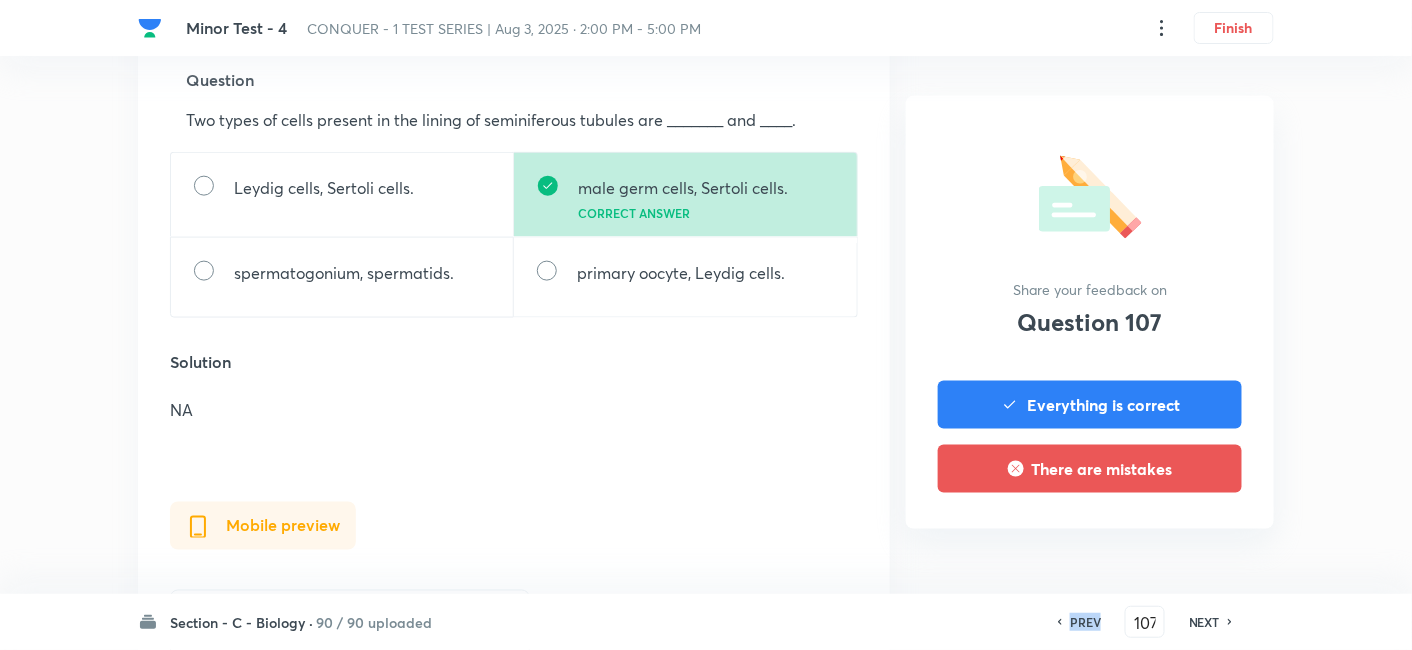 scroll, scrollTop: 684, scrollLeft: 0, axis: vertical 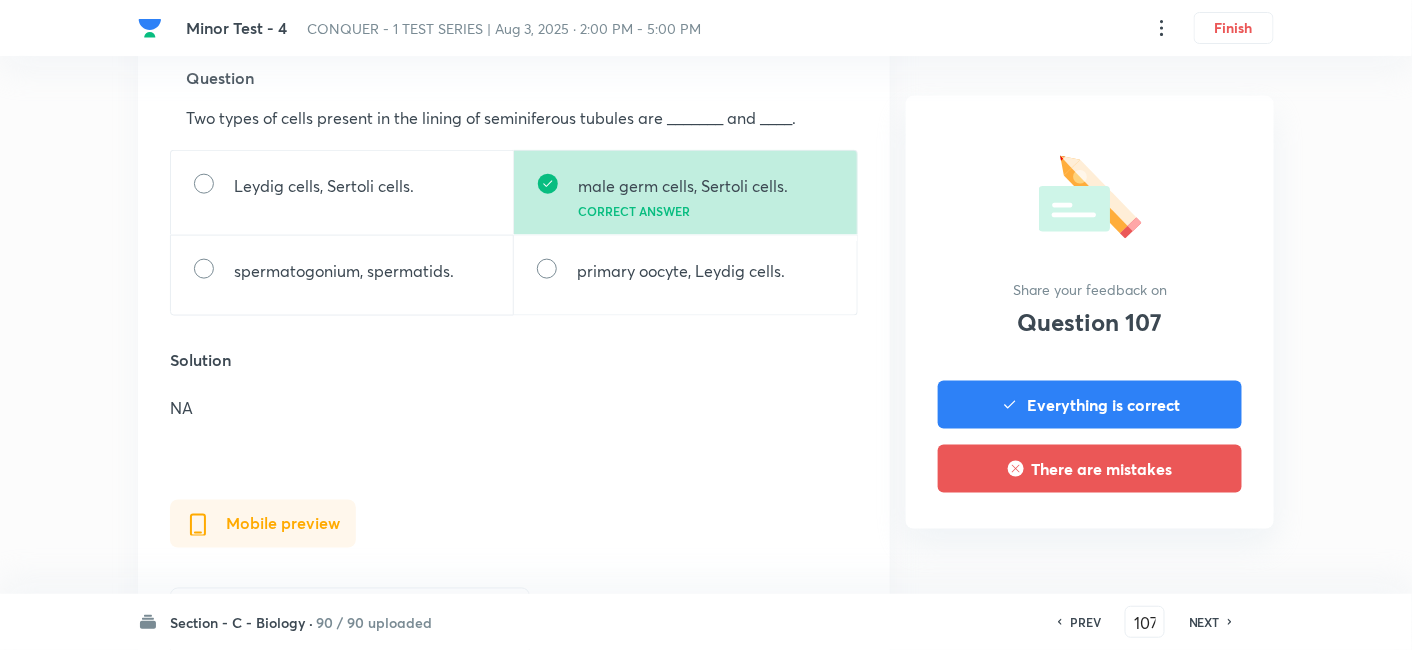 click on "NEXT" at bounding box center (1204, 622) 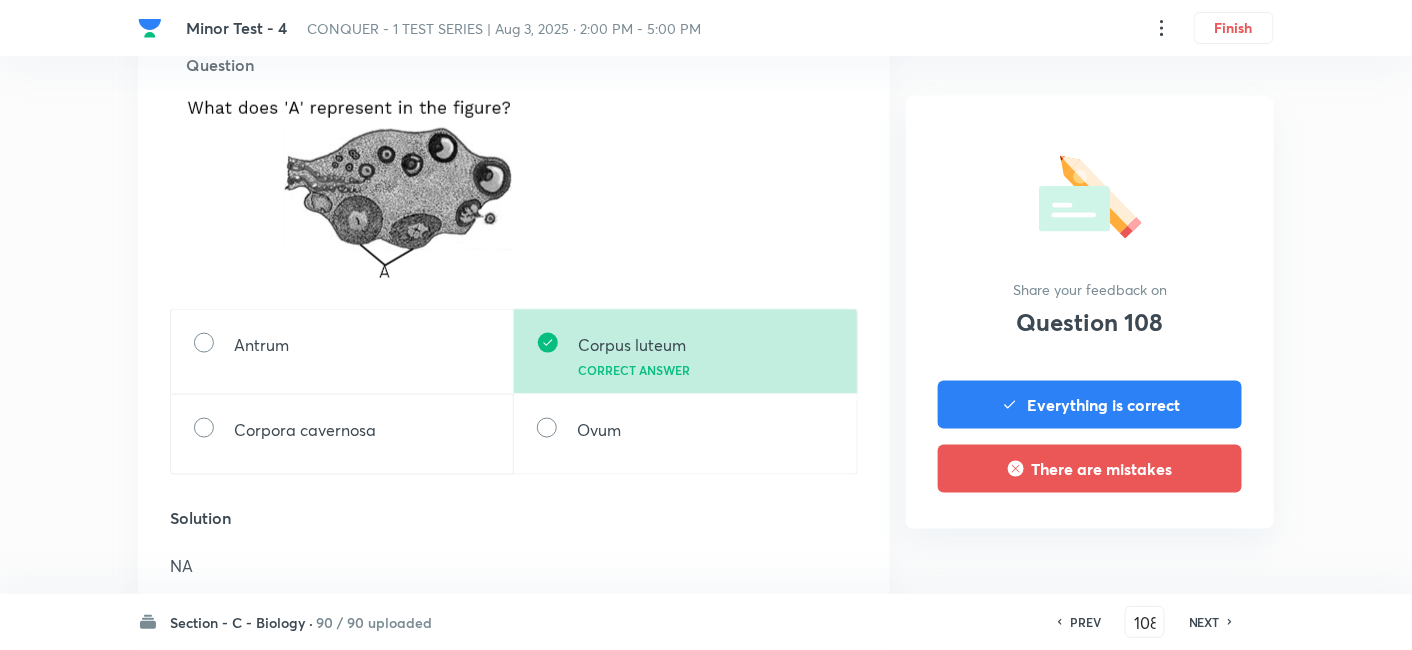 scroll, scrollTop: 698, scrollLeft: 0, axis: vertical 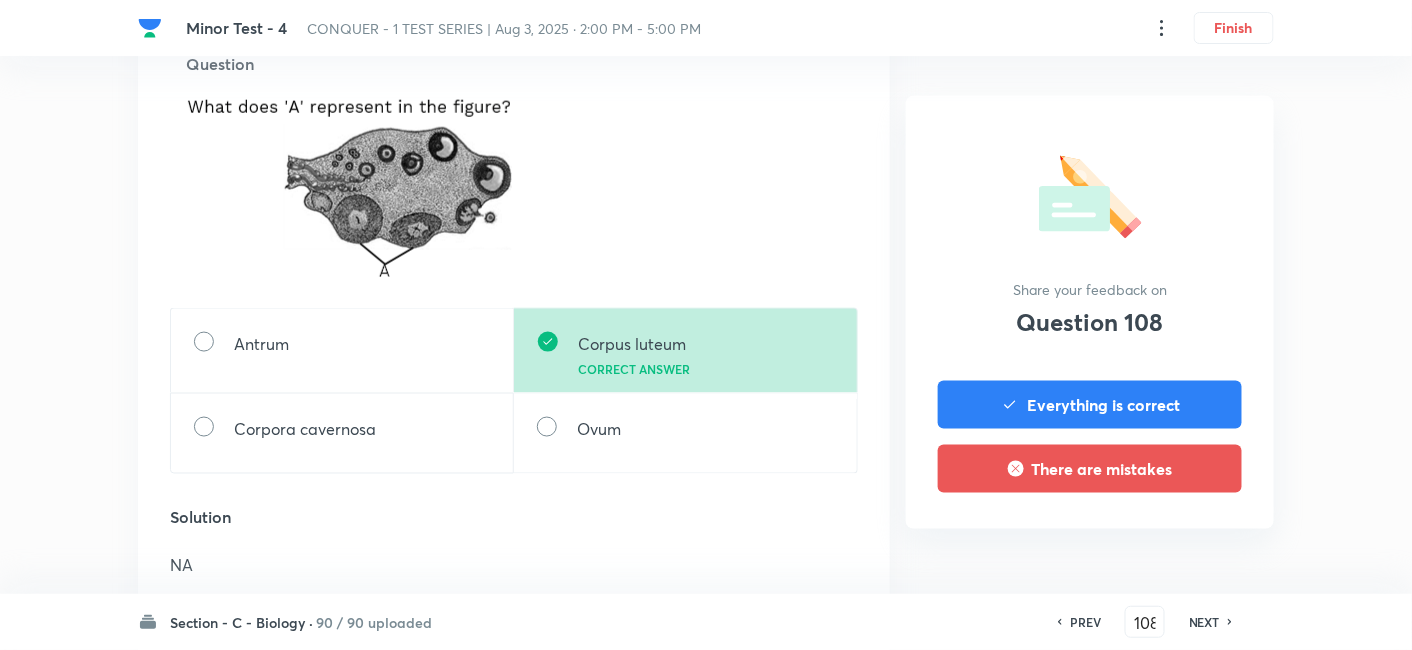 click on "NEXT" at bounding box center (1204, 622) 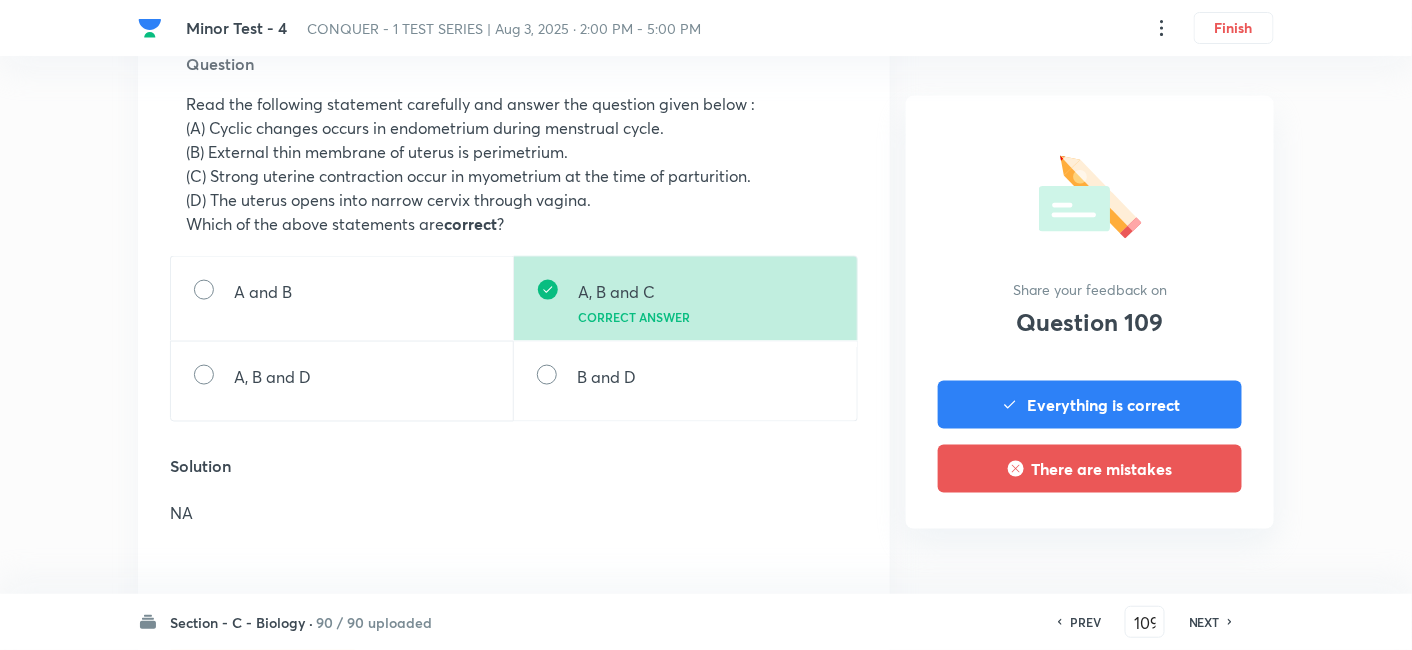 scroll, scrollTop: 0, scrollLeft: 0, axis: both 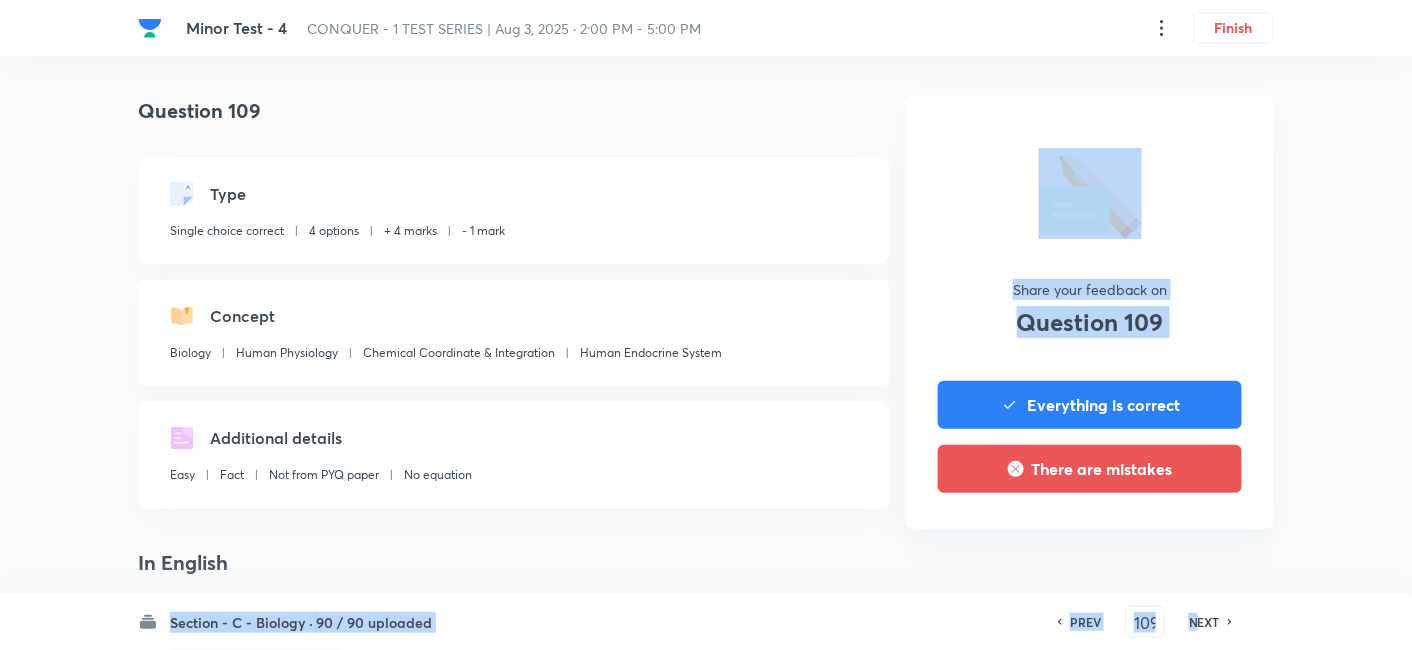 drag, startPoint x: 1231, startPoint y: 270, endPoint x: 1266, endPoint y: 267, distance: 35.128338 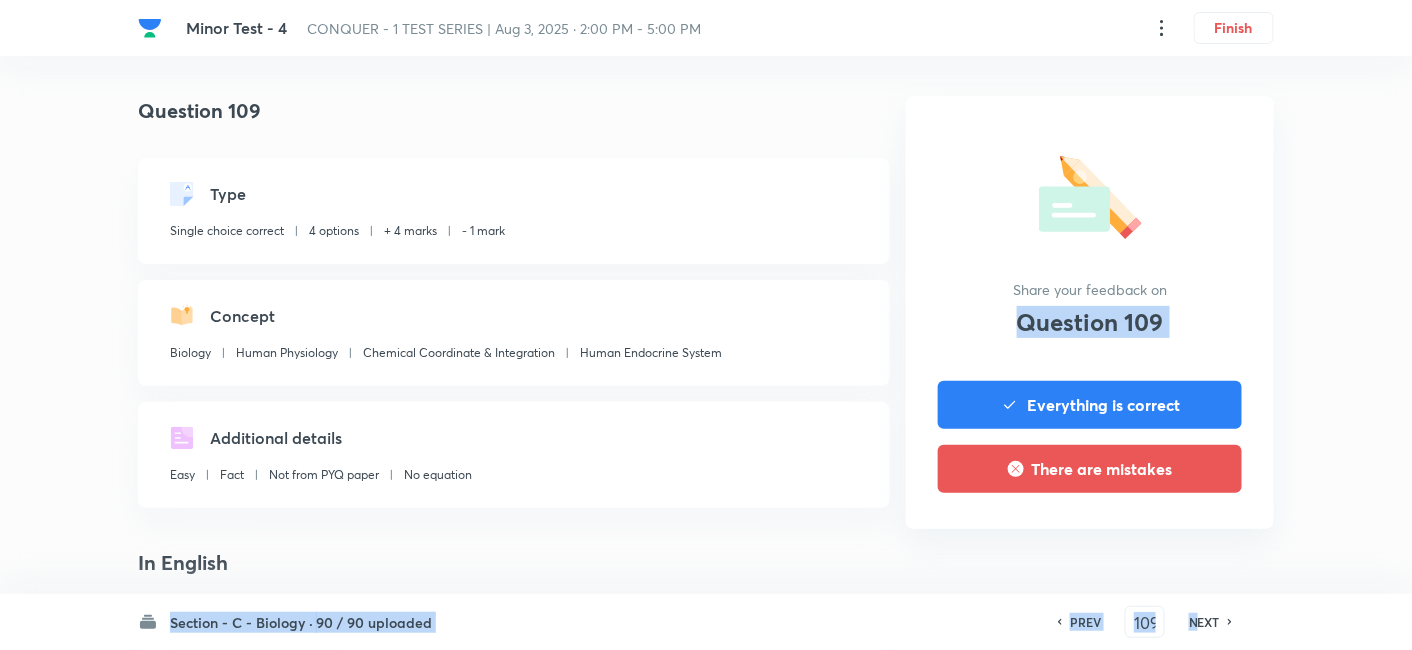 click on "Minor Test - 4 CONQUER - 1 TEST SERIES | Aug 3, 2025 · 2:00 PM - 5:00 PM Finish Question 109 Type Single choice correct 4 options + 4 marks - 1 mark Concept Biology Human Physiology Chemical Coordinate & Integration Human Endocrine System Additional details Easy Fact Not from PYQ paper No equation In English Web preview Question Read the following statement carefully and answer the question given below : (A) Cyclic changes occurs in endometrium during menstrual cycle. (B) External thin membrane of uterus is perimetrium. (C) Strong uterine contraction occur in myometrium at the time of parturition. (D) The uterus opens into narrow cervix through vagina. Which of the above statements are correct ? A and B A, B and C Correct answer A, B and D B and D Solution NA Mobile preview Question Read the following statement carefully and answer the question given below : (A) Cyclic changes occurs in endometrium during menstrual cycle. (B) External thin membrane of uterus is perimetrium." at bounding box center (706, 1160) 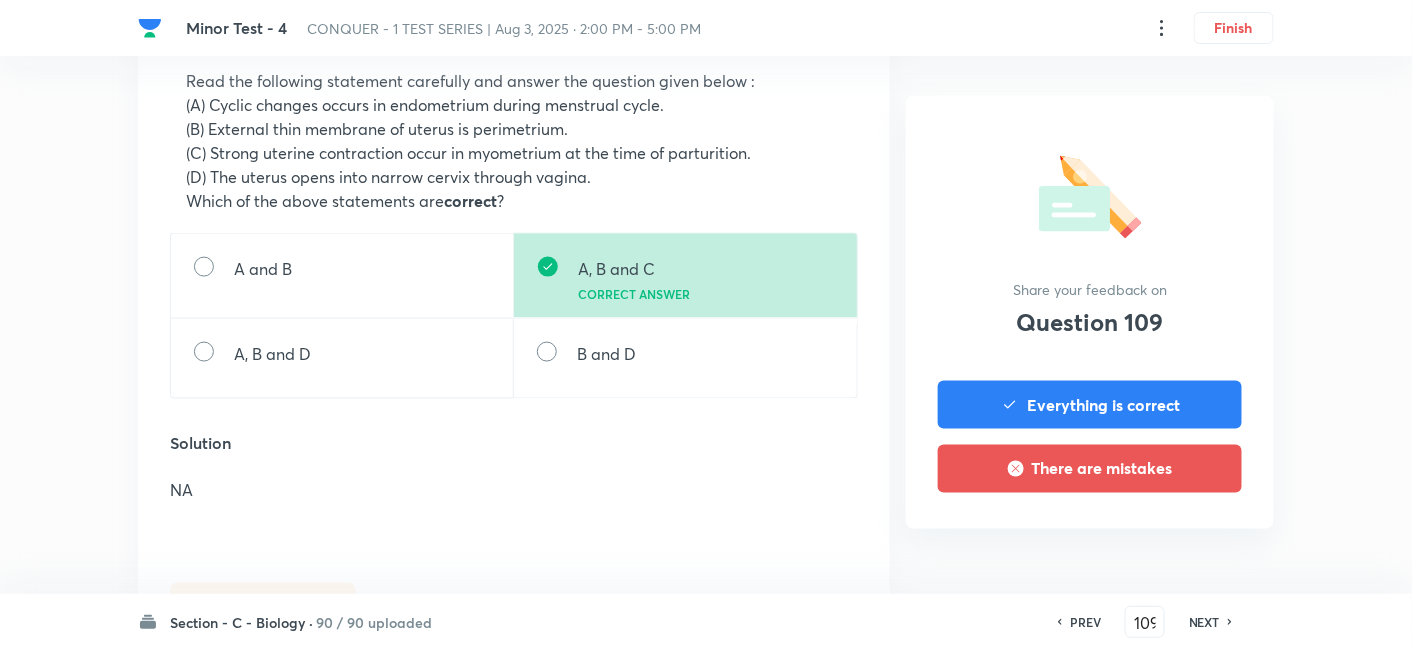 scroll, scrollTop: 722, scrollLeft: 0, axis: vertical 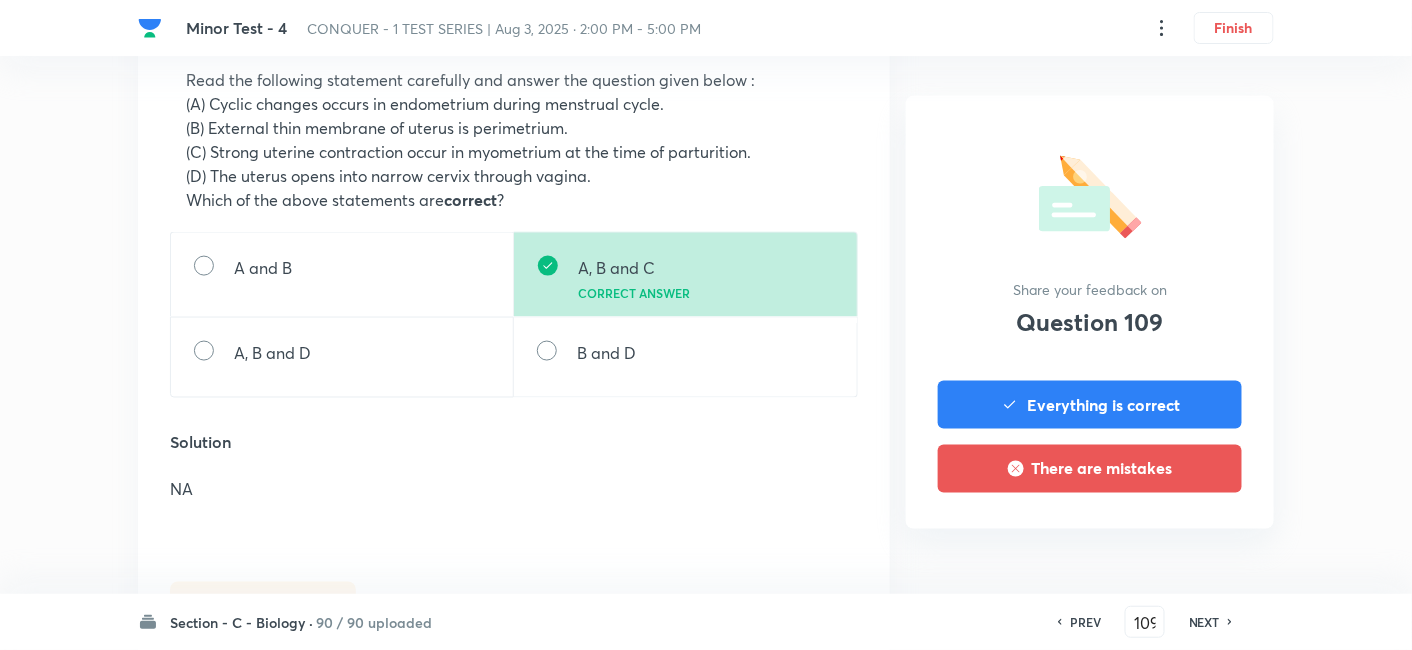 click on "NEXT" at bounding box center [1204, 622] 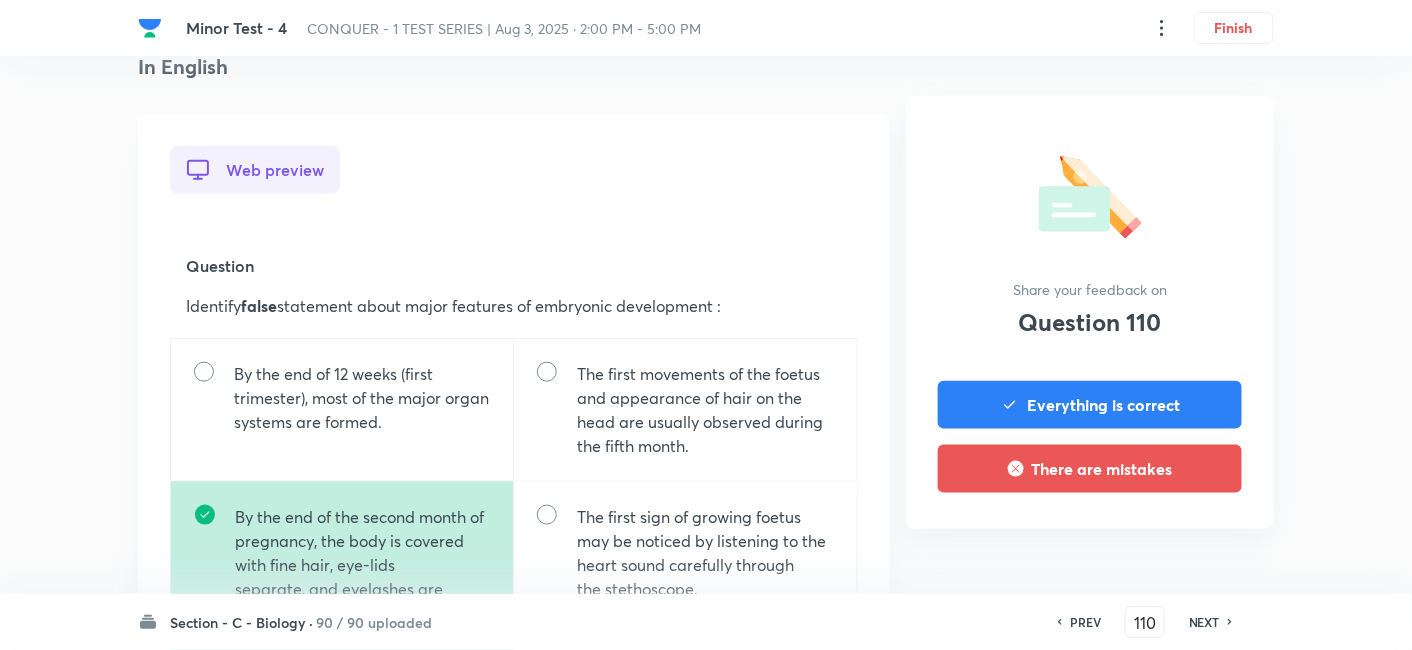 scroll, scrollTop: 538, scrollLeft: 0, axis: vertical 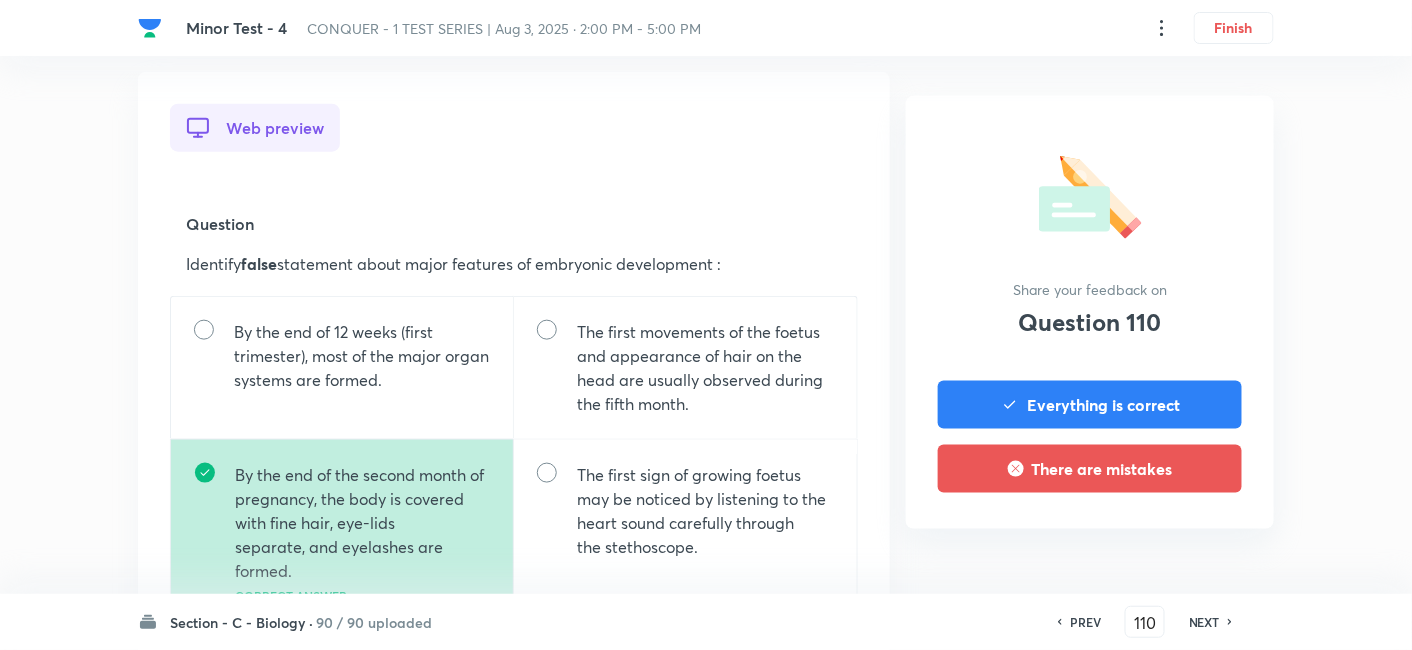 click on "NEXT" at bounding box center [1204, 622] 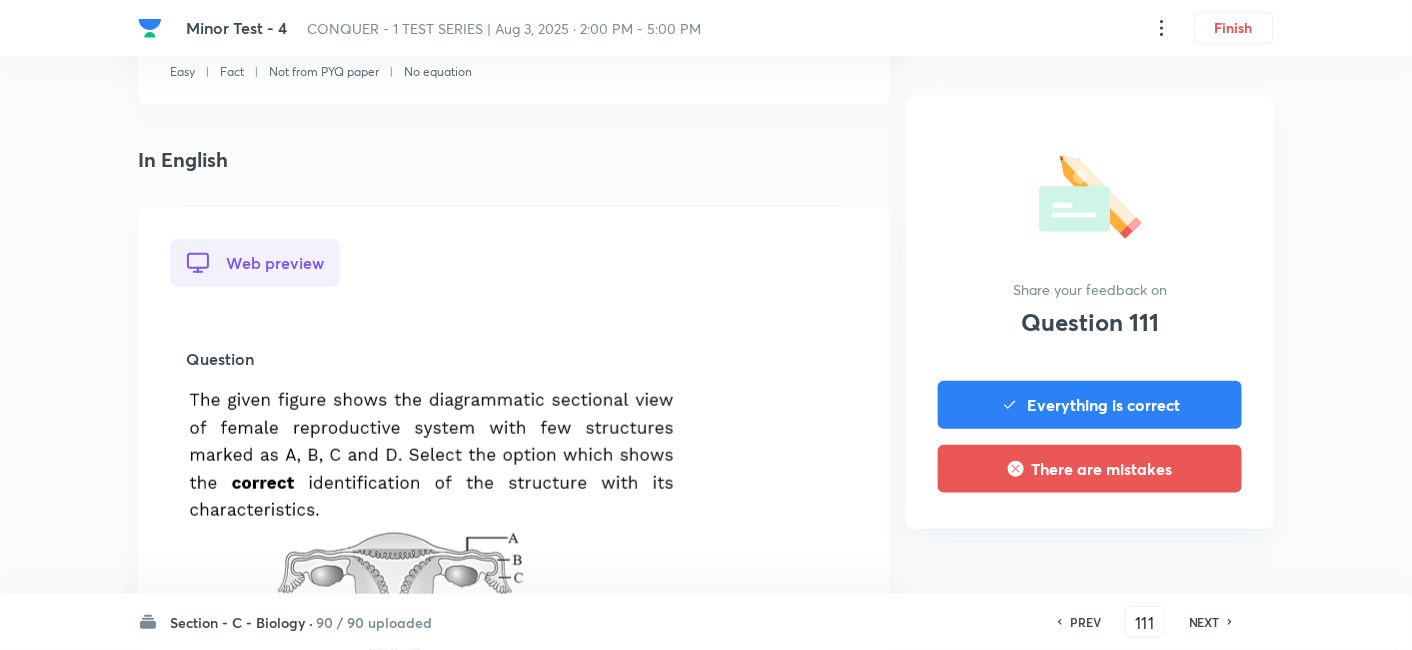 scroll, scrollTop: 695, scrollLeft: 0, axis: vertical 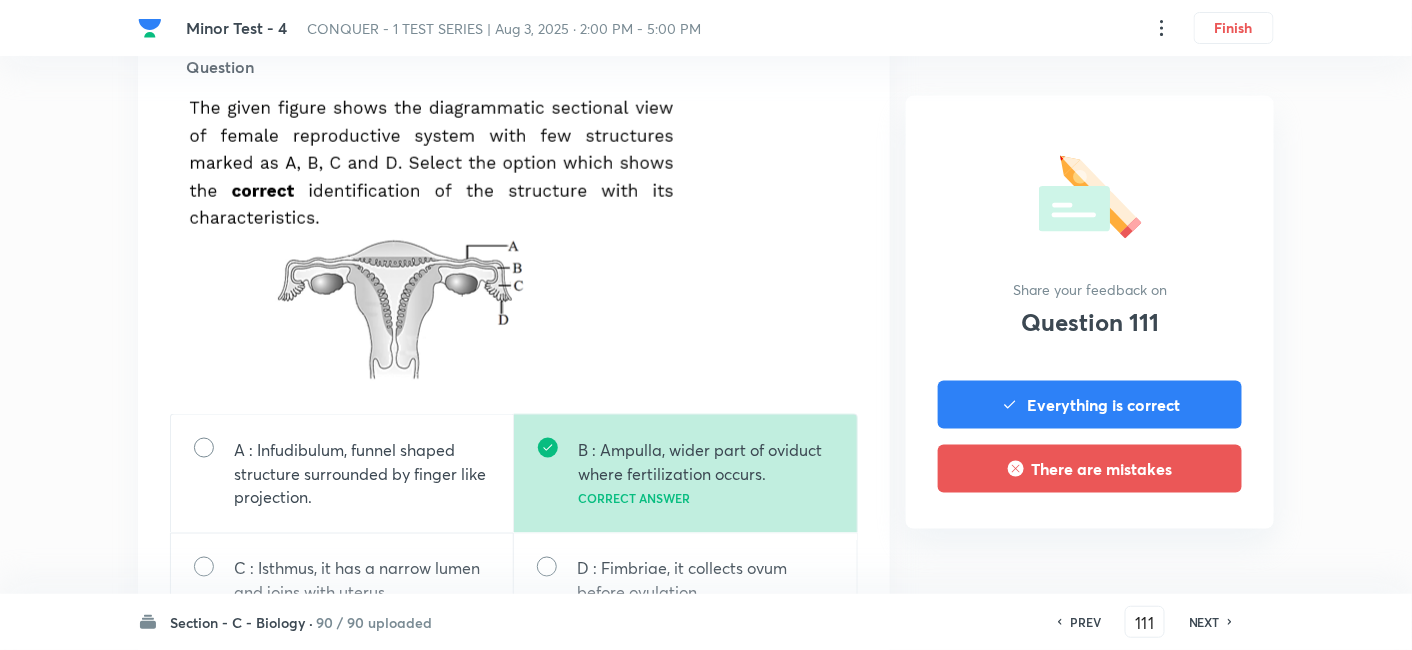 click on "NEXT" at bounding box center [1204, 622] 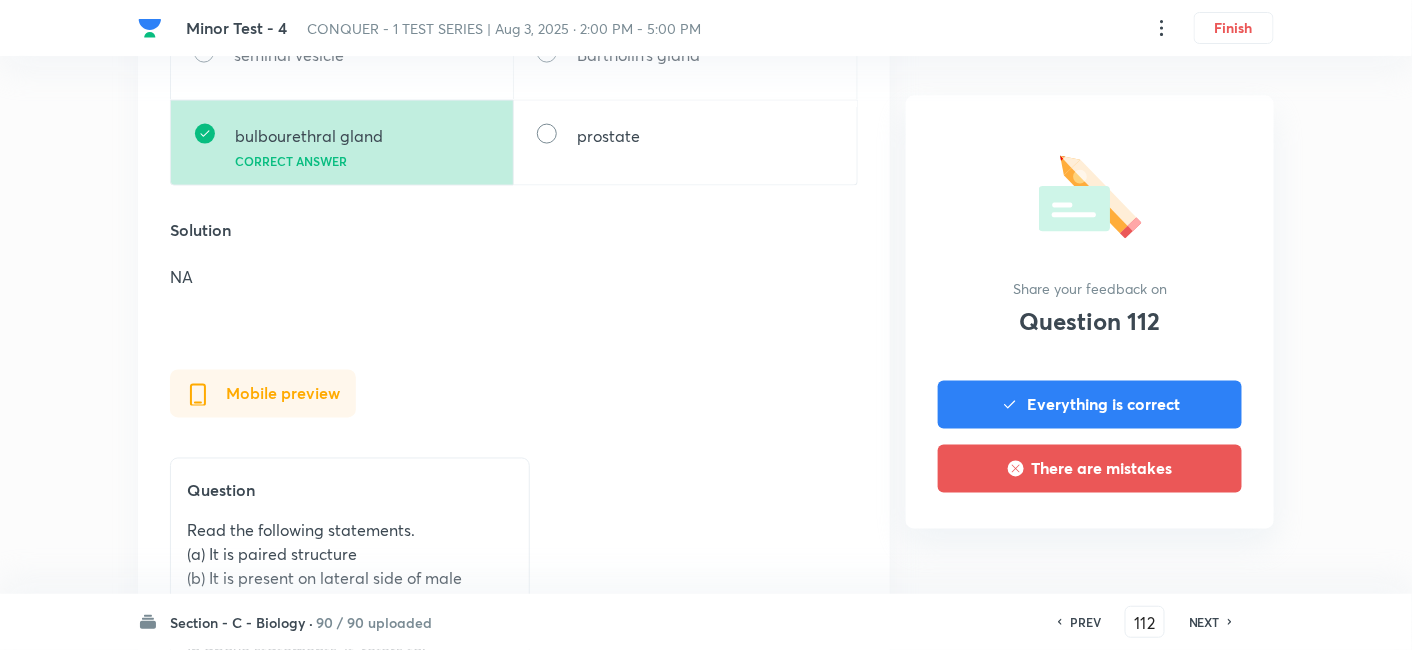 scroll, scrollTop: 917, scrollLeft: 0, axis: vertical 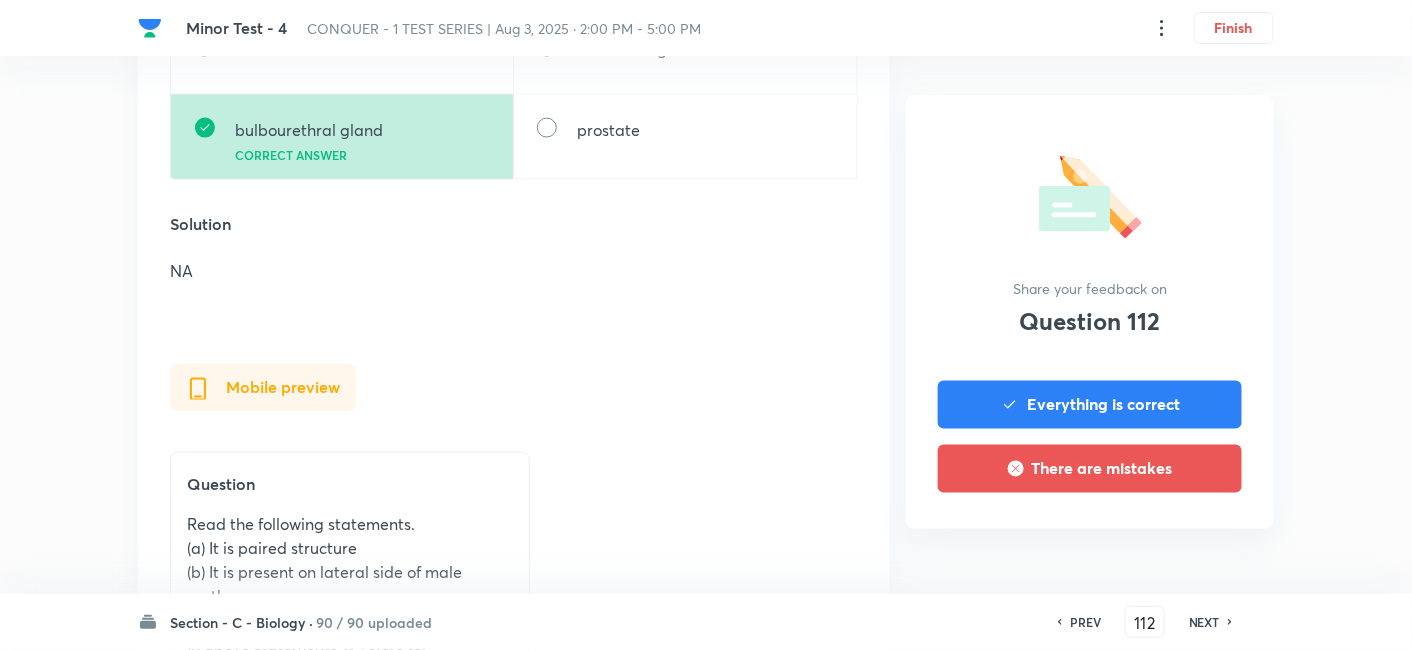 click on "NEXT" at bounding box center [1204, 622] 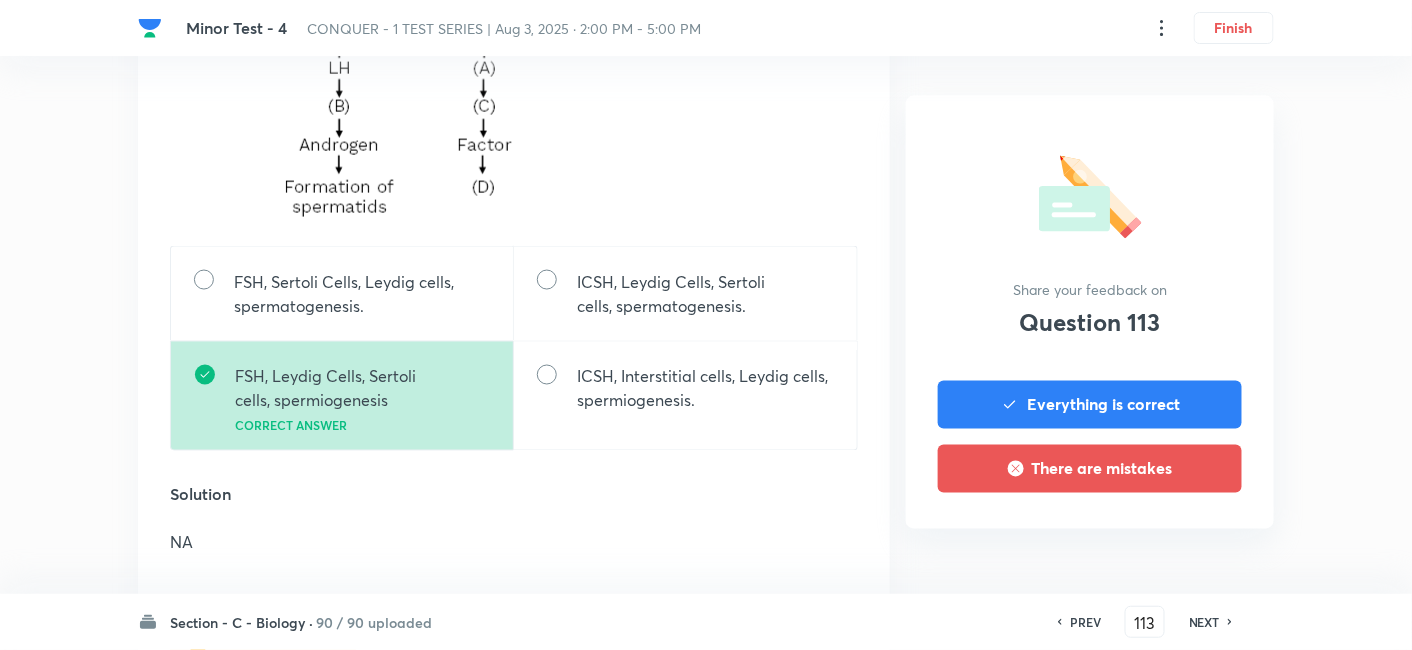 scroll, scrollTop: 706, scrollLeft: 0, axis: vertical 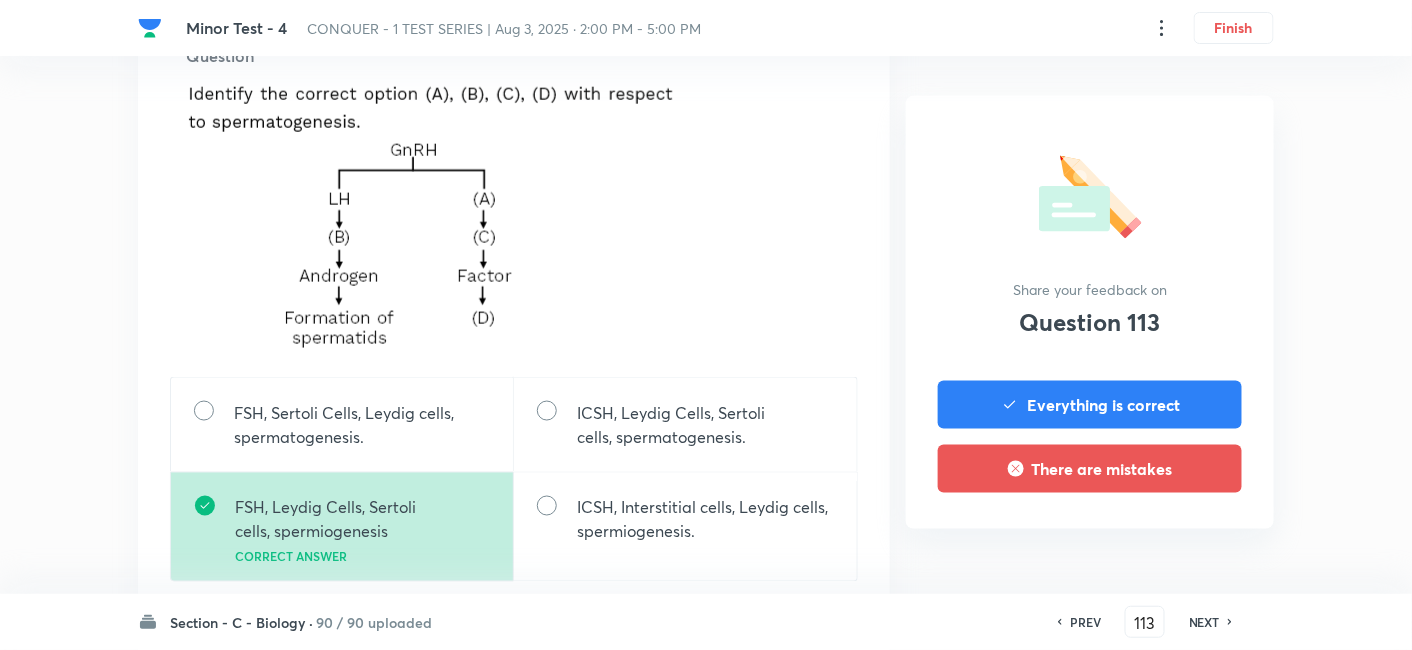 click on "NEXT" at bounding box center (1204, 622) 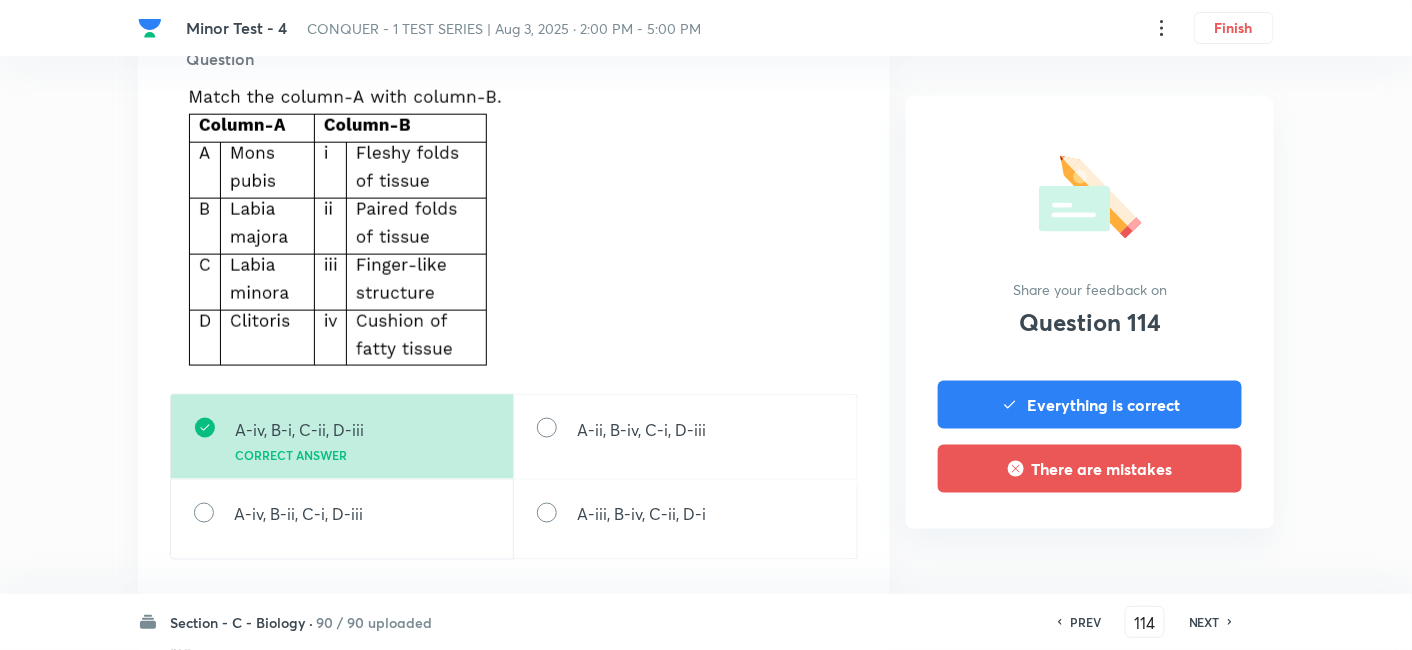 scroll, scrollTop: 707, scrollLeft: 0, axis: vertical 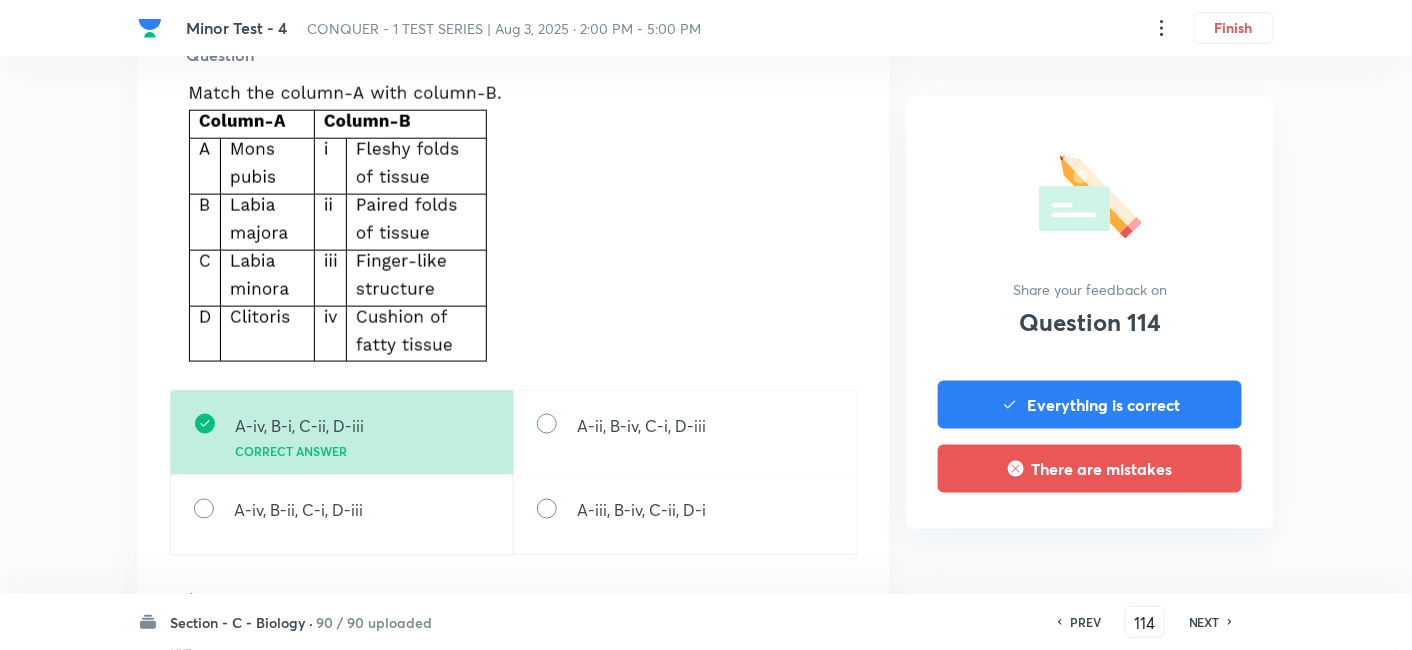 click on "NEXT" at bounding box center [1204, 622] 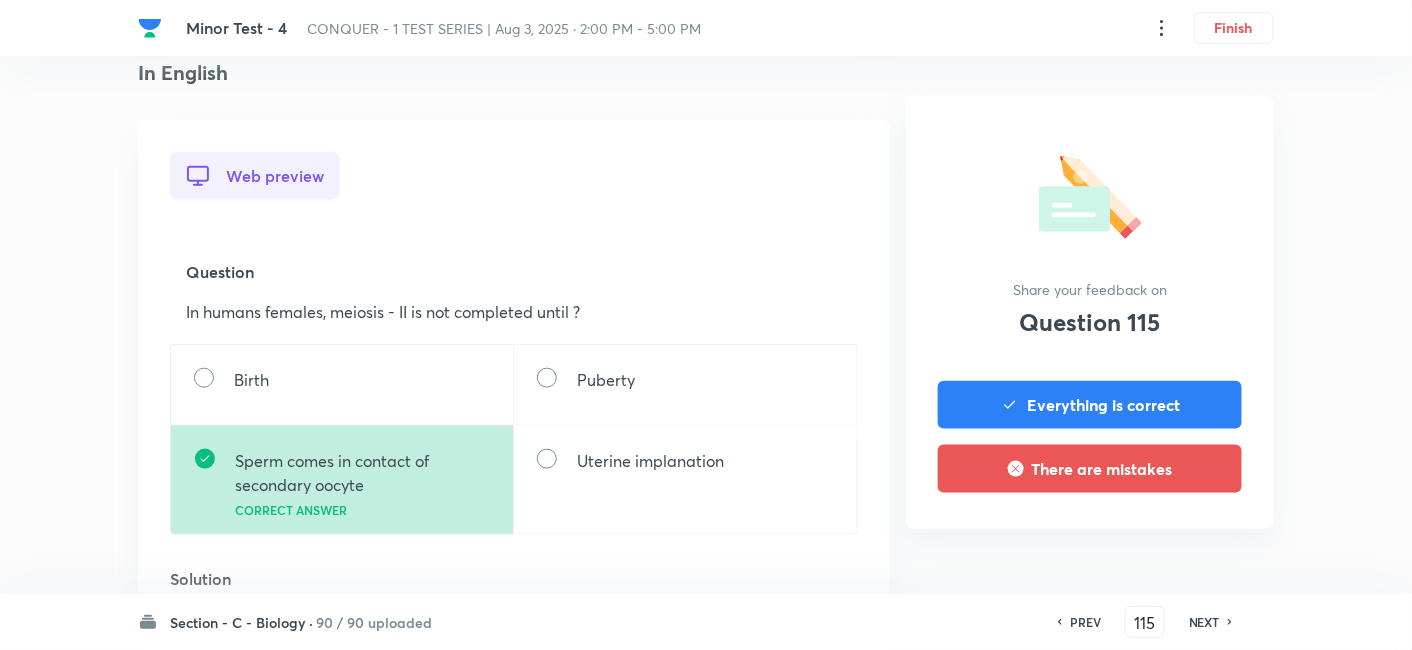 scroll, scrollTop: 525, scrollLeft: 0, axis: vertical 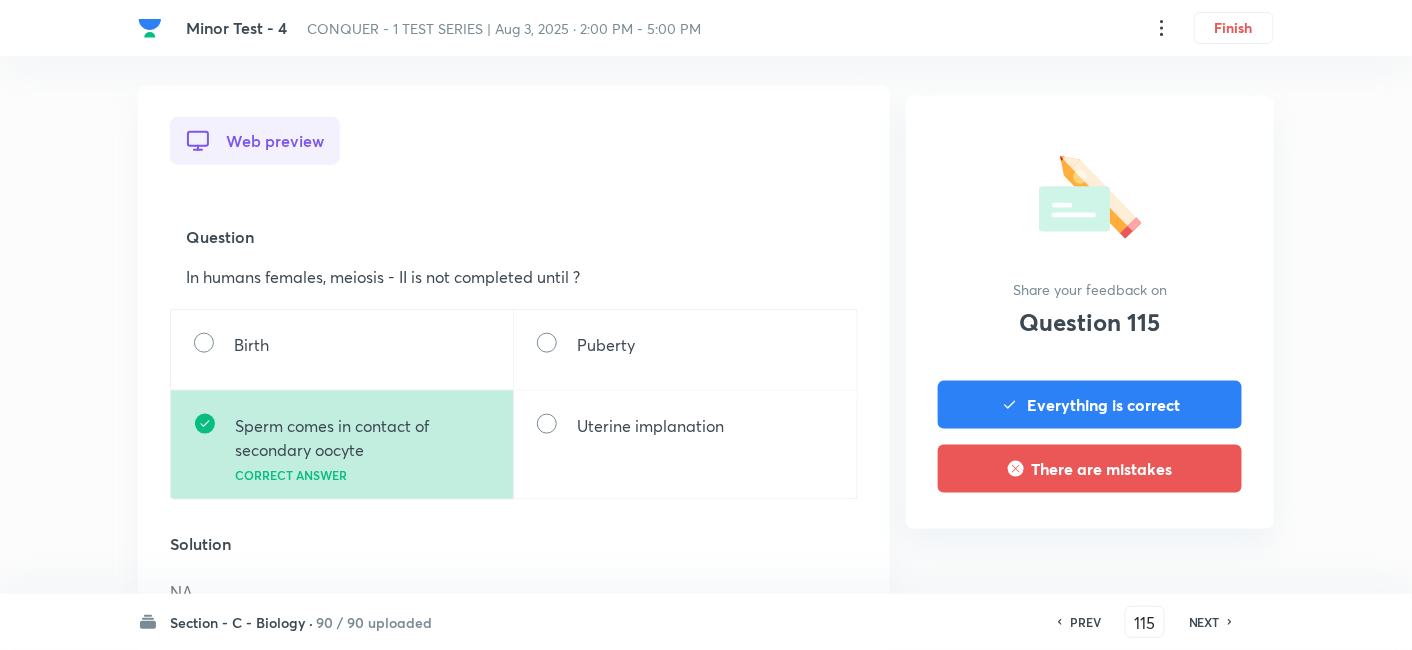 click on "NEXT" at bounding box center [1204, 622] 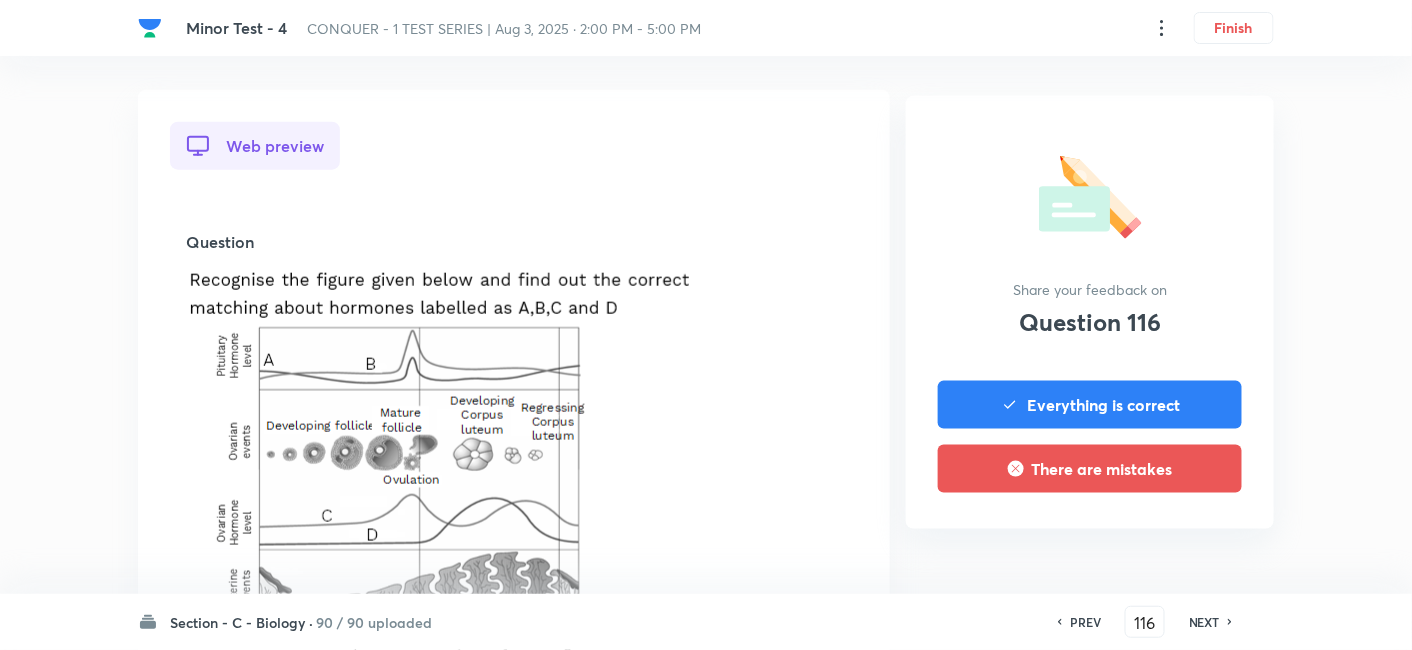 scroll, scrollTop: 492, scrollLeft: 0, axis: vertical 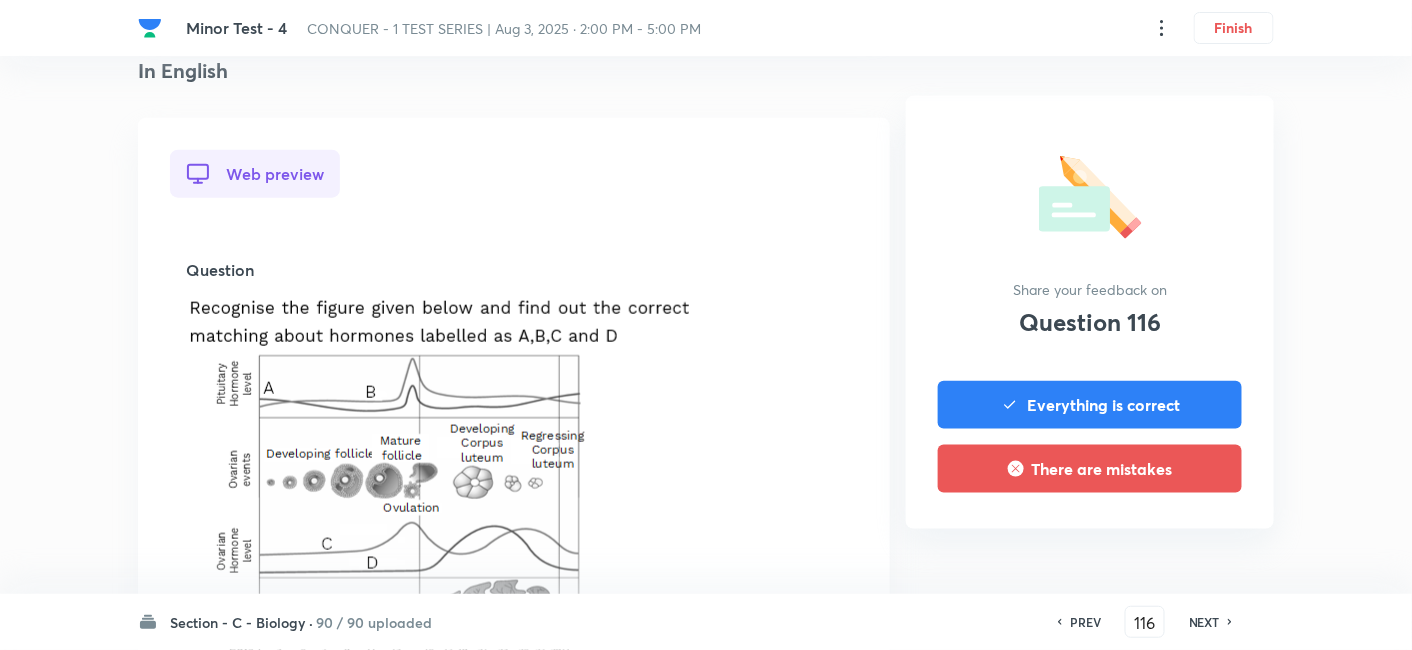 click on "PREV" at bounding box center (1085, 622) 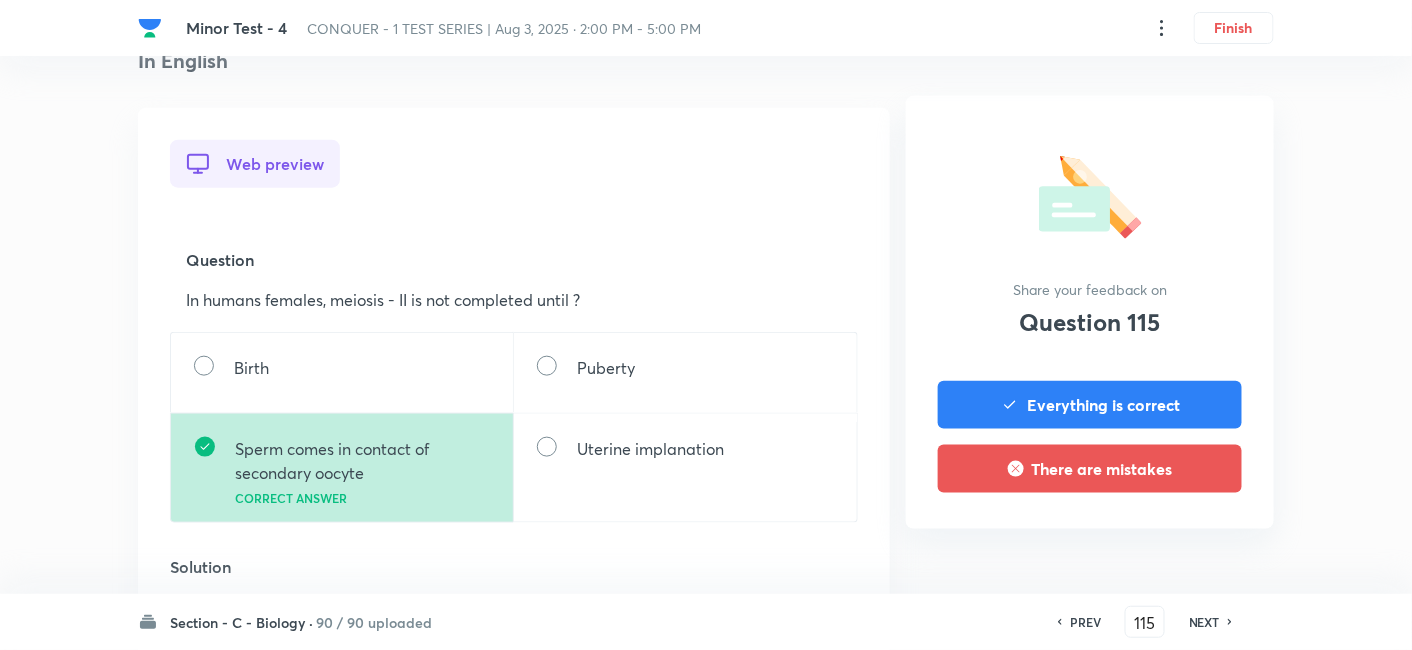 scroll, scrollTop: 566, scrollLeft: 0, axis: vertical 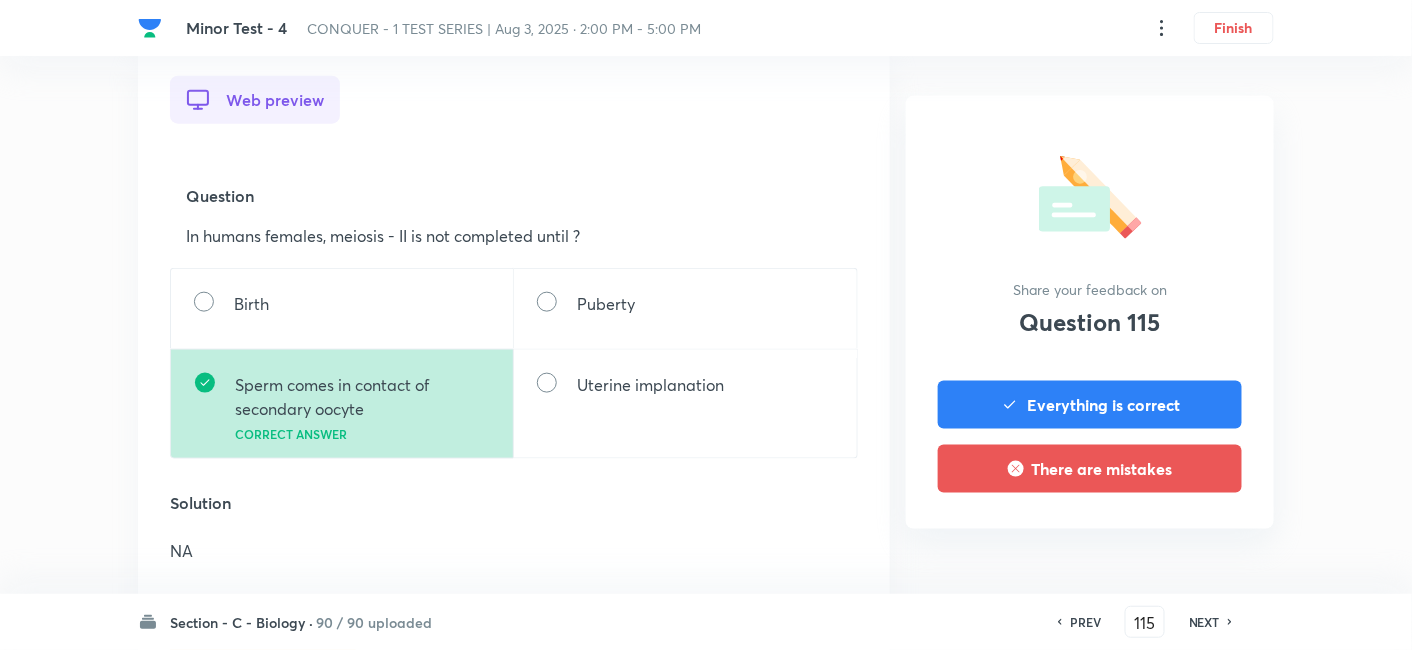 click on "NEXT" at bounding box center [1204, 622] 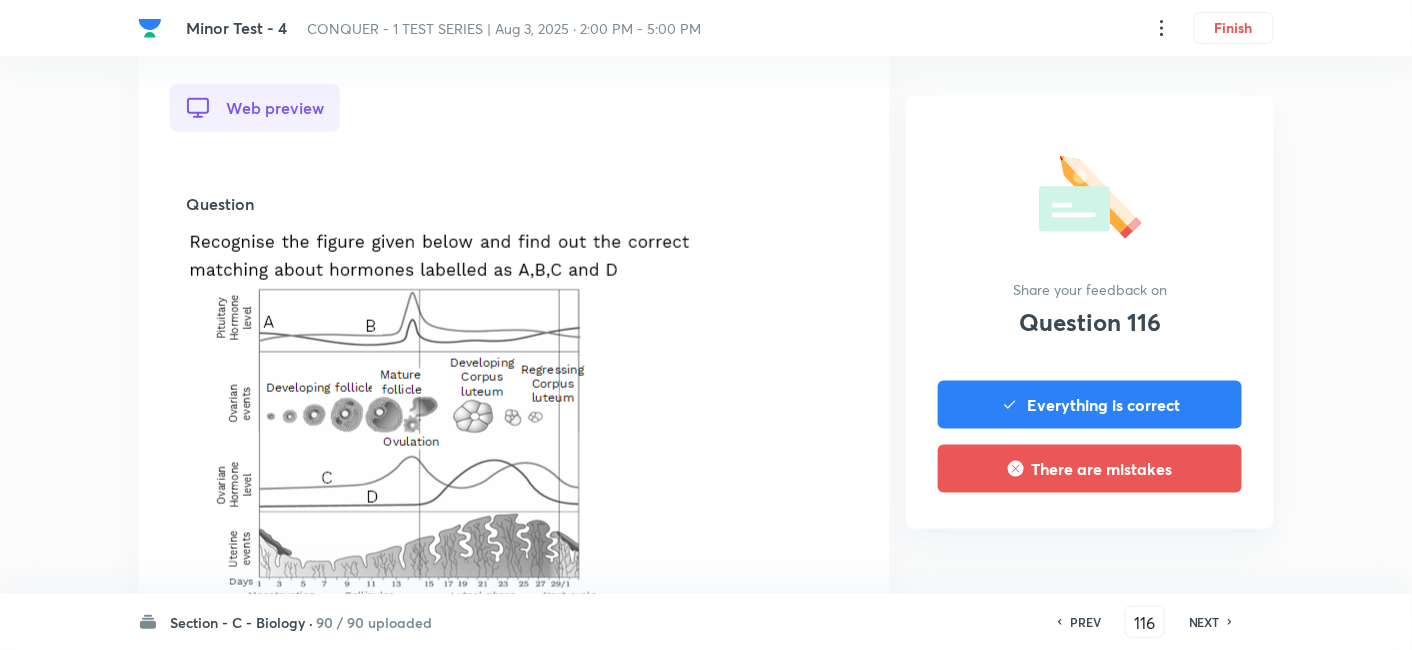 scroll, scrollTop: 865, scrollLeft: 0, axis: vertical 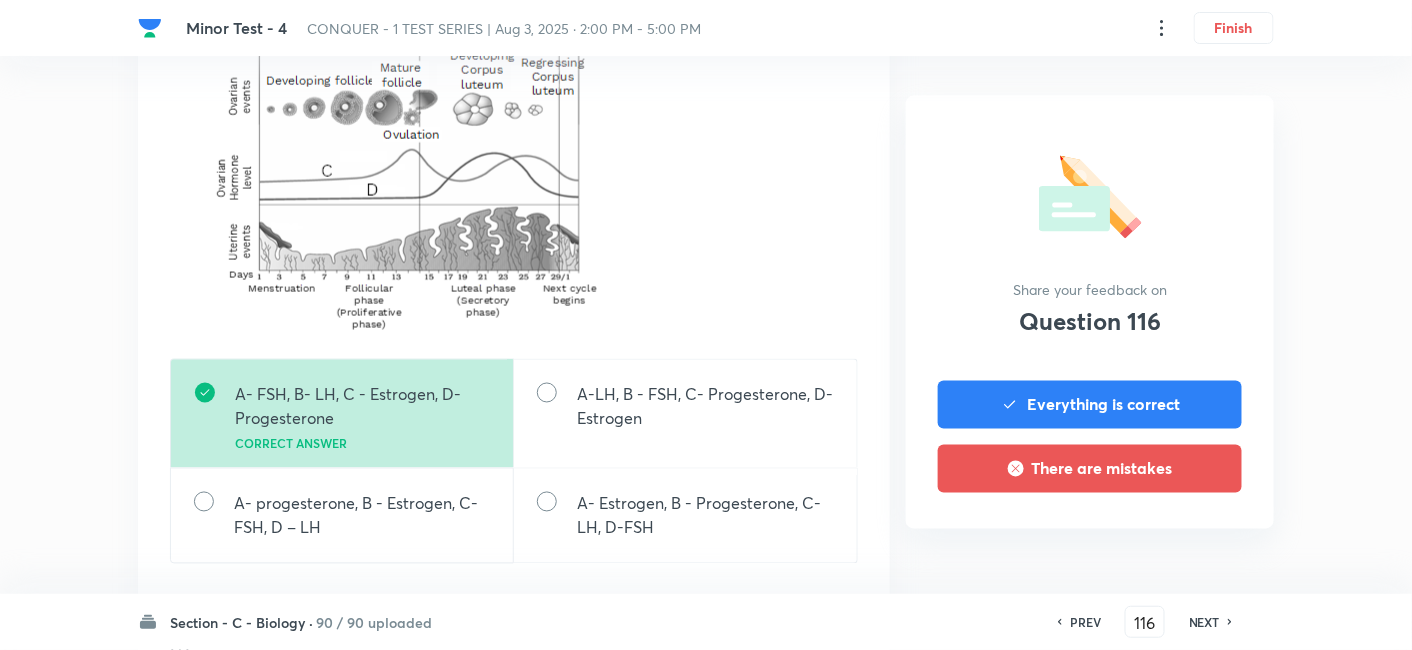 click on "Minor Test - 4 CONQUER - 1 TEST SERIES | Aug 3, 2025 · 2:00 PM - 5:00 PM Finish Question 116 Type Single choice correct 4 options + 4 marks - 1 mark Concept Biology Human Physiology Chemical Coordinate & Integration Endocrine Glands And Hormones Additional details Easy Fact Not from PYQ paper No equation In English Web preview Question A- FSH, B- LH, C - Estrogen, D- Progesterone Correct answer A-LH, B - FSH, C- Progesterone, D- Estrogen A- progesterone, B - Estrogen, C-FSH, D – LH A- Estrogen, B - Progesterone, C-LH, D-FSH Solution NA Mobile preview Question A- FSH, B- LH, C - Estrogen, D- Progesterone Correct answer A-LH, B - FSH, C- Progesterone, D- Estrogen A- progesterone, B - Estrogen, C-FSH, D – LH A- Estrogen, B - Progesterone, C-LH, D-FSH Solution NA Share your feedback on Question 116 Everything is correct There are mistakes Section - C - Biology ·
90 / 90 uploaded
PREV 116 ​​ NEXT No internet connection" at bounding box center (706, 499) 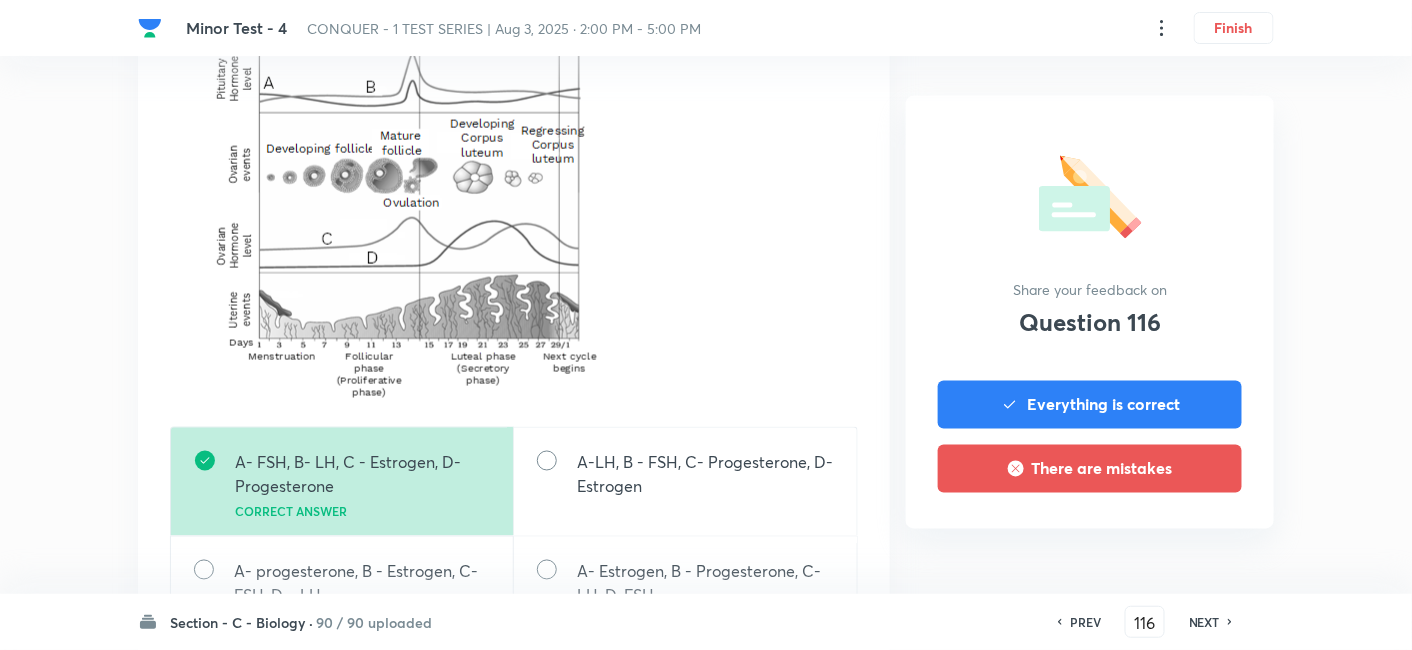 scroll, scrollTop: 795, scrollLeft: 0, axis: vertical 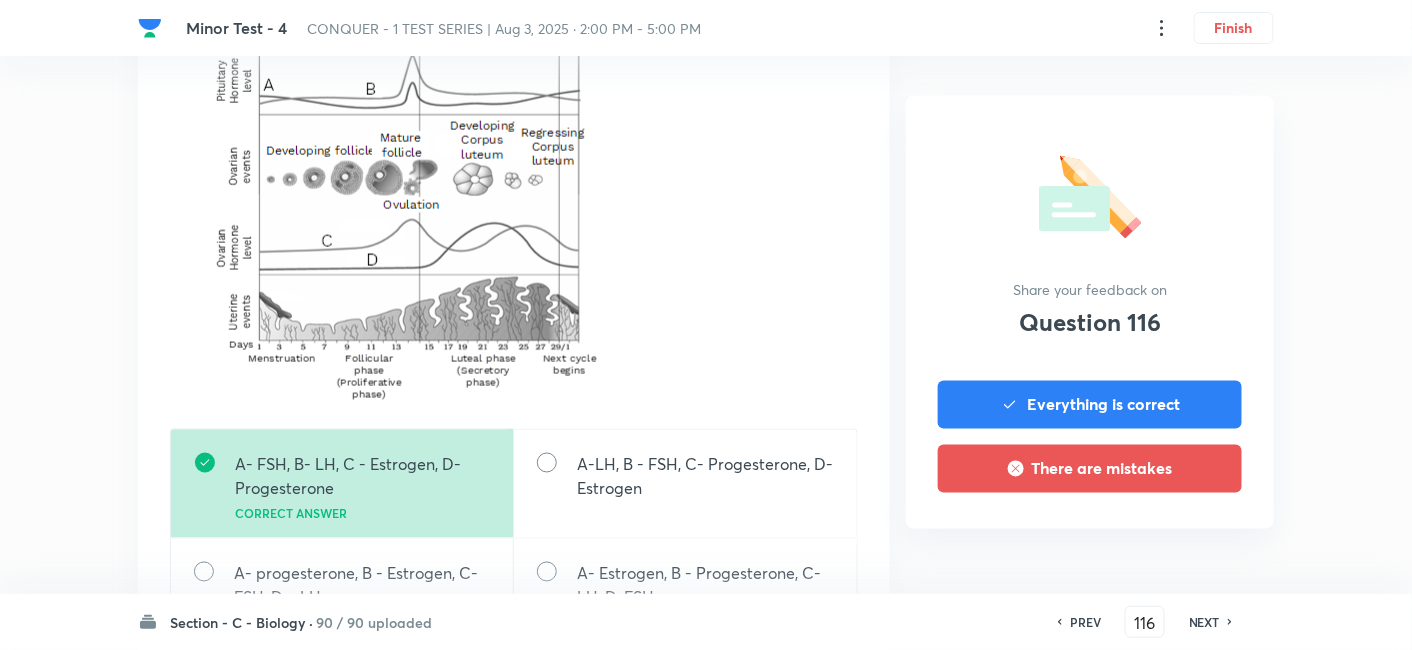 click on "Minor Test - 4 CONQUER - 1 TEST SERIES | Aug 3, 2025 · 2:00 PM - 5:00 PM Finish Question 116 Type Single choice correct 4 options + 4 marks - 1 mark Concept Biology Human Physiology Chemical Coordinate & Integration Endocrine Glands And Hormones Additional details Easy Fact Not from PYQ paper No equation In English Web preview Question A- FSH, B- LH, C - Estrogen, D- Progesterone Correct answer A-LH, B - FSH, C- Progesterone, D- Estrogen A- progesterone, B - Estrogen, C-FSH, D – LH A- Estrogen, B - Progesterone, C-LH, D-FSH Solution NA Mobile preview Question A- FSH, B- LH, C - Estrogen, D- Progesterone Correct answer A-LH, B - FSH, C- Progesterone, D- Estrogen A- progesterone, B - Estrogen, C-FSH, D – LH A- Estrogen, B - Progesterone, C-LH, D-FSH Solution NA Share your feedback on Question 116 Everything is correct There are mistakes Section - C - Biology ·
90 / 90 uploaded
PREV 116 ​​ NEXT No internet connection" at bounding box center (706, 569) 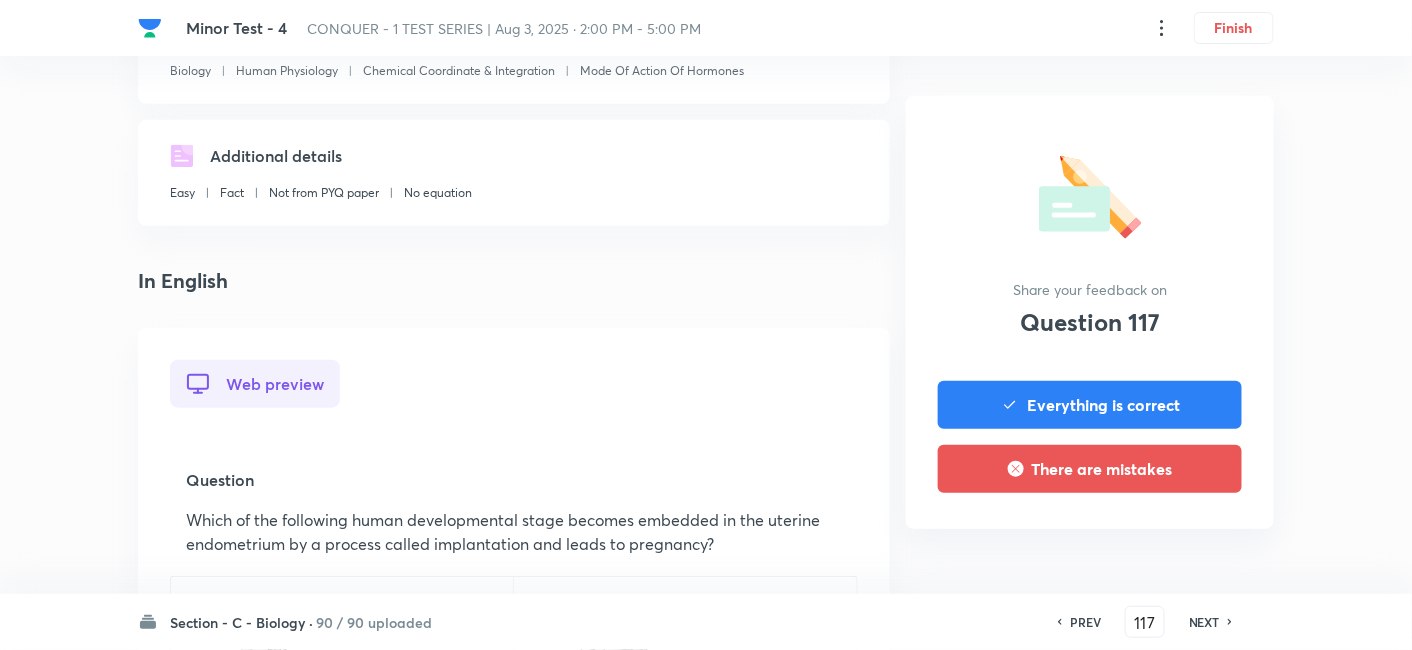 scroll, scrollTop: 560, scrollLeft: 0, axis: vertical 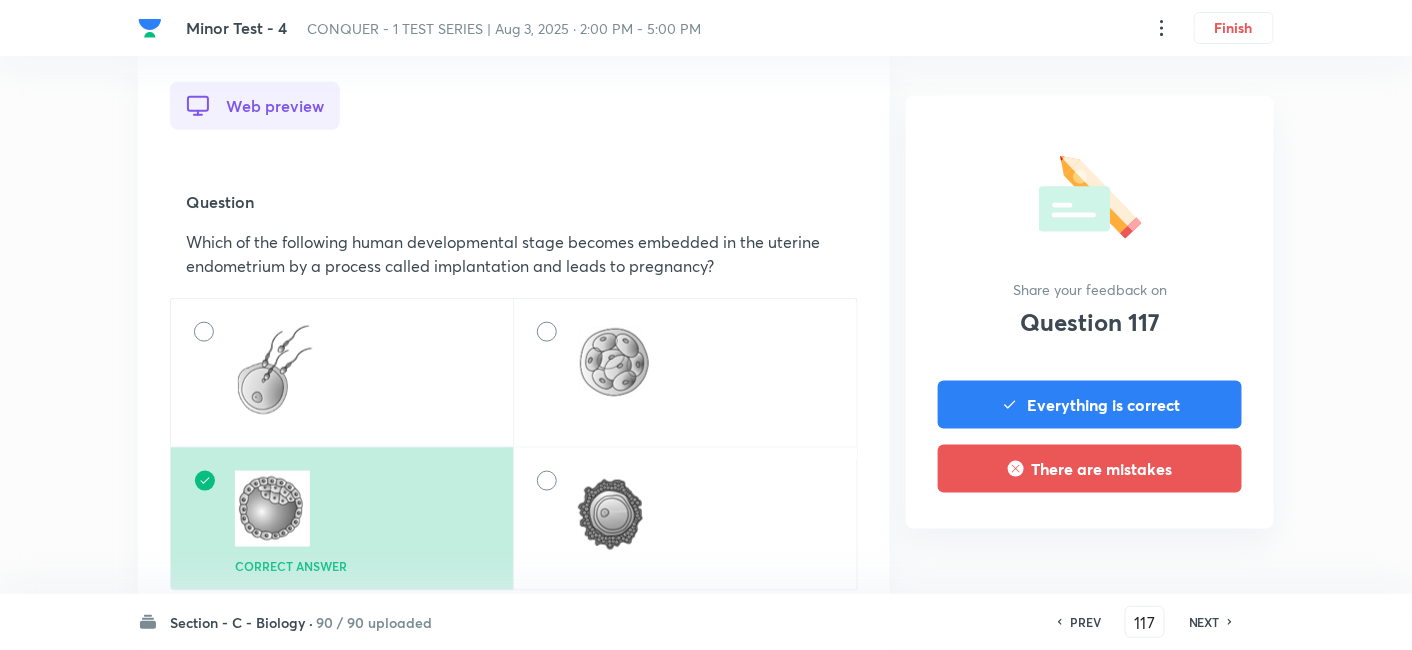 click on "NEXT" at bounding box center [1204, 622] 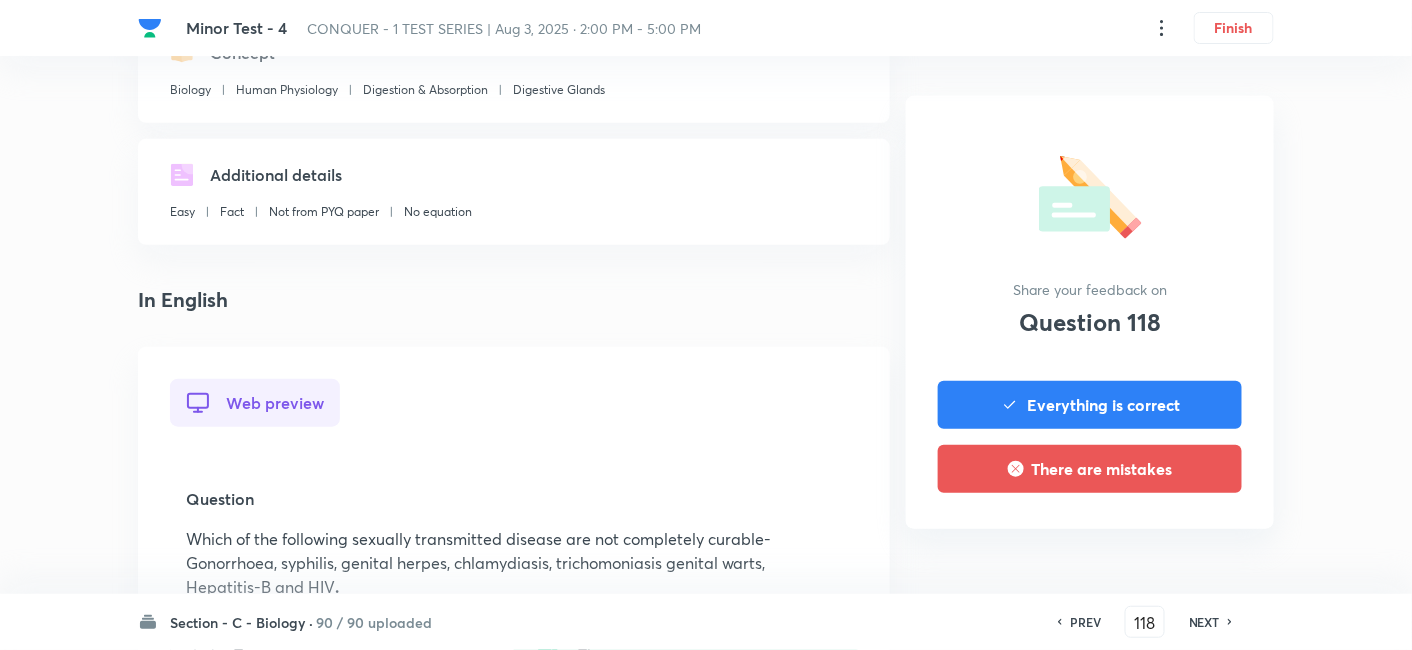scroll, scrollTop: 490, scrollLeft: 0, axis: vertical 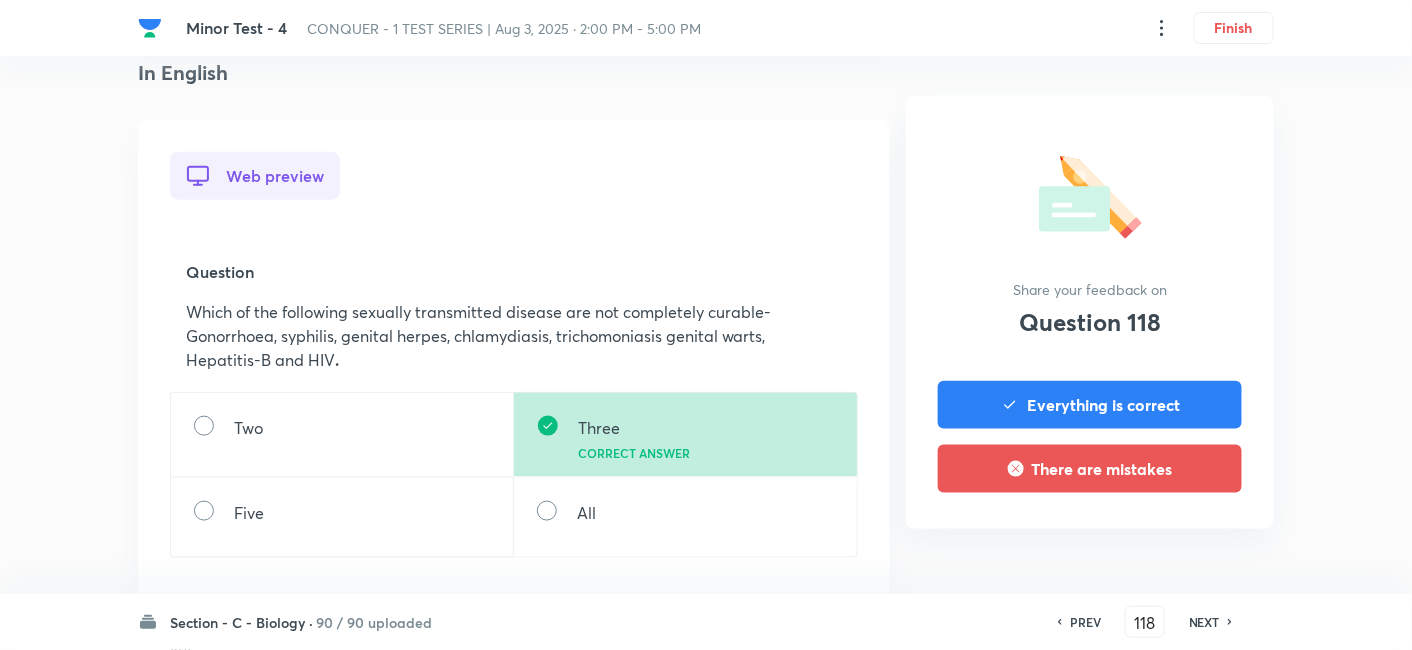 click on "NEXT" at bounding box center (1204, 622) 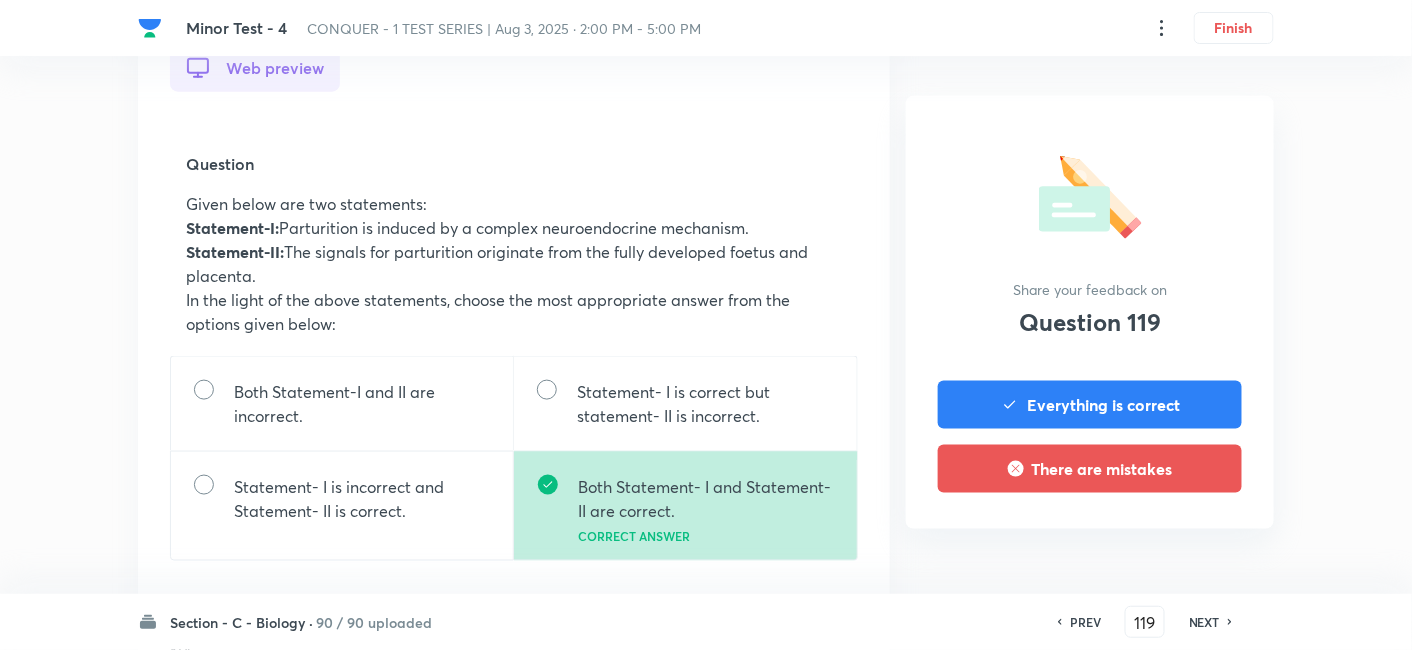 scroll, scrollTop: 599, scrollLeft: 0, axis: vertical 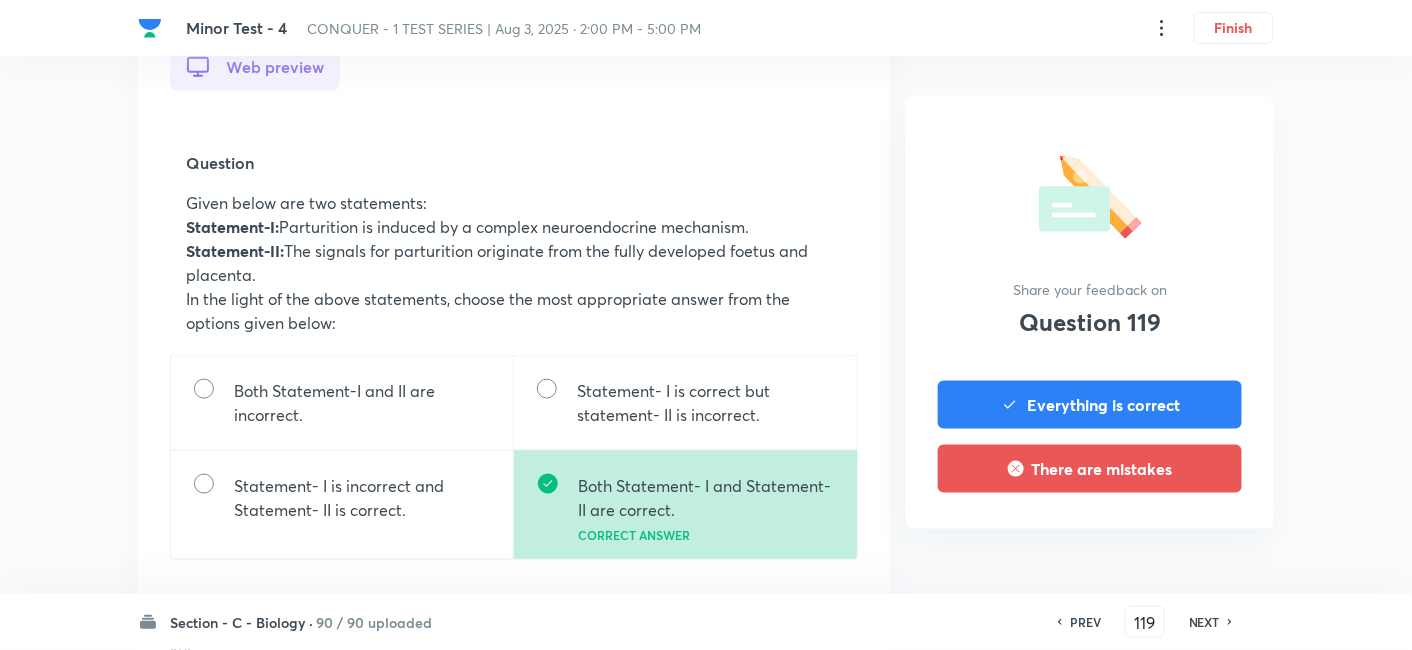 click on "NEXT" at bounding box center [1204, 622] 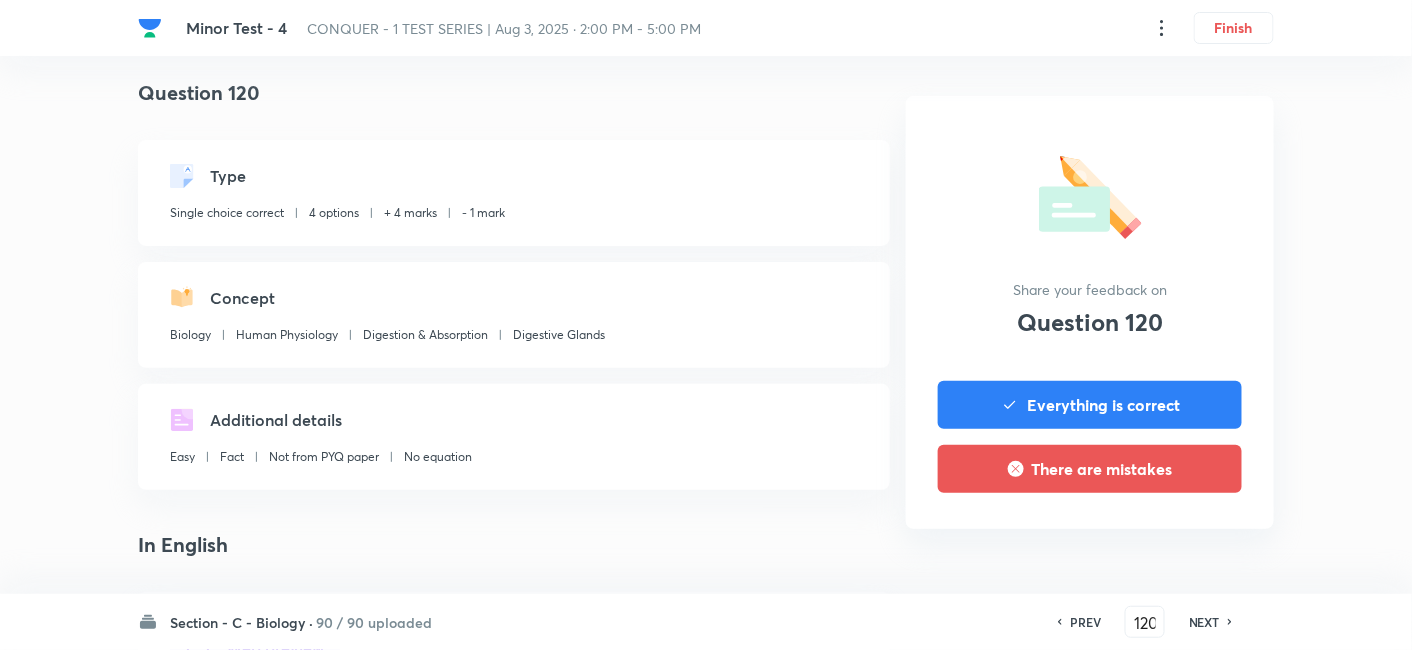 scroll, scrollTop: 370, scrollLeft: 0, axis: vertical 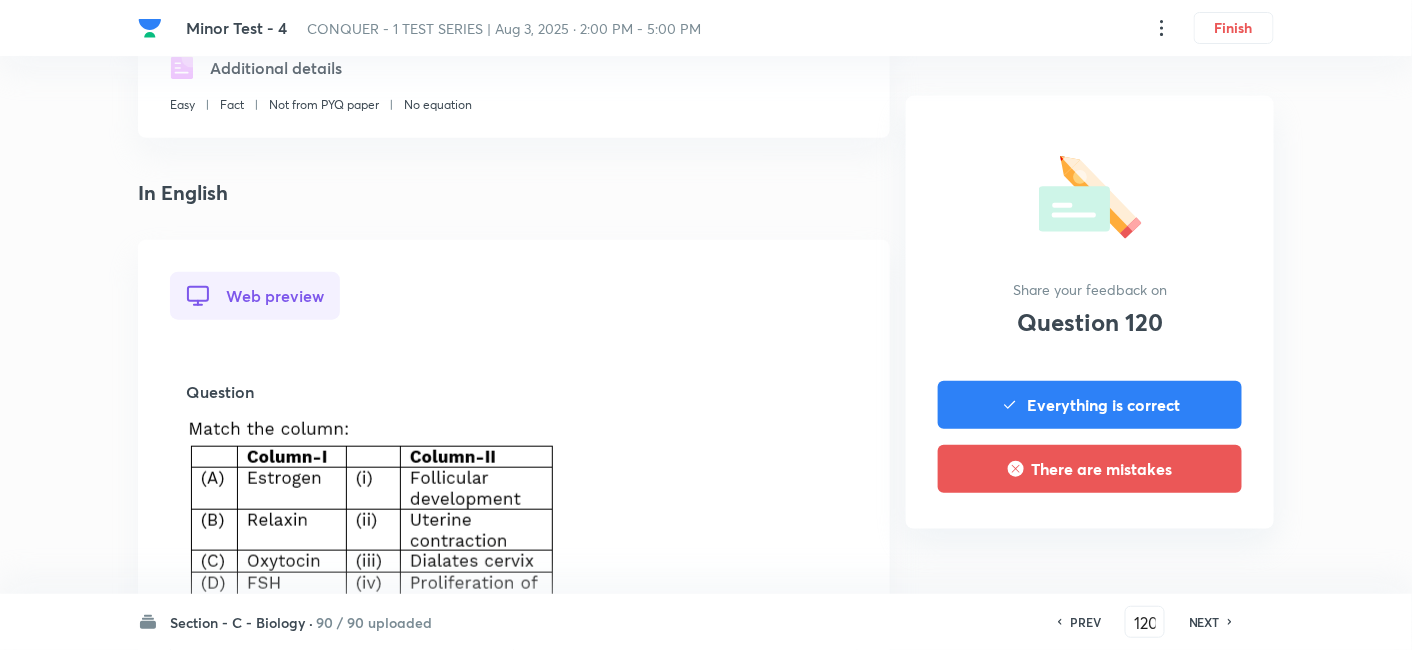 click on "PREV 120 ​ NEXT" at bounding box center [1145, 622] 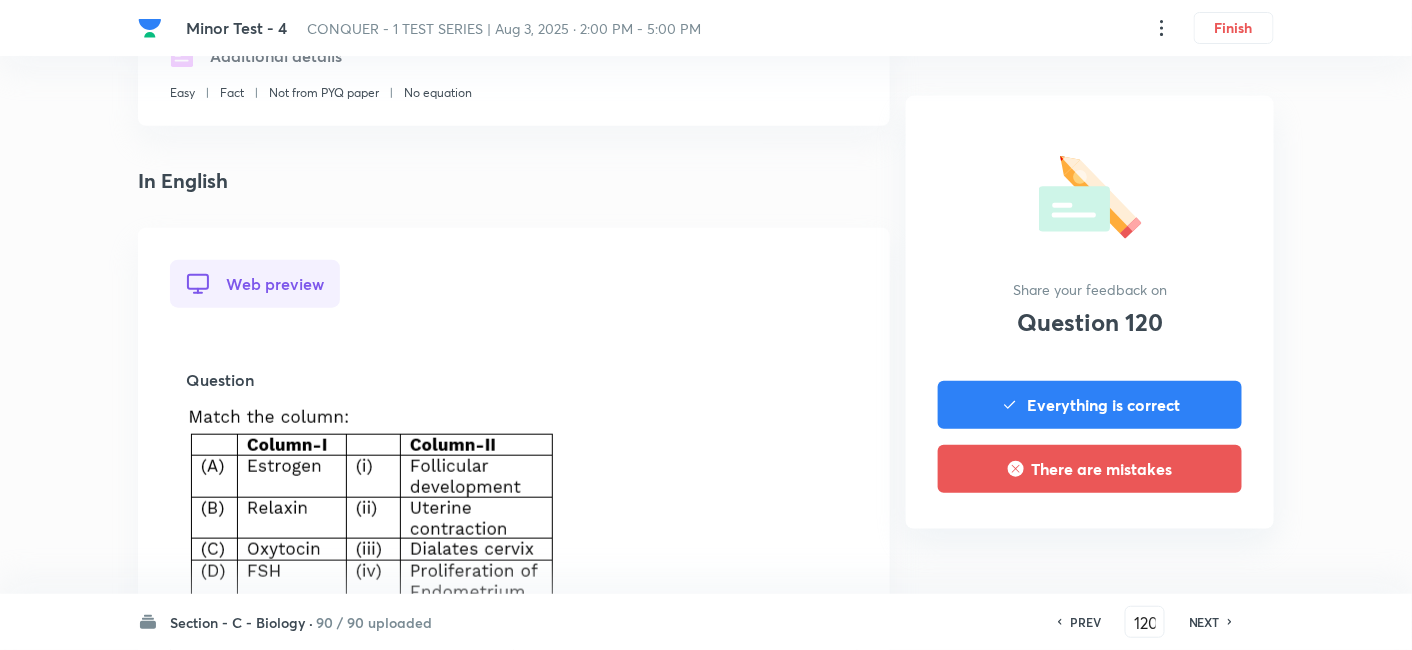 scroll, scrollTop: 437, scrollLeft: 0, axis: vertical 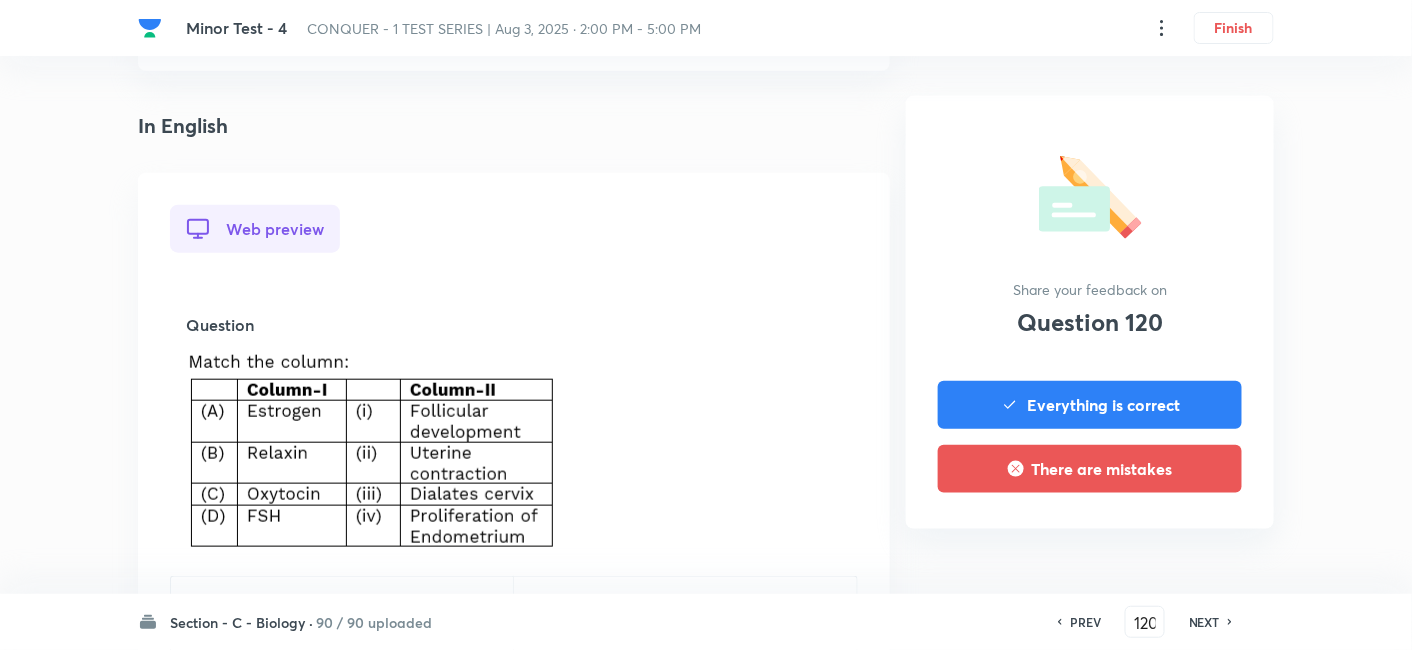 click on "PREV" at bounding box center (1085, 622) 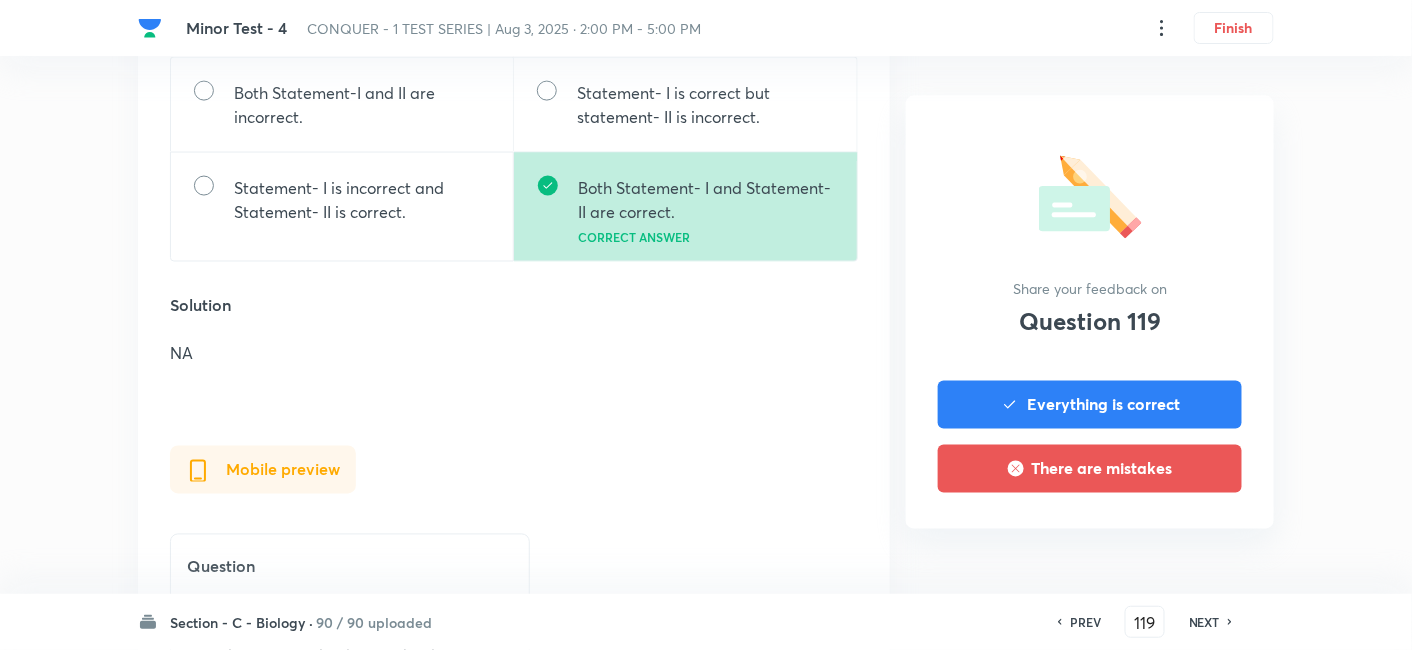 scroll, scrollTop: 898, scrollLeft: 0, axis: vertical 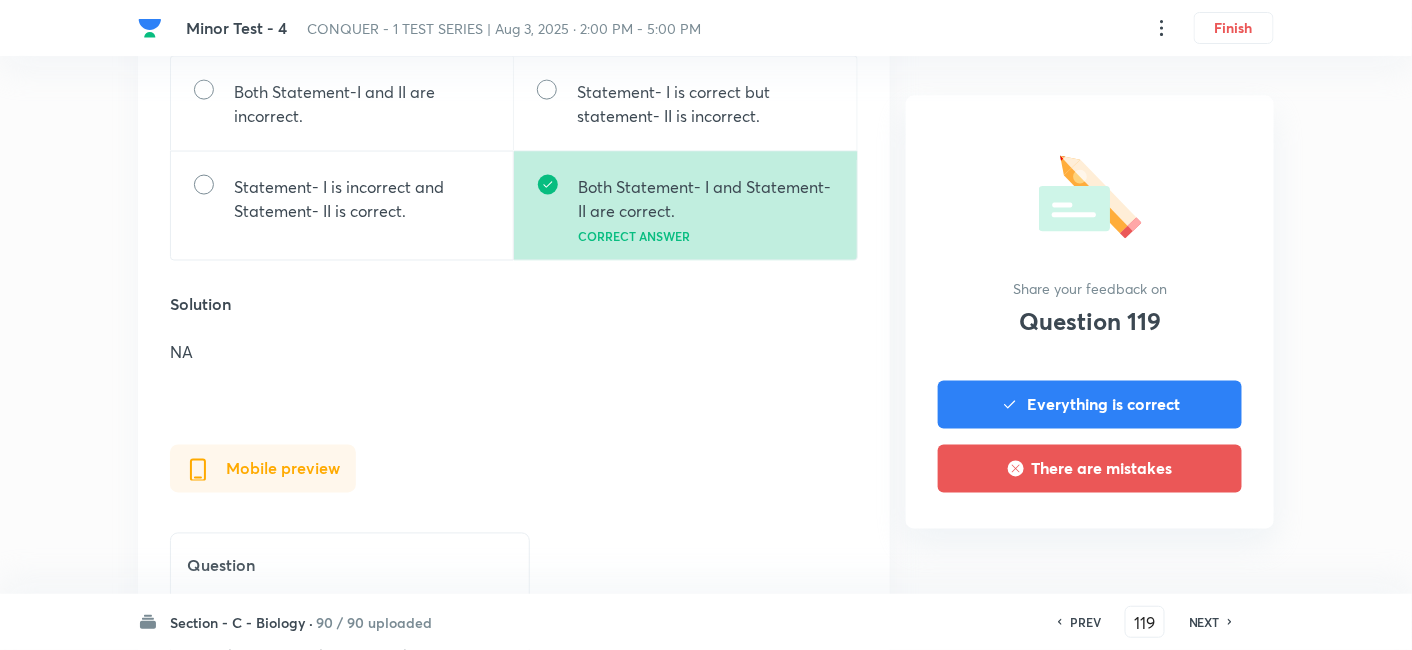 click on "NEXT" at bounding box center (1204, 622) 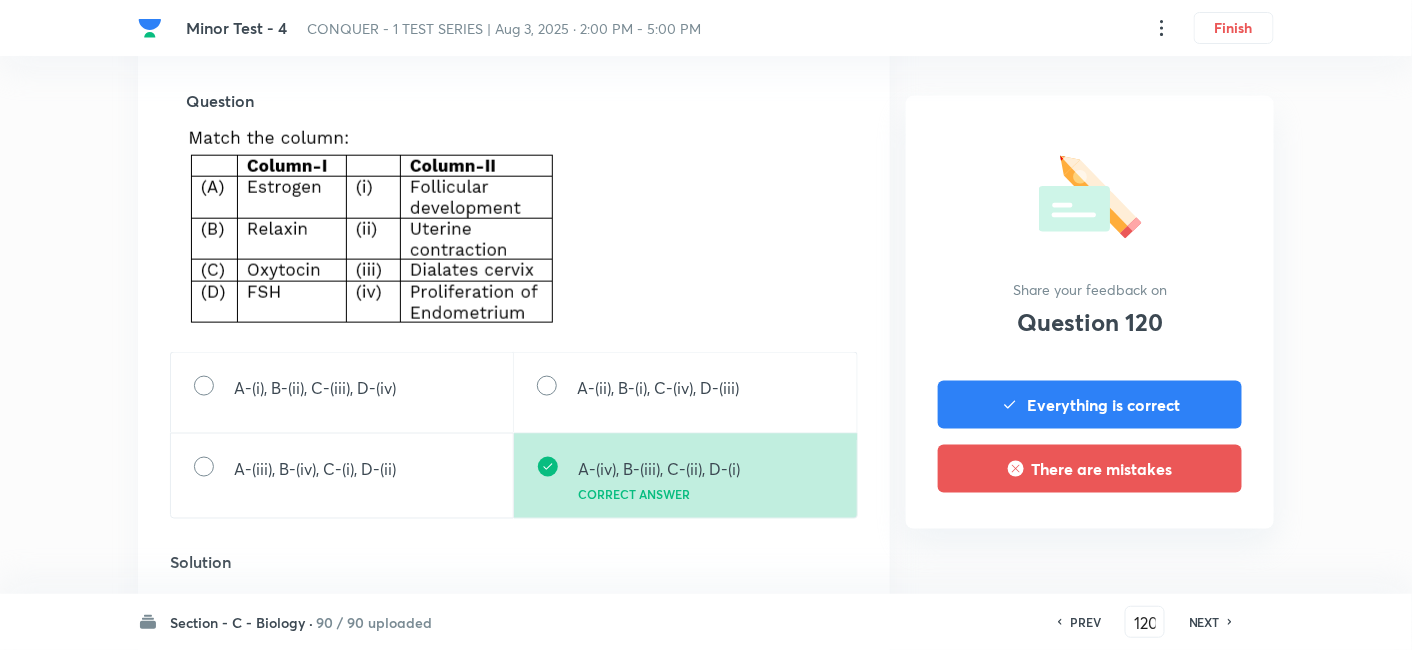 scroll, scrollTop: 735, scrollLeft: 0, axis: vertical 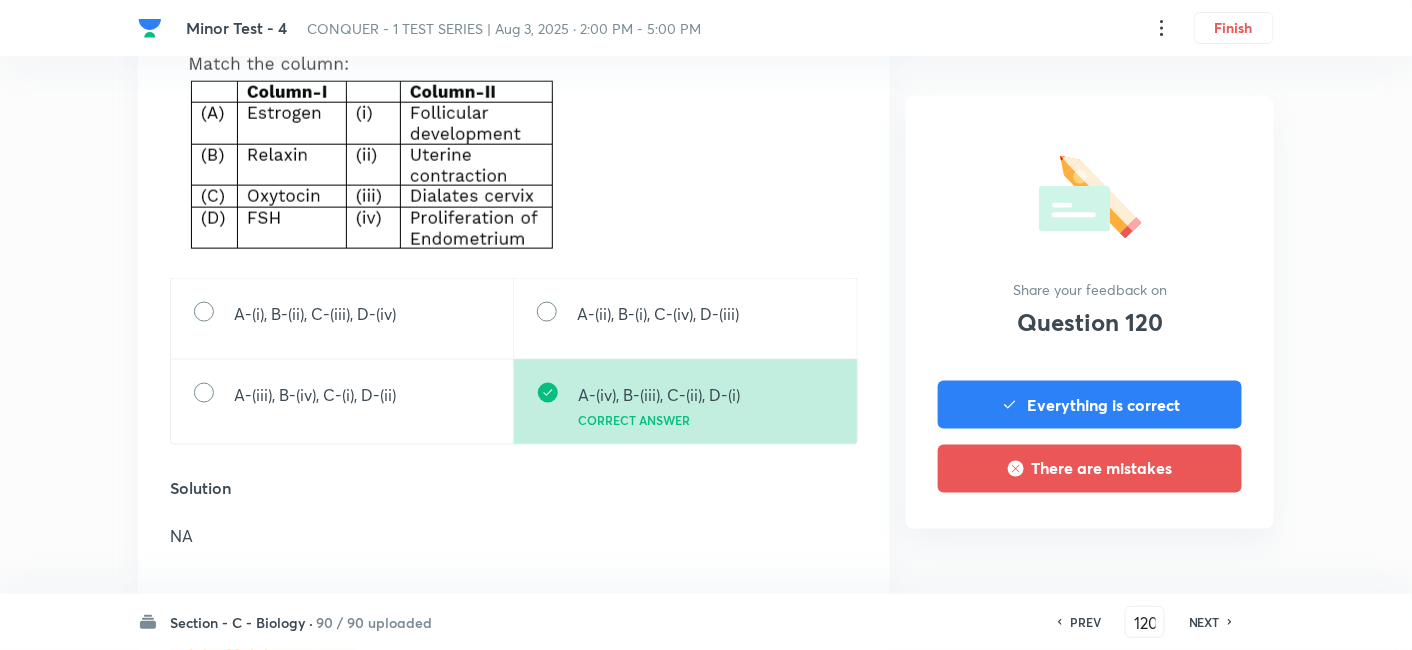 click on "NEXT" at bounding box center [1204, 622] 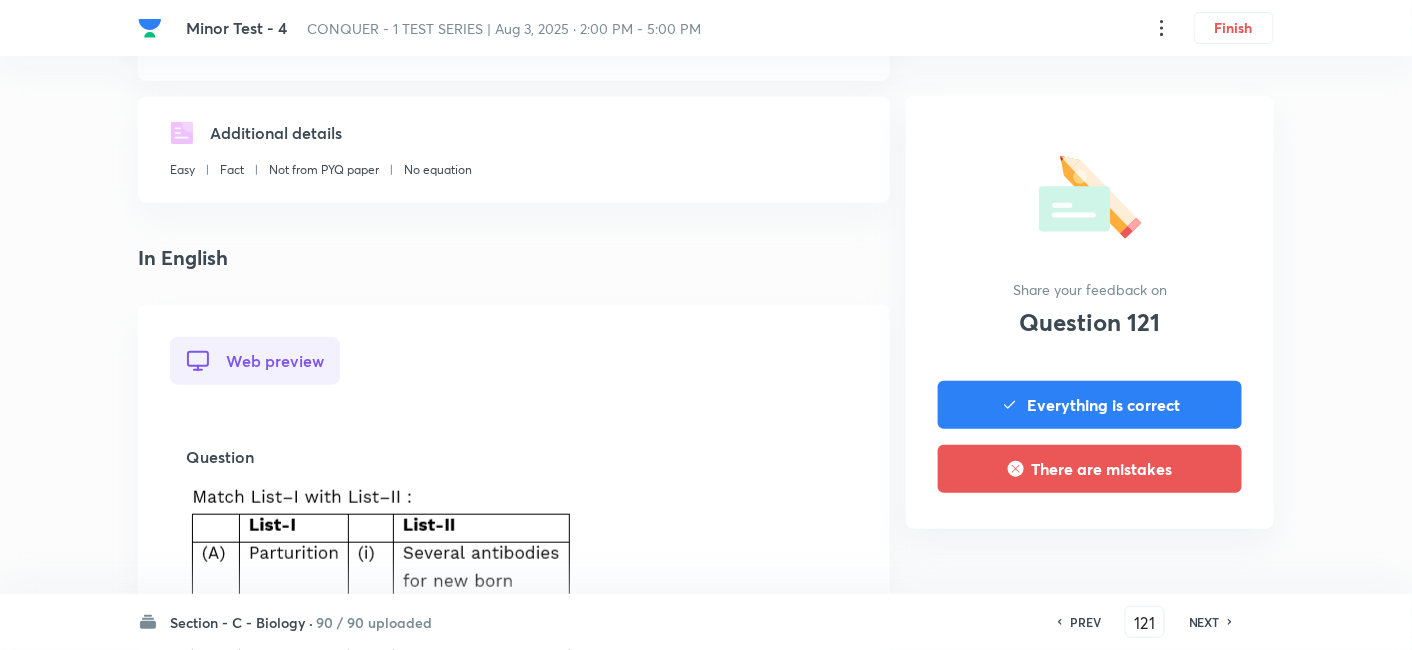 scroll, scrollTop: 629, scrollLeft: 0, axis: vertical 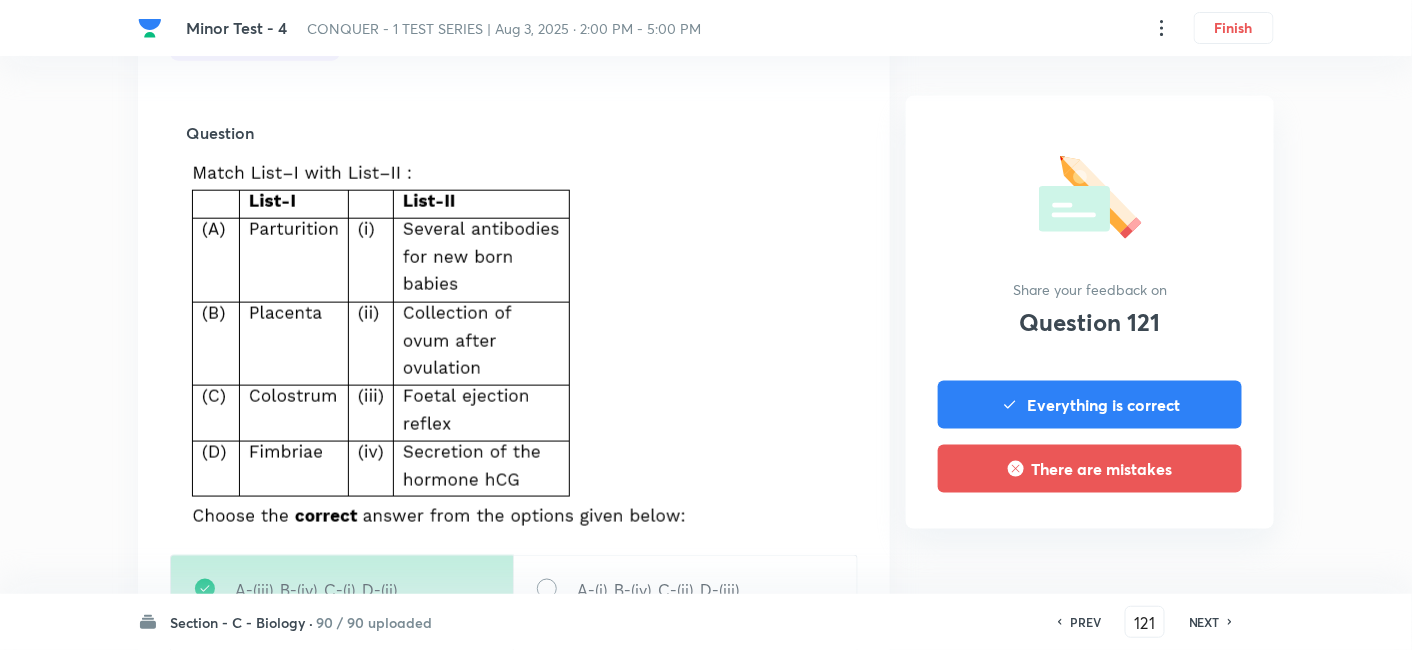 click on "NEXT" at bounding box center [1204, 622] 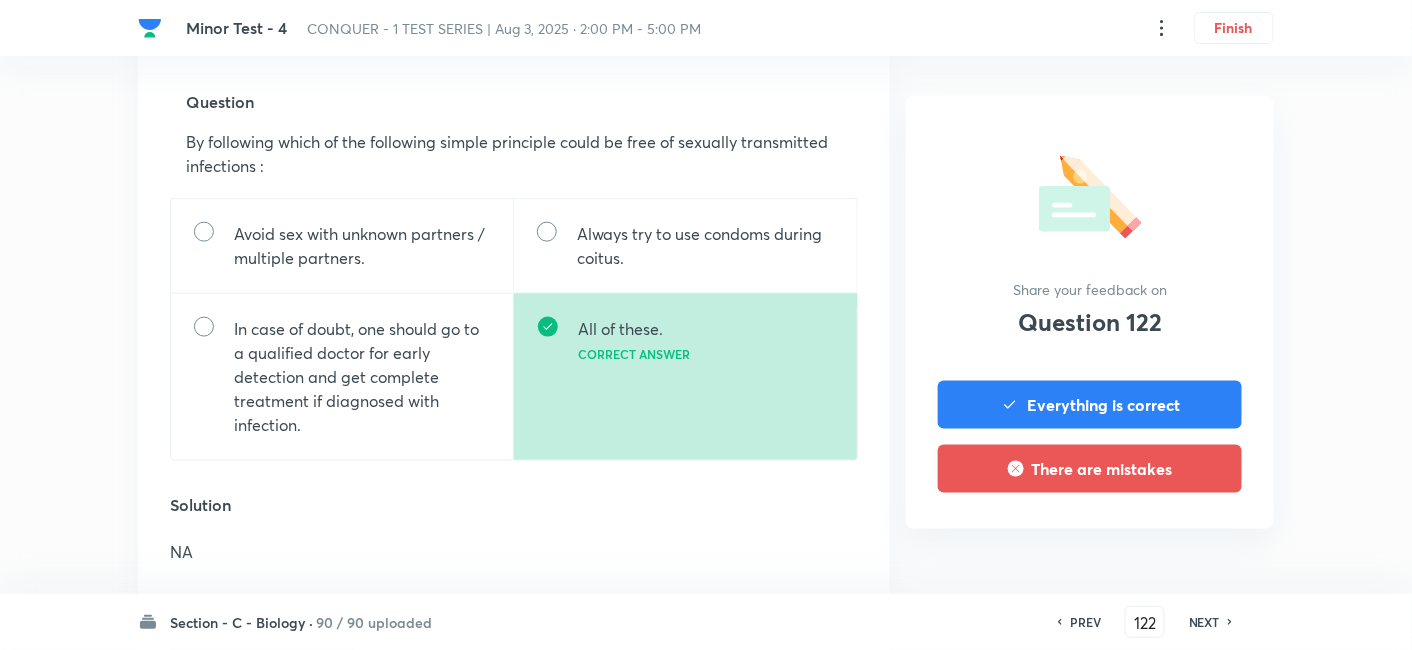 scroll, scrollTop: 637, scrollLeft: 0, axis: vertical 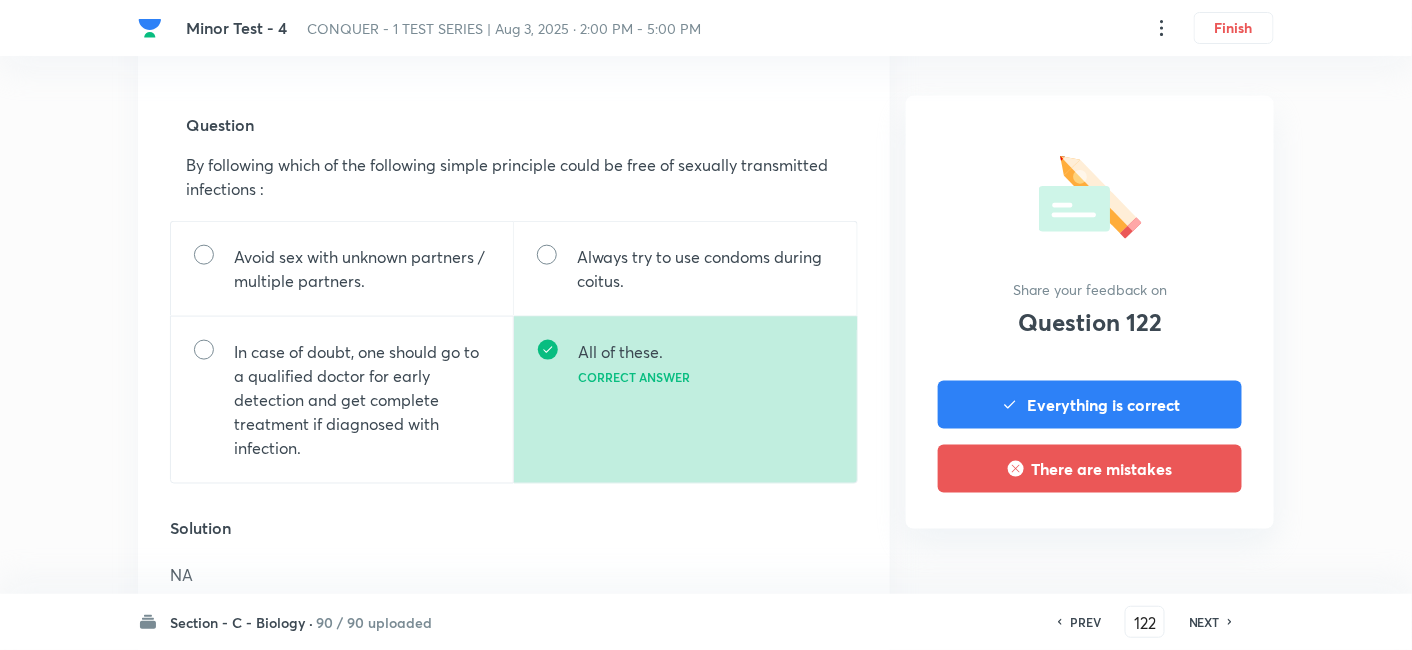 click on "NEXT" at bounding box center (1204, 622) 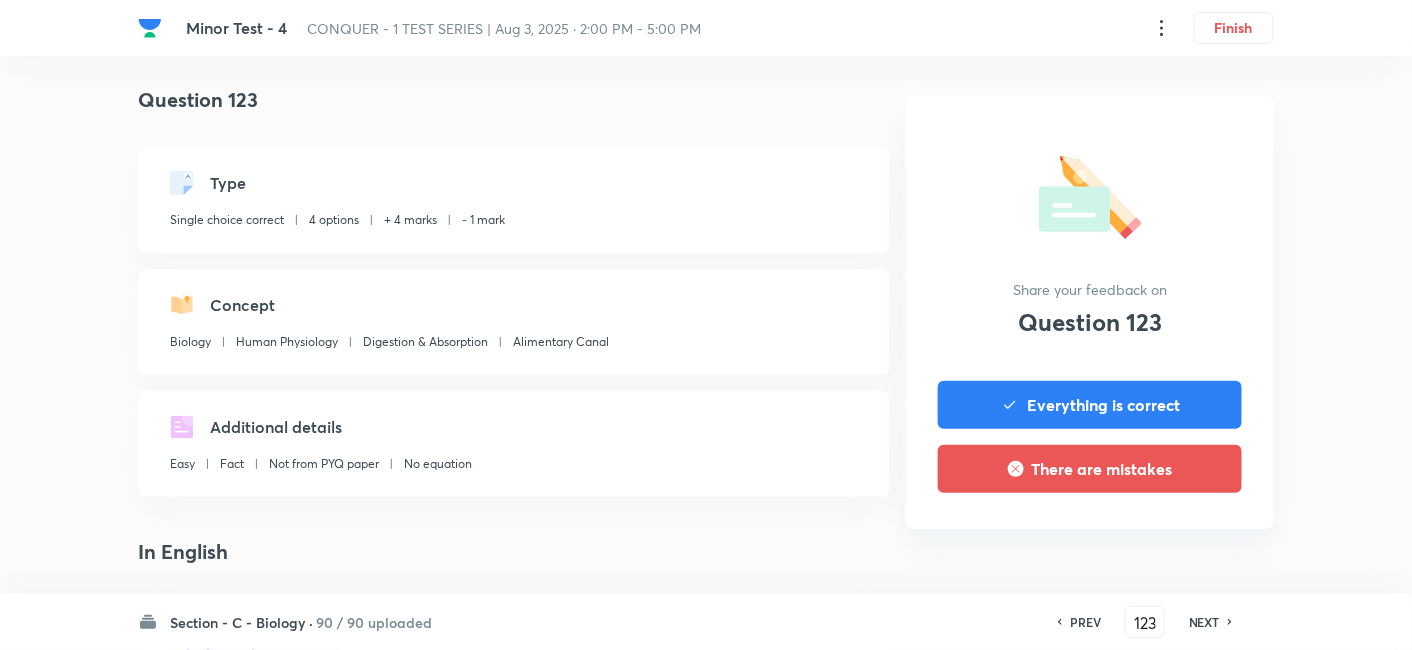 scroll, scrollTop: 468, scrollLeft: 0, axis: vertical 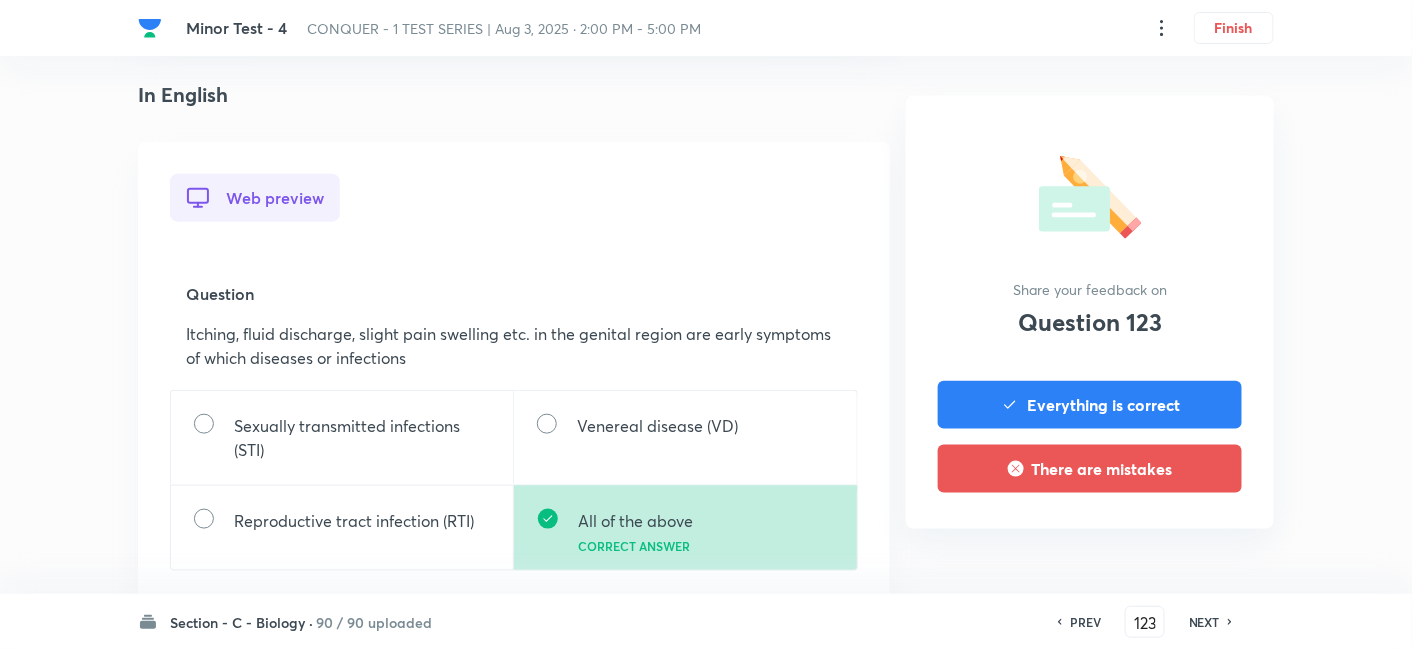click on "NEXT" at bounding box center (1204, 622) 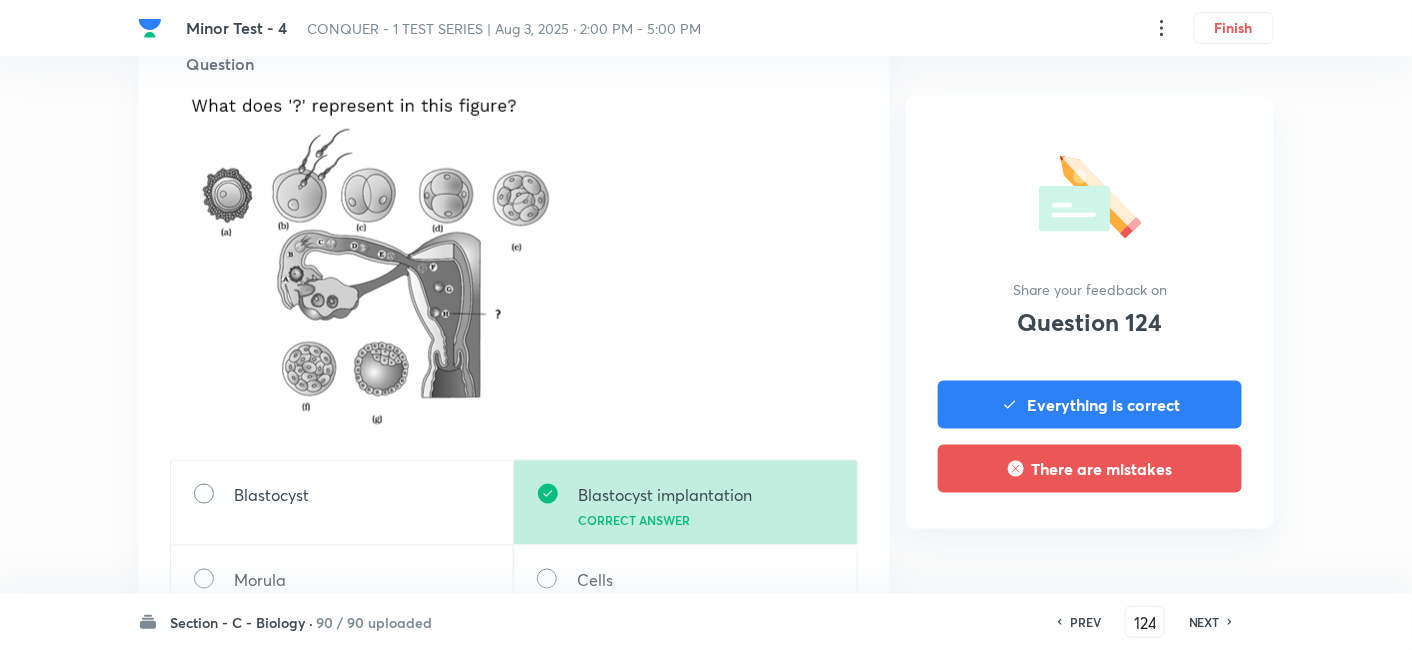 scroll, scrollTop: 707, scrollLeft: 0, axis: vertical 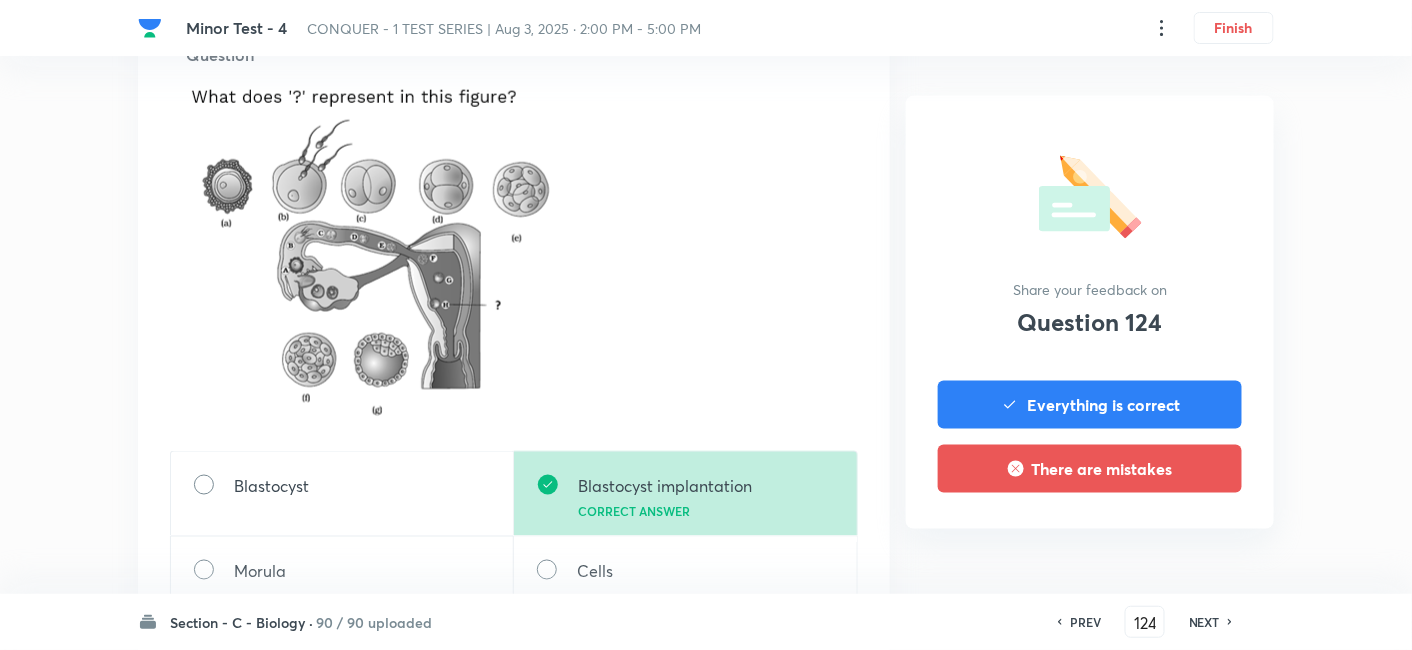 click on "NEXT" at bounding box center (1204, 622) 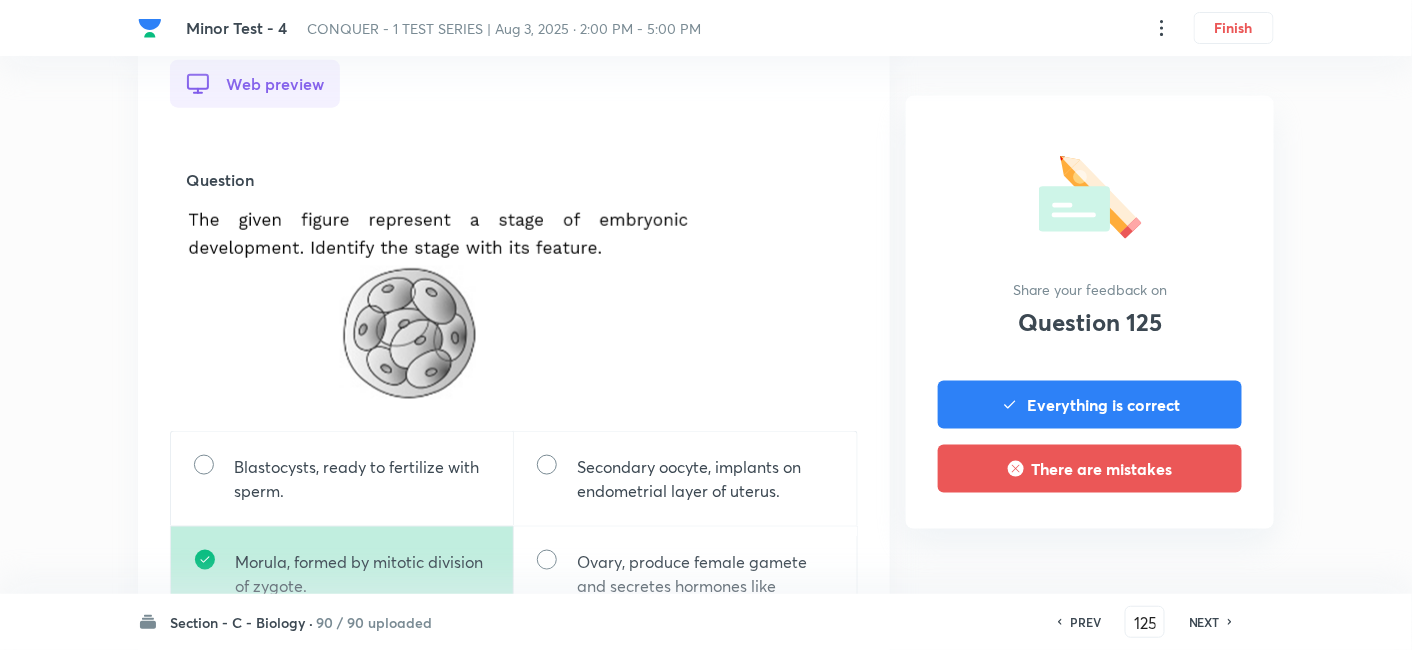 scroll, scrollTop: 583, scrollLeft: 0, axis: vertical 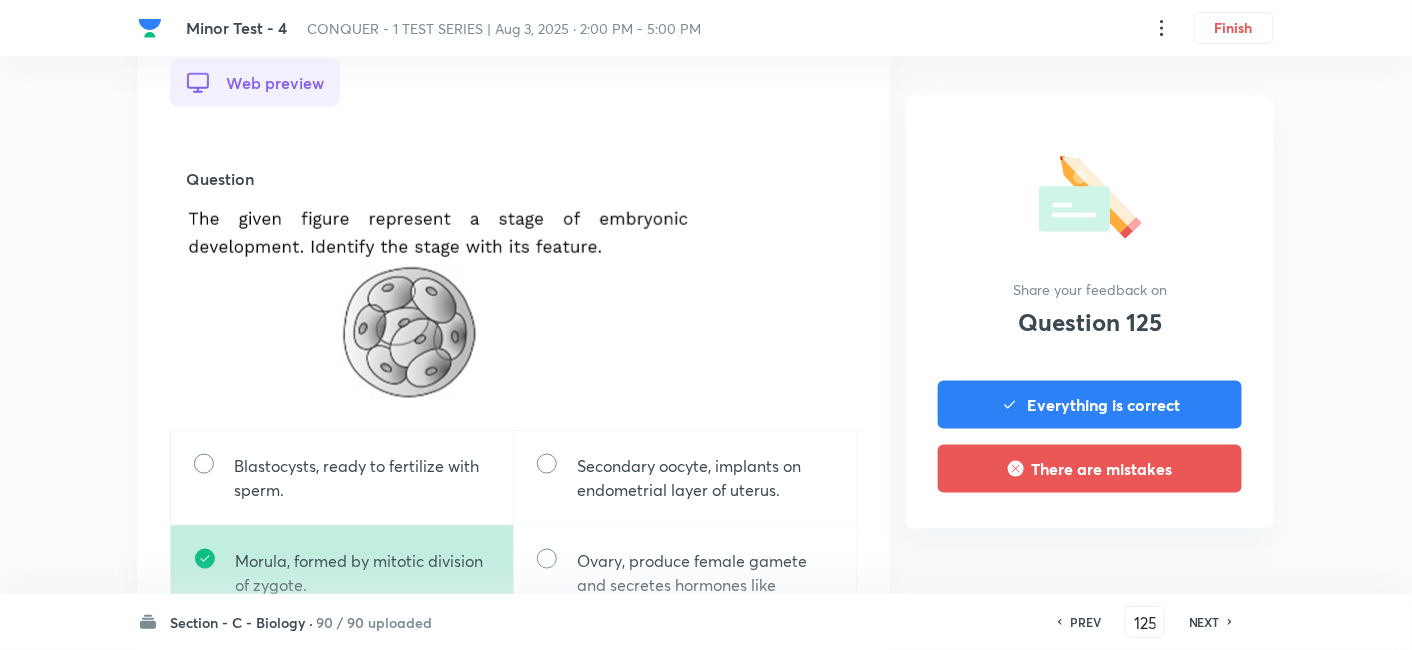 click on "NEXT" at bounding box center (1204, 622) 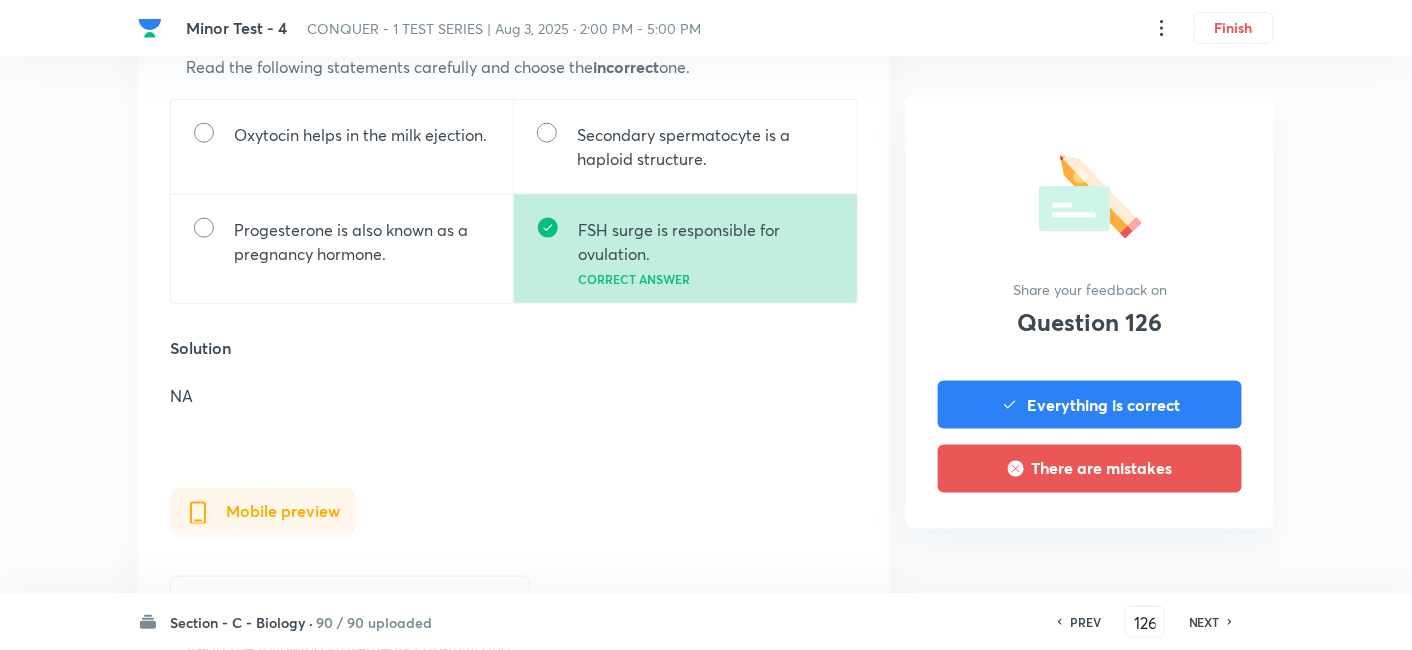 scroll, scrollTop: 702, scrollLeft: 0, axis: vertical 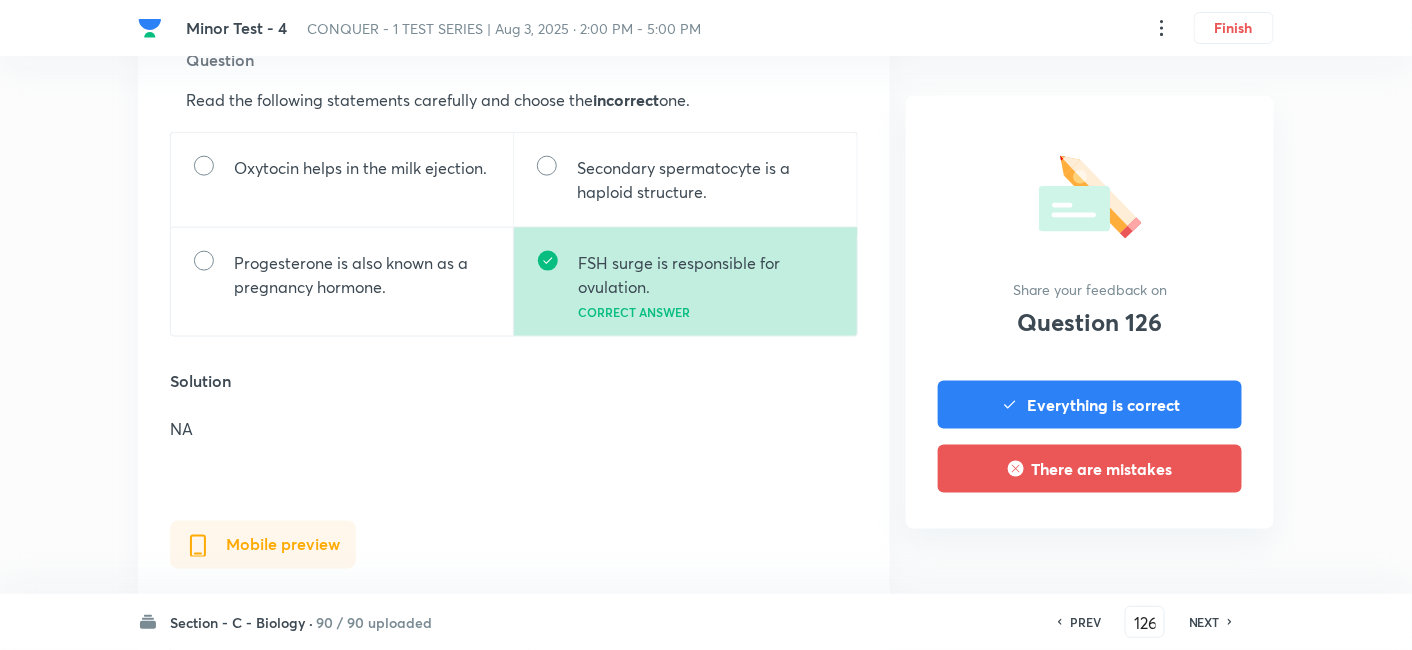 click on "NEXT" at bounding box center (1204, 622) 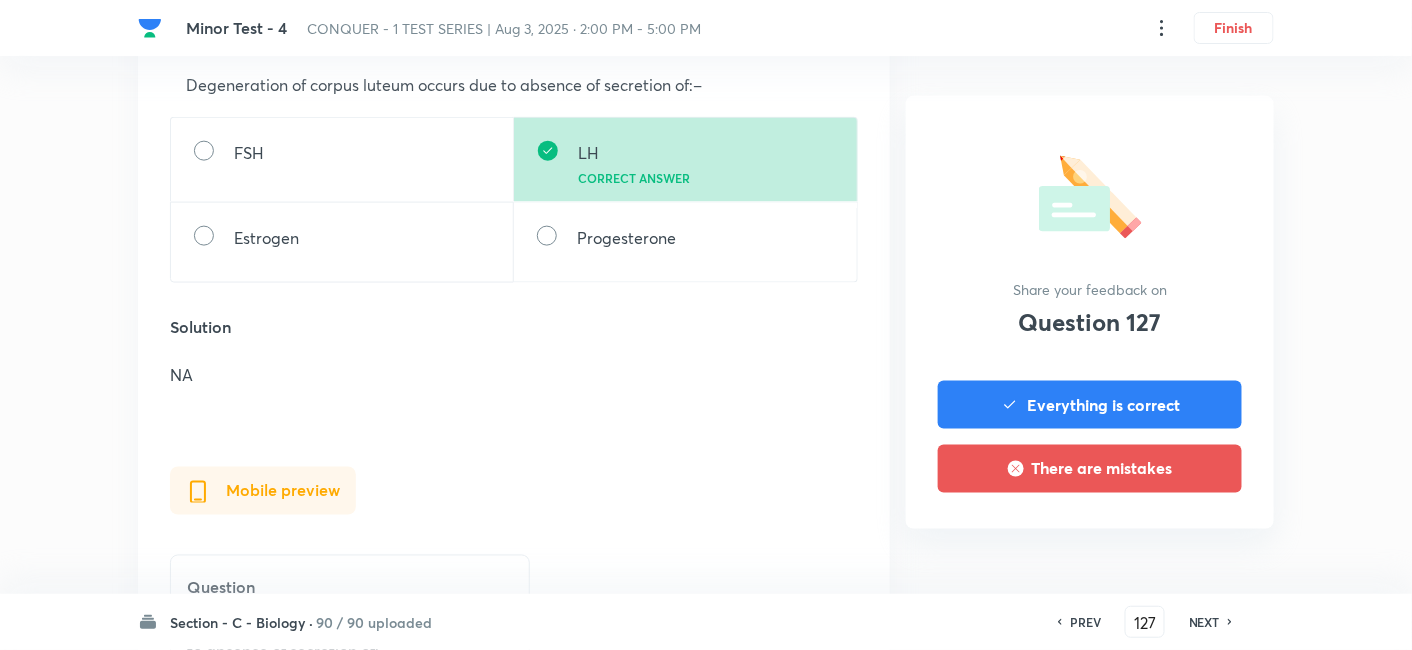 scroll, scrollTop: 718, scrollLeft: 0, axis: vertical 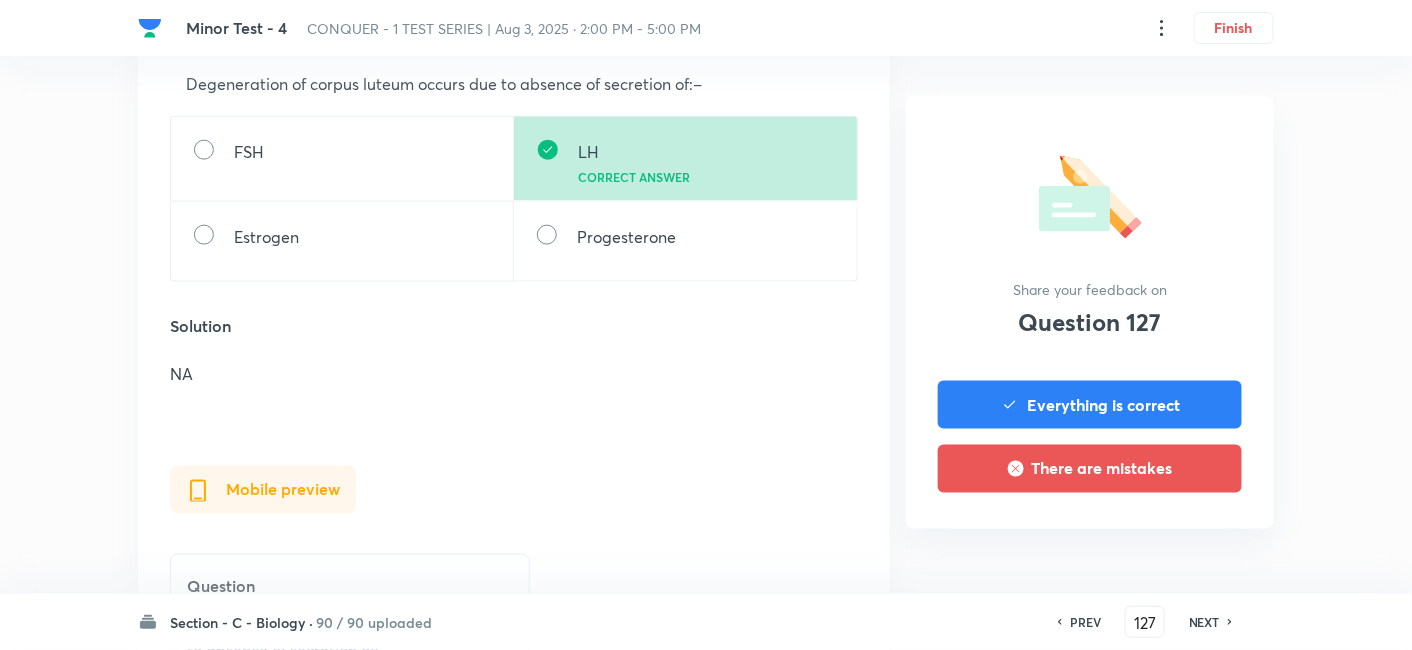 click on "NEXT" at bounding box center (1204, 622) 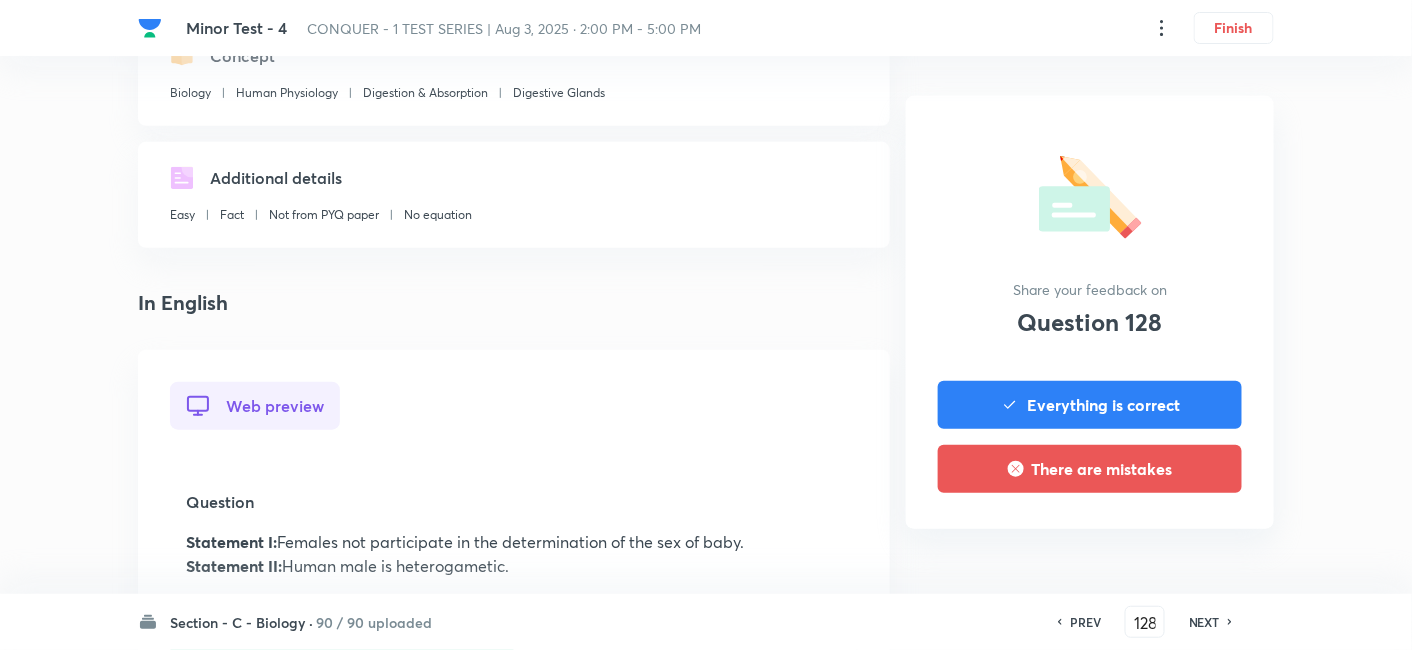 scroll, scrollTop: 622, scrollLeft: 0, axis: vertical 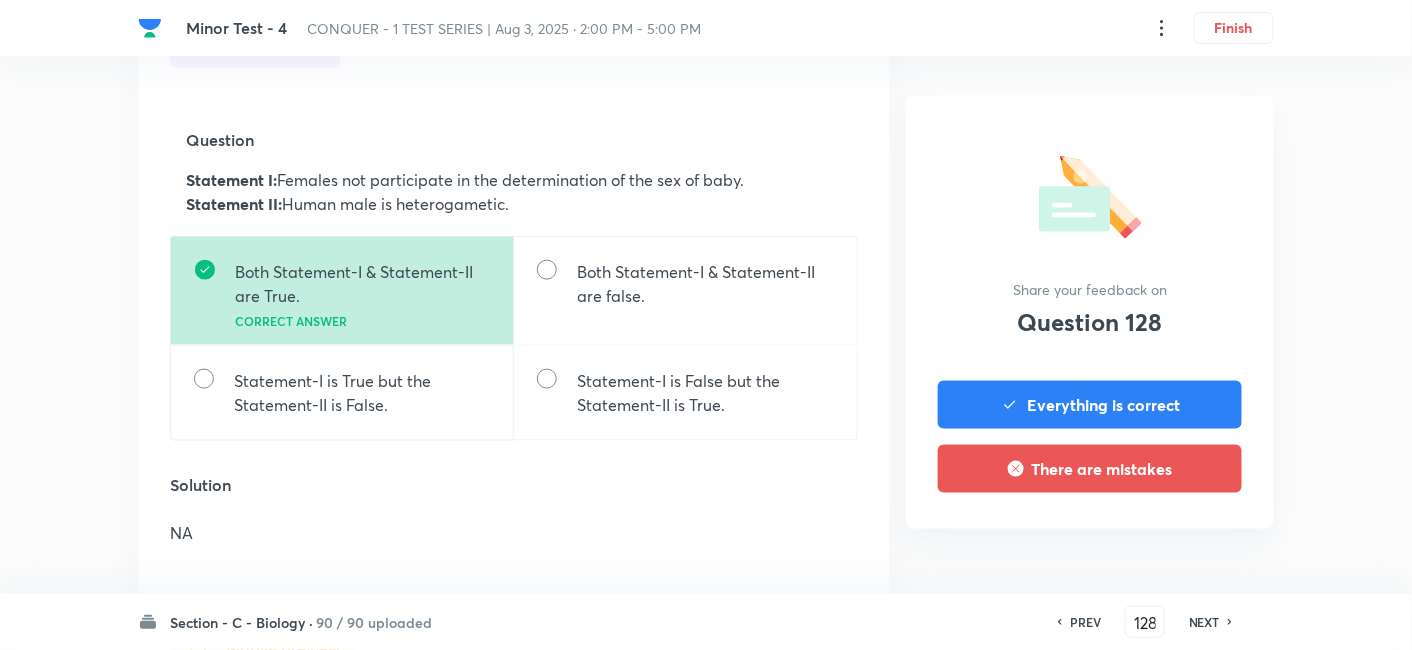 click on "NEXT" at bounding box center (1204, 622) 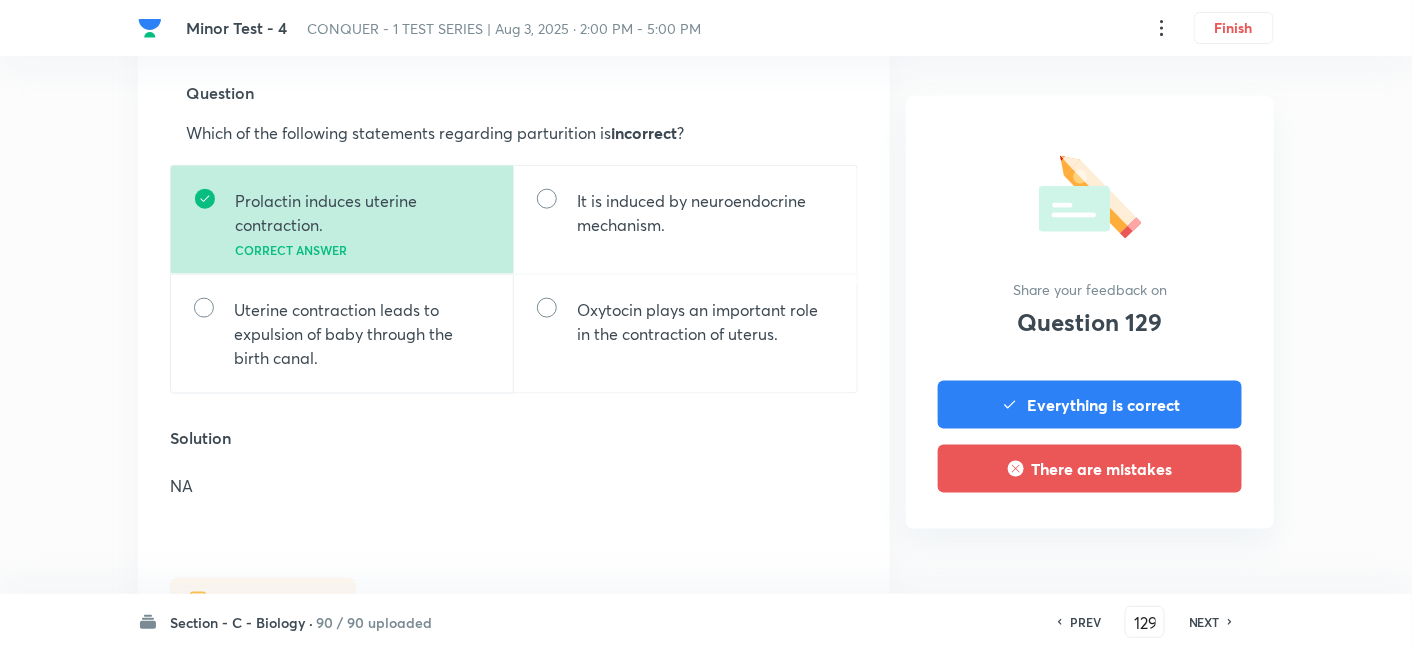 scroll, scrollTop: 680, scrollLeft: 0, axis: vertical 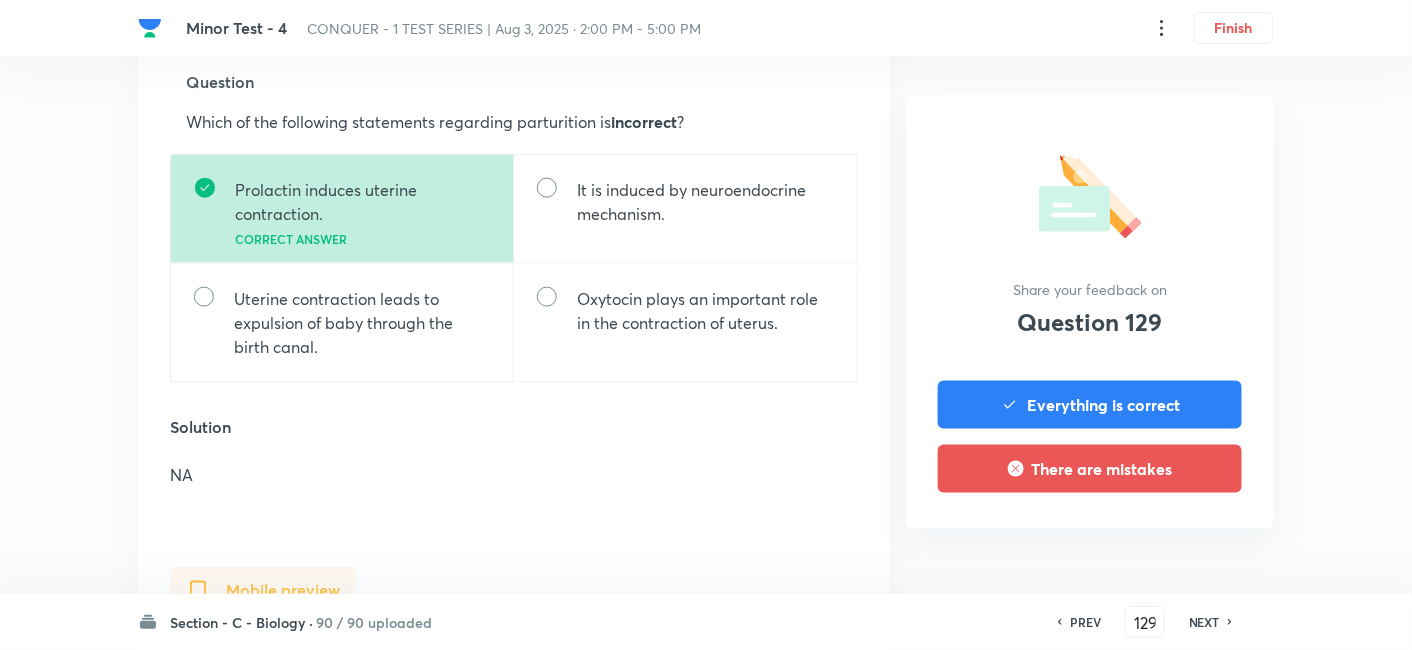click on "NEXT" at bounding box center [1204, 622] 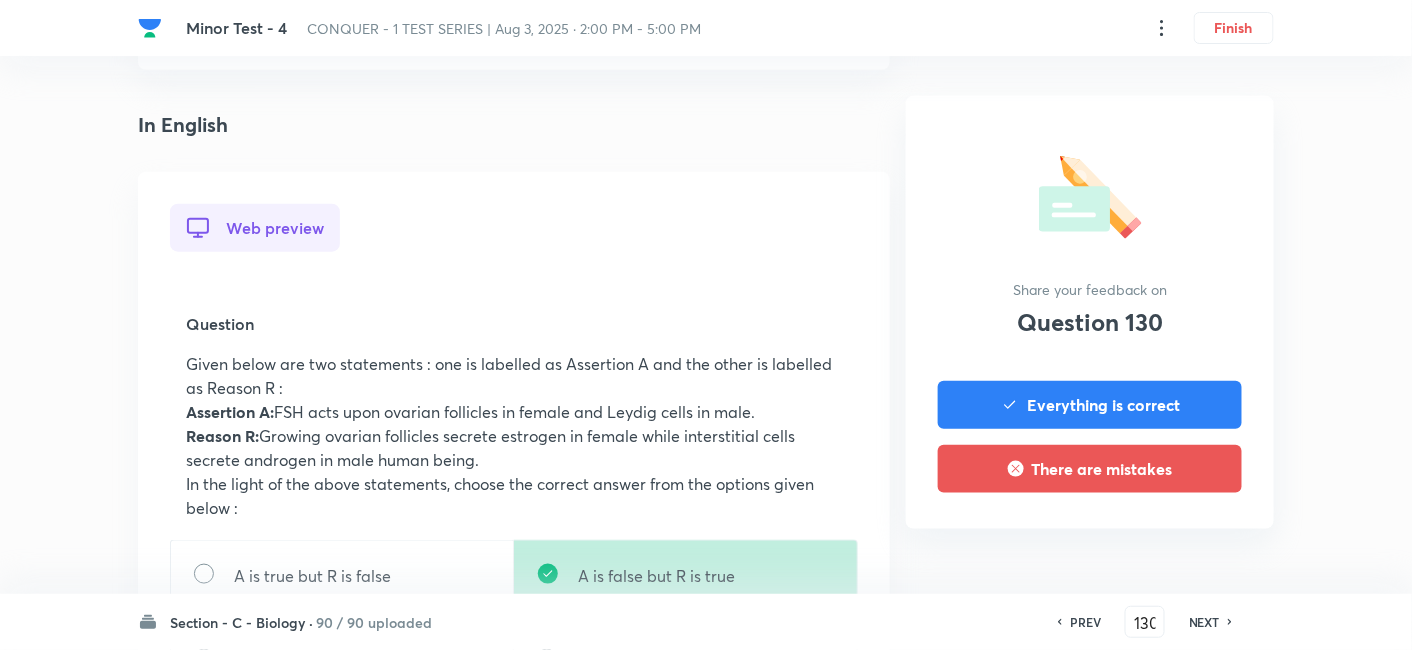 scroll, scrollTop: 700, scrollLeft: 0, axis: vertical 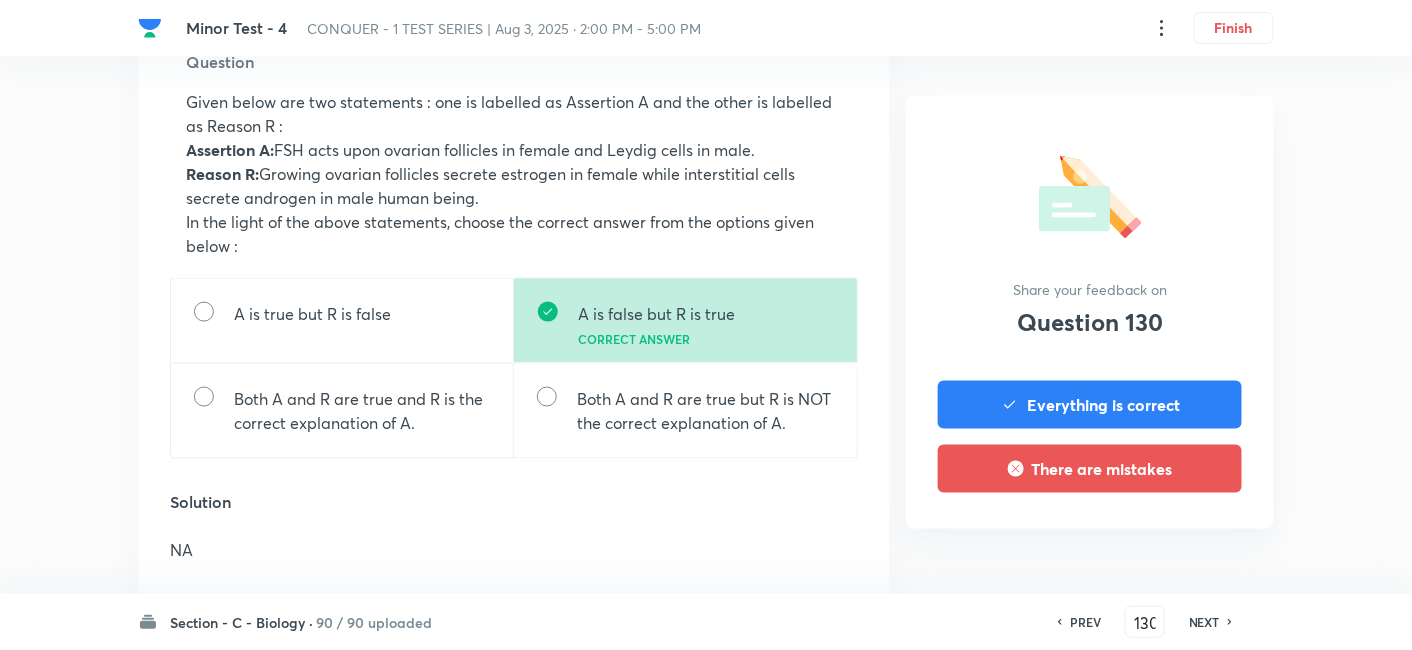 click on "NEXT" at bounding box center [1204, 622] 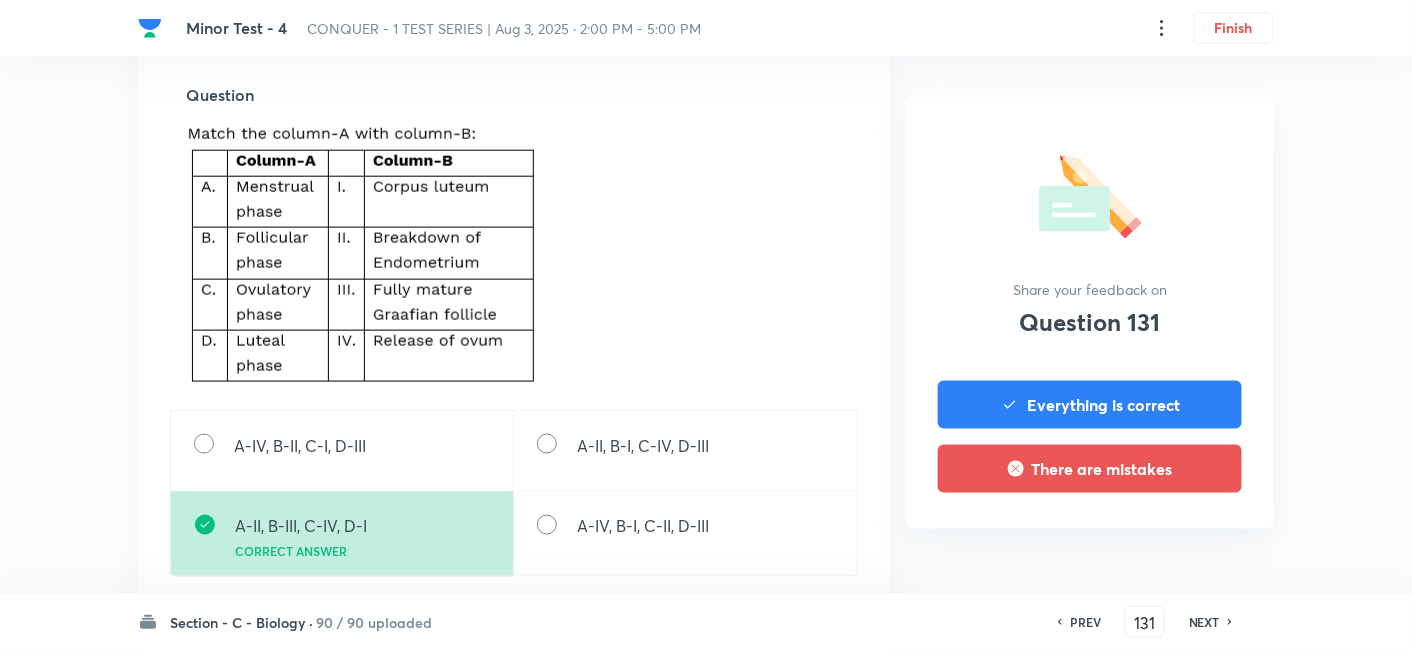 scroll, scrollTop: 722, scrollLeft: 0, axis: vertical 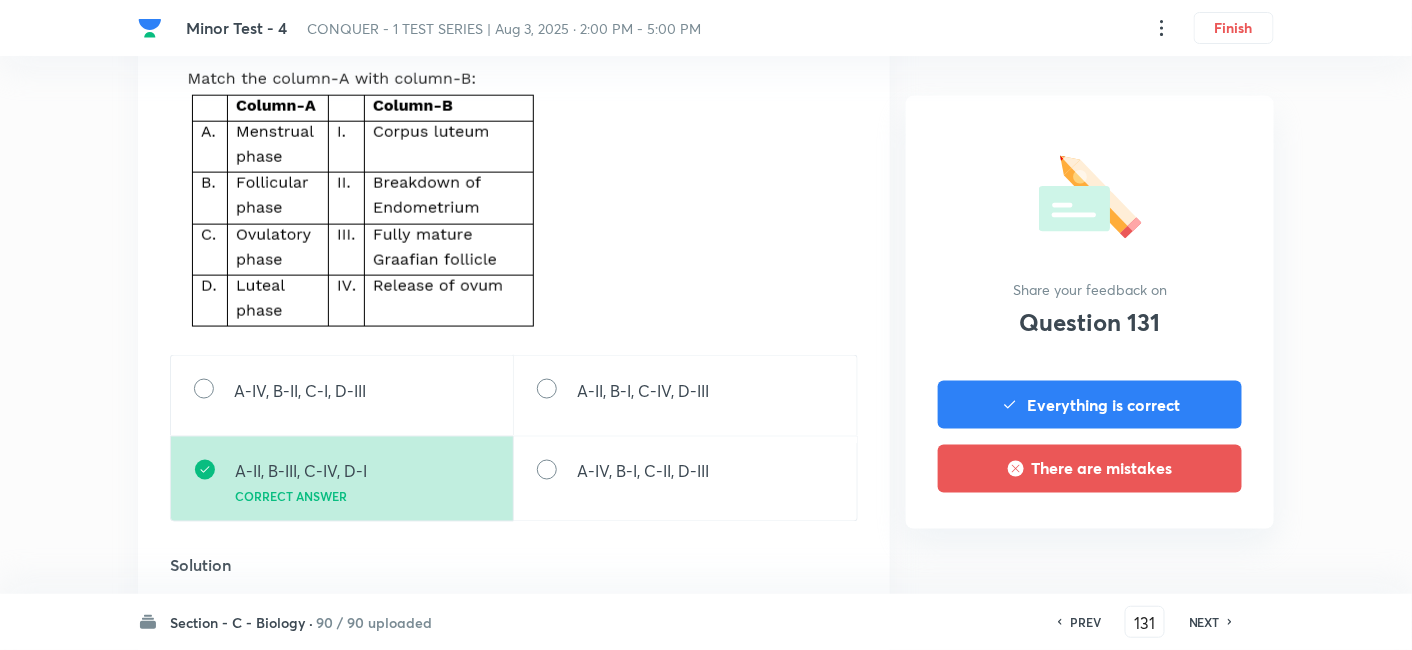click on "NEXT" at bounding box center (1204, 622) 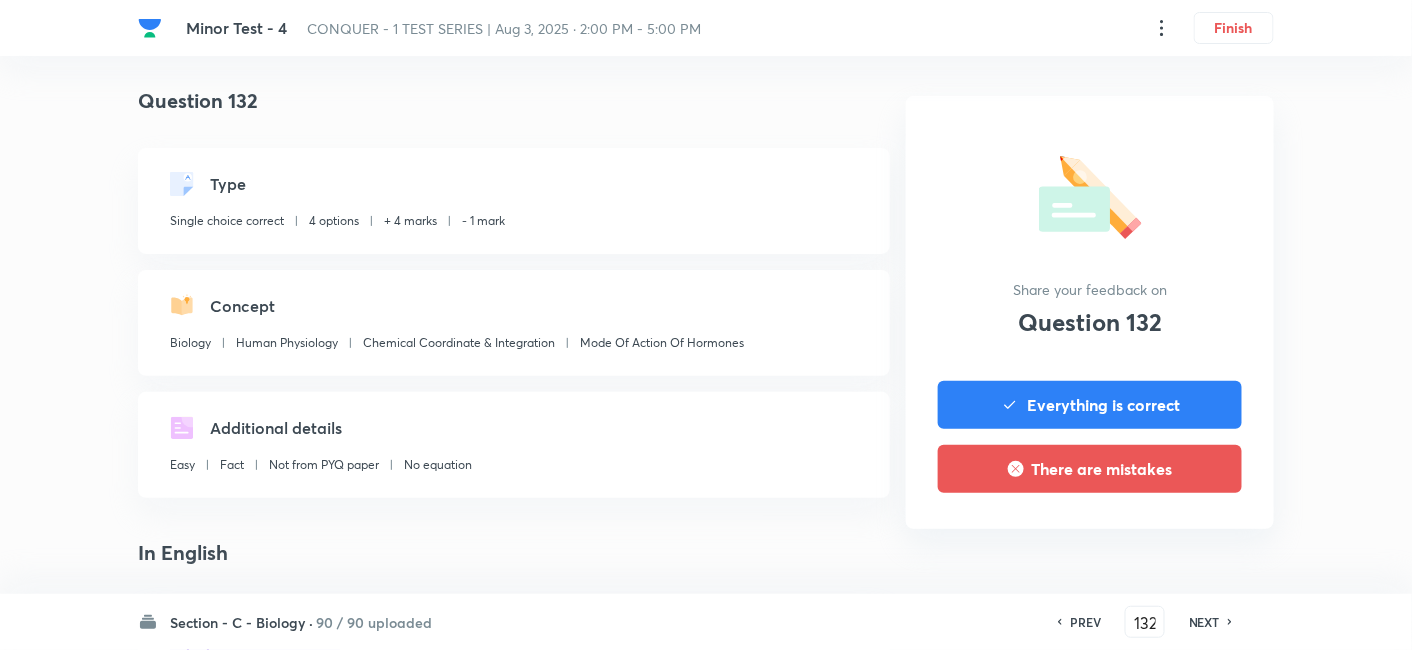 scroll, scrollTop: 436, scrollLeft: 0, axis: vertical 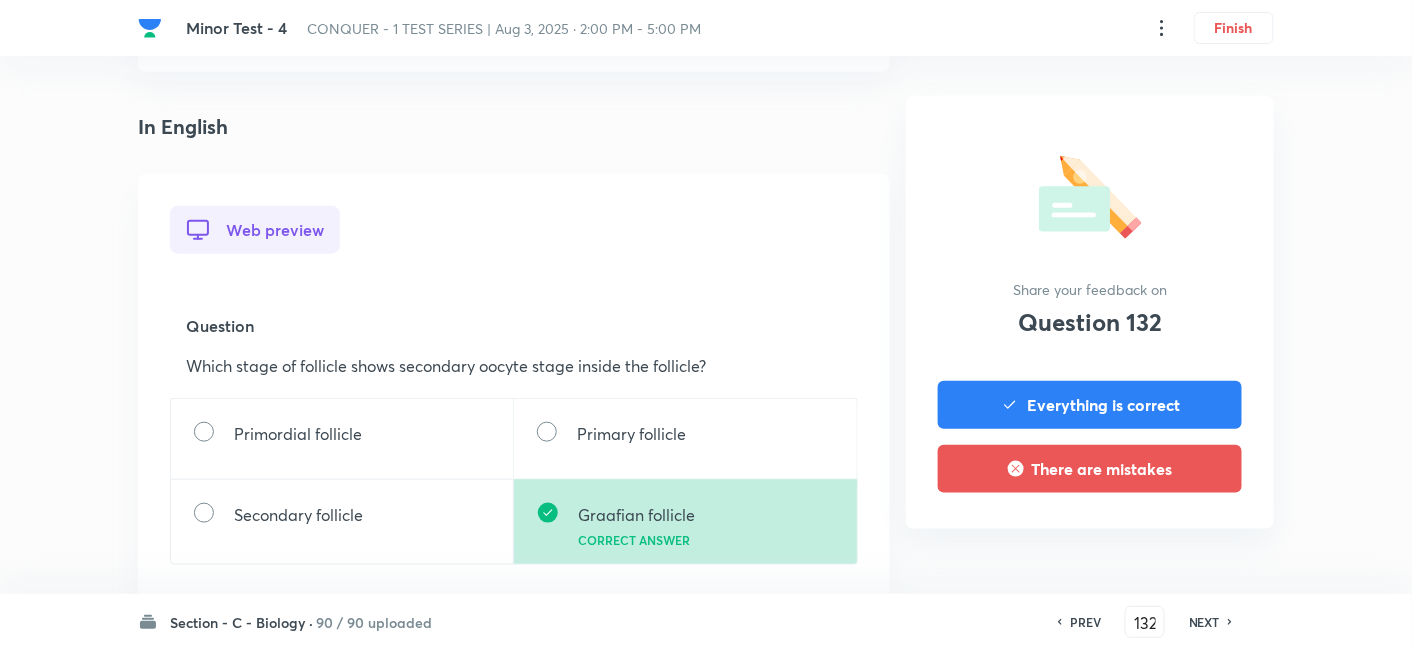 click on "NEXT" at bounding box center (1204, 622) 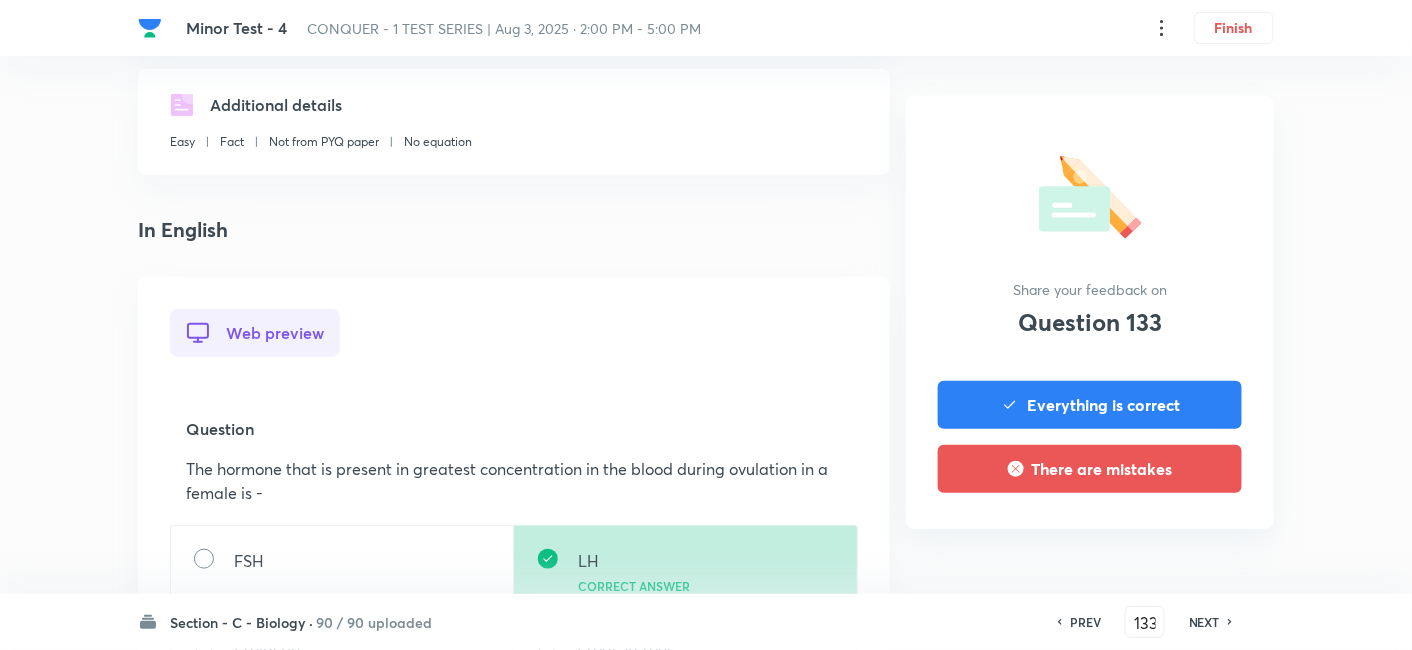 scroll, scrollTop: 534, scrollLeft: 0, axis: vertical 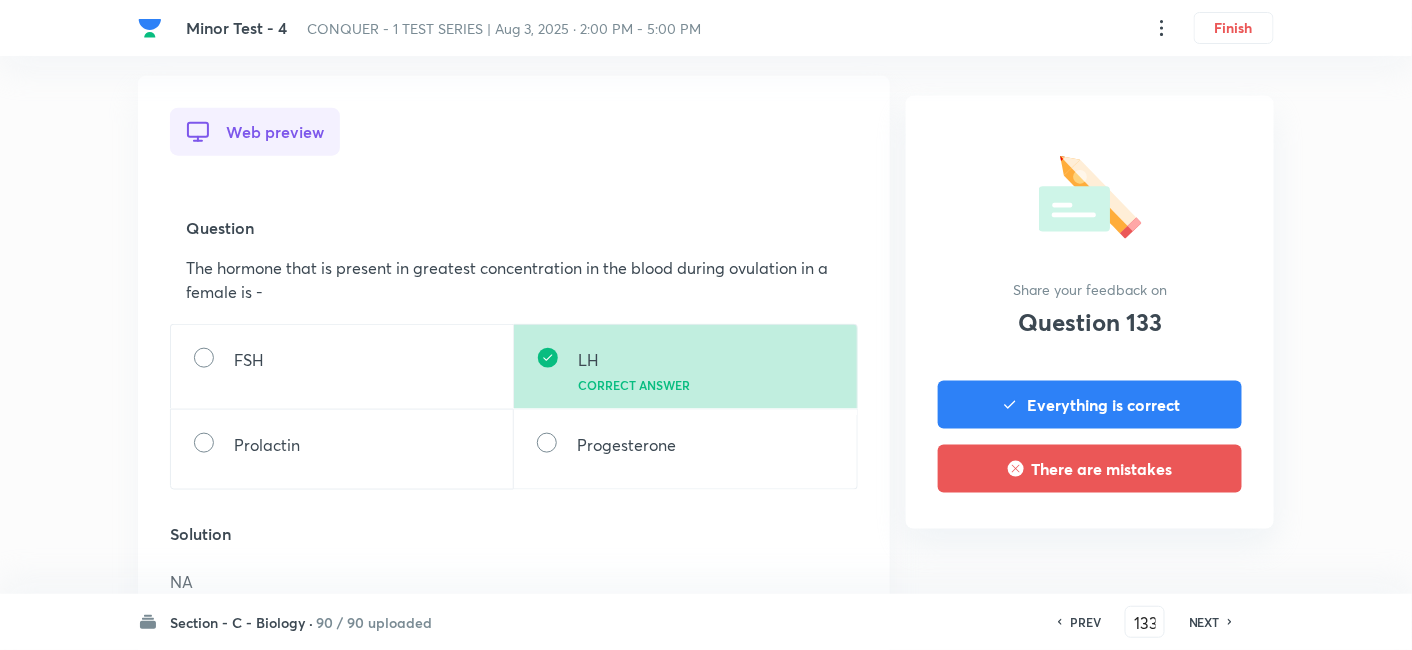 click on "NEXT" at bounding box center (1204, 622) 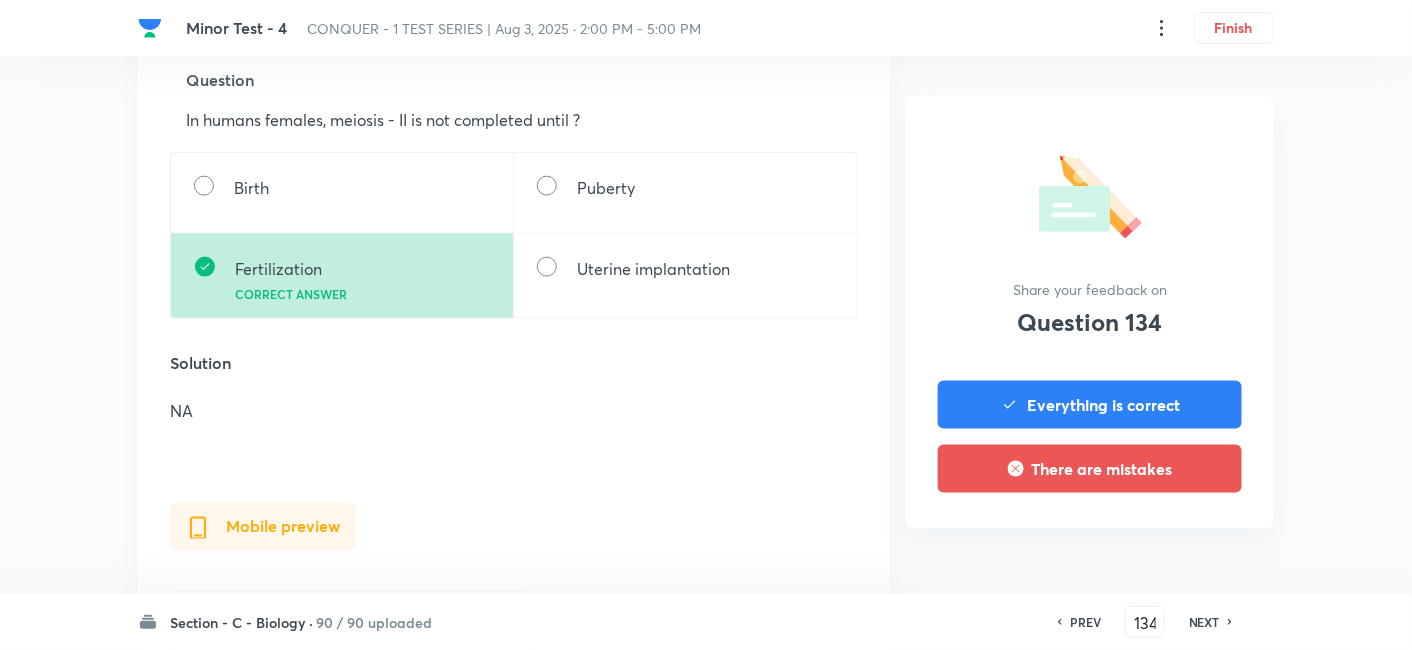 scroll, scrollTop: 647, scrollLeft: 0, axis: vertical 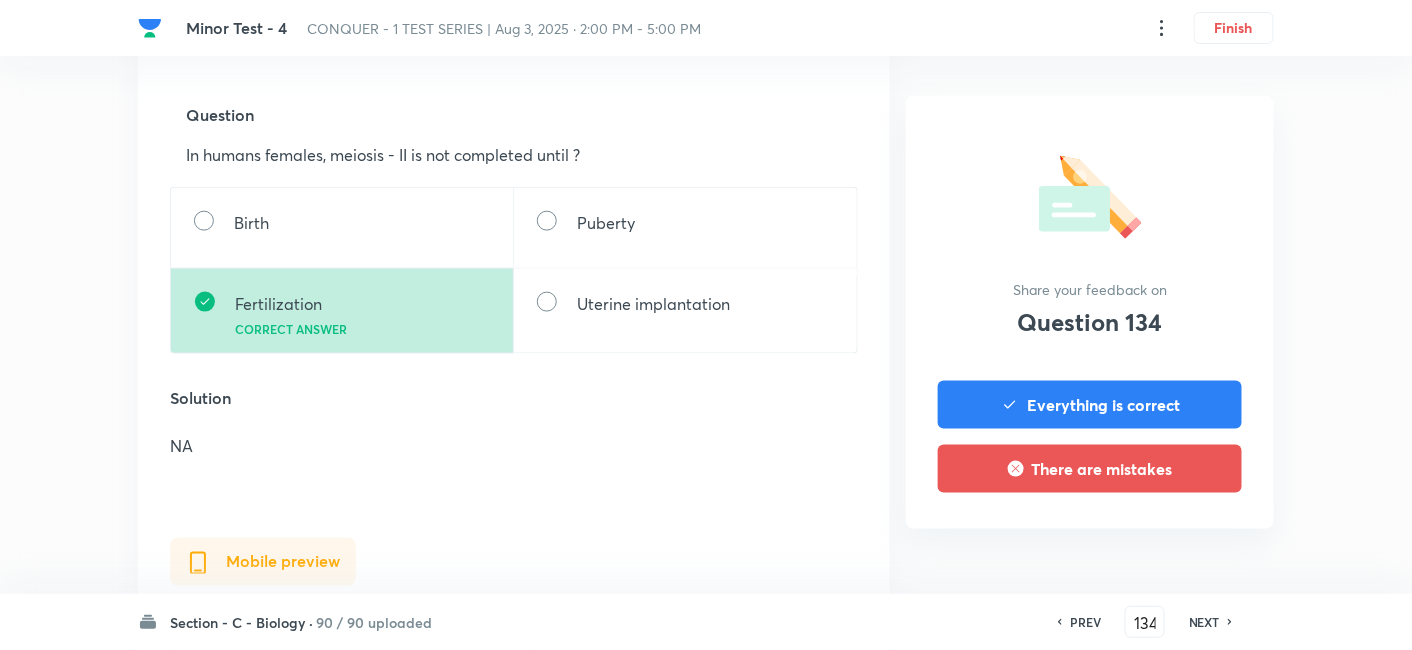 click on "NEXT" at bounding box center [1204, 622] 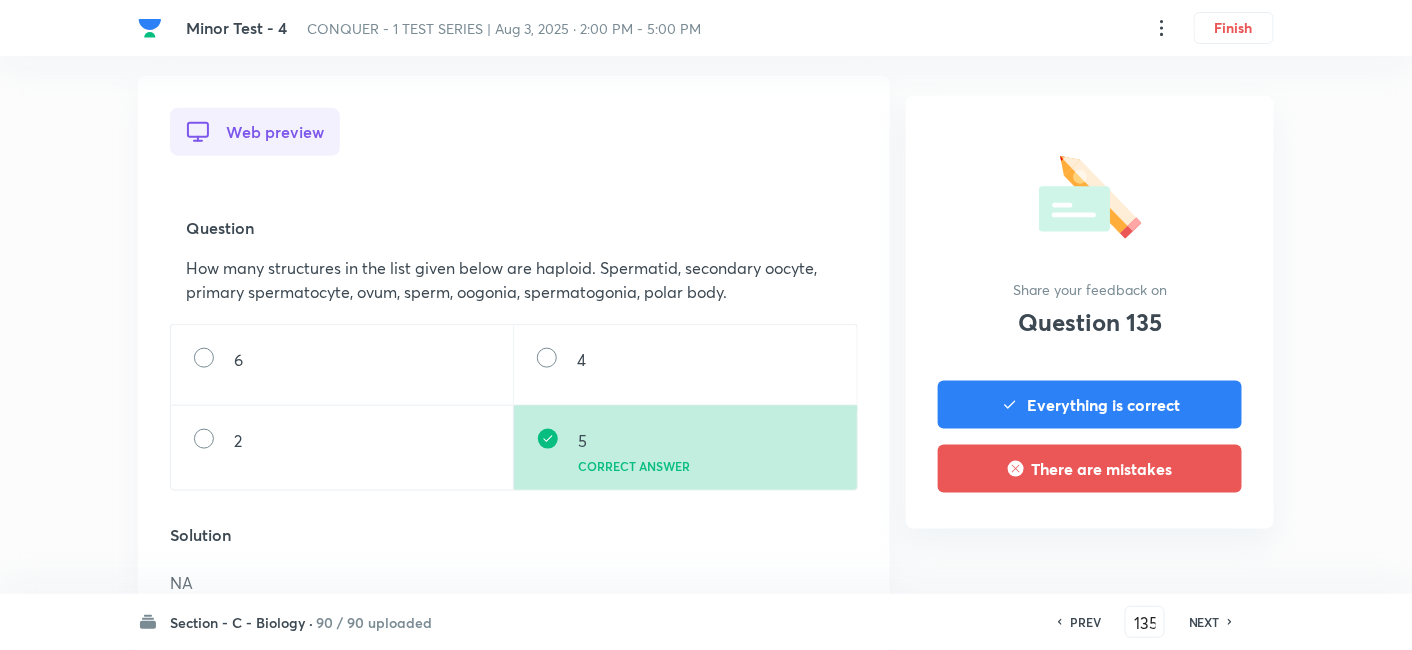 scroll, scrollTop: 526, scrollLeft: 0, axis: vertical 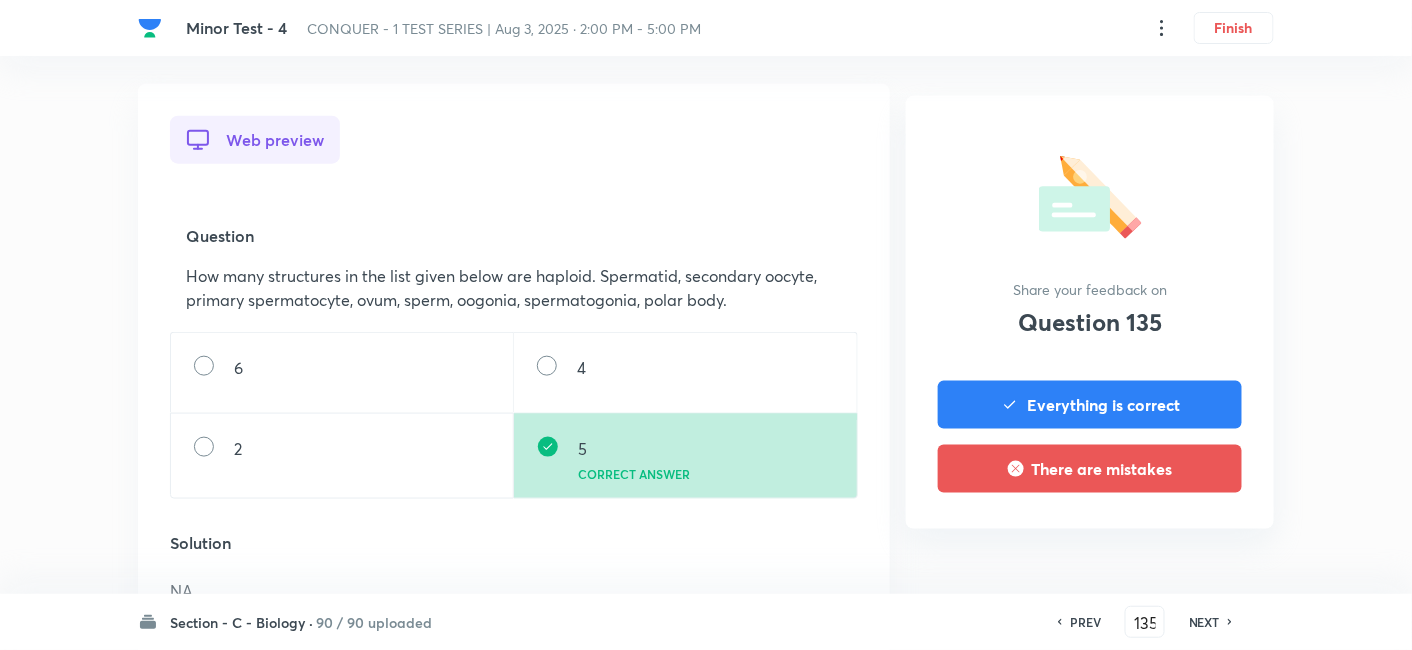 click on "NEXT" at bounding box center [1204, 622] 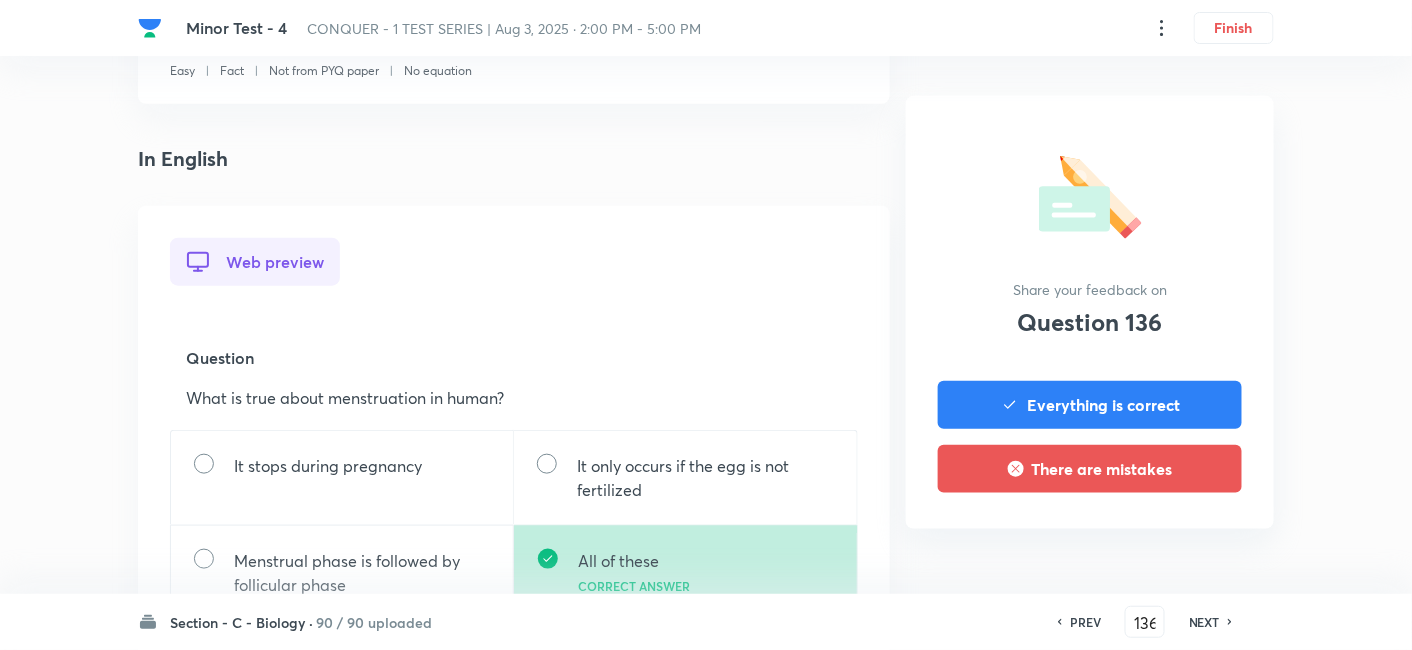 scroll, scrollTop: 758, scrollLeft: 0, axis: vertical 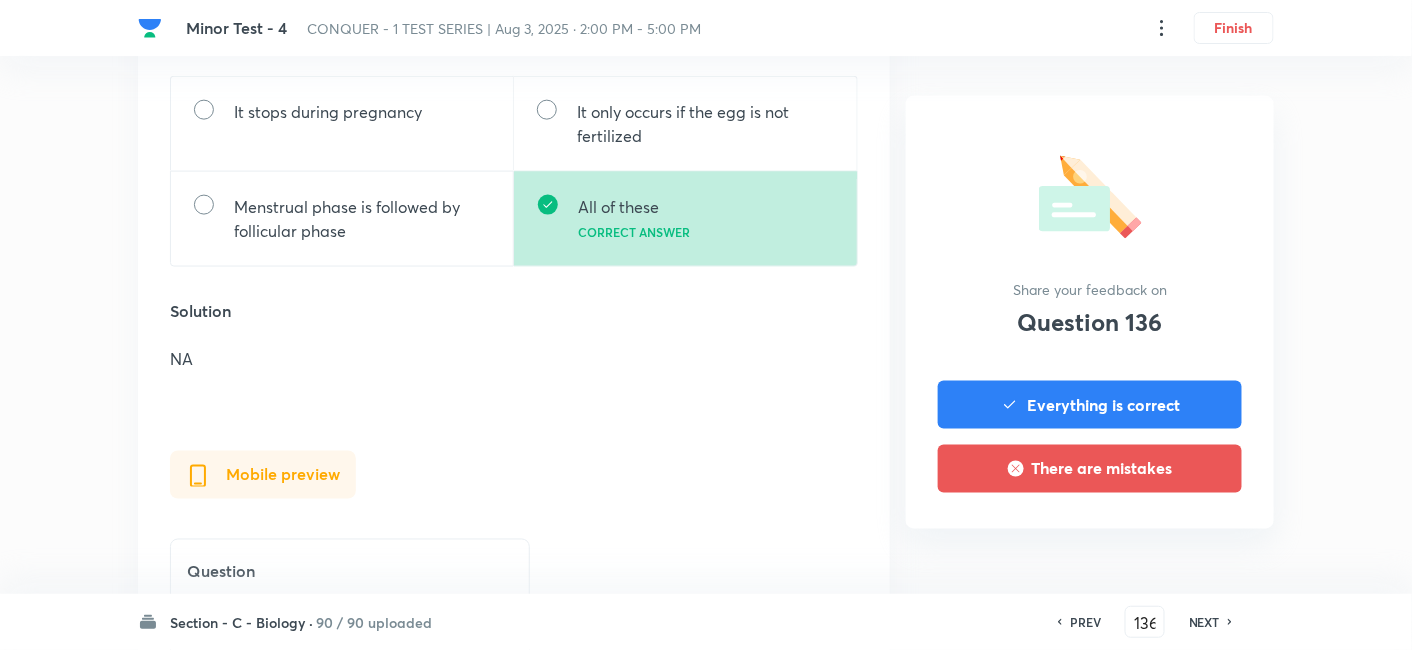 click on "NEXT" at bounding box center (1204, 622) 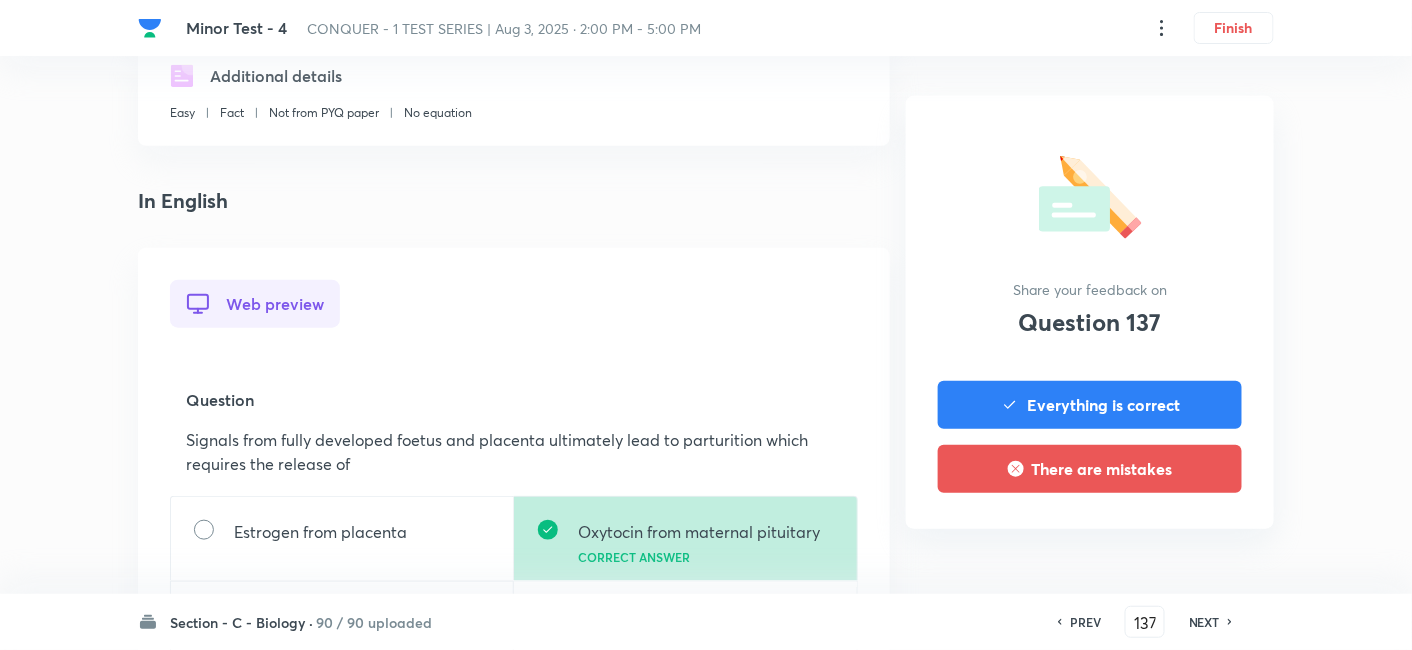 scroll, scrollTop: 485, scrollLeft: 0, axis: vertical 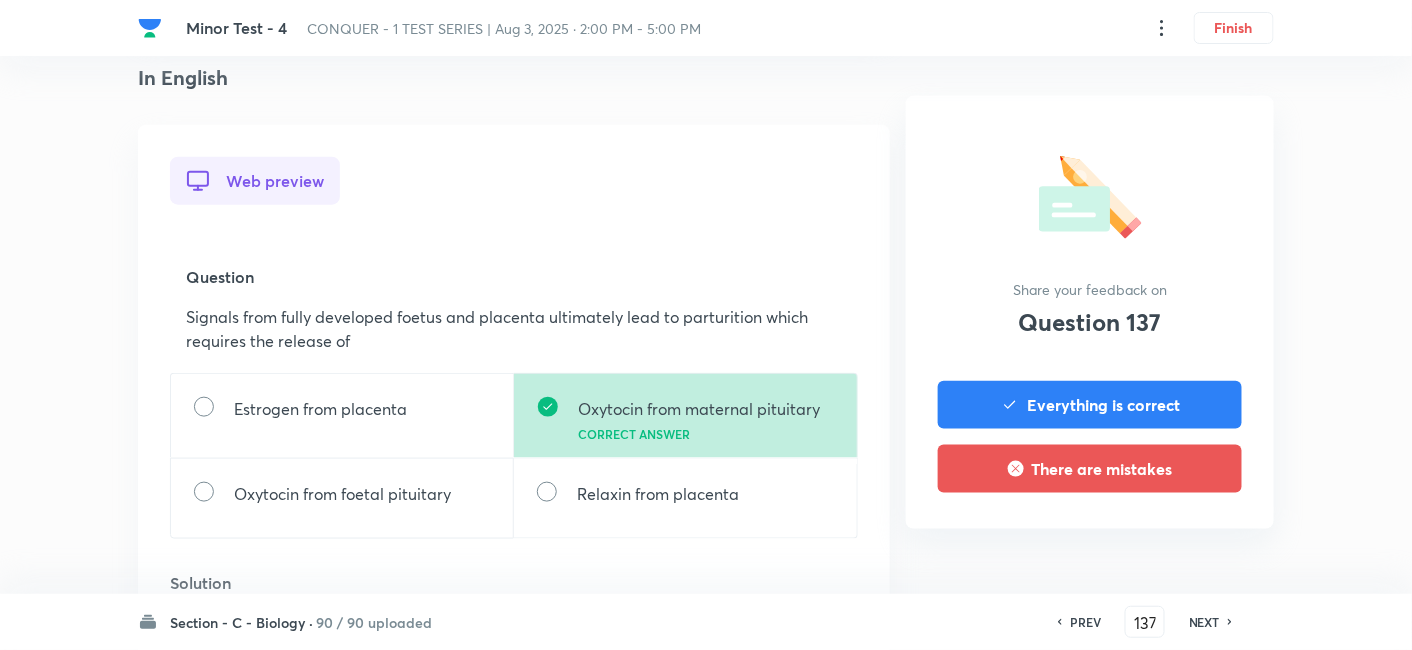 click on "NEXT" at bounding box center (1204, 622) 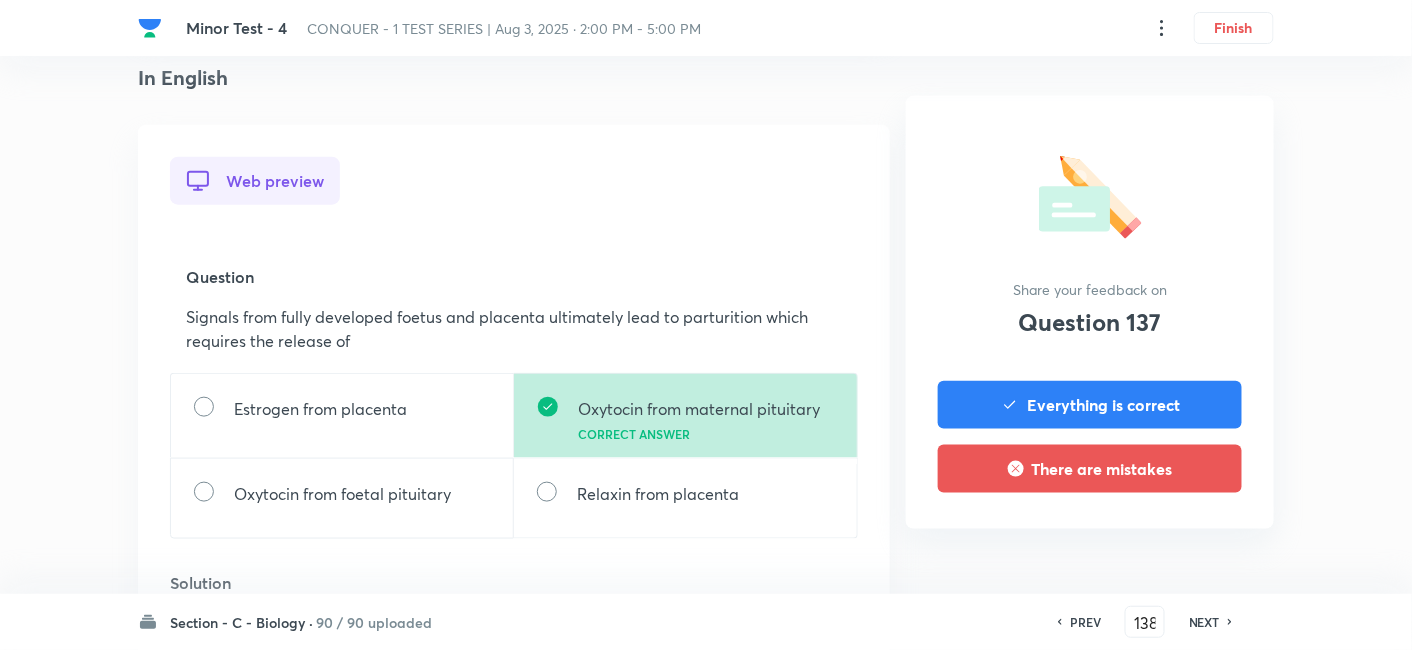 click on "NEXT" at bounding box center [1204, 622] 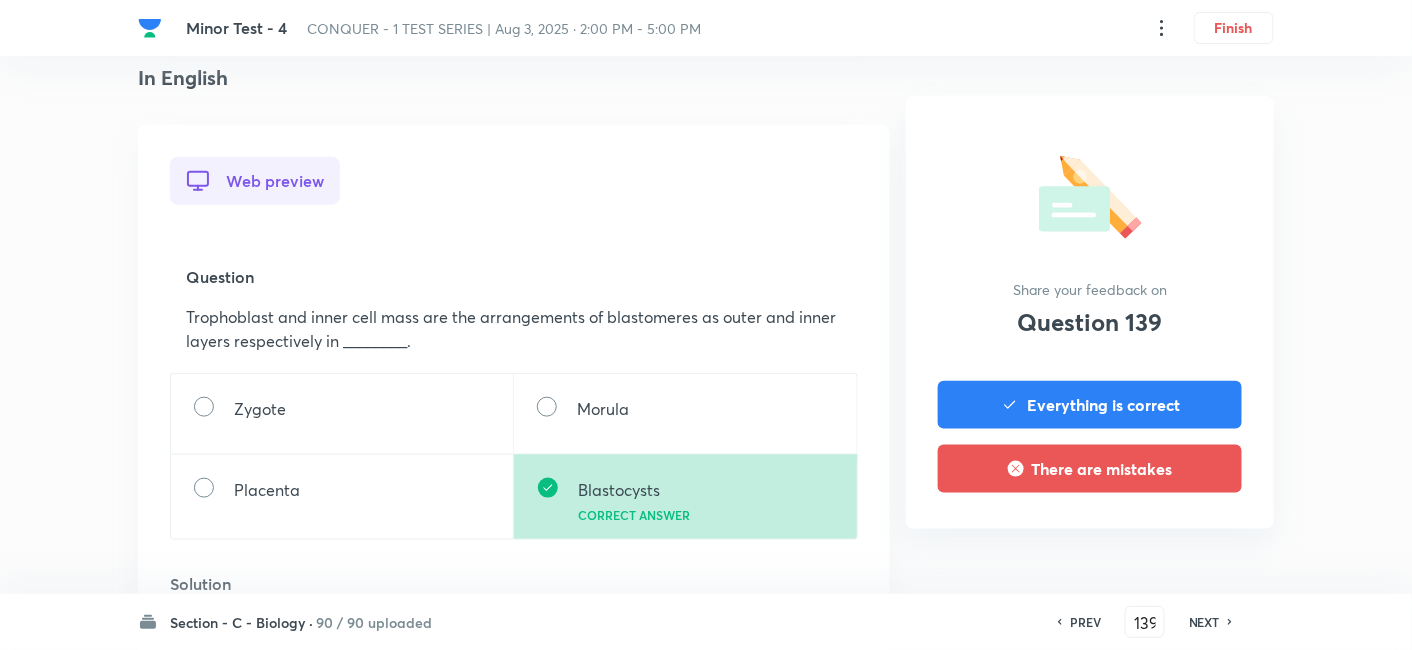 scroll, scrollTop: 0, scrollLeft: 0, axis: both 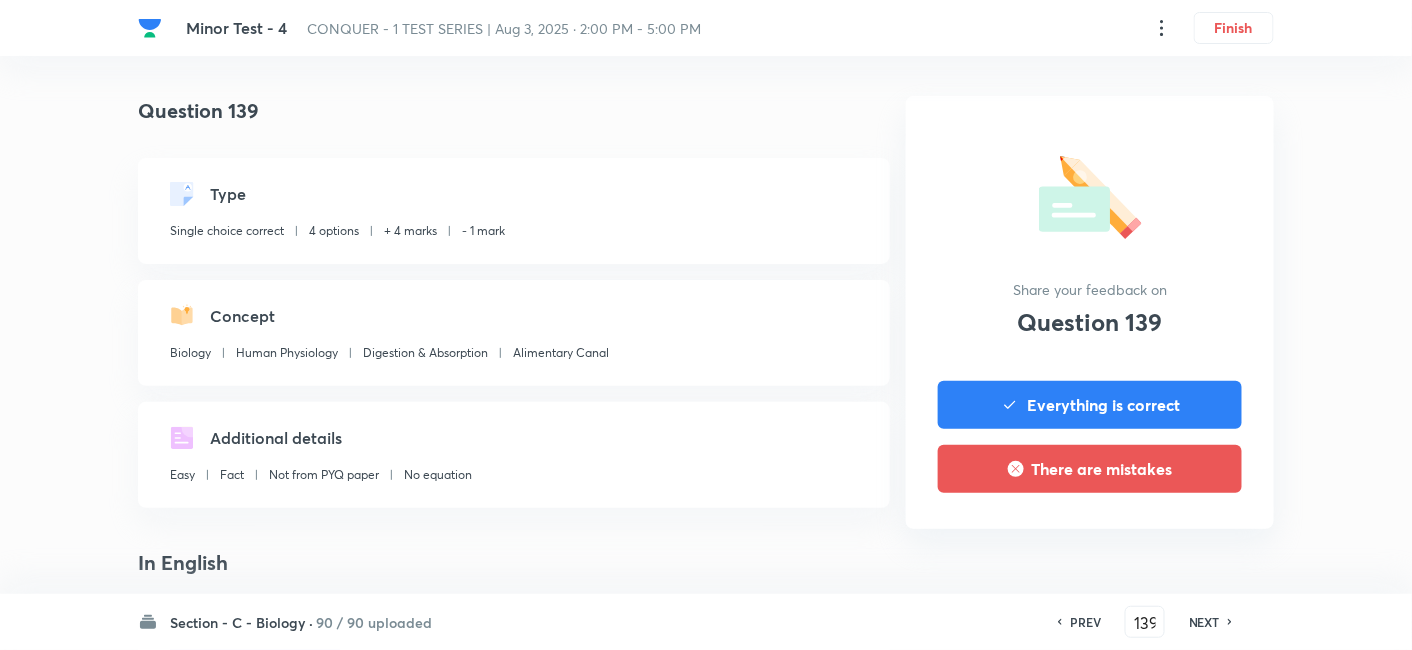click on "Question 139 Type Single choice correct 4 options + 4 marks - 1 mark Concept Biology Human Physiology Digestion & Absorption Alimentary Canal Additional details Easy Fact Not from PYQ paper No equation In English Web preview Question Trophoblast and inner cell mass are the arrangements of blastomeres as outer and inner layers respectively in ________.  Zygote                   Morula Placenta      Blastocysts  Correct answer Solution NA Mobile preview Question Trophoblast and inner cell mass are the arrangements of blastomeres as outer and inner layers respectively in ________.  Zygote                   Morula Placenta      Blastocysts  Correct answer Solution NA Share your feedback on Question 139 Everything is correct There are mistakes" at bounding box center [706, 1016] 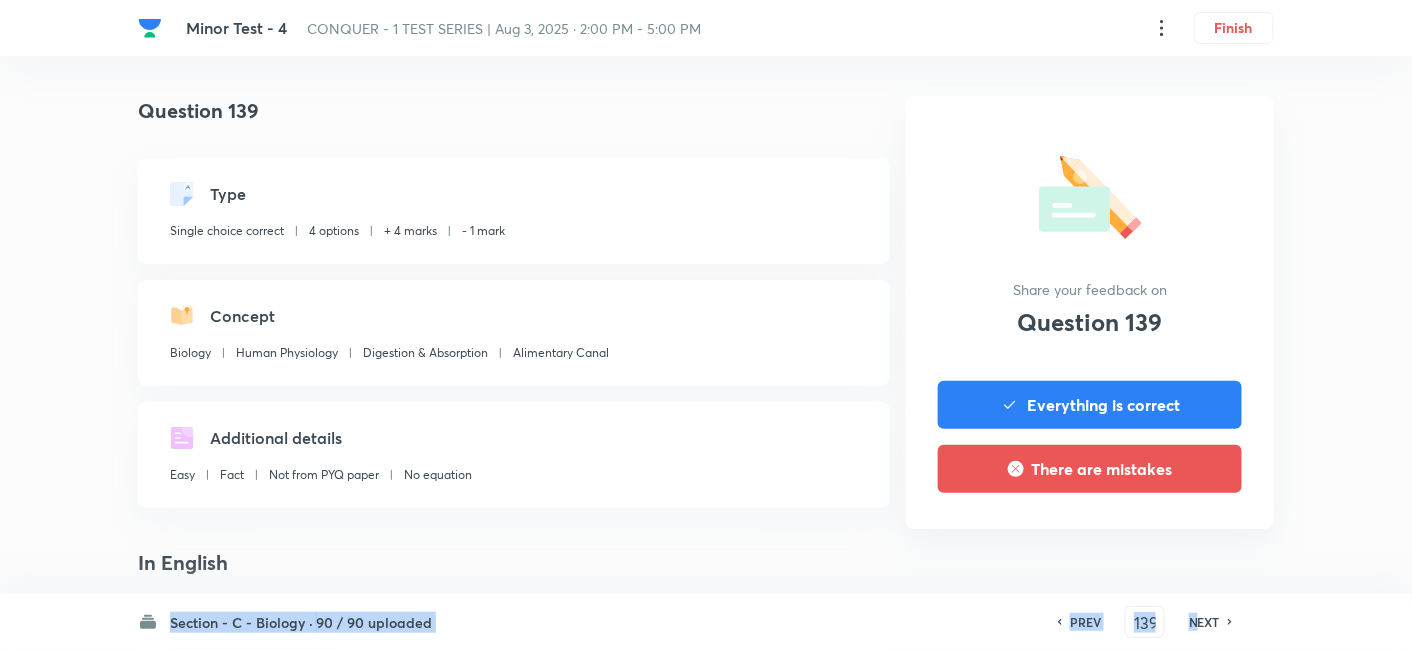 drag, startPoint x: 1200, startPoint y: 619, endPoint x: 1289, endPoint y: 303, distance: 328.29407 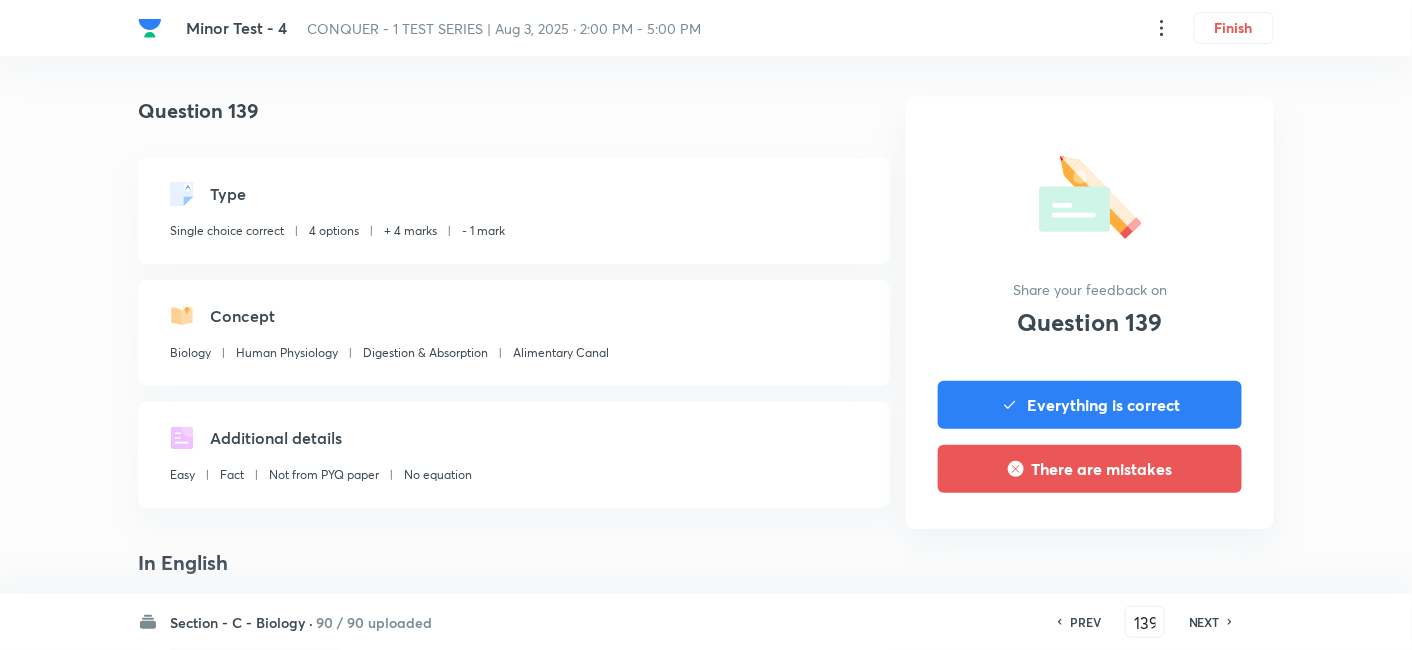 click on "Minor Test - 4 CONQUER - 1 TEST SERIES | Aug 3, 2025 · 2:00 PM - 5:00 PM Finish Question 139 Type Single choice correct 4 options + 4 marks - 1 mark Concept Biology Human Physiology Digestion & Absorption Alimentary Canal Additional details Easy Fact Not from PYQ paper No equation In English Web preview Question Trophoblast and inner cell mass are the arrangements of blastomeres as outer and inner layers respectively in ________.  Zygote                   Morula Placenta      Blastocysts  Correct answer Solution NA Mobile preview Question Trophoblast and inner cell mass are the arrangements of blastomeres as outer and inner layers respectively in ________.  Zygote                   Morula Placenta      Blastocysts  Correct answer Solution NA Share your feedback on Question 139 Everything is correct There are mistakes Section - C - Biology ·
90 / 90 uploaded
PREV 139 ​ NEXT No internet connection" at bounding box center [706, 1016] 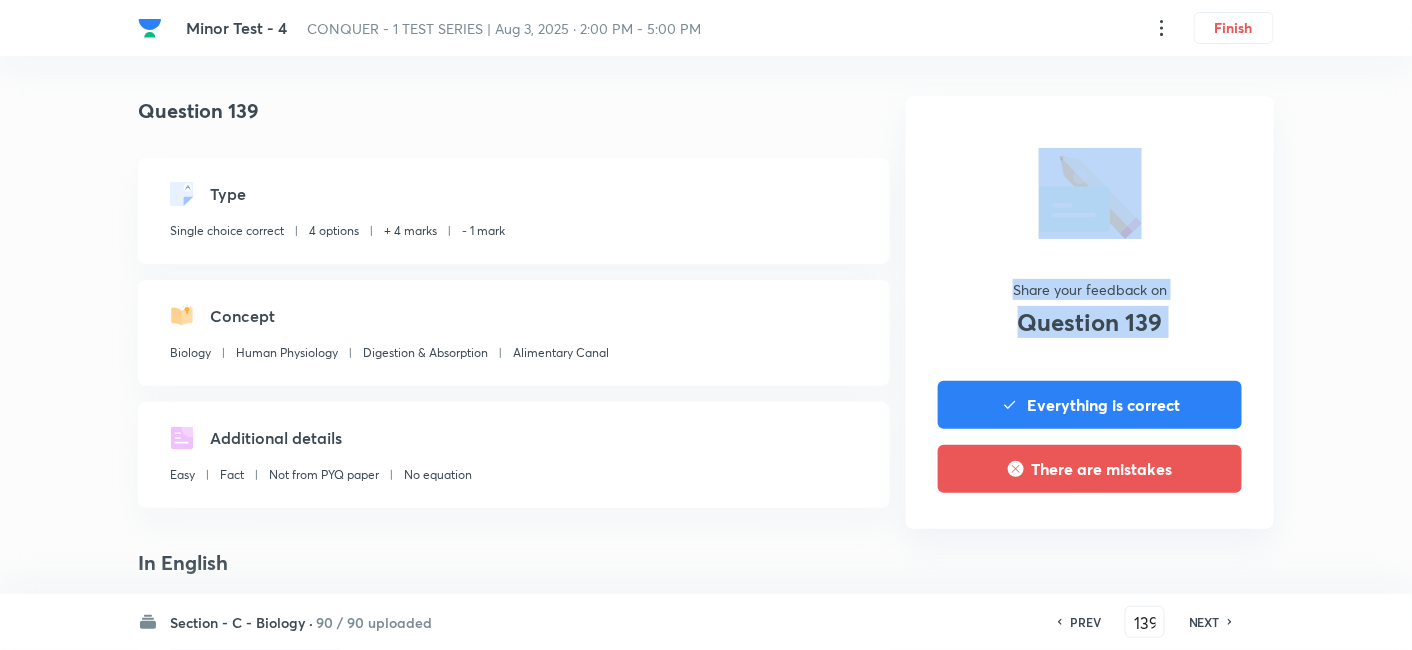 drag, startPoint x: 1340, startPoint y: 228, endPoint x: 1421, endPoint y: 147, distance: 114.5513 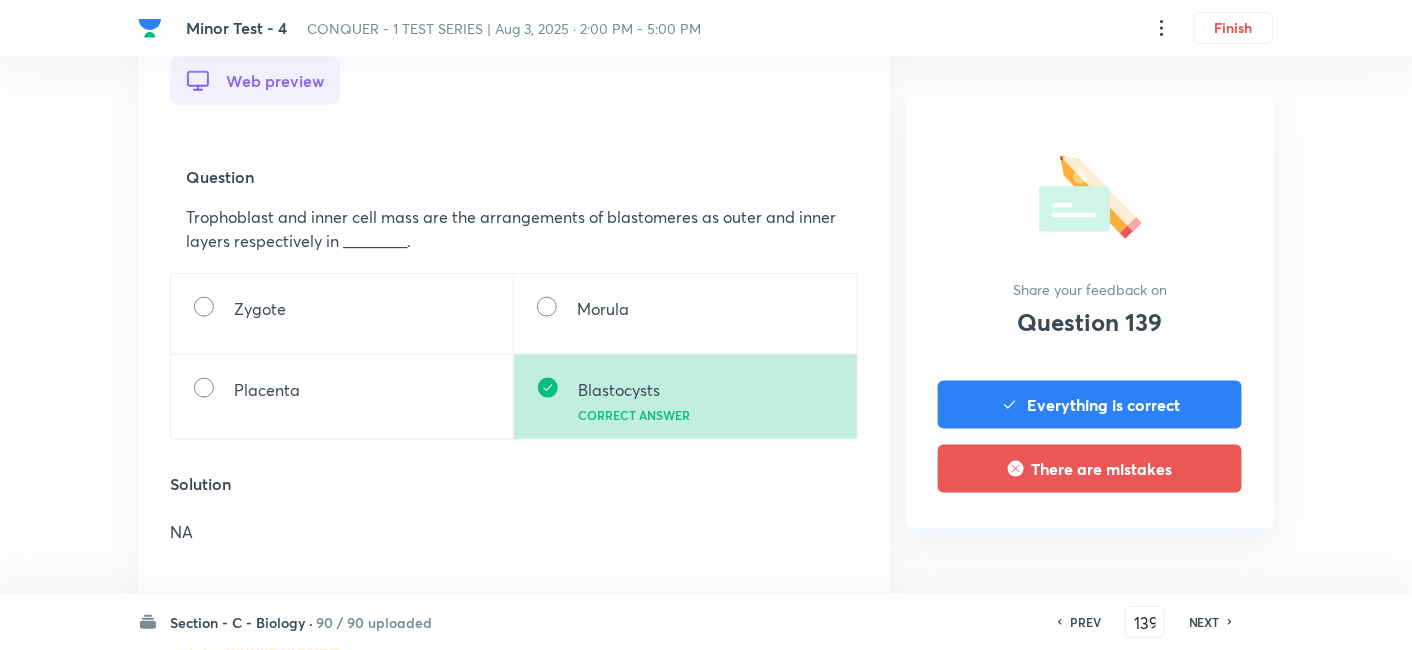 scroll, scrollTop: 611, scrollLeft: 0, axis: vertical 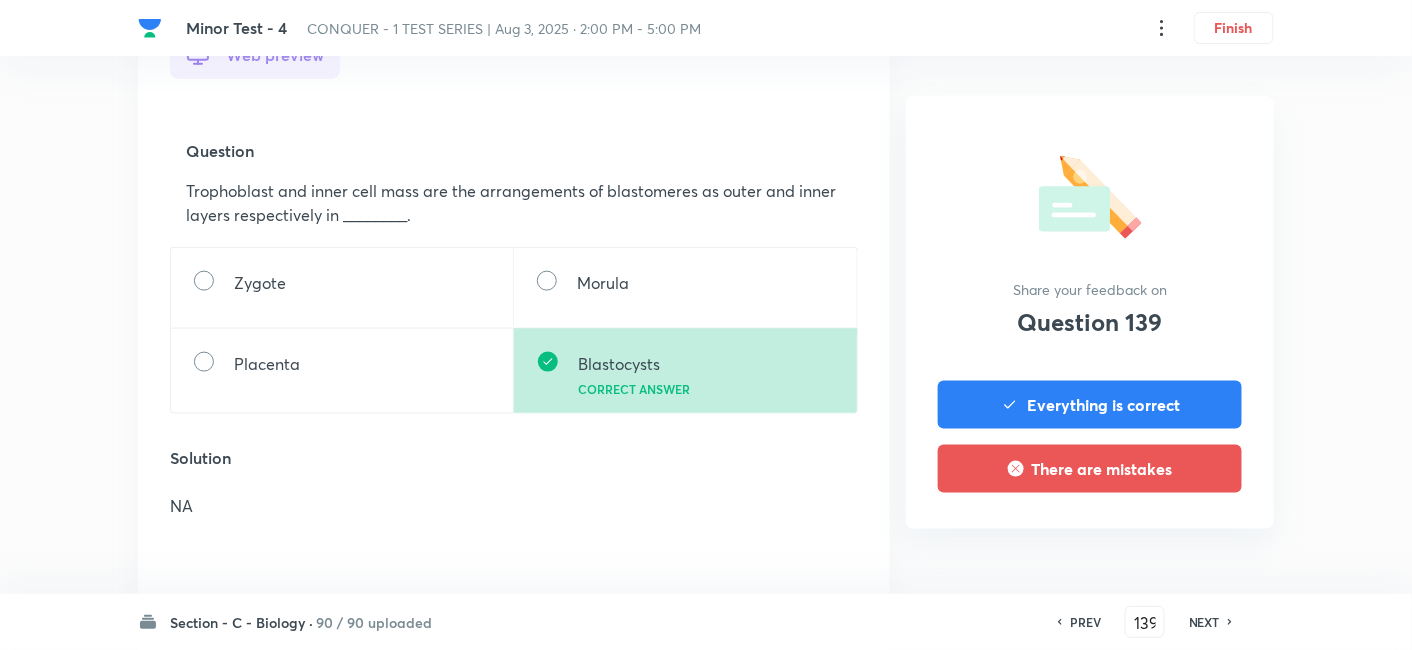 click on "NEXT" at bounding box center (1204, 622) 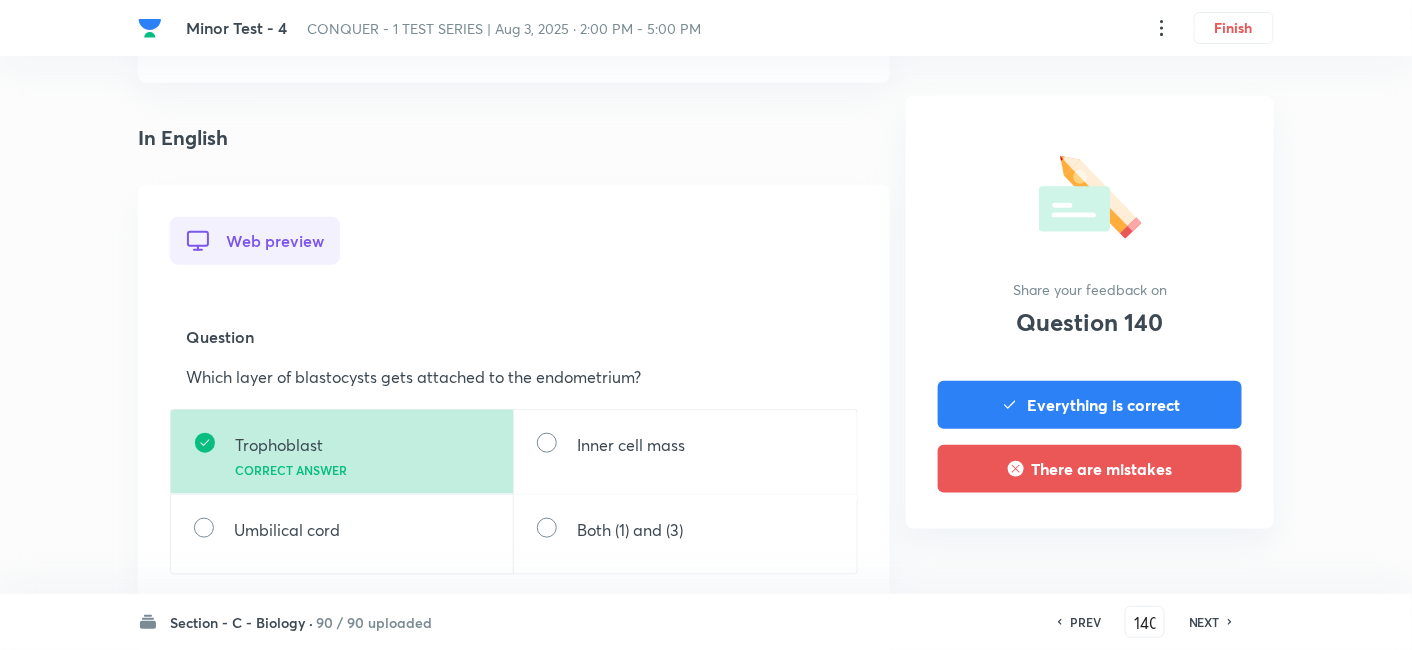 scroll, scrollTop: 454, scrollLeft: 0, axis: vertical 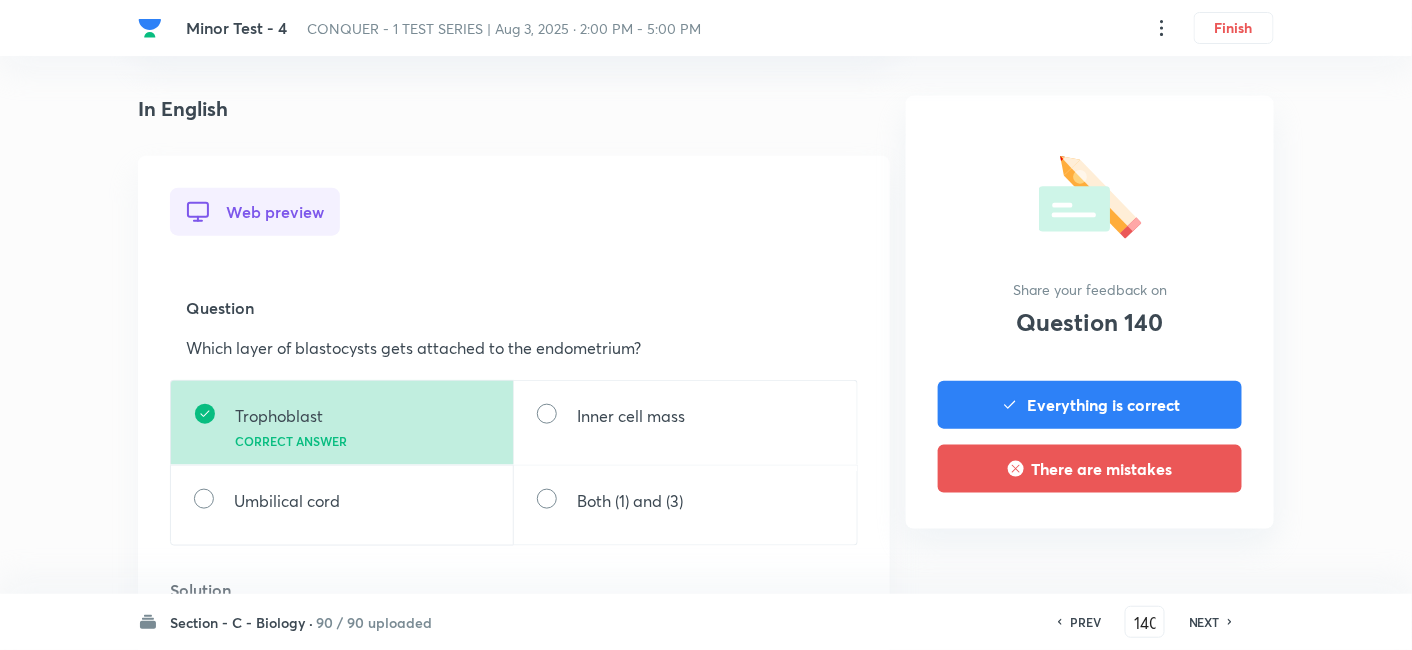 click on "NEXT" at bounding box center [1204, 622] 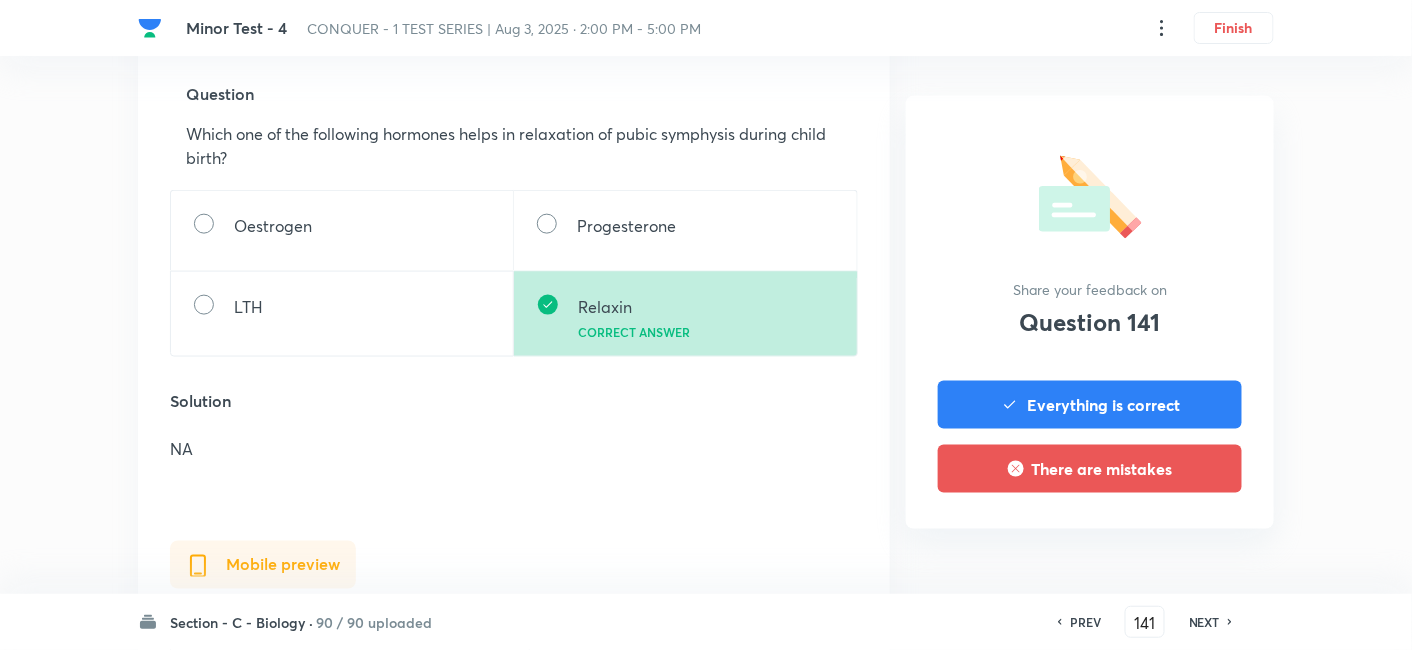 scroll, scrollTop: 669, scrollLeft: 0, axis: vertical 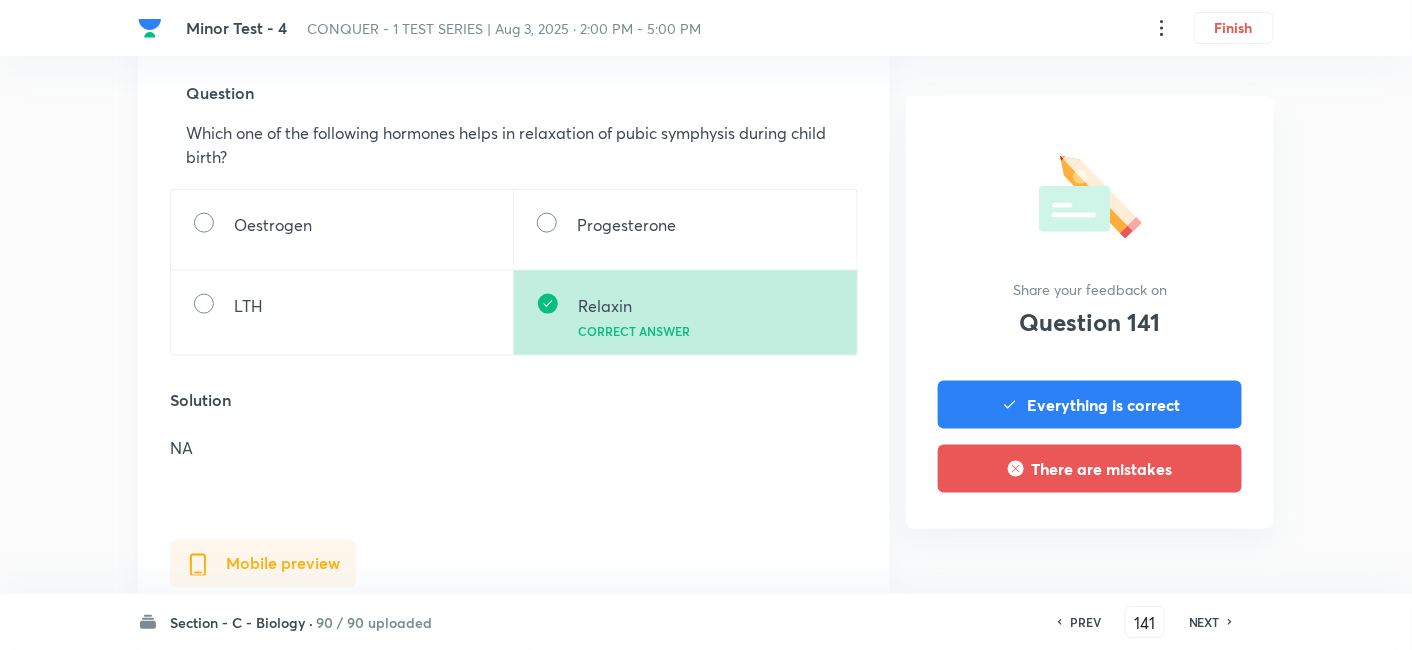 click on "NEXT" at bounding box center (1204, 622) 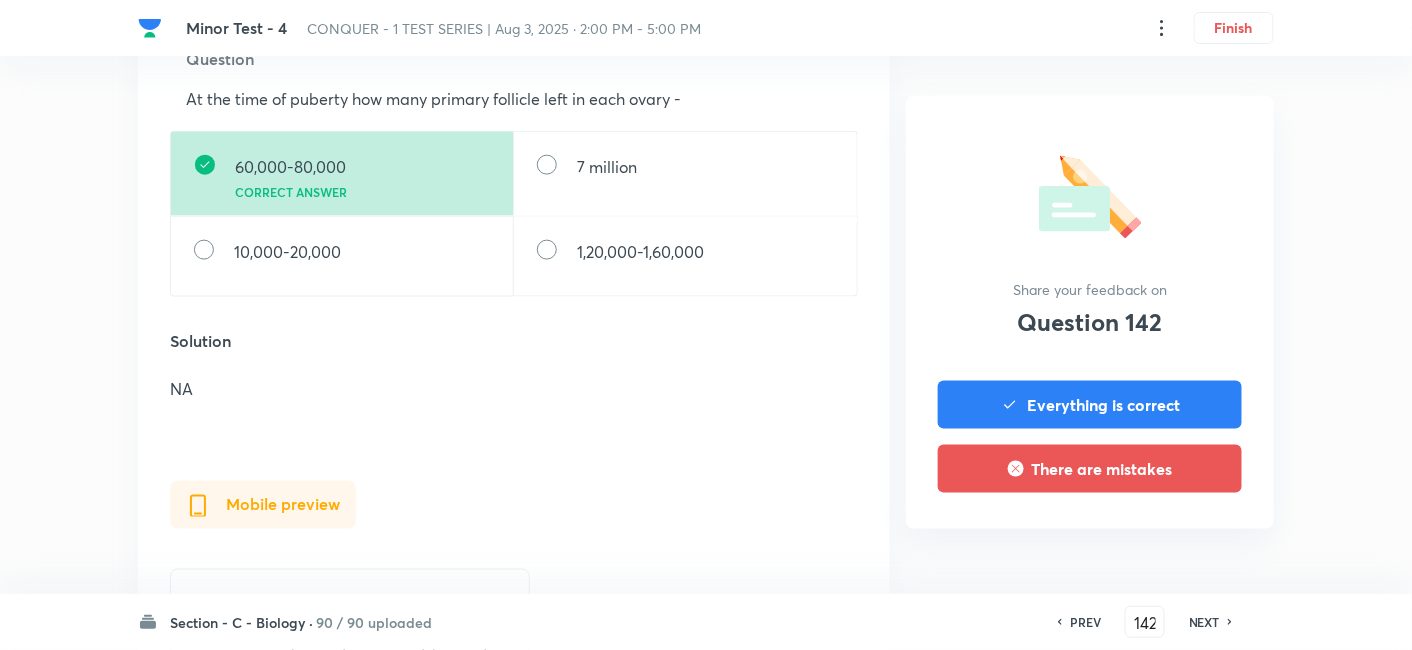 scroll, scrollTop: 708, scrollLeft: 0, axis: vertical 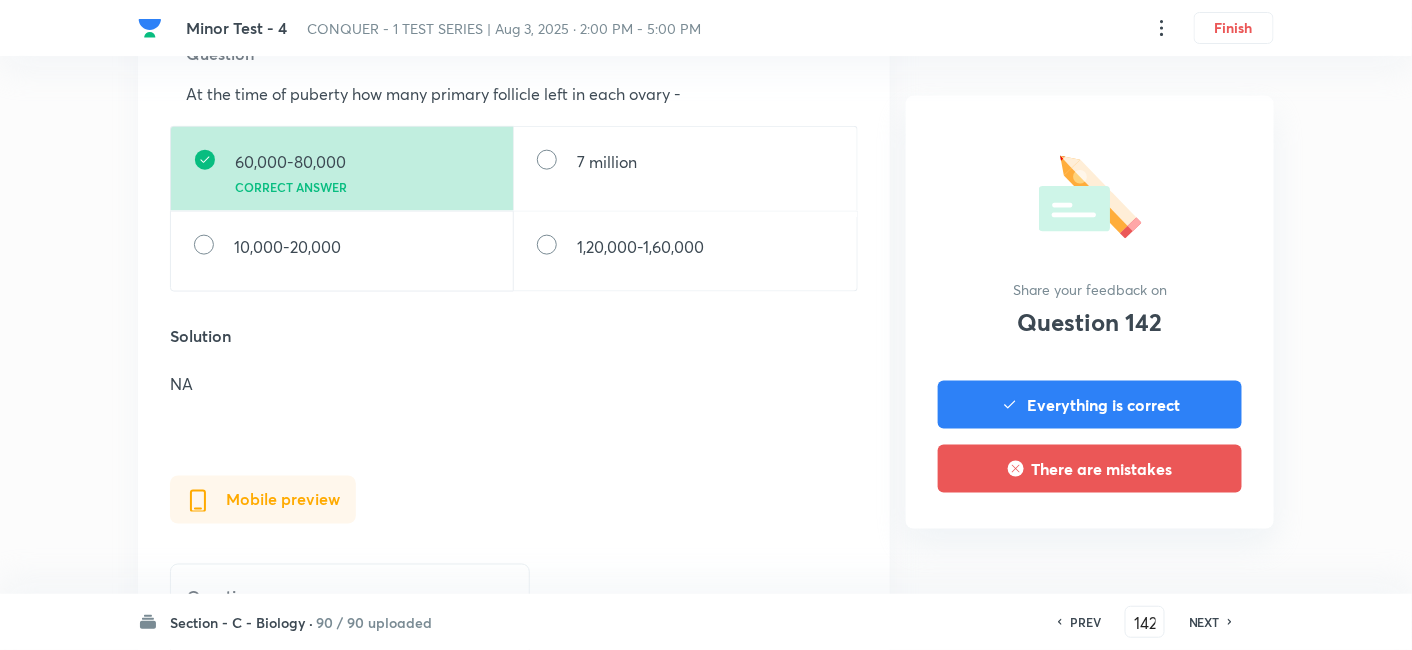 click on "NEXT" at bounding box center [1204, 622] 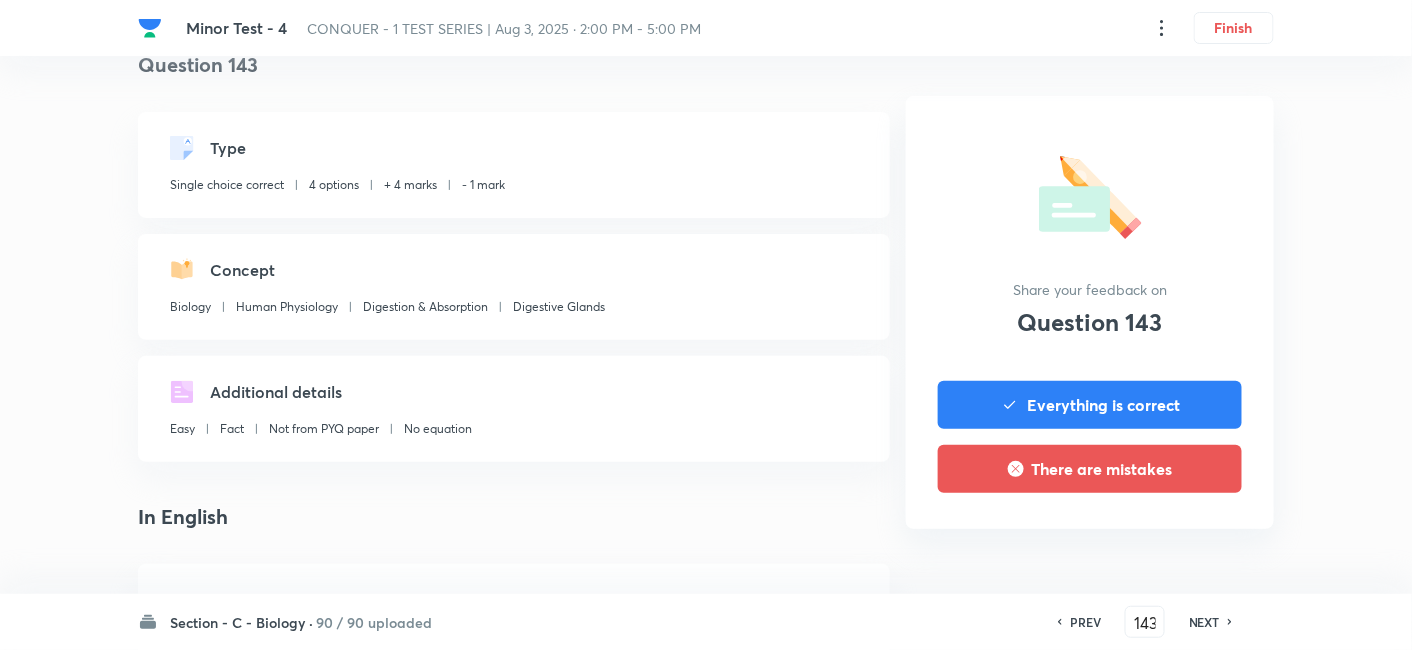scroll, scrollTop: 299, scrollLeft: 0, axis: vertical 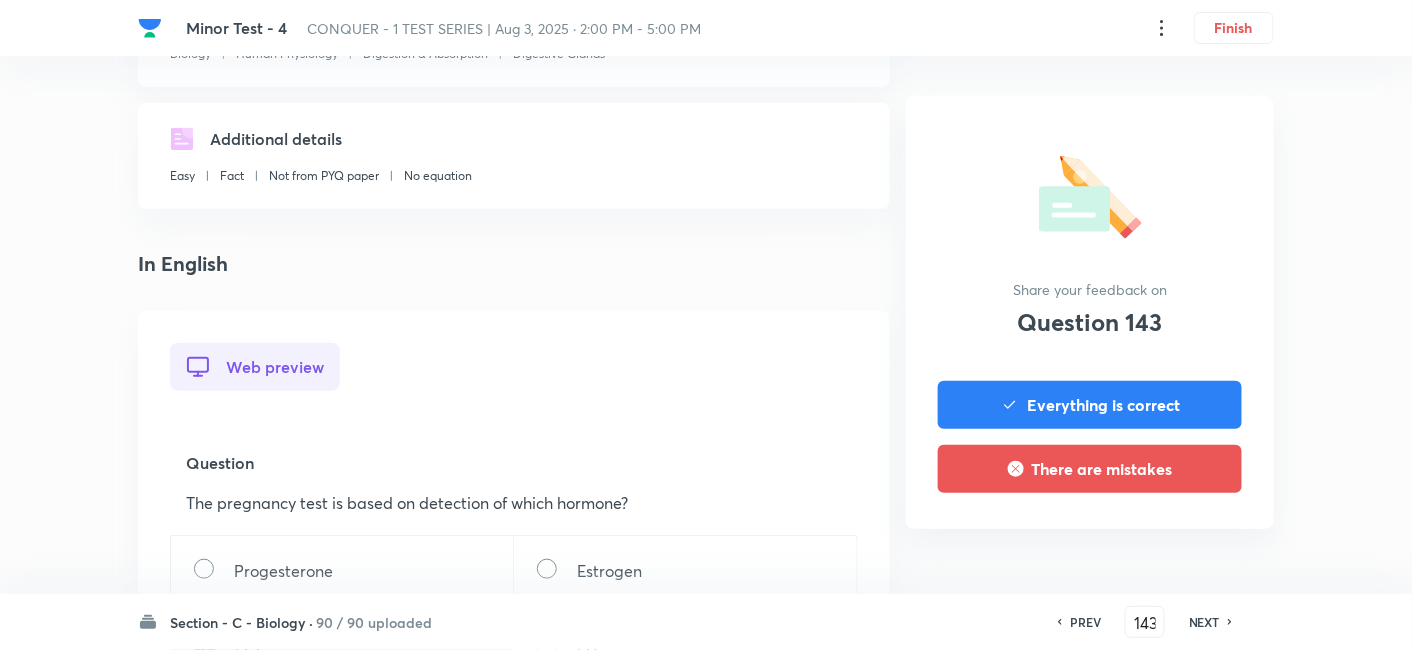 click on "PREV" at bounding box center [1085, 622] 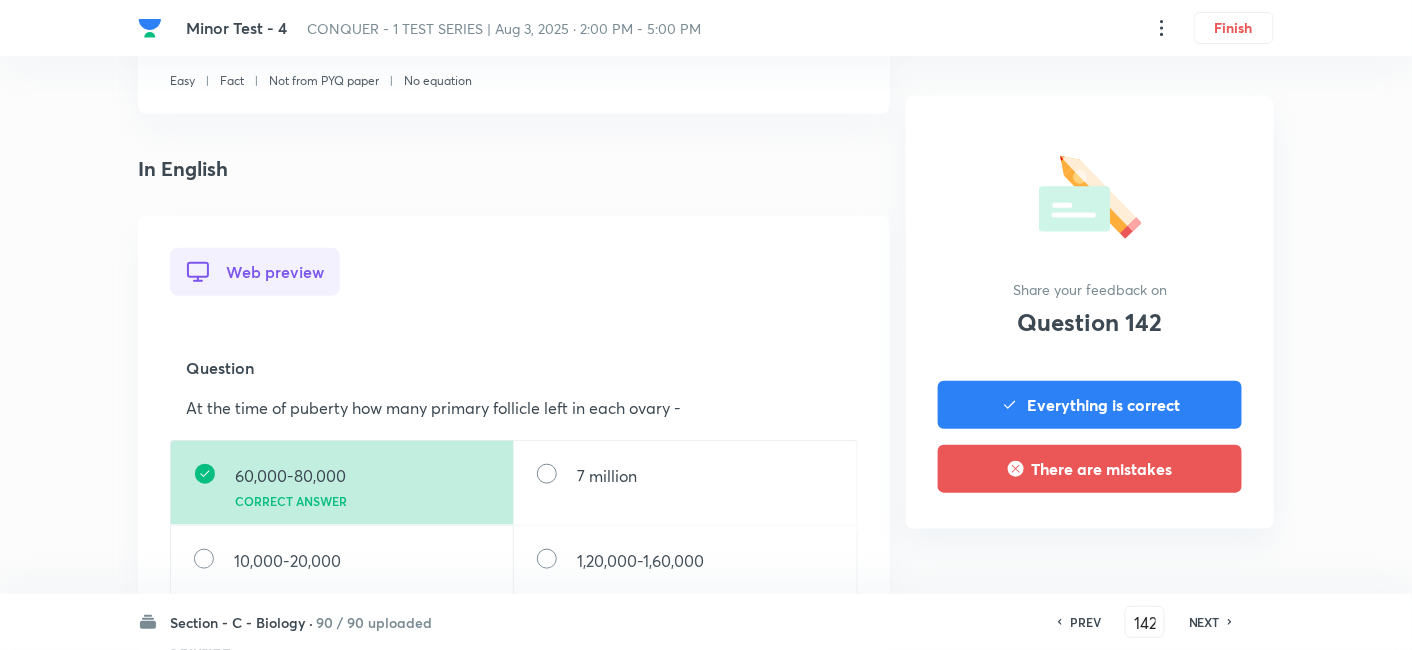 scroll, scrollTop: 424, scrollLeft: 0, axis: vertical 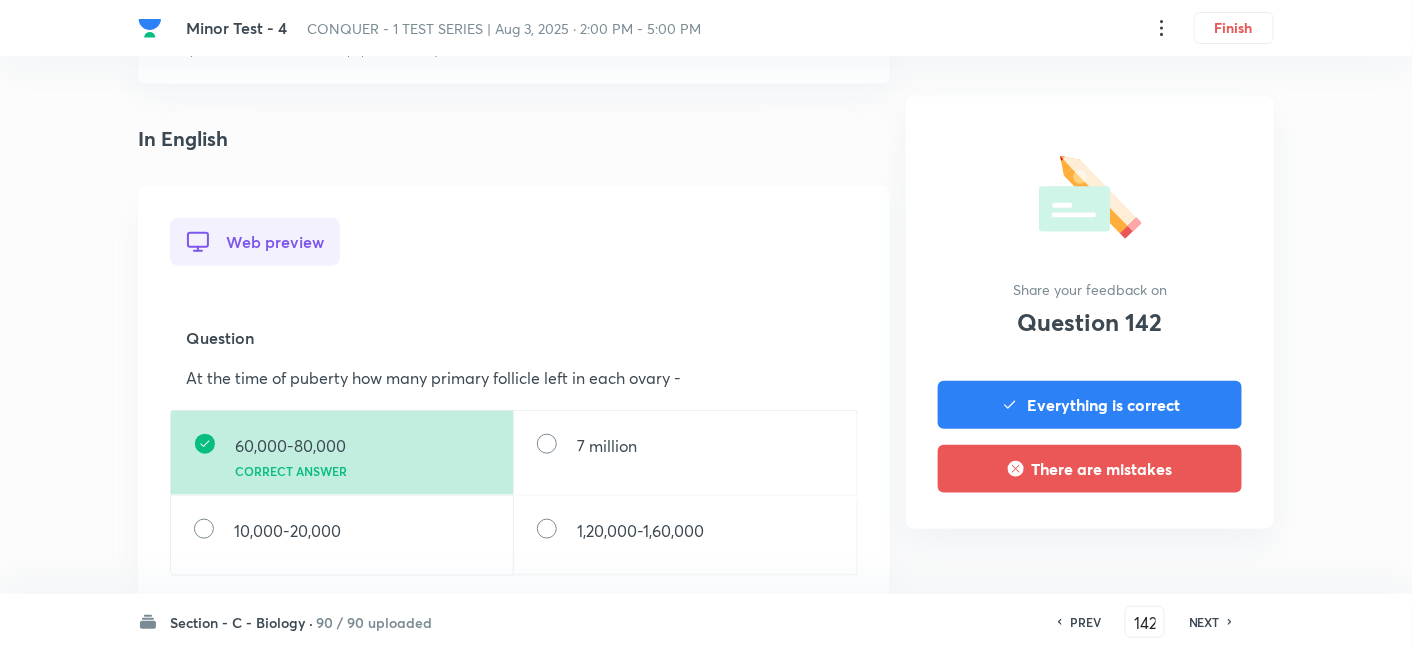 click on "NEXT" at bounding box center (1204, 622) 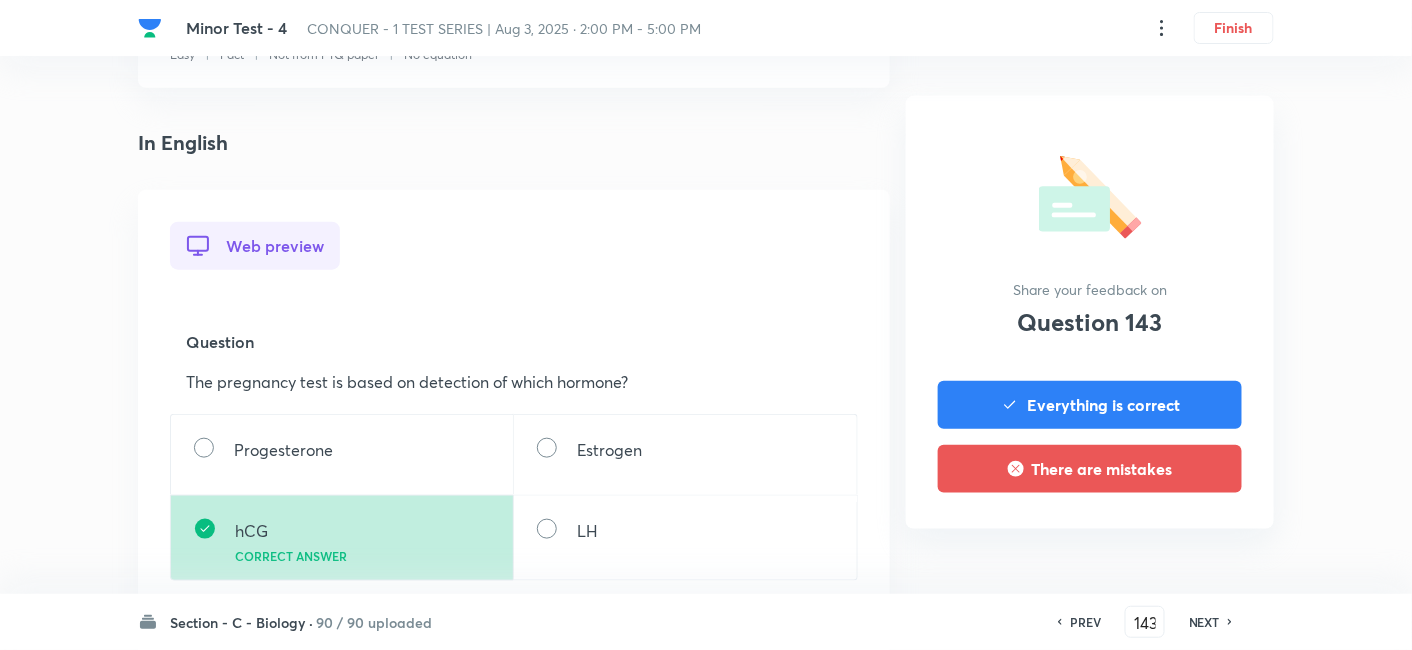 scroll, scrollTop: 471, scrollLeft: 0, axis: vertical 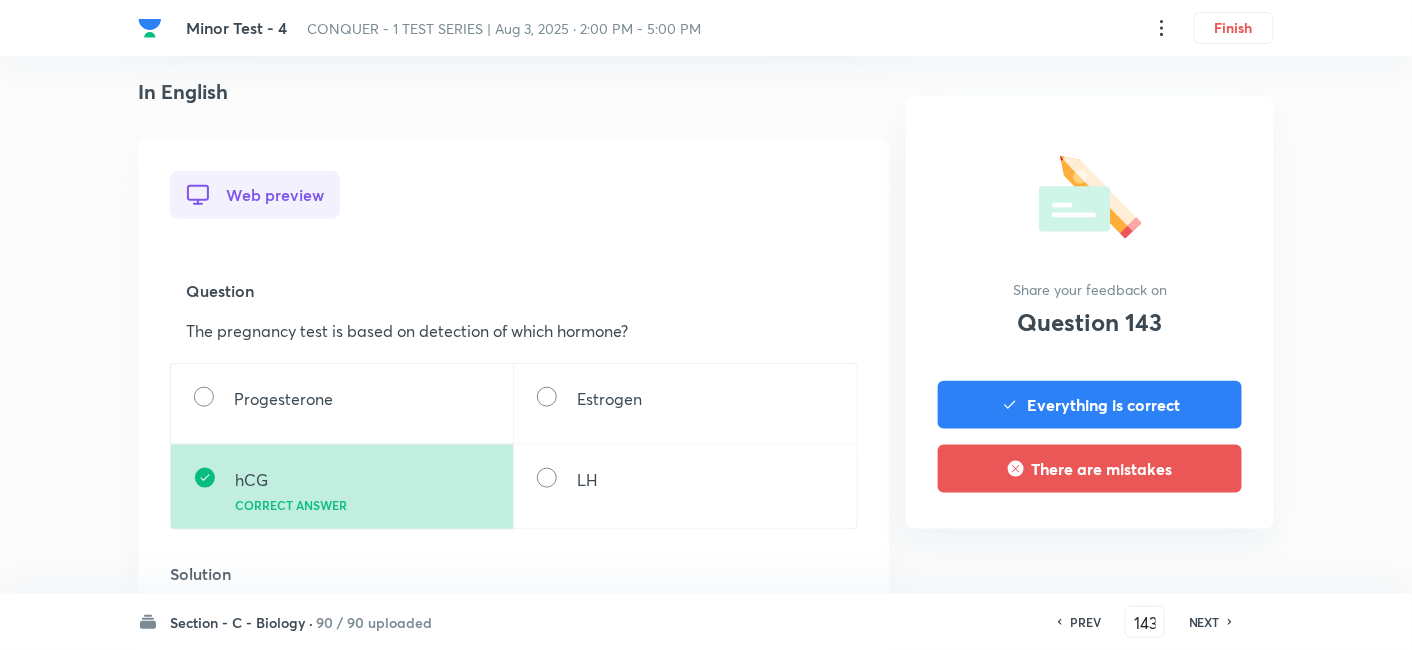 click on "NEXT" at bounding box center [1204, 622] 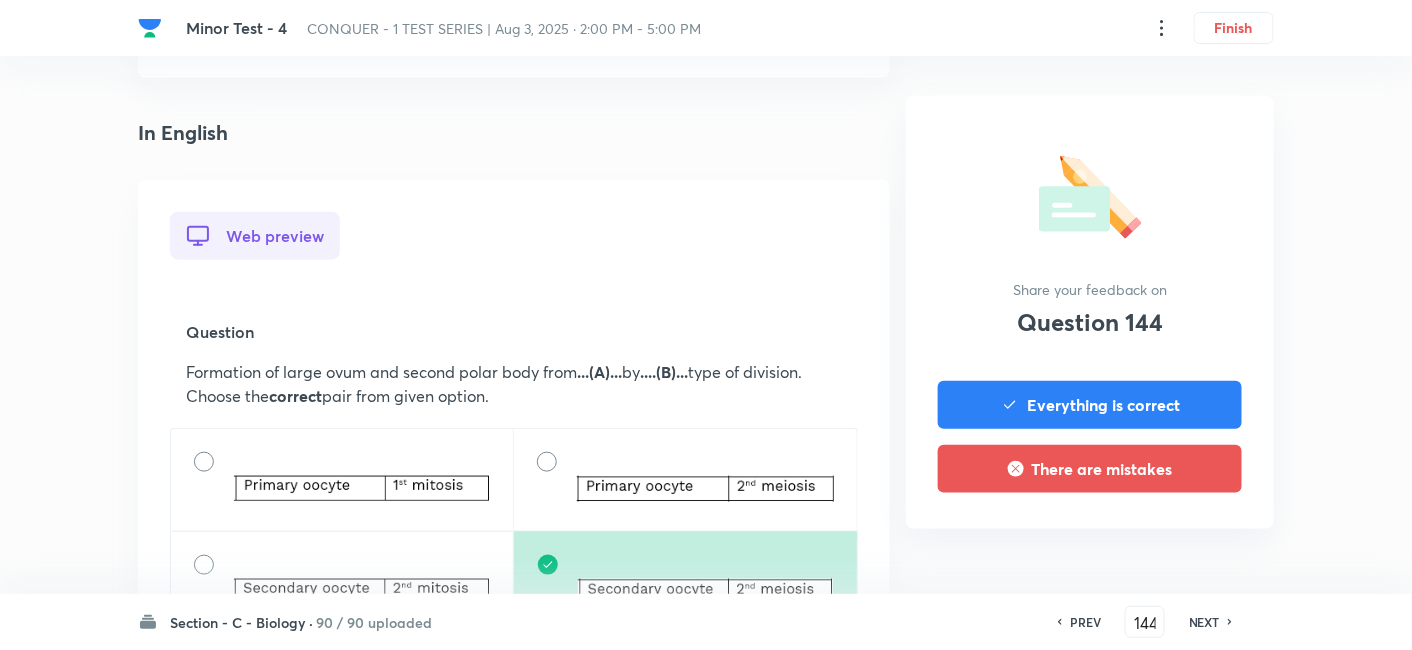 scroll, scrollTop: 494, scrollLeft: 0, axis: vertical 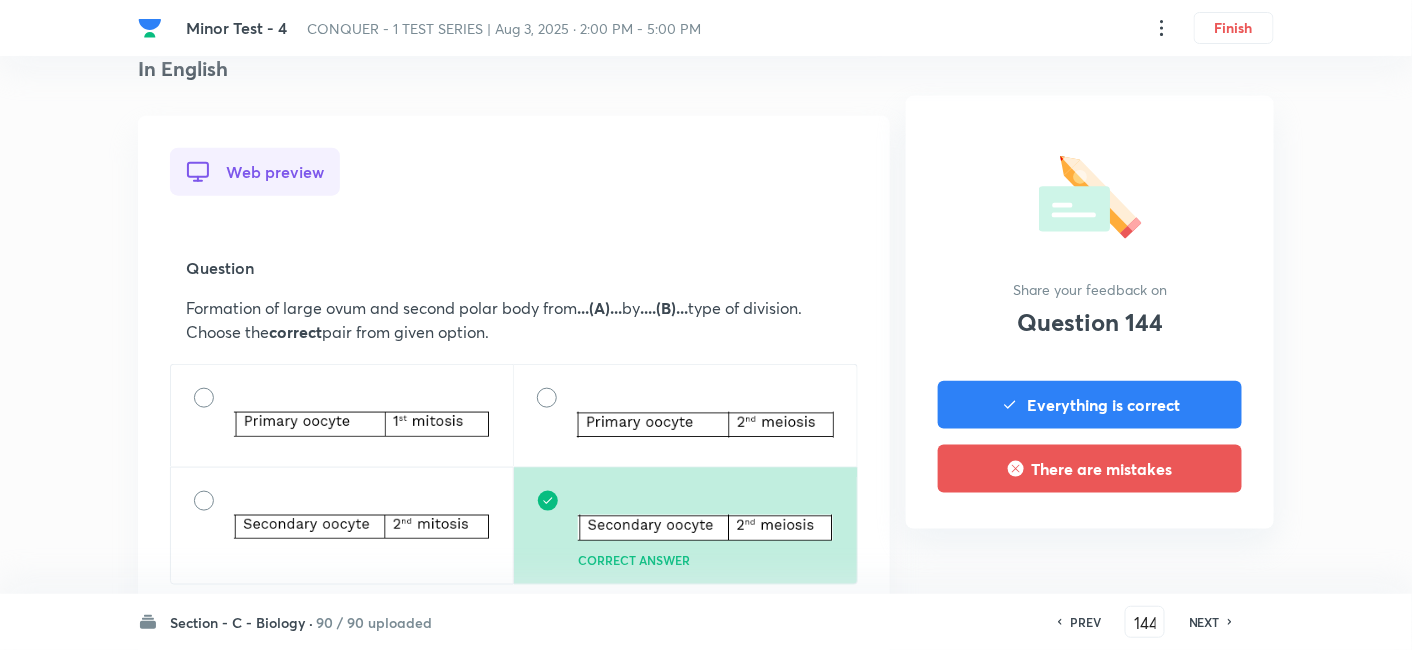 click on "NEXT" at bounding box center [1204, 622] 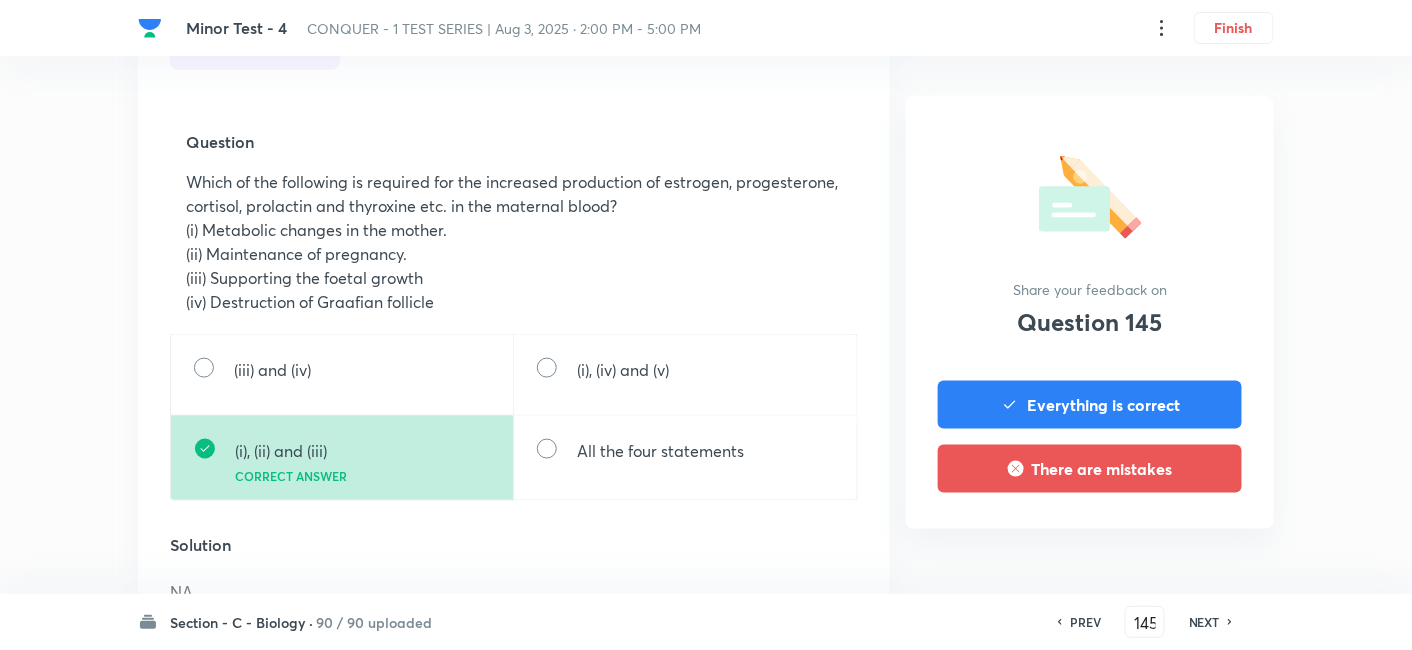 scroll, scrollTop: 648, scrollLeft: 0, axis: vertical 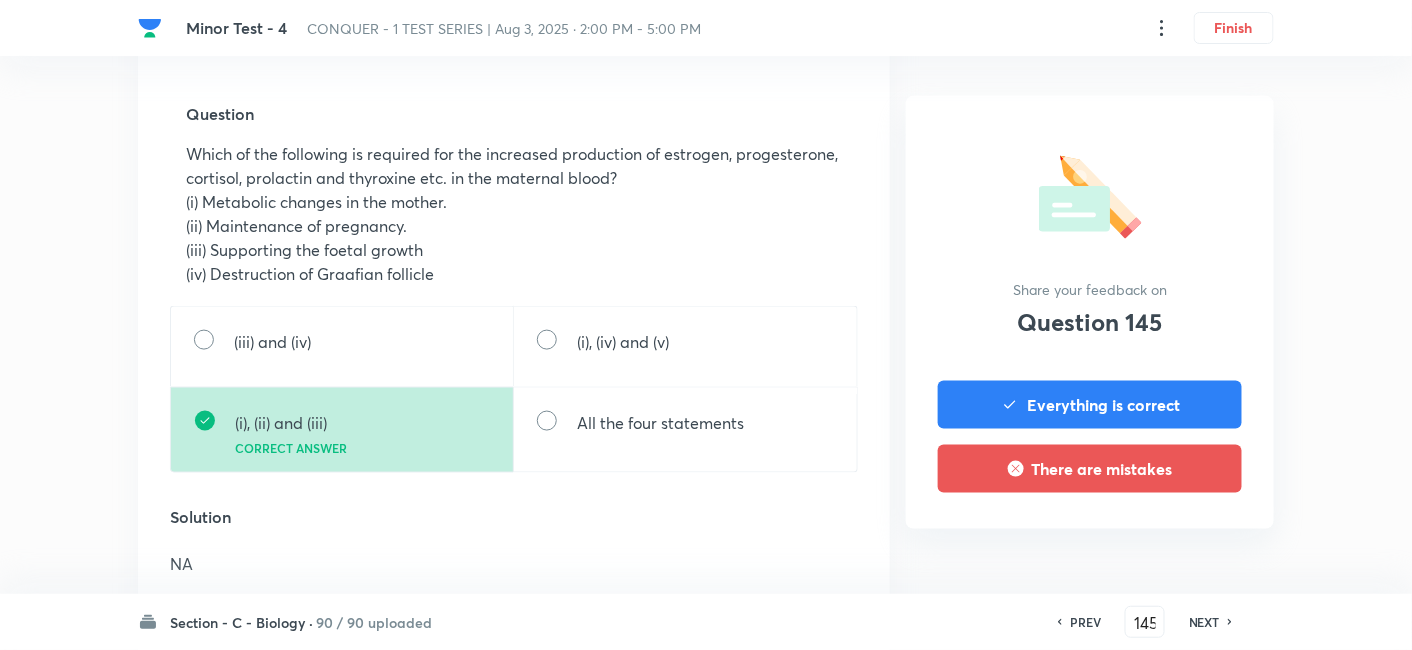 click on "NEXT" at bounding box center [1204, 622] 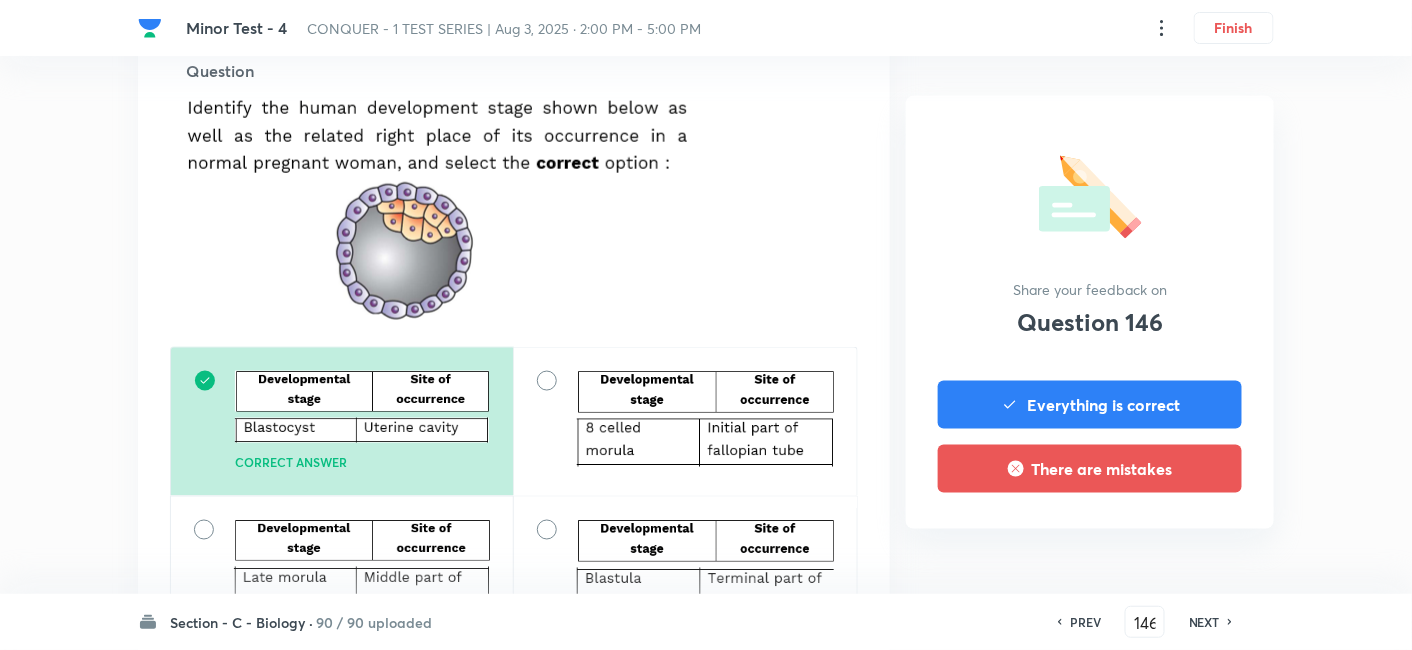 scroll, scrollTop: 728, scrollLeft: 0, axis: vertical 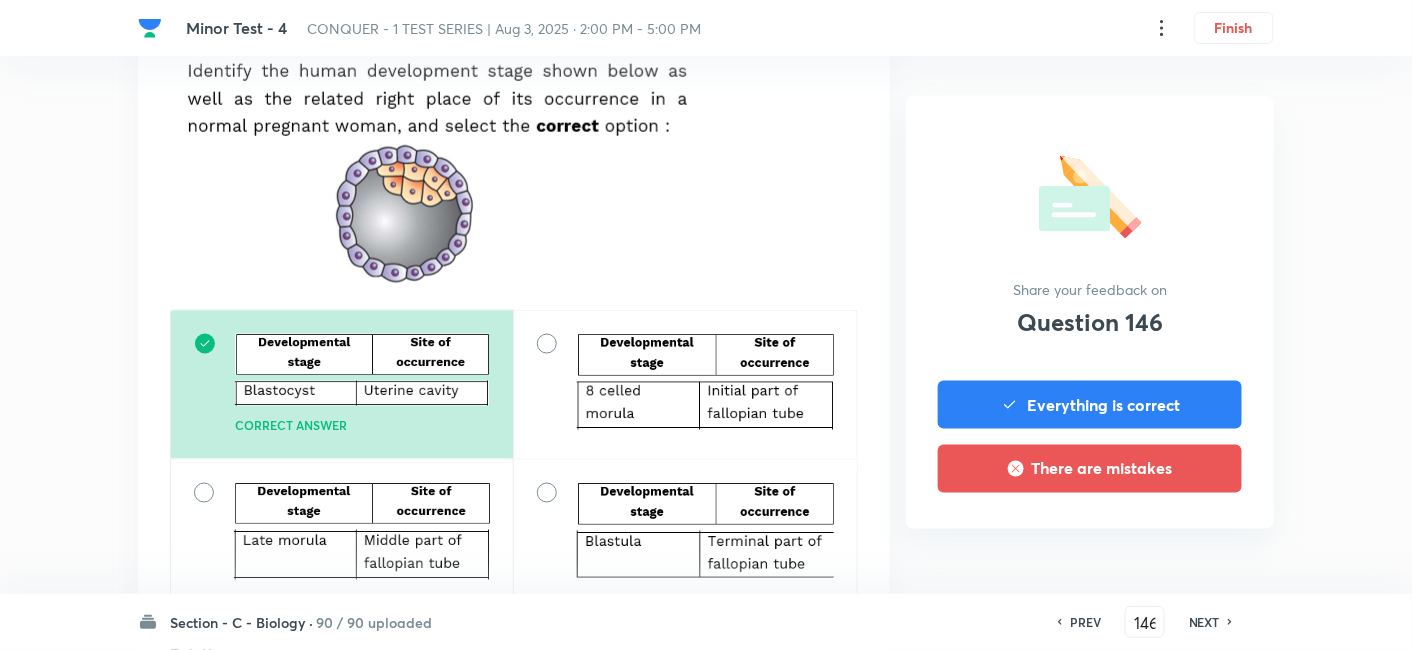 click on "NEXT" at bounding box center (1204, 622) 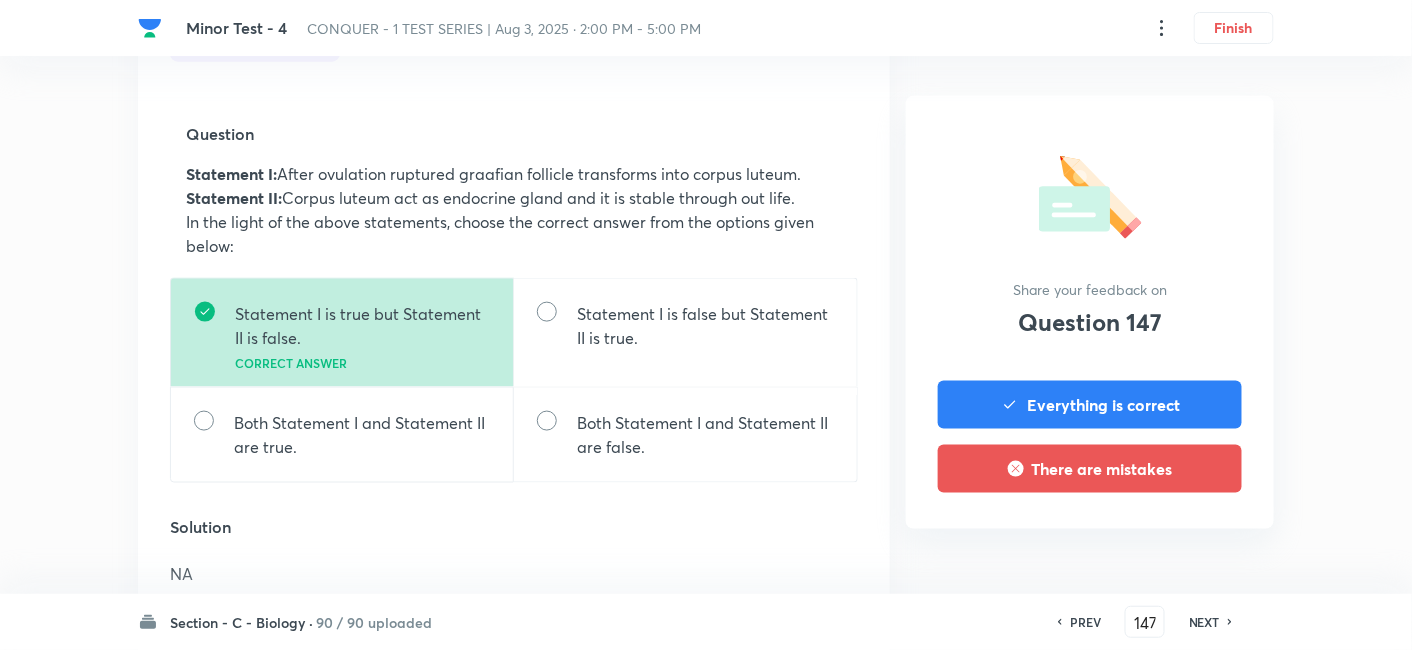scroll, scrollTop: 634, scrollLeft: 0, axis: vertical 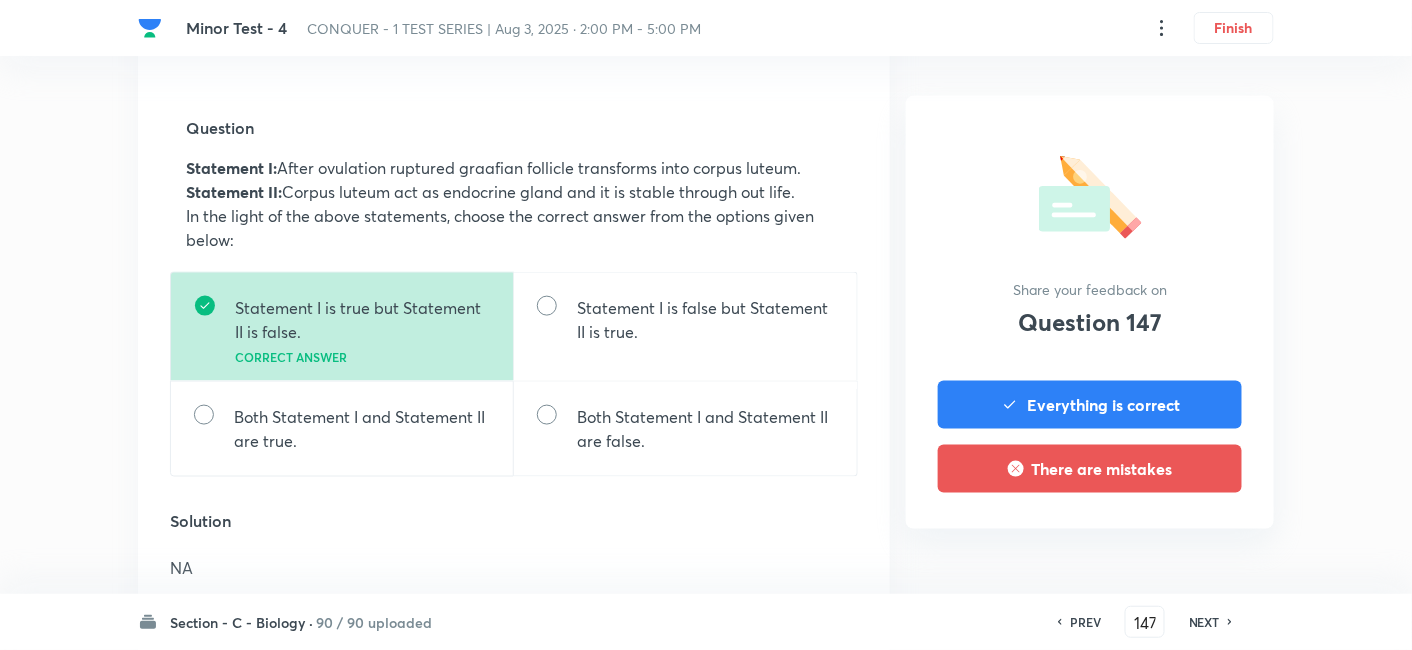 click on "NEXT" at bounding box center (1204, 622) 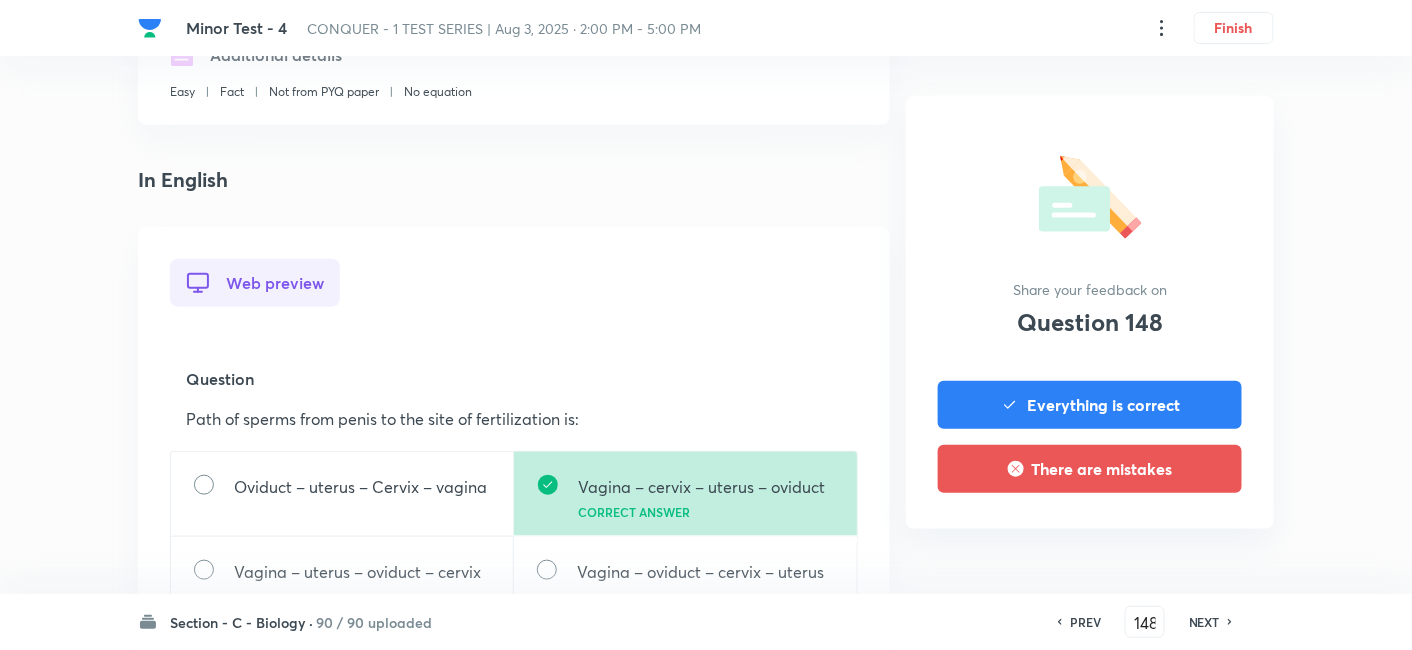 scroll, scrollTop: 670, scrollLeft: 0, axis: vertical 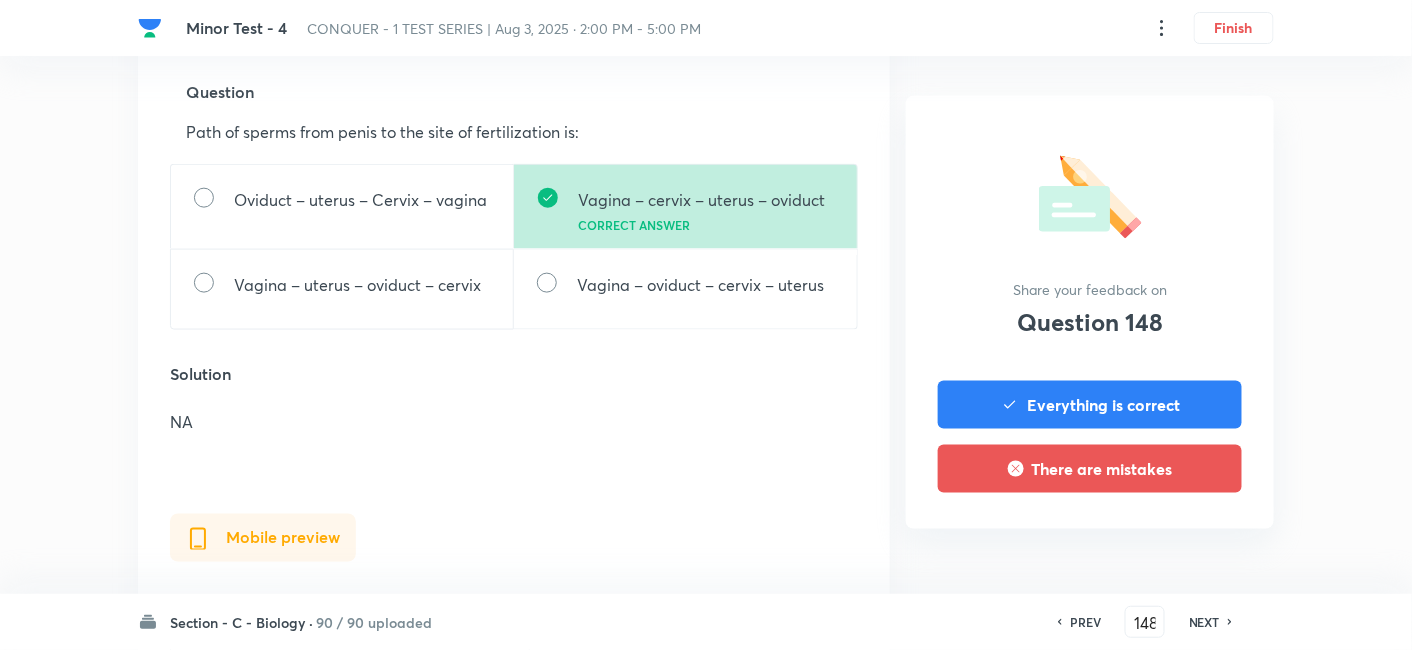 click on "NEXT" at bounding box center [1204, 622] 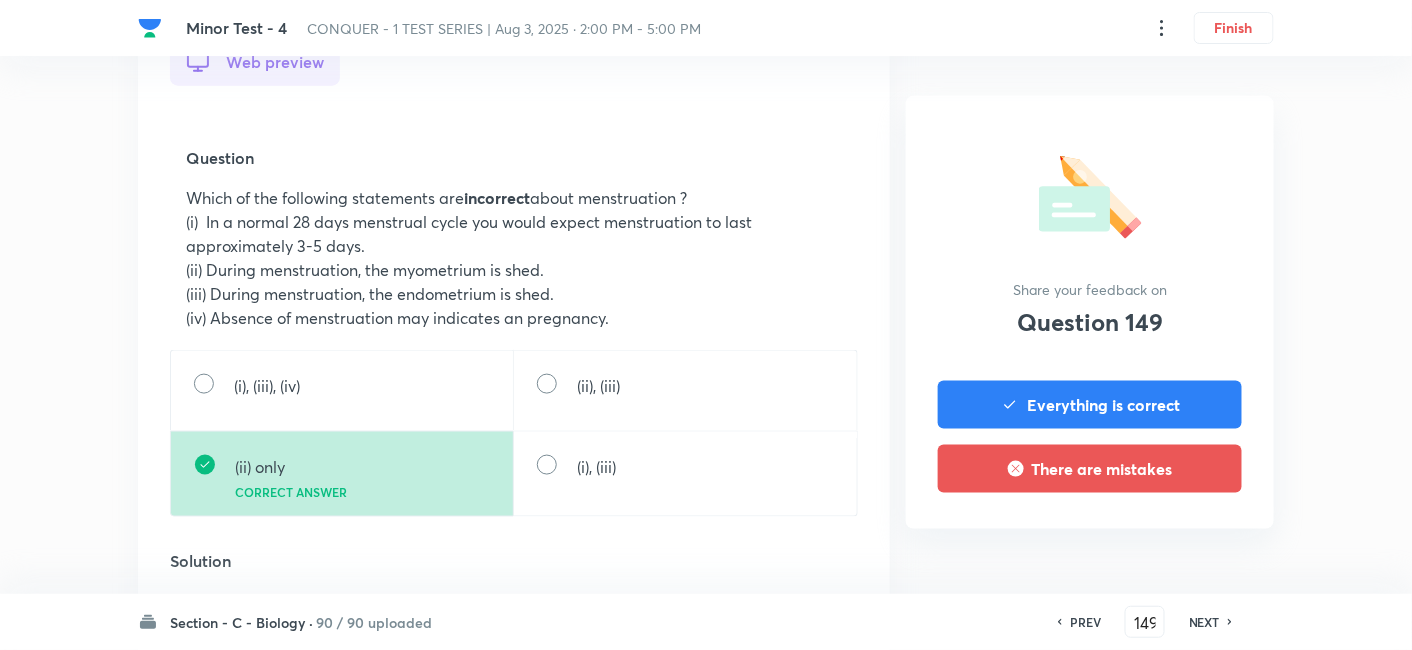 scroll, scrollTop: 646, scrollLeft: 0, axis: vertical 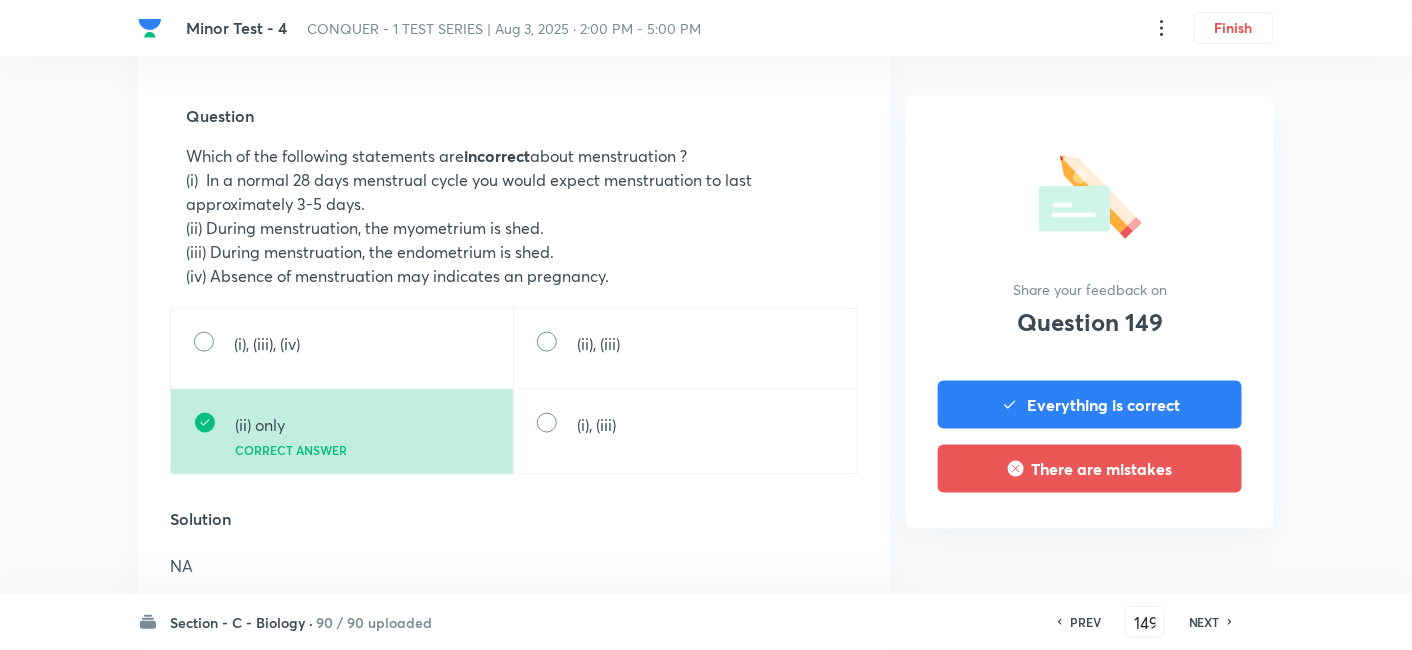 click on "NEXT" at bounding box center [1204, 622] 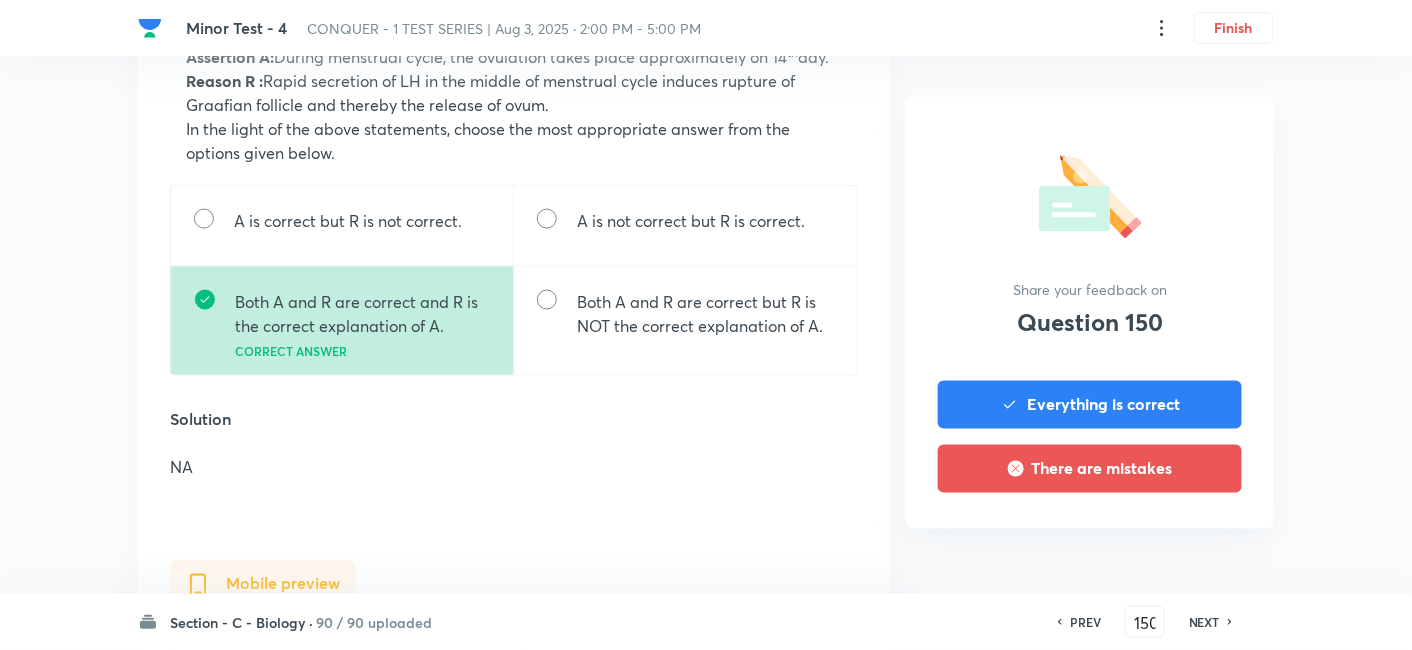 scroll, scrollTop: 634, scrollLeft: 0, axis: vertical 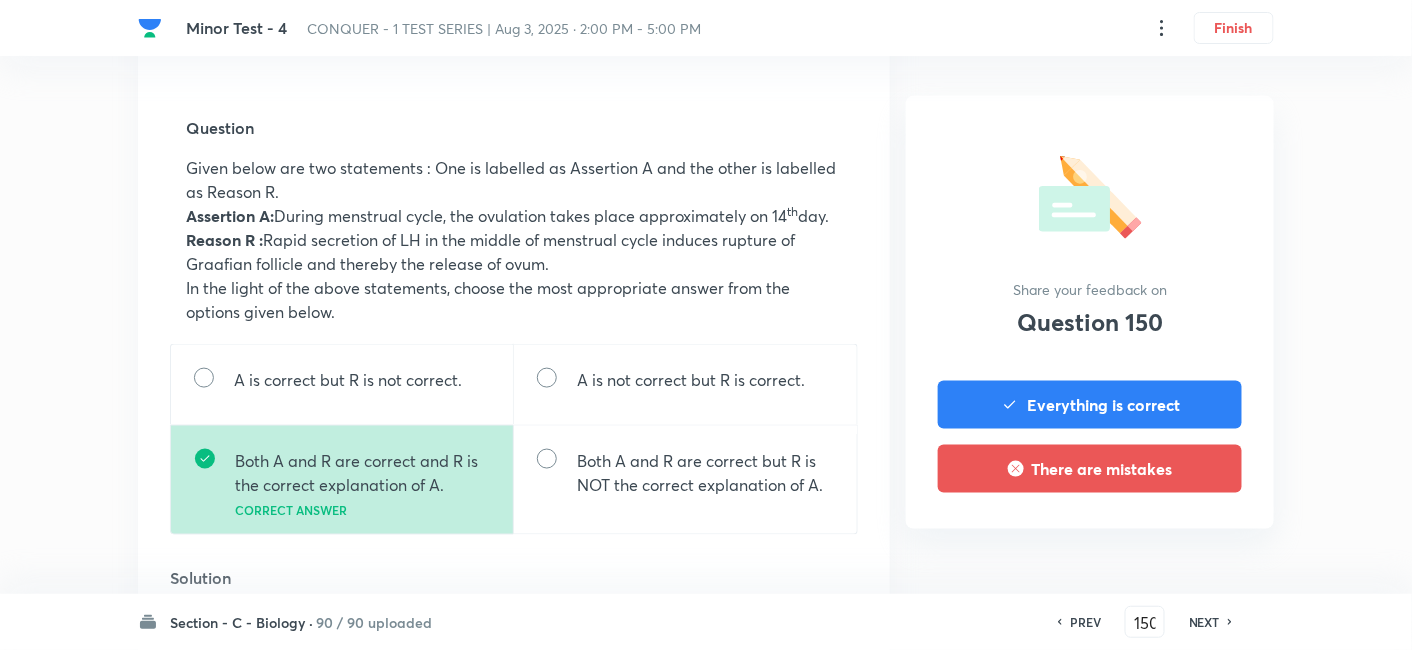 click on "NEXT" at bounding box center [1204, 622] 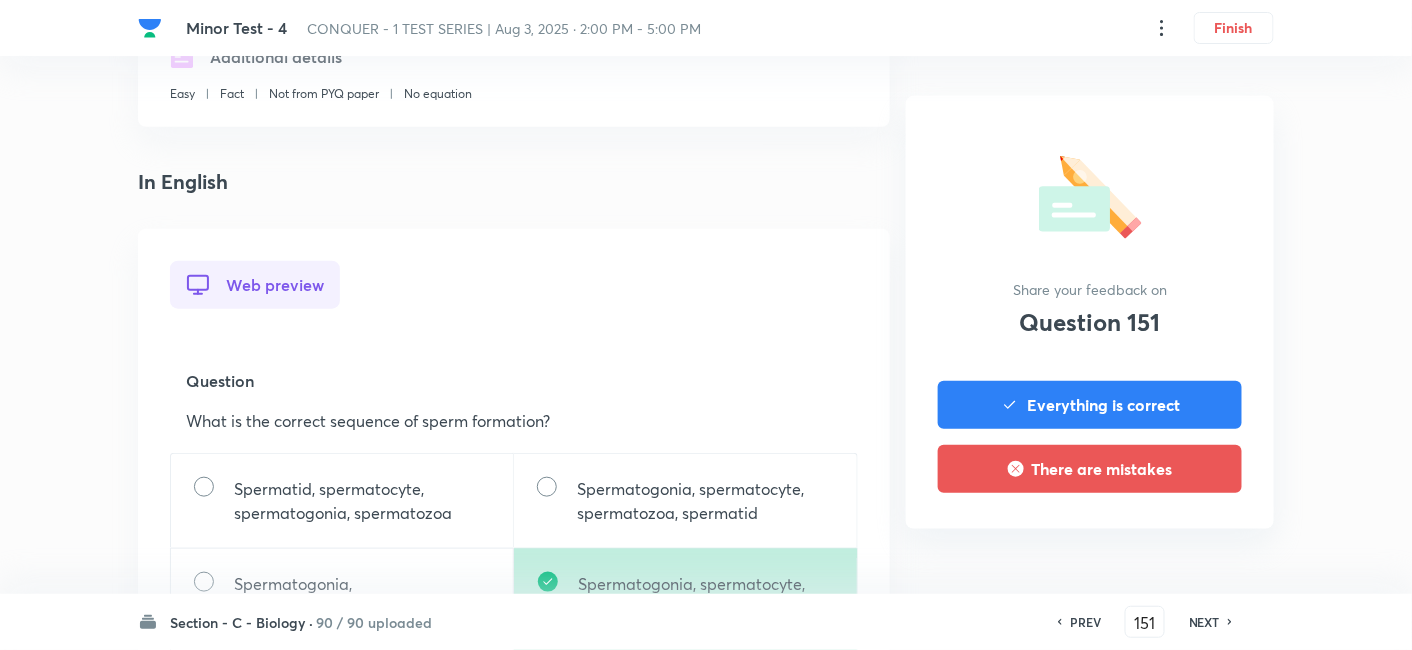 scroll, scrollTop: 624, scrollLeft: 0, axis: vertical 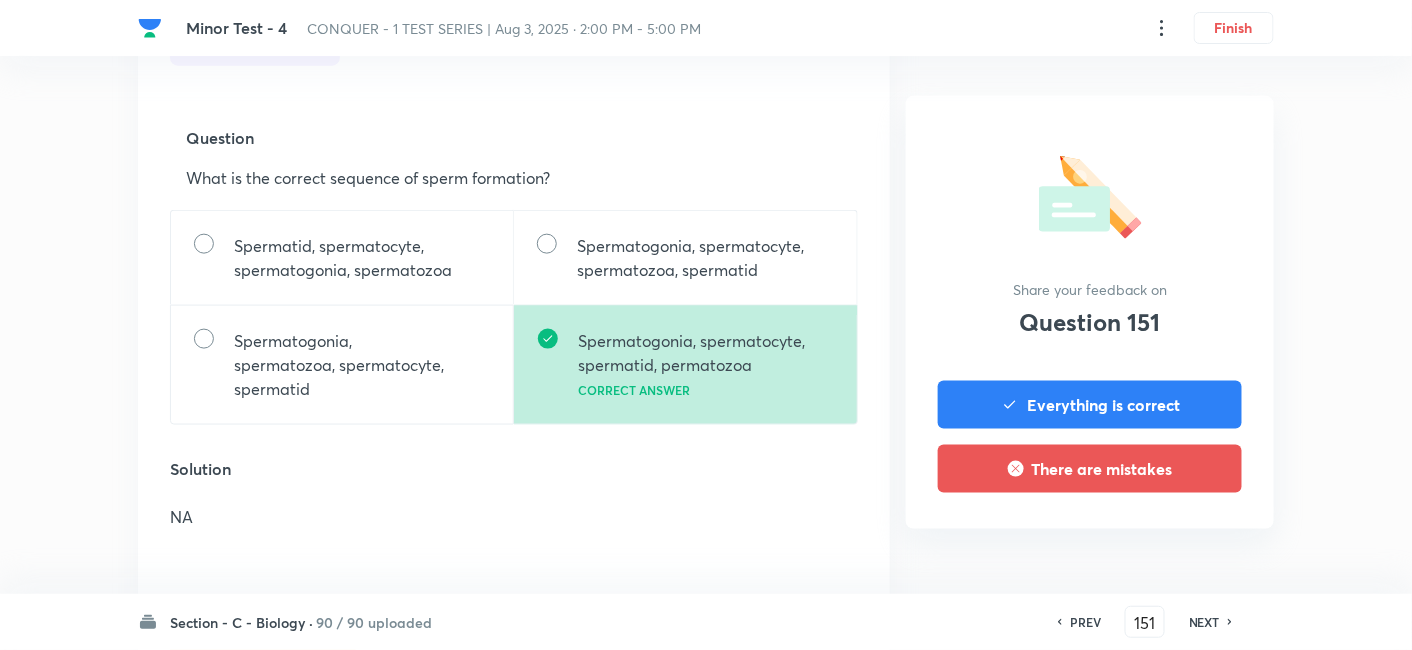 click on "NEXT" at bounding box center [1204, 622] 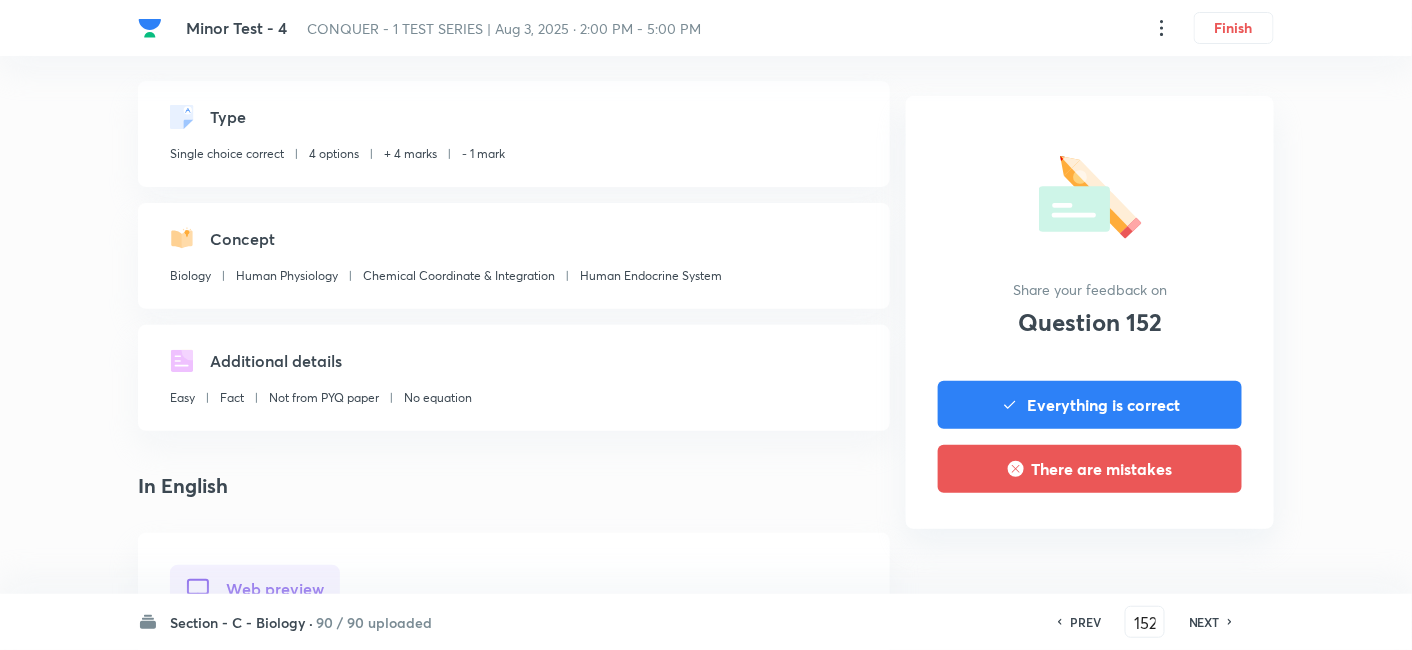 scroll, scrollTop: 434, scrollLeft: 0, axis: vertical 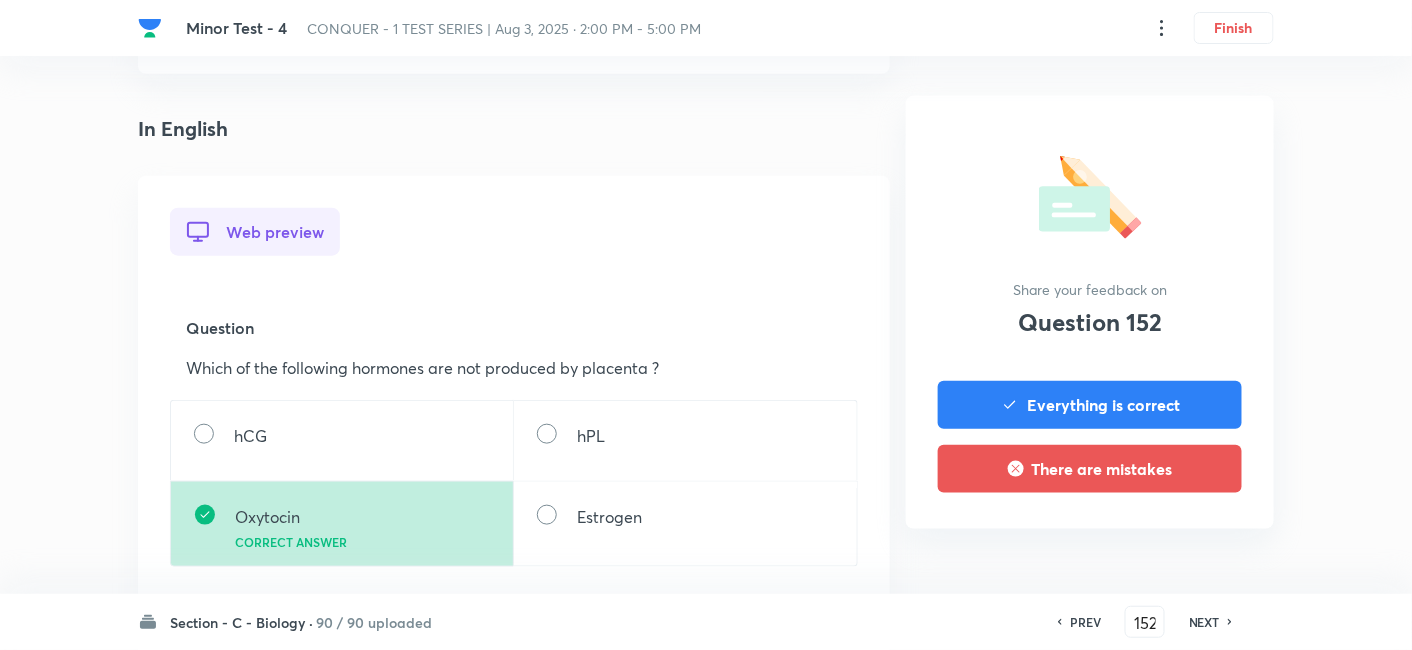 click on "NEXT" at bounding box center [1204, 622] 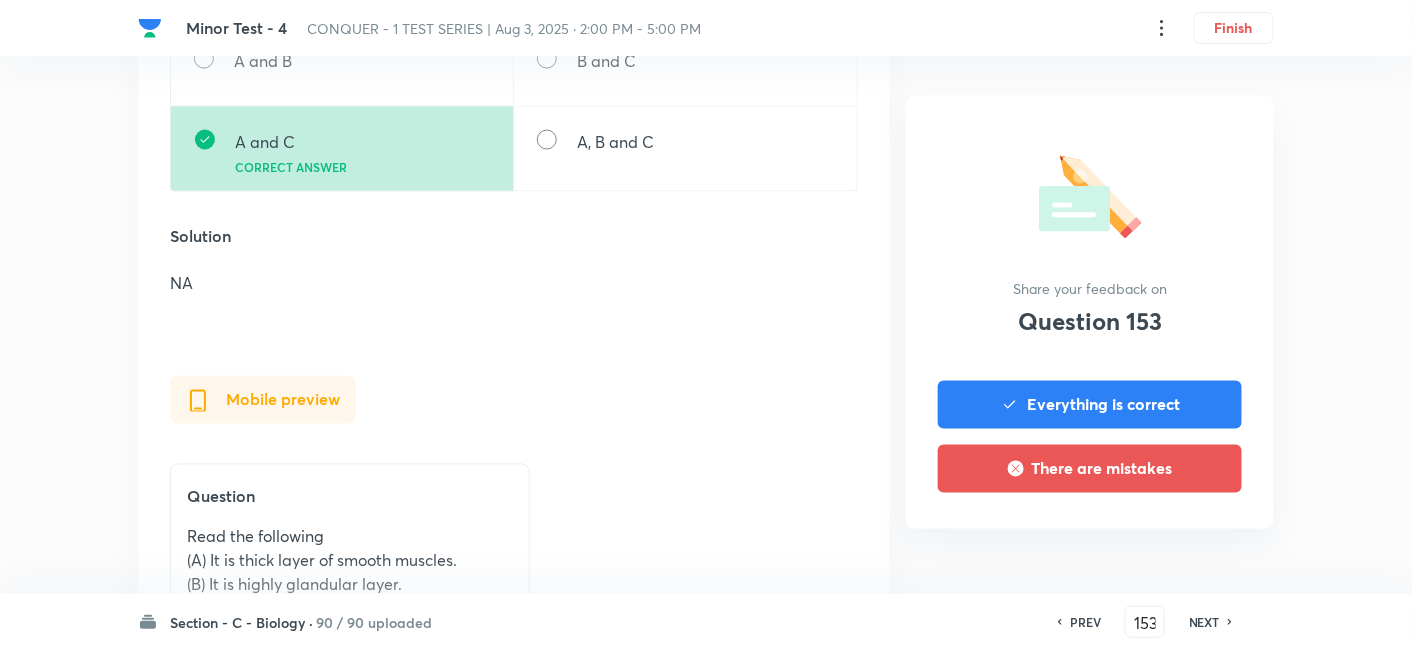 scroll, scrollTop: 932, scrollLeft: 0, axis: vertical 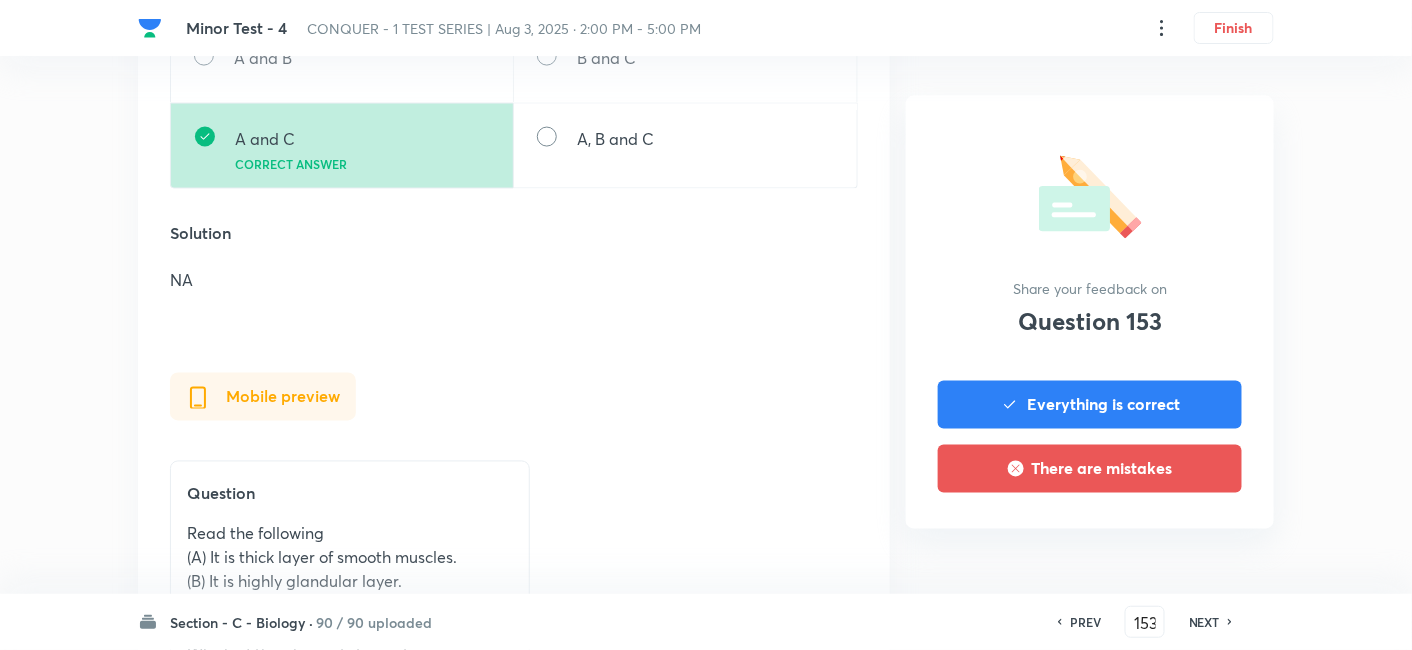click on "NEXT" at bounding box center [1204, 622] 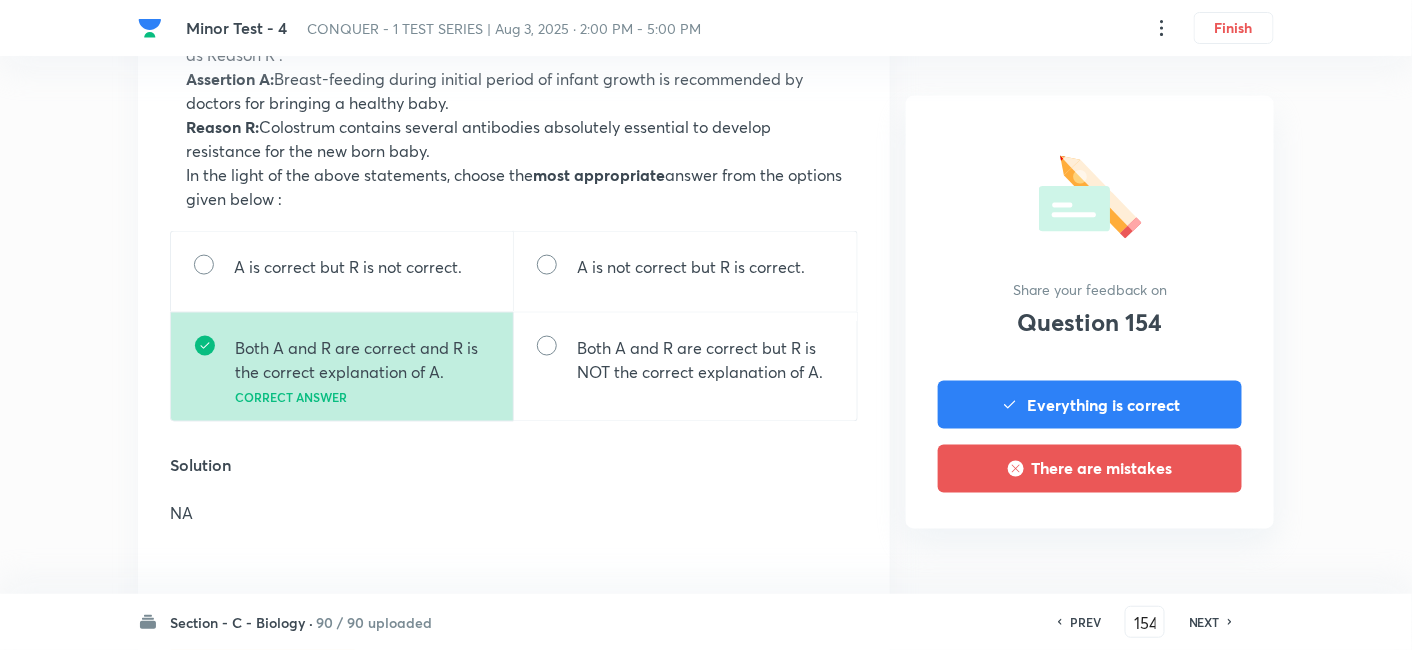 scroll, scrollTop: 732, scrollLeft: 0, axis: vertical 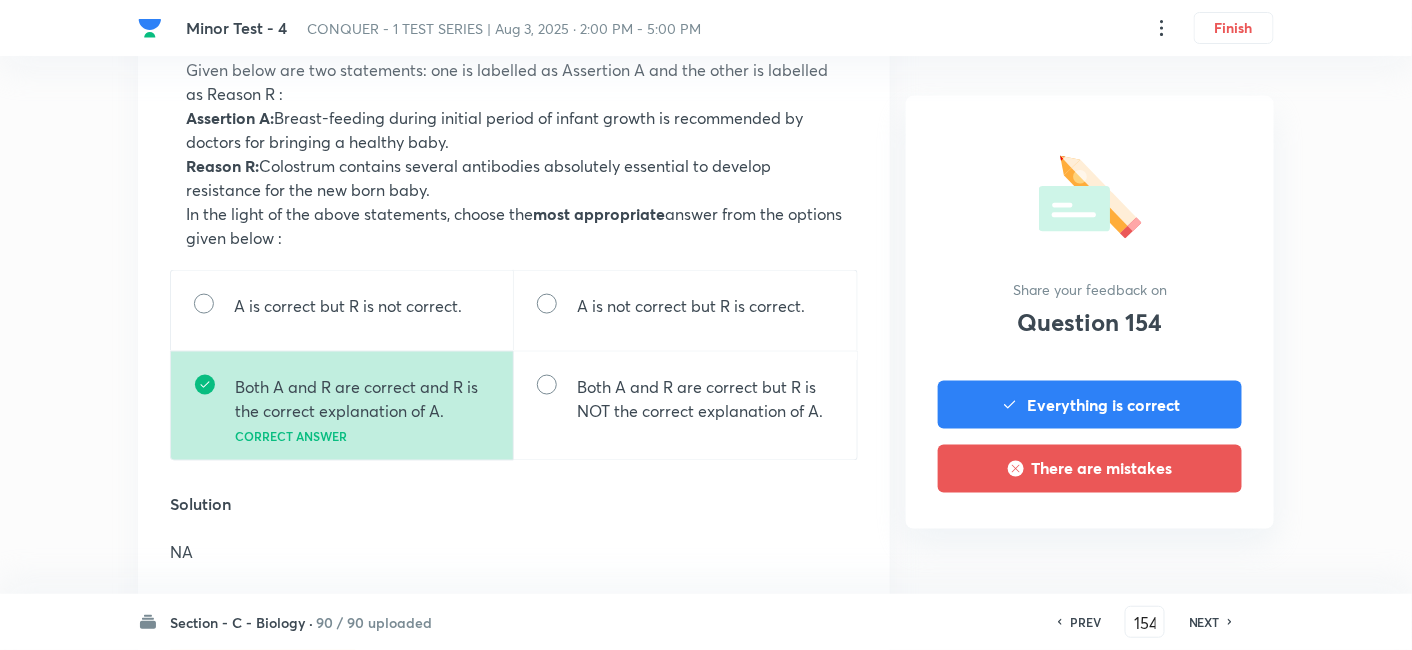 click on "NEXT" at bounding box center (1204, 622) 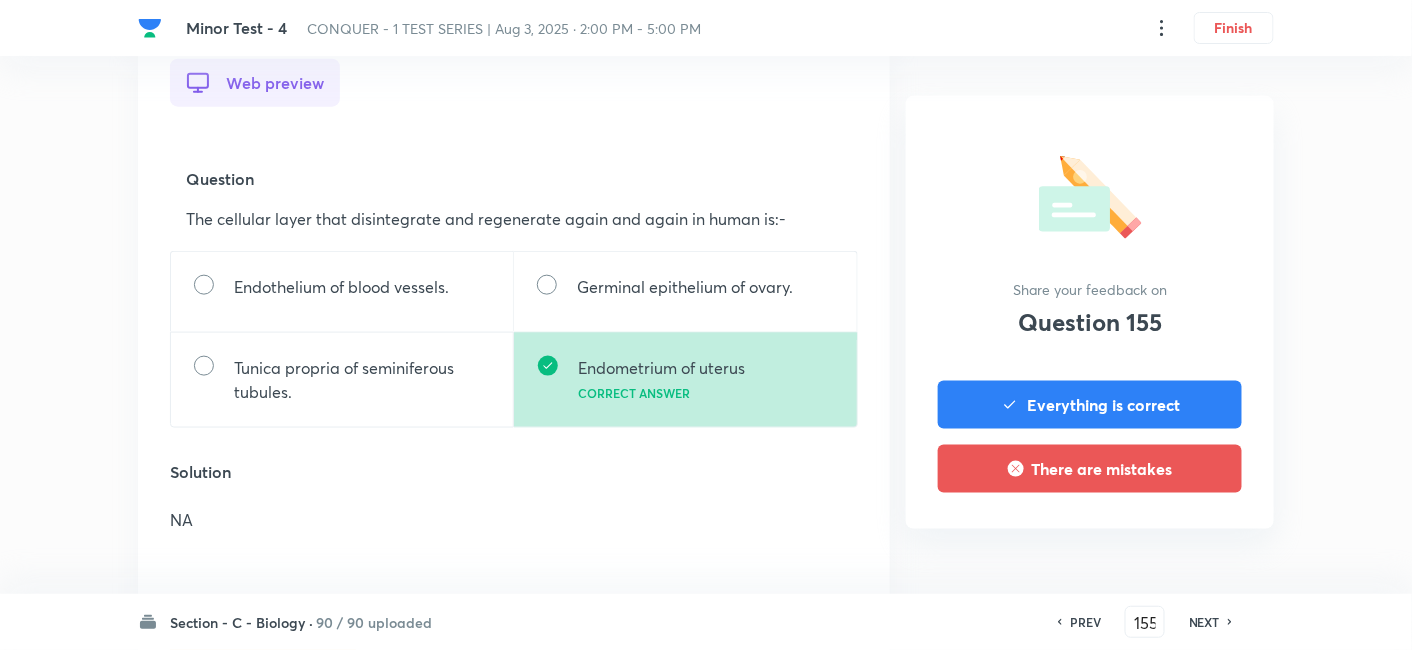 scroll, scrollTop: 588, scrollLeft: 0, axis: vertical 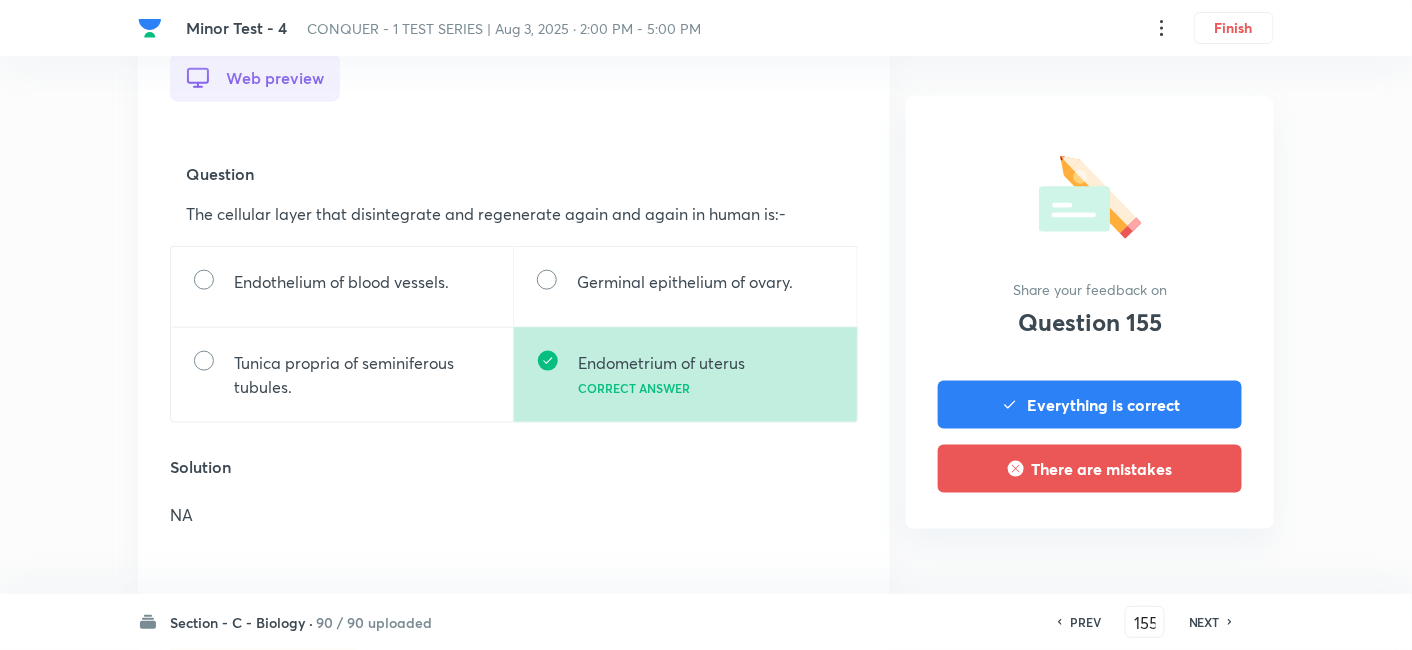 click on "NEXT" at bounding box center [1204, 622] 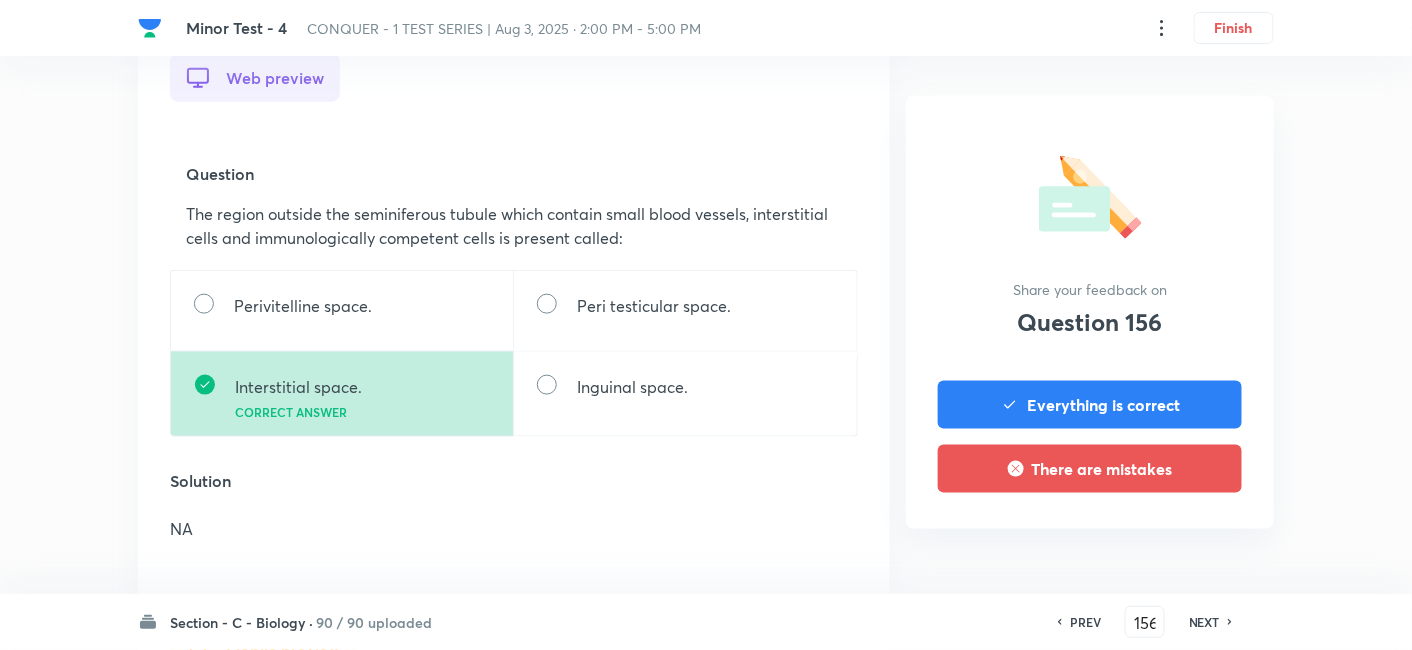 scroll, scrollTop: 0, scrollLeft: 0, axis: both 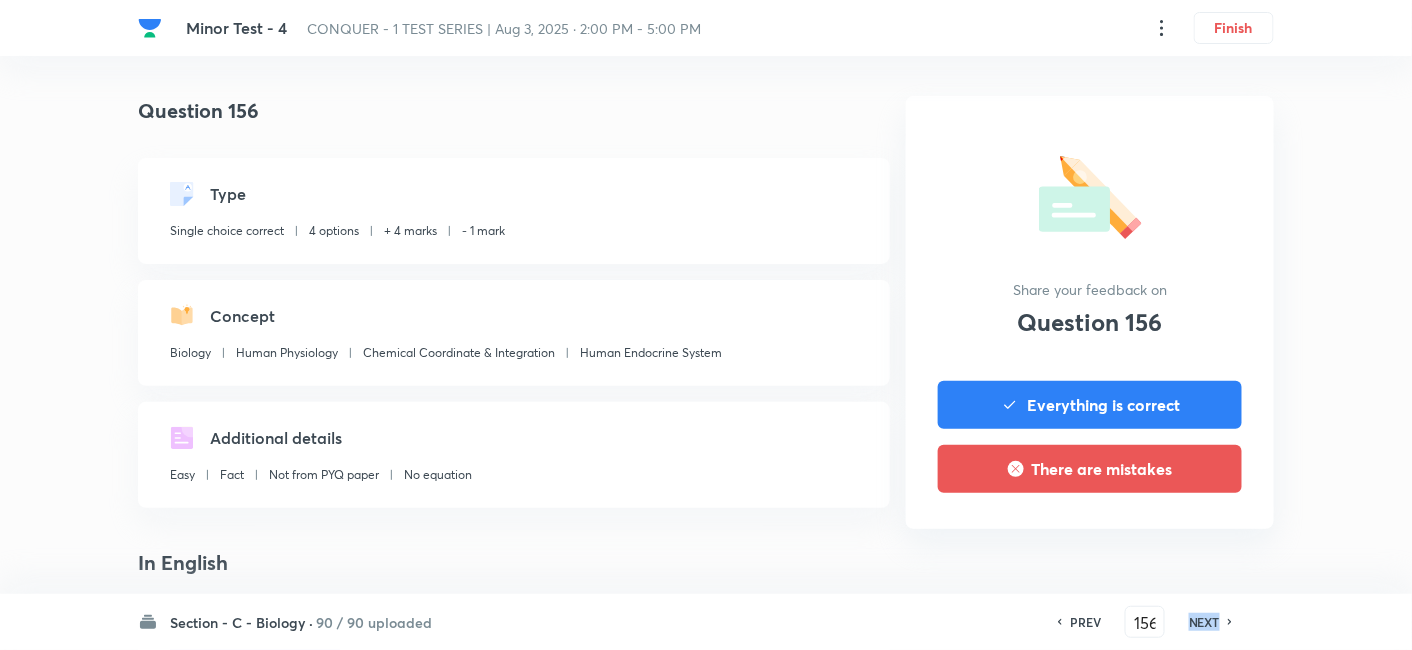 click on "NEXT" at bounding box center (1204, 622) 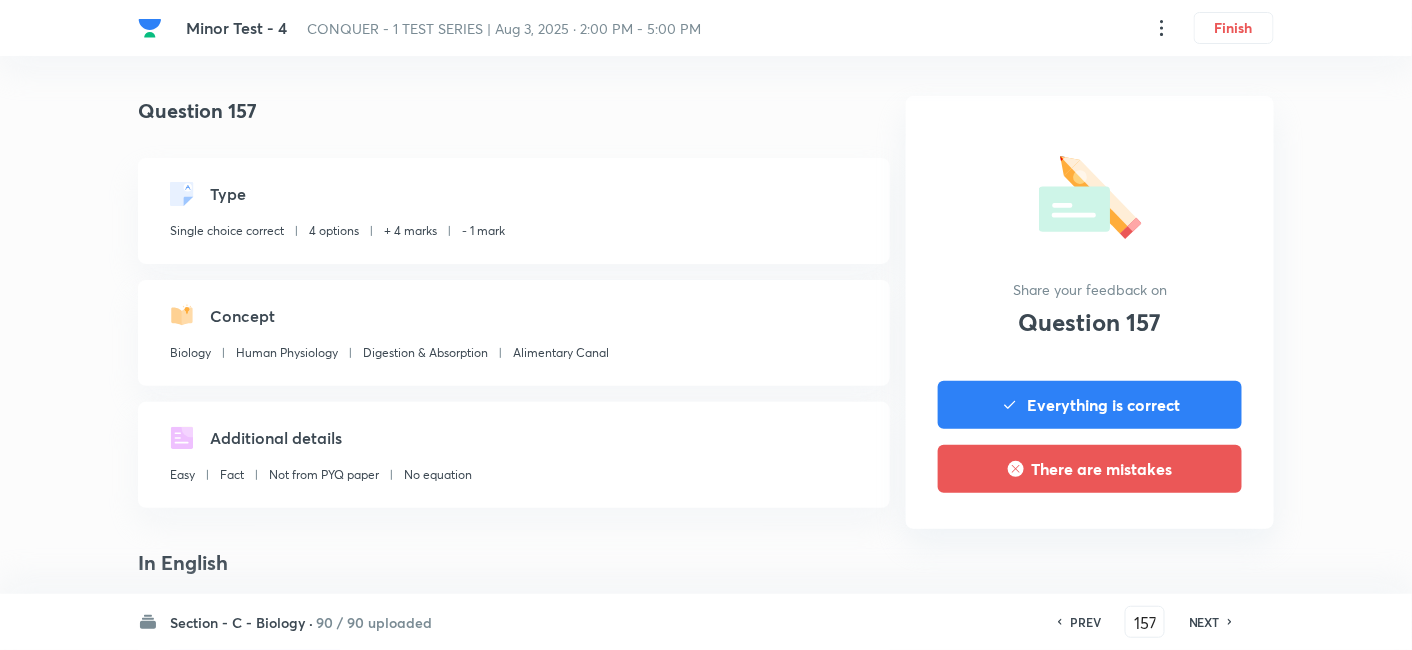click on "PREV" at bounding box center (1085, 622) 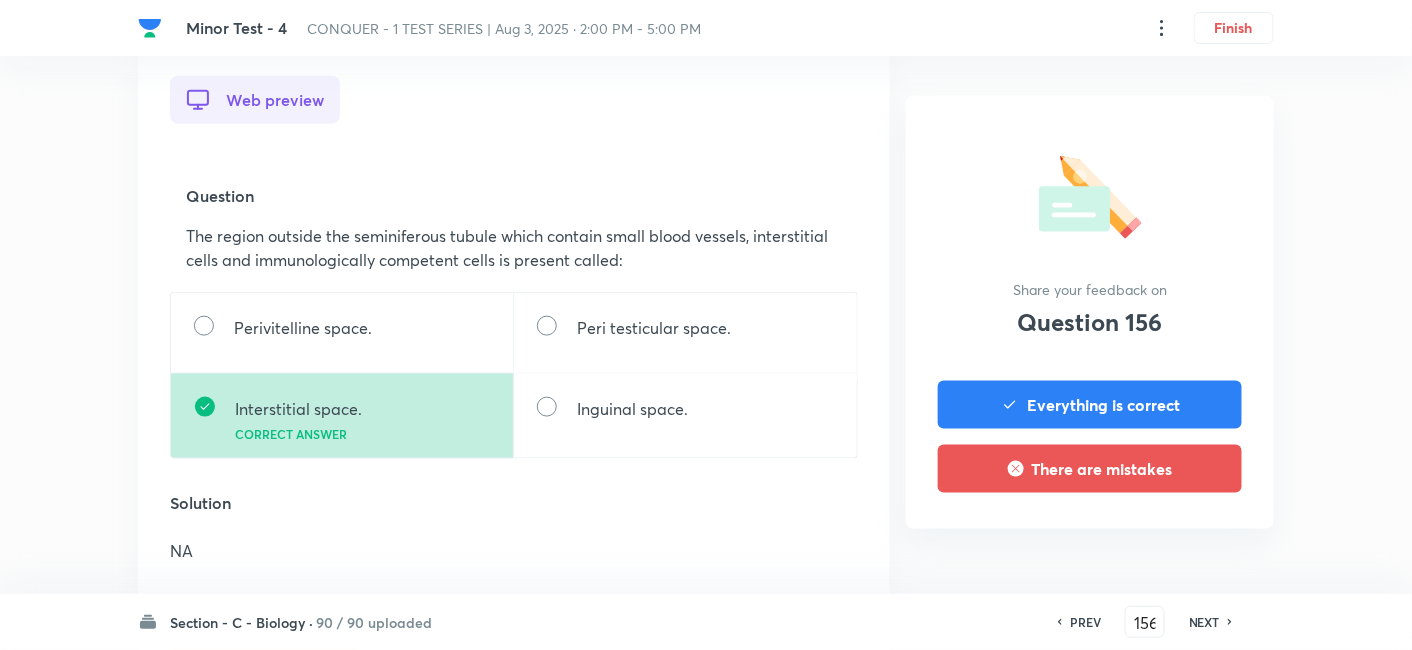 scroll, scrollTop: 567, scrollLeft: 0, axis: vertical 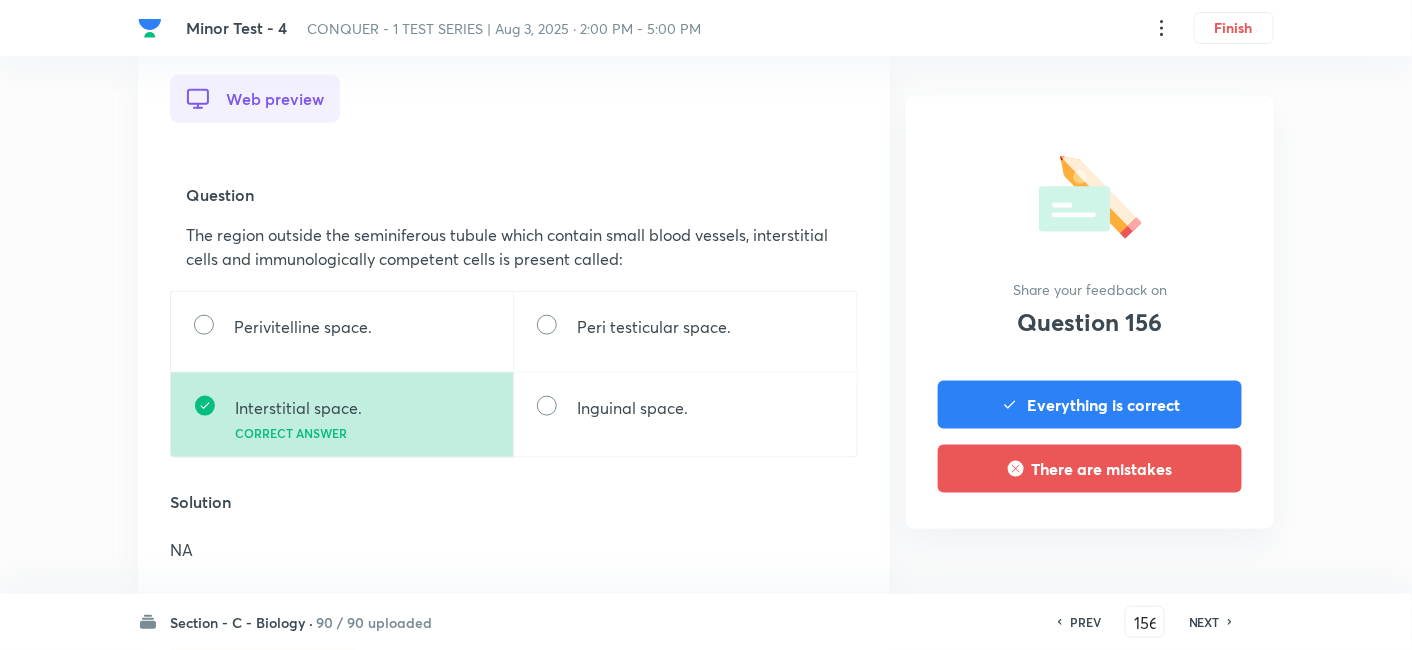 click on "NEXT" at bounding box center [1204, 622] 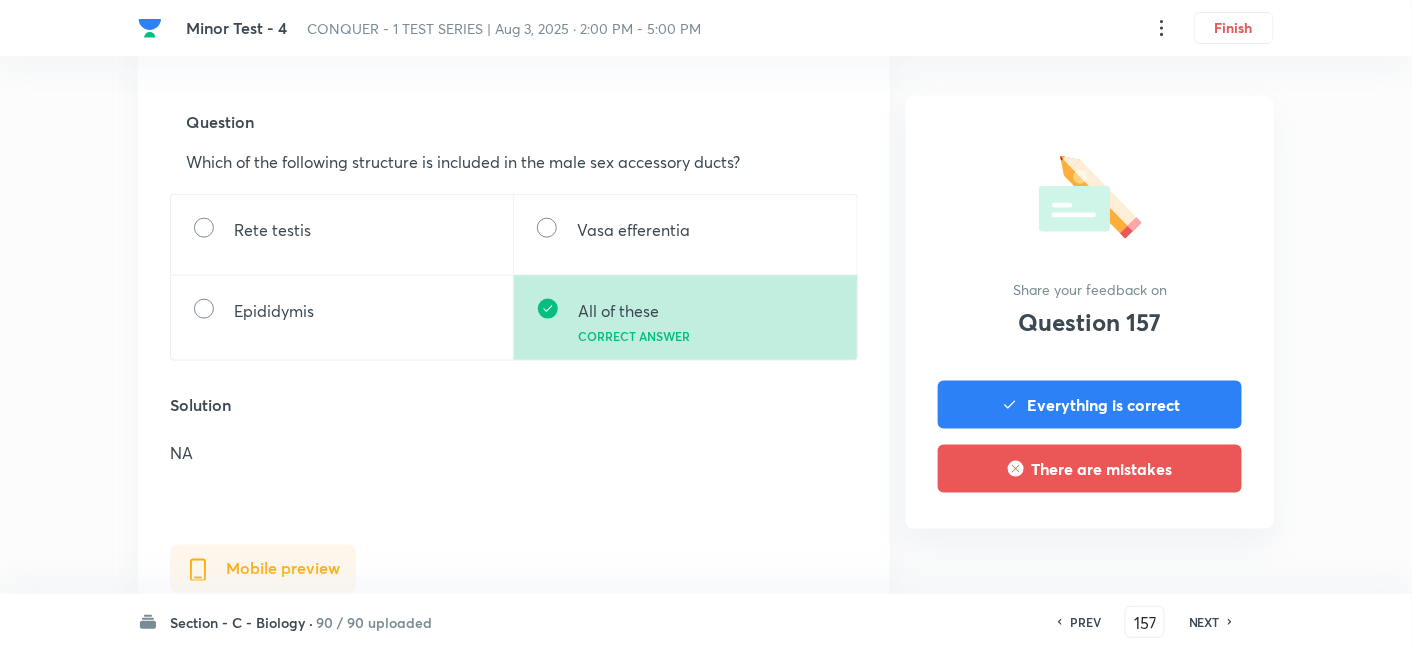 scroll, scrollTop: 640, scrollLeft: 0, axis: vertical 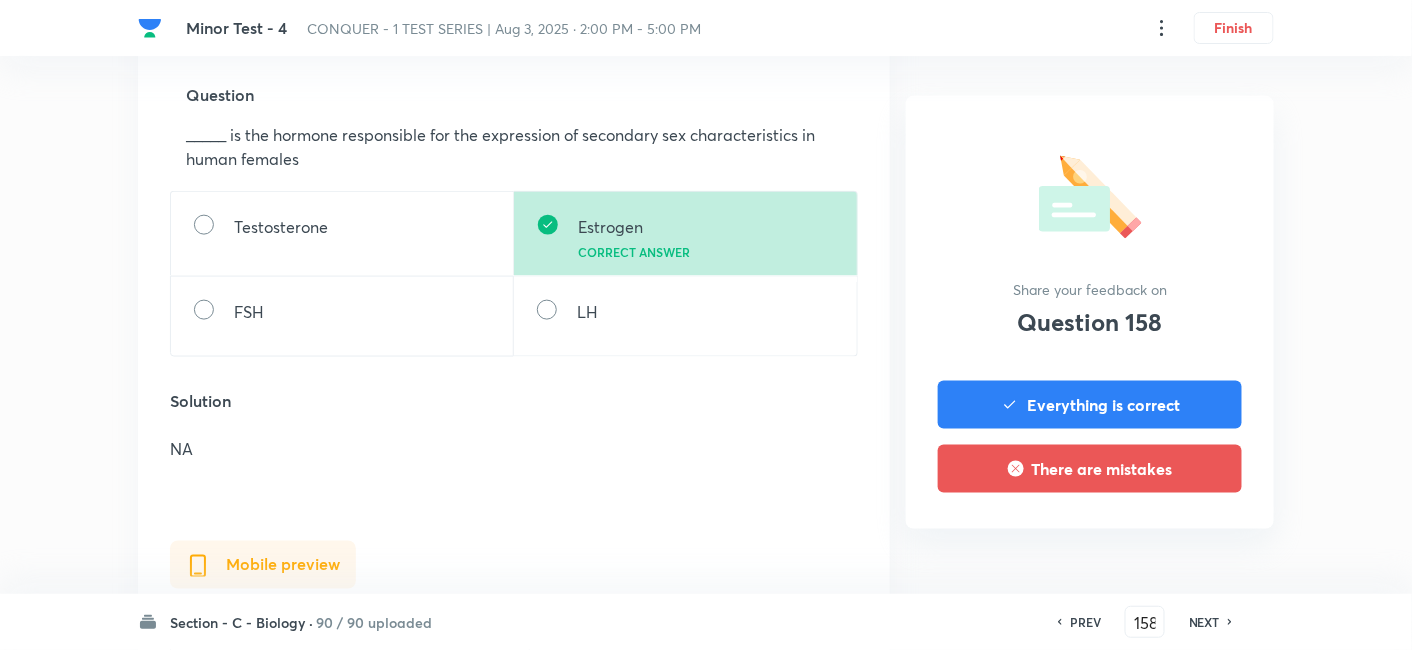 click on "NEXT" at bounding box center [1204, 622] 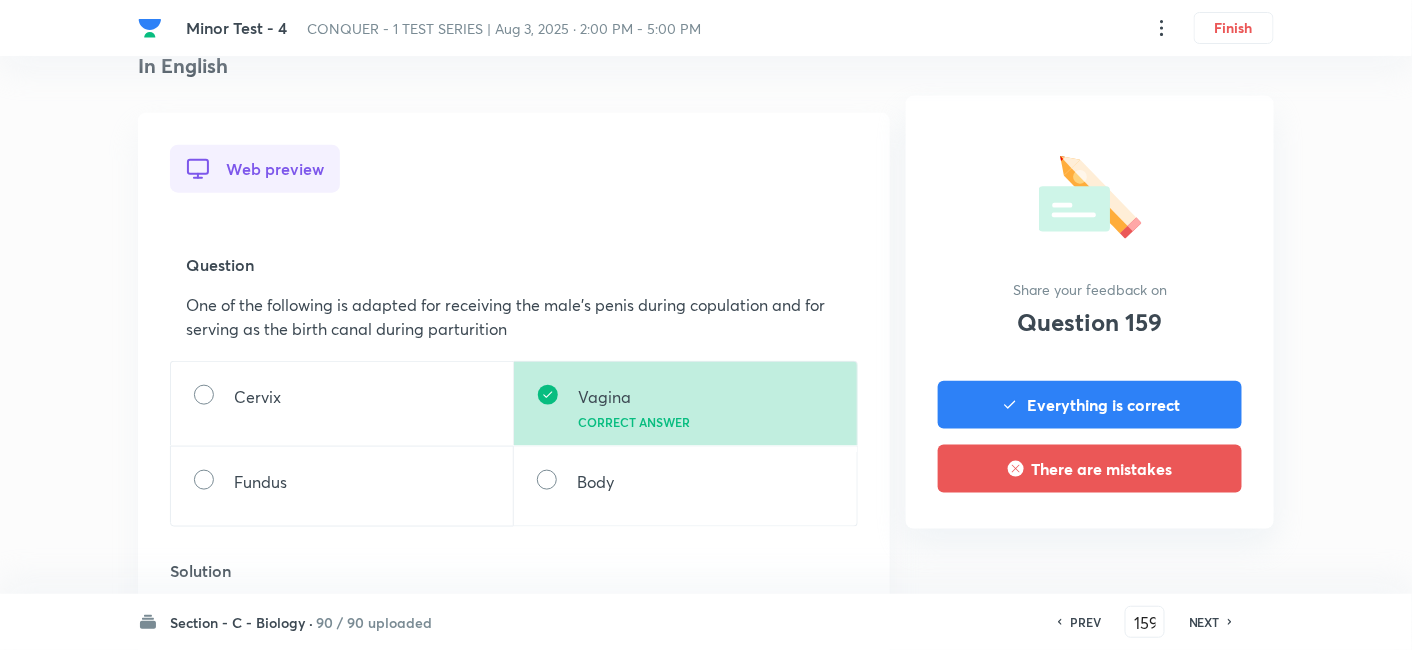 scroll, scrollTop: 525, scrollLeft: 0, axis: vertical 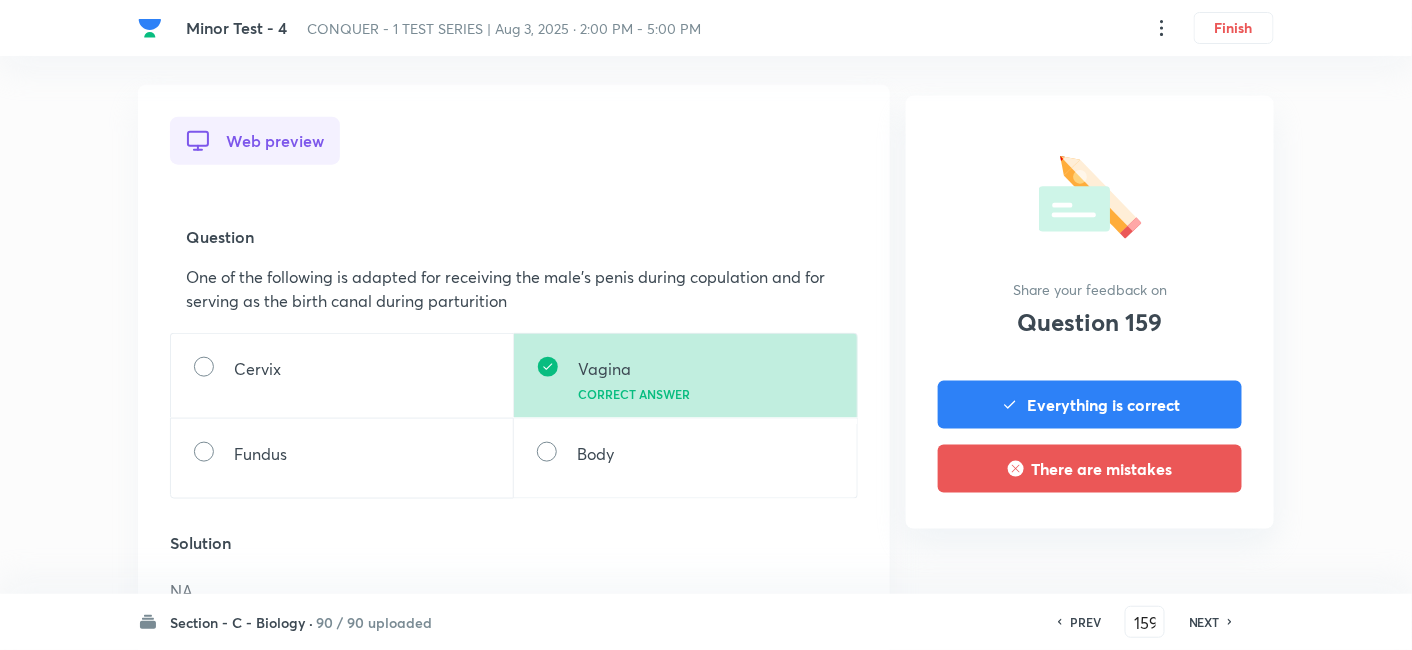 click on "NEXT" at bounding box center (1204, 622) 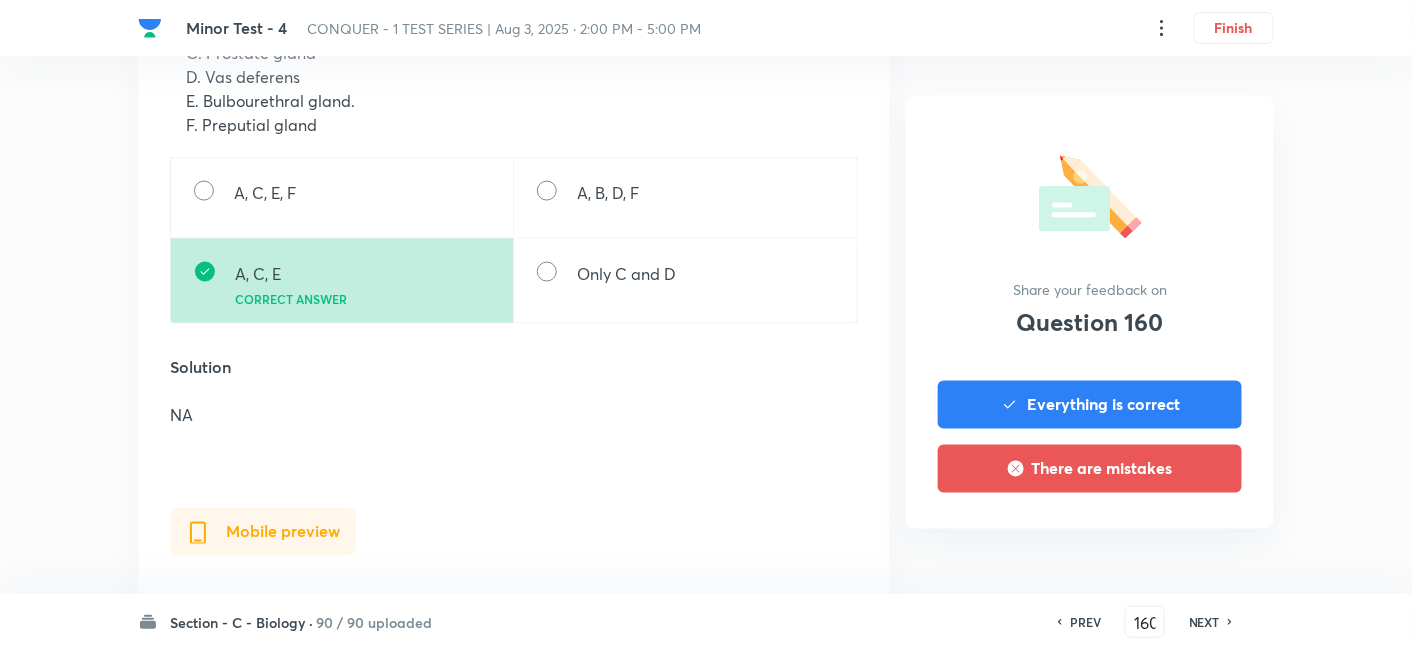 scroll, scrollTop: 823, scrollLeft: 0, axis: vertical 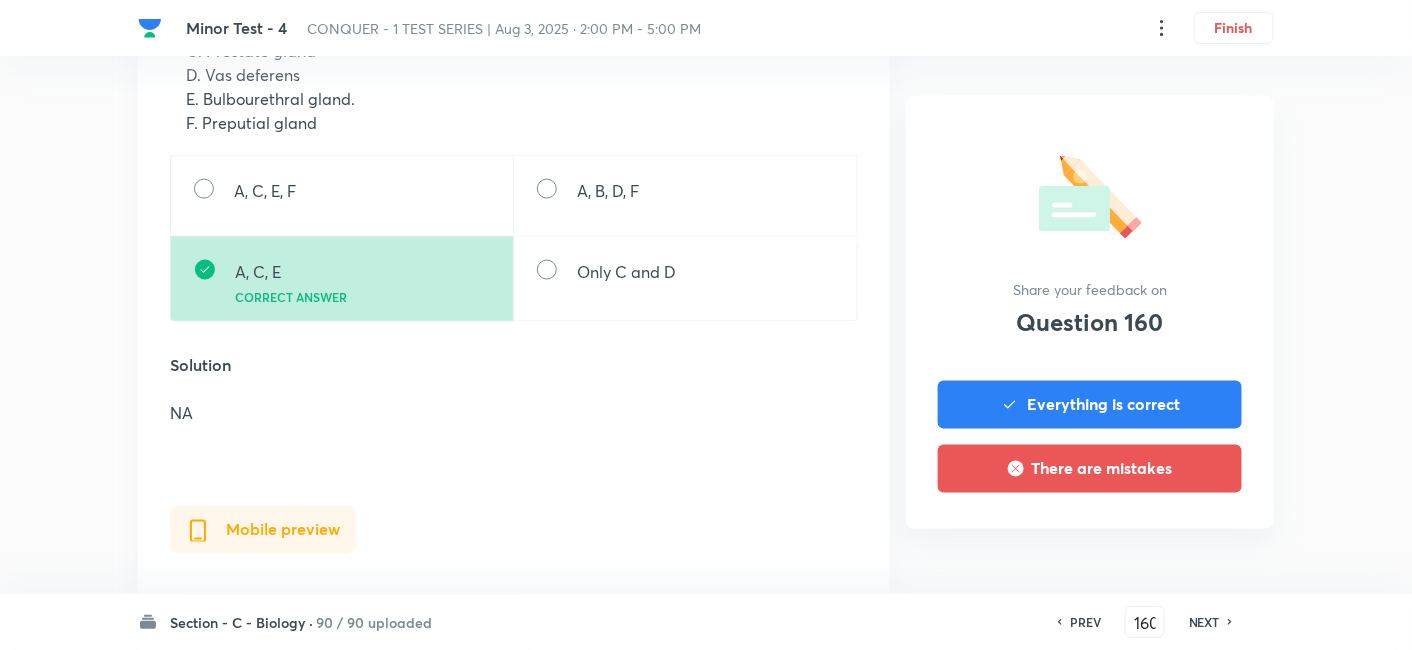 click on "NEXT" at bounding box center [1204, 622] 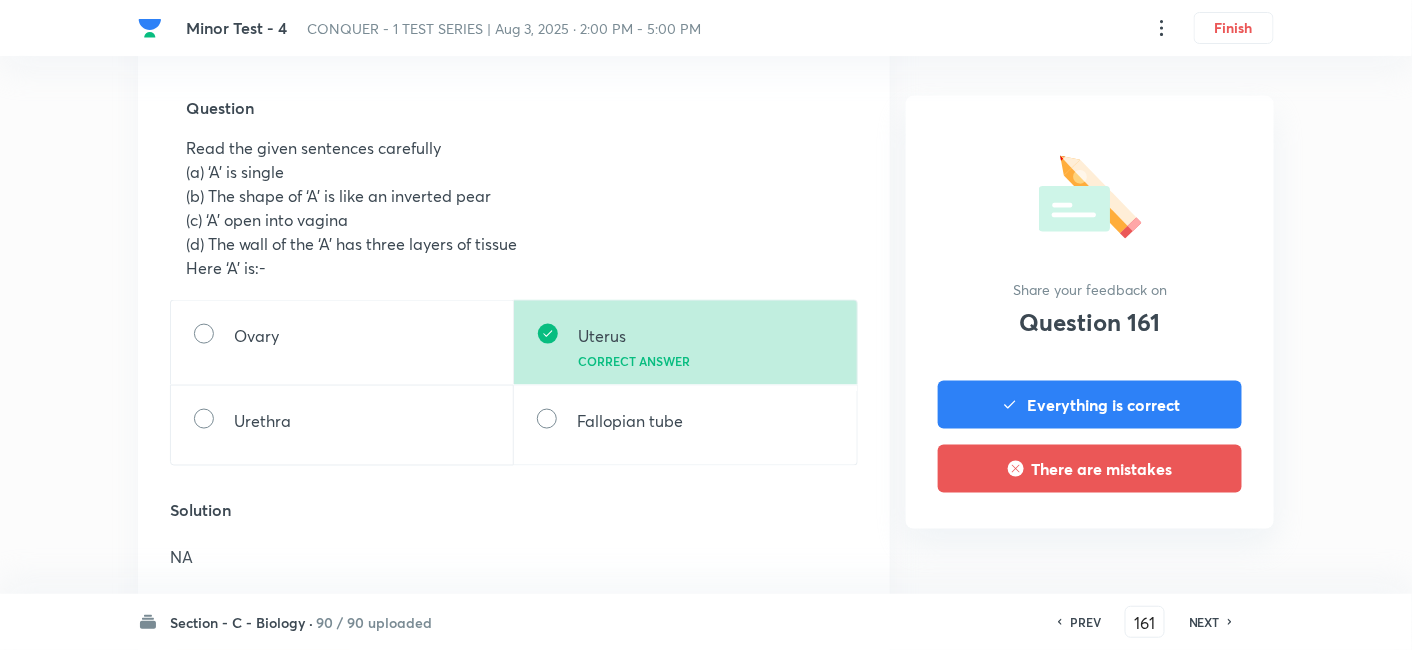 scroll, scrollTop: 654, scrollLeft: 0, axis: vertical 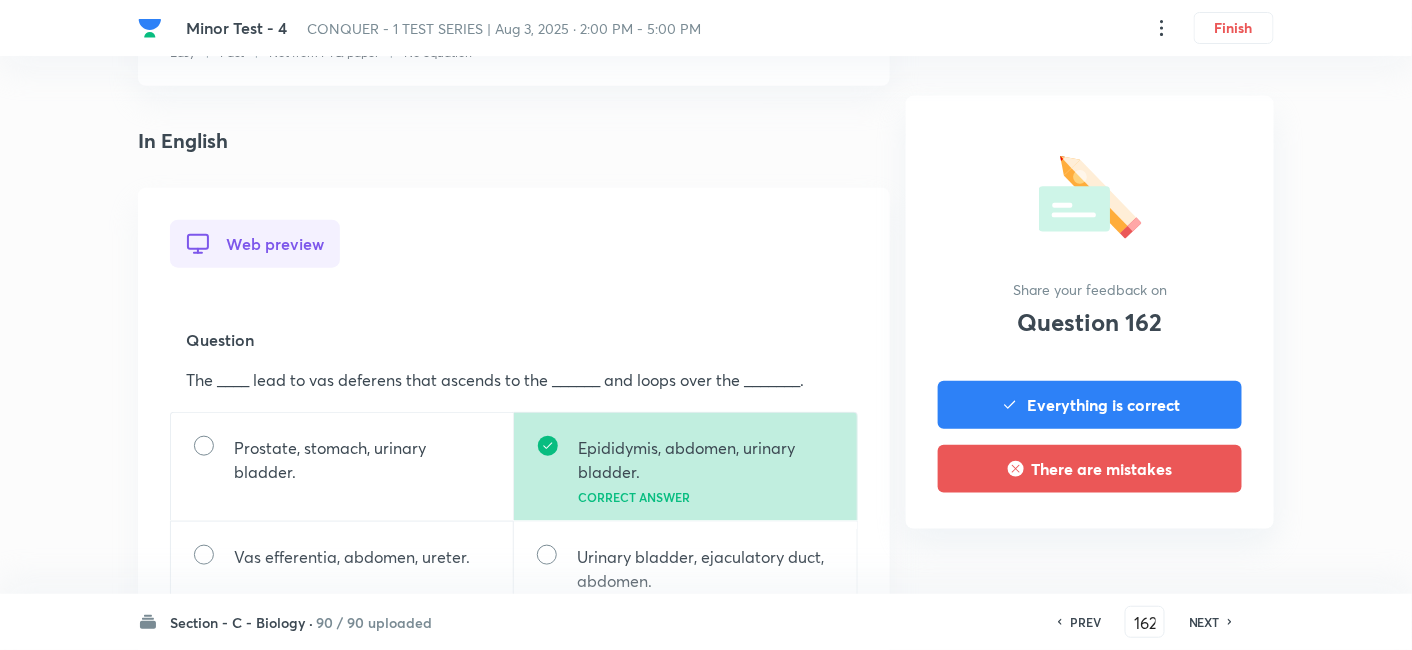 click on "NEXT" at bounding box center (1204, 622) 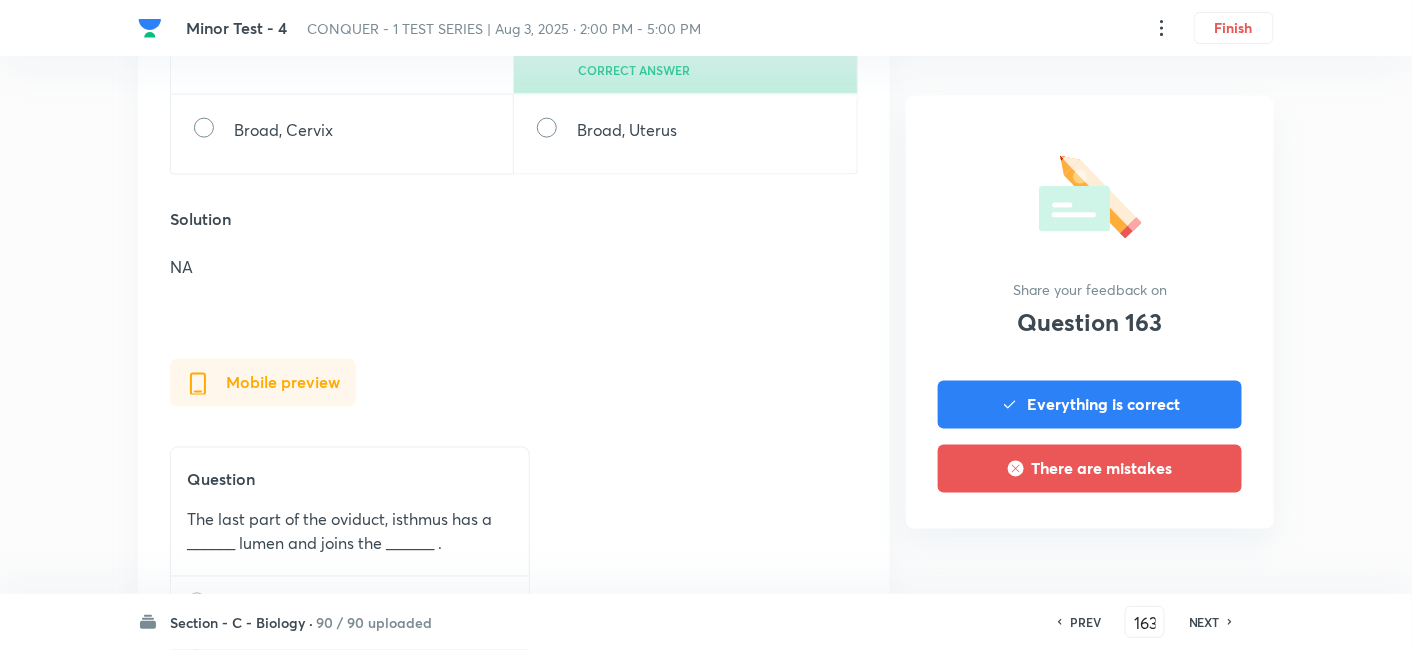 scroll, scrollTop: 829, scrollLeft: 0, axis: vertical 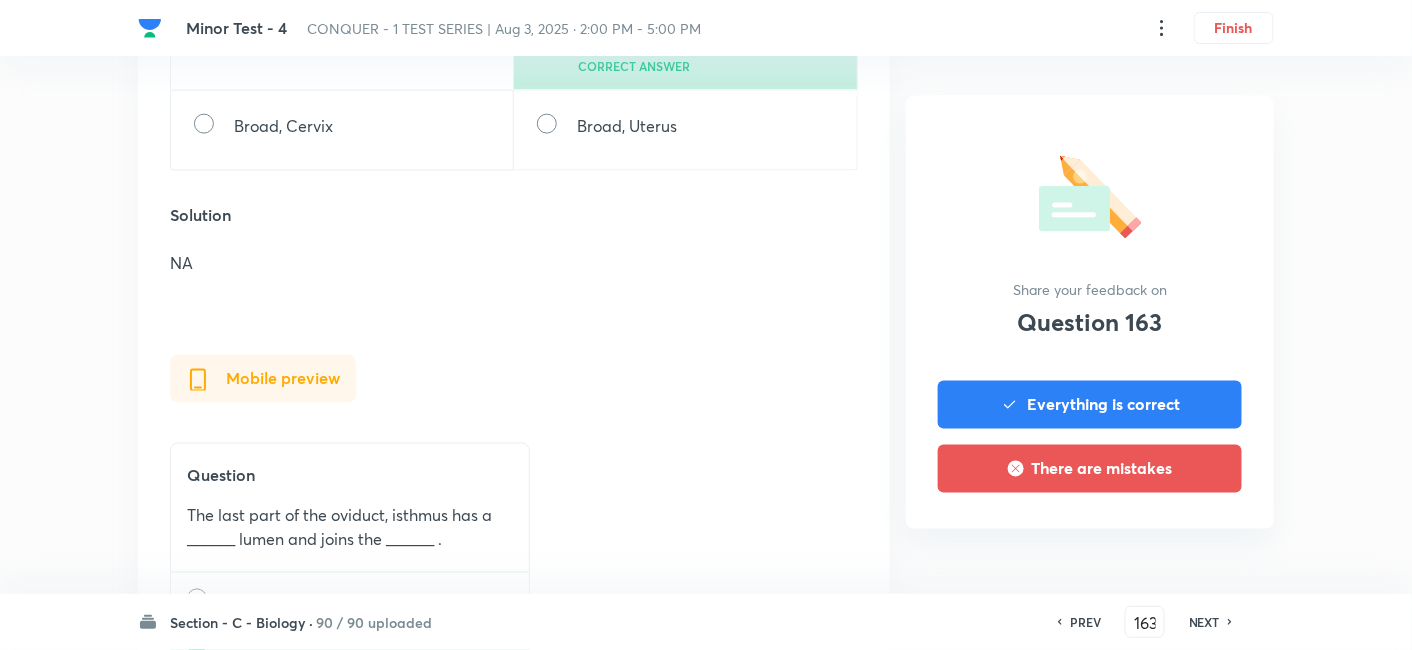 click on "NEXT" at bounding box center (1204, 622) 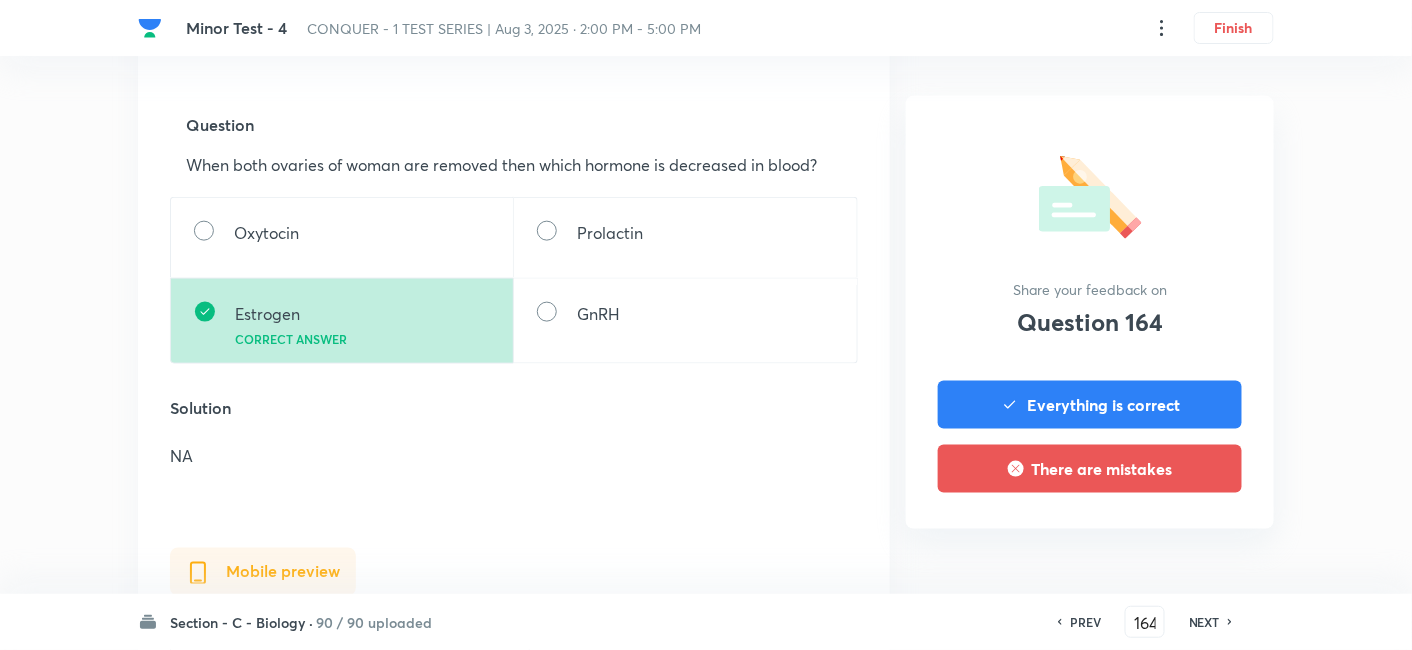 scroll, scrollTop: 641, scrollLeft: 0, axis: vertical 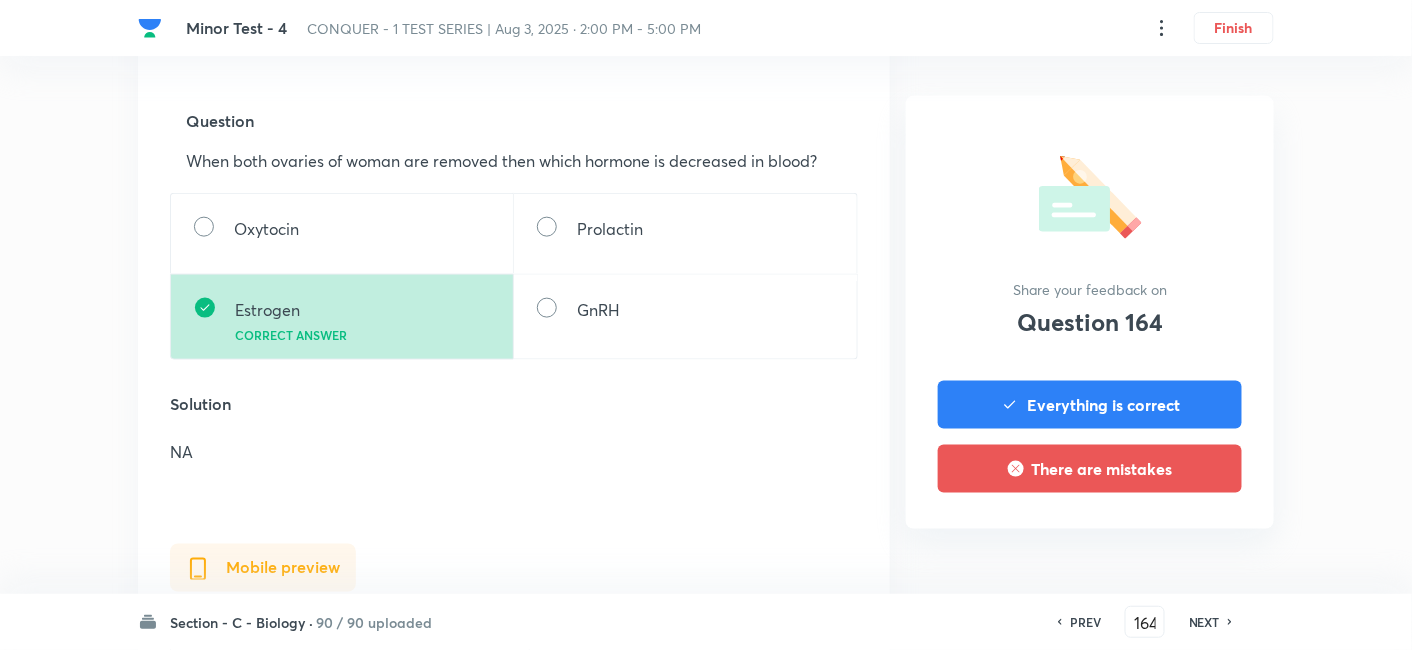click on "NEXT" at bounding box center (1204, 622) 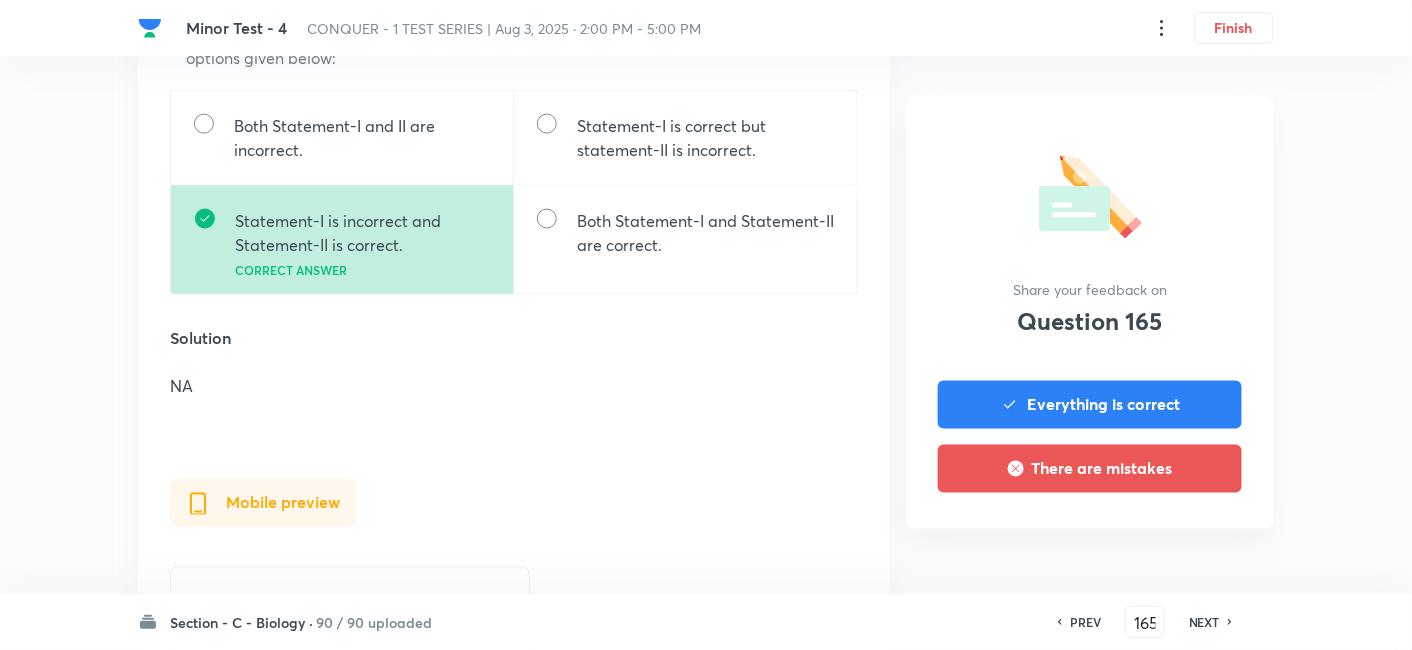 scroll, scrollTop: 868, scrollLeft: 0, axis: vertical 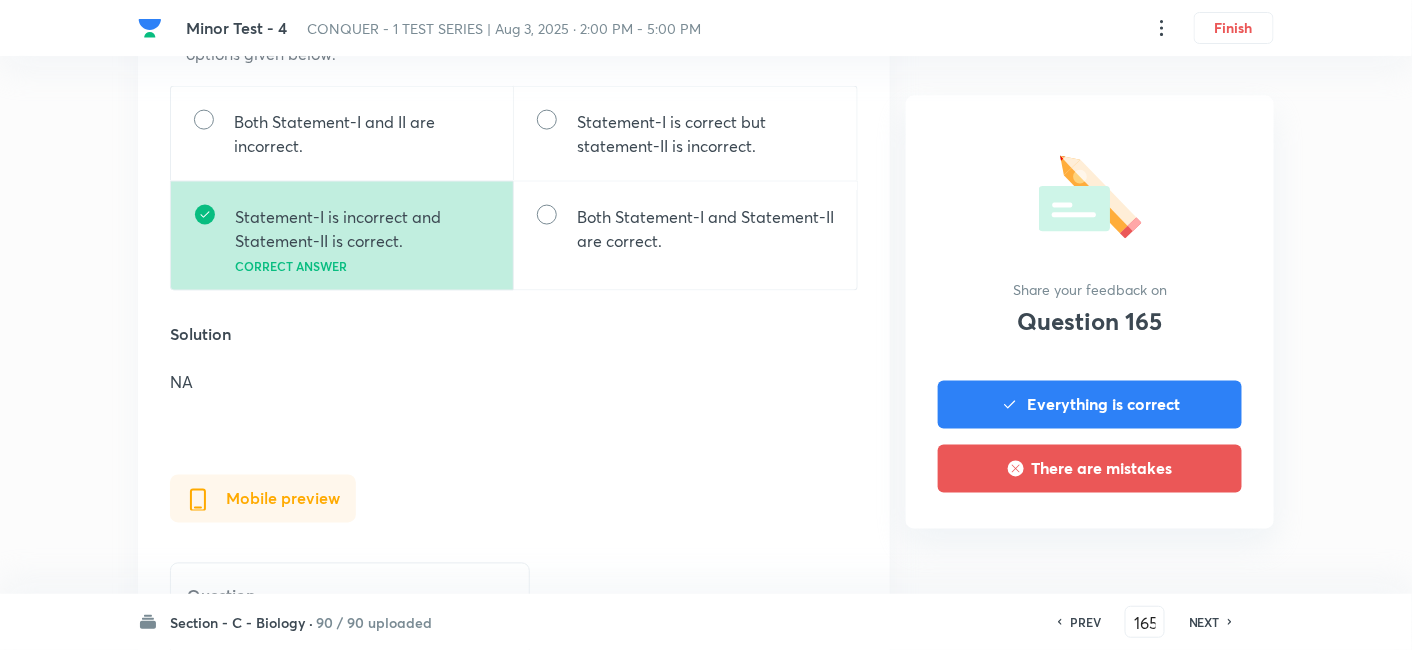 click on "NEXT" at bounding box center (1204, 622) 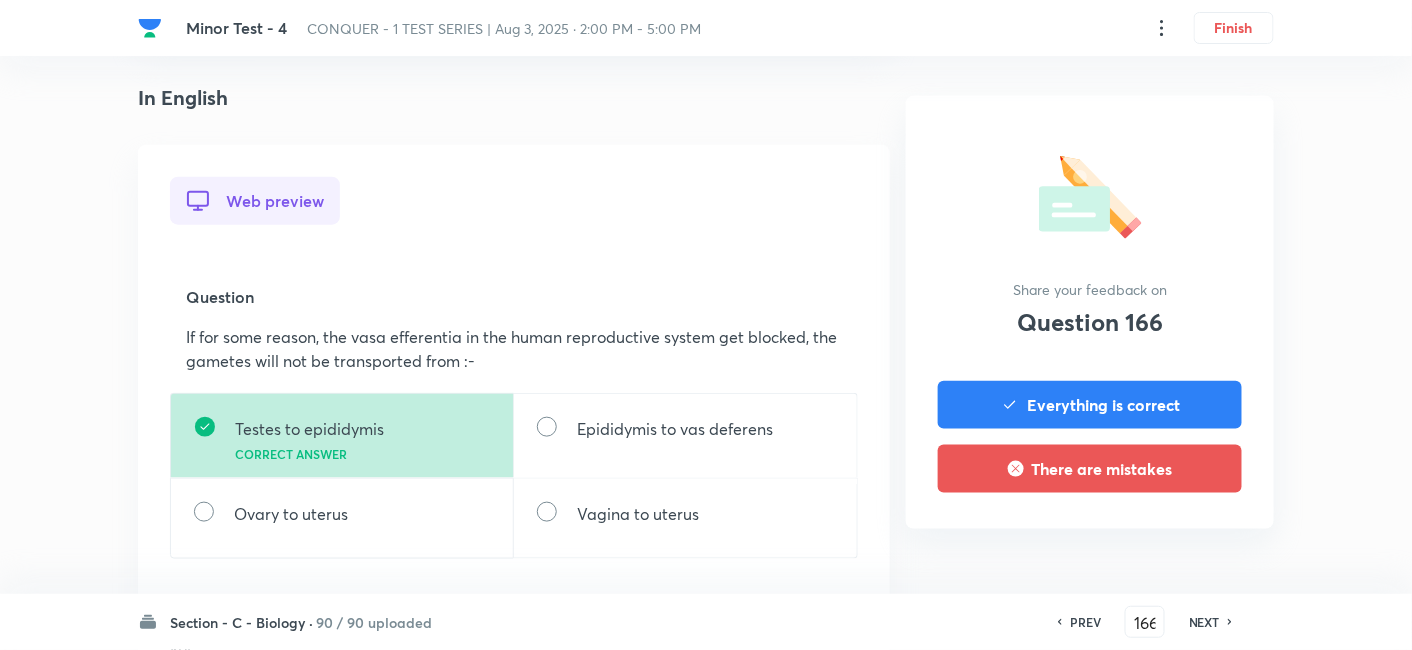 scroll, scrollTop: 522, scrollLeft: 0, axis: vertical 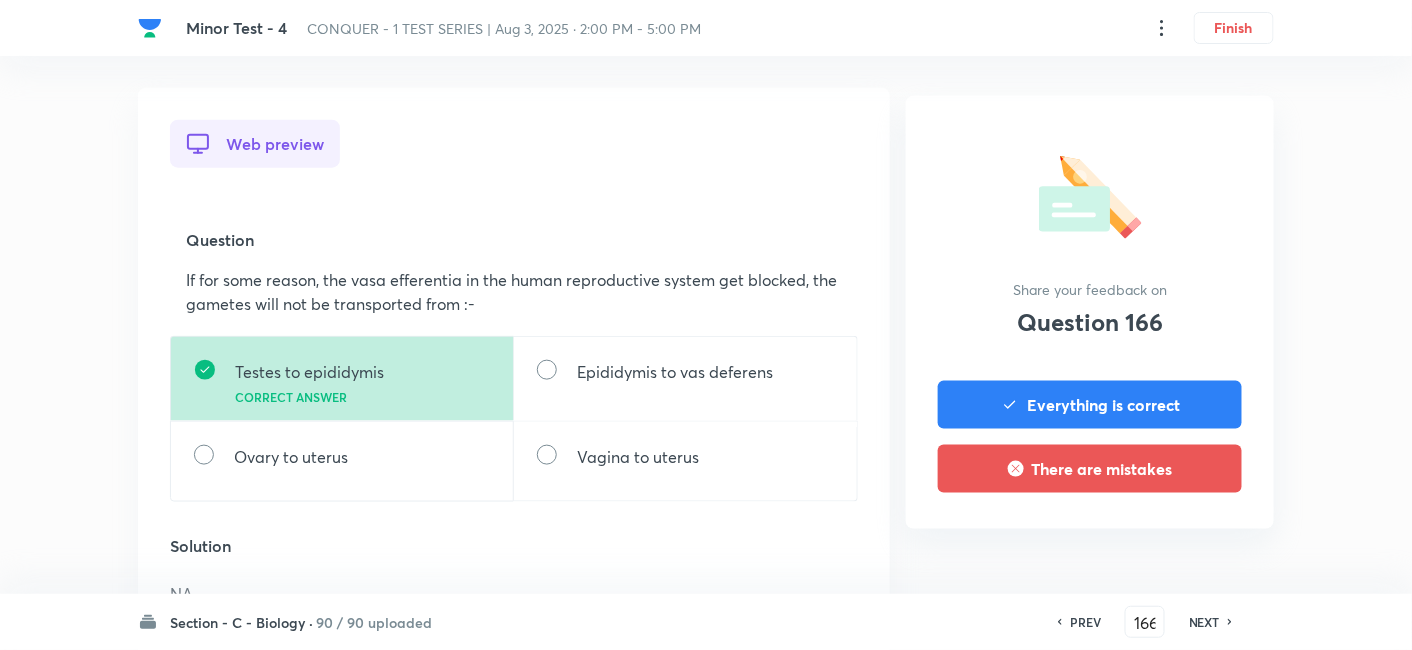 click on "NEXT" at bounding box center (1204, 622) 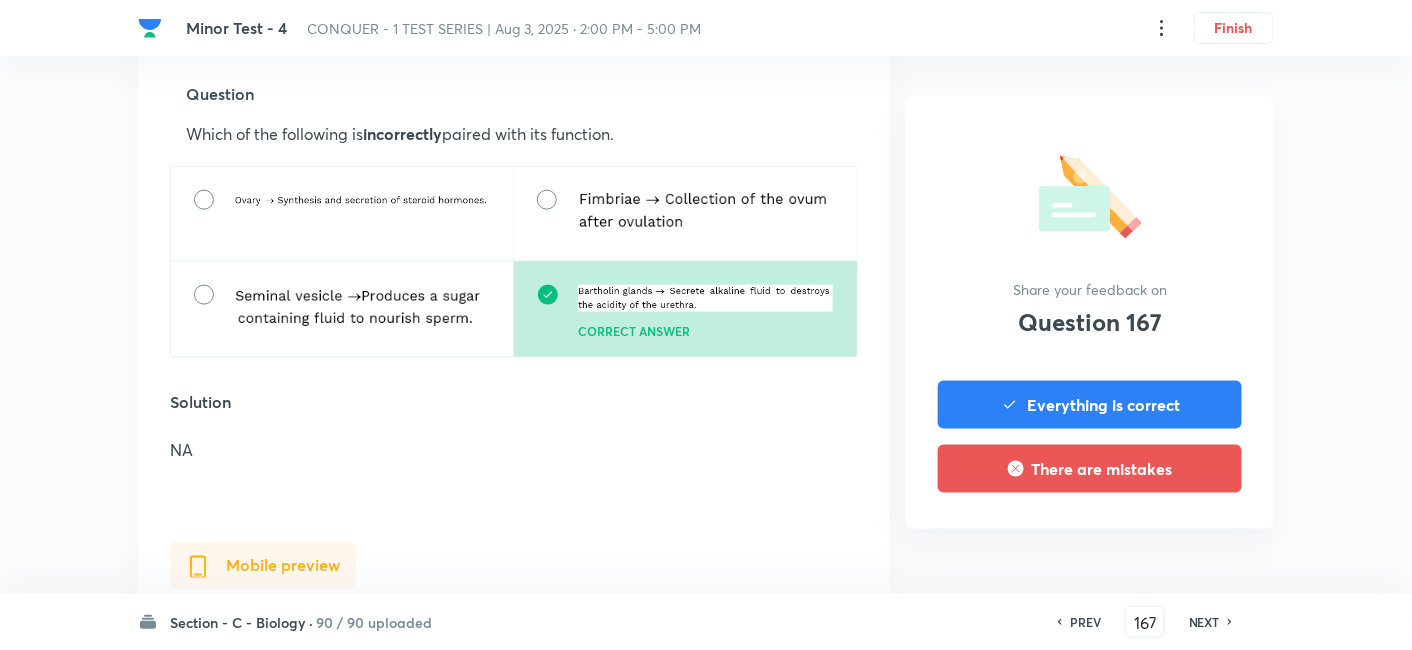 scroll, scrollTop: 668, scrollLeft: 0, axis: vertical 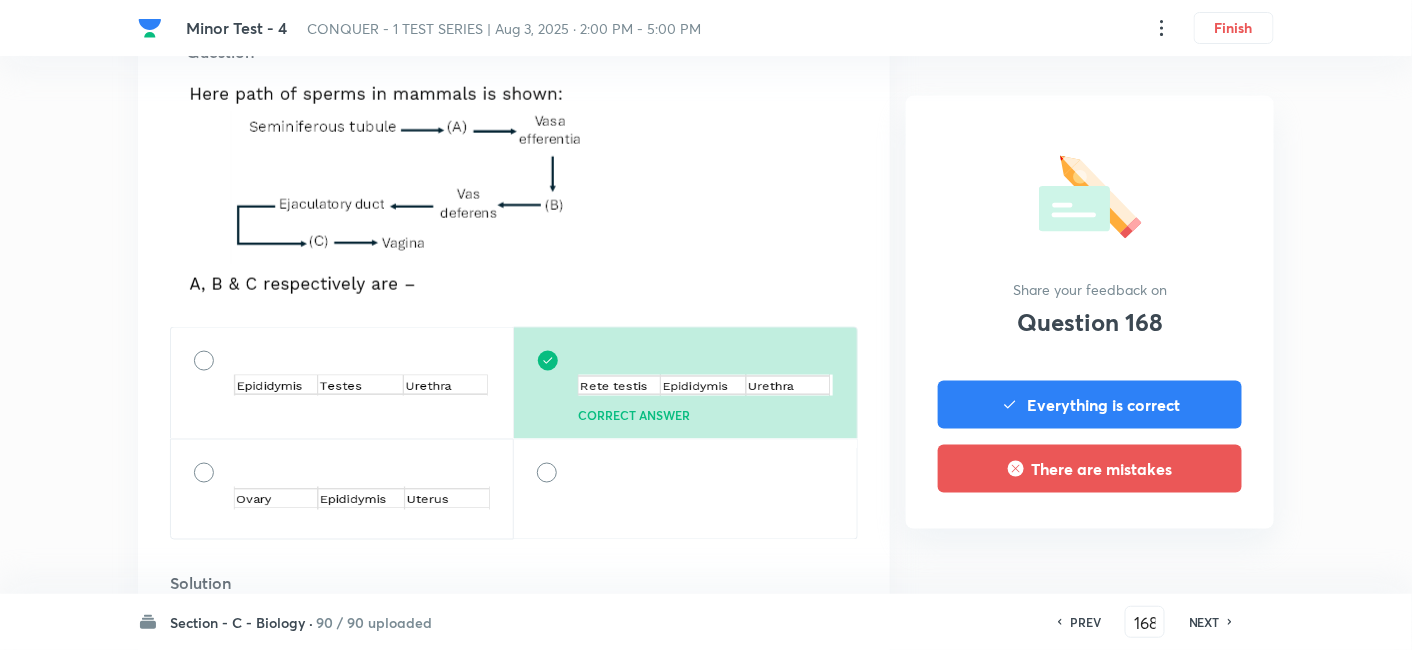 click on "NEXT" at bounding box center (1204, 622) 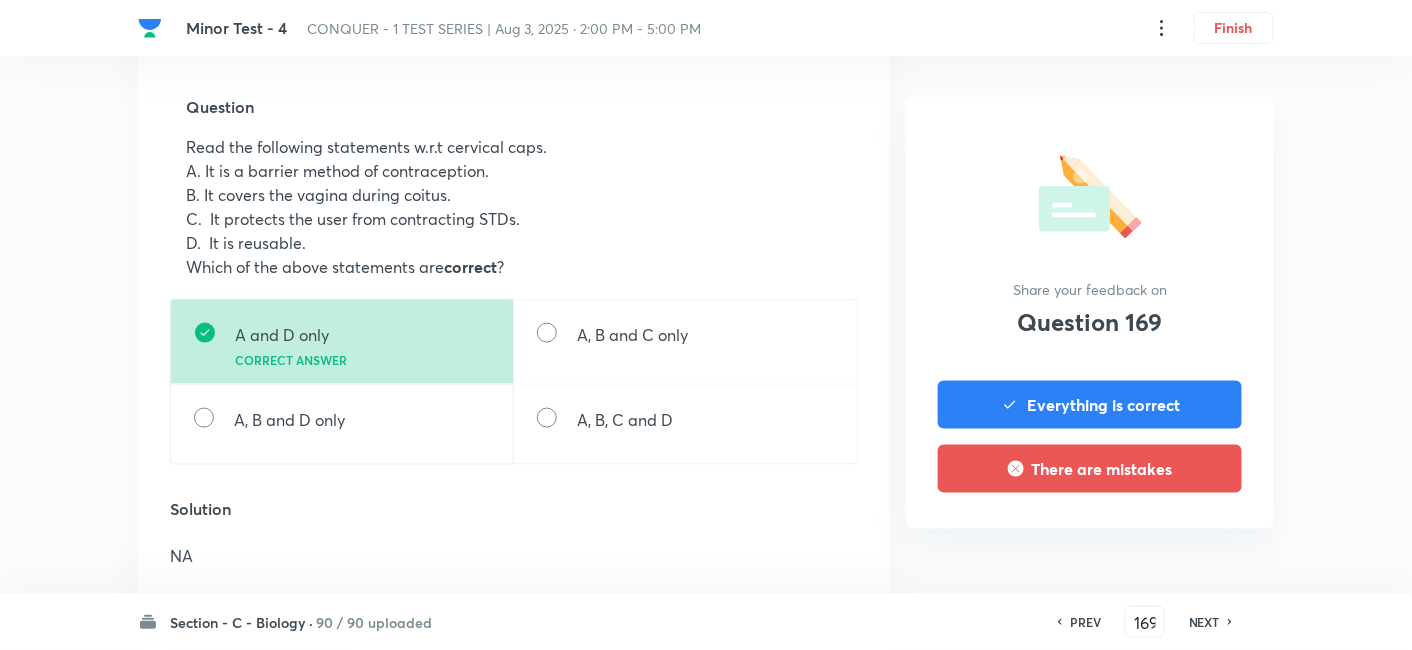 scroll, scrollTop: 658, scrollLeft: 0, axis: vertical 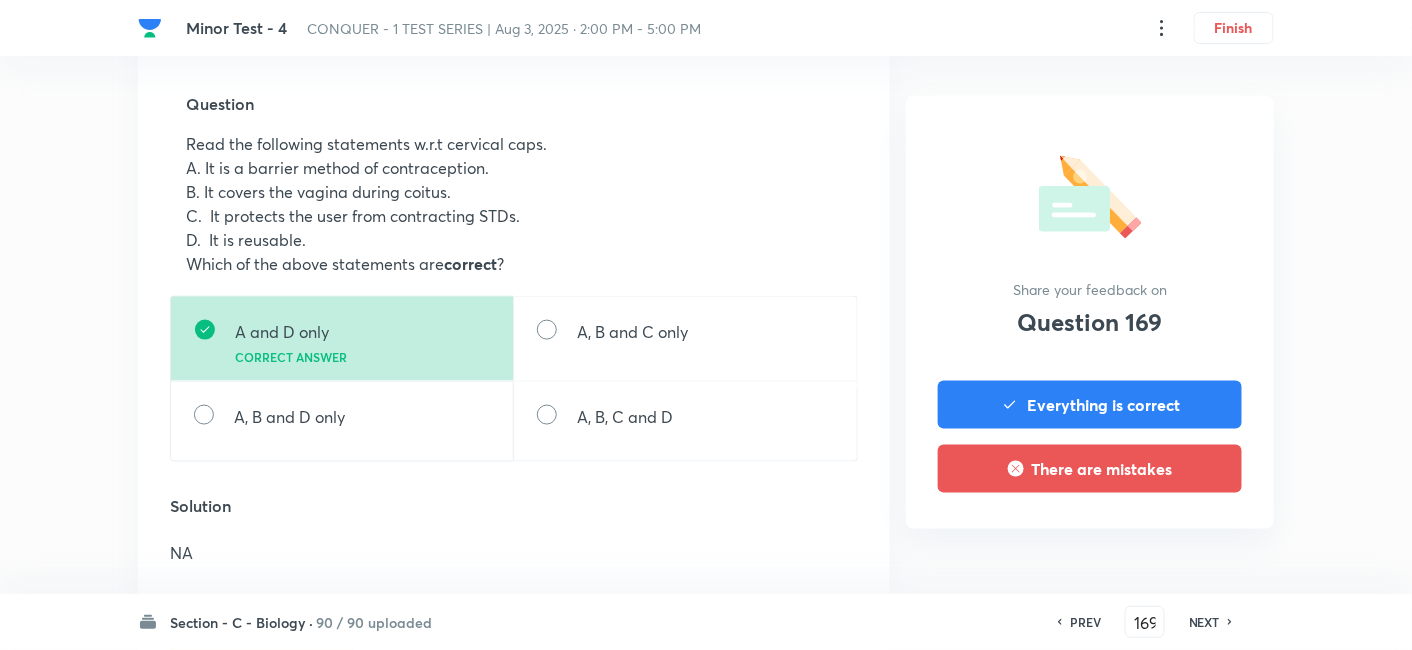 click on "NEXT" at bounding box center (1204, 622) 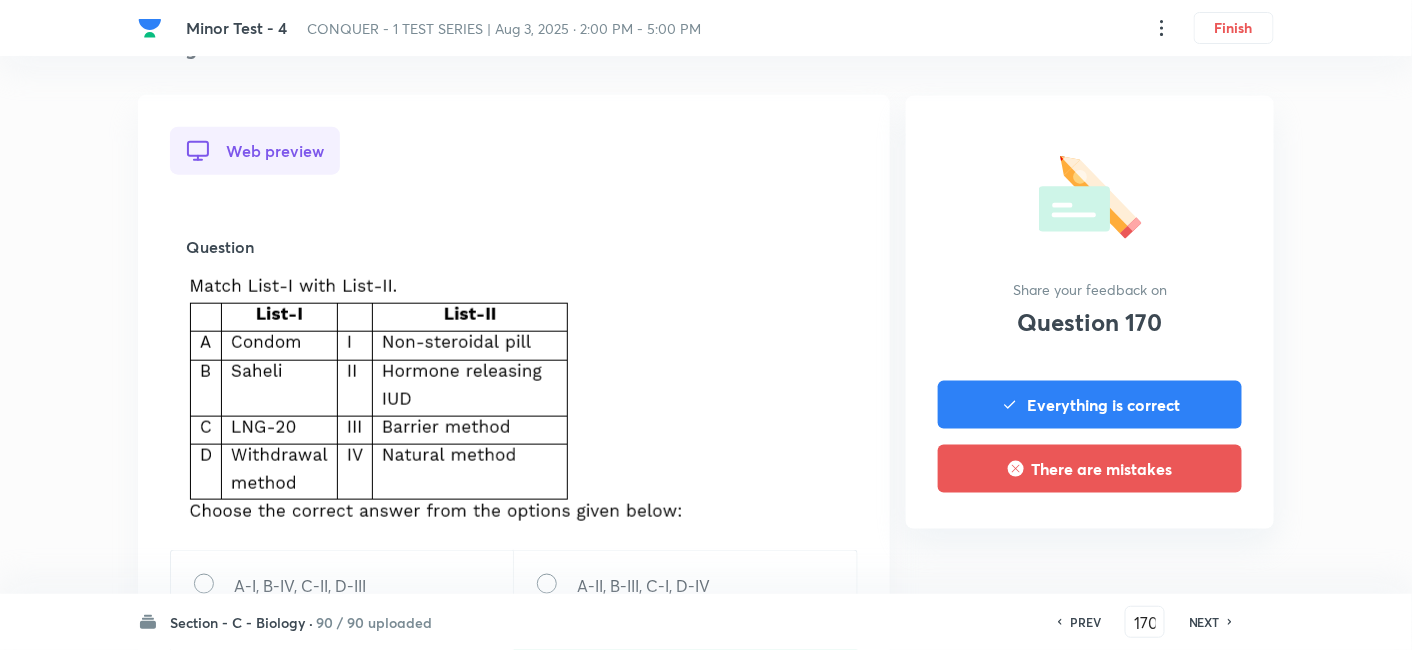 scroll, scrollTop: 761, scrollLeft: 0, axis: vertical 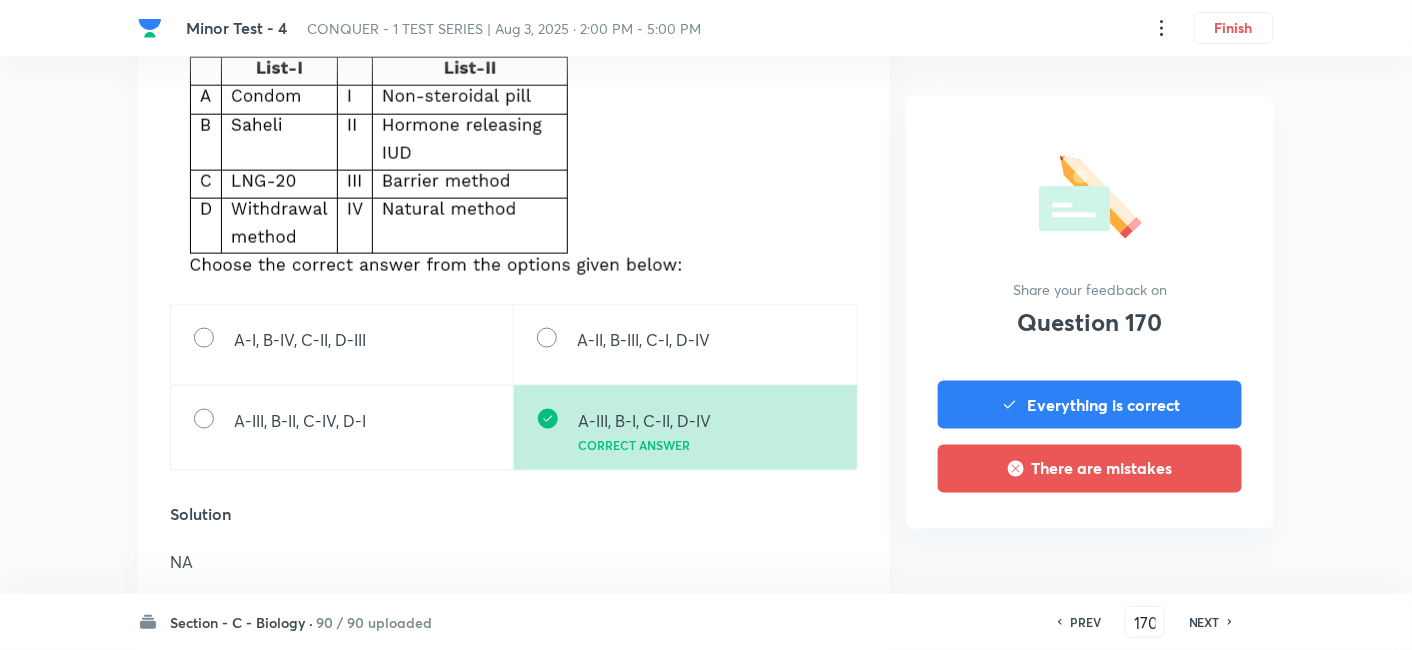 click on "NEXT" at bounding box center [1204, 622] 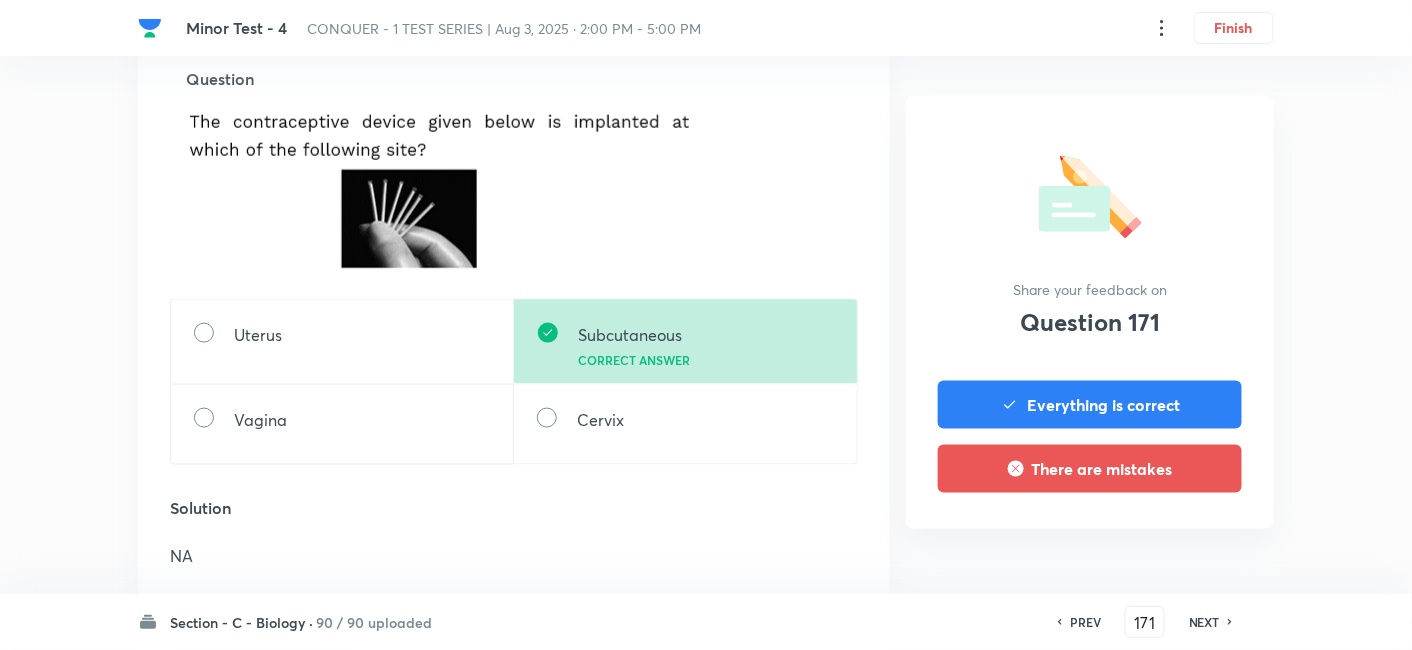scroll, scrollTop: 685, scrollLeft: 0, axis: vertical 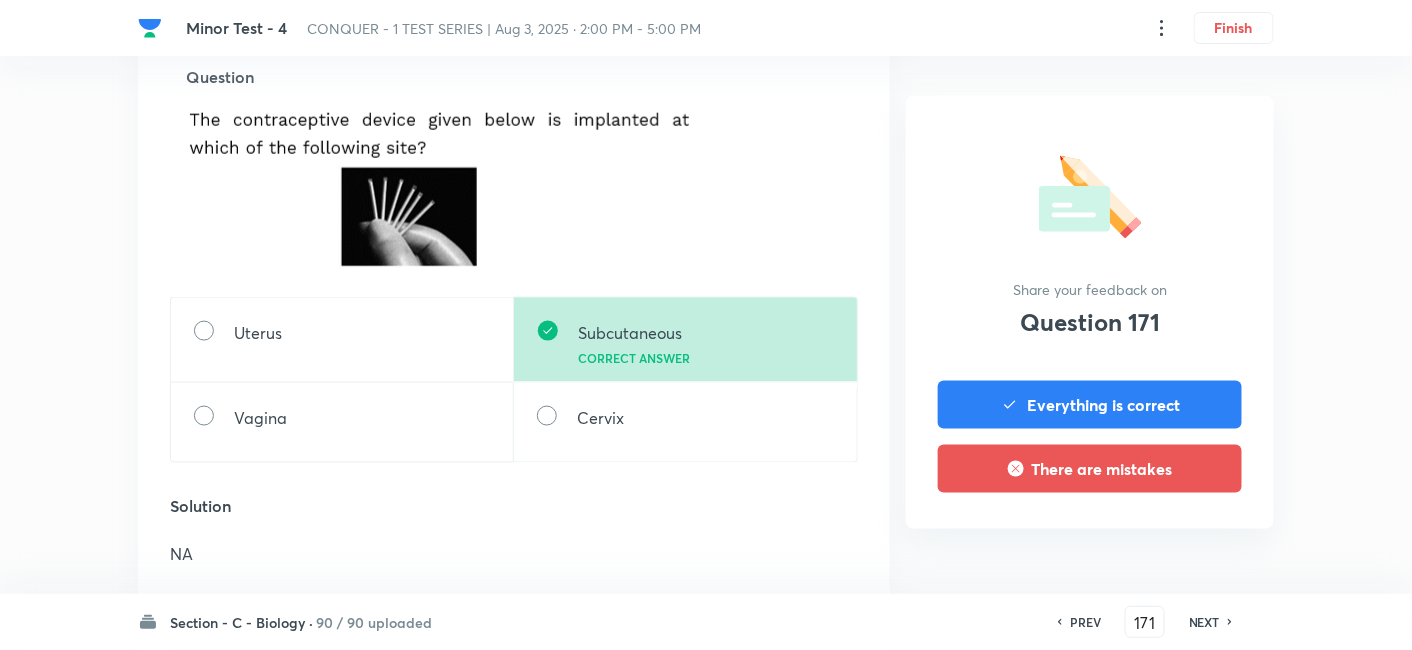 click on "NEXT" at bounding box center (1204, 622) 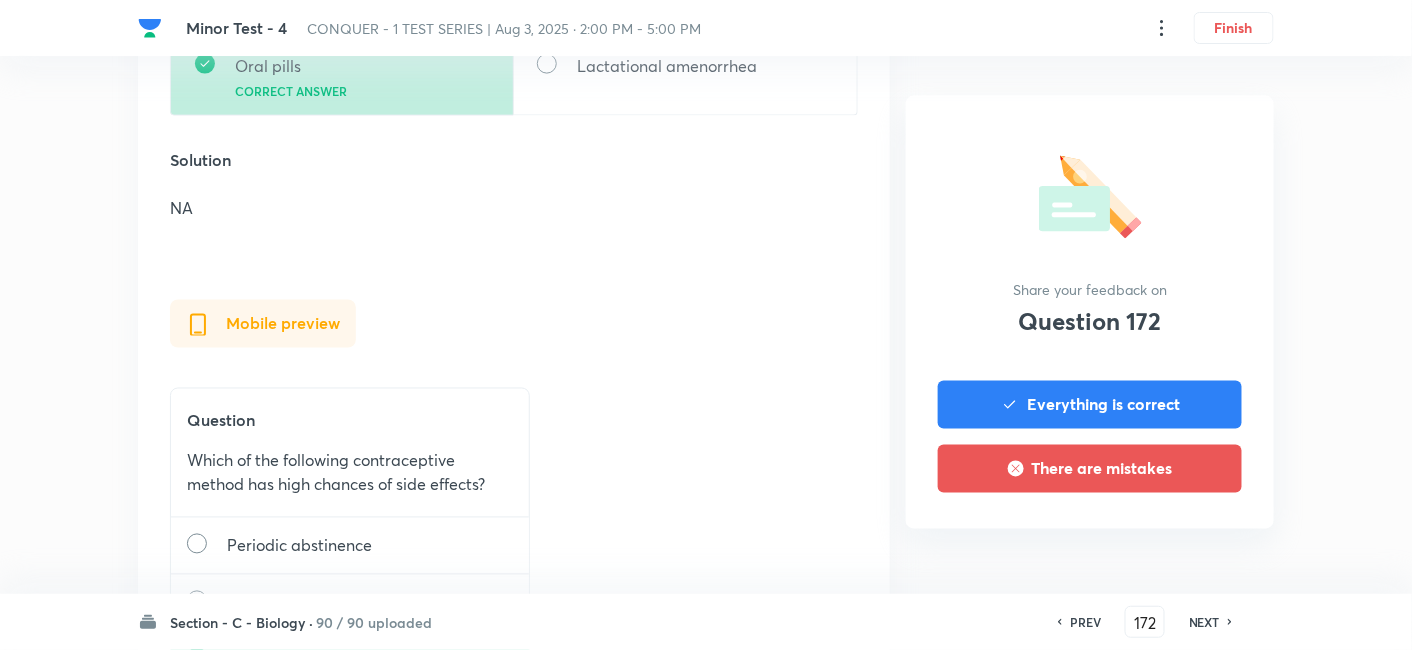 scroll, scrollTop: 808, scrollLeft: 0, axis: vertical 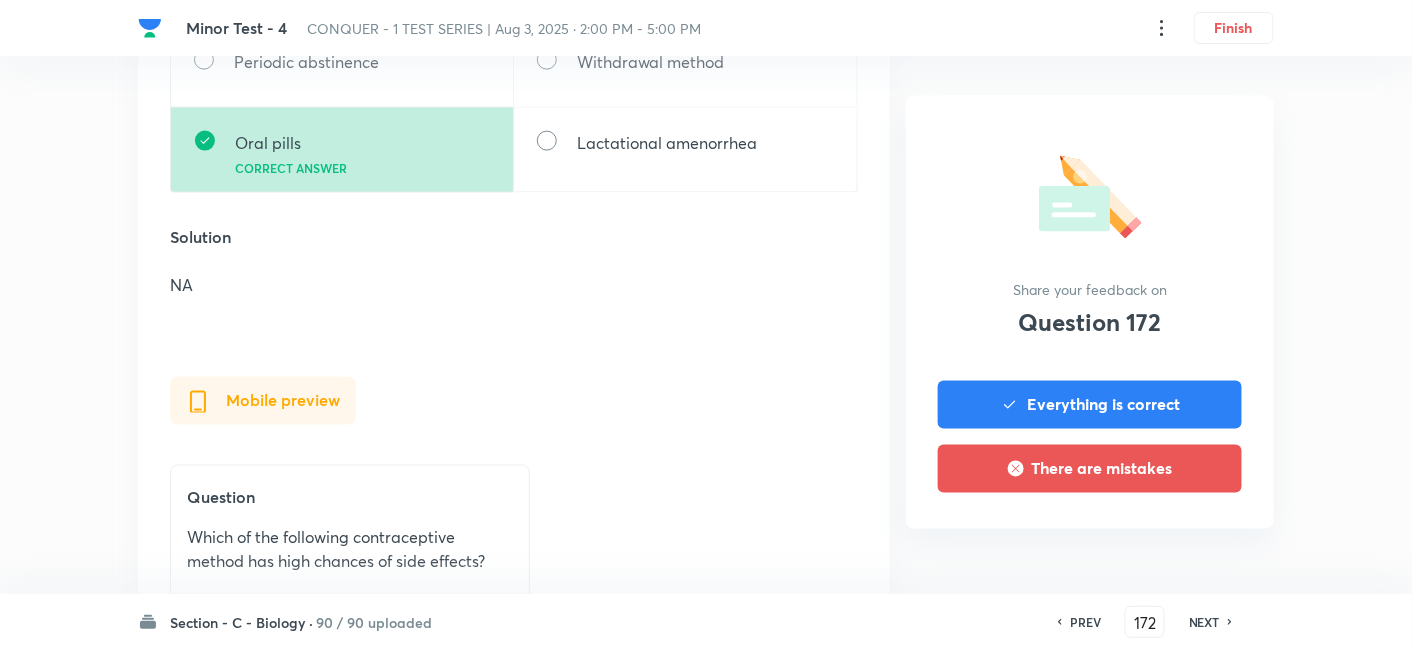click on "NEXT" at bounding box center [1204, 622] 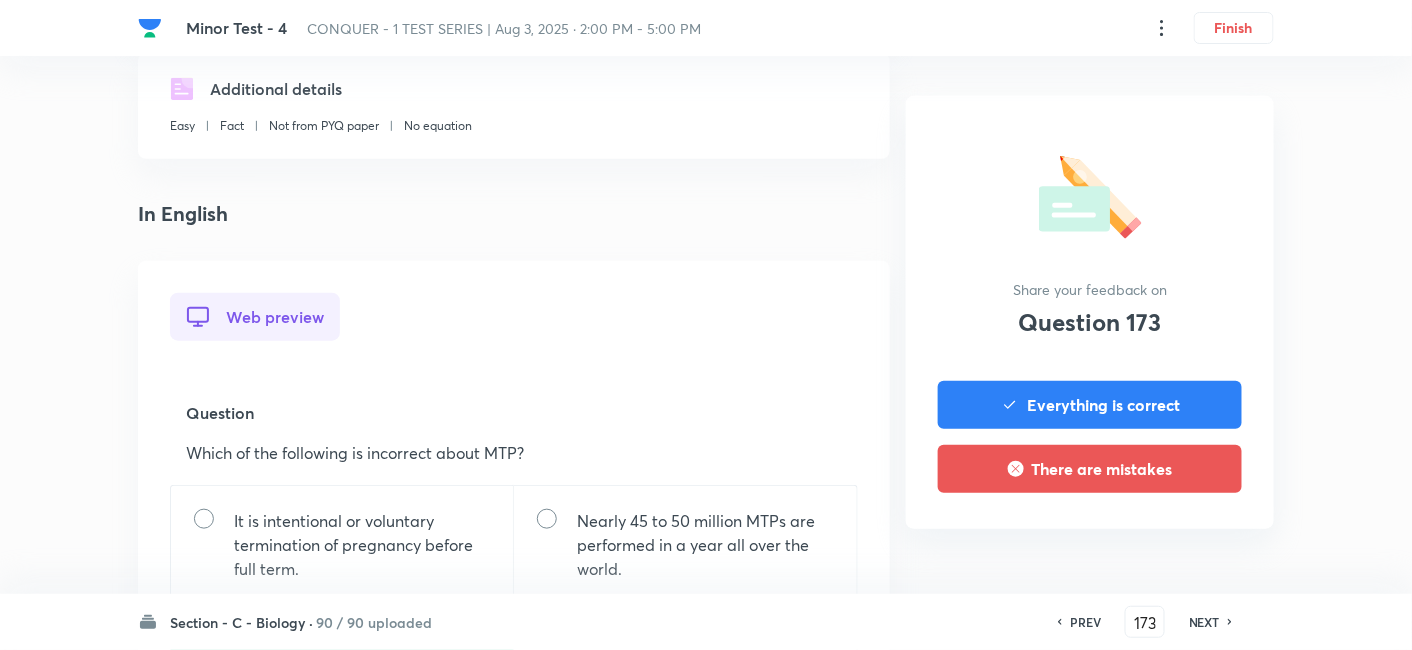scroll, scrollTop: 545, scrollLeft: 0, axis: vertical 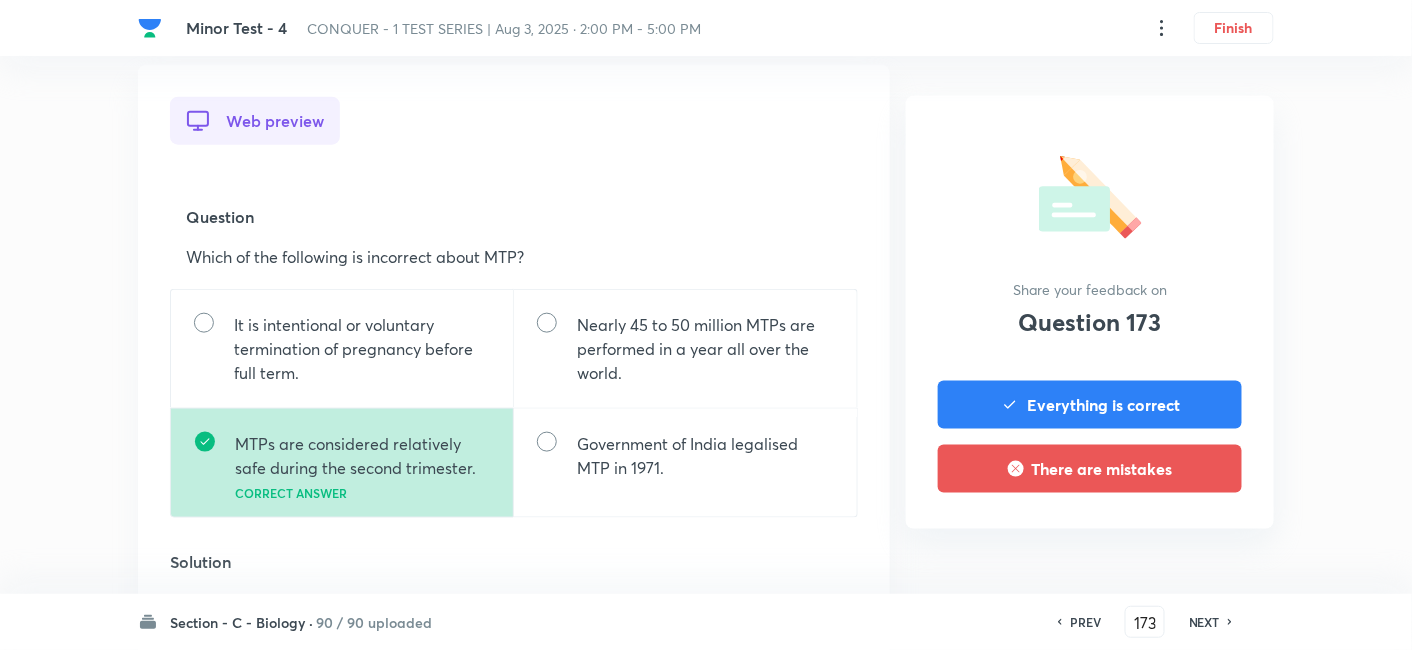 click on "NEXT" at bounding box center (1204, 622) 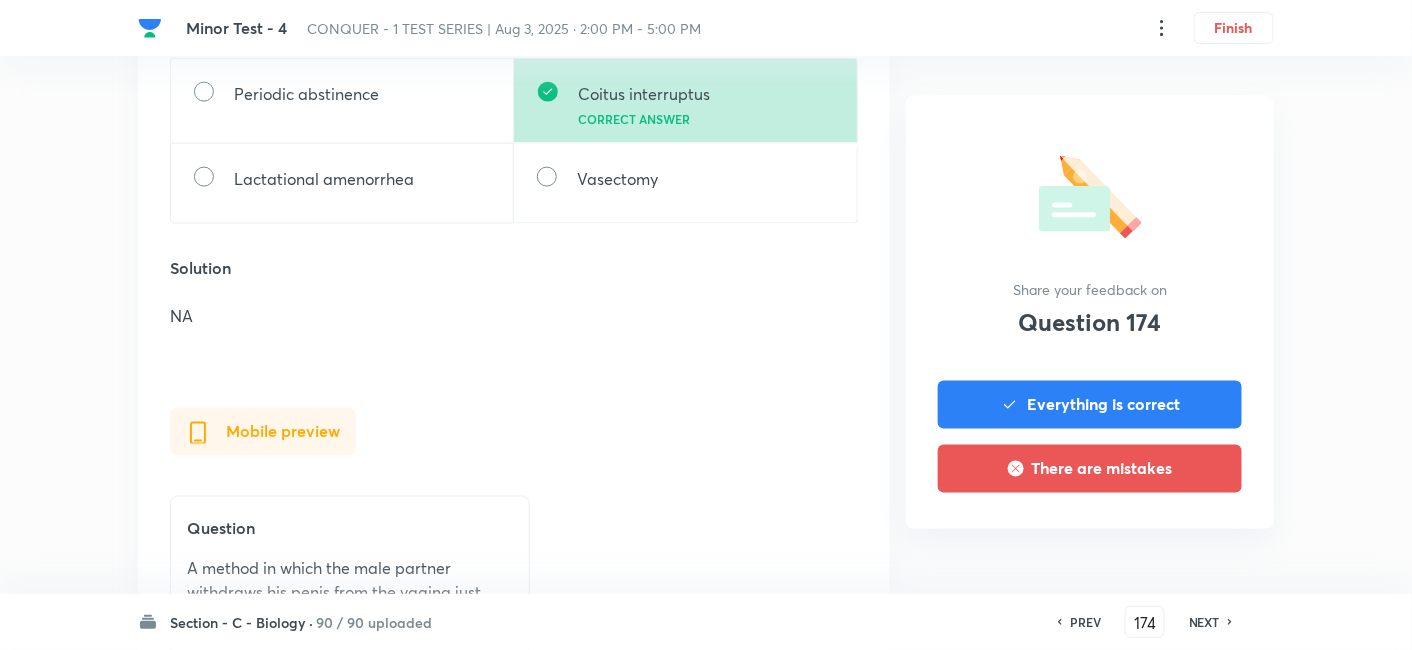 scroll, scrollTop: 827, scrollLeft: 0, axis: vertical 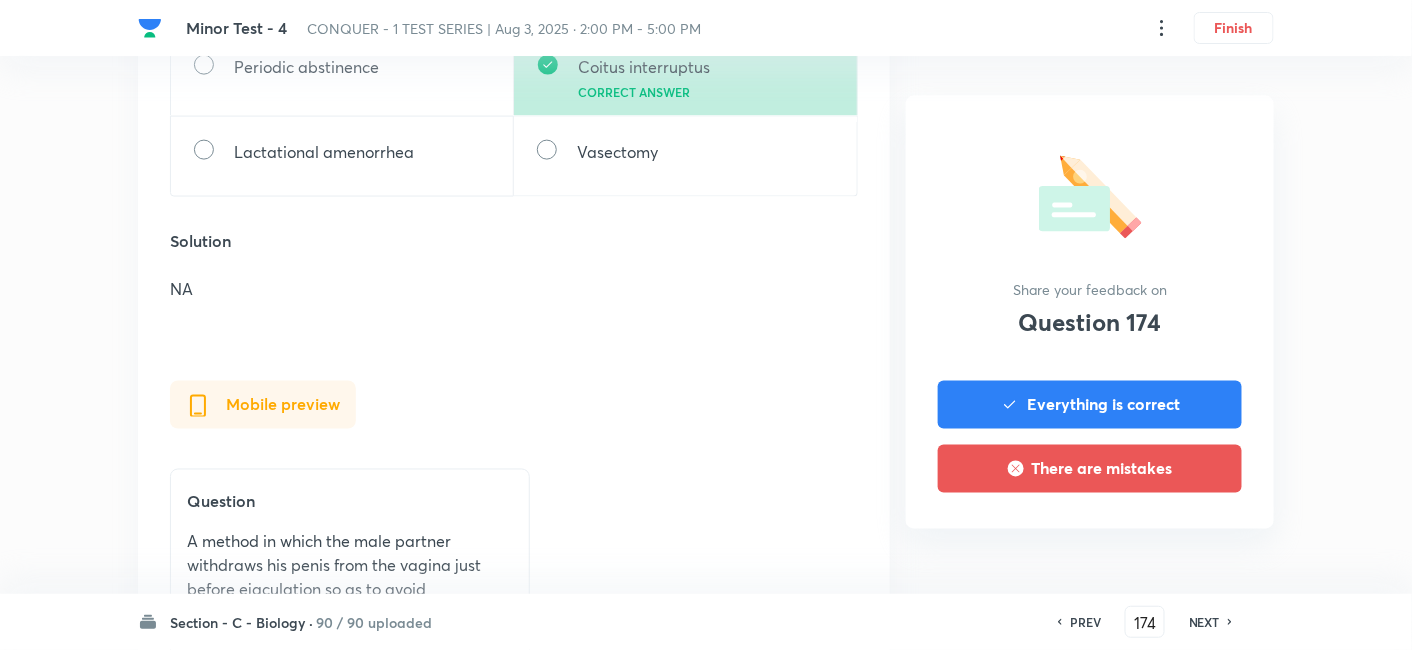 click on "NEXT" at bounding box center [1204, 622] 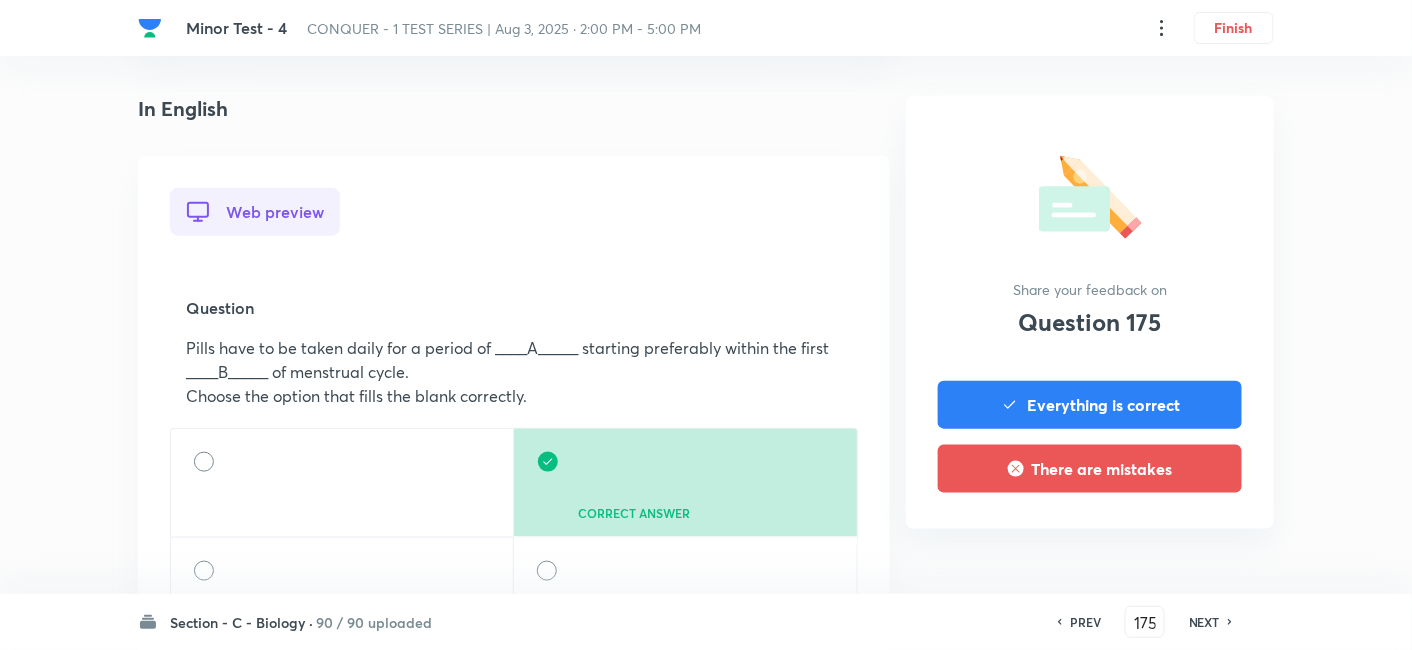 scroll, scrollTop: 548, scrollLeft: 0, axis: vertical 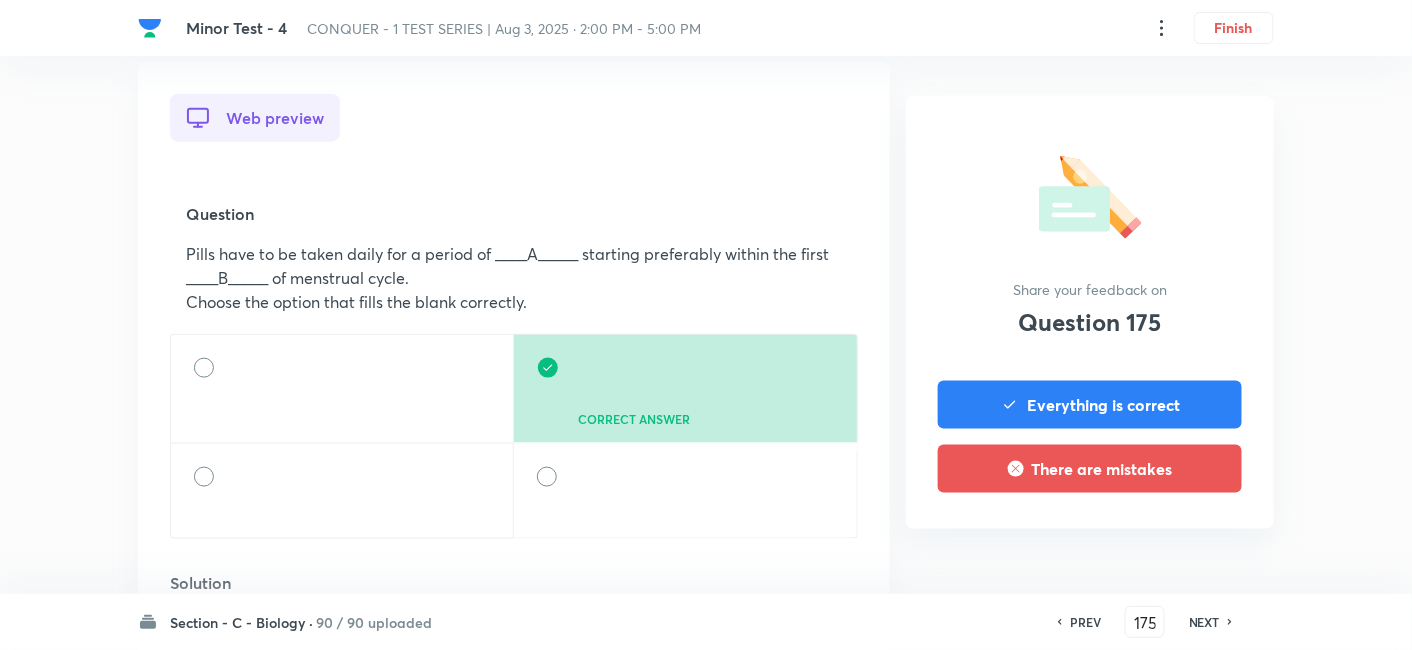 click on "NEXT" at bounding box center [1204, 622] 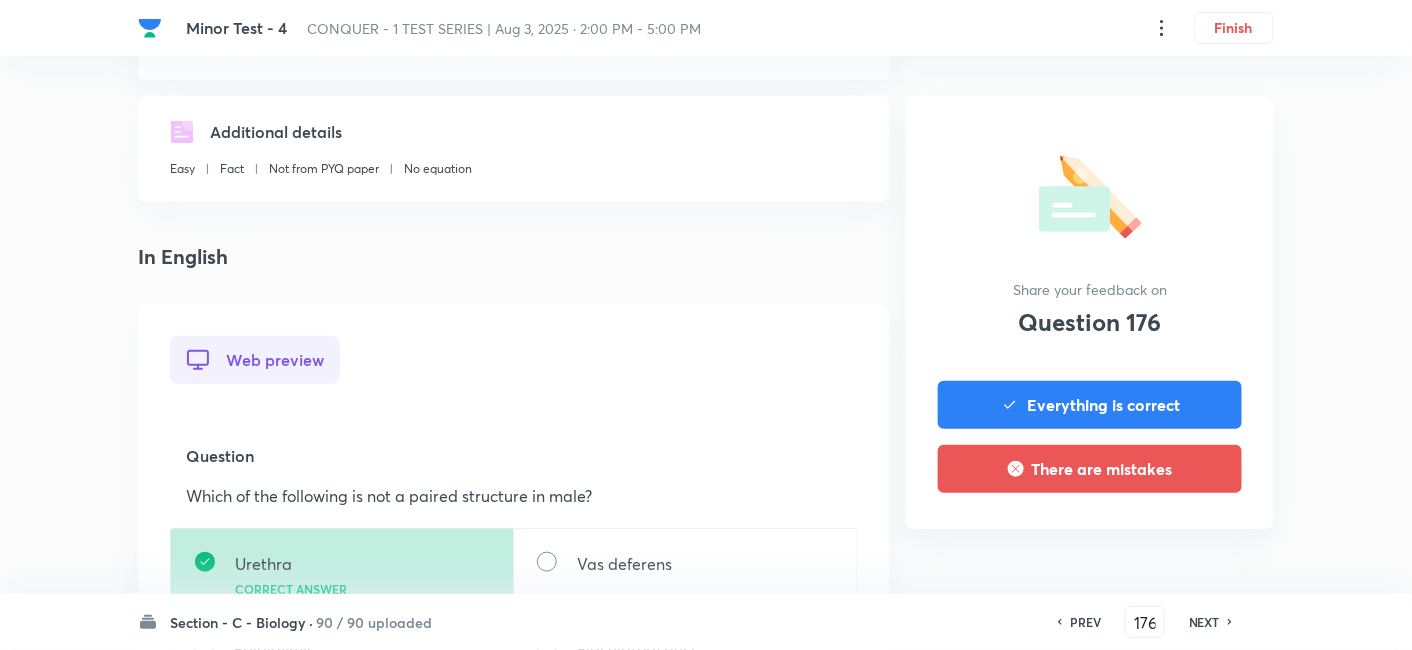 scroll, scrollTop: 440, scrollLeft: 0, axis: vertical 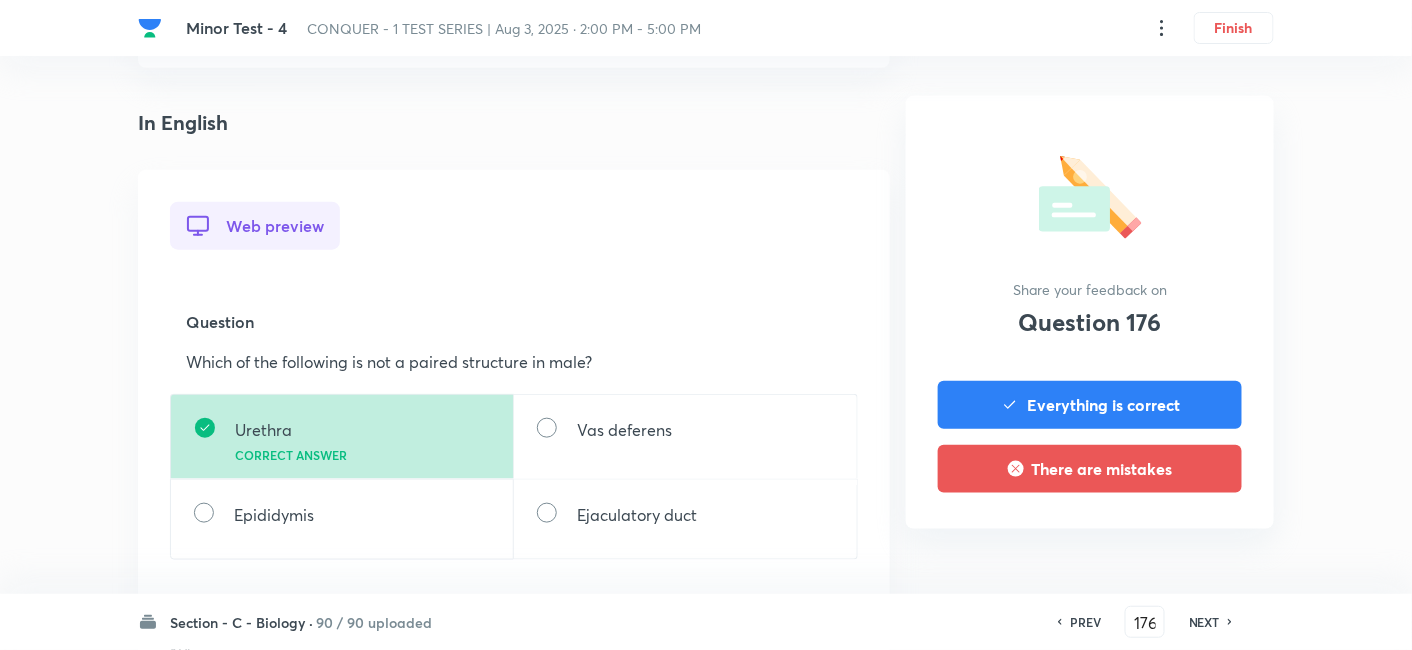click on "NEXT" at bounding box center (1204, 622) 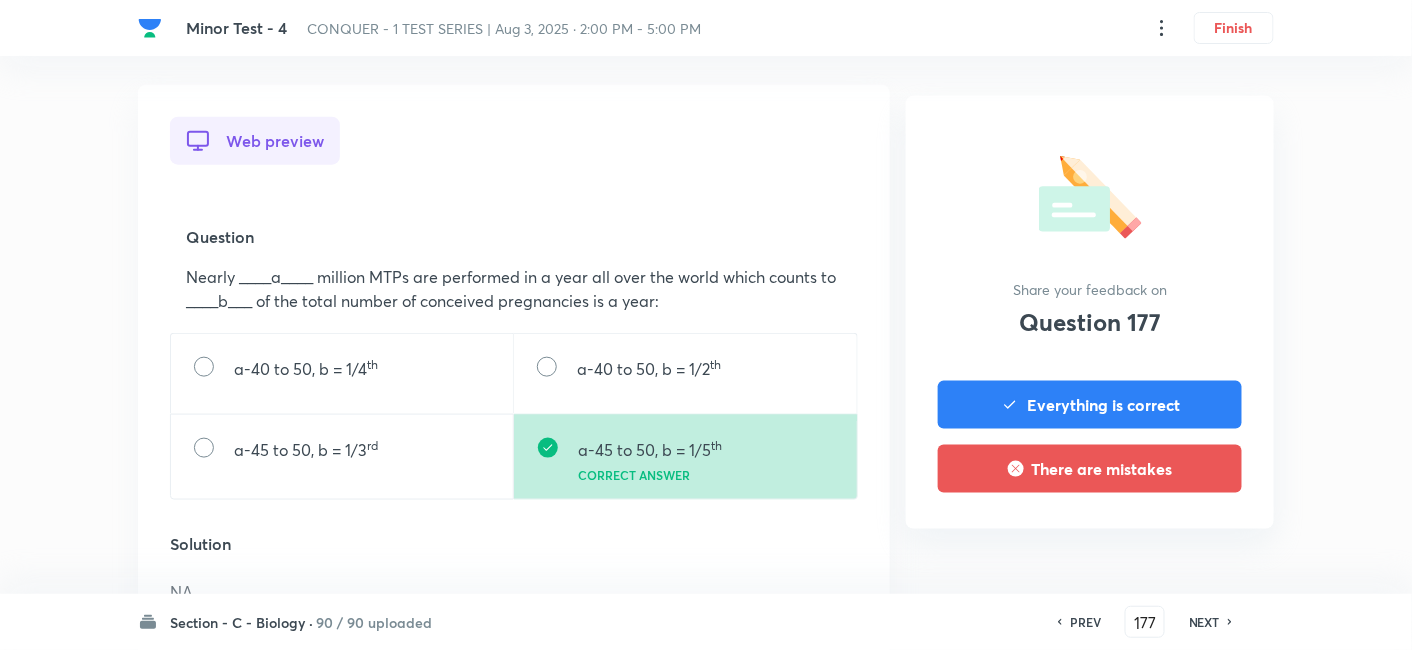 scroll, scrollTop: 600, scrollLeft: 0, axis: vertical 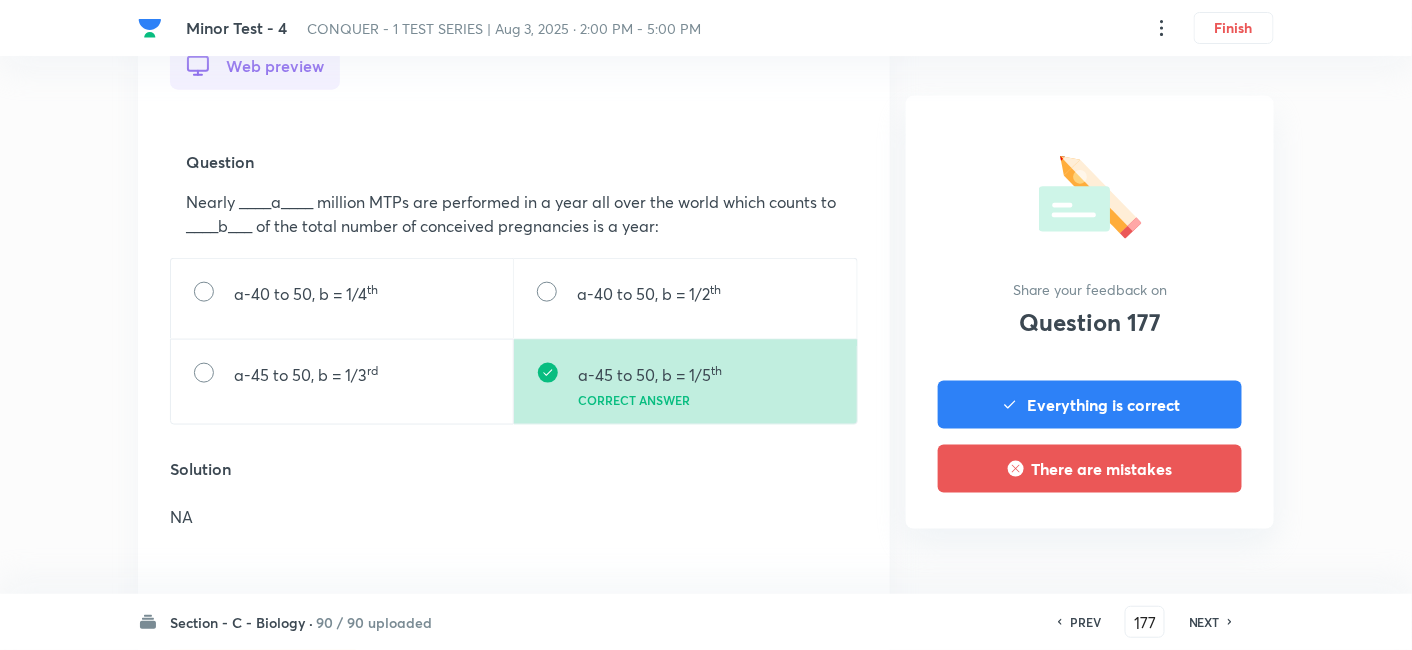 click on "NEXT" at bounding box center (1204, 622) 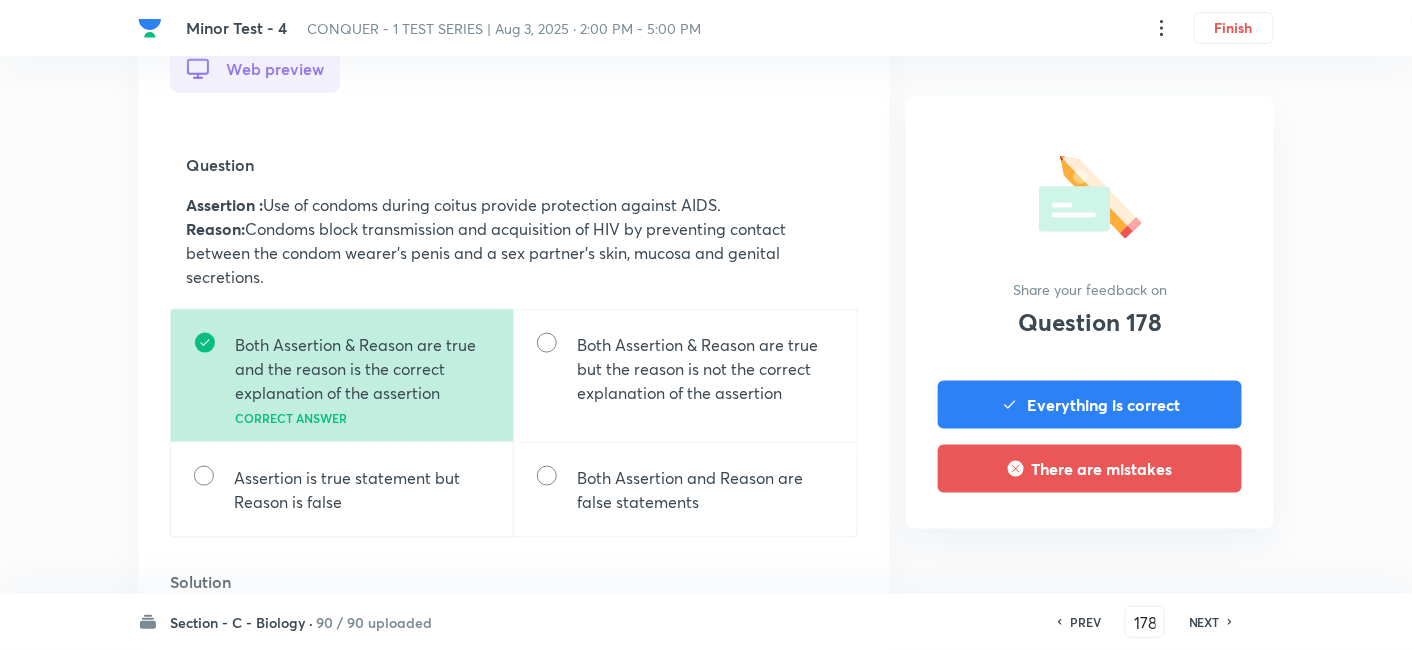 scroll, scrollTop: 596, scrollLeft: 0, axis: vertical 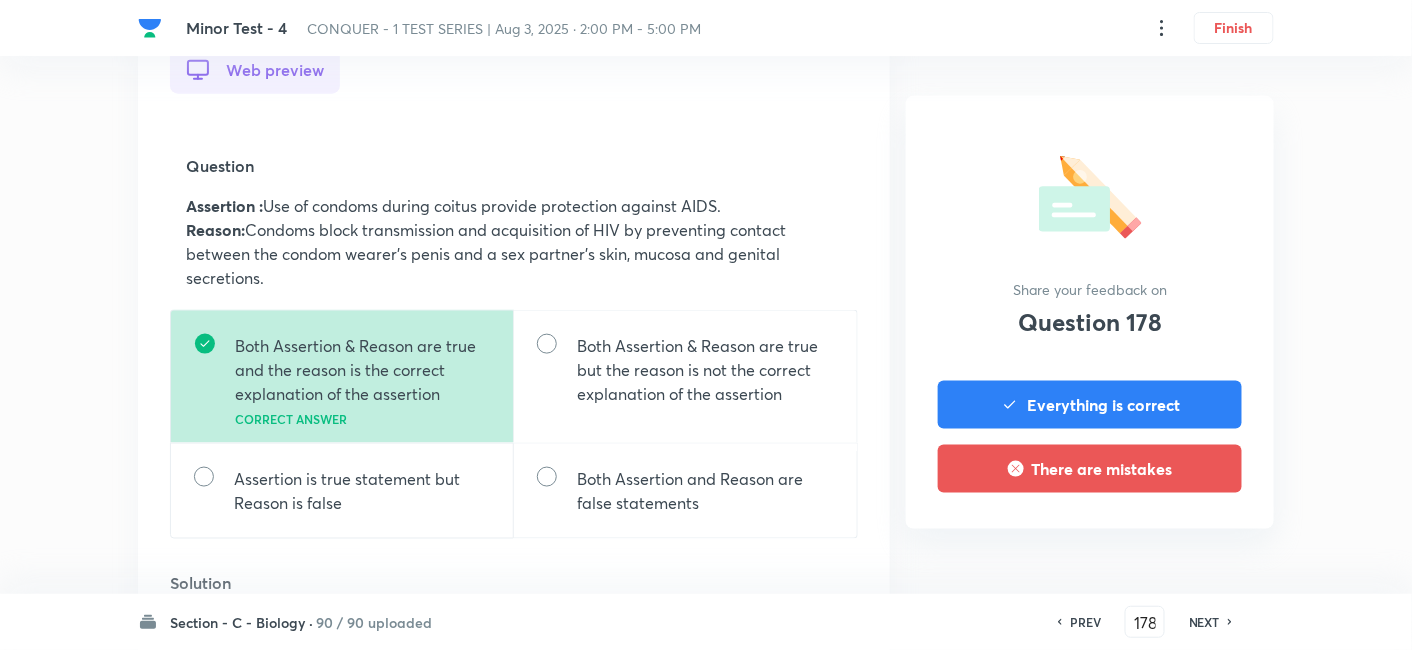 click on "NEXT" at bounding box center (1204, 622) 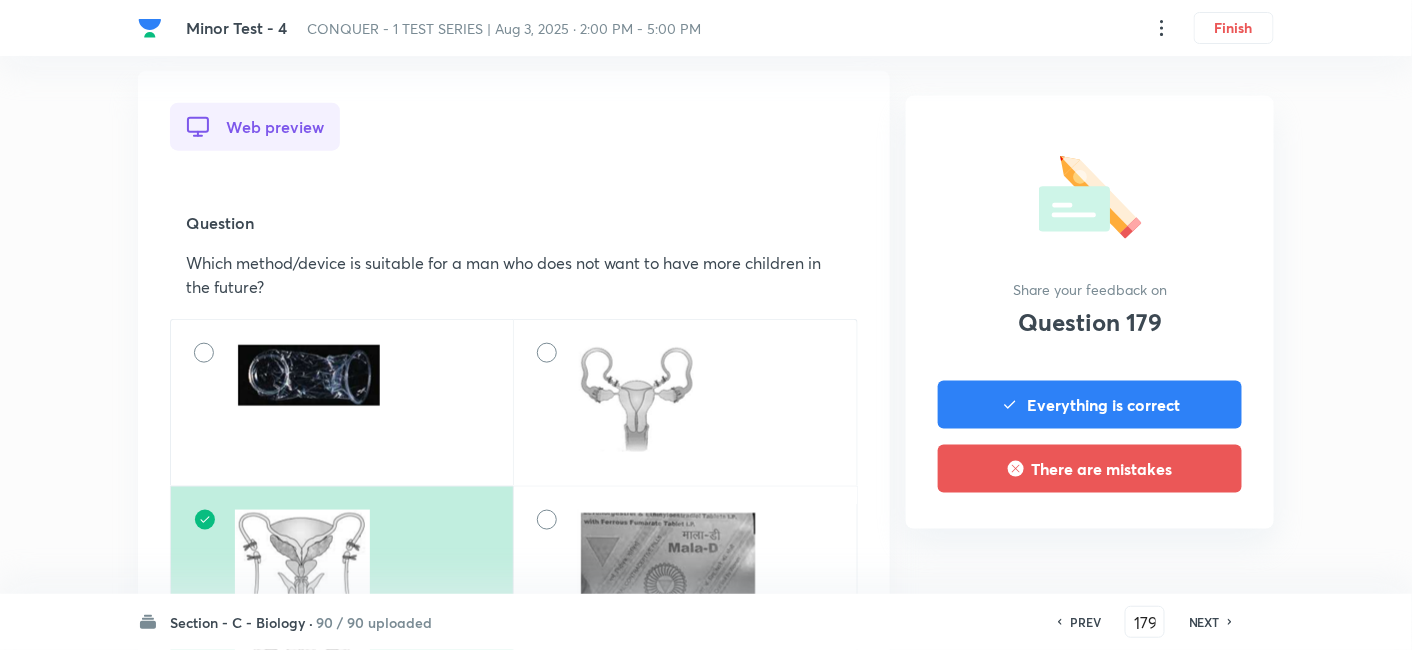 scroll, scrollTop: 703, scrollLeft: 0, axis: vertical 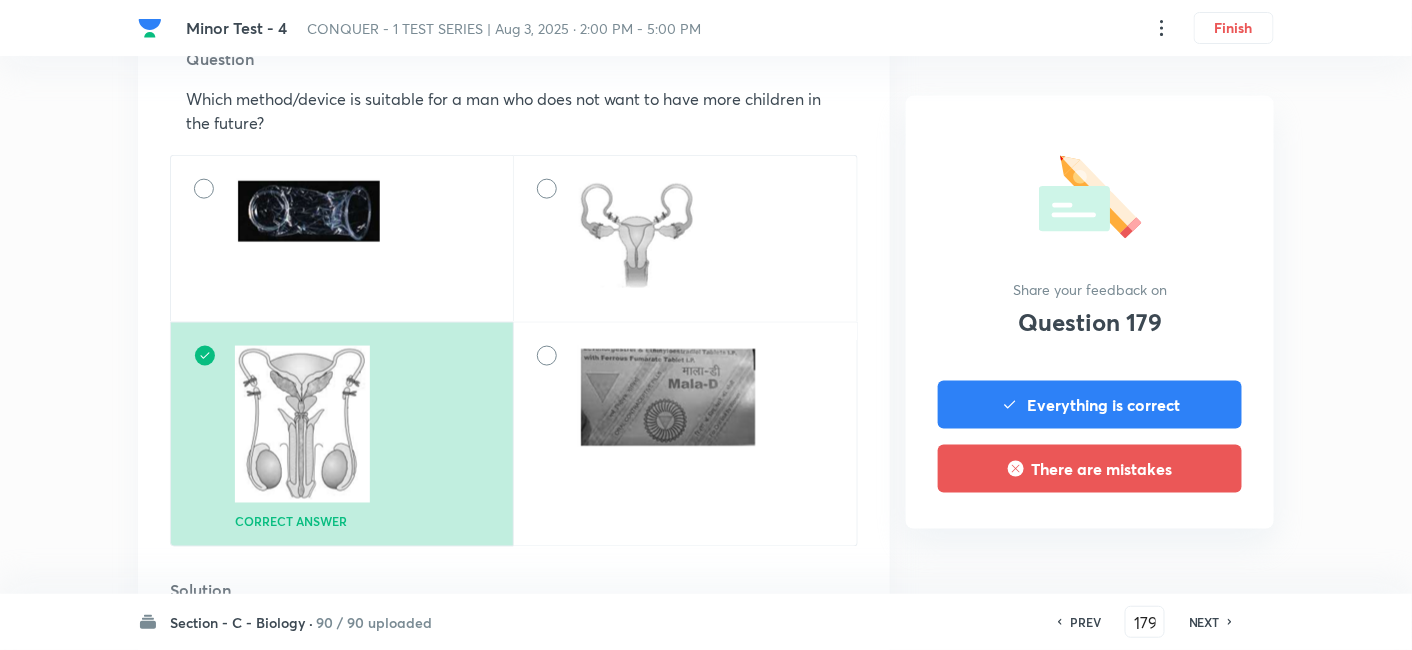 click on "NEXT" at bounding box center [1204, 622] 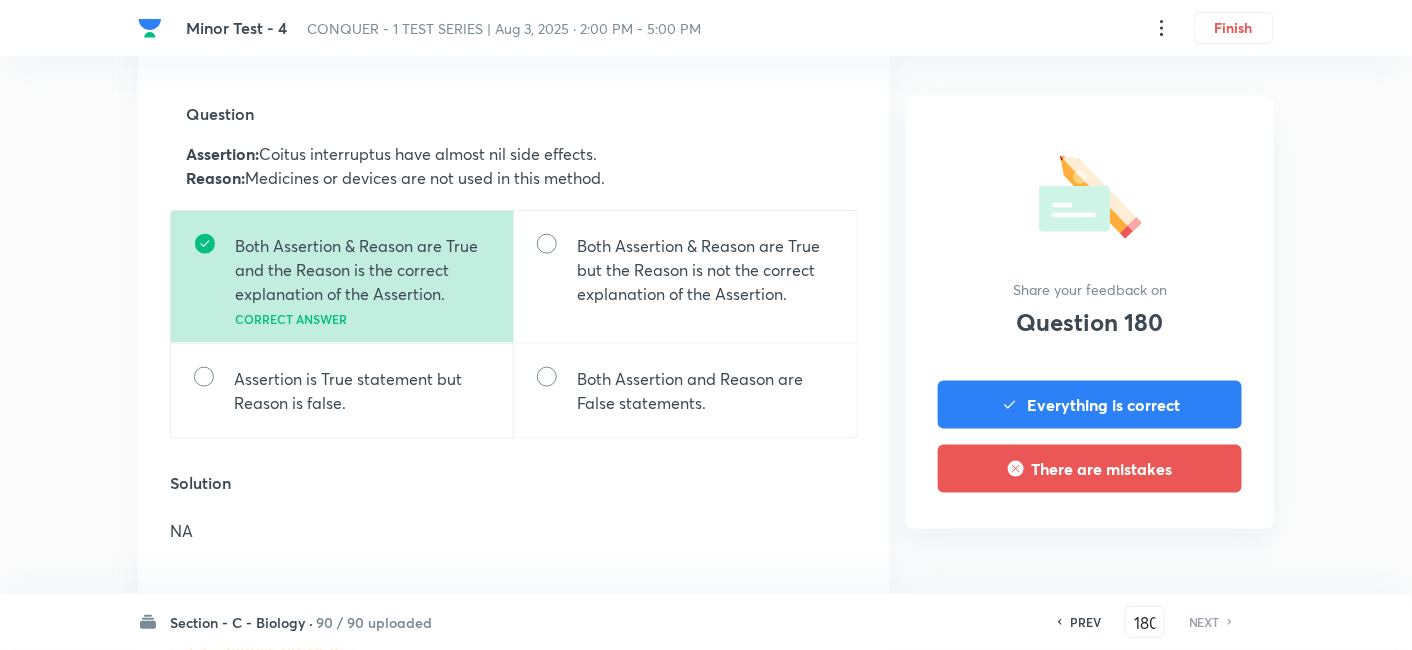 scroll, scrollTop: 649, scrollLeft: 0, axis: vertical 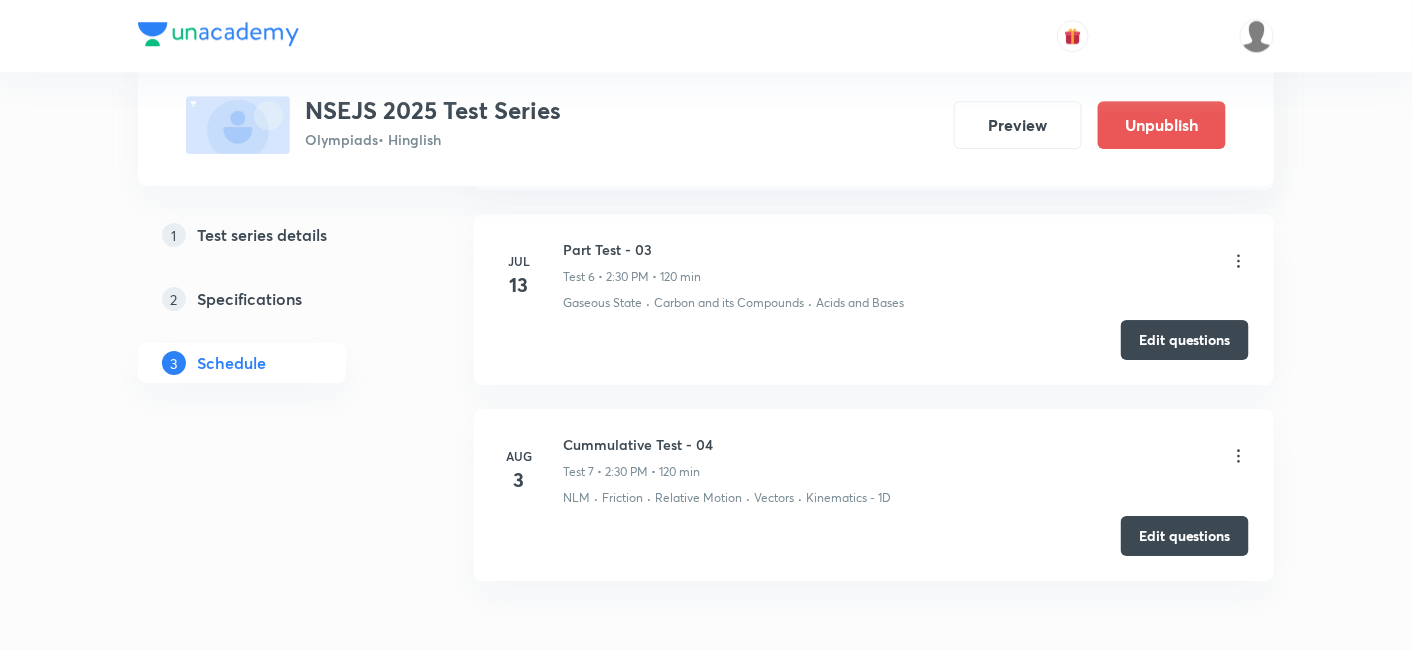 click on "Cummulative Test - 04 Test 7 • 2:30 PM • 120 min" at bounding box center [906, 457] 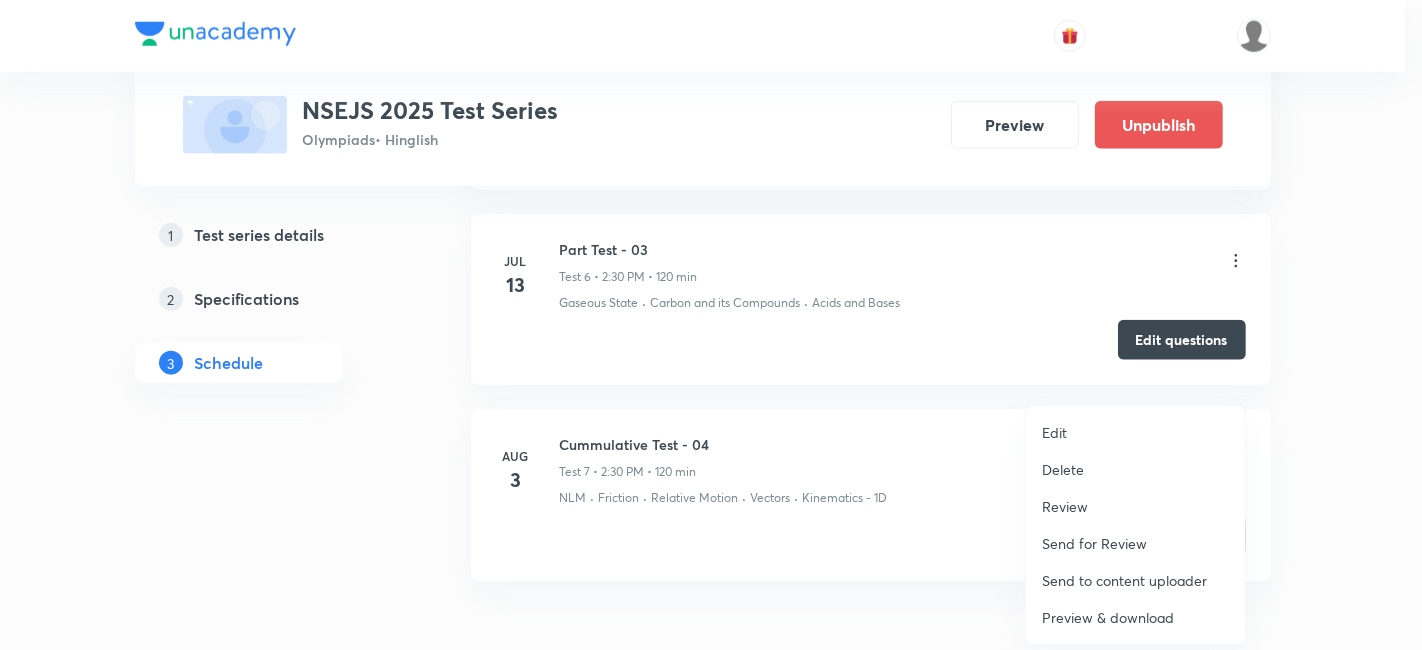 click on "Review" at bounding box center [1065, 506] 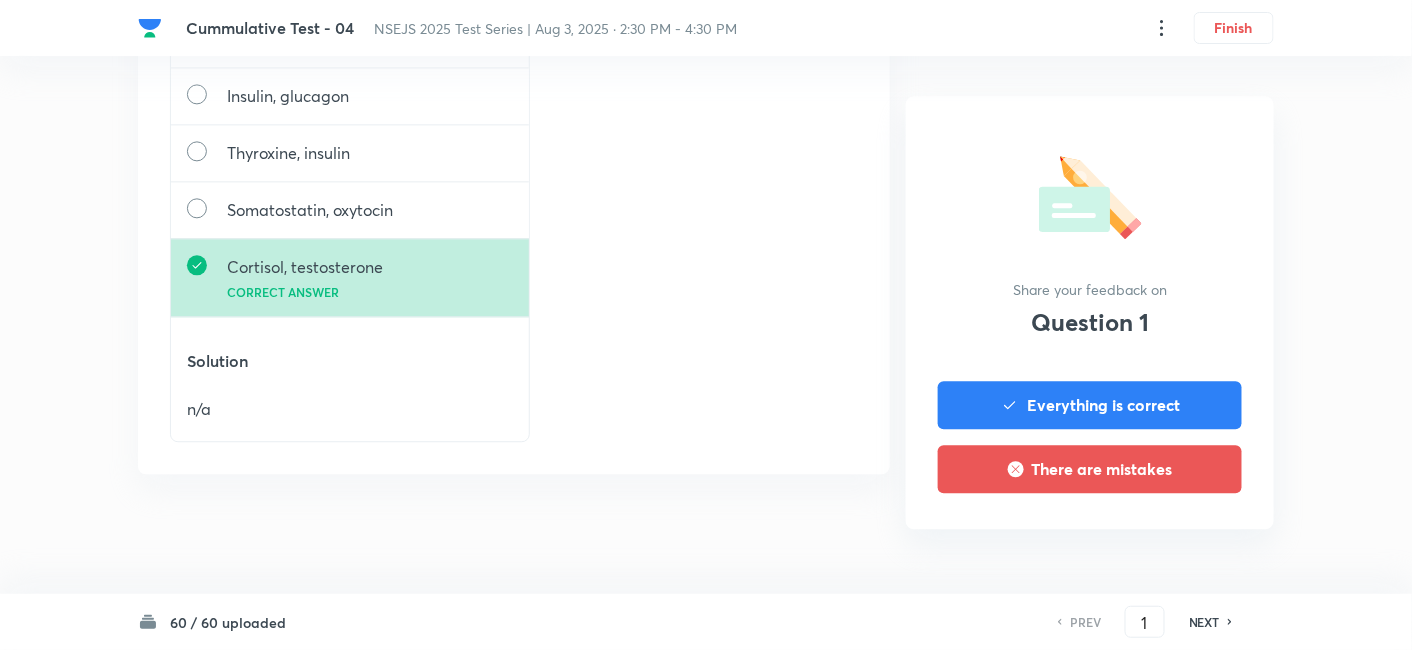 scroll, scrollTop: 0, scrollLeft: 0, axis: both 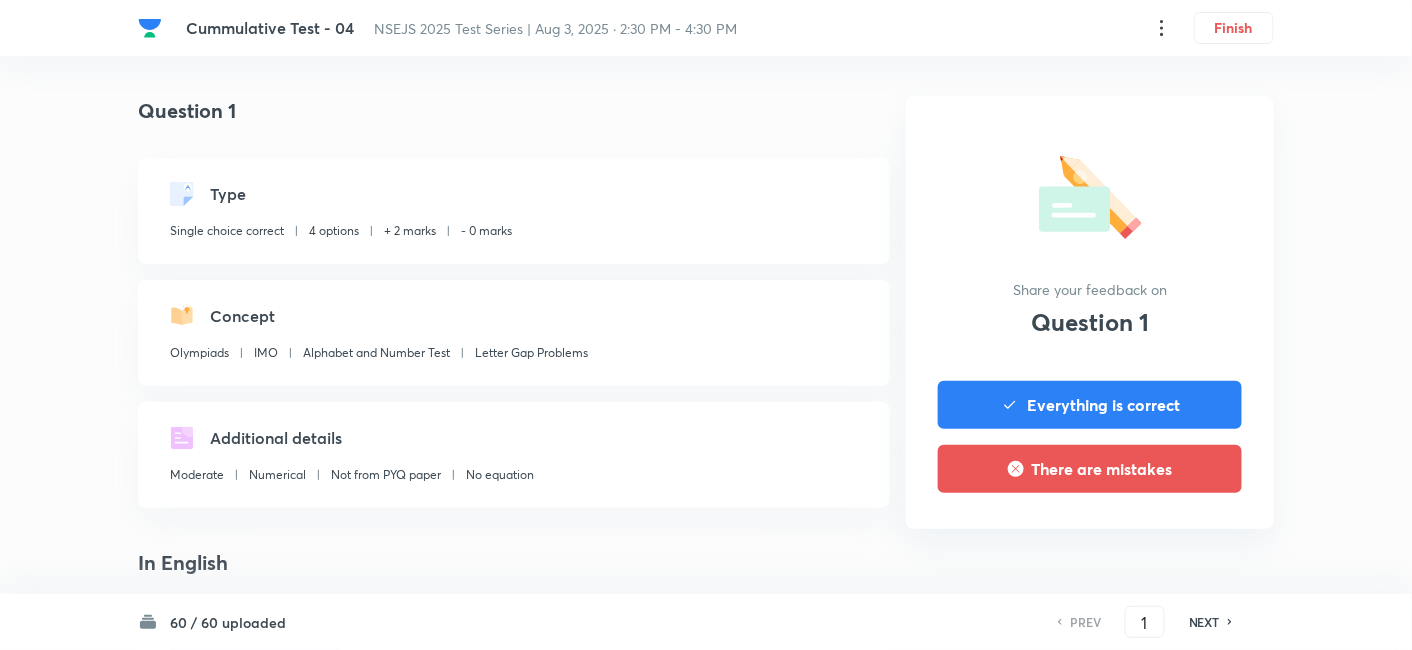 click on "60 / 60 uploaded" at bounding box center [228, 622] 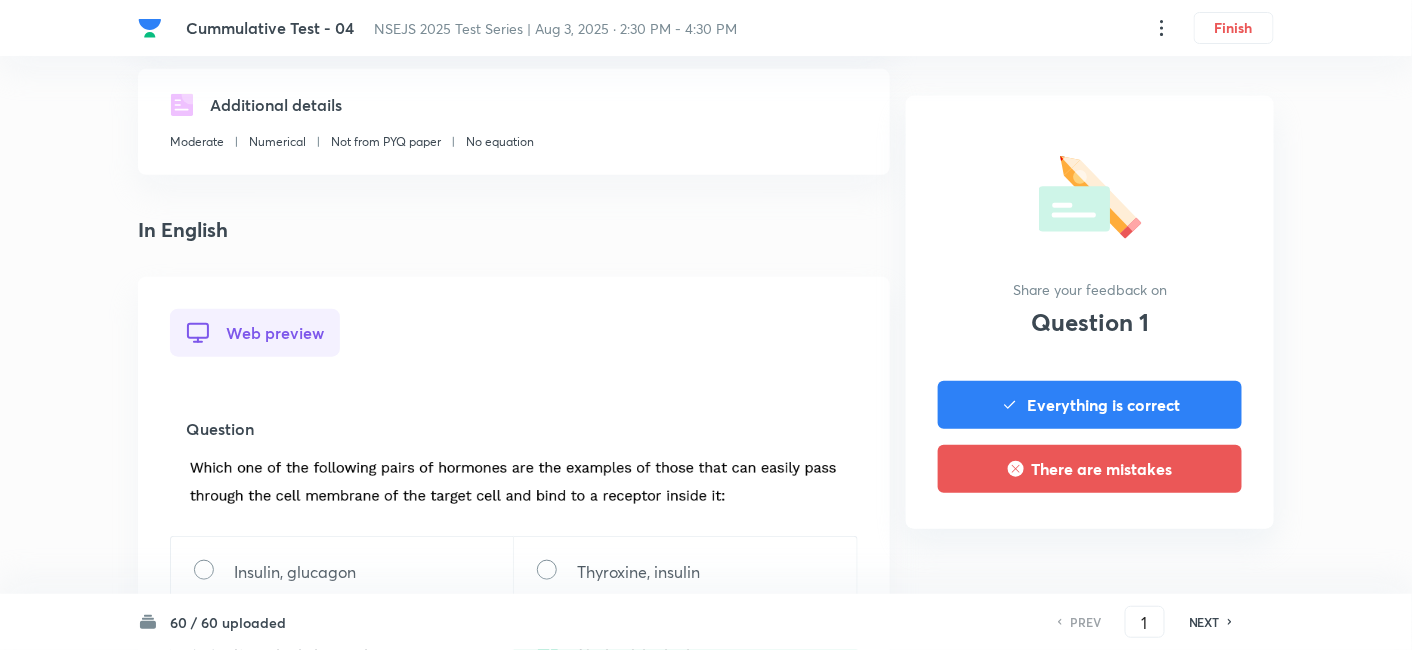 scroll, scrollTop: 555, scrollLeft: 0, axis: vertical 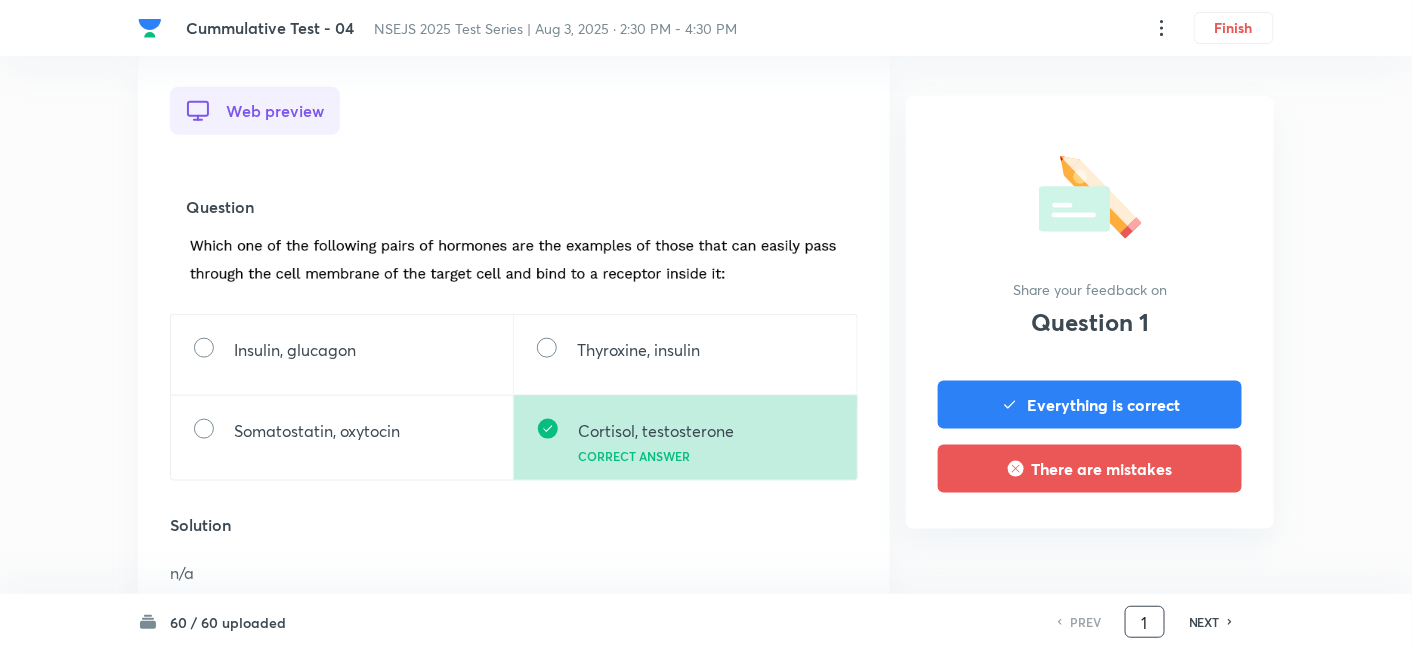 click on "1" at bounding box center [1145, 622] 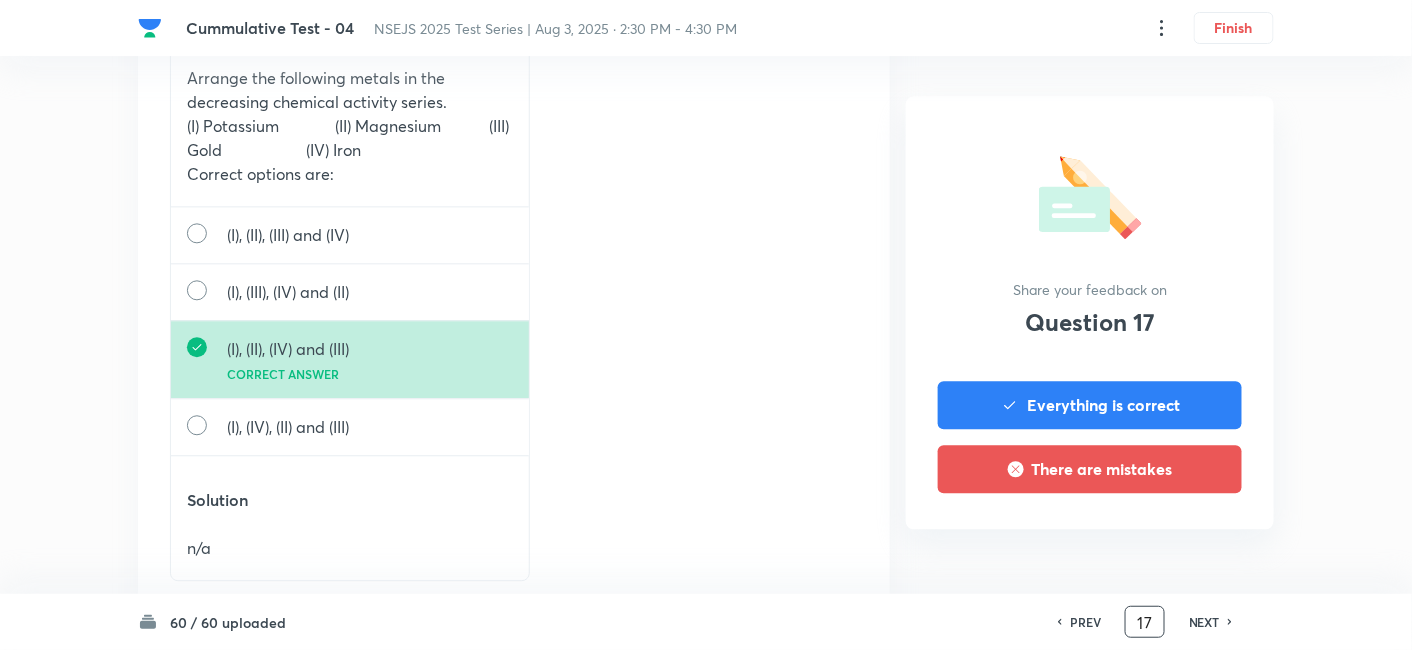scroll, scrollTop: 1253, scrollLeft: 0, axis: vertical 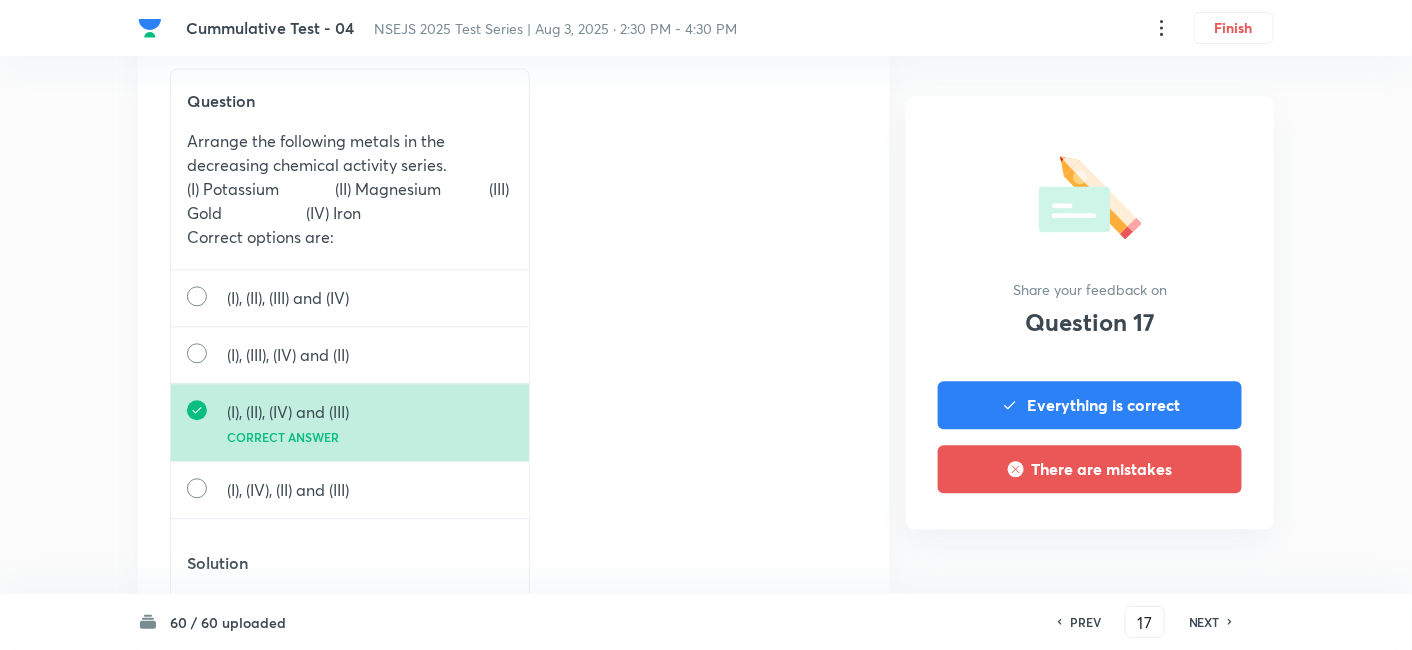 click on "NEXT" at bounding box center [1204, 622] 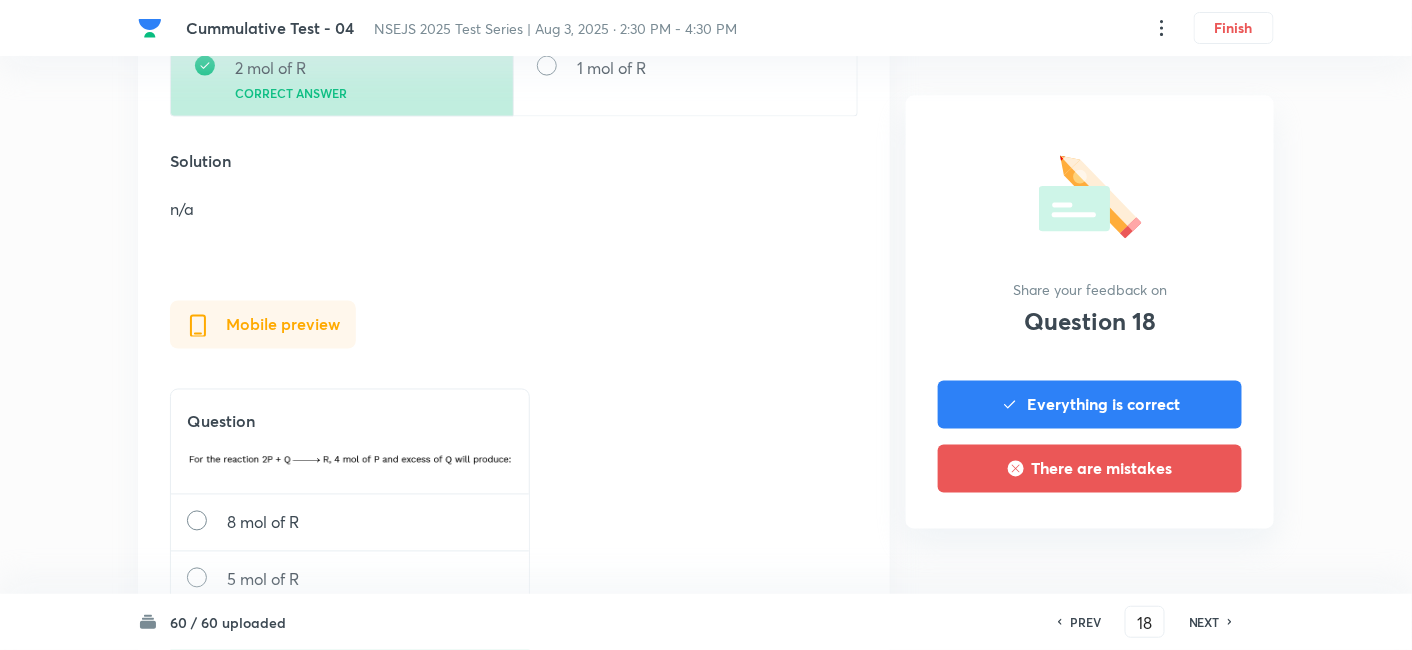 scroll, scrollTop: 1233, scrollLeft: 0, axis: vertical 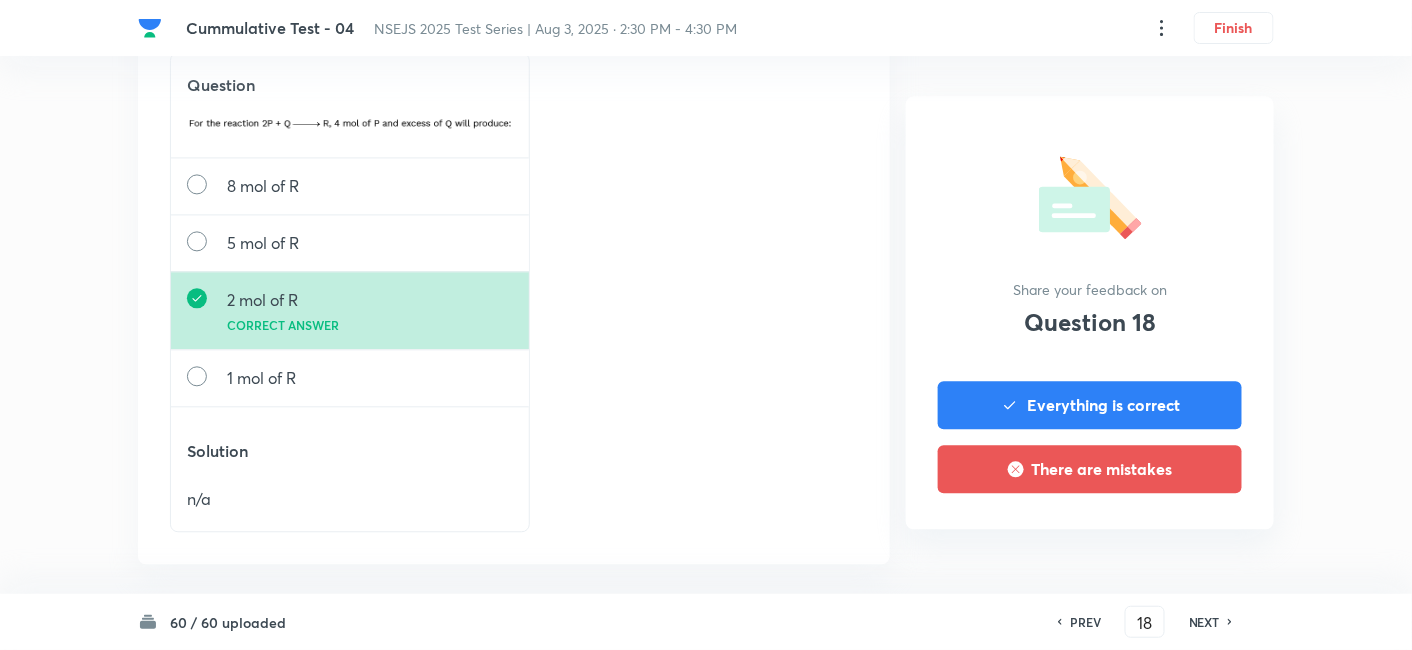 click on "NEXT" at bounding box center (1204, 622) 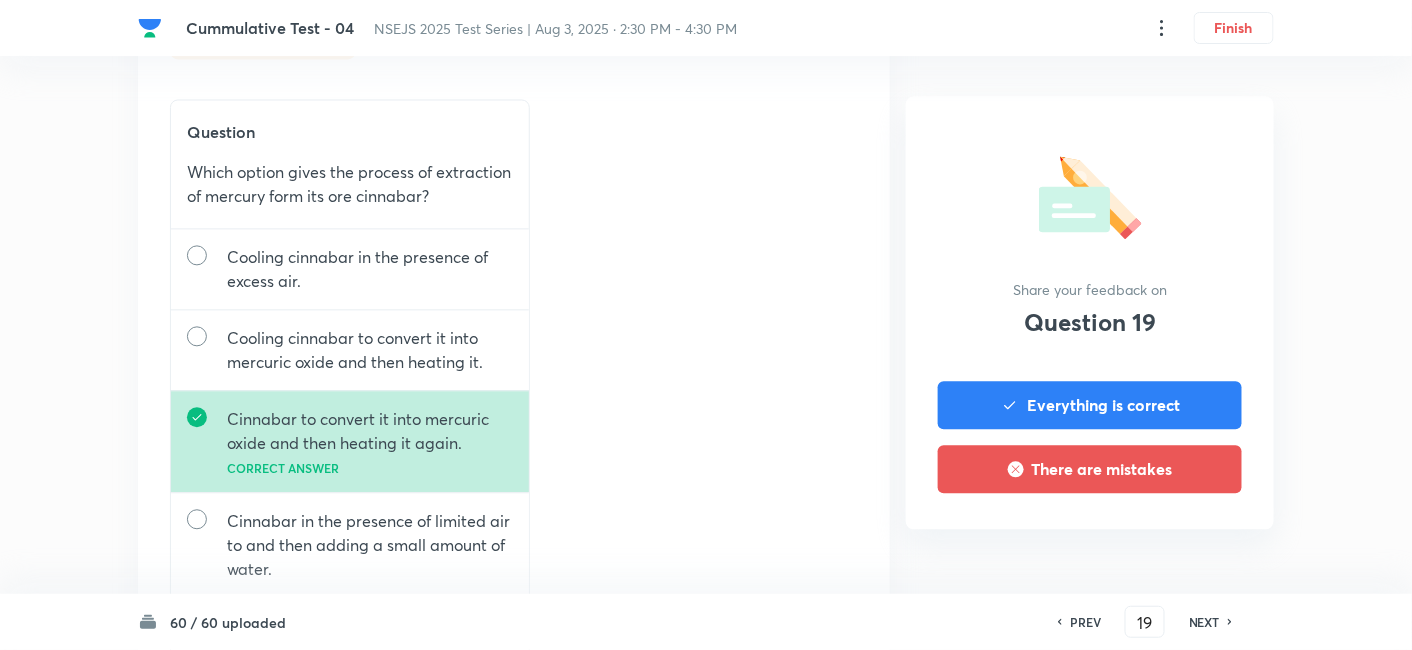 scroll, scrollTop: 1444, scrollLeft: 0, axis: vertical 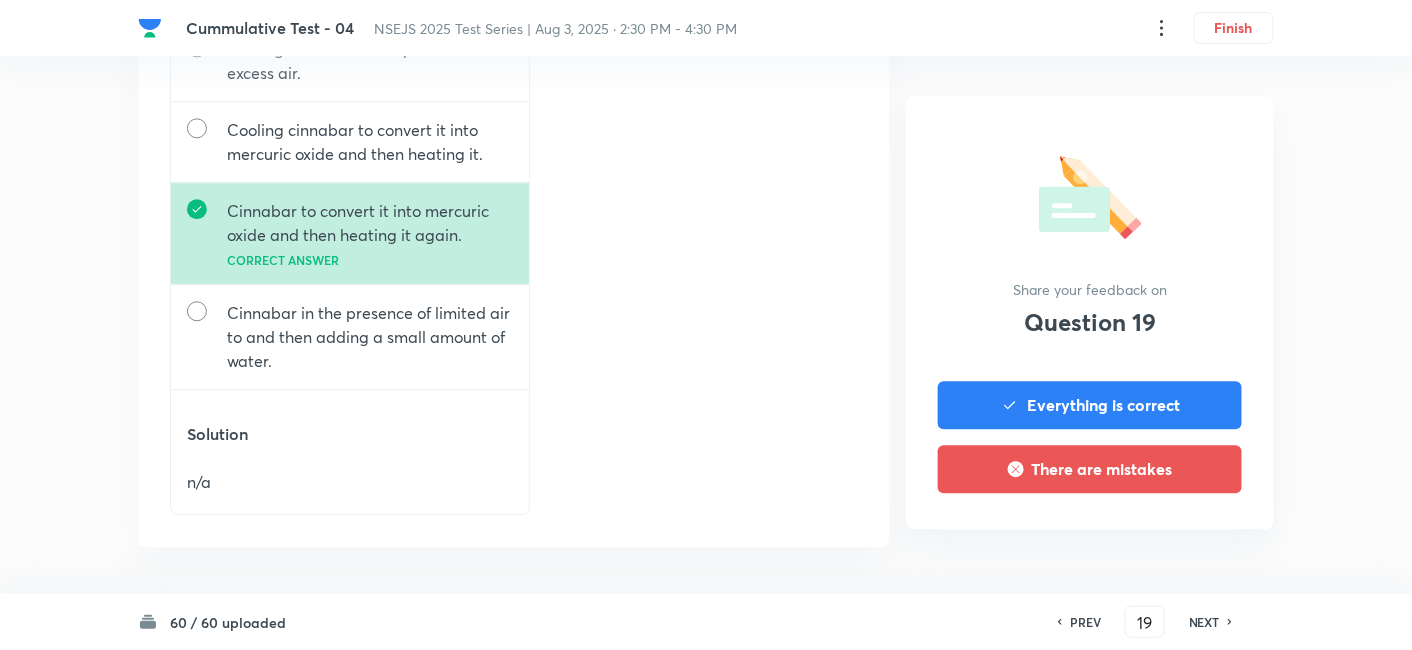 click on "NEXT" at bounding box center (1204, 622) 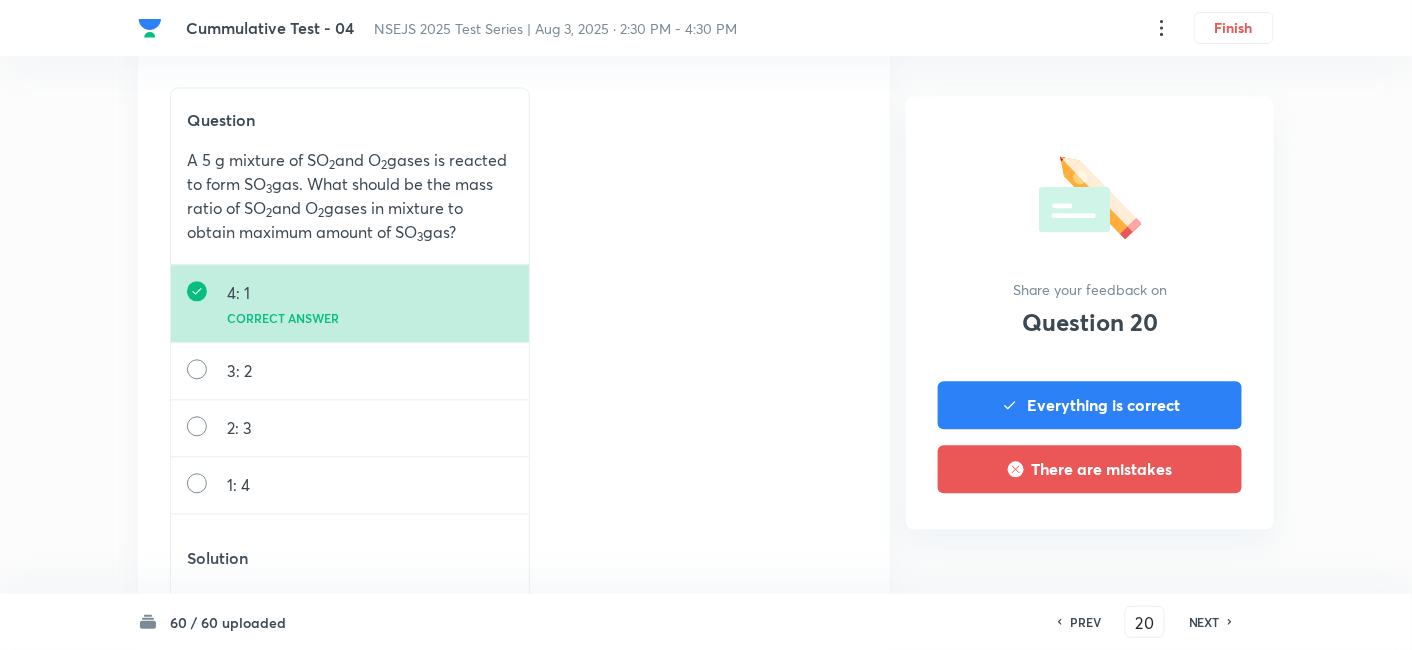 scroll, scrollTop: 1222, scrollLeft: 0, axis: vertical 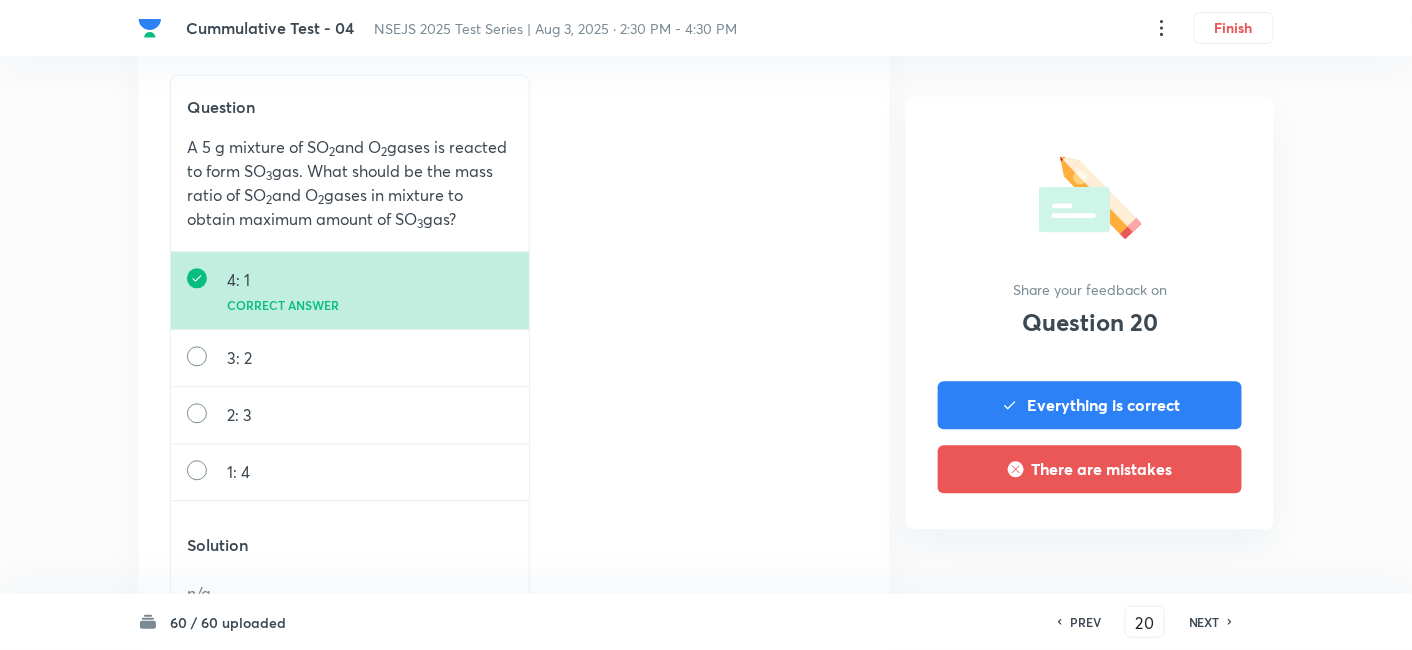 click on "NEXT" at bounding box center (1207, 622) 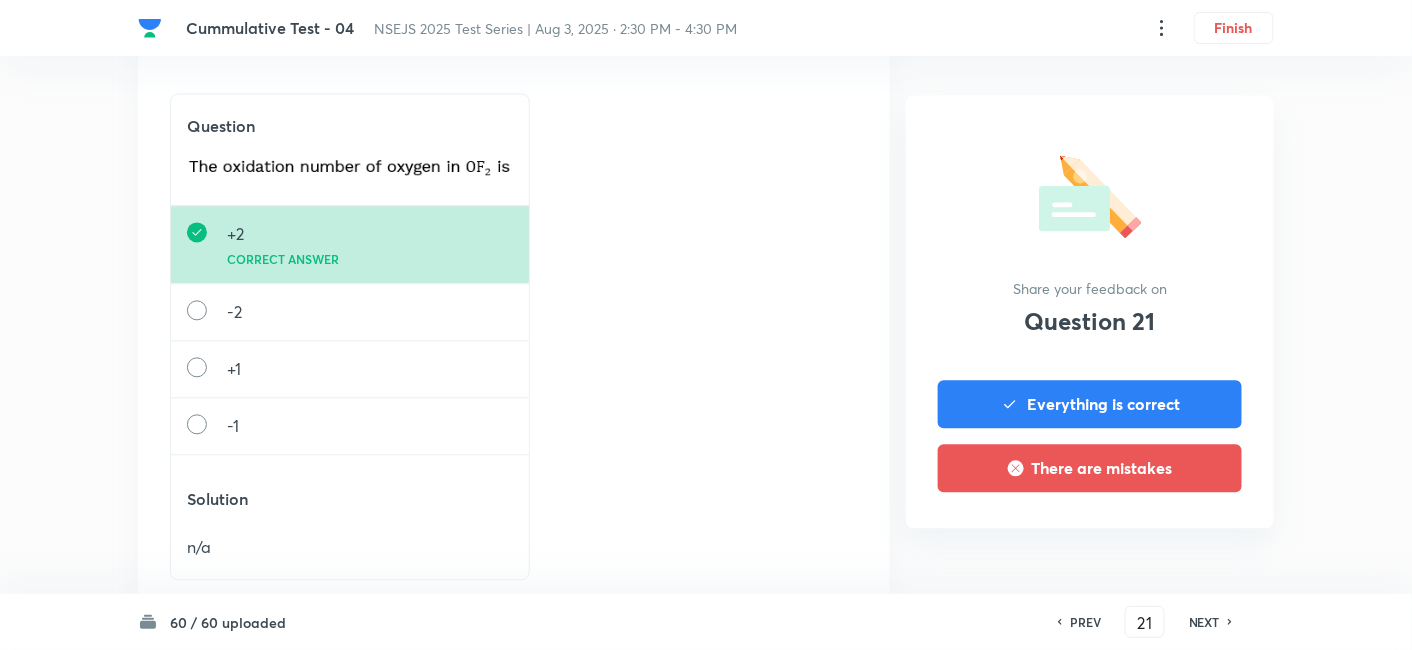 scroll, scrollTop: 1222, scrollLeft: 0, axis: vertical 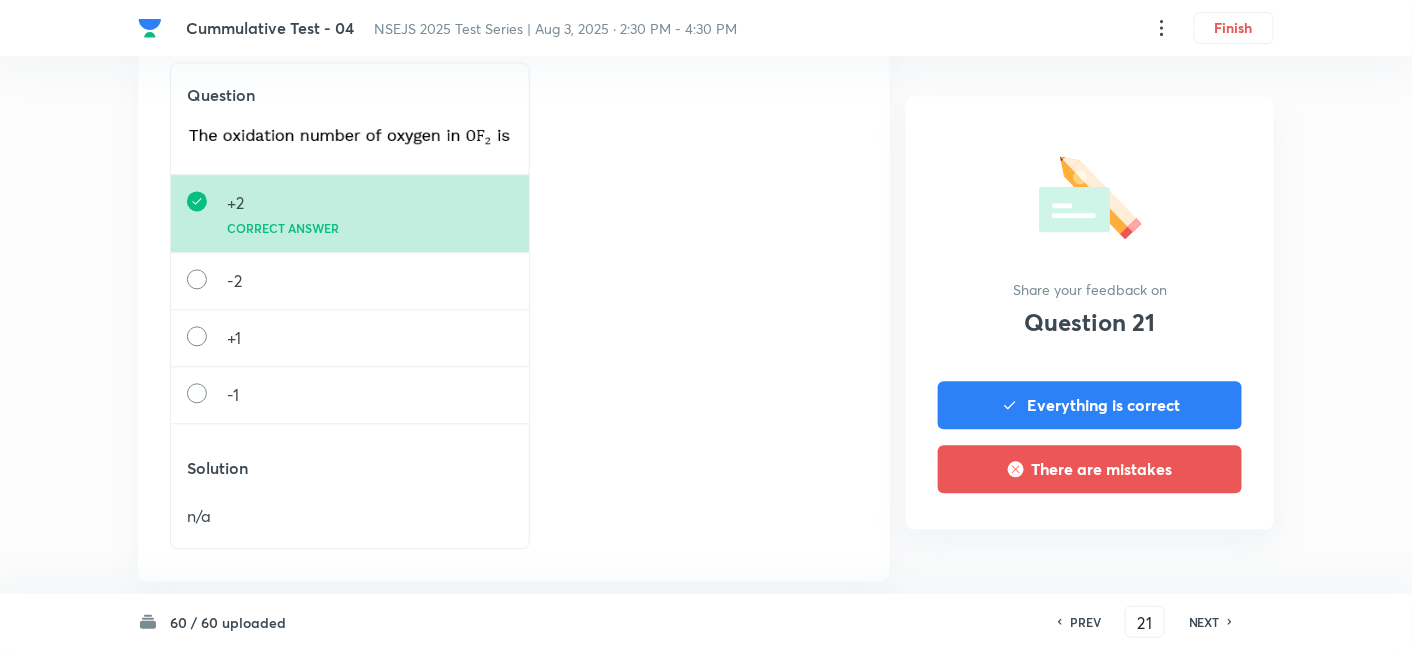 click on "NEXT" at bounding box center [1204, 622] 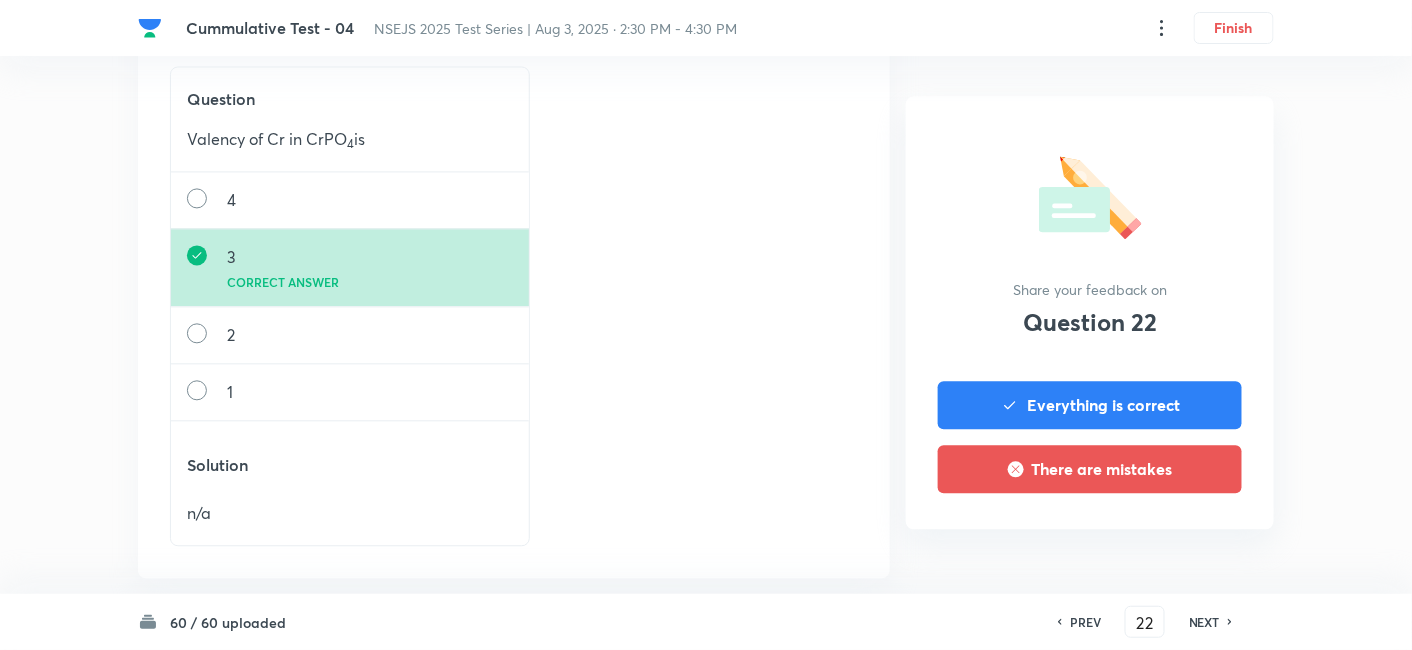 scroll, scrollTop: 1222, scrollLeft: 0, axis: vertical 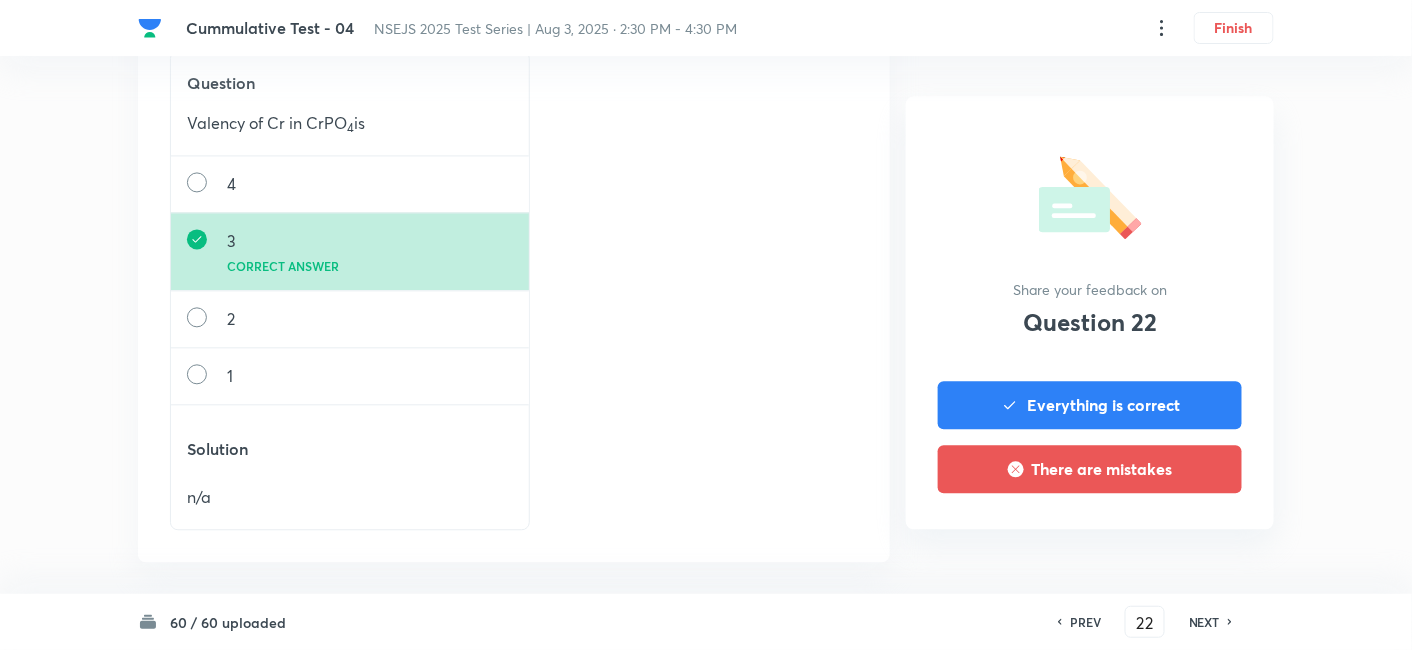 click on "NEXT" at bounding box center (1204, 622) 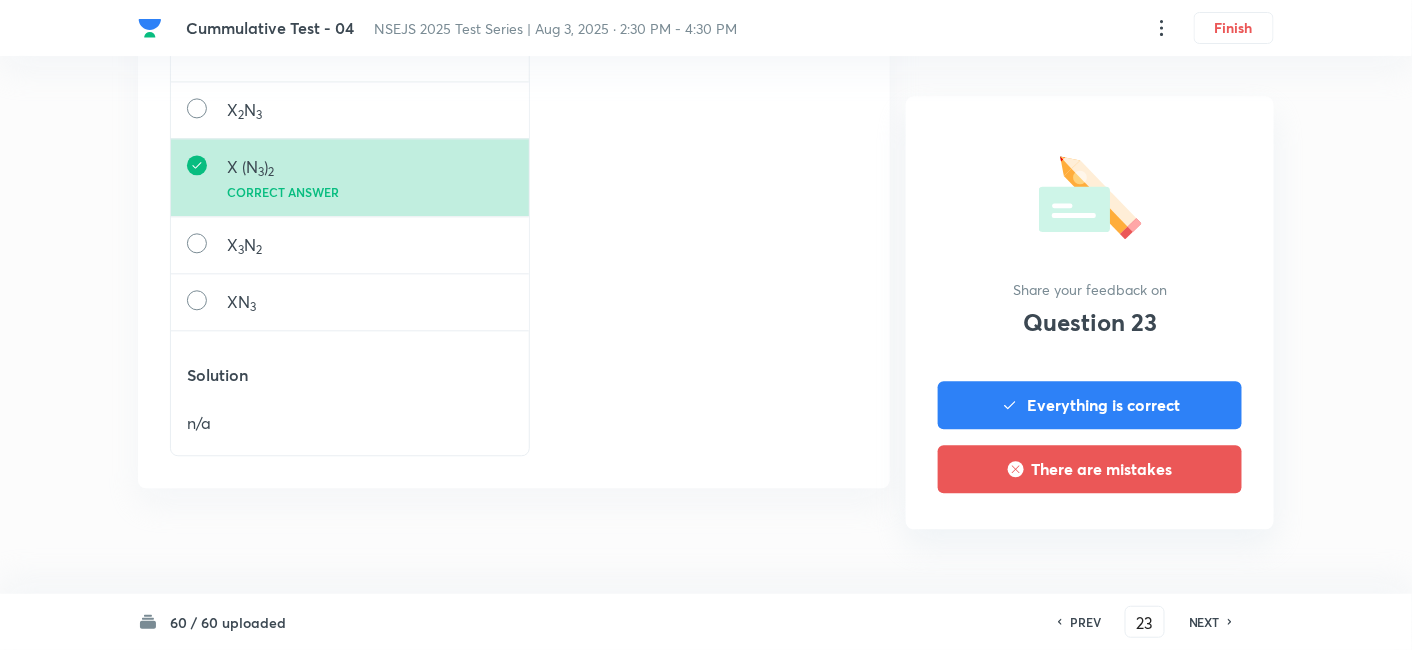 scroll, scrollTop: 1331, scrollLeft: 0, axis: vertical 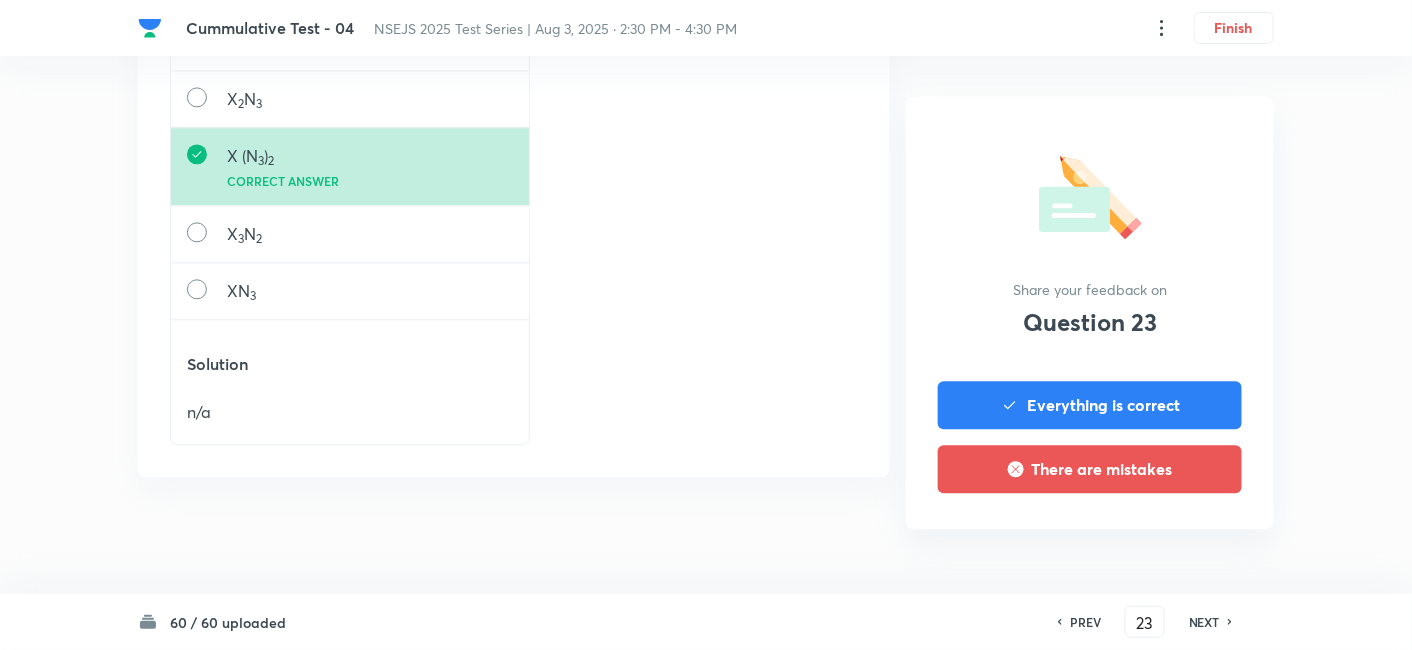 click on "NEXT" at bounding box center [1204, 622] 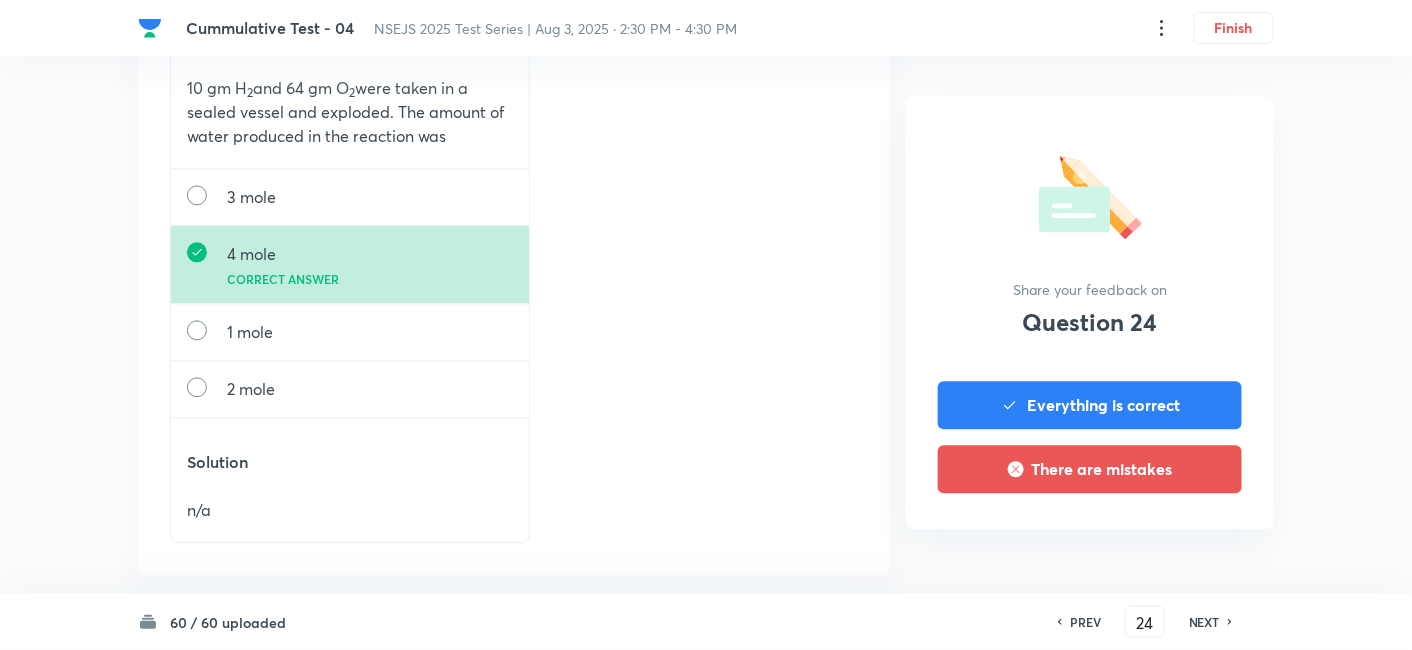 scroll, scrollTop: 1333, scrollLeft: 0, axis: vertical 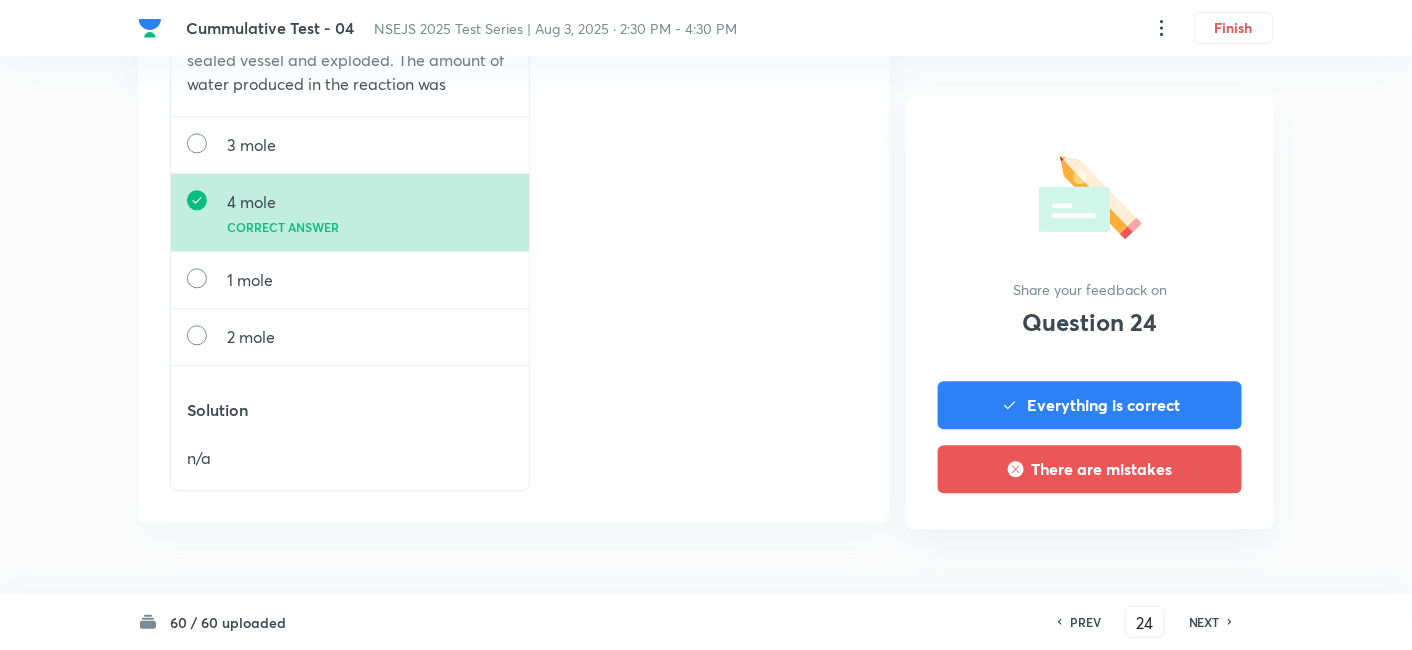 click on "NEXT" at bounding box center [1204, 622] 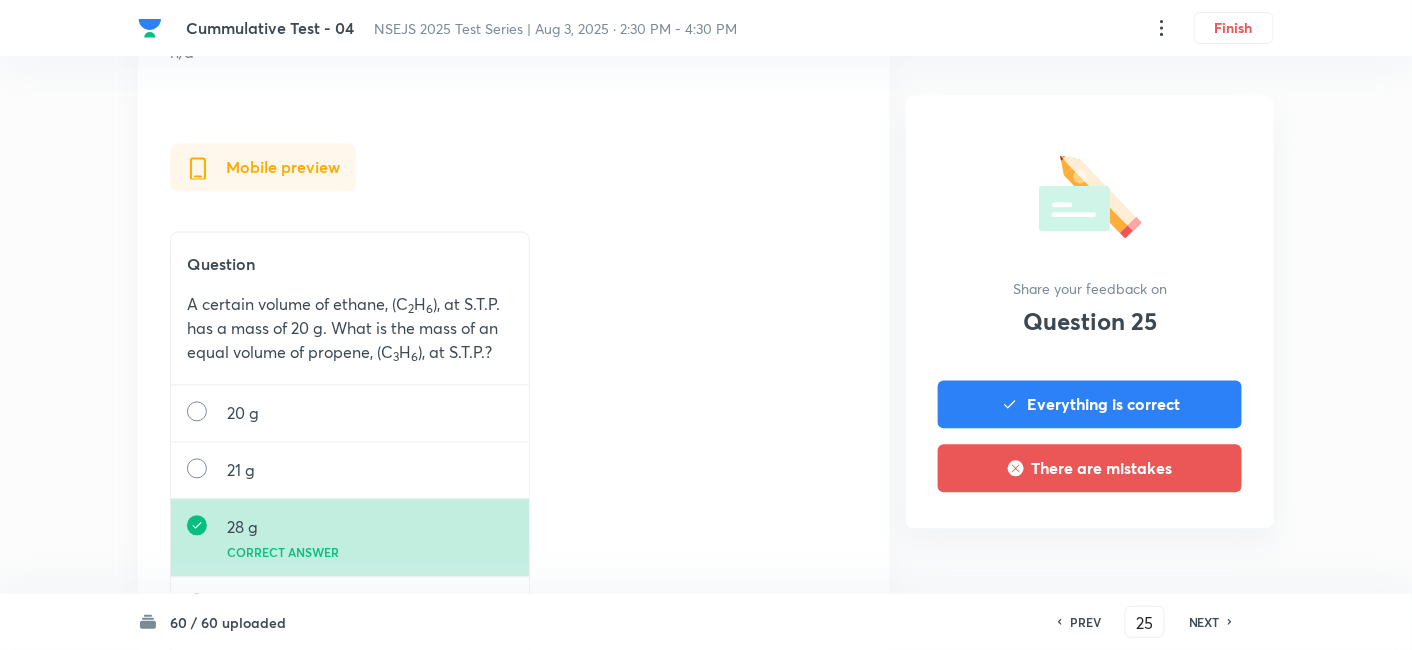 scroll, scrollTop: 1222, scrollLeft: 0, axis: vertical 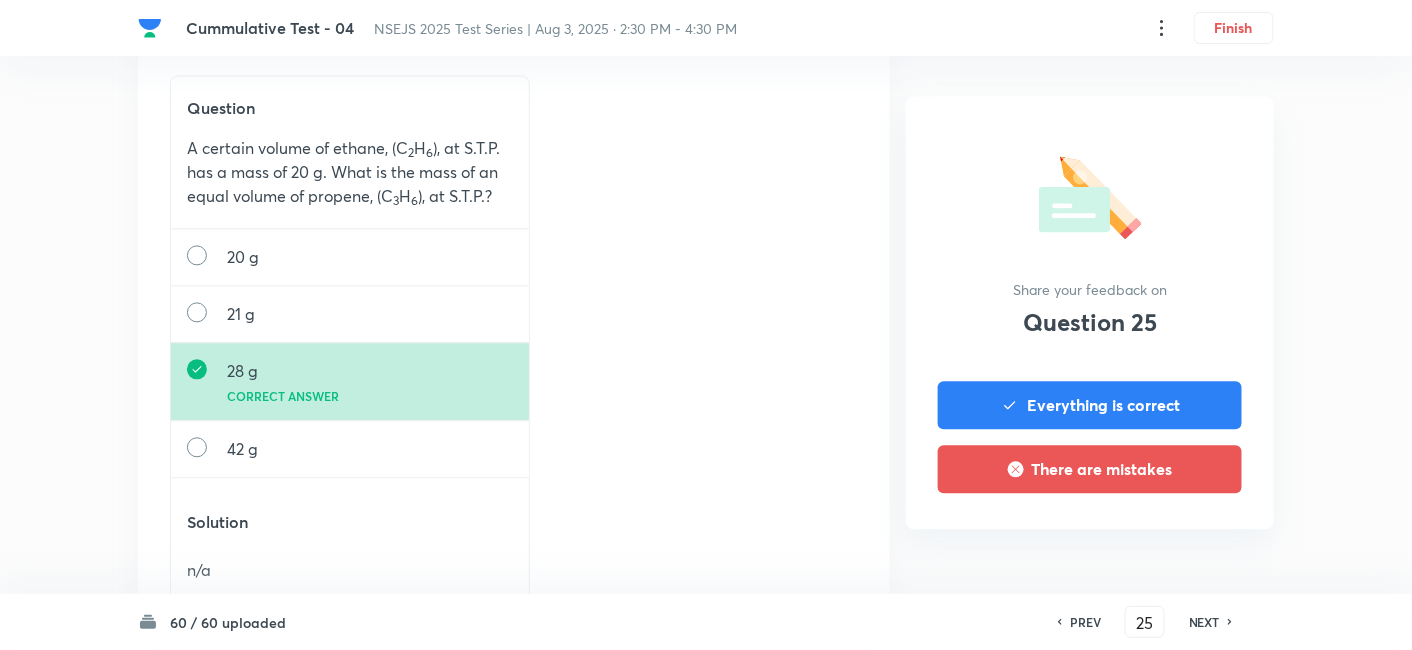 click on "NEXT" at bounding box center (1204, 622) 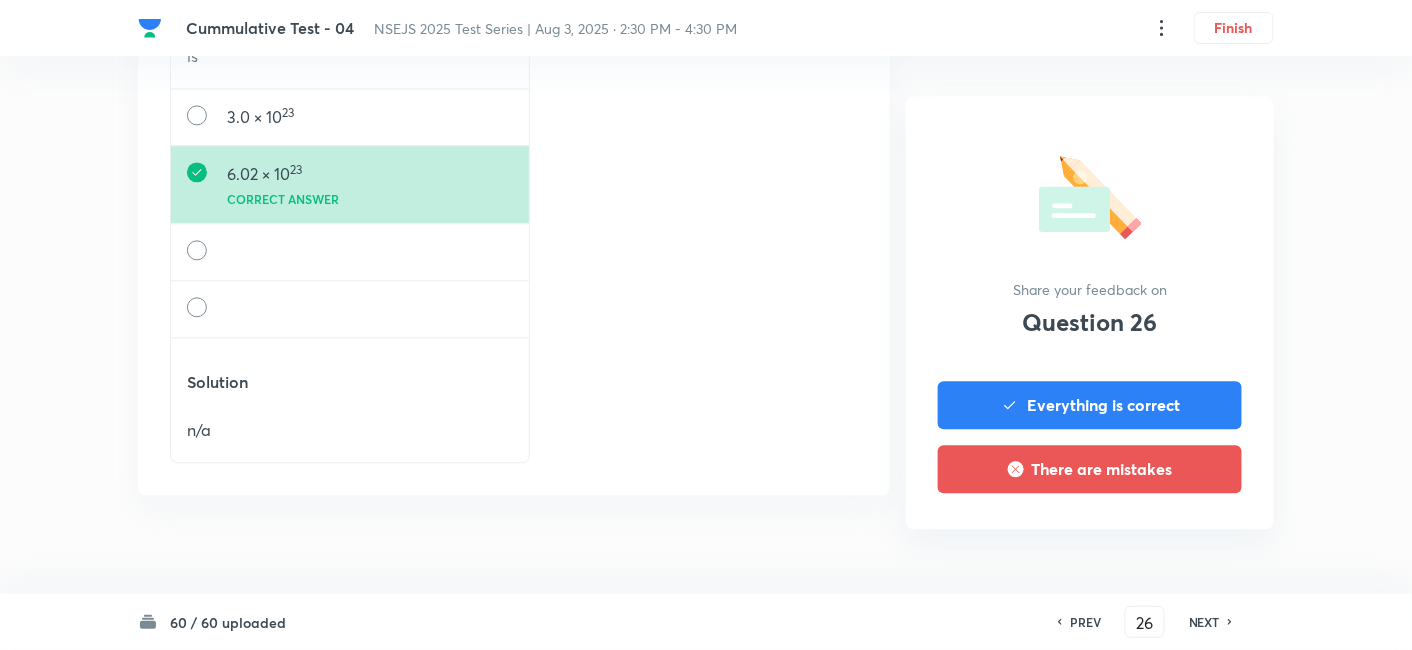 scroll, scrollTop: 1333, scrollLeft: 0, axis: vertical 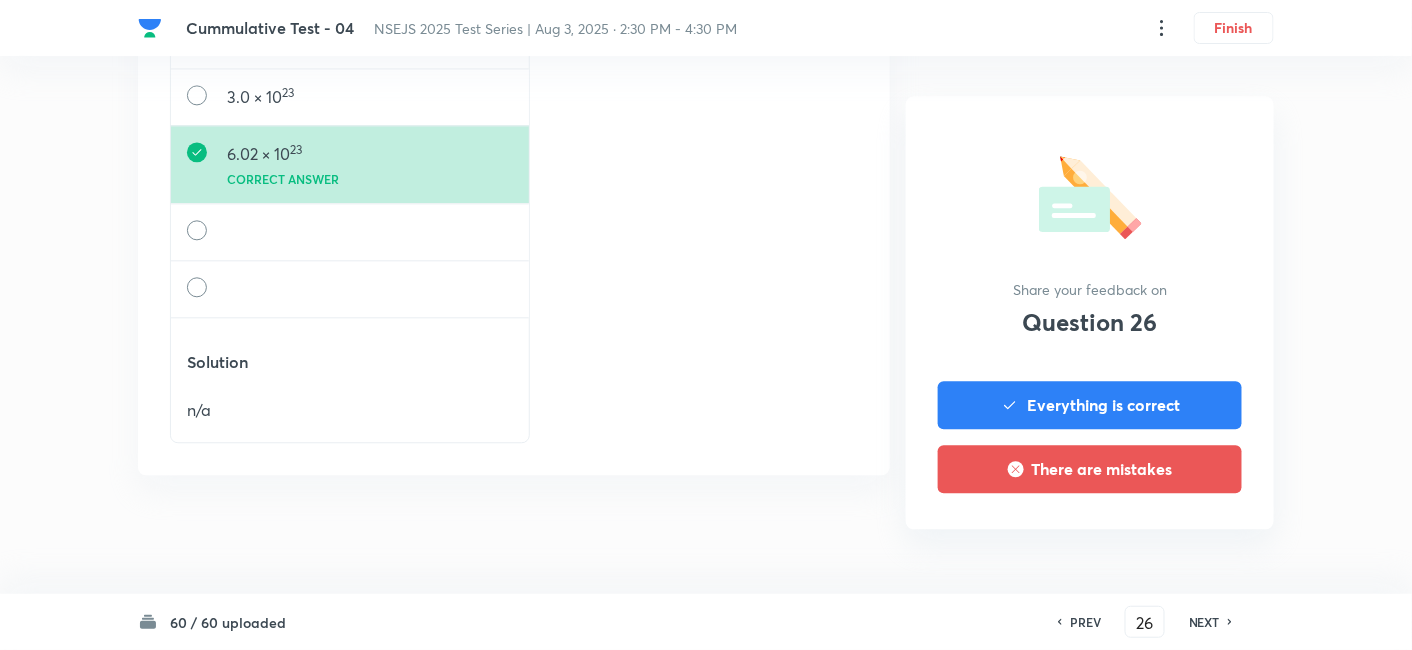 click on "NEXT" at bounding box center (1204, 622) 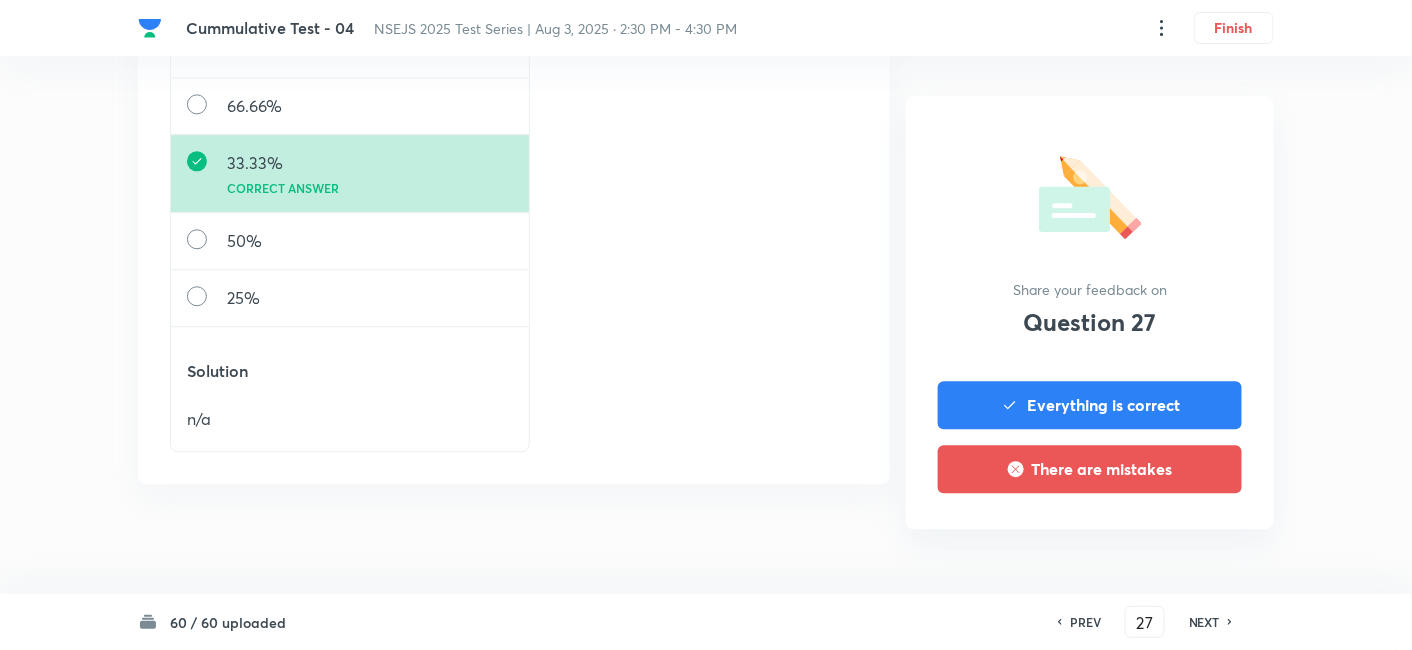 scroll, scrollTop: 1459, scrollLeft: 0, axis: vertical 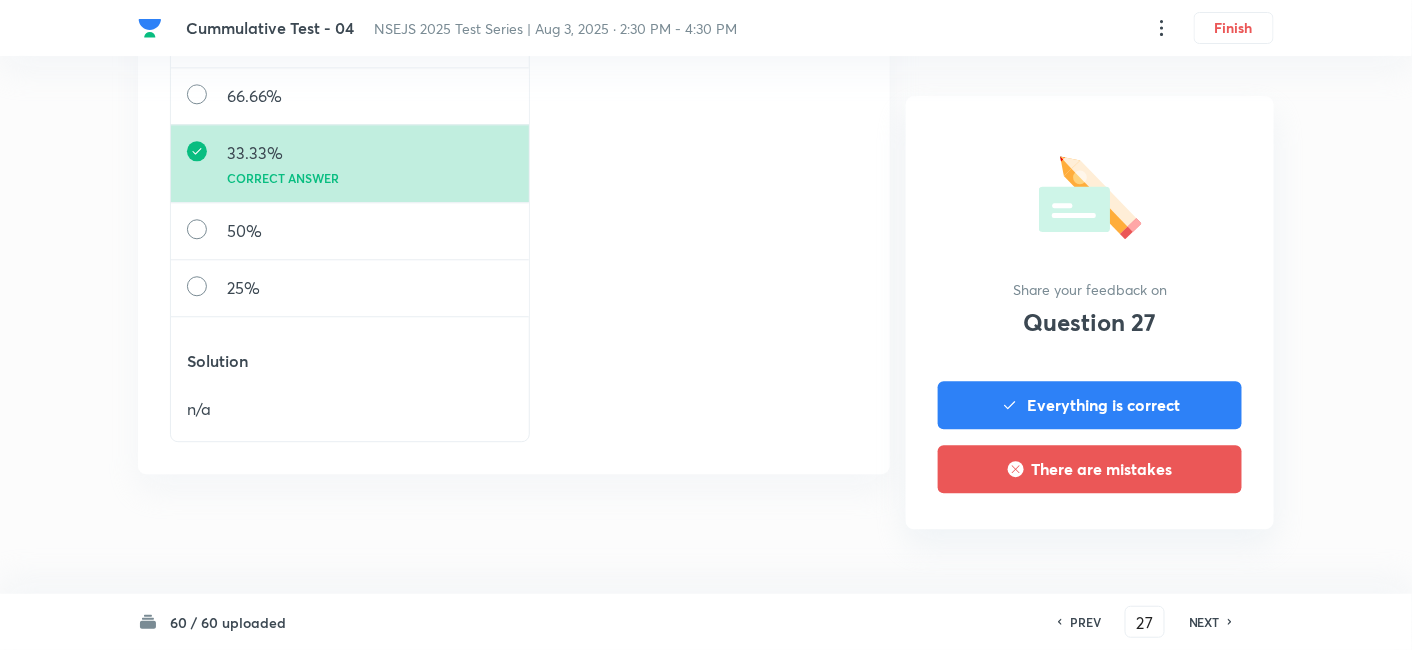 click on "NEXT" at bounding box center (1204, 622) 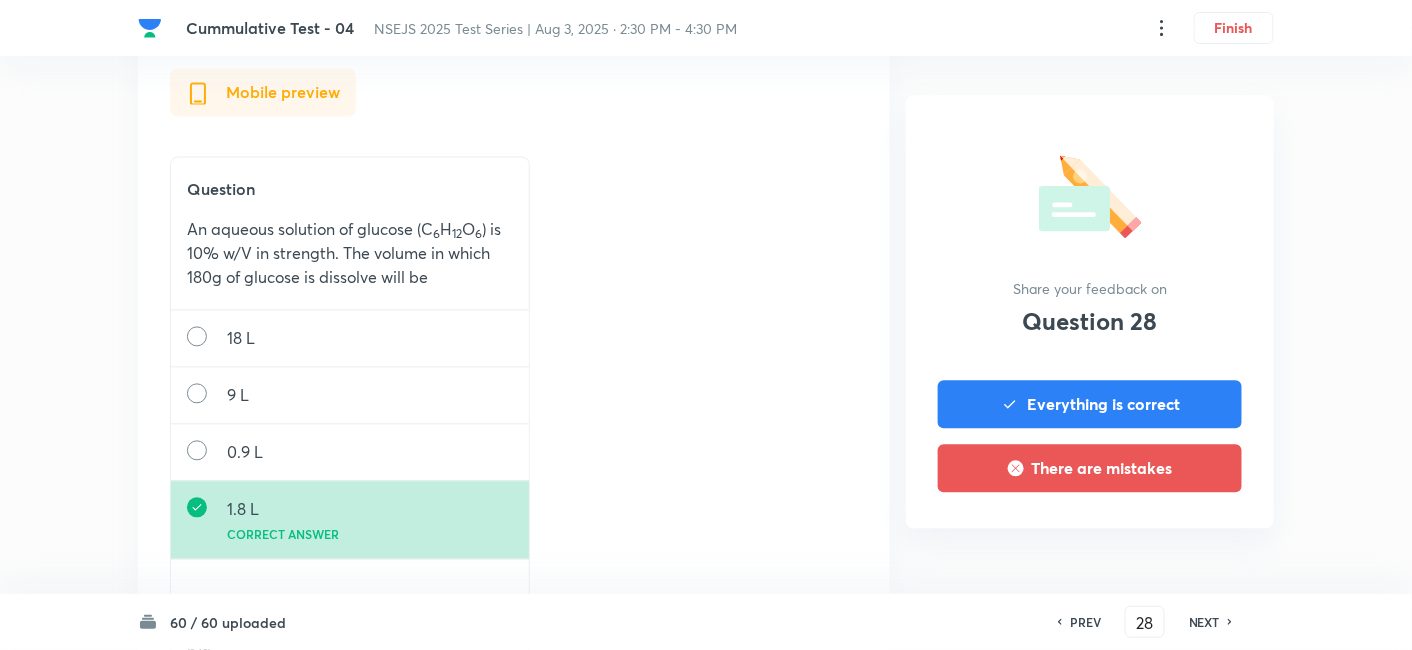 scroll, scrollTop: 1222, scrollLeft: 0, axis: vertical 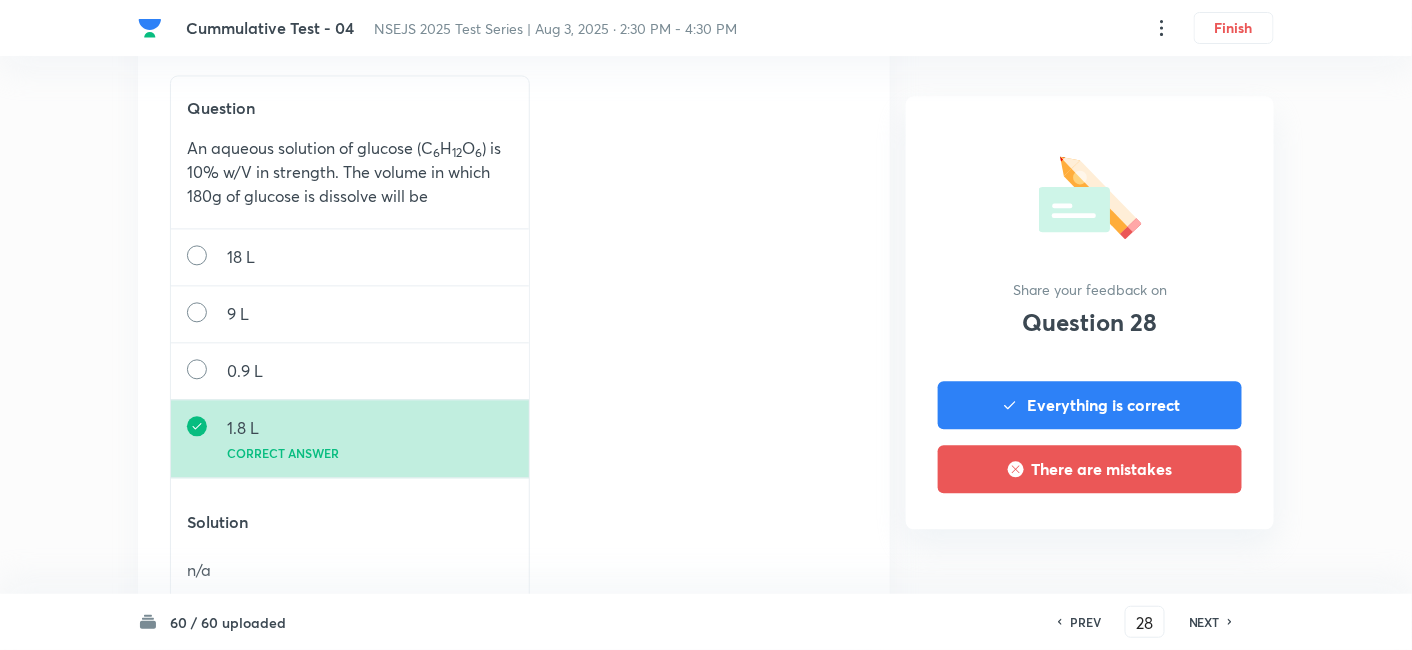 click on "NEXT" at bounding box center [1204, 622] 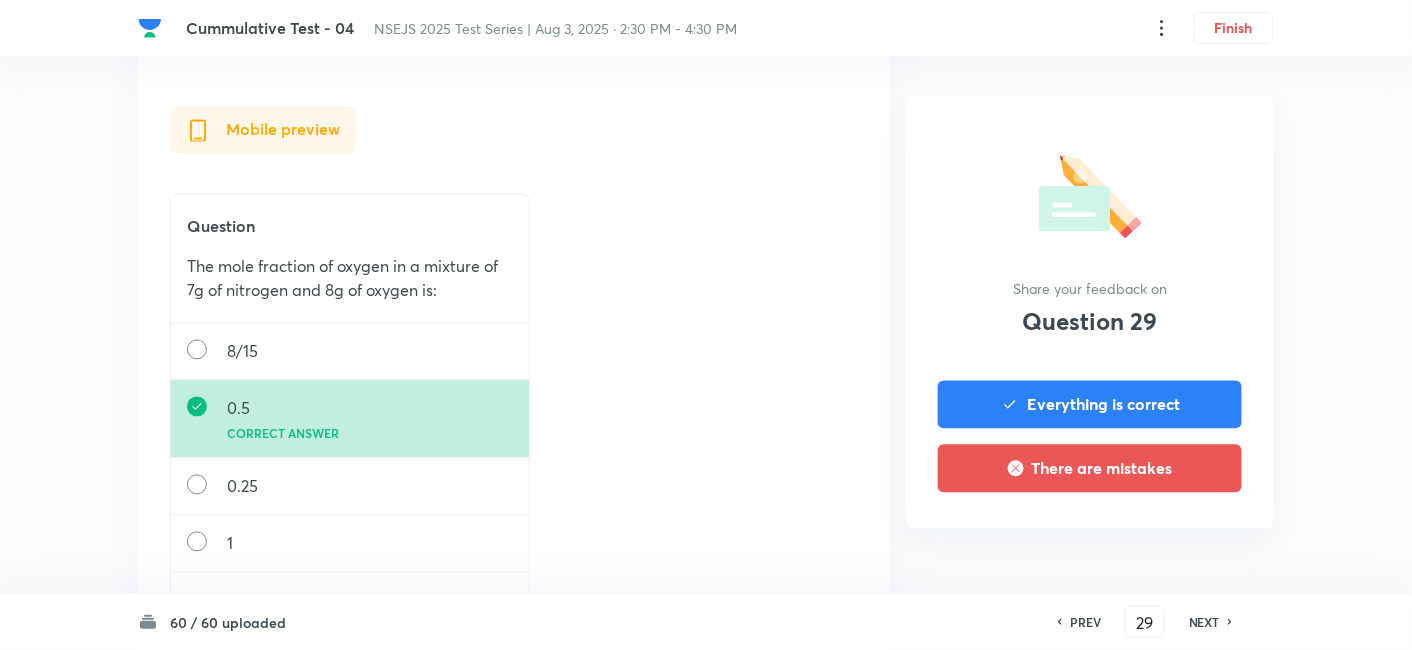 scroll, scrollTop: 1111, scrollLeft: 0, axis: vertical 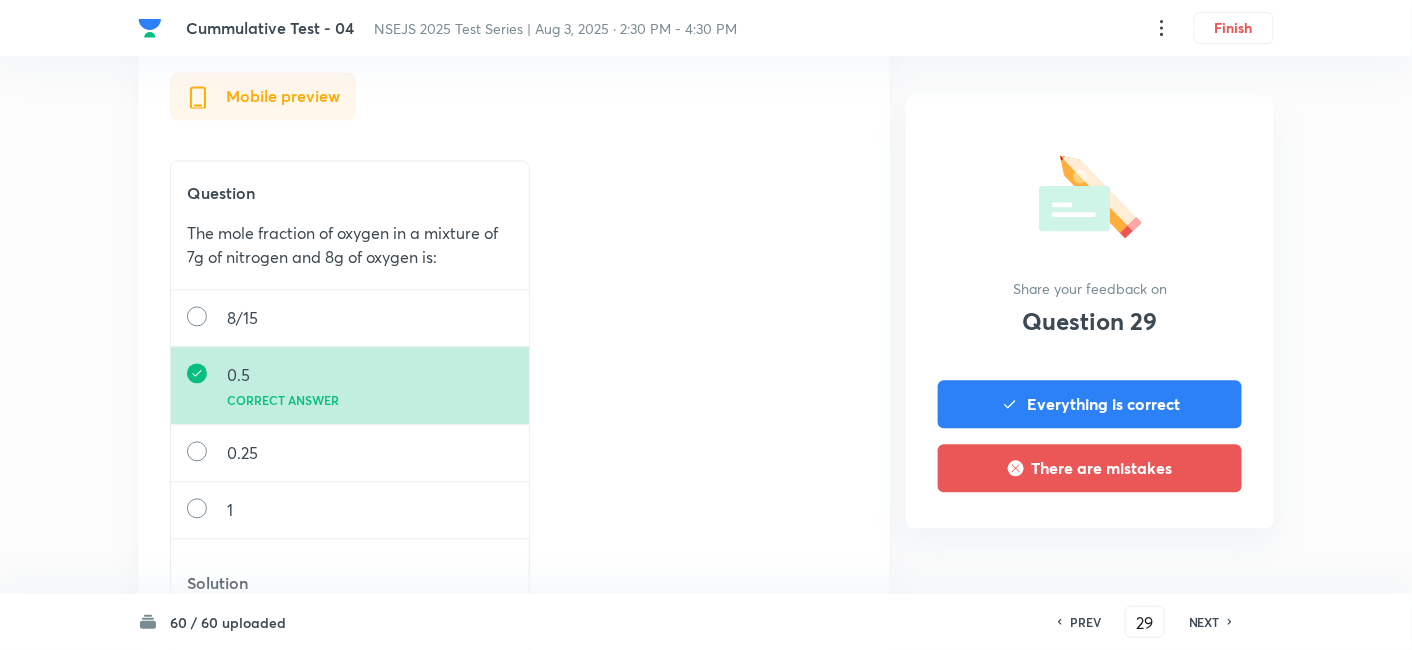 click on "NEXT" at bounding box center [1204, 622] 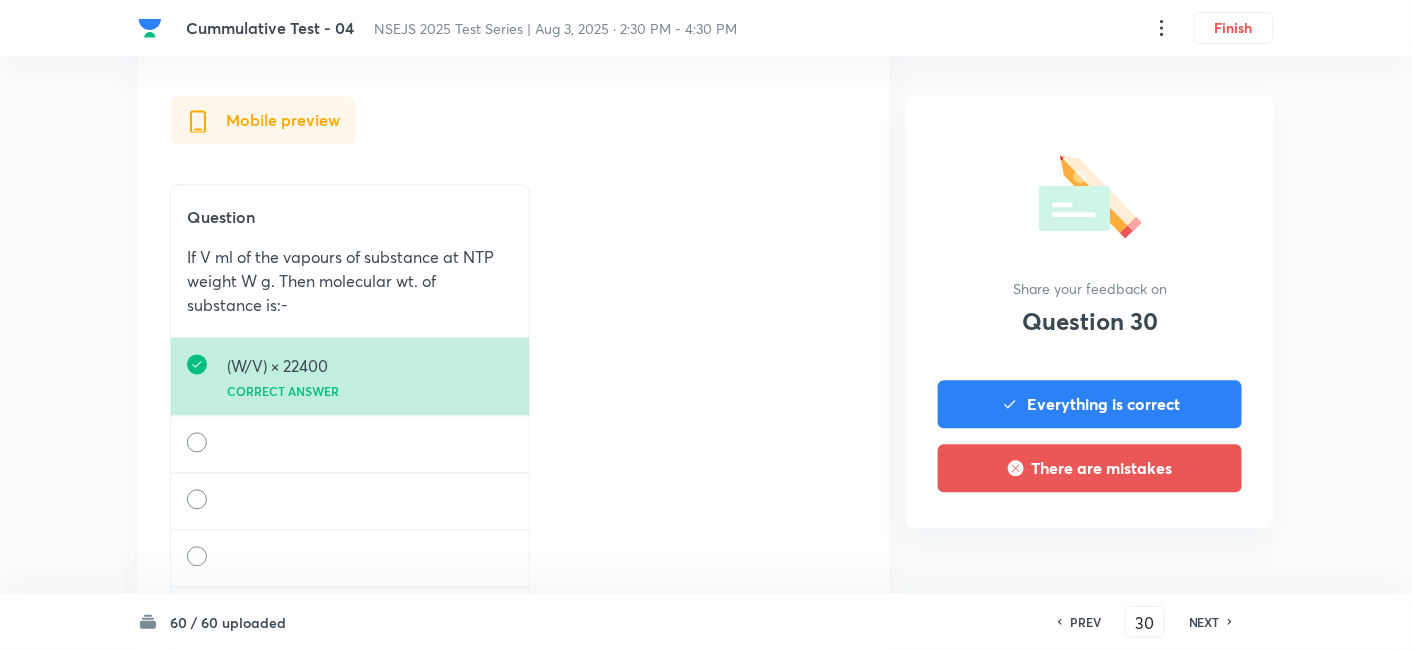 scroll, scrollTop: 1222, scrollLeft: 0, axis: vertical 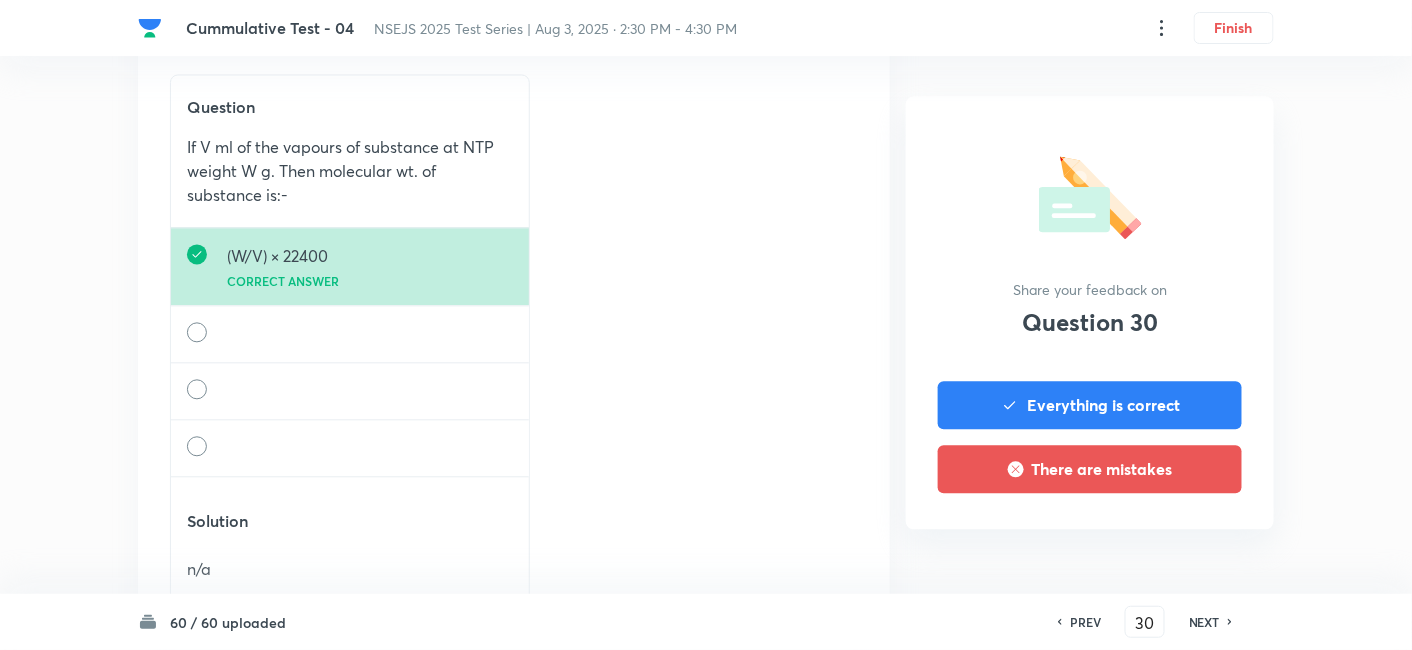 click on "NEXT" at bounding box center (1204, 622) 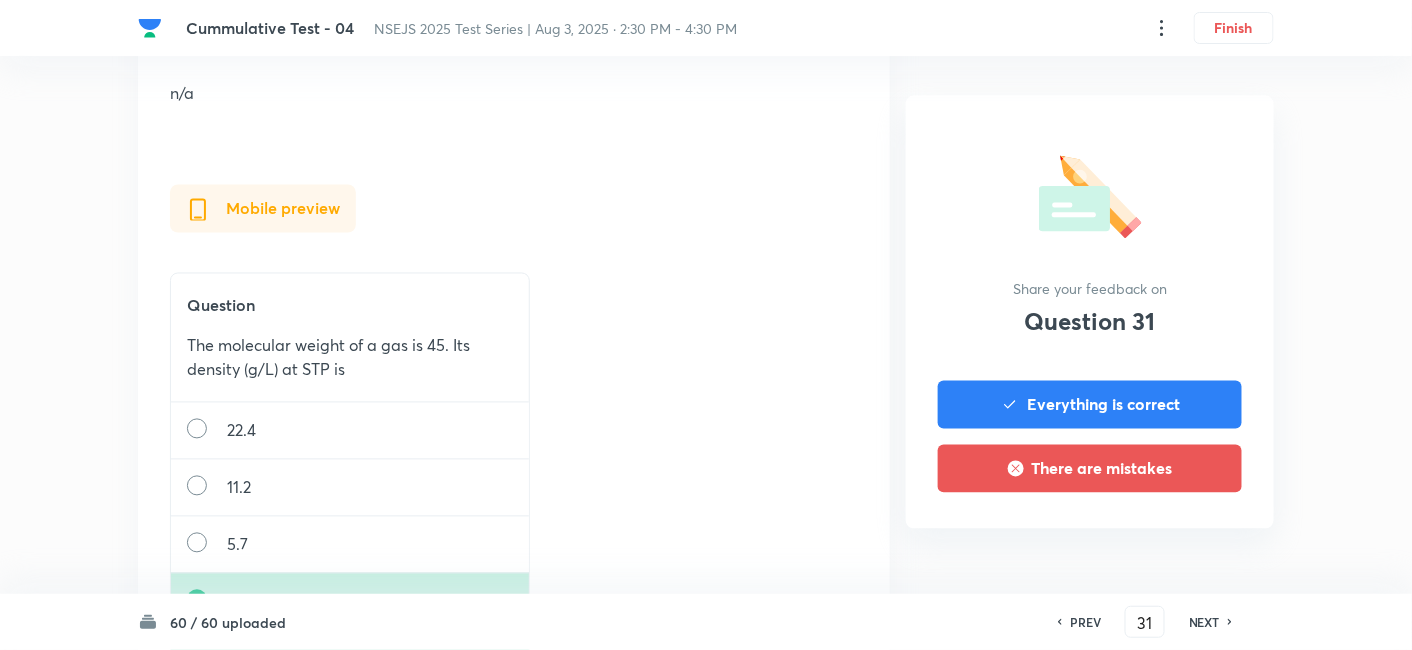 scroll, scrollTop: 1111, scrollLeft: 0, axis: vertical 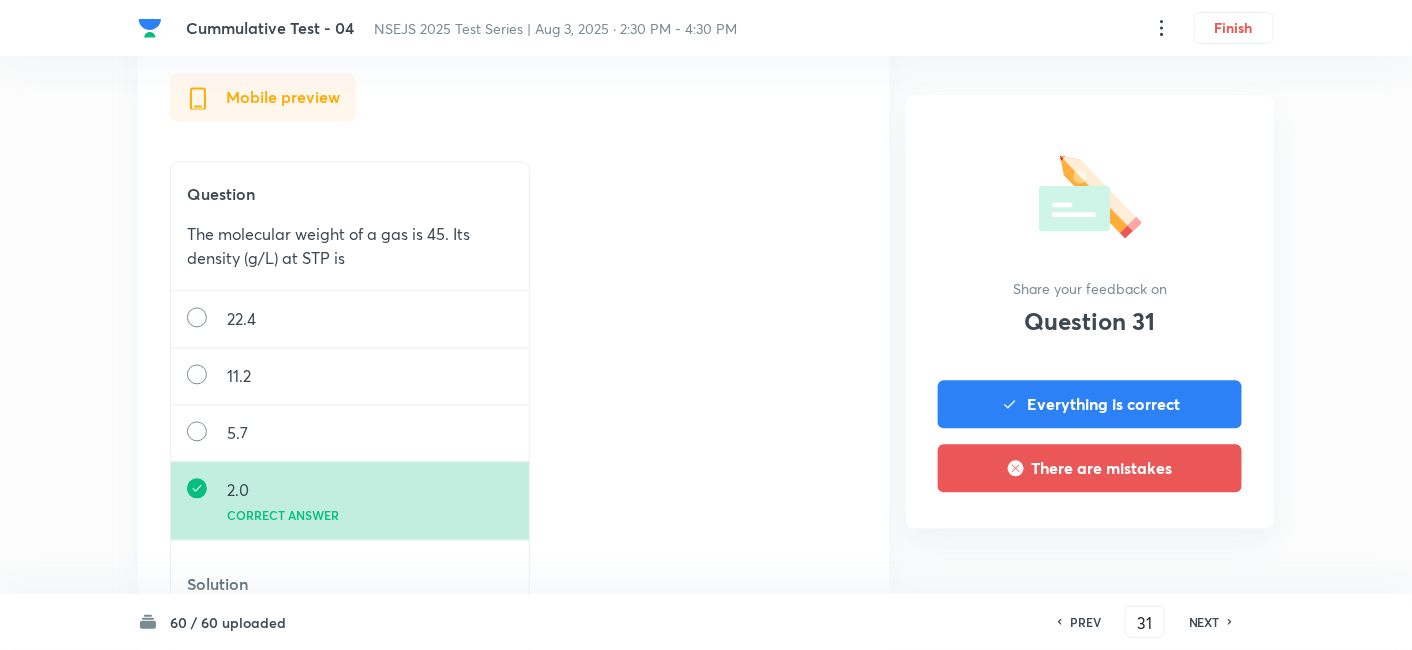 click on "NEXT" at bounding box center (1204, 622) 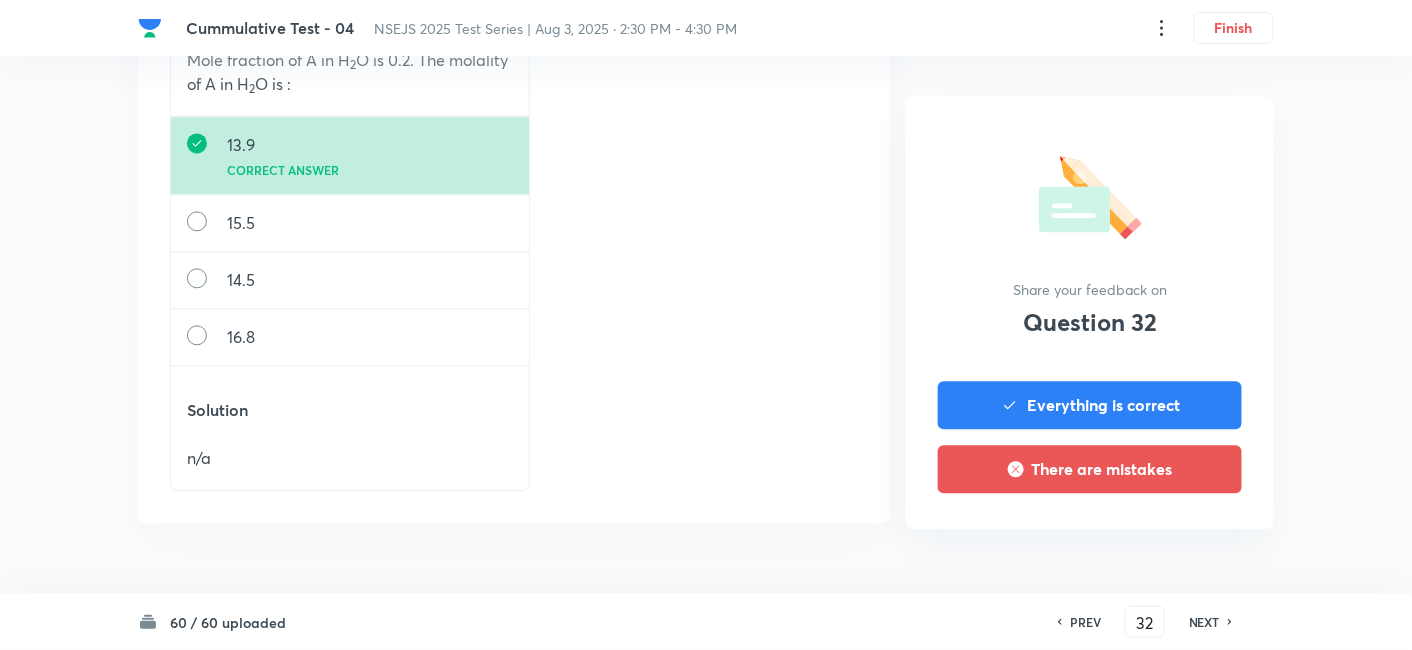 scroll, scrollTop: 1331, scrollLeft: 0, axis: vertical 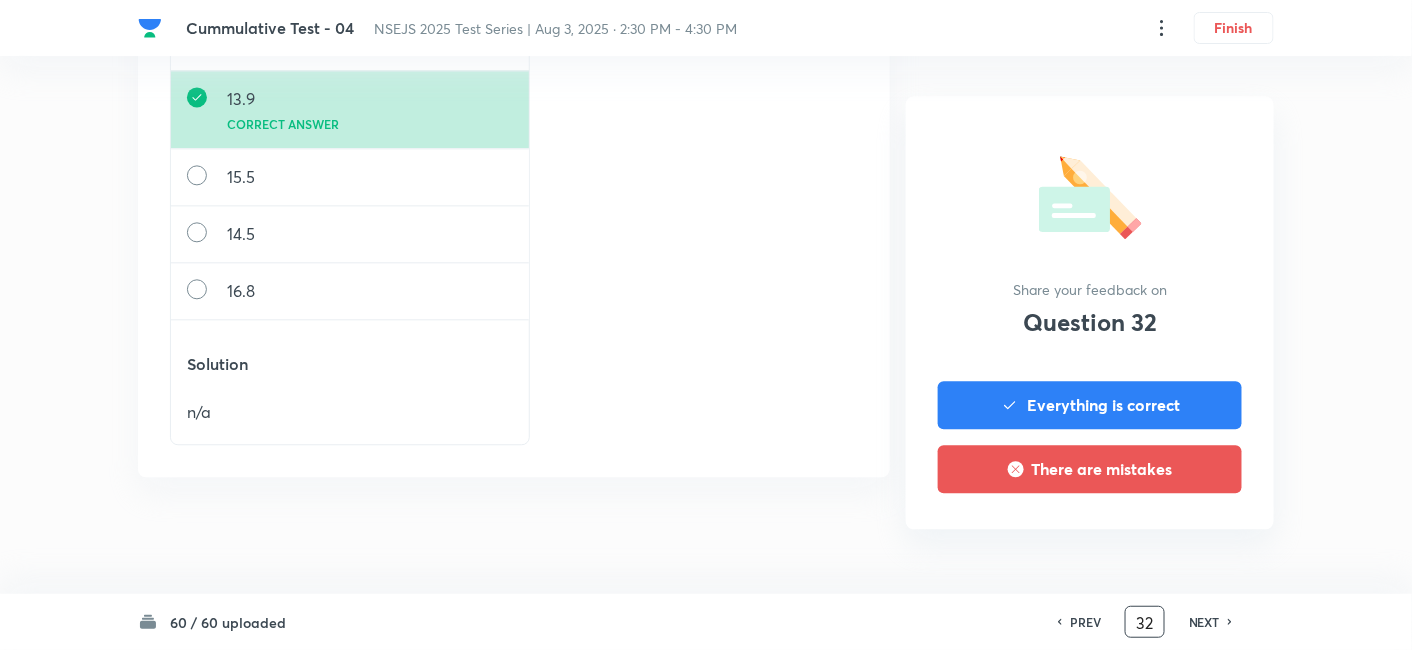 click on "32" at bounding box center (1145, 622) 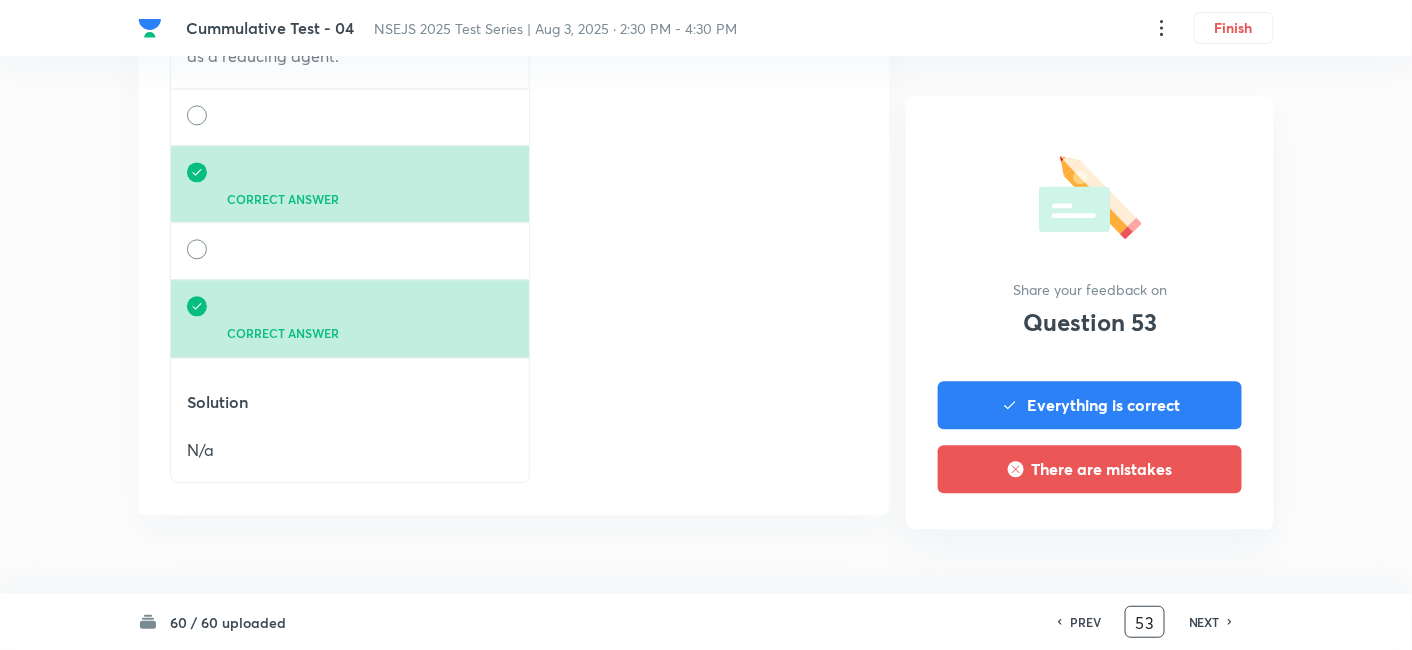 scroll, scrollTop: 1444, scrollLeft: 0, axis: vertical 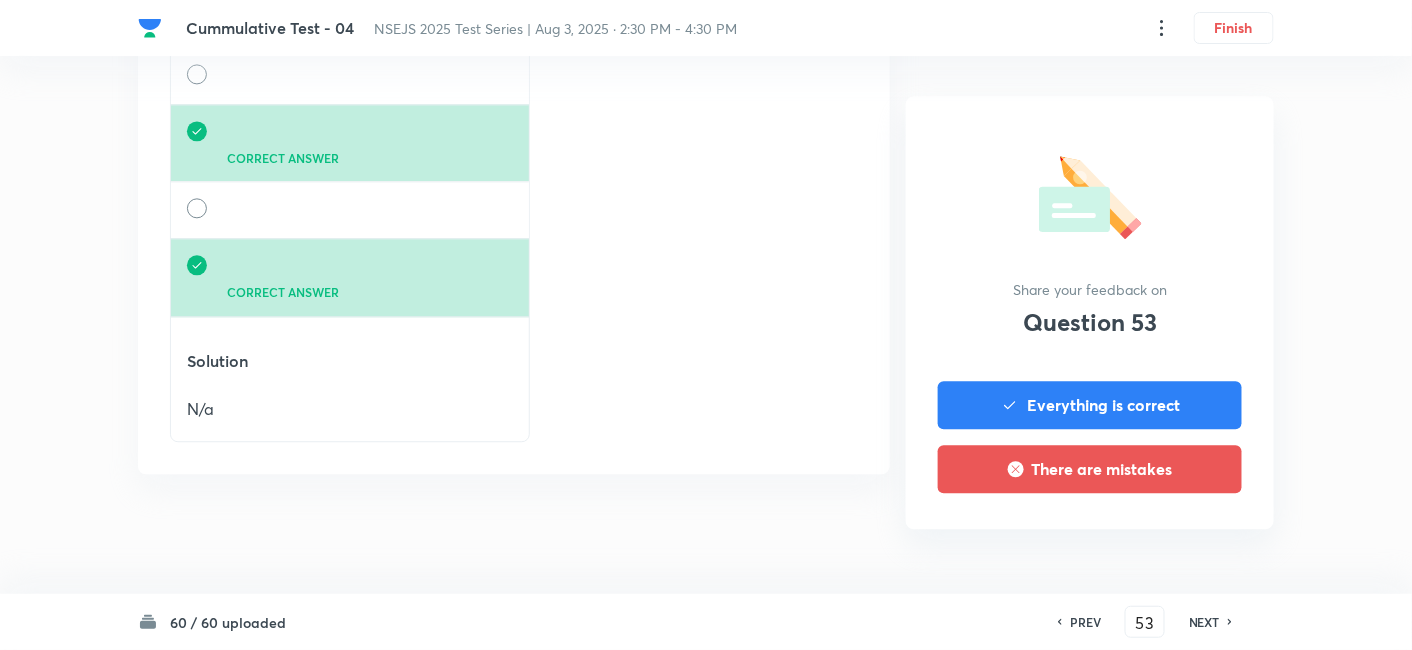 click on "NEXT" at bounding box center (1204, 622) 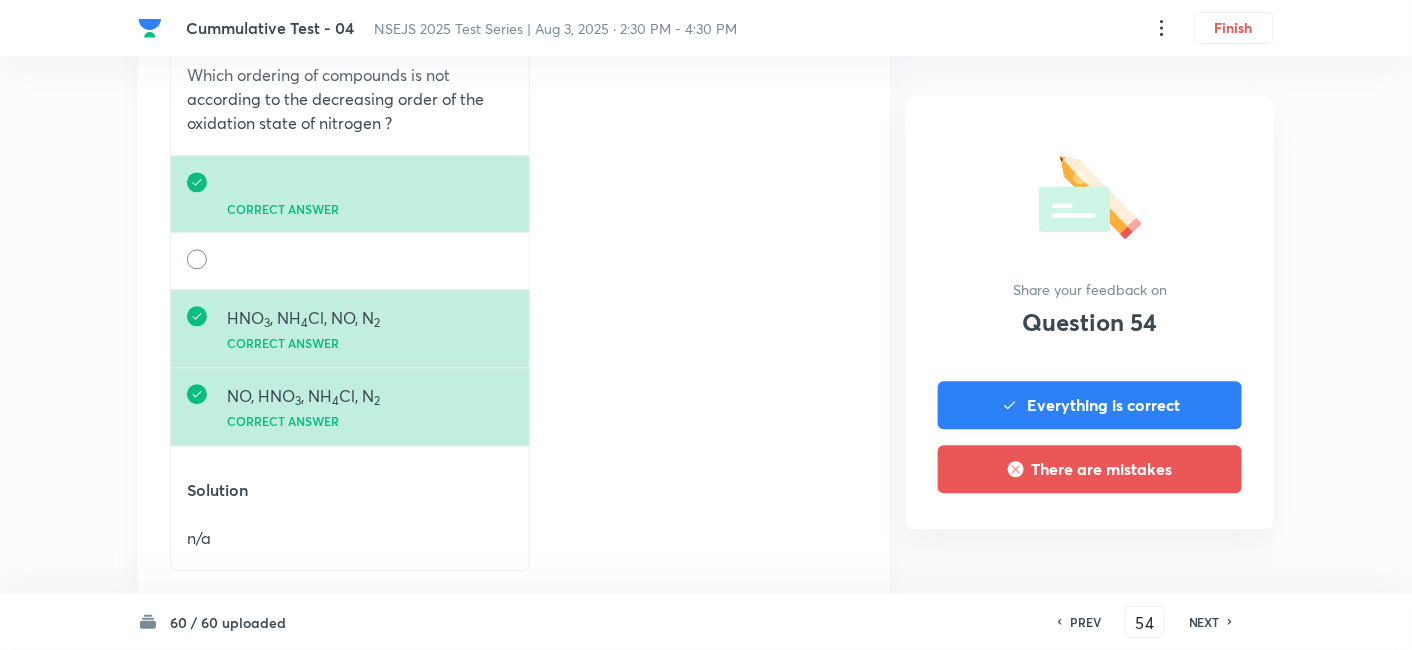 scroll, scrollTop: 1333, scrollLeft: 0, axis: vertical 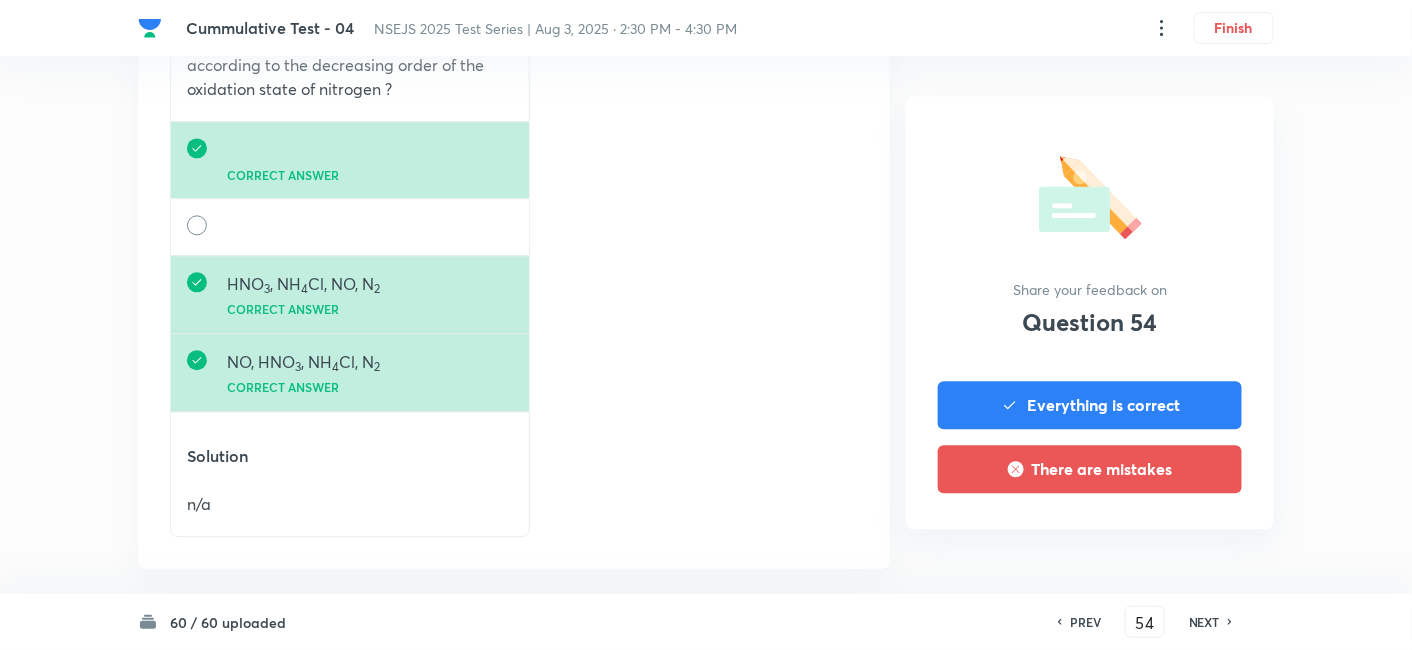 click on "NEXT" at bounding box center (1204, 622) 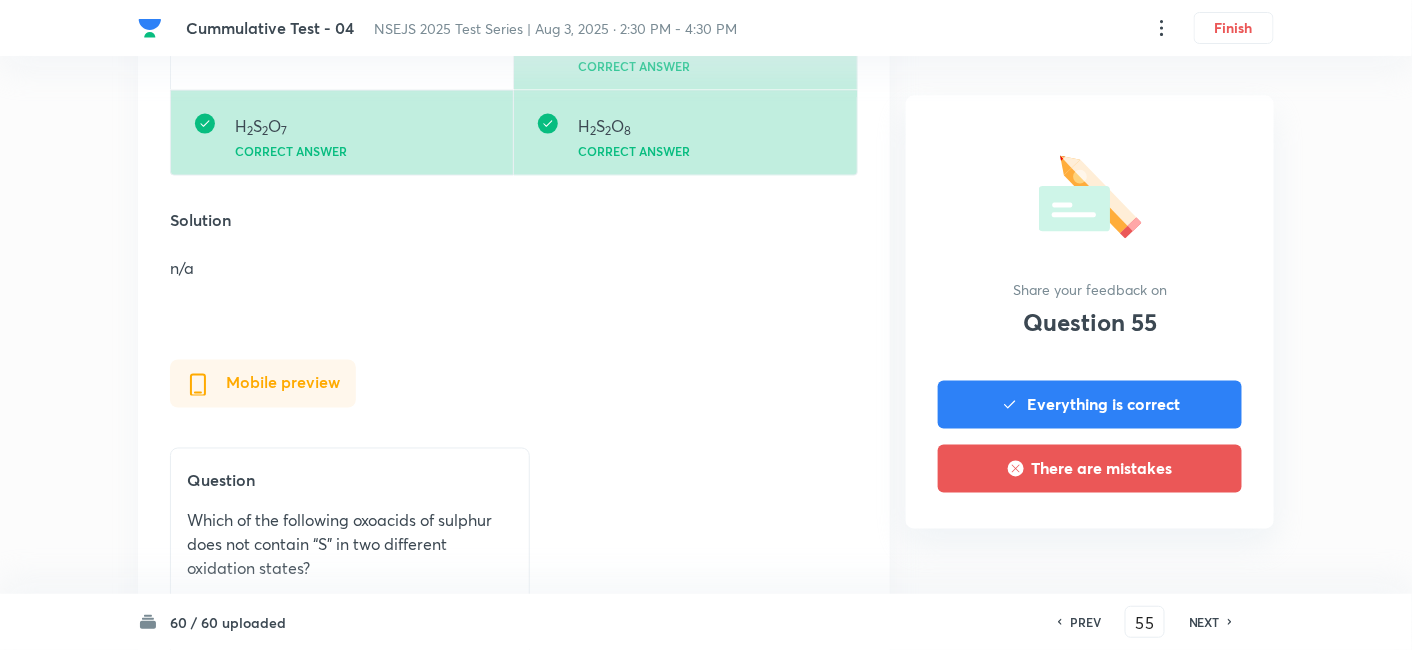 scroll, scrollTop: 1222, scrollLeft: 0, axis: vertical 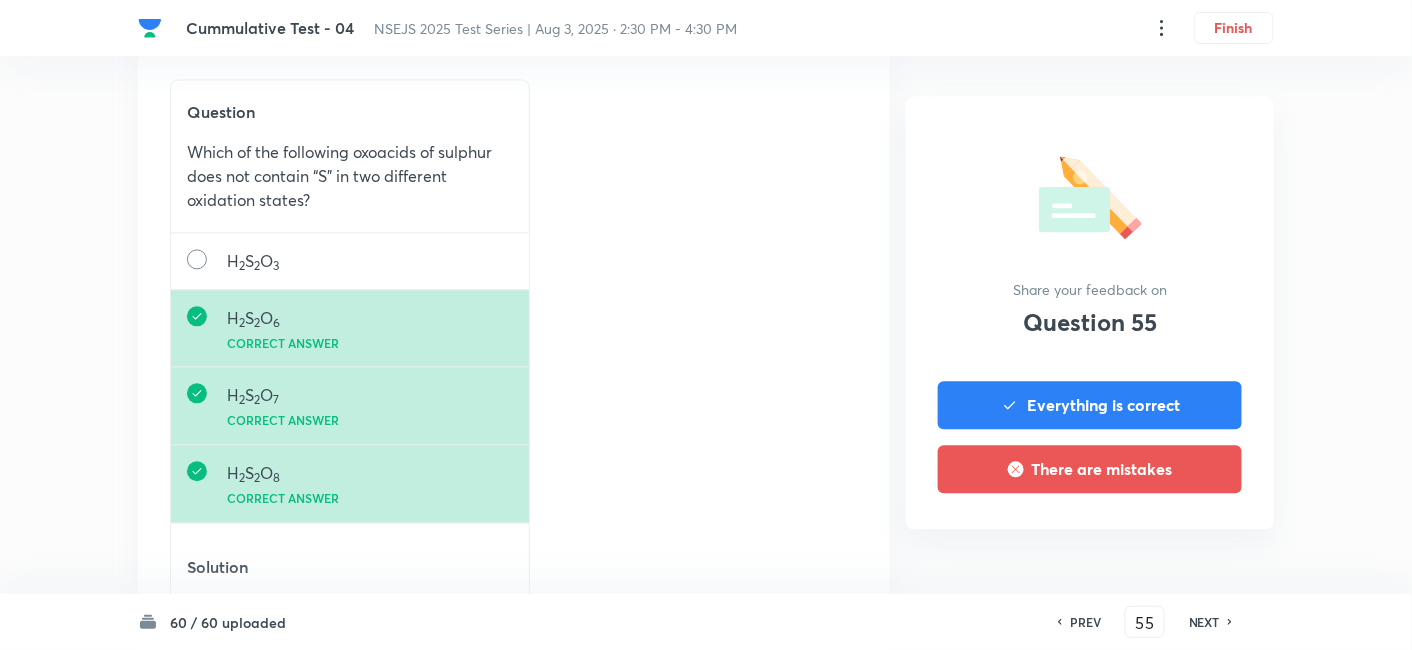 click on "NEXT" at bounding box center [1204, 622] 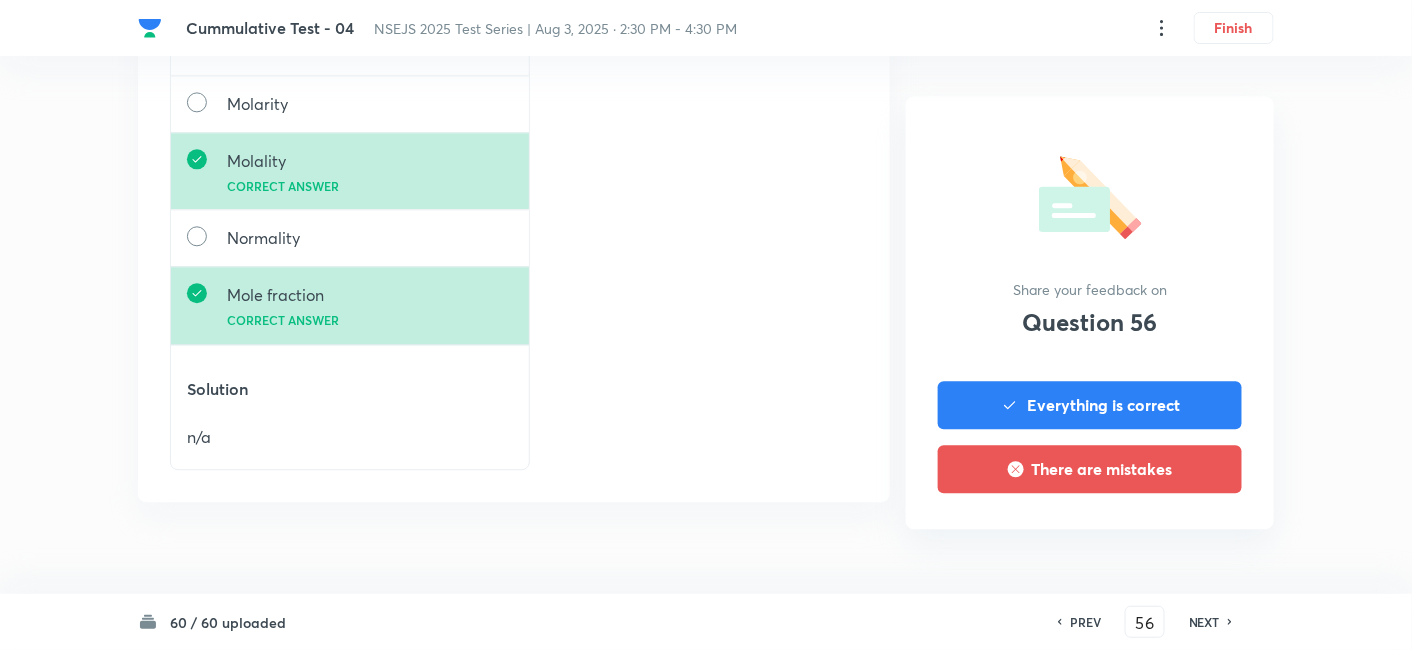 scroll, scrollTop: 1403, scrollLeft: 0, axis: vertical 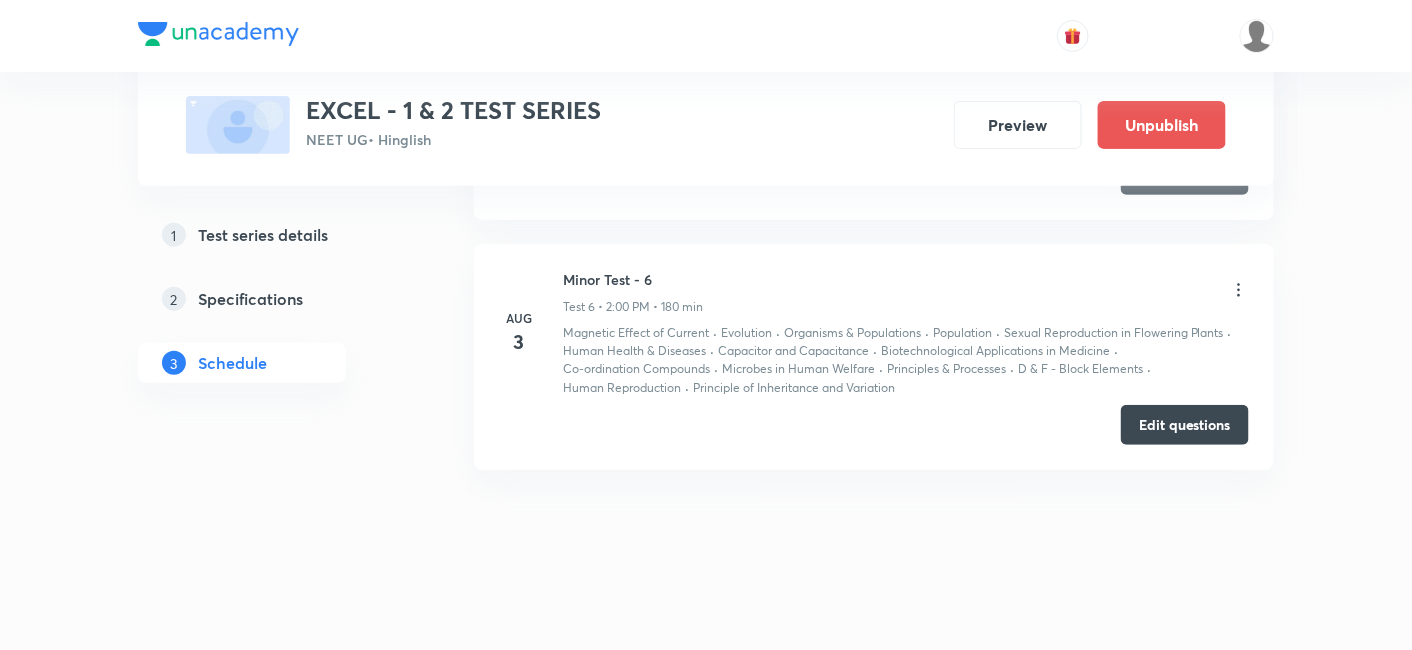 click 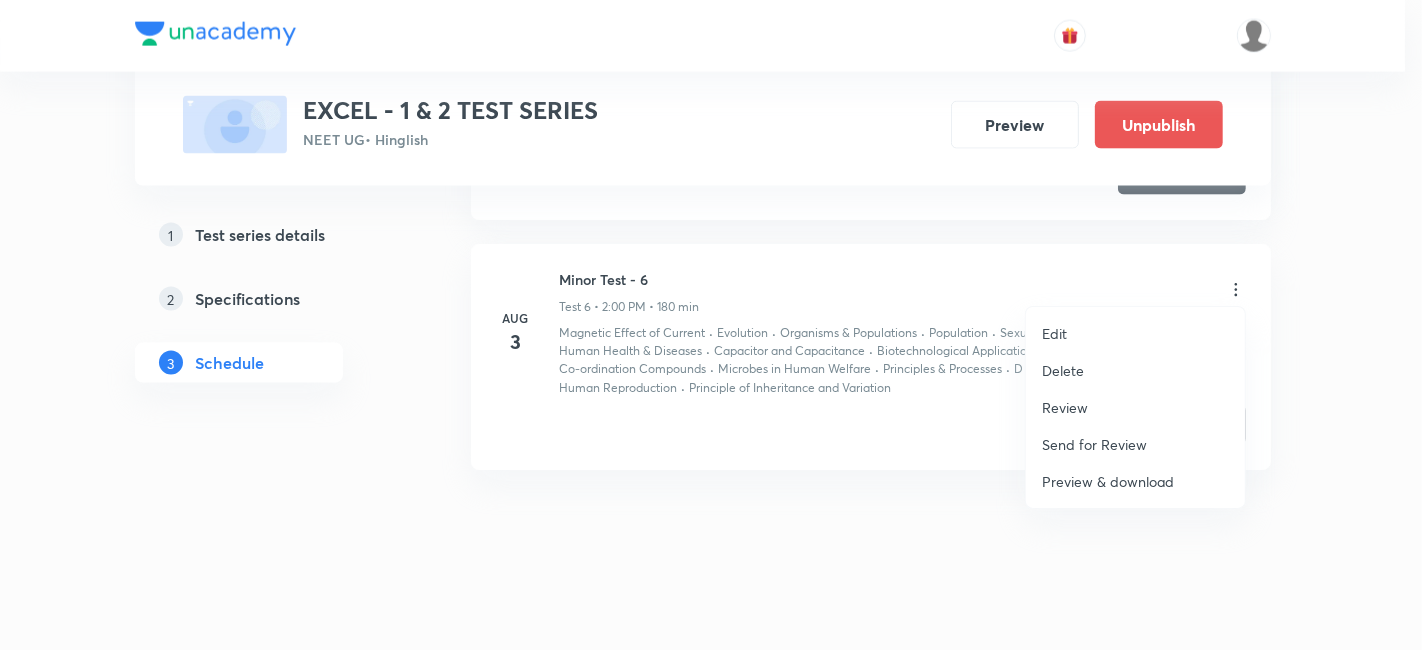 click on "Review" at bounding box center [1135, 407] 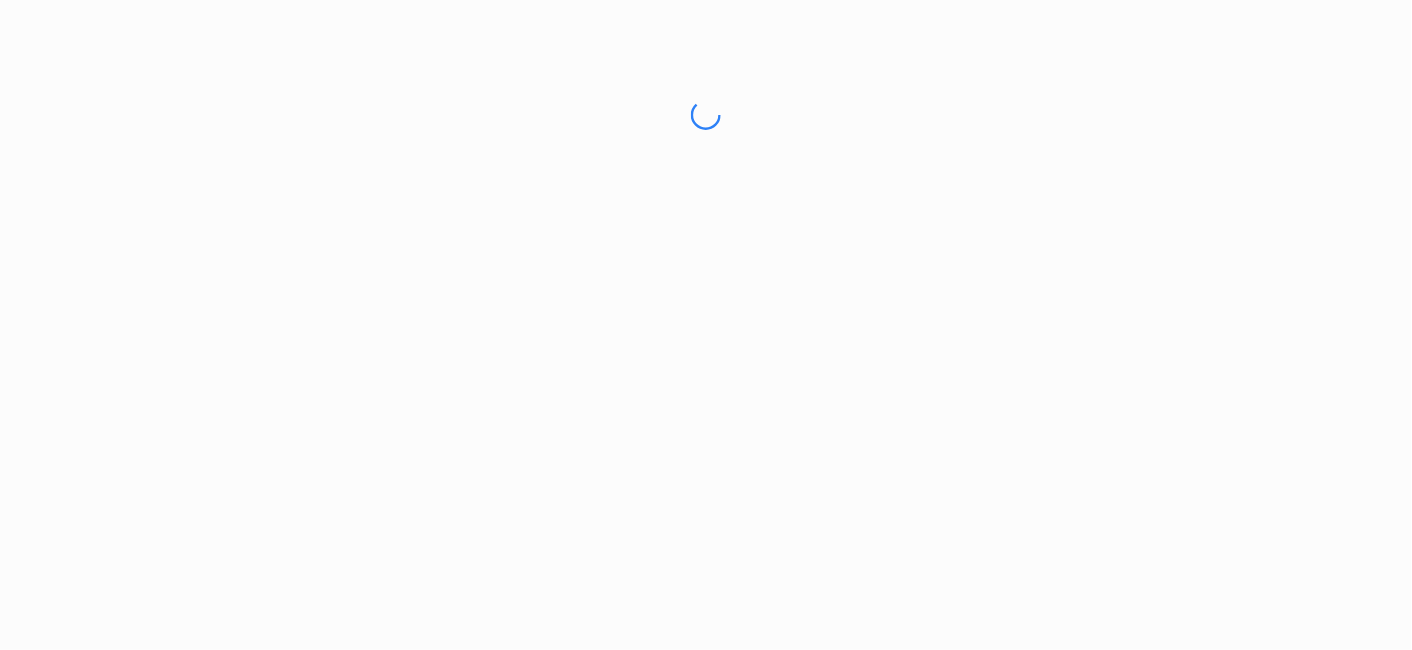 scroll, scrollTop: 0, scrollLeft: 0, axis: both 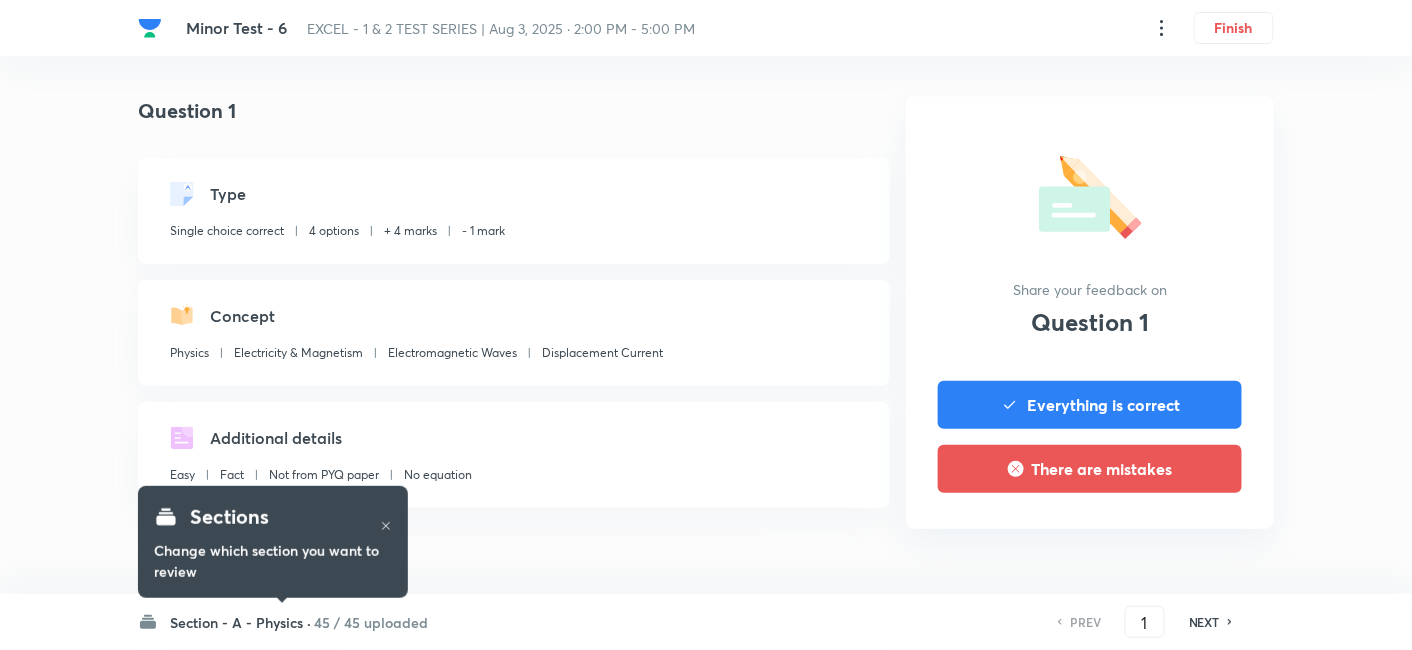 click on "Section - A - Physics ·" at bounding box center [240, 622] 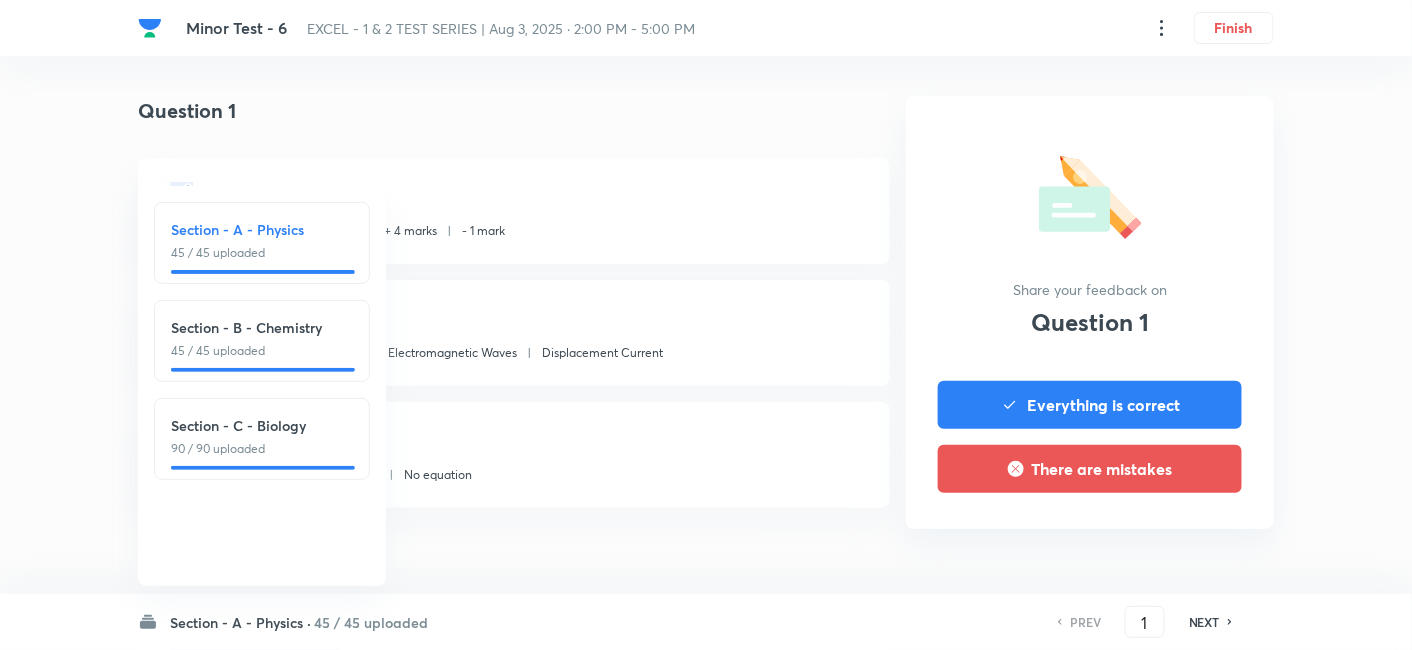 click on "Section - C - Biology" at bounding box center (262, 425) 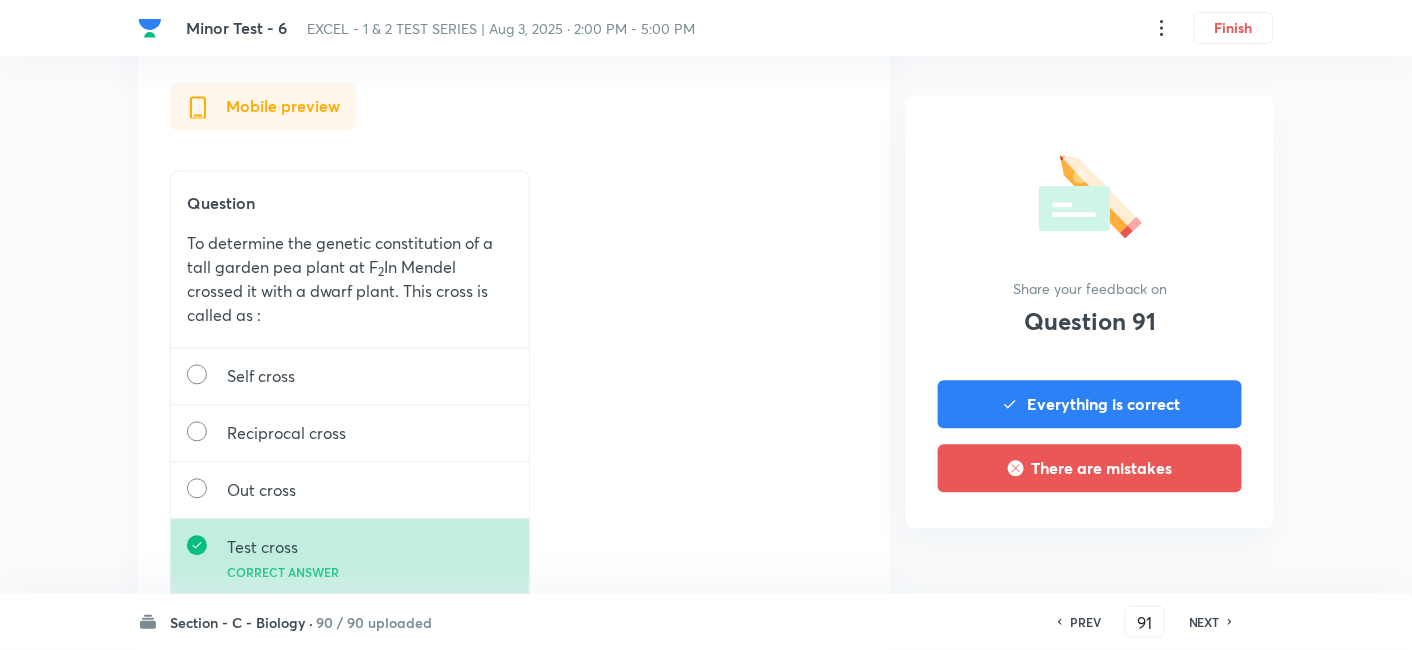 scroll, scrollTop: 1333, scrollLeft: 0, axis: vertical 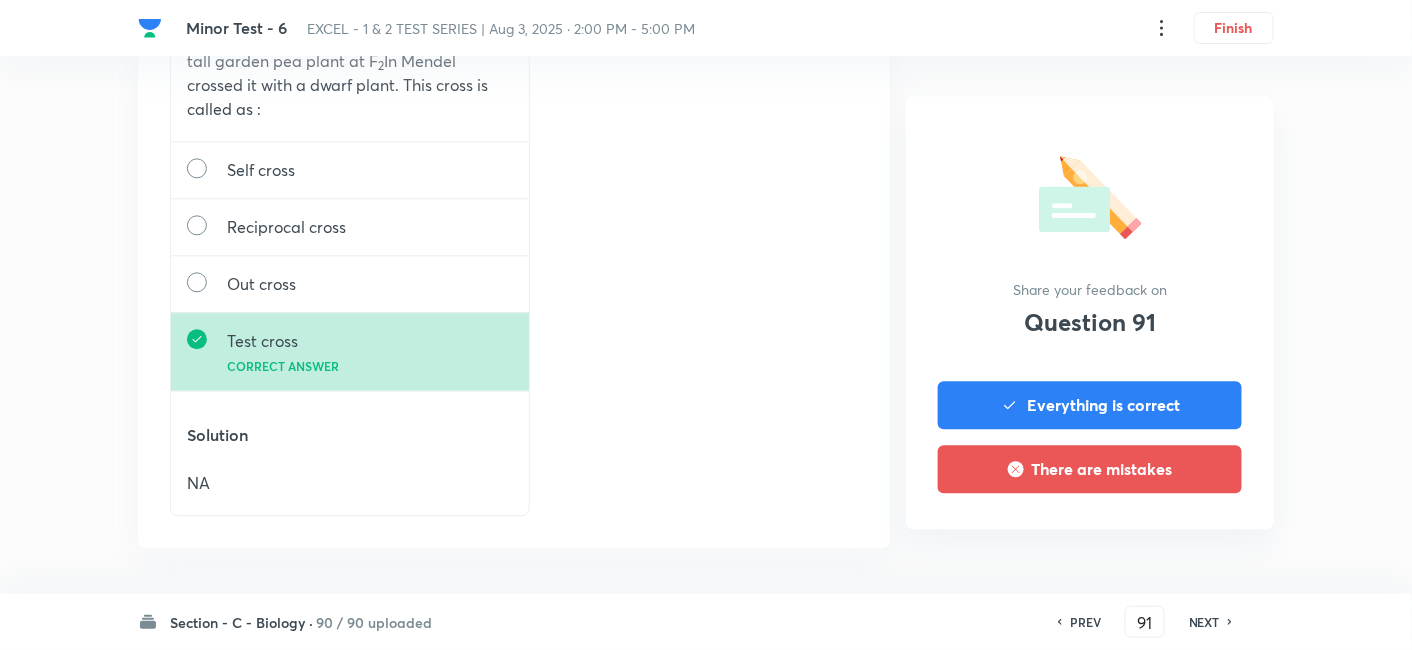 click on "NEXT" at bounding box center [1204, 622] 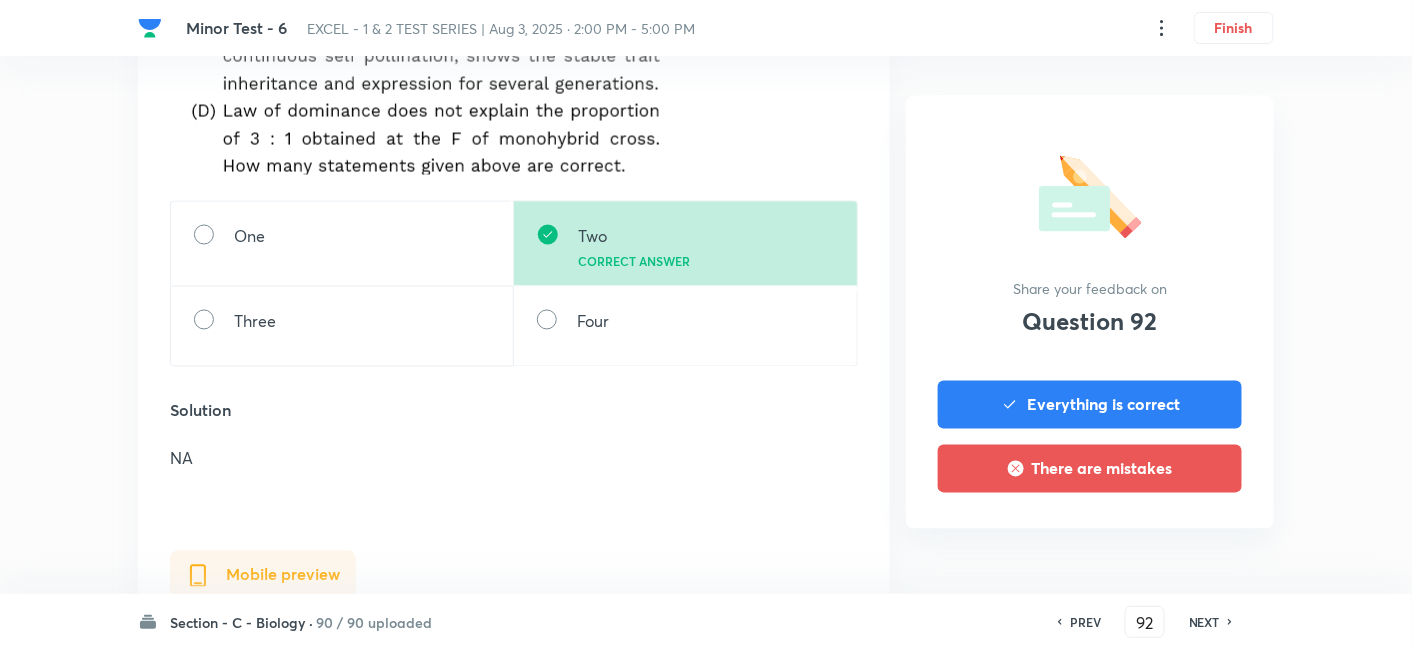 scroll, scrollTop: 1000, scrollLeft: 0, axis: vertical 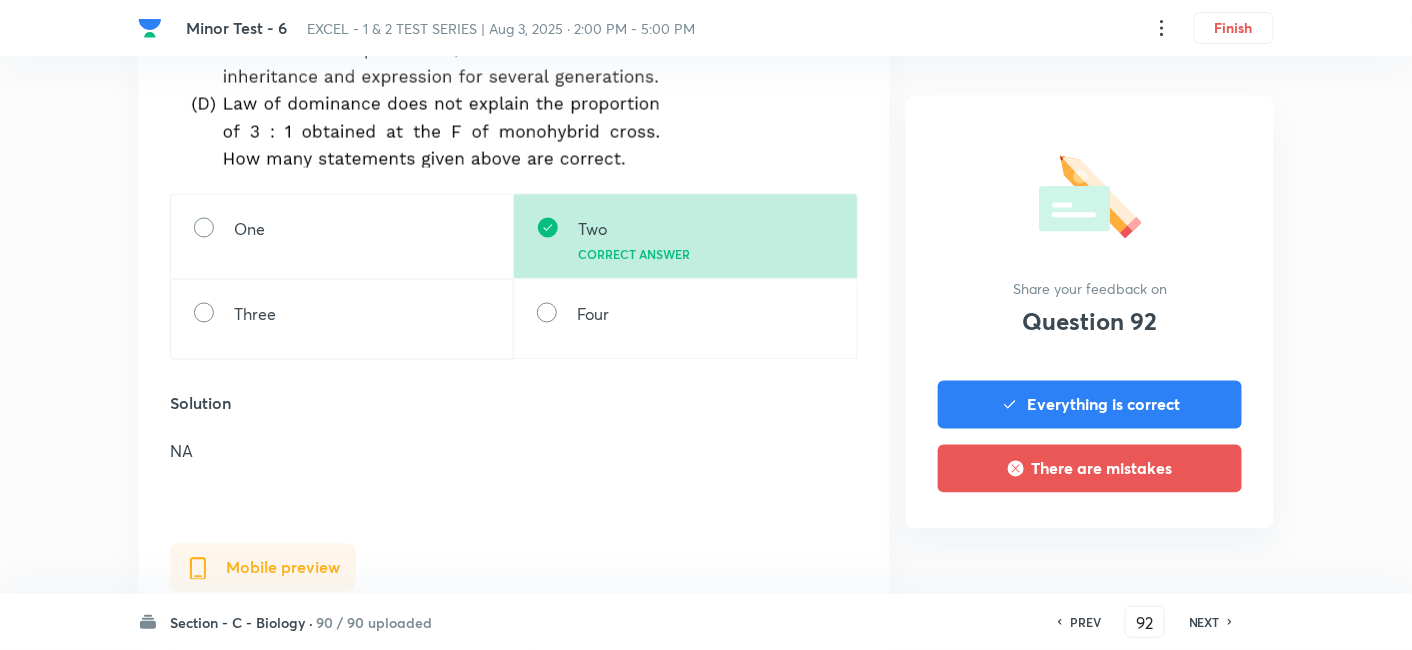 click on "NEXT" at bounding box center (1204, 622) 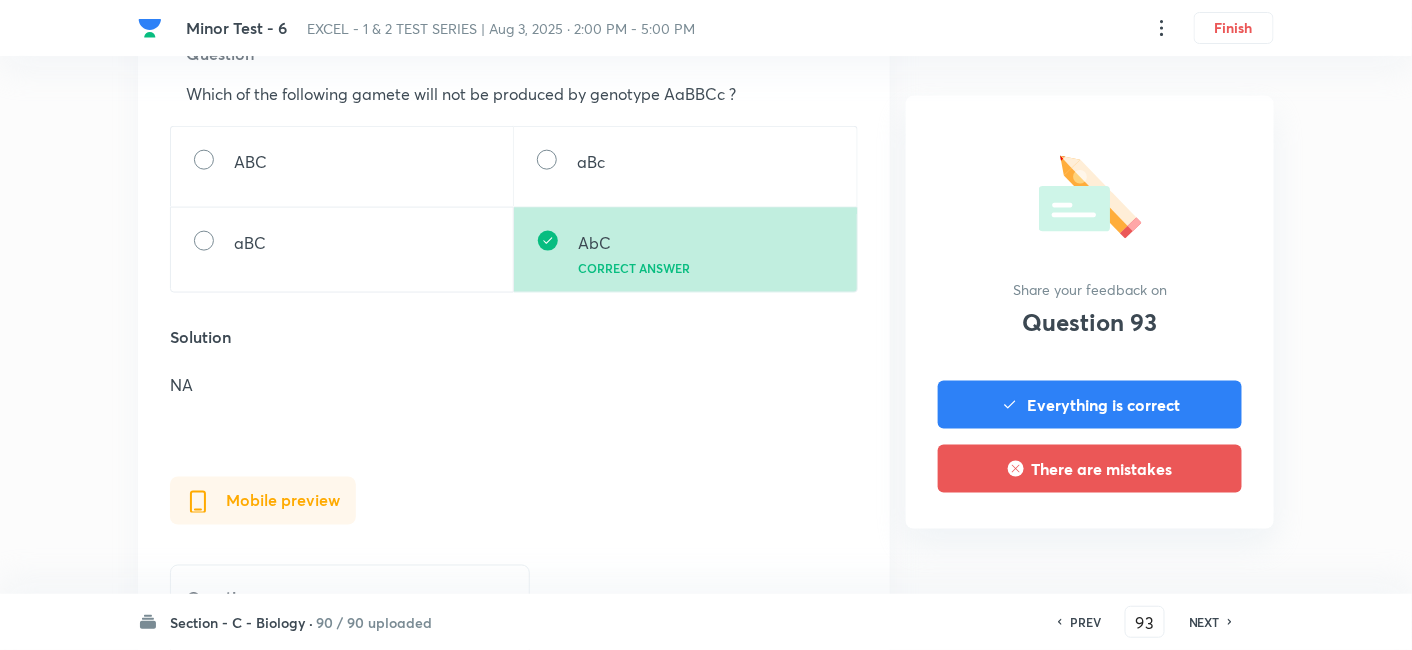 scroll, scrollTop: 888, scrollLeft: 0, axis: vertical 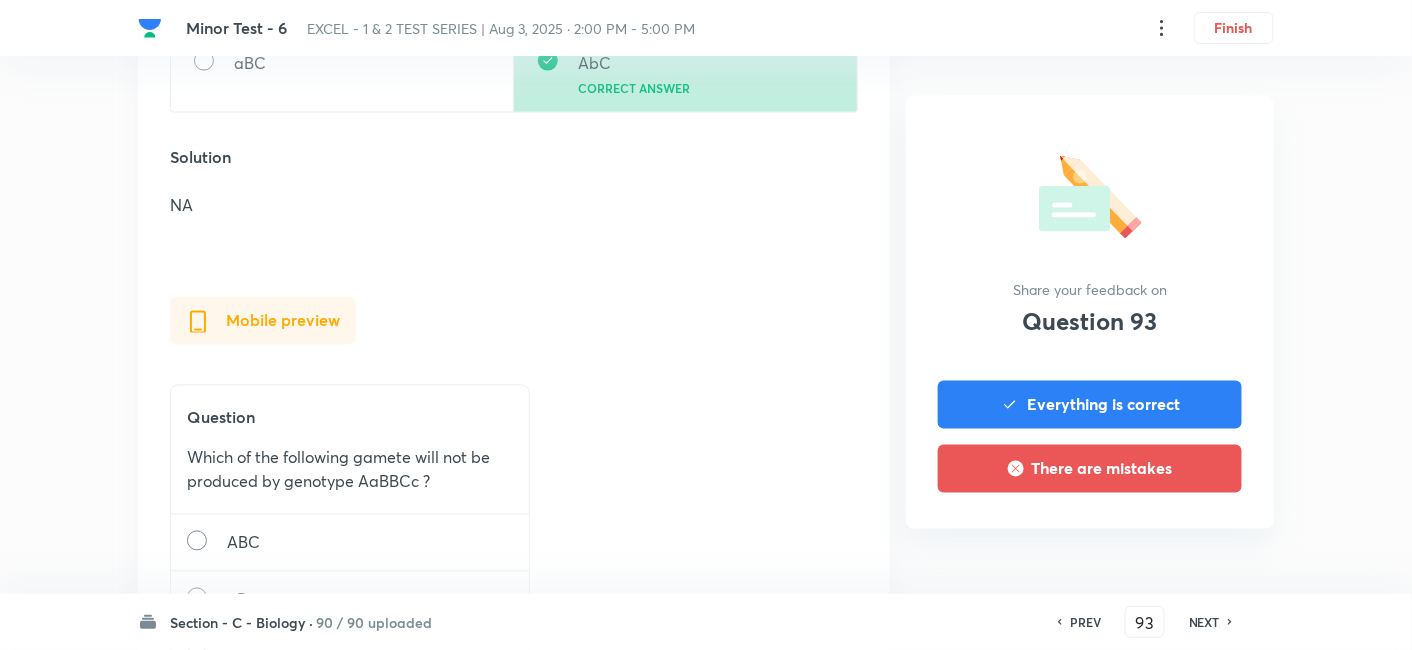 click on "NEXT" at bounding box center [1204, 622] 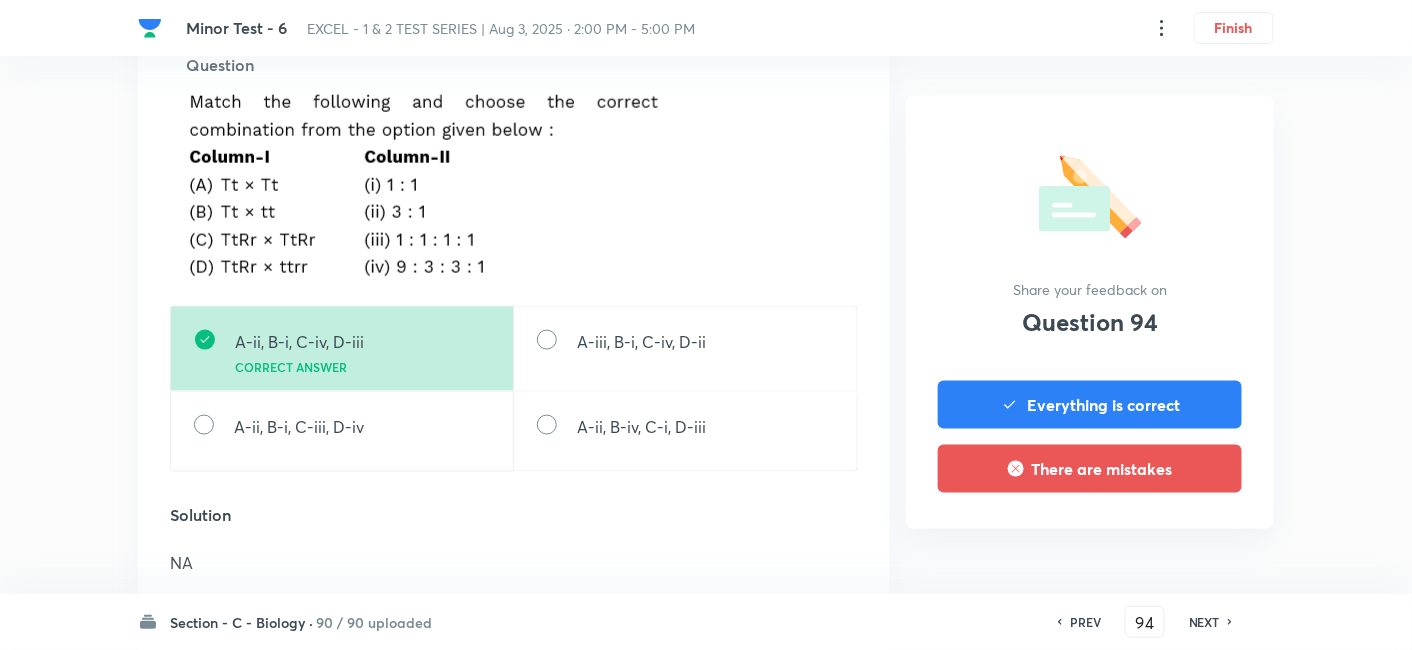 scroll, scrollTop: 777, scrollLeft: 0, axis: vertical 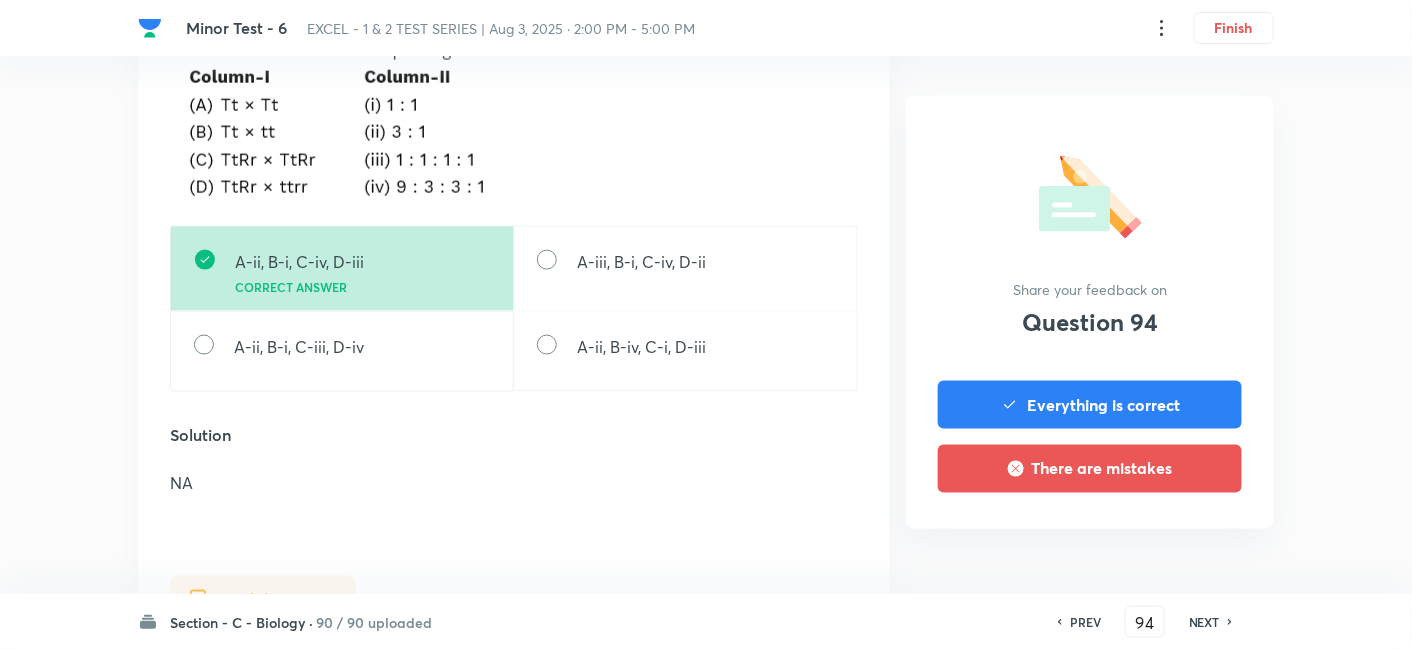 click on "NEXT" at bounding box center [1204, 622] 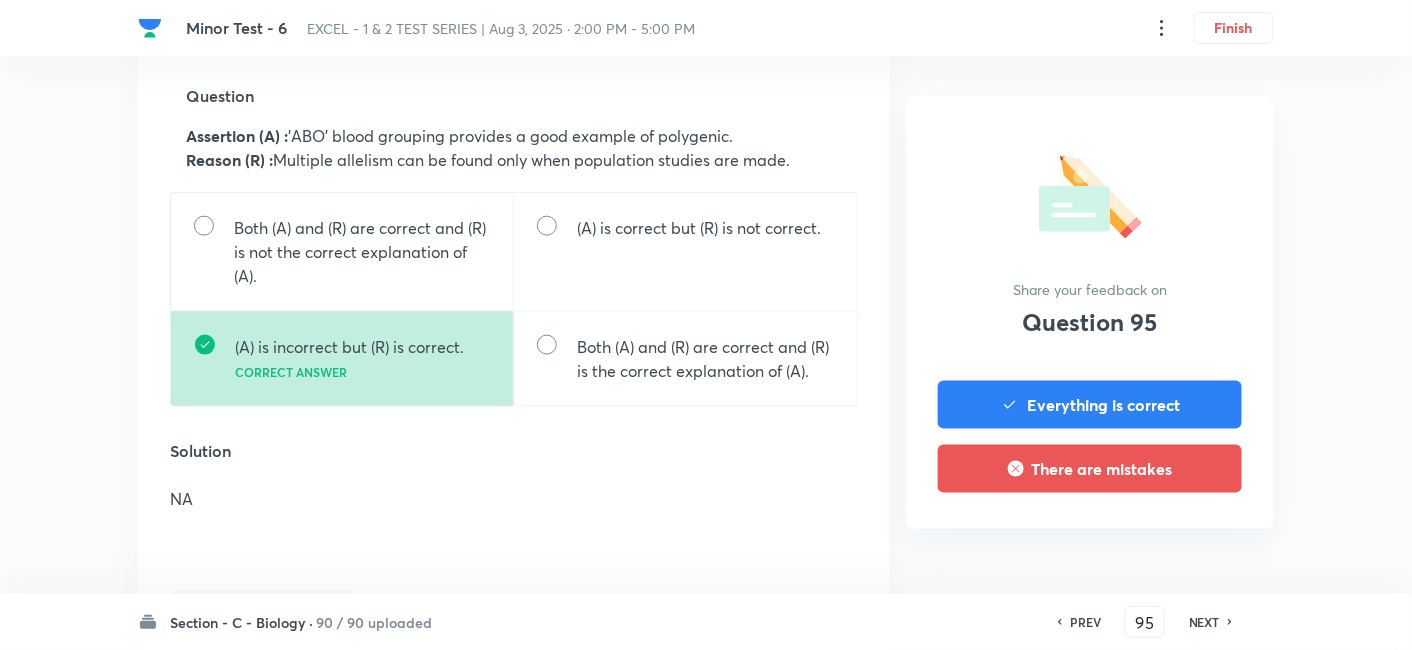 scroll, scrollTop: 777, scrollLeft: 0, axis: vertical 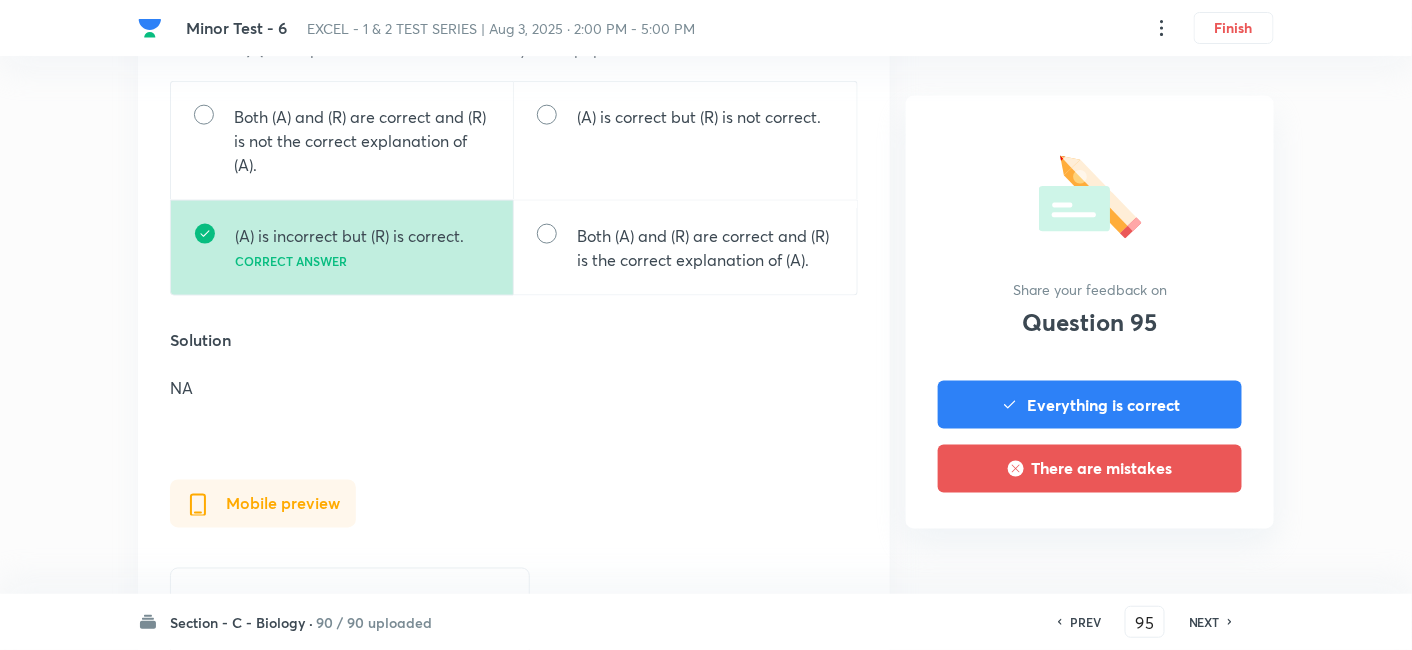 click on "NEXT" at bounding box center (1204, 622) 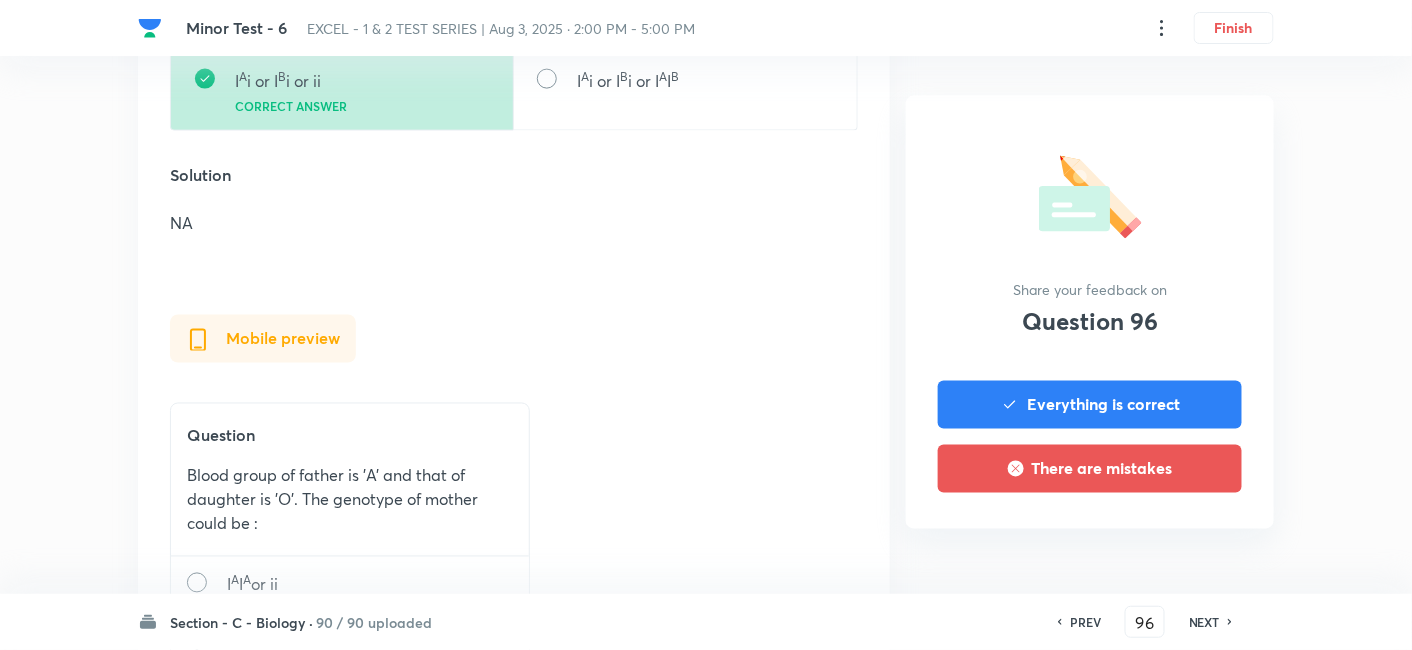 scroll, scrollTop: 888, scrollLeft: 0, axis: vertical 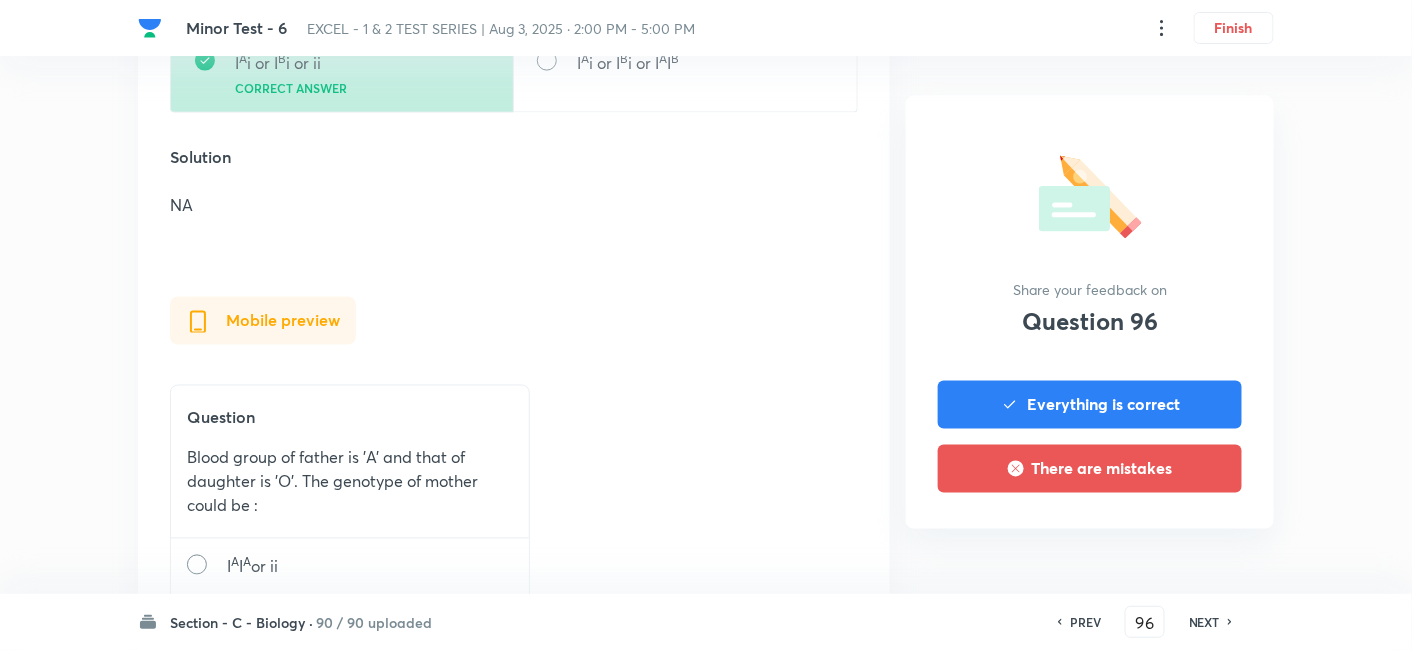 click on "NEXT" at bounding box center (1204, 622) 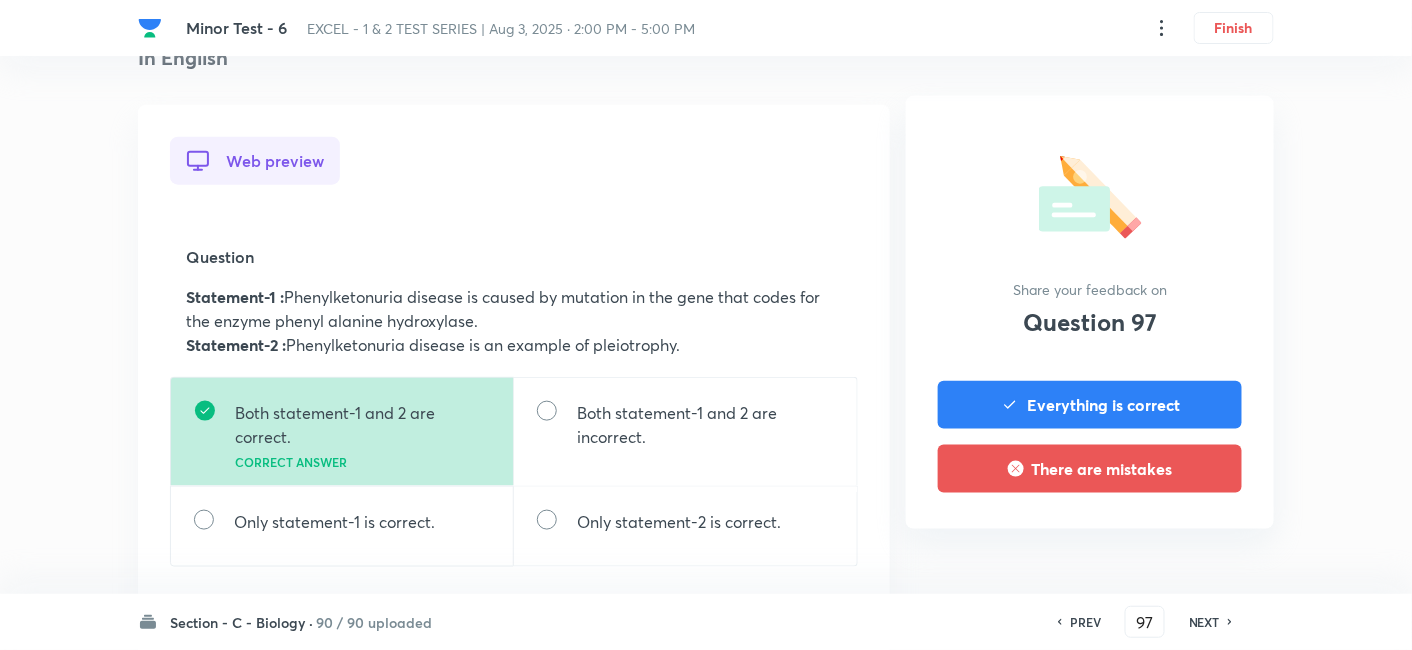 scroll, scrollTop: 555, scrollLeft: 0, axis: vertical 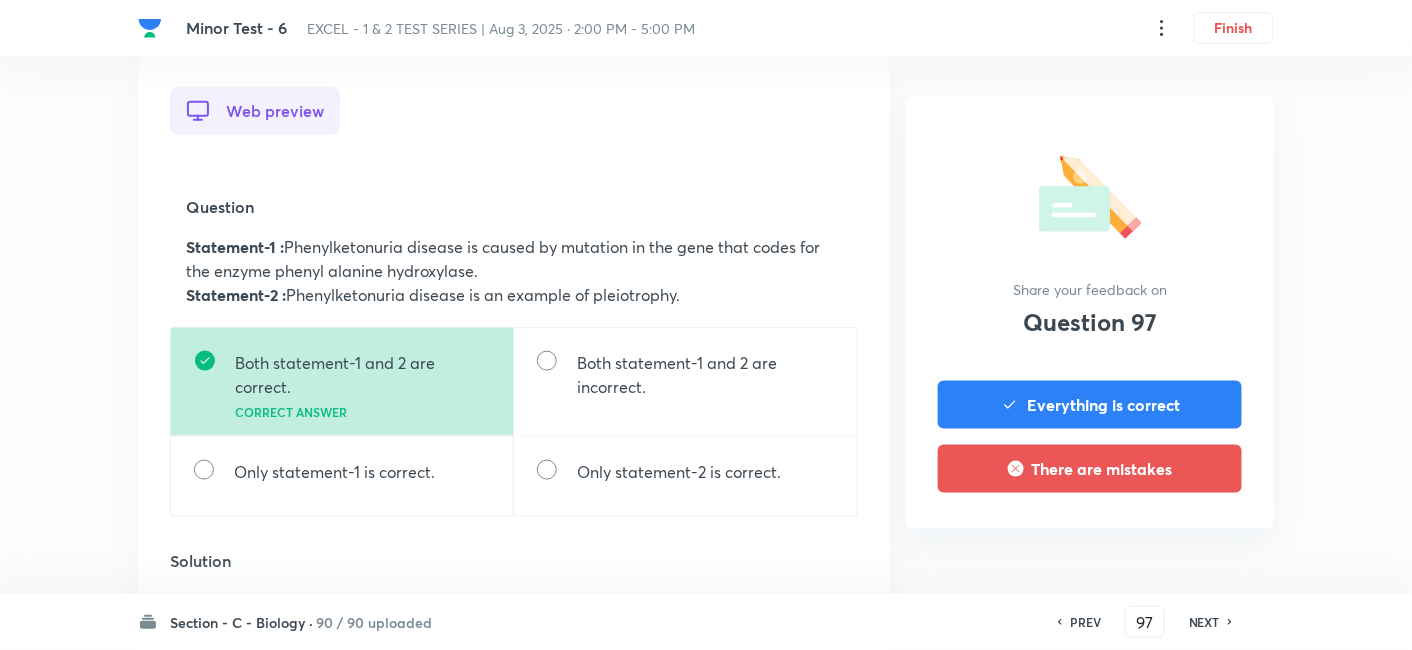 click on "NEXT" at bounding box center [1204, 622] 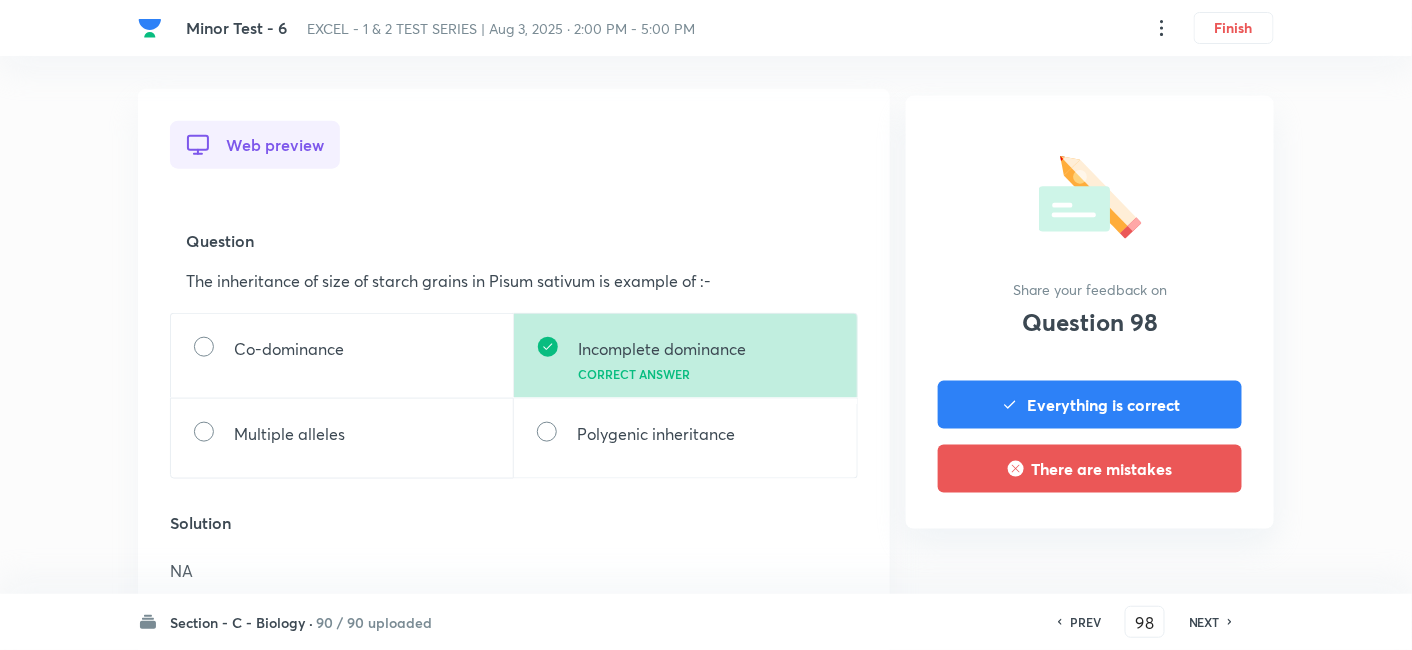 scroll, scrollTop: 555, scrollLeft: 0, axis: vertical 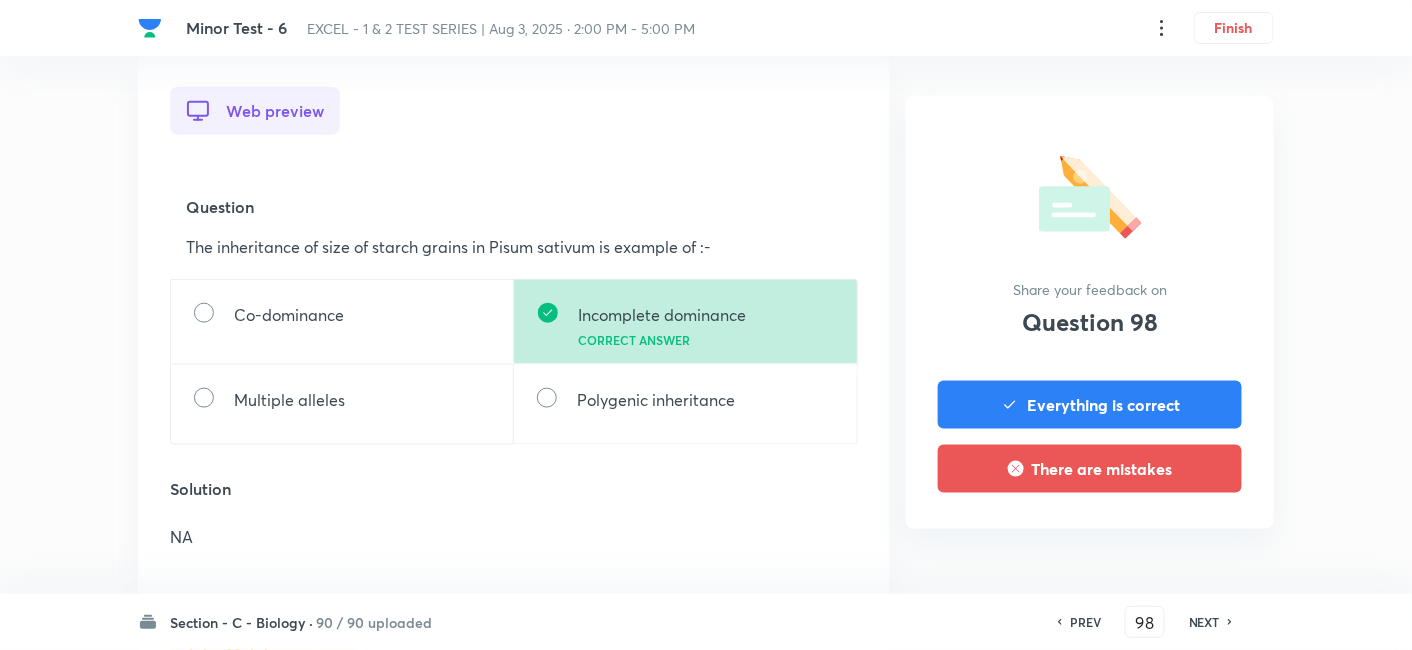 click on "NEXT" at bounding box center [1204, 622] 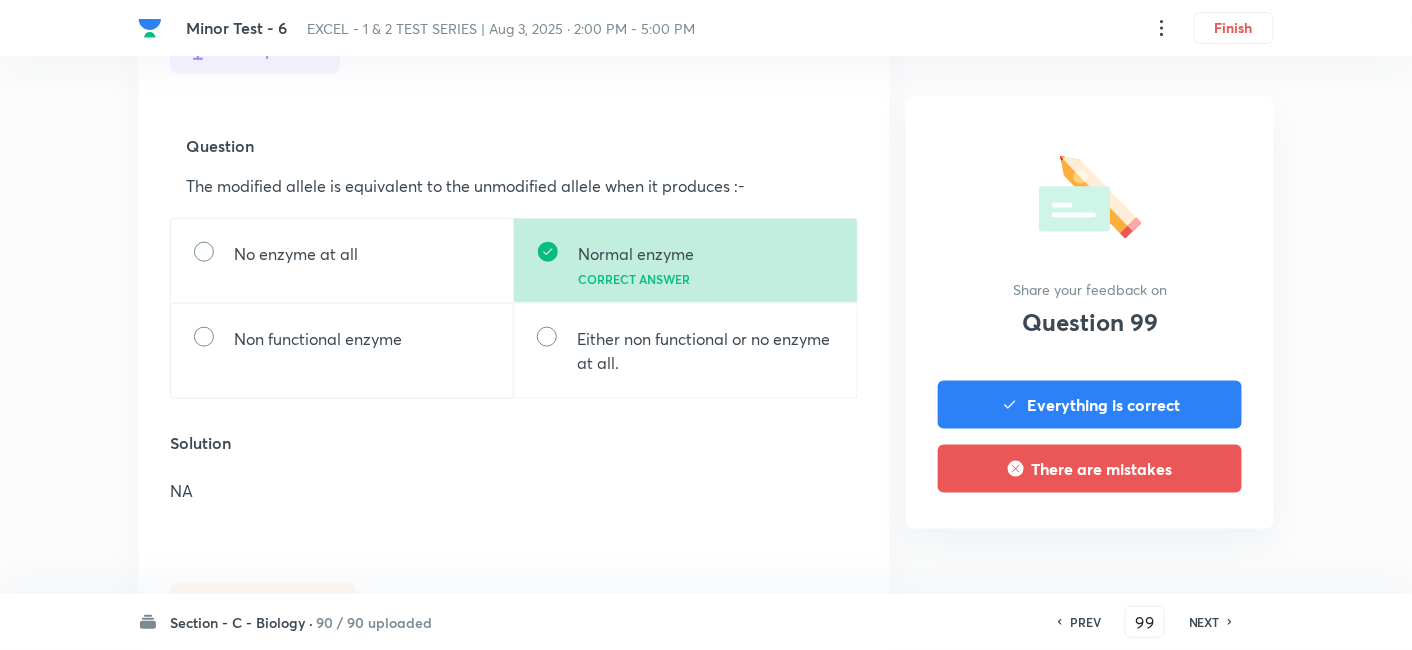 scroll, scrollTop: 666, scrollLeft: 0, axis: vertical 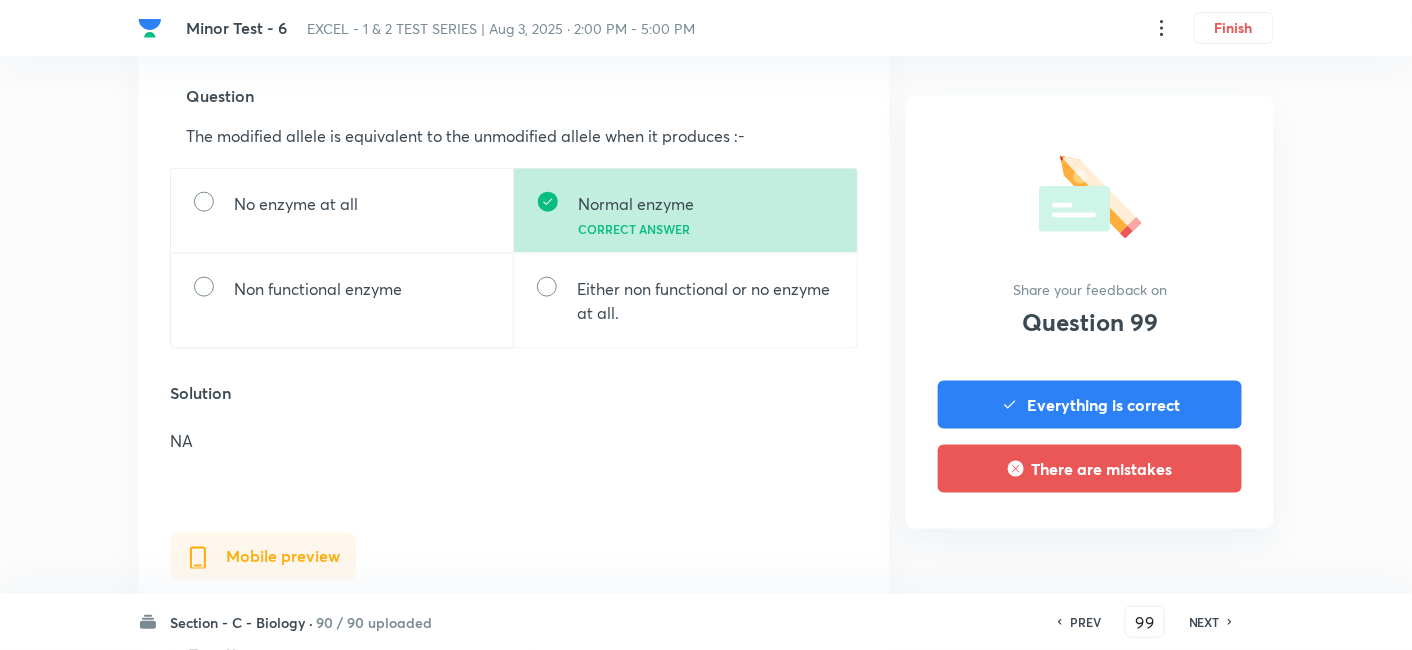 click on "NEXT" at bounding box center [1204, 622] 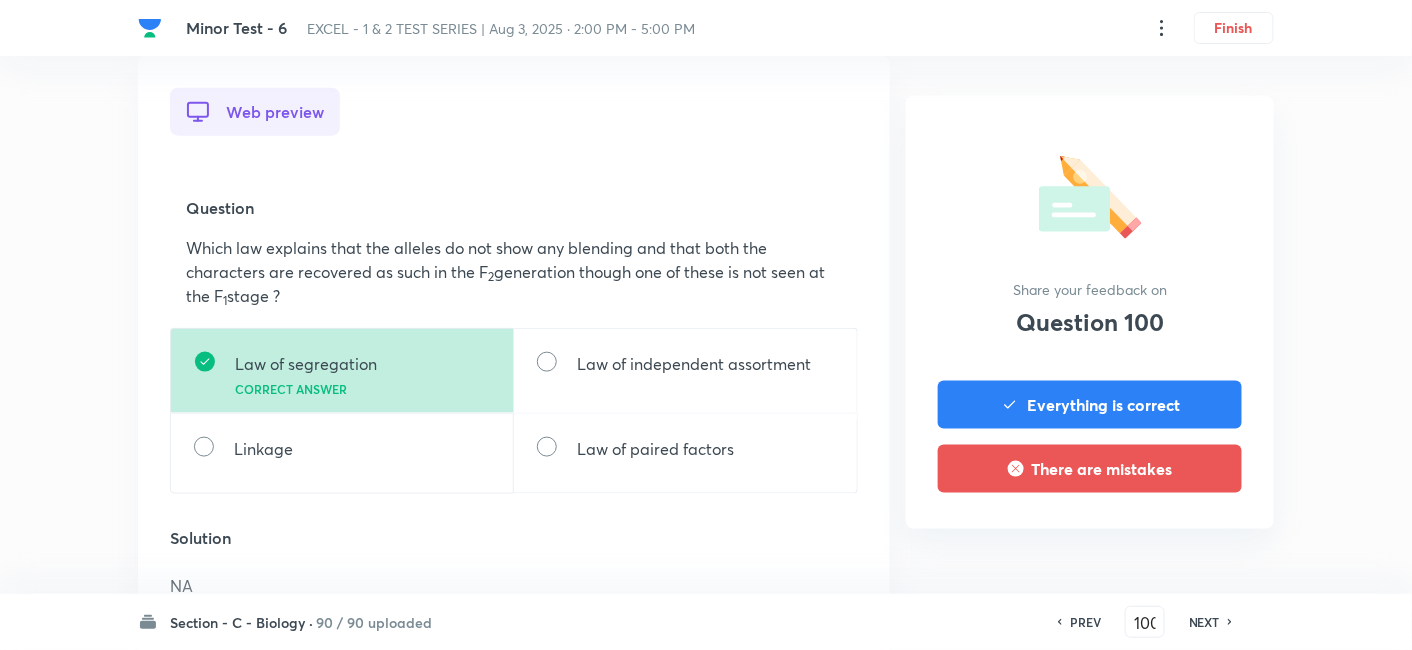 scroll, scrollTop: 555, scrollLeft: 0, axis: vertical 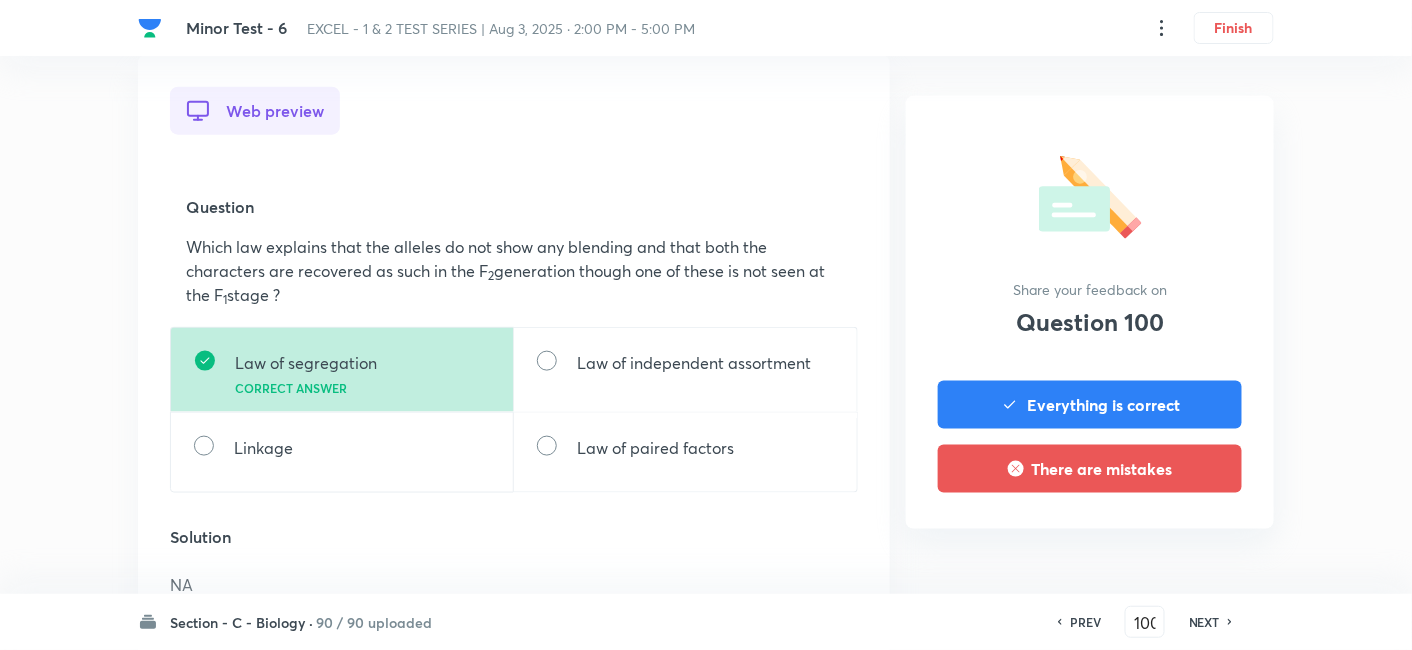 click on "NEXT" at bounding box center (1204, 622) 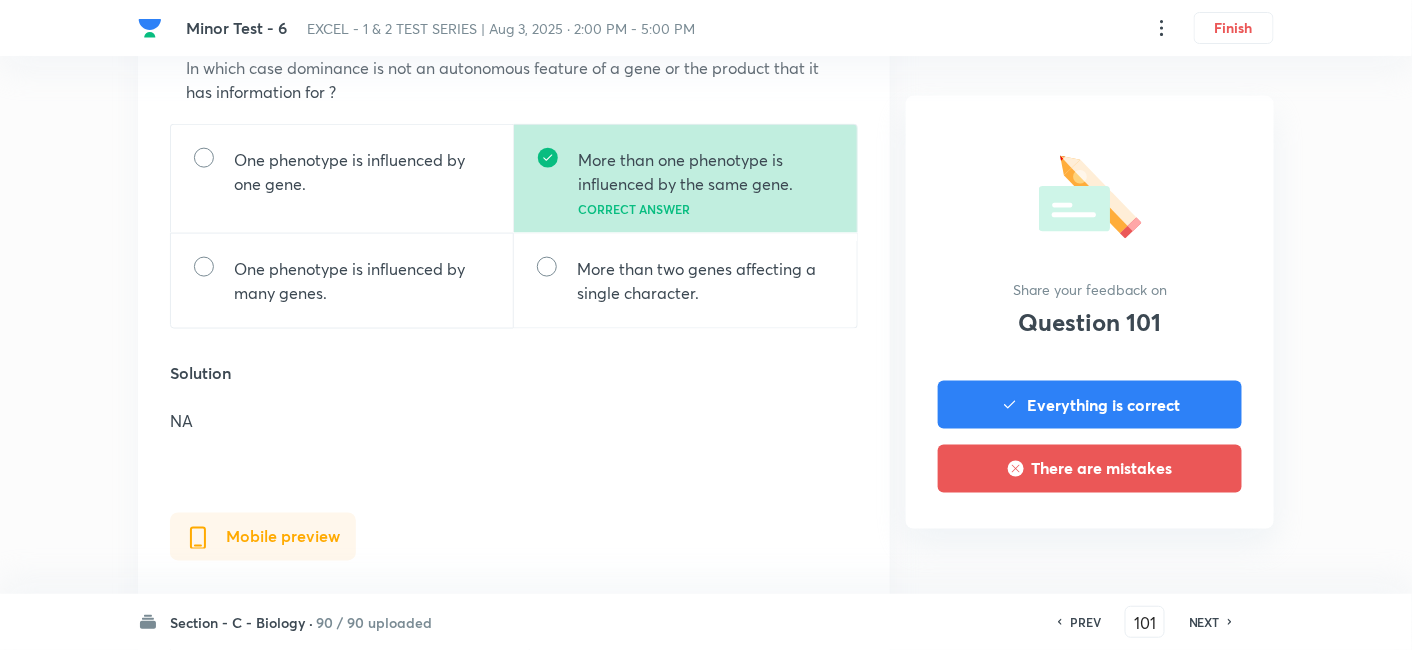 scroll, scrollTop: 666, scrollLeft: 0, axis: vertical 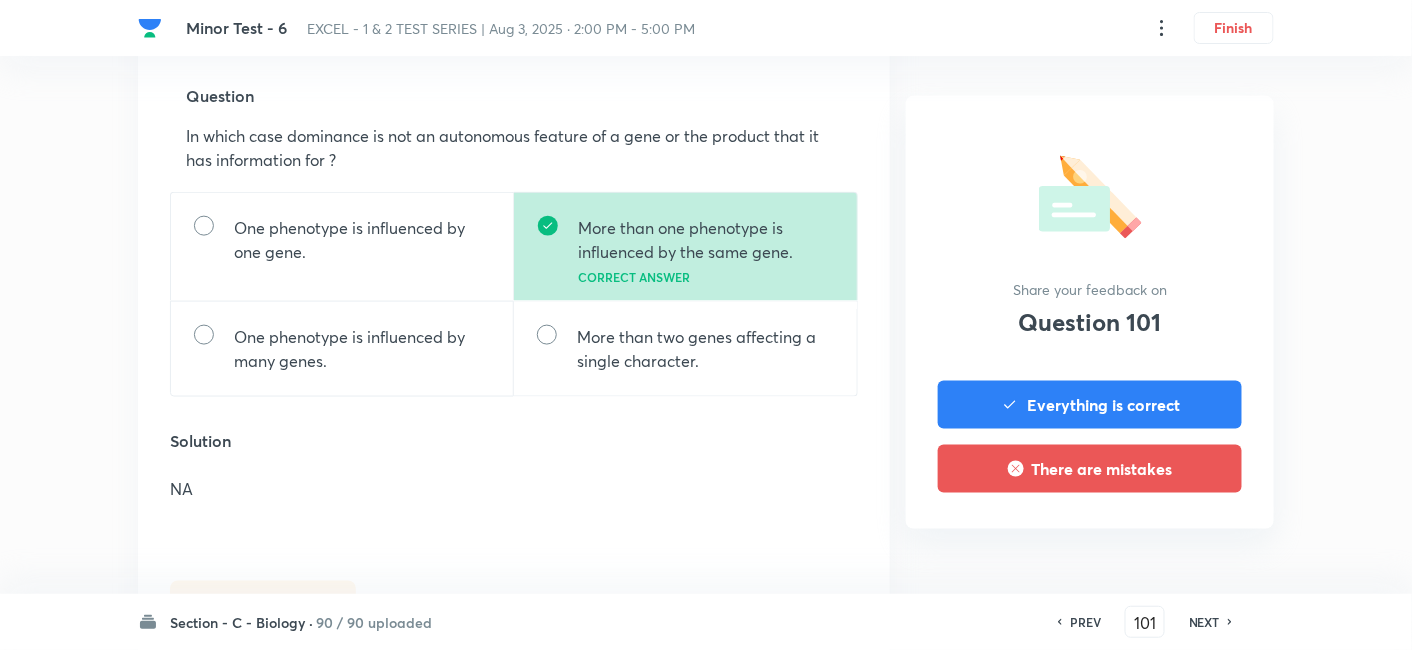 click on "NEXT" at bounding box center [1204, 622] 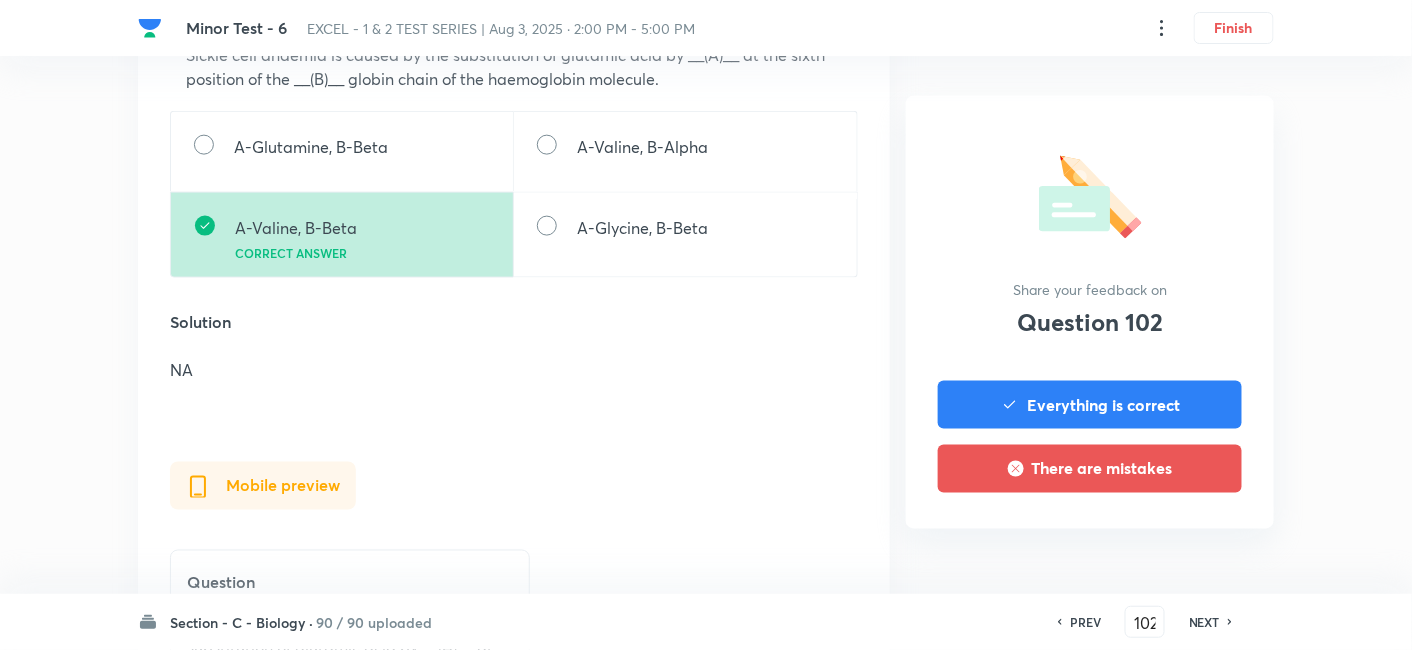 scroll, scrollTop: 777, scrollLeft: 0, axis: vertical 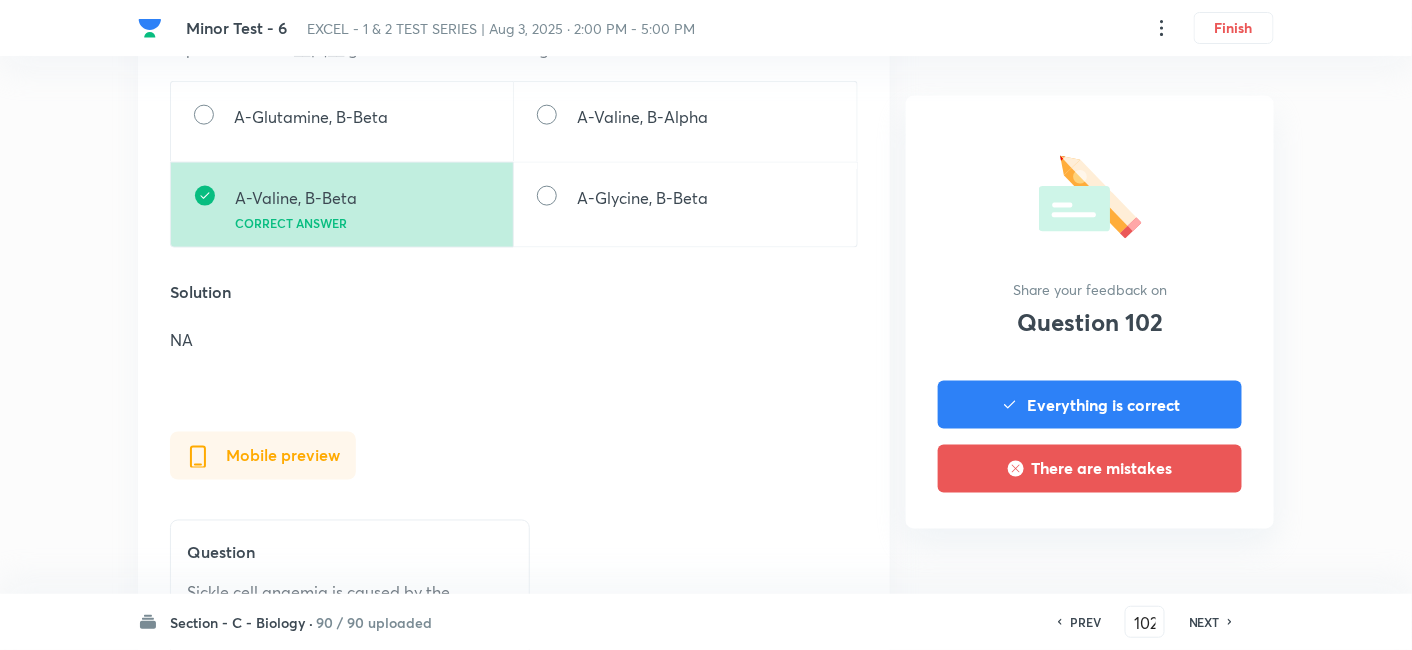 click on "NEXT" at bounding box center [1204, 622] 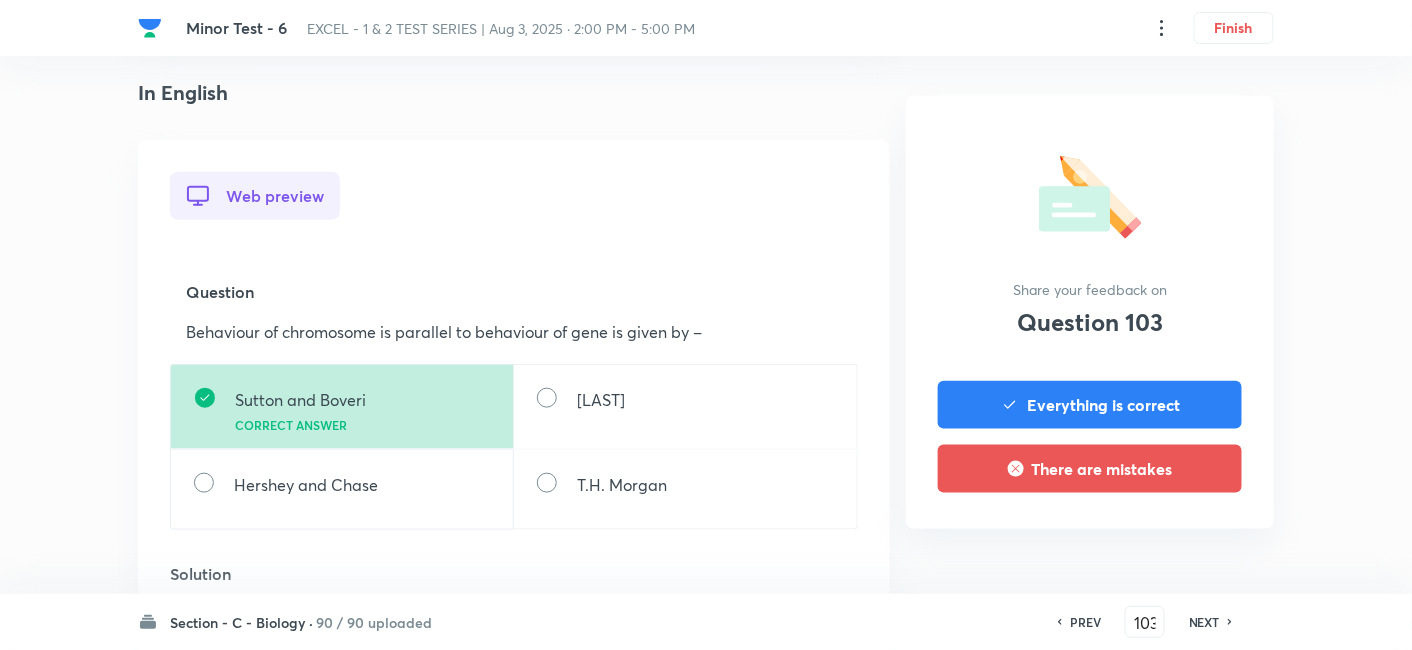 scroll, scrollTop: 555, scrollLeft: 0, axis: vertical 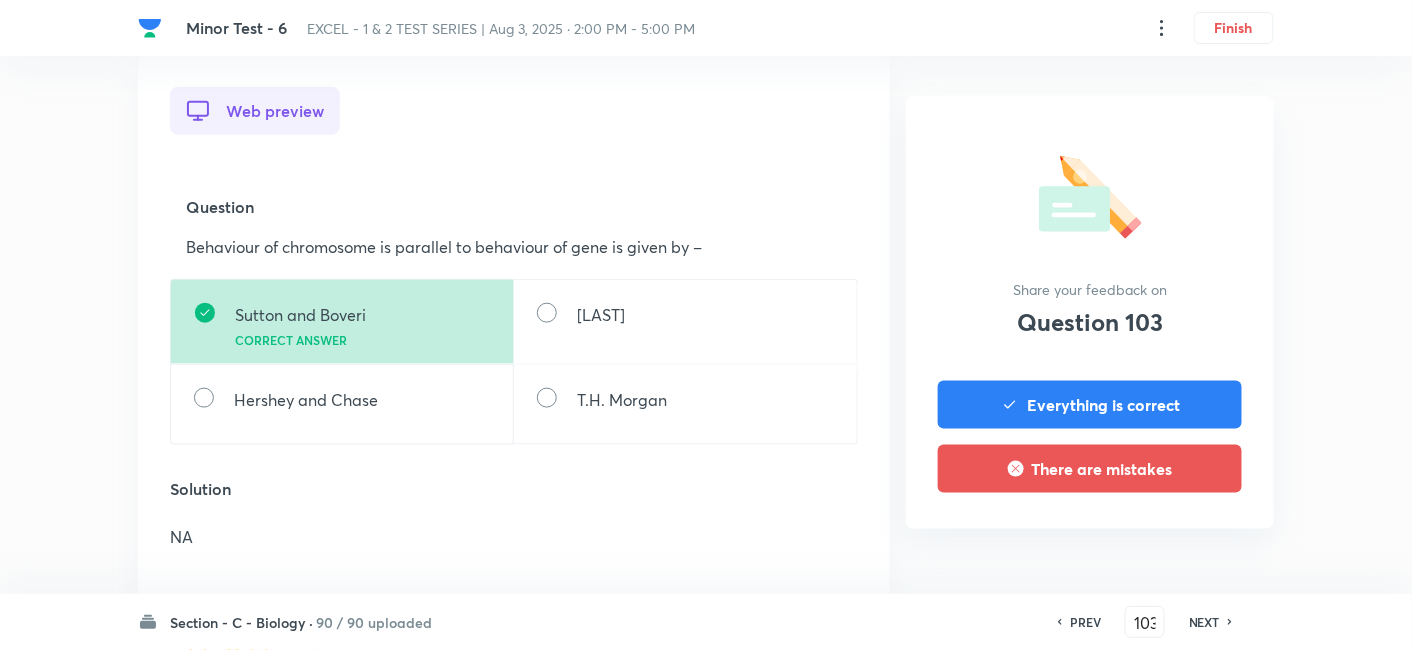 click on "NEXT" at bounding box center (1204, 622) 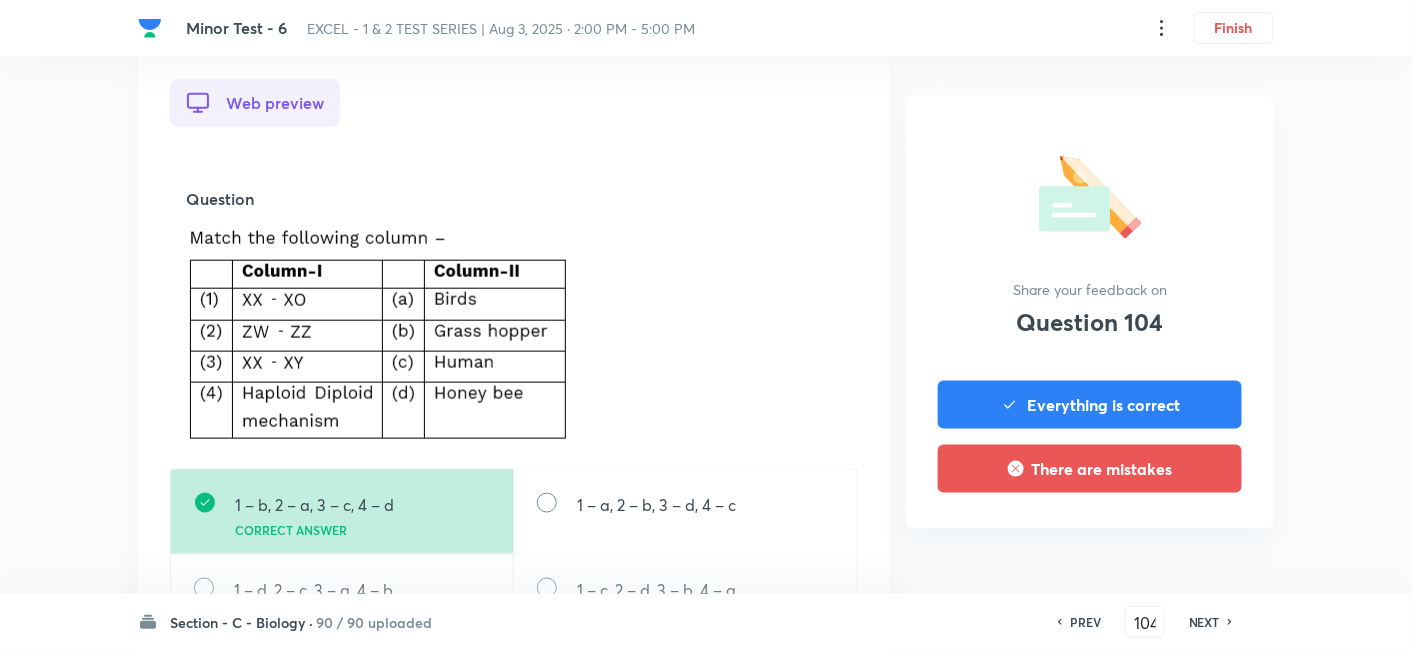 scroll, scrollTop: 666, scrollLeft: 0, axis: vertical 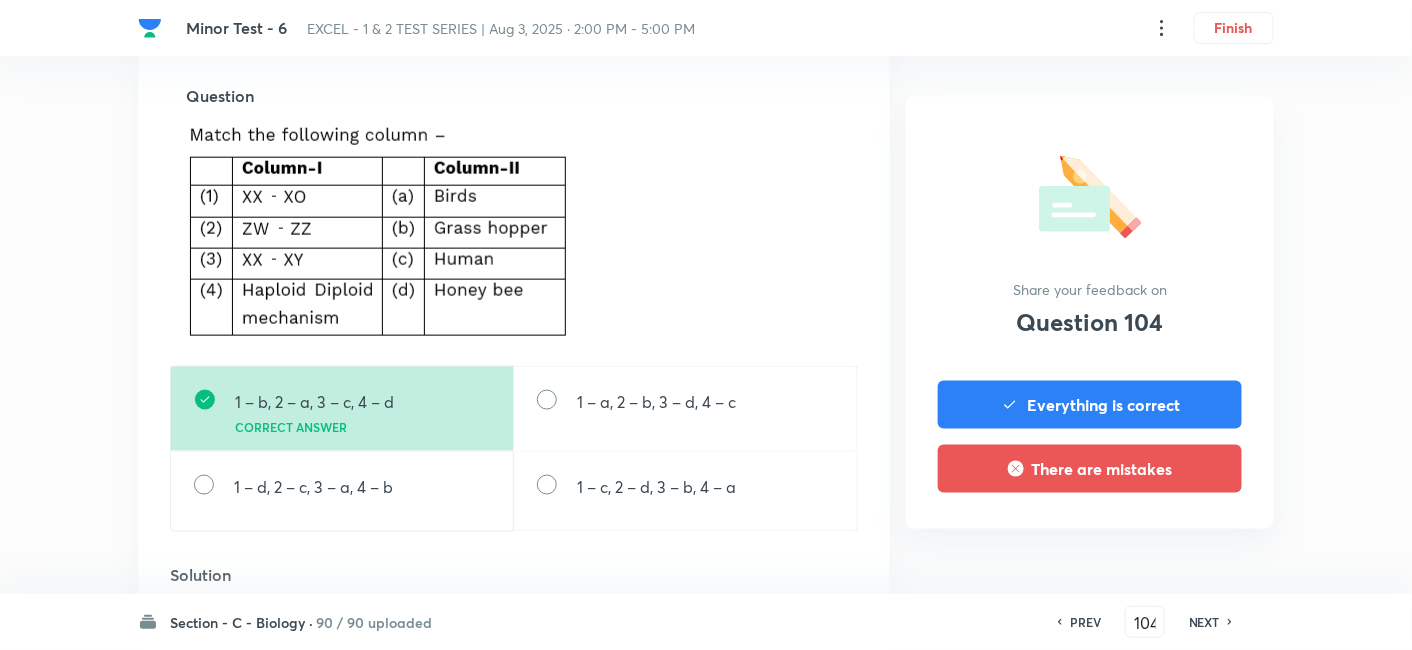 click on "NEXT" at bounding box center [1204, 622] 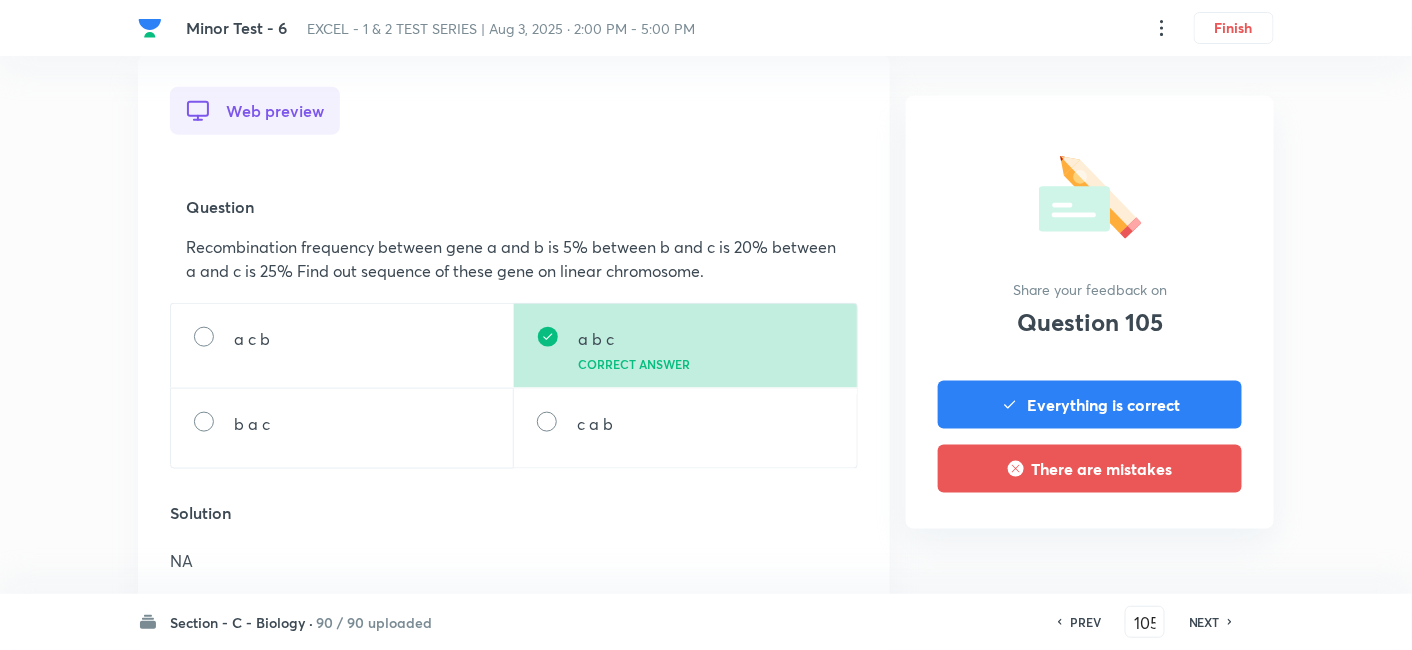 scroll, scrollTop: 666, scrollLeft: 0, axis: vertical 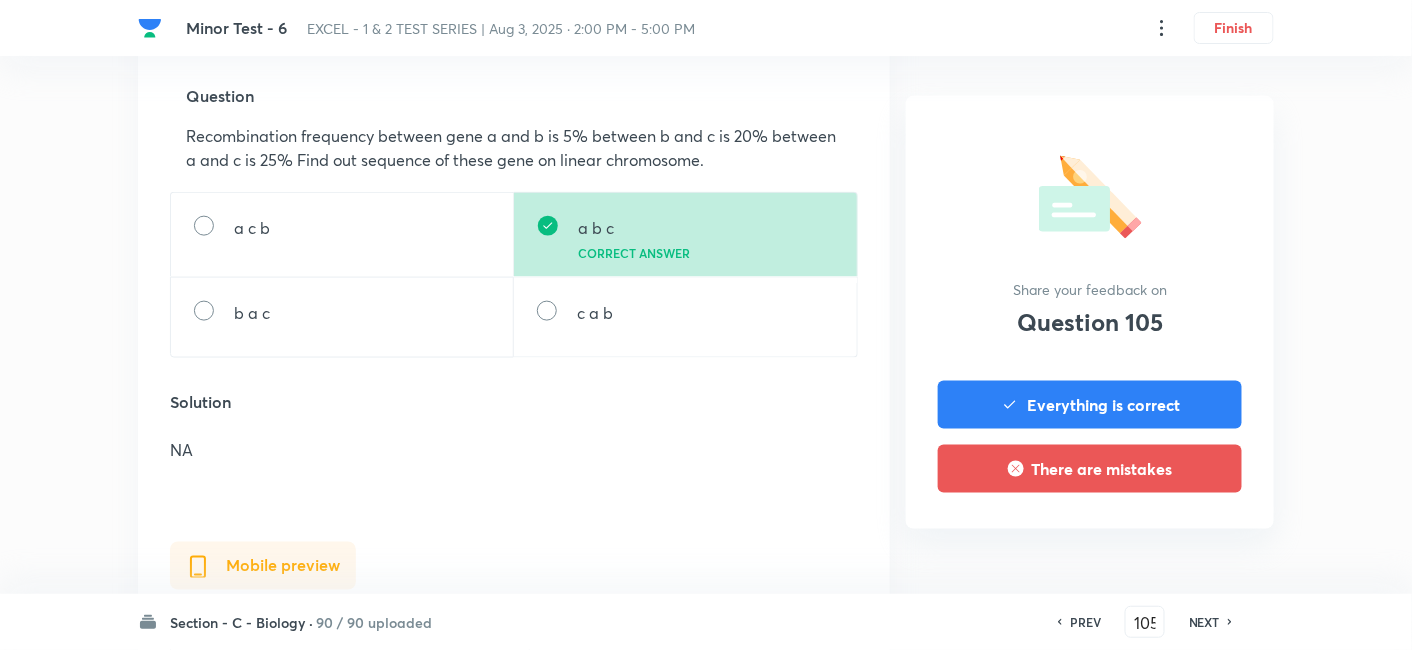 click on "NEXT" at bounding box center (1204, 622) 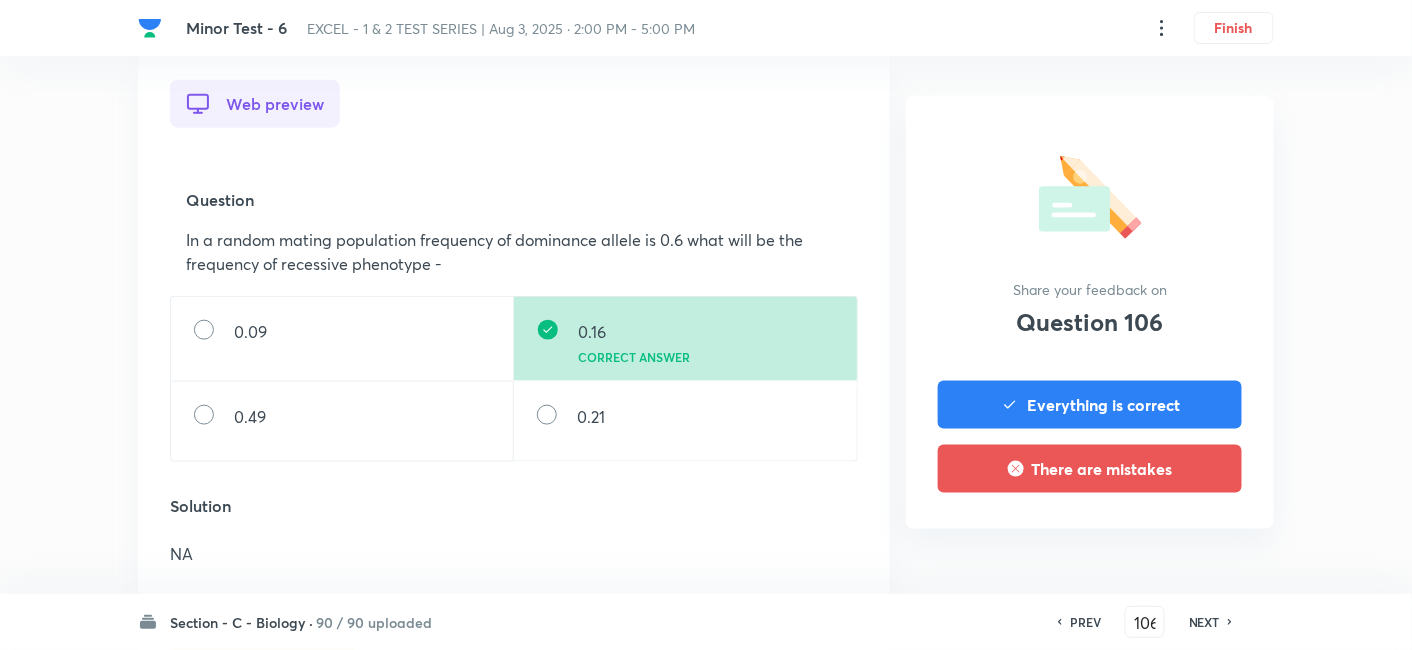 scroll, scrollTop: 555, scrollLeft: 0, axis: vertical 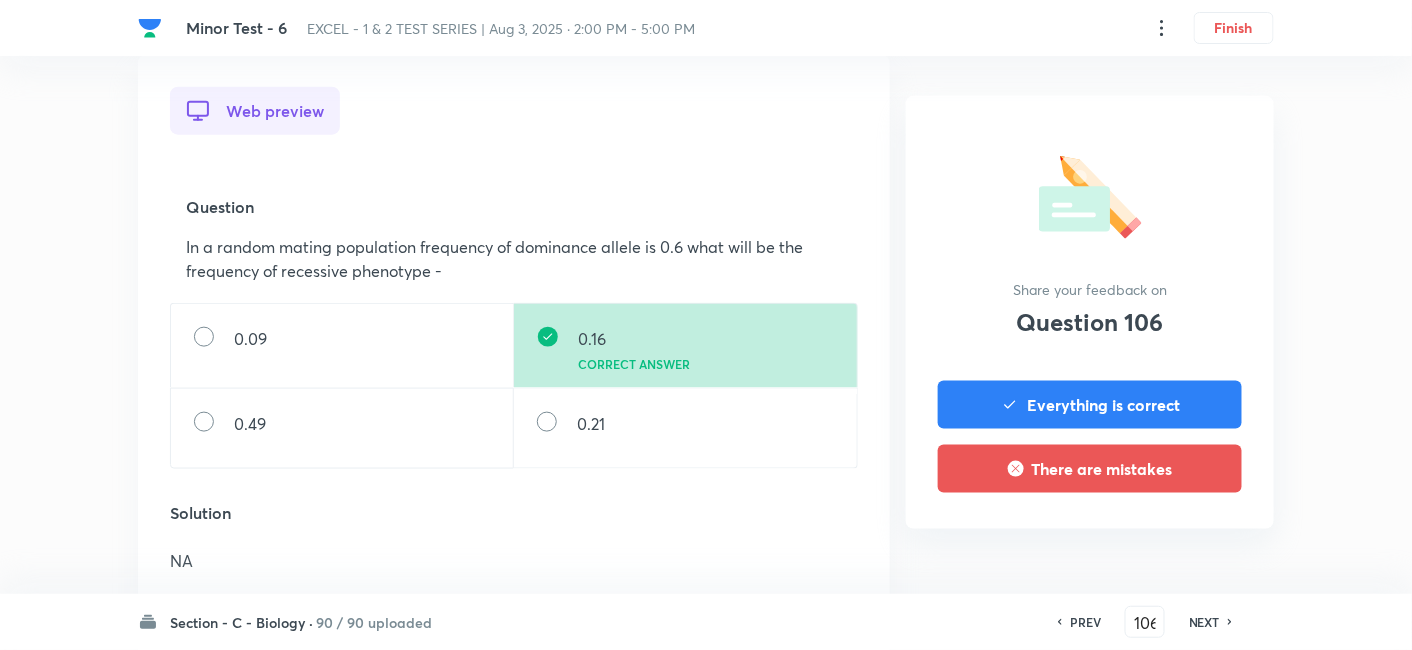 click on "NEXT" at bounding box center [1204, 622] 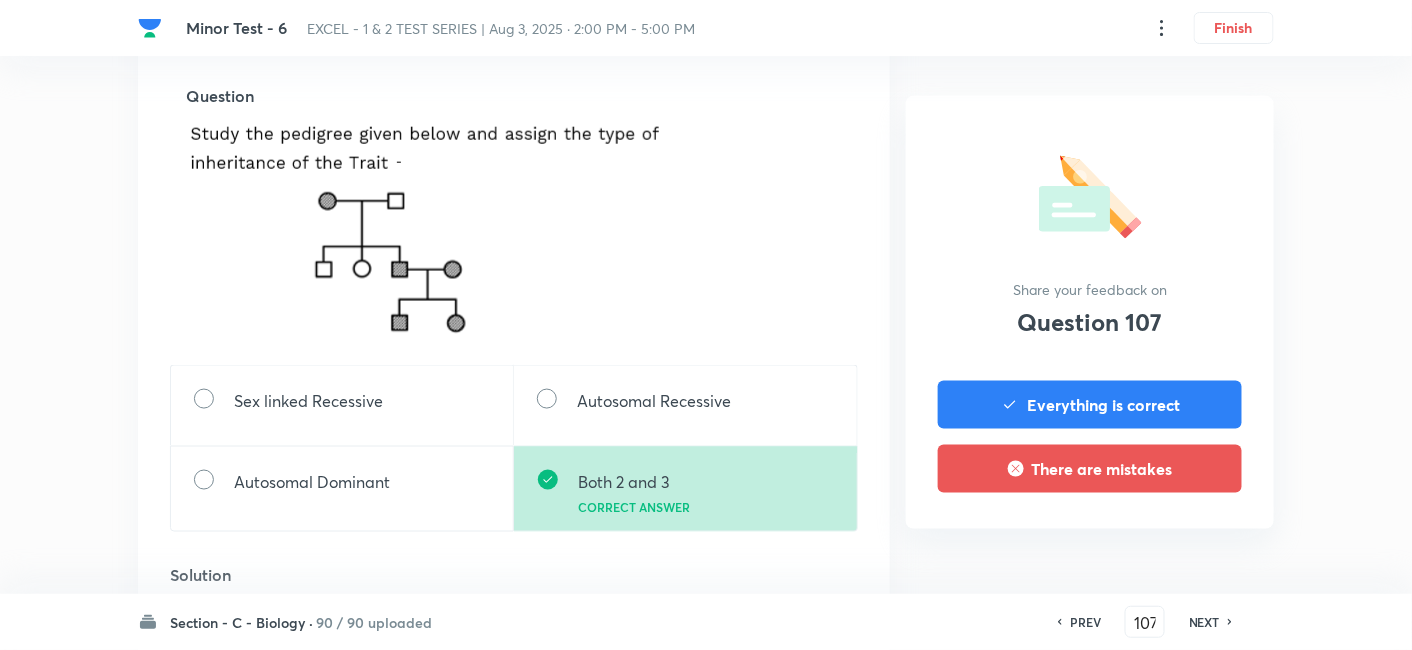 scroll, scrollTop: 888, scrollLeft: 0, axis: vertical 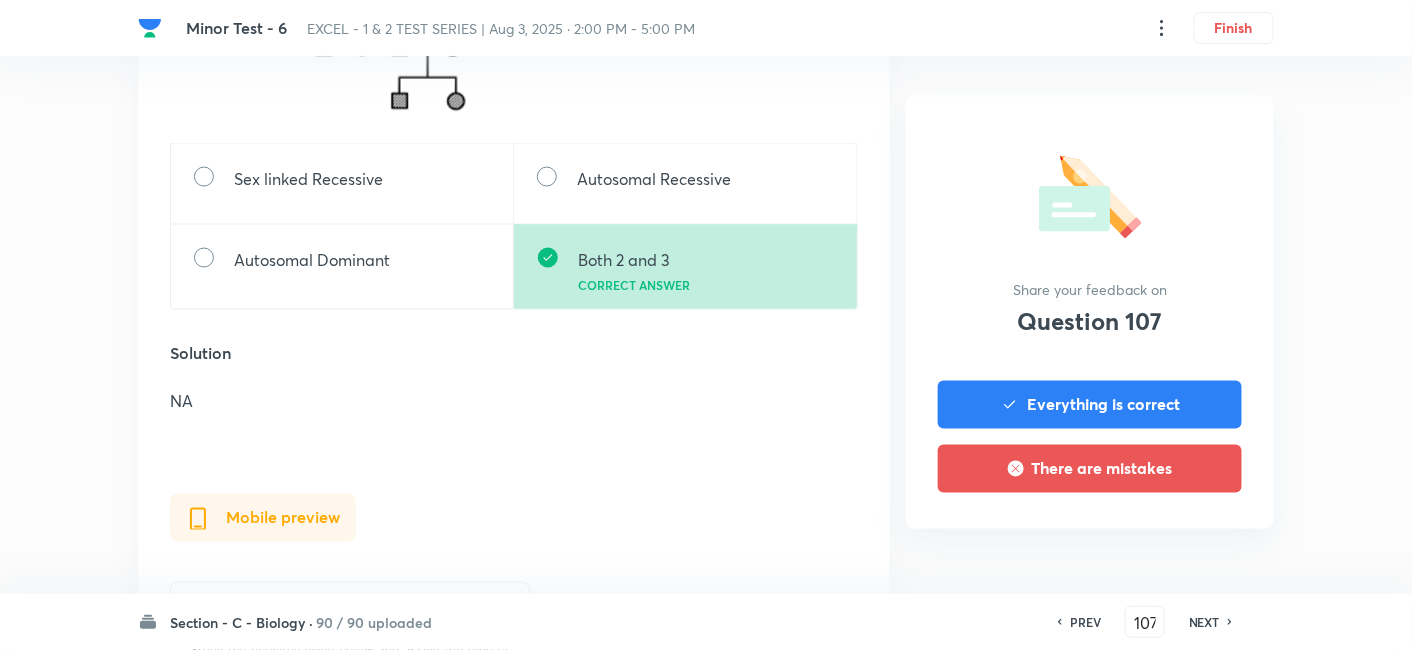 click on "NEXT" at bounding box center [1204, 622] 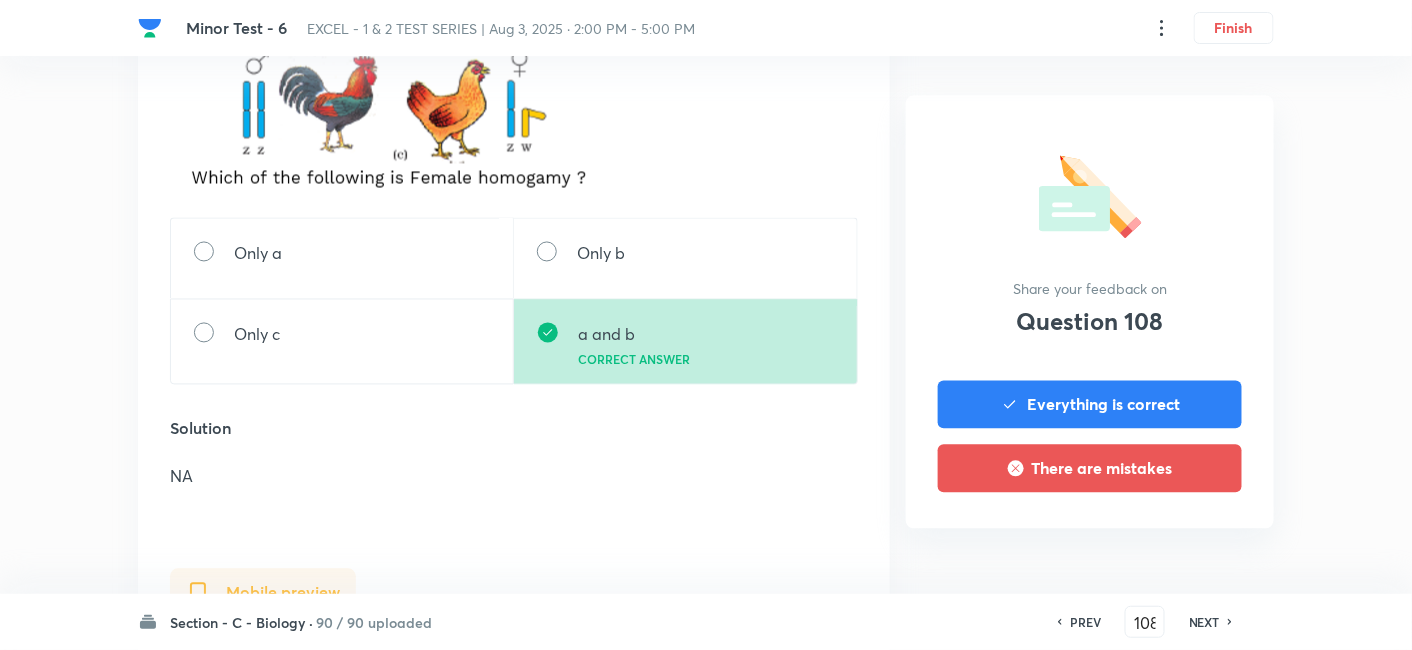 scroll, scrollTop: 1111, scrollLeft: 0, axis: vertical 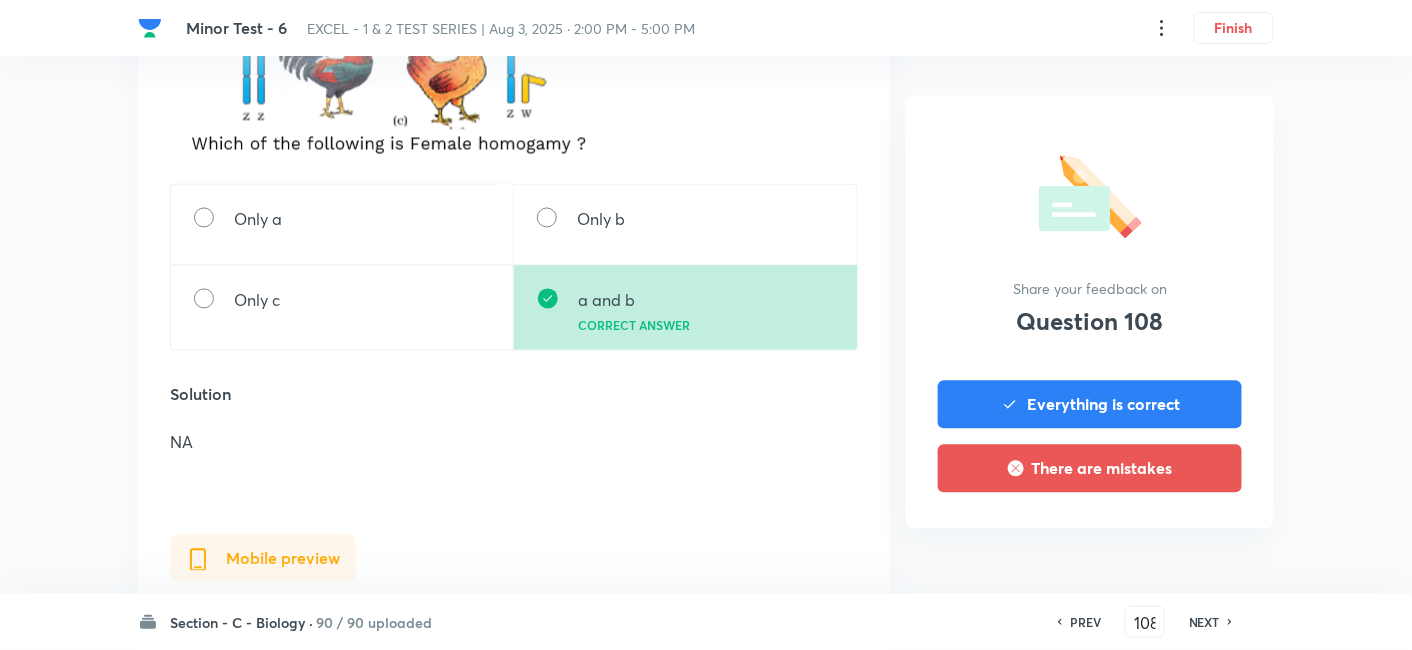 click on "NEXT" at bounding box center (1204, 622) 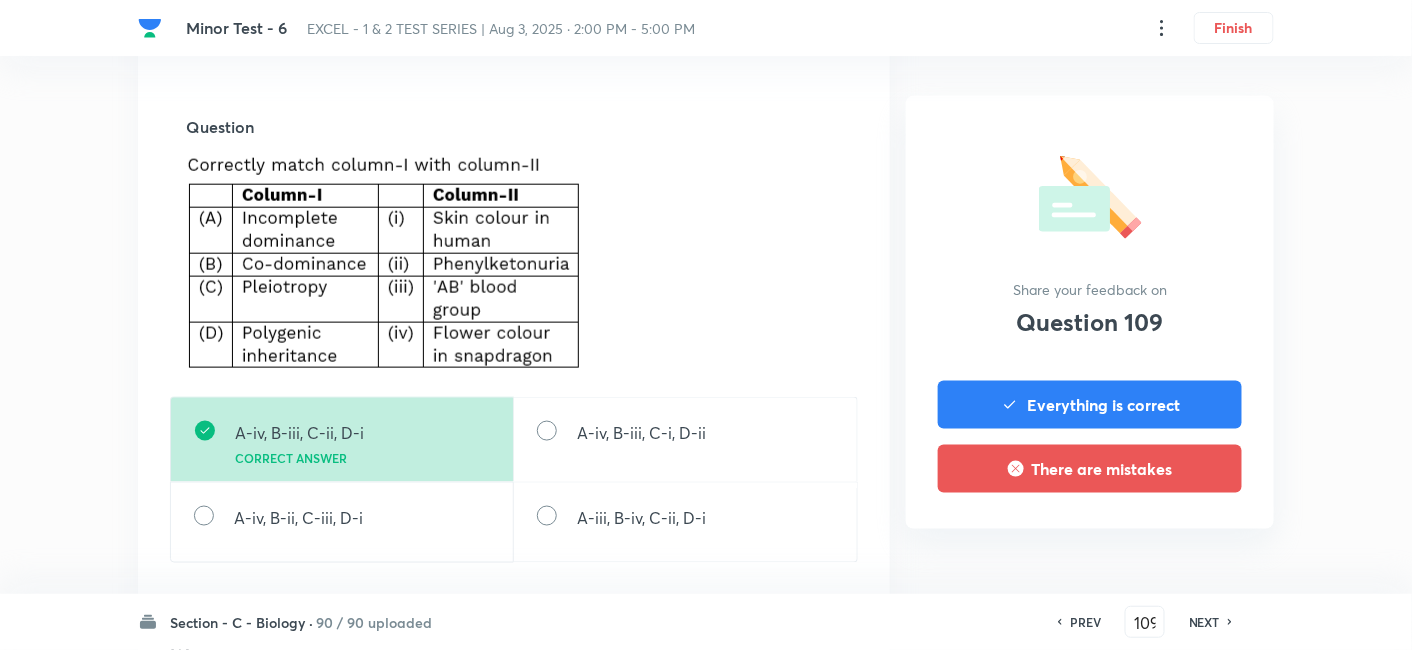 scroll, scrollTop: 666, scrollLeft: 0, axis: vertical 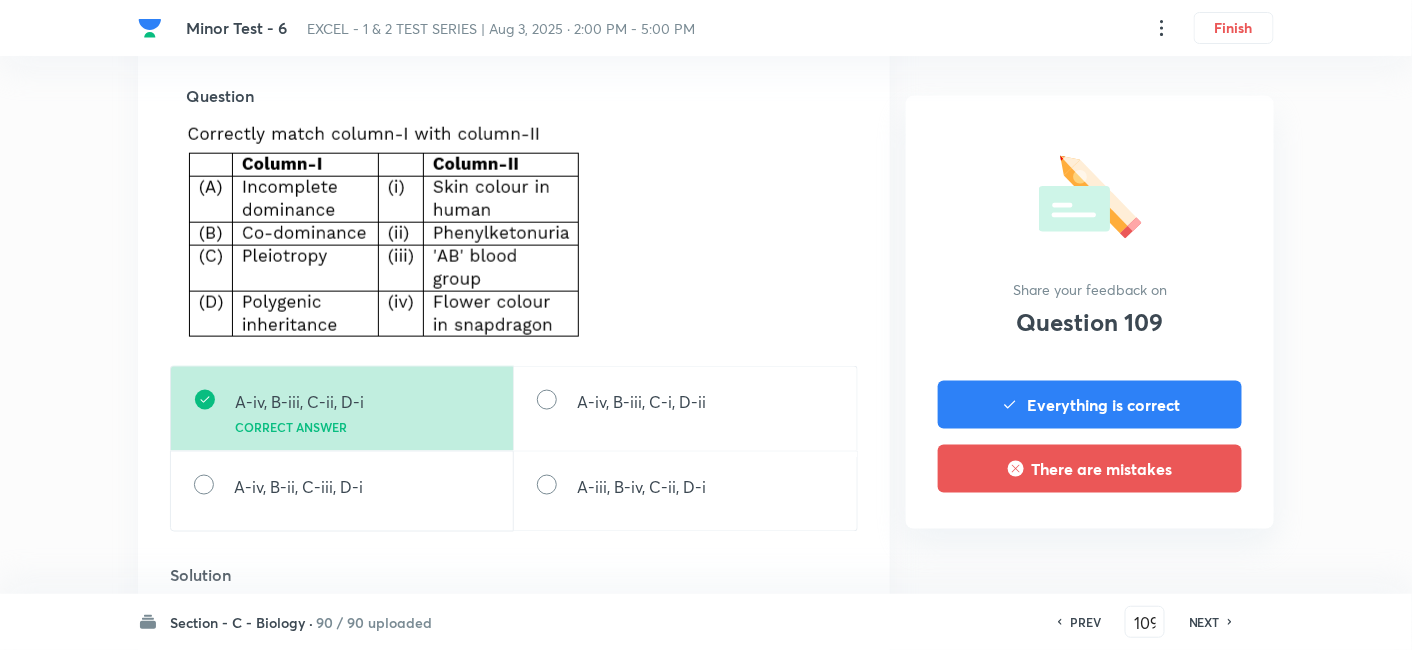 click on "NEXT" at bounding box center (1204, 622) 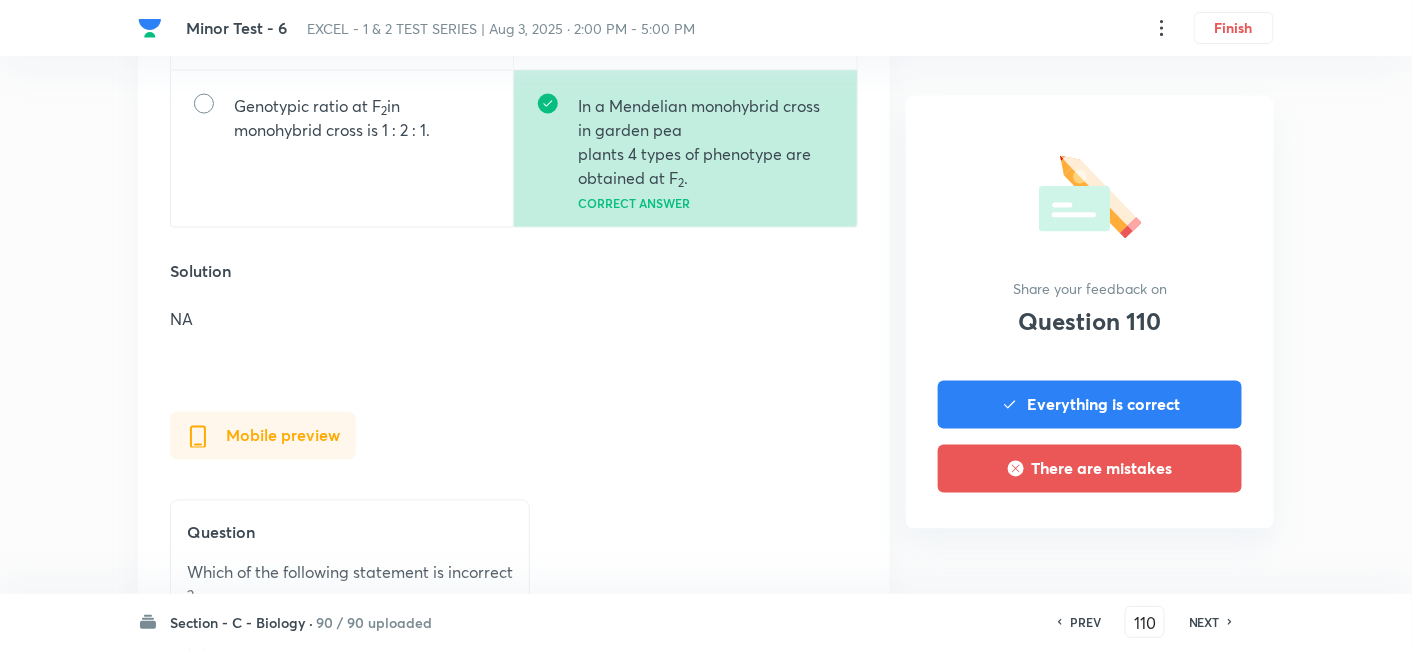 scroll, scrollTop: 1111, scrollLeft: 0, axis: vertical 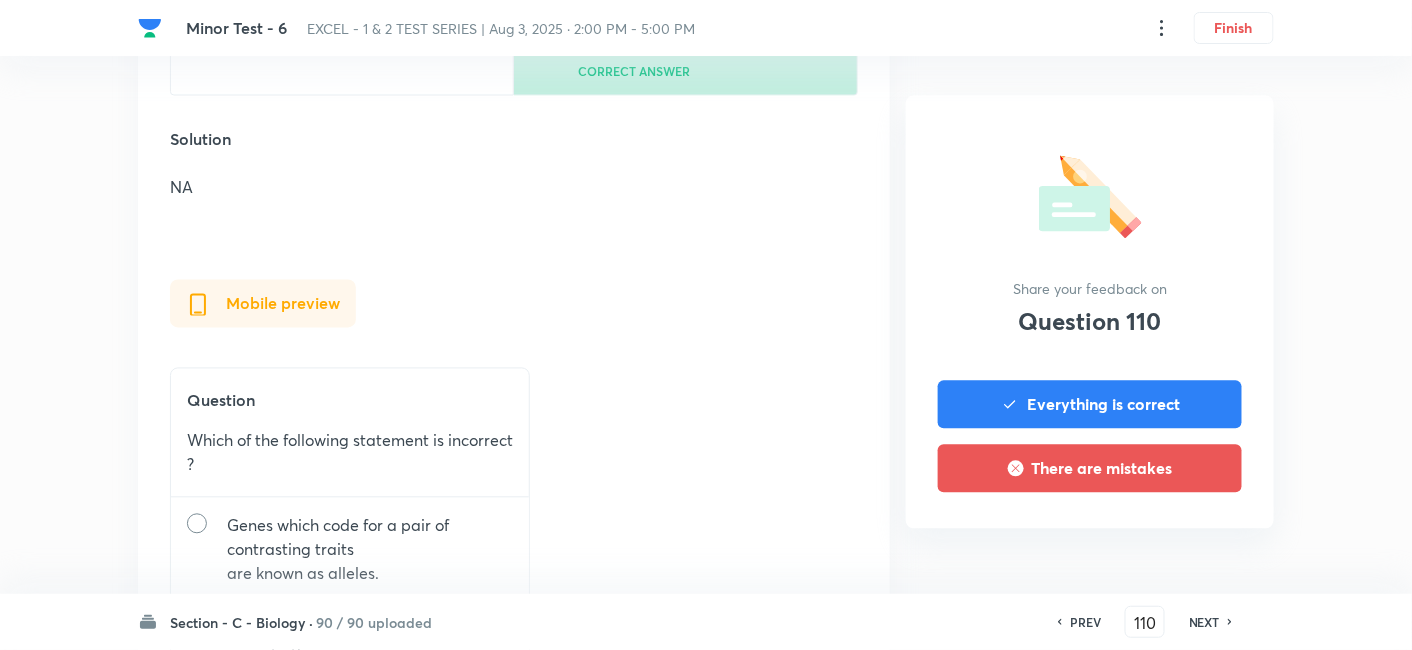 click on "NEXT" at bounding box center [1204, 622] 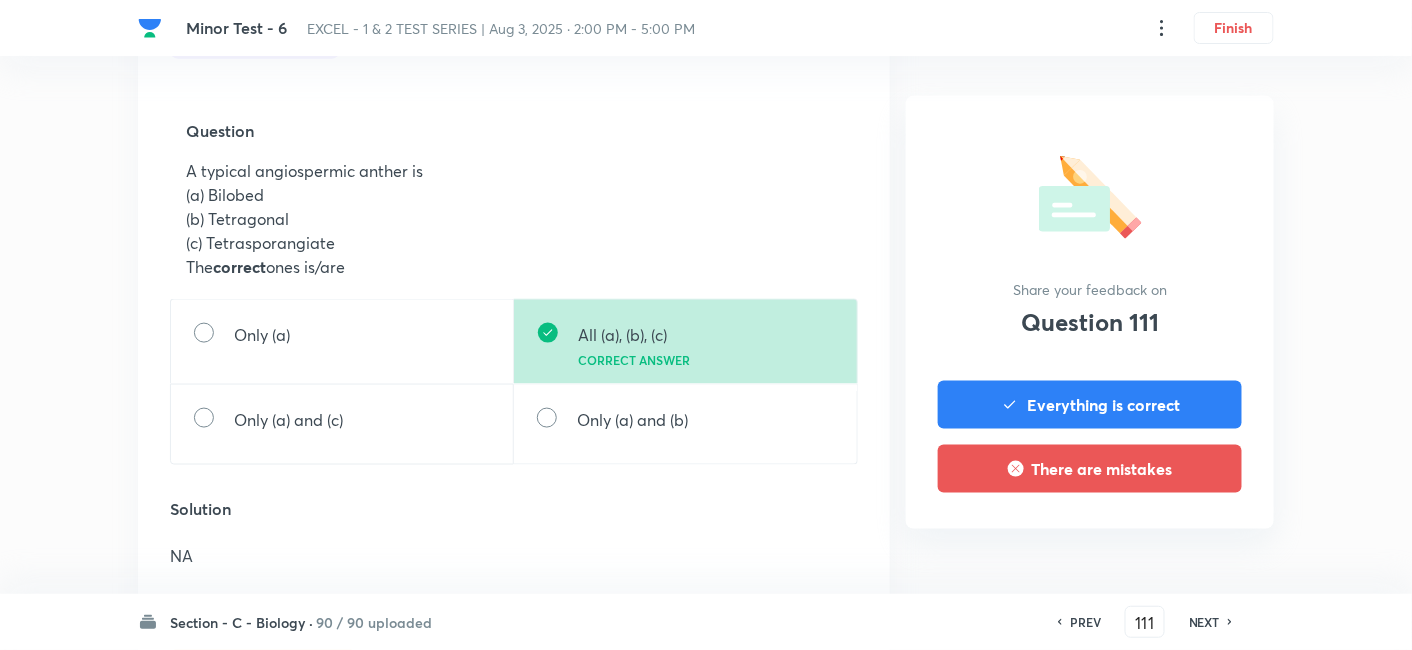 scroll, scrollTop: 666, scrollLeft: 0, axis: vertical 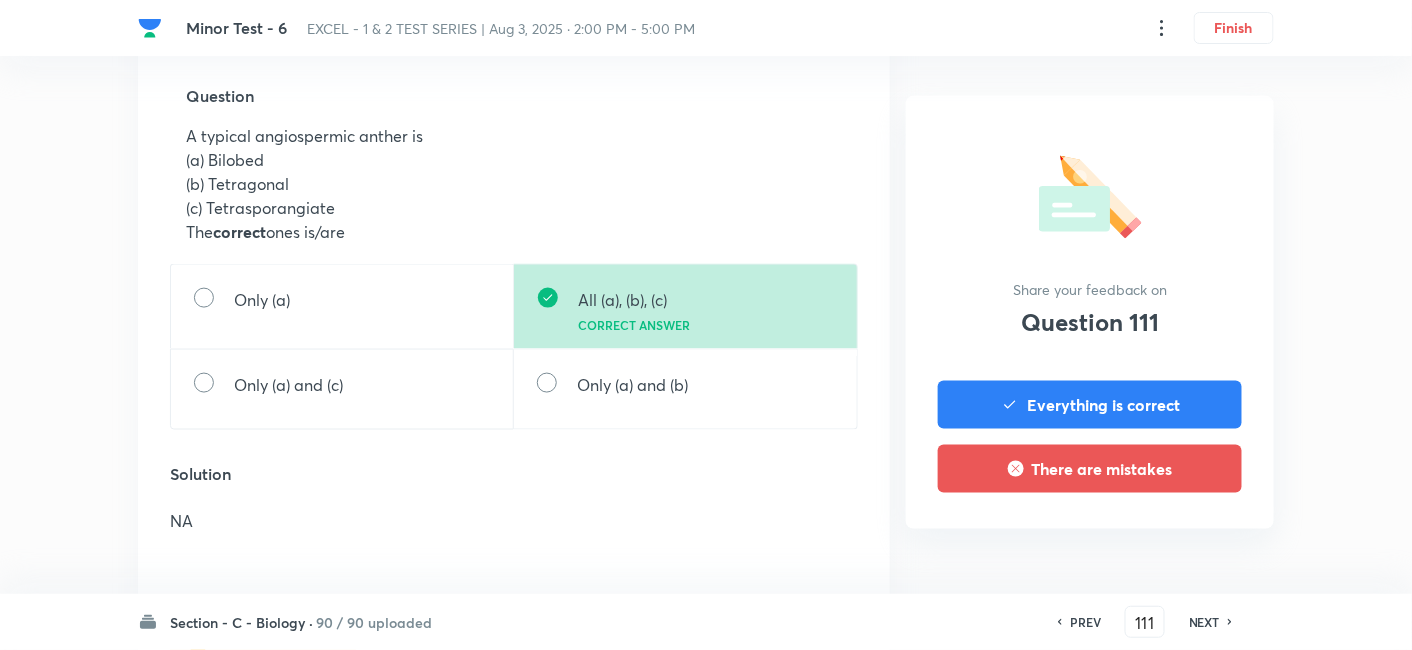 click on "NEXT" at bounding box center [1204, 622] 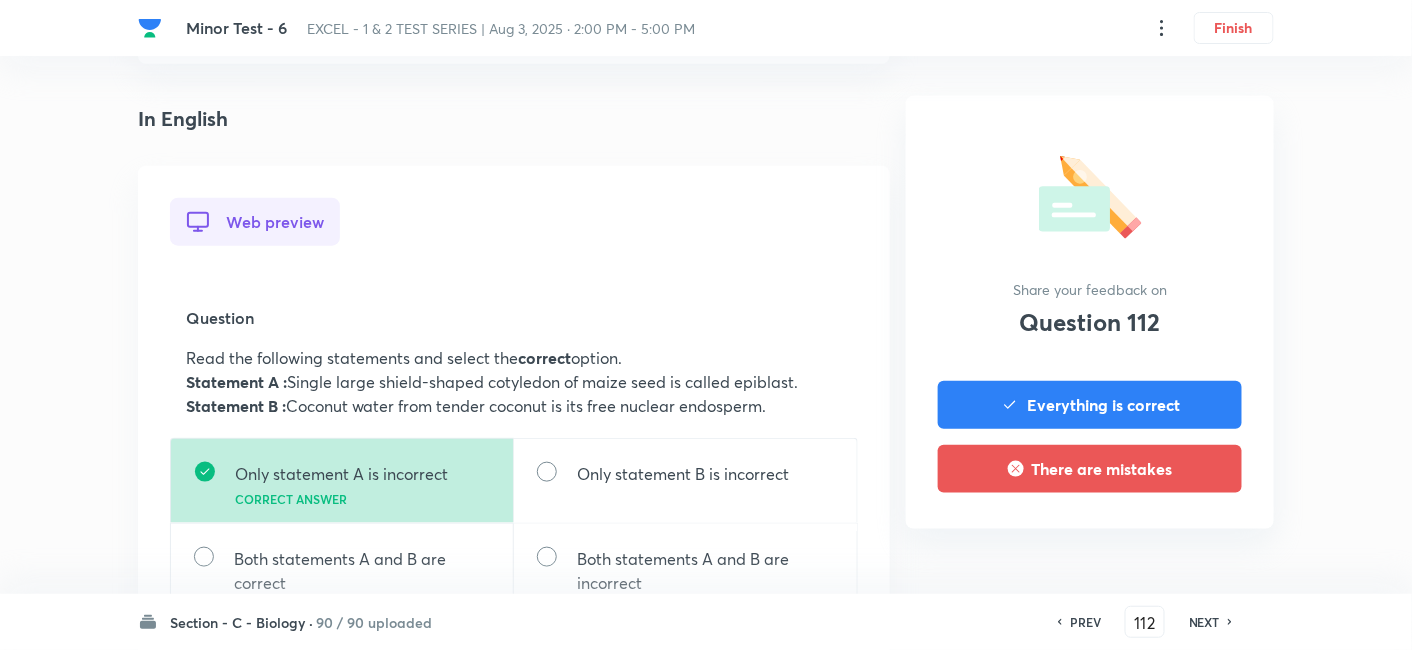 scroll, scrollTop: 555, scrollLeft: 0, axis: vertical 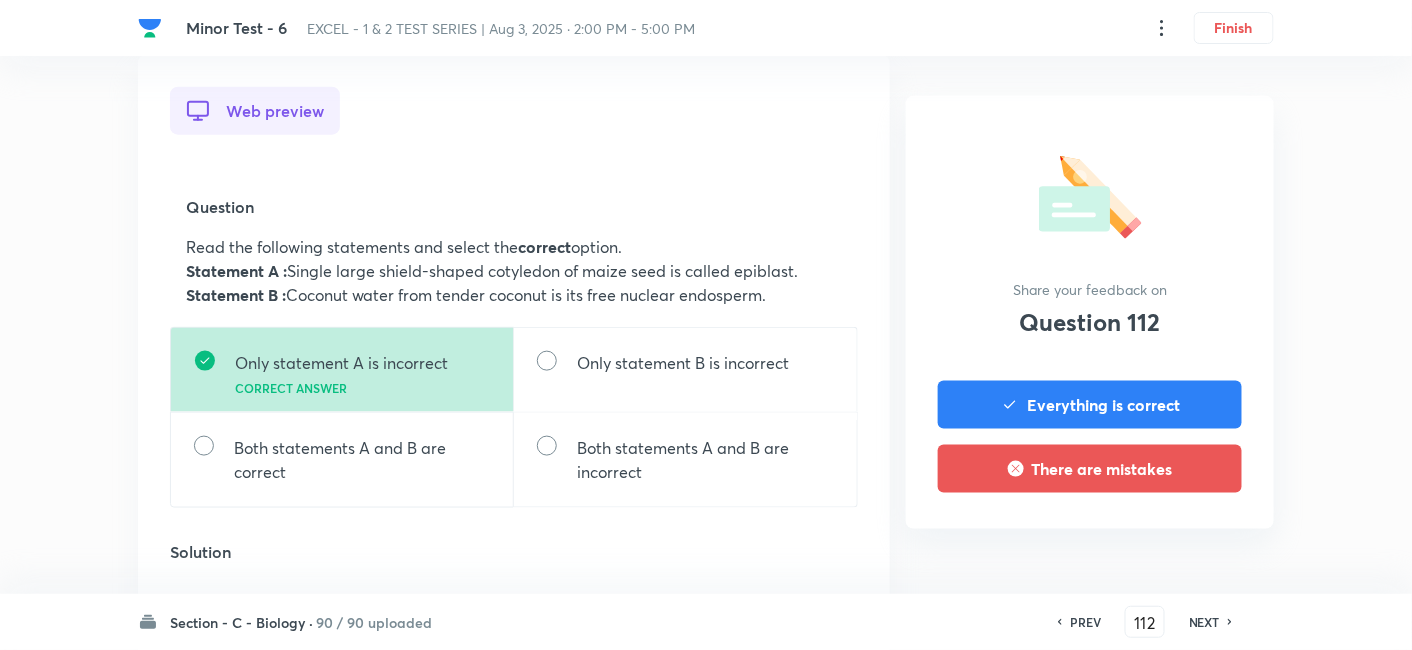 click on "NEXT" at bounding box center [1204, 622] 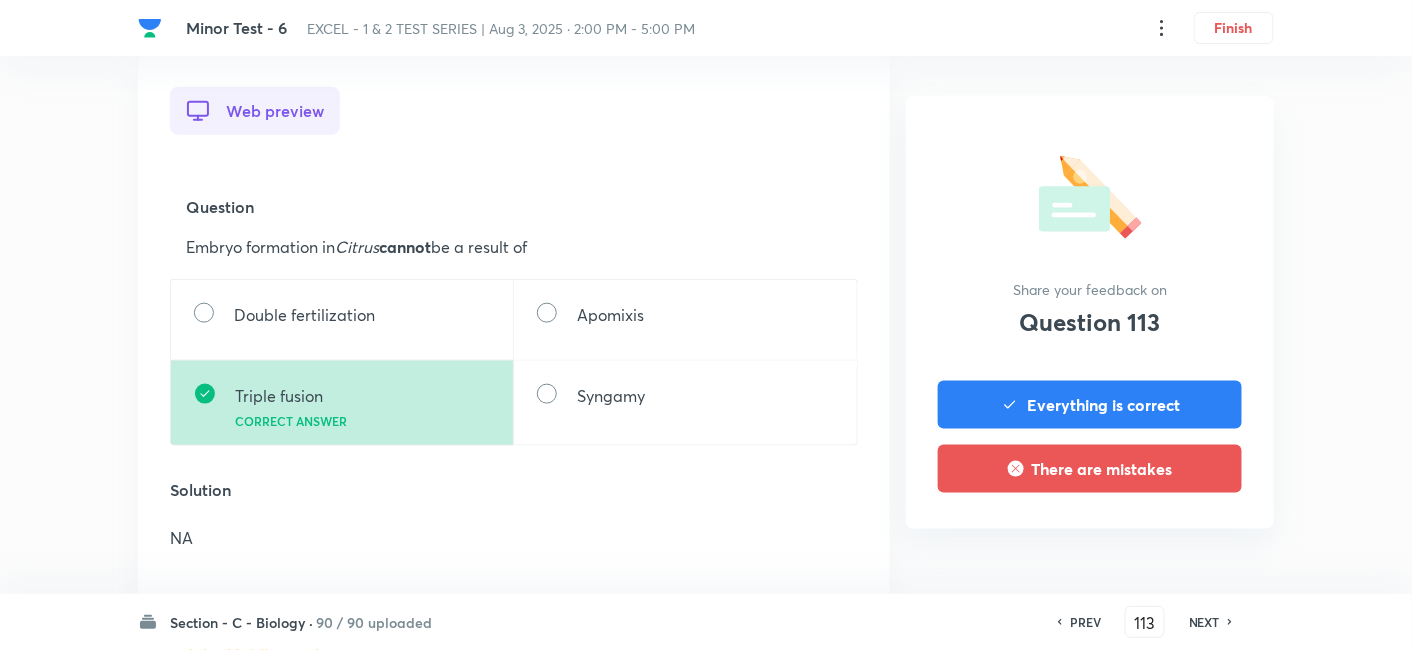 scroll, scrollTop: 666, scrollLeft: 0, axis: vertical 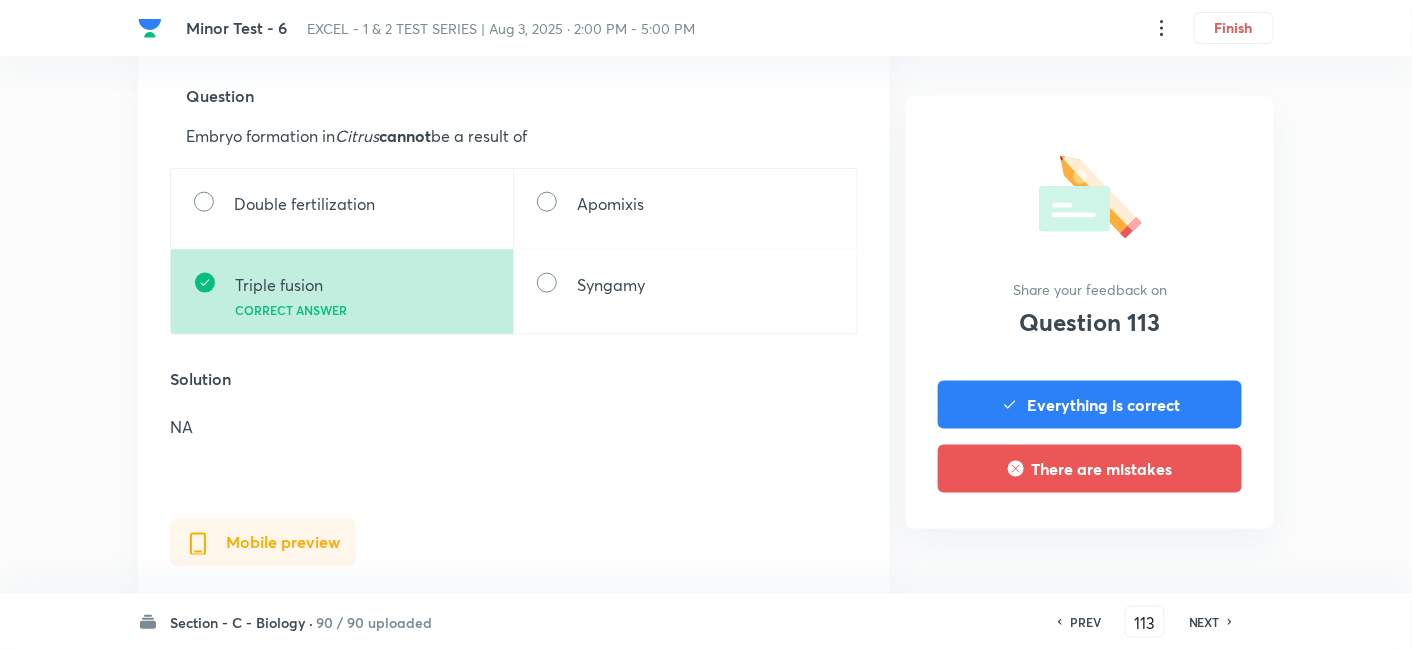 click on "NEXT" at bounding box center [1204, 622] 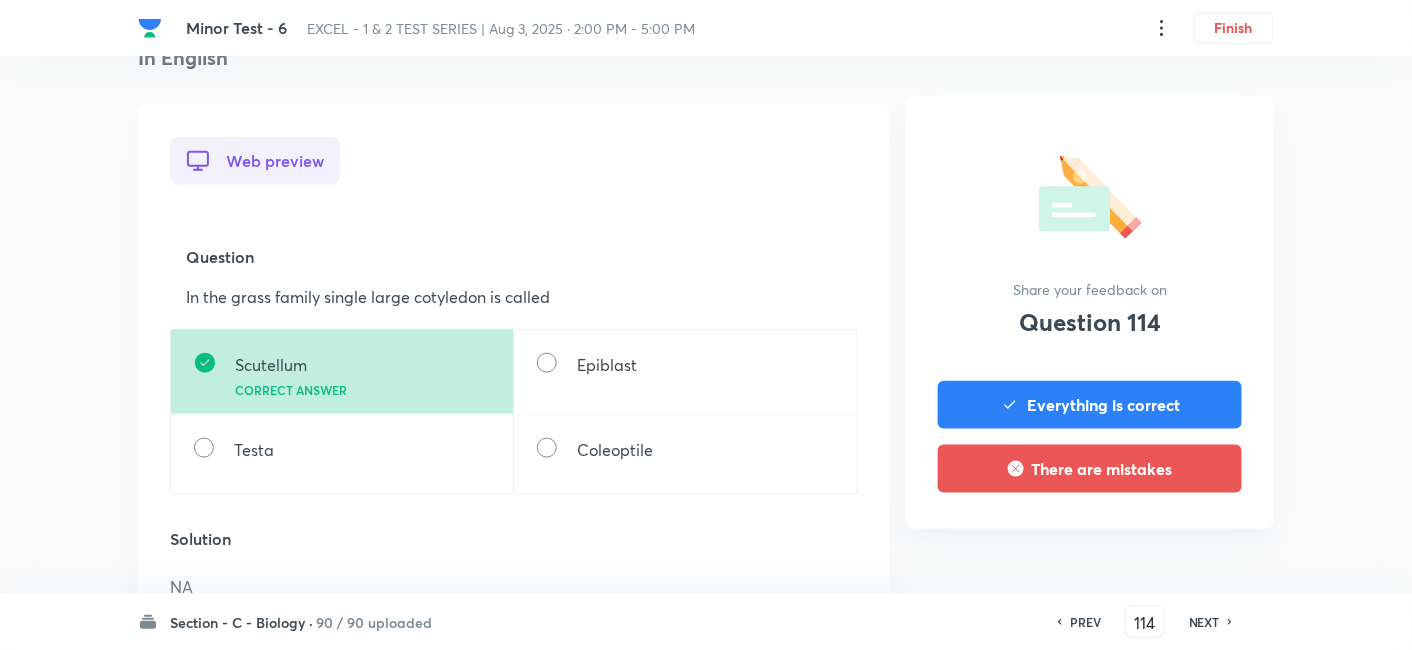 scroll, scrollTop: 555, scrollLeft: 0, axis: vertical 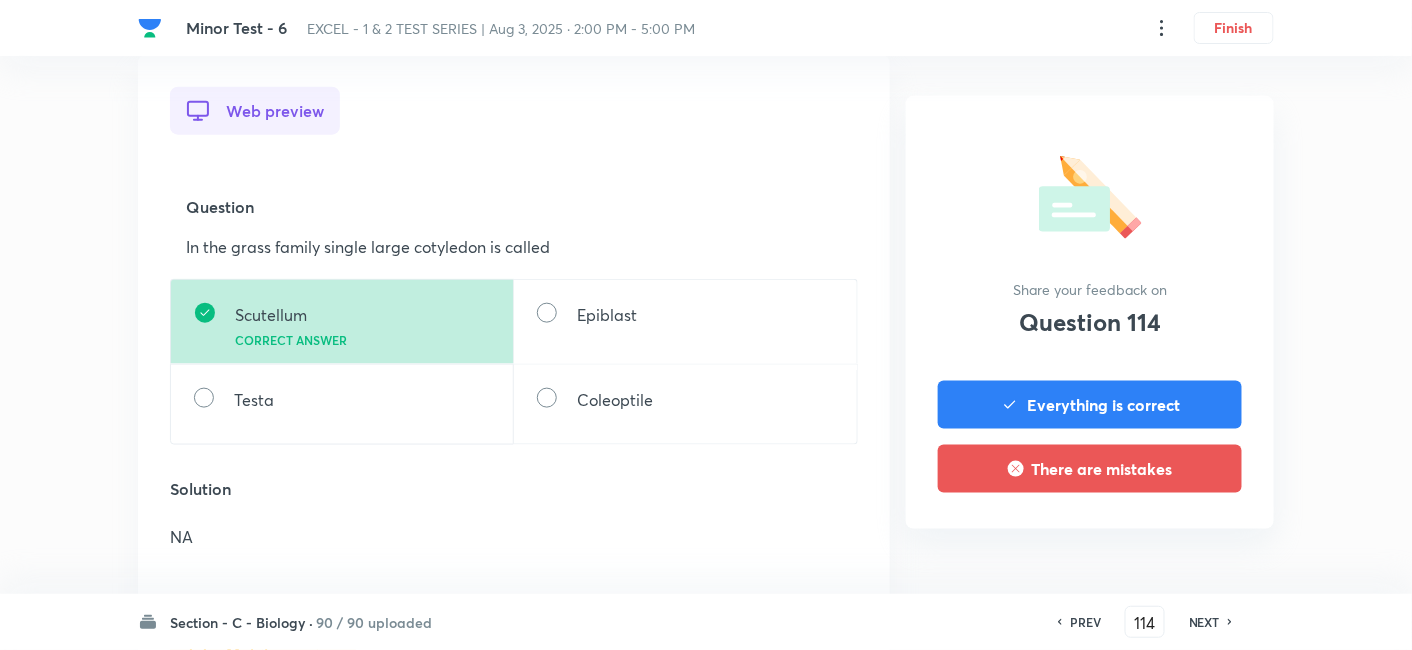 click on "NEXT" at bounding box center [1204, 622] 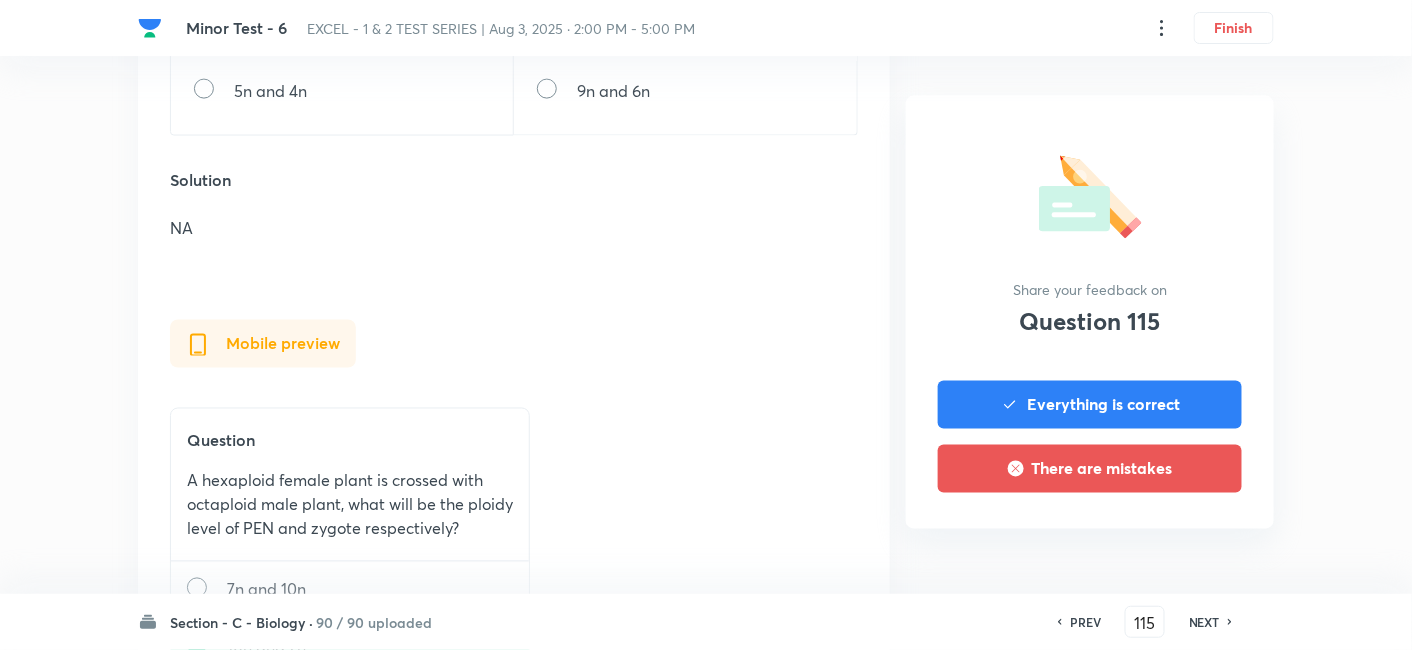 scroll, scrollTop: 888, scrollLeft: 0, axis: vertical 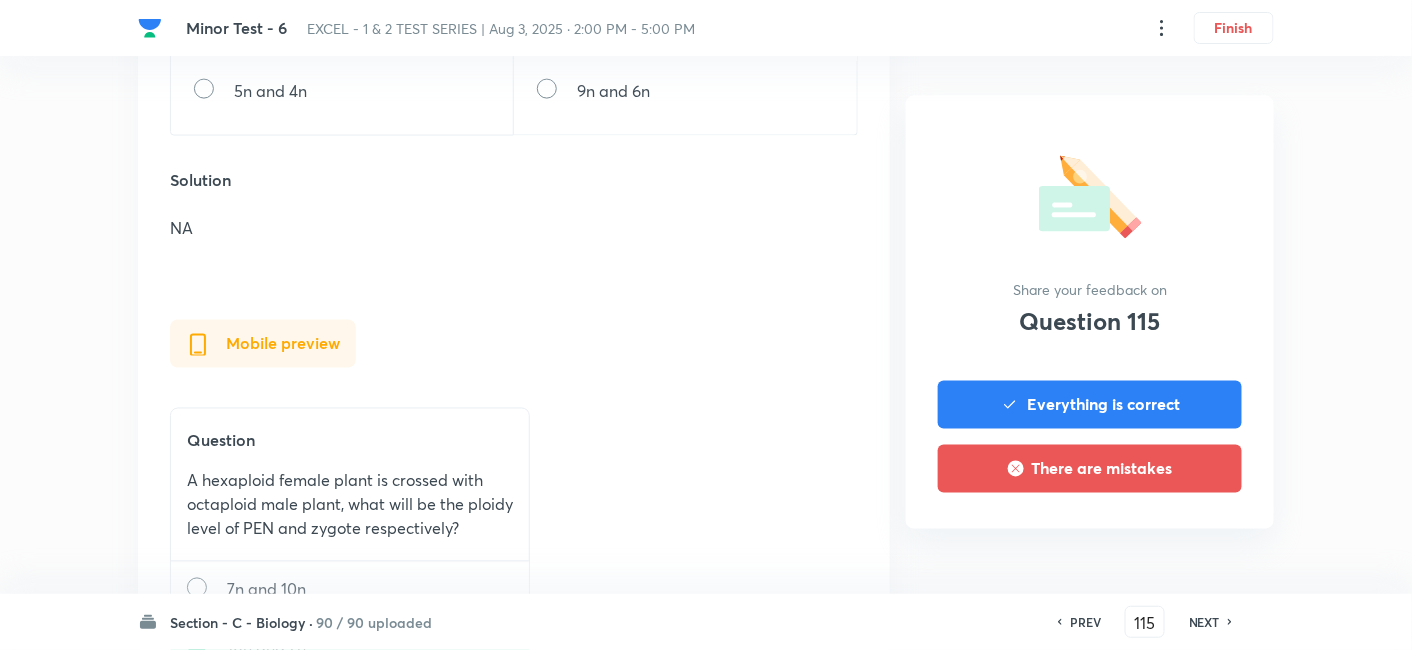 drag, startPoint x: 1208, startPoint y: 629, endPoint x: 711, endPoint y: 375, distance: 558.1442 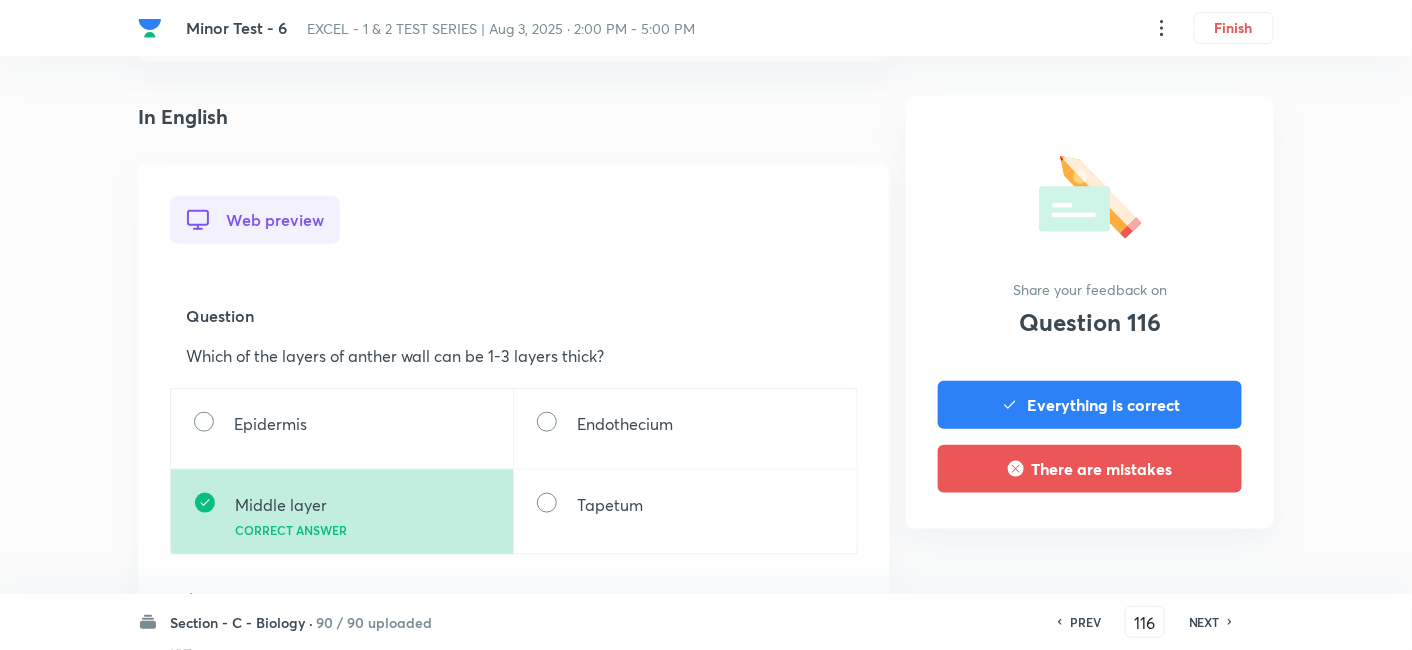 scroll, scrollTop: 555, scrollLeft: 0, axis: vertical 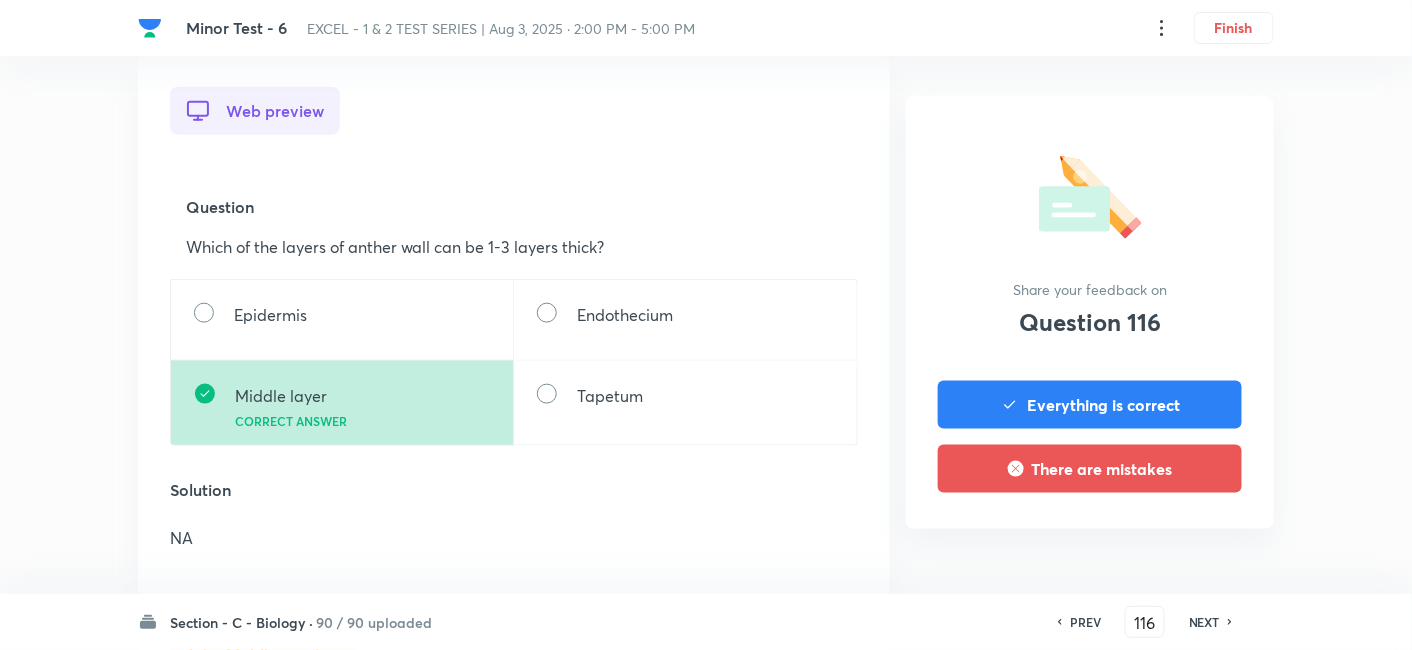 click on "NEXT" at bounding box center (1204, 622) 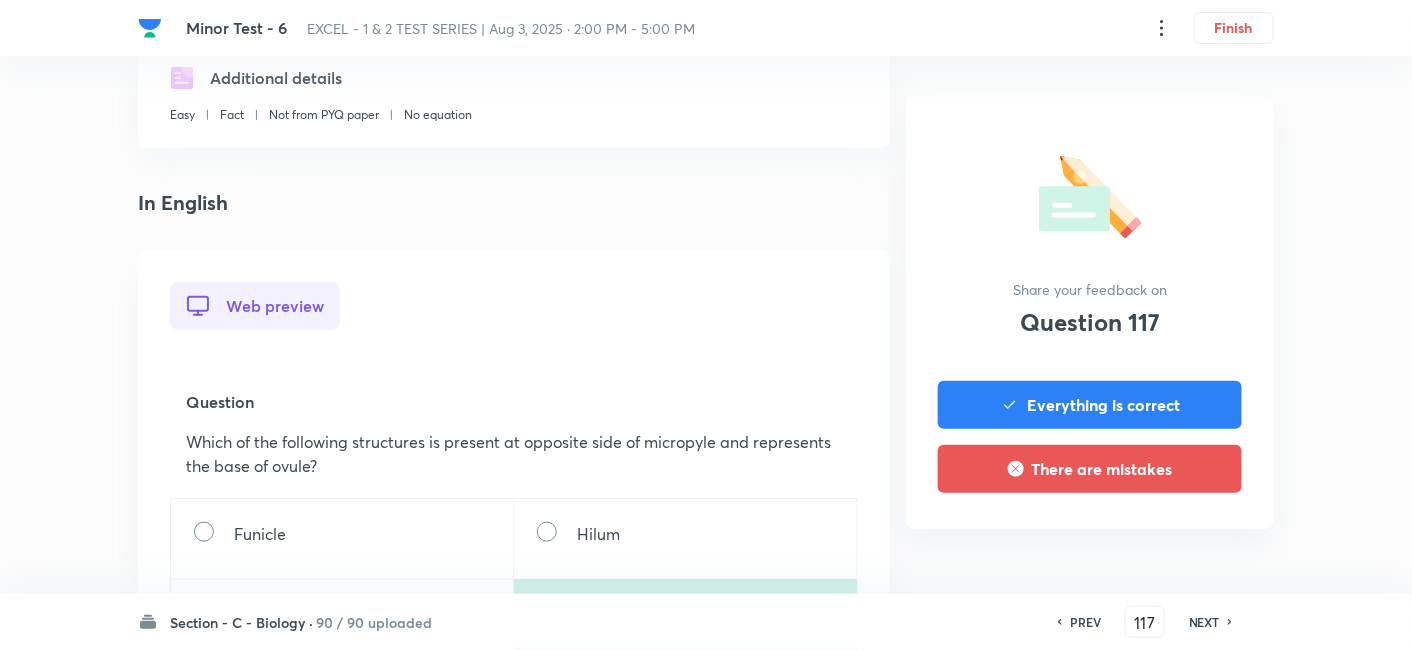 scroll, scrollTop: 555, scrollLeft: 0, axis: vertical 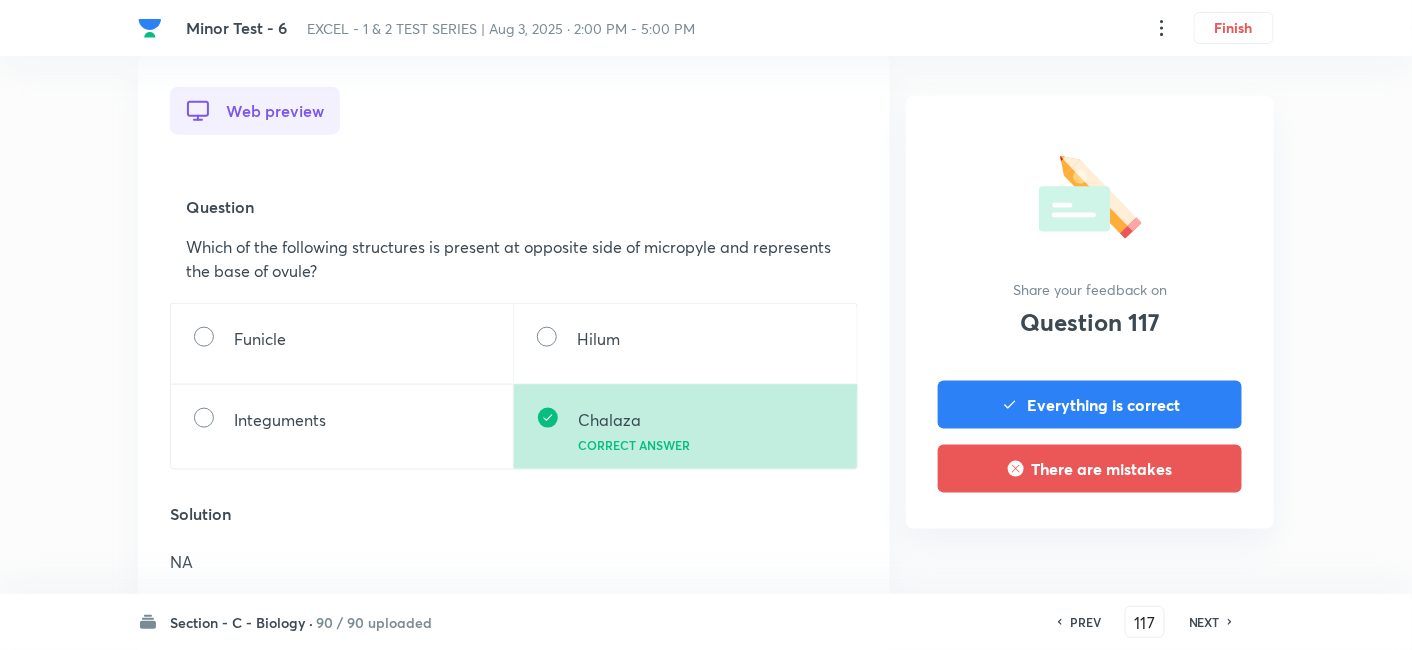 click on "NEXT" at bounding box center (1204, 622) 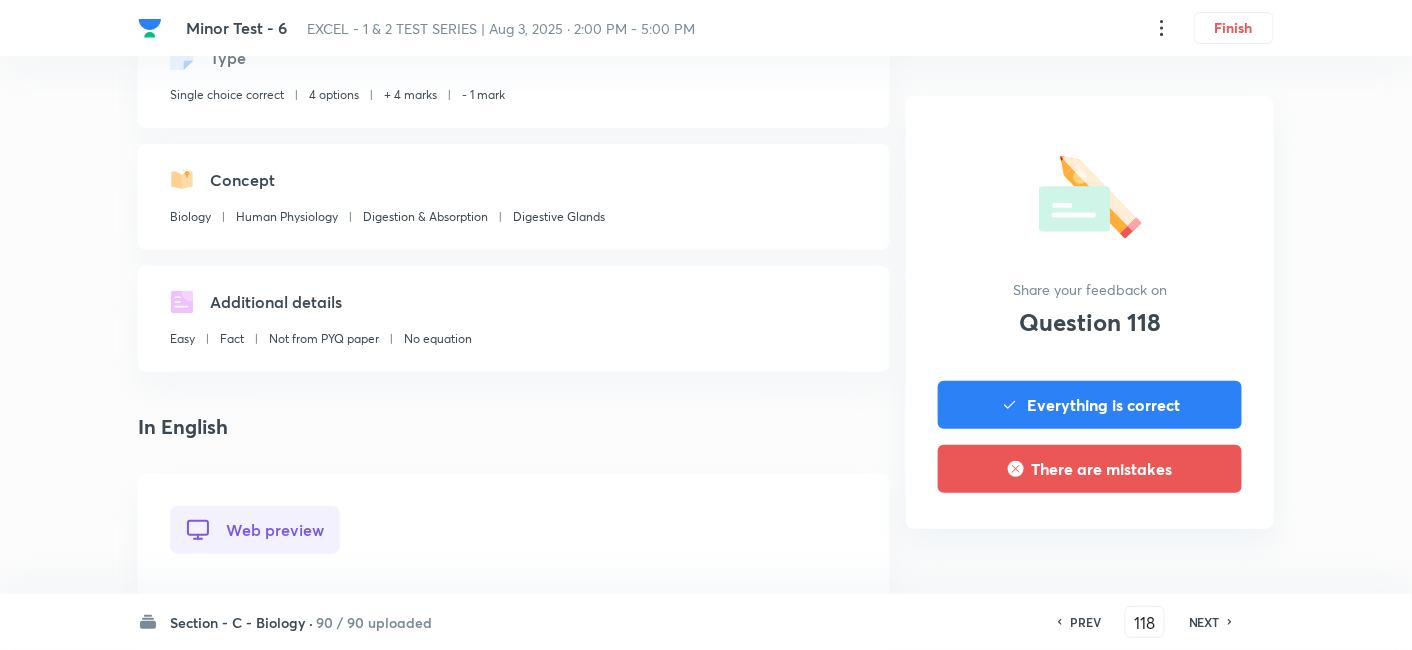 scroll, scrollTop: 555, scrollLeft: 0, axis: vertical 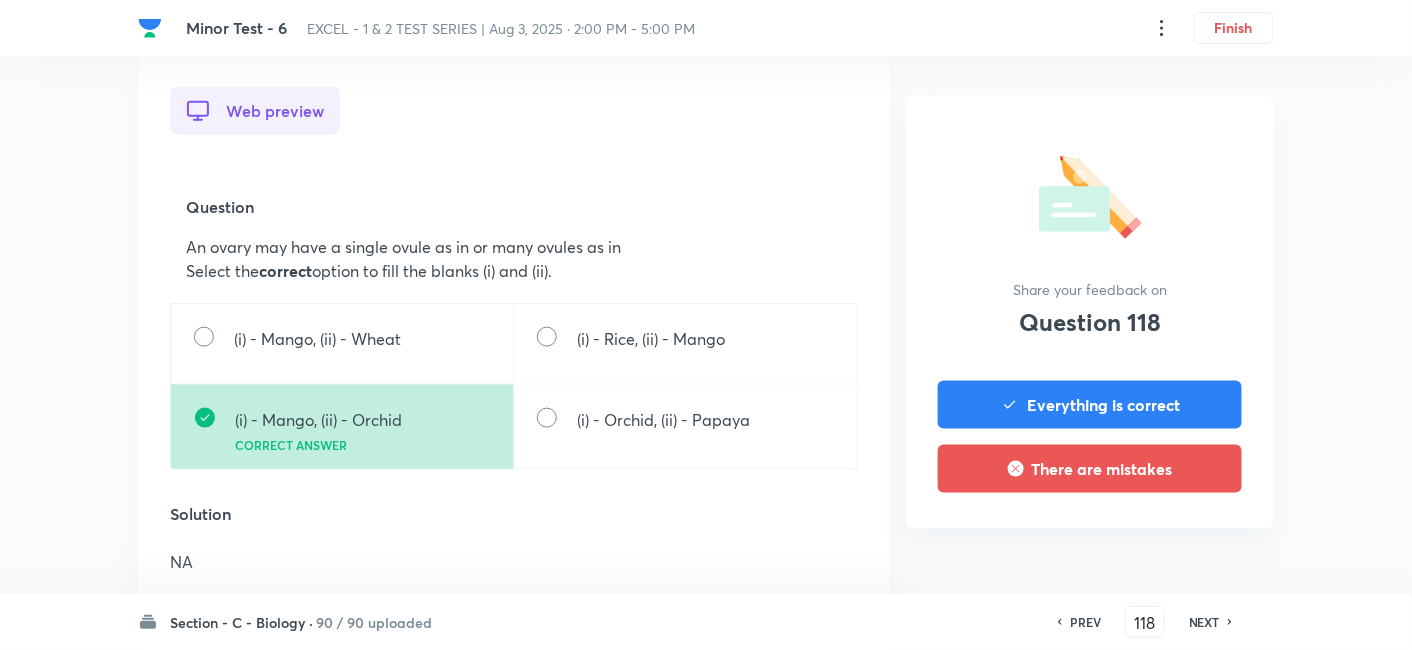 click on "NEXT" at bounding box center (1204, 622) 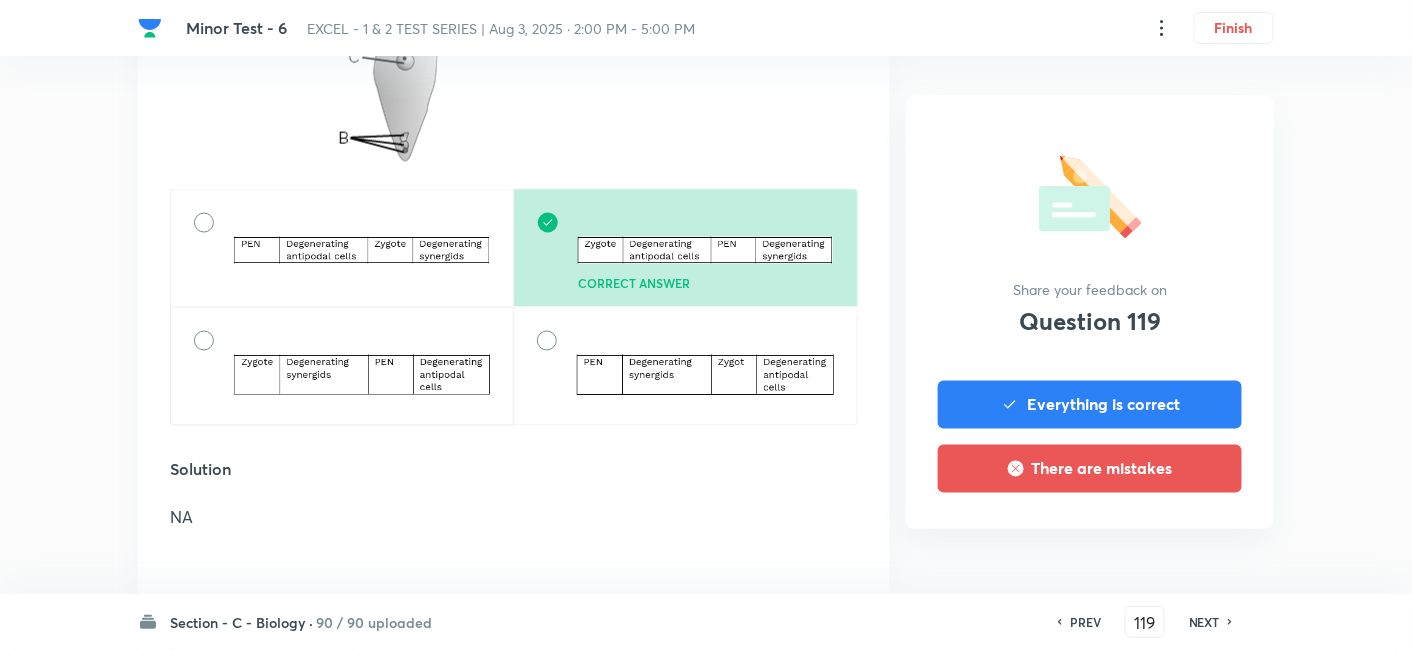 scroll, scrollTop: 888, scrollLeft: 0, axis: vertical 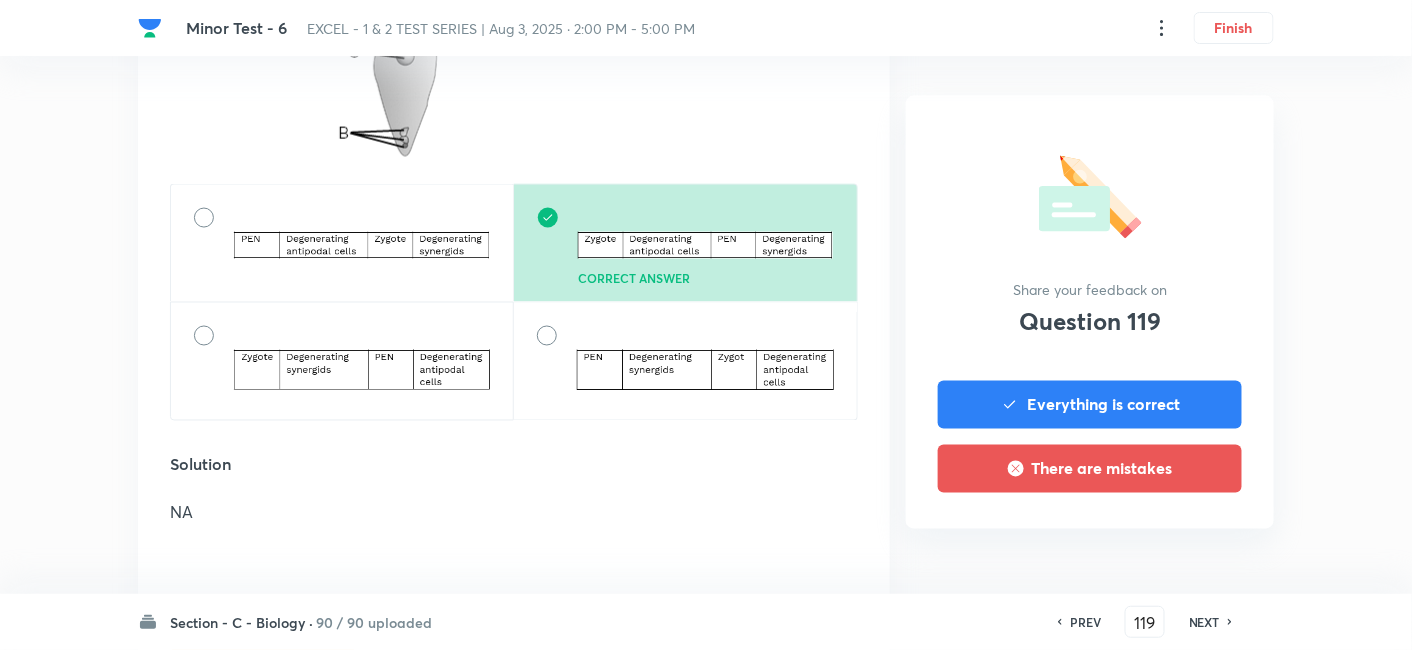 click on "NEXT" at bounding box center (1204, 622) 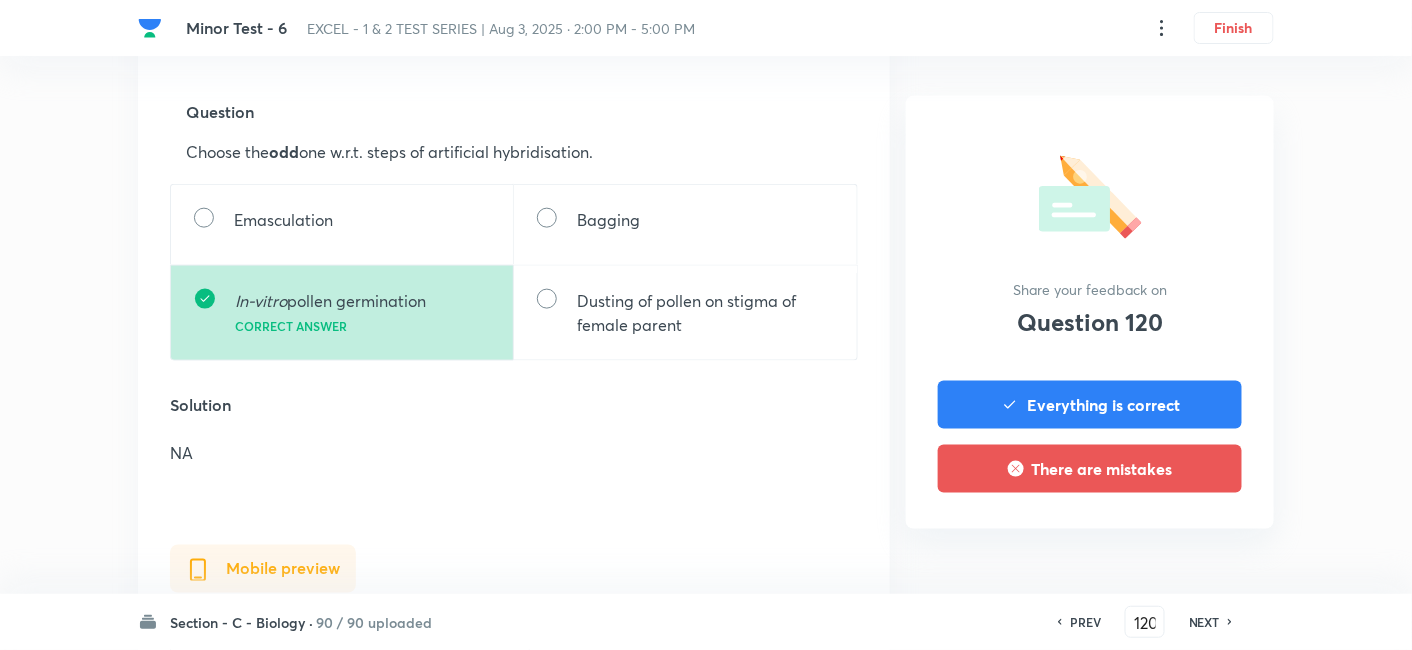 scroll, scrollTop: 555, scrollLeft: 0, axis: vertical 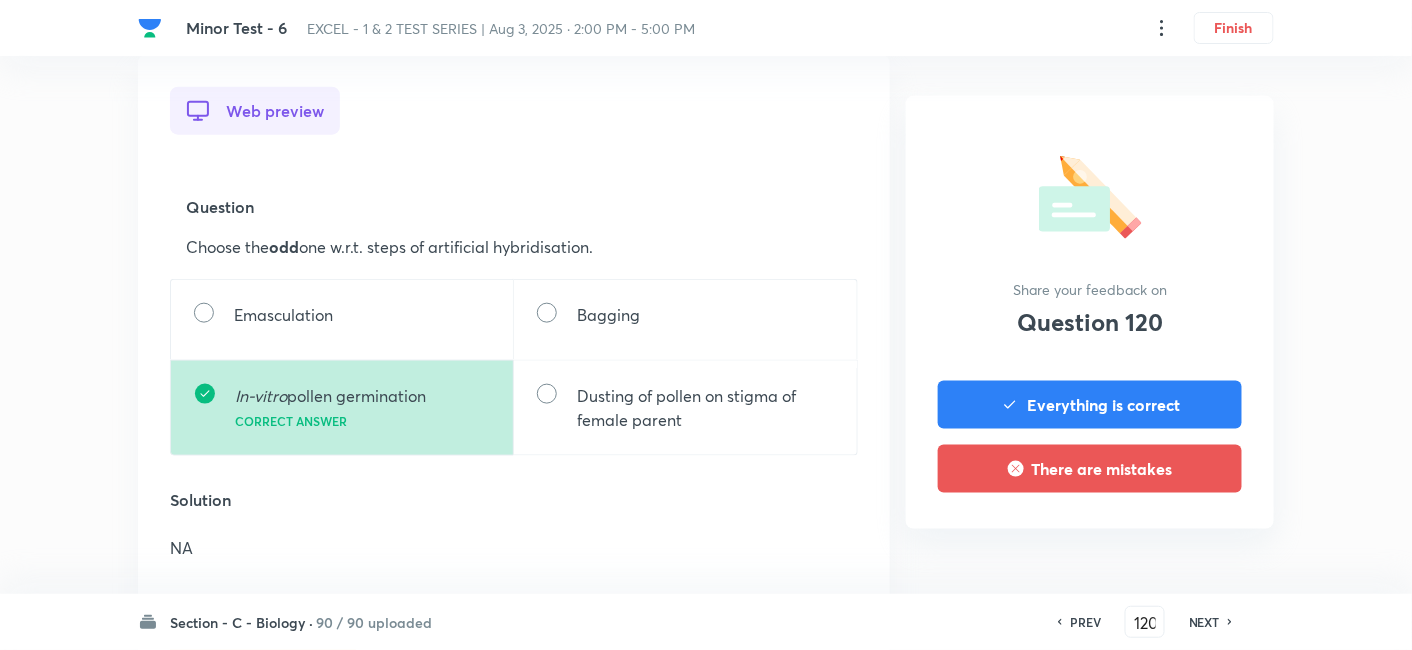 click on "NEXT" at bounding box center [1207, 622] 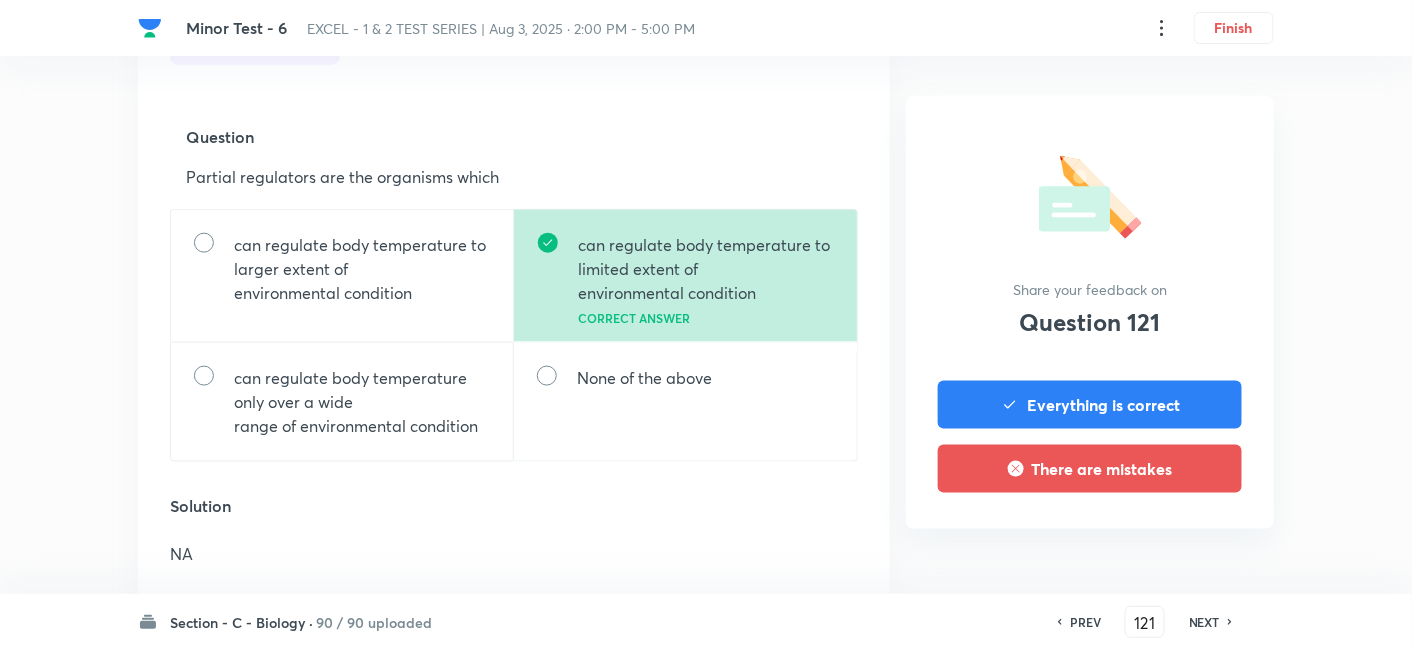 scroll, scrollTop: 666, scrollLeft: 0, axis: vertical 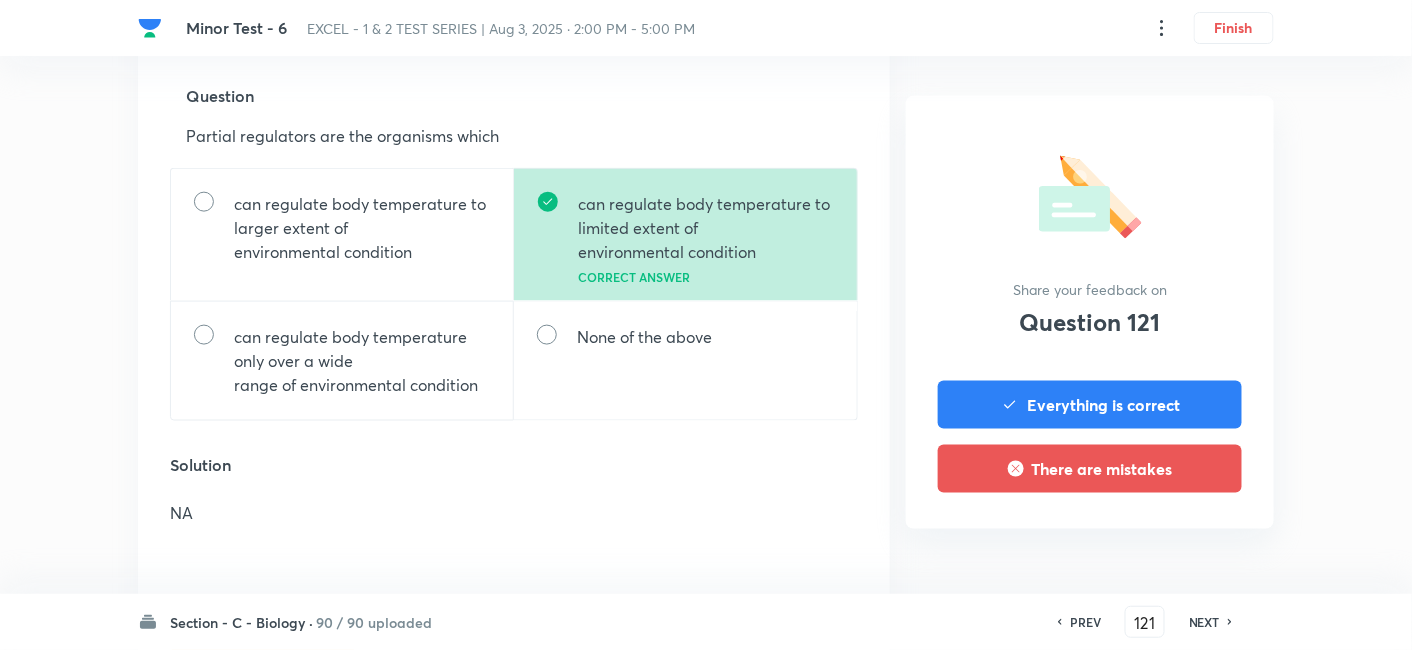 click on "NEXT" at bounding box center [1204, 622] 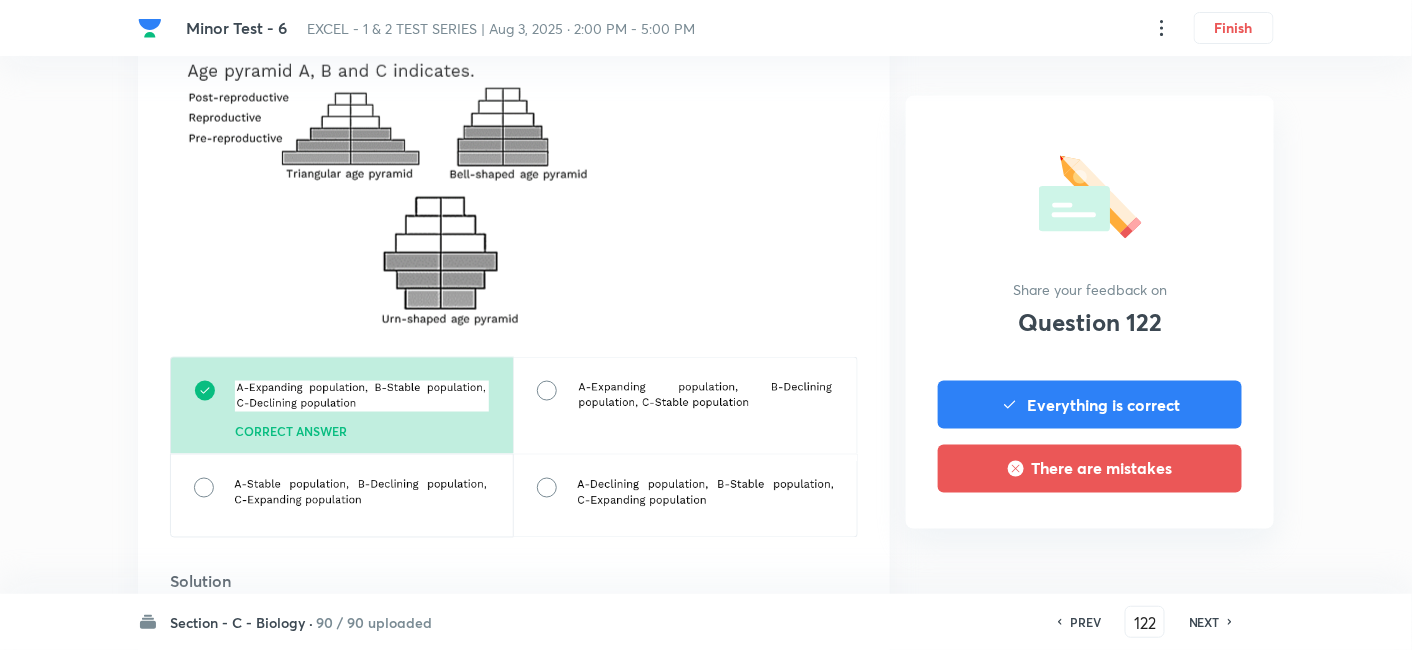 scroll, scrollTop: 777, scrollLeft: 0, axis: vertical 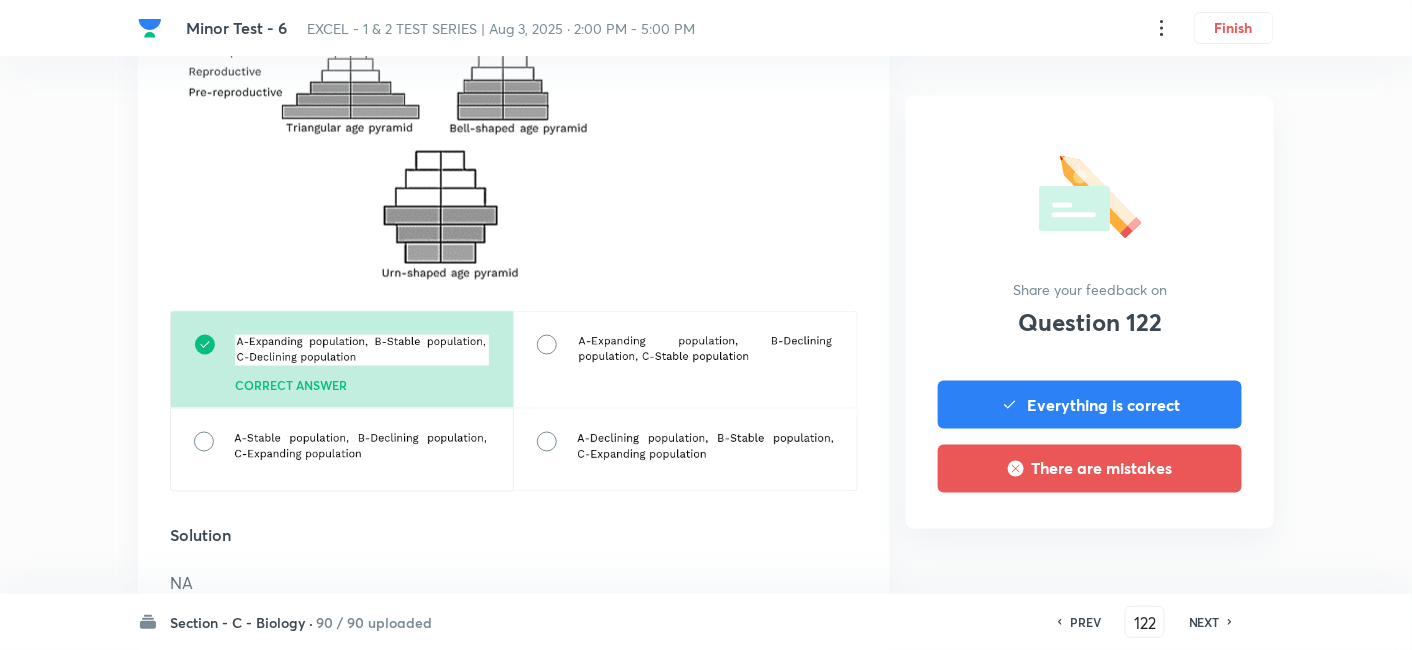 click on "NEXT" at bounding box center (1204, 622) 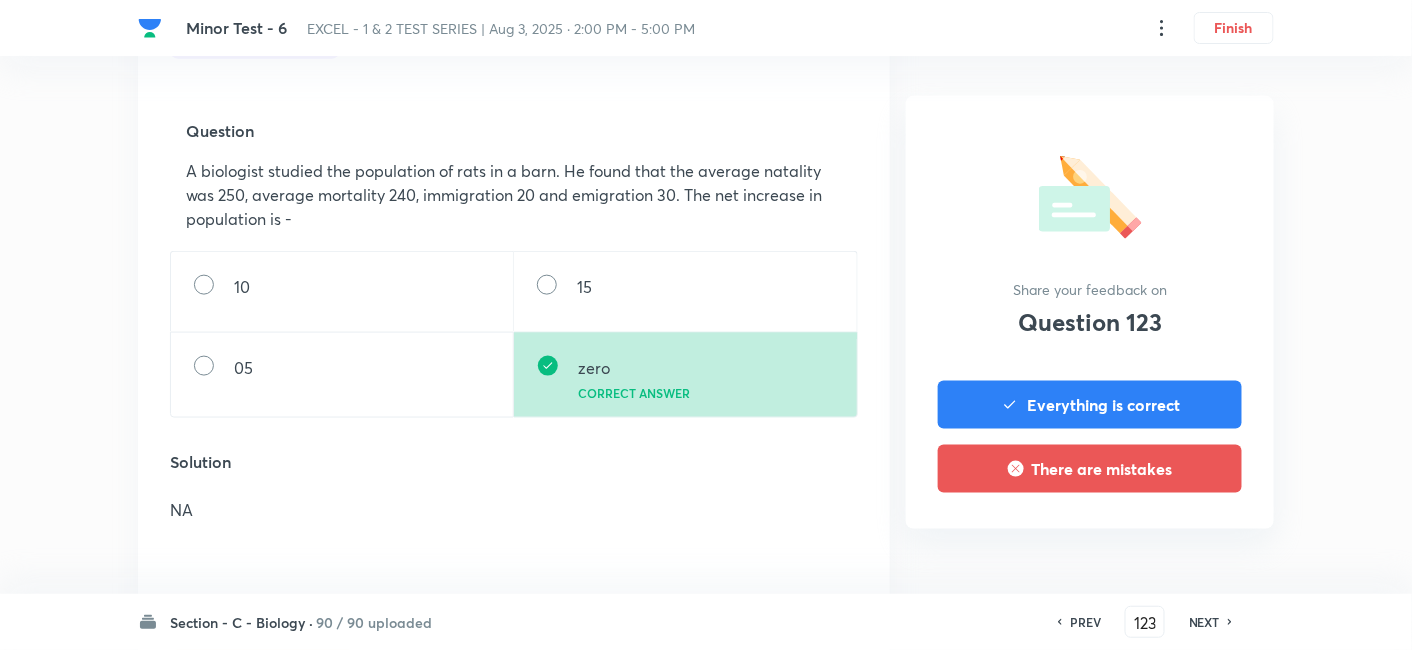 scroll, scrollTop: 666, scrollLeft: 0, axis: vertical 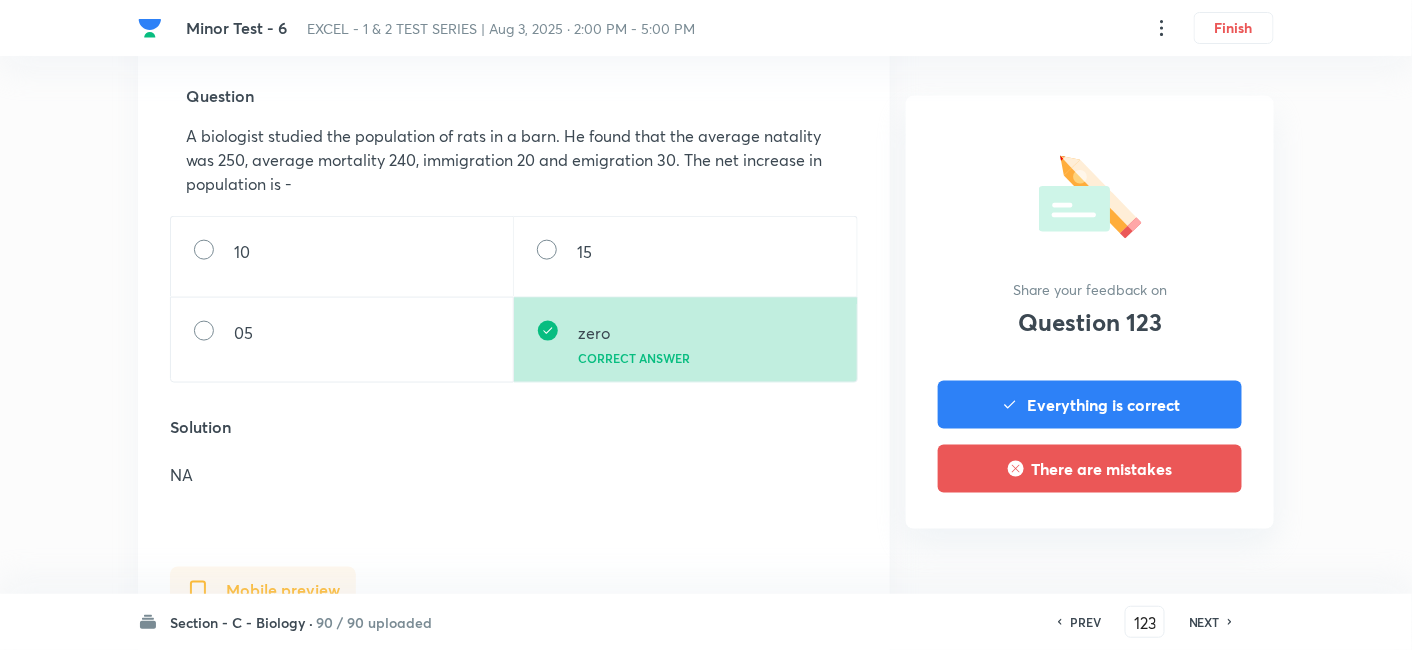 click on "NEXT" at bounding box center [1204, 622] 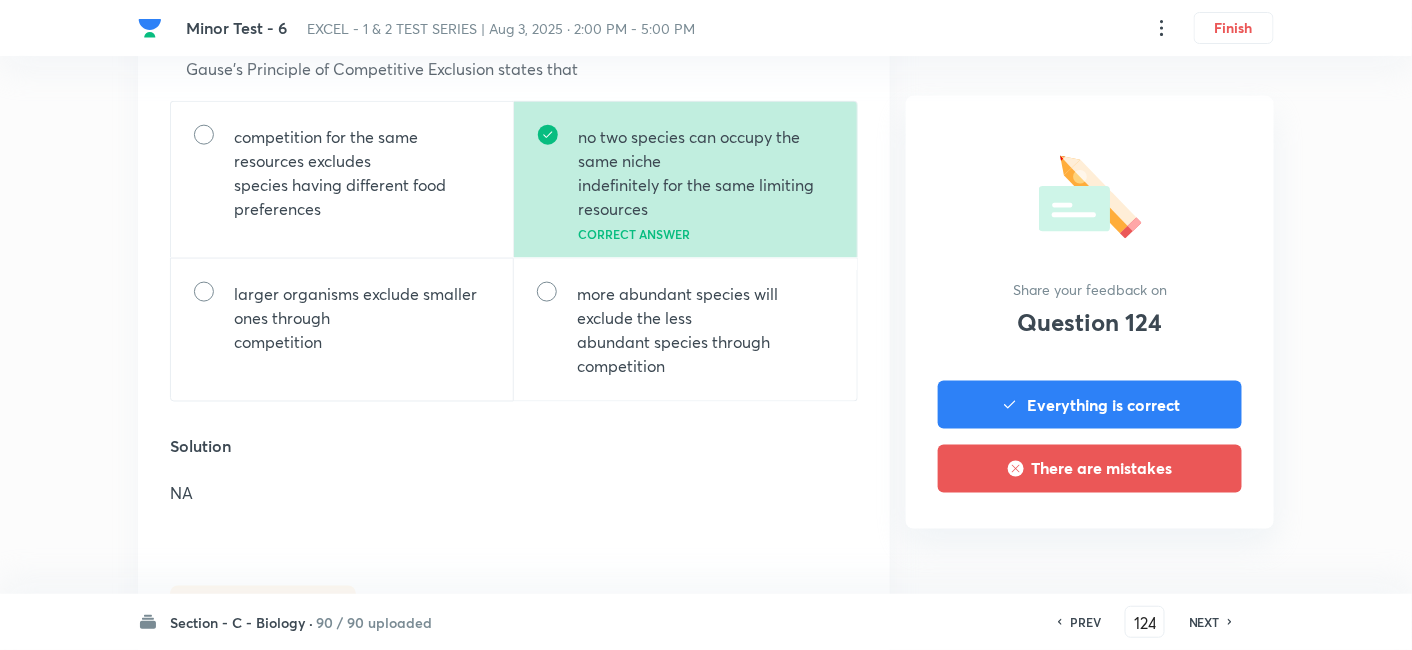 scroll, scrollTop: 777, scrollLeft: 0, axis: vertical 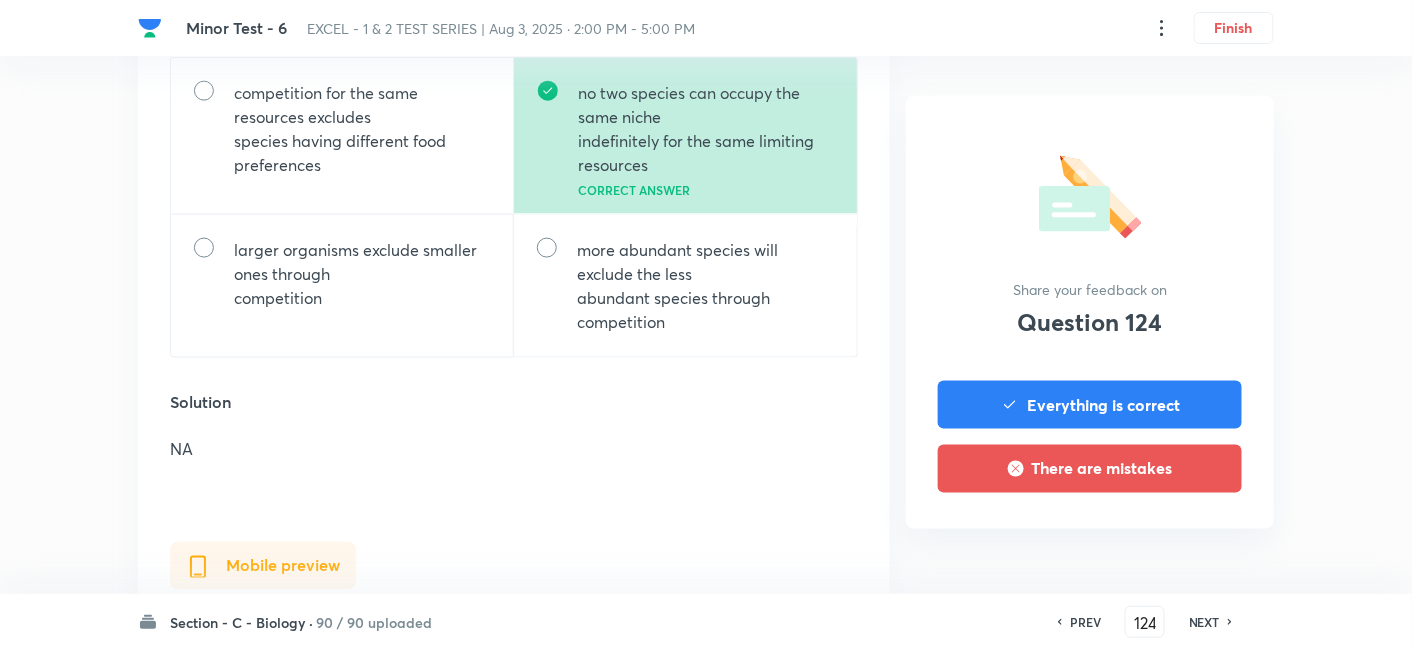 click on "NEXT" at bounding box center (1204, 622) 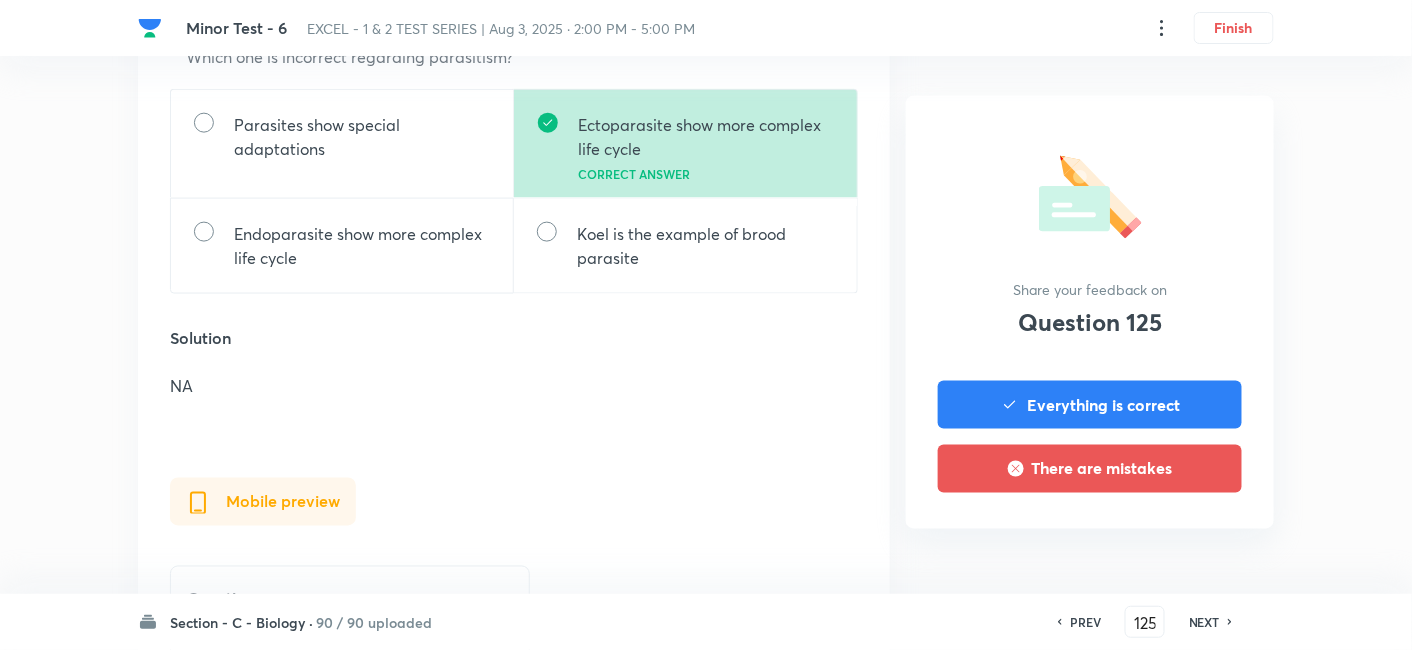 scroll, scrollTop: 777, scrollLeft: 0, axis: vertical 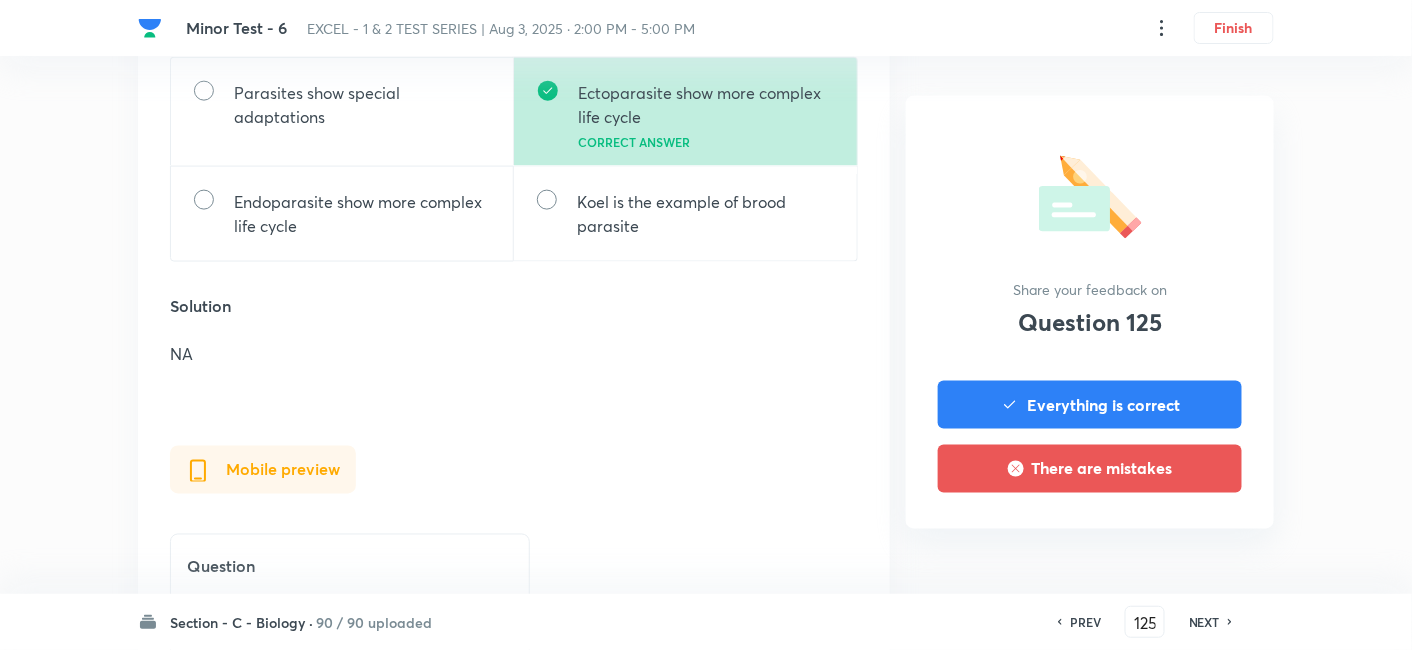 drag, startPoint x: 1206, startPoint y: 626, endPoint x: 814, endPoint y: 498, distance: 412.36877 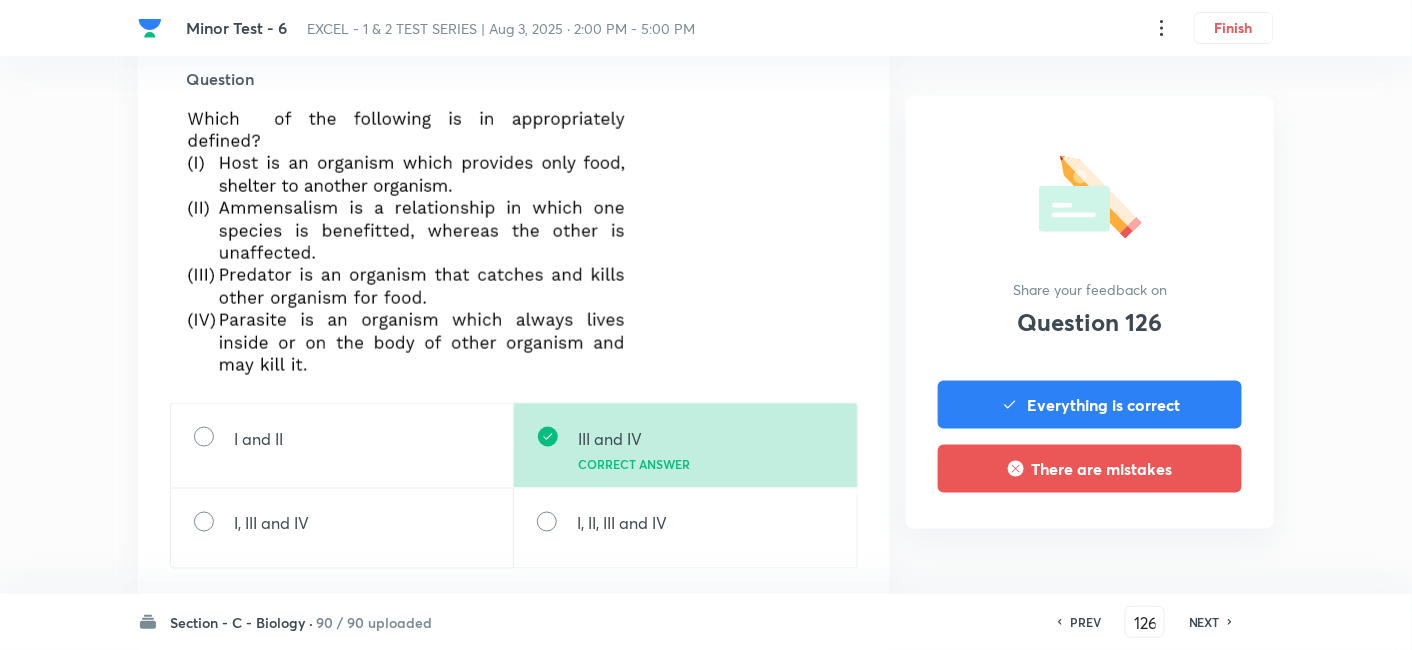 scroll, scrollTop: 777, scrollLeft: 0, axis: vertical 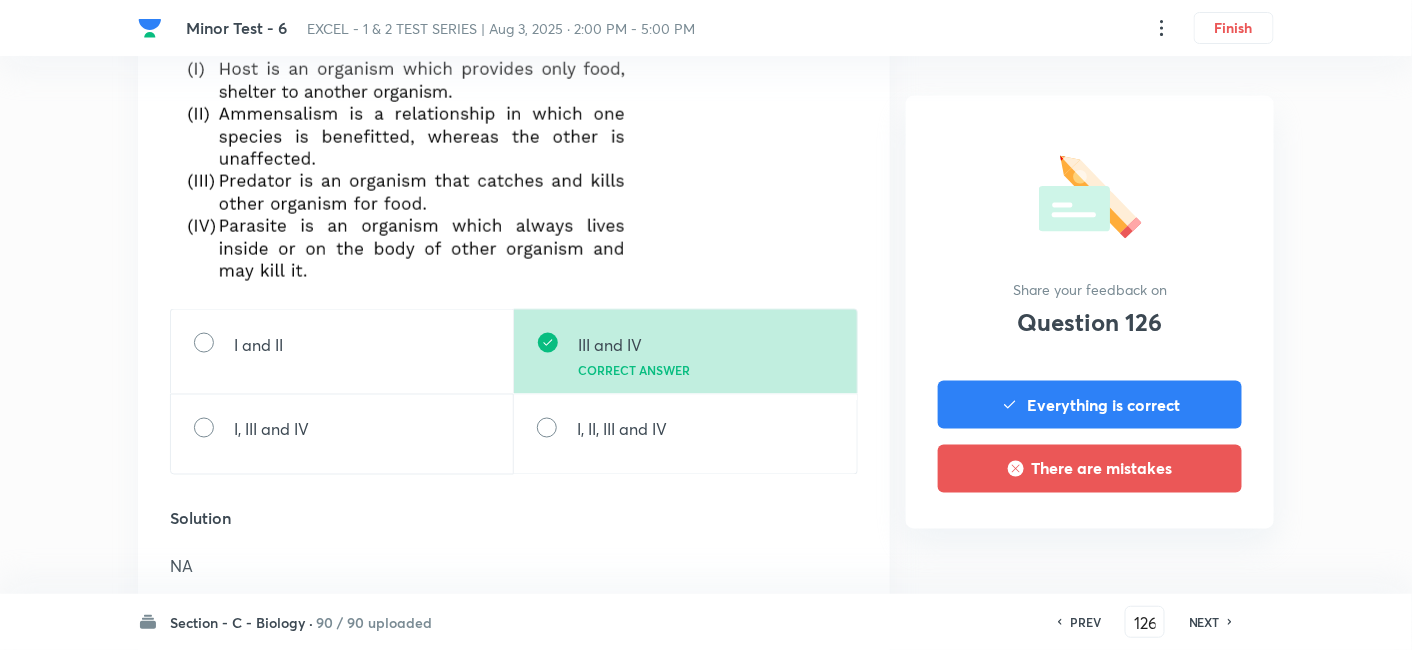 click on "NEXT" at bounding box center [1204, 622] 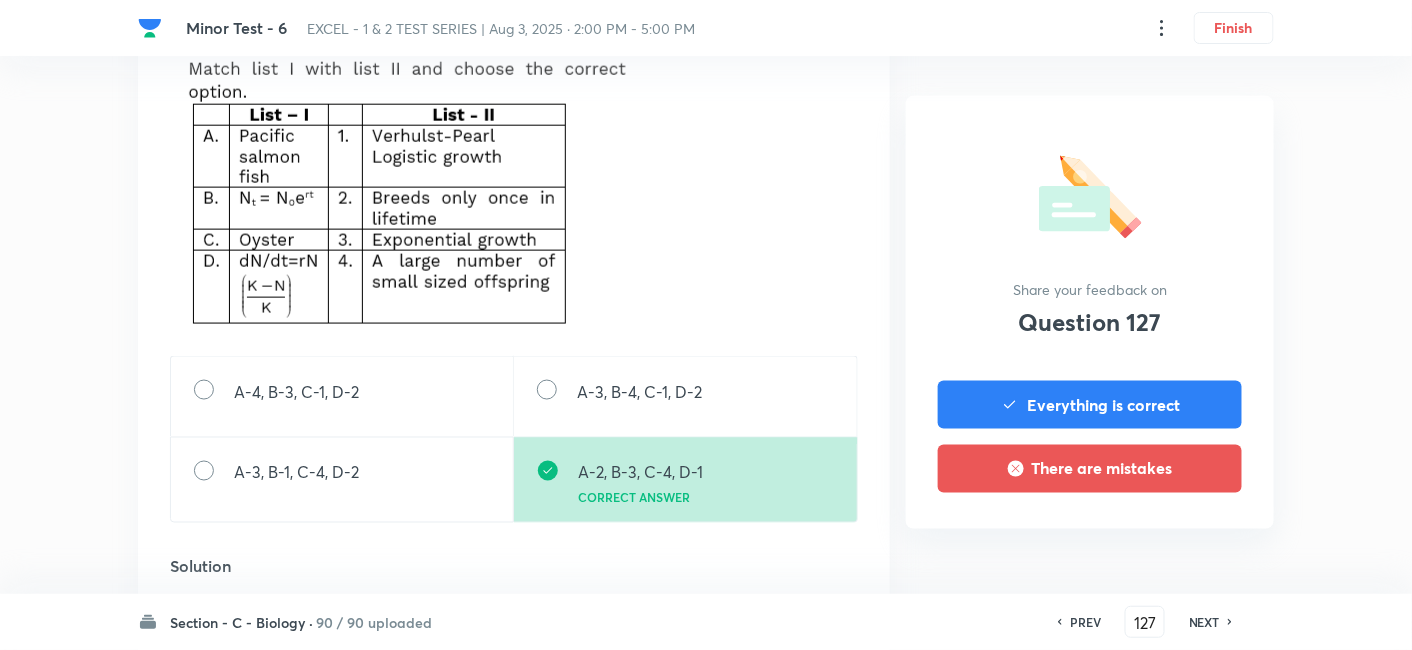 scroll, scrollTop: 777, scrollLeft: 0, axis: vertical 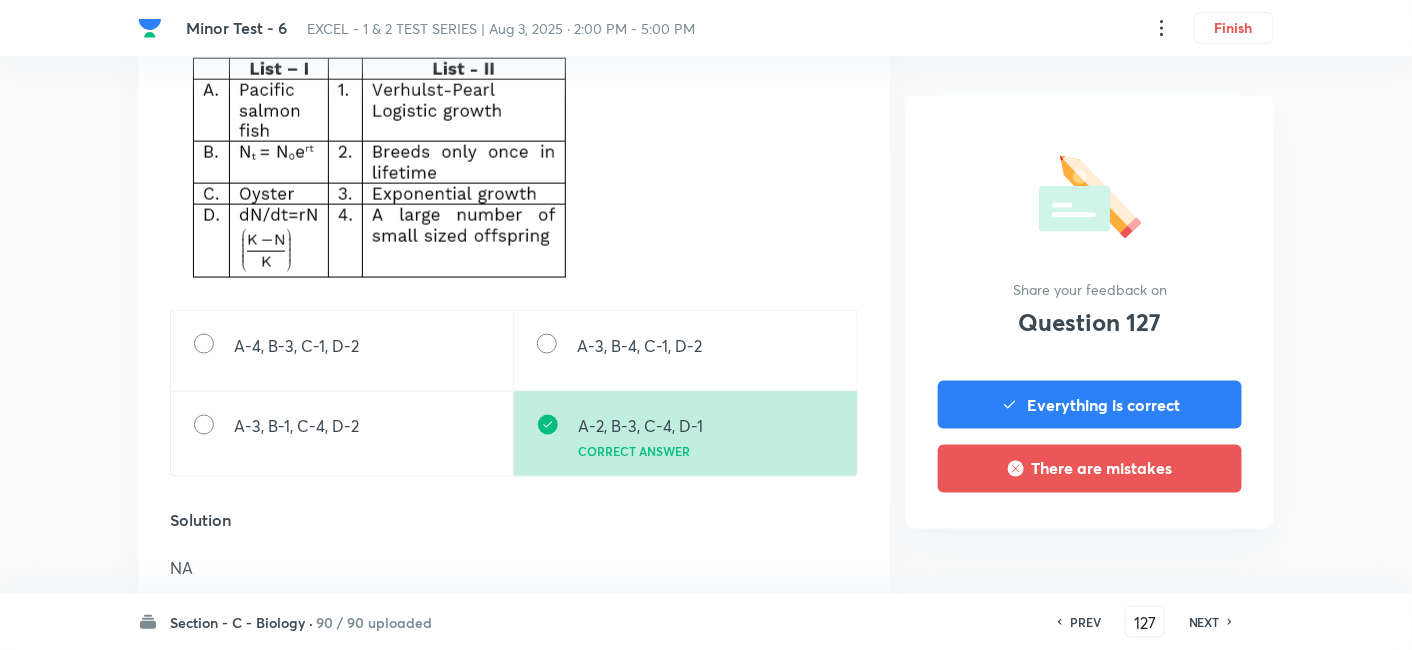 click on "NEXT" at bounding box center (1204, 622) 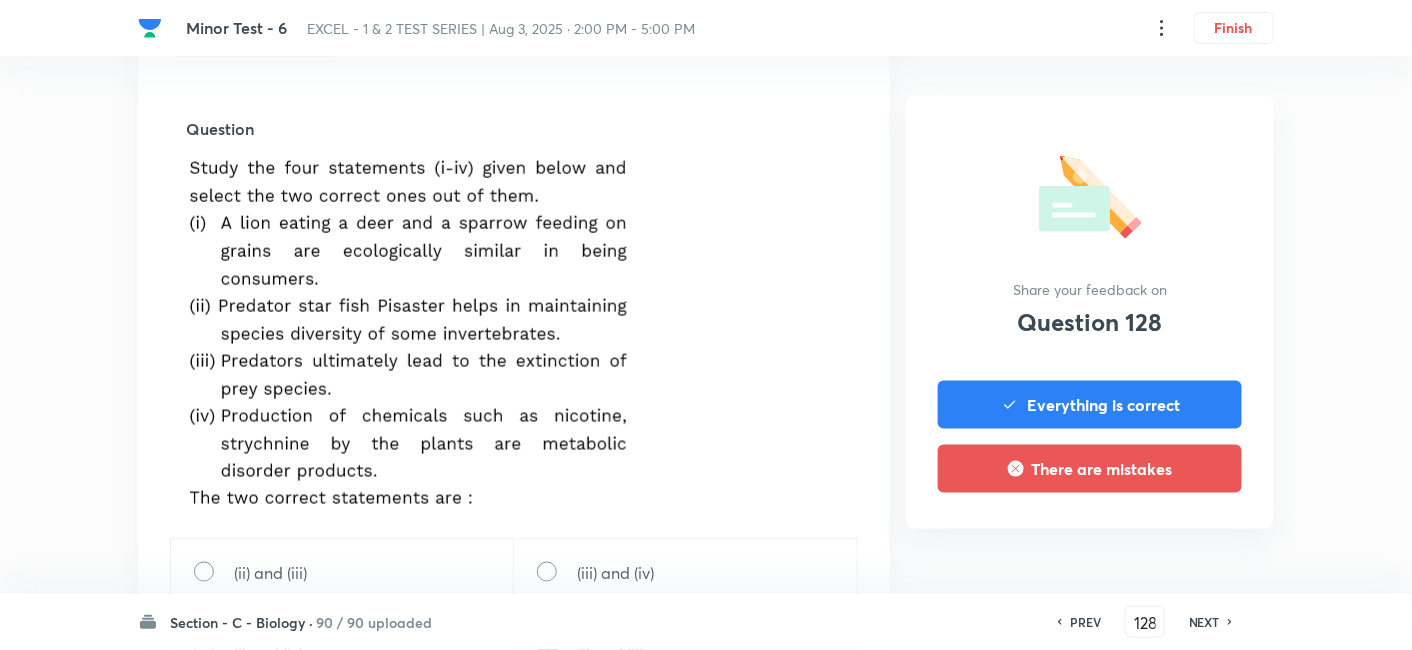 scroll, scrollTop: 666, scrollLeft: 0, axis: vertical 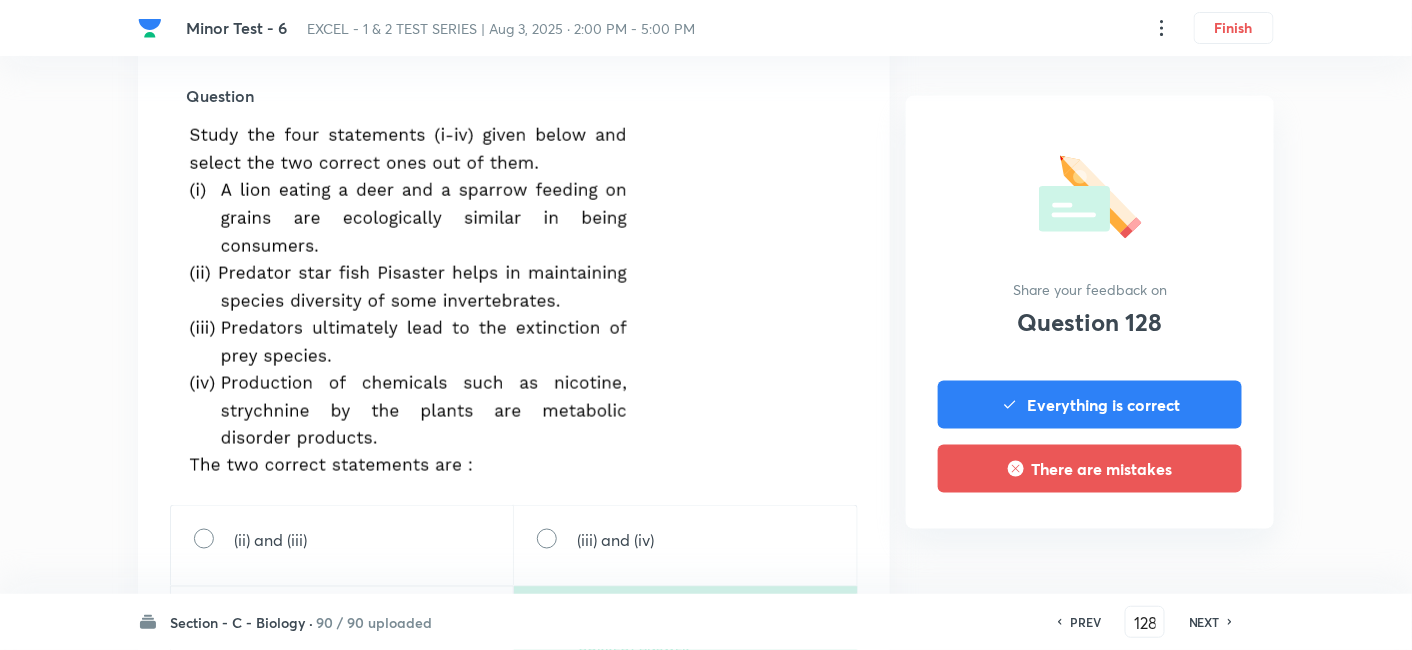 click on "NEXT" at bounding box center (1204, 622) 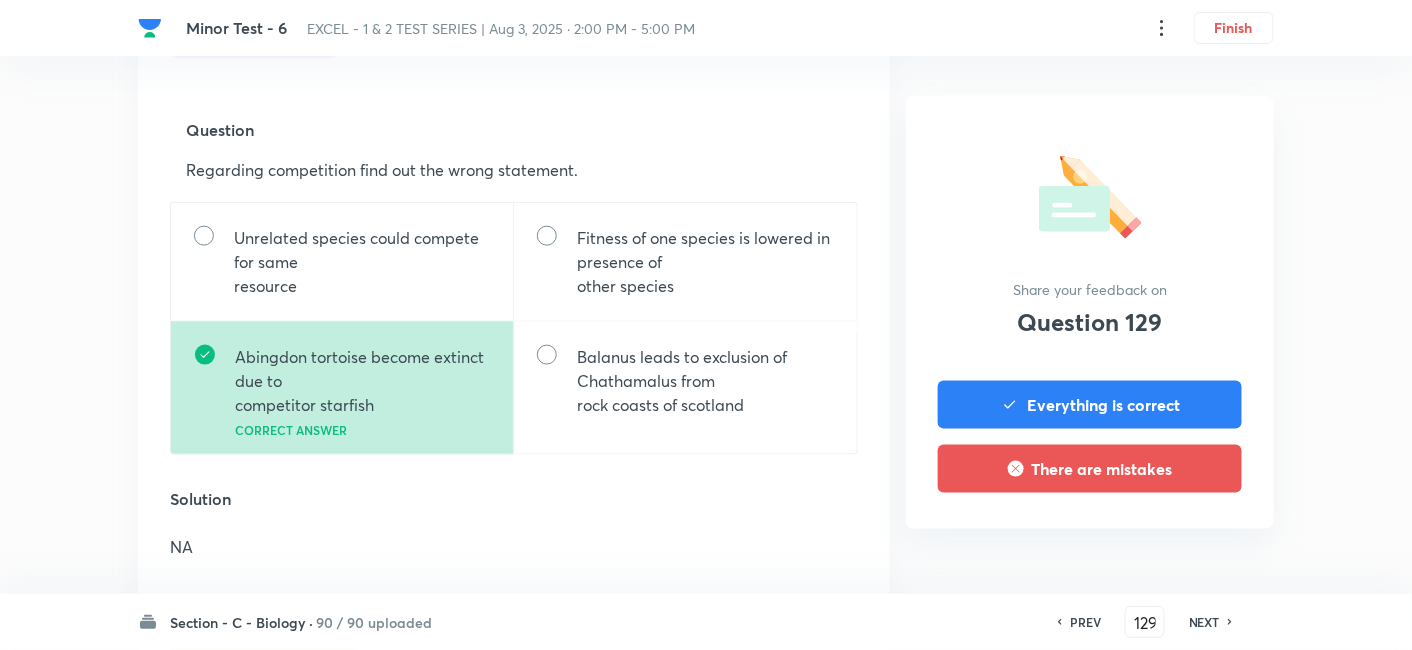 scroll, scrollTop: 666, scrollLeft: 0, axis: vertical 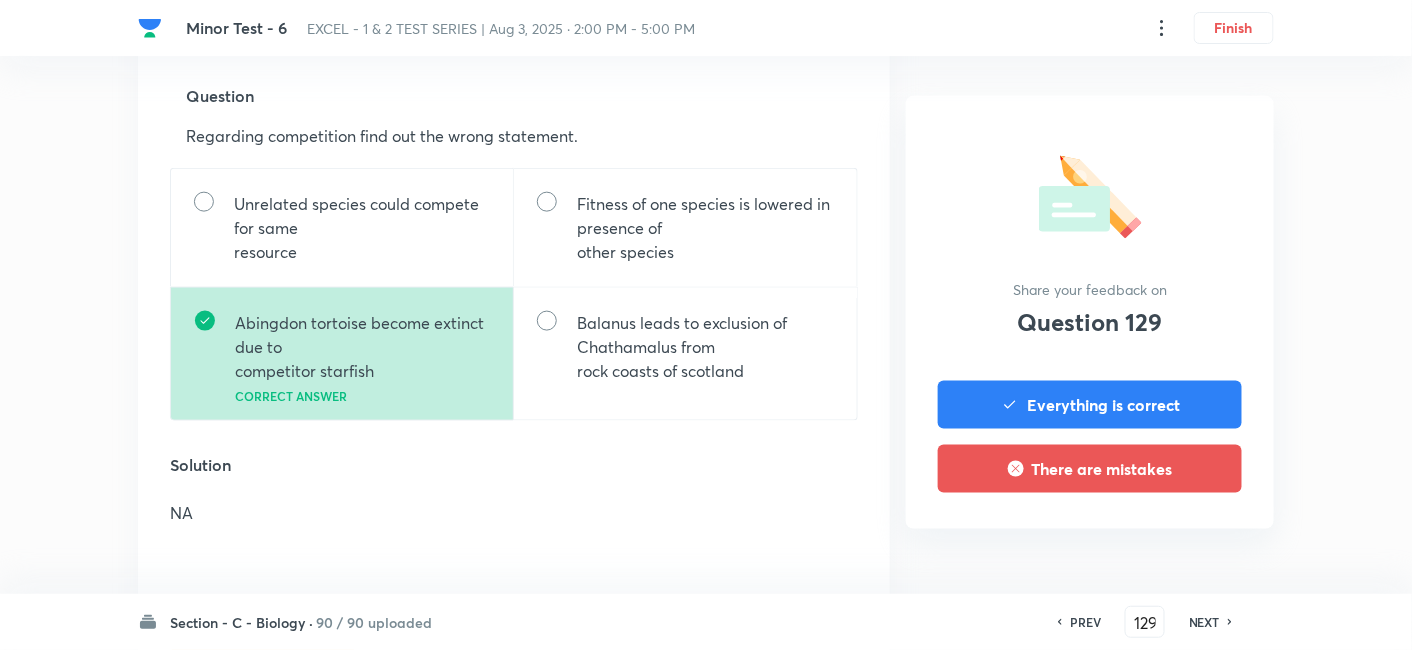 click on "PREV" at bounding box center [1082, 622] 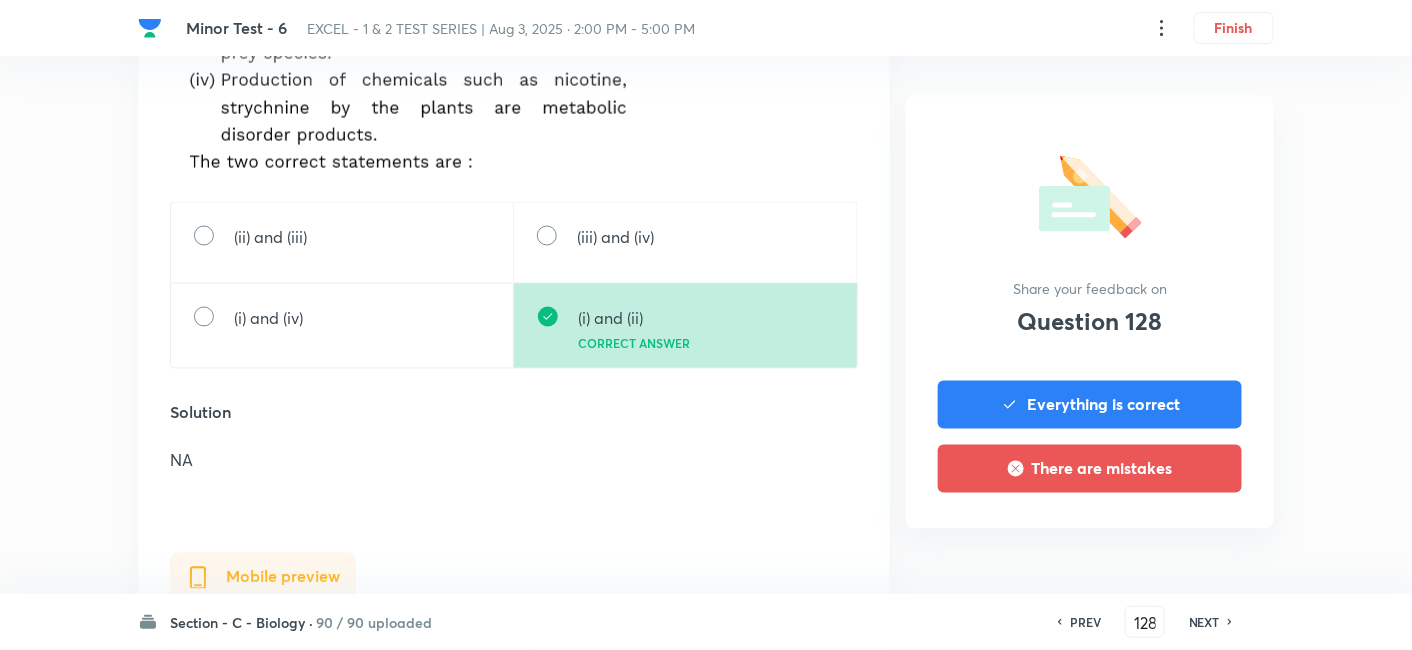 scroll, scrollTop: 1000, scrollLeft: 0, axis: vertical 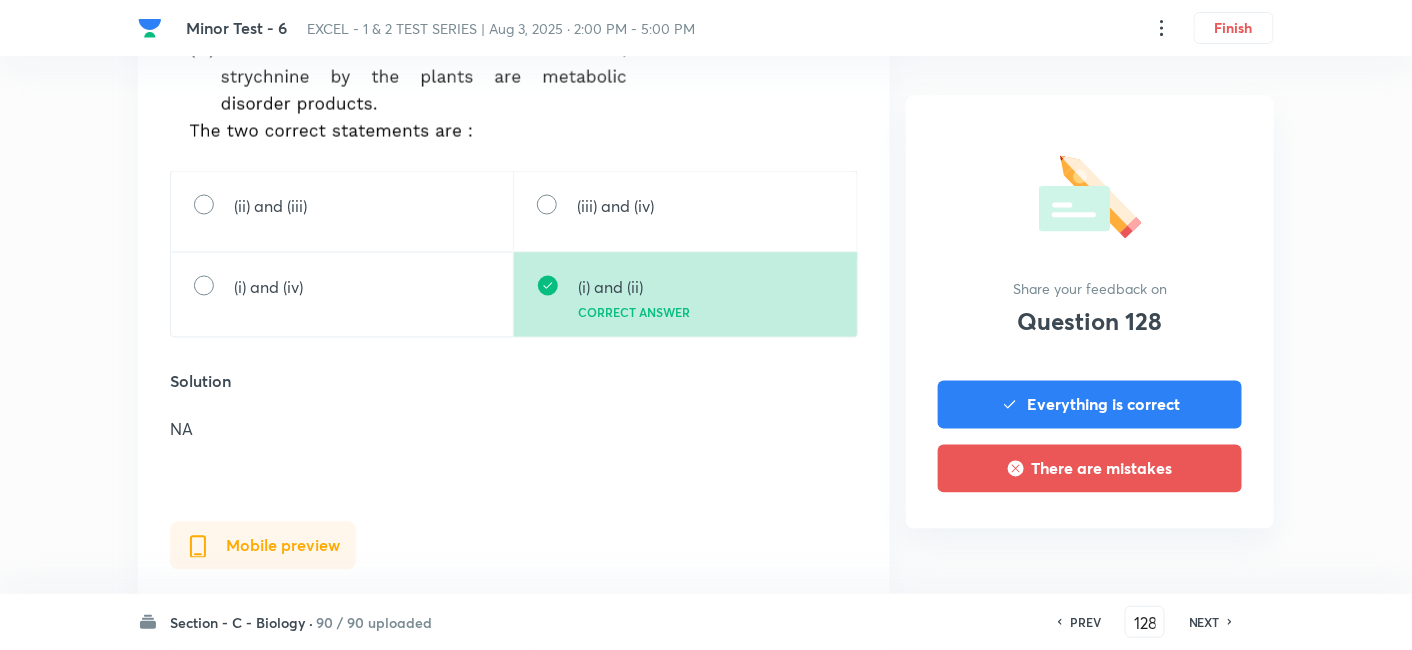 click on "NEXT" at bounding box center (1204, 622) 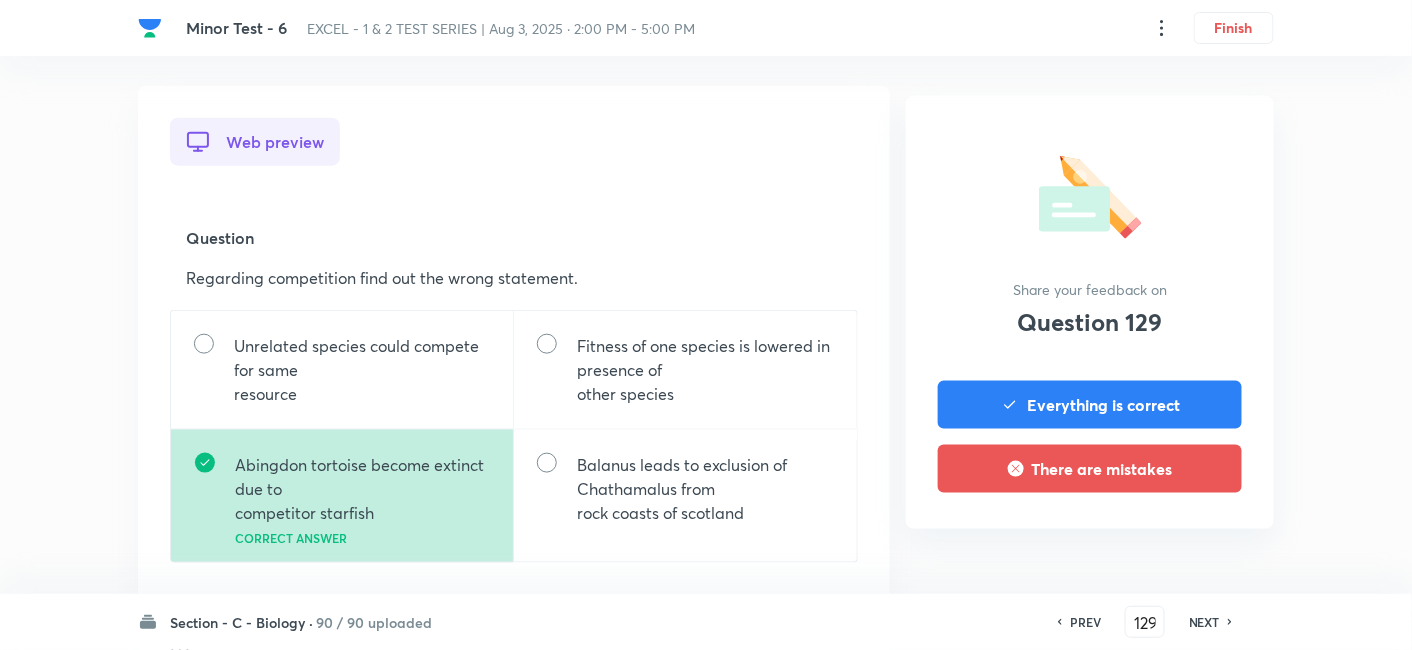 scroll, scrollTop: 666, scrollLeft: 0, axis: vertical 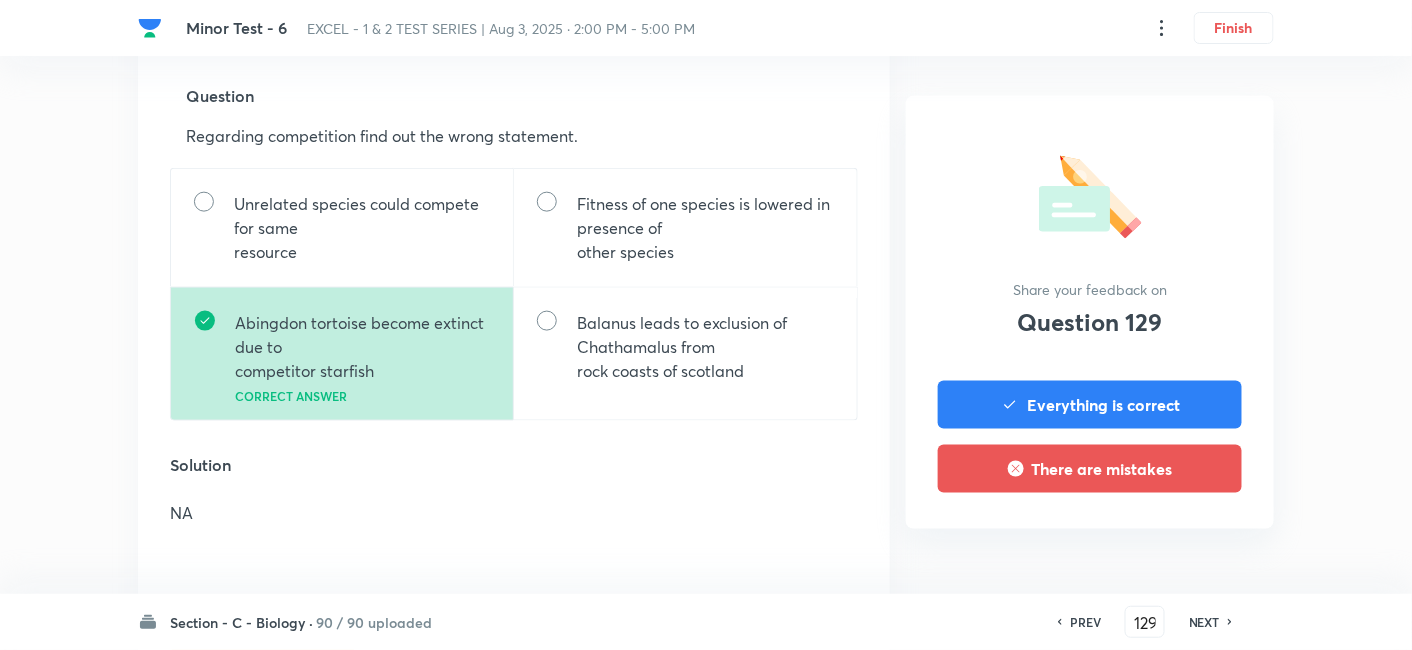 drag, startPoint x: 1211, startPoint y: 621, endPoint x: 651, endPoint y: 370, distance: 613.6783 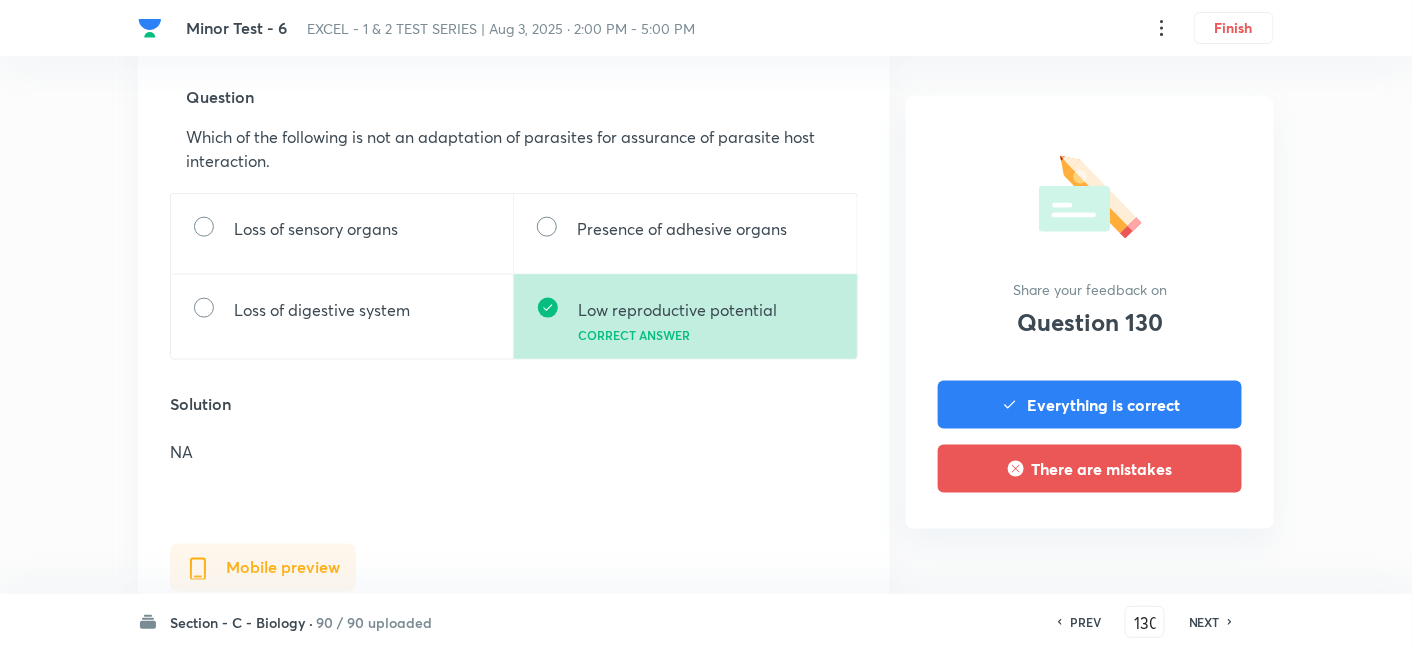 scroll, scrollTop: 666, scrollLeft: 0, axis: vertical 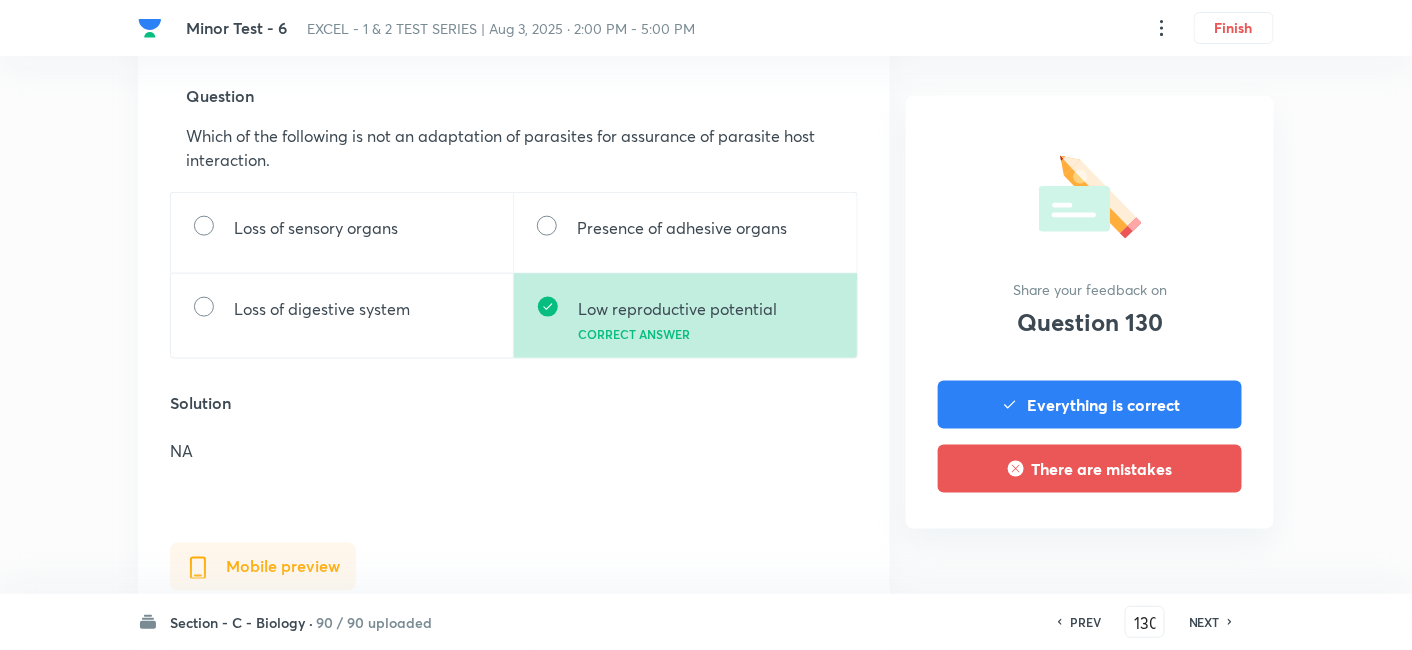 click on "NEXT" at bounding box center (1204, 622) 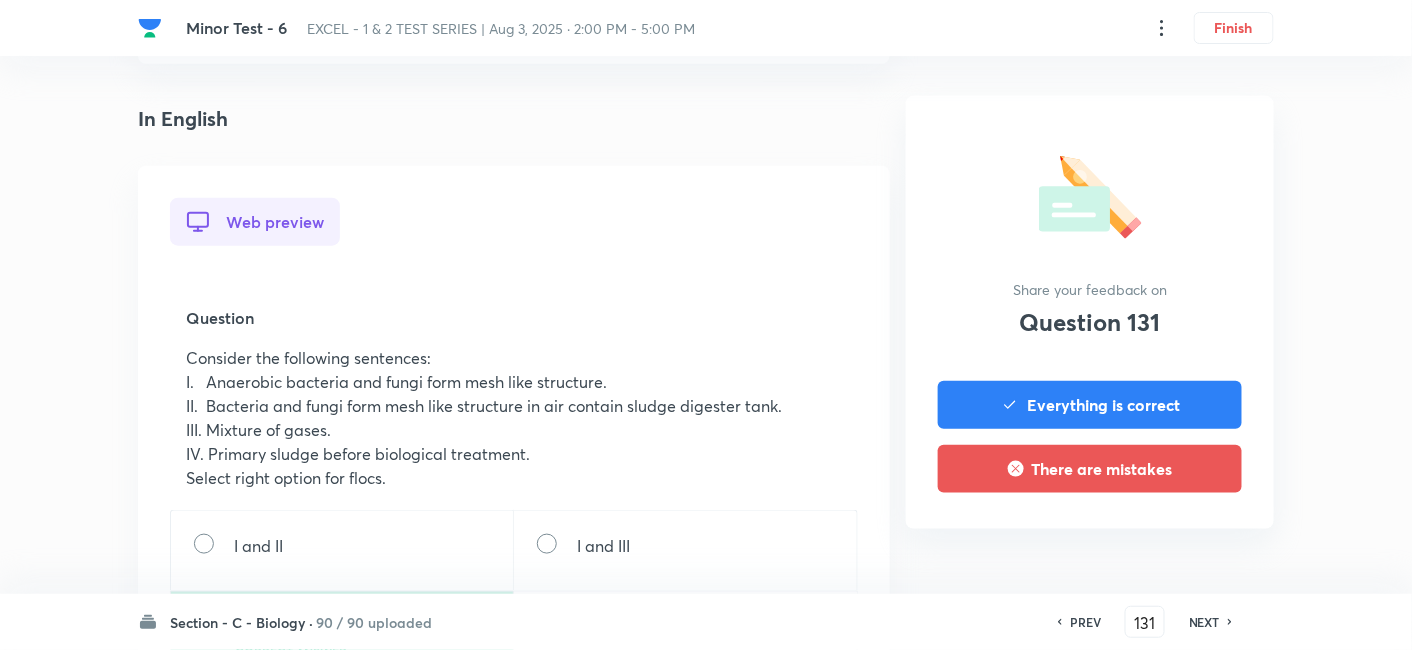scroll, scrollTop: 555, scrollLeft: 0, axis: vertical 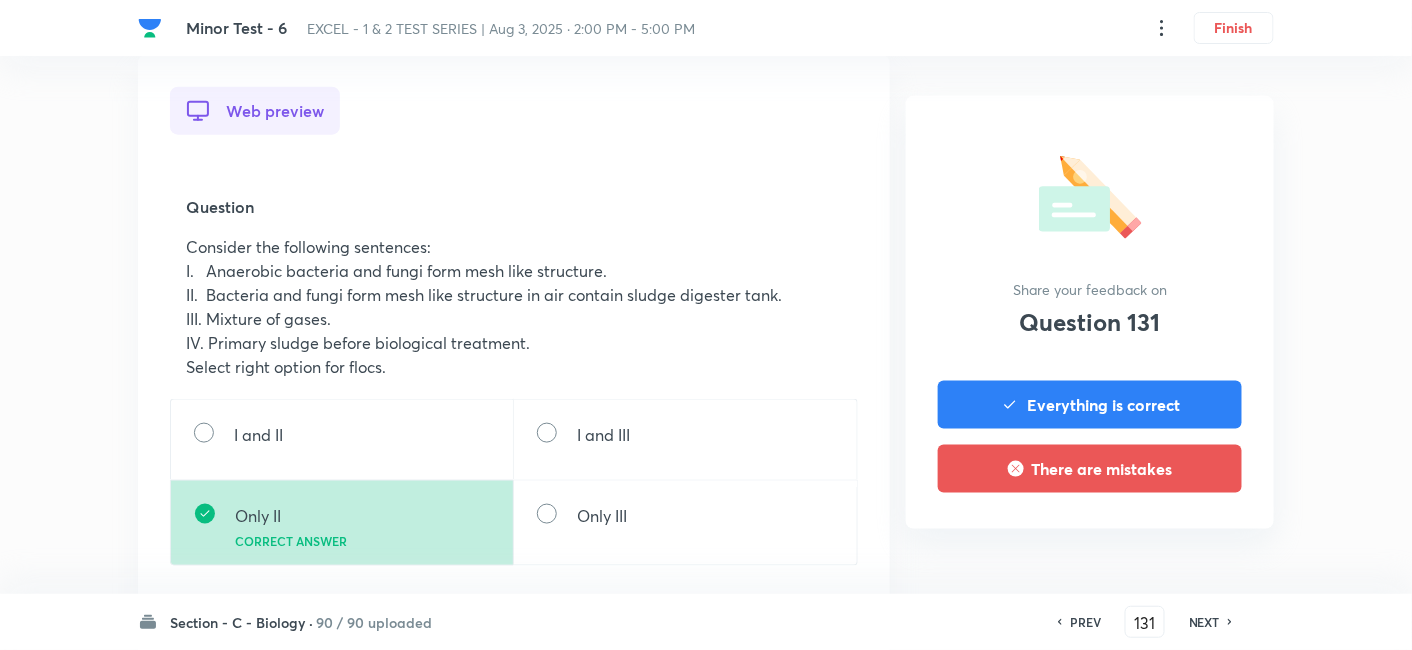 drag, startPoint x: 1091, startPoint y: 624, endPoint x: 654, endPoint y: 416, distance: 483.97623 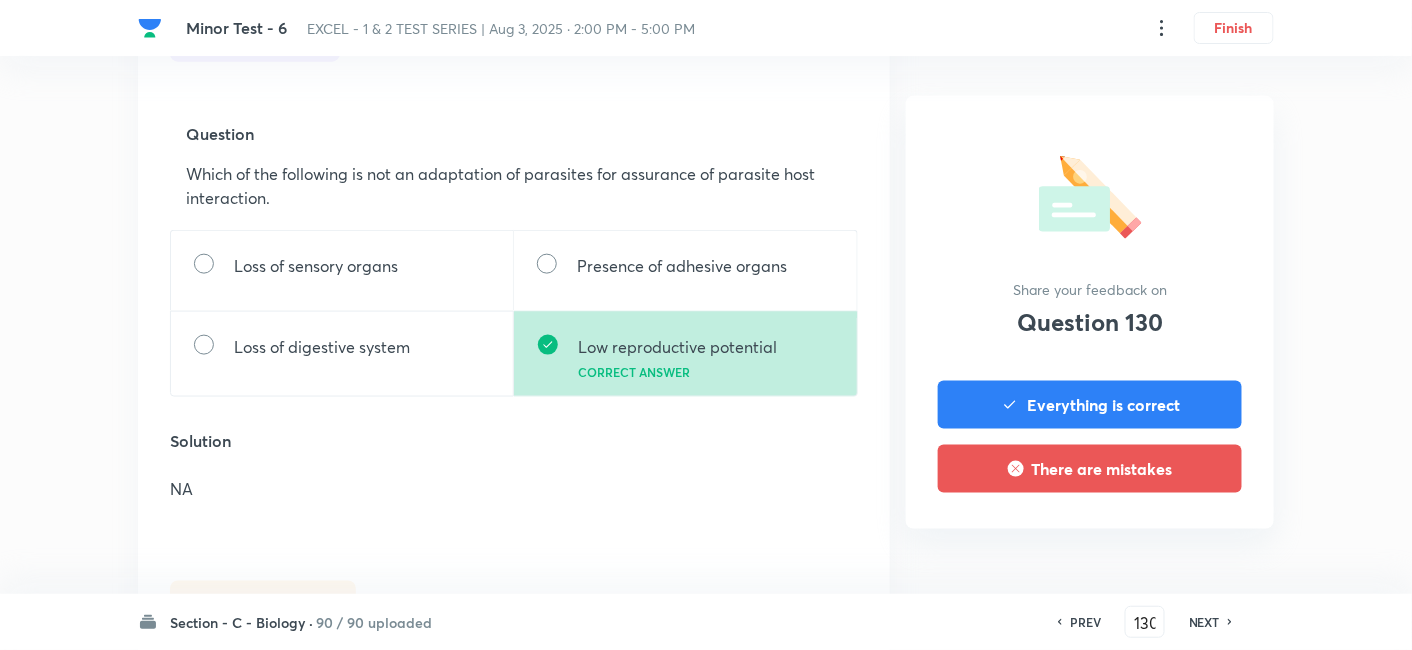 scroll, scrollTop: 777, scrollLeft: 0, axis: vertical 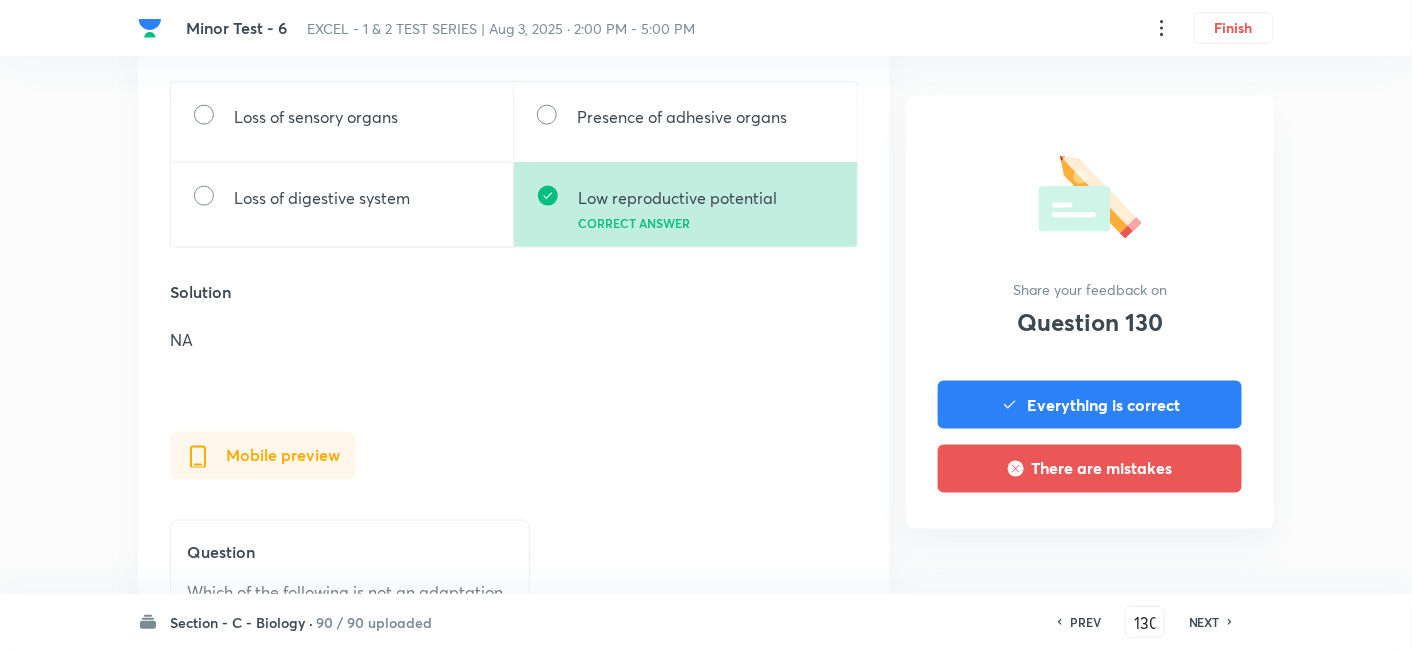 click on "NEXT" at bounding box center (1204, 622) 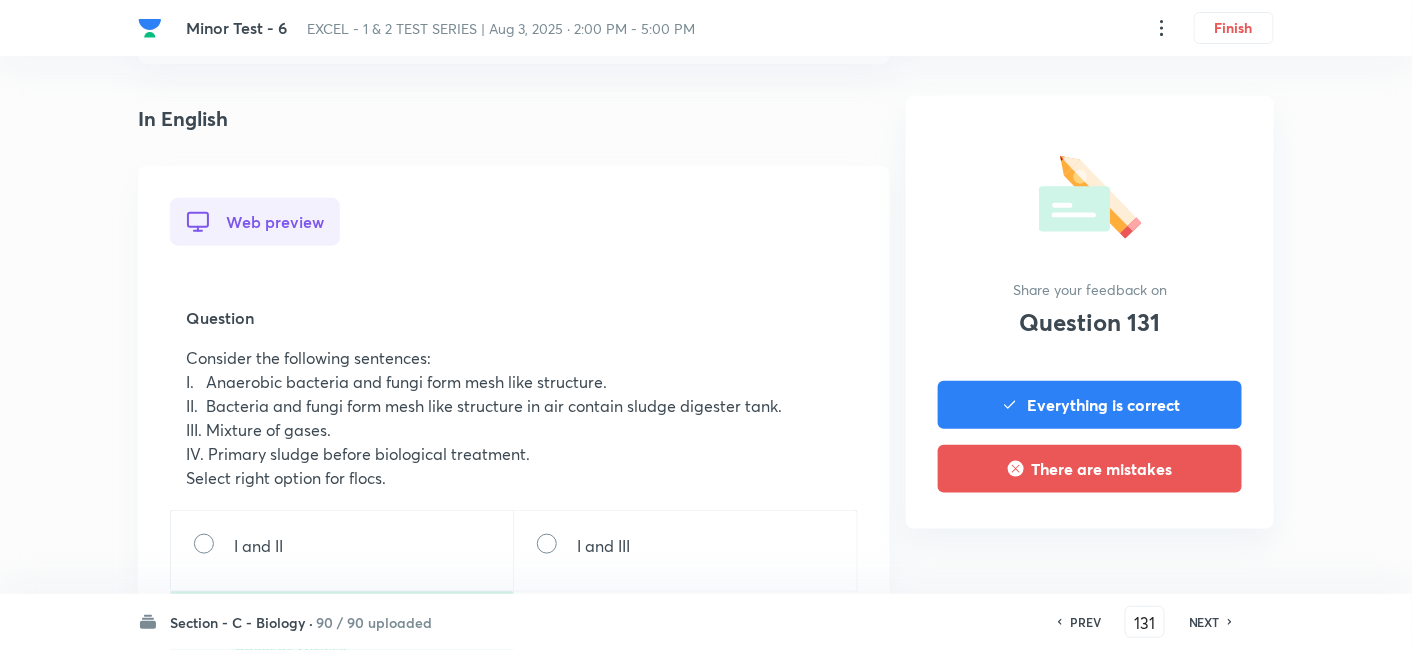 scroll, scrollTop: 555, scrollLeft: 0, axis: vertical 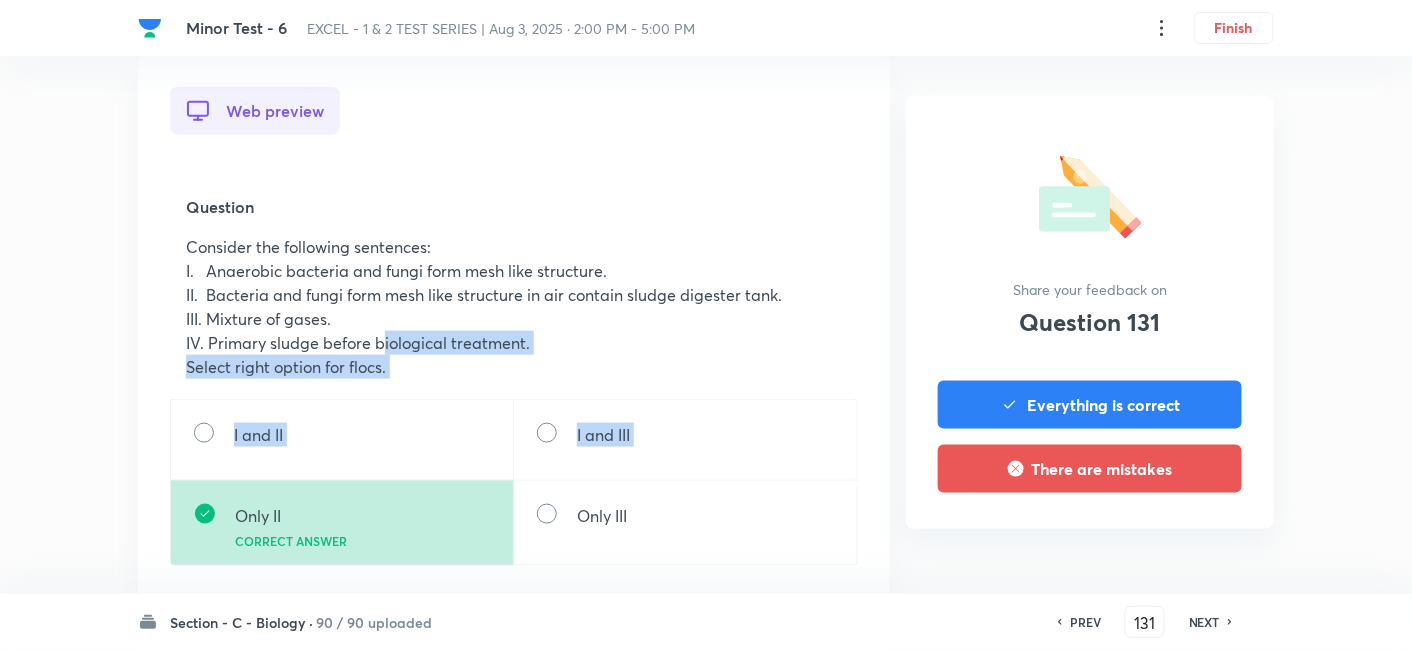 drag, startPoint x: 0, startPoint y: 548, endPoint x: 0, endPoint y: 702, distance: 154 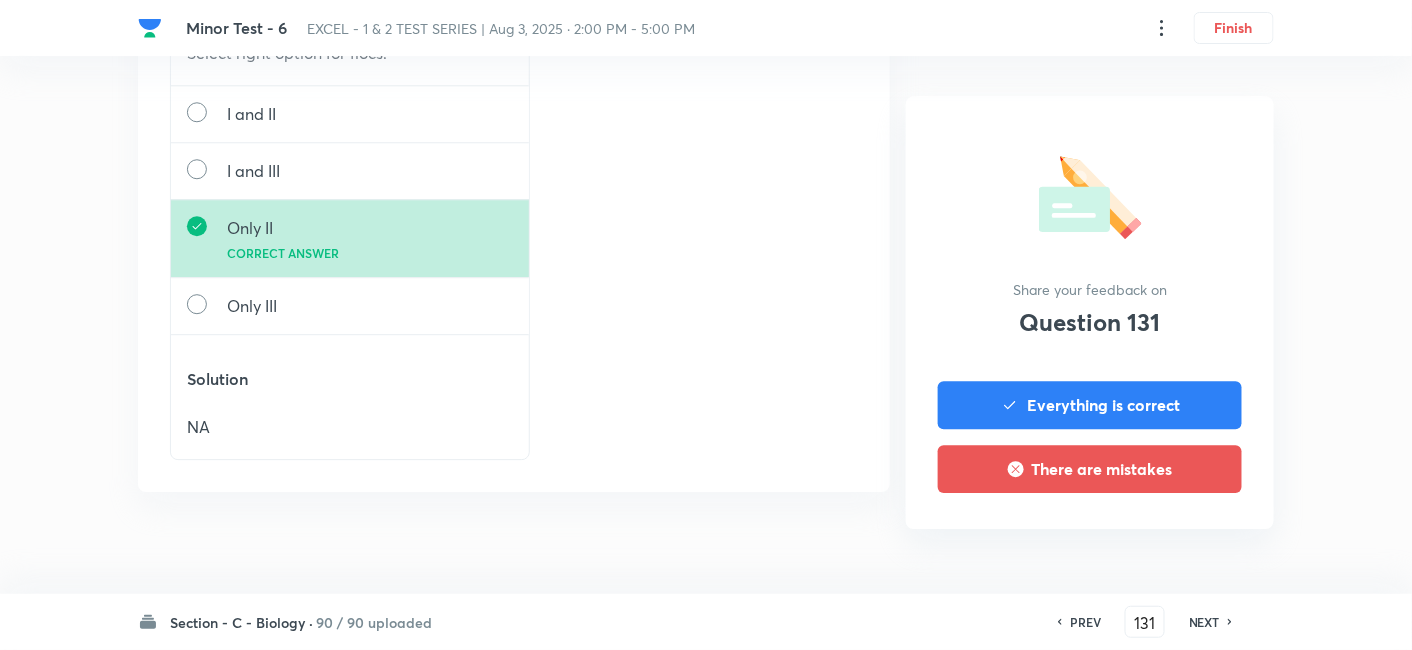 scroll, scrollTop: 1620, scrollLeft: 0, axis: vertical 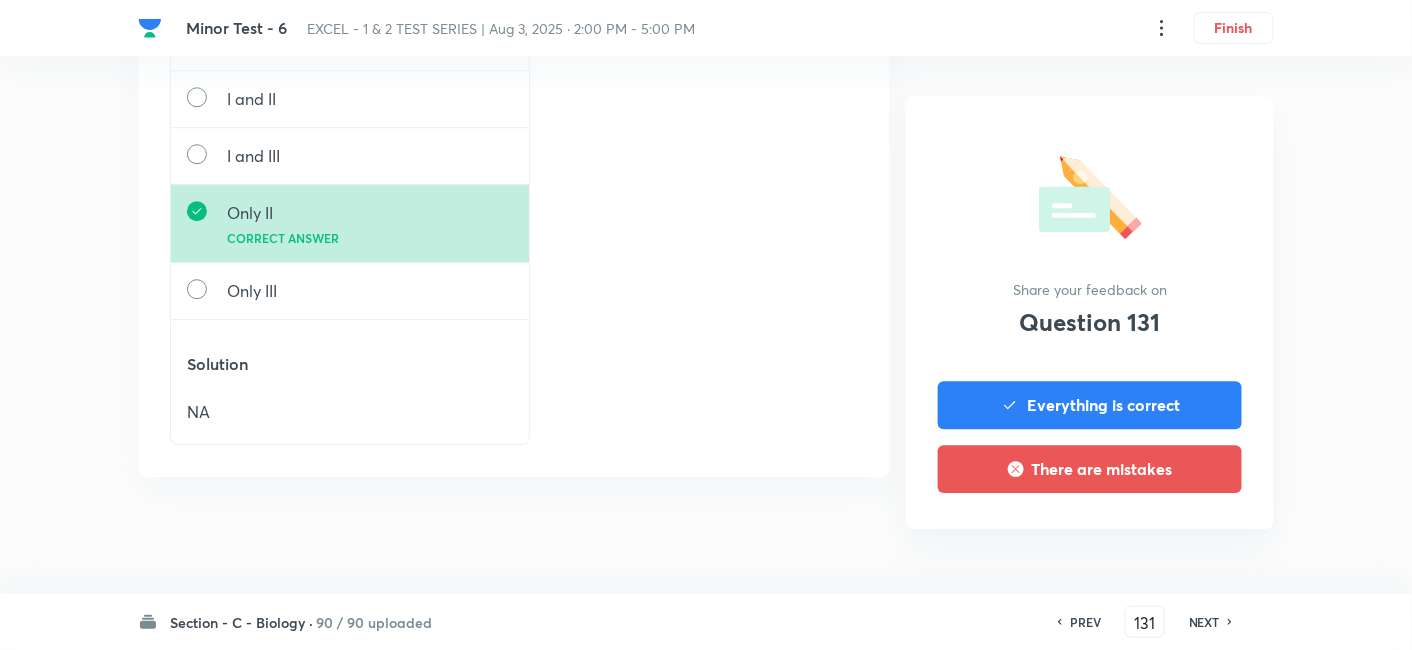 click on "PREV" at bounding box center [1085, 622] 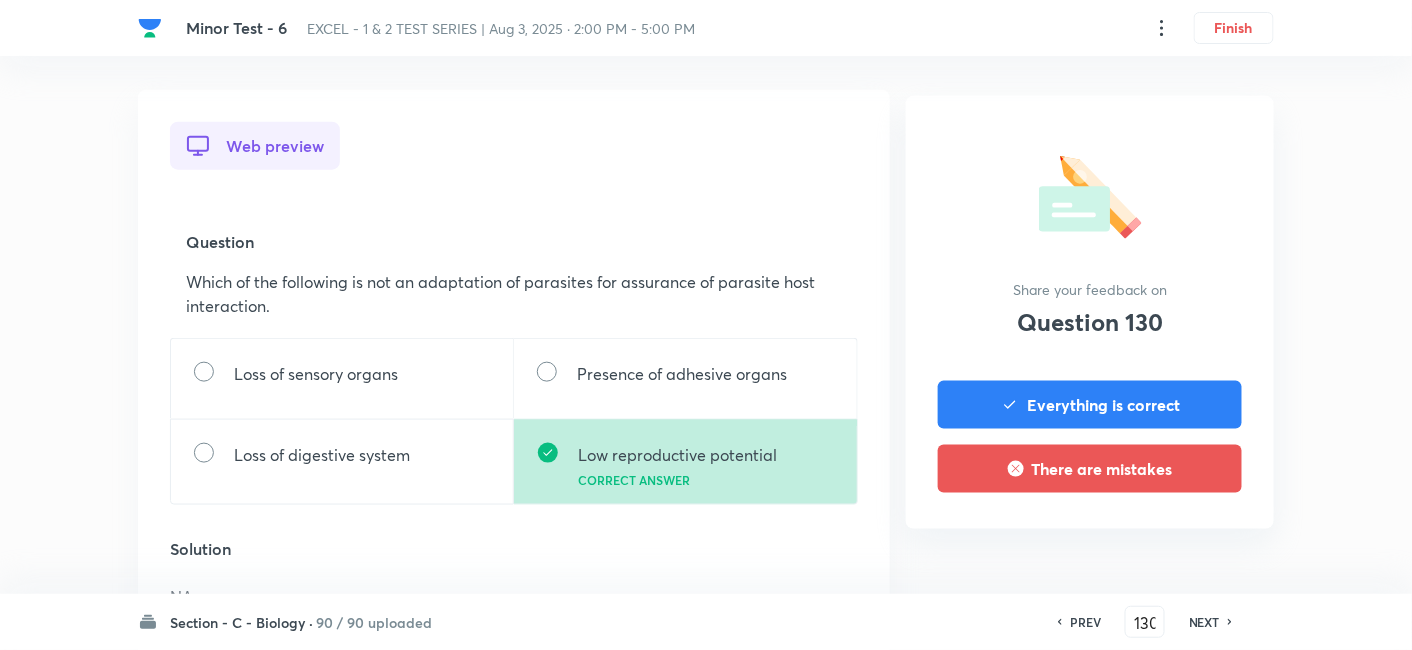 scroll, scrollTop: 555, scrollLeft: 0, axis: vertical 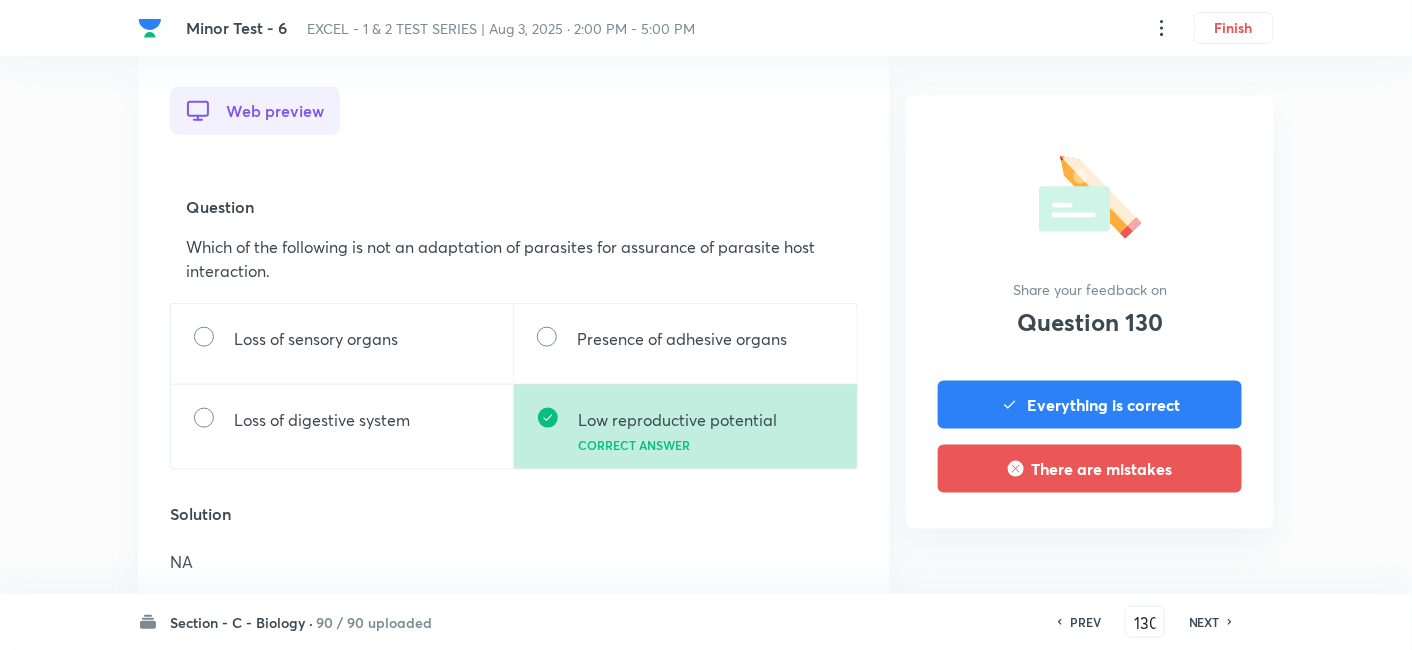 drag, startPoint x: 1208, startPoint y: 618, endPoint x: 811, endPoint y: 470, distance: 423.68976 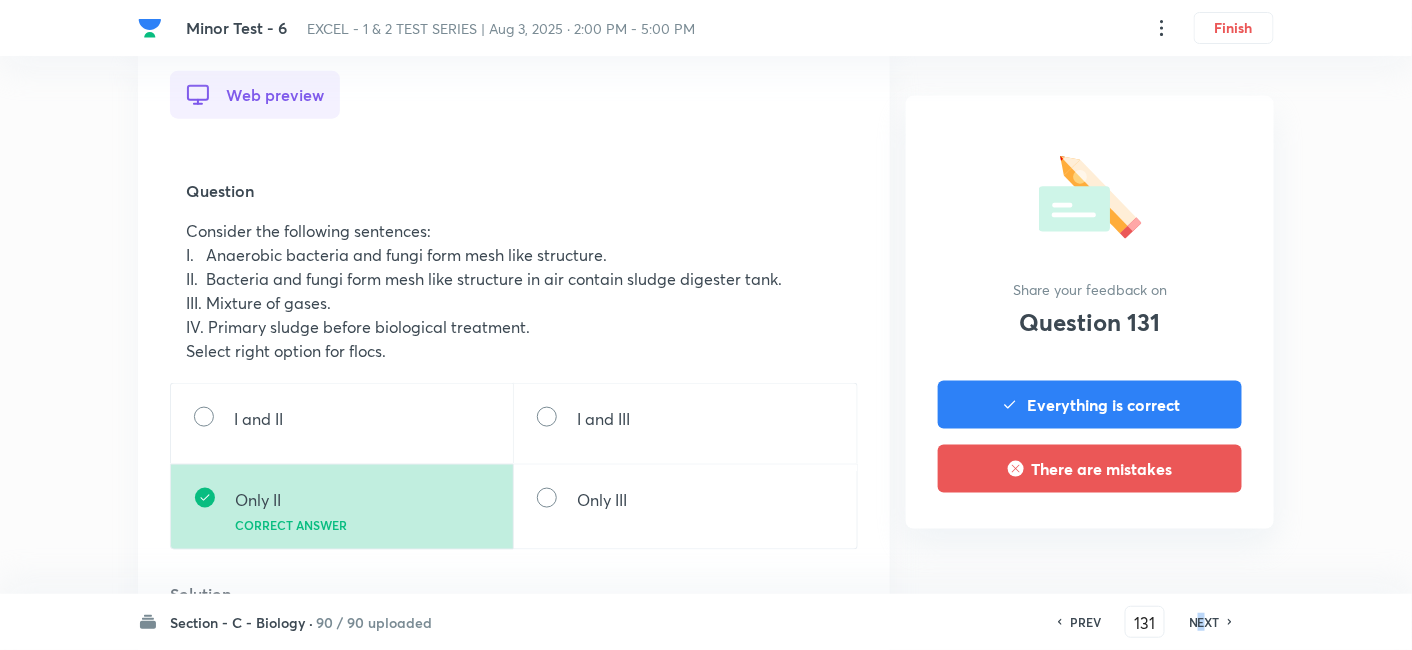 scroll, scrollTop: 555, scrollLeft: 0, axis: vertical 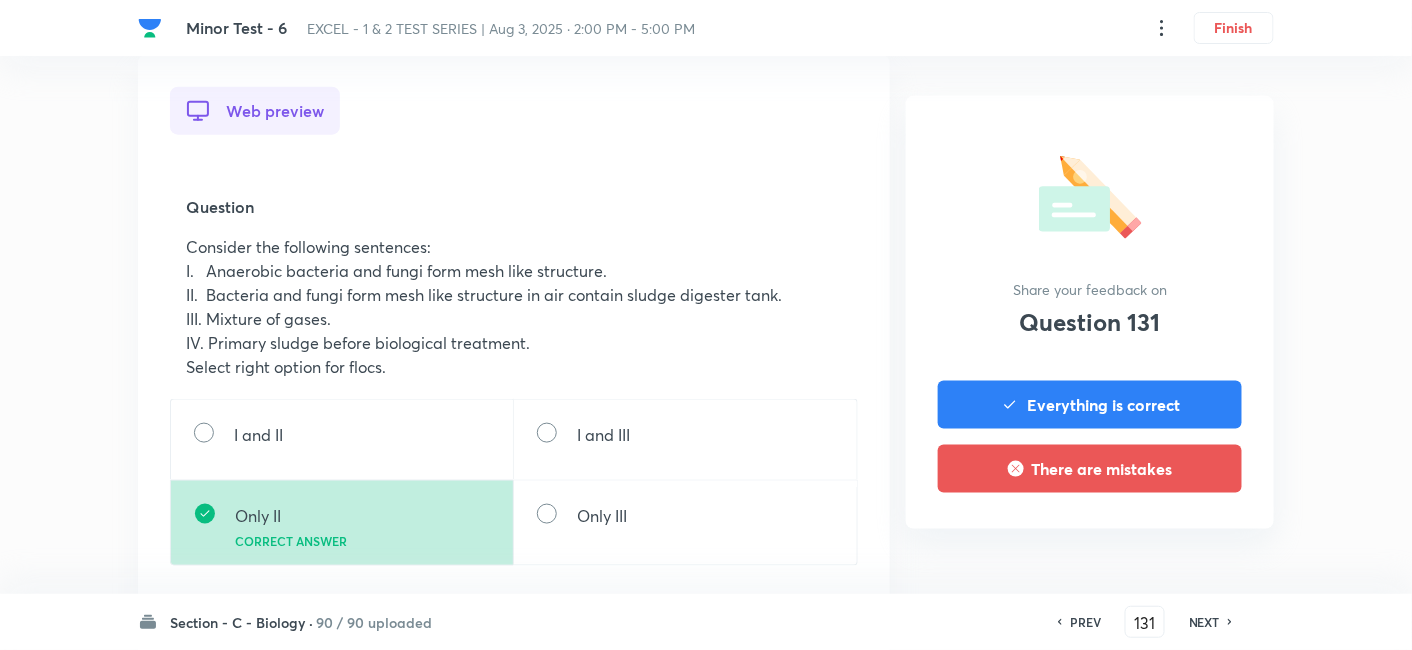 click on "NEXT" at bounding box center [1204, 622] 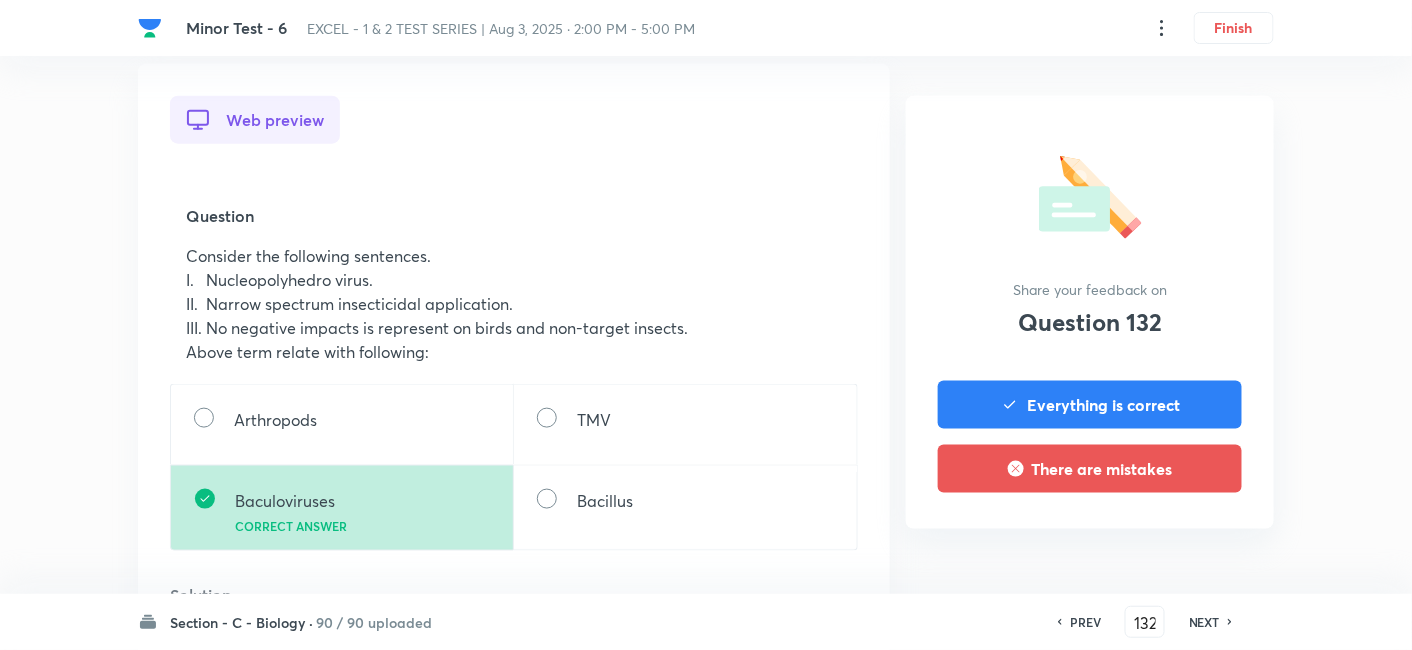 scroll, scrollTop: 555, scrollLeft: 0, axis: vertical 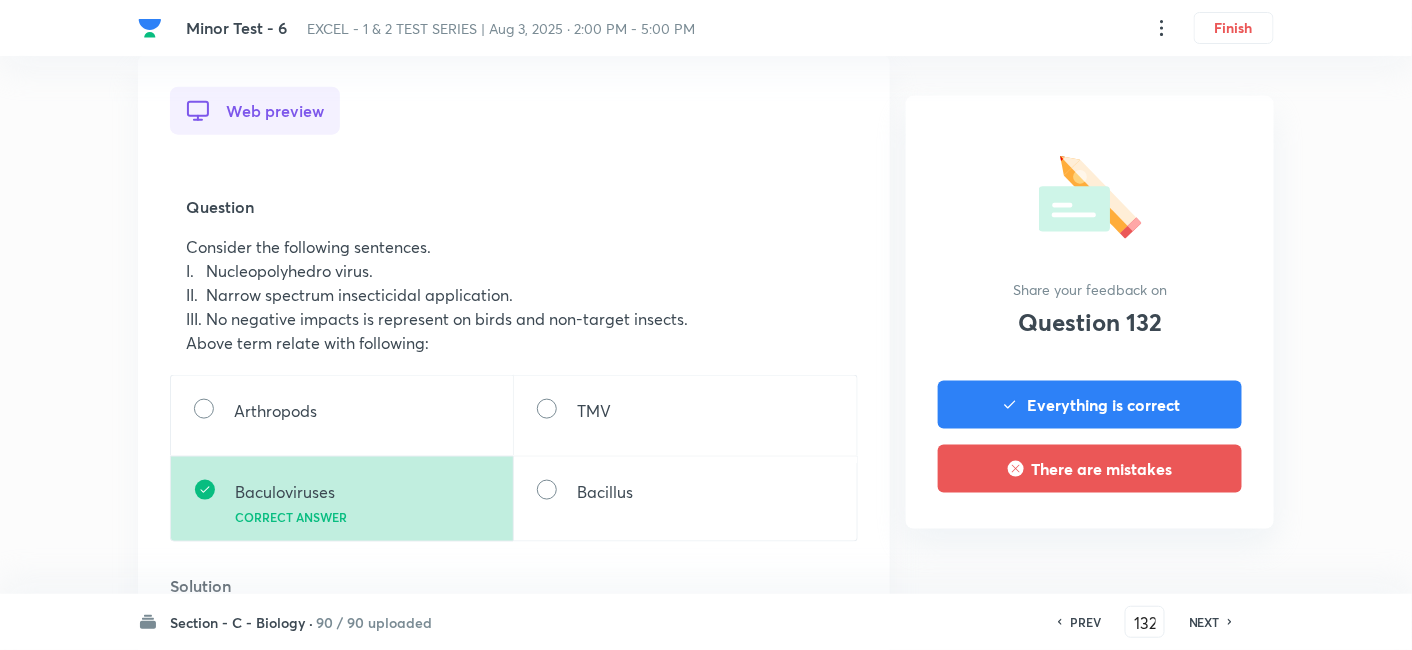 drag, startPoint x: 1205, startPoint y: 623, endPoint x: 688, endPoint y: 455, distance: 543.6111 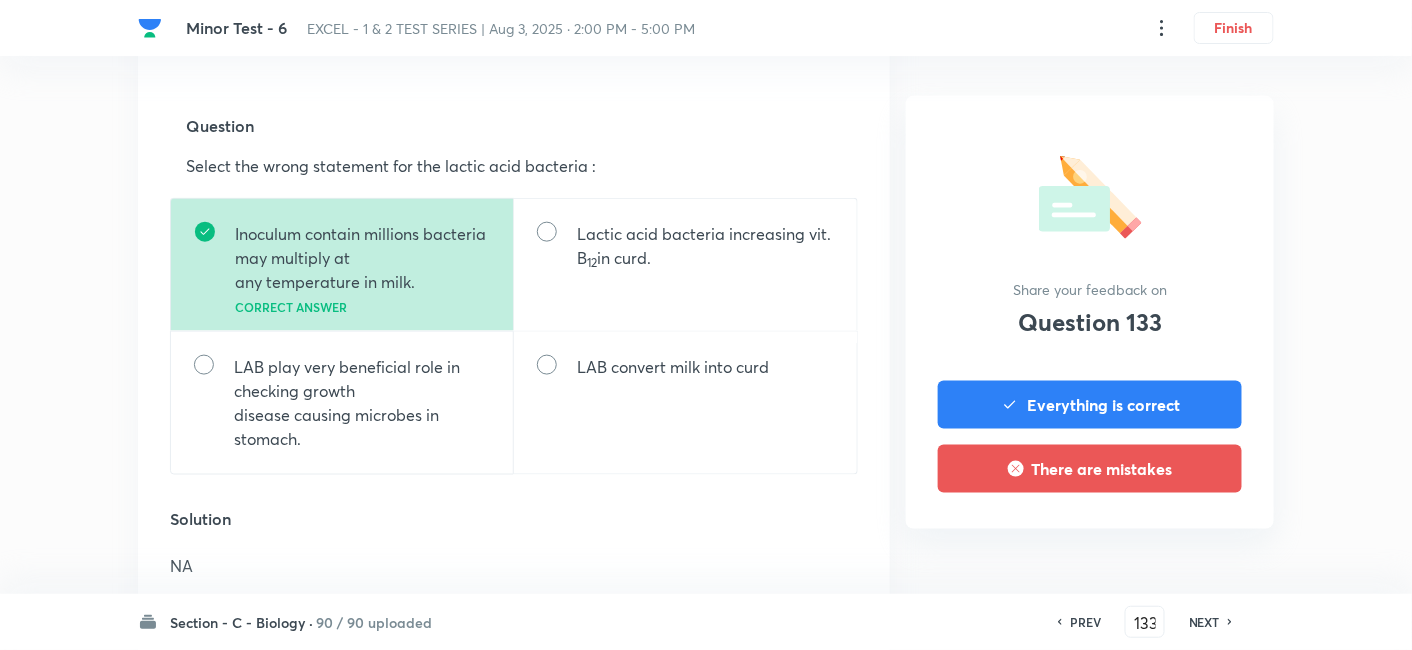 scroll, scrollTop: 666, scrollLeft: 0, axis: vertical 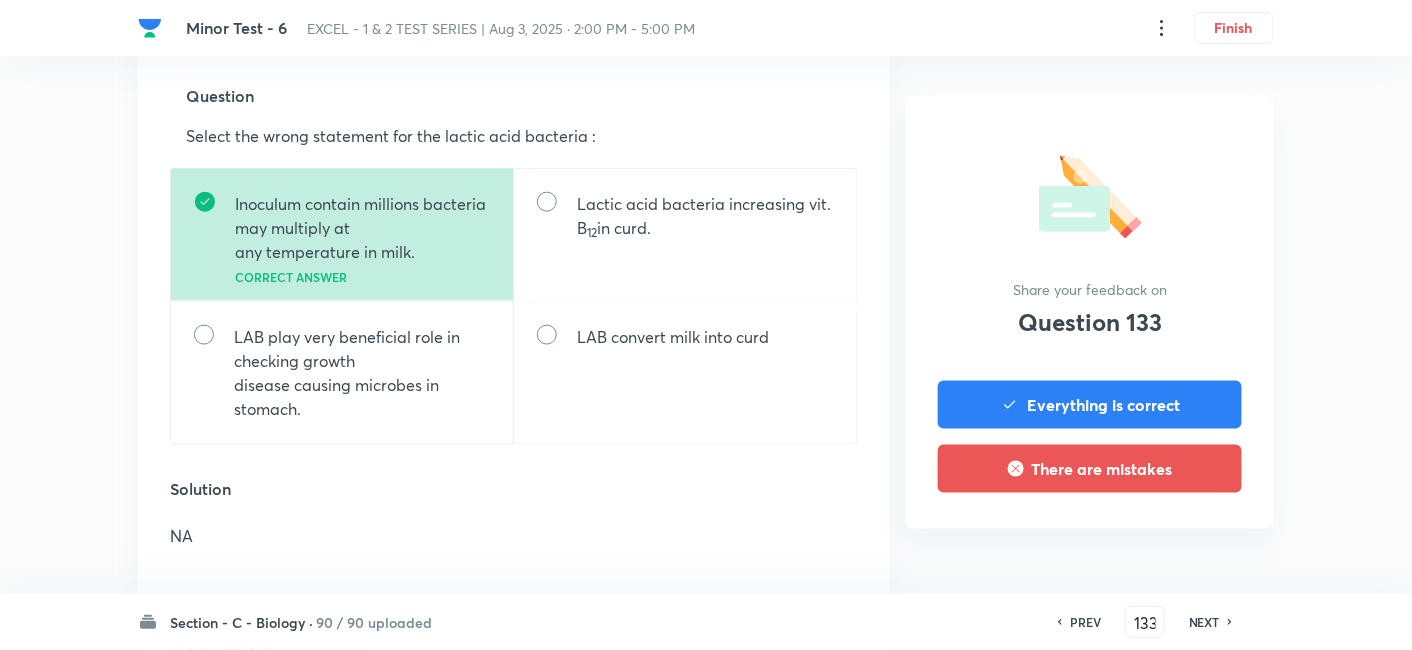 drag, startPoint x: 1209, startPoint y: 630, endPoint x: 758, endPoint y: 425, distance: 495.40488 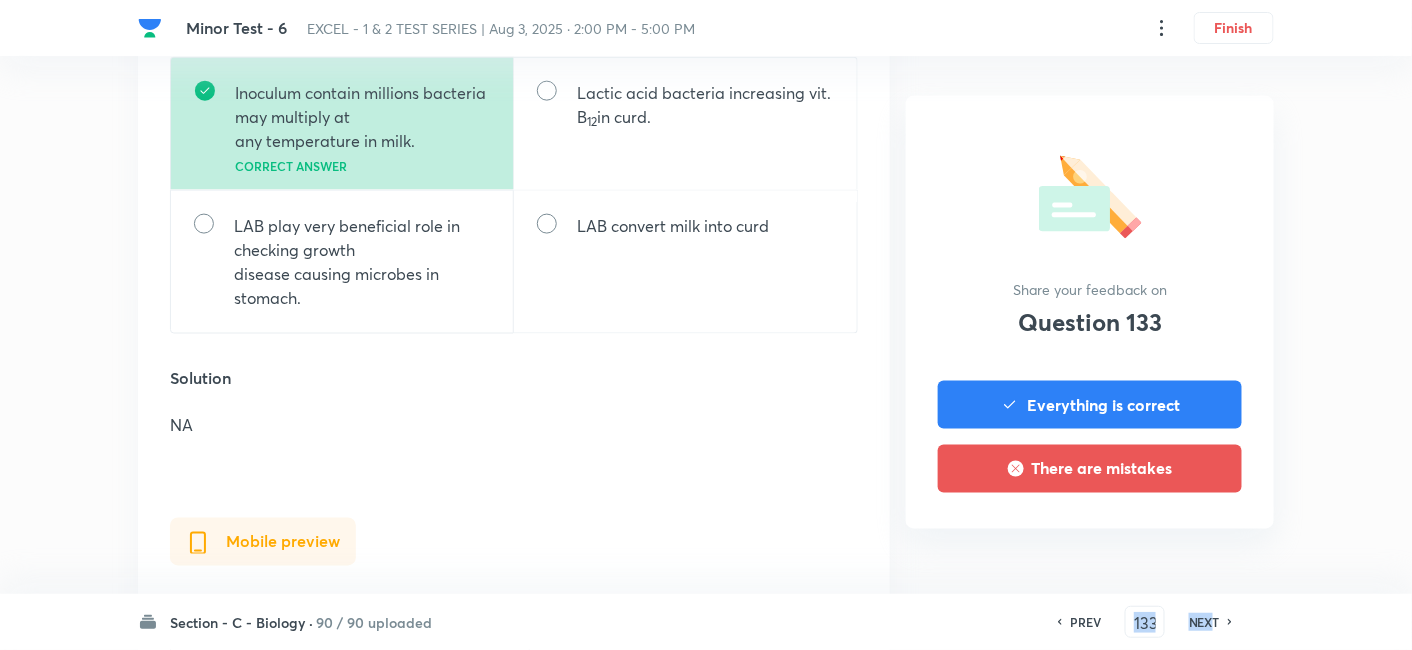 scroll, scrollTop: 333, scrollLeft: 0, axis: vertical 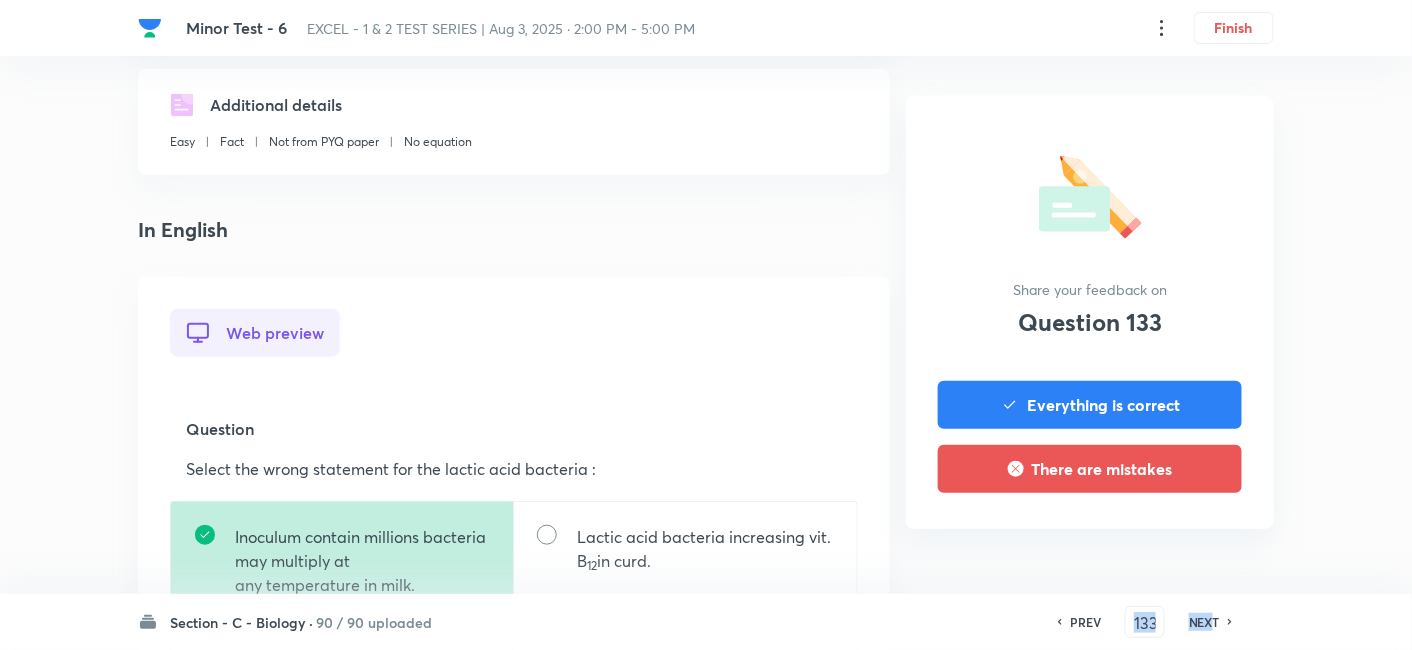 click on "NEXT" at bounding box center [1204, 622] 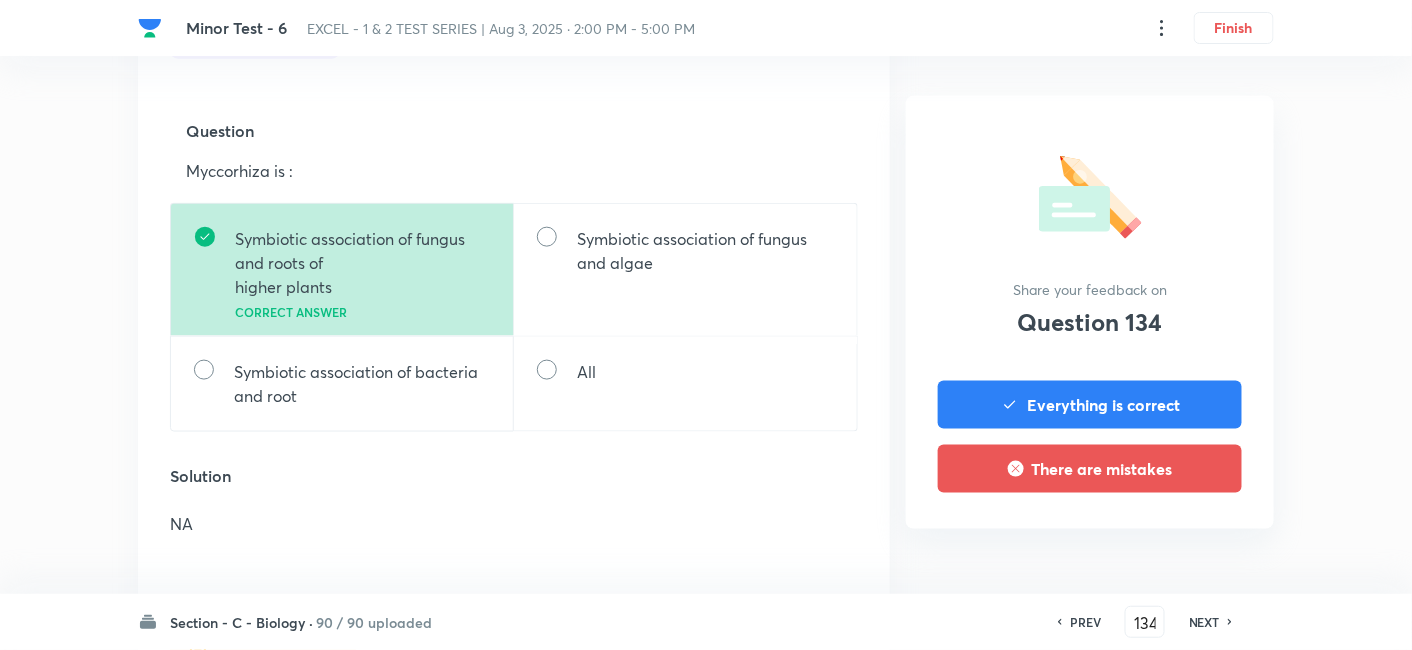 scroll, scrollTop: 666, scrollLeft: 0, axis: vertical 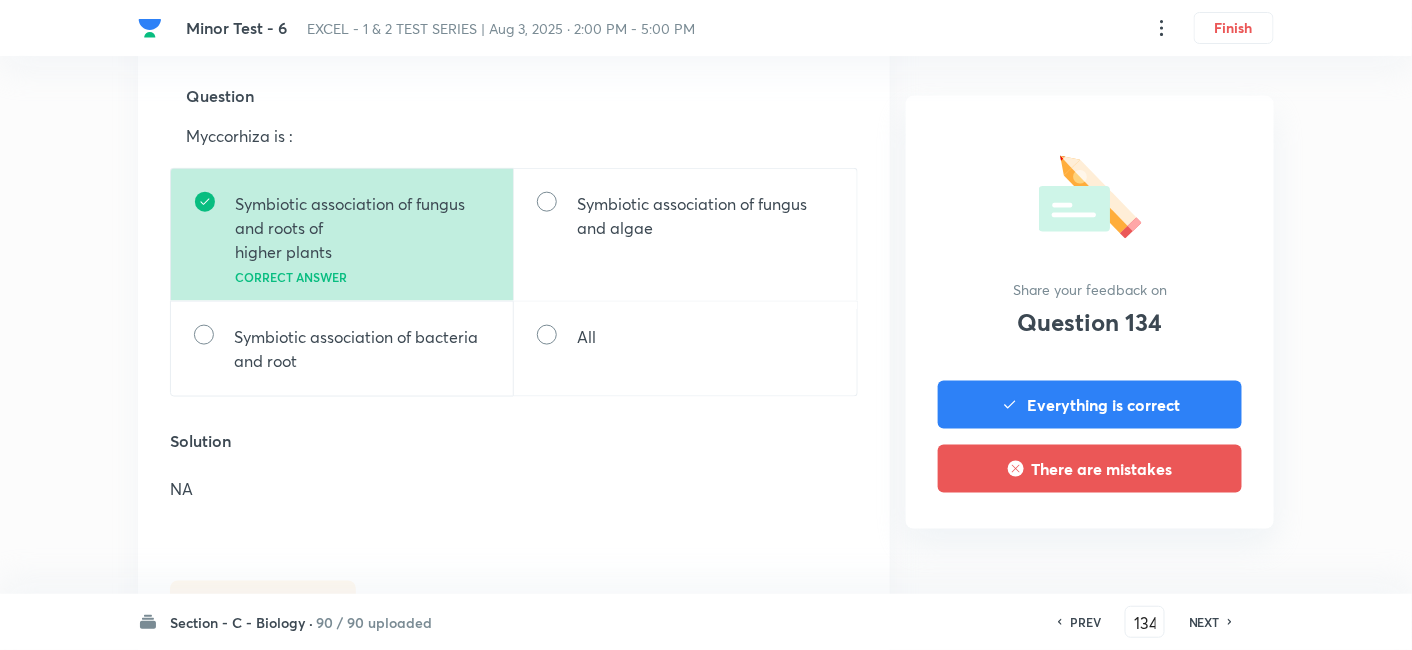 click on "NEXT" at bounding box center (1204, 622) 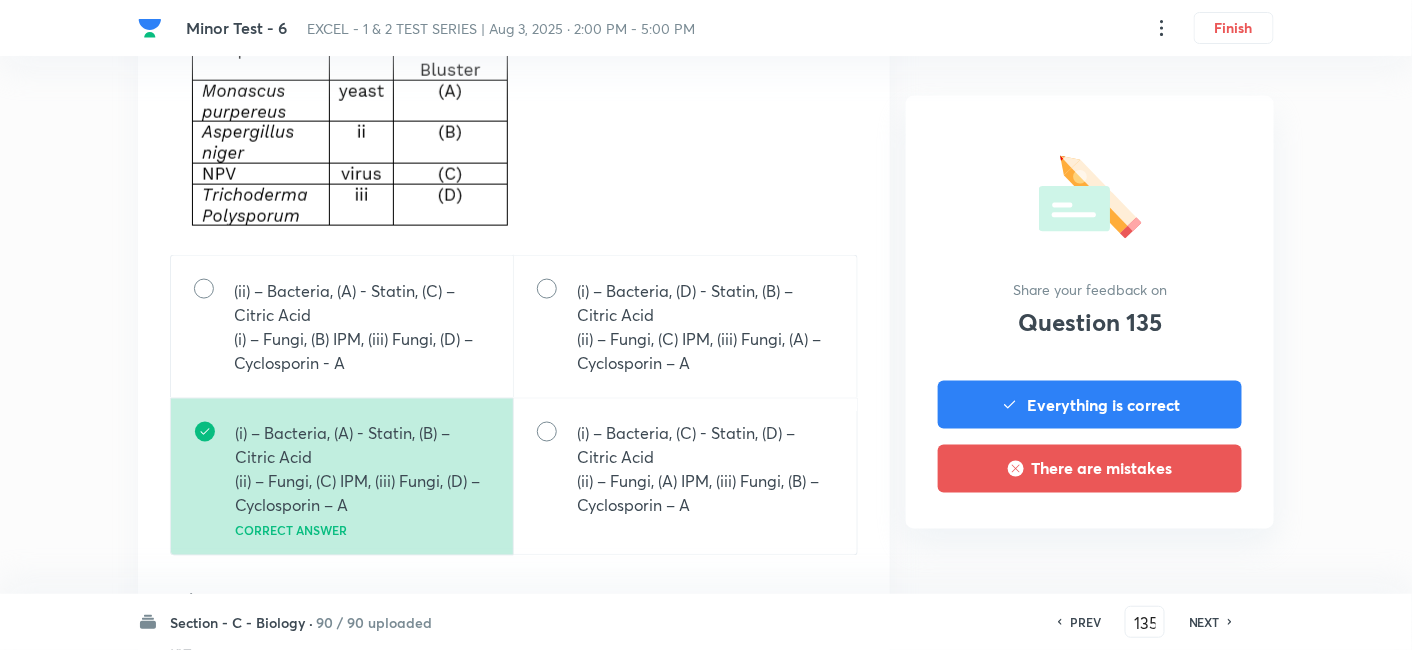 scroll, scrollTop: 888, scrollLeft: 0, axis: vertical 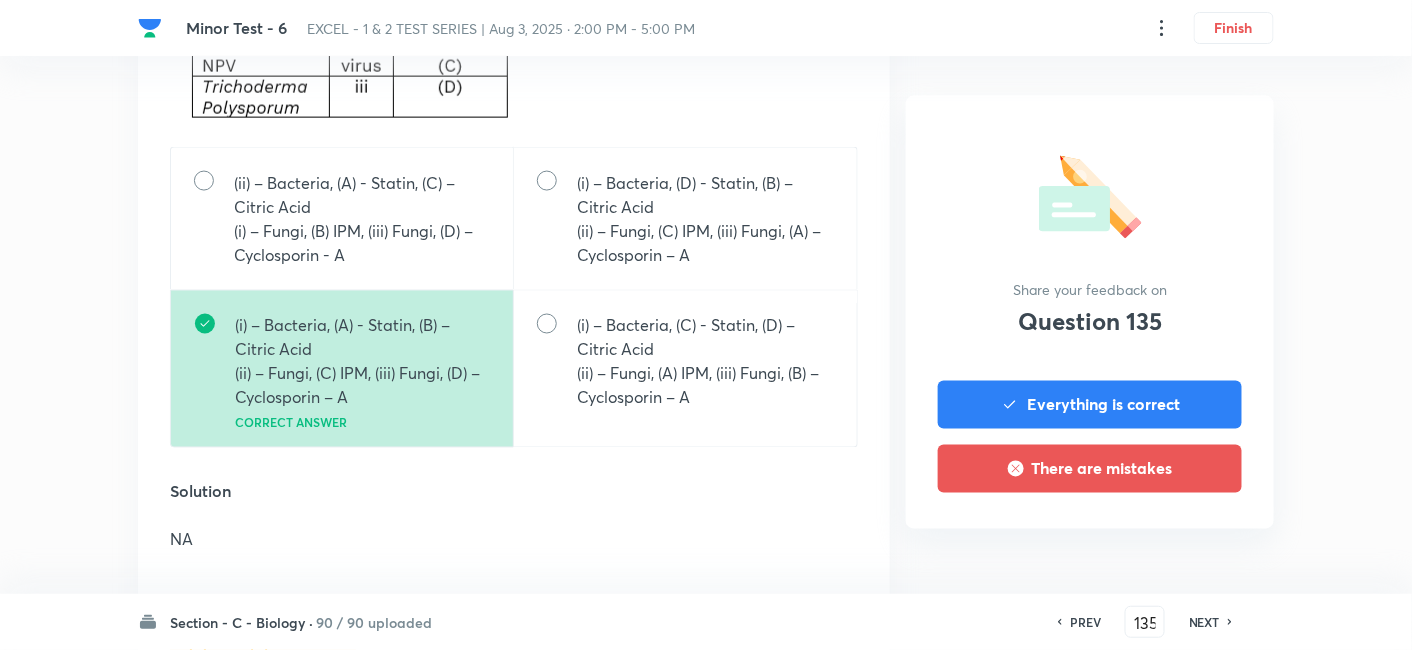 click on "NEXT" at bounding box center (1204, 622) 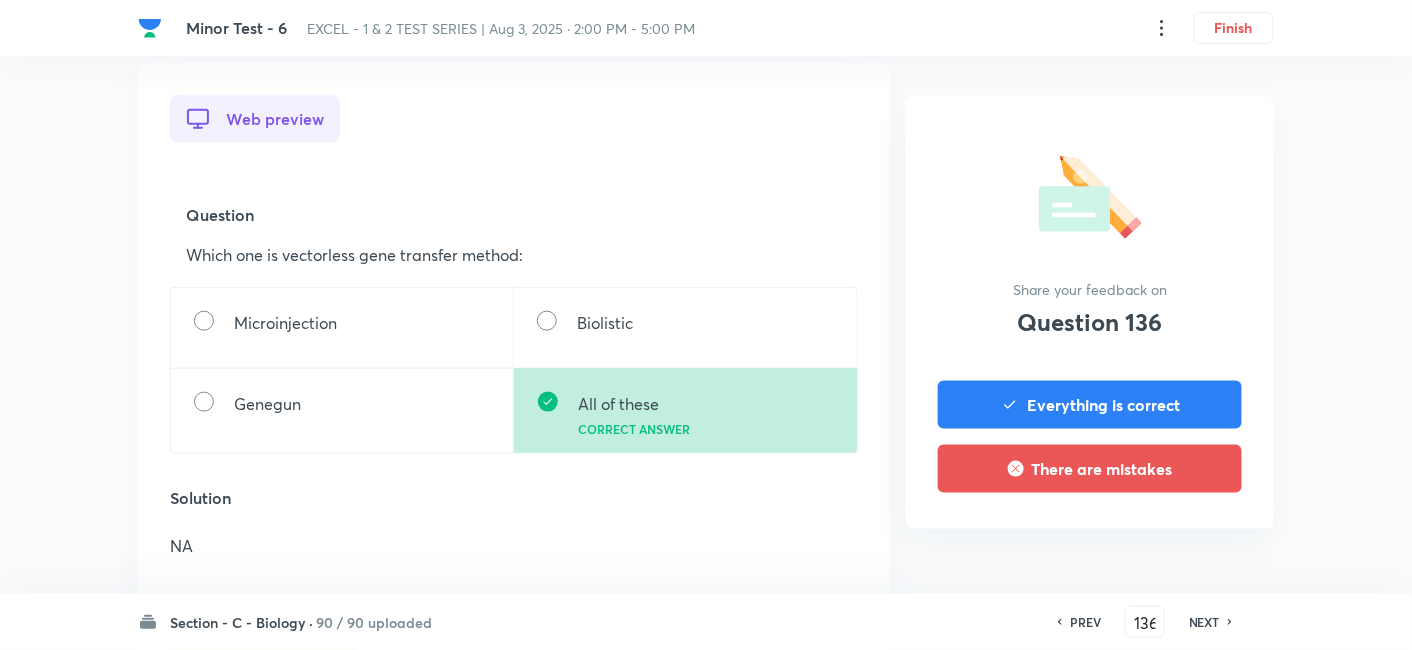scroll, scrollTop: 555, scrollLeft: 0, axis: vertical 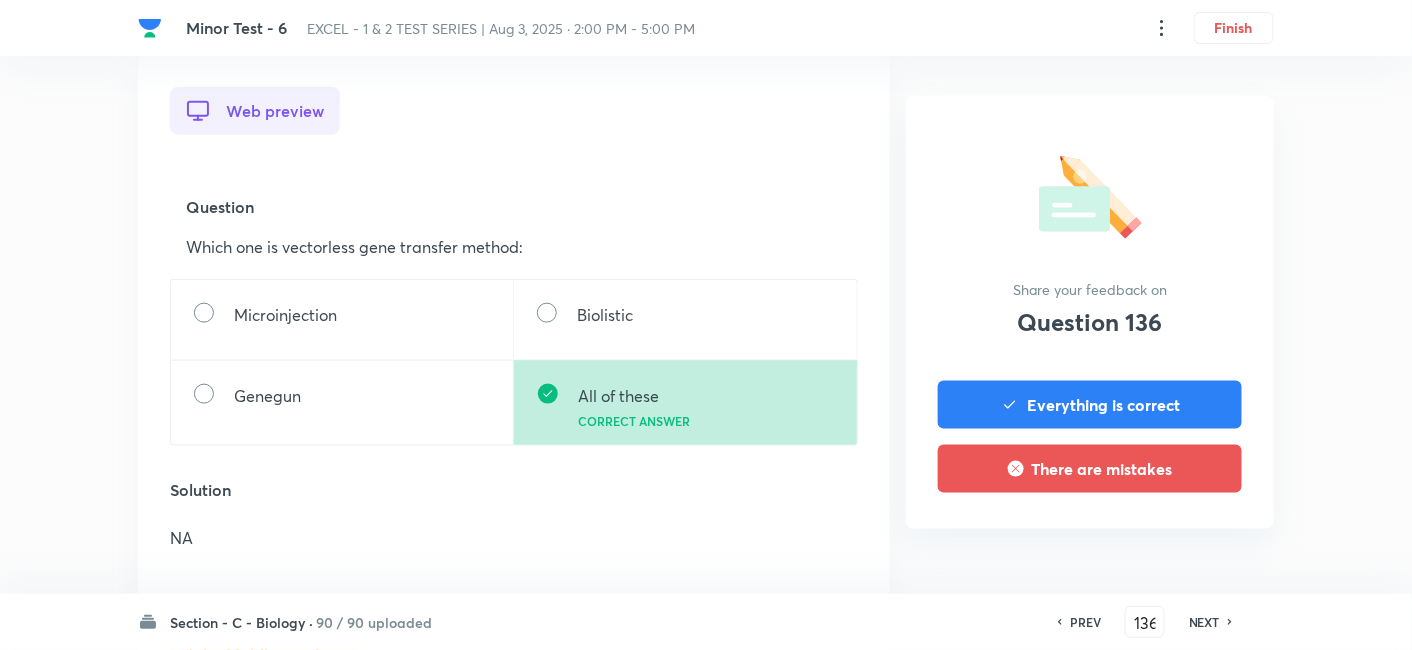 click on "NEXT" at bounding box center [1204, 622] 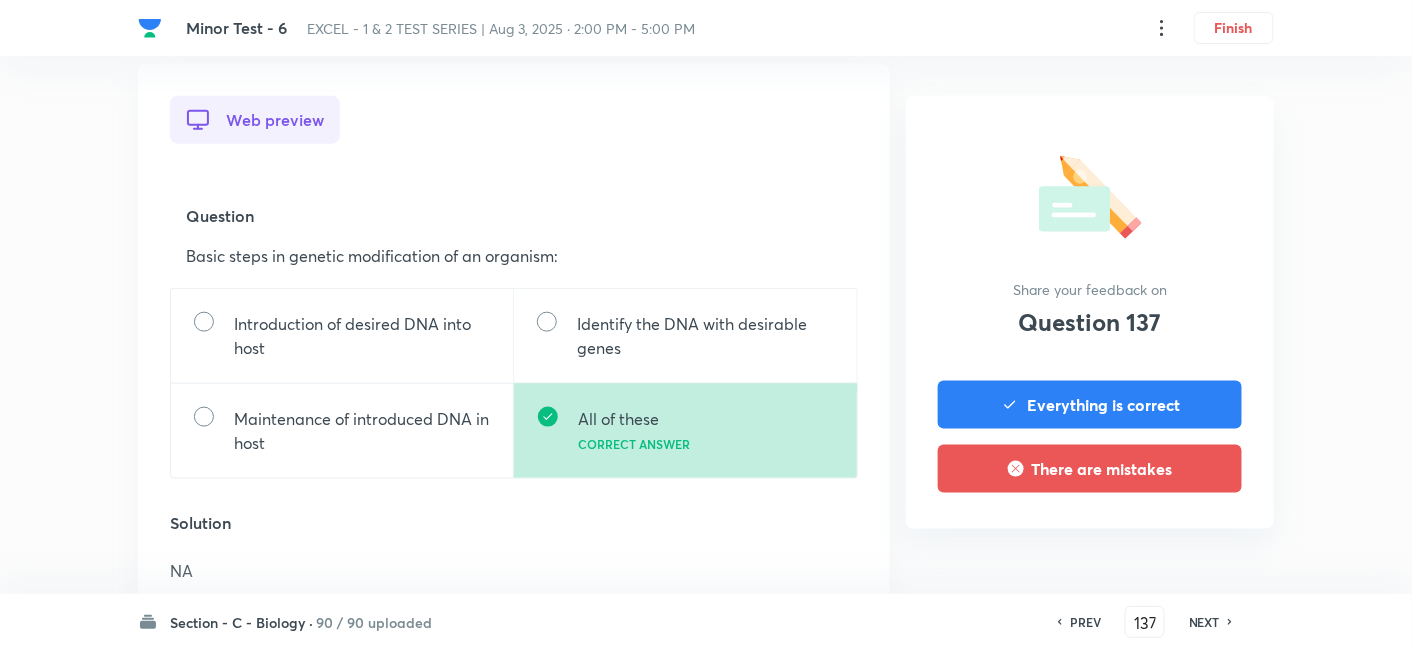 scroll, scrollTop: 555, scrollLeft: 0, axis: vertical 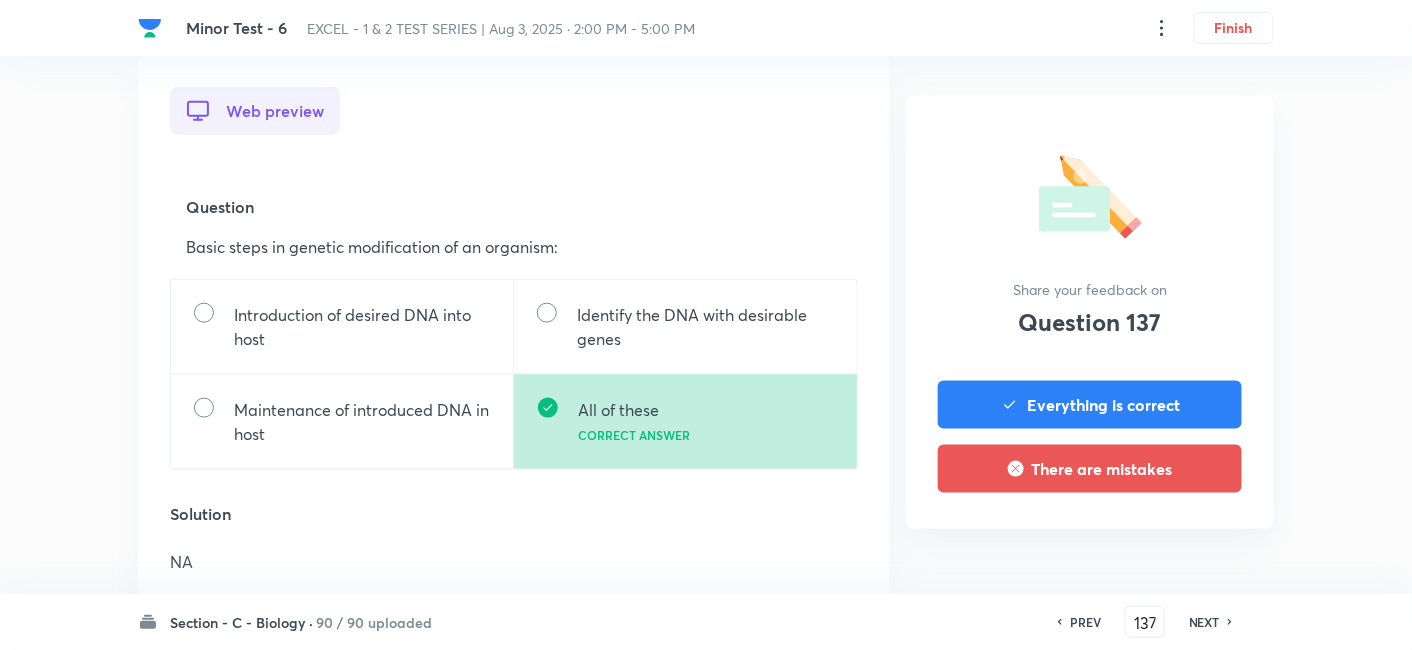 click on "NEXT" at bounding box center [1204, 622] 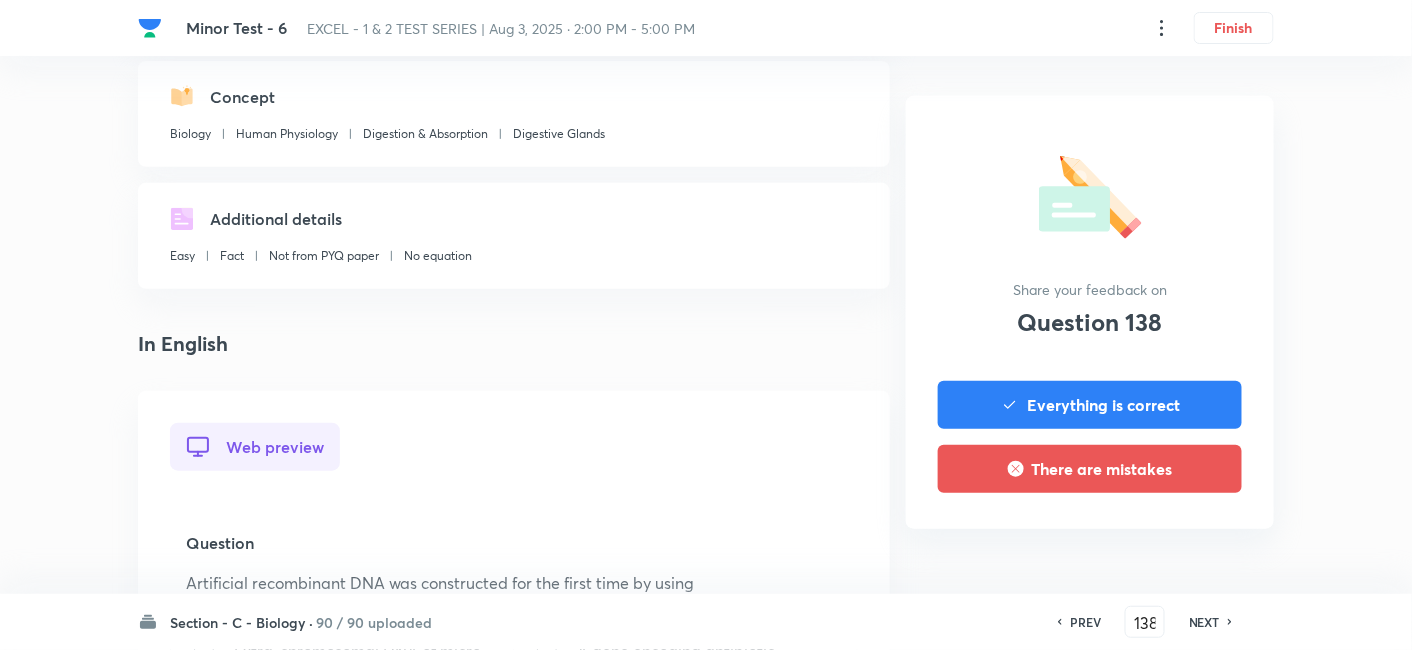 scroll, scrollTop: 666, scrollLeft: 0, axis: vertical 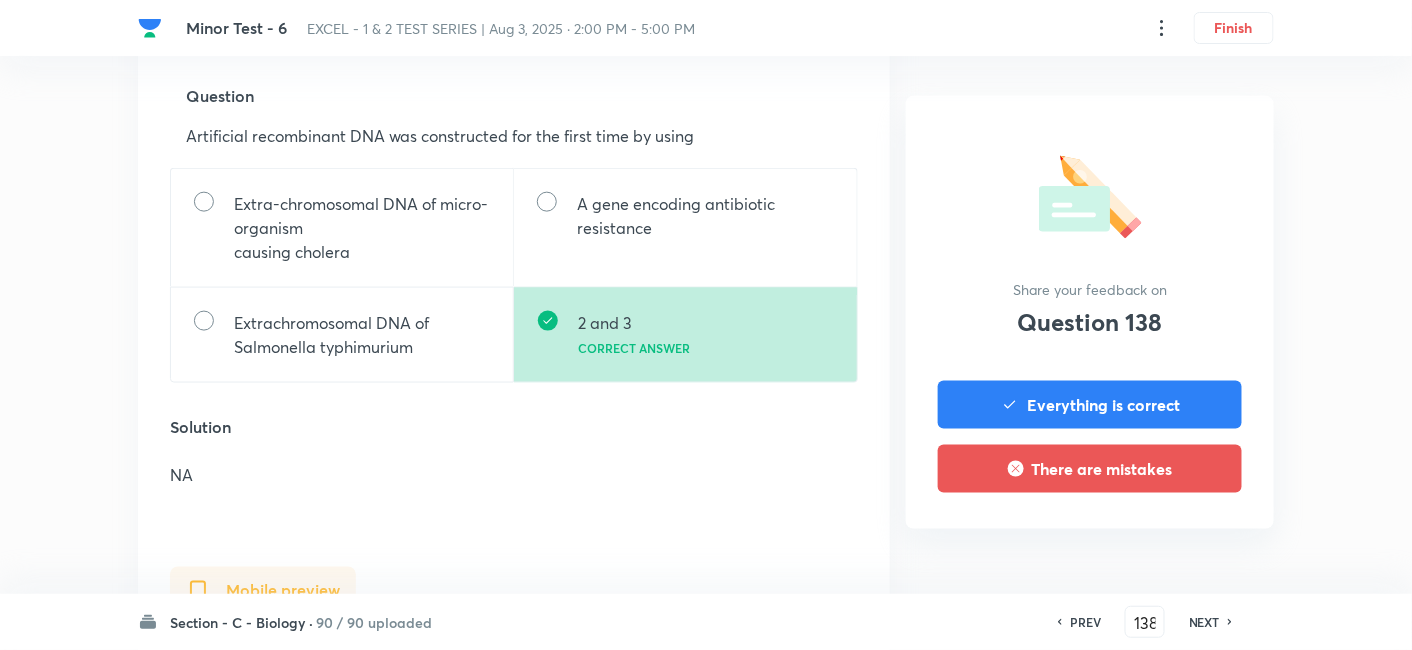 click on "NEXT" at bounding box center [1204, 622] 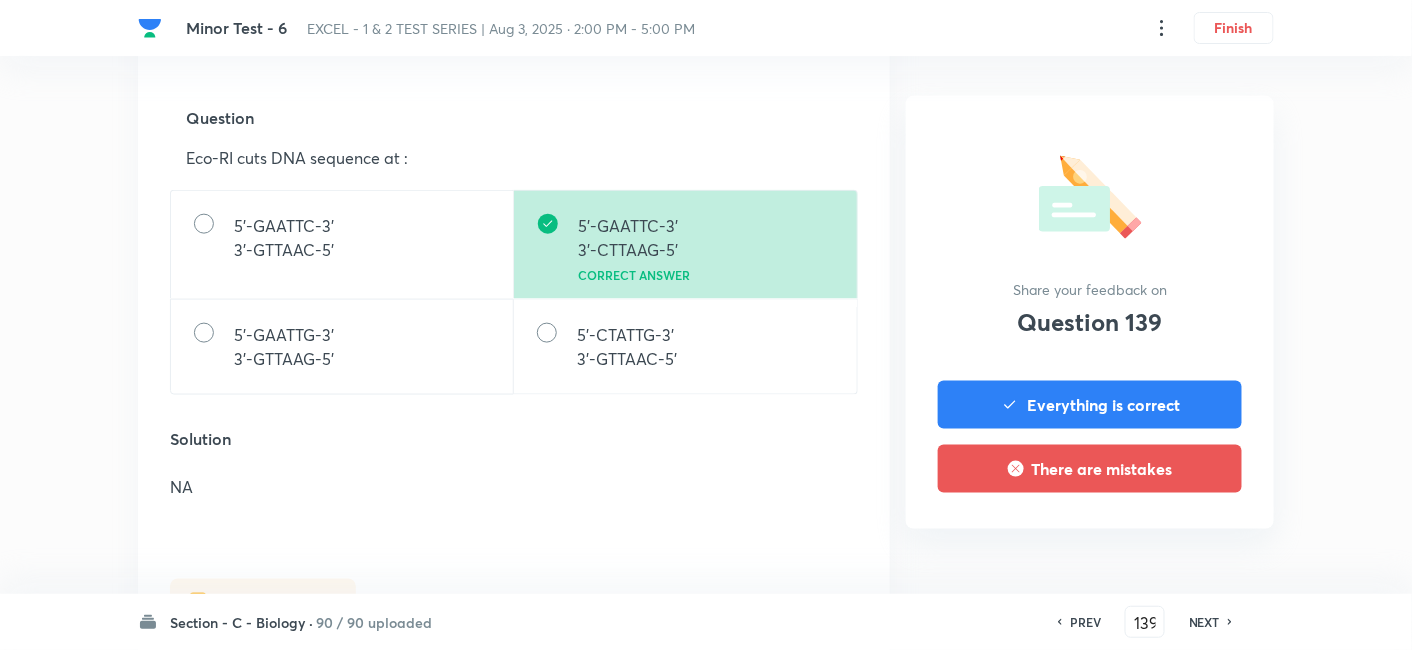 scroll, scrollTop: 666, scrollLeft: 0, axis: vertical 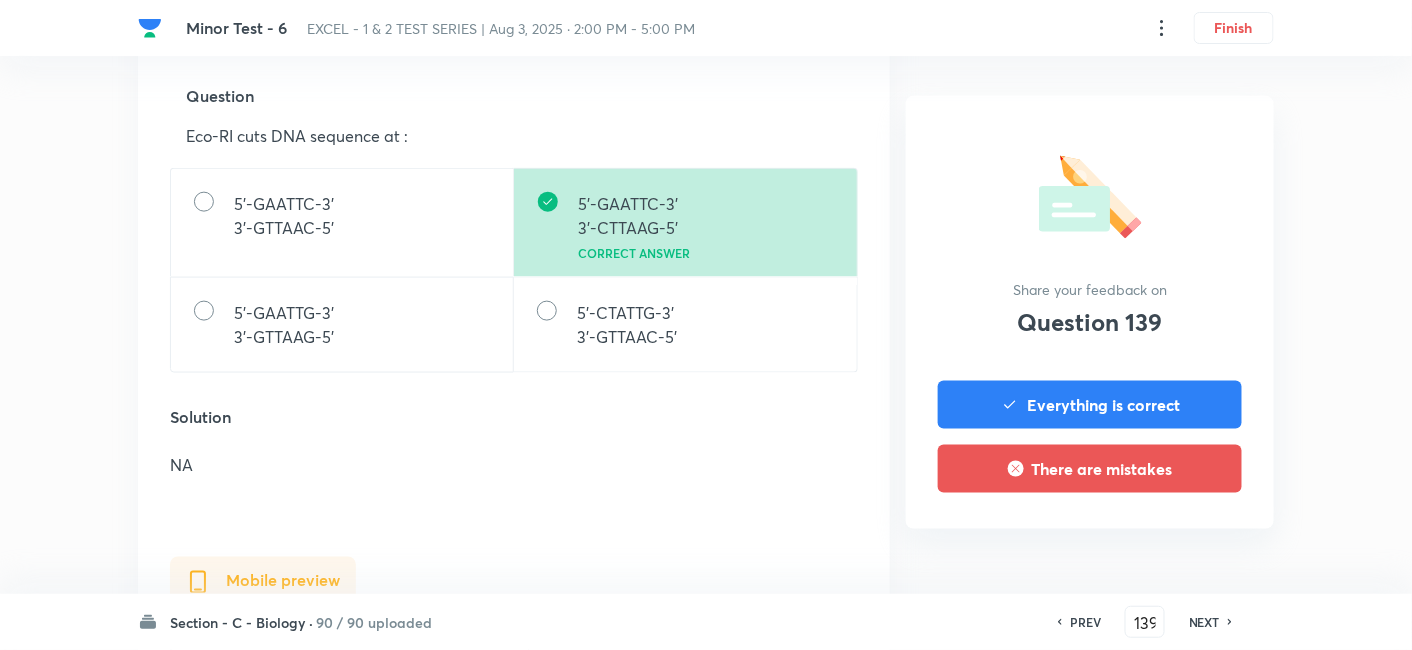 click on "NEXT" at bounding box center (1204, 622) 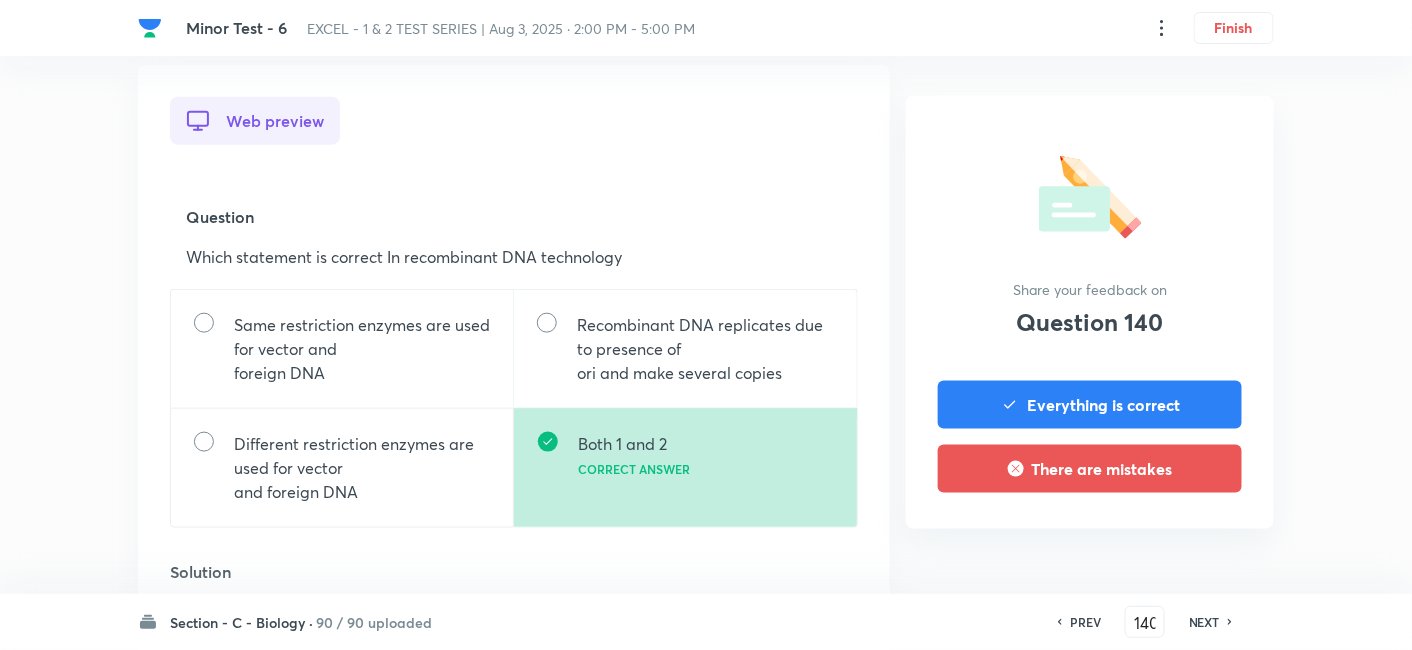 scroll, scrollTop: 555, scrollLeft: 0, axis: vertical 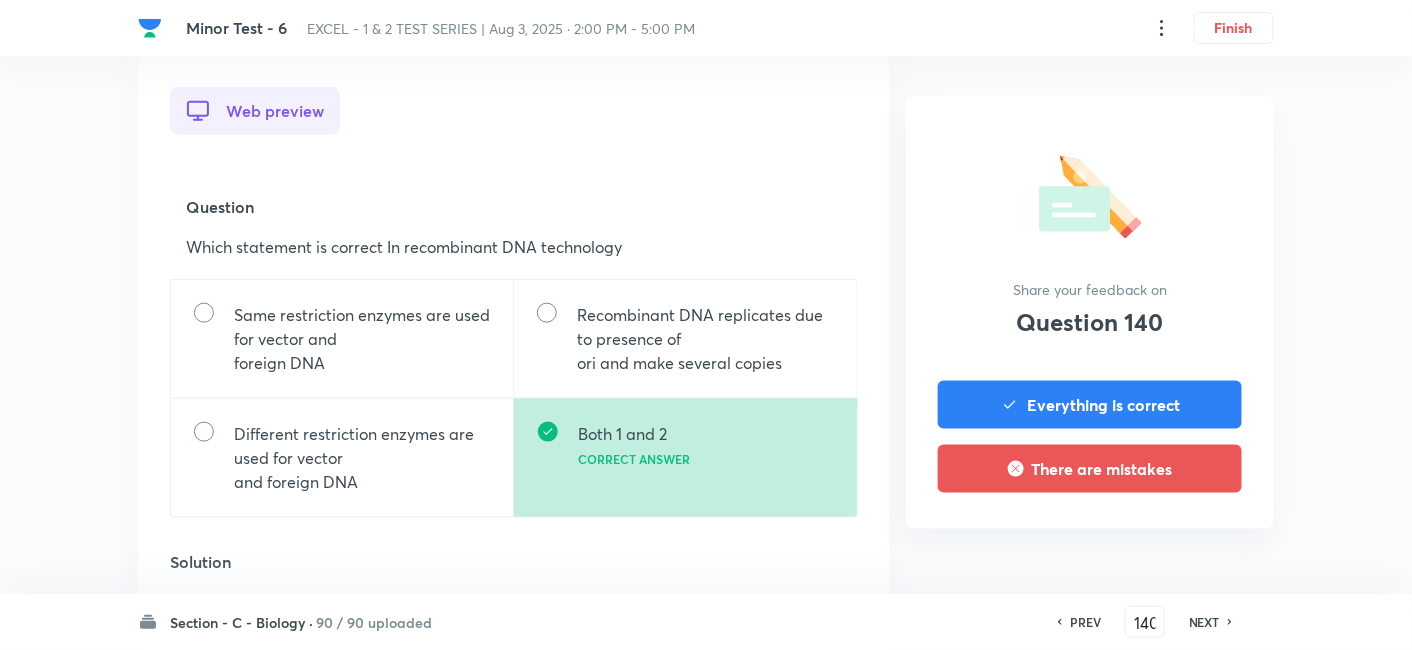 click on "PREV 140 ​ NEXT" at bounding box center [1145, 622] 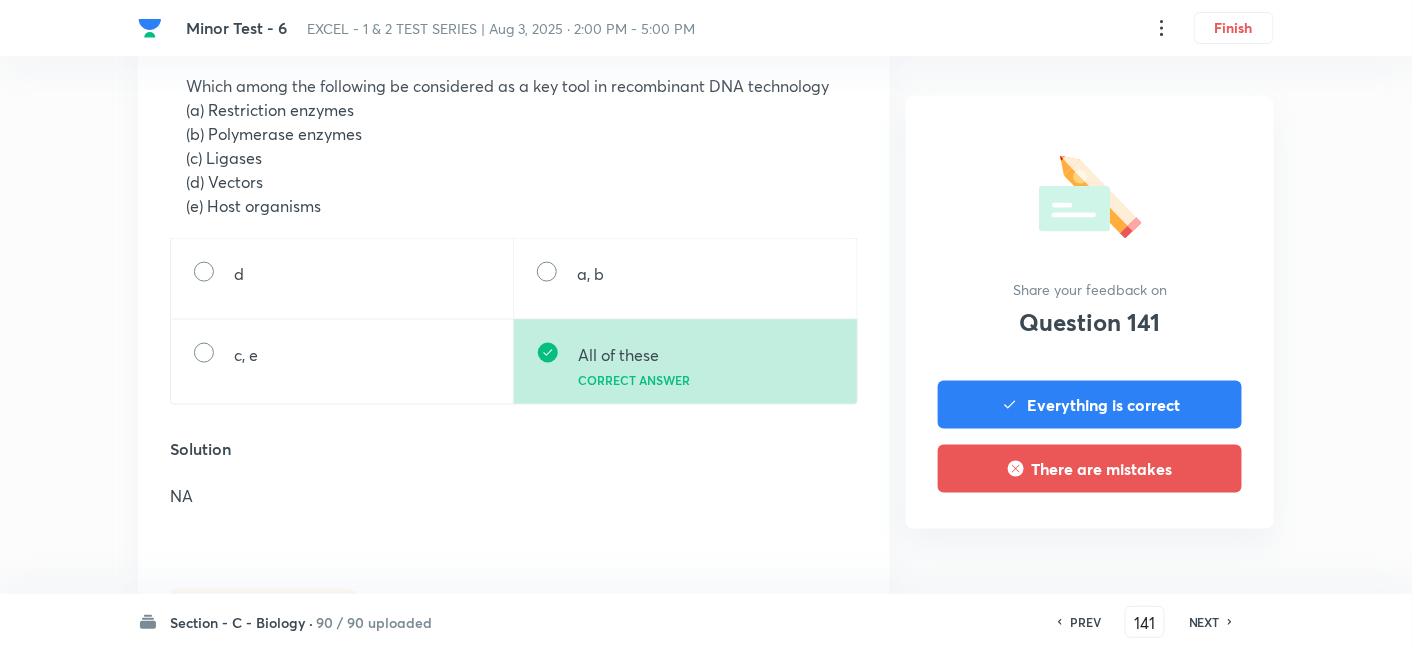 scroll, scrollTop: 666, scrollLeft: 0, axis: vertical 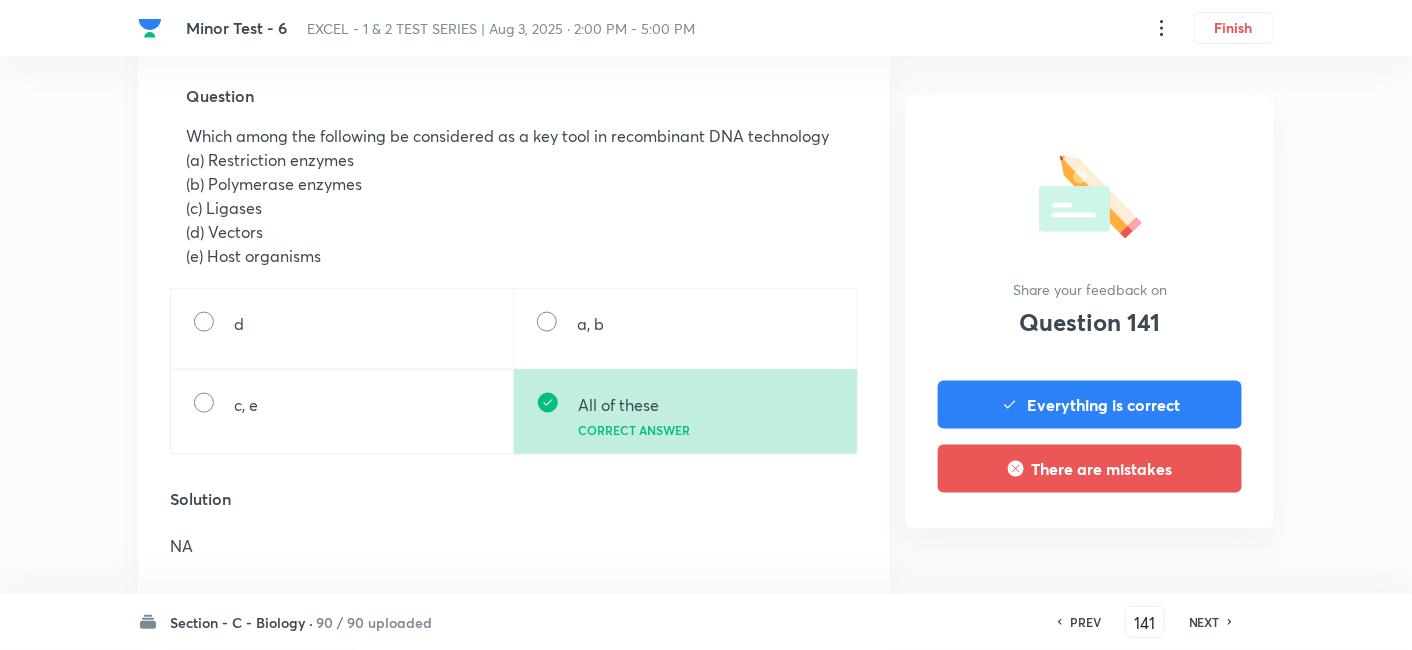 click on "NEXT" at bounding box center [1204, 622] 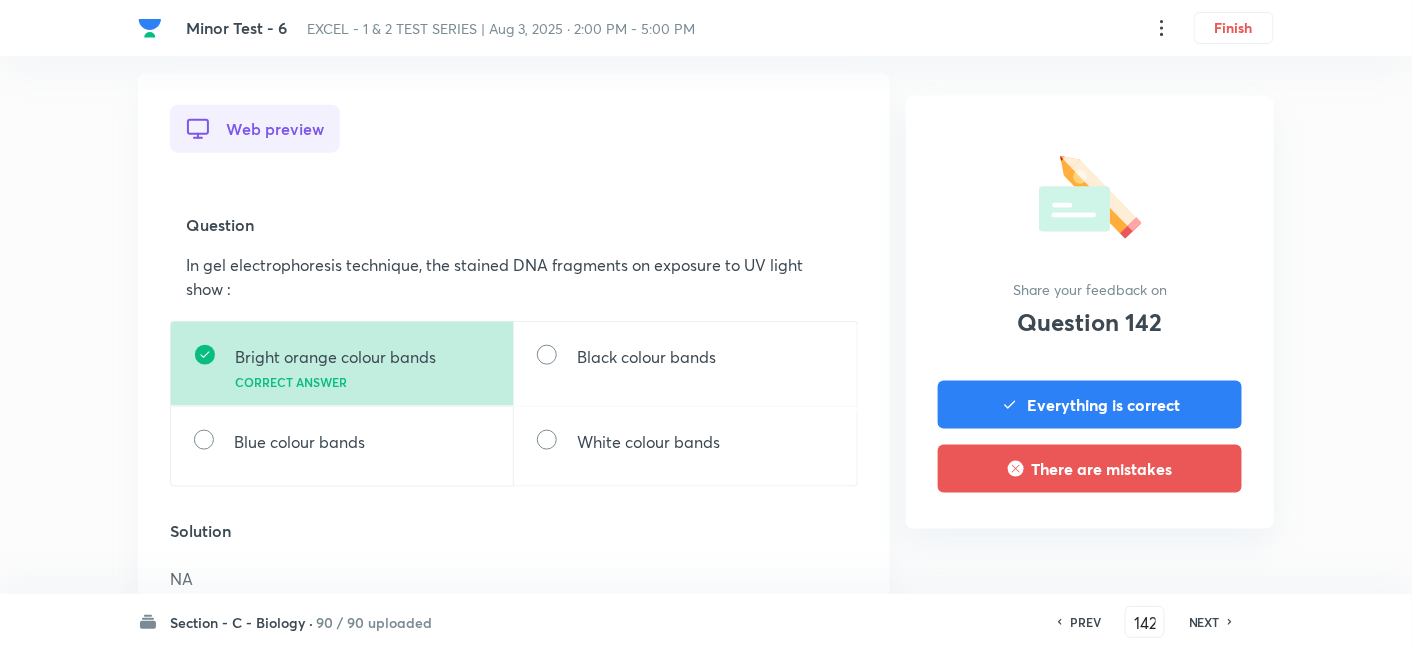 scroll, scrollTop: 555, scrollLeft: 0, axis: vertical 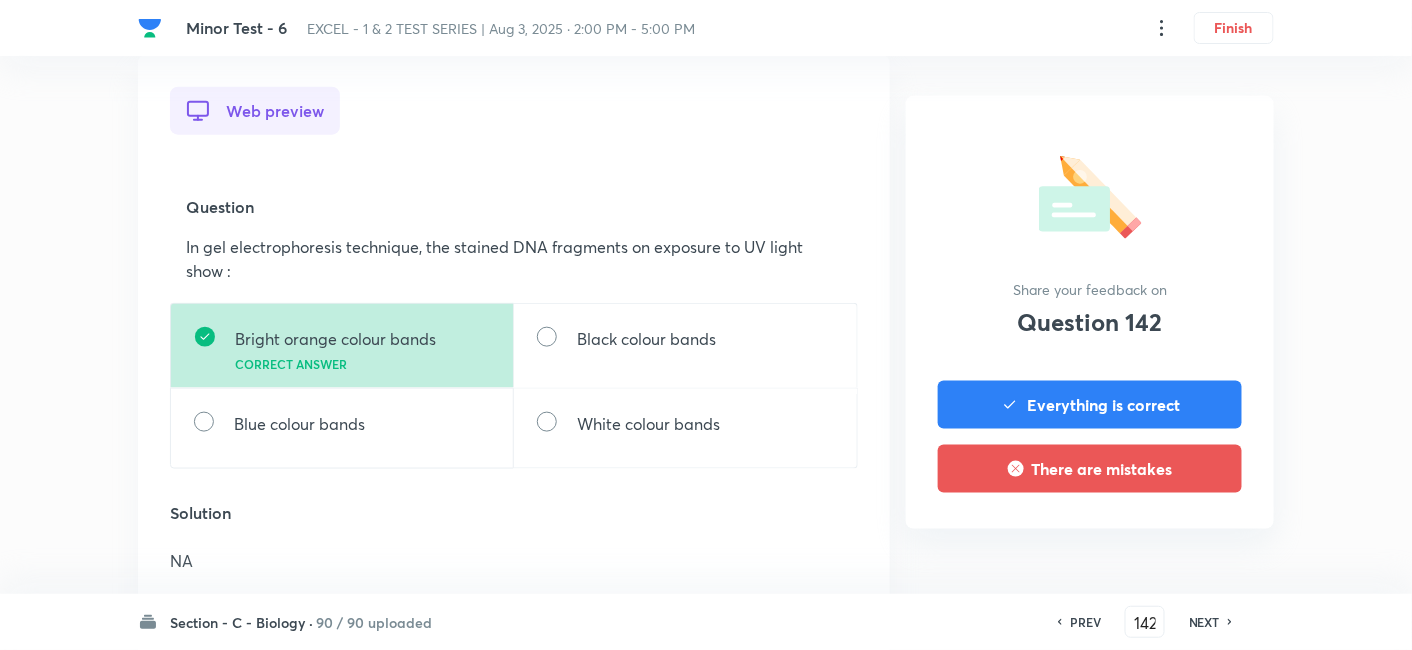 click on "NEXT" at bounding box center [1204, 622] 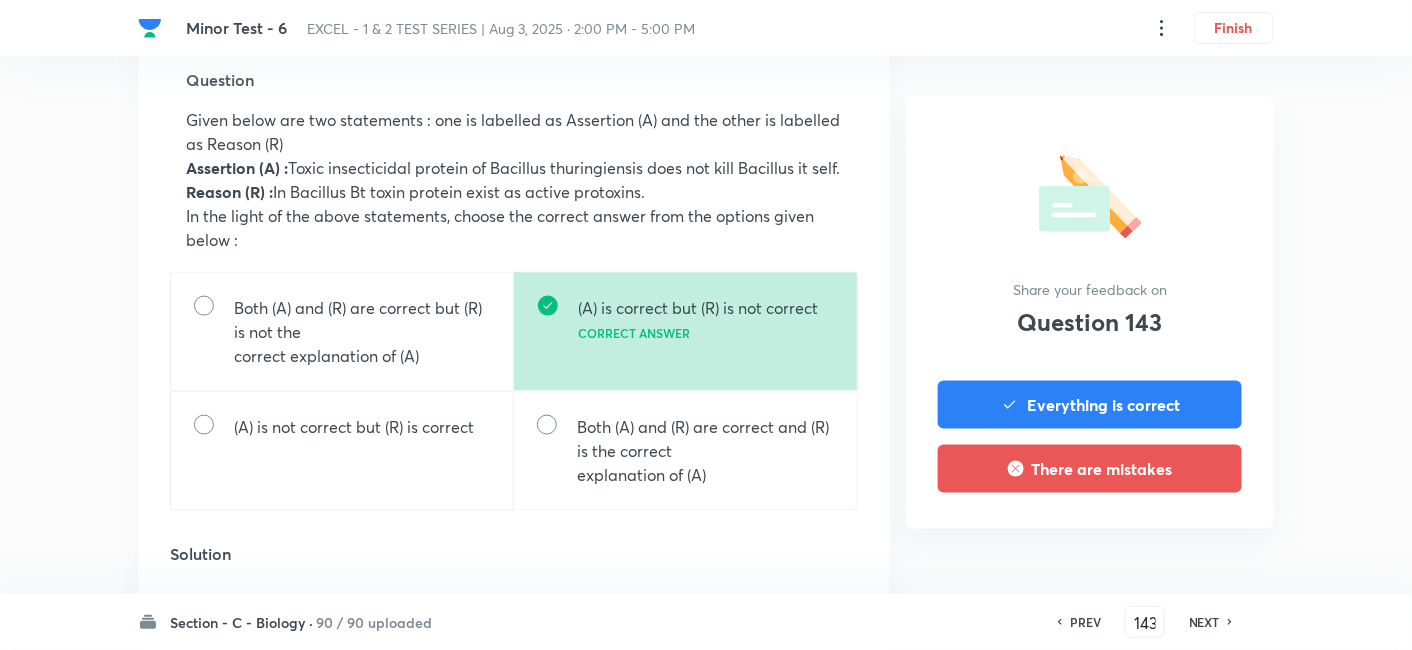 scroll, scrollTop: 888, scrollLeft: 0, axis: vertical 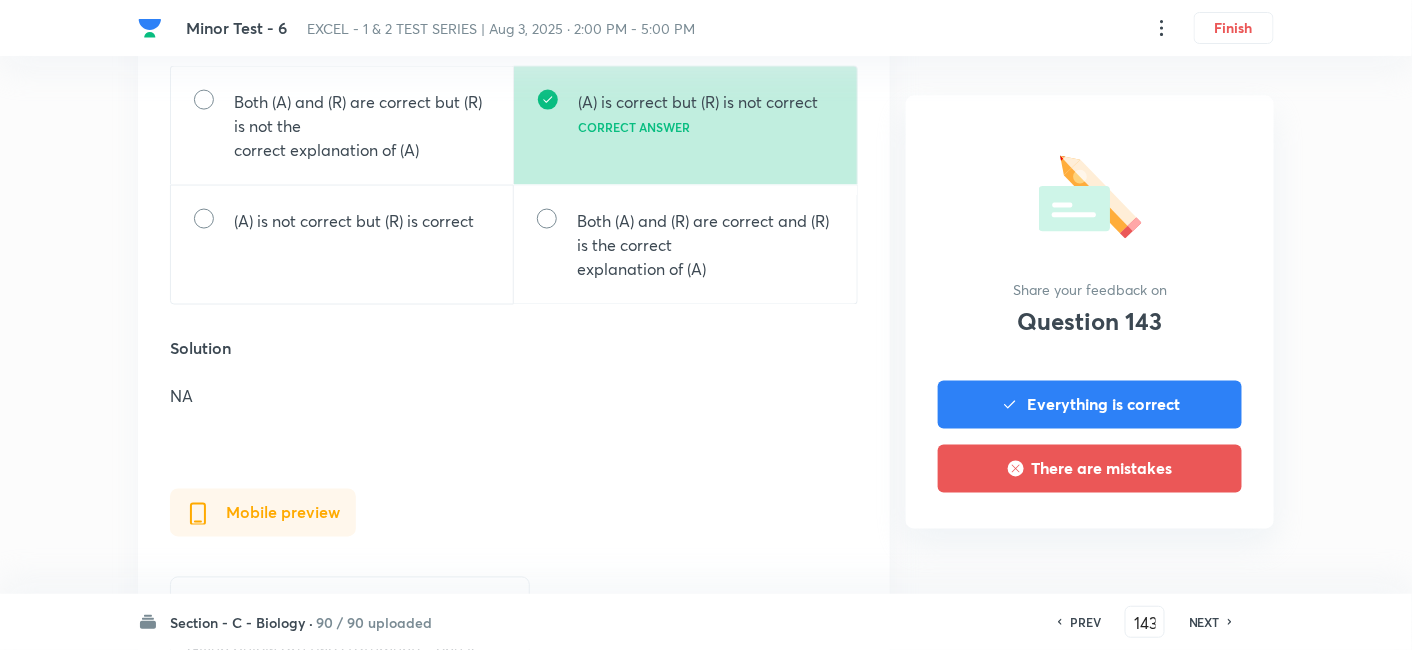 drag, startPoint x: 1220, startPoint y: 624, endPoint x: 355, endPoint y: 284, distance: 929.4219 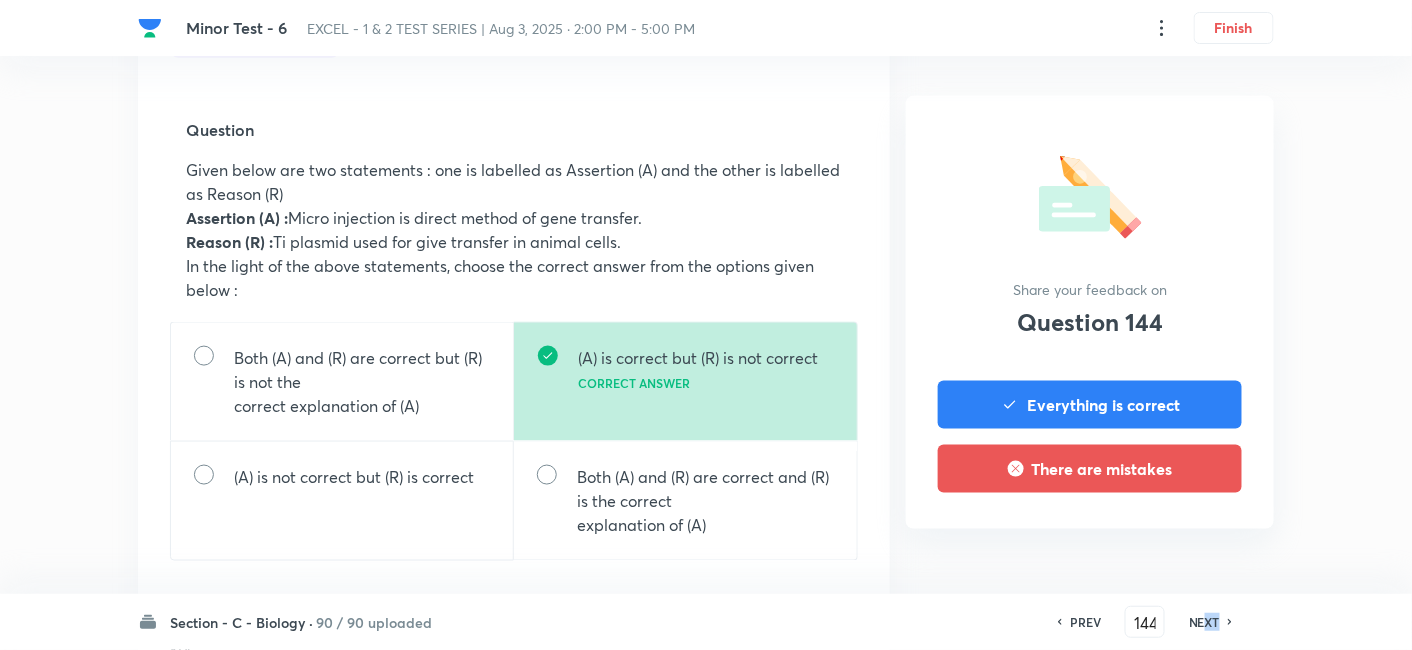 scroll, scrollTop: 666, scrollLeft: 0, axis: vertical 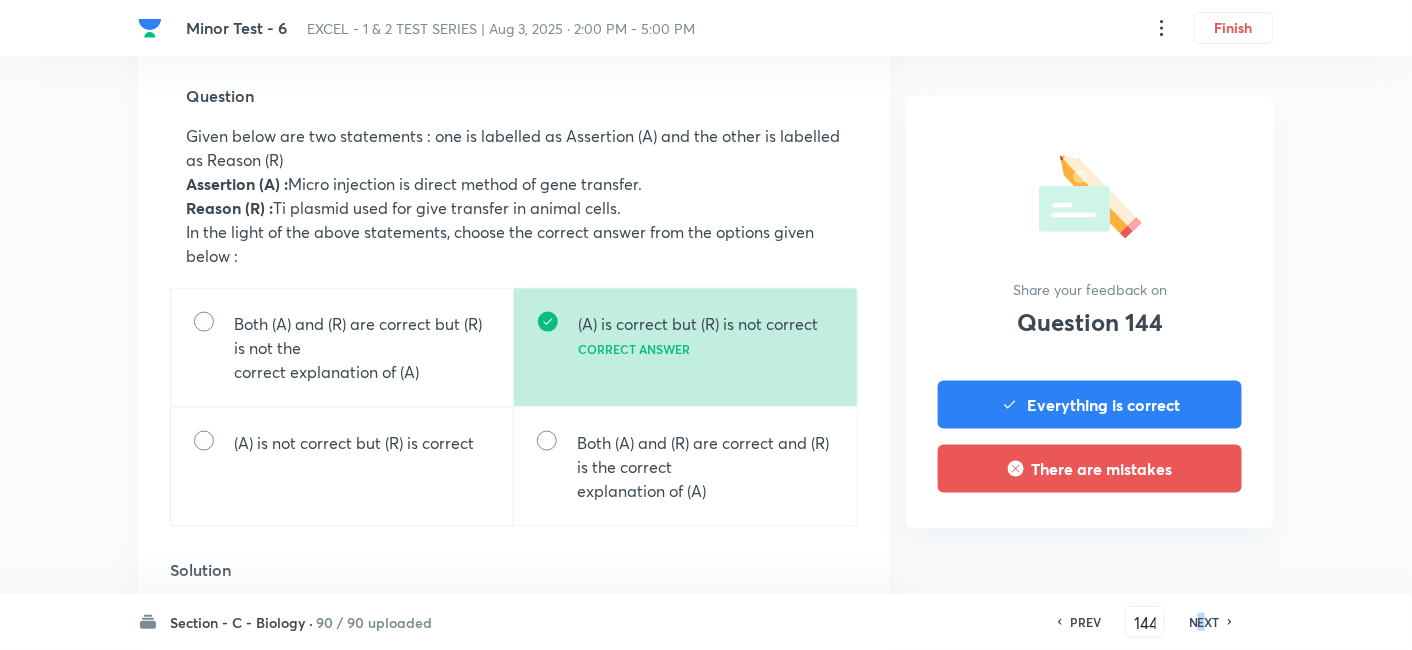 click on "NEXT" at bounding box center (1204, 622) 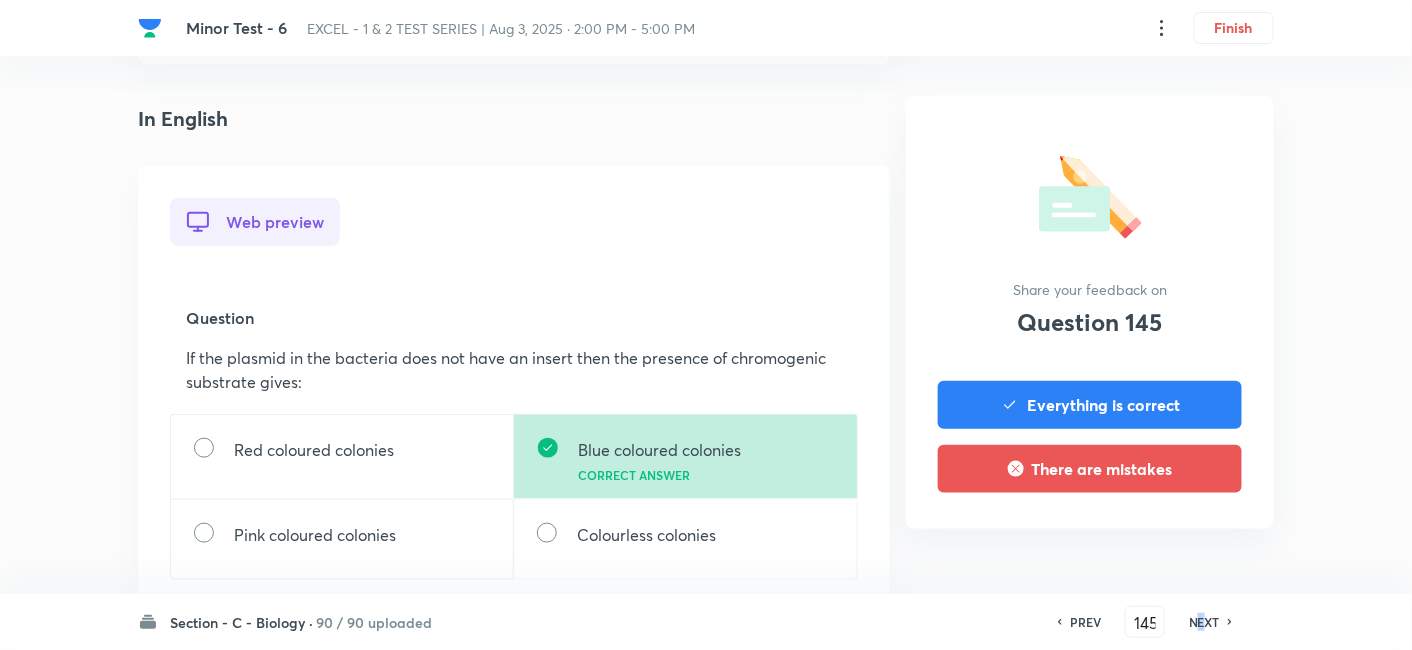 scroll, scrollTop: 555, scrollLeft: 0, axis: vertical 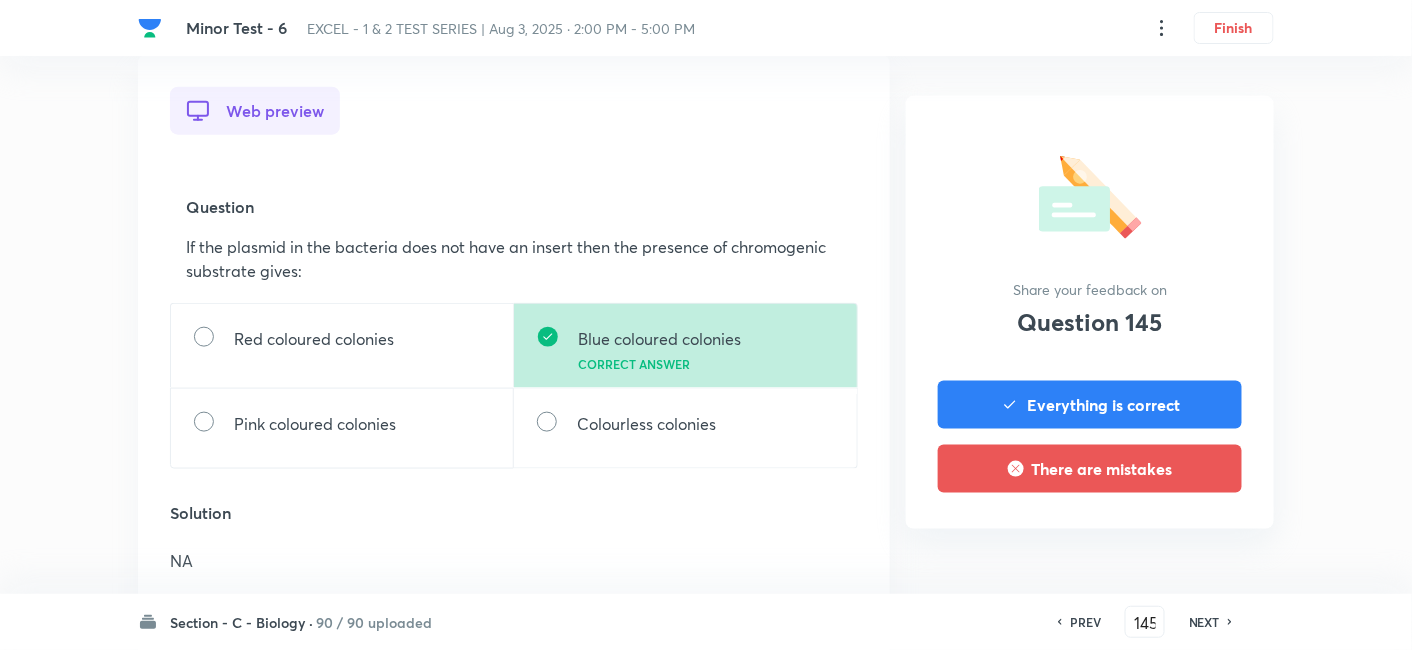 click on "NEXT" at bounding box center [1204, 622] 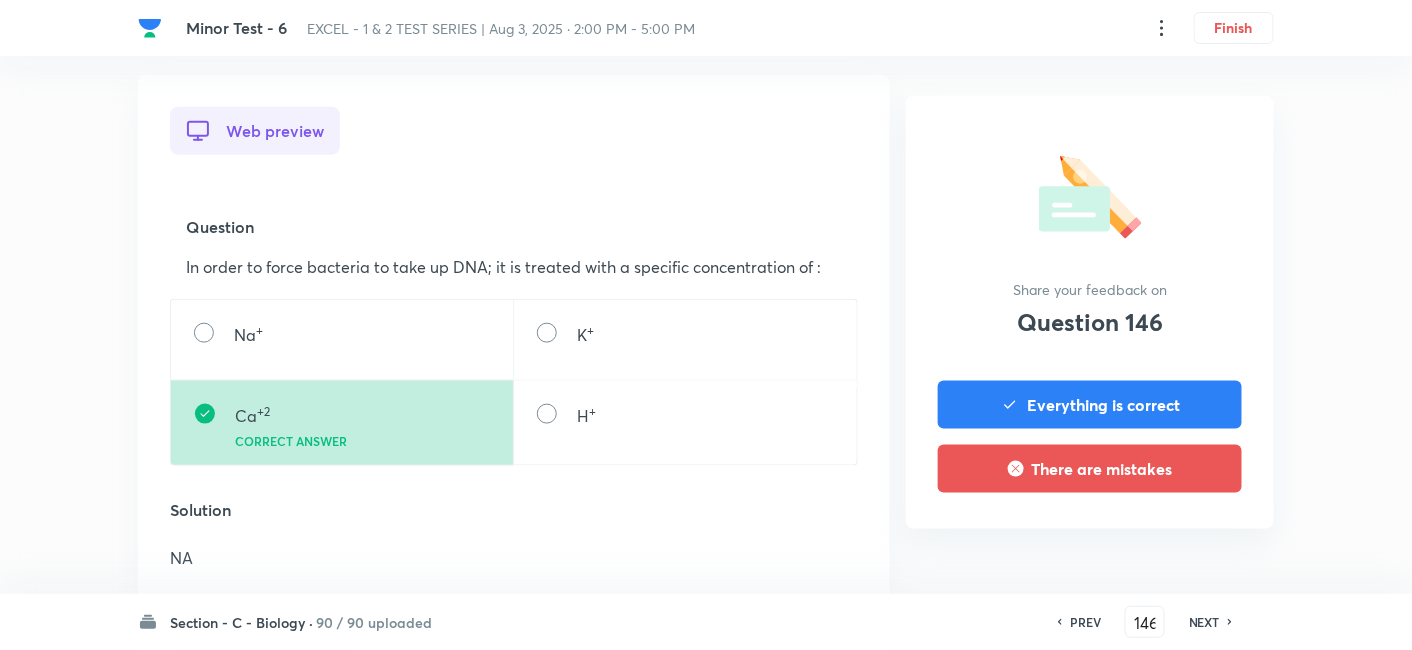 scroll, scrollTop: 555, scrollLeft: 0, axis: vertical 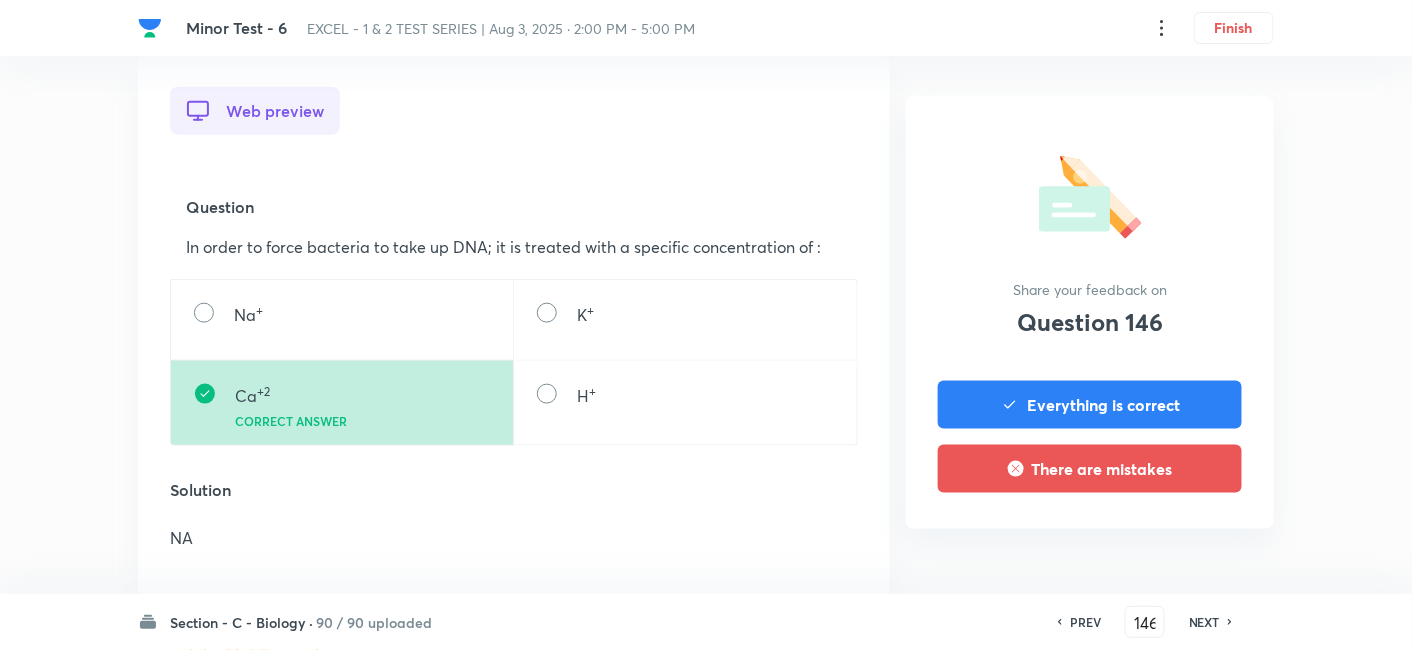 click on "NEXT" at bounding box center [1204, 622] 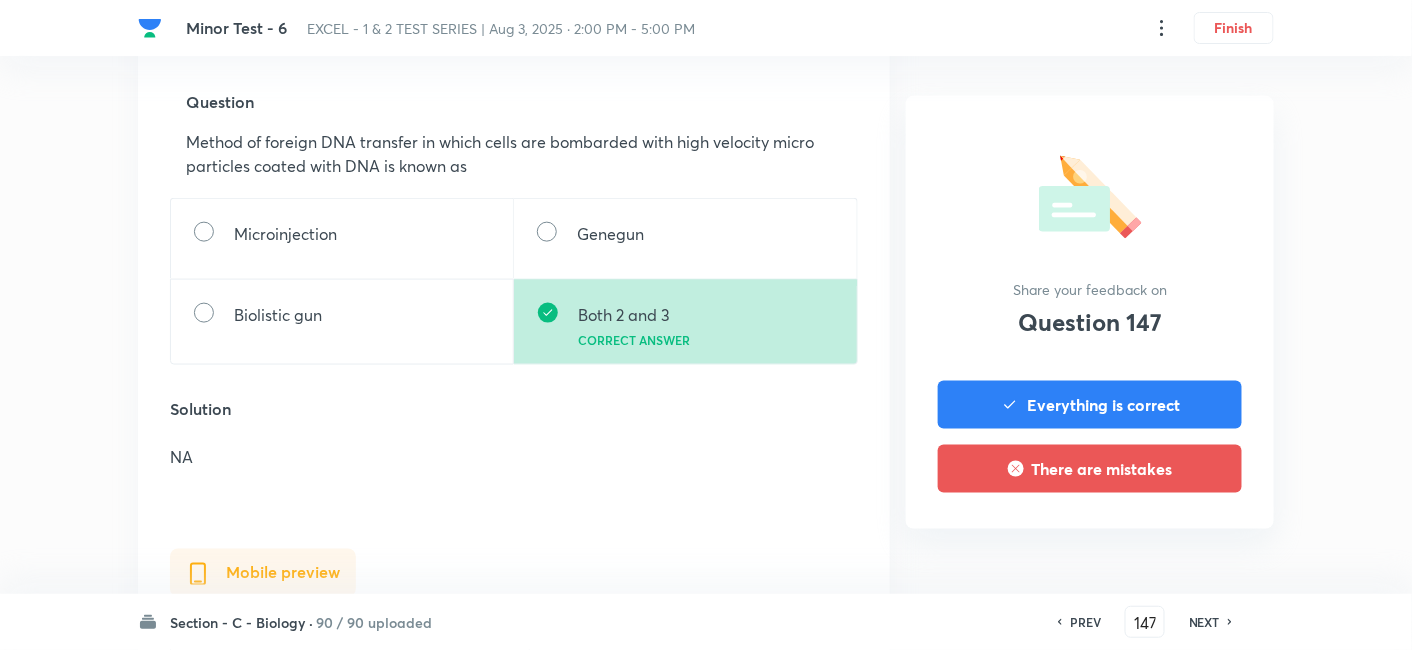 scroll, scrollTop: 666, scrollLeft: 0, axis: vertical 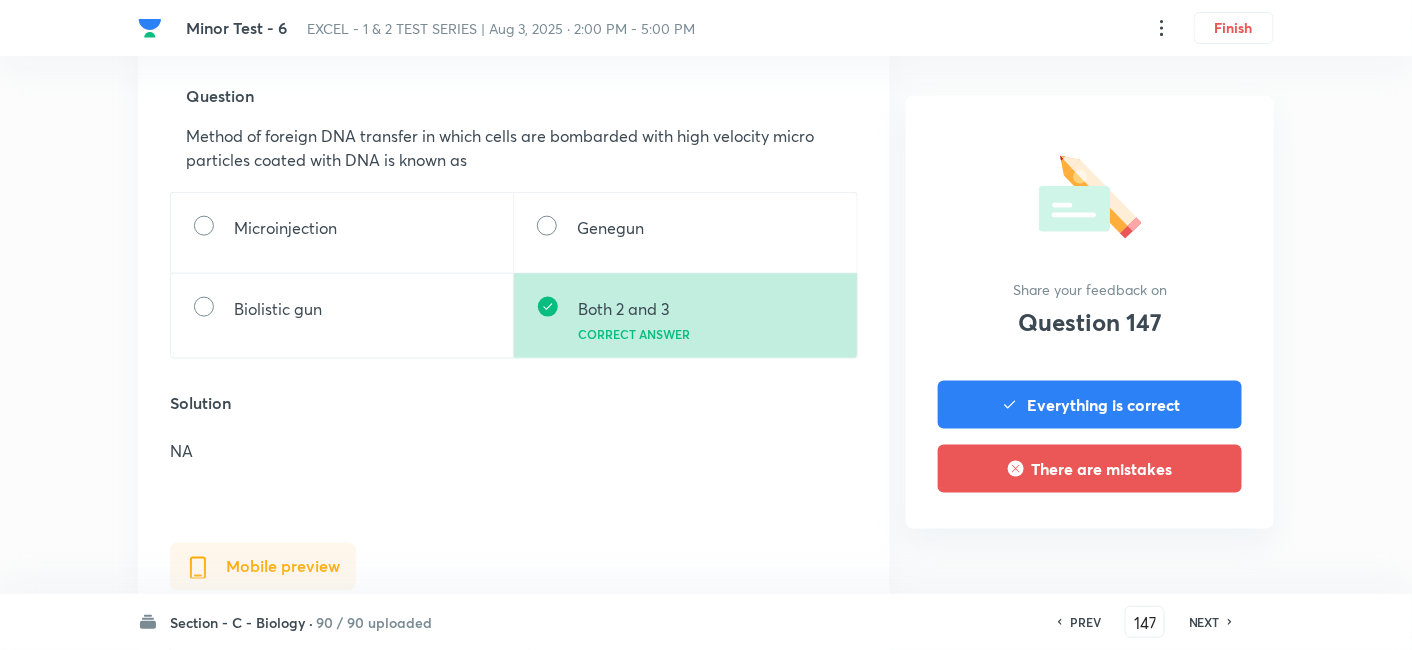 click on "NEXT" at bounding box center (1204, 622) 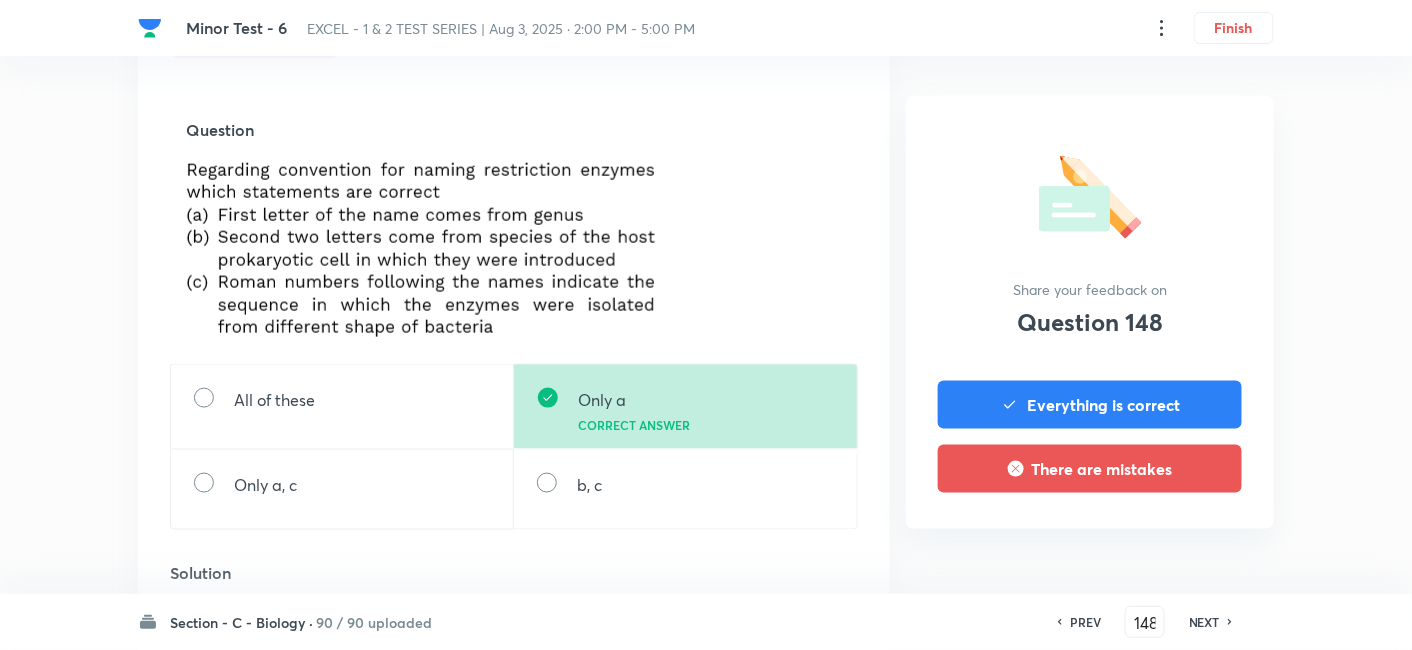scroll, scrollTop: 666, scrollLeft: 0, axis: vertical 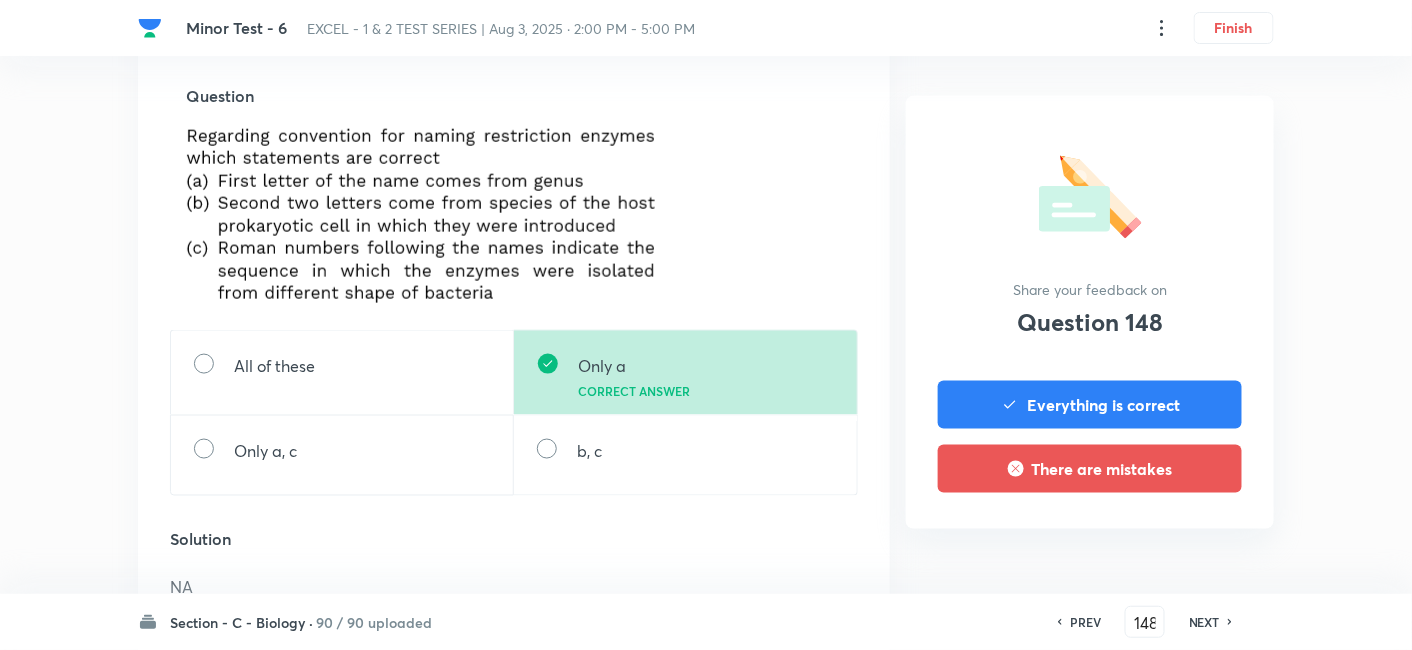 drag, startPoint x: 1199, startPoint y: 621, endPoint x: 557, endPoint y: 299, distance: 718.2256 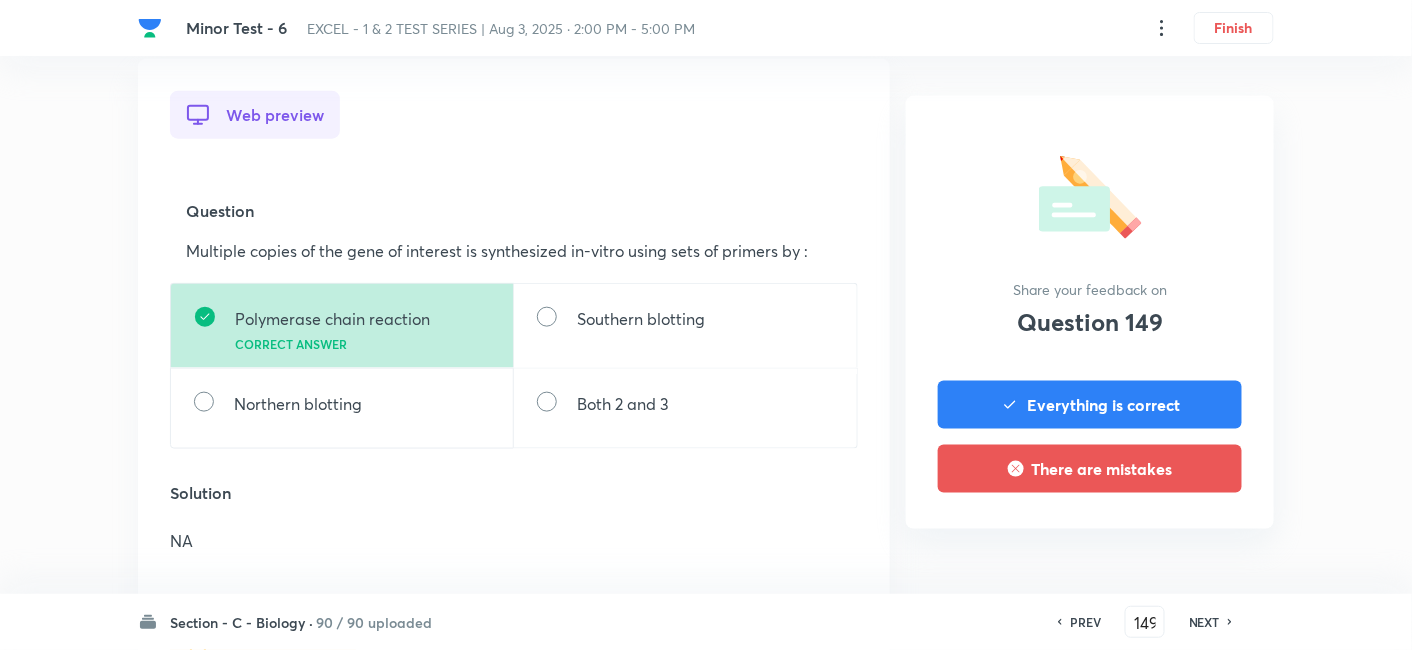 scroll, scrollTop: 555, scrollLeft: 0, axis: vertical 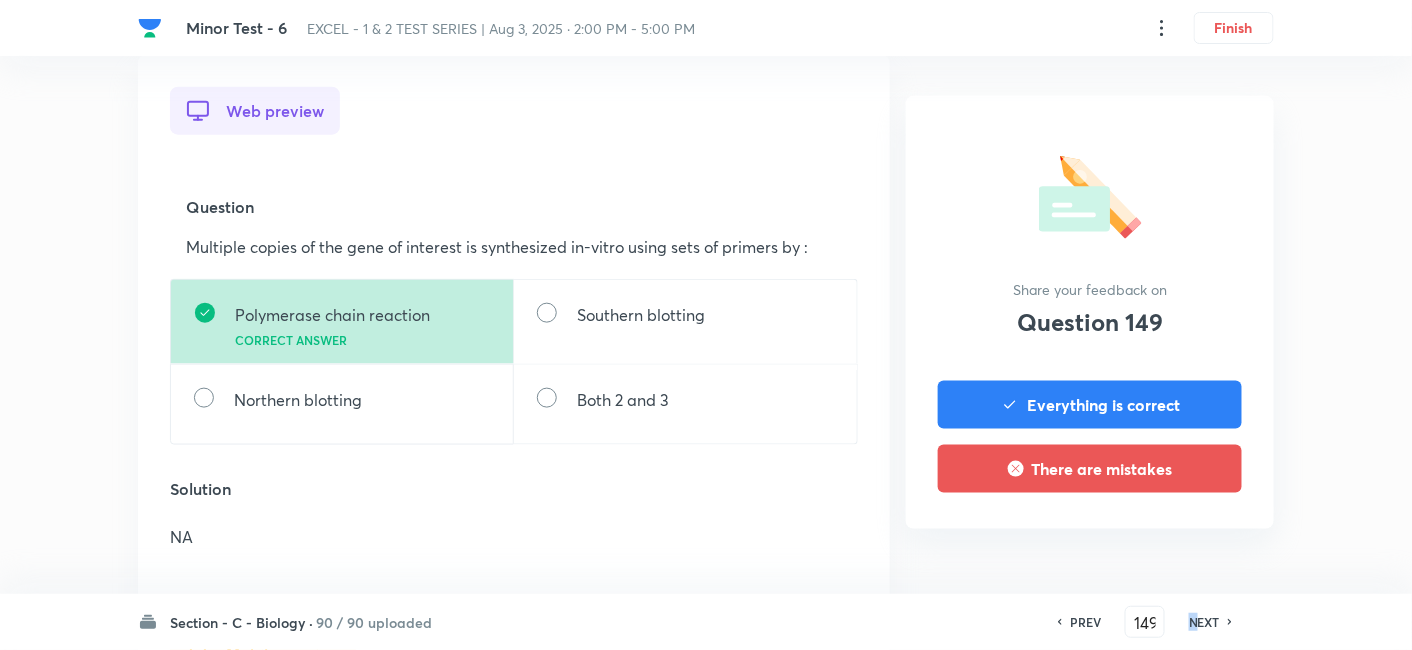 click on "NEXT" at bounding box center [1204, 622] 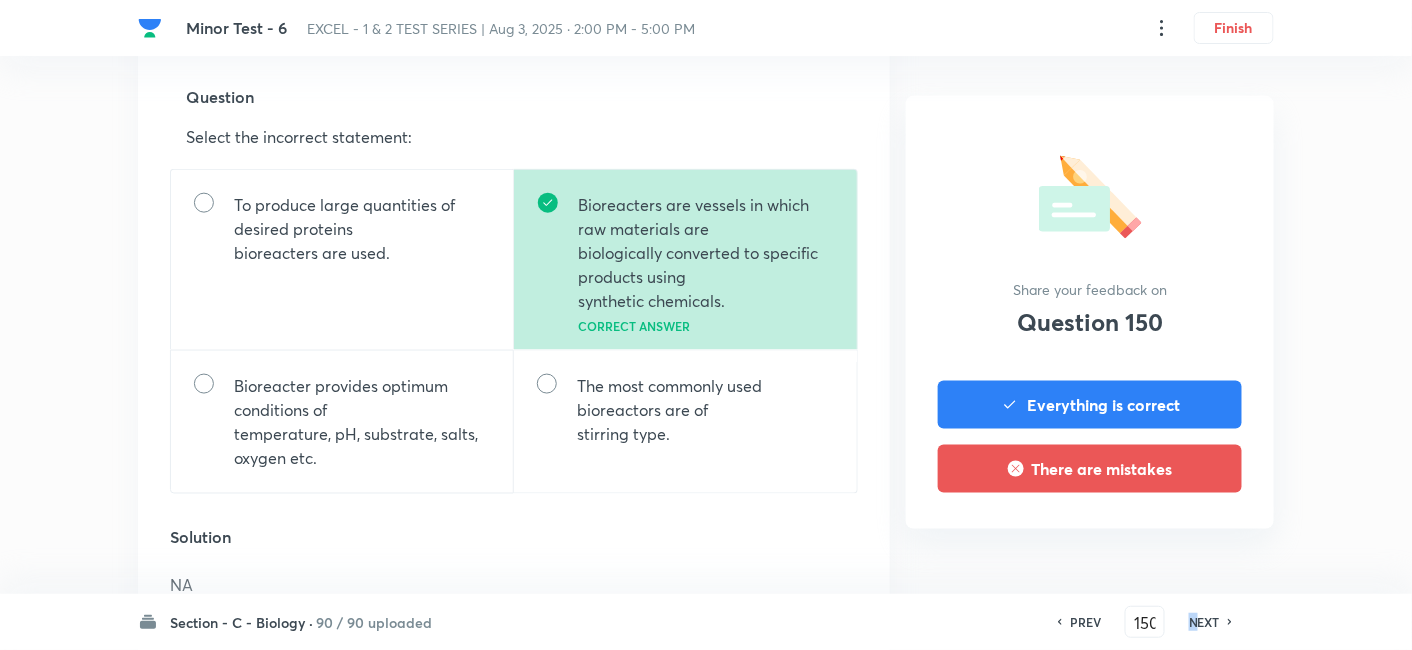 scroll, scrollTop: 666, scrollLeft: 0, axis: vertical 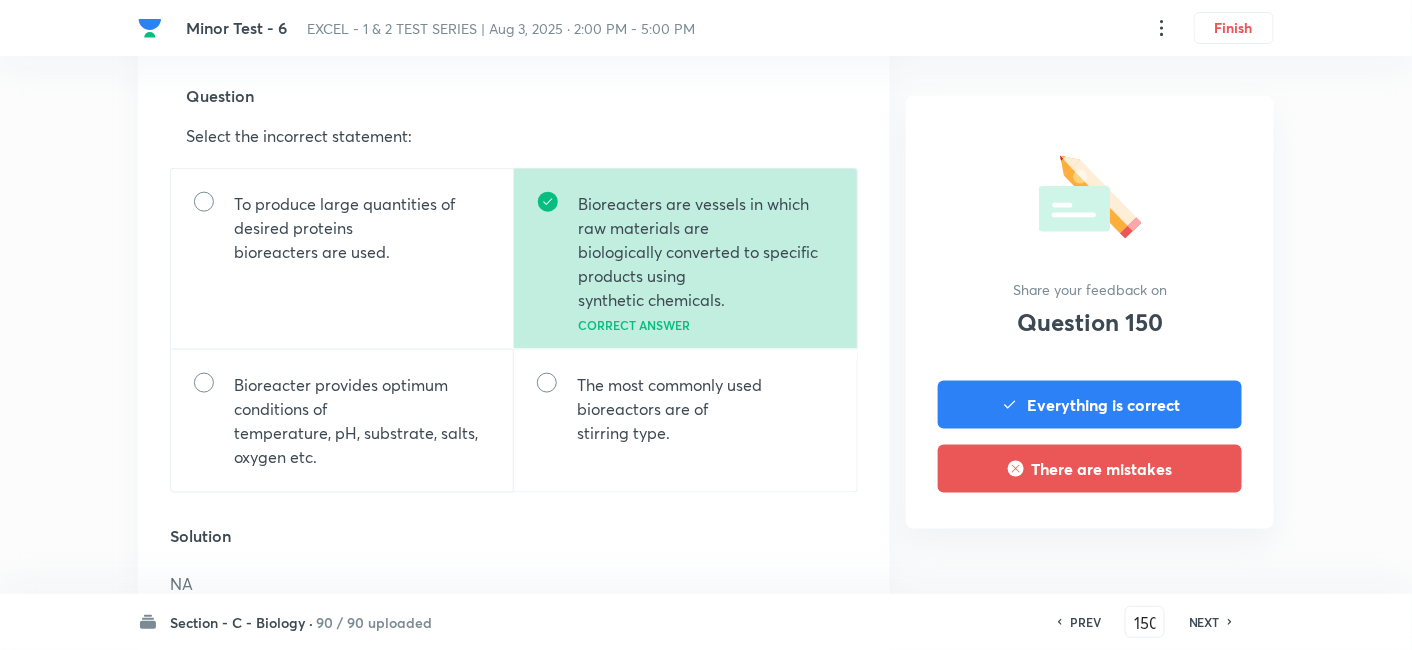 click on "NEXT" at bounding box center [1204, 622] 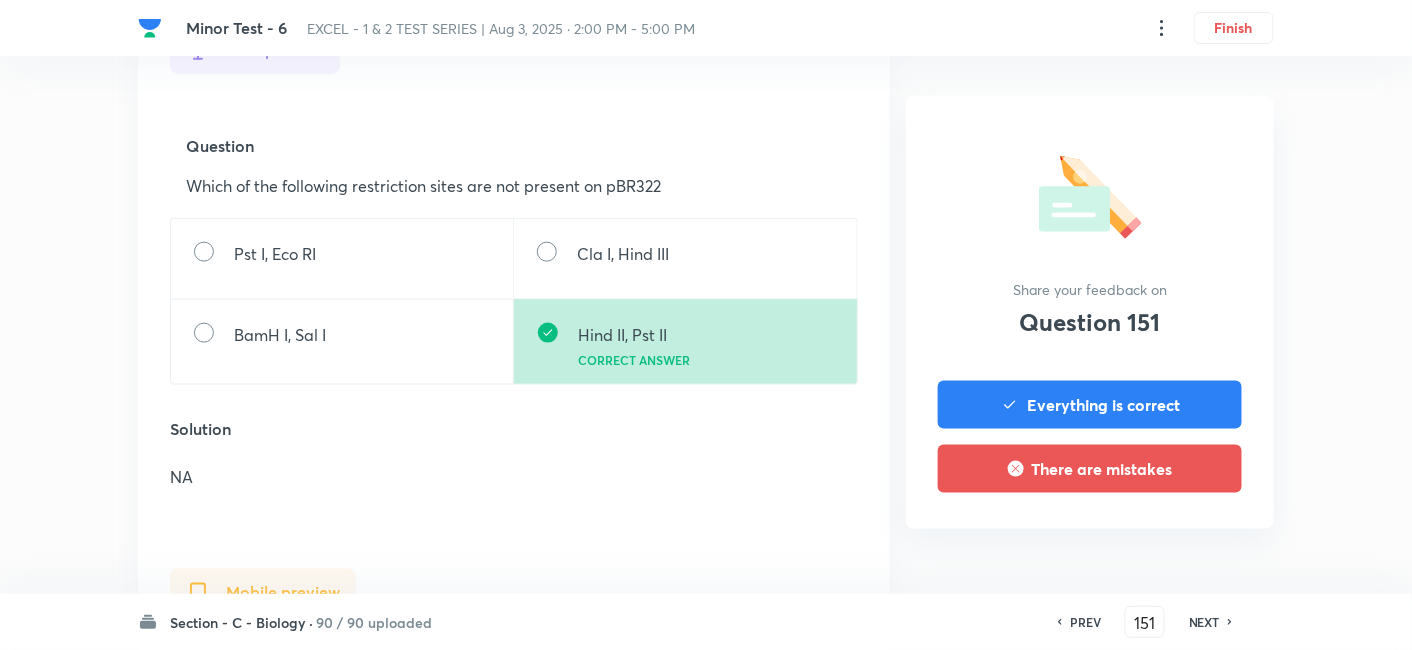 scroll, scrollTop: 666, scrollLeft: 0, axis: vertical 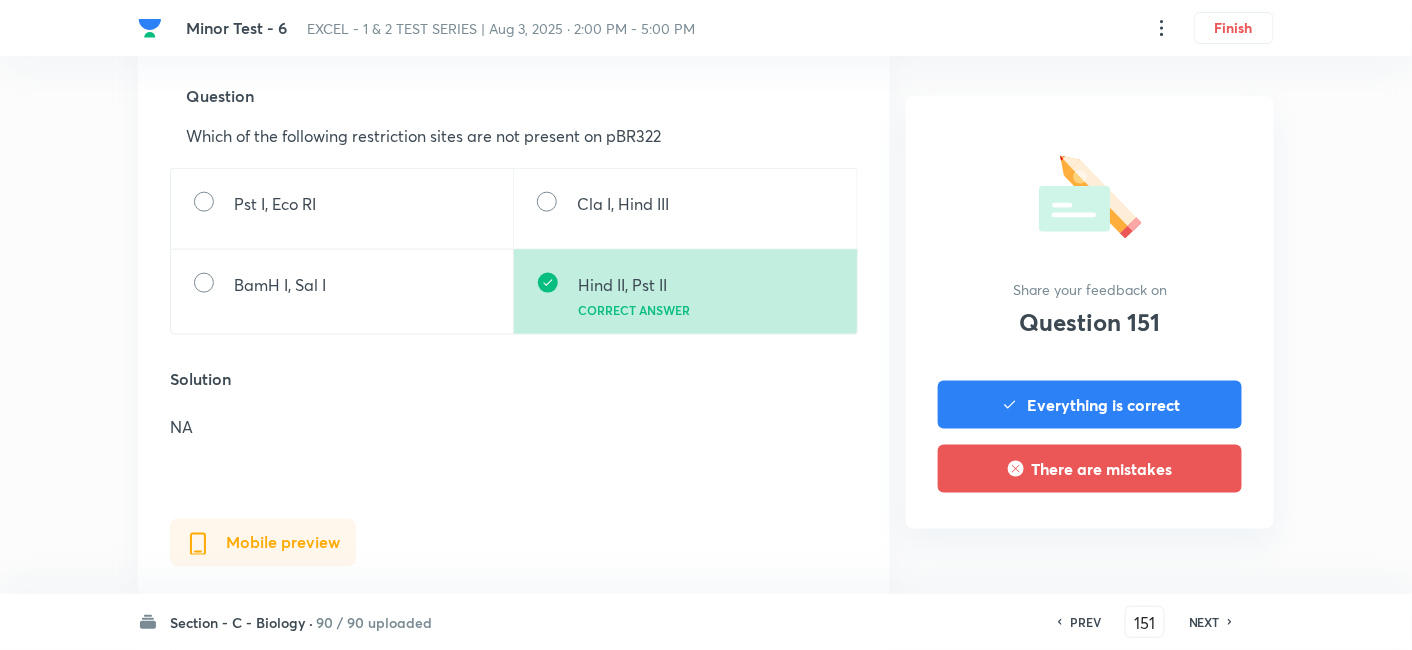 click on "NEXT" at bounding box center [1204, 622] 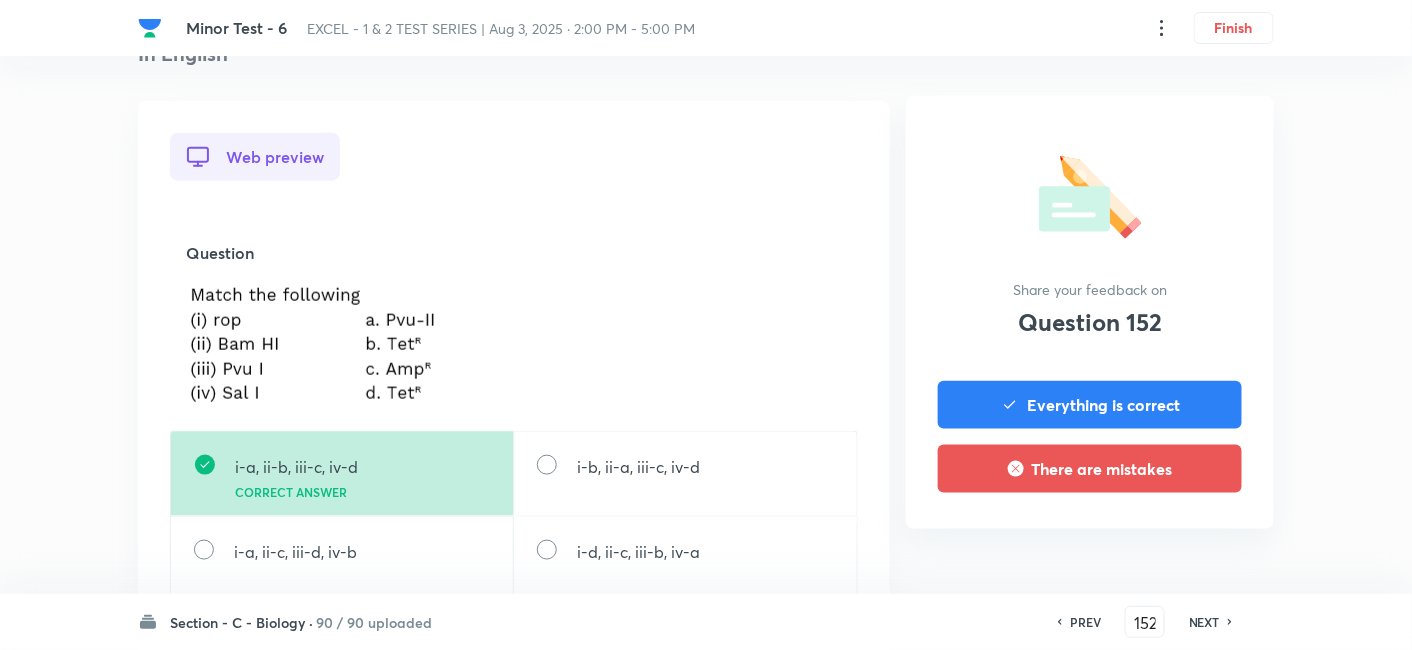 scroll, scrollTop: 666, scrollLeft: 0, axis: vertical 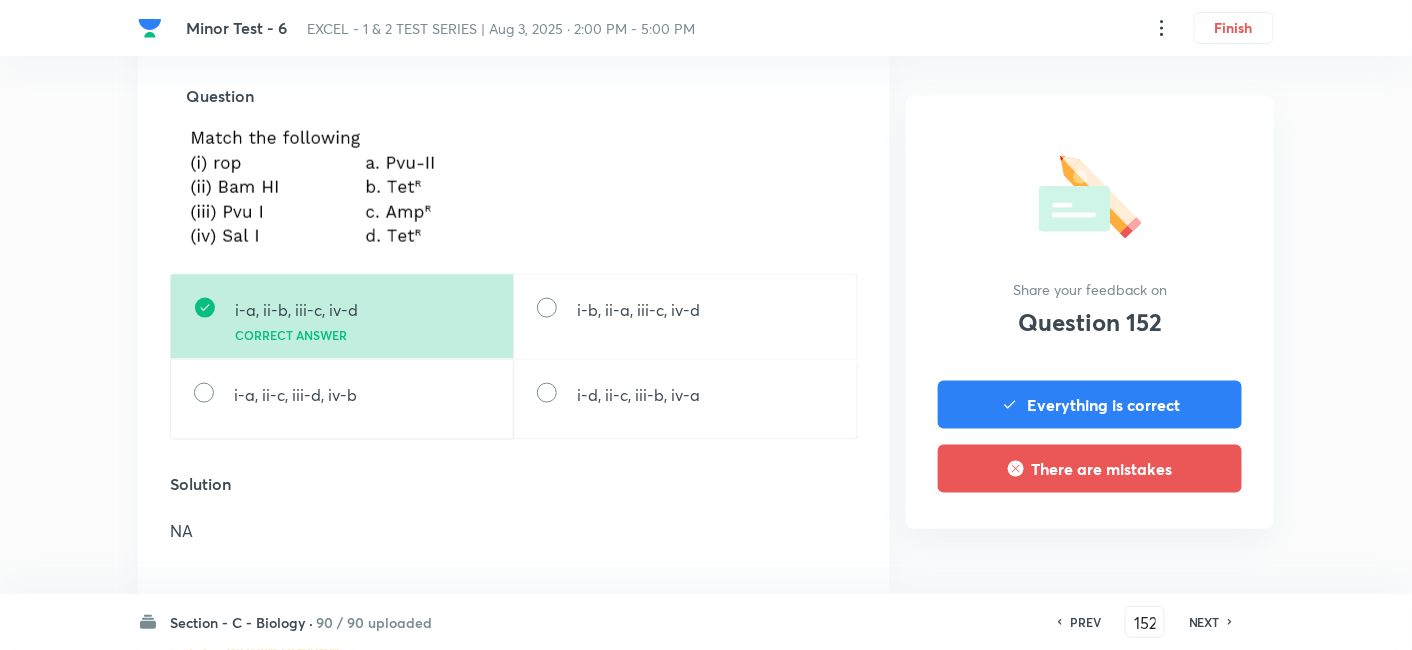 click on "NEXT" at bounding box center (1204, 622) 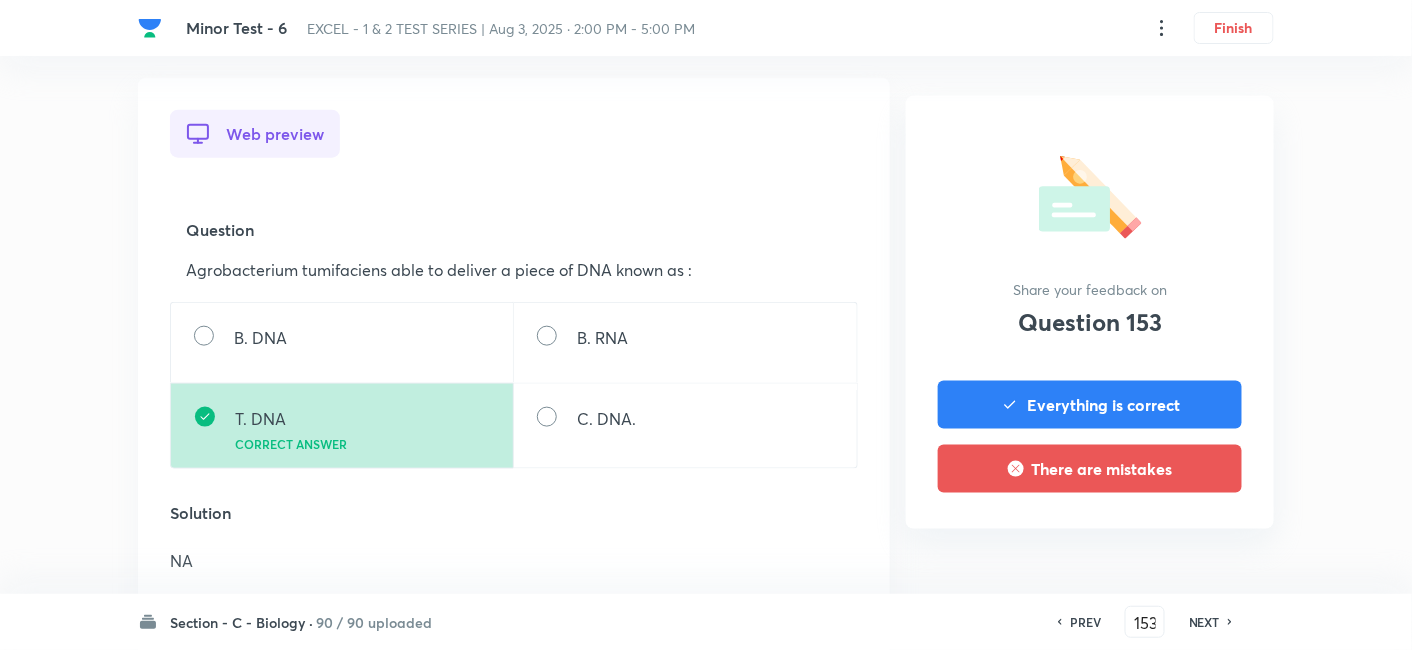 scroll, scrollTop: 555, scrollLeft: 0, axis: vertical 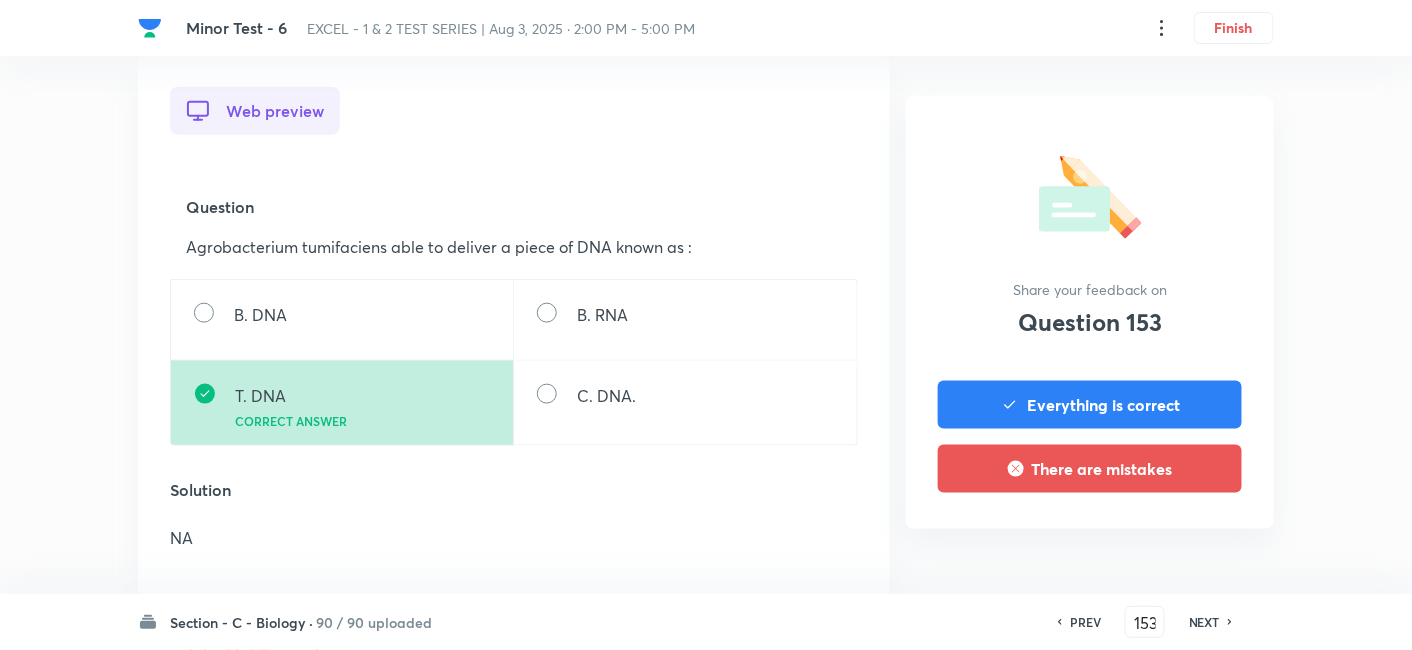 click on "NEXT" at bounding box center (1204, 622) 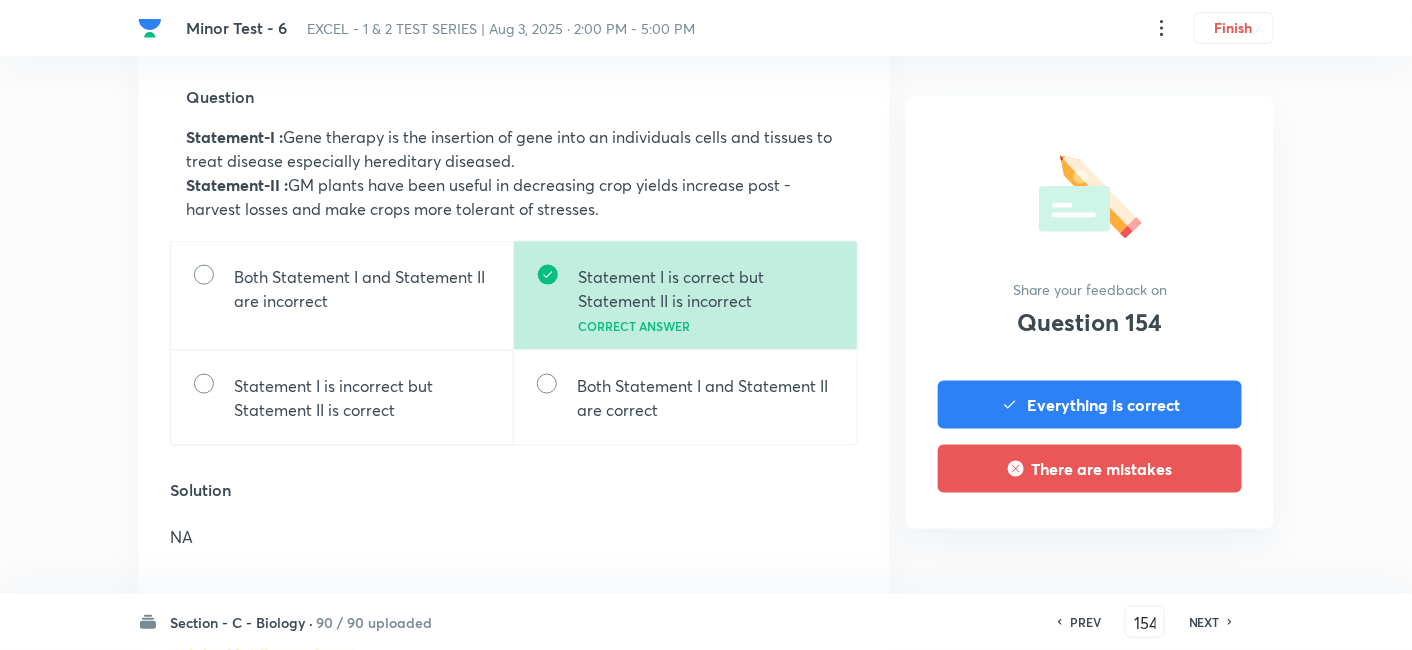 scroll, scrollTop: 666, scrollLeft: 0, axis: vertical 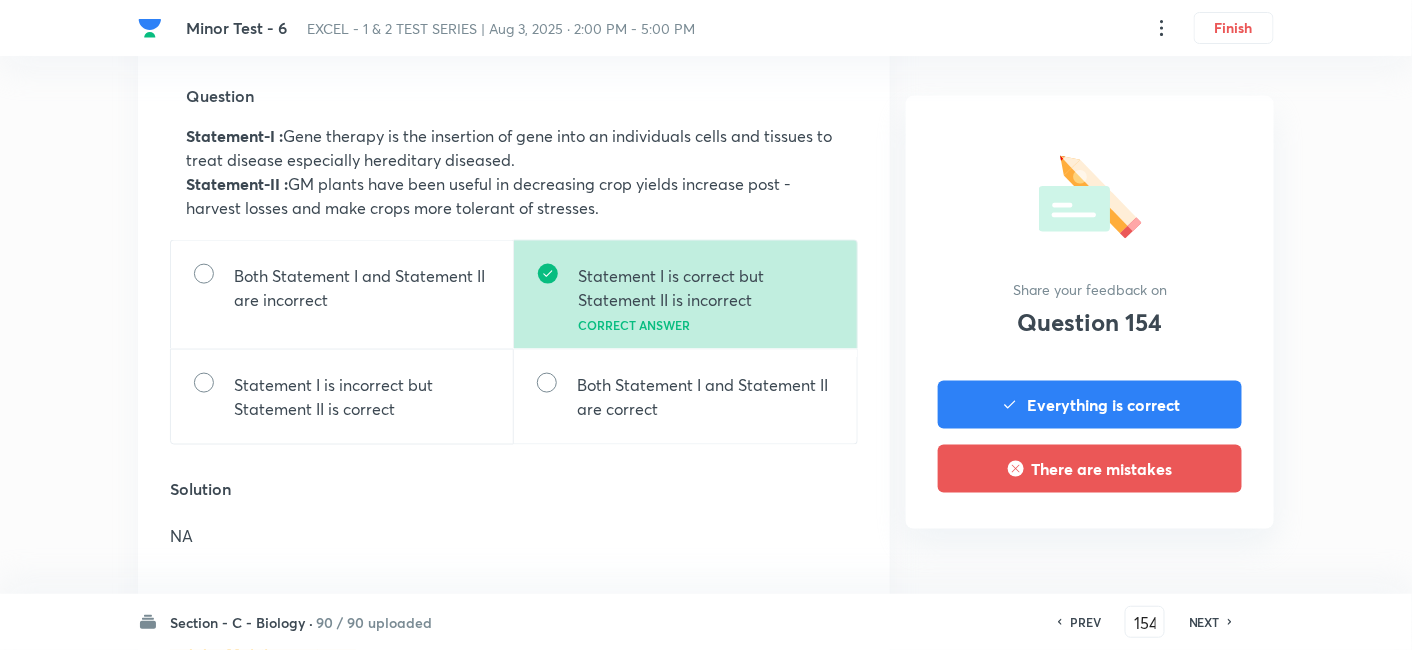 click on "NEXT" at bounding box center (1204, 622) 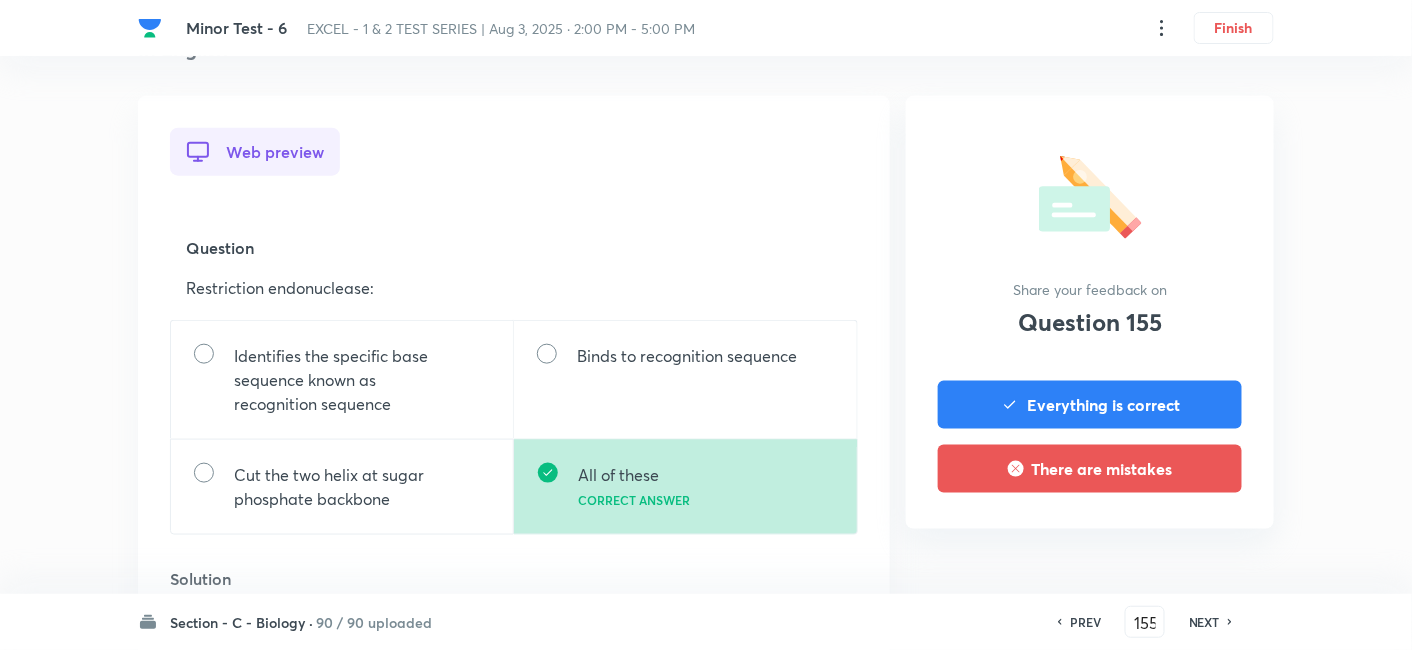 scroll, scrollTop: 555, scrollLeft: 0, axis: vertical 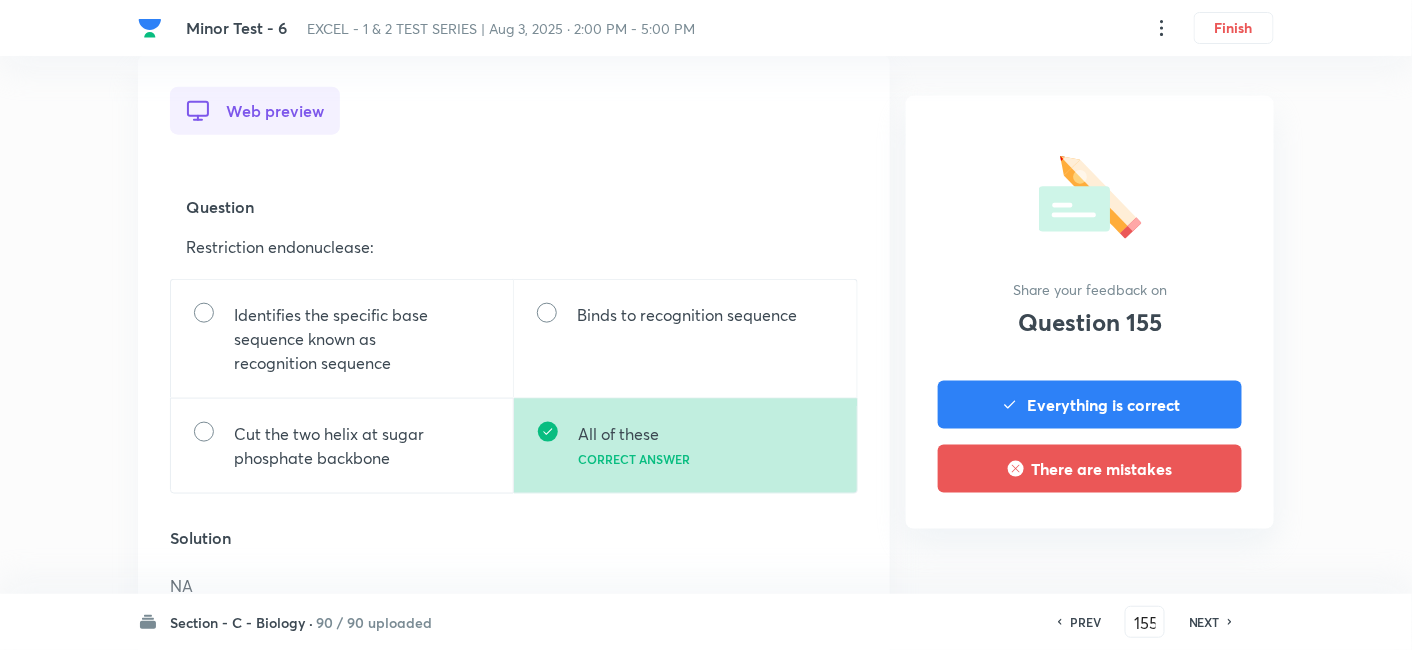 click on "NEXT" at bounding box center [1204, 622] 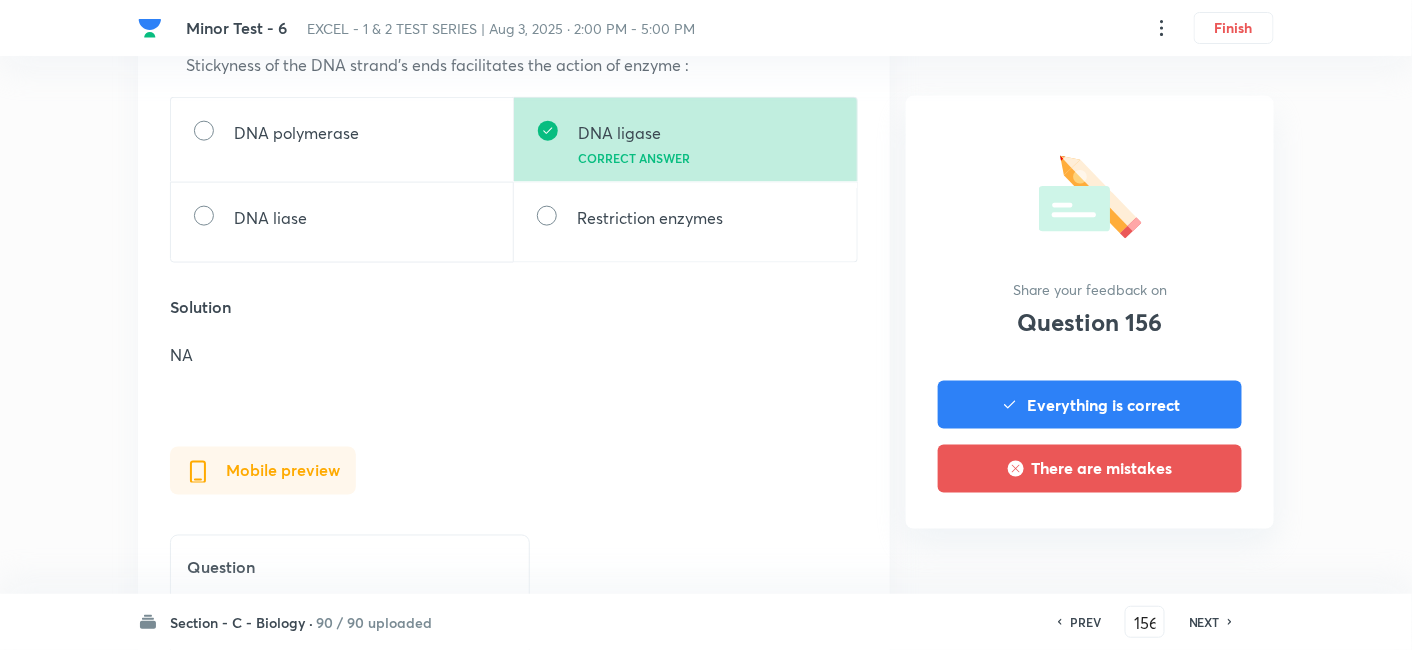 scroll, scrollTop: 777, scrollLeft: 0, axis: vertical 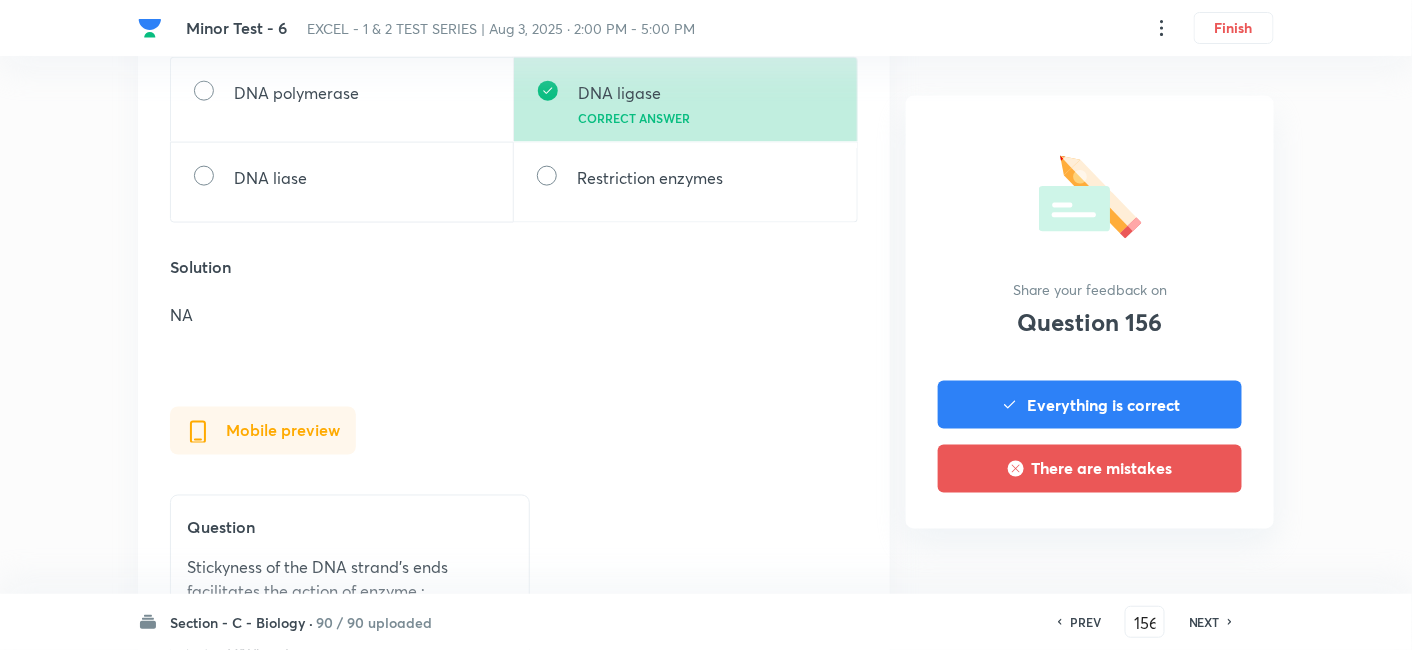 click on "NEXT" at bounding box center (1204, 622) 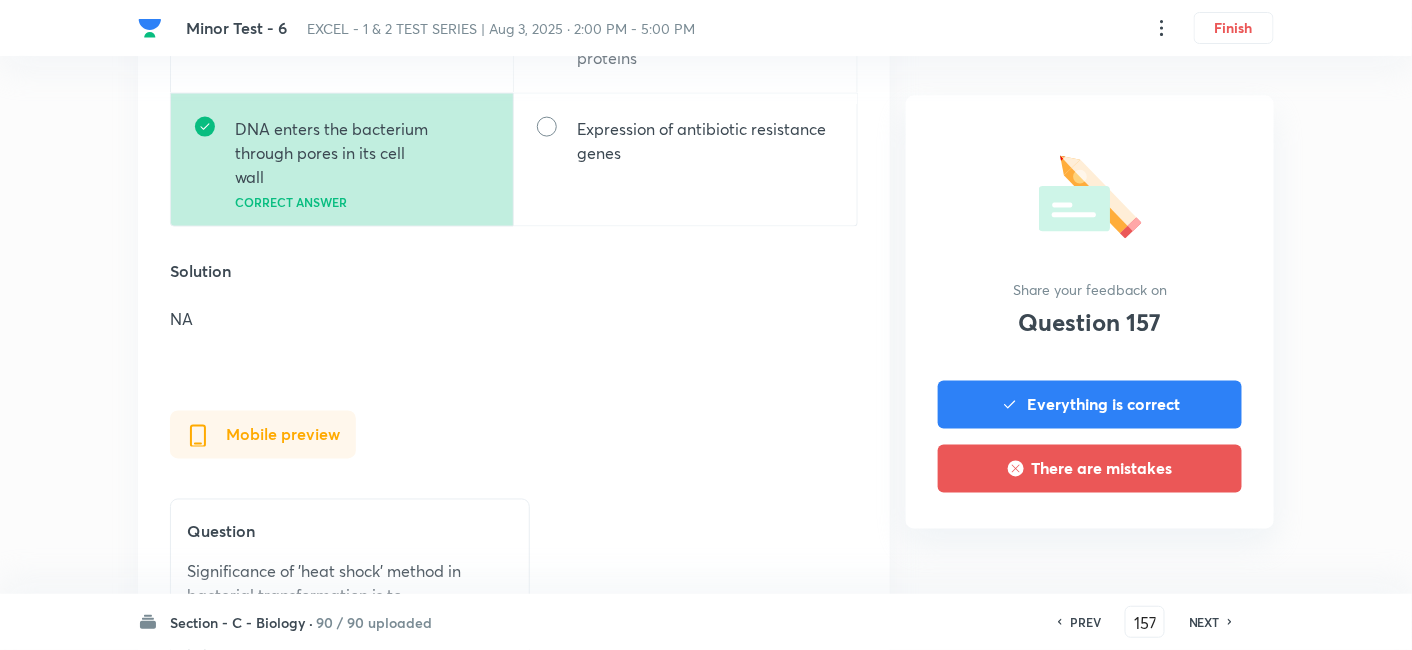 scroll, scrollTop: 888, scrollLeft: 0, axis: vertical 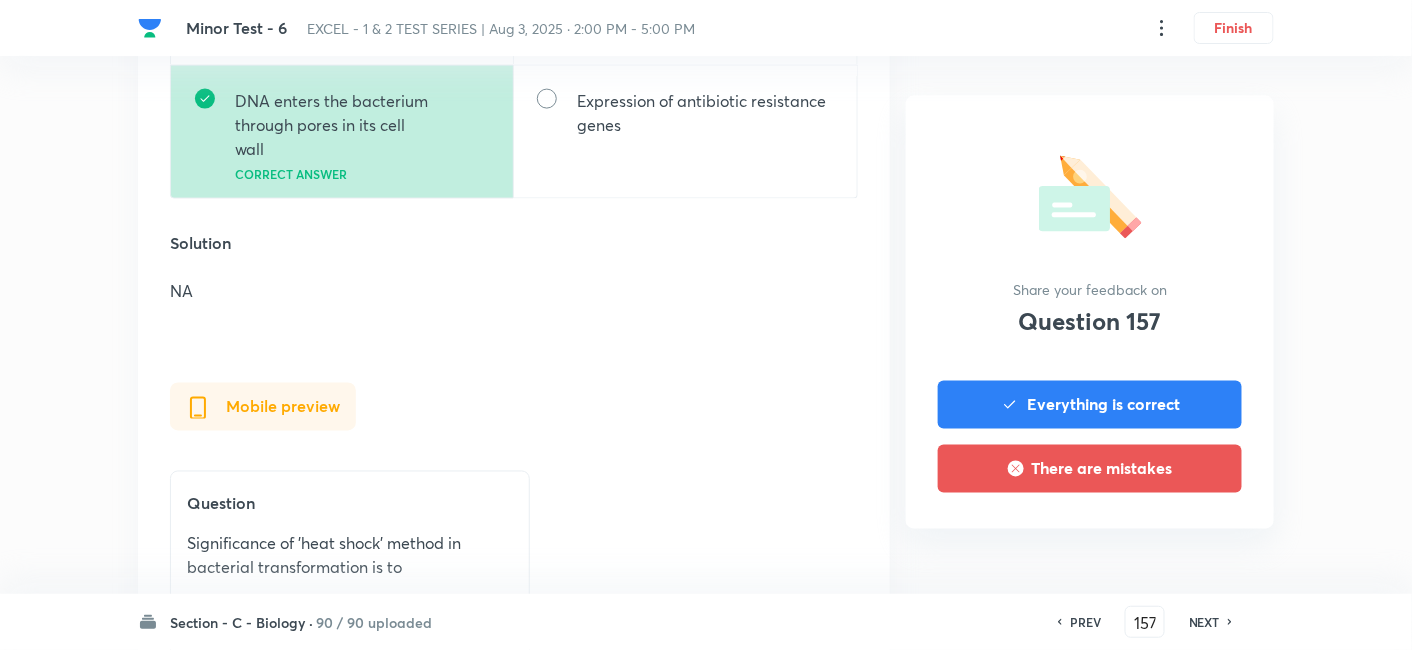 click on "NEXT" at bounding box center [1204, 622] 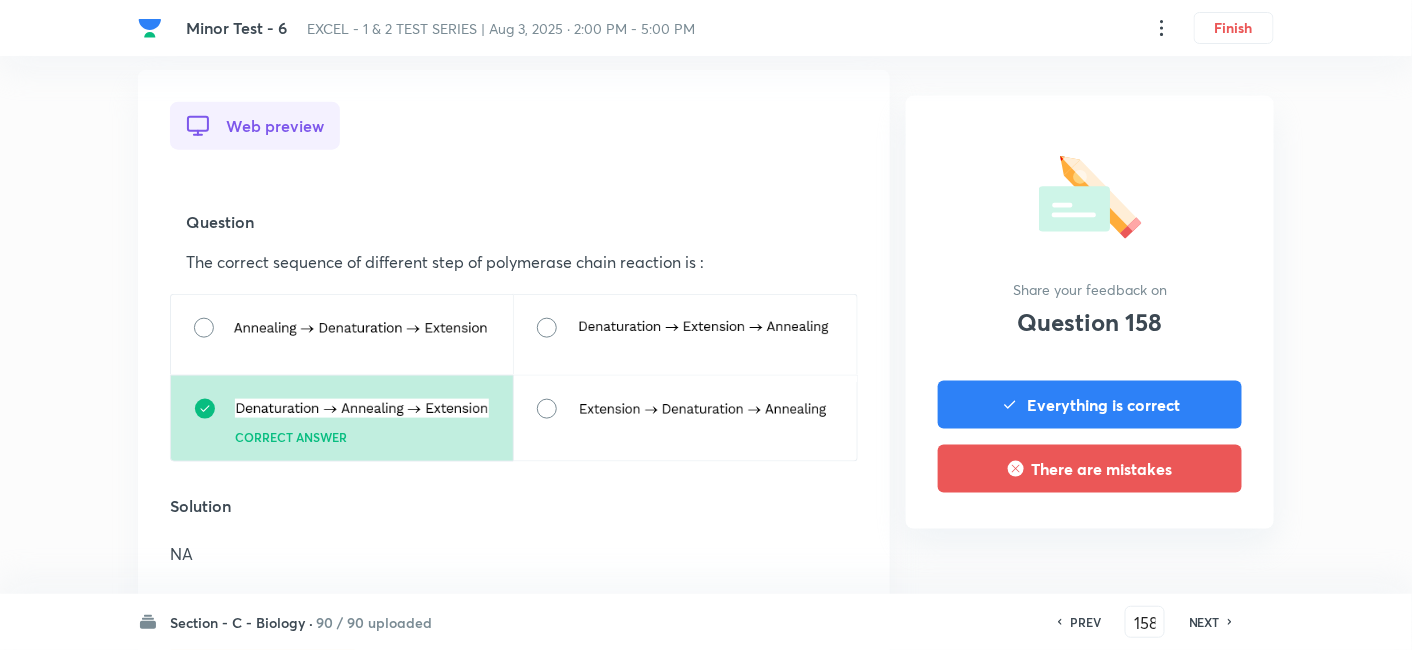scroll, scrollTop: 555, scrollLeft: 0, axis: vertical 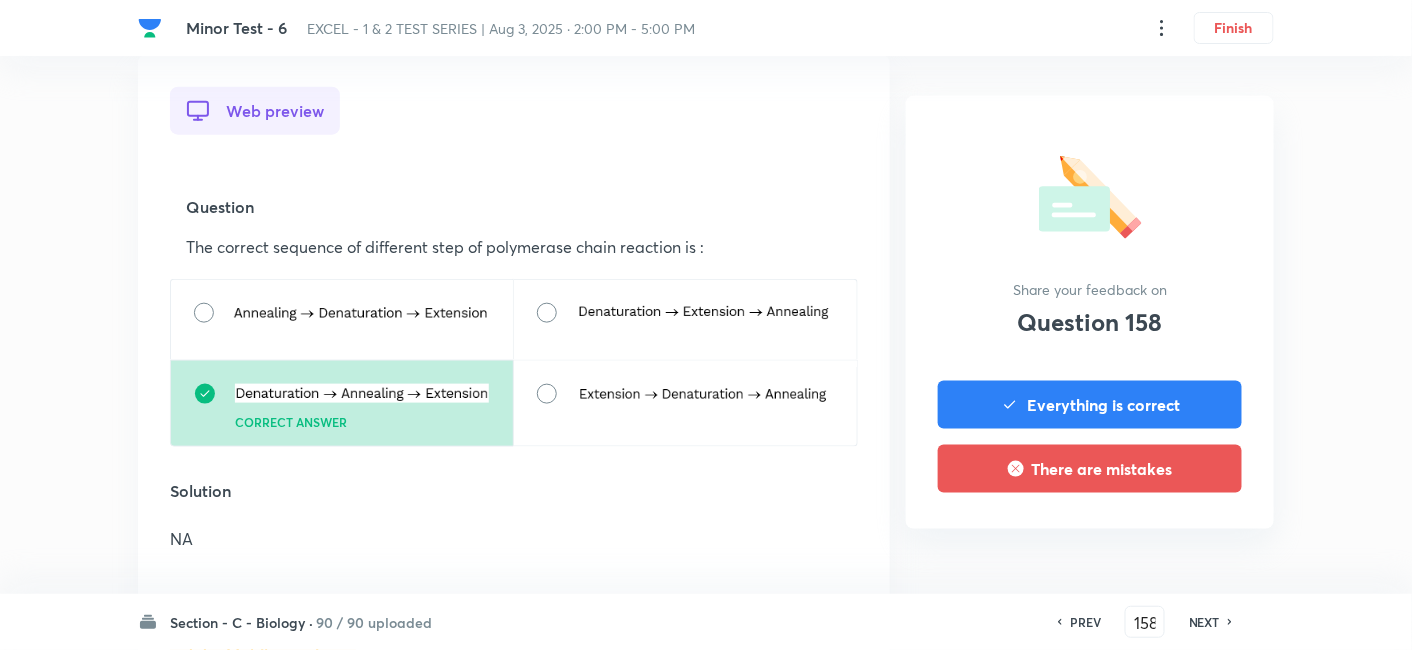 drag, startPoint x: 1222, startPoint y: 621, endPoint x: 1117, endPoint y: 562, distance: 120.44086 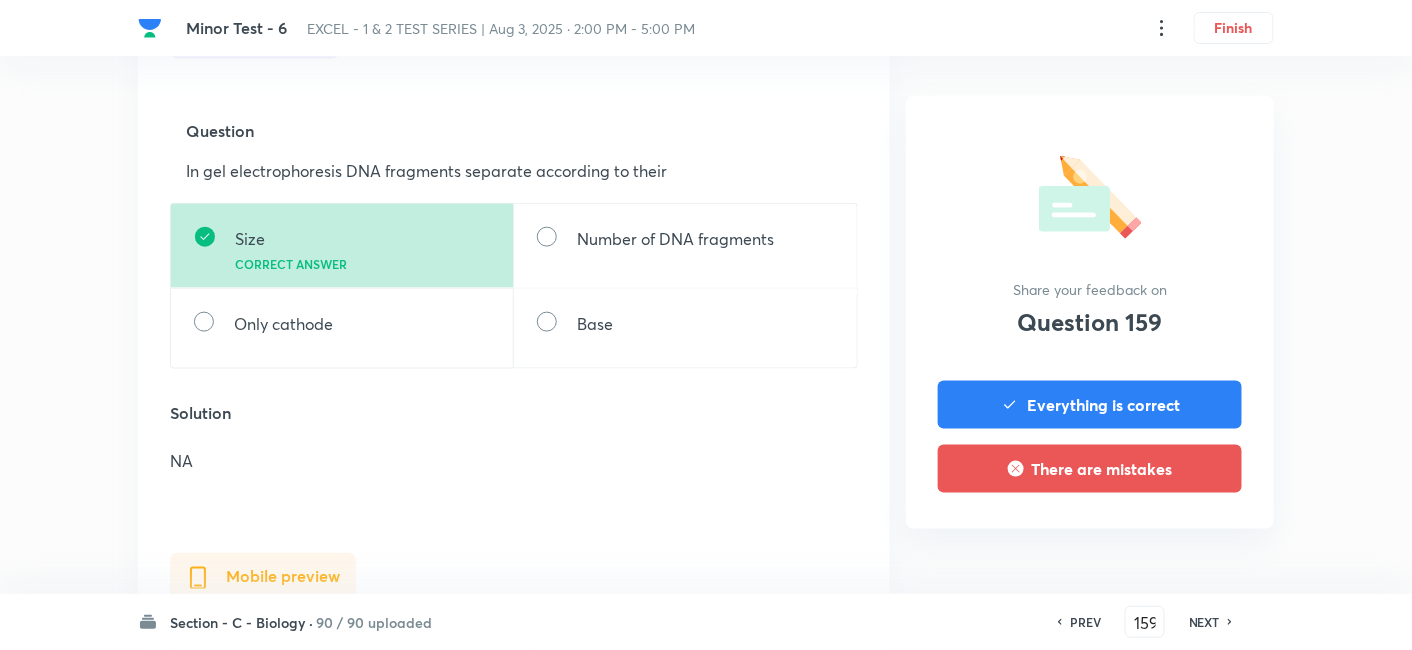 scroll, scrollTop: 666, scrollLeft: 0, axis: vertical 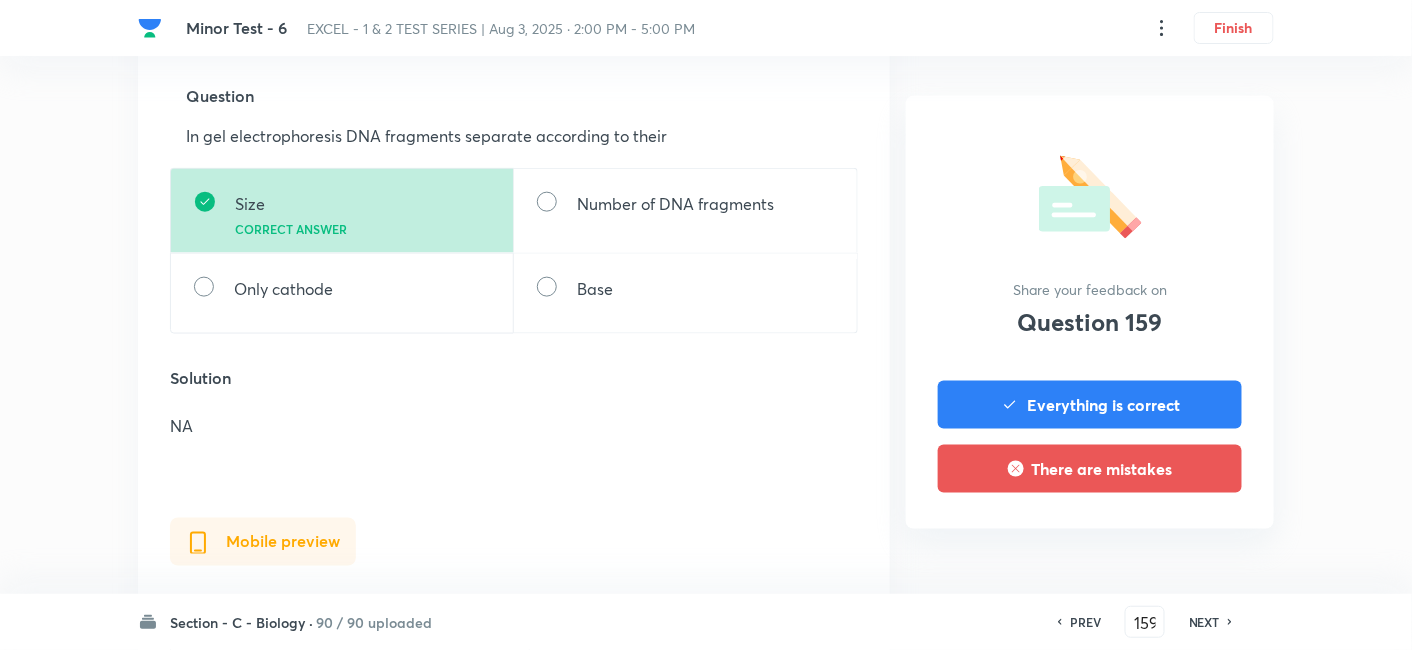 drag, startPoint x: 1213, startPoint y: 621, endPoint x: 938, endPoint y: 507, distance: 297.69278 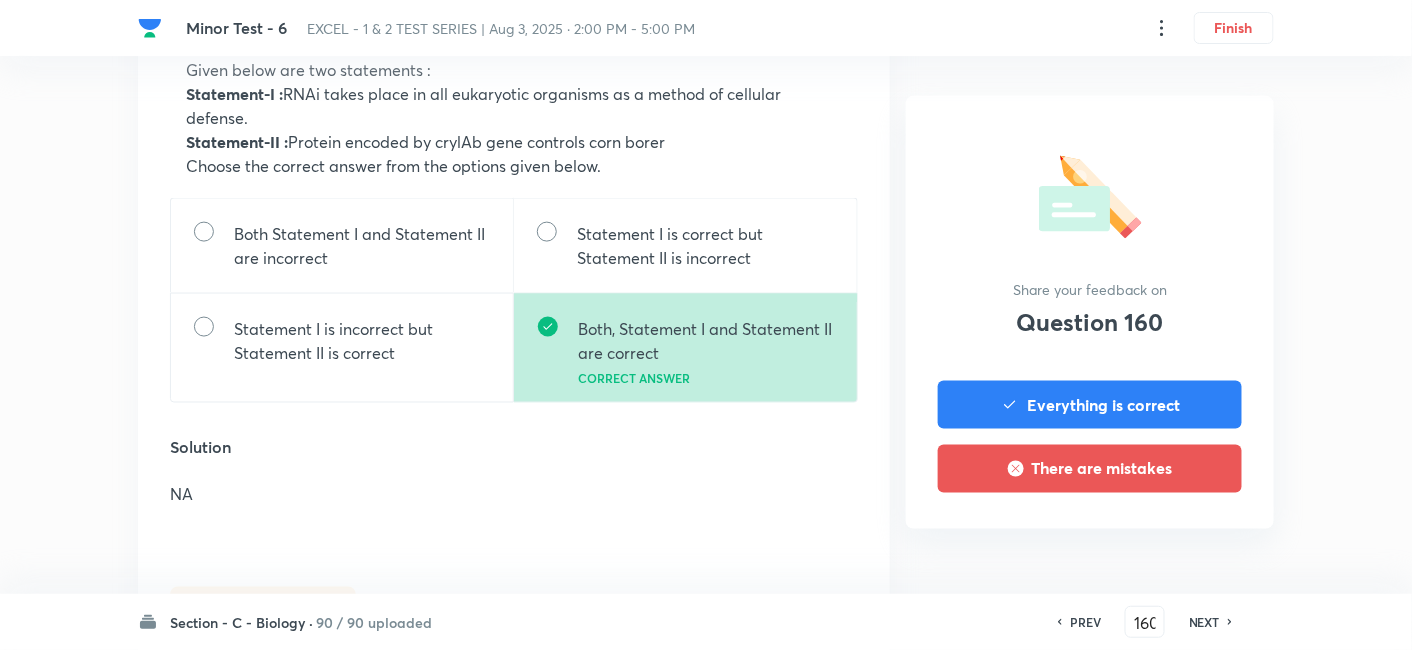 scroll, scrollTop: 888, scrollLeft: 0, axis: vertical 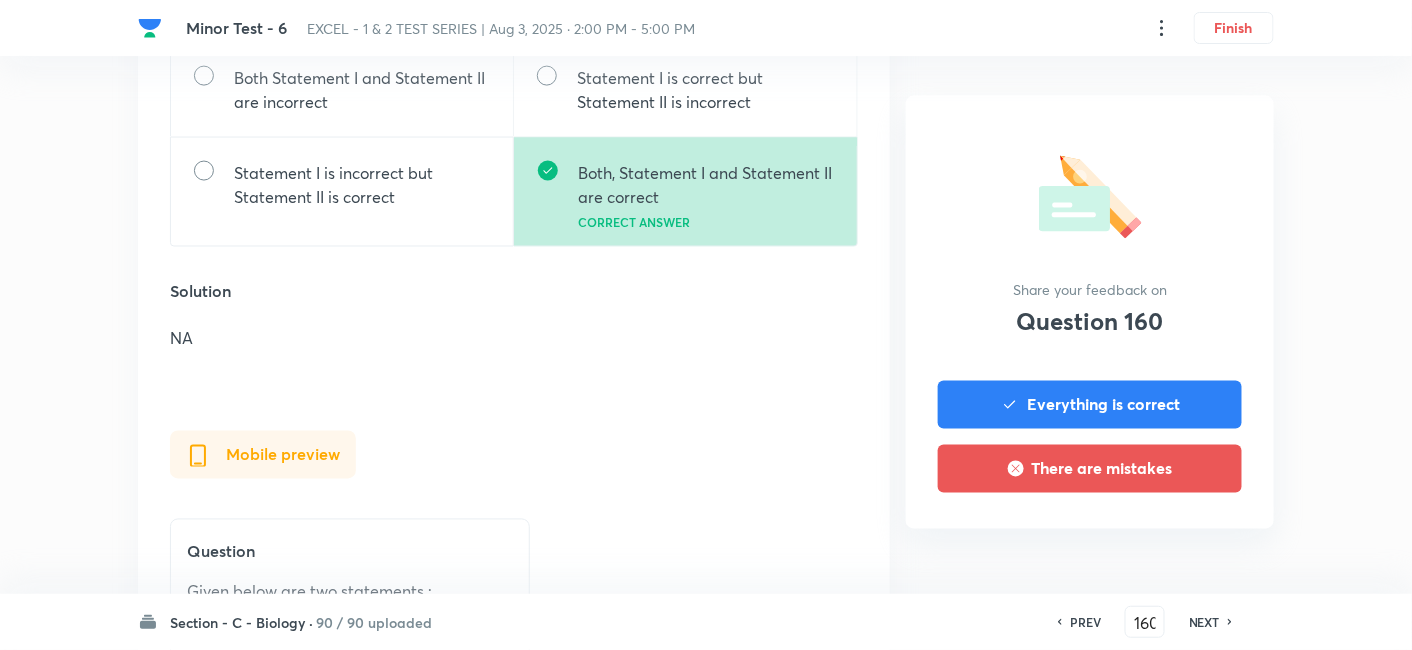 click on "NEXT" at bounding box center (1204, 622) 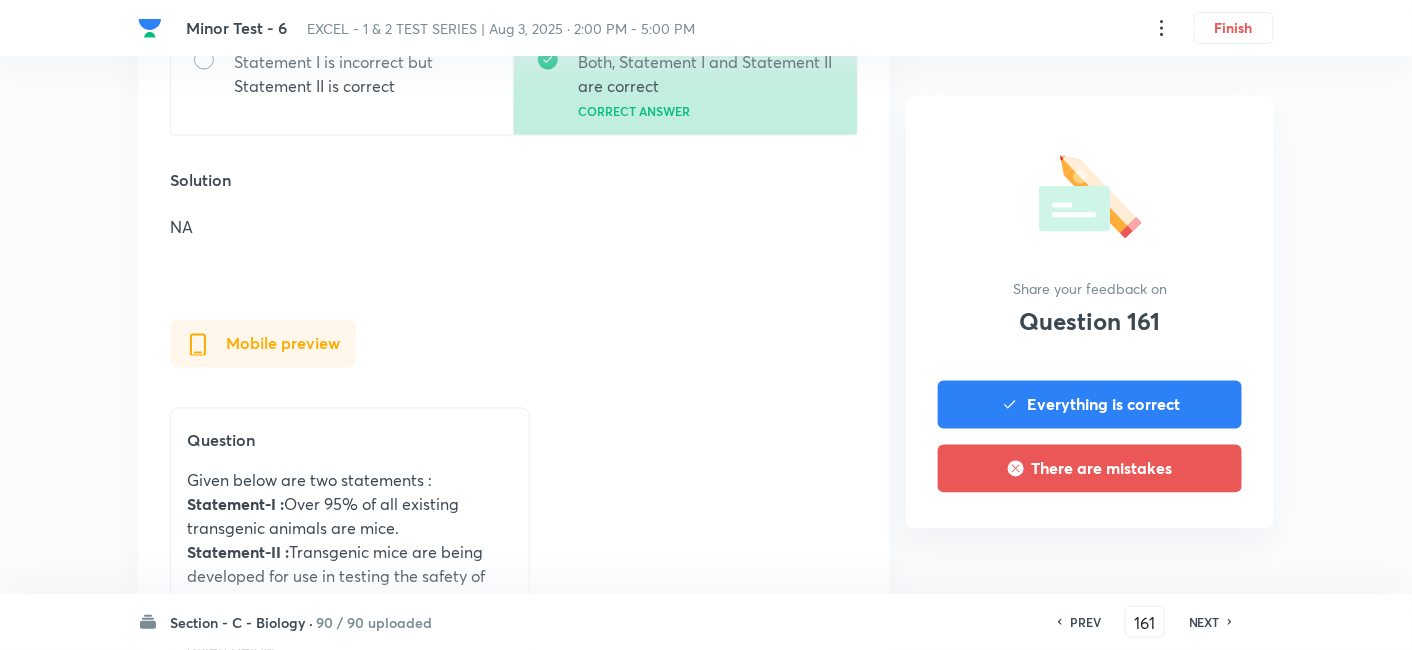 scroll, scrollTop: 1000, scrollLeft: 0, axis: vertical 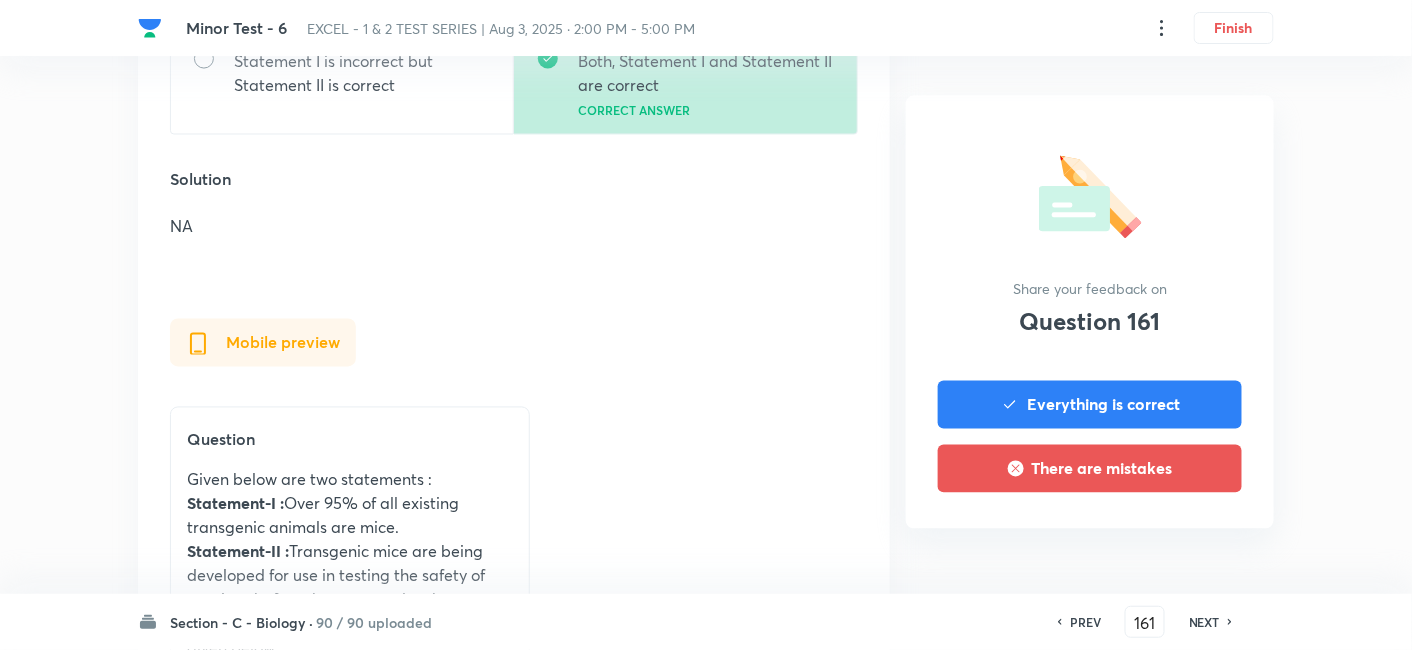 drag, startPoint x: 1210, startPoint y: 626, endPoint x: 573, endPoint y: 355, distance: 692.24994 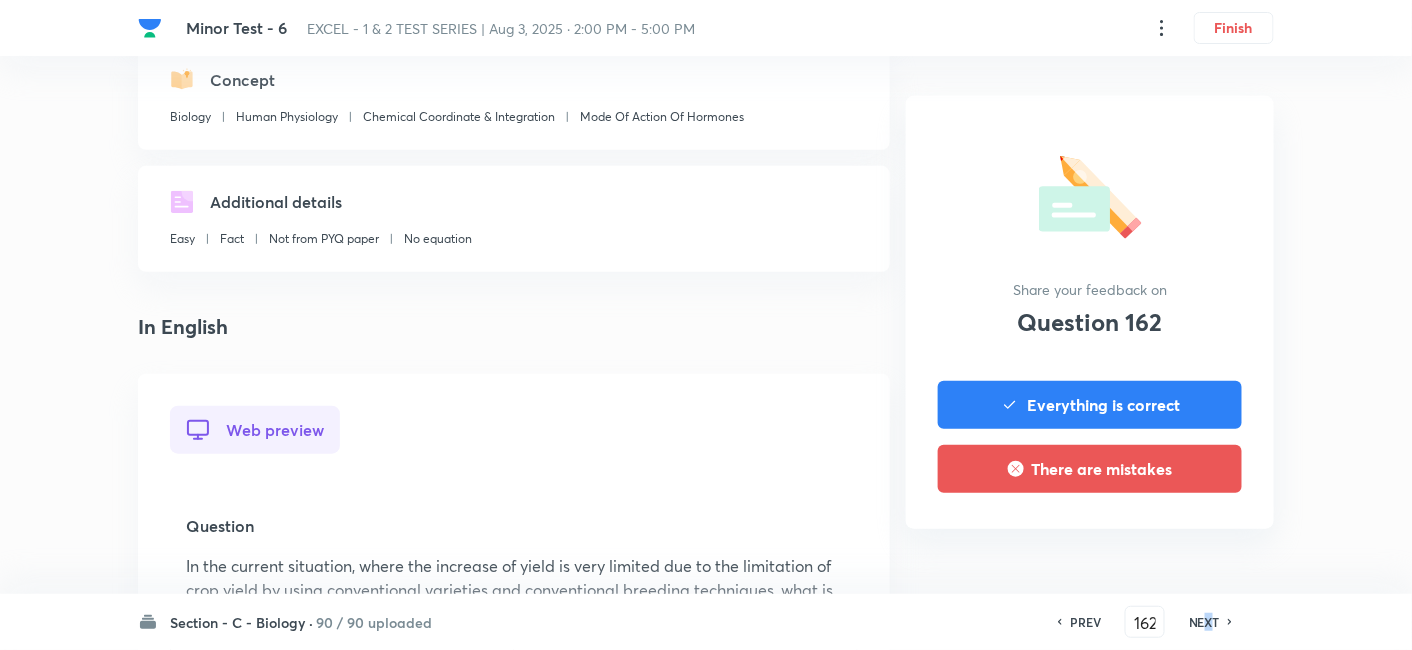 scroll, scrollTop: 555, scrollLeft: 0, axis: vertical 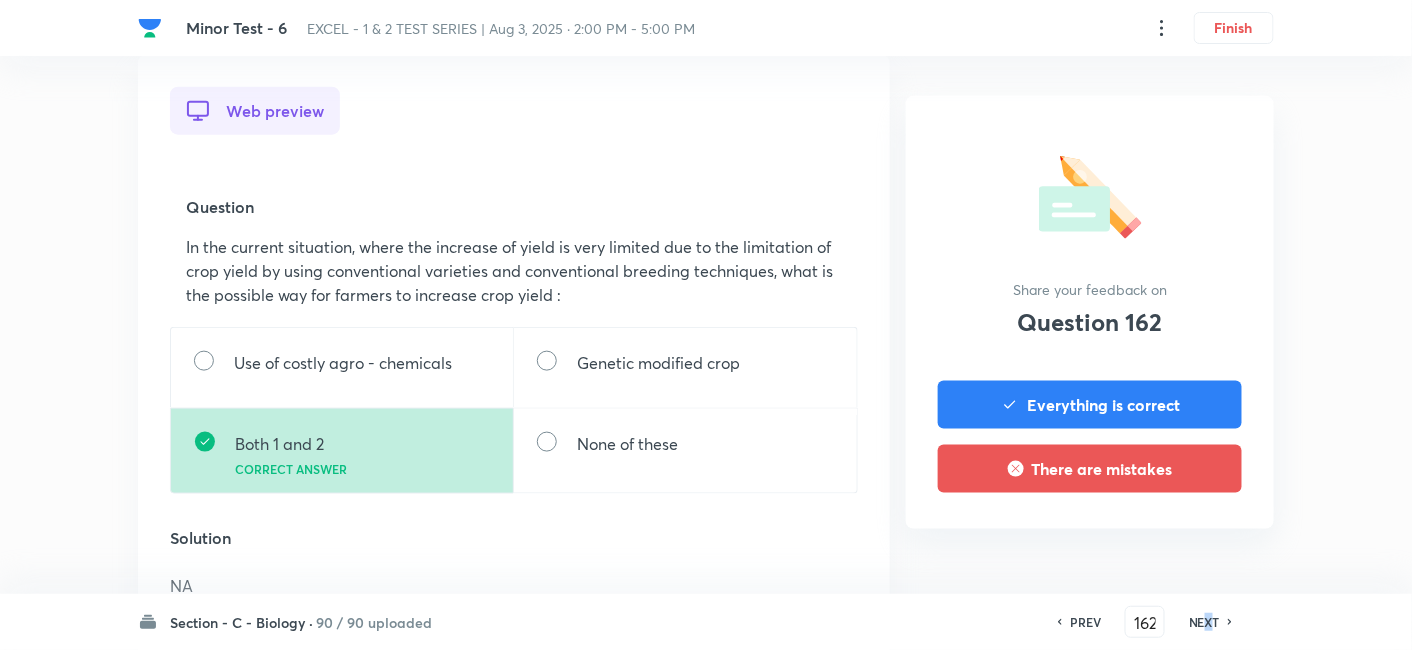 click on "NEXT" at bounding box center [1204, 622] 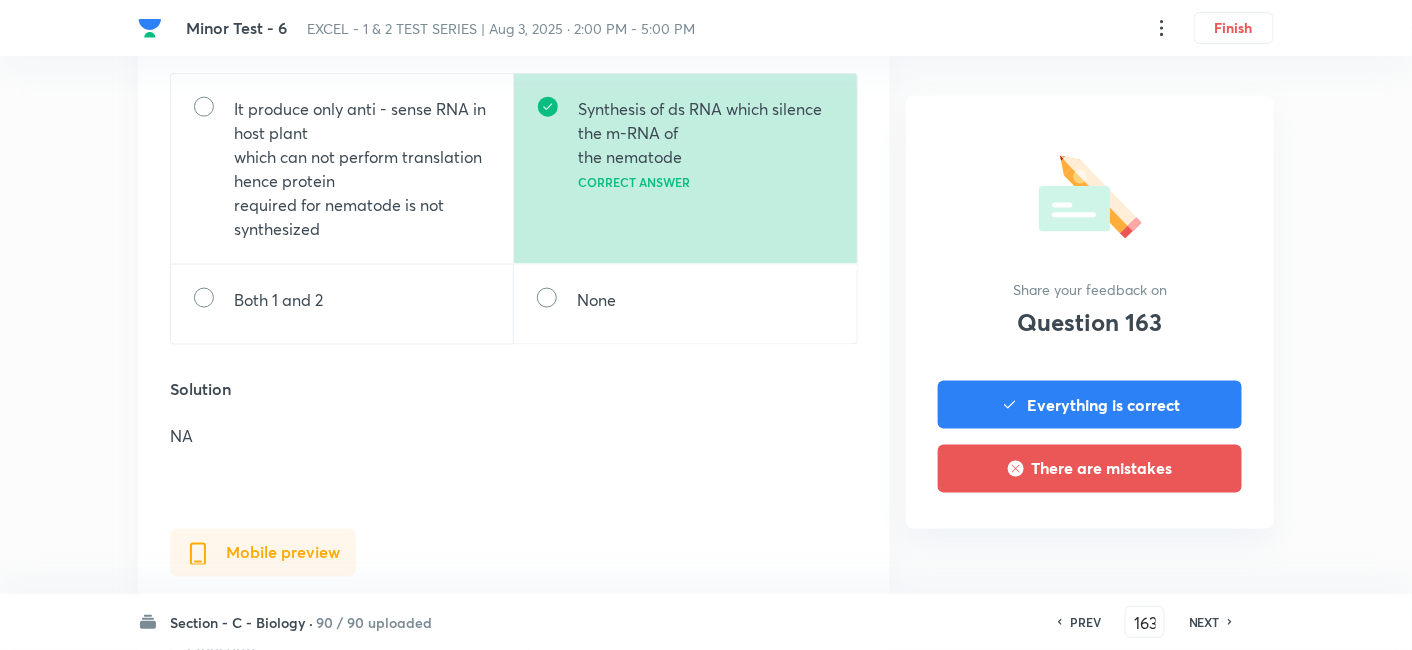 scroll, scrollTop: 555, scrollLeft: 0, axis: vertical 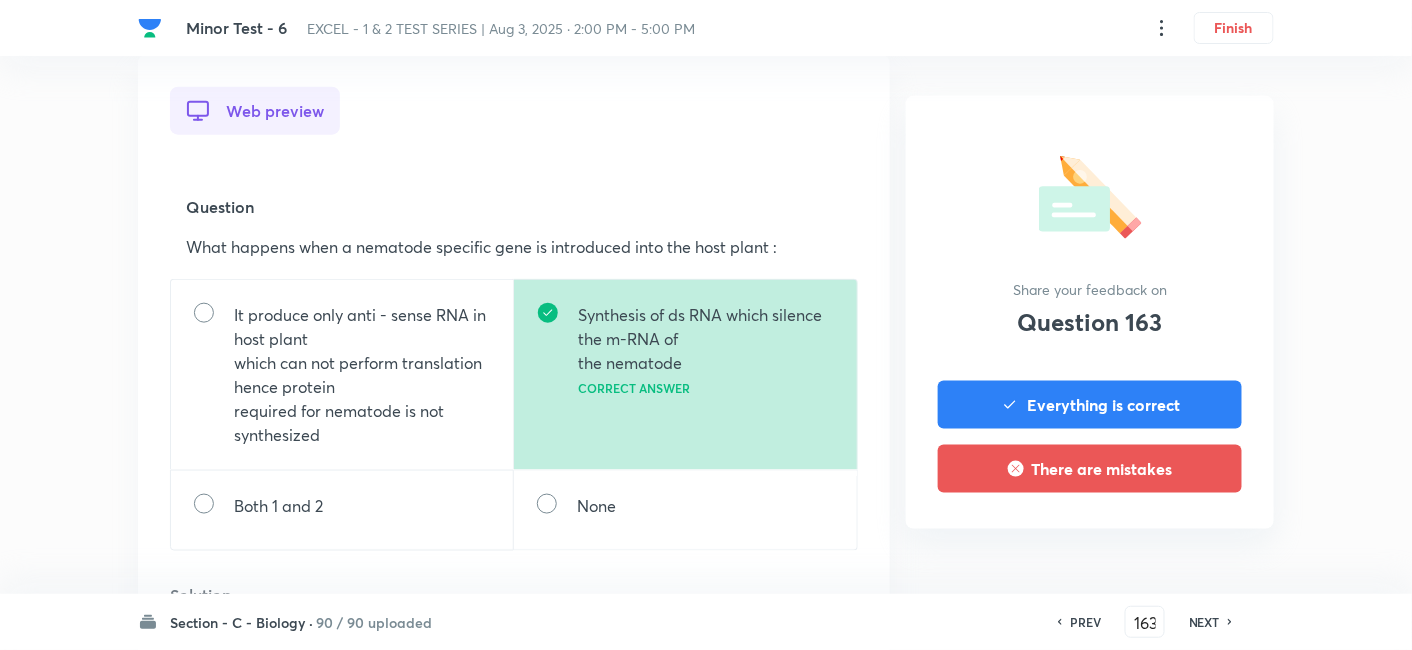 click on "NEXT" at bounding box center (1204, 622) 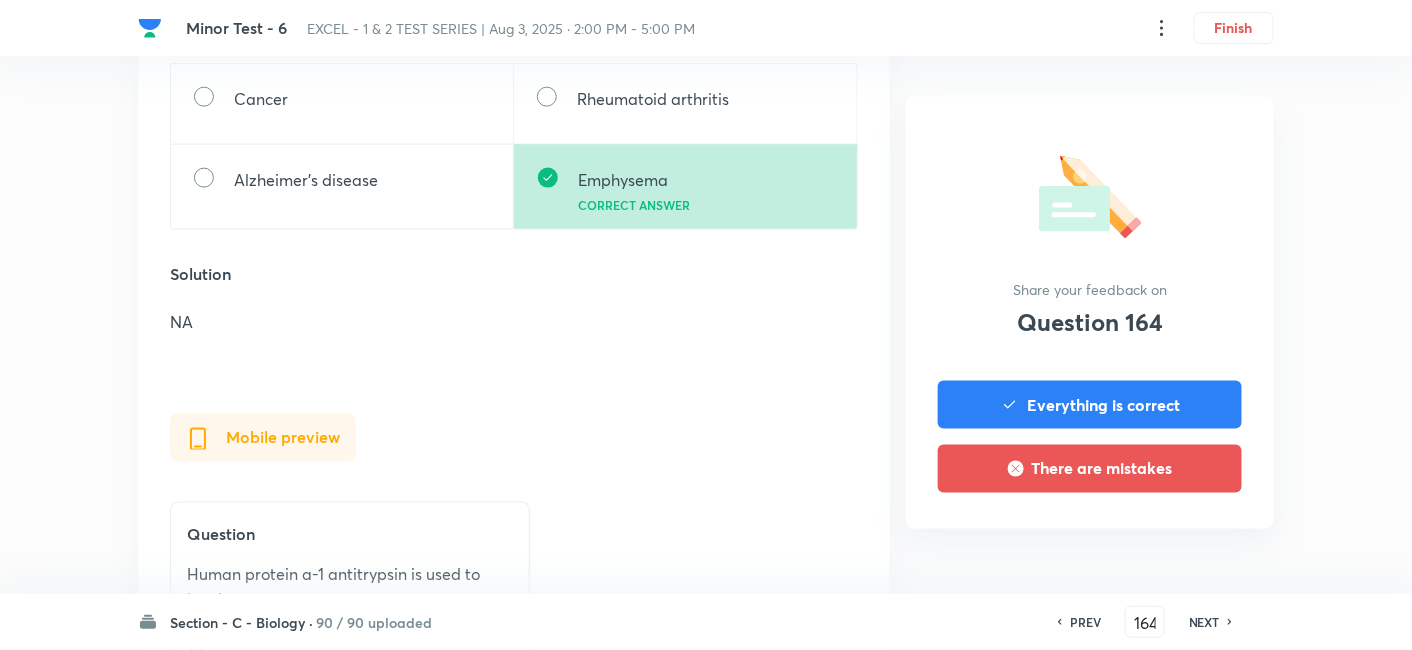 scroll, scrollTop: 777, scrollLeft: 0, axis: vertical 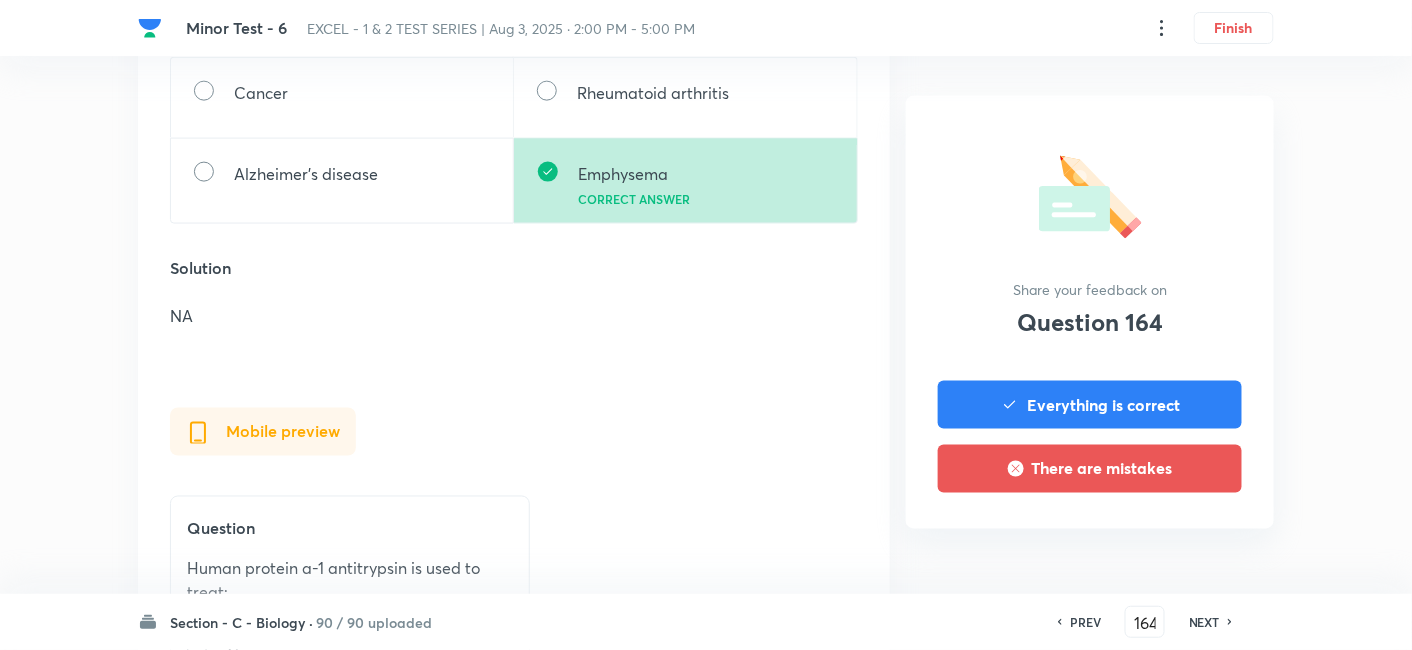 click on "PREV 164 ​ NEXT" at bounding box center [1145, 622] 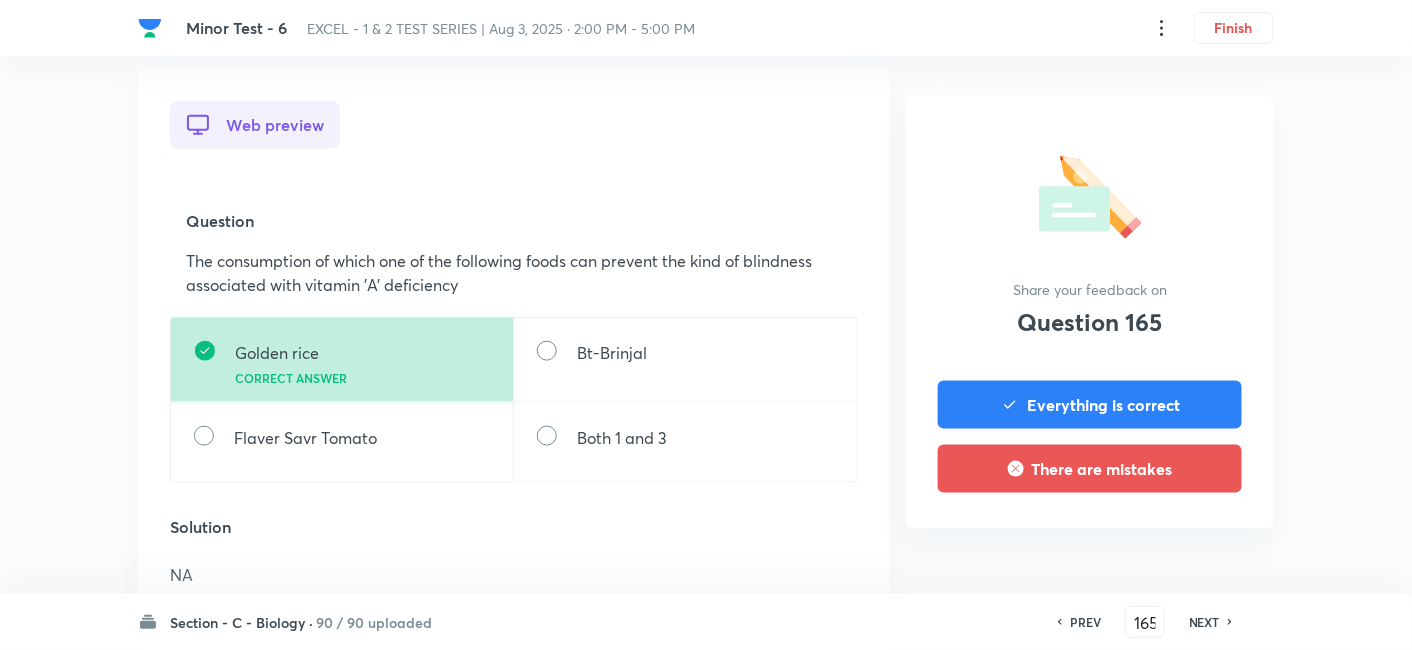 scroll, scrollTop: 555, scrollLeft: 0, axis: vertical 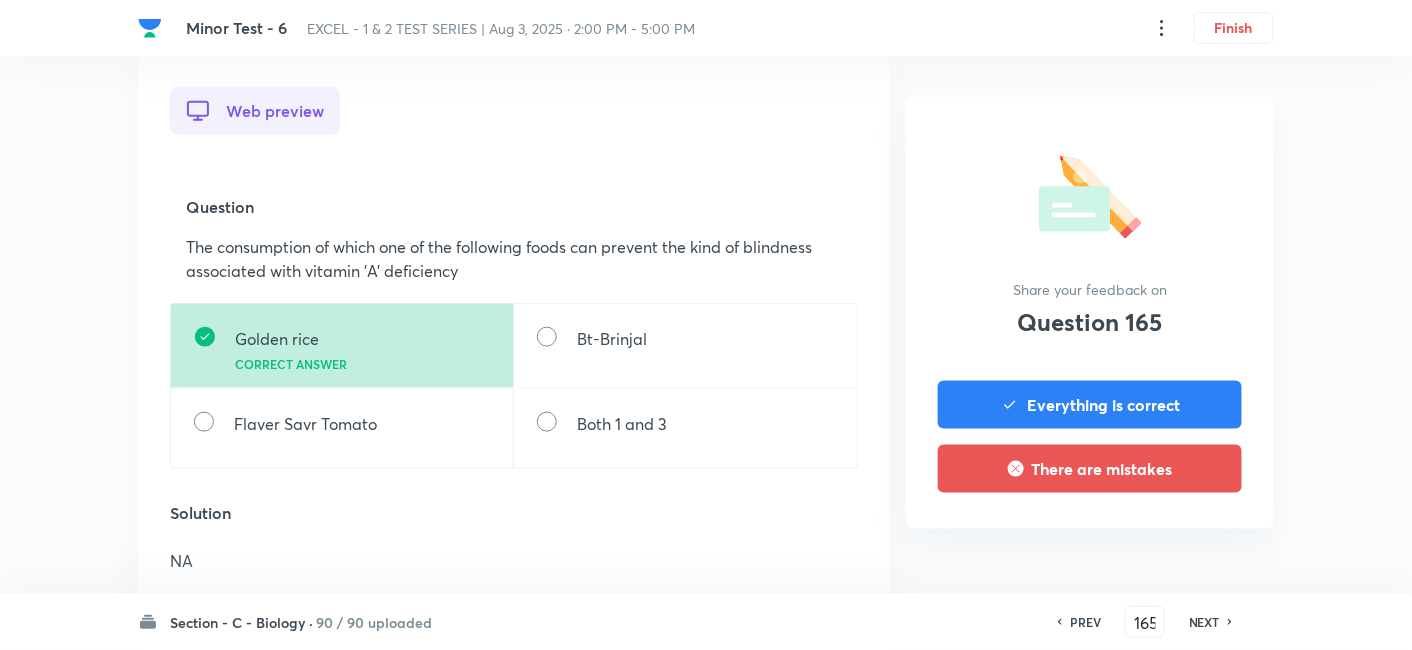 click on "NEXT" at bounding box center (1204, 622) 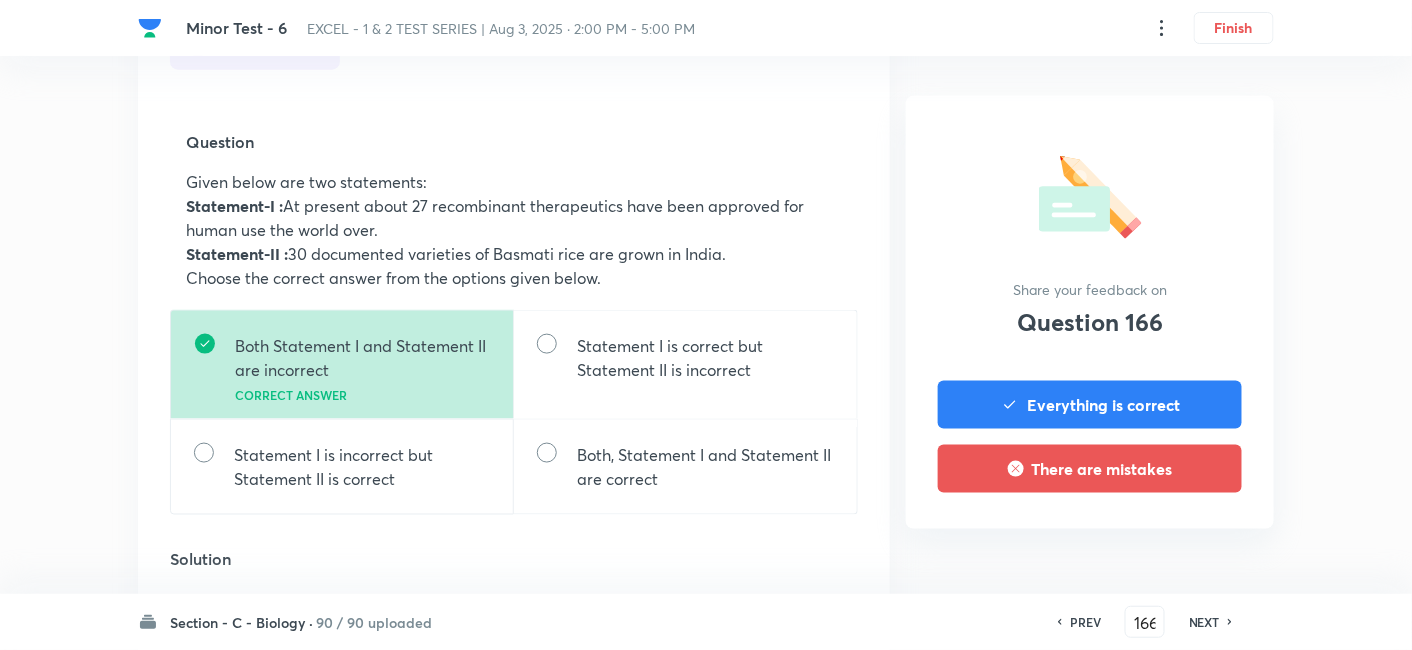 scroll, scrollTop: 666, scrollLeft: 0, axis: vertical 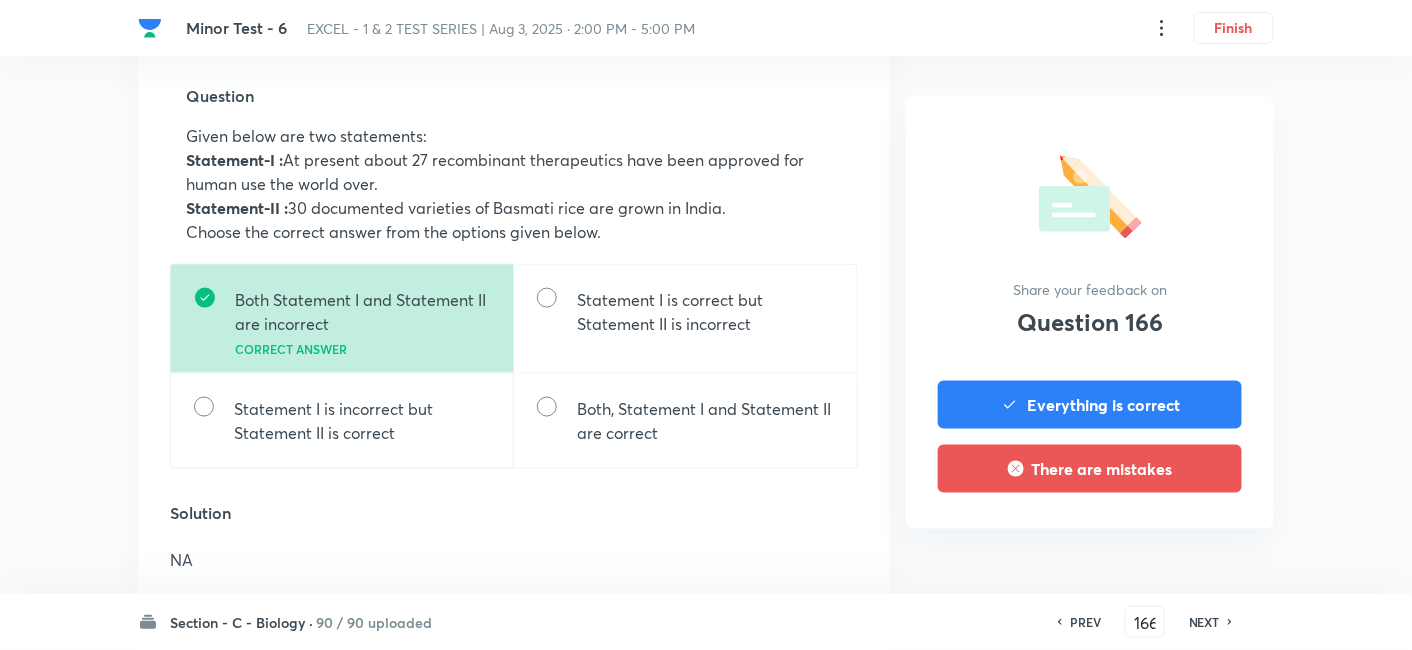click on "NEXT" at bounding box center (1204, 622) 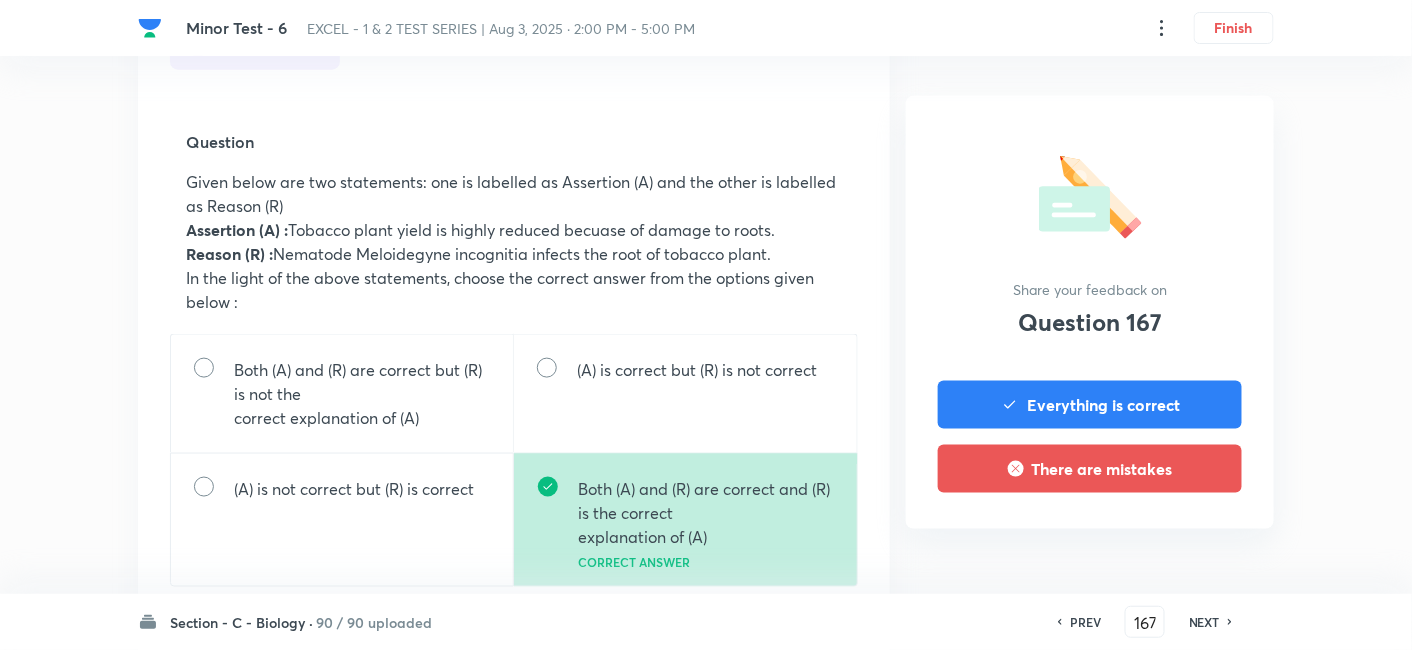 scroll, scrollTop: 666, scrollLeft: 0, axis: vertical 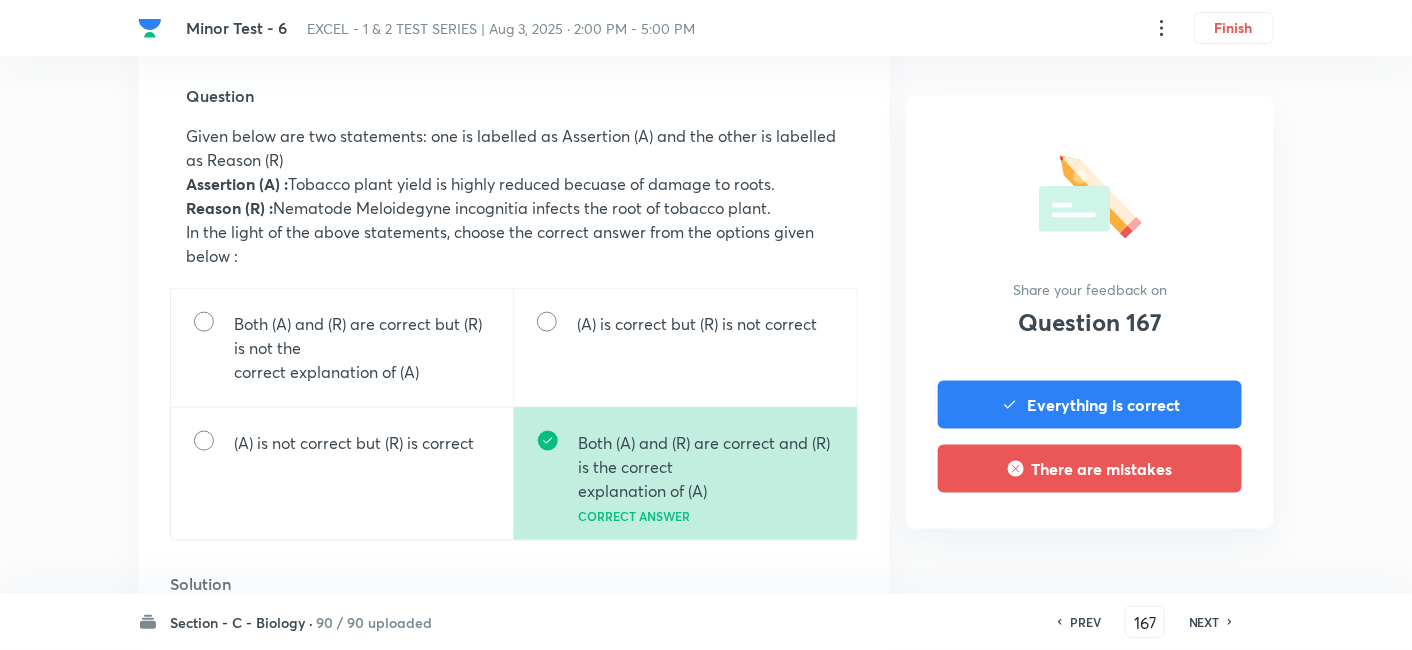 click on "NEXT" at bounding box center [1204, 622] 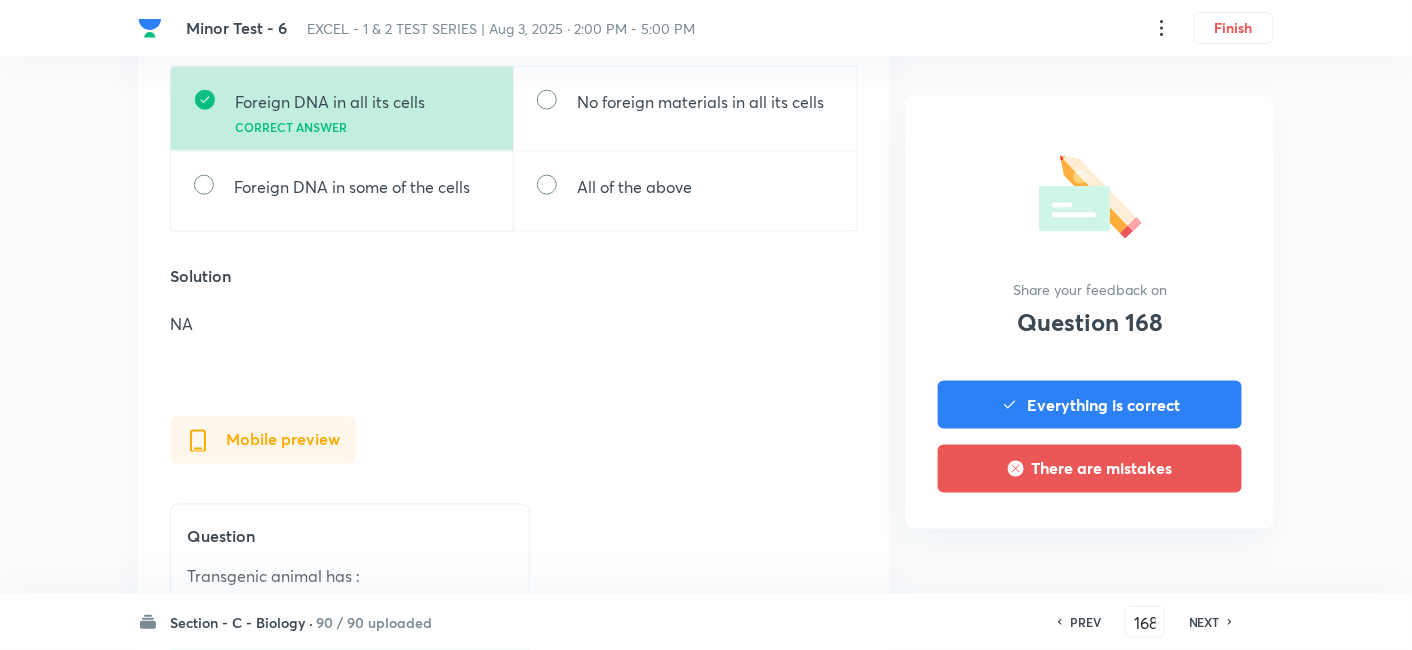 scroll, scrollTop: 777, scrollLeft: 0, axis: vertical 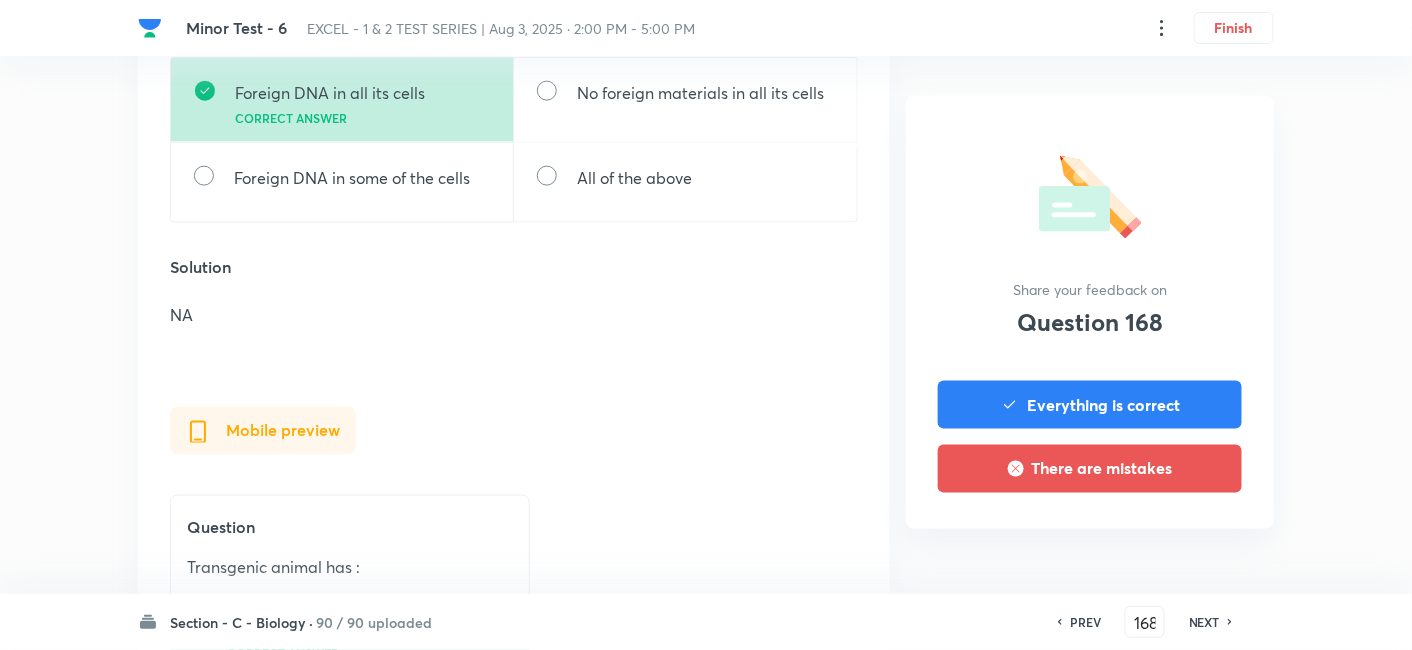 click on "NEXT" at bounding box center [1204, 622] 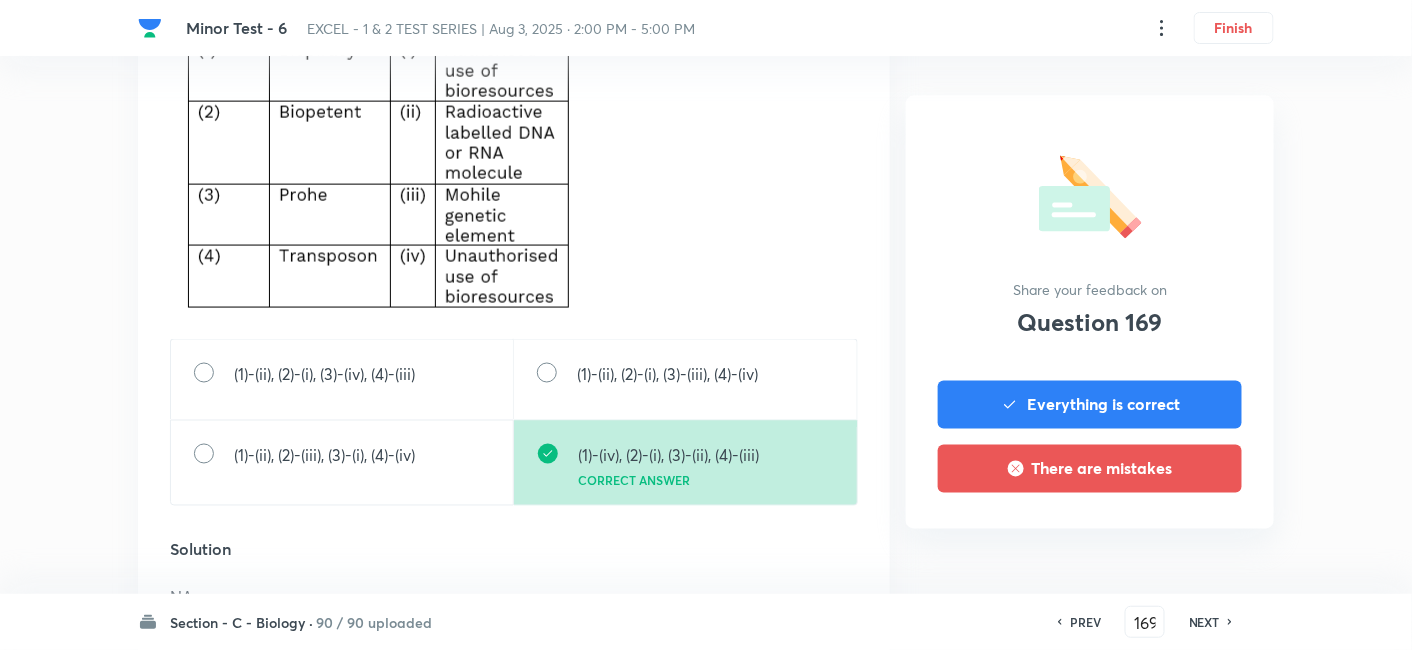 scroll, scrollTop: 888, scrollLeft: 0, axis: vertical 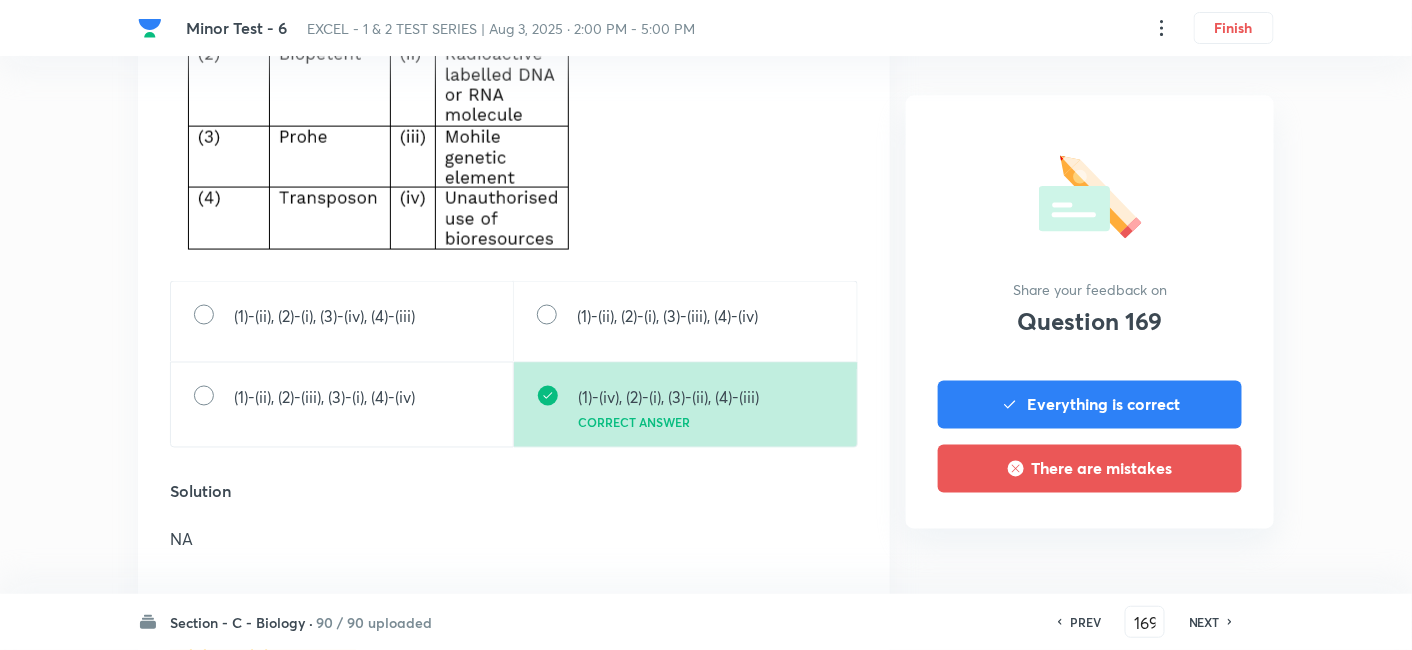 click on "NEXT" at bounding box center [1204, 622] 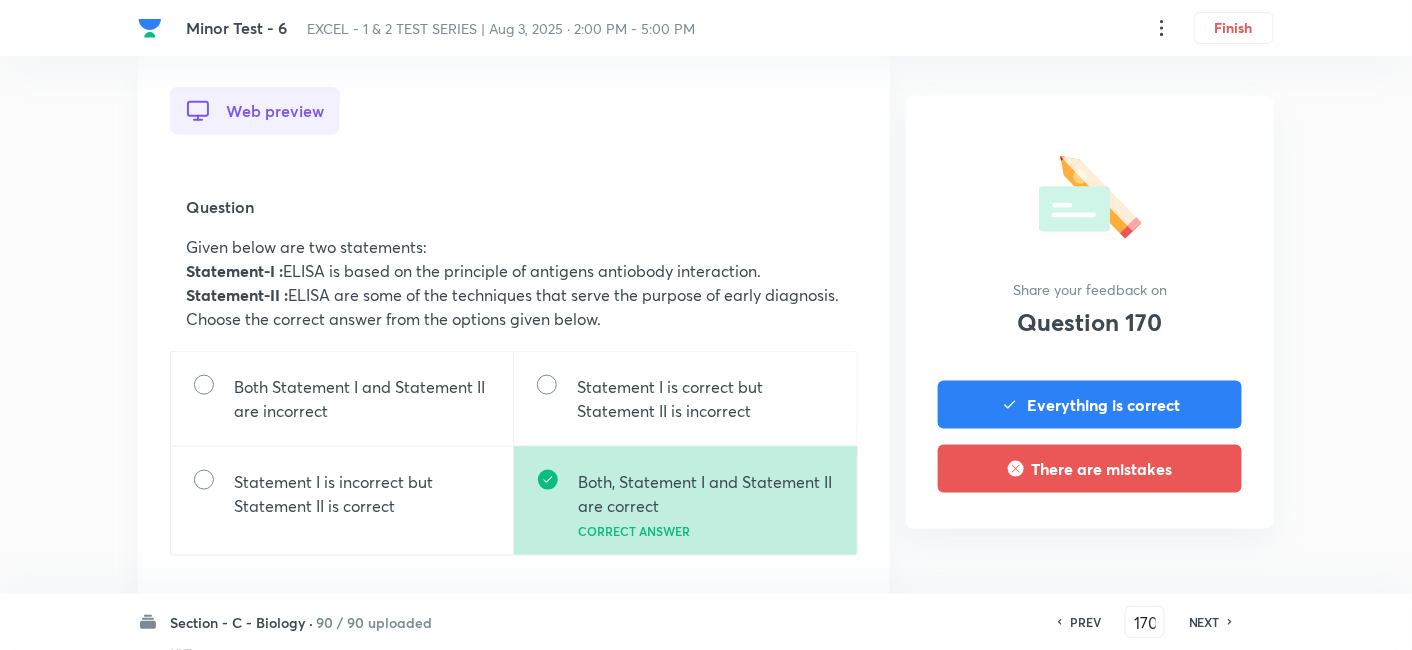 scroll, scrollTop: 666, scrollLeft: 0, axis: vertical 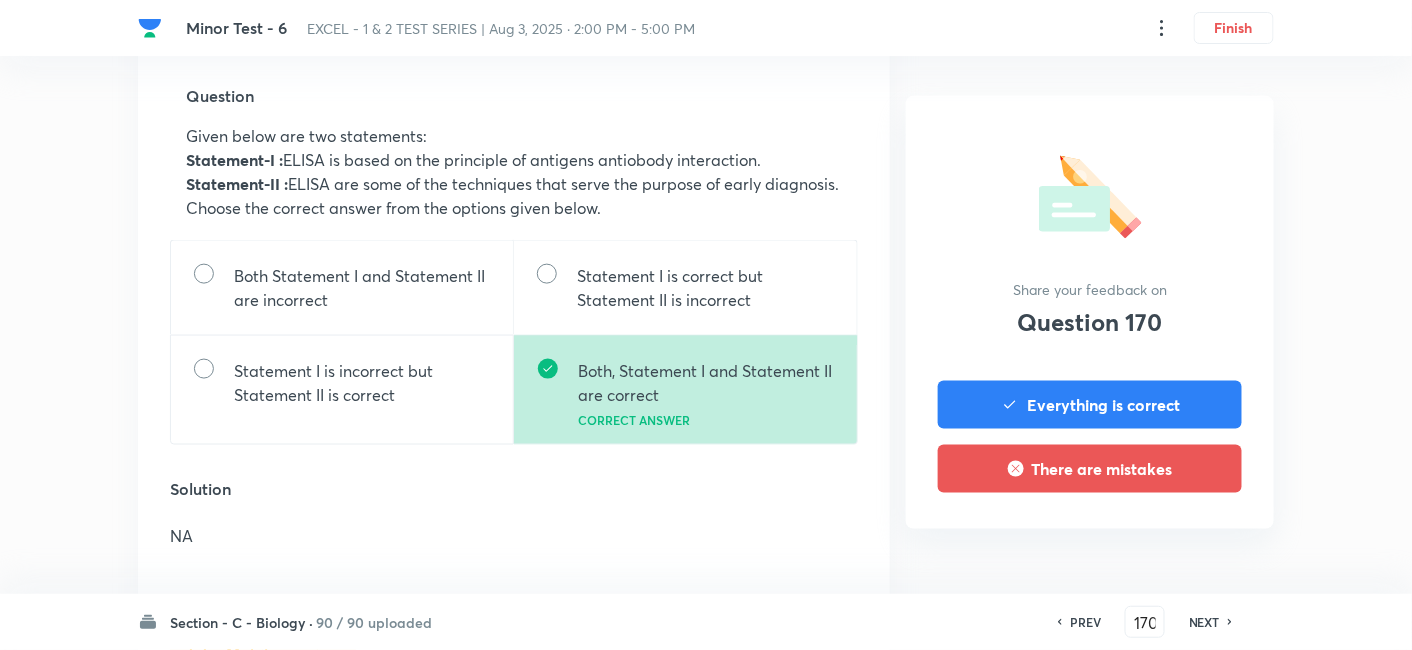click on "NEXT" at bounding box center [1204, 622] 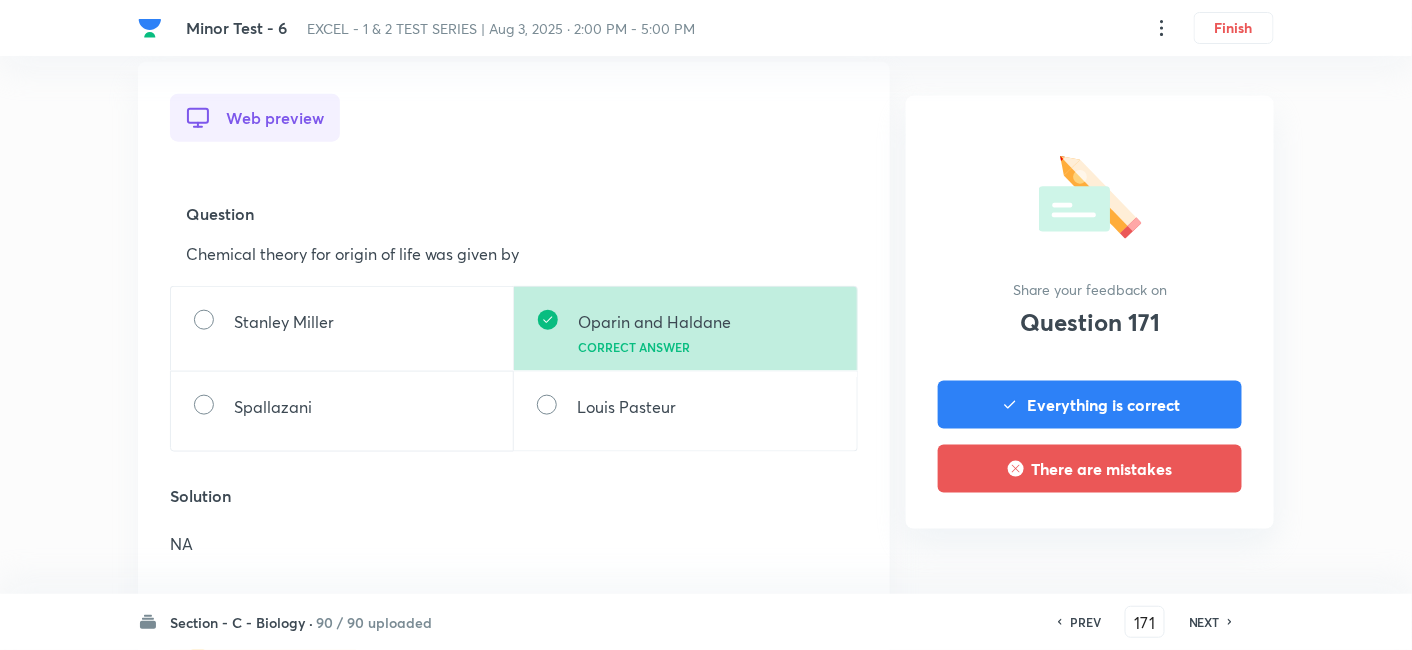 scroll, scrollTop: 555, scrollLeft: 0, axis: vertical 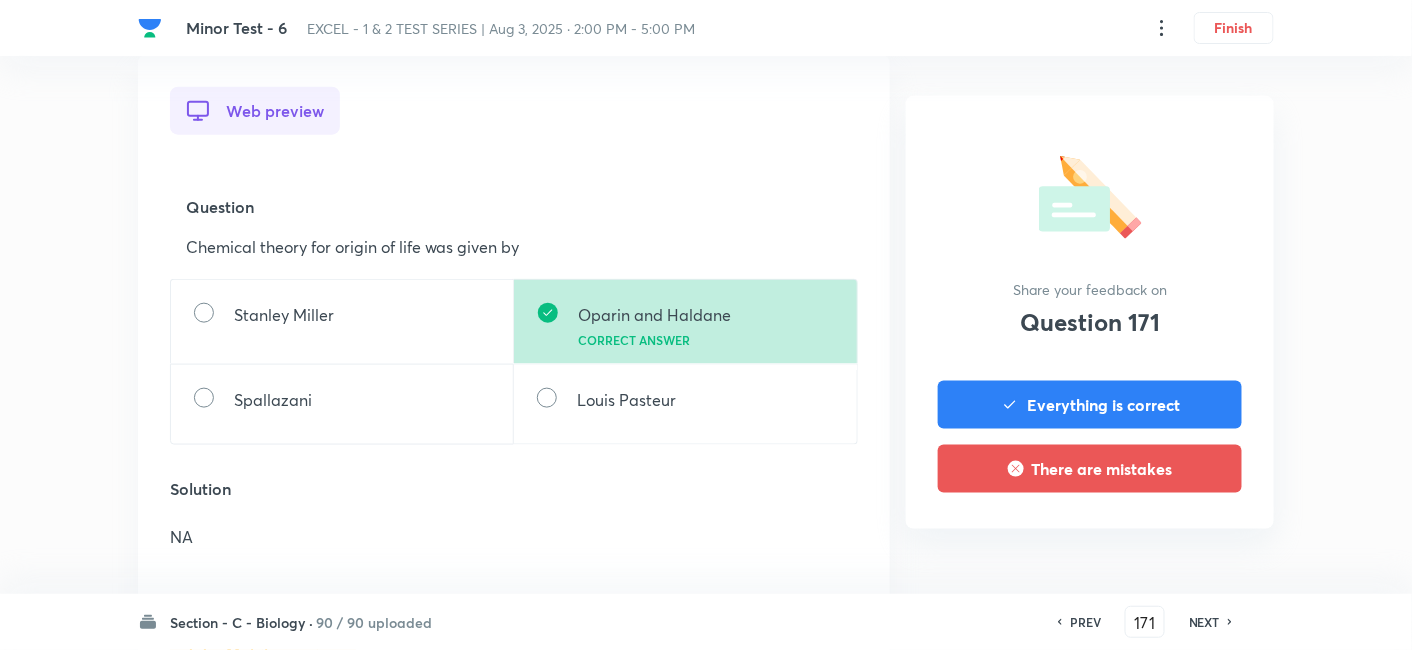 click on "NEXT" at bounding box center (1204, 622) 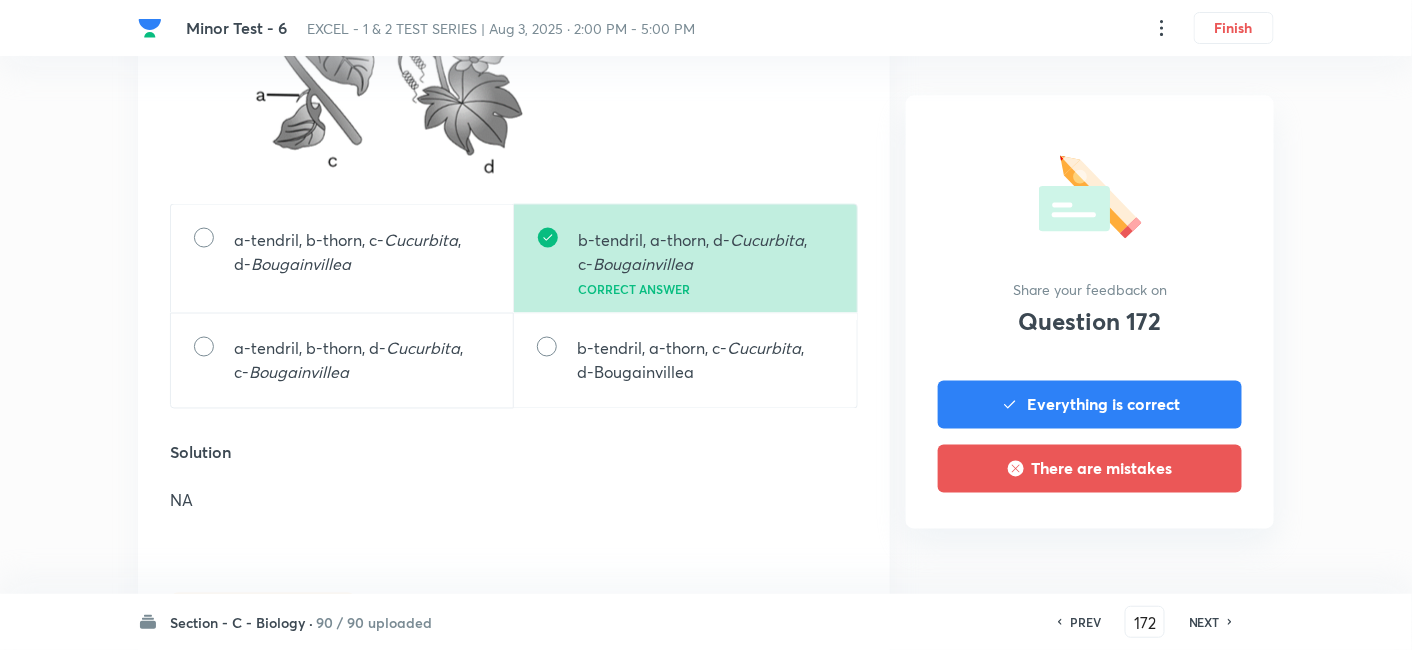 scroll, scrollTop: 888, scrollLeft: 0, axis: vertical 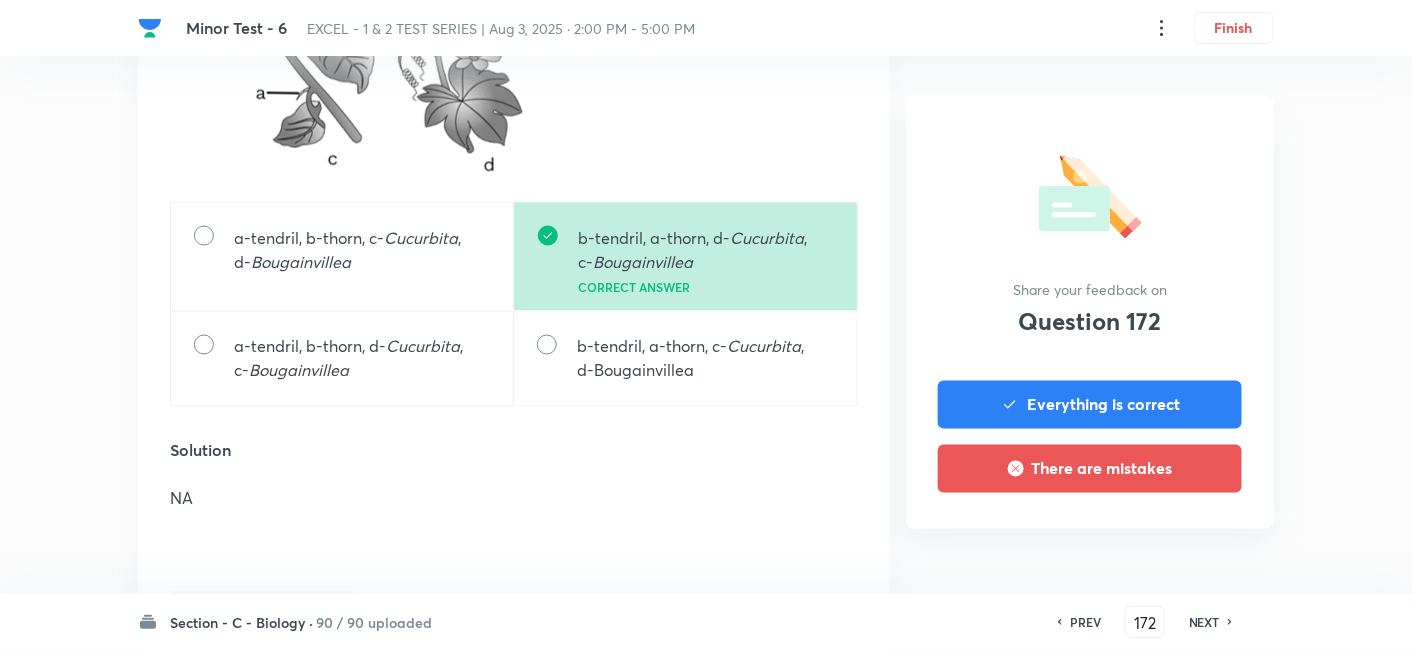 click on "NEXT" at bounding box center [1204, 622] 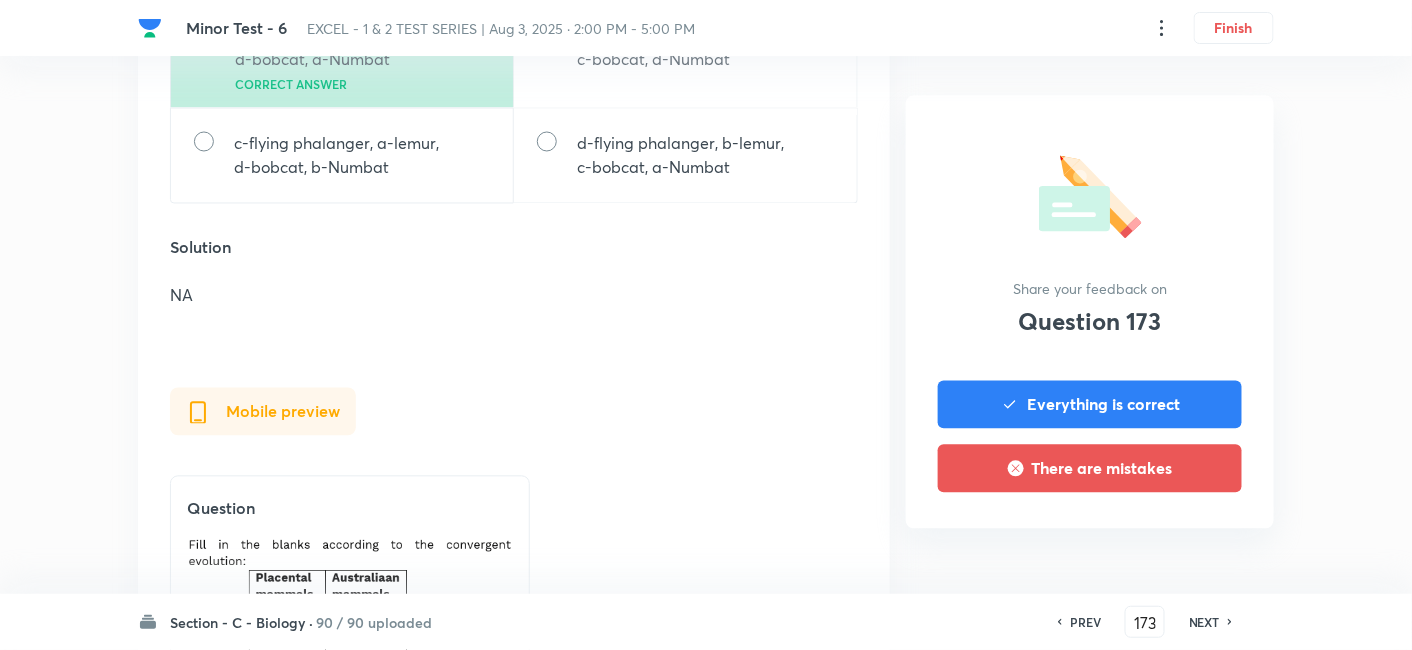 scroll, scrollTop: 1111, scrollLeft: 0, axis: vertical 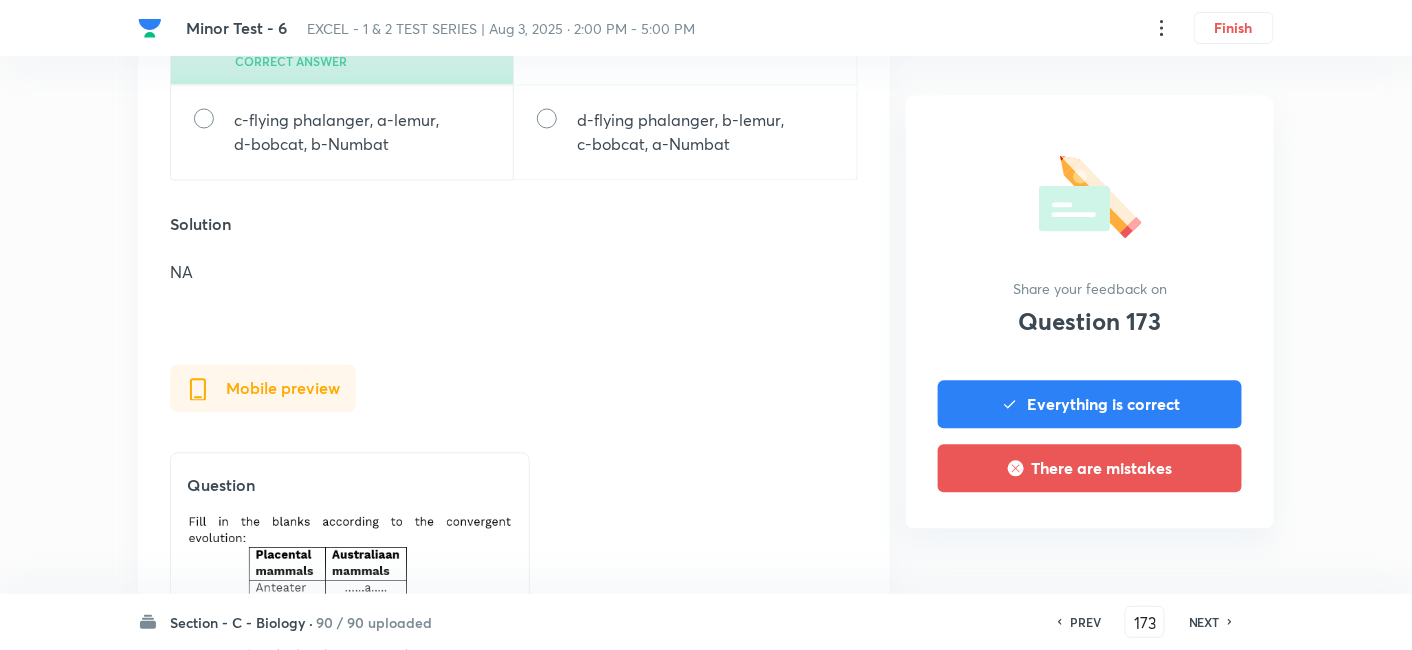 click on "NEXT" at bounding box center [1204, 622] 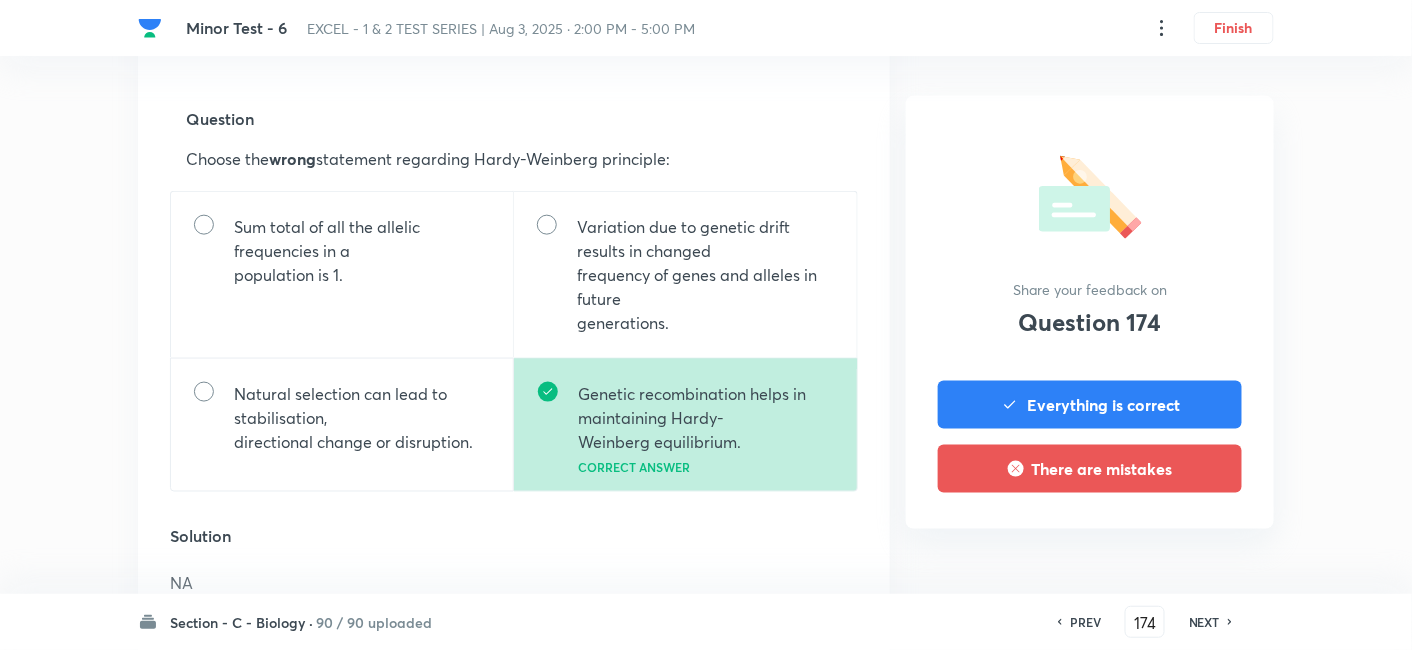 scroll, scrollTop: 666, scrollLeft: 0, axis: vertical 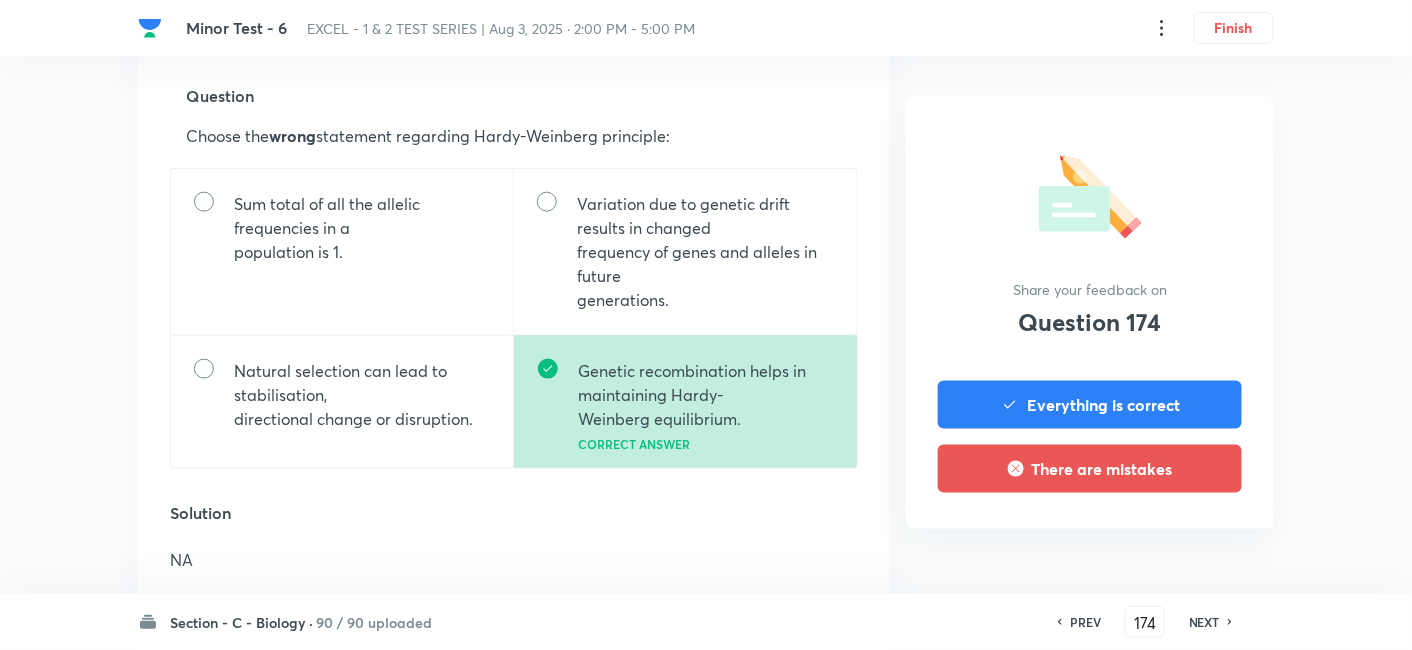 click on "PREV 174 ​ NEXT" at bounding box center (1145, 622) 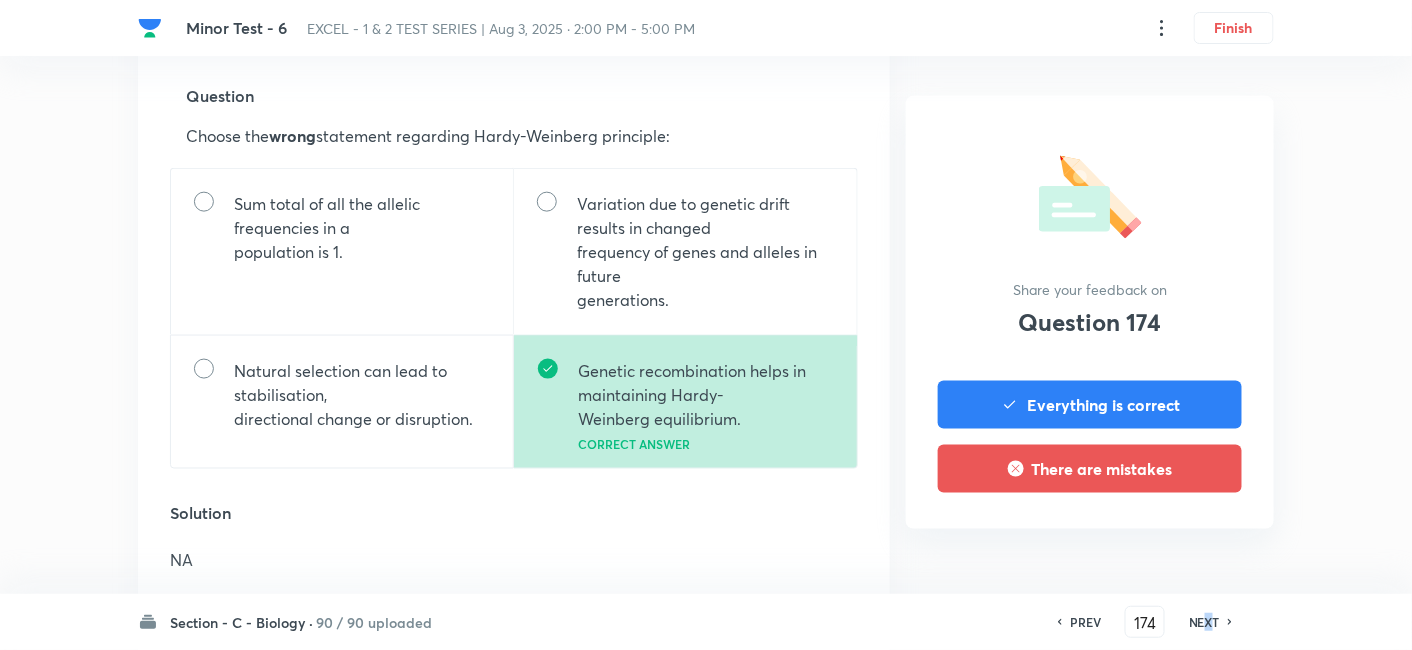 click on "NEXT" at bounding box center (1204, 622) 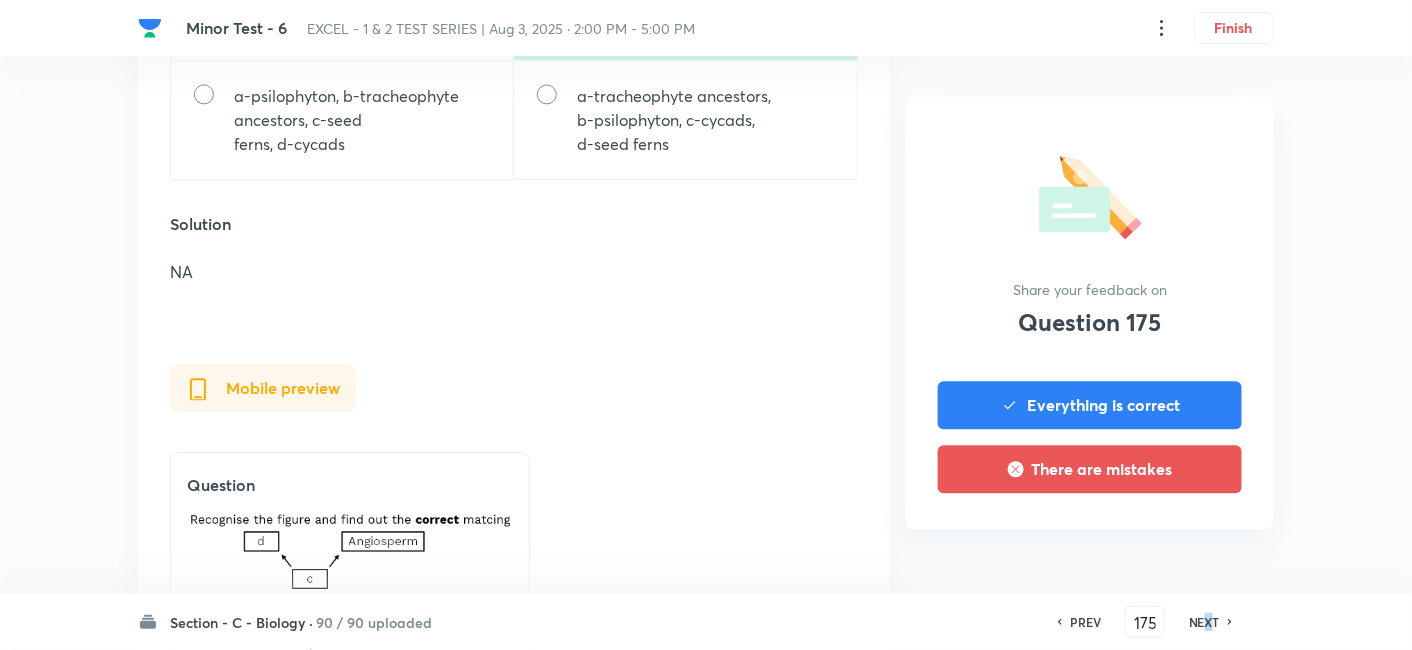 scroll, scrollTop: 1333, scrollLeft: 0, axis: vertical 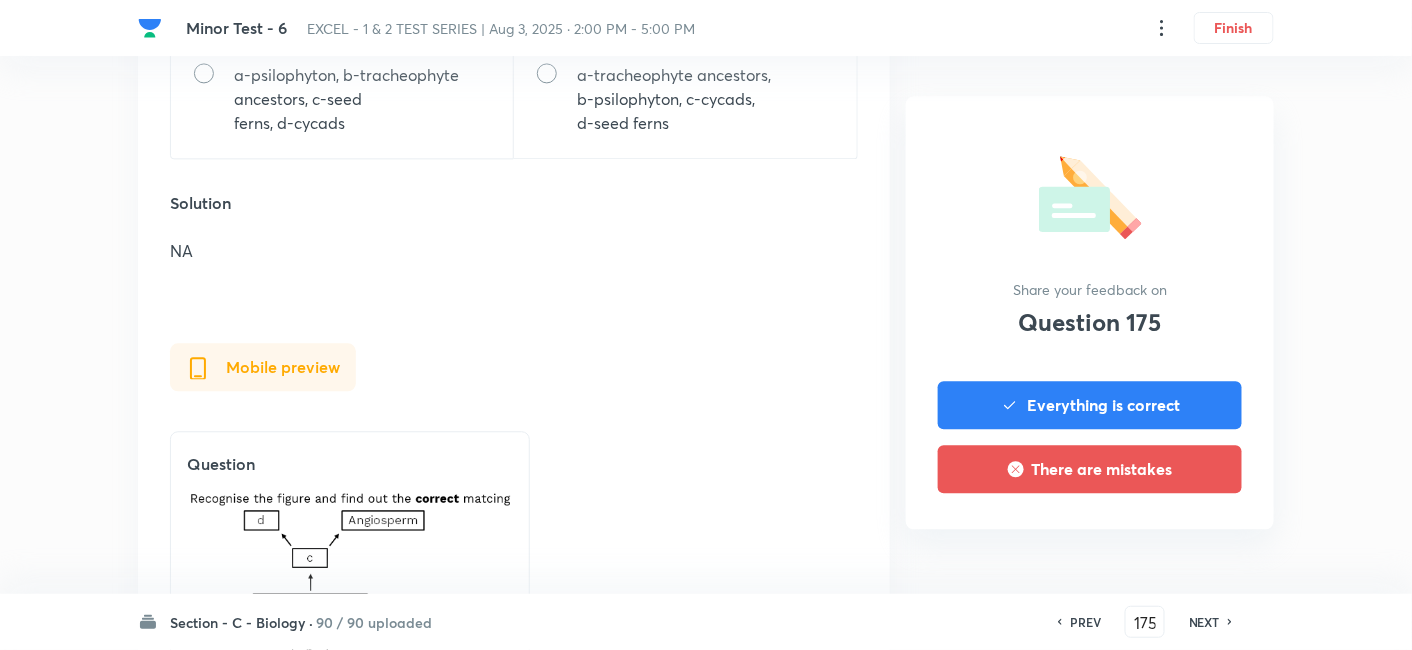 click on "NEXT" at bounding box center (1204, 622) 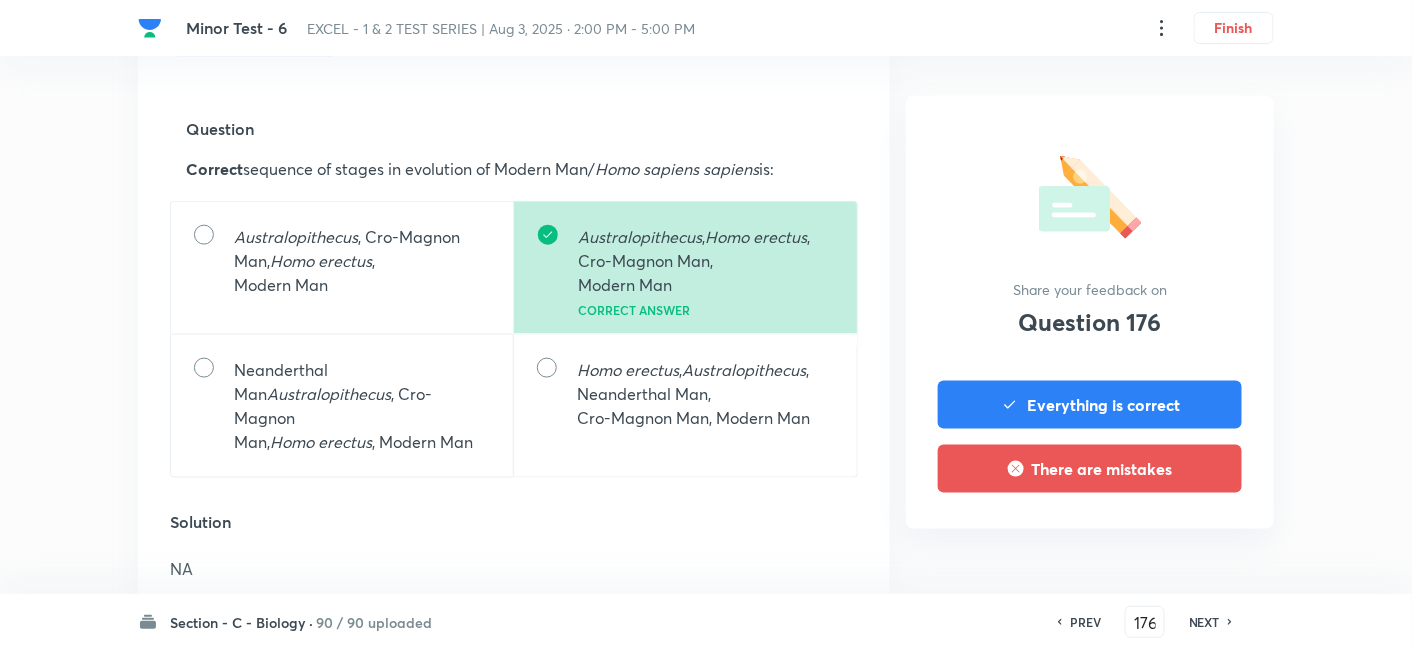 scroll, scrollTop: 666, scrollLeft: 0, axis: vertical 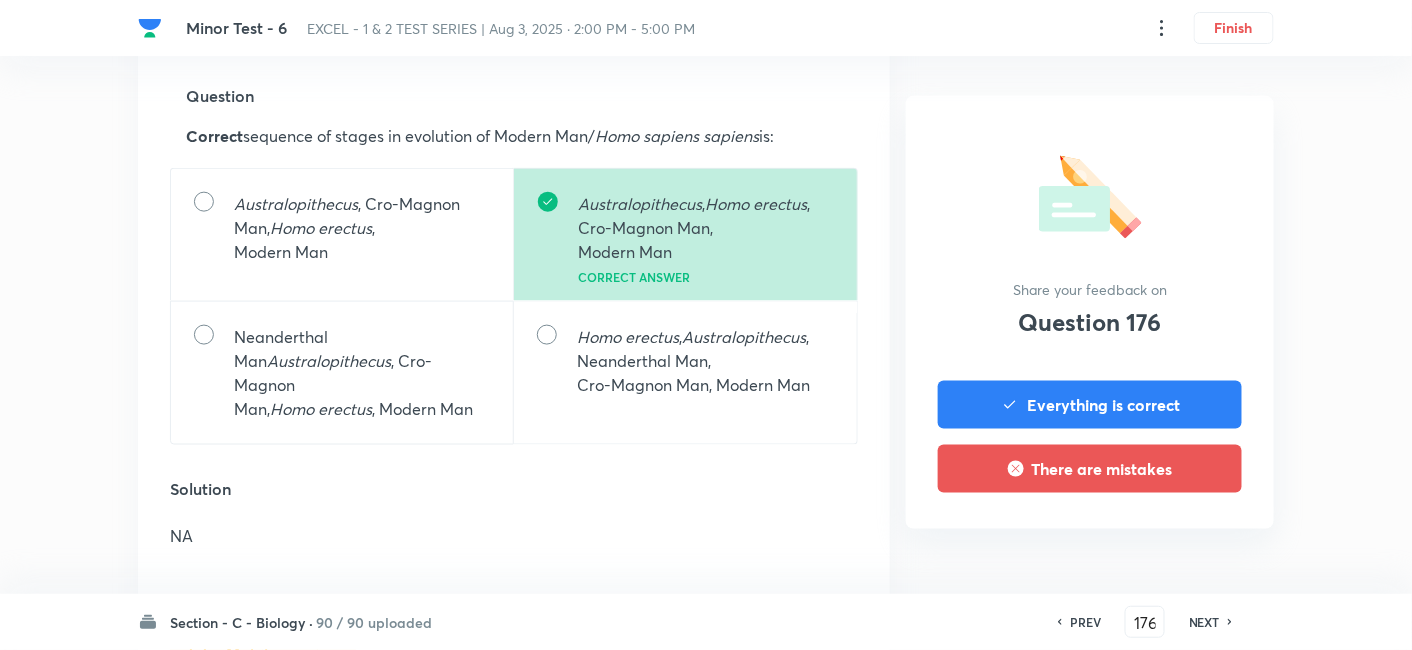 drag, startPoint x: 1214, startPoint y: 621, endPoint x: 983, endPoint y: 538, distance: 245.45876 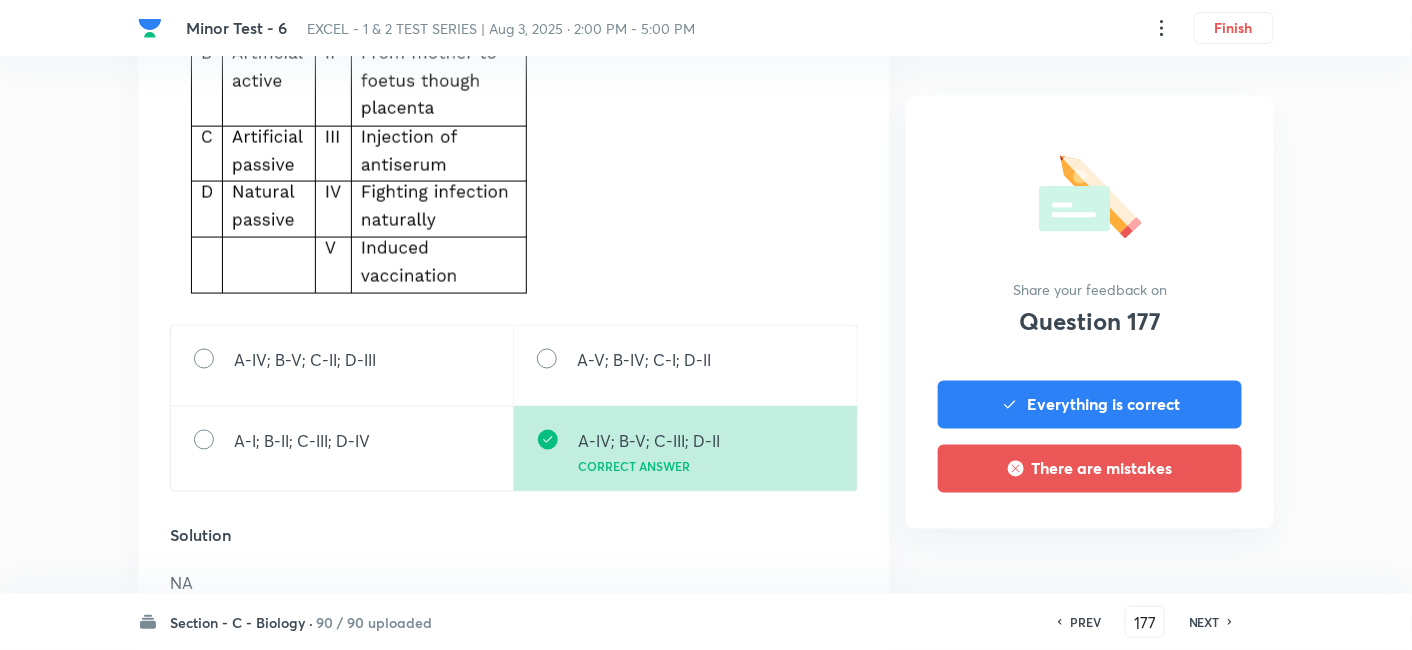 scroll, scrollTop: 888, scrollLeft: 0, axis: vertical 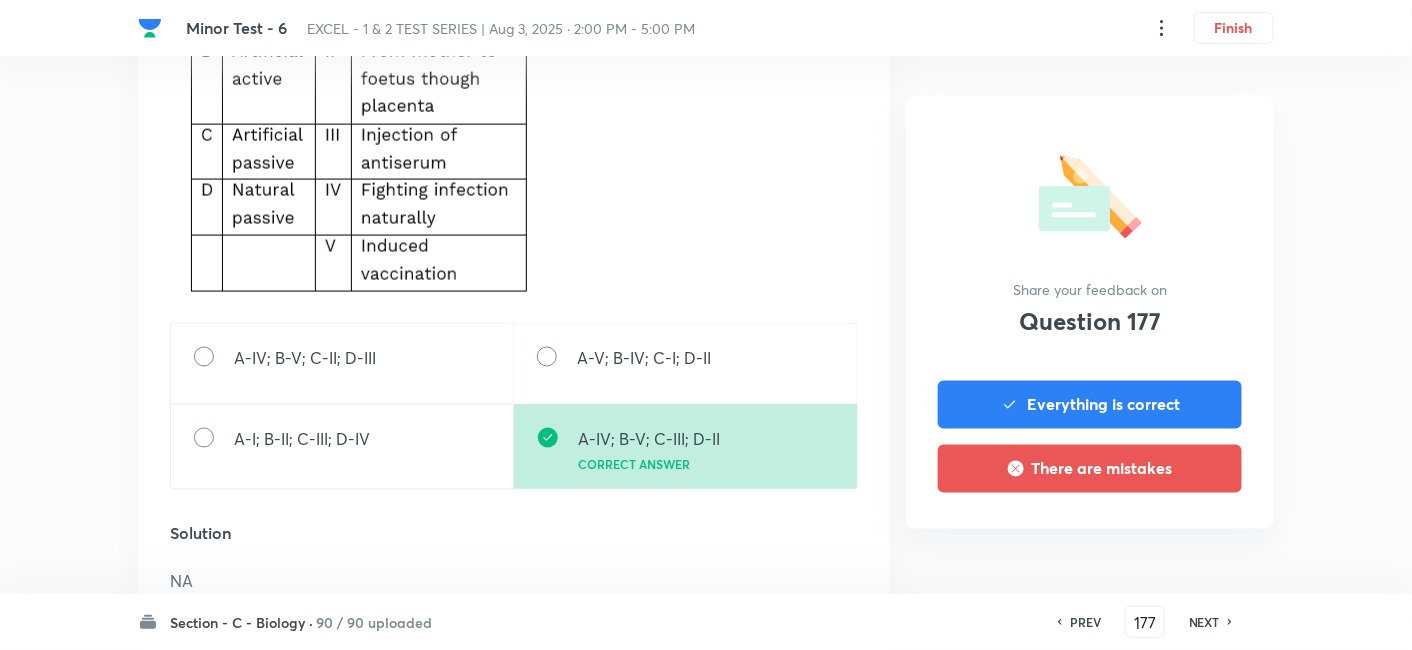 click on "NEXT" at bounding box center (1204, 622) 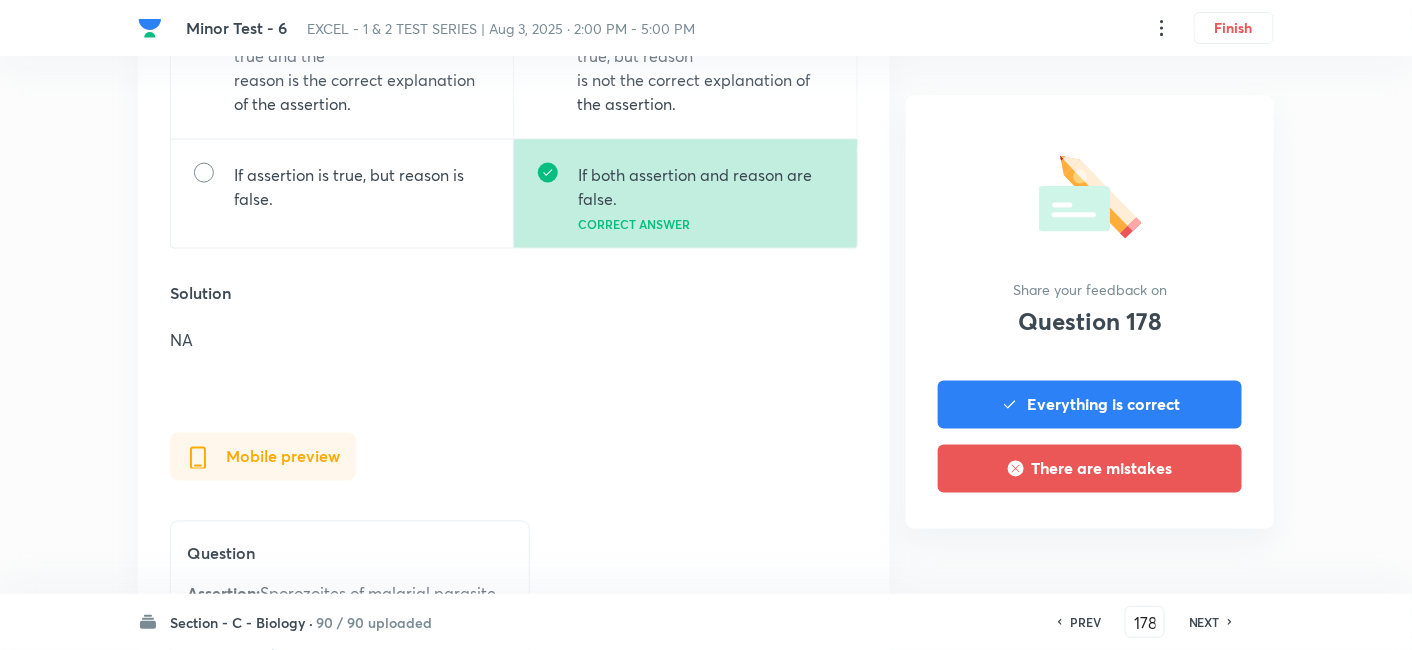 scroll, scrollTop: 888, scrollLeft: 0, axis: vertical 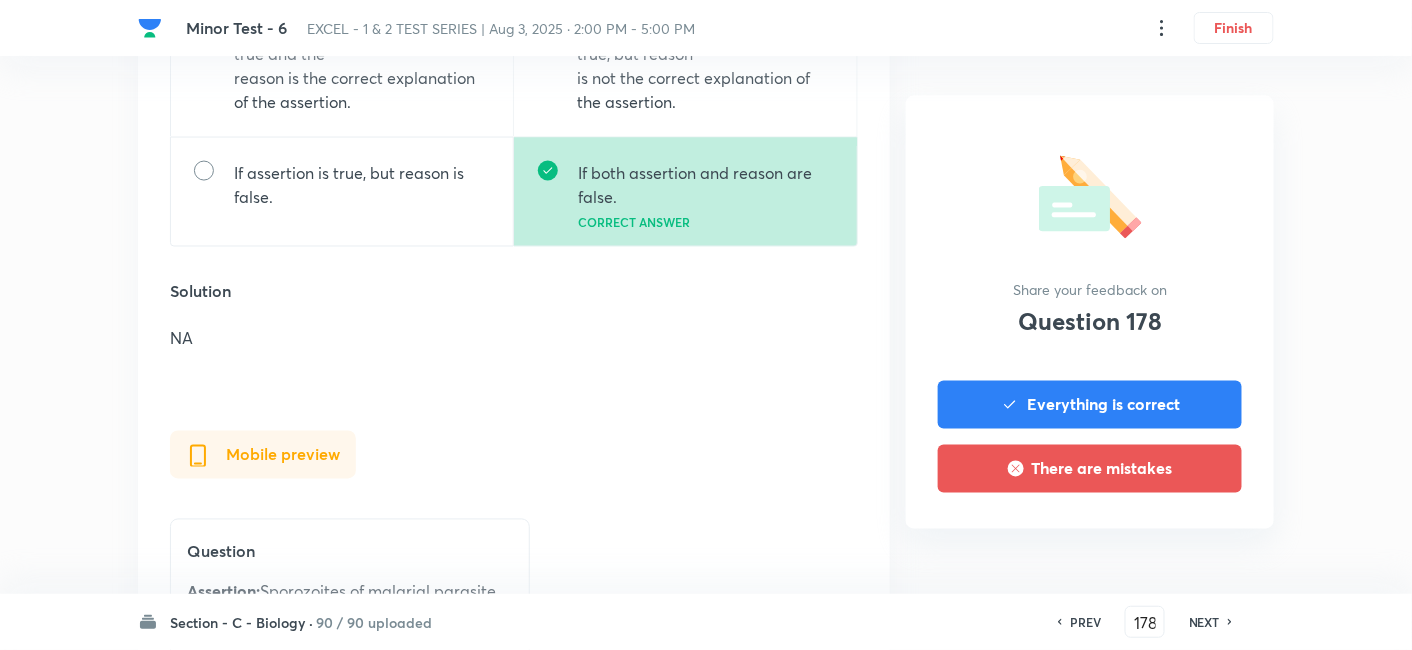 click on "NEXT" at bounding box center [1204, 622] 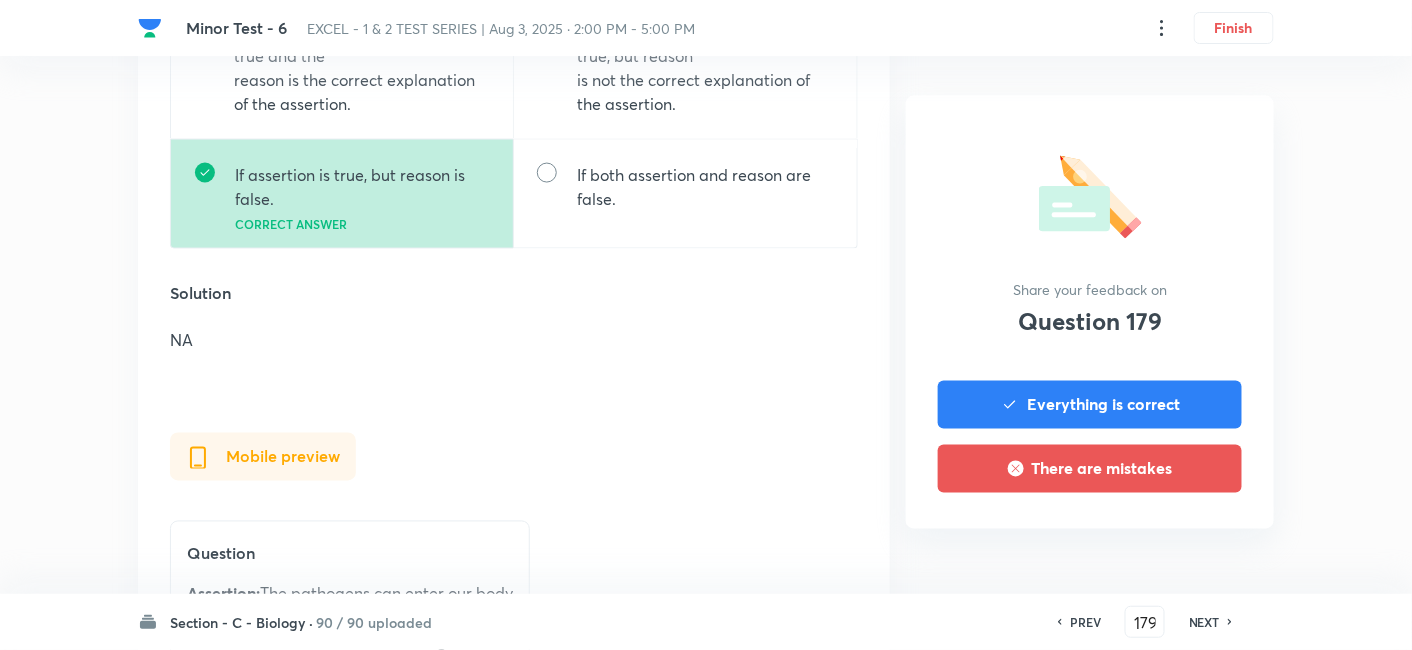 scroll, scrollTop: 888, scrollLeft: 0, axis: vertical 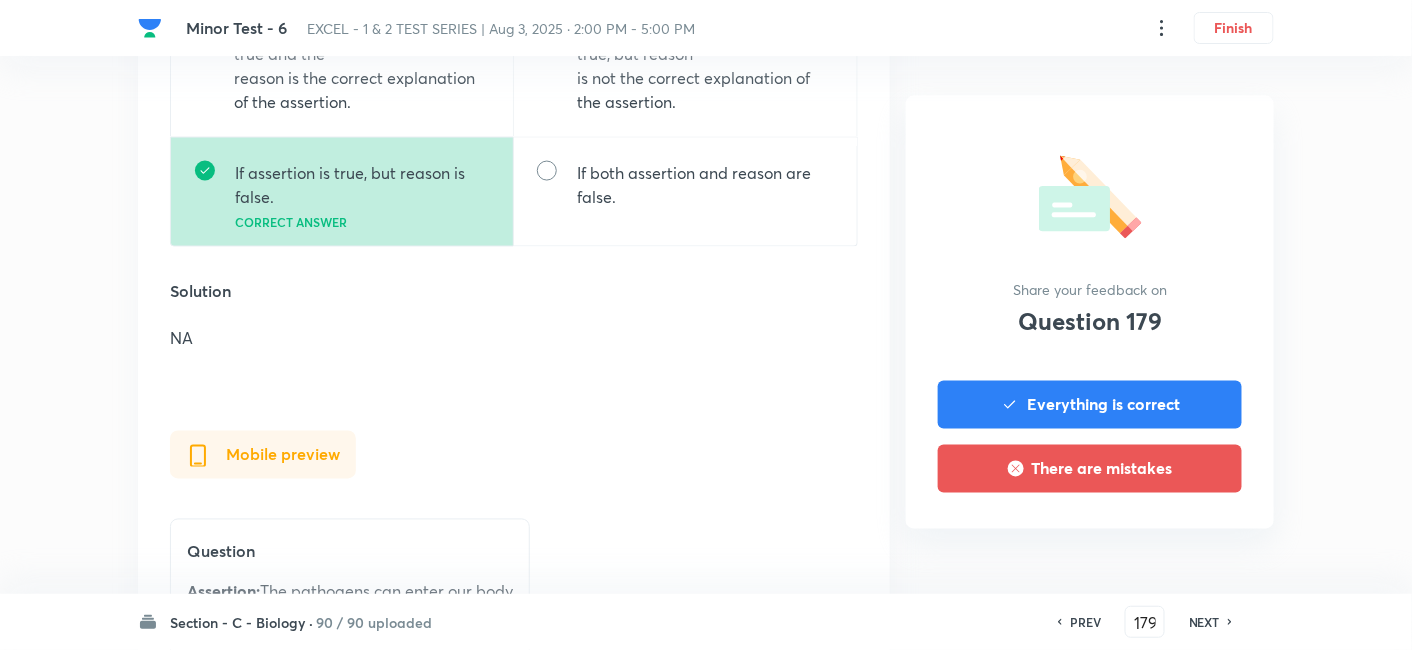 click on "NEXT" at bounding box center [1204, 622] 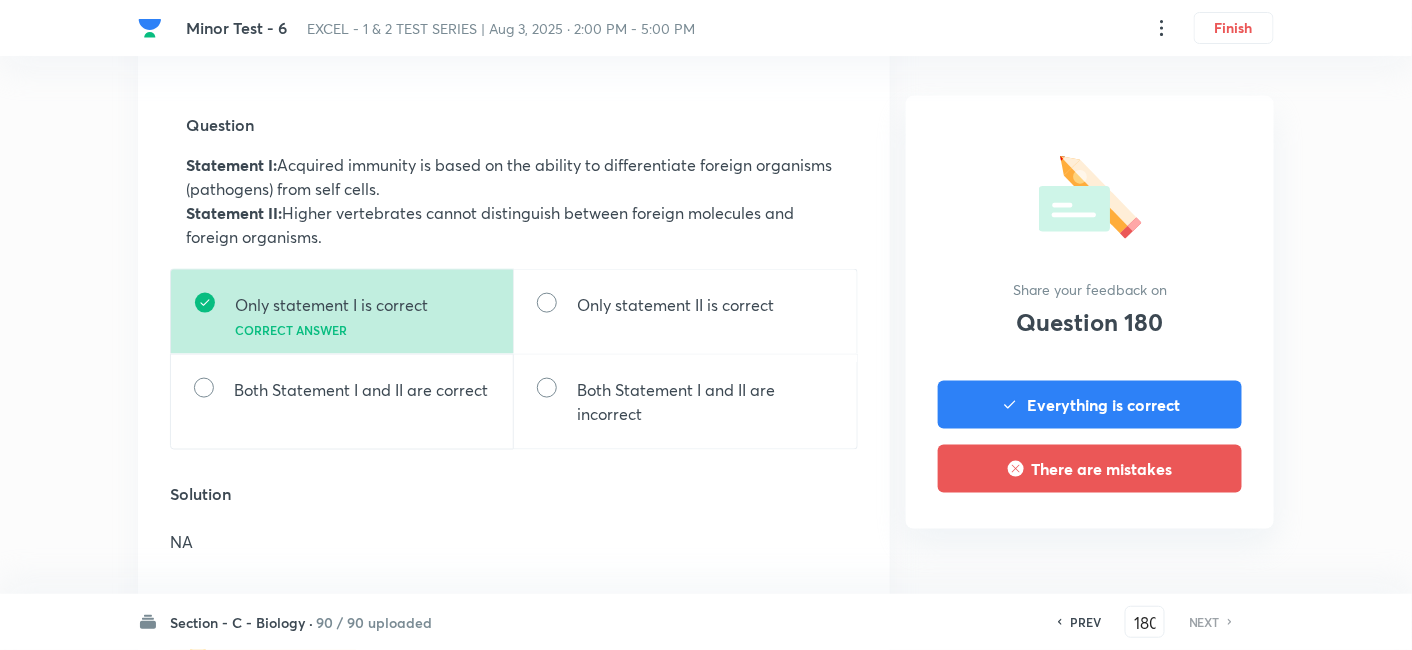 scroll, scrollTop: 666, scrollLeft: 0, axis: vertical 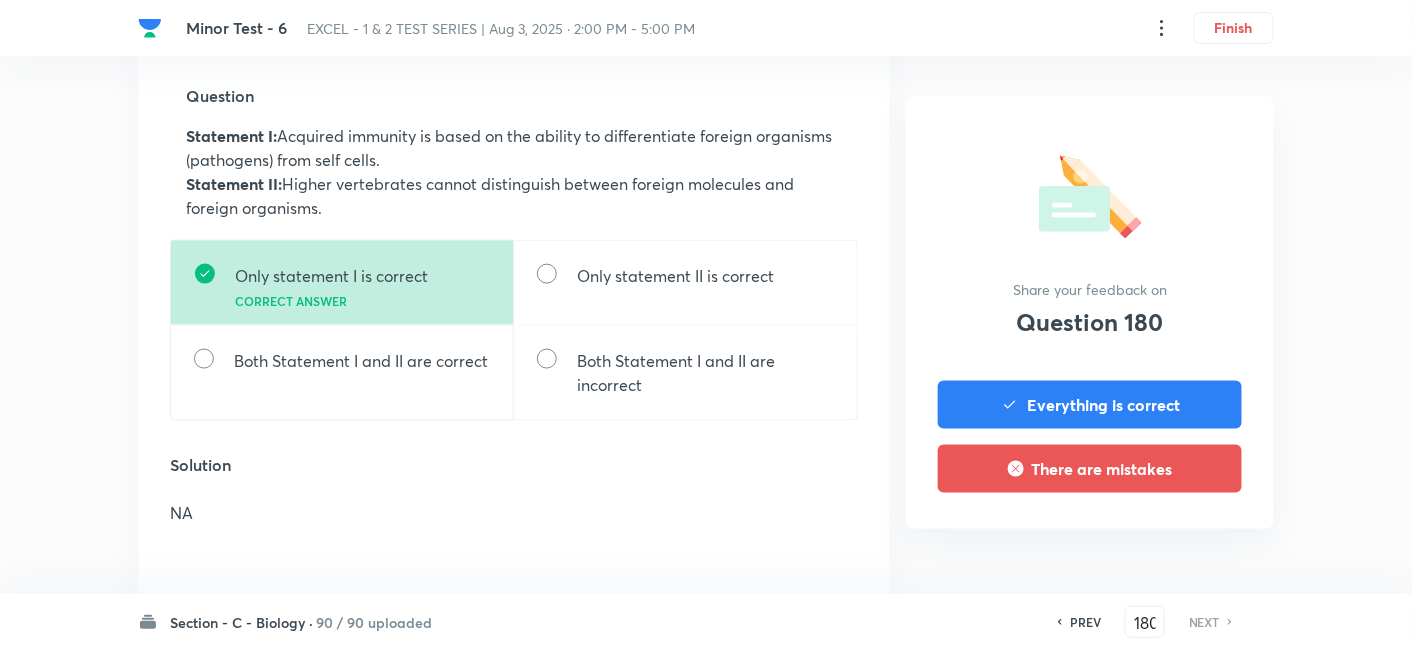 drag, startPoint x: 1207, startPoint y: 635, endPoint x: 1208, endPoint y: 616, distance: 19.026299 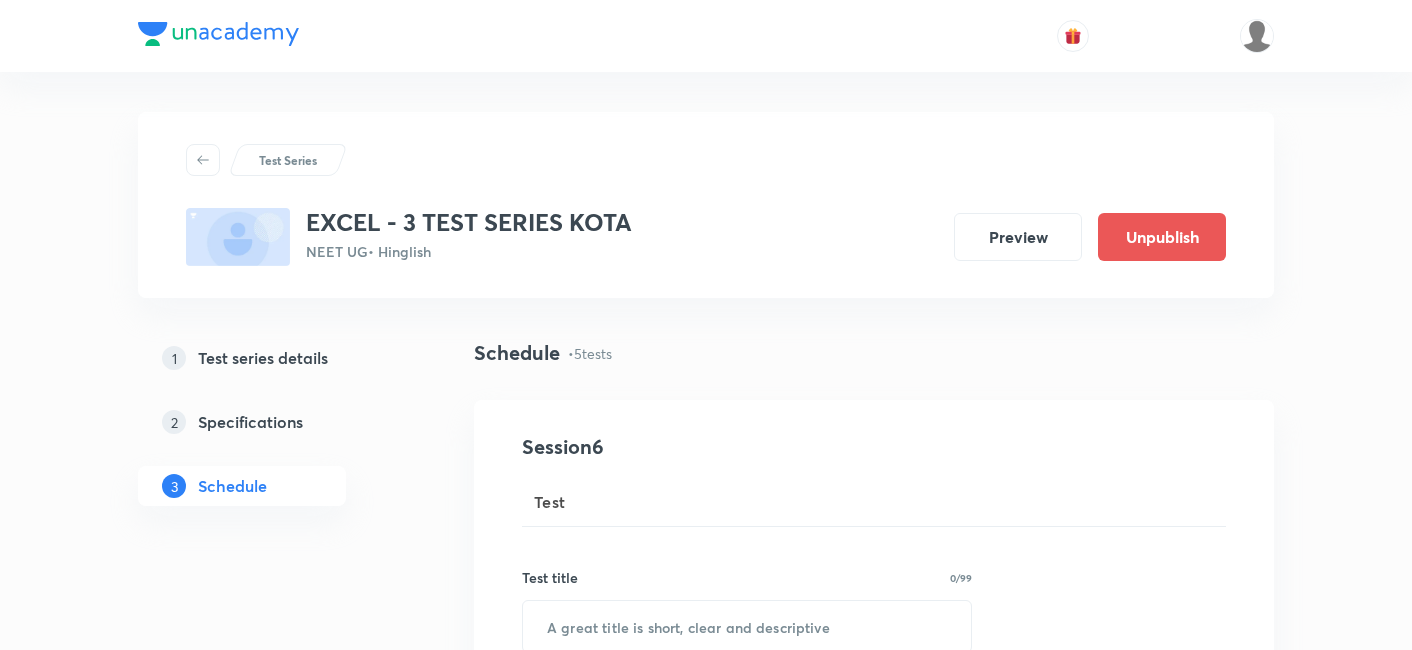 scroll, scrollTop: 2111, scrollLeft: 0, axis: vertical 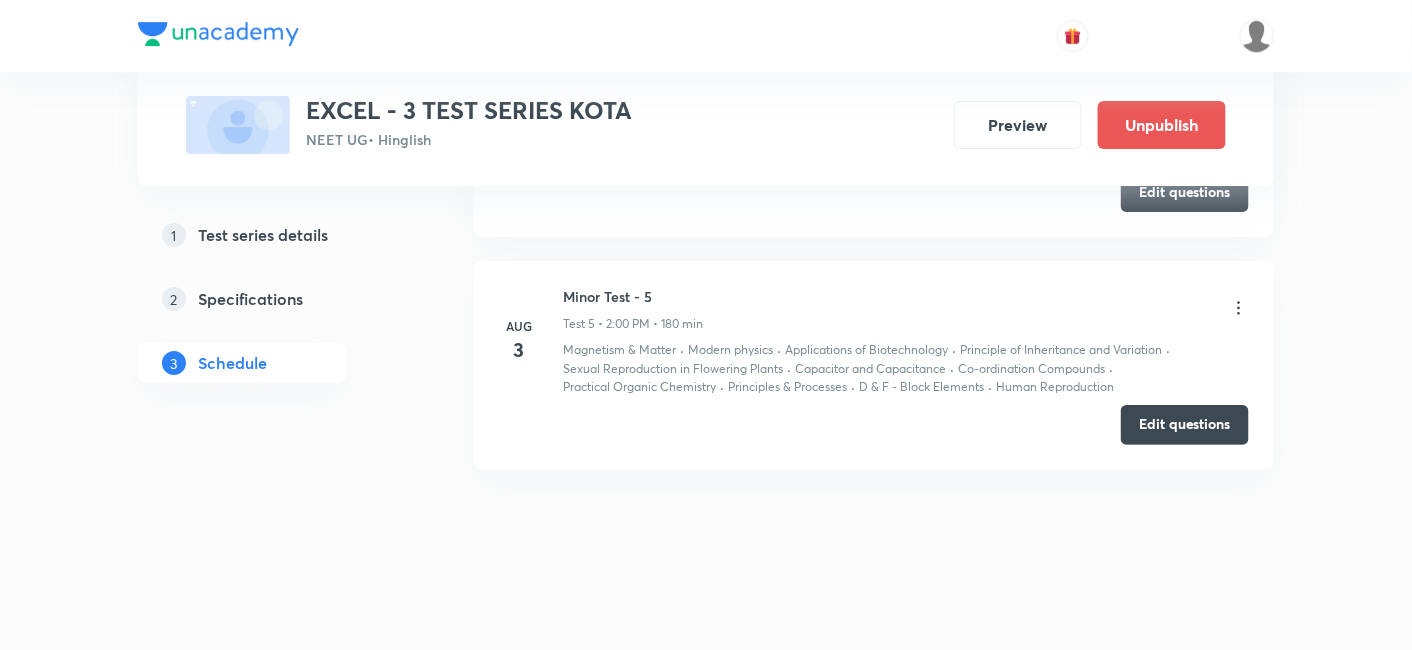 click 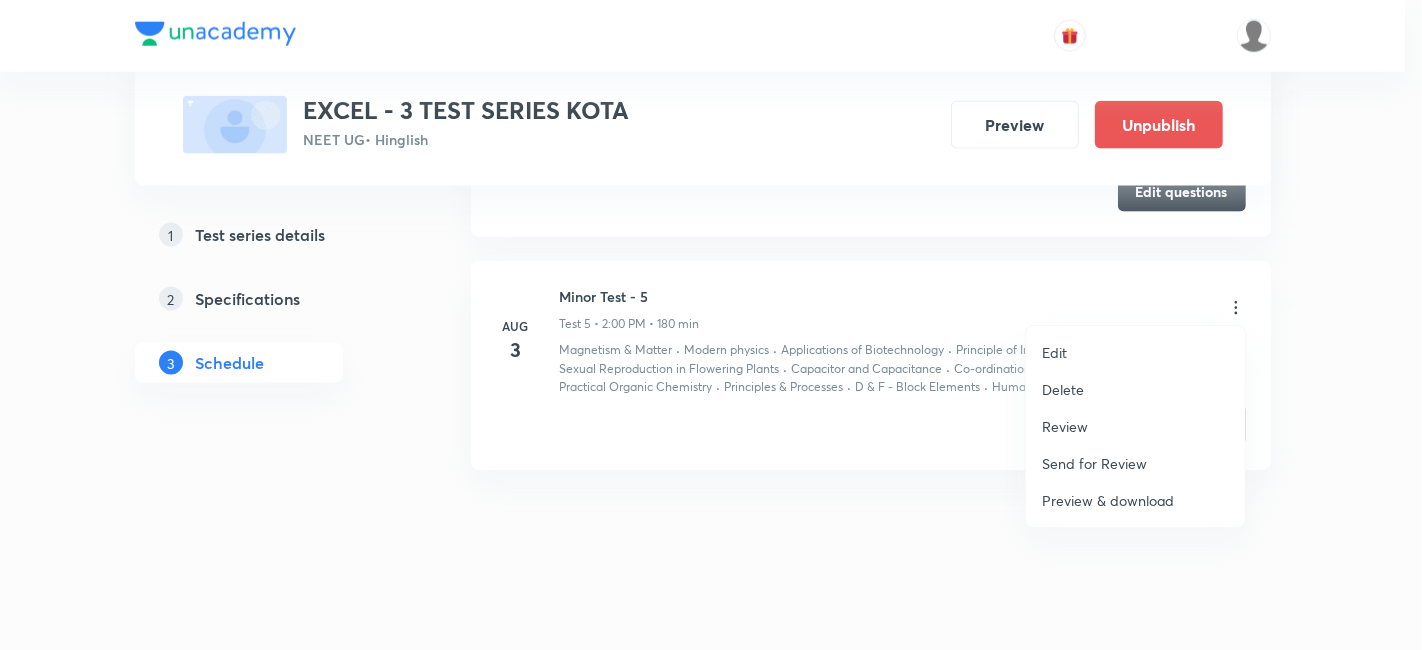 click on "Review" at bounding box center (1065, 426) 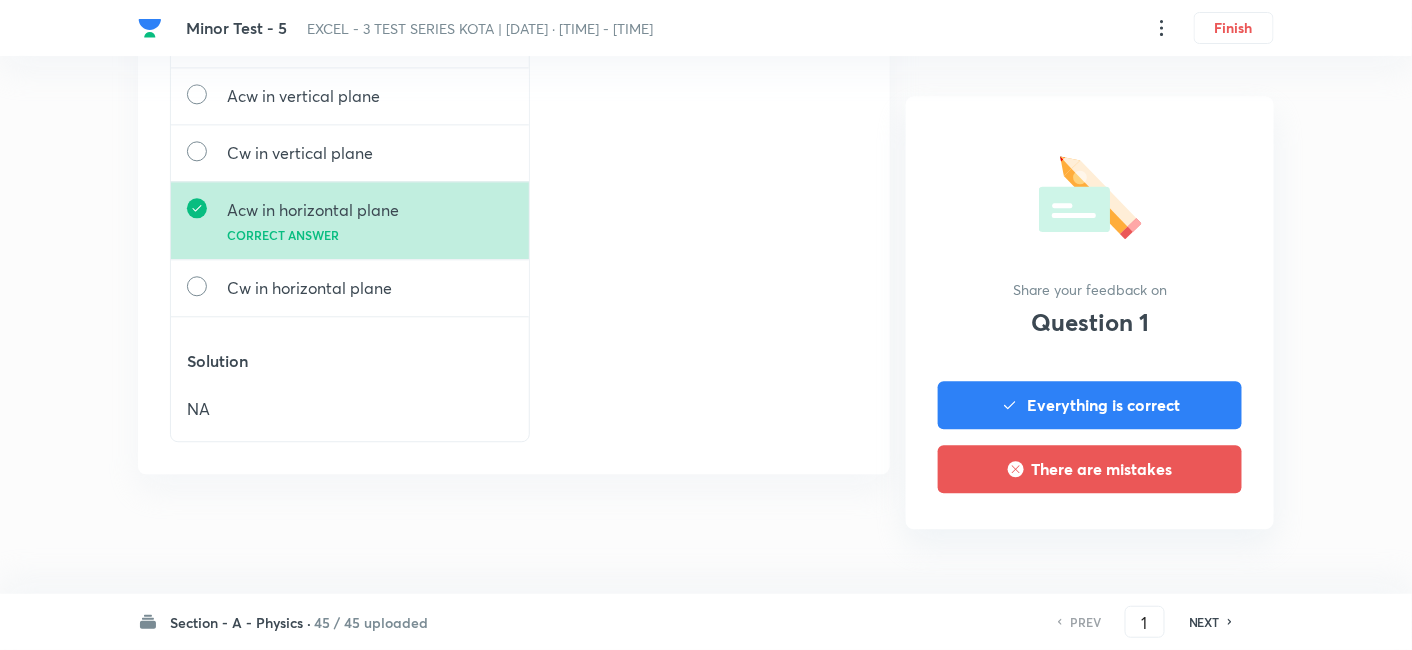 scroll, scrollTop: 0, scrollLeft: 0, axis: both 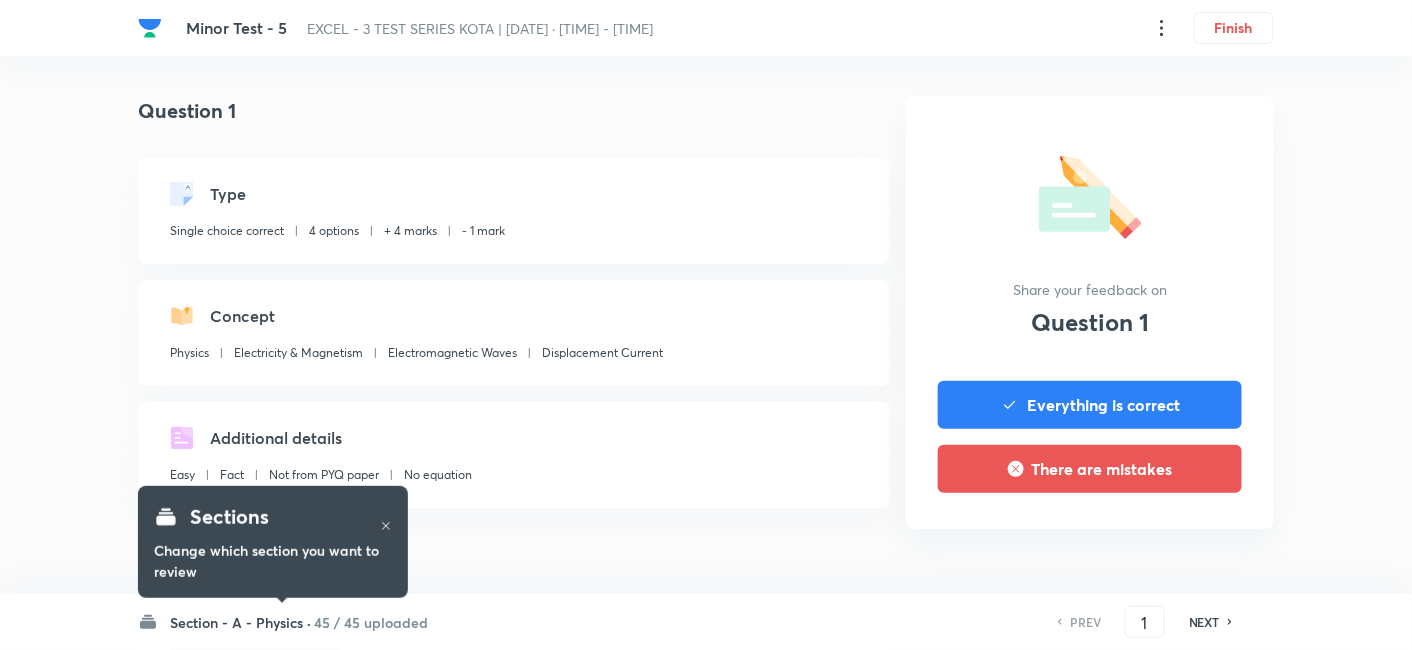 click on "45 / 45 uploaded" at bounding box center [371, 622] 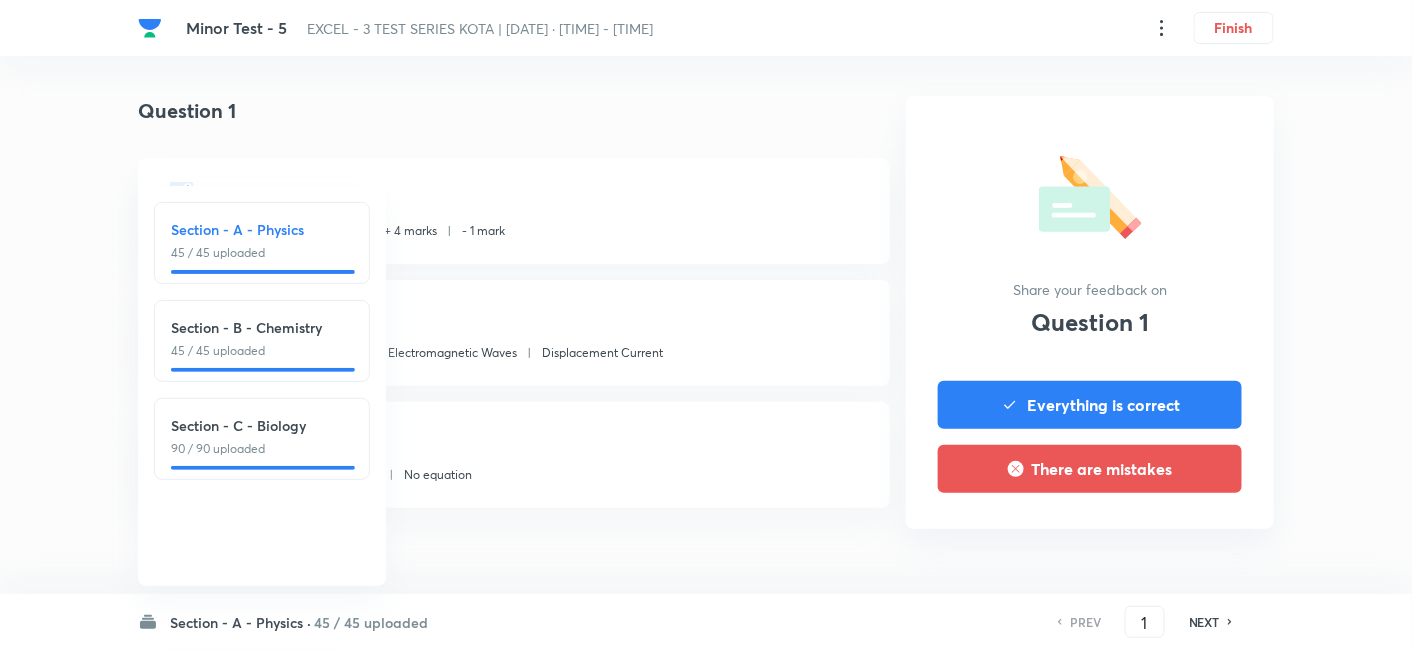 click on "Section - C - Biology" at bounding box center [262, 425] 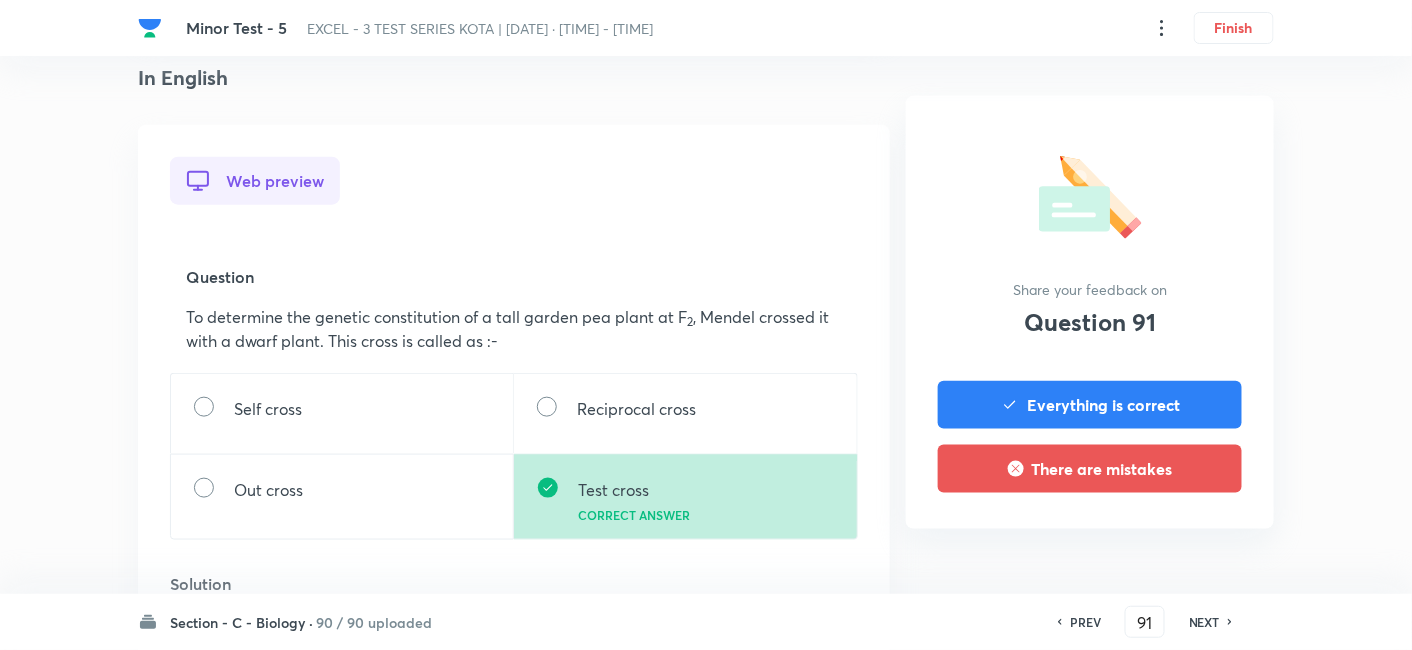 scroll, scrollTop: 514, scrollLeft: 0, axis: vertical 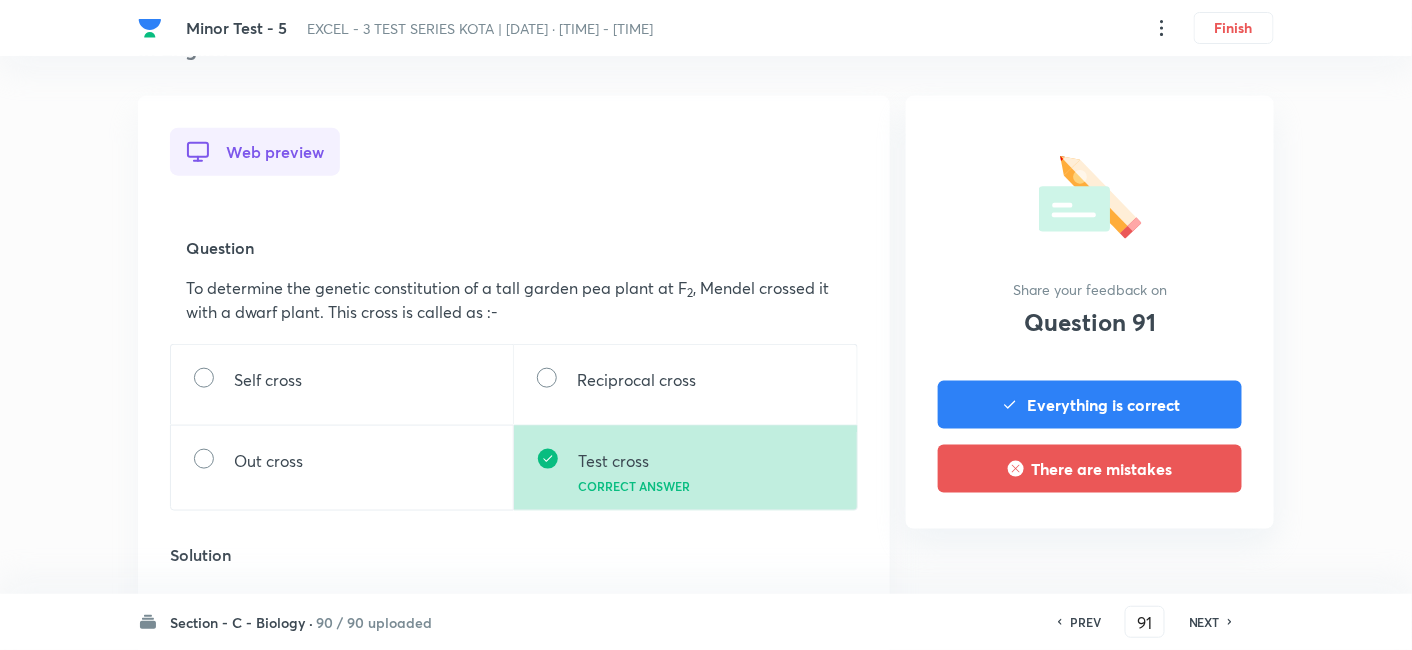 click on "NEXT" at bounding box center [1204, 622] 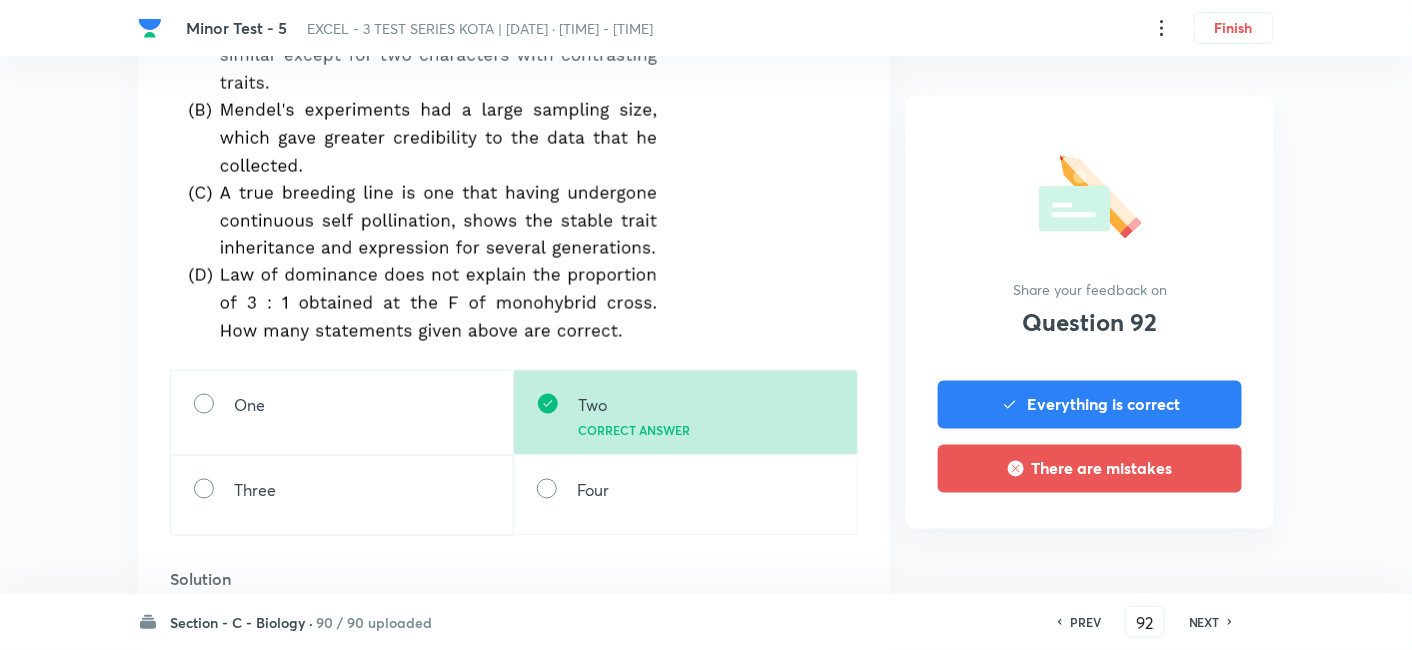 scroll, scrollTop: 888, scrollLeft: 0, axis: vertical 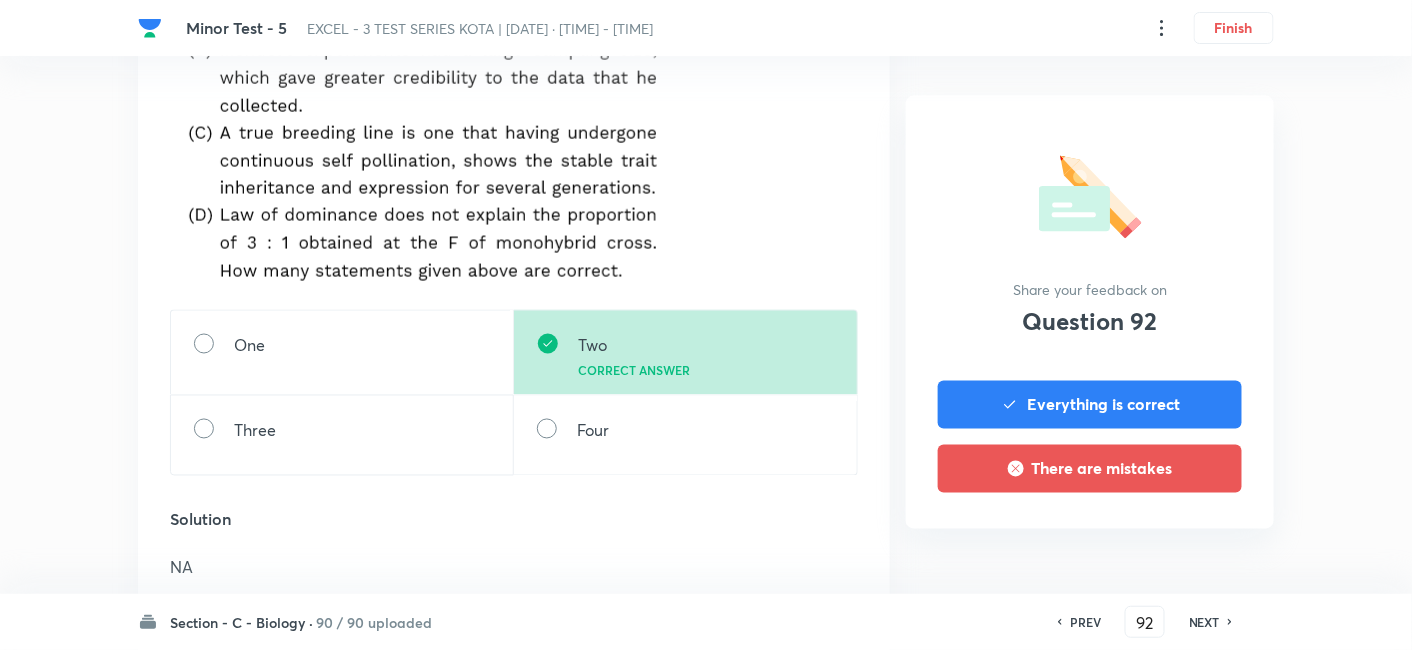 click on "NEXT" at bounding box center (1204, 622) 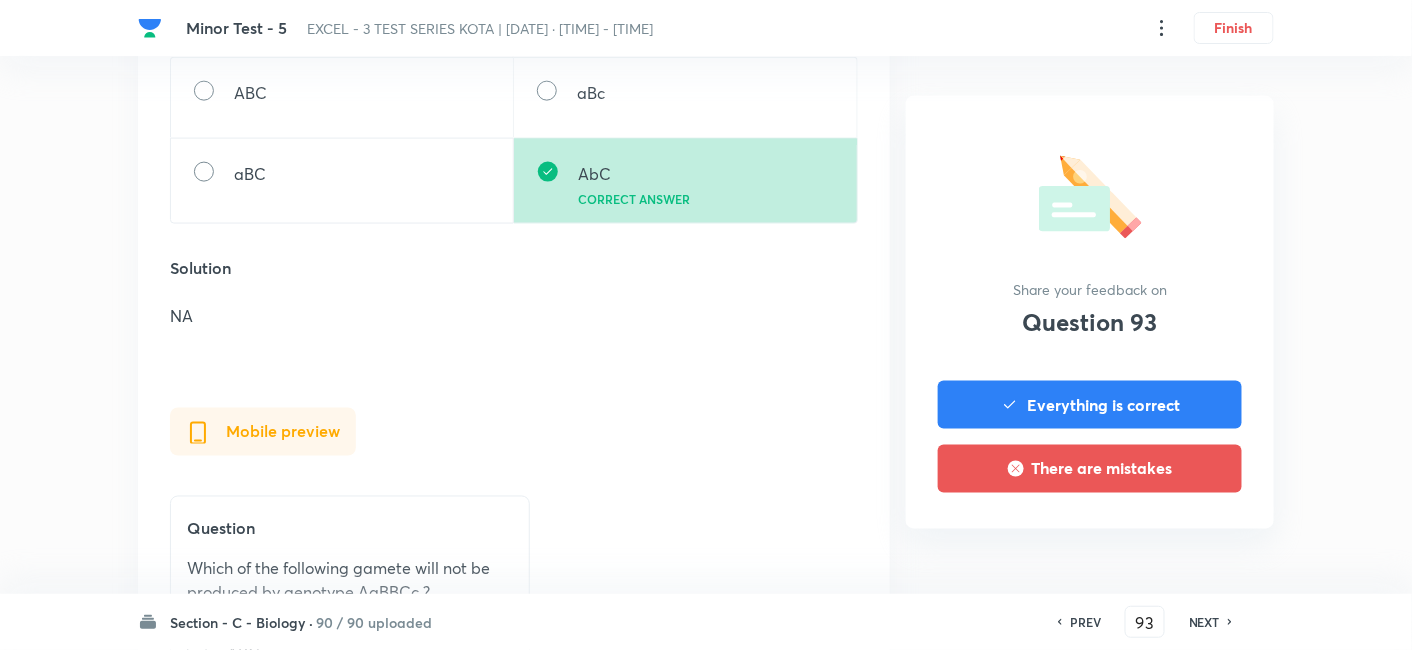 scroll, scrollTop: 555, scrollLeft: 0, axis: vertical 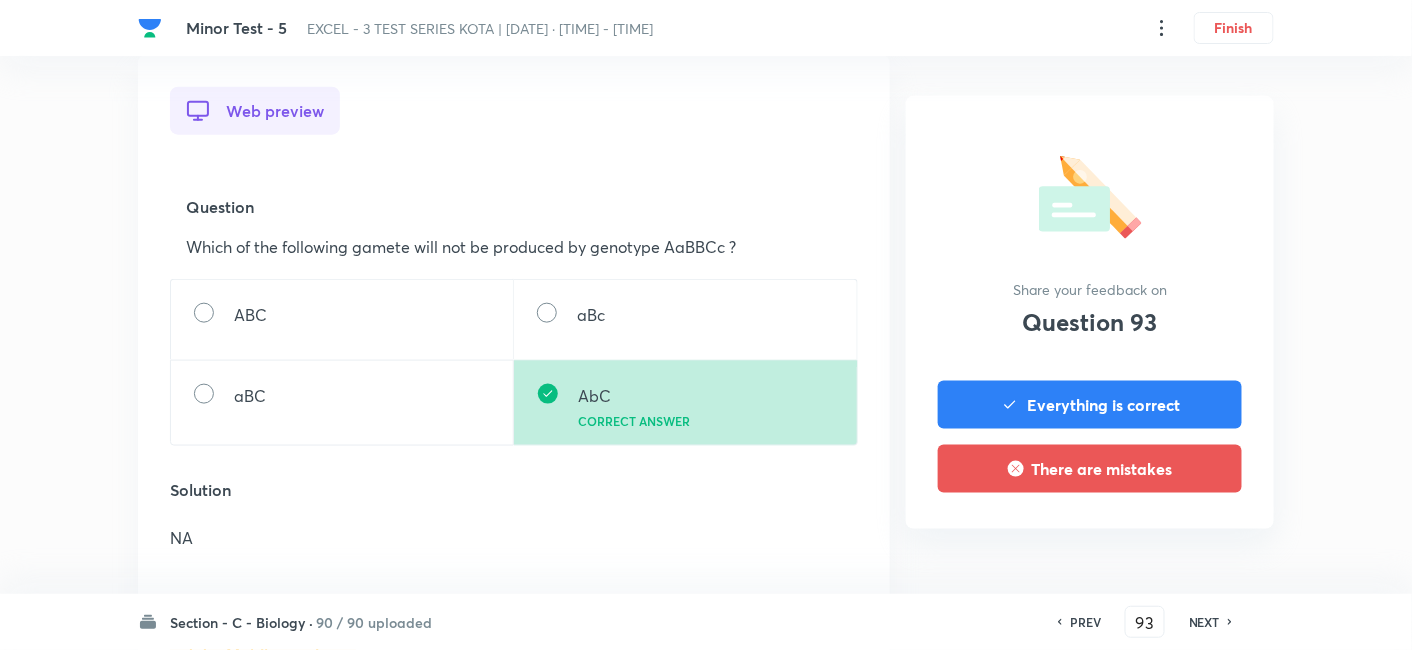 drag, startPoint x: 1207, startPoint y: 622, endPoint x: 239, endPoint y: 197, distance: 1057.1892 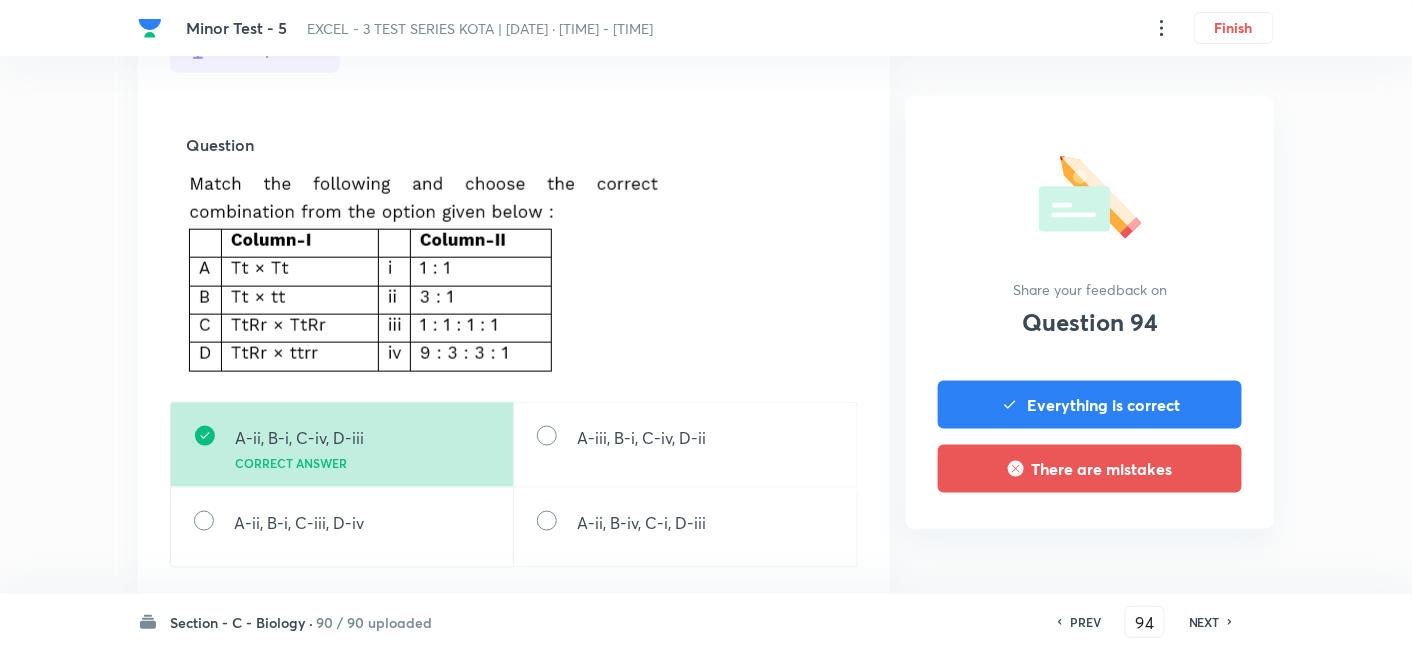 scroll, scrollTop: 666, scrollLeft: 0, axis: vertical 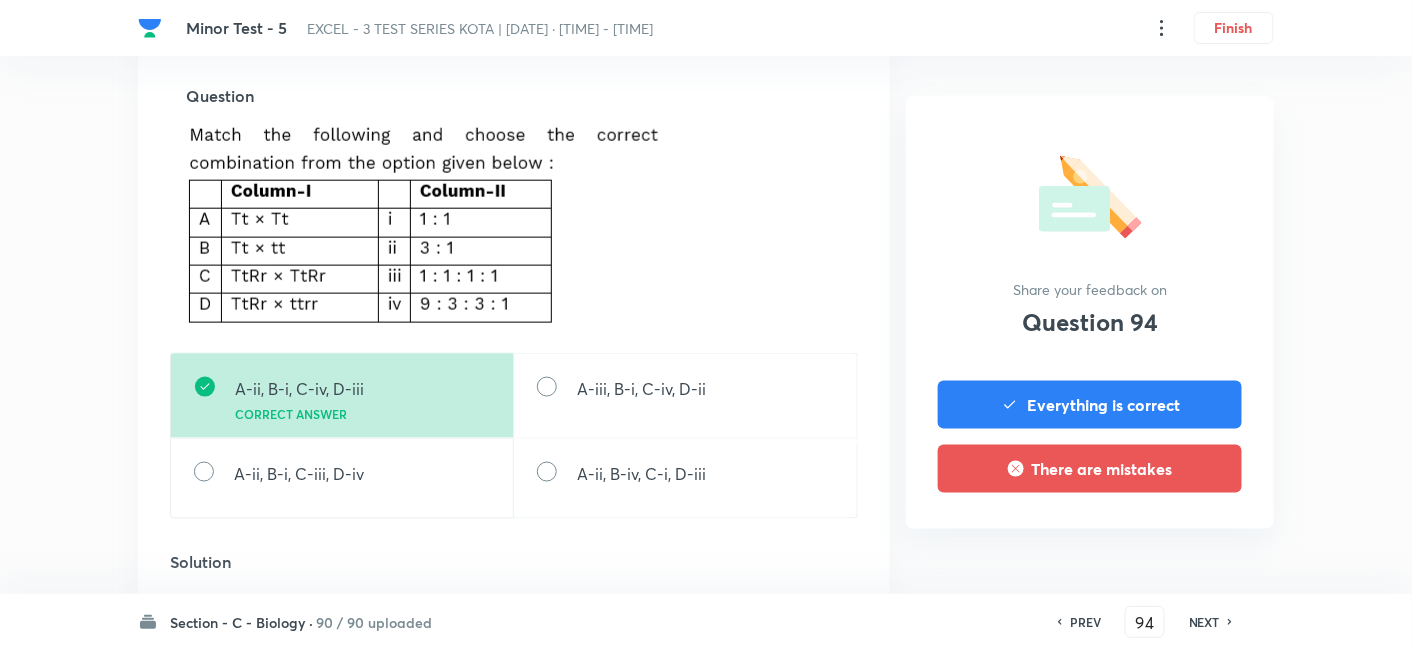 click on "PREV 94 ​ NEXT" at bounding box center [1145, 622] 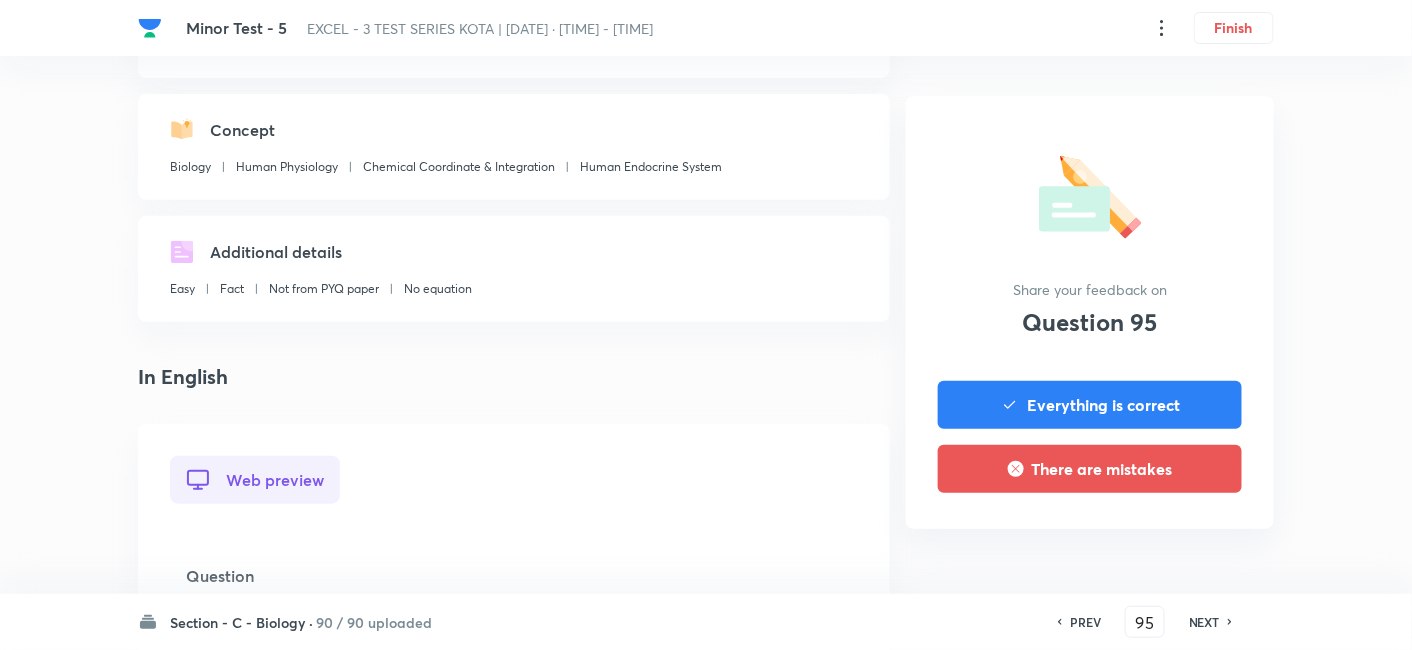 scroll, scrollTop: 666, scrollLeft: 0, axis: vertical 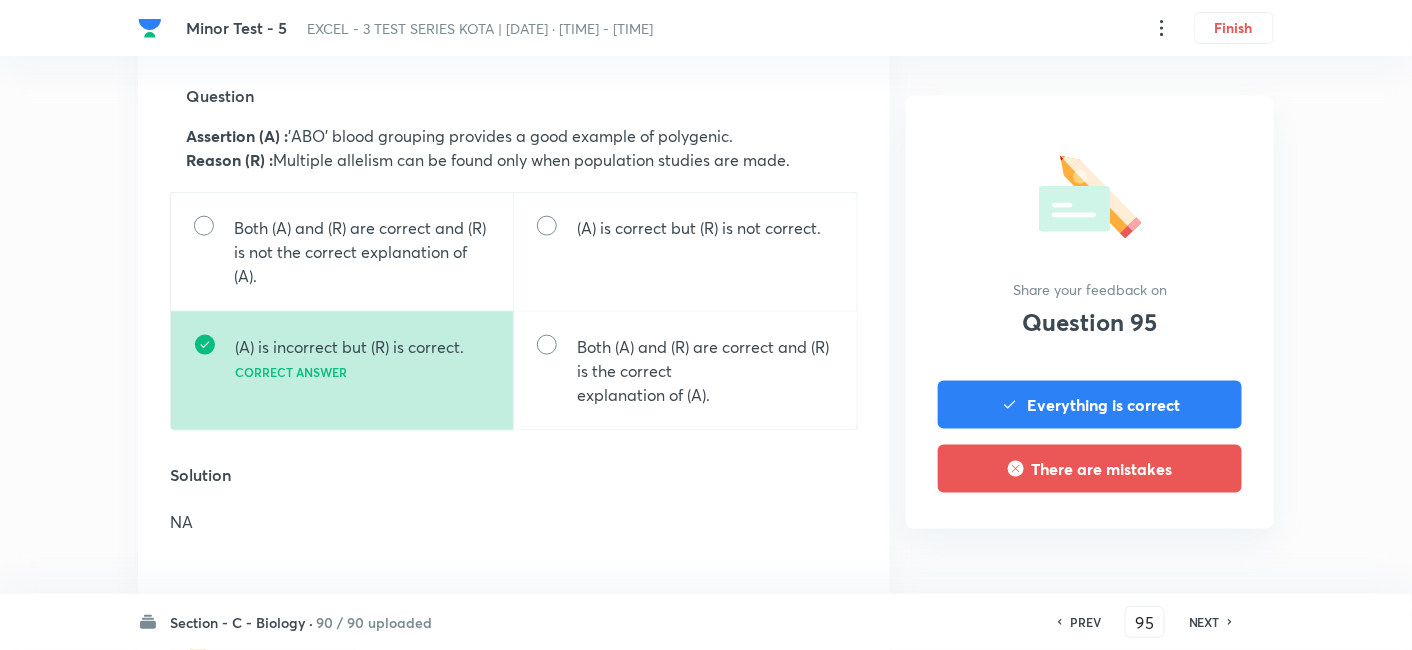 drag, startPoint x: 1215, startPoint y: 617, endPoint x: 774, endPoint y: 459, distance: 468.4496 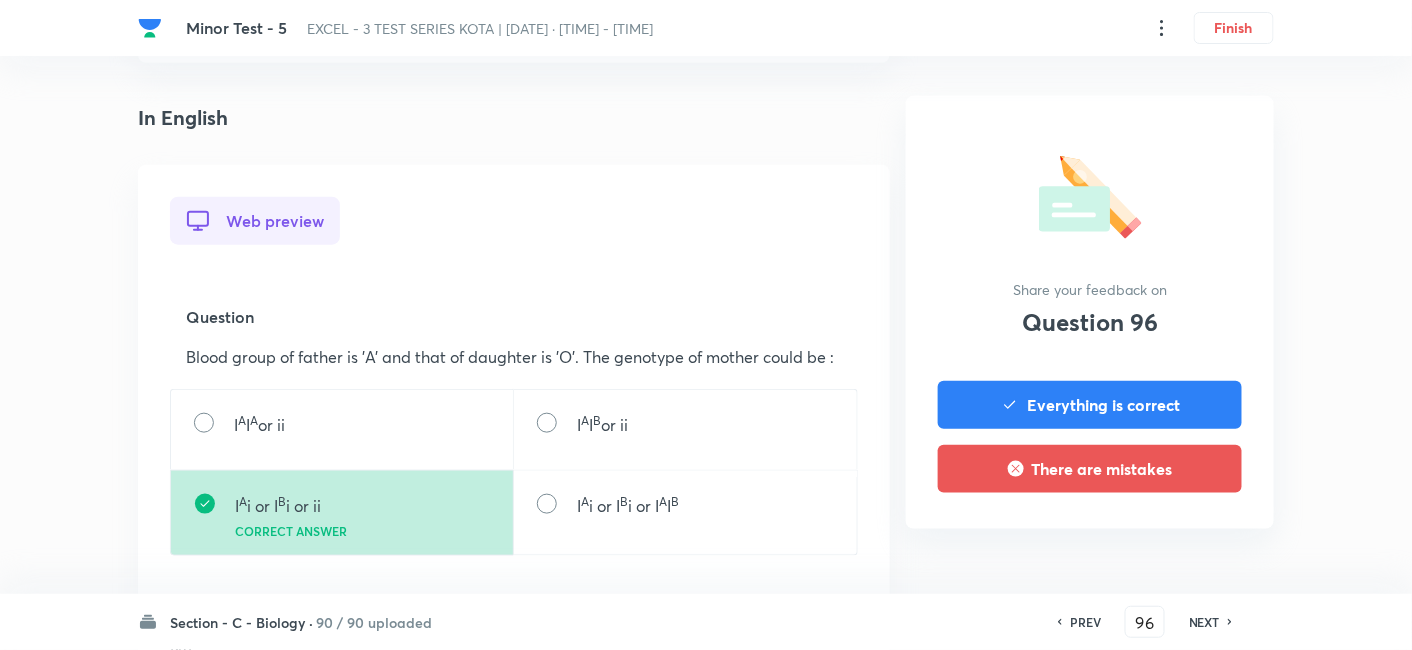 scroll, scrollTop: 444, scrollLeft: 0, axis: vertical 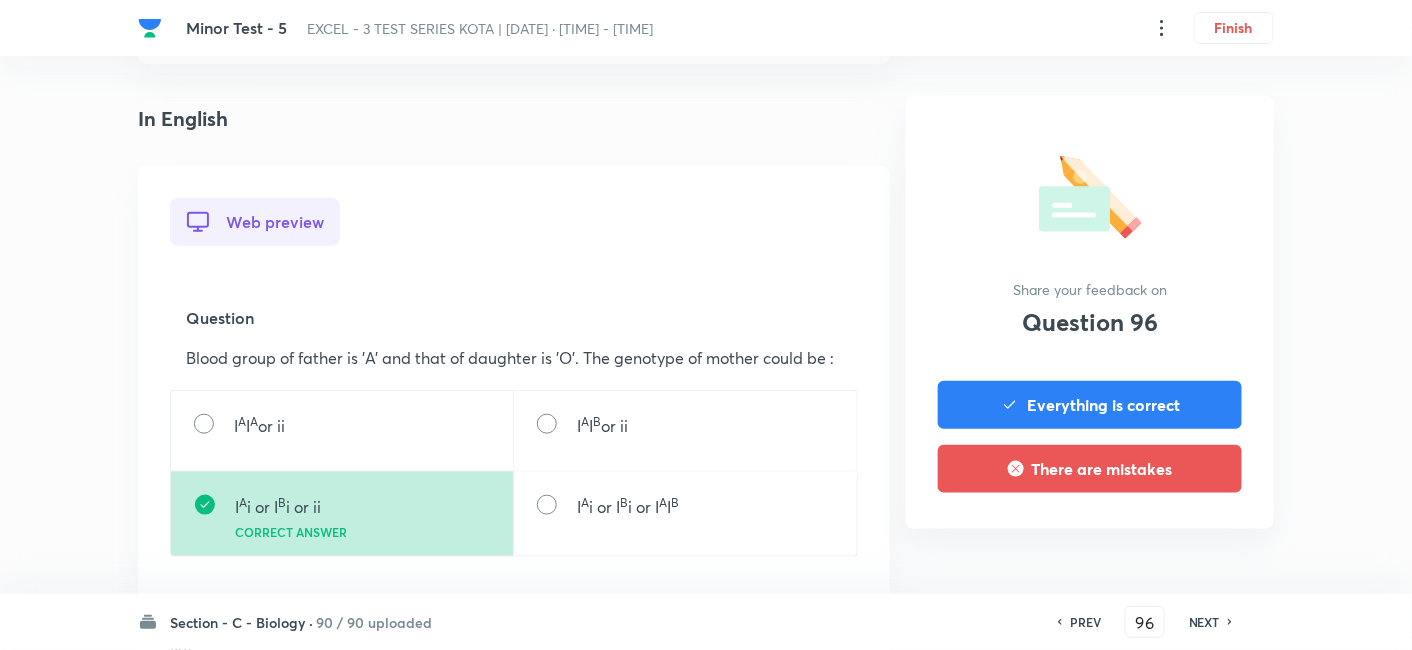 click on "NEXT" at bounding box center [1204, 622] 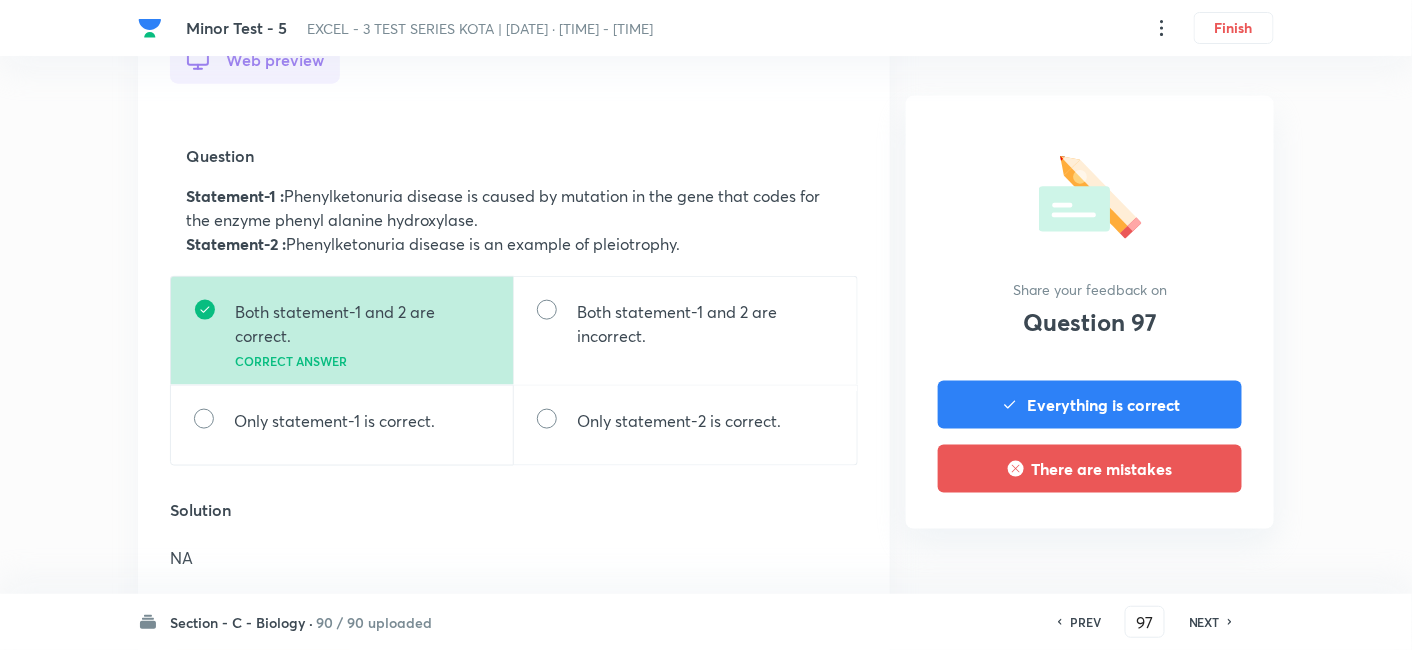 scroll, scrollTop: 666, scrollLeft: 0, axis: vertical 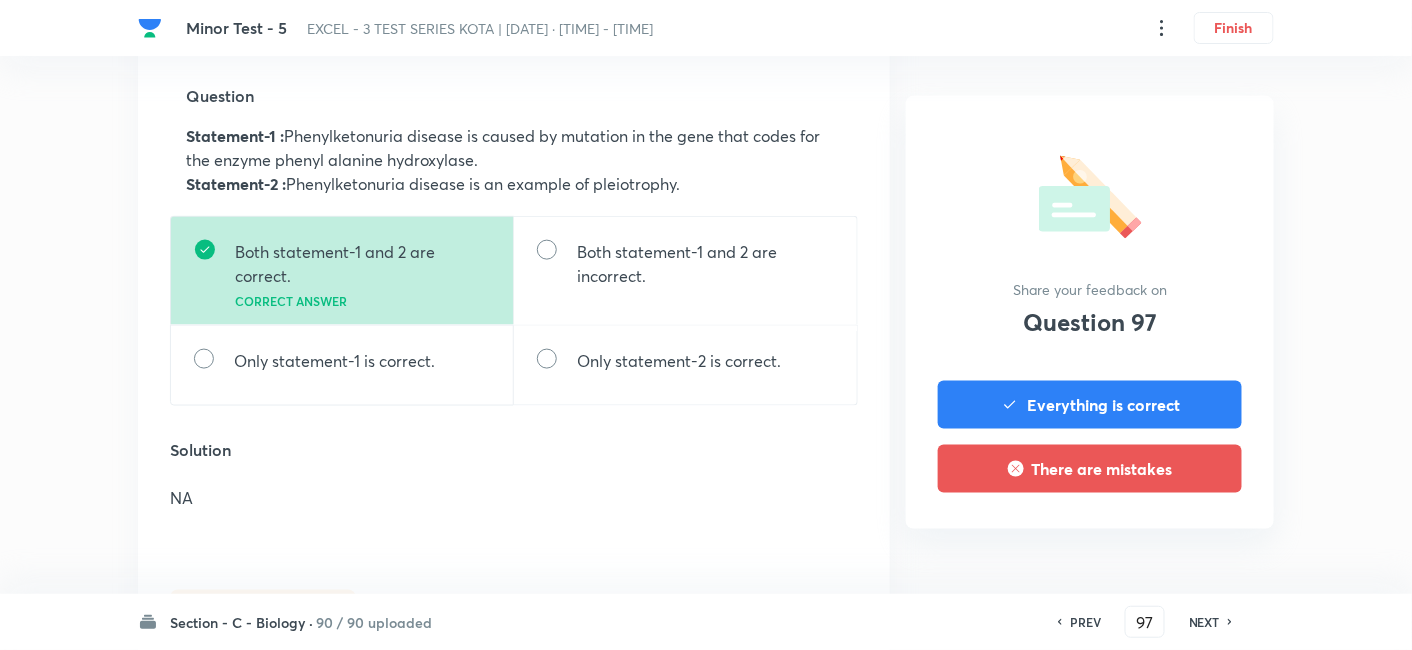 click on "NEXT" at bounding box center (1204, 622) 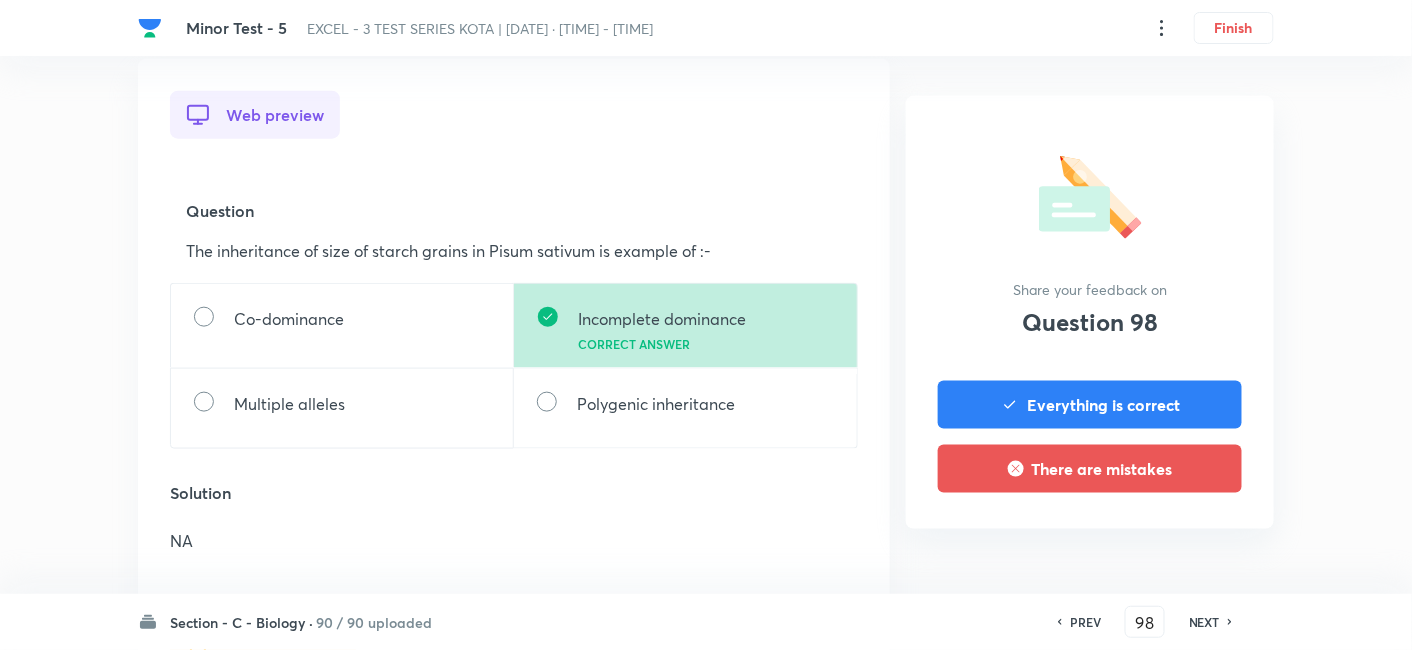scroll, scrollTop: 555, scrollLeft: 0, axis: vertical 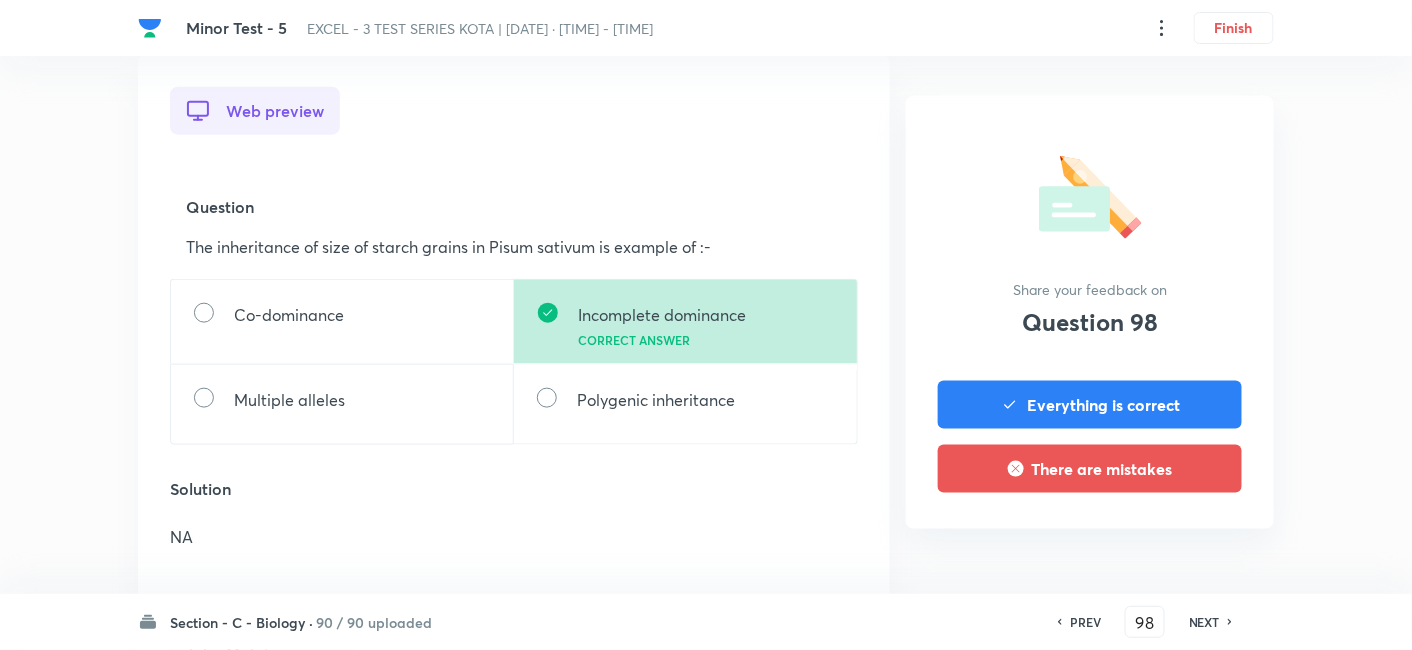click on "NEXT" at bounding box center (1204, 622) 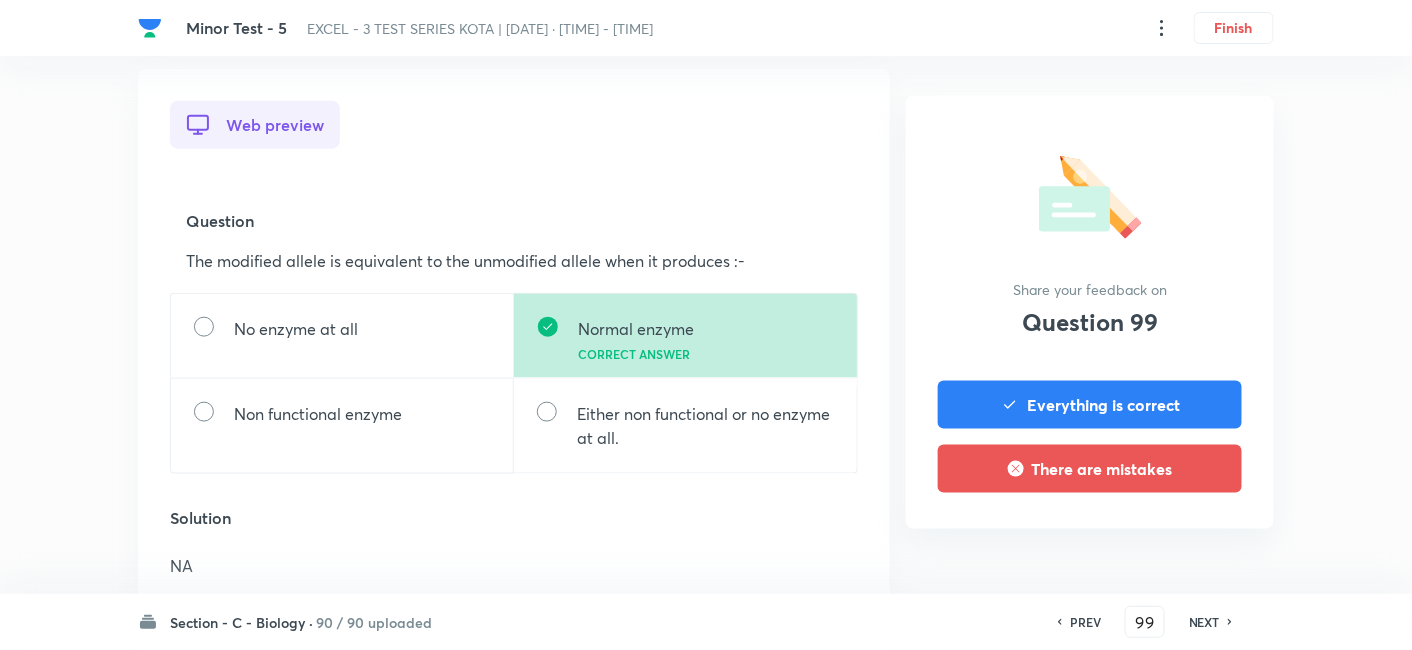 scroll, scrollTop: 555, scrollLeft: 0, axis: vertical 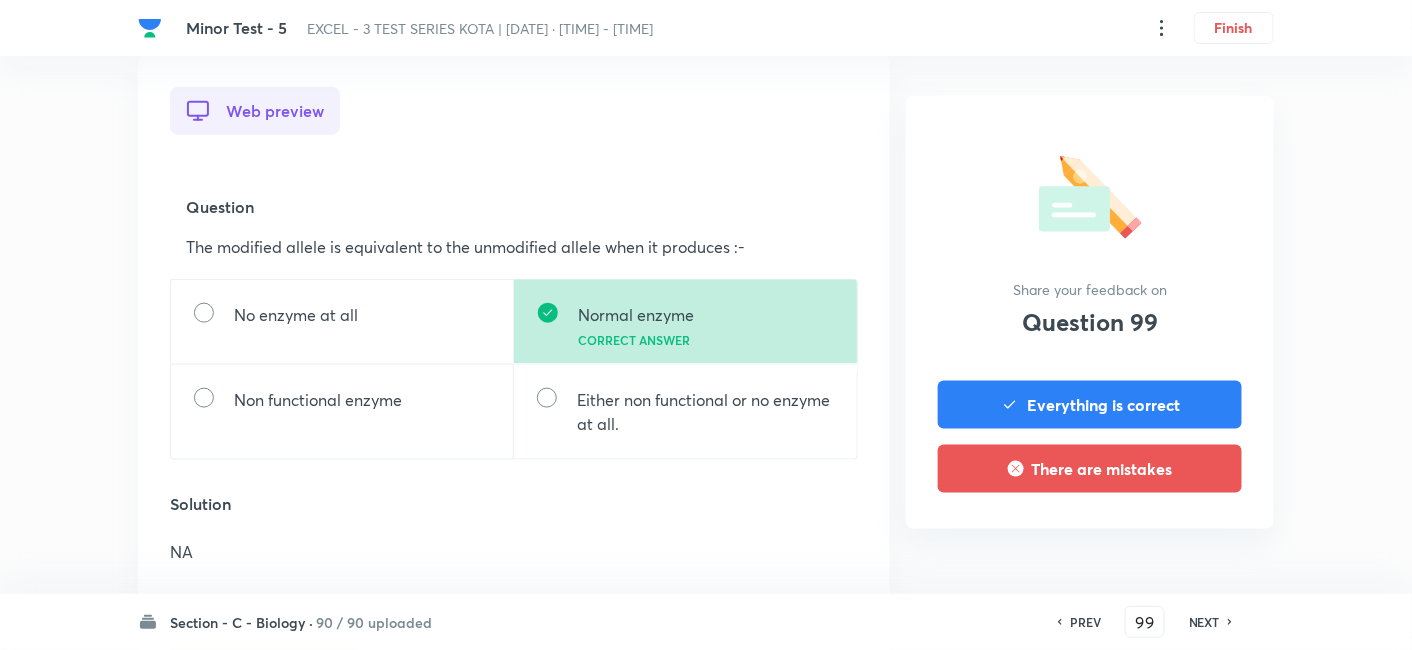 click on "NEXT" at bounding box center [1204, 622] 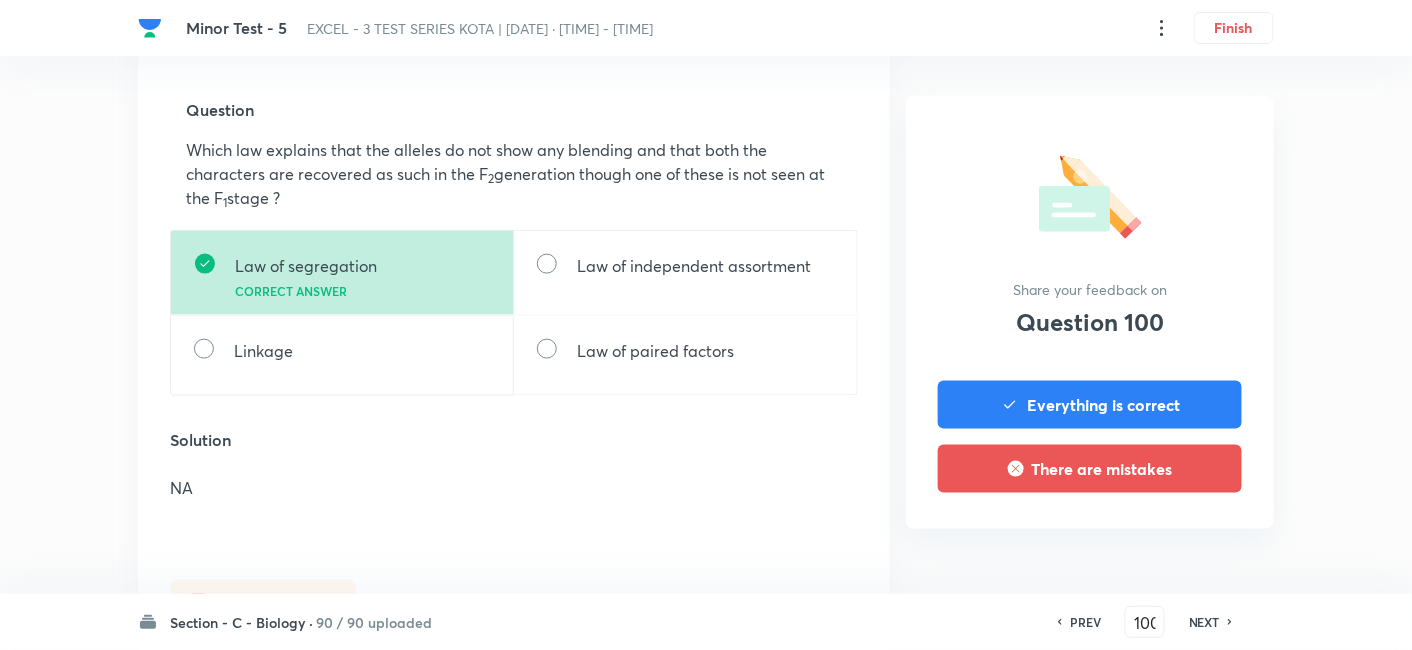scroll, scrollTop: 666, scrollLeft: 0, axis: vertical 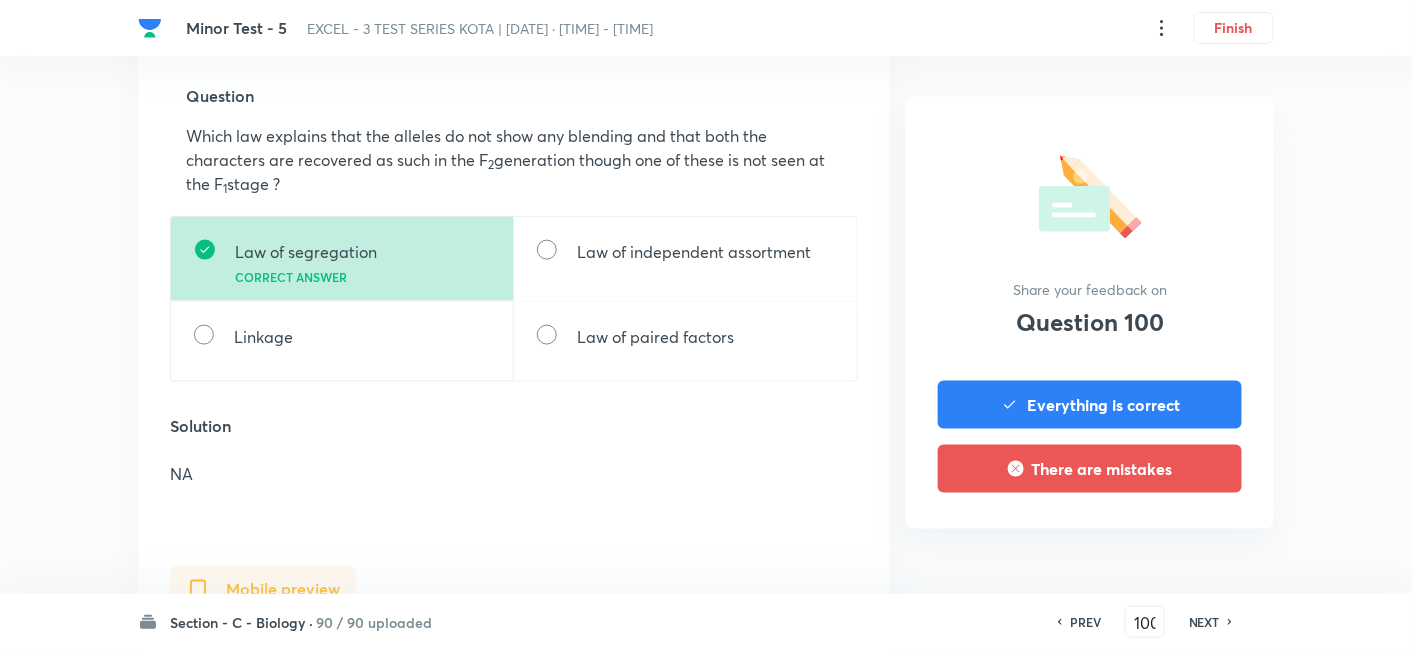 drag, startPoint x: 1208, startPoint y: 622, endPoint x: 966, endPoint y: 456, distance: 293.4621 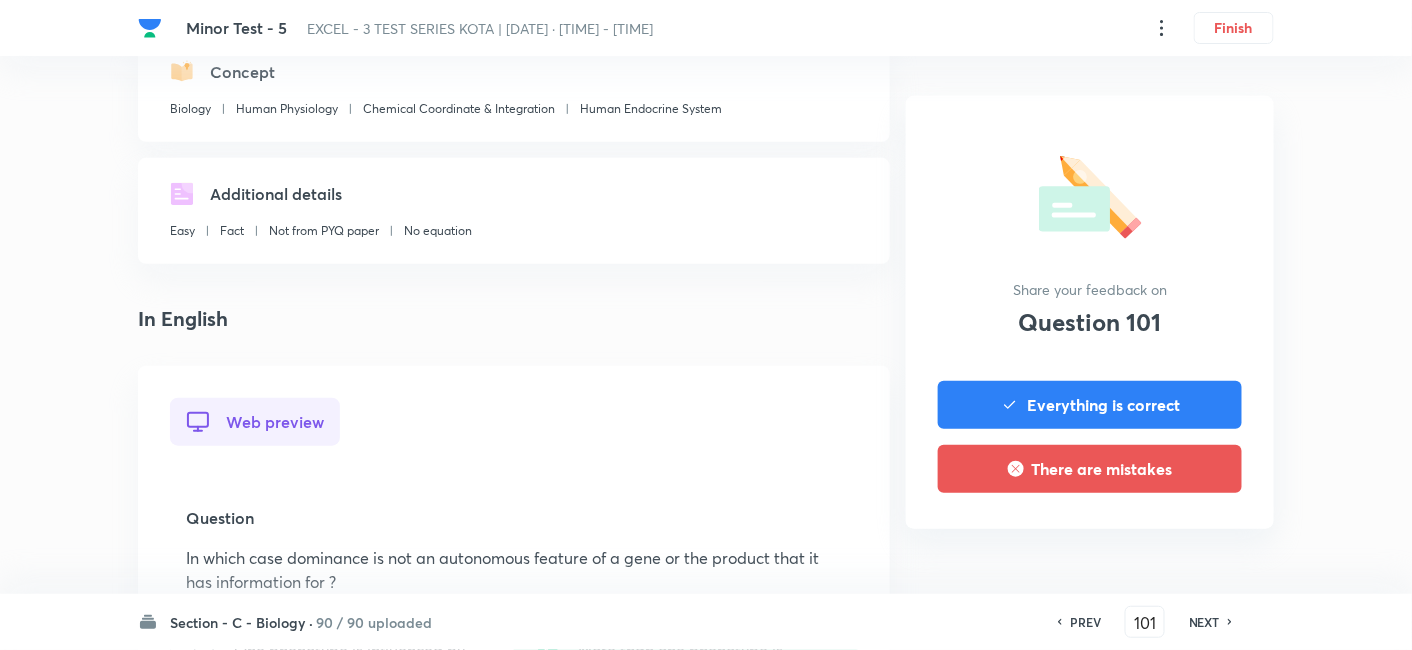 scroll, scrollTop: 555, scrollLeft: 0, axis: vertical 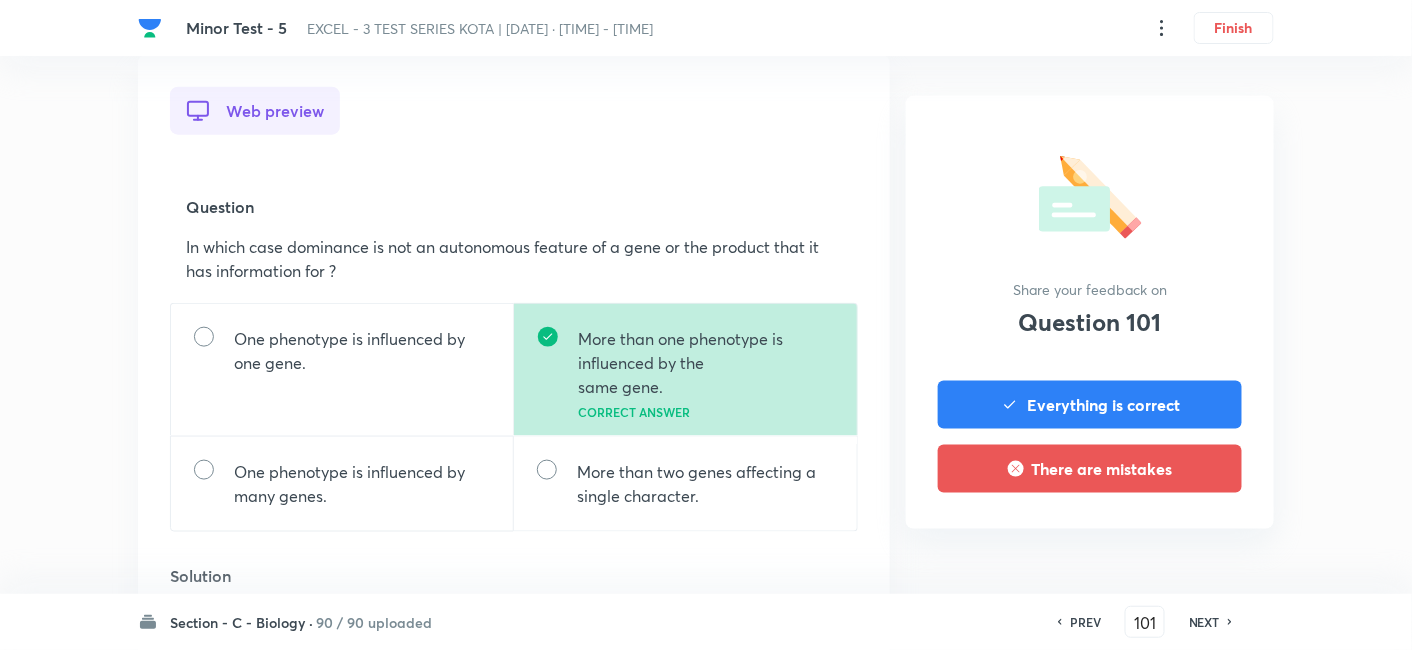 click on "NEXT" at bounding box center [1204, 622] 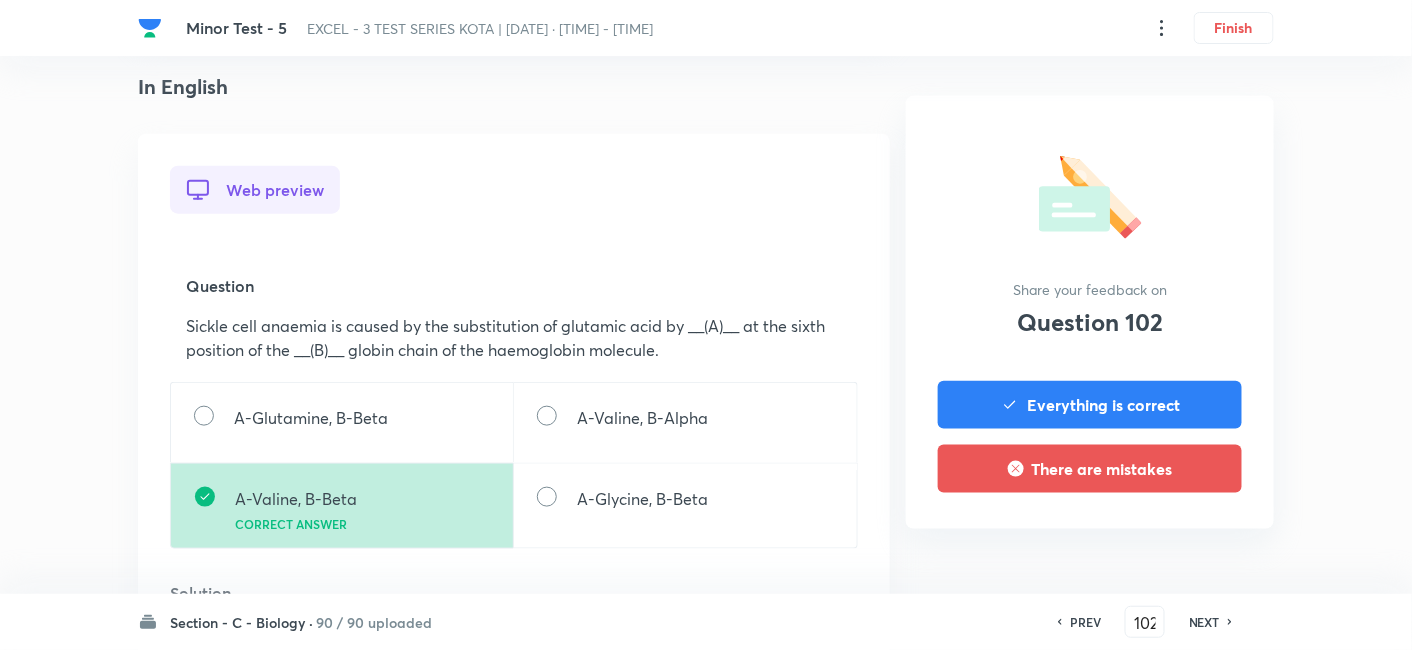 scroll, scrollTop: 555, scrollLeft: 0, axis: vertical 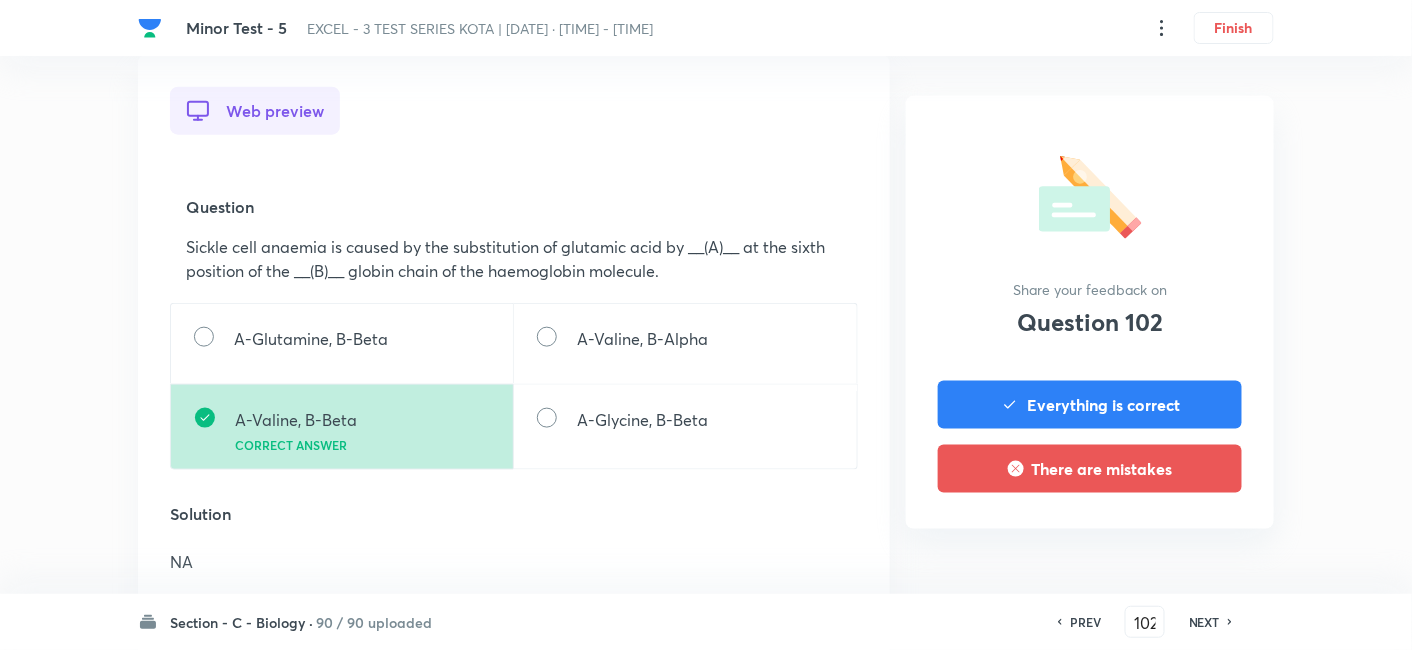 drag, startPoint x: 1202, startPoint y: 624, endPoint x: 1137, endPoint y: 578, distance: 79.630394 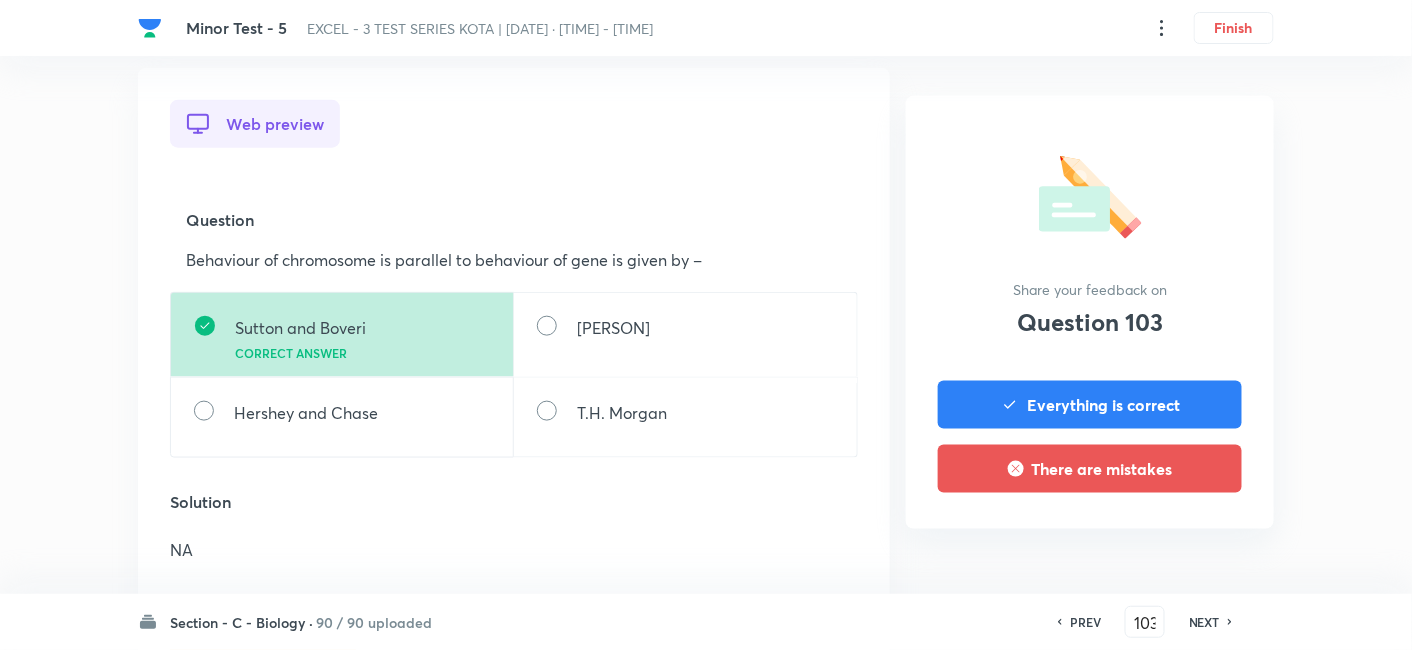 scroll, scrollTop: 555, scrollLeft: 0, axis: vertical 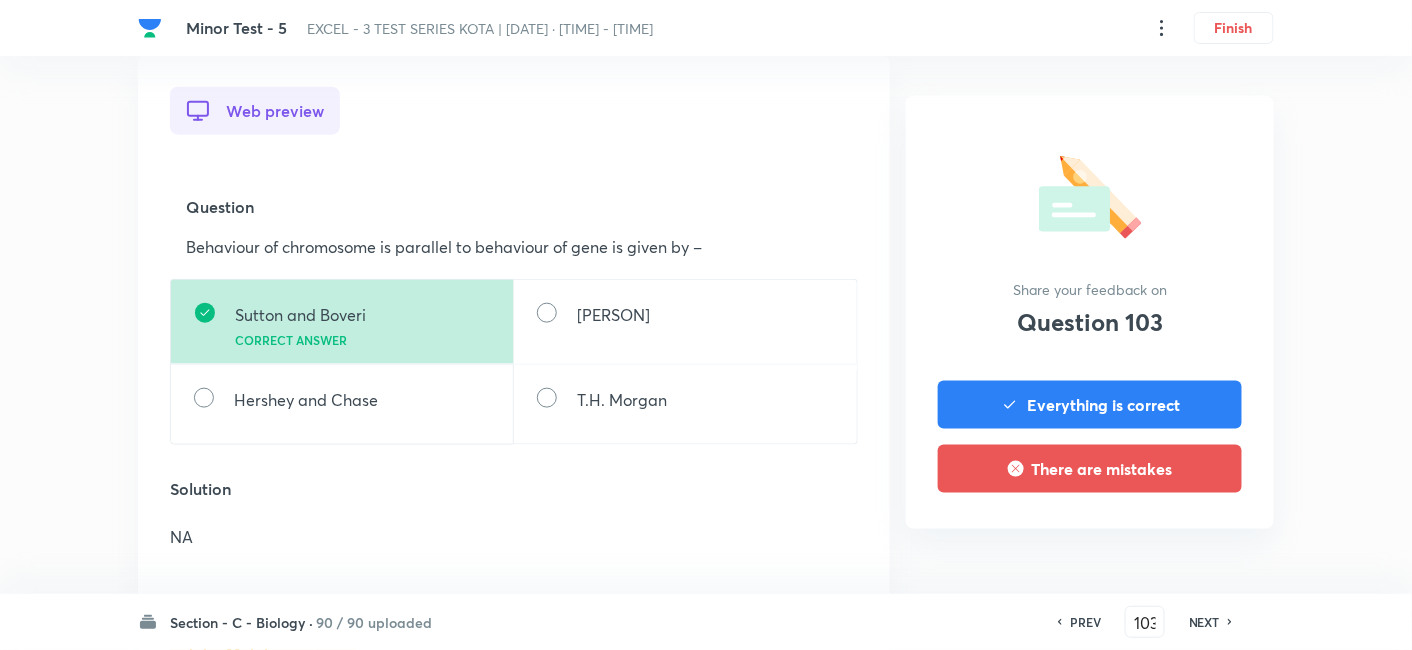 click on "NEXT" at bounding box center [1207, 622] 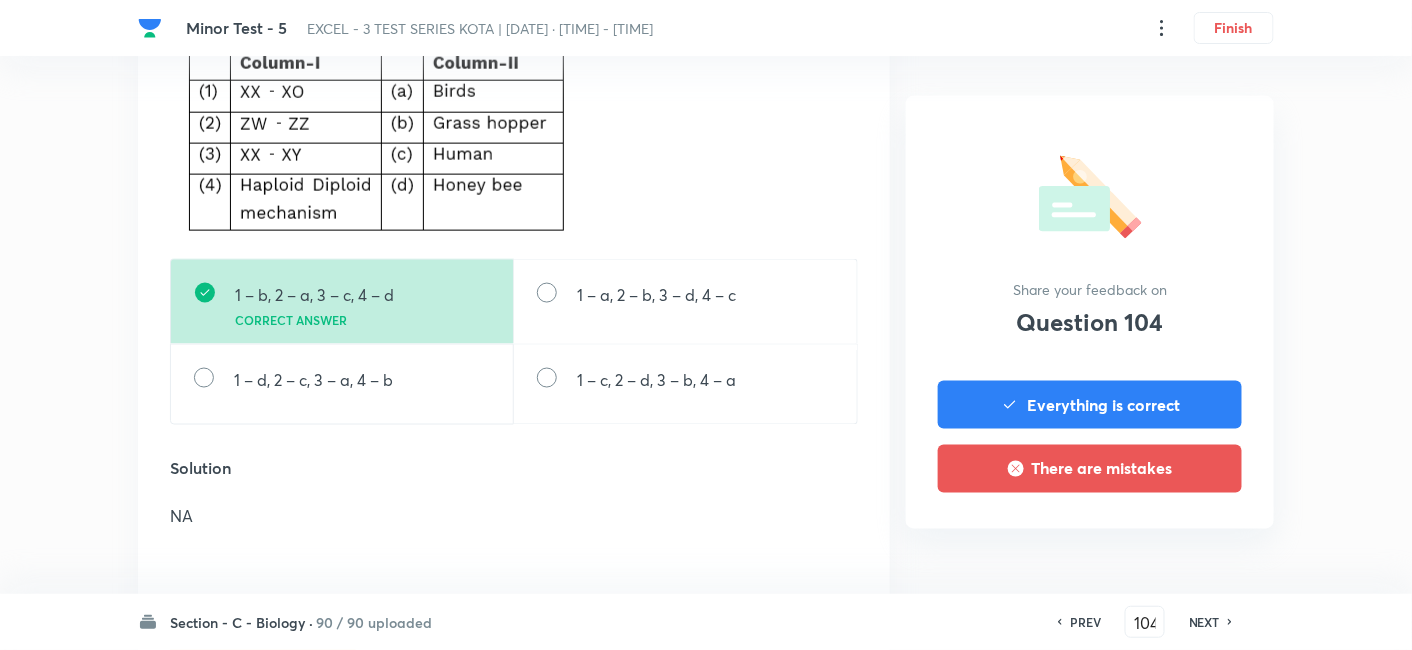 scroll, scrollTop: 777, scrollLeft: 0, axis: vertical 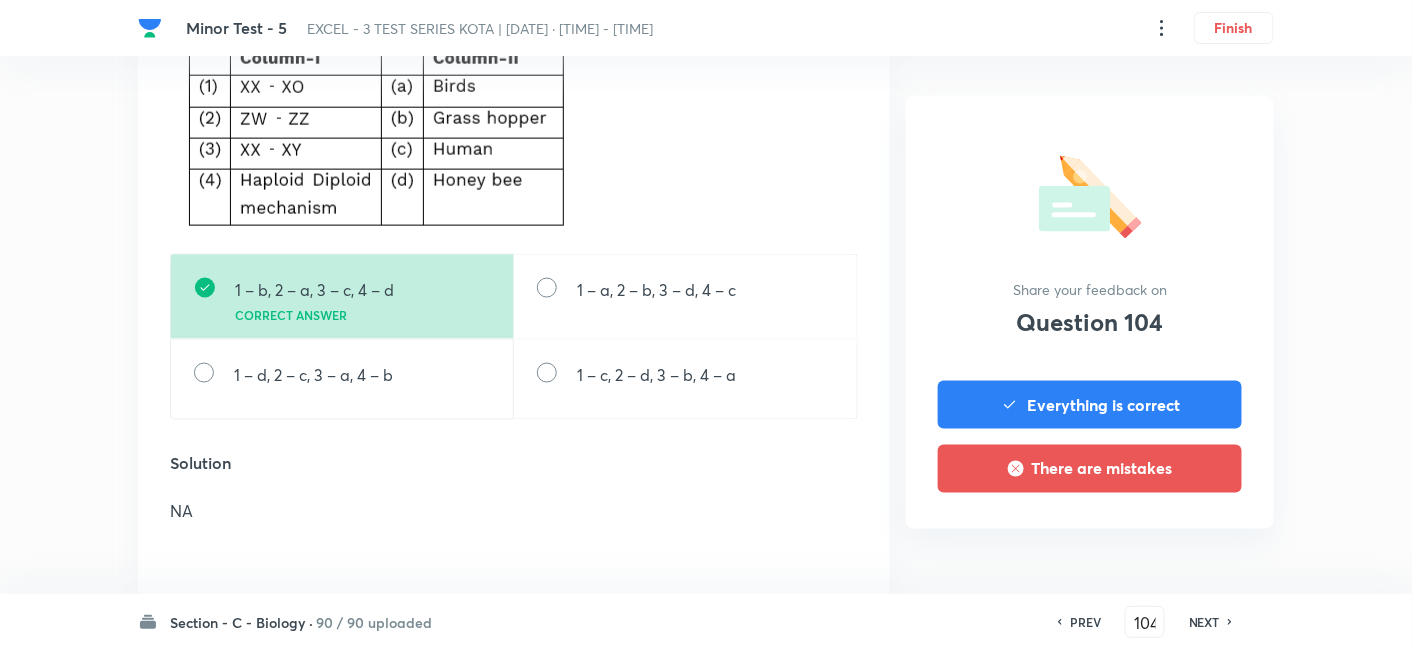 click on "NEXT" at bounding box center (1204, 622) 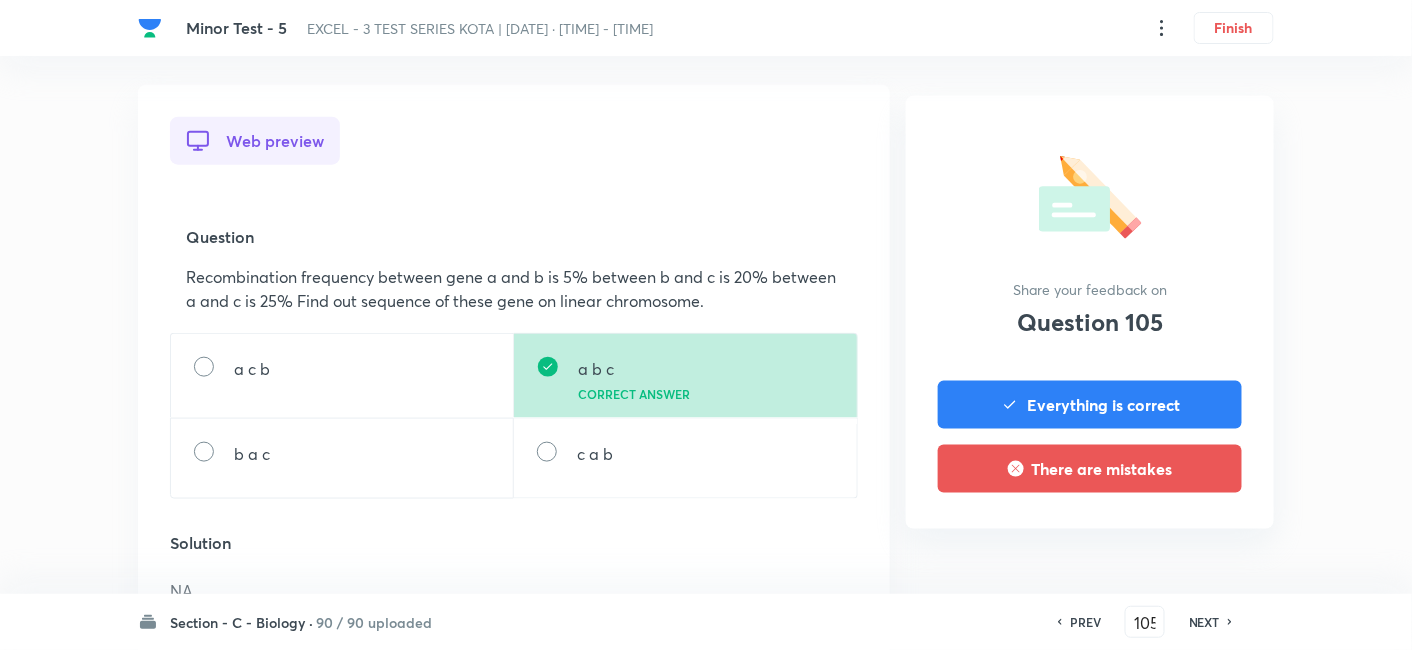 scroll, scrollTop: 555, scrollLeft: 0, axis: vertical 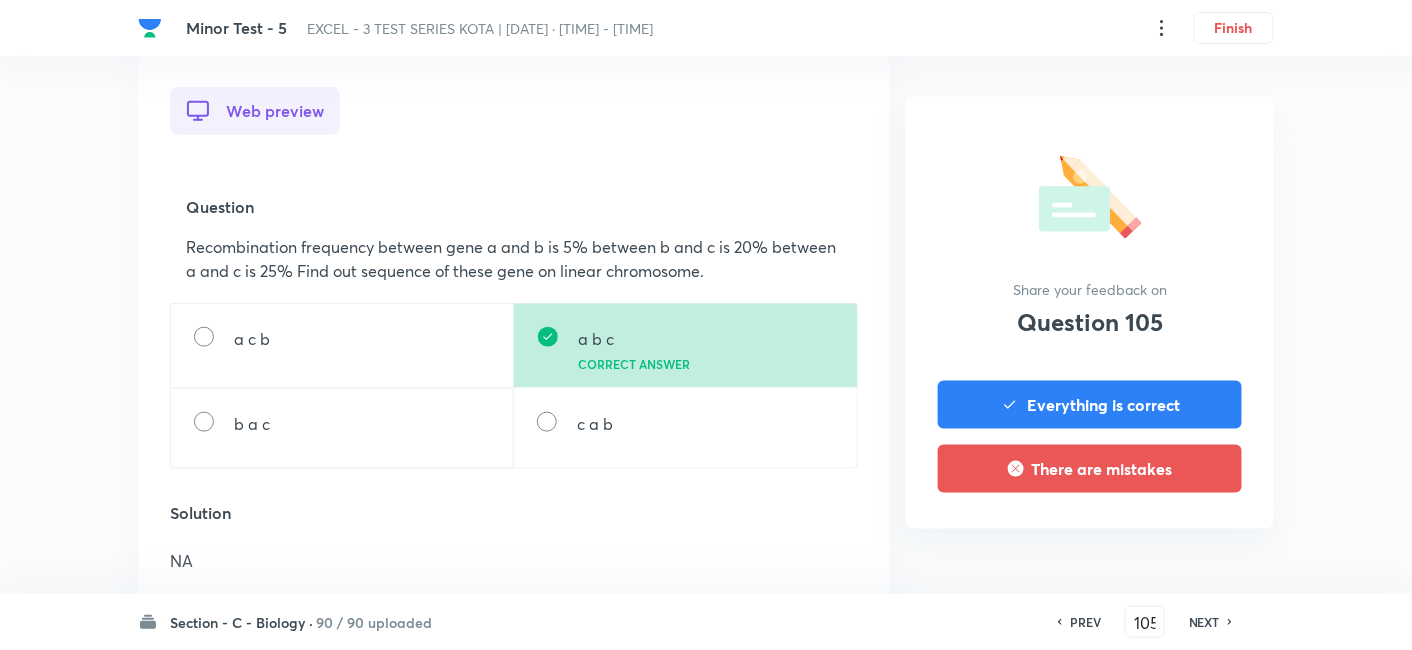 click on "NEXT" at bounding box center [1204, 622] 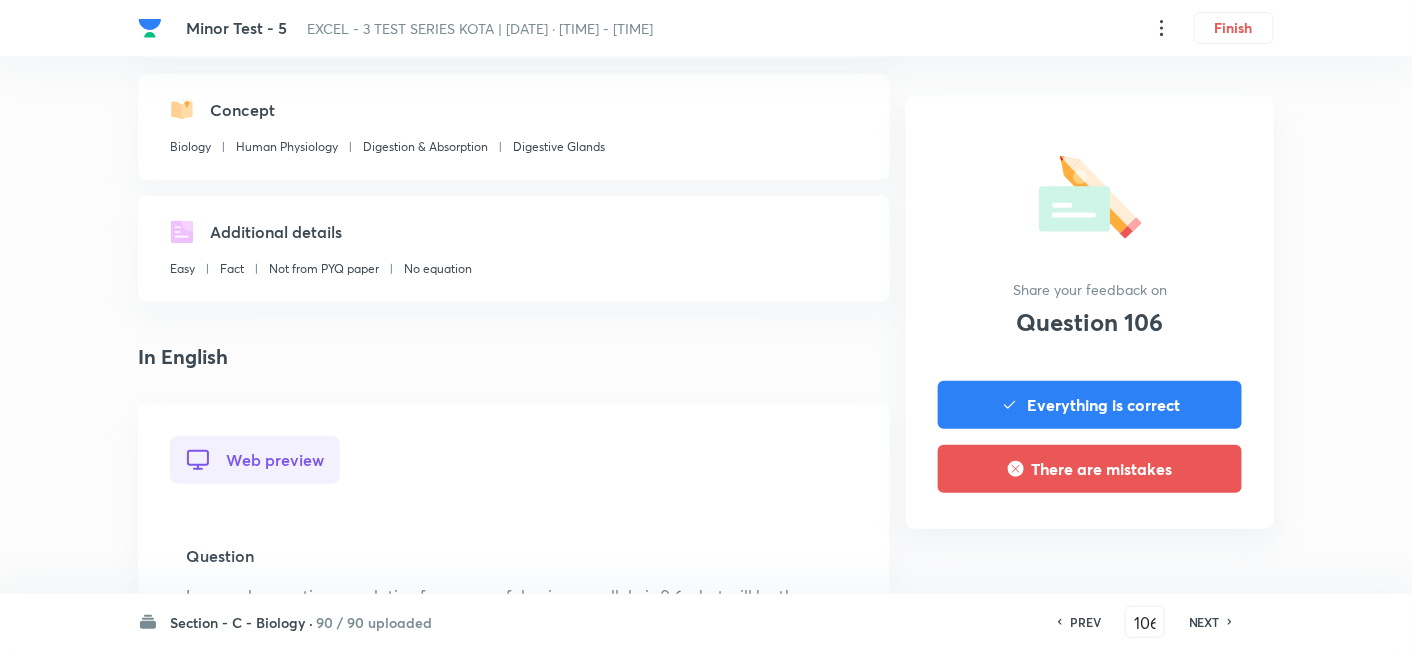 scroll, scrollTop: 666, scrollLeft: 0, axis: vertical 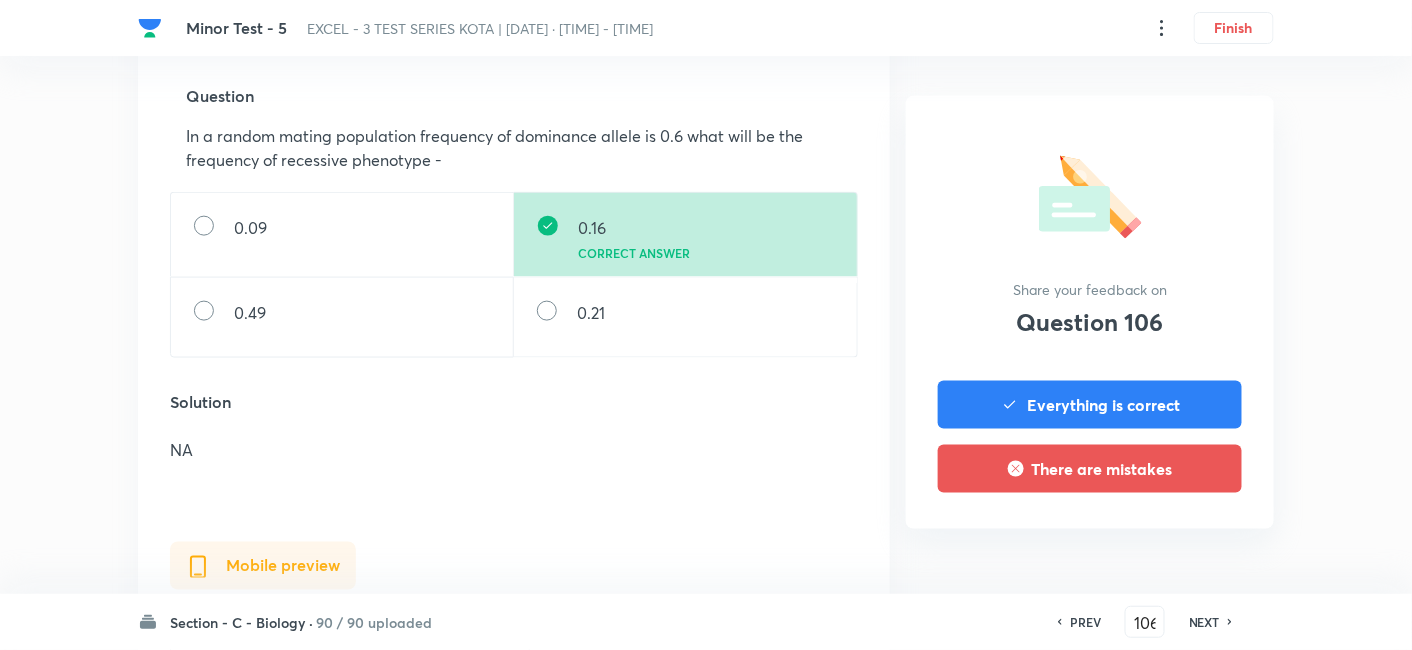 click on "NEXT" at bounding box center [1204, 622] 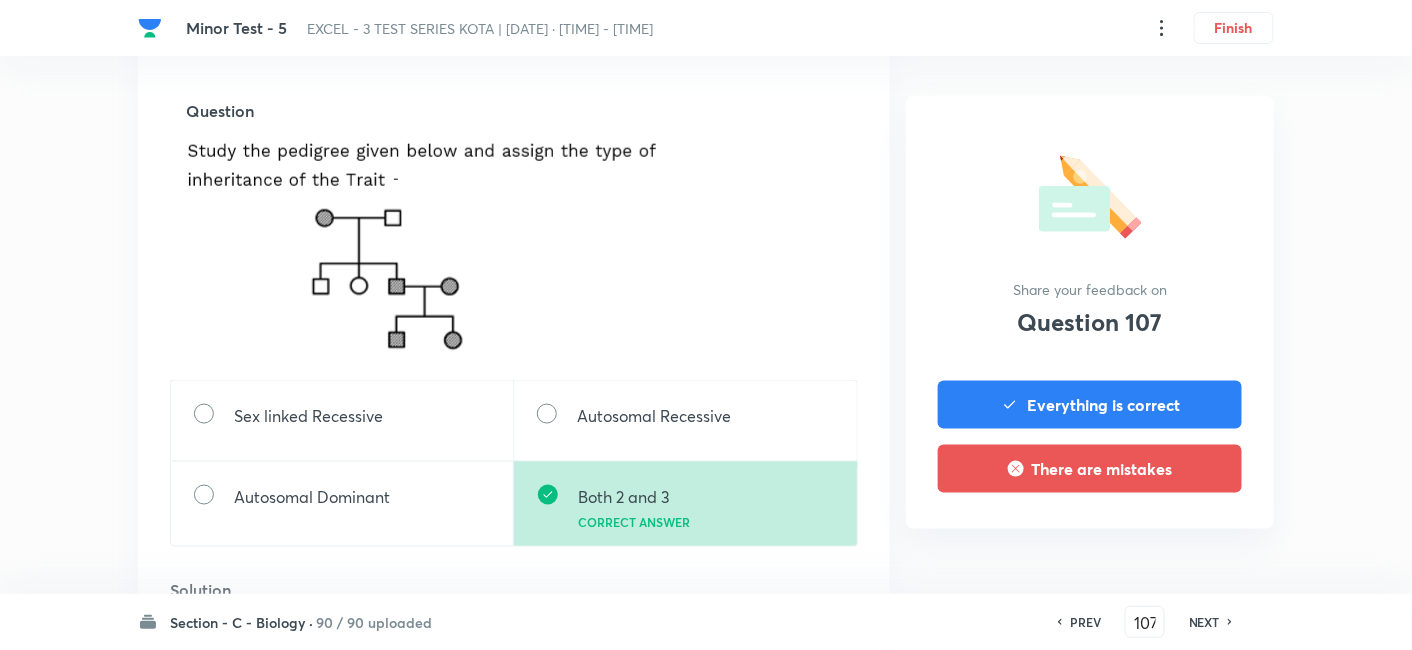 scroll, scrollTop: 777, scrollLeft: 0, axis: vertical 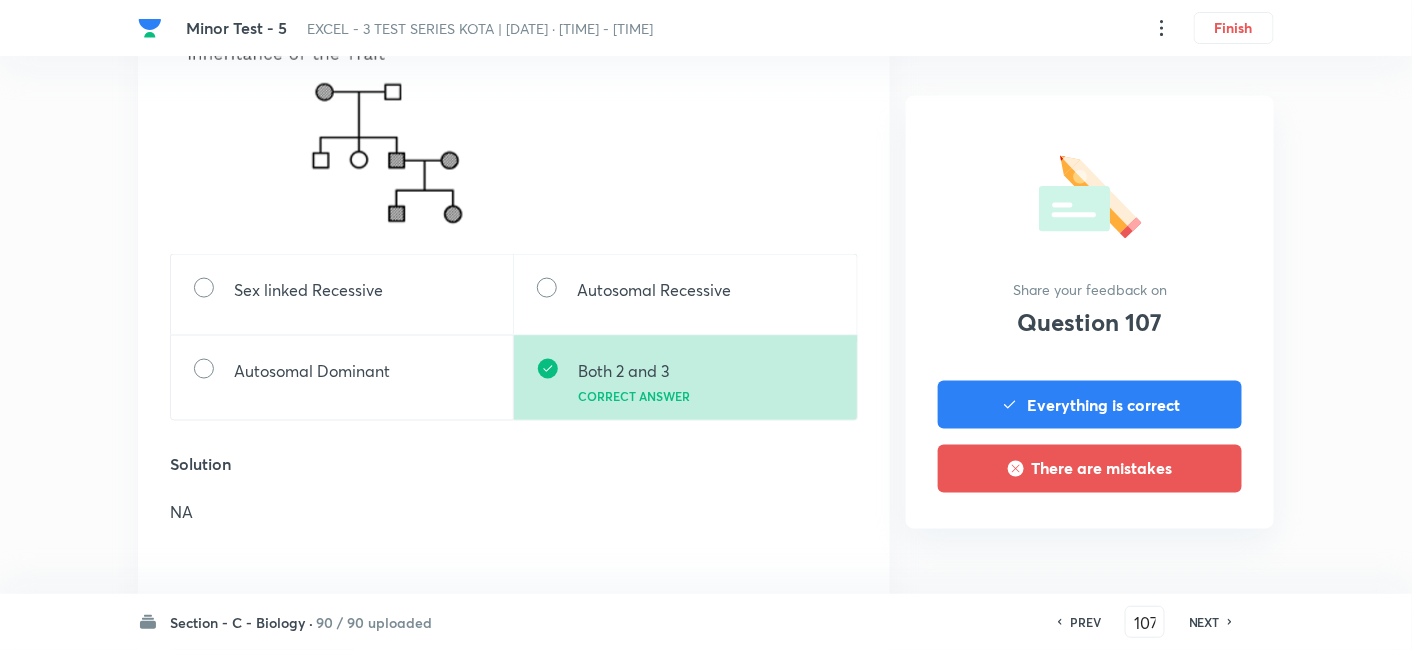 click on "NEXT" at bounding box center (1204, 622) 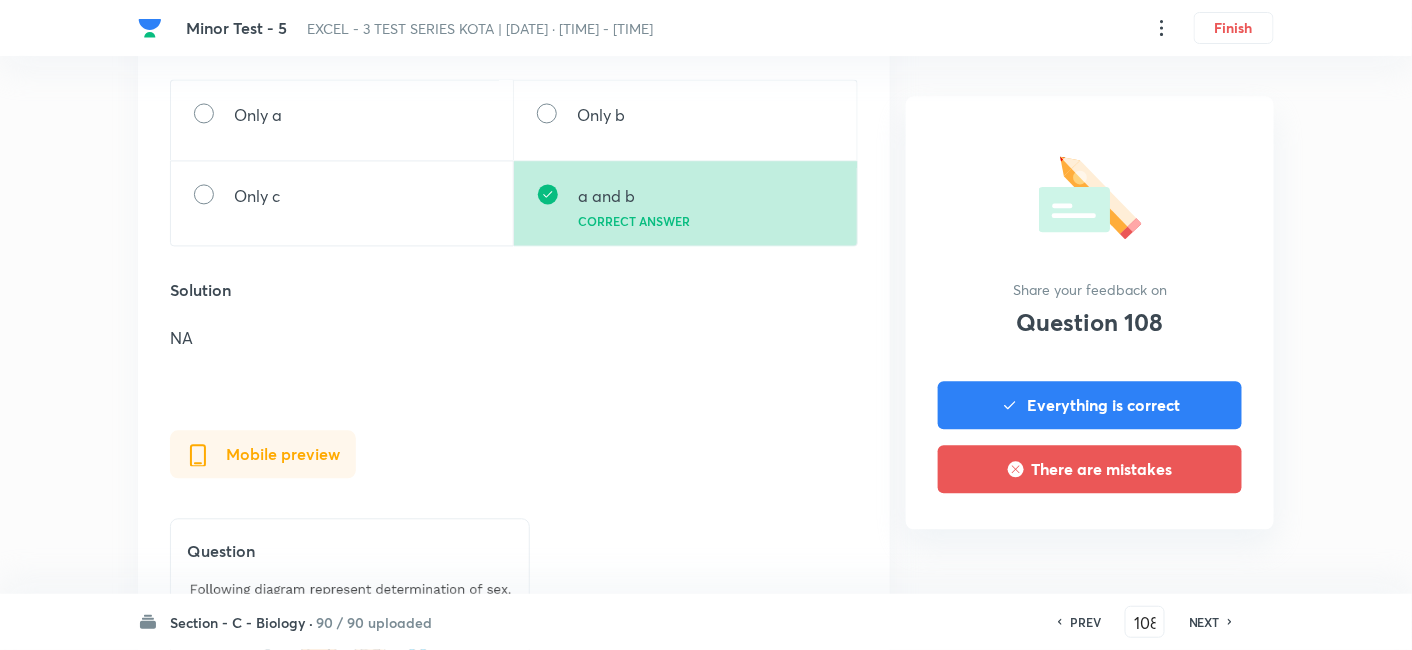 scroll, scrollTop: 1333, scrollLeft: 0, axis: vertical 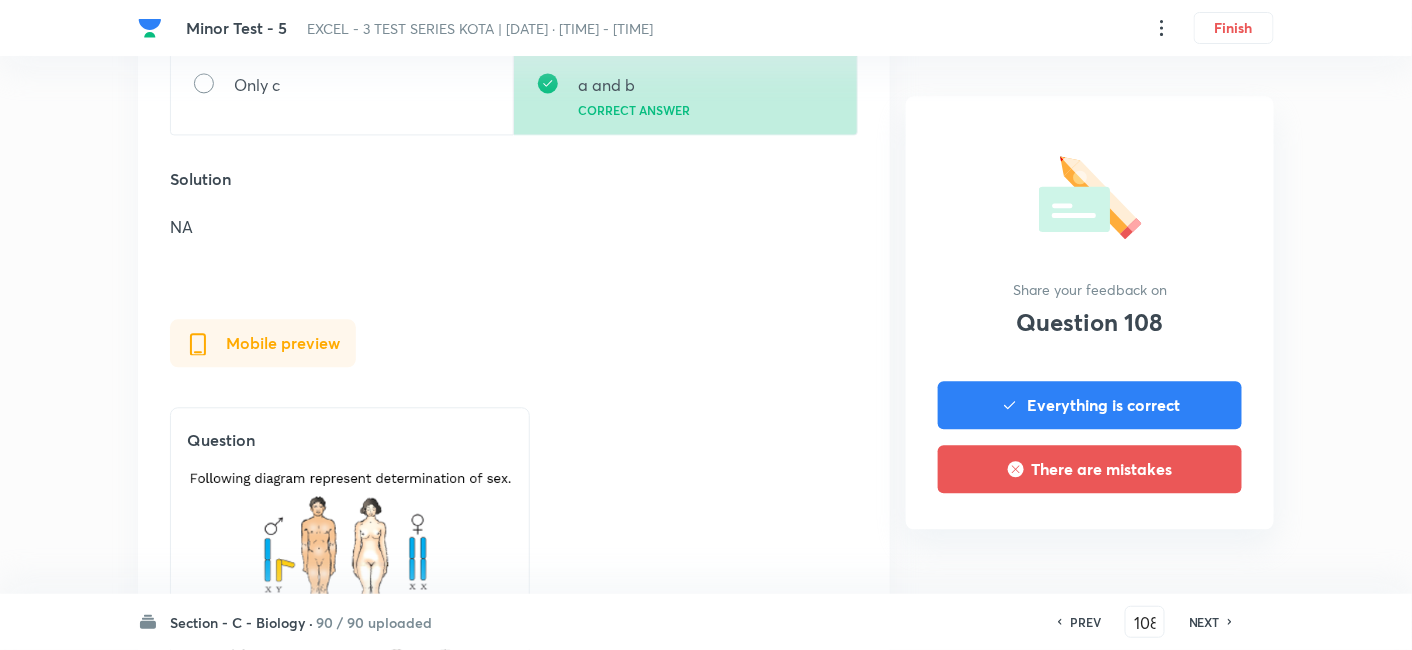 click on "NEXT" at bounding box center [1207, 622] 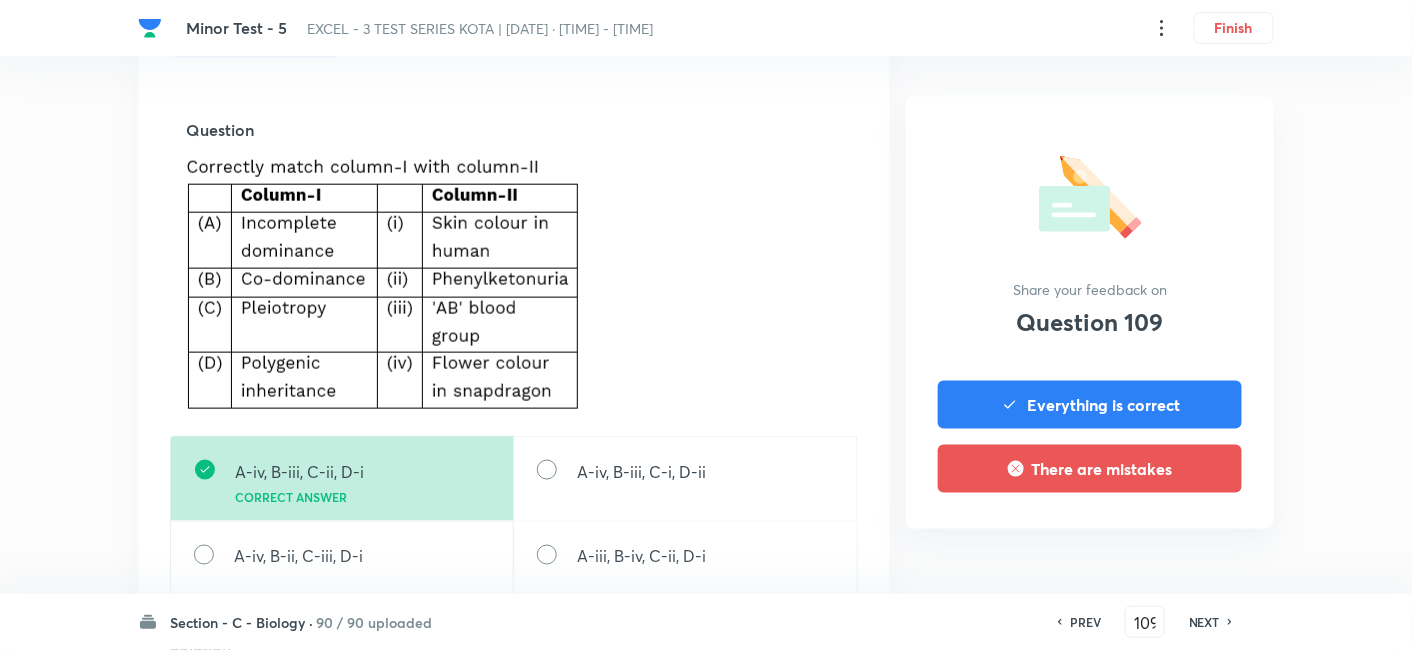 scroll, scrollTop: 666, scrollLeft: 0, axis: vertical 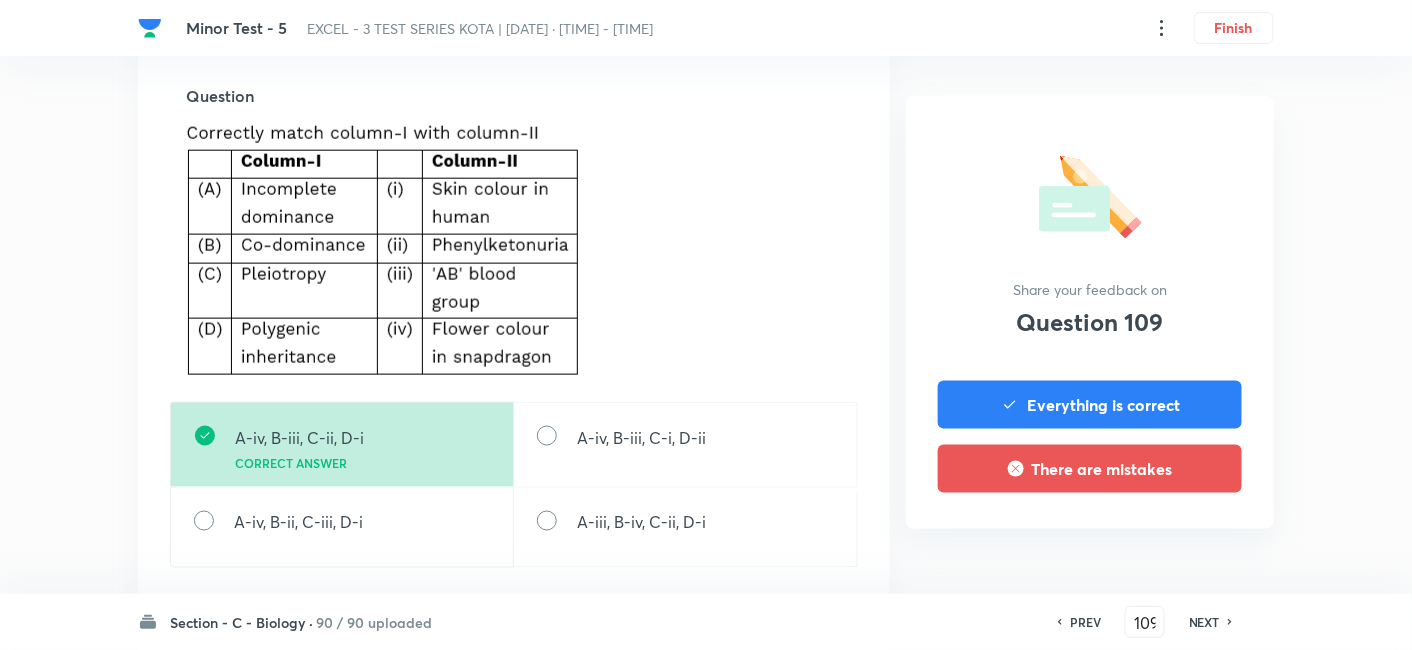 click on "NEXT" at bounding box center (1204, 622) 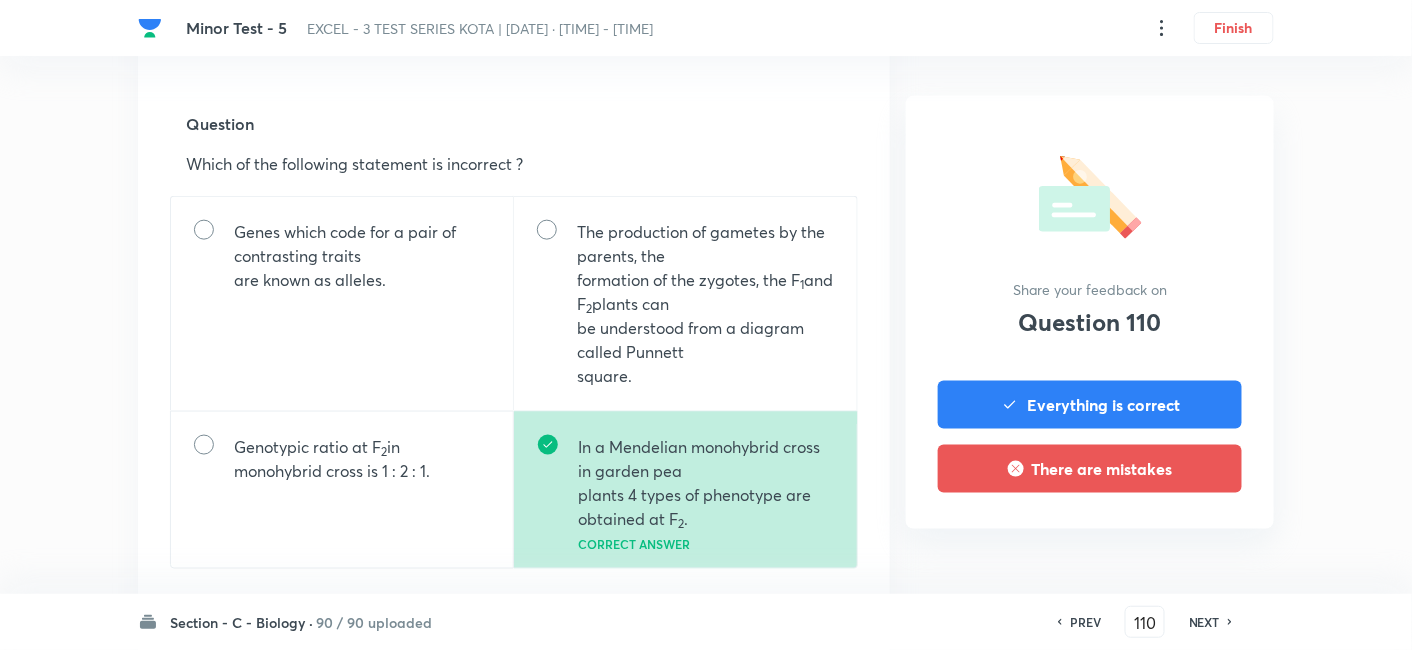 scroll, scrollTop: 666, scrollLeft: 0, axis: vertical 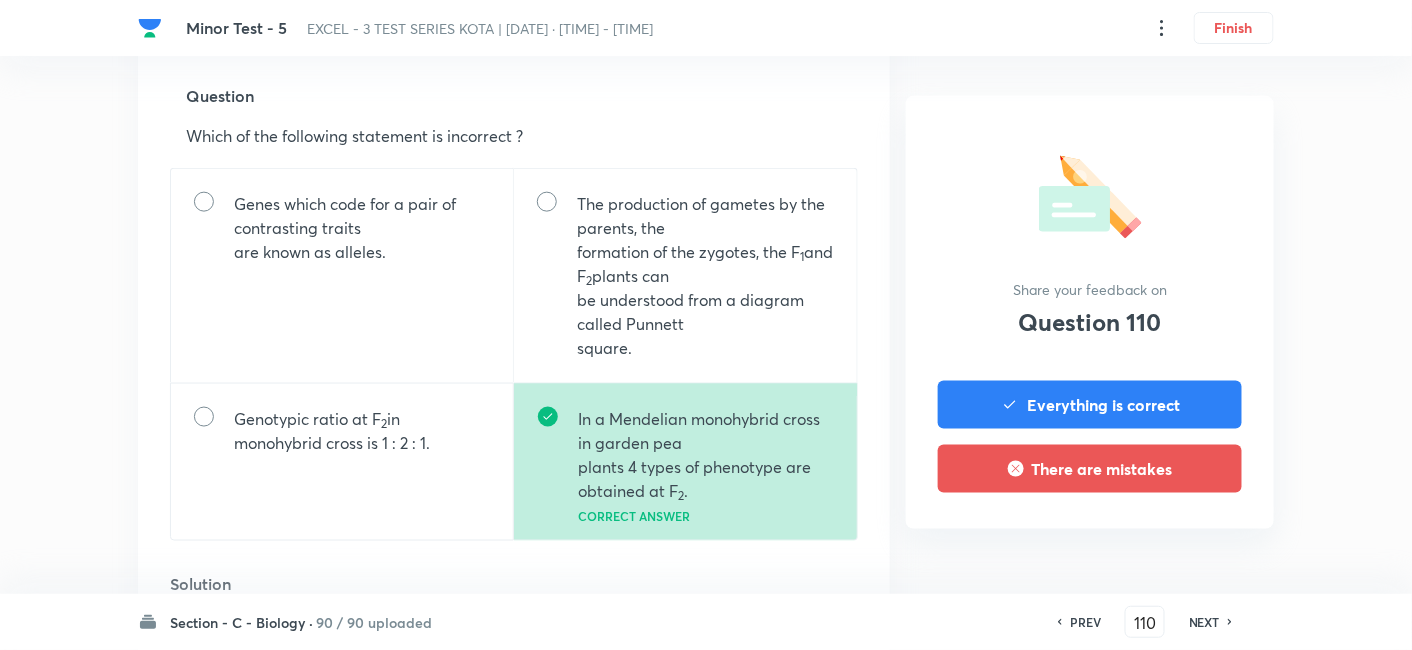 drag, startPoint x: 1206, startPoint y: 627, endPoint x: 1194, endPoint y: 606, distance: 24.186773 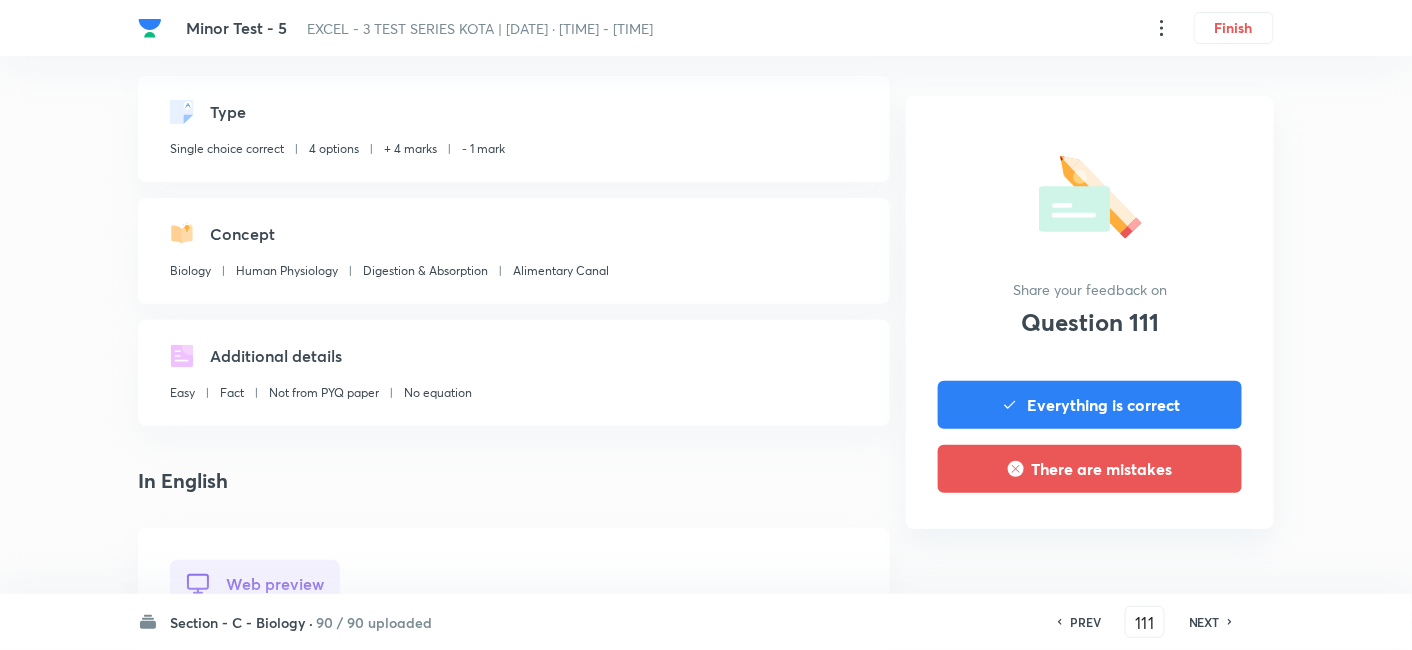 scroll, scrollTop: 555, scrollLeft: 0, axis: vertical 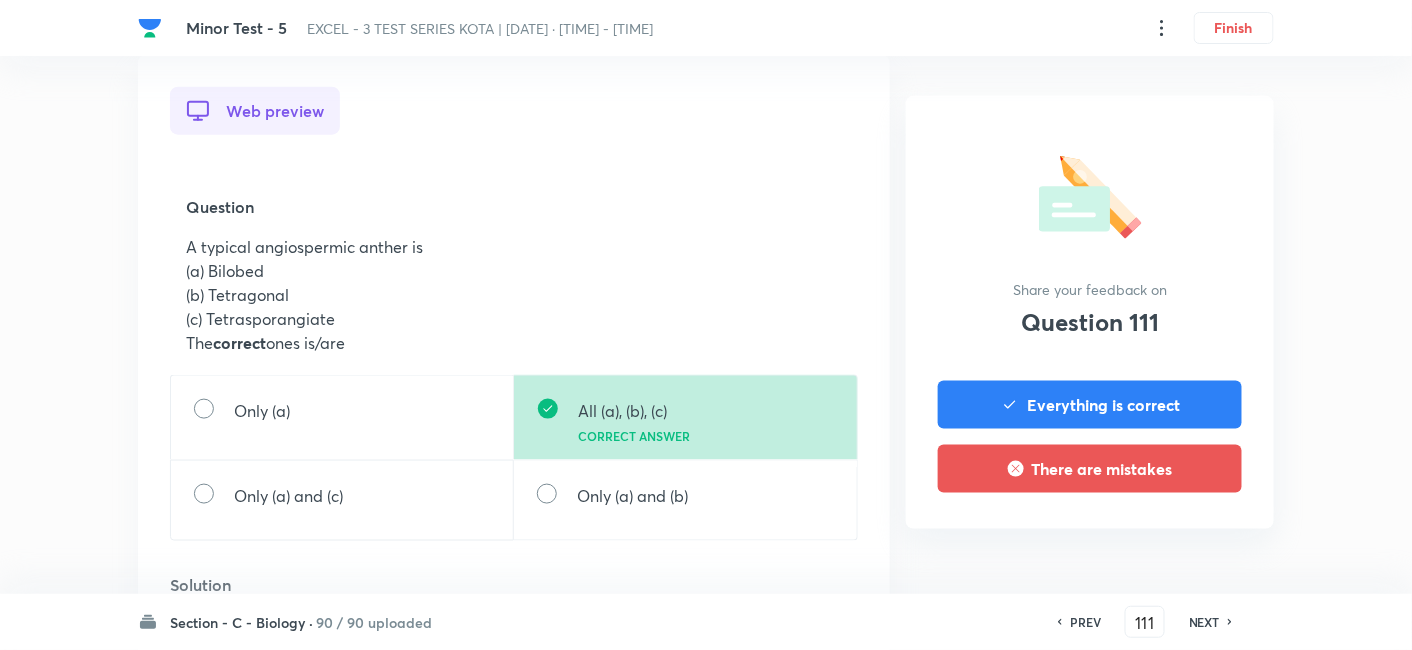 click on "NEXT" at bounding box center [1204, 622] 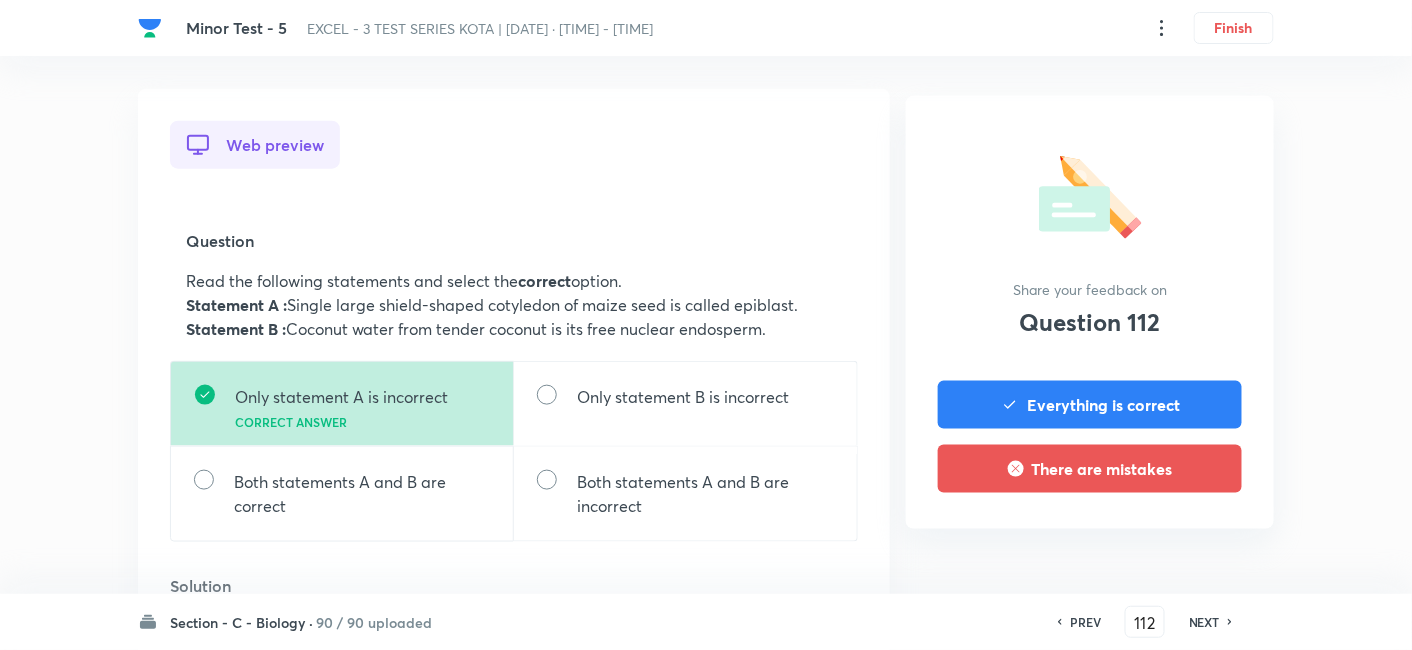 scroll, scrollTop: 555, scrollLeft: 0, axis: vertical 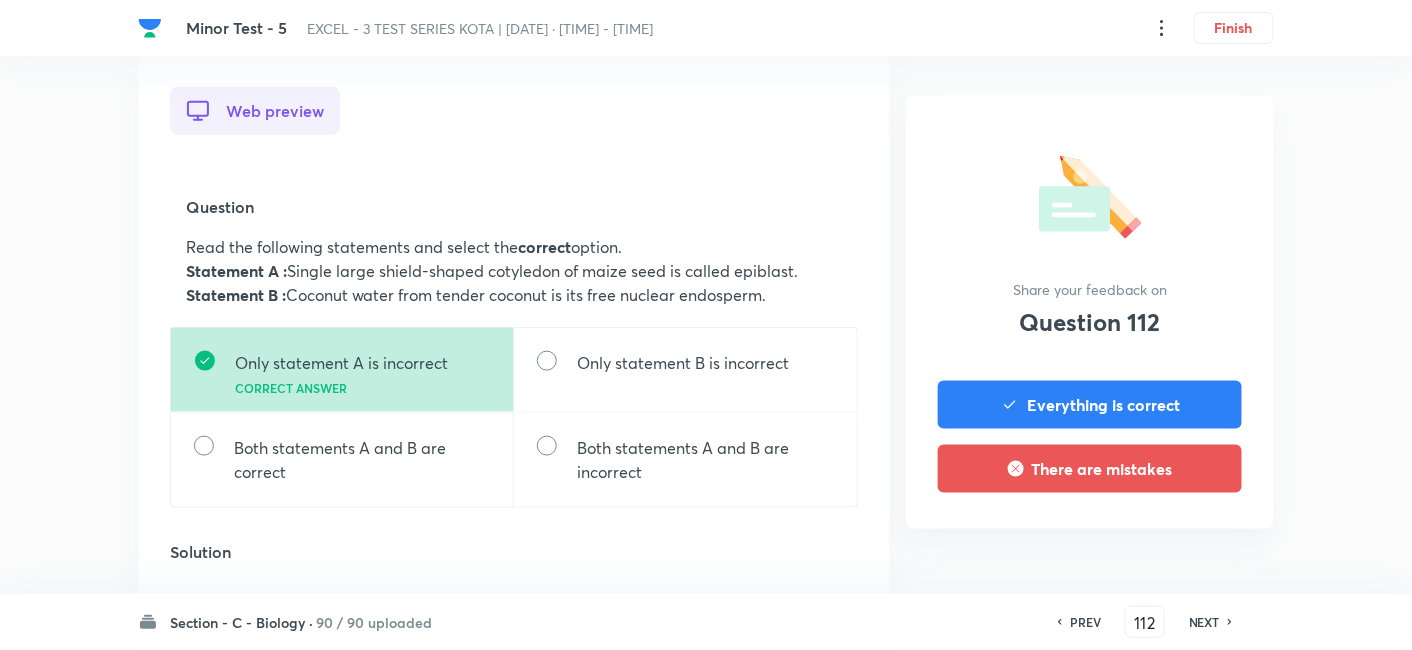 click on "NEXT" at bounding box center [1204, 622] 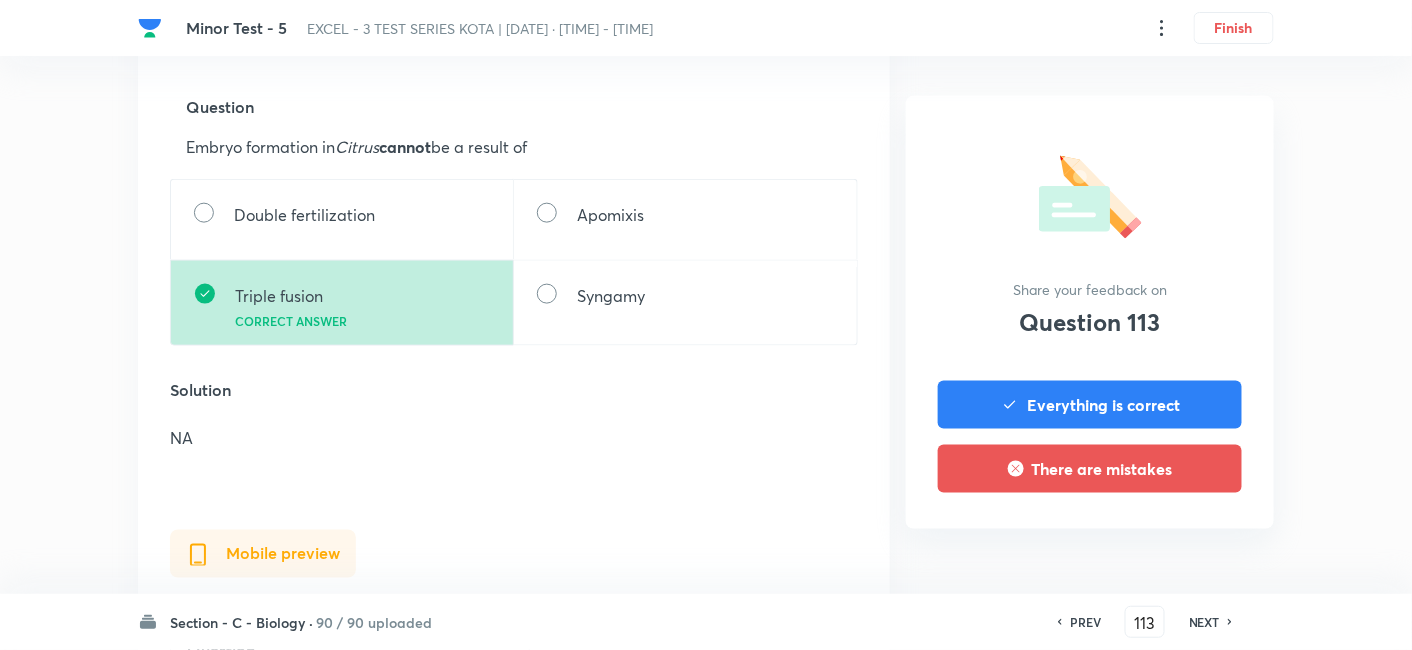 scroll, scrollTop: 666, scrollLeft: 0, axis: vertical 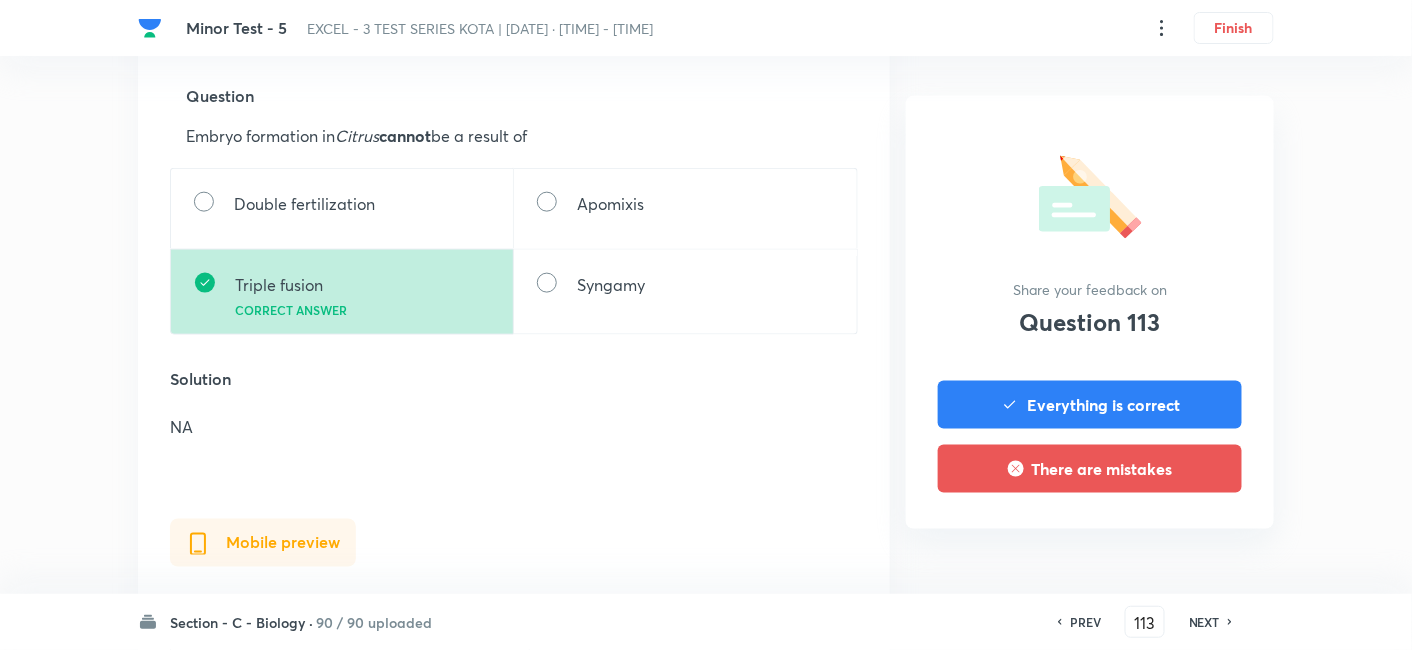 click on "NEXT" at bounding box center [1204, 622] 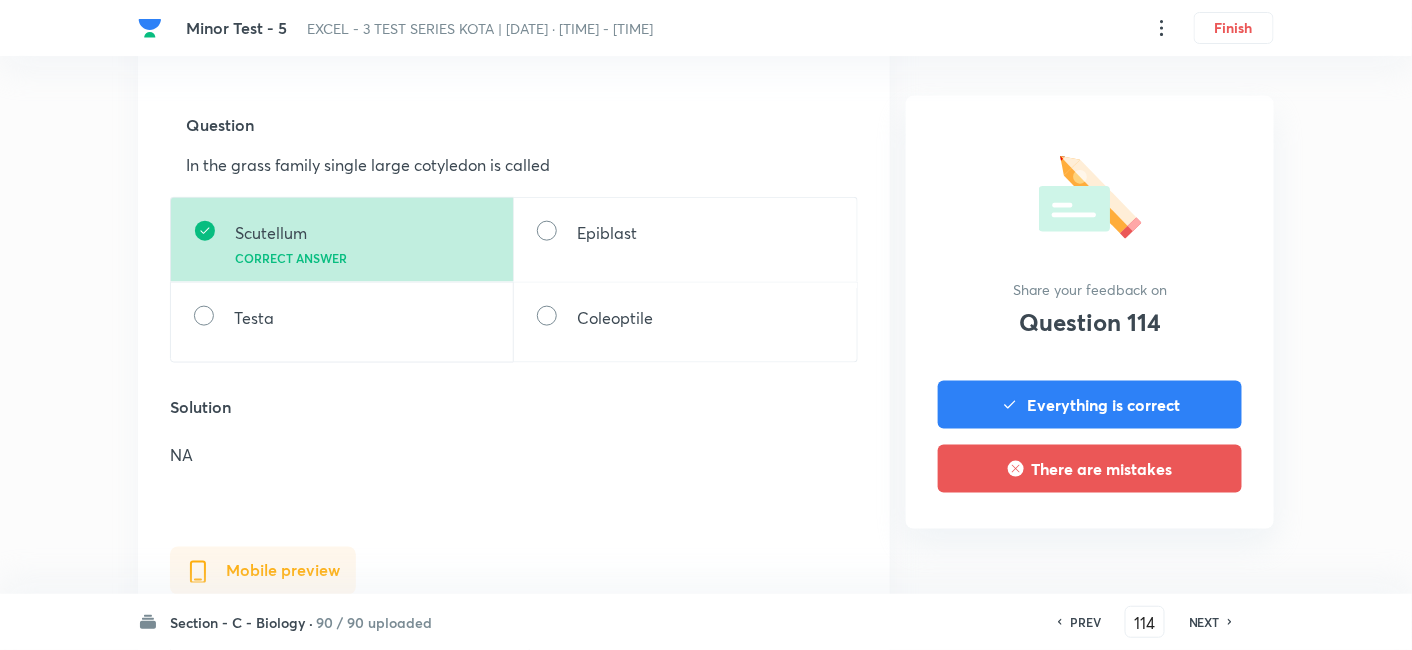 scroll, scrollTop: 777, scrollLeft: 0, axis: vertical 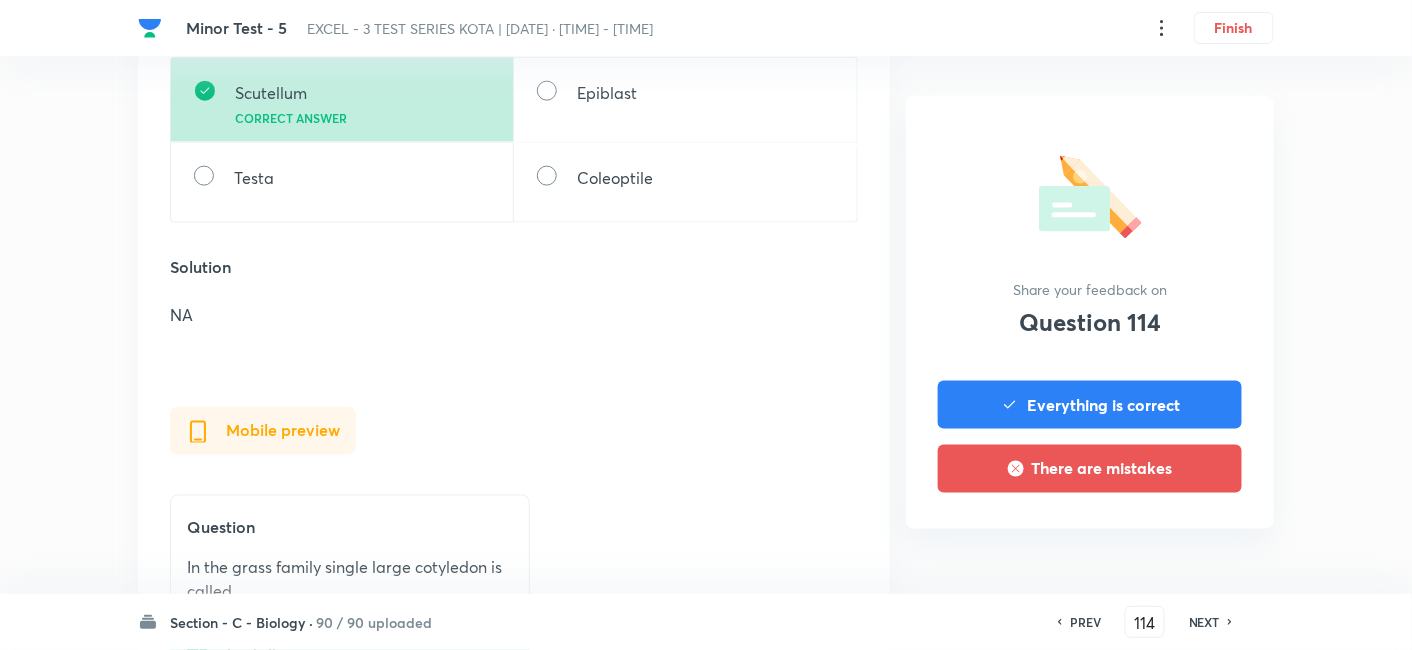 click on "NEXT" at bounding box center (1204, 622) 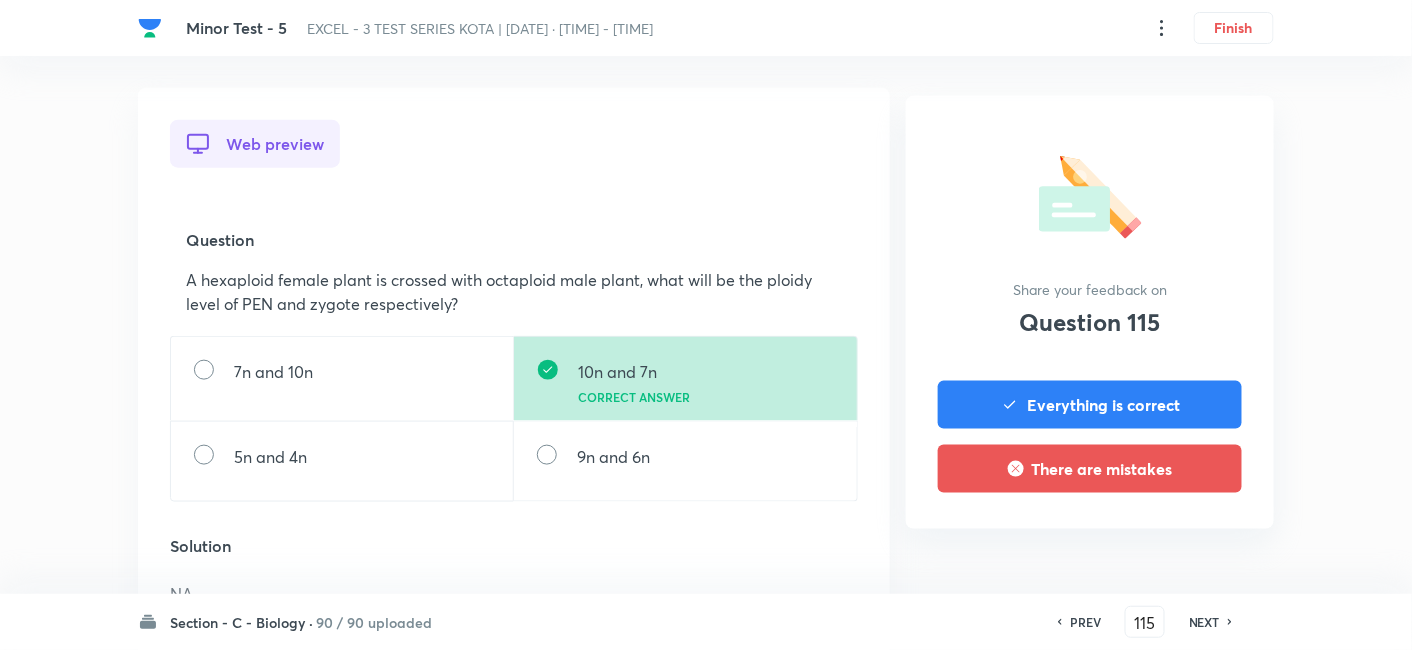 scroll, scrollTop: 555, scrollLeft: 0, axis: vertical 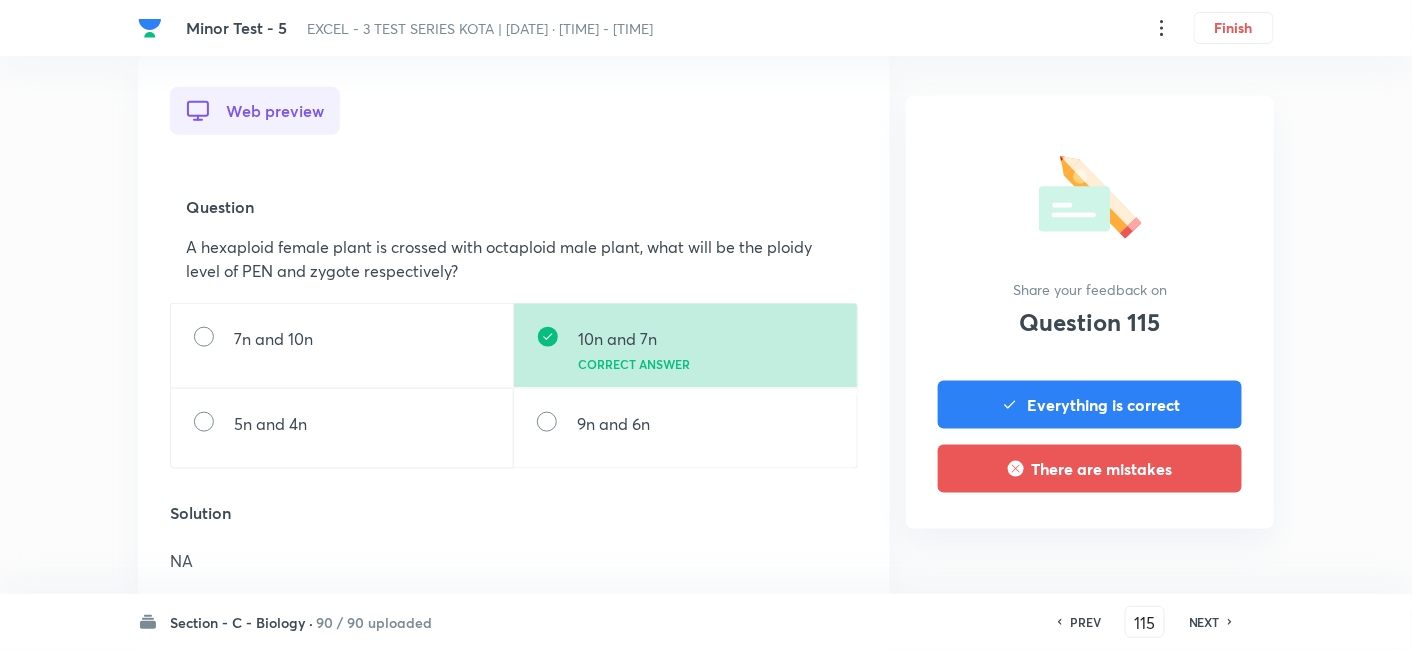 click on "NEXT" at bounding box center (1204, 622) 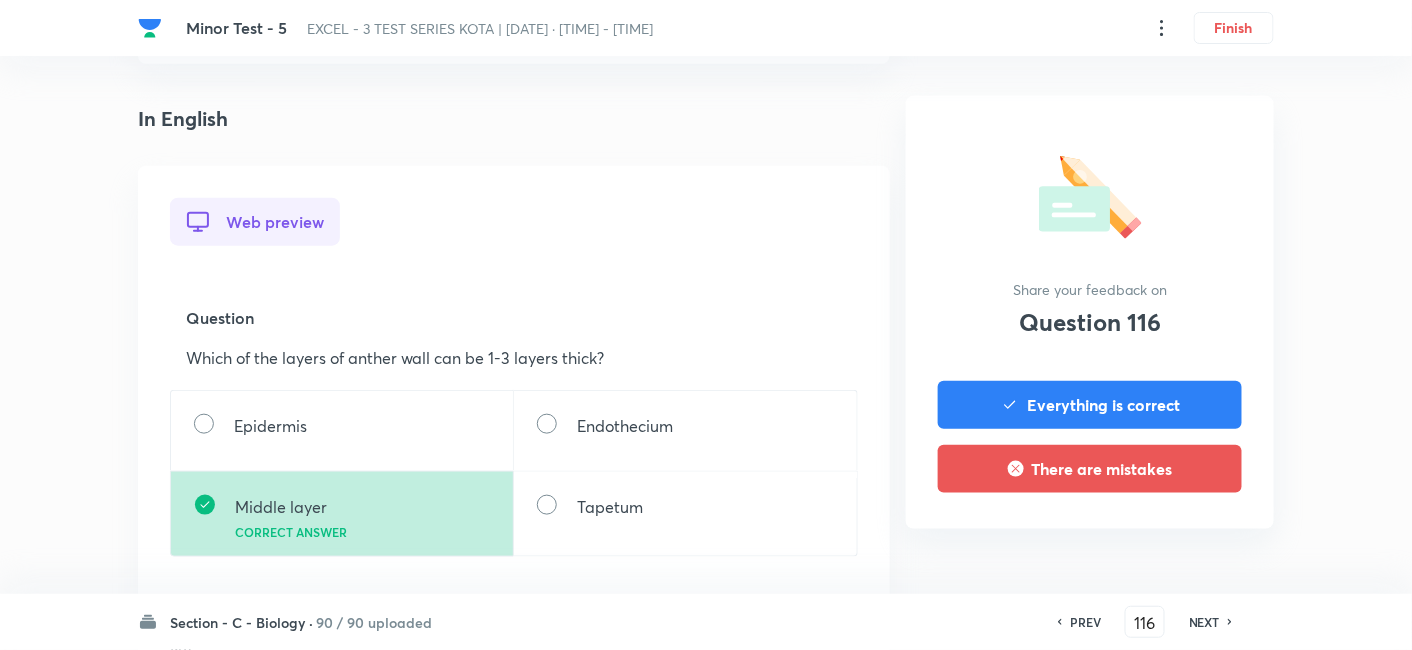 scroll, scrollTop: 666, scrollLeft: 0, axis: vertical 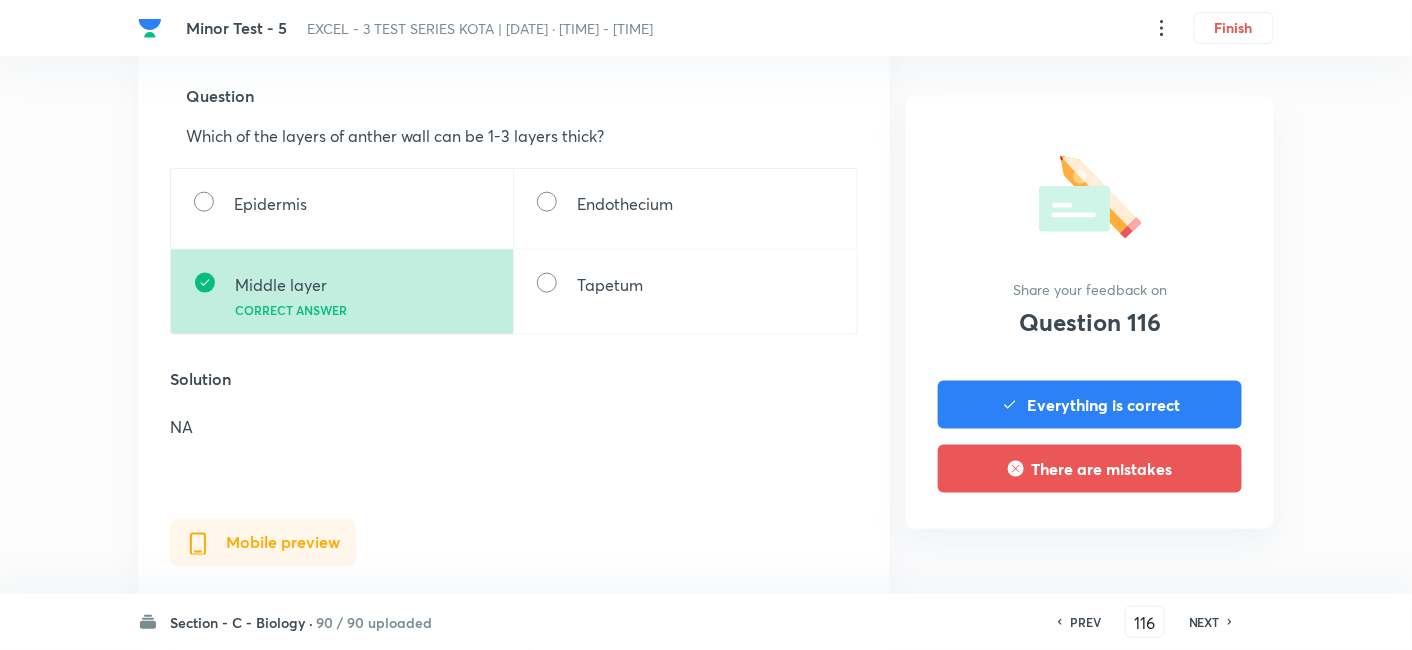 click on "NEXT" at bounding box center [1204, 622] 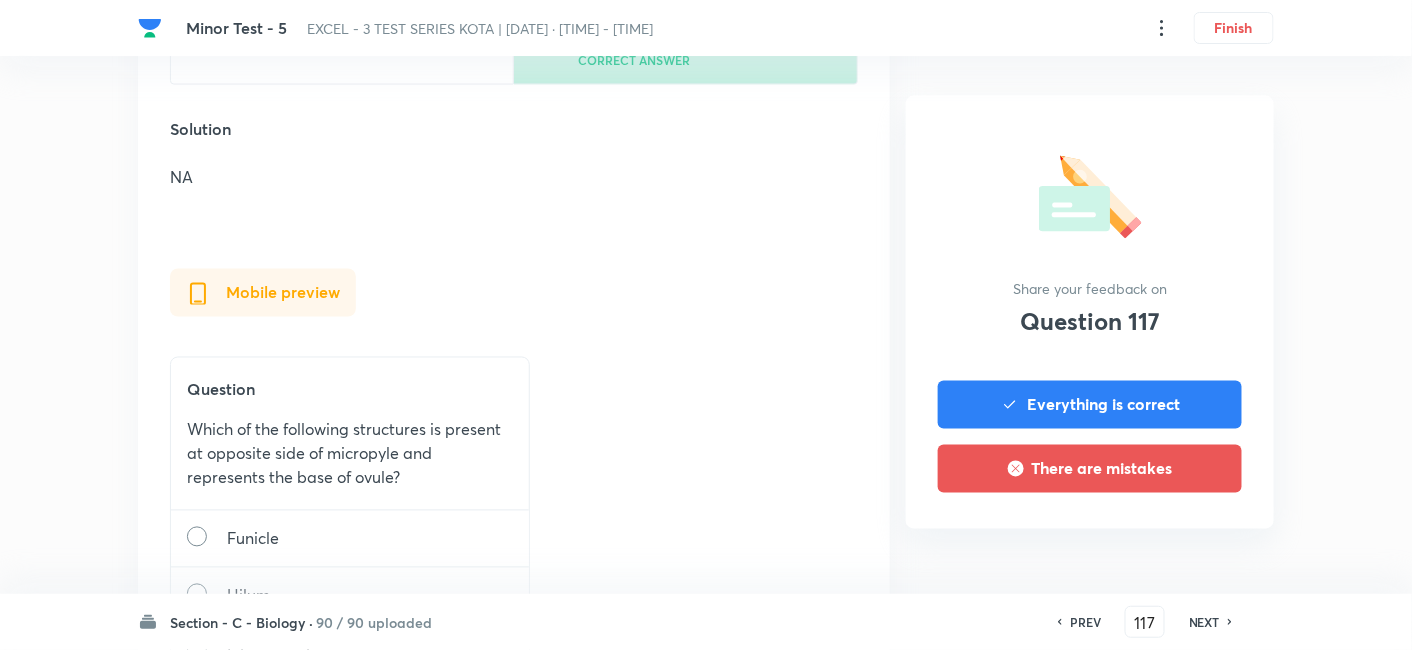 scroll, scrollTop: 1000, scrollLeft: 0, axis: vertical 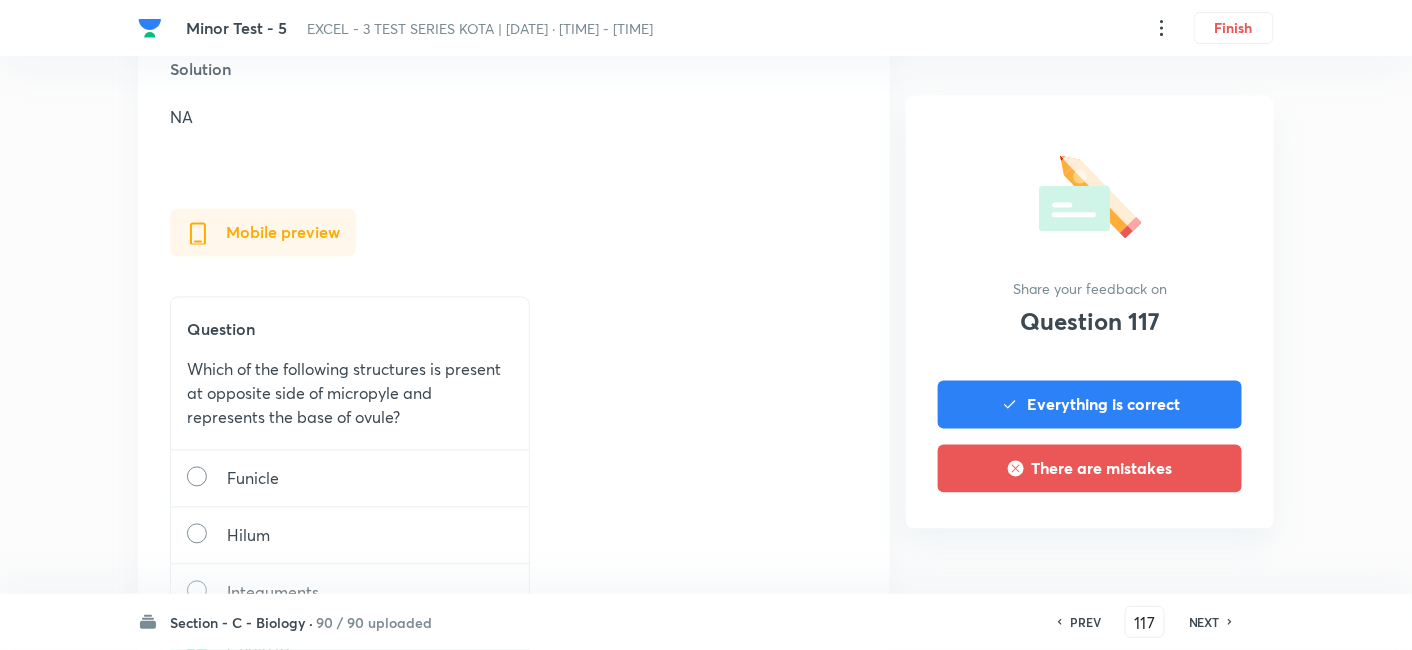 drag, startPoint x: 1205, startPoint y: 622, endPoint x: 580, endPoint y: 314, distance: 696.7704 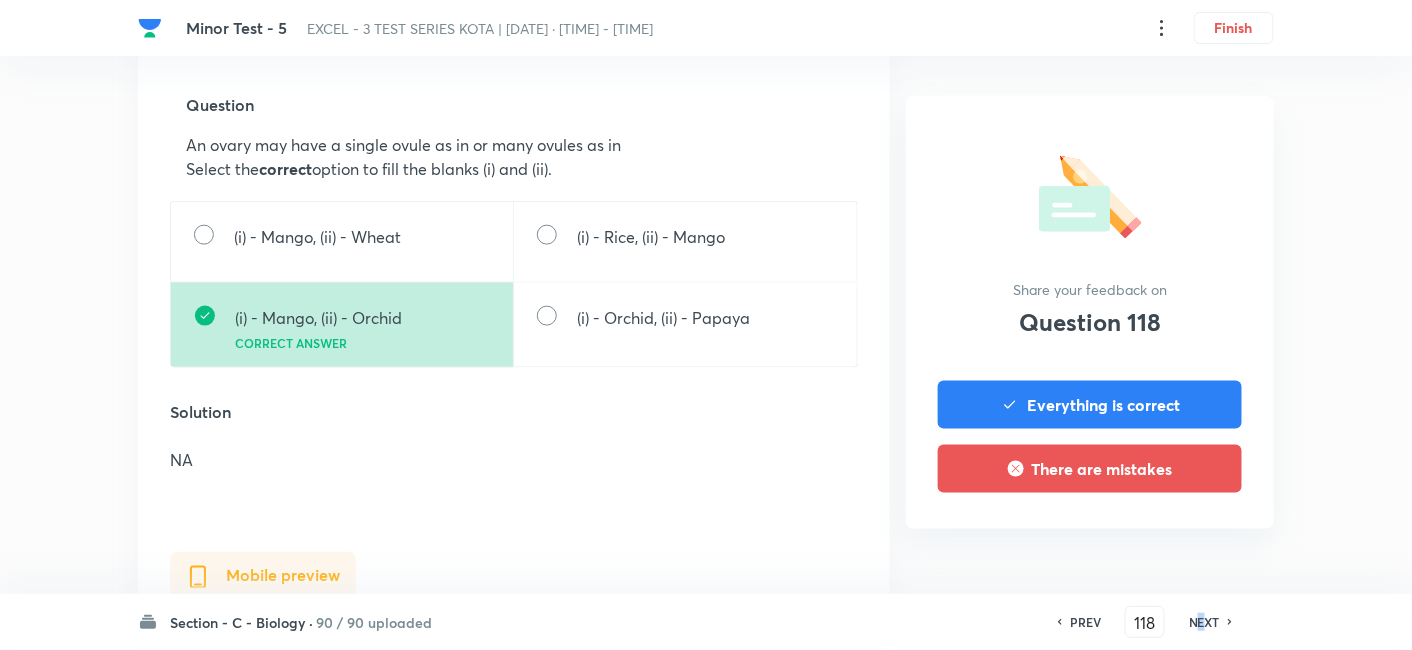 scroll, scrollTop: 666, scrollLeft: 0, axis: vertical 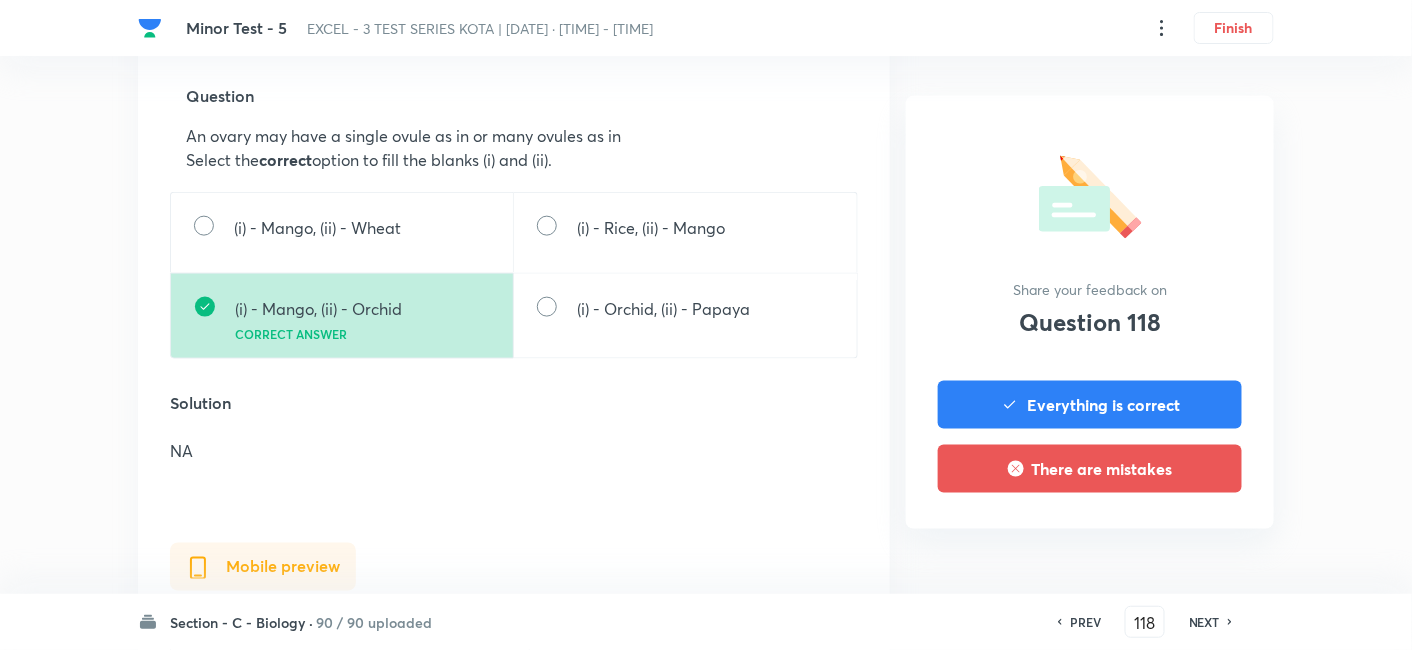 drag, startPoint x: 1210, startPoint y: 624, endPoint x: 485, endPoint y: 177, distance: 851.7241 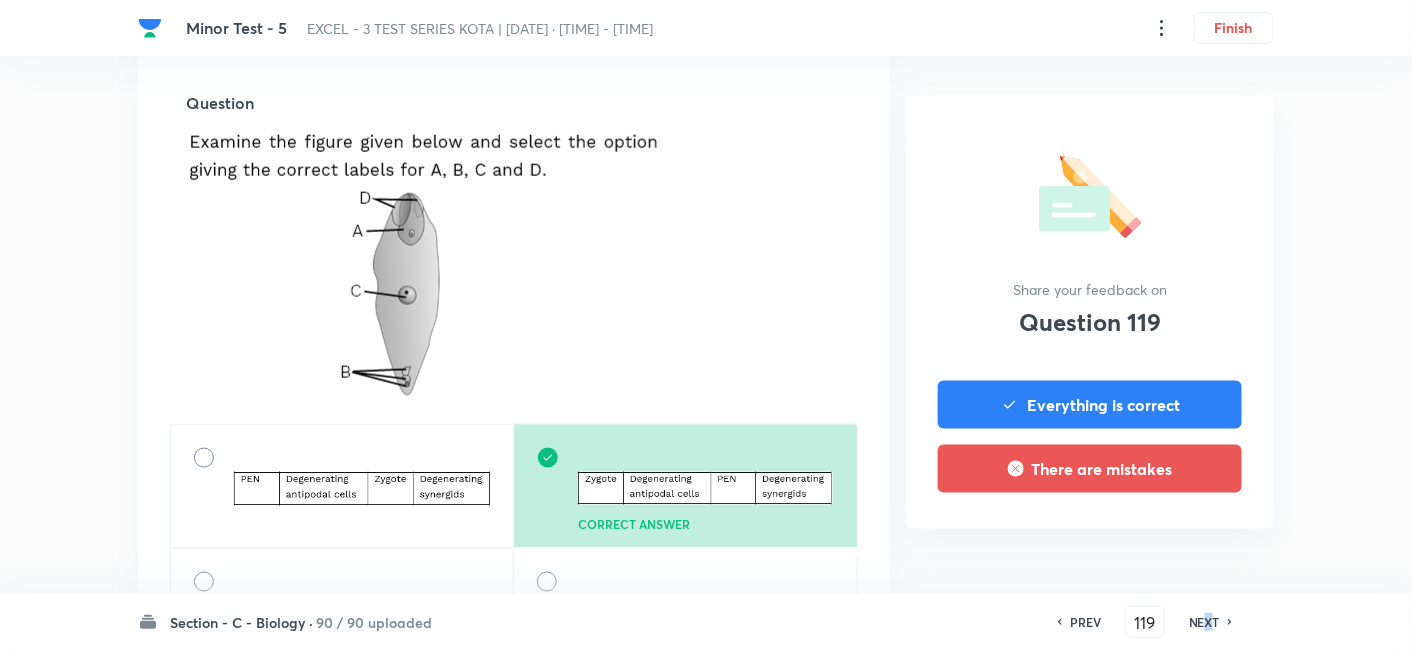 scroll, scrollTop: 777, scrollLeft: 0, axis: vertical 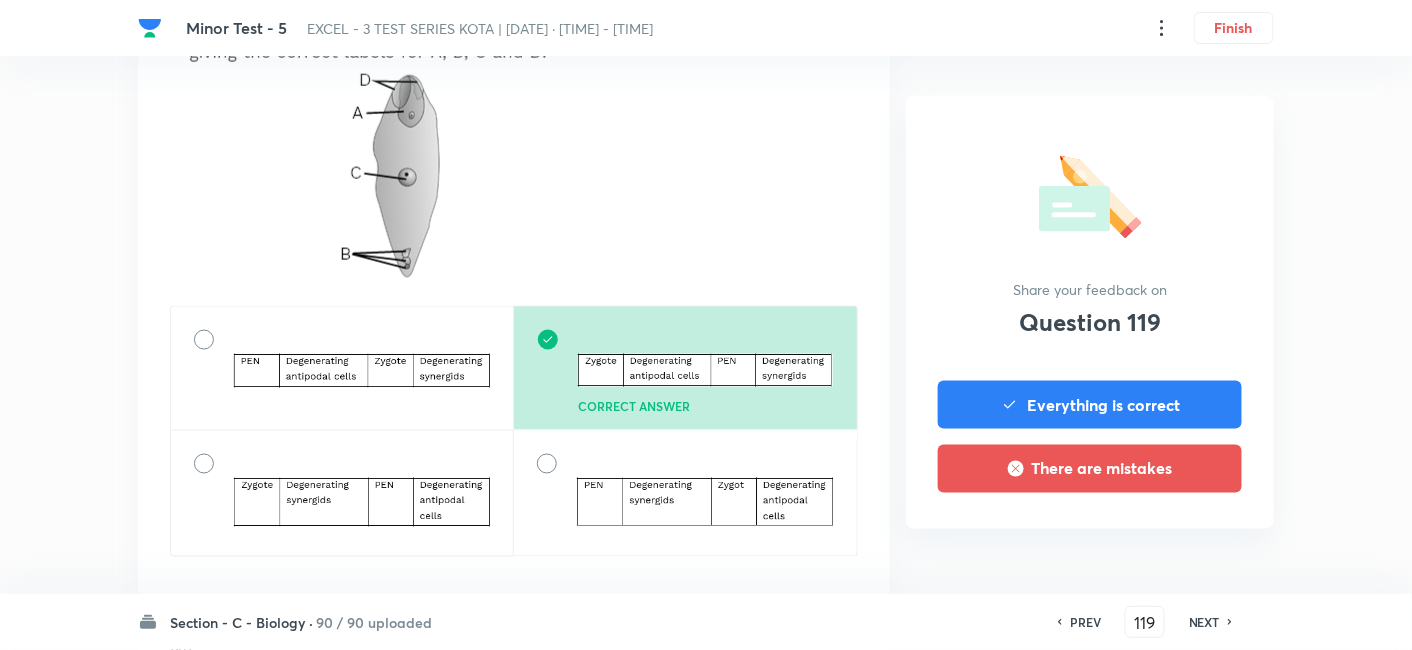 drag, startPoint x: 1200, startPoint y: 627, endPoint x: 862, endPoint y: 478, distance: 369.3846 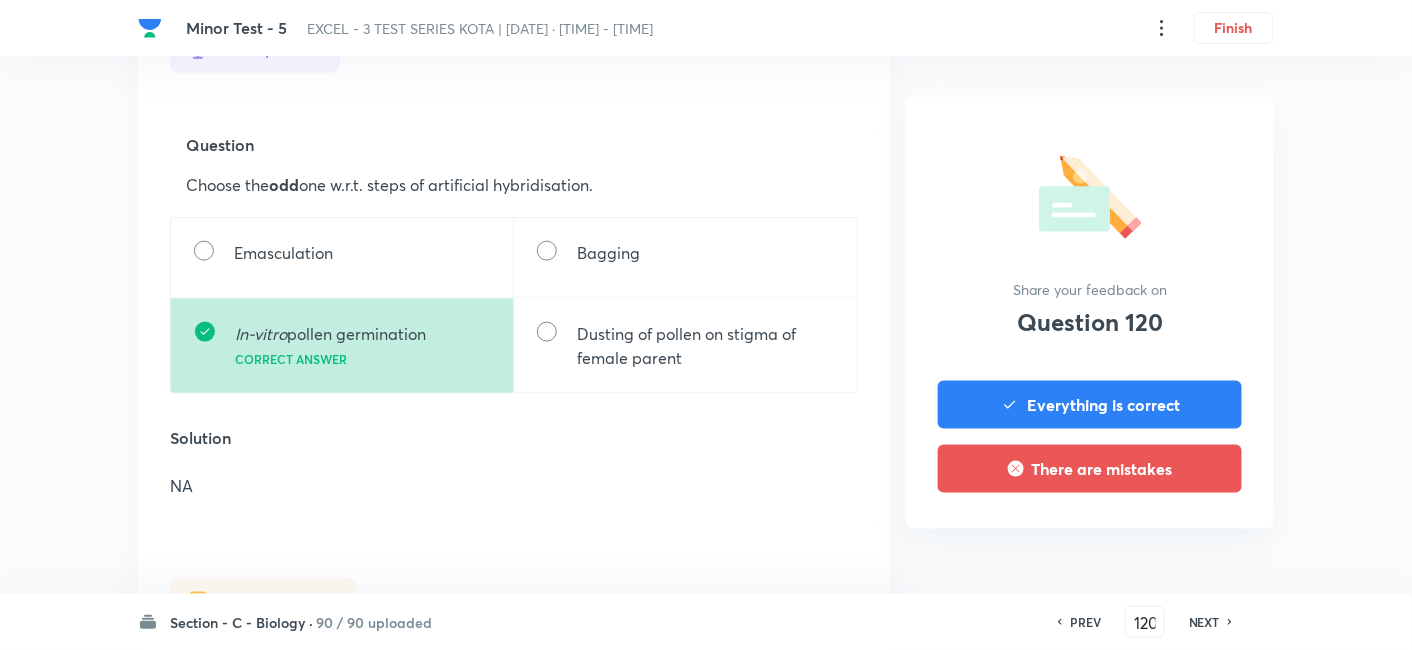 scroll, scrollTop: 666, scrollLeft: 0, axis: vertical 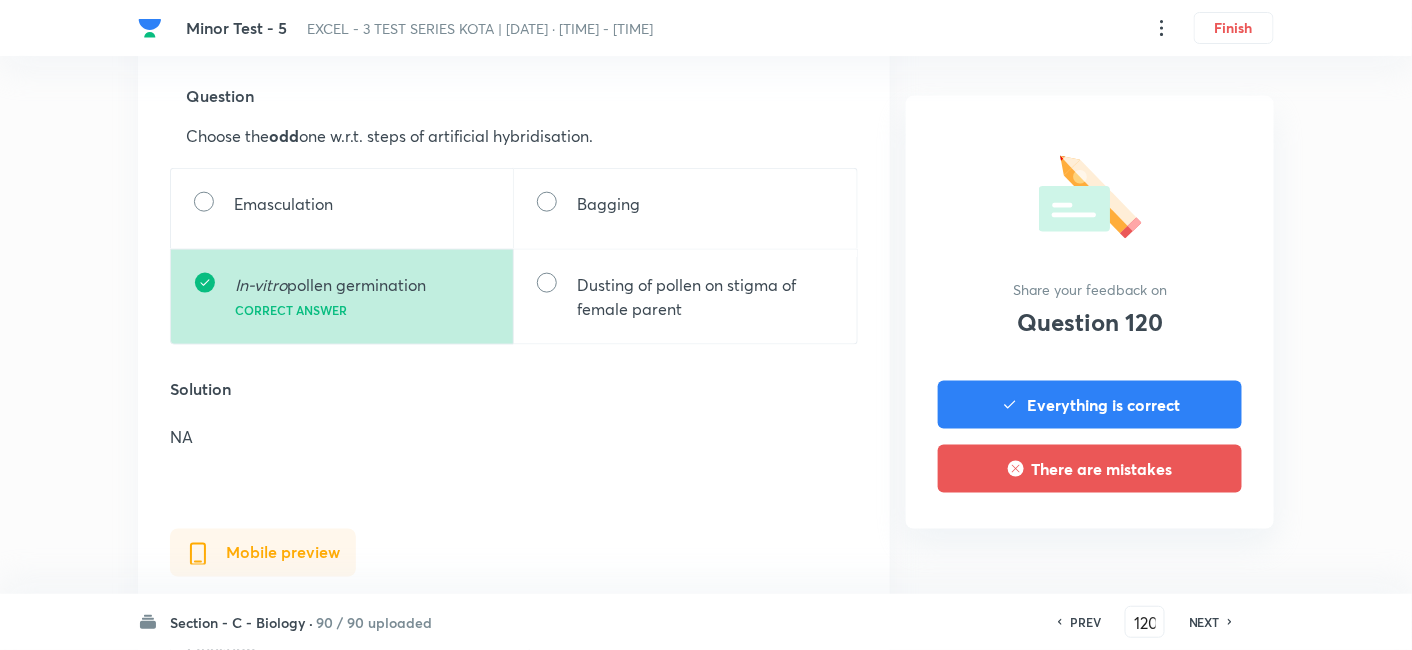 click on "NEXT" at bounding box center (1204, 622) 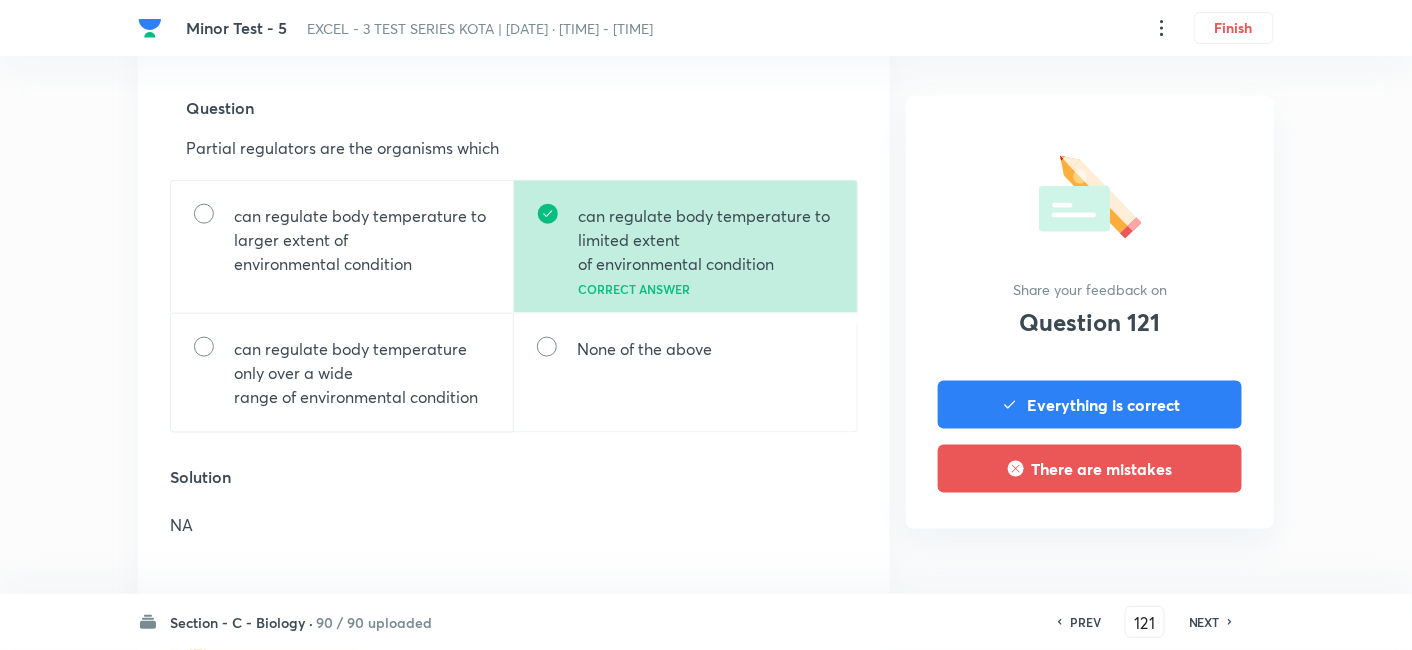 scroll, scrollTop: 666, scrollLeft: 0, axis: vertical 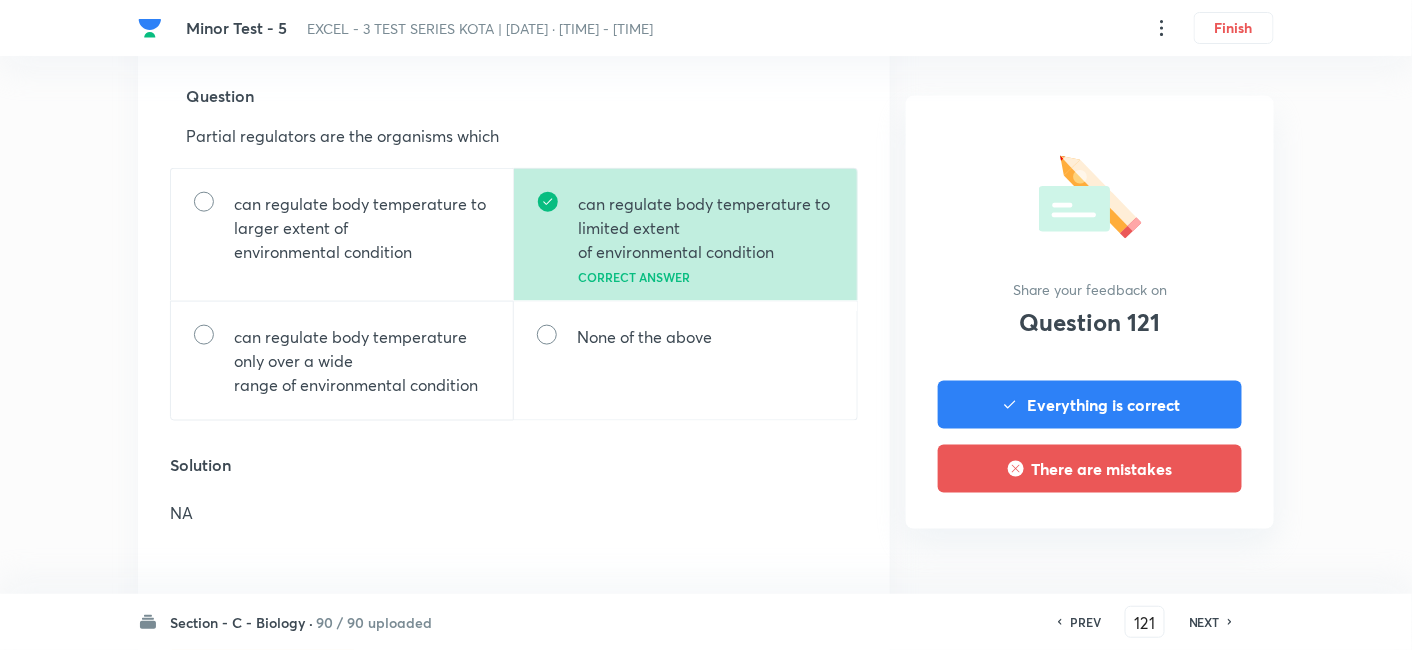 click on "NEXT" at bounding box center [1204, 622] 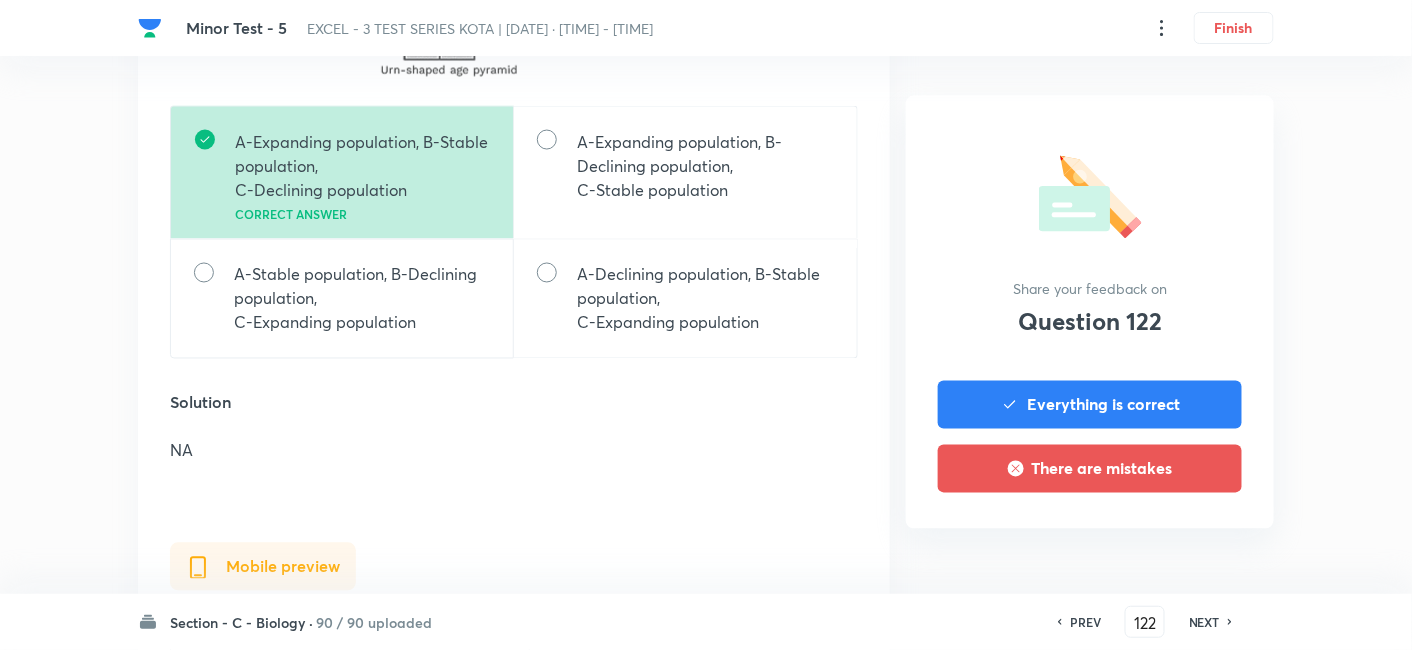 scroll, scrollTop: 1000, scrollLeft: 0, axis: vertical 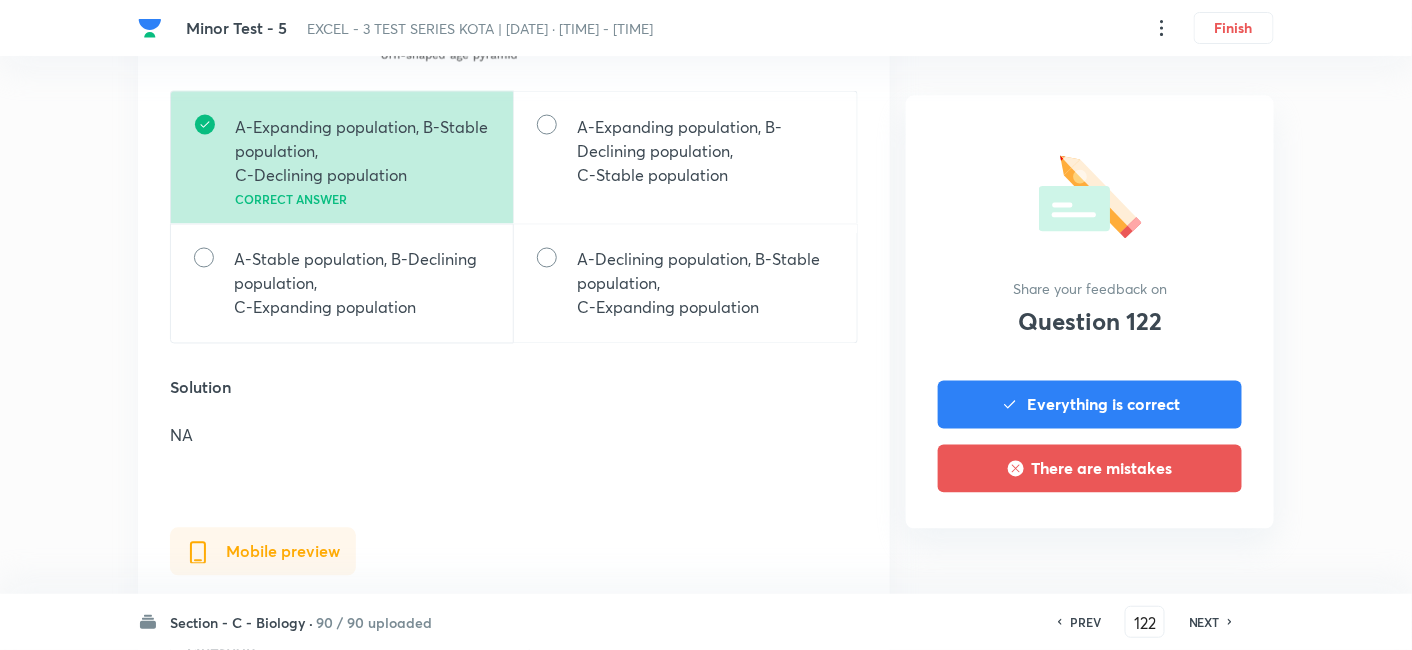 click on "NEXT" at bounding box center (1204, 622) 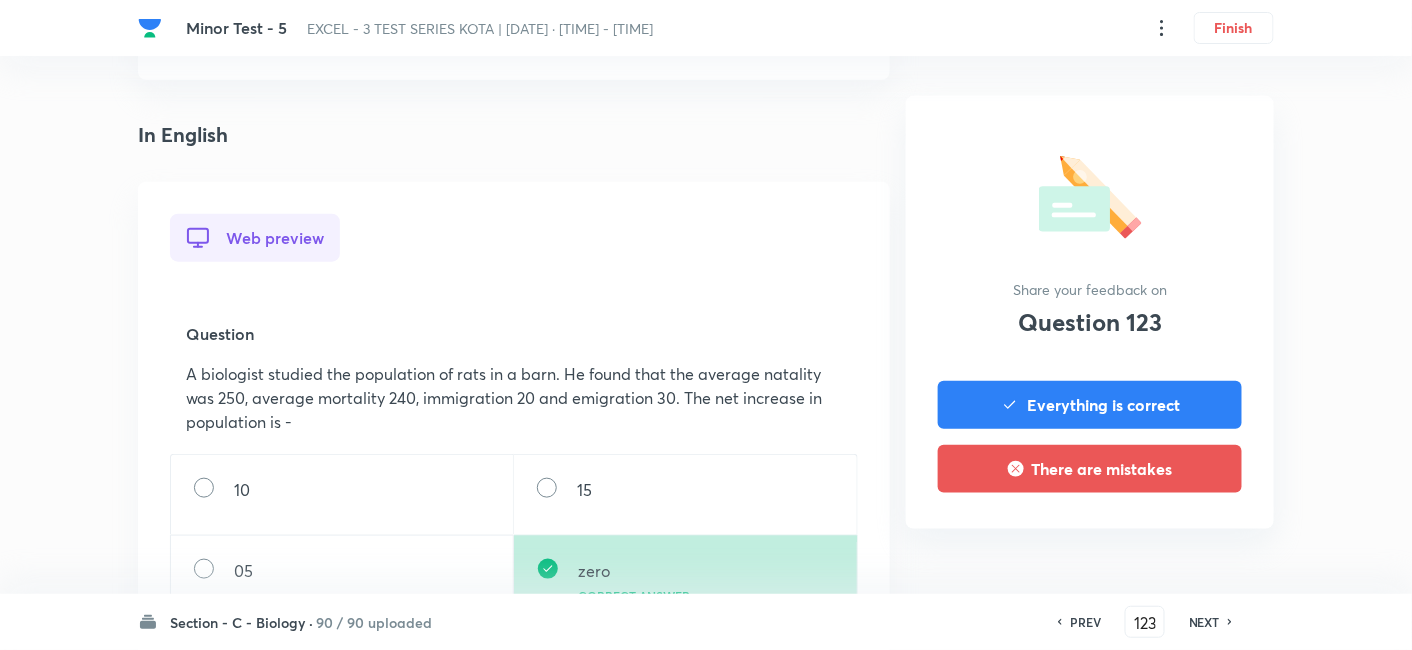 scroll, scrollTop: 555, scrollLeft: 0, axis: vertical 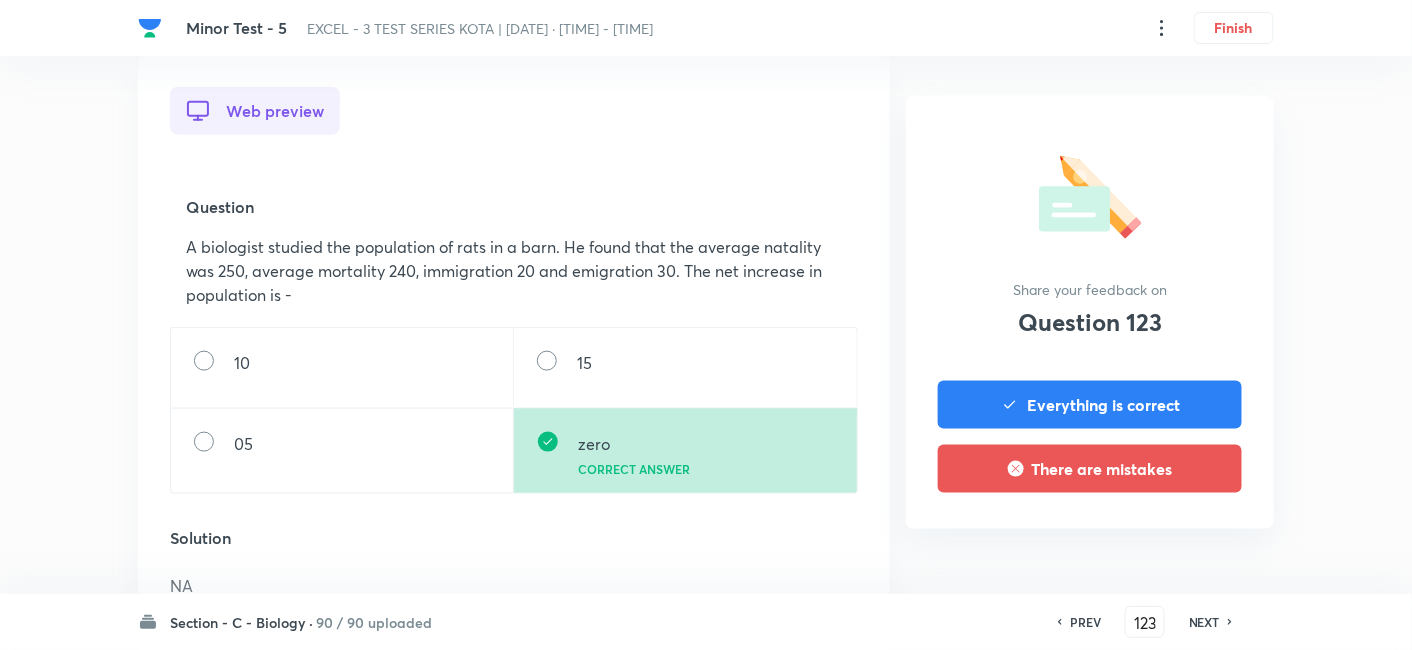click on "NEXT" at bounding box center (1204, 622) 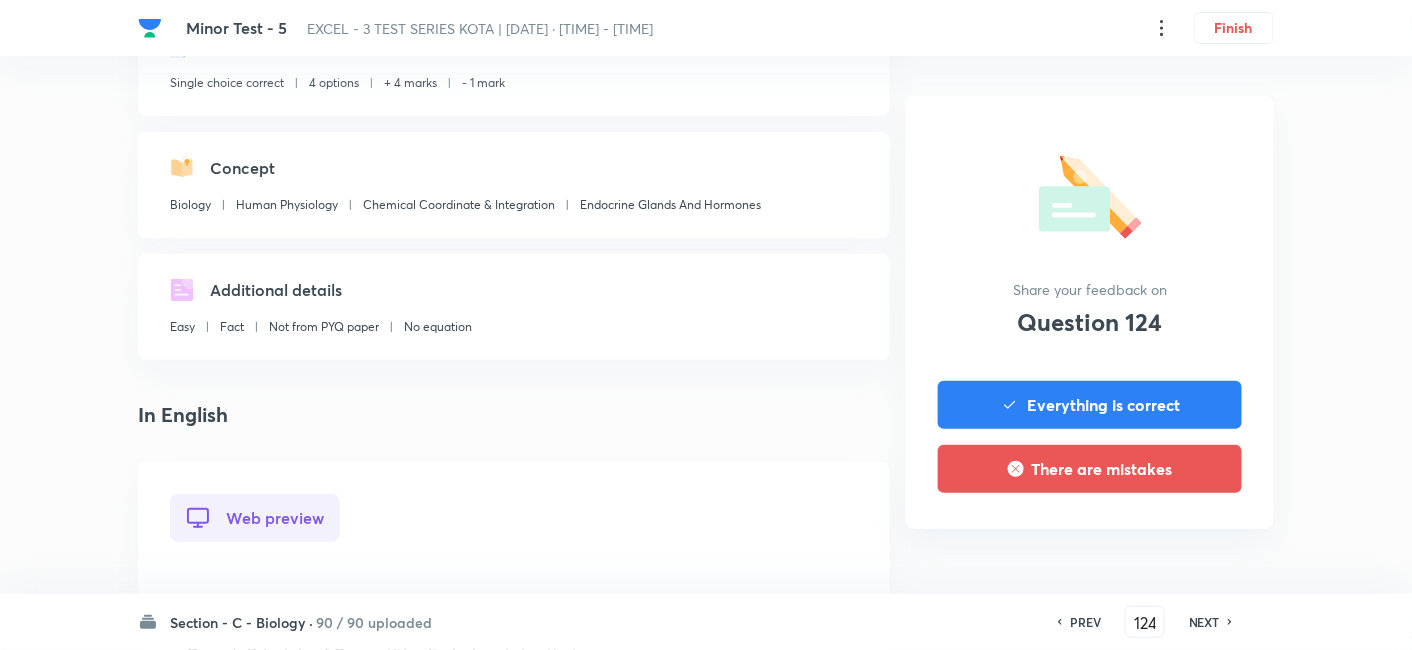 scroll, scrollTop: 555, scrollLeft: 0, axis: vertical 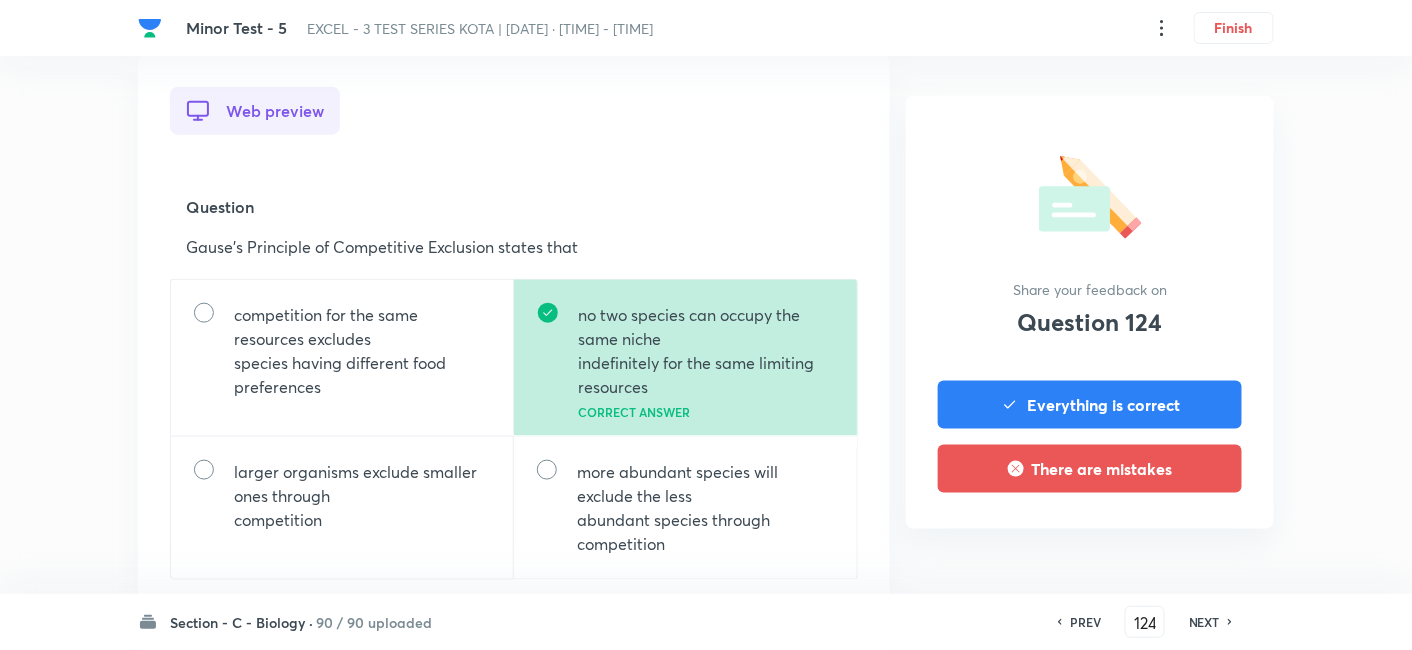 click on "NEXT" at bounding box center [1204, 622] 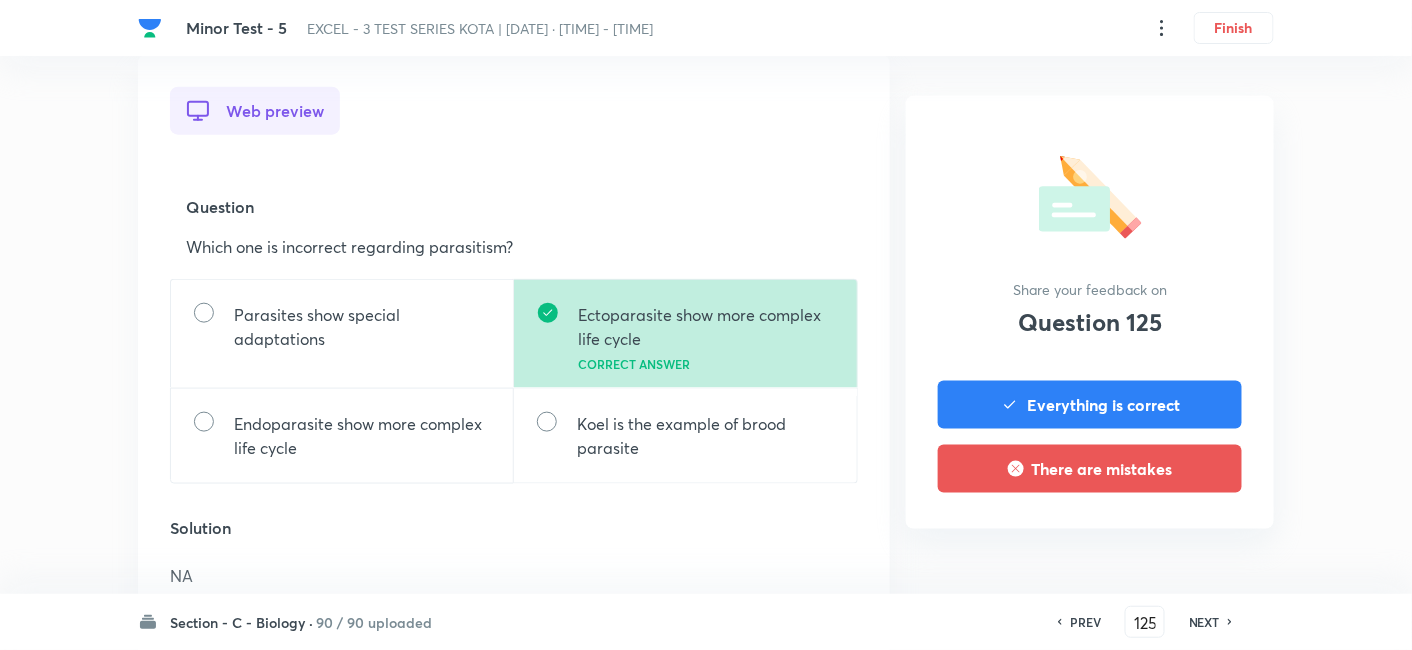 scroll, scrollTop: 666, scrollLeft: 0, axis: vertical 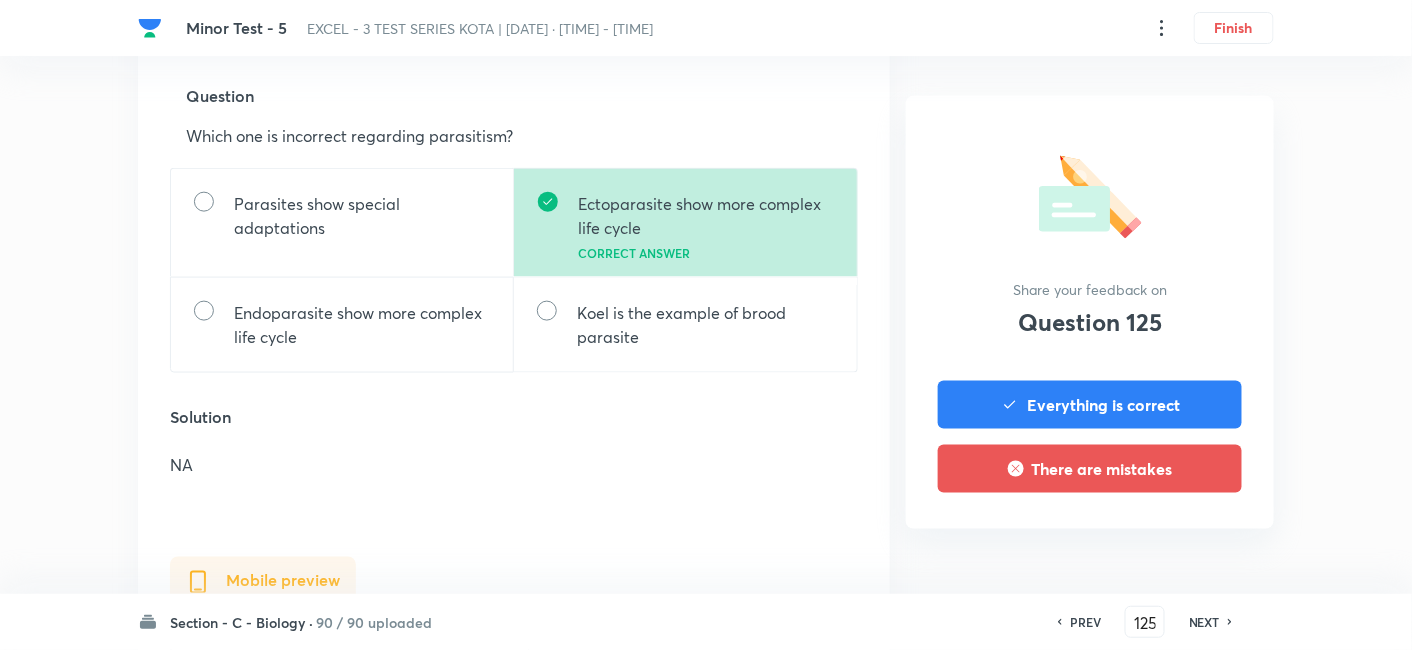 click on "NEXT" at bounding box center [1204, 622] 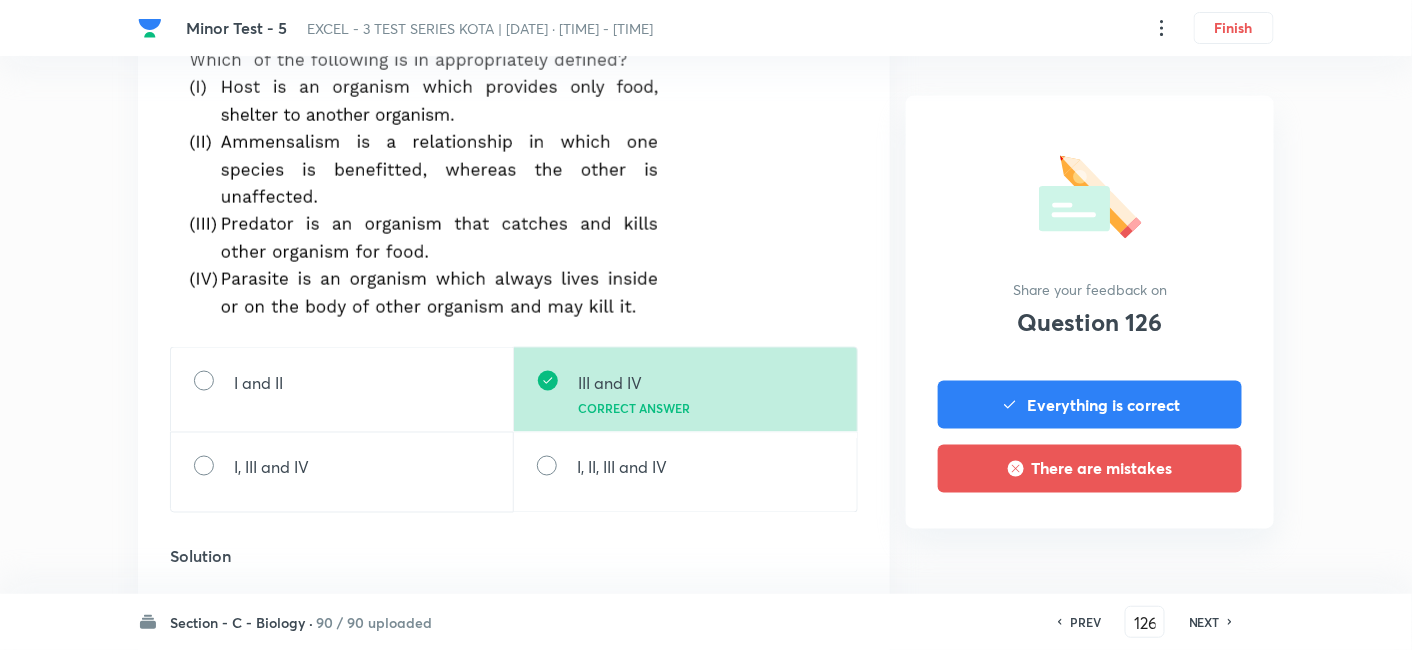 scroll, scrollTop: 777, scrollLeft: 0, axis: vertical 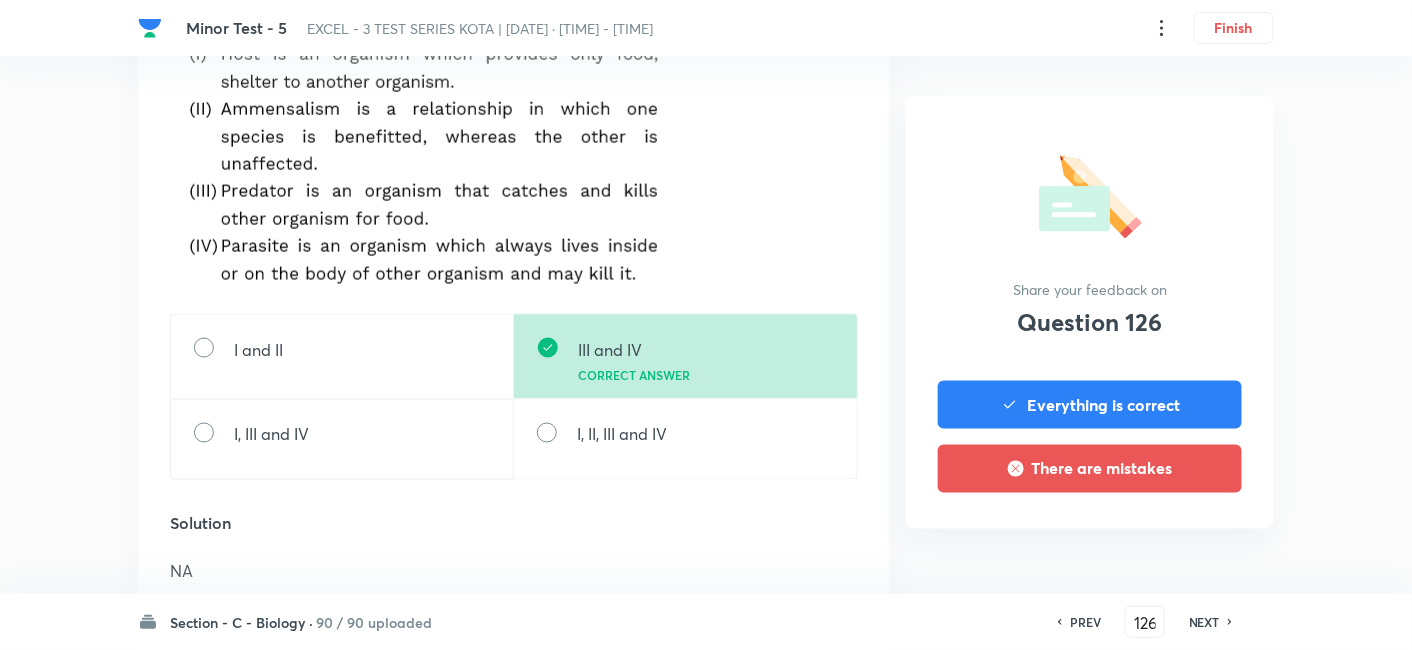 drag, startPoint x: 1212, startPoint y: 622, endPoint x: 865, endPoint y: 477, distance: 376.07712 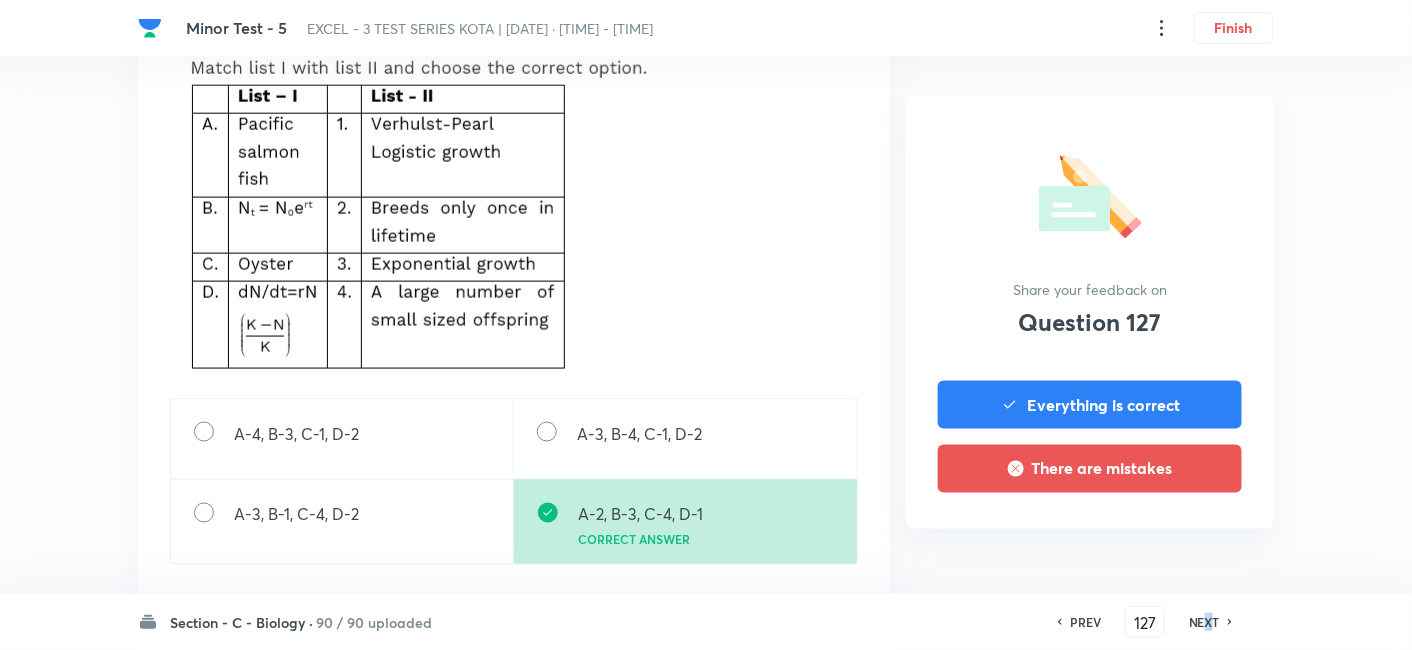 scroll, scrollTop: 777, scrollLeft: 0, axis: vertical 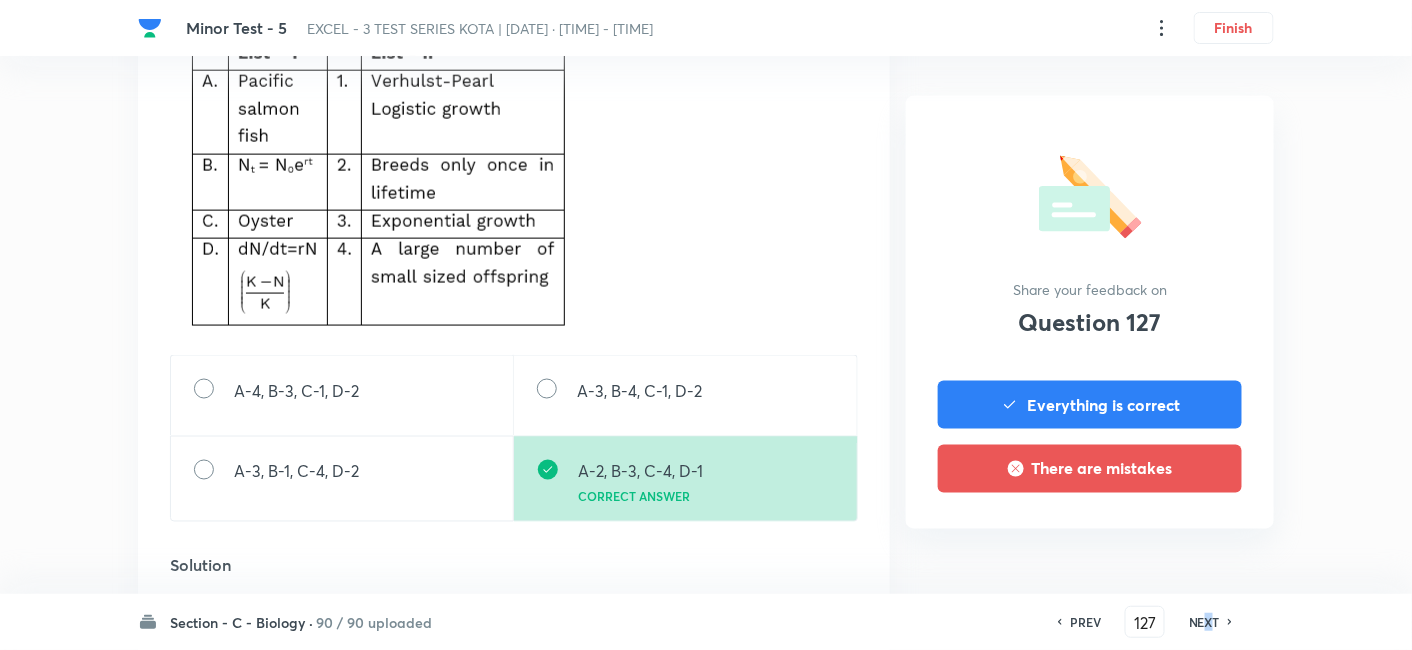 click on "NEXT" at bounding box center (1204, 622) 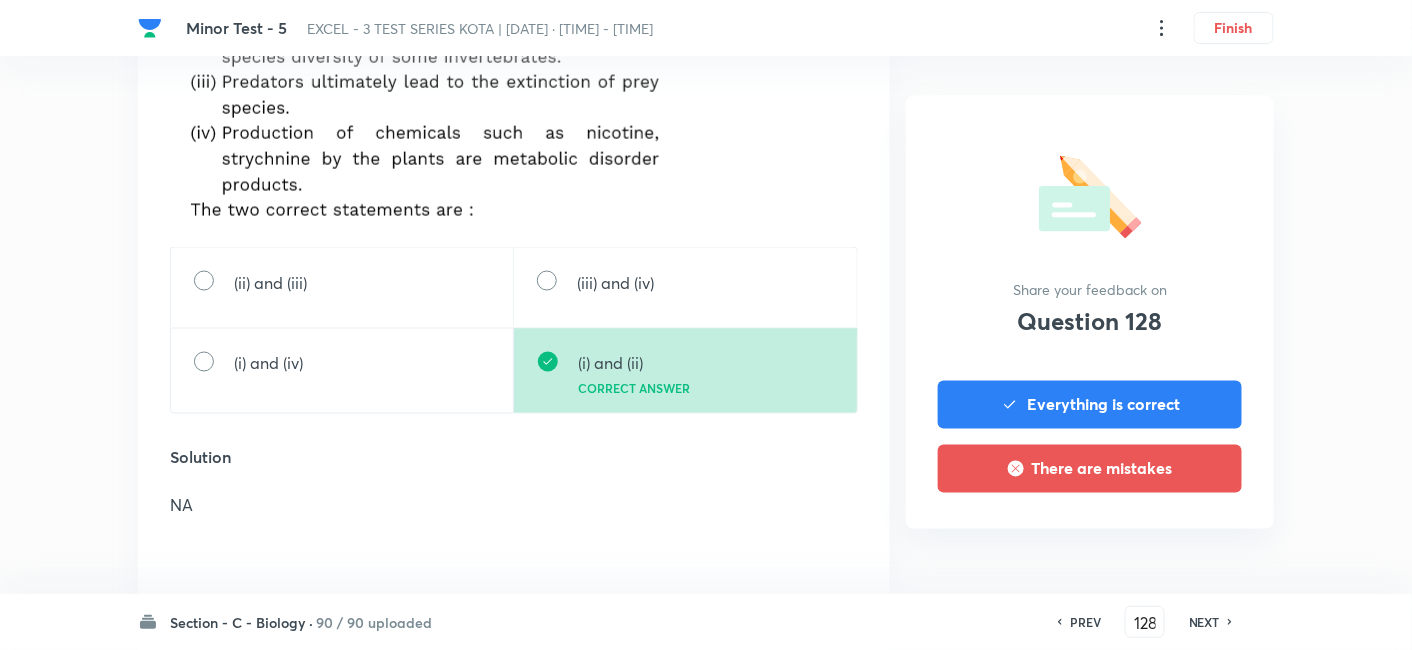scroll, scrollTop: 888, scrollLeft: 0, axis: vertical 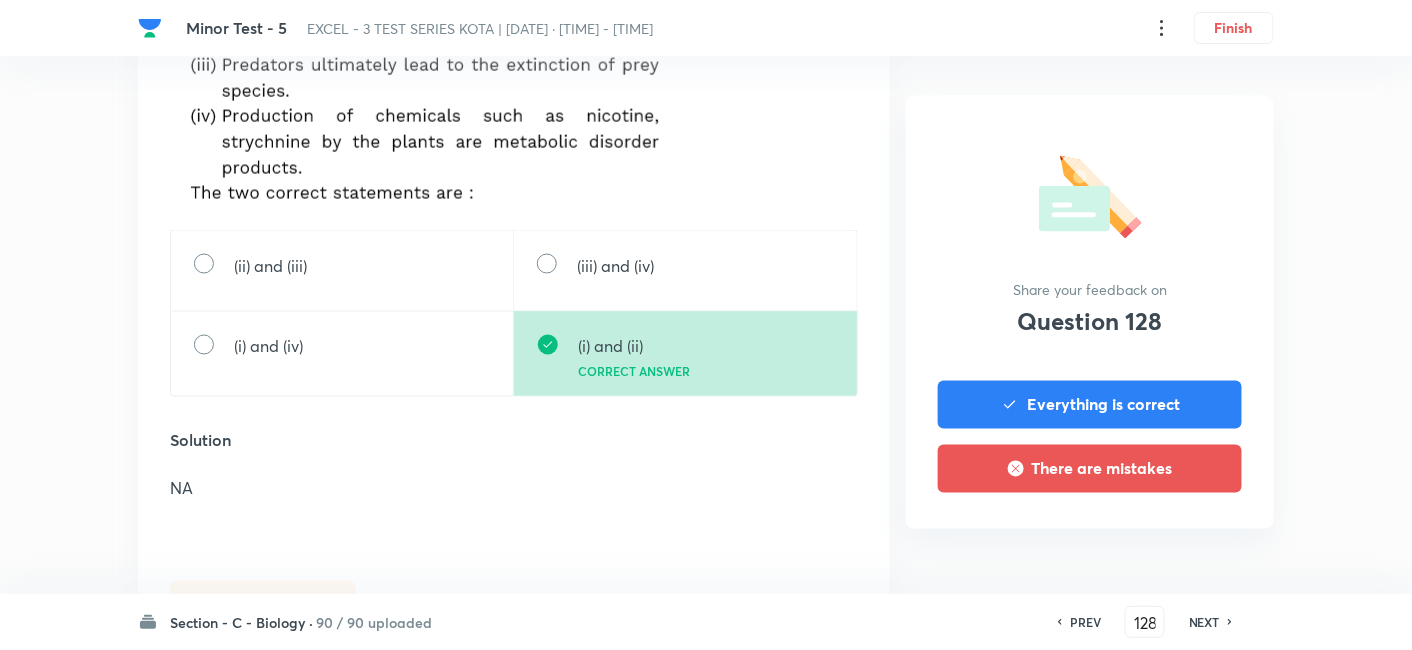 click on "NEXT" at bounding box center (1204, 622) 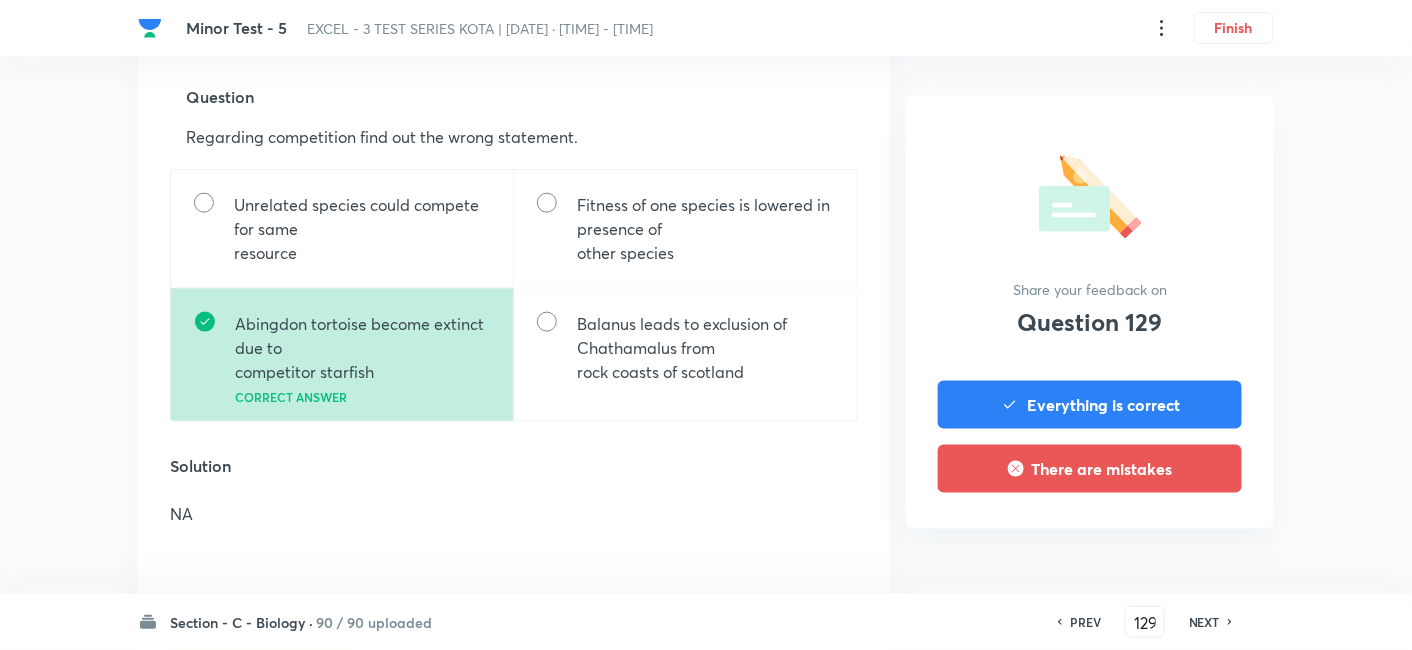 scroll, scrollTop: 666, scrollLeft: 0, axis: vertical 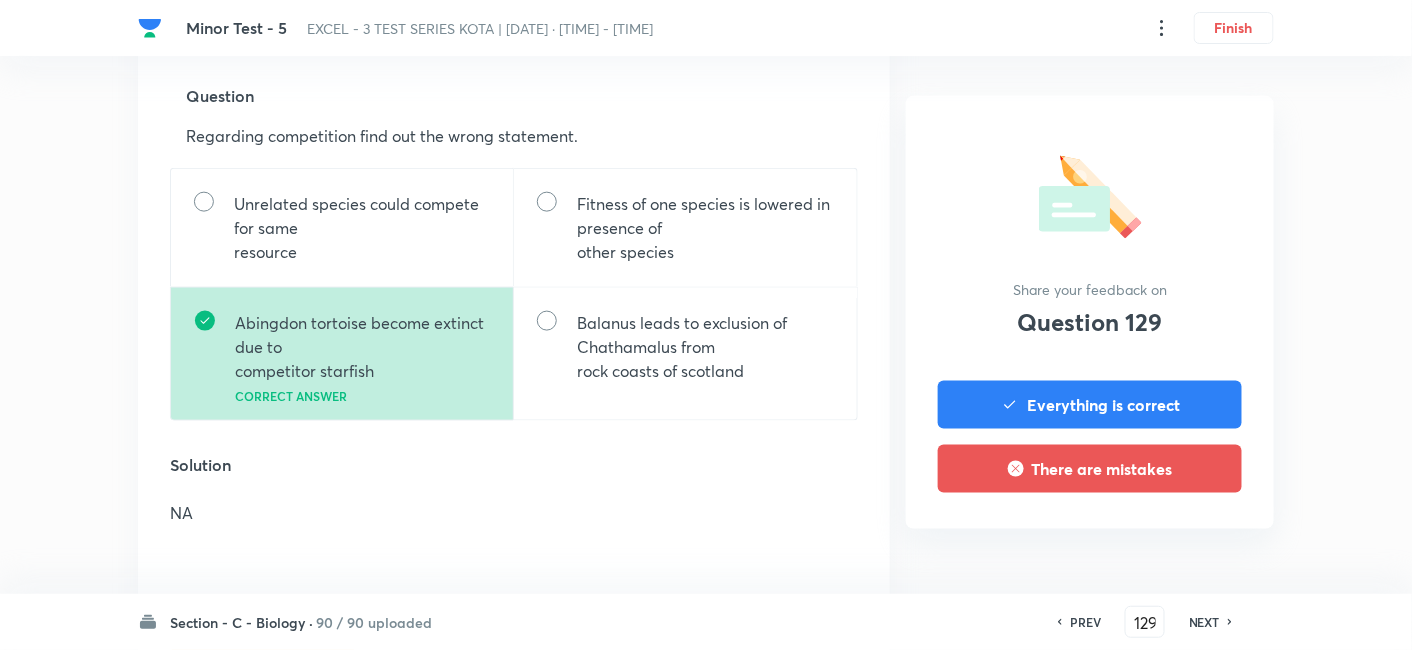 click on "NEXT" at bounding box center (1204, 622) 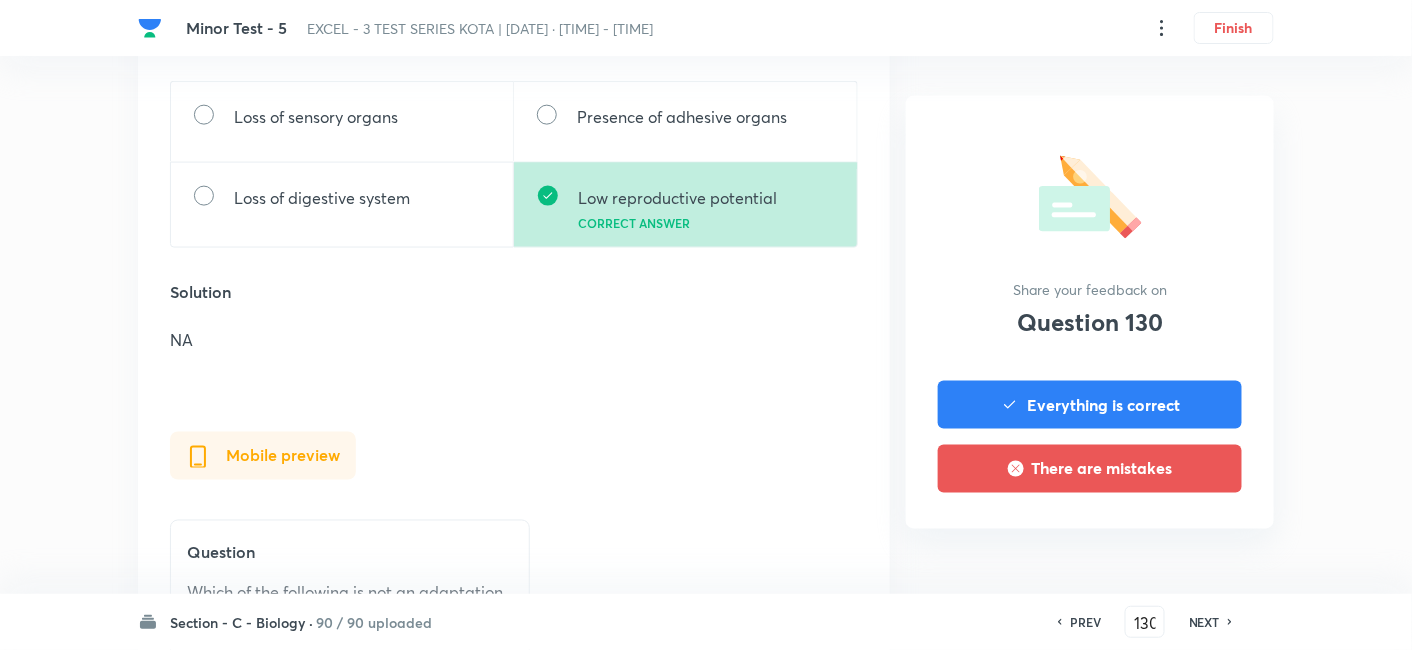 scroll, scrollTop: 777, scrollLeft: 0, axis: vertical 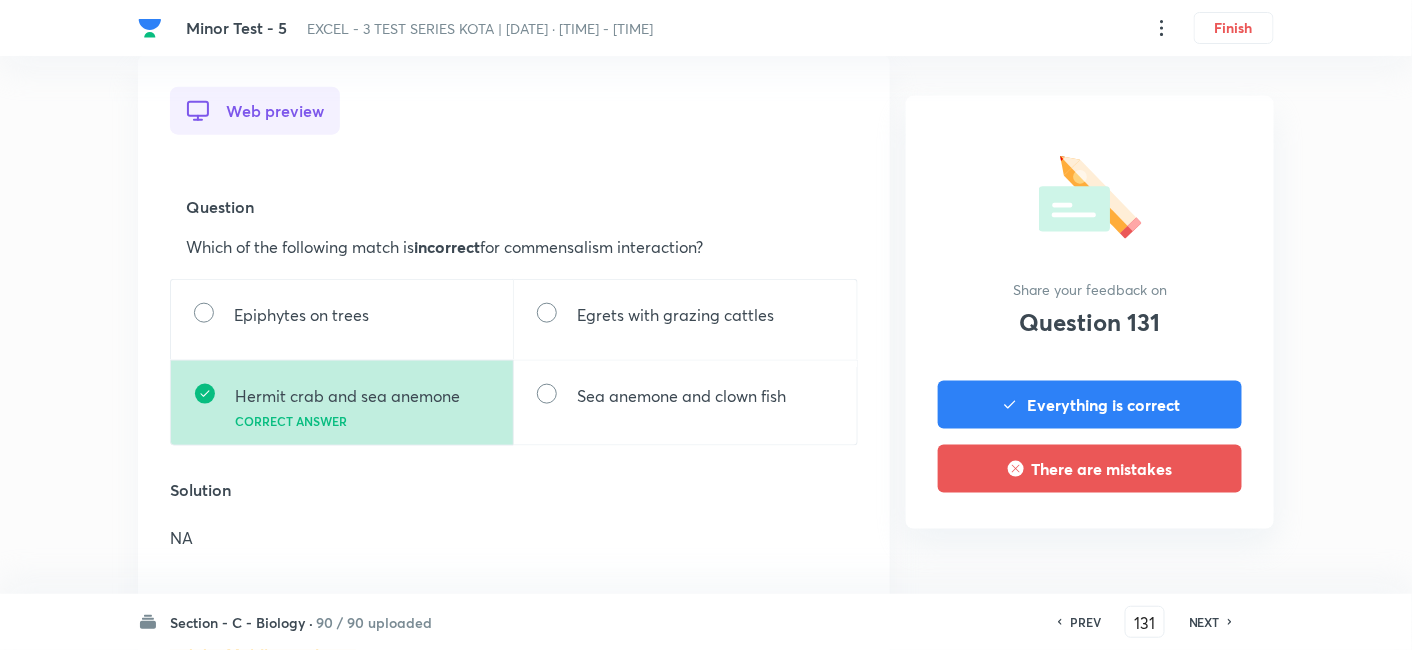 click on "NEXT" at bounding box center [1204, 622] 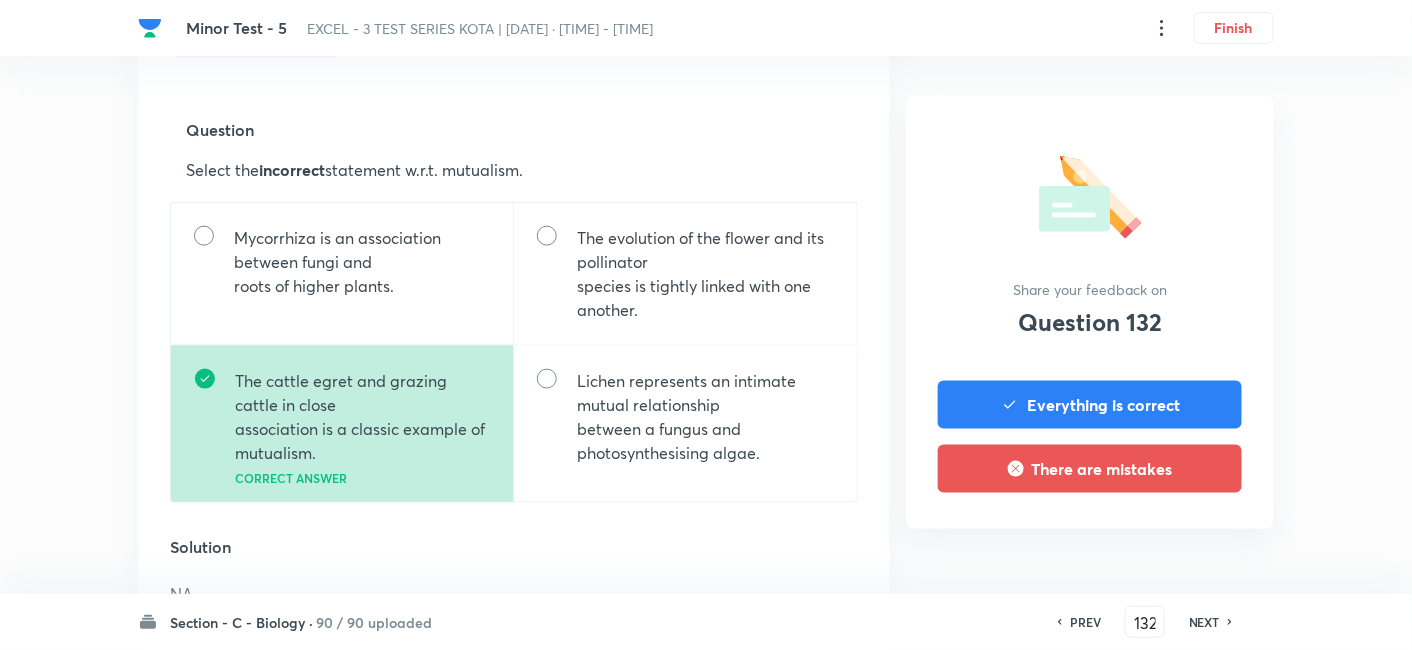 scroll, scrollTop: 666, scrollLeft: 0, axis: vertical 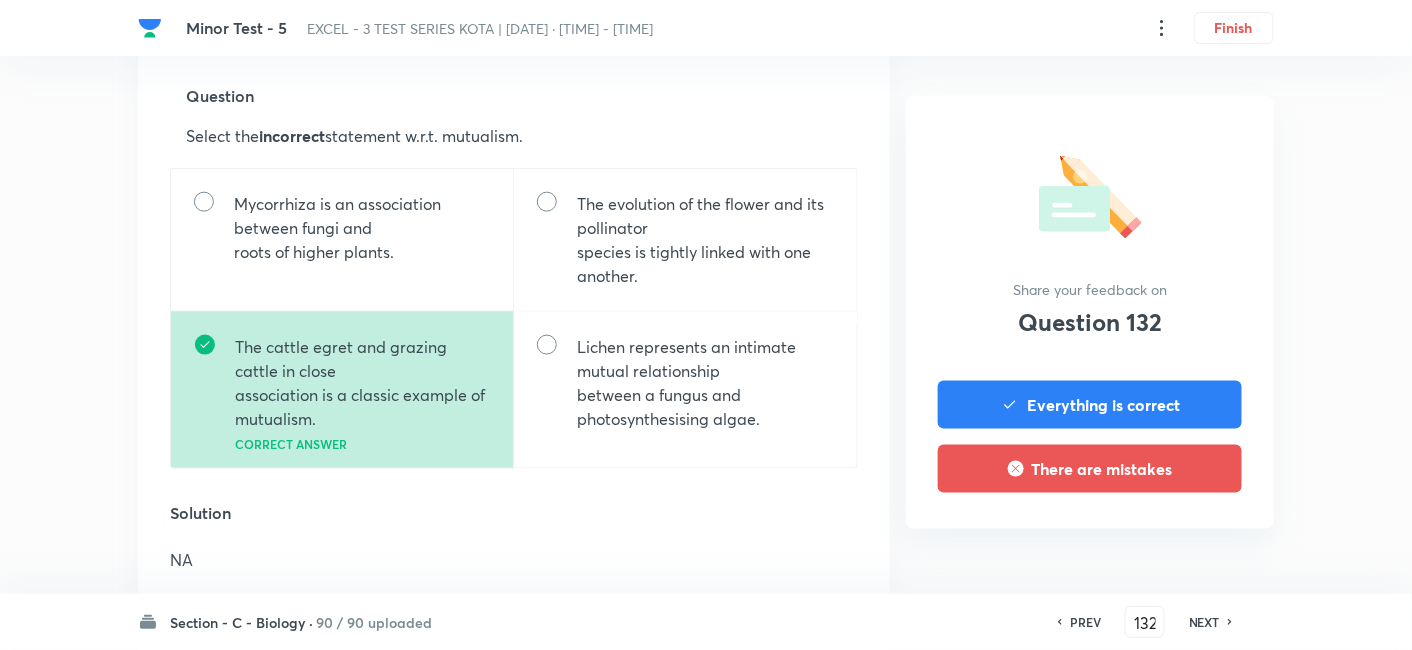 click on "NEXT" at bounding box center (1204, 622) 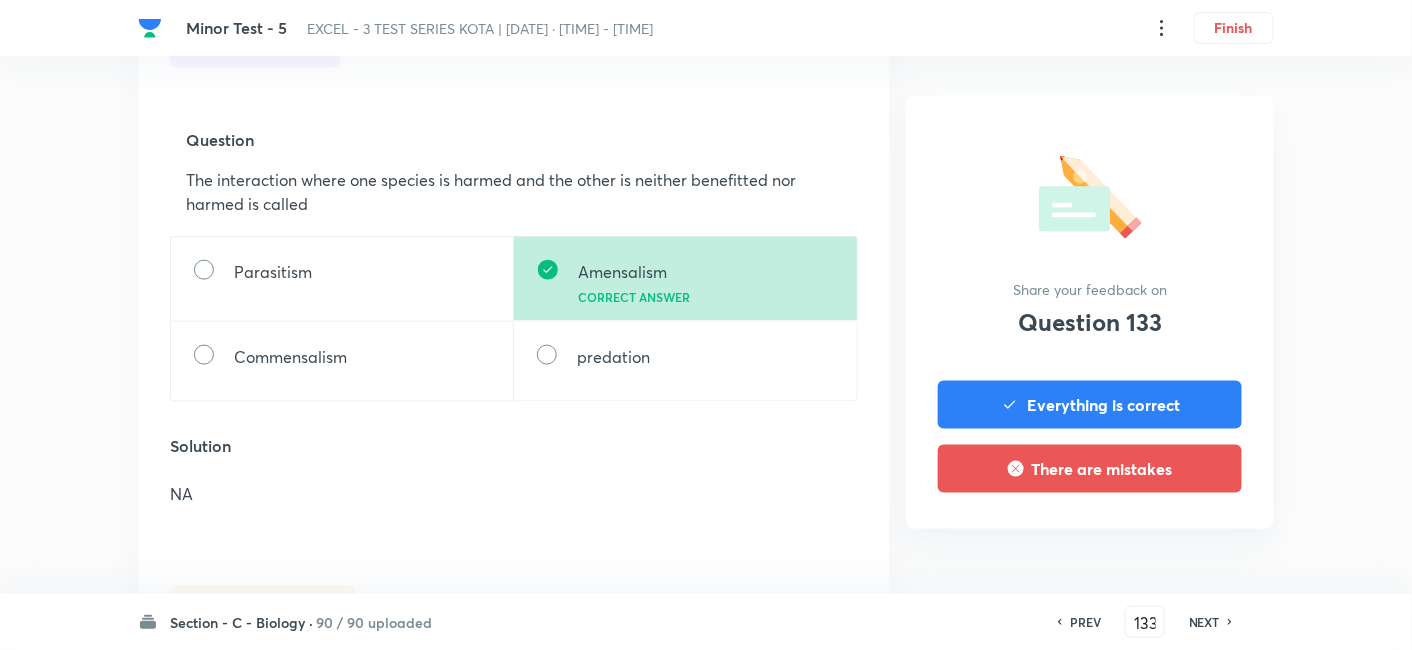 scroll, scrollTop: 666, scrollLeft: 0, axis: vertical 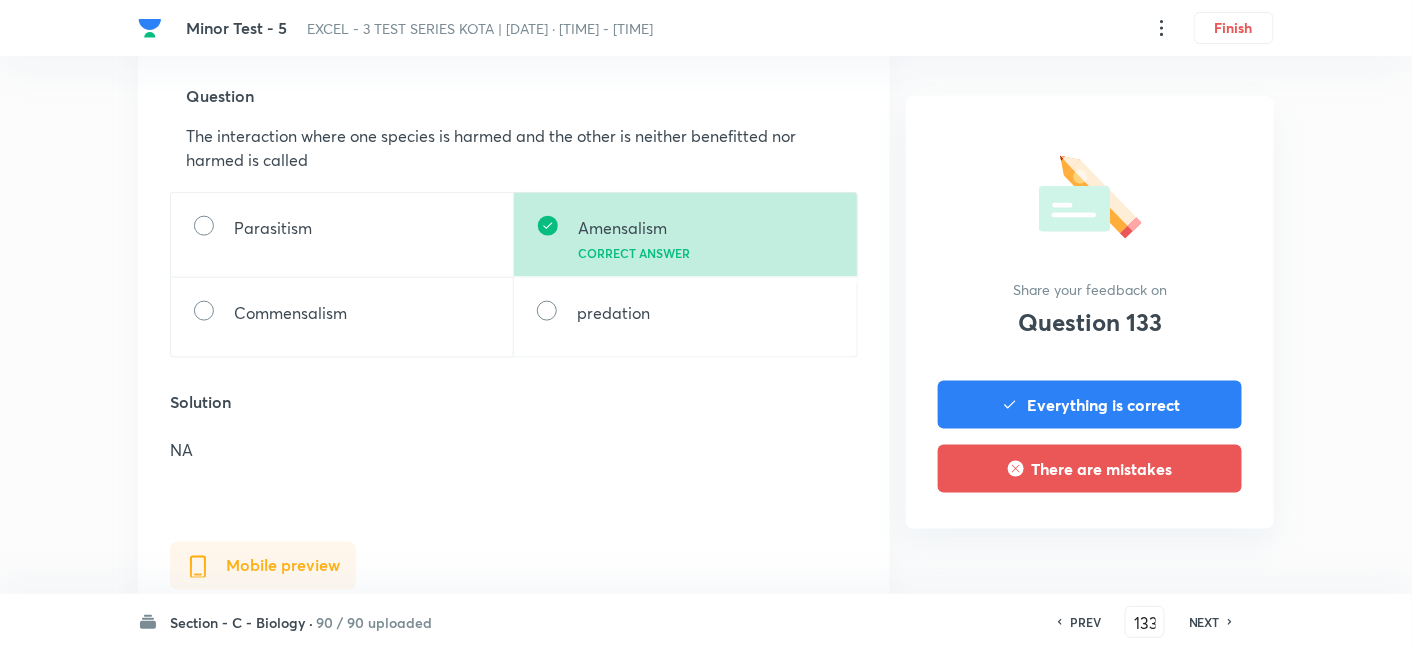 drag, startPoint x: 1212, startPoint y: 628, endPoint x: 902, endPoint y: 421, distance: 372.75864 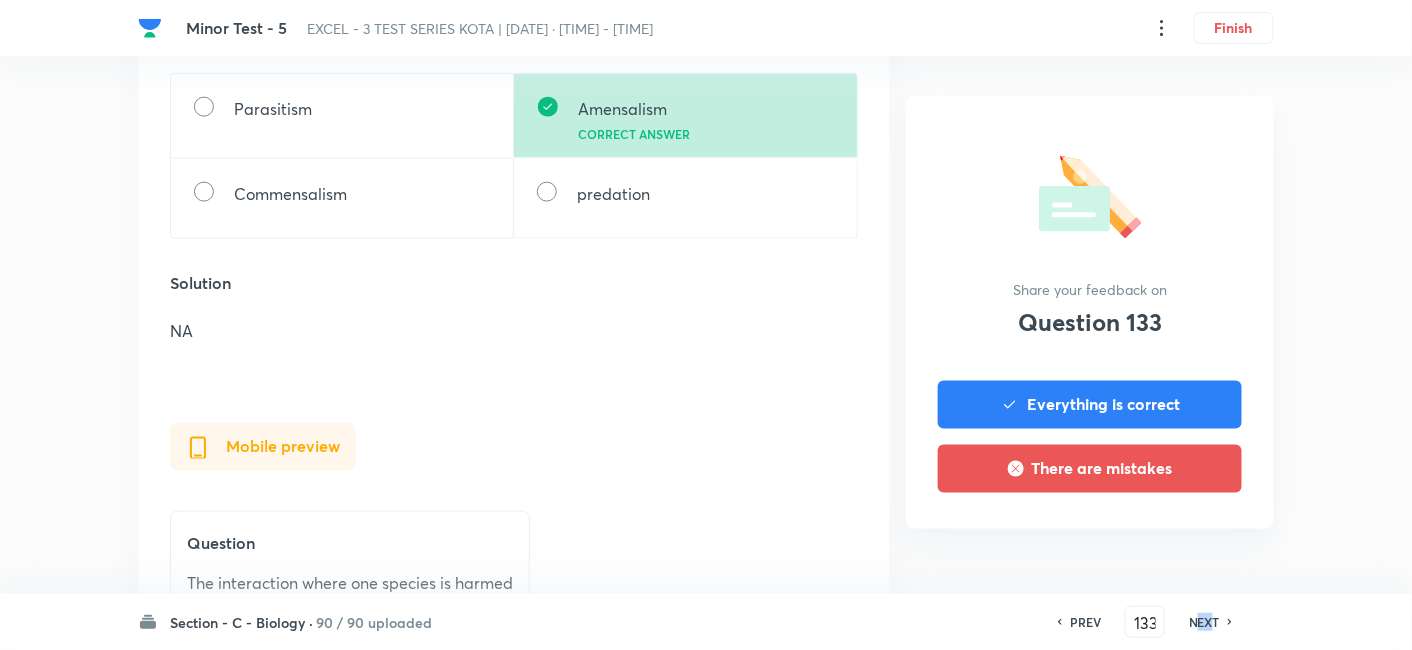 scroll, scrollTop: 1222, scrollLeft: 0, axis: vertical 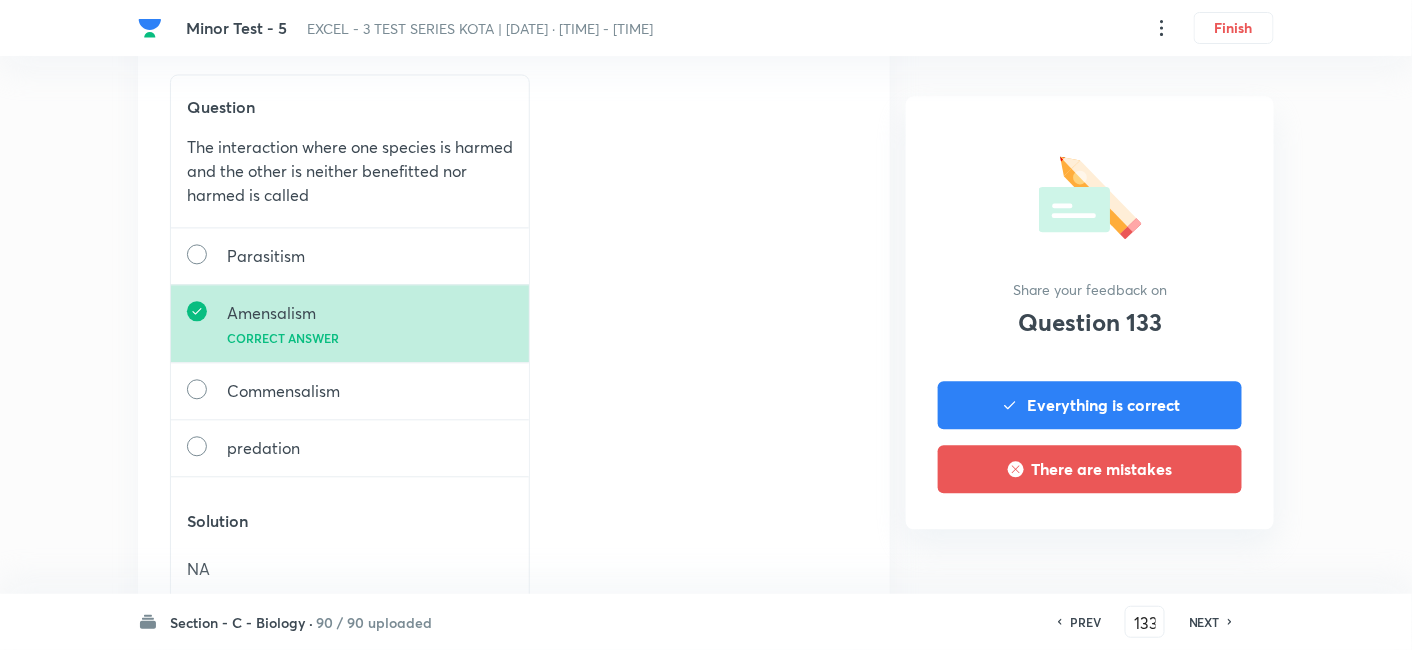 click on "NEXT" at bounding box center (1204, 622) 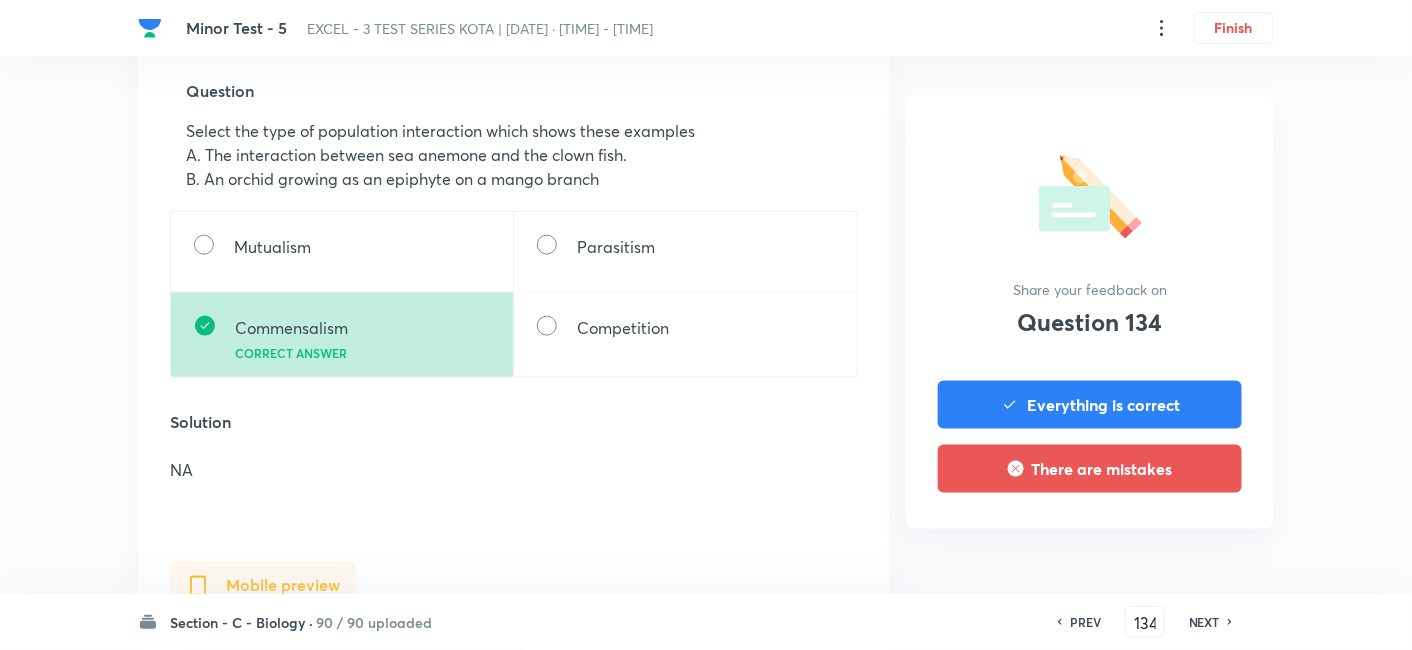 scroll, scrollTop: 777, scrollLeft: 0, axis: vertical 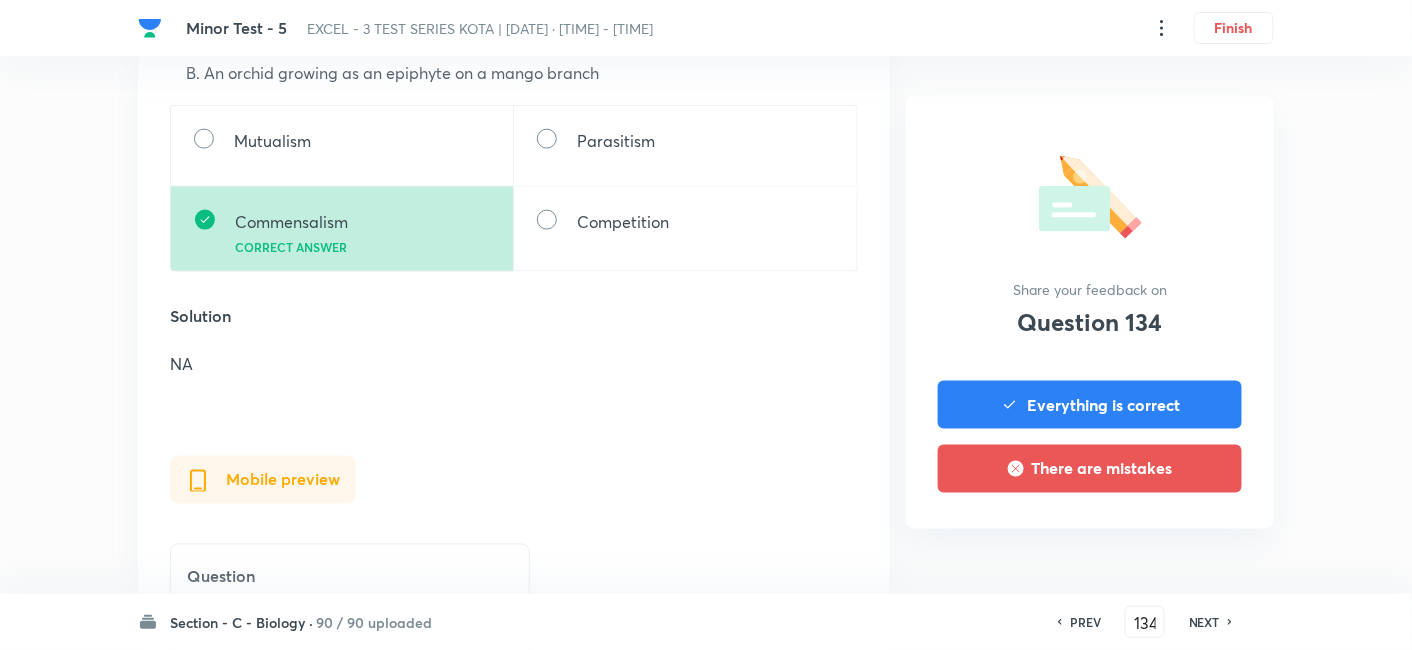 click on "NEXT" at bounding box center [1204, 622] 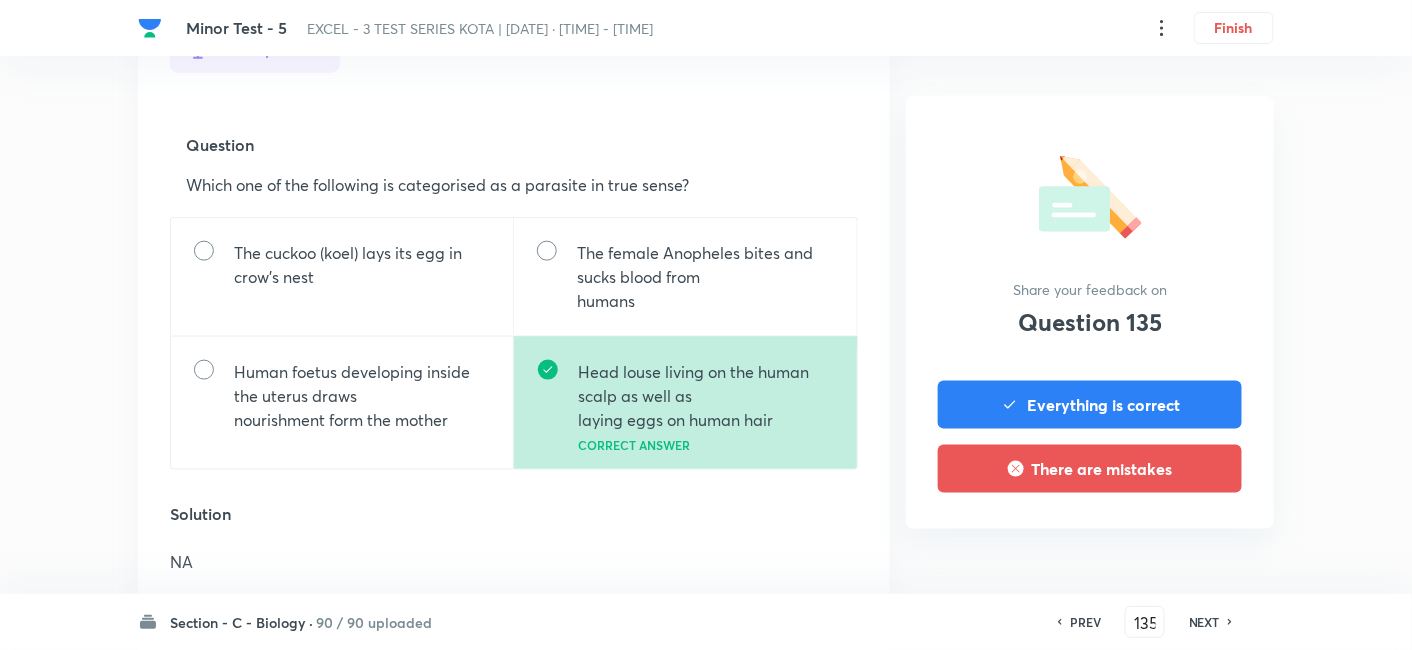 scroll, scrollTop: 666, scrollLeft: 0, axis: vertical 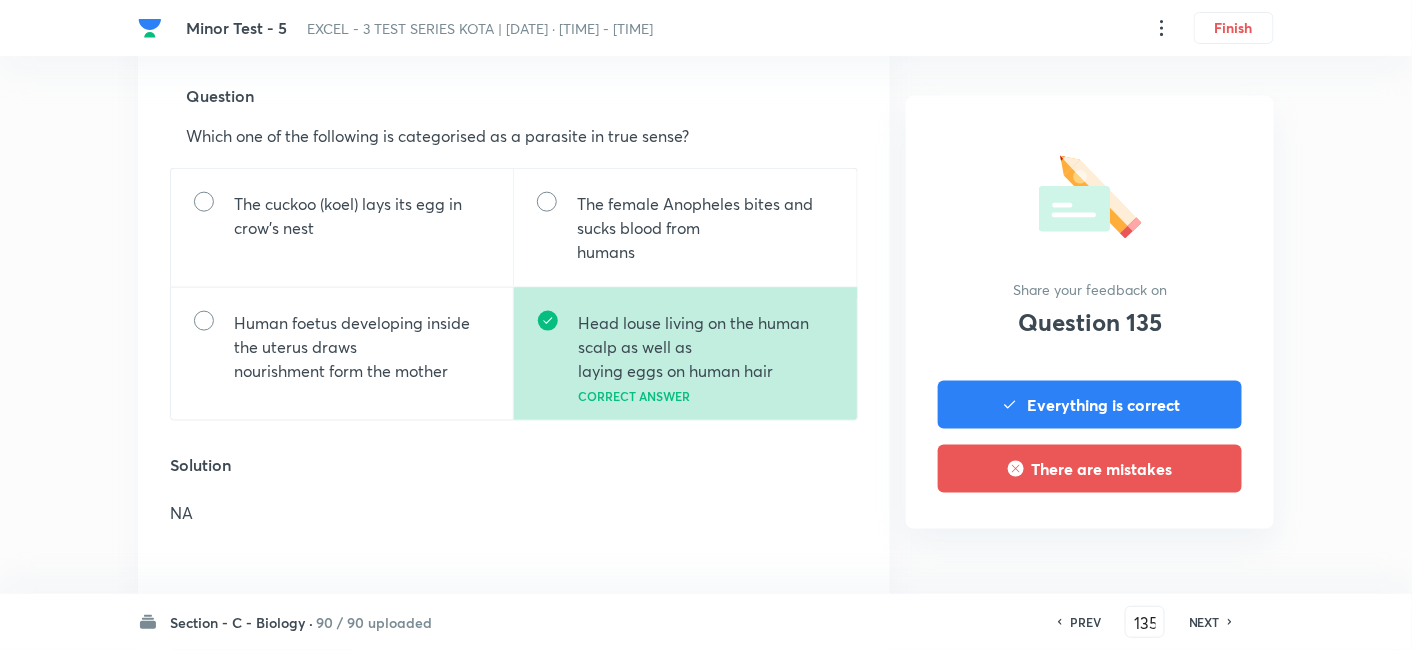 click on "NEXT" at bounding box center (1204, 622) 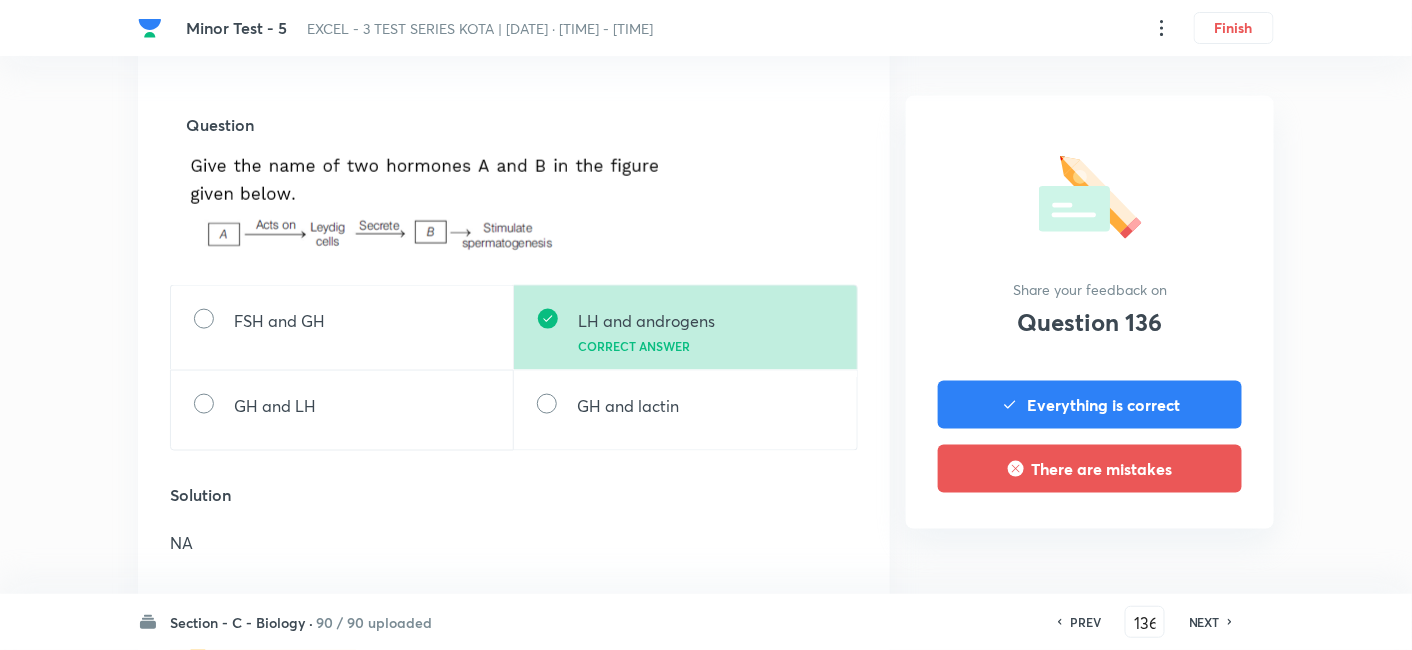 scroll, scrollTop: 666, scrollLeft: 0, axis: vertical 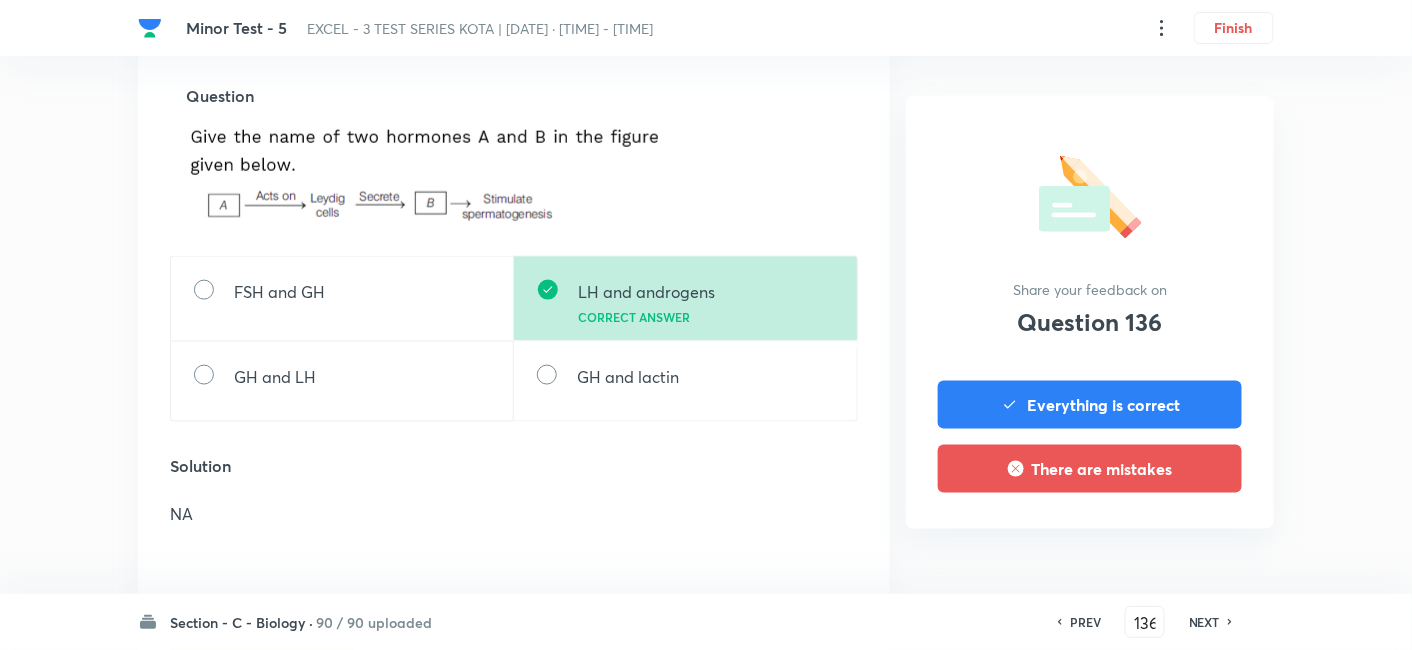 click on "NEXT" at bounding box center [1204, 622] 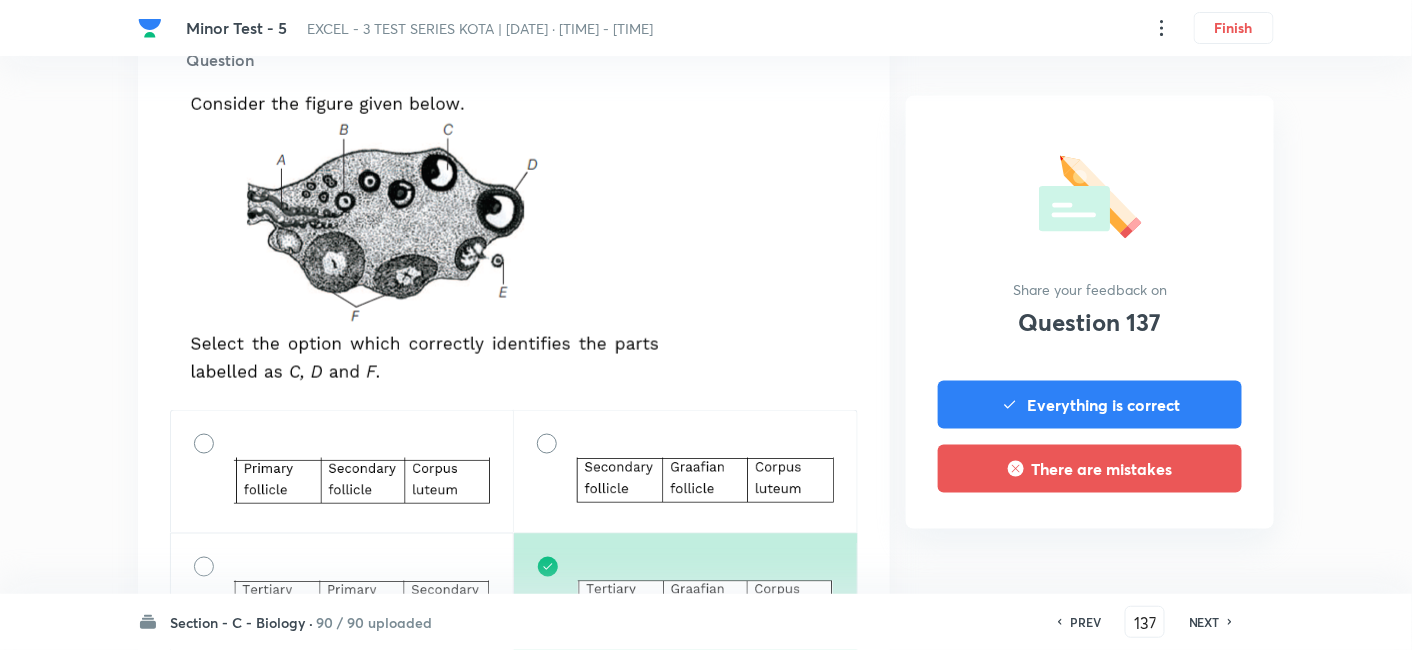 scroll, scrollTop: 777, scrollLeft: 0, axis: vertical 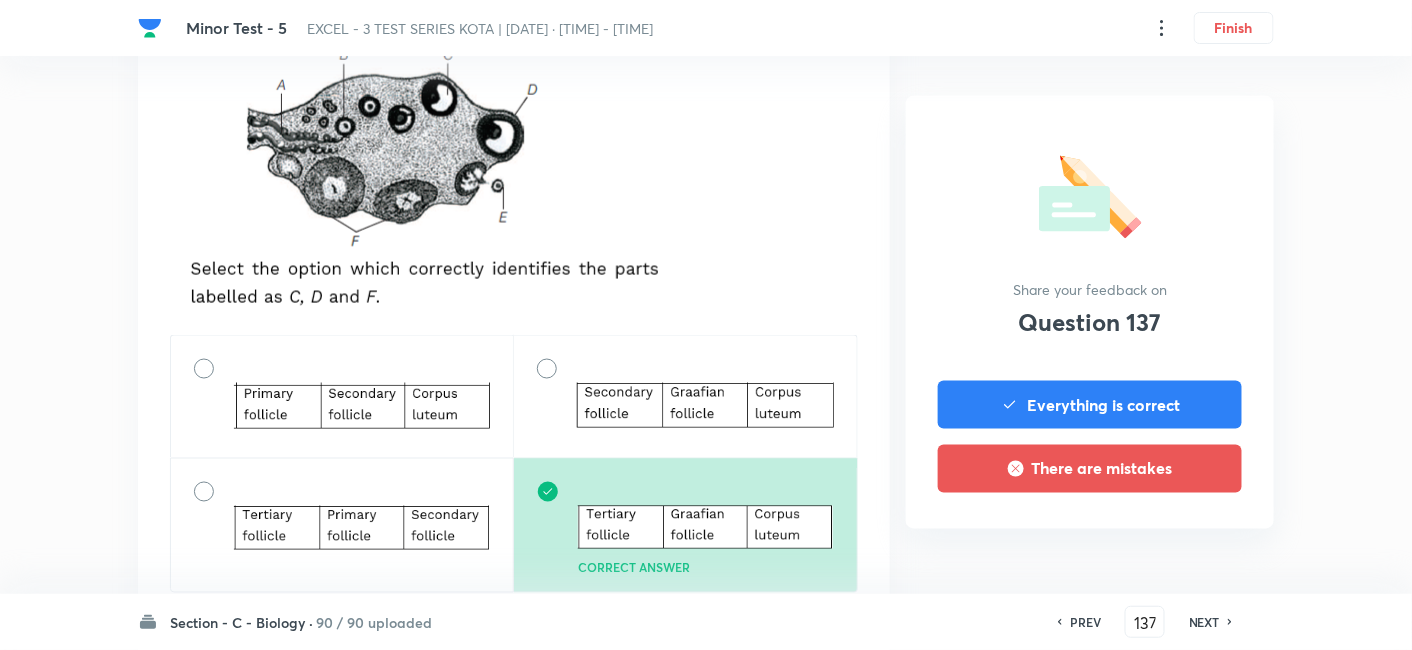 drag, startPoint x: 1218, startPoint y: 618, endPoint x: 1187, endPoint y: 596, distance: 38.013157 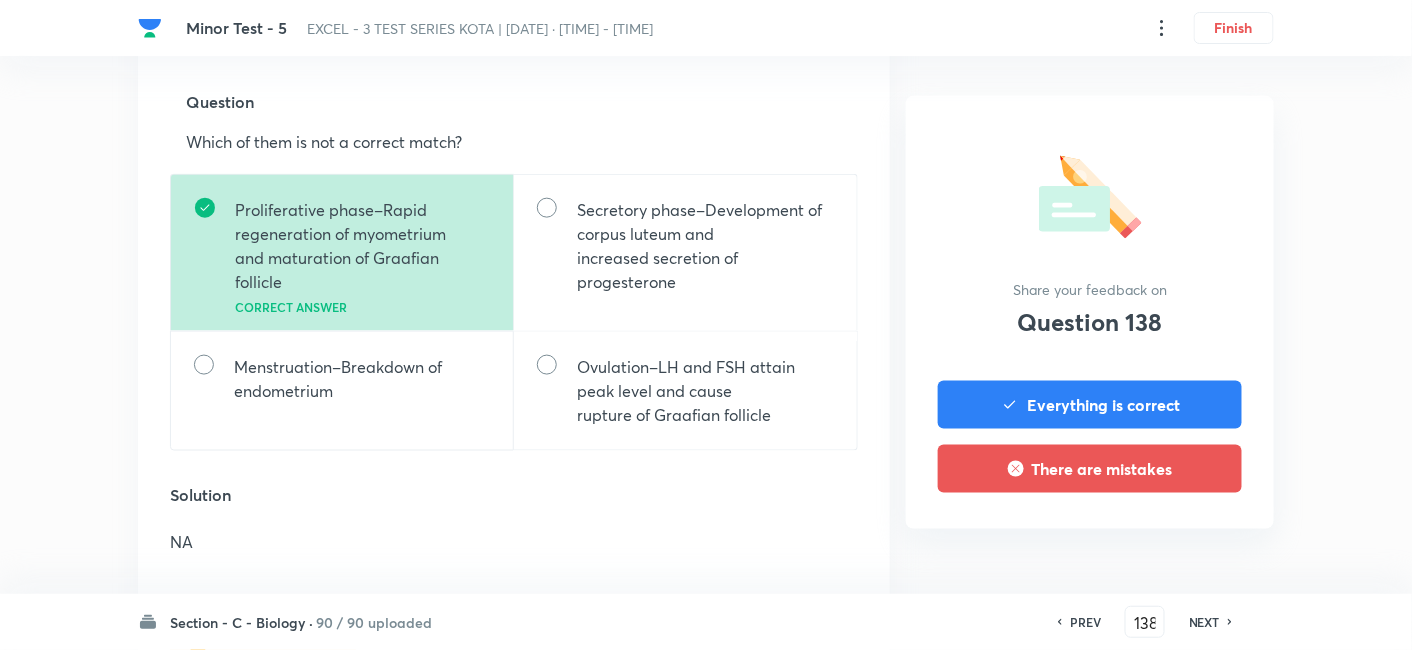 scroll, scrollTop: 666, scrollLeft: 0, axis: vertical 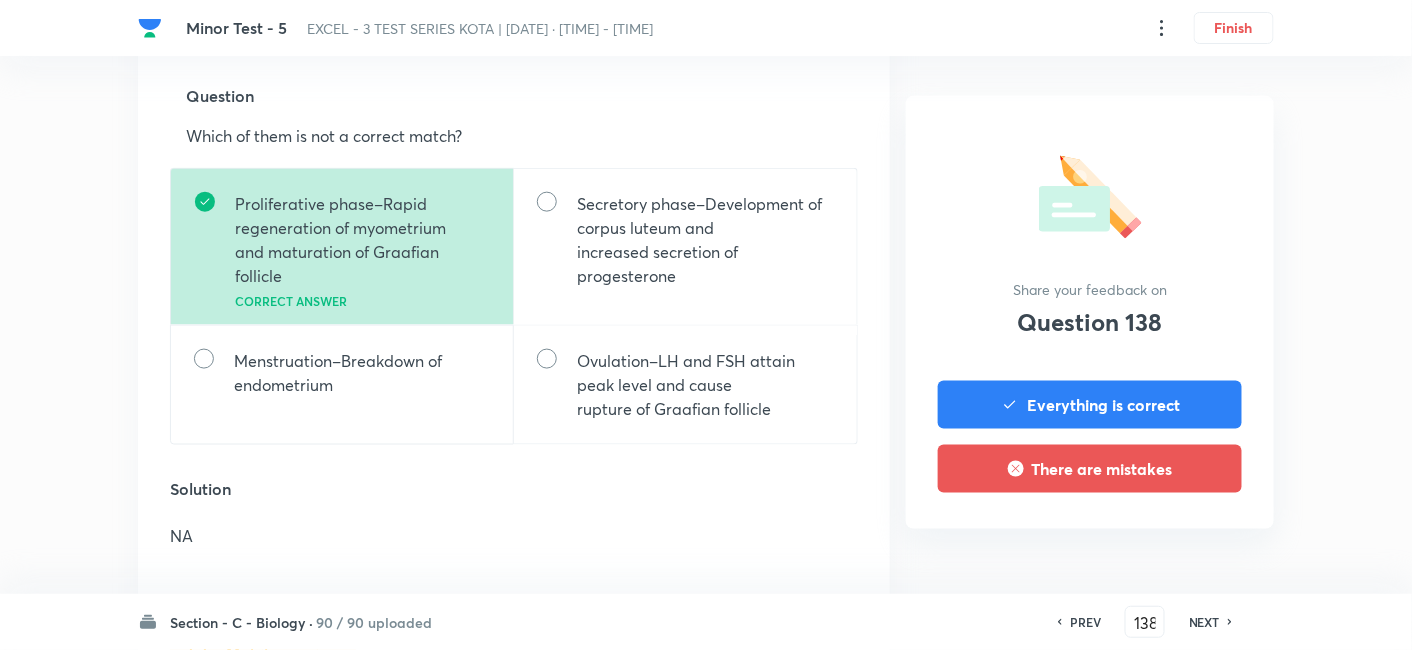 click on "NEXT" at bounding box center (1204, 622) 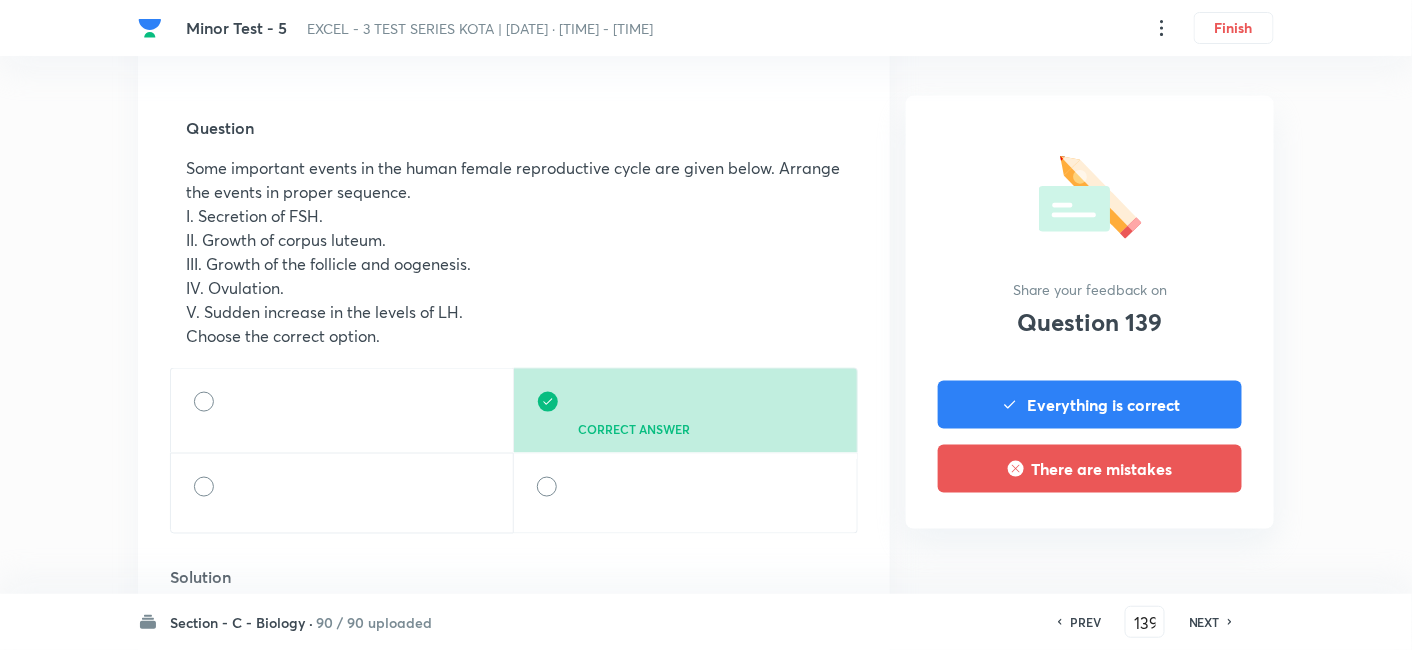 scroll, scrollTop: 666, scrollLeft: 0, axis: vertical 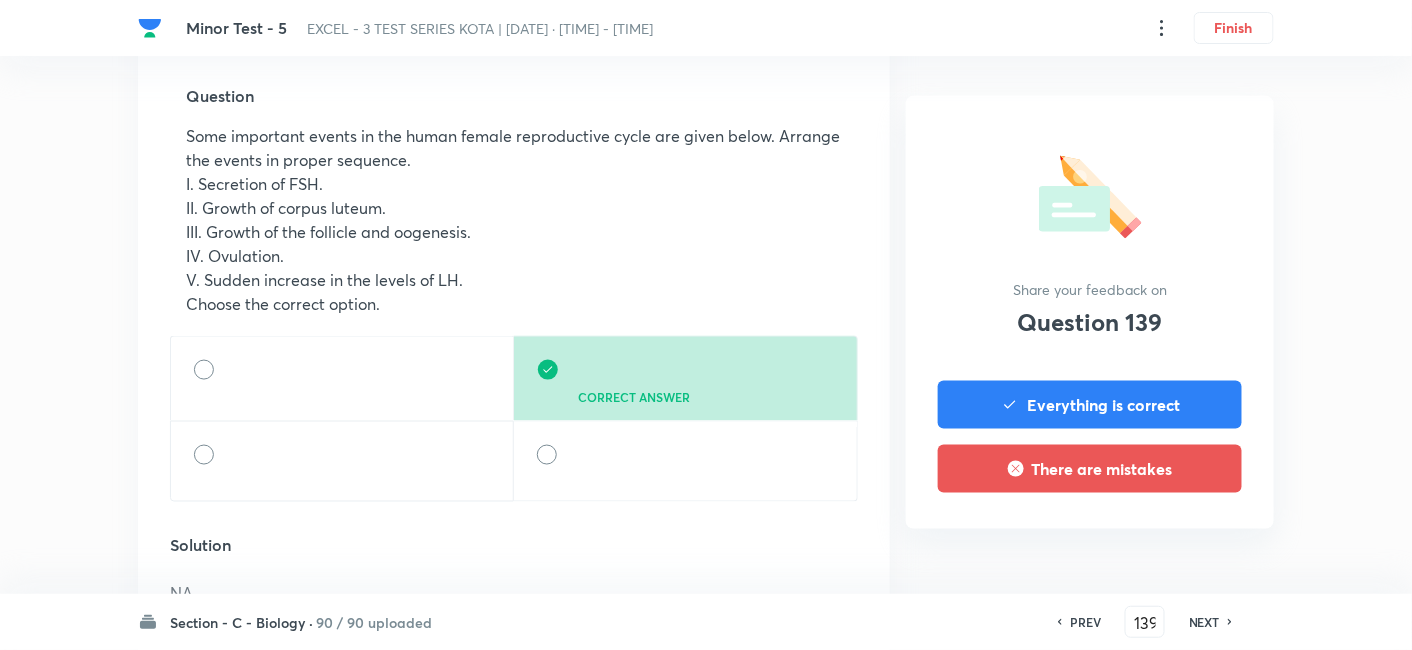 click on "NEXT" at bounding box center (1204, 622) 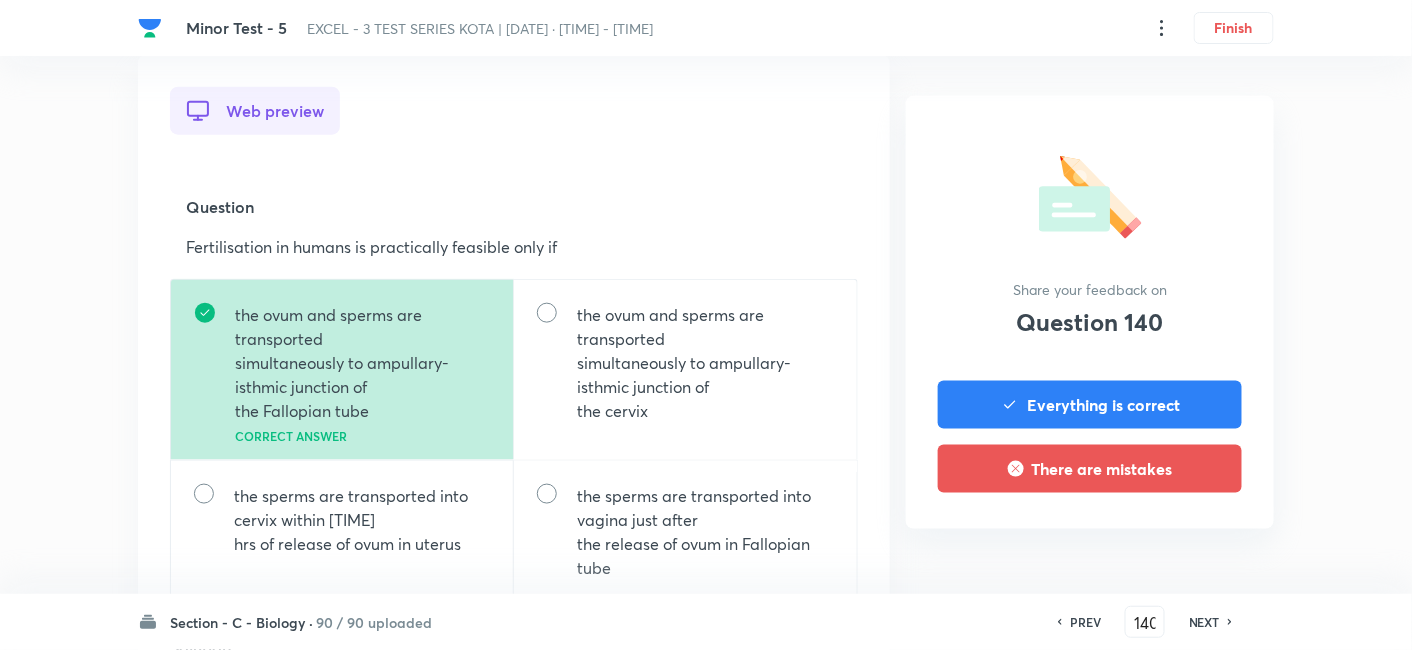 scroll, scrollTop: 666, scrollLeft: 0, axis: vertical 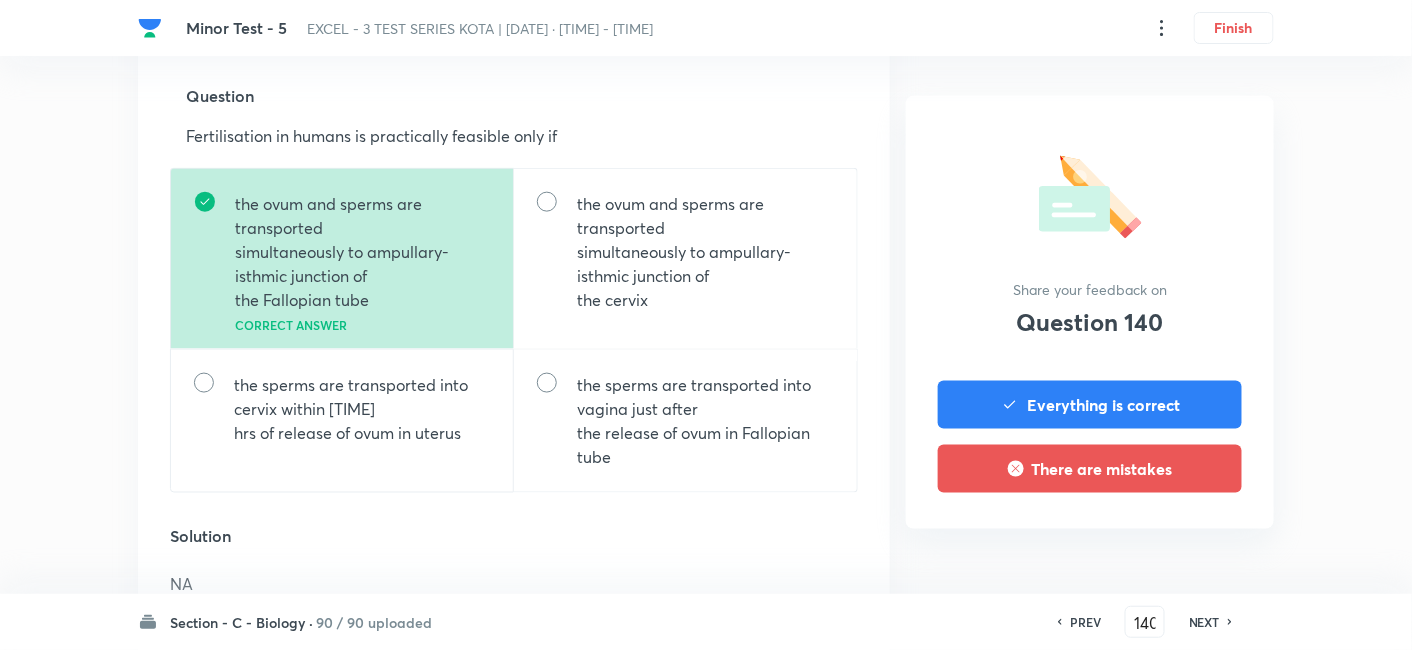 click on "NEXT" at bounding box center (1204, 622) 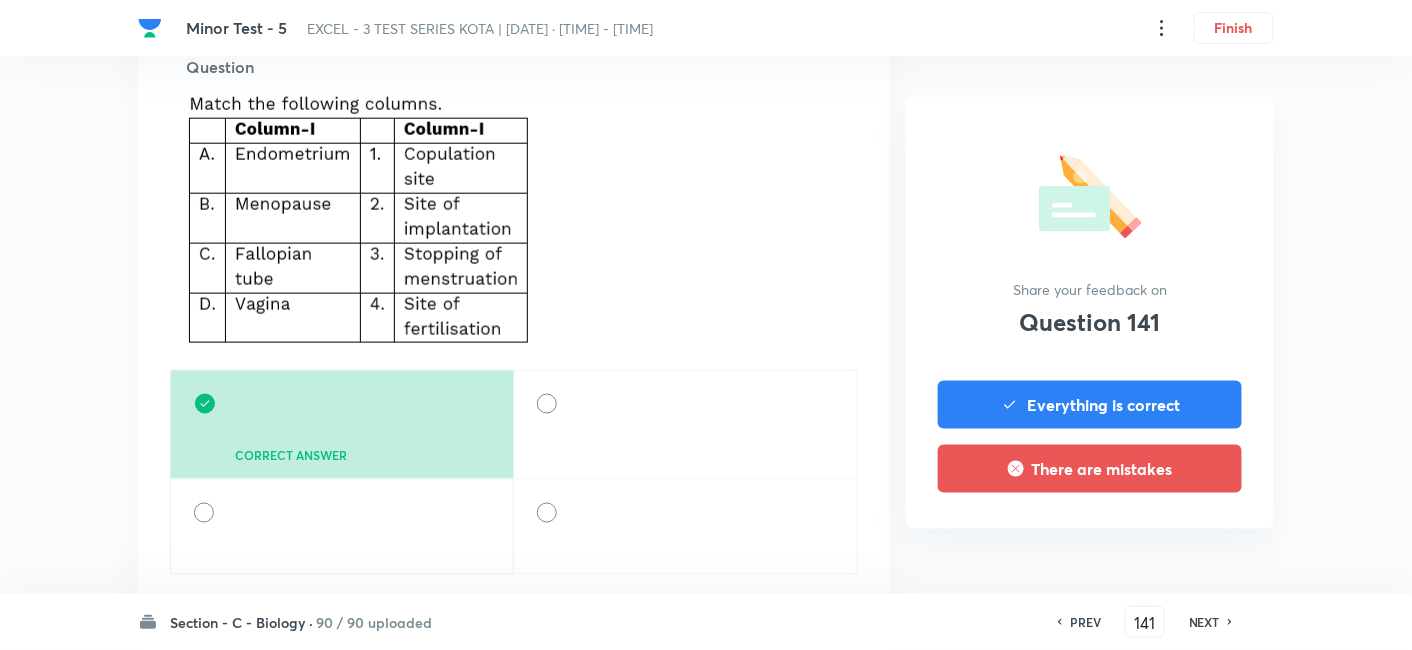 scroll, scrollTop: 888, scrollLeft: 0, axis: vertical 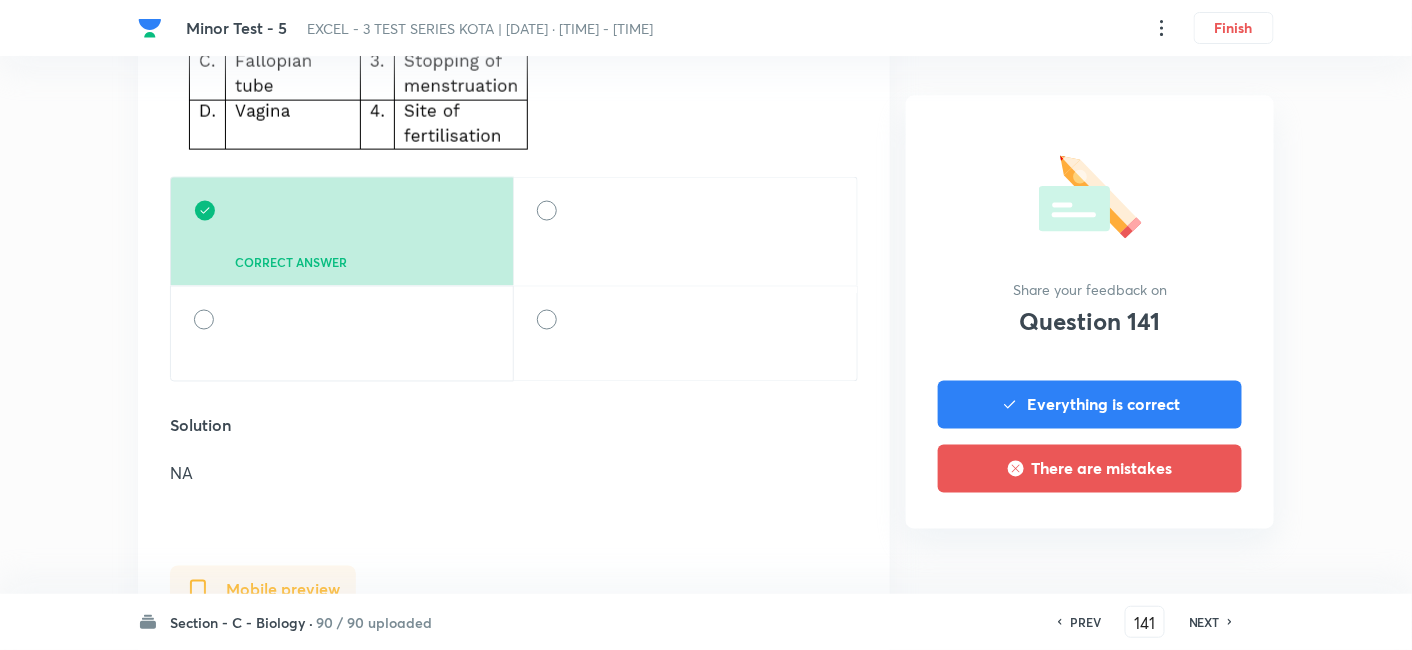click on "NEXT" at bounding box center [1204, 622] 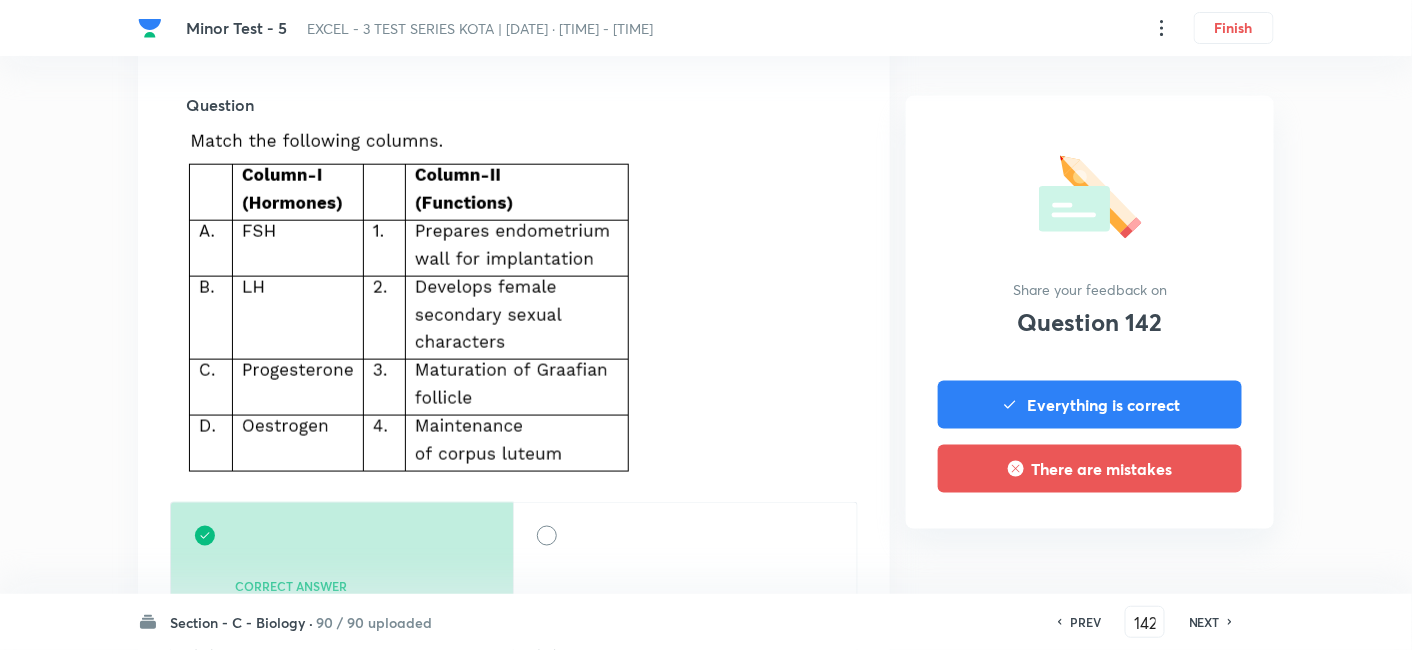 scroll, scrollTop: 777, scrollLeft: 0, axis: vertical 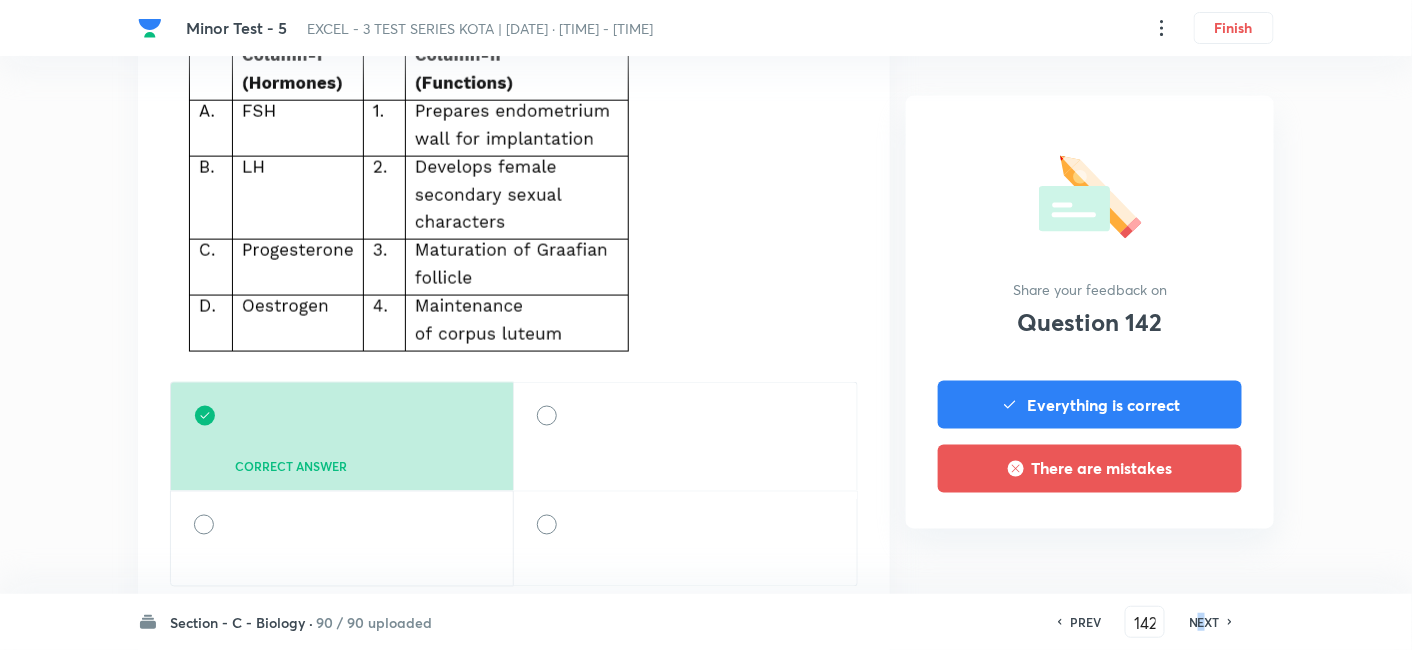 click on "NEXT" at bounding box center [1204, 622] 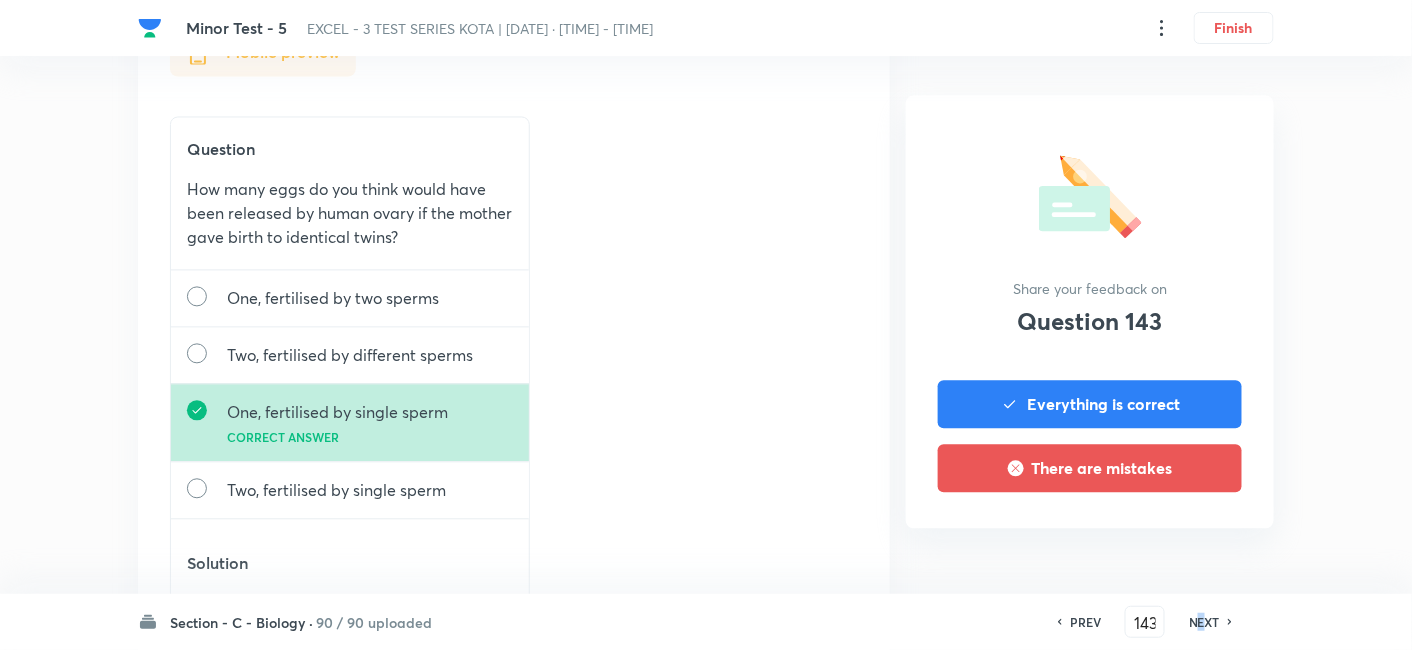 scroll, scrollTop: 1222, scrollLeft: 0, axis: vertical 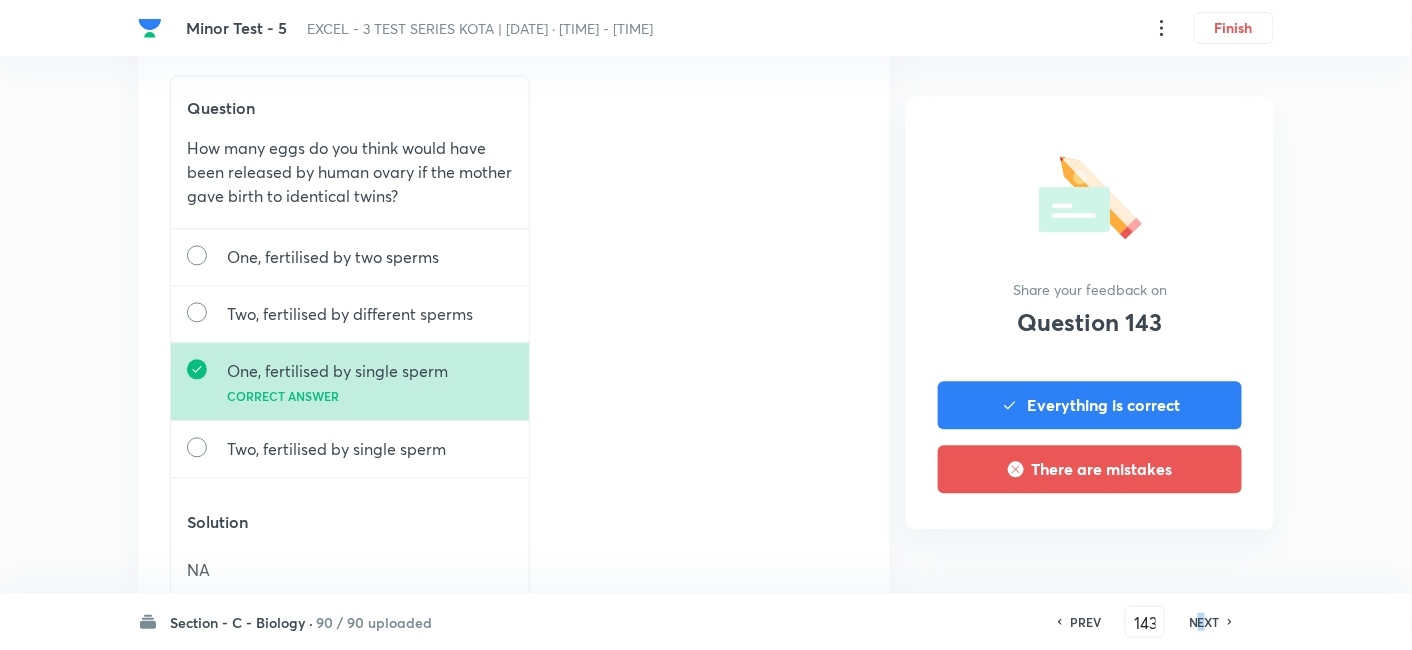 click on "NEXT" at bounding box center [1204, 622] 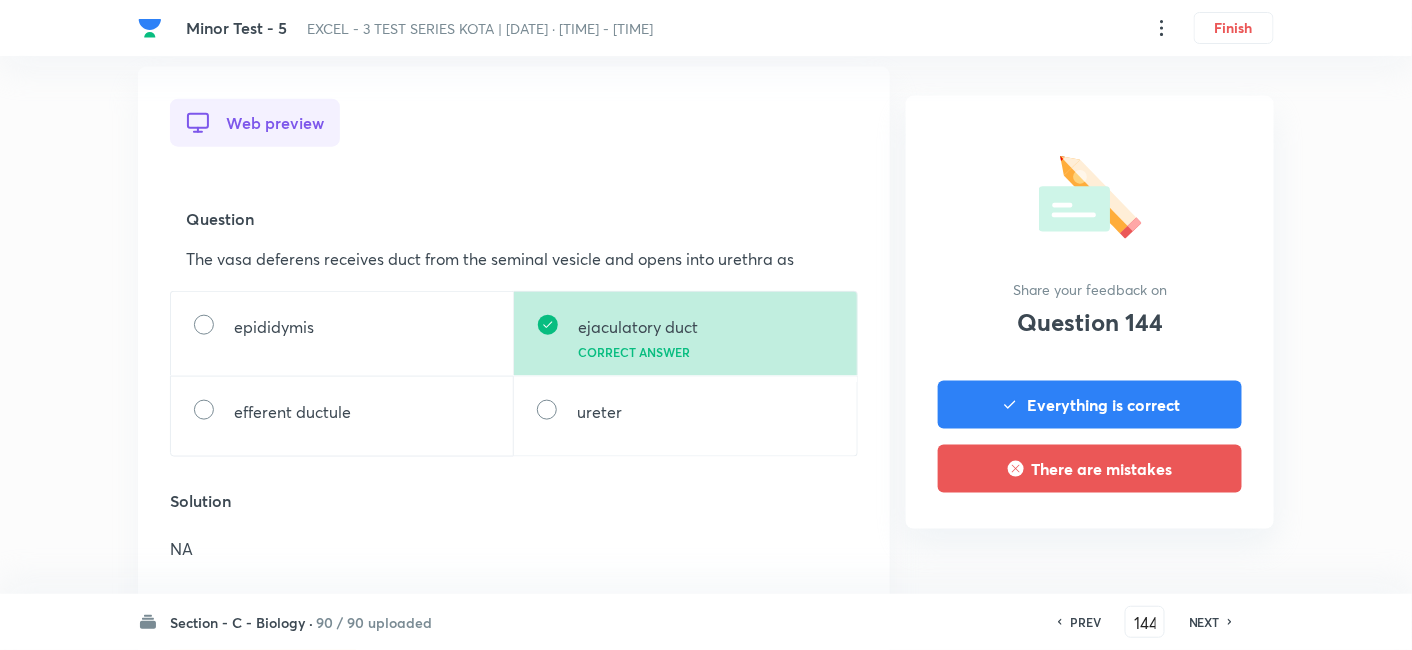 scroll, scrollTop: 555, scrollLeft: 0, axis: vertical 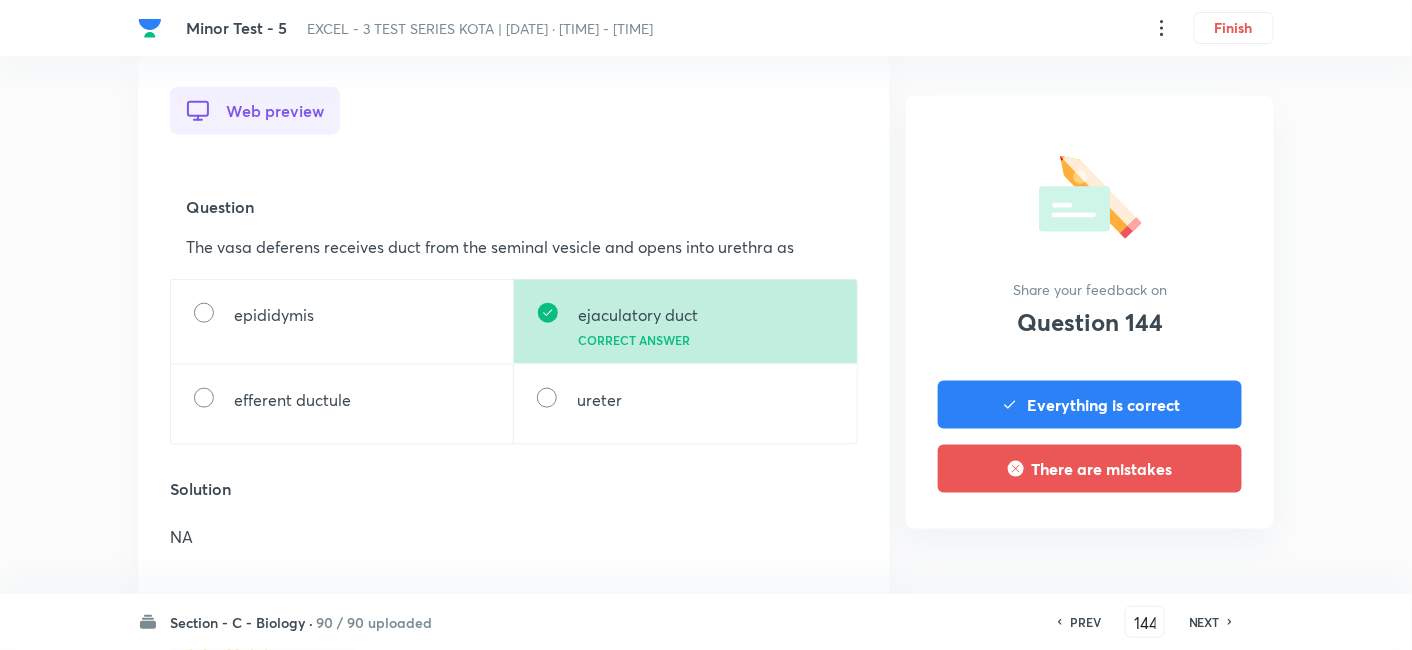 click on "NEXT" at bounding box center [1204, 622] 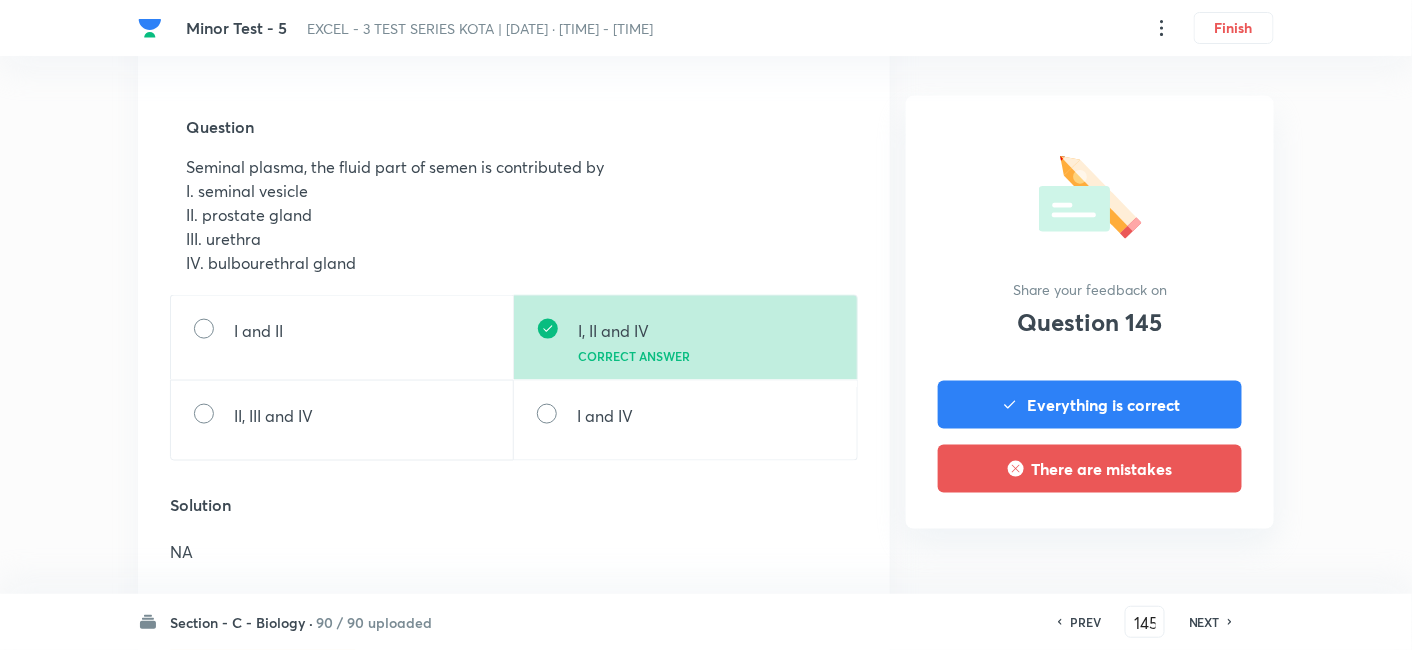 scroll, scrollTop: 666, scrollLeft: 0, axis: vertical 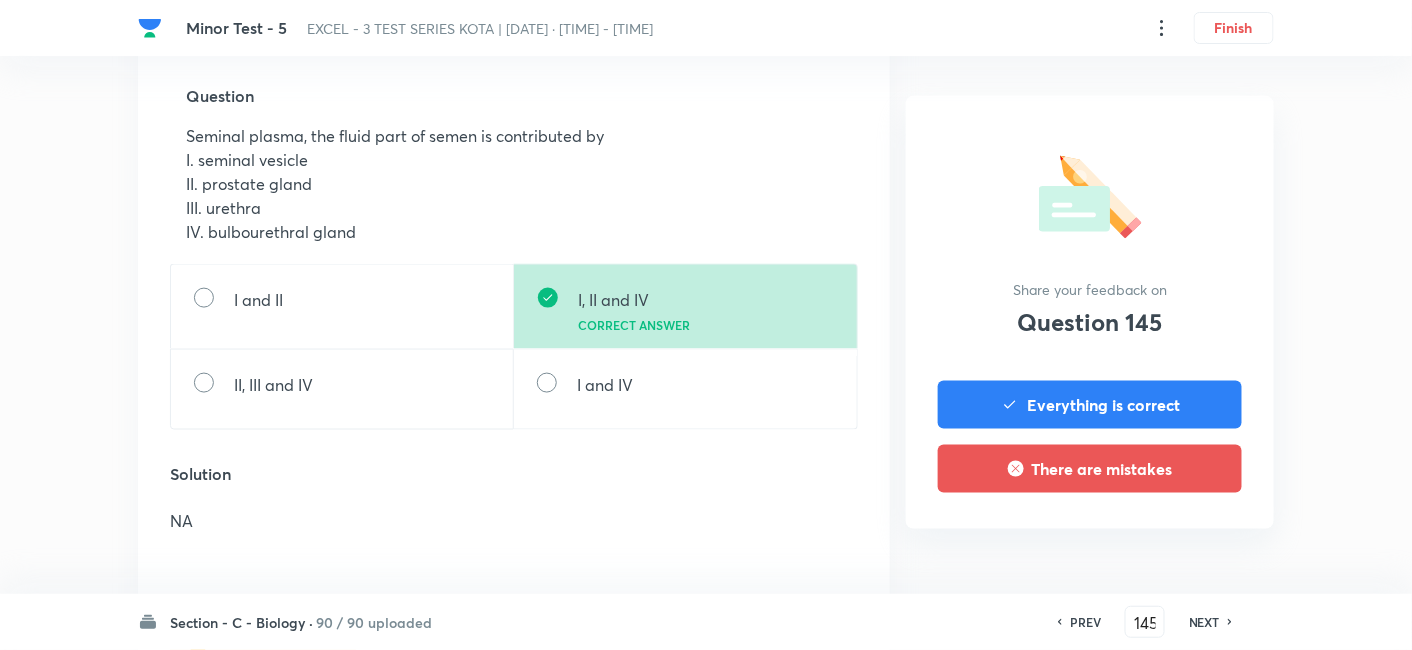 click on "NEXT" at bounding box center (1204, 622) 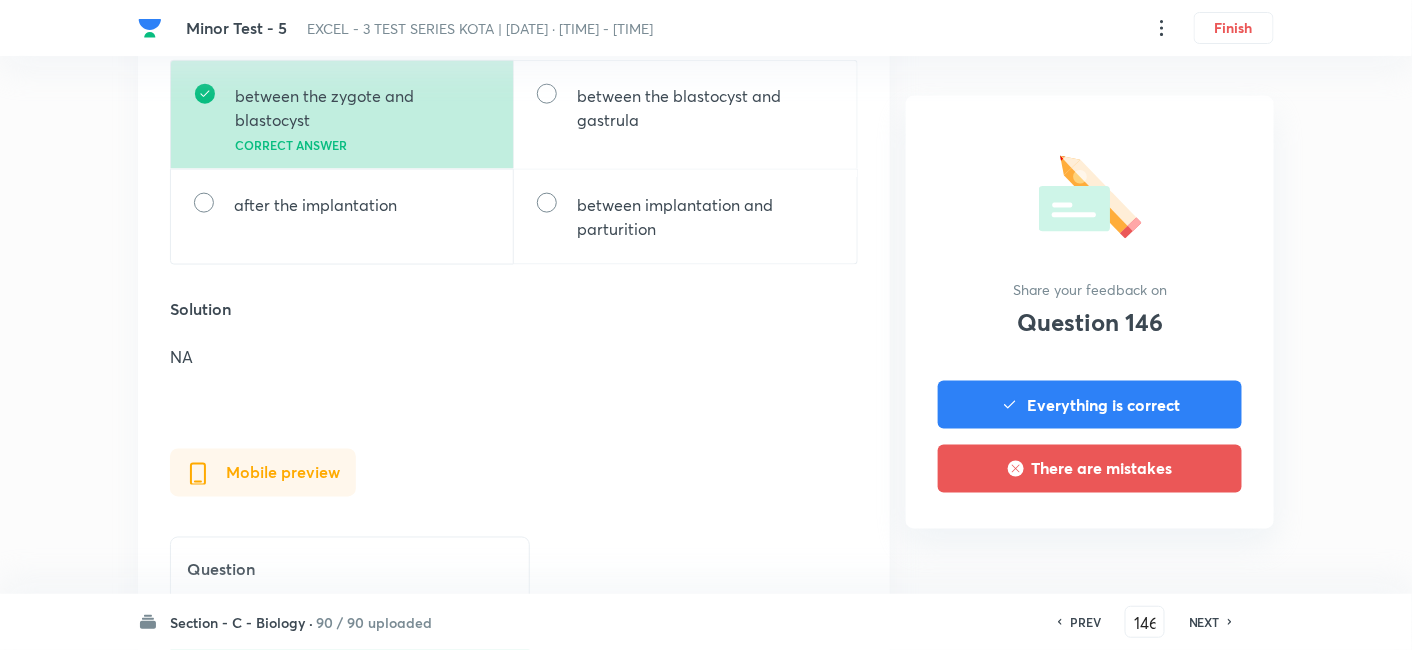 scroll, scrollTop: 777, scrollLeft: 0, axis: vertical 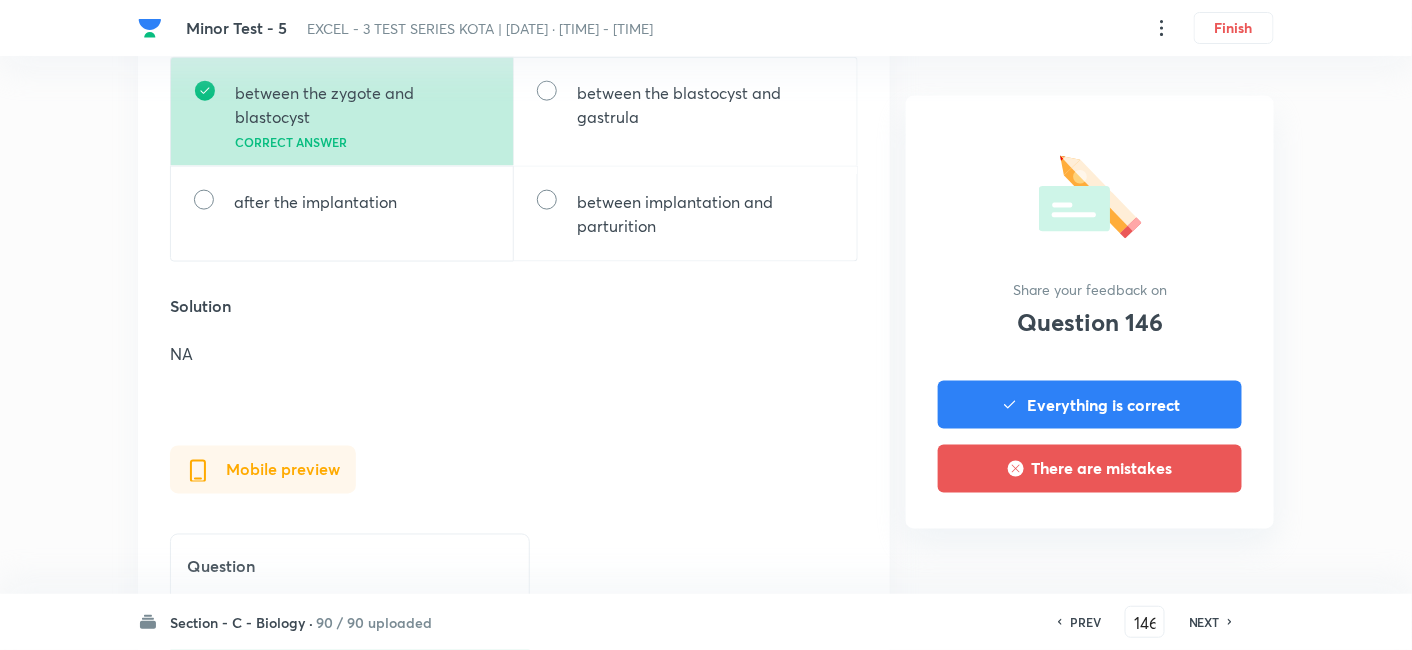 click on "NEXT" at bounding box center [1204, 622] 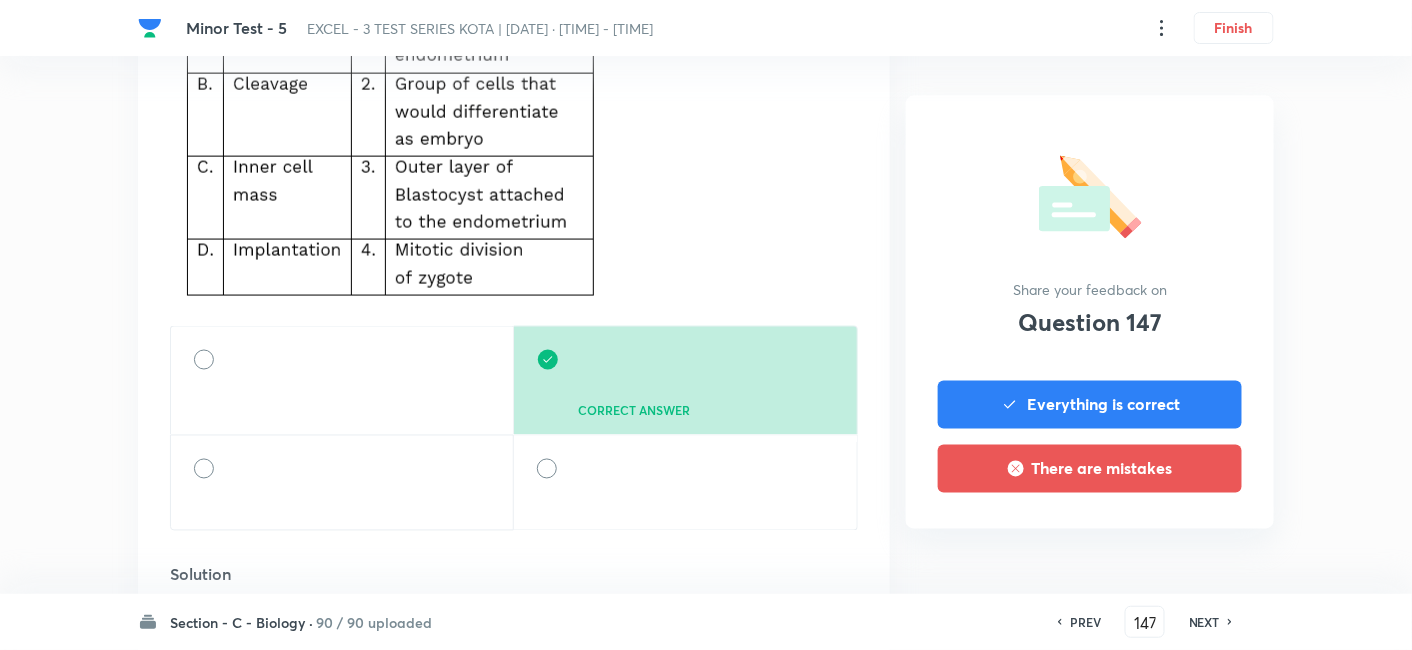 scroll, scrollTop: 888, scrollLeft: 0, axis: vertical 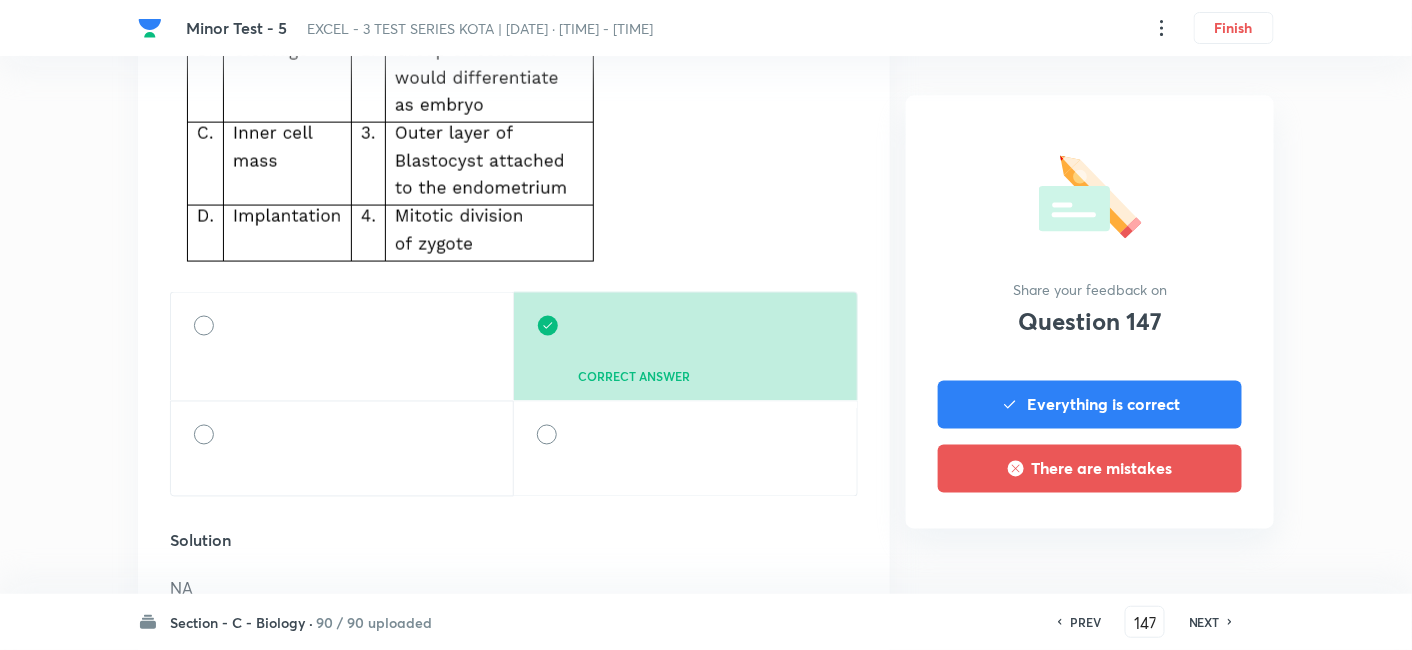click on "NEXT" at bounding box center [1204, 622] 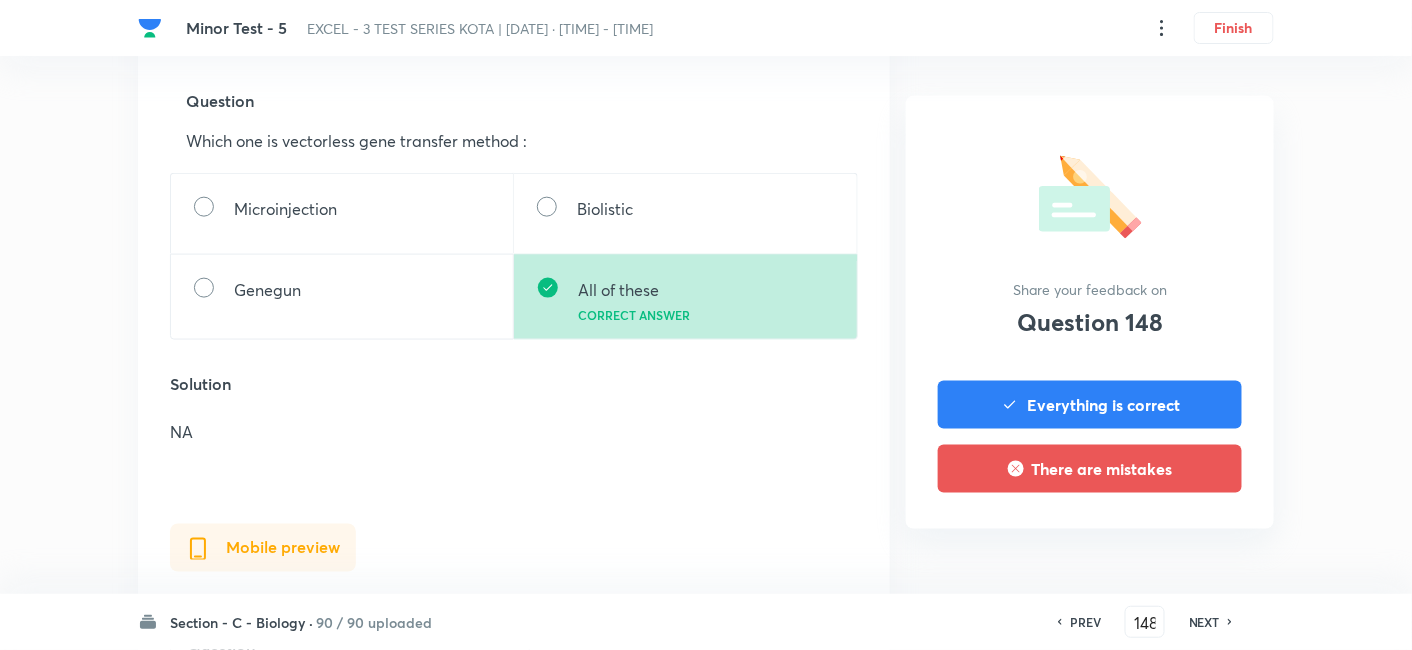 scroll, scrollTop: 666, scrollLeft: 0, axis: vertical 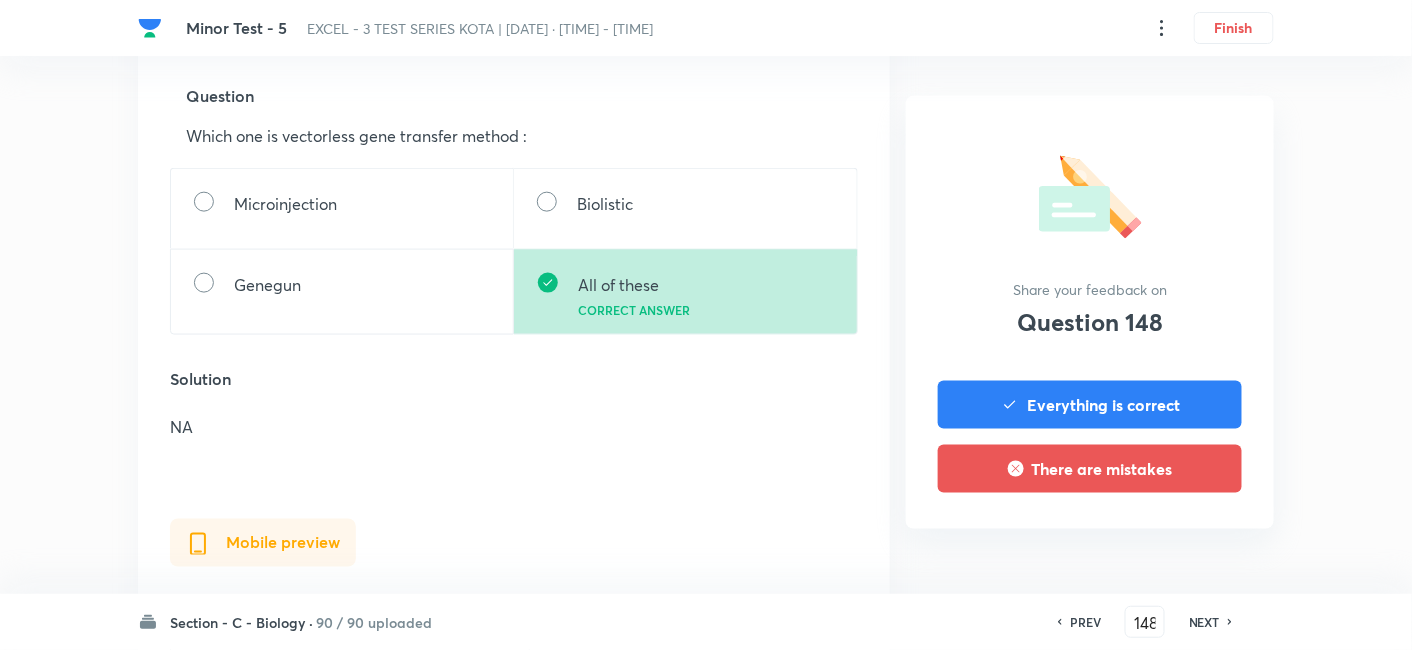 click on "NEXT" at bounding box center (1204, 622) 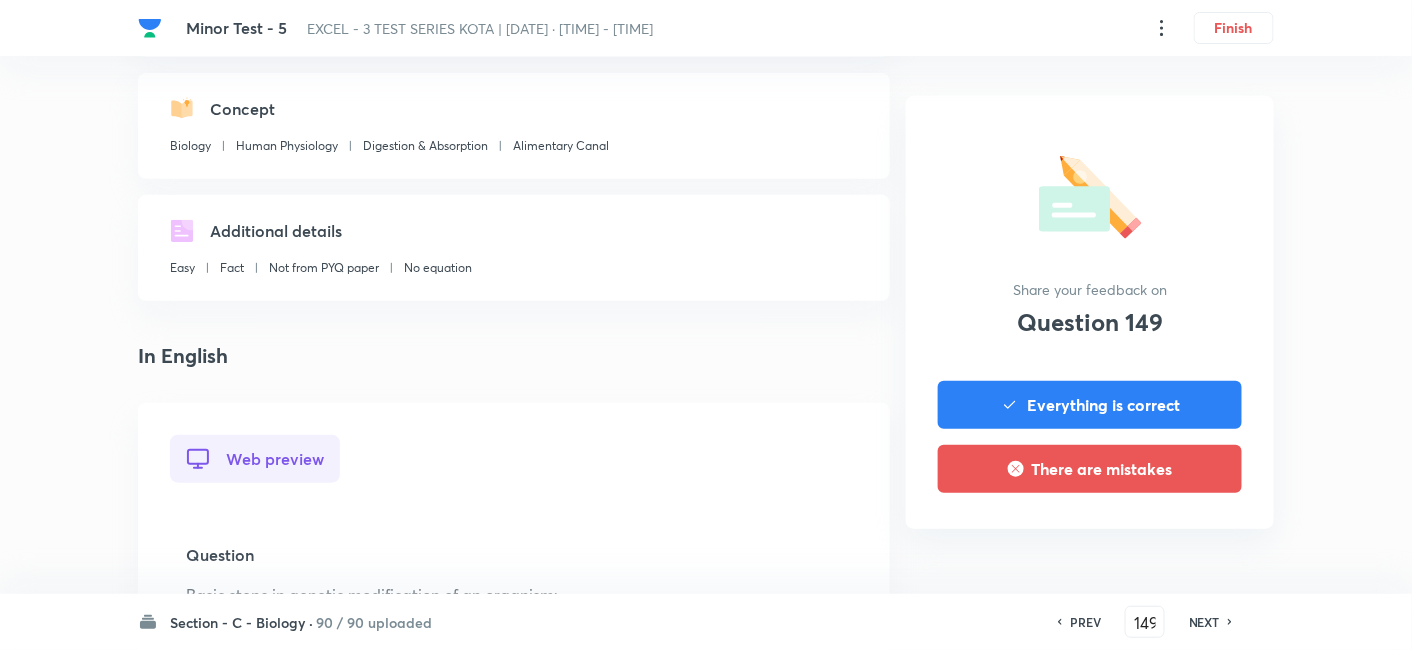 scroll, scrollTop: 666, scrollLeft: 0, axis: vertical 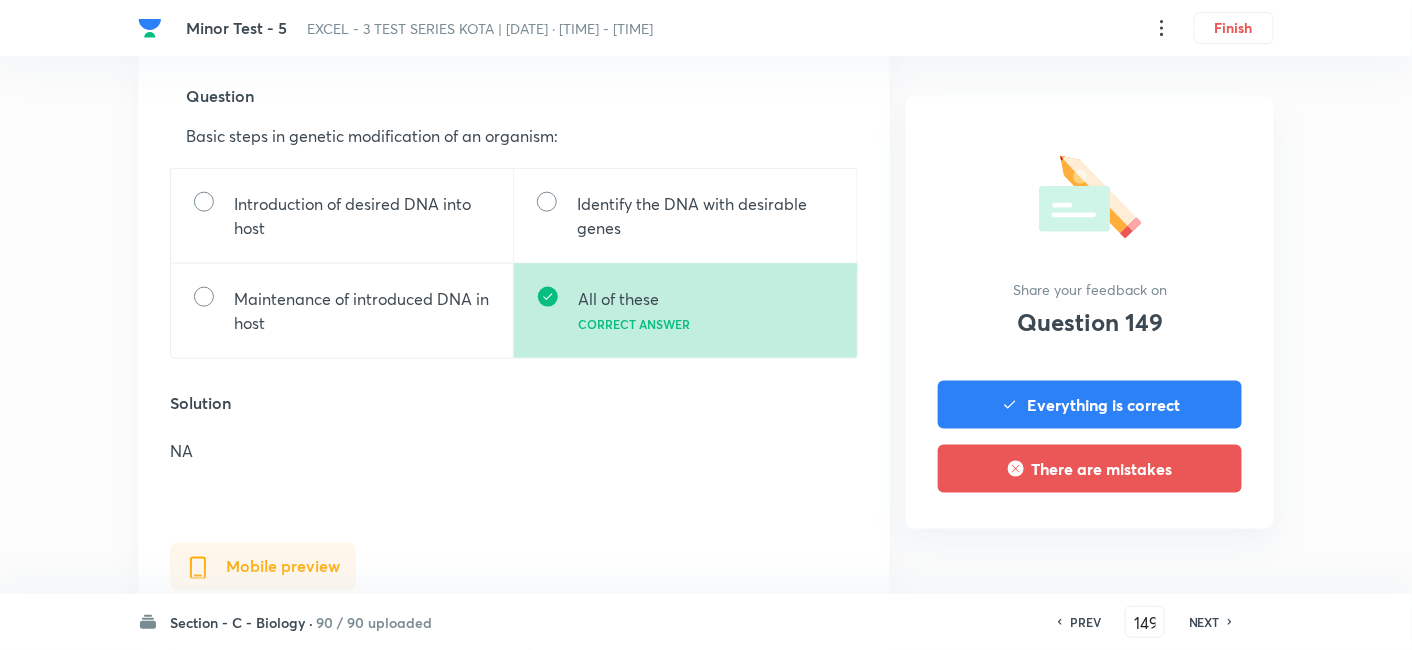 click on "NEXT" at bounding box center (1204, 622) 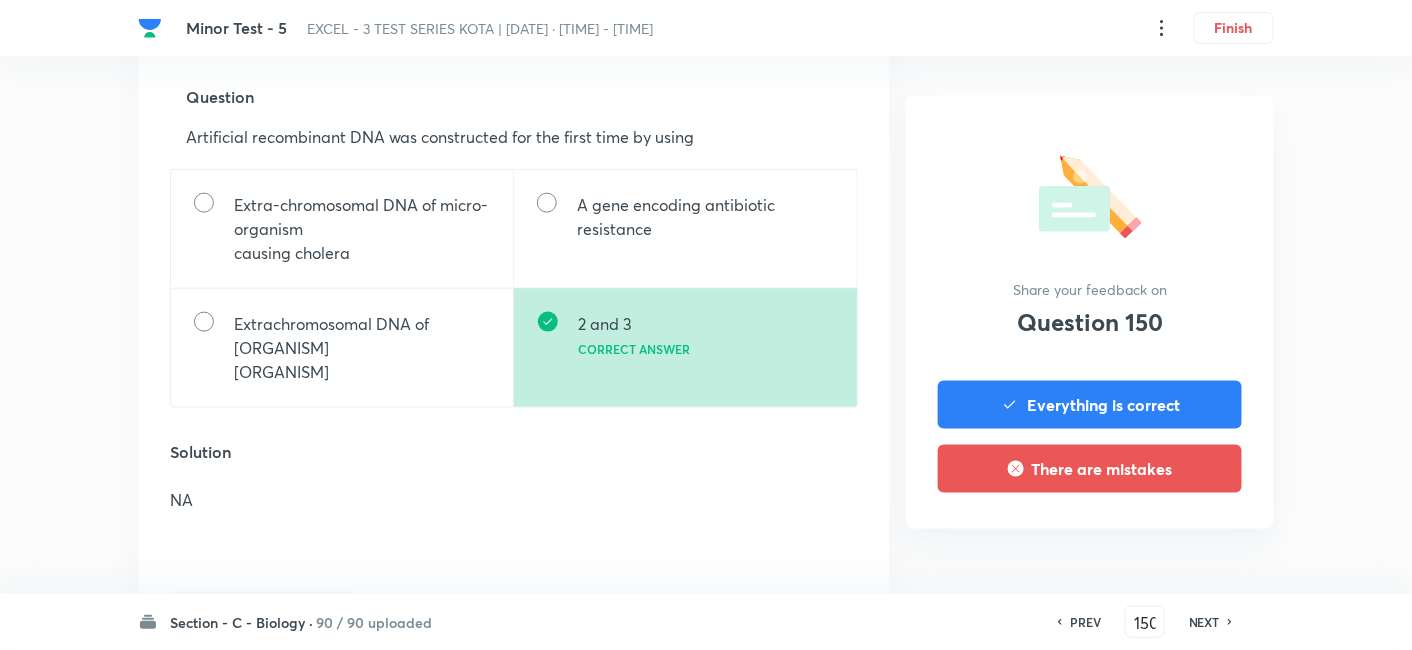scroll, scrollTop: 666, scrollLeft: 0, axis: vertical 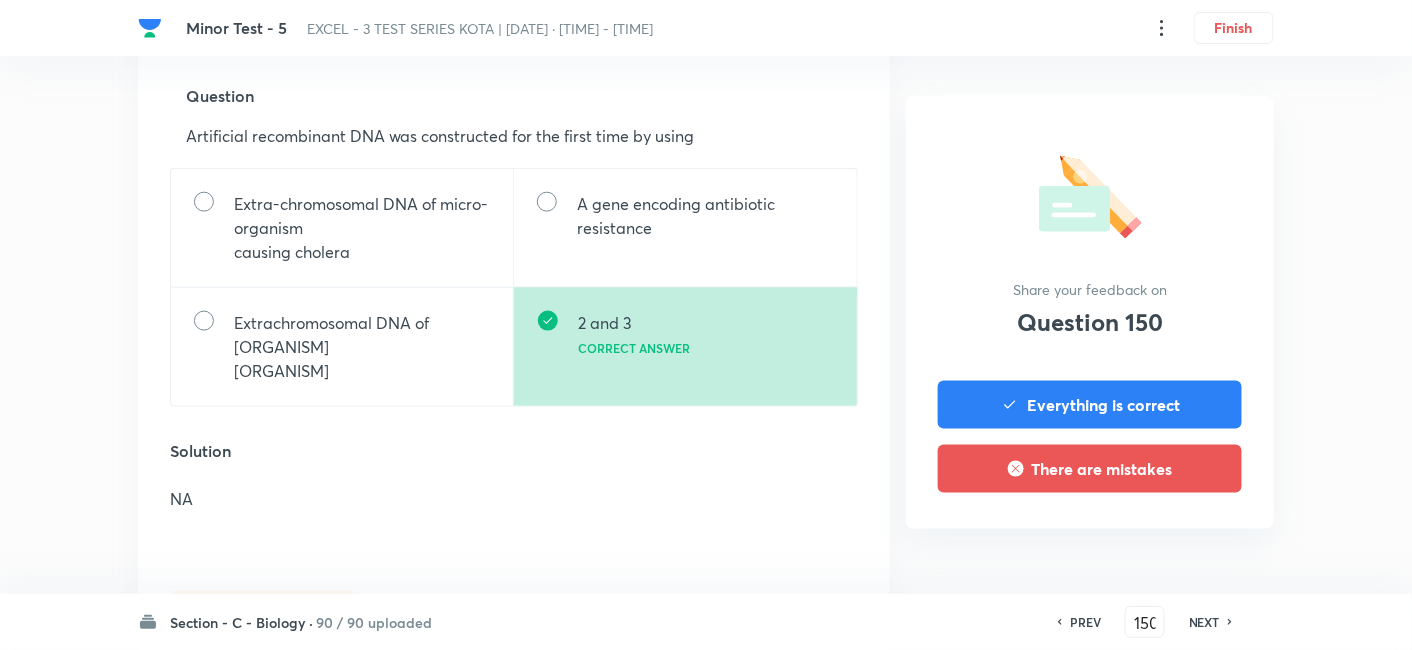 drag, startPoint x: 1214, startPoint y: 627, endPoint x: 800, endPoint y: 365, distance: 489.93878 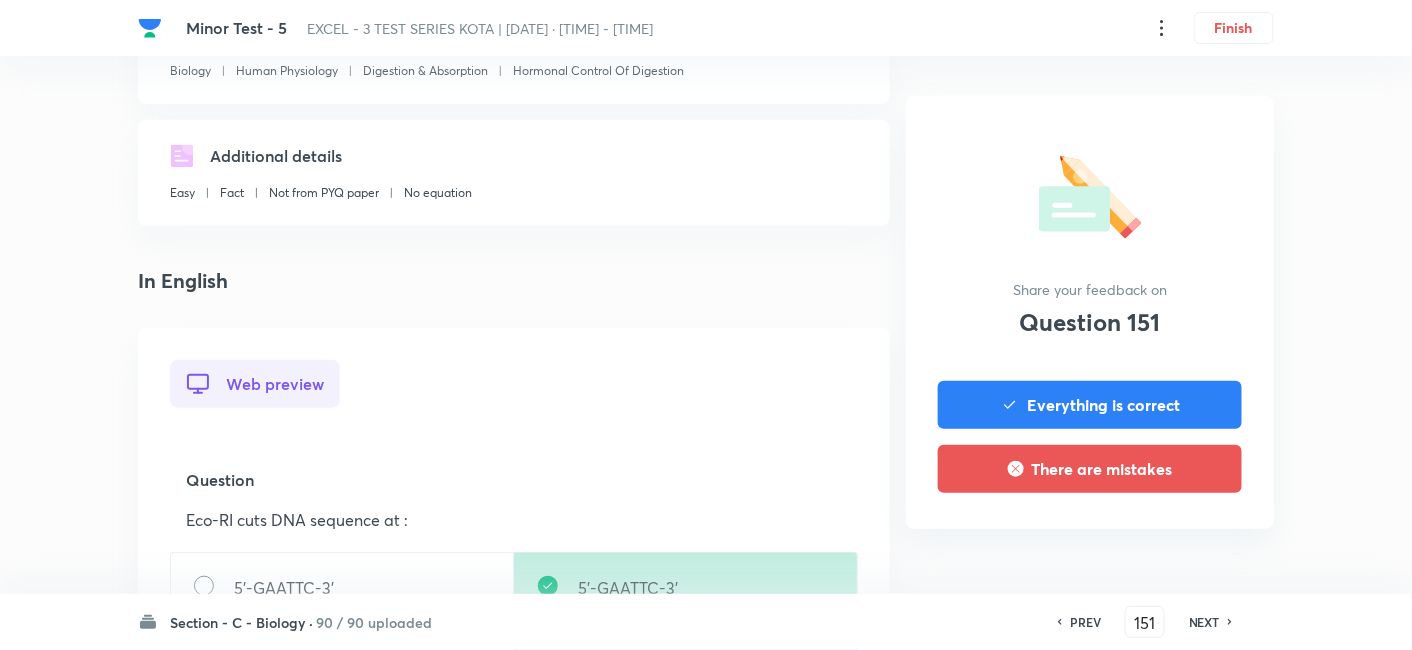 scroll, scrollTop: 666, scrollLeft: 0, axis: vertical 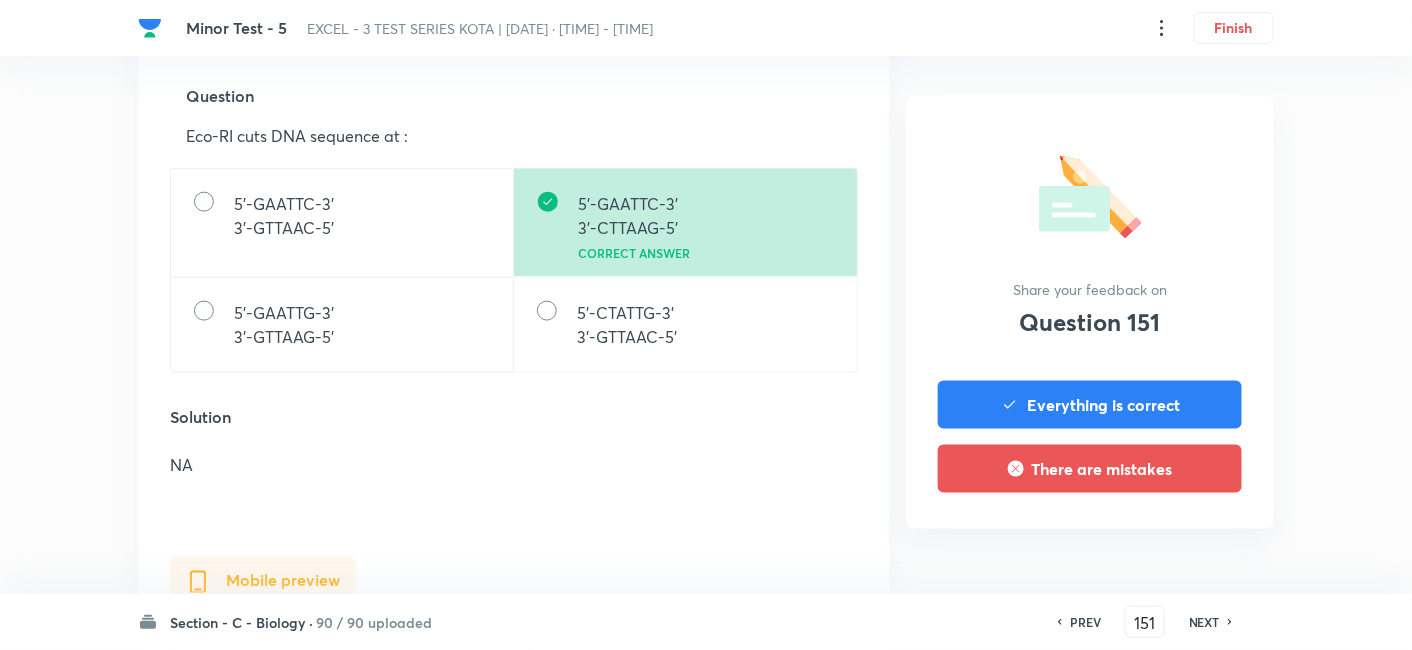 click on "NEXT" at bounding box center [1204, 622] 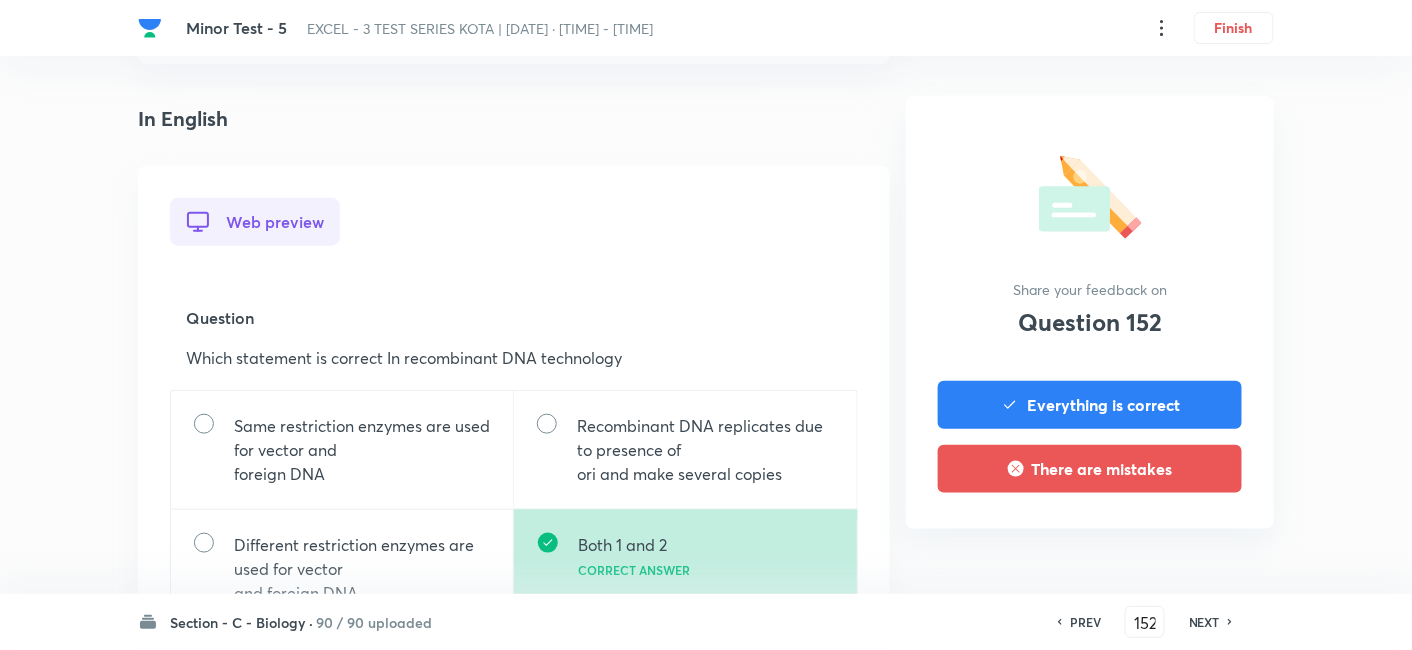 scroll, scrollTop: 555, scrollLeft: 0, axis: vertical 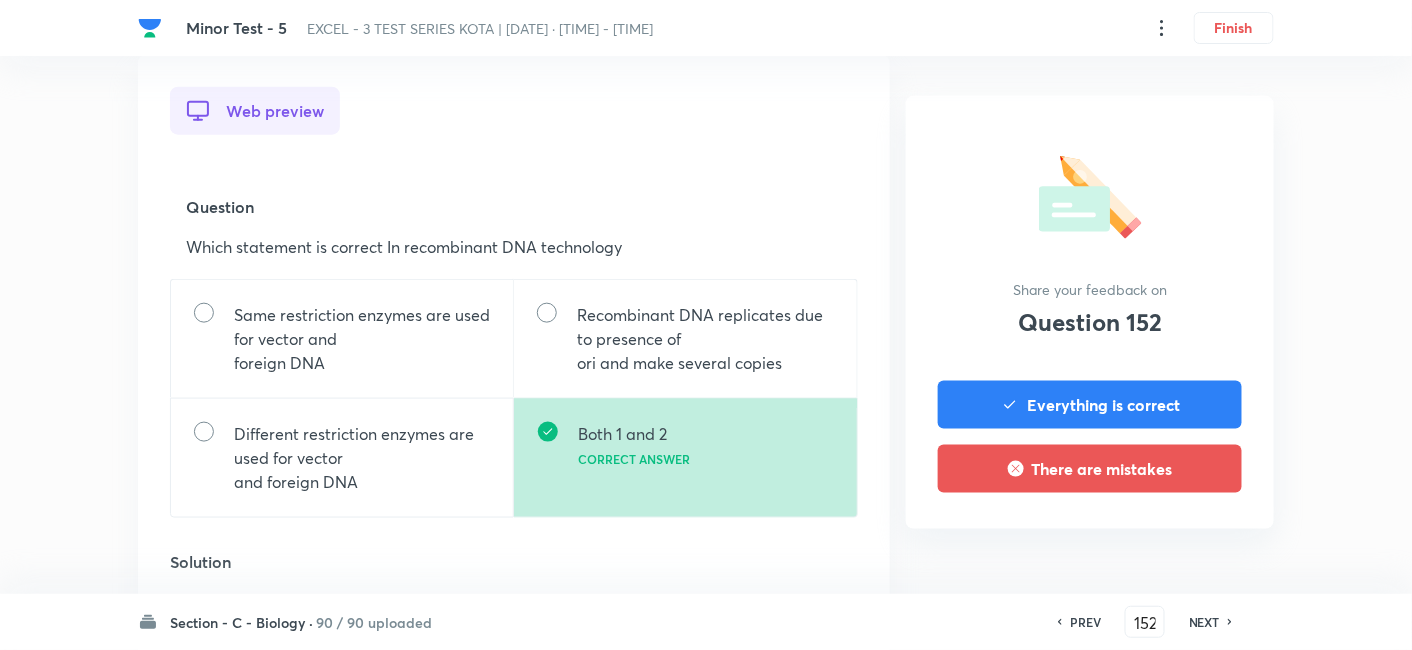 click on "NEXT" at bounding box center [1204, 622] 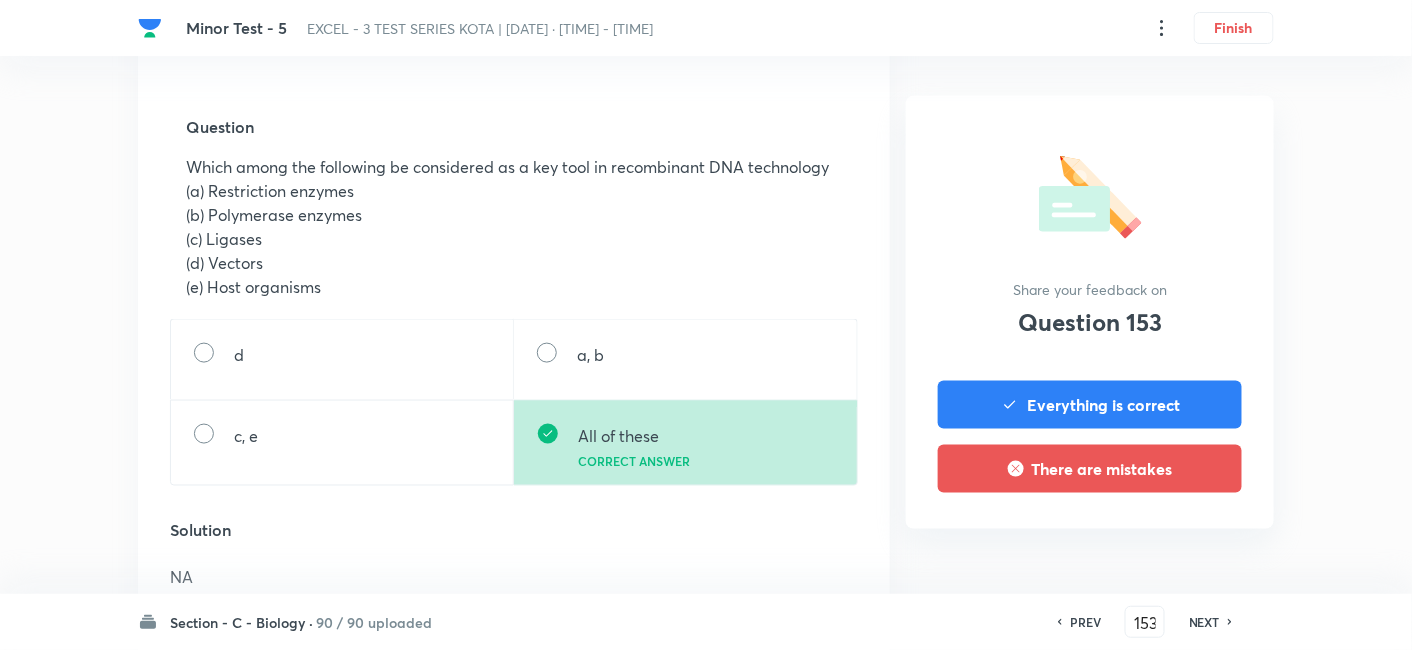 scroll, scrollTop: 666, scrollLeft: 0, axis: vertical 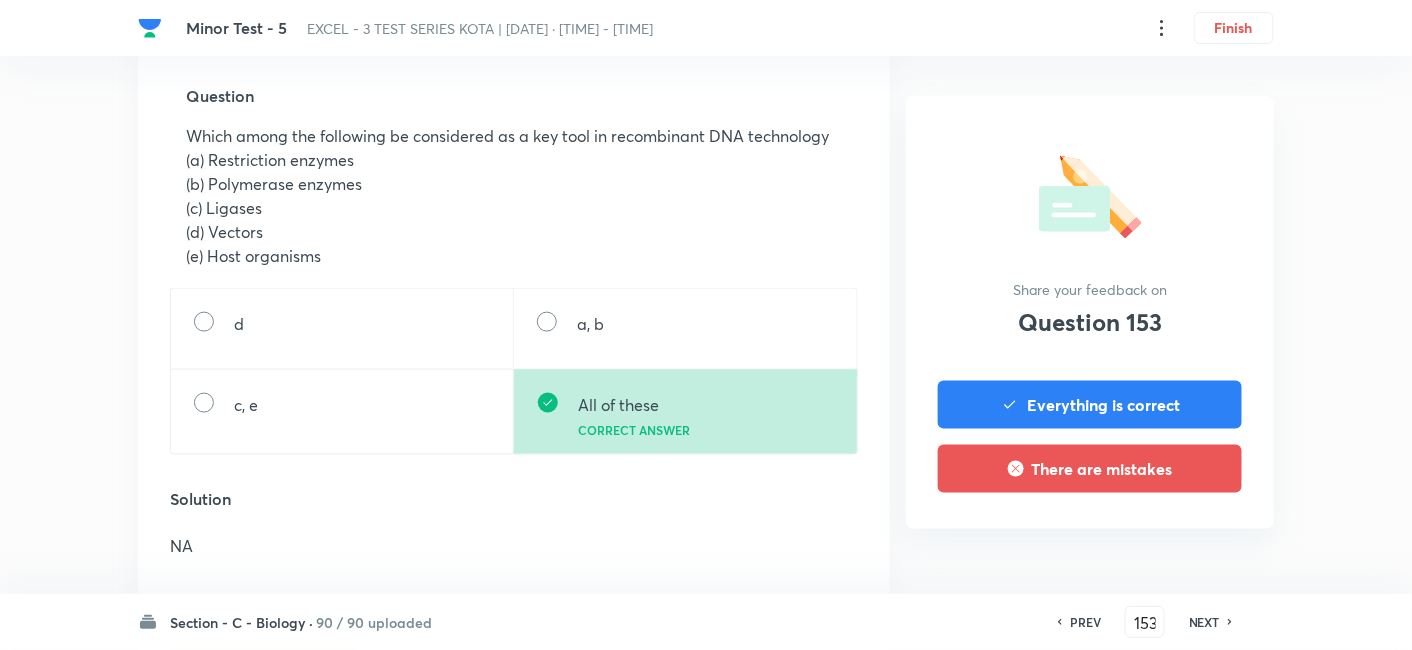 click on "NEXT" at bounding box center [1204, 622] 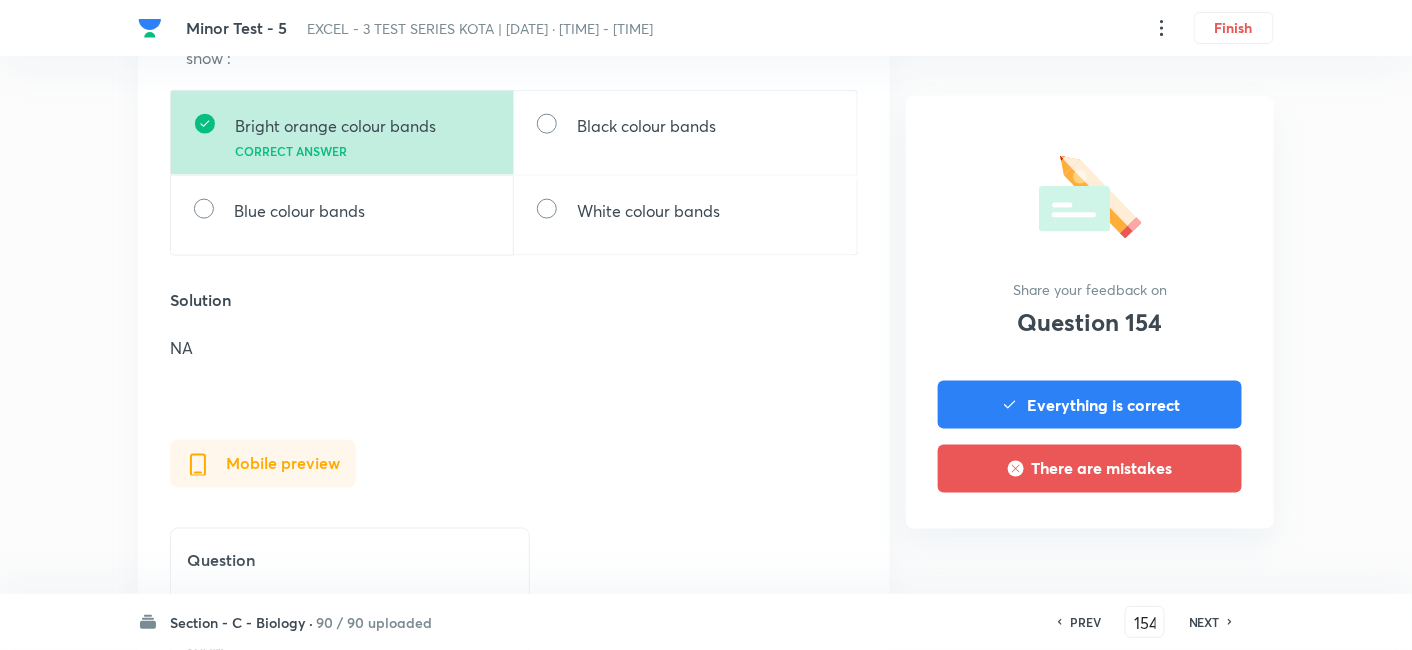 scroll, scrollTop: 777, scrollLeft: 0, axis: vertical 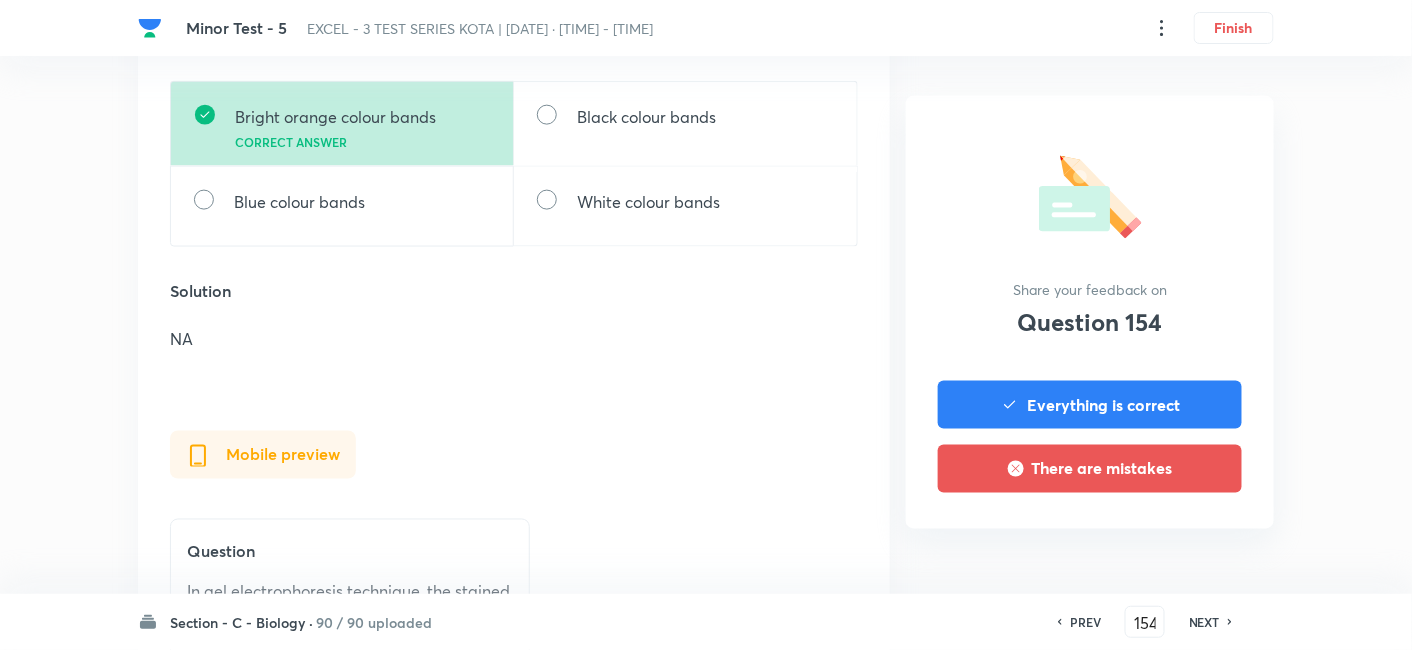 click on "NEXT" at bounding box center (1204, 622) 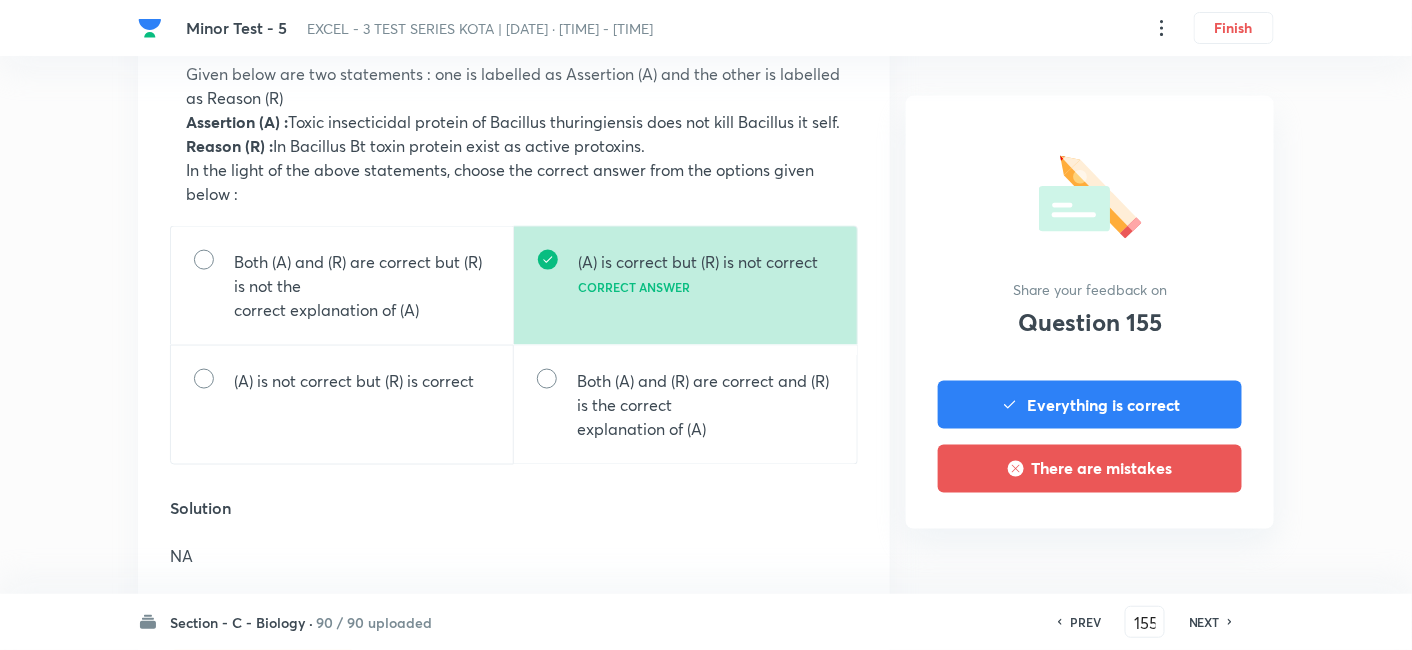 scroll, scrollTop: 777, scrollLeft: 0, axis: vertical 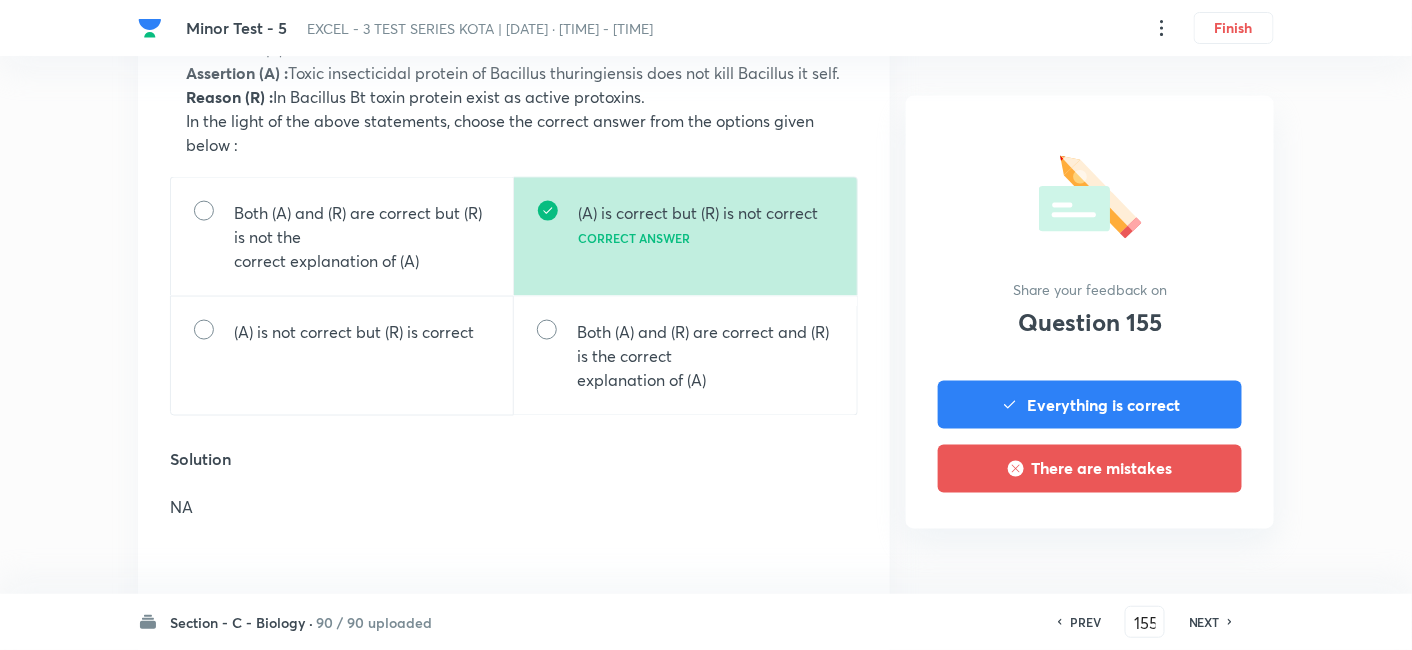 click on "NEXT" at bounding box center [1204, 622] 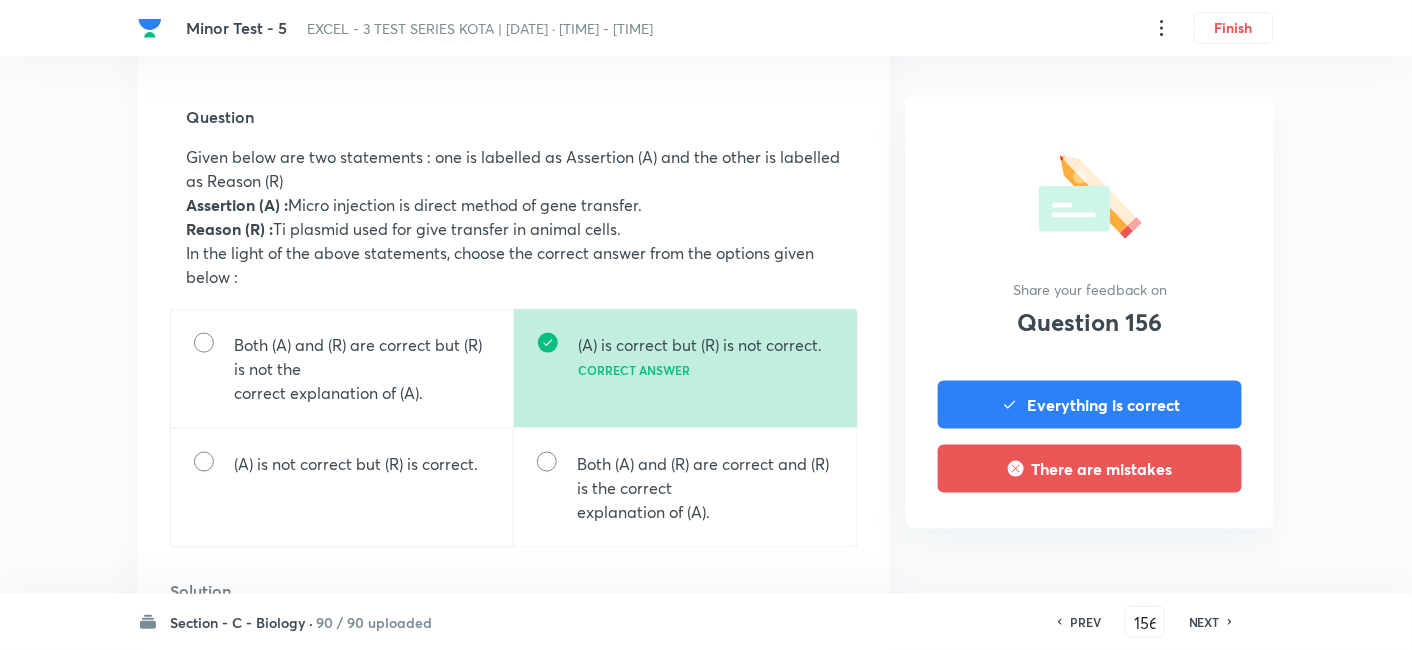 scroll, scrollTop: 666, scrollLeft: 0, axis: vertical 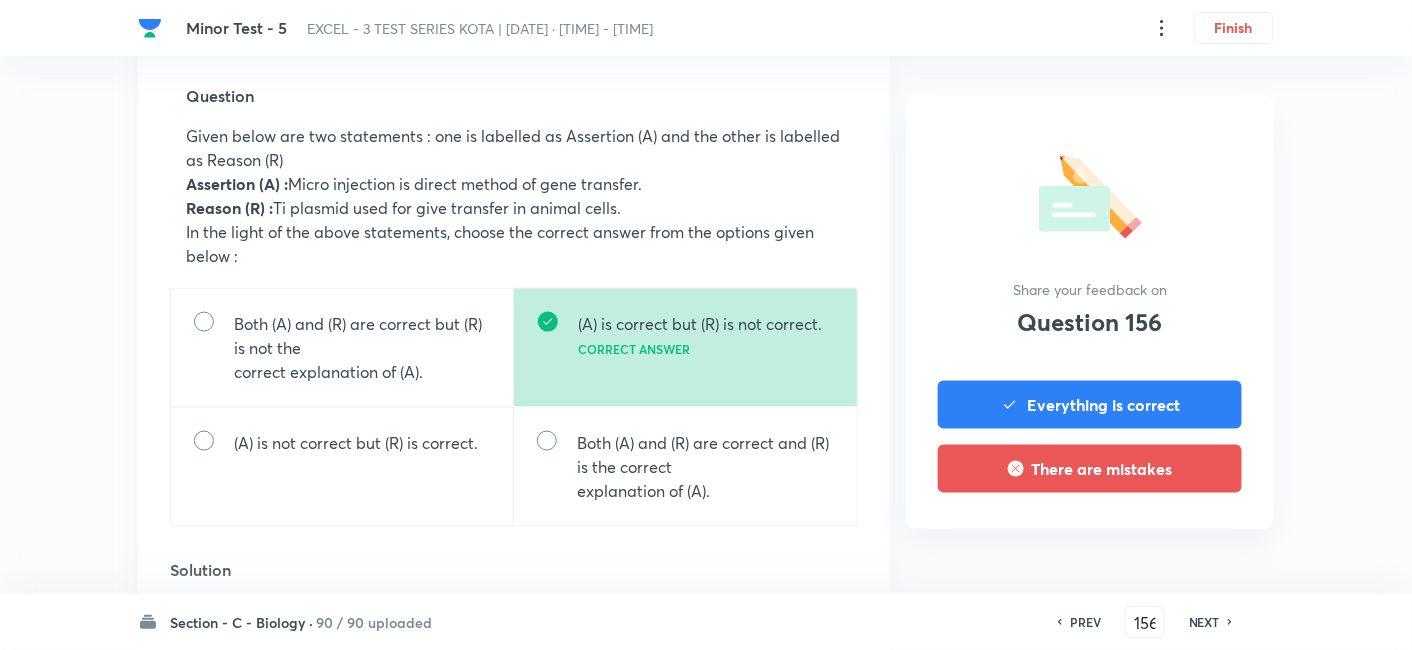 click on "NEXT" at bounding box center (1204, 622) 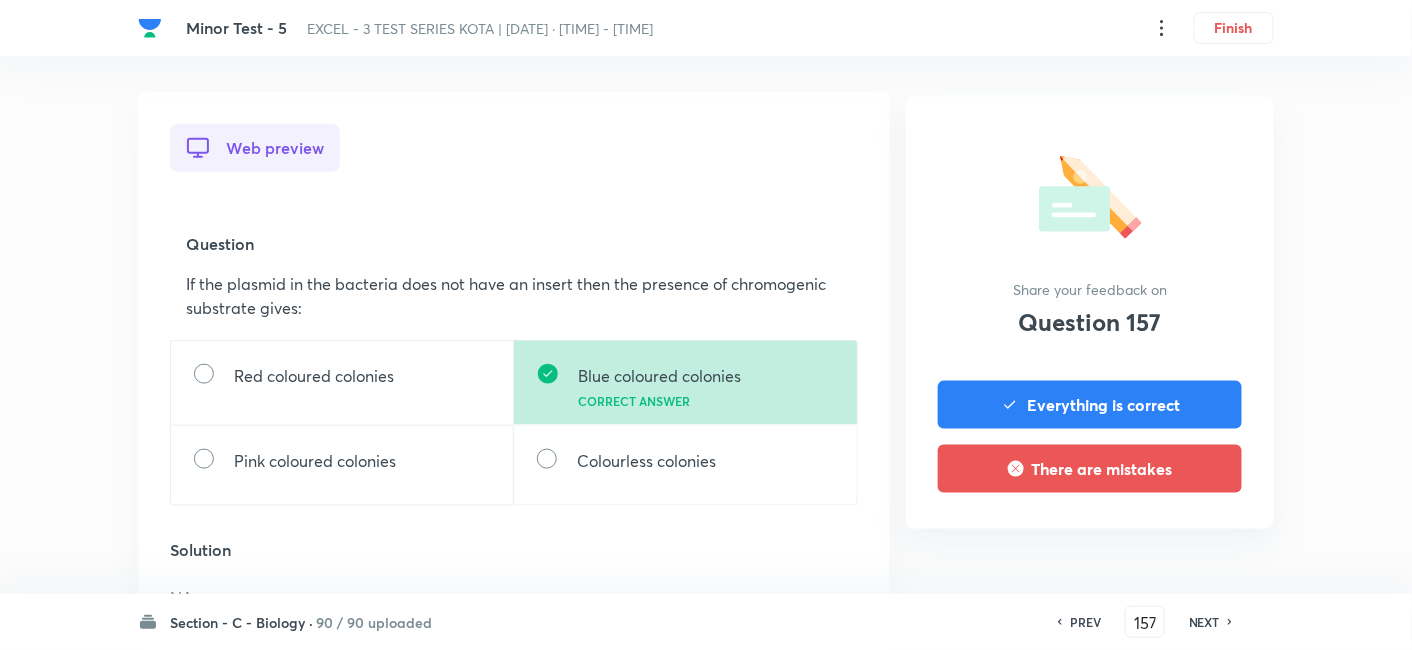 scroll, scrollTop: 555, scrollLeft: 0, axis: vertical 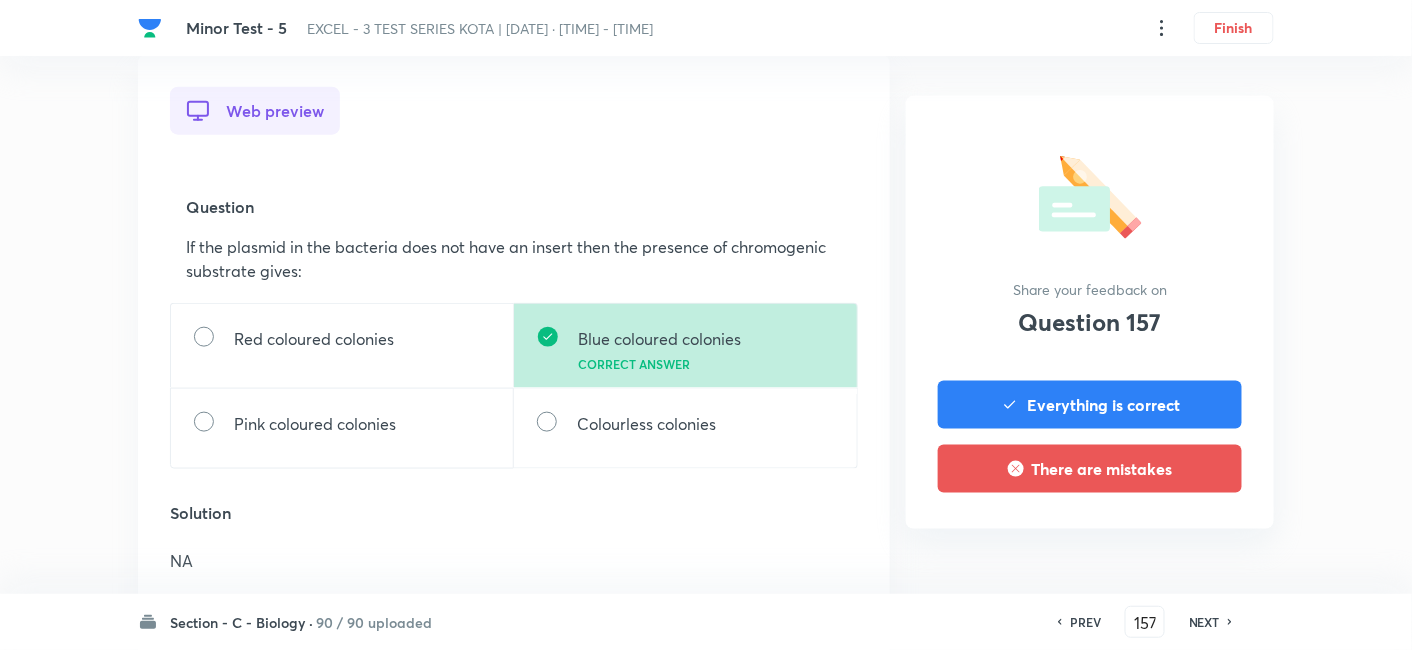 drag, startPoint x: 1216, startPoint y: 621, endPoint x: 1059, endPoint y: 521, distance: 186.14243 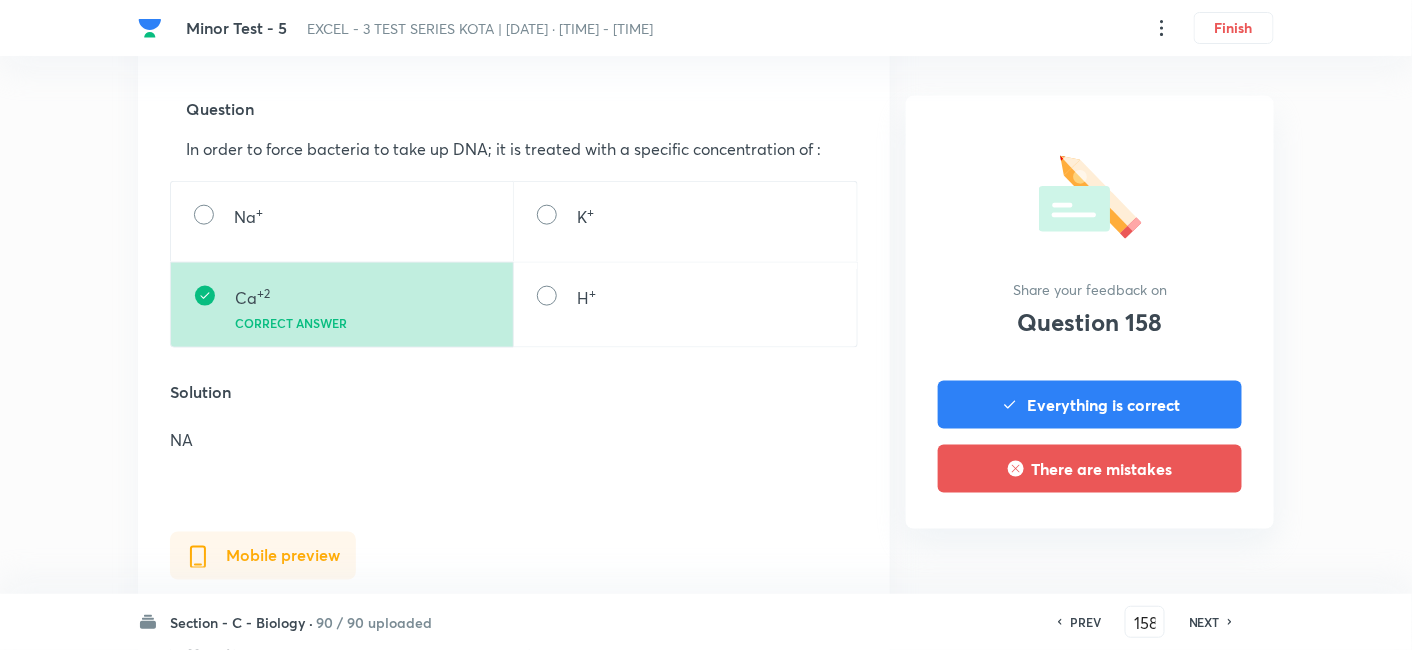 scroll, scrollTop: 666, scrollLeft: 0, axis: vertical 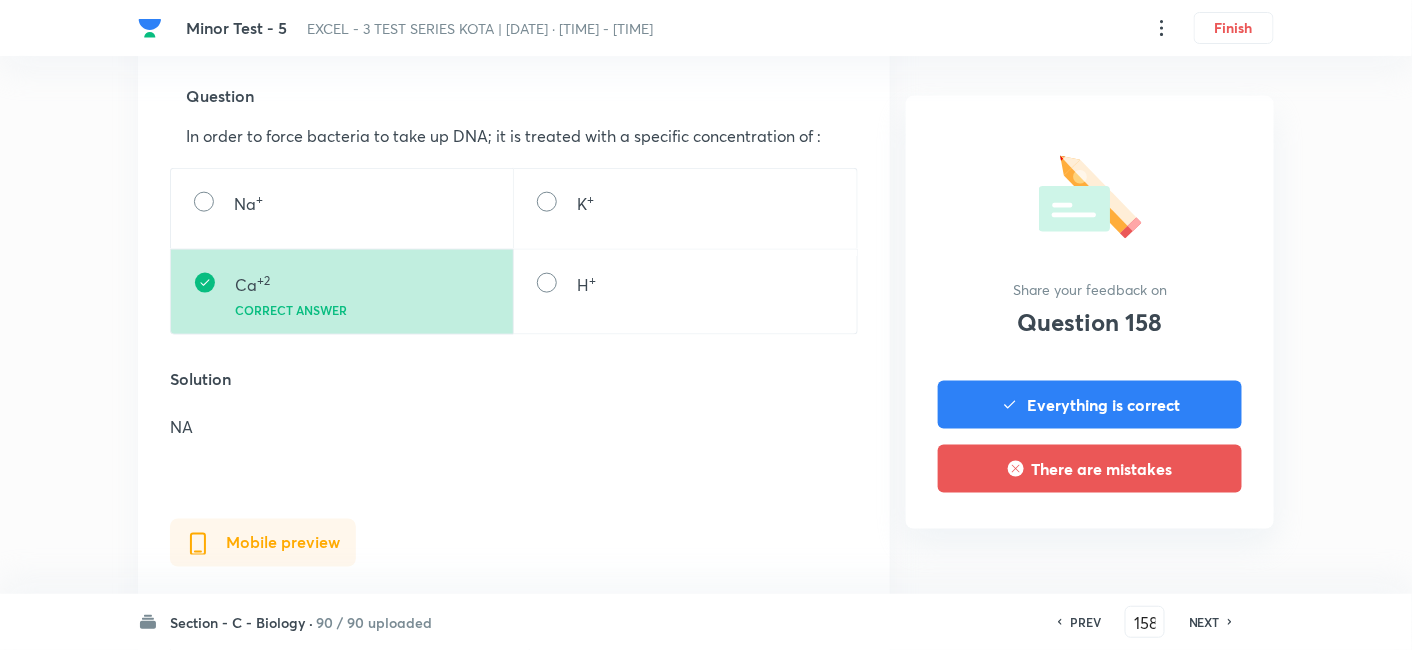 click on "NEXT" at bounding box center (1204, 622) 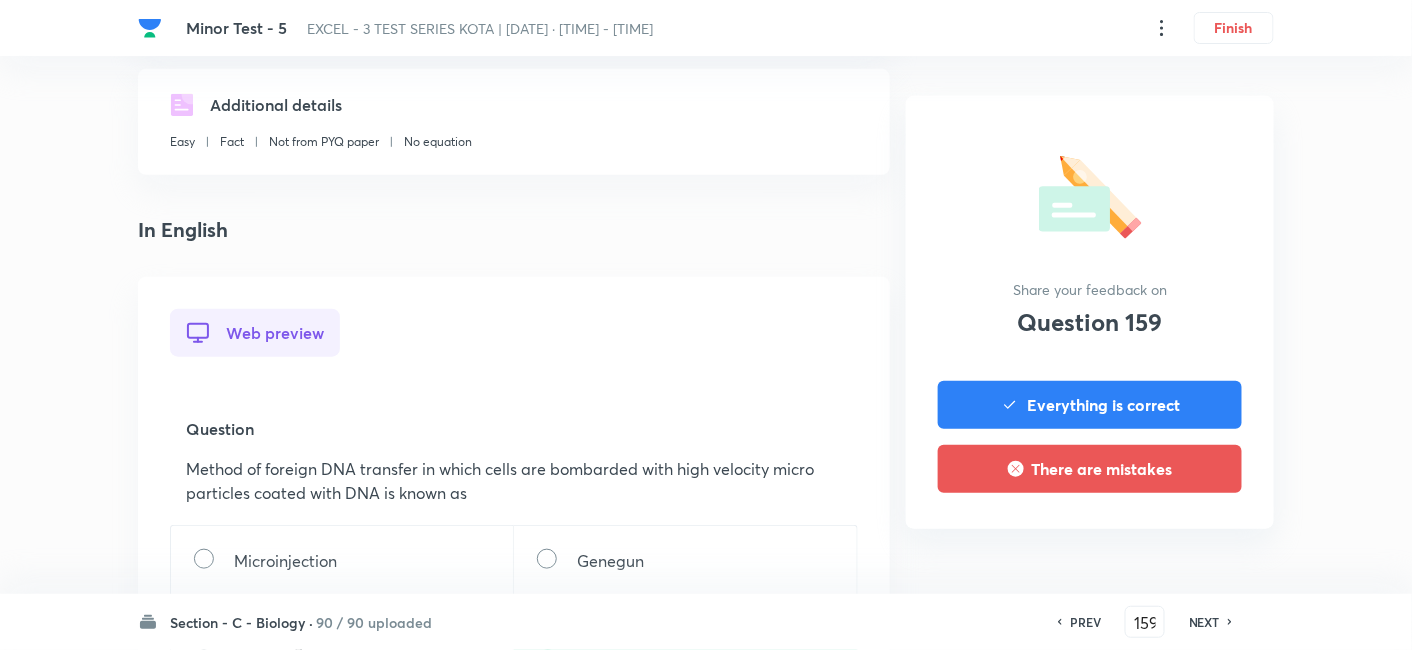 scroll, scrollTop: 666, scrollLeft: 0, axis: vertical 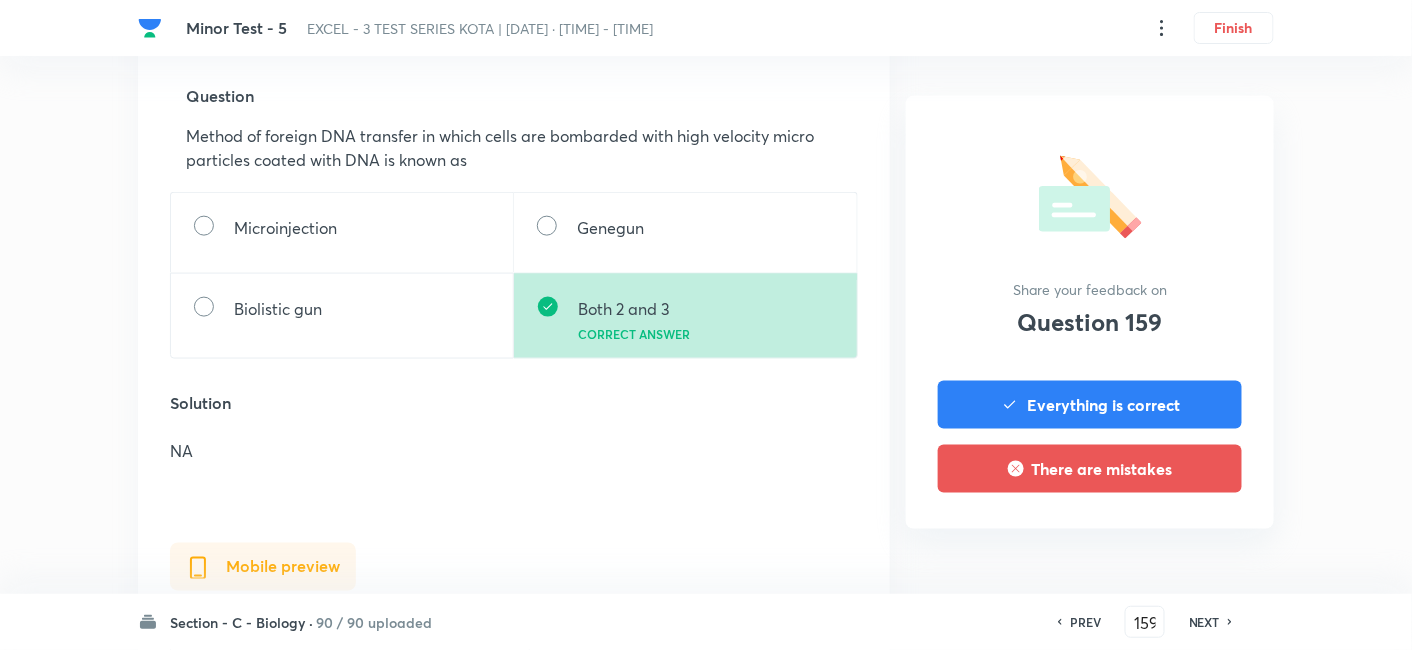 drag, startPoint x: 1202, startPoint y: 621, endPoint x: 1121, endPoint y: 575, distance: 93.15041 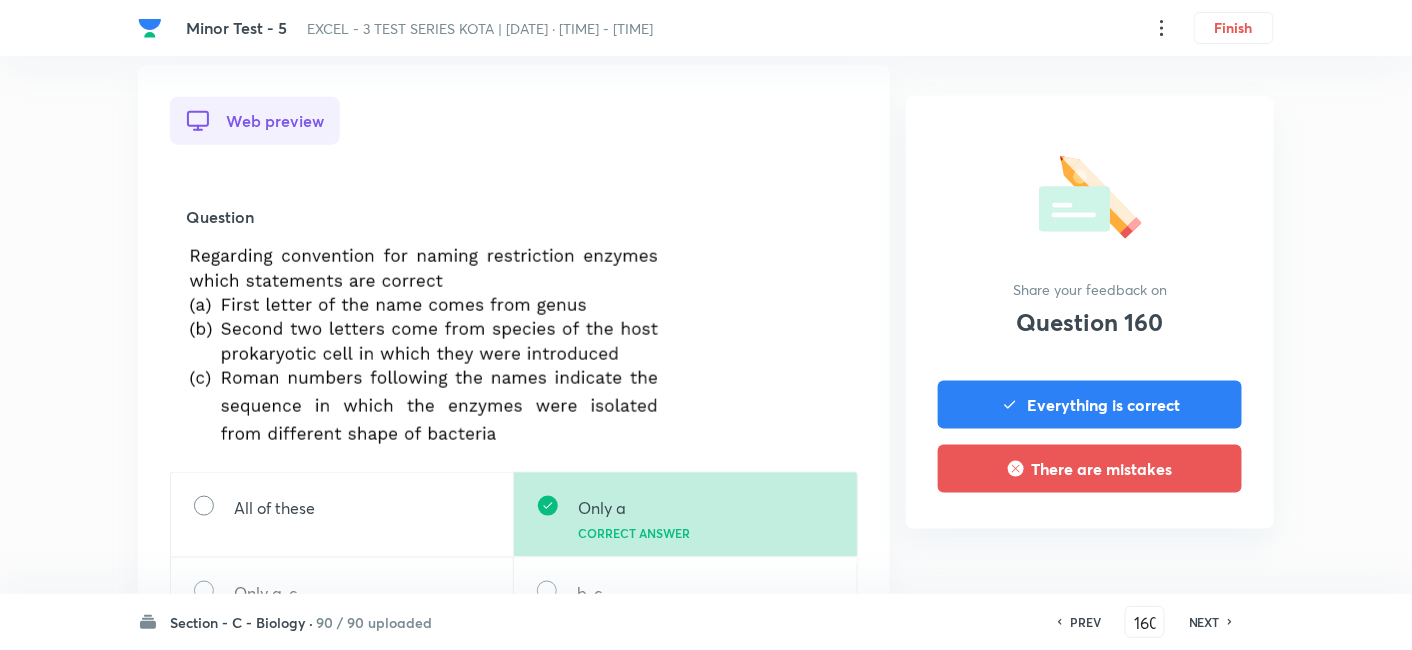 scroll, scrollTop: 666, scrollLeft: 0, axis: vertical 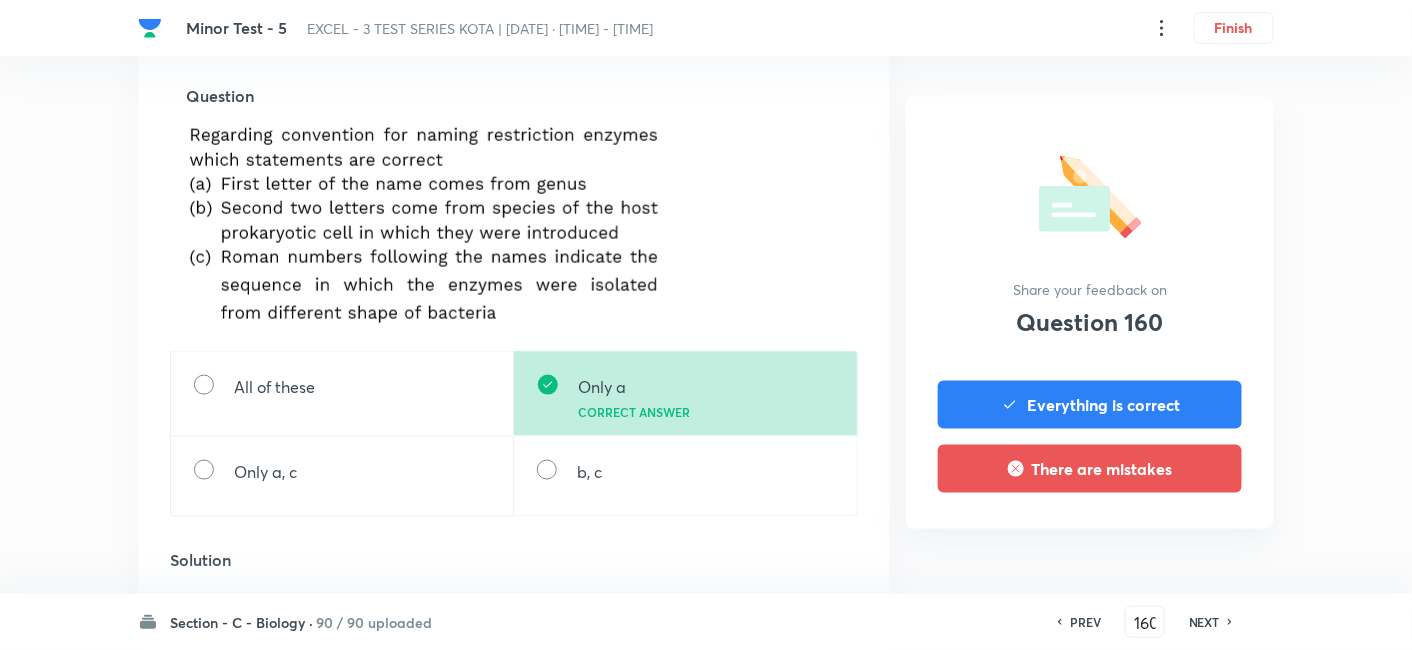 click on "NEXT" at bounding box center [1204, 622] 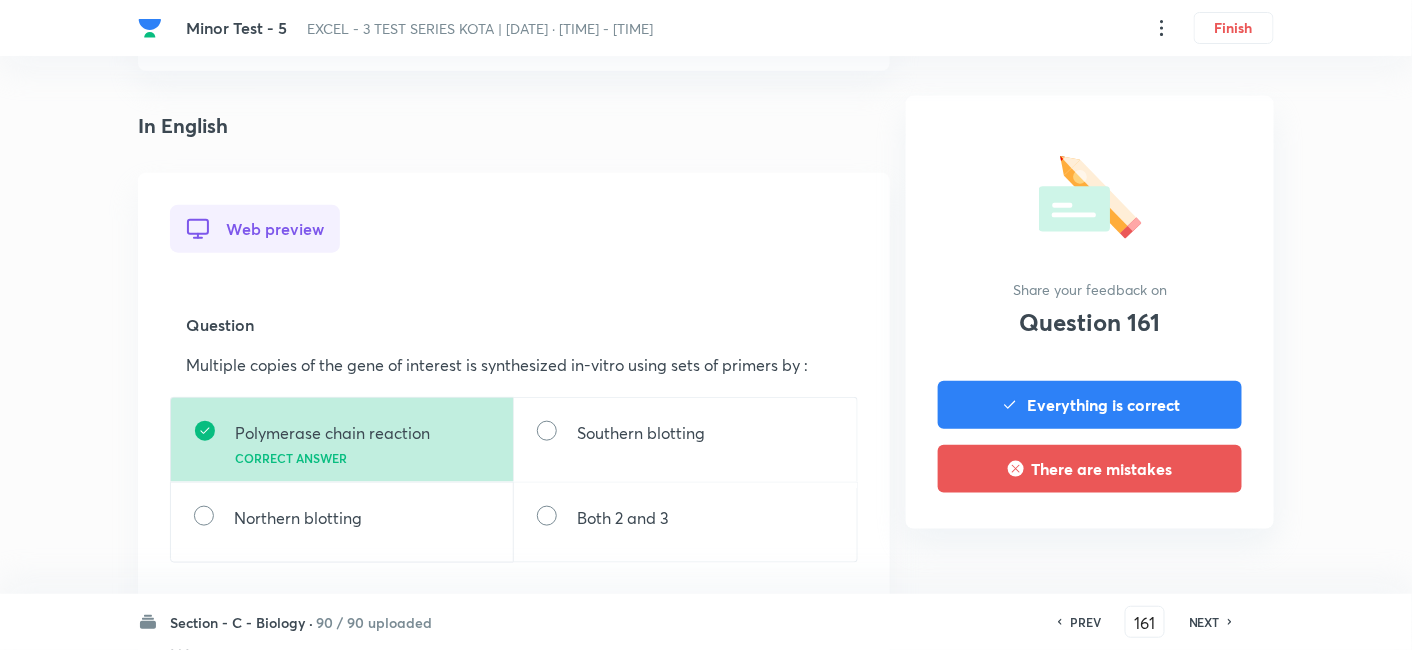 scroll, scrollTop: 555, scrollLeft: 0, axis: vertical 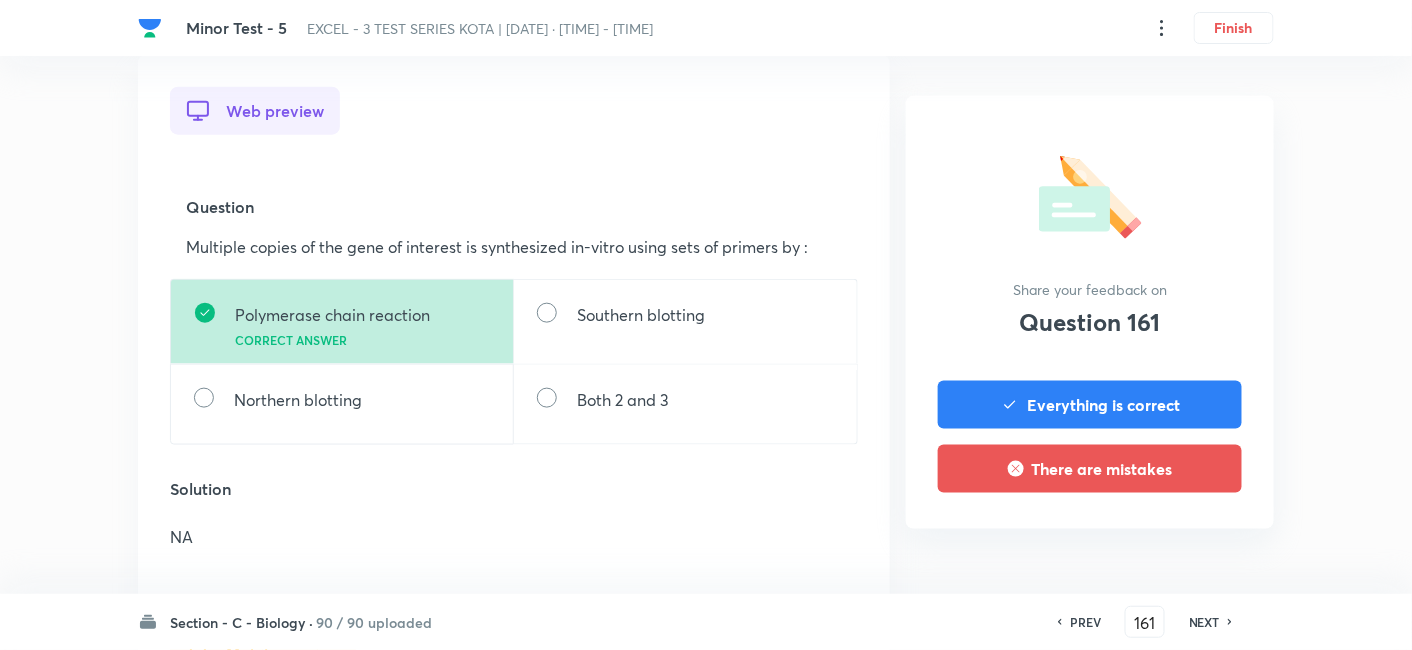 click on "NEXT" at bounding box center [1204, 622] 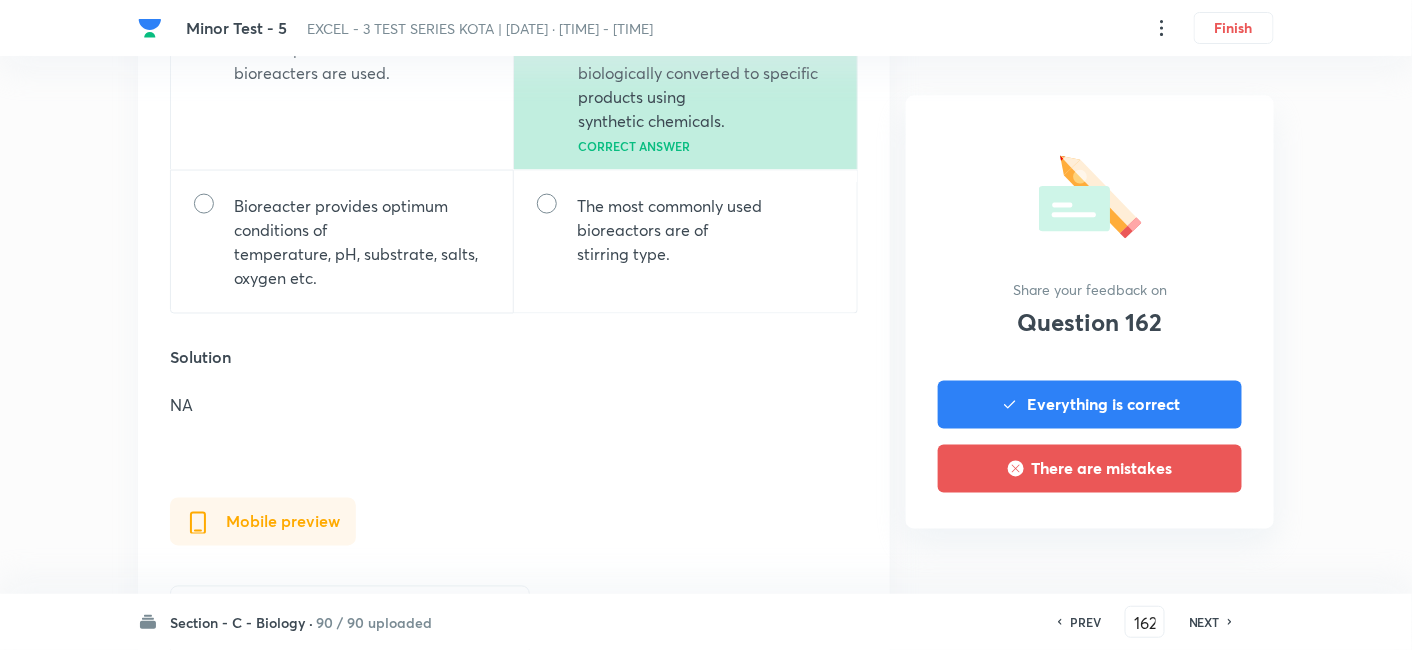 scroll, scrollTop: 888, scrollLeft: 0, axis: vertical 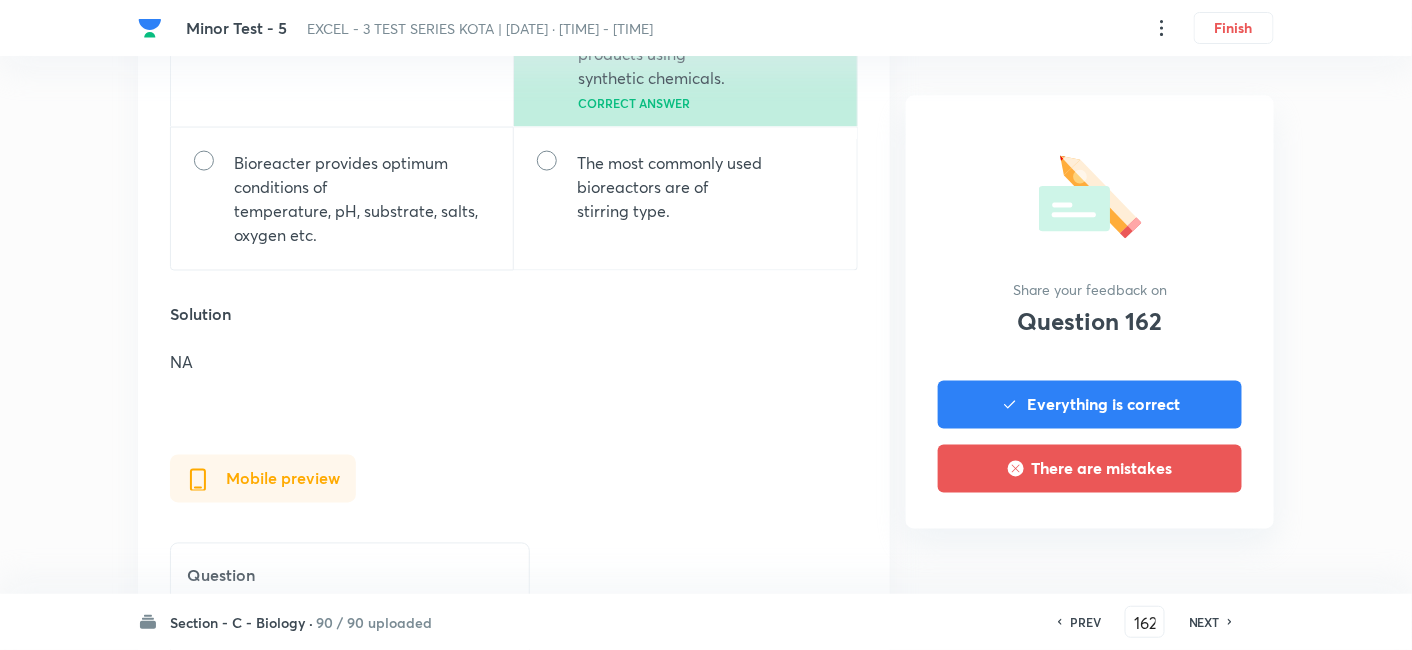 click on "NEXT" at bounding box center (1204, 622) 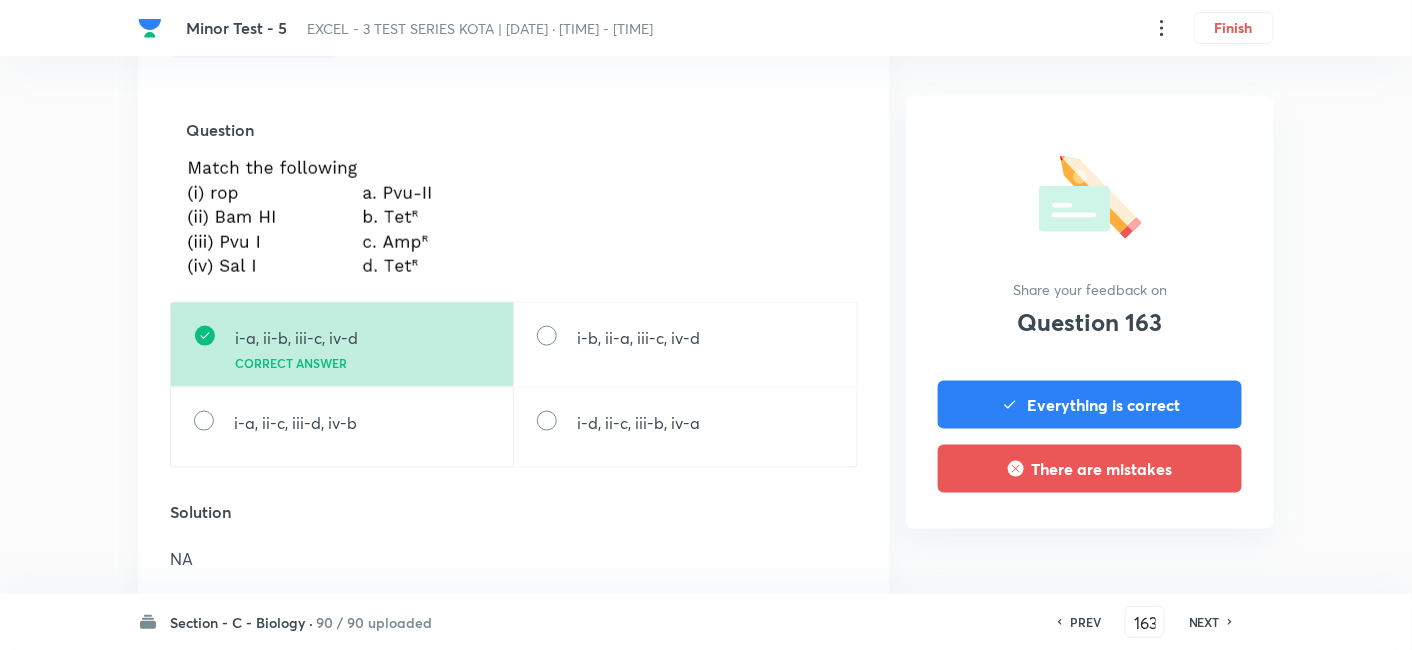 scroll, scrollTop: 666, scrollLeft: 0, axis: vertical 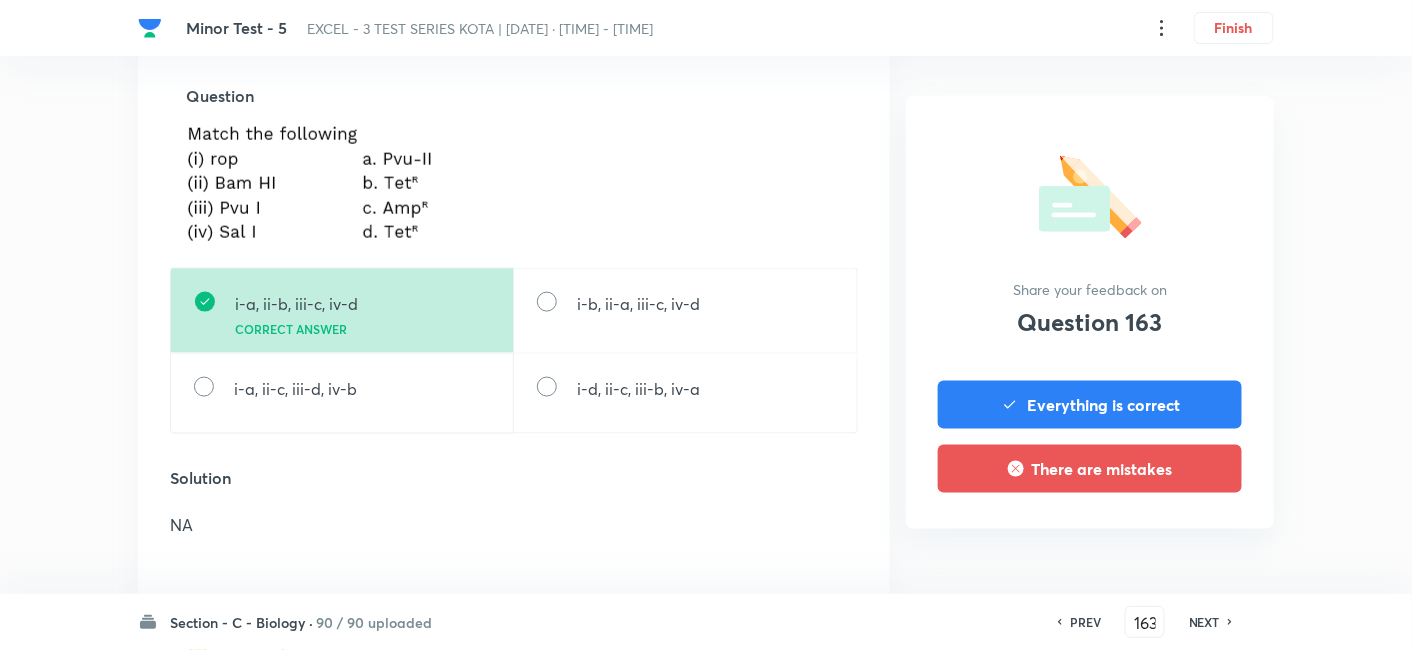 click on "NEXT" at bounding box center [1204, 622] 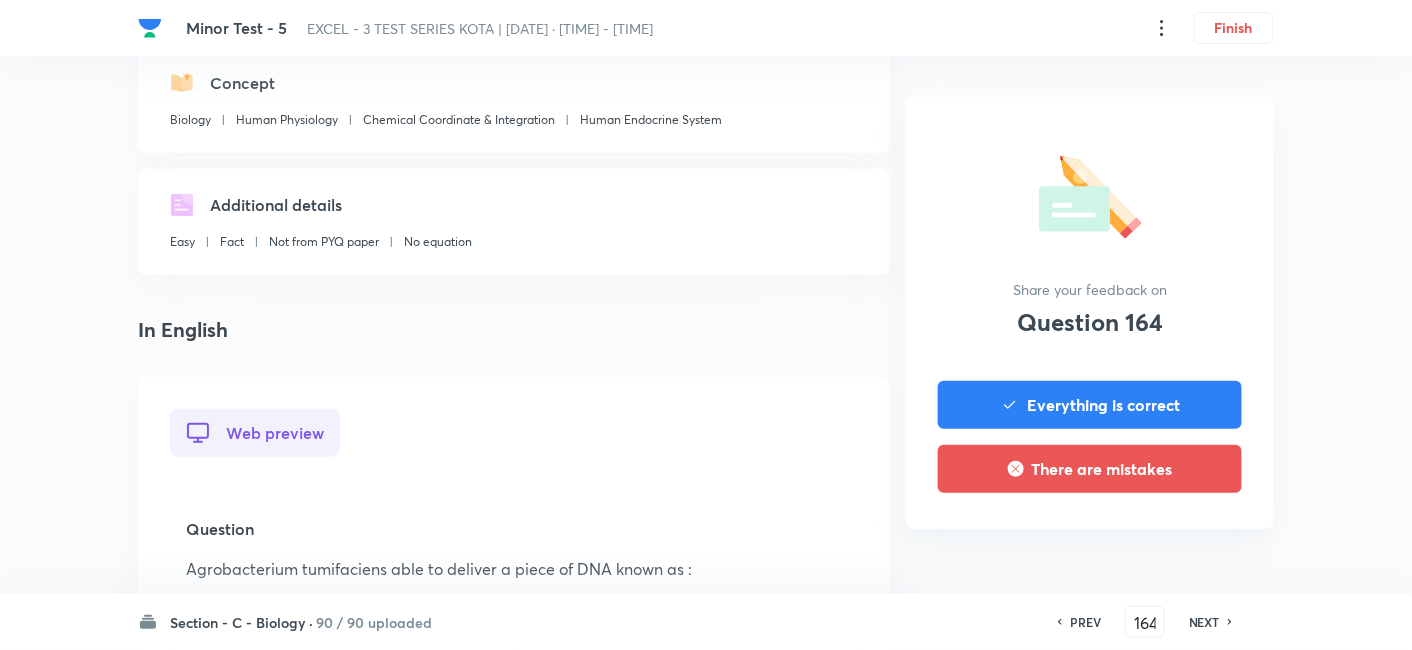 scroll, scrollTop: 555, scrollLeft: 0, axis: vertical 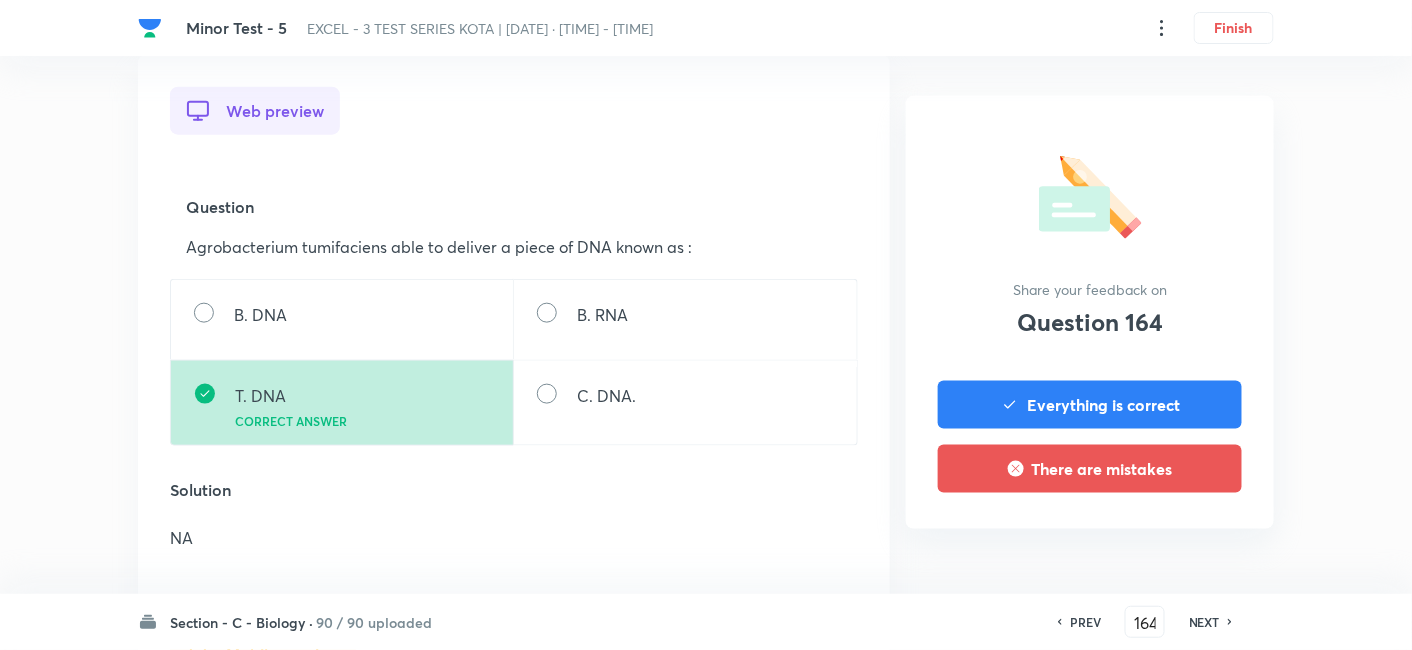 drag, startPoint x: 1212, startPoint y: 619, endPoint x: 1042, endPoint y: 470, distance: 226.0553 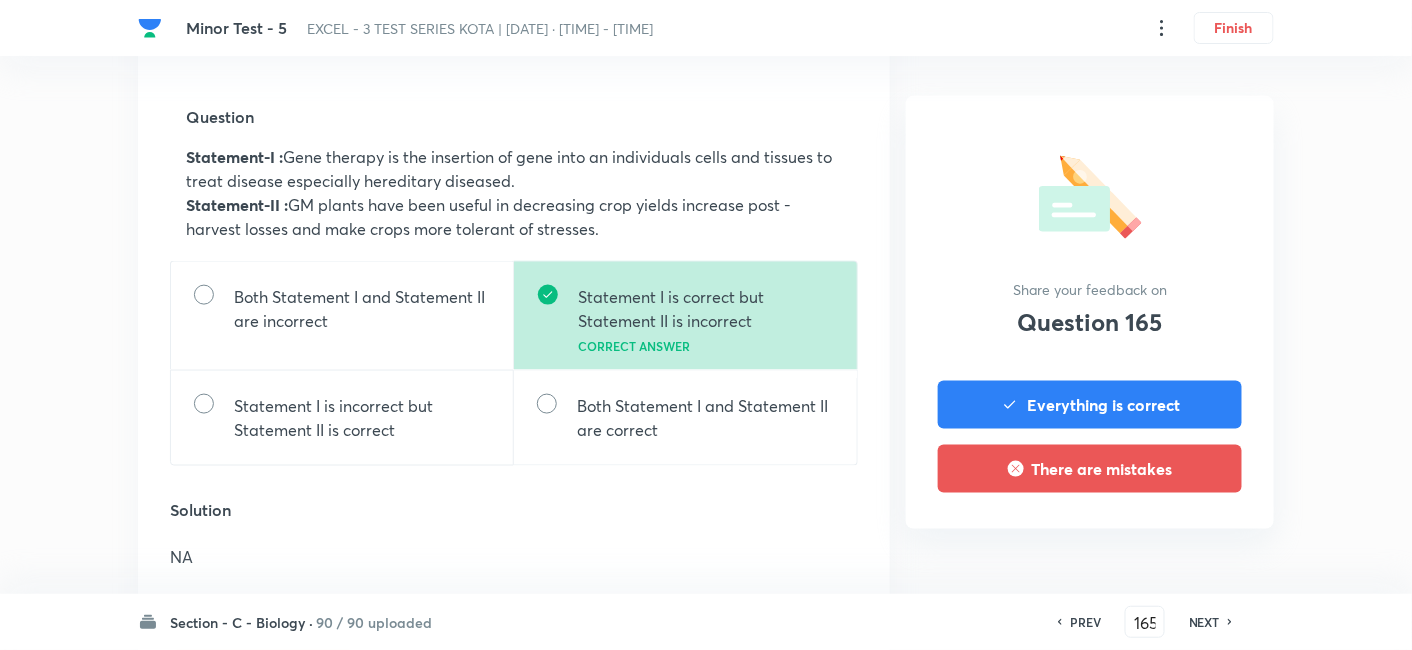 scroll, scrollTop: 666, scrollLeft: 0, axis: vertical 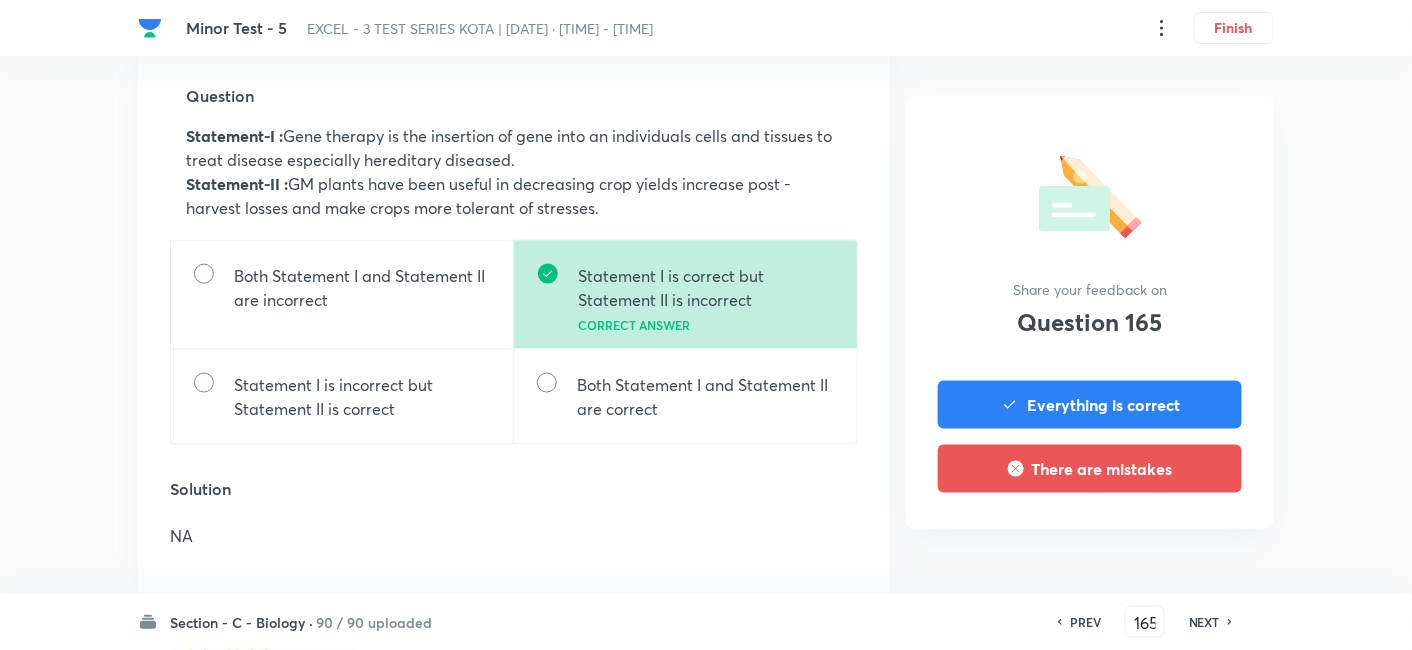click on "NEXT" at bounding box center (1204, 622) 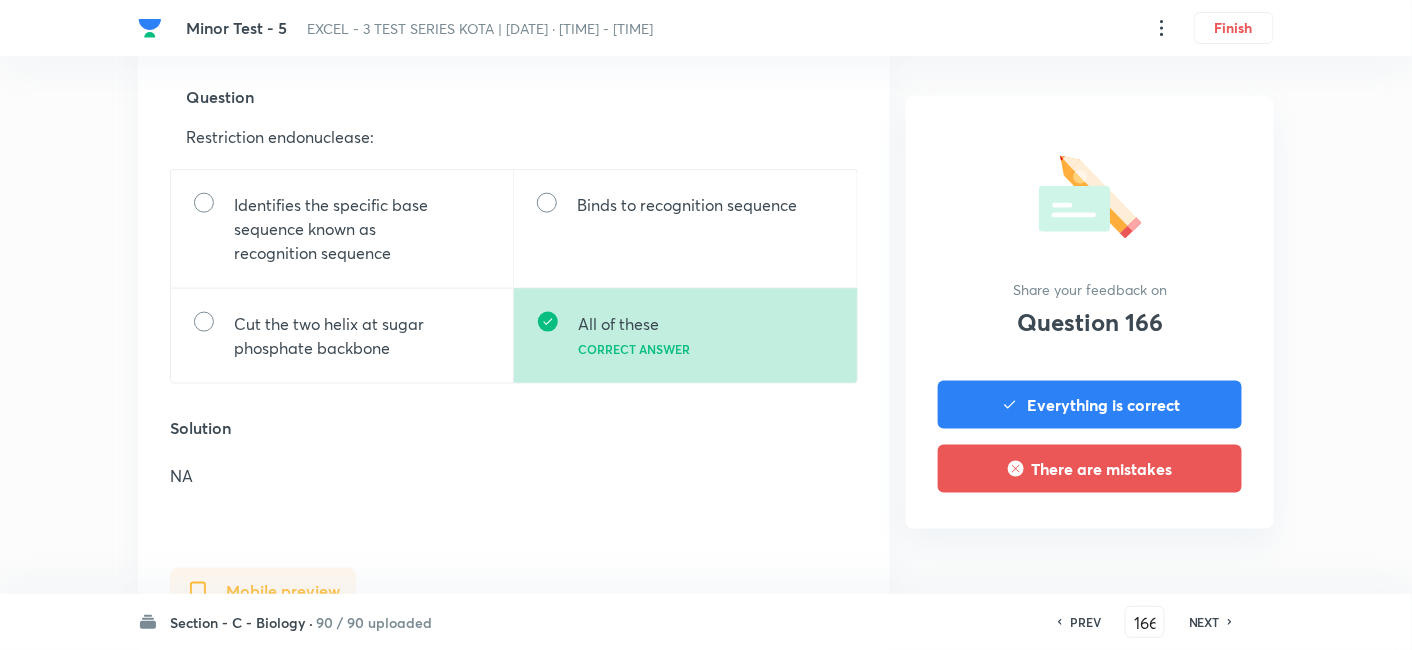 scroll, scrollTop: 666, scrollLeft: 0, axis: vertical 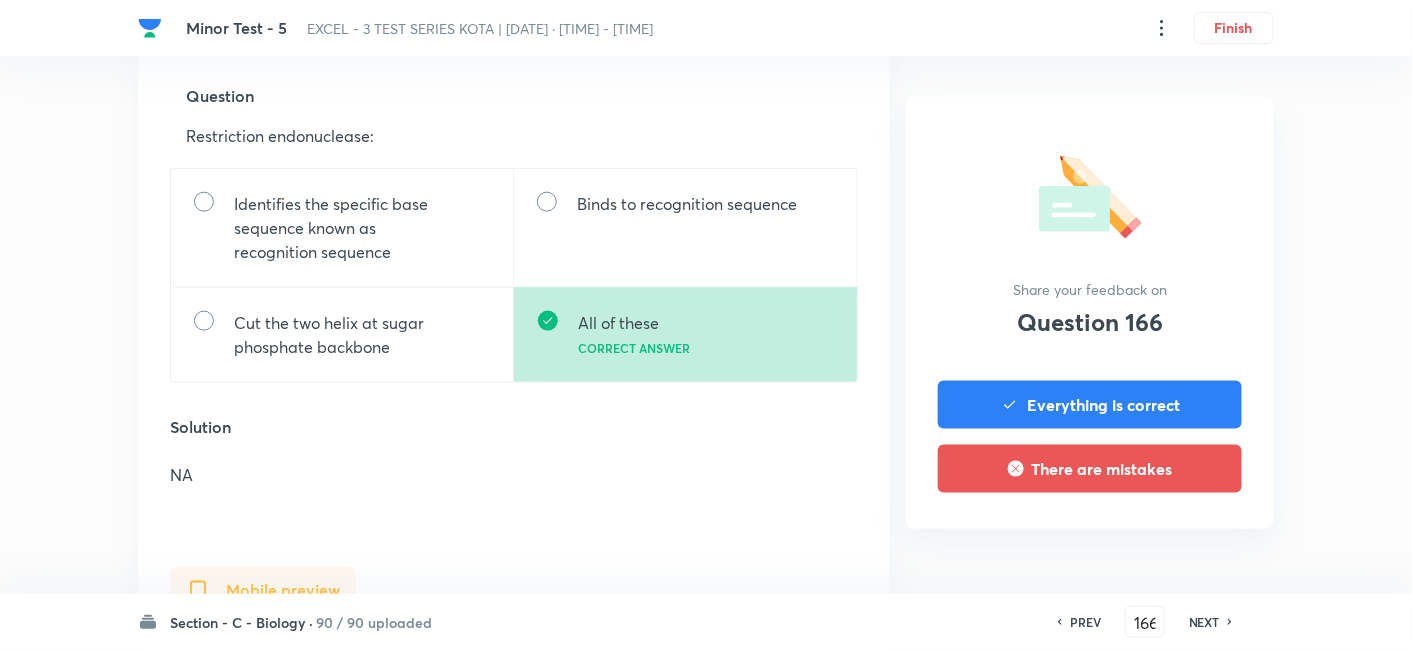 drag, startPoint x: 1202, startPoint y: 624, endPoint x: 1127, endPoint y: 573, distance: 90.697296 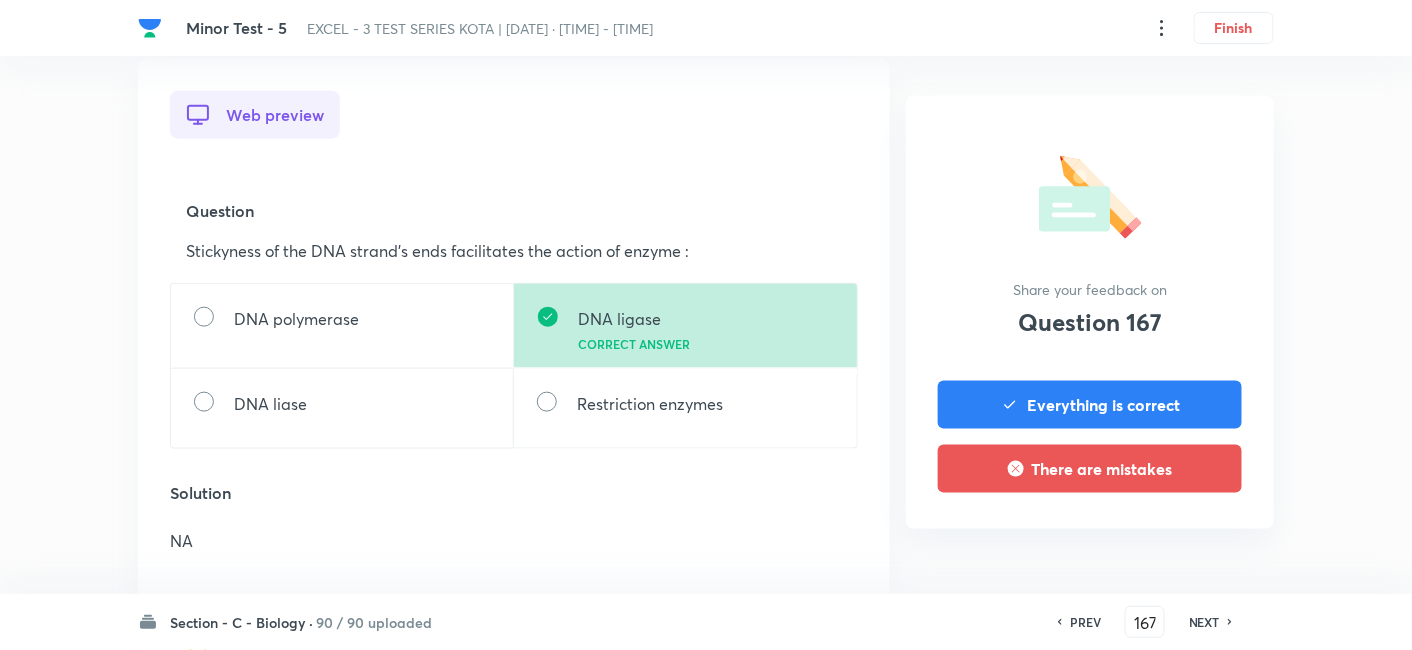 scroll, scrollTop: 555, scrollLeft: 0, axis: vertical 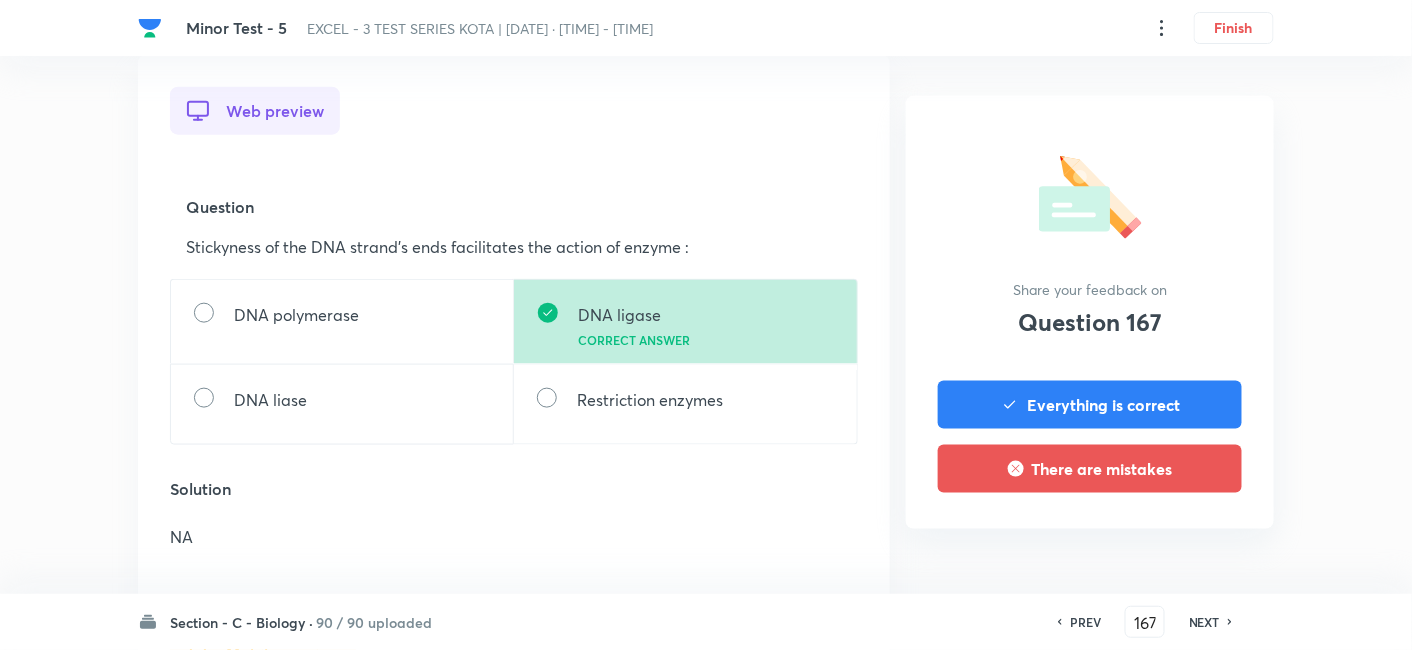 click on "NEXT" at bounding box center [1204, 622] 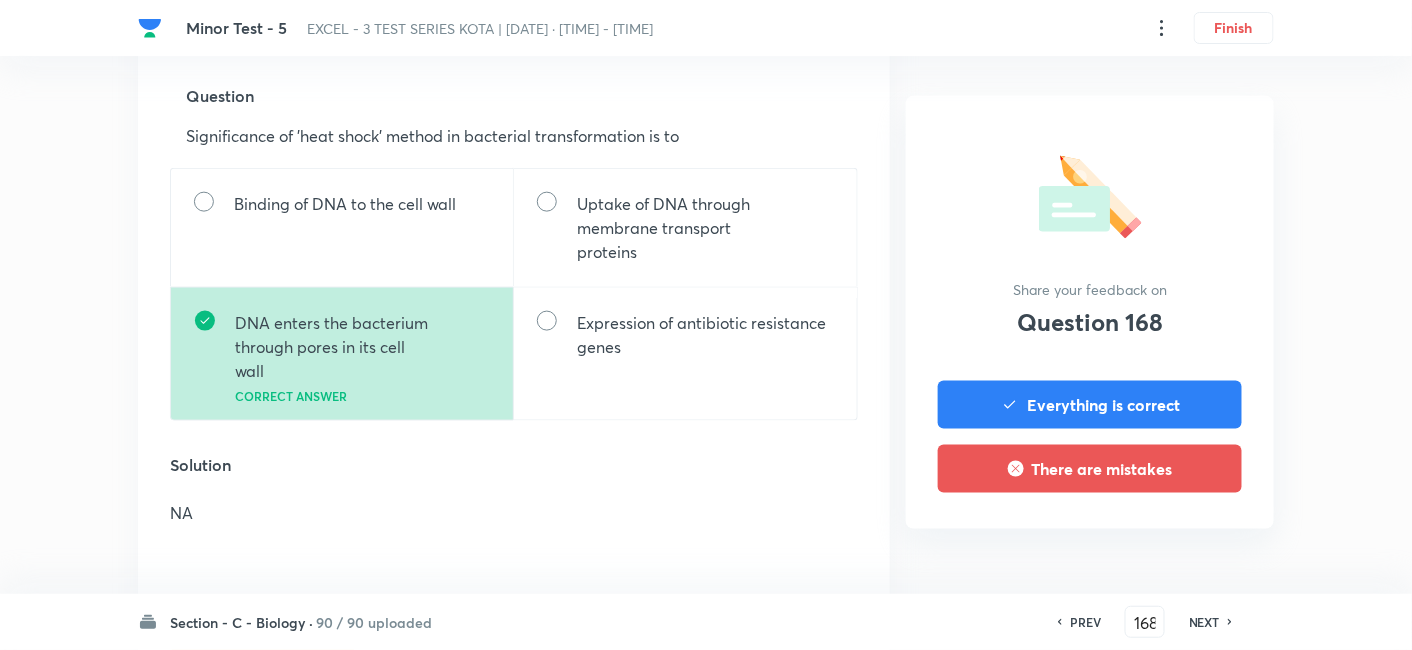 scroll, scrollTop: 555, scrollLeft: 0, axis: vertical 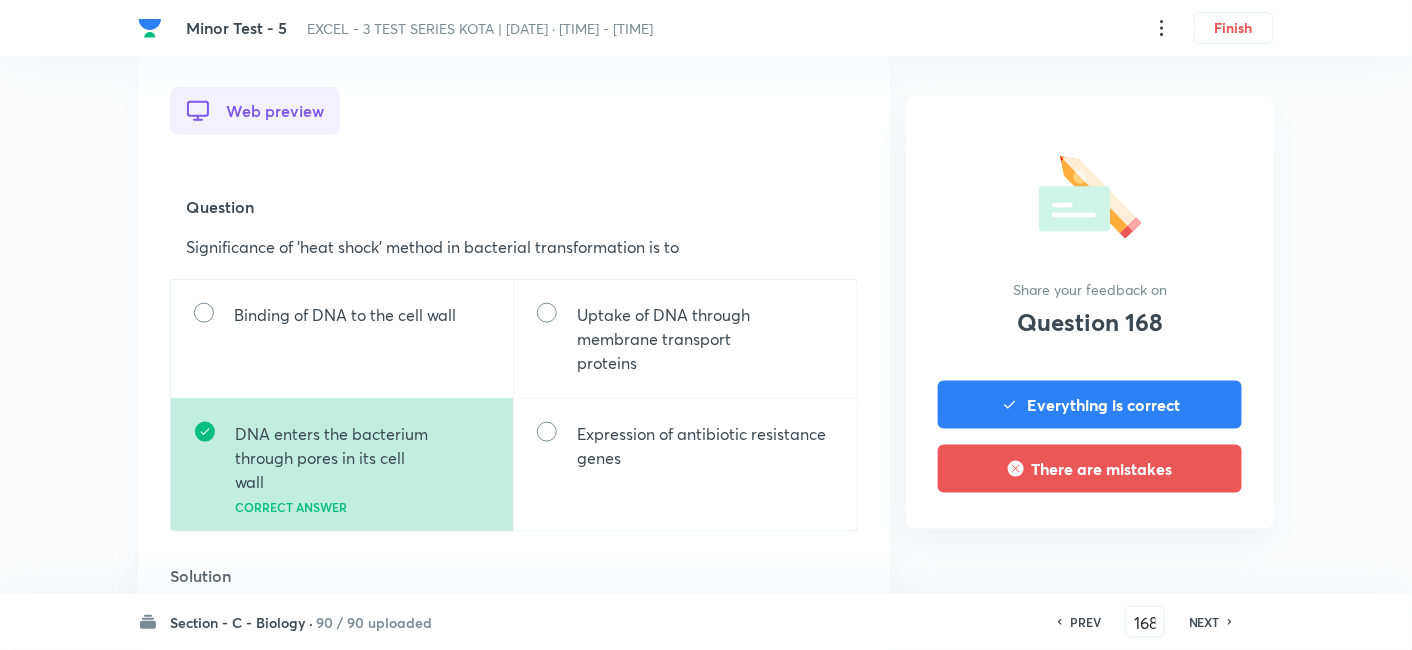 click on "NEXT" at bounding box center [1204, 622] 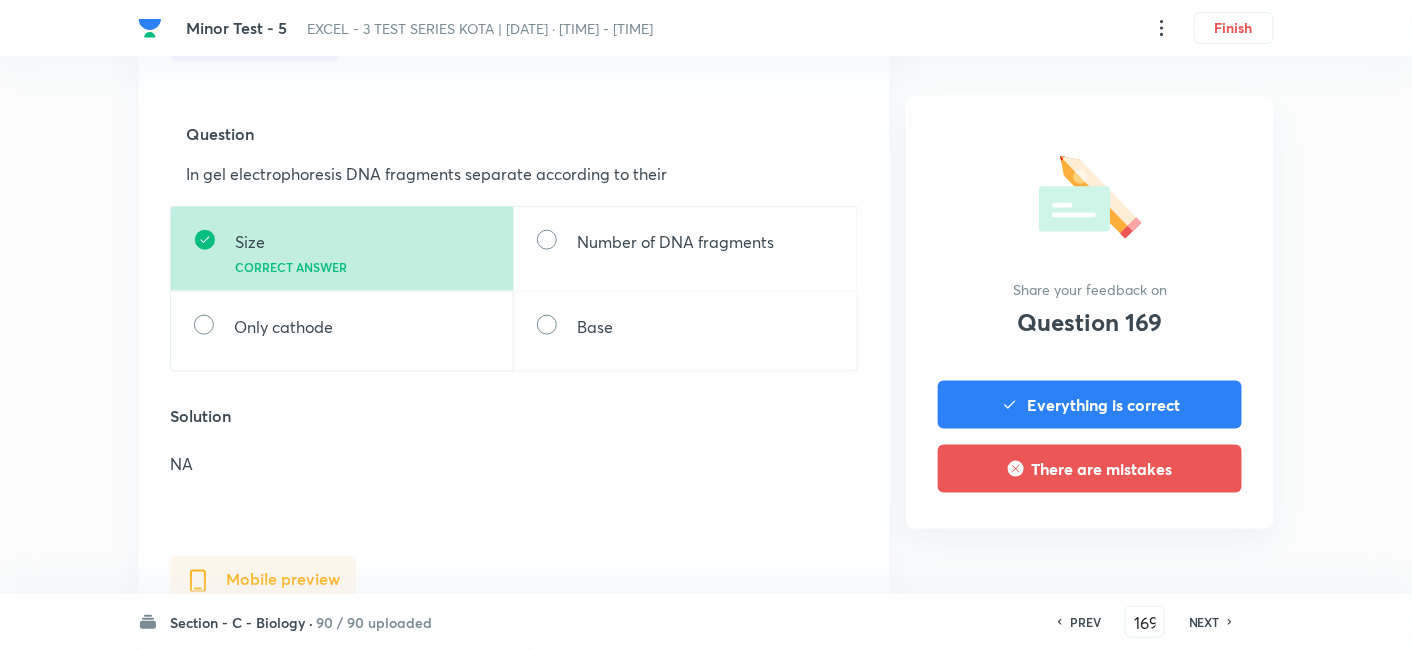 scroll, scrollTop: 666, scrollLeft: 0, axis: vertical 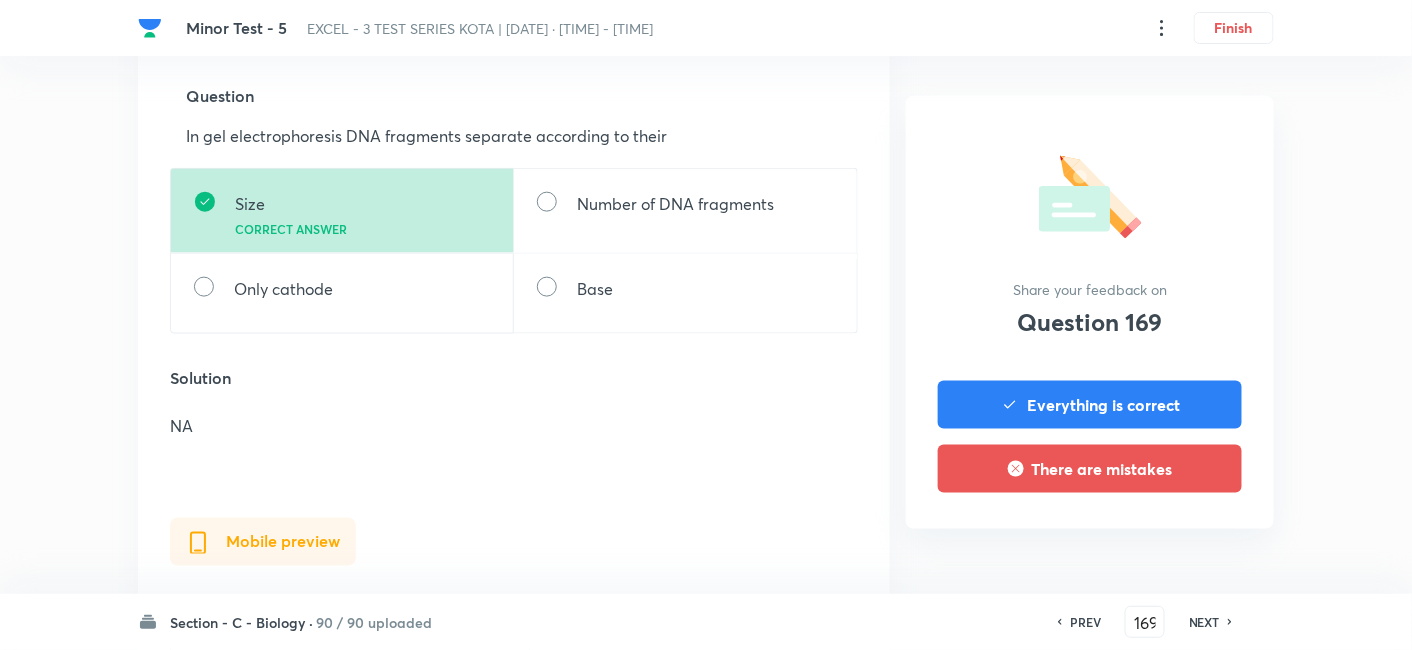 click on "NEXT" at bounding box center [1204, 622] 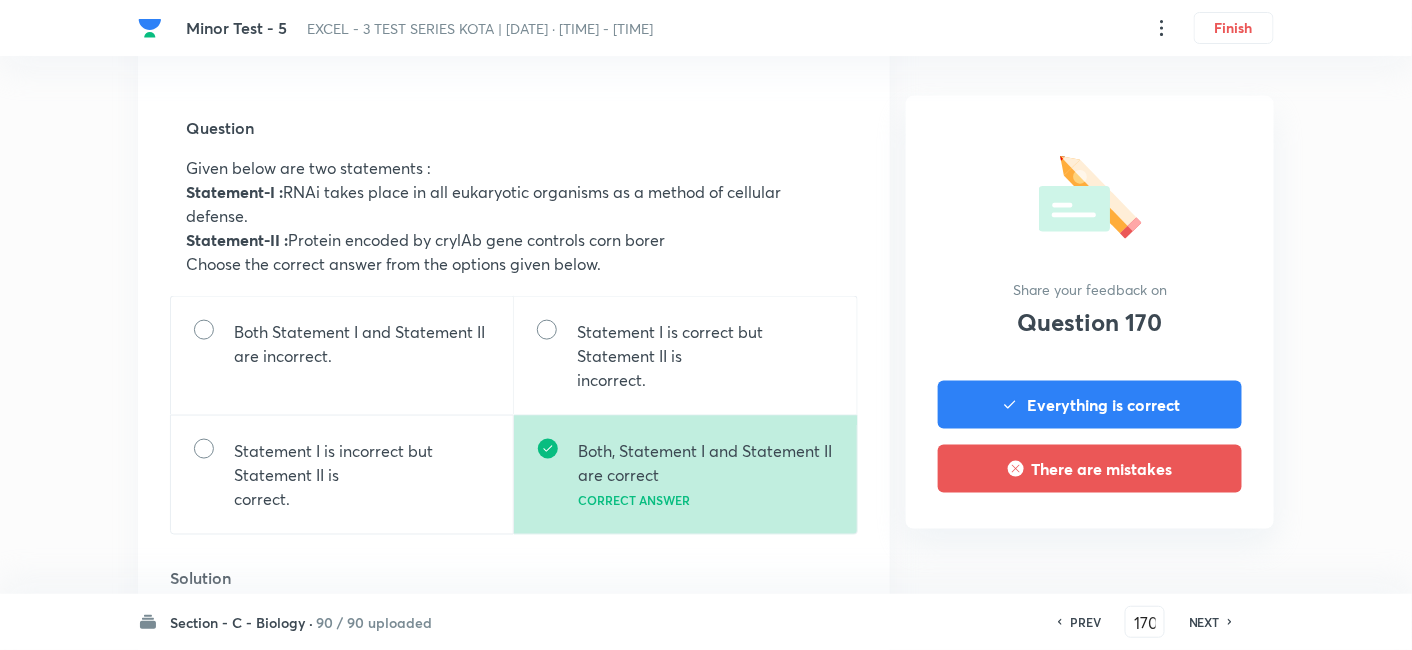 scroll, scrollTop: 666, scrollLeft: 0, axis: vertical 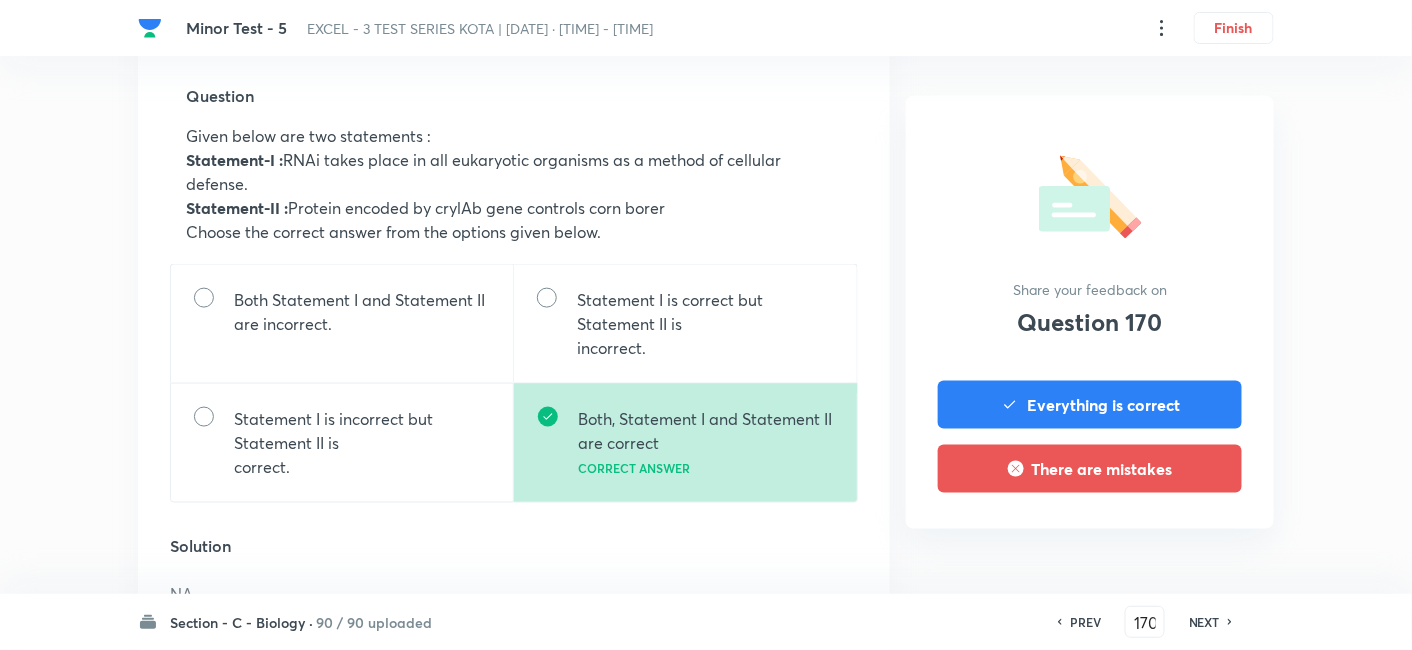 click on "NEXT" at bounding box center (1204, 622) 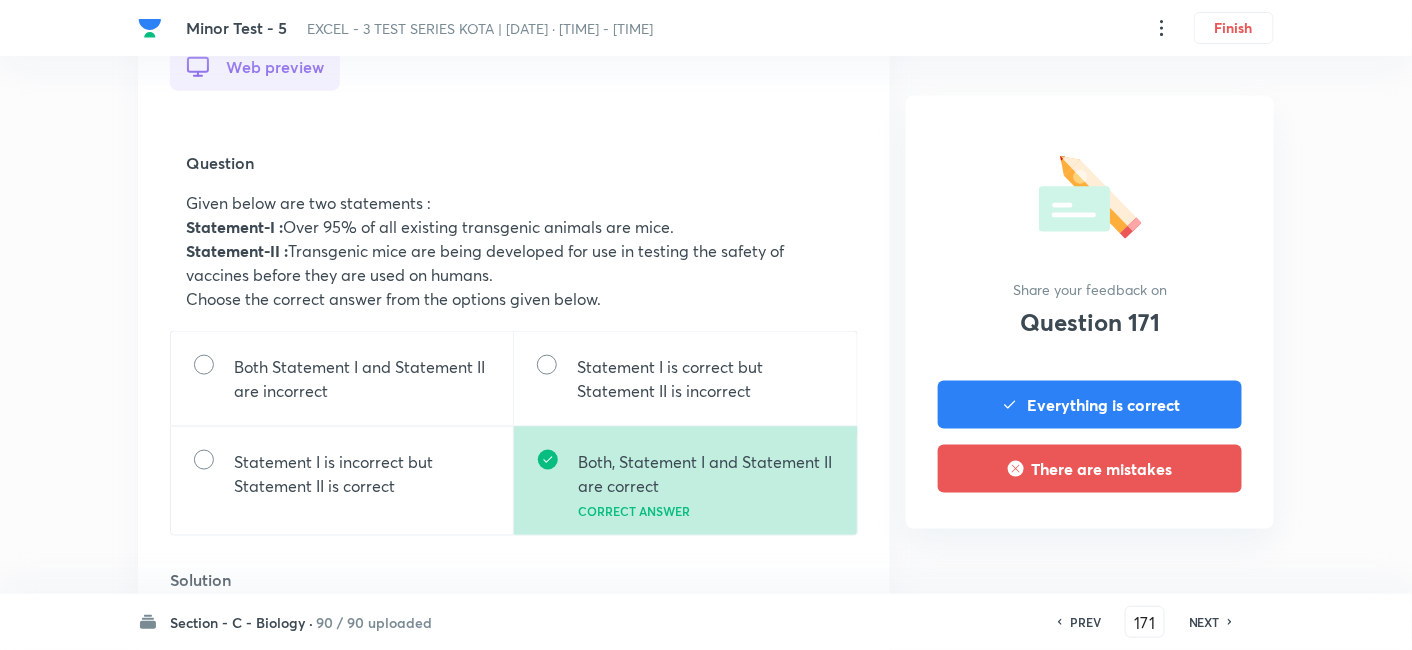 scroll, scrollTop: 666, scrollLeft: 0, axis: vertical 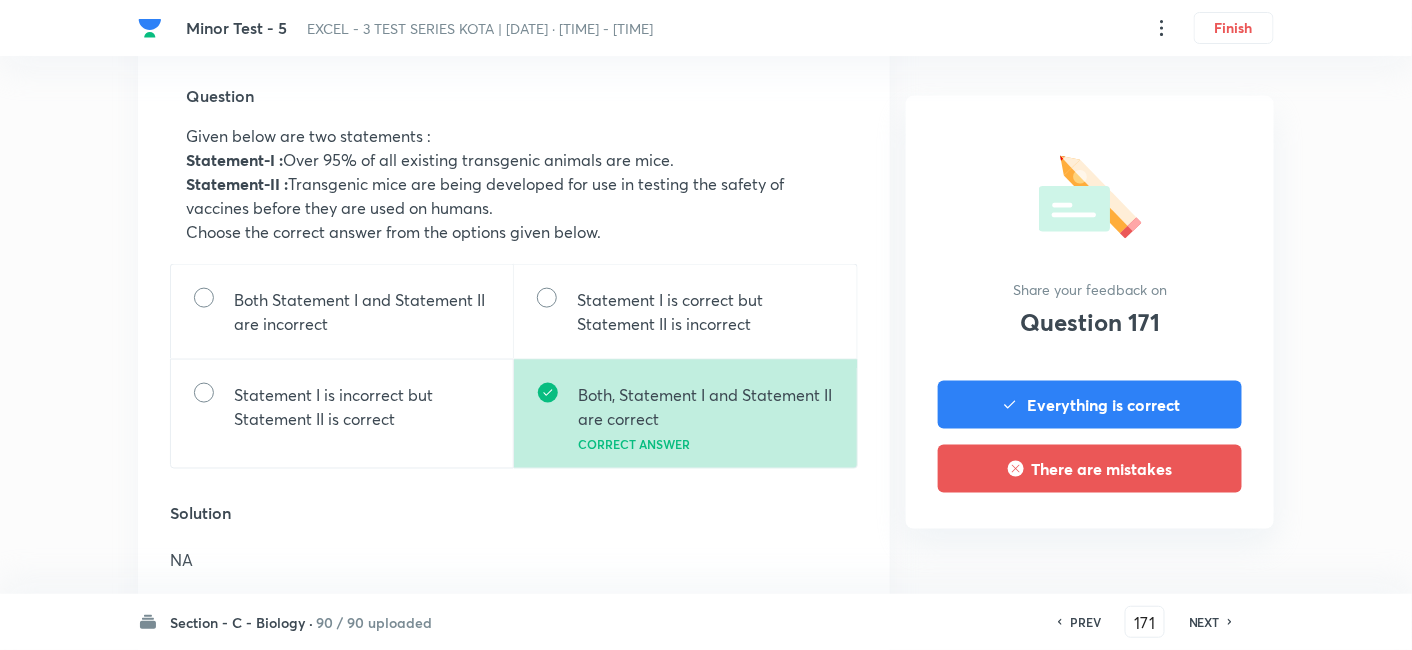 click on "NEXT" at bounding box center (1204, 622) 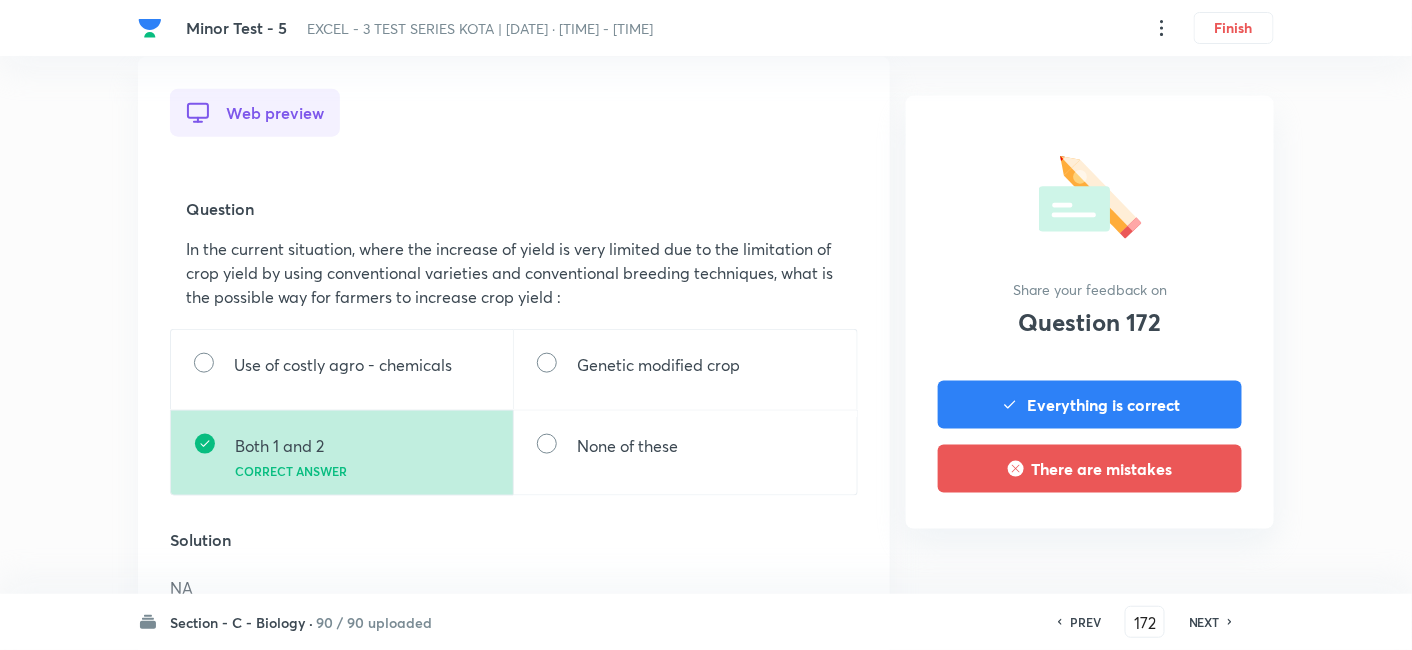 scroll, scrollTop: 555, scrollLeft: 0, axis: vertical 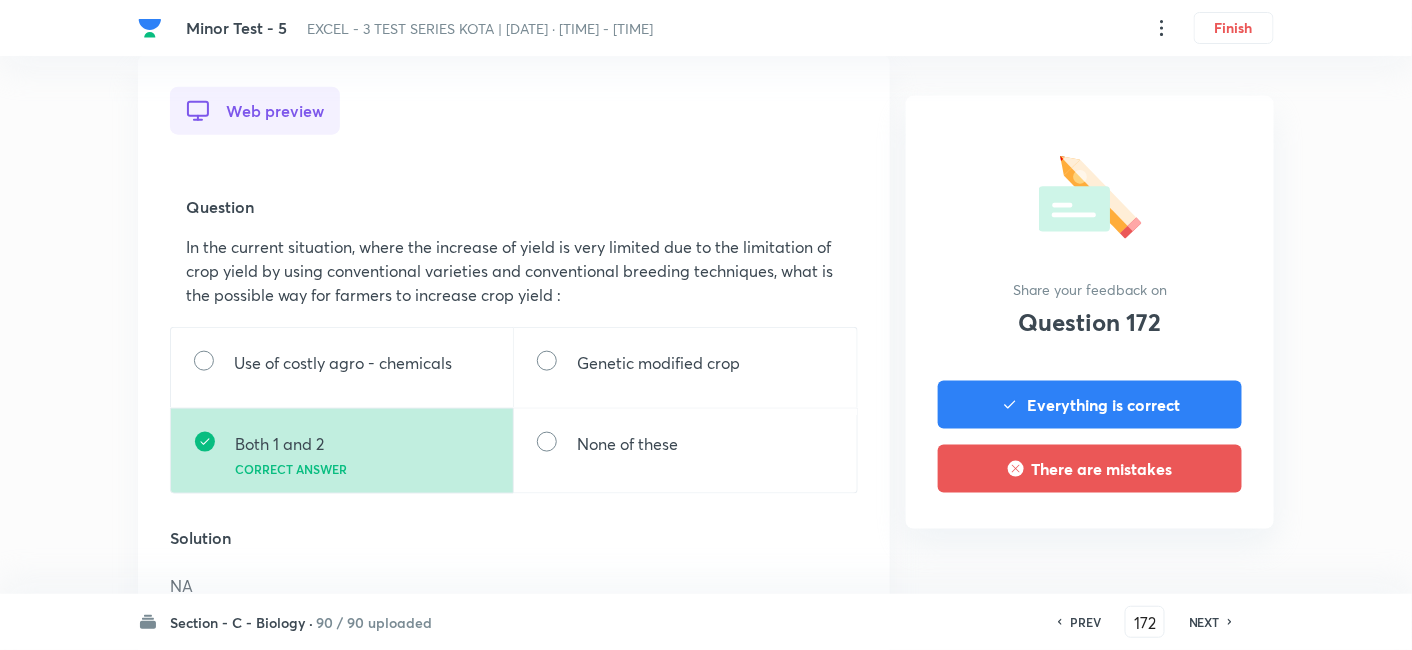 click on "NEXT" at bounding box center [1204, 622] 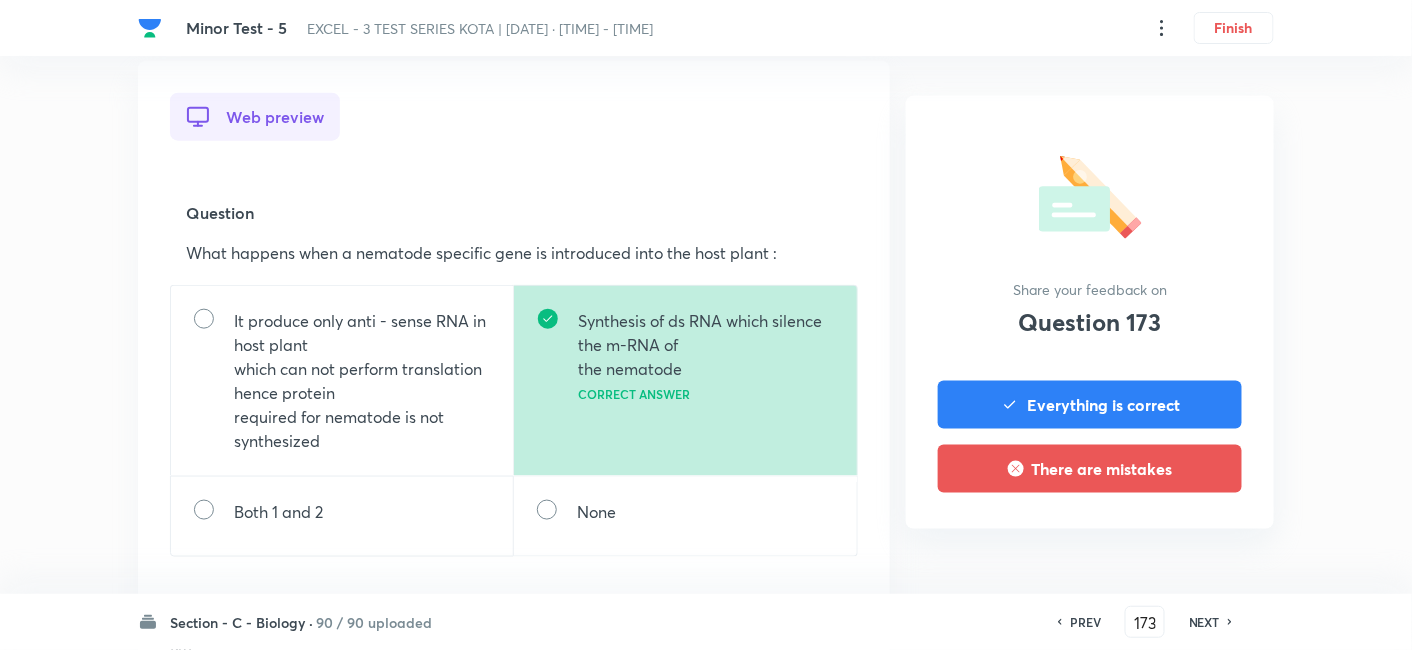 scroll, scrollTop: 555, scrollLeft: 0, axis: vertical 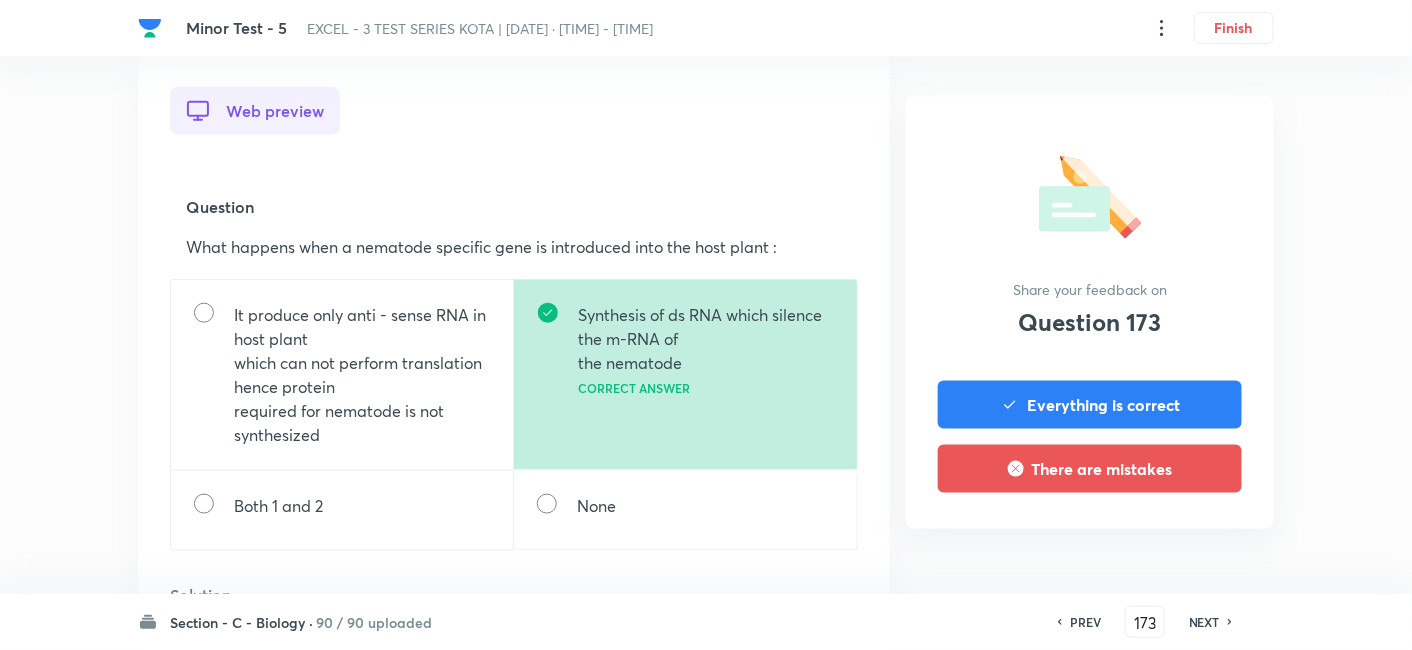 click on "NEXT" at bounding box center [1204, 622] 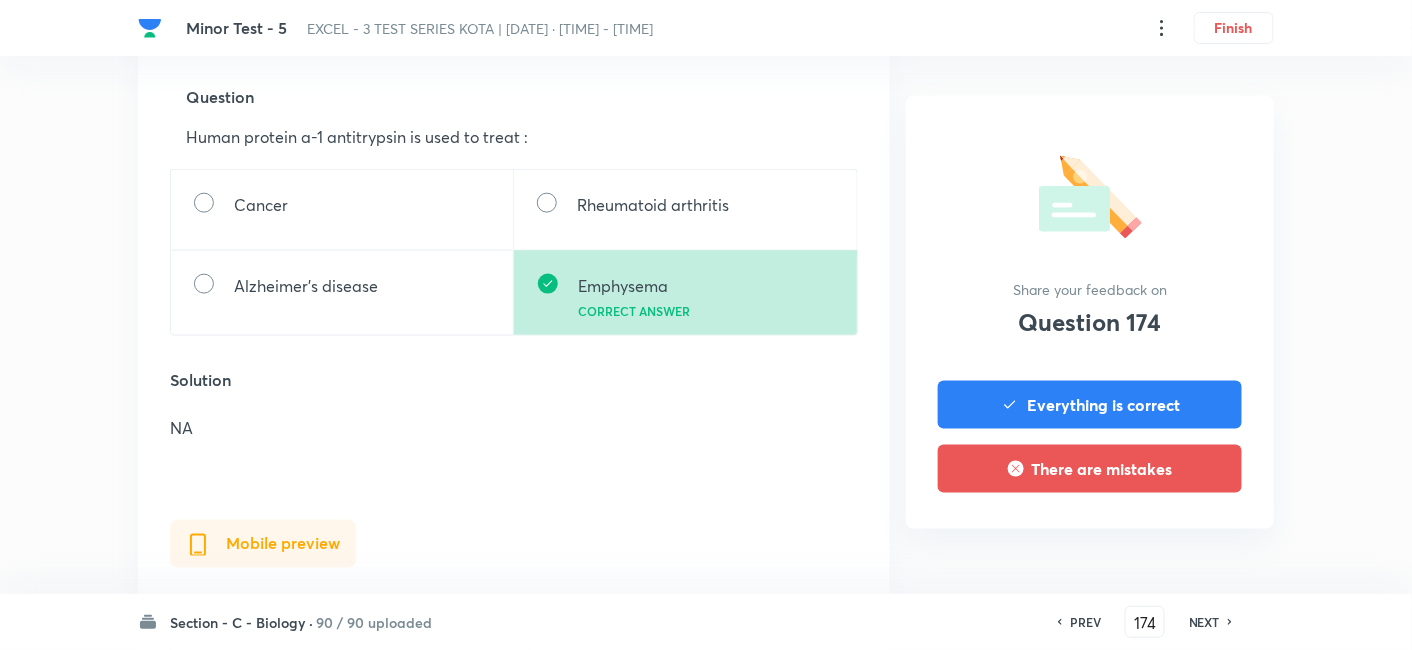 scroll, scrollTop: 666, scrollLeft: 0, axis: vertical 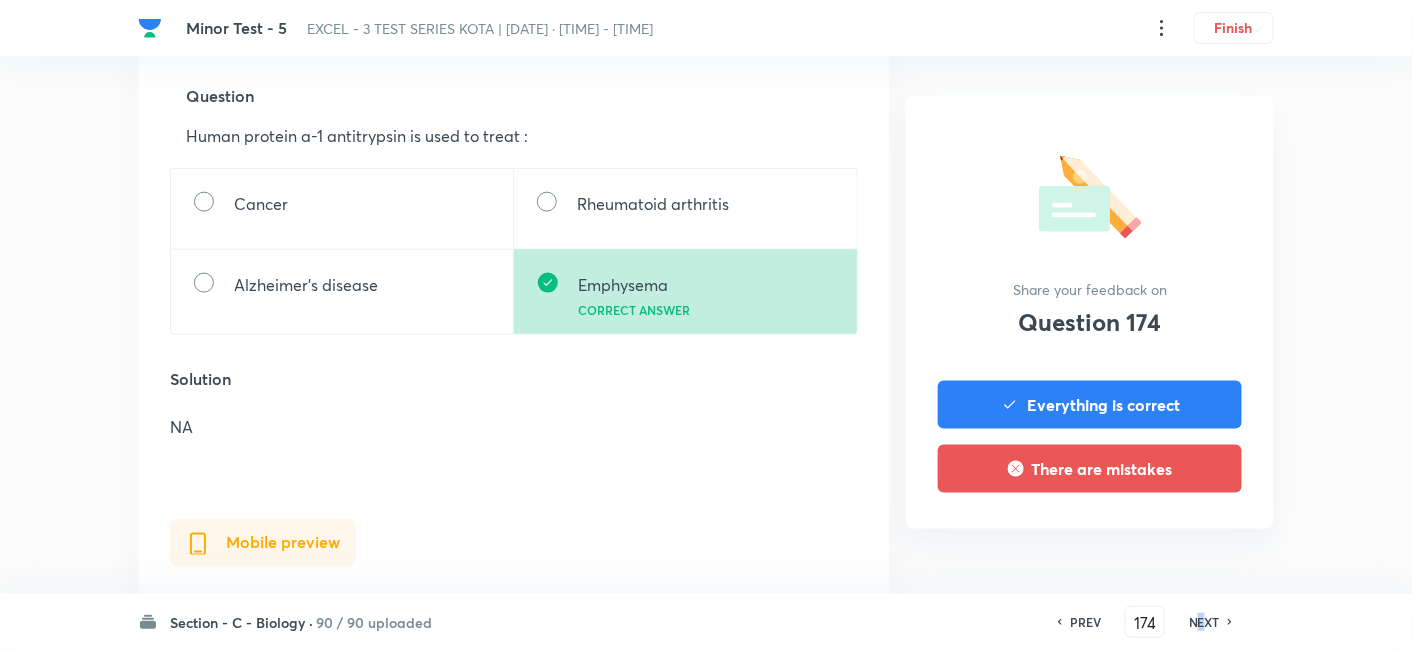 click on "NEXT" at bounding box center (1204, 622) 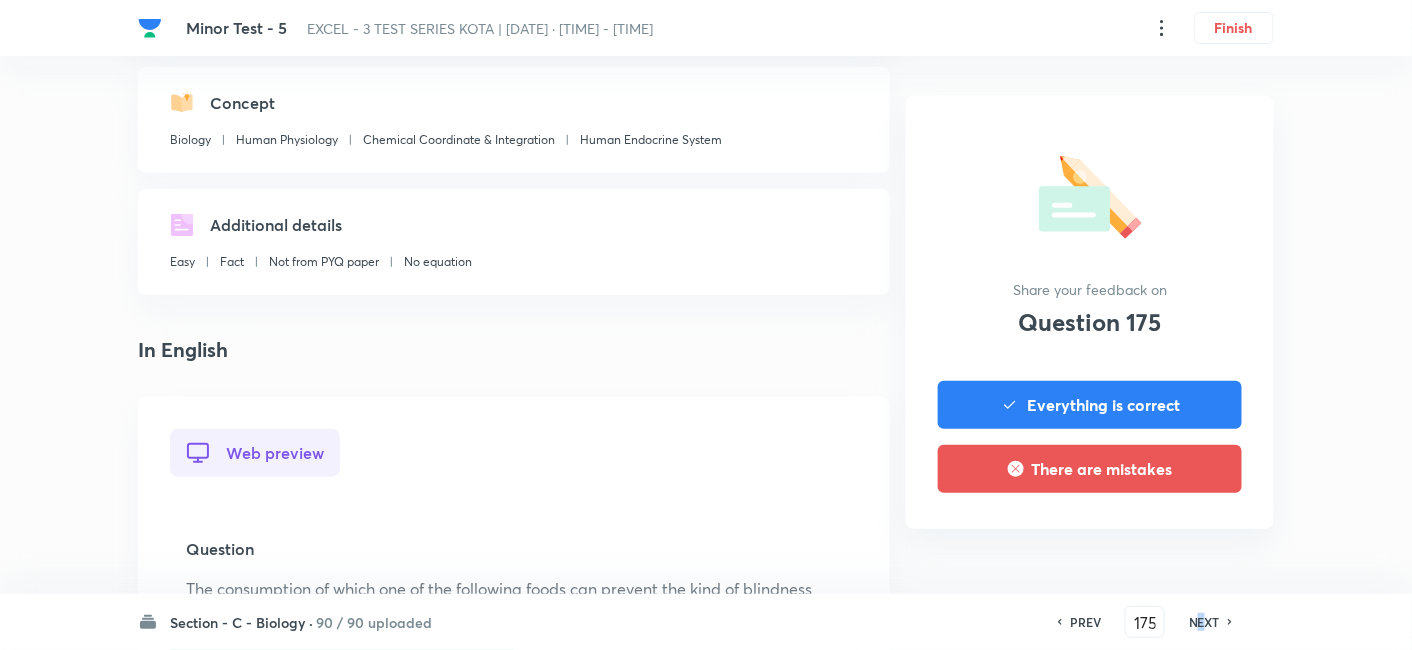 scroll, scrollTop: 555, scrollLeft: 0, axis: vertical 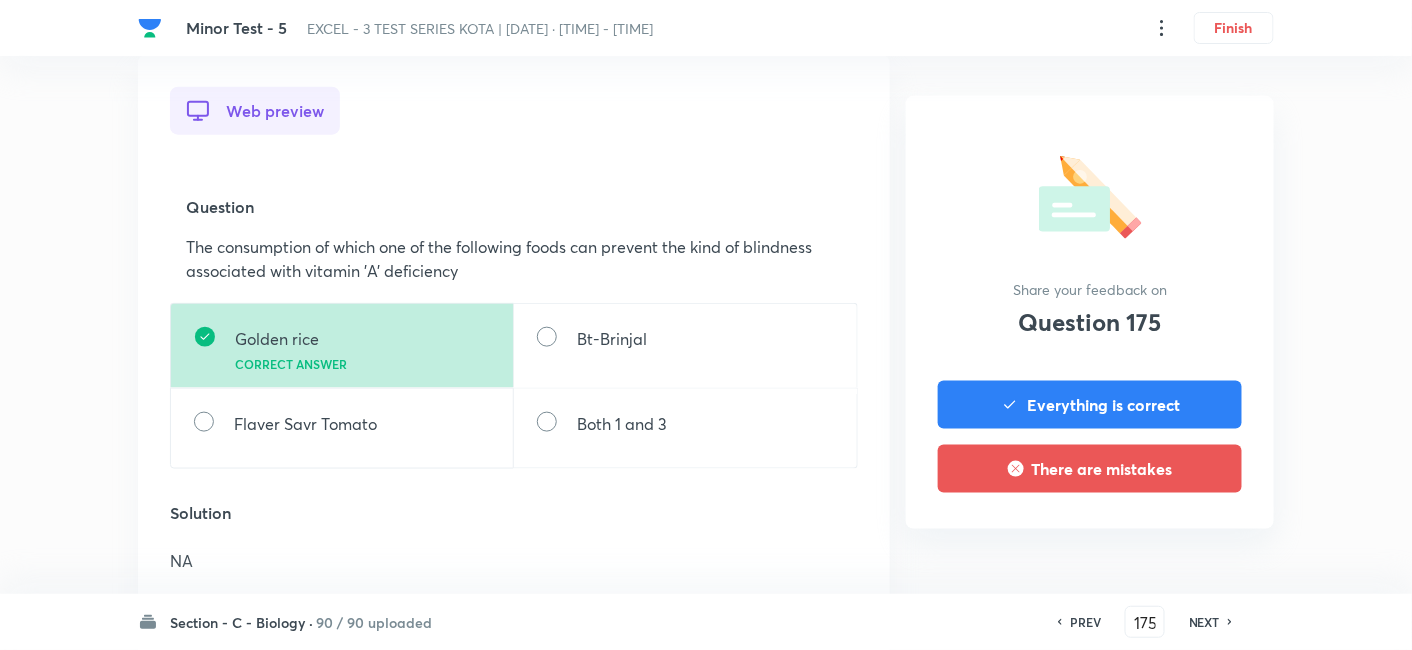 click on "NEXT" at bounding box center (1204, 622) 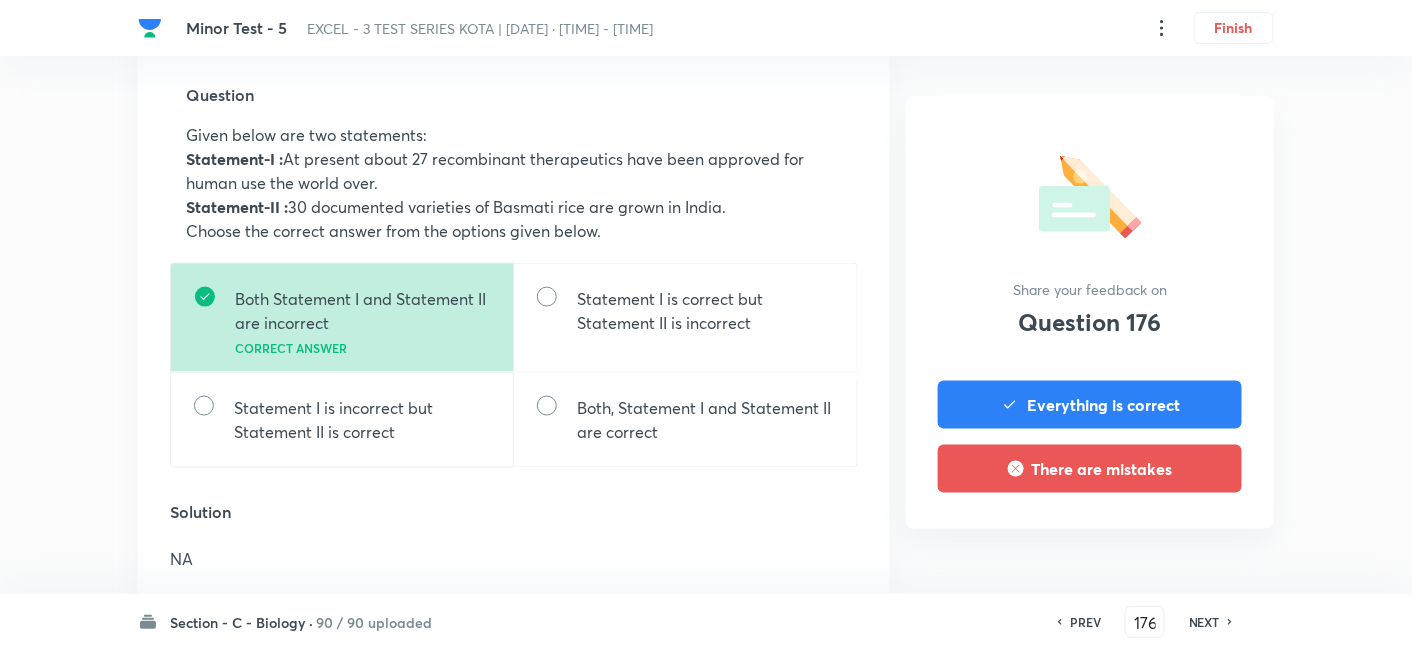 scroll, scrollTop: 666, scrollLeft: 0, axis: vertical 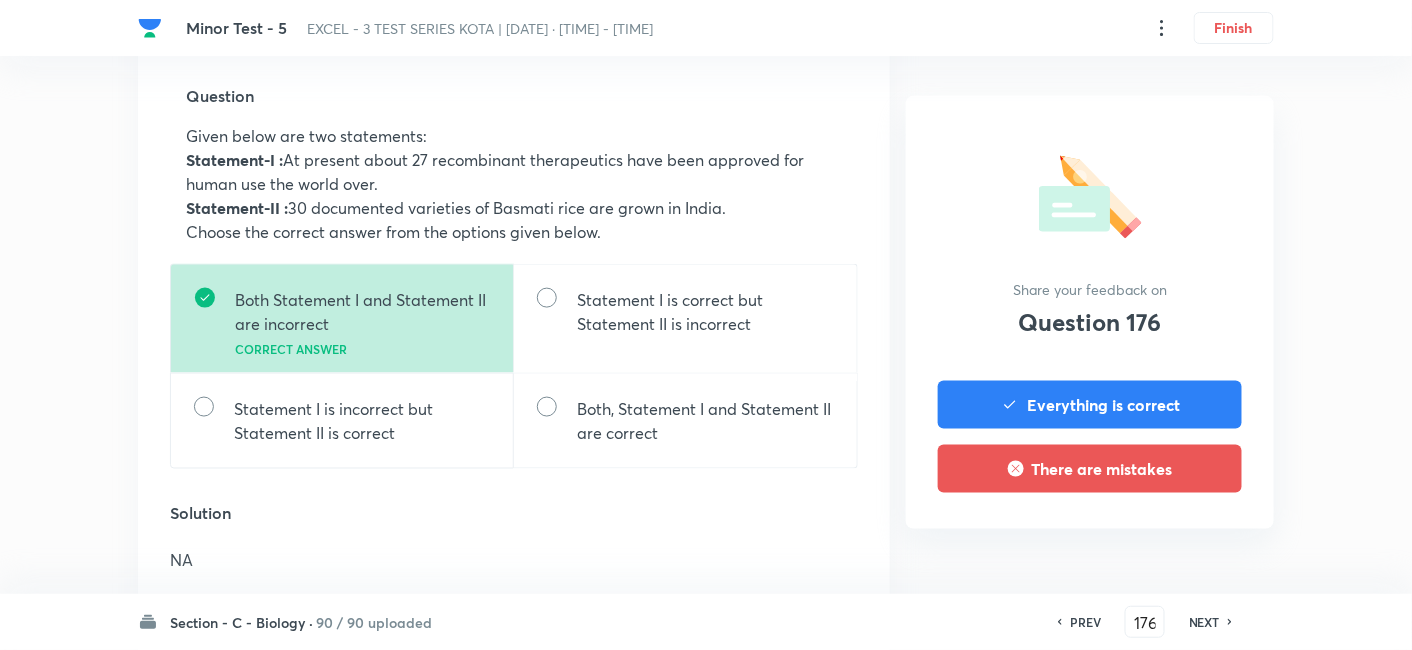 click on "NEXT" at bounding box center [1204, 622] 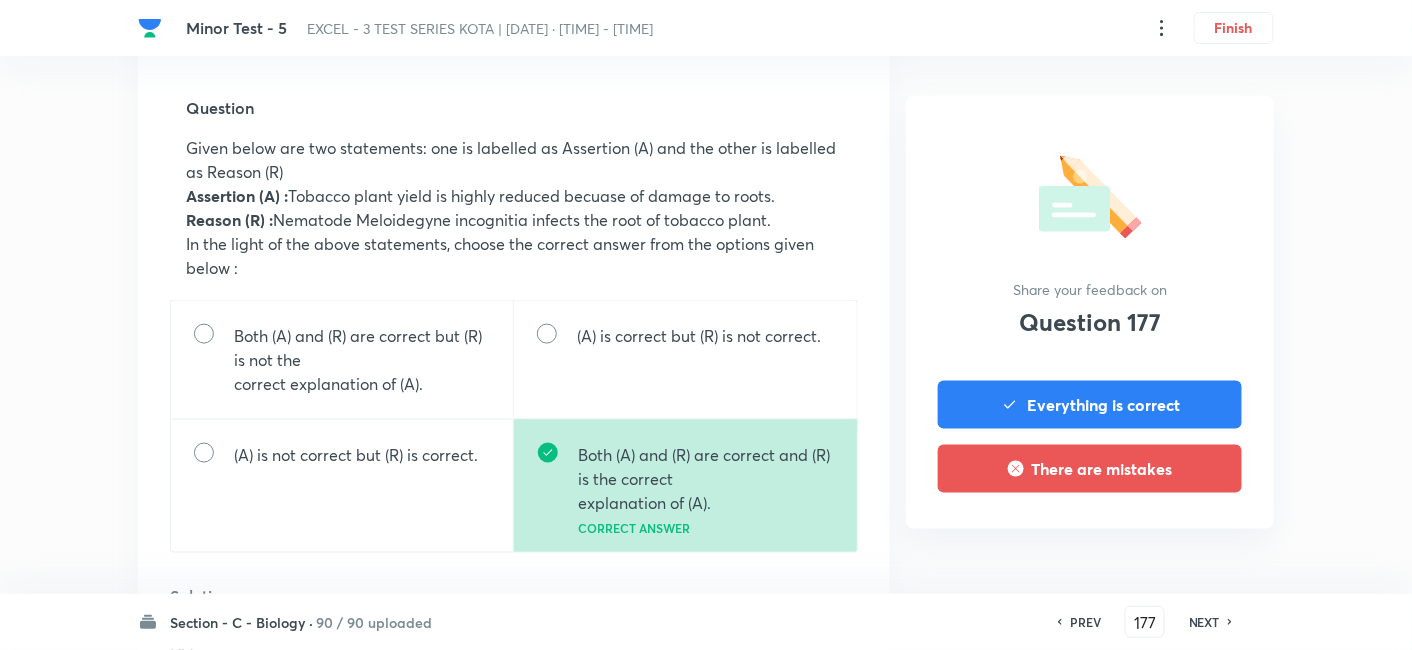 scroll, scrollTop: 777, scrollLeft: 0, axis: vertical 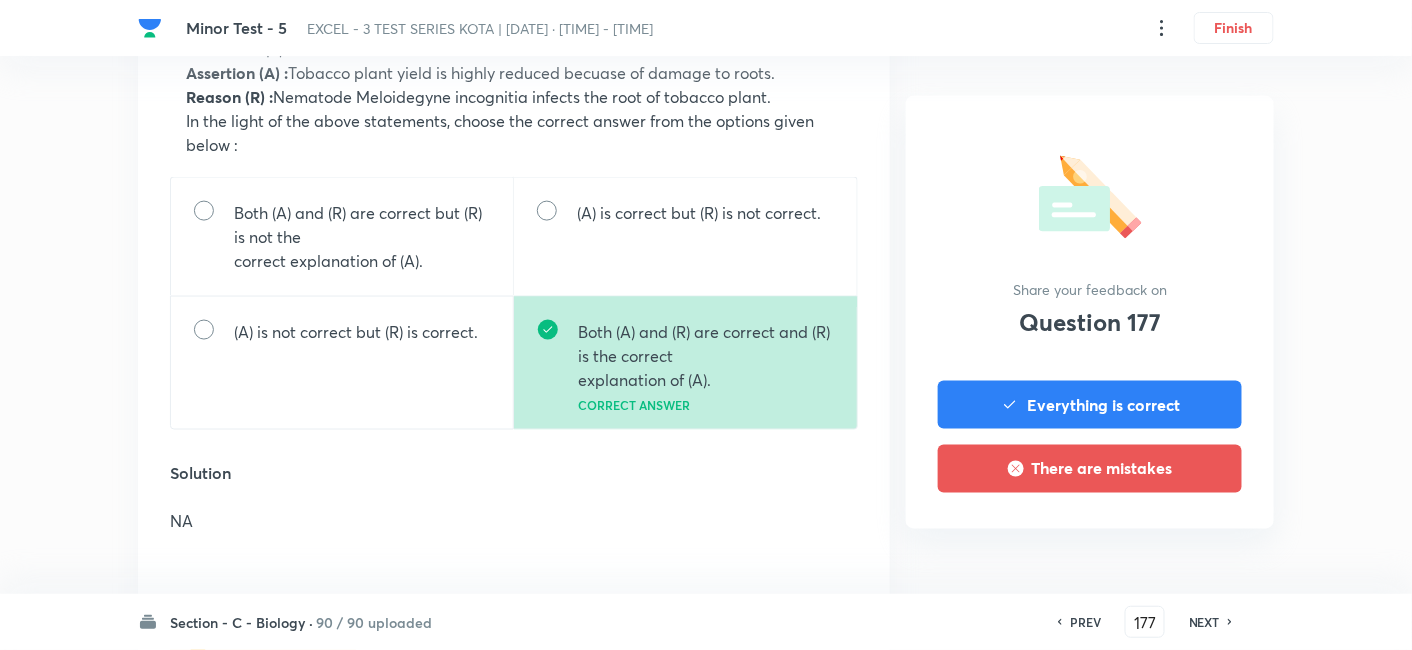 click on "NEXT" at bounding box center (1204, 622) 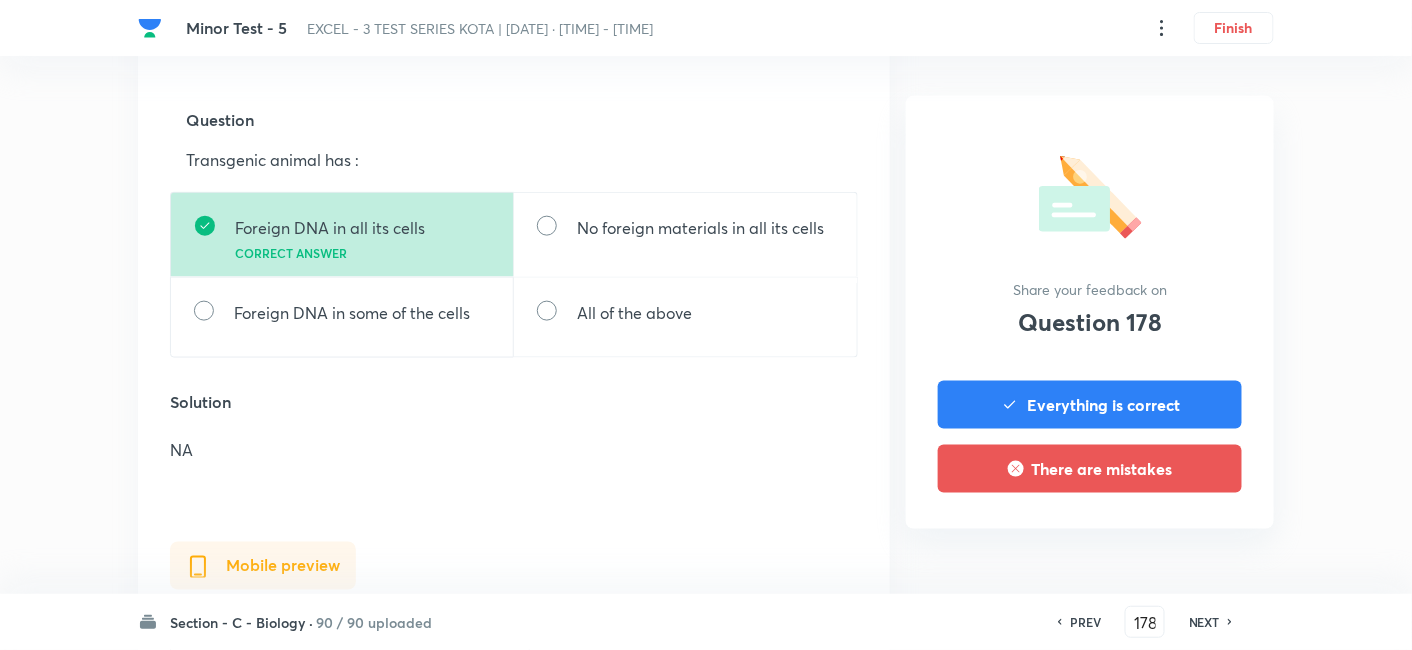 scroll, scrollTop: 666, scrollLeft: 0, axis: vertical 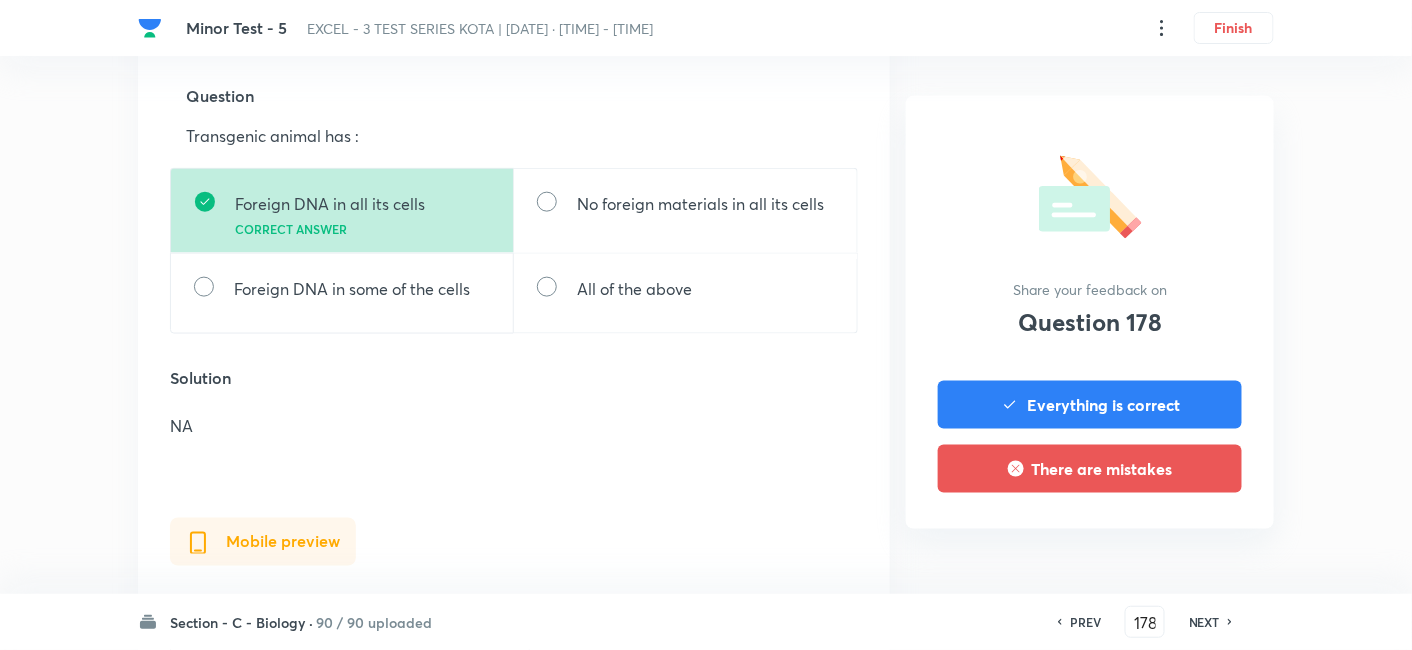 click on "NEXT" at bounding box center (1204, 622) 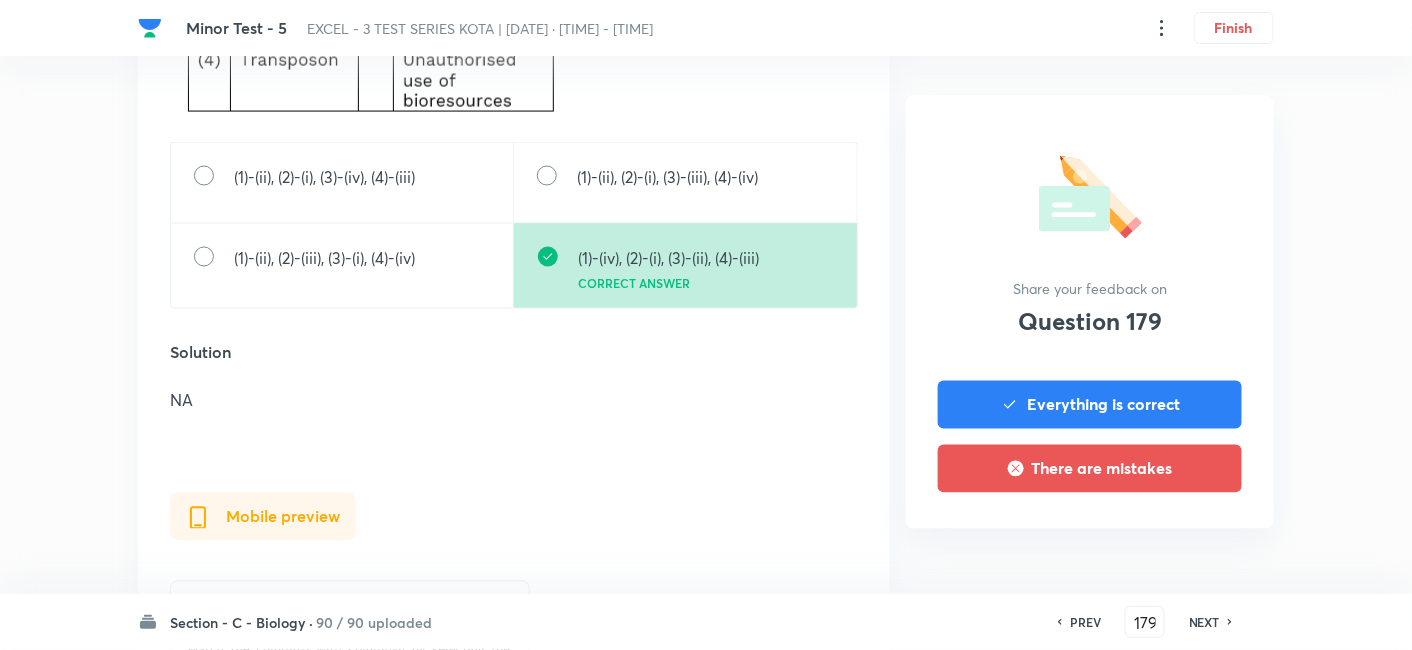 scroll, scrollTop: 1000, scrollLeft: 0, axis: vertical 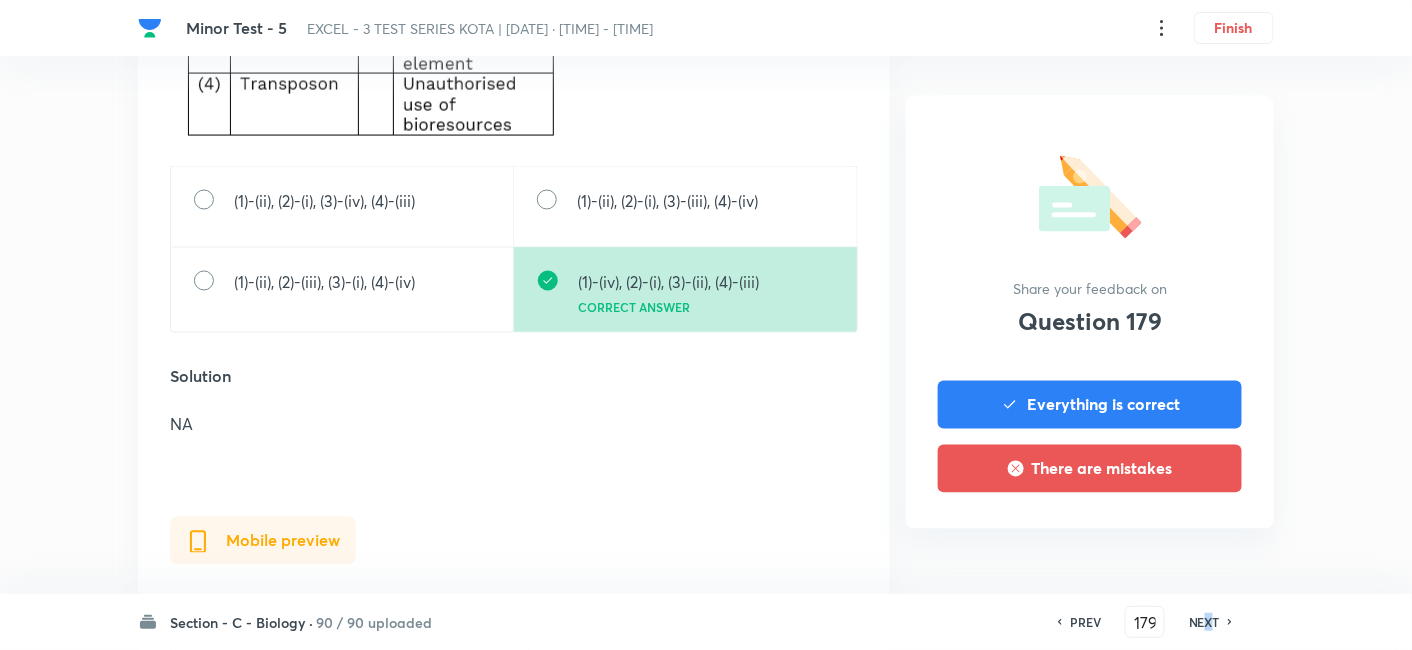 drag, startPoint x: 1206, startPoint y: 621, endPoint x: 1147, endPoint y: 580, distance: 71.84706 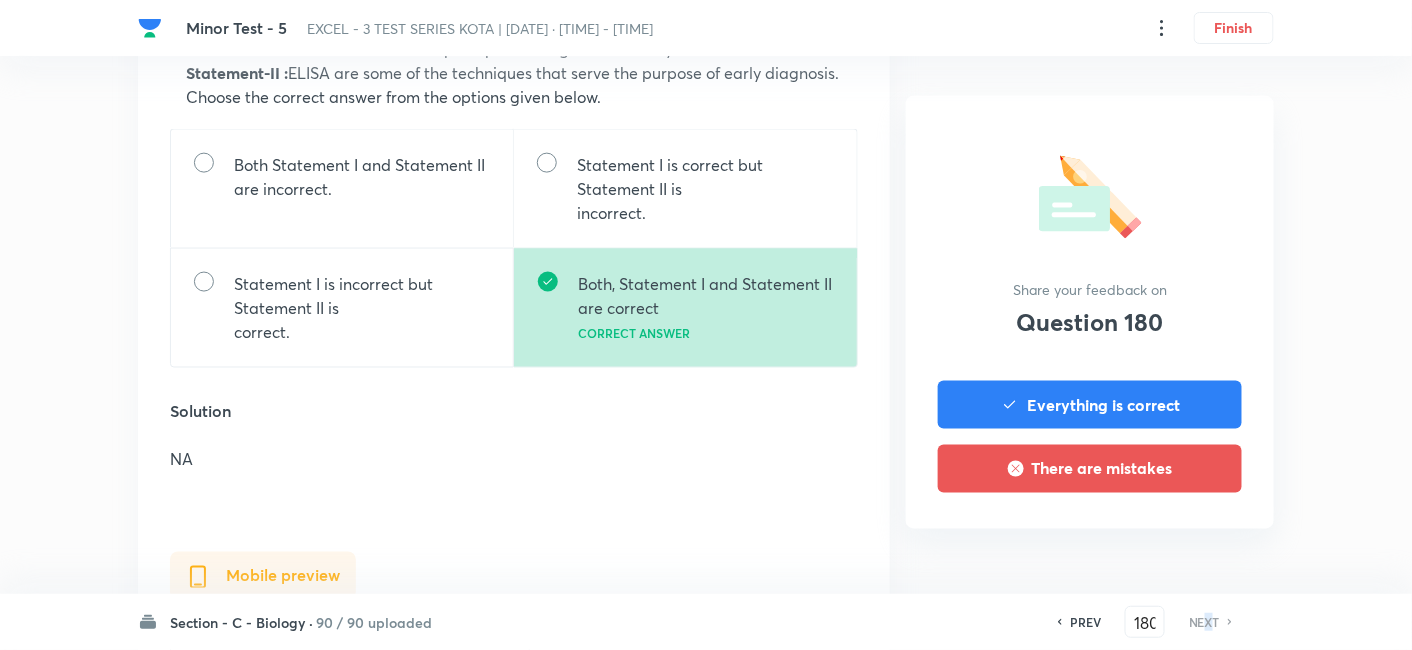 scroll, scrollTop: 888, scrollLeft: 0, axis: vertical 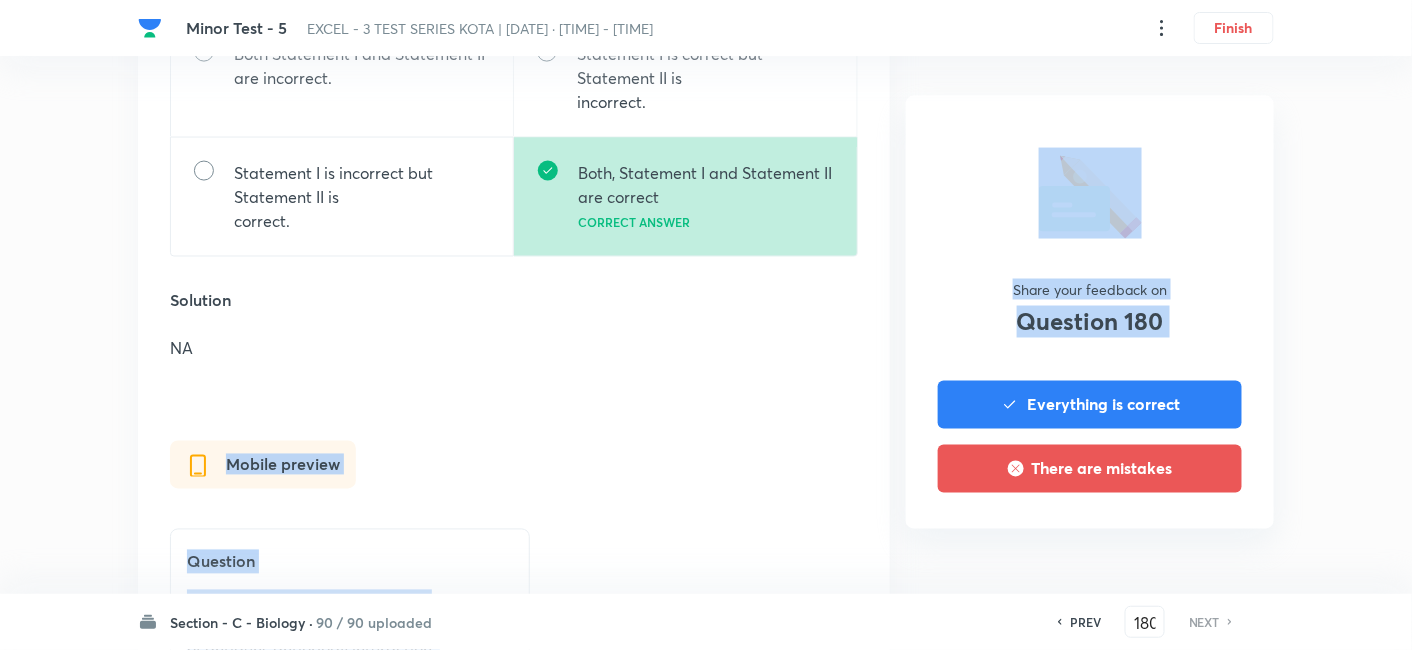 click on "Minor Test - 5 EXCEL - 3 TEST SERIES KOTA | [DATE] · [TIME] - [TIME] Finish Question 180 Type Single choice correct 4 options + 4 marks - 1 mark Concept Biology Human Physiology Digestion & Absorption Digestive Glands Additional details Easy Fact Not from PYQ paper No equation In English Web preview Question Given below are two statements: Statement-I : ELISA is based on the principle of antigens antiobody interaction. Statement-II : ELISA are some of the techniques that serve the purpose of early diagnosis. Choose the correct answer from the options given below. Both Statement I and Statement II are incorrect. Statement I is correct but Statement II is incorrect. Statement I is incorrect but Statement II is correct. Both, Statement I and Statement II are correct Correct answer Solution NA Mobile preview Question Given below are two statements: Statement-I : ELISA is based on the principle of antigens antiobody interaction. Statement-II : Choose the correct answer from the options given below. NA" at bounding box center [706, 320] 